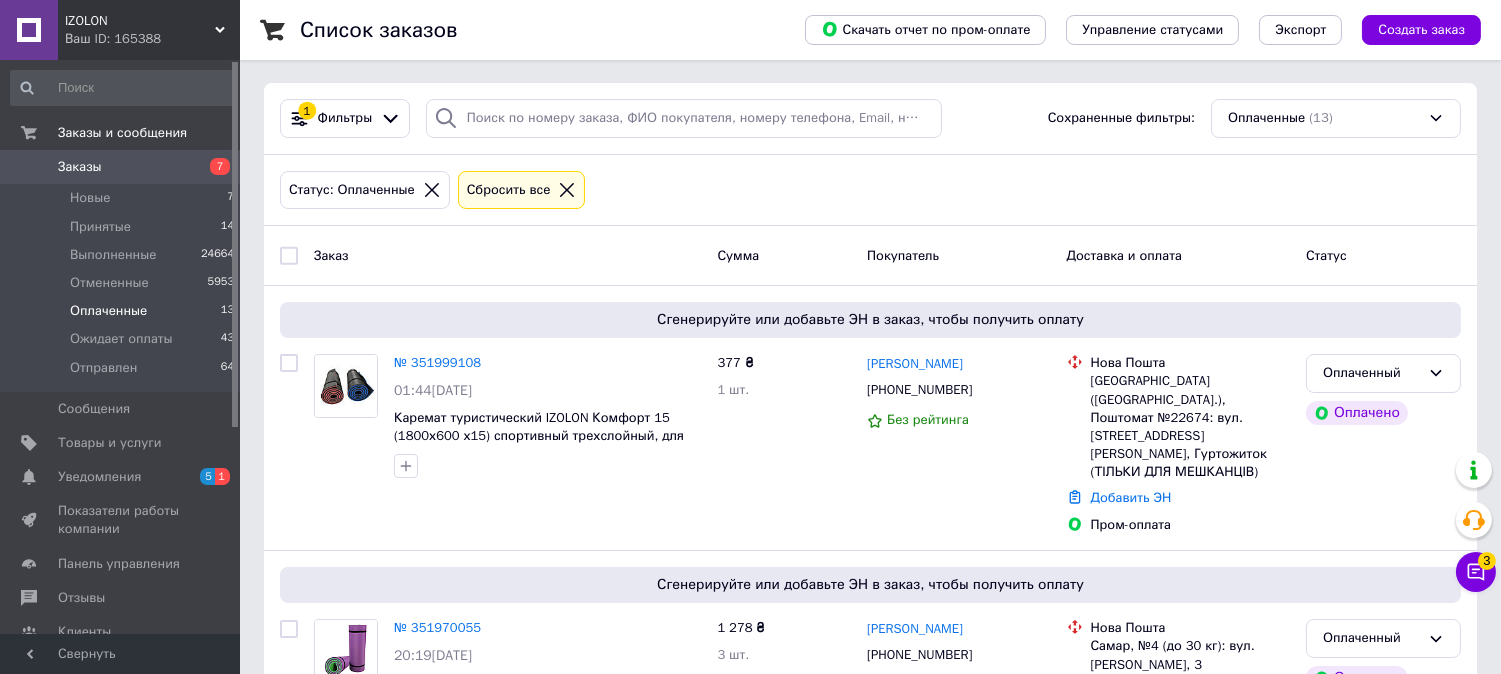 scroll, scrollTop: 0, scrollLeft: 0, axis: both 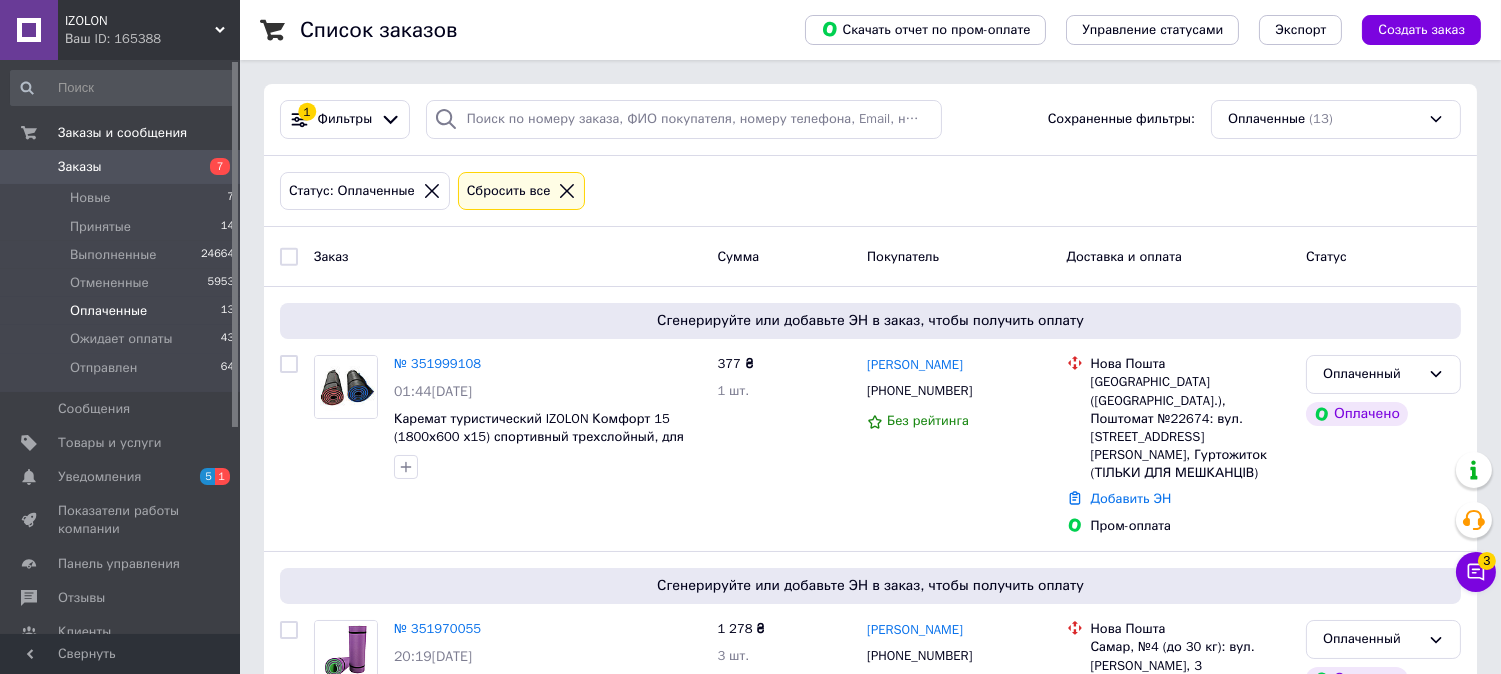 click on "Сбросить все" at bounding box center (509, 191) 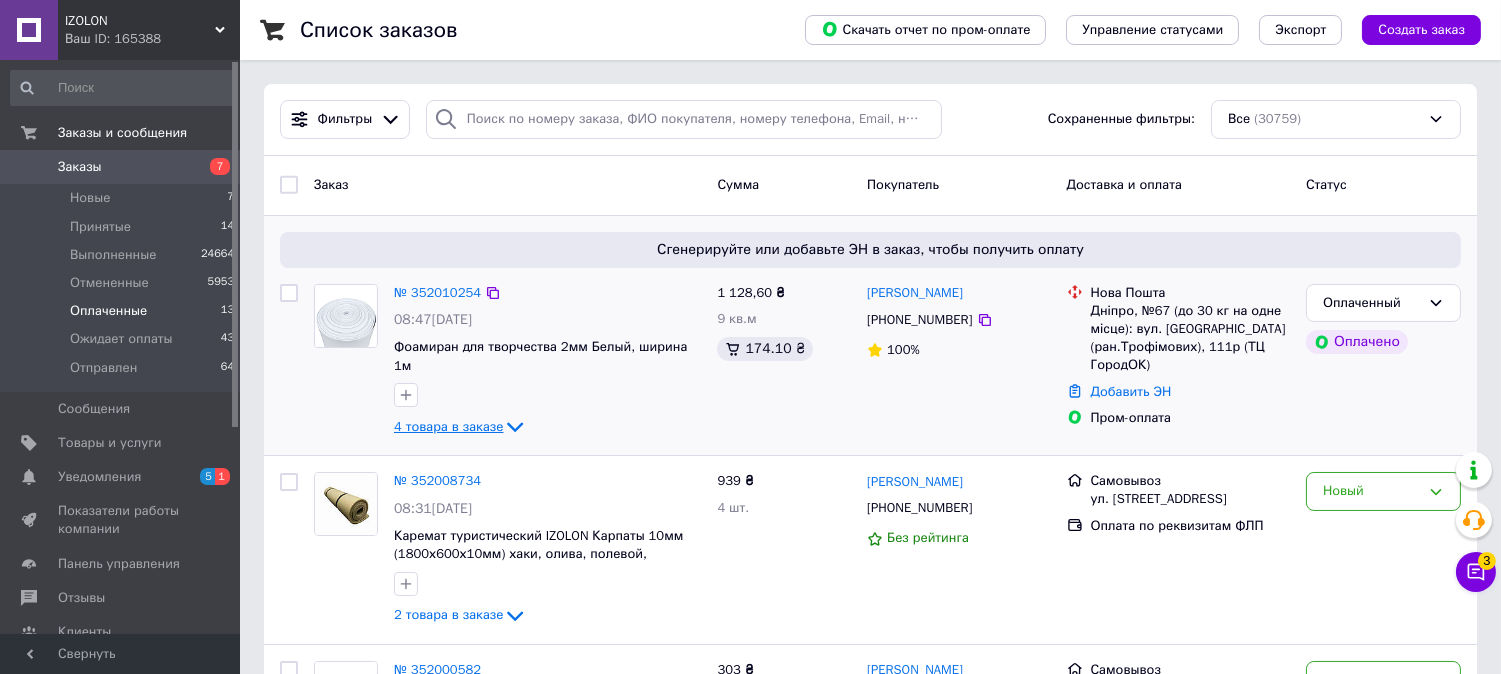 click 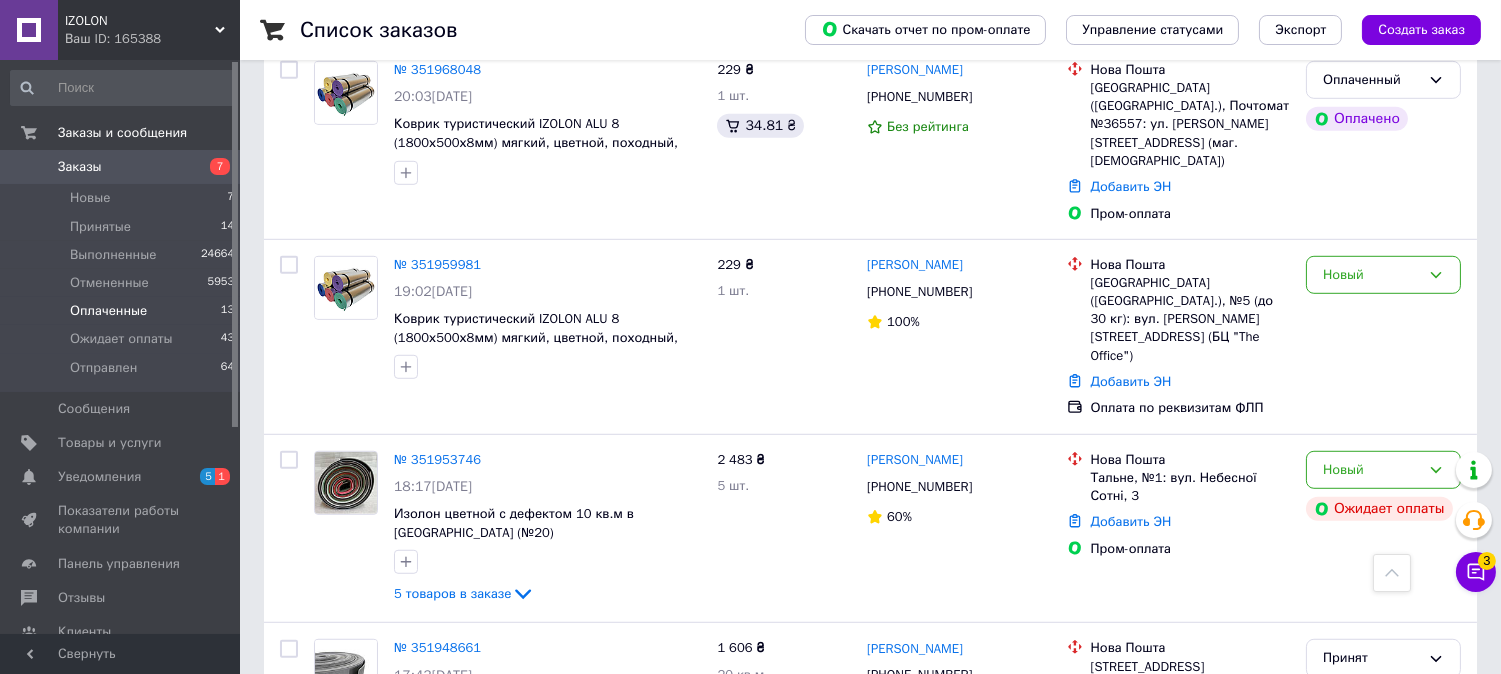 scroll, scrollTop: 2555, scrollLeft: 0, axis: vertical 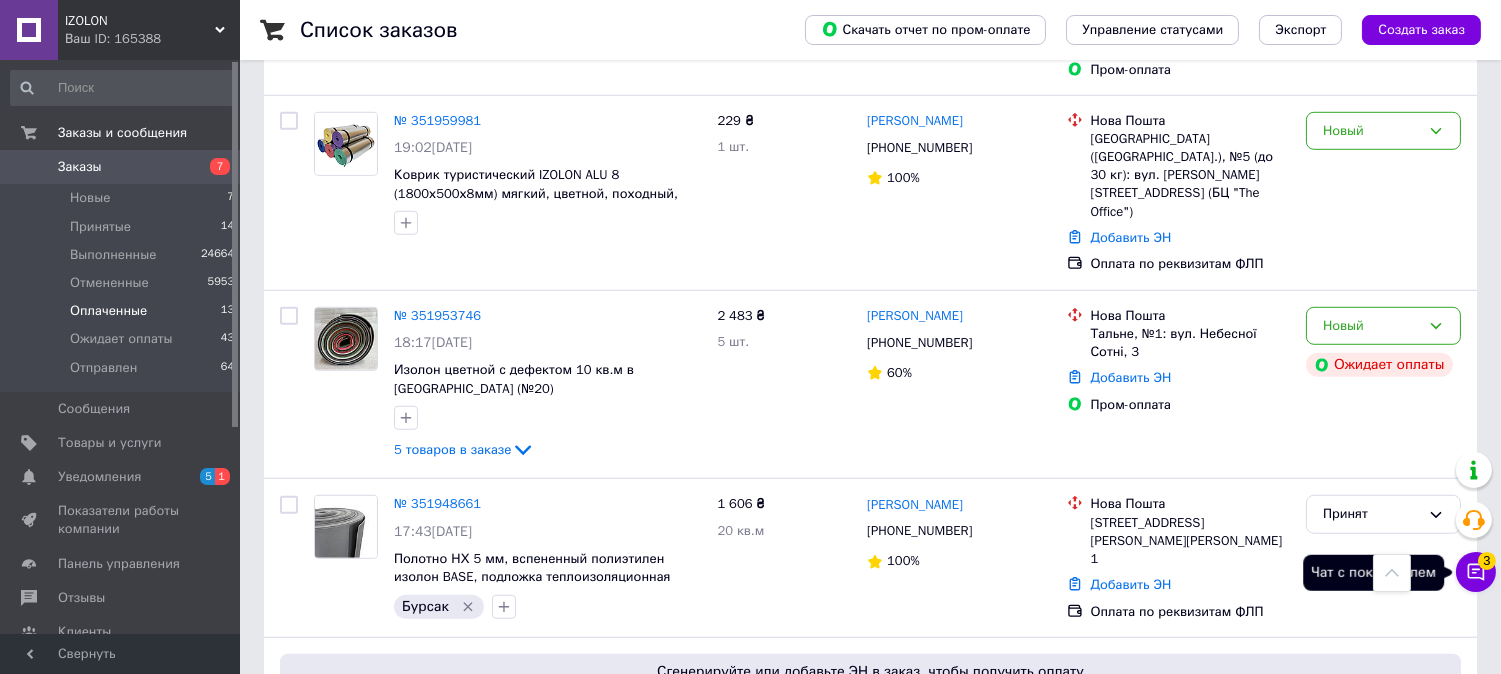 click 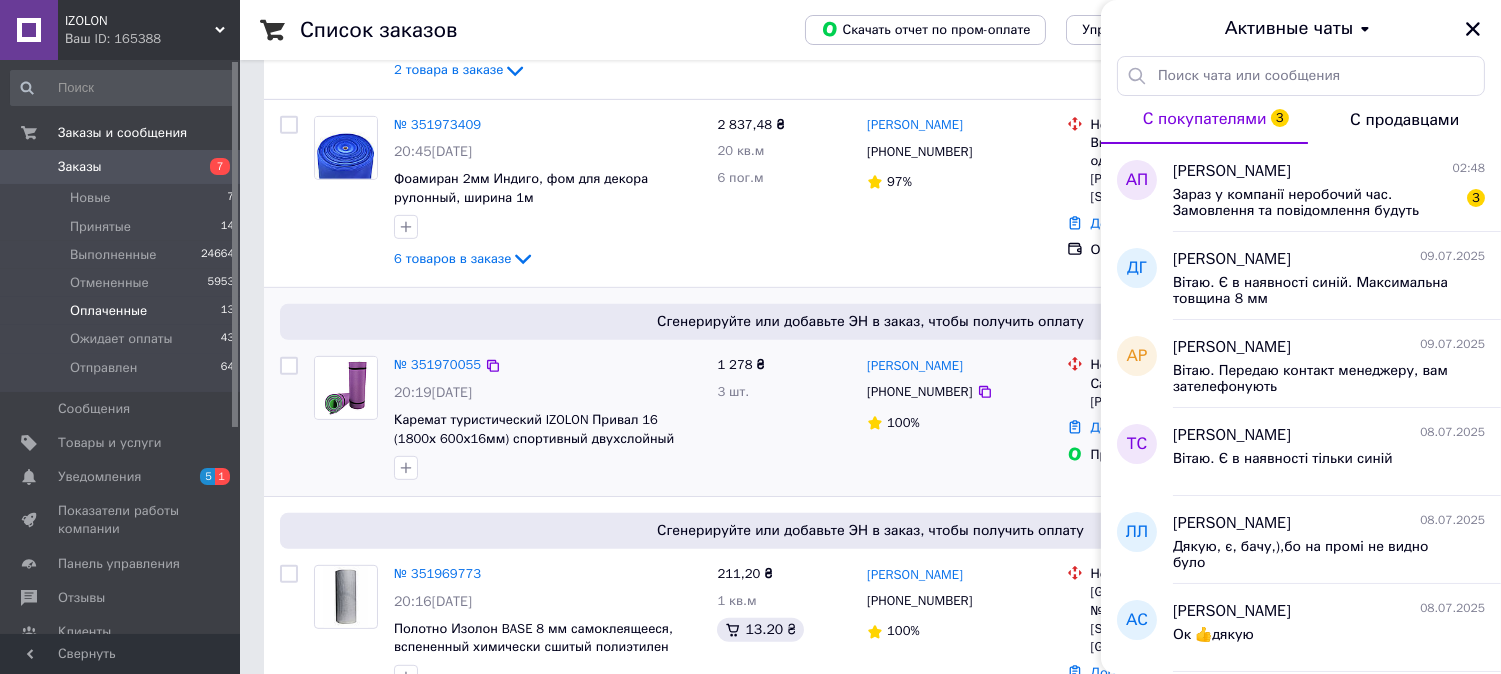 scroll, scrollTop: 1666, scrollLeft: 0, axis: vertical 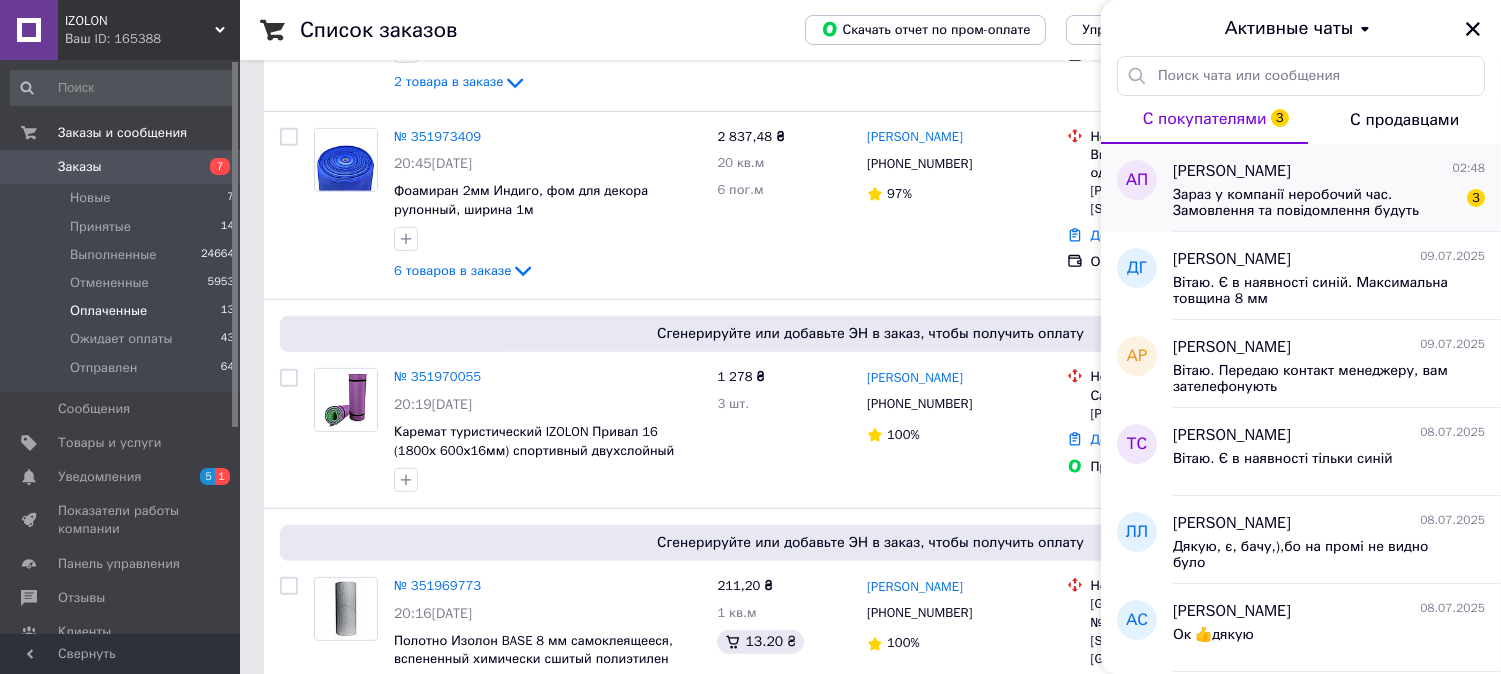 click on "Зараз у компанії неробочий час. Замовлення та повідомлення будуть оброблені з 09:00 найближчого робочого дня (сьогодні)" at bounding box center (1315, 203) 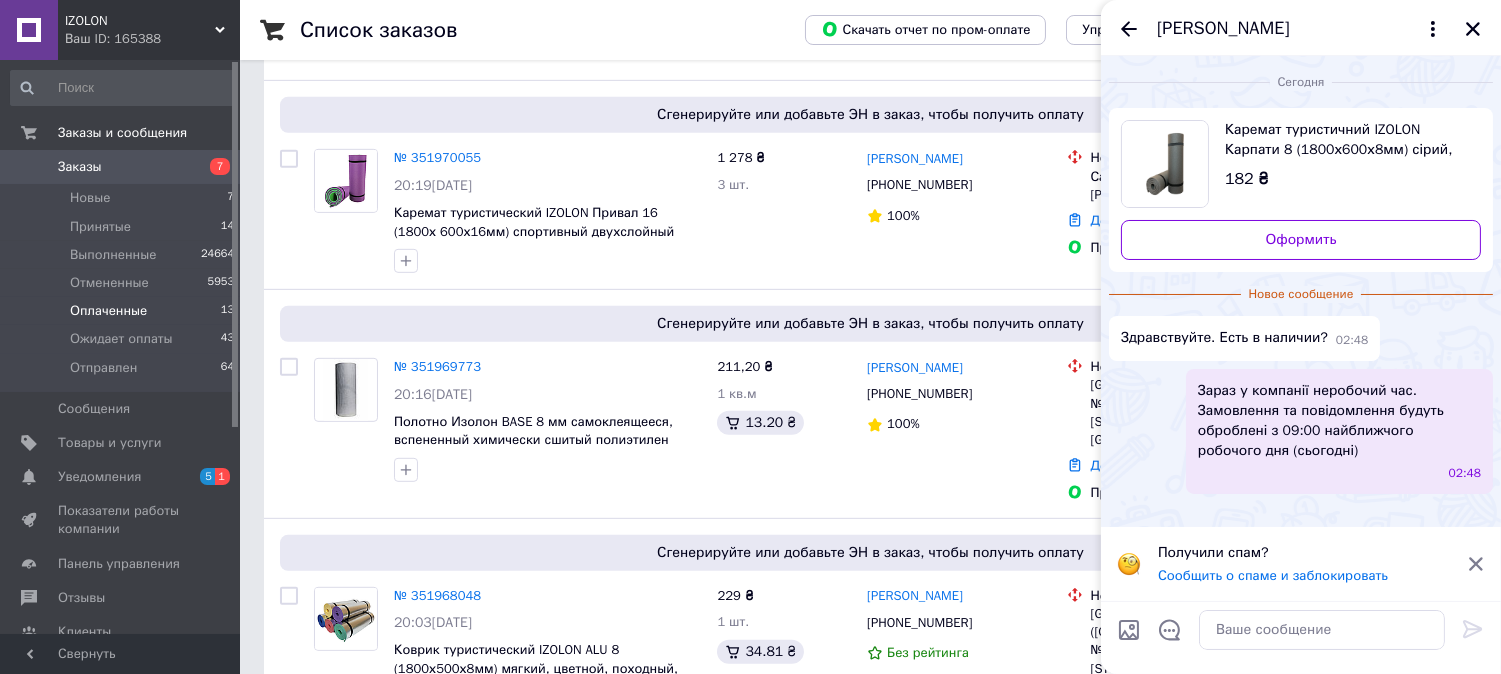 scroll, scrollTop: 1888, scrollLeft: 0, axis: vertical 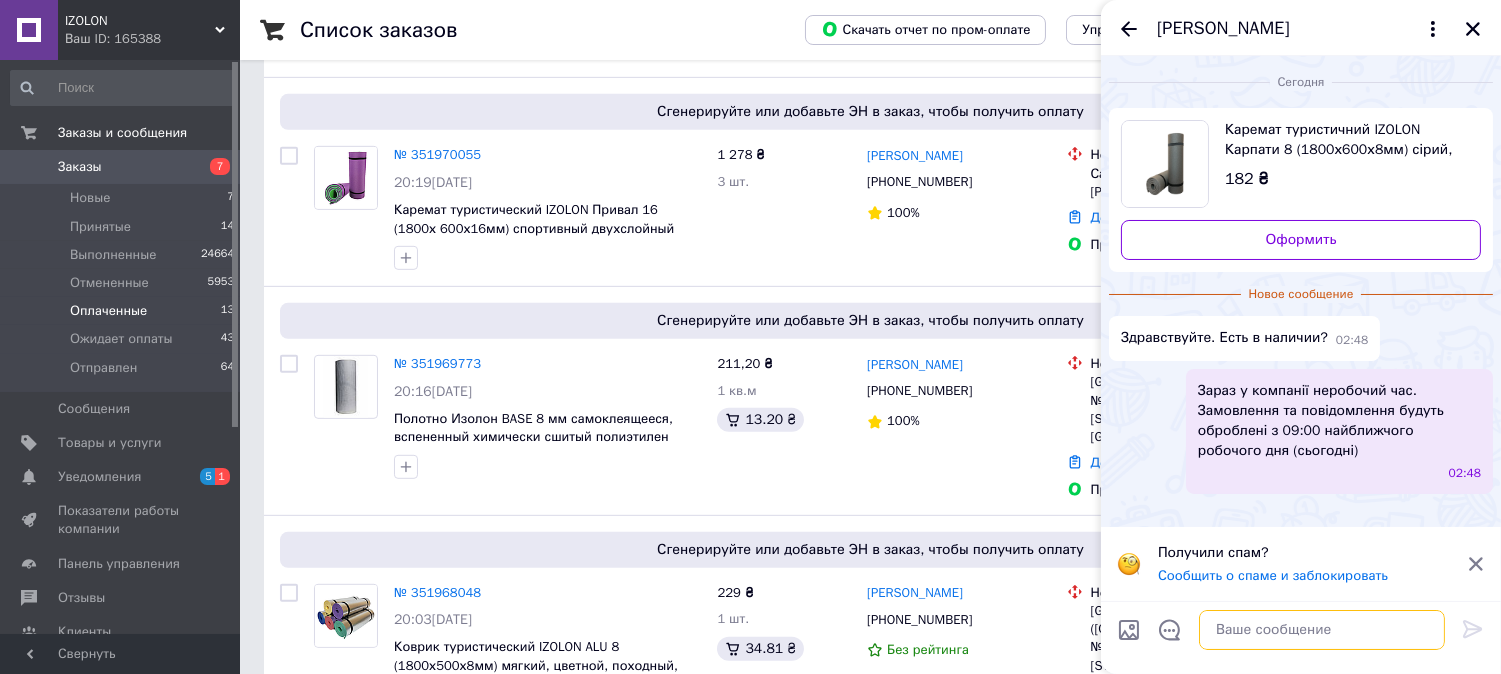 click at bounding box center [1322, 630] 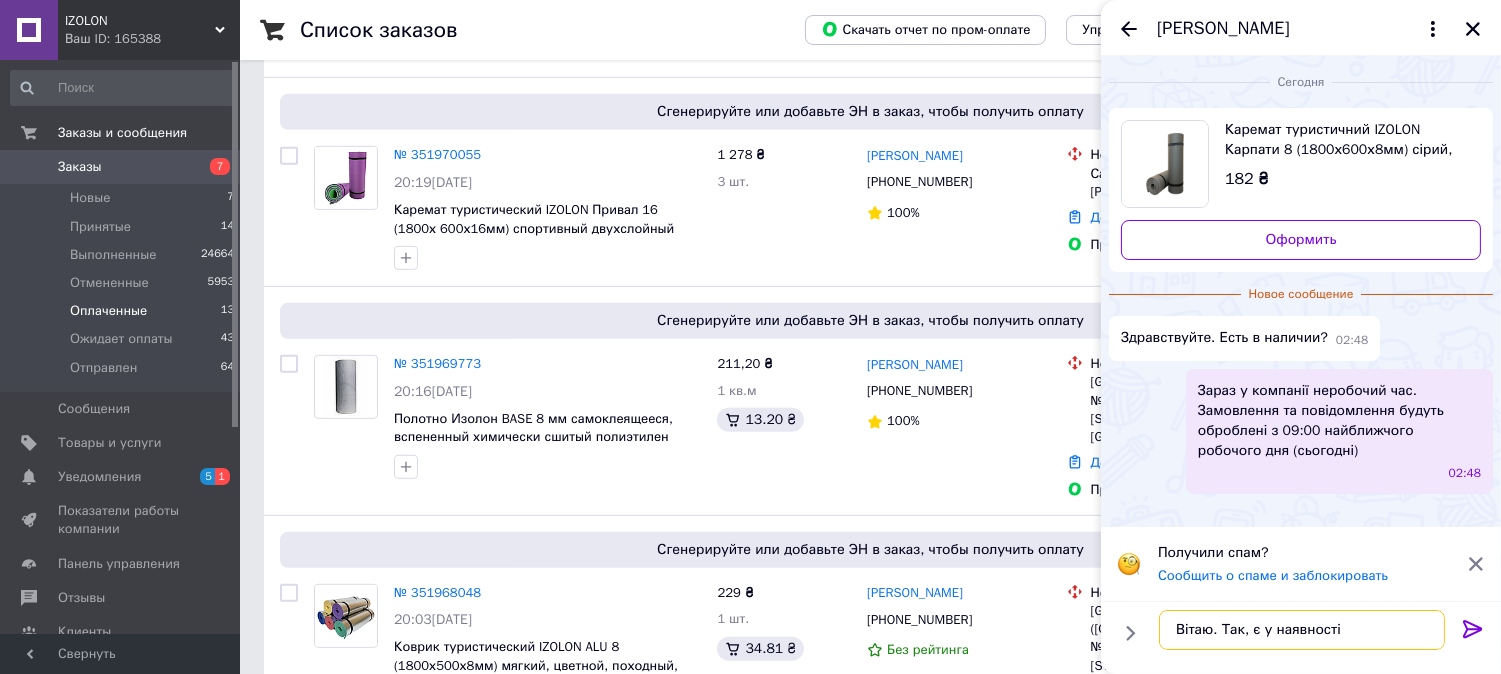 type on "Вітаю. Так, є у наявності" 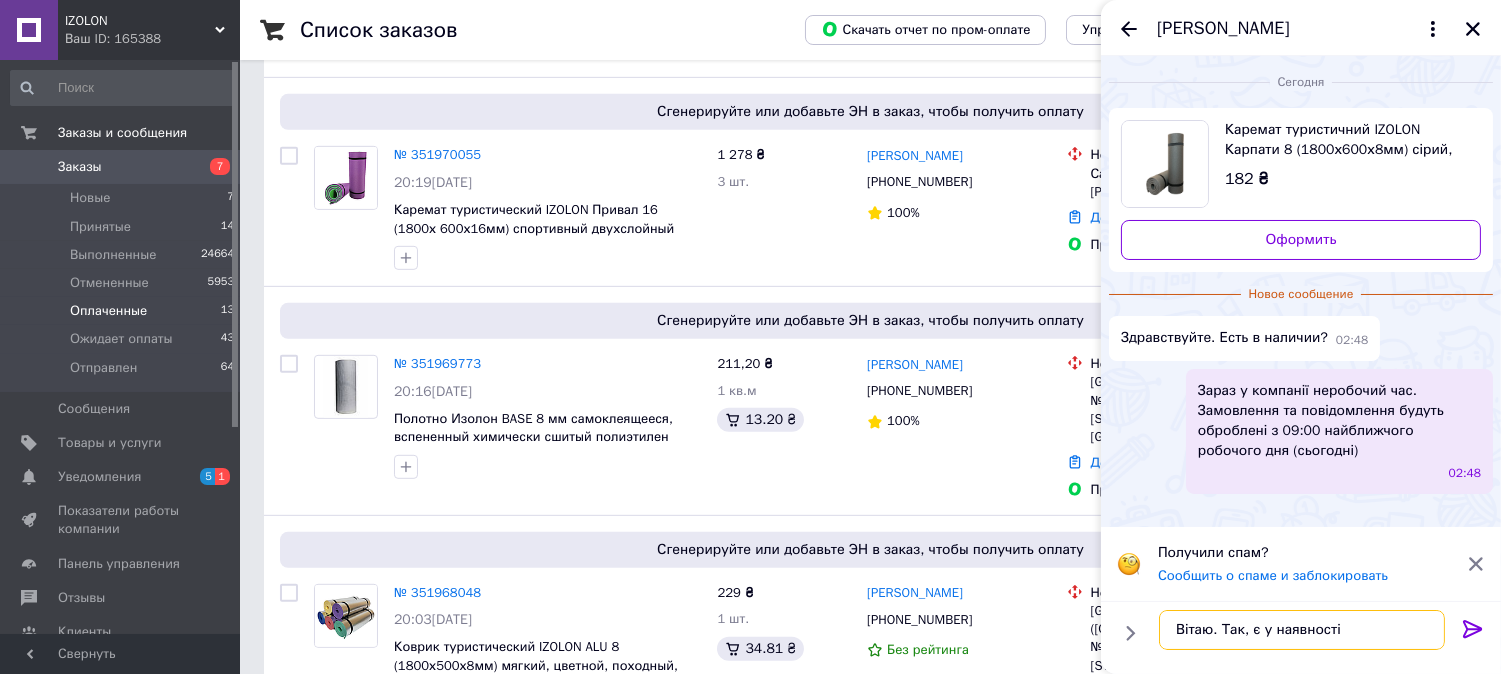 type 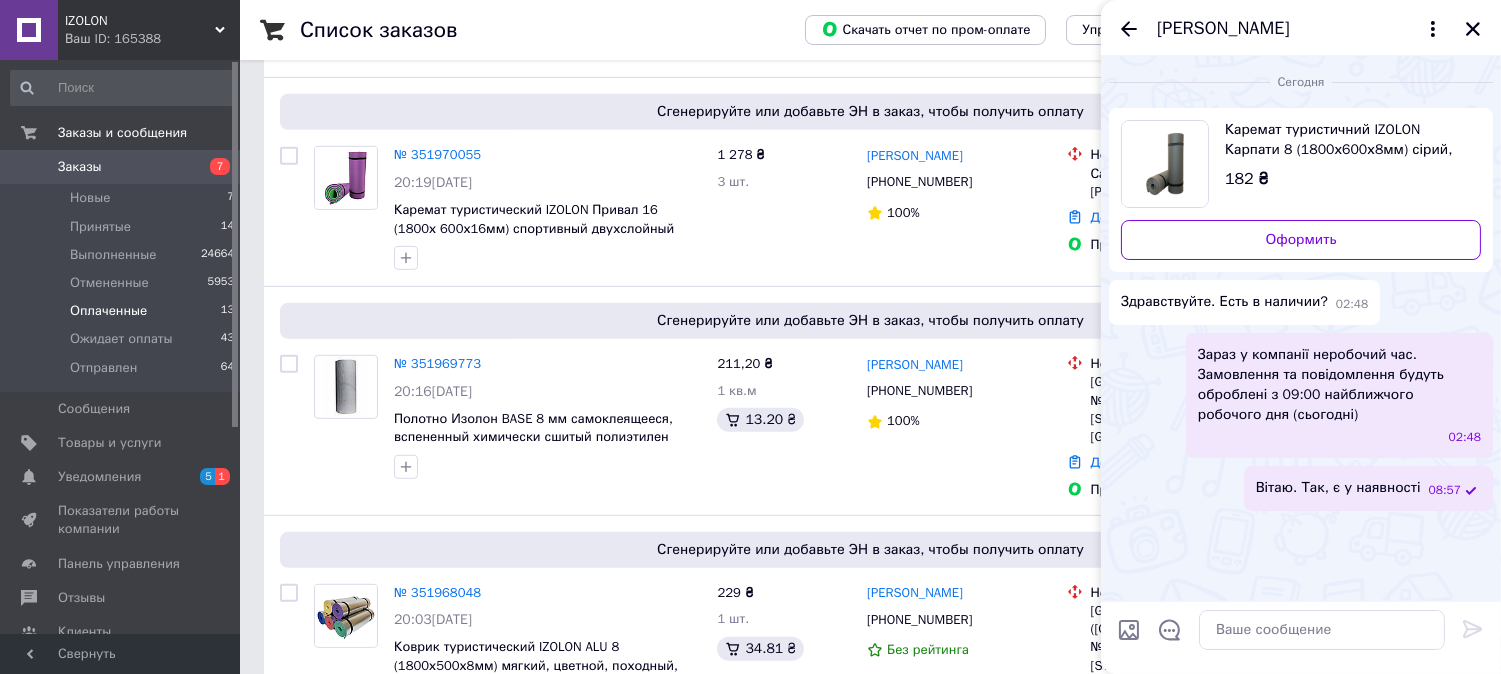 click on "Александр Панченко" at bounding box center [1301, 28] 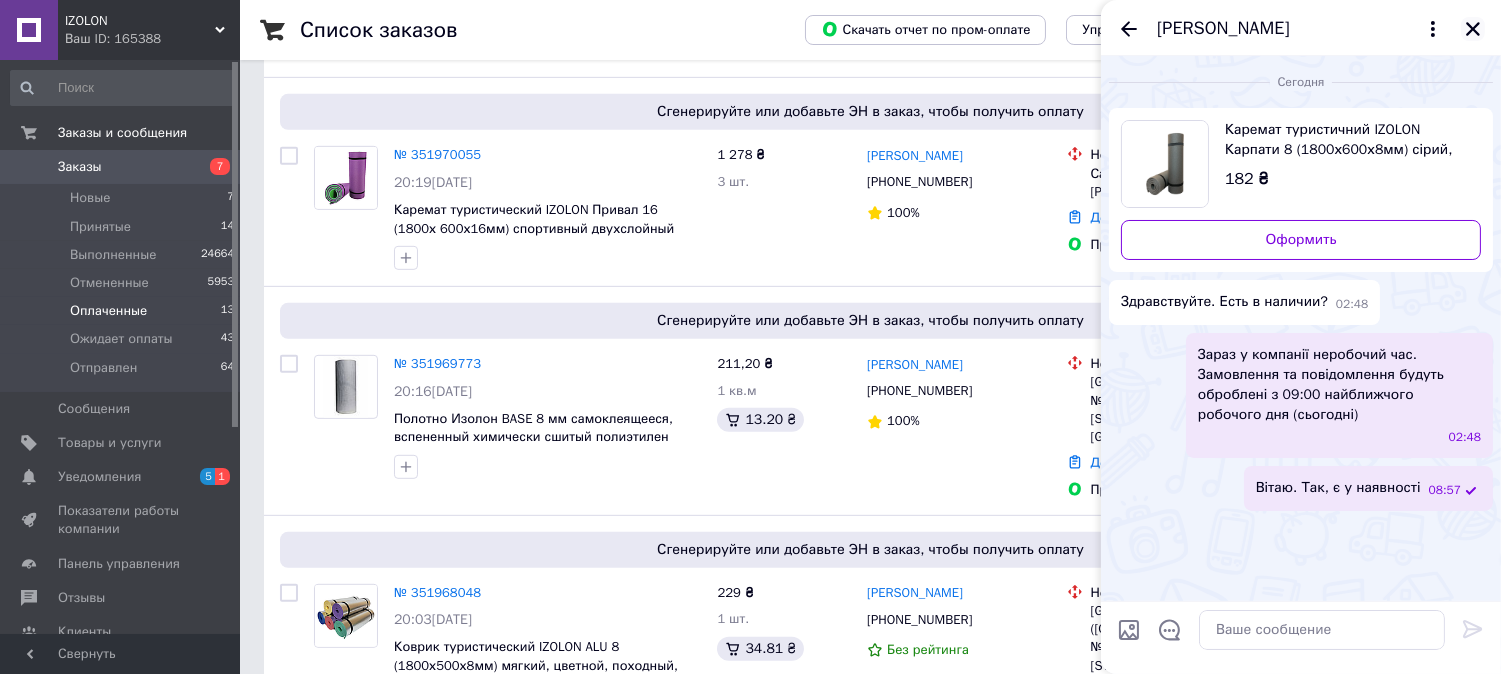 click 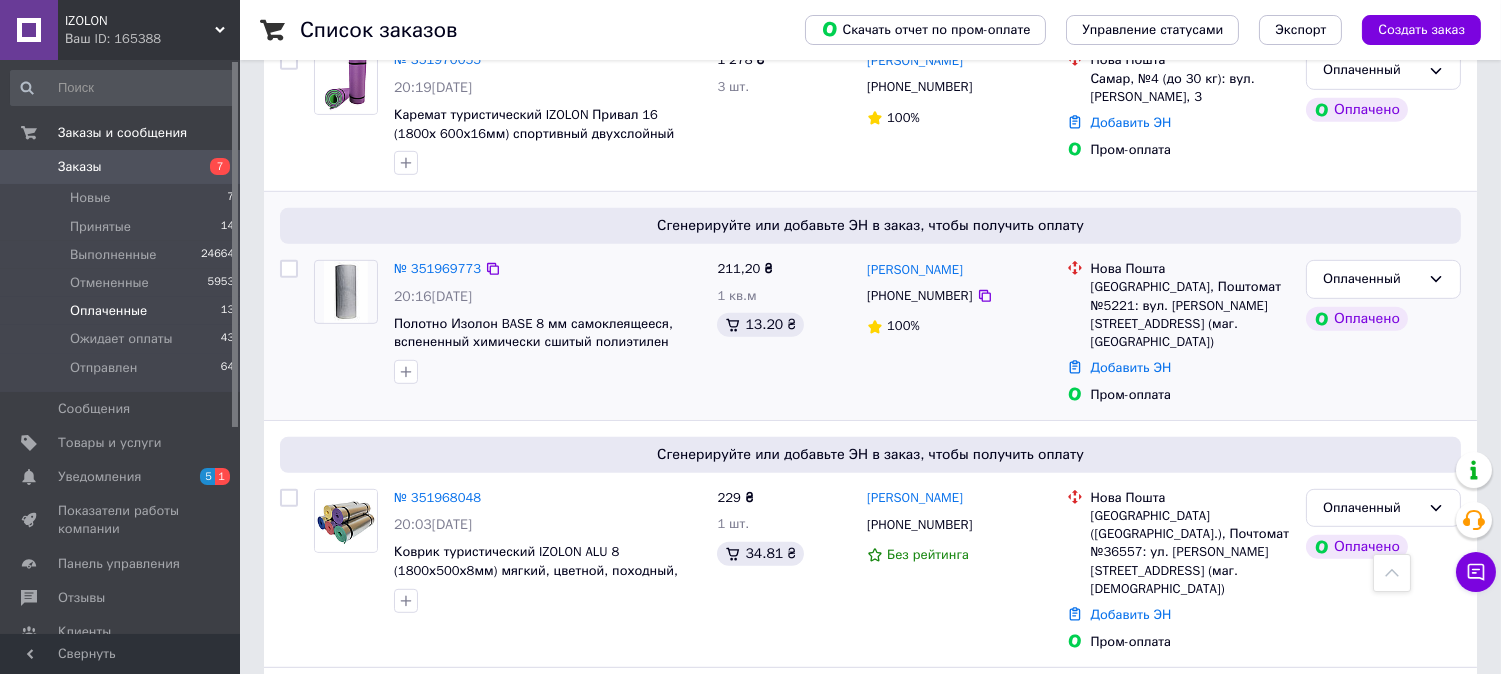 scroll, scrollTop: 2111, scrollLeft: 0, axis: vertical 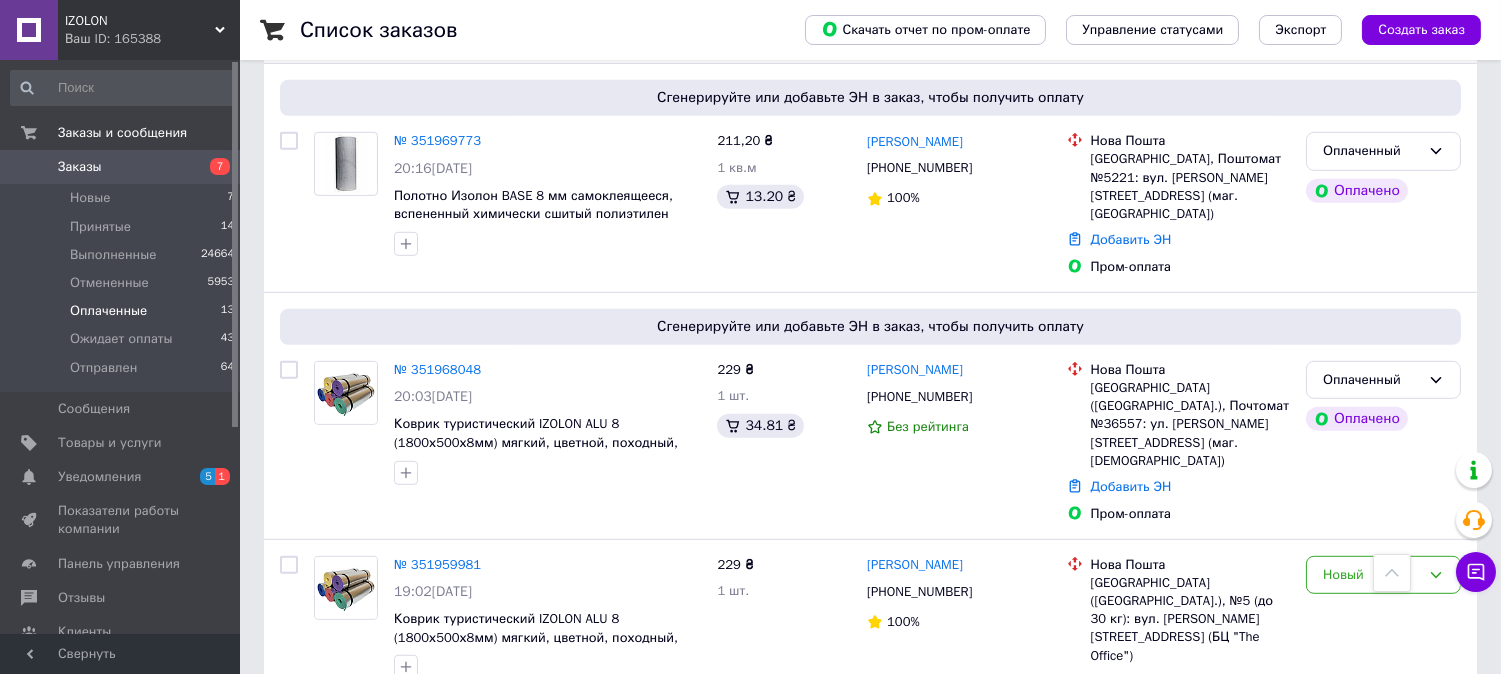 click on "Оплаченные" at bounding box center [108, 311] 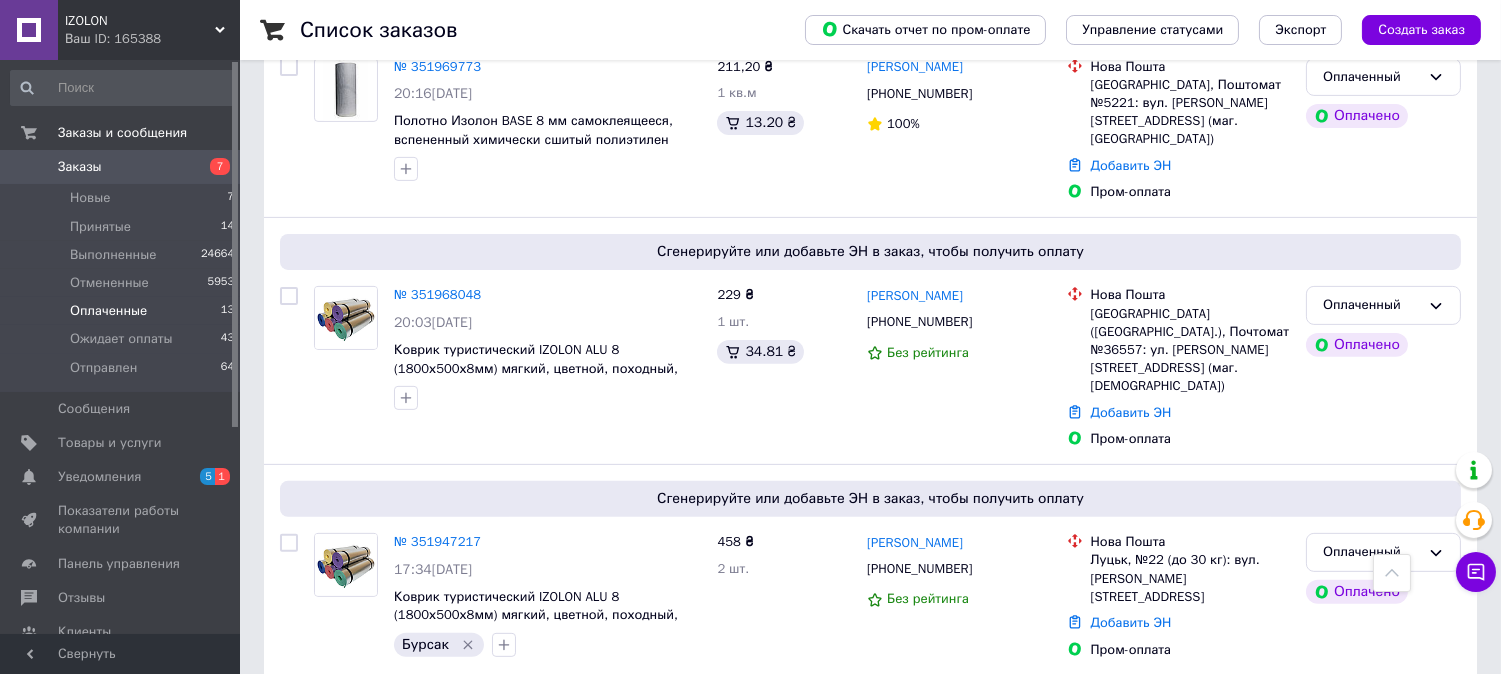scroll, scrollTop: 1333, scrollLeft: 0, axis: vertical 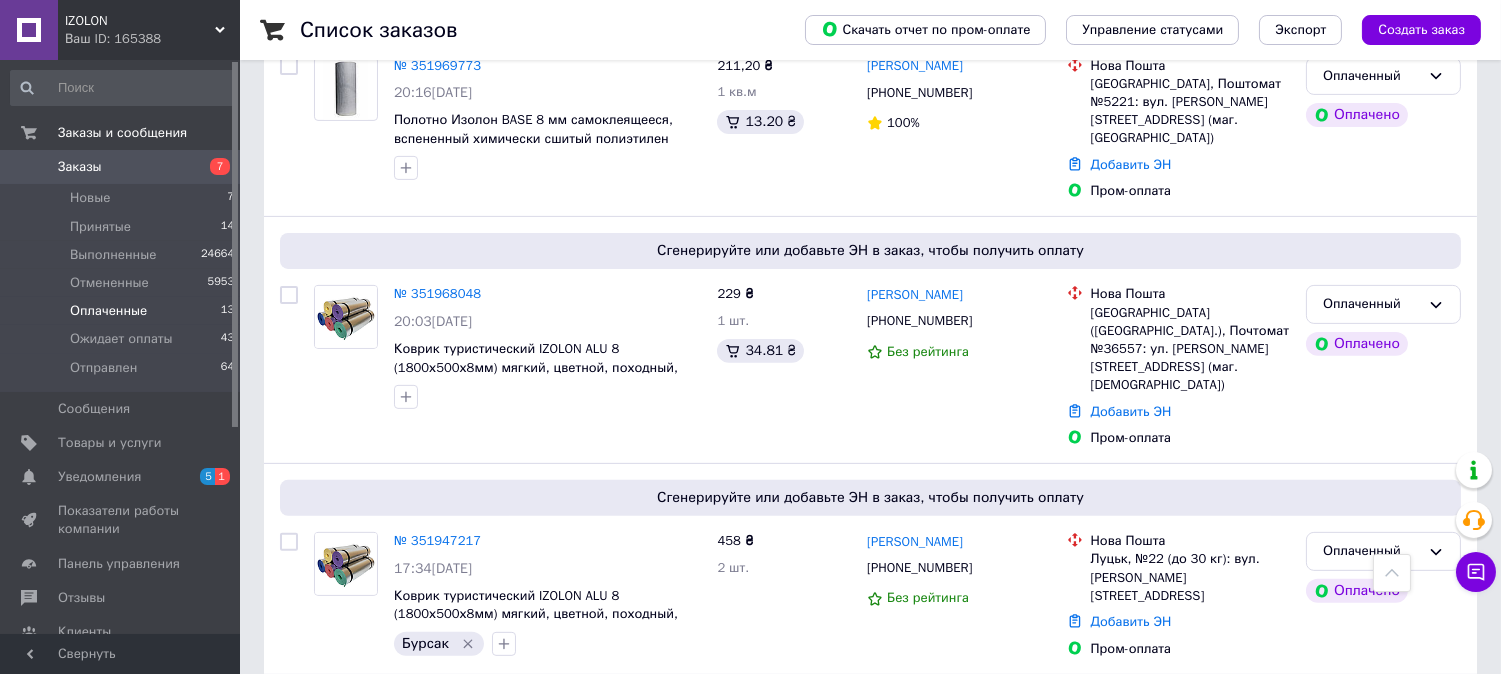 click on "Ваш ID: 165388" at bounding box center [152, 39] 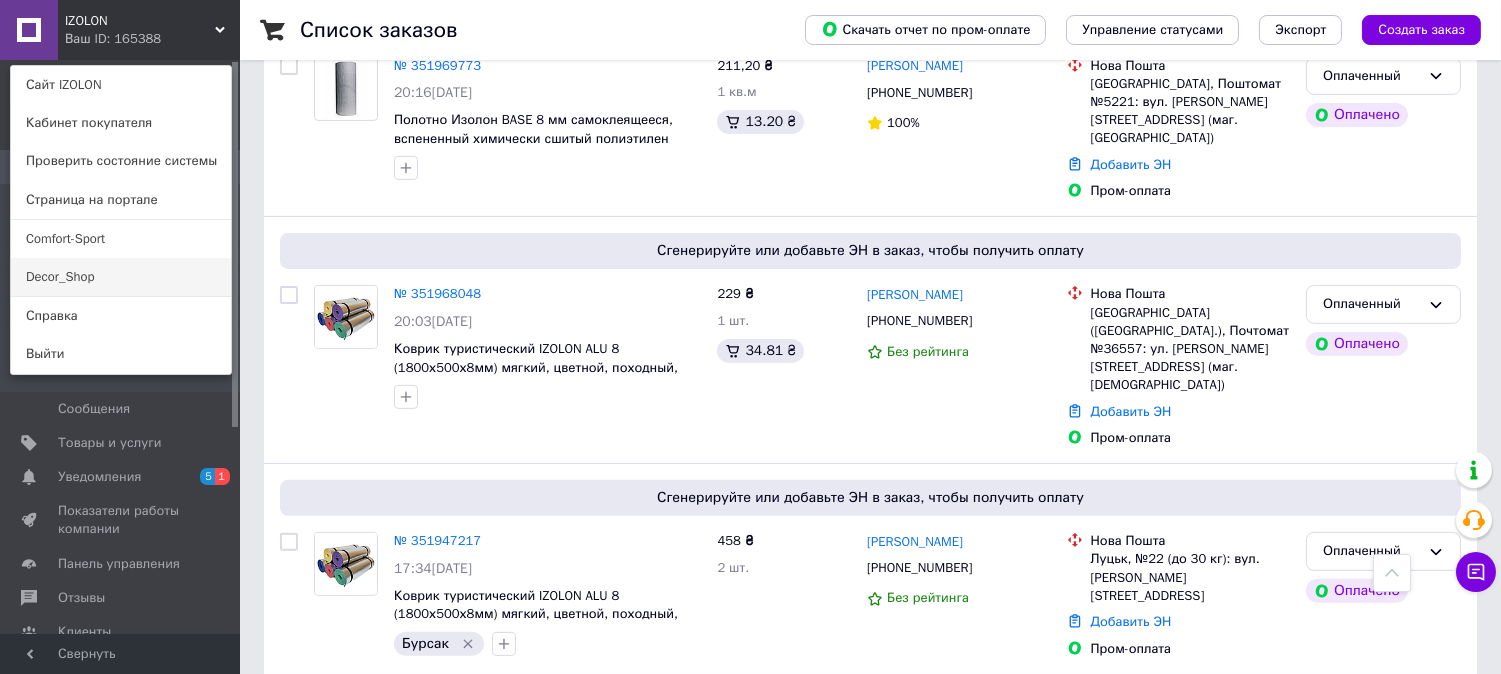 click on "Decor_Shop" at bounding box center (121, 277) 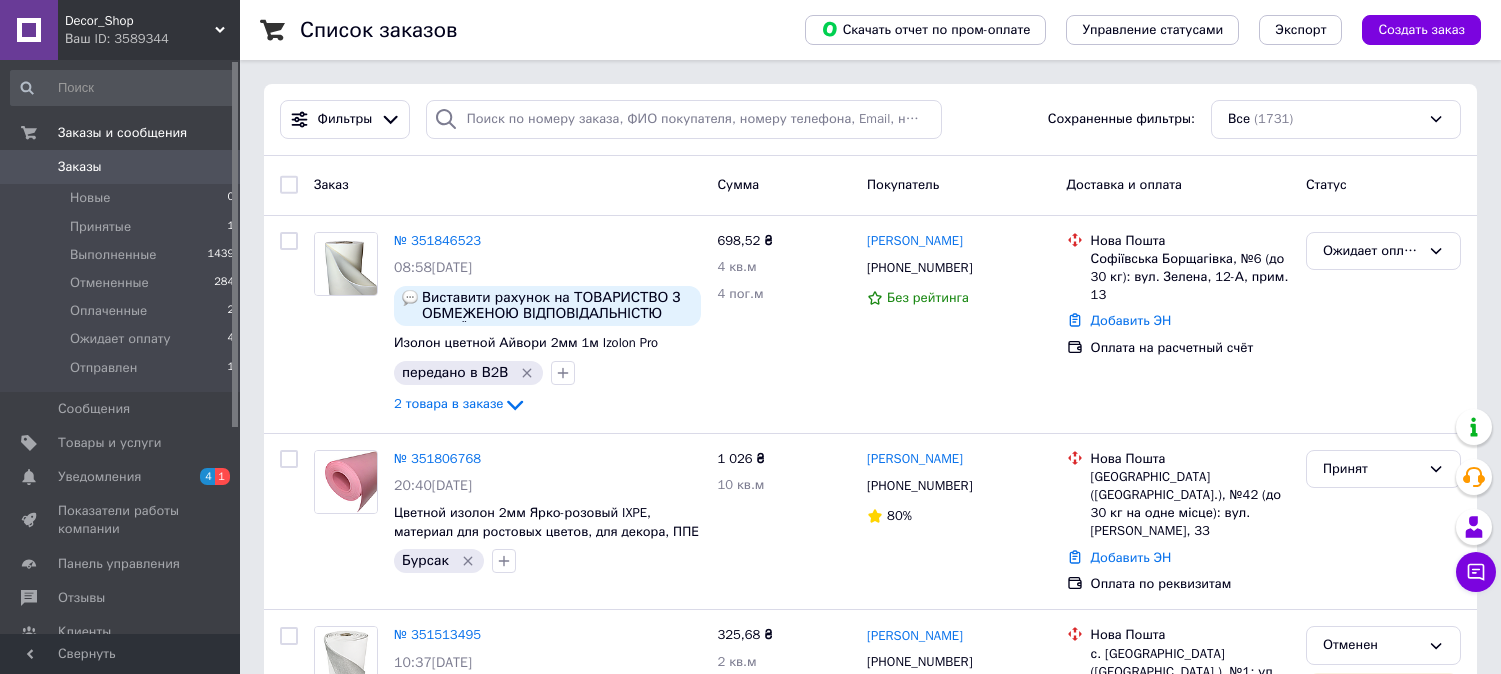 scroll, scrollTop: 0, scrollLeft: 0, axis: both 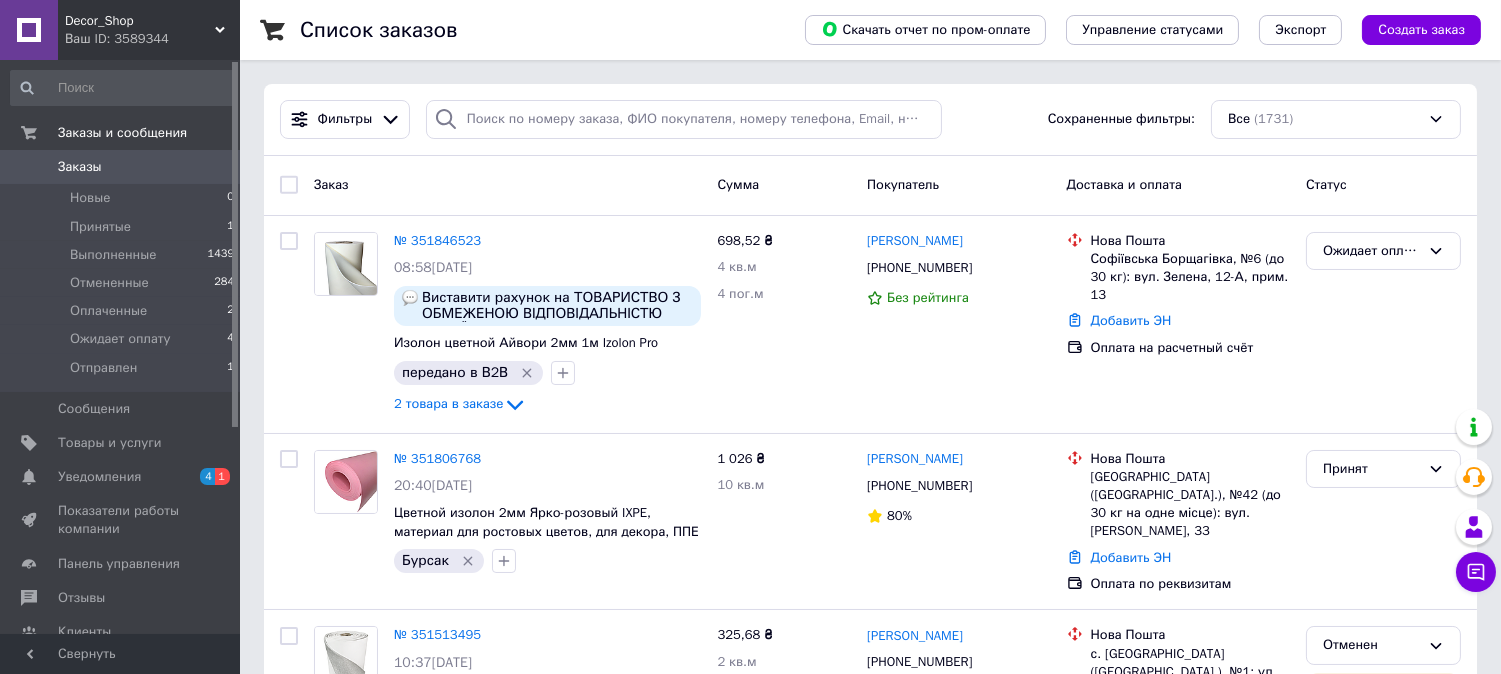 click on "Decor_Shop" at bounding box center [140, 21] 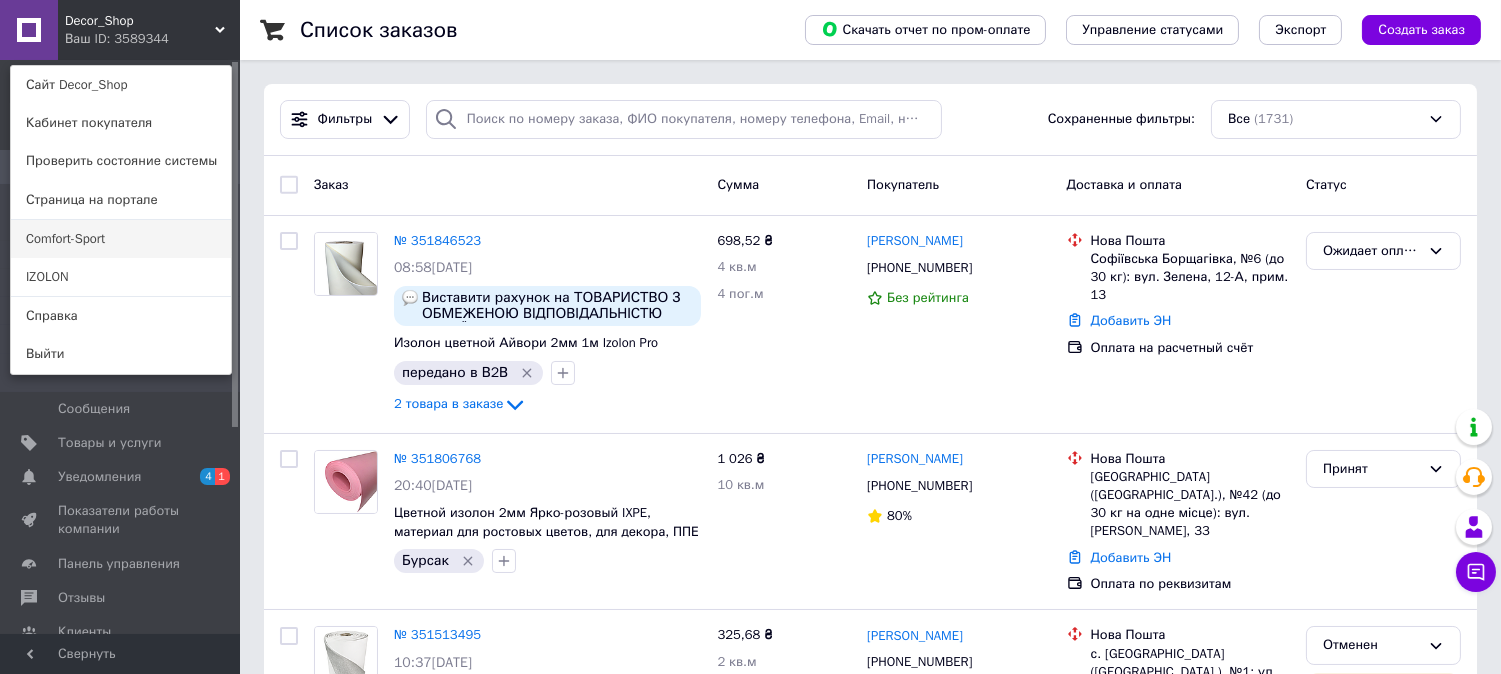 click on "Comfort-Sport" at bounding box center (121, 239) 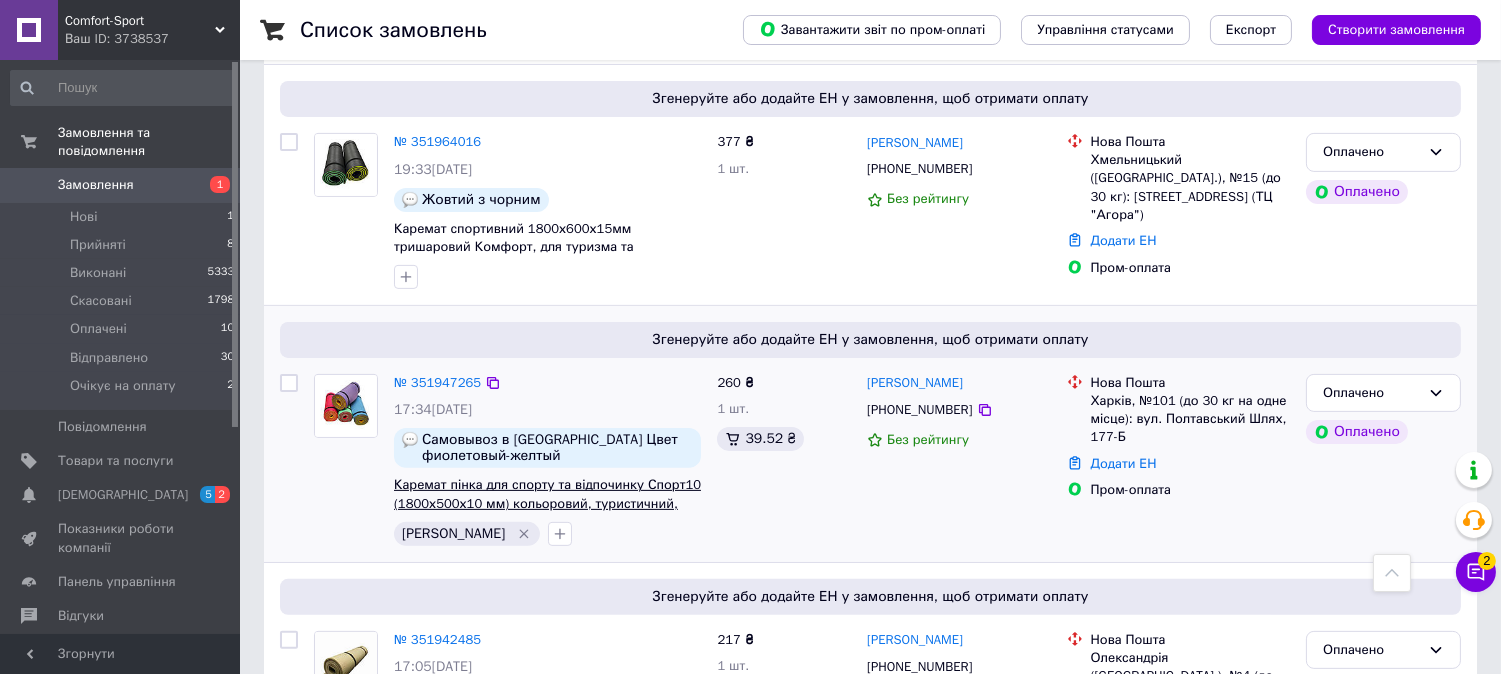 scroll, scrollTop: 888, scrollLeft: 0, axis: vertical 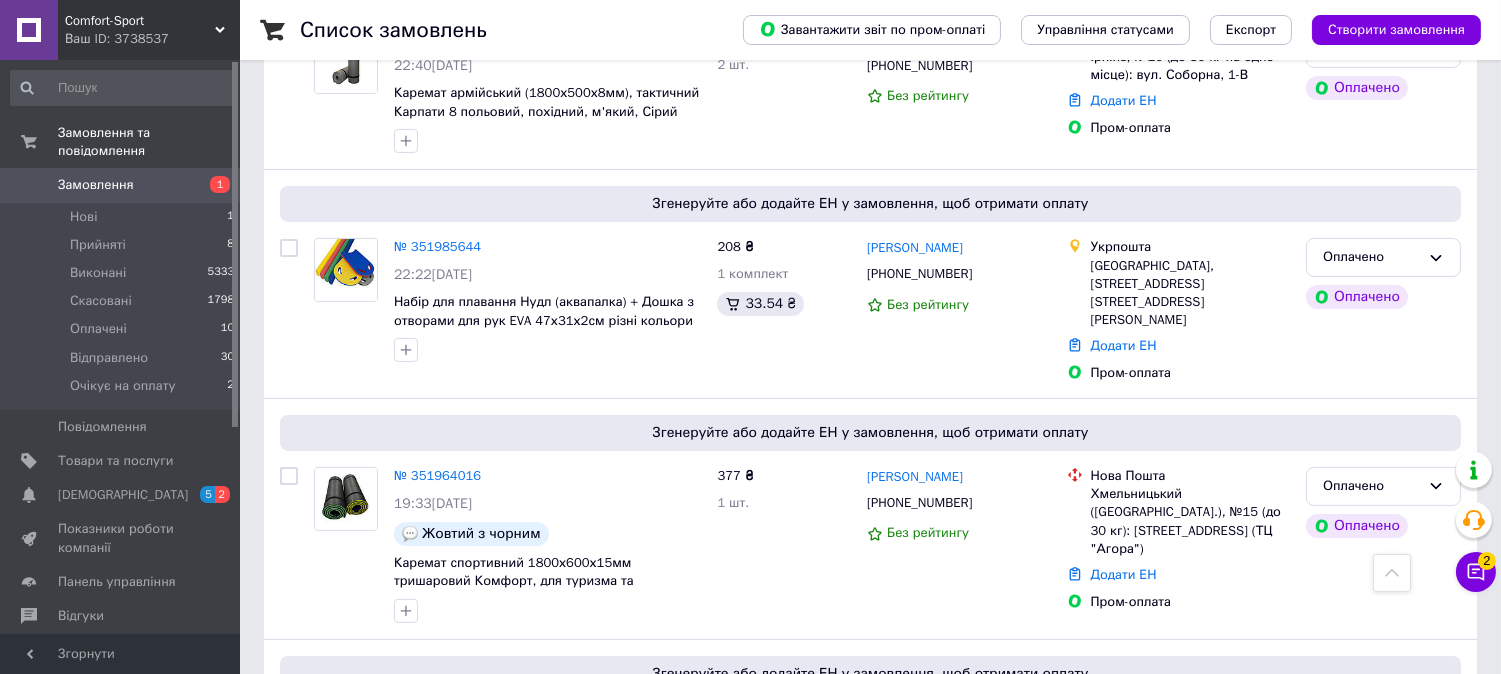 click on "Comfort-Sport Ваш ID: 3738537" at bounding box center [149, 30] 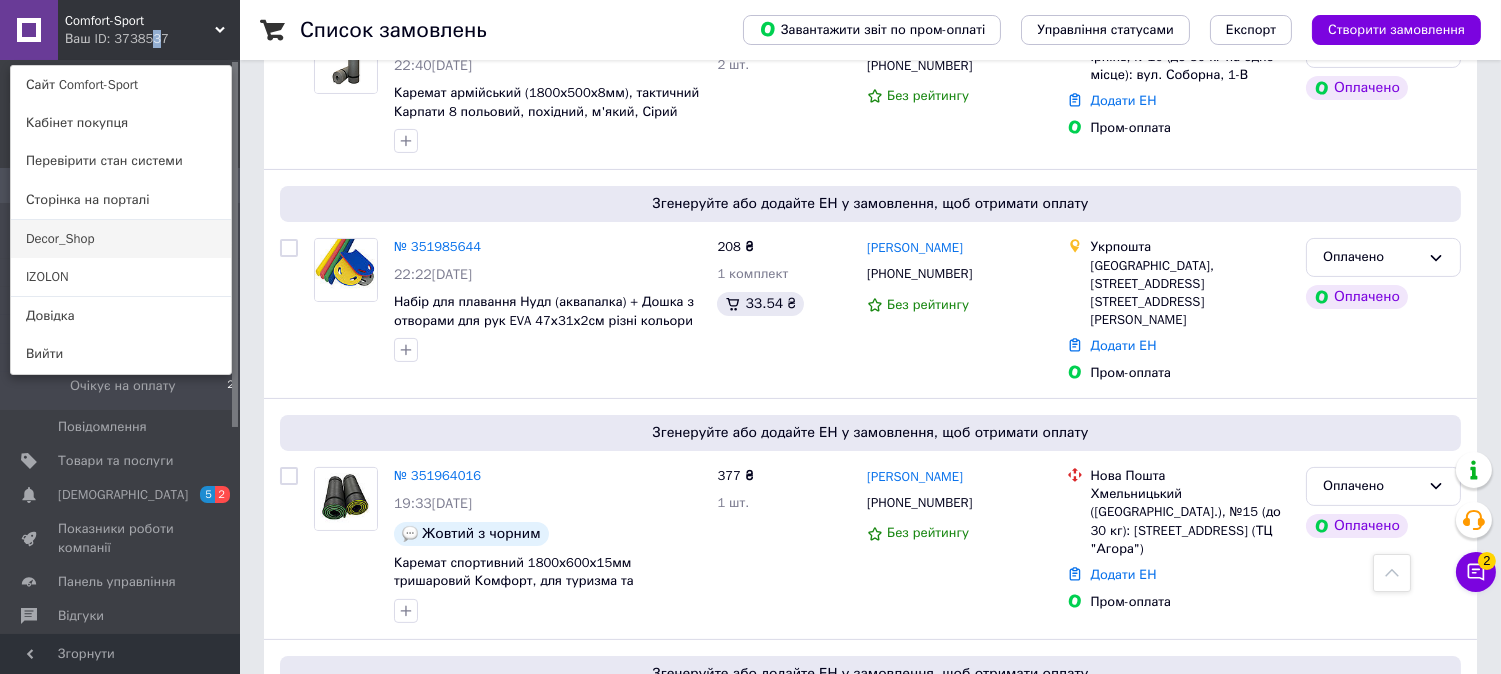 click on "Decor_Shop" at bounding box center [121, 239] 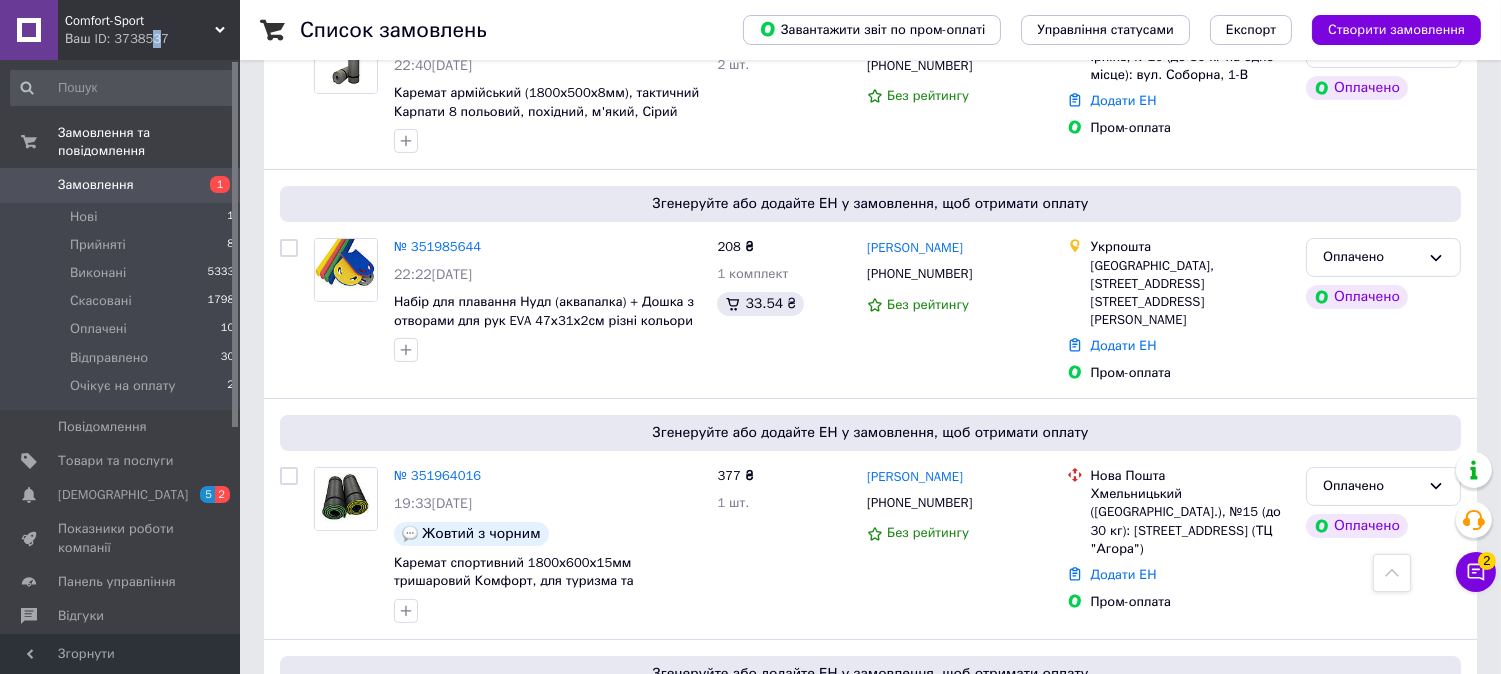 click on "Виконані 5333" at bounding box center [123, 273] 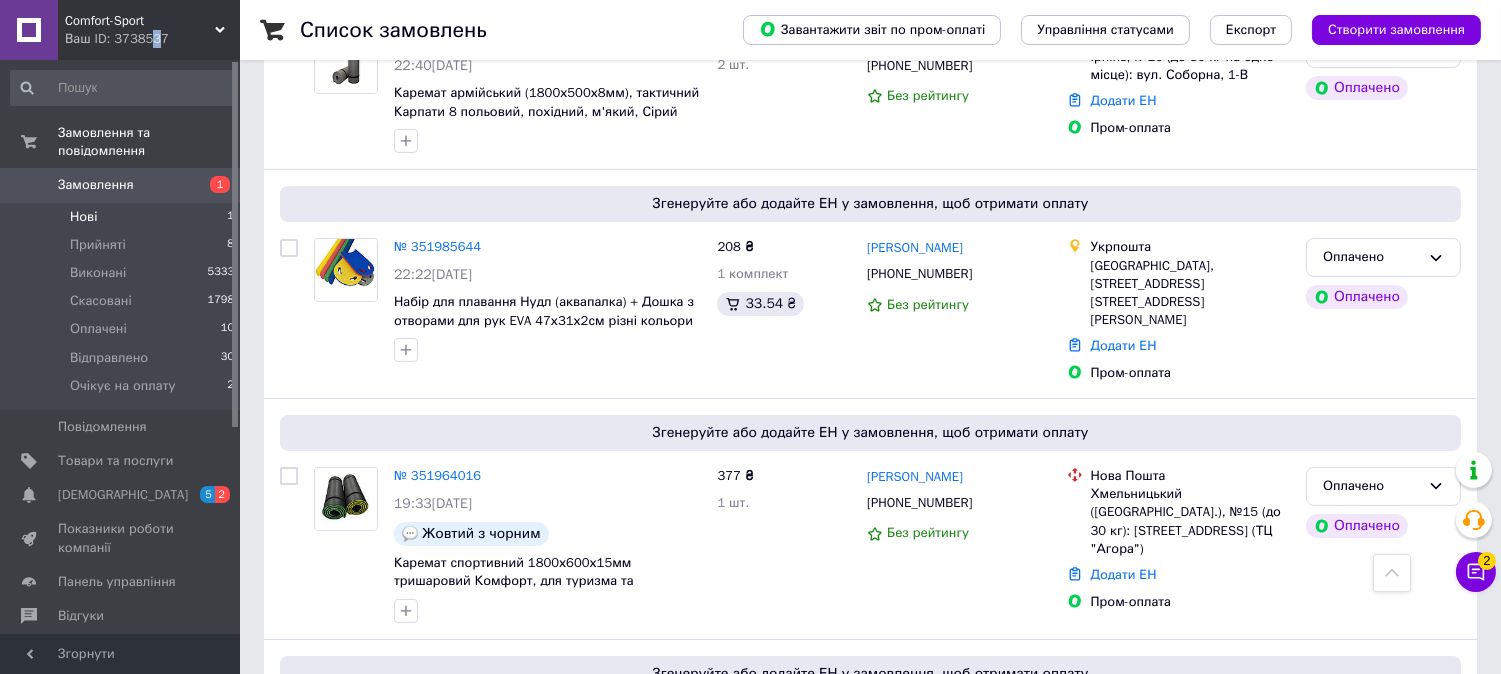 scroll, scrollTop: 960, scrollLeft: 0, axis: vertical 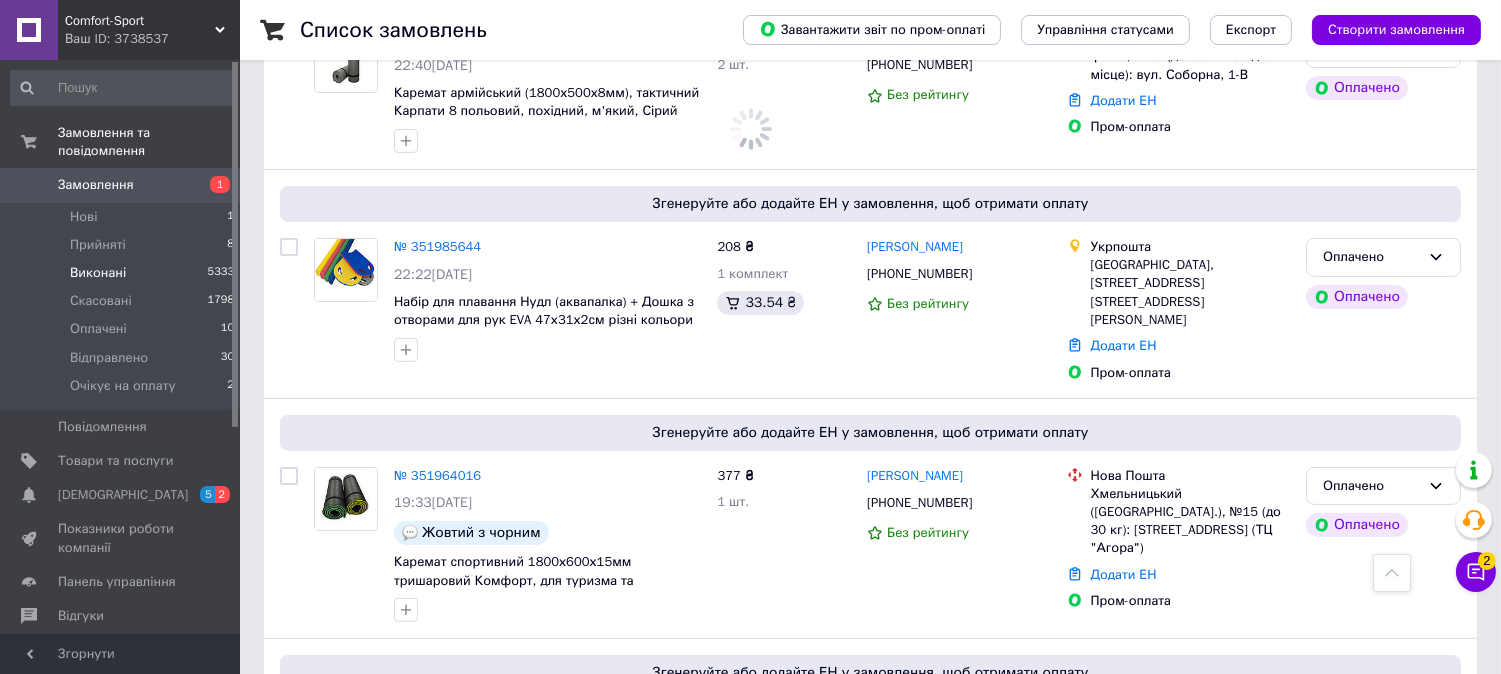 click on "Comfort-Sport Ваш ID: 3738537" at bounding box center (149, 30) 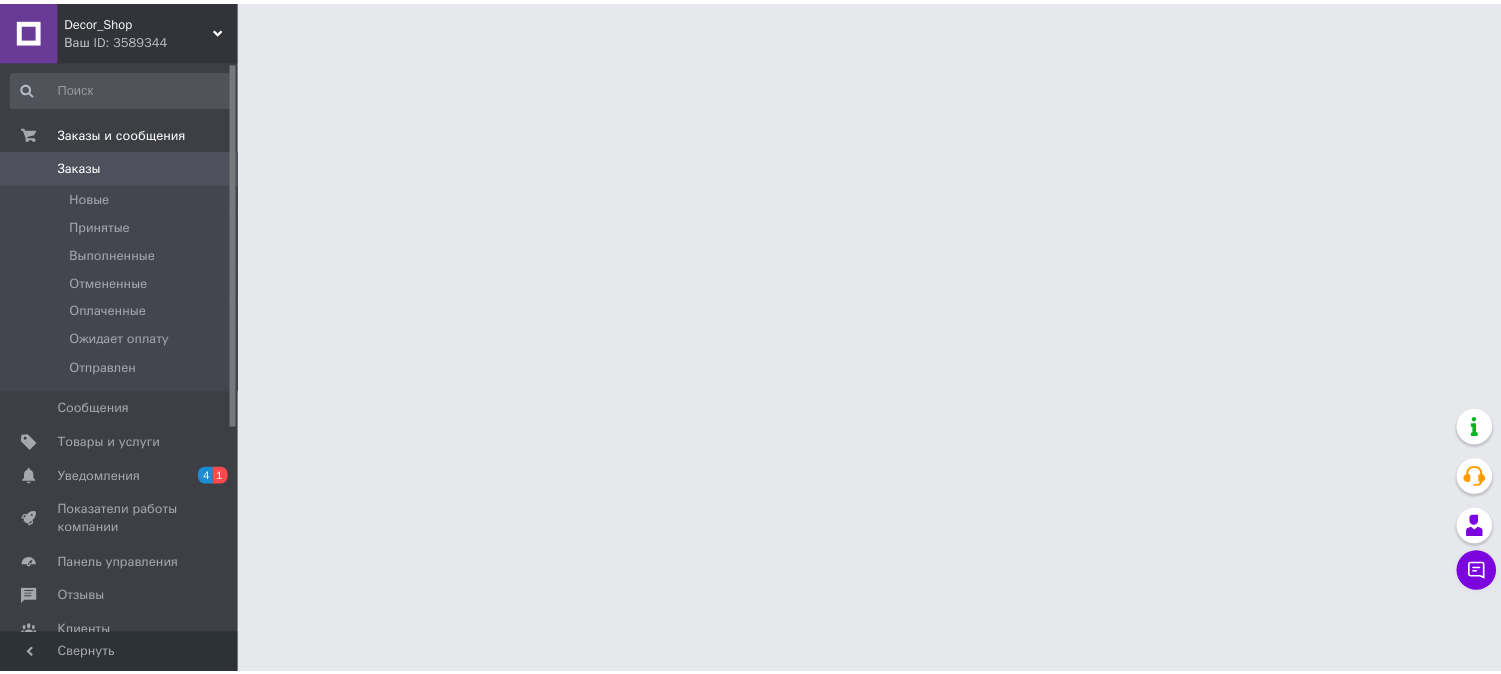 scroll, scrollTop: 0, scrollLeft: 0, axis: both 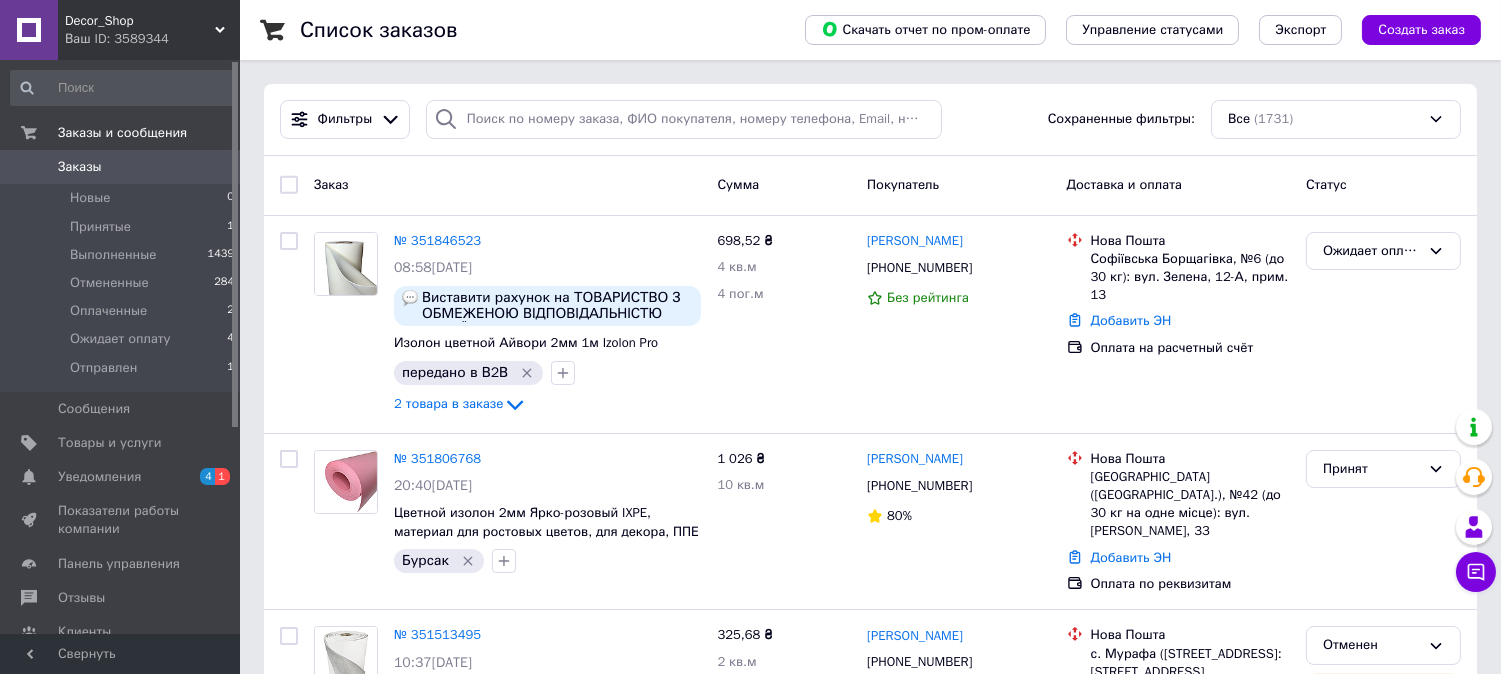 click on "Decor_Shop" at bounding box center [140, 21] 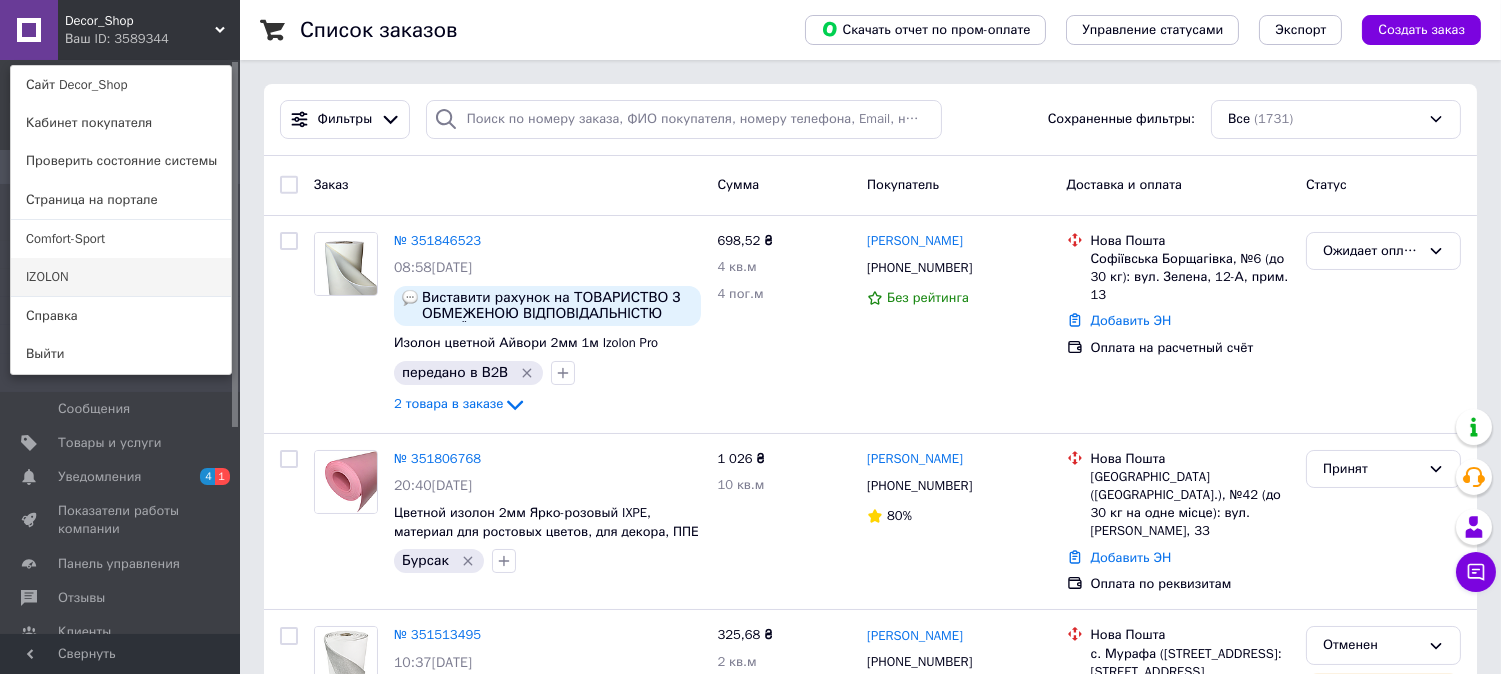 click on "IZOLON" at bounding box center (121, 277) 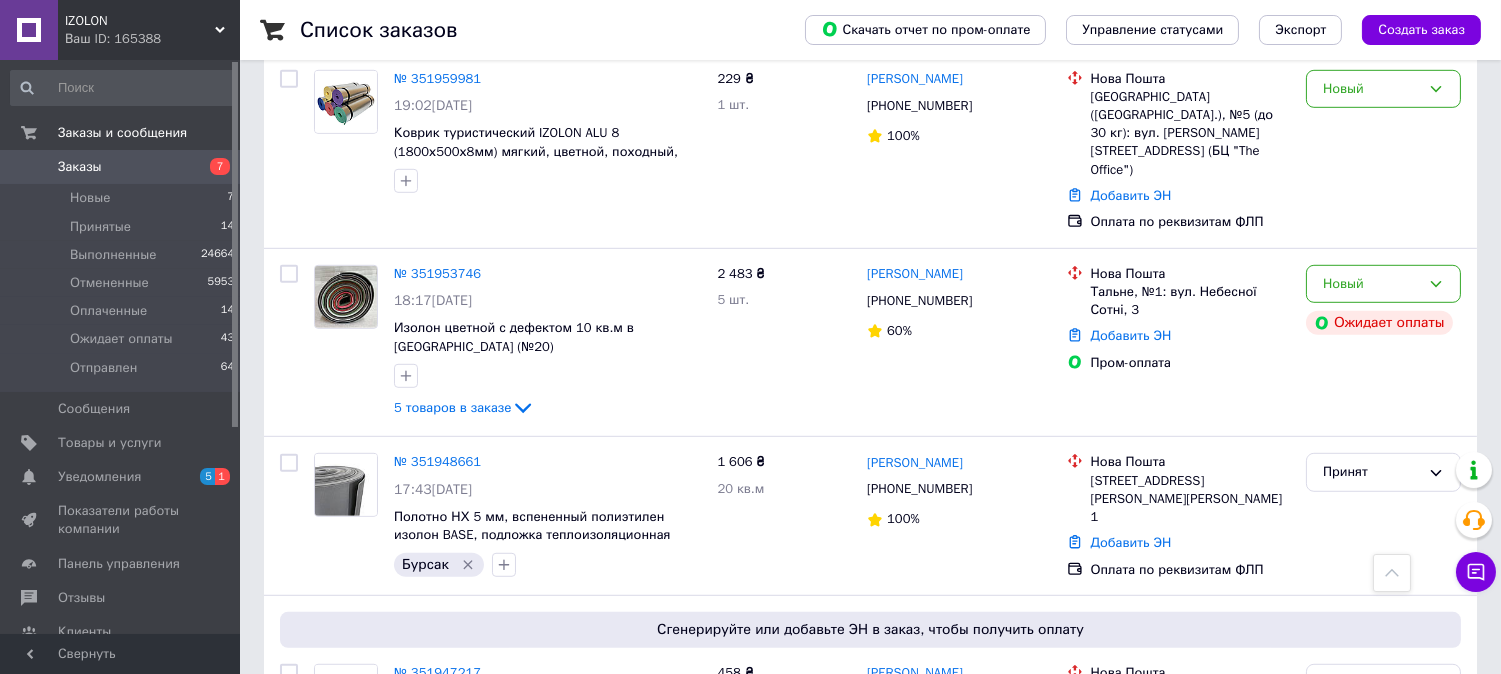 scroll, scrollTop: 2111, scrollLeft: 0, axis: vertical 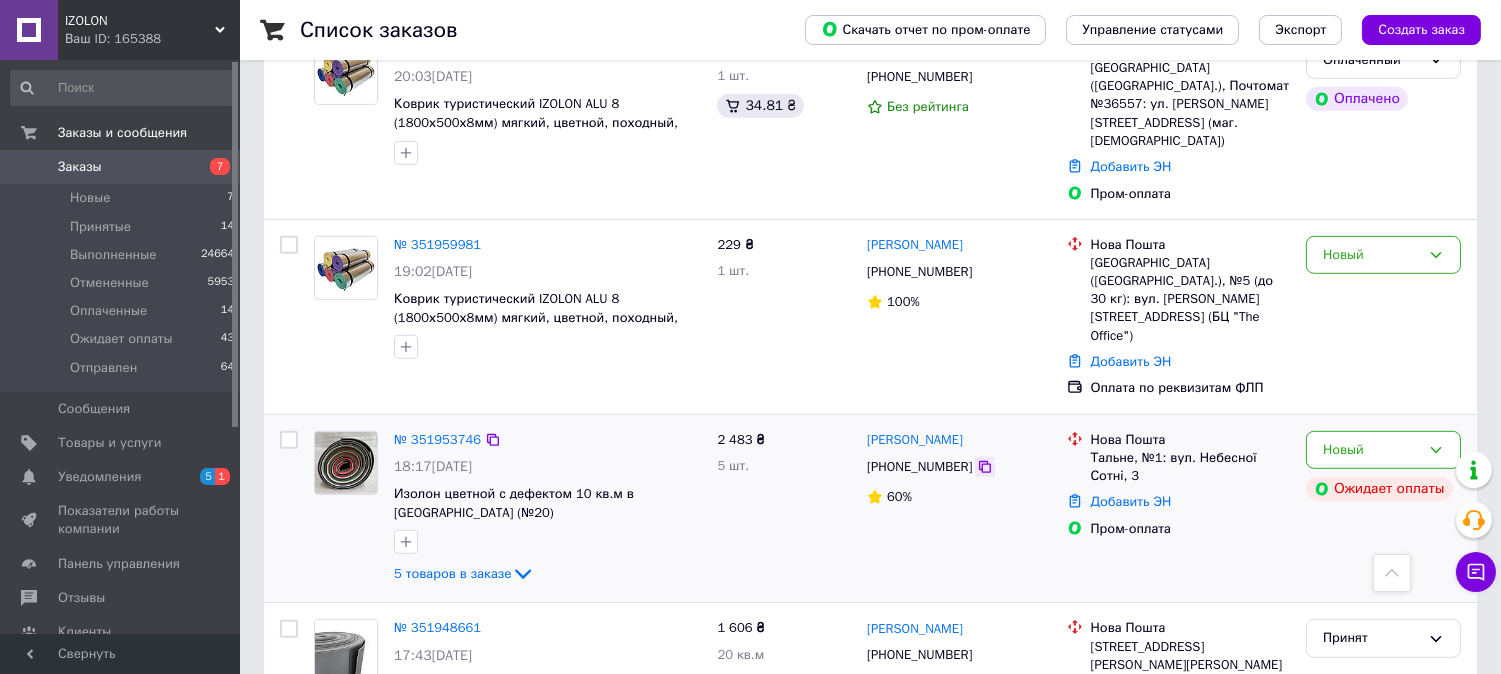 click 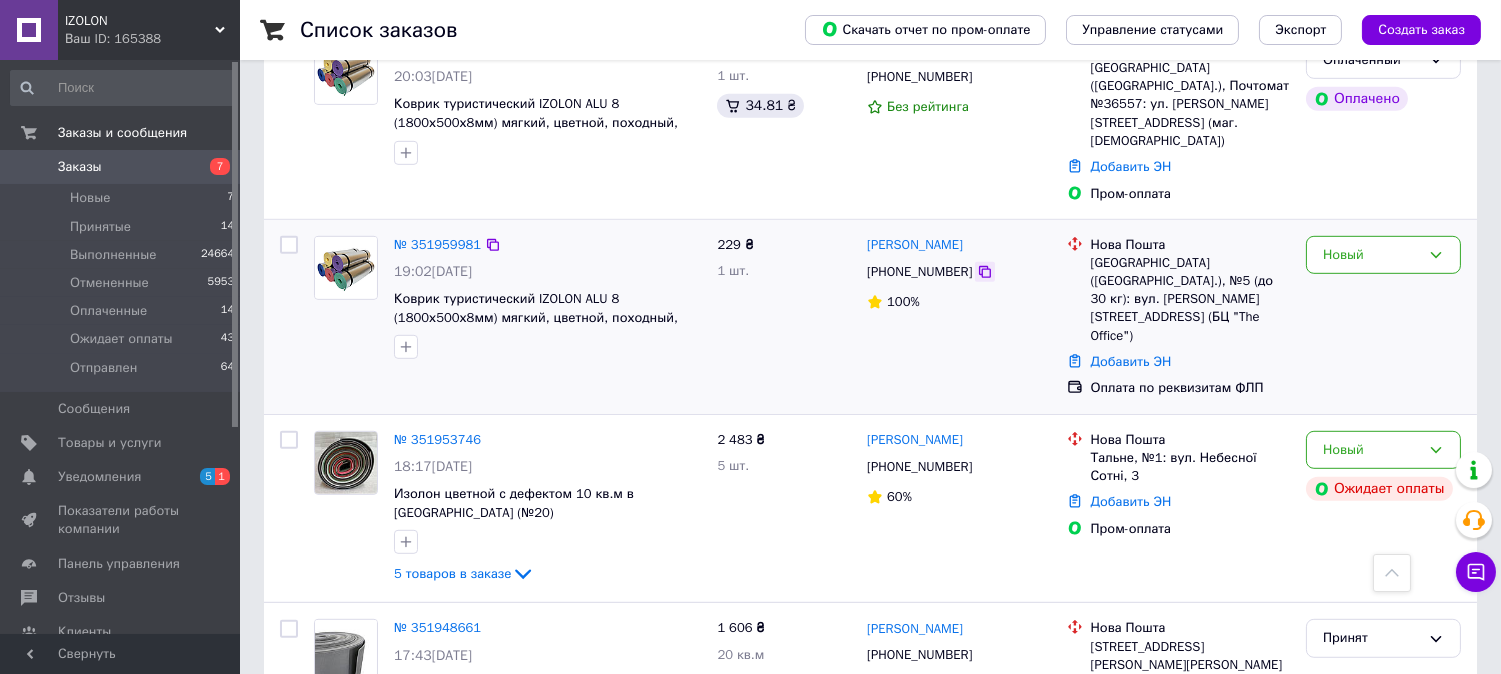 click 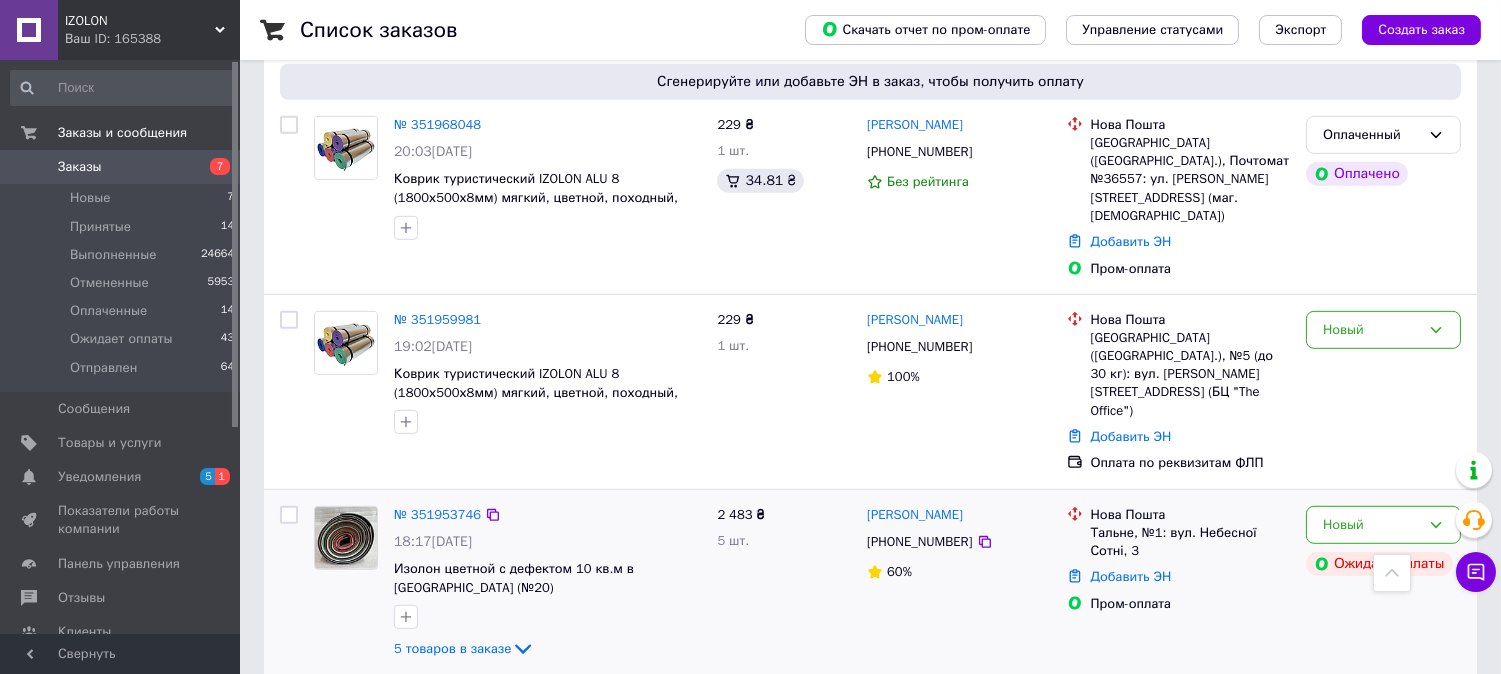 scroll, scrollTop: 2000, scrollLeft: 0, axis: vertical 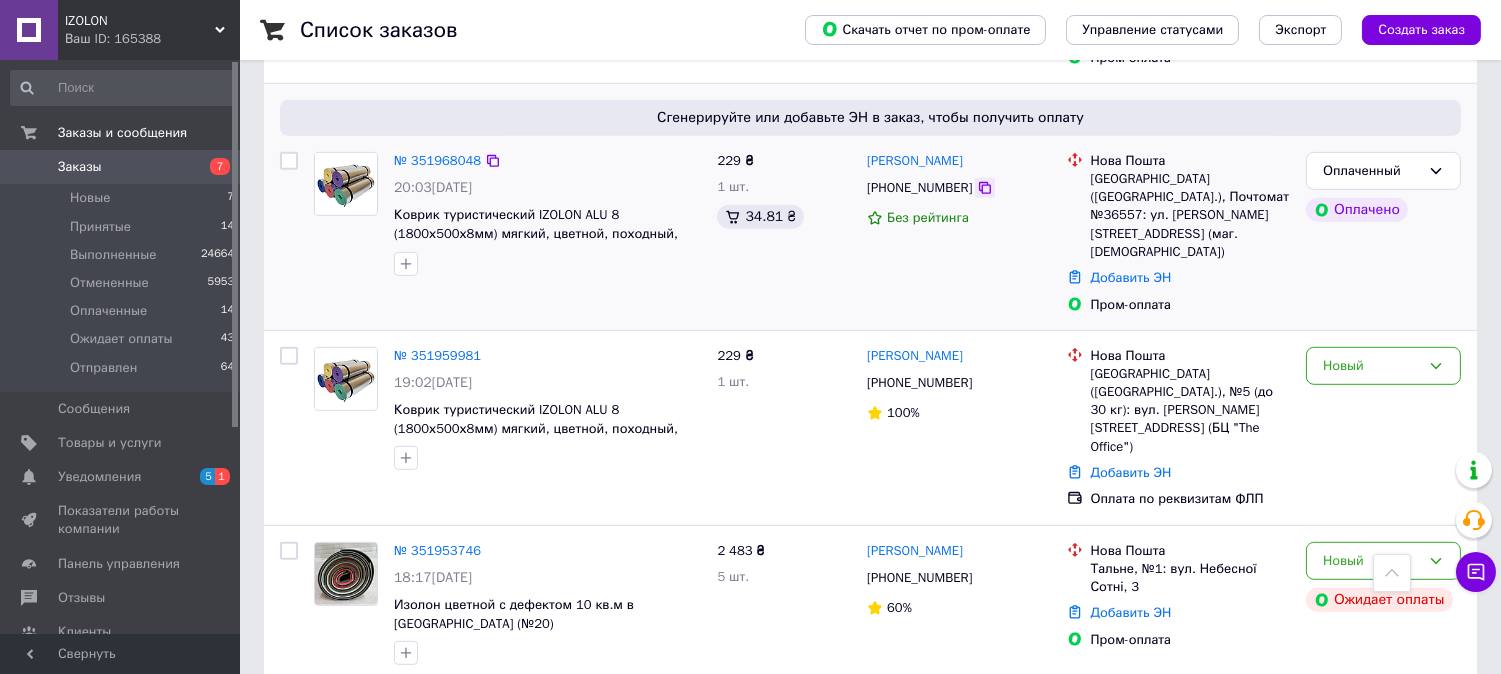 click 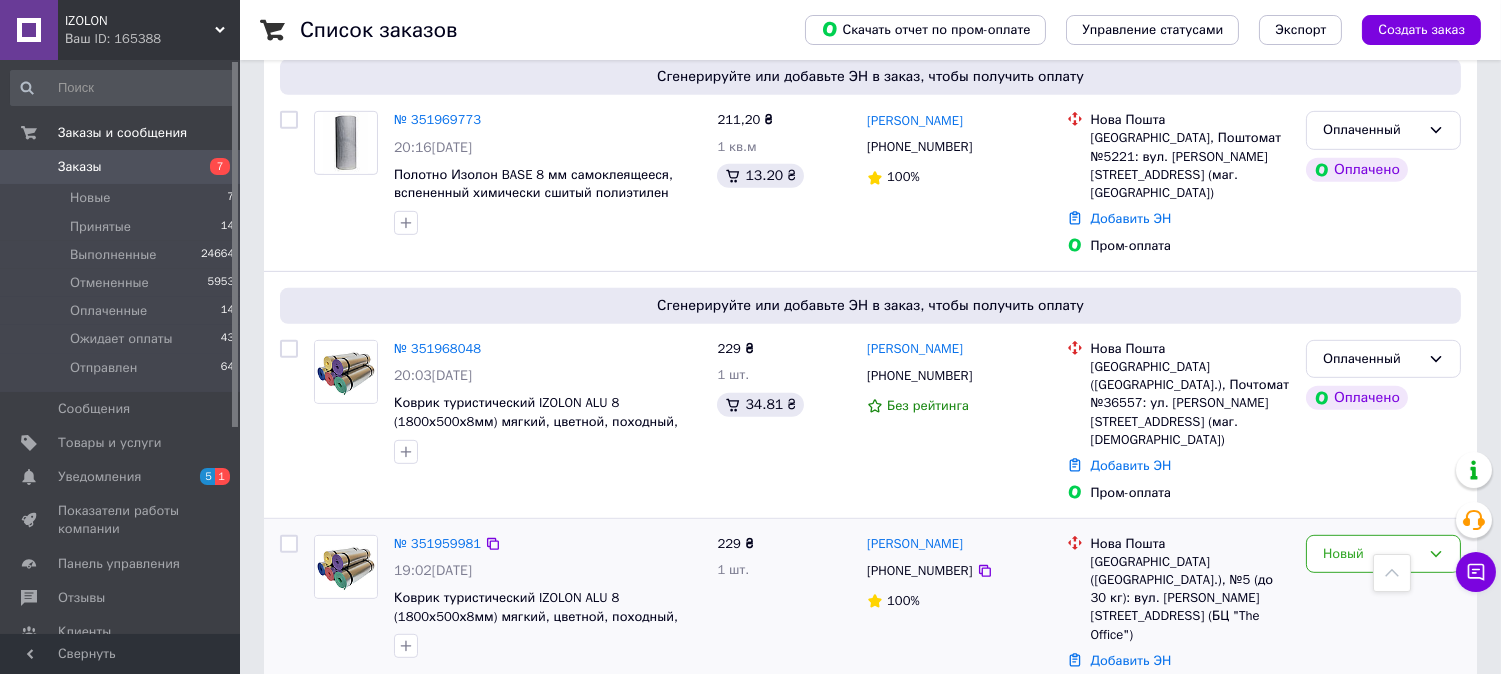 scroll, scrollTop: 1777, scrollLeft: 0, axis: vertical 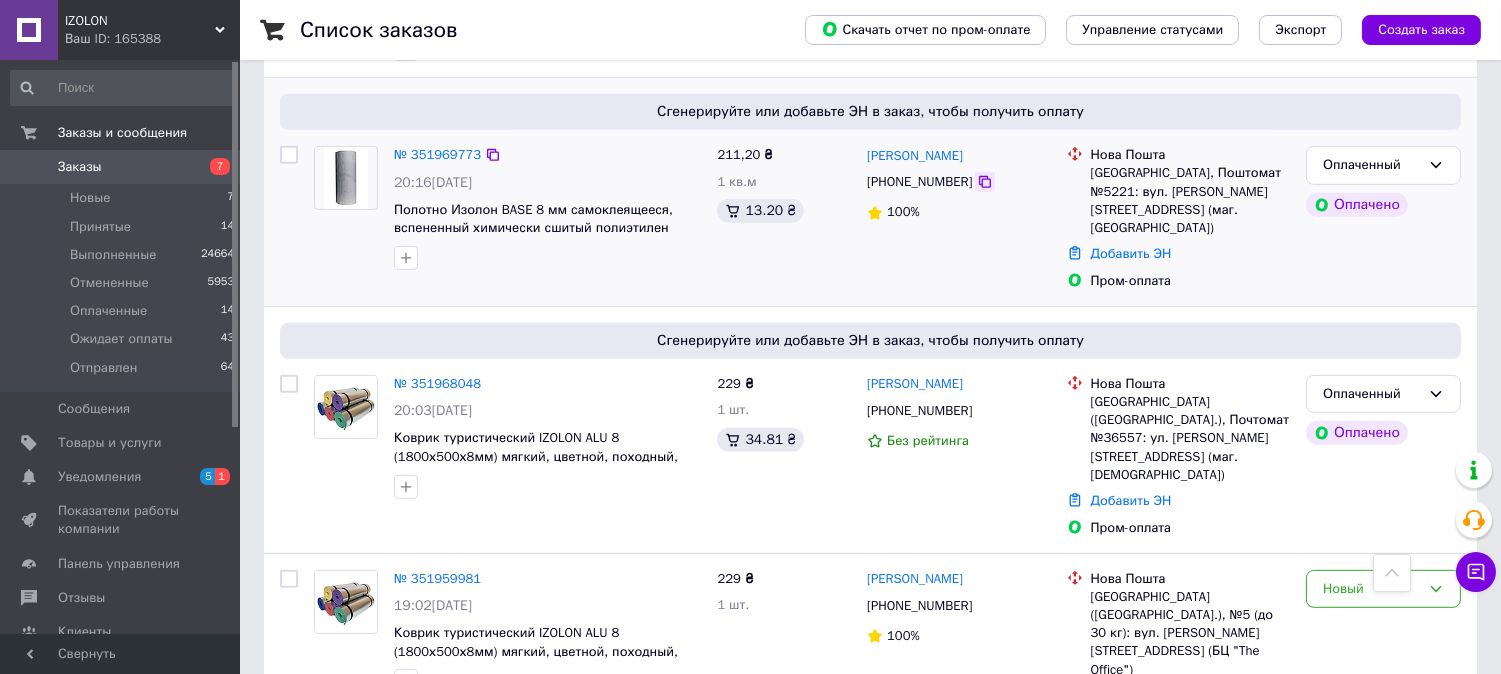click 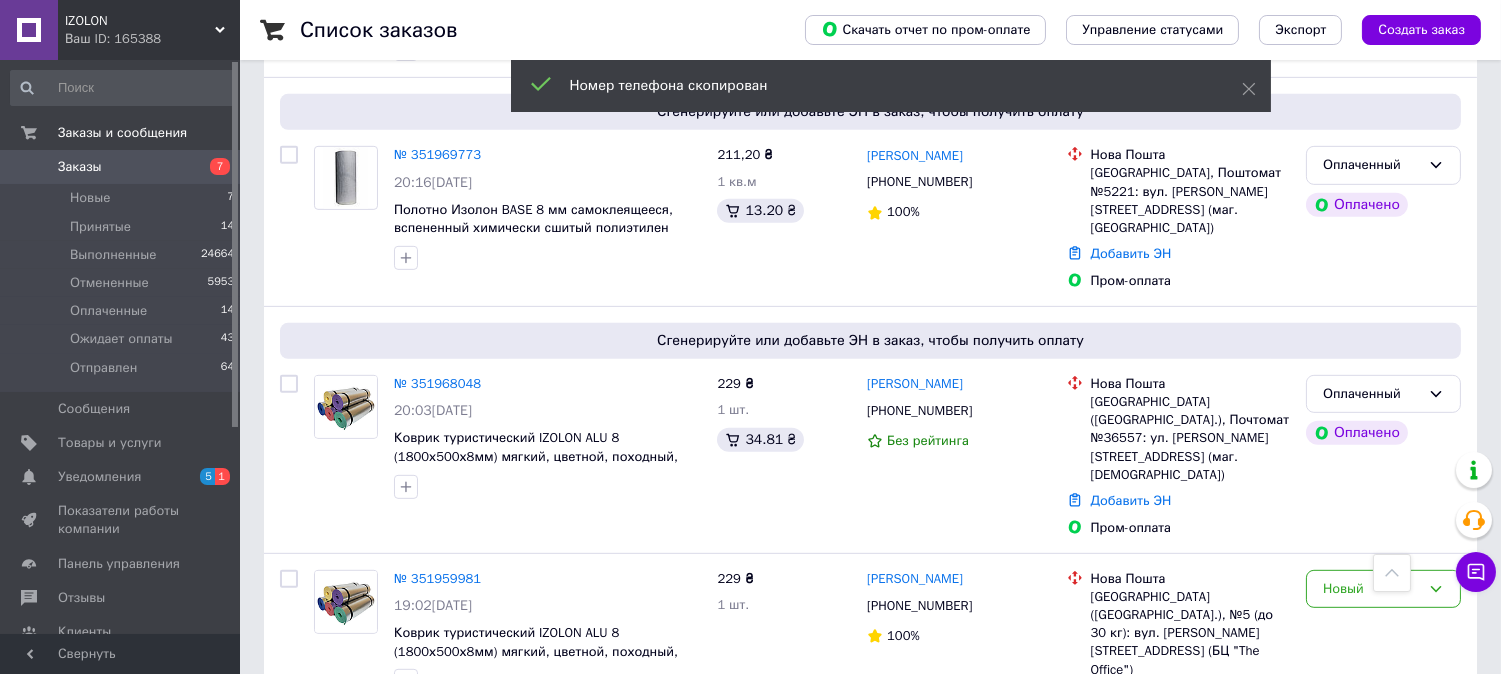 click on "18:17[DATE]" at bounding box center [547, 801] 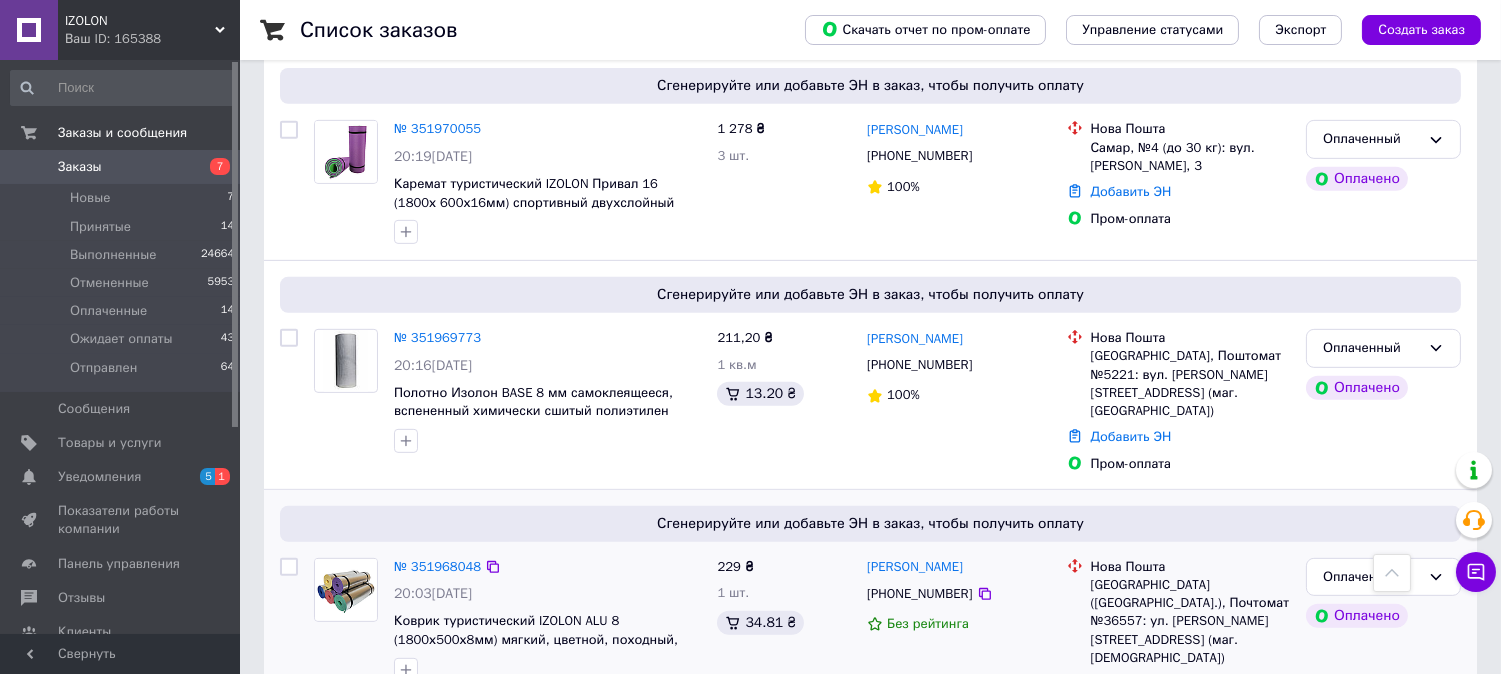 scroll, scrollTop: 1555, scrollLeft: 0, axis: vertical 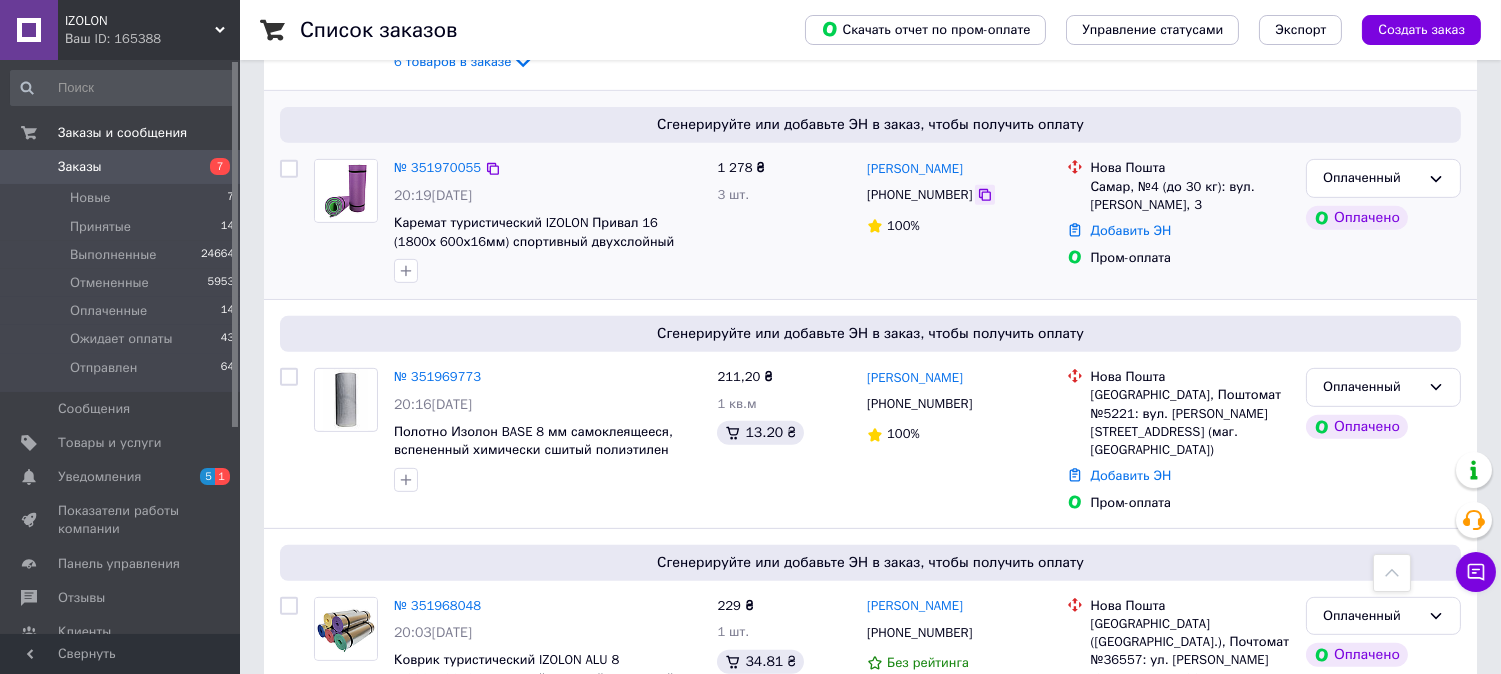 click 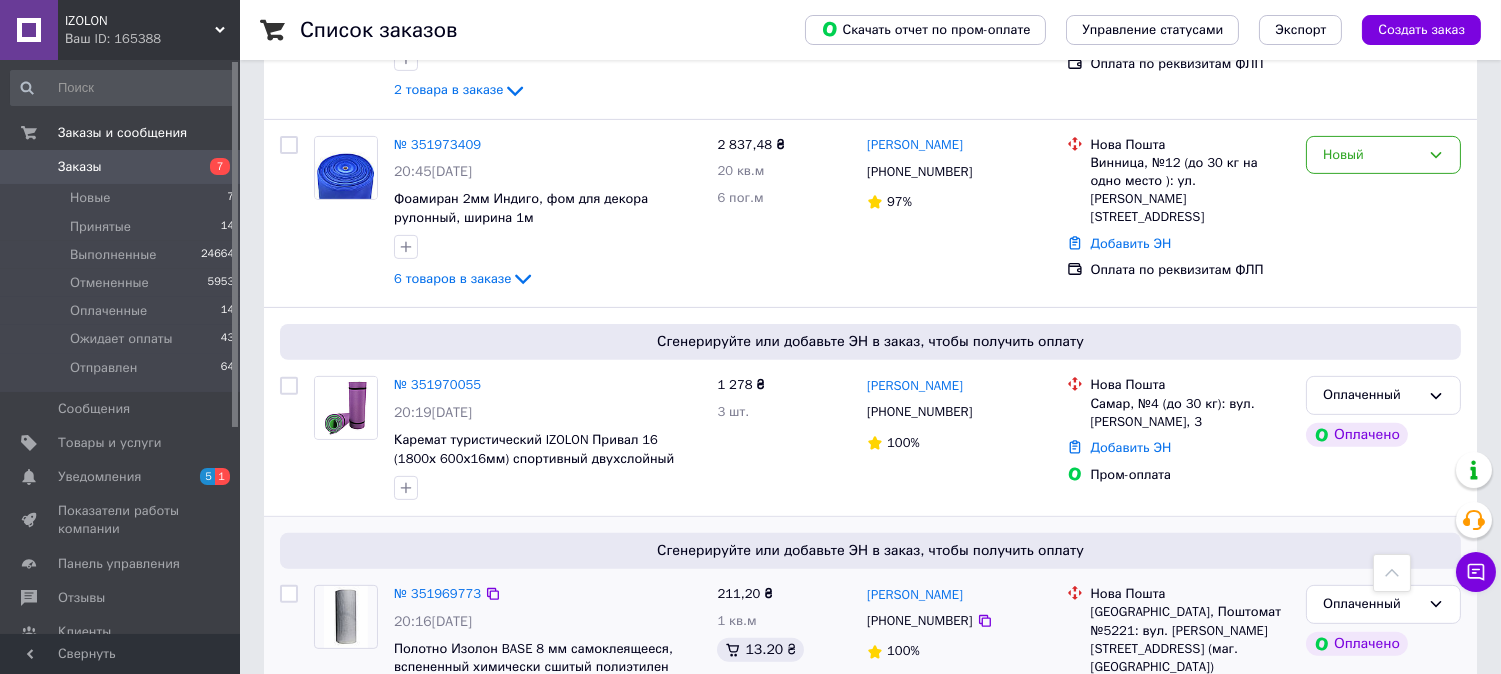 scroll, scrollTop: 1333, scrollLeft: 0, axis: vertical 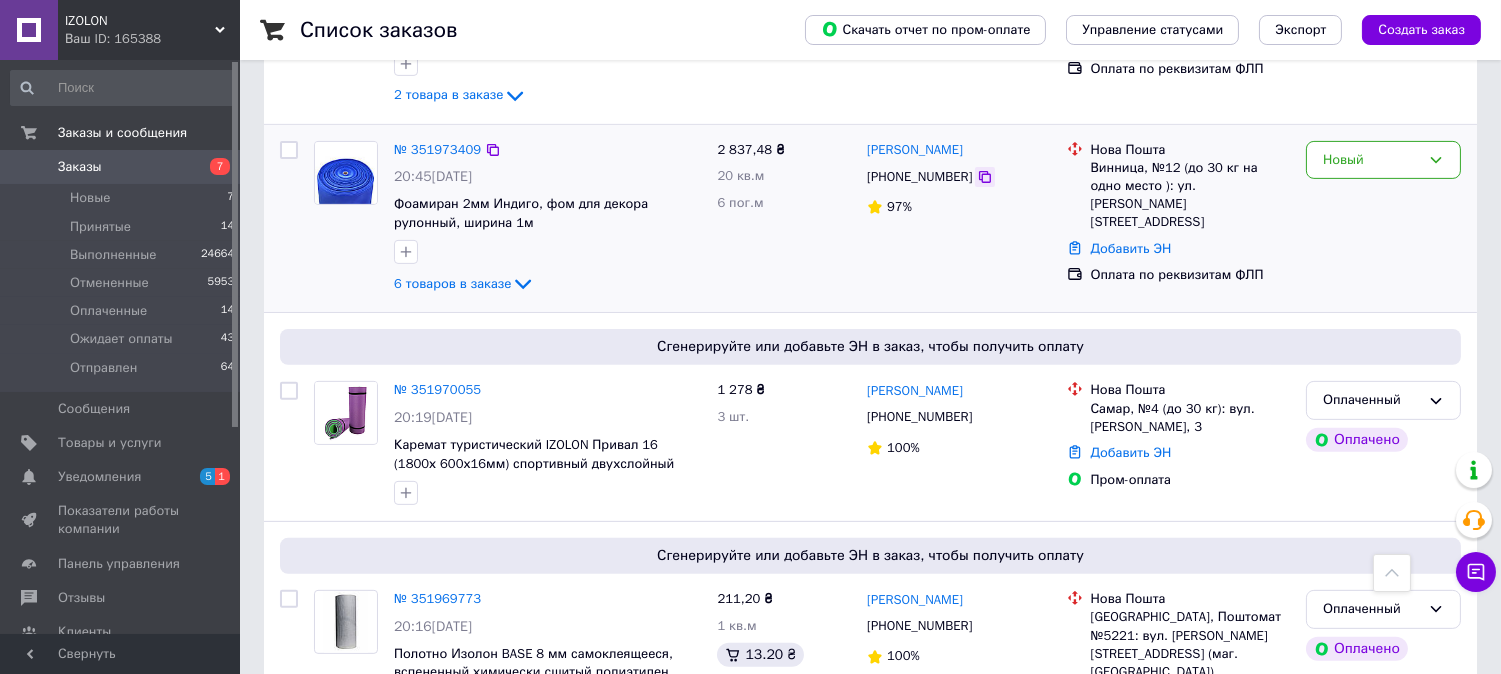 click 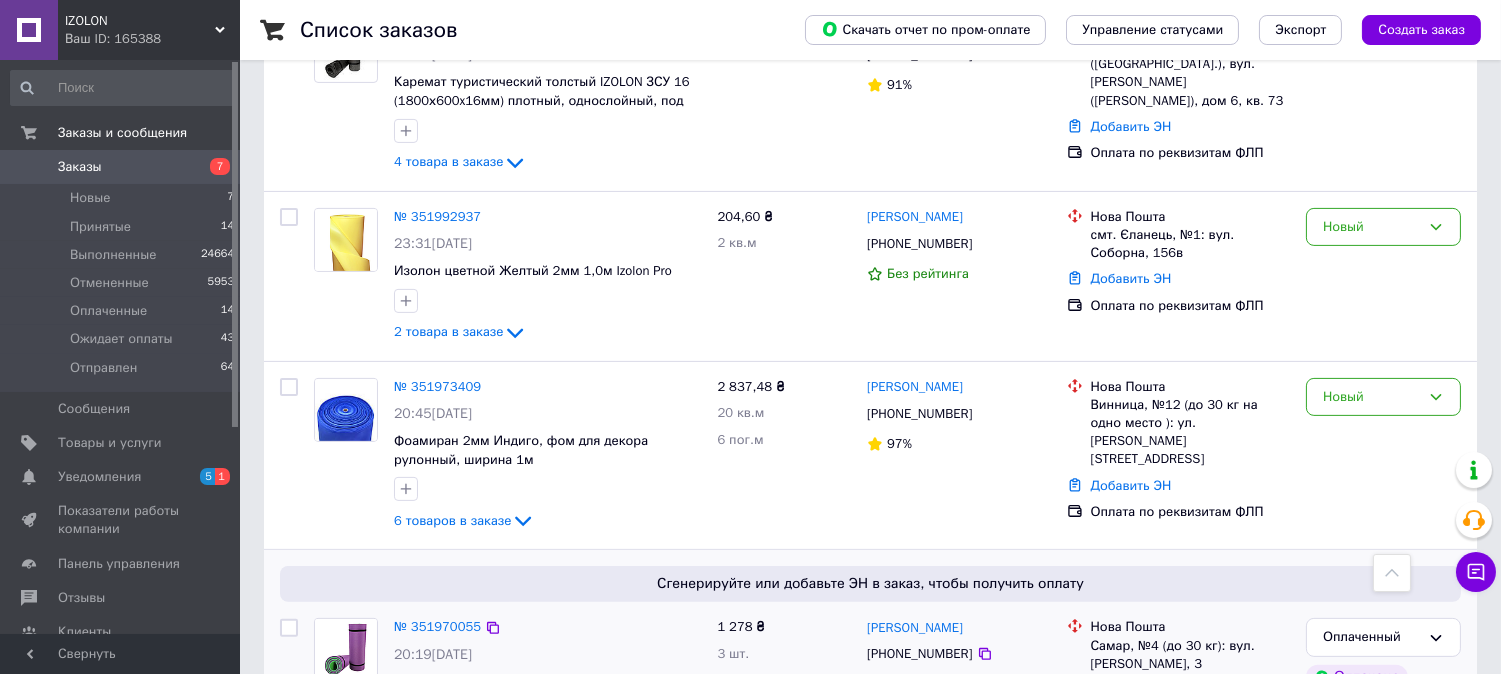 scroll, scrollTop: 1000, scrollLeft: 0, axis: vertical 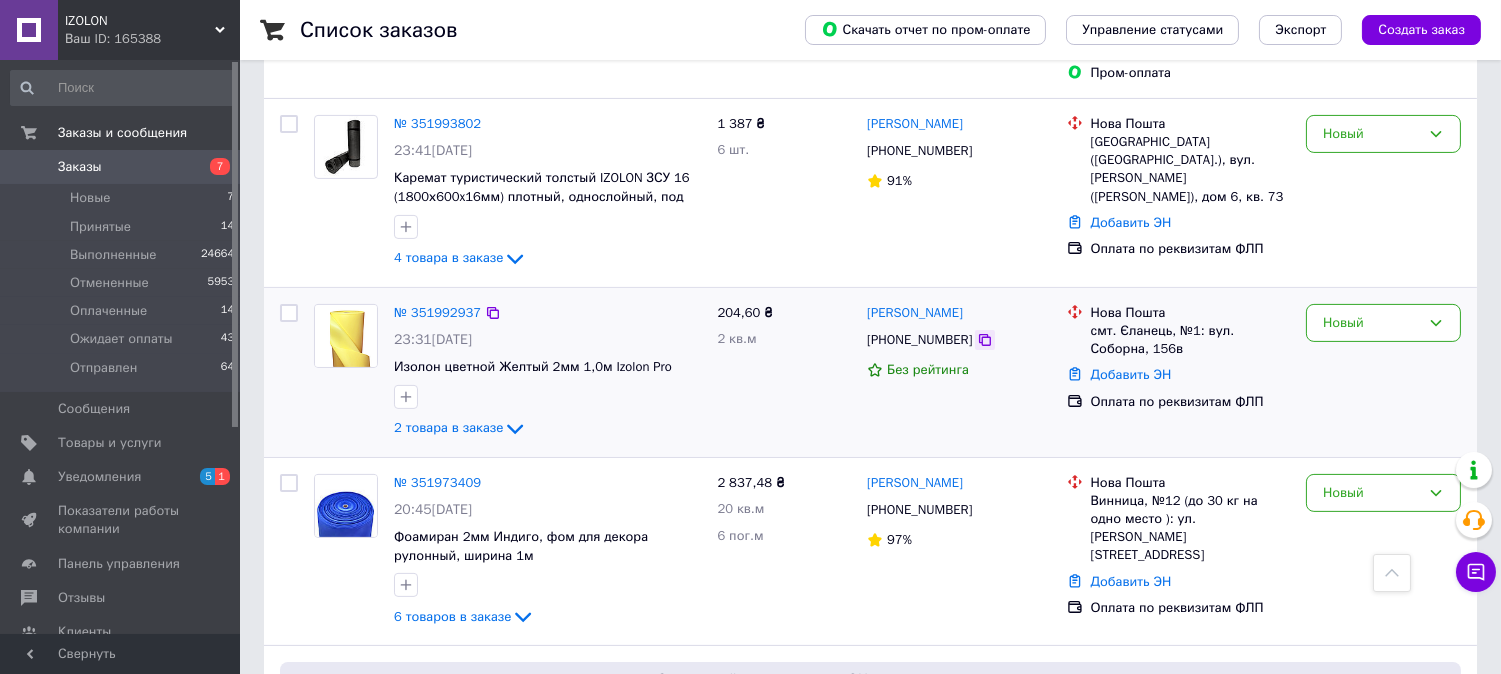 click 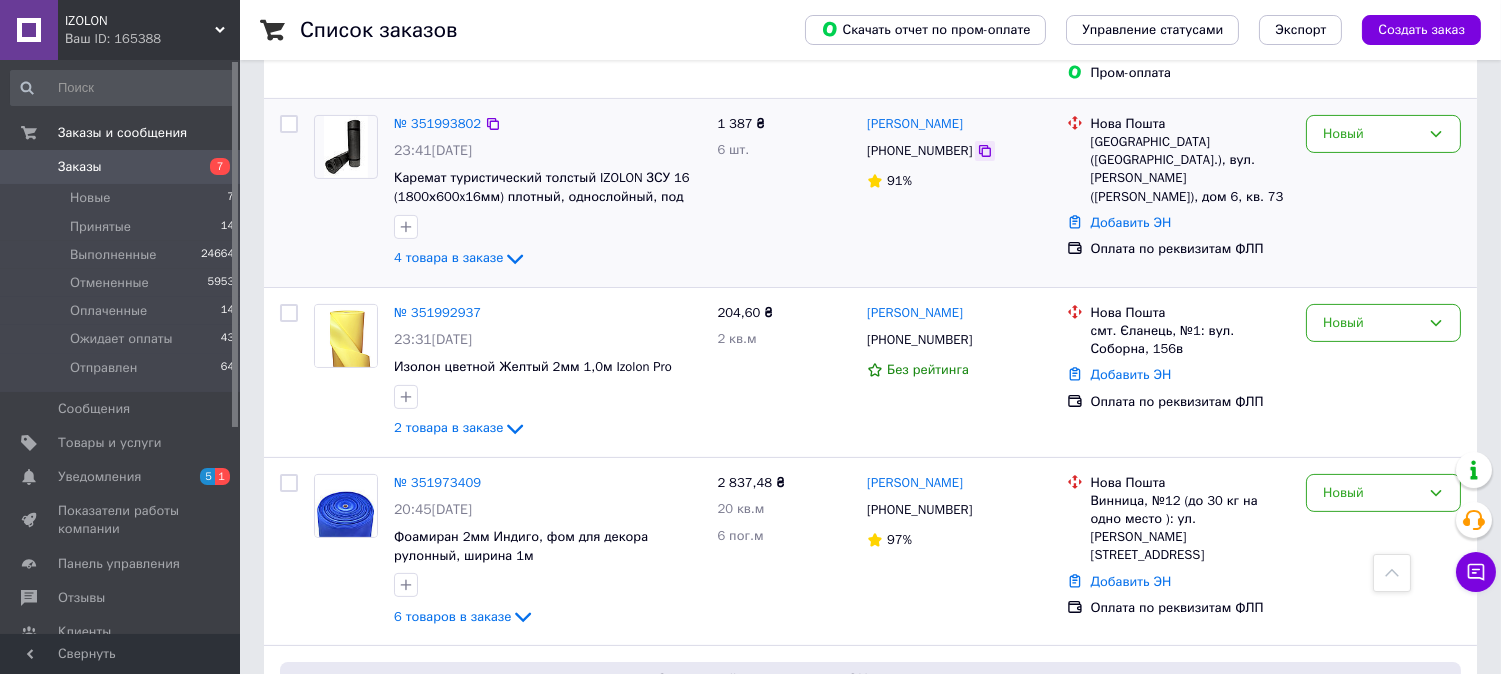 click on "[PHONE_NUMBER]" at bounding box center (959, 151) 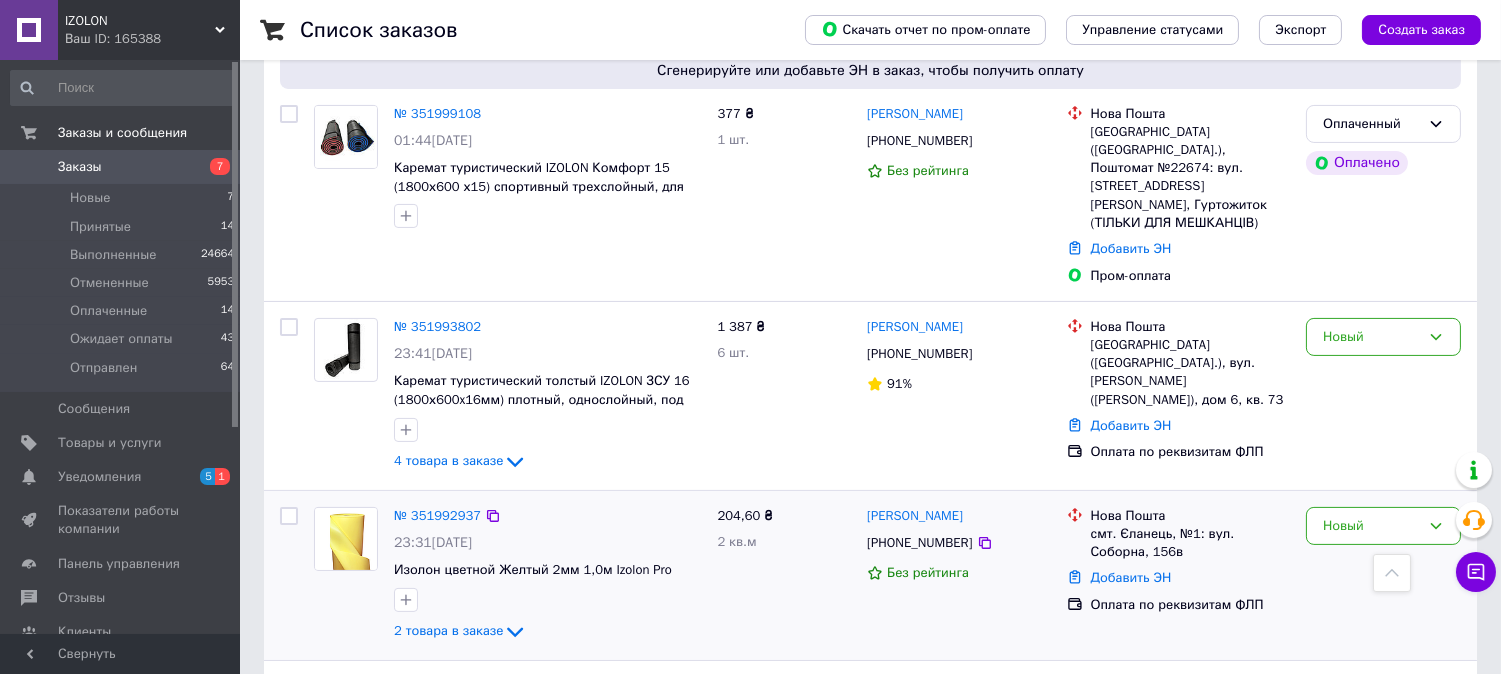 scroll, scrollTop: 777, scrollLeft: 0, axis: vertical 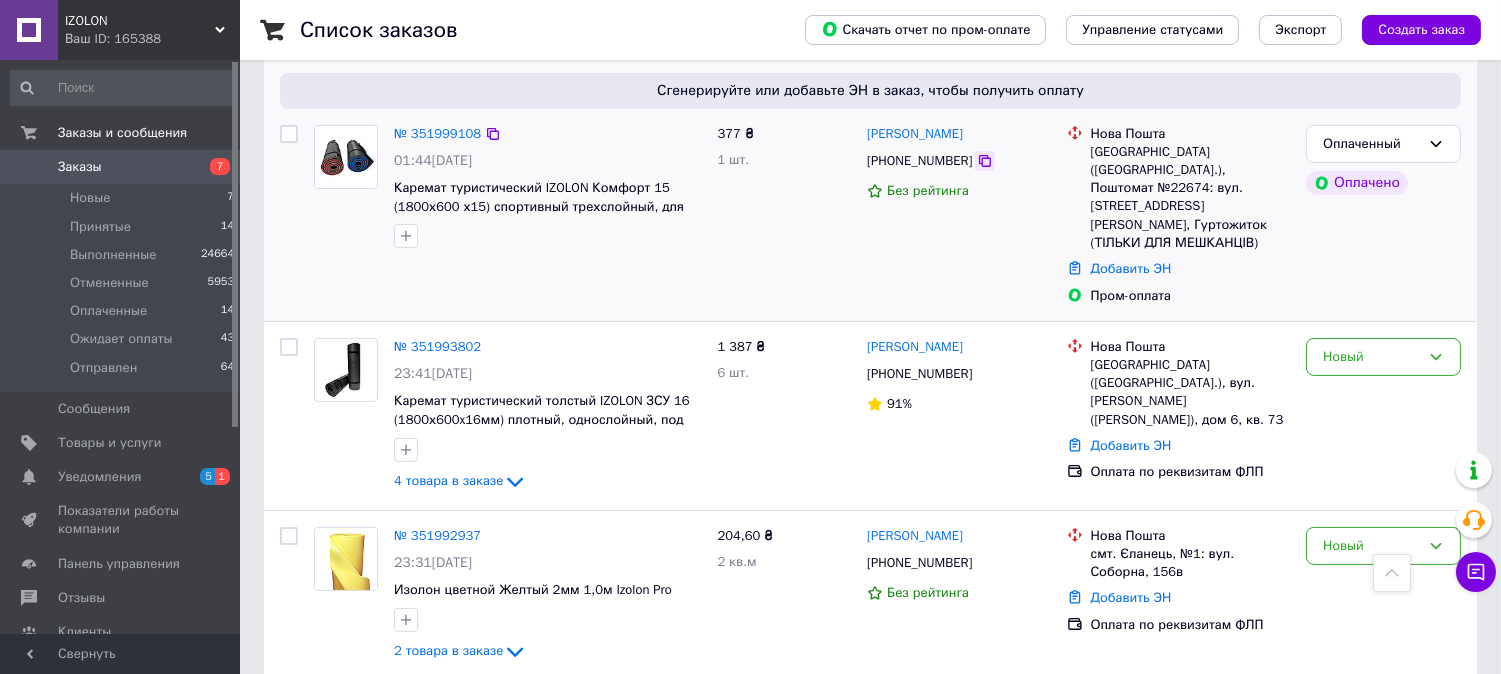 click 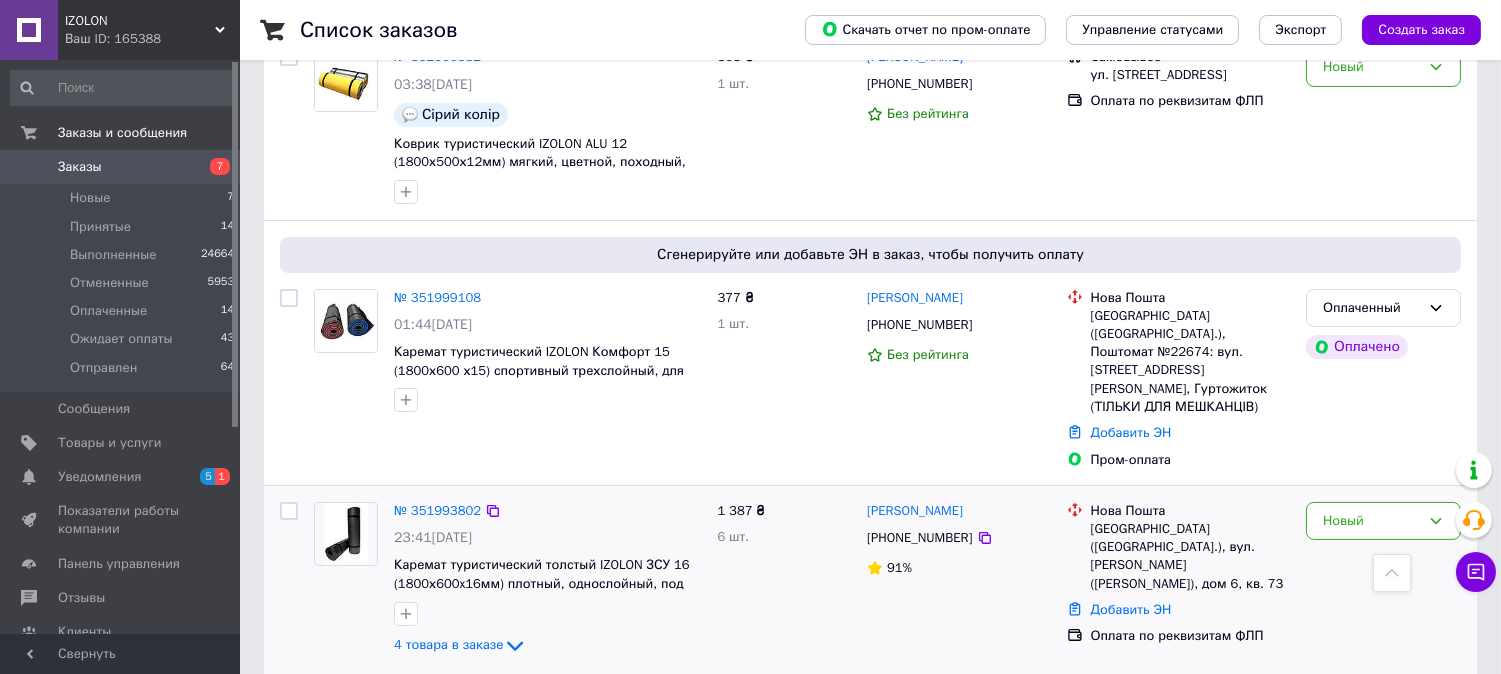 scroll, scrollTop: 555, scrollLeft: 0, axis: vertical 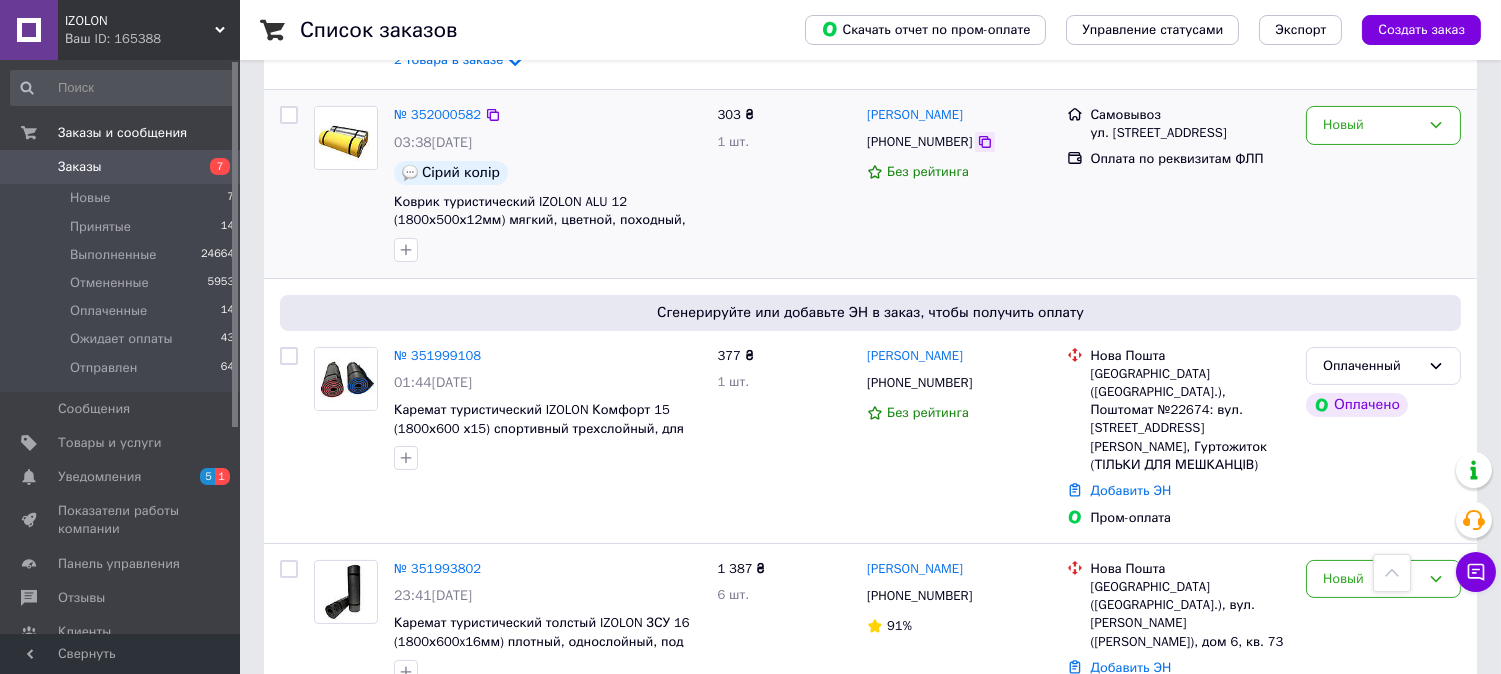 click 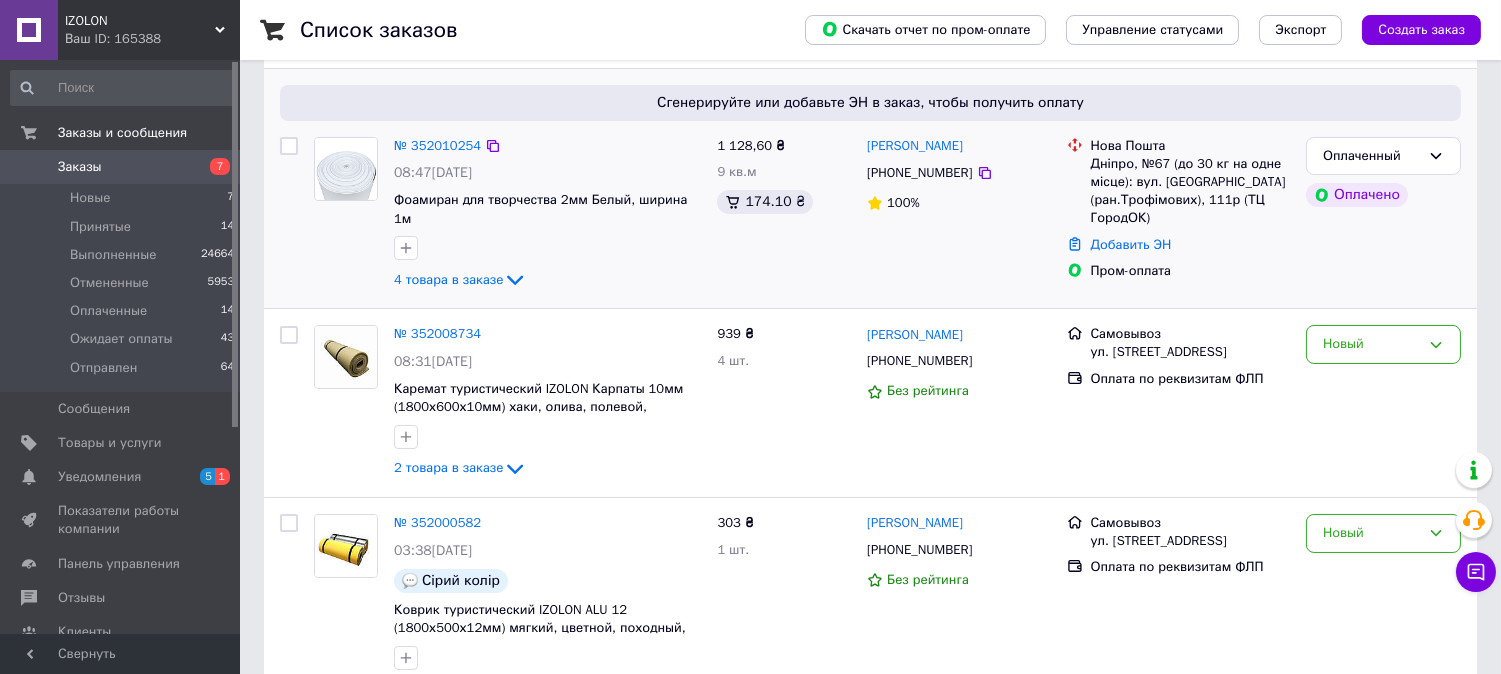 scroll, scrollTop: 111, scrollLeft: 0, axis: vertical 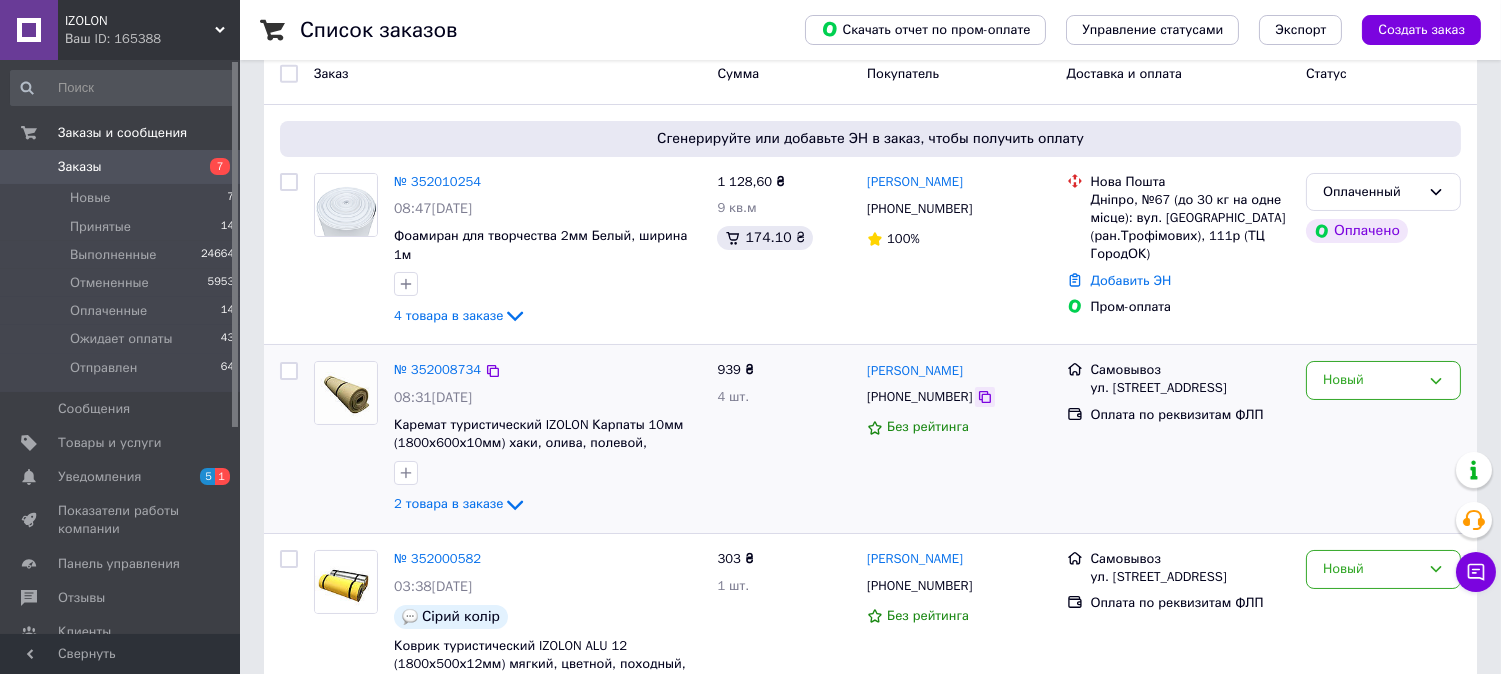 click 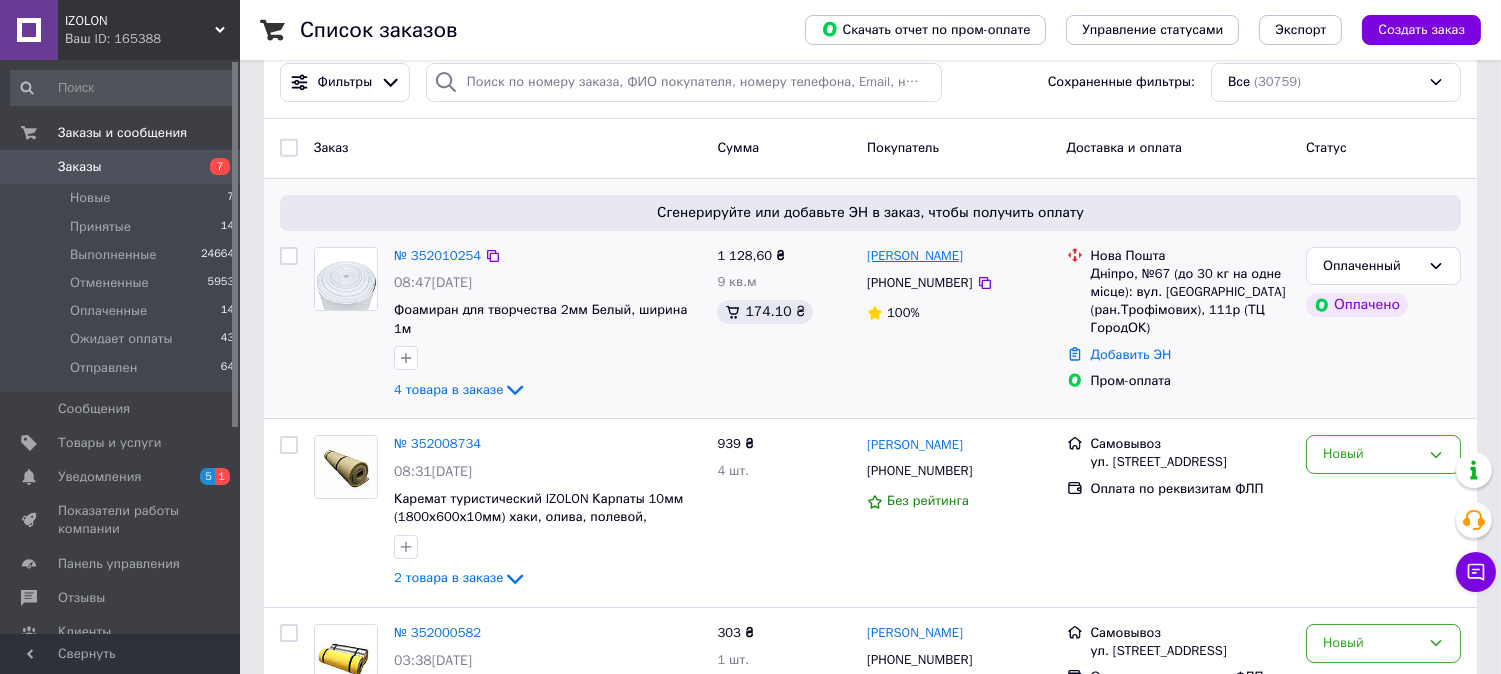 scroll, scrollTop: 0, scrollLeft: 0, axis: both 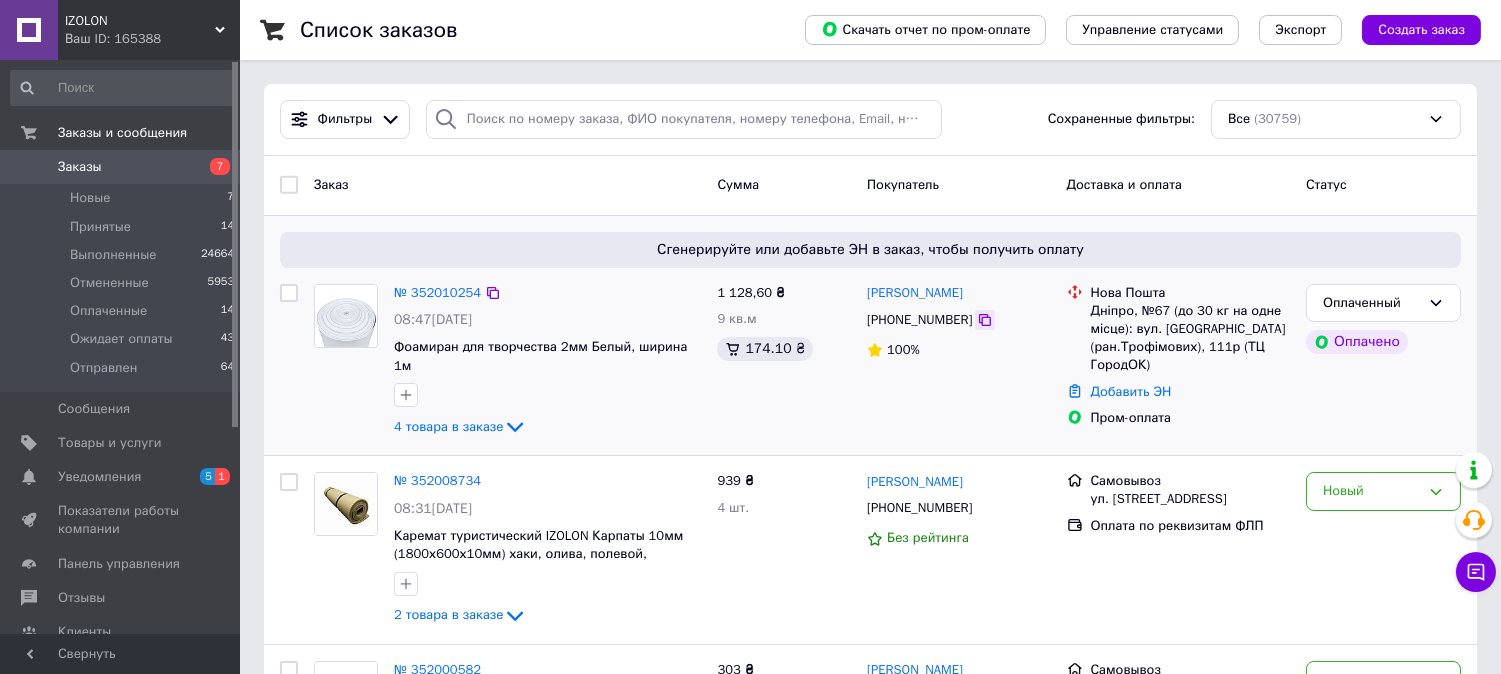 click 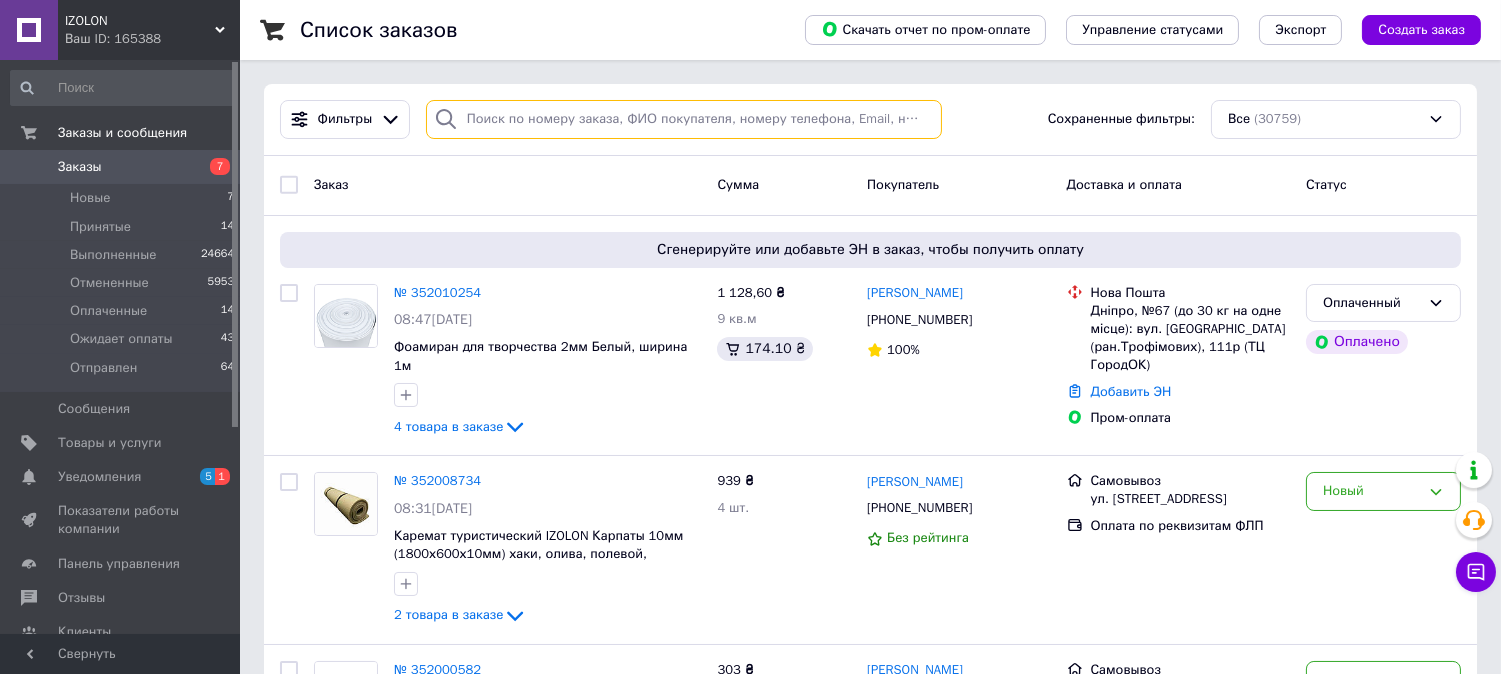 click at bounding box center [684, 119] 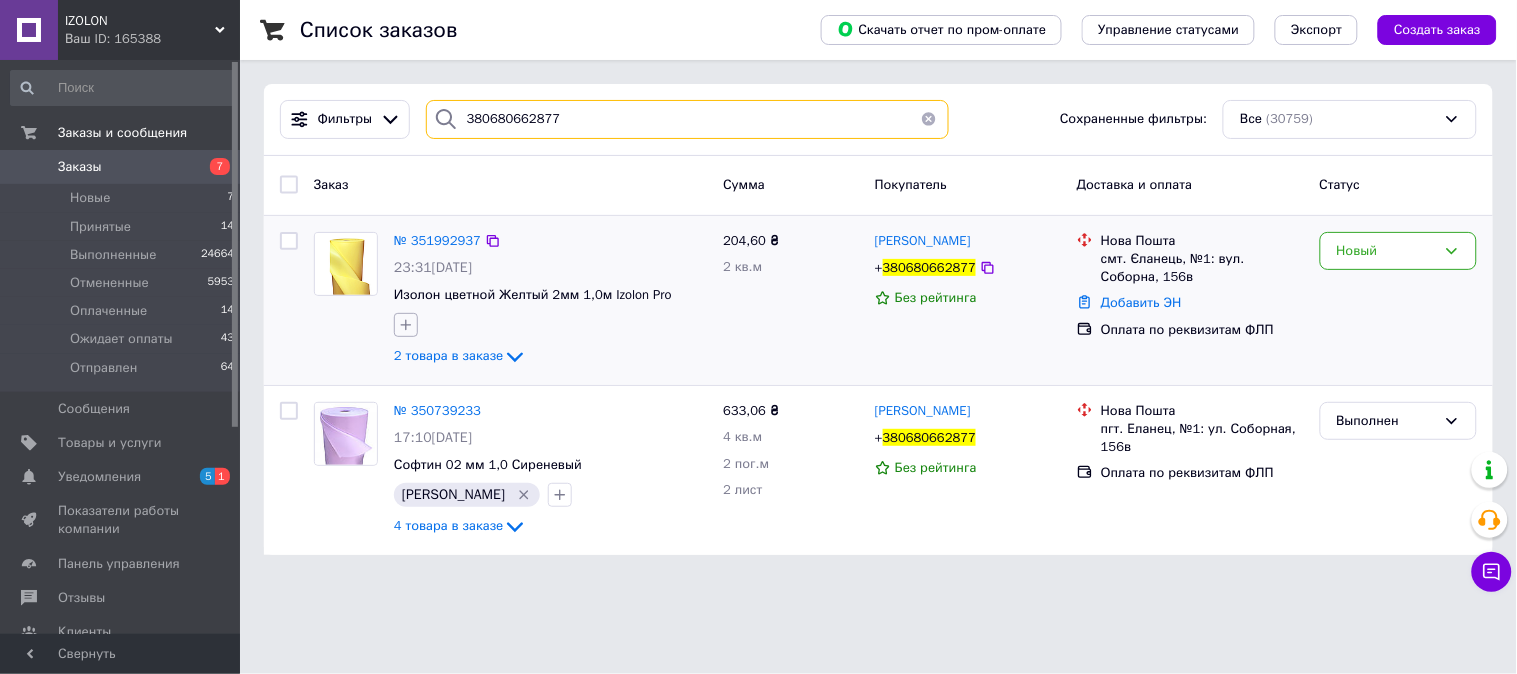 type on "380680662877" 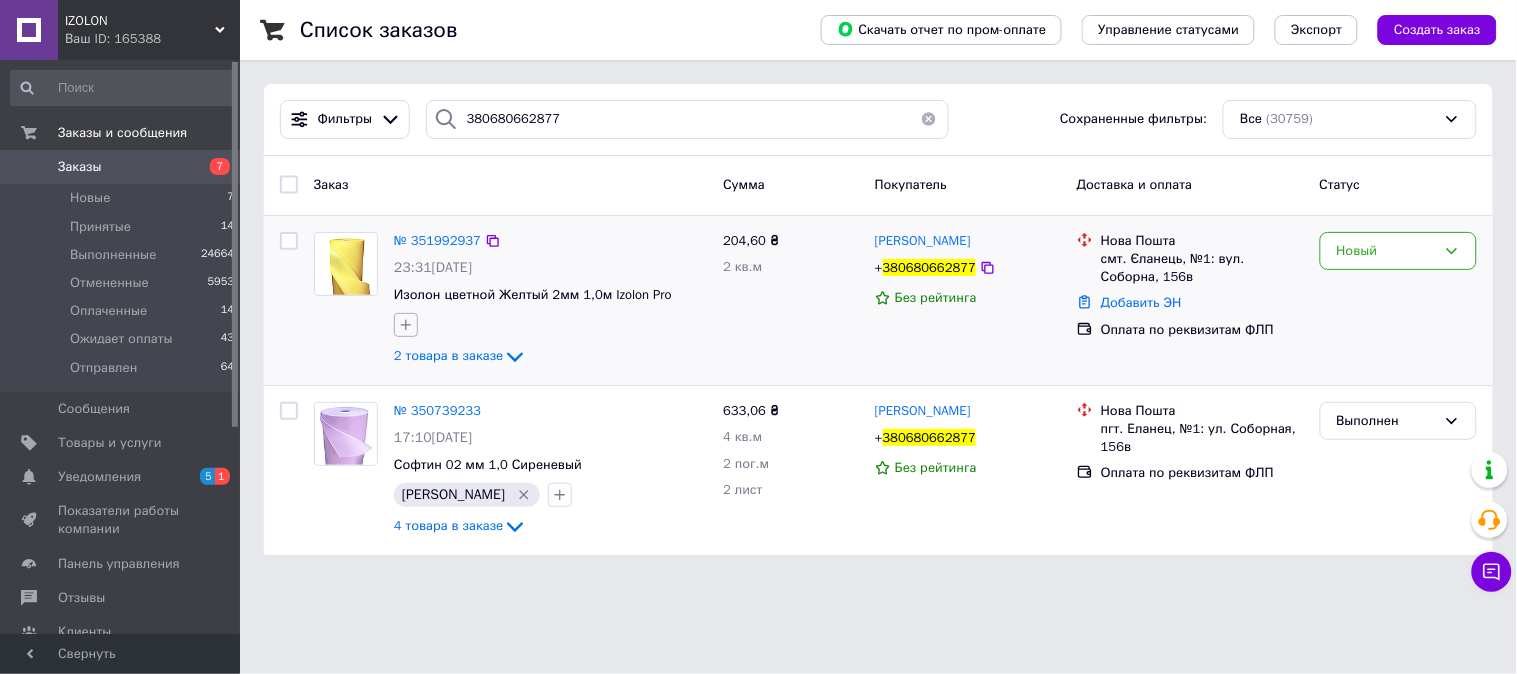 click 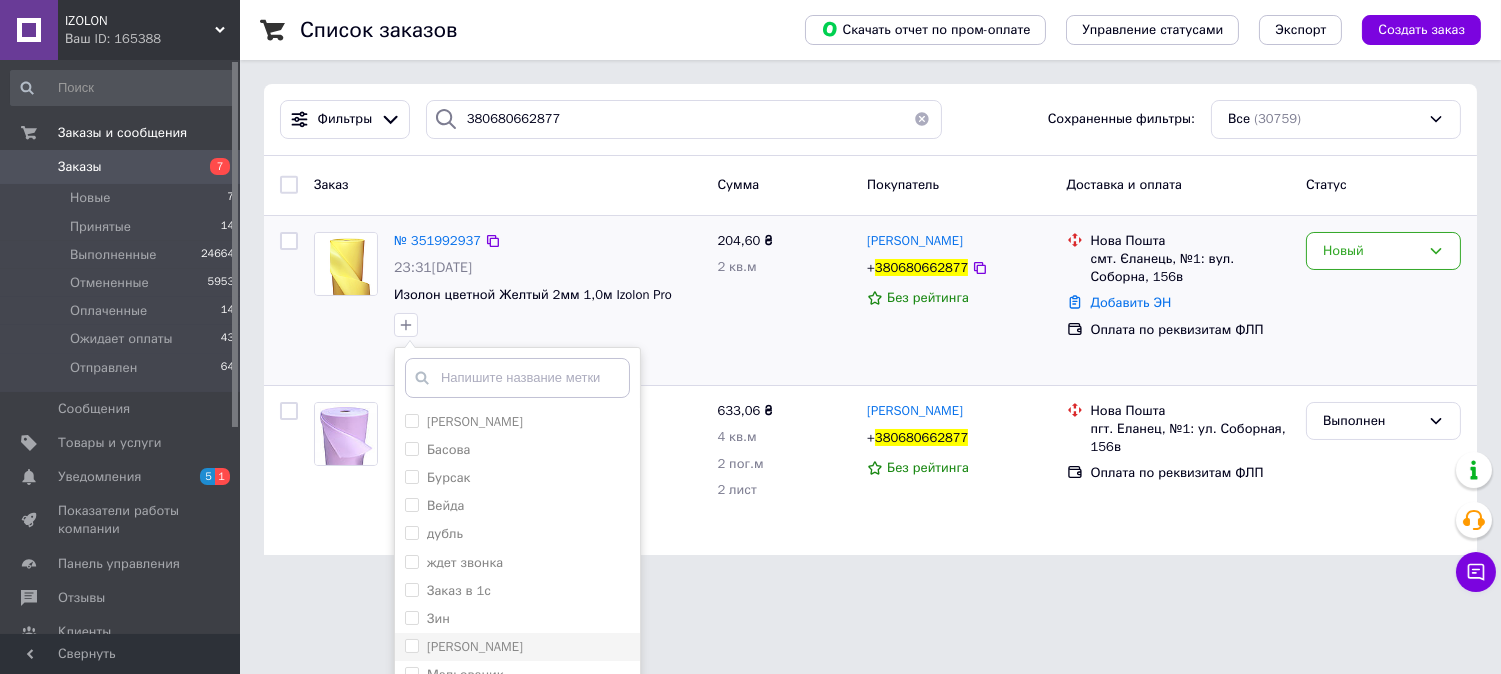 click on "[PERSON_NAME]" at bounding box center [411, 645] 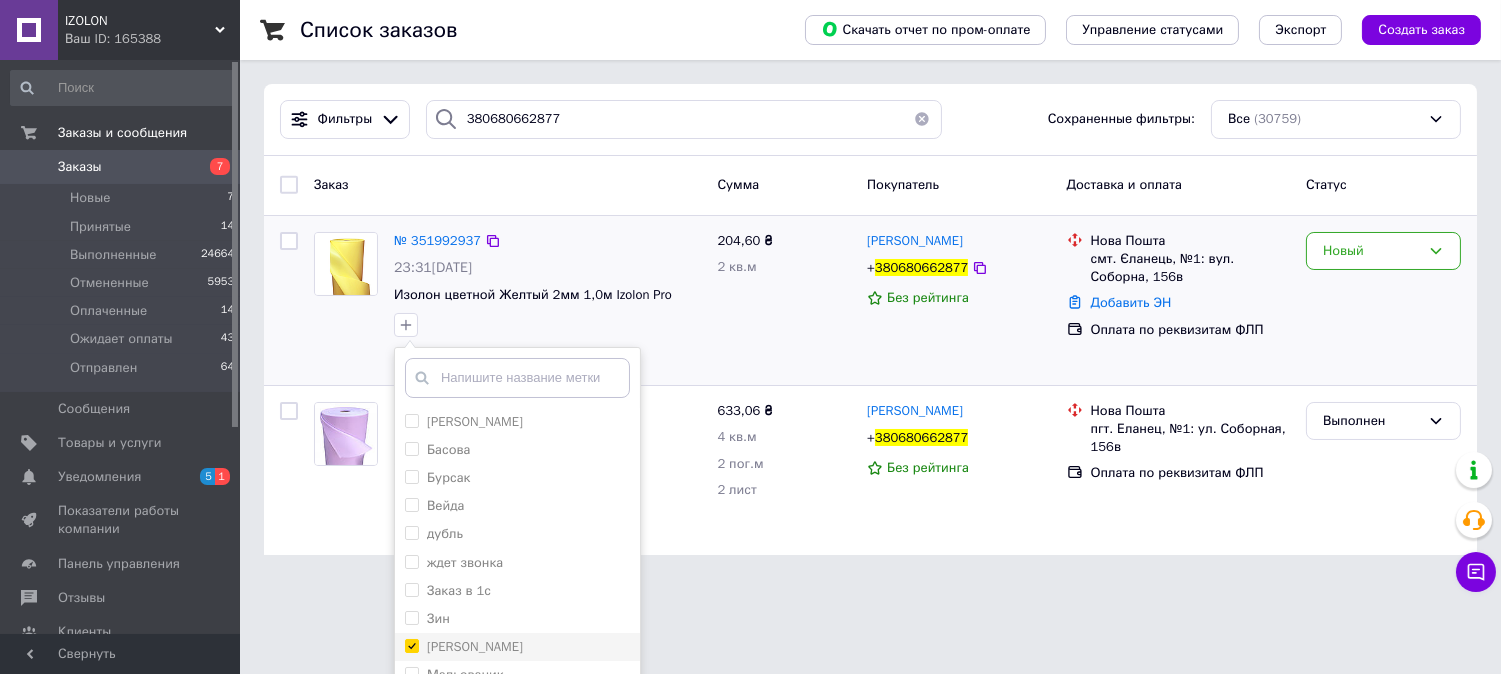 checkbox on "true" 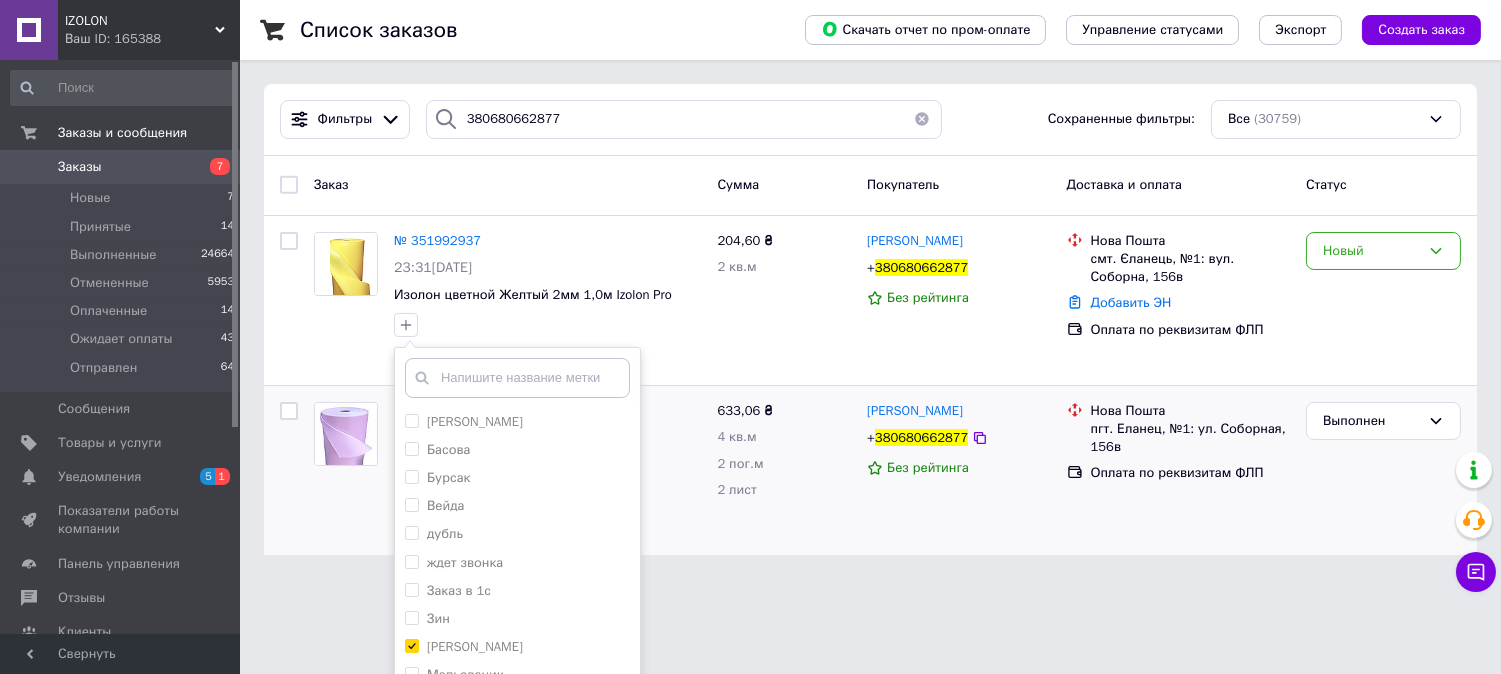 scroll, scrollTop: 100, scrollLeft: 0, axis: vertical 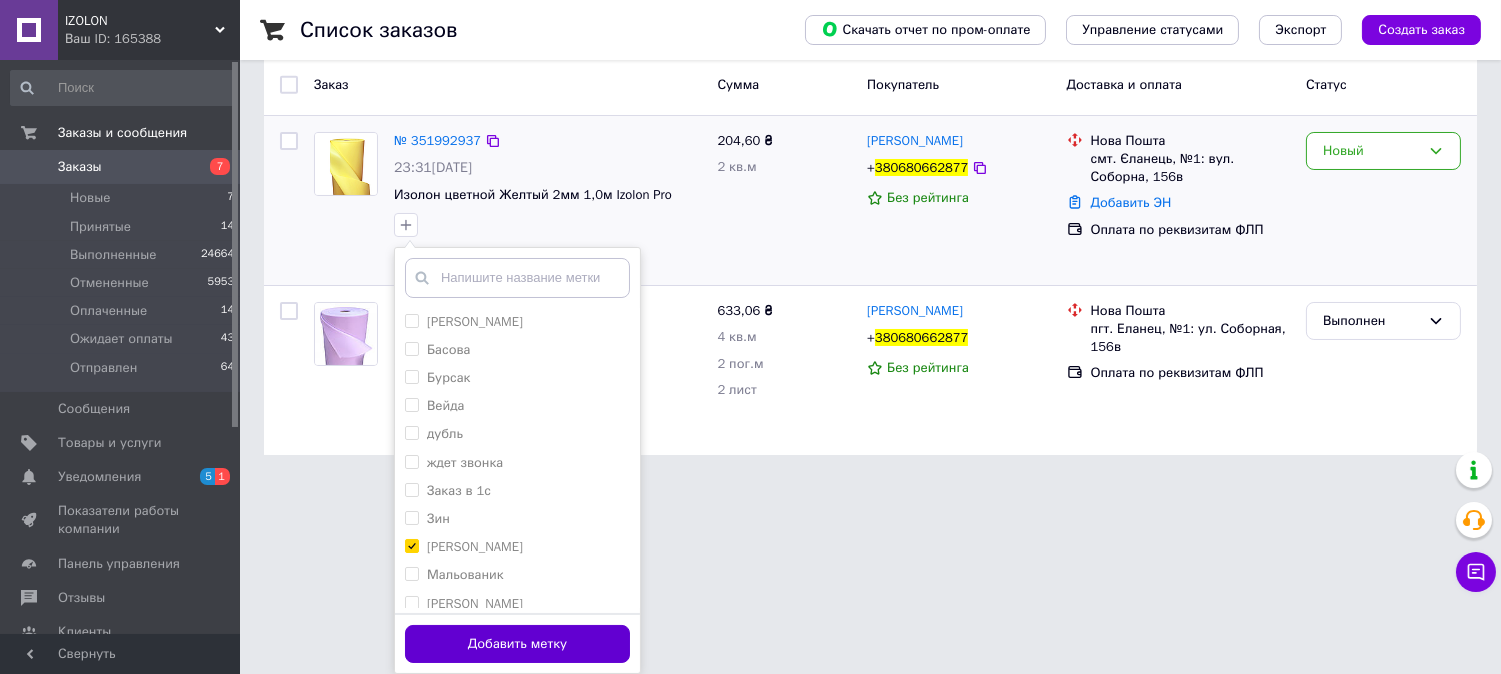 click on "Добавить метку" at bounding box center (517, 644) 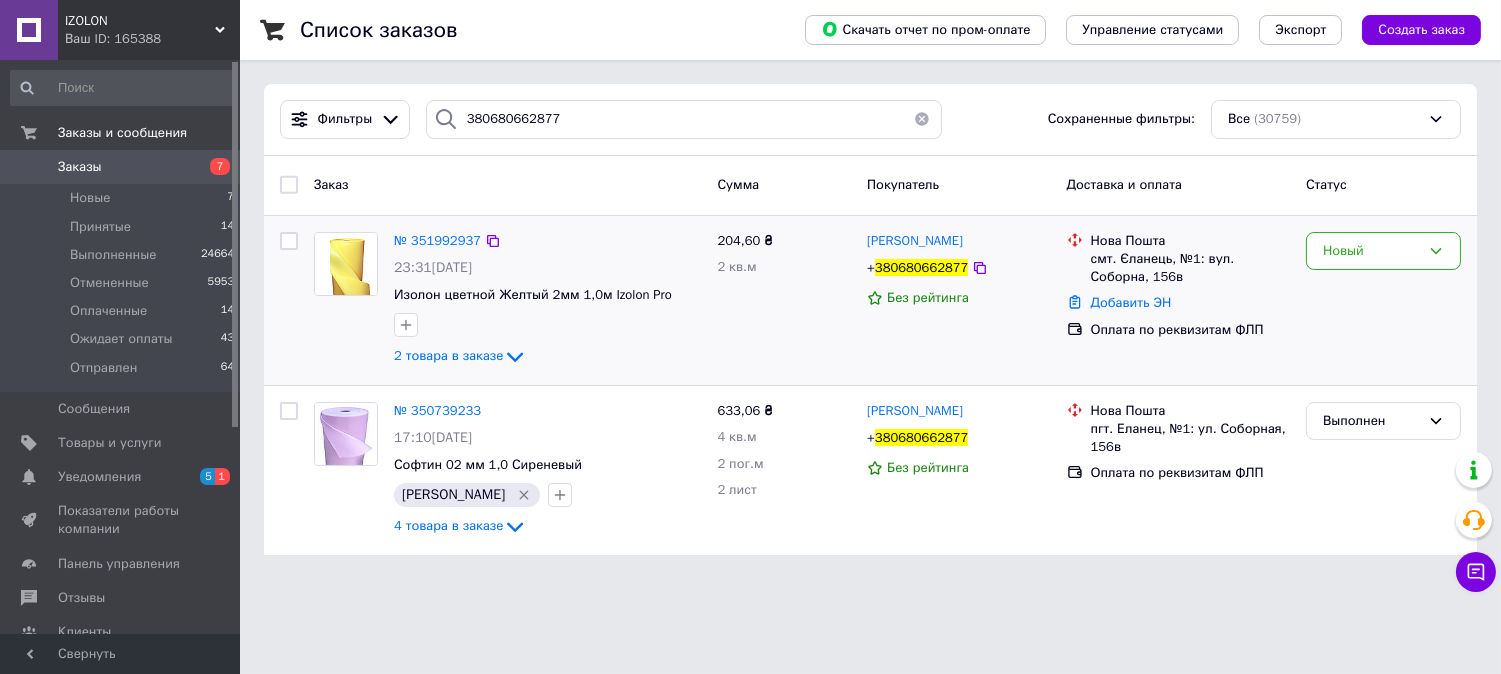 scroll, scrollTop: 0, scrollLeft: 0, axis: both 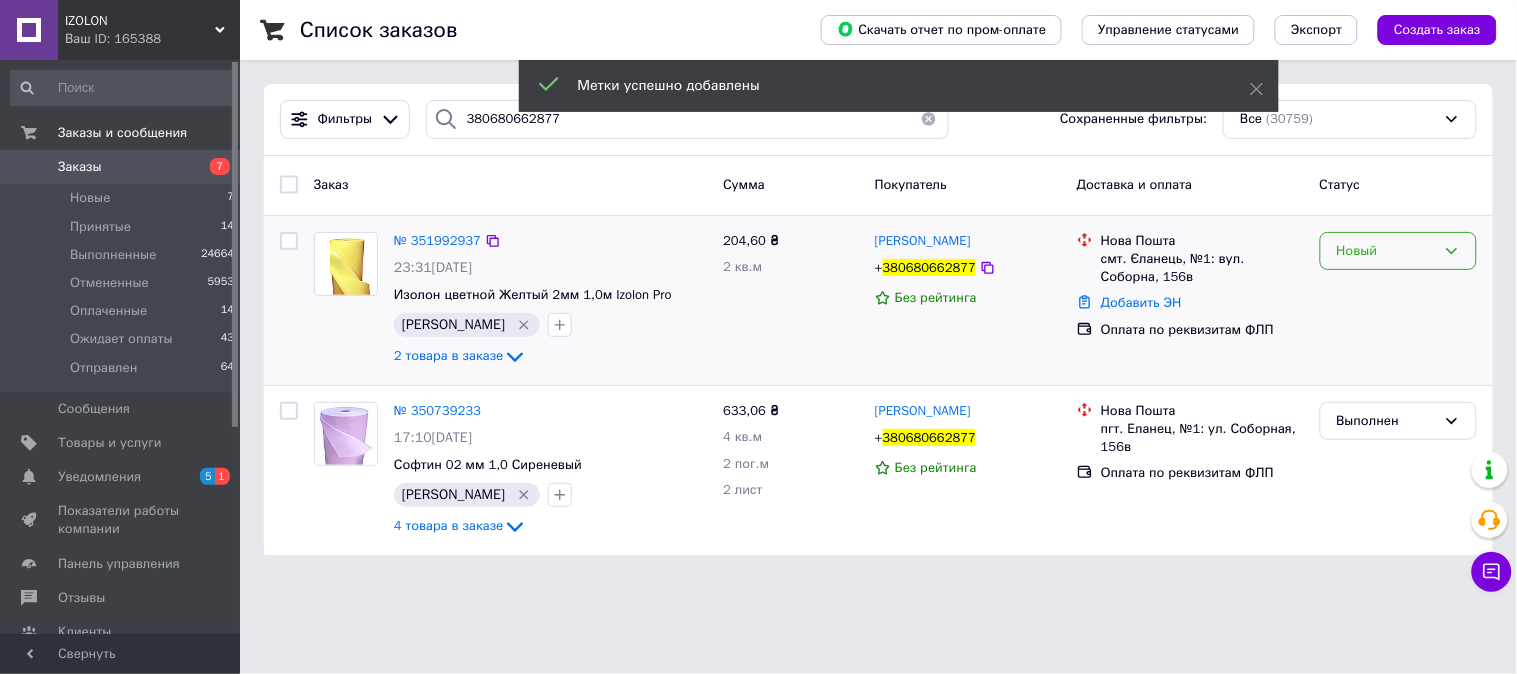 click on "Новый" at bounding box center [1398, 251] 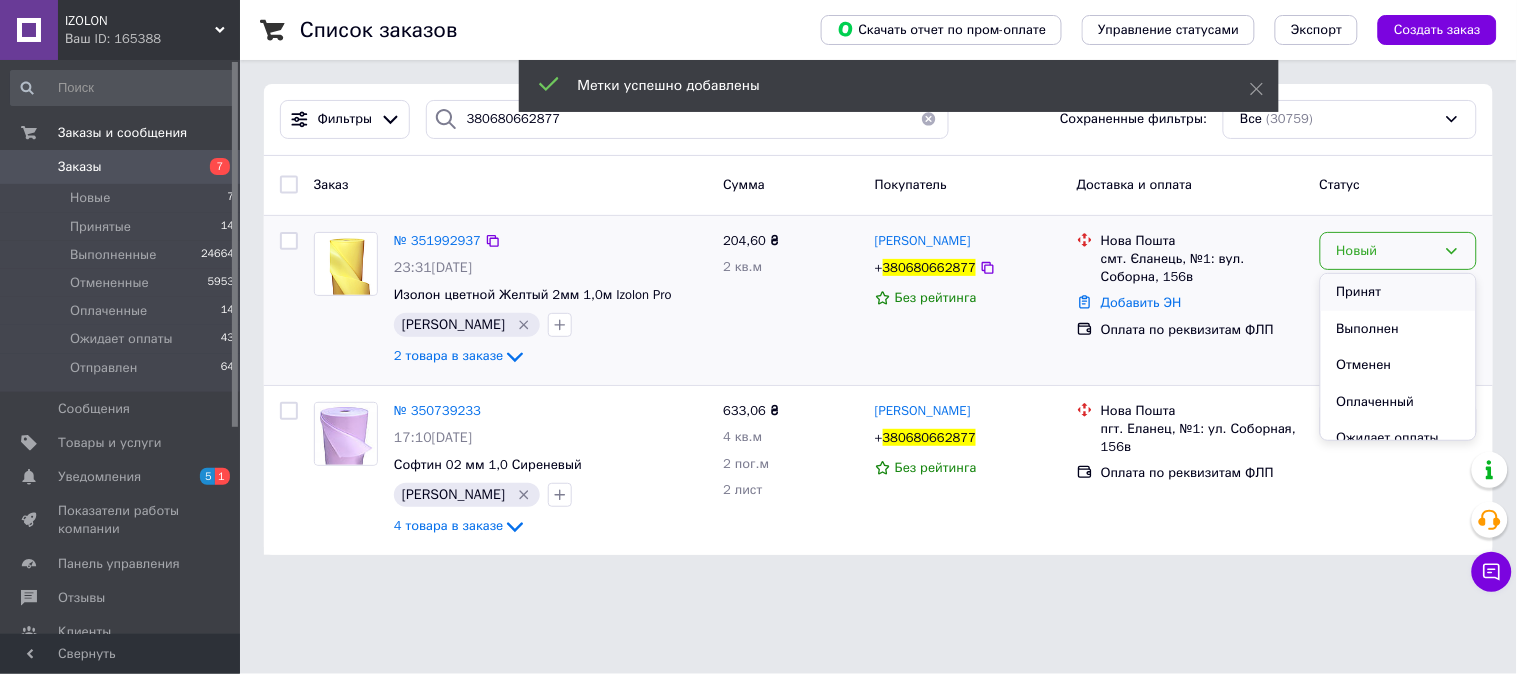 click on "Принят" at bounding box center [1398, 292] 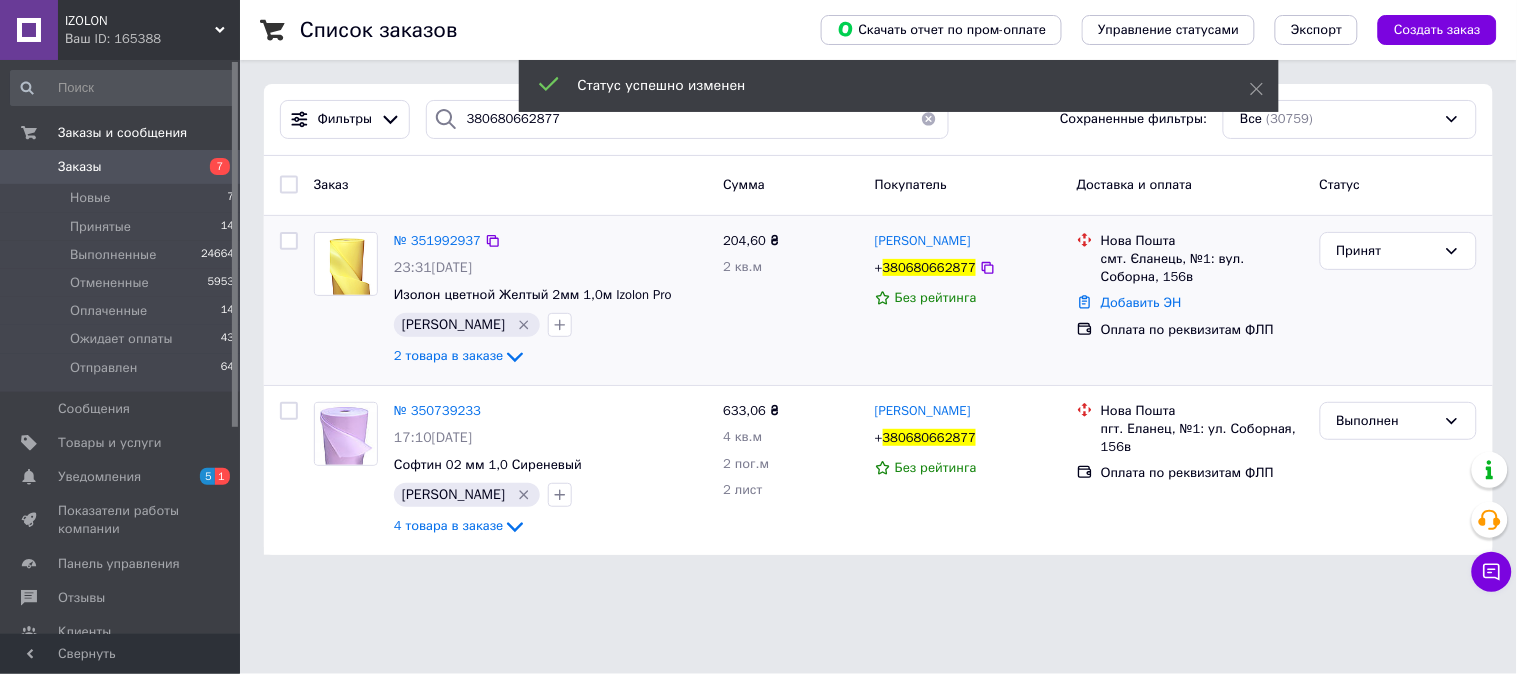 click at bounding box center (929, 119) 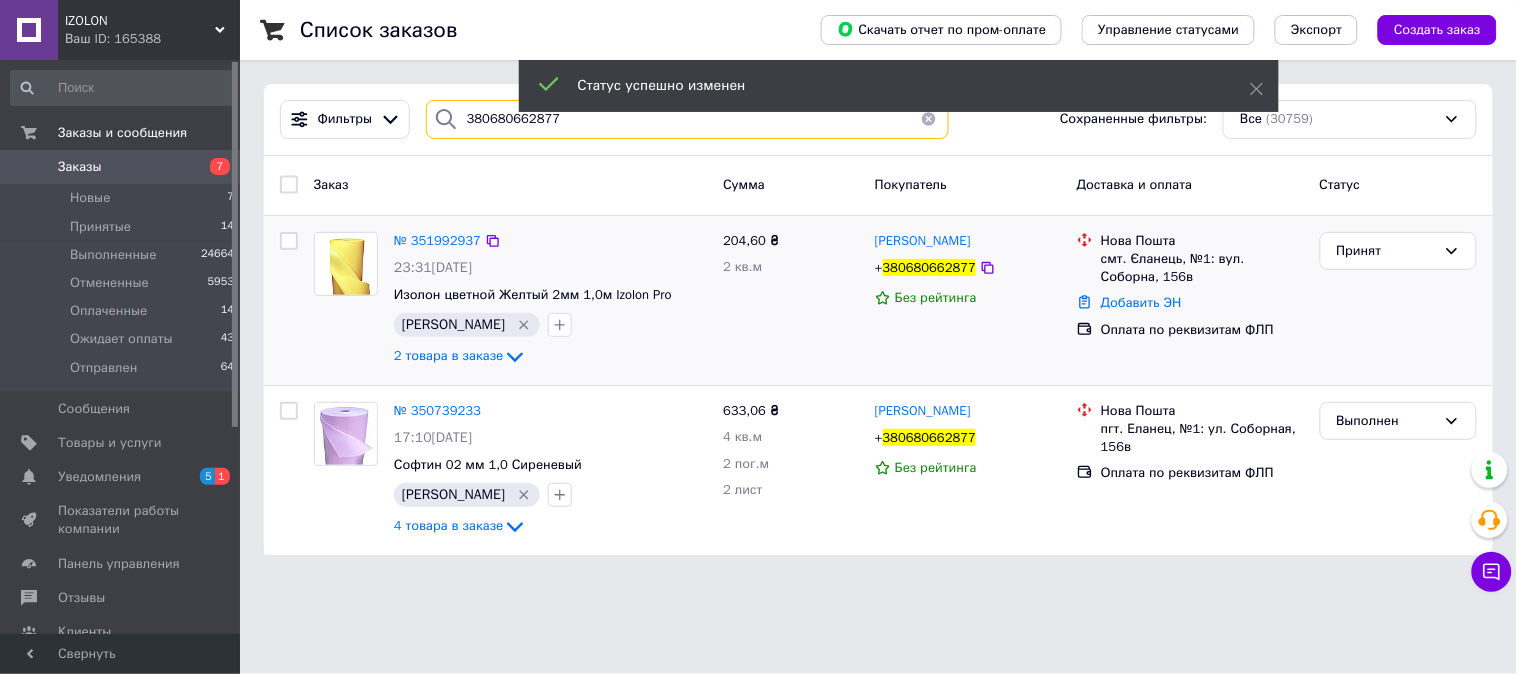 type 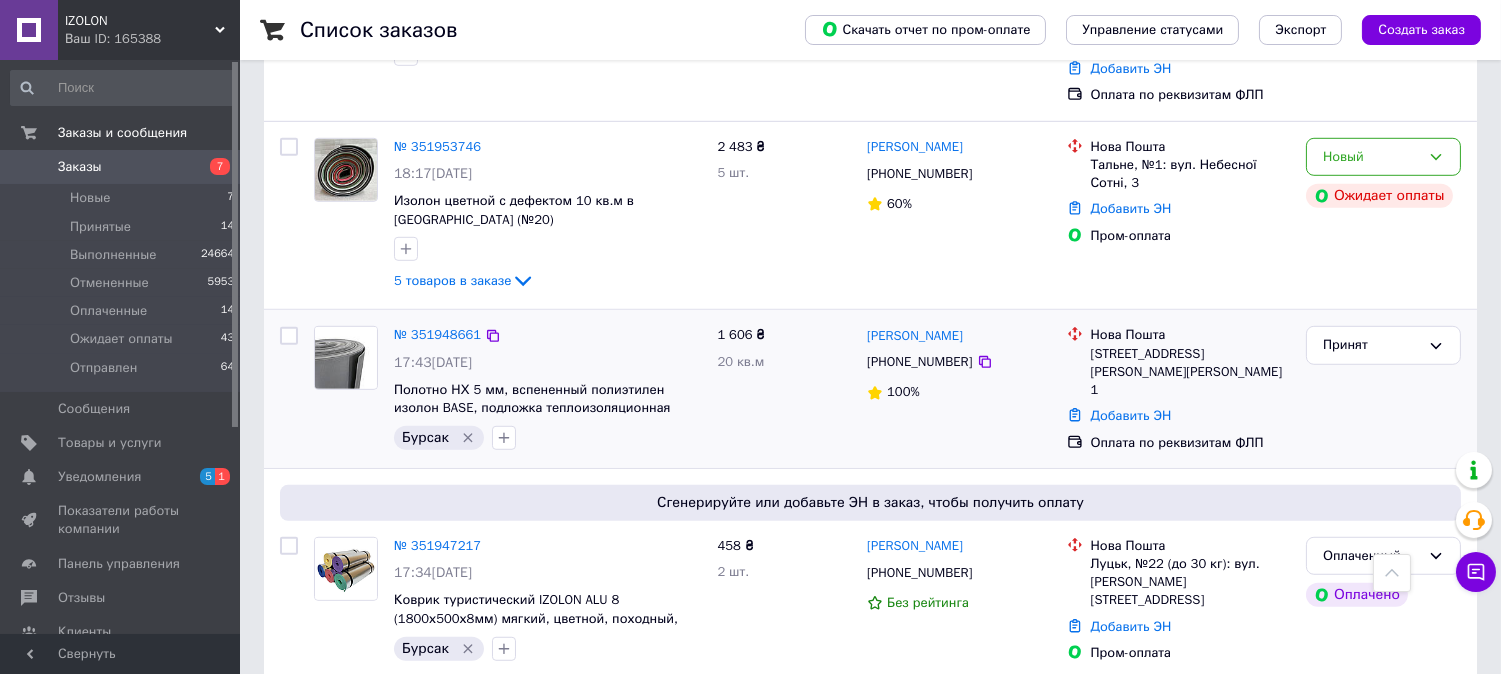 scroll, scrollTop: 2333, scrollLeft: 0, axis: vertical 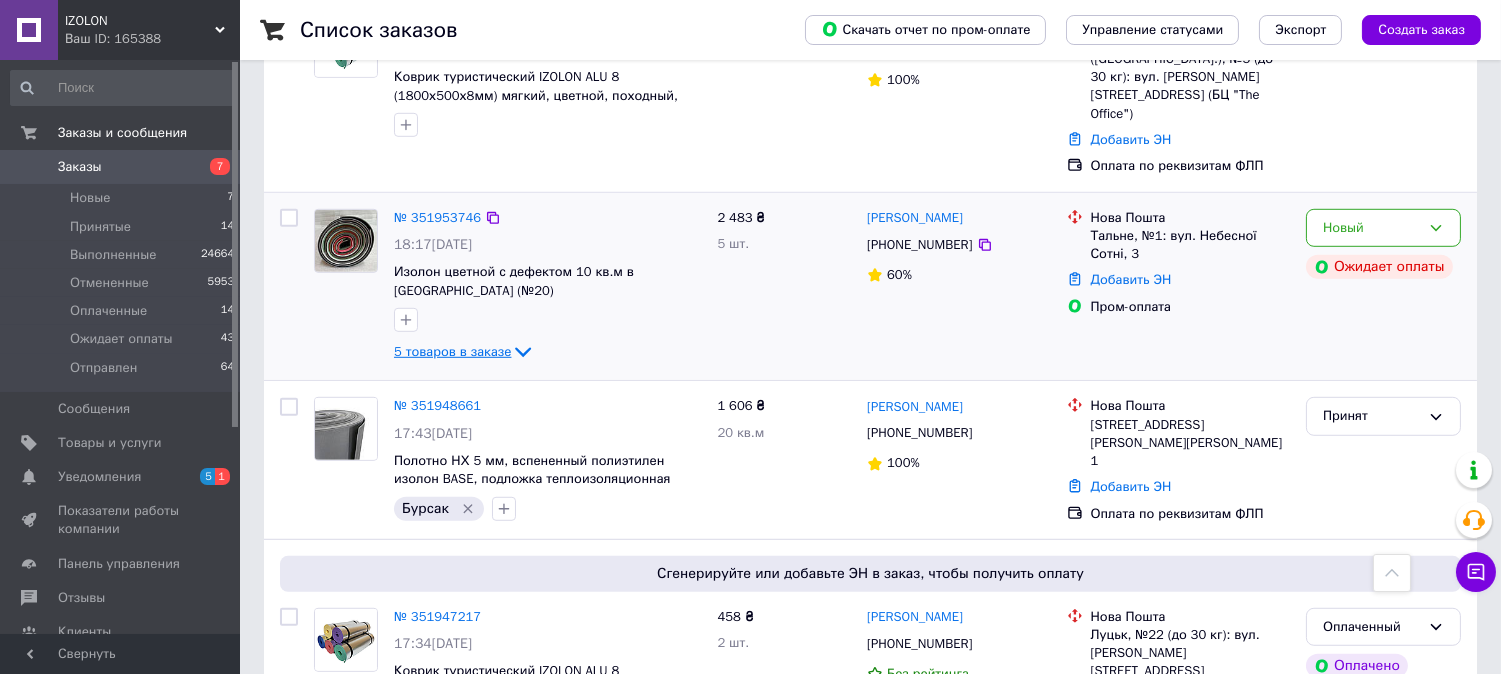click on "5 товаров в заказе" at bounding box center (452, 351) 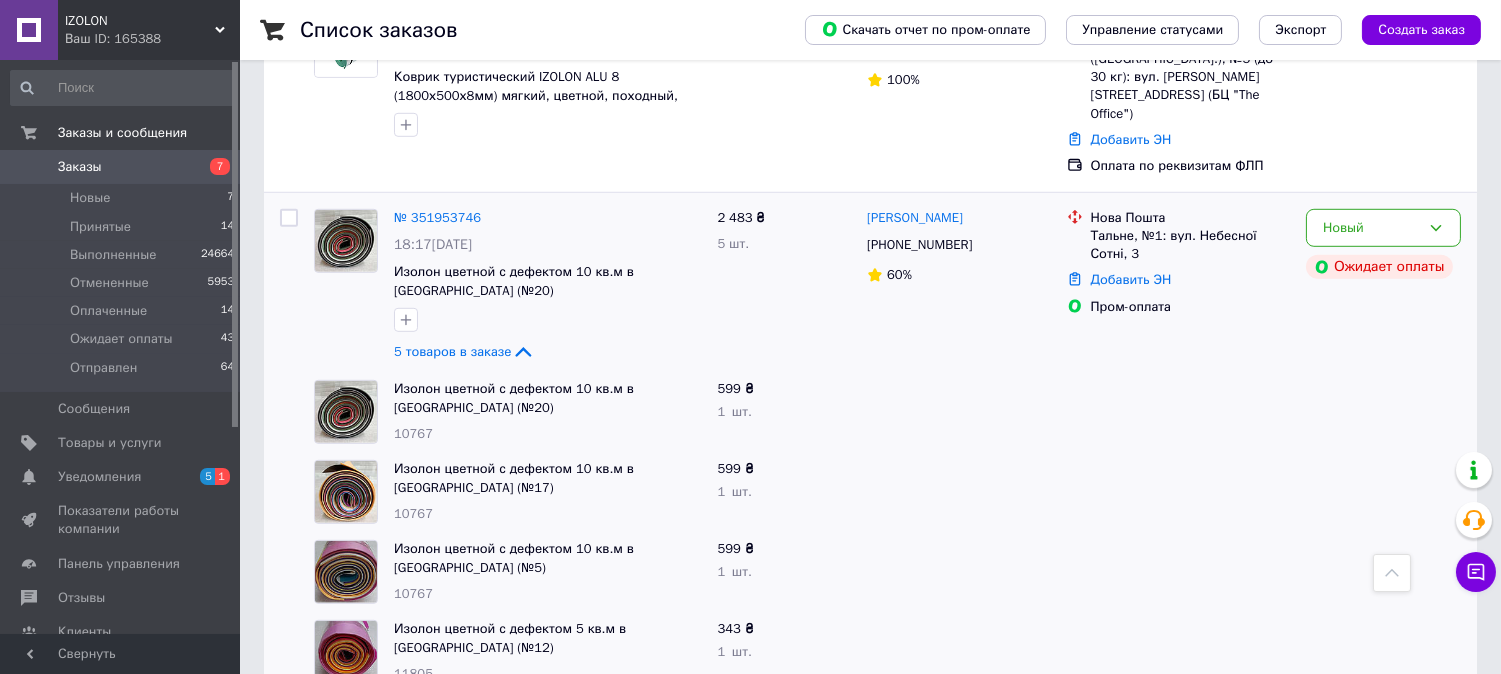 click on "10767" at bounding box center [413, 433] 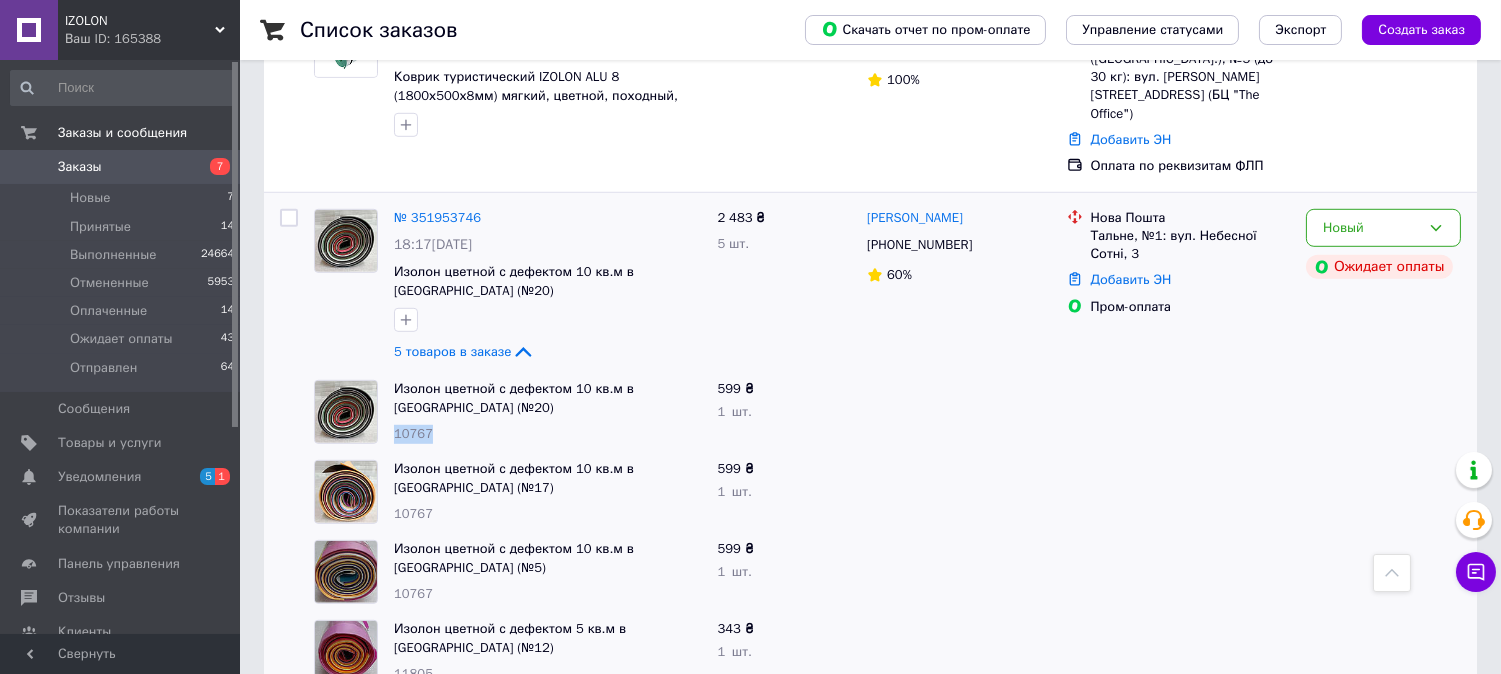click on "10767" at bounding box center [413, 433] 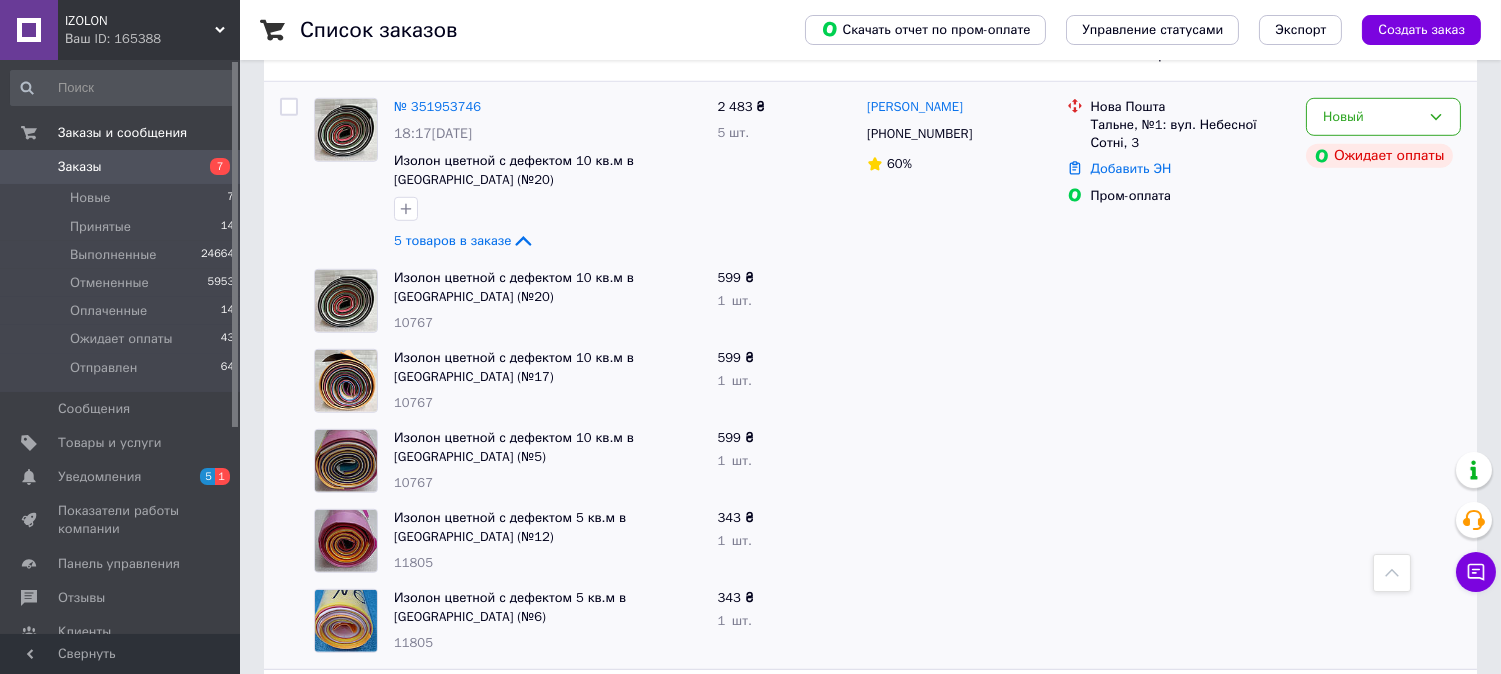 click on "11805" at bounding box center (413, 562) 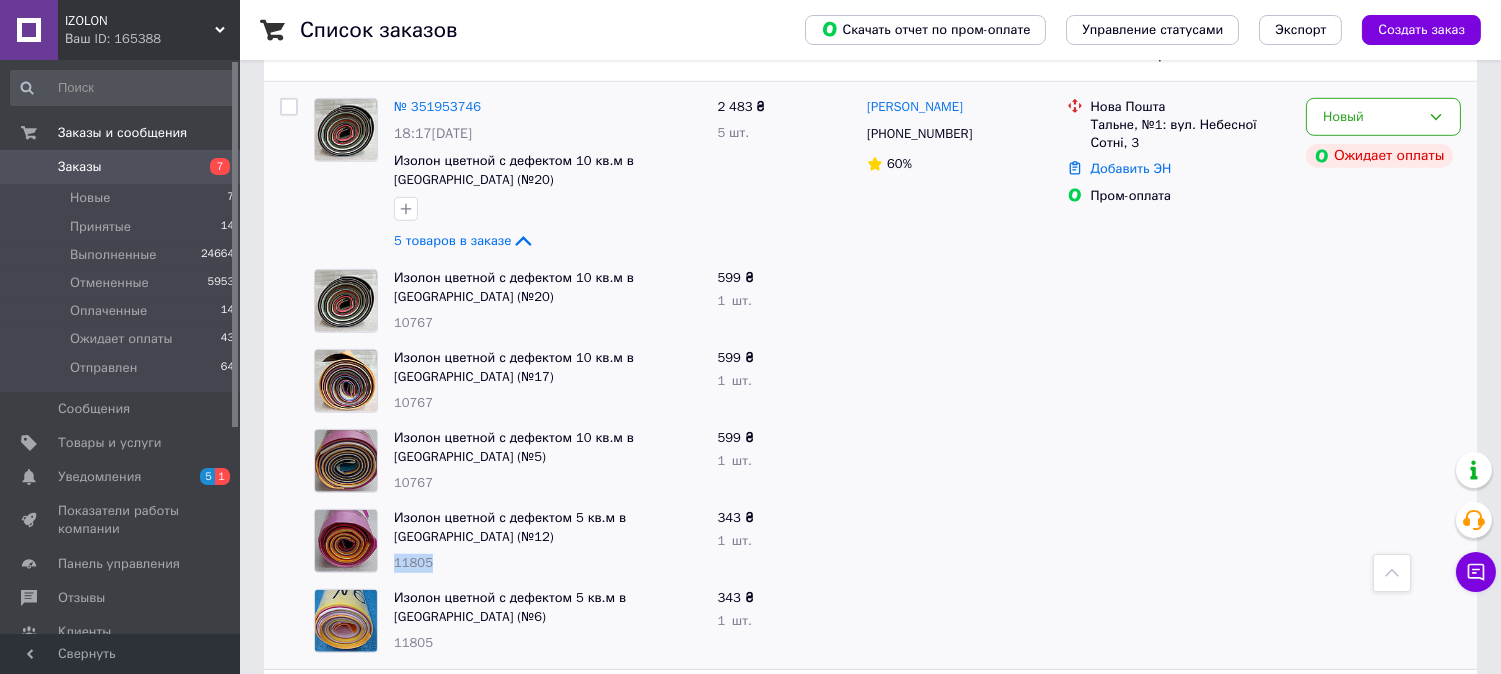 click on "11805" at bounding box center [413, 562] 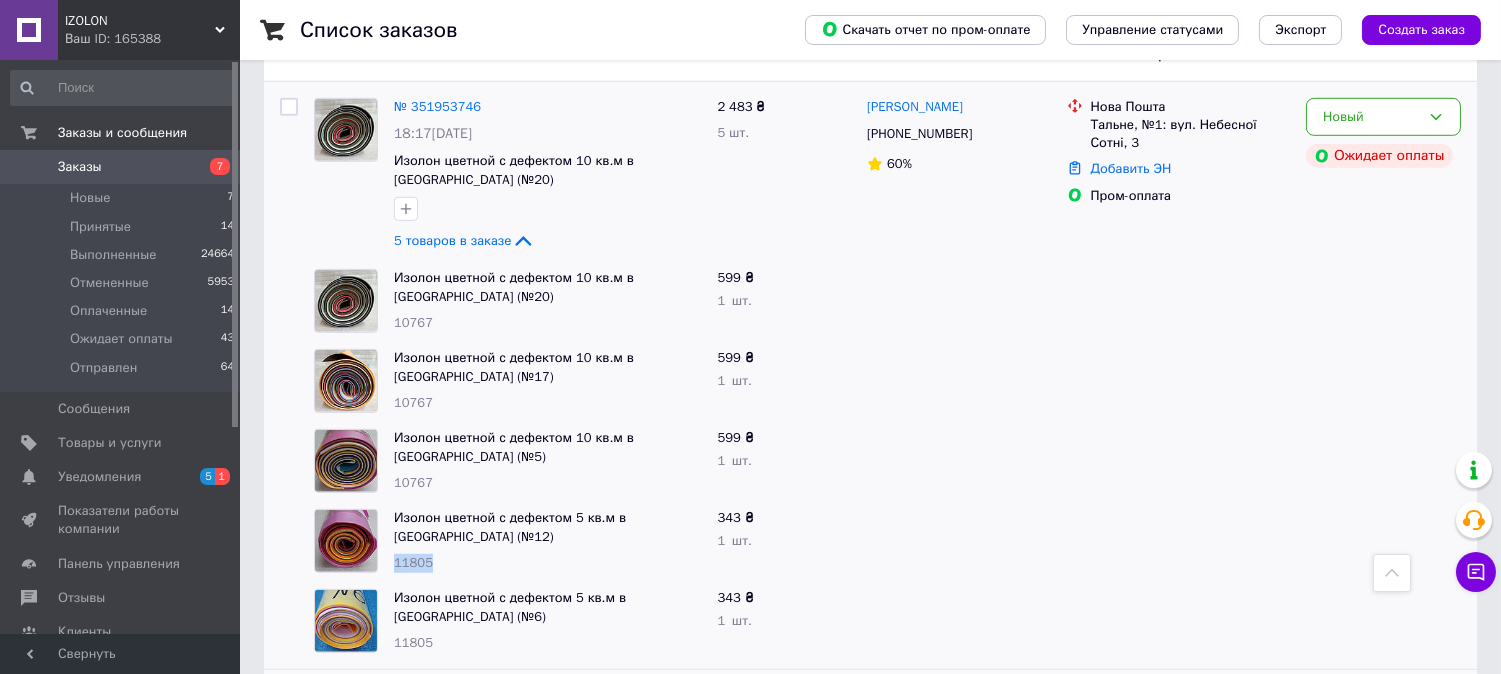 copy on "11805" 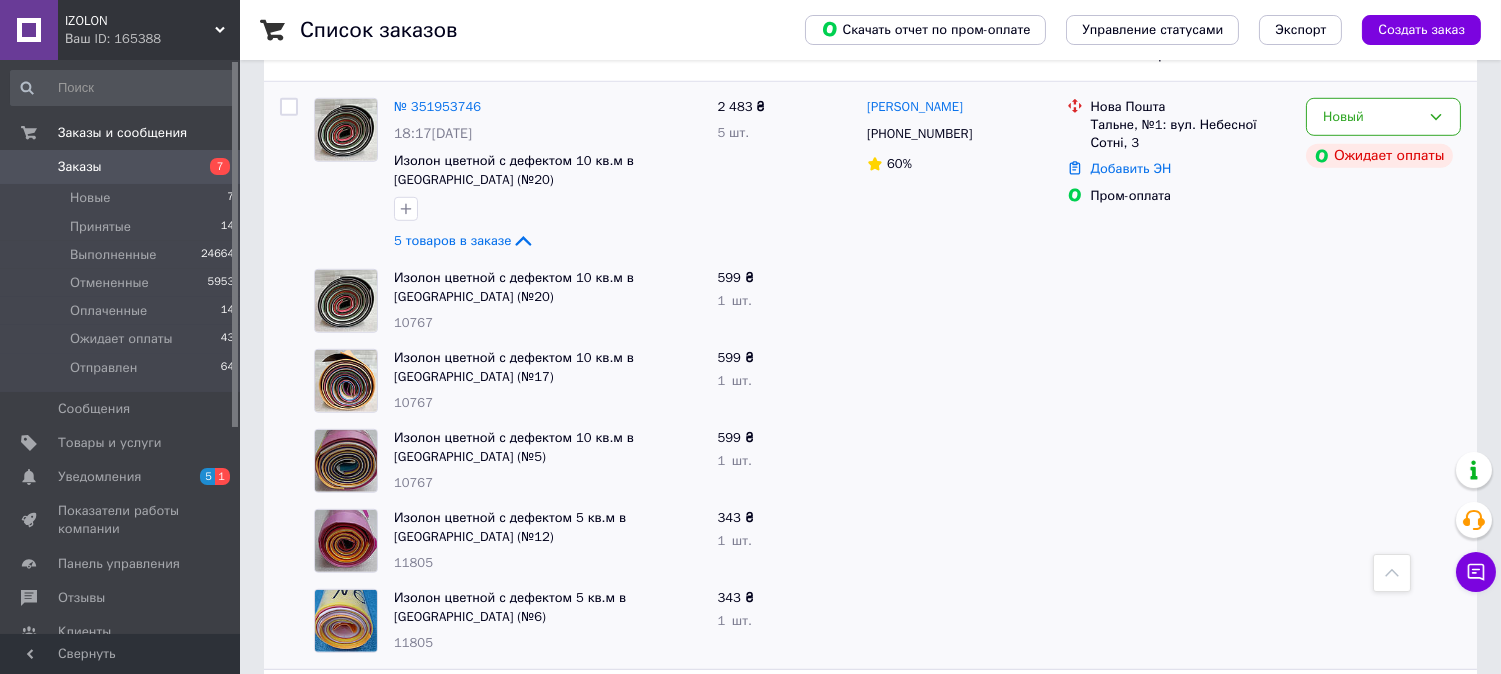 click on "11805" at bounding box center (413, 642) 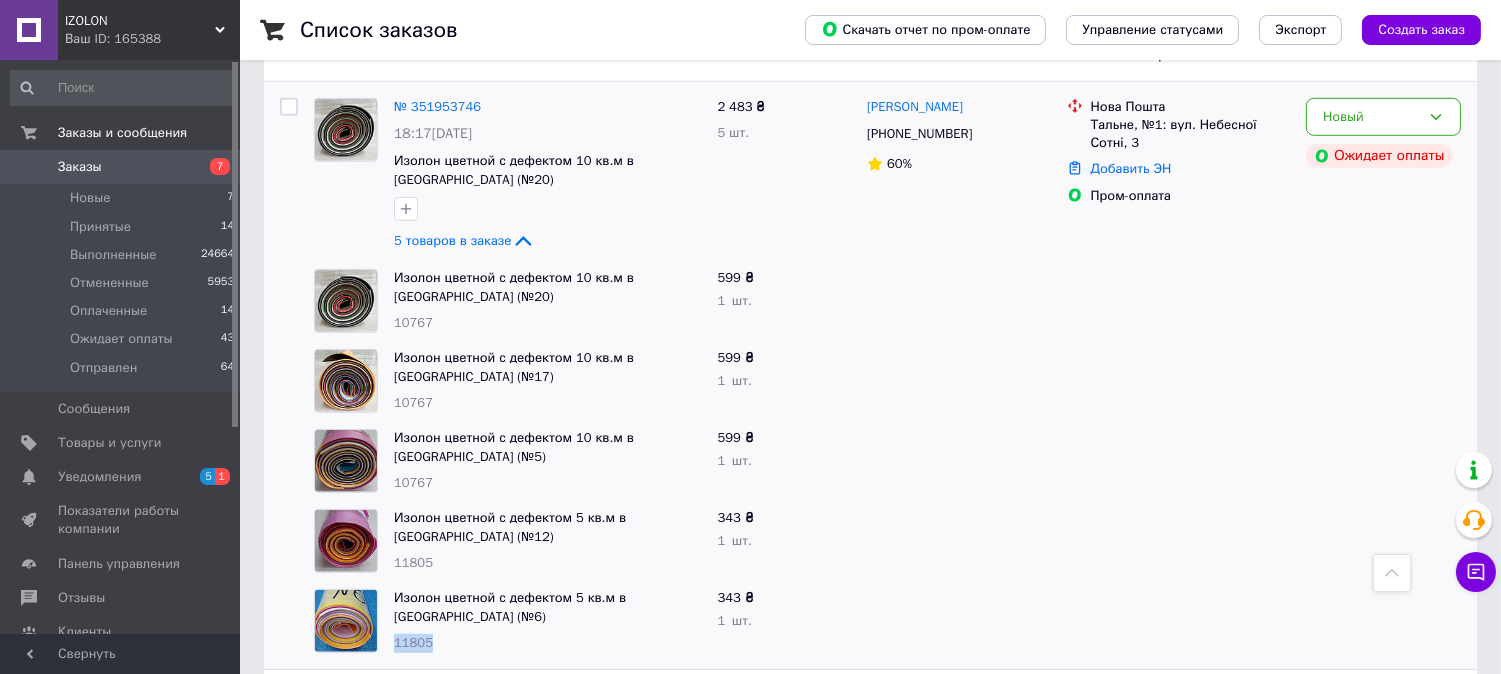 click on "11805" at bounding box center [413, 642] 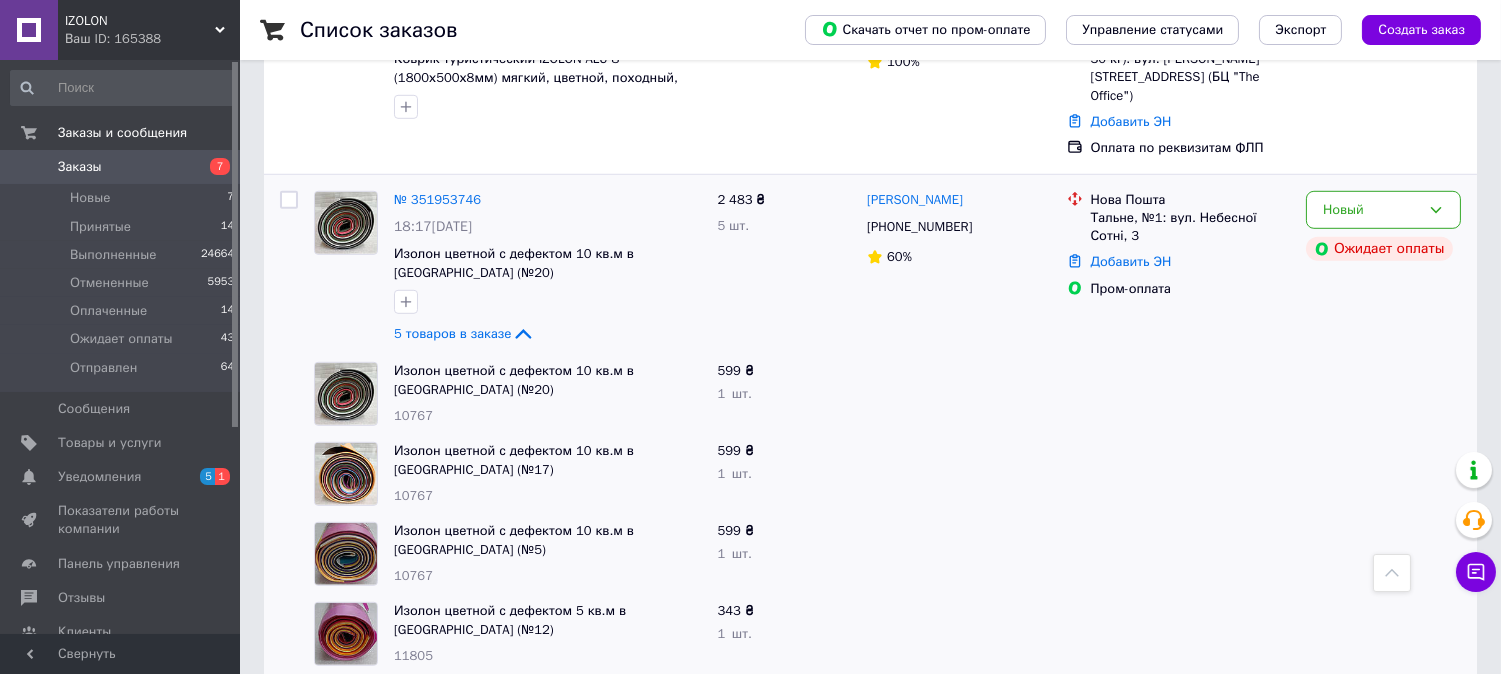 scroll, scrollTop: 2222, scrollLeft: 0, axis: vertical 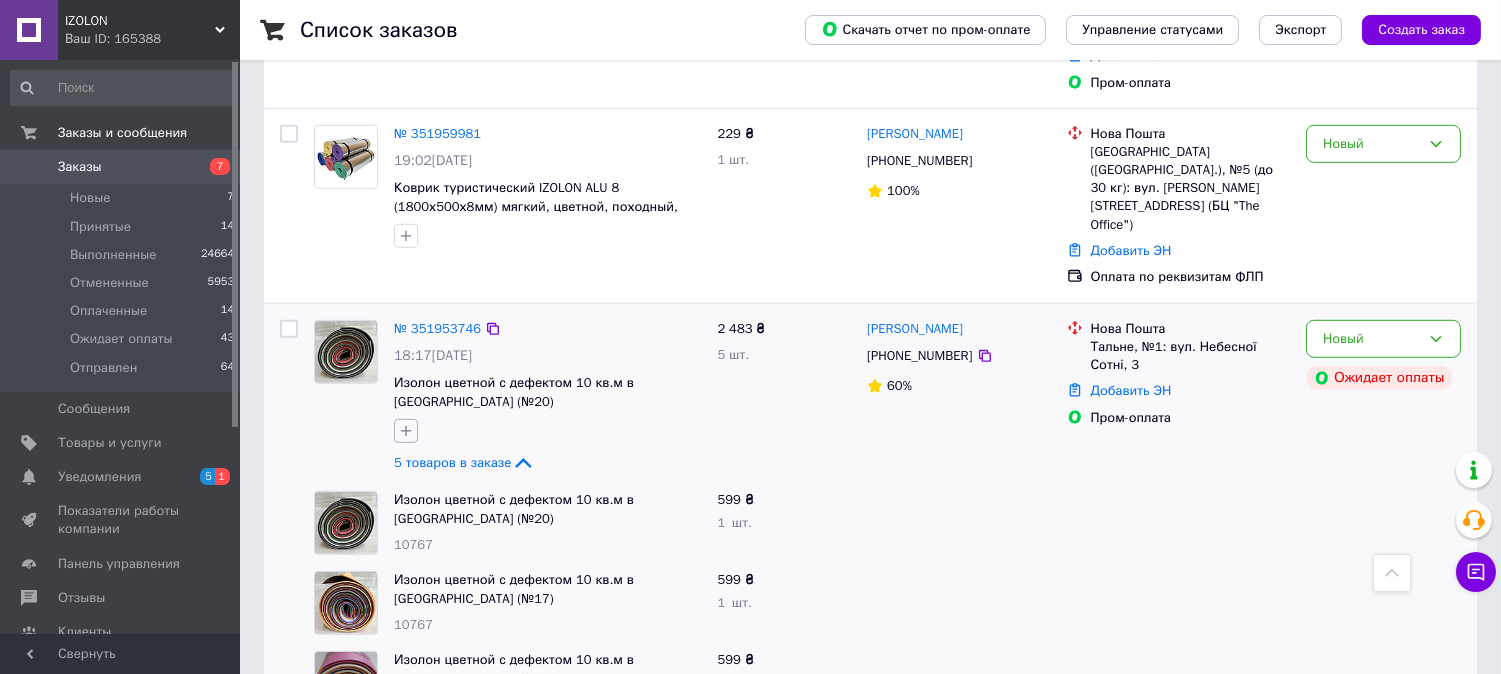 click 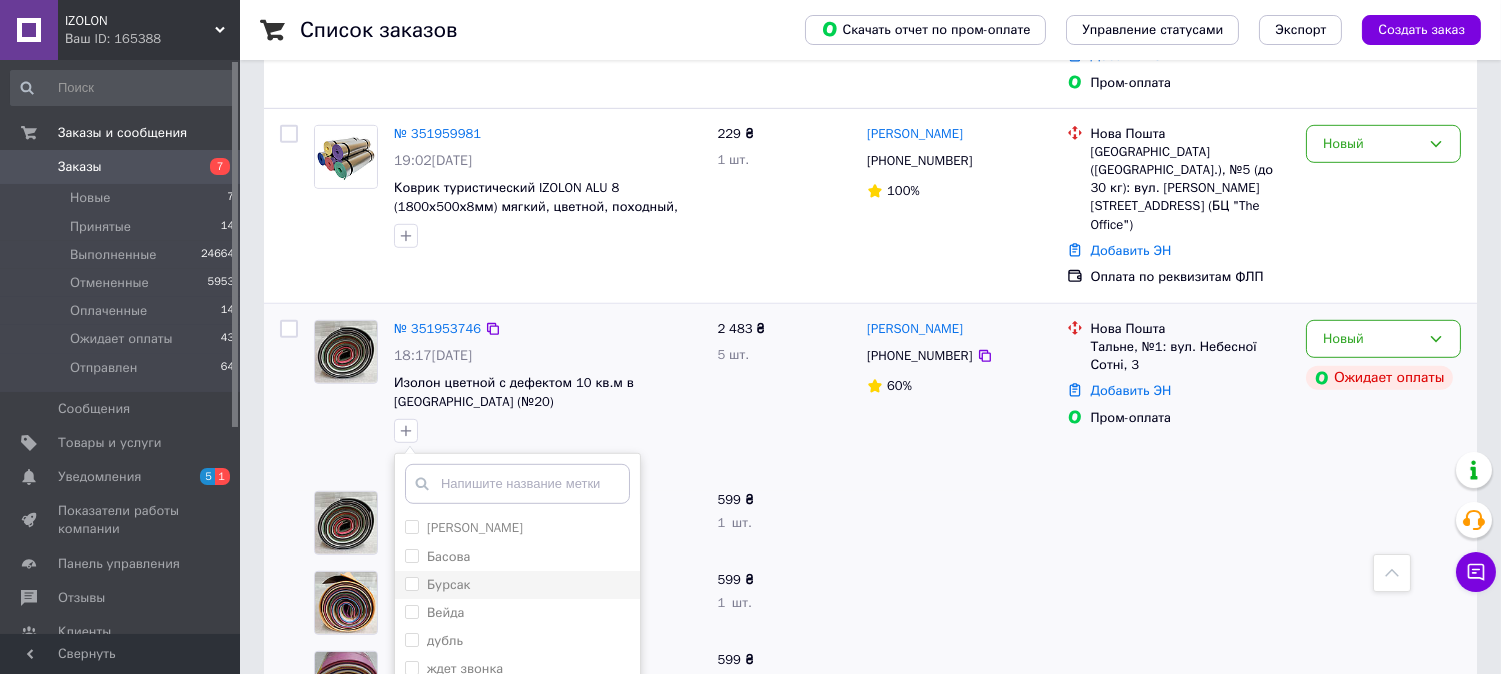 click on "Бурсак" at bounding box center (411, 583) 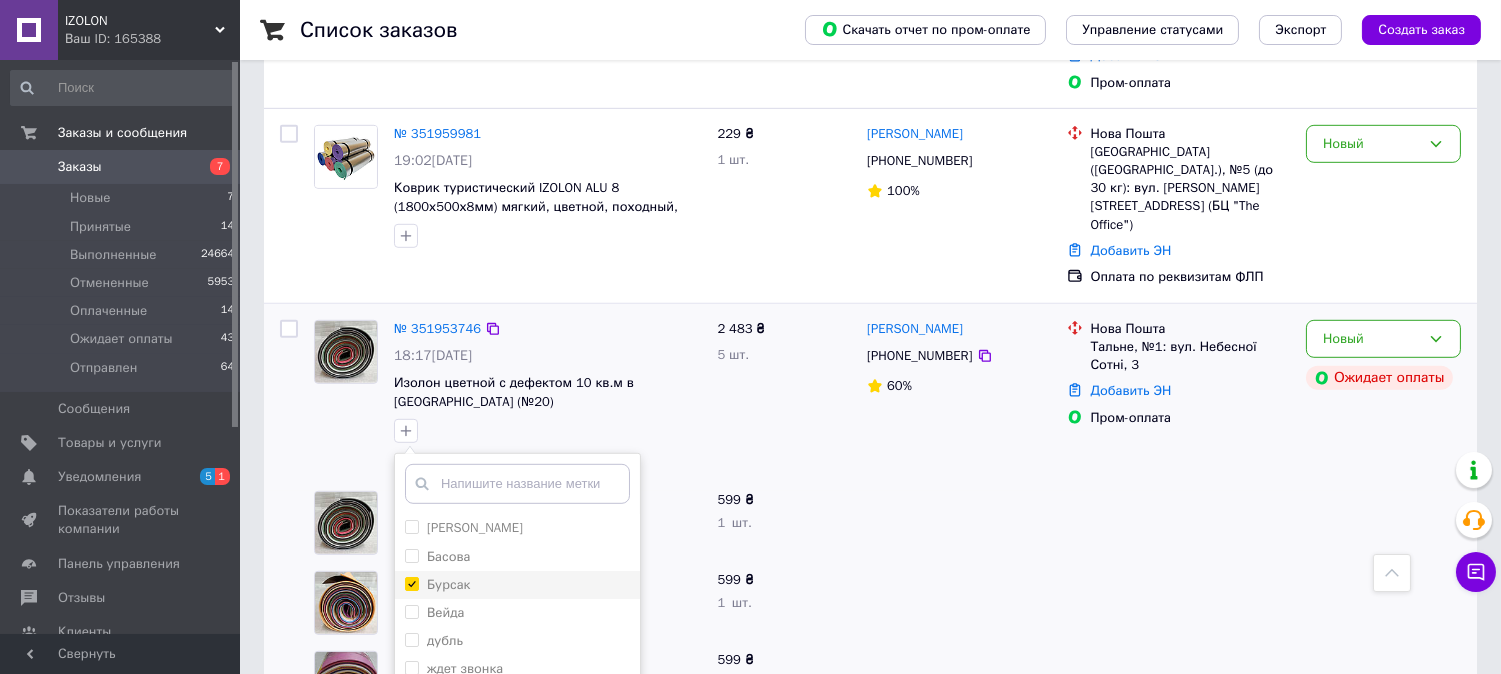 checkbox on "true" 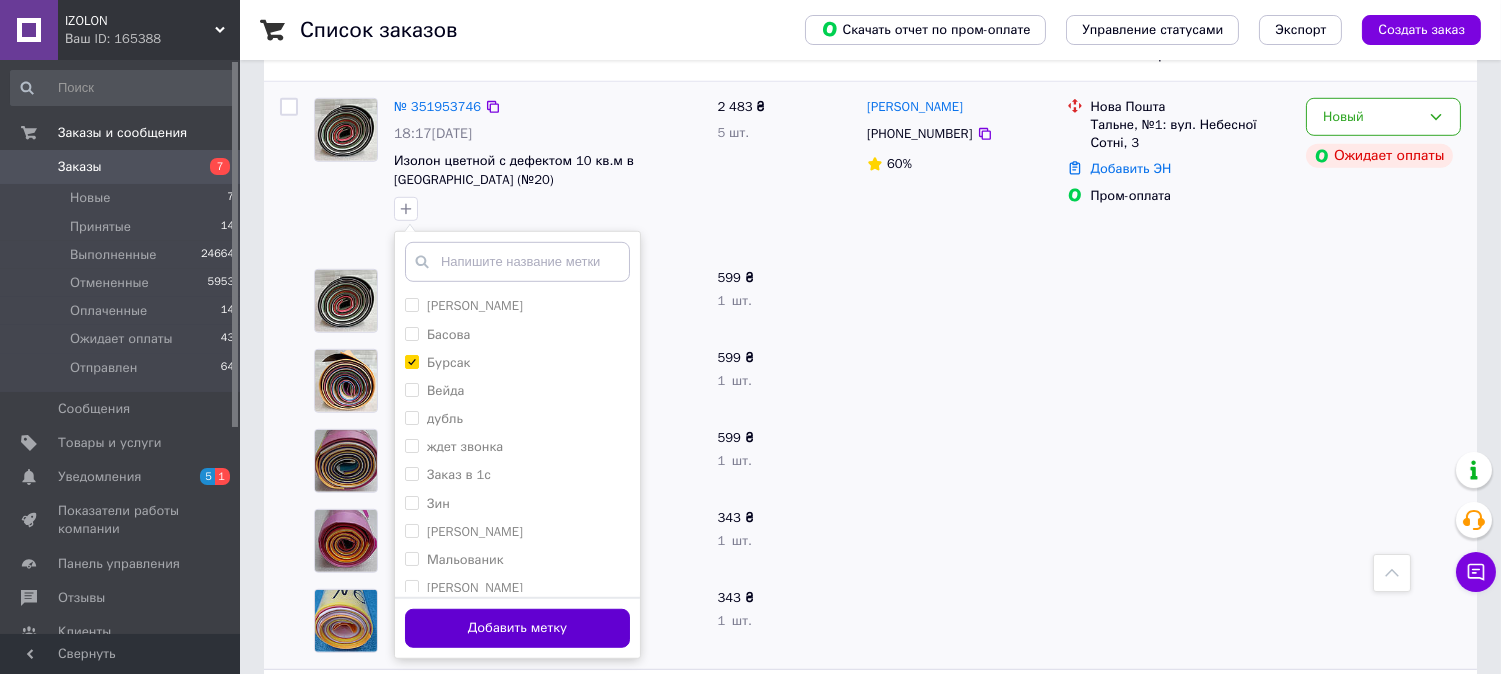 click on "Добавить метку" at bounding box center [517, 628] 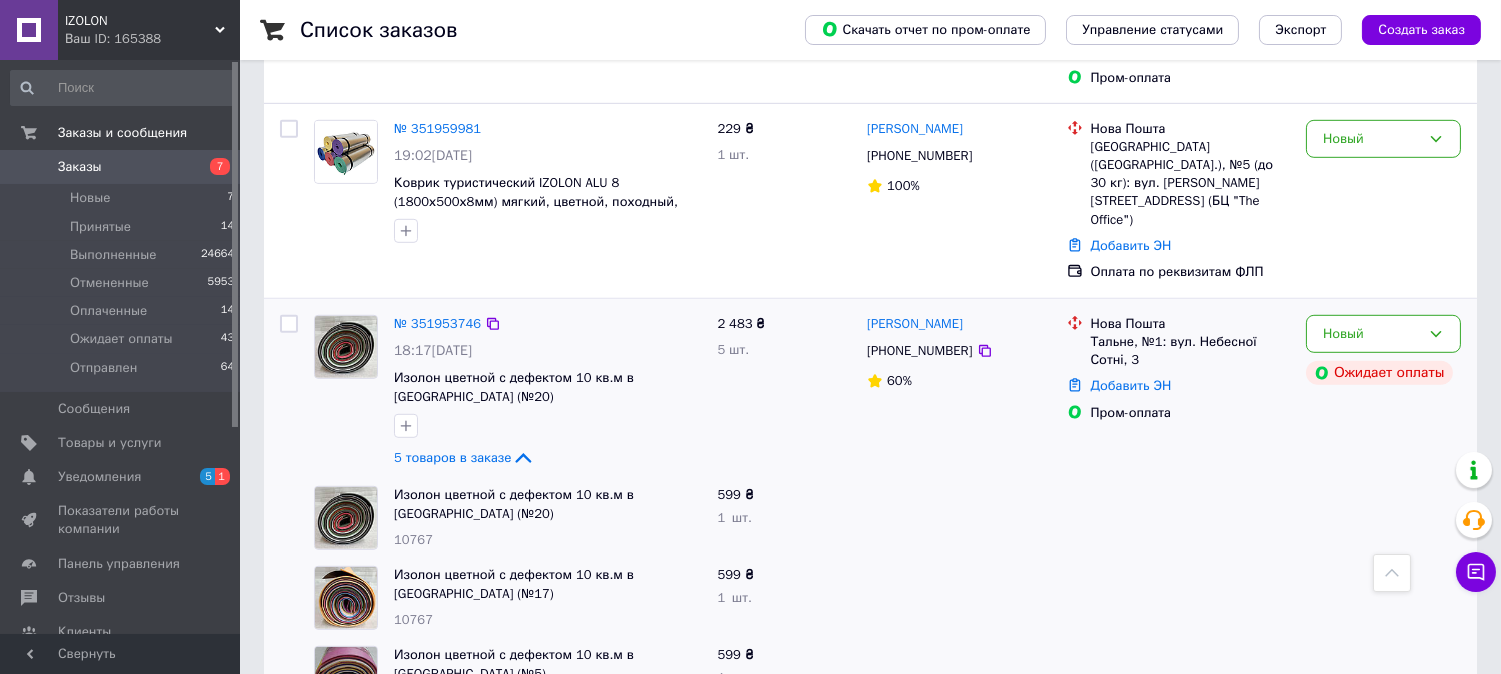 scroll, scrollTop: 2222, scrollLeft: 0, axis: vertical 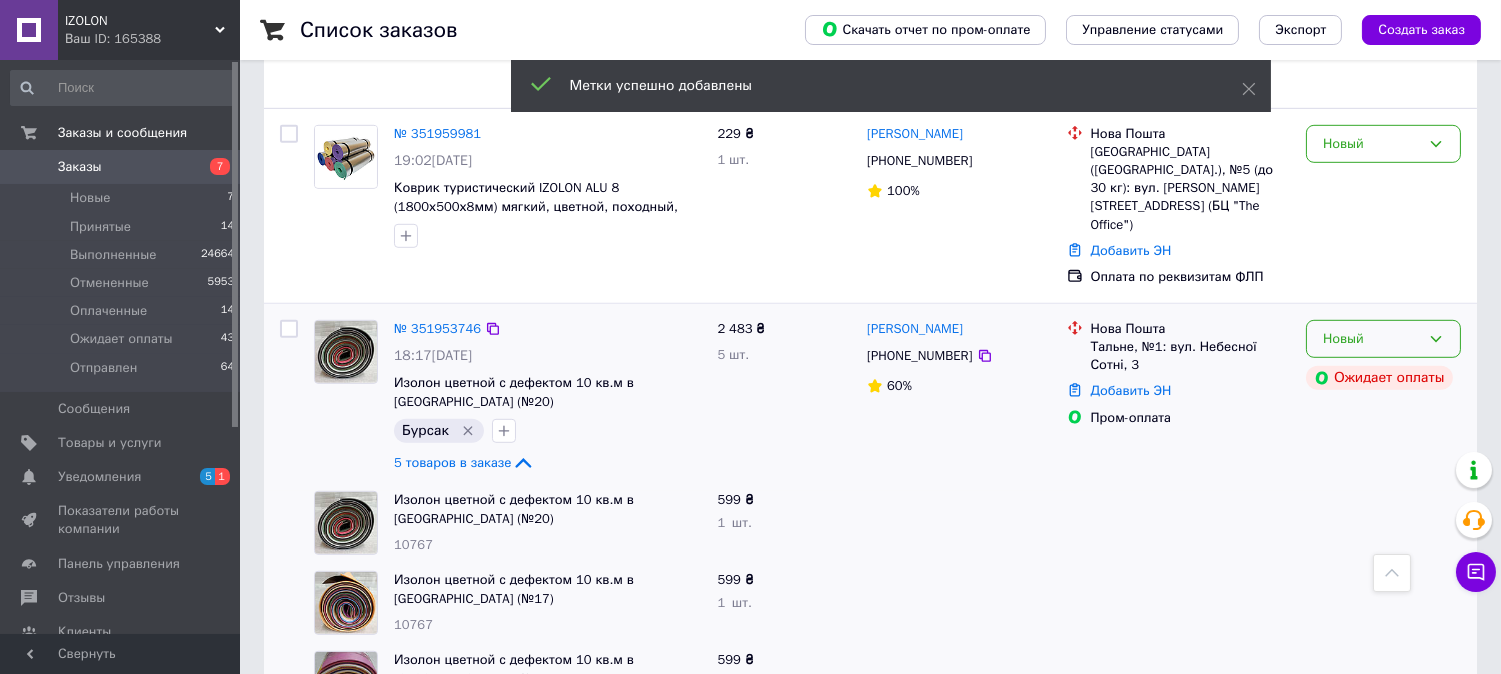 drag, startPoint x: 1407, startPoint y: 198, endPoint x: 1402, endPoint y: 216, distance: 18.681541 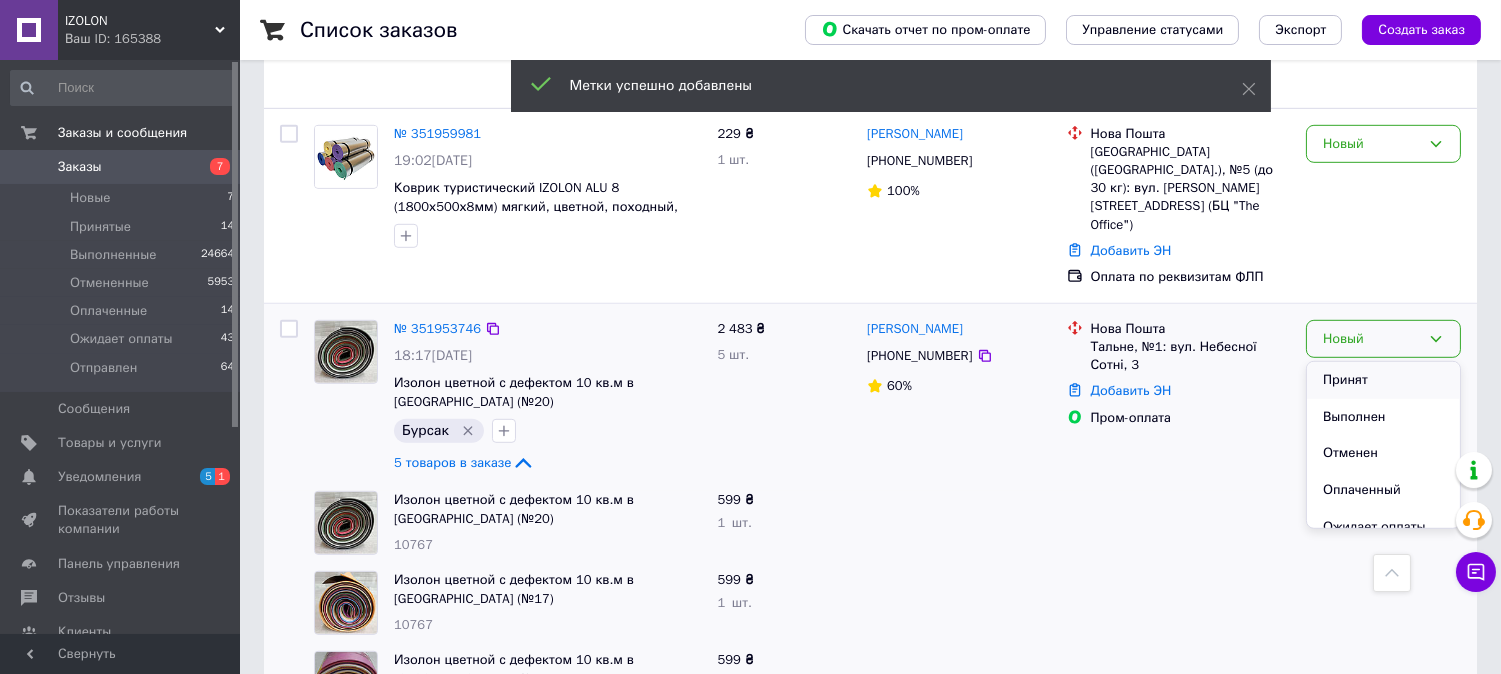 click on "Принят" at bounding box center (1383, 380) 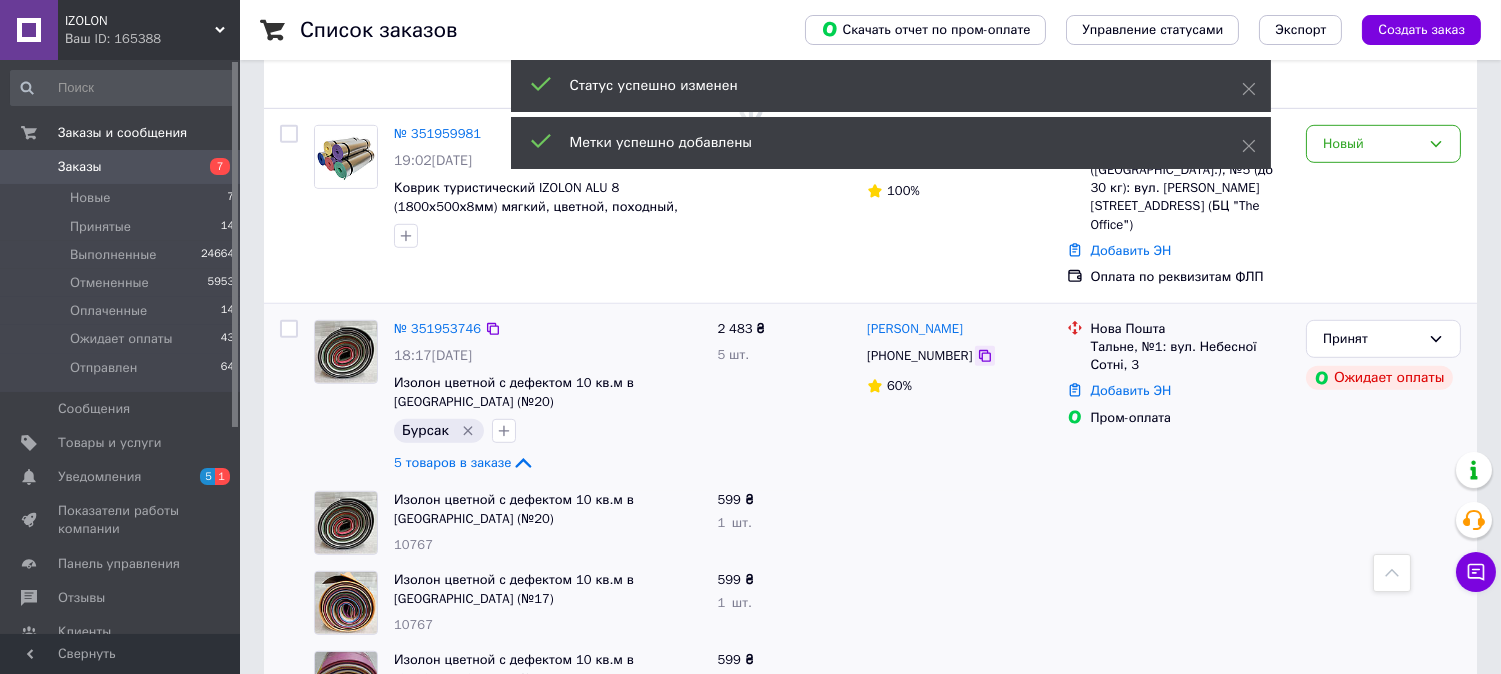 click 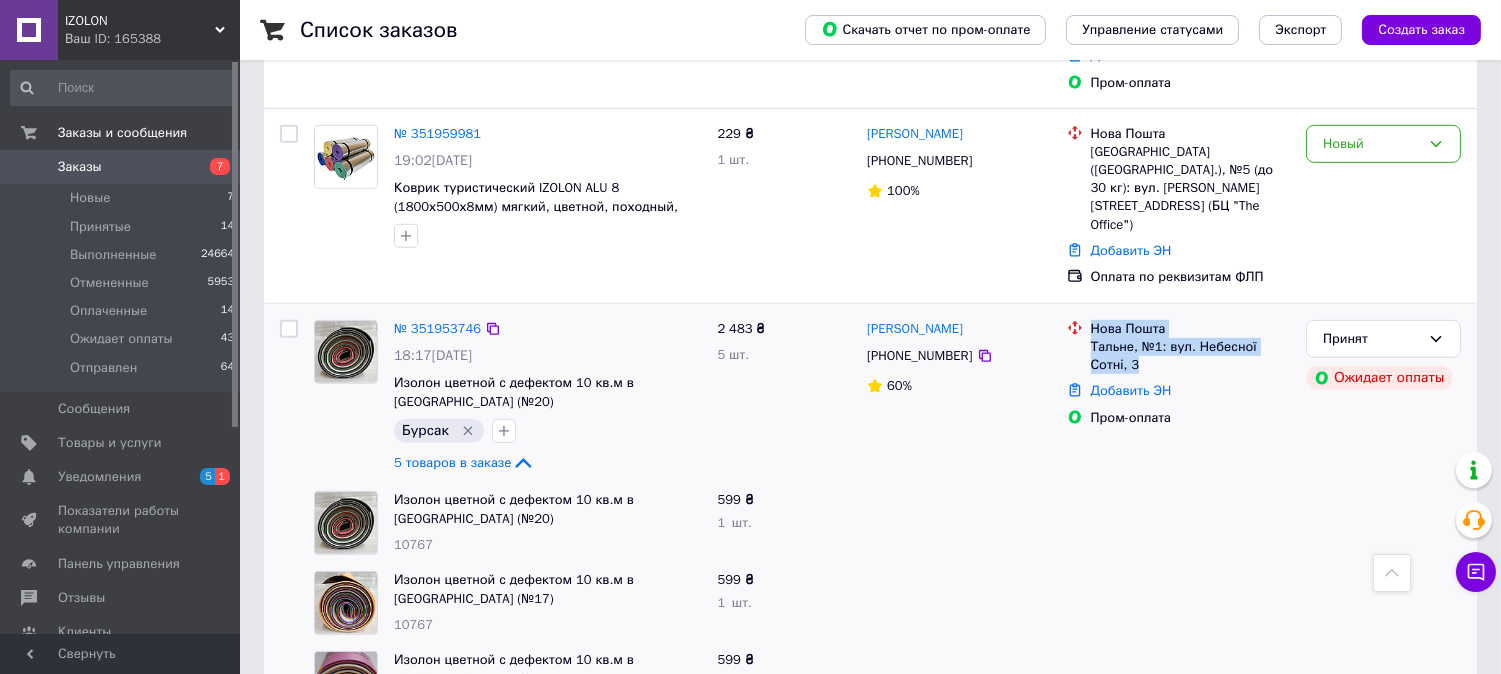 drag, startPoint x: 1106, startPoint y: 224, endPoint x: 1085, endPoint y: 194, distance: 36.619667 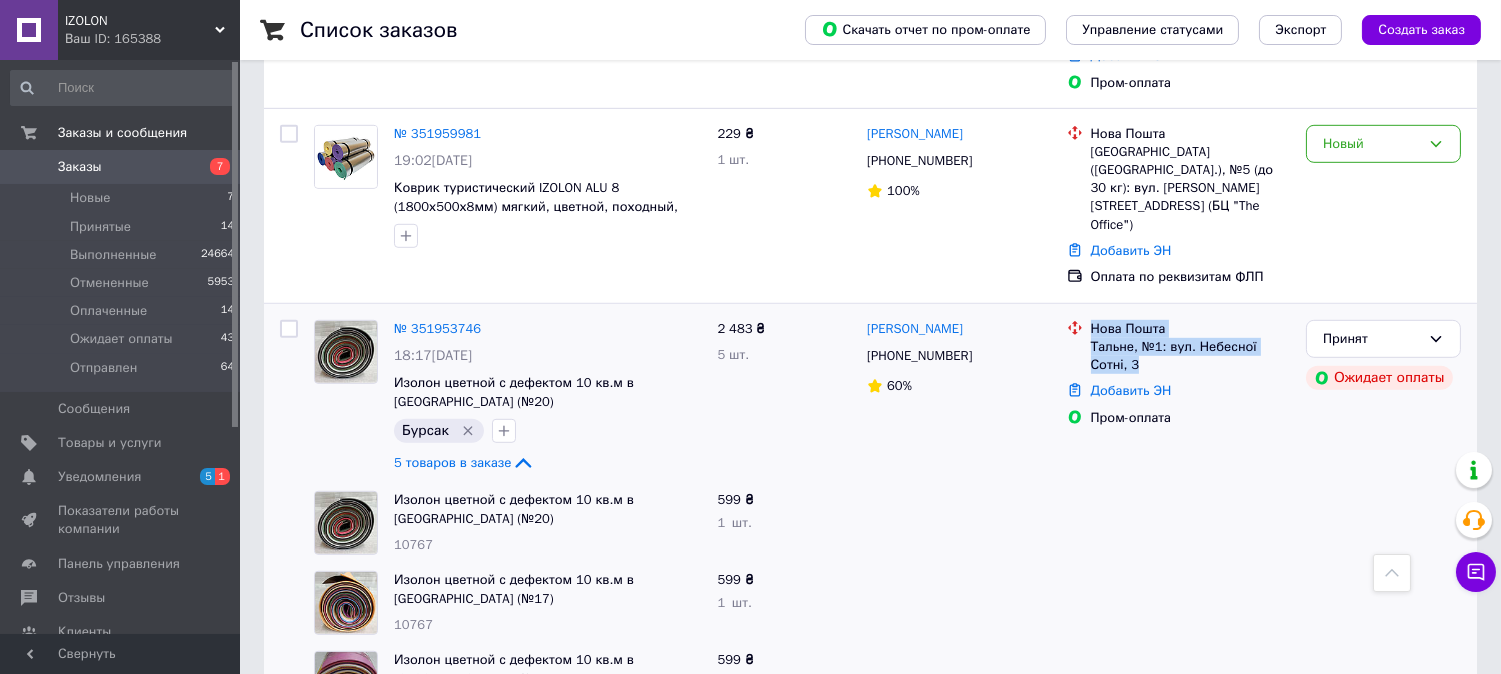 copy on "Нова Пошта Тальне, №1: вул. Небесної Сотні, 3" 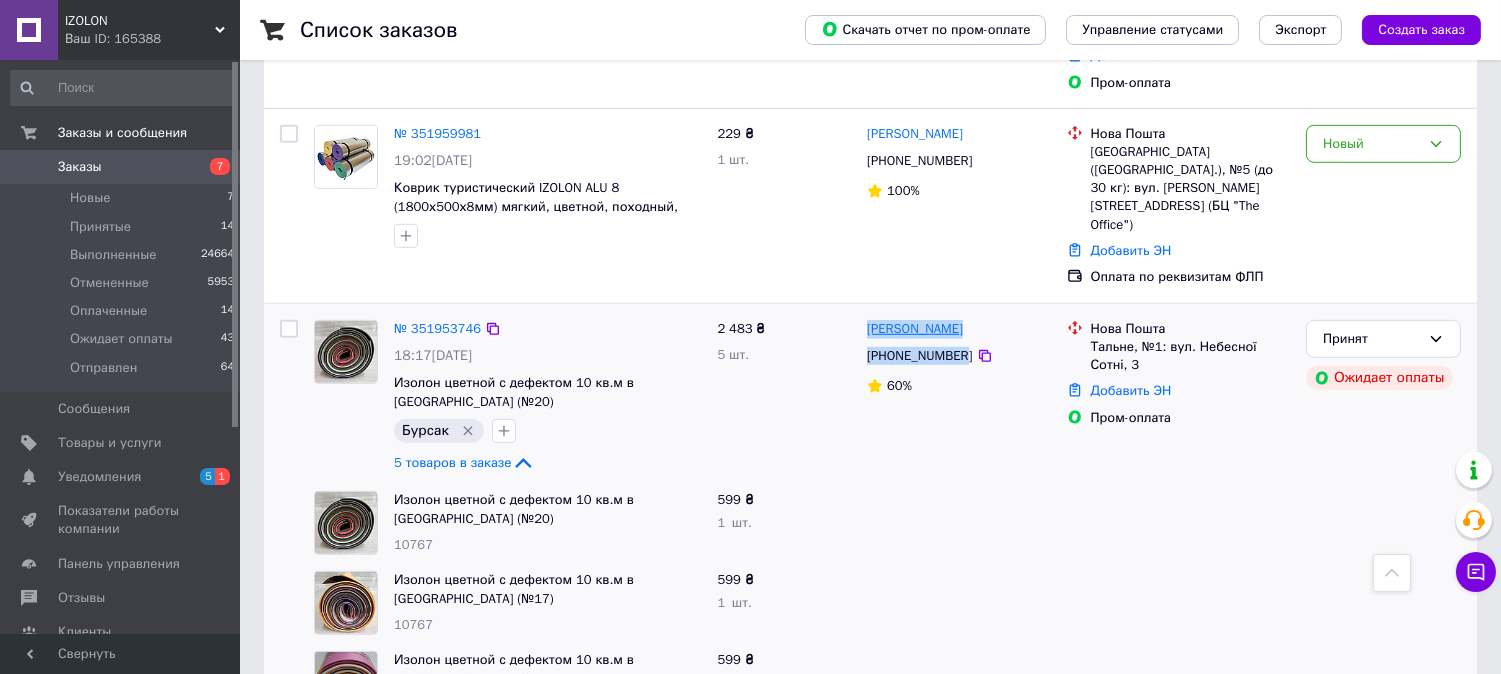 drag, startPoint x: 960, startPoint y: 217, endPoint x: 868, endPoint y: 191, distance: 95.60335 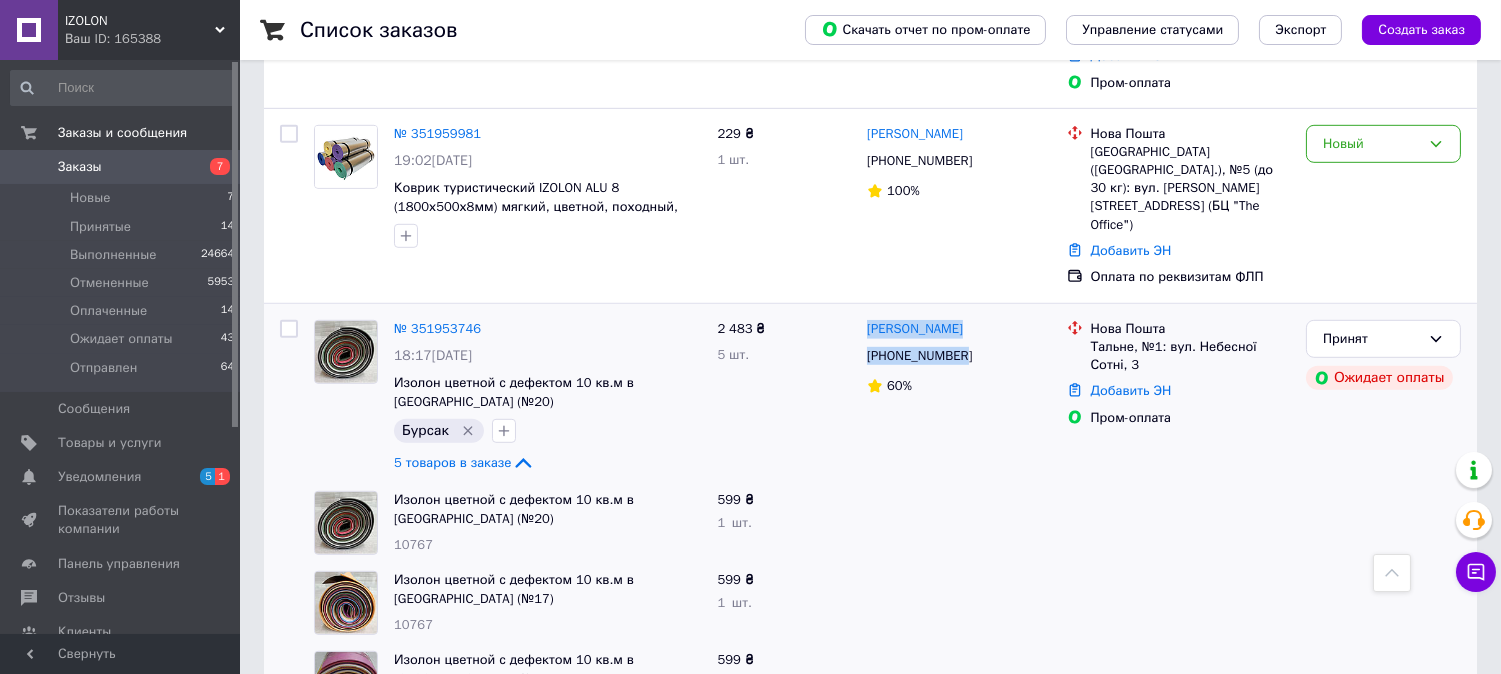 copy on "Віталій Баланюк +380985144534" 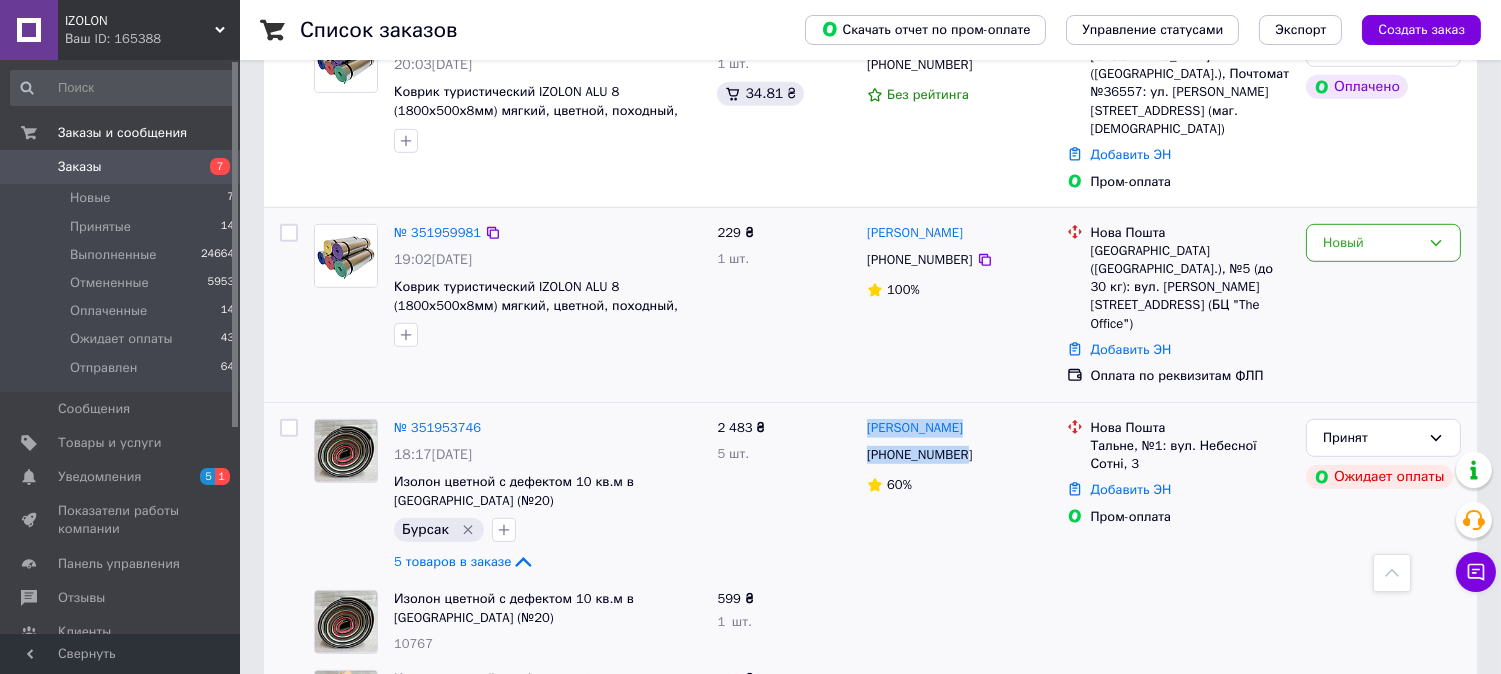 scroll, scrollTop: 2000, scrollLeft: 0, axis: vertical 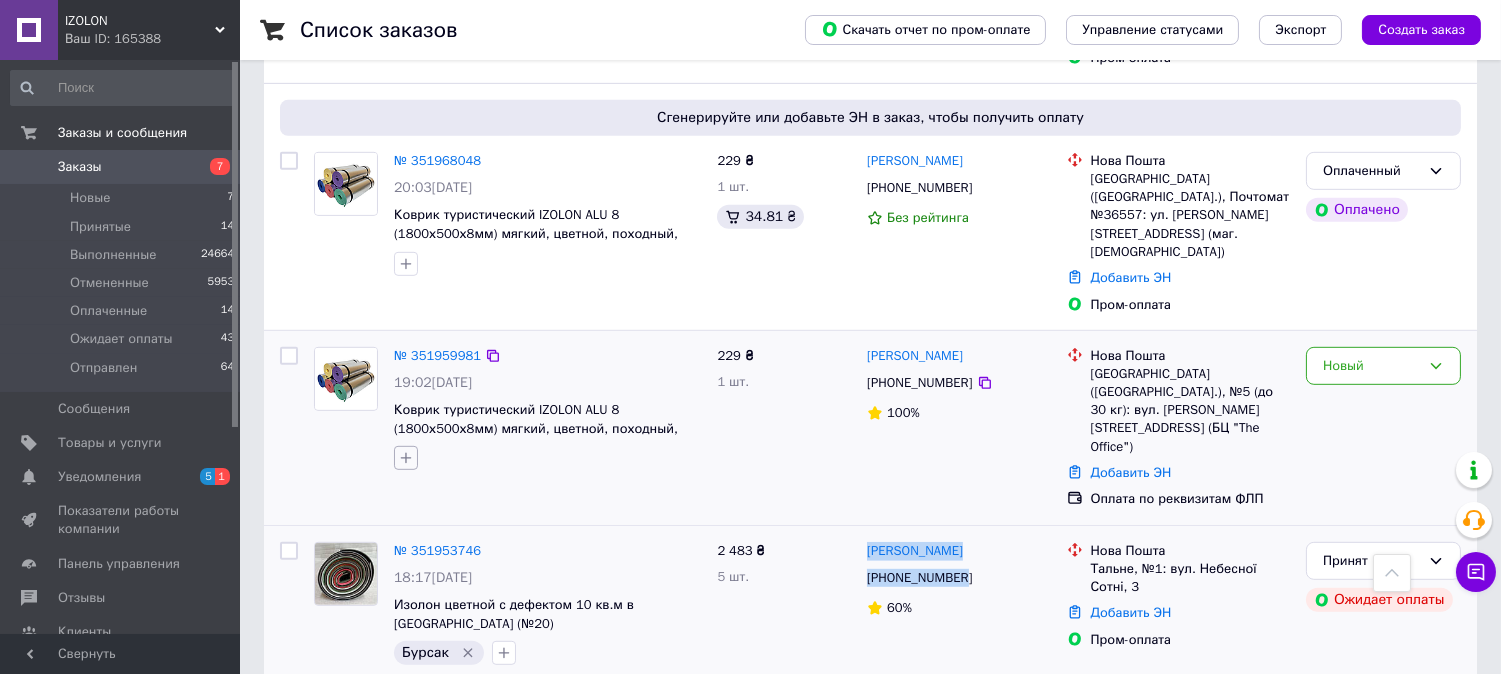 click 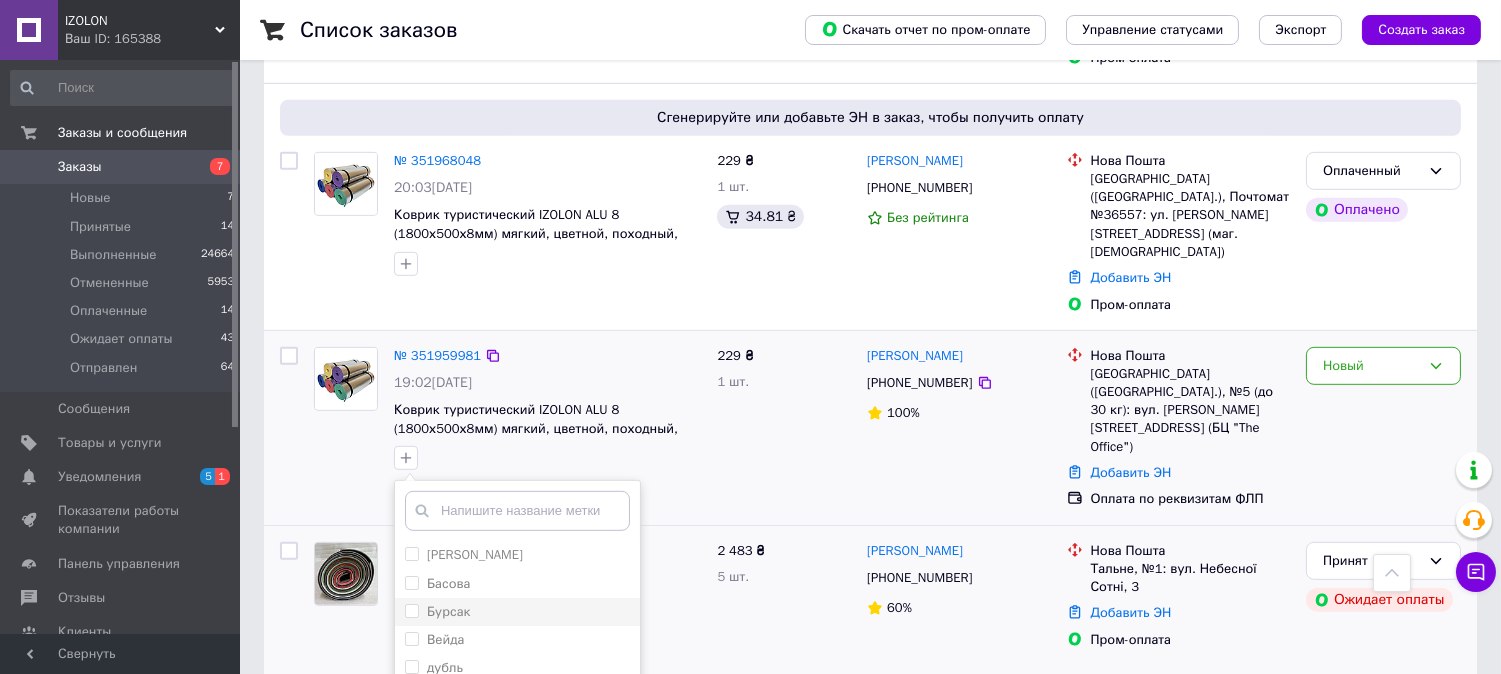 click on "Бурсак" at bounding box center (411, 610) 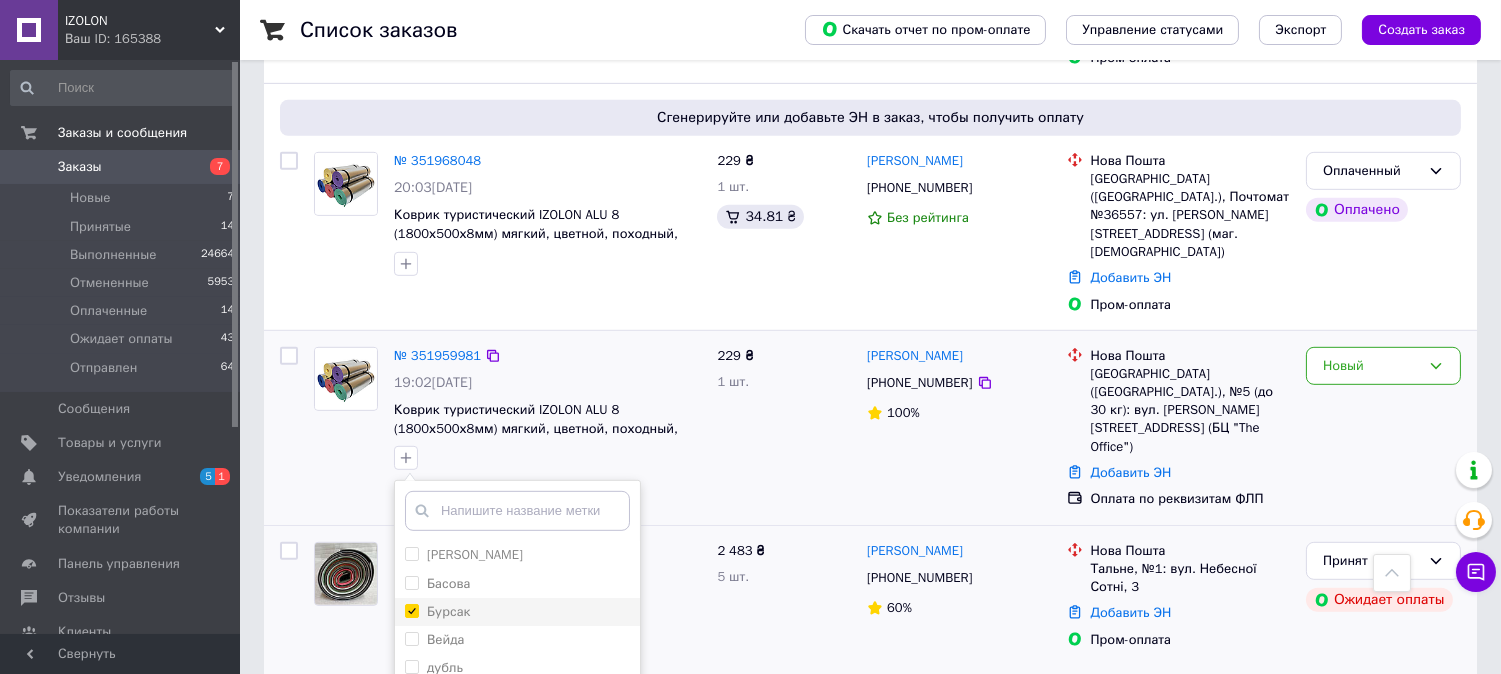 checkbox on "true" 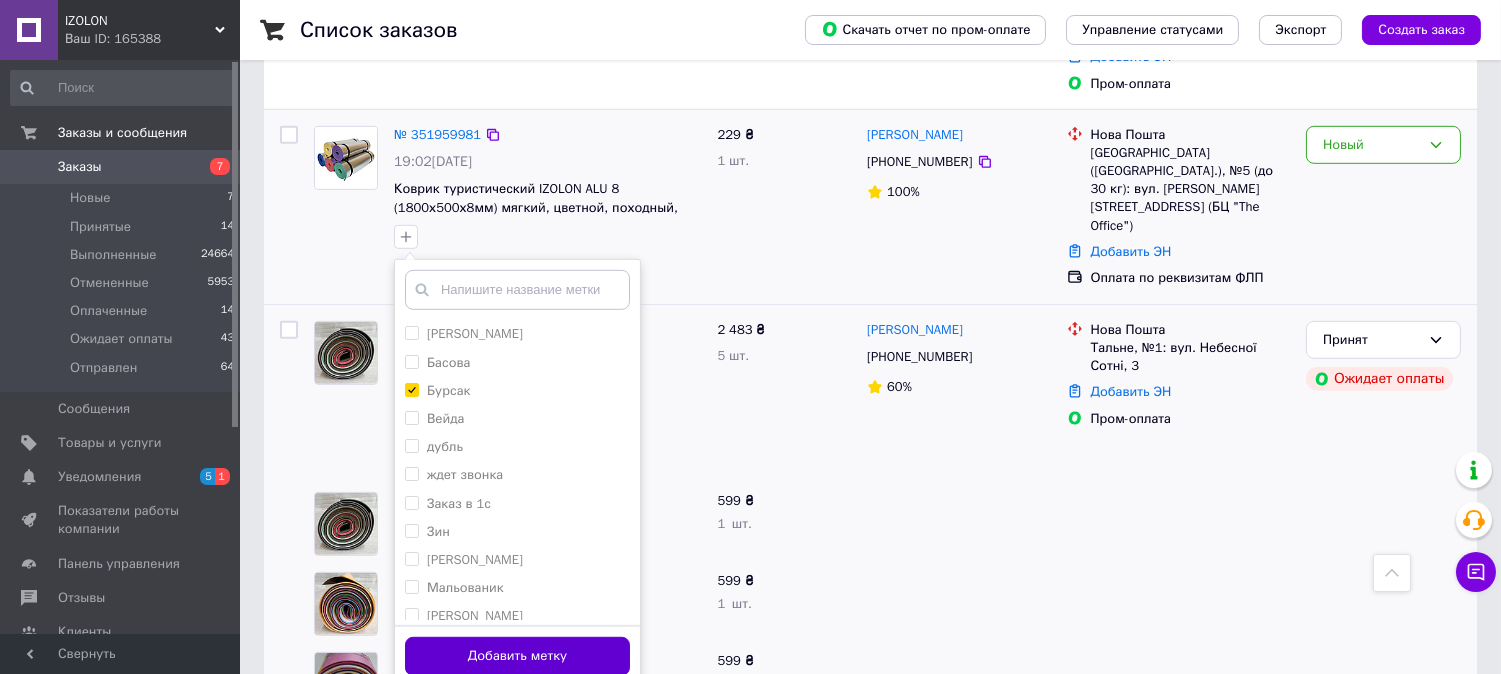 scroll, scrollTop: 2222, scrollLeft: 0, axis: vertical 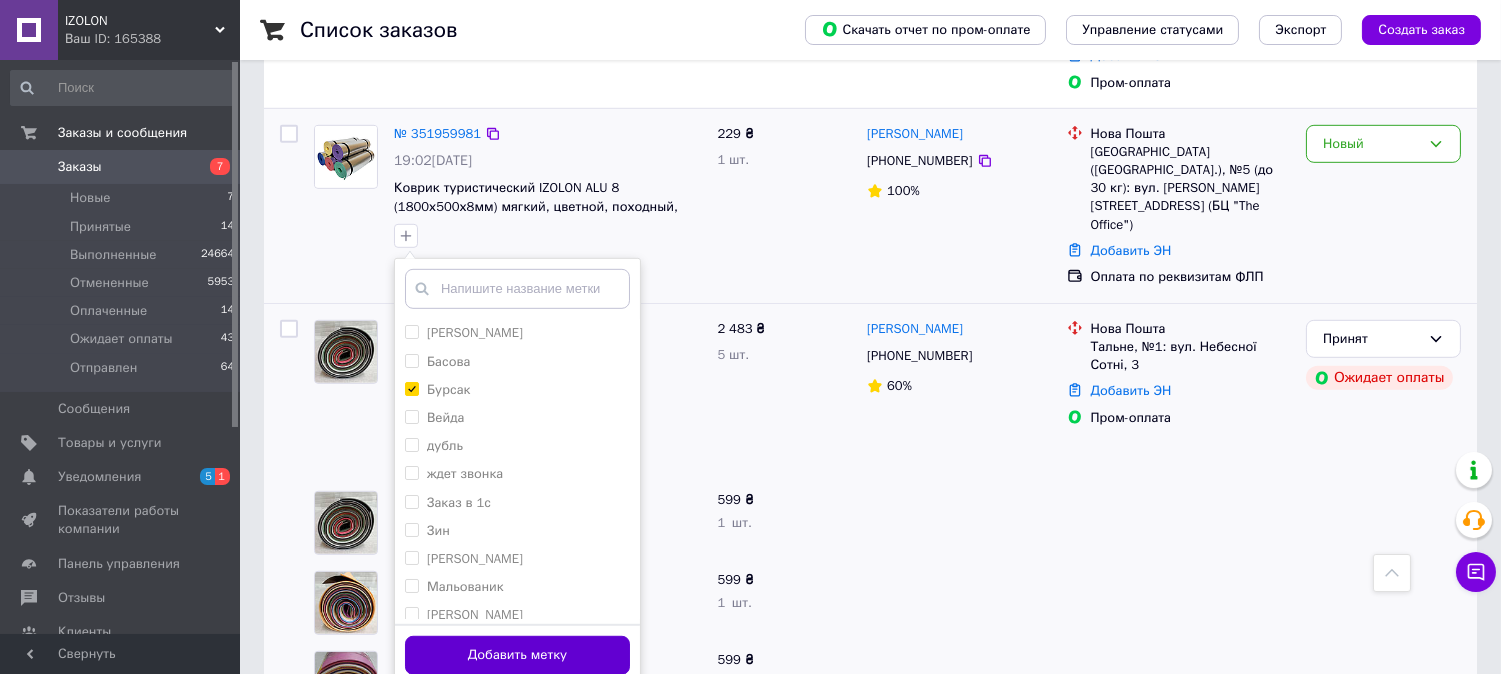 click on "Добавить метку" at bounding box center (517, 655) 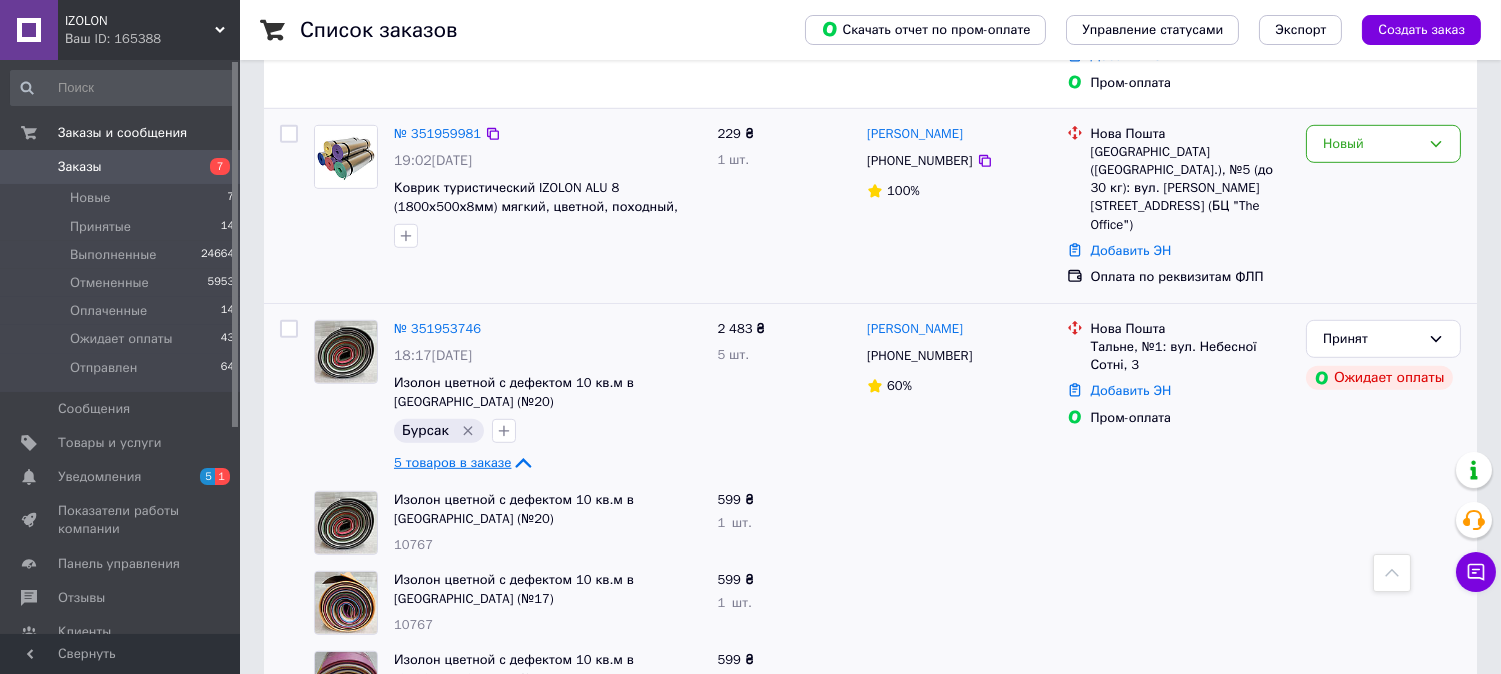 click 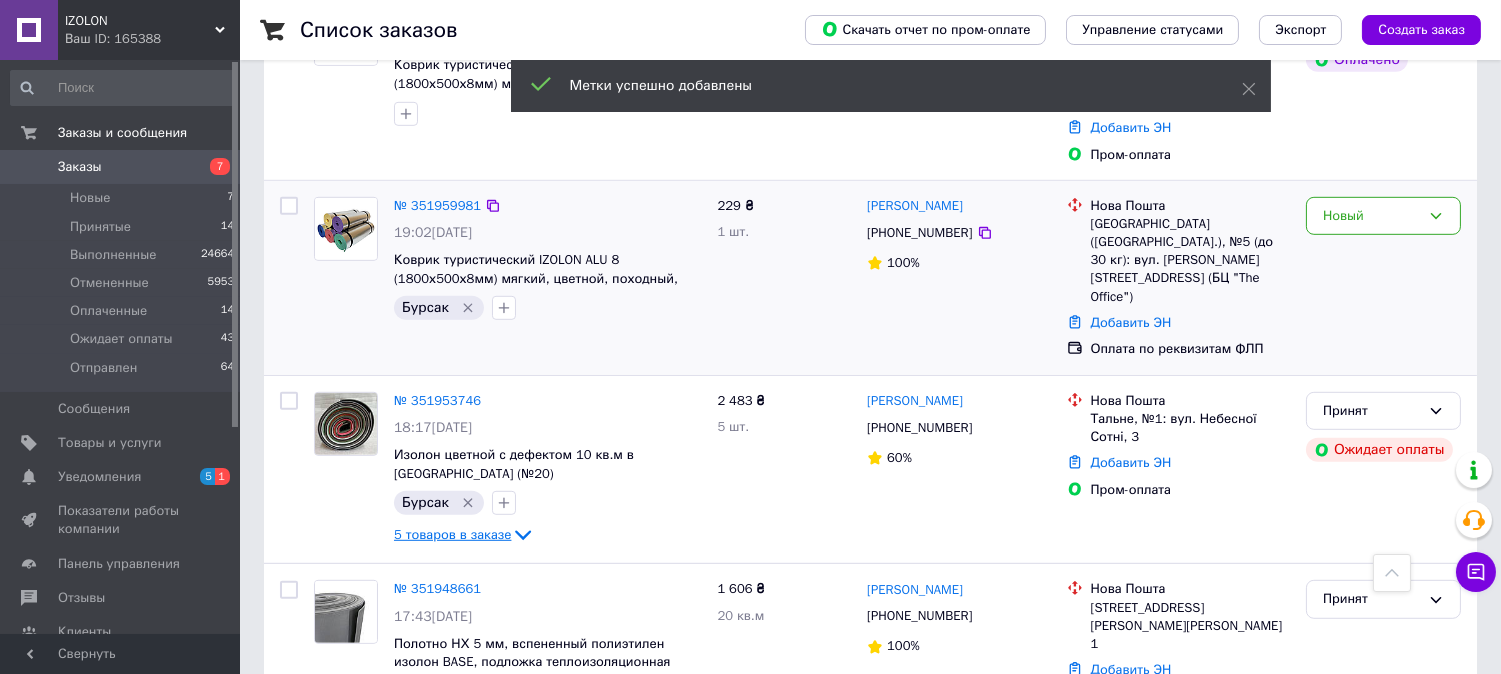 scroll, scrollTop: 2111, scrollLeft: 0, axis: vertical 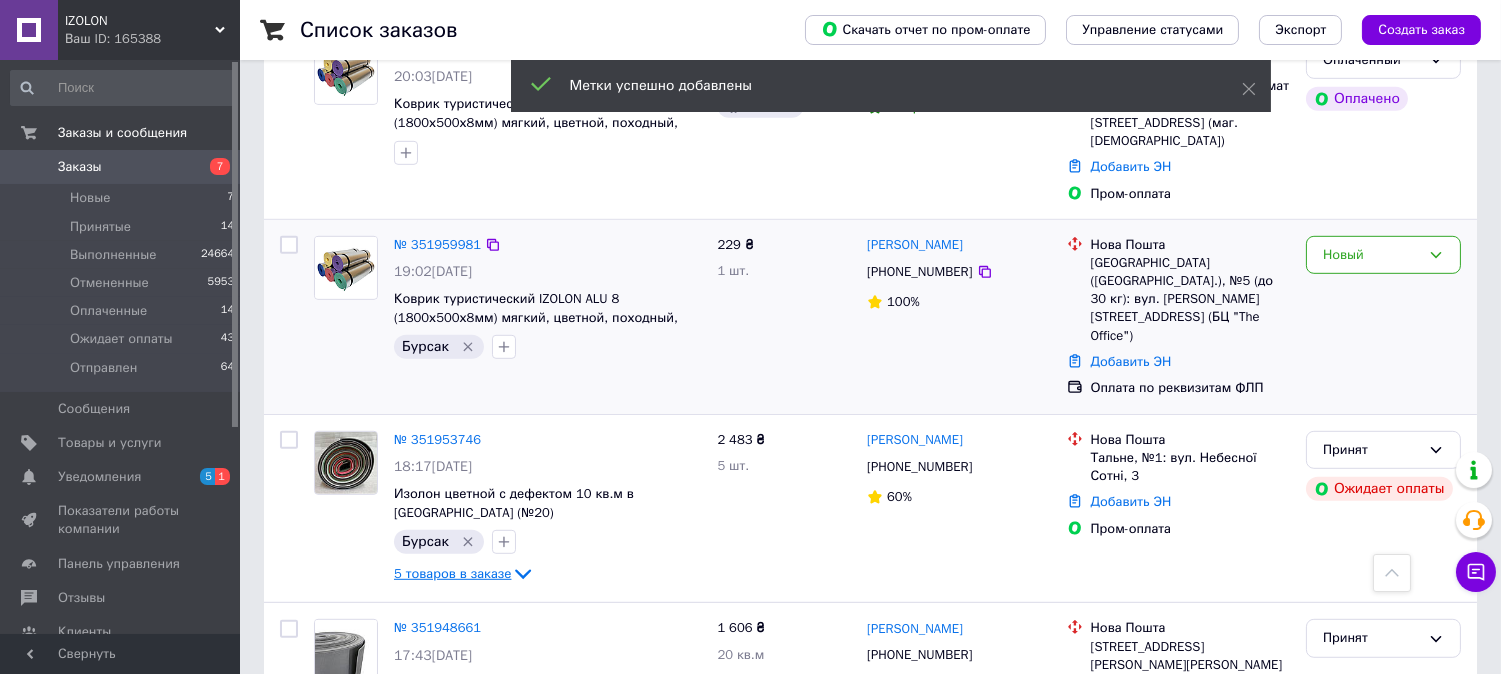 click on "Новый" at bounding box center (1383, 317) 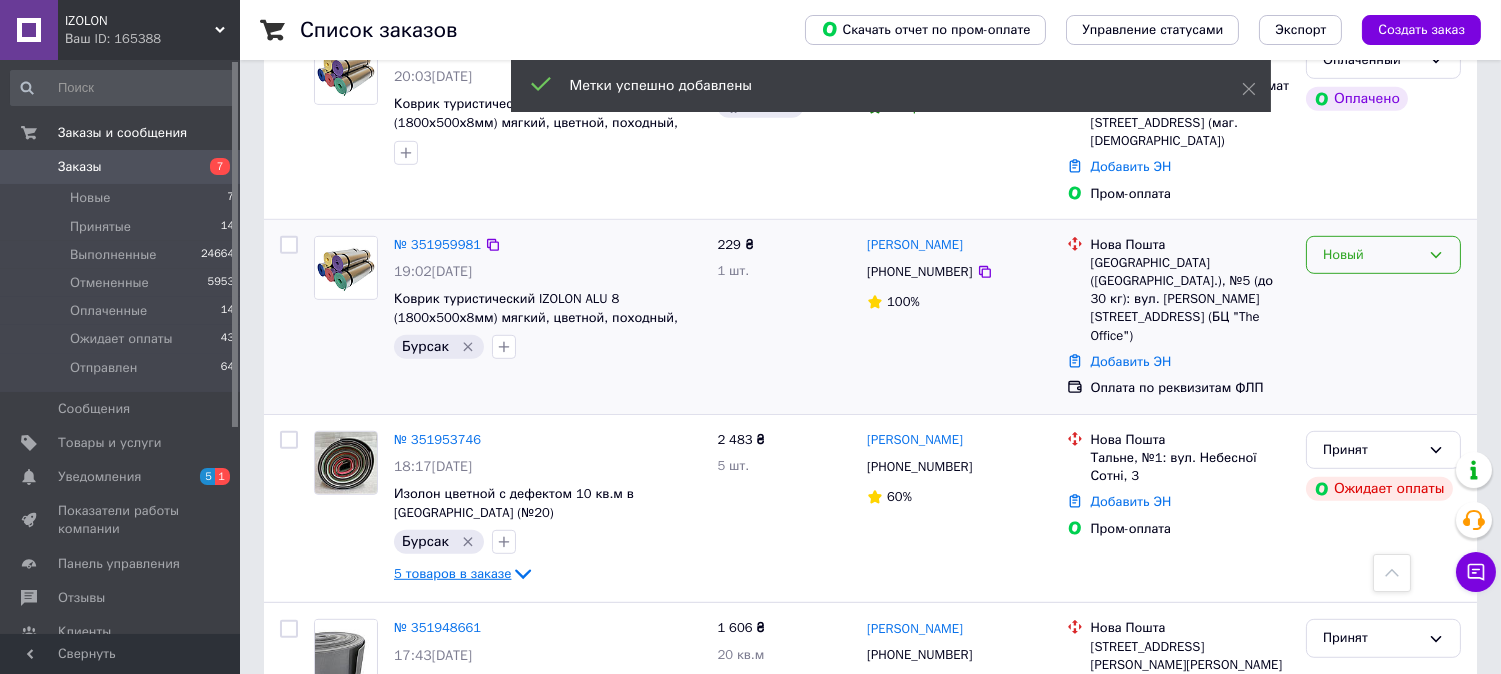 click on "Новый" at bounding box center (1383, 255) 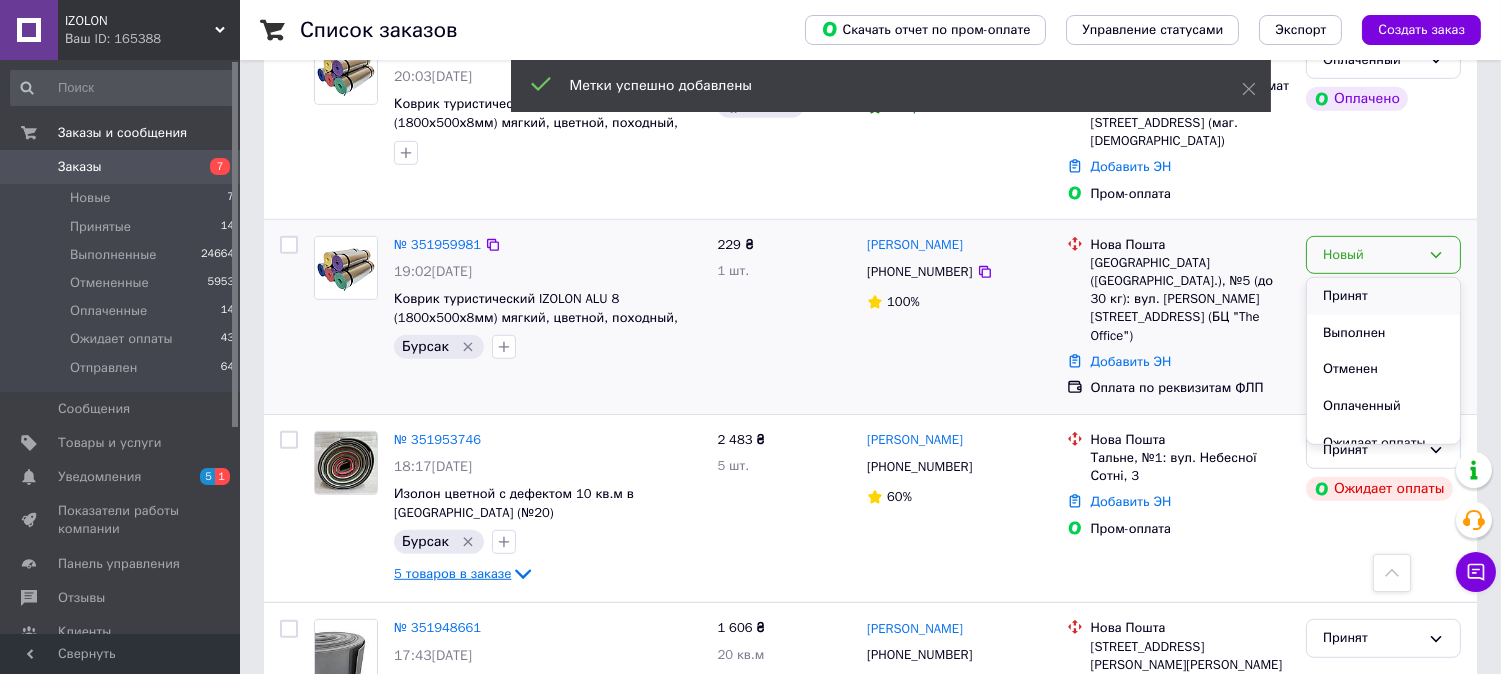 click on "Принят" at bounding box center (1383, 296) 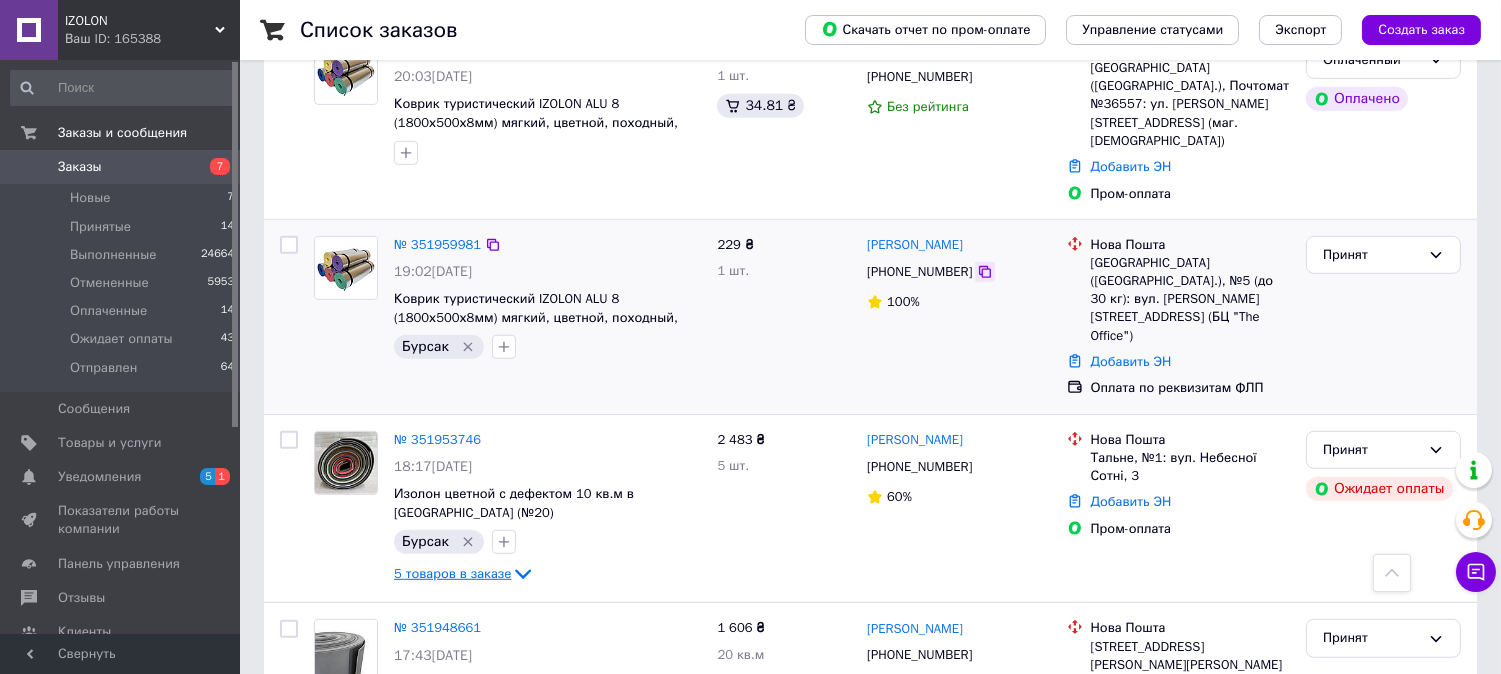 click on "[PHONE_NUMBER]" at bounding box center (959, 272) 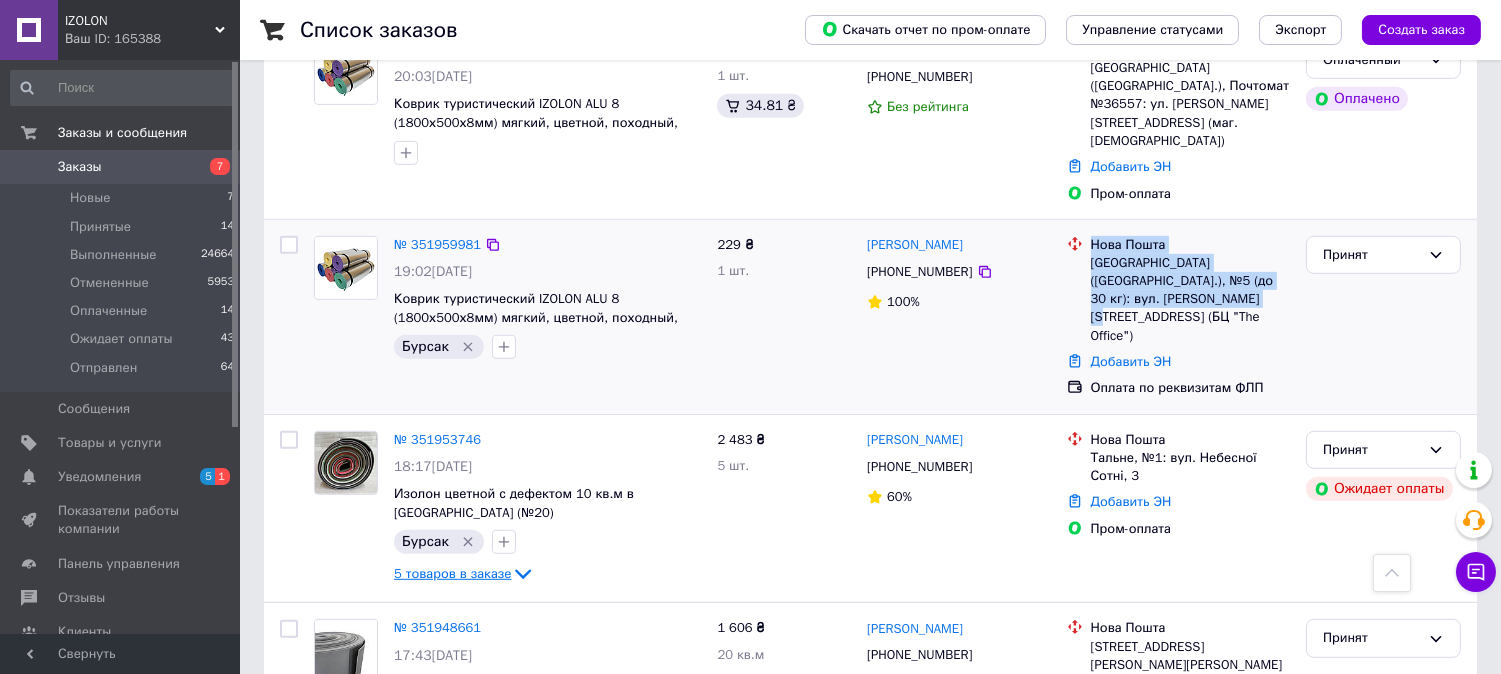 drag, startPoint x: 1155, startPoint y: 197, endPoint x: 1092, endPoint y: 145, distance: 81.68843 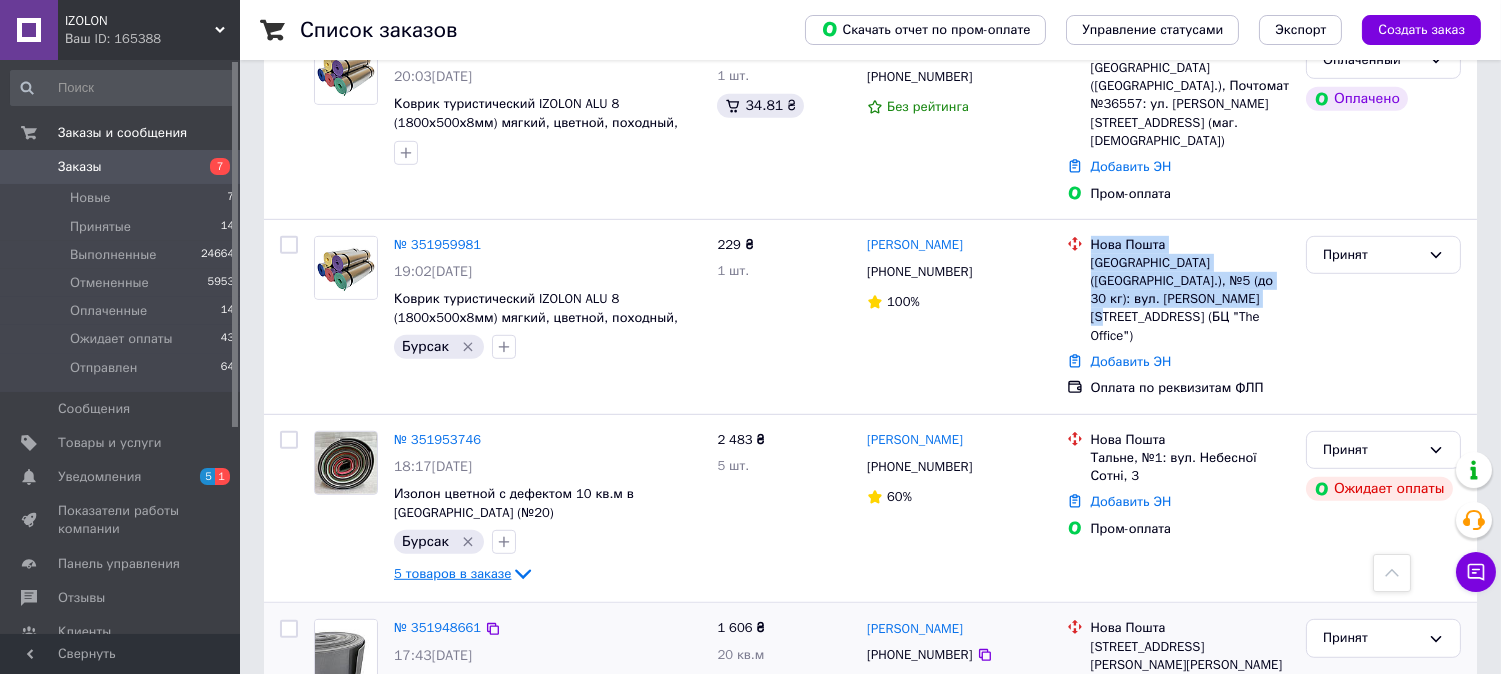 copy on "Нова Пошта Львів (Львівська обл.), №5 (до 30 кг): вул. Данилишина, 6 (БЦ "The Office")" 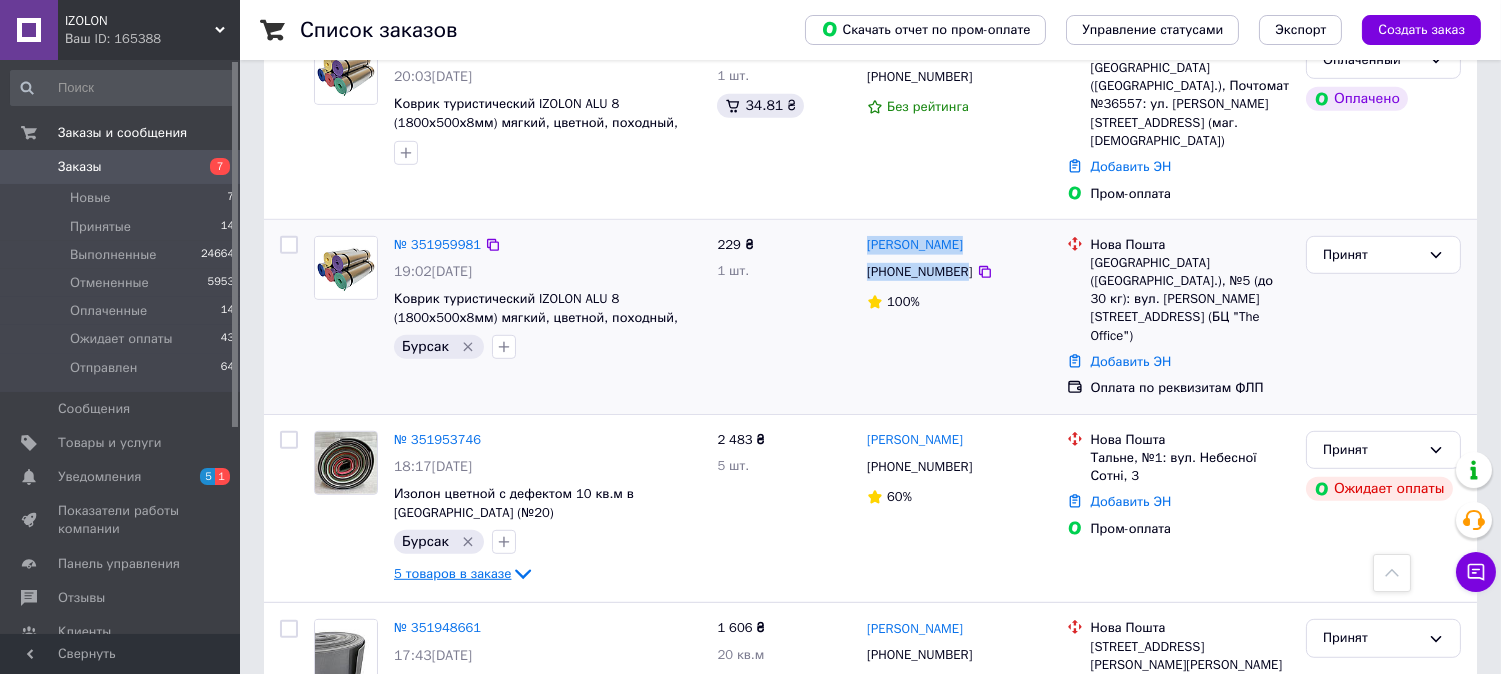 drag, startPoint x: 927, startPoint y: 172, endPoint x: 863, endPoint y: 142, distance: 70.68239 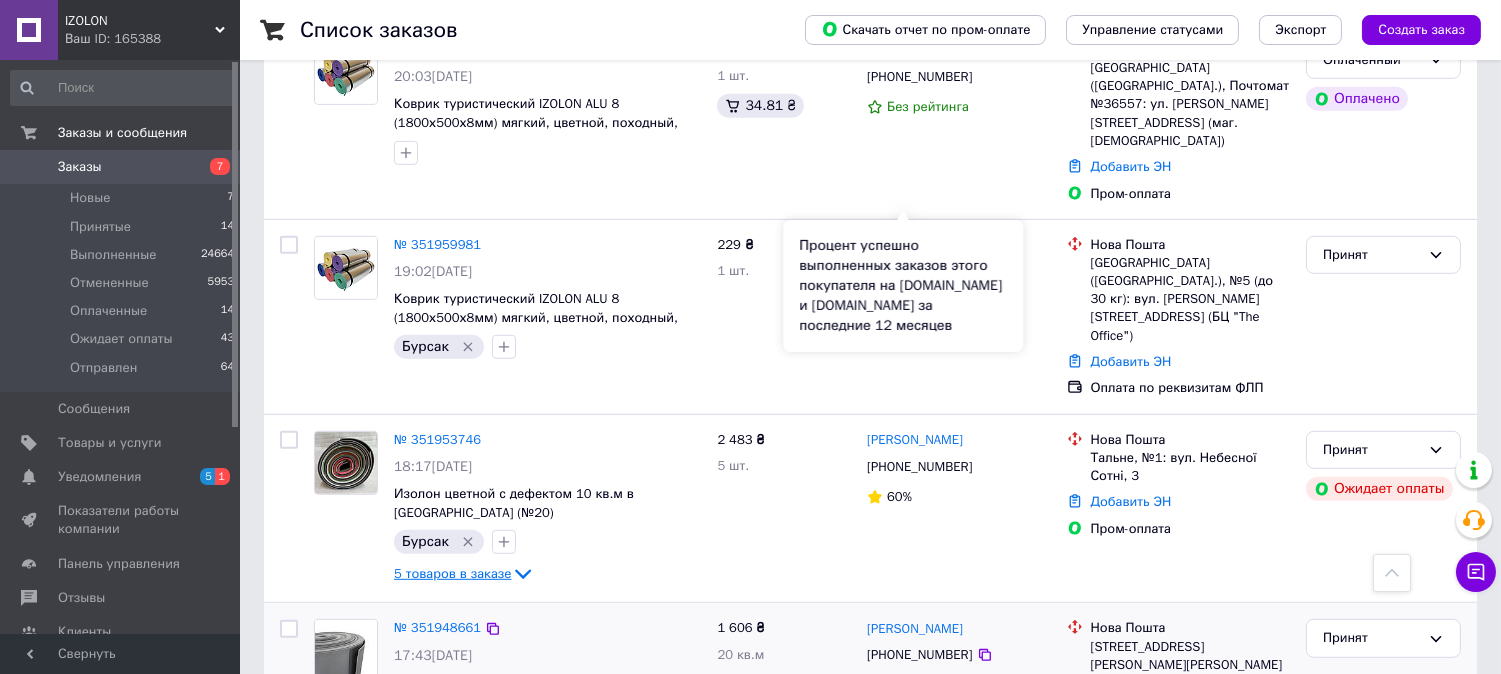 copy on "Оксана Гончарова +380686250904" 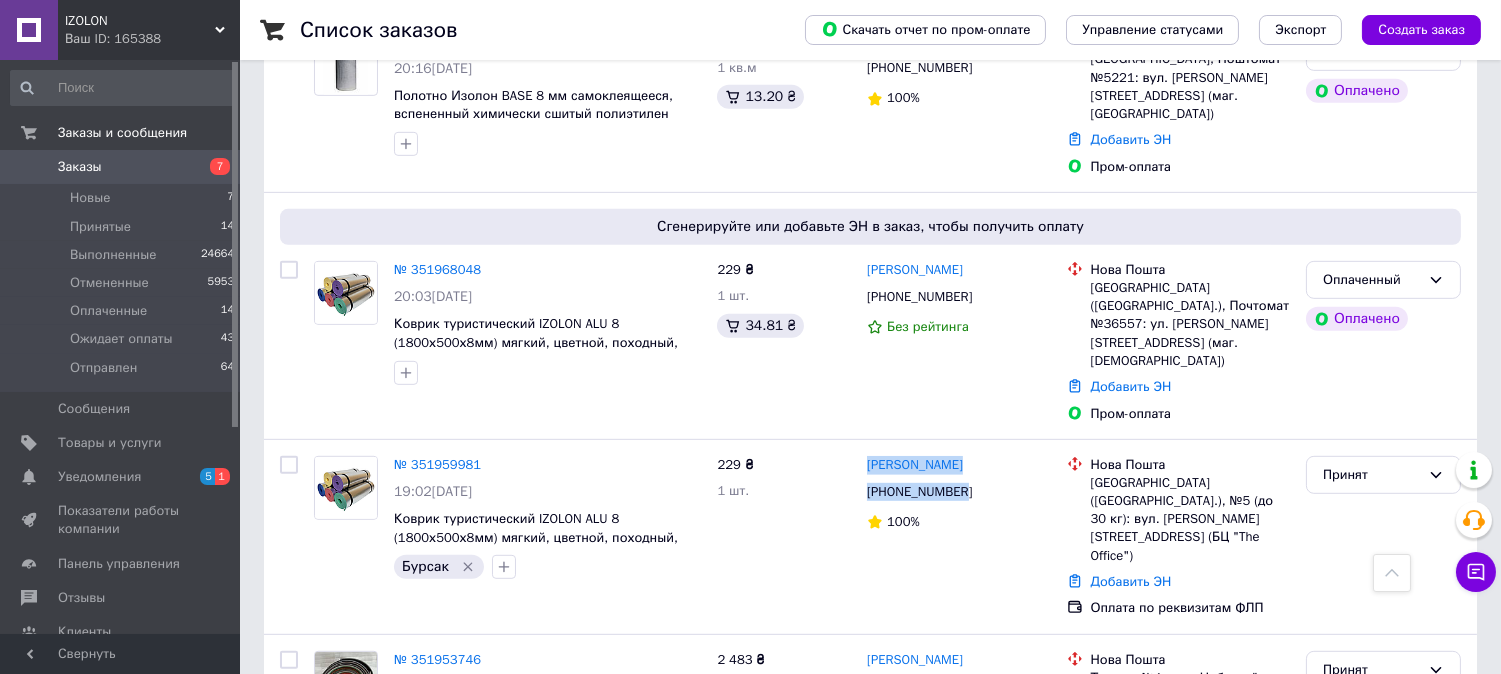 scroll, scrollTop: 1888, scrollLeft: 0, axis: vertical 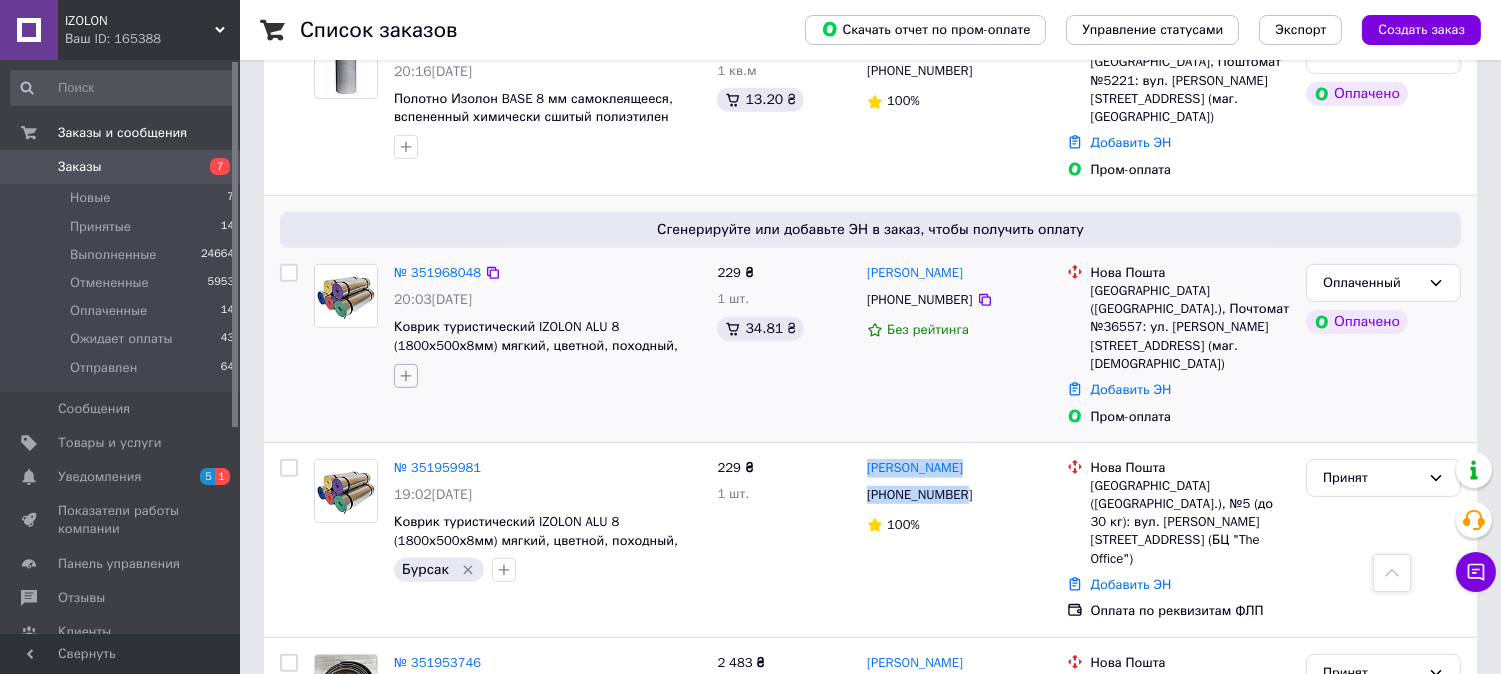 click 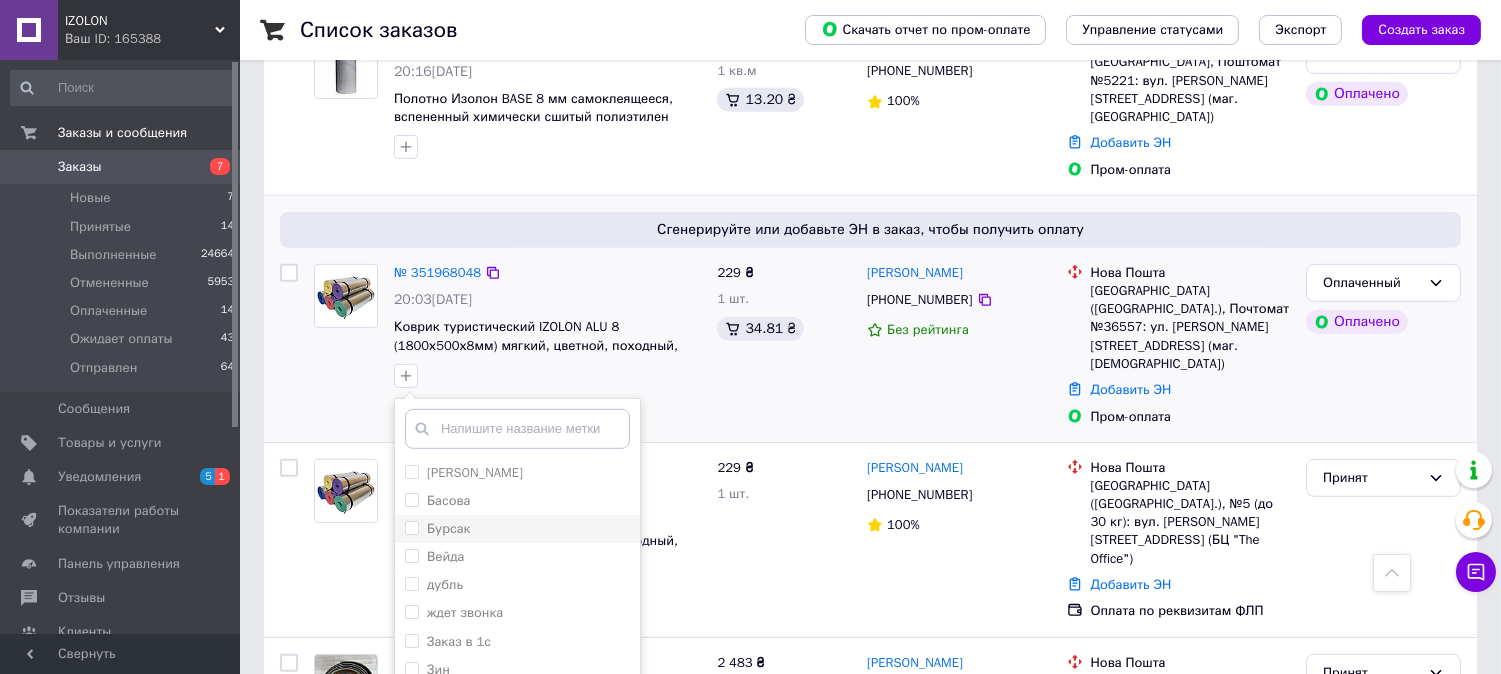 click on "Бурсак" at bounding box center (411, 527) 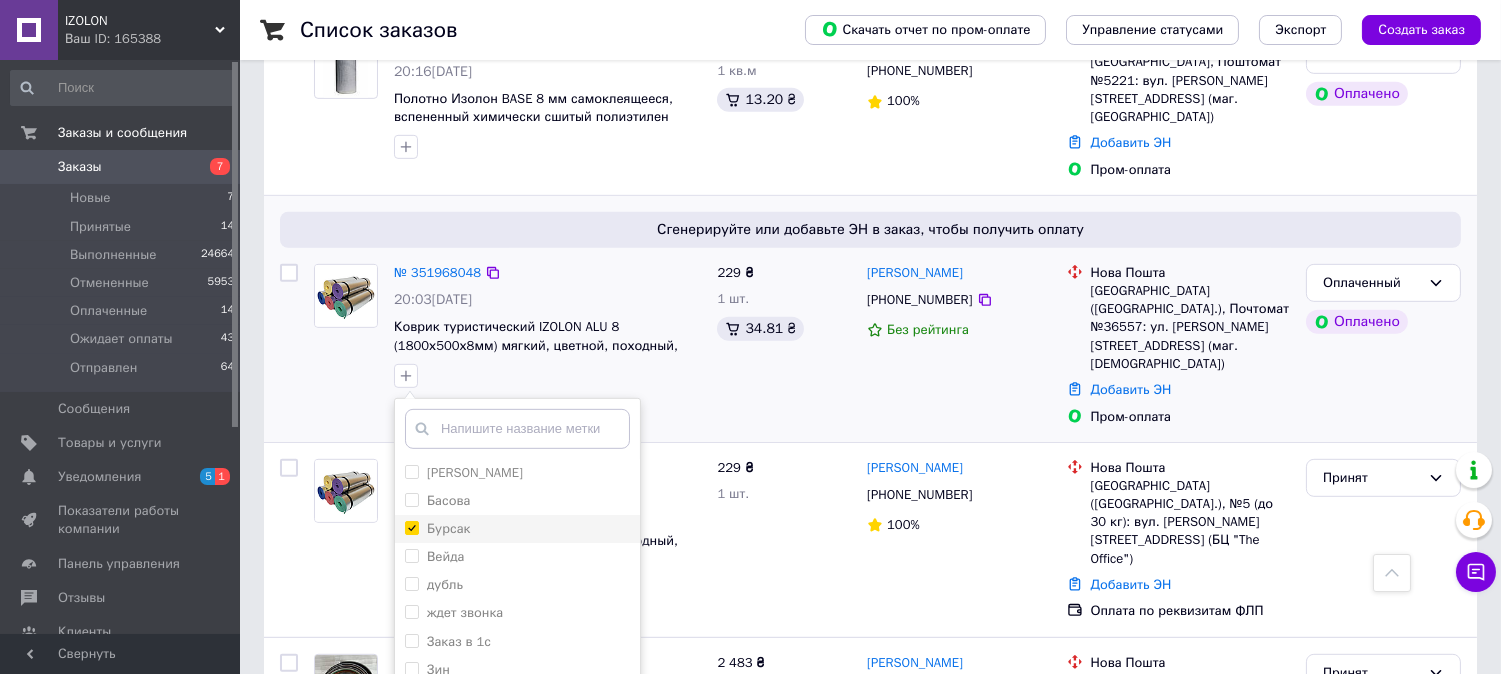 checkbox on "true" 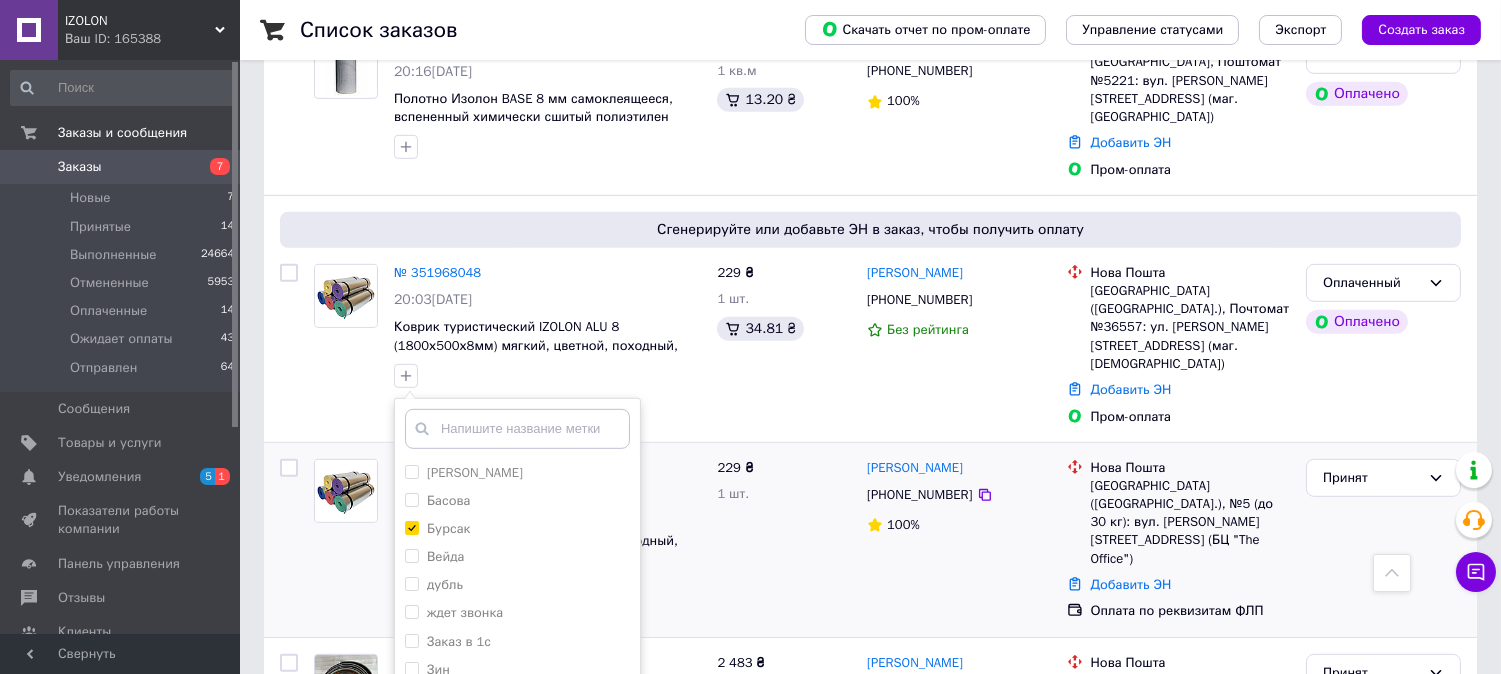 scroll, scrollTop: 2000, scrollLeft: 0, axis: vertical 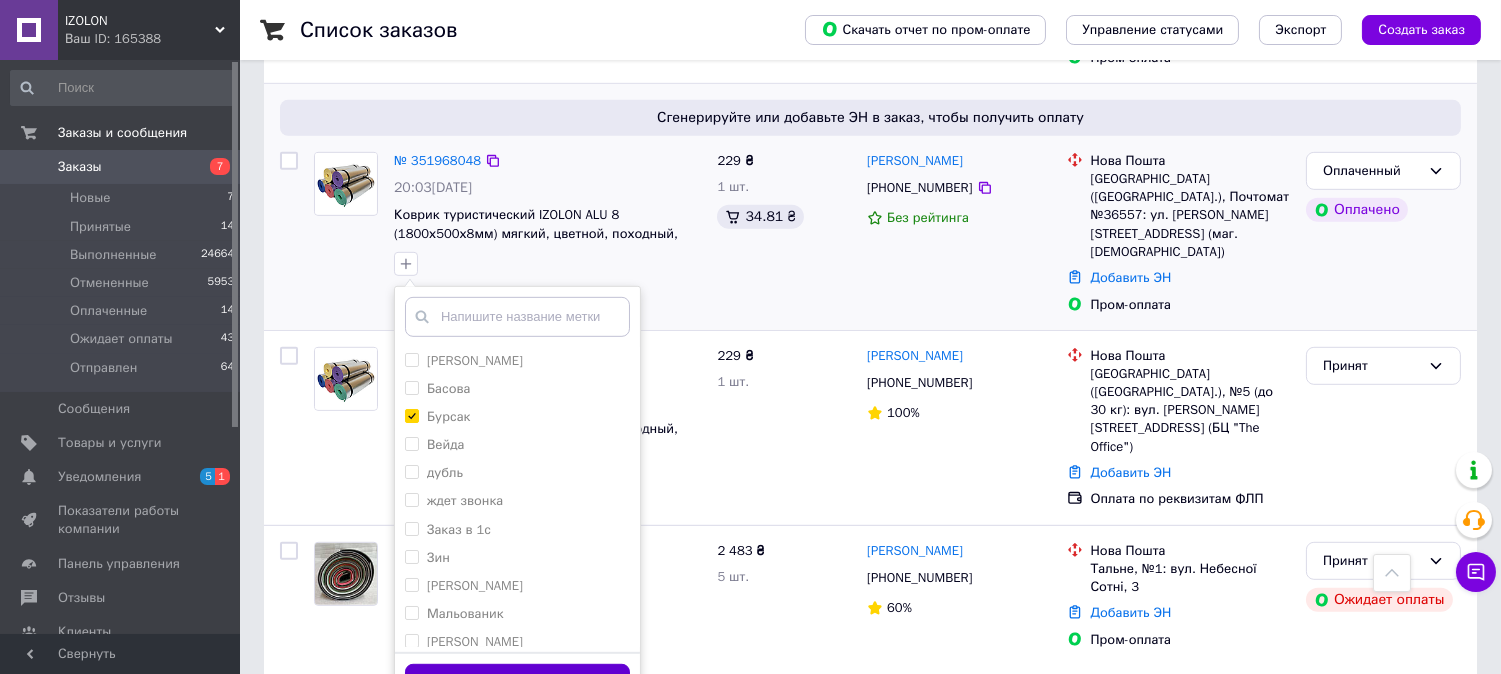 click on "Добавить метку" at bounding box center (517, 683) 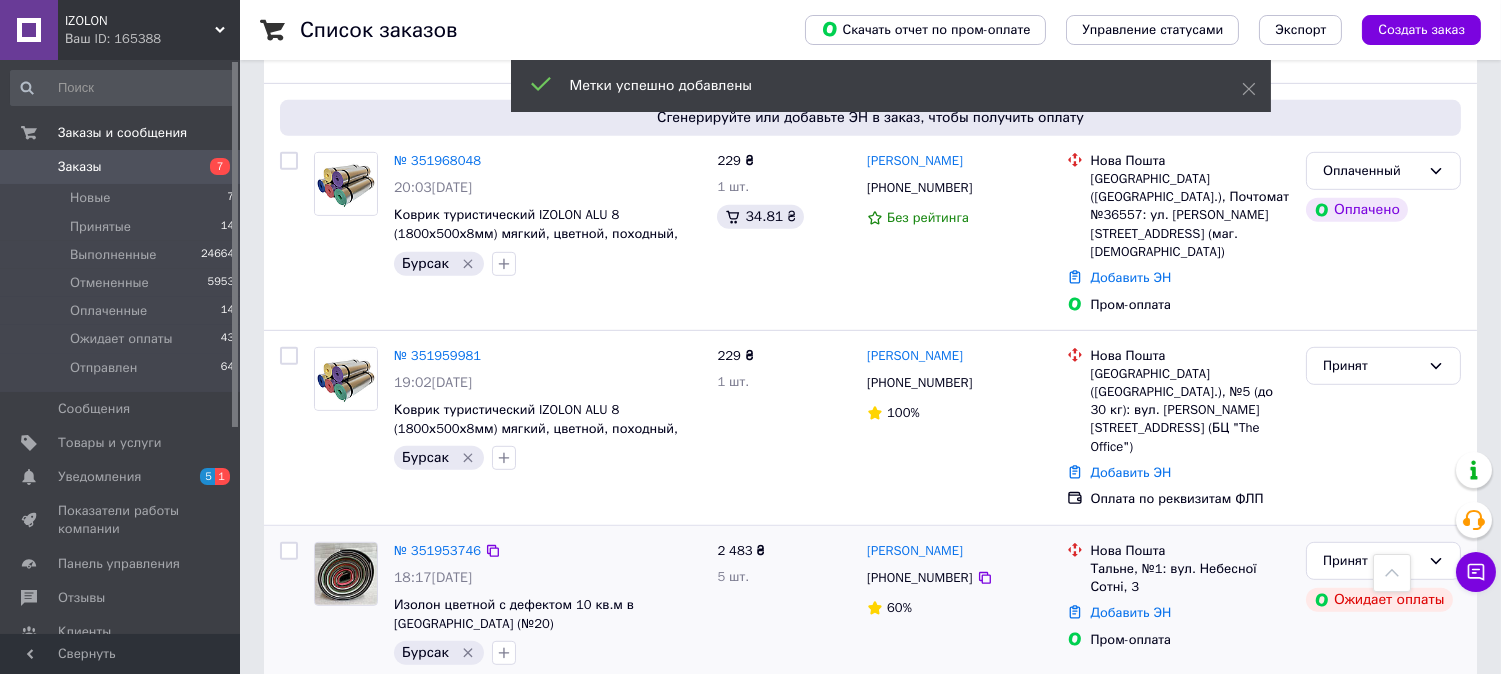 drag, startPoint x: 976, startPoint y: 118, endPoint x: 1078, endPoint y: 403, distance: 302.70282 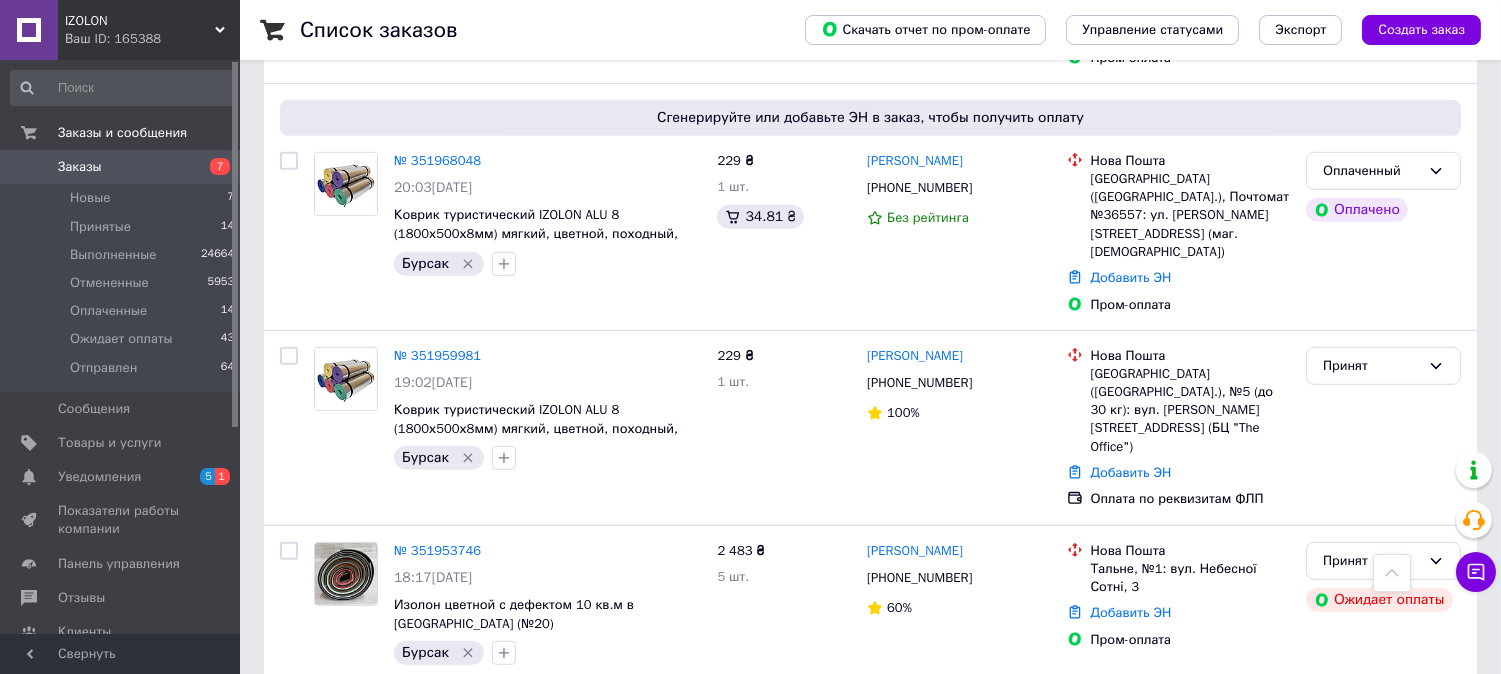 drag, startPoint x: 970, startPoint y: 120, endPoint x: 888, endPoint y: 2, distance: 143.69412 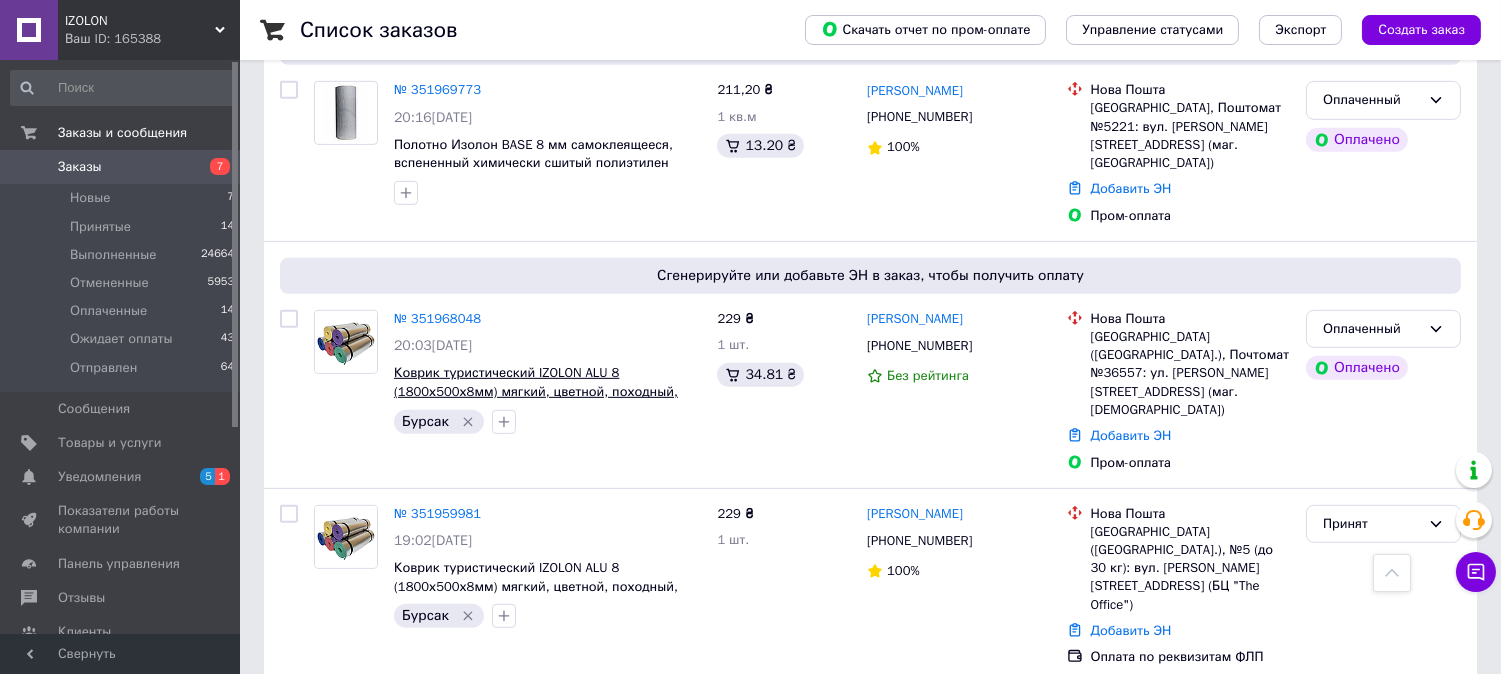 scroll, scrollTop: 1777, scrollLeft: 0, axis: vertical 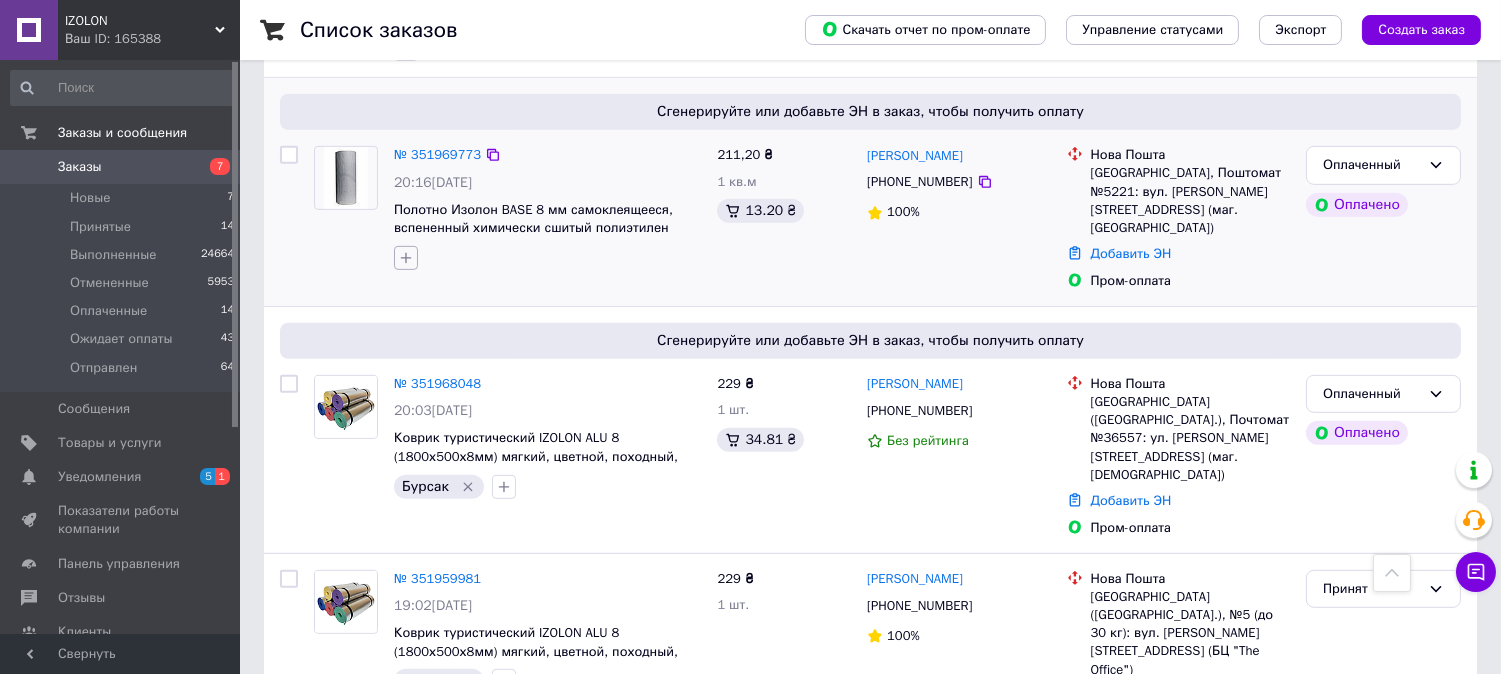 click at bounding box center [406, 258] 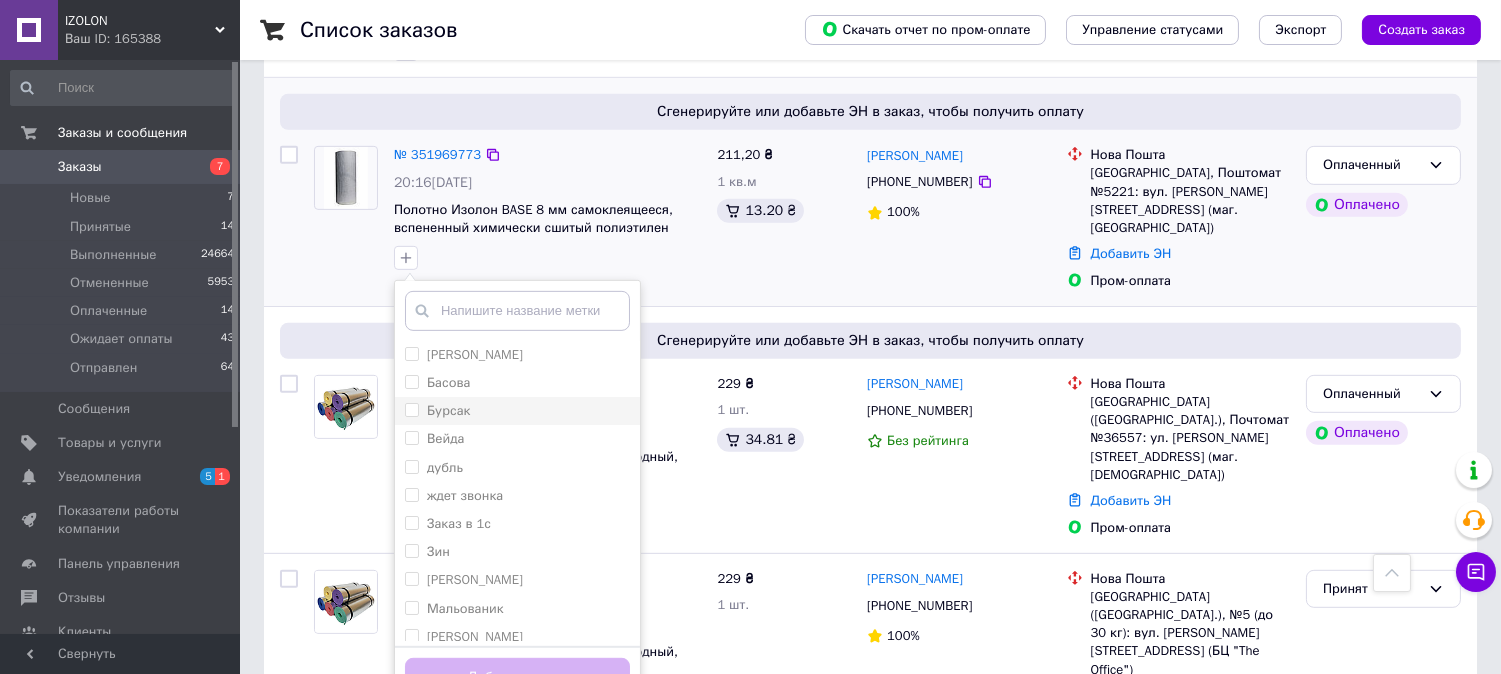 click on "Бурсак" at bounding box center (437, 411) 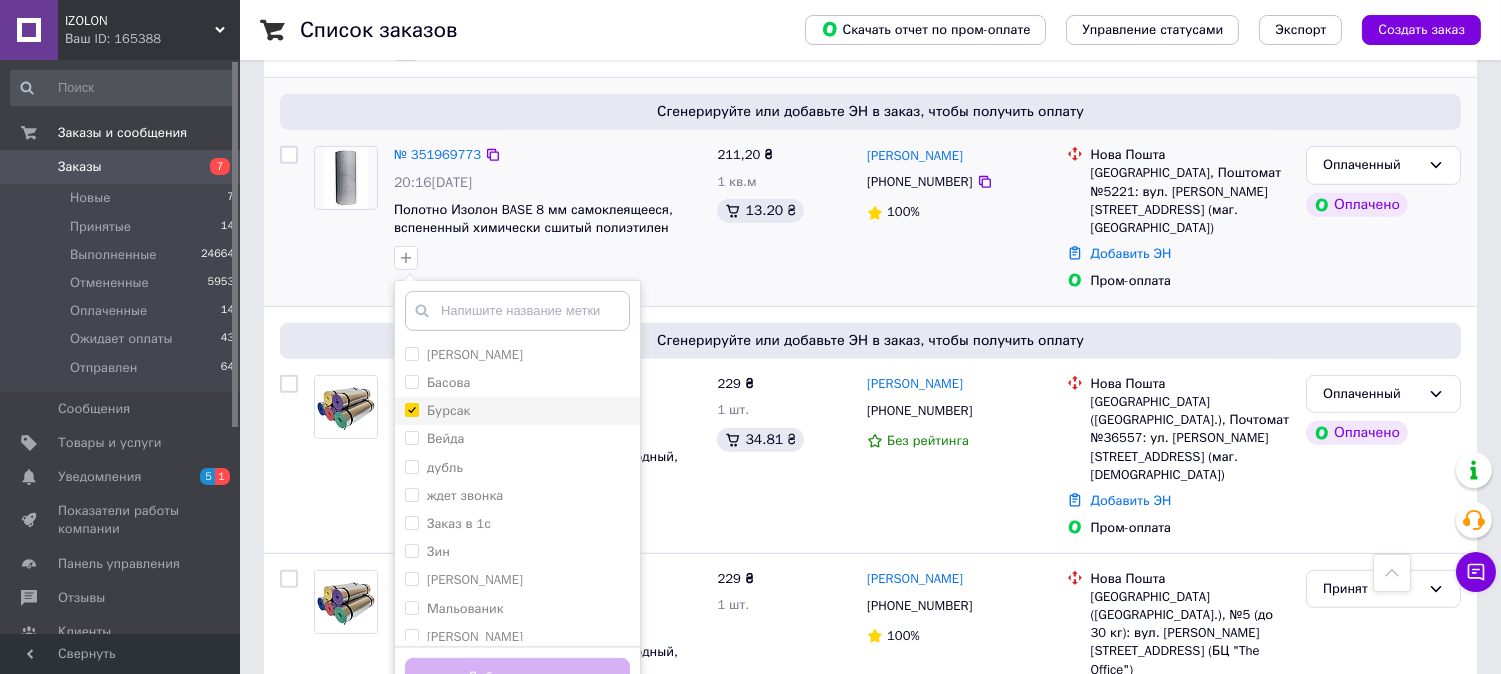 click on "Бурсак" at bounding box center [411, 409] 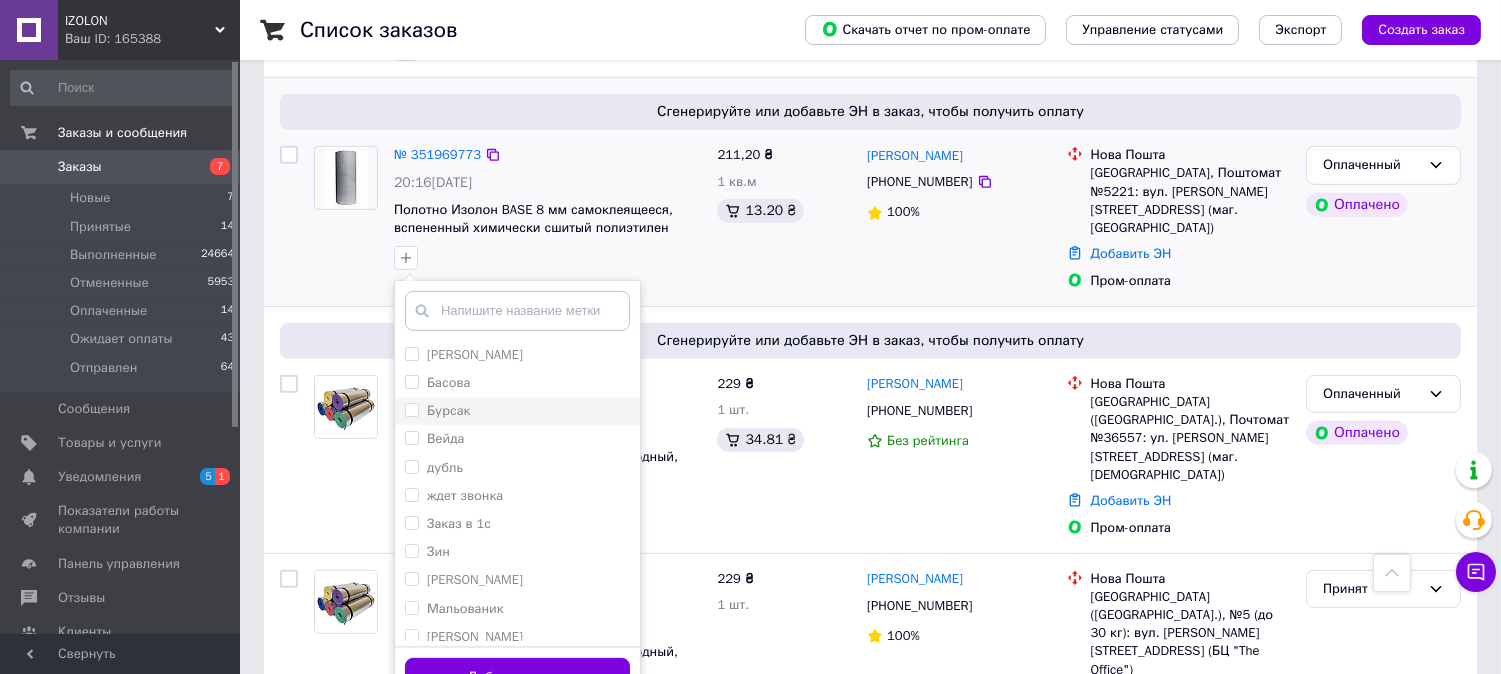 click on "Бурсак" at bounding box center (411, 409) 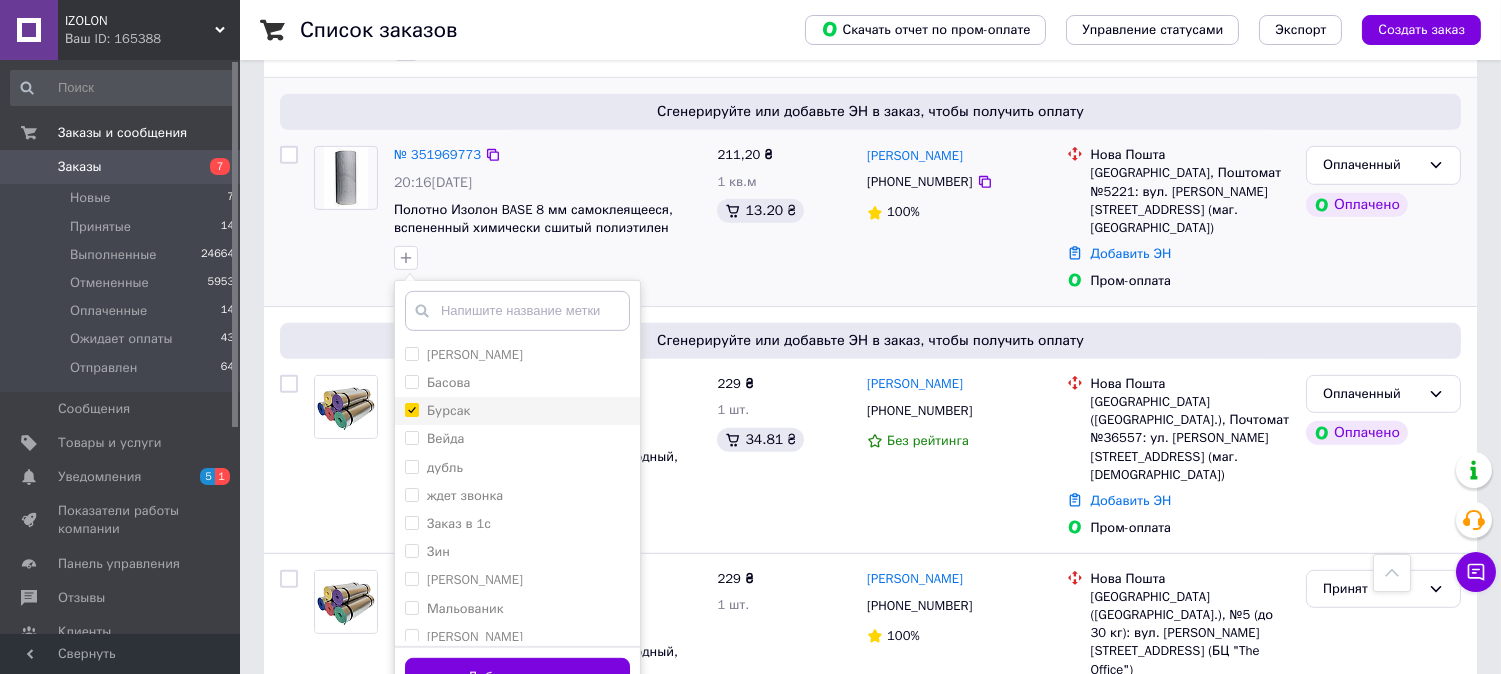checkbox on "true" 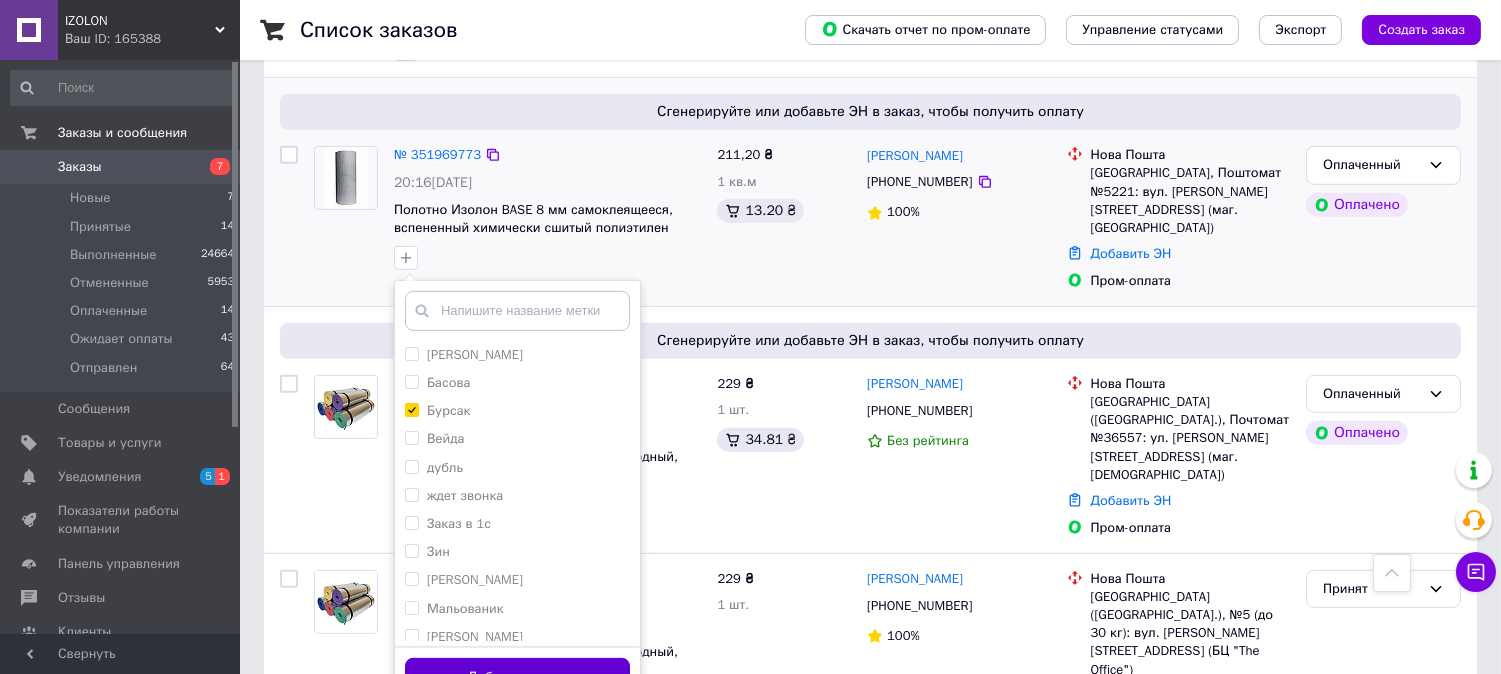 click on "Добавить метку" at bounding box center [517, 677] 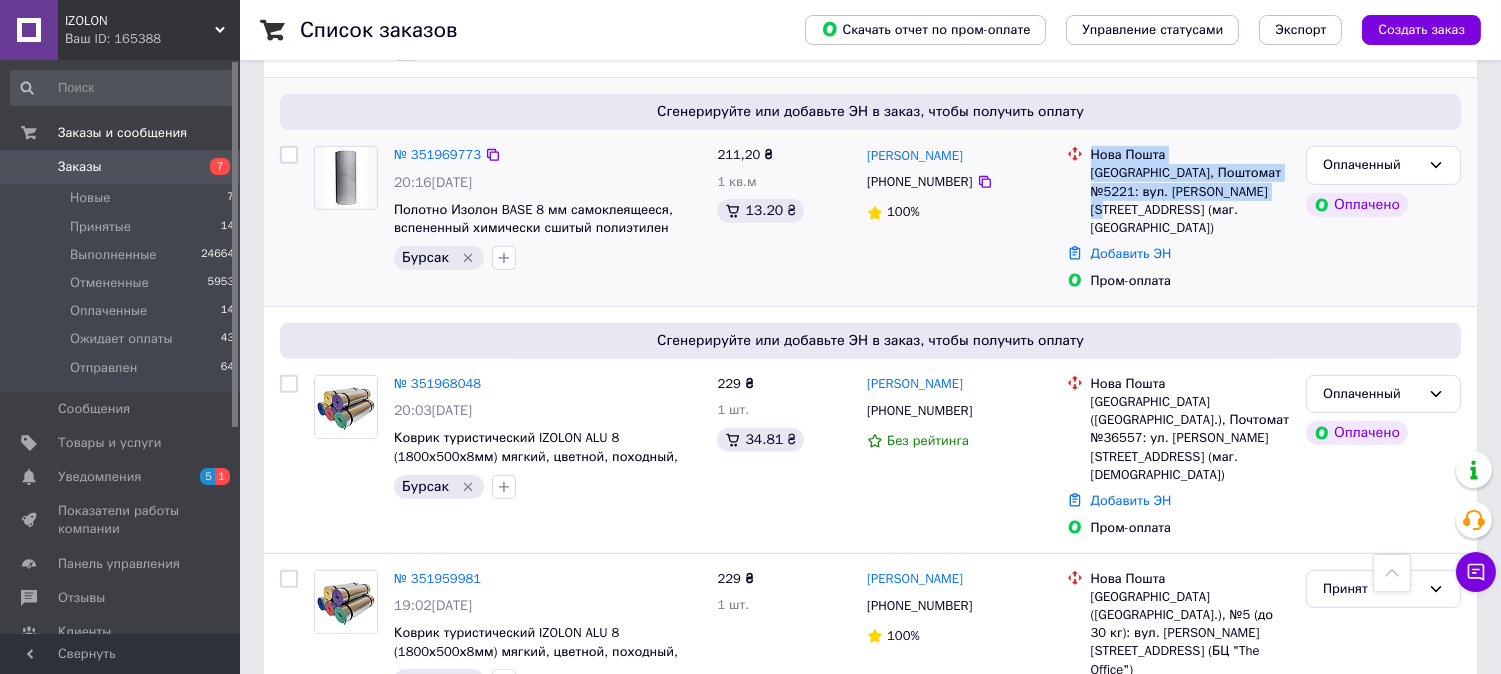 drag, startPoint x: 1253, startPoint y: 152, endPoint x: 1074, endPoint y: 106, distance: 184.81613 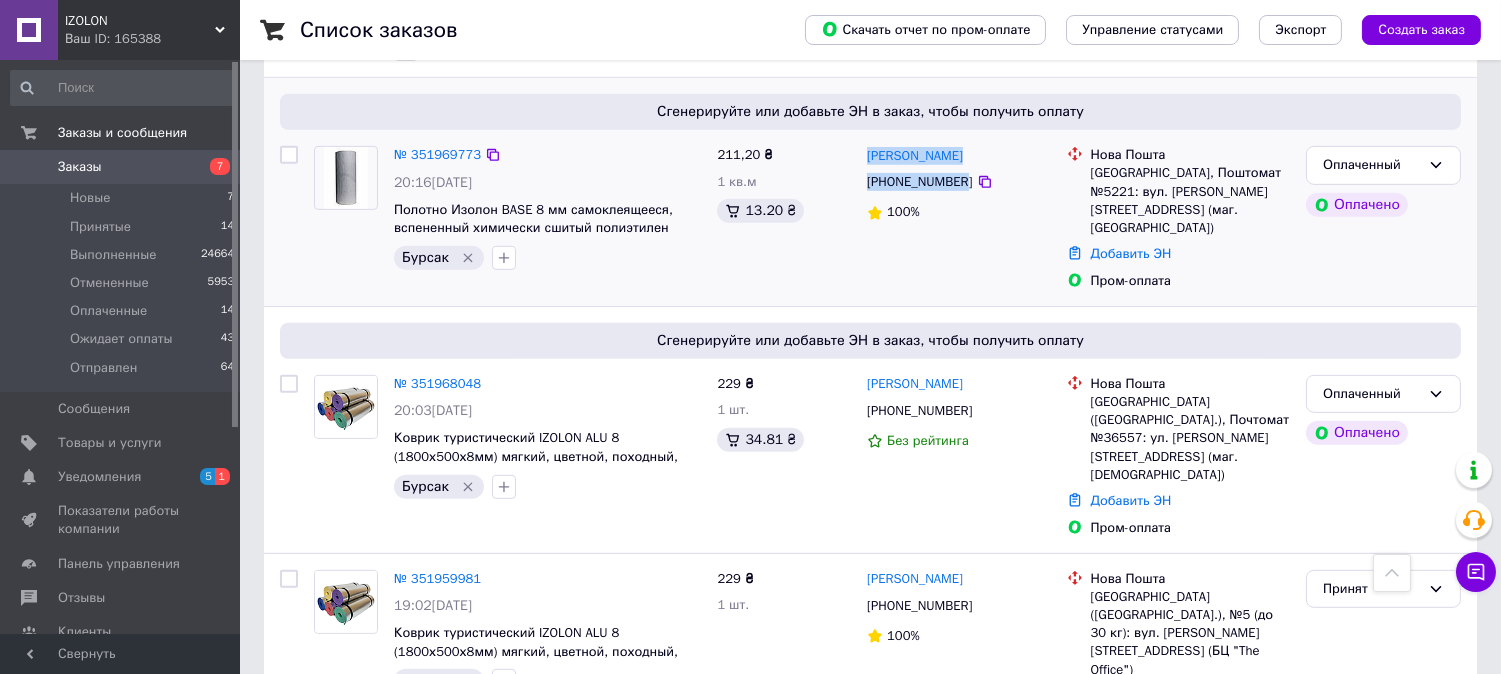 drag, startPoint x: 957, startPoint y: 134, endPoint x: 865, endPoint y: 110, distance: 95.07891 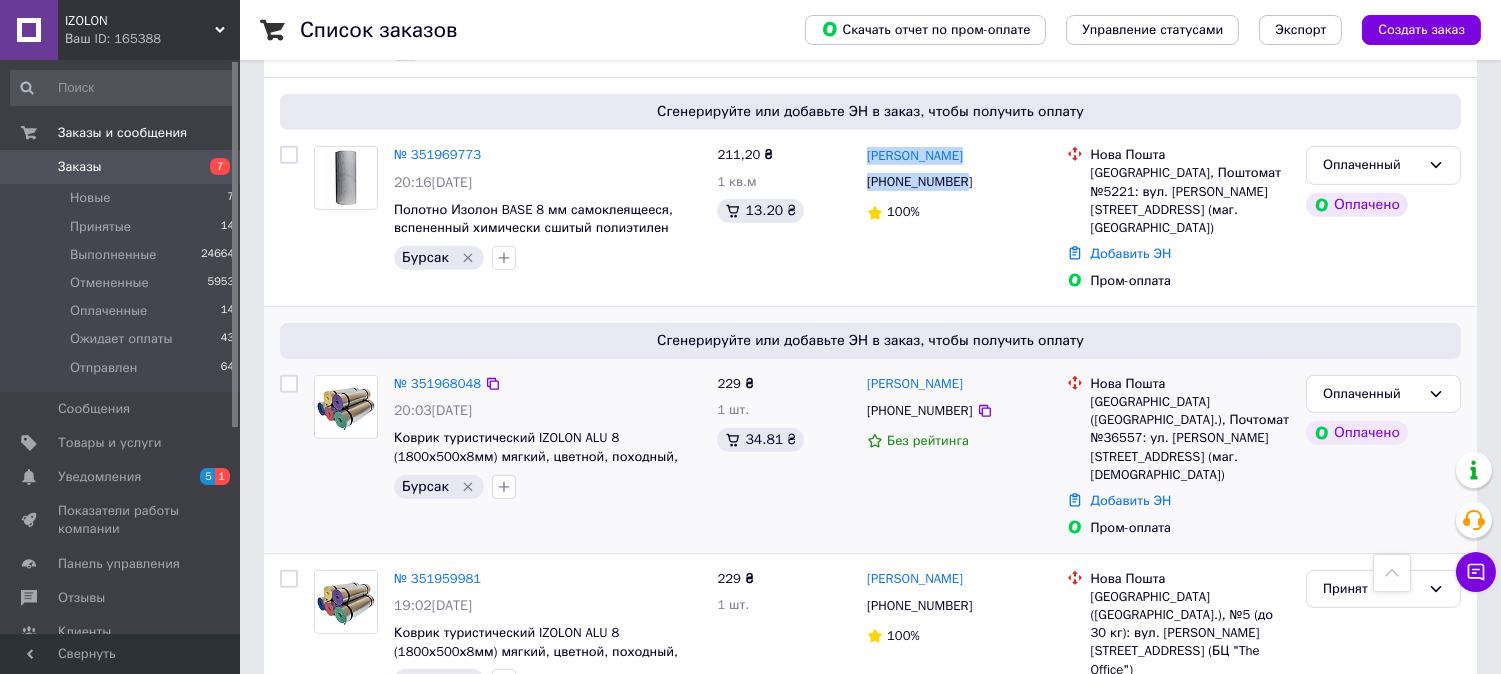 copy on "Володимир Верховод +380997542343" 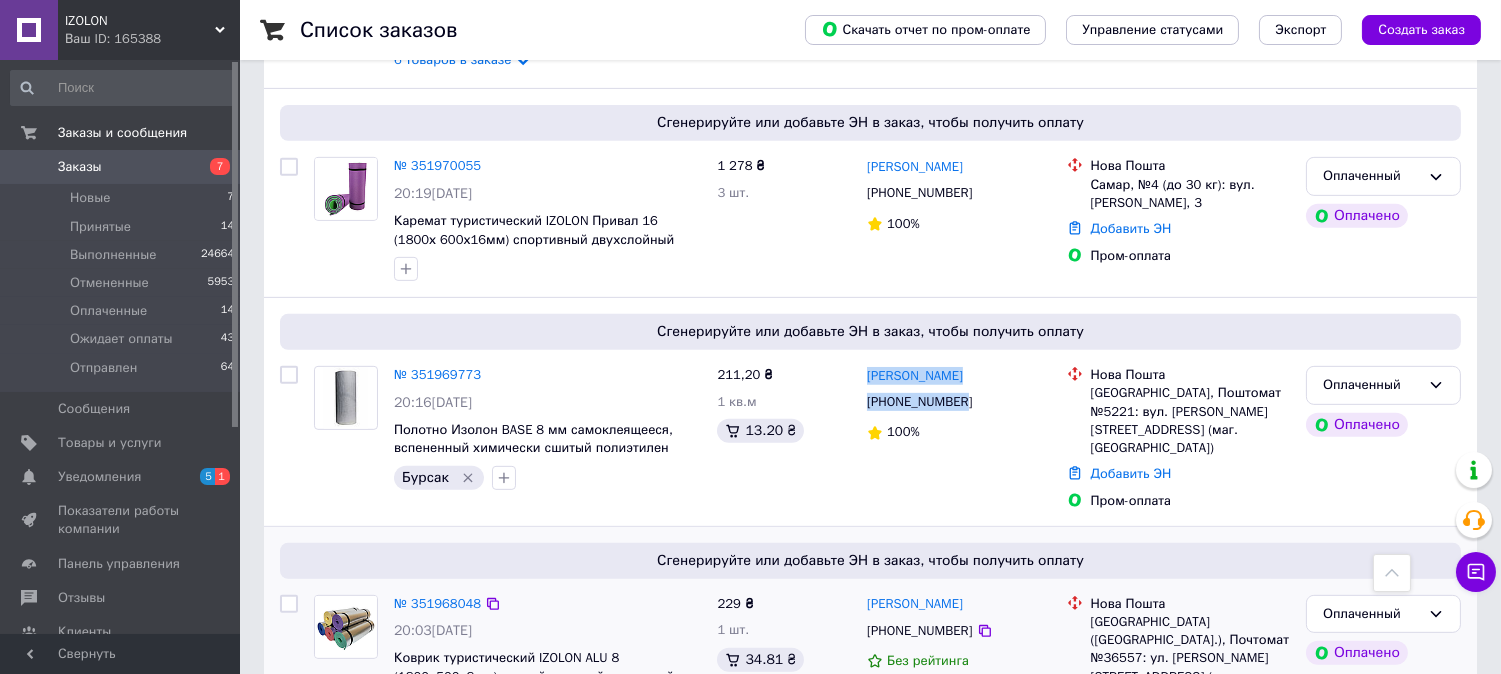 scroll, scrollTop: 1555, scrollLeft: 0, axis: vertical 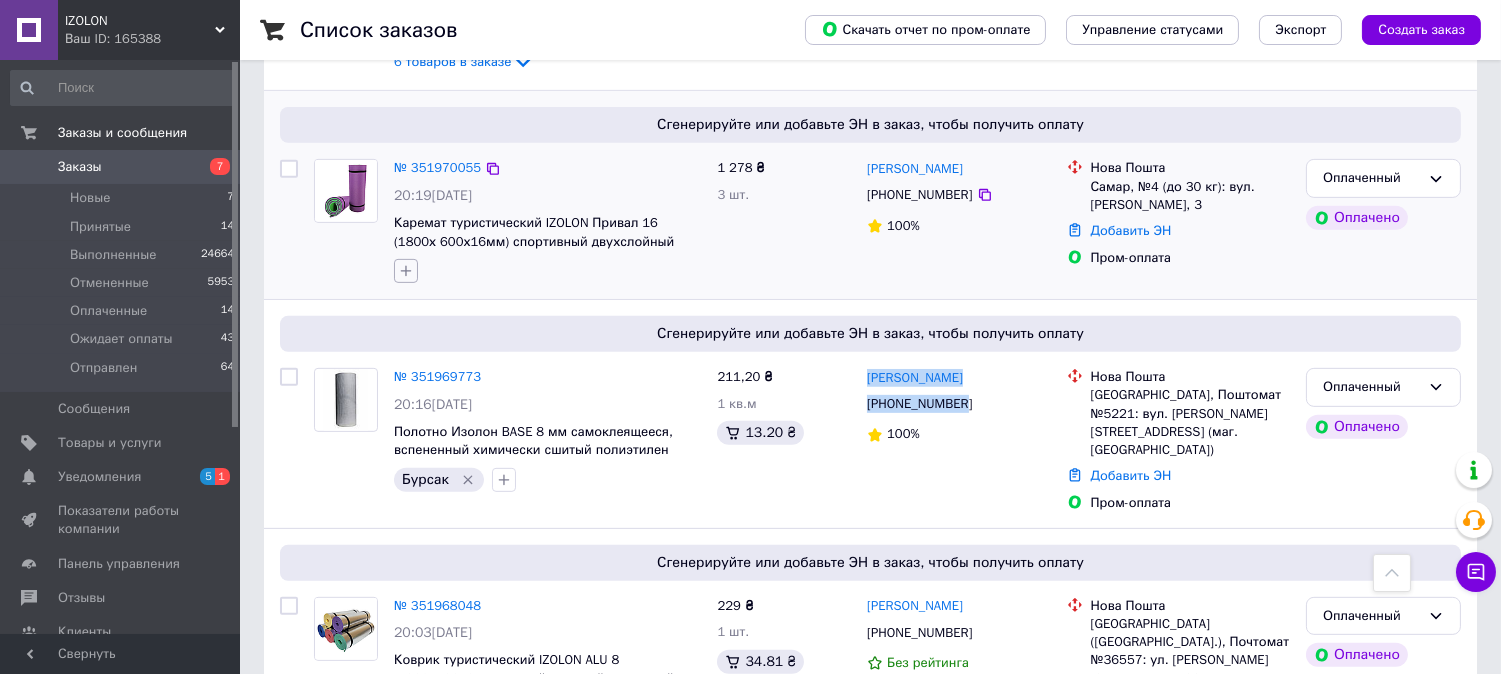 click 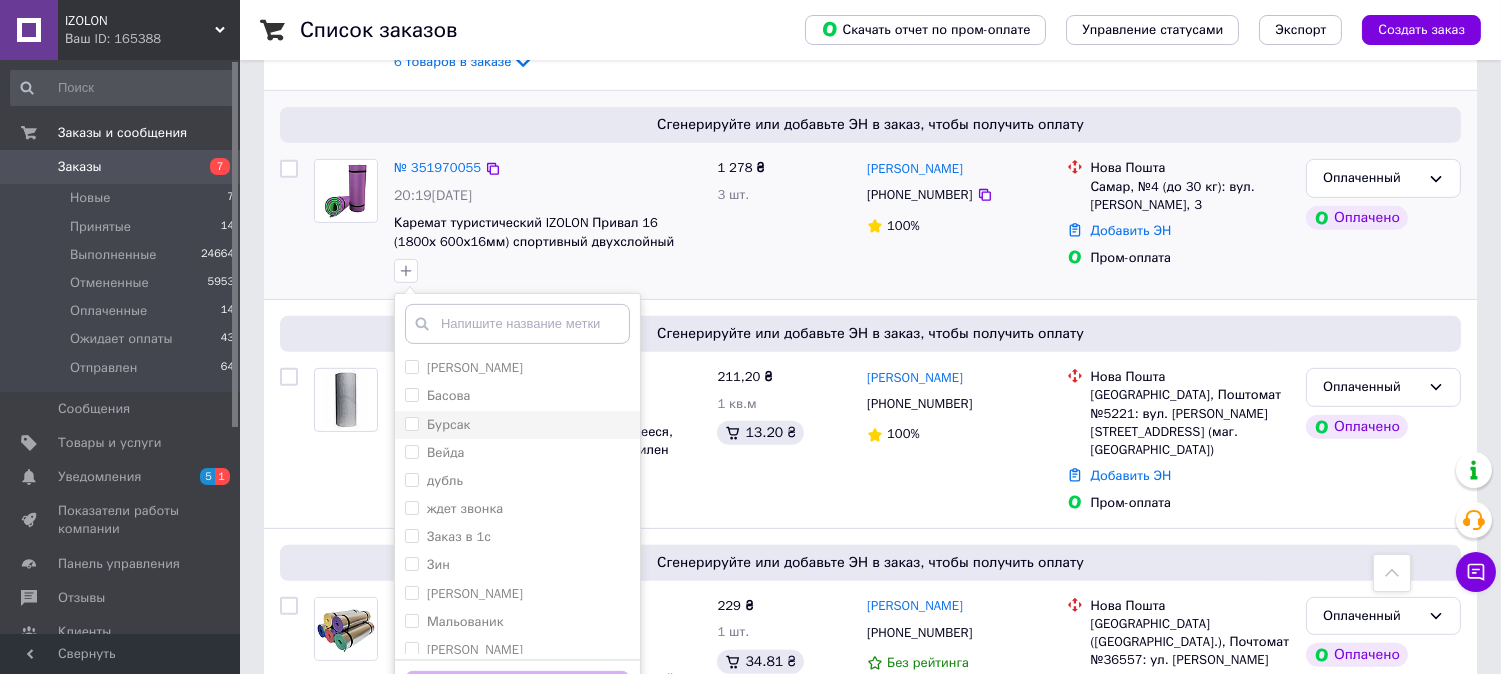 click on "Бурсак" at bounding box center [411, 423] 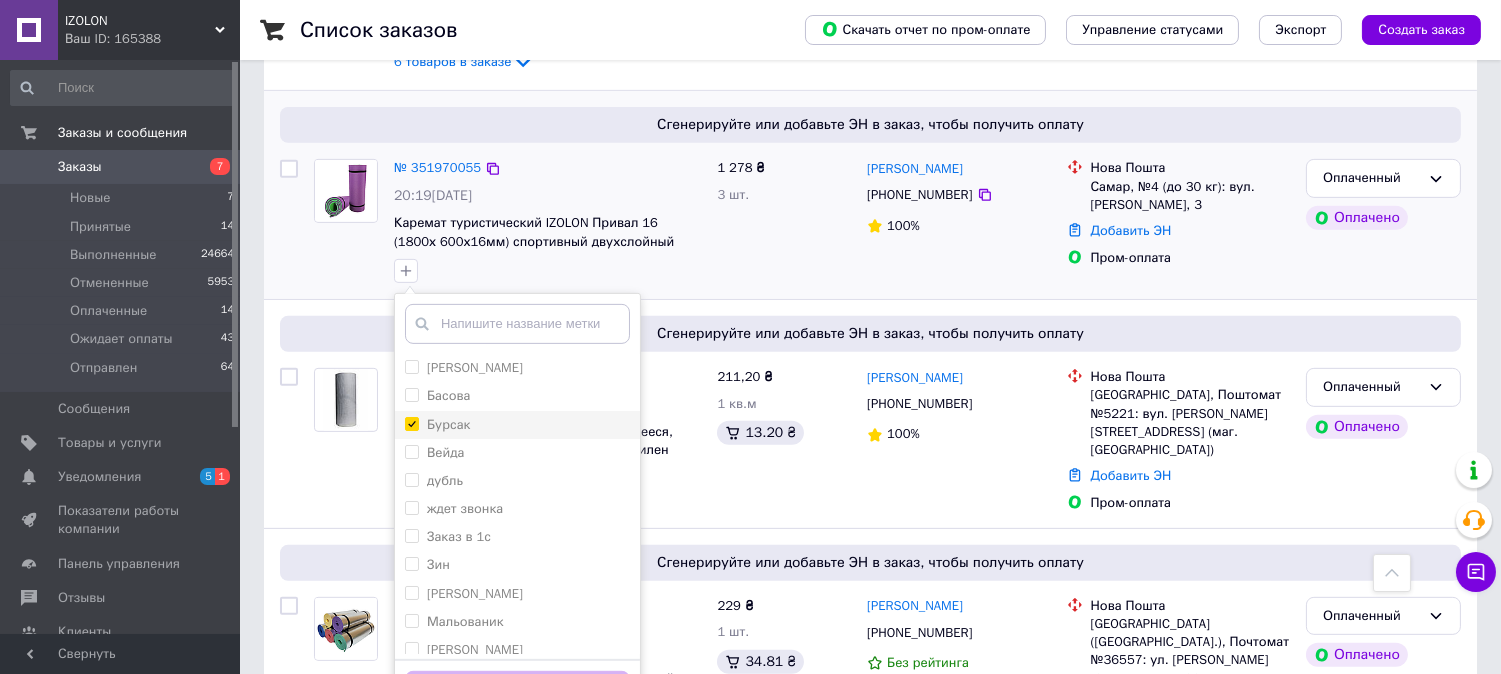 checkbox on "true" 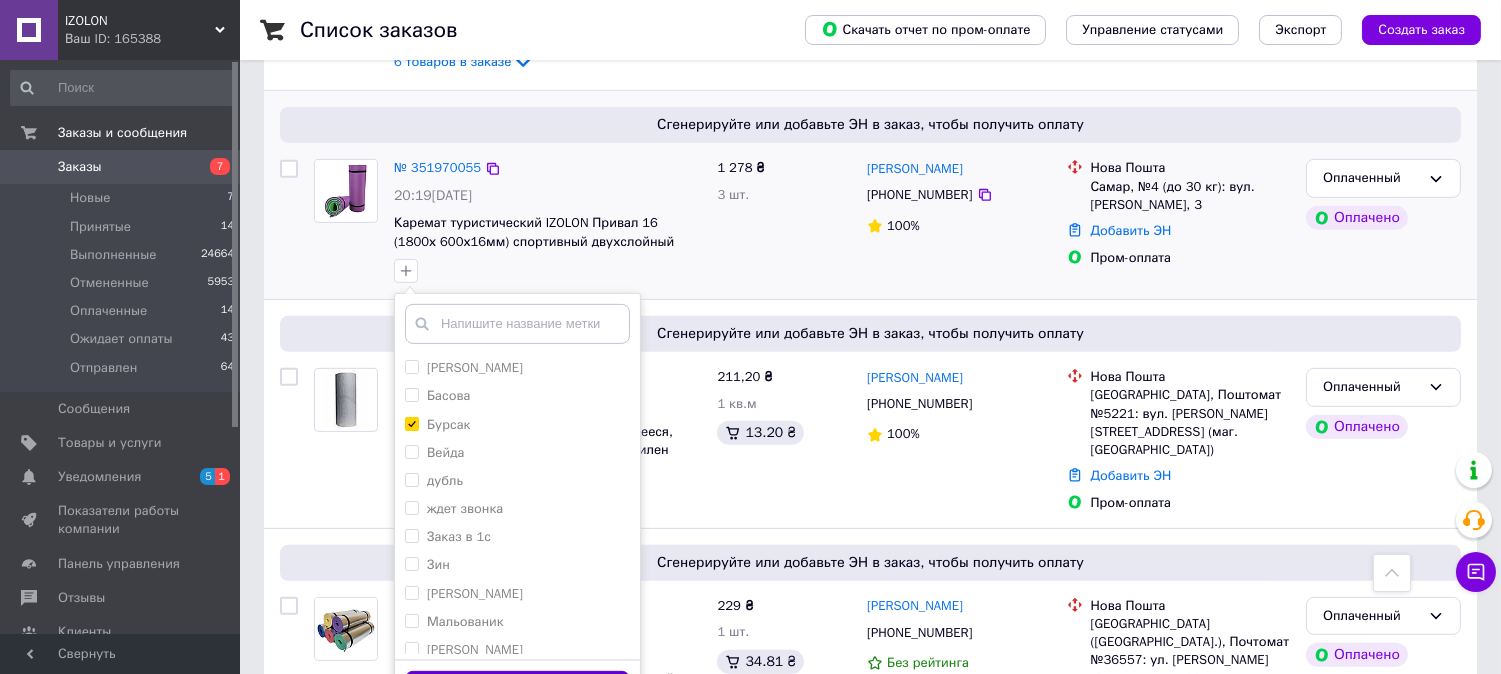 click on "Добавить метку" at bounding box center [517, 690] 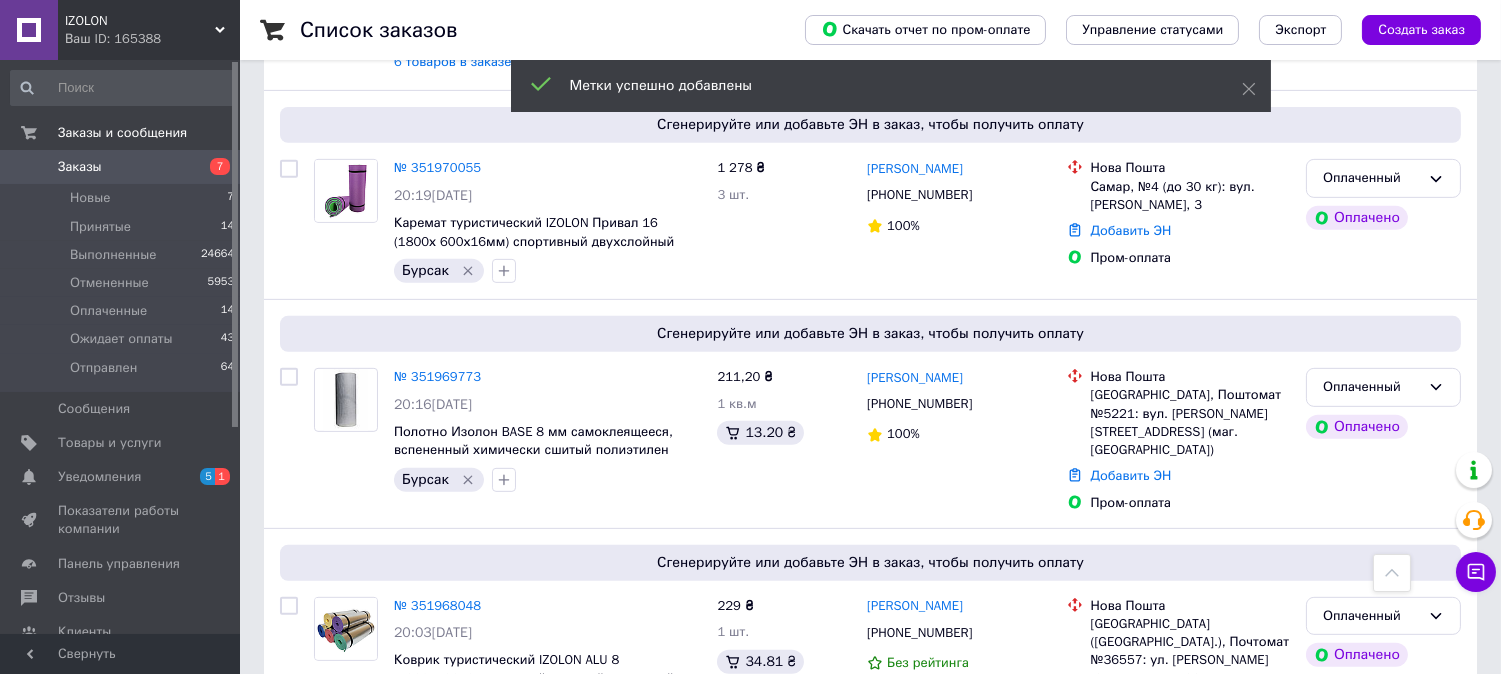 click 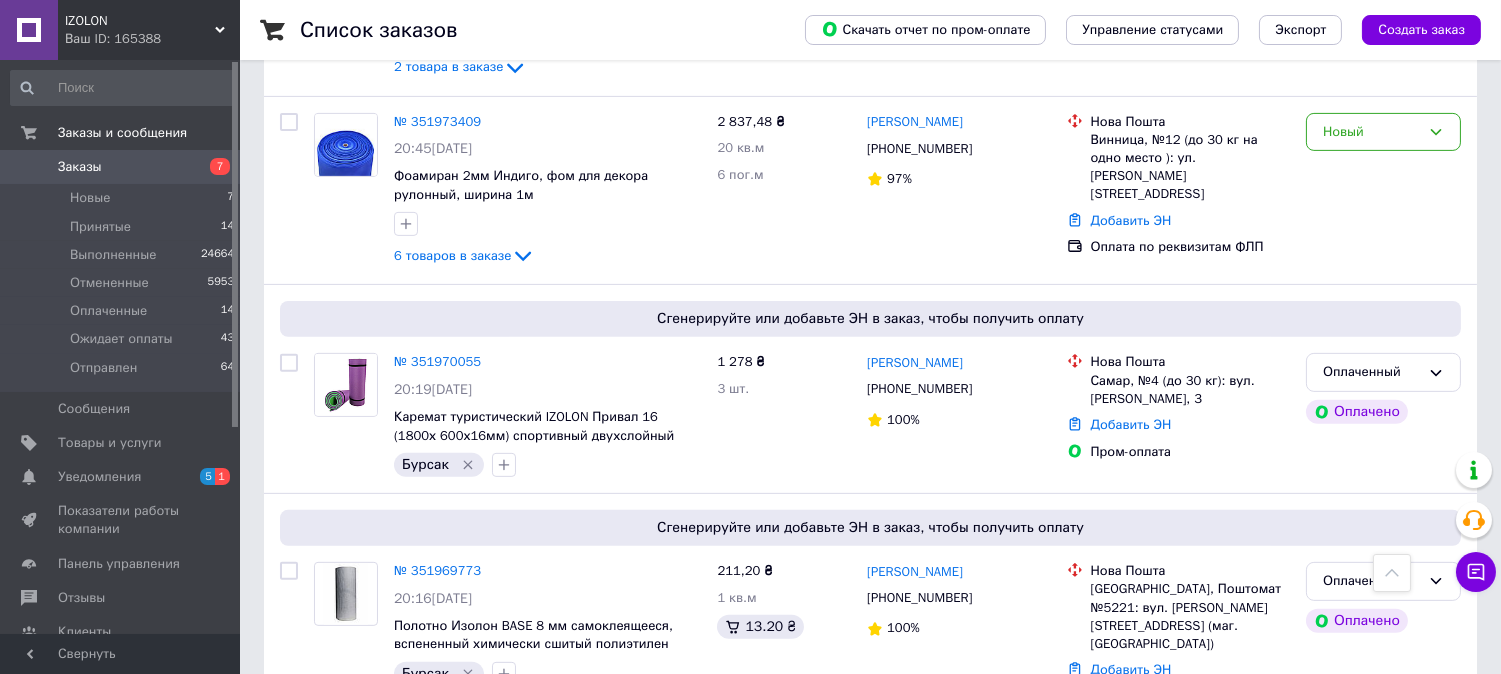 scroll, scrollTop: 1333, scrollLeft: 0, axis: vertical 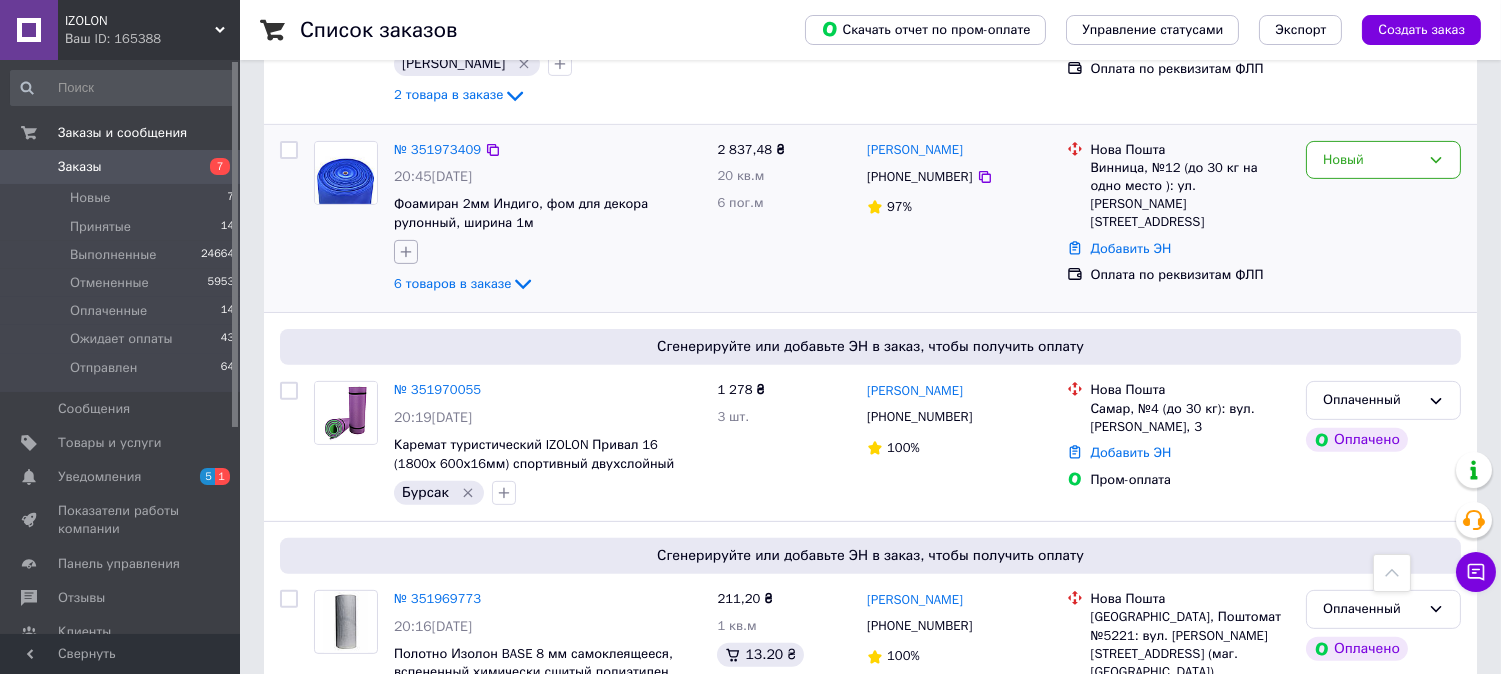 click 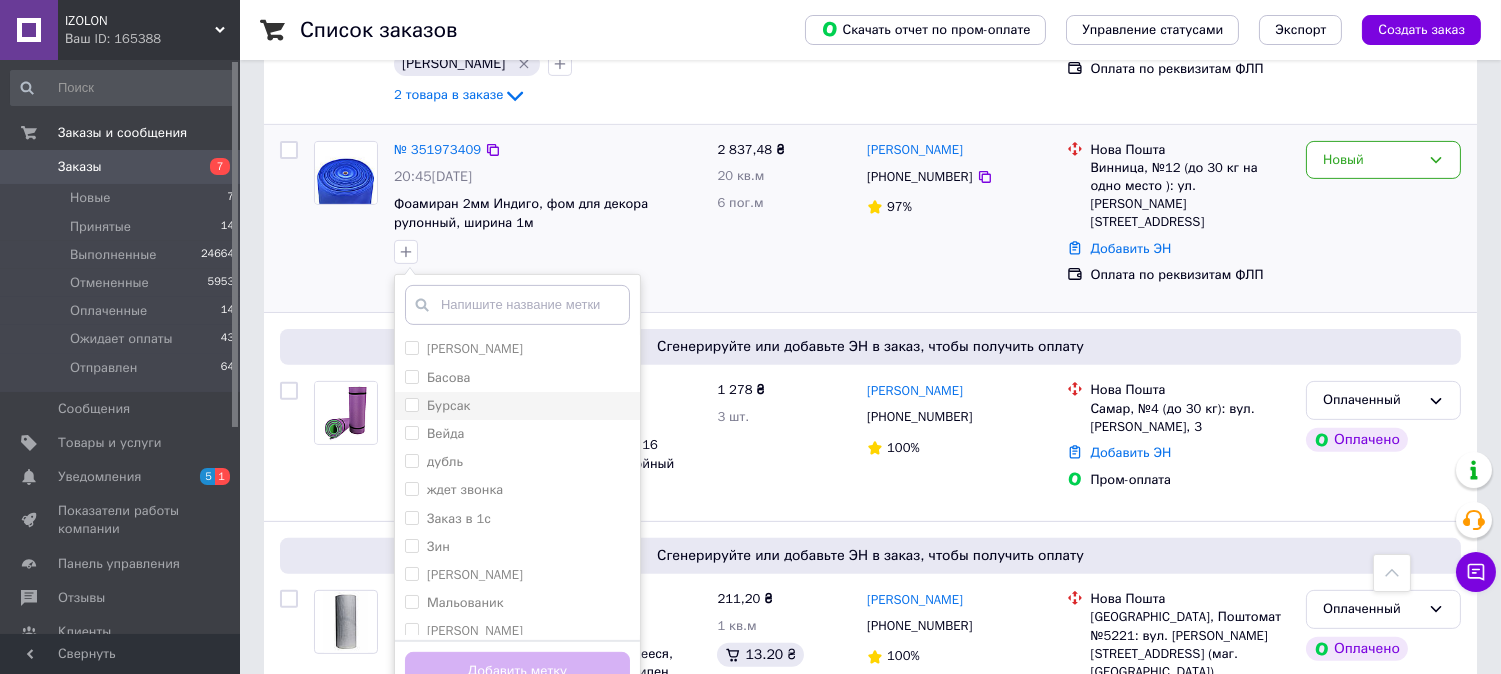 click on "Бурсак" at bounding box center (411, 404) 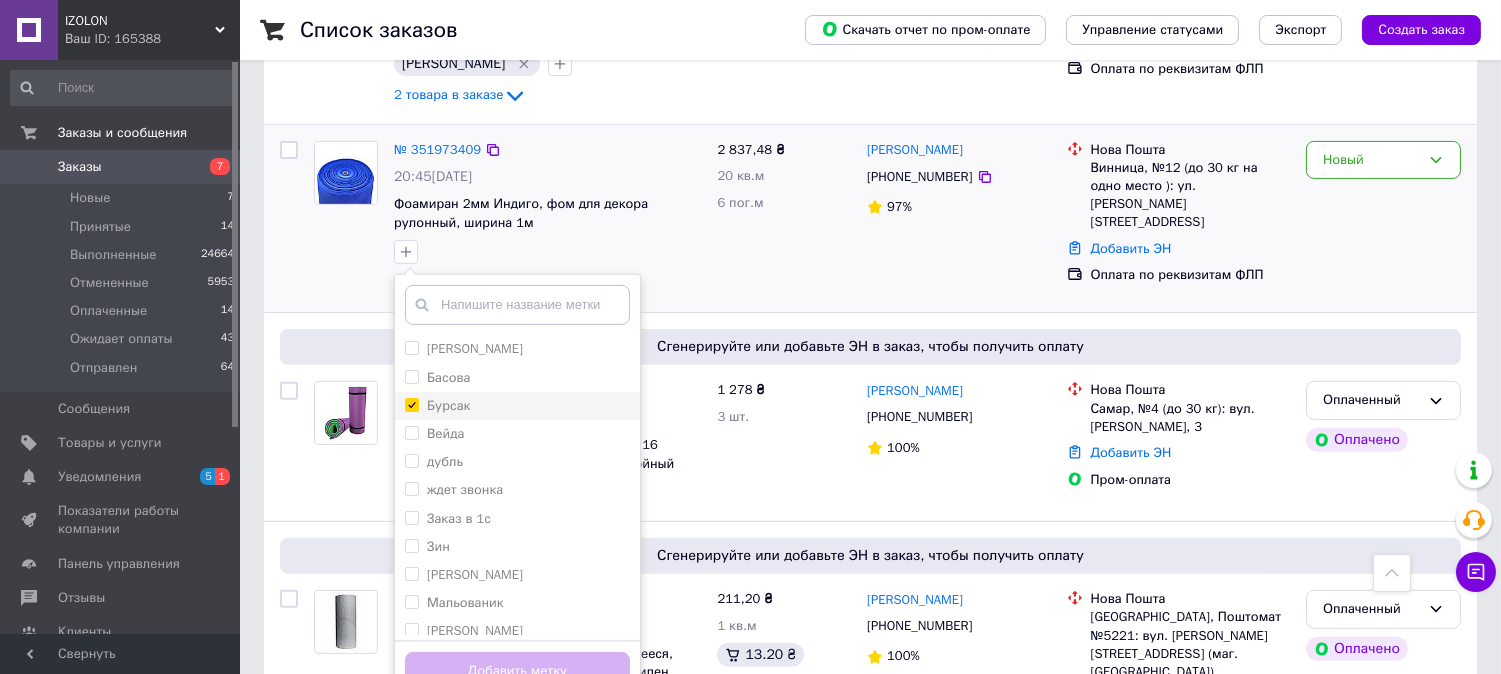 checkbox on "true" 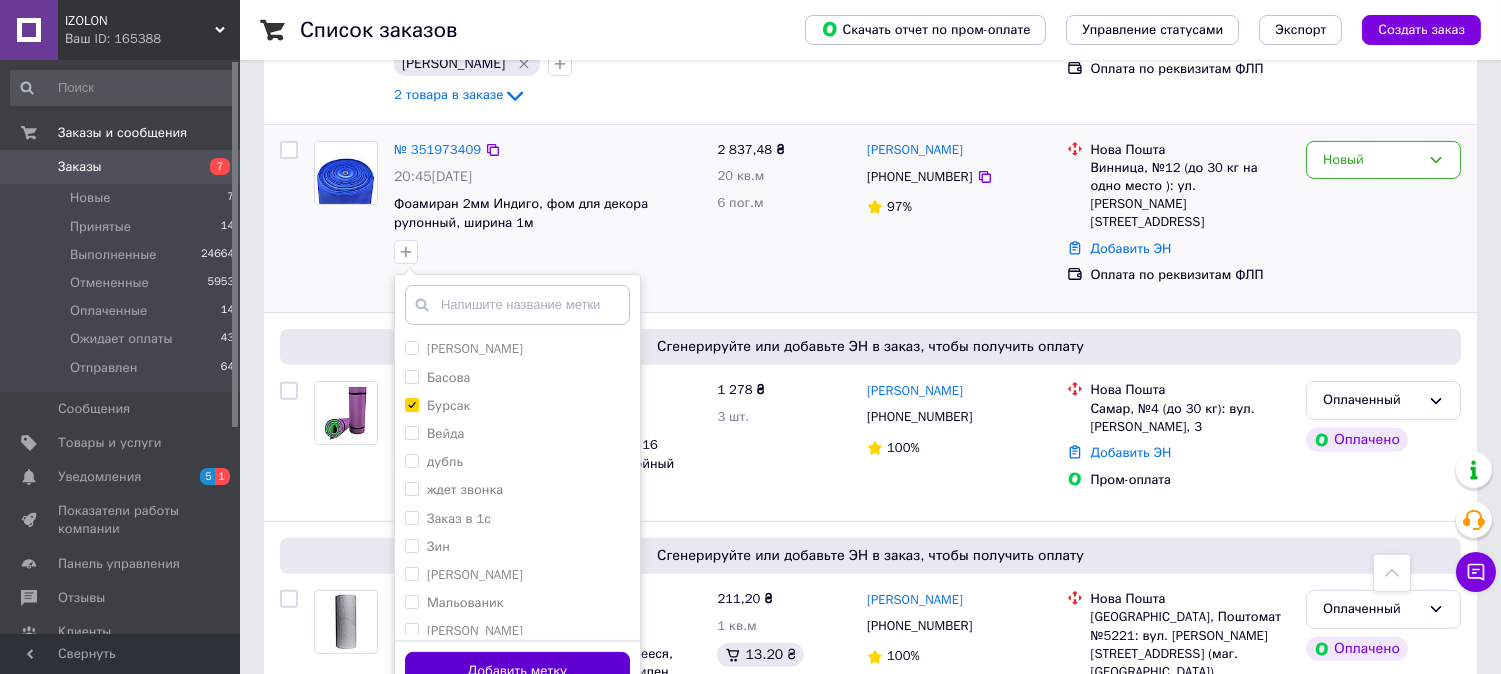 click on "Добавить метку" at bounding box center [517, 671] 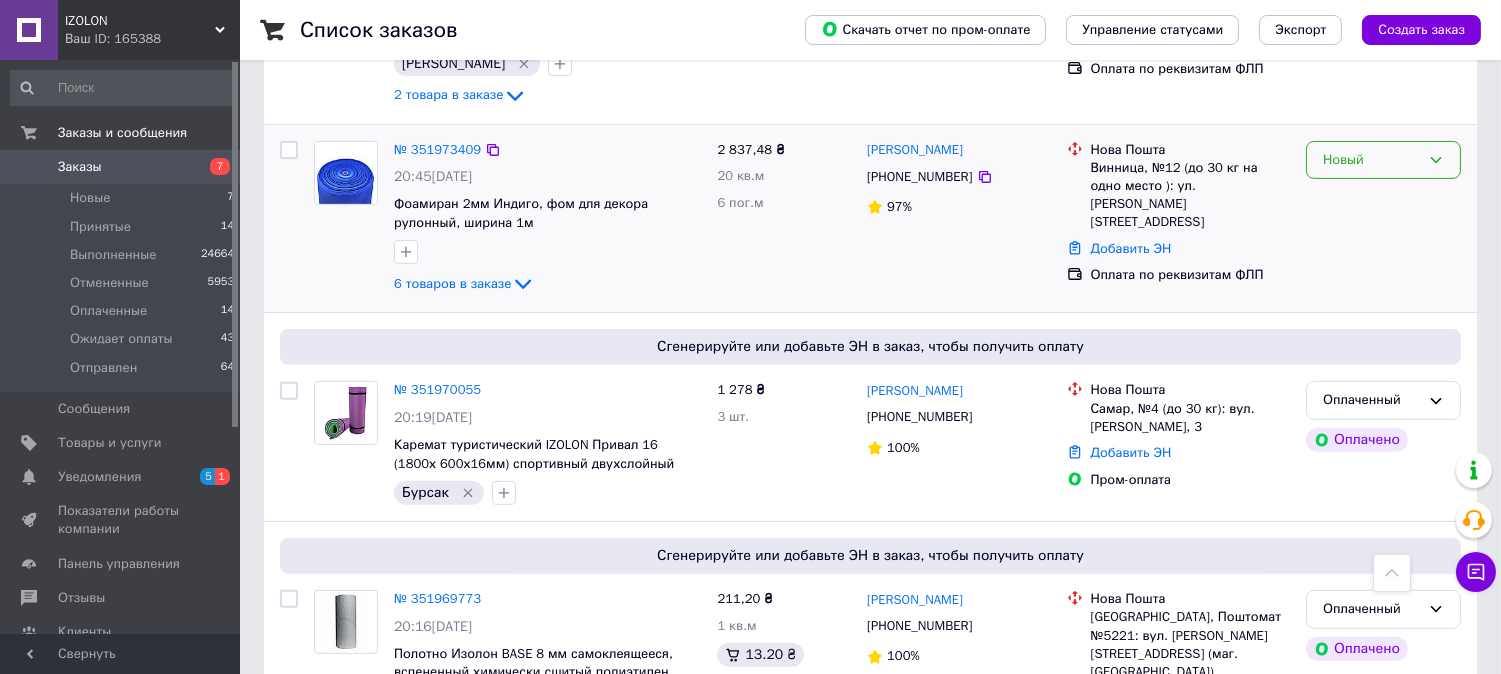 click on "Новый" at bounding box center (1371, 160) 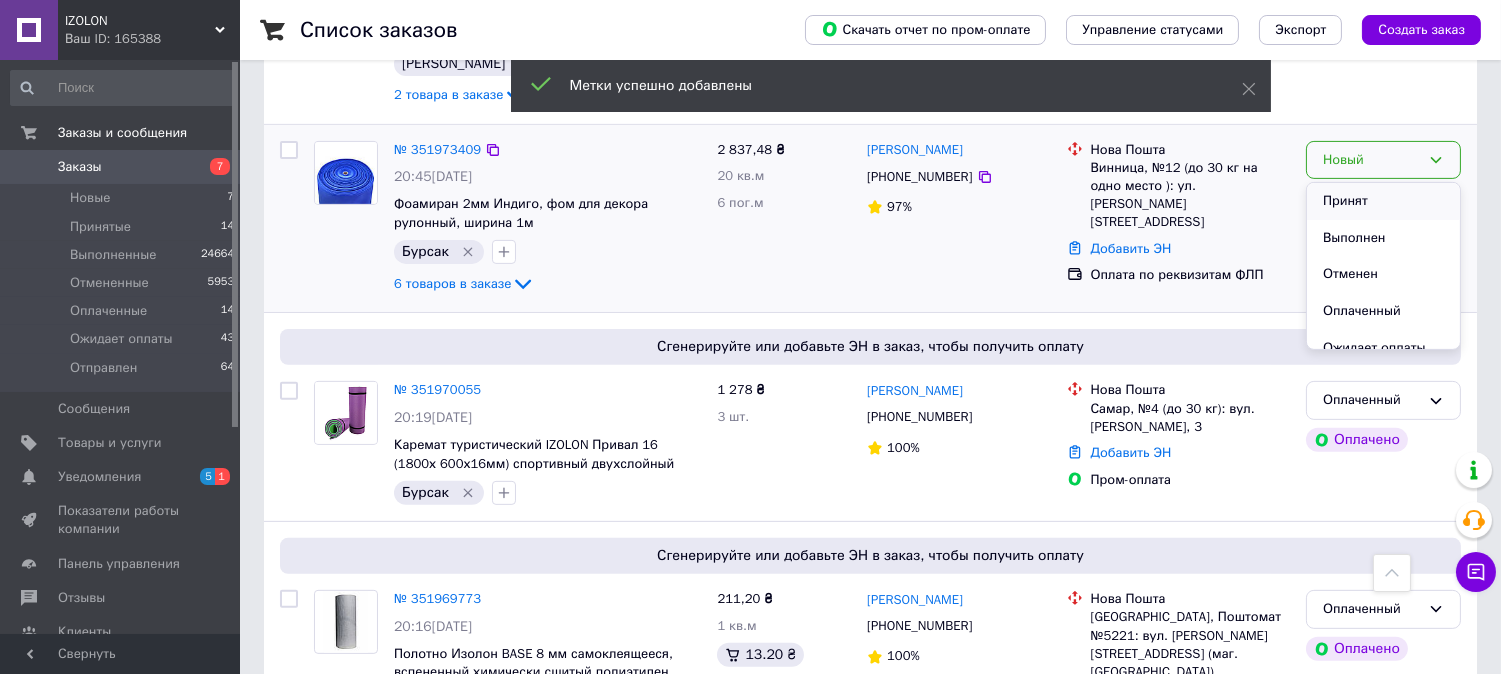 click on "Принят" at bounding box center (1383, 201) 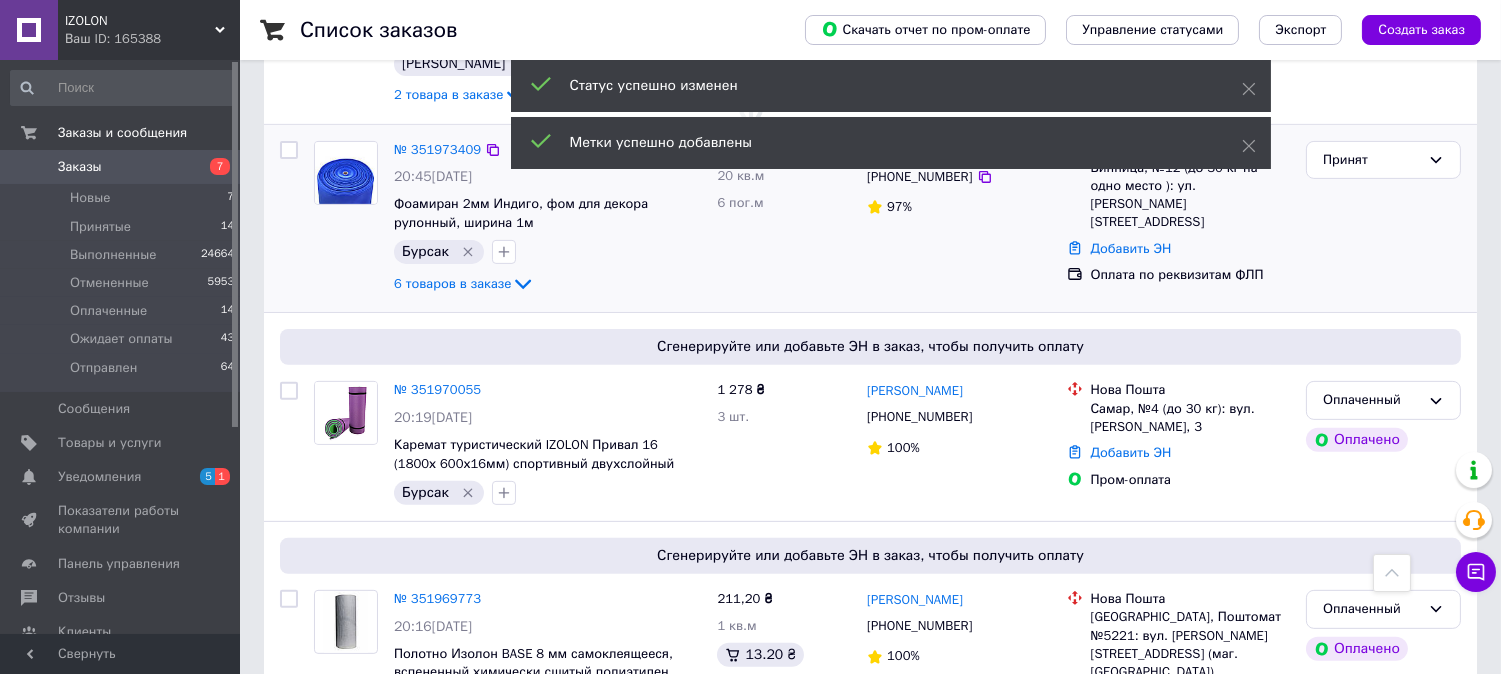 click on "Метки успешно добавлены" at bounding box center (881, 143) 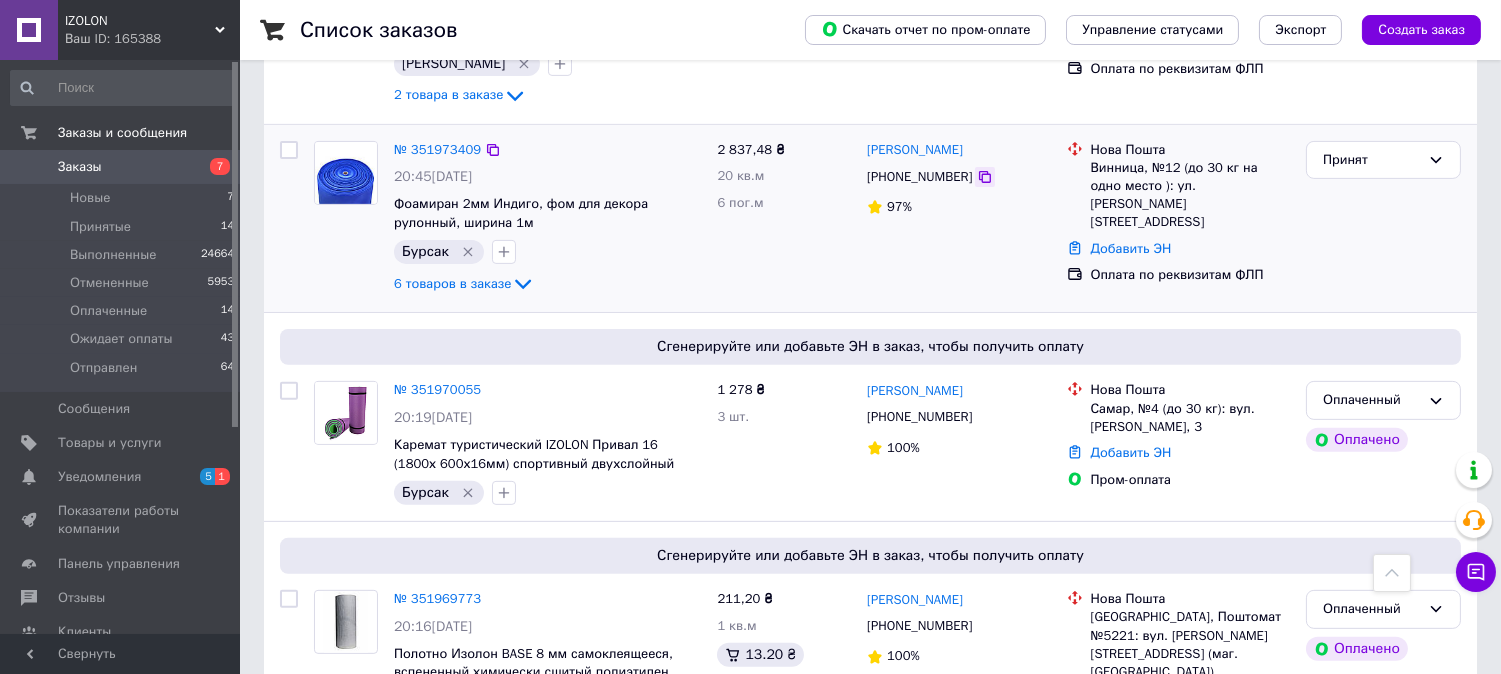 click 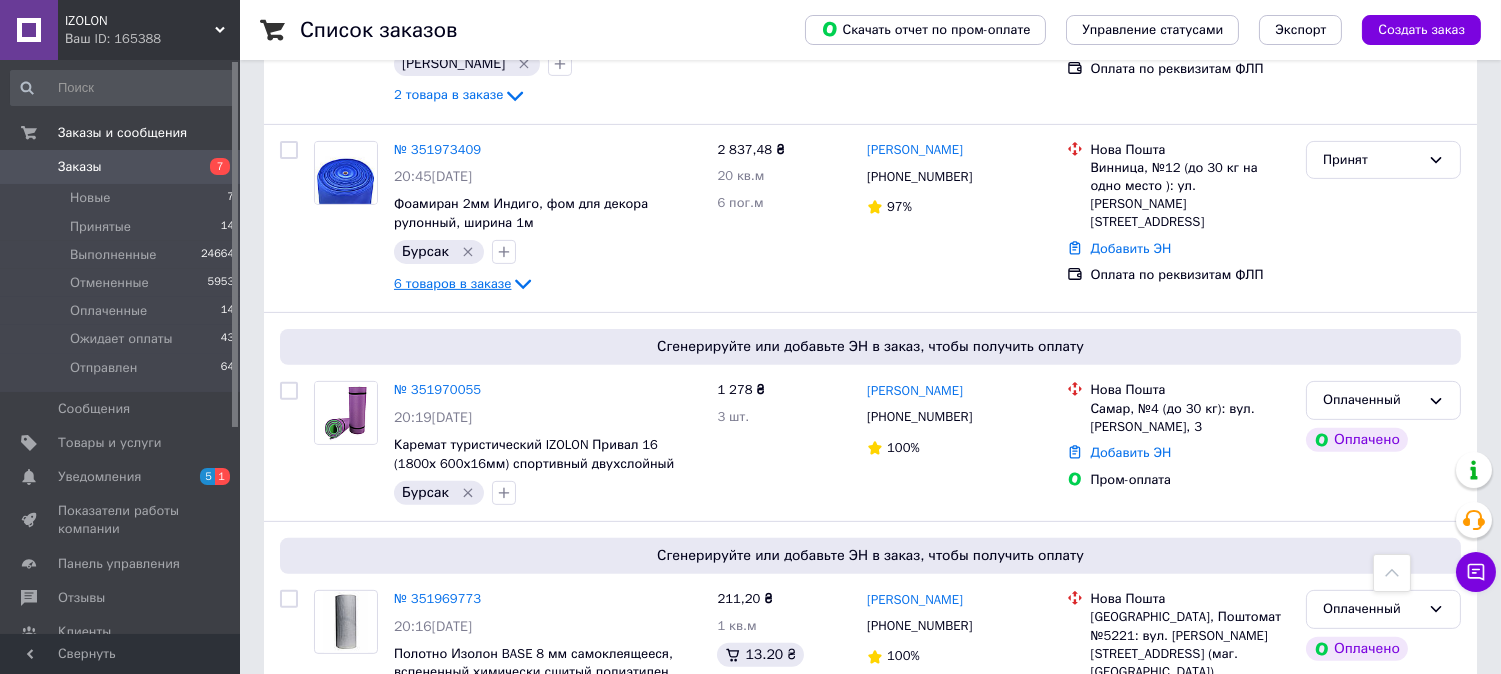 click on "6 товаров в заказе" at bounding box center [452, 283] 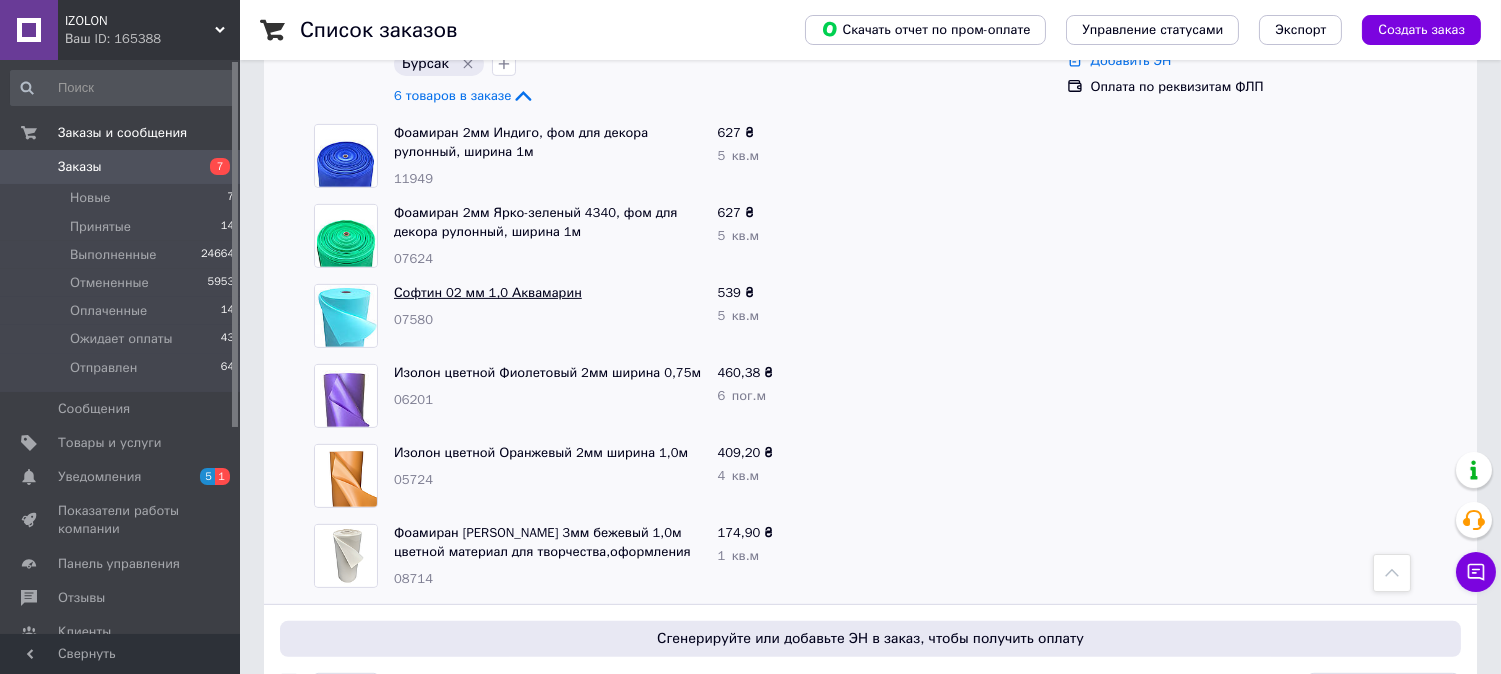 scroll, scrollTop: 1555, scrollLeft: 0, axis: vertical 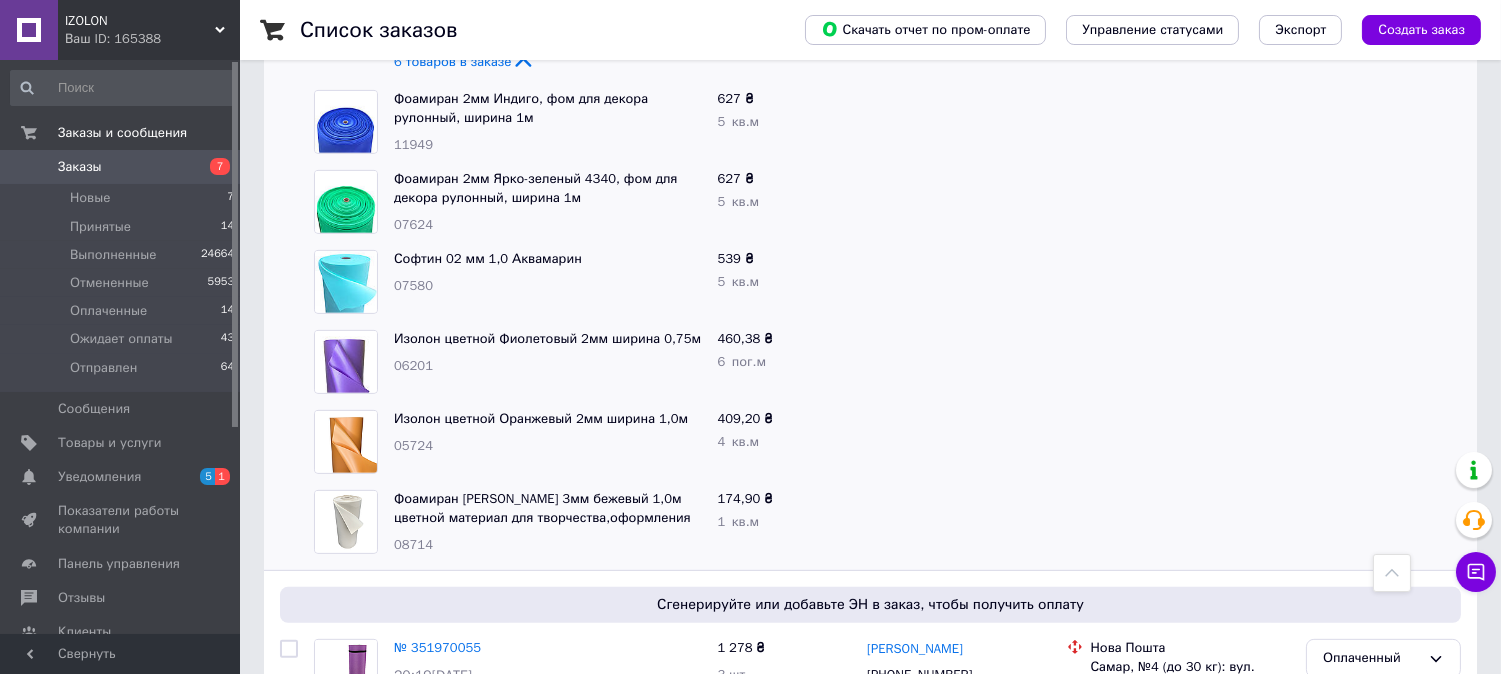 click on "08714" at bounding box center [413, 544] 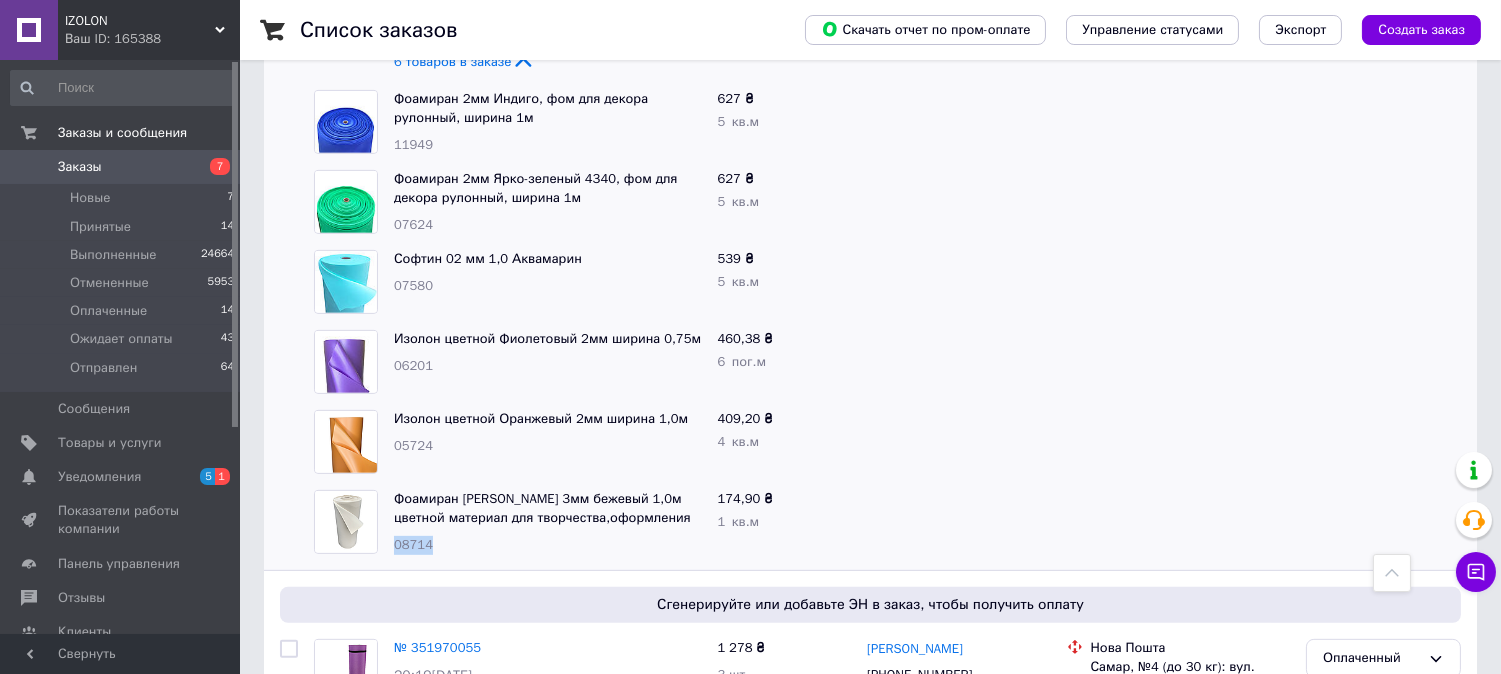 click on "08714" at bounding box center [413, 544] 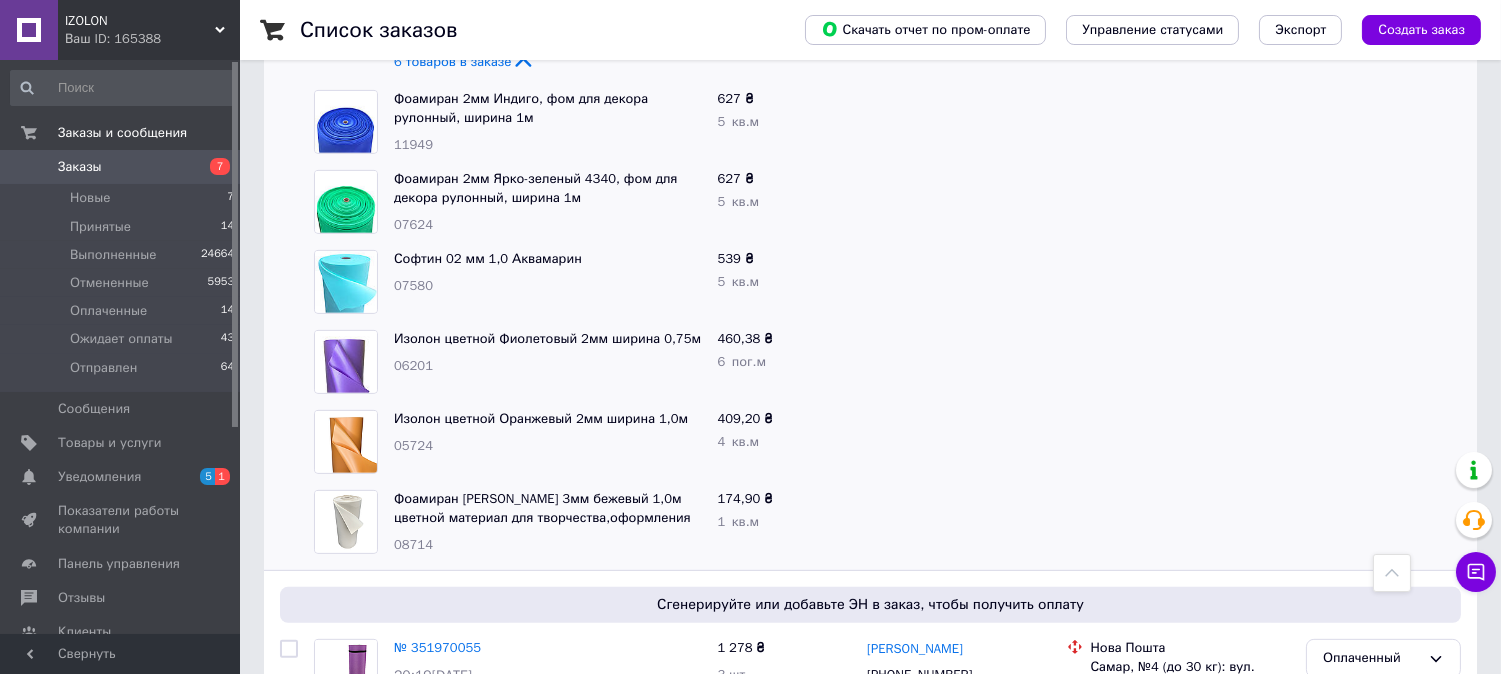click on "05724" at bounding box center (413, 445) 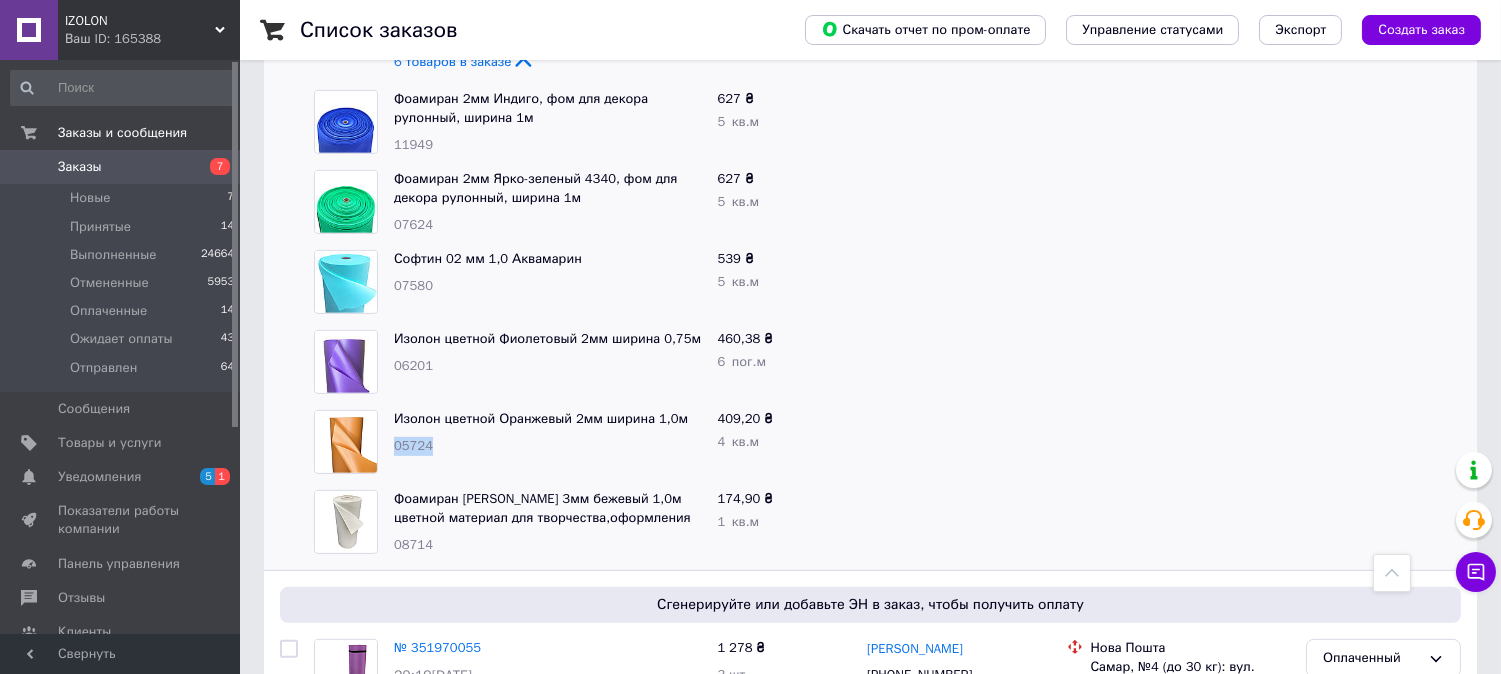 click on "05724" at bounding box center [413, 445] 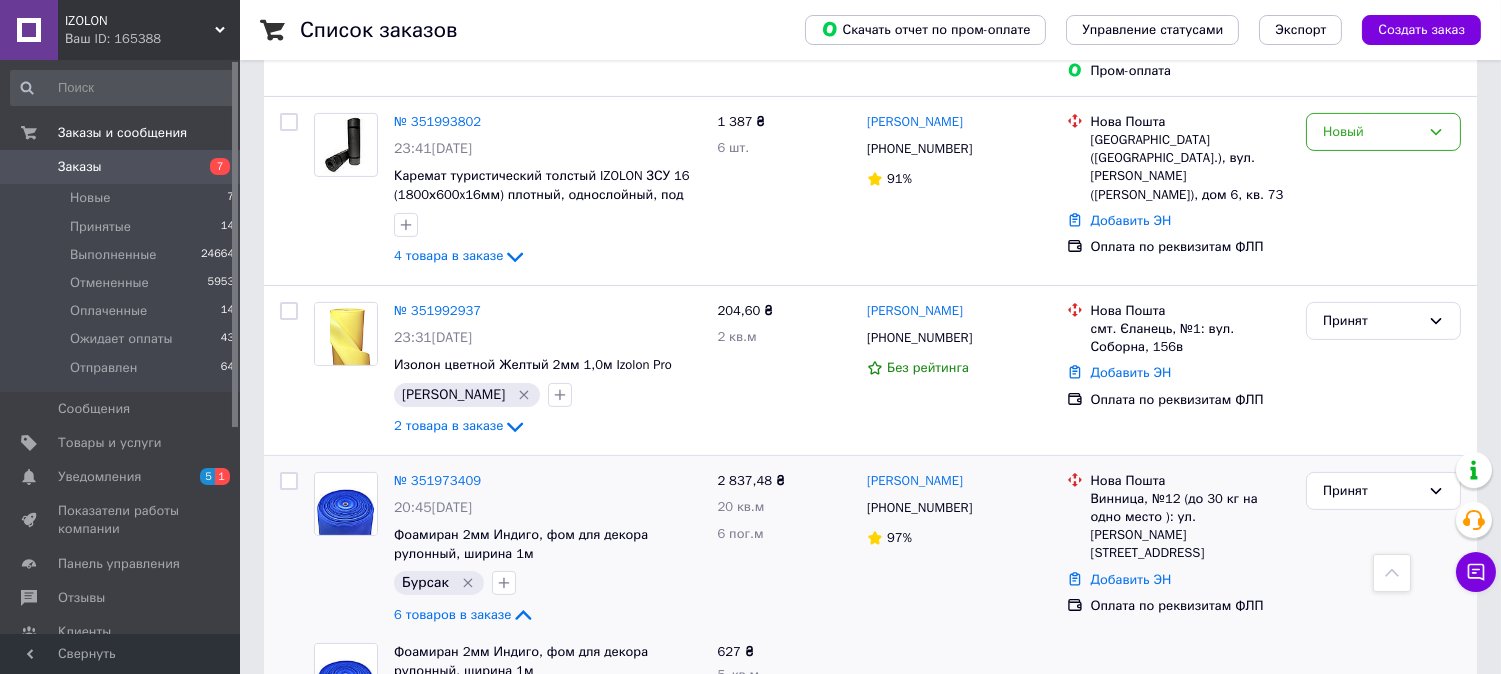 scroll, scrollTop: 1000, scrollLeft: 0, axis: vertical 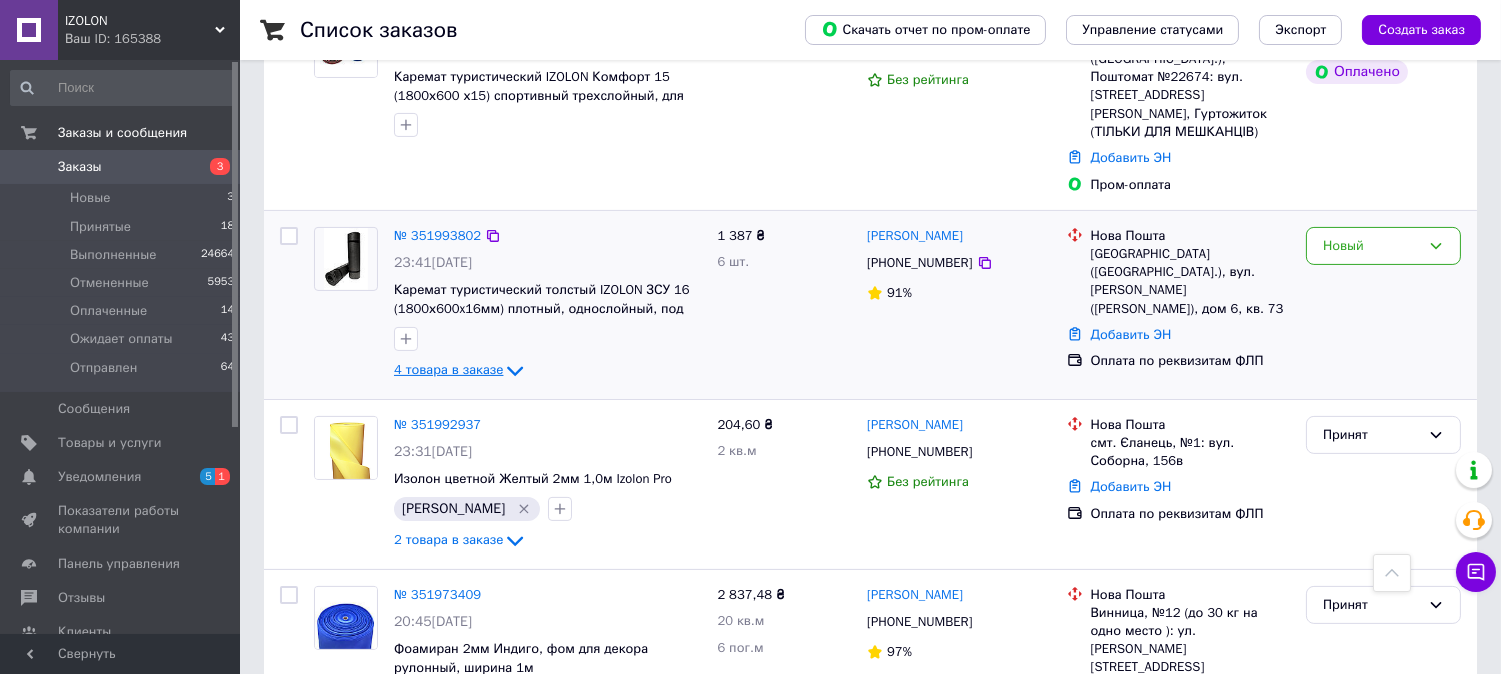 click on "4 товара в заказе" at bounding box center (448, 369) 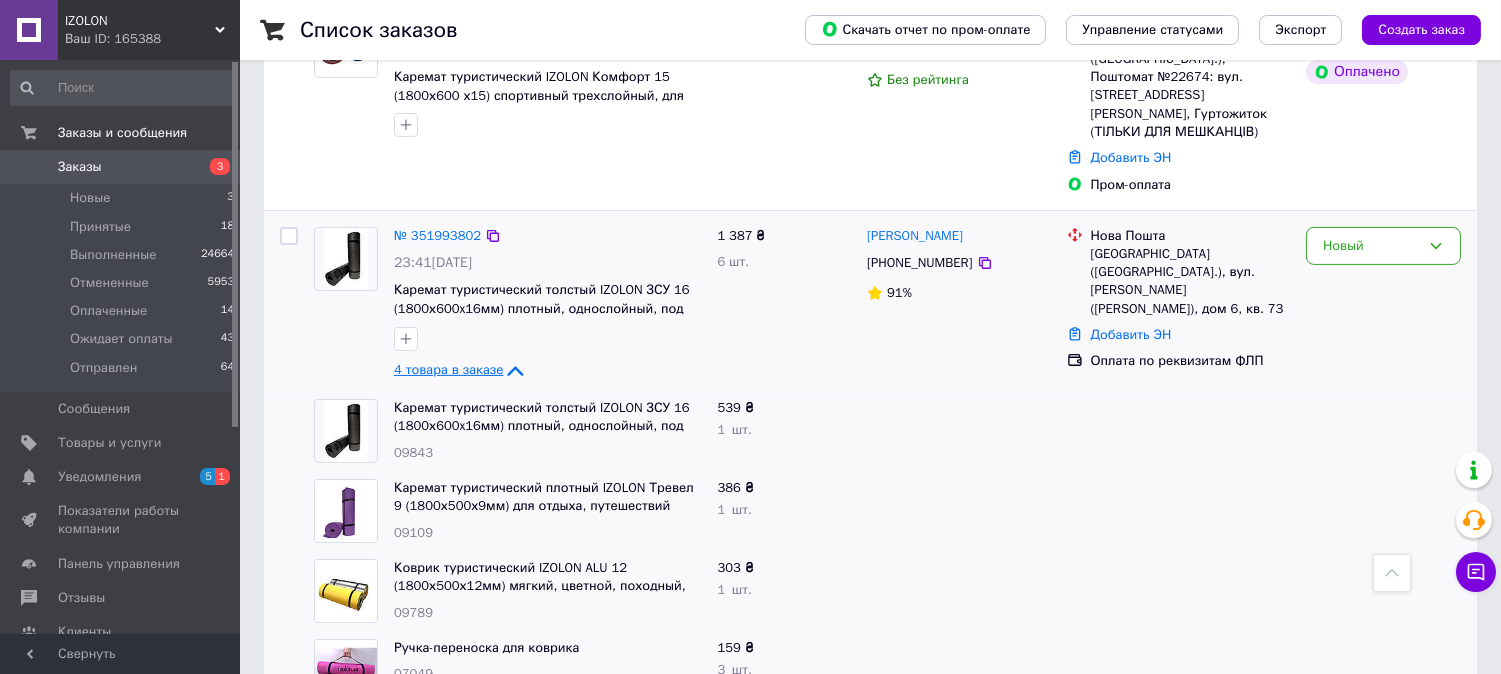 scroll, scrollTop: 1000, scrollLeft: 0, axis: vertical 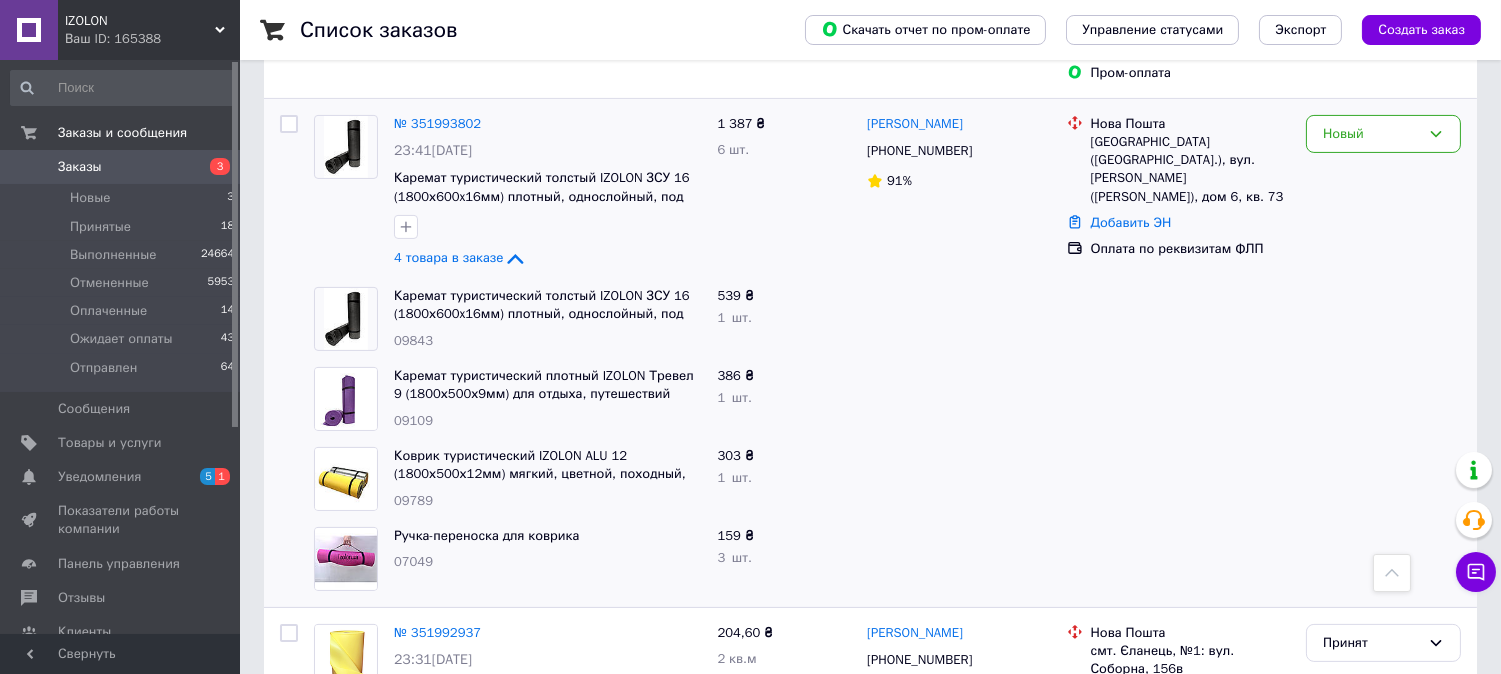 click on "09109" at bounding box center (413, 420) 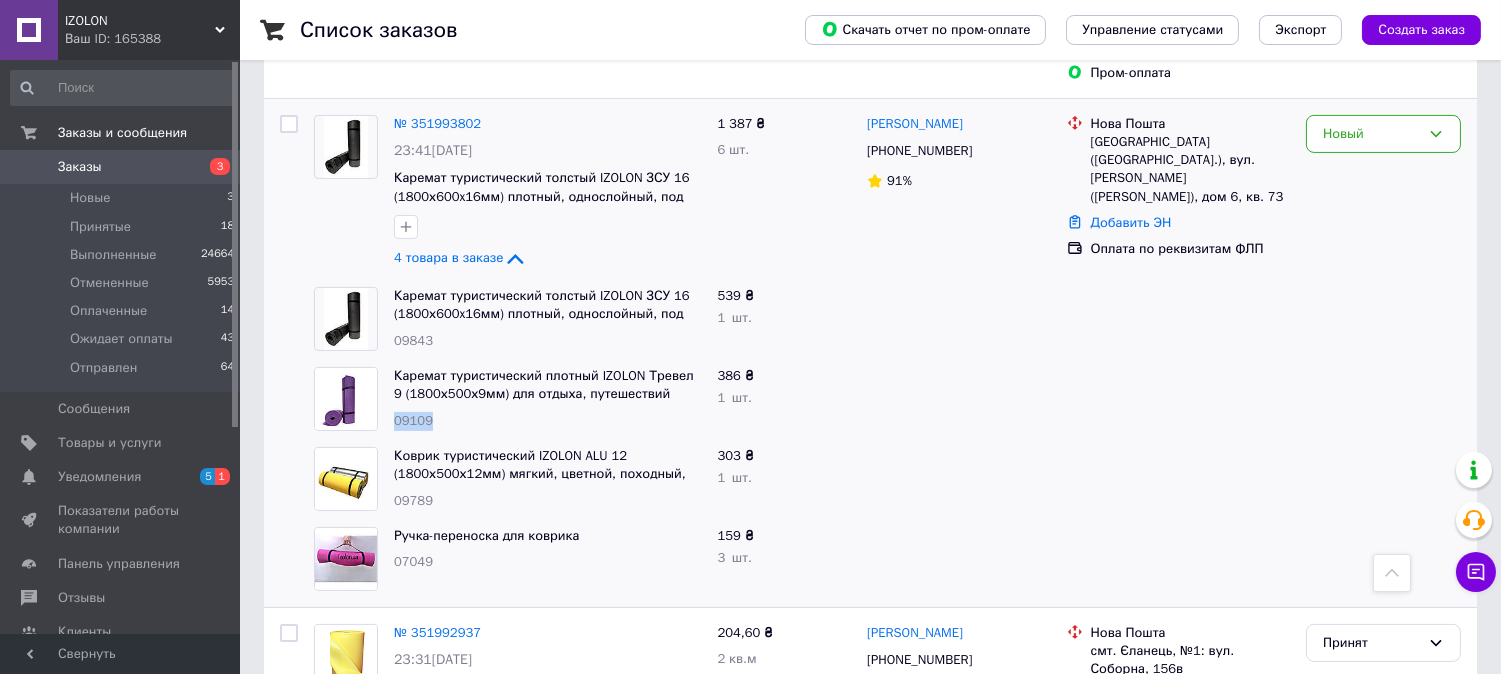 click on "09109" at bounding box center [413, 420] 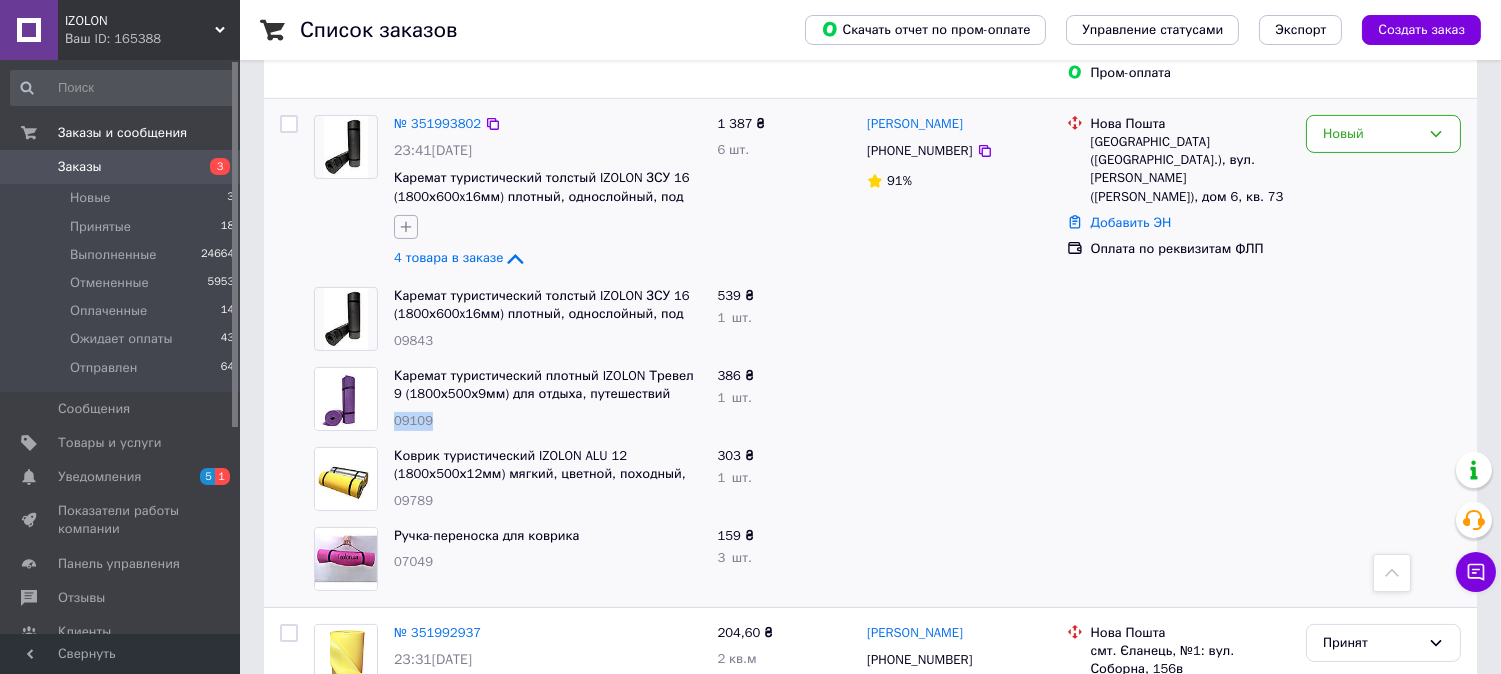 click at bounding box center (406, 227) 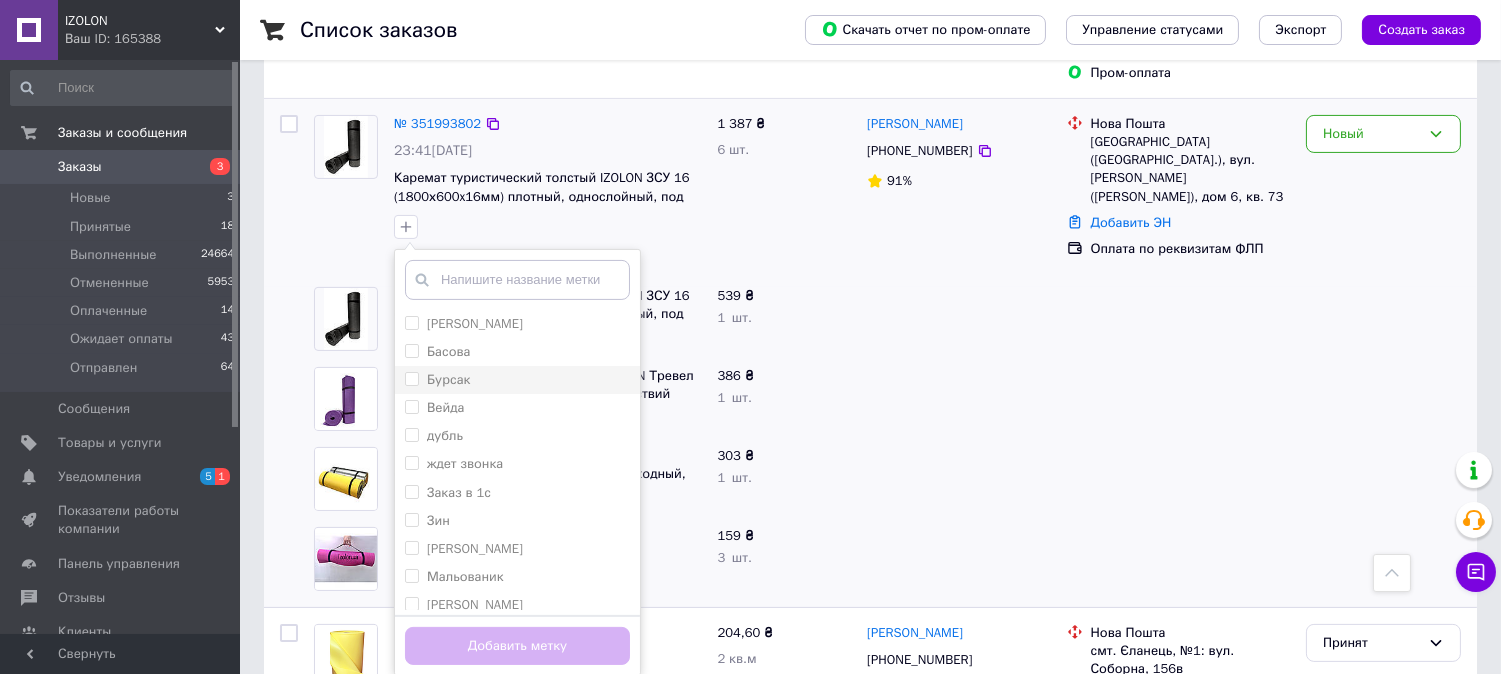 click on "Бурсак" at bounding box center (411, 378) 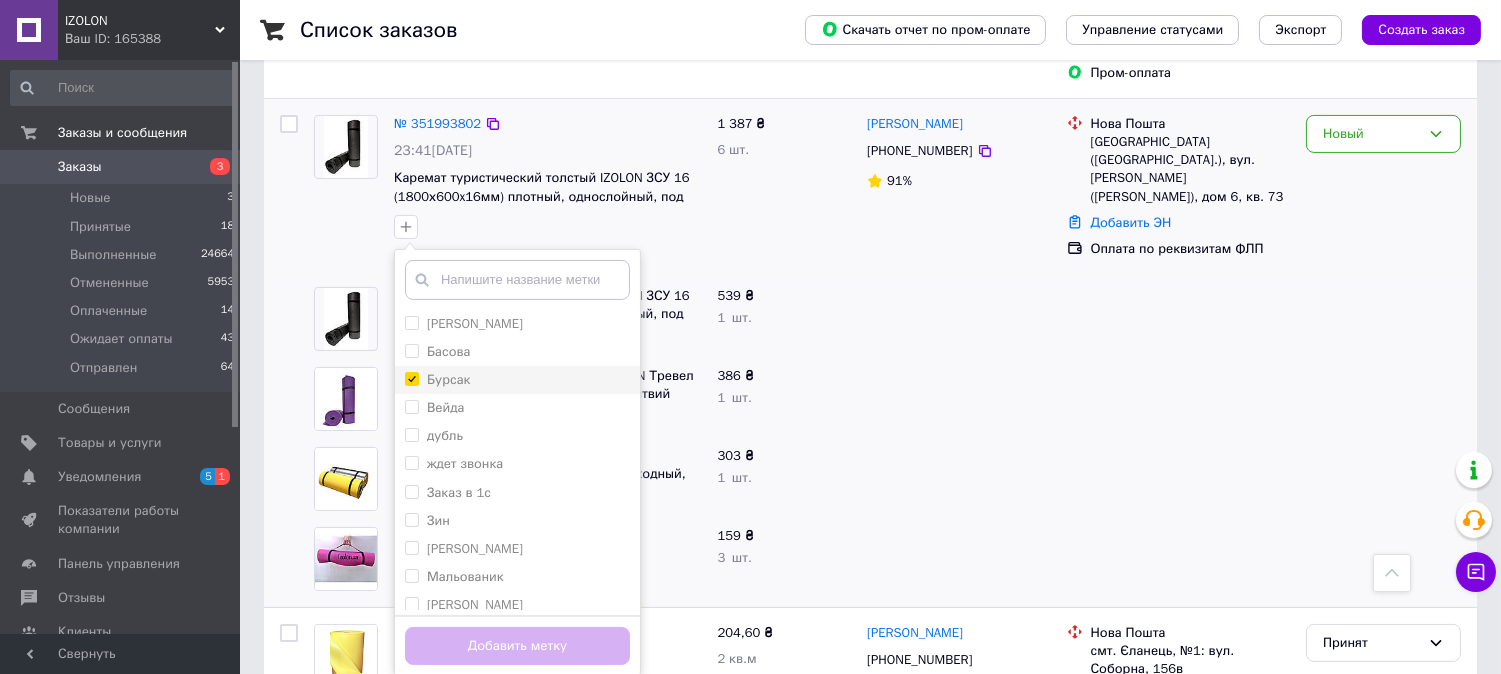 checkbox on "true" 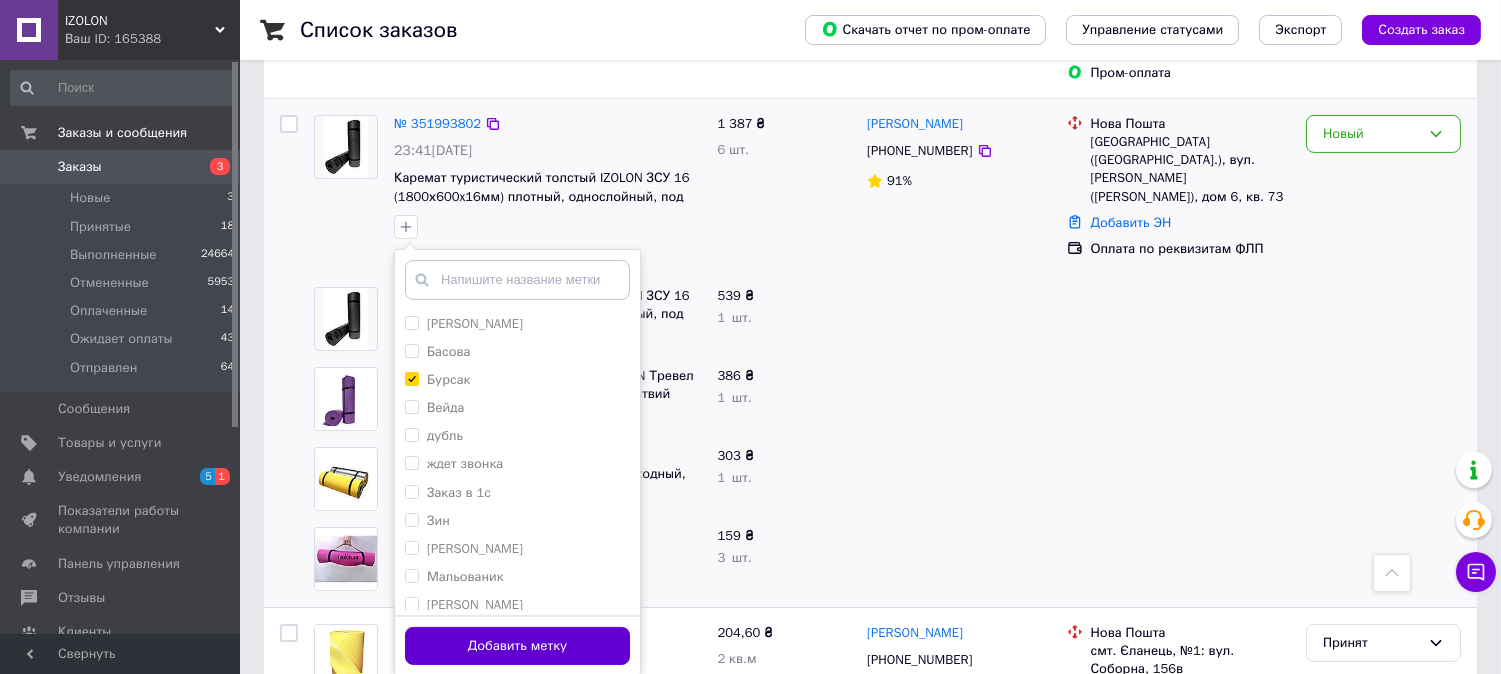 click on "Добавить метку" at bounding box center (517, 646) 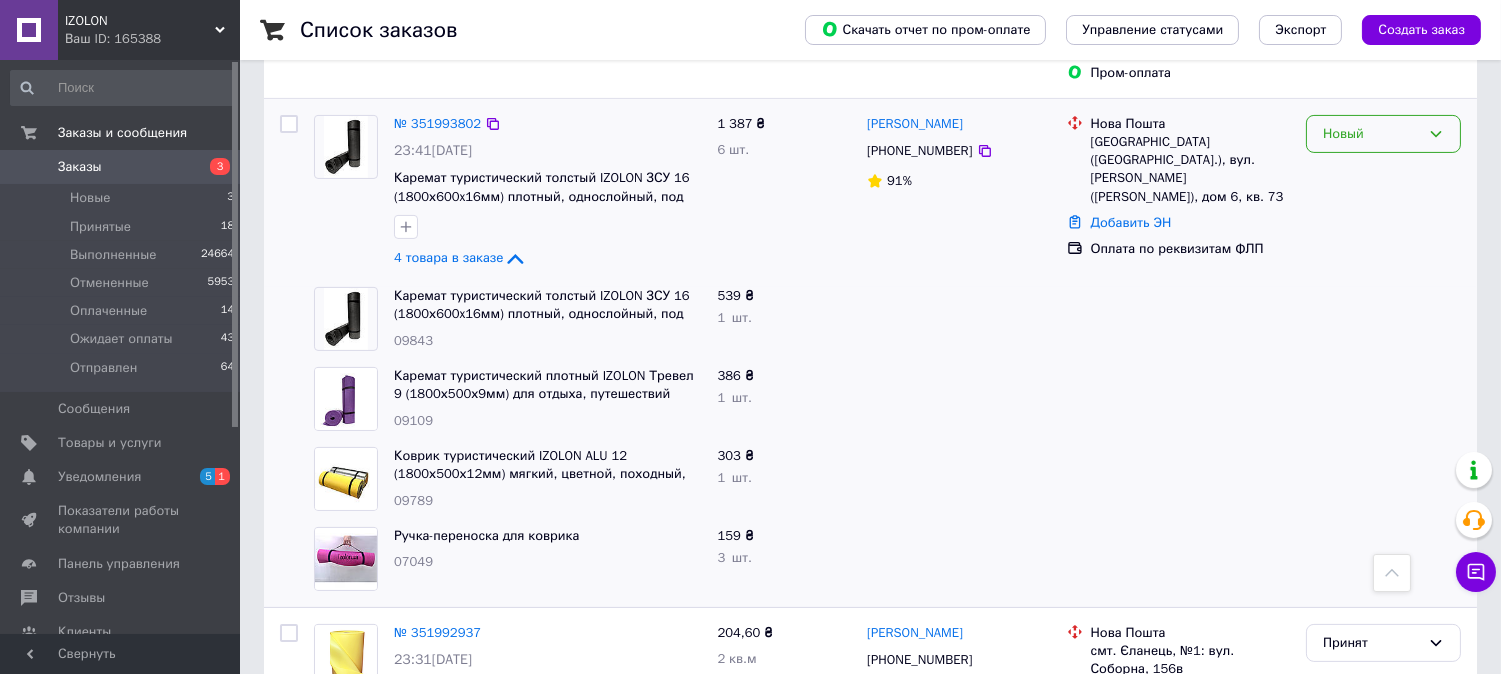 drag, startPoint x: 1377, startPoint y: 83, endPoint x: 1361, endPoint y: 104, distance: 26.400757 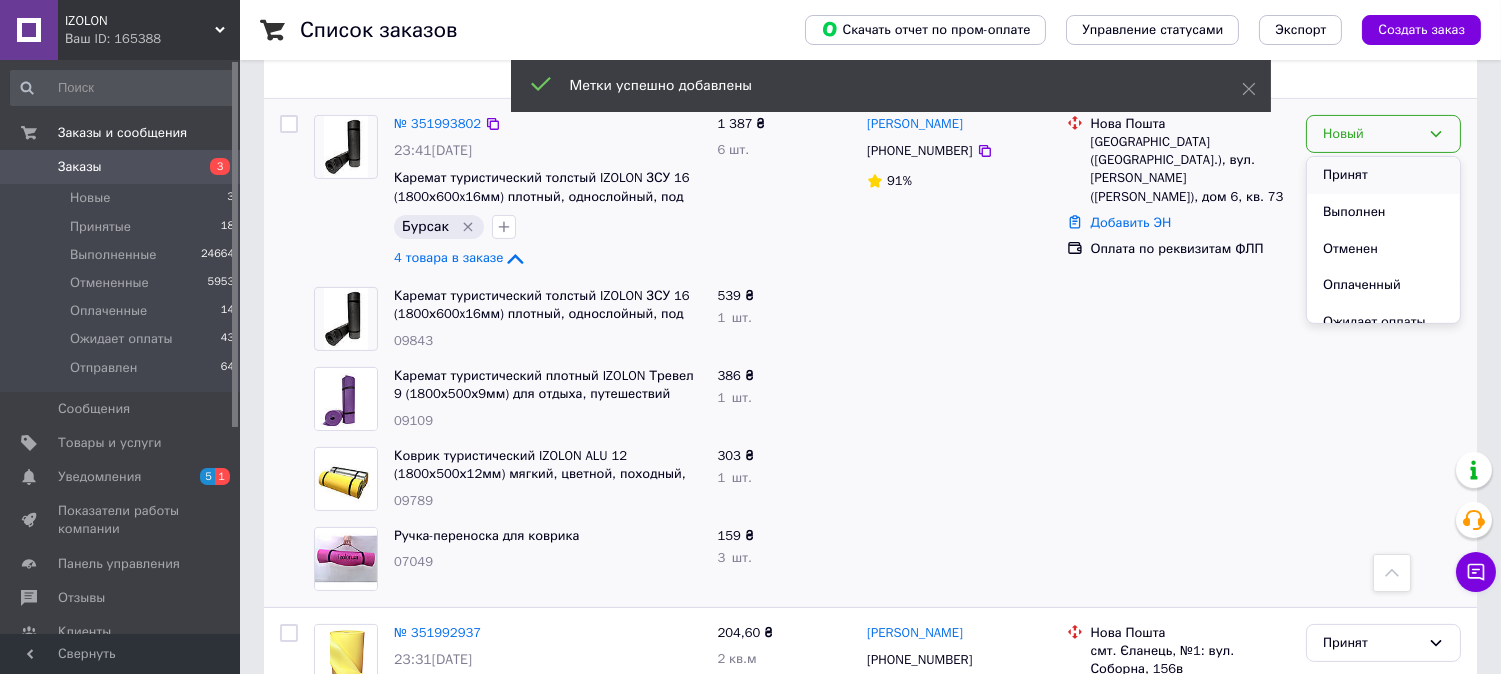 click on "Принят" at bounding box center [1383, 175] 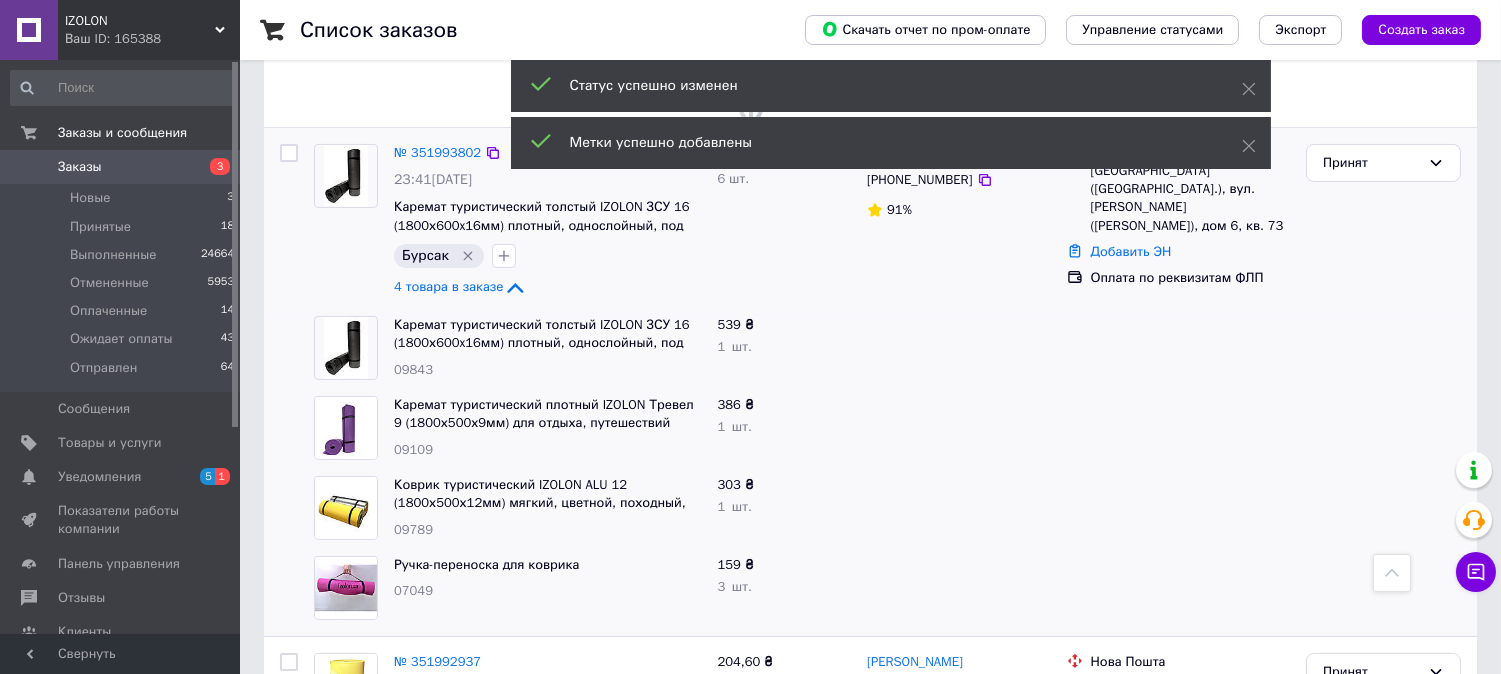 scroll, scrollTop: 888, scrollLeft: 0, axis: vertical 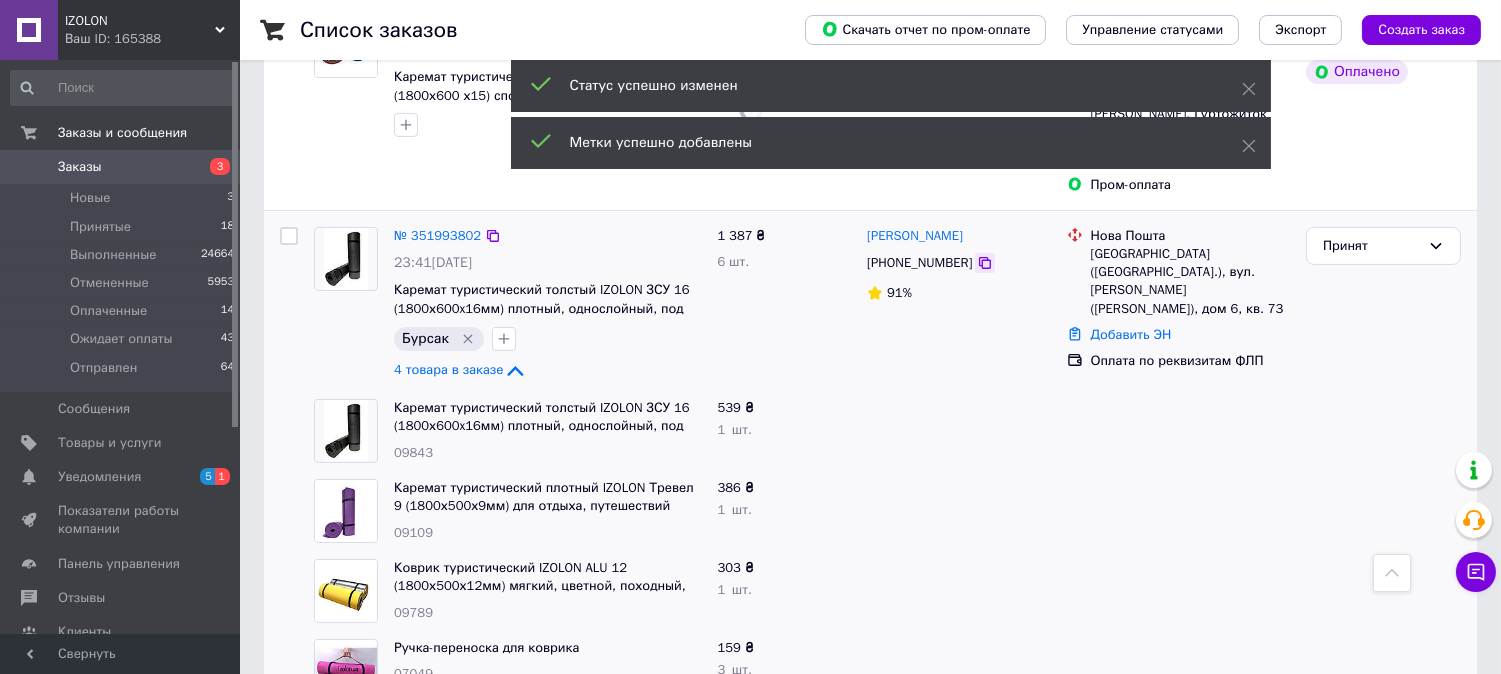click 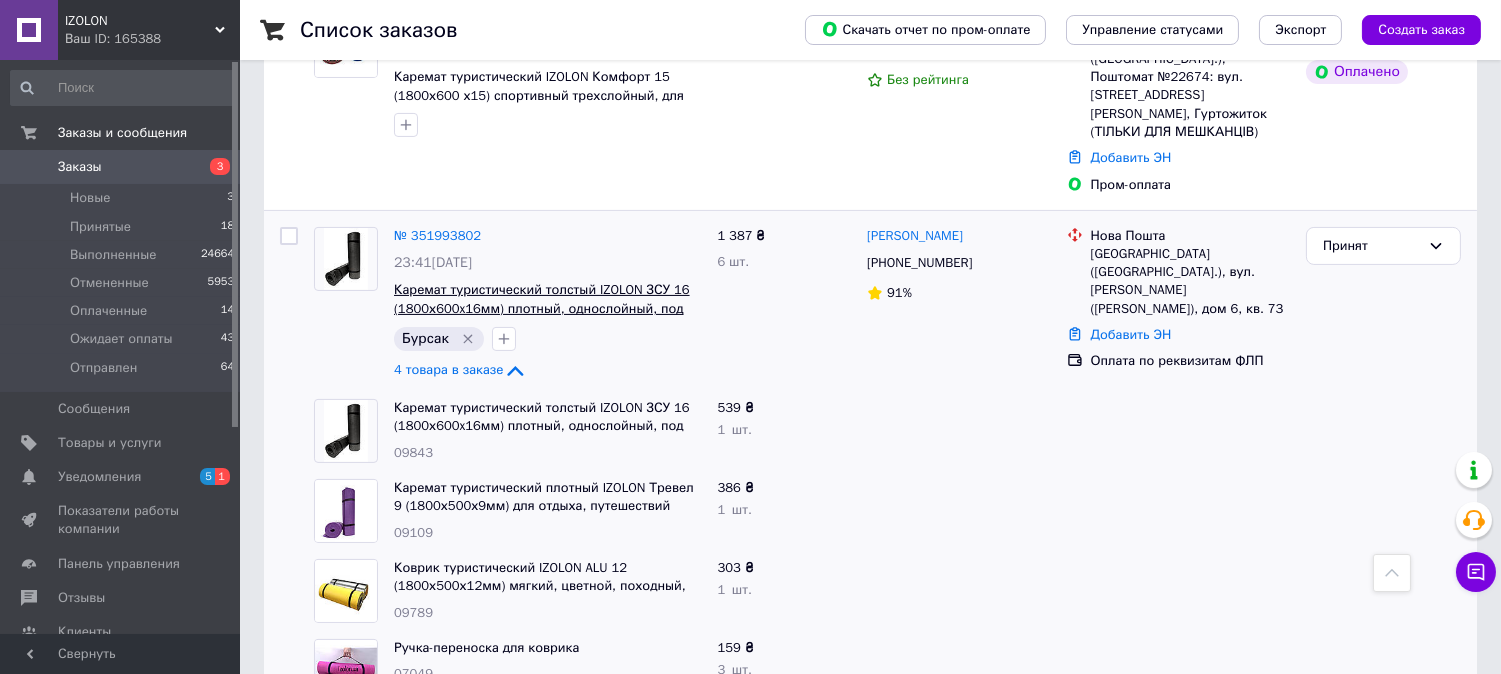 scroll, scrollTop: 777, scrollLeft: 0, axis: vertical 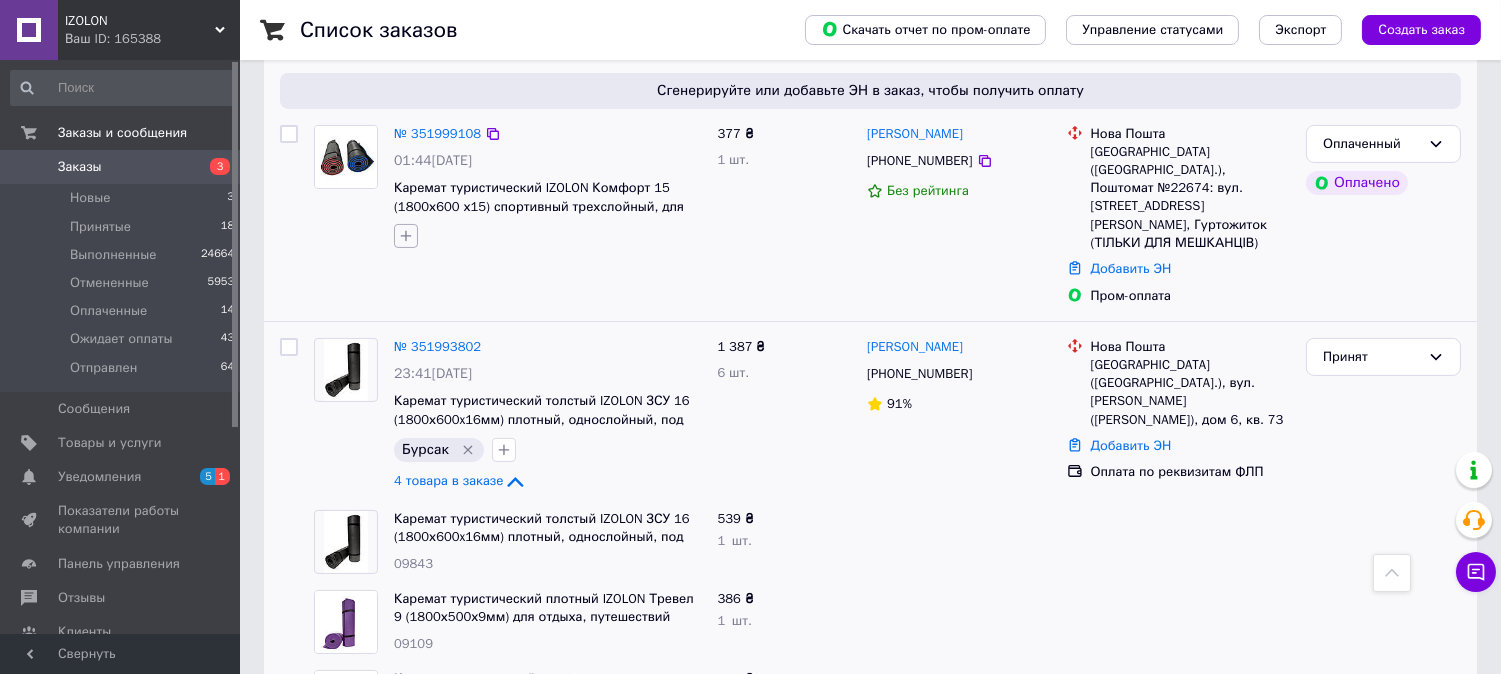 click 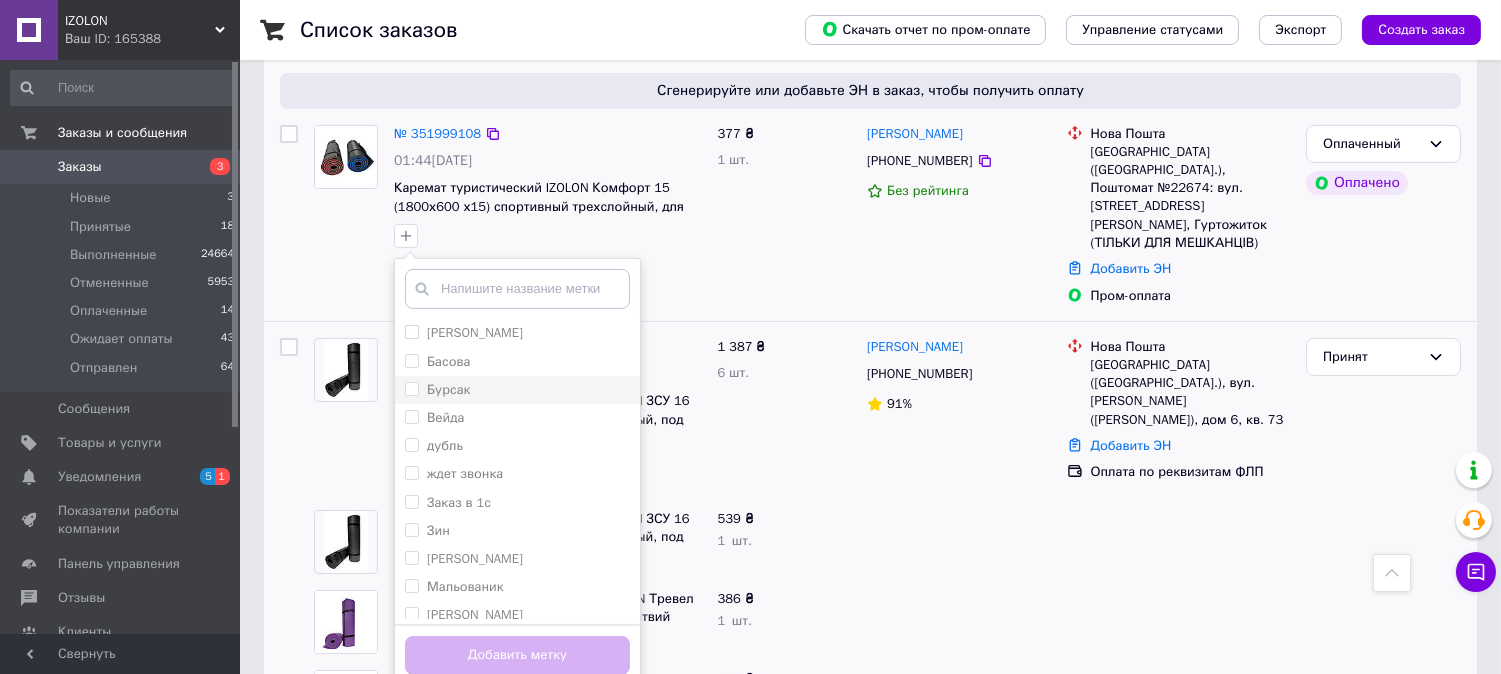 click on "Бурсак" at bounding box center [411, 388] 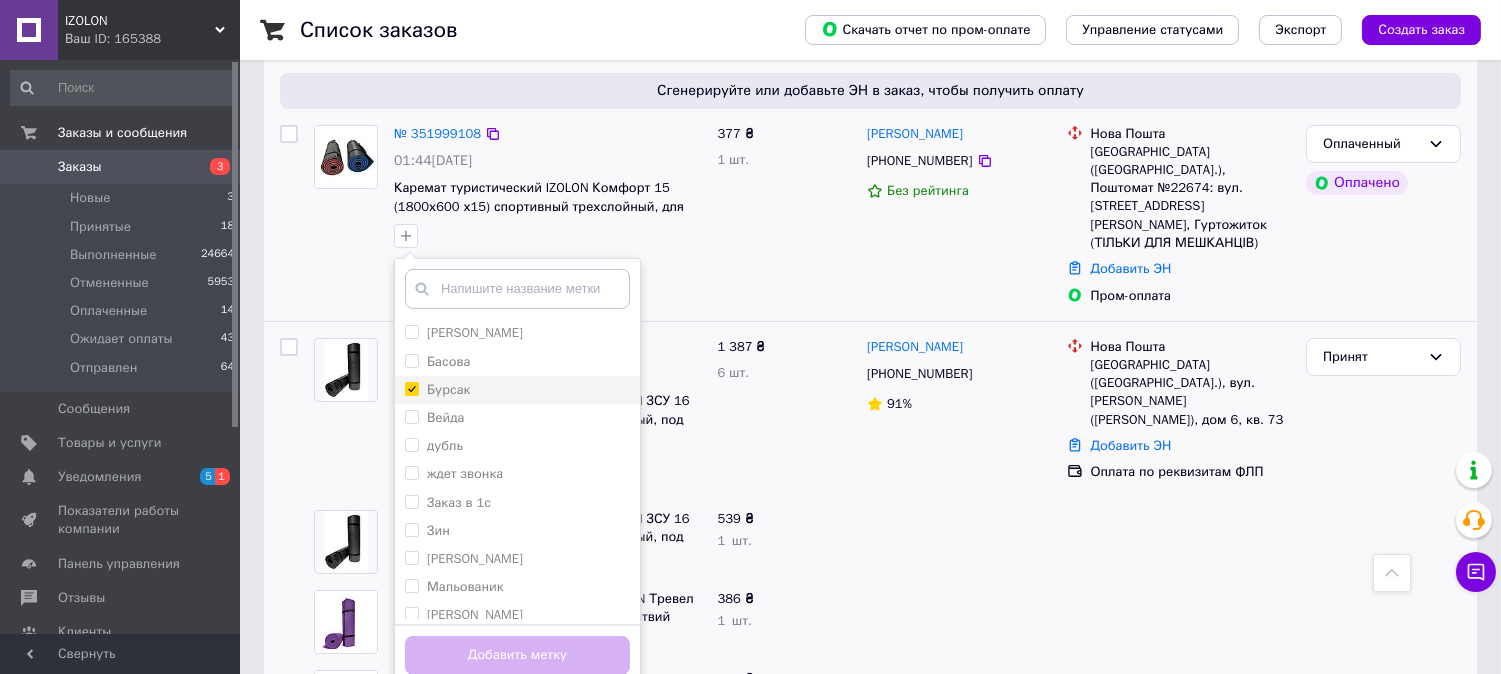 checkbox on "true" 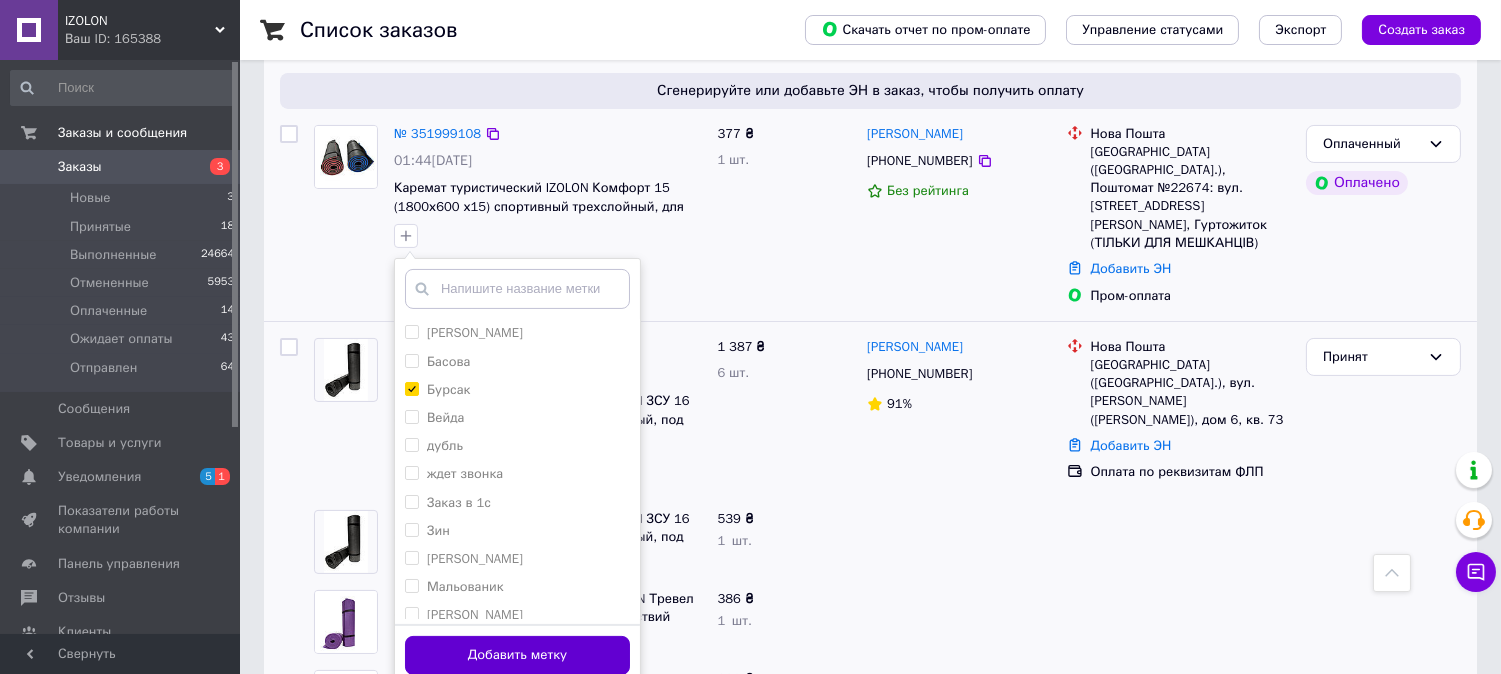 click on "Добавить метку" at bounding box center (517, 655) 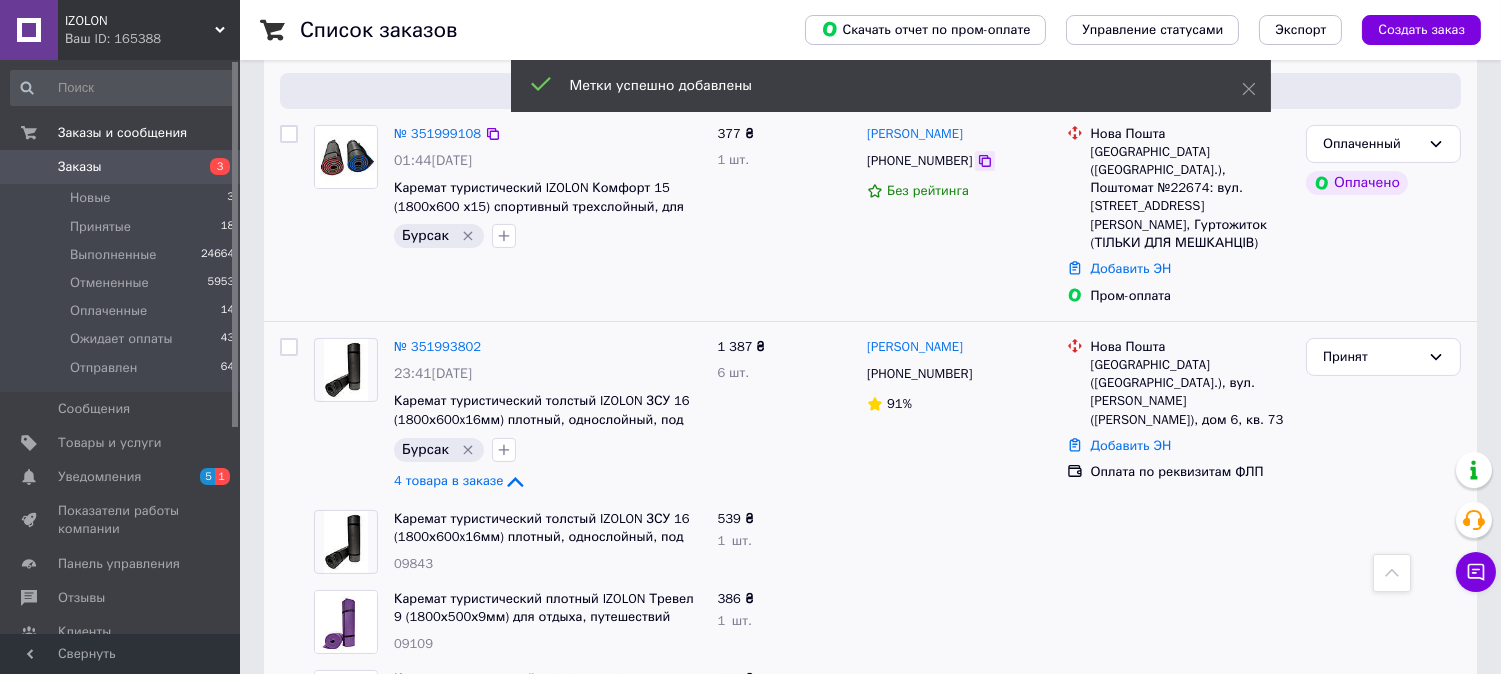 click 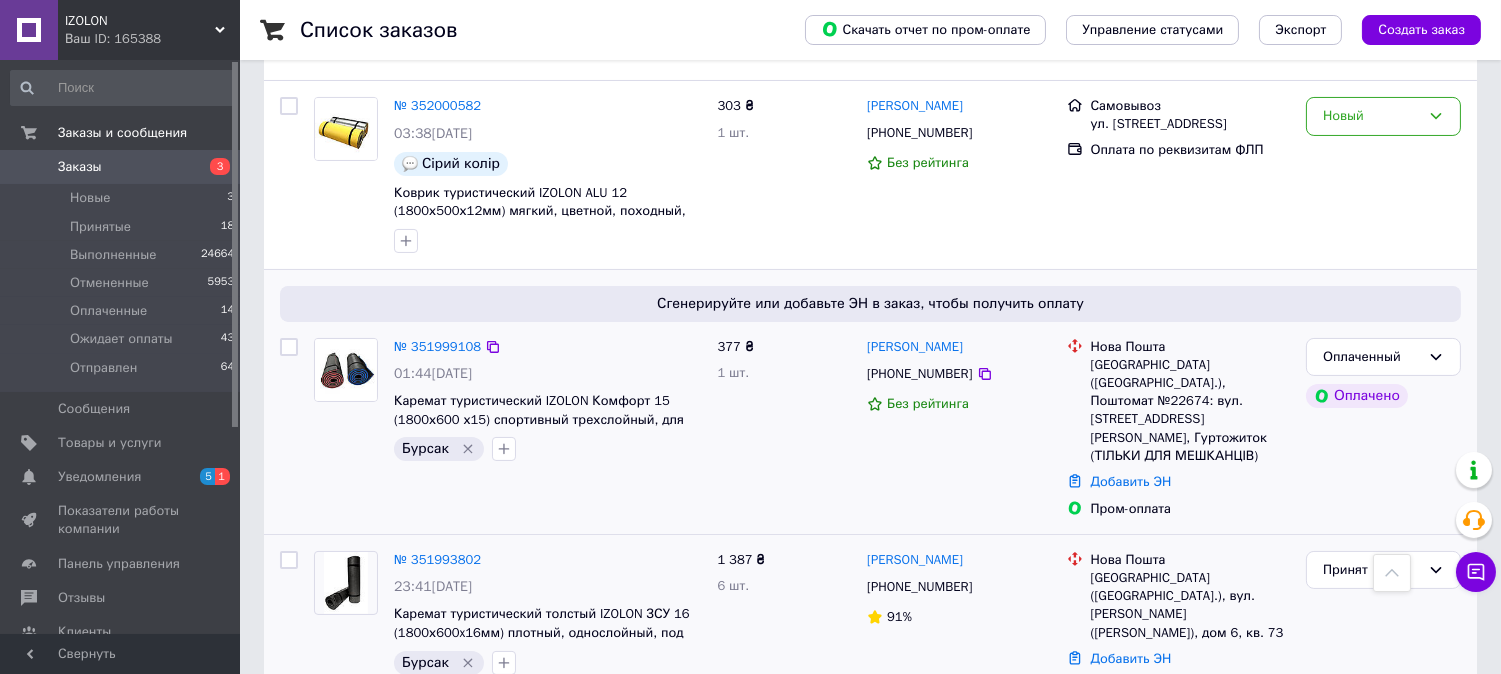 scroll, scrollTop: 555, scrollLeft: 0, axis: vertical 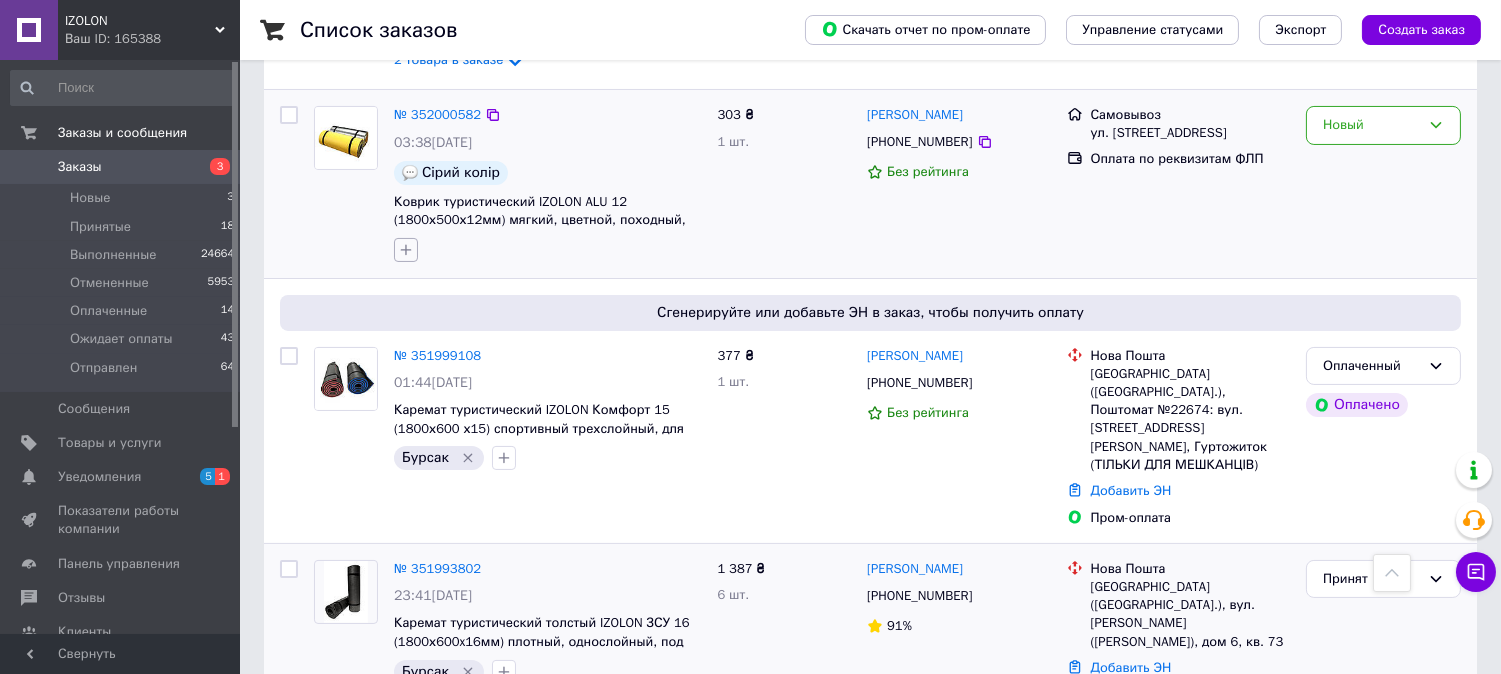 click 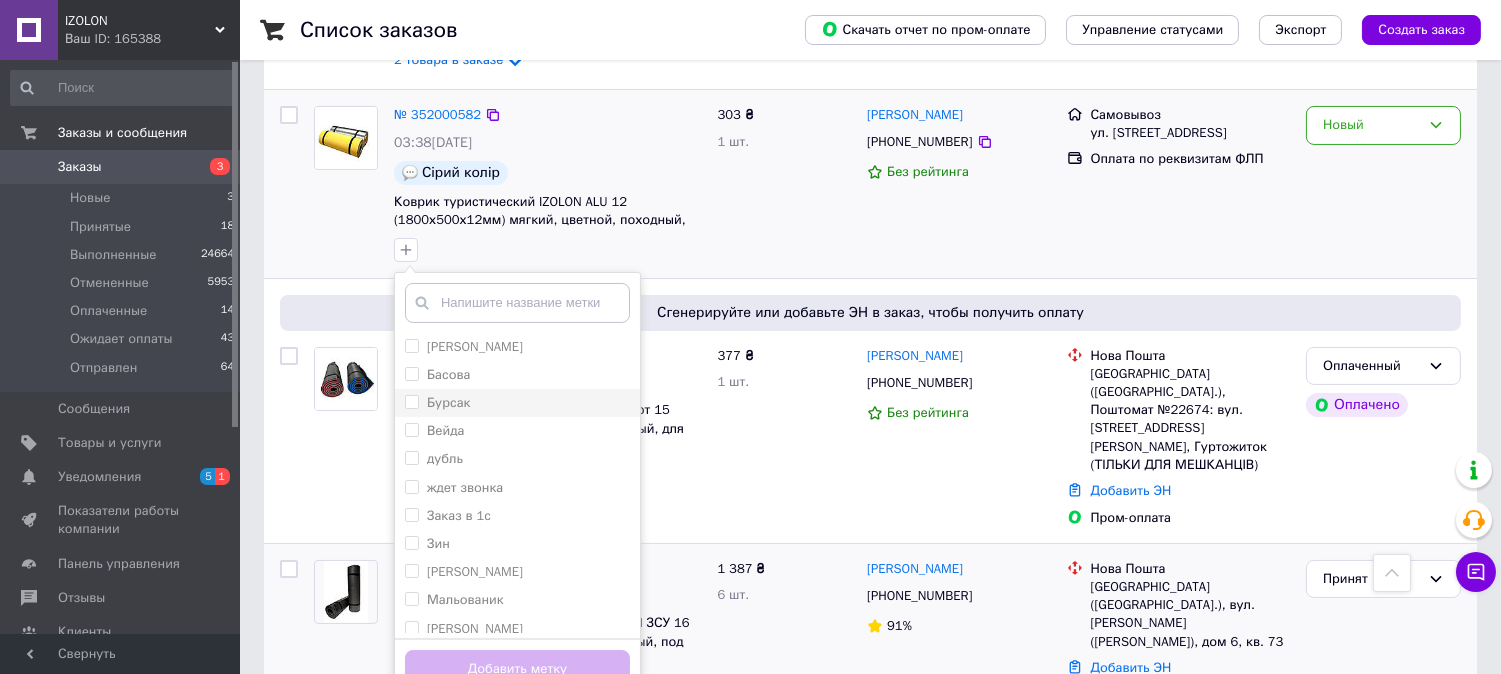 click on "Бурсак" at bounding box center [411, 401] 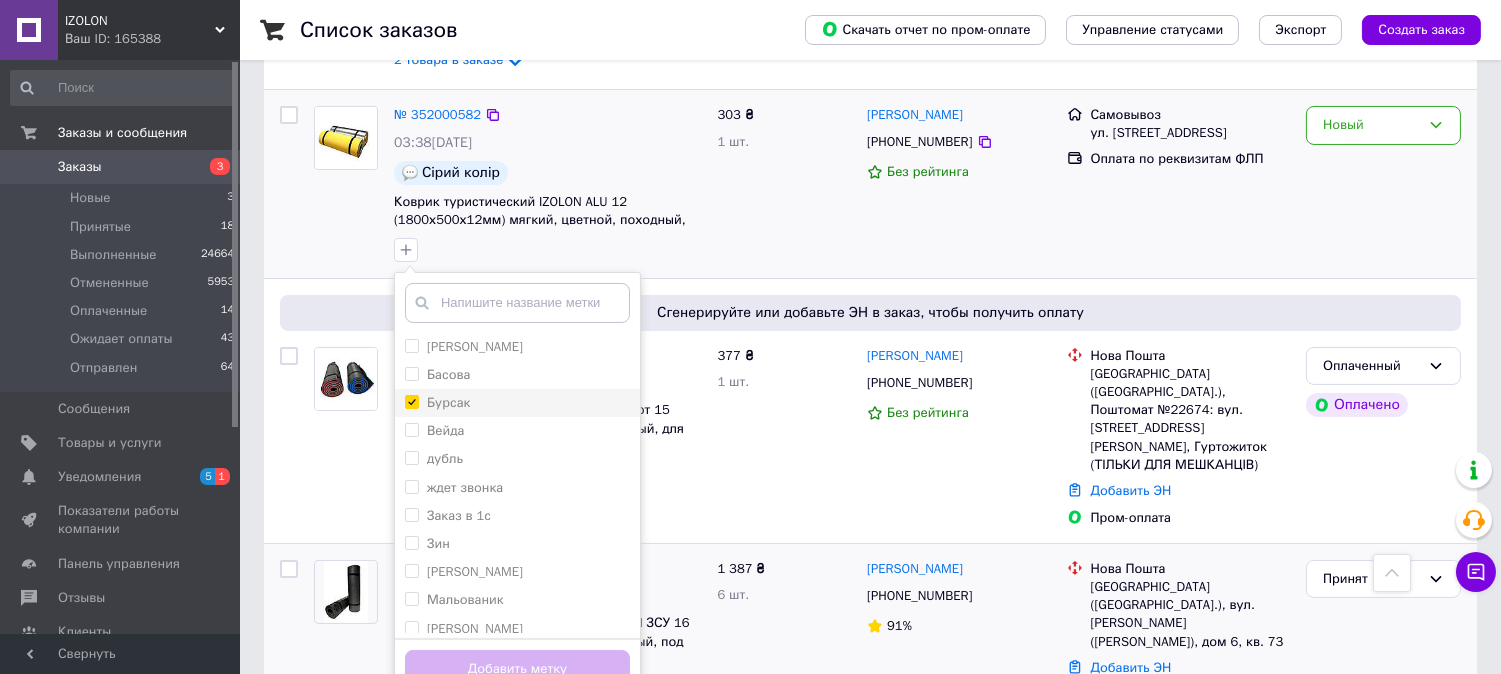 checkbox on "true" 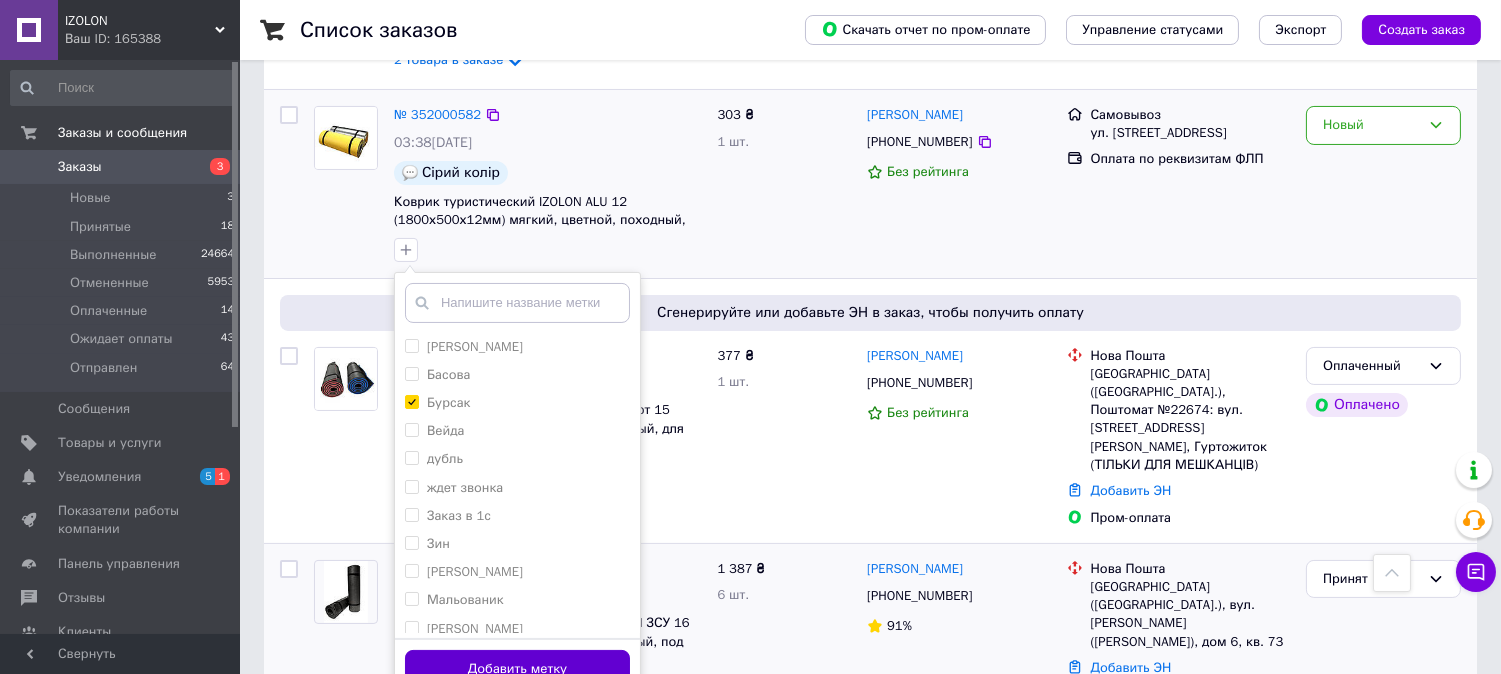 click on "Добавить метку" at bounding box center [517, 669] 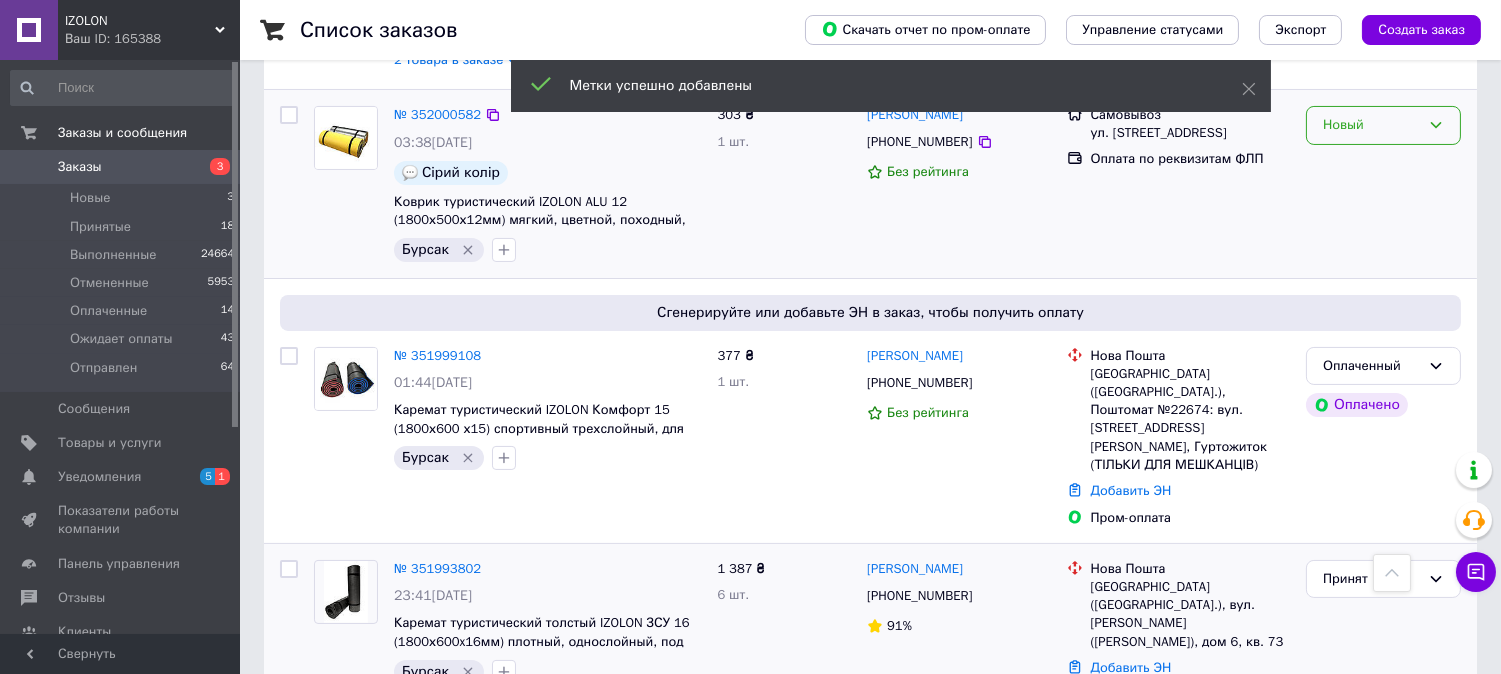 click on "Новый" at bounding box center (1383, 125) 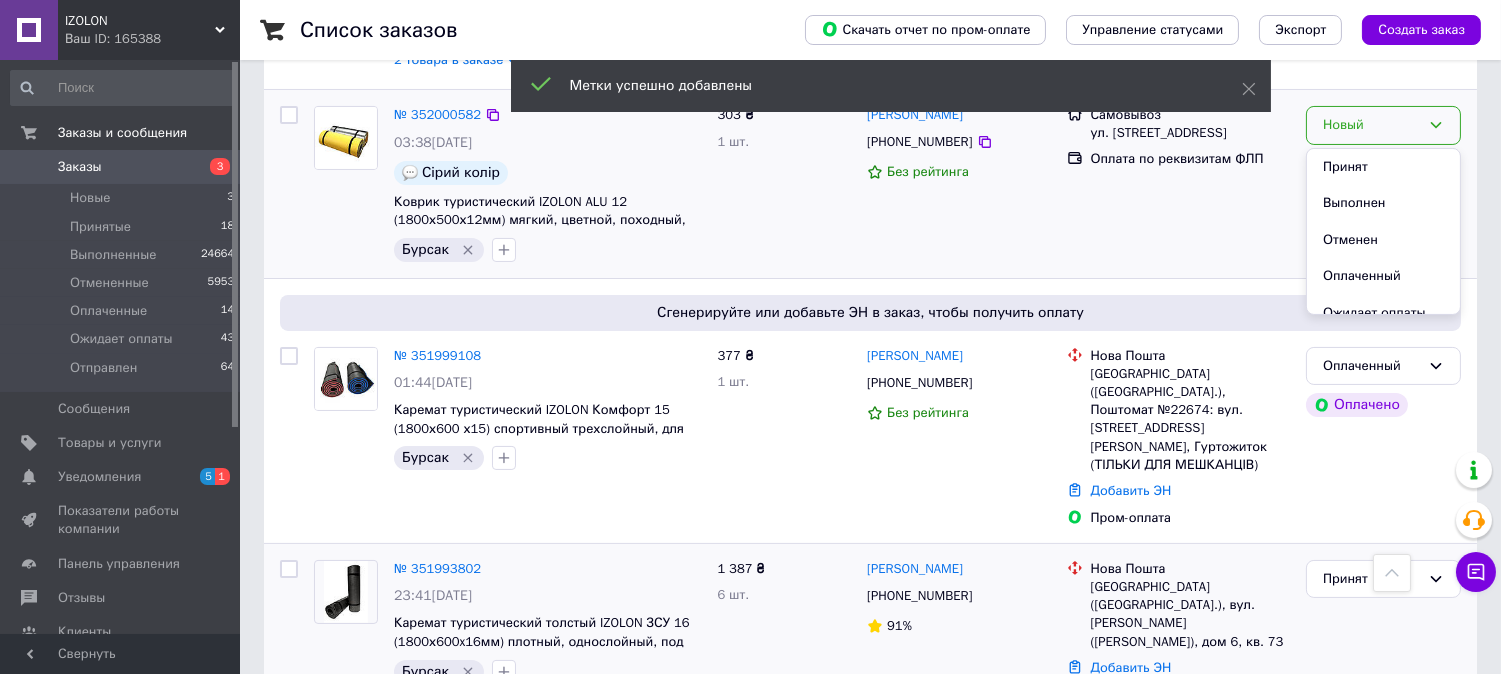 drag, startPoint x: 1345, startPoint y: 157, endPoint x: 1301, endPoint y: 213, distance: 71.21797 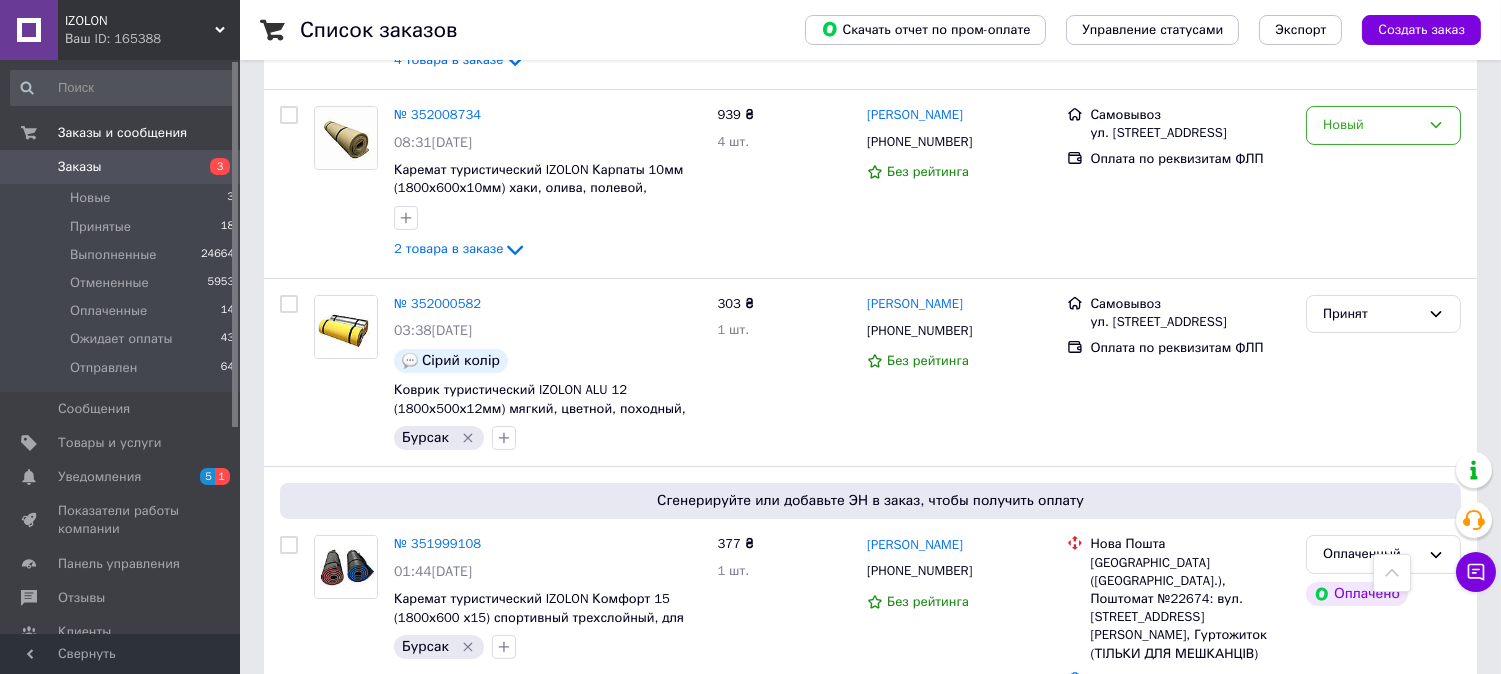 scroll, scrollTop: 744, scrollLeft: 0, axis: vertical 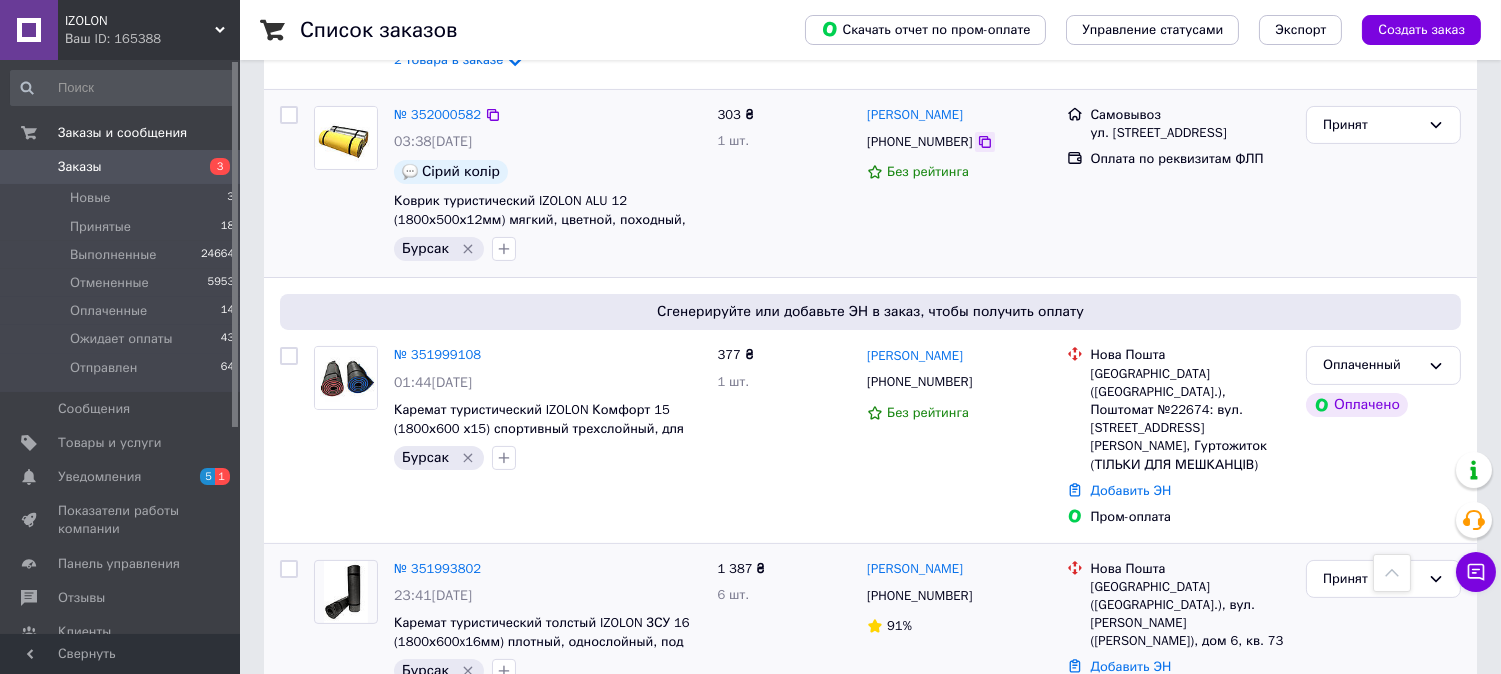 click 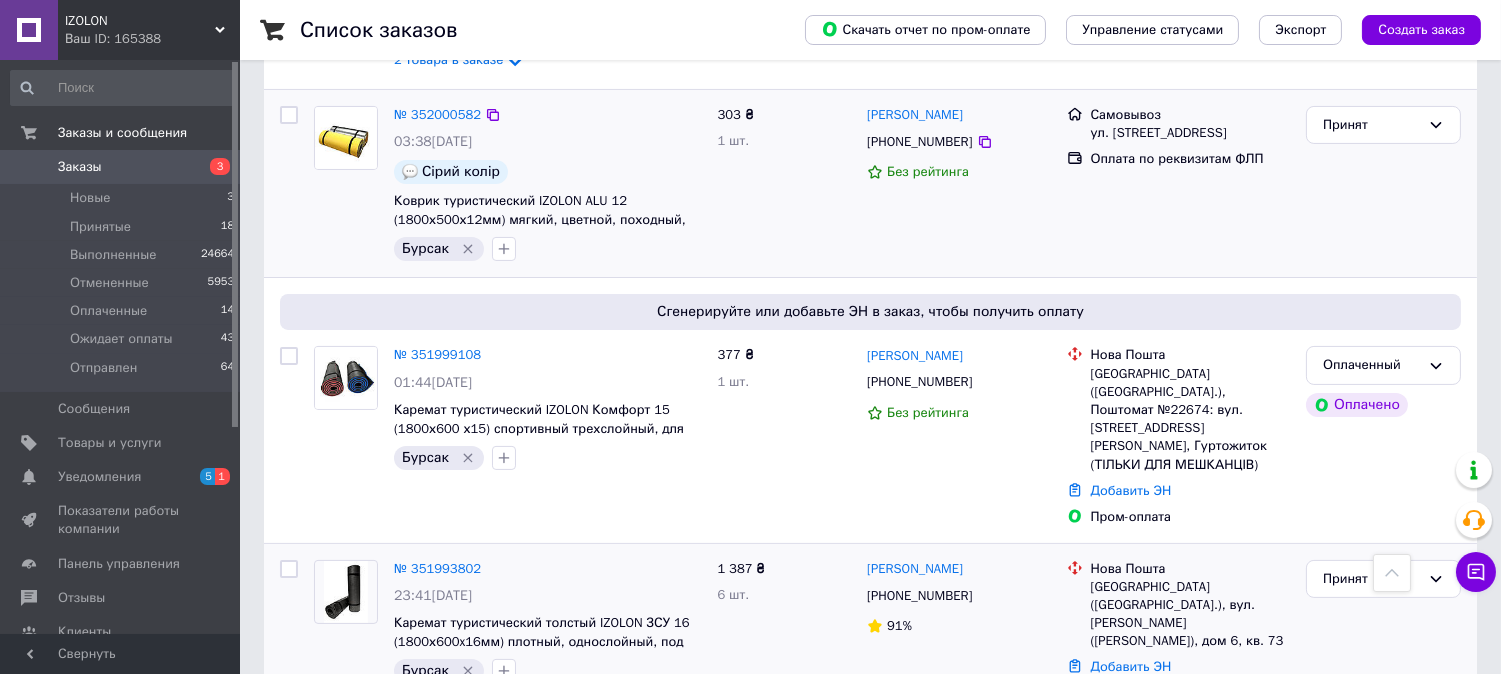 drag, startPoint x: 1252, startPoint y: 131, endPoint x: 1085, endPoint y: 111, distance: 168.19334 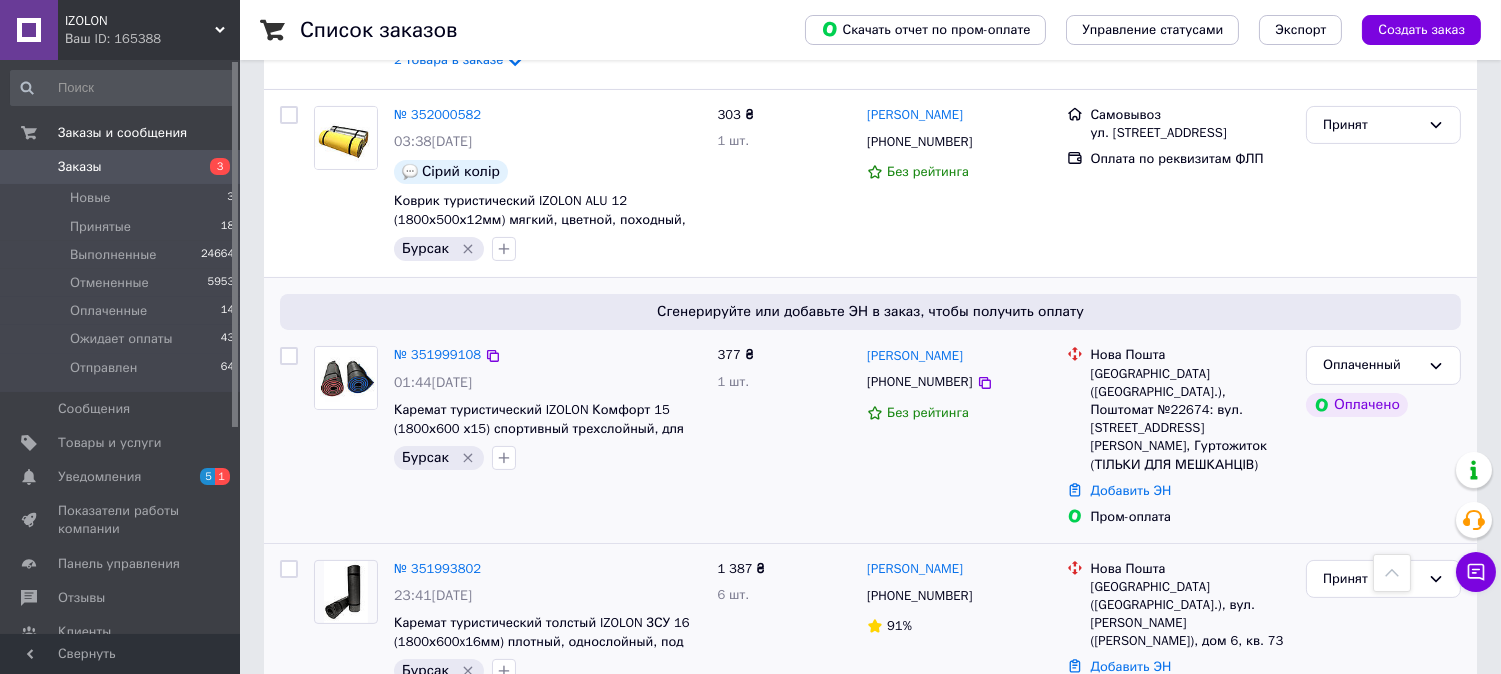 copy on "Самовывоз ул. Бориспольская, 7, Київ" 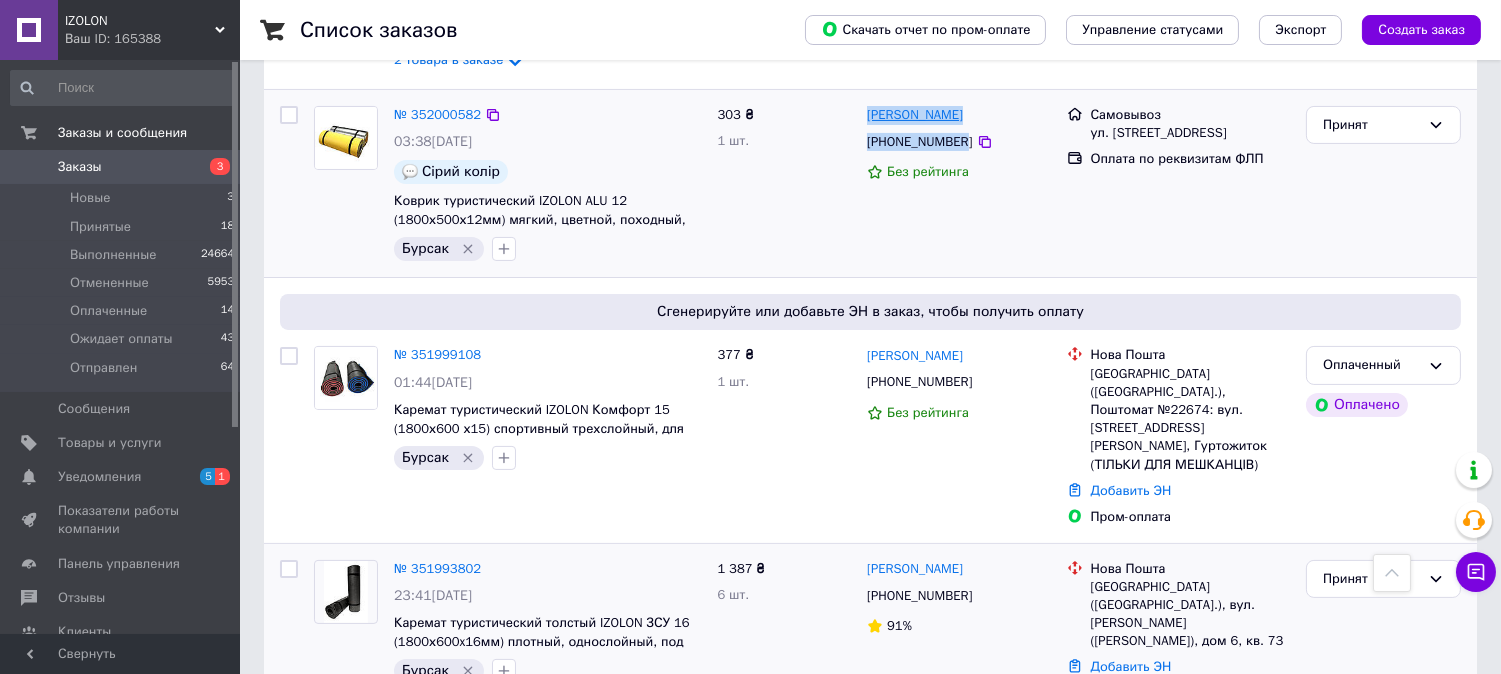 drag, startPoint x: 958, startPoint y: 130, endPoint x: 868, endPoint y: 105, distance: 93.40771 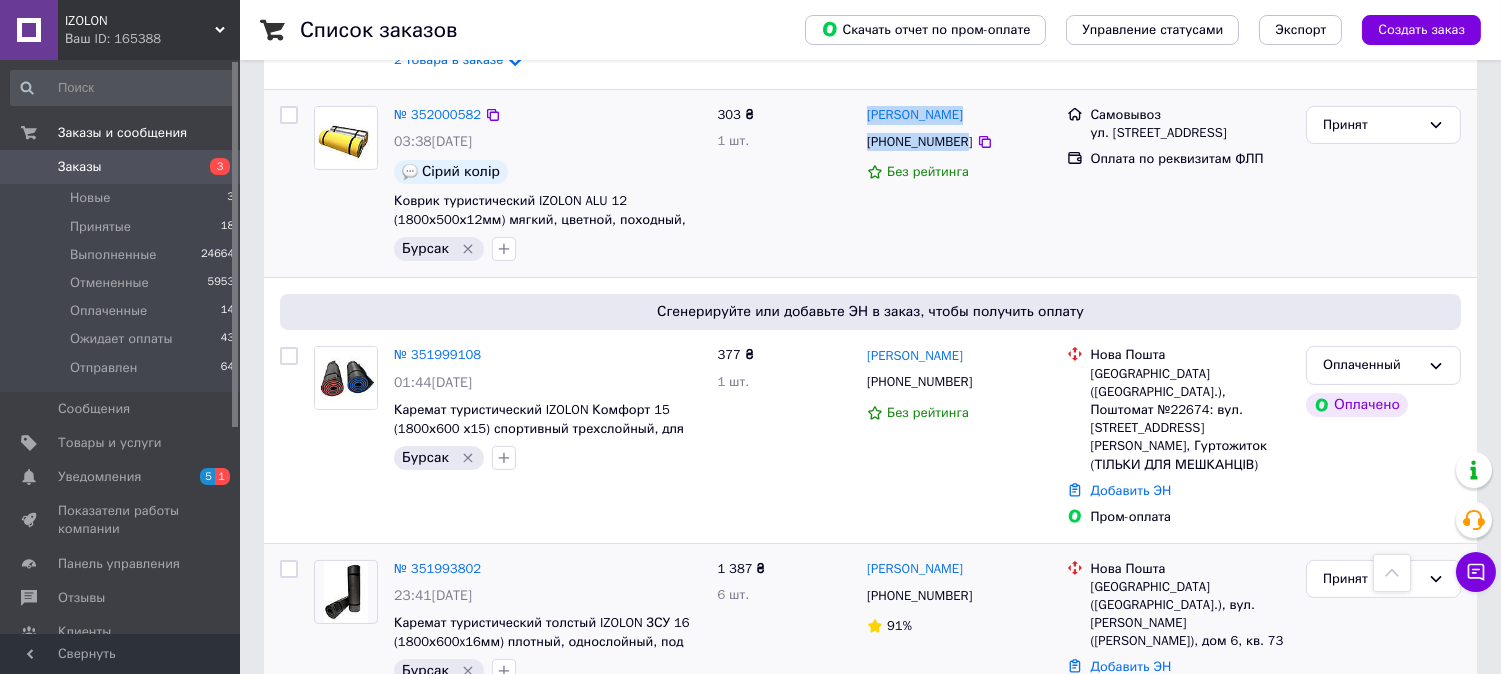 copy on "Марина  Годунова  +380933773025" 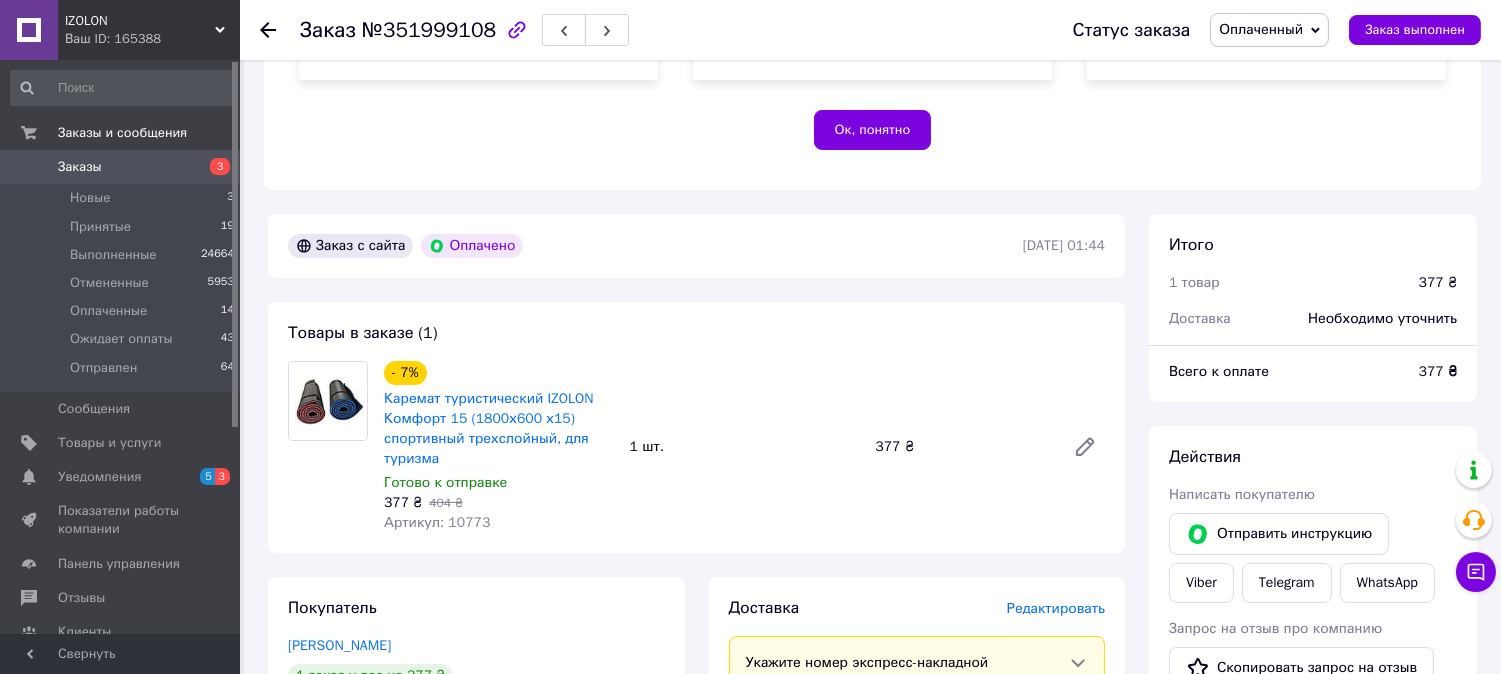 scroll, scrollTop: 444, scrollLeft: 0, axis: vertical 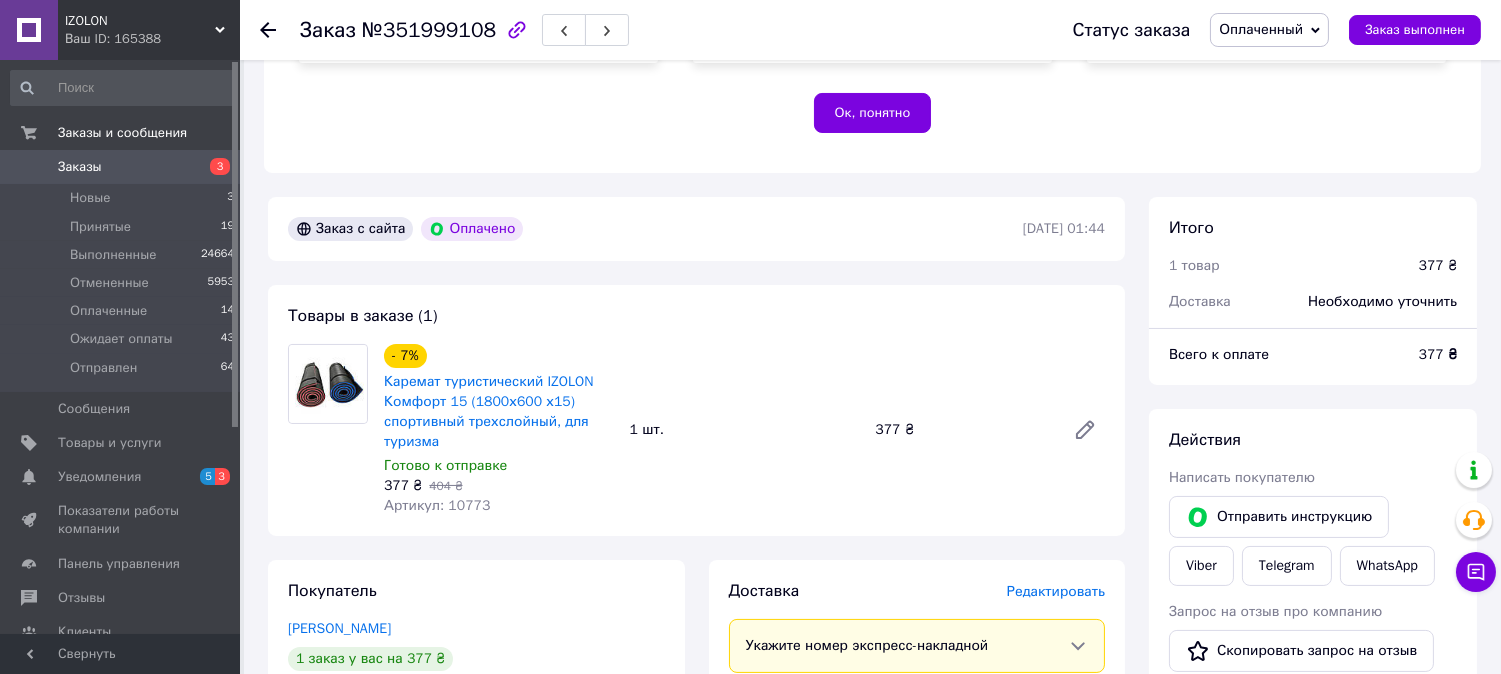 click on "Артикул: 10773" at bounding box center [437, 505] 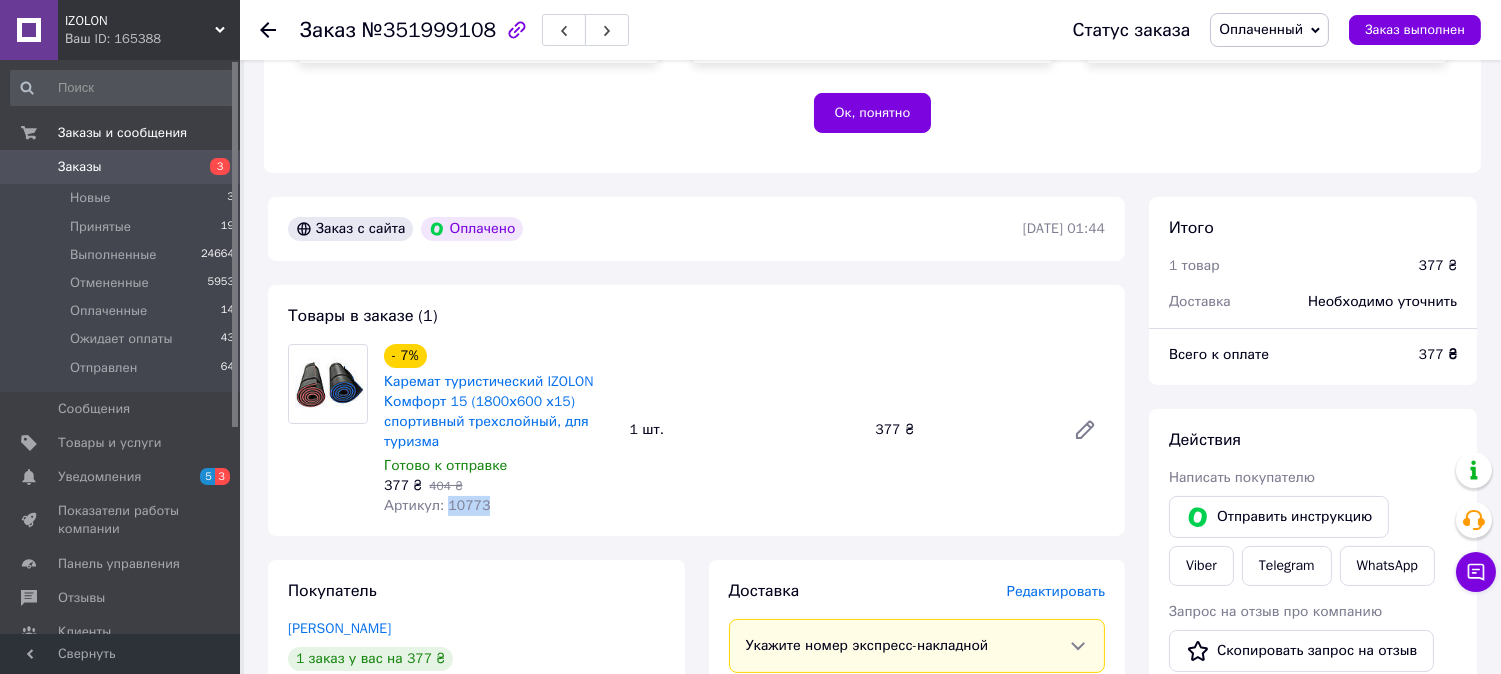 click on "Артикул: 10773" at bounding box center [437, 505] 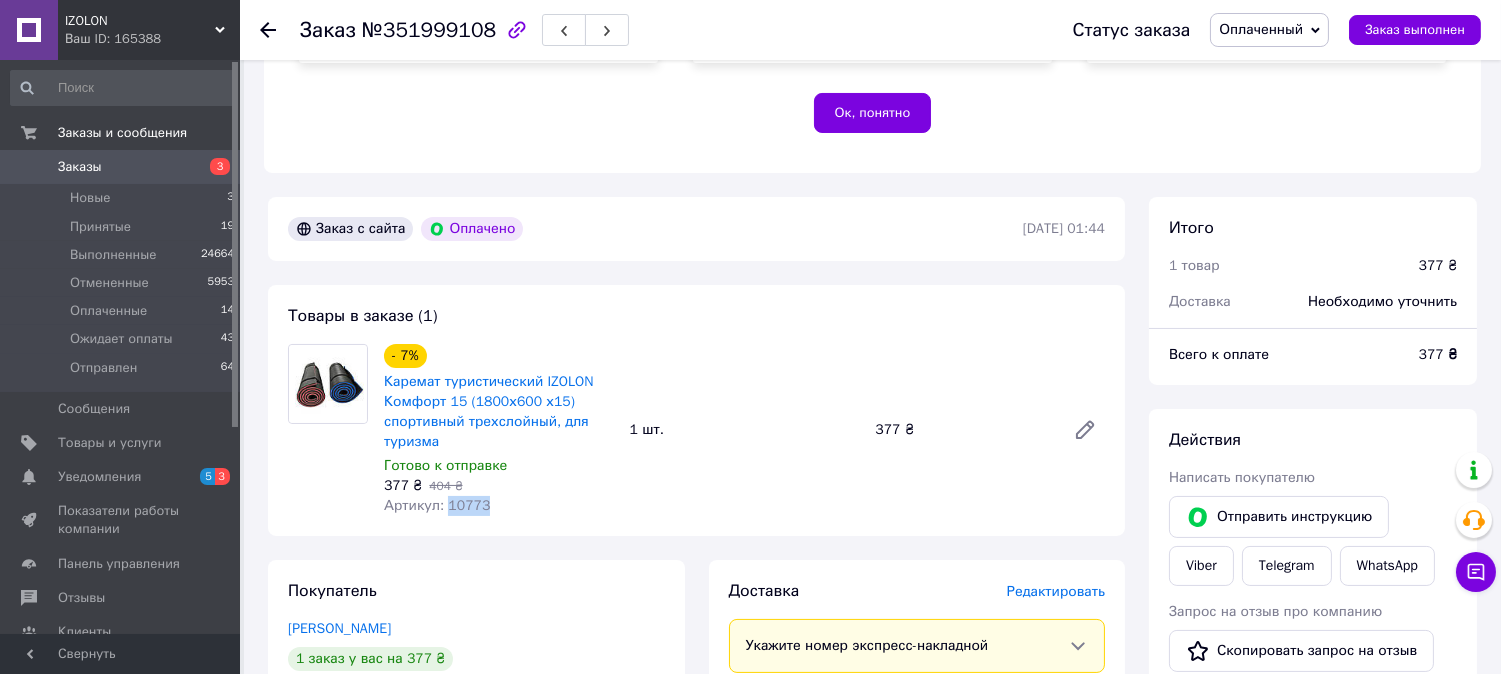 copy on "10773" 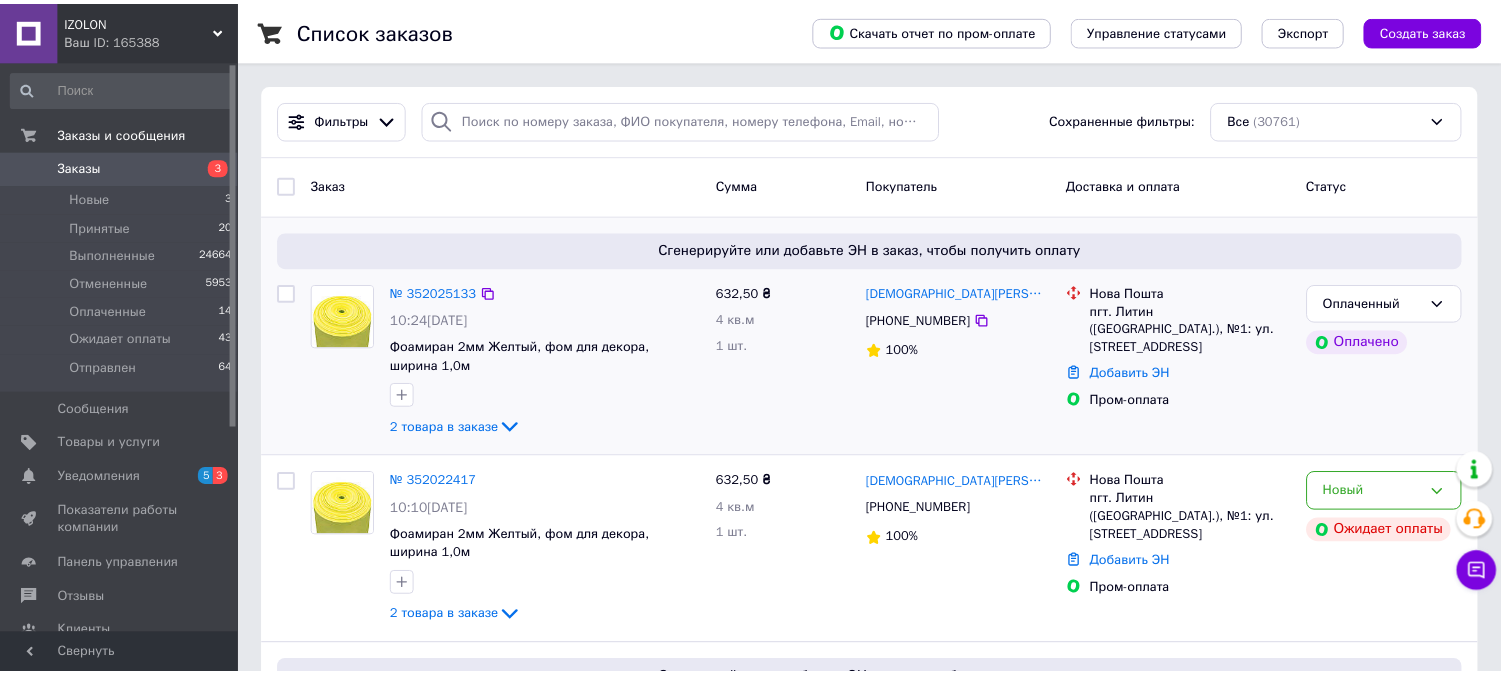 scroll, scrollTop: 0, scrollLeft: 0, axis: both 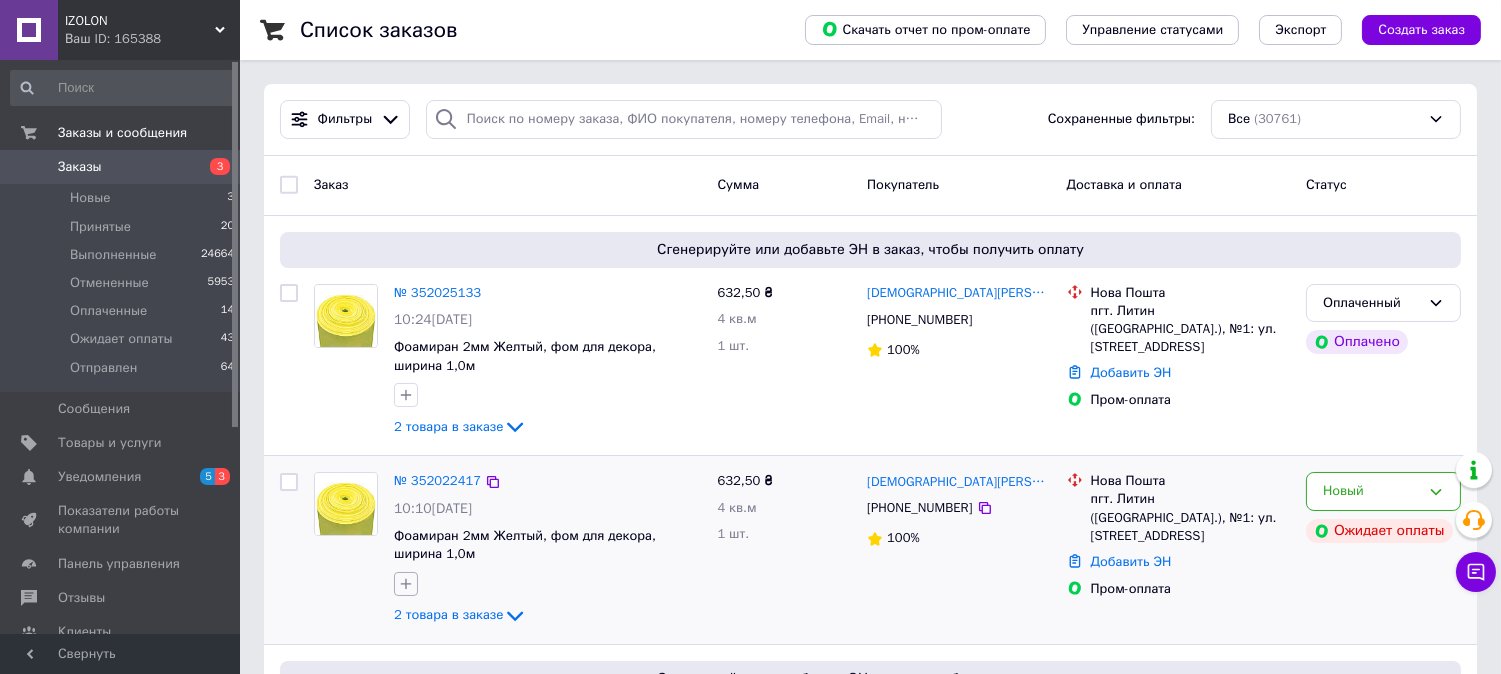 click 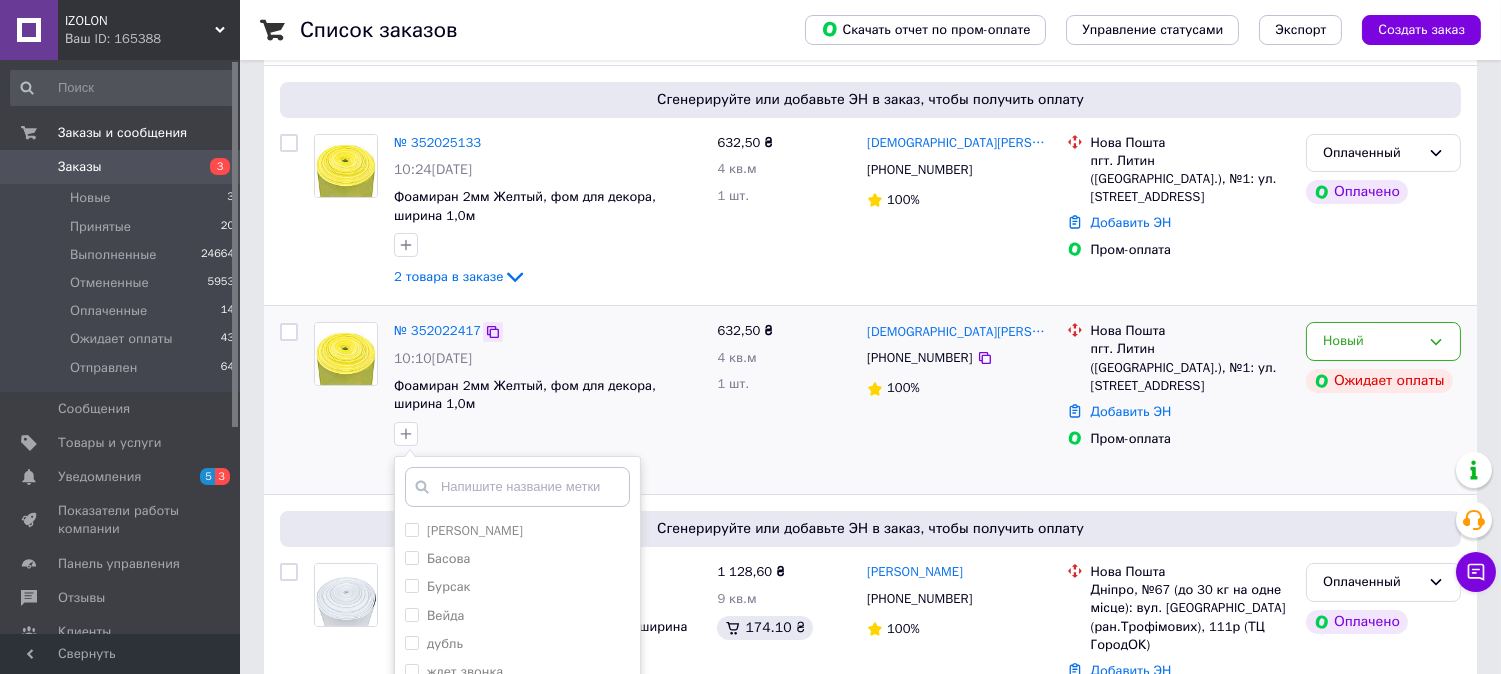 scroll, scrollTop: 333, scrollLeft: 0, axis: vertical 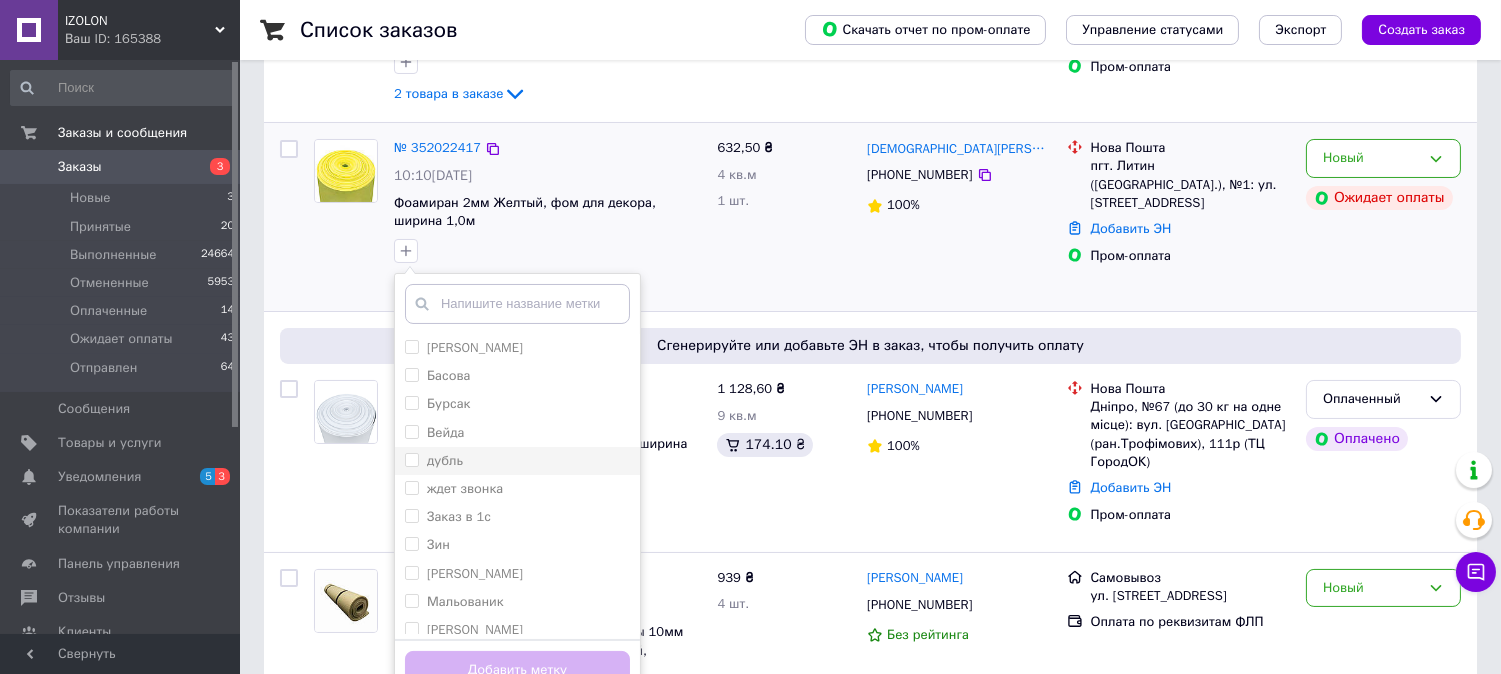 click on "дубль" at bounding box center (411, 459) 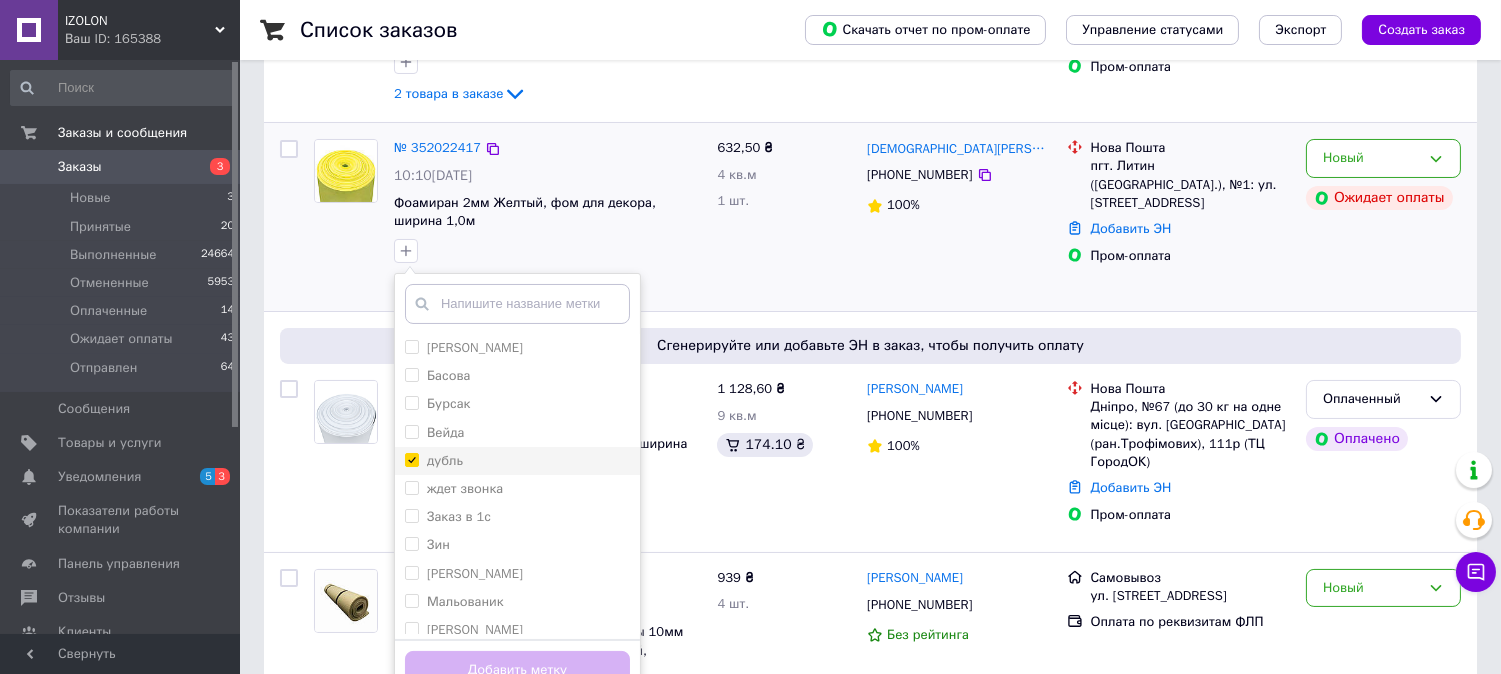 checkbox on "true" 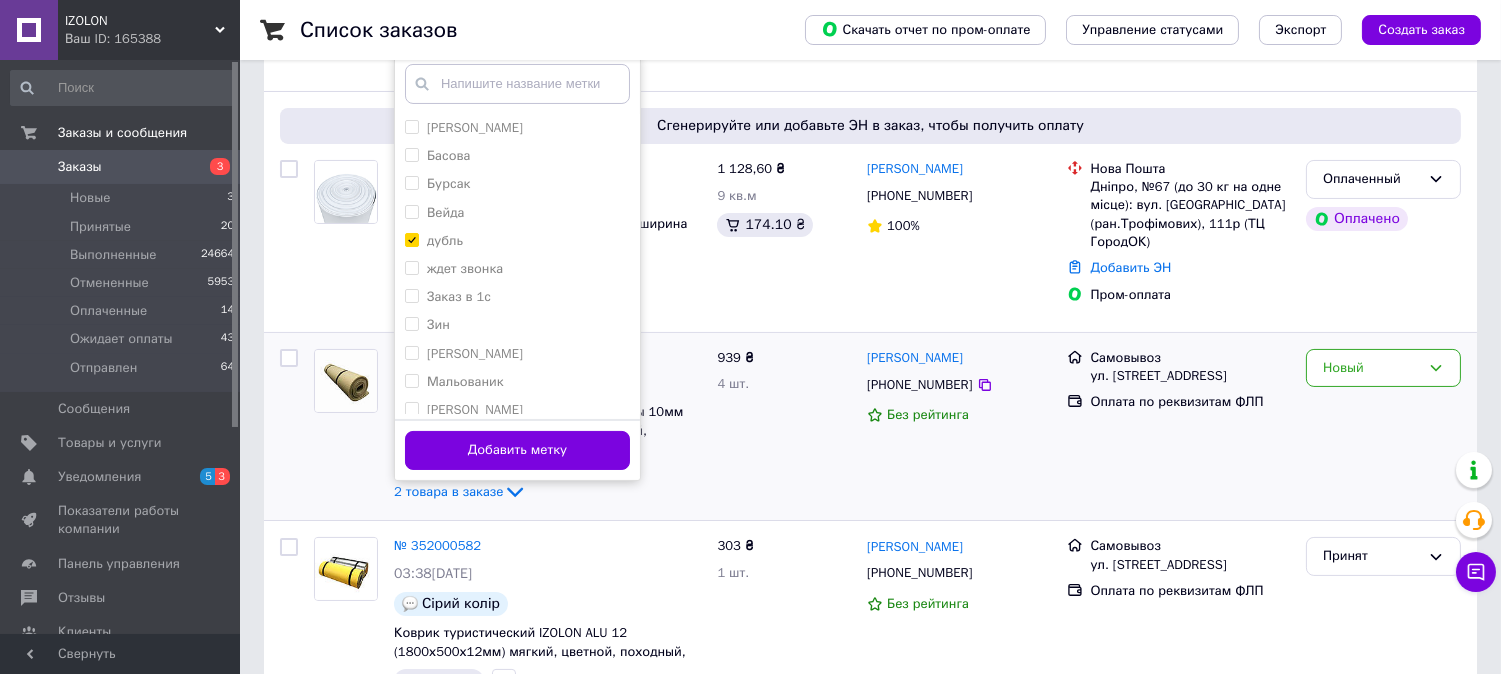 scroll, scrollTop: 555, scrollLeft: 0, axis: vertical 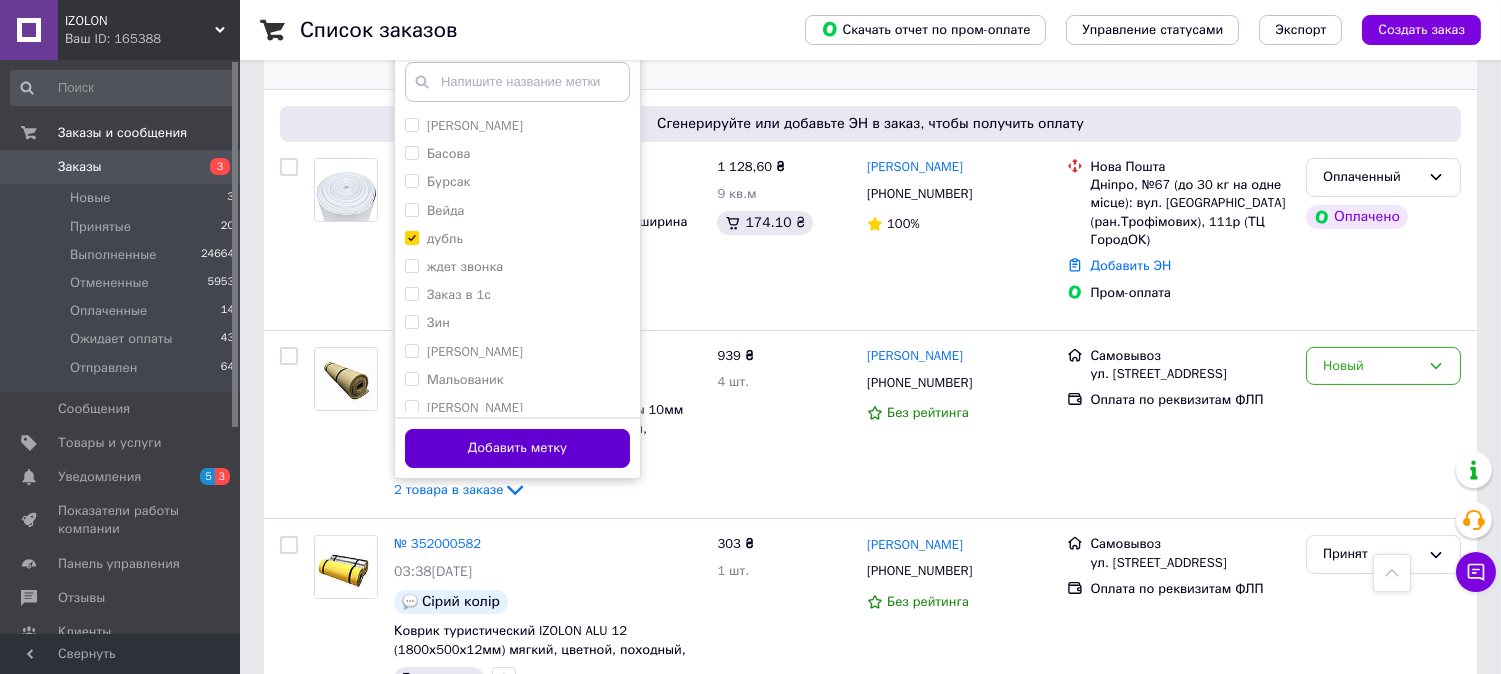 click on "Добавить метку" at bounding box center (517, 448) 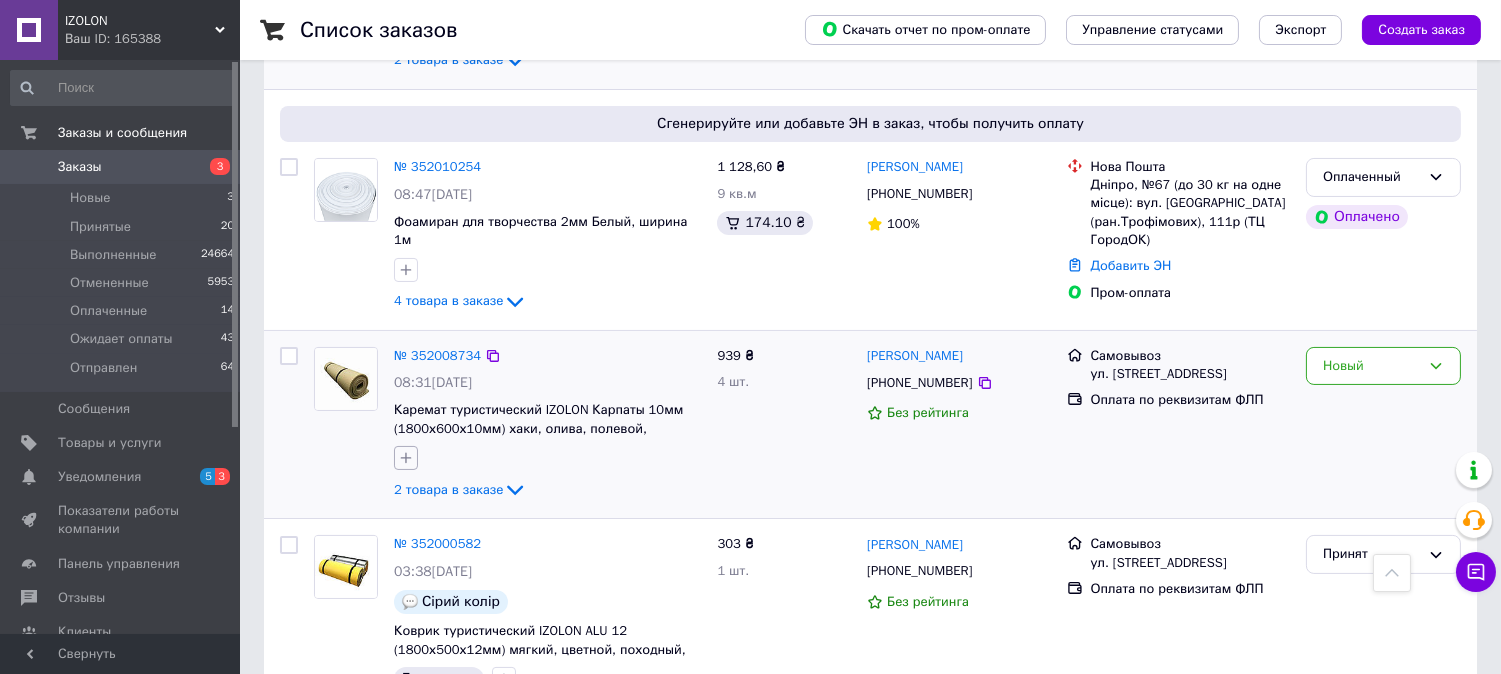 click 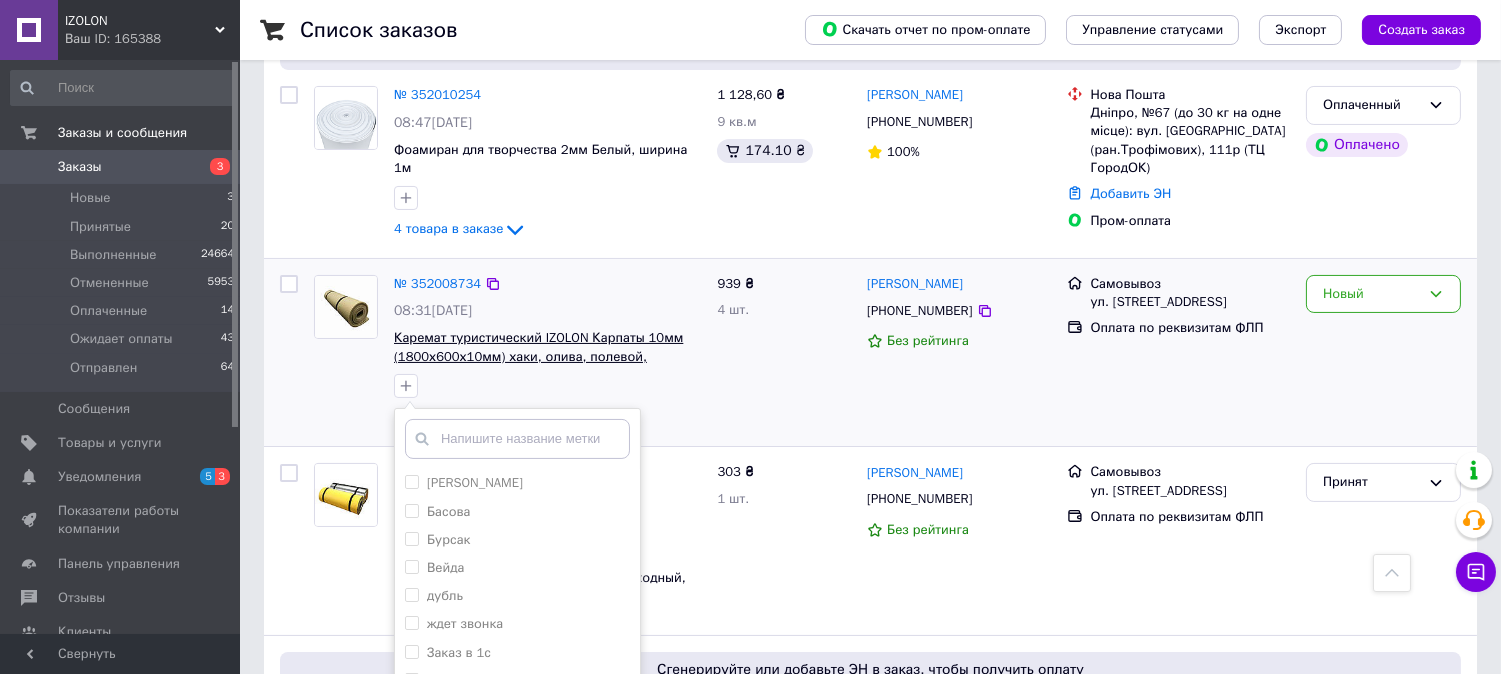 scroll, scrollTop: 666, scrollLeft: 0, axis: vertical 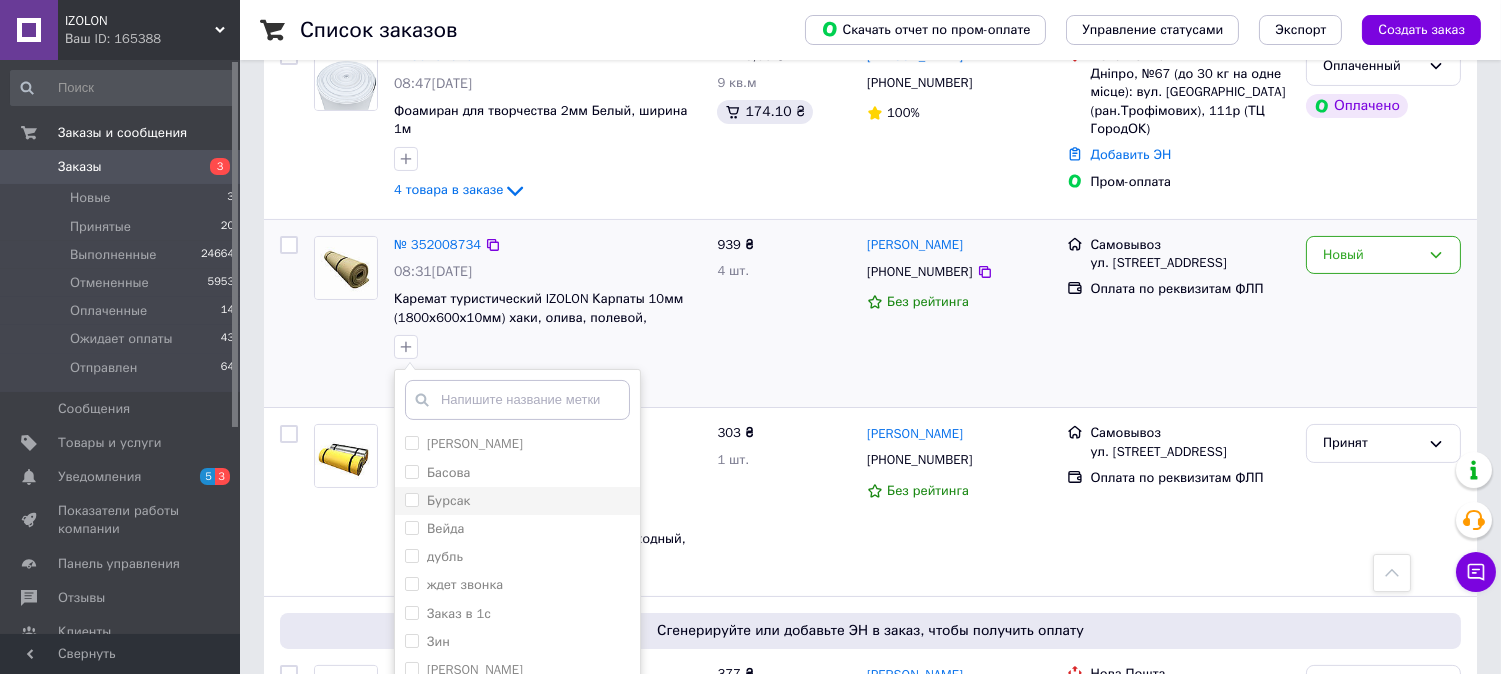 click on "Бурсак" at bounding box center (411, 499) 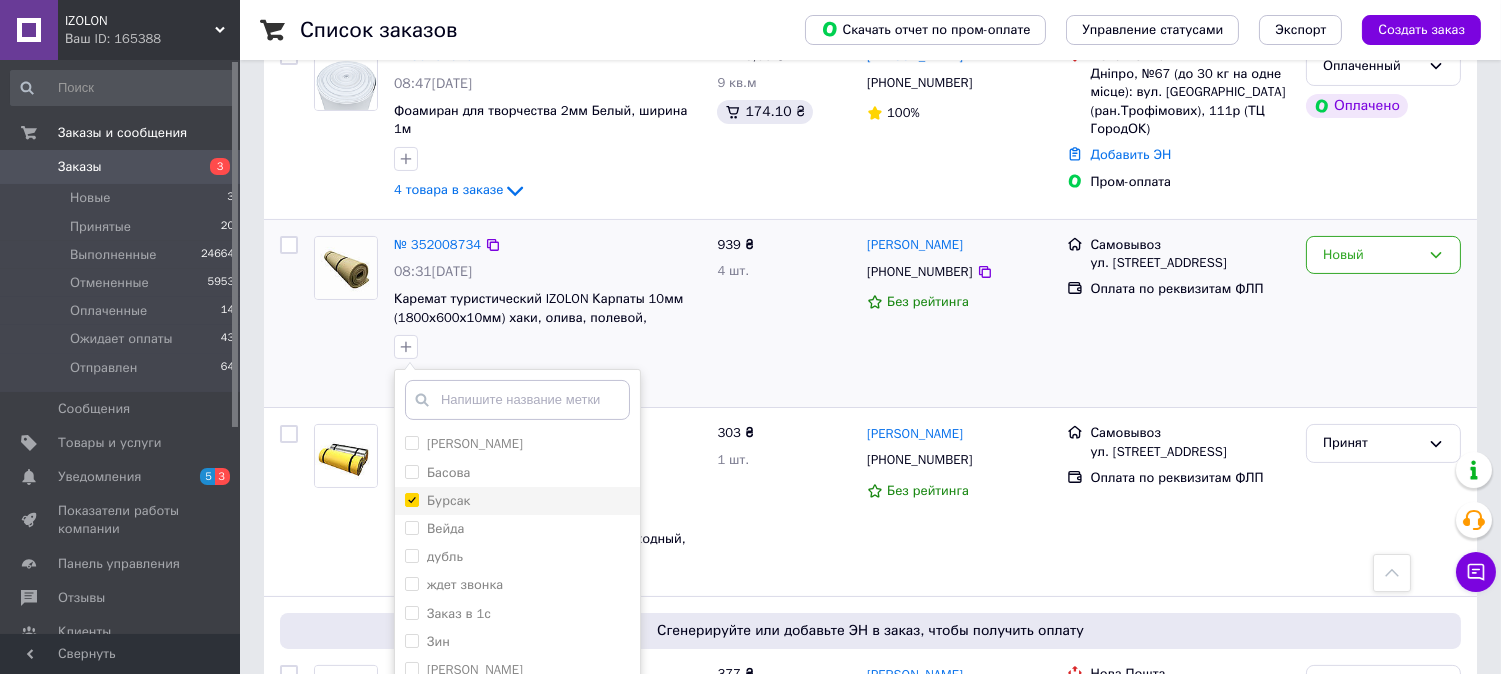 checkbox on "true" 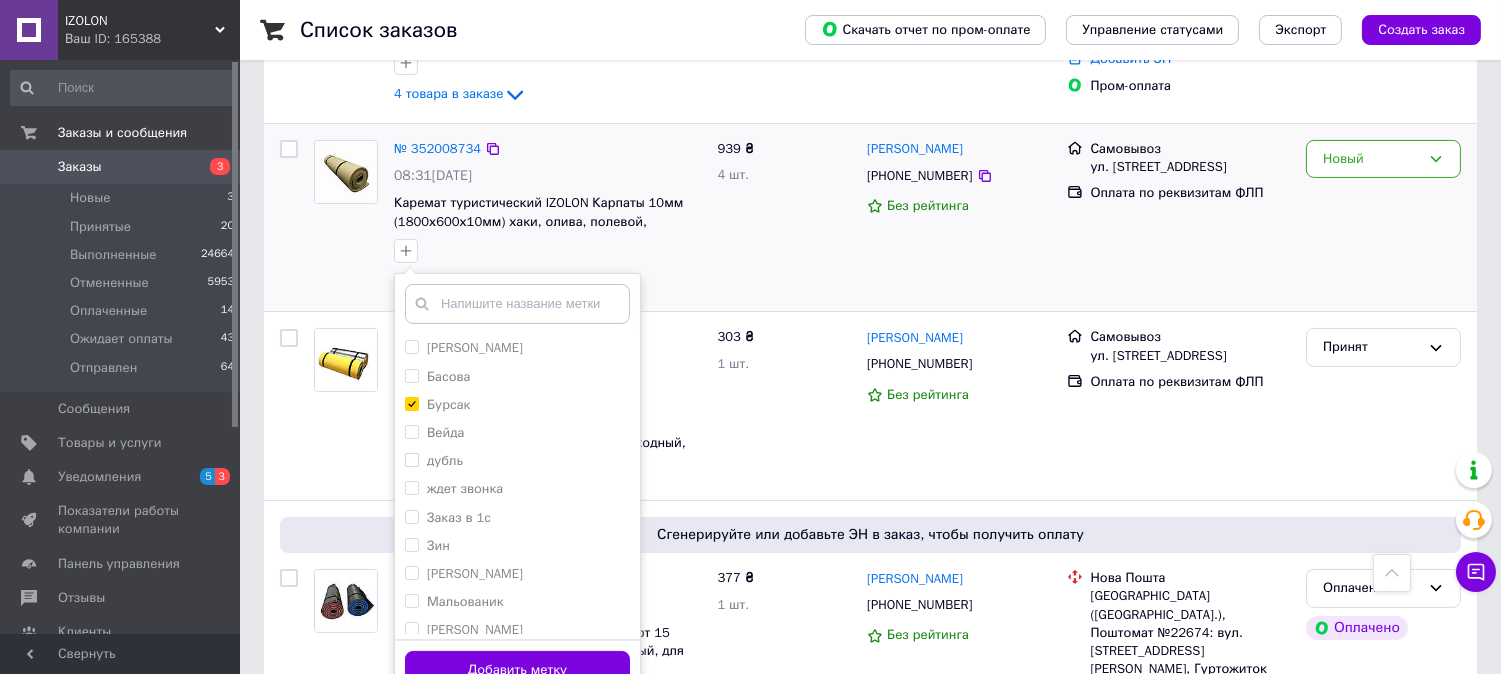 scroll, scrollTop: 888, scrollLeft: 0, axis: vertical 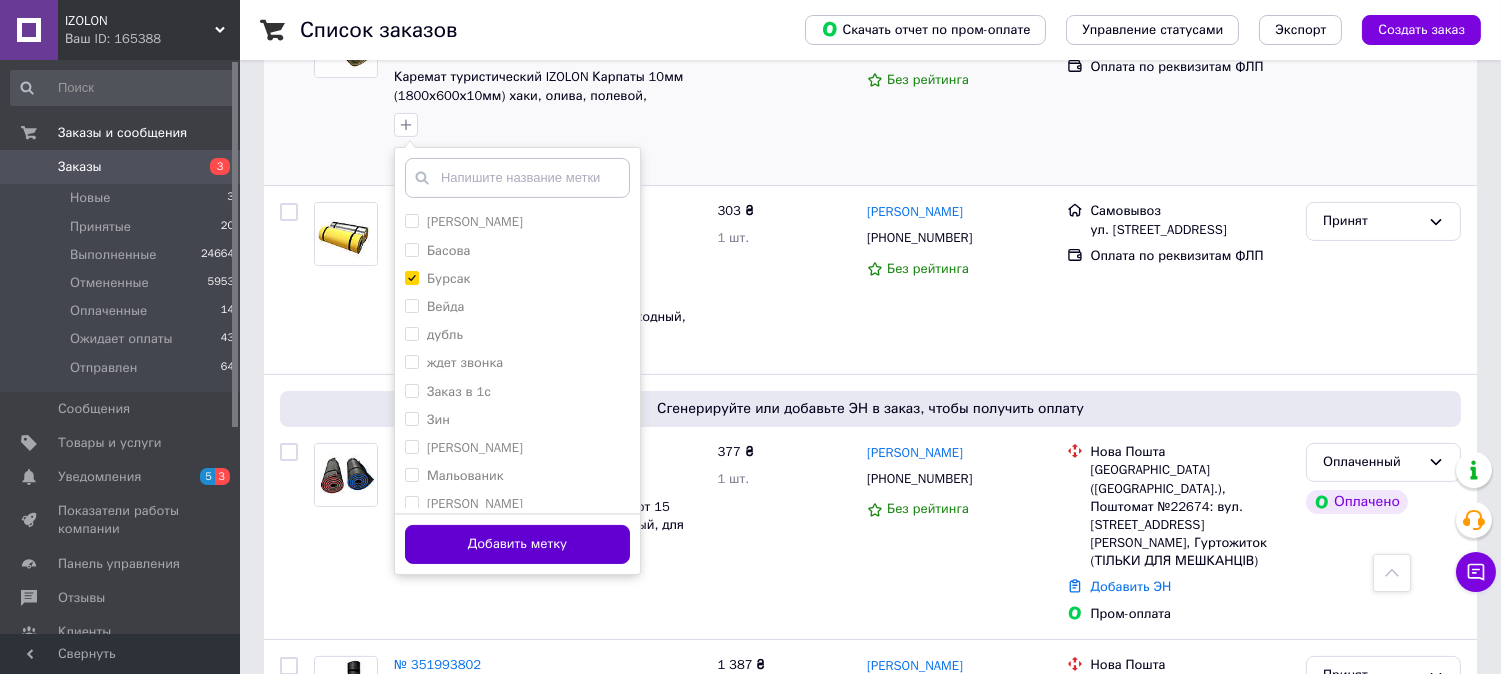 click on "Добавить метку" at bounding box center [517, 544] 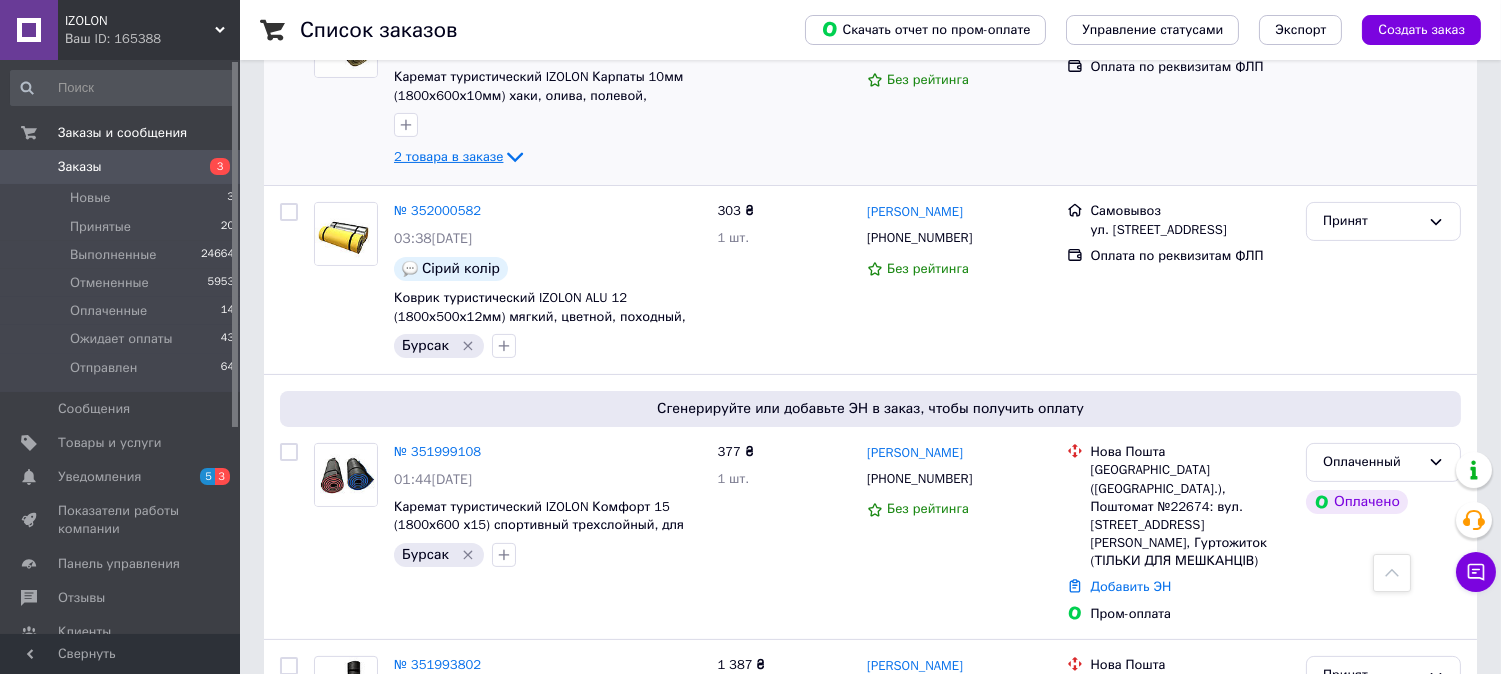 click on "2 товара в заказе" at bounding box center [448, 156] 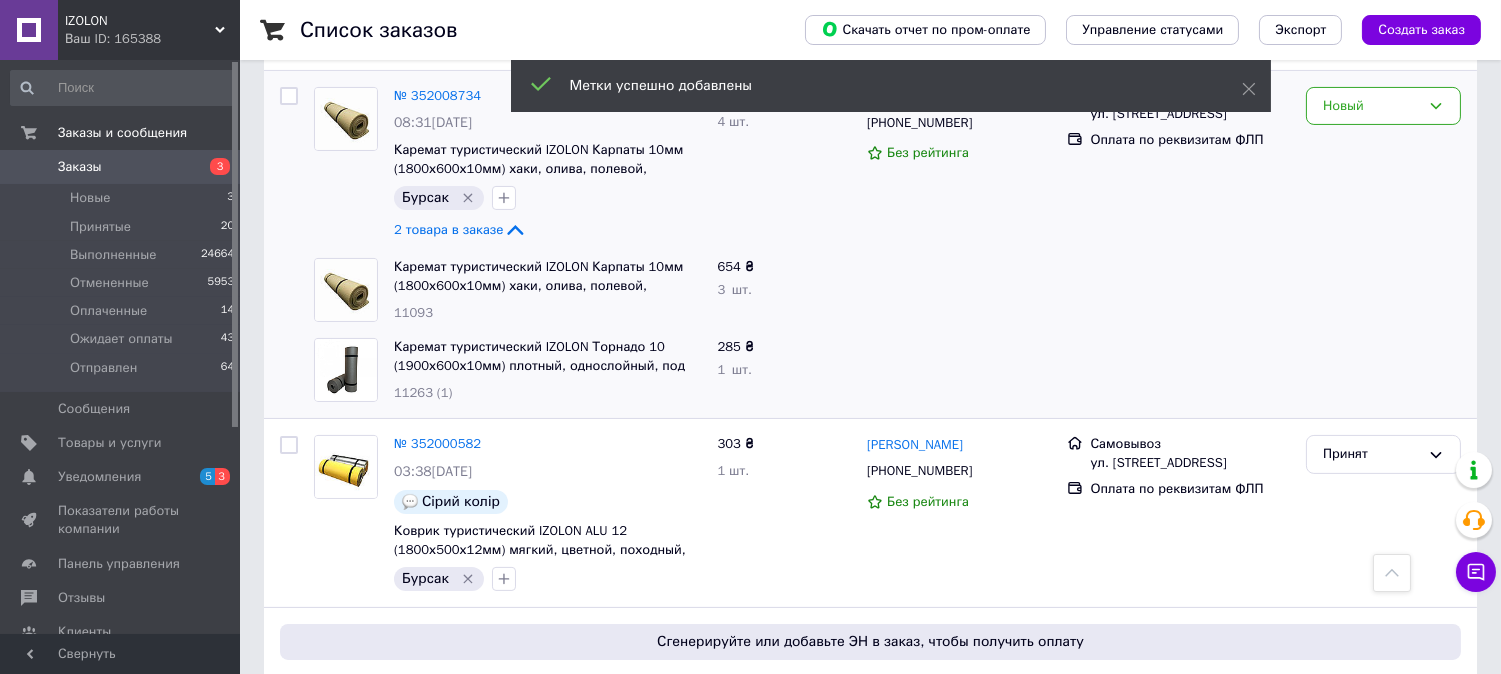 scroll, scrollTop: 777, scrollLeft: 0, axis: vertical 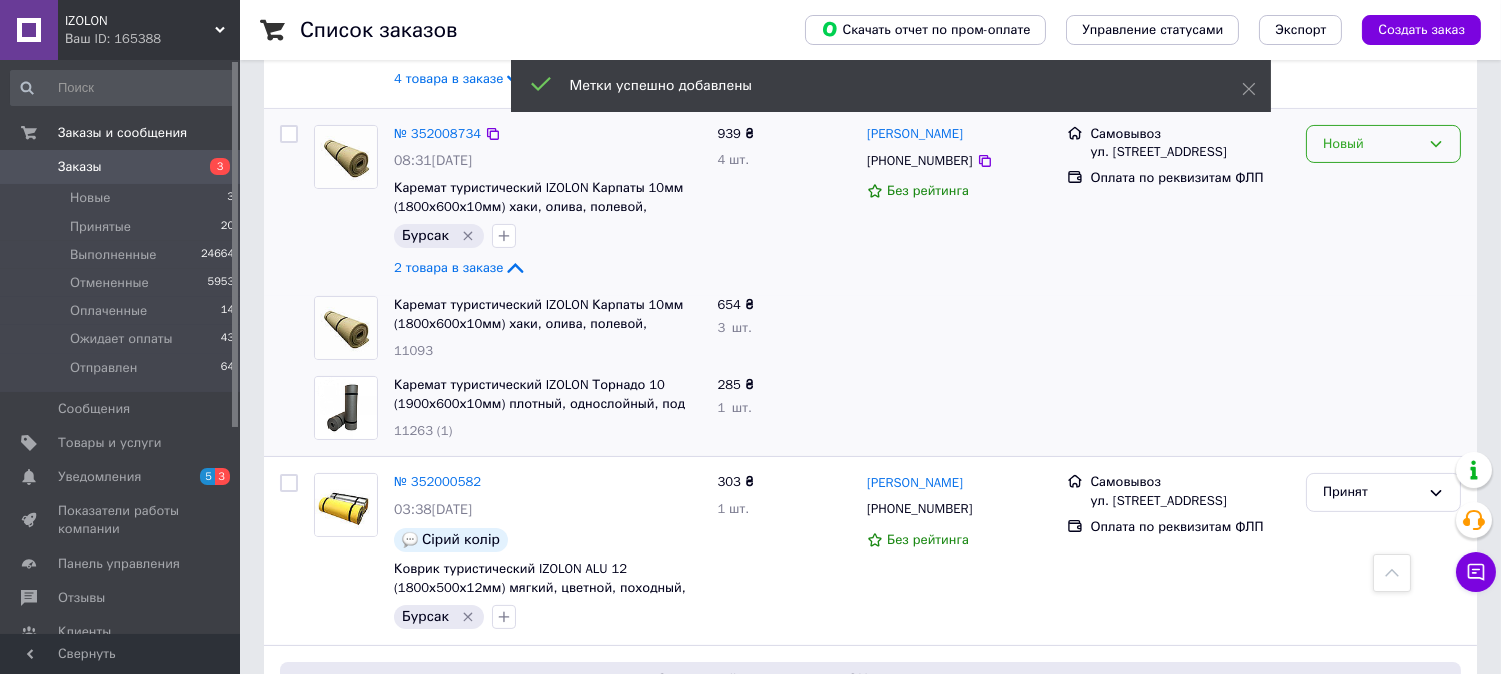 click on "Новый" at bounding box center [1371, 144] 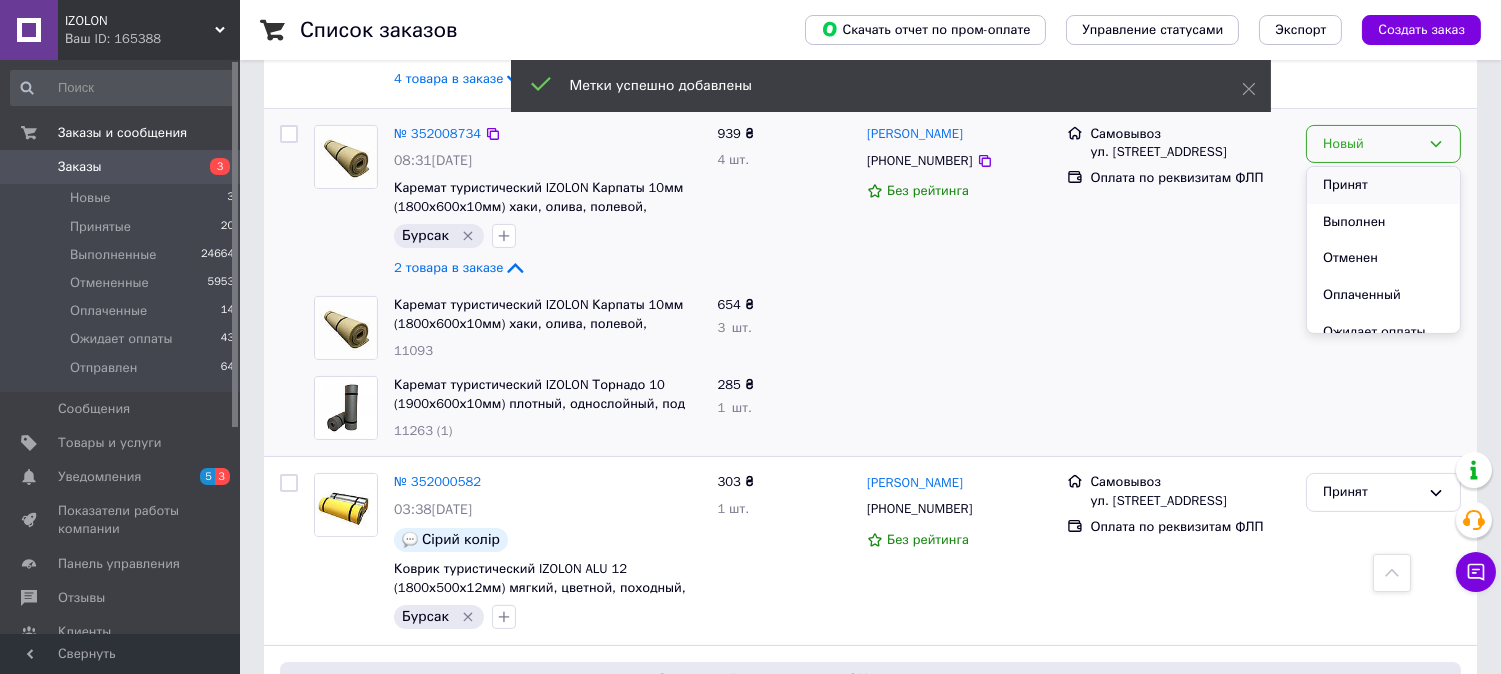 click on "Принят" at bounding box center [1383, 185] 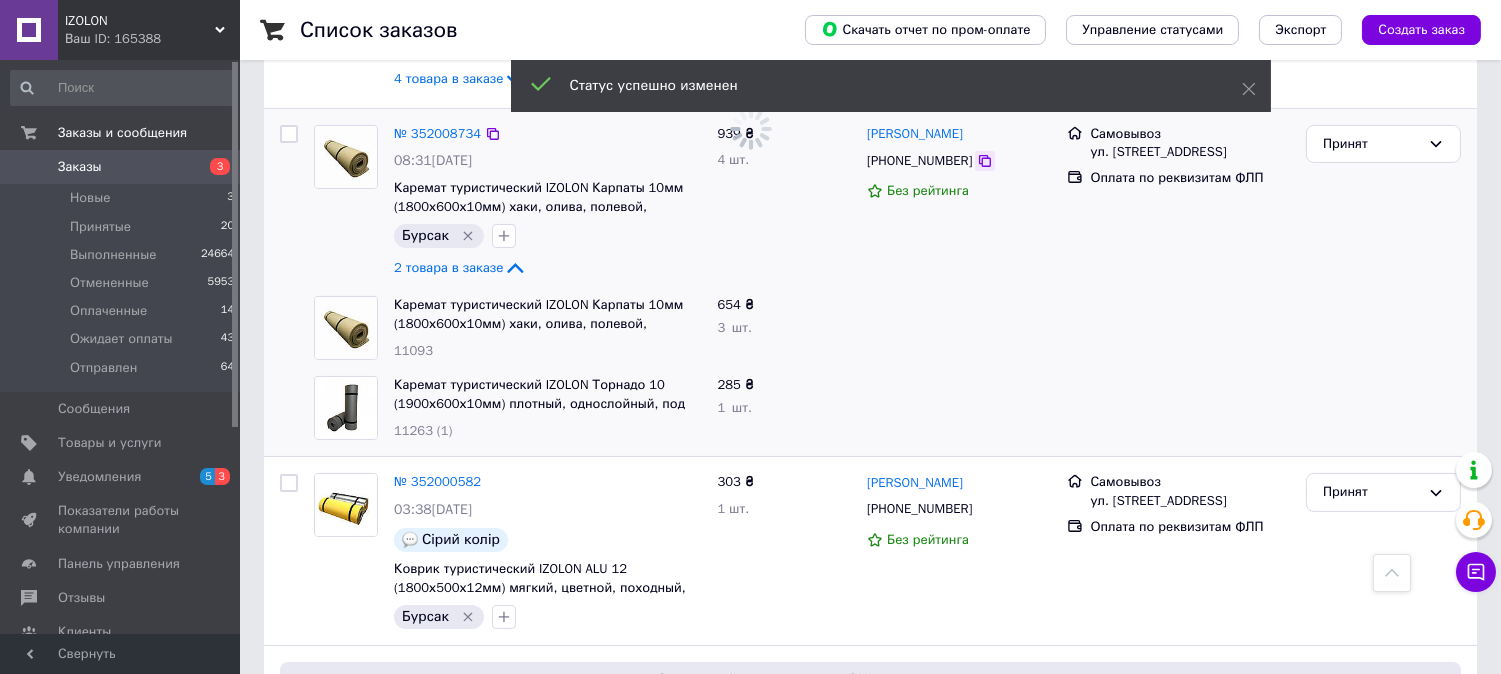click 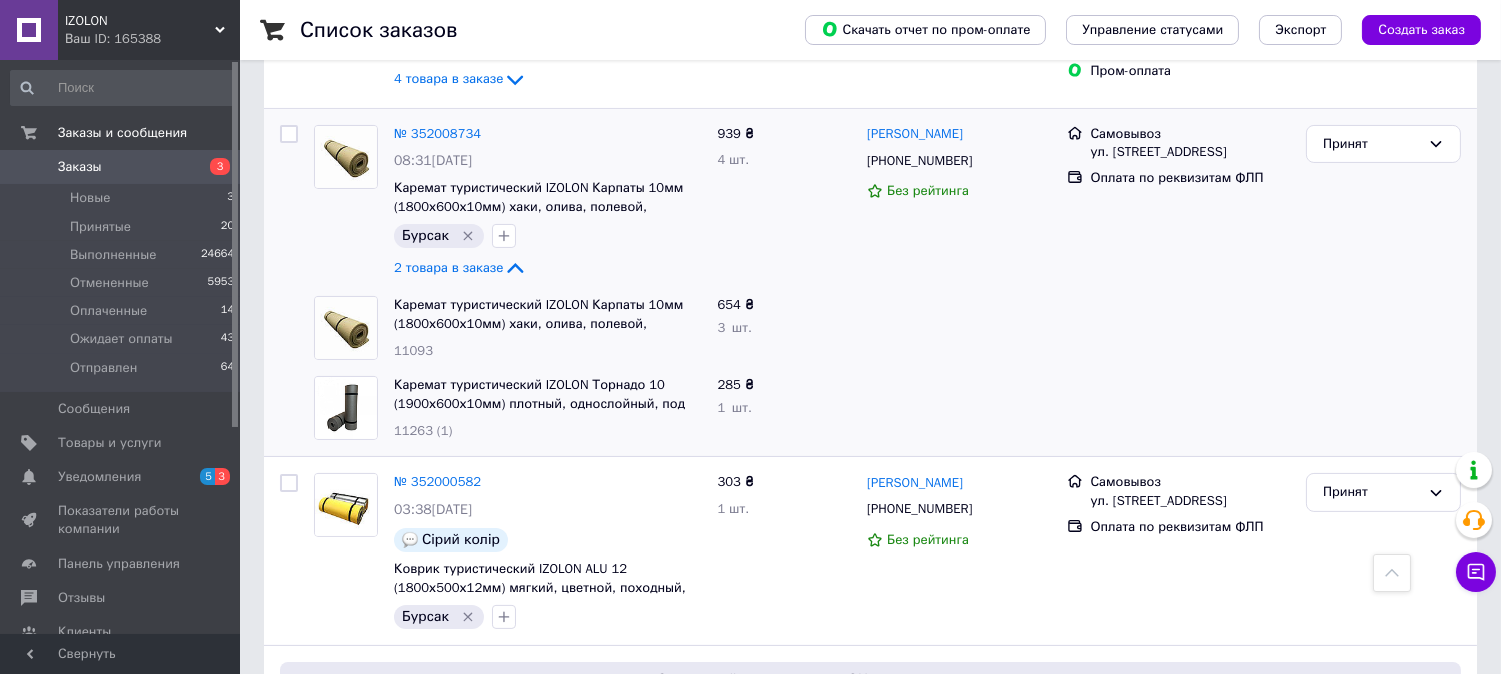 click on "11263 (1)" at bounding box center (423, 430) 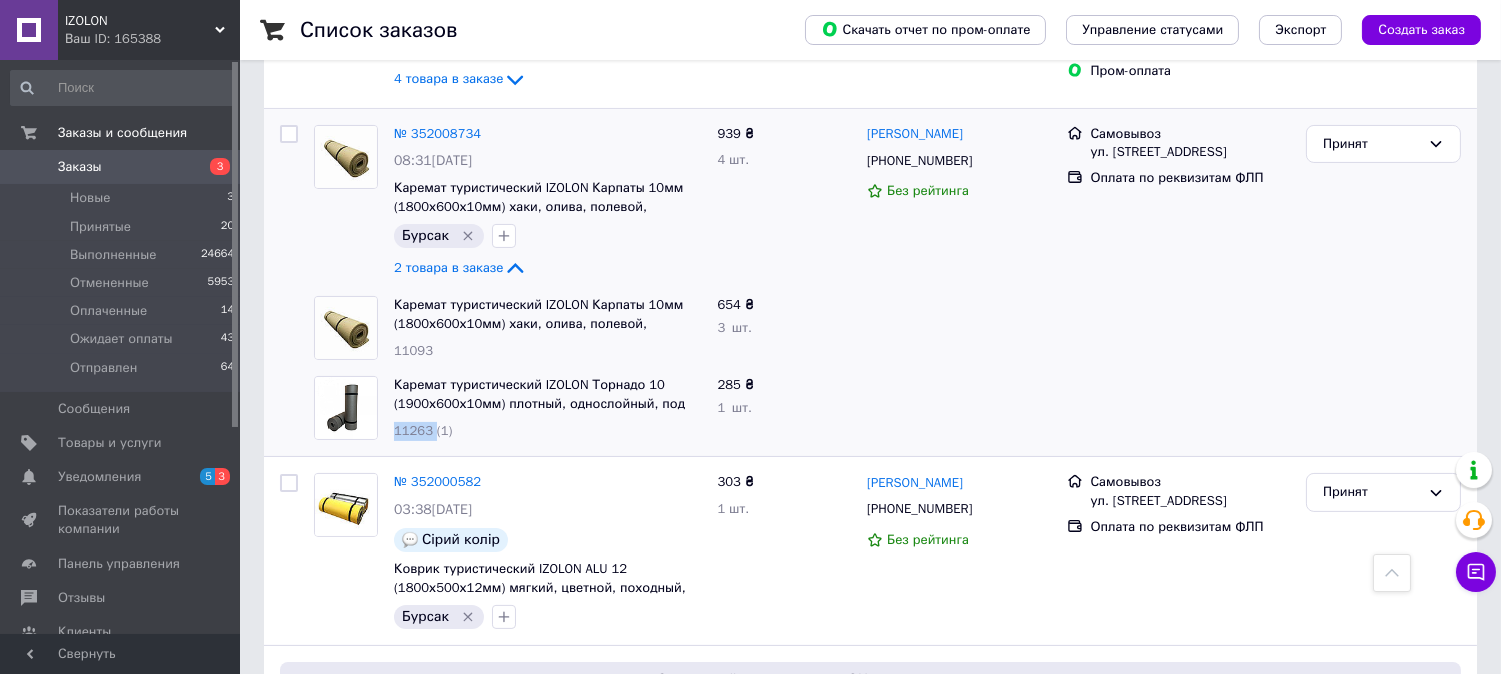 click on "11263 (1)" at bounding box center (423, 430) 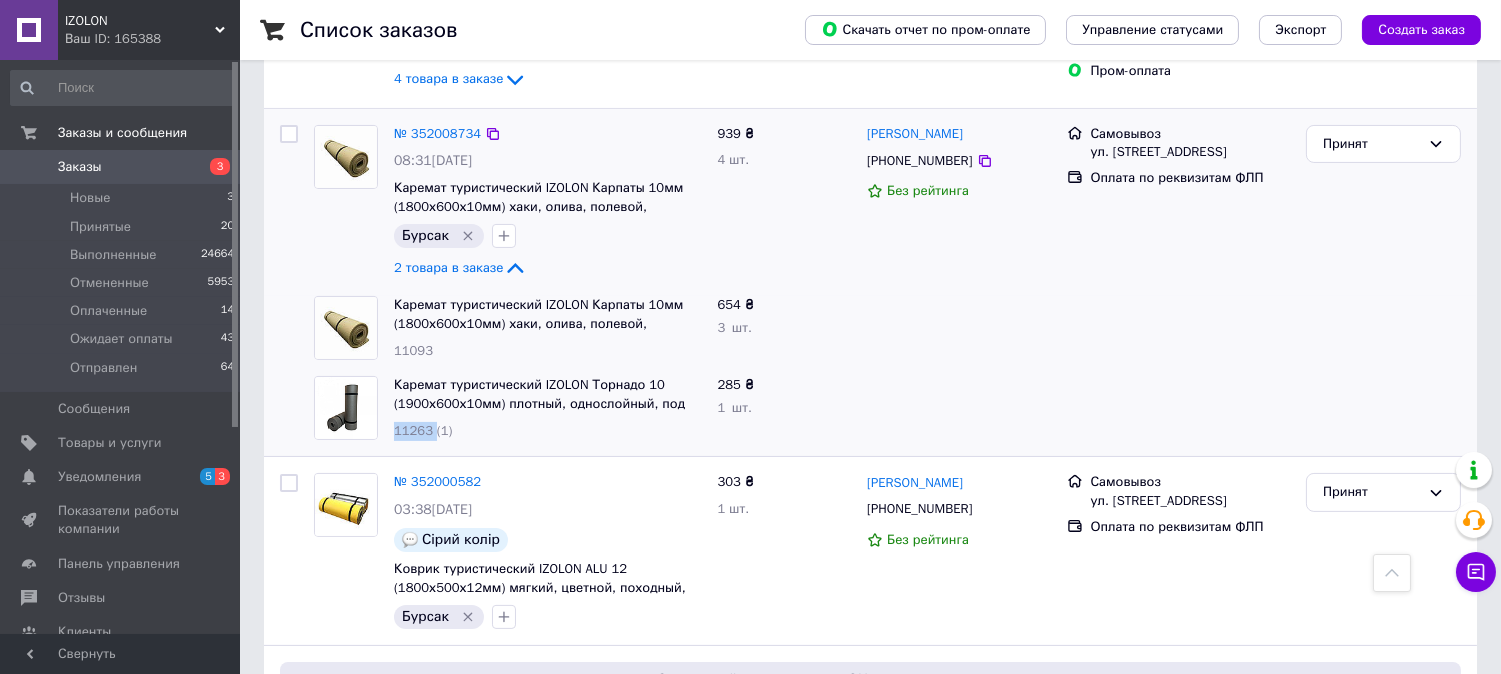 drag, startPoint x: 1256, startPoint y: 144, endPoint x: 1090, endPoint y: 118, distance: 168.0238 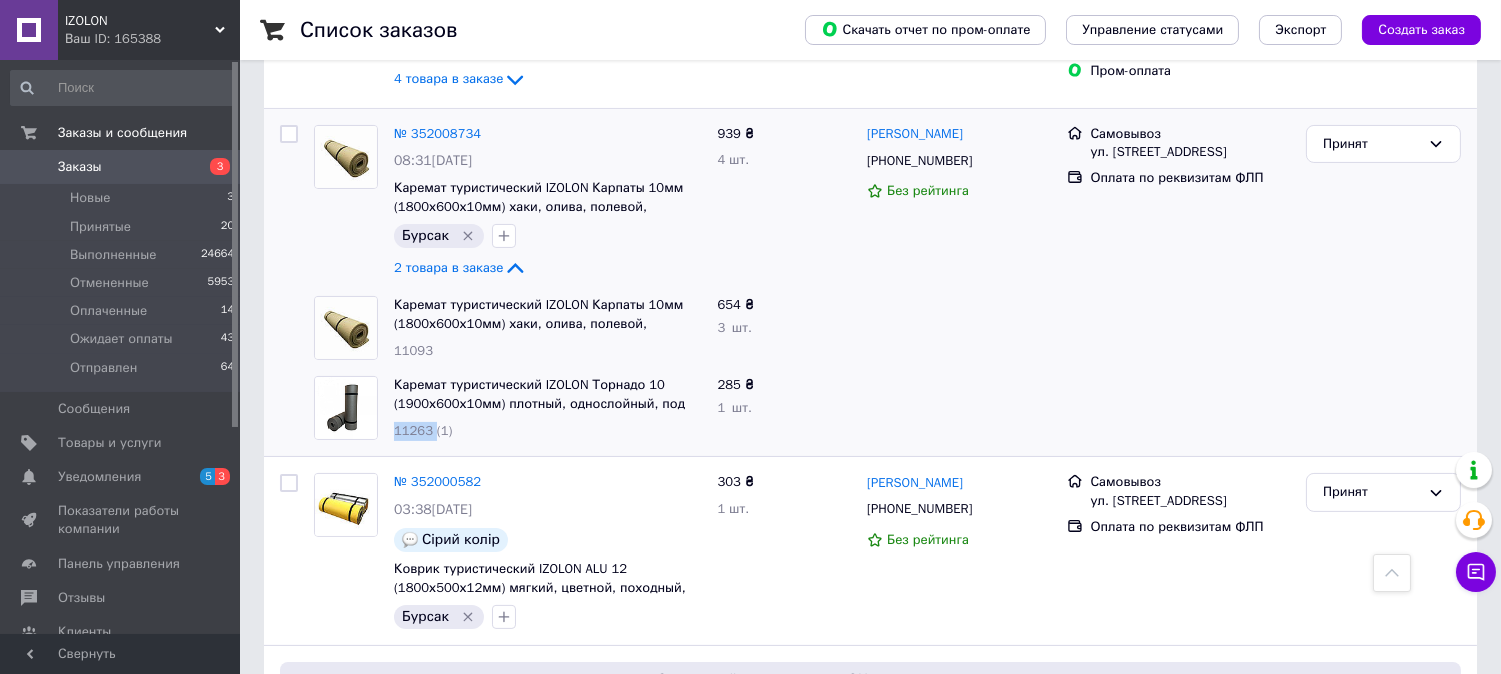 copy on "Самовывоз ул. Строителей, 34, Дніпро" 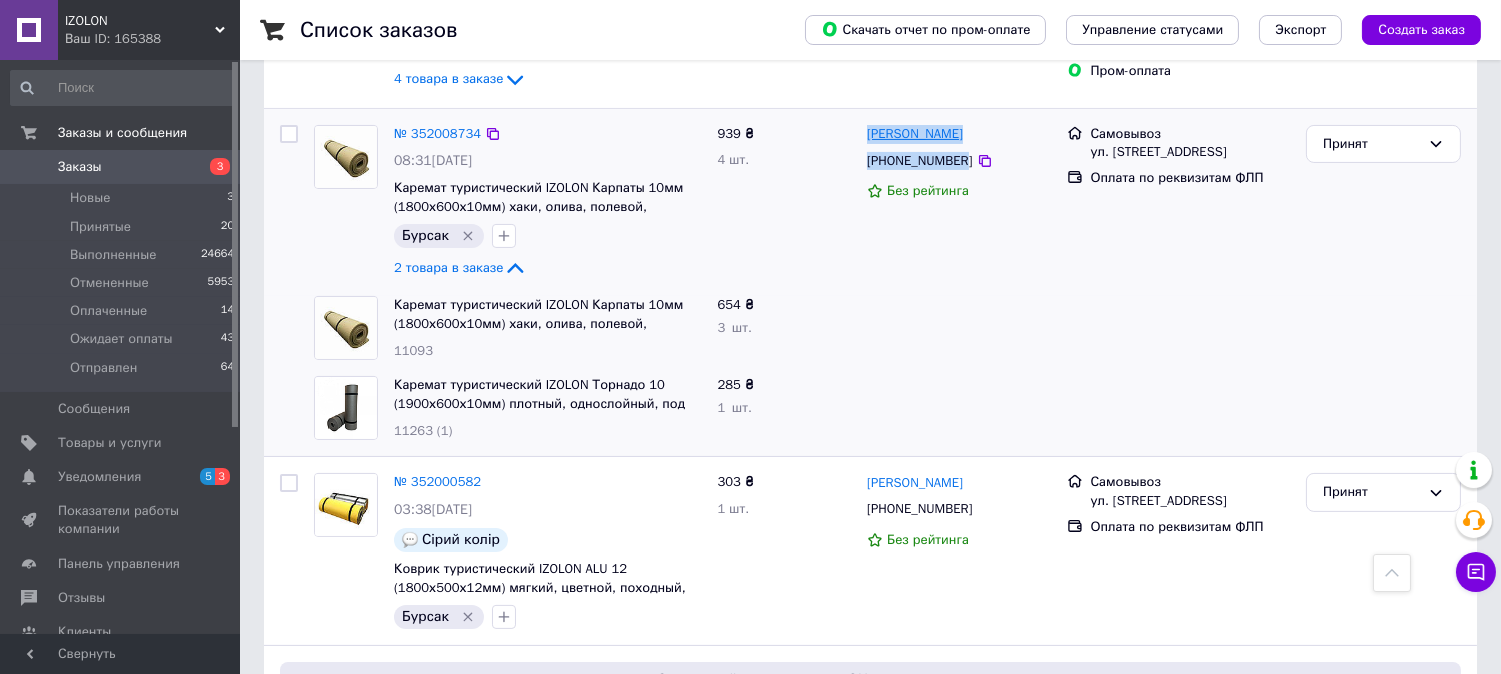 drag, startPoint x: 957, startPoint y: 151, endPoint x: 870, endPoint y: 124, distance: 91.09336 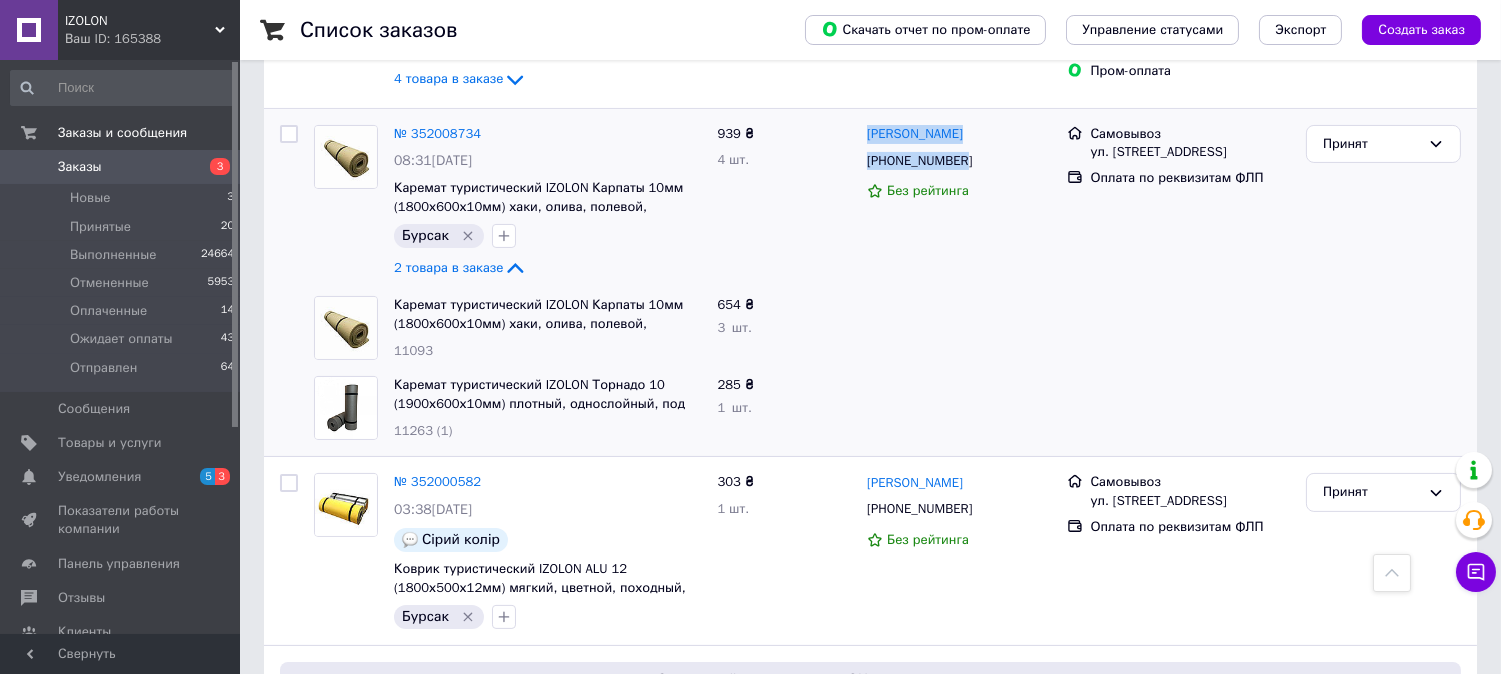 copy on "Наталя Гусак +380632600727" 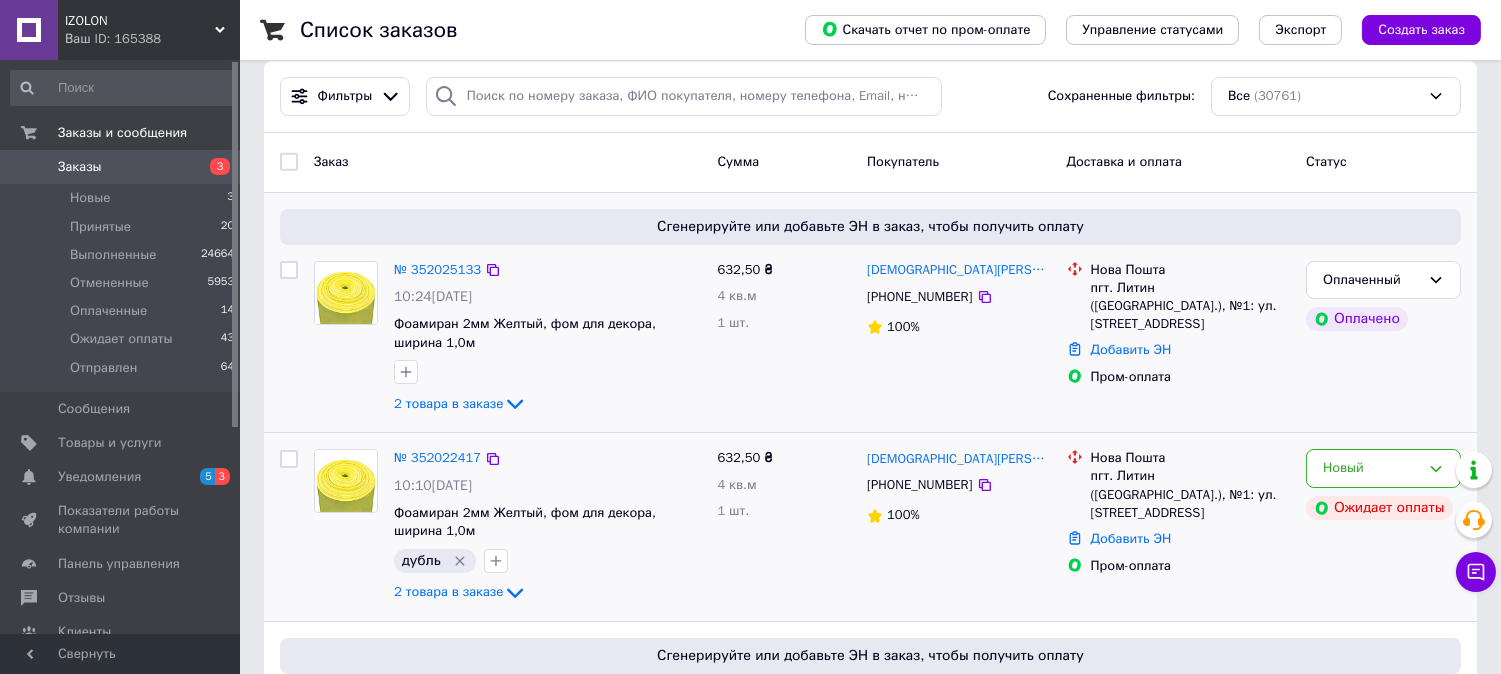 scroll, scrollTop: 0, scrollLeft: 0, axis: both 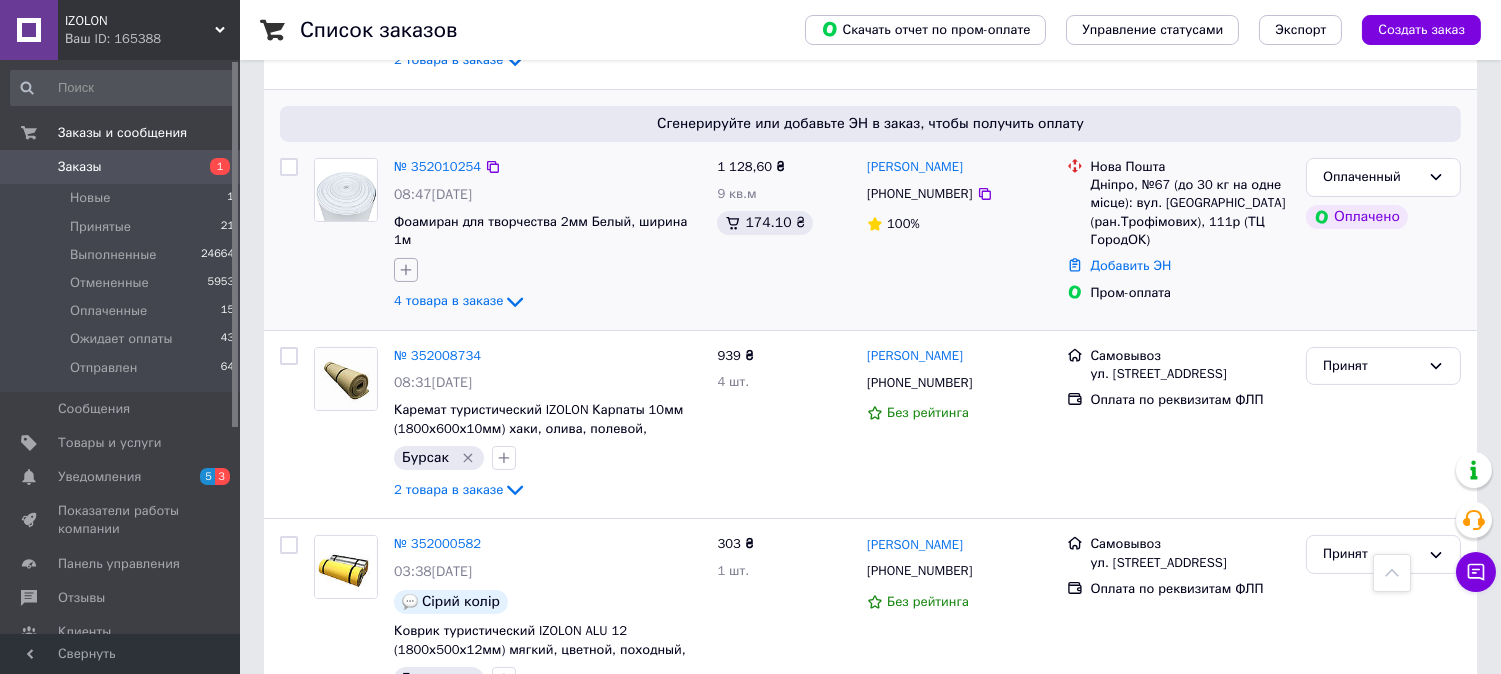 click 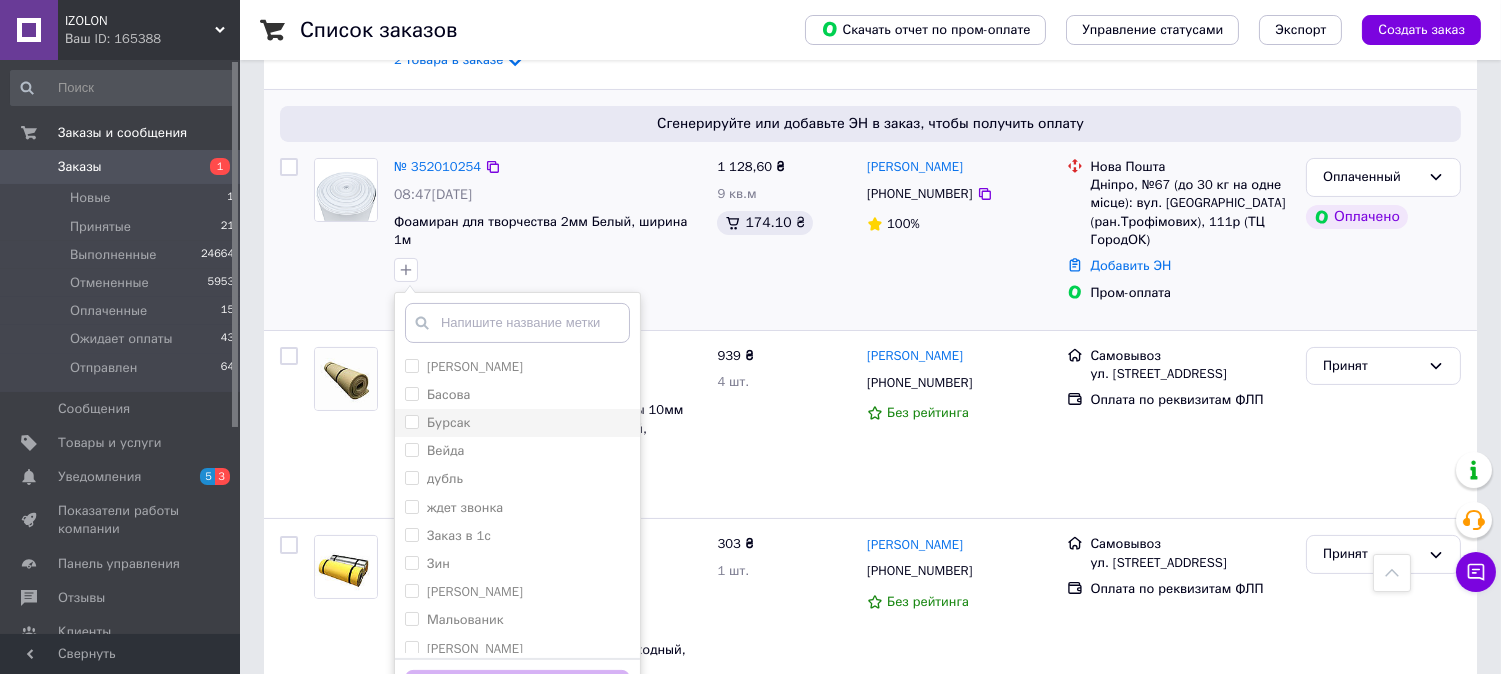 click on "Бурсак" at bounding box center [437, 423] 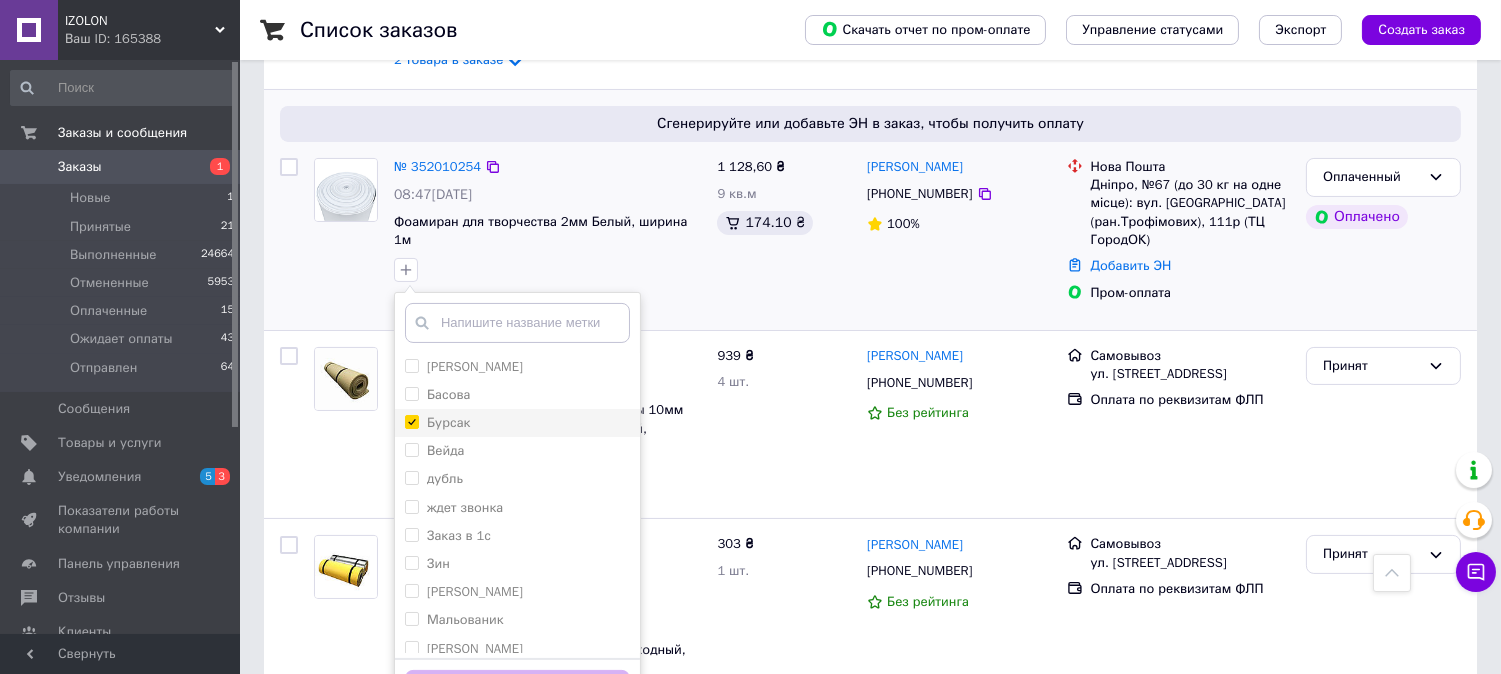 click on "Бурсак" at bounding box center (411, 421) 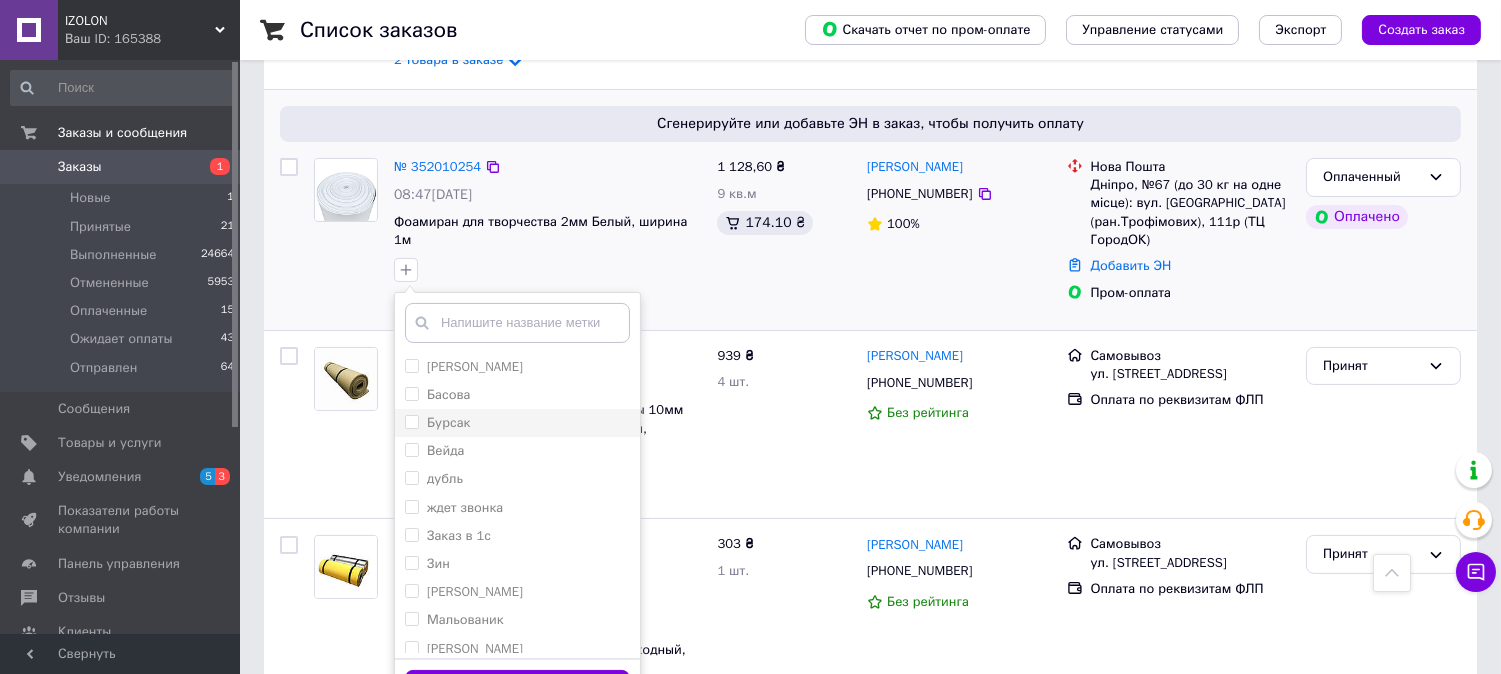 click on "Бурсак" at bounding box center [411, 421] 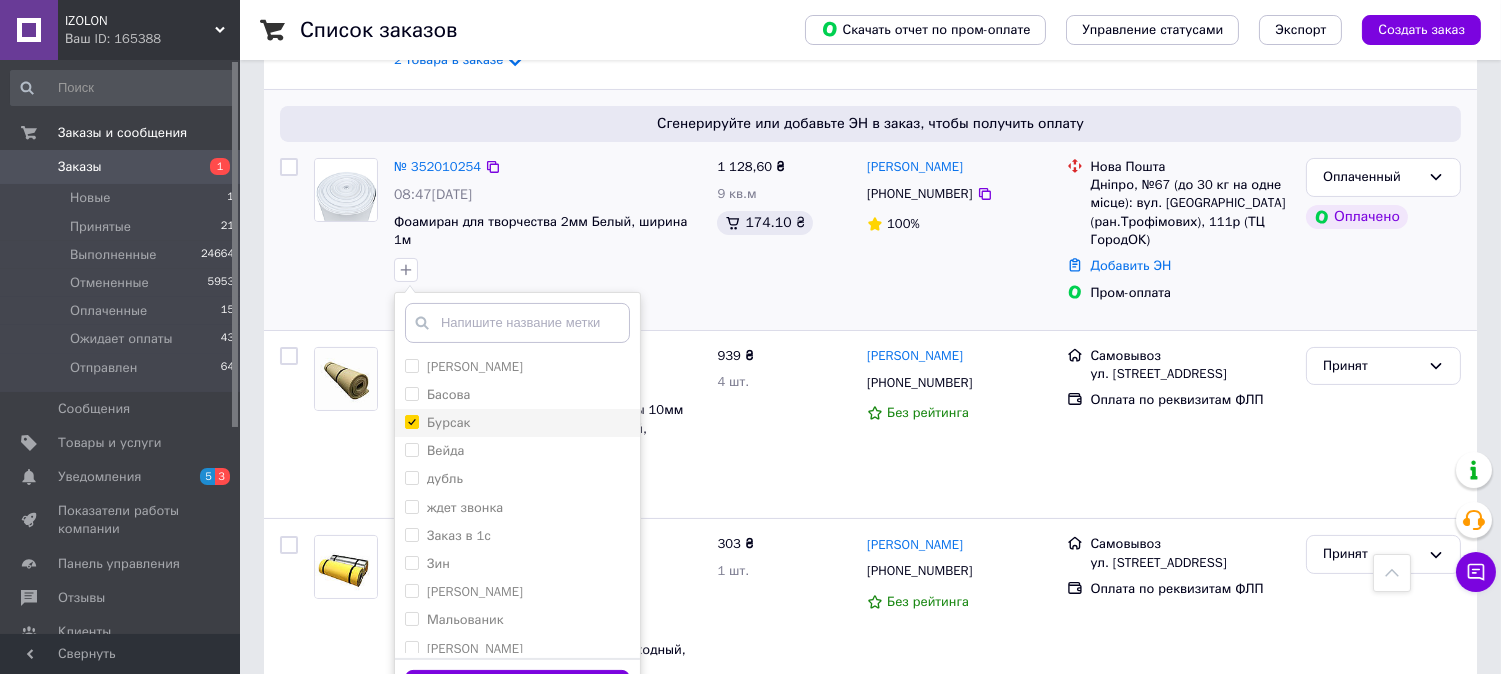 checkbox on "true" 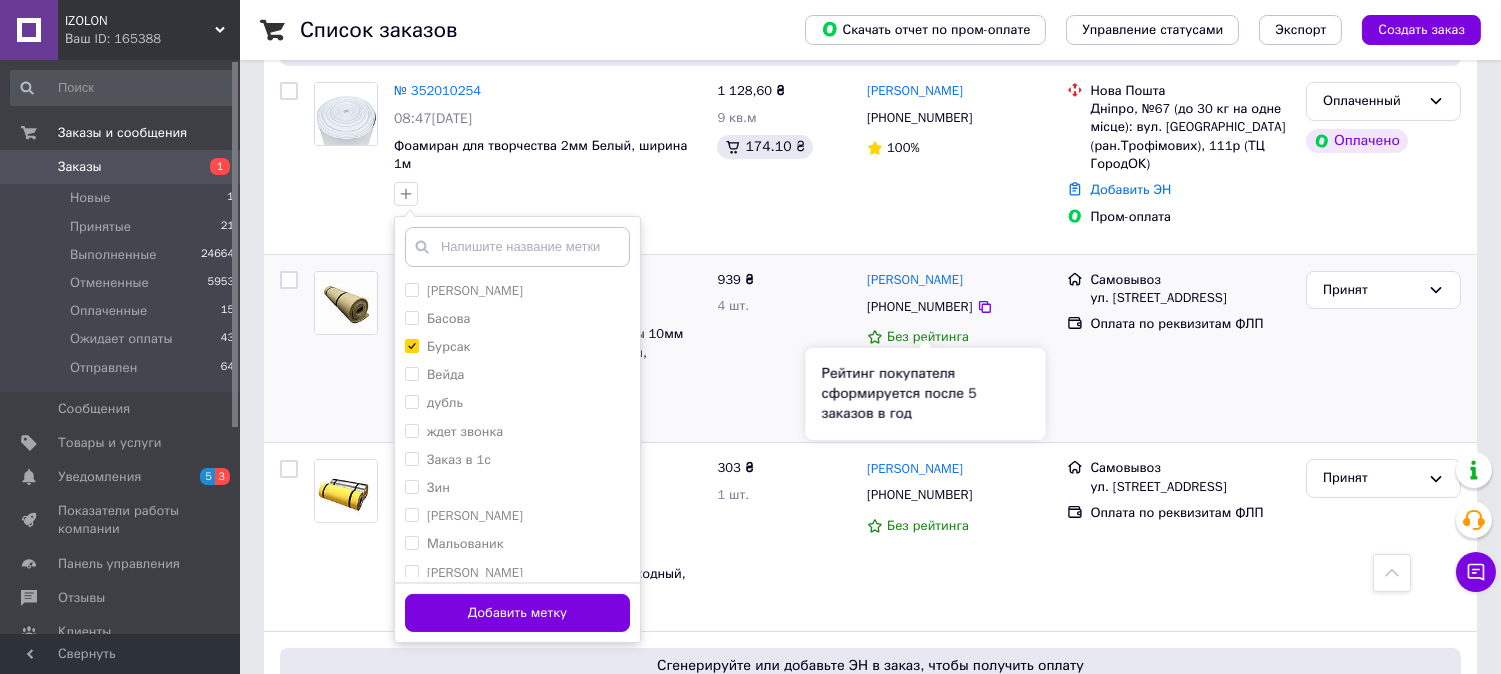 scroll, scrollTop: 666, scrollLeft: 0, axis: vertical 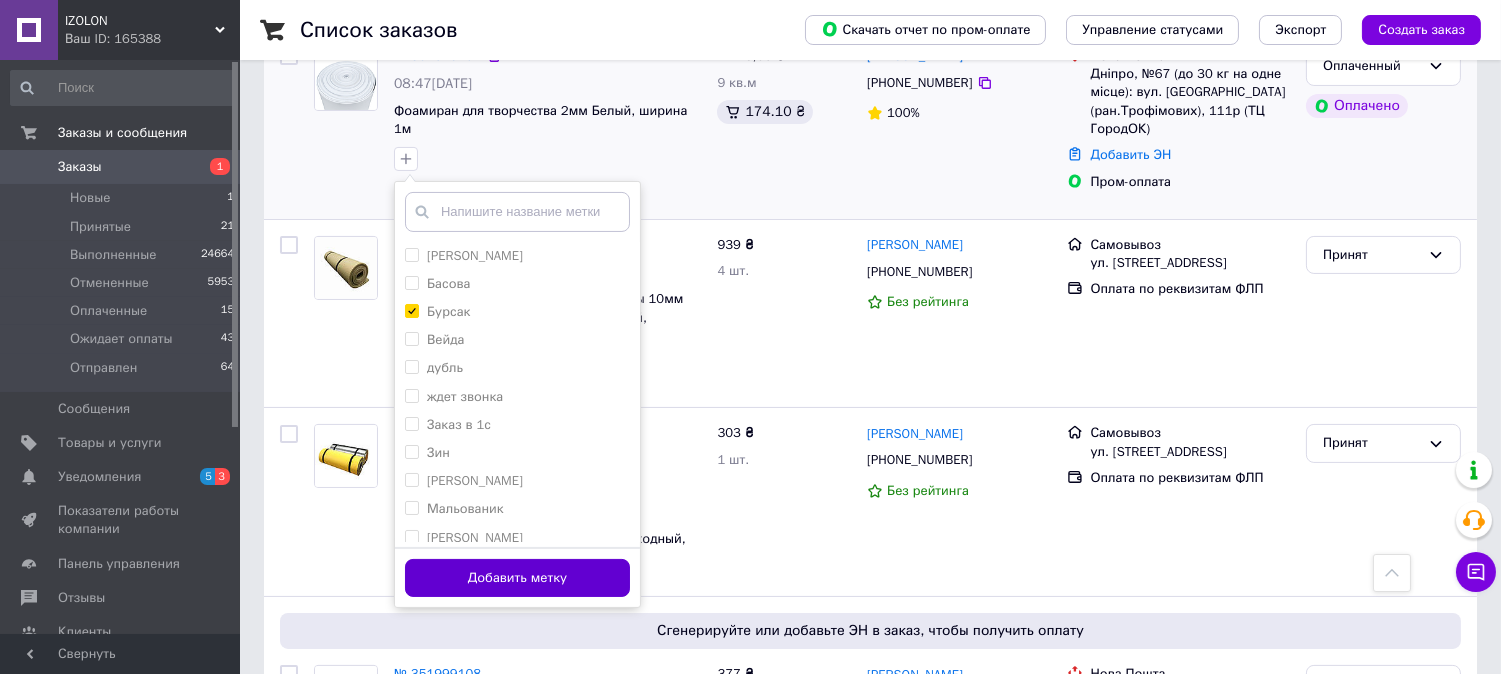 click on "Добавить метку" at bounding box center (517, 578) 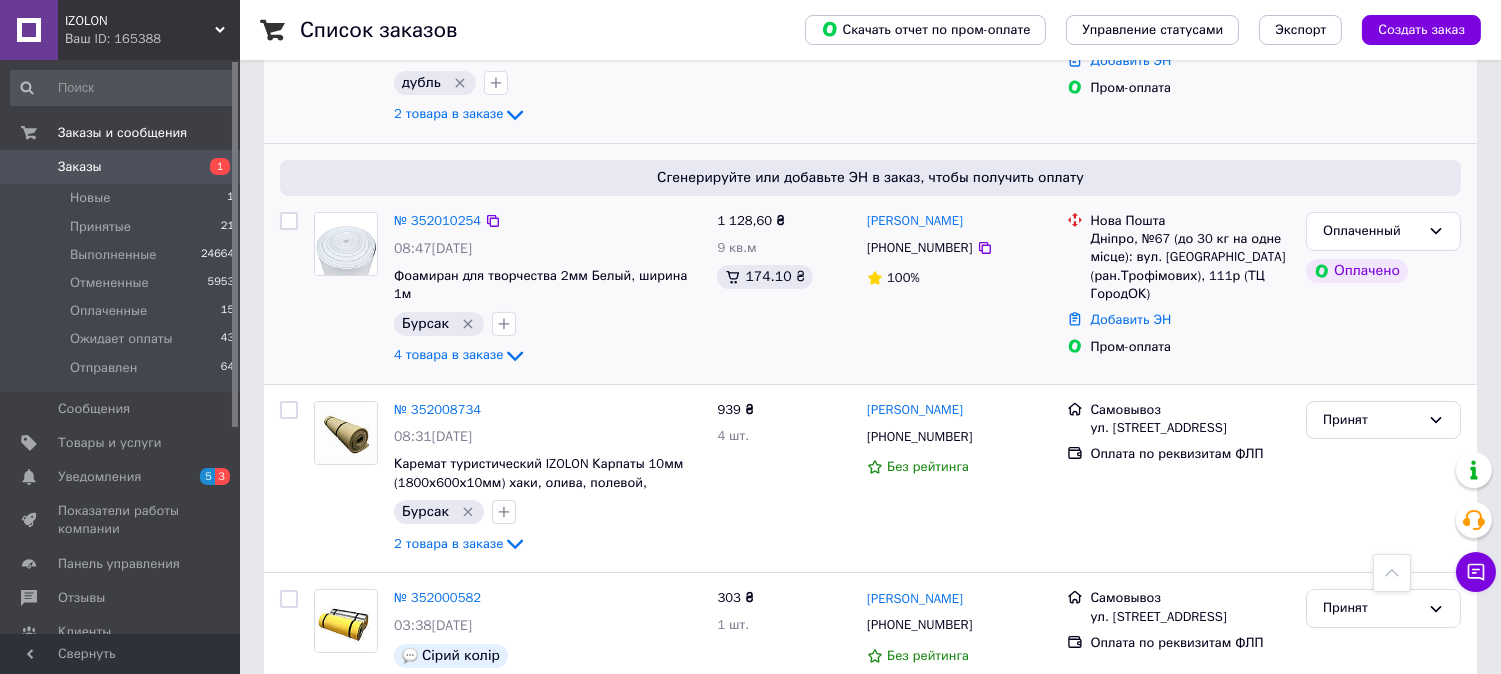 scroll, scrollTop: 444, scrollLeft: 0, axis: vertical 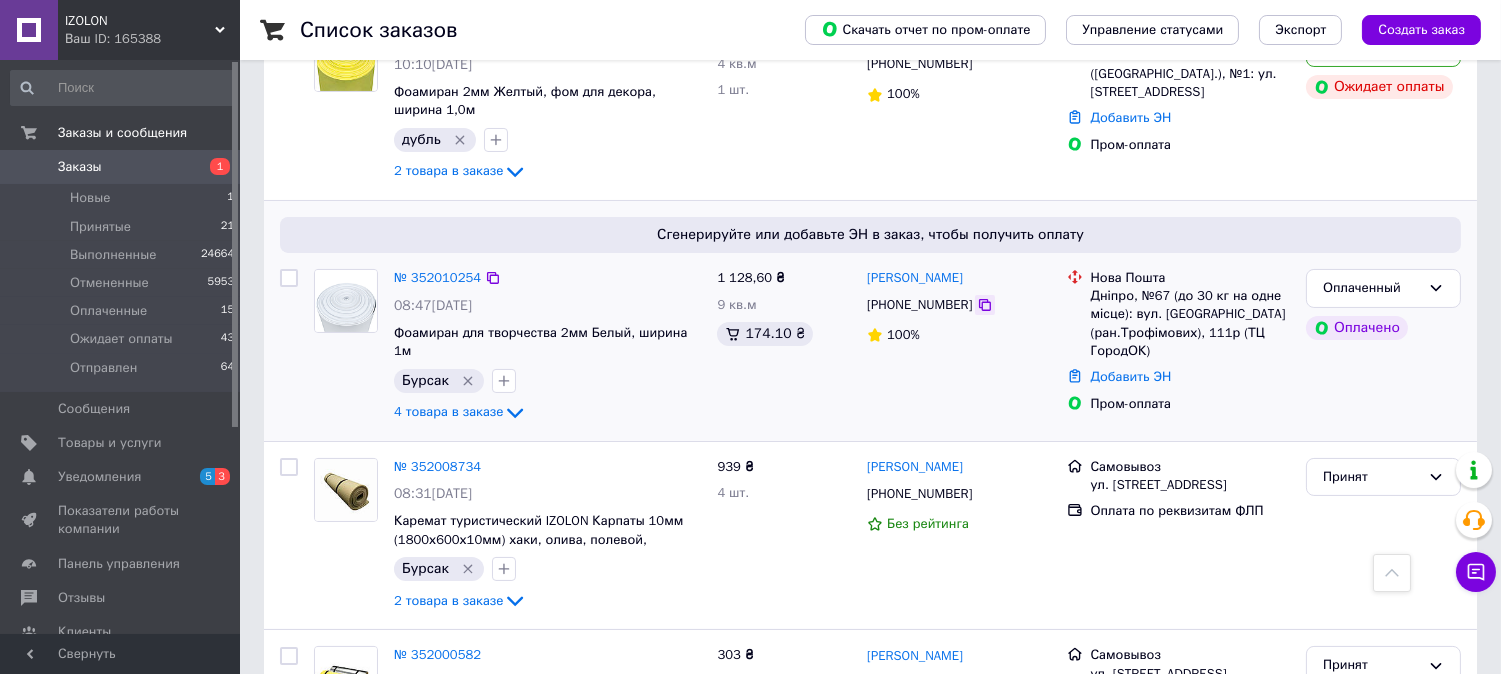 click 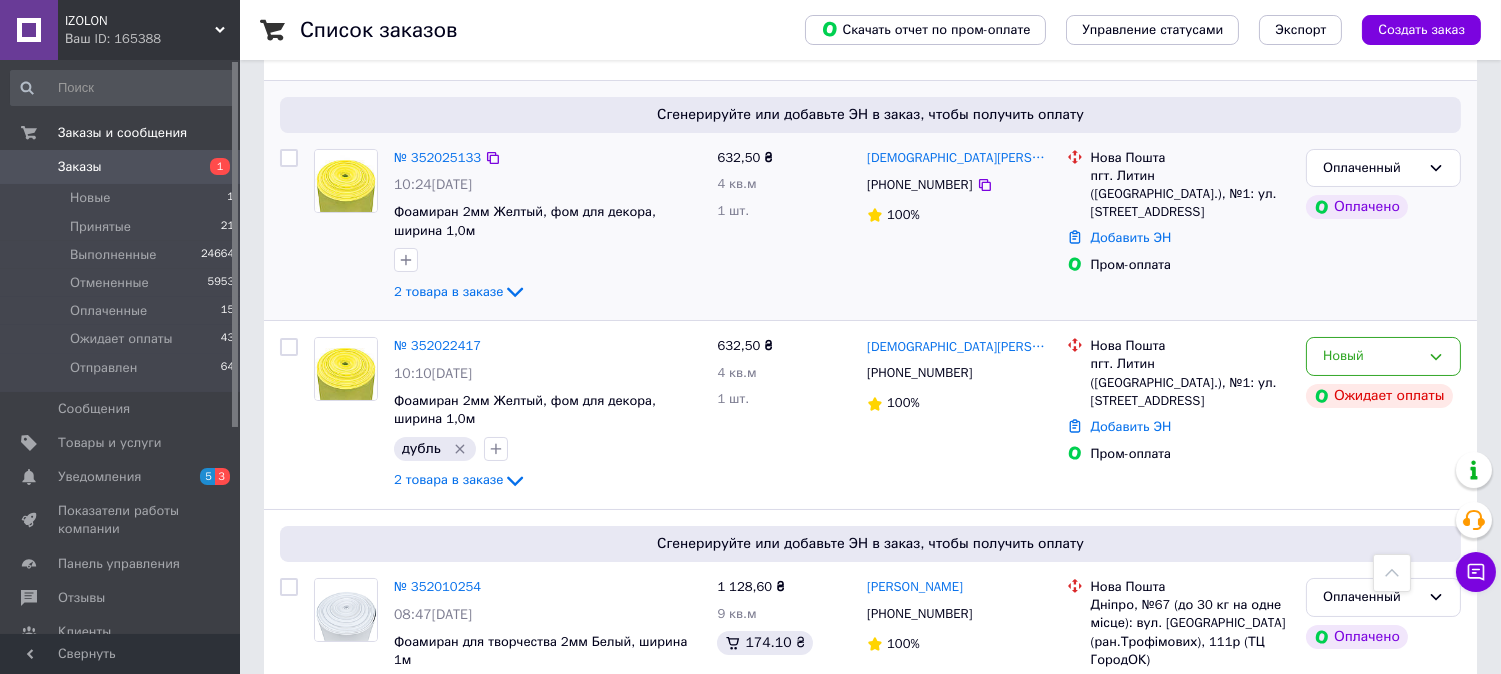 scroll, scrollTop: 111, scrollLeft: 0, axis: vertical 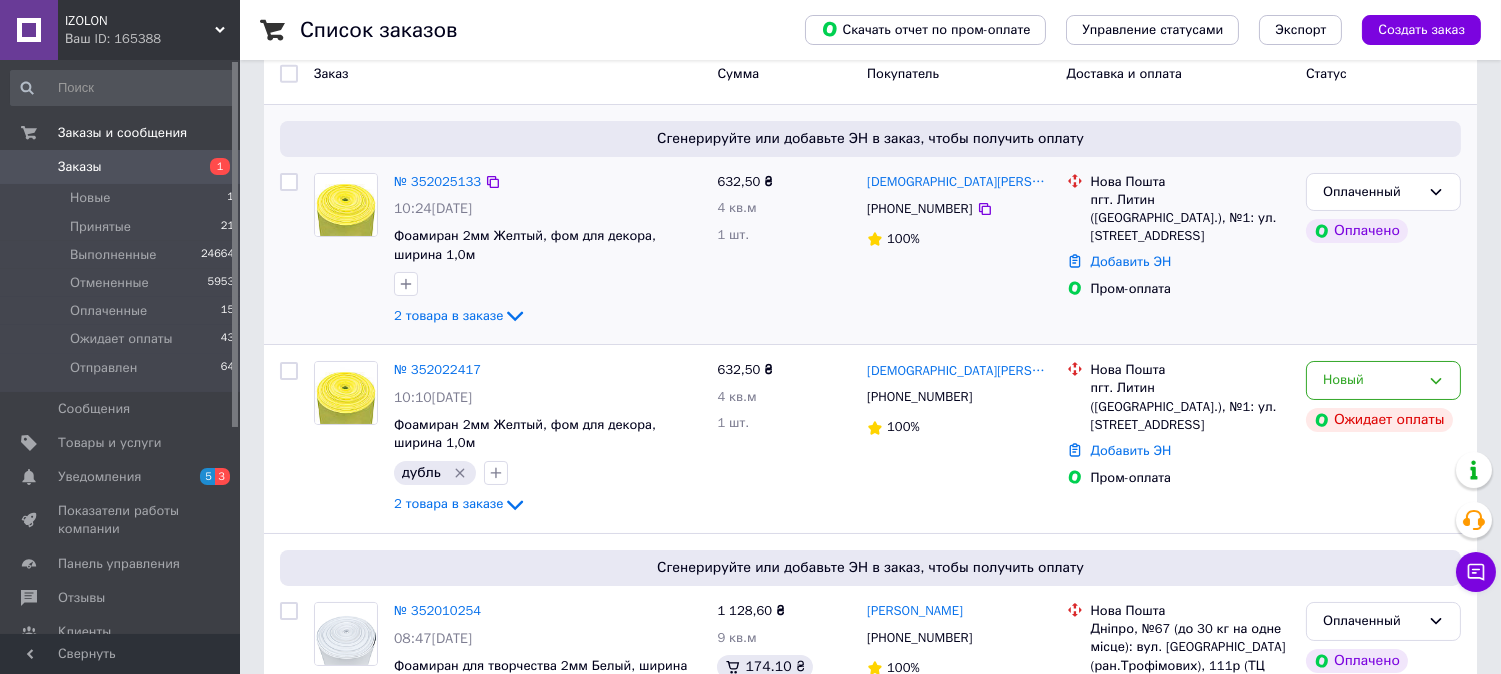 click on "[PHONE_NUMBER]" at bounding box center (959, 209) 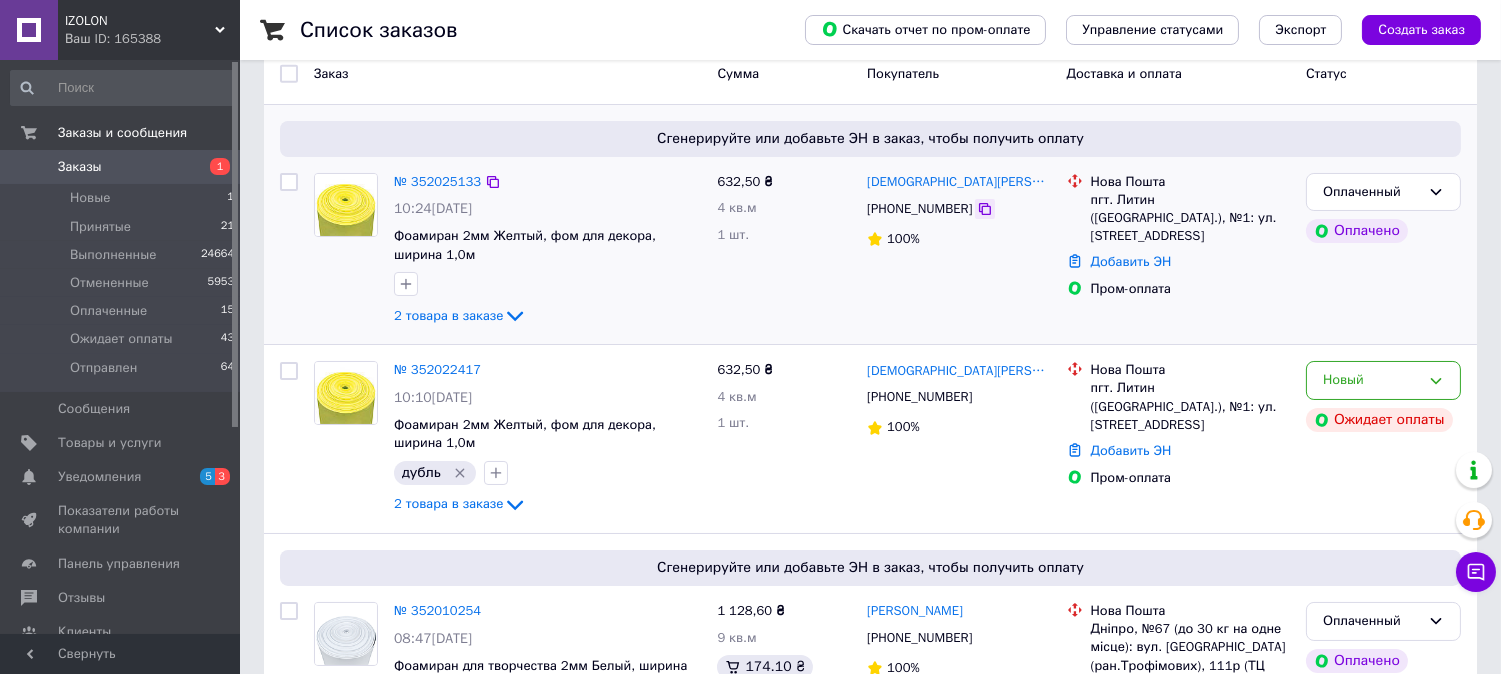 click 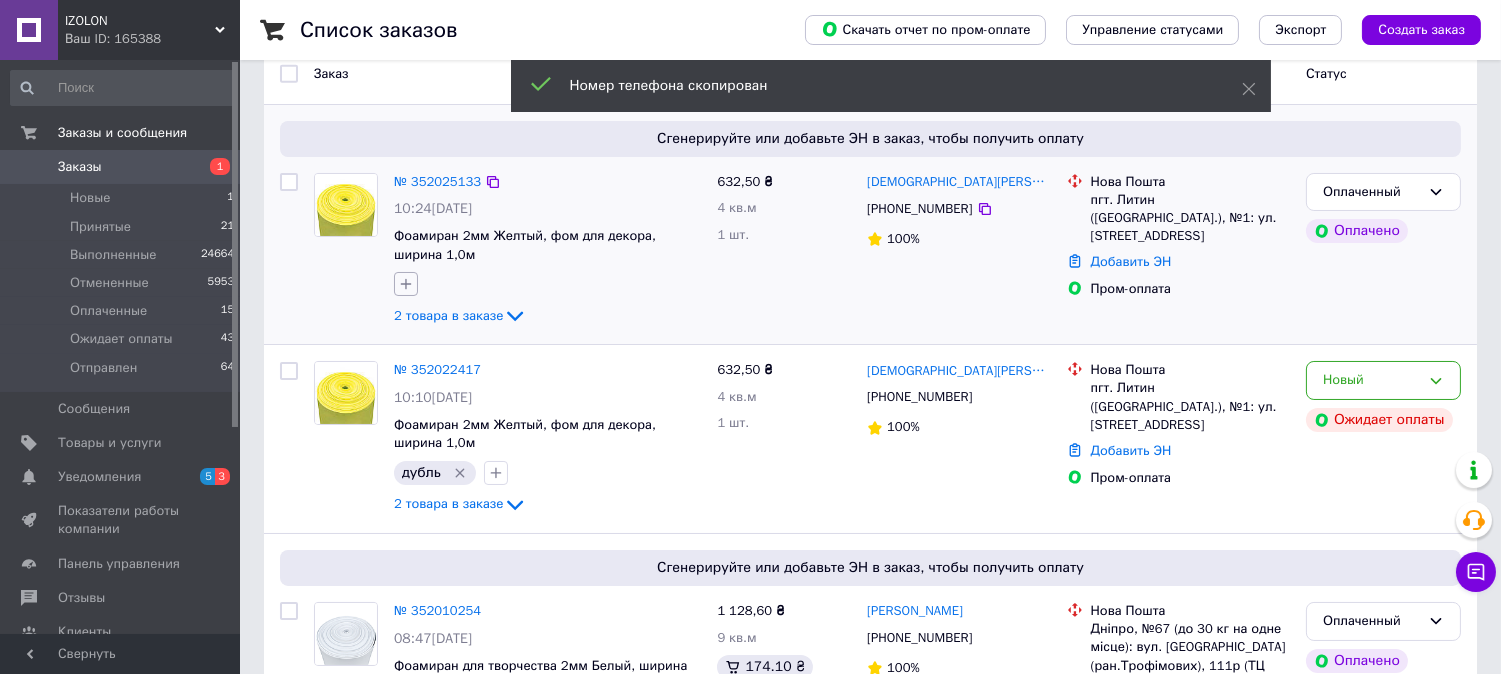 click at bounding box center (406, 284) 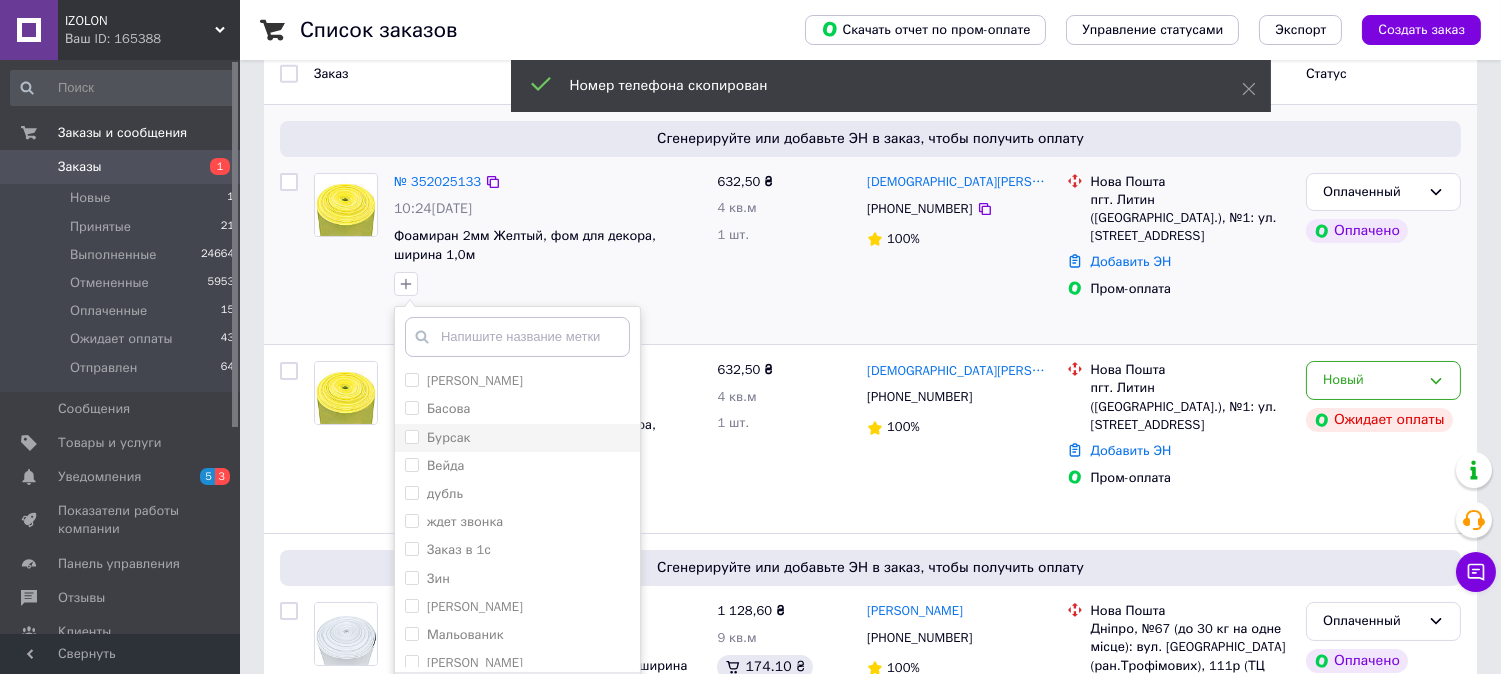 click on "Бурсак" at bounding box center [411, 436] 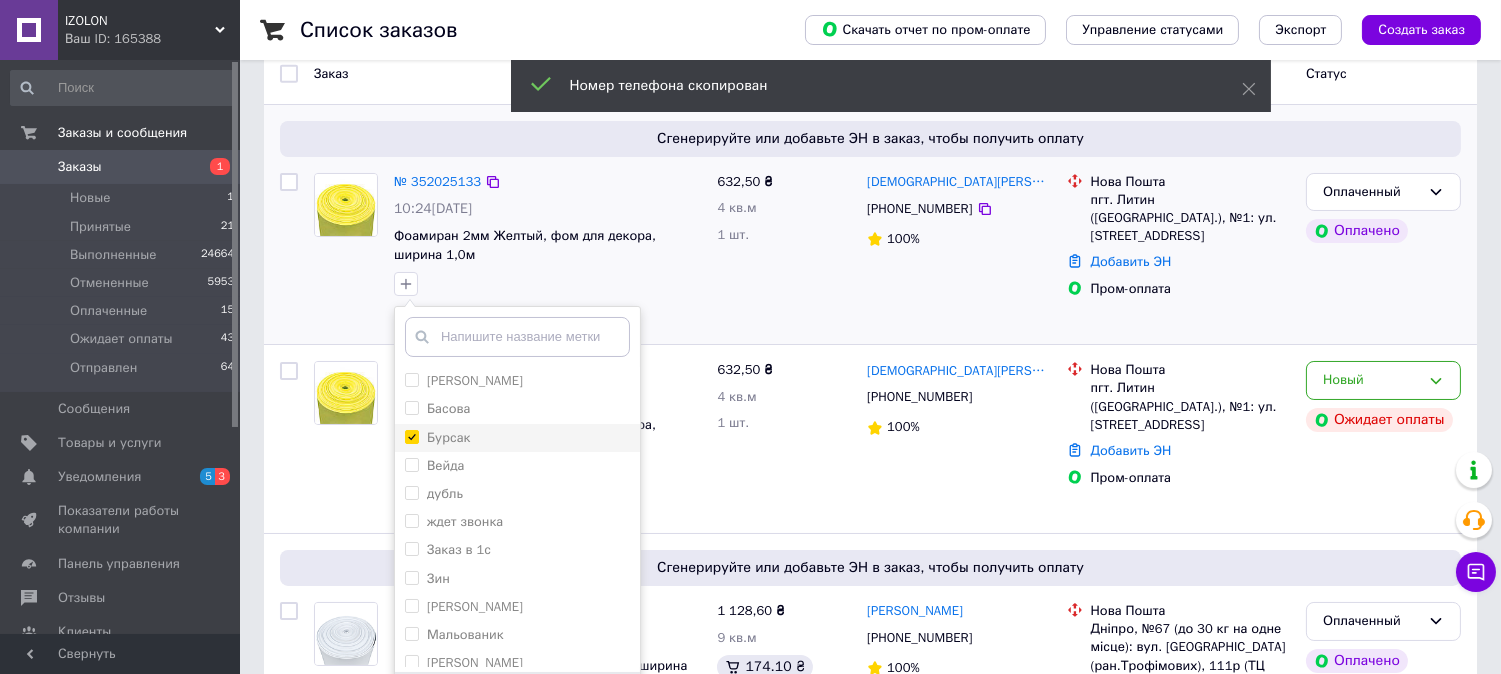checkbox on "true" 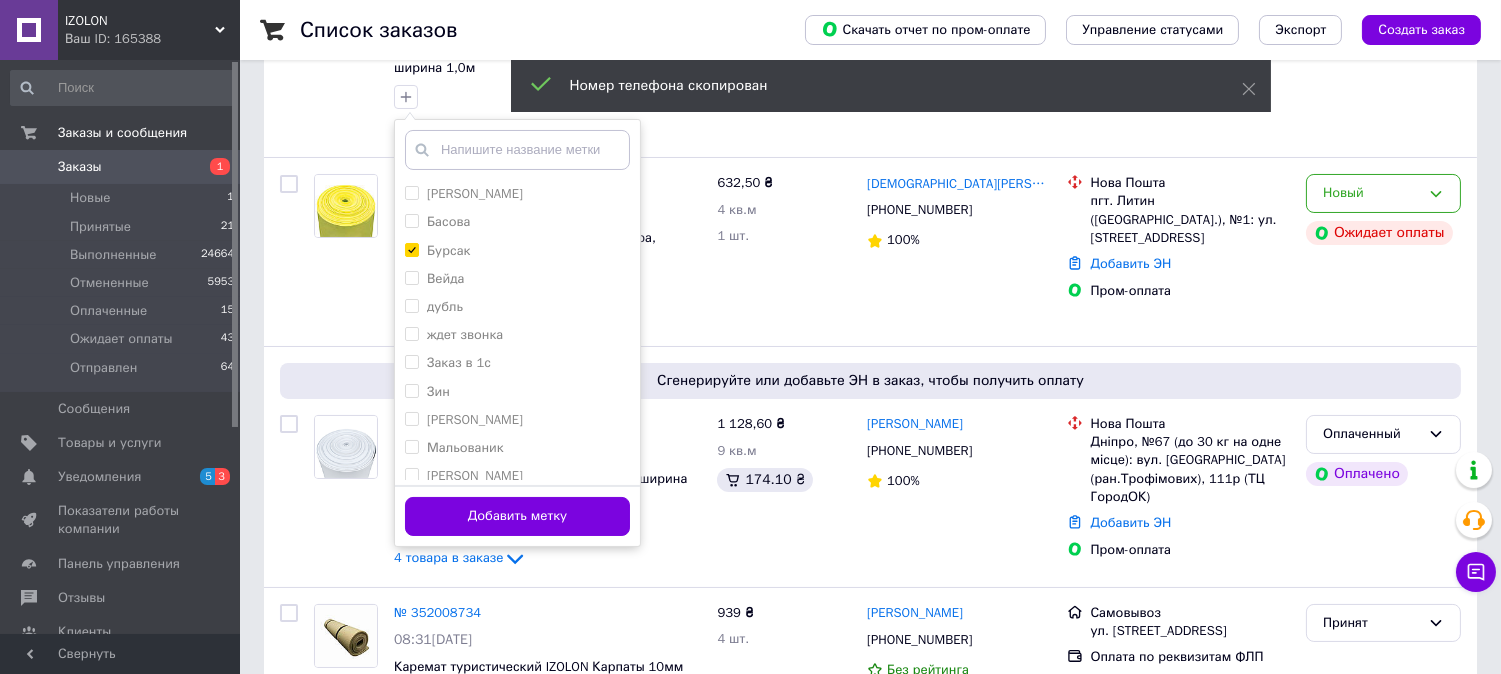 scroll, scrollTop: 333, scrollLeft: 0, axis: vertical 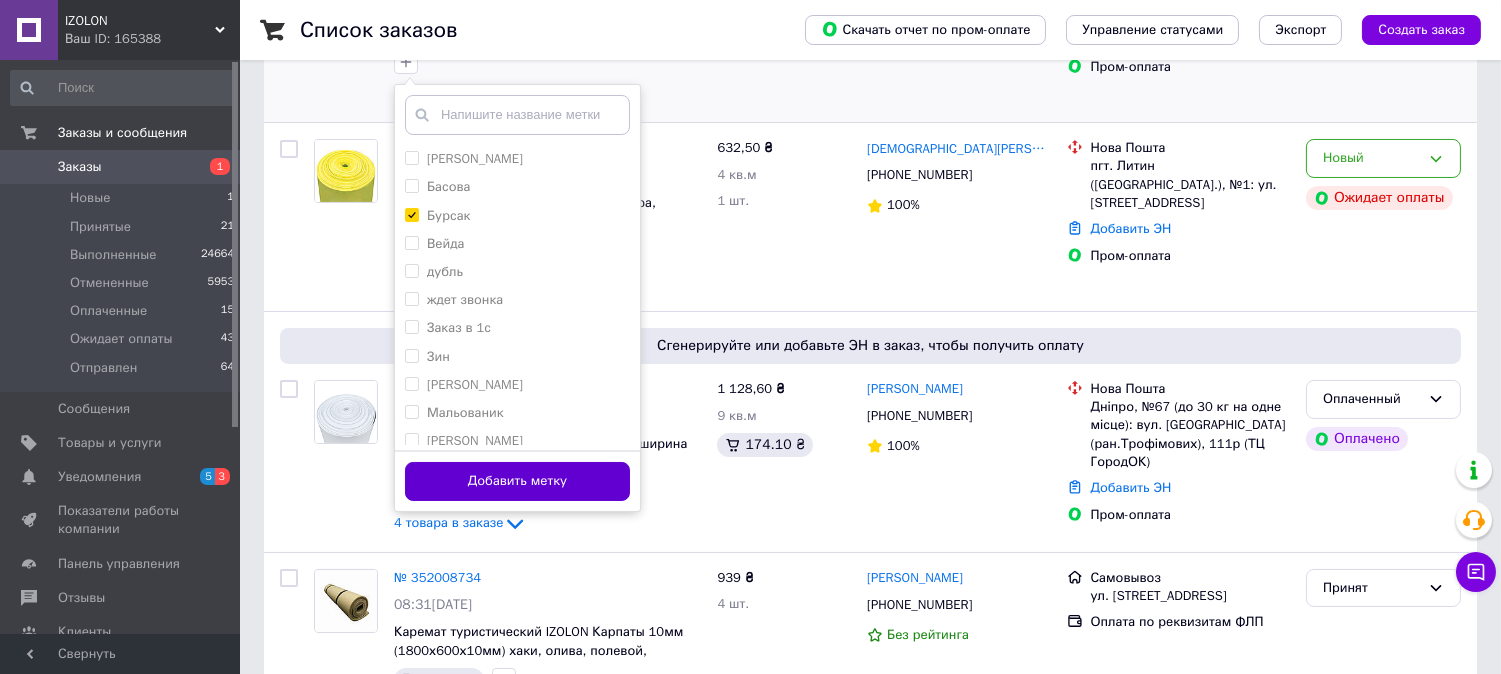 click on "Добавить метку" at bounding box center [517, 481] 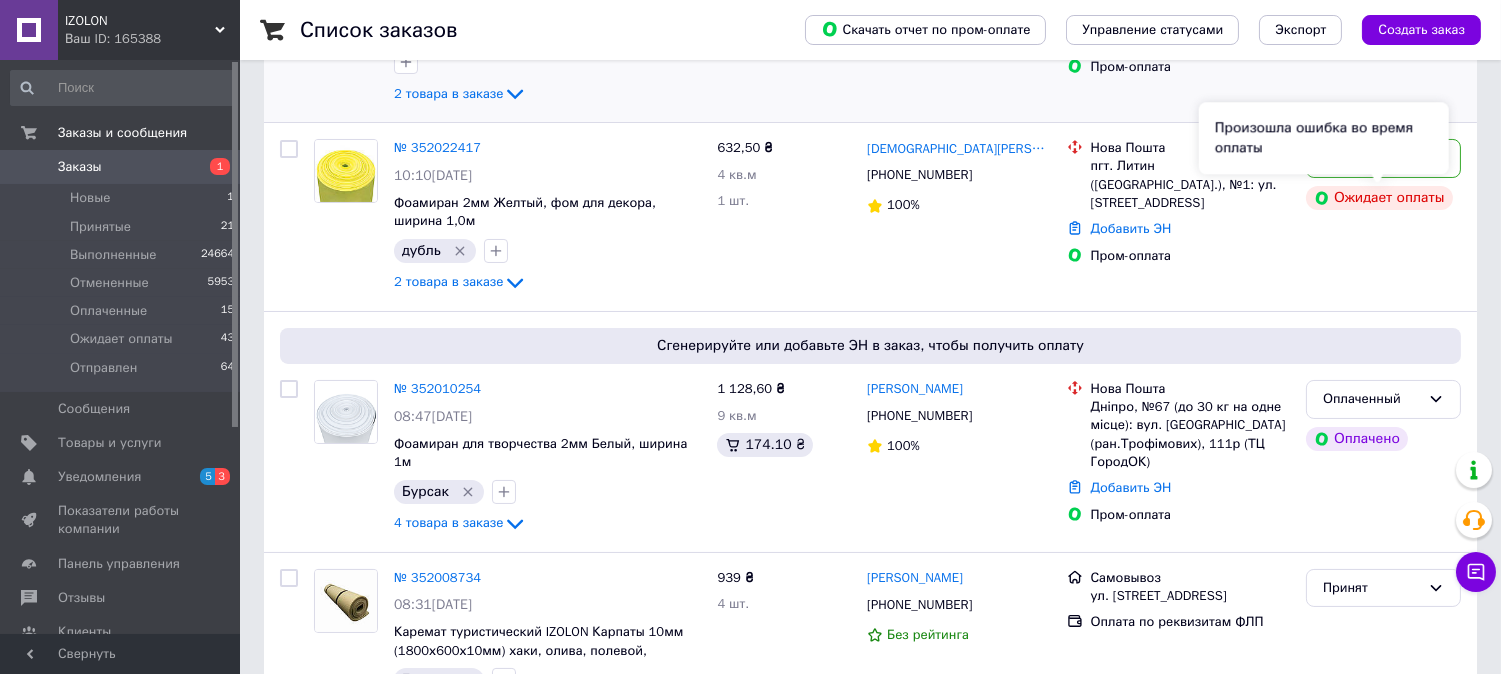 drag, startPoint x: 1425, startPoint y: 190, endPoint x: 1418, endPoint y: 150, distance: 40.60788 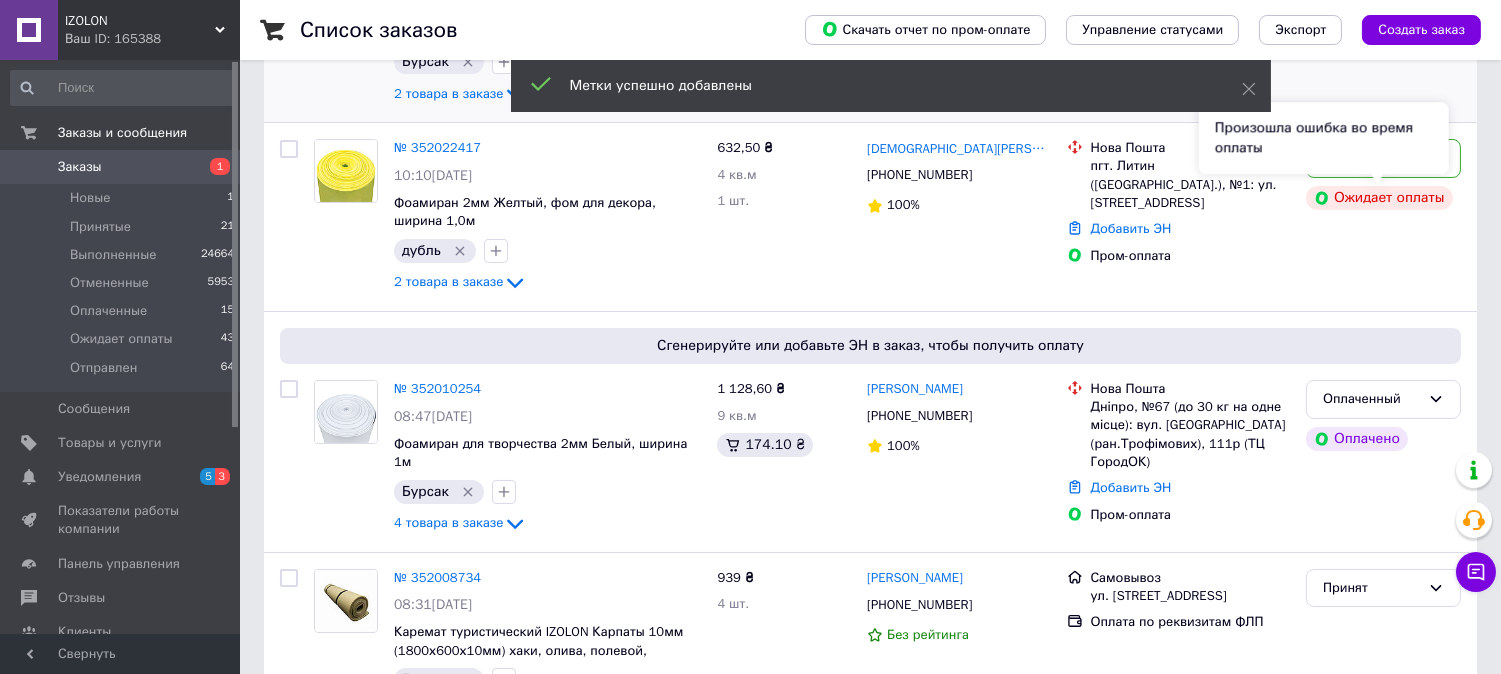 click on "Произошла ошибка во время оплаты" at bounding box center (1324, 138) 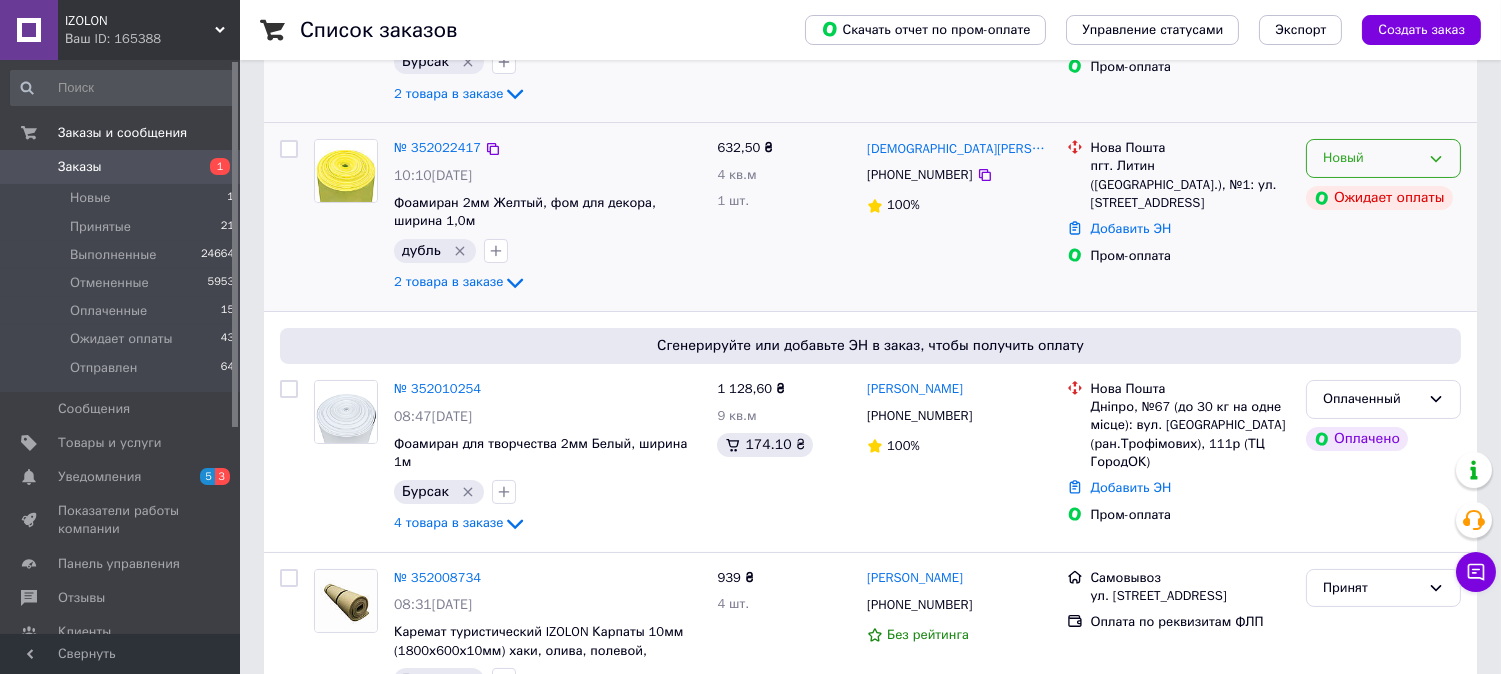 click on "Новый" at bounding box center [1383, 158] 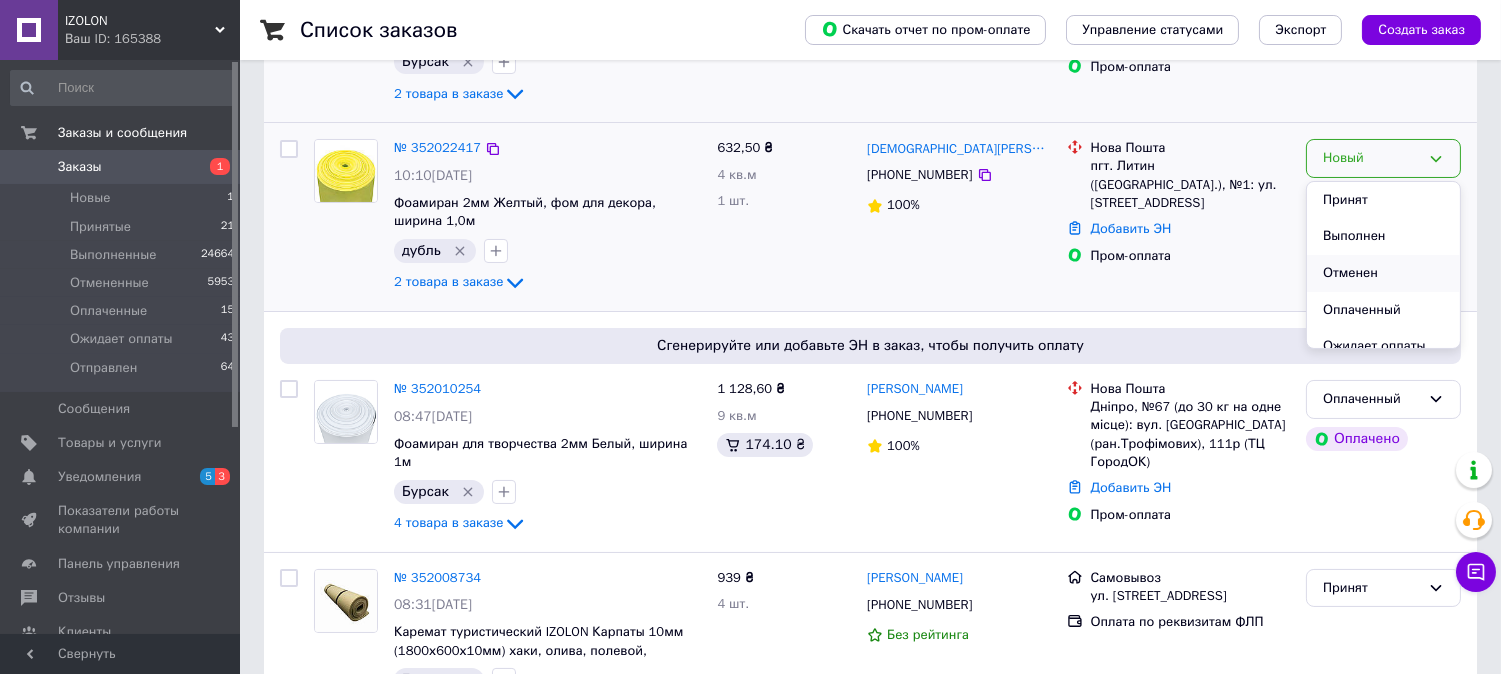 click on "Отменен" at bounding box center [1383, 273] 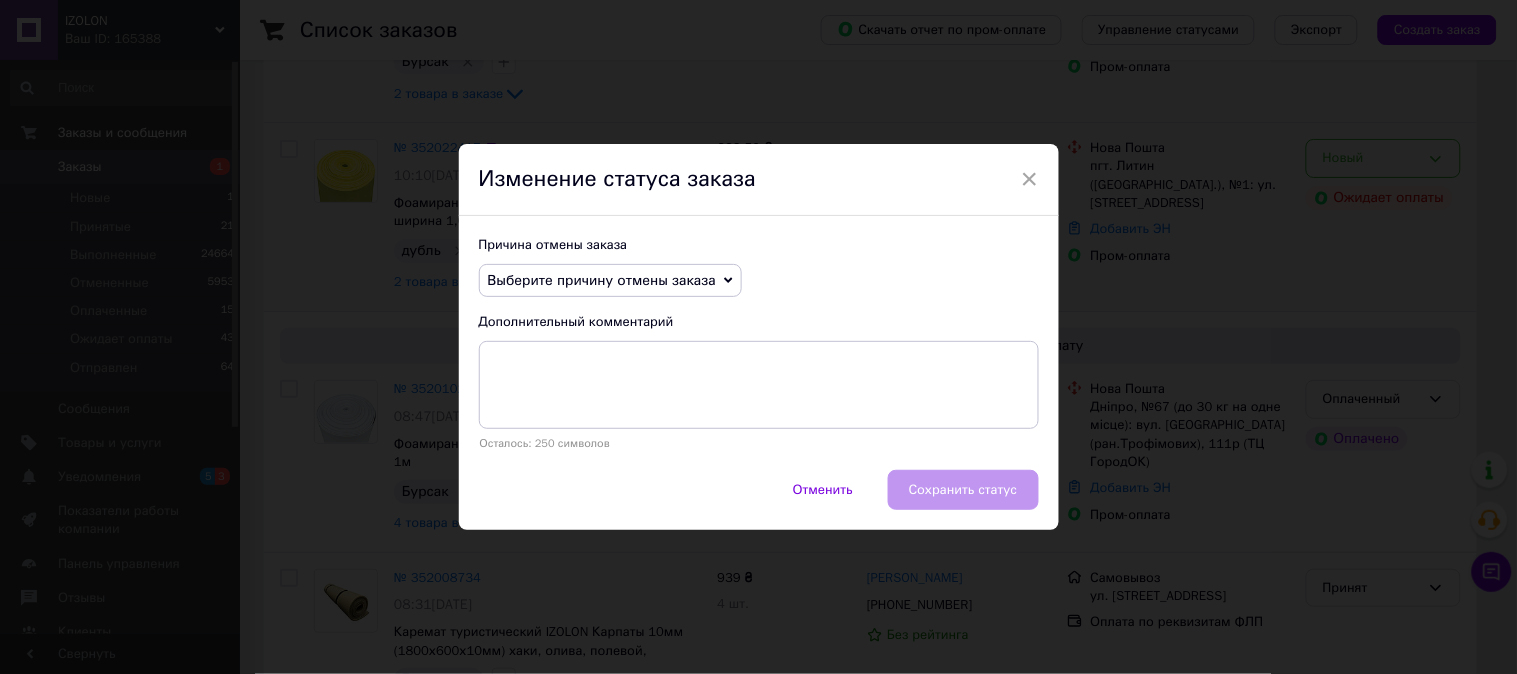 click on "Выберите причину отмены заказа" at bounding box center (602, 280) 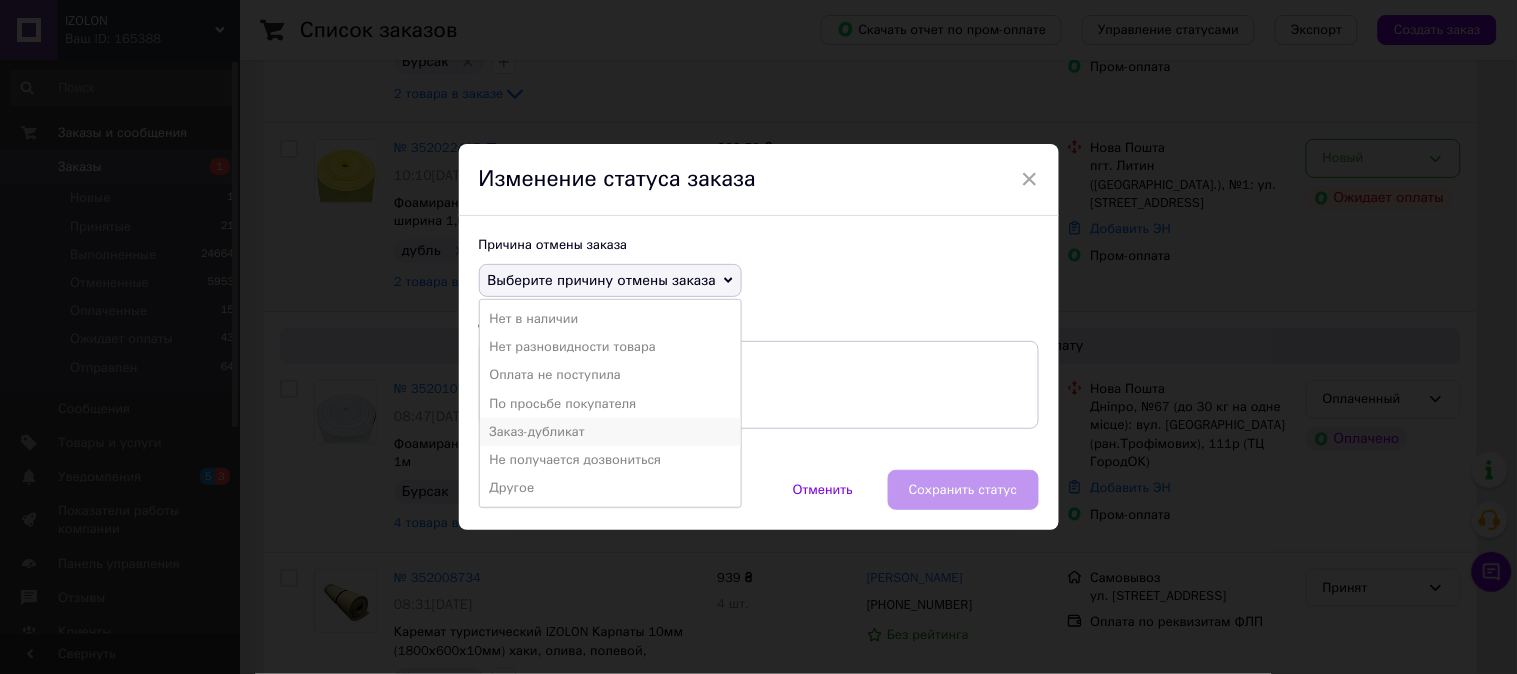 click on "Заказ-дубликат" at bounding box center [610, 432] 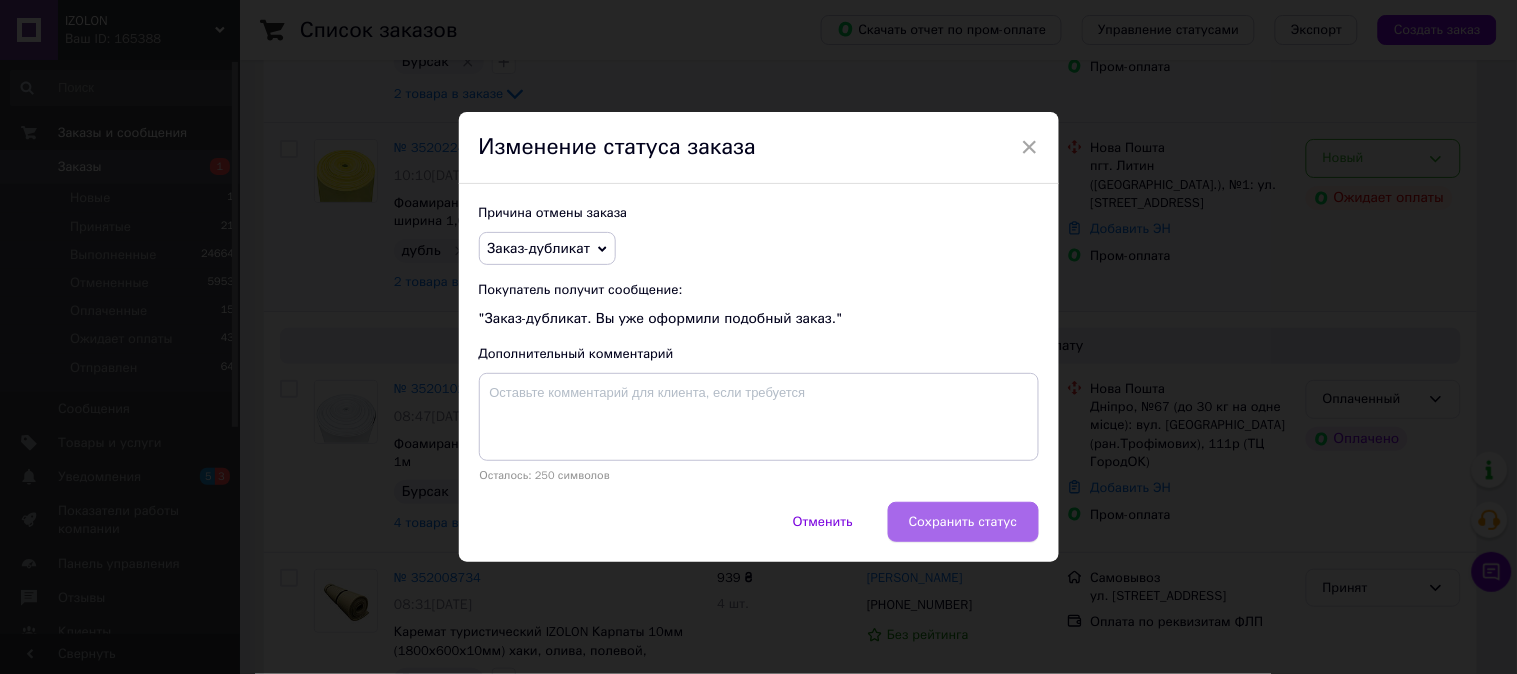 click on "Сохранить статус" at bounding box center (963, 522) 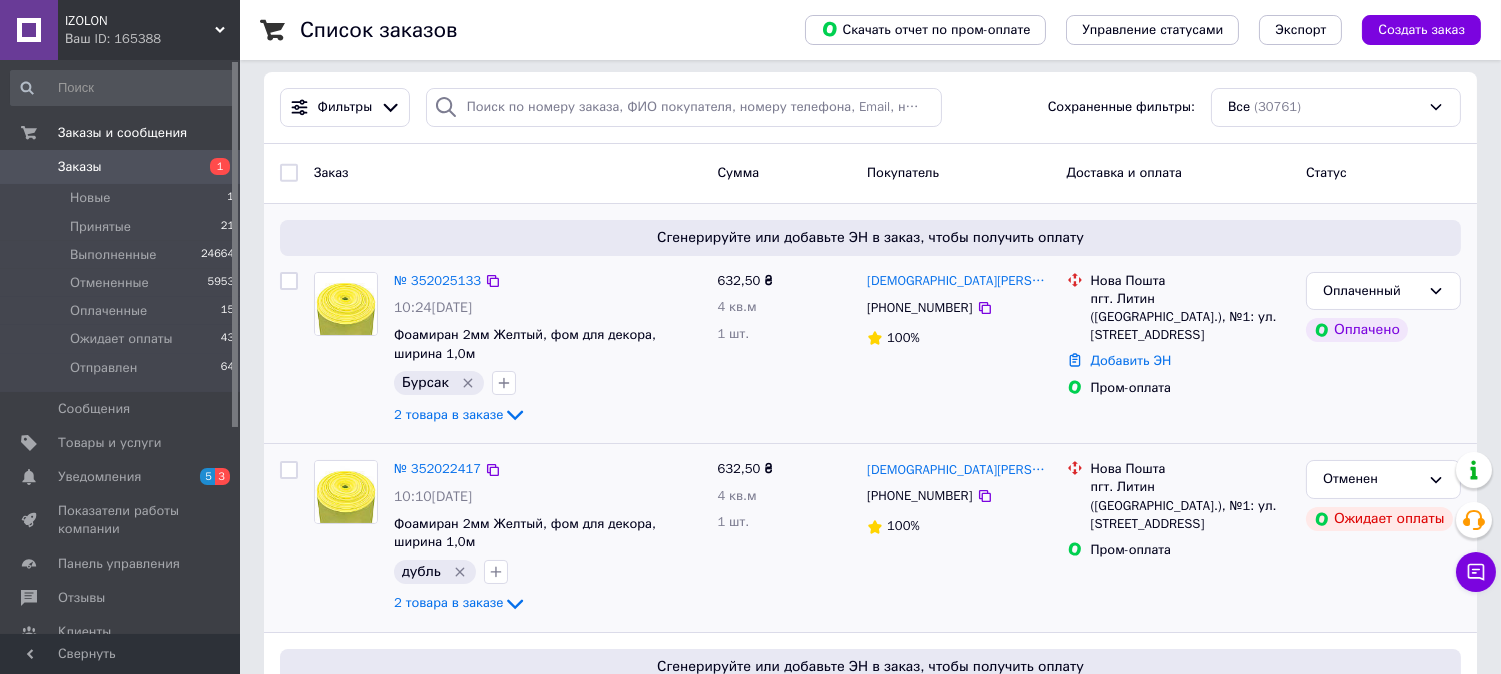 scroll, scrollTop: 0, scrollLeft: 0, axis: both 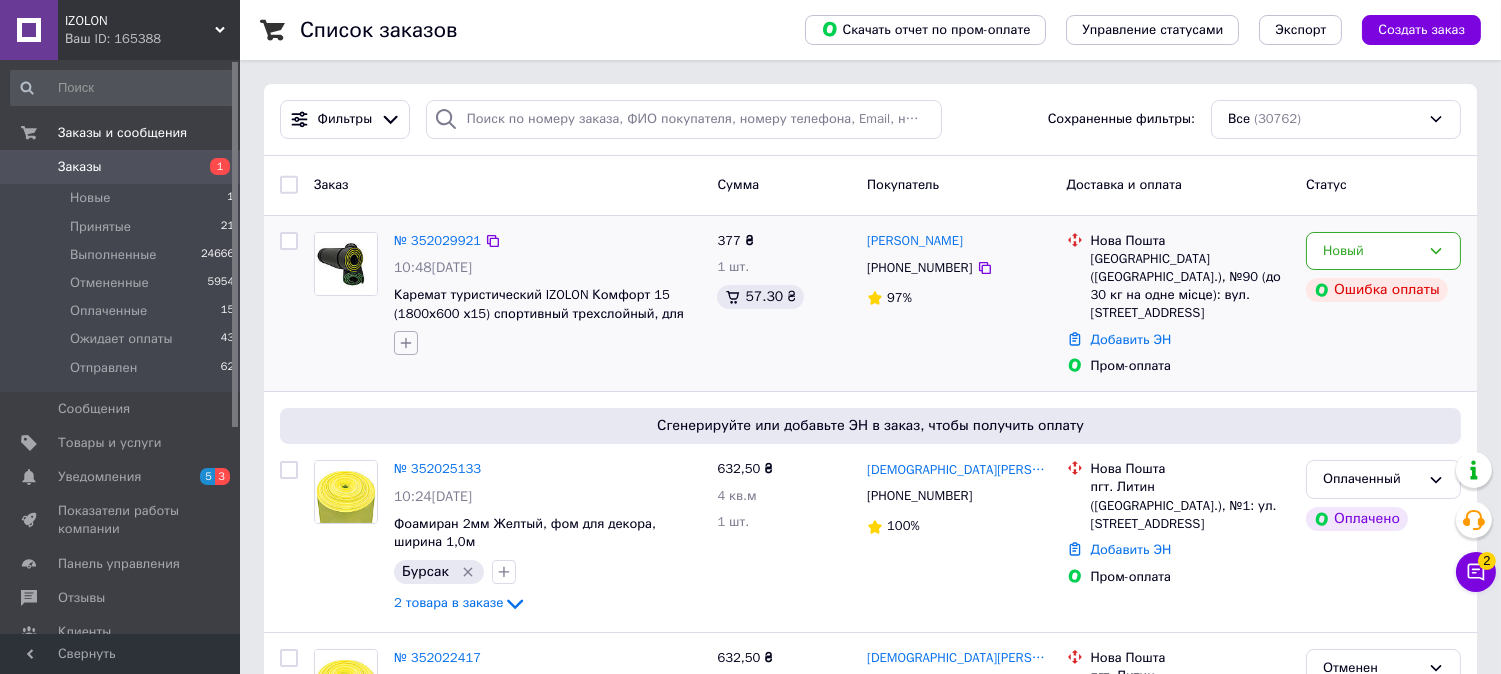 click 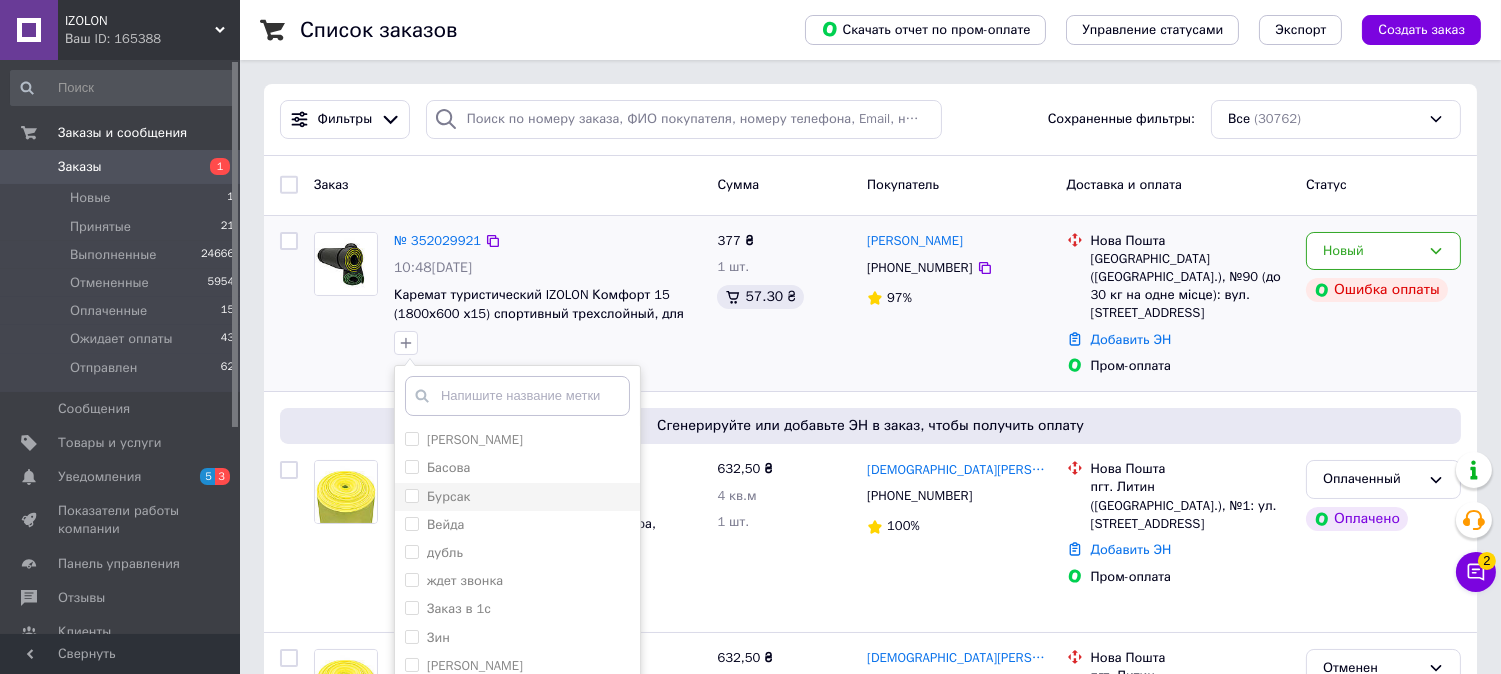 click on "Бурсак" at bounding box center [411, 495] 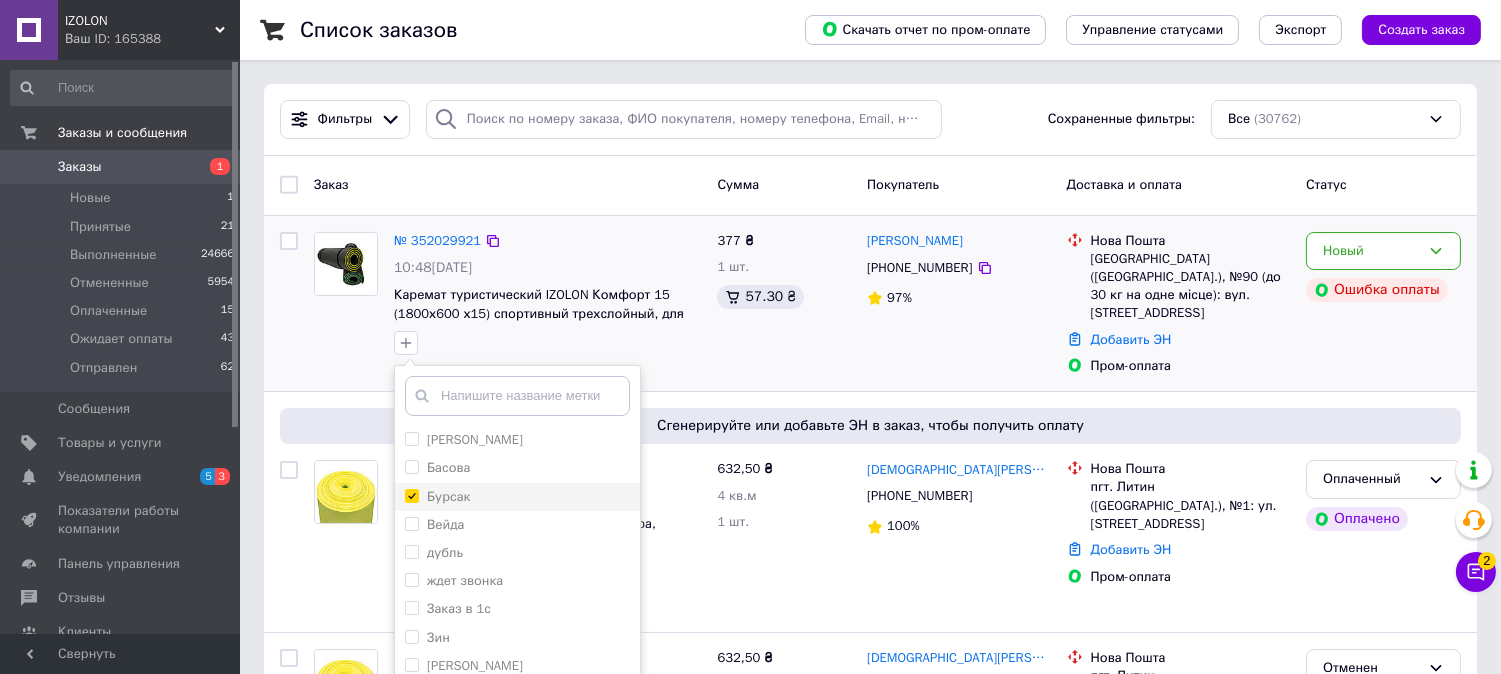 checkbox on "true" 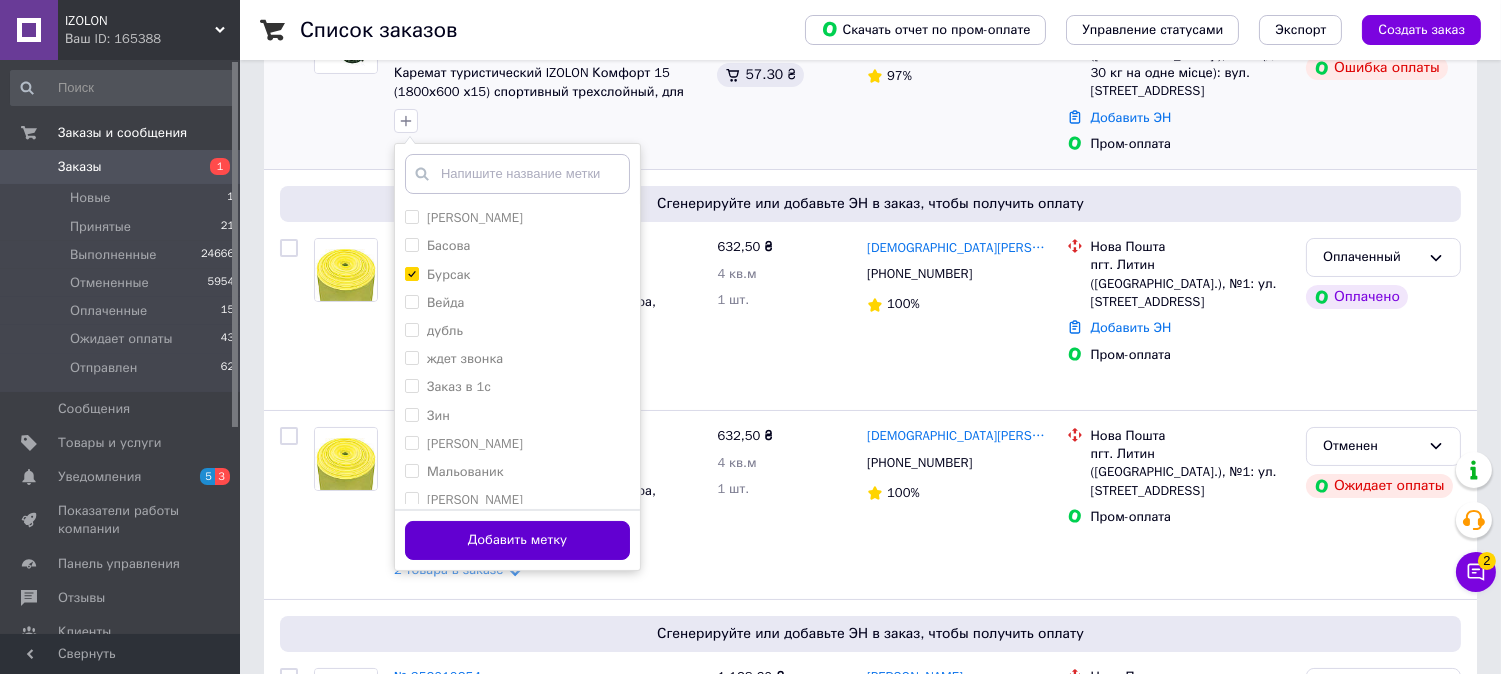 click on "Добавить метку" at bounding box center (517, 540) 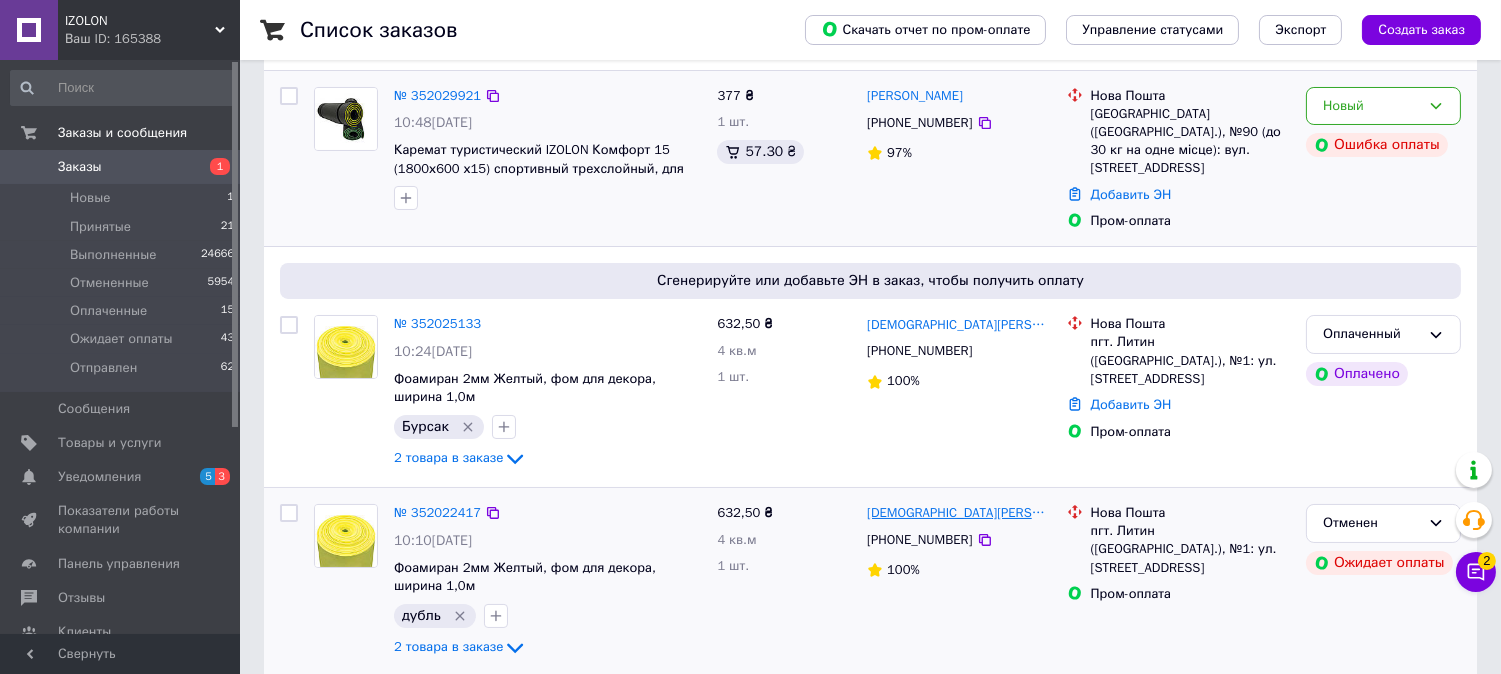 scroll, scrollTop: 0, scrollLeft: 0, axis: both 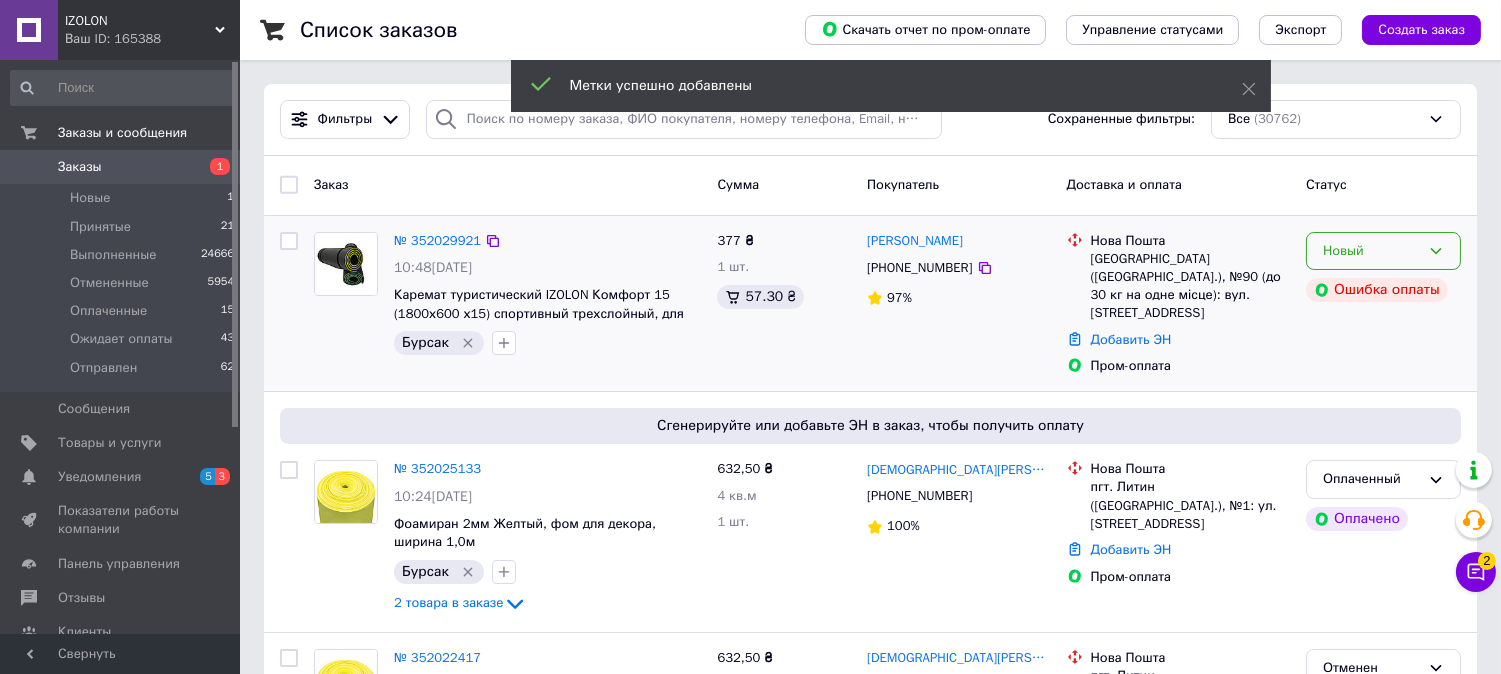 click on "Новый" at bounding box center [1383, 251] 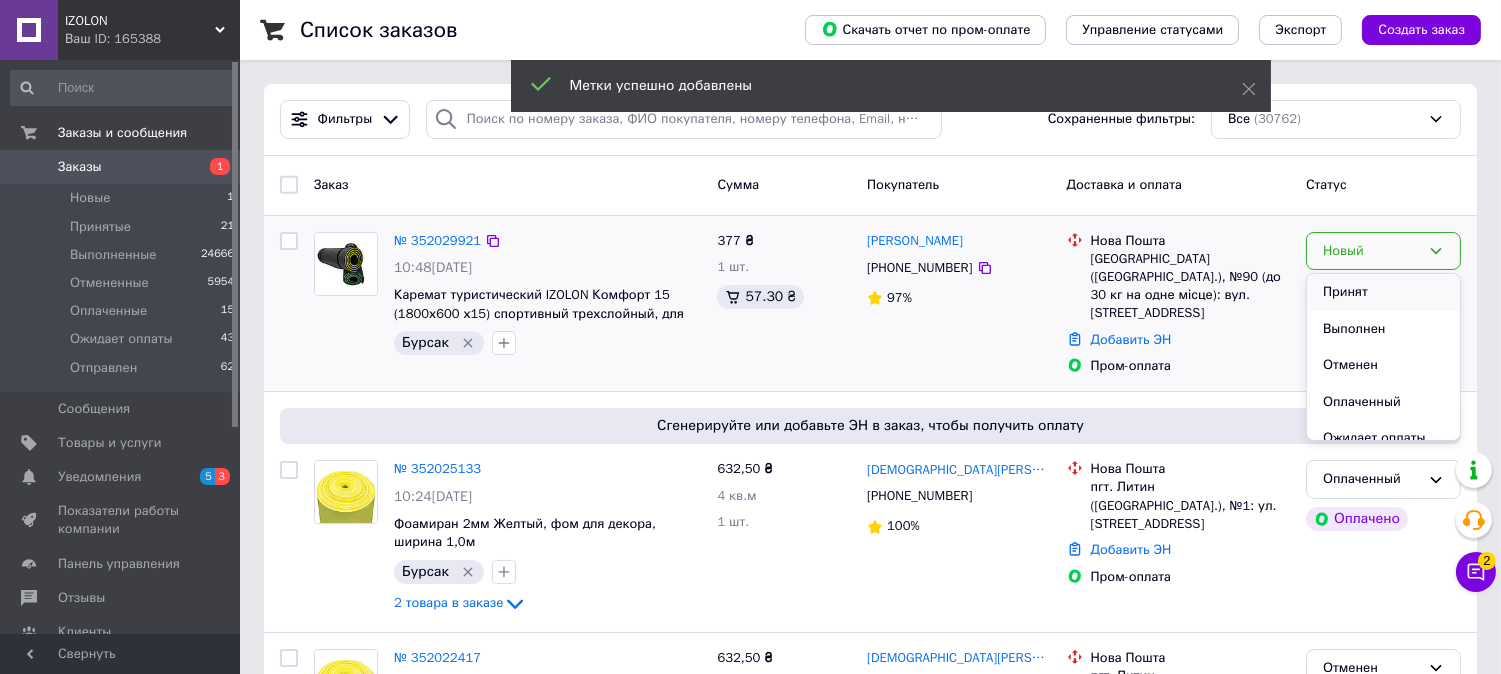 click on "Принят" at bounding box center (1383, 292) 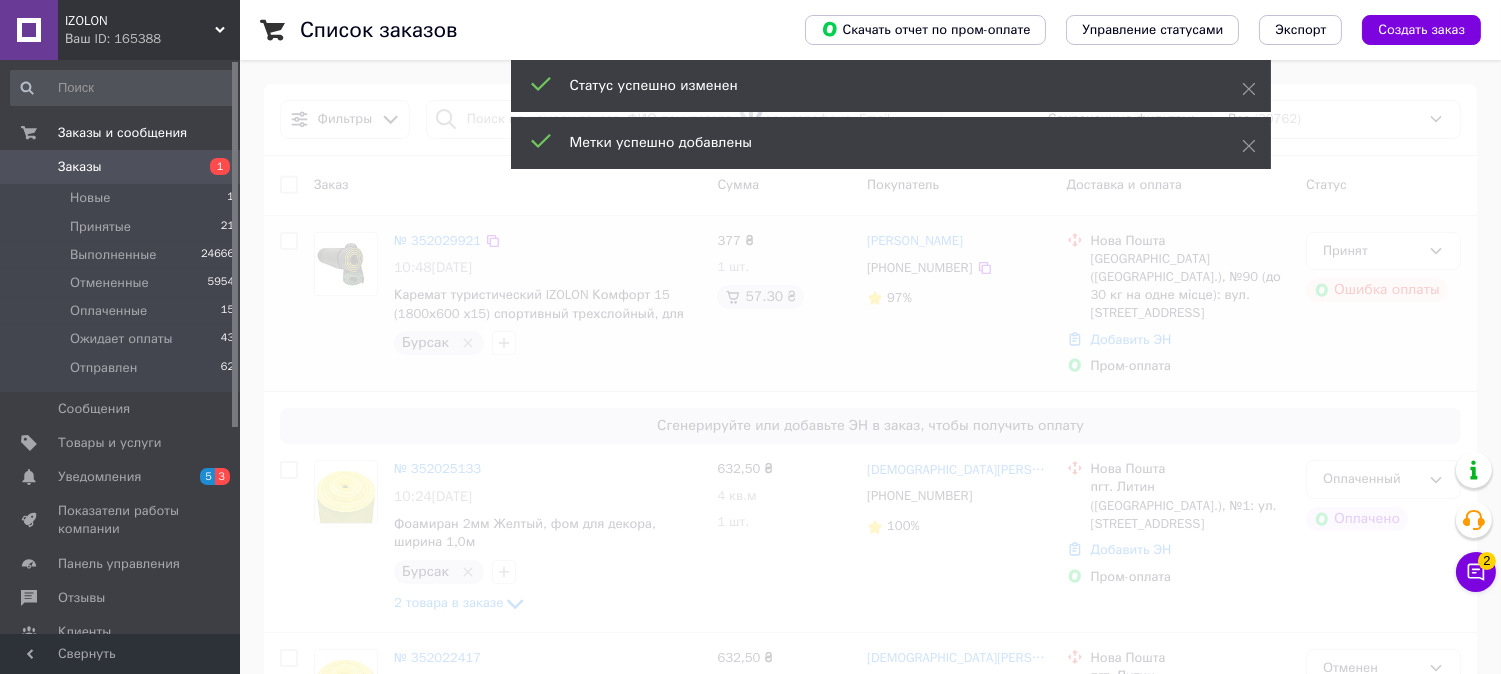 click at bounding box center [750, 337] 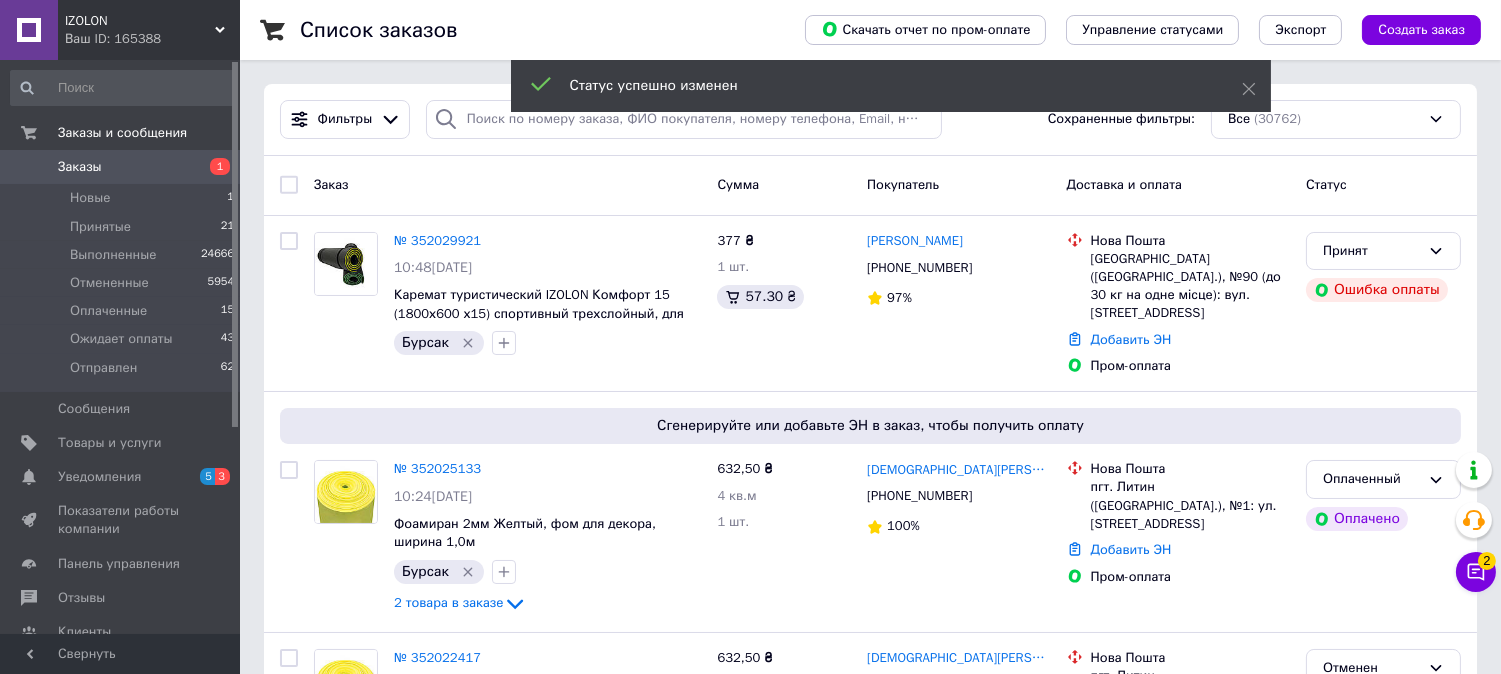 click 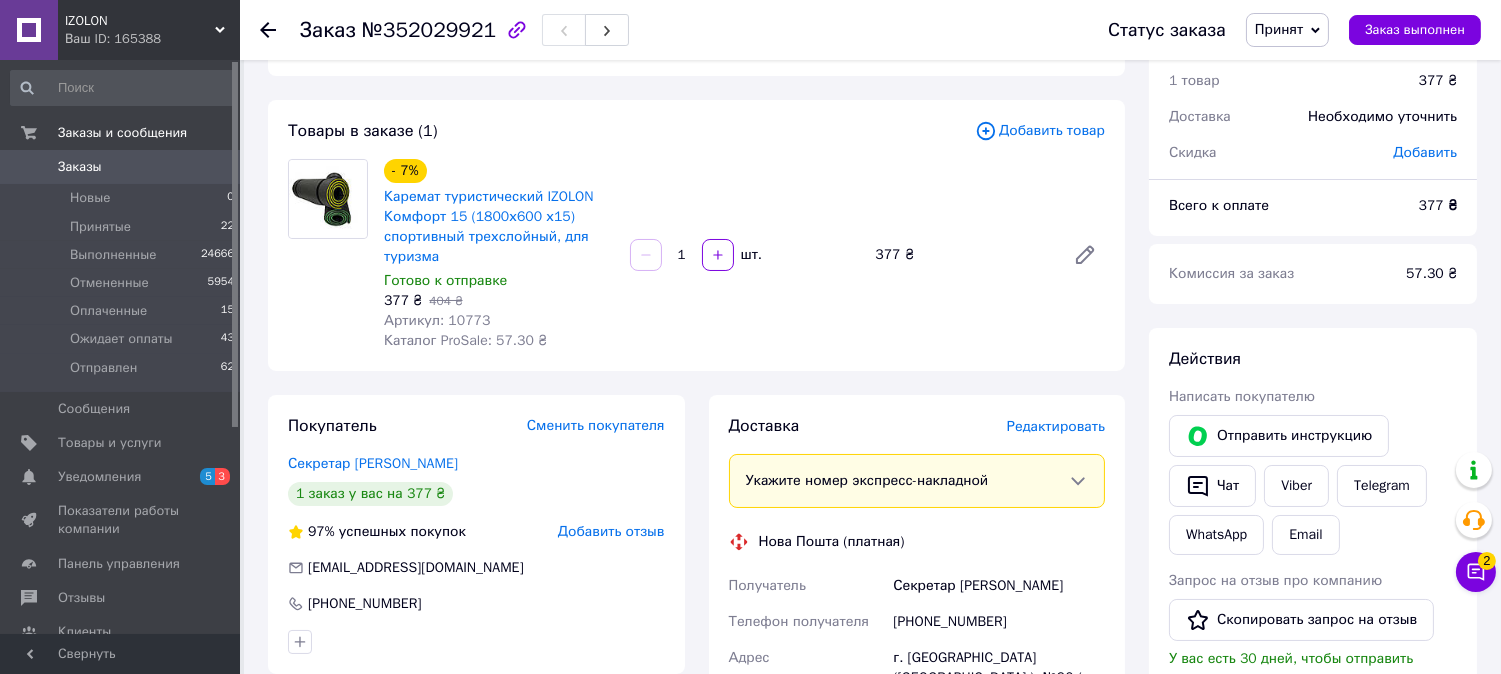 scroll, scrollTop: 111, scrollLeft: 0, axis: vertical 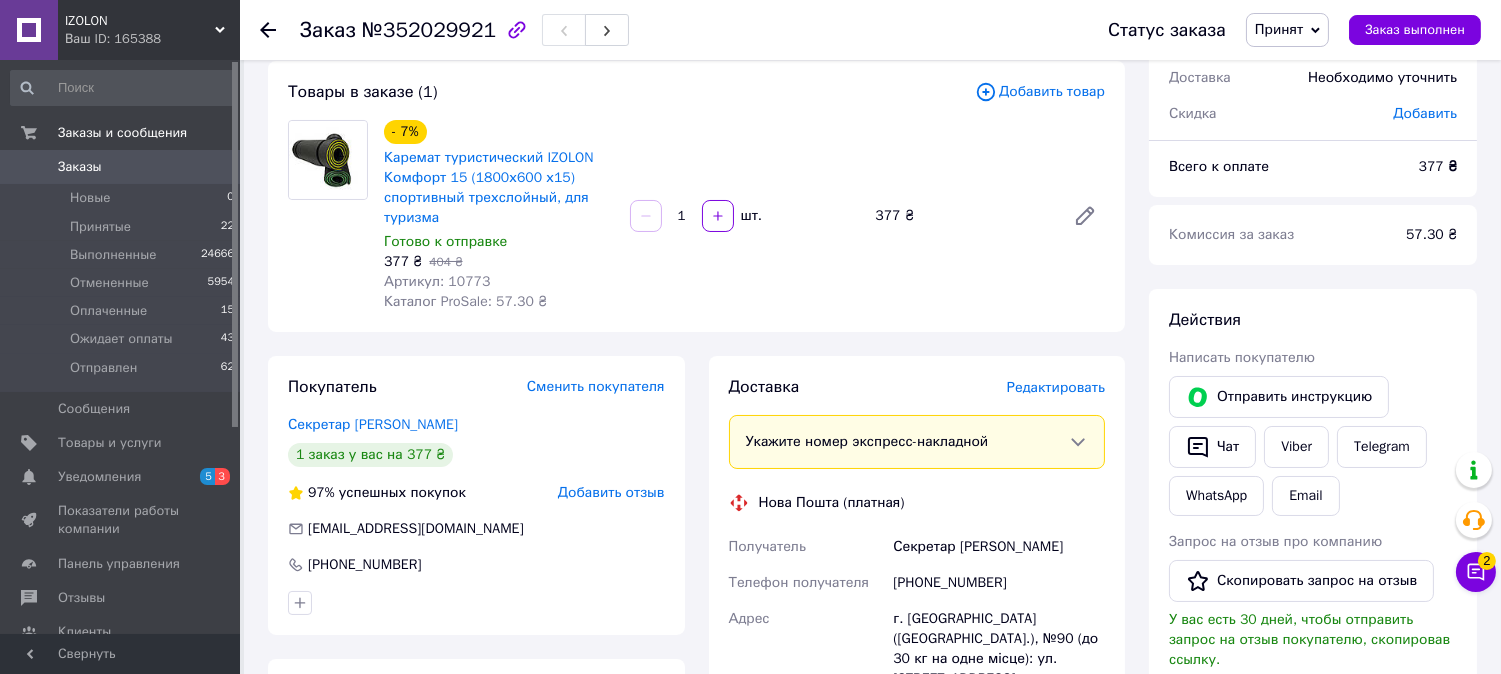 click on "Артикул: 10773" at bounding box center [437, 281] 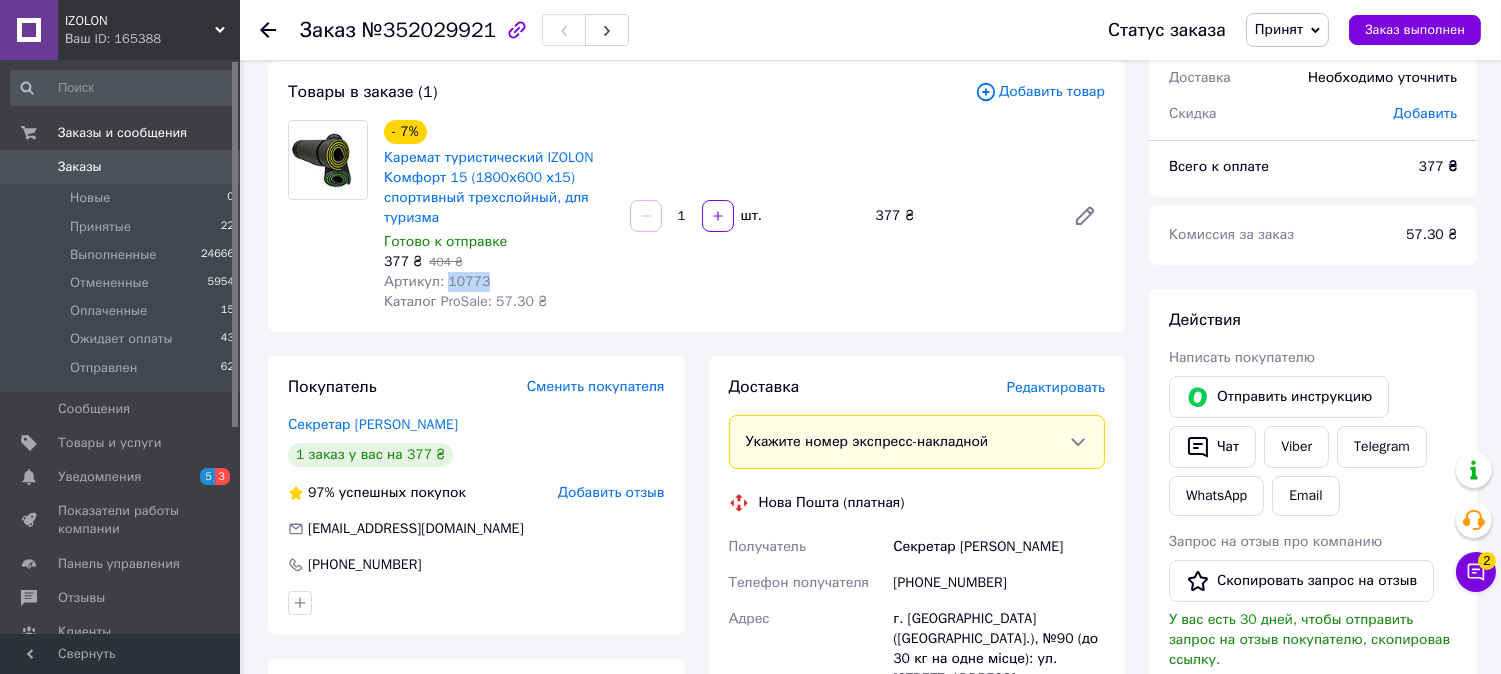 click on "Артикул: 10773" at bounding box center [437, 281] 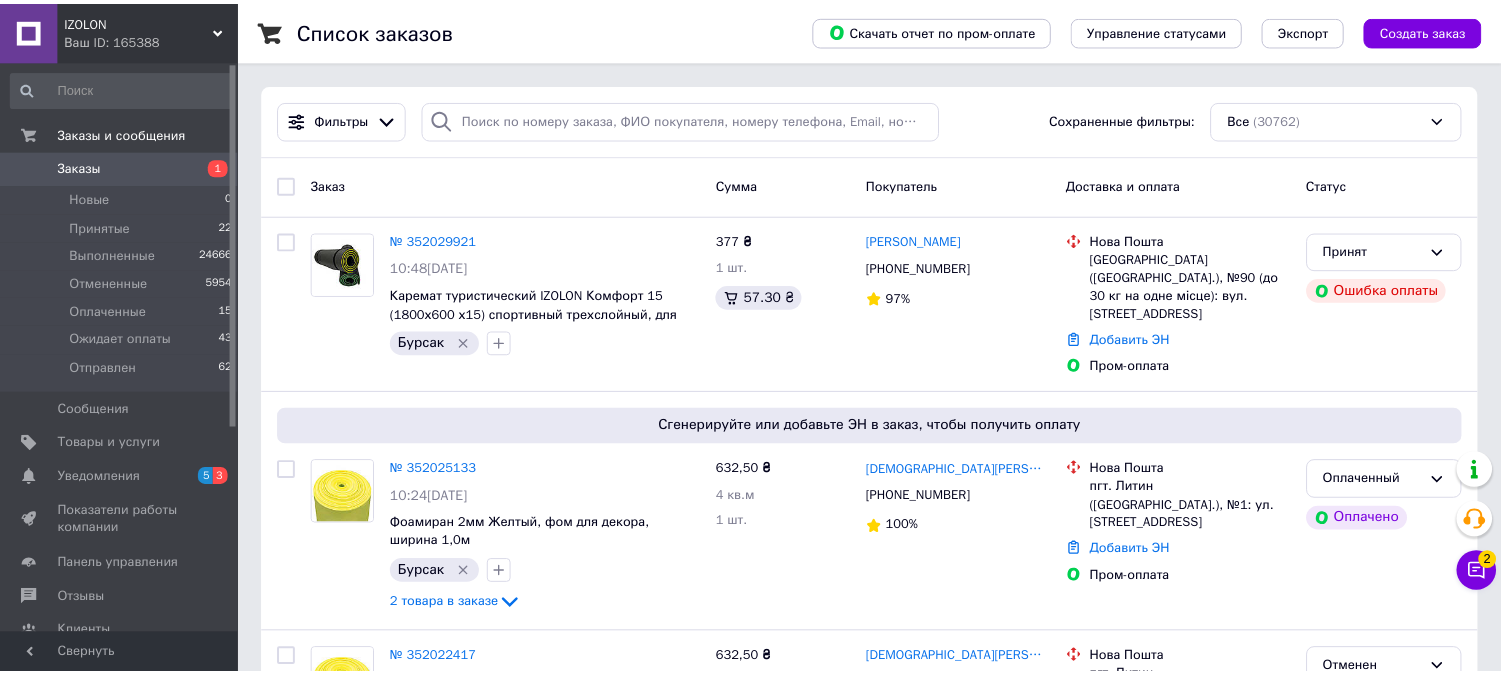 scroll, scrollTop: 0, scrollLeft: 0, axis: both 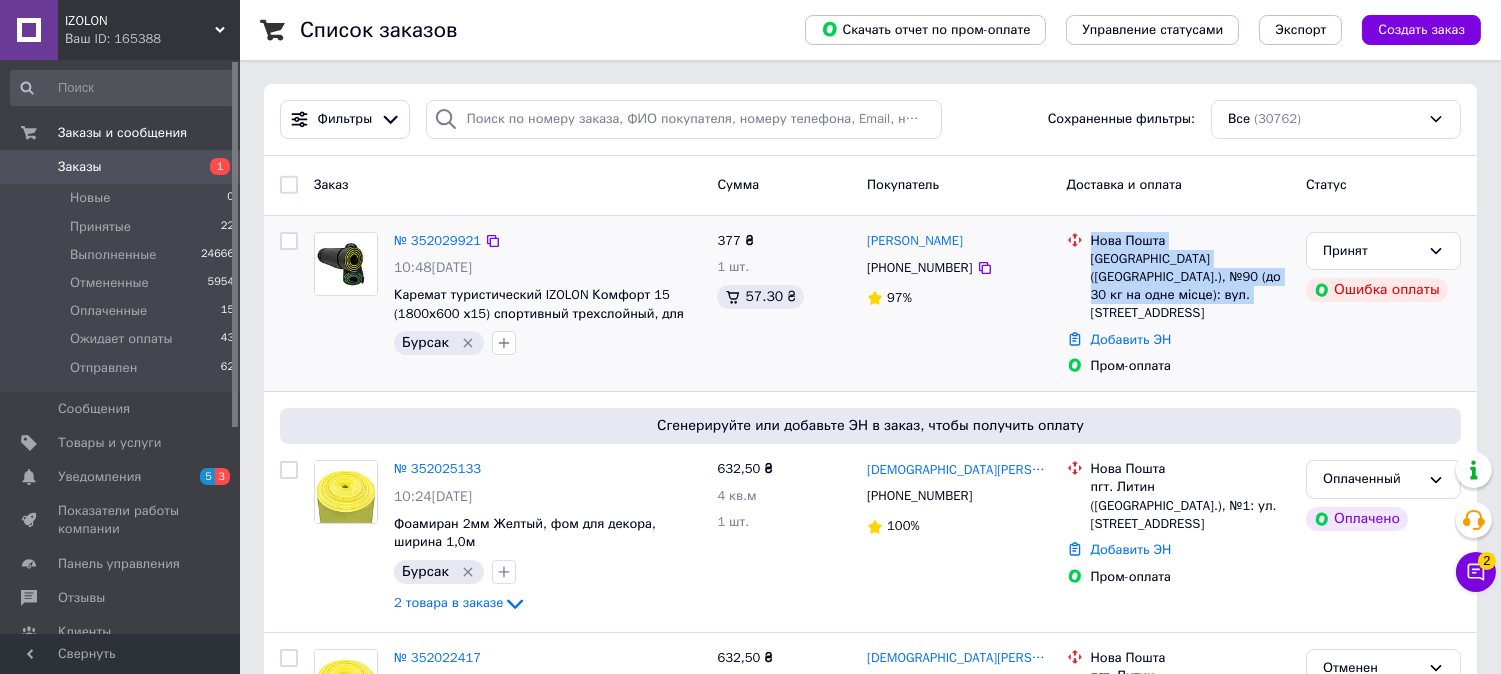 drag, startPoint x: 1208, startPoint y: 293, endPoint x: 1092, endPoint y: 244, distance: 125.92458 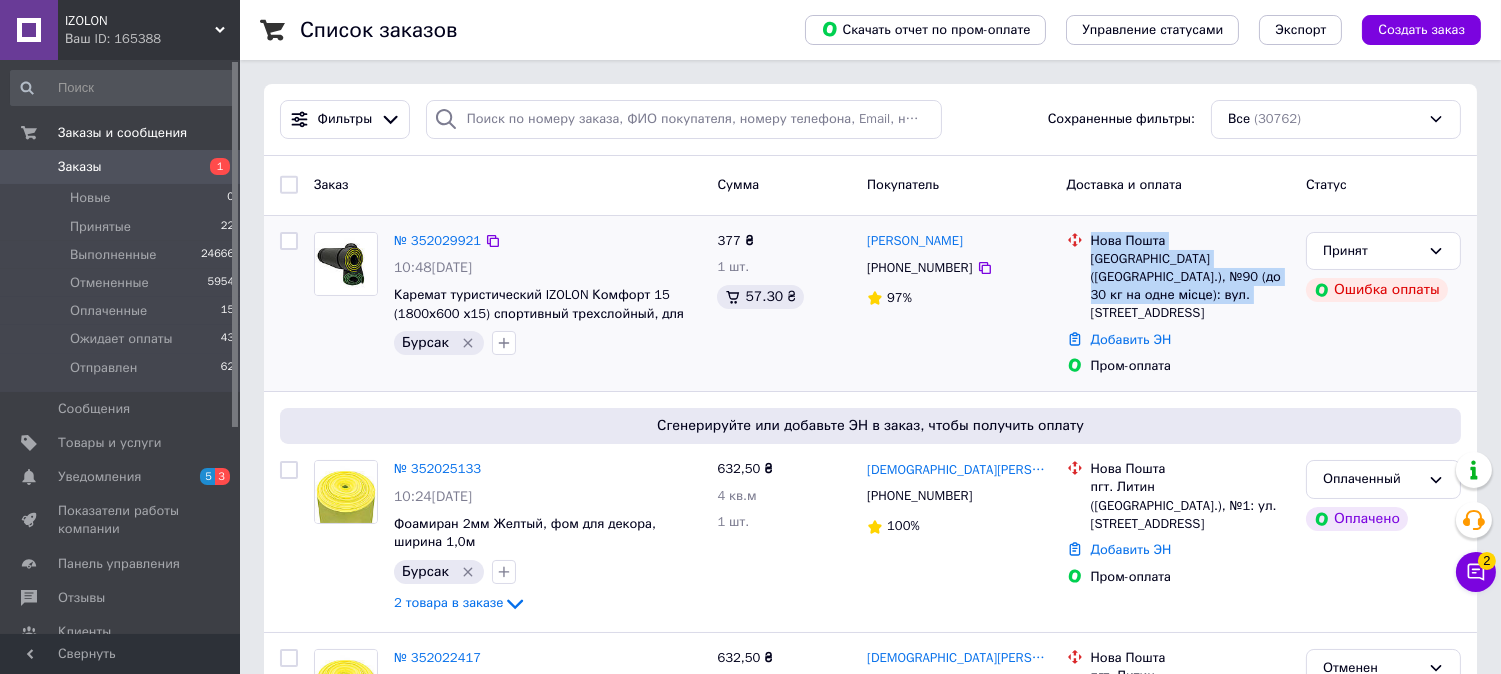 click on "Нова Пошта [GEOGRAPHIC_DATA] ([GEOGRAPHIC_DATA].), №90 (до 30 кг на одне місце): вул. [STREET_ADDRESS]" at bounding box center (1190, 277) 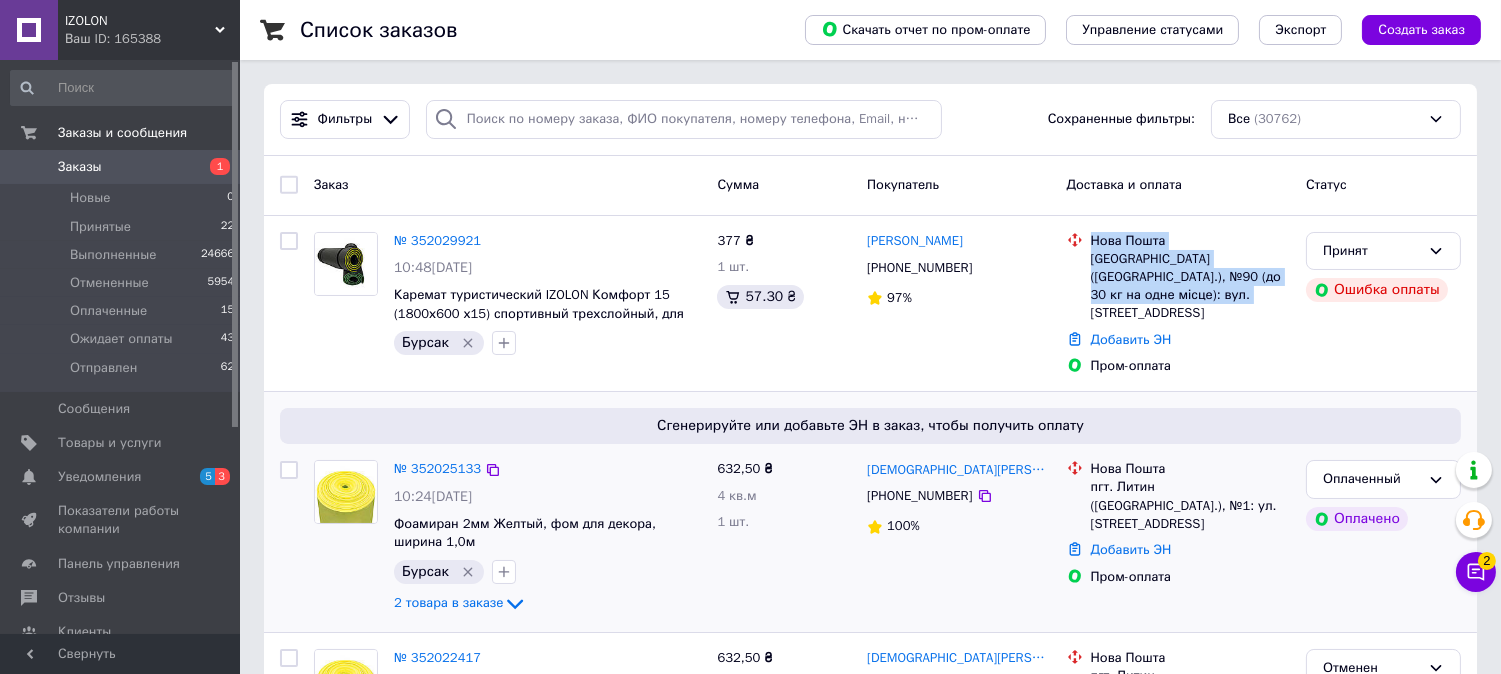 copy on "Нова Пошта [GEOGRAPHIC_DATA] ([GEOGRAPHIC_DATA].), №90 (до 30 кг на одне місце): вул. [STREET_ADDRESS]" 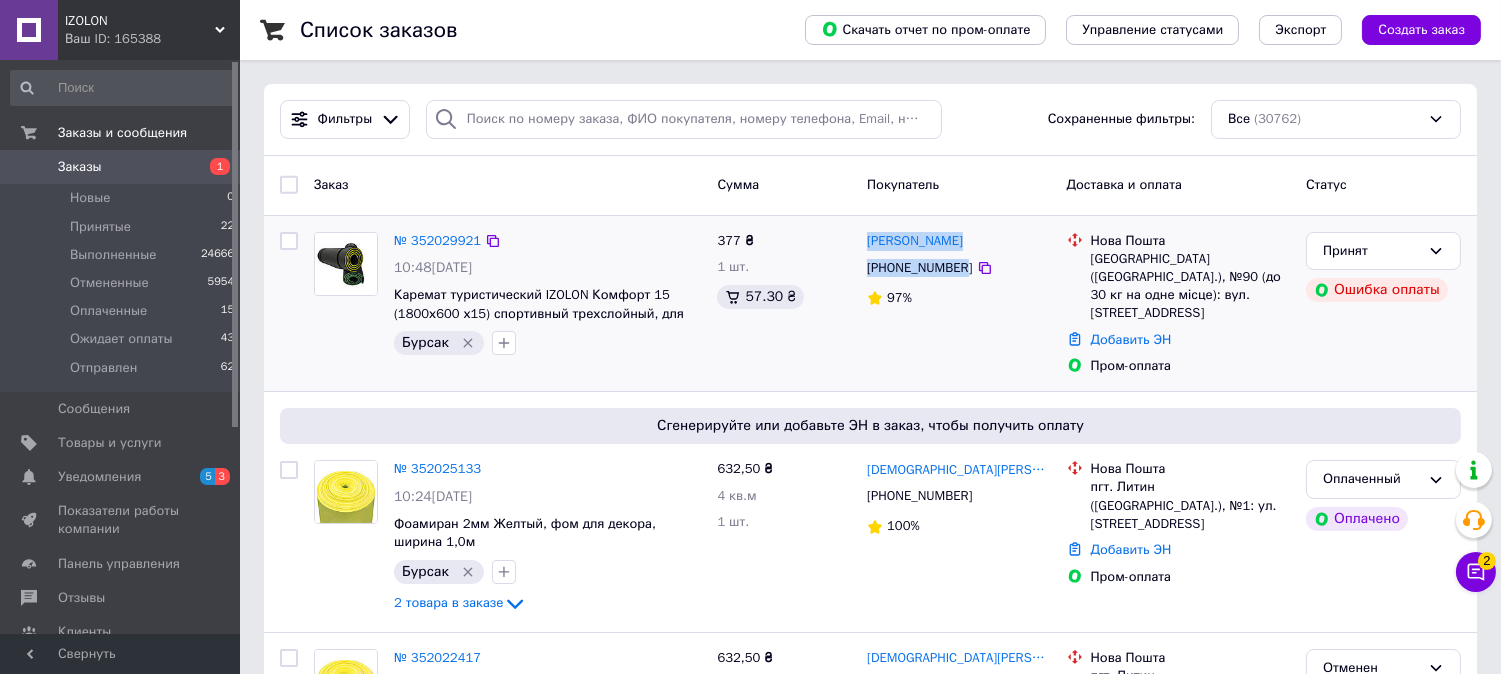 drag, startPoint x: 960, startPoint y: 265, endPoint x: 865, endPoint y: 238, distance: 98.762344 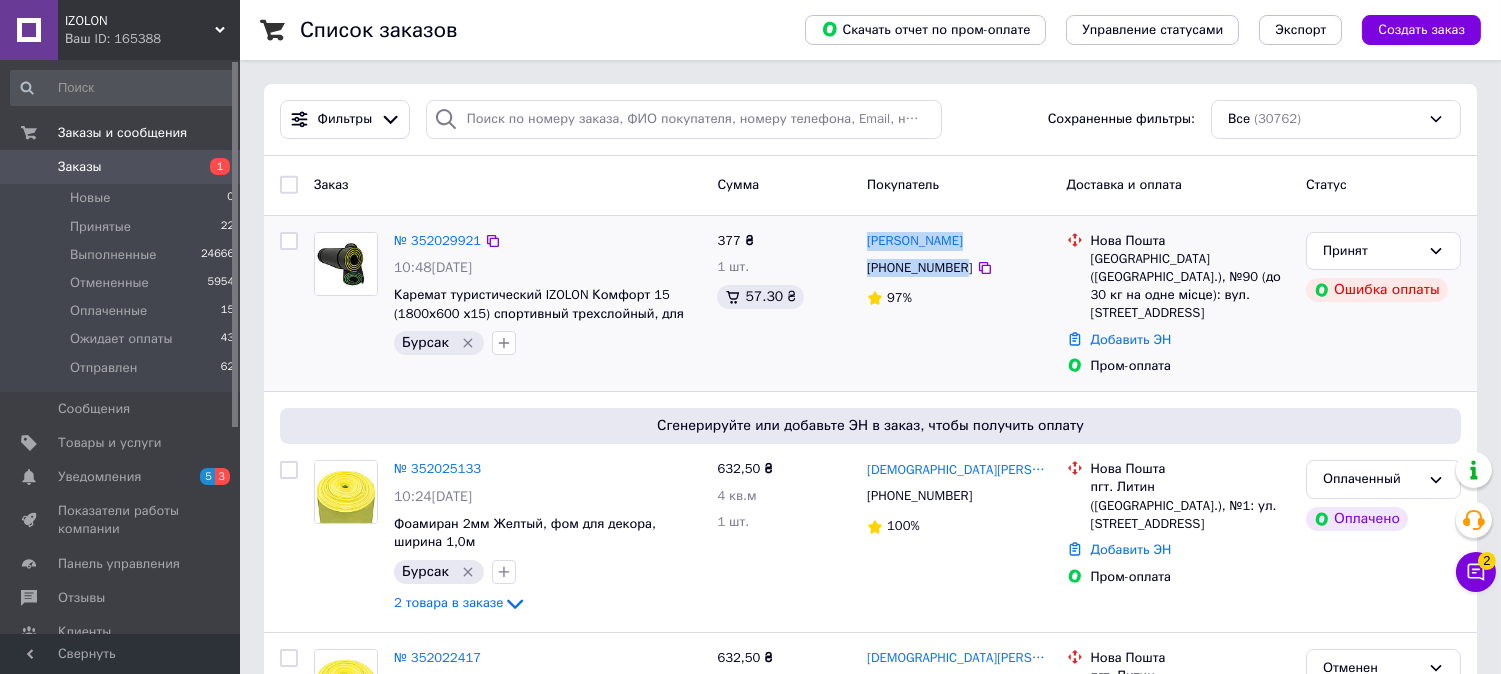 click on "Юрій Секретар +380939046179 97%" at bounding box center (959, 304) 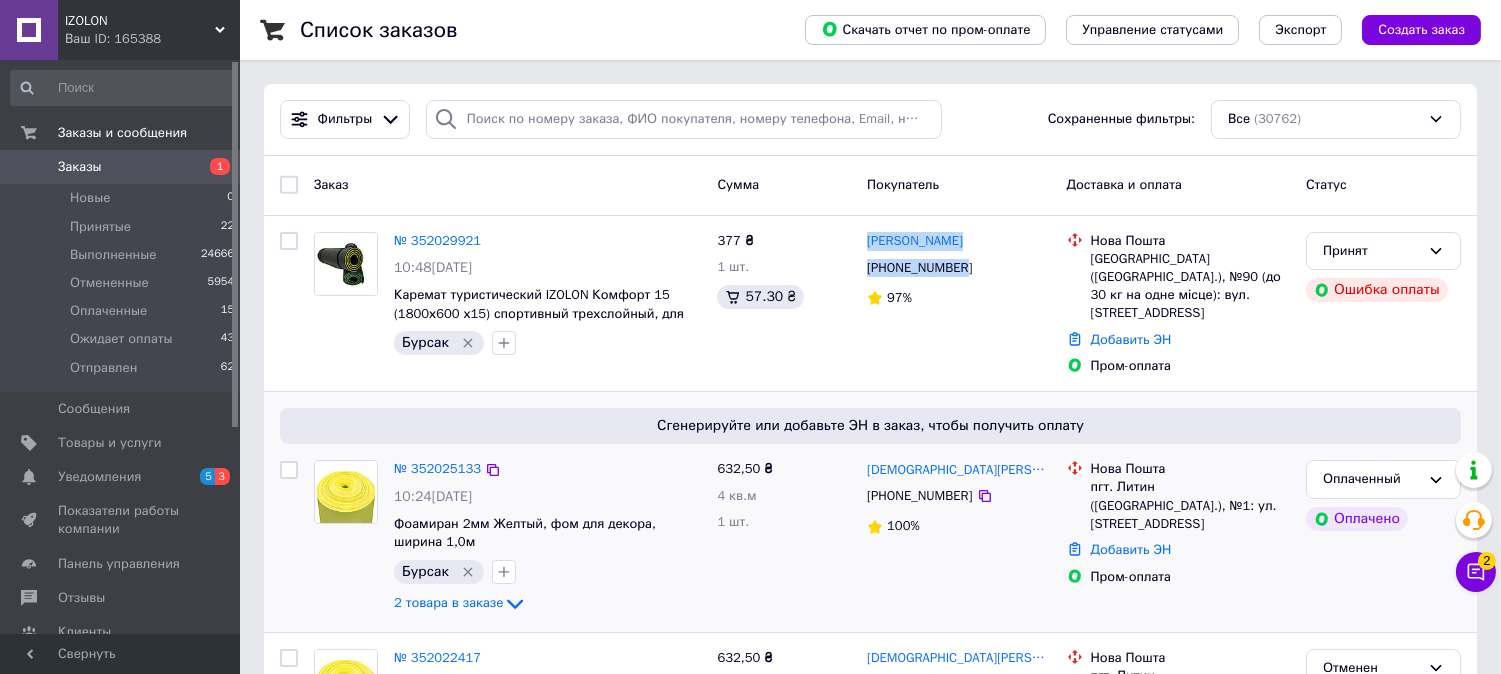 copy on "Юрій Секретар +380939046179" 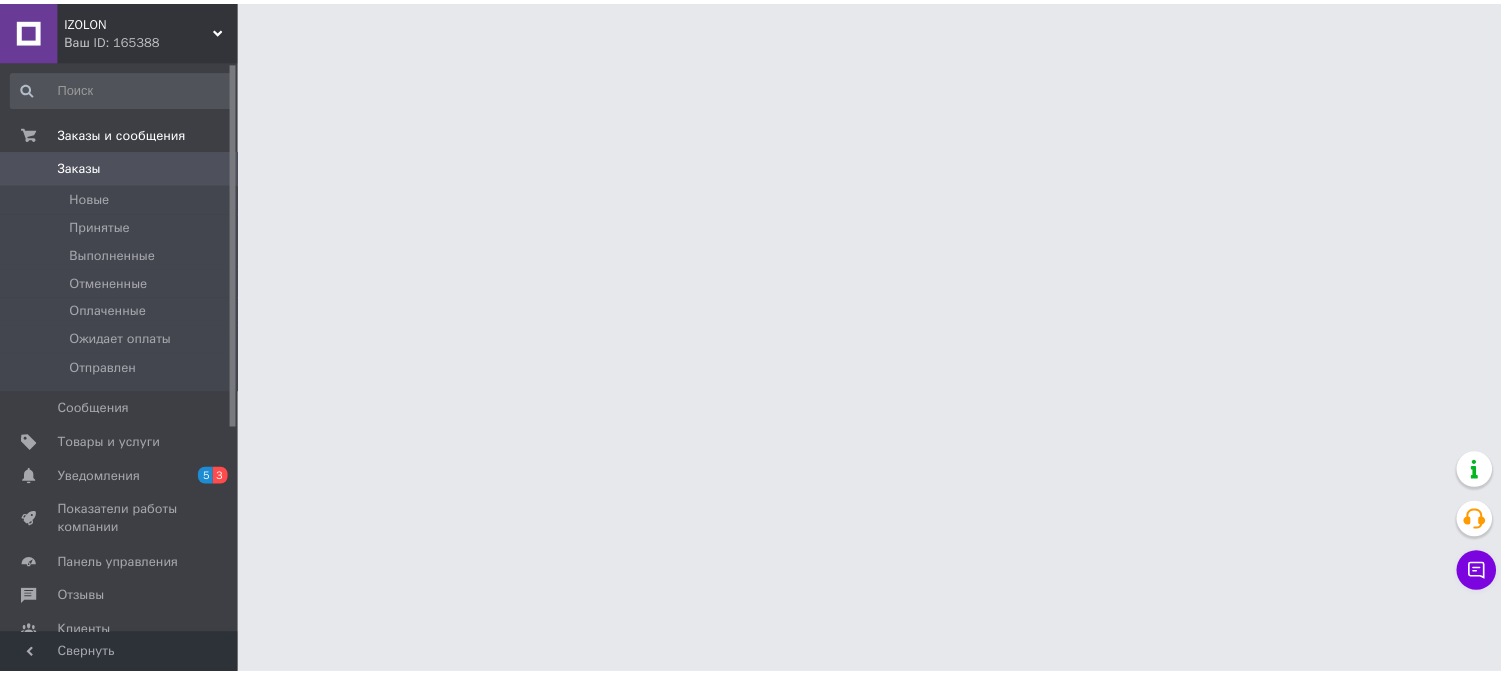 scroll, scrollTop: 0, scrollLeft: 0, axis: both 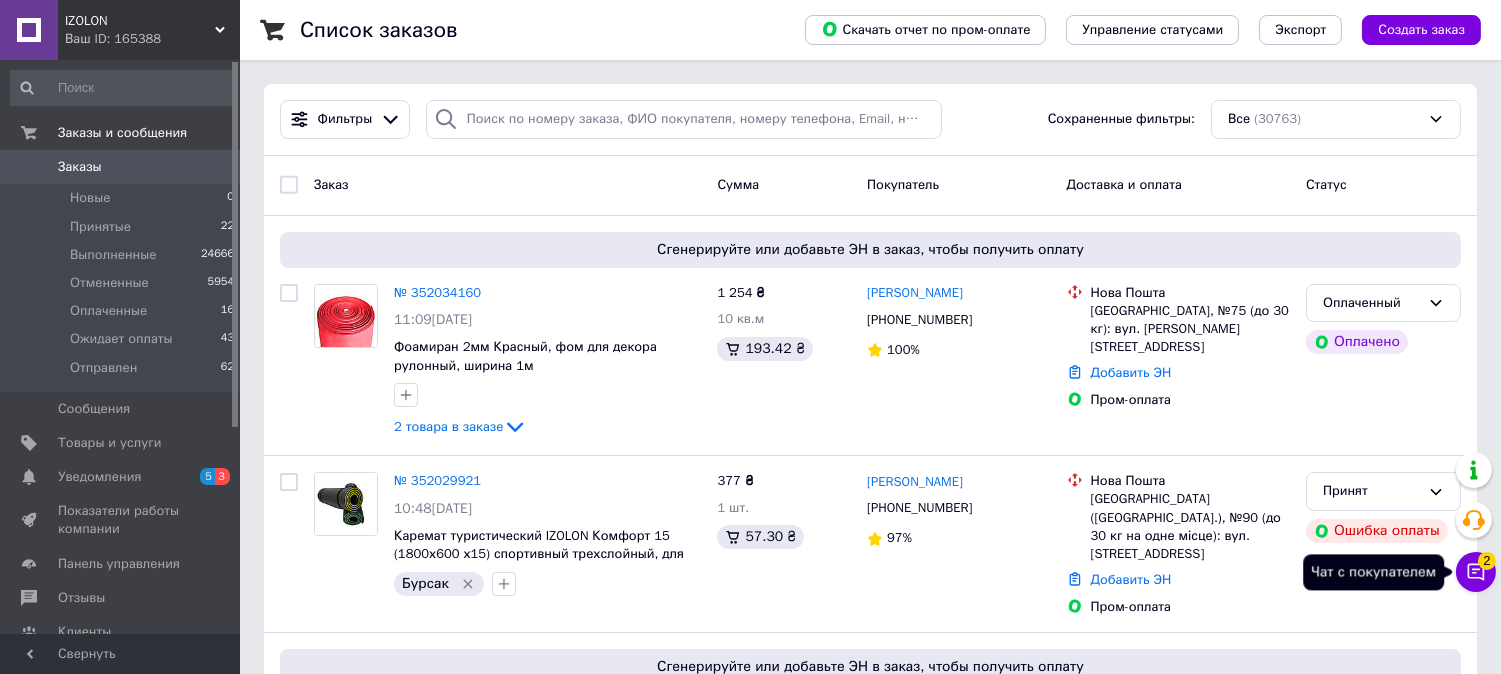 click 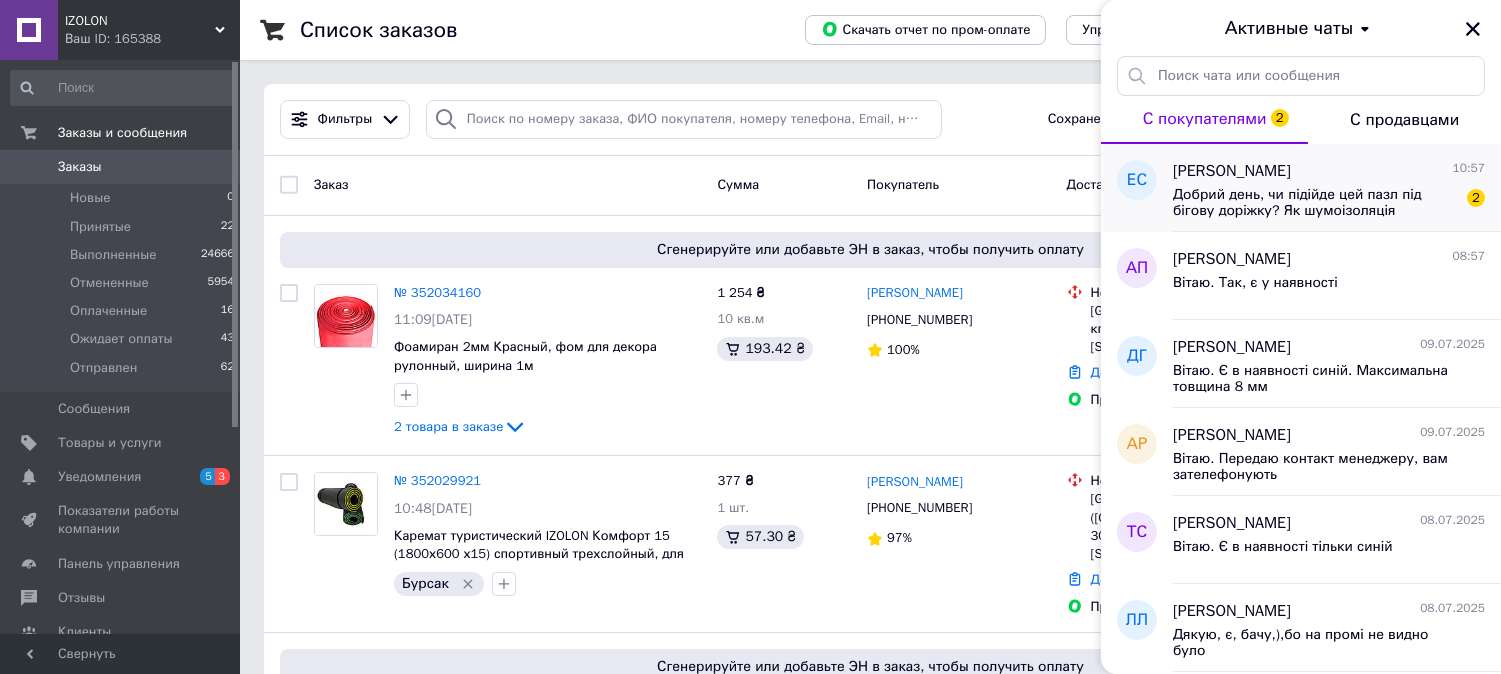 click on "[PERSON_NAME] 10:57 Добрий день, чи підійде цей пазл під бігову доріжку? Як шумоізоляція 2" at bounding box center [1337, 188] 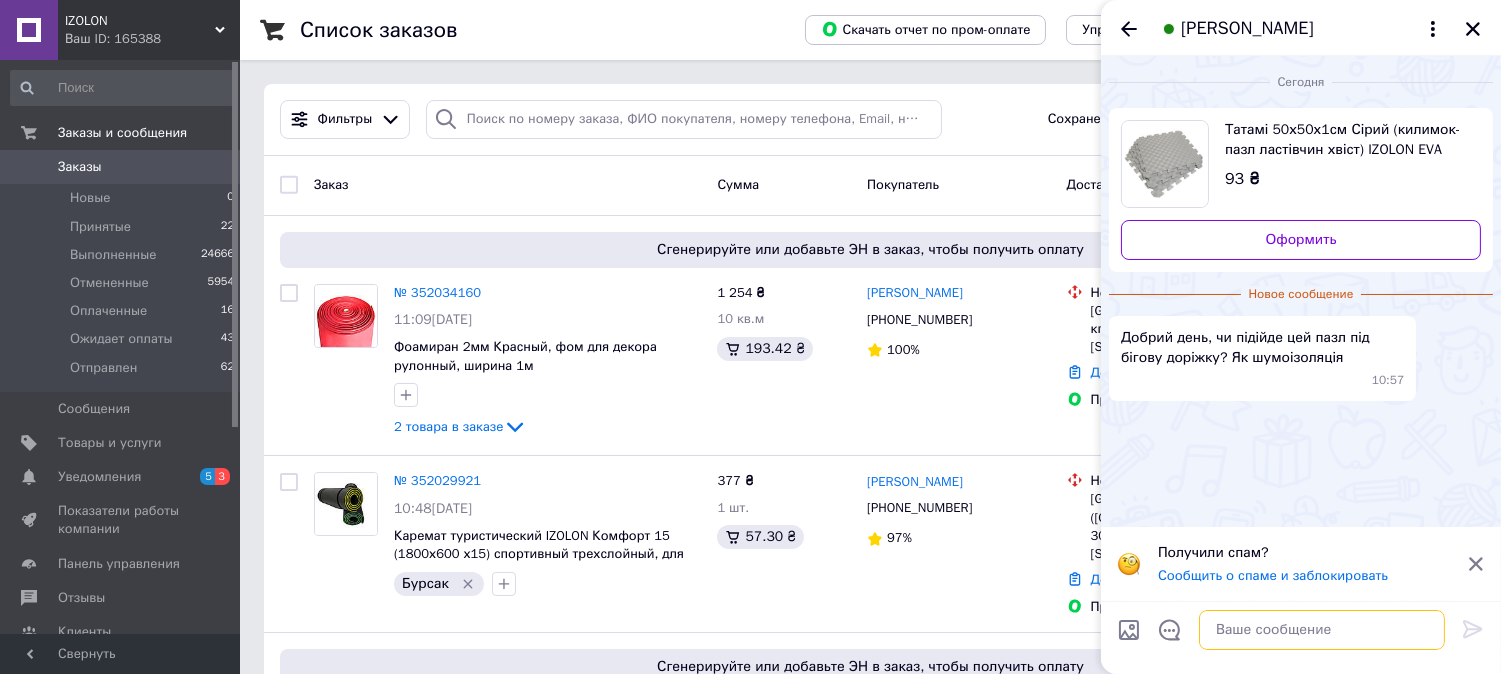 click at bounding box center (1322, 630) 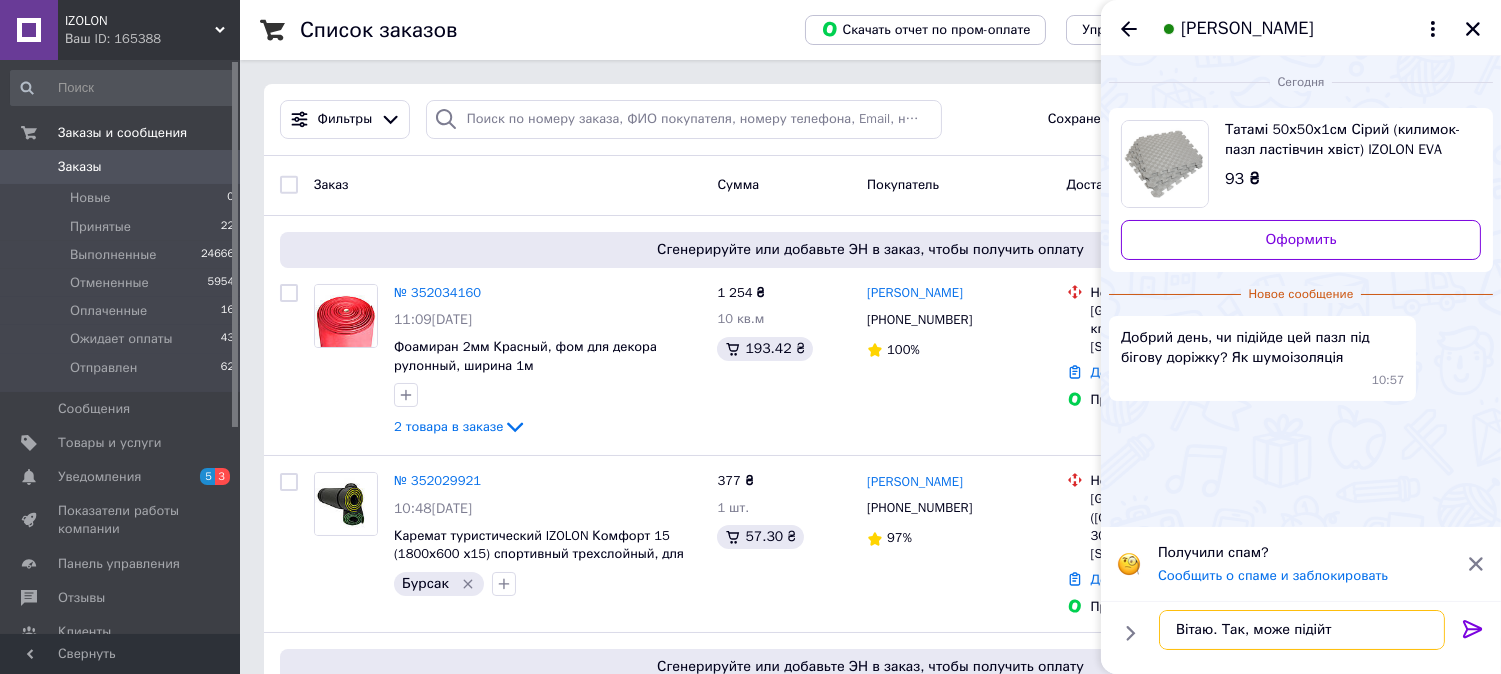 type on "Вітаю. Так, може підійти" 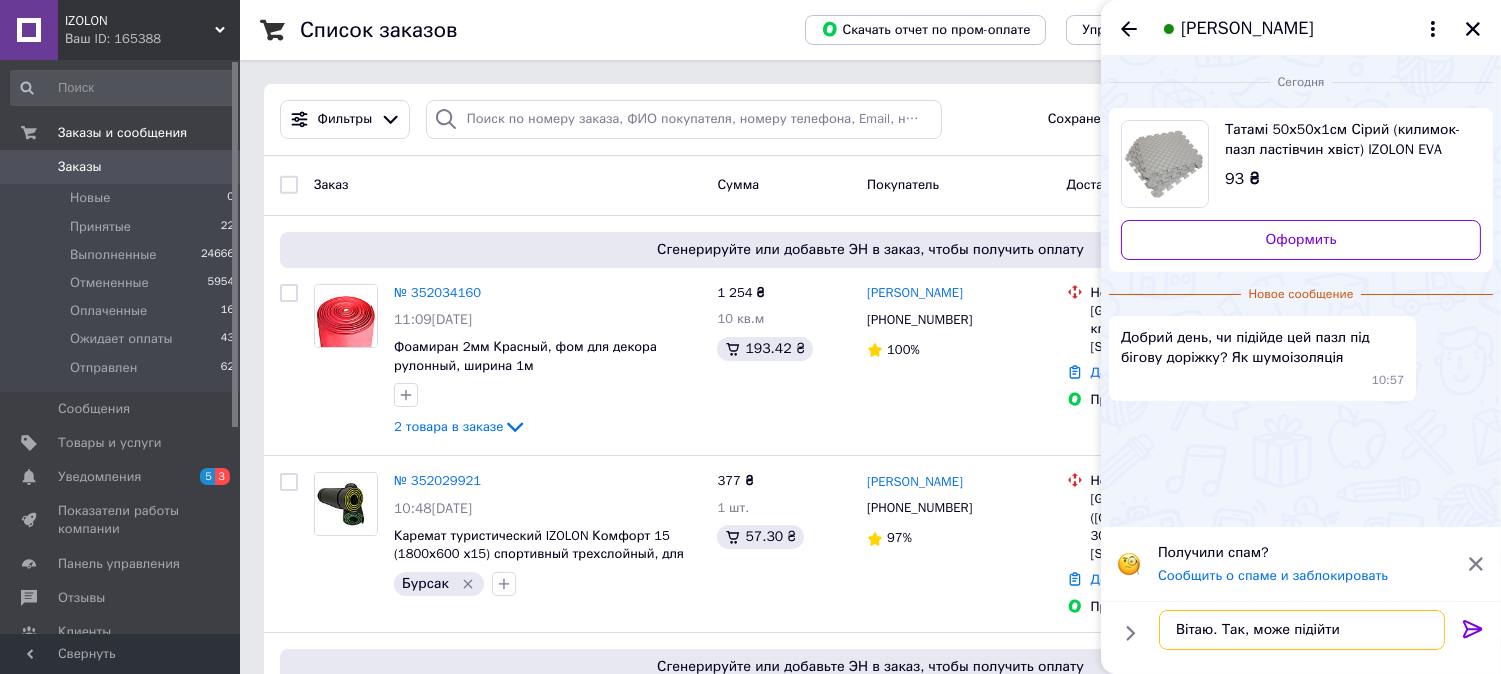 type 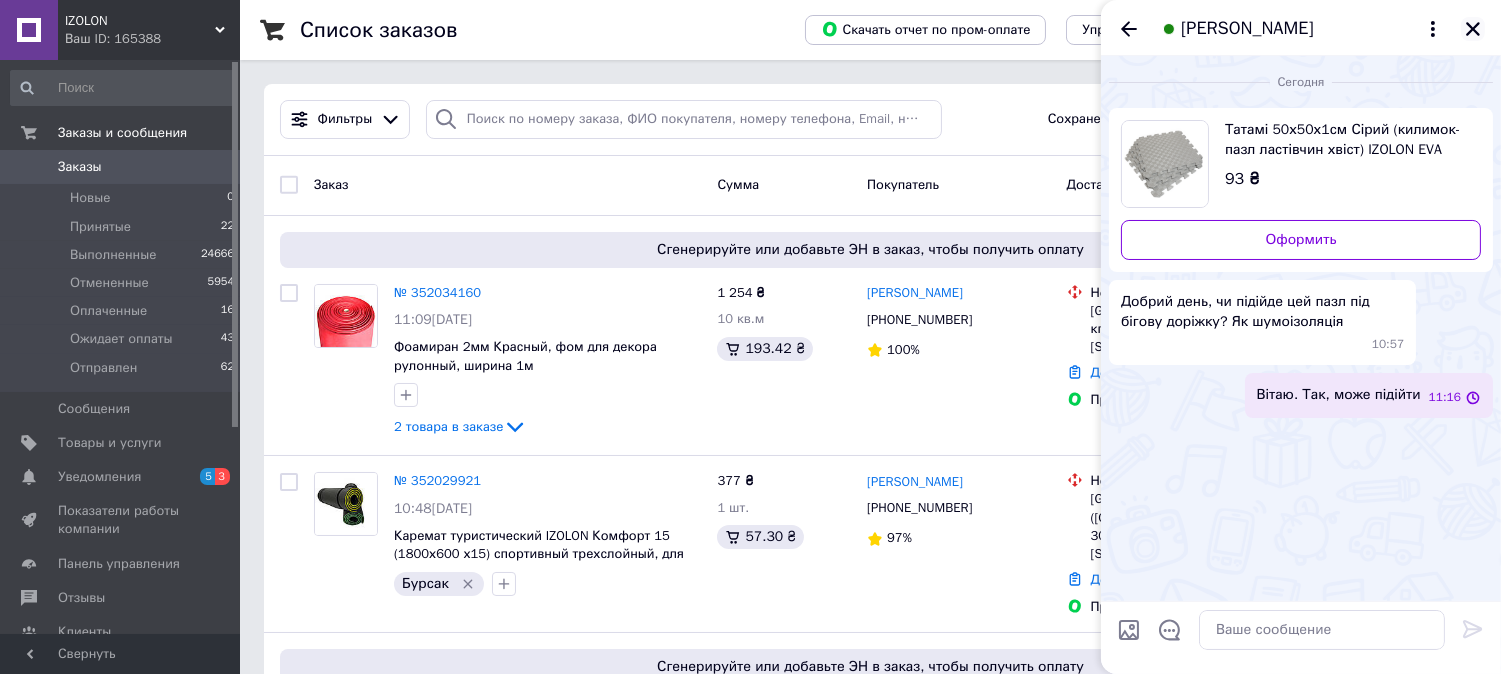 click 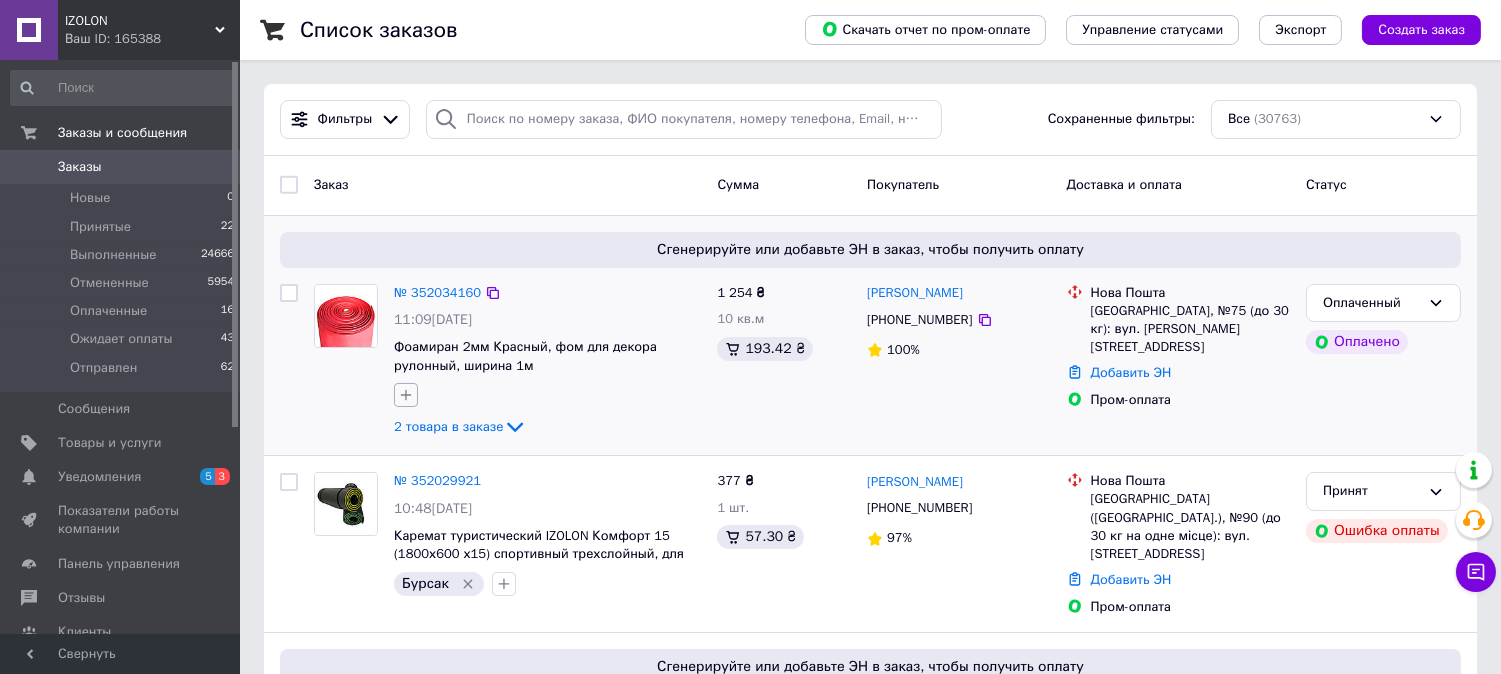 click at bounding box center (406, 395) 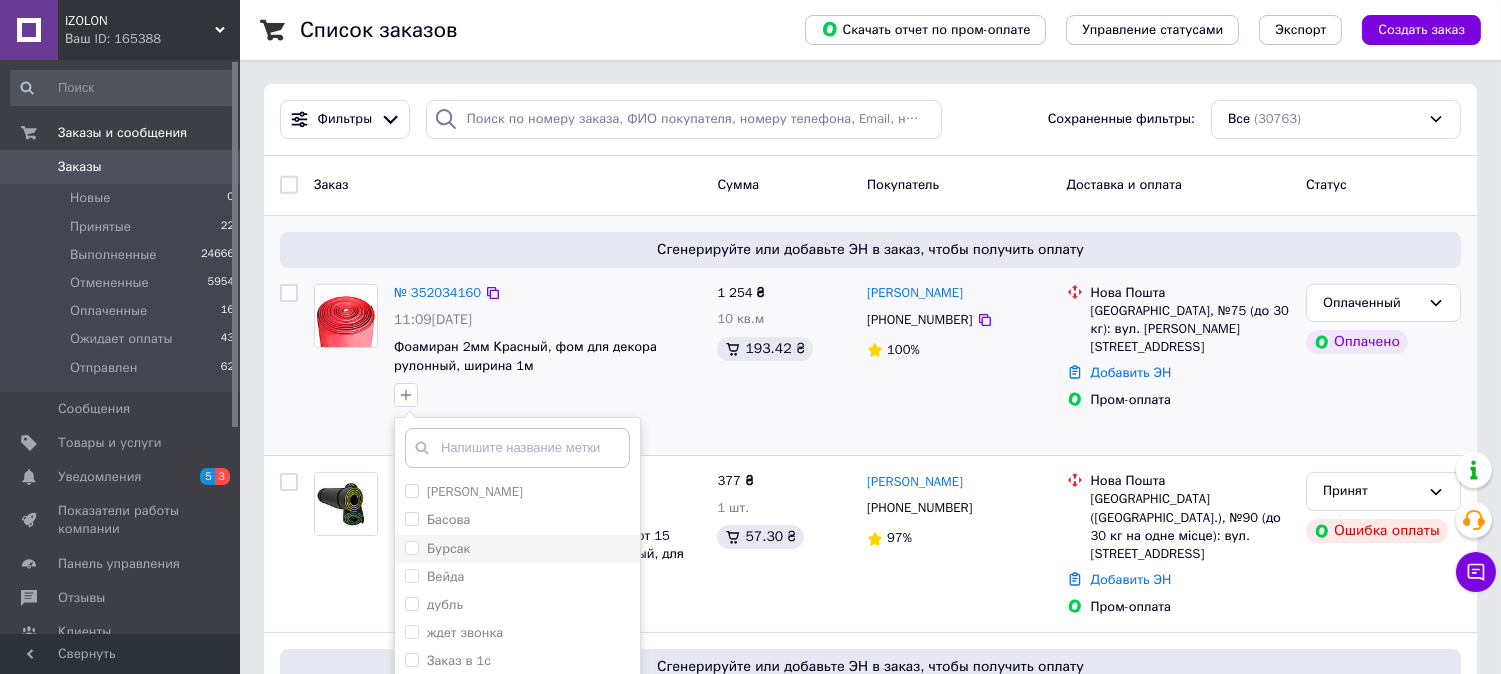 click on "Бурсак" at bounding box center (411, 547) 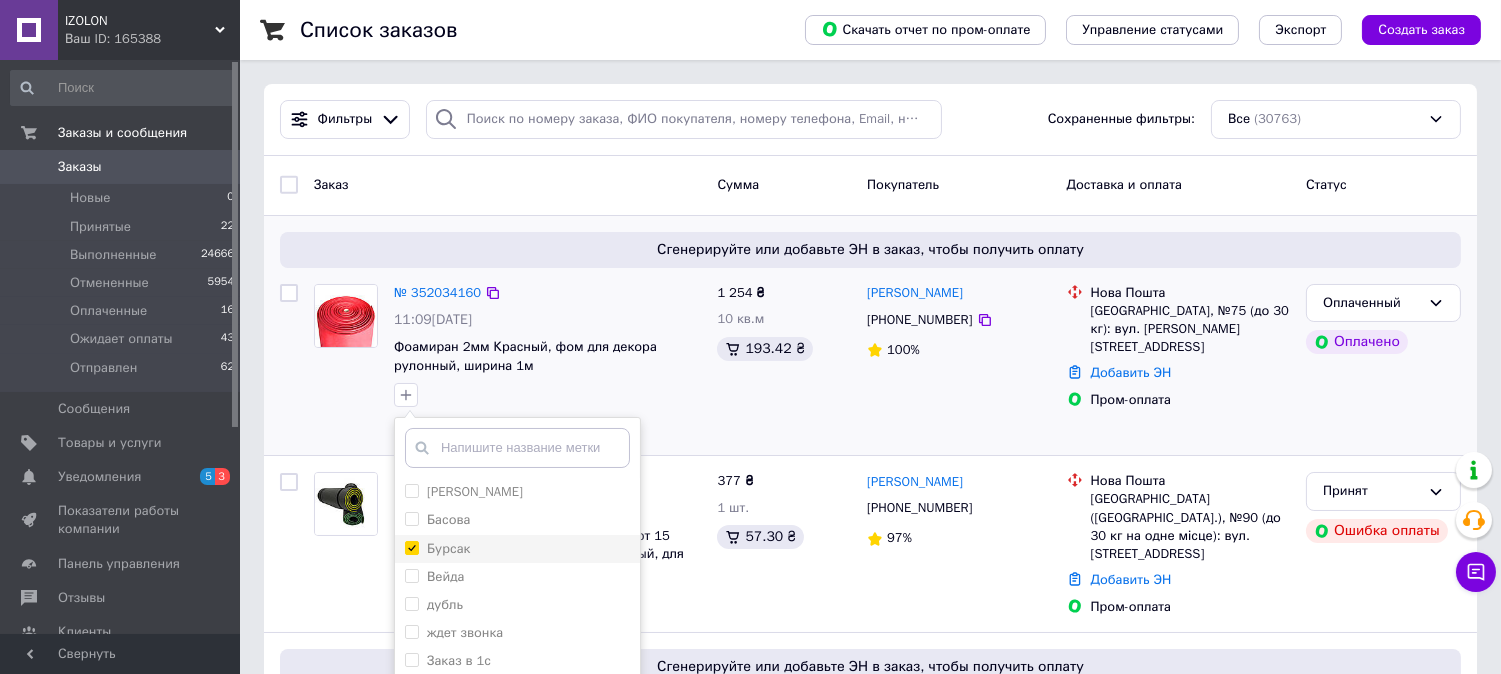 checkbox on "true" 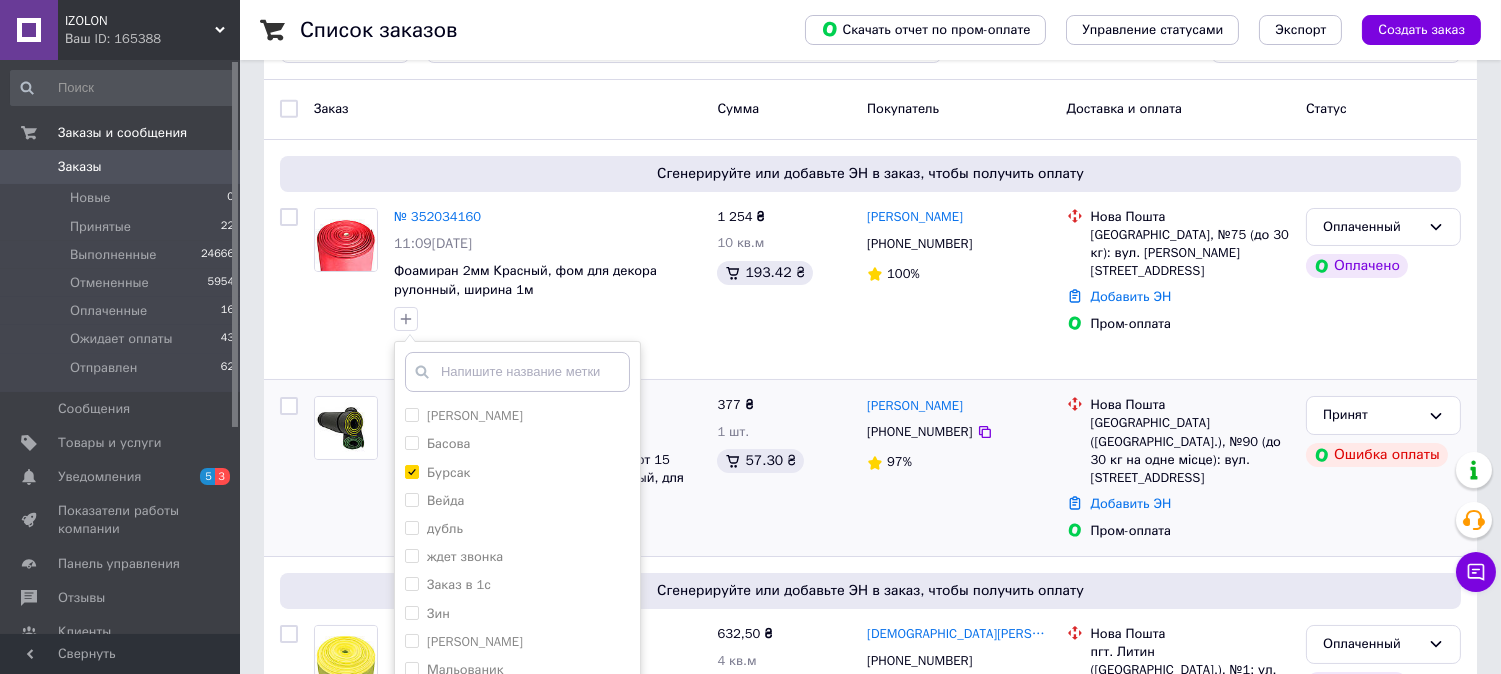 scroll, scrollTop: 111, scrollLeft: 0, axis: vertical 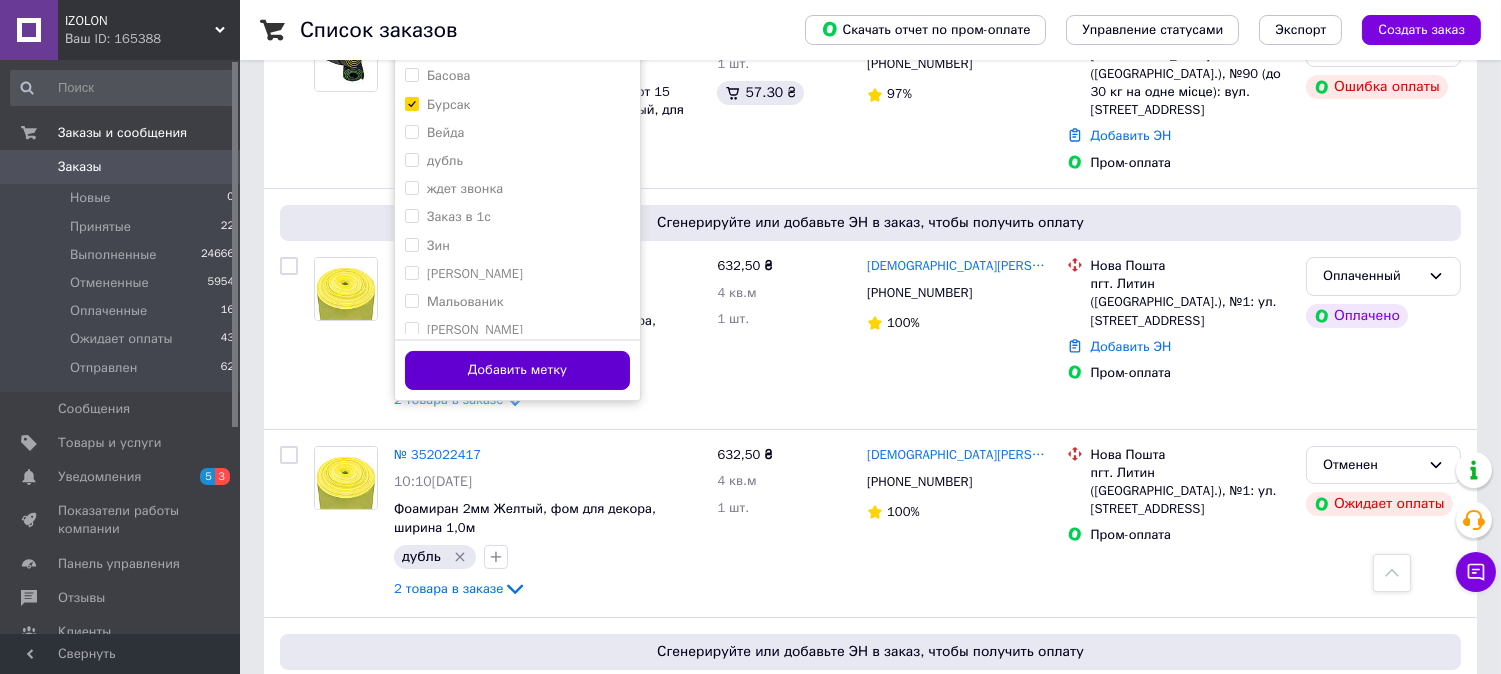 click on "Добавить метку" at bounding box center [517, 370] 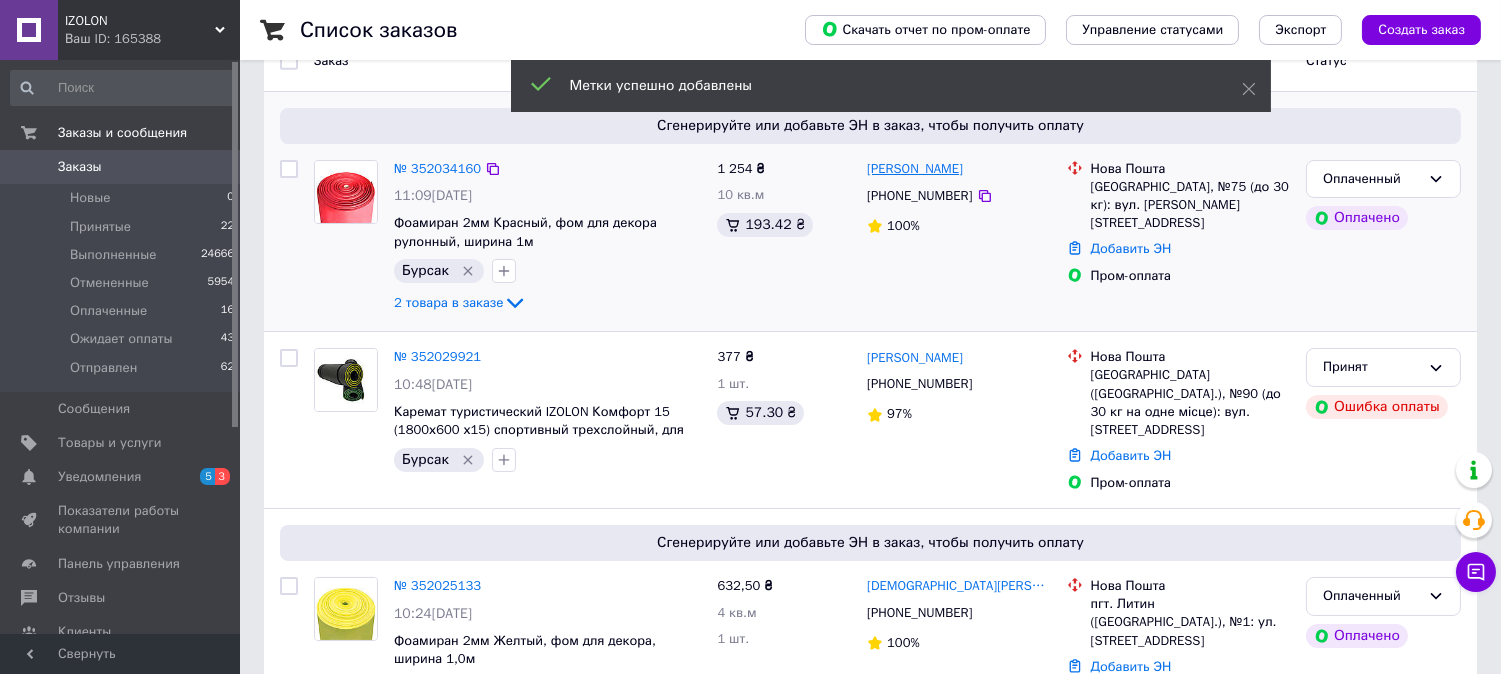 scroll, scrollTop: 111, scrollLeft: 0, axis: vertical 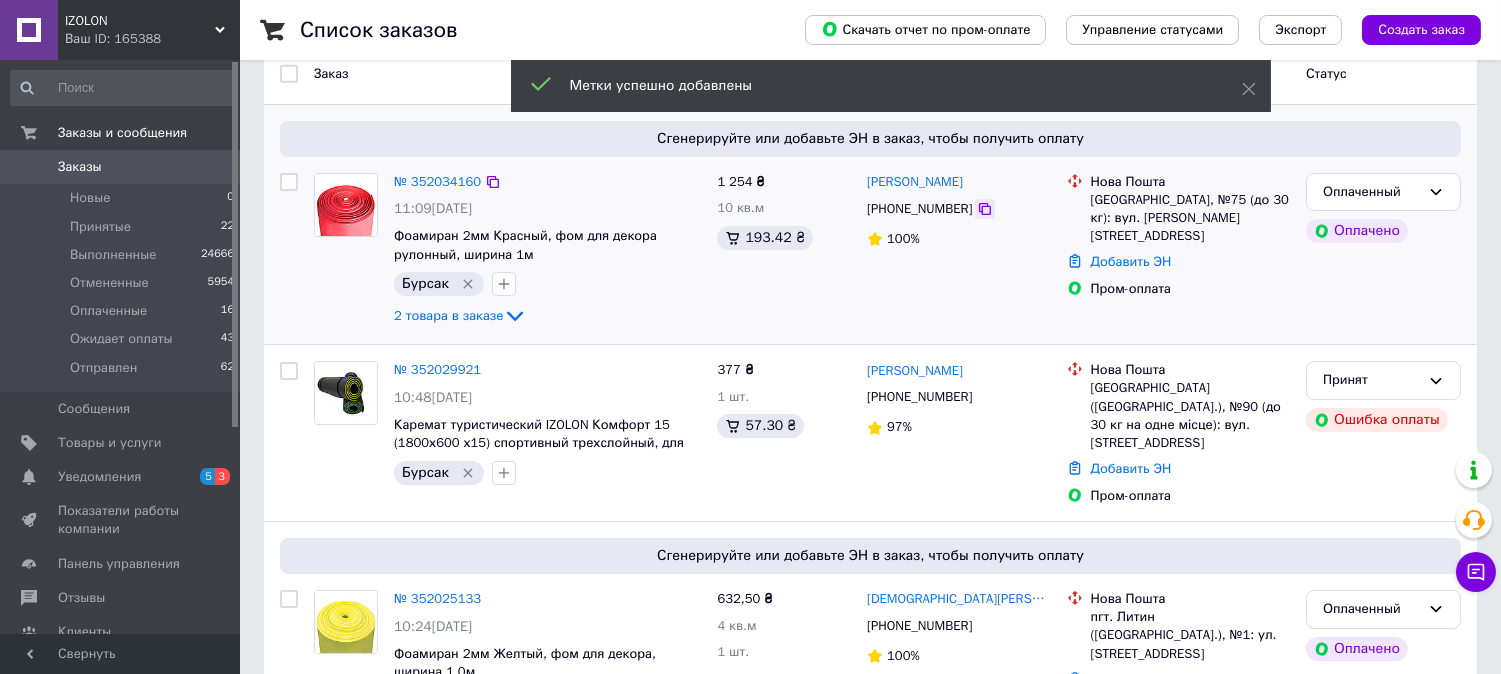 click 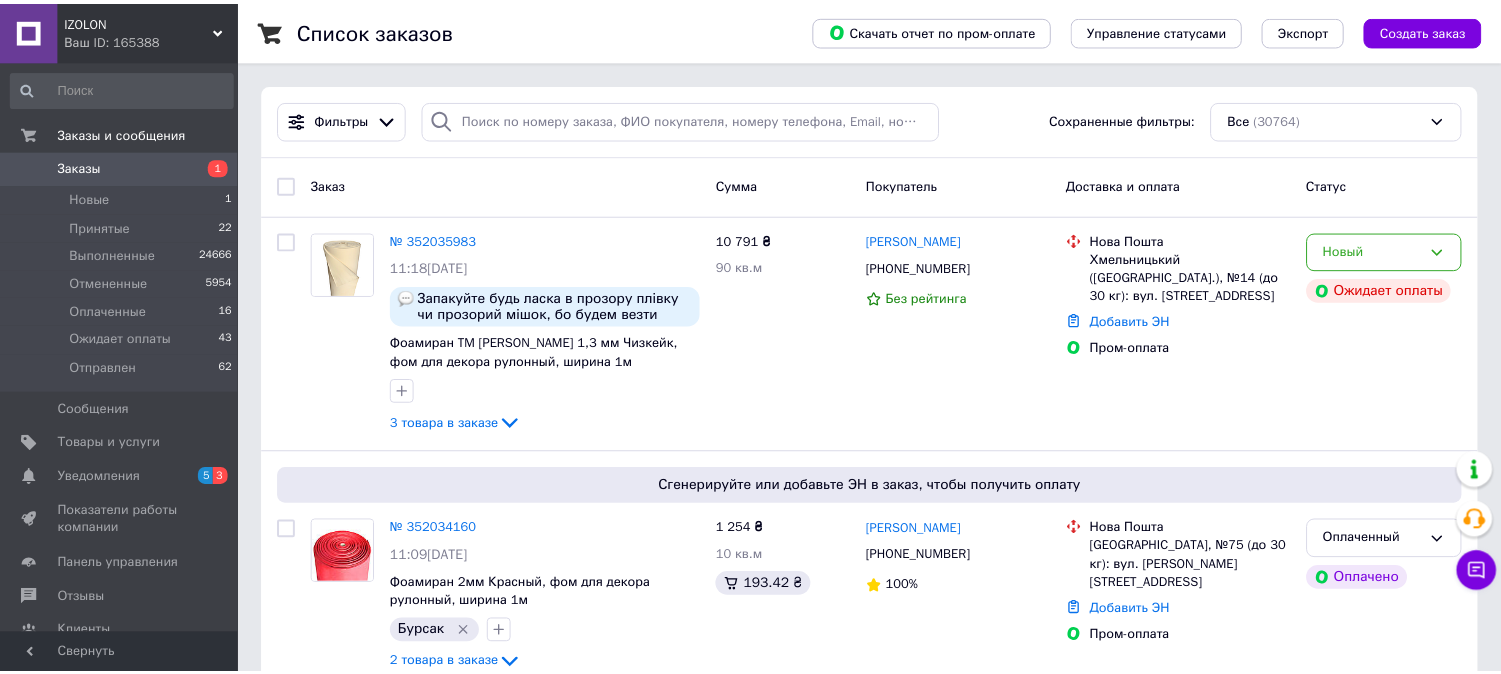 scroll, scrollTop: 0, scrollLeft: 0, axis: both 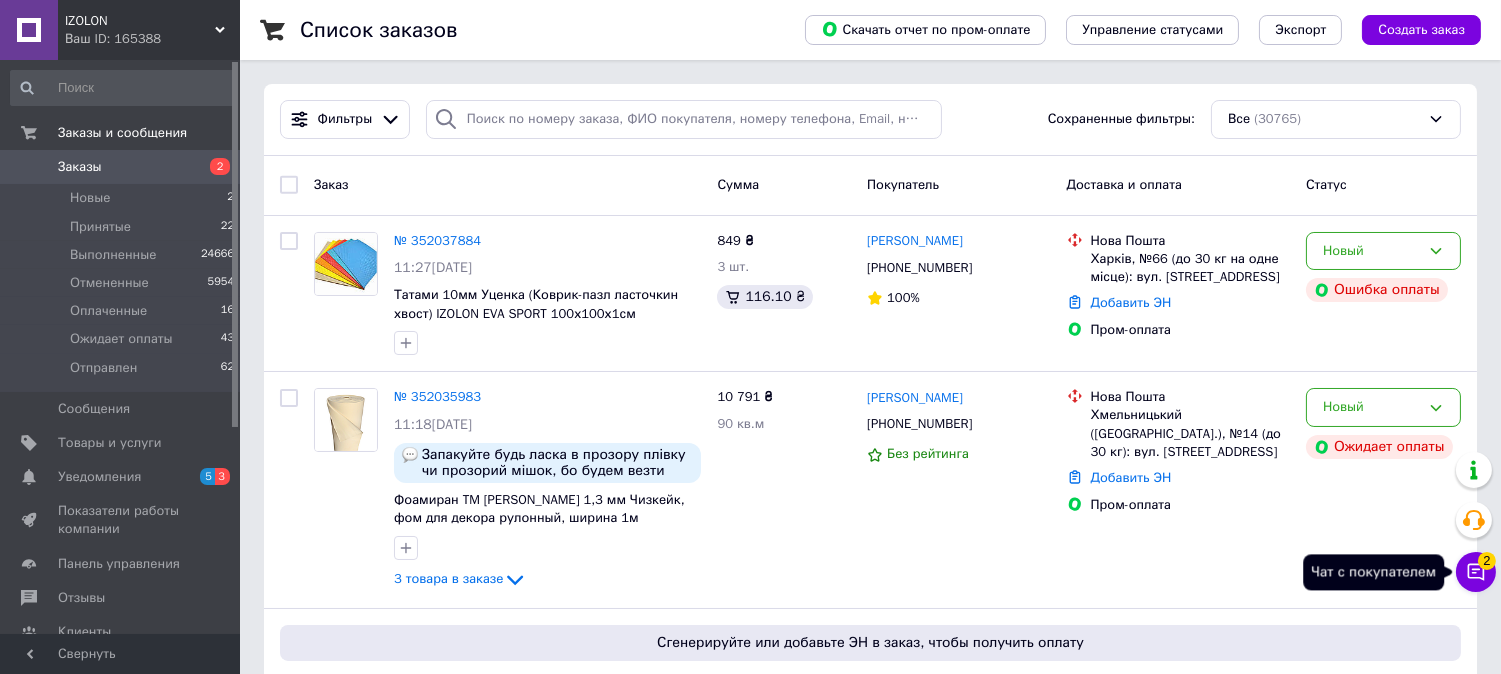 click 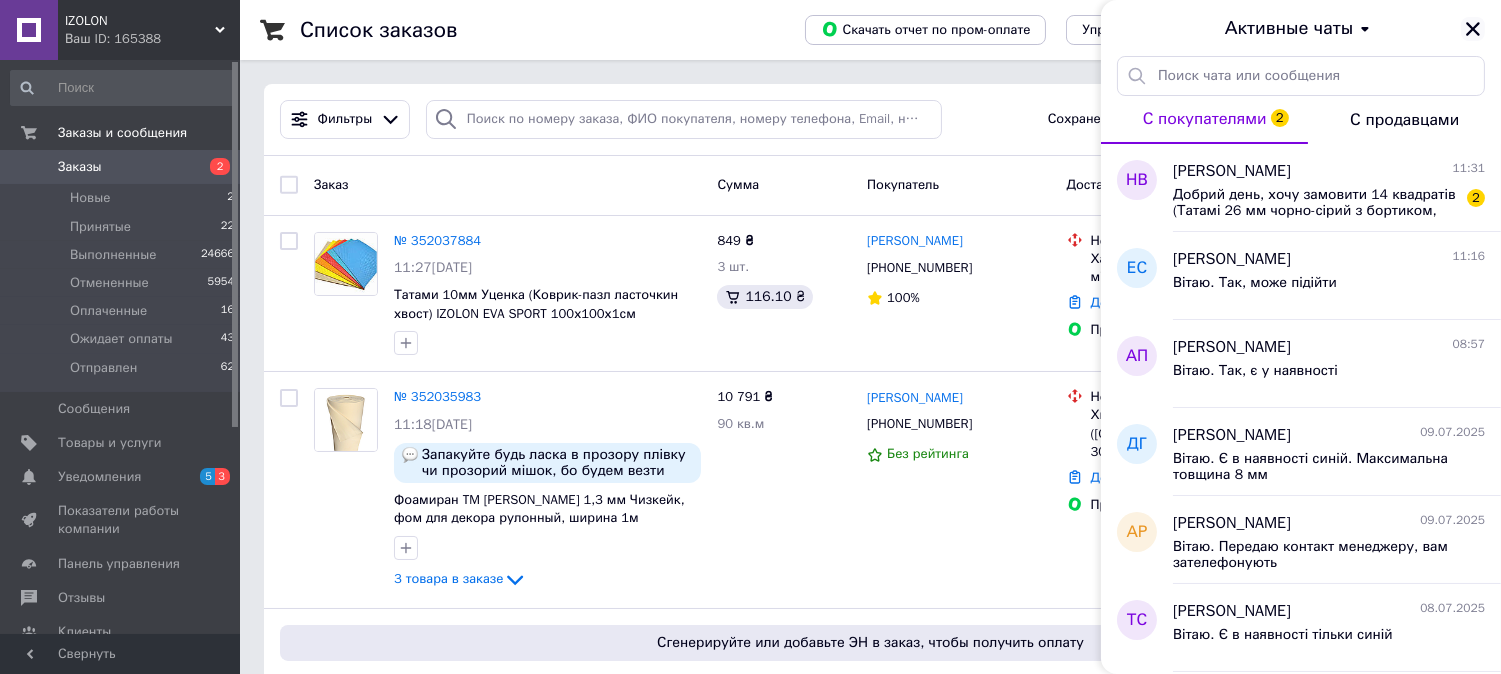 click 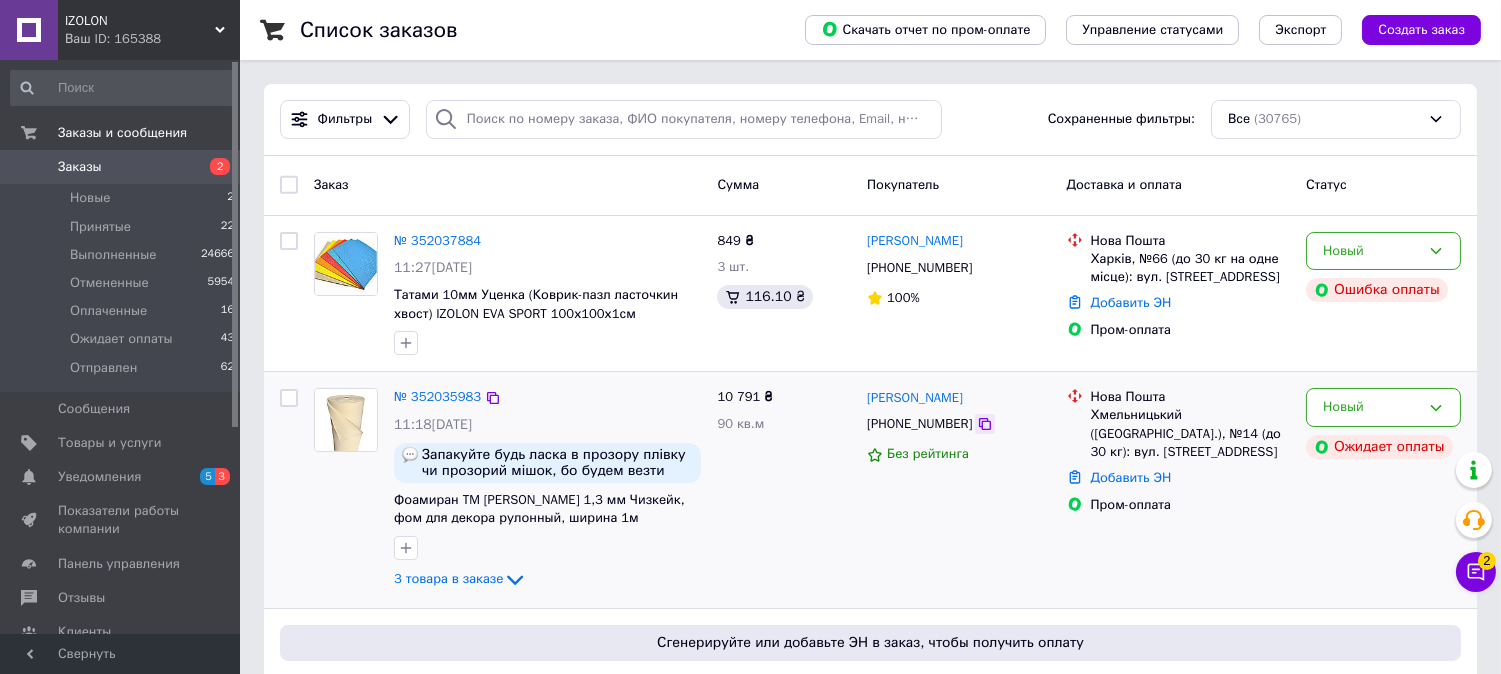 click 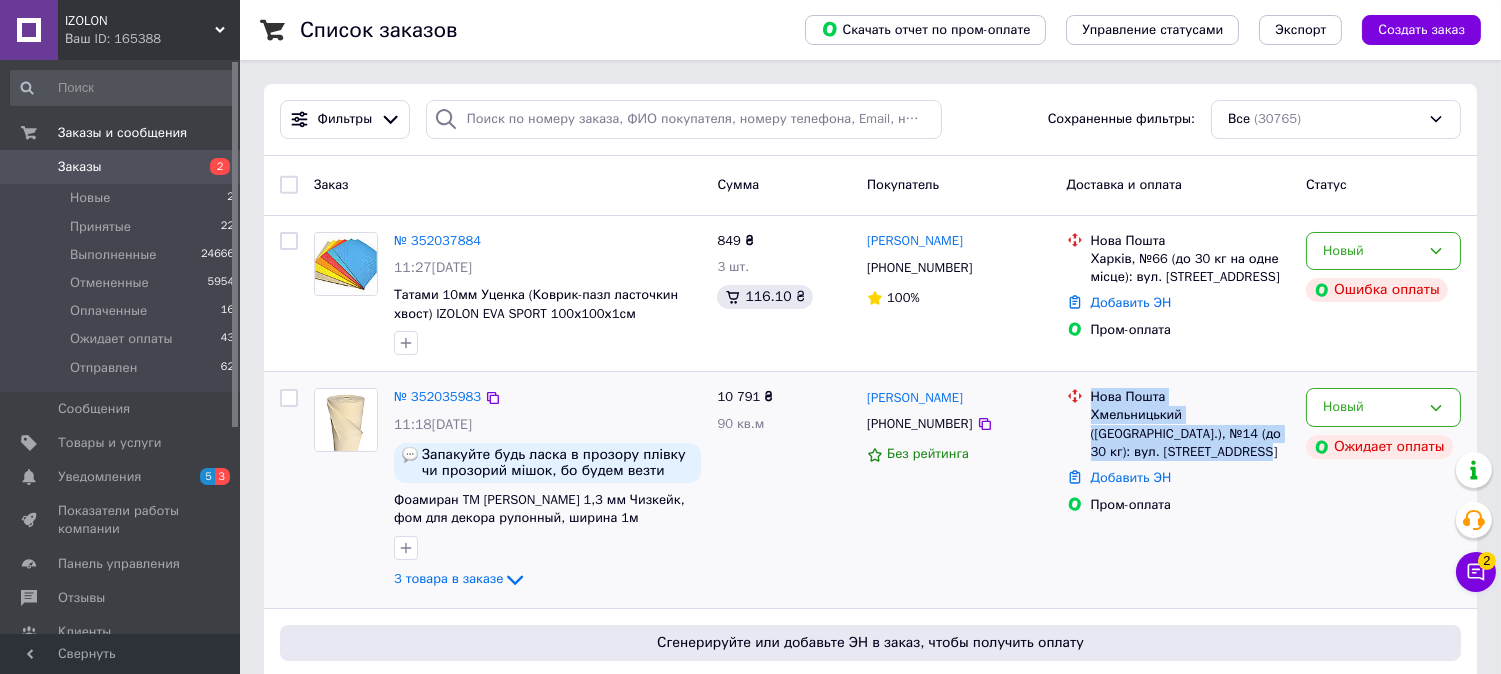 drag, startPoint x: 1200, startPoint y: 454, endPoint x: 1068, endPoint y: 405, distance: 140.80128 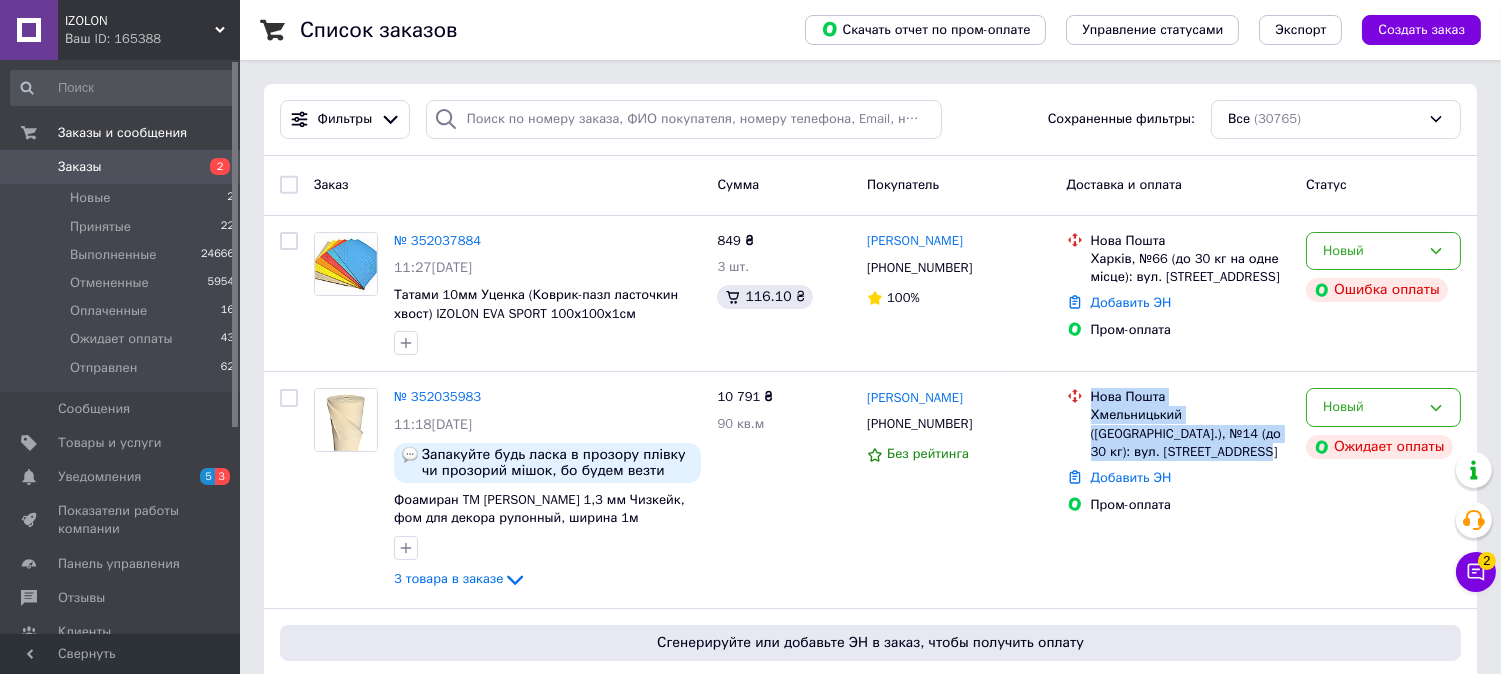 copy on "Нова Пошта Хмельницький ([GEOGRAPHIC_DATA].), №14 (до 30 кг): вул. [STREET_ADDRESS]" 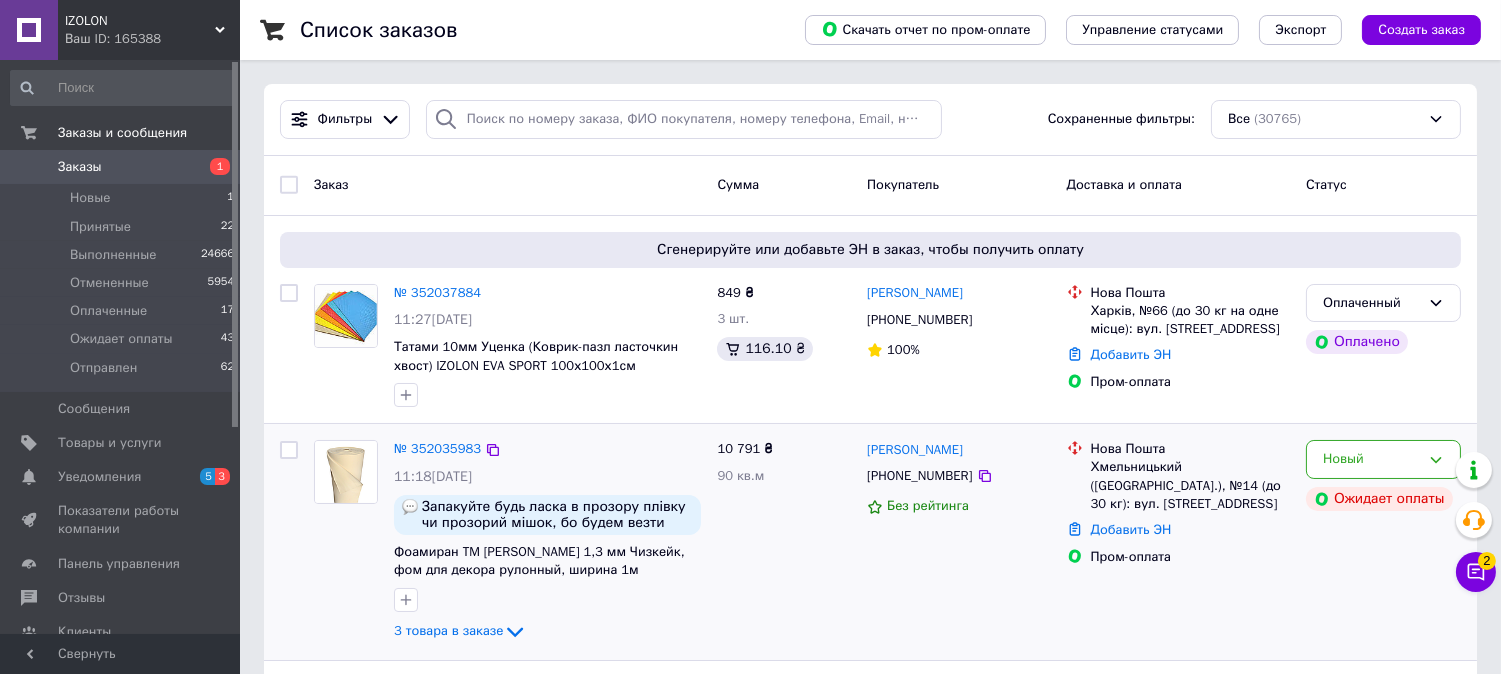 scroll, scrollTop: 111, scrollLeft: 0, axis: vertical 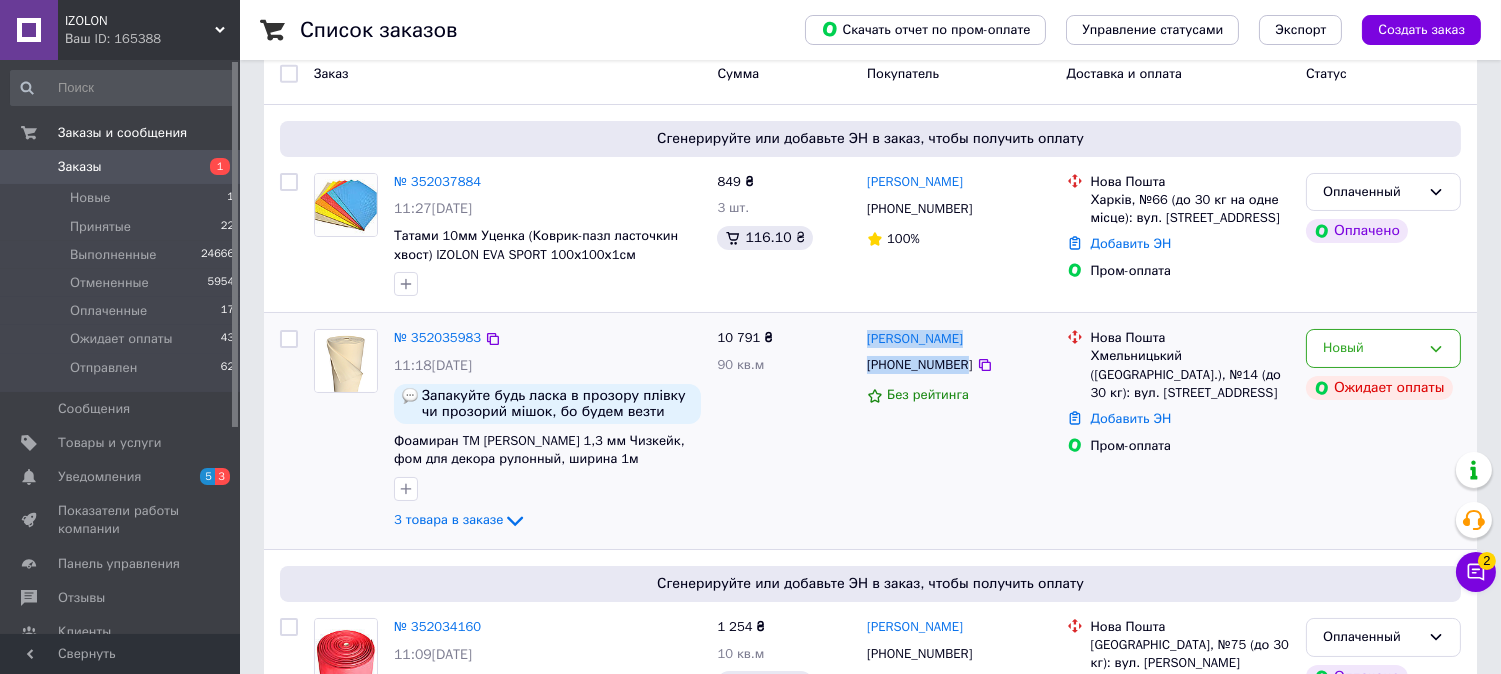 drag, startPoint x: 960, startPoint y: 367, endPoint x: 858, endPoint y: 335, distance: 106.901825 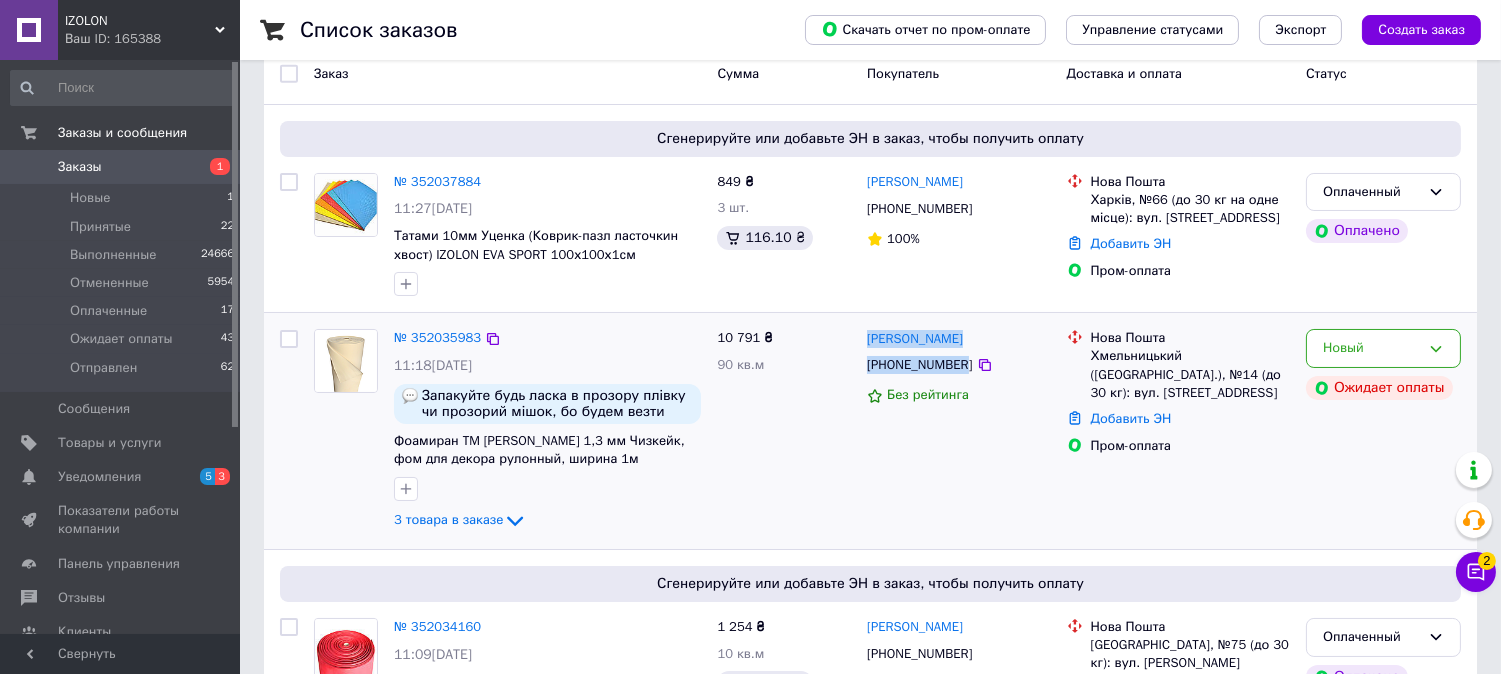 click on "[PERSON_NAME] [PHONE_NUMBER] Без рейтинга" at bounding box center (959, 431) 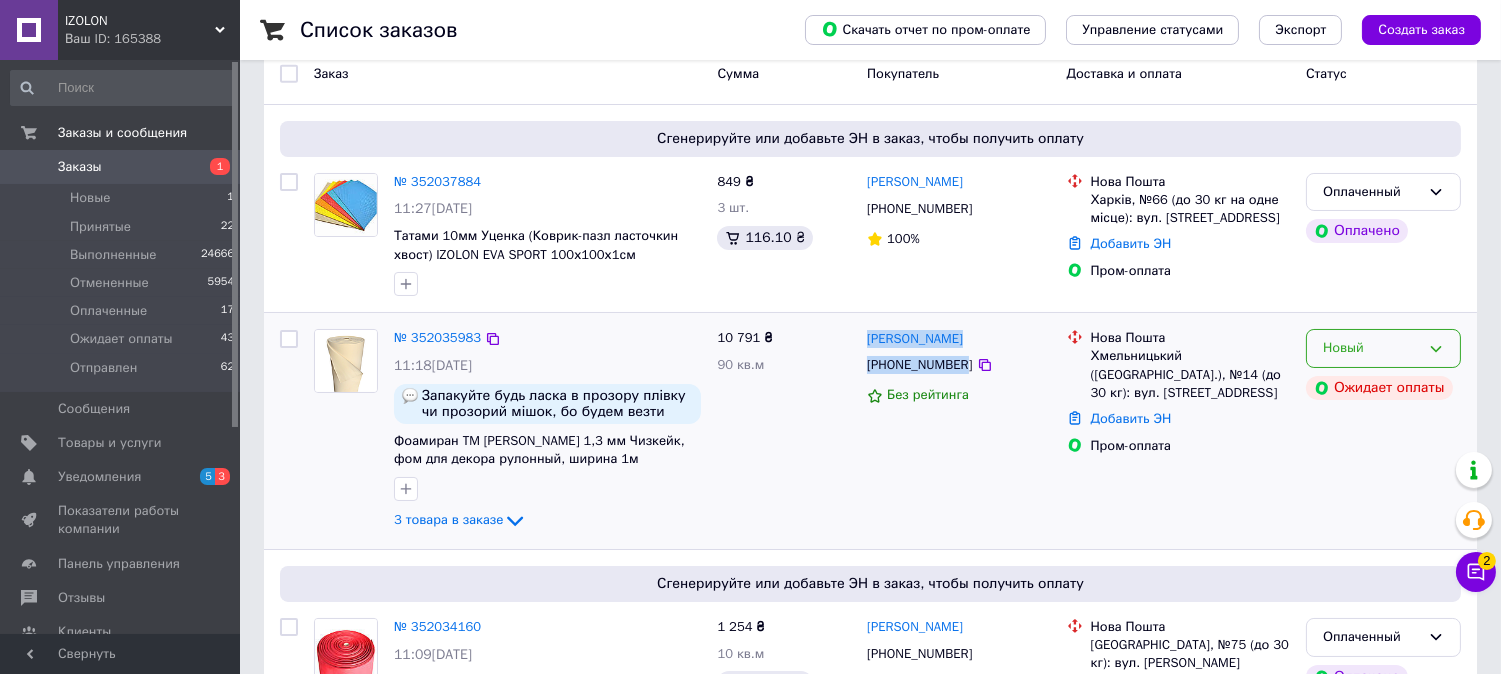 copy on "[PERSON_NAME] [PHONE_NUMBER]" 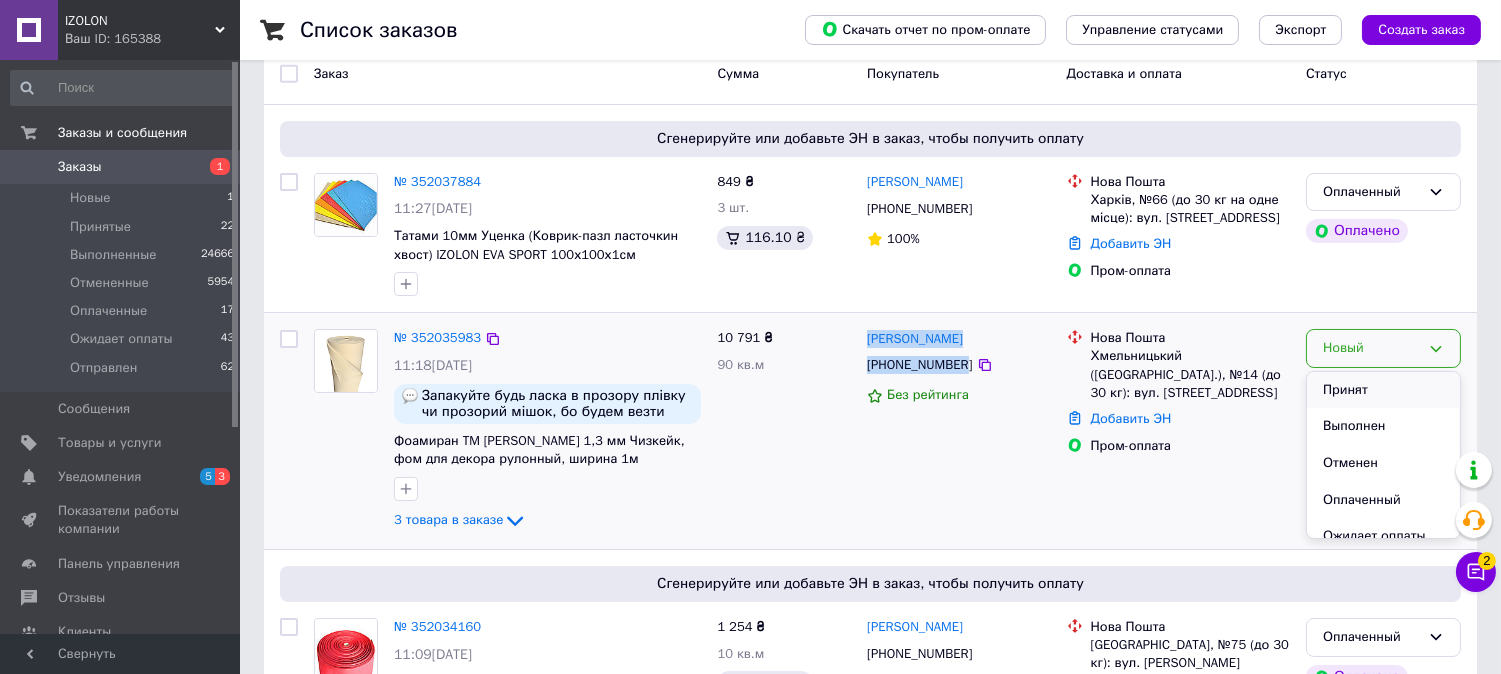 drag, startPoint x: 1351, startPoint y: 390, endPoint x: 1154, endPoint y: 577, distance: 271.62106 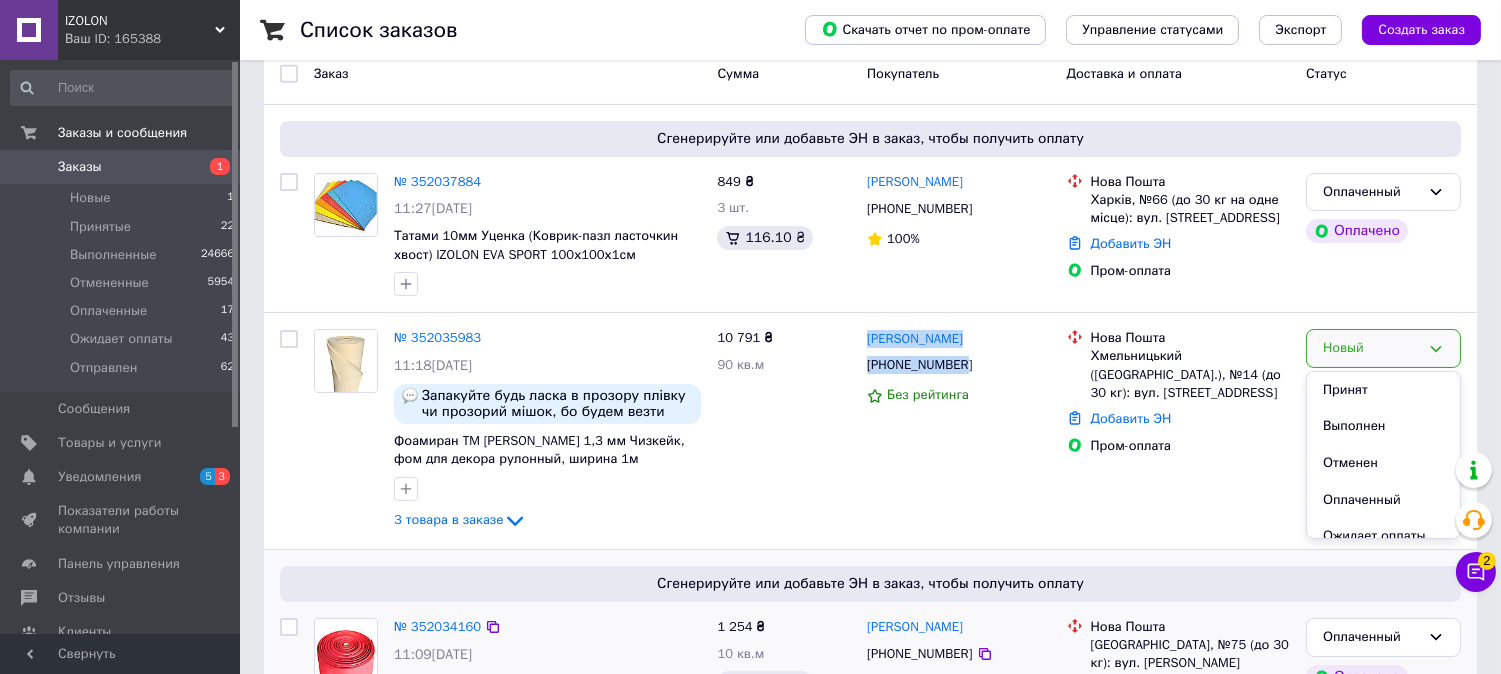 click on "Принят" at bounding box center (1383, 390) 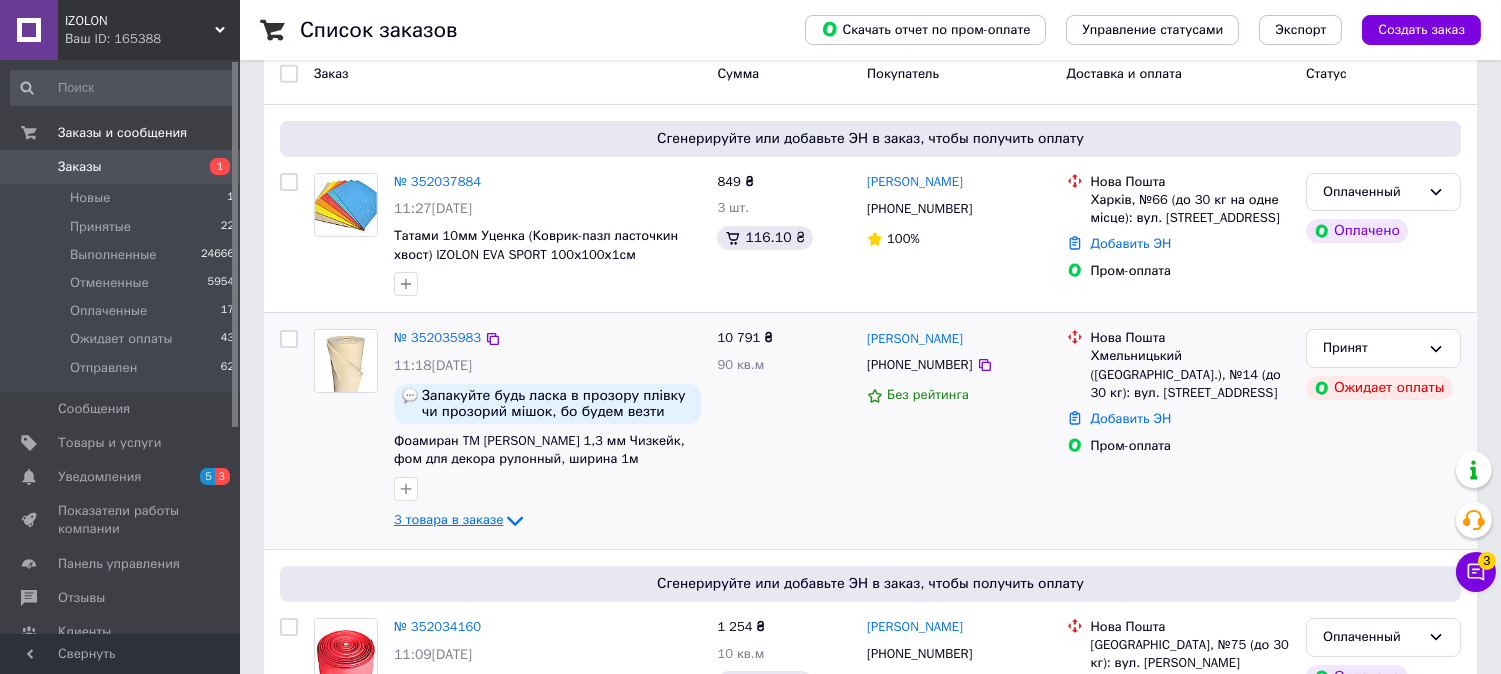 click 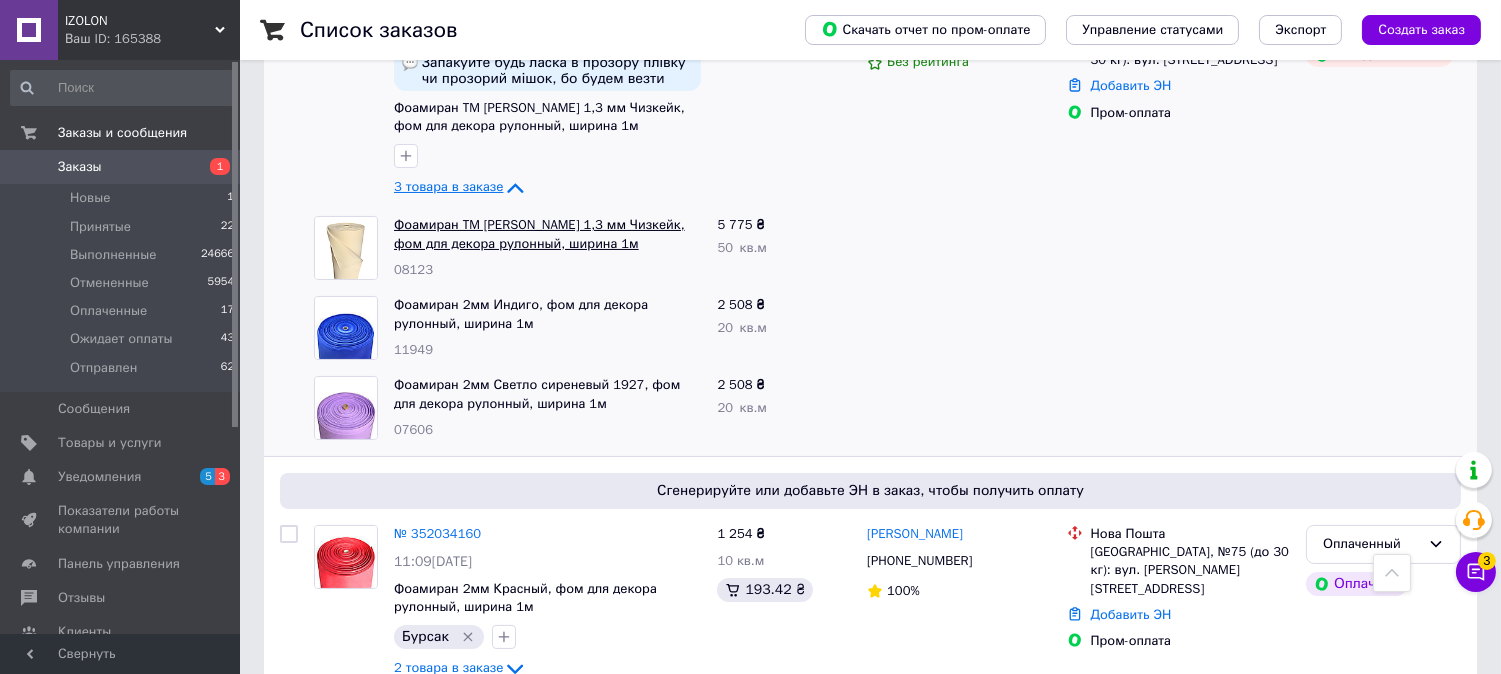 scroll, scrollTop: 333, scrollLeft: 0, axis: vertical 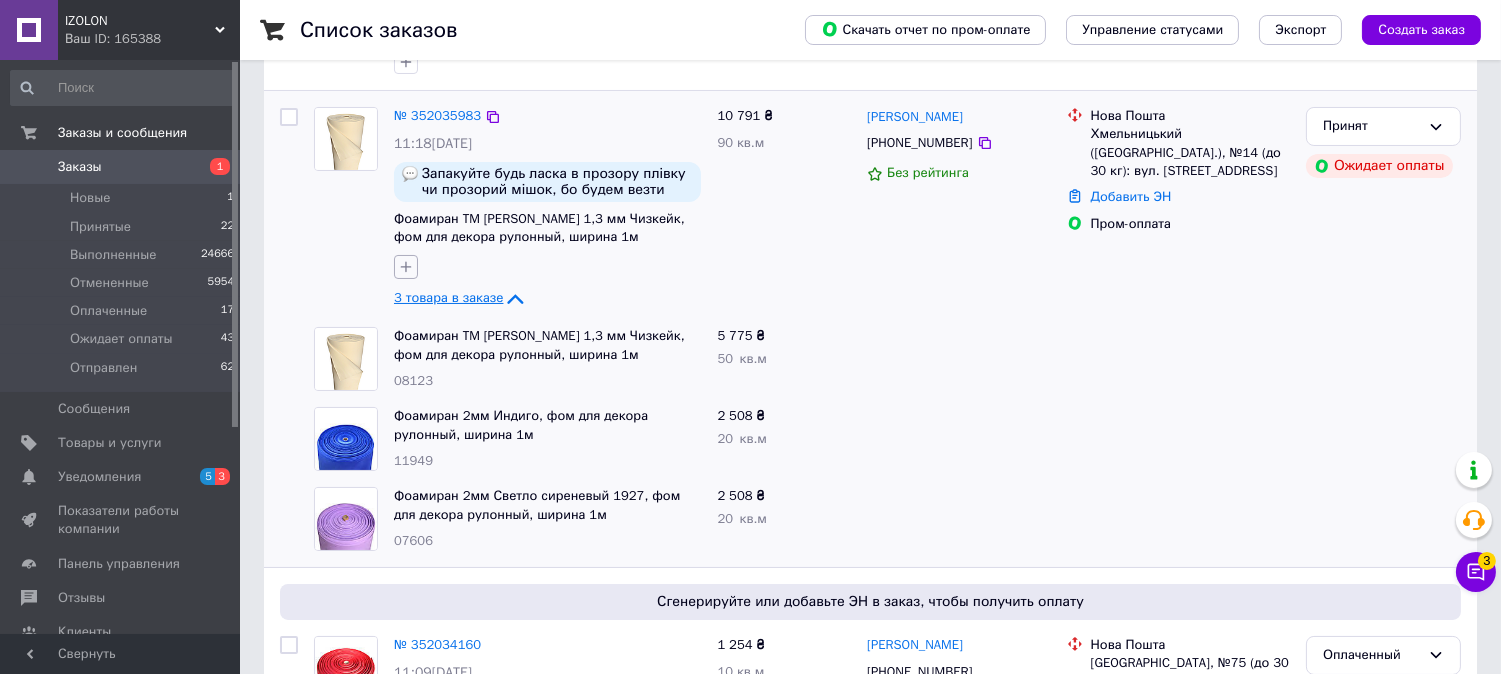 click 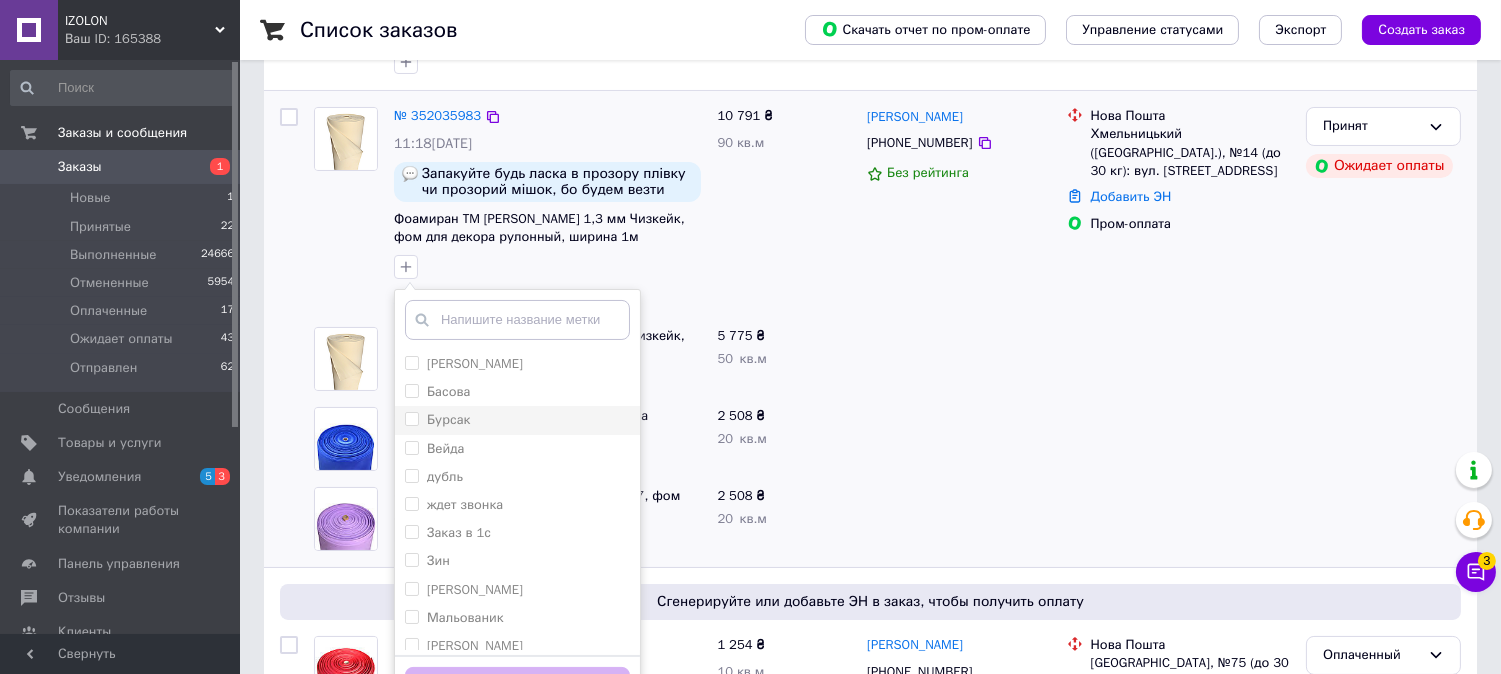 click on "Бурсак" at bounding box center [437, 420] 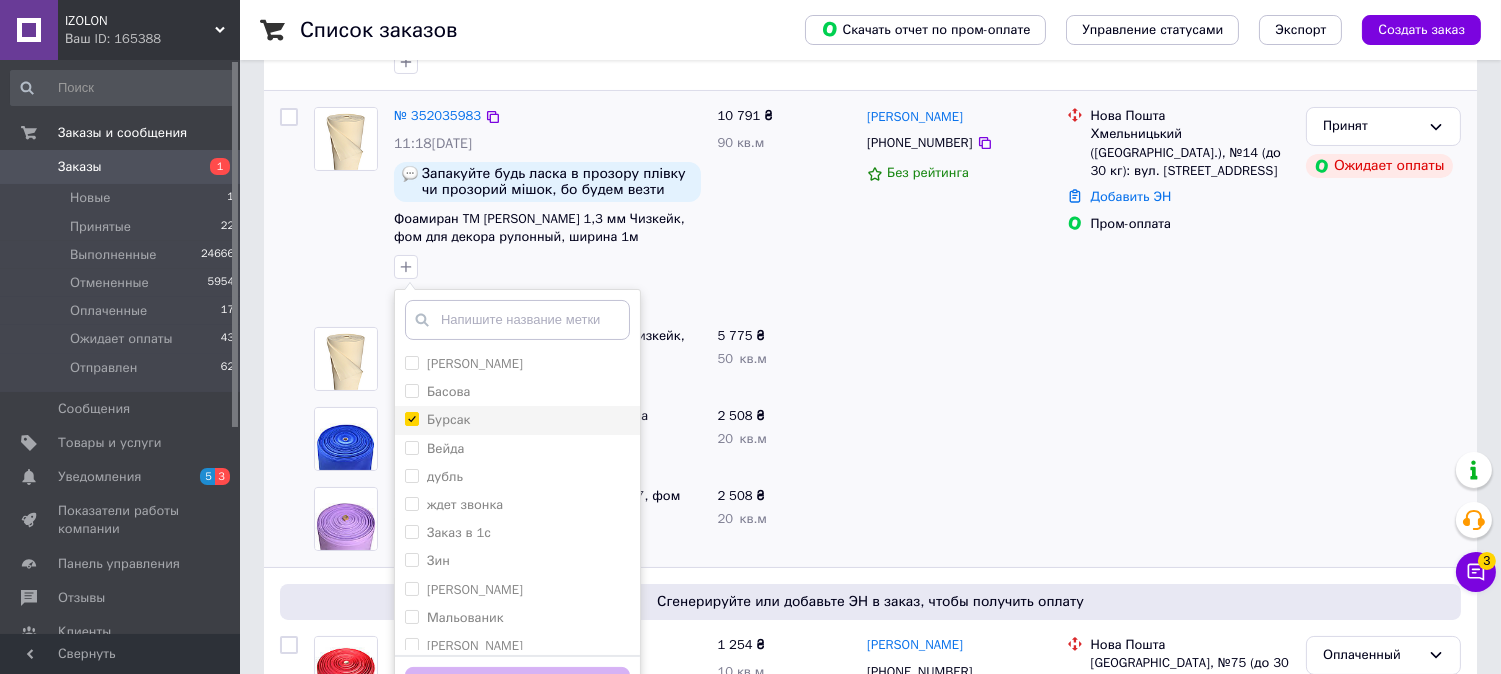 click on "Бурсак" at bounding box center [411, 418] 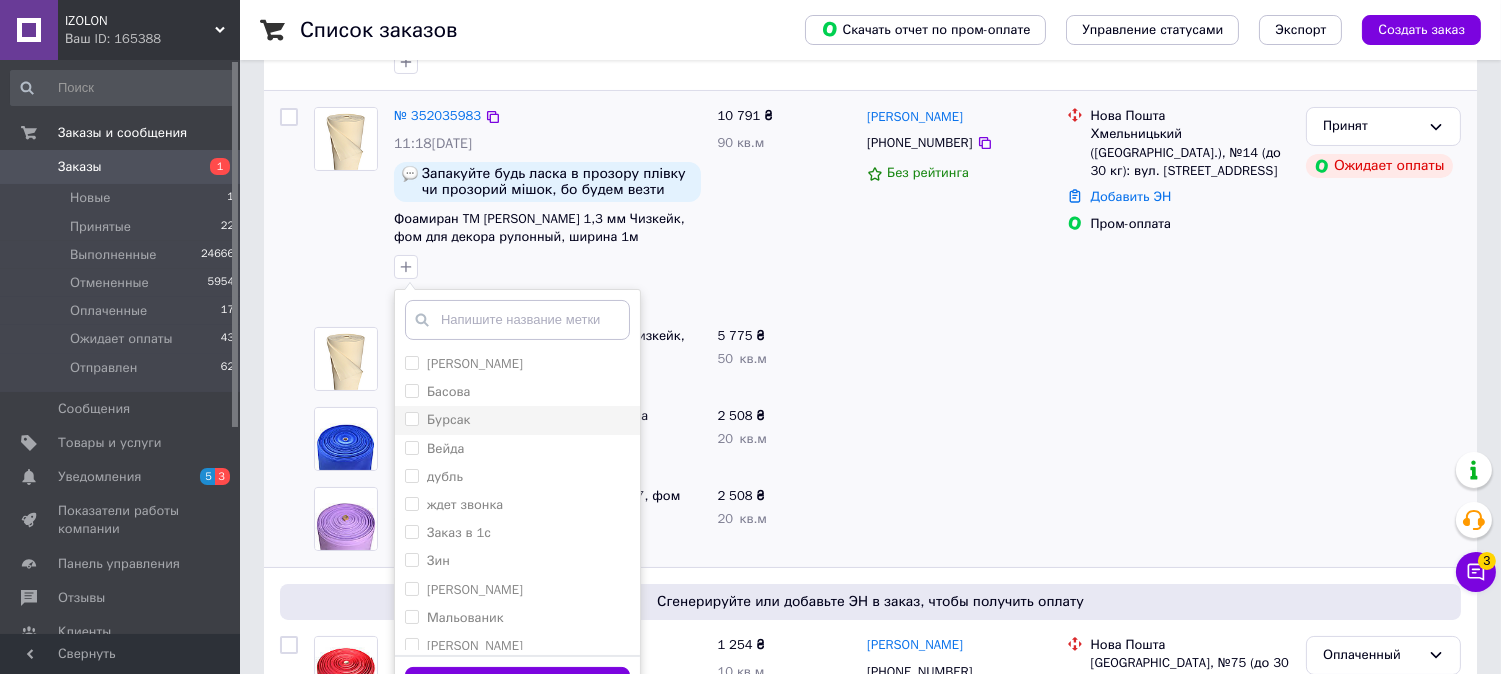 click on "Бурсак" at bounding box center (411, 418) 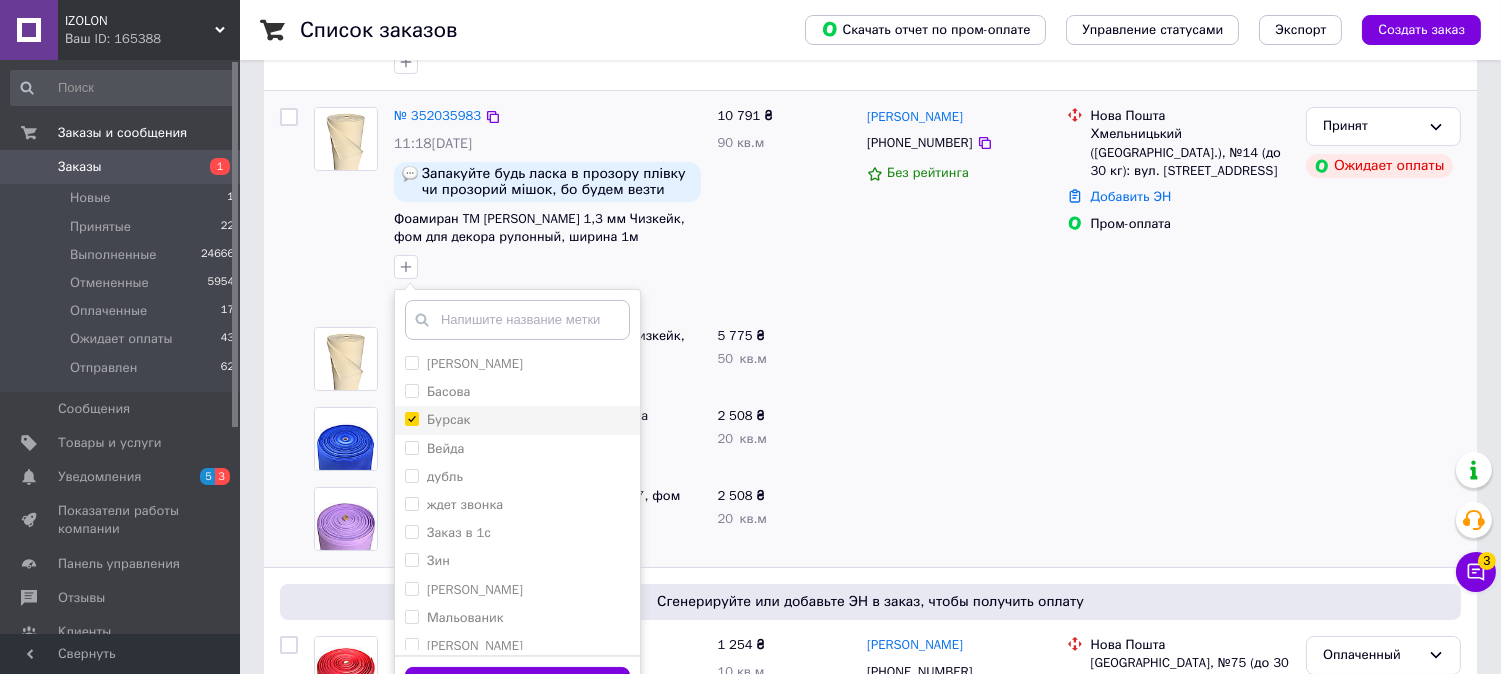 checkbox on "true" 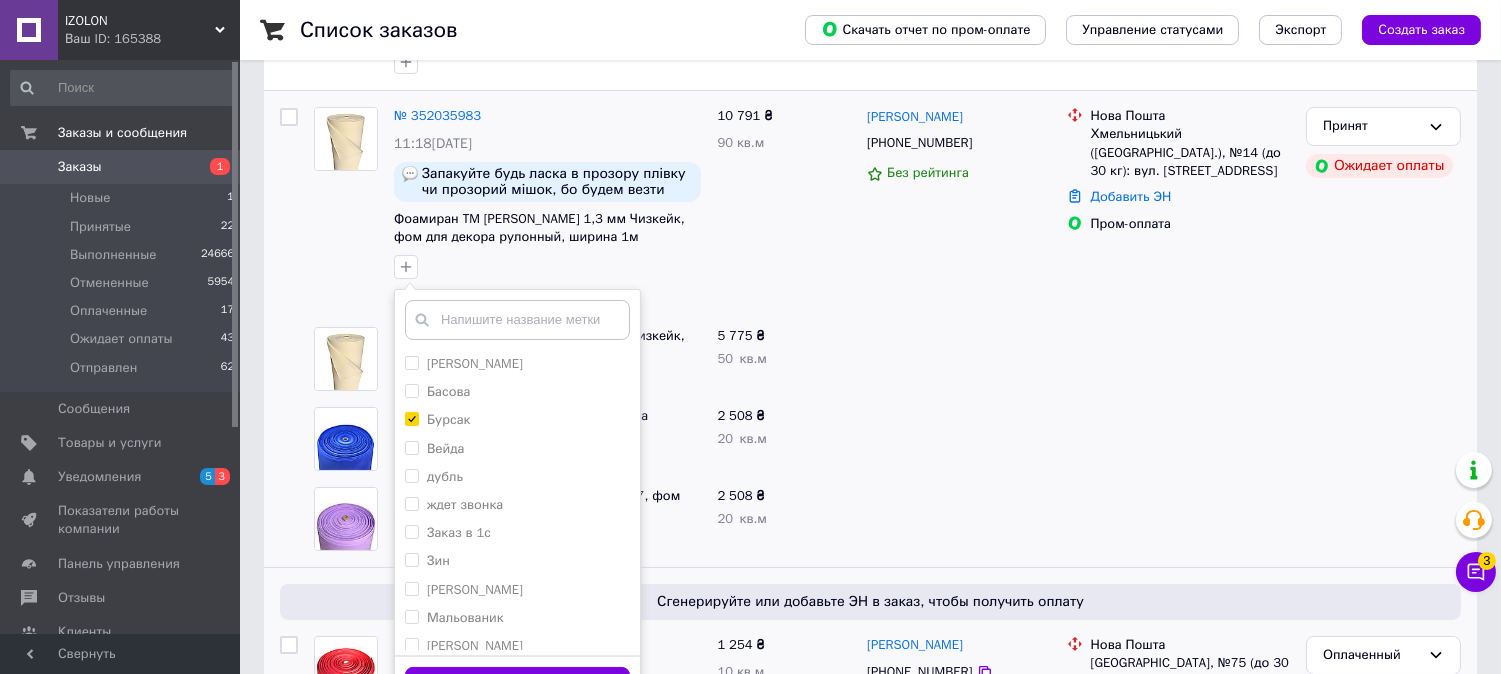 scroll, scrollTop: 555, scrollLeft: 0, axis: vertical 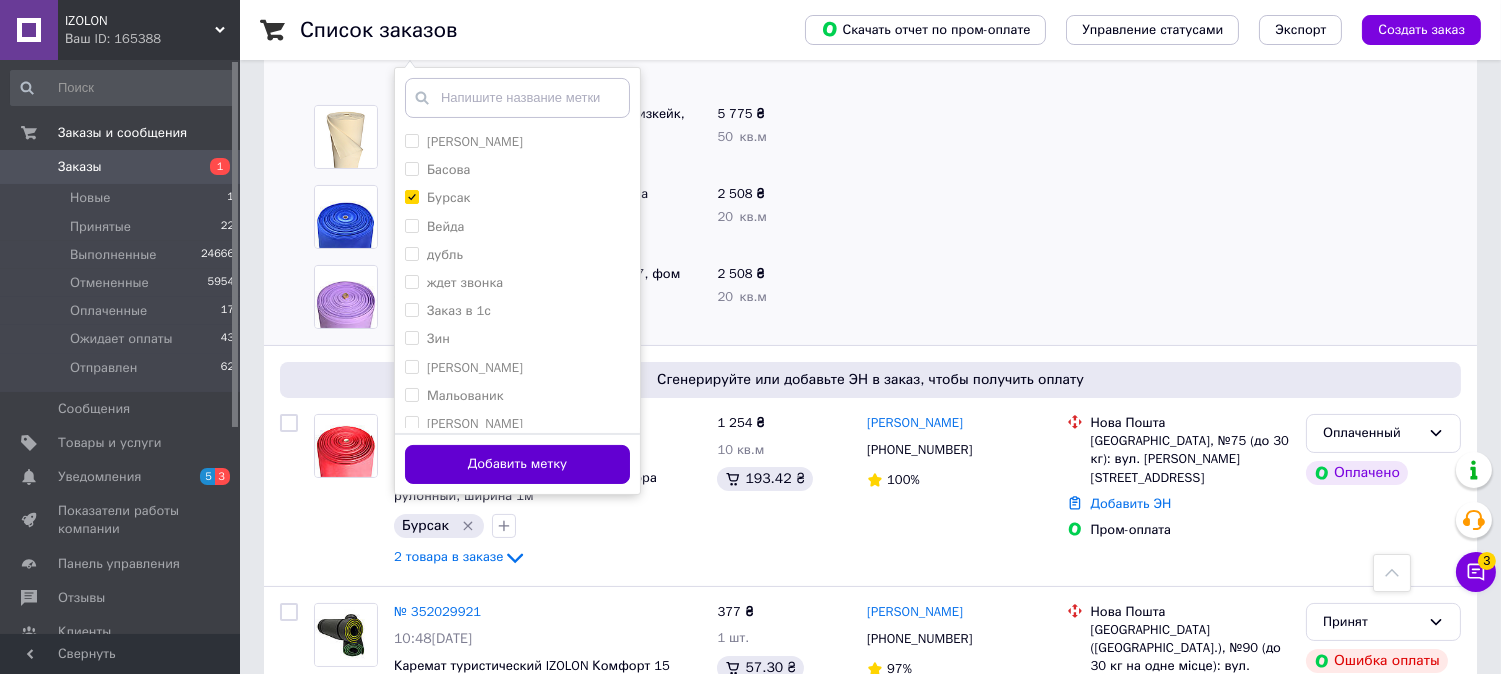 click on "Добавить метку" at bounding box center [517, 464] 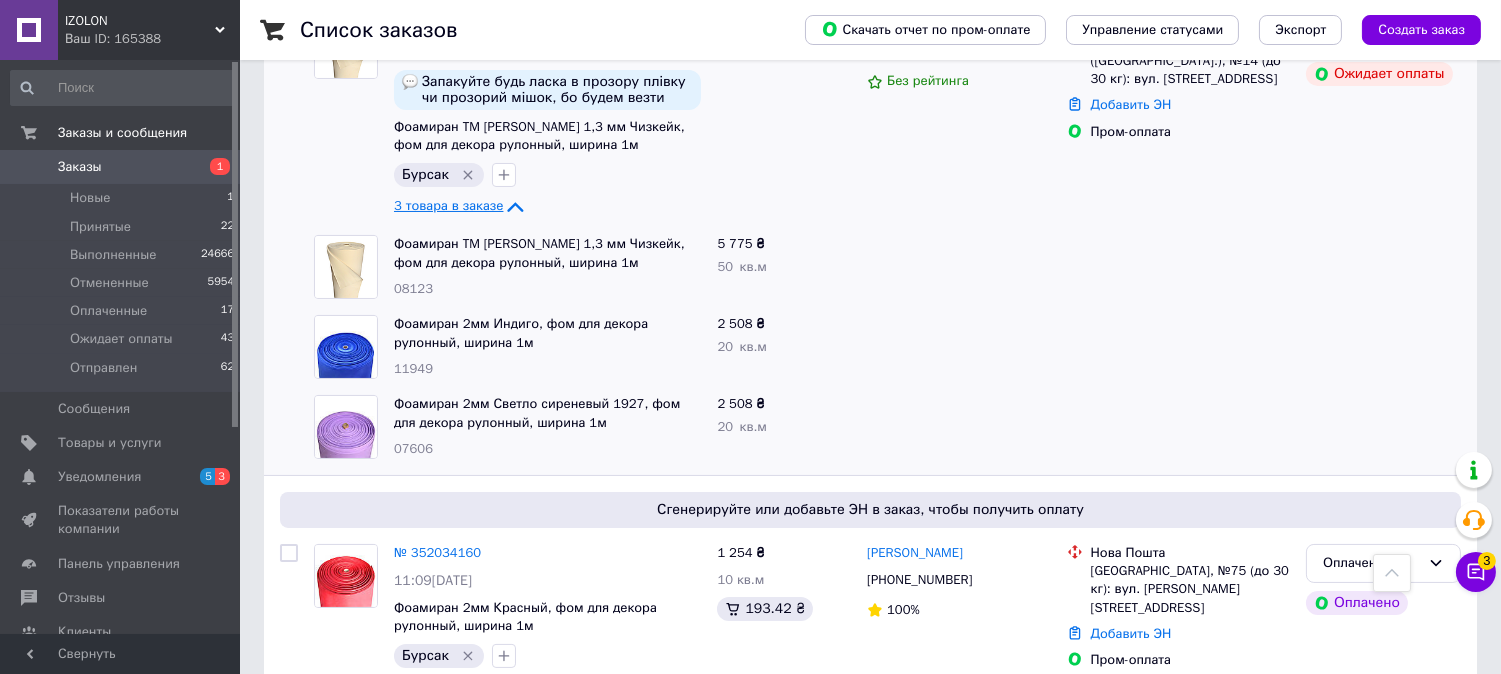 scroll, scrollTop: 222, scrollLeft: 0, axis: vertical 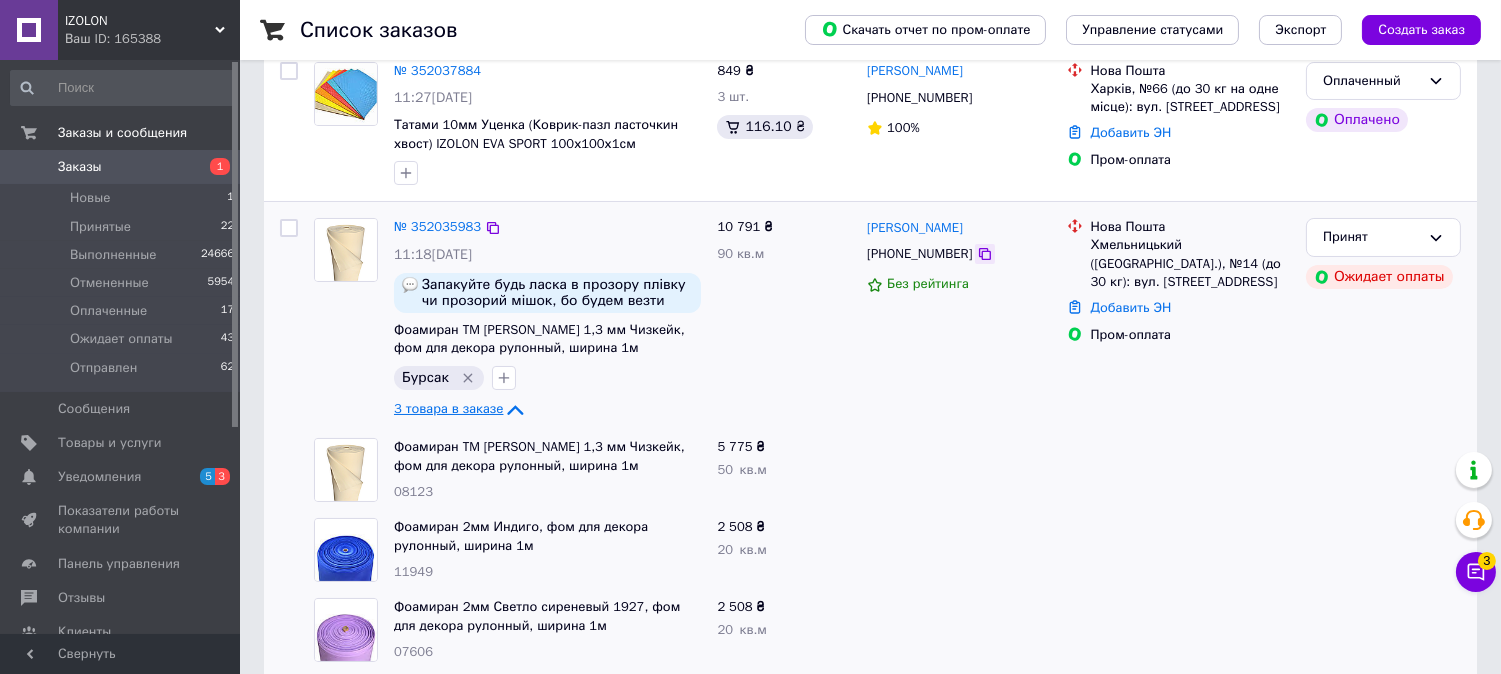 click 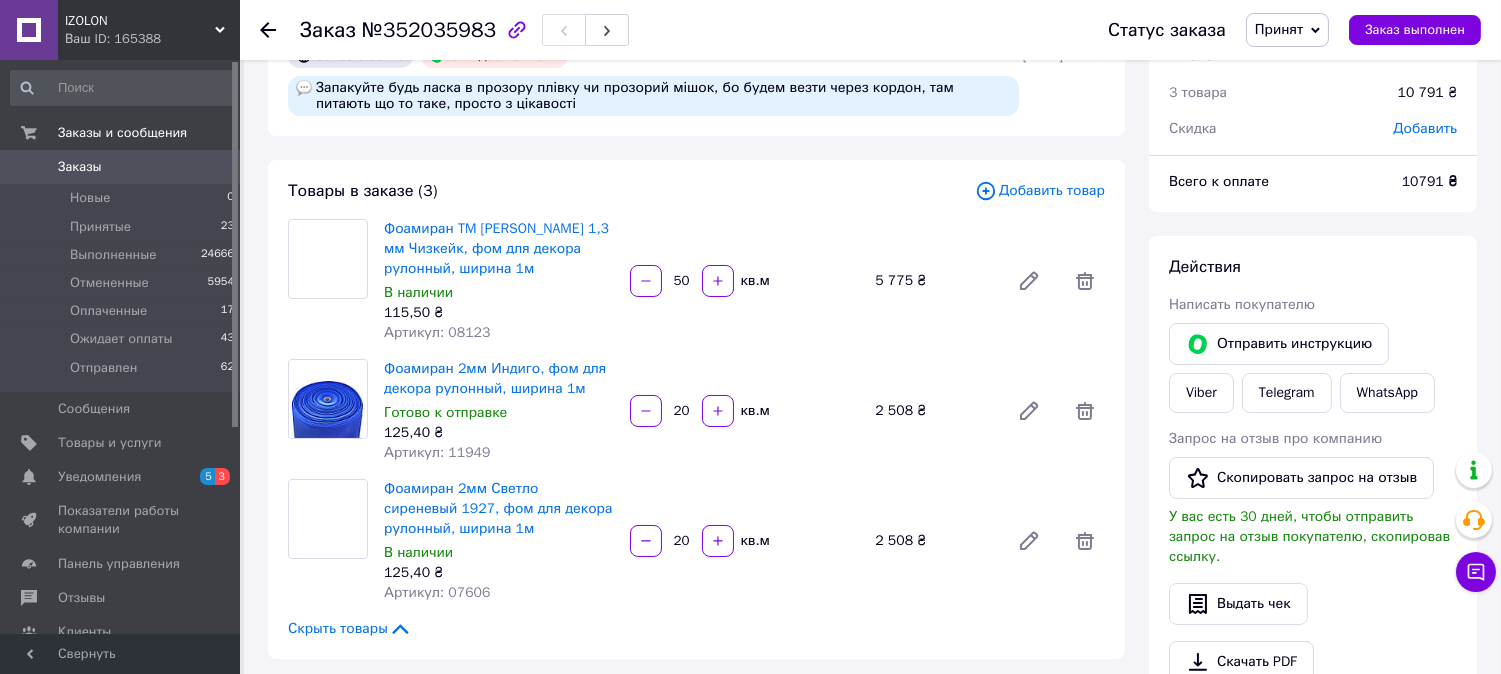 scroll, scrollTop: 111, scrollLeft: 0, axis: vertical 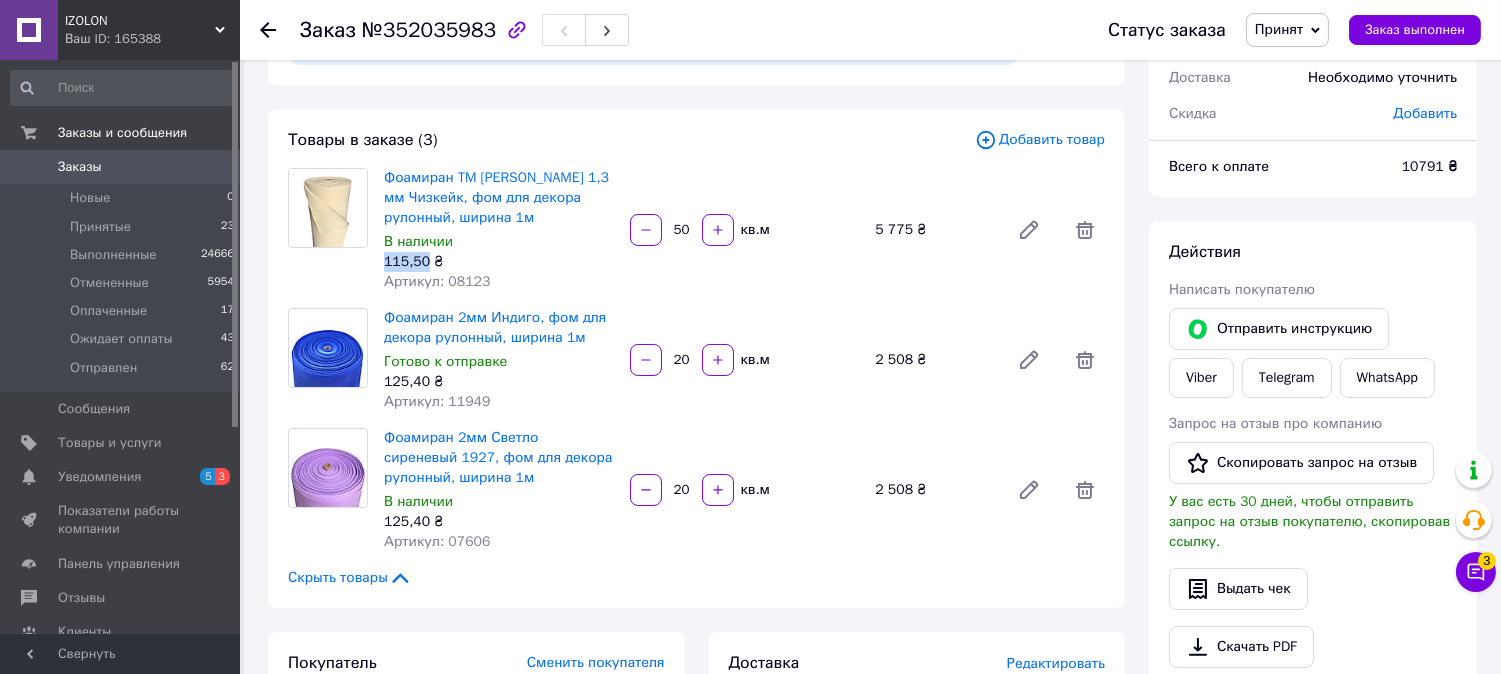 drag, startPoint x: 383, startPoint y: 260, endPoint x: 423, endPoint y: 264, distance: 40.1995 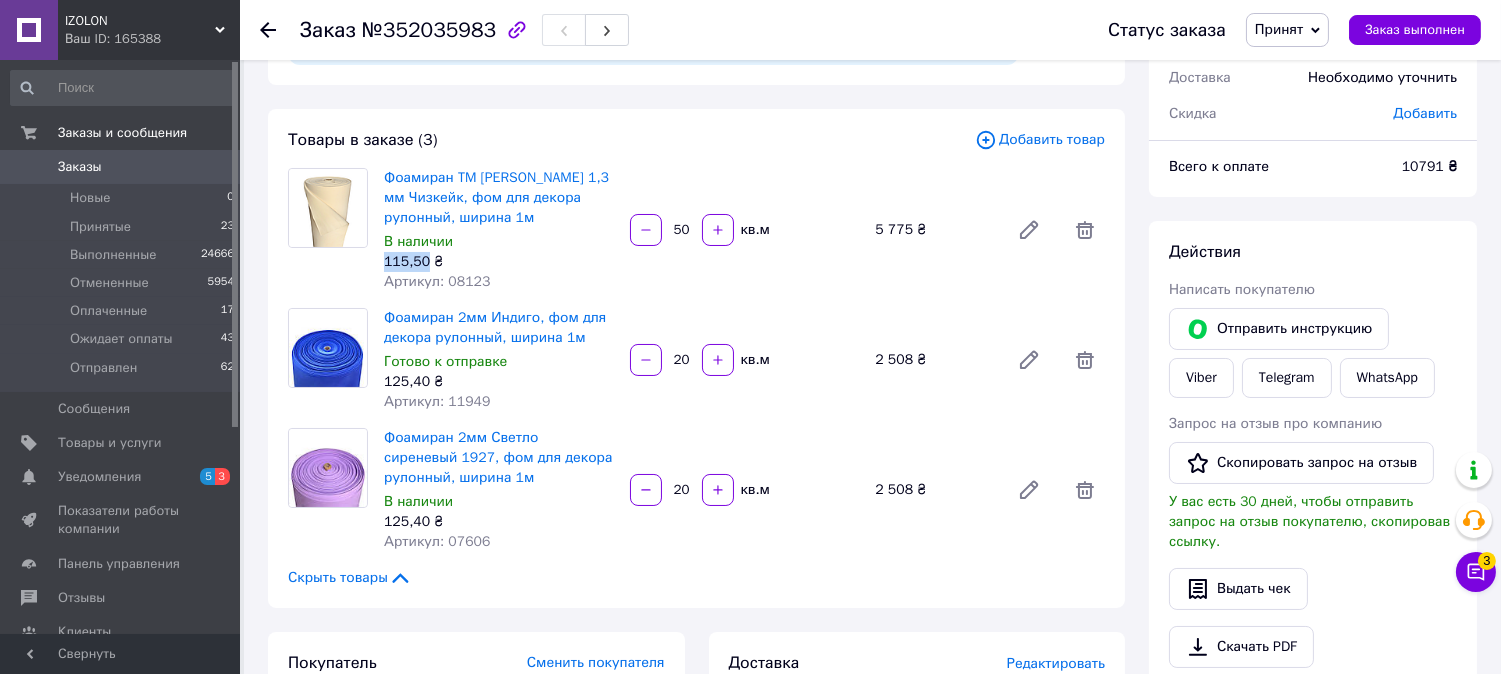 click on "115,50 ₴" at bounding box center (499, 262) 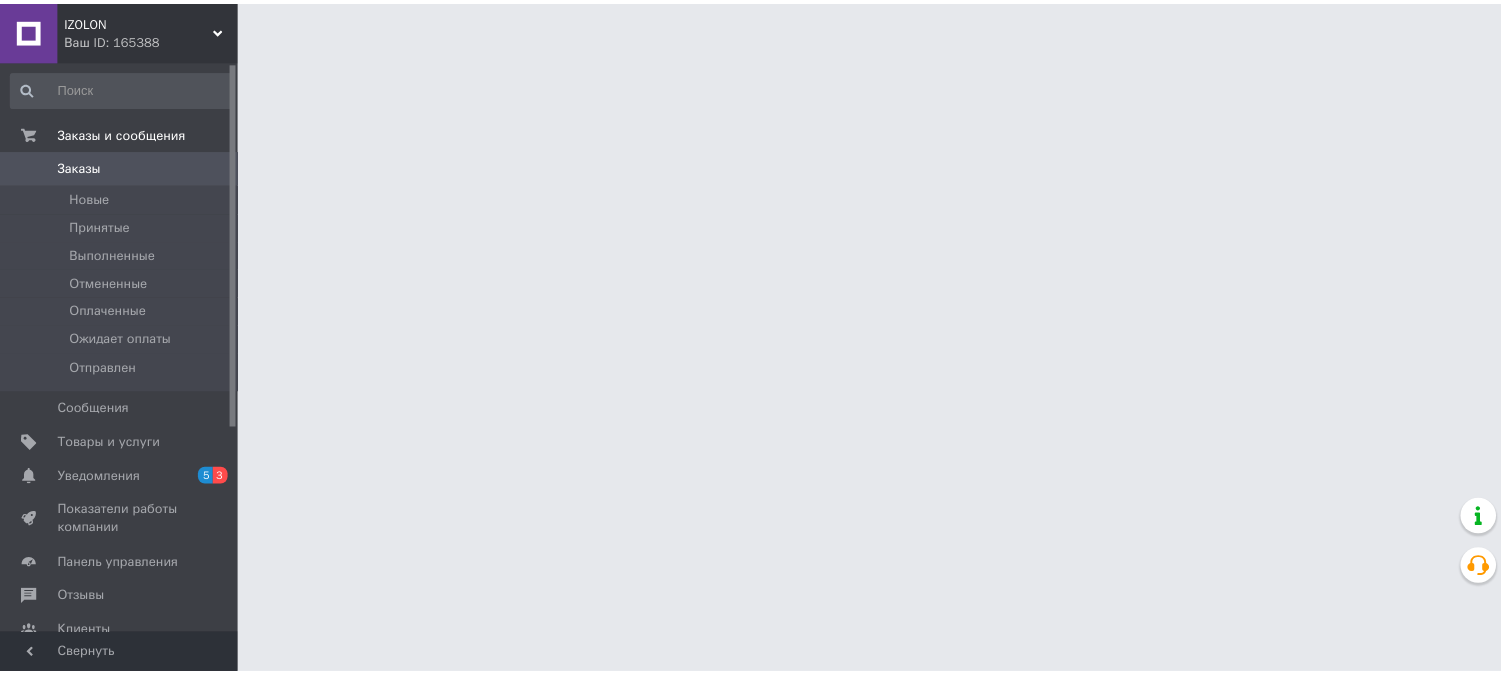 scroll, scrollTop: 0, scrollLeft: 0, axis: both 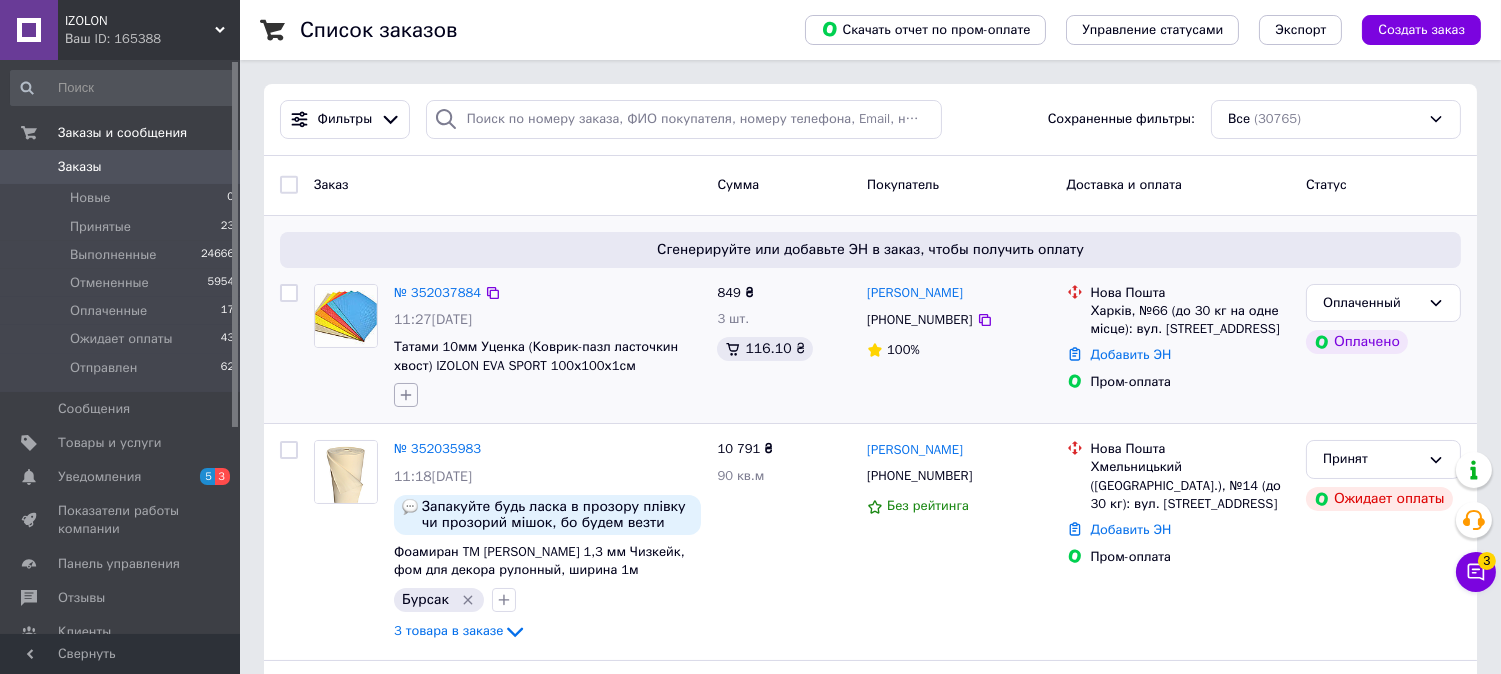 click 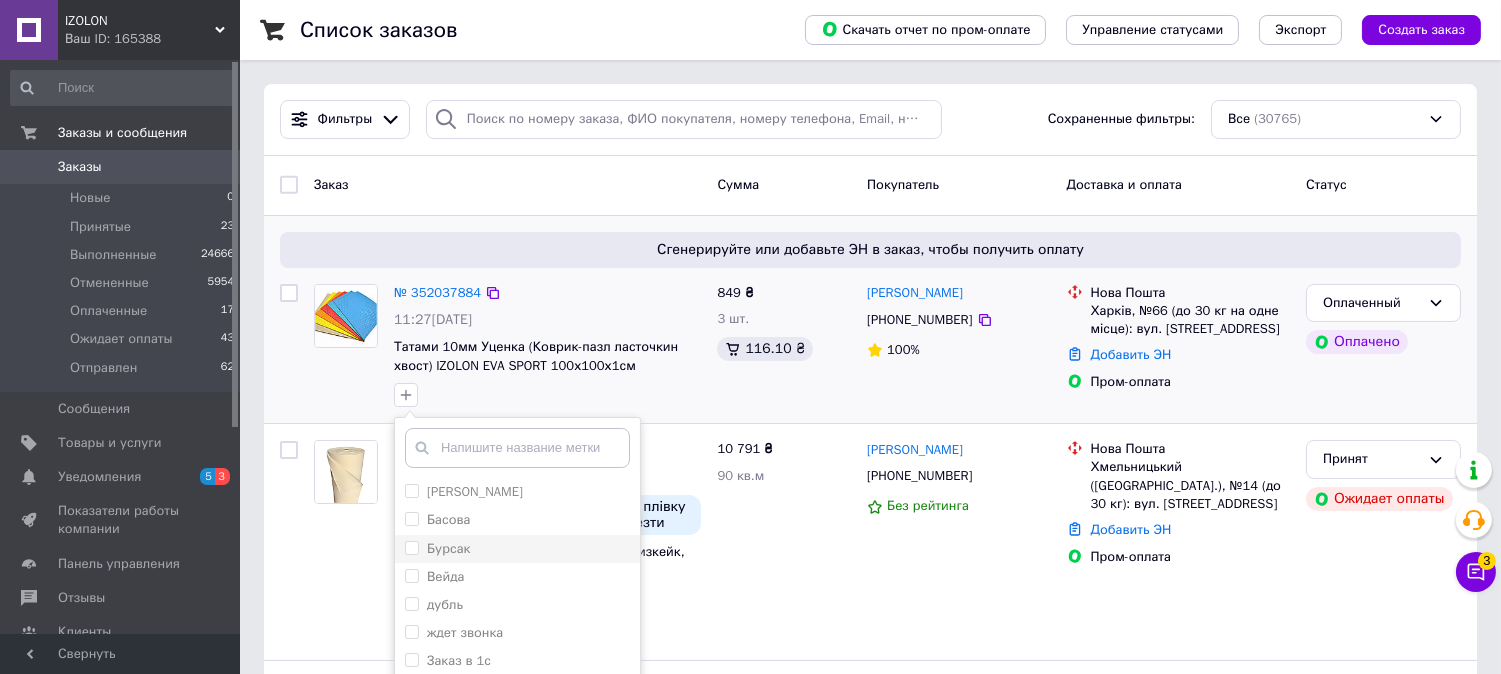 click on "Бурсак" at bounding box center [411, 547] 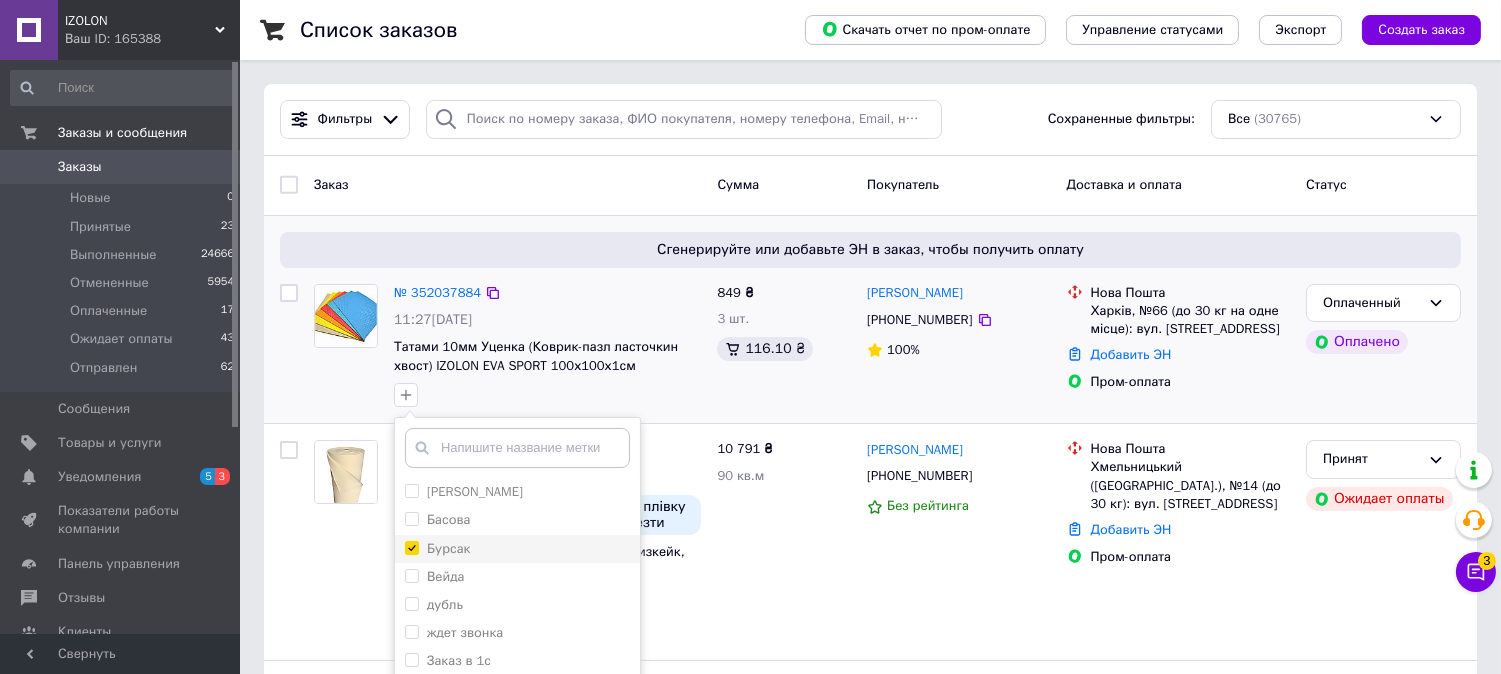 checkbox on "true" 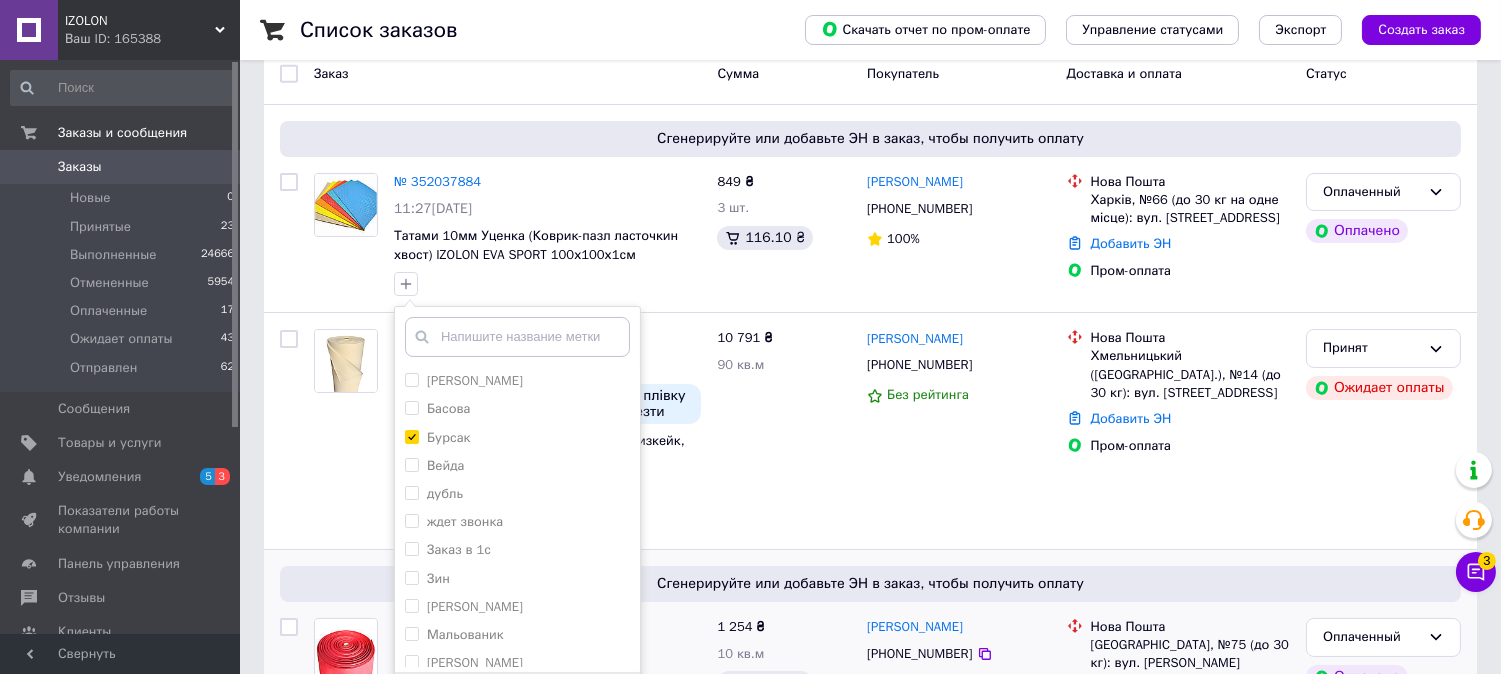 scroll, scrollTop: 333, scrollLeft: 0, axis: vertical 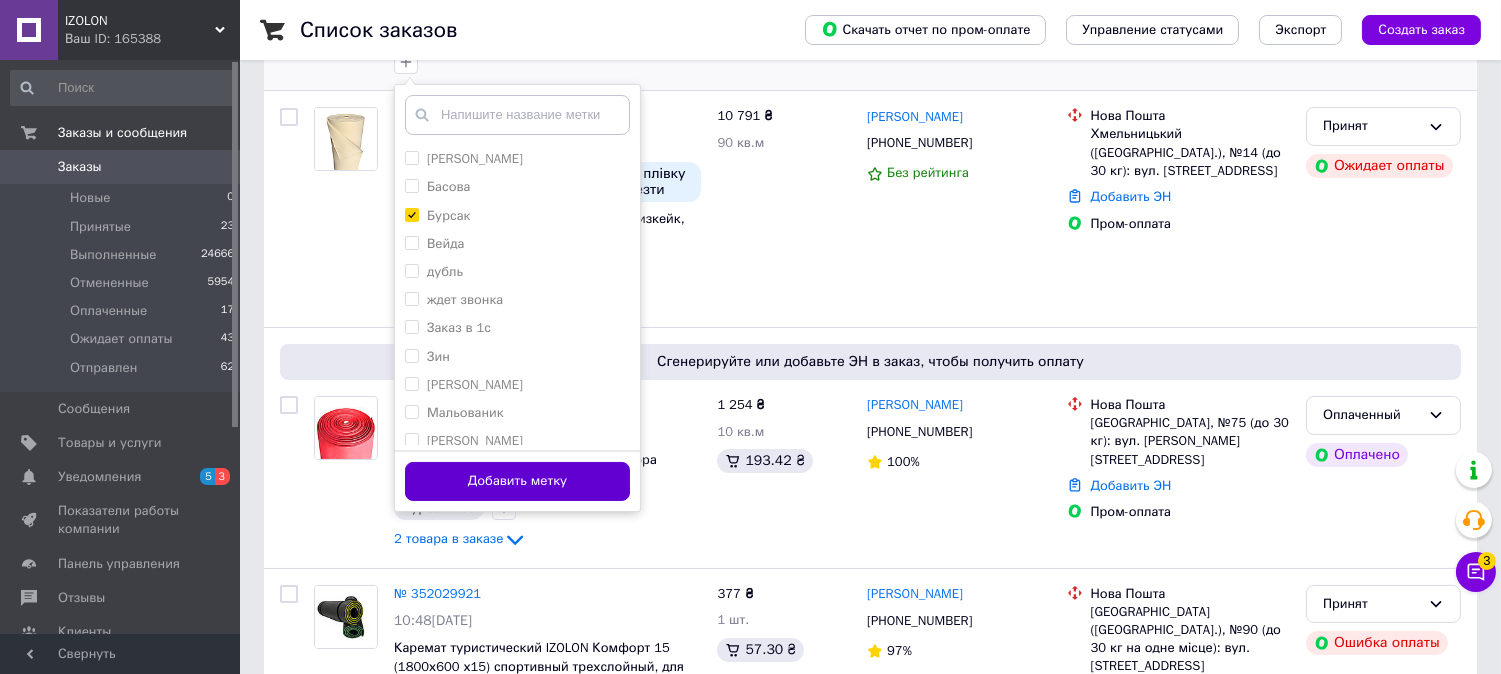 click on "Добавить метку" at bounding box center (517, 481) 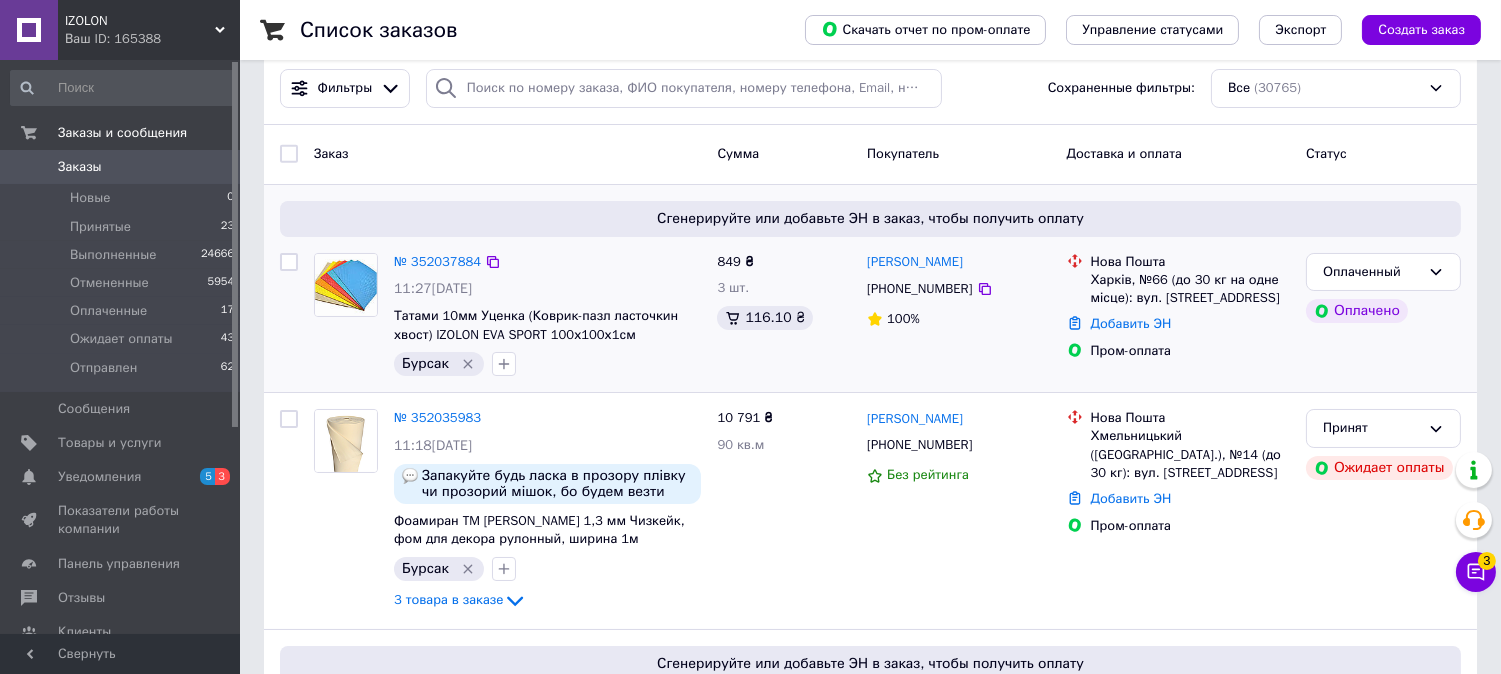 scroll, scrollTop: 0, scrollLeft: 0, axis: both 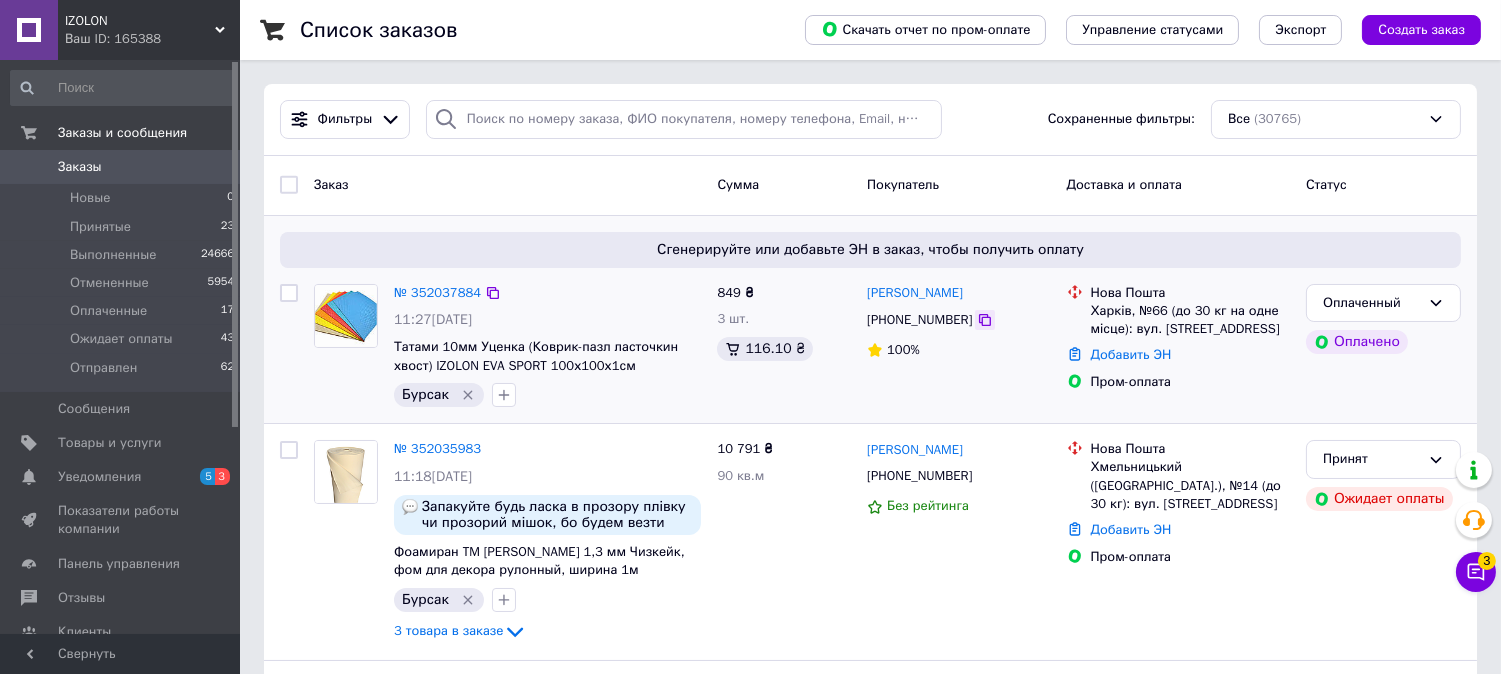 drag, startPoint x: 976, startPoint y: 318, endPoint x: 974, endPoint y: 331, distance: 13.152946 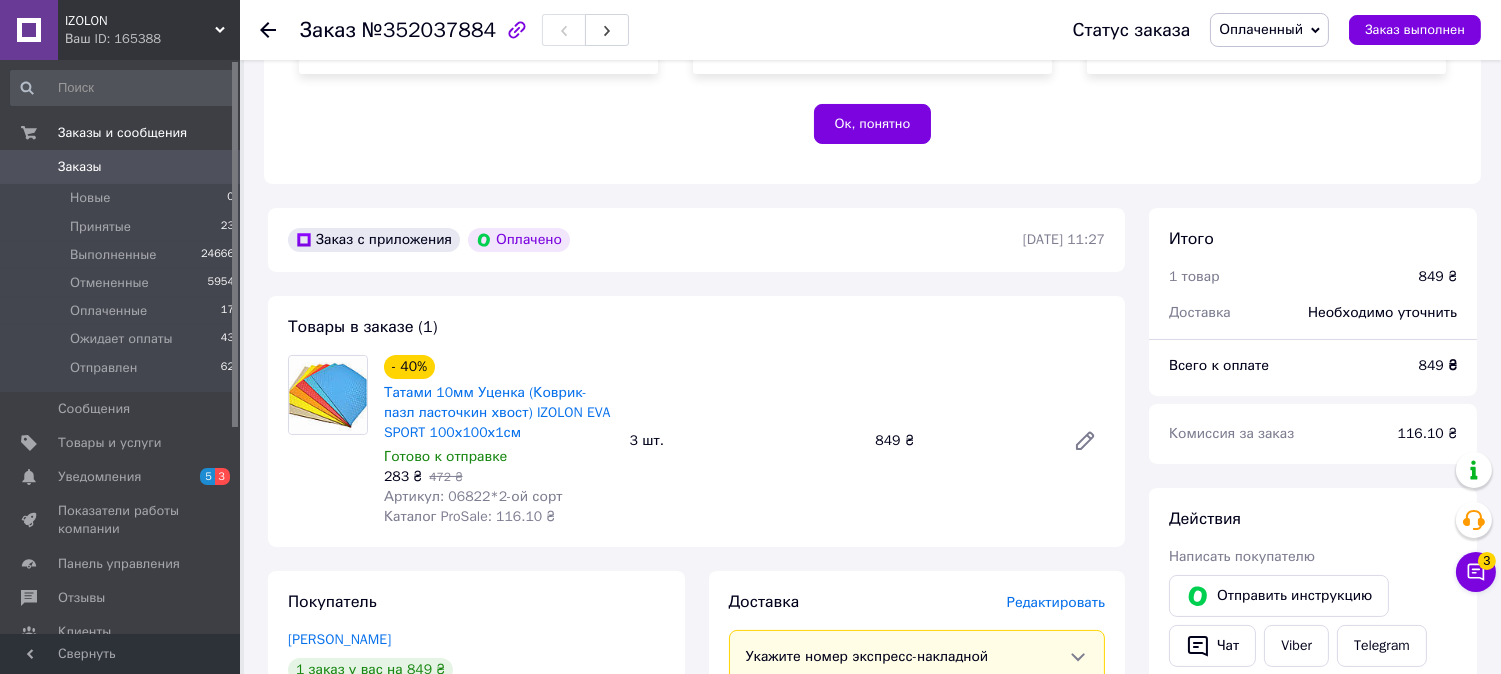 scroll, scrollTop: 462, scrollLeft: 0, axis: vertical 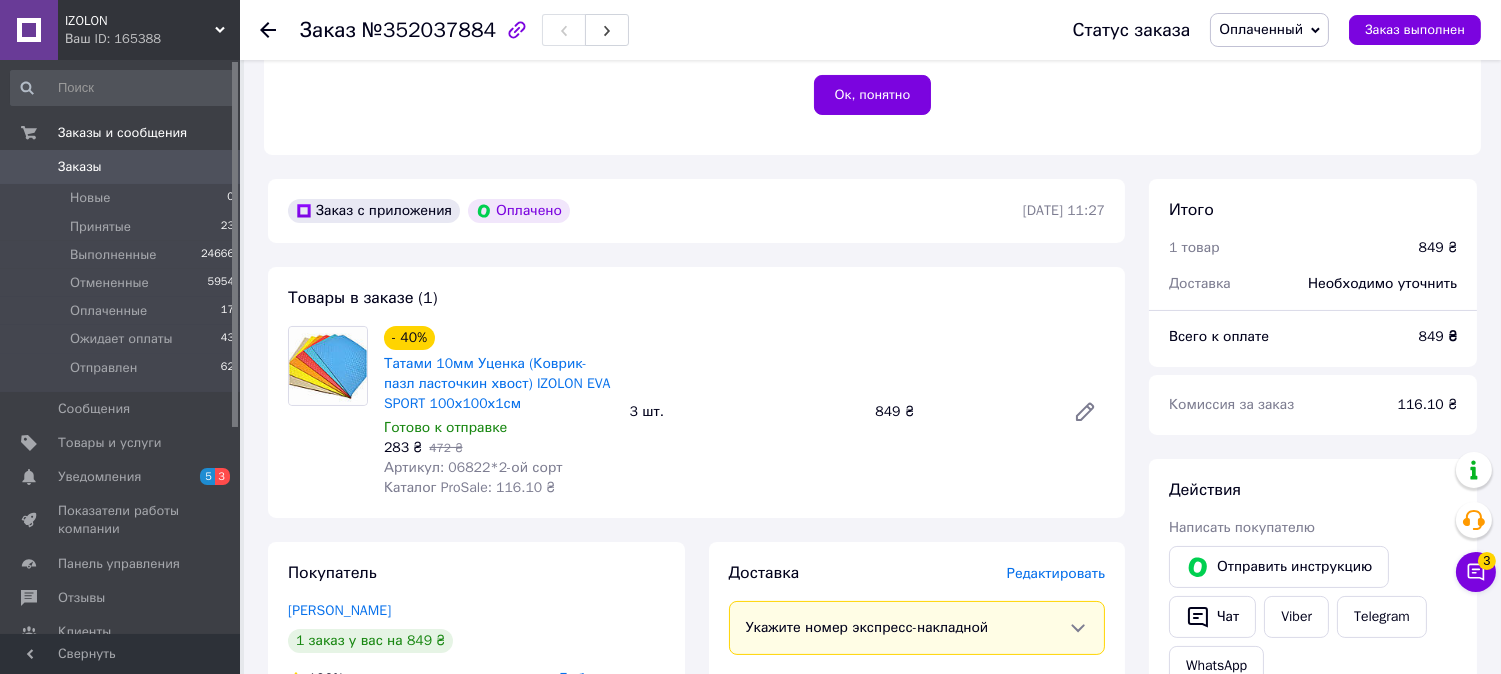 click on "Артикул: 06822*2-ой сорт" at bounding box center [473, 467] 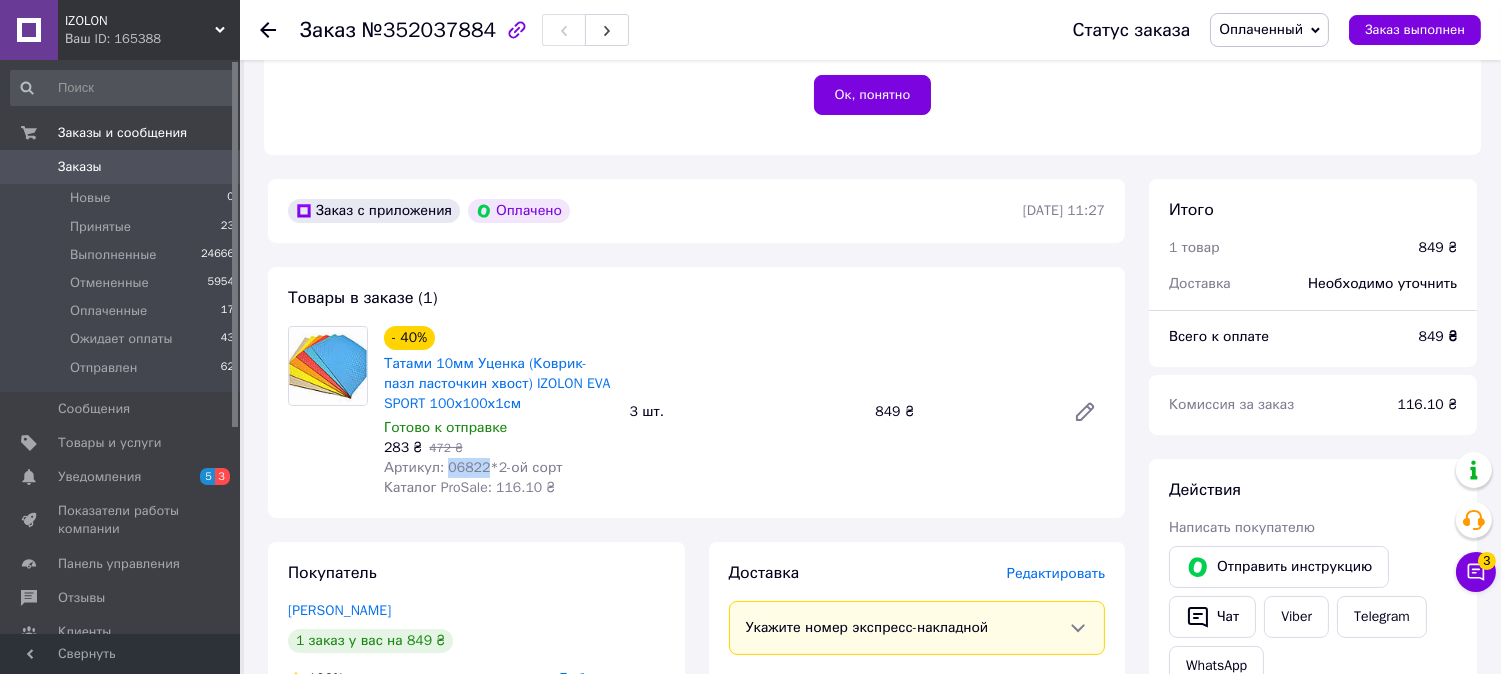 click on "Артикул: 06822*2-ой сорт" at bounding box center [473, 467] 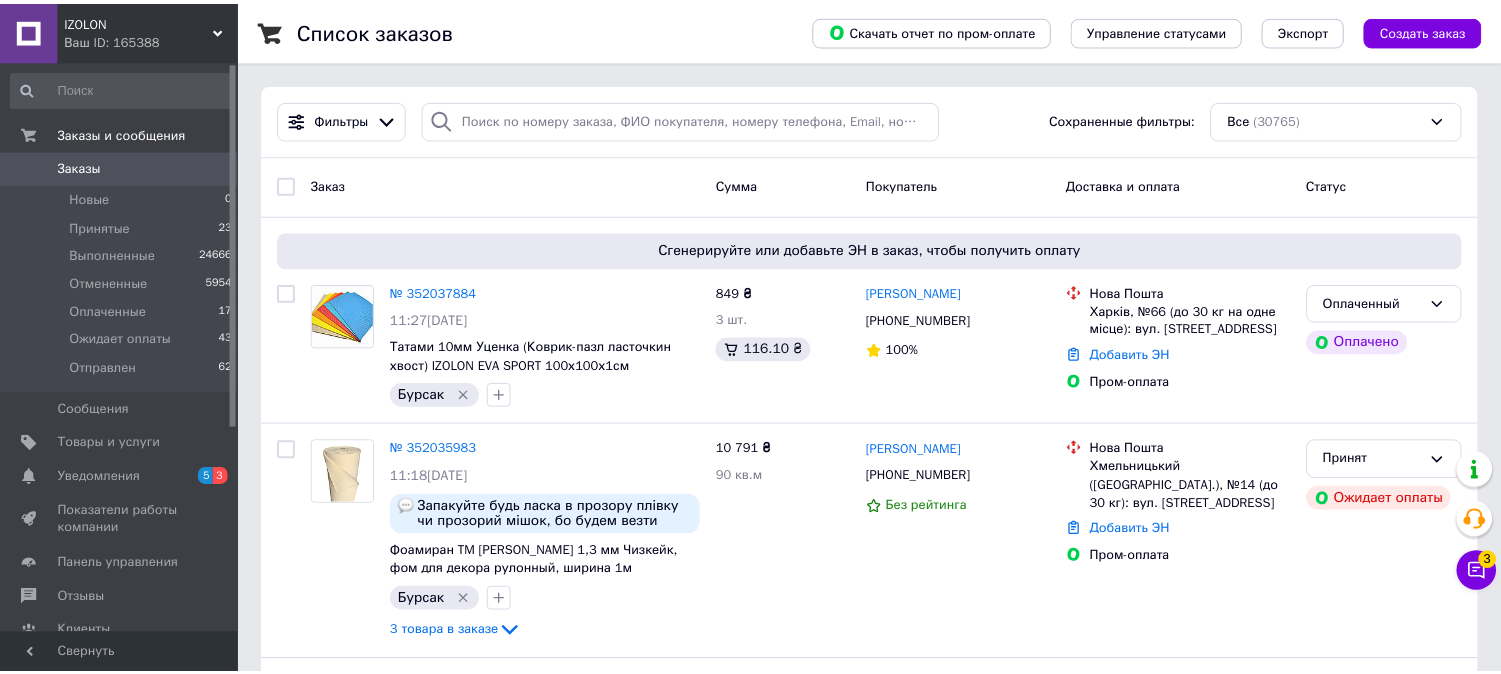 scroll, scrollTop: 0, scrollLeft: 0, axis: both 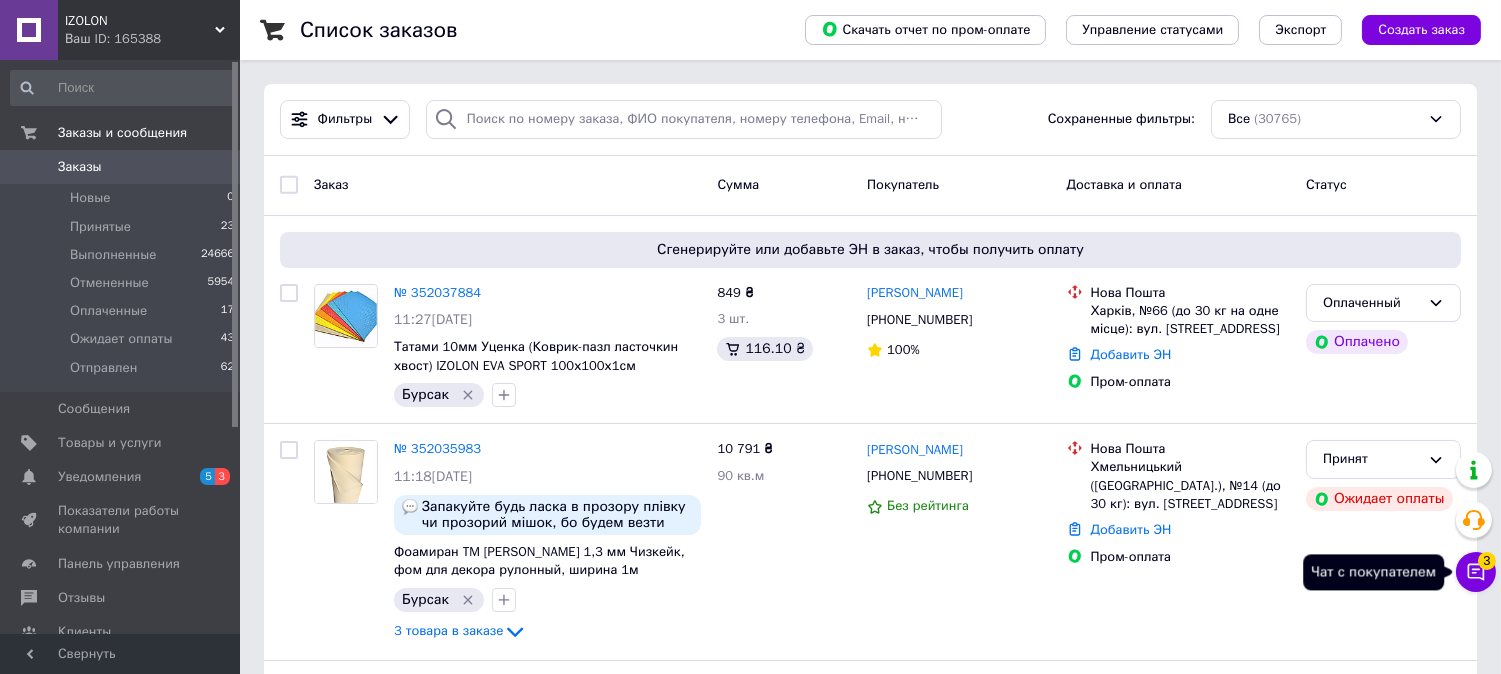 click 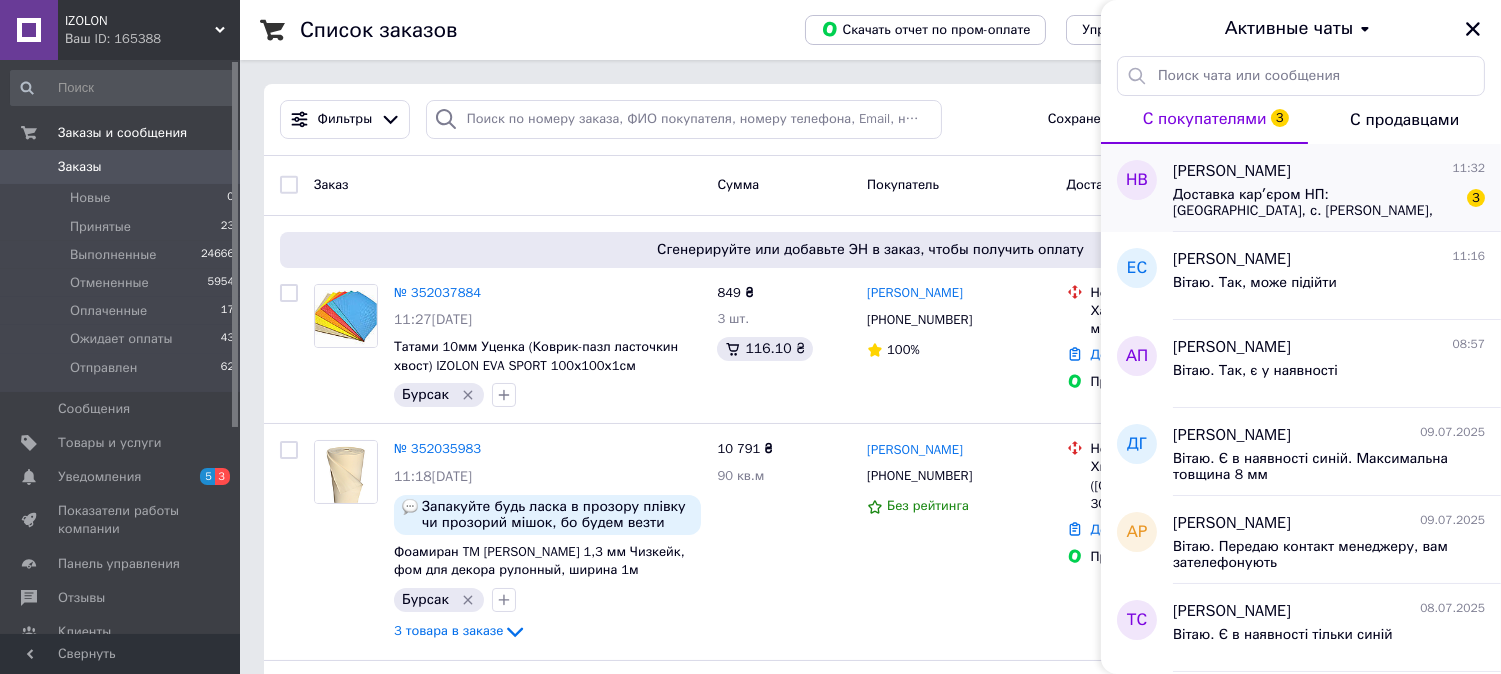 click on "Наталія Василега" at bounding box center [1232, 171] 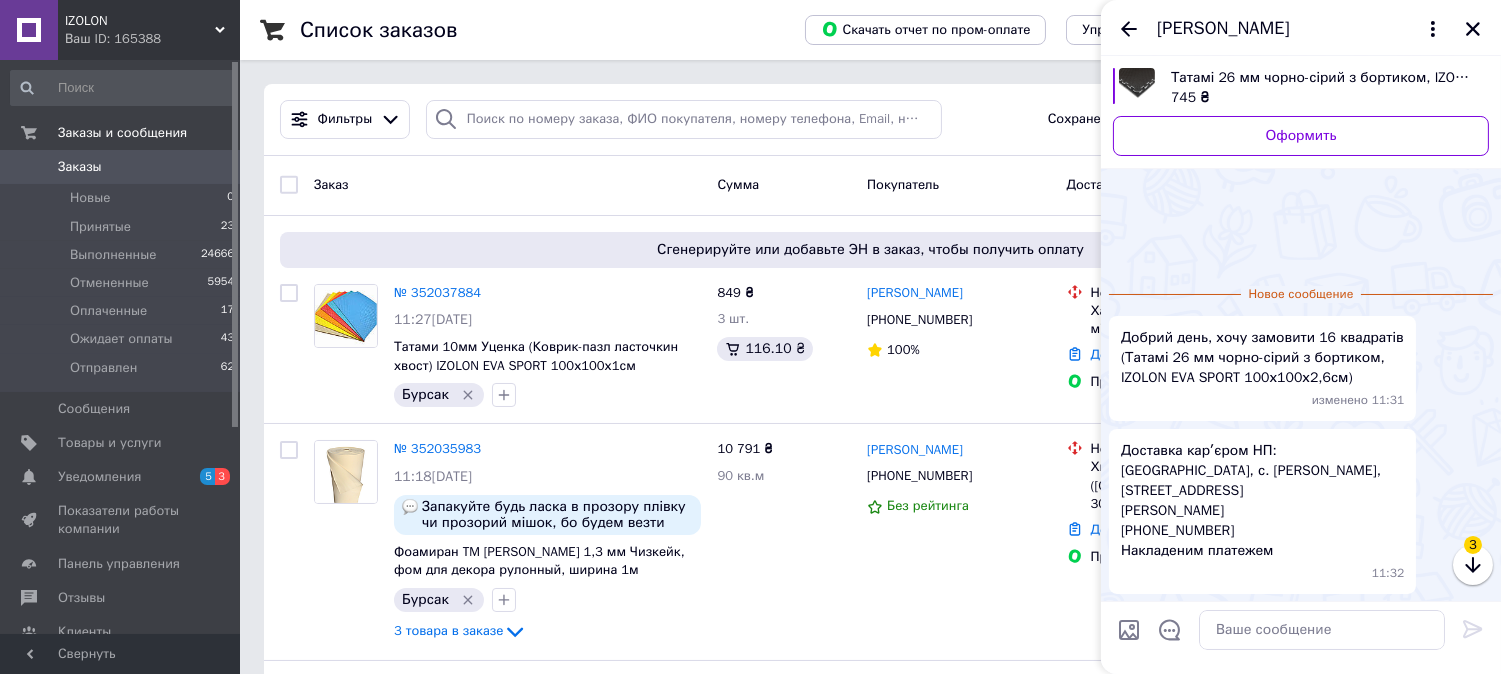 scroll, scrollTop: 74, scrollLeft: 0, axis: vertical 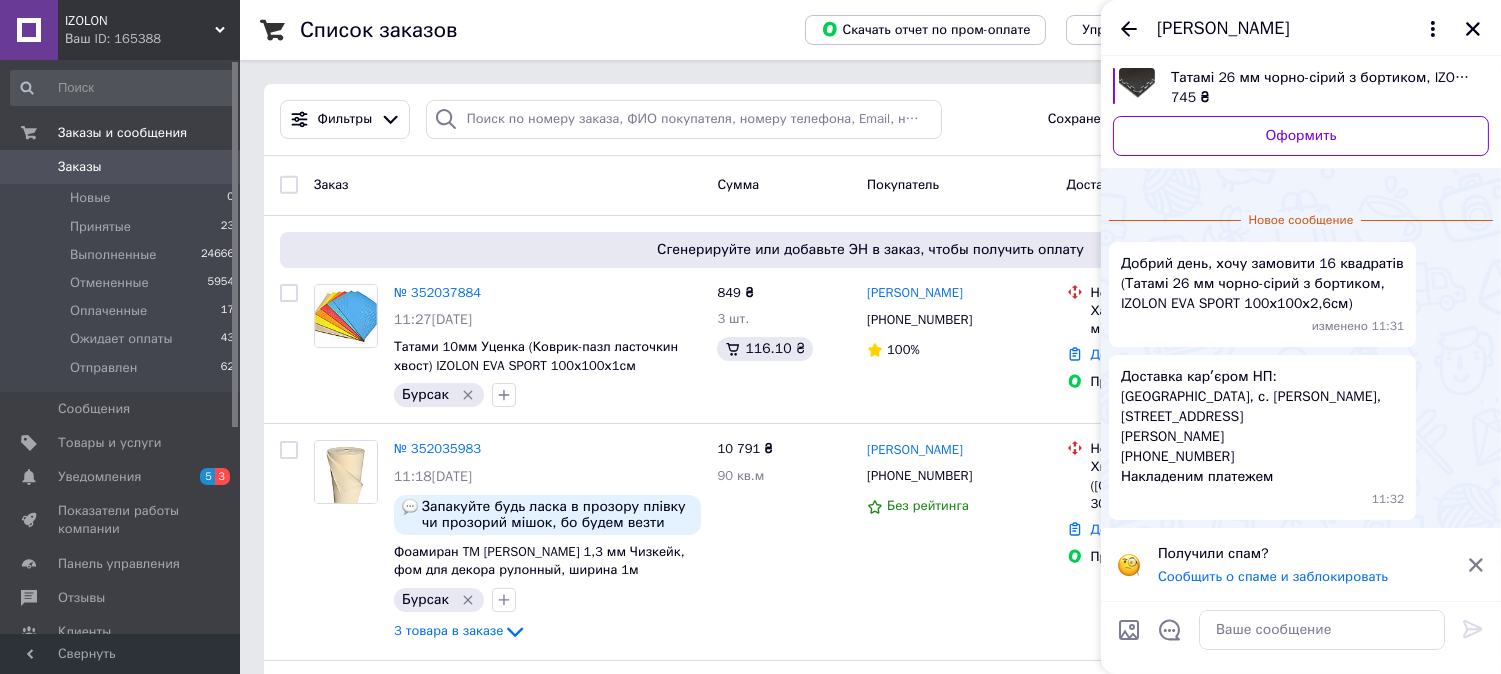 click 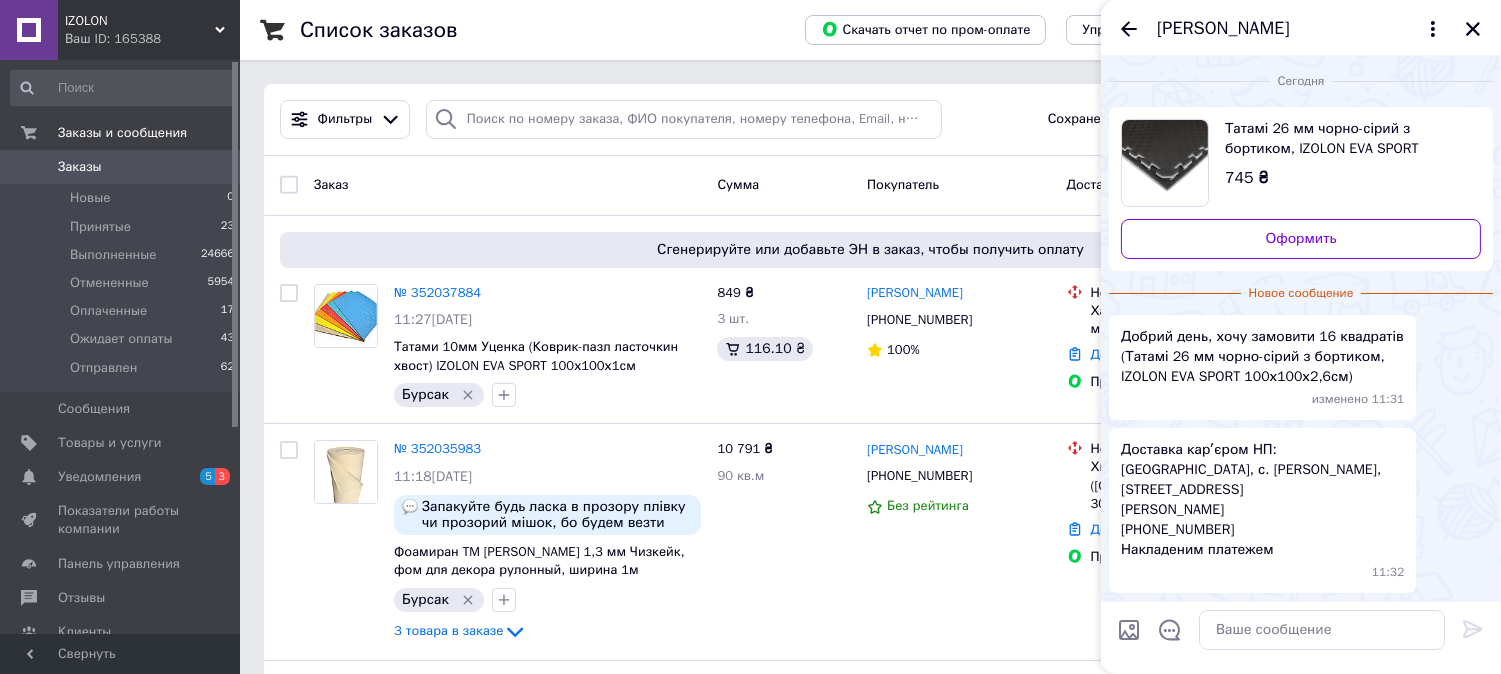 click at bounding box center [1322, 630] 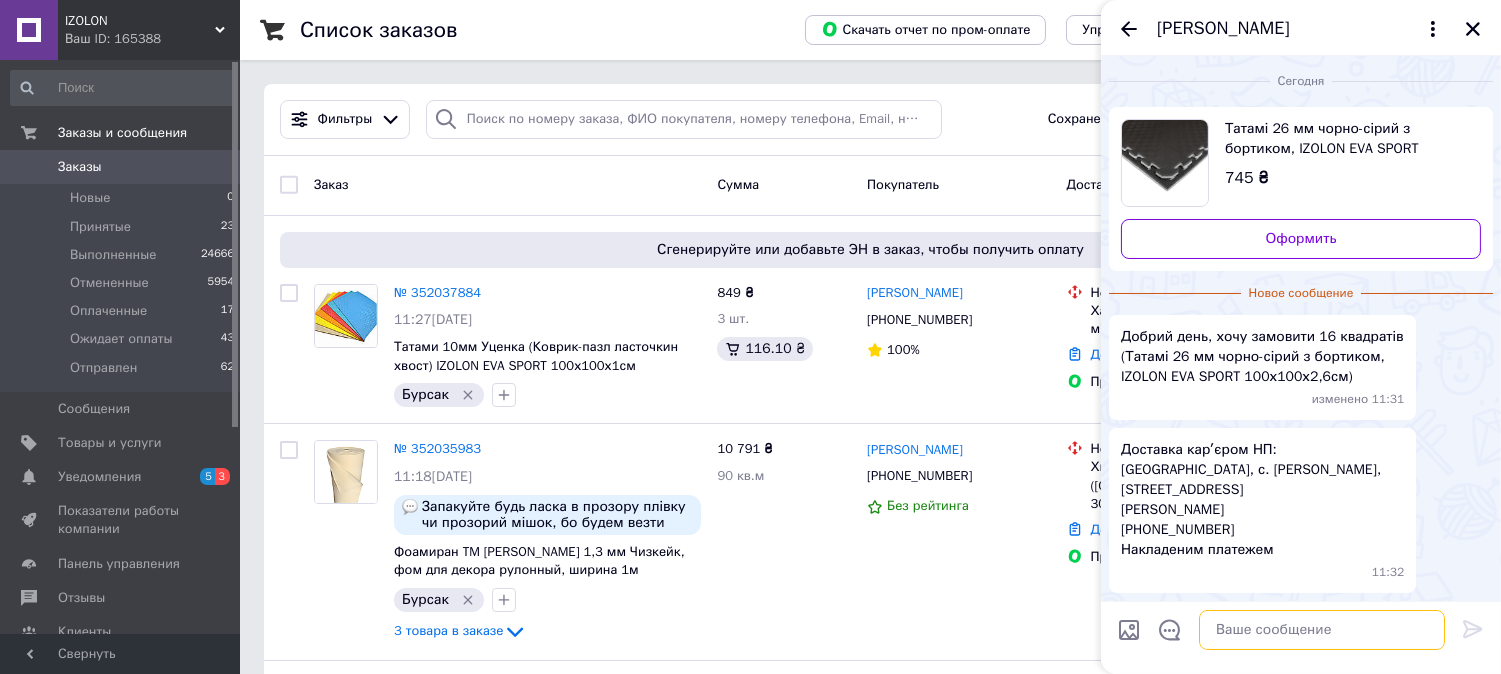 click at bounding box center [1322, 630] 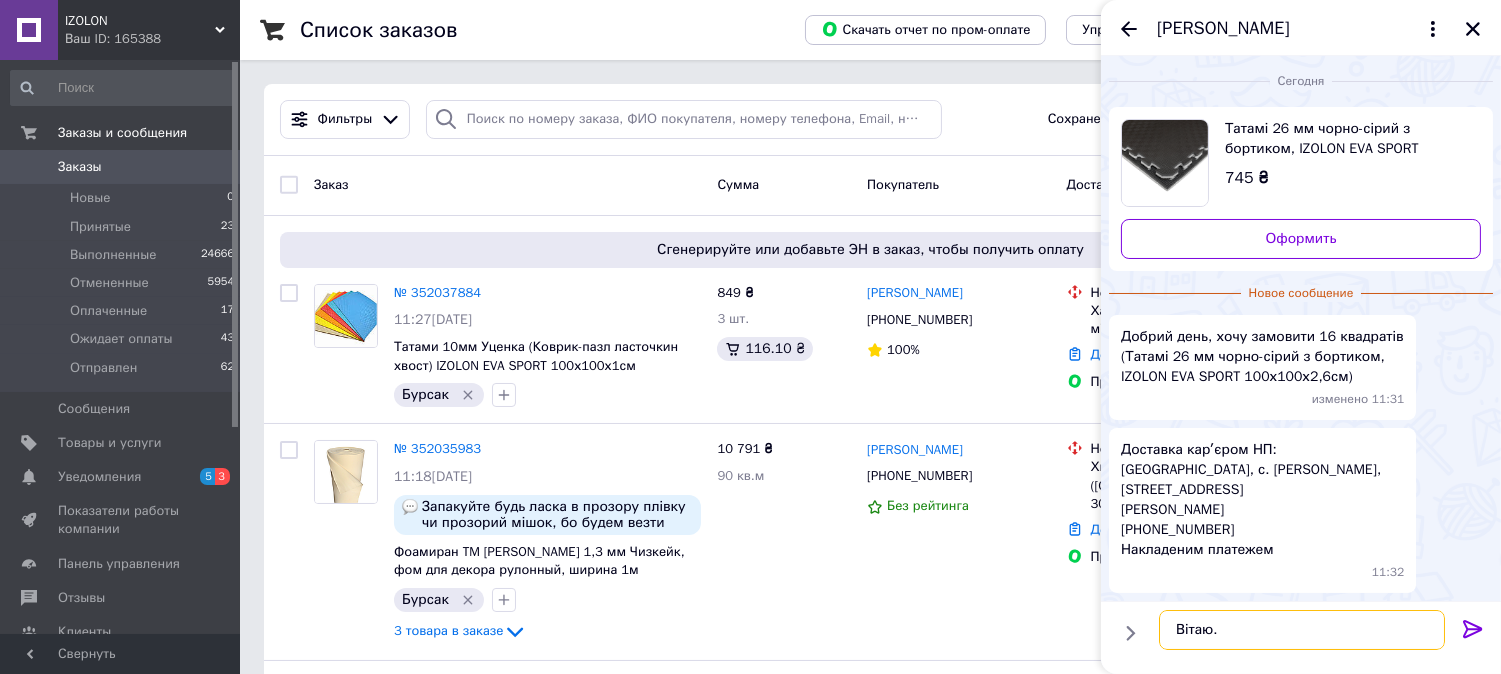 paste on "На жаль, з накладеним платежем не працюємо." 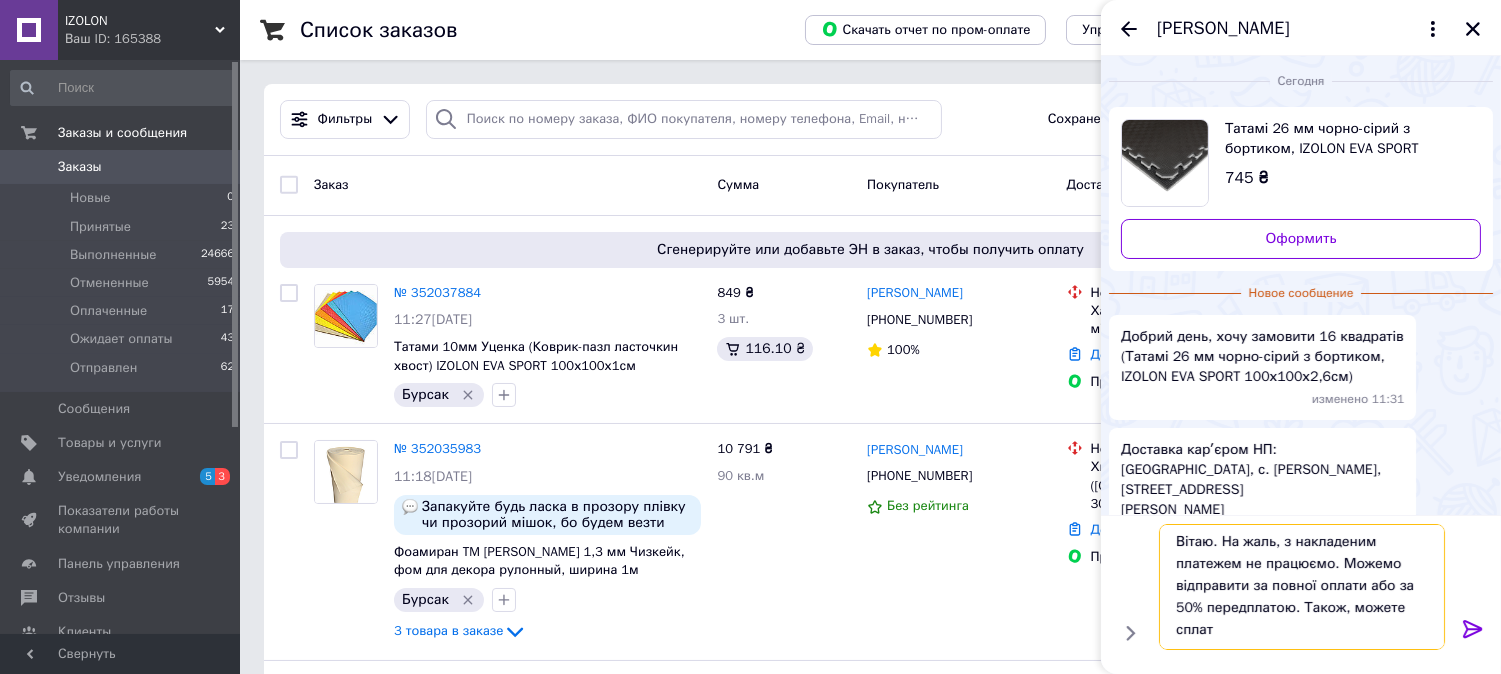 scroll, scrollTop: 2, scrollLeft: 0, axis: vertical 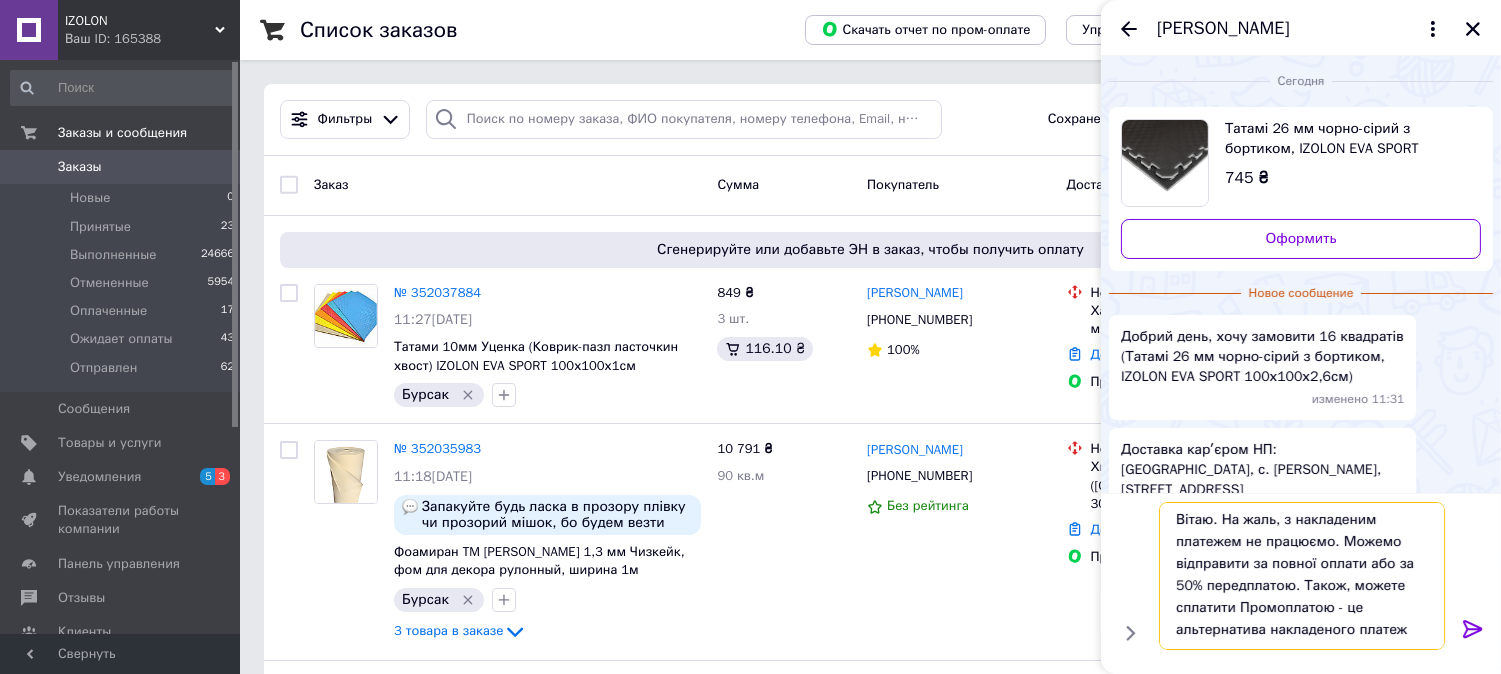 type on "Вітаю. На жаль, з накладеним платежем не працюємо. Можемо відправити за повної оплати або за 50% передплатою. Також, можете сплатити Промоплатою - це альтернатива накладеного платежу" 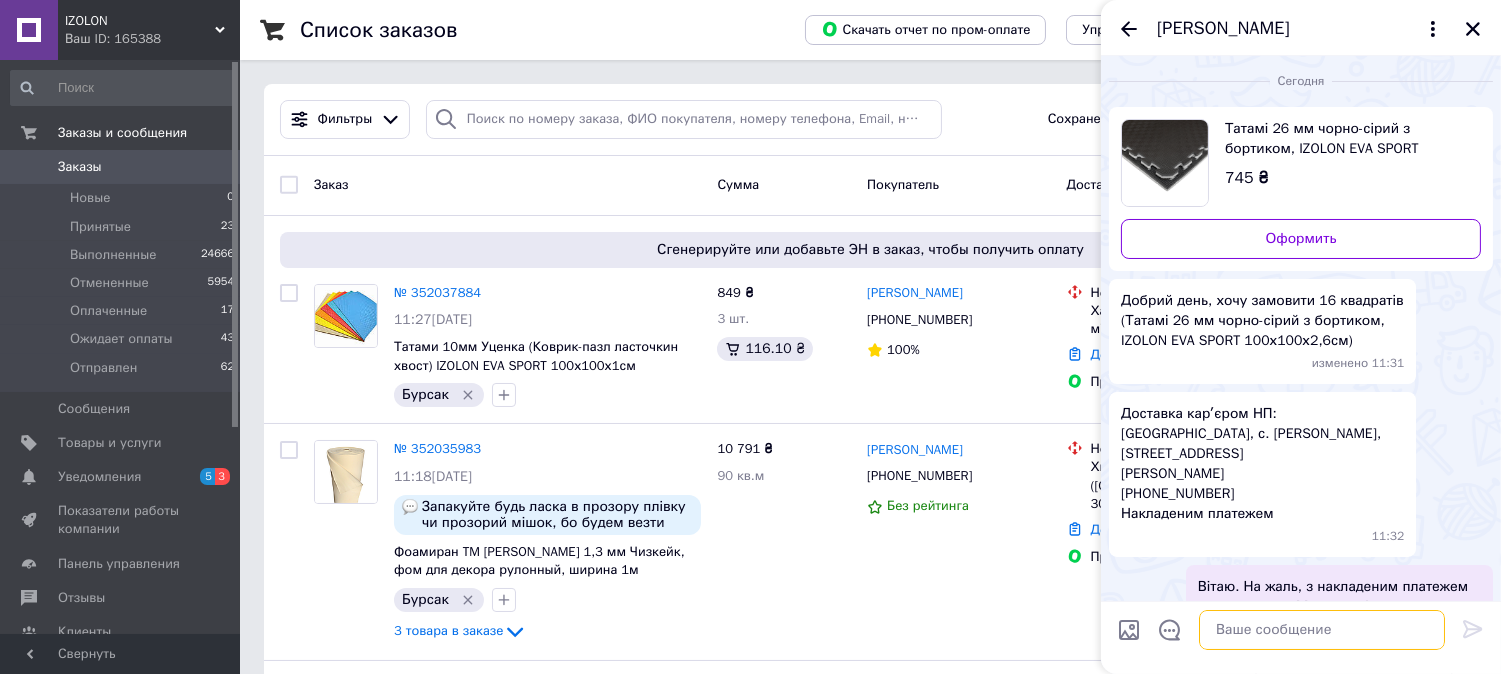 scroll, scrollTop: 0, scrollLeft: 0, axis: both 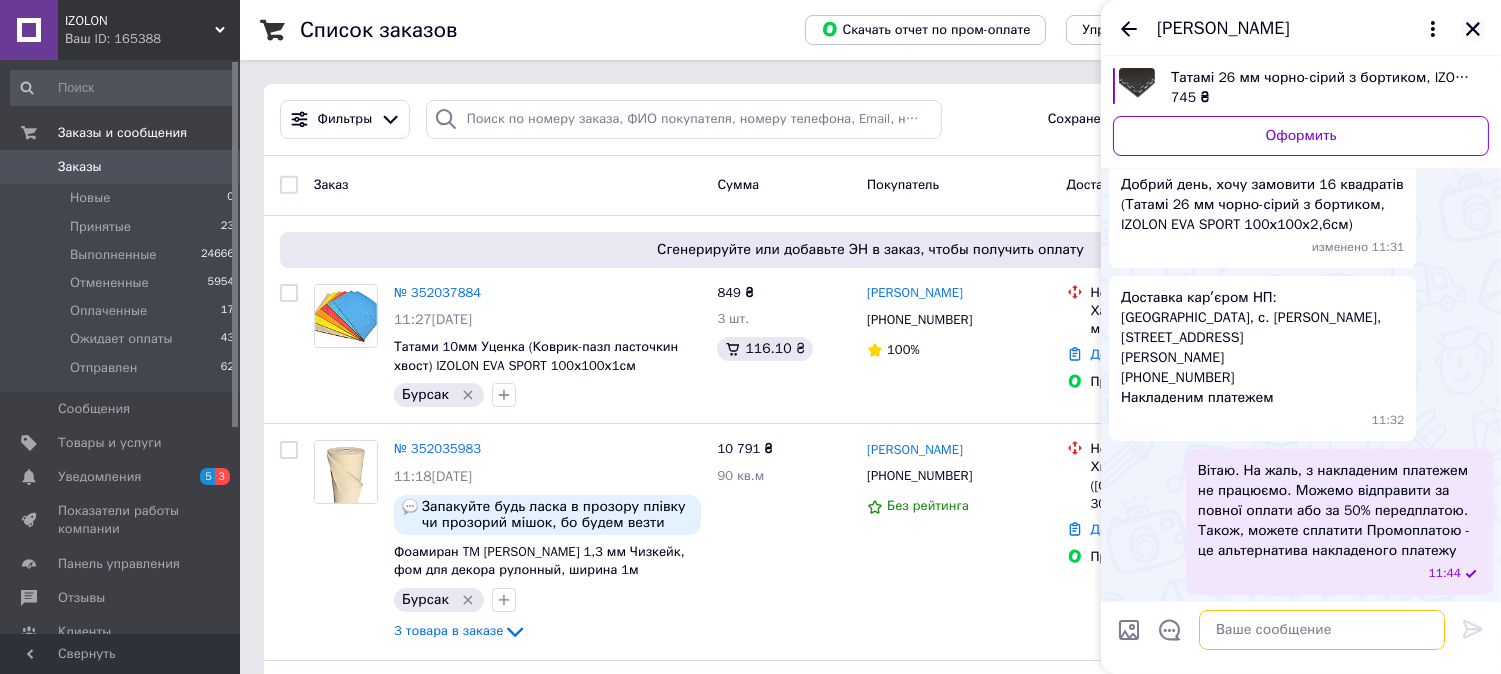 type 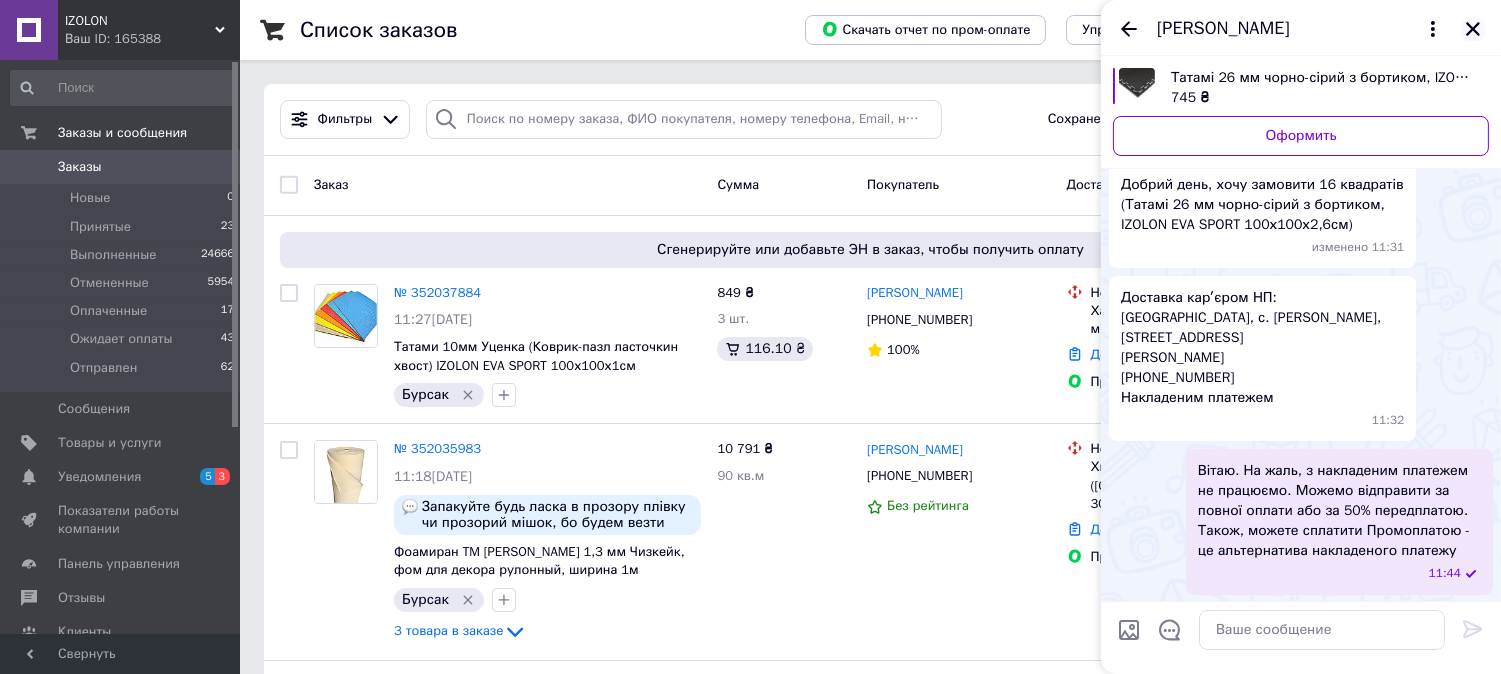 click 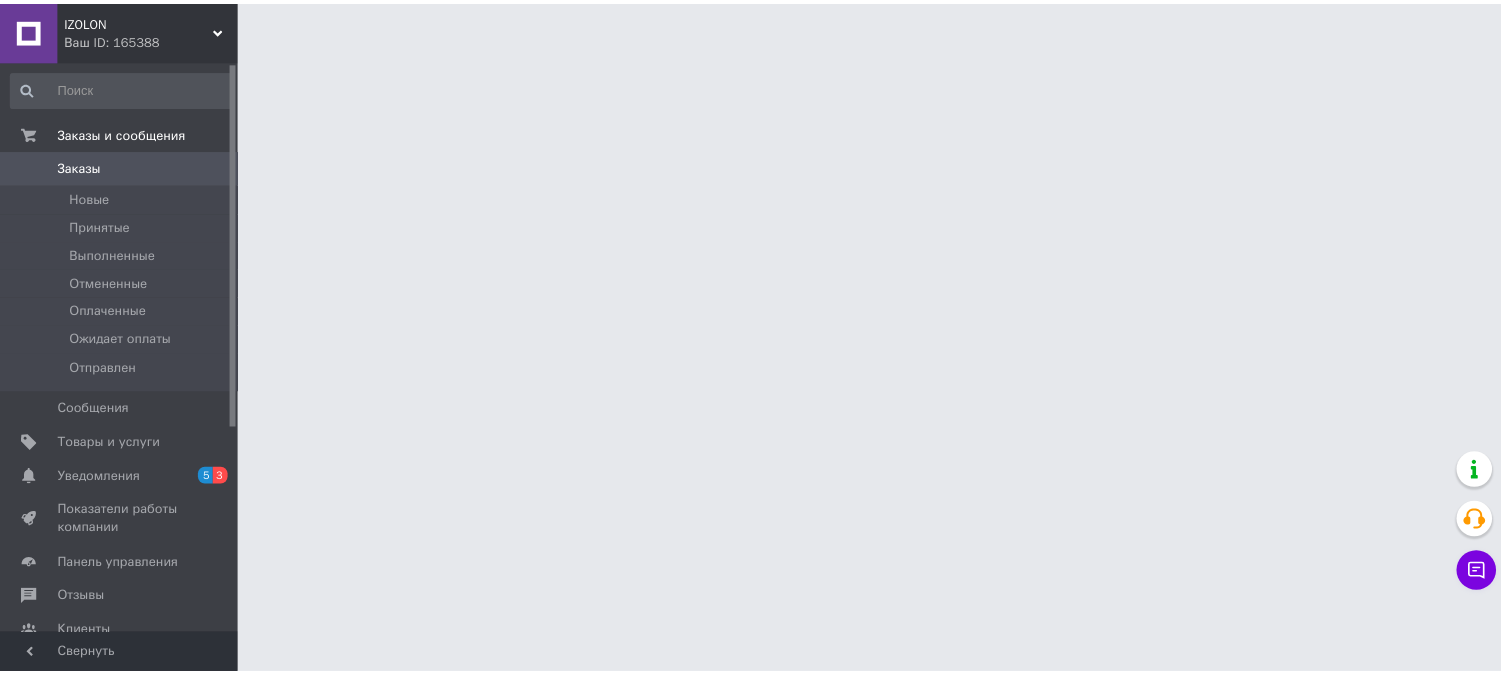 scroll, scrollTop: 0, scrollLeft: 0, axis: both 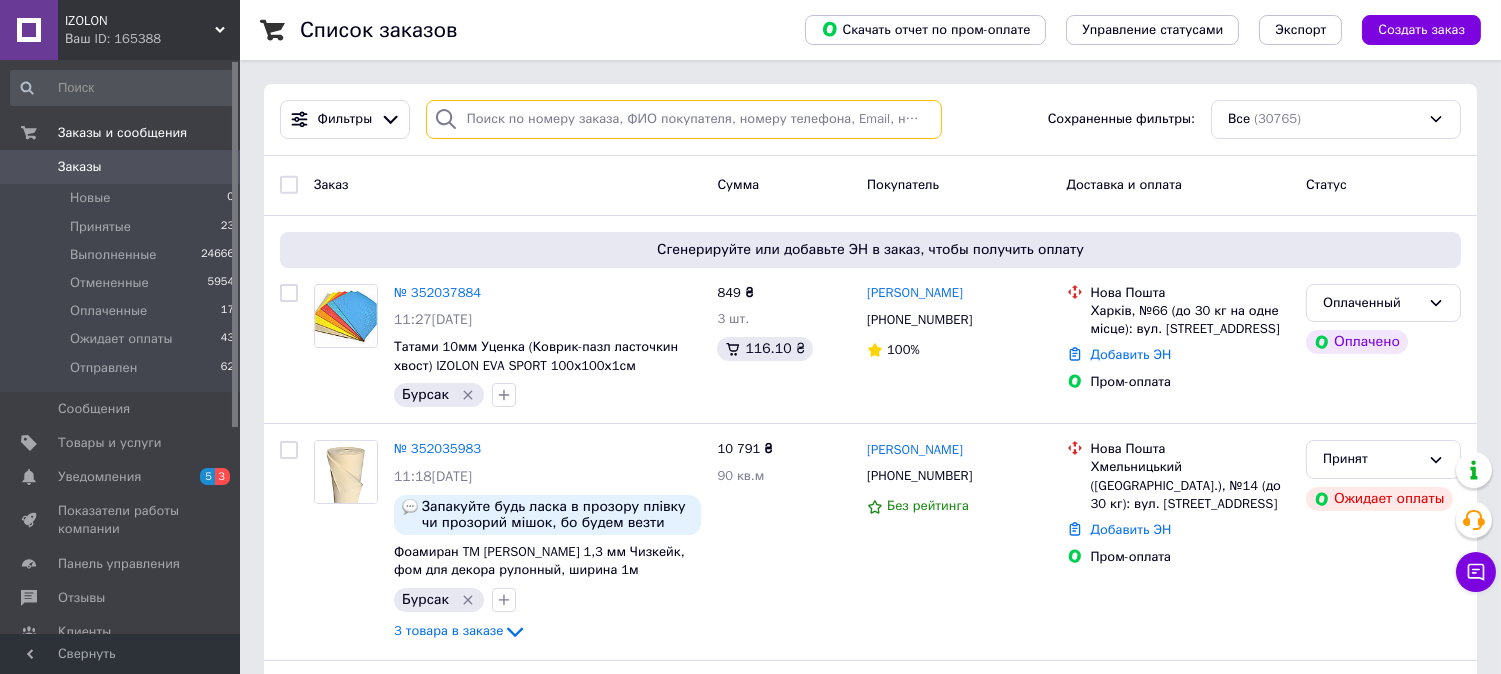 click at bounding box center [684, 119] 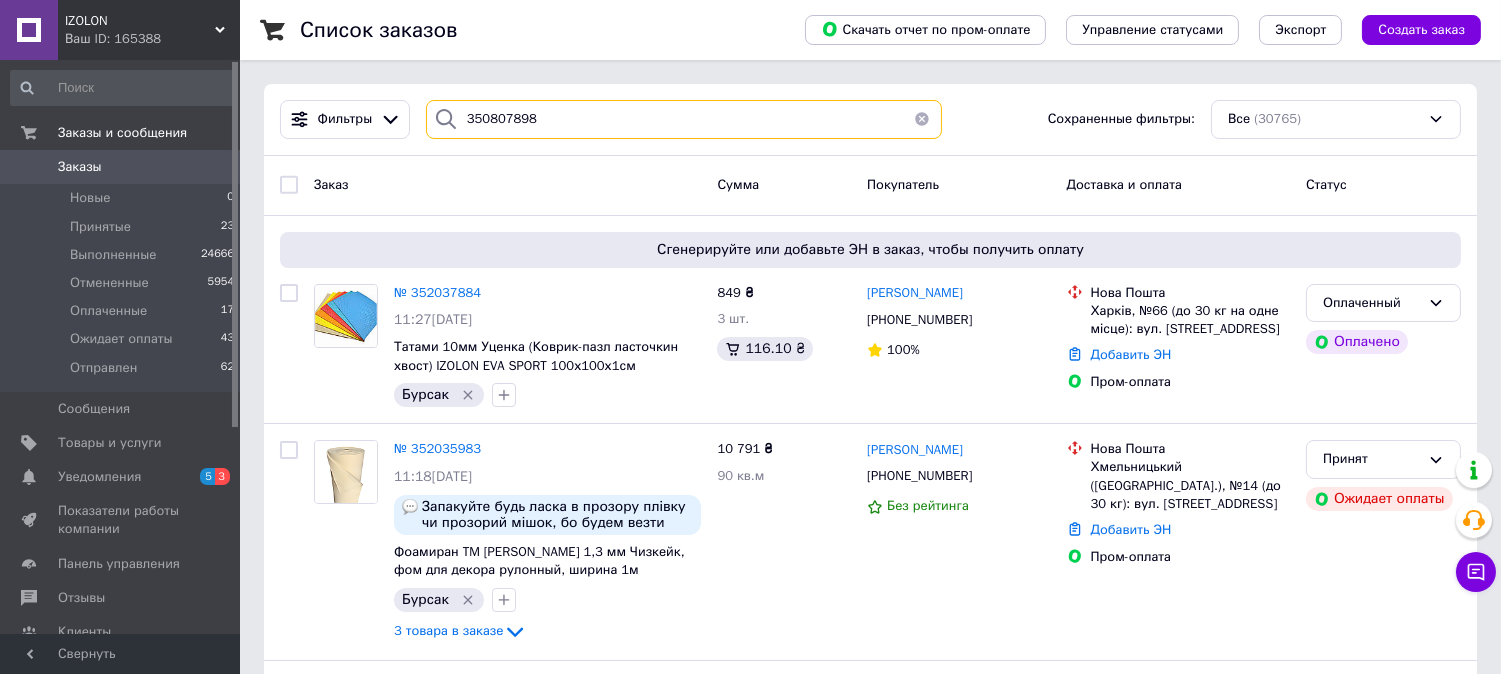 type on "350807898" 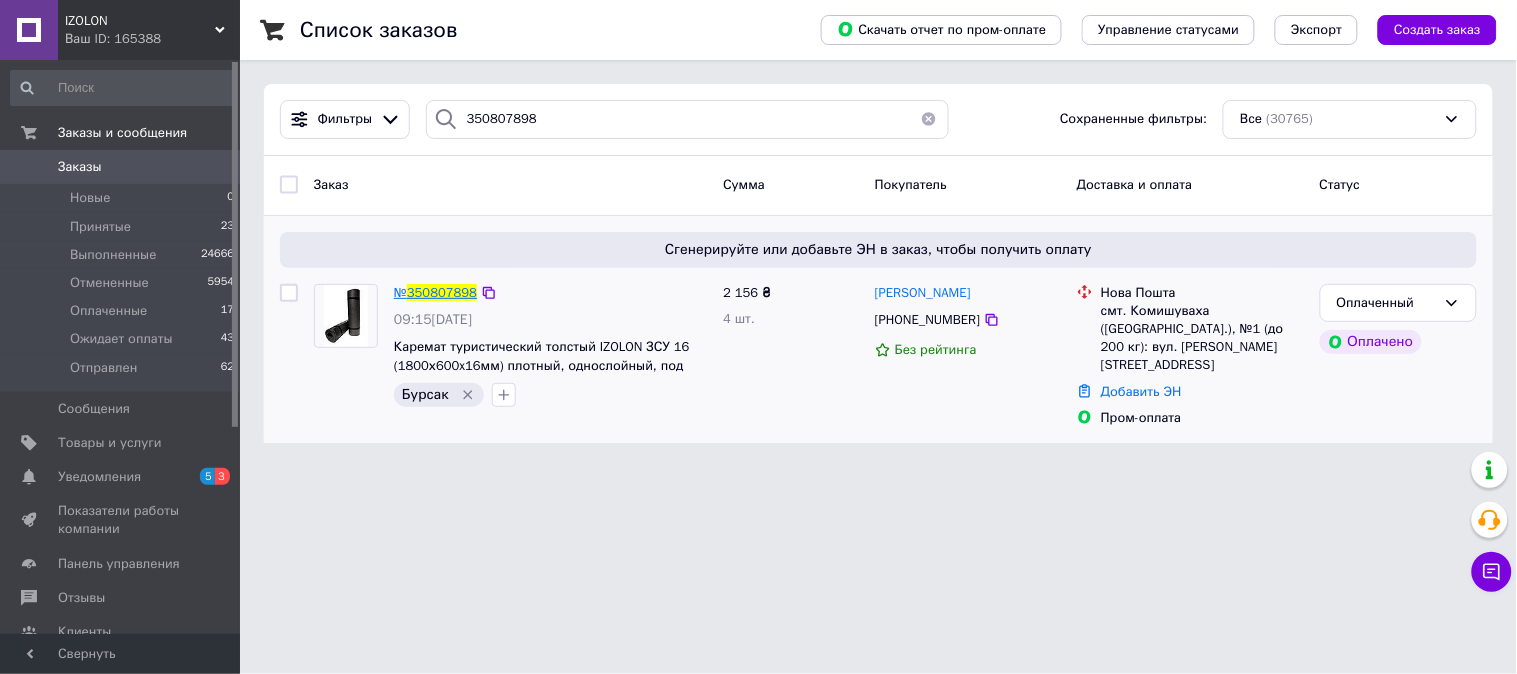 click on "350807898" at bounding box center (442, 292) 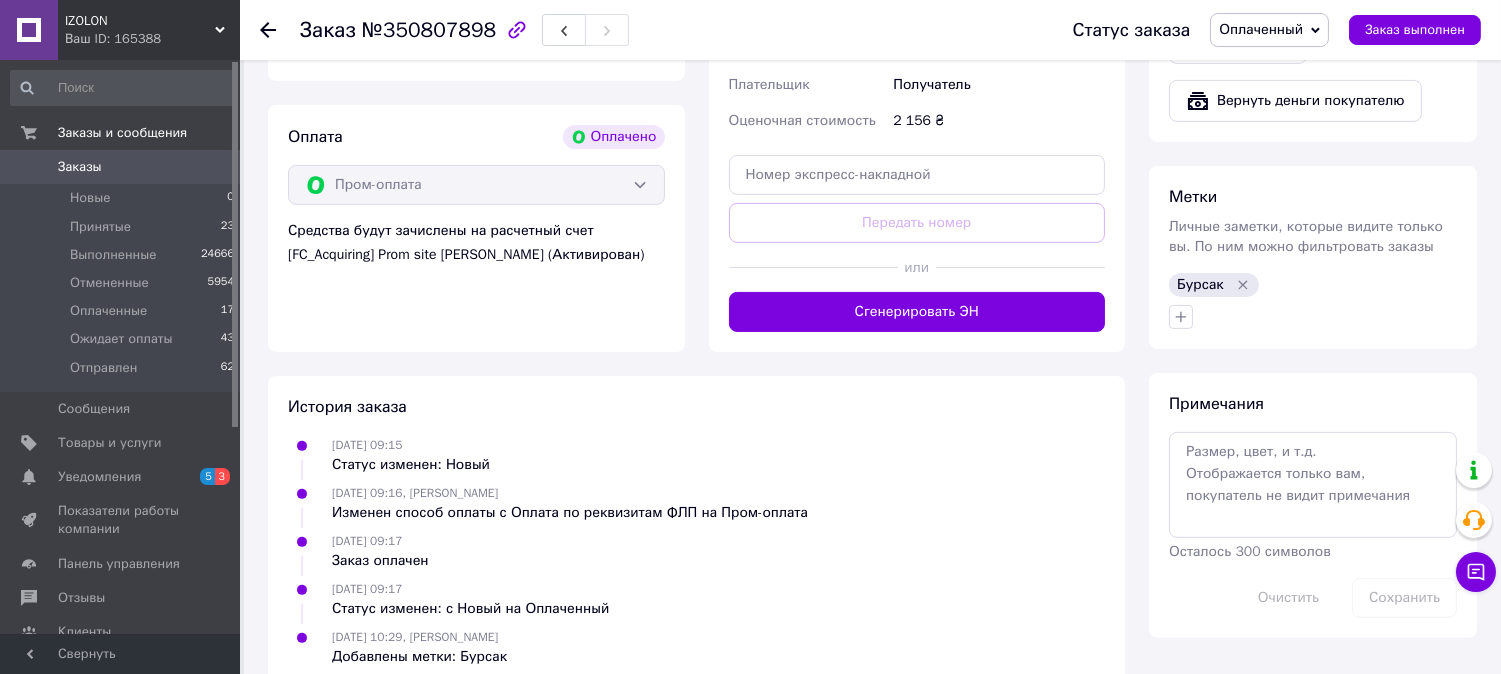 scroll, scrollTop: 1304, scrollLeft: 0, axis: vertical 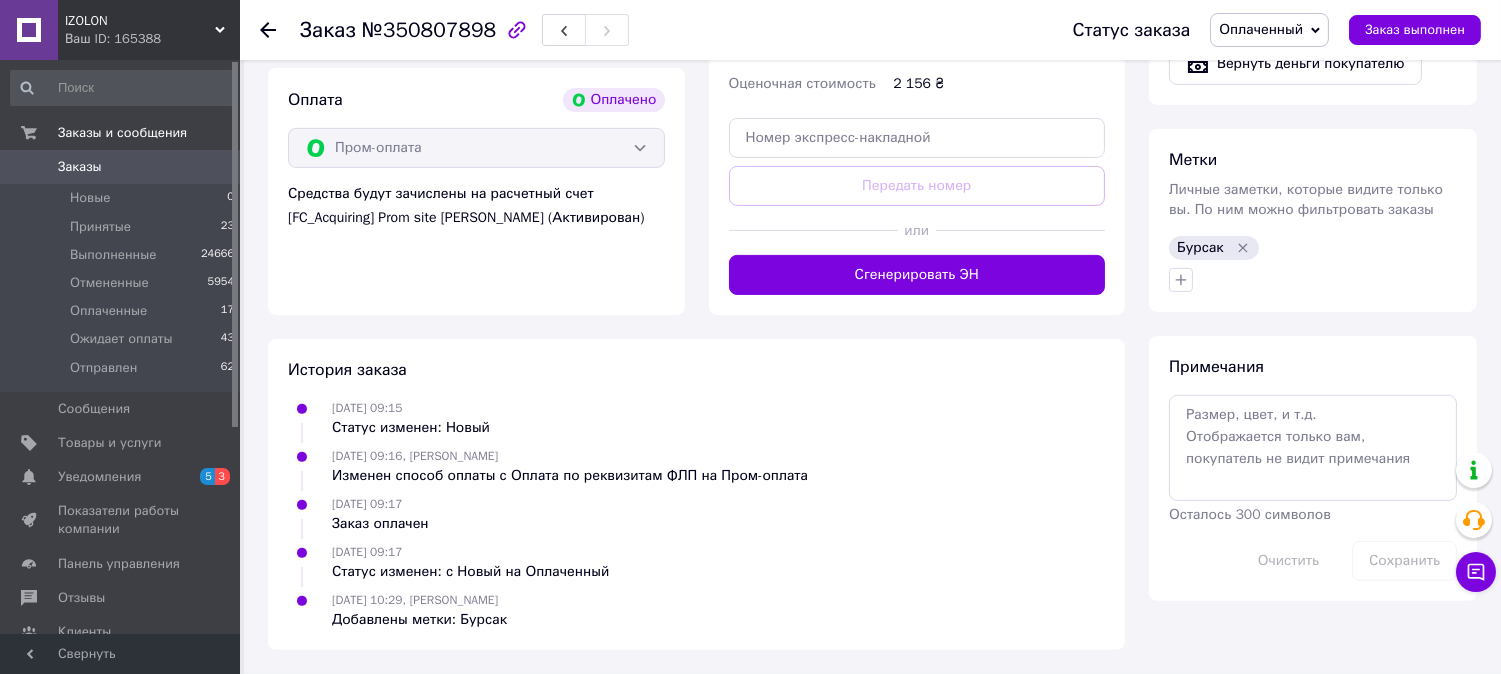 click on "IZOLON" at bounding box center [140, 21] 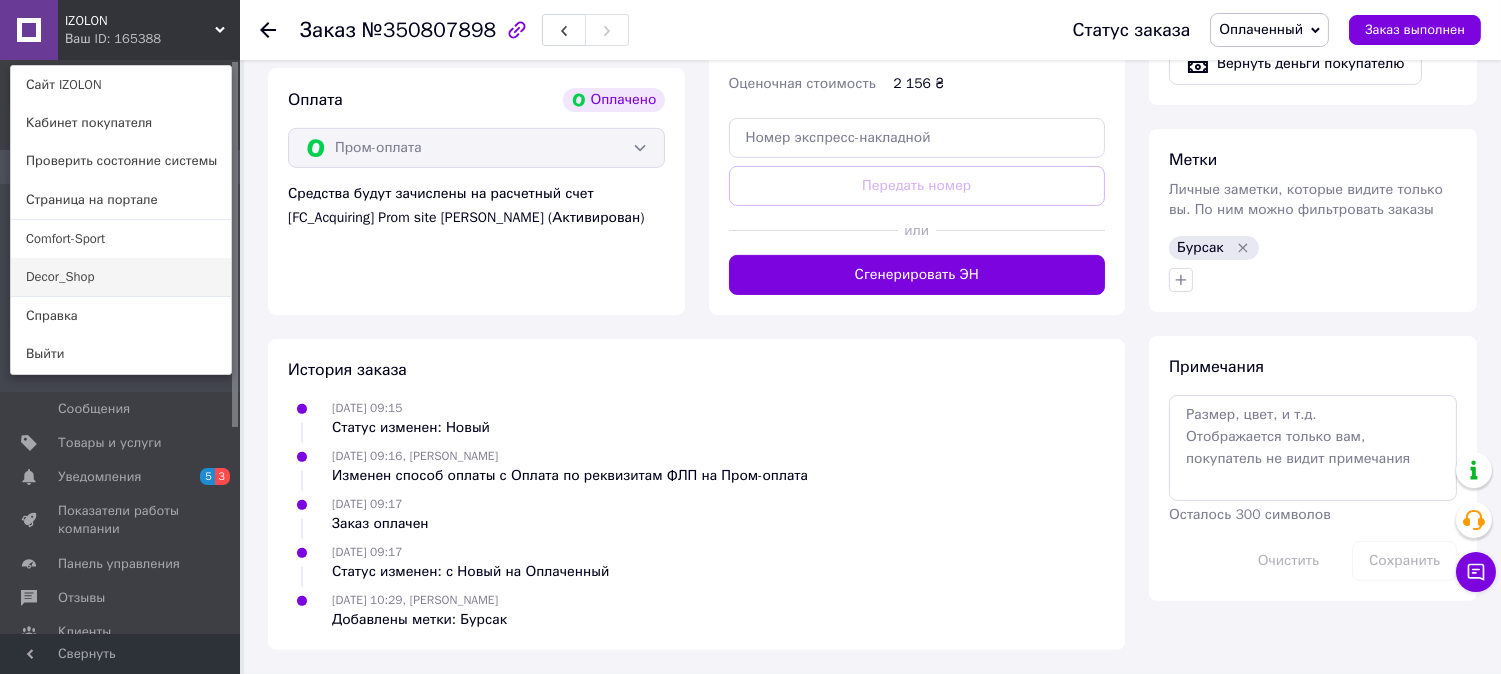 click on "Decor_Shop" at bounding box center (121, 277) 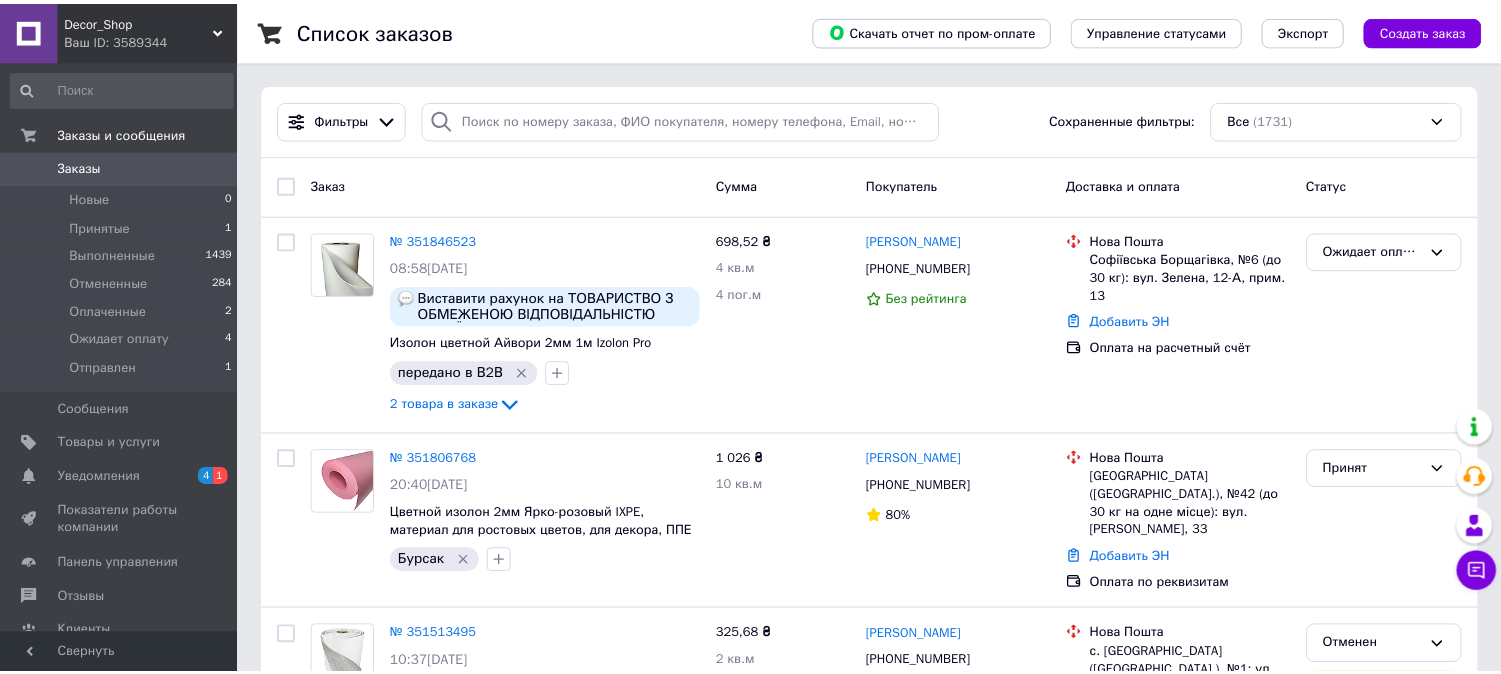 scroll, scrollTop: 0, scrollLeft: 0, axis: both 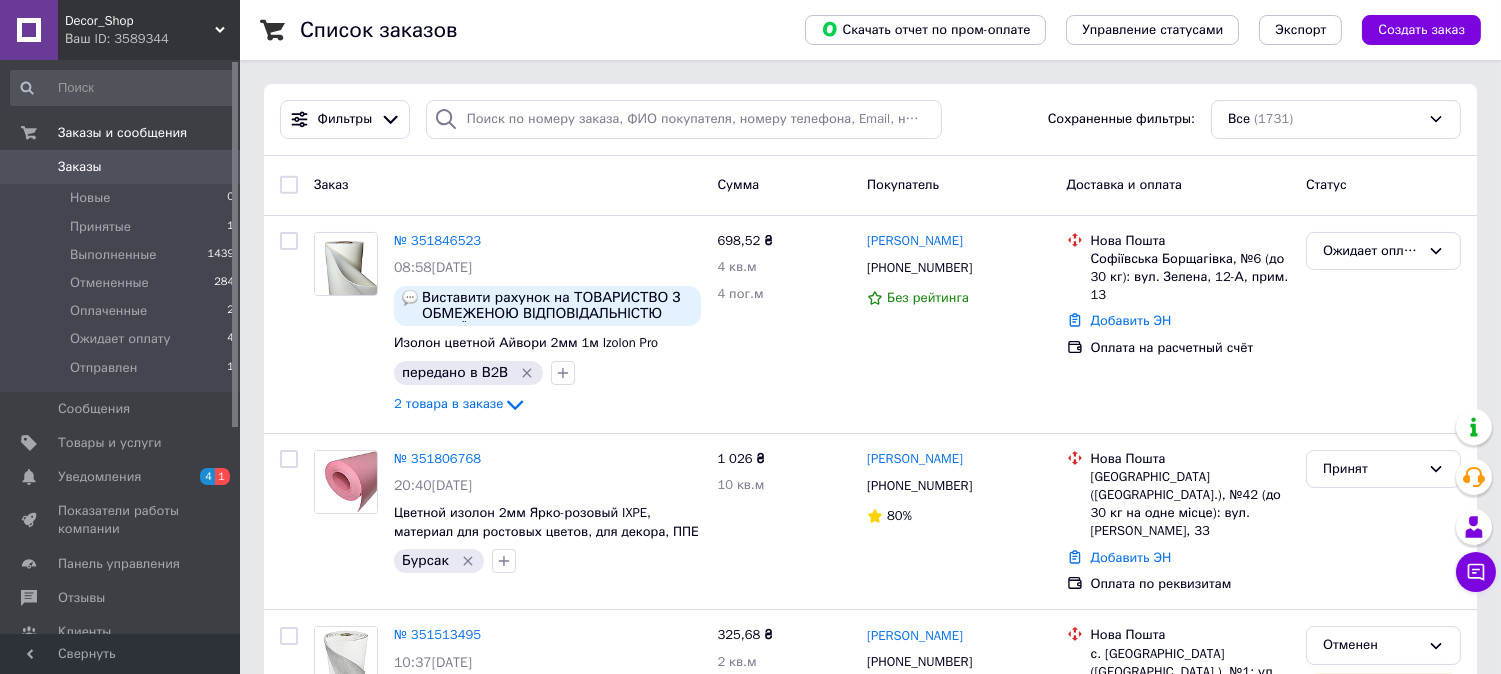 click on "Ваш ID: 3589344" at bounding box center [152, 39] 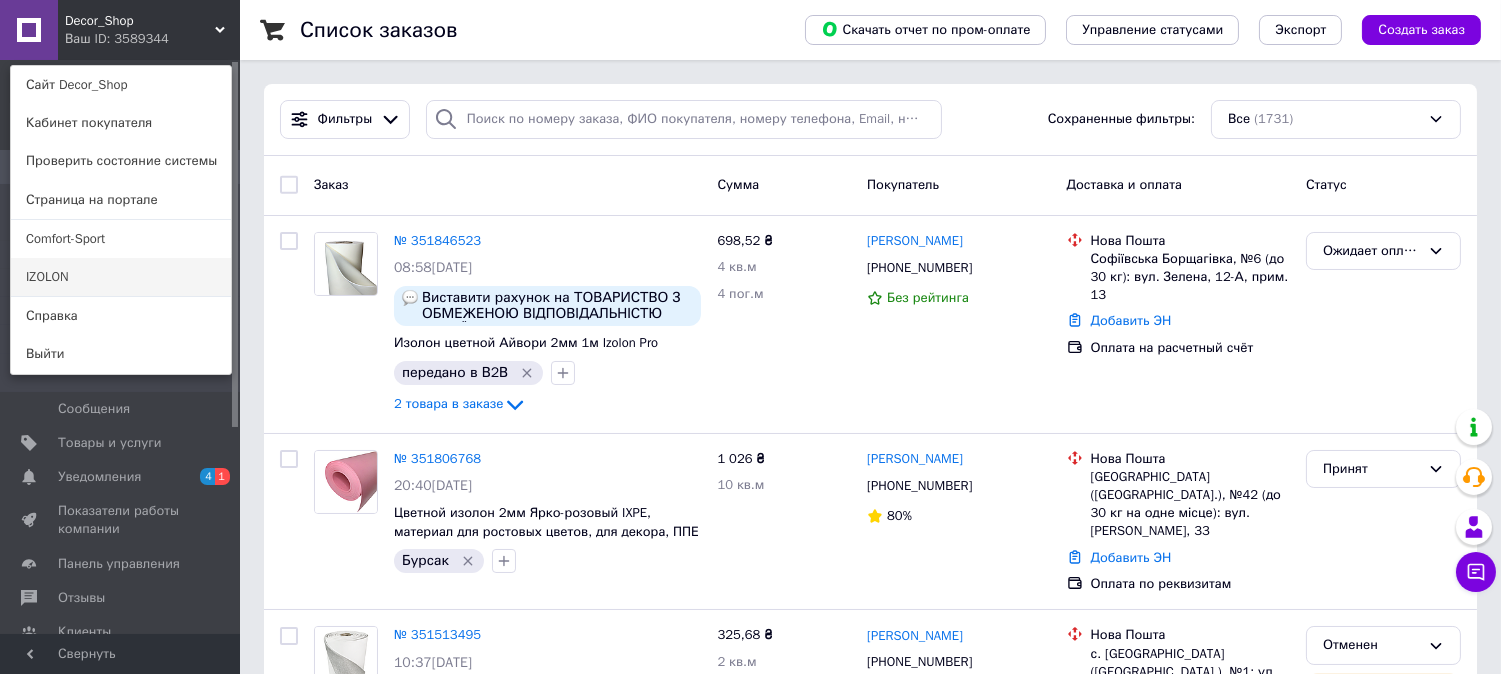 click on "IZOLON" at bounding box center (121, 277) 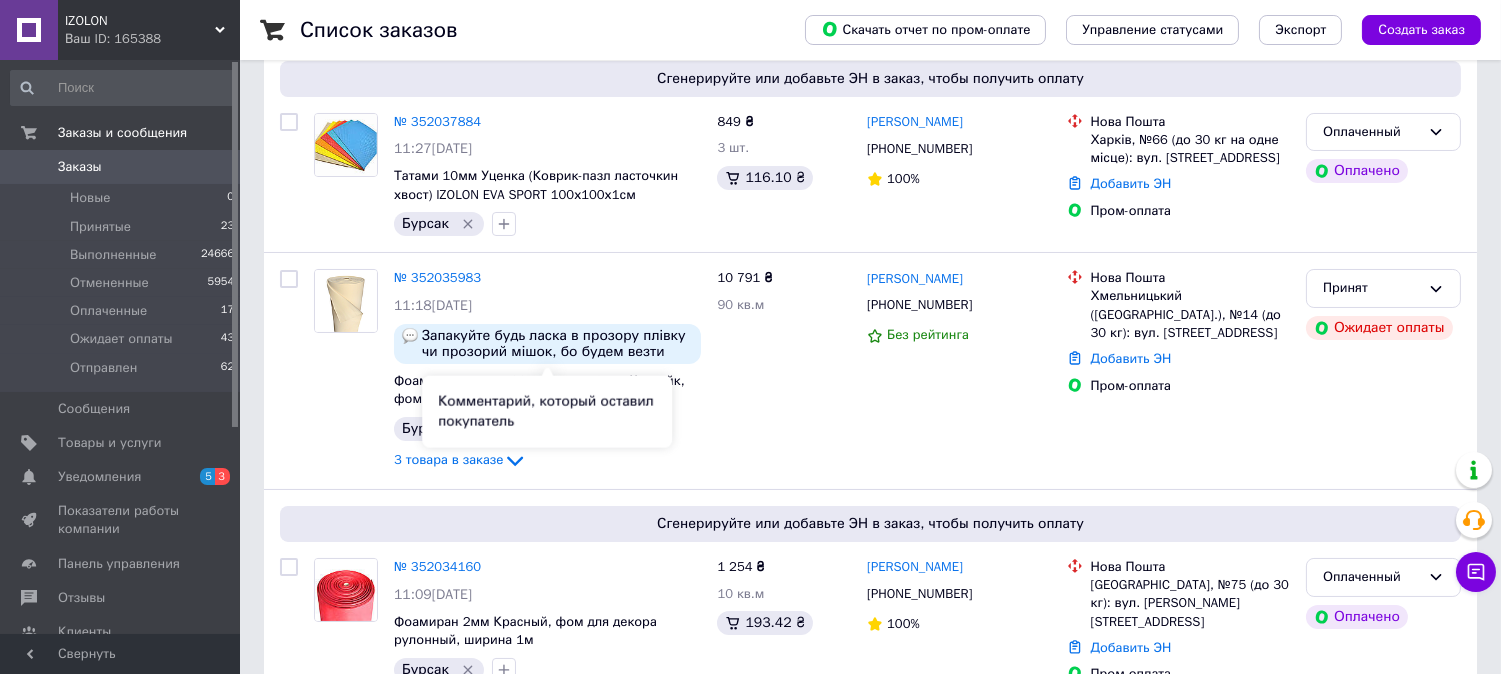 scroll, scrollTop: 0, scrollLeft: 0, axis: both 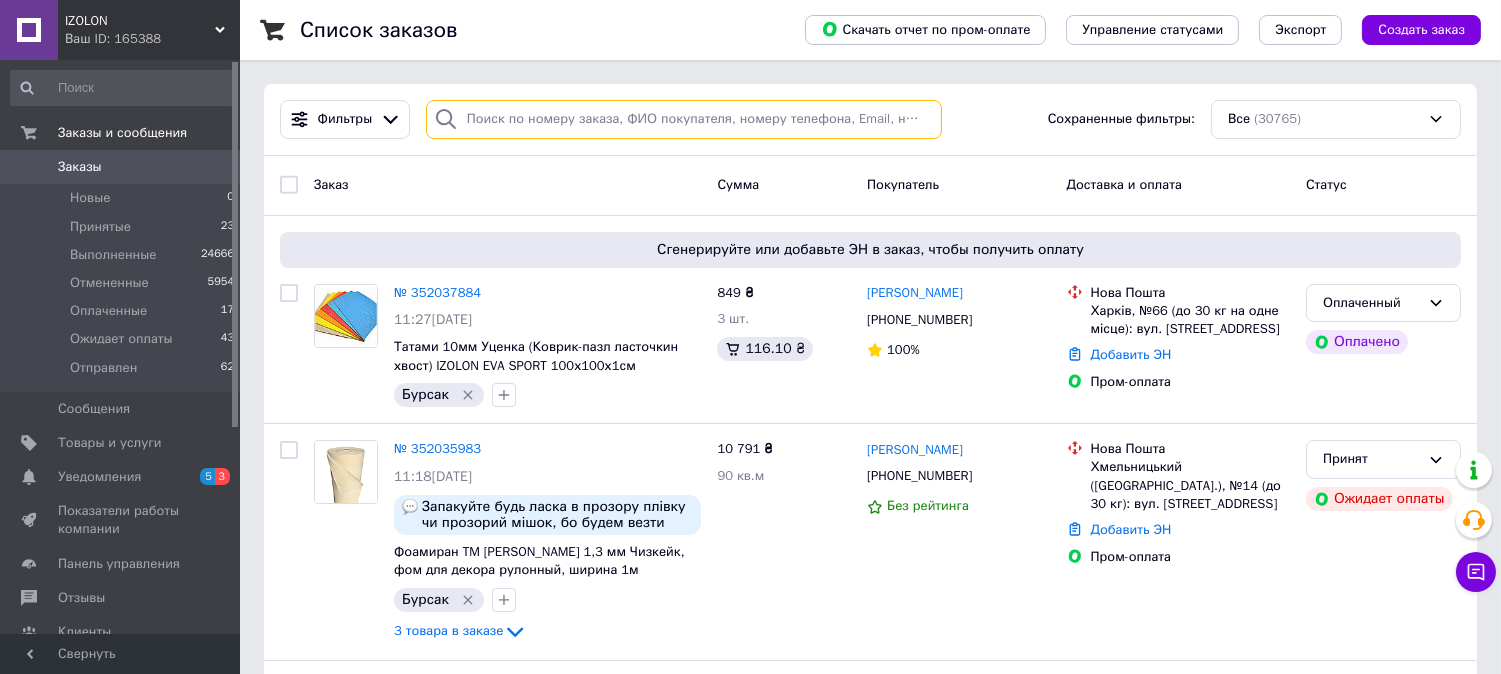 click at bounding box center (684, 119) 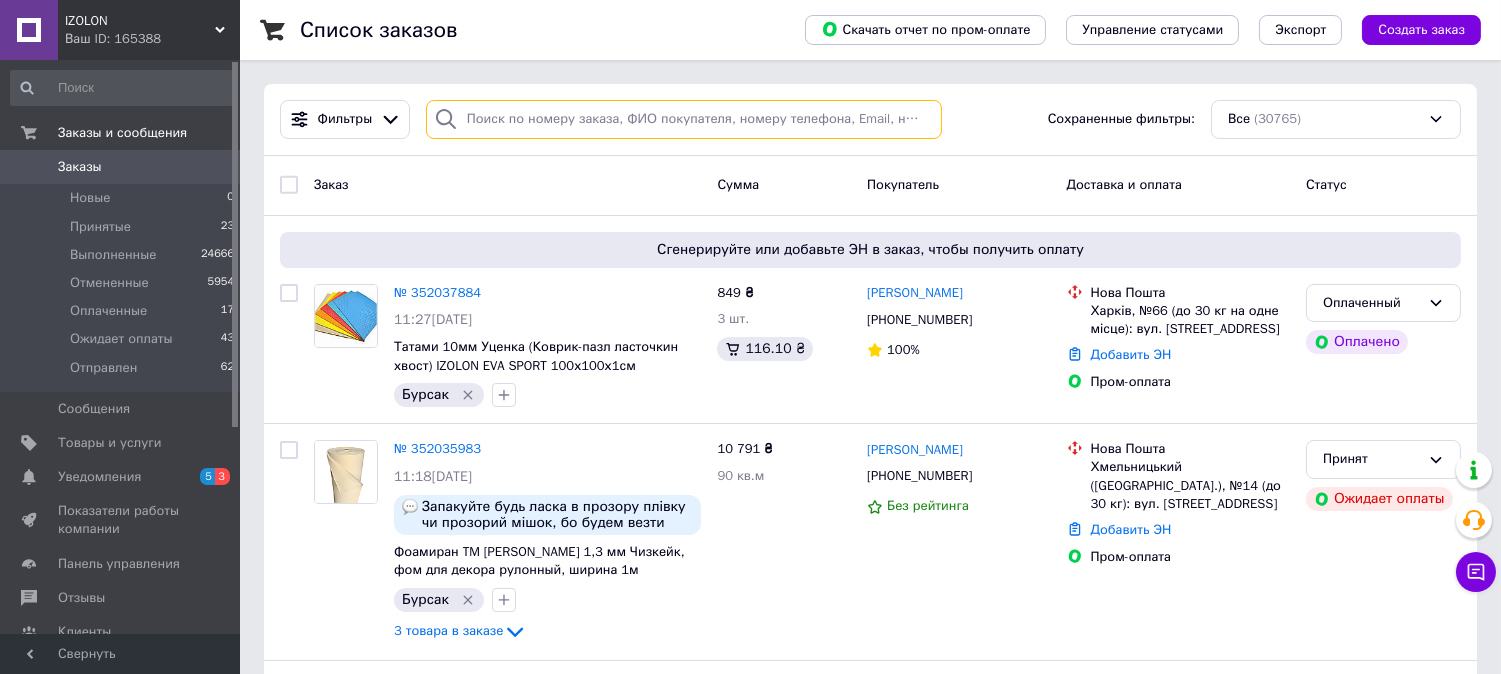 paste on "380977906875" 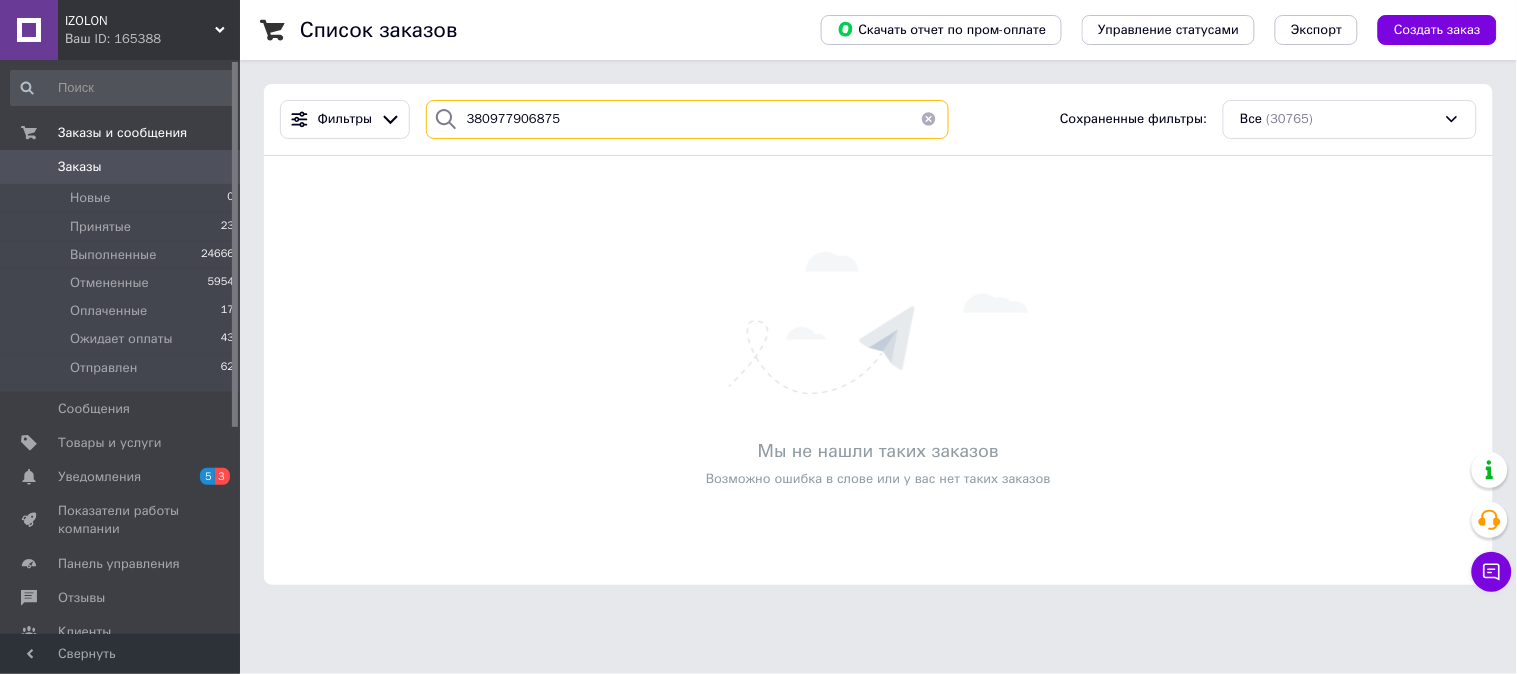 drag, startPoint x: 562, startPoint y: 122, endPoint x: 441, endPoint y: 132, distance: 121.41252 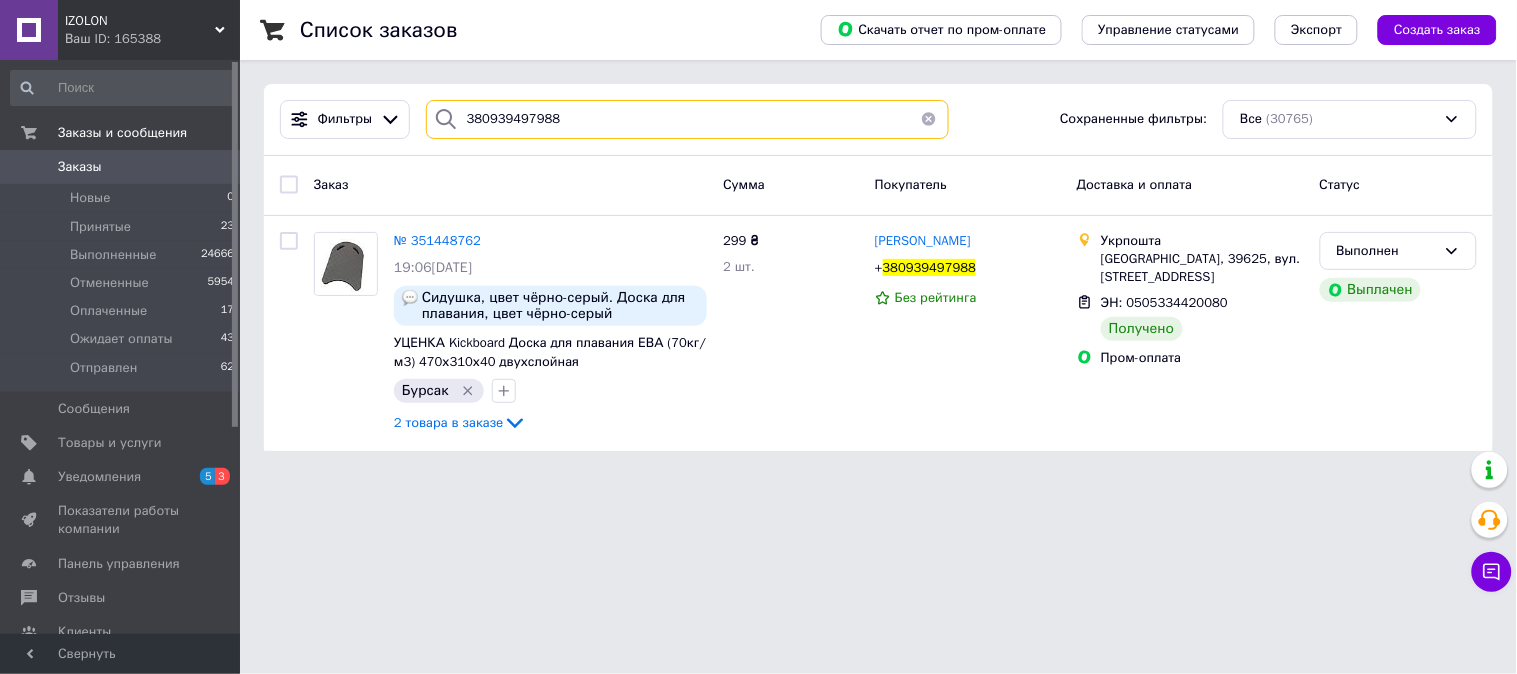 drag, startPoint x: 497, startPoint y: 116, endPoint x: 430, endPoint y: 116, distance: 67 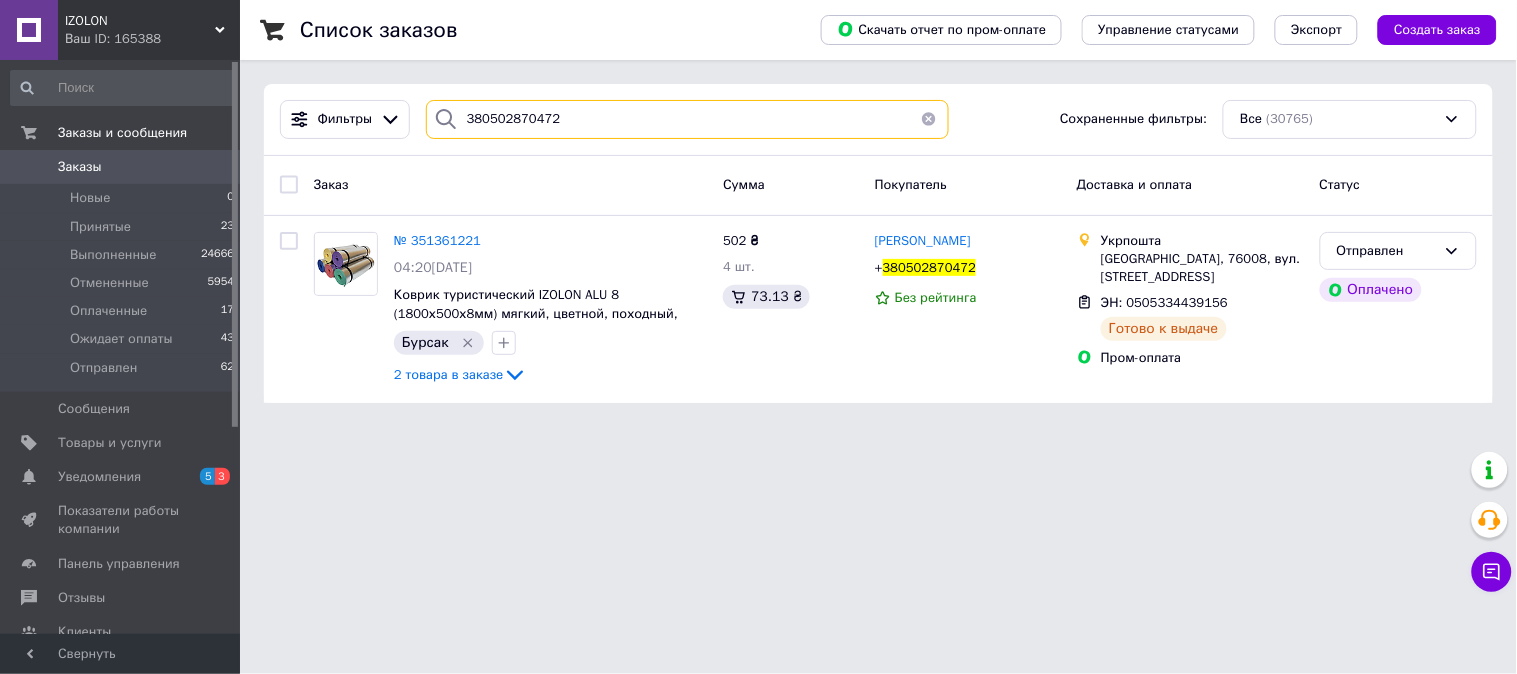 drag, startPoint x: 567, startPoint y: 131, endPoint x: 434, endPoint y: 118, distance: 133.63383 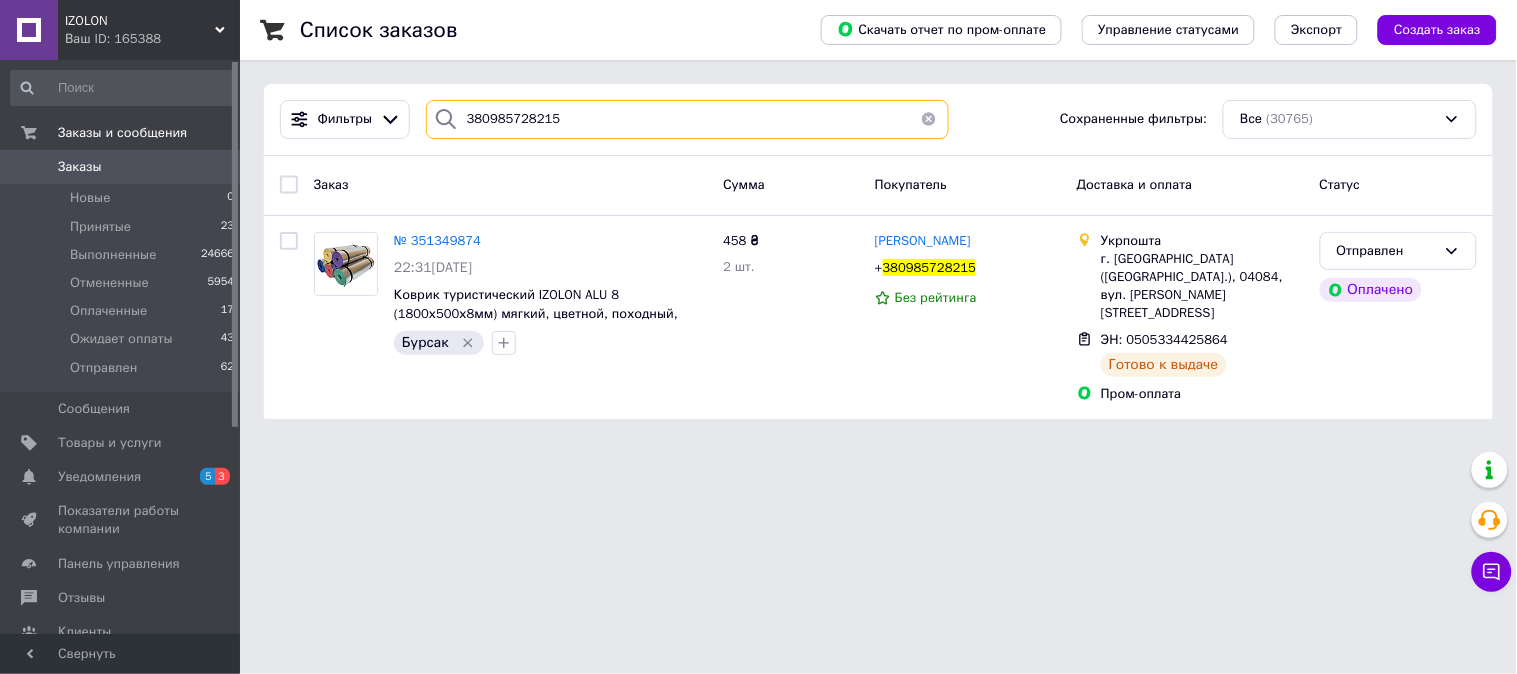 drag, startPoint x: 611, startPoint y: 127, endPoint x: 447, endPoint y: 130, distance: 164.02744 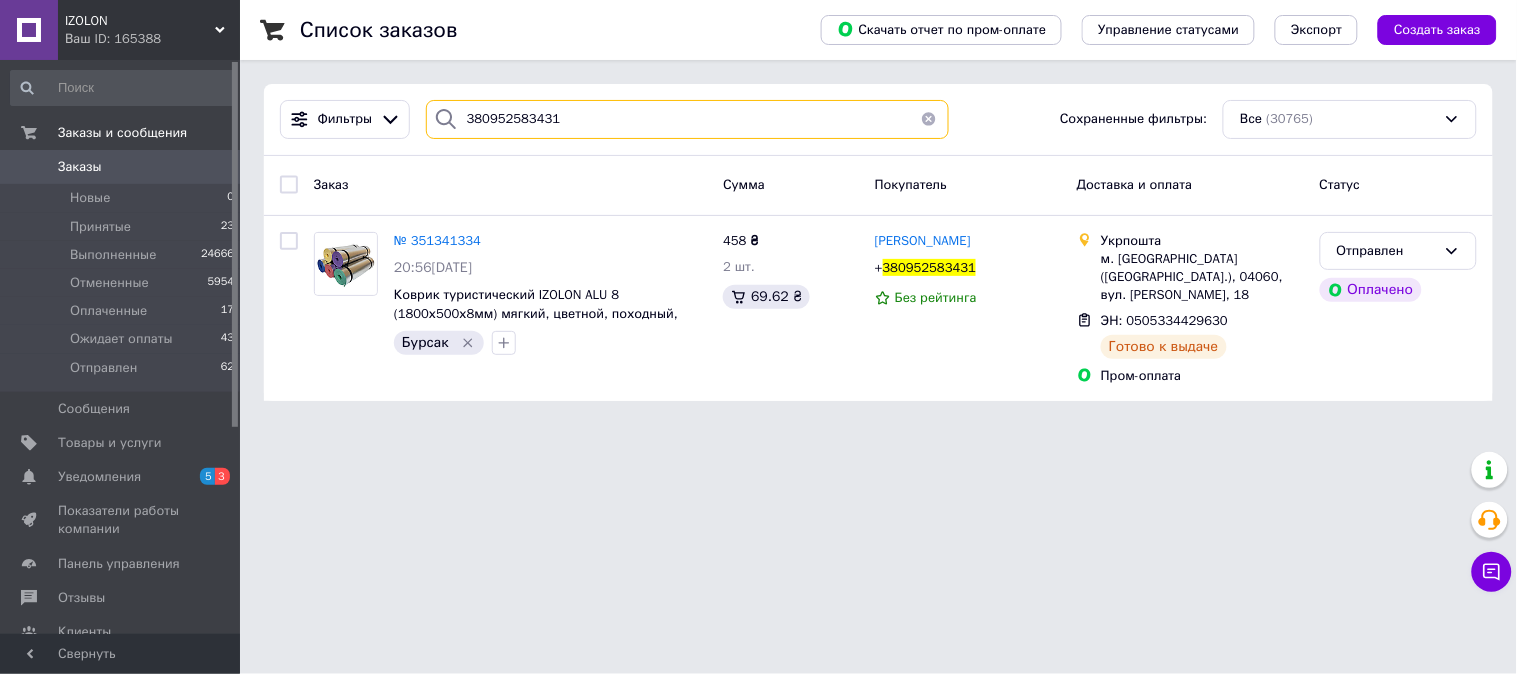 drag, startPoint x: 618, startPoint y: 124, endPoint x: 455, endPoint y: 114, distance: 163.30646 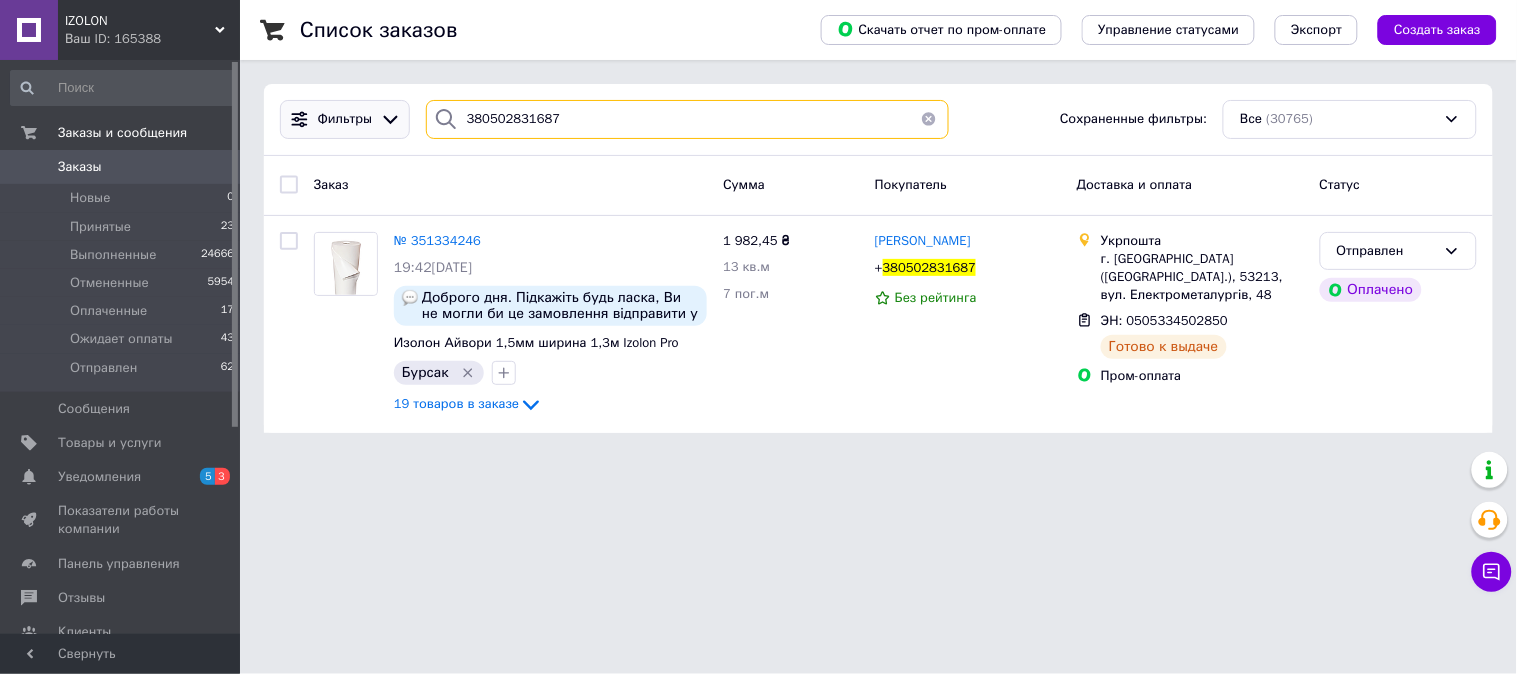 drag, startPoint x: 577, startPoint y: 120, endPoint x: 374, endPoint y: 122, distance: 203.00986 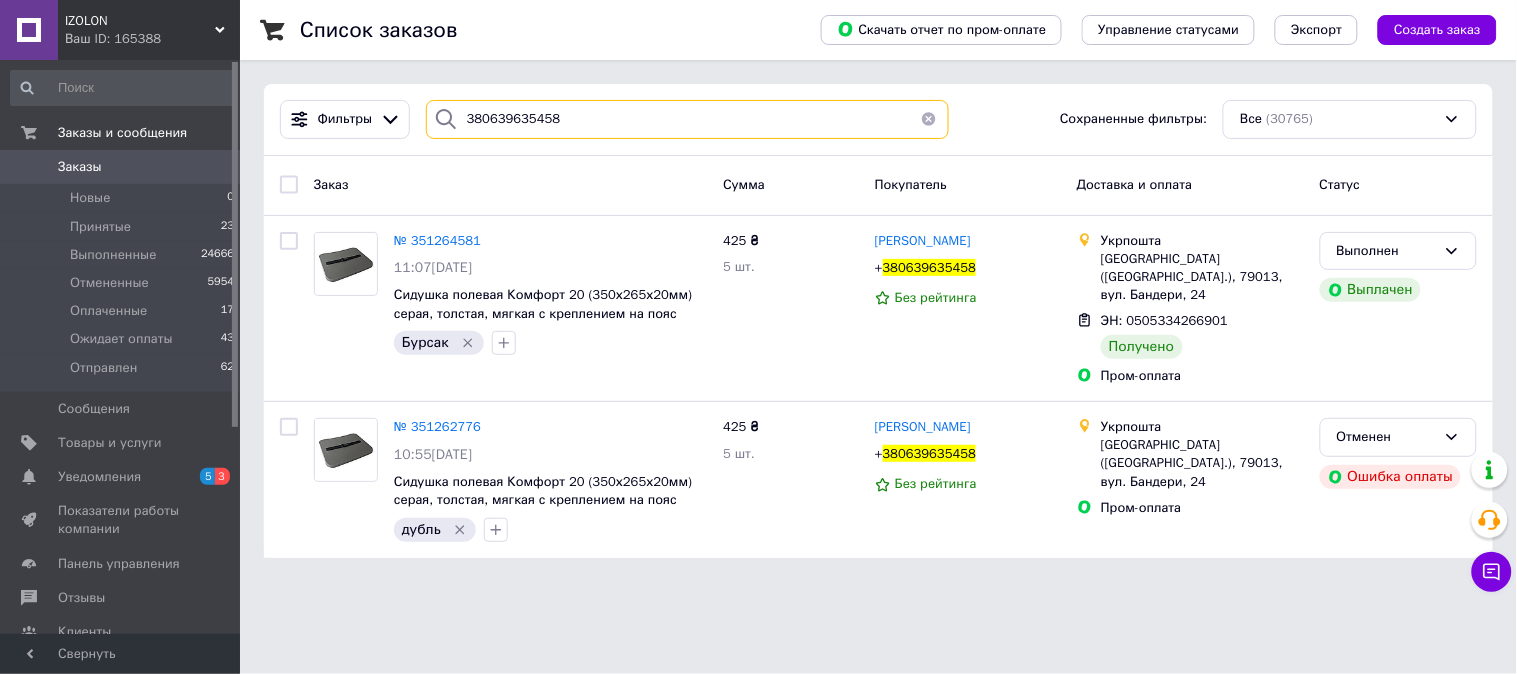 drag, startPoint x: 561, startPoint y: 125, endPoint x: 434, endPoint y: 116, distance: 127.3185 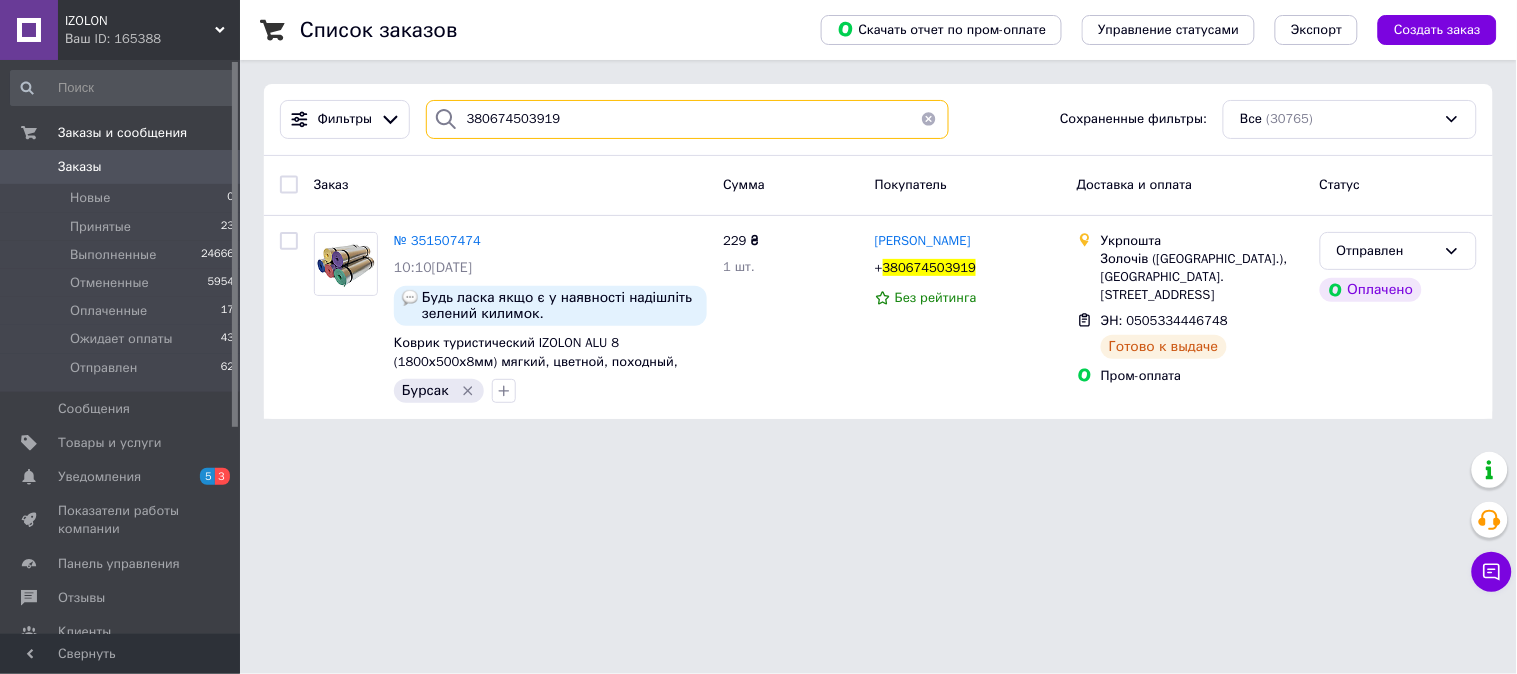 type on "380674503919" 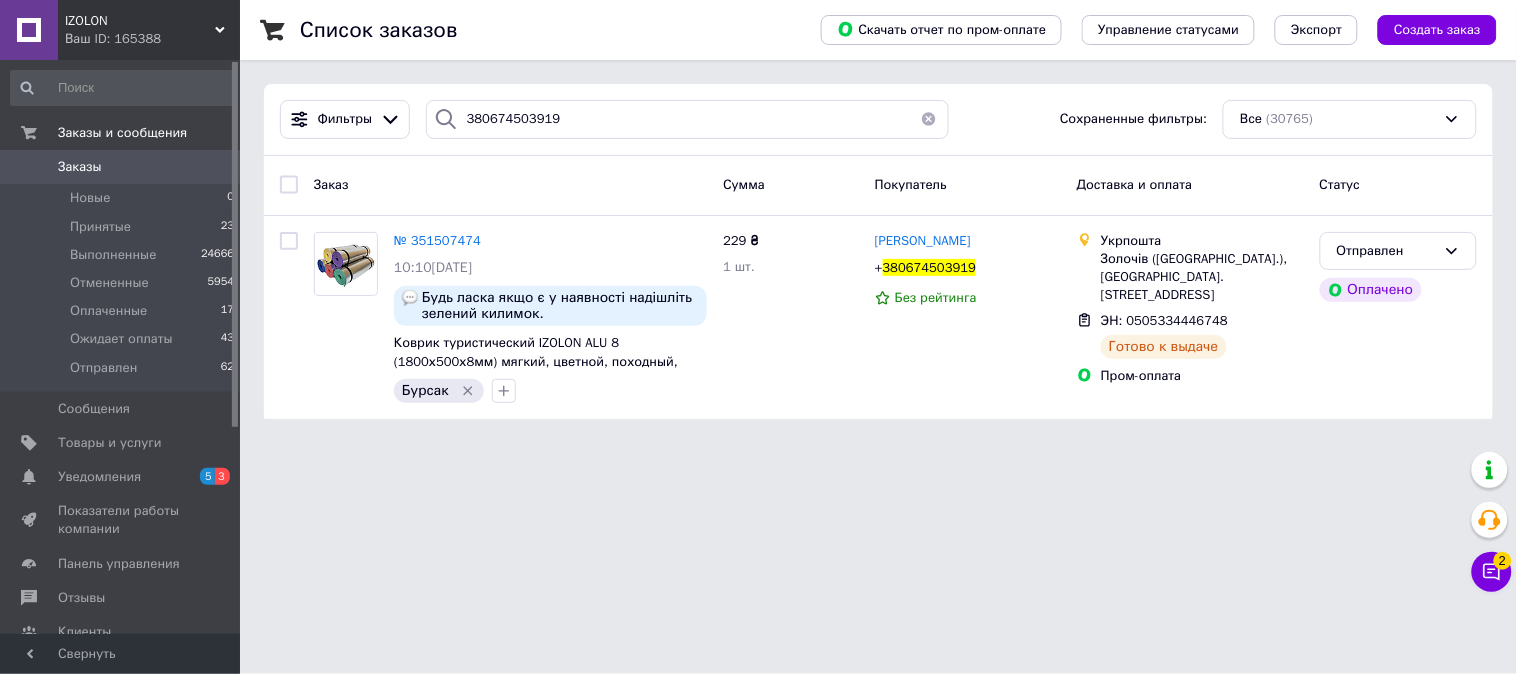 click at bounding box center (929, 119) 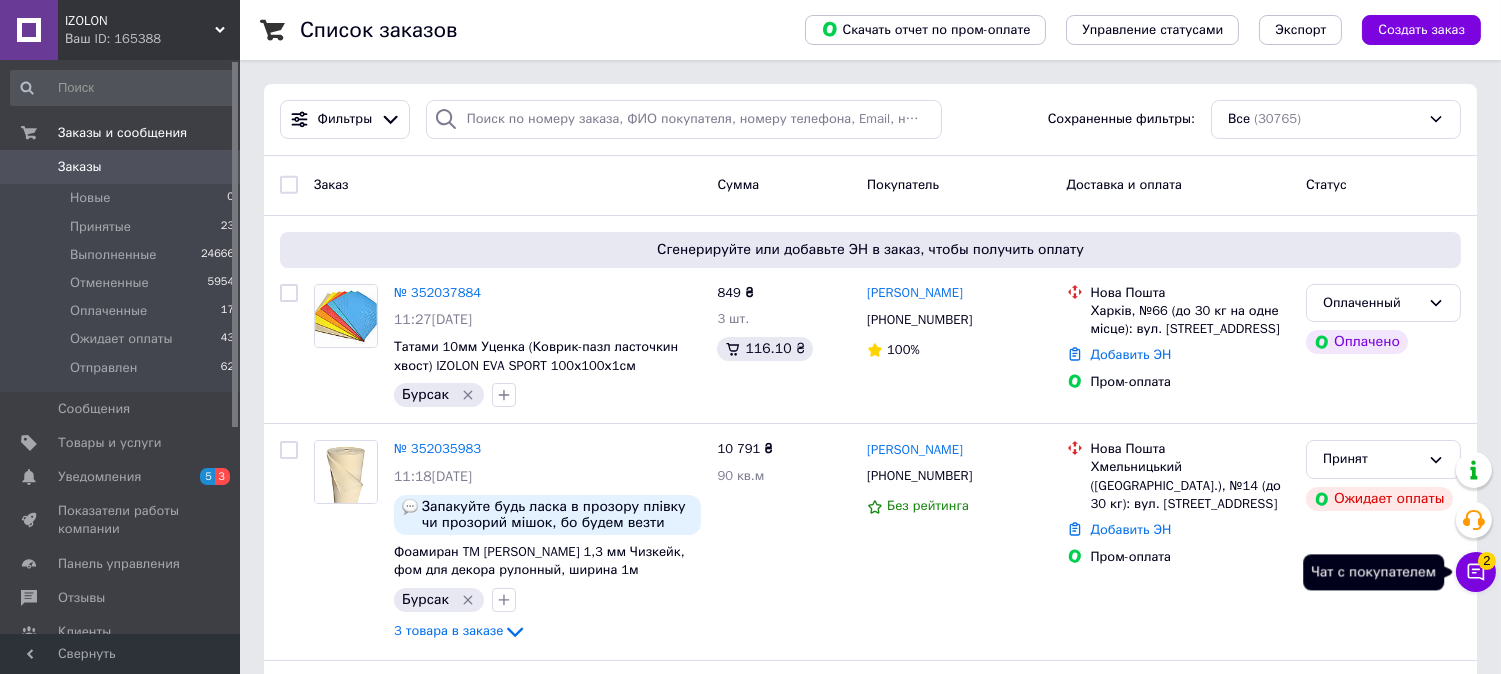 click on "2" at bounding box center (1487, 561) 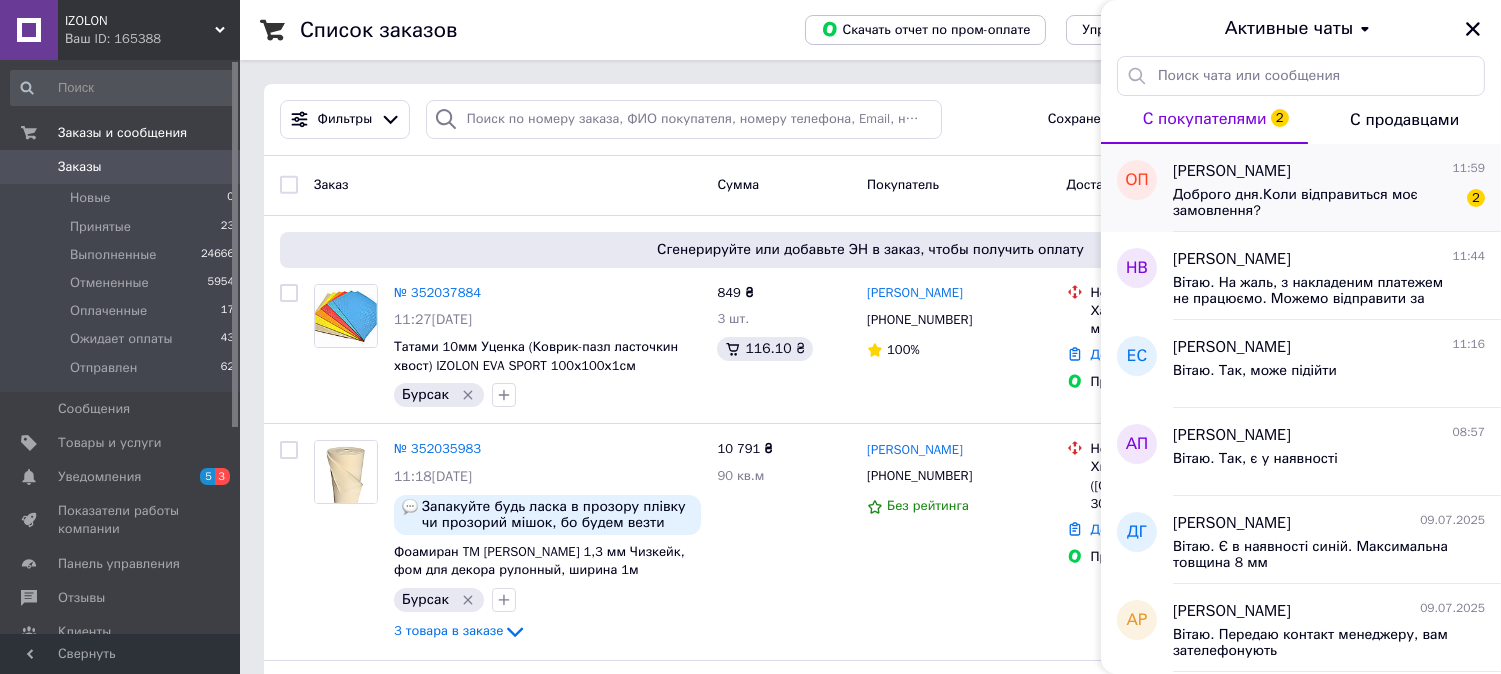 click on "Доброго дня.Коли відправиться моє замовлення? 2" at bounding box center [1329, 201] 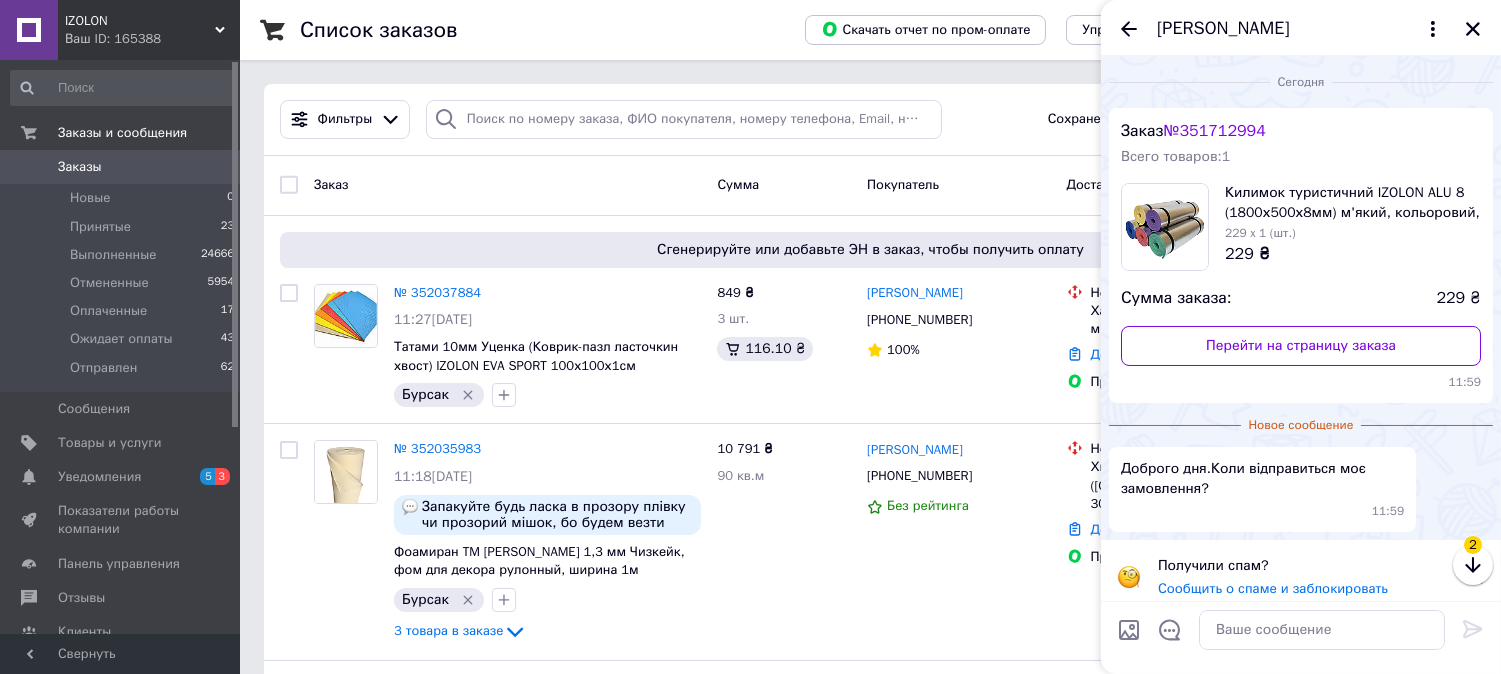 scroll, scrollTop: 12, scrollLeft: 0, axis: vertical 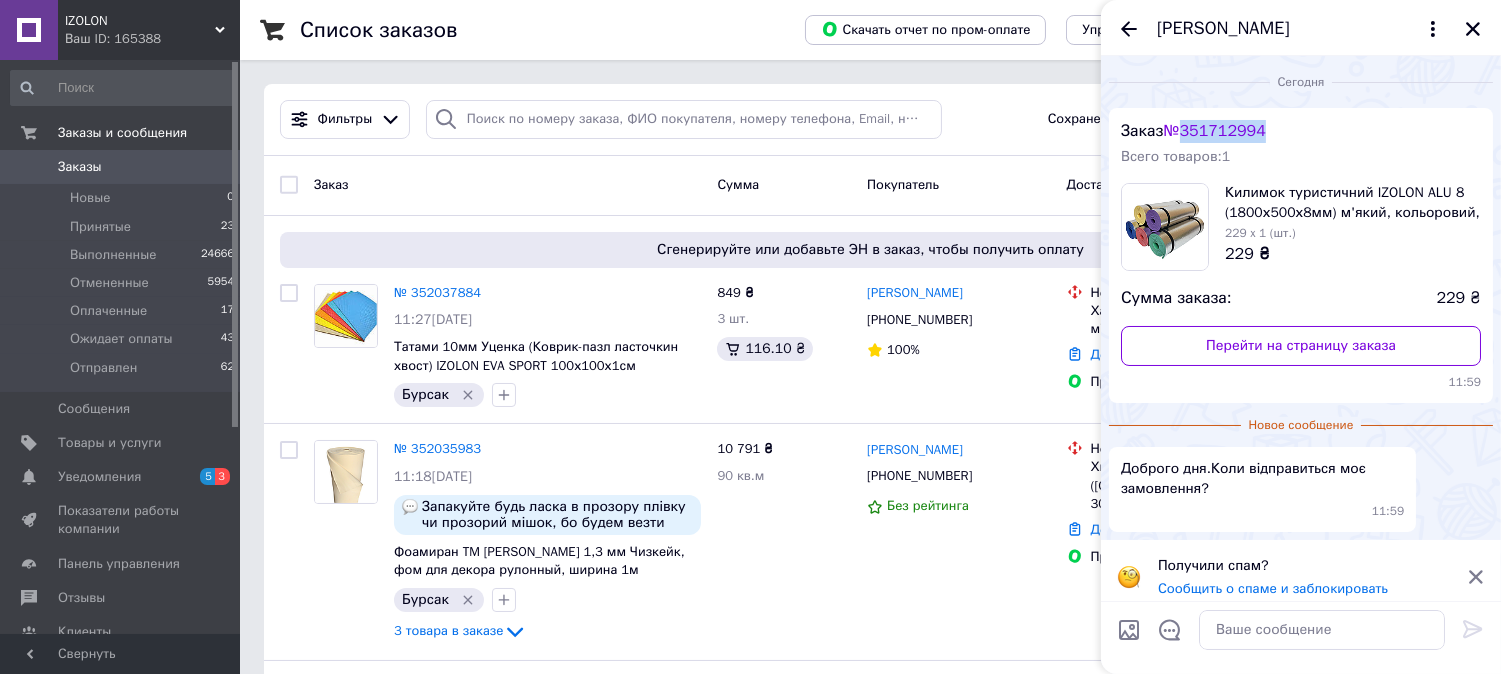 drag, startPoint x: 1277, startPoint y: 110, endPoint x: 1187, endPoint y: 115, distance: 90.13878 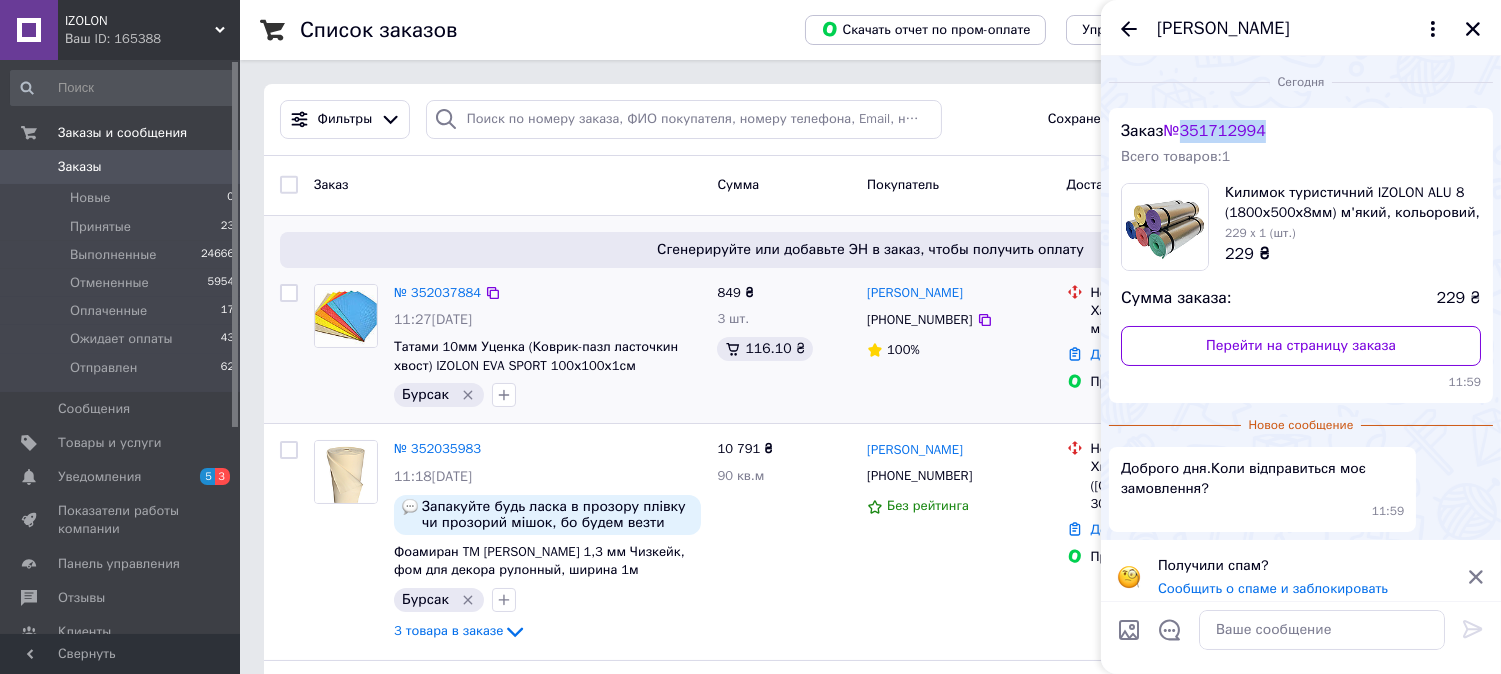 copy on "351712994" 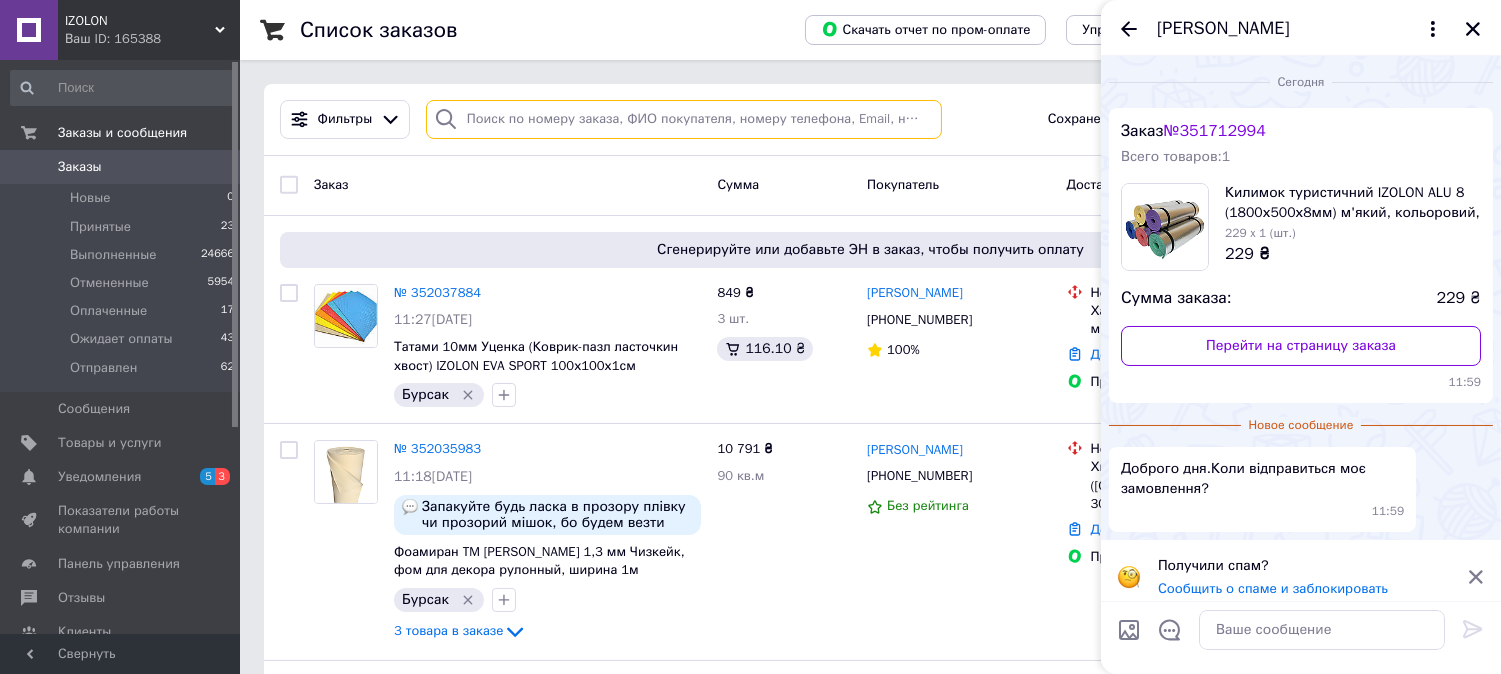 click at bounding box center [684, 119] 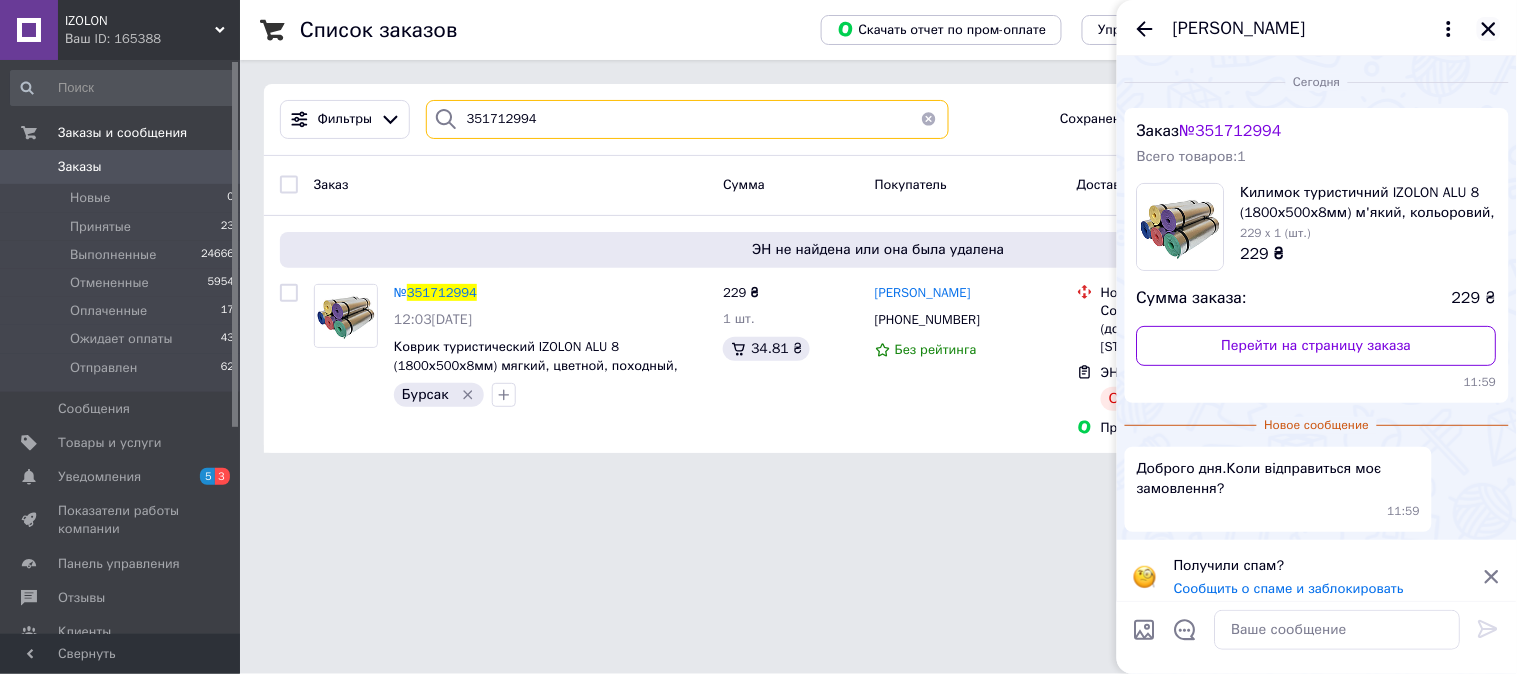 type on "351712994" 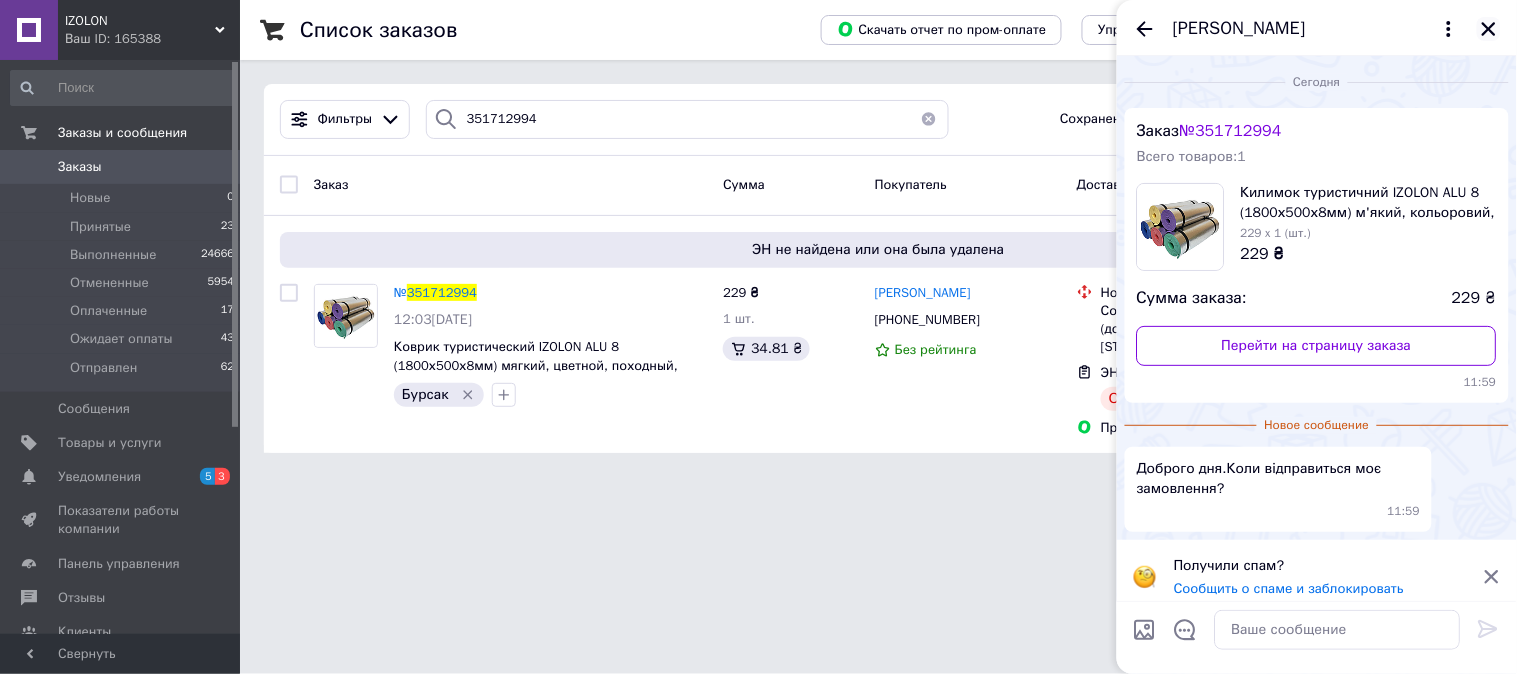 click 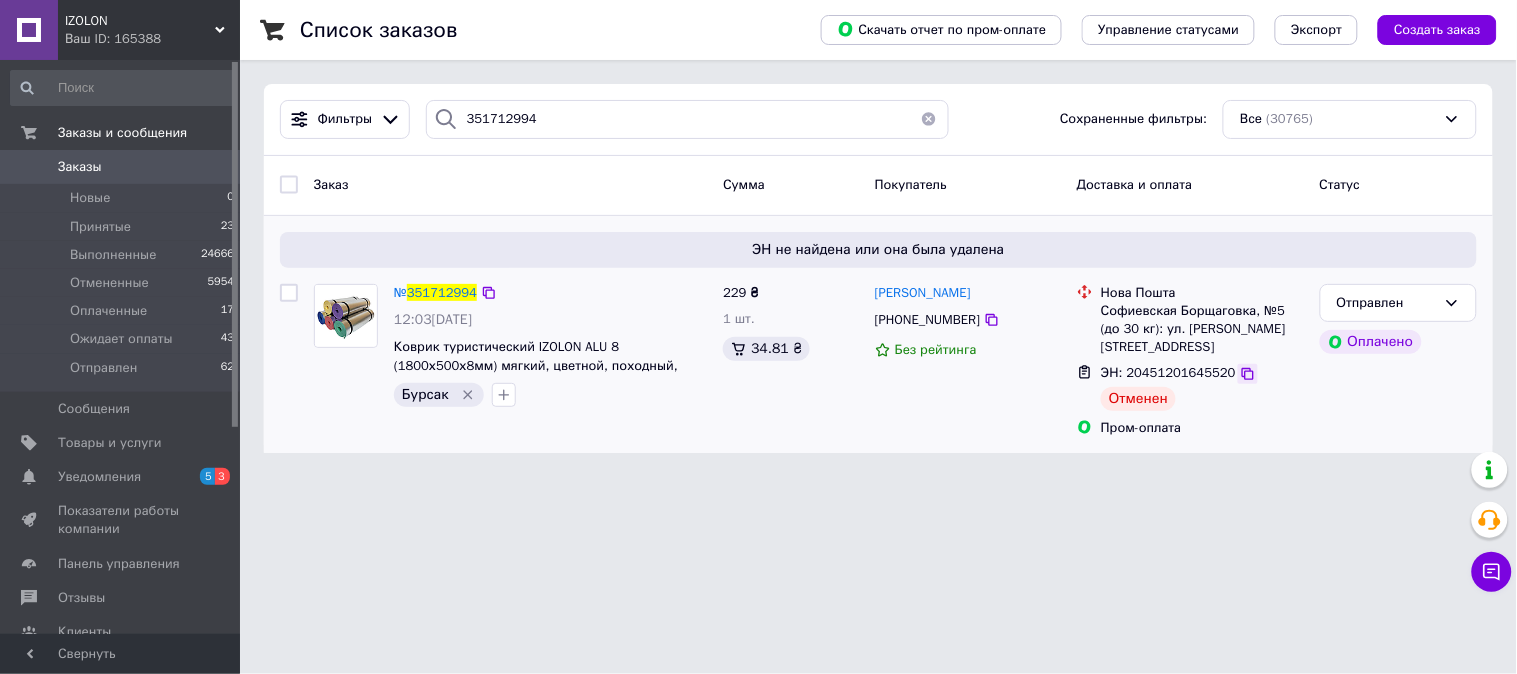 click 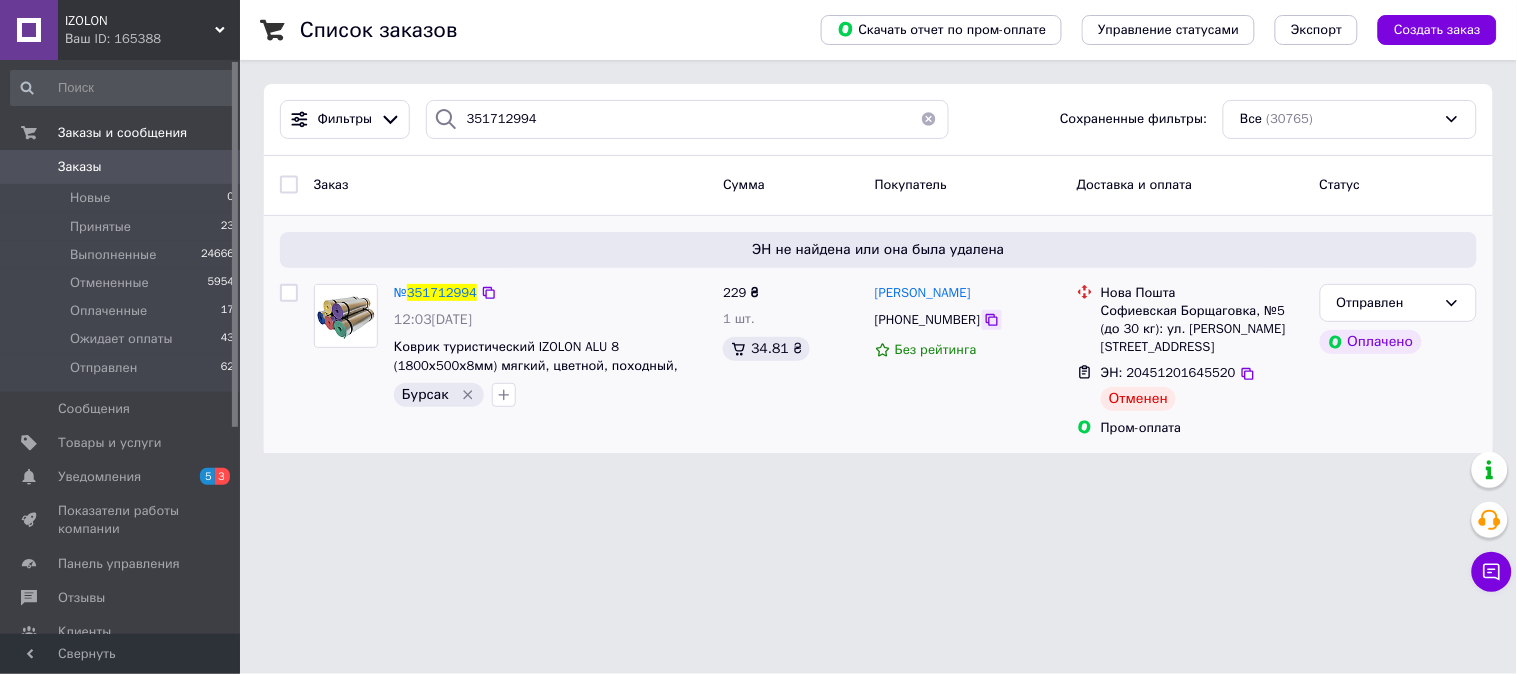 click 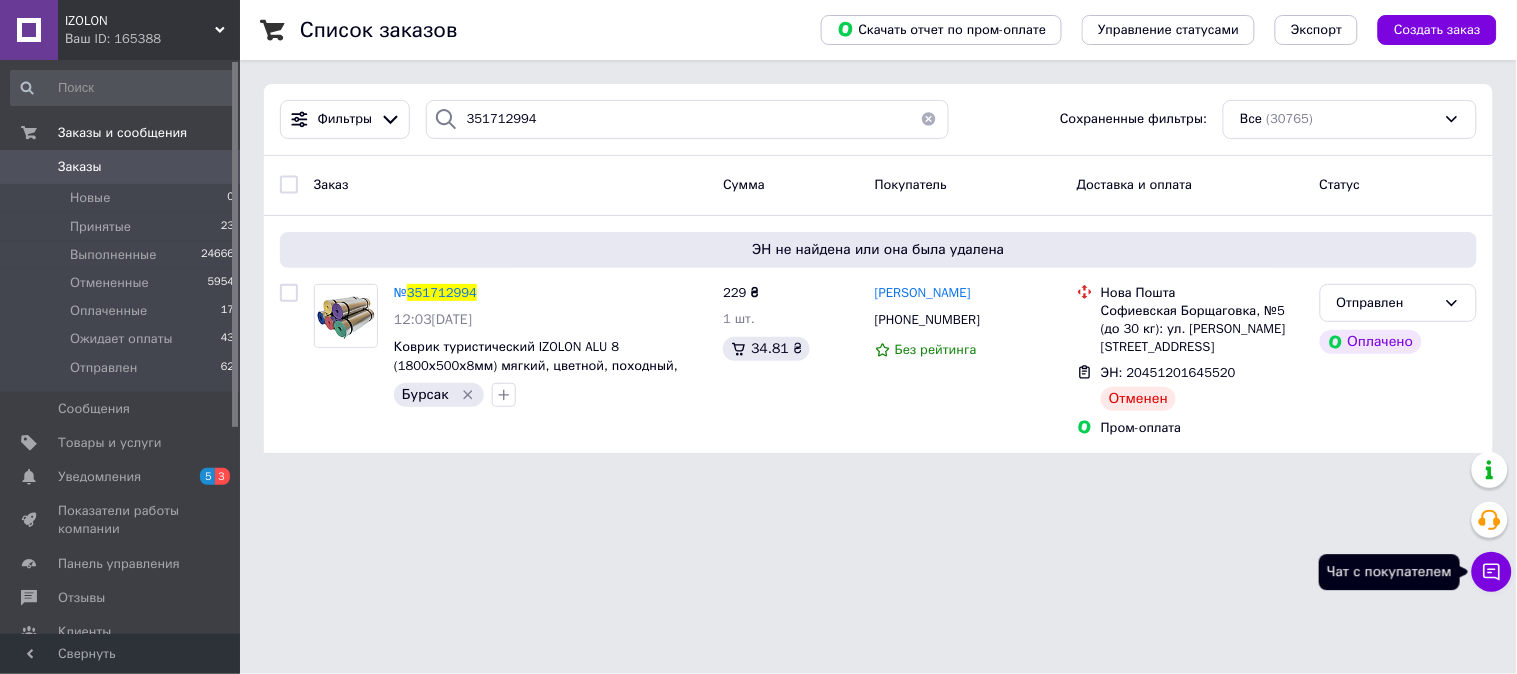 click 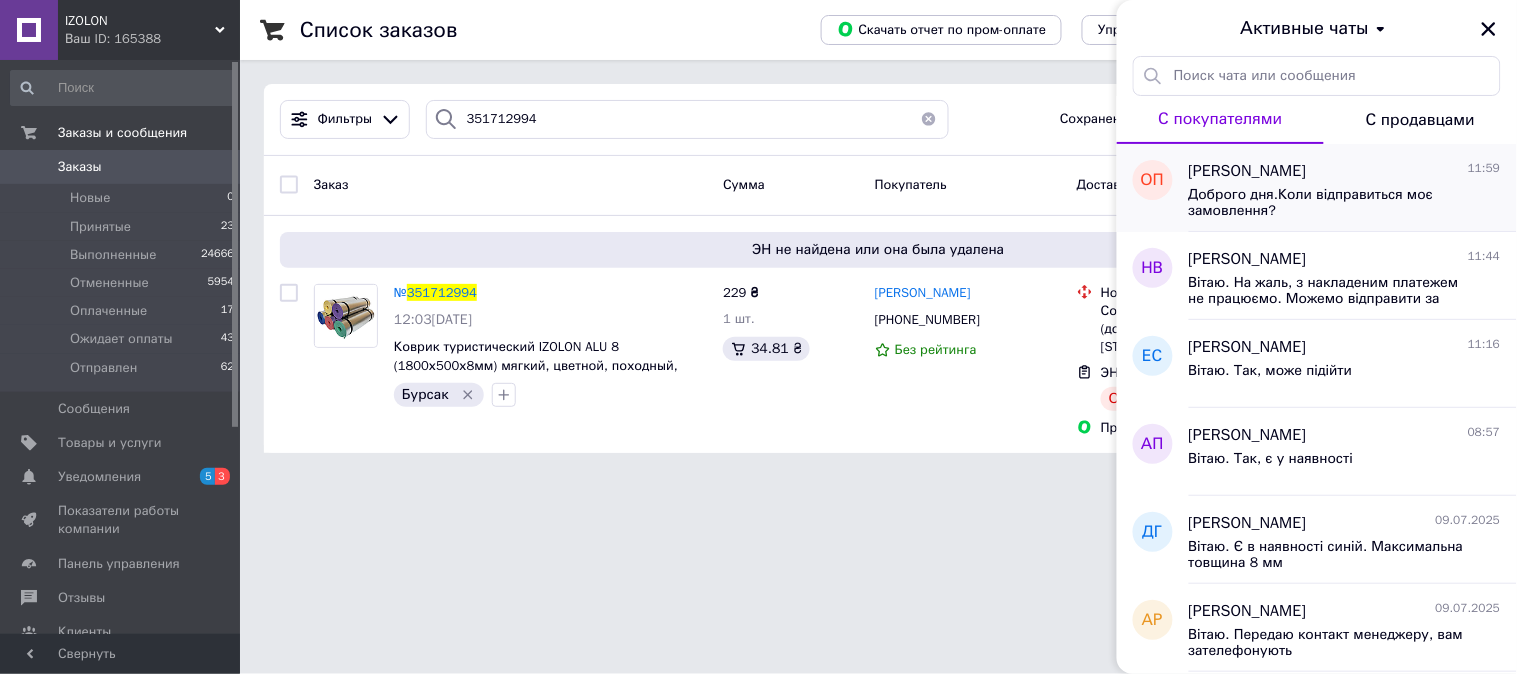 click on "Доброго дня.Коли відправиться моє замовлення?" at bounding box center [1331, 203] 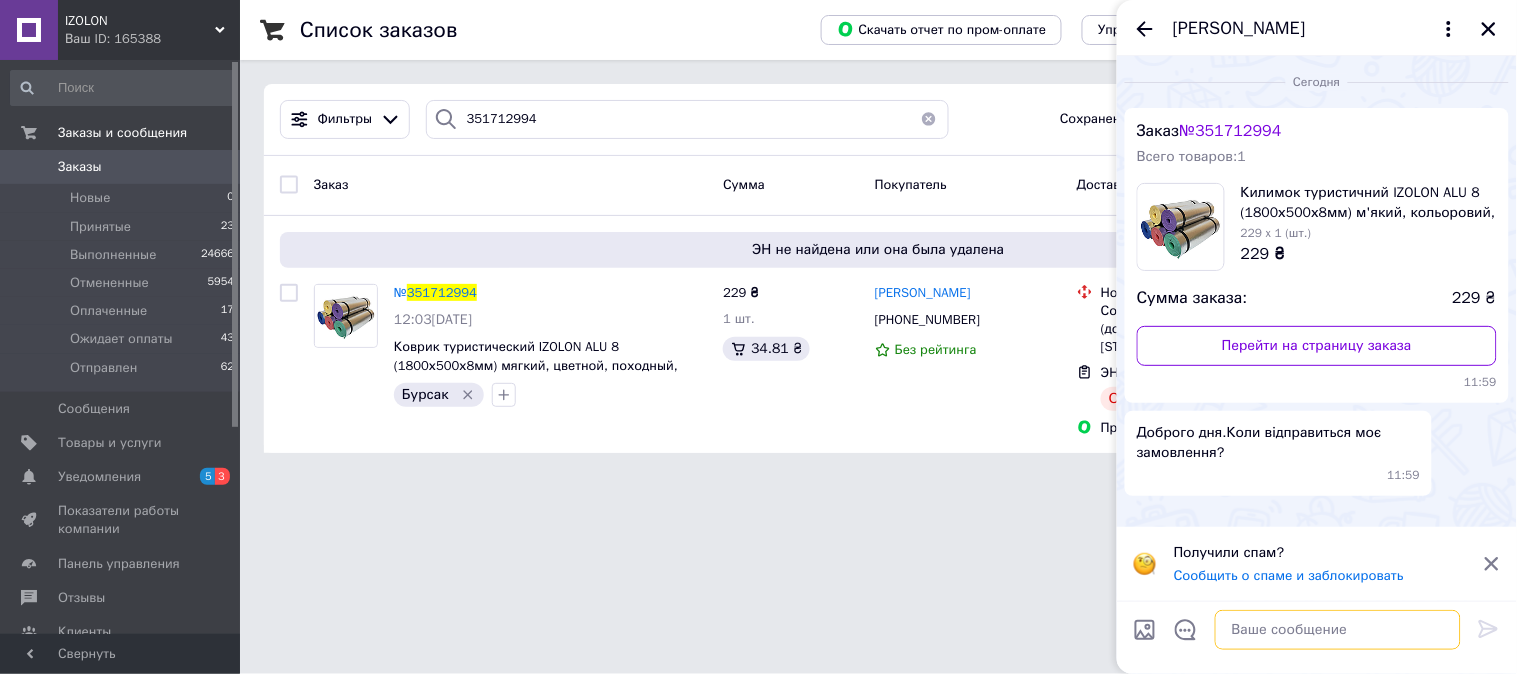 click at bounding box center (1338, 630) 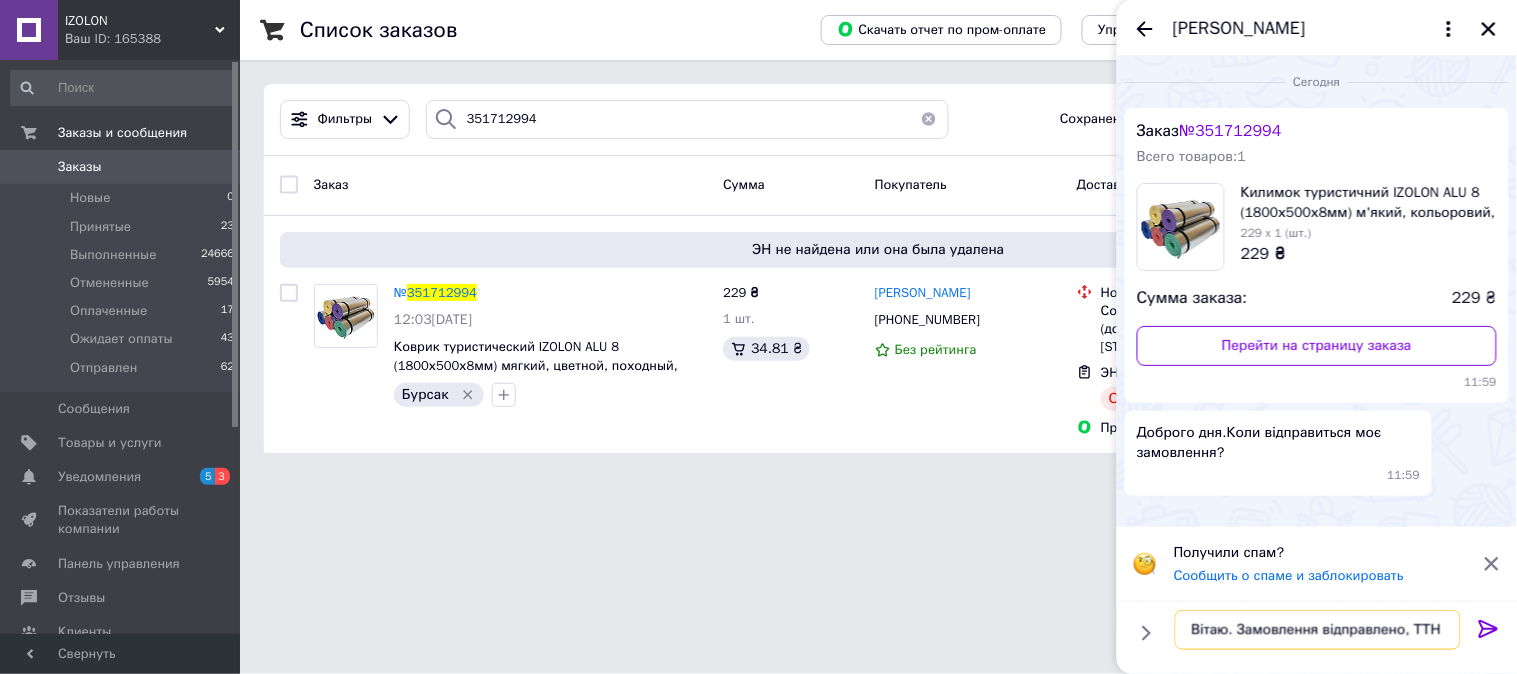 type on "Вітаю. Замовлення відправлено, ТТН -" 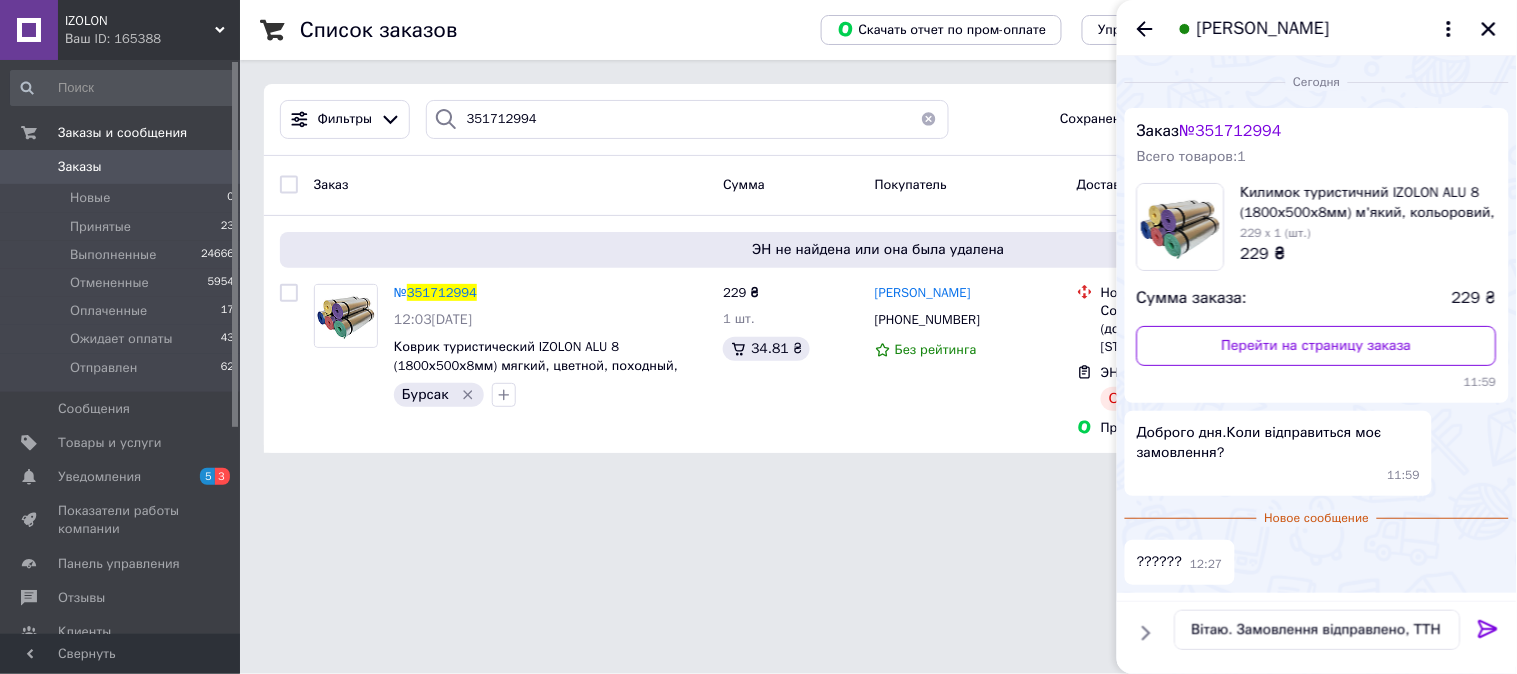 click on "IZOLON Ваш ID: 165388 Сайт IZOLON Кабинет покупателя Проверить состояние системы Страница на портале Comfort-Sport Decor_Shop Справка Выйти Заказы и сообщения Заказы 0 Новые 0 Принятые 23 Выполненные 24666 Отмененные 5954 Оплаченные 17 Ожидает оплаты 43 Отправлен 62 Сообщения 0 Товары и услуги Уведомления 5 3 Показатели работы компании Панель управления Отзывы Клиенты Каталог ProSale Аналитика Инструменты вебмастера и SEO Управление сайтом Кошелек компании Маркет Настройки Тарифы и счета Prom топ Свернуть
Список заказов   351712994" at bounding box center [758, 238] 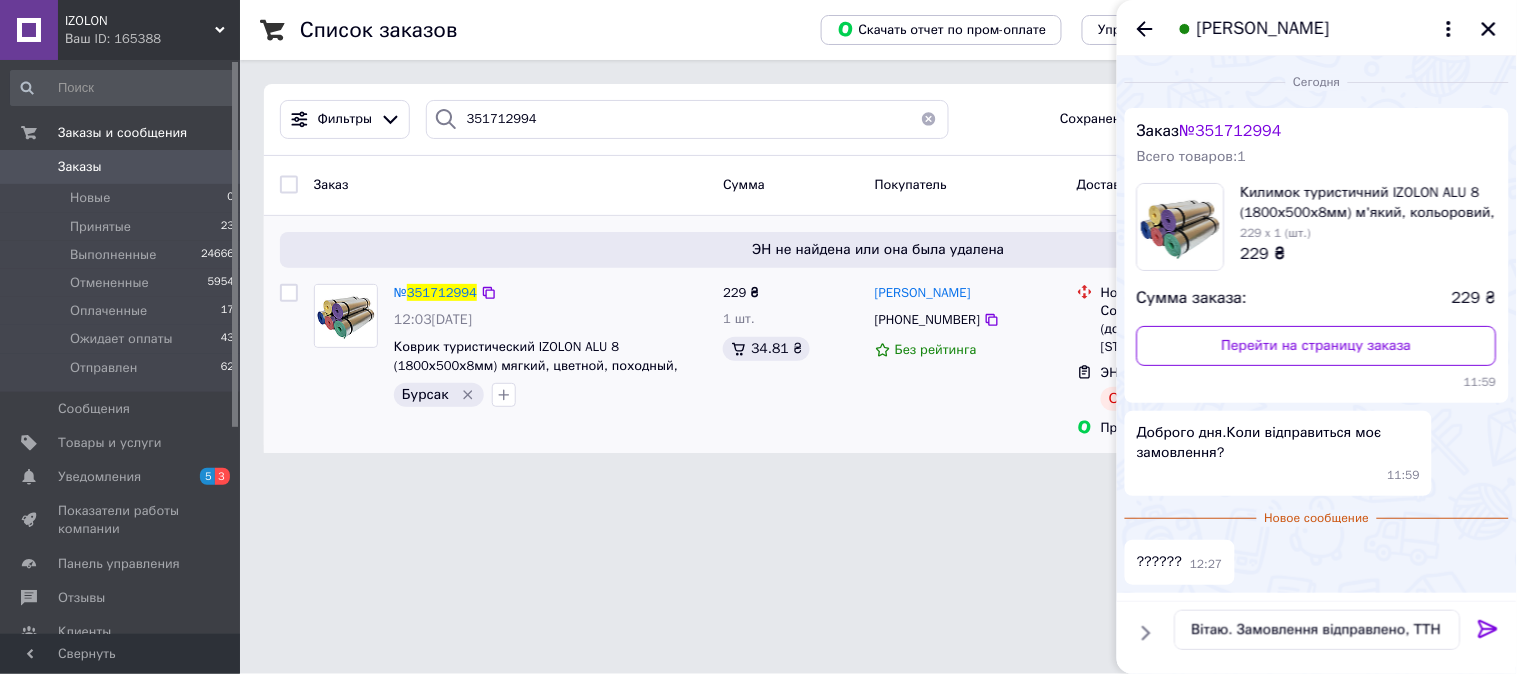 click on "Олеся Подлуцкая +380680915203 Без рейтинга" at bounding box center (968, 361) 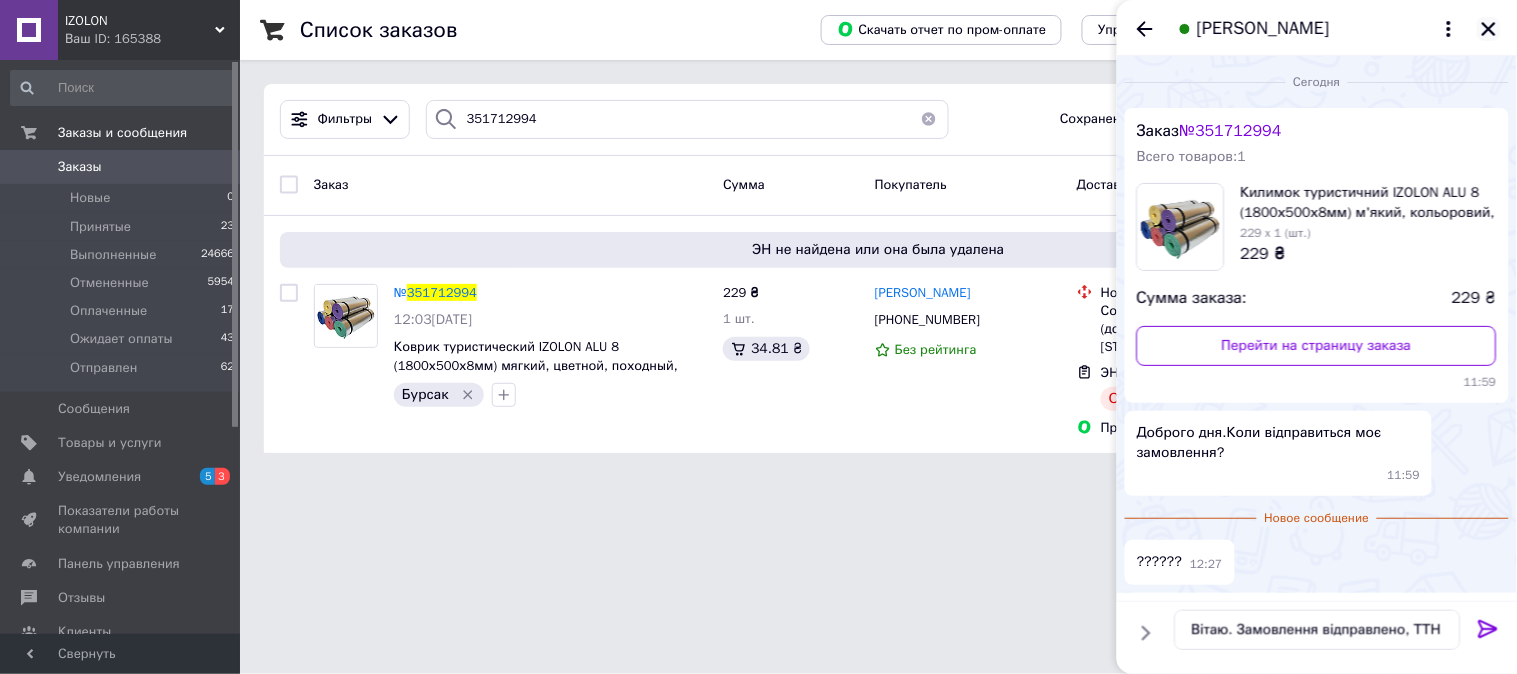 click 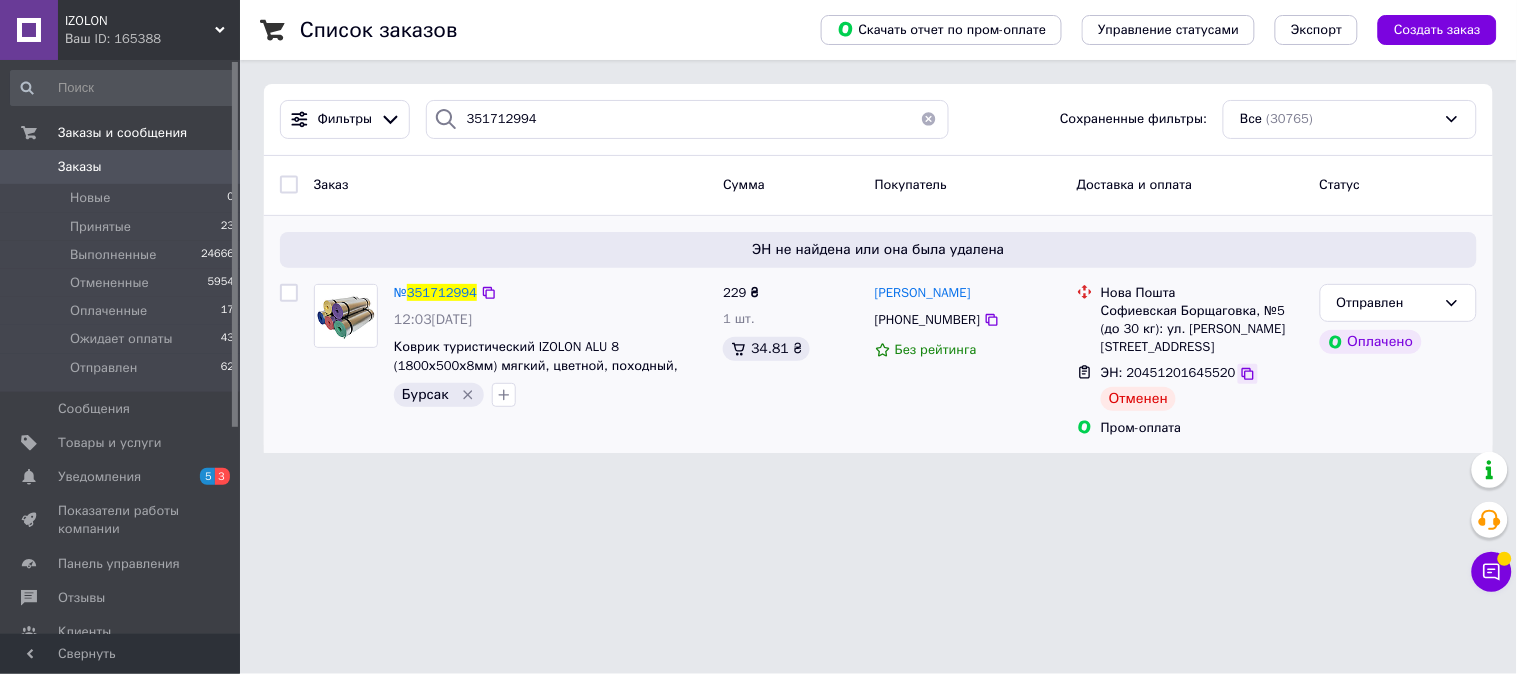 click 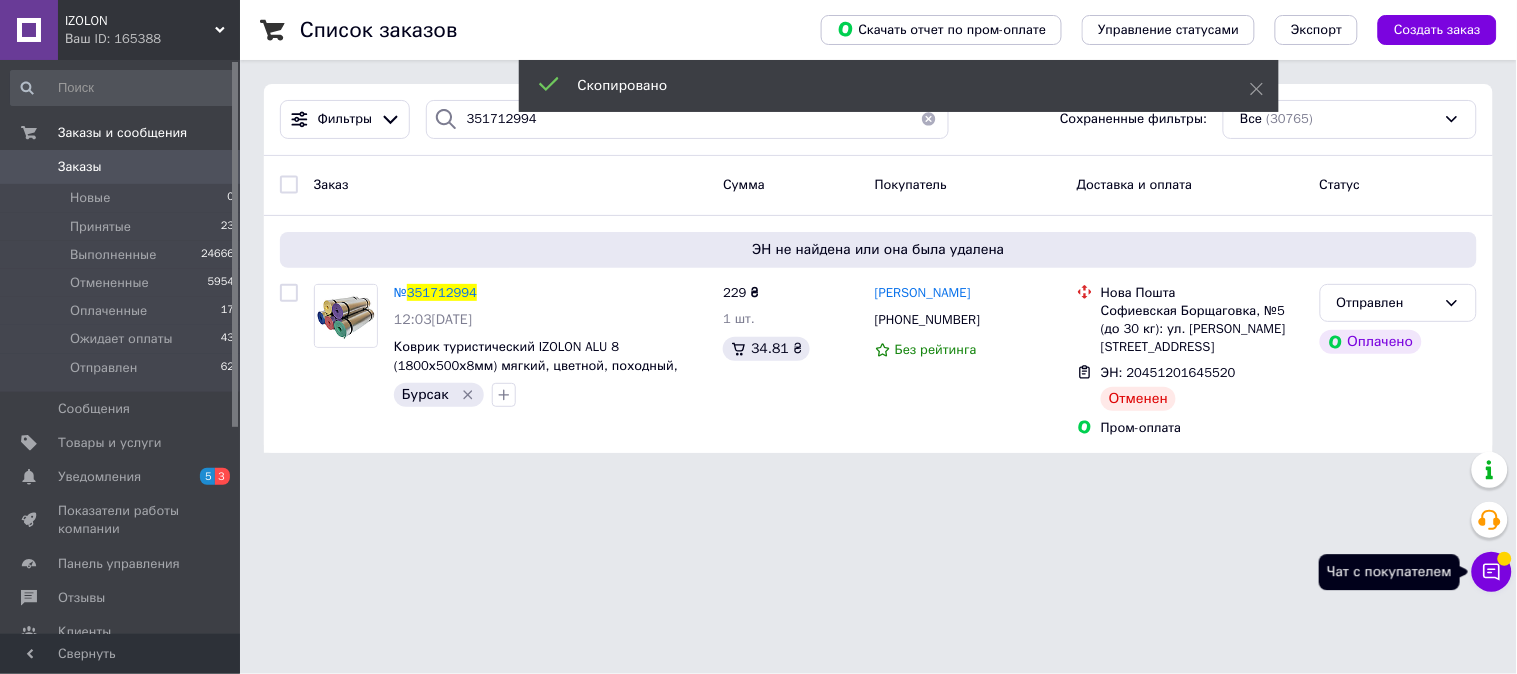 click 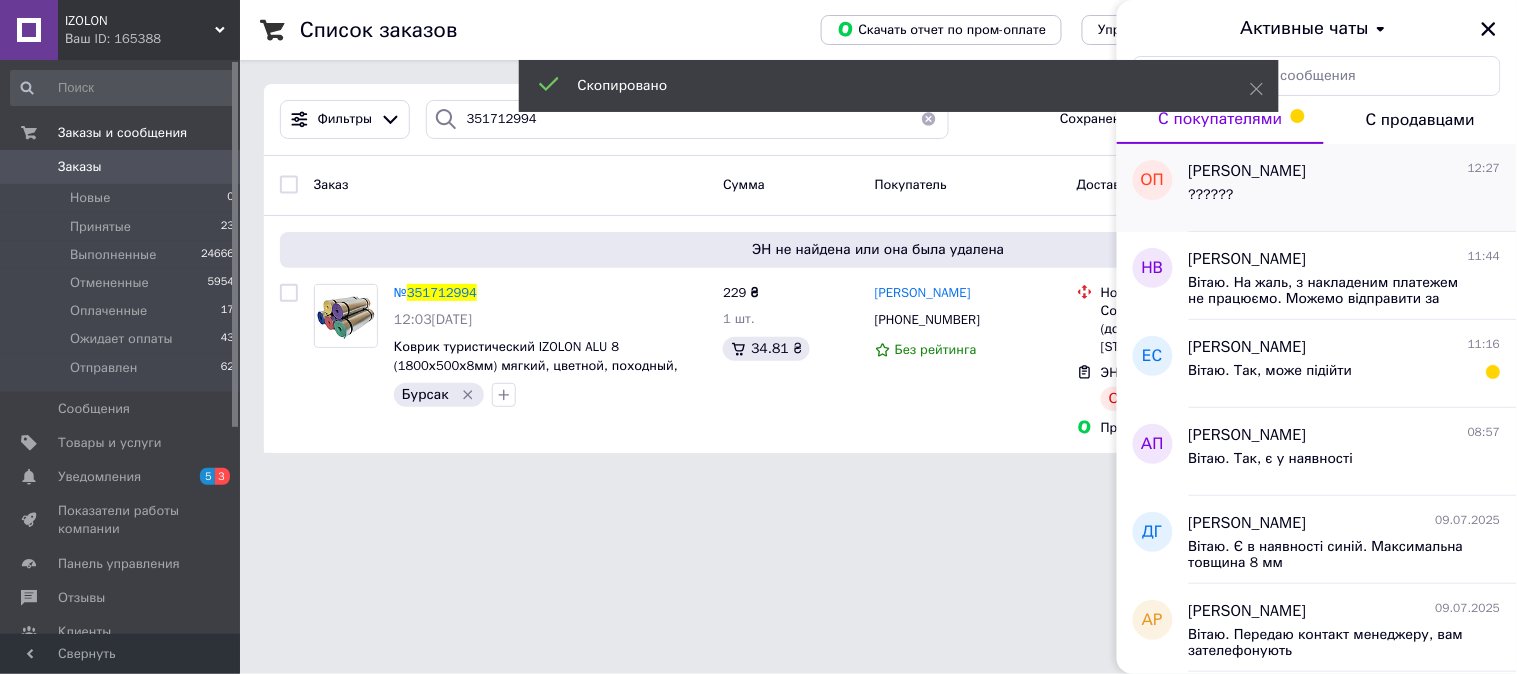 click on "??????" at bounding box center (1345, 199) 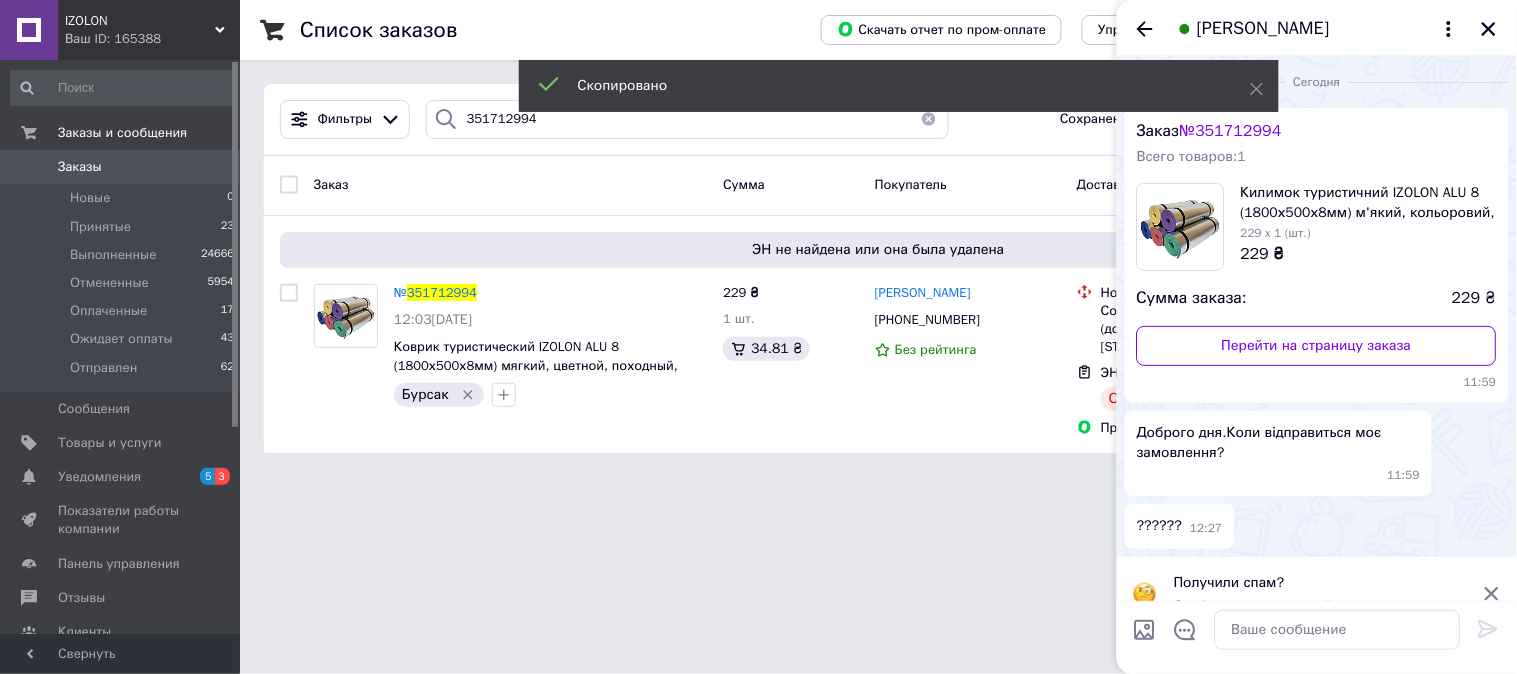 scroll, scrollTop: 28, scrollLeft: 0, axis: vertical 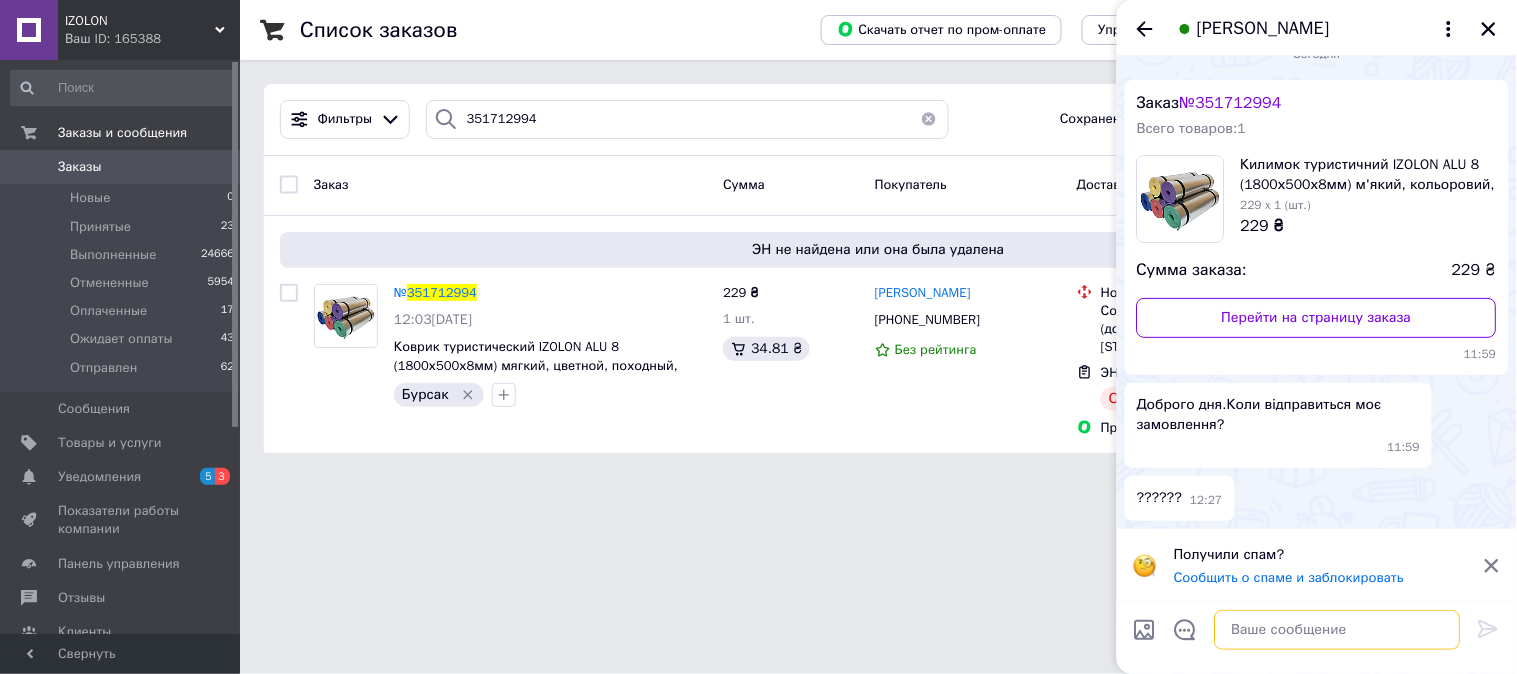 click at bounding box center [1338, 630] 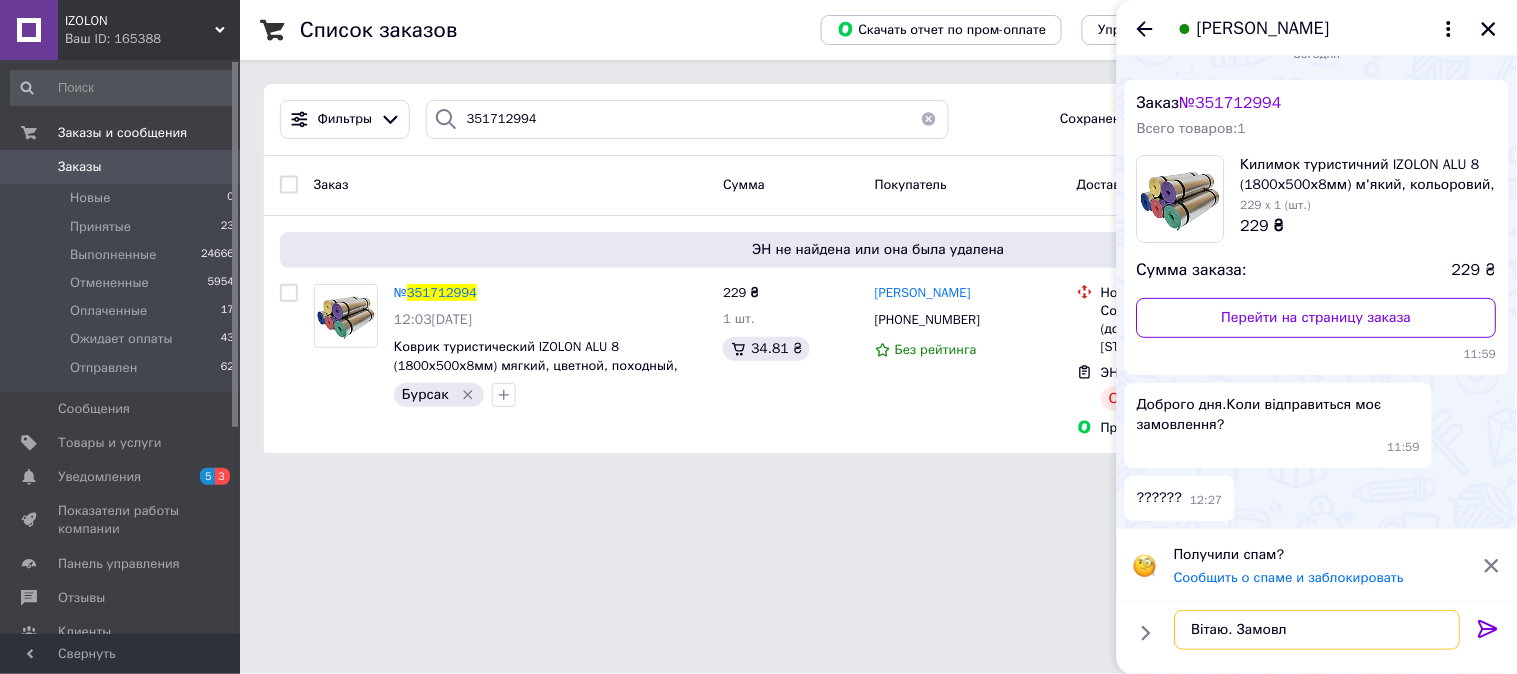click on "Вітаю. Замовл" at bounding box center (1318, 630) 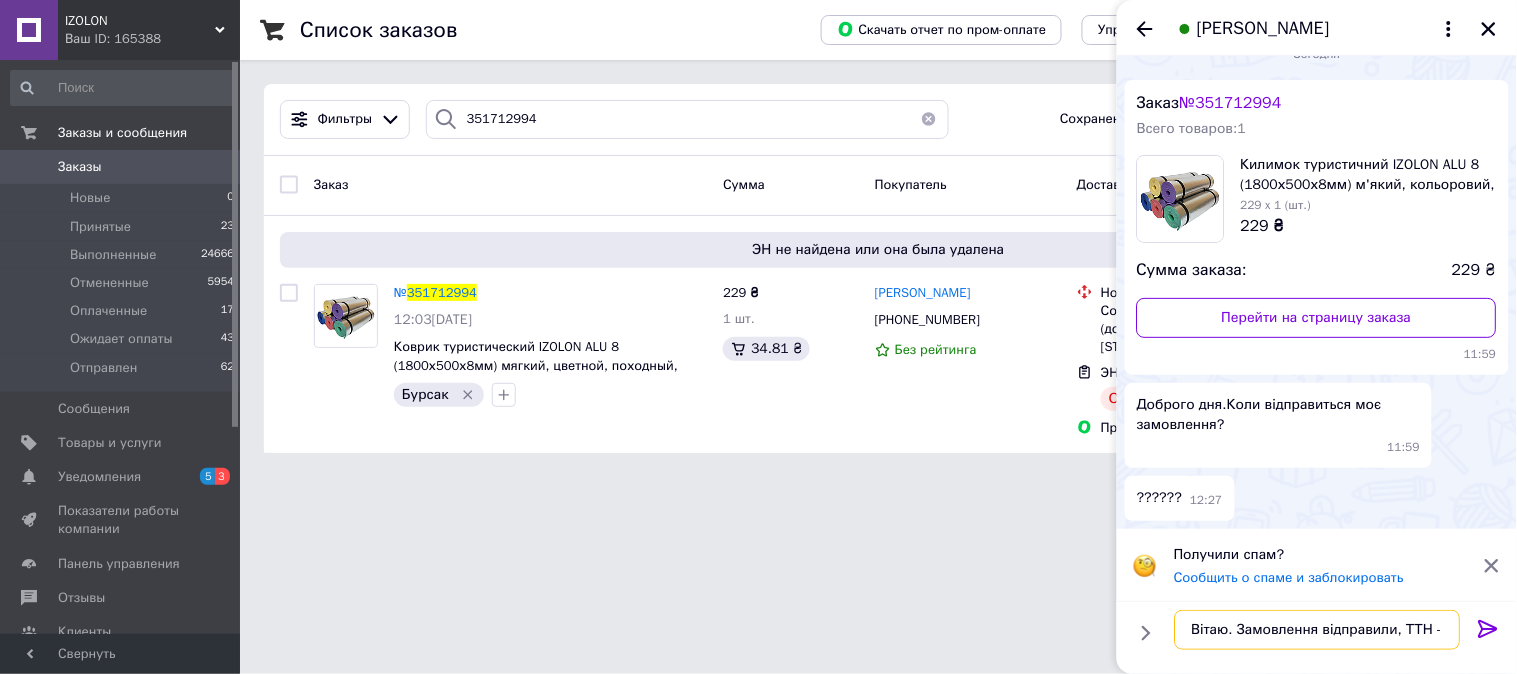 paste on "20451201645520" 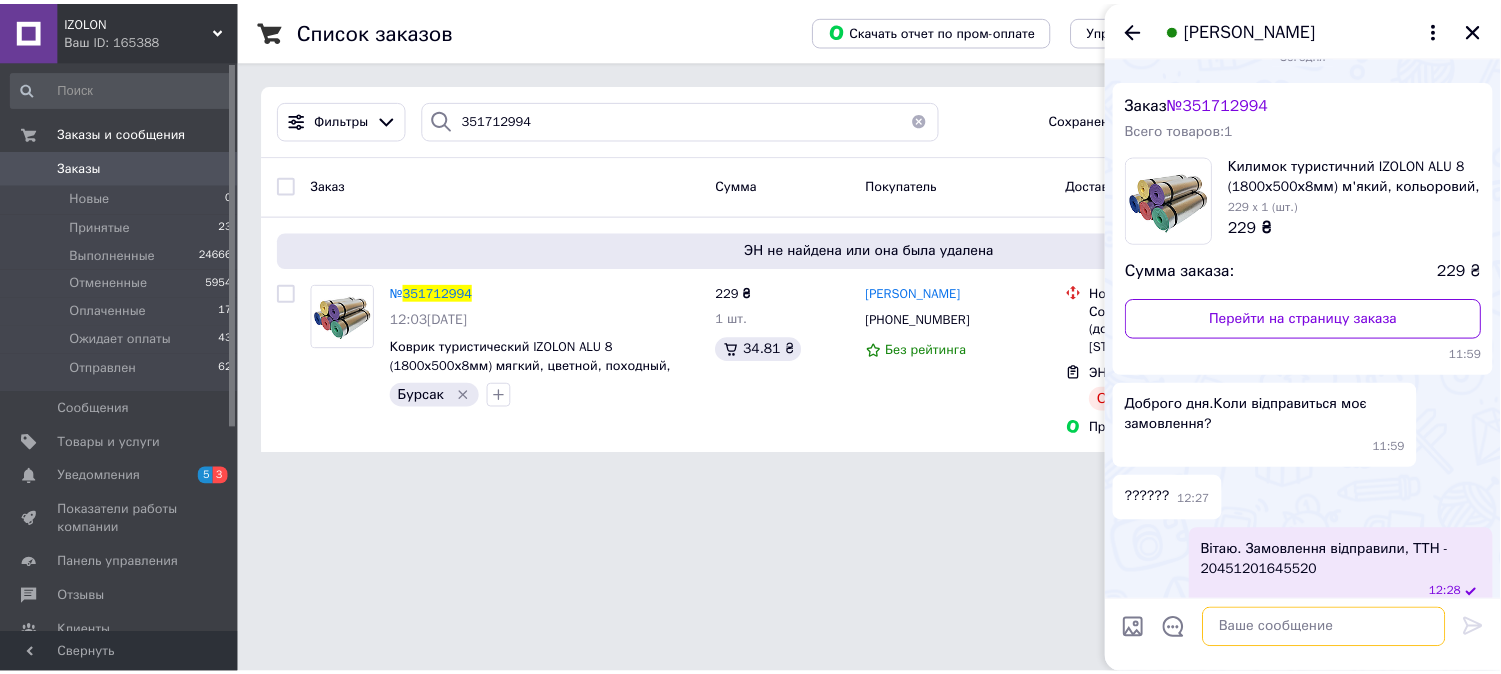 scroll, scrollTop: 48, scrollLeft: 0, axis: vertical 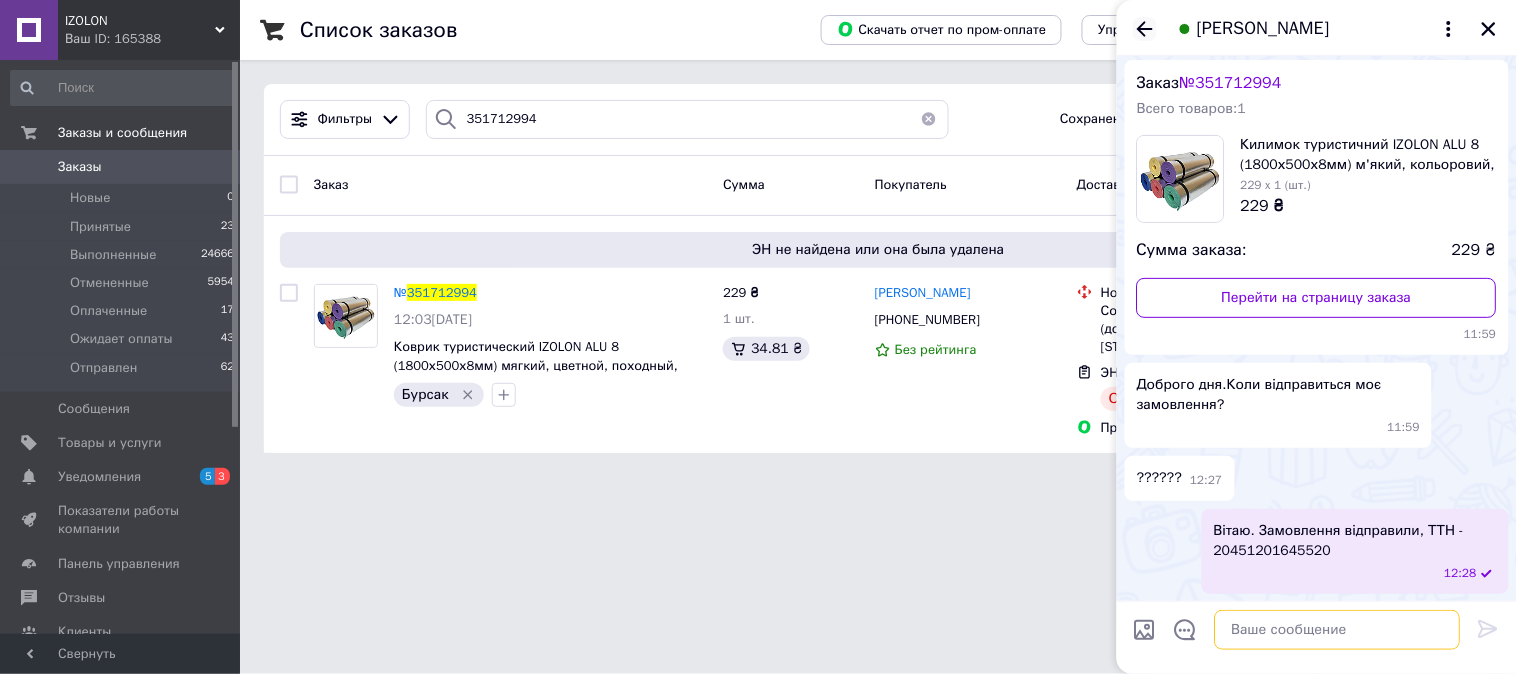 type 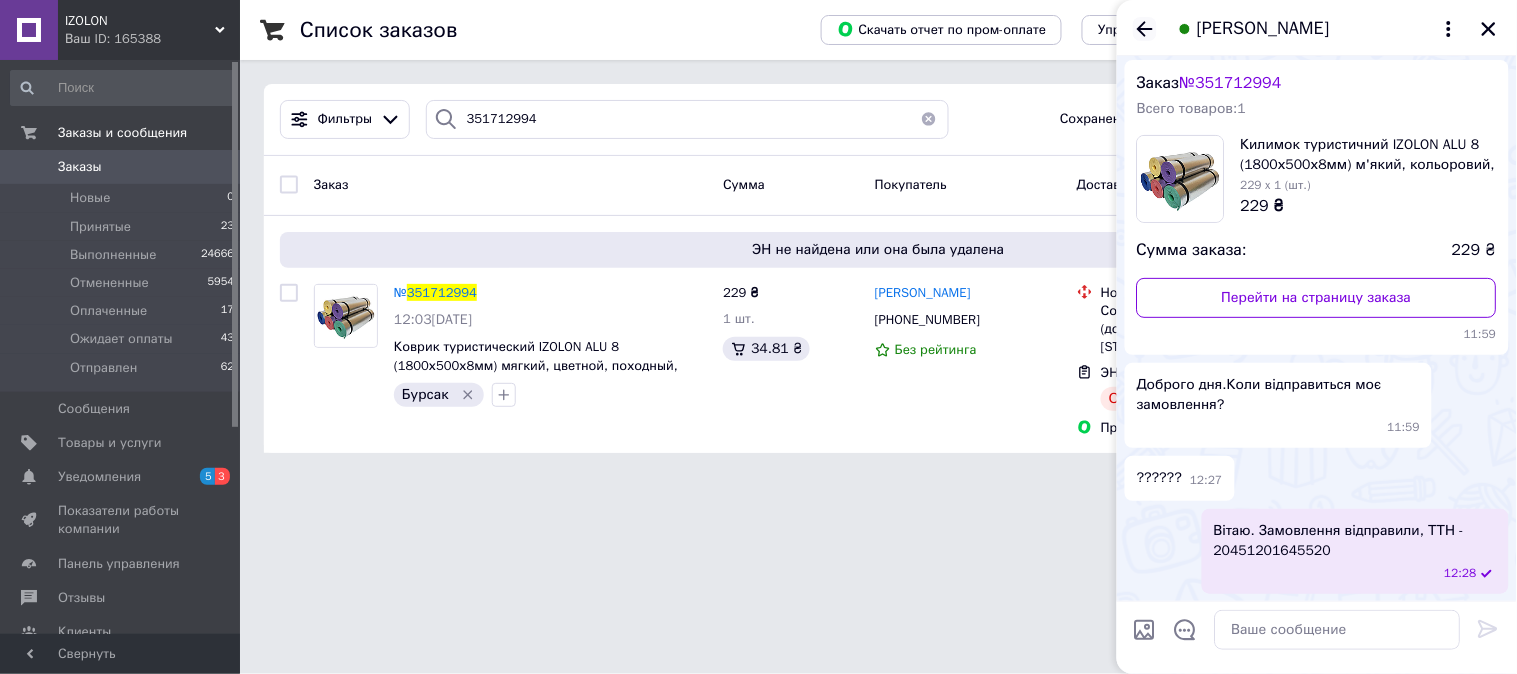 click 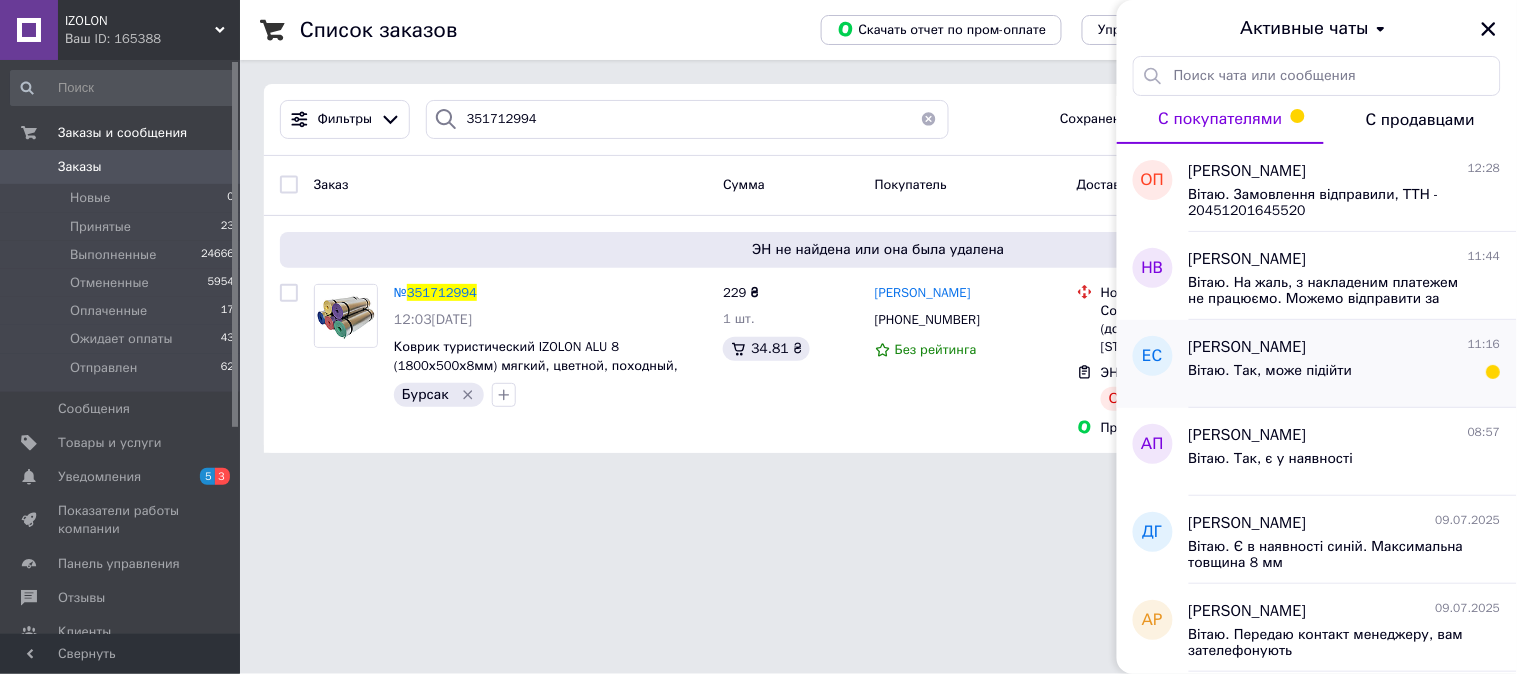 click on "Вітаю. Так, може підійти" at bounding box center (1345, 375) 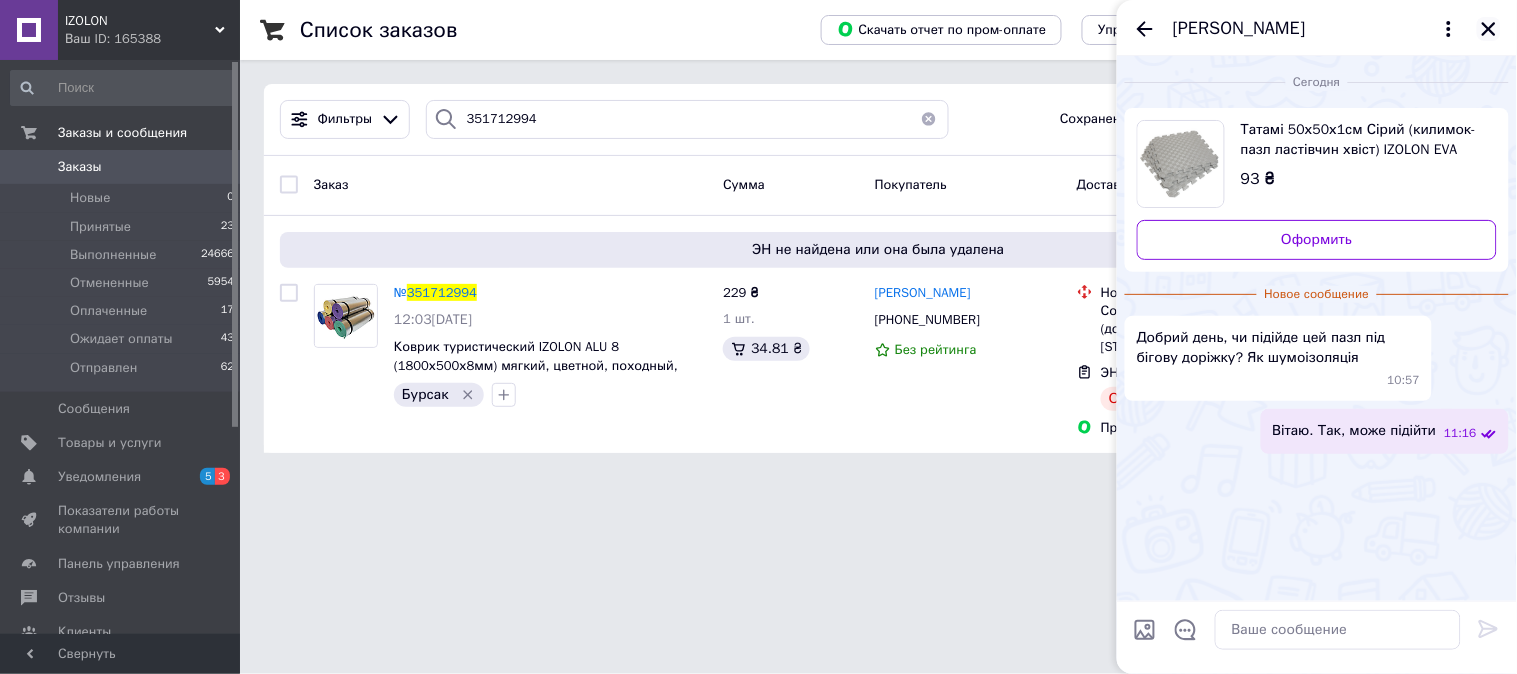 click at bounding box center (1489, 29) 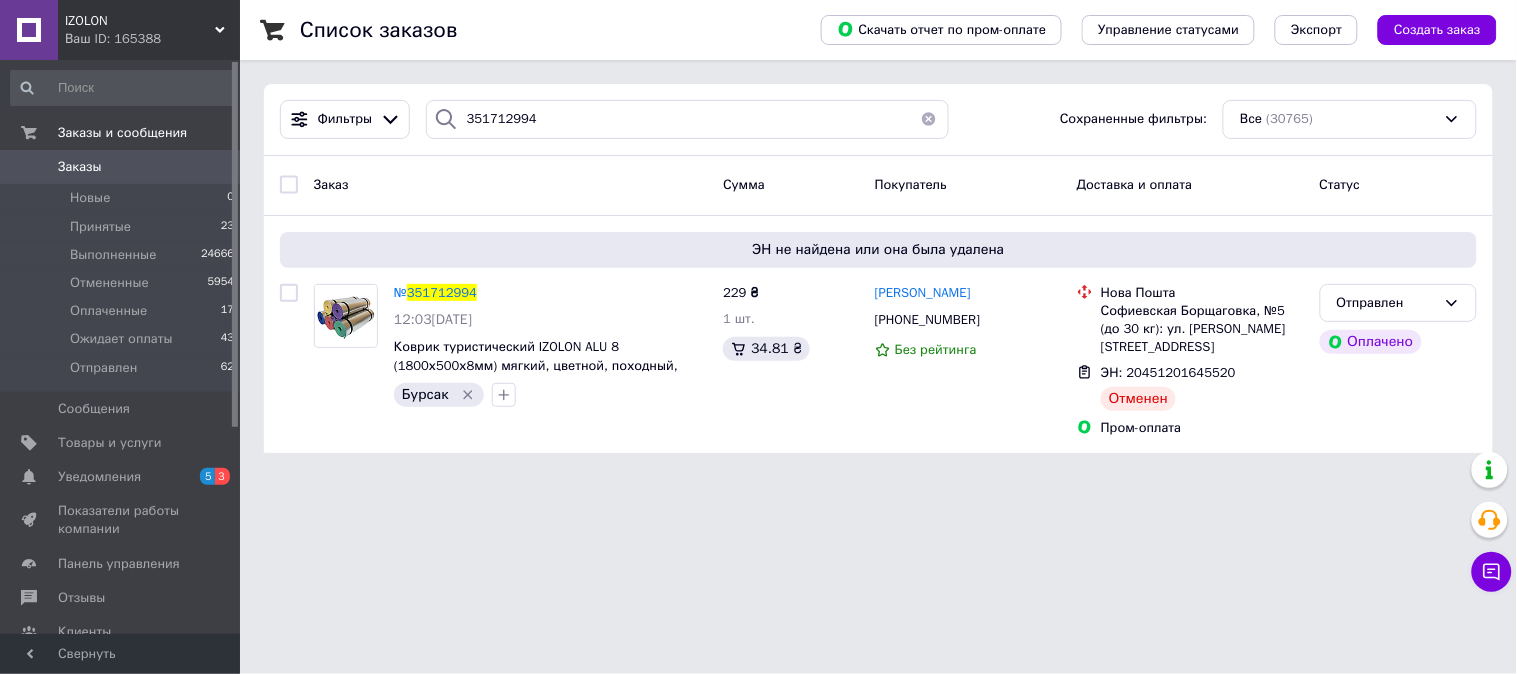 click at bounding box center [929, 119] 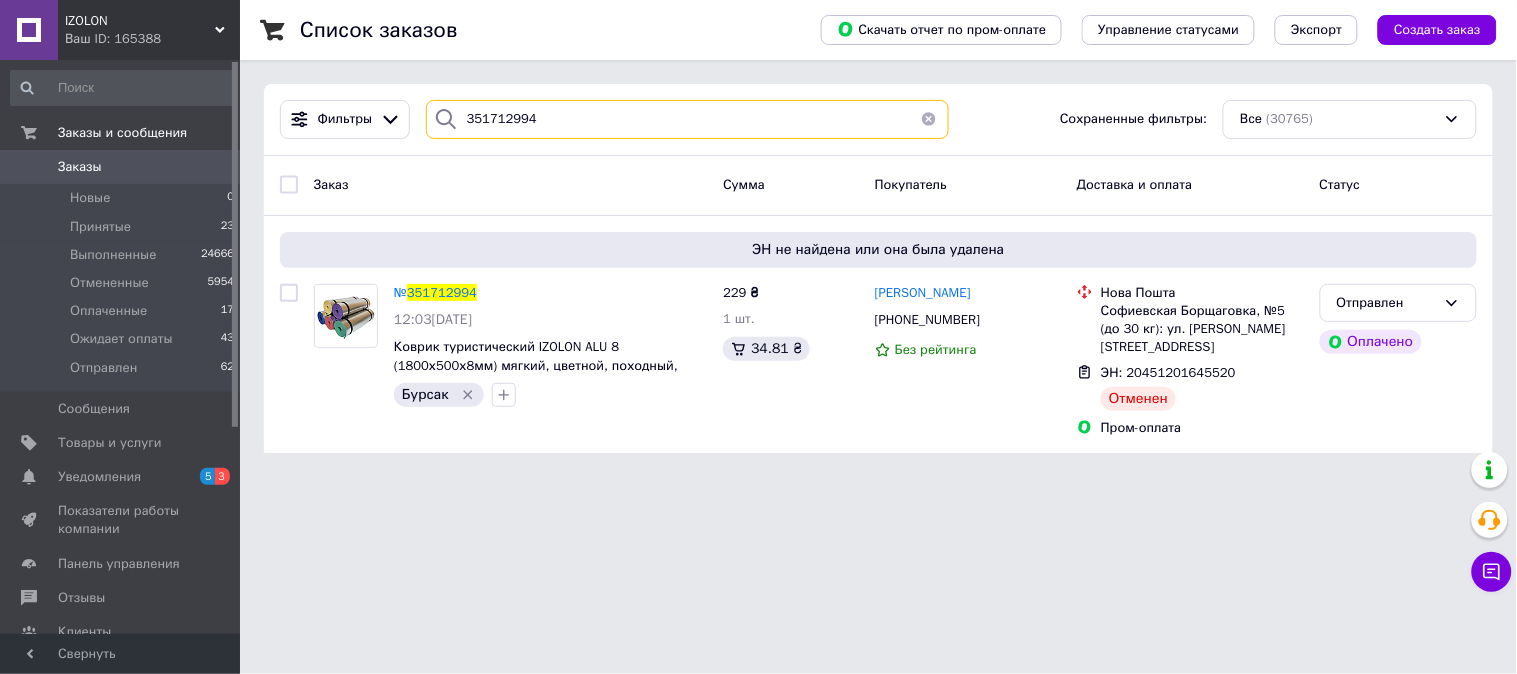 type 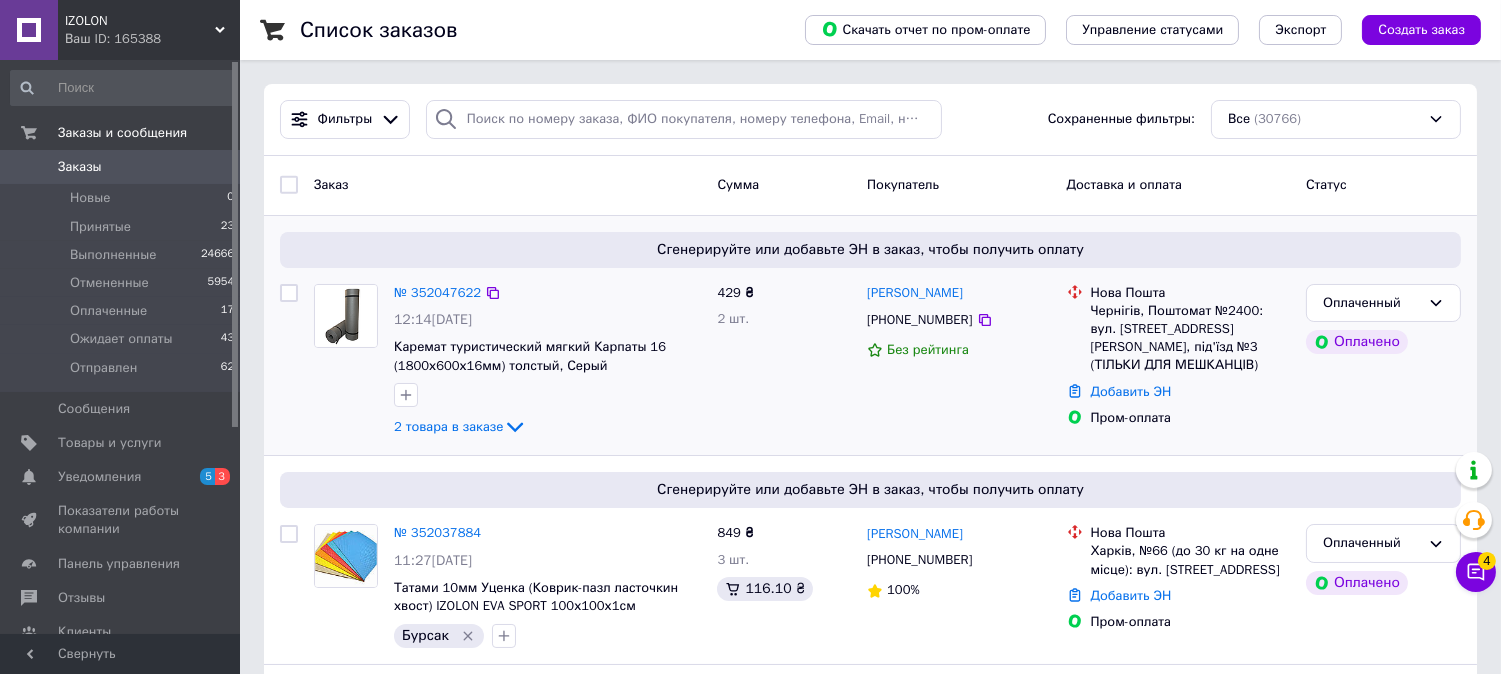 click at bounding box center (406, 395) 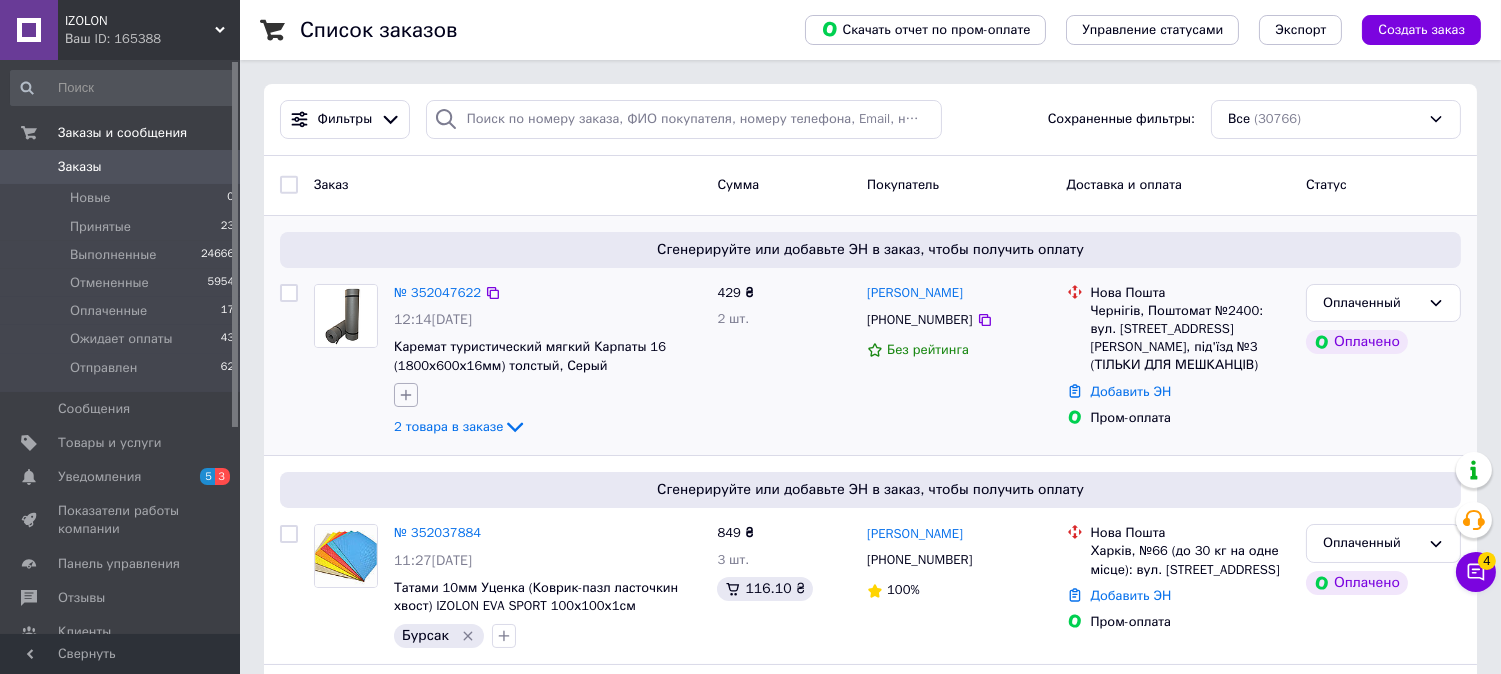 click 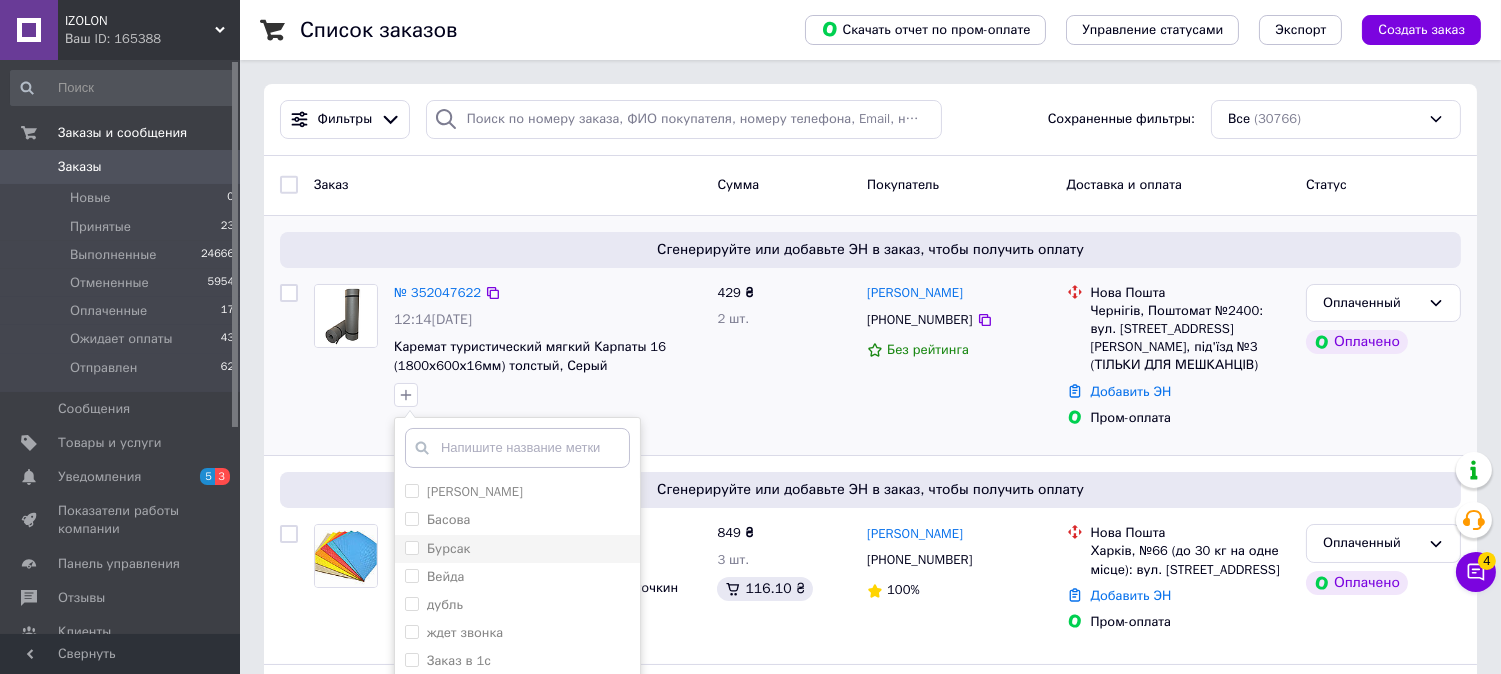 click on "Бурсак" at bounding box center (411, 547) 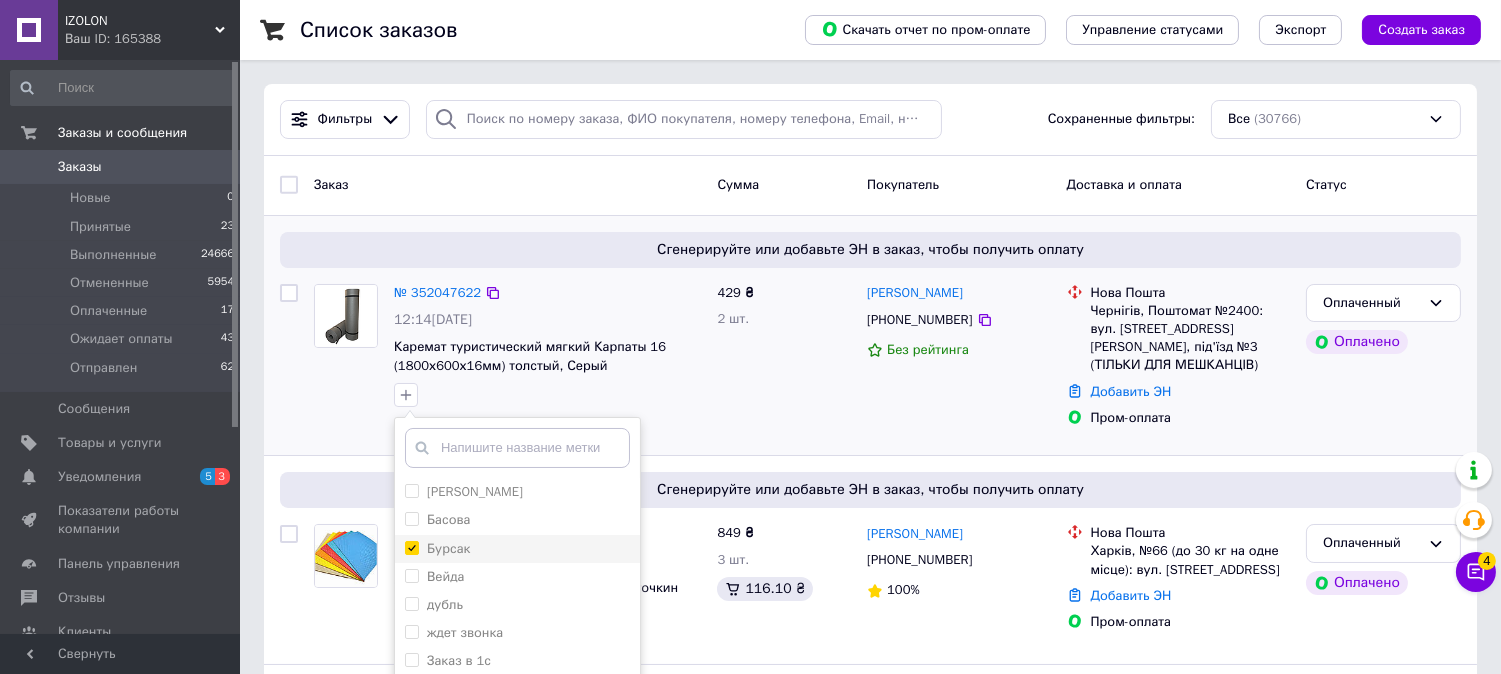 checkbox on "true" 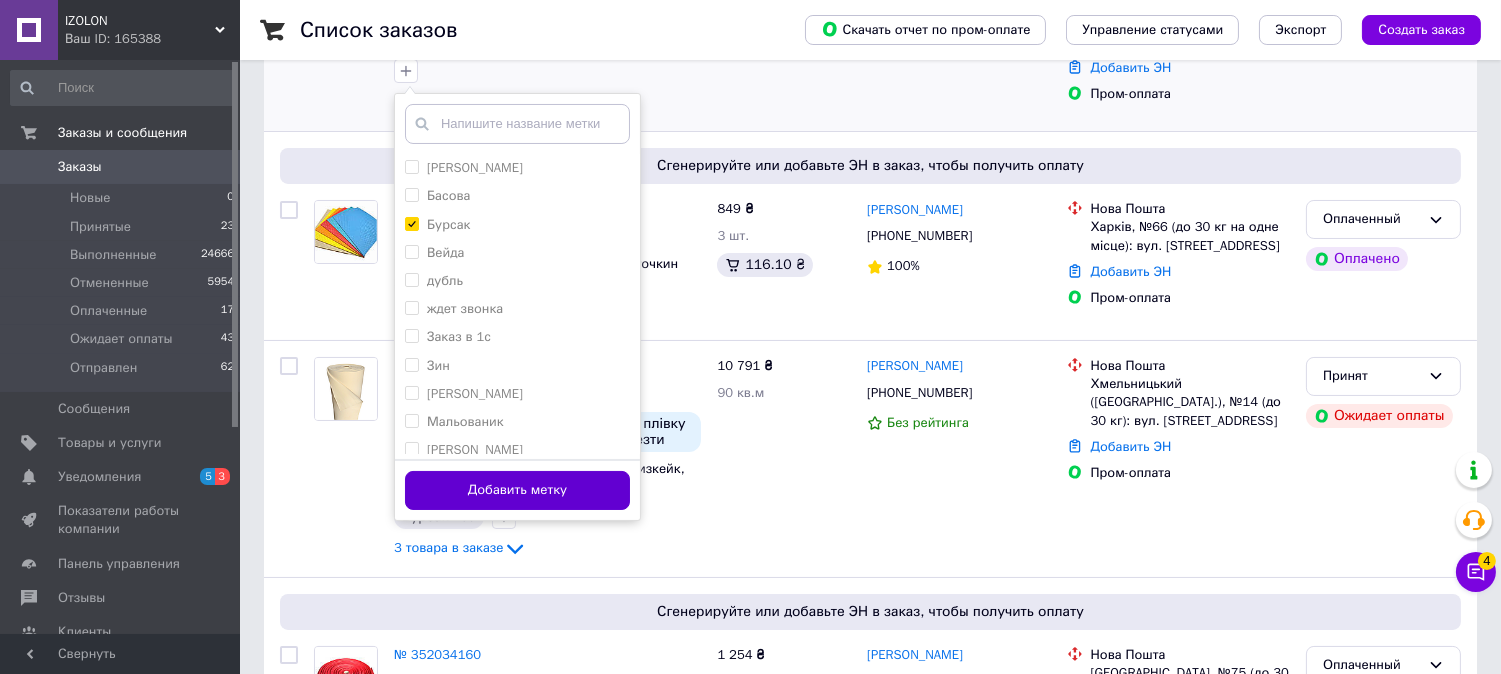 scroll, scrollTop: 333, scrollLeft: 0, axis: vertical 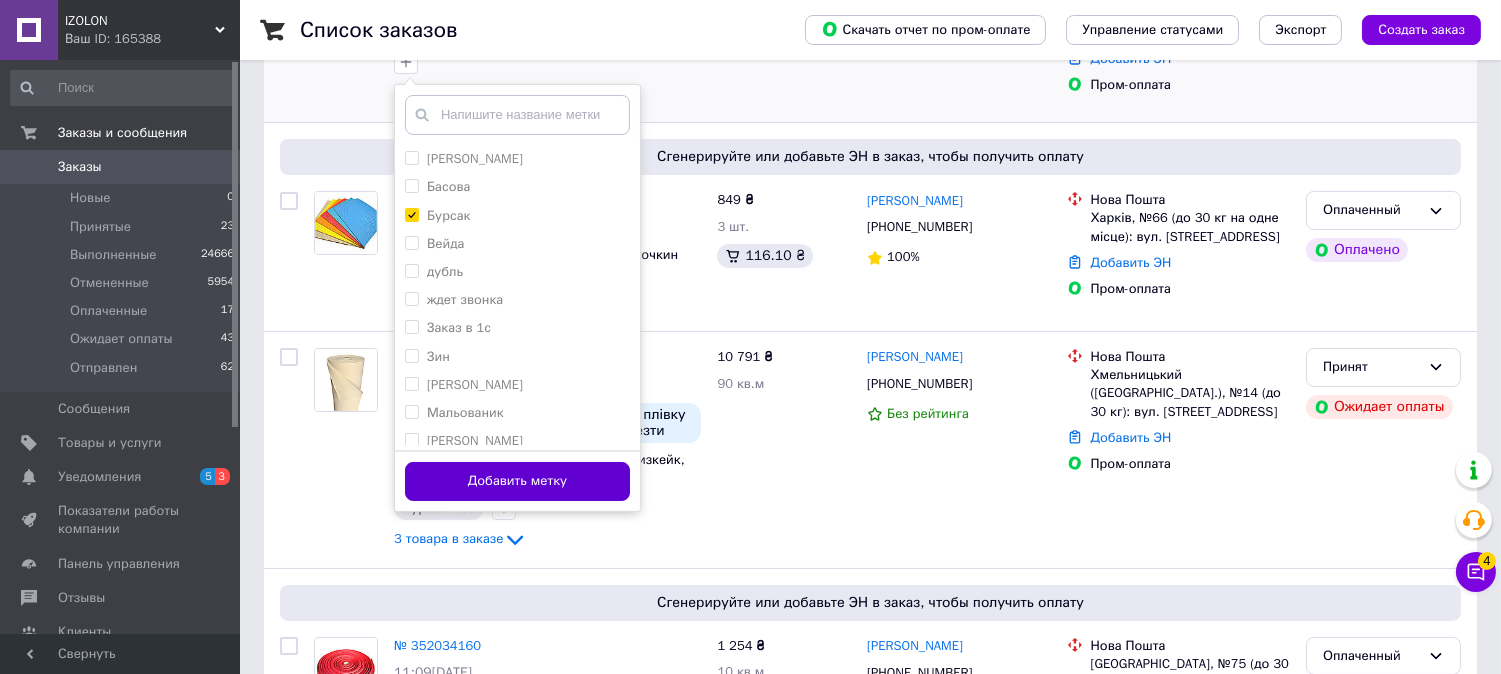 click on "Добавить метку" at bounding box center [517, 481] 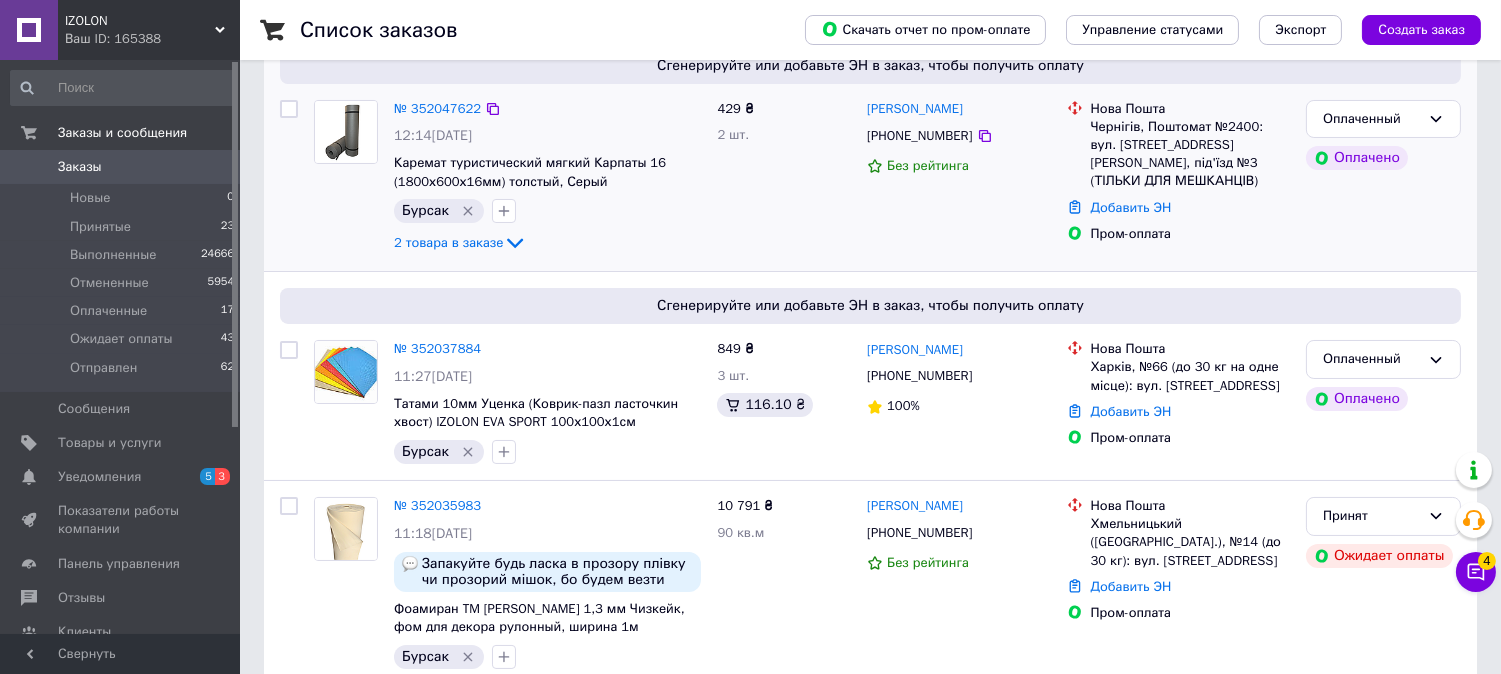 scroll, scrollTop: 0, scrollLeft: 0, axis: both 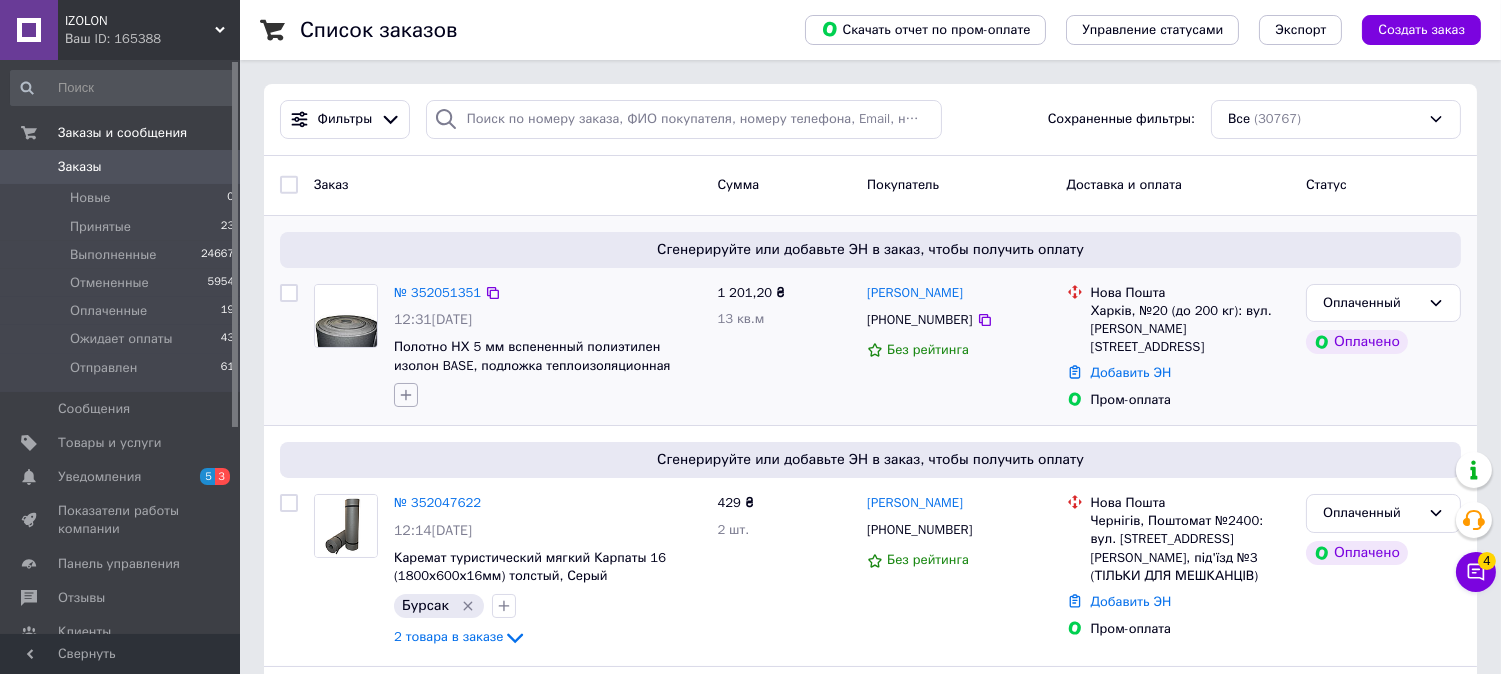 drag, startPoint x: 381, startPoint y: 404, endPoint x: 395, endPoint y: 403, distance: 14.035668 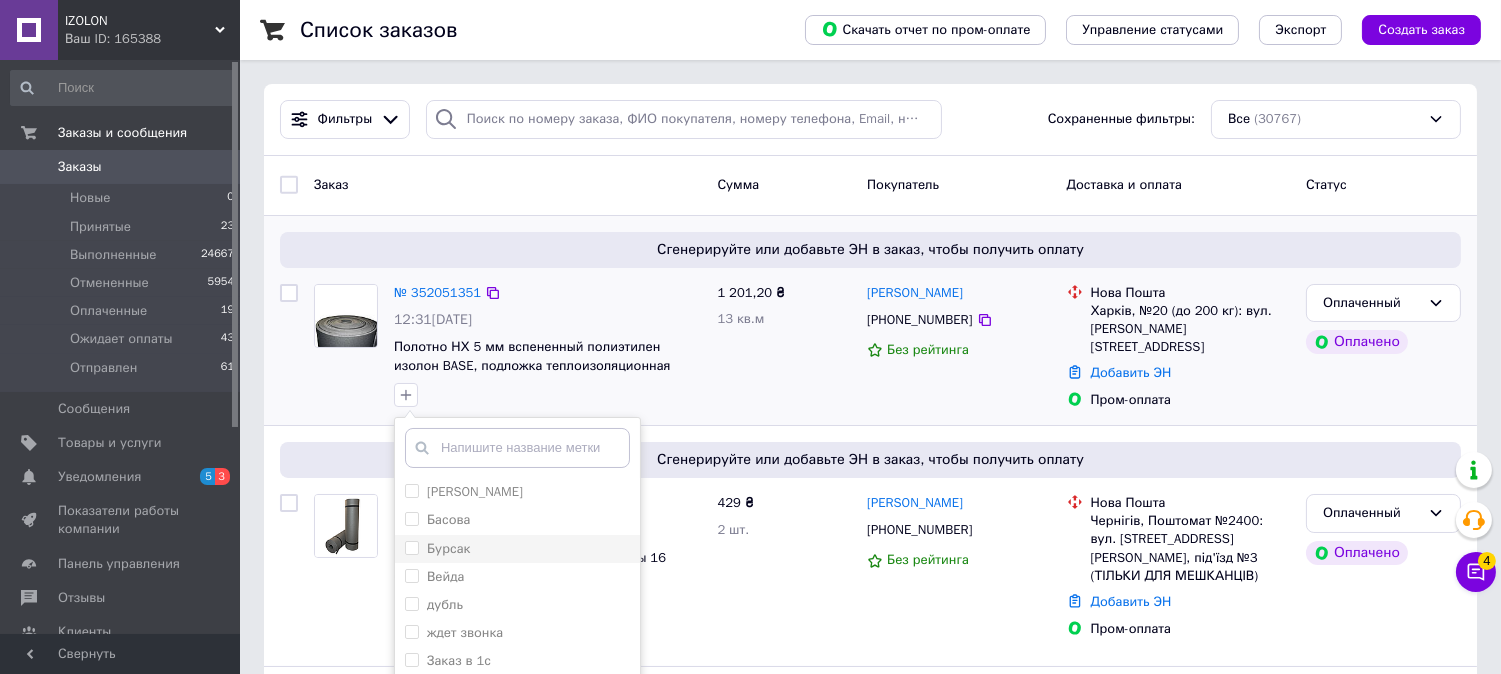 click on "Бурсак" at bounding box center [411, 547] 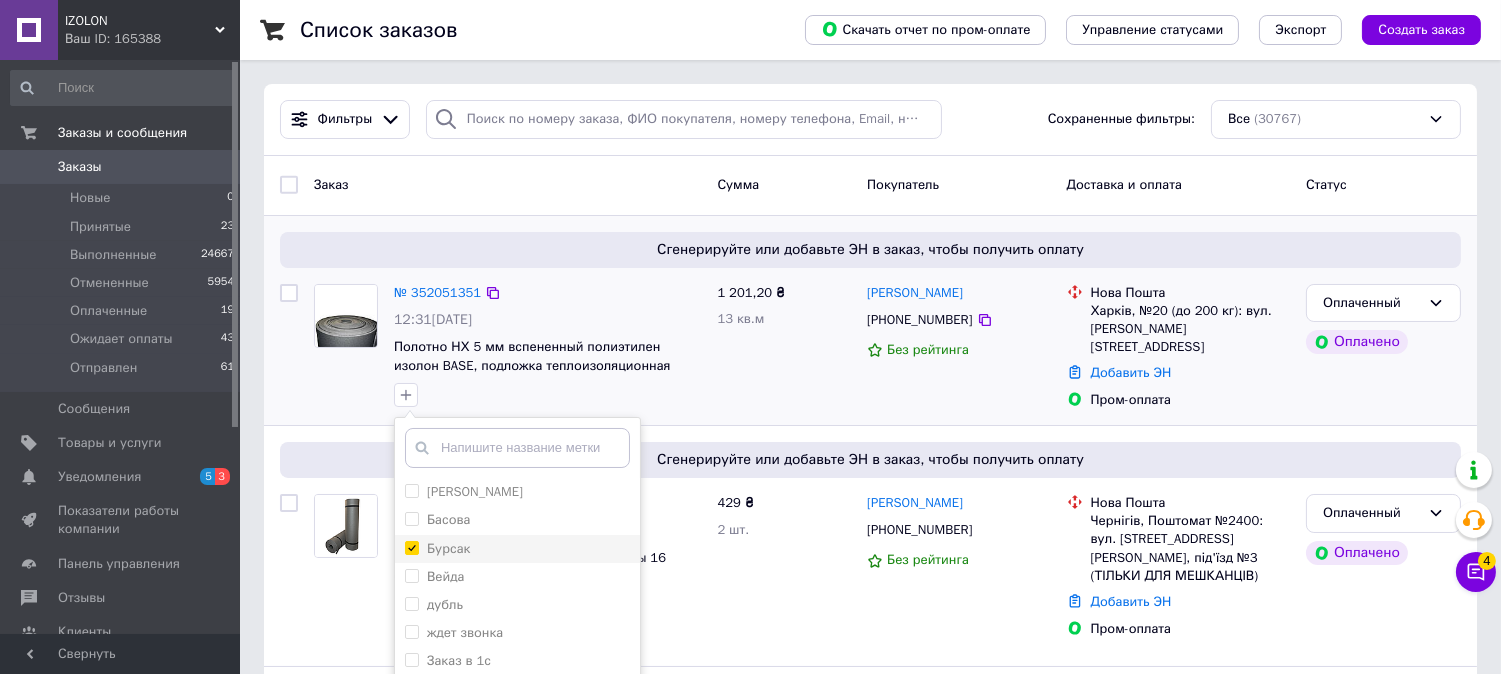checkbox on "true" 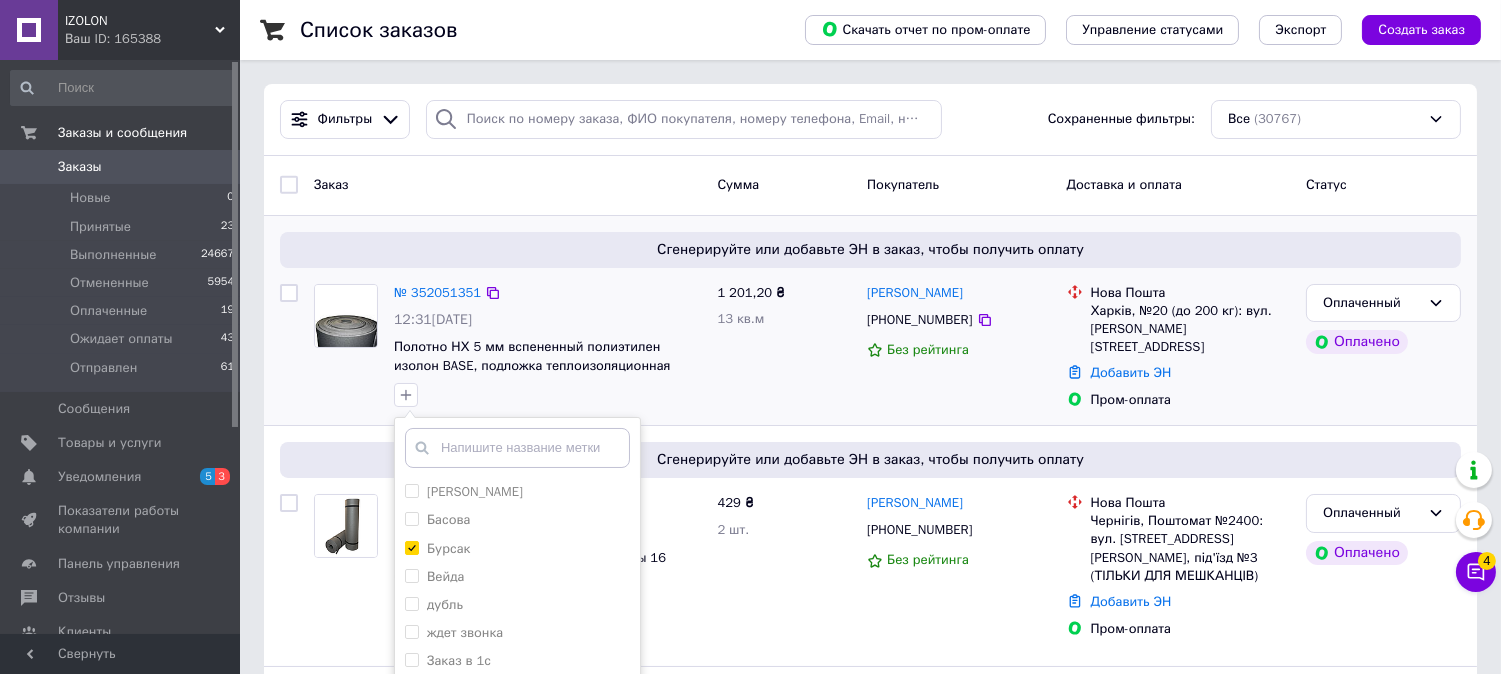 scroll, scrollTop: 222, scrollLeft: 0, axis: vertical 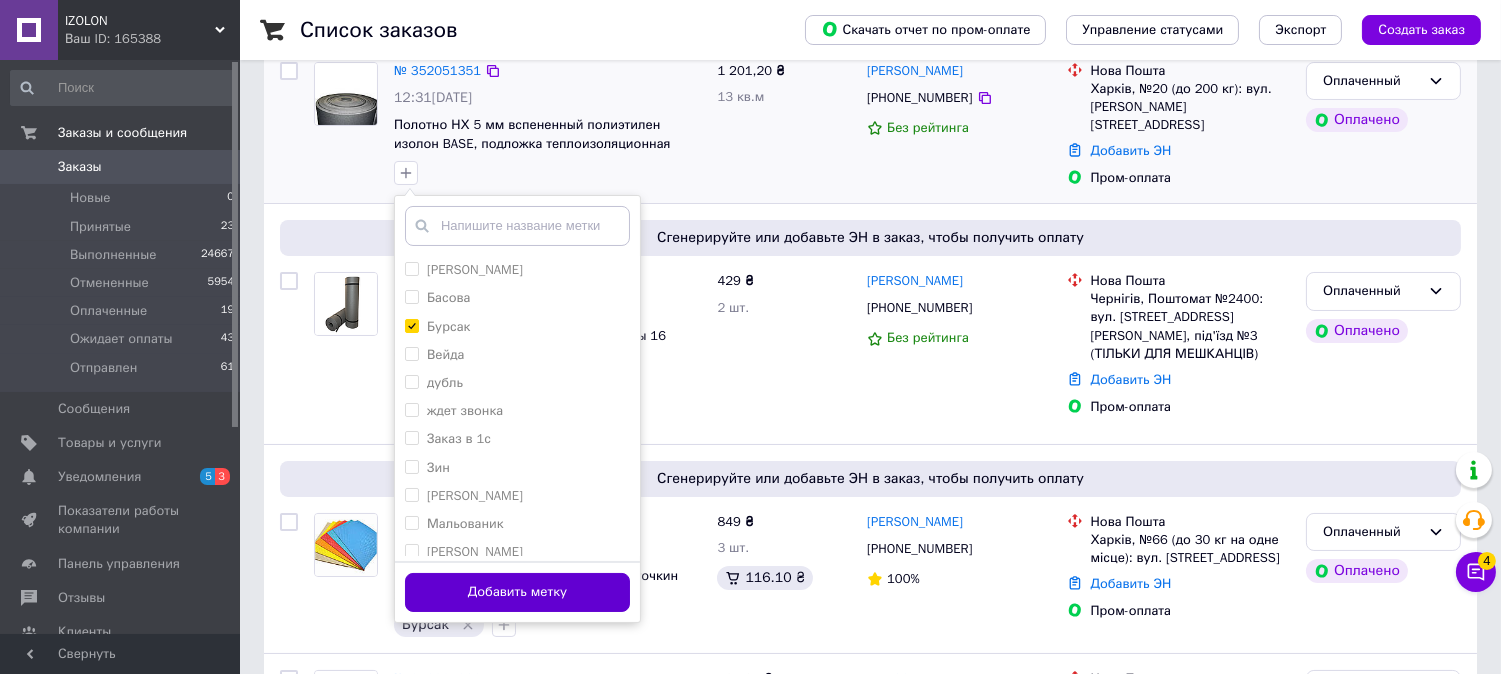 click on "Добавить метку" at bounding box center (517, 592) 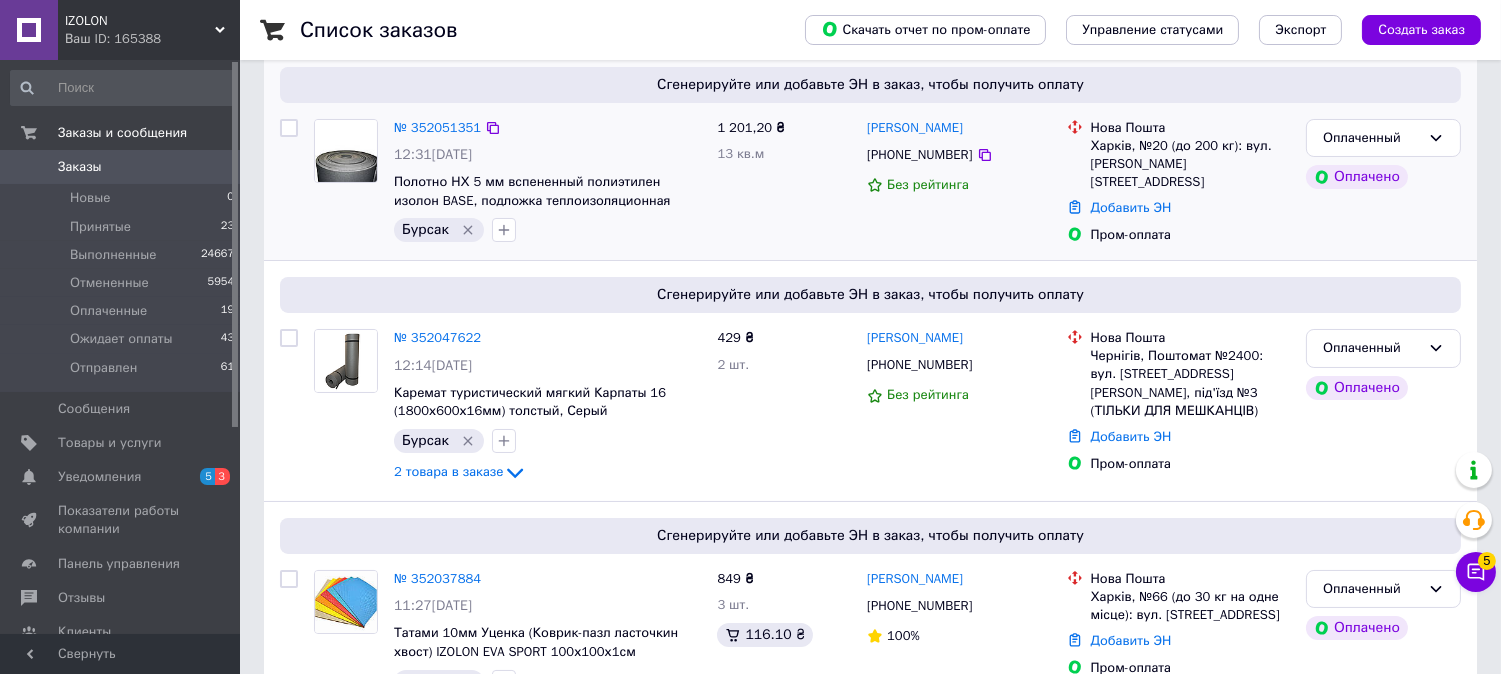 scroll, scrollTop: 111, scrollLeft: 0, axis: vertical 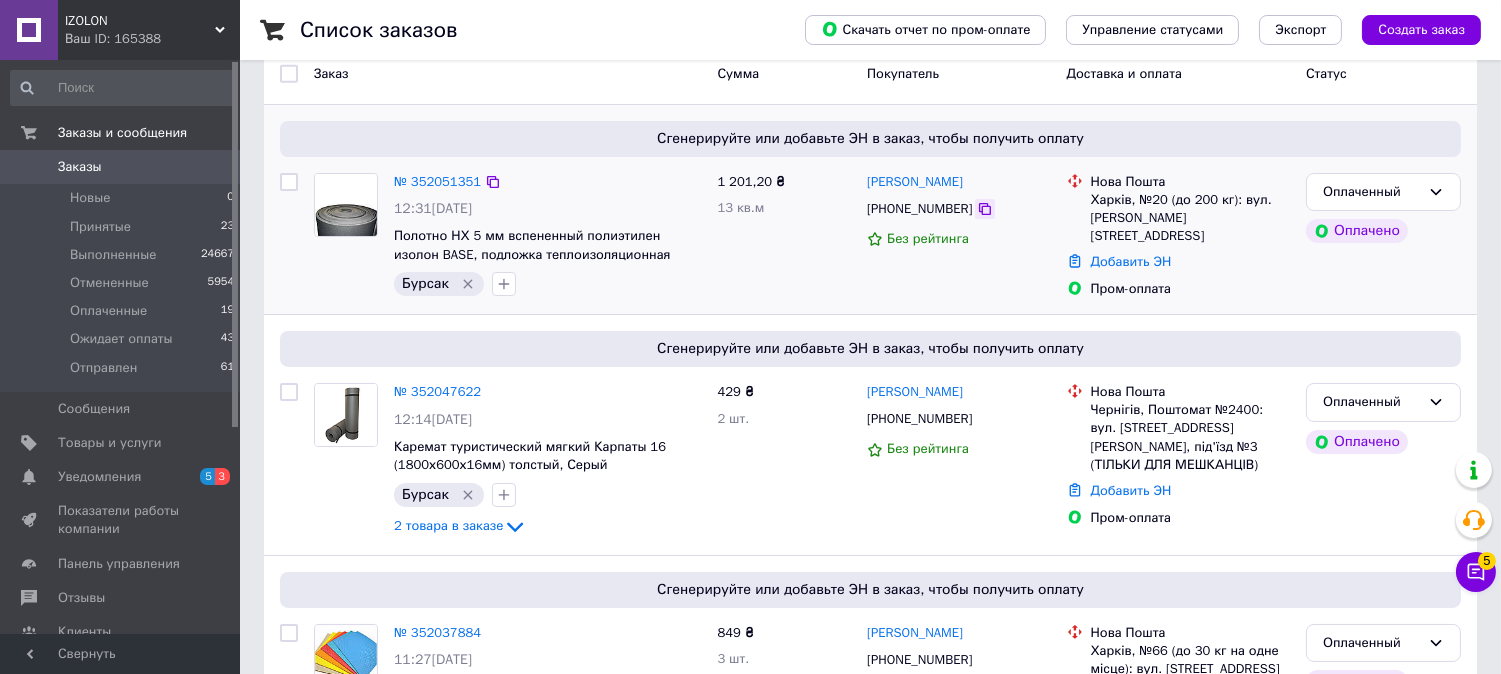 drag, startPoint x: 966, startPoint y: 206, endPoint x: 957, endPoint y: 258, distance: 52.773098 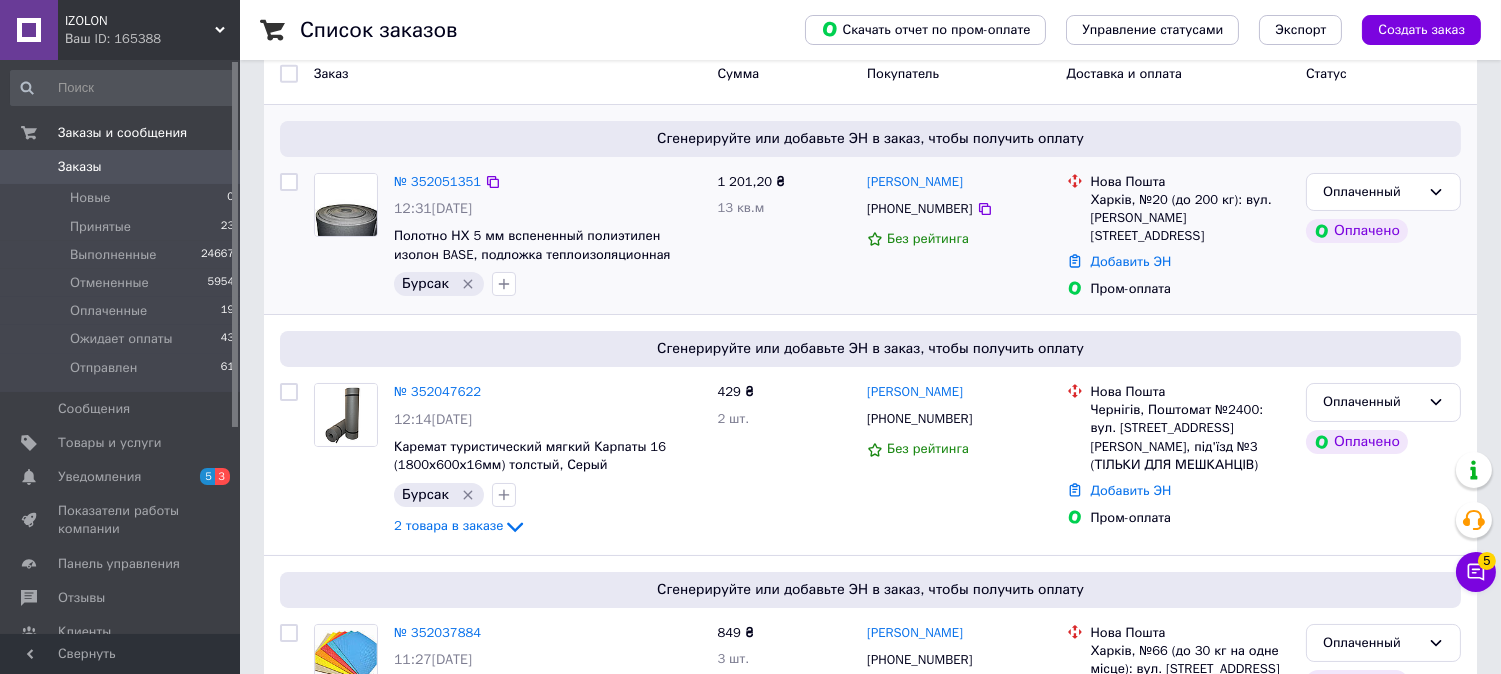 click 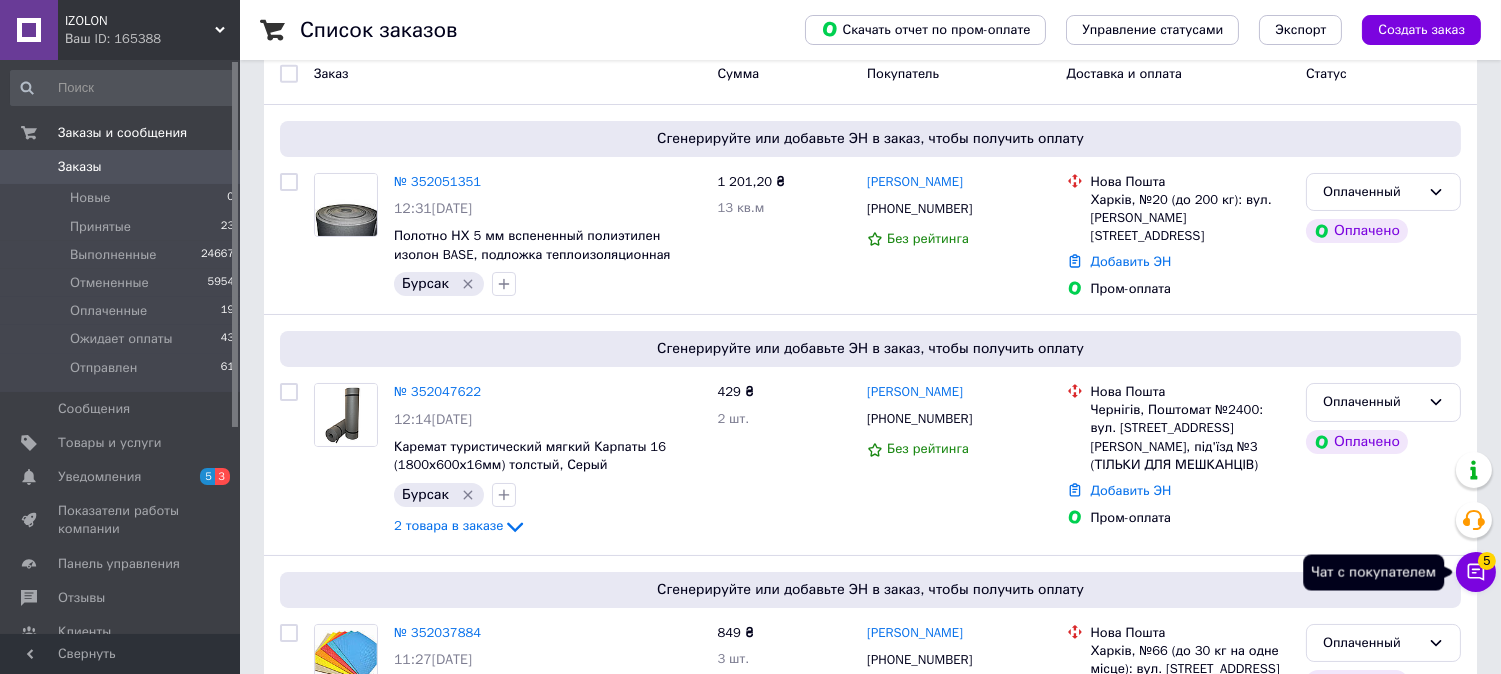 click 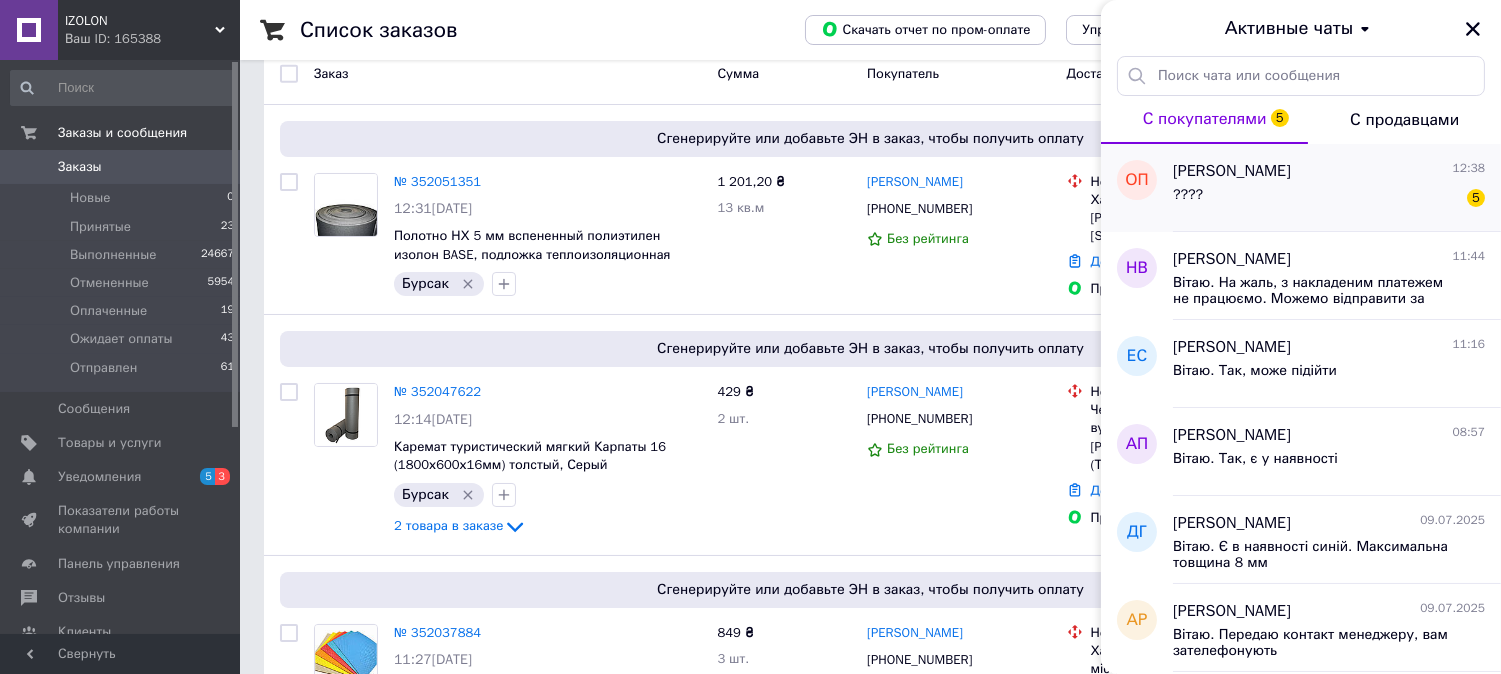 click on "???? 5" at bounding box center (1329, 199) 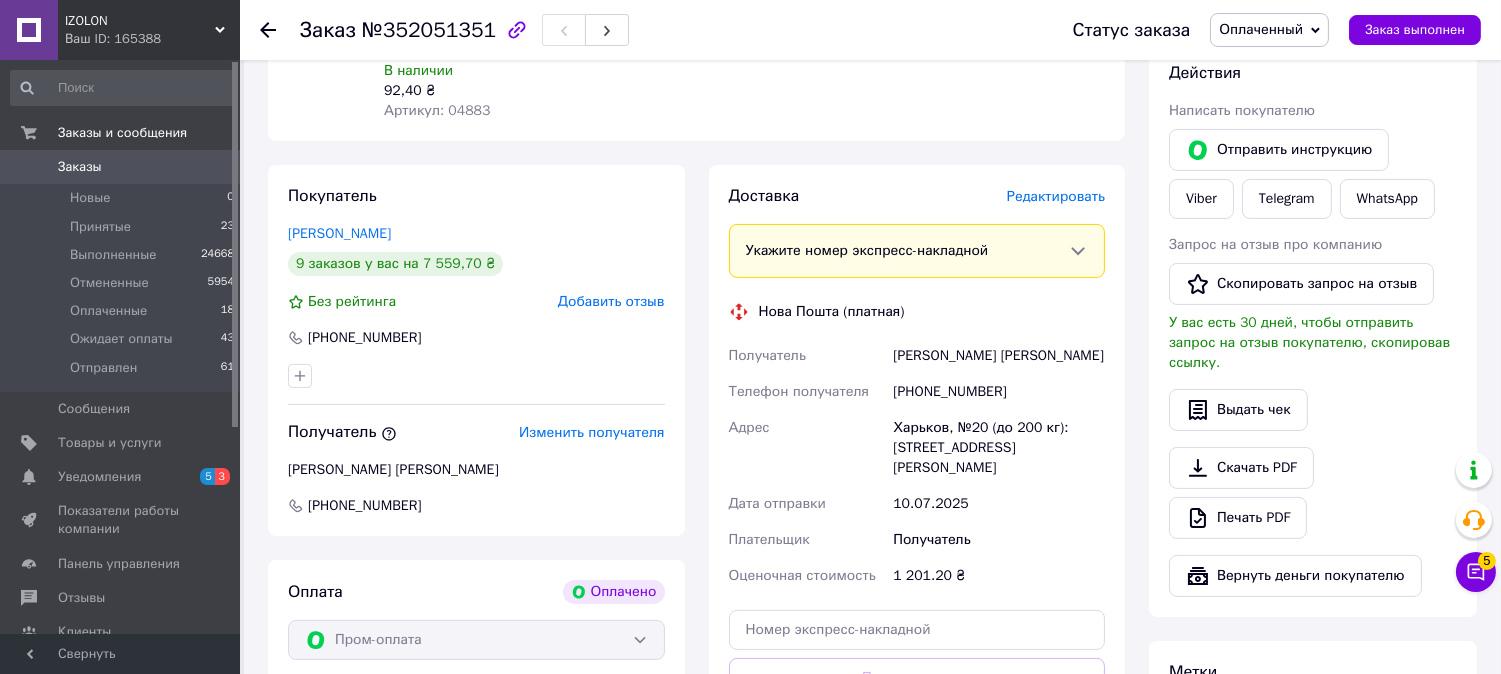 scroll, scrollTop: 888, scrollLeft: 0, axis: vertical 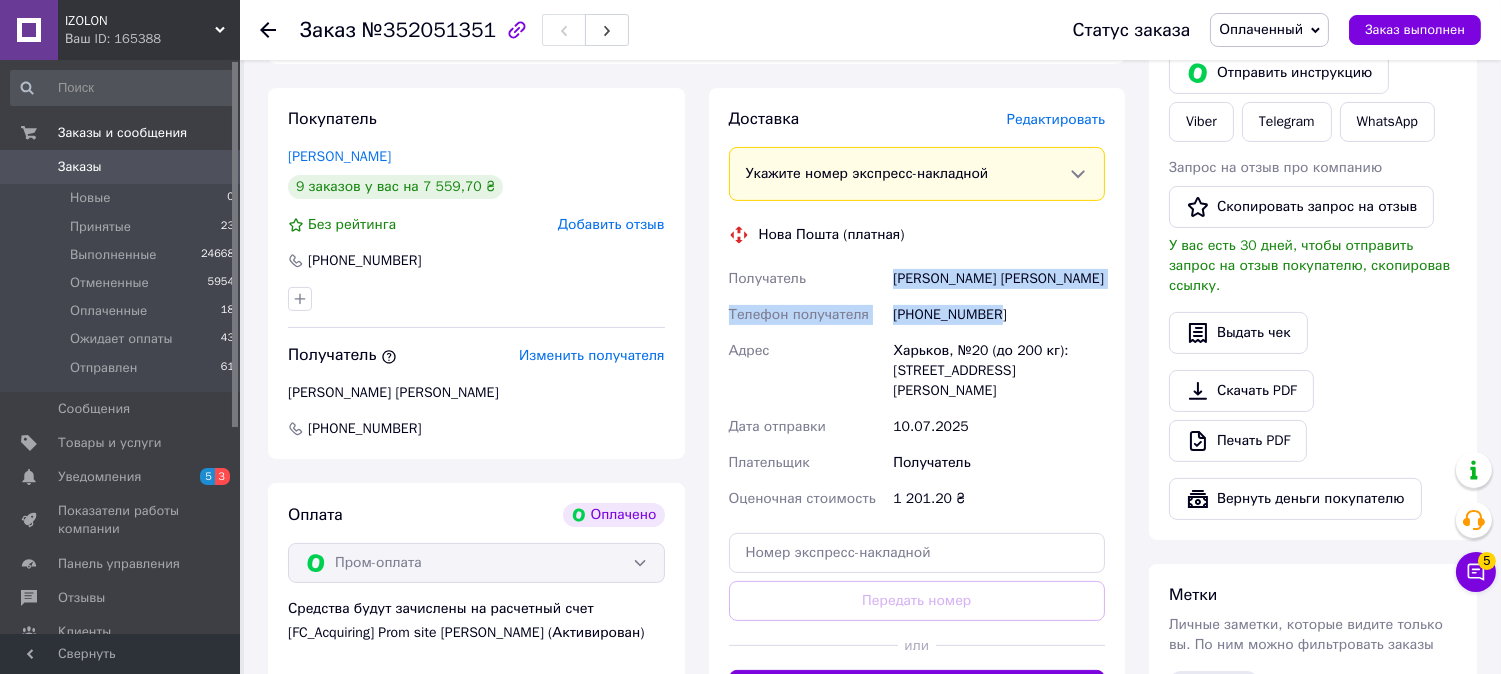 drag, startPoint x: 993, startPoint y: 320, endPoint x: 888, endPoint y: 272, distance: 115.45129 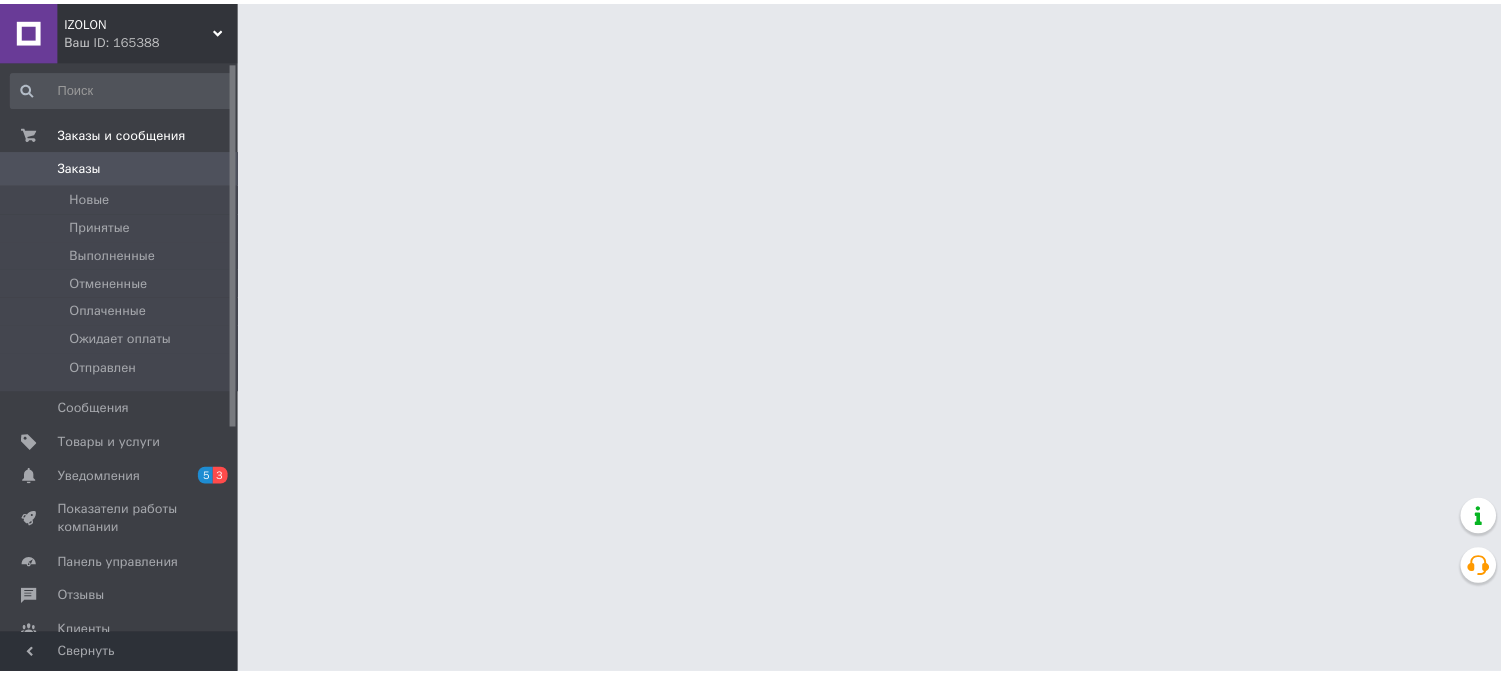 scroll, scrollTop: 0, scrollLeft: 0, axis: both 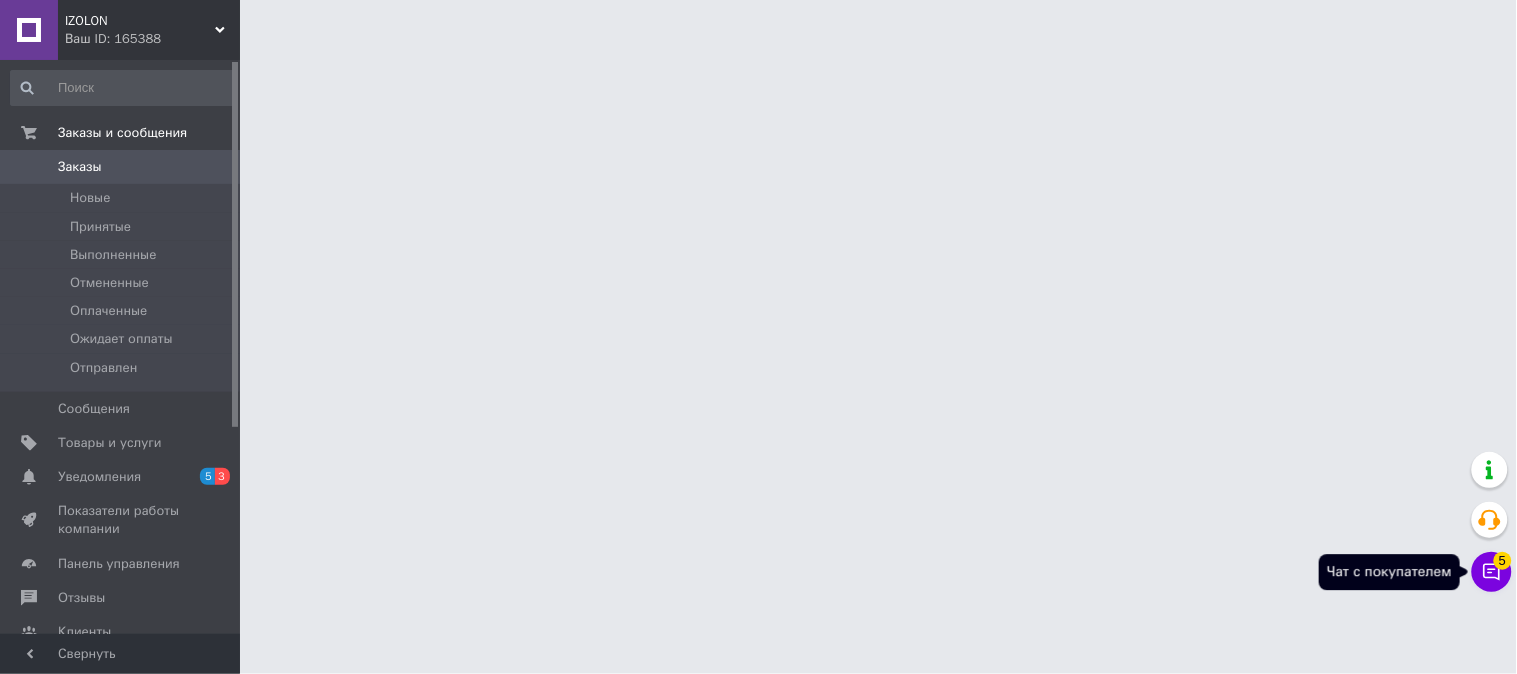click 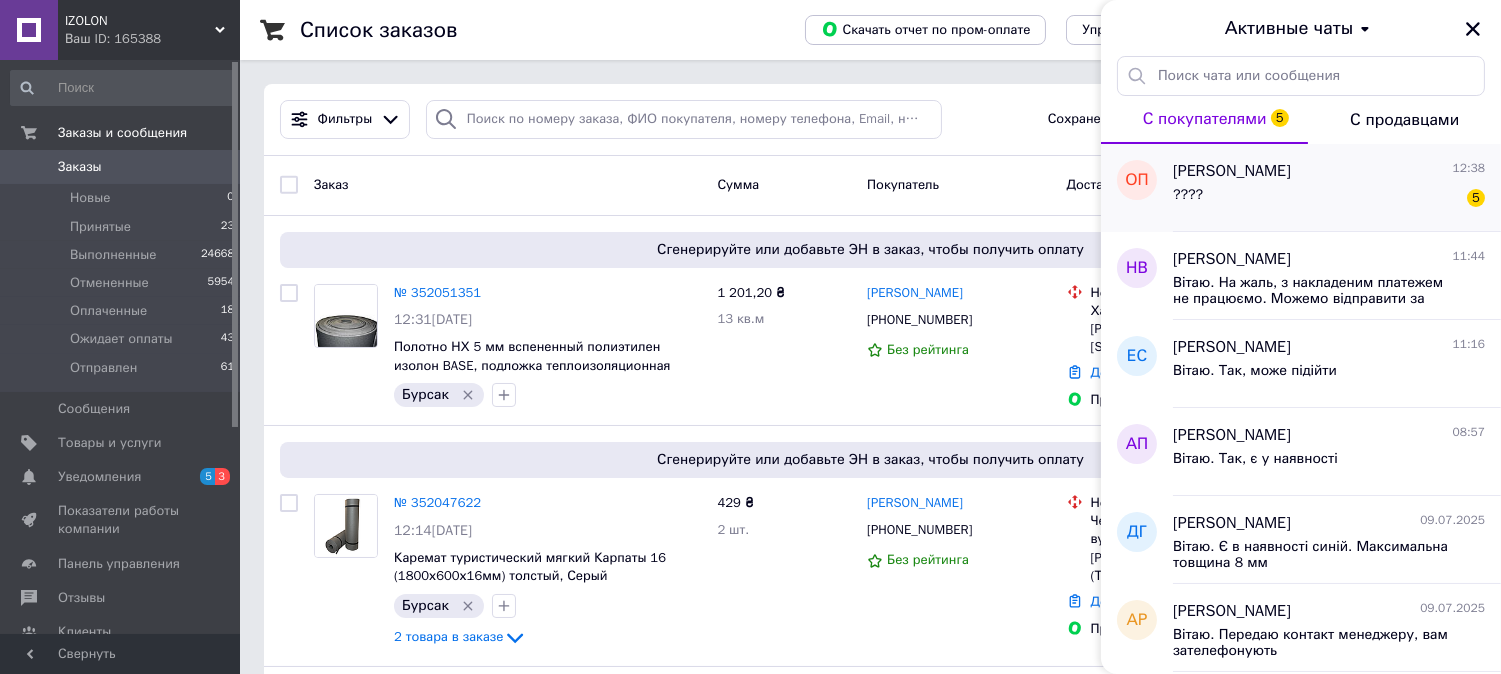 click on "[PERSON_NAME] 12:38 ???? 5" at bounding box center (1337, 188) 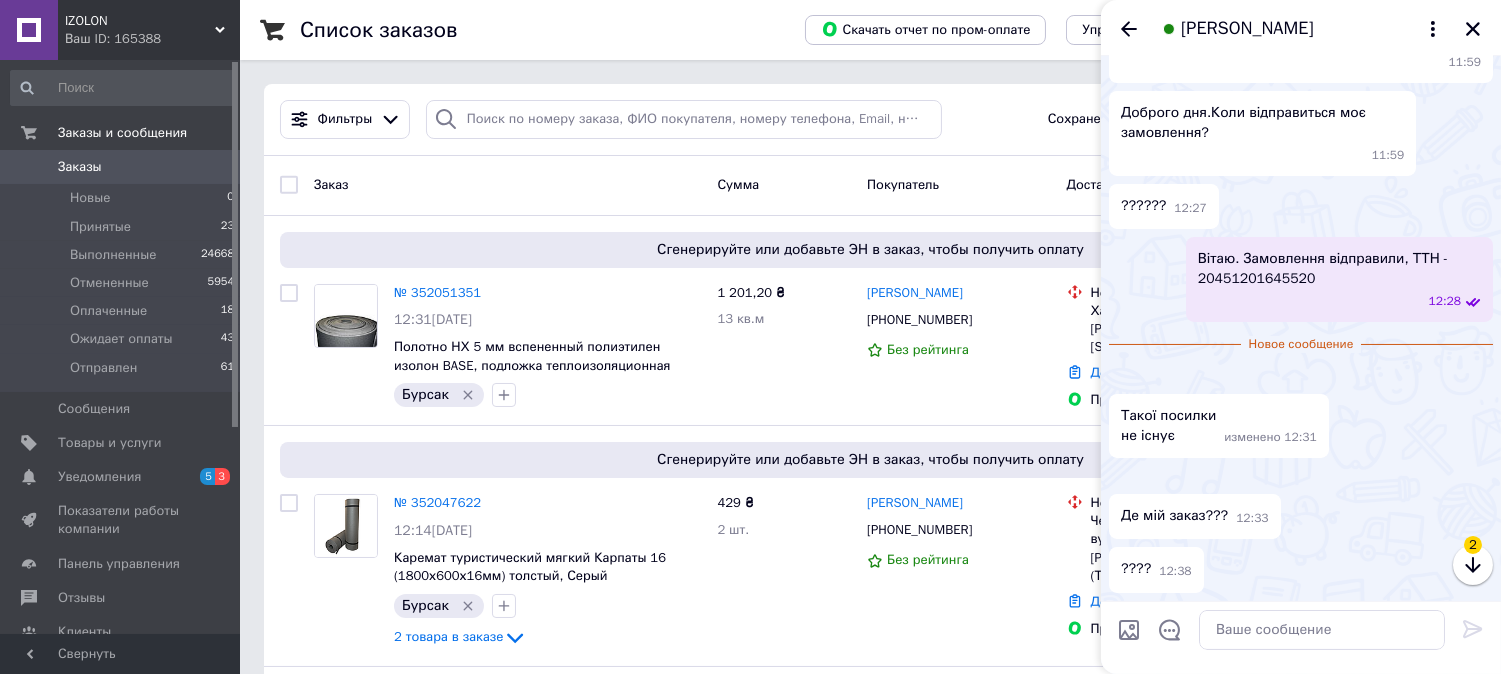 scroll, scrollTop: 878, scrollLeft: 0, axis: vertical 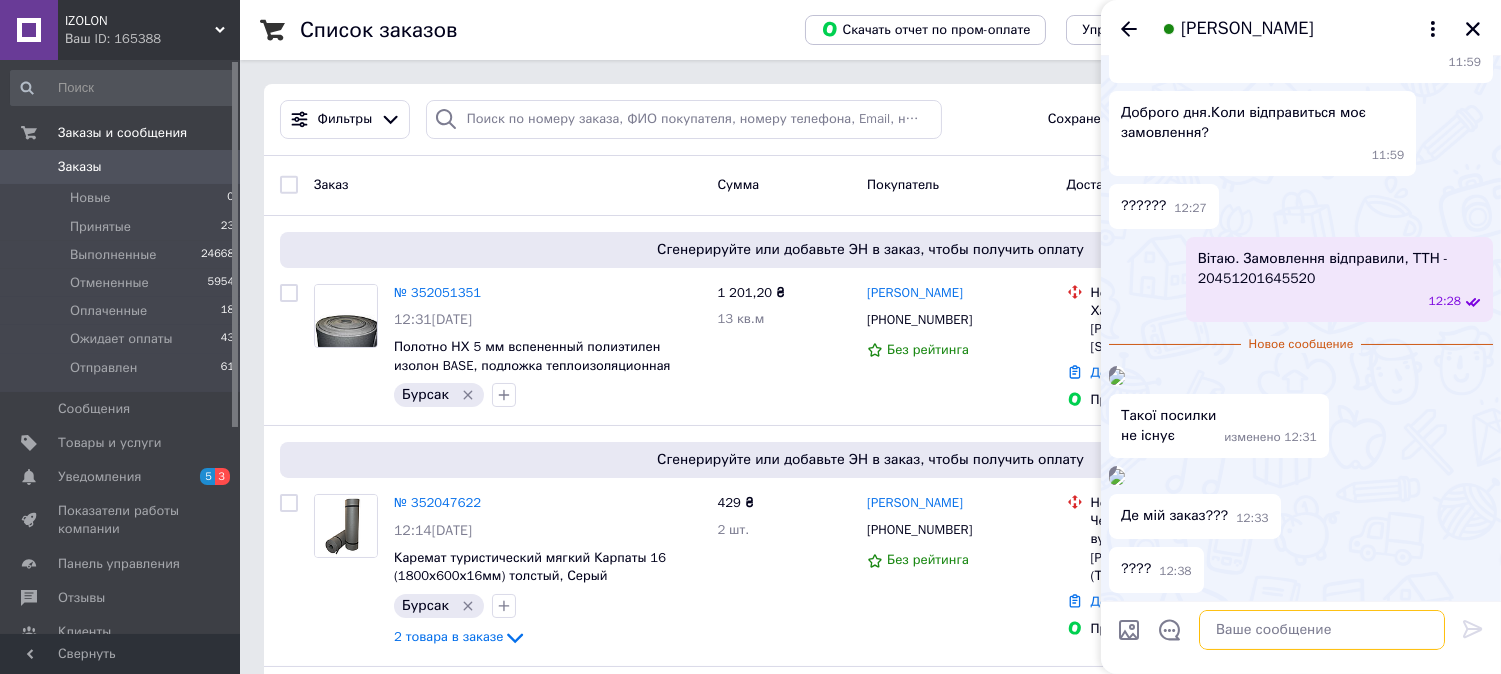 click at bounding box center [1322, 630] 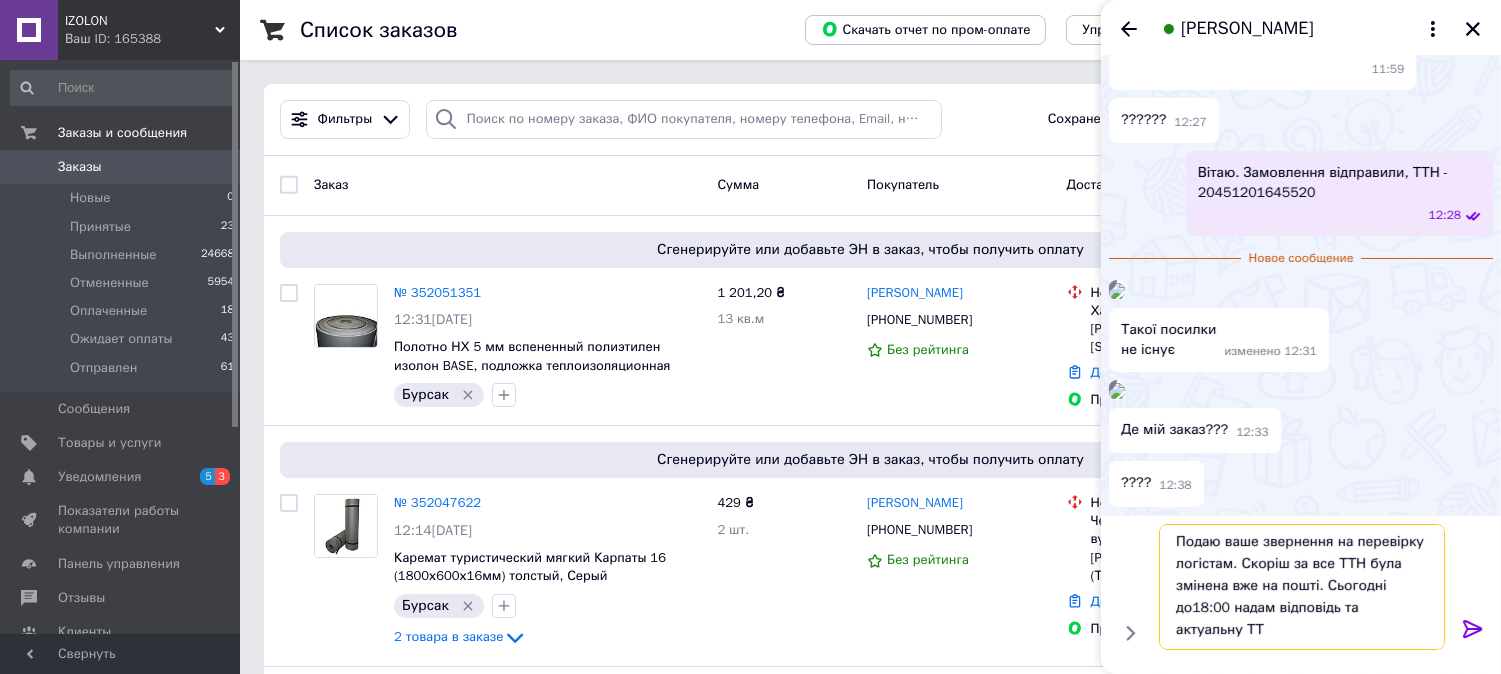 scroll, scrollTop: 2, scrollLeft: 0, axis: vertical 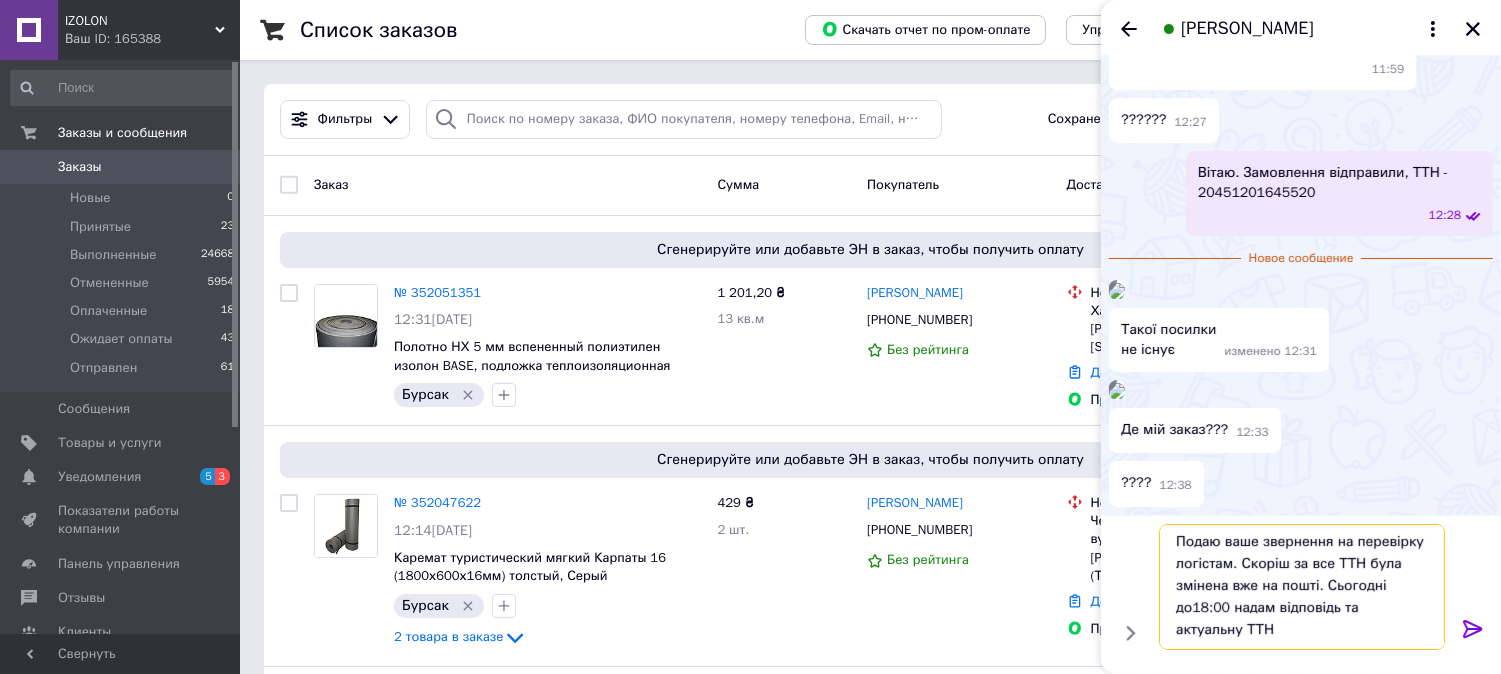 type 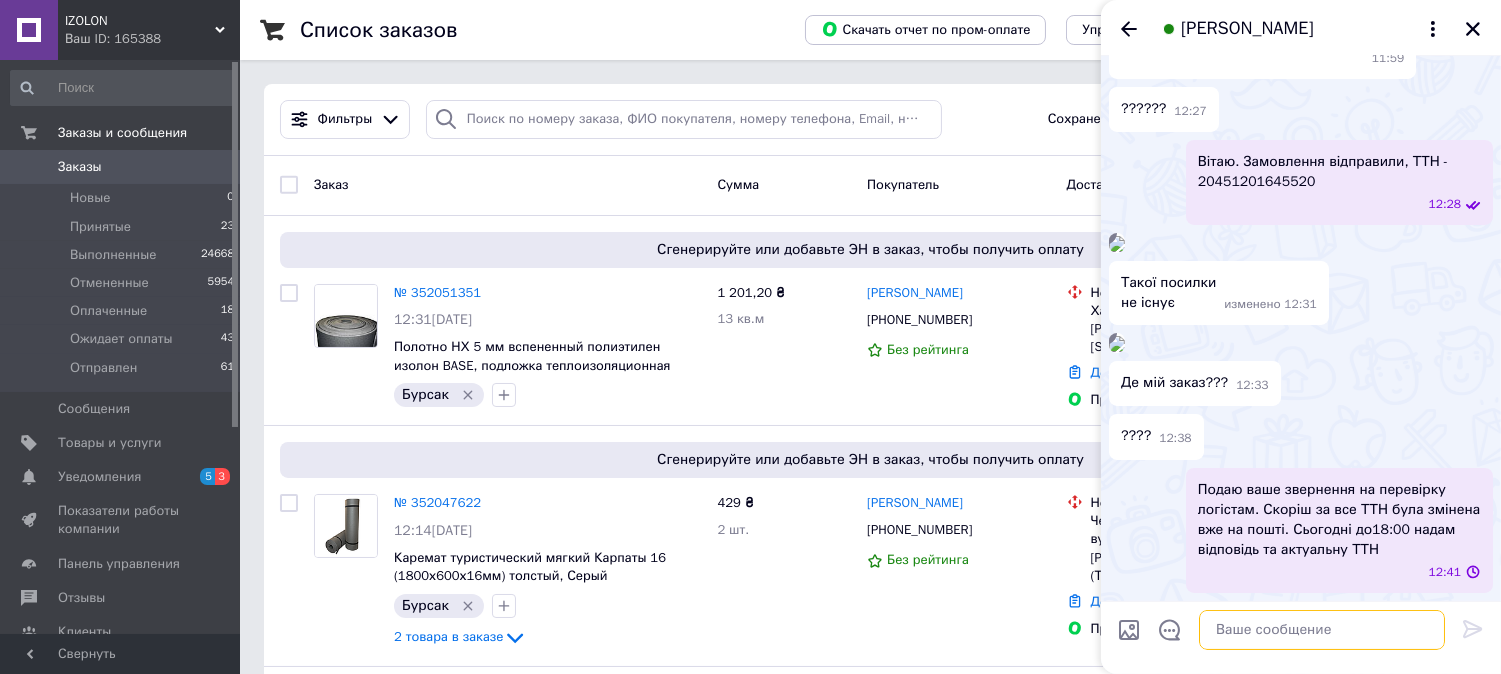 scroll, scrollTop: 0, scrollLeft: 0, axis: both 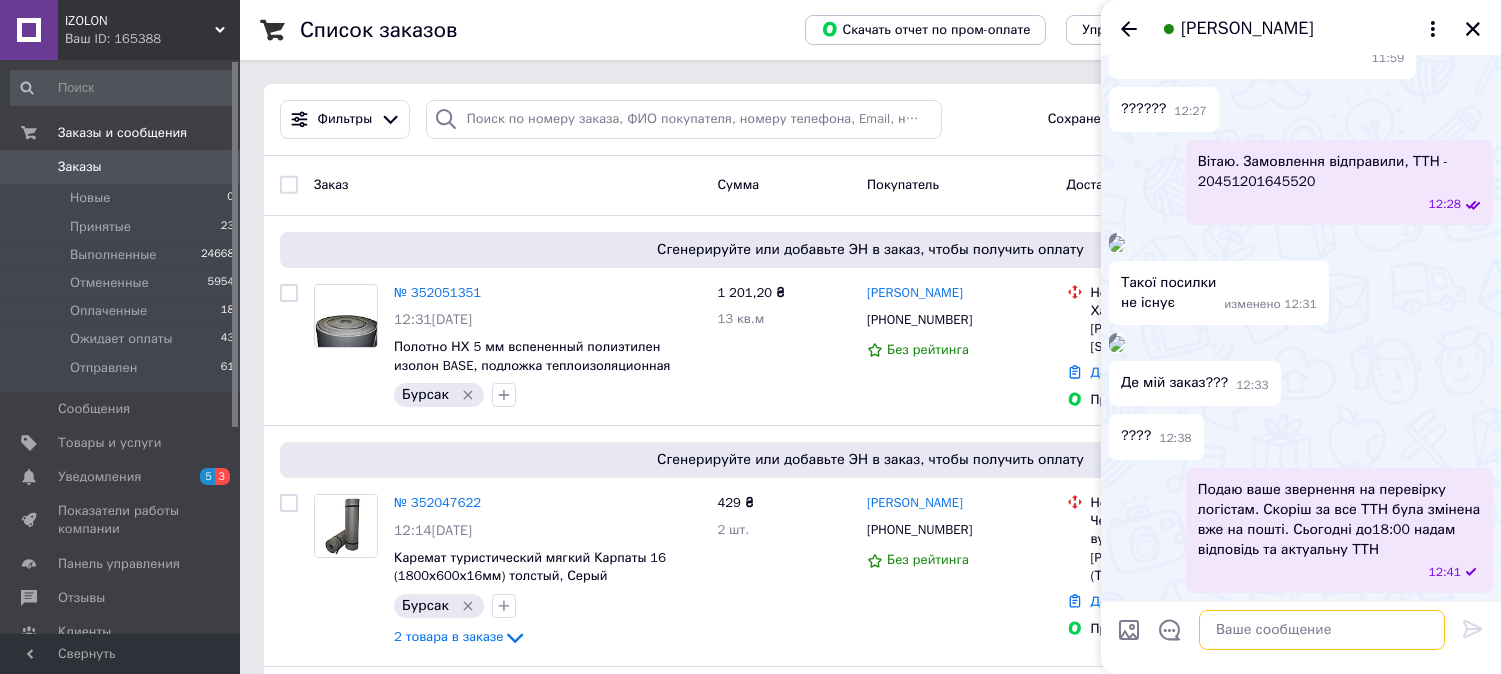 click at bounding box center [1322, 630] 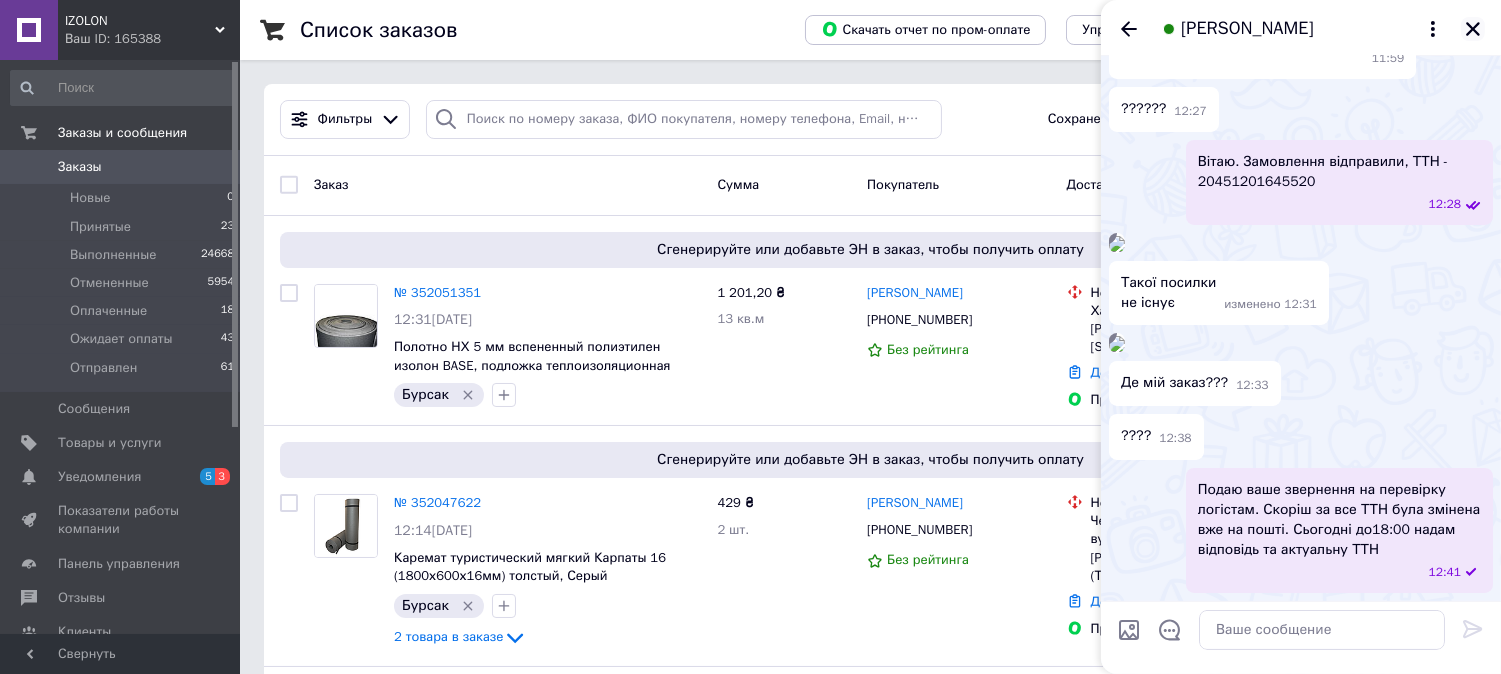 click at bounding box center [1473, 29] 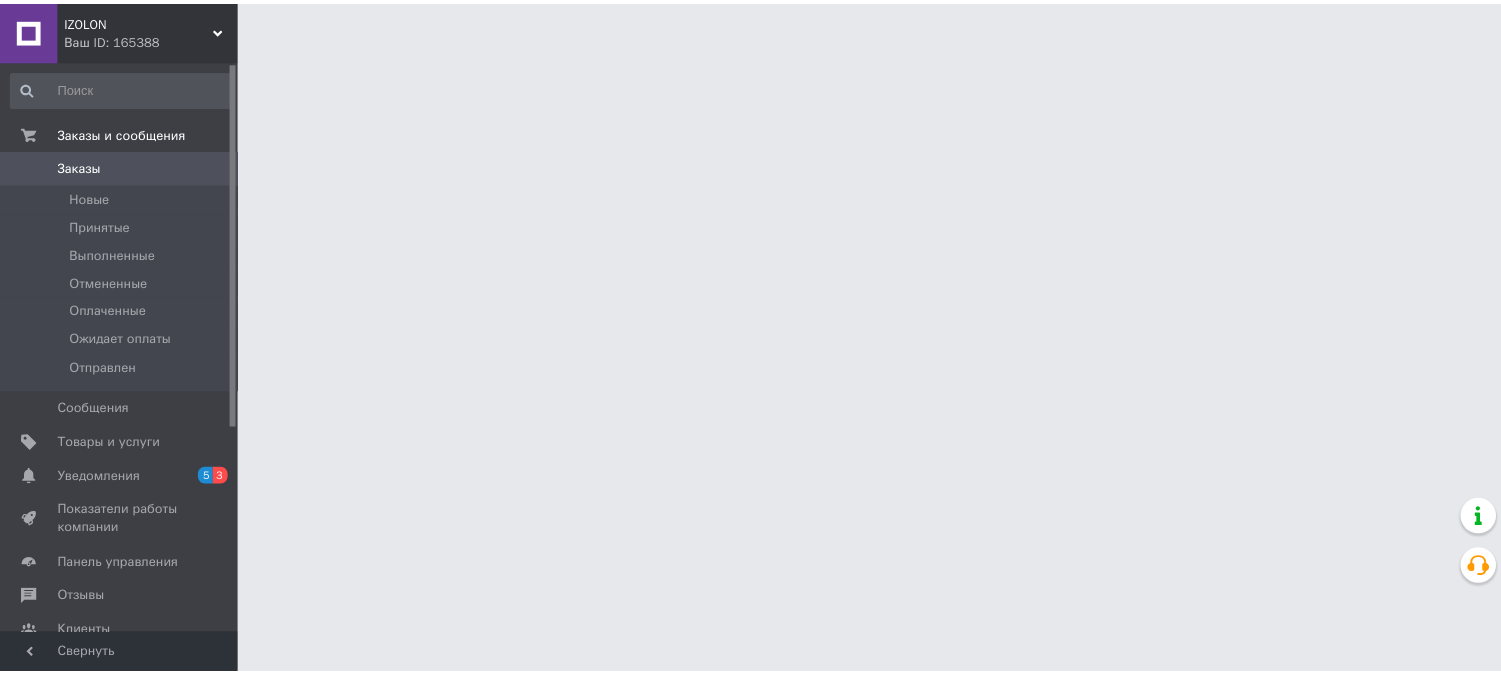 scroll, scrollTop: 0, scrollLeft: 0, axis: both 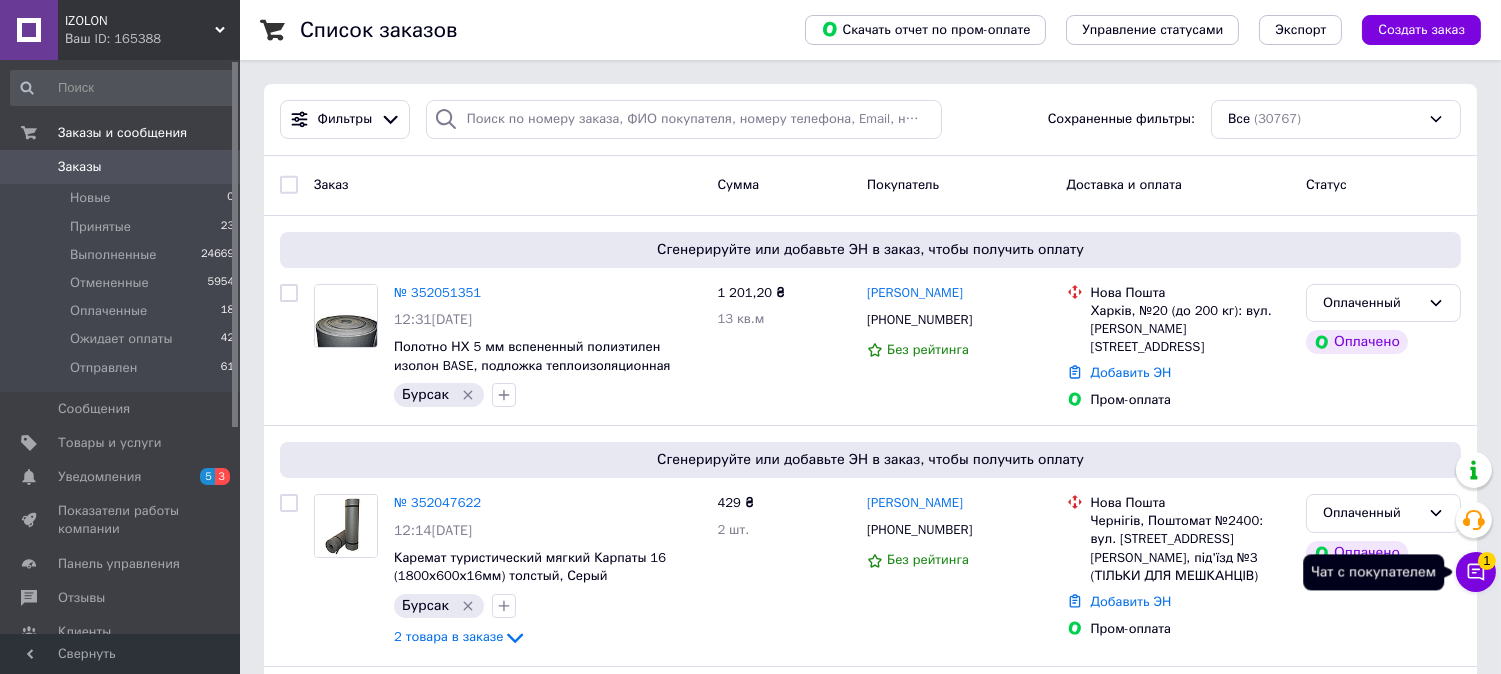 click 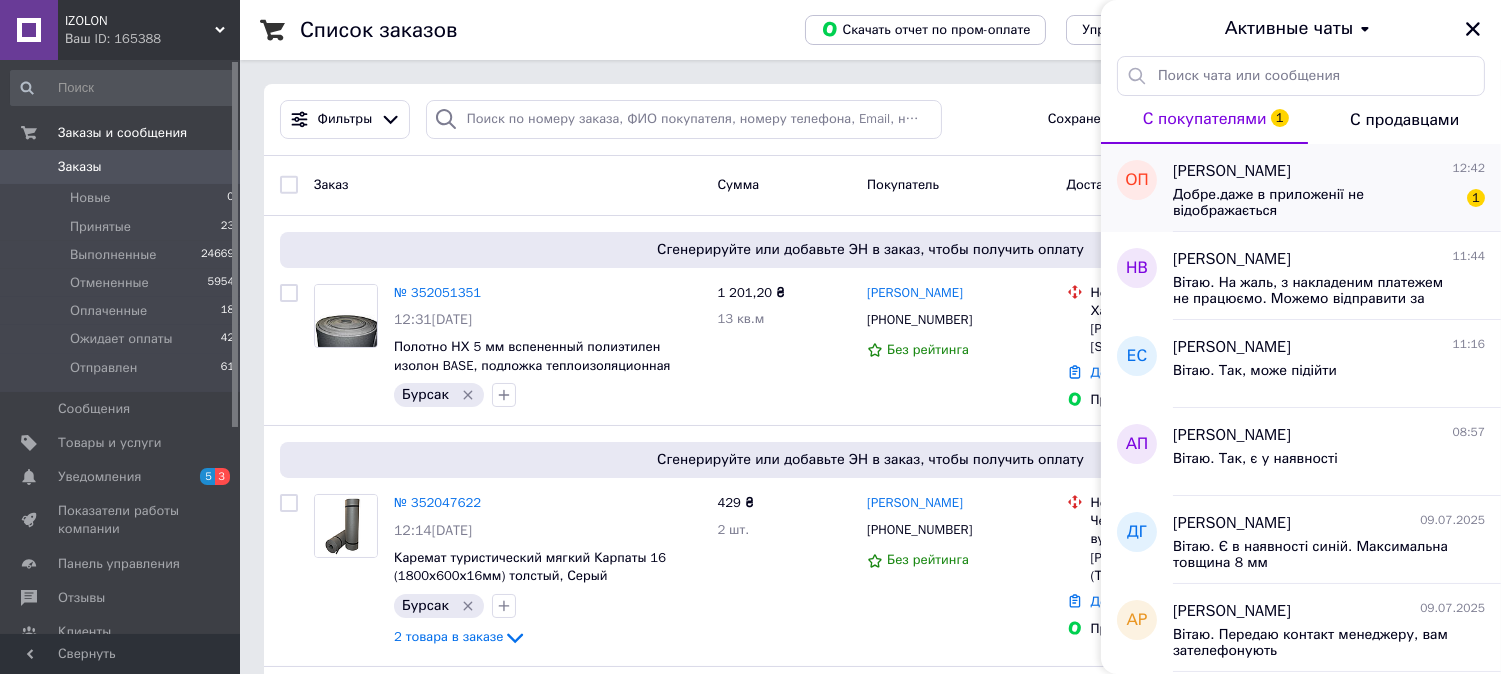 click on "Добре.даже в приложенії не відображається" at bounding box center (1315, 203) 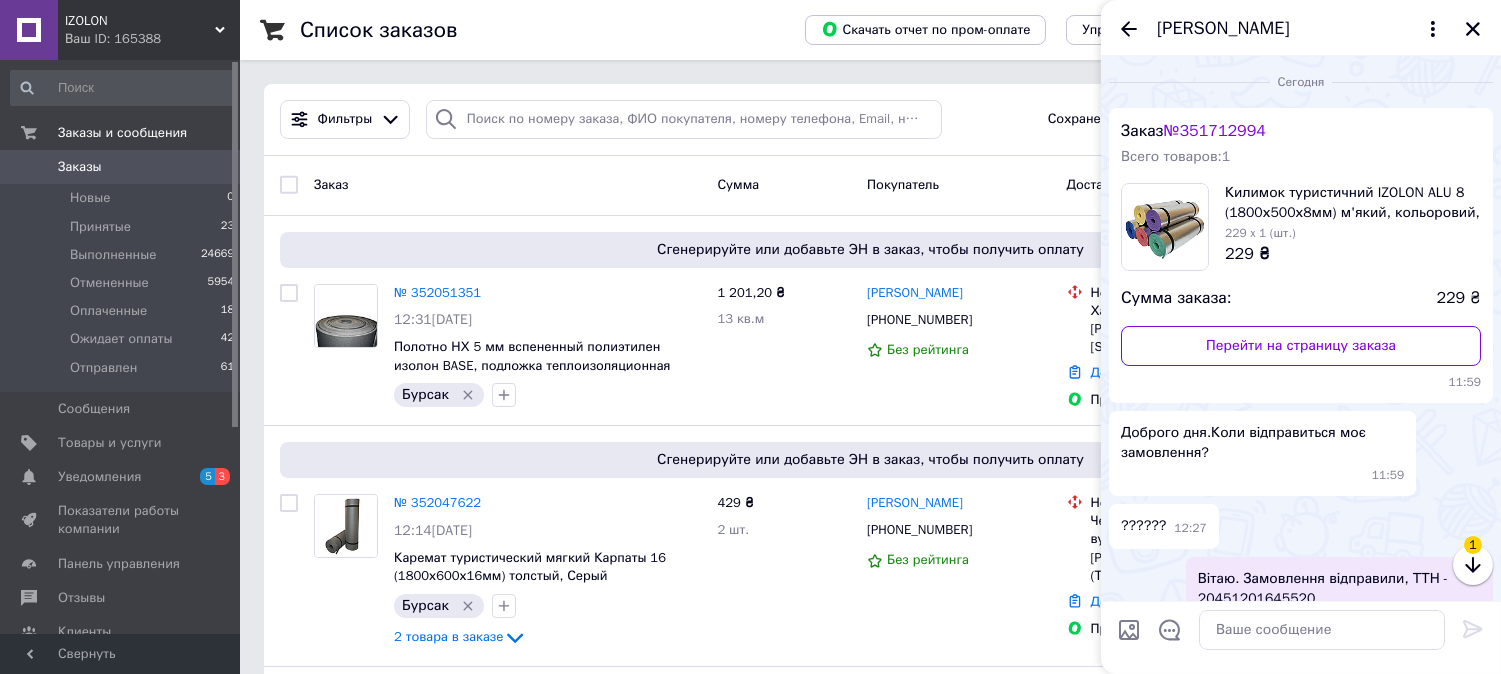 scroll, scrollTop: 1104, scrollLeft: 0, axis: vertical 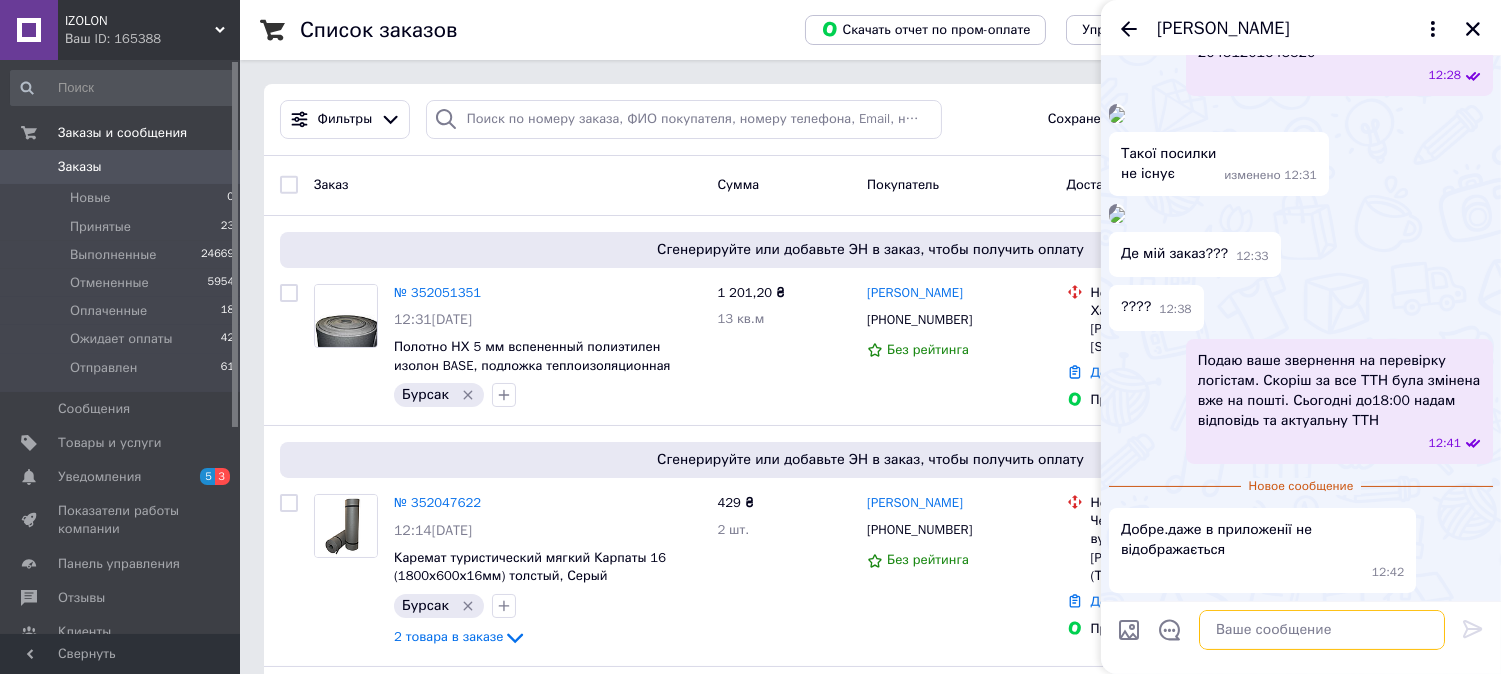 click at bounding box center (1322, 630) 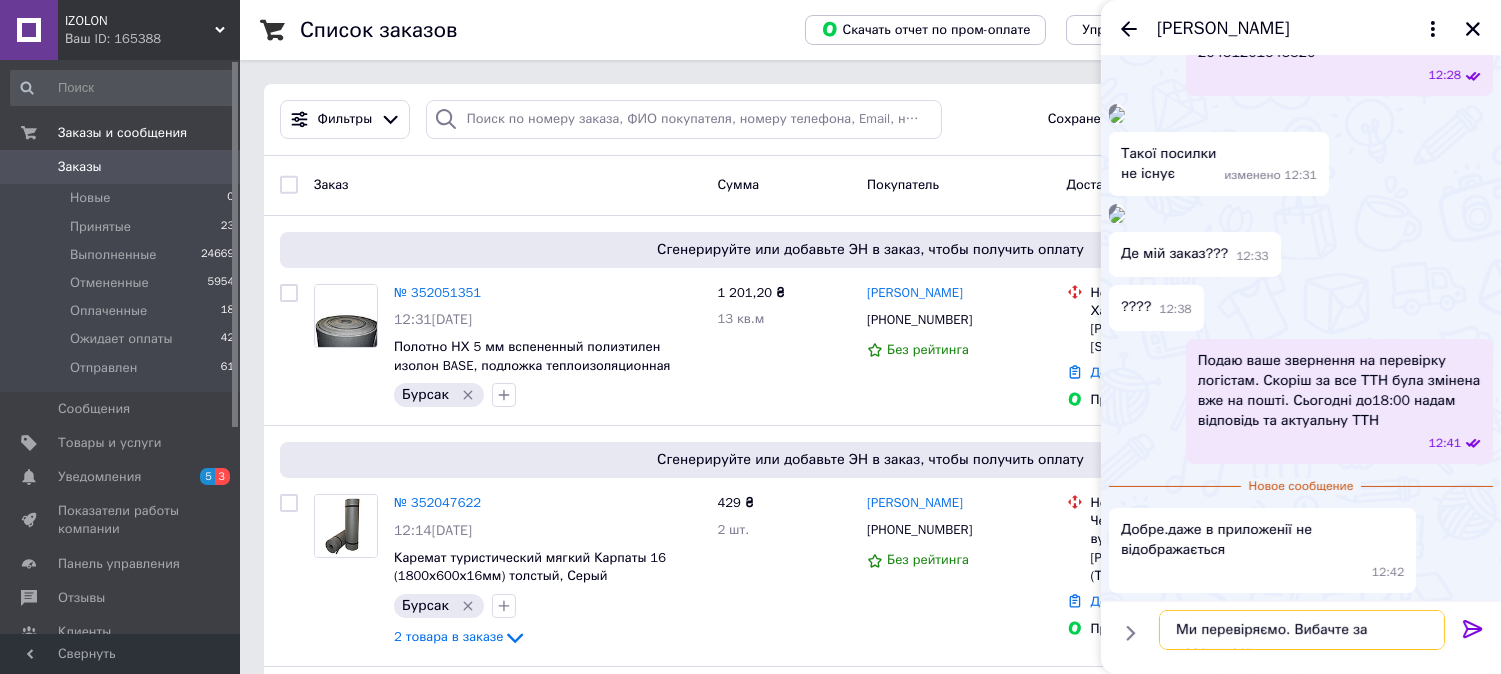 scroll, scrollTop: 2, scrollLeft: 0, axis: vertical 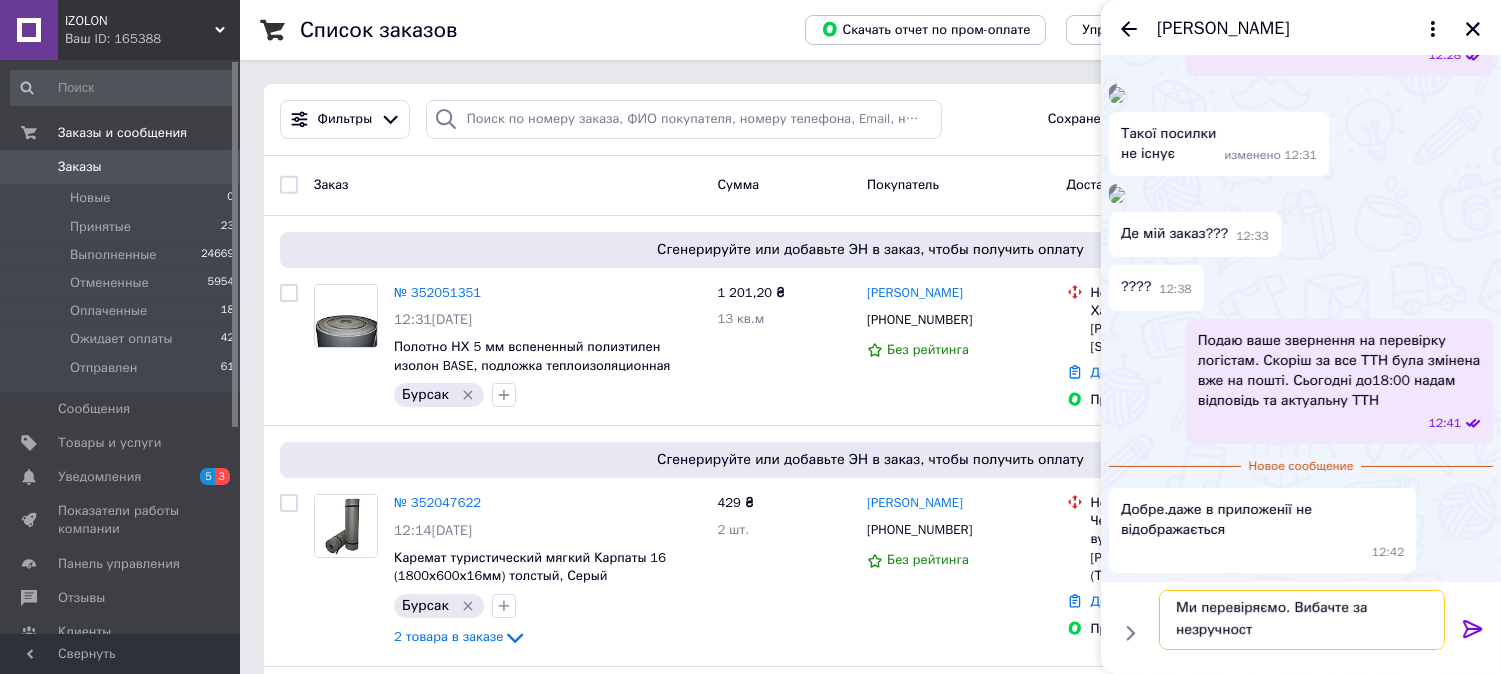 type on "Ми перевіряємо. Вибачте за незручності" 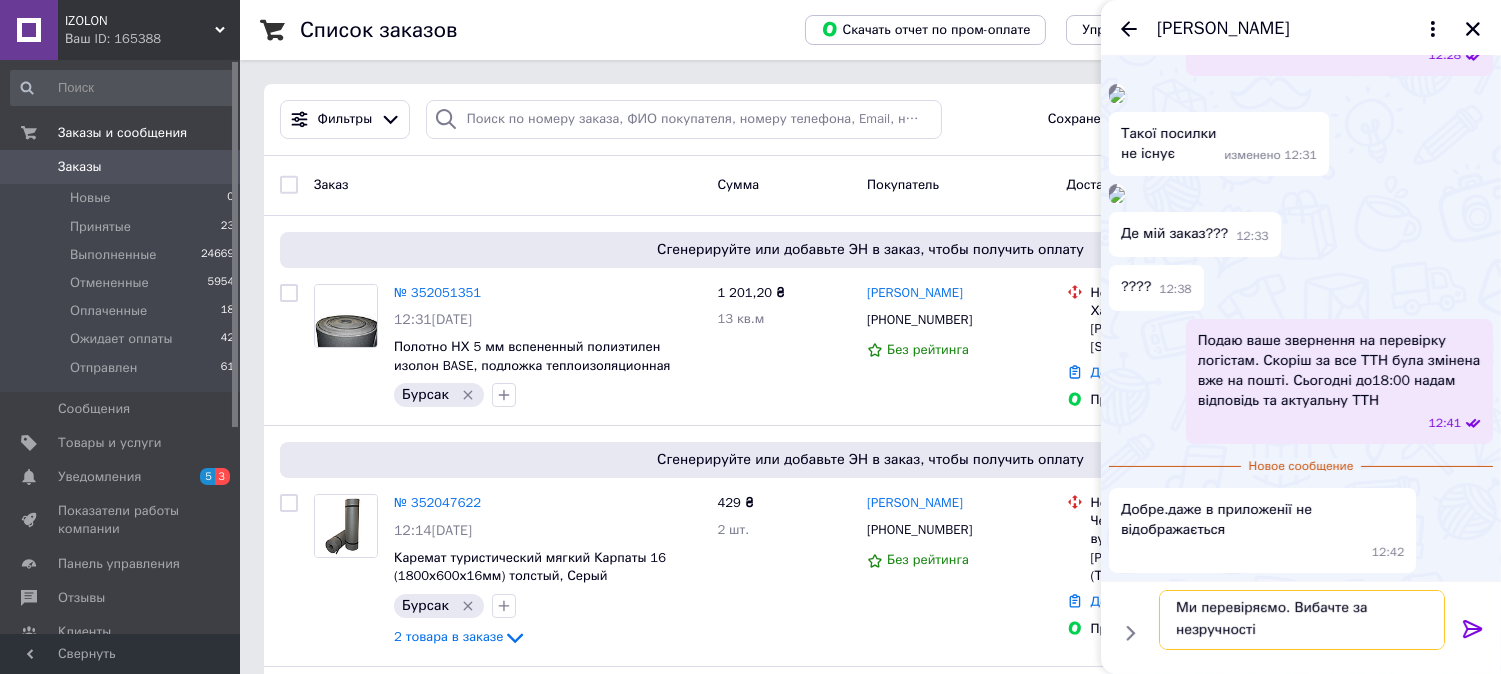 type 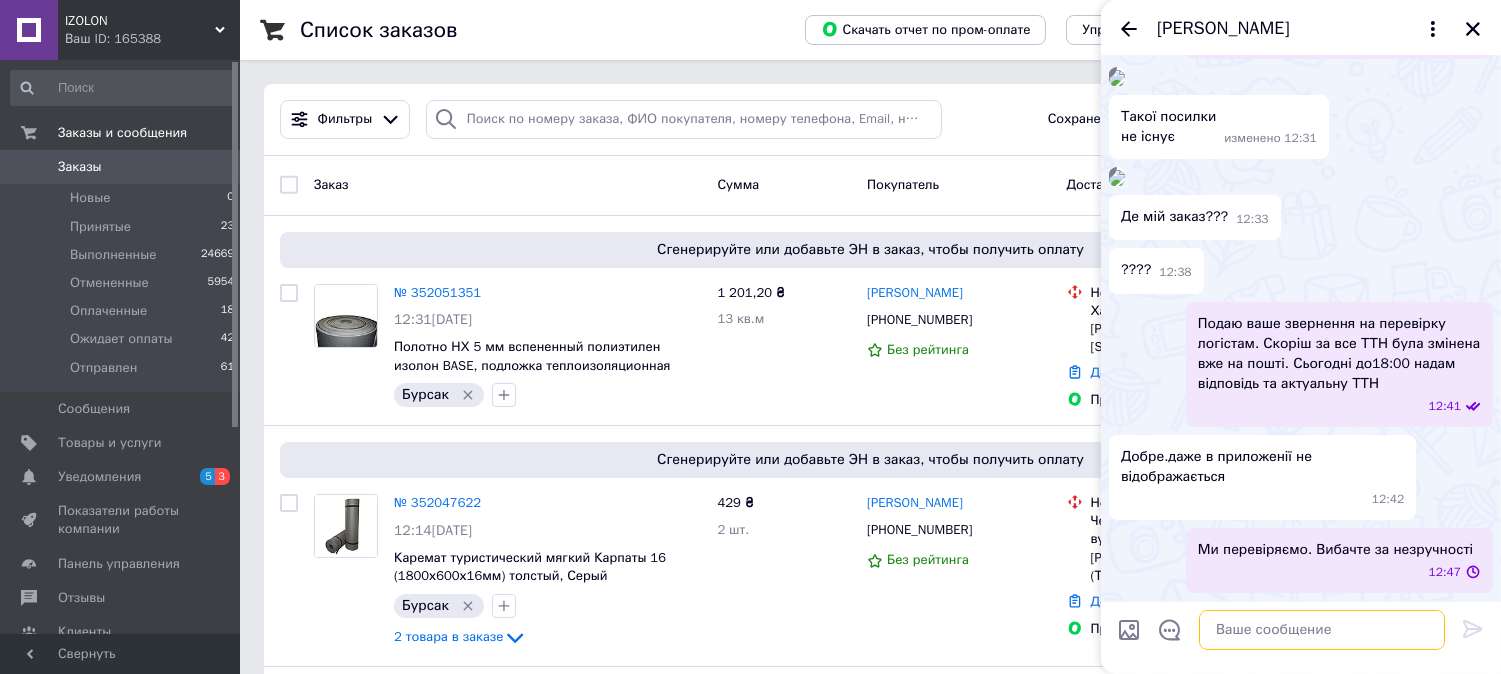 scroll, scrollTop: 0, scrollLeft: 0, axis: both 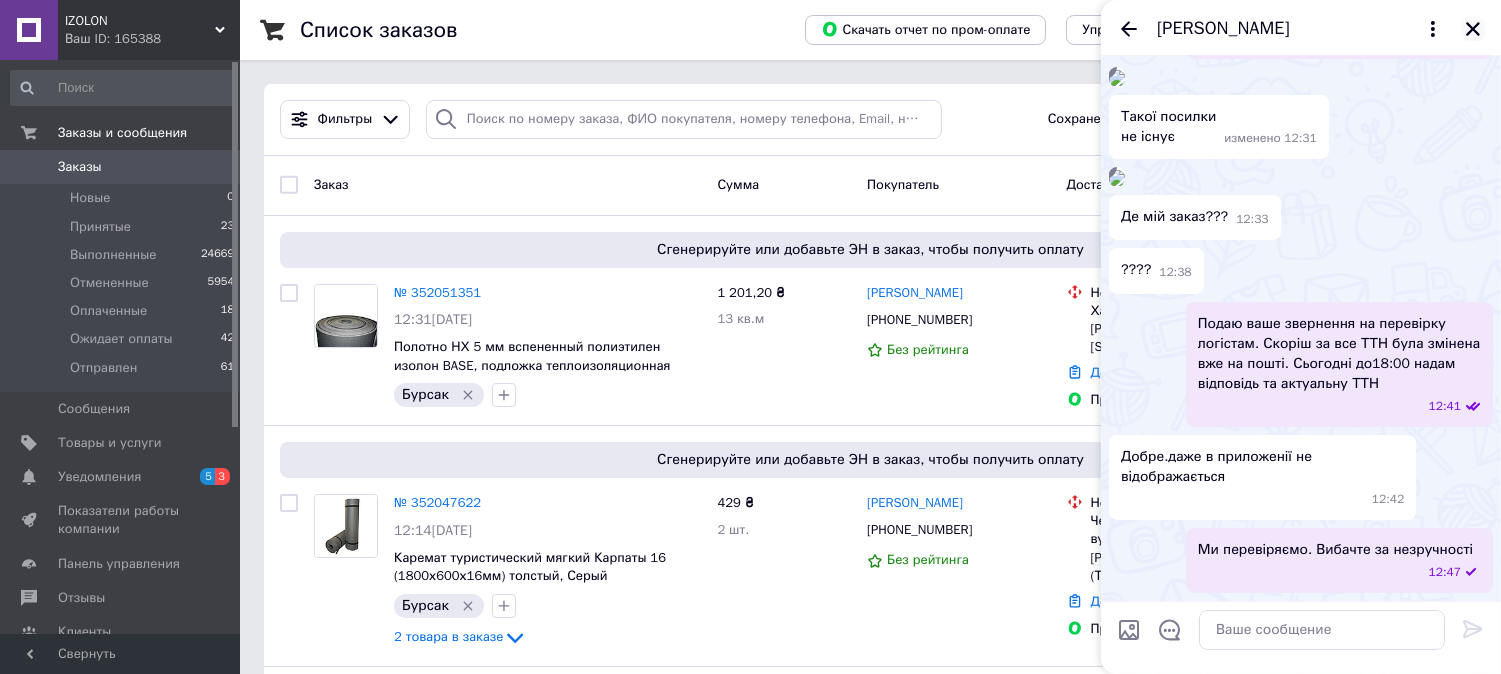 click 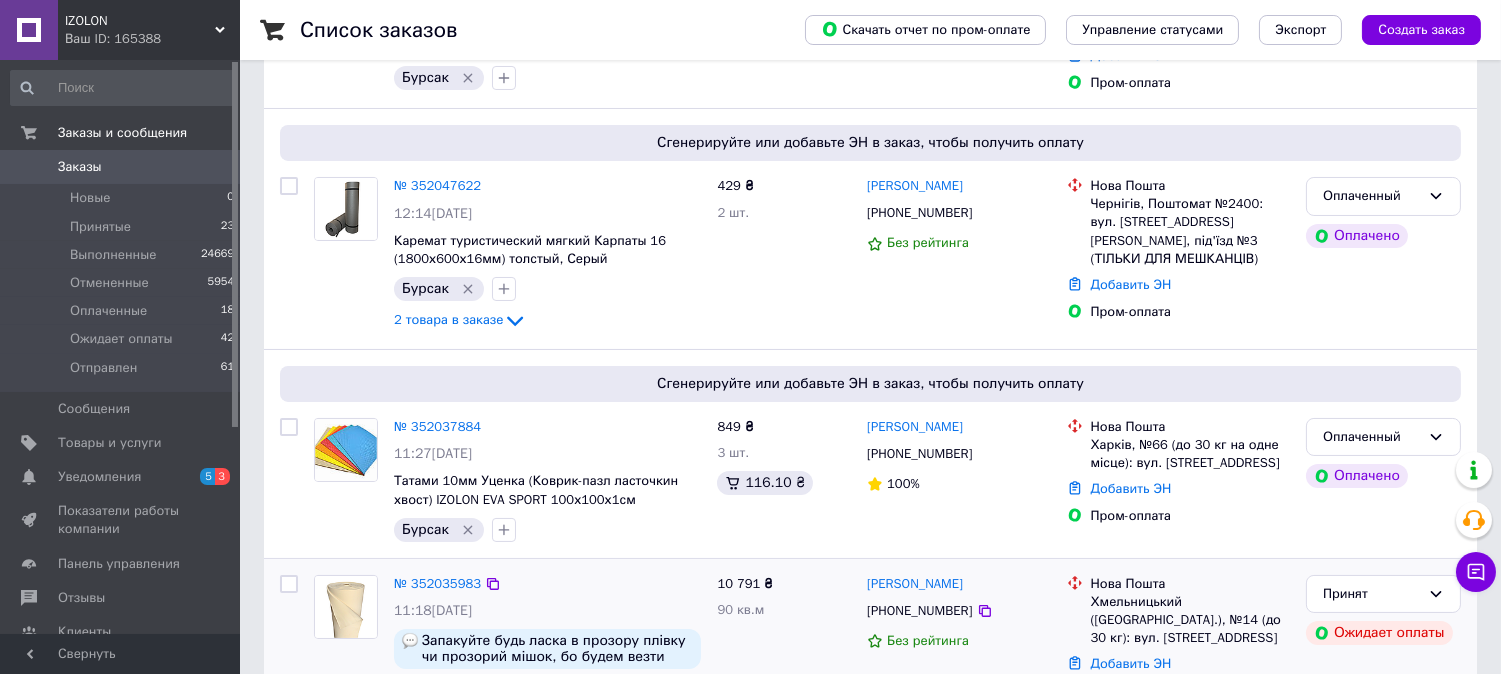 scroll, scrollTop: 444, scrollLeft: 0, axis: vertical 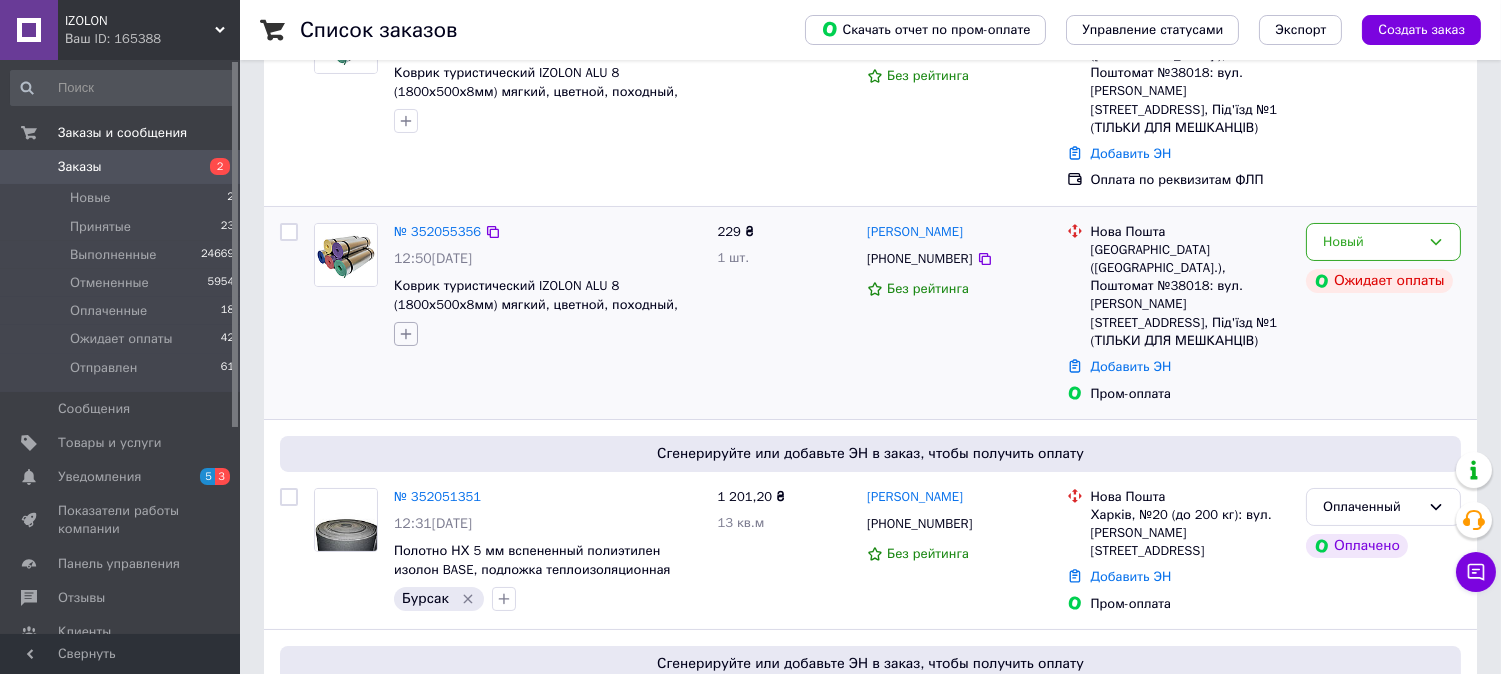click 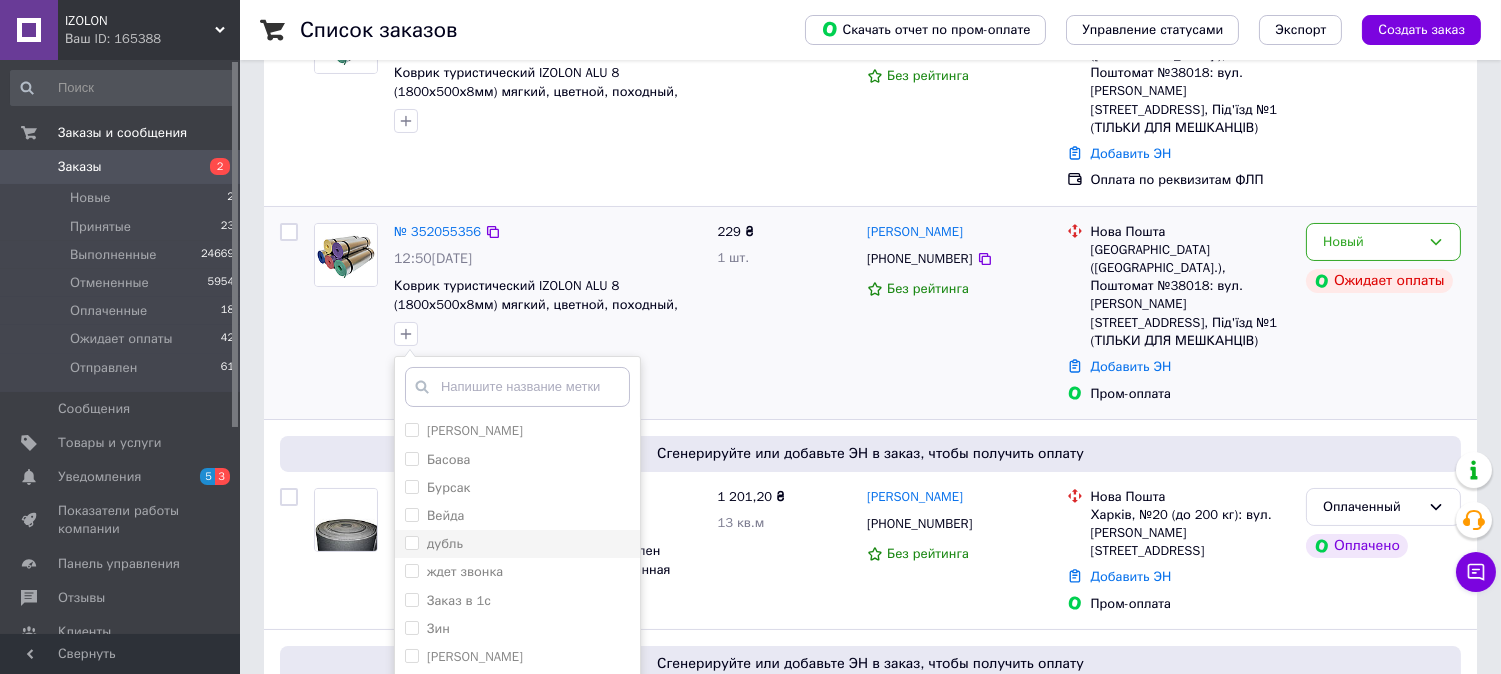 click on "дубль" at bounding box center (411, 542) 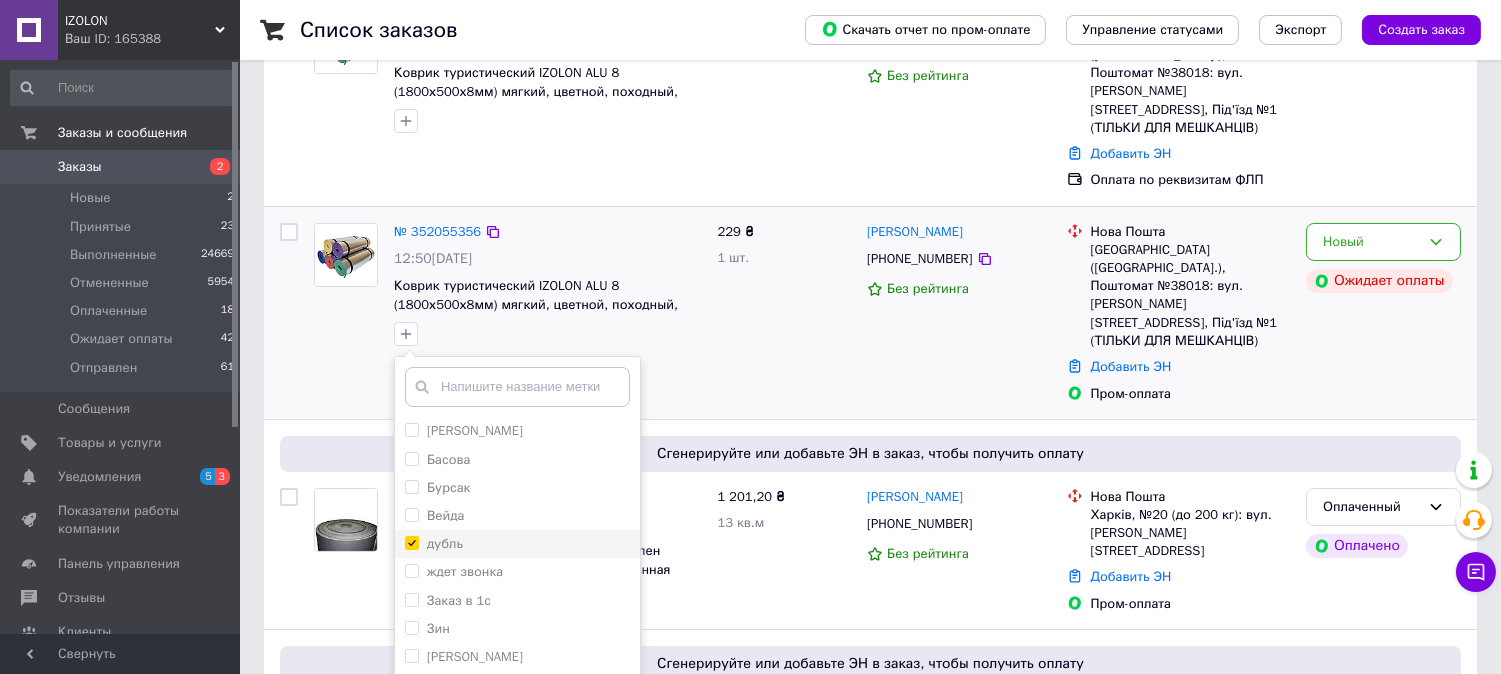 checkbox on "true" 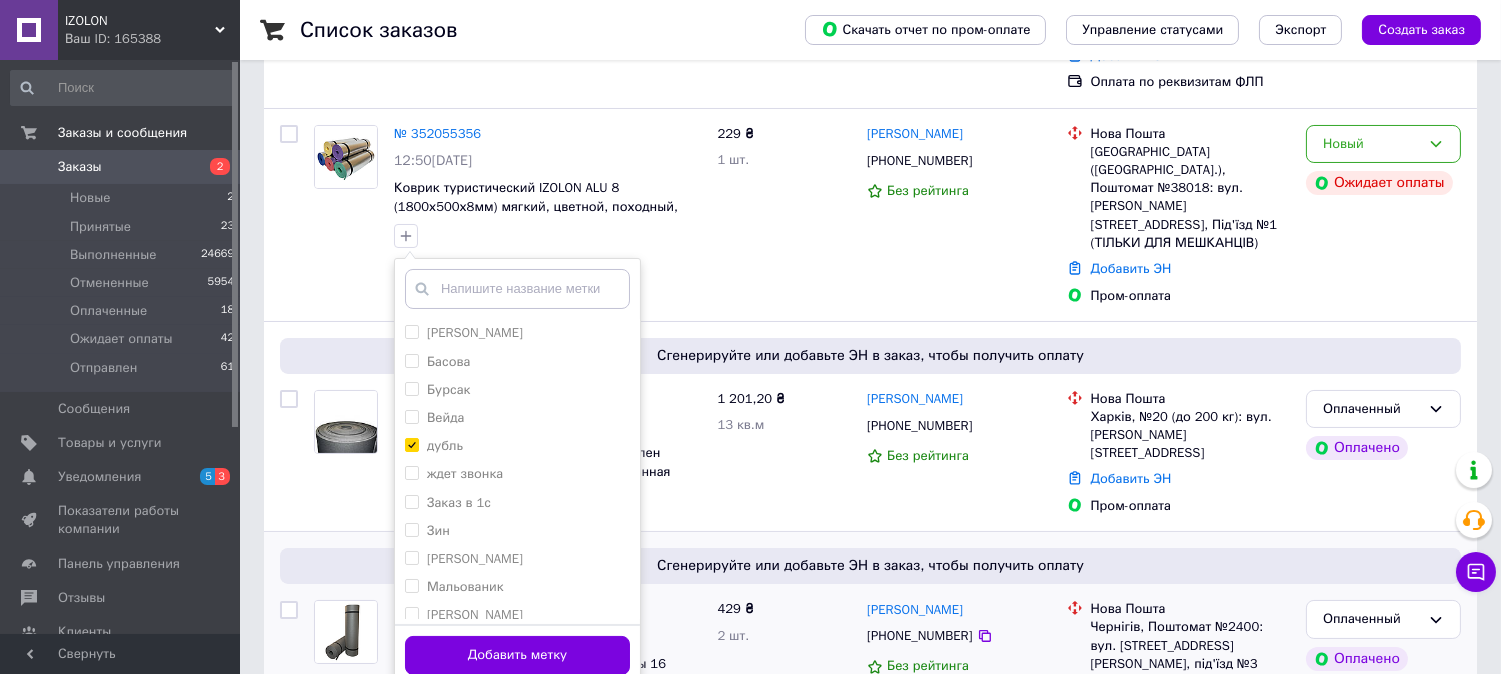 scroll, scrollTop: 444, scrollLeft: 0, axis: vertical 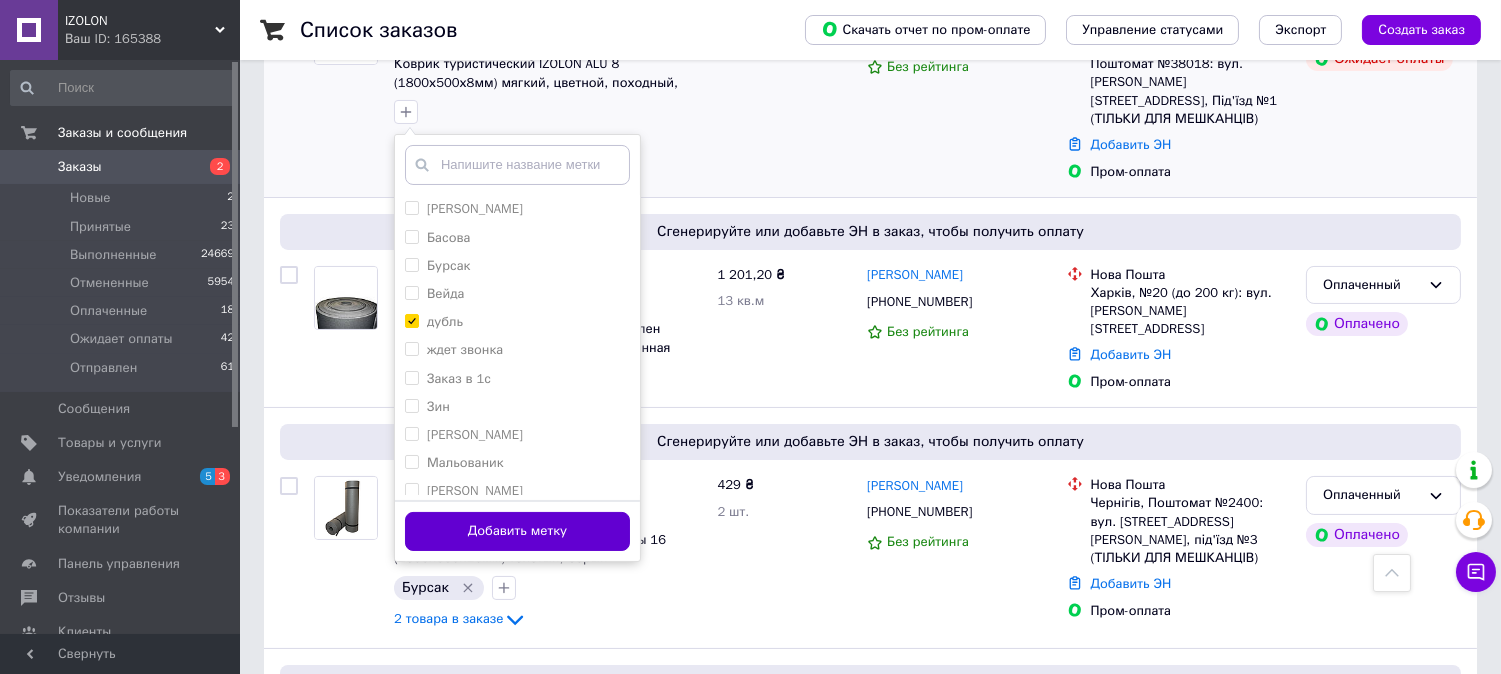 click on "Добавить метку" at bounding box center (517, 531) 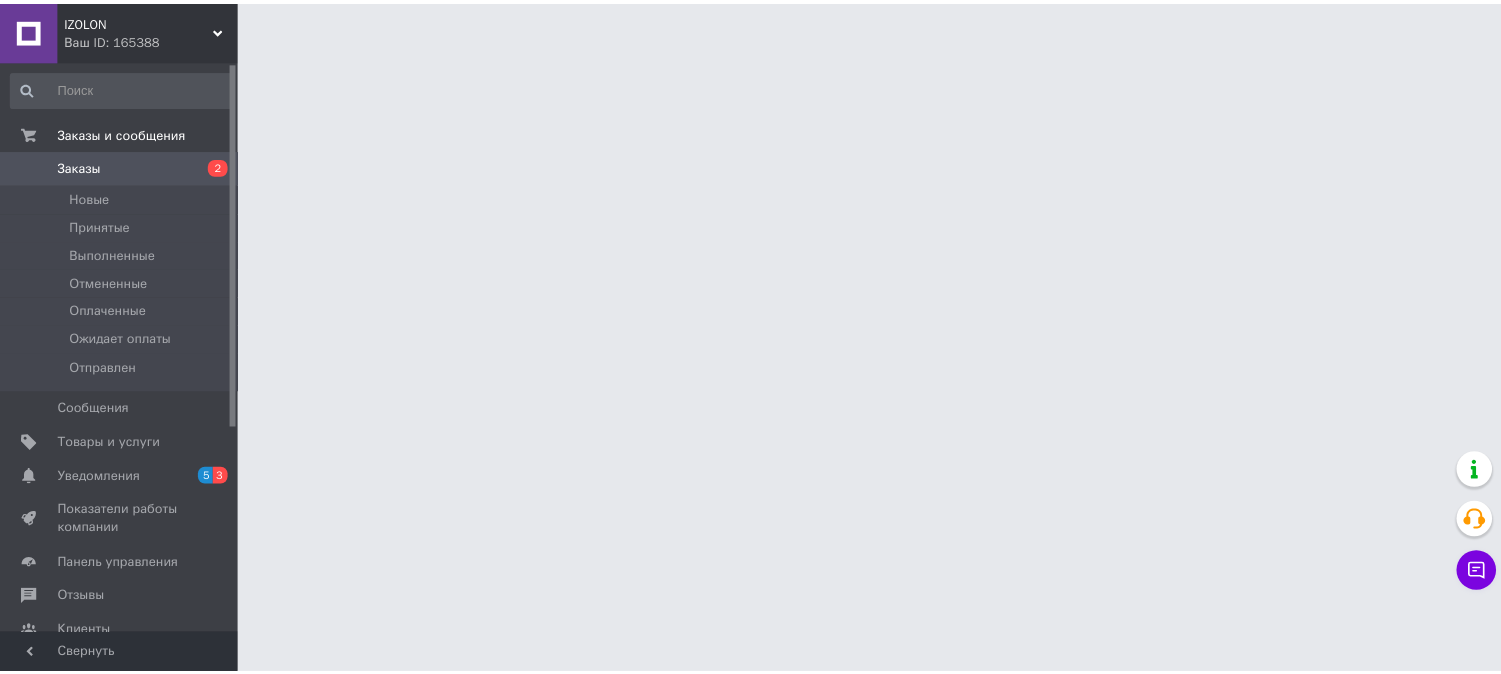 scroll, scrollTop: 0, scrollLeft: 0, axis: both 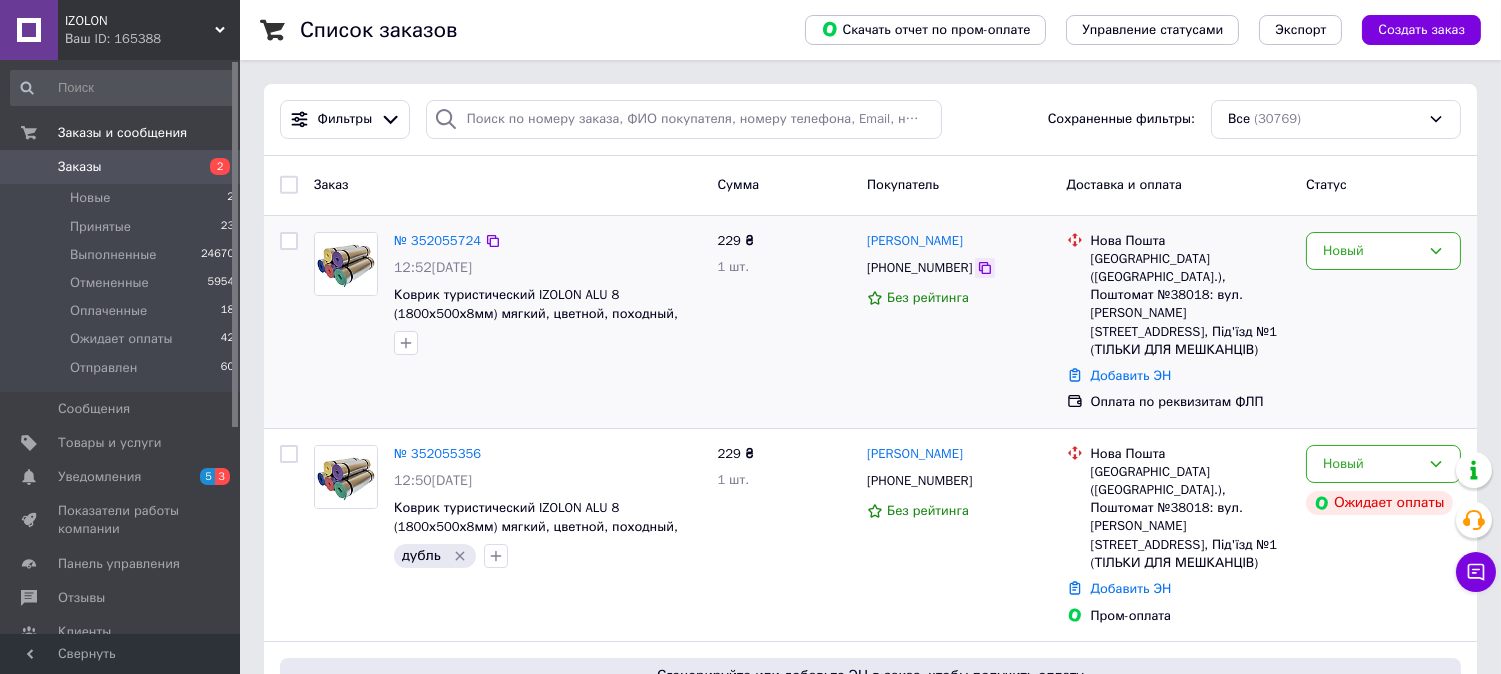 click 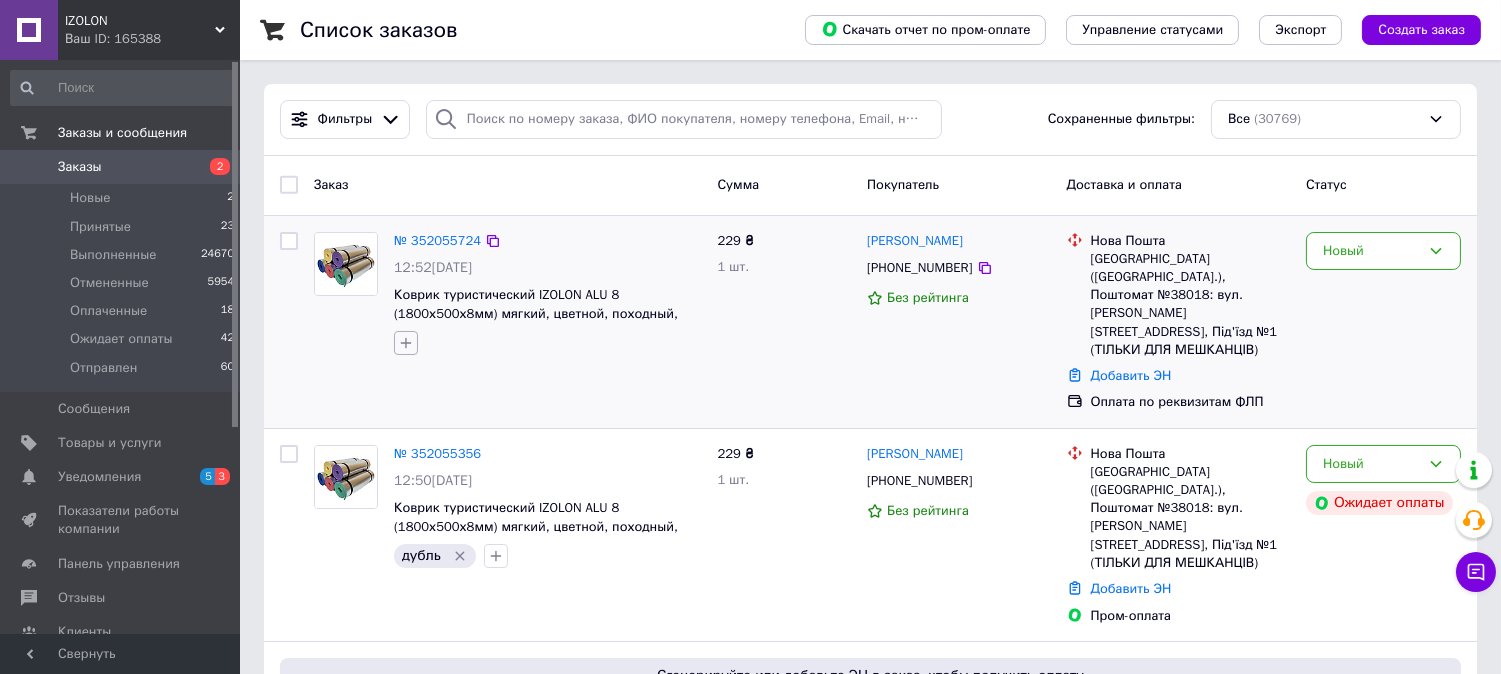 drag, startPoint x: 415, startPoint y: 333, endPoint x: 402, endPoint y: 341, distance: 15.264338 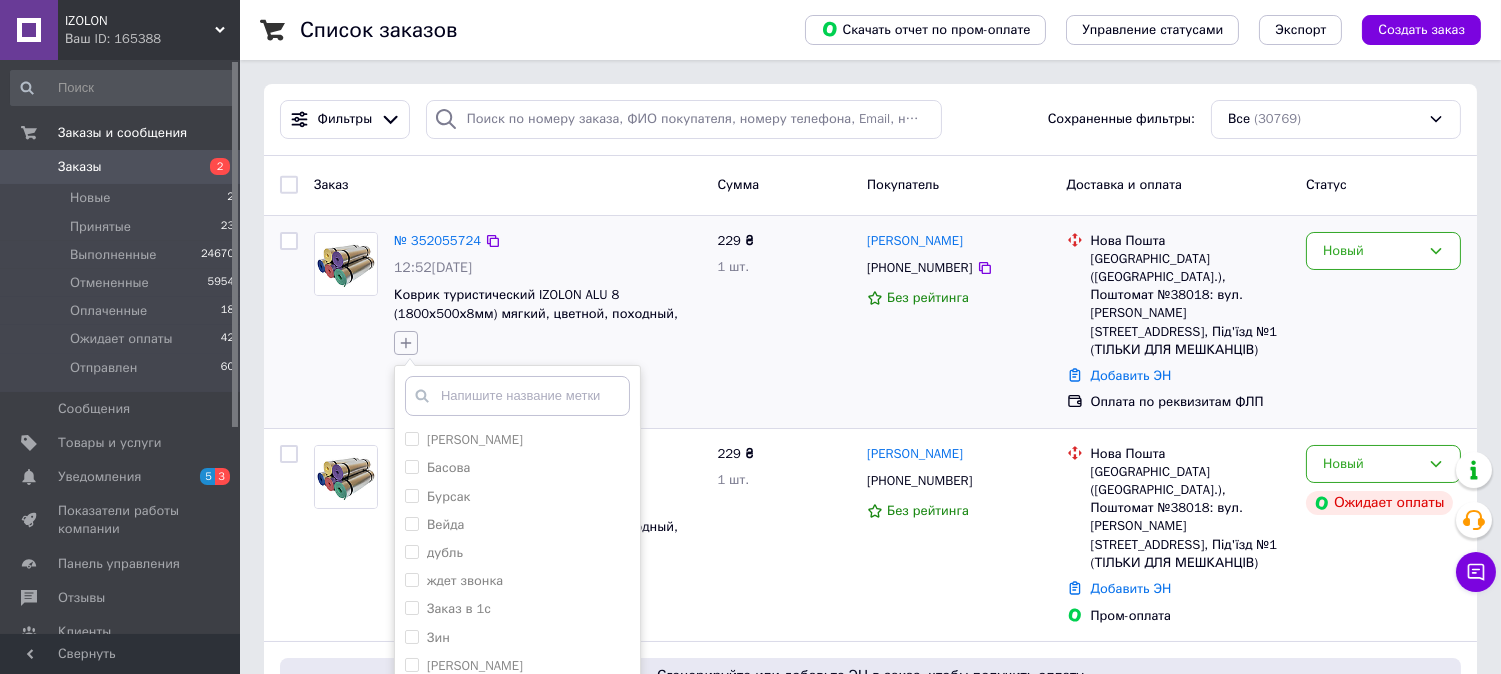 click 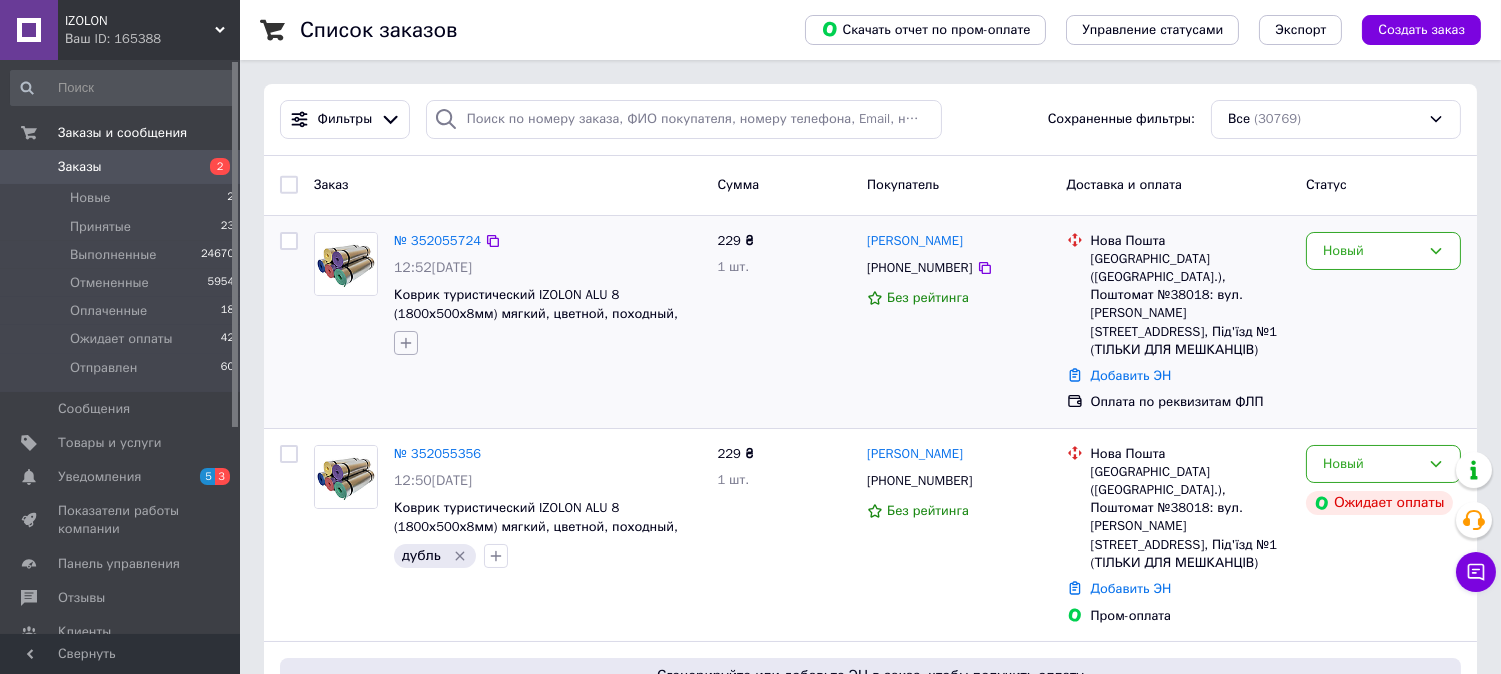 click 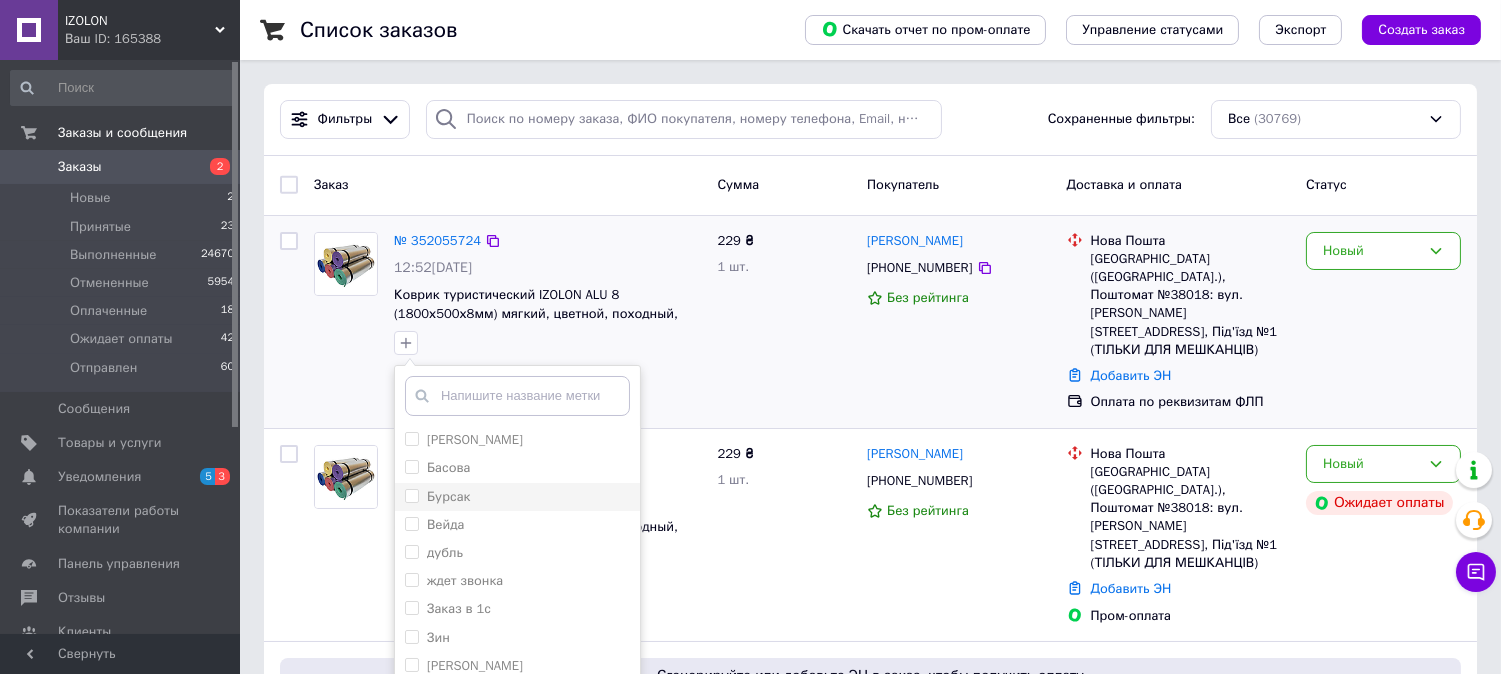 click at bounding box center [412, 496] 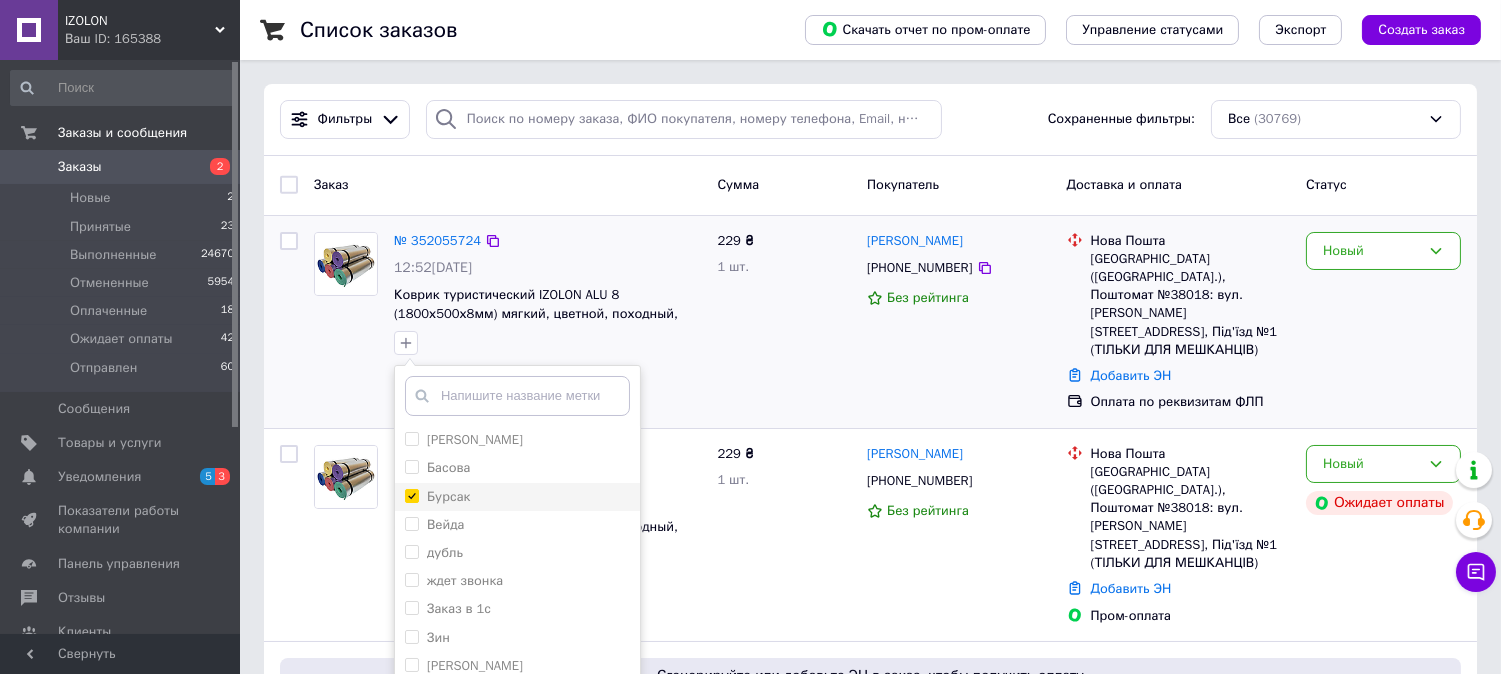 click on "Бурсак" at bounding box center [411, 495] 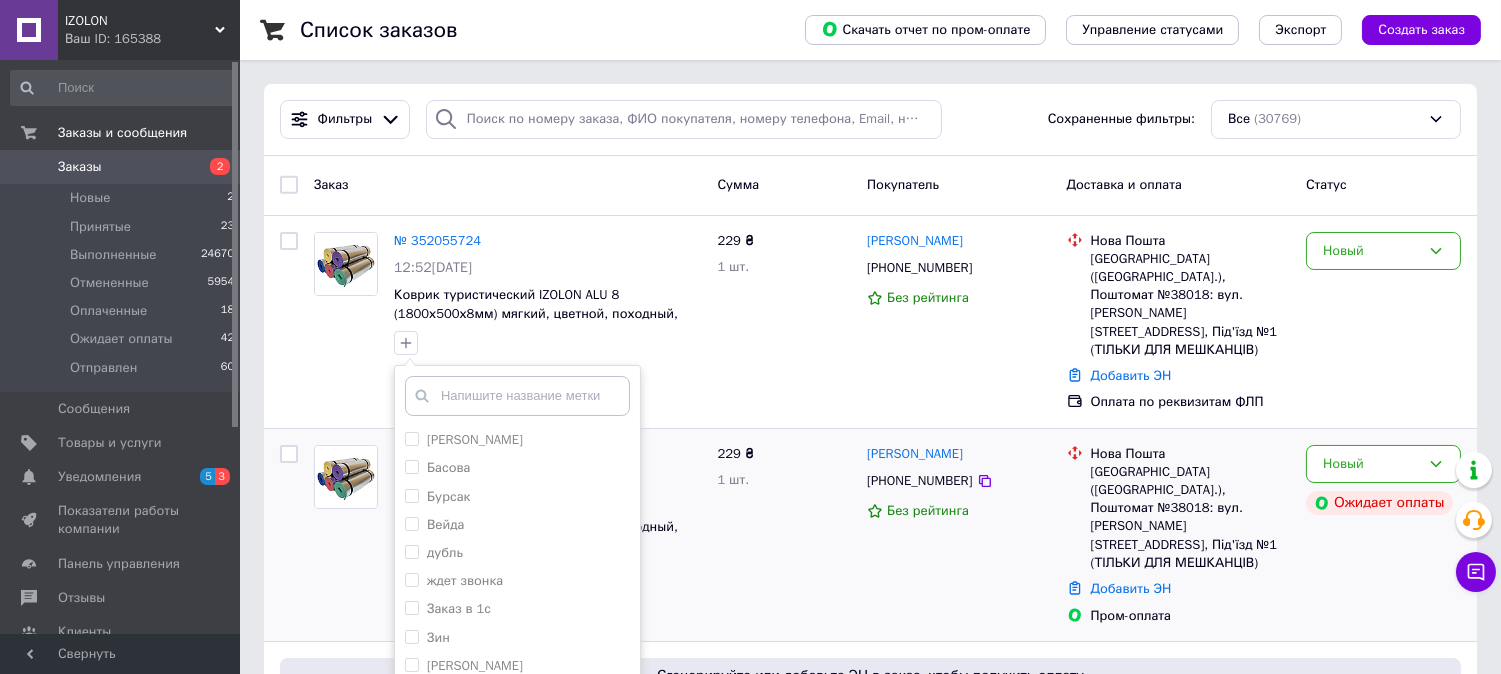 scroll, scrollTop: 111, scrollLeft: 0, axis: vertical 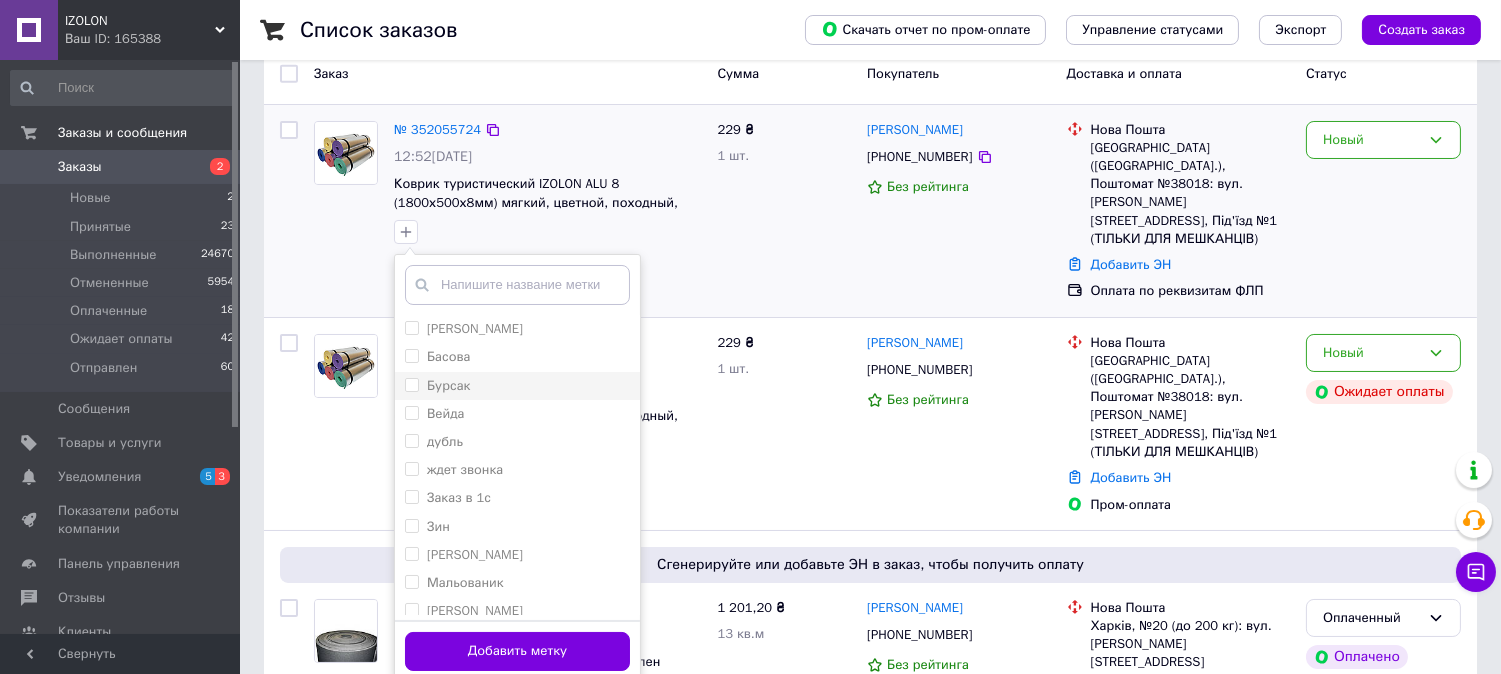 click on "Бурсак" at bounding box center [437, 386] 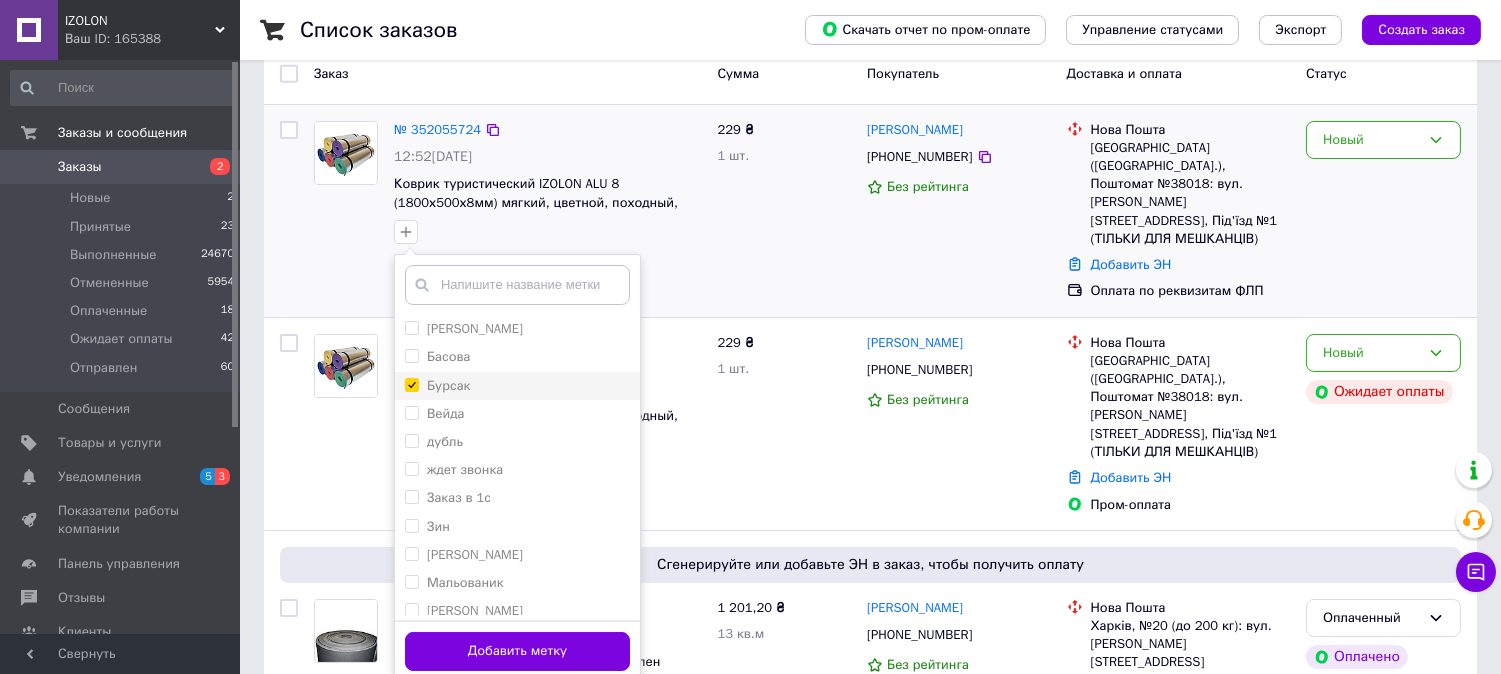 click on "Бурсак" at bounding box center [411, 384] 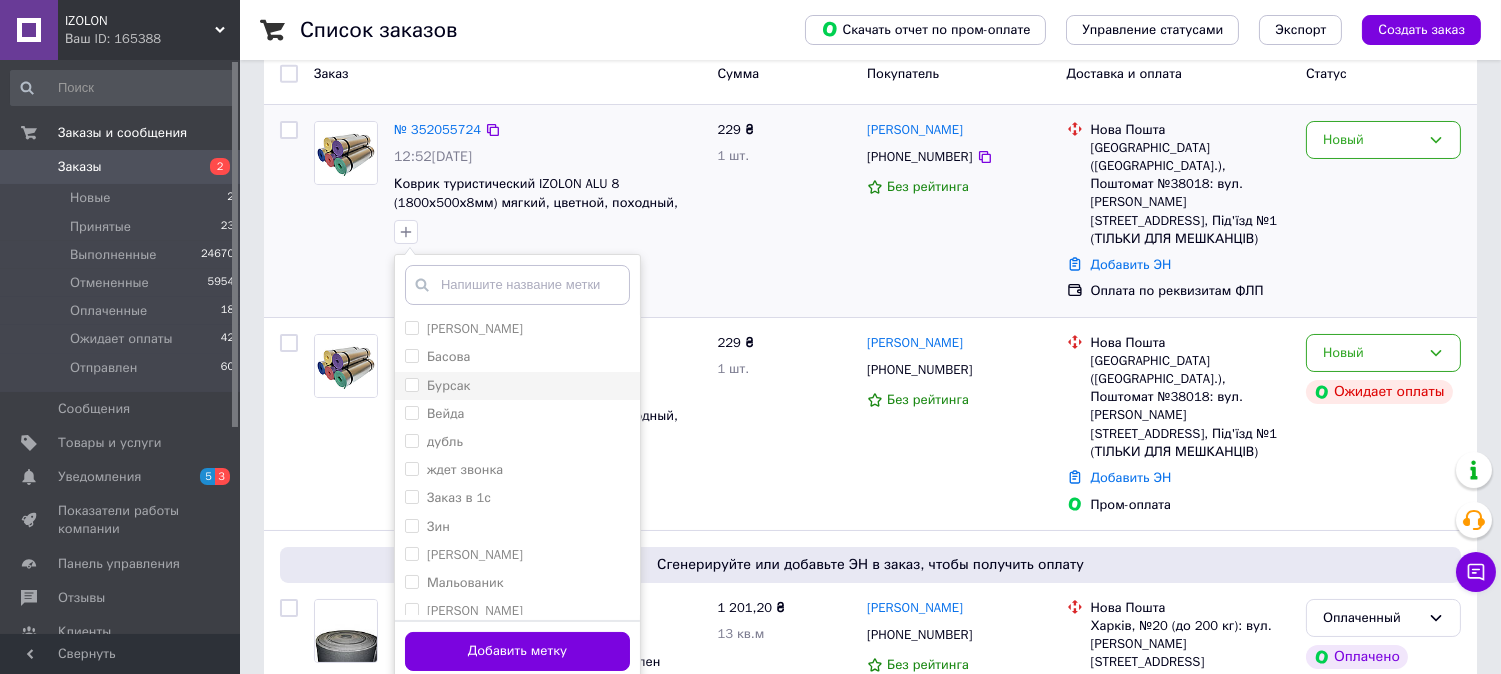 click on "Бурсак" at bounding box center (411, 384) 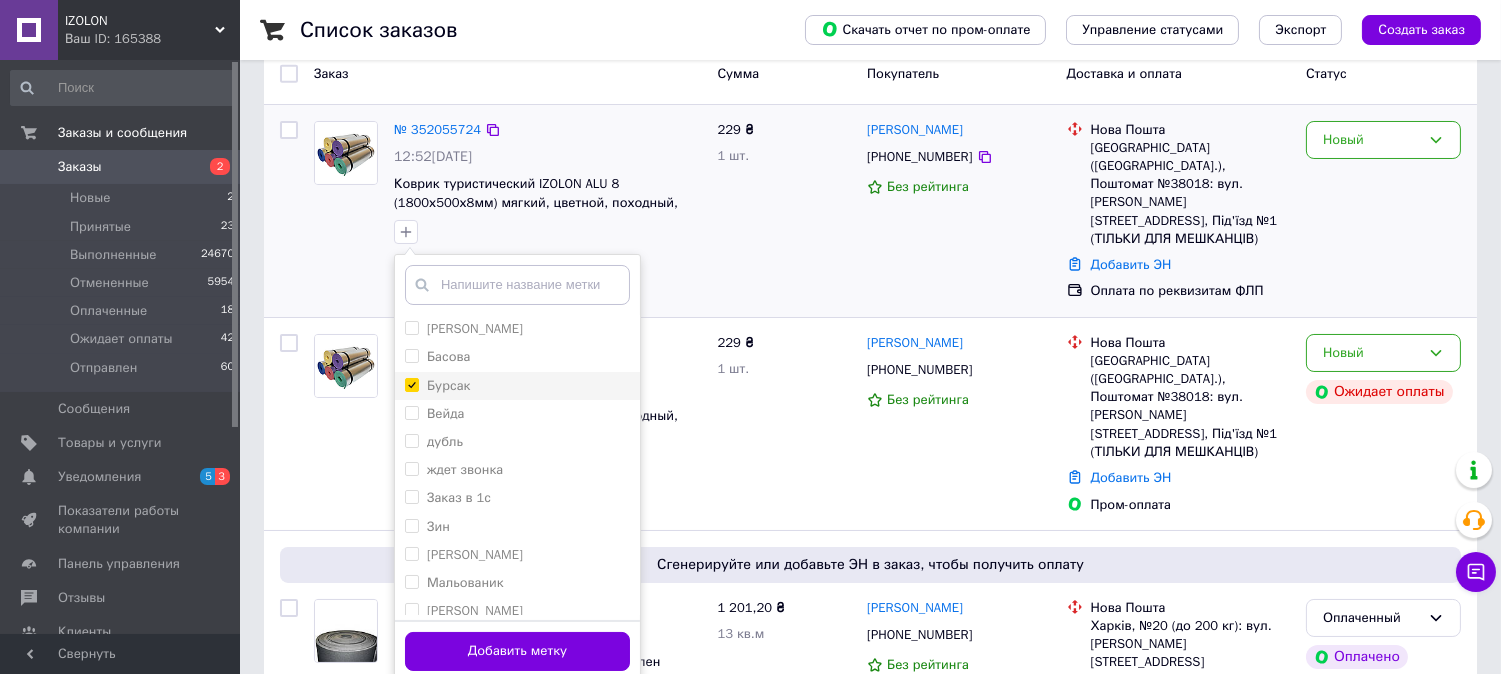 checkbox on "true" 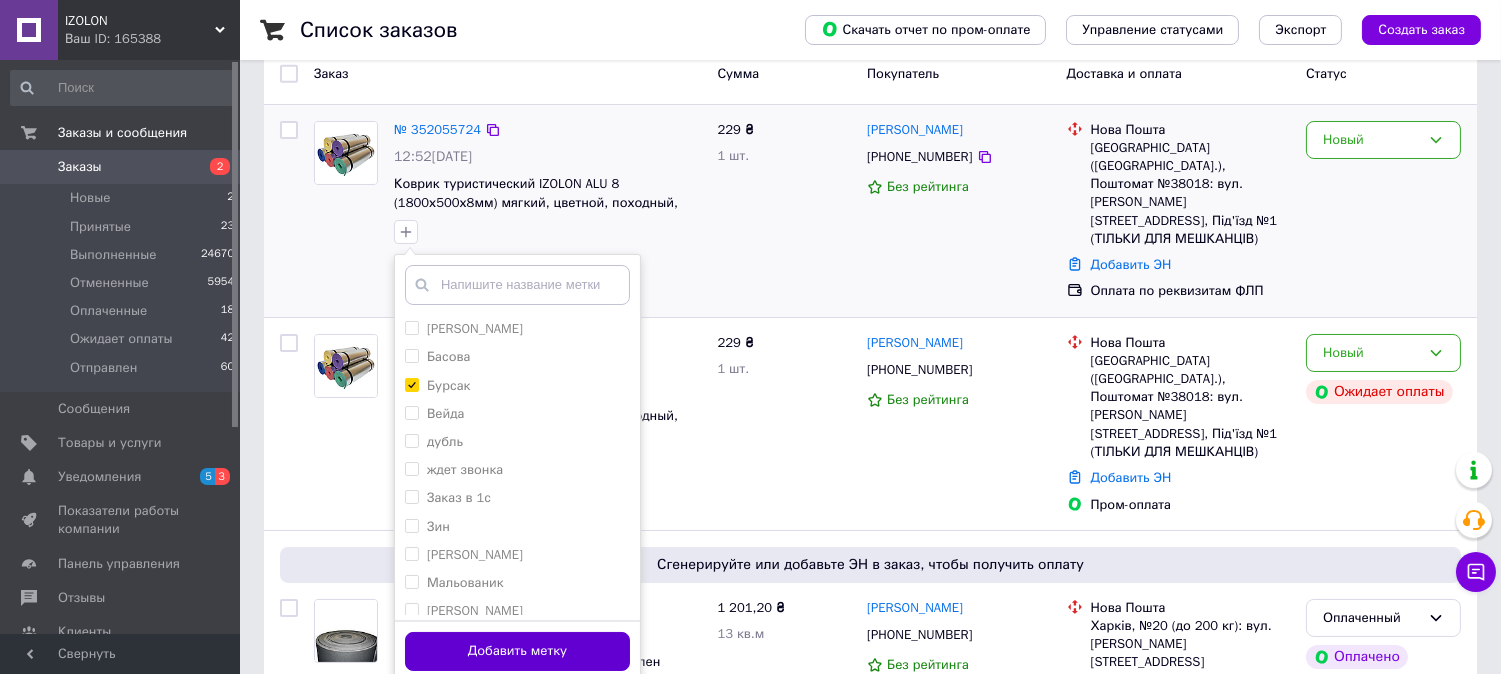 click on "Добавить метку" at bounding box center [517, 651] 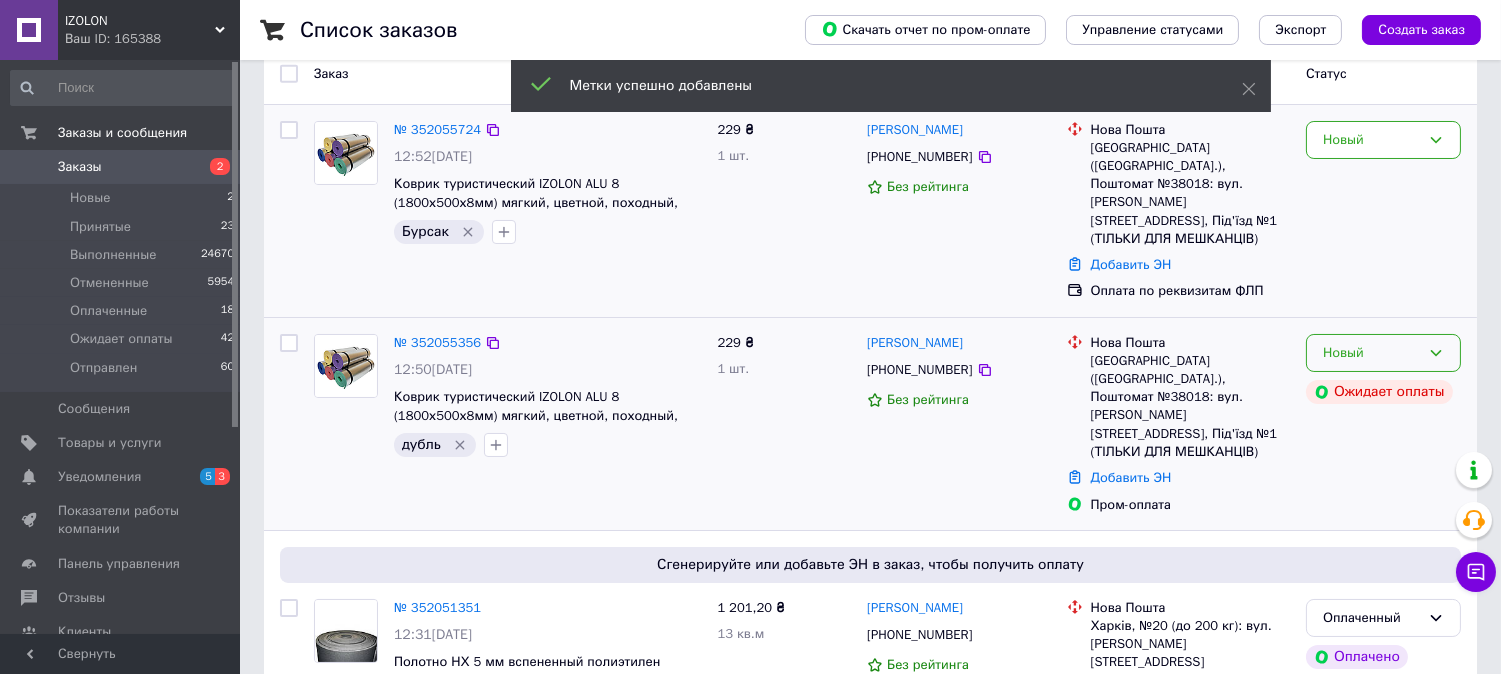 click on "Новый" at bounding box center (1371, 353) 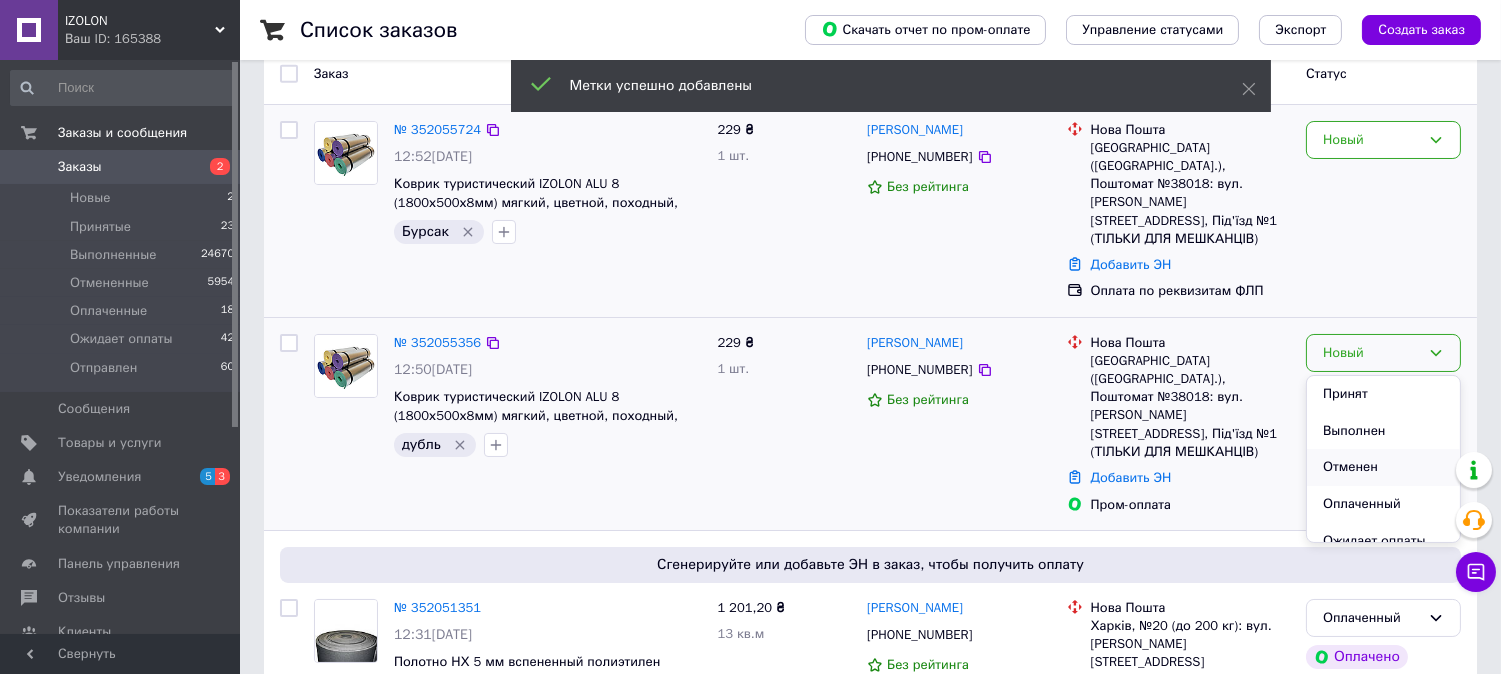 click on "Отменен" at bounding box center (1383, 467) 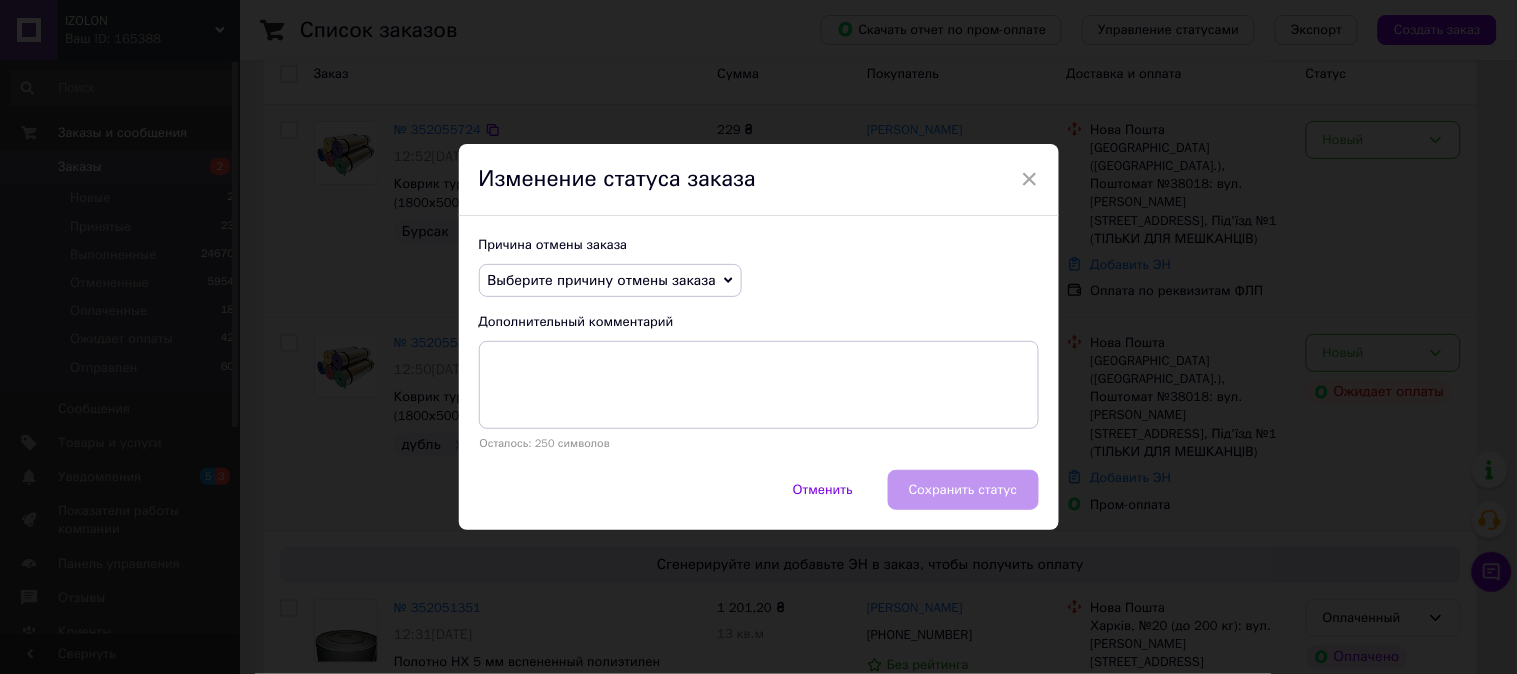 click on "Причина отмены заказа Выберите причину отмены заказа Нет в наличии Нет разновидности товара Оплата не поступила По просьбе покупателя Заказ-дубликат Не получается дозвониться Другое Дополнительный комментарий Осталось: 250 символов" at bounding box center (759, 343) 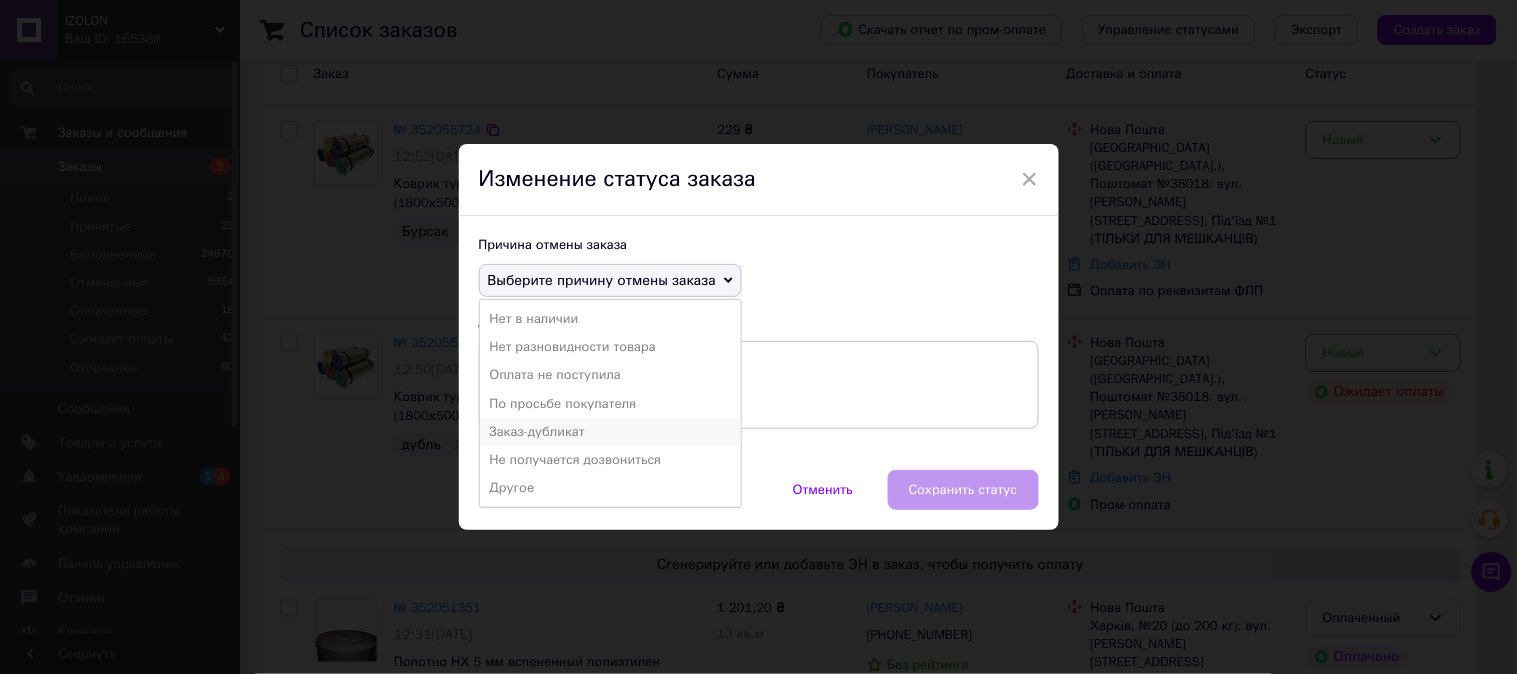 click on "Заказ-дубликат" at bounding box center [610, 432] 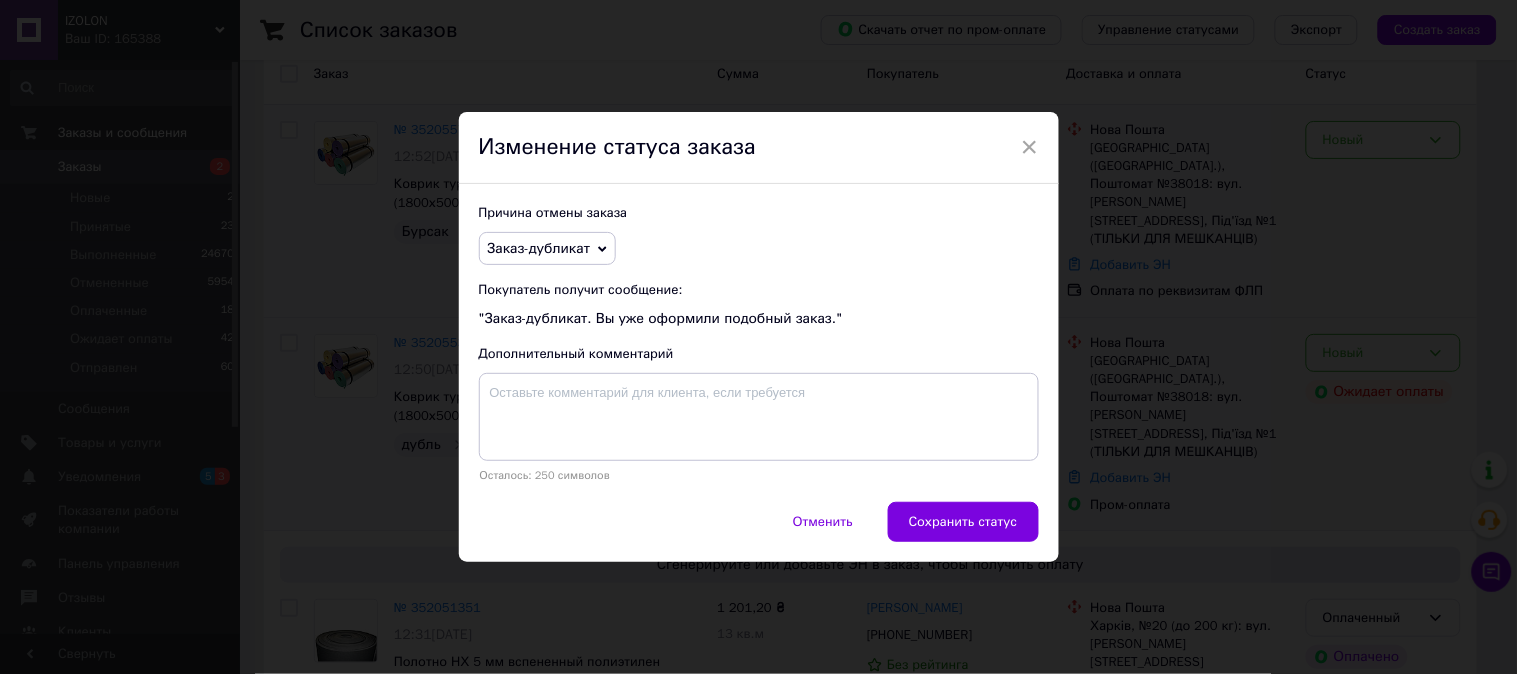 click on "Сохранить статус" at bounding box center [963, 522] 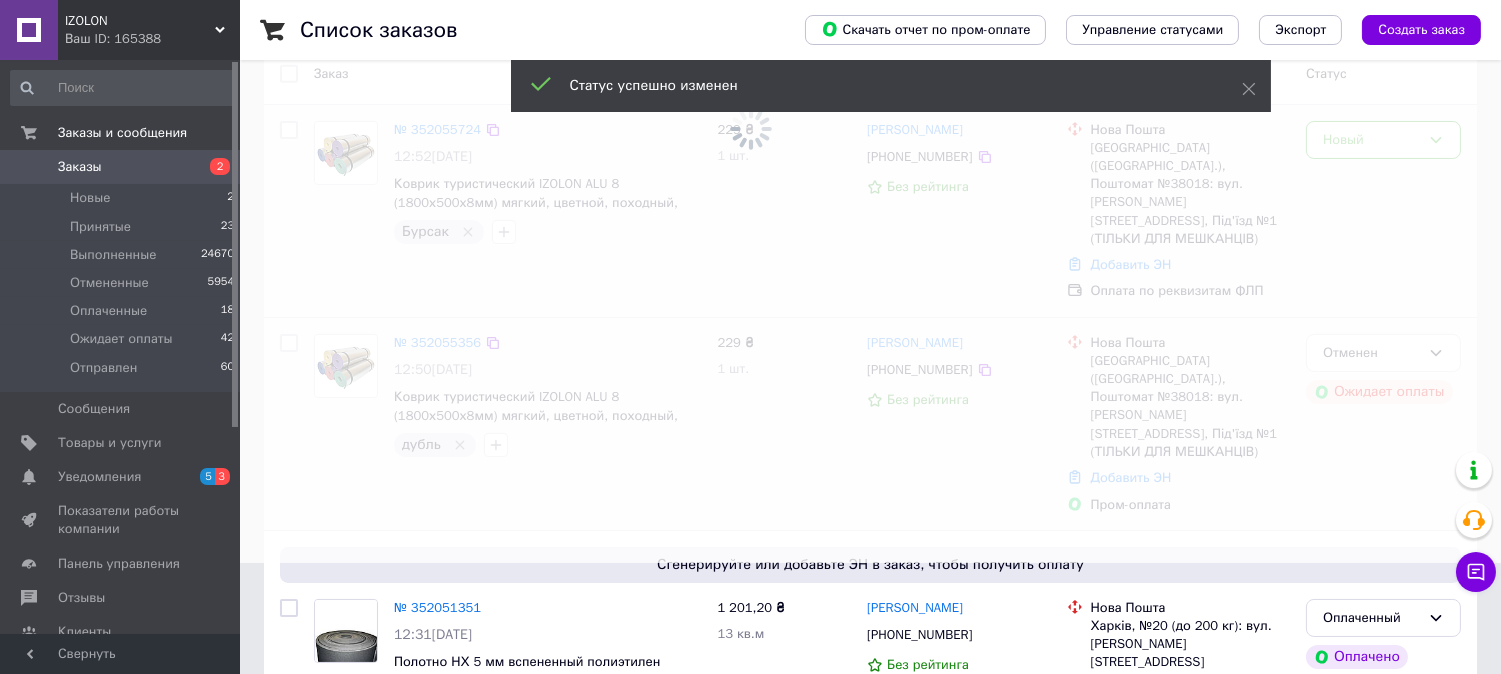 click at bounding box center [750, 226] 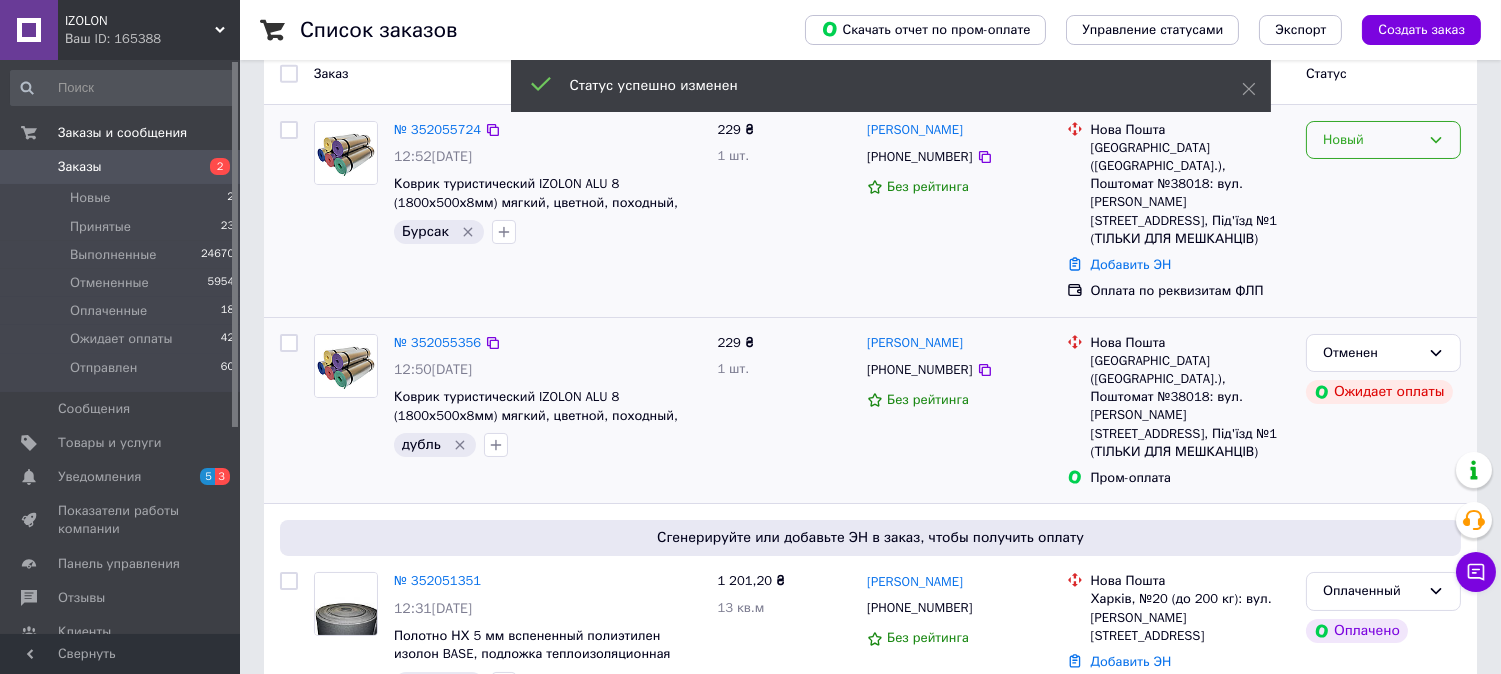 drag, startPoint x: 1372, startPoint y: 146, endPoint x: 1363, endPoint y: 160, distance: 16.643316 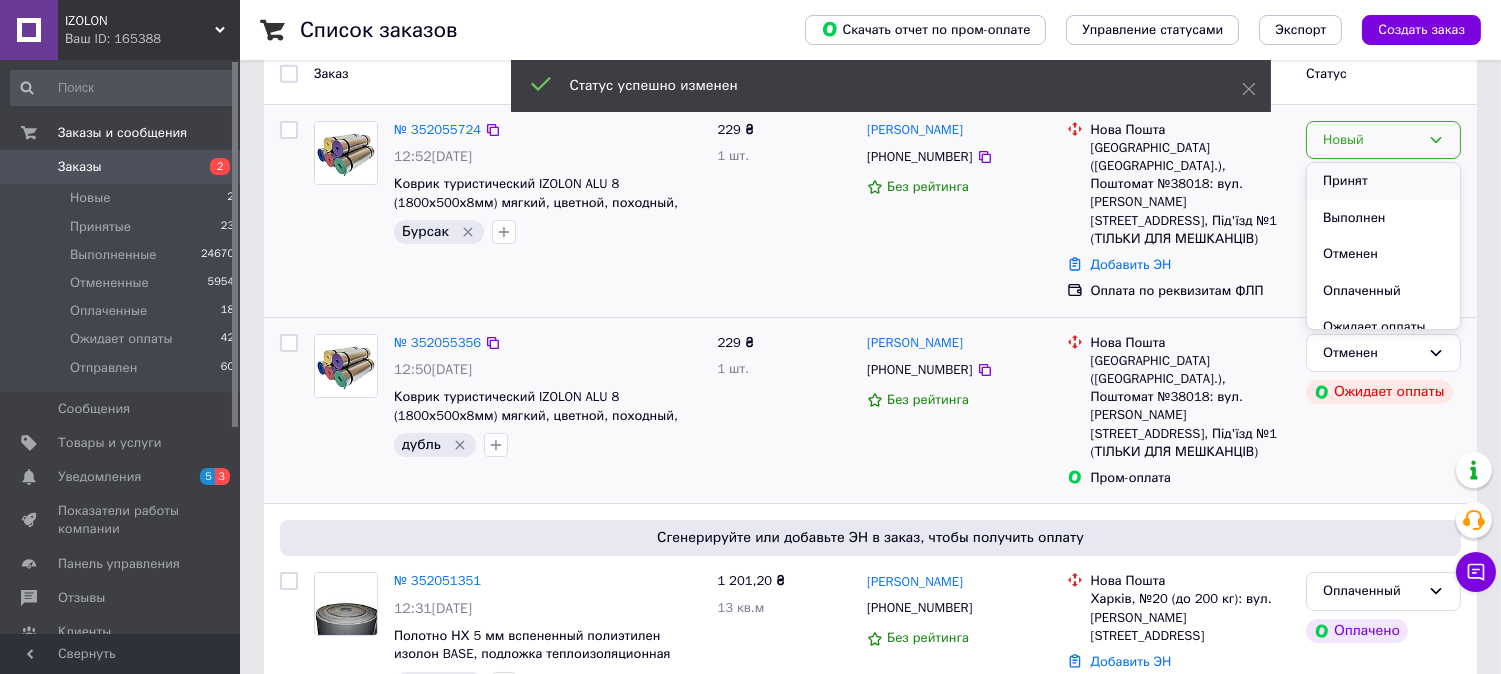 click on "Принят" at bounding box center (1383, 181) 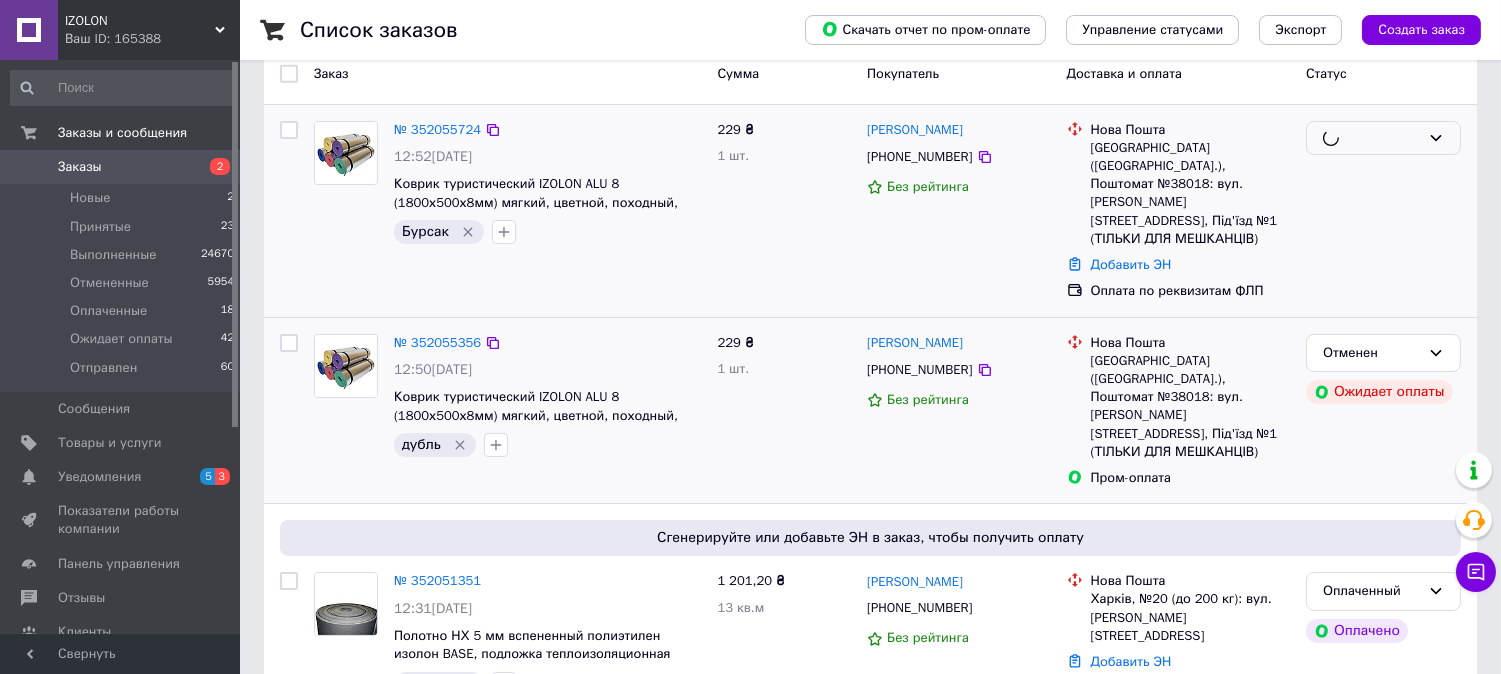 drag, startPoint x: 663, startPoint y: 662, endPoint x: 650, endPoint y: 673, distance: 17.029387 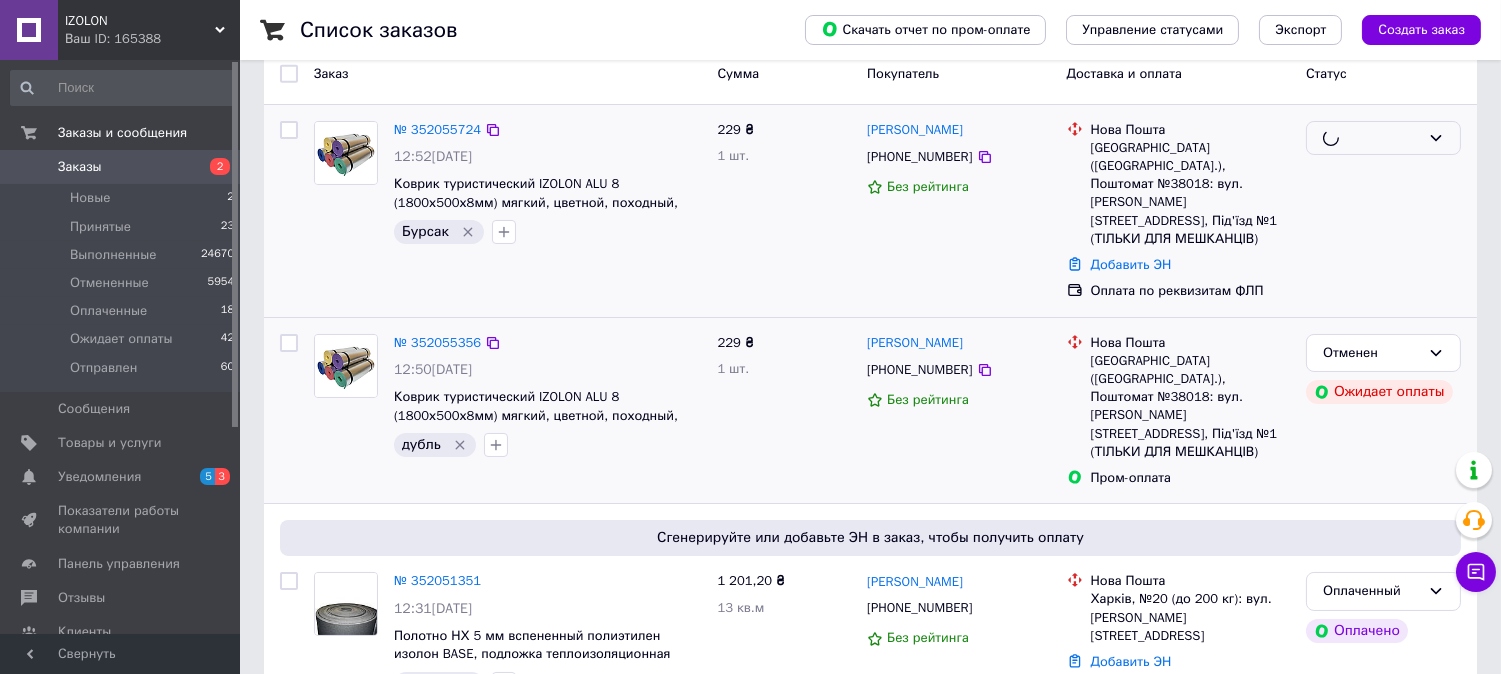 click on "Сгенерируйте или добавьте ЭН в заказ, чтобы получить оплату" at bounding box center (870, 749) 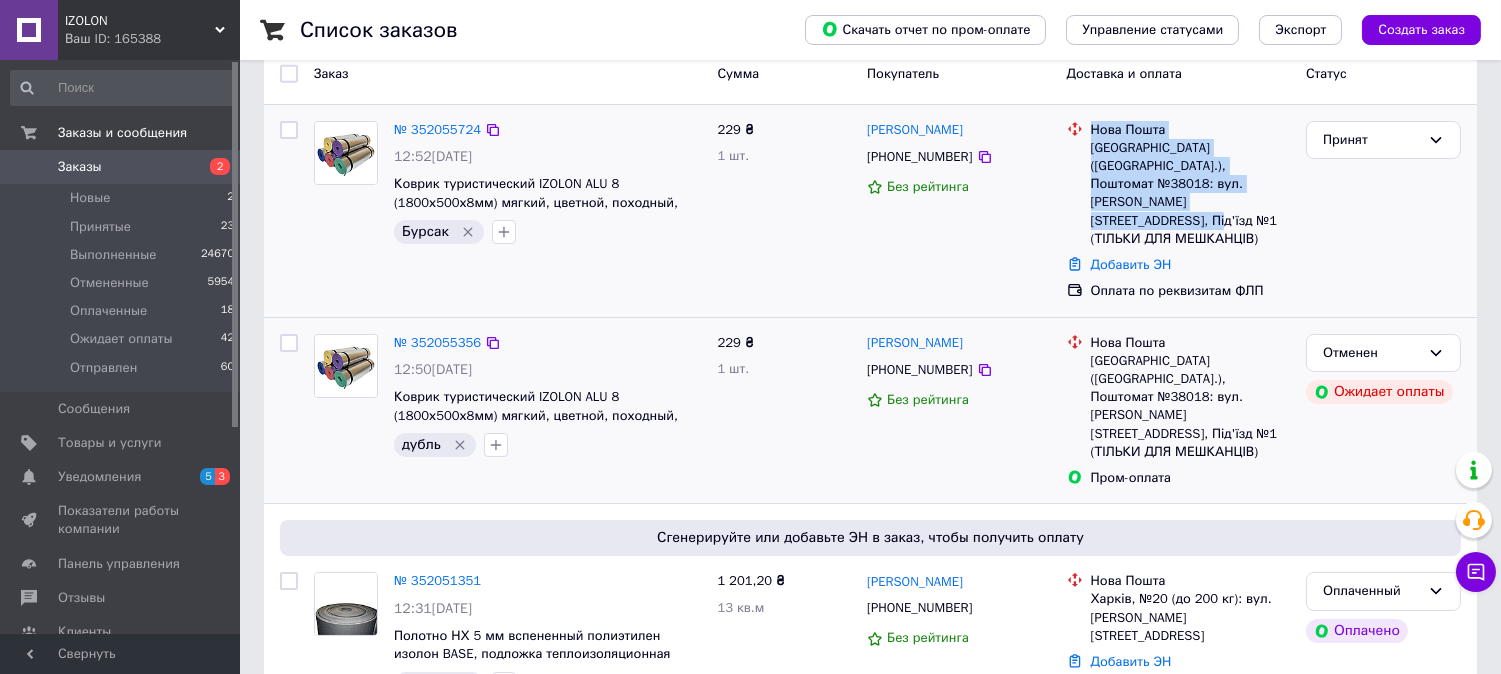 drag, startPoint x: 1185, startPoint y: 207, endPoint x: 1093, endPoint y: 134, distance: 117.4436 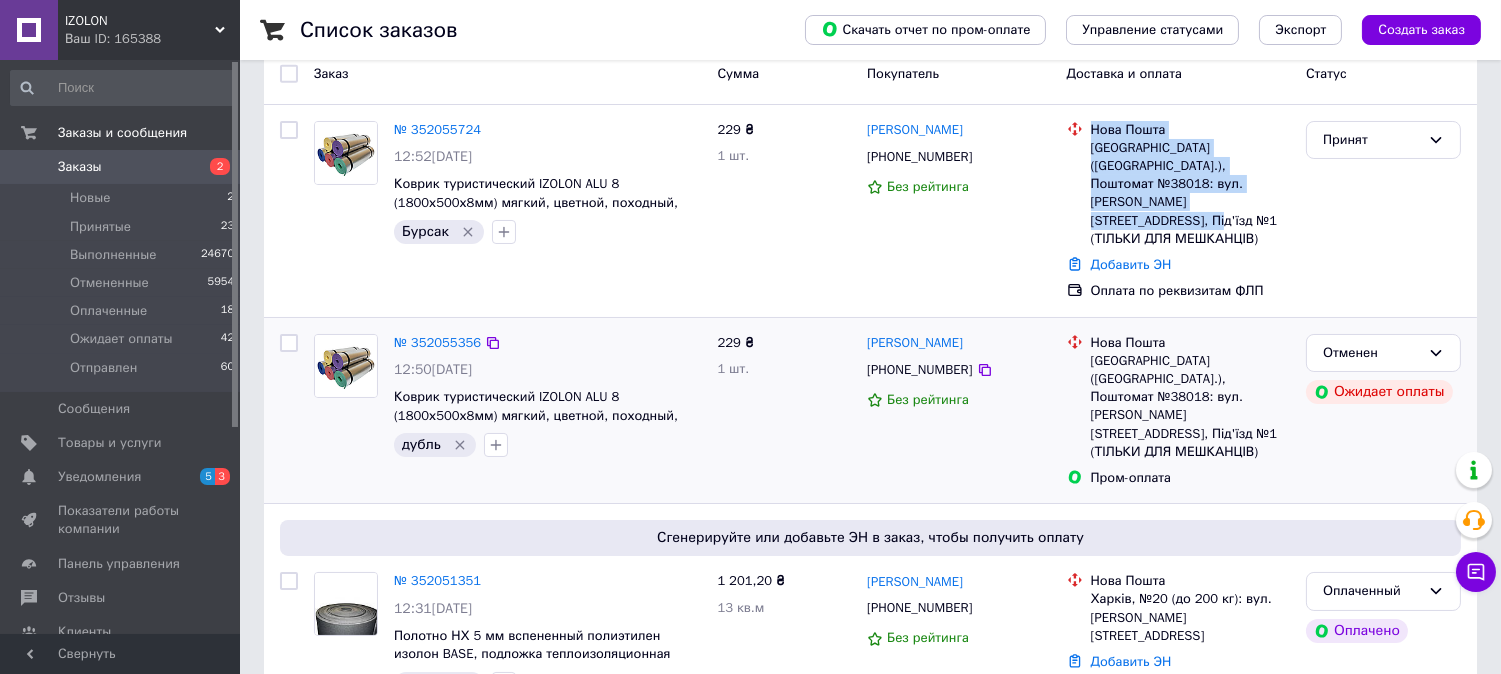 copy on "Нова Пошта Київ (Київська обл.), Поштомат №38018: вул. Закревського, 85, Під'їзд №1 (ТІЛЬКИ ДЛЯ МЕШКАНЦІВ)" 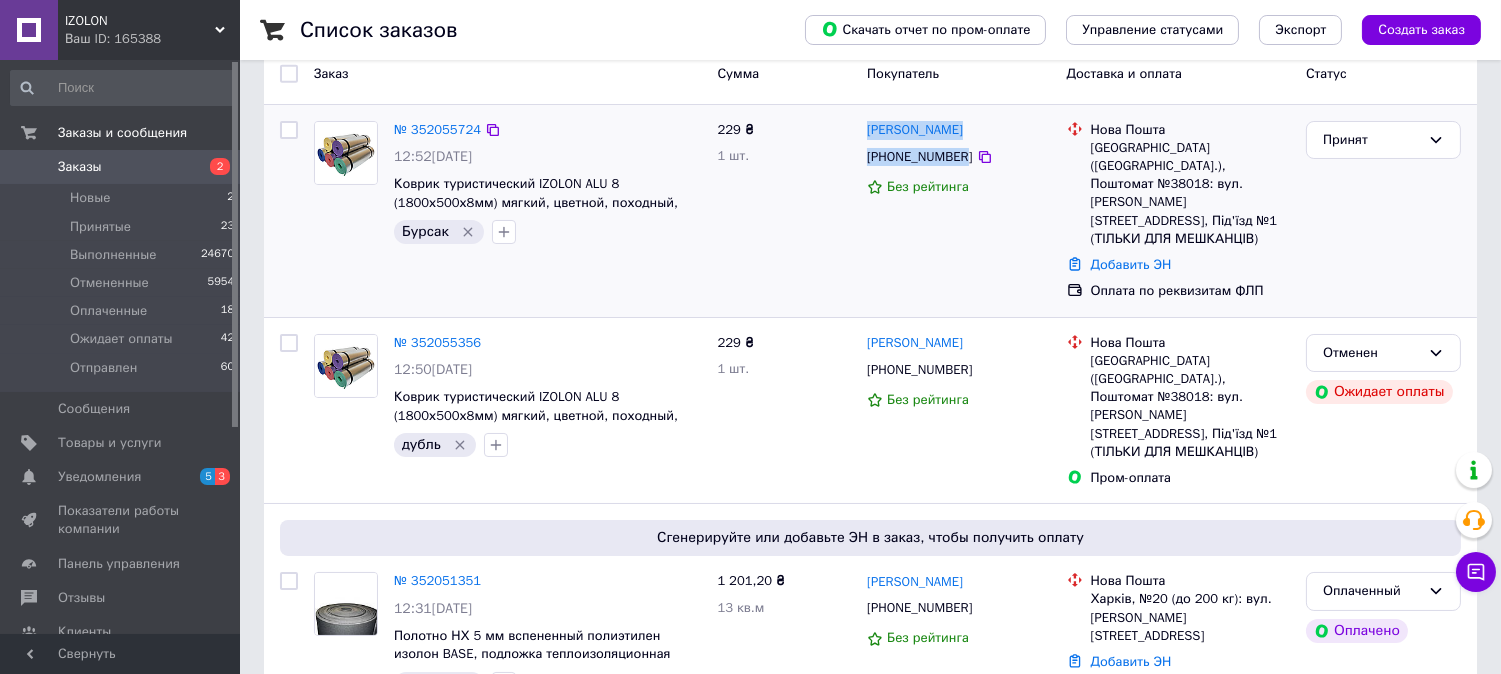 drag, startPoint x: 957, startPoint y: 156, endPoint x: 863, endPoint y: 135, distance: 96.317184 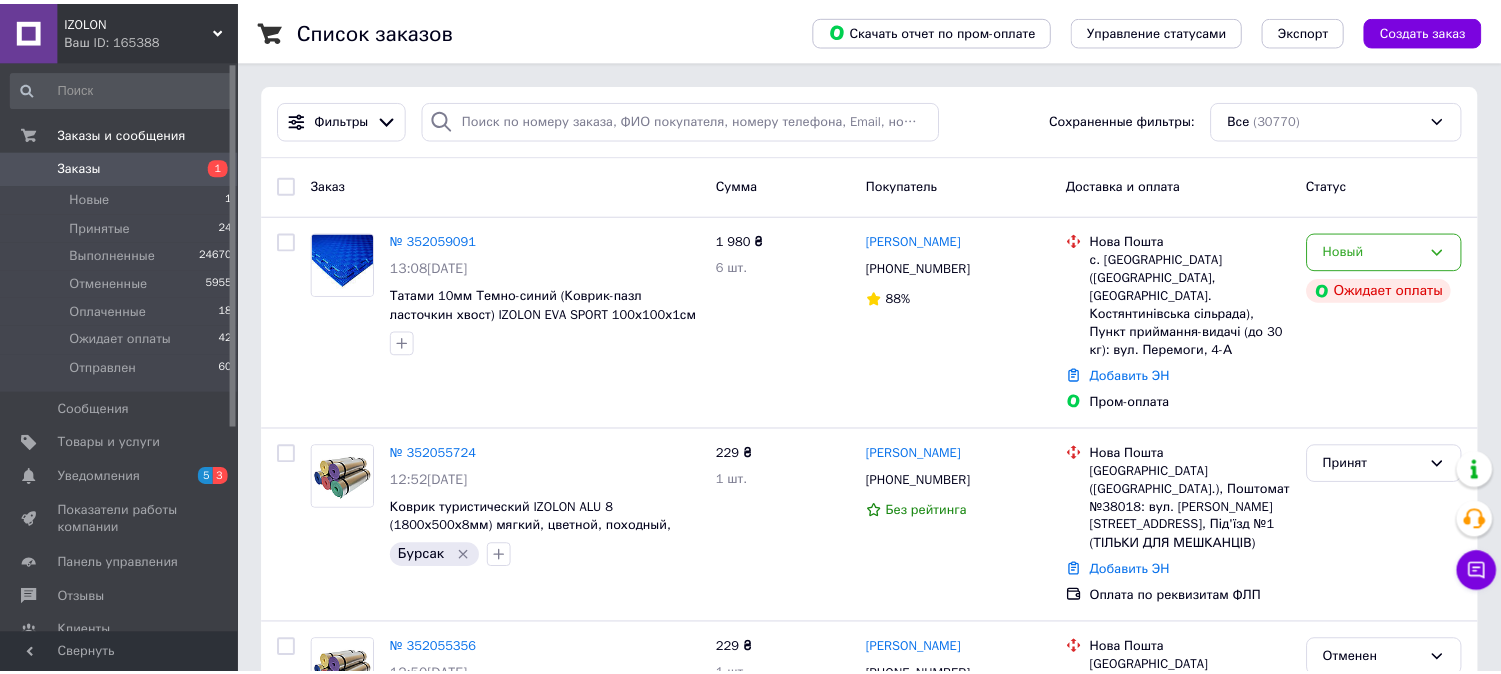 scroll, scrollTop: 0, scrollLeft: 0, axis: both 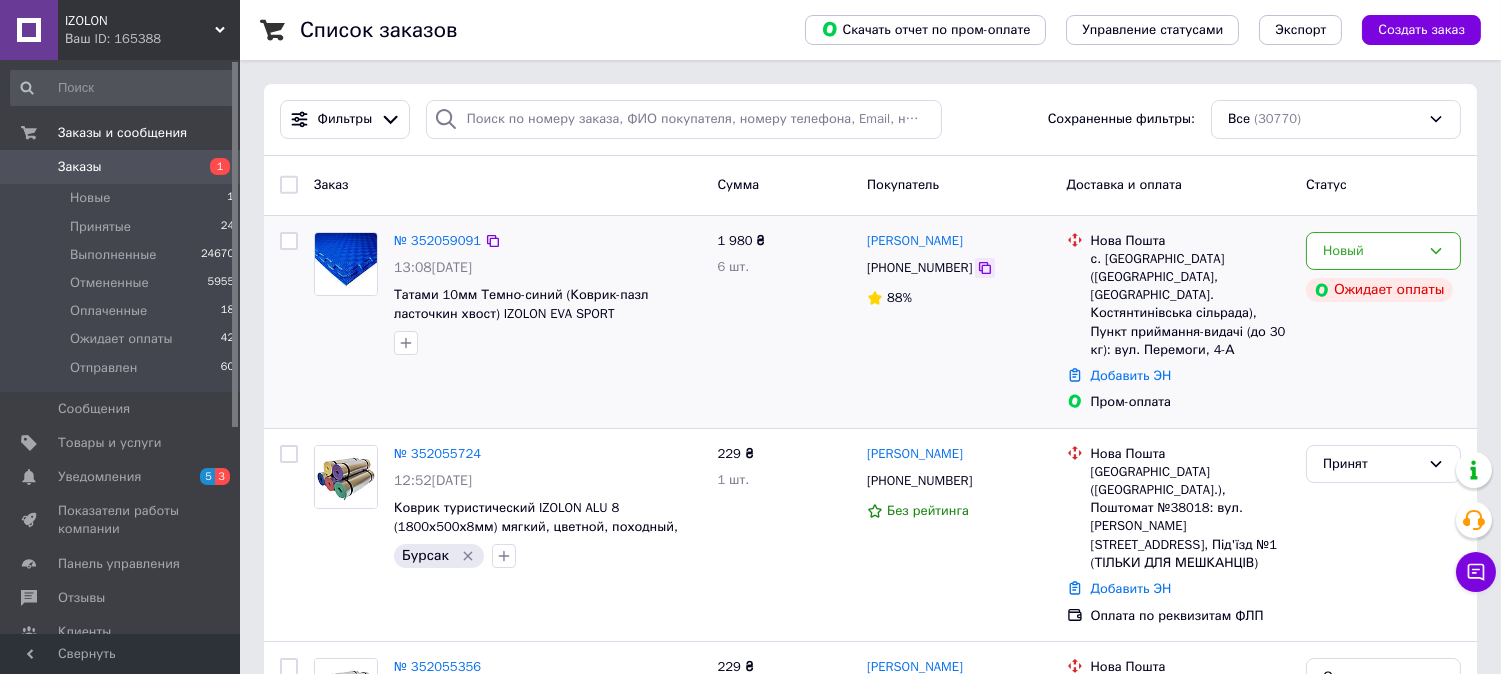 click 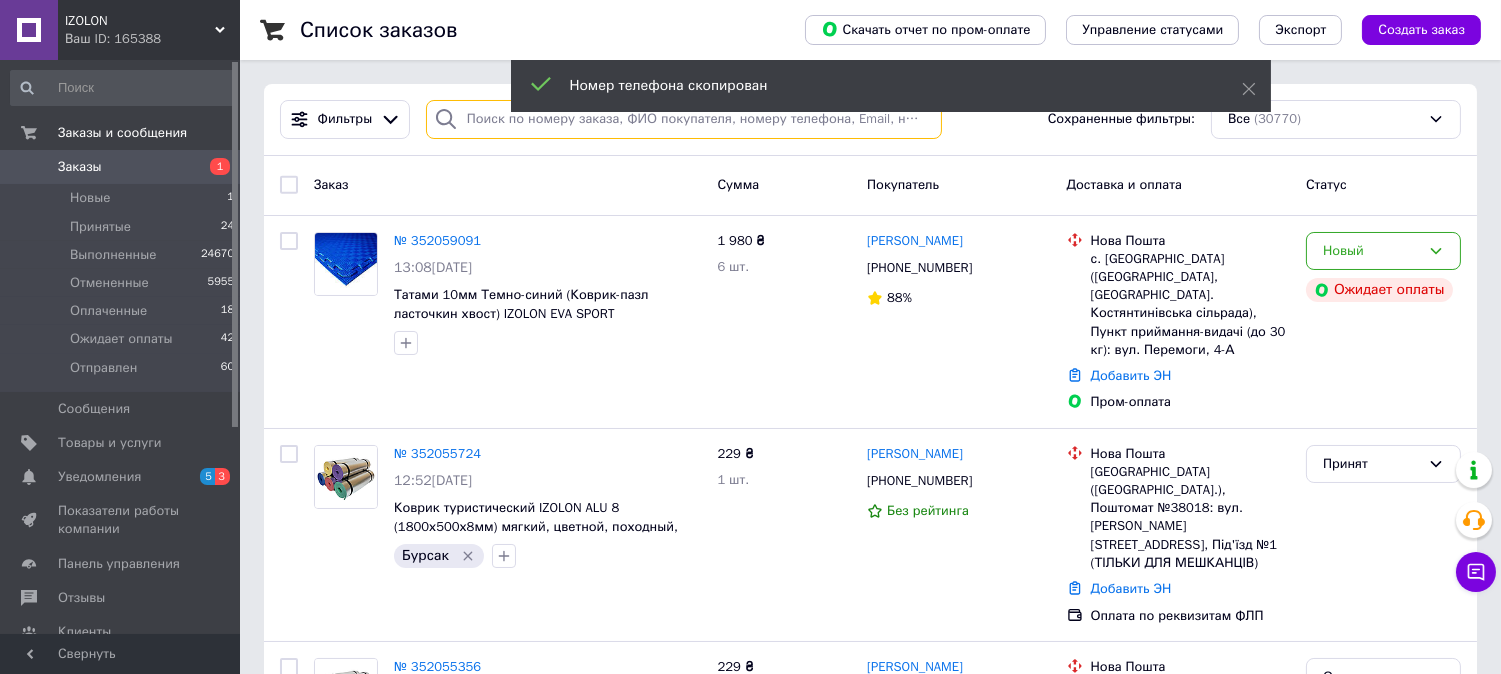 click at bounding box center (684, 119) 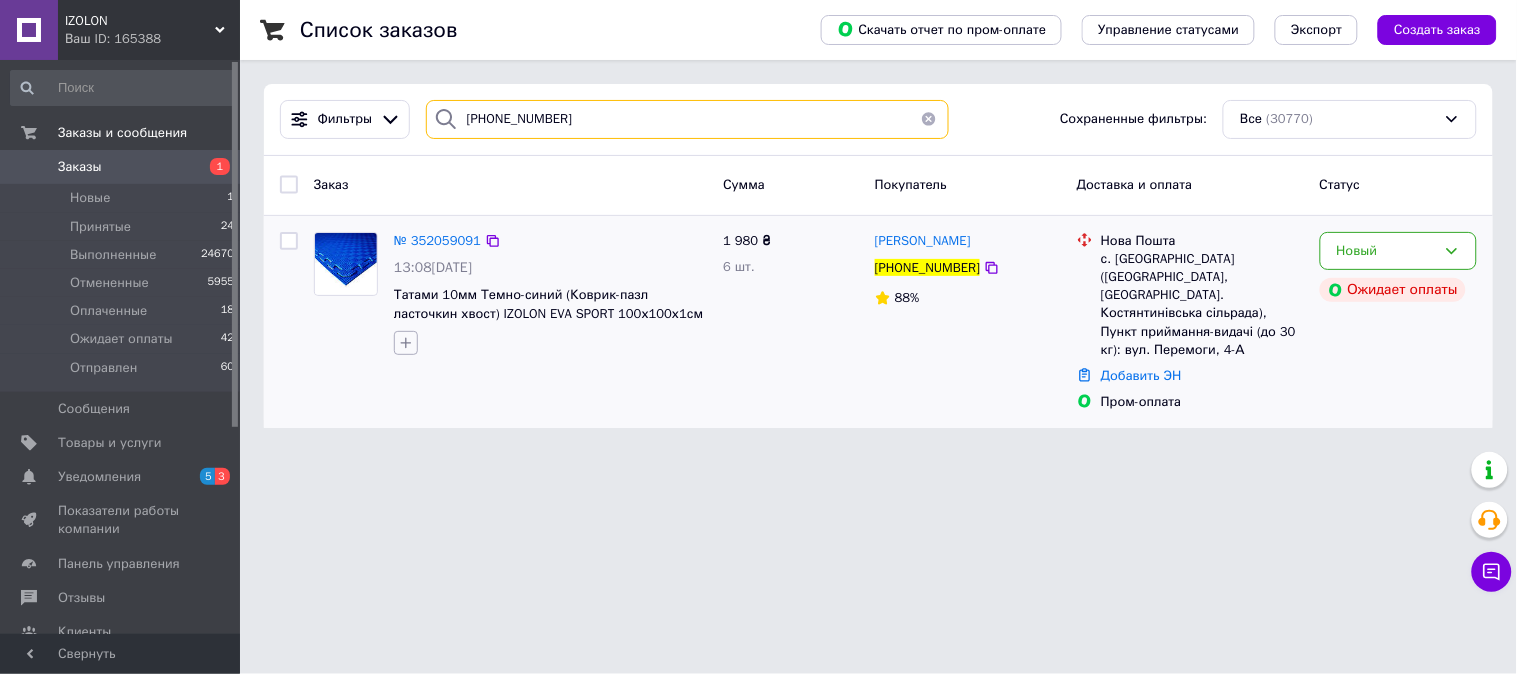 type on "[PHONE_NUMBER]" 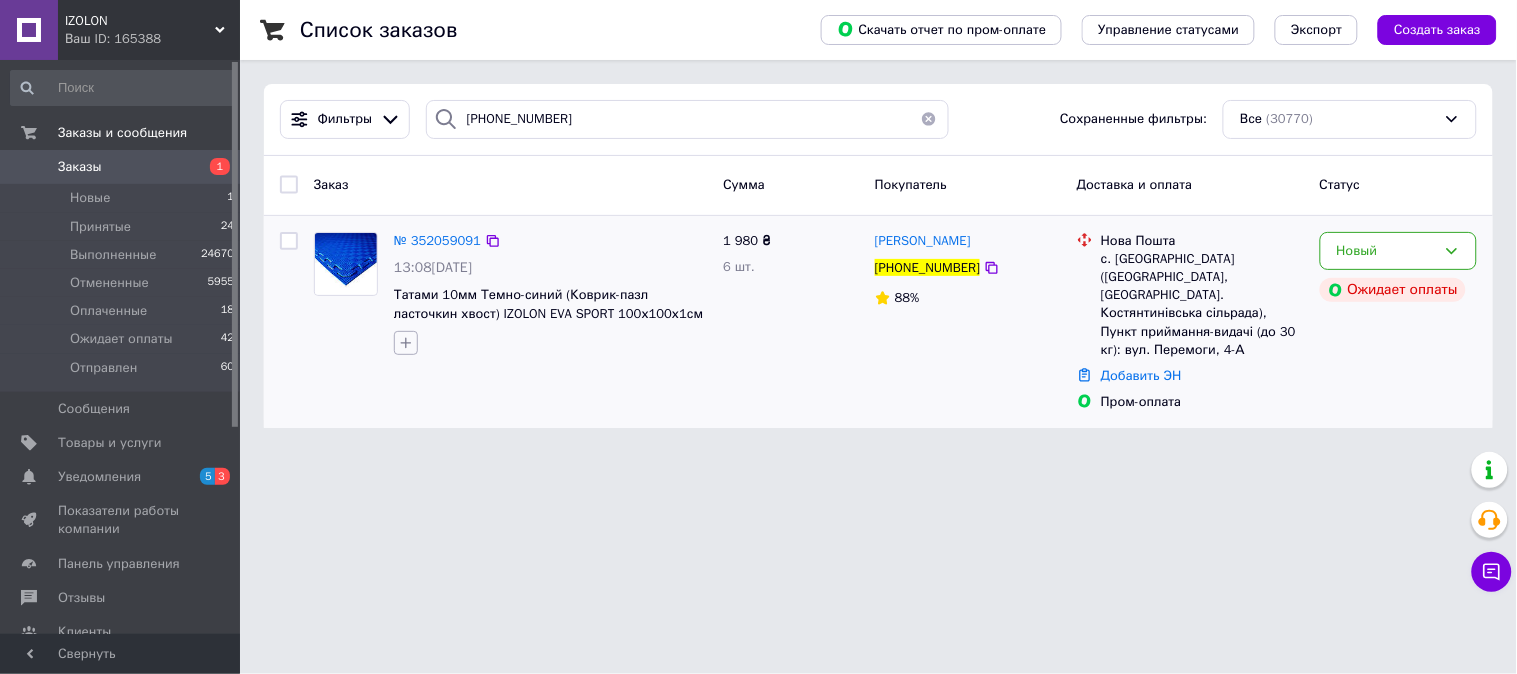 click at bounding box center [406, 343] 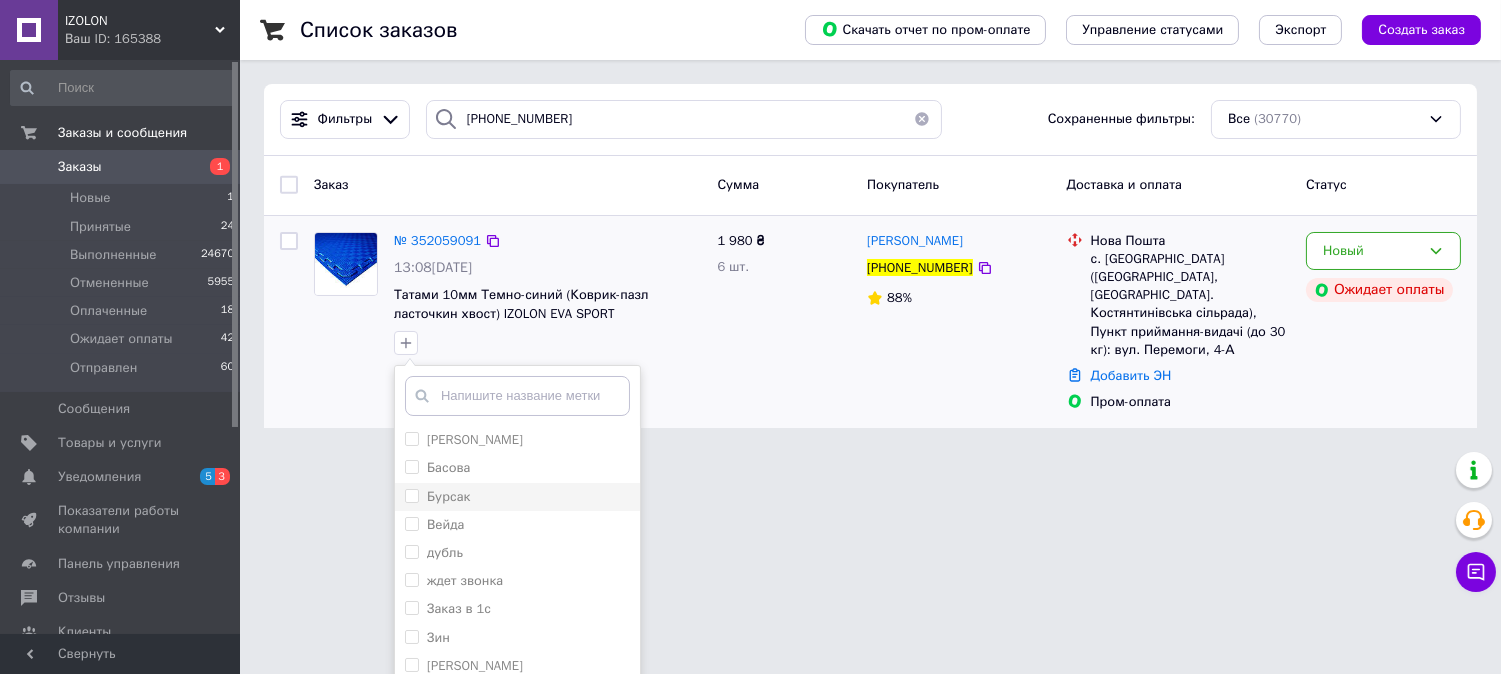 click on "Бурсак" at bounding box center [411, 495] 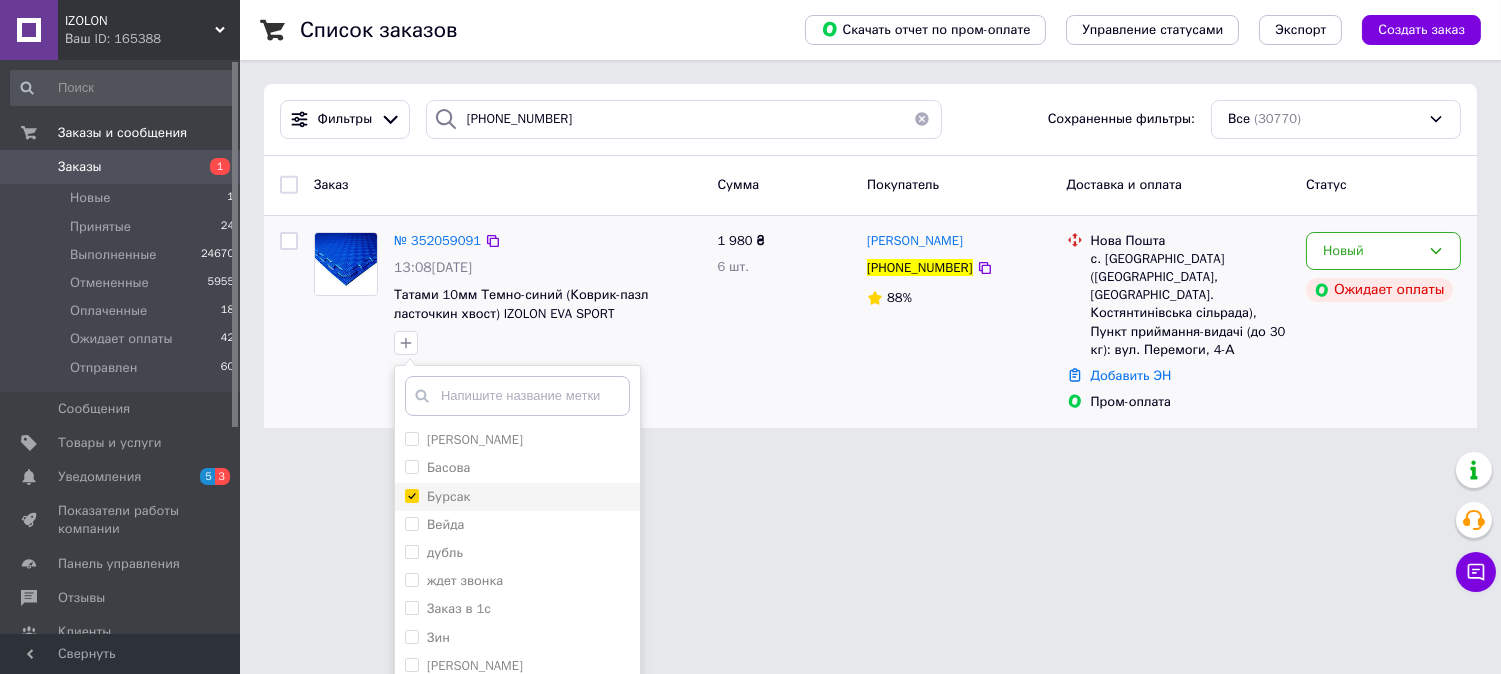 checkbox on "true" 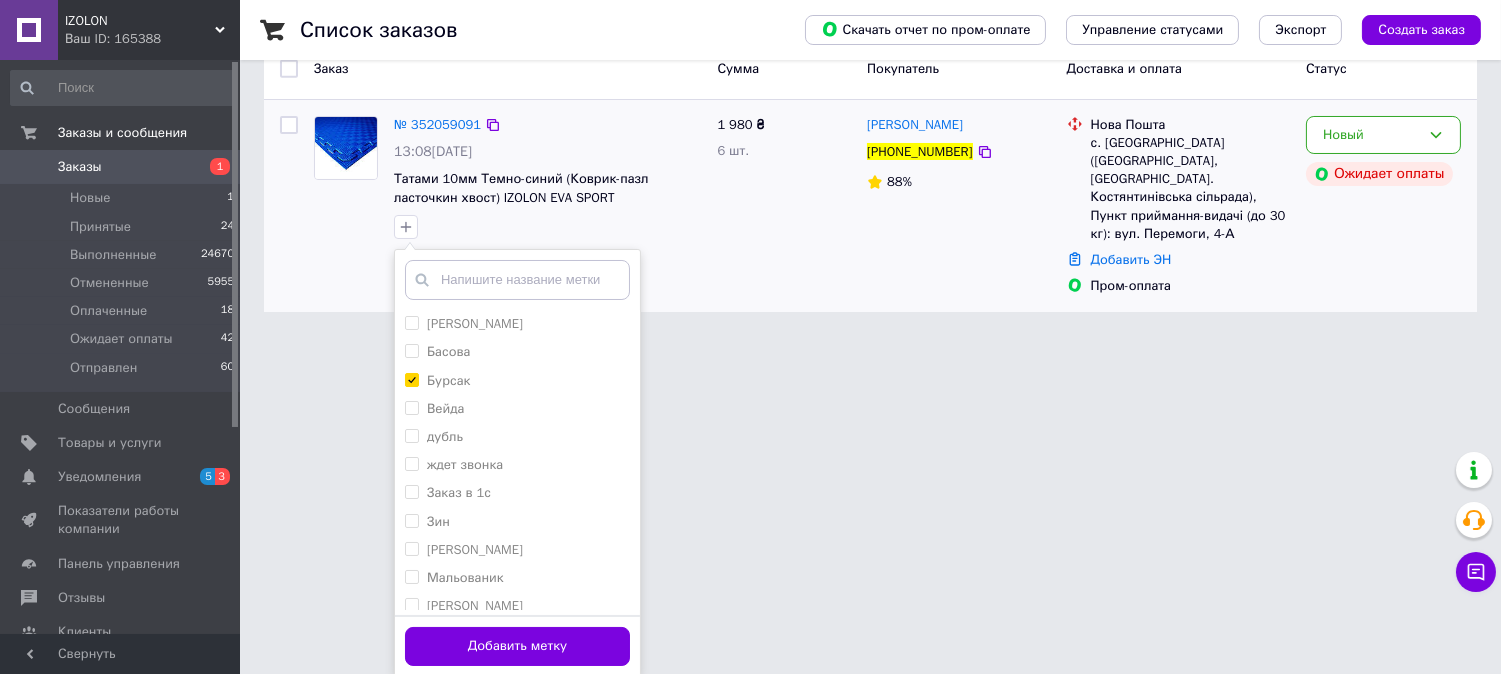 scroll, scrollTop: 117, scrollLeft: 0, axis: vertical 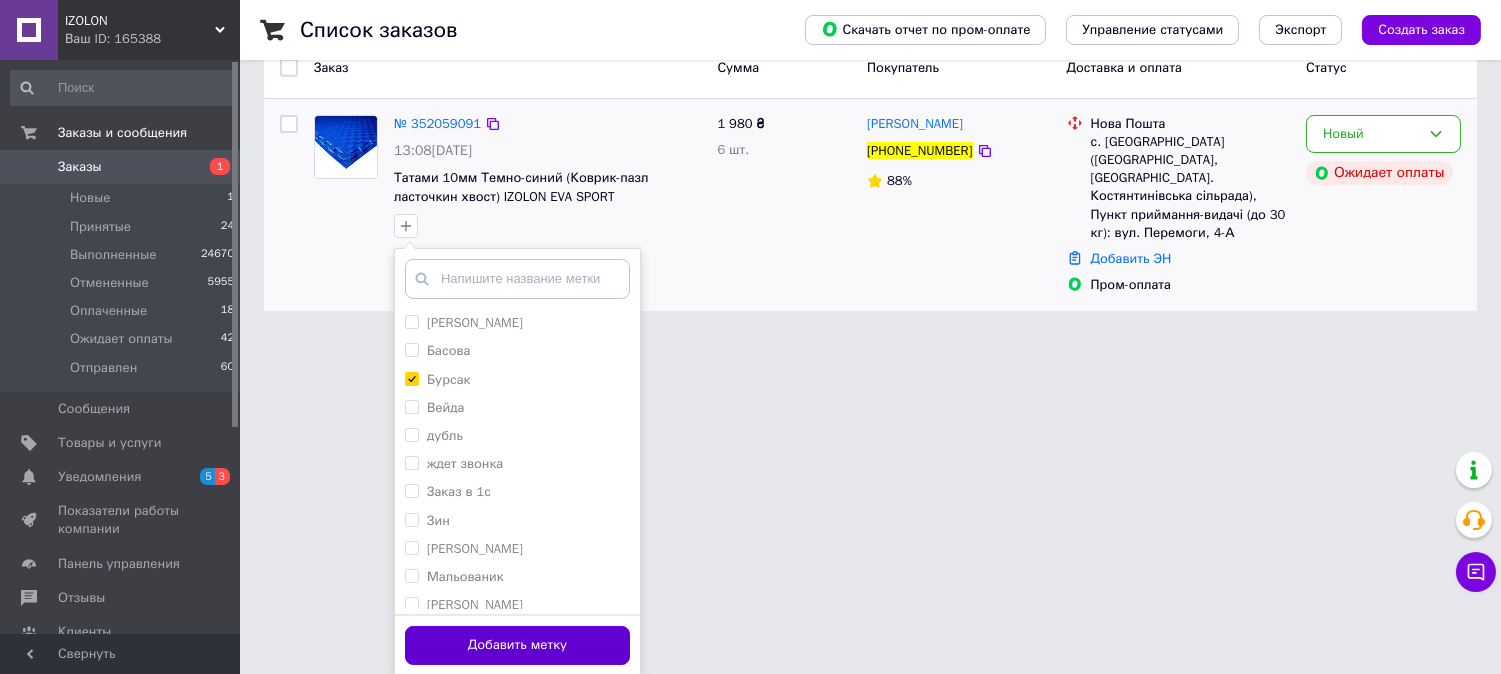 click on "Добавить метку" at bounding box center (517, 645) 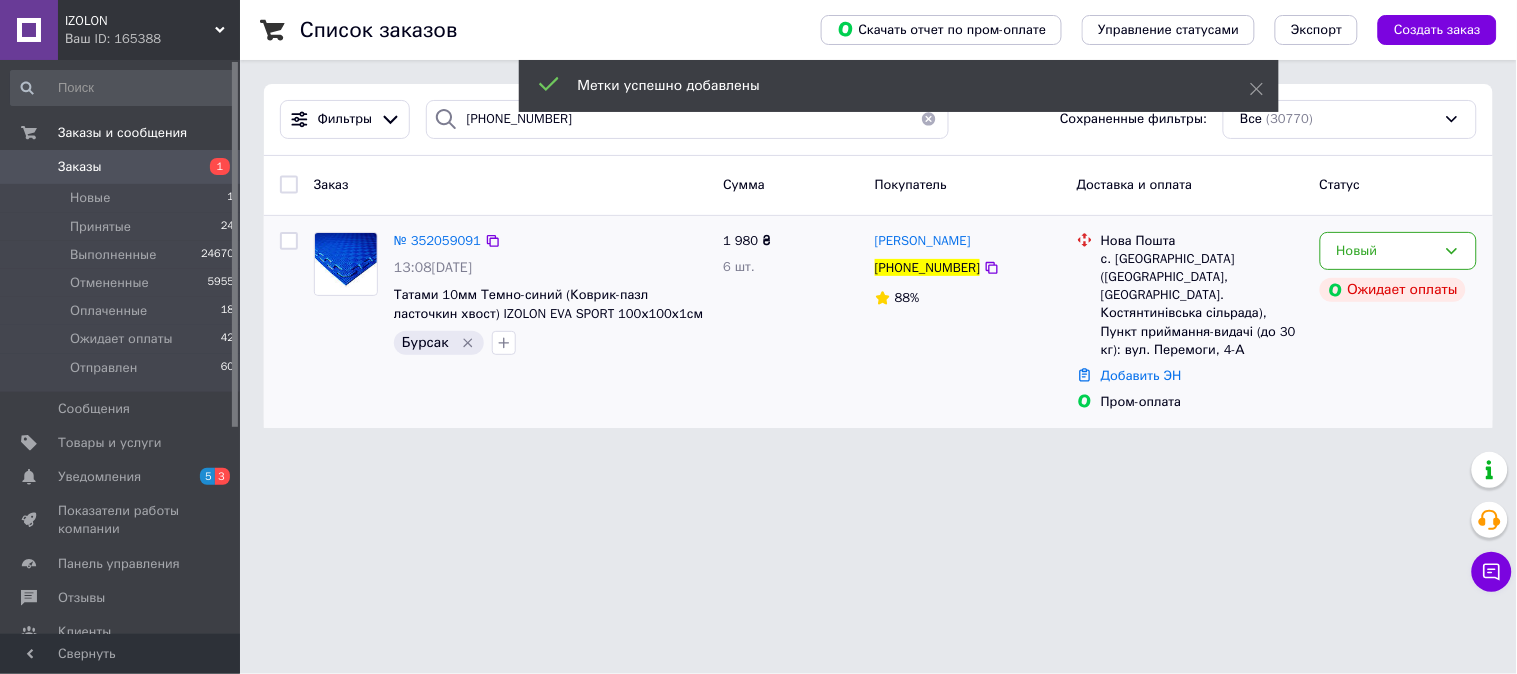 drag, startPoint x: 928, startPoint y: 121, endPoint x: 911, endPoint y: 131, distance: 19.723083 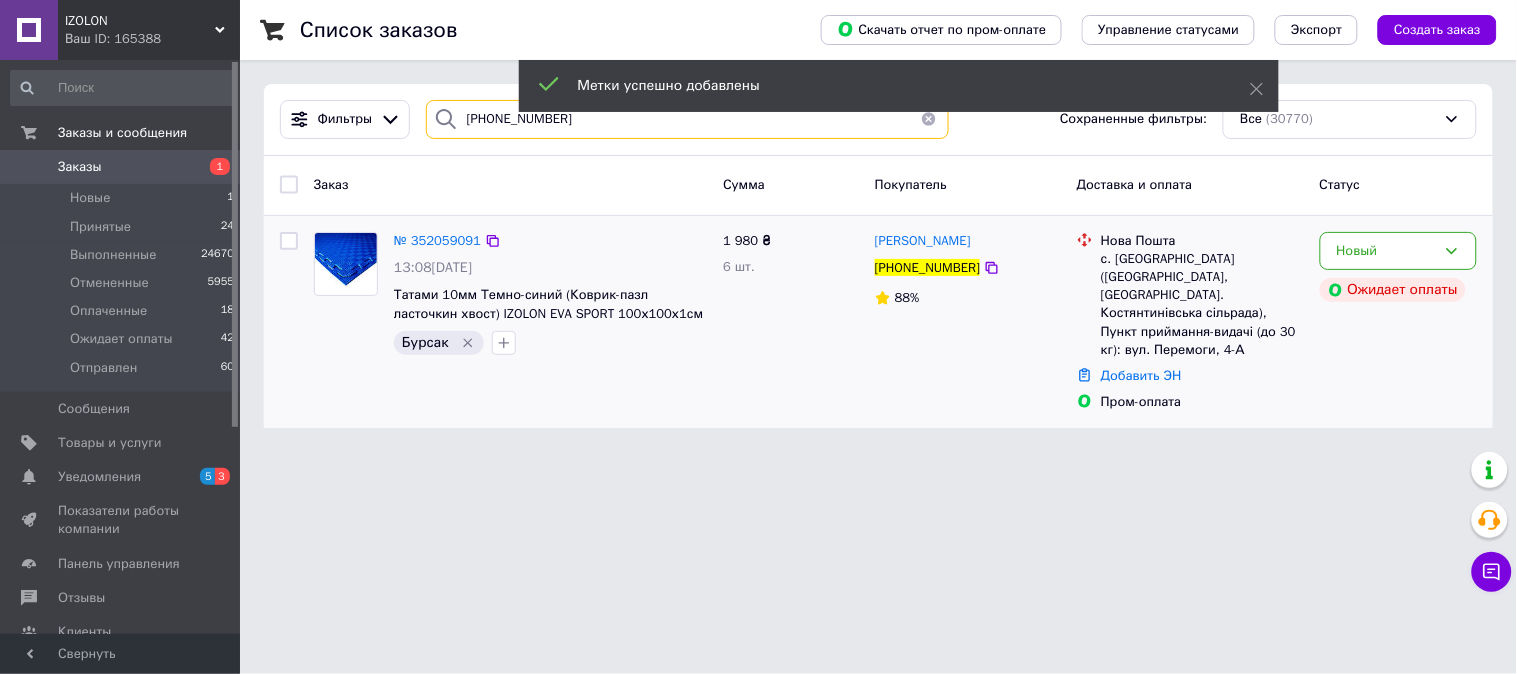type 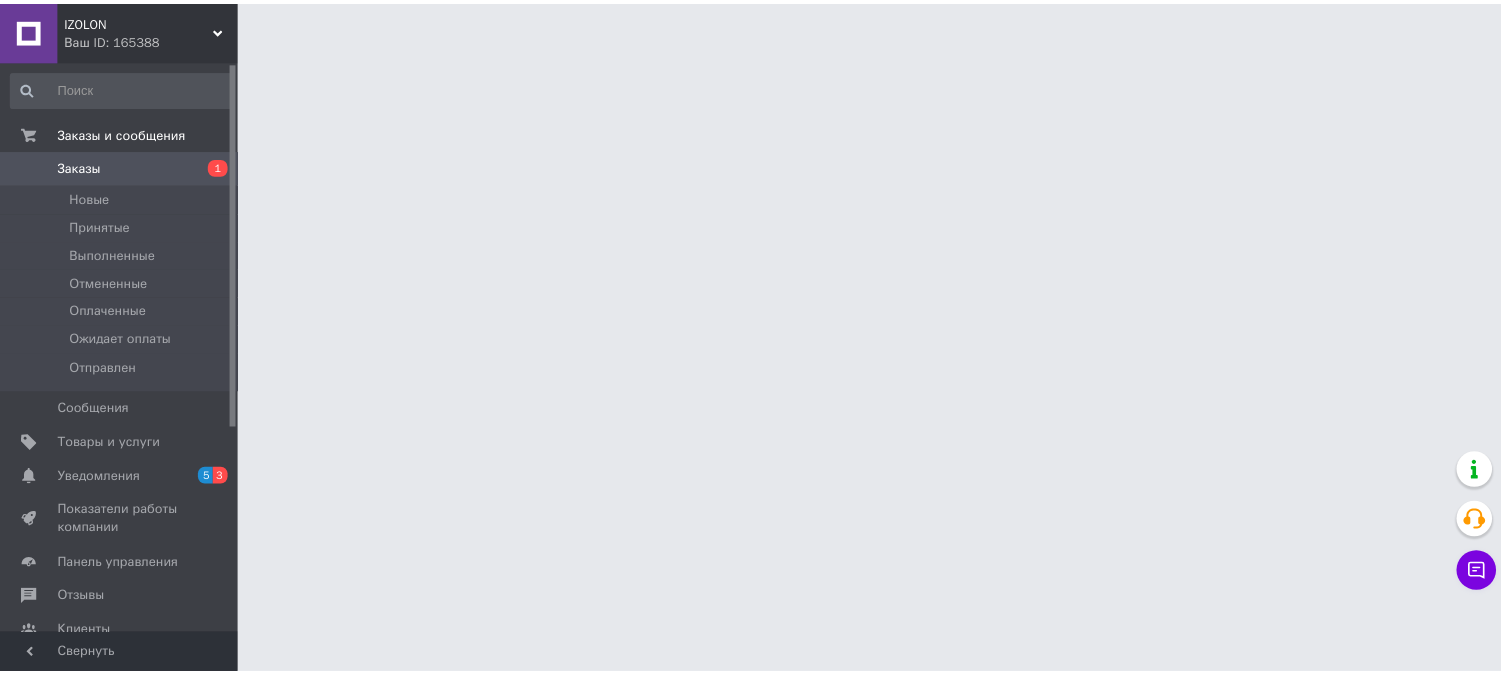scroll, scrollTop: 0, scrollLeft: 0, axis: both 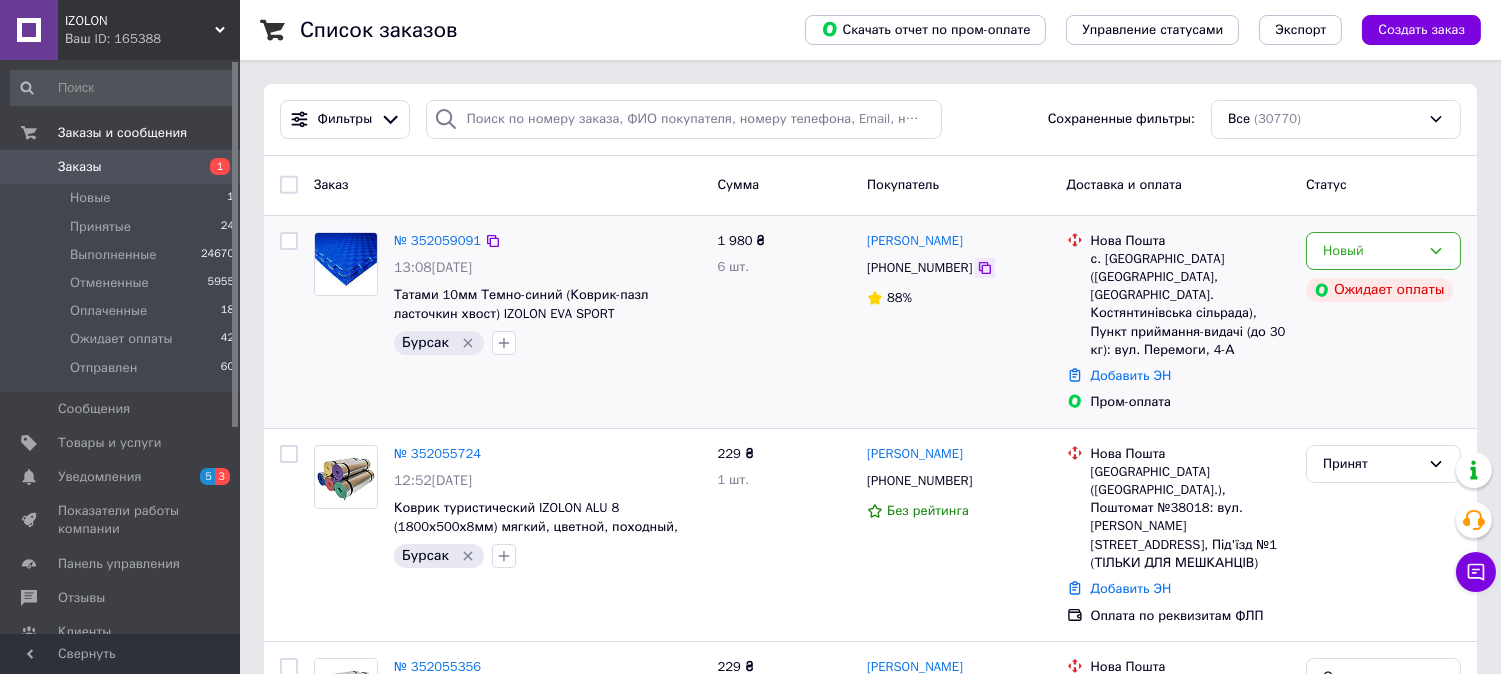 click 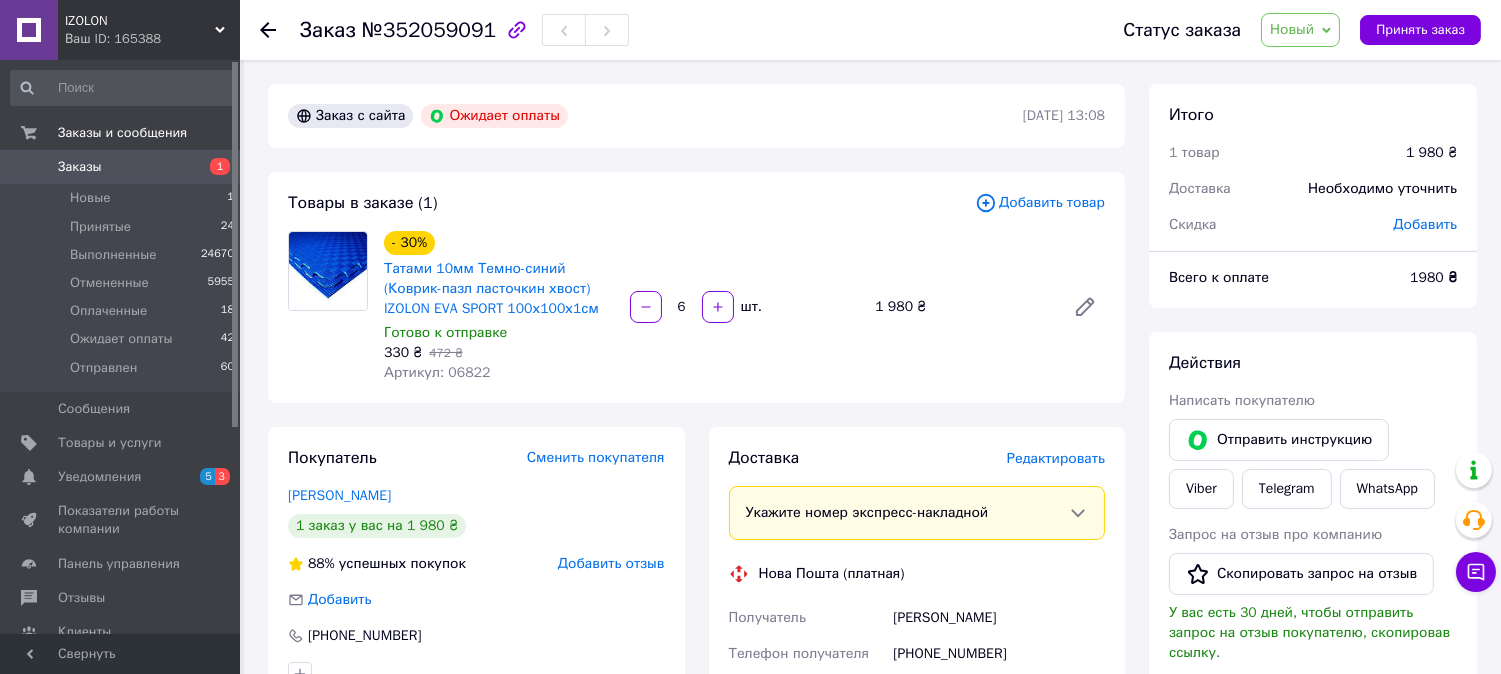 scroll, scrollTop: 111, scrollLeft: 0, axis: vertical 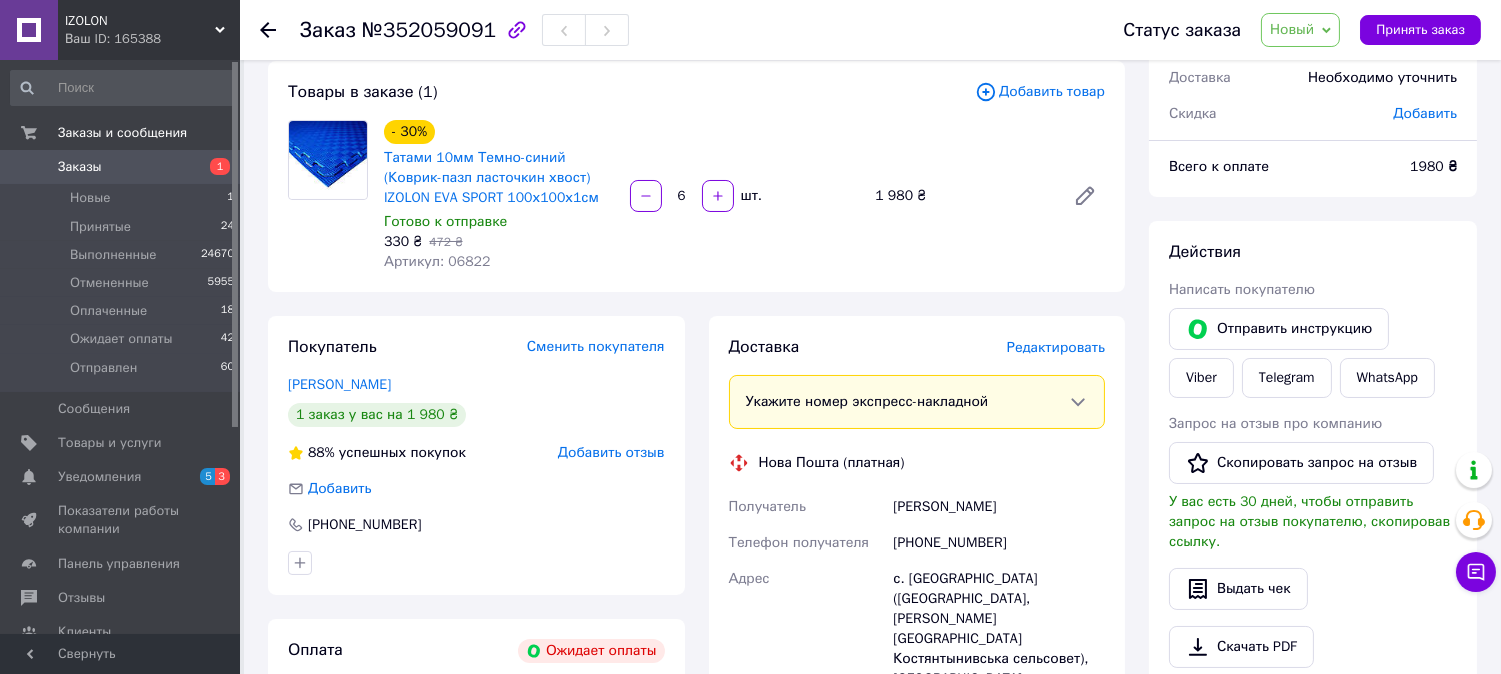 click on "Артикул: 06822" at bounding box center (437, 261) 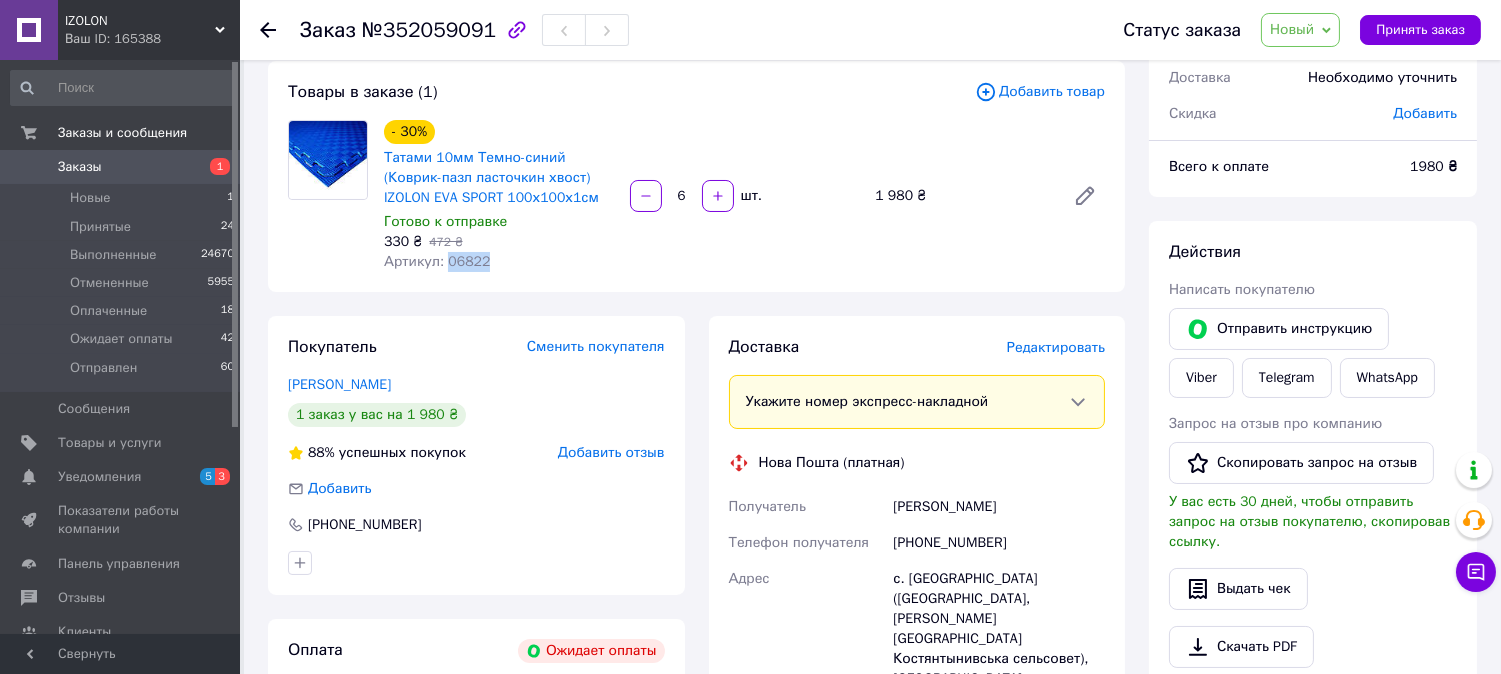 click on "Артикул: 06822" at bounding box center (437, 261) 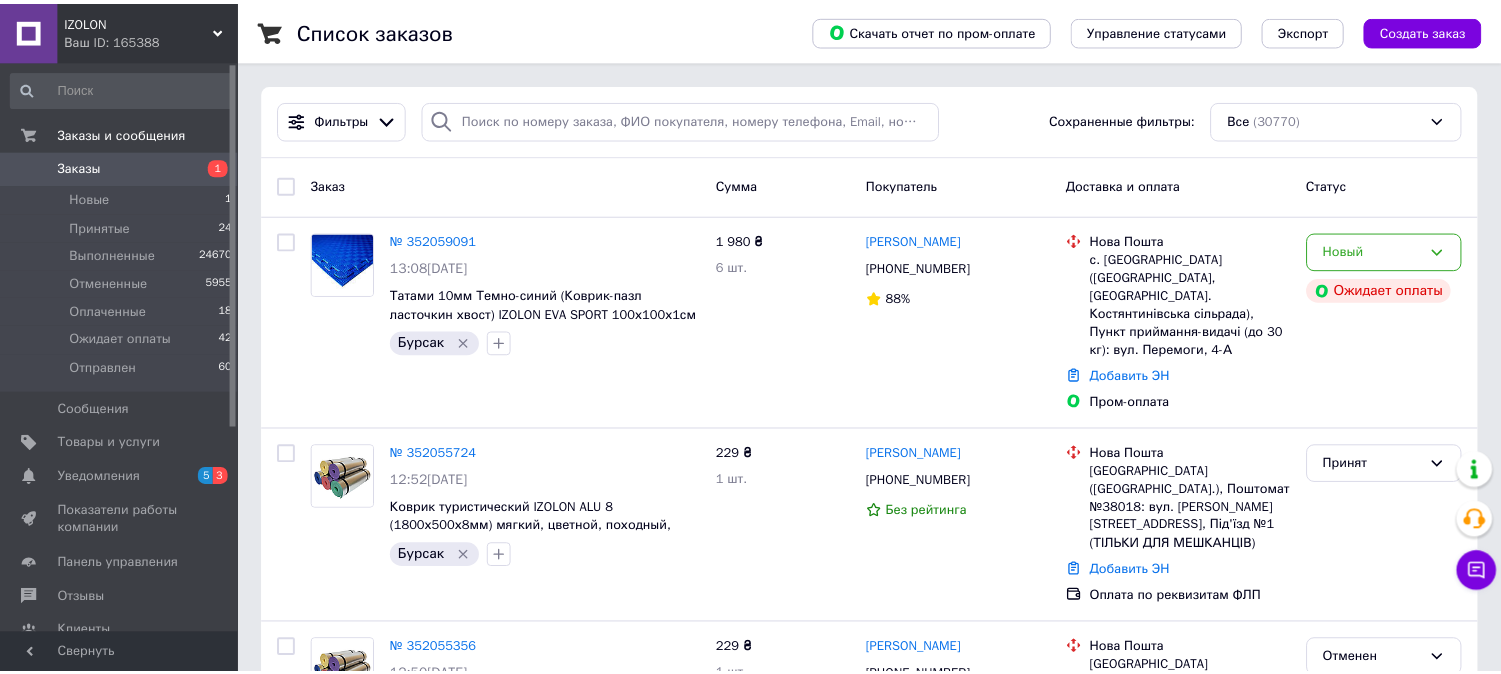 scroll, scrollTop: 0, scrollLeft: 0, axis: both 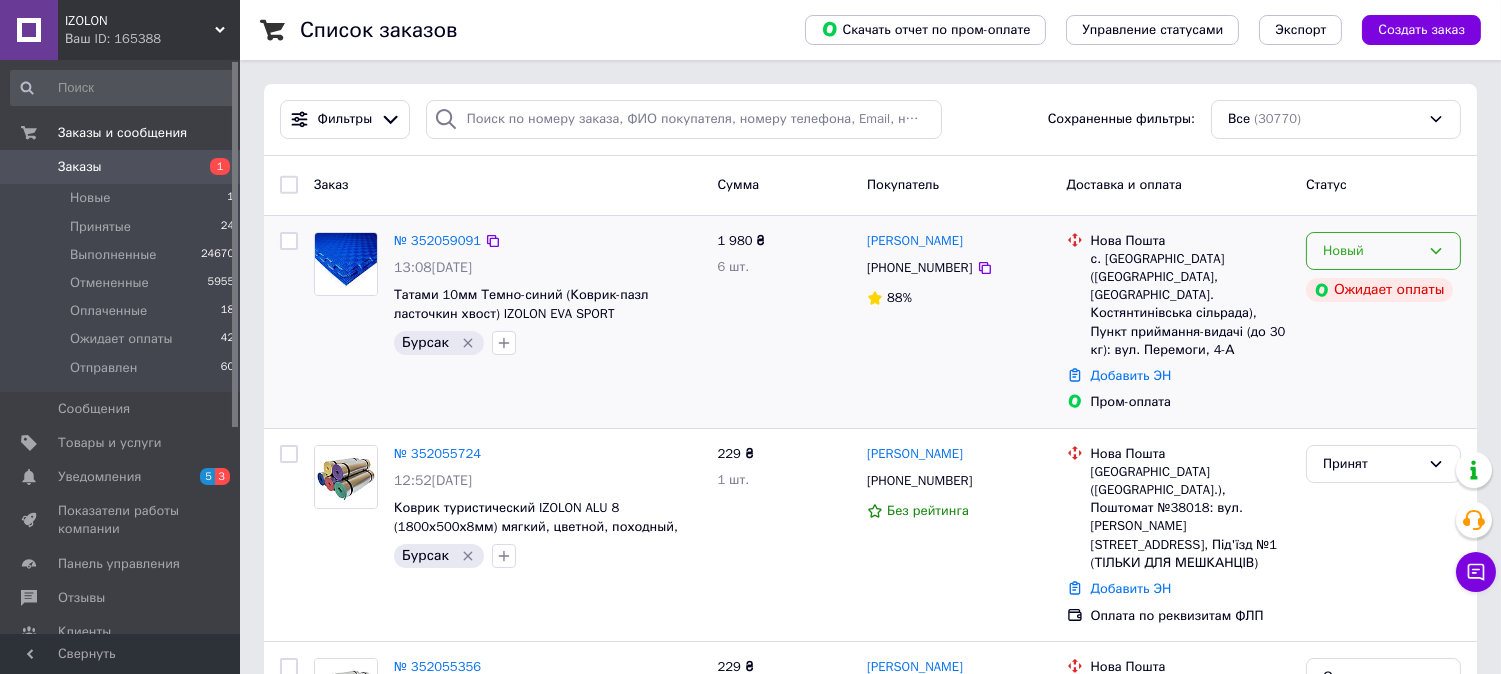 click on "Новый" at bounding box center [1383, 251] 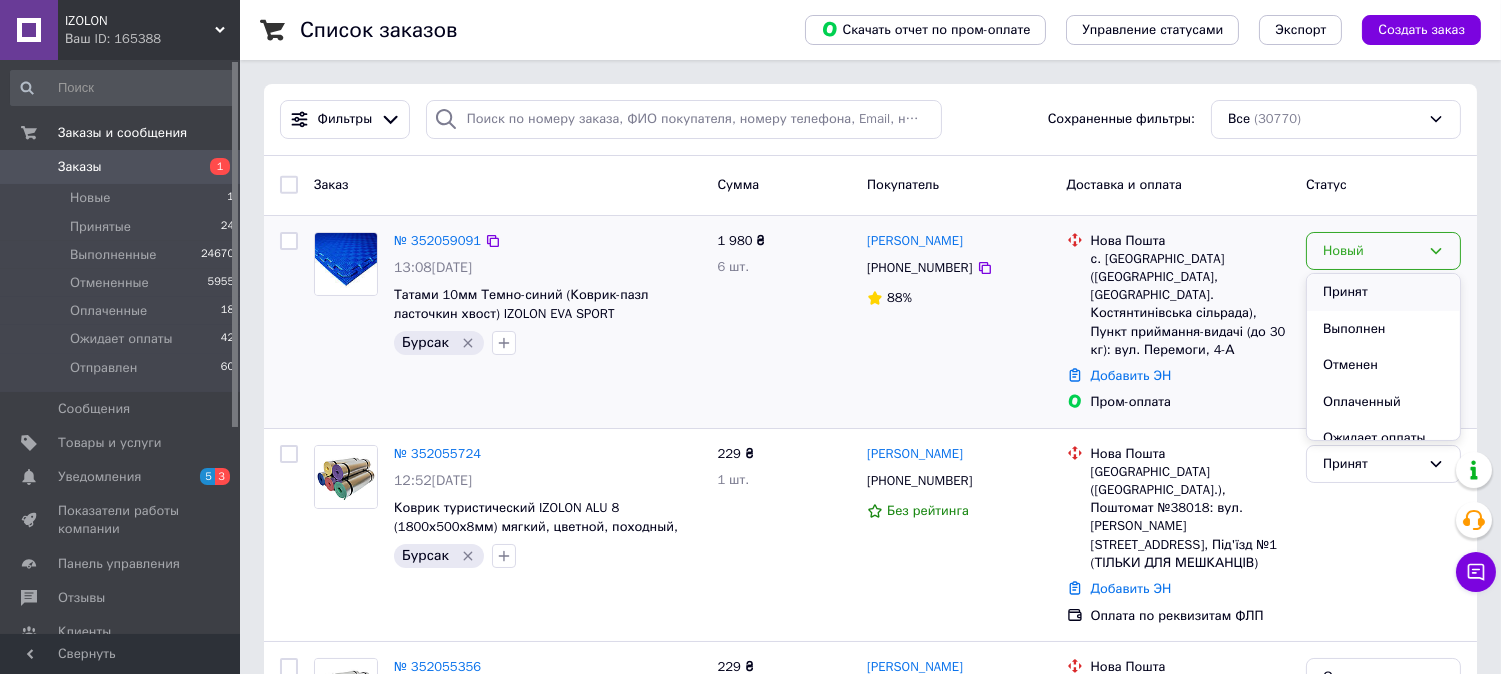 click on "Принят" at bounding box center [1383, 292] 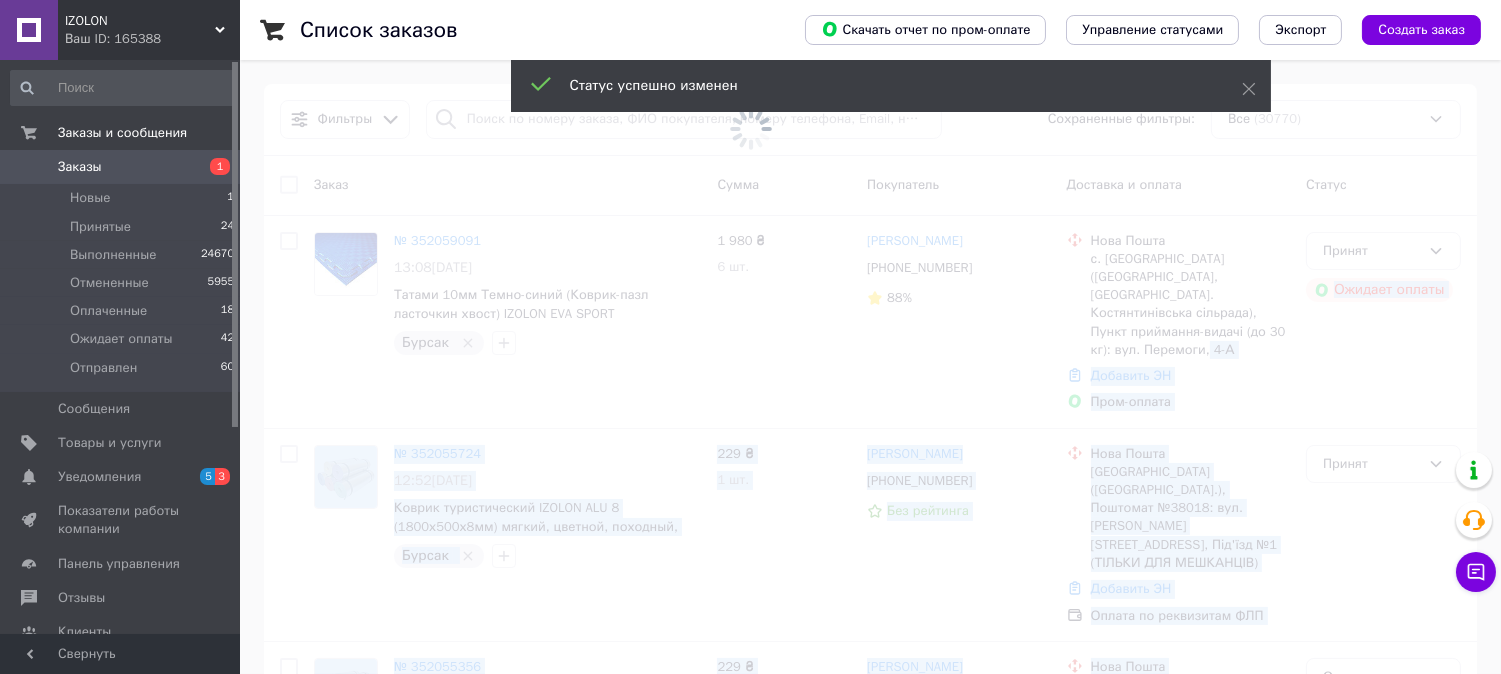 drag, startPoint x: 1184, startPoint y: 334, endPoint x: 1085, endPoint y: 248, distance: 131.13733 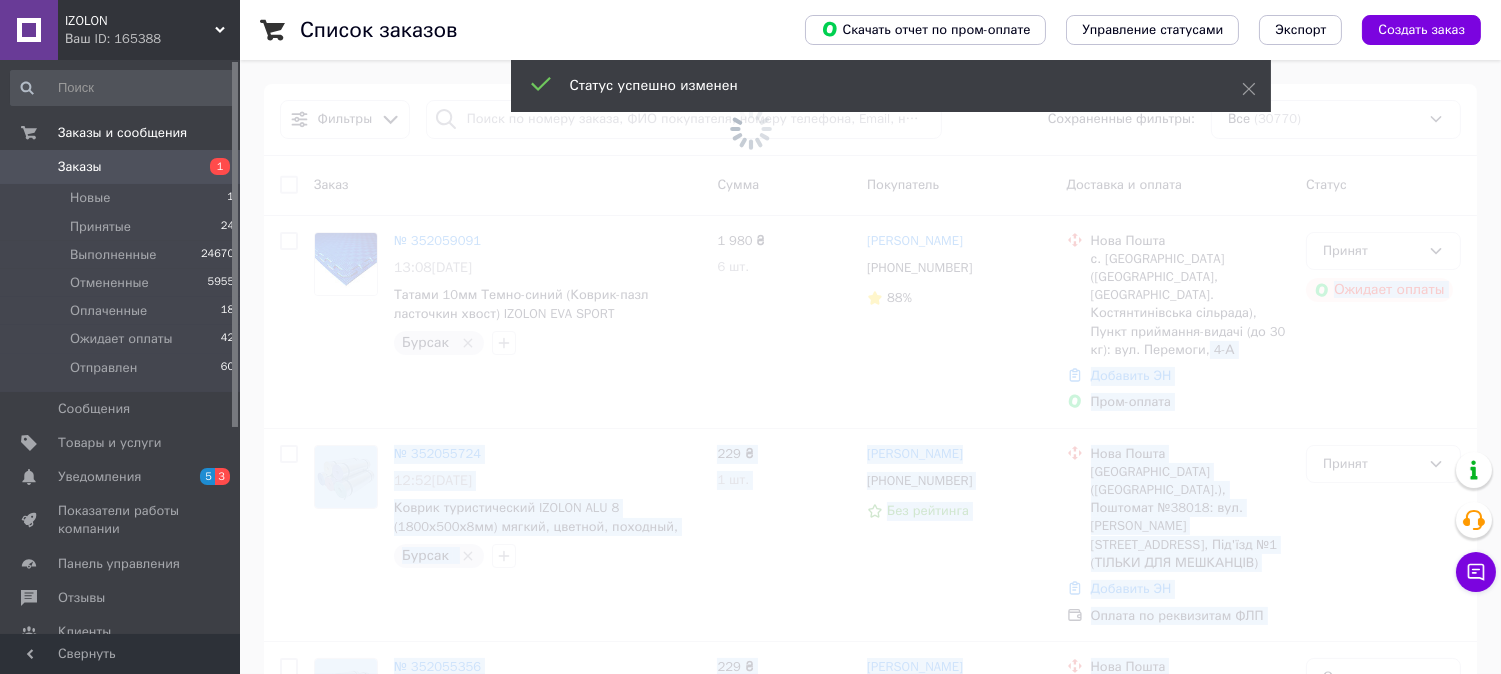 click on "Заказ Сумма Покупатель Доставка и оплата Статус № 352059091 13:08, 10.07.2025 Татами 10мм Темно-синий (Коврик-пазл ласточкин хвост) IZOLON EVA SPORT 100х100х1см Бурсак   1 980 ₴ 6 шт. Виктор Ковальчука +380660002225 88% Нова Пошта с. Костянтинівка (Миколаївська обл., Миколаївський р-н. Костянтинівська сільрада), Пункт приймання-видачі (до 30 кг): вул. Перемоги, 4-А Добавить ЭН Пром-оплата Принят Ожидает оплаты № 352055724 12:52, 10.07.2025 Коврик туристический IZOLON ALU 8 (1800х500х8мм) мягкий, цветной, походный, ламинированный, в палатку Бурсак   229 ₴ 1 шт. Аліна Дьоміна +380961430322 Без рейтинга Нова Пошта Добавить ЭН" at bounding box center [870, 2297] 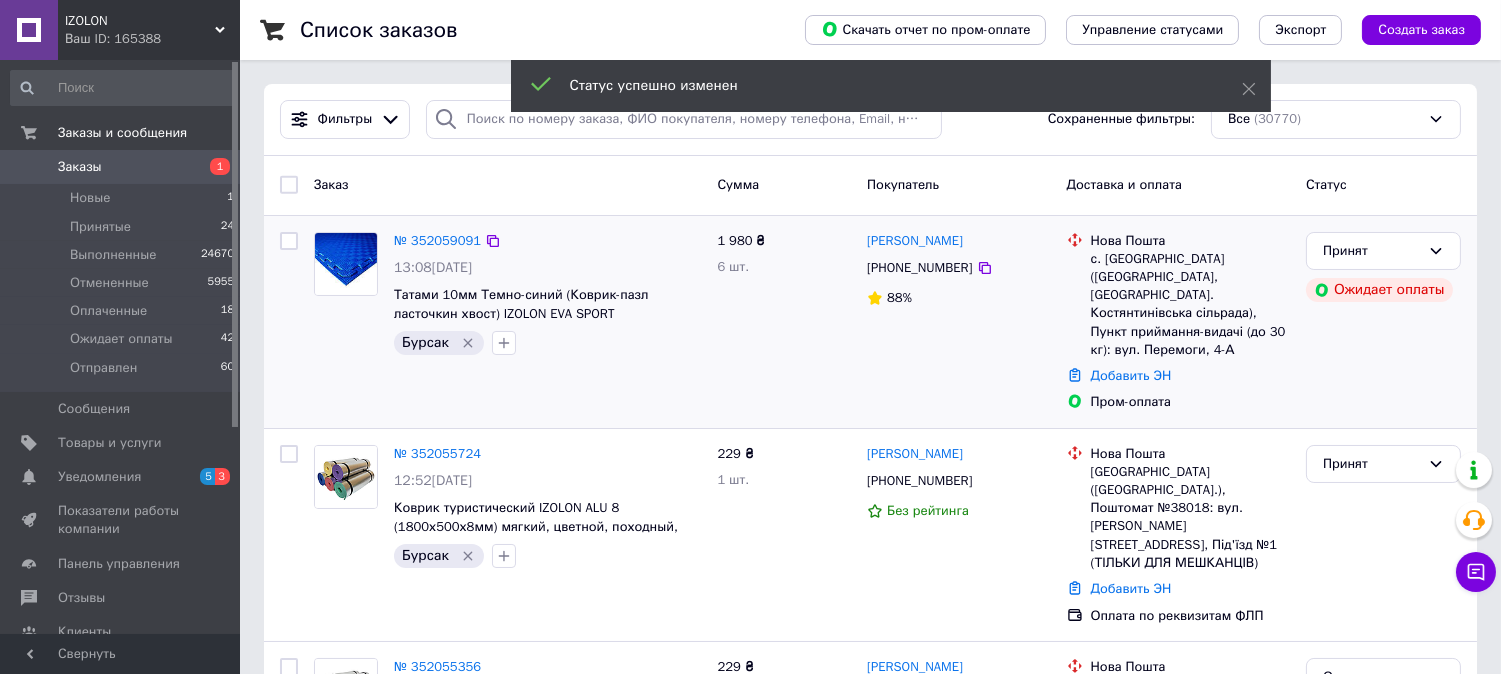 click on "с. [GEOGRAPHIC_DATA] ([GEOGRAPHIC_DATA], [GEOGRAPHIC_DATA]. Костянтинівська сільрада), Пункт приймання-видачі (до 30 кг): вул. Перемоги, 4-А" at bounding box center [1190, 304] 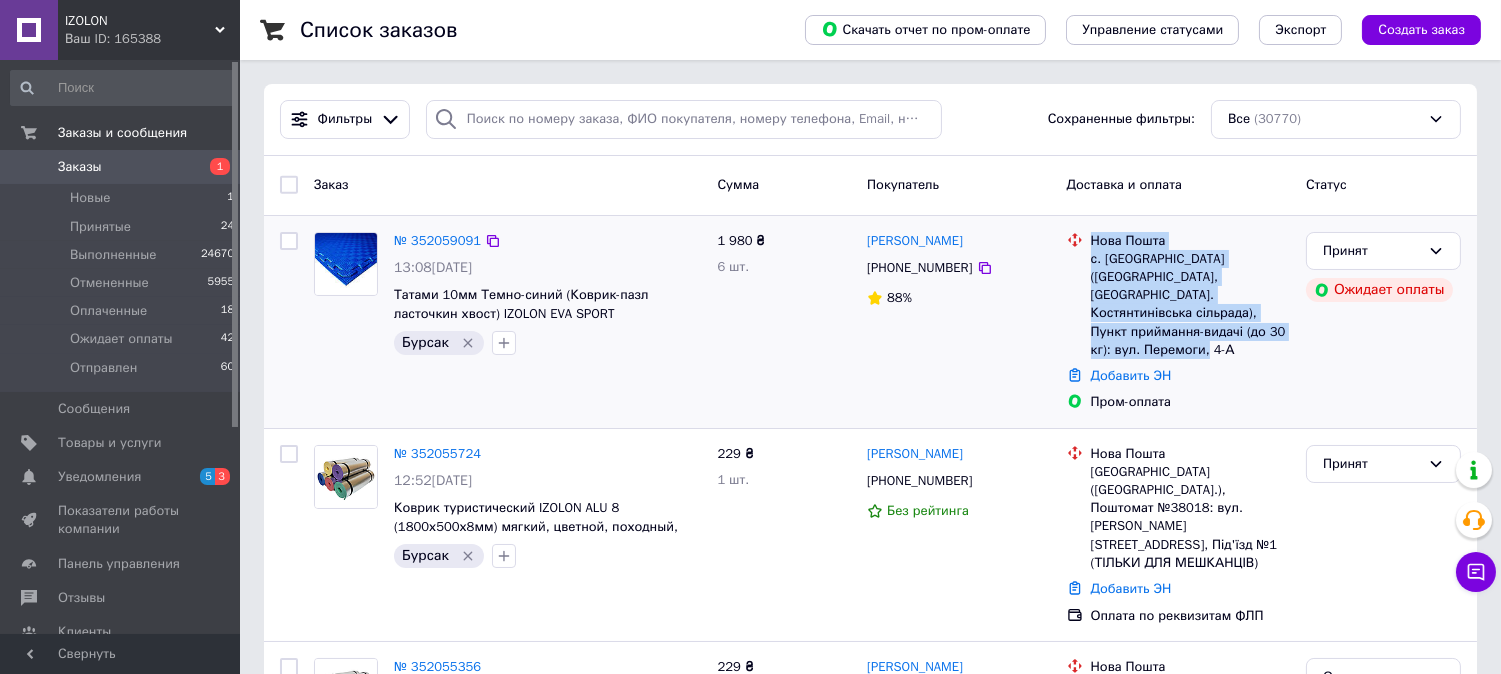 drag, startPoint x: 1181, startPoint y: 337, endPoint x: 1086, endPoint y: 236, distance: 138.65785 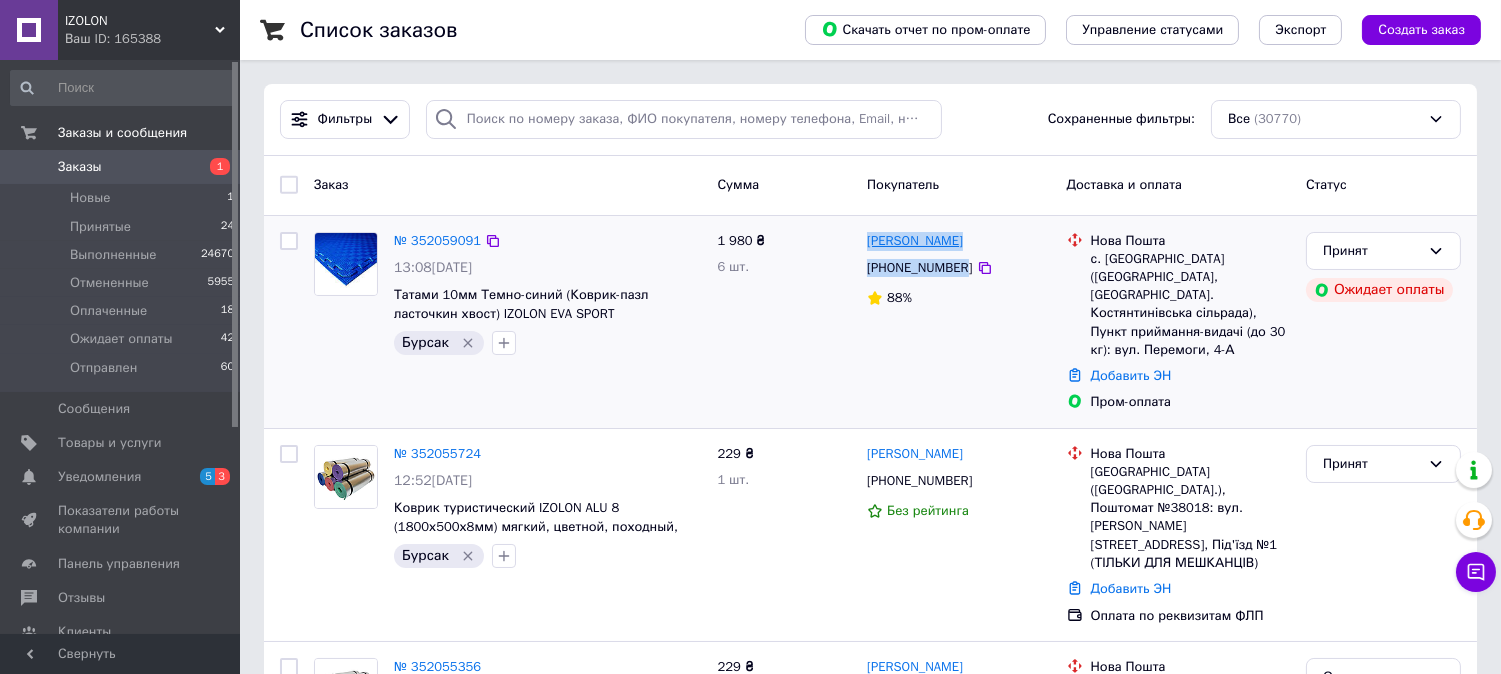 drag, startPoint x: 958, startPoint y: 264, endPoint x: 870, endPoint y: 244, distance: 90.24411 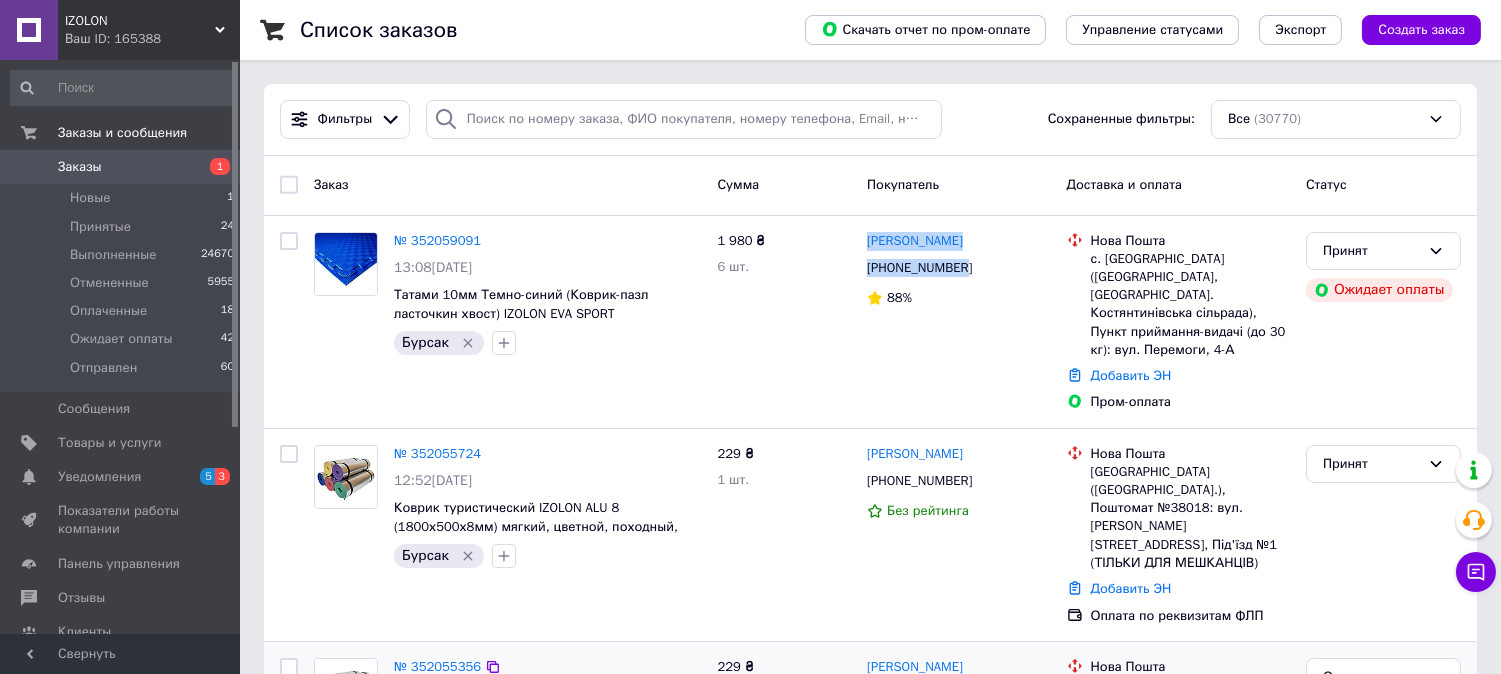 copy on "Виктор Ковальчука +380660002225" 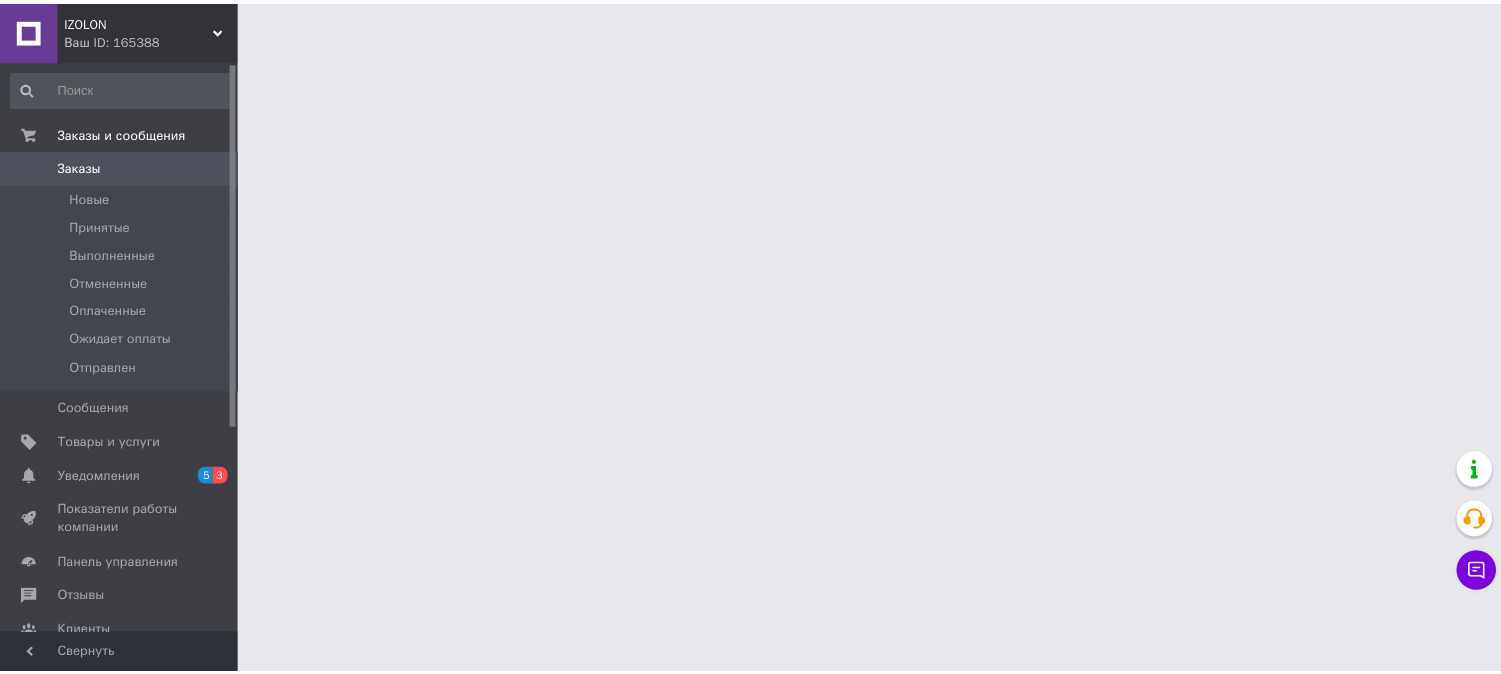 scroll, scrollTop: 0, scrollLeft: 0, axis: both 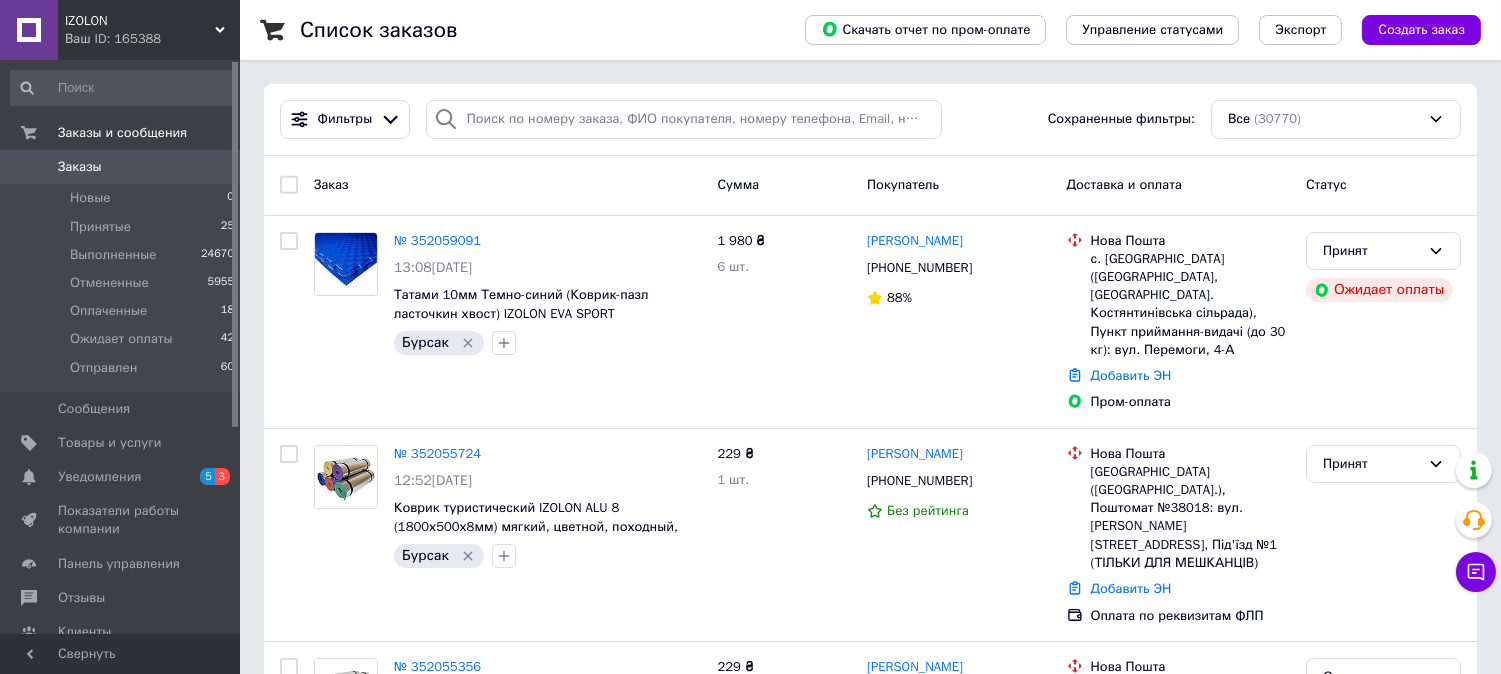 click on "IZOLON" at bounding box center [140, 21] 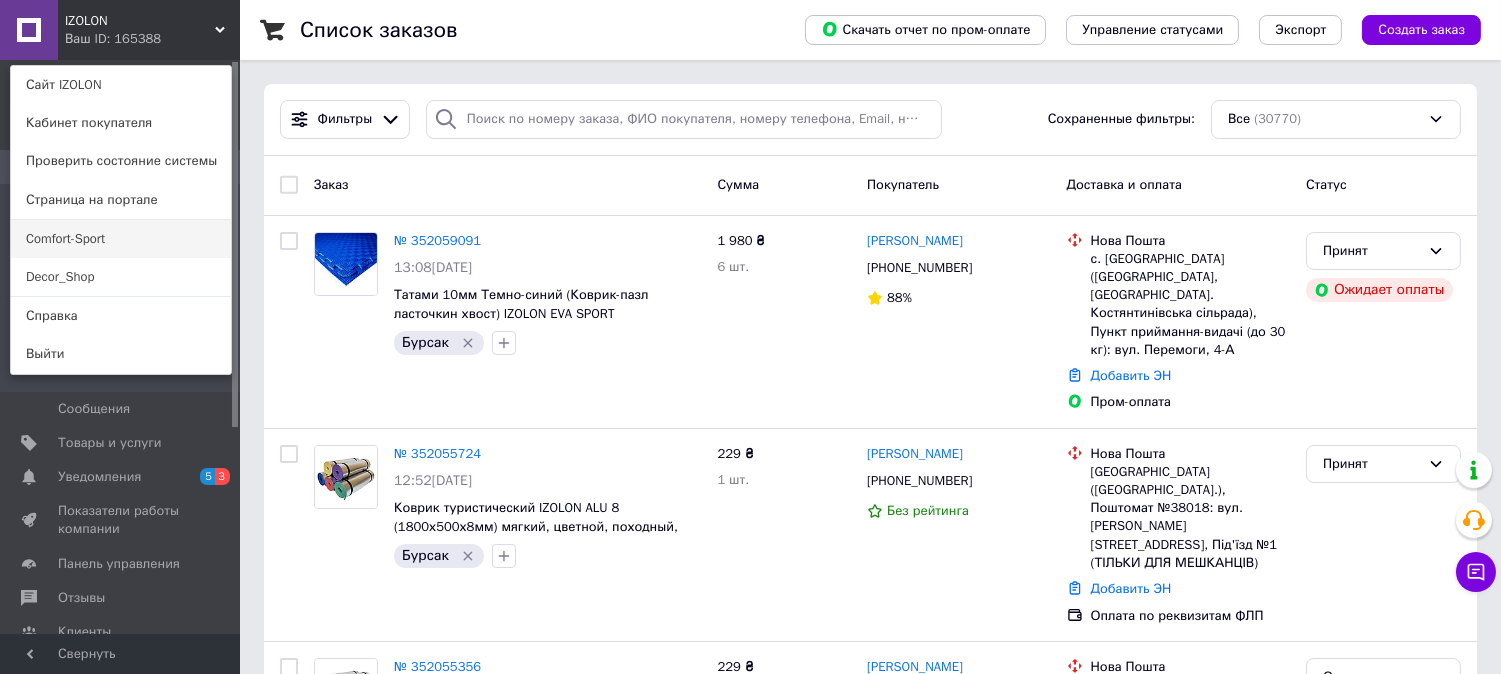 click on "Comfort-Sport" at bounding box center [121, 239] 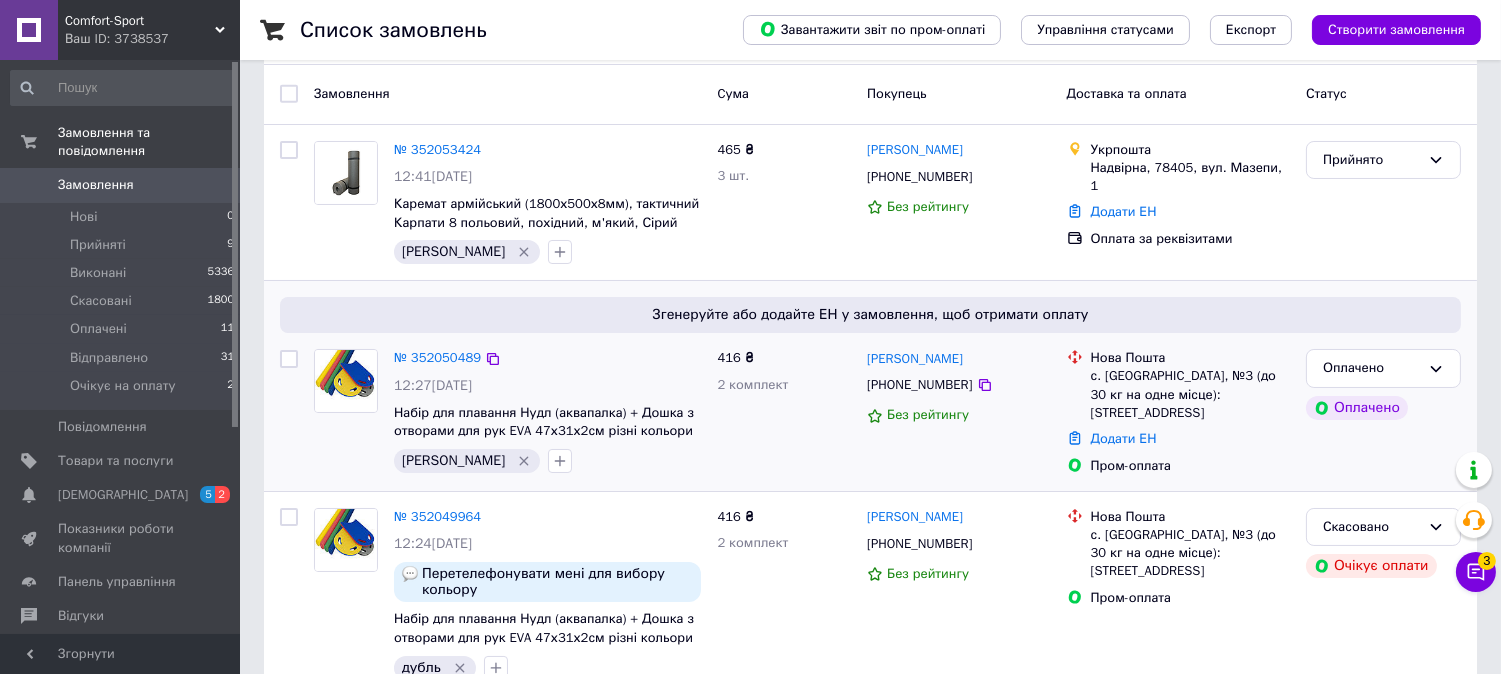 scroll, scrollTop: 0, scrollLeft: 0, axis: both 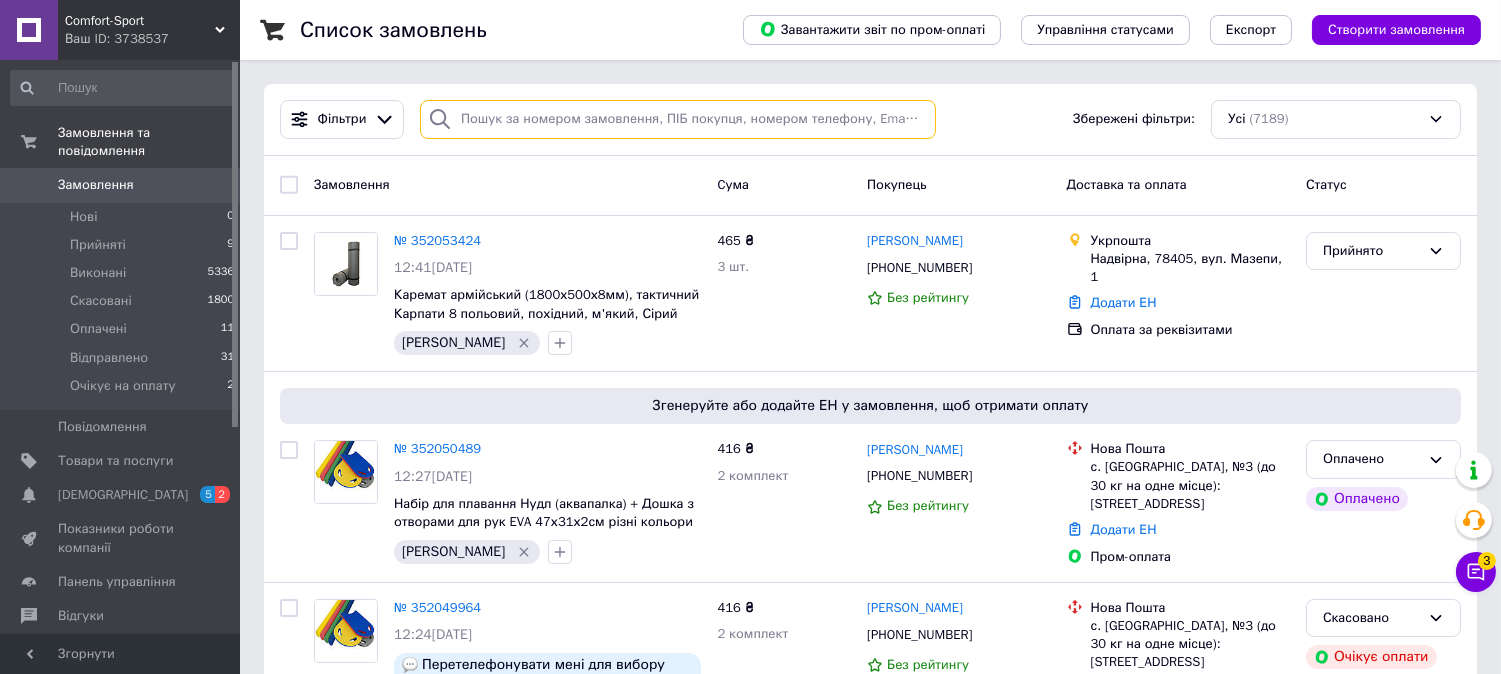 click at bounding box center [678, 119] 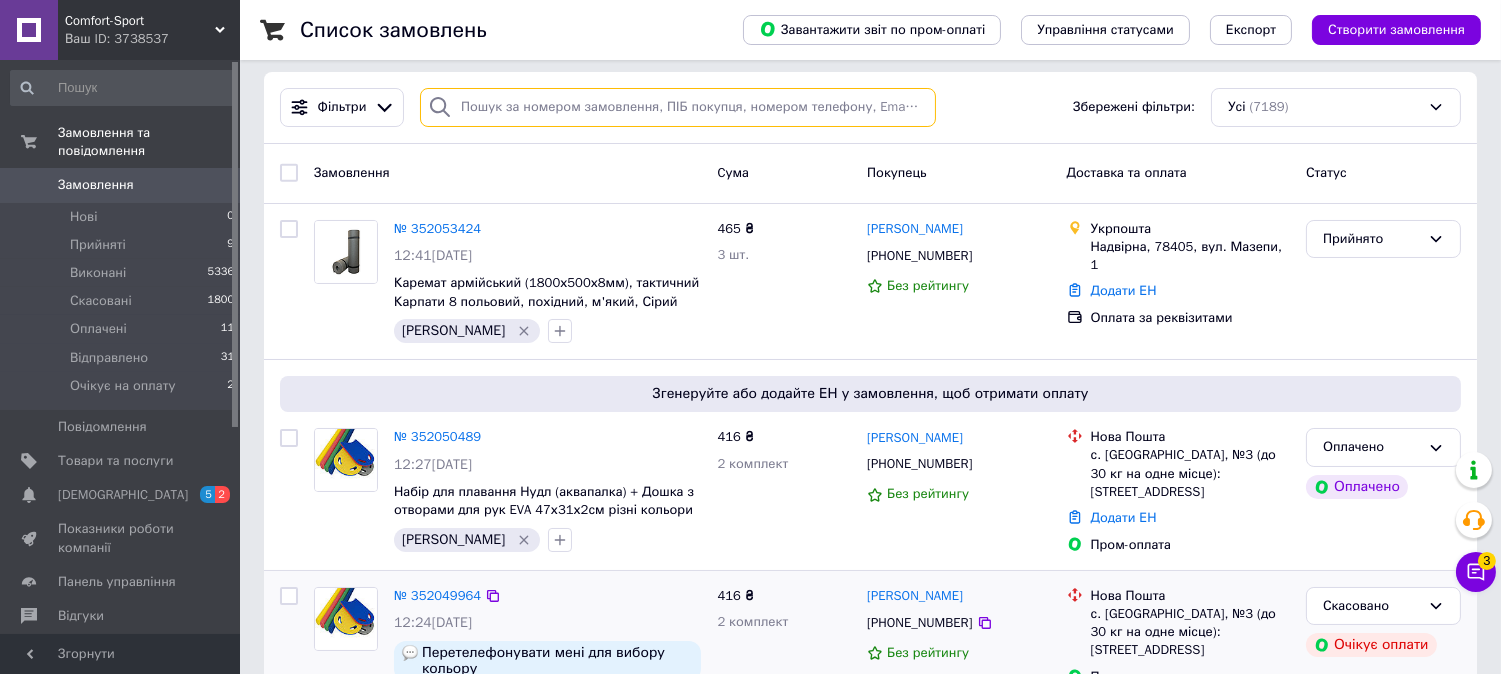 scroll, scrollTop: 0, scrollLeft: 0, axis: both 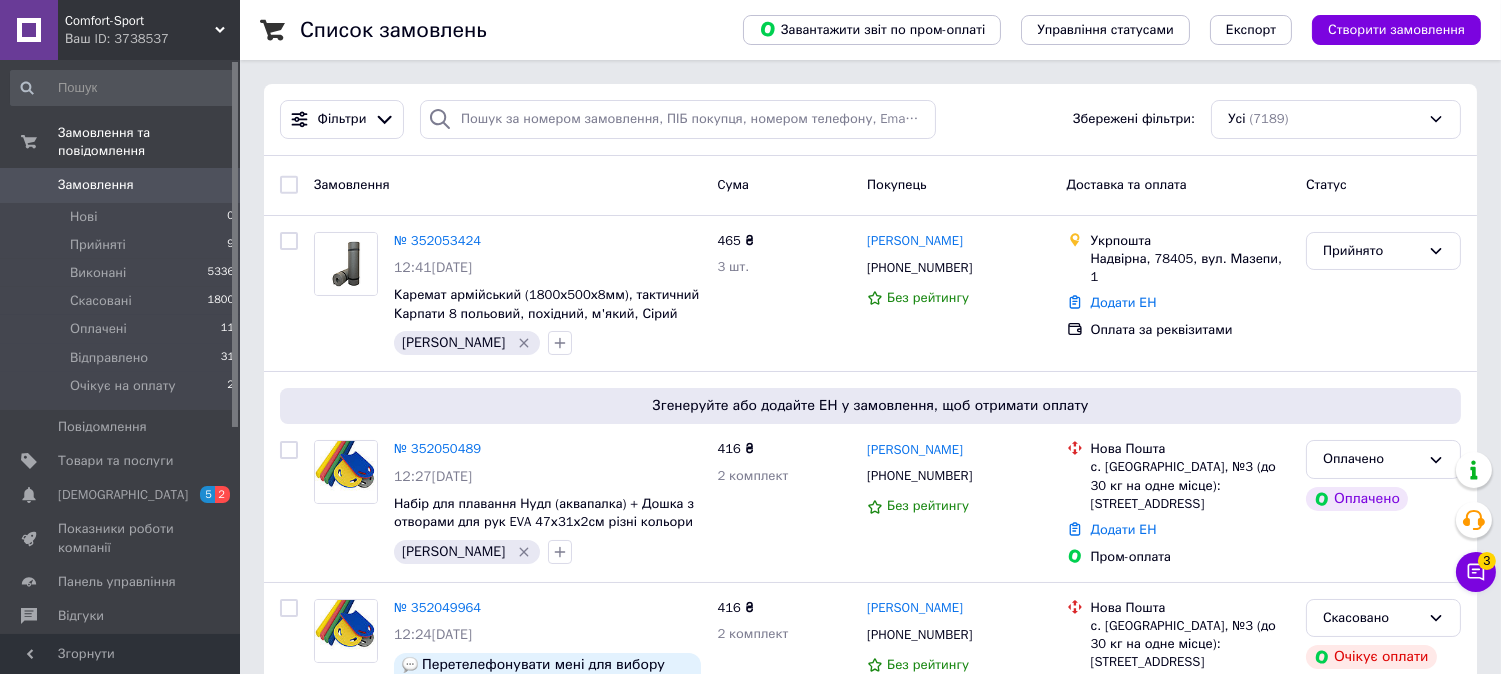 click on "Ваш ID: 3738537" at bounding box center [152, 39] 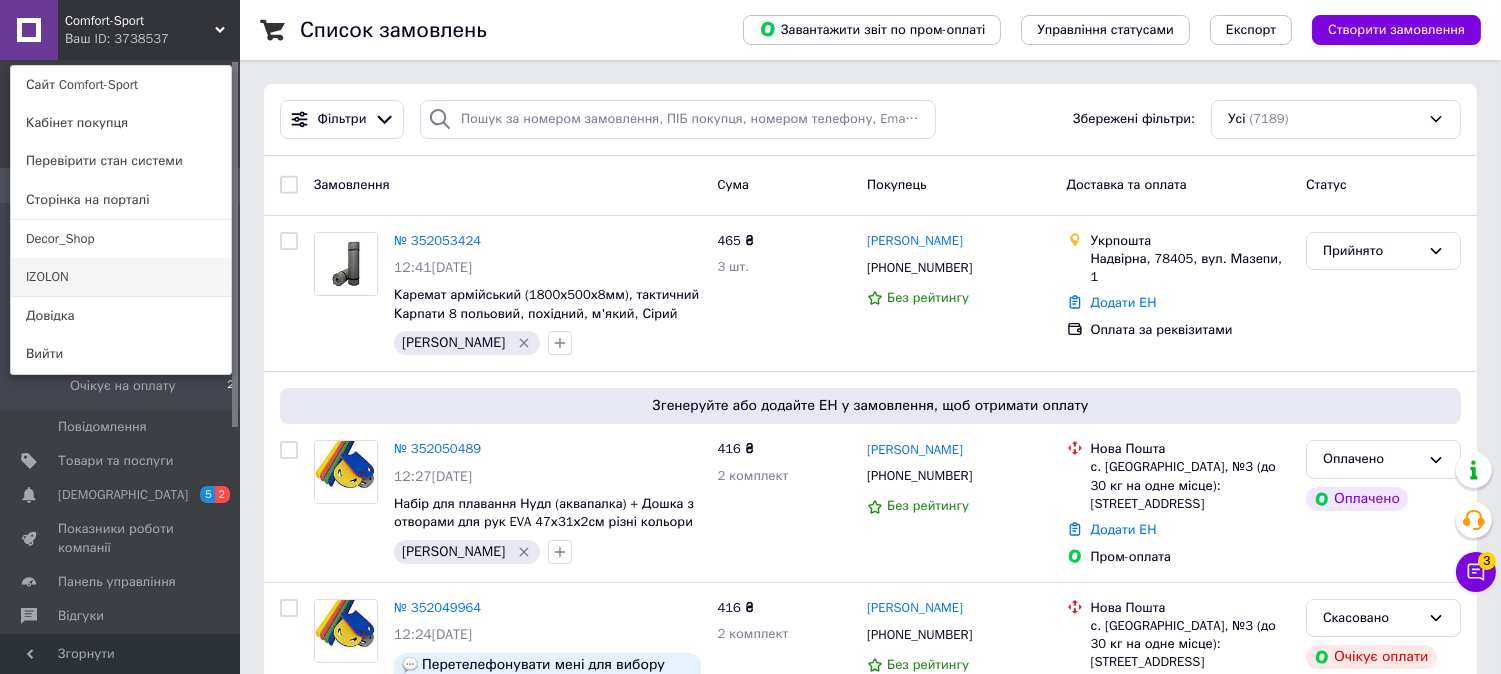 click on "IZOLON" at bounding box center (121, 277) 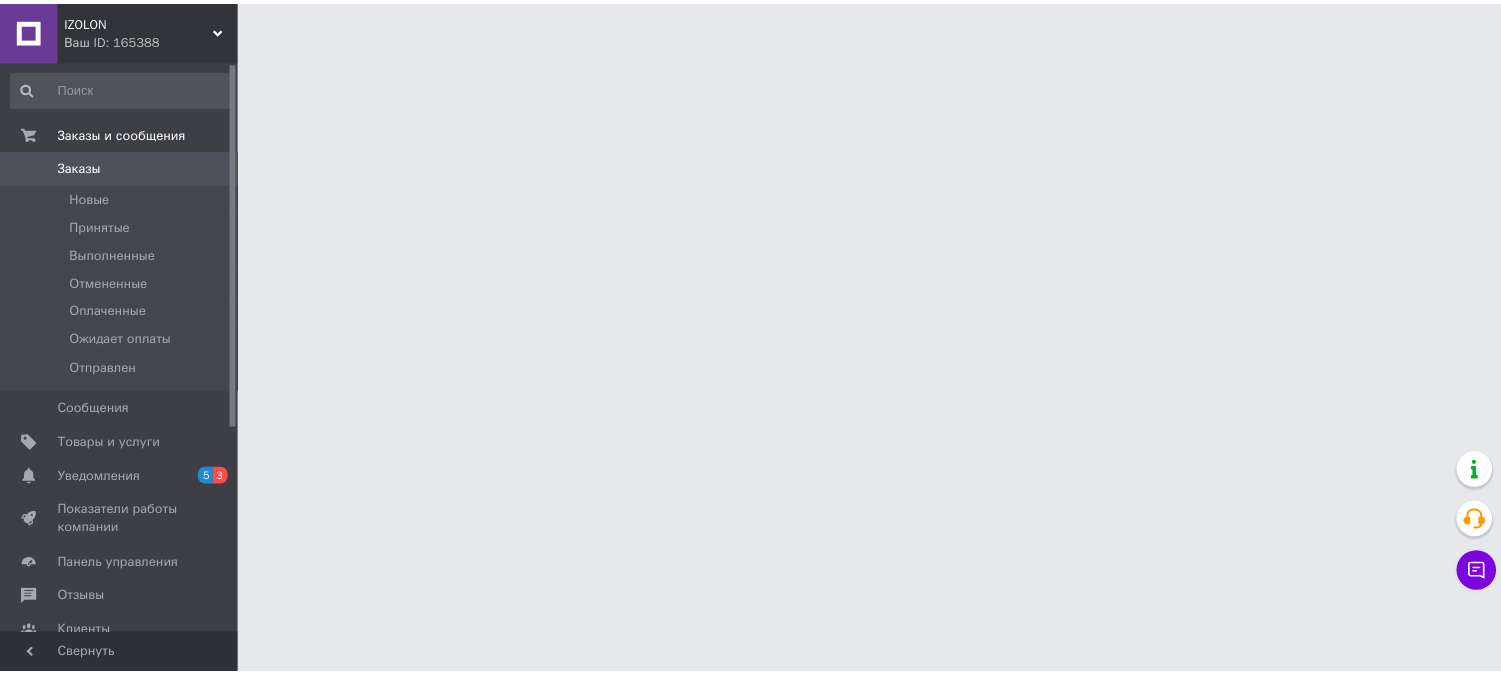 scroll, scrollTop: 0, scrollLeft: 0, axis: both 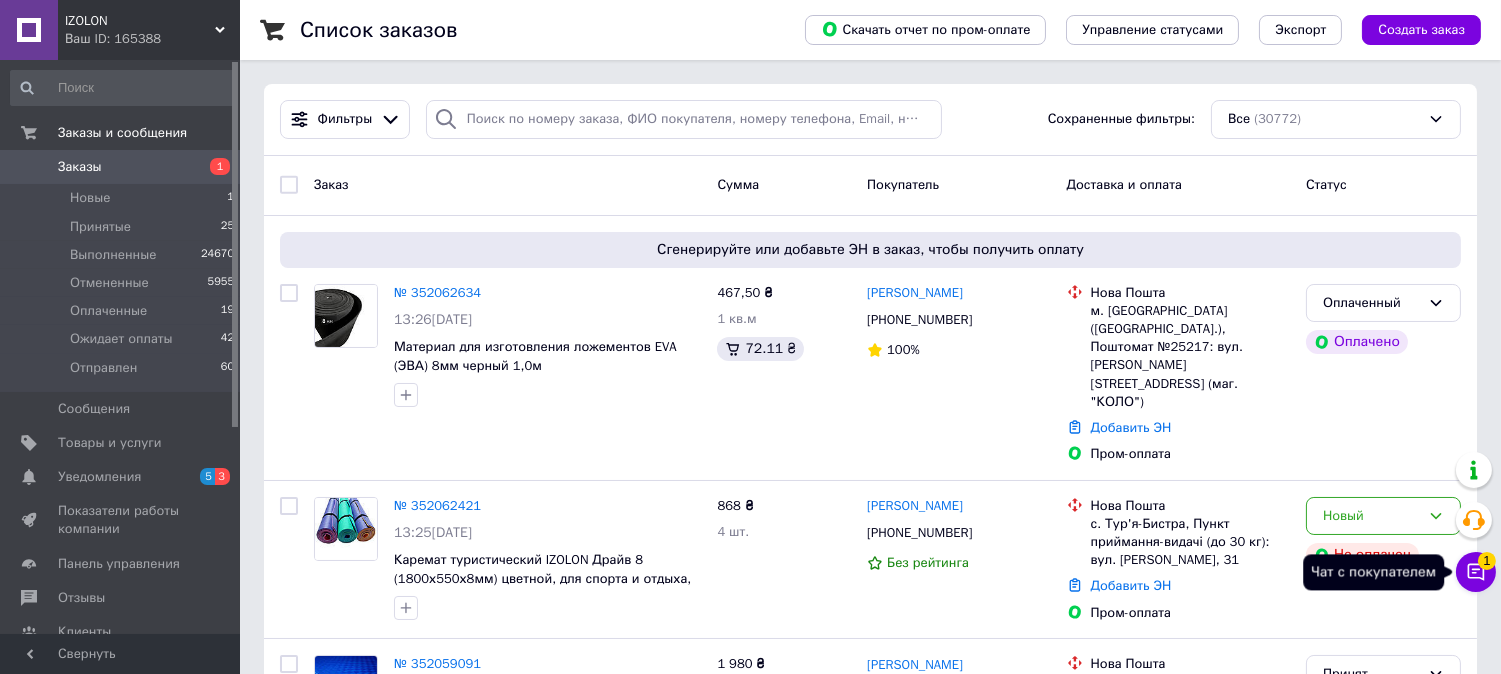 click 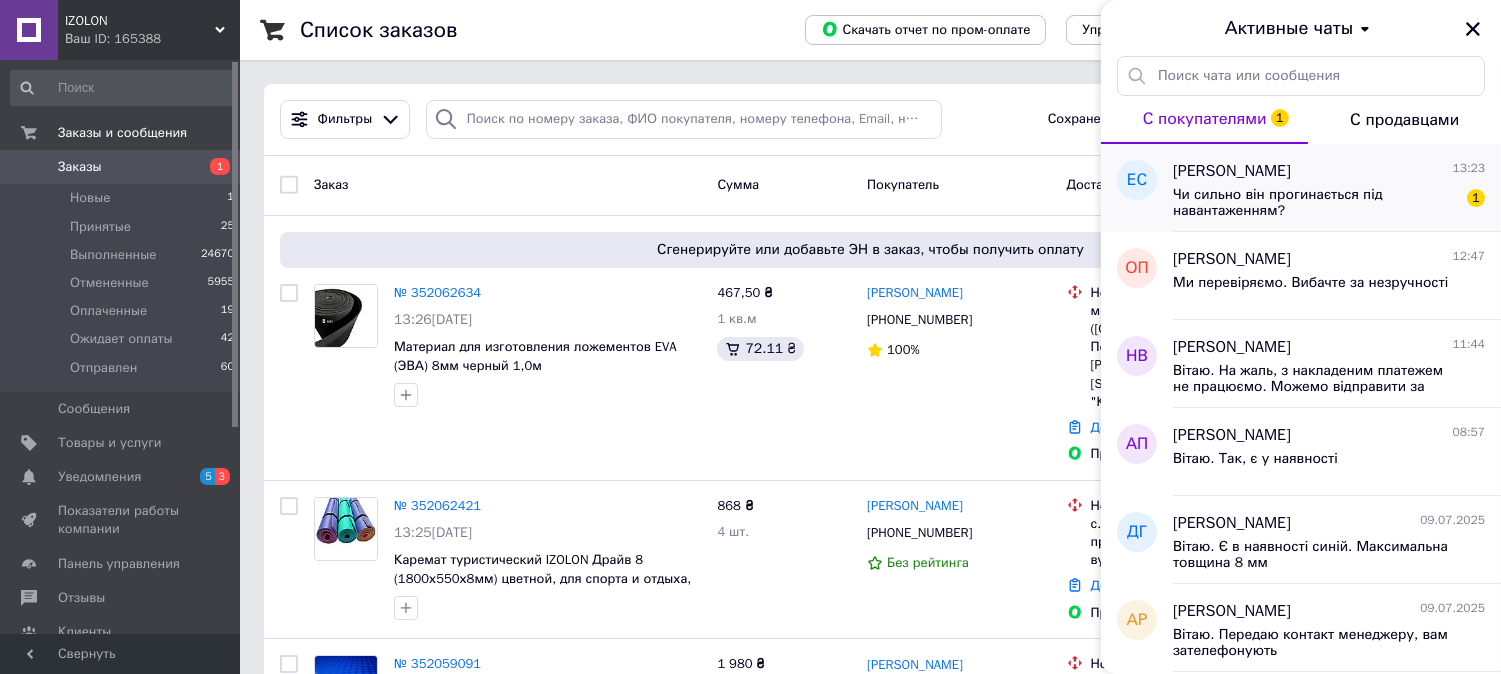 click on "Чи сильно він прогинається під навантаженням? 1" at bounding box center [1329, 201] 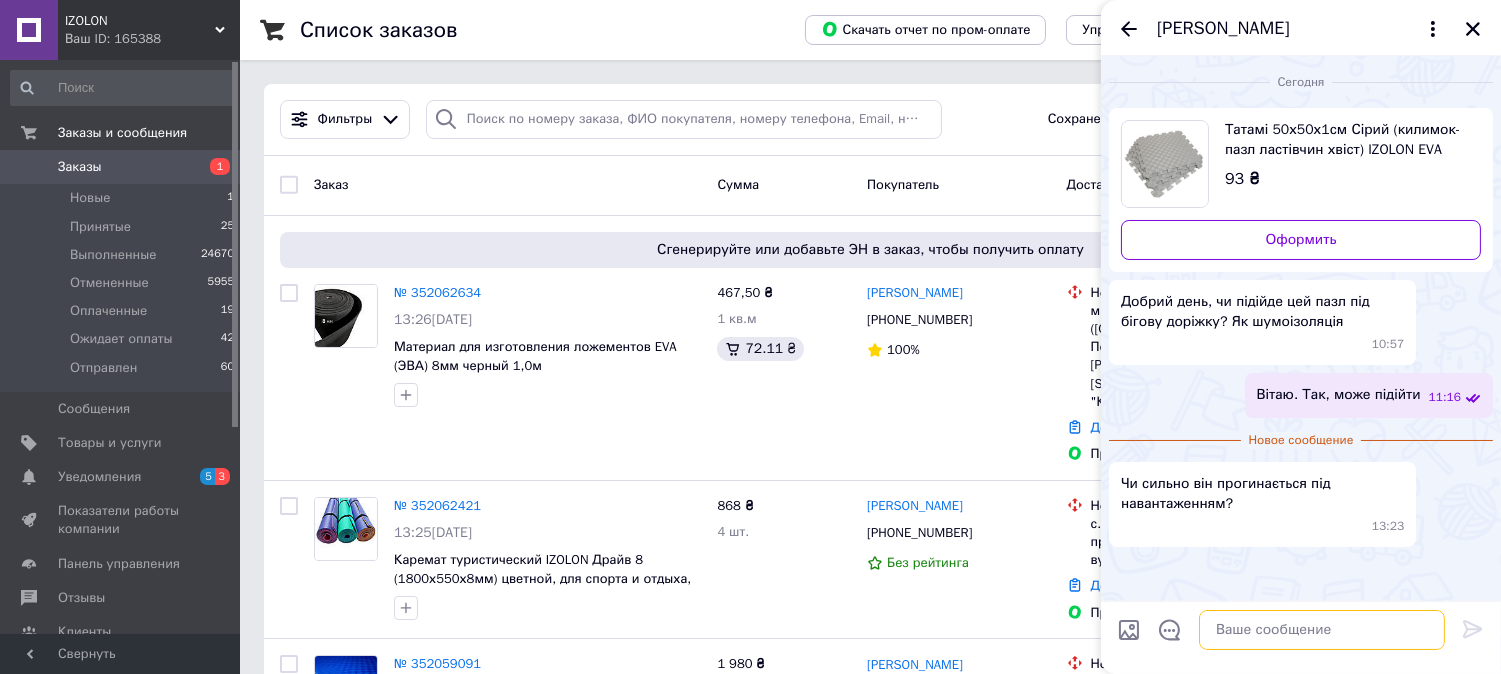 click at bounding box center (1322, 630) 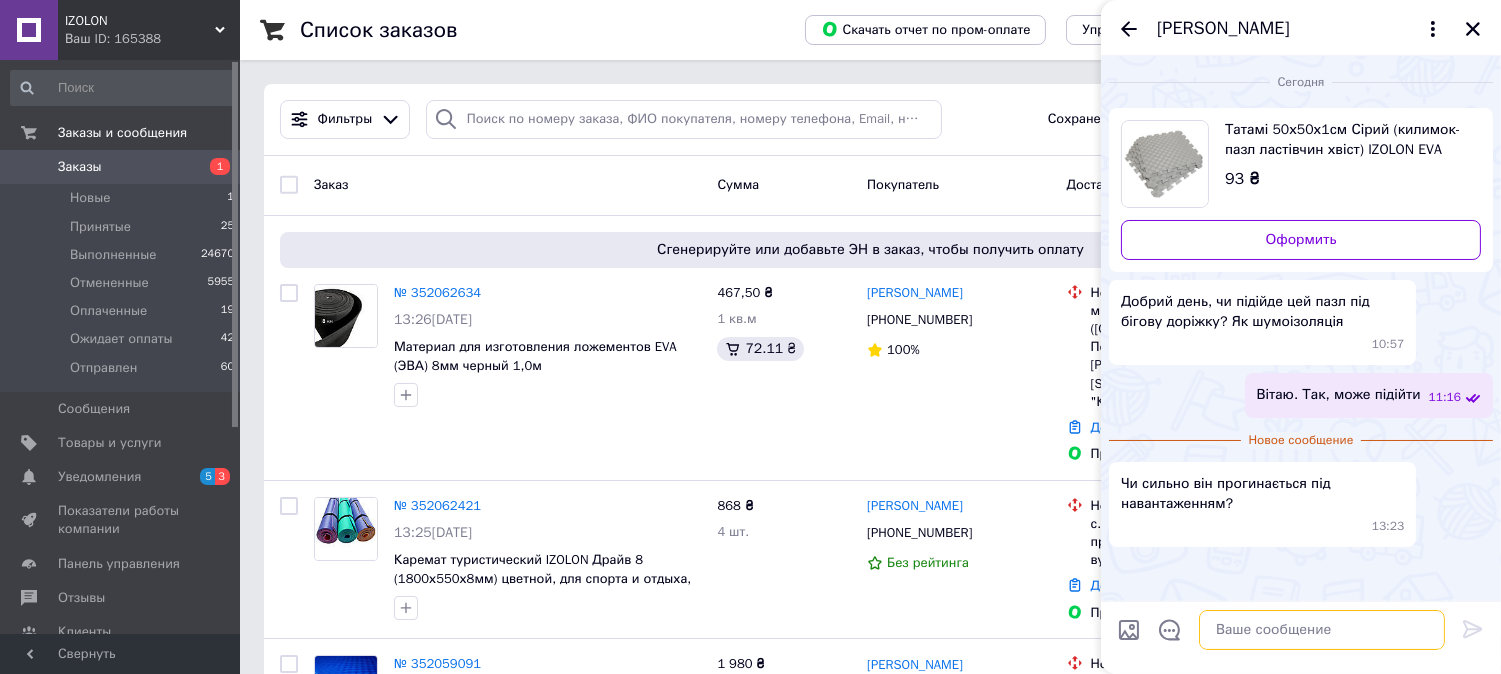 click at bounding box center [1322, 630] 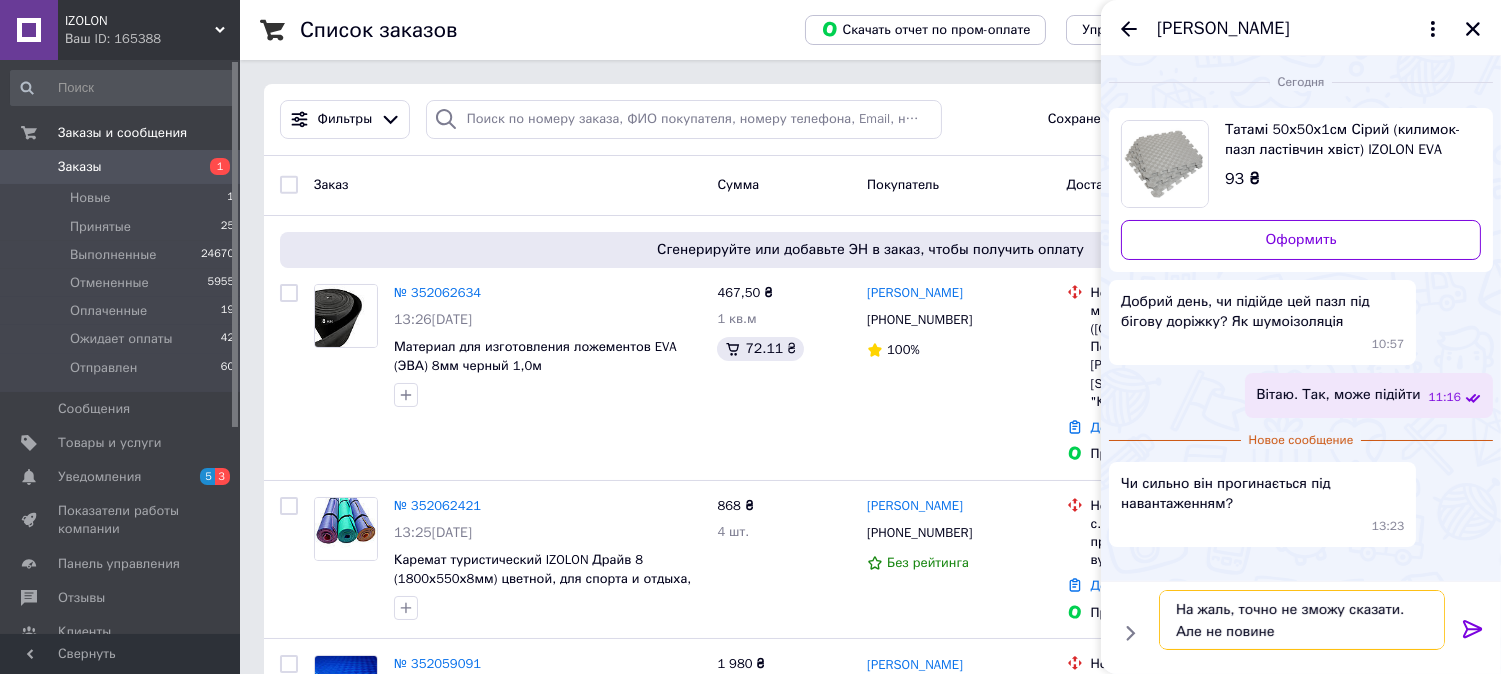 type on "На жаль, точно не зможу сказати. Але не повинен" 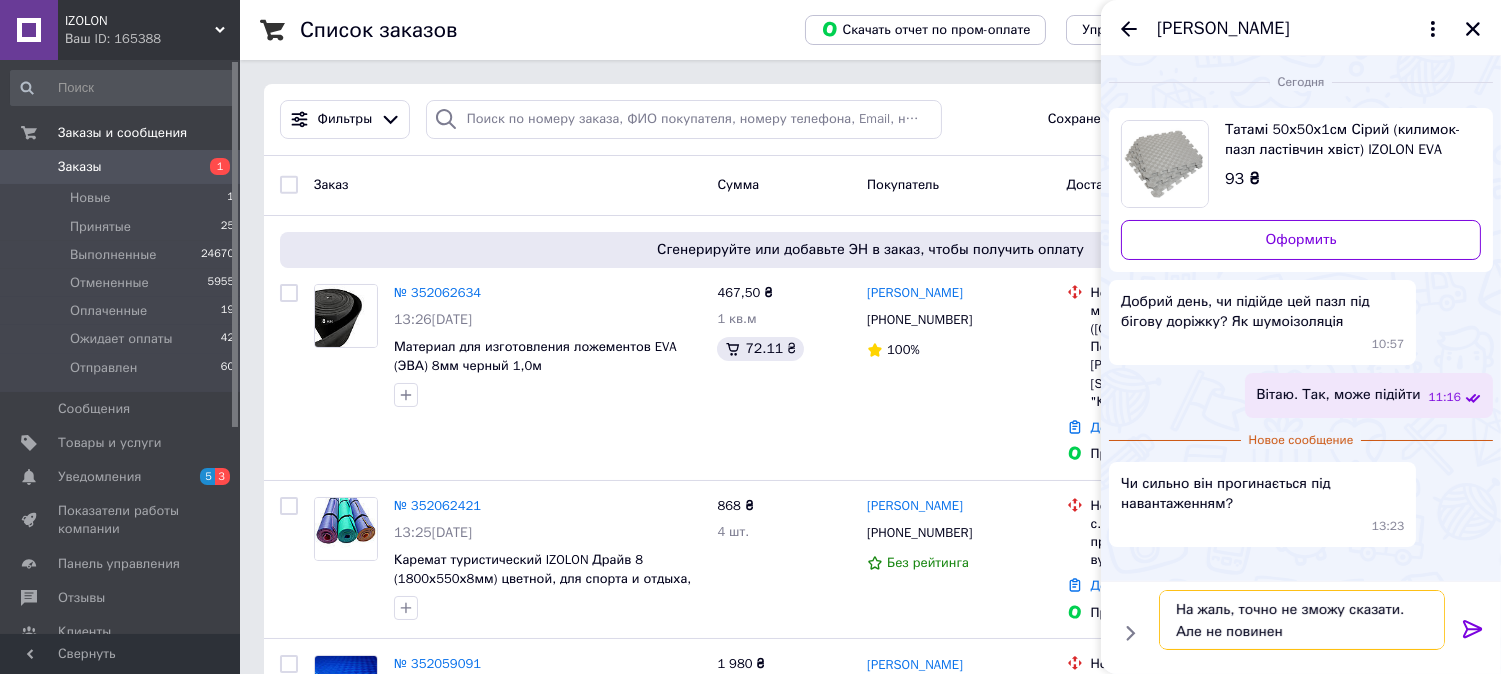 type 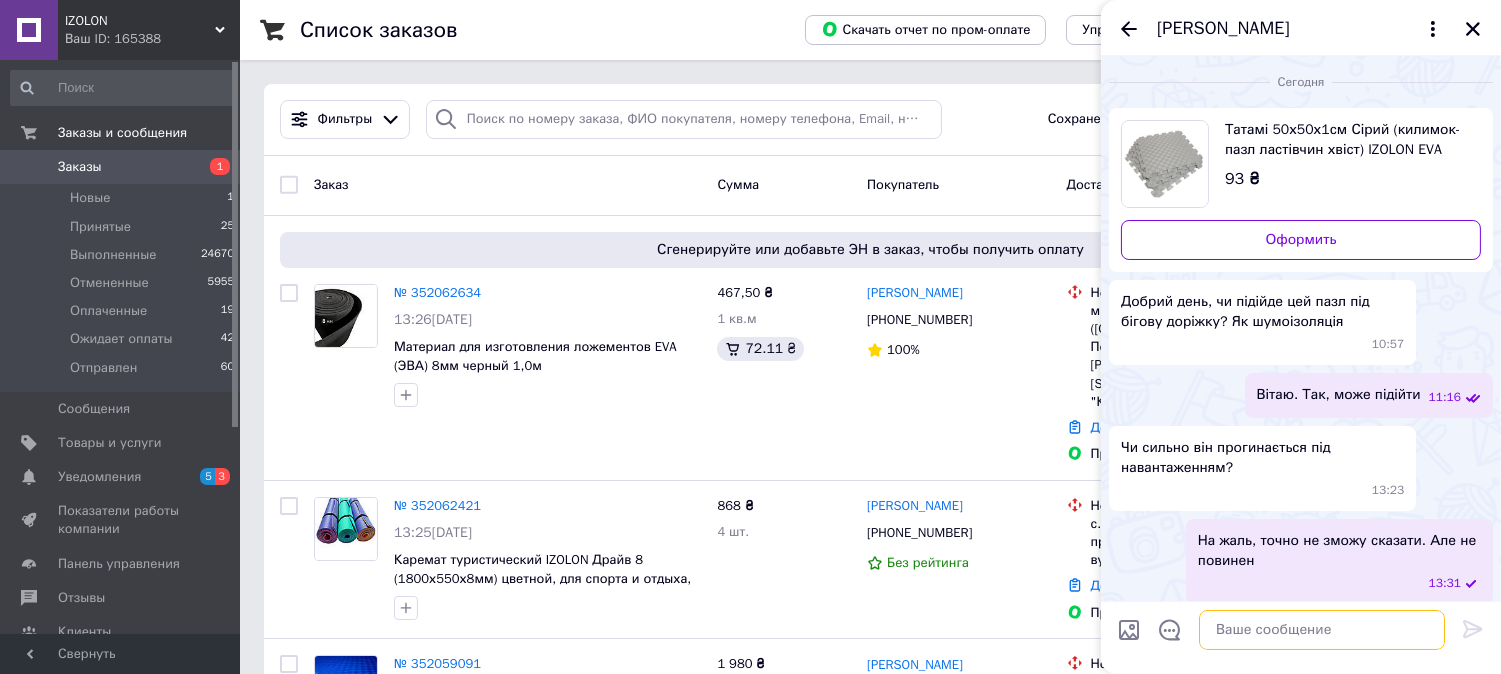 scroll, scrollTop: 11, scrollLeft: 0, axis: vertical 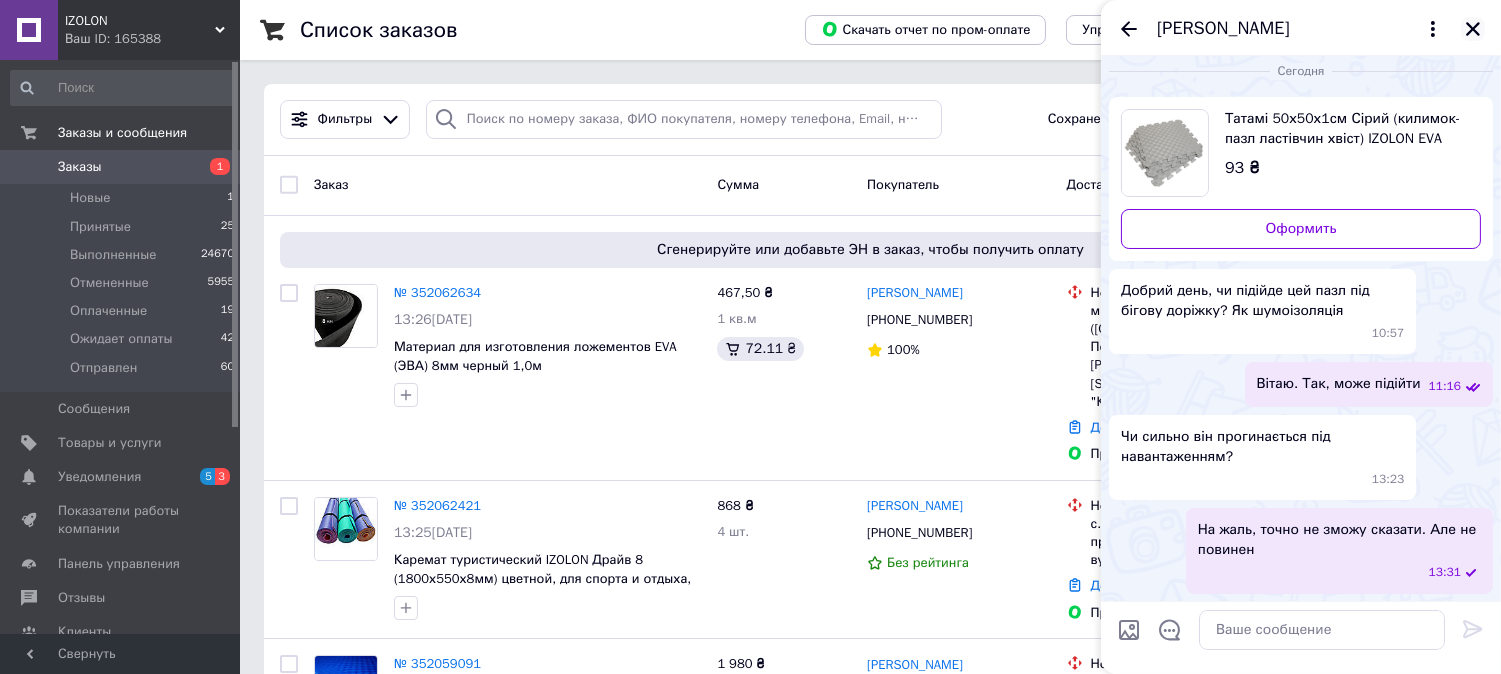 click at bounding box center (1473, 29) 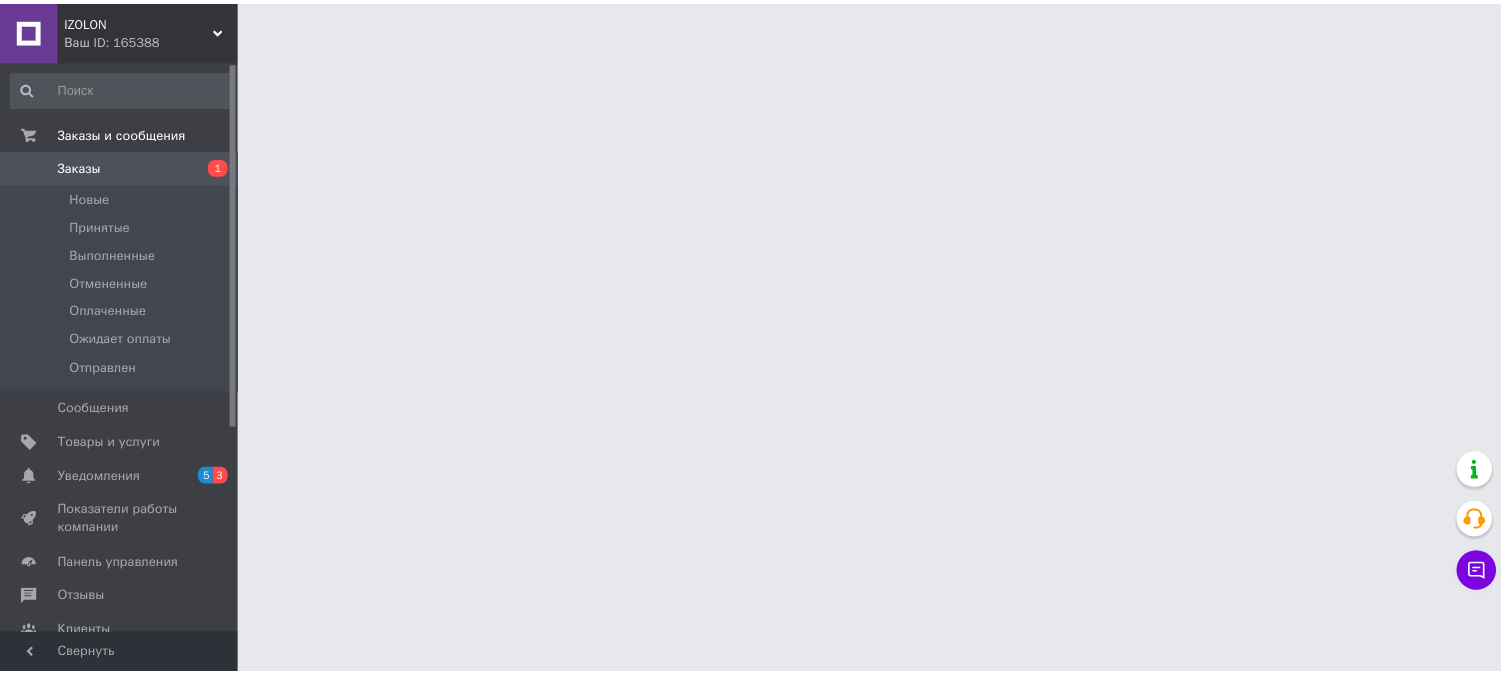 scroll, scrollTop: 0, scrollLeft: 0, axis: both 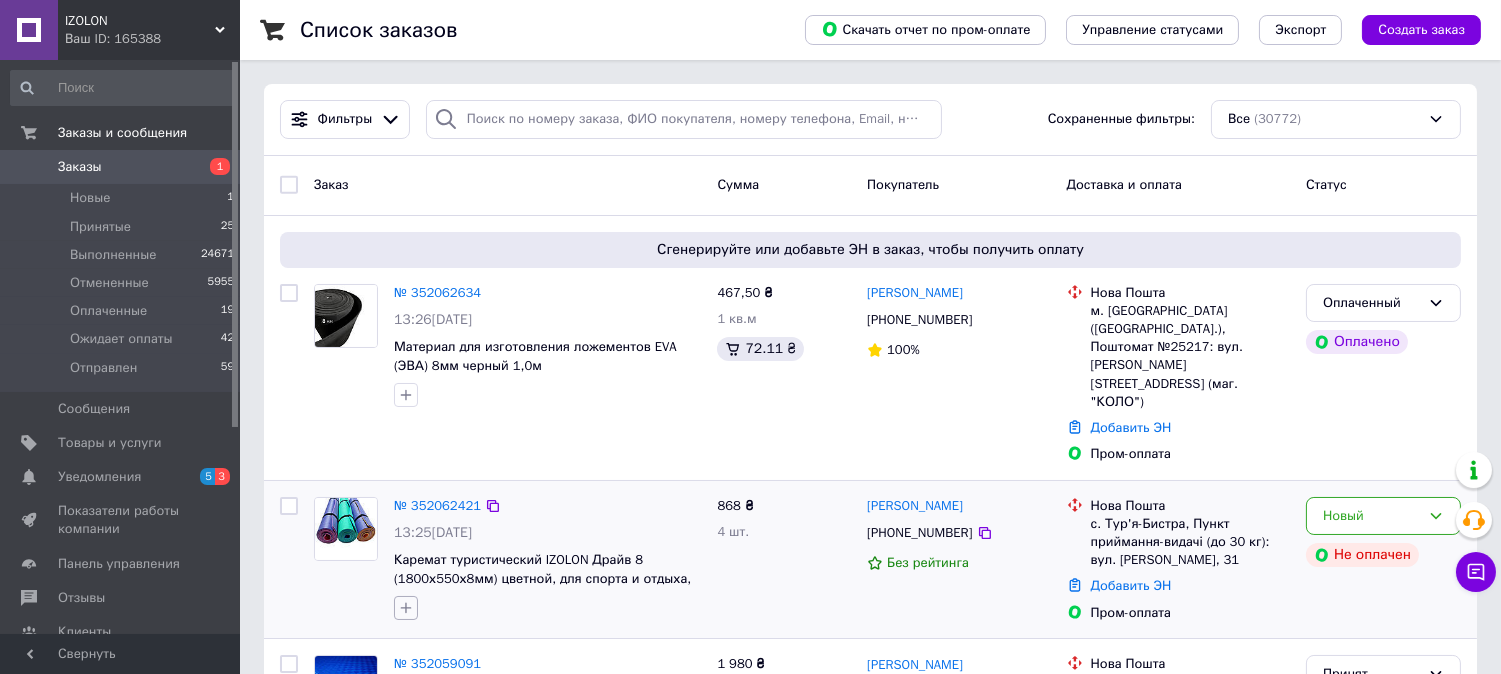 click at bounding box center (406, 608) 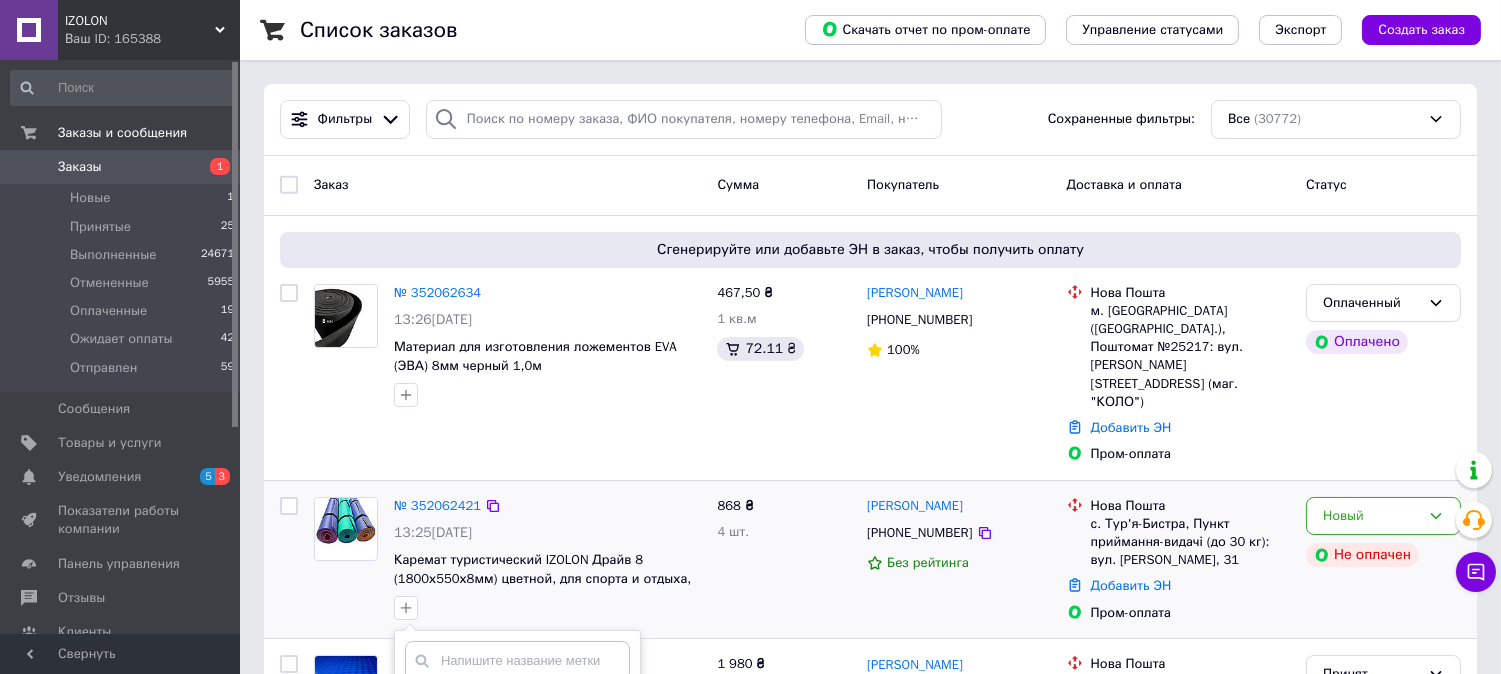 scroll, scrollTop: 222, scrollLeft: 0, axis: vertical 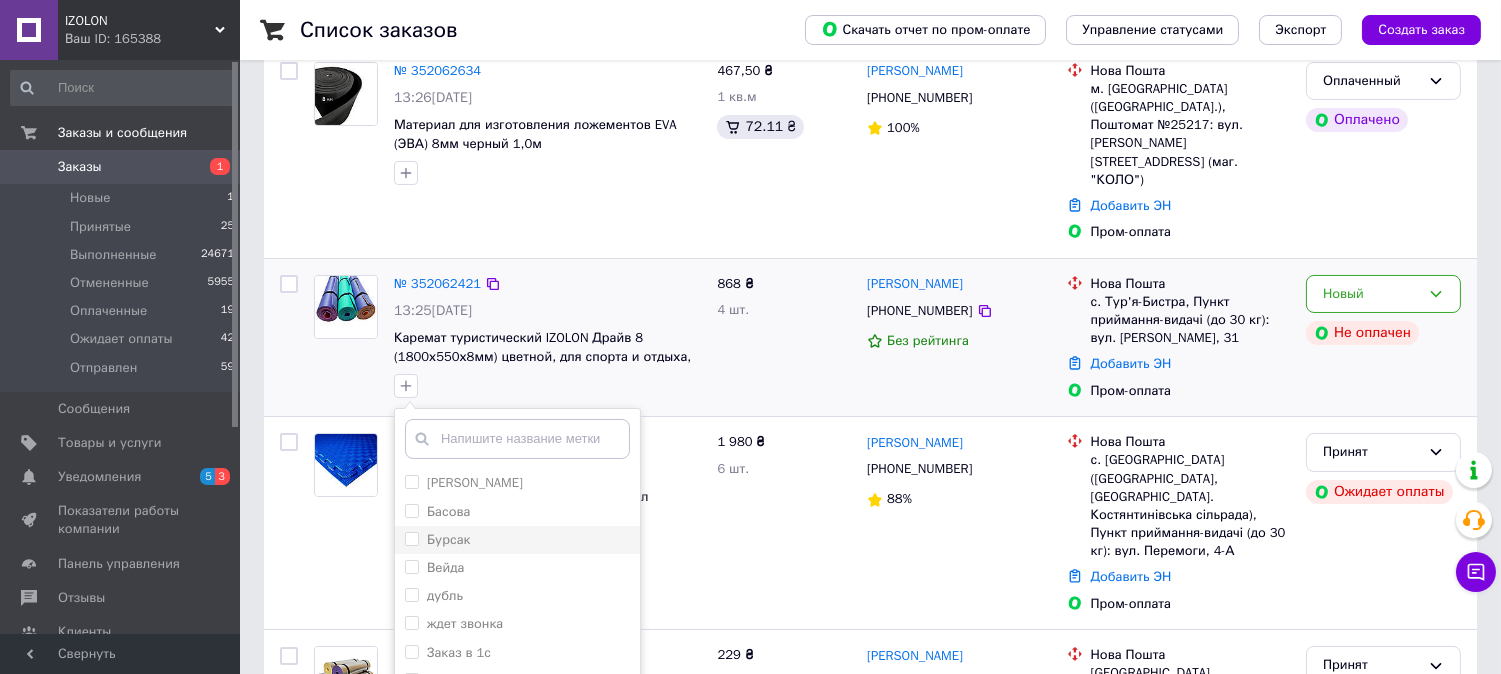 click on "Бурсак" at bounding box center (411, 538) 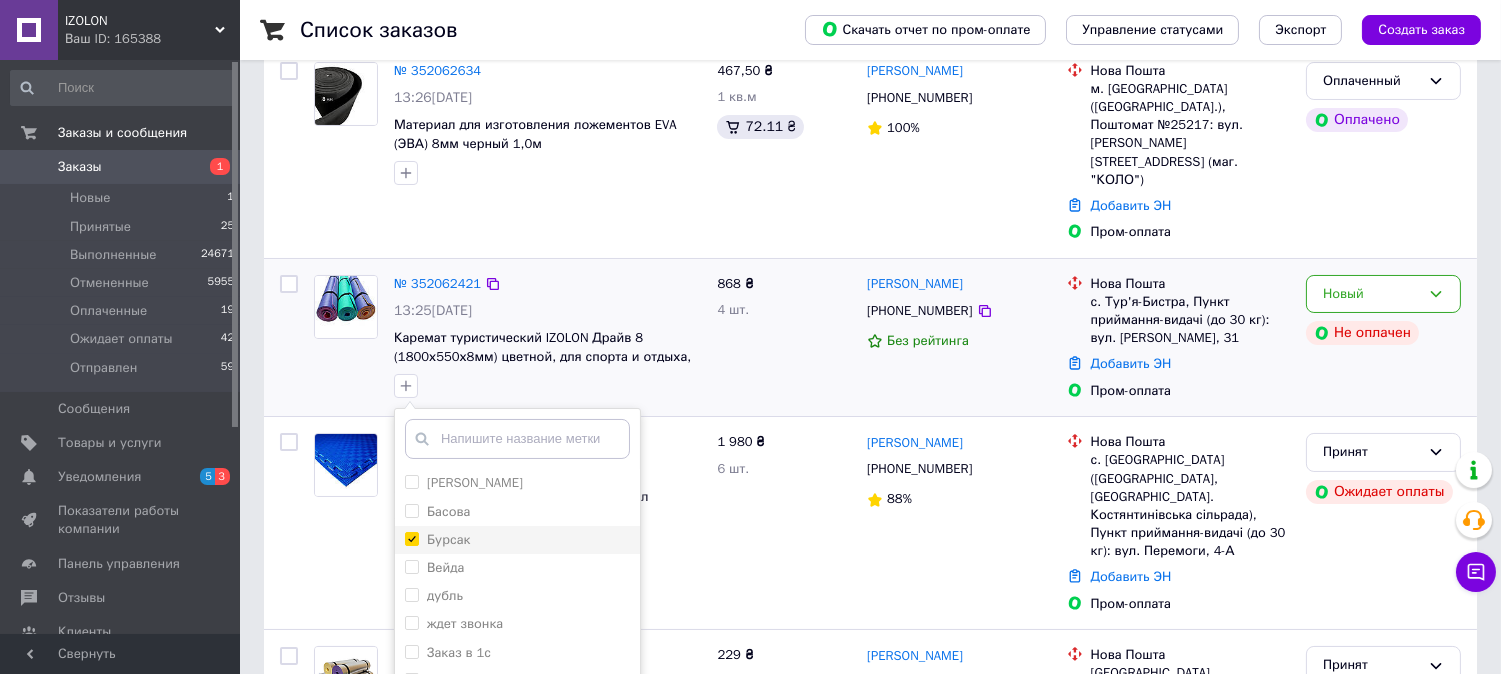 checkbox on "true" 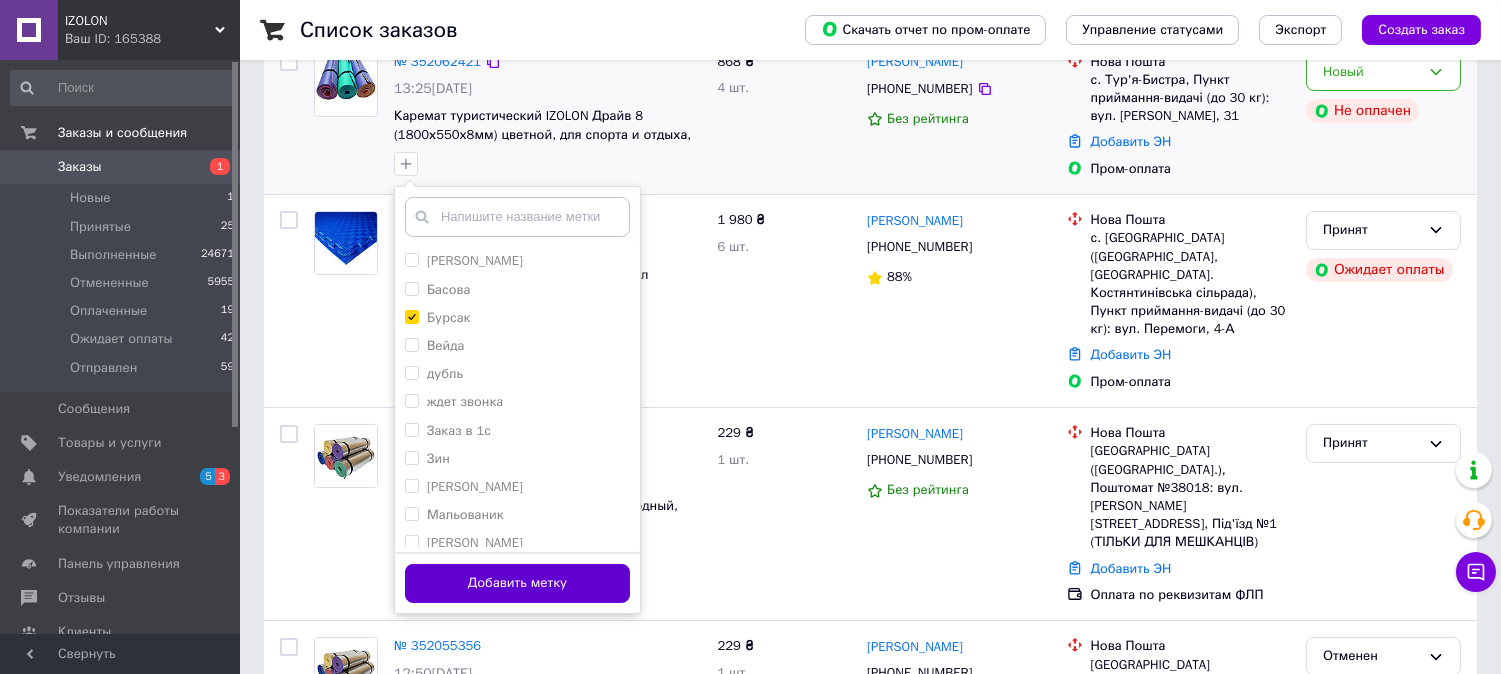click on "Добавить метку" at bounding box center (517, 583) 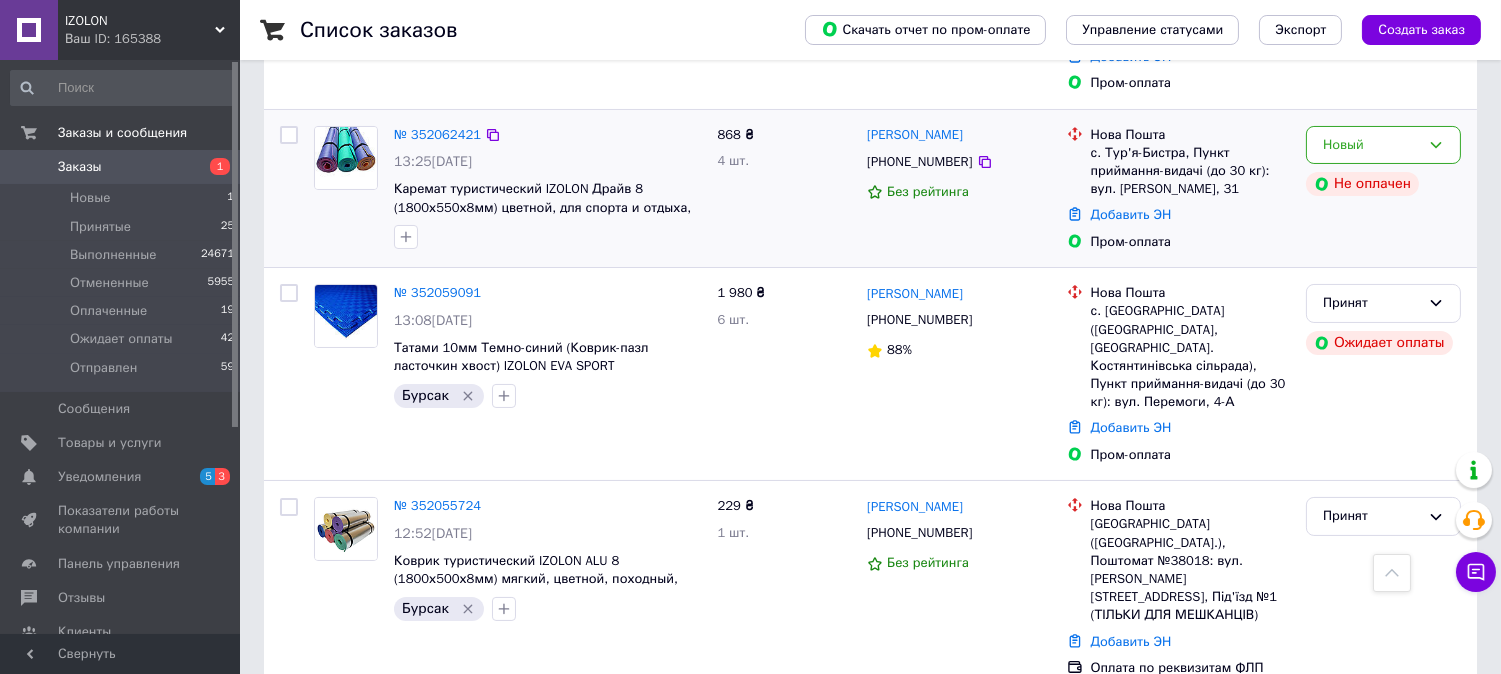 scroll, scrollTop: 222, scrollLeft: 0, axis: vertical 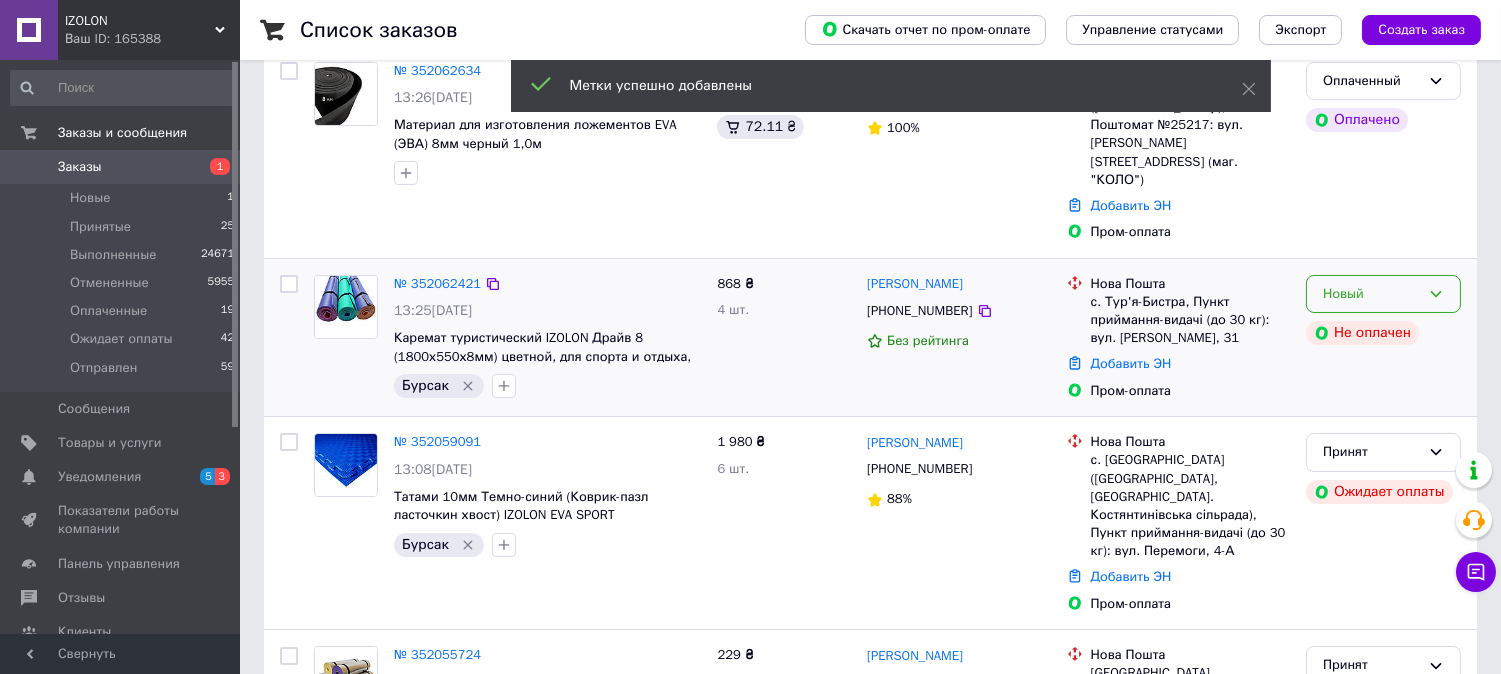 click on "Новый" at bounding box center (1383, 294) 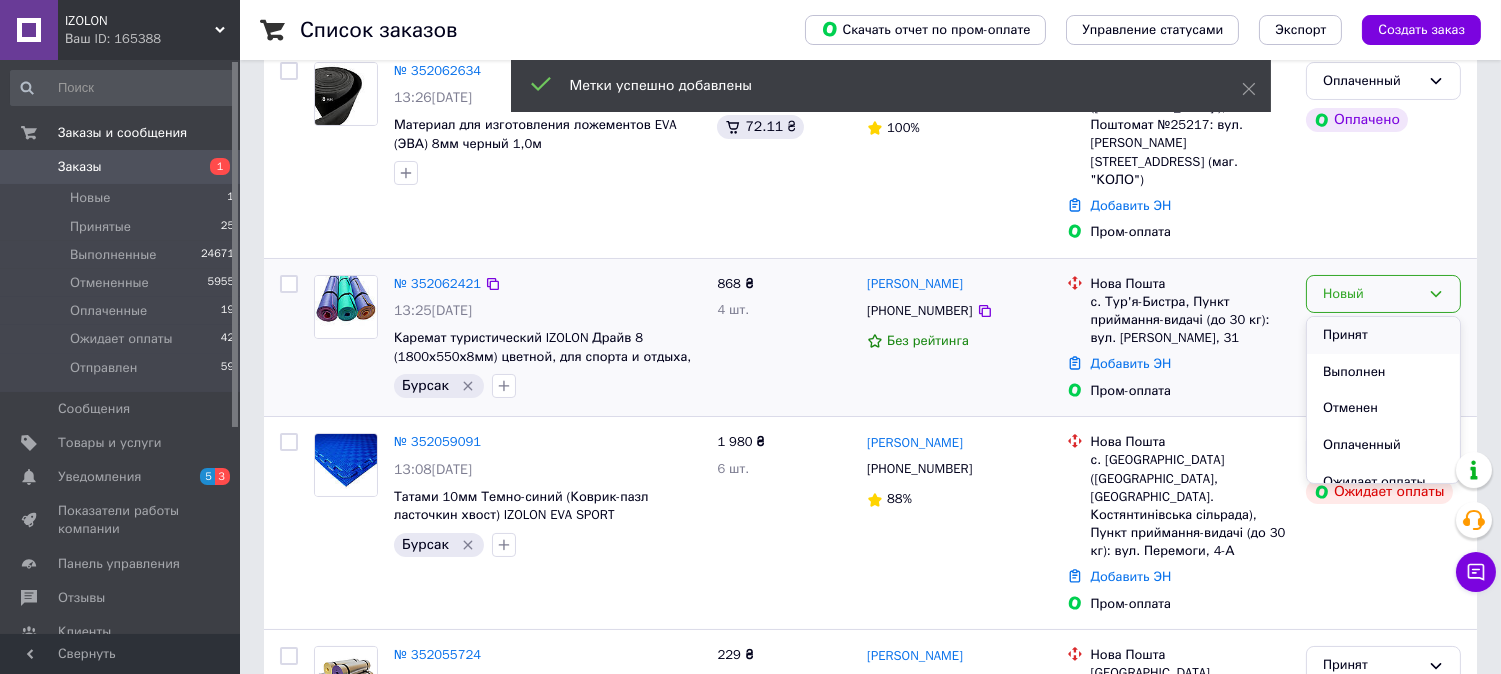 click on "Принят" at bounding box center [1383, 335] 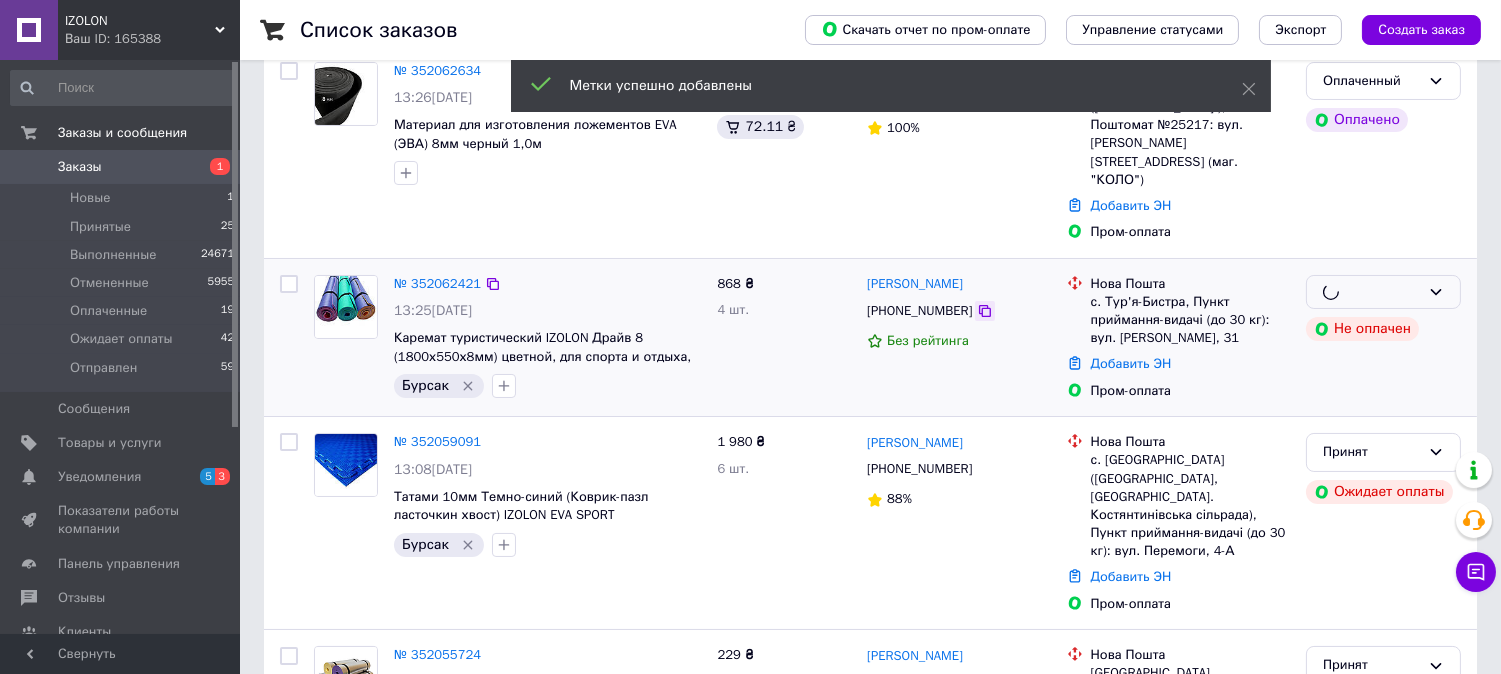 click on "Заказ Сумма Покупатель Доставка и оплата Статус Сгенерируйте или добавьте ЭН в заказ, чтобы получить оплату № 352062634 13:26[DATE] Материал для изготовления ложементов EVA (ЭВА) 8мм черный 1,0м 467,50 ₴ 1 кв.м 72.11 ₴ [PERSON_NAME] [PHONE_NUMBER] 100% Нова Пошта м. [GEOGRAPHIC_DATA] ([GEOGRAPHIC_DATA].), Поштомат №25217: вул. [PERSON_NAME][STREET_ADDRESS] (маг. "КОЛО") Добавить ЭН Пром-оплата Оплаченный Оплачено № 352062421 13:25[DATE] Каремат туристический IZOLON Драйв 8 (1800х550х8мм) цветной, для спорта и отдыха, походный мягкий в палатку Бурсак   868 ₴ 4 шт. [PERSON_NAME] [PHONE_NUMBER] Без рейтинга Нова Пошта № 352059091" at bounding box center [870, 2069] 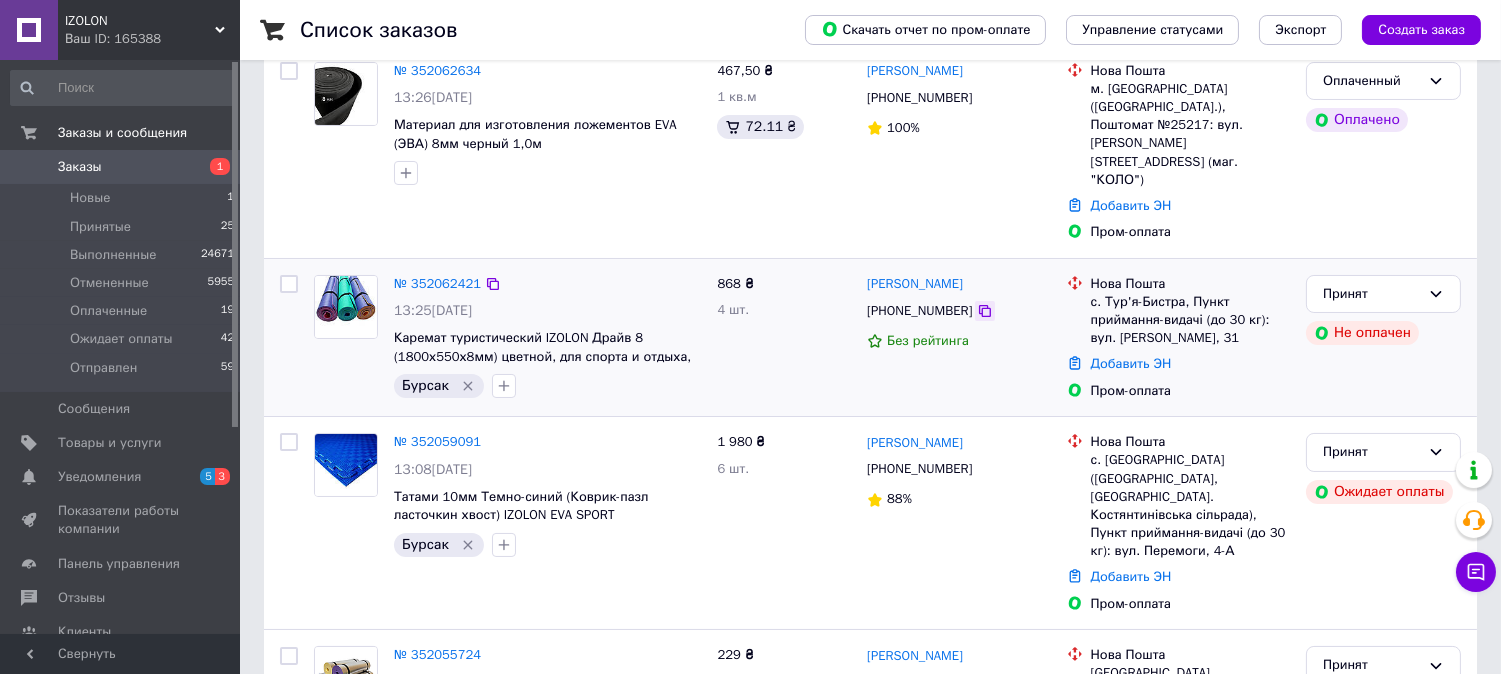 click 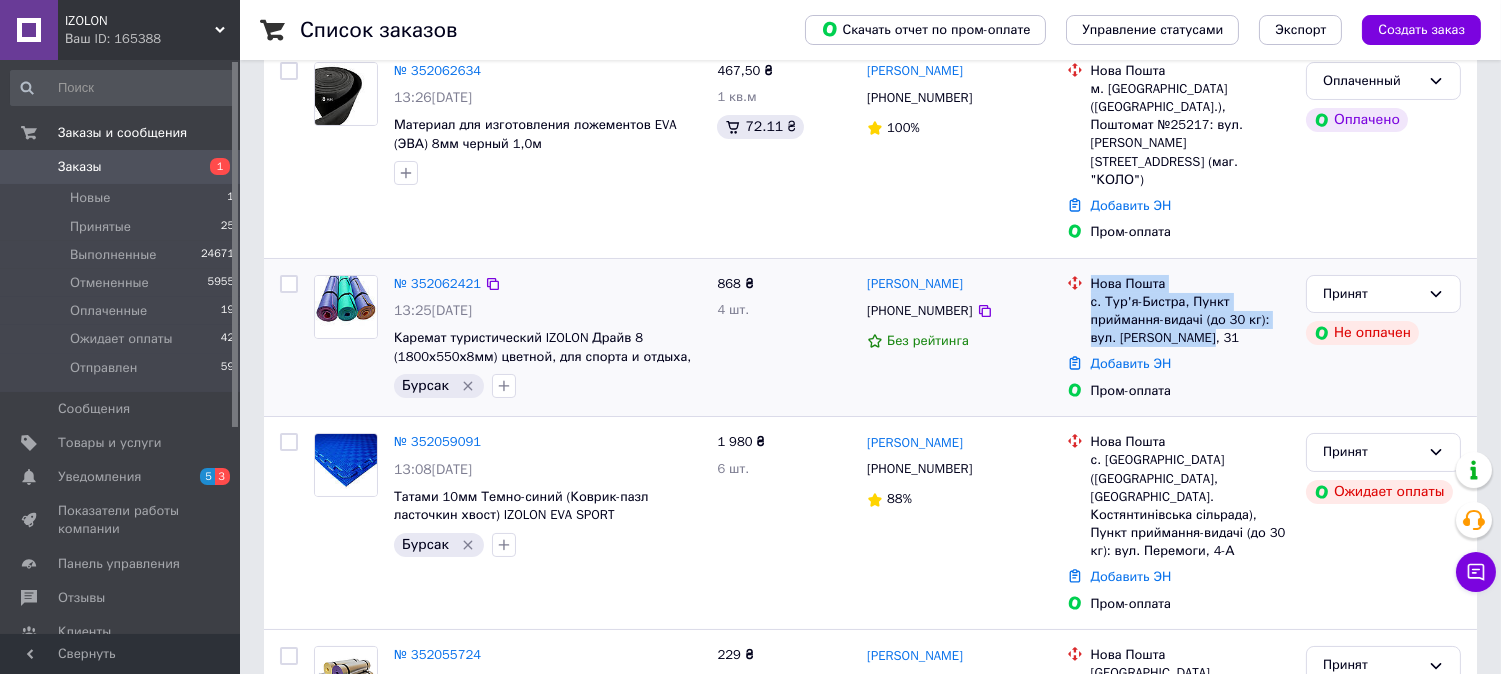 drag, startPoint x: 1186, startPoint y: 283, endPoint x: 1092, endPoint y: 221, distance: 112.60551 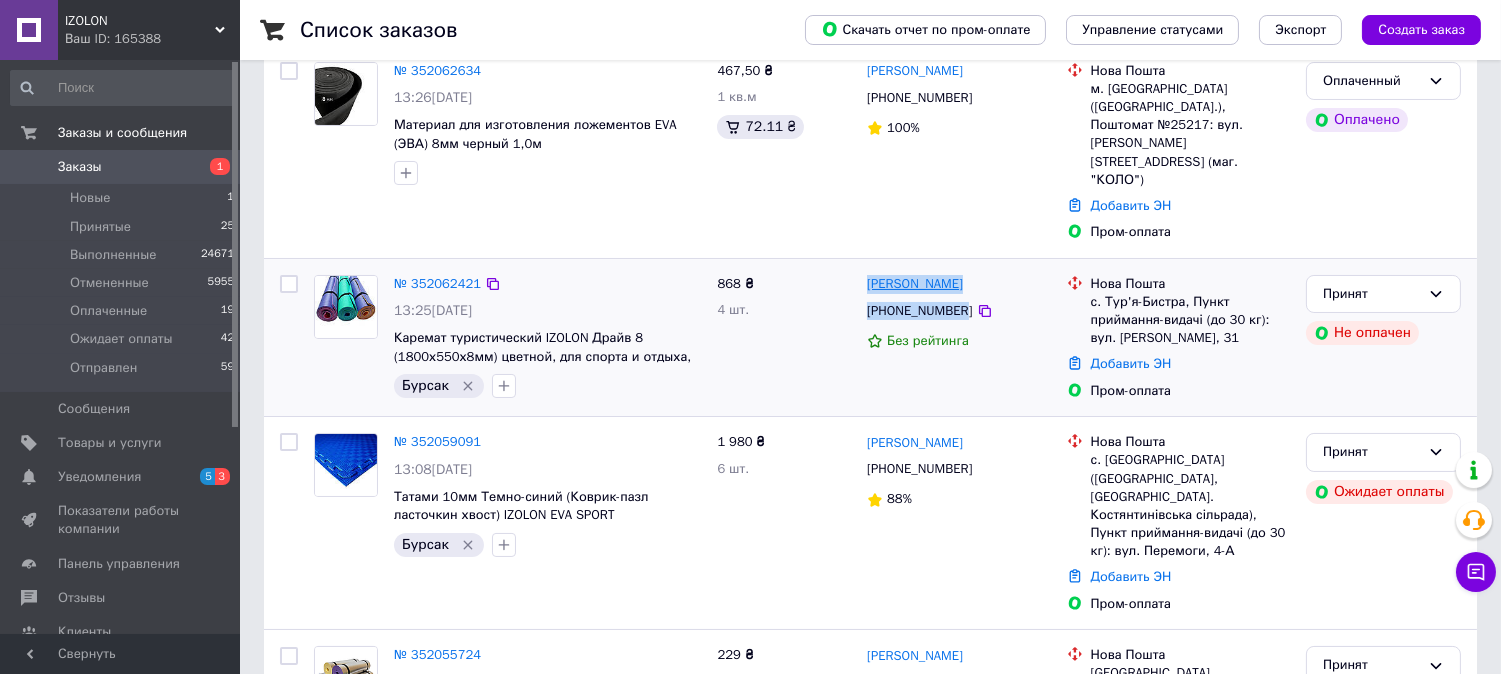 drag, startPoint x: 958, startPoint y: 255, endPoint x: 866, endPoint y: 232, distance: 94.83143 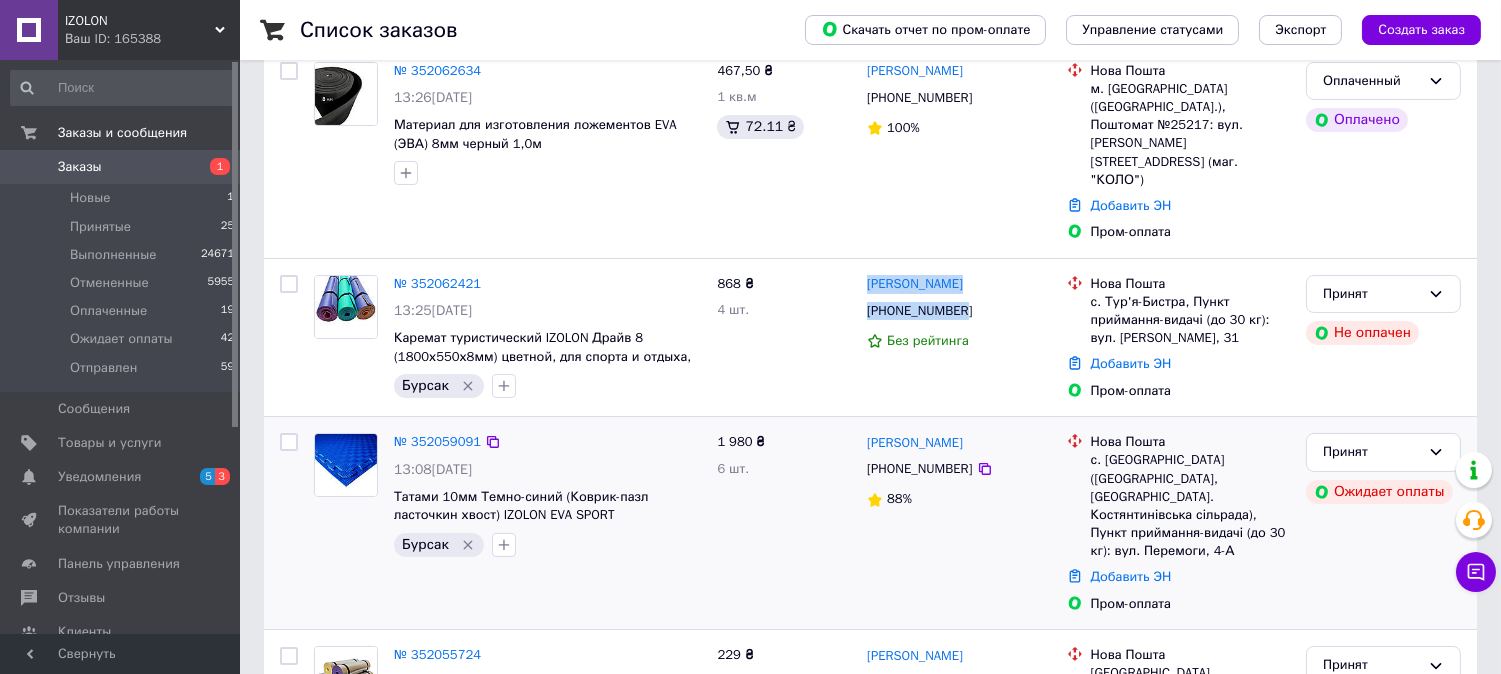 copy on "оксана лизанець +380667932104" 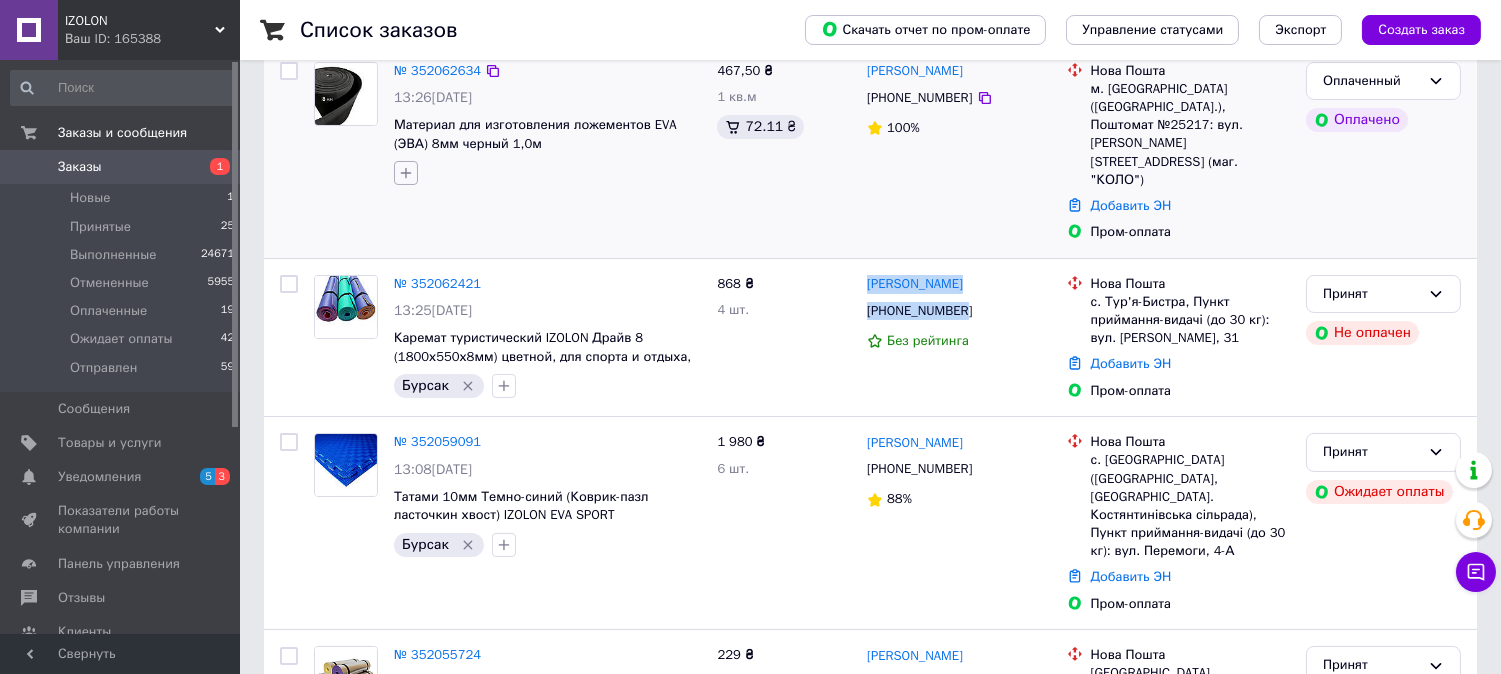 click 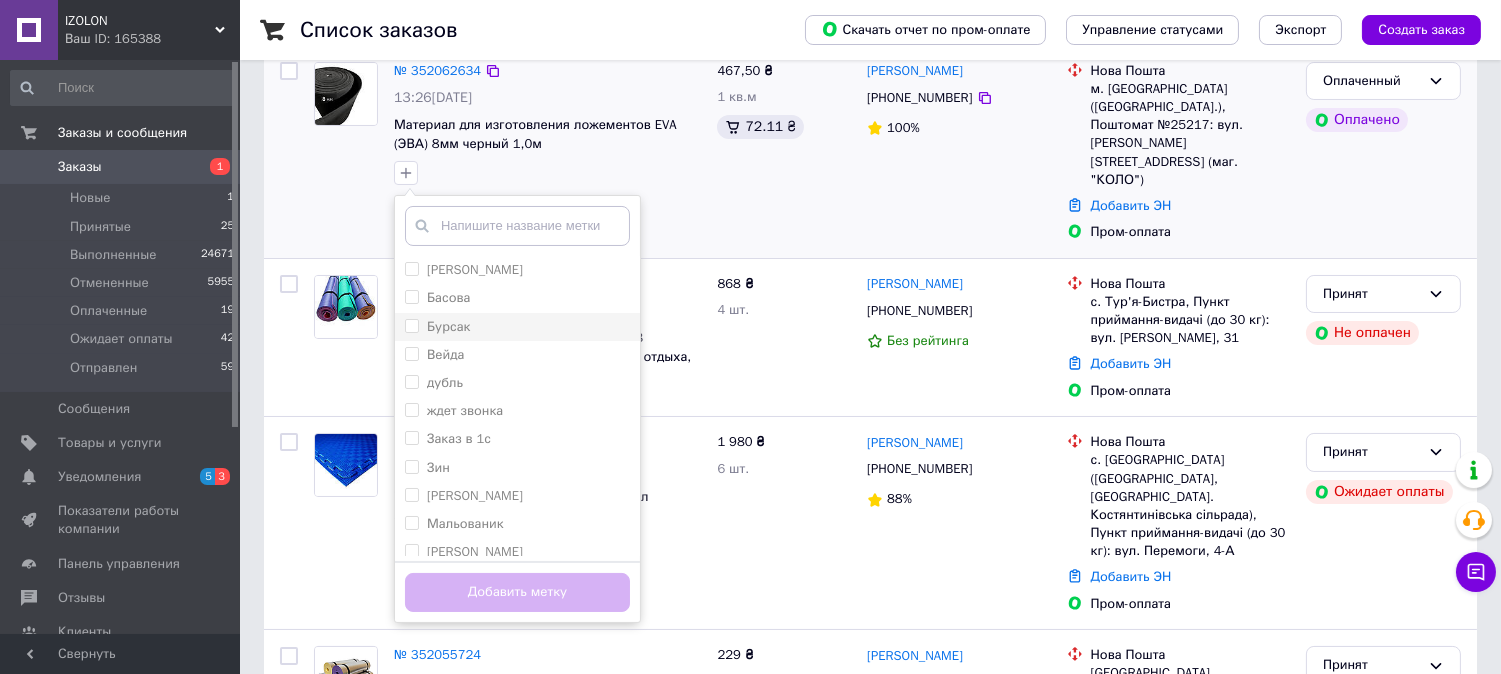 click on "Бурсак" at bounding box center [411, 325] 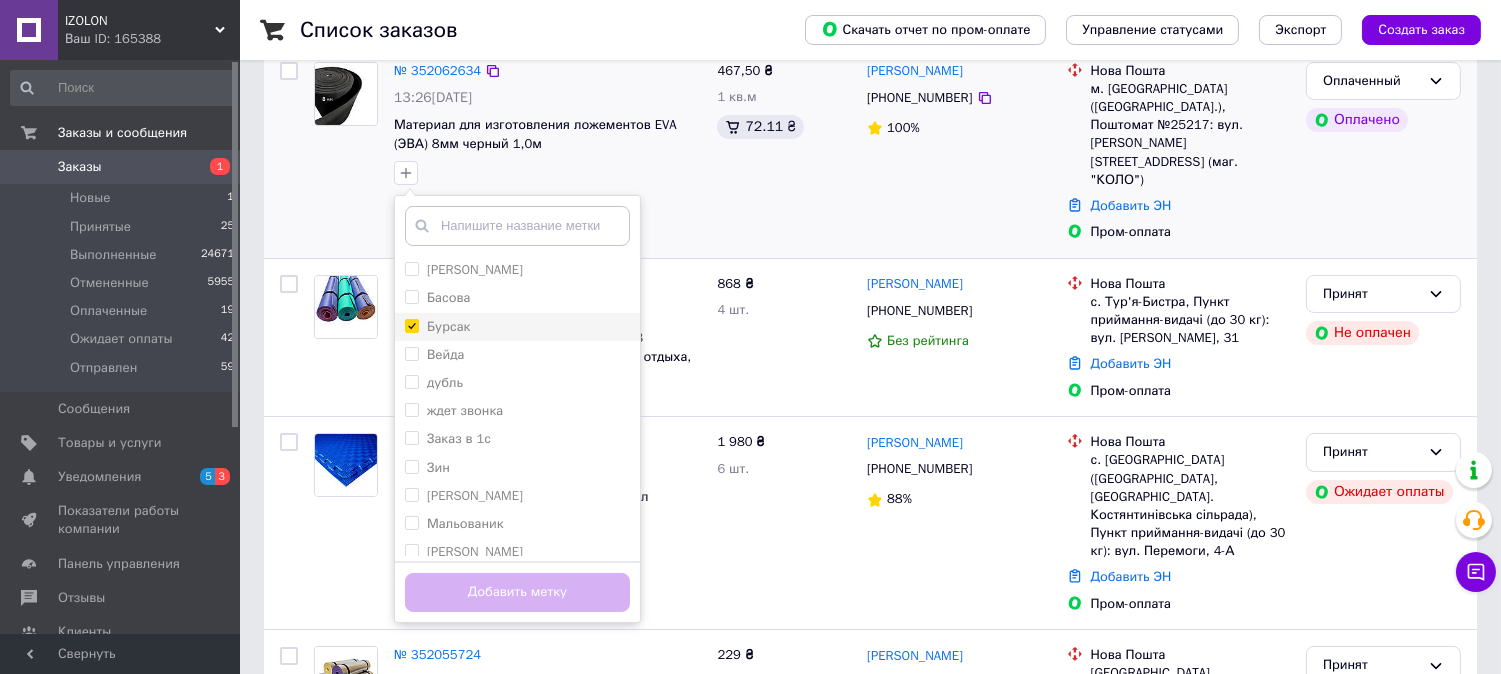 checkbox on "true" 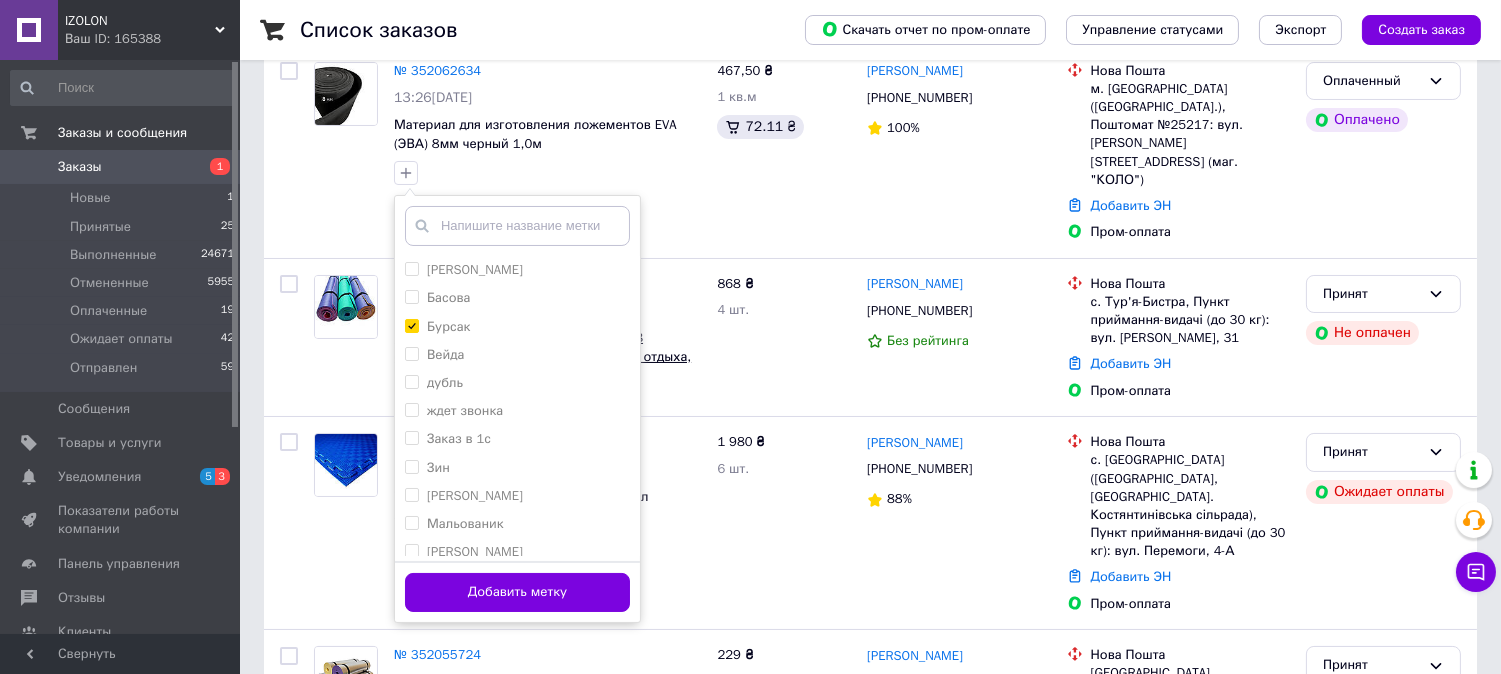 click on "Добавить метку" at bounding box center [517, 592] 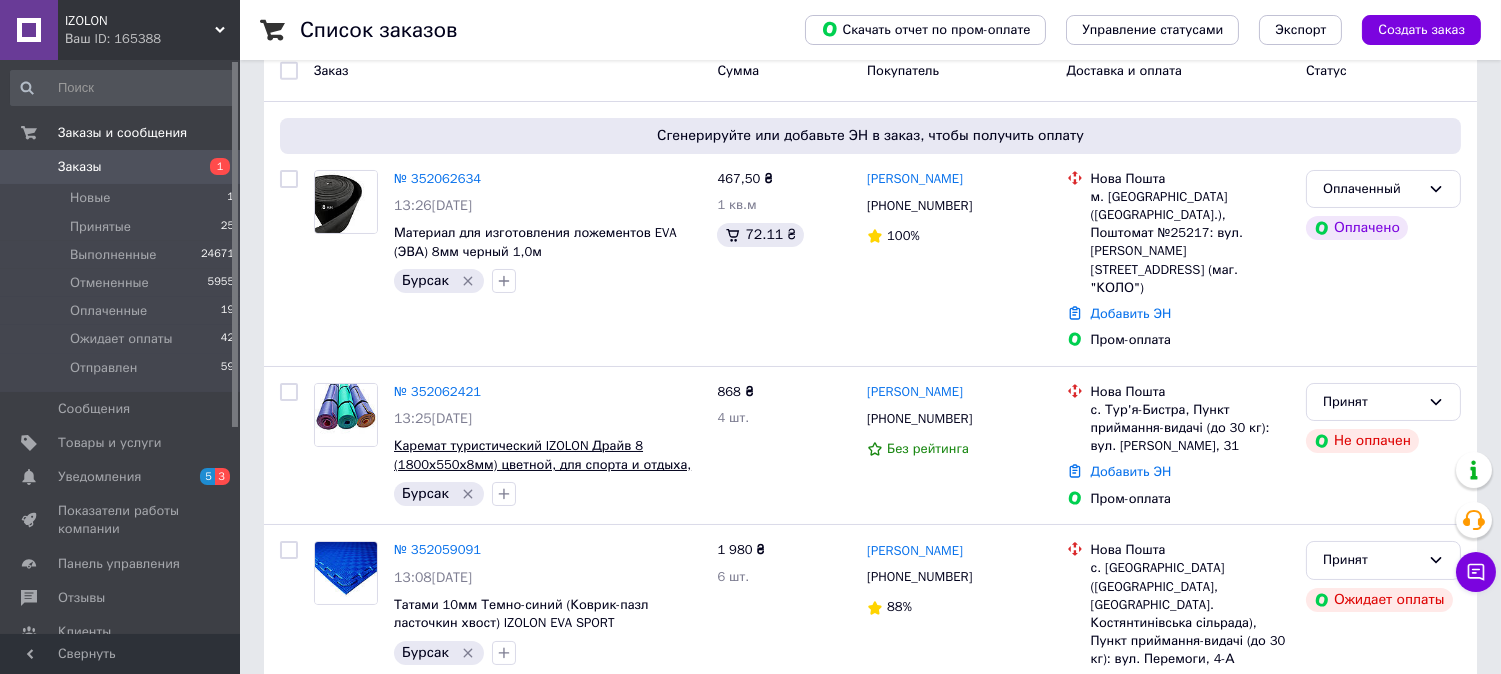 scroll, scrollTop: 0, scrollLeft: 0, axis: both 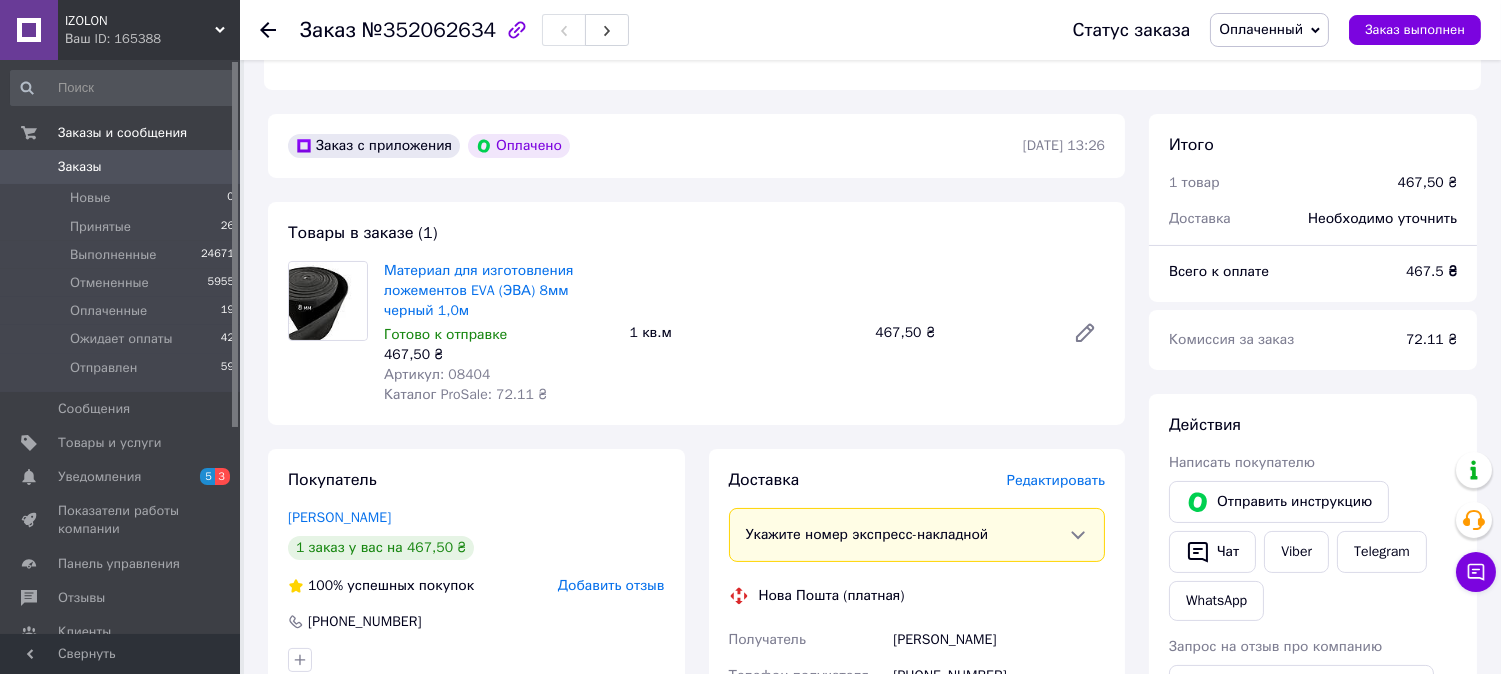 click on "Артикул: 08404" at bounding box center (437, 374) 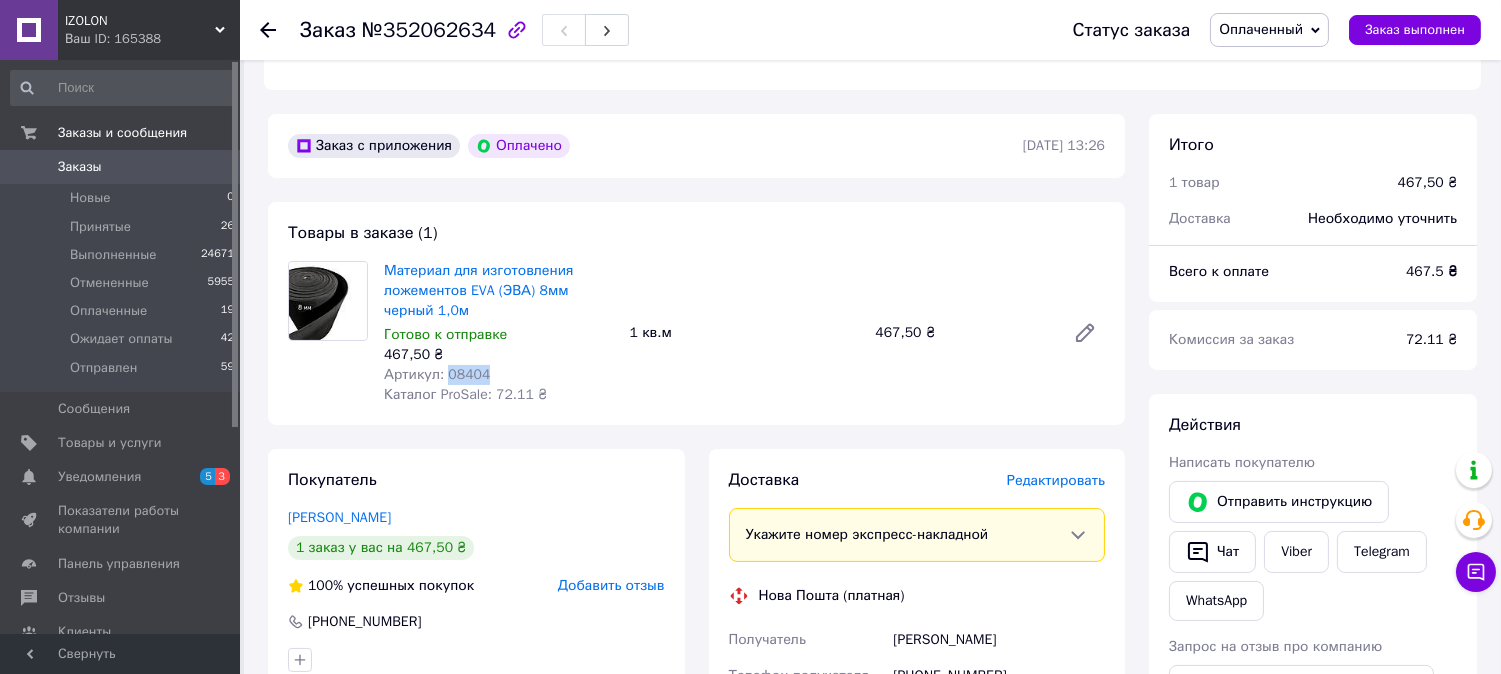 click on "Артикул: 08404" at bounding box center [437, 374] 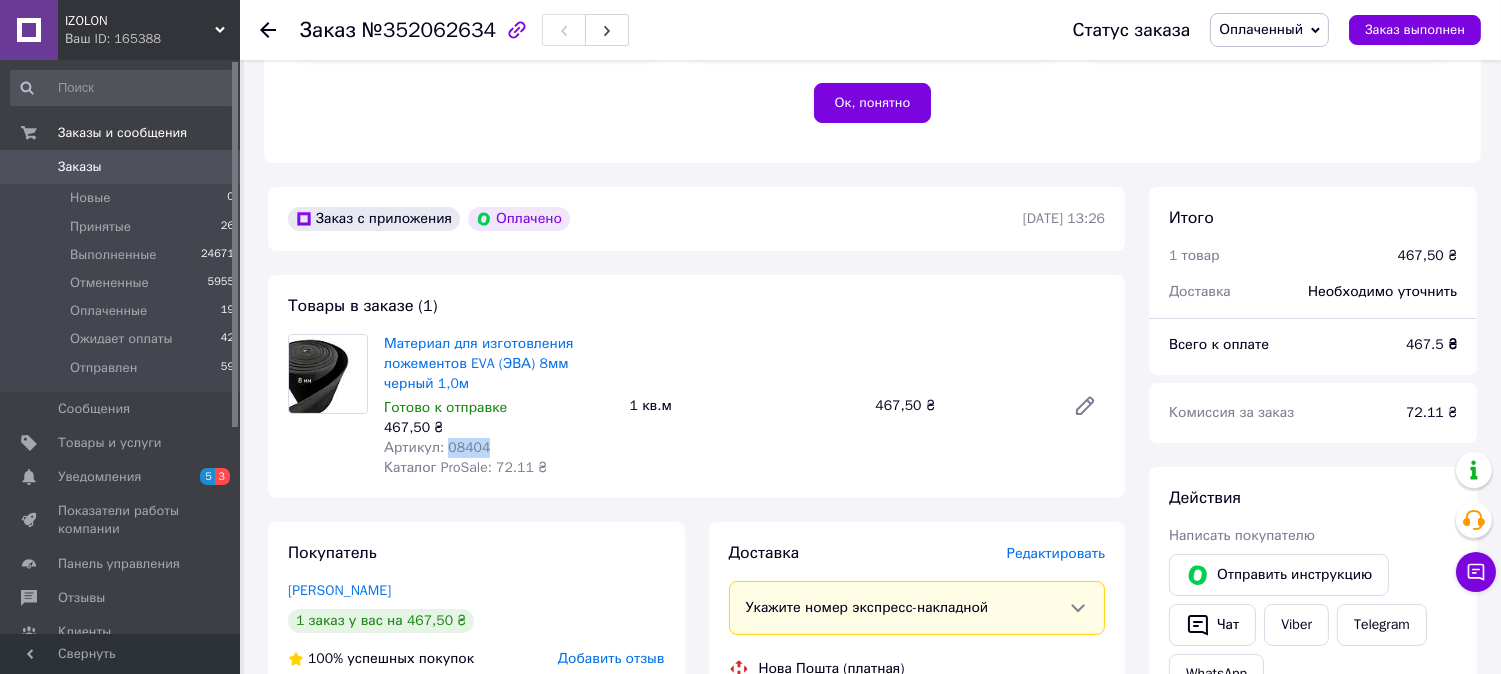 scroll, scrollTop: 416, scrollLeft: 0, axis: vertical 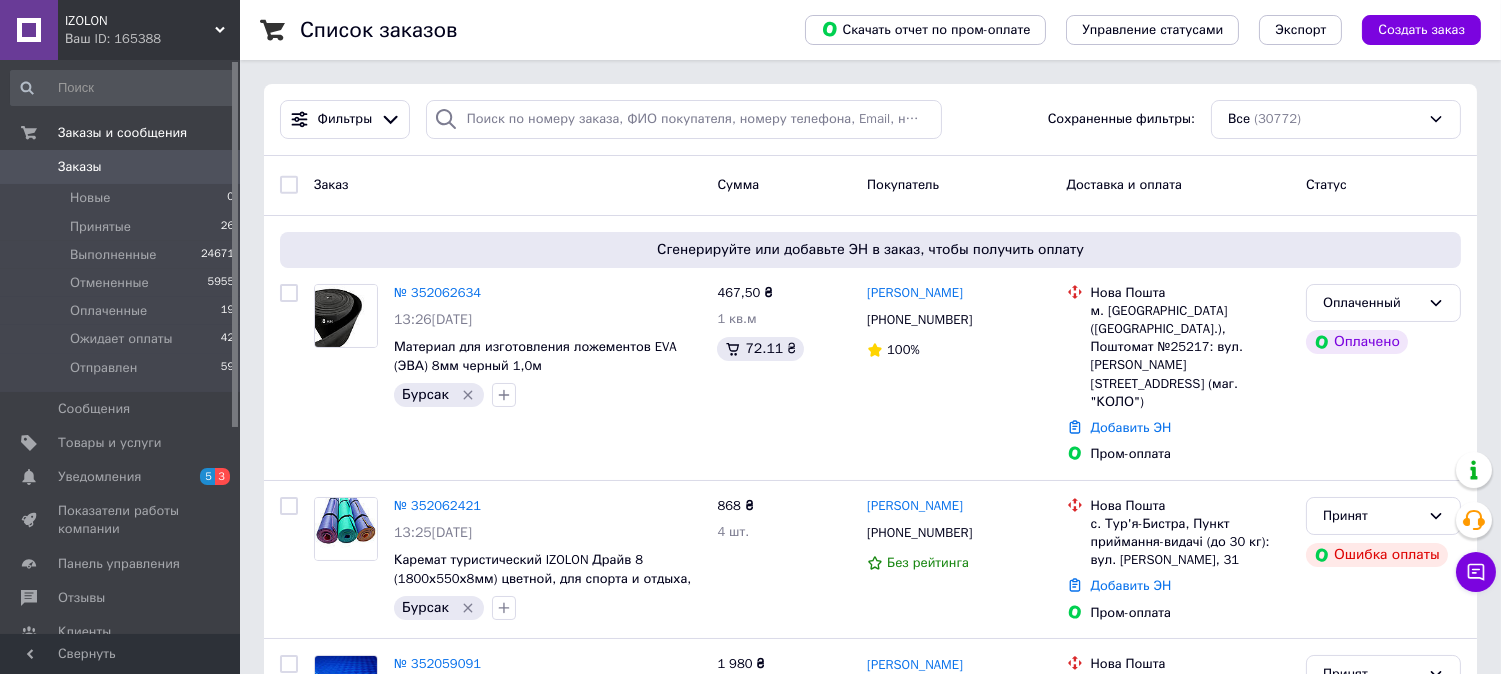 click on "Ваш ID: 165388" at bounding box center (152, 39) 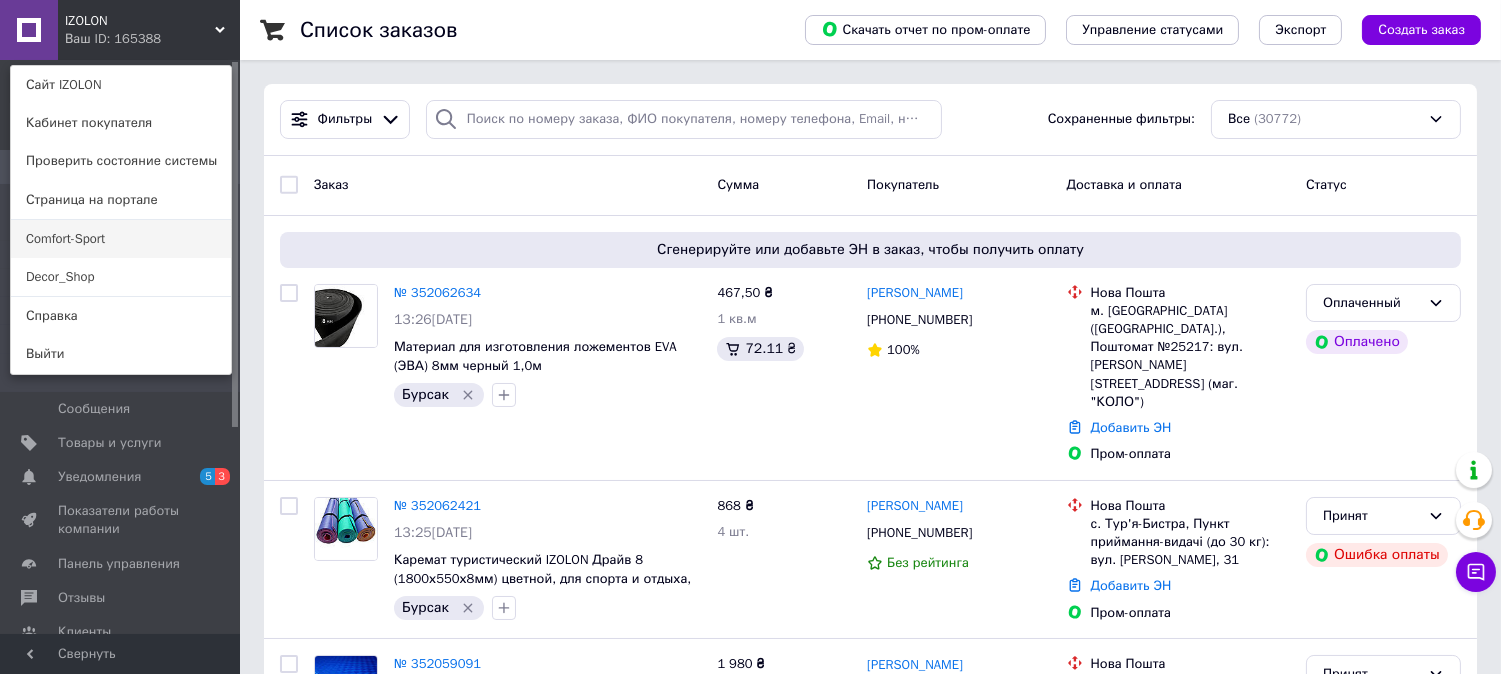 click on "Comfort-Sport" at bounding box center (121, 239) 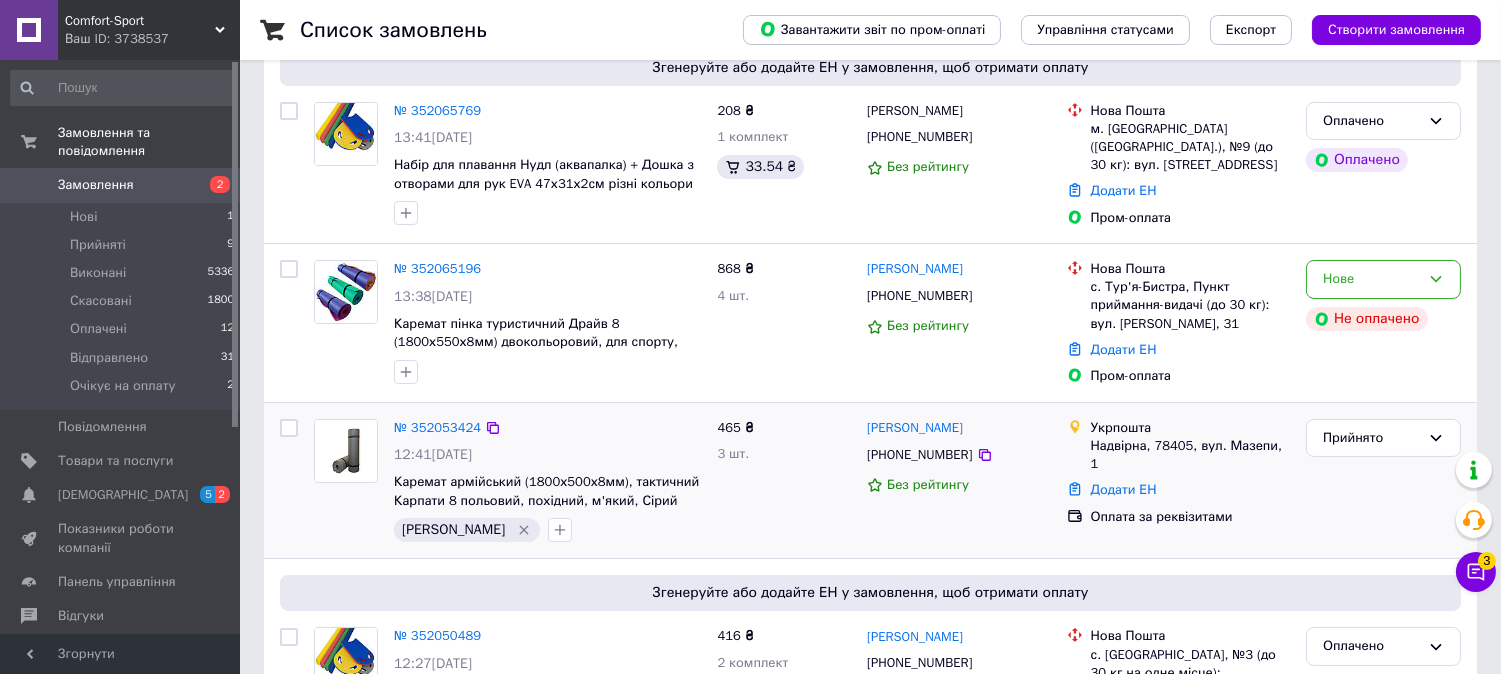 scroll, scrollTop: 222, scrollLeft: 0, axis: vertical 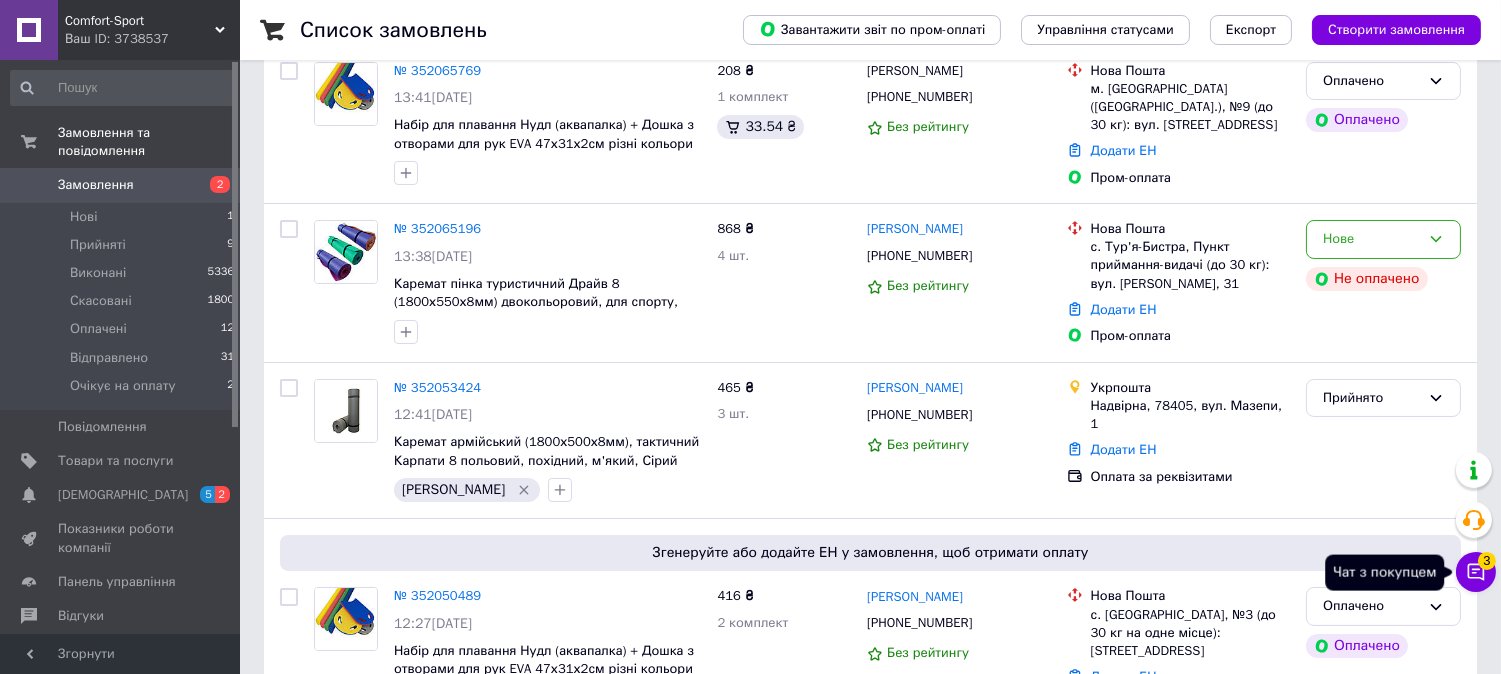 click on "Чат з покупцем 3" at bounding box center [1476, 572] 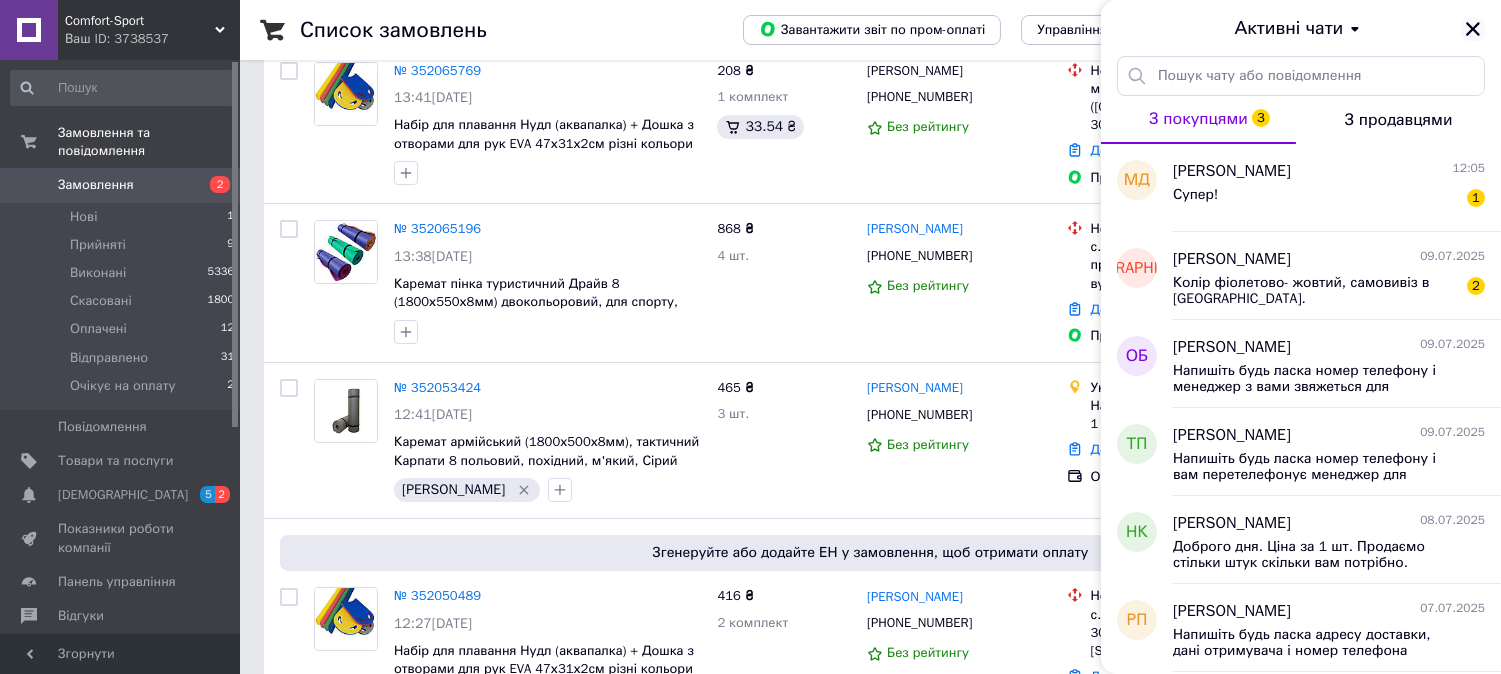 click 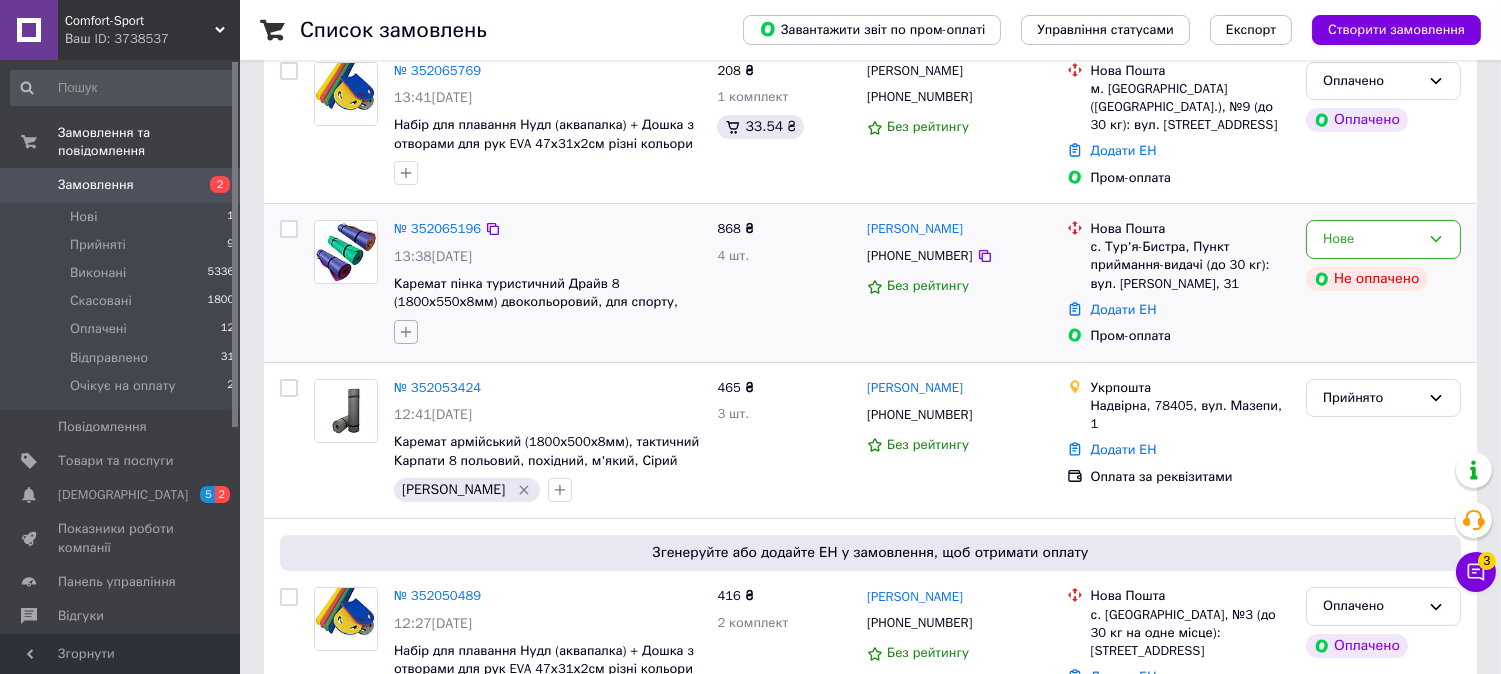 click 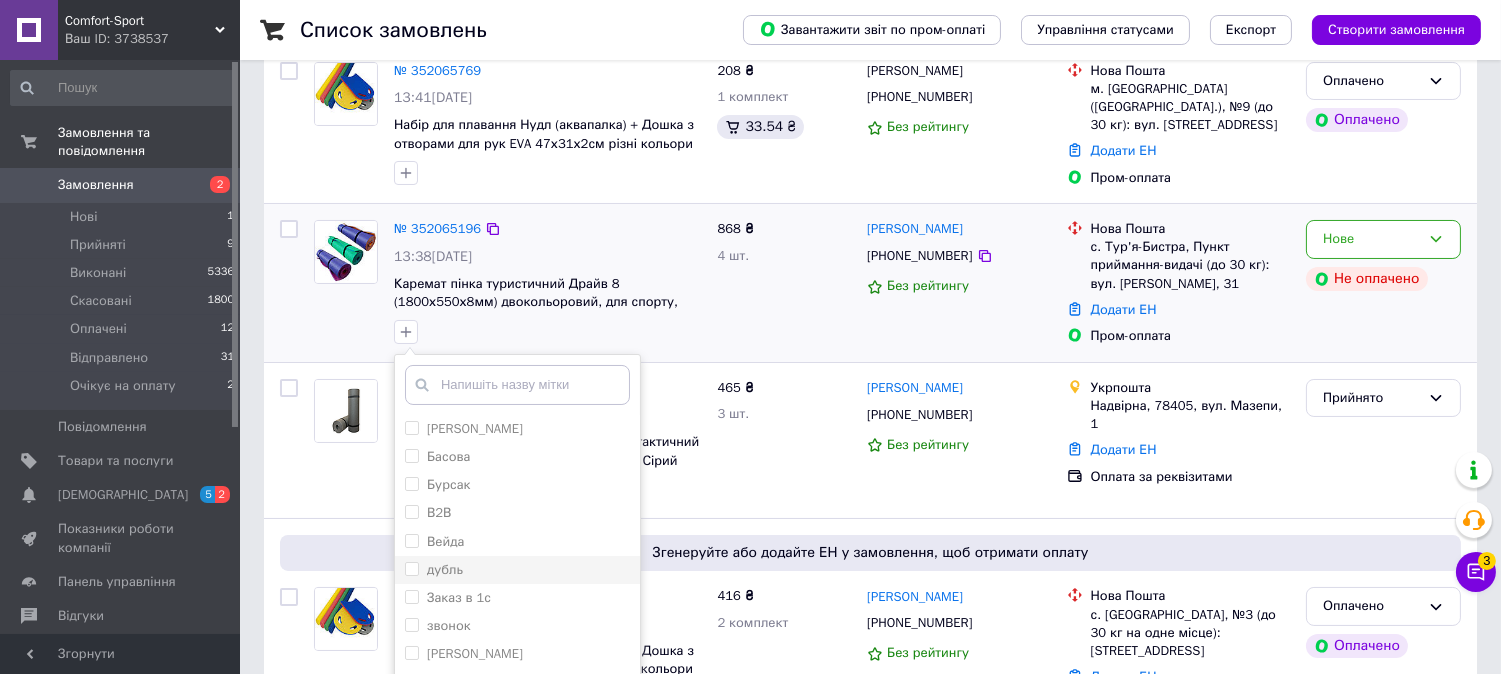click on "дубль" at bounding box center (411, 568) 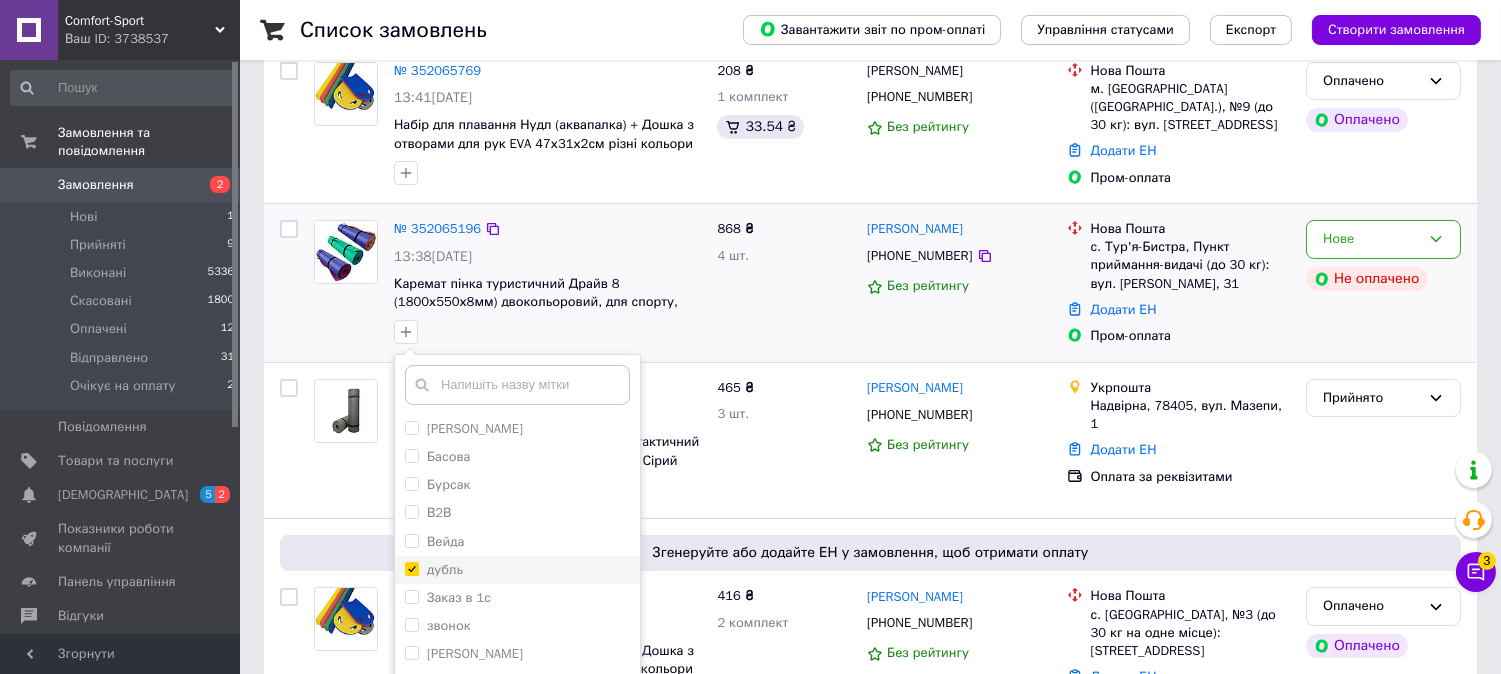 checkbox on "true" 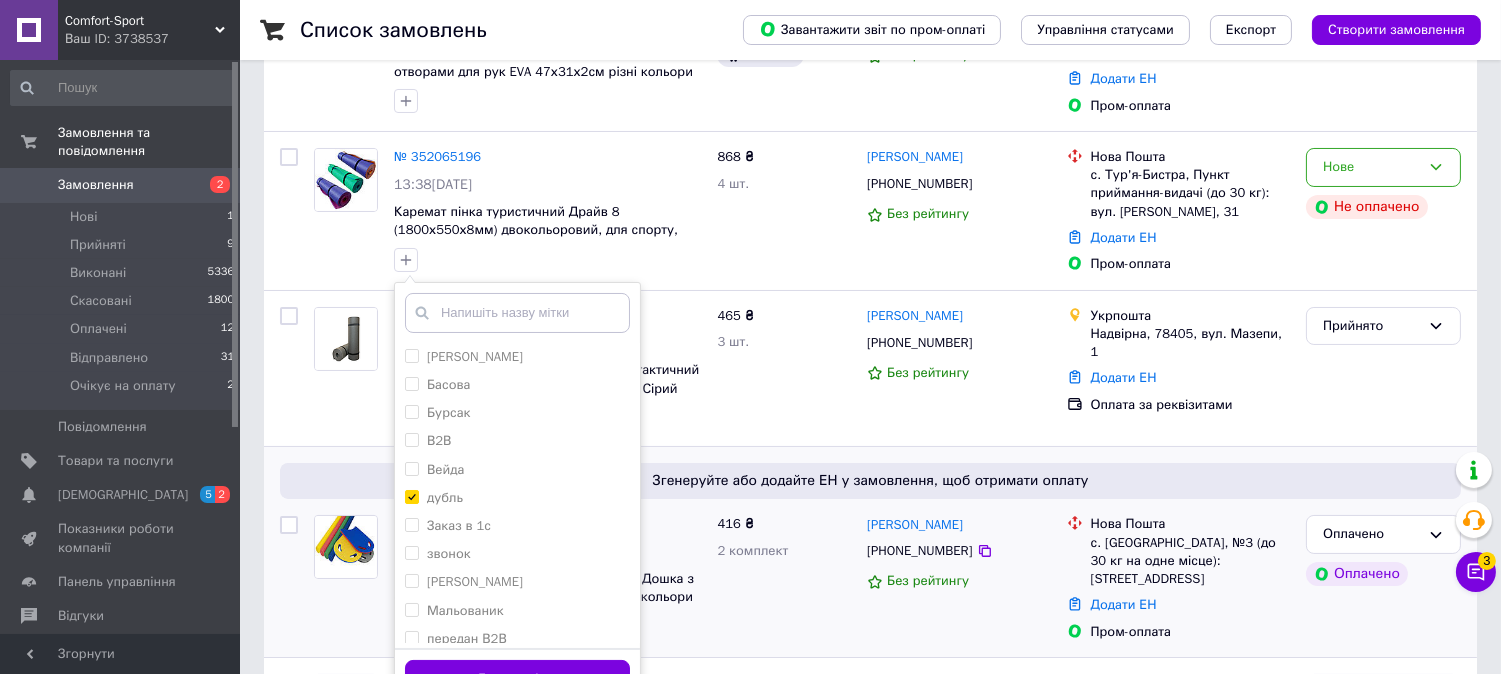 scroll, scrollTop: 333, scrollLeft: 0, axis: vertical 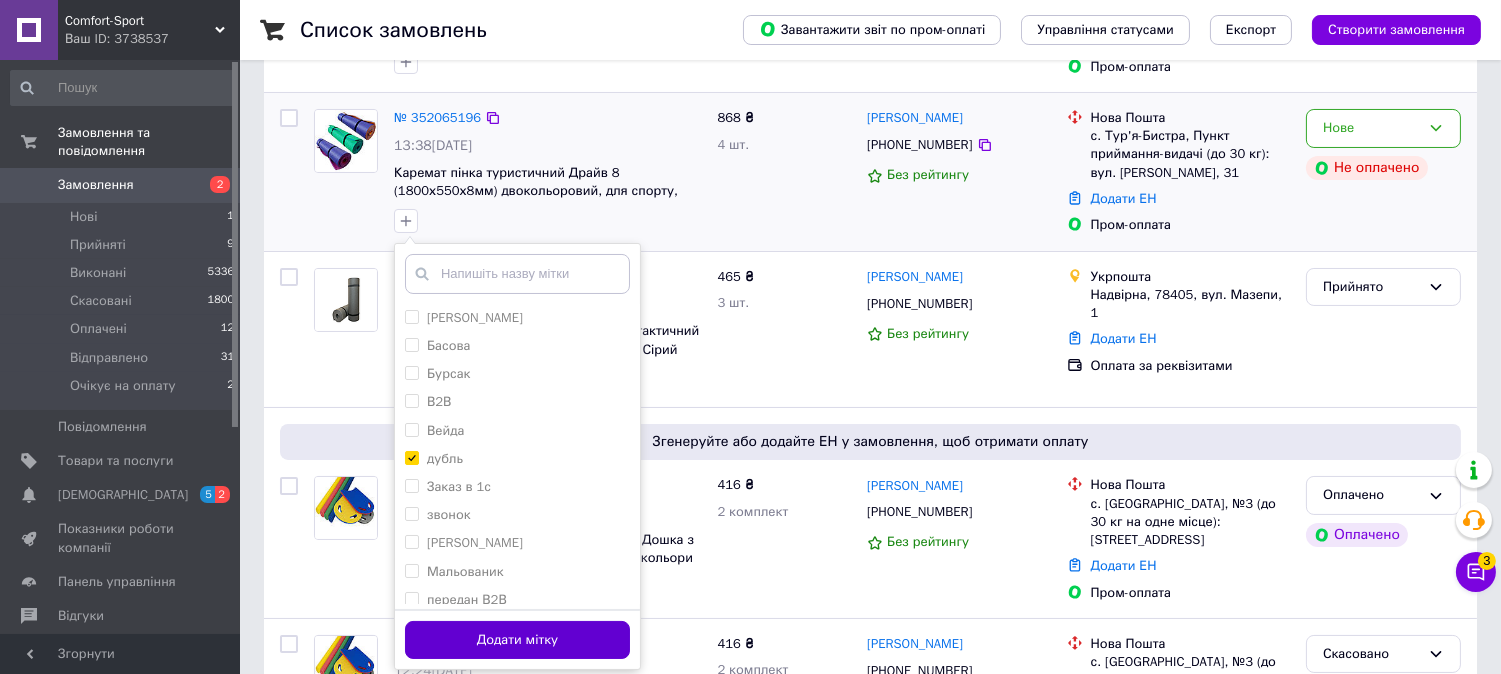 click on "Додати мітку" at bounding box center [517, 640] 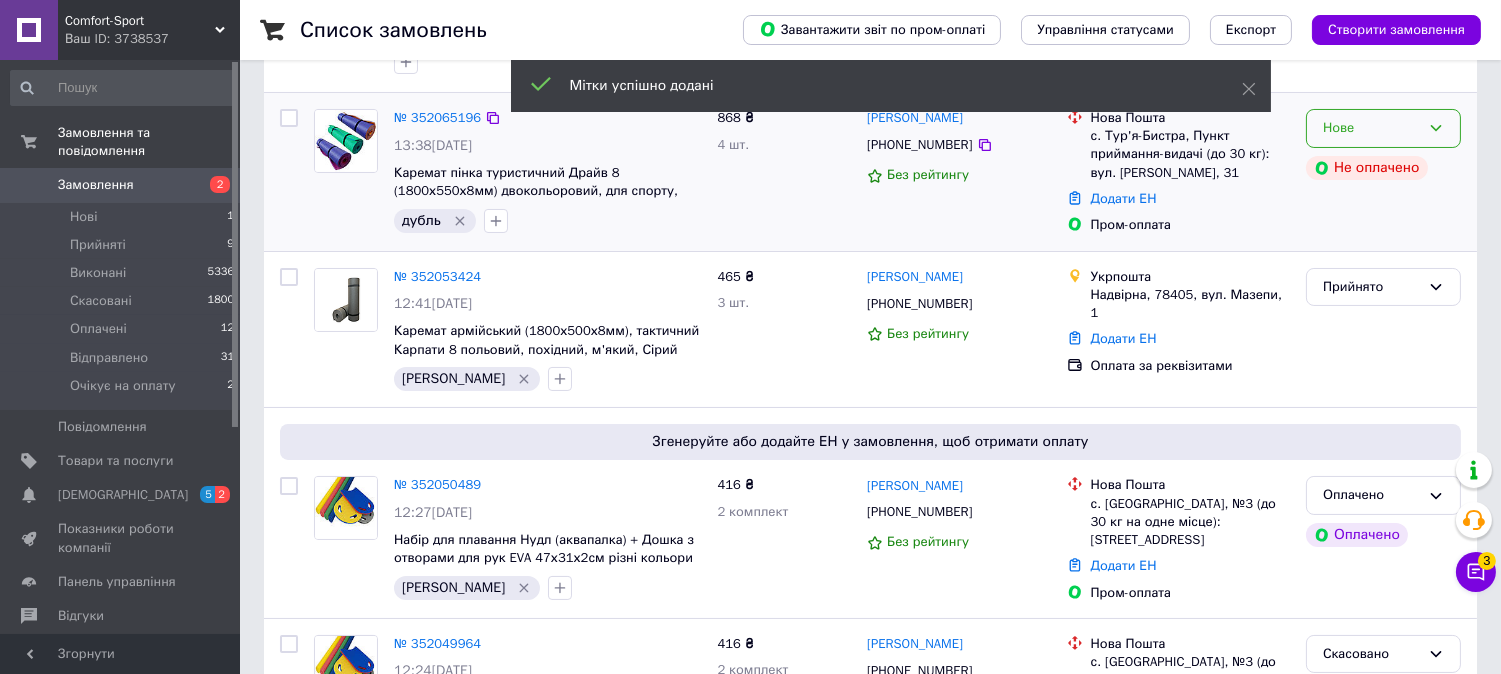 click on "Нове" at bounding box center [1383, 128] 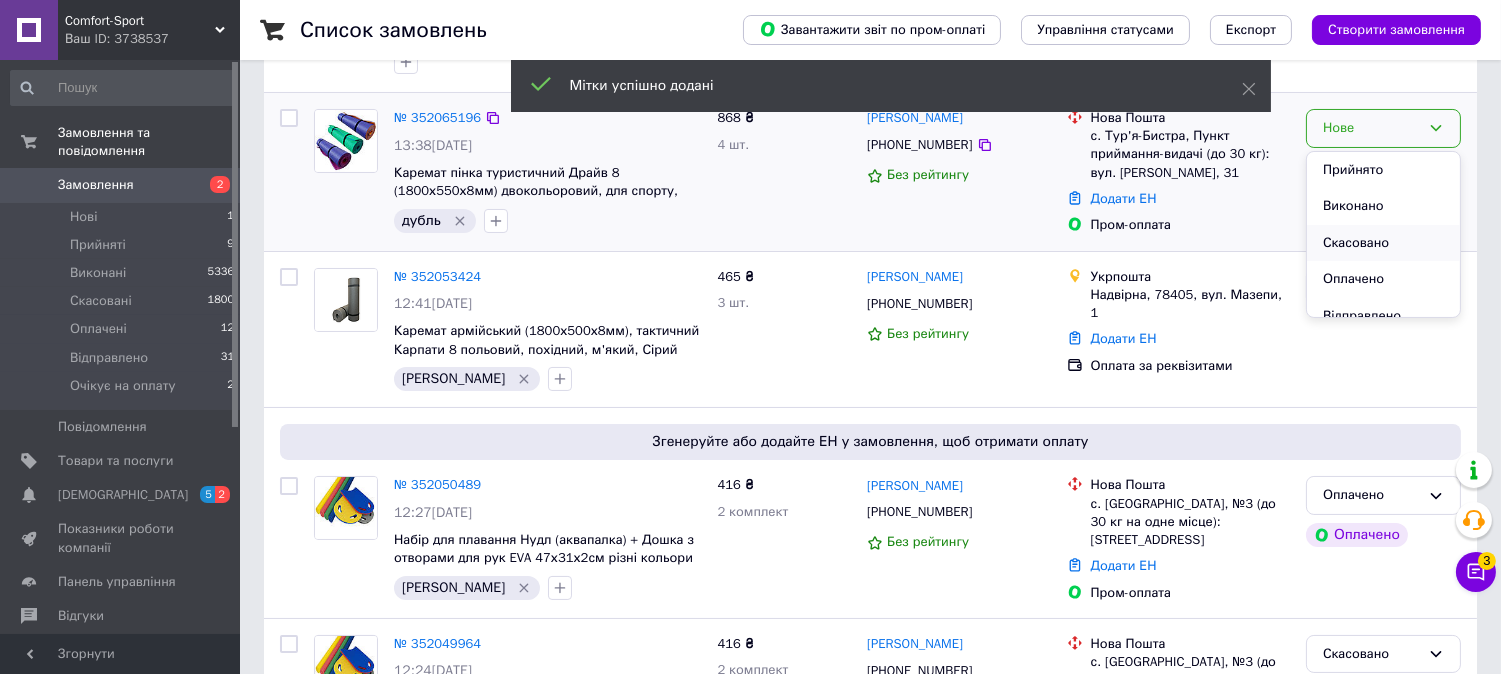 click on "Скасовано" at bounding box center (1383, 243) 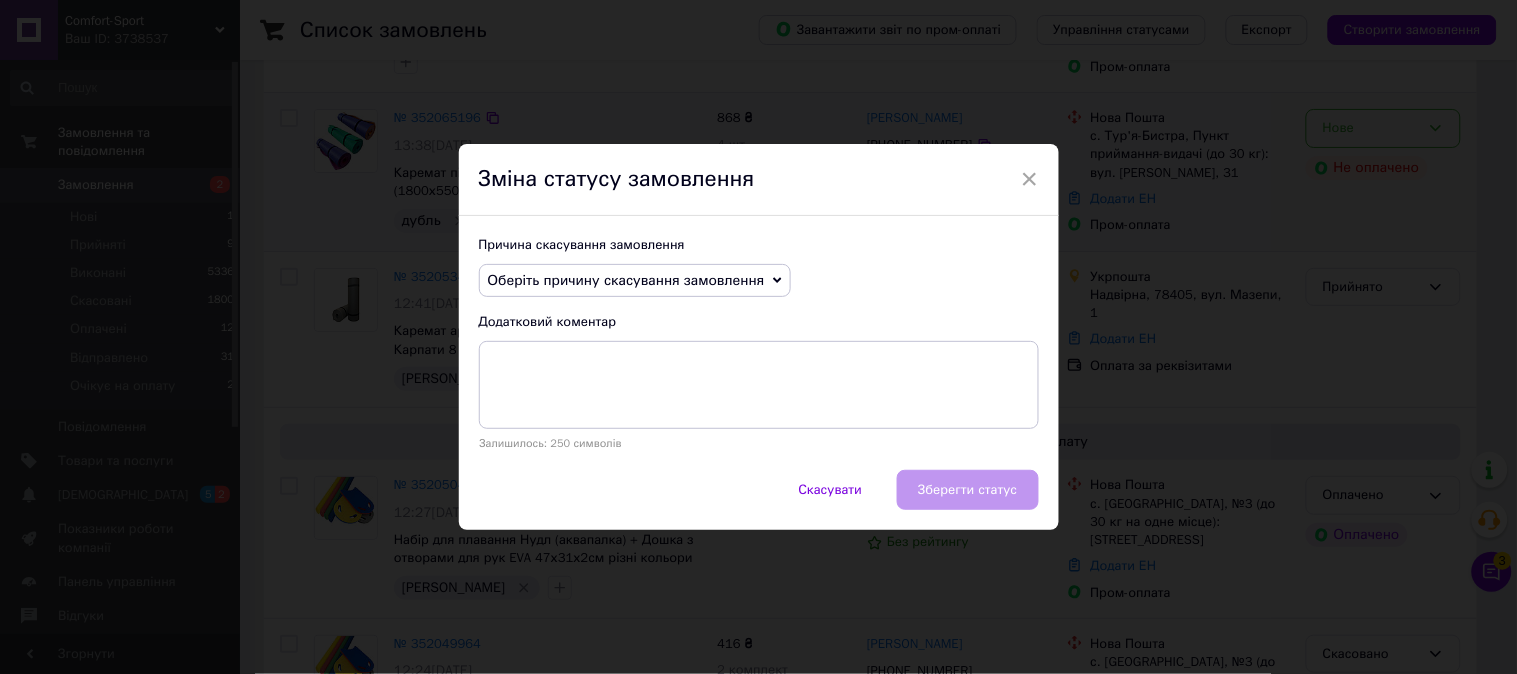 click on "Оберіть причину скасування замовлення" at bounding box center [626, 280] 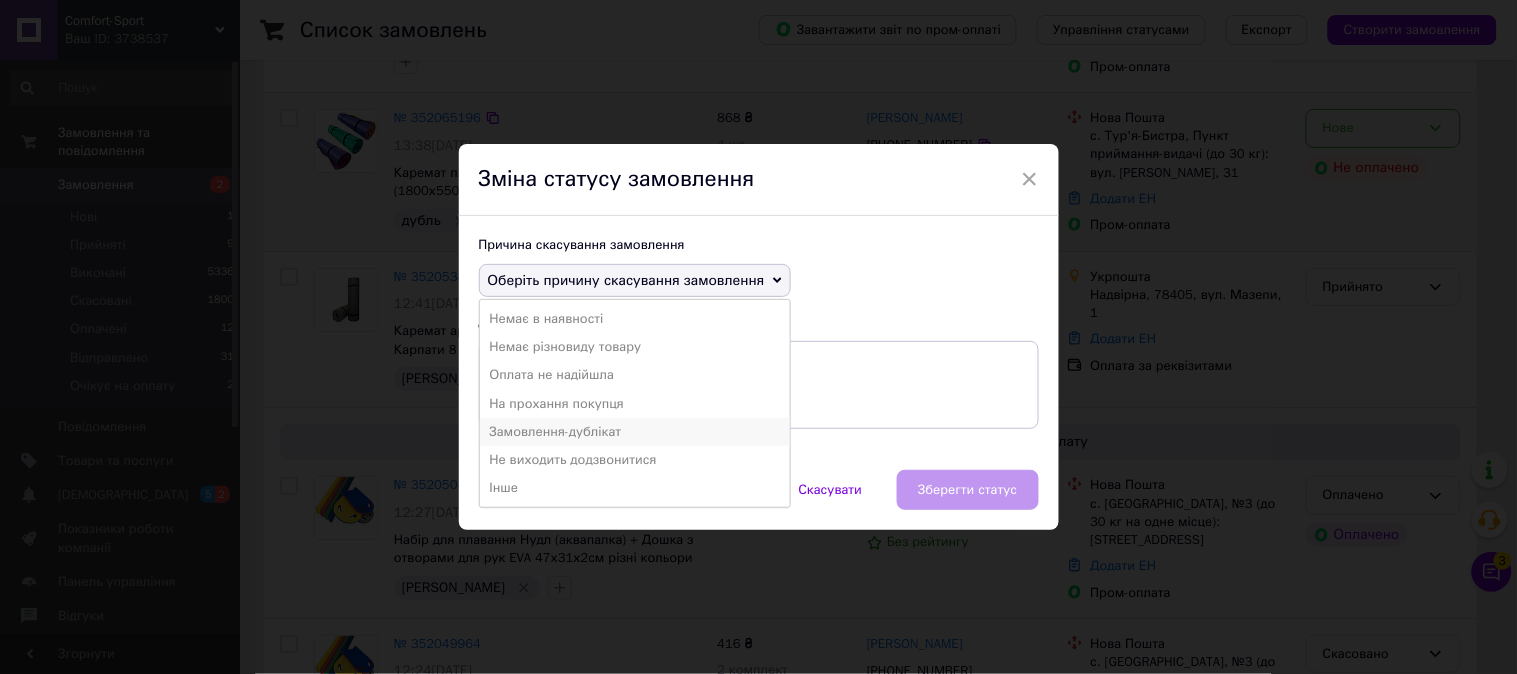 click on "Замовлення-дублікат" at bounding box center [635, 432] 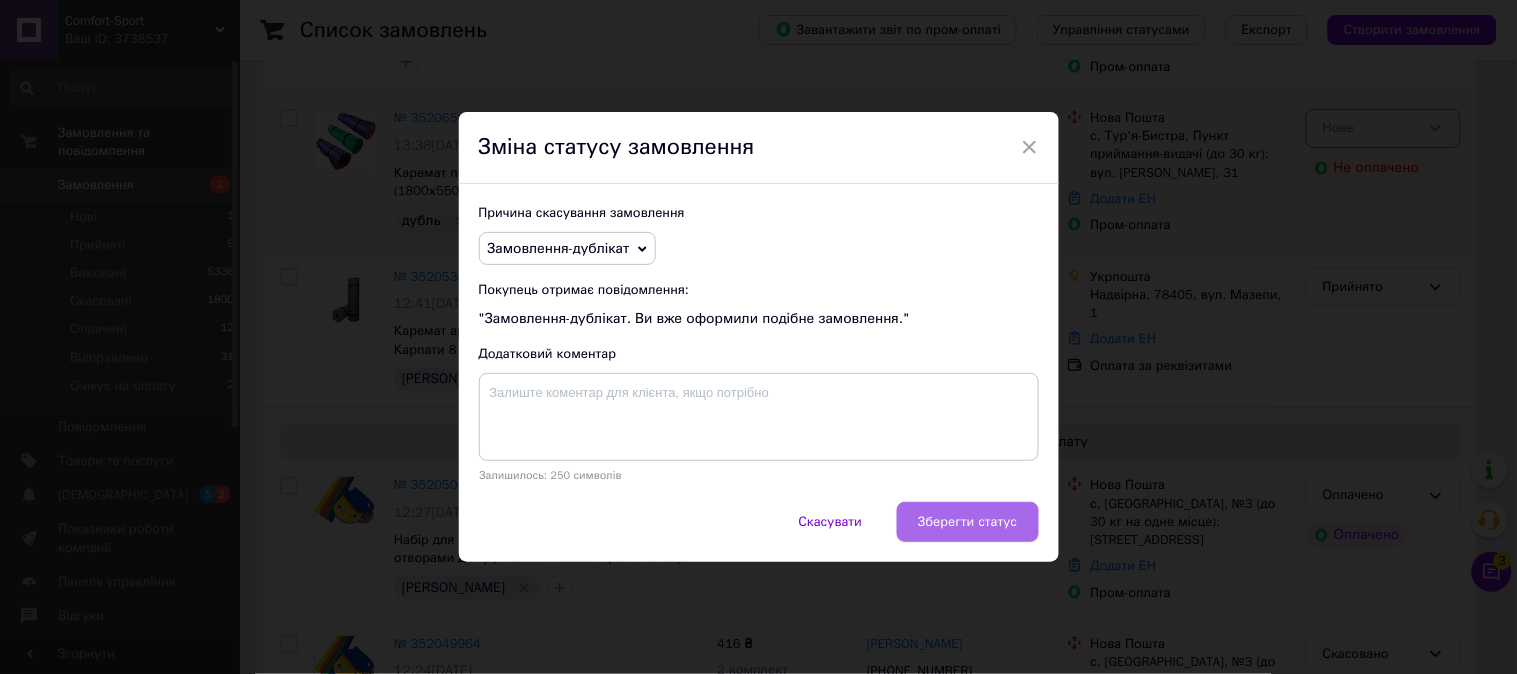 click on "Зберегти статус" at bounding box center (967, 522) 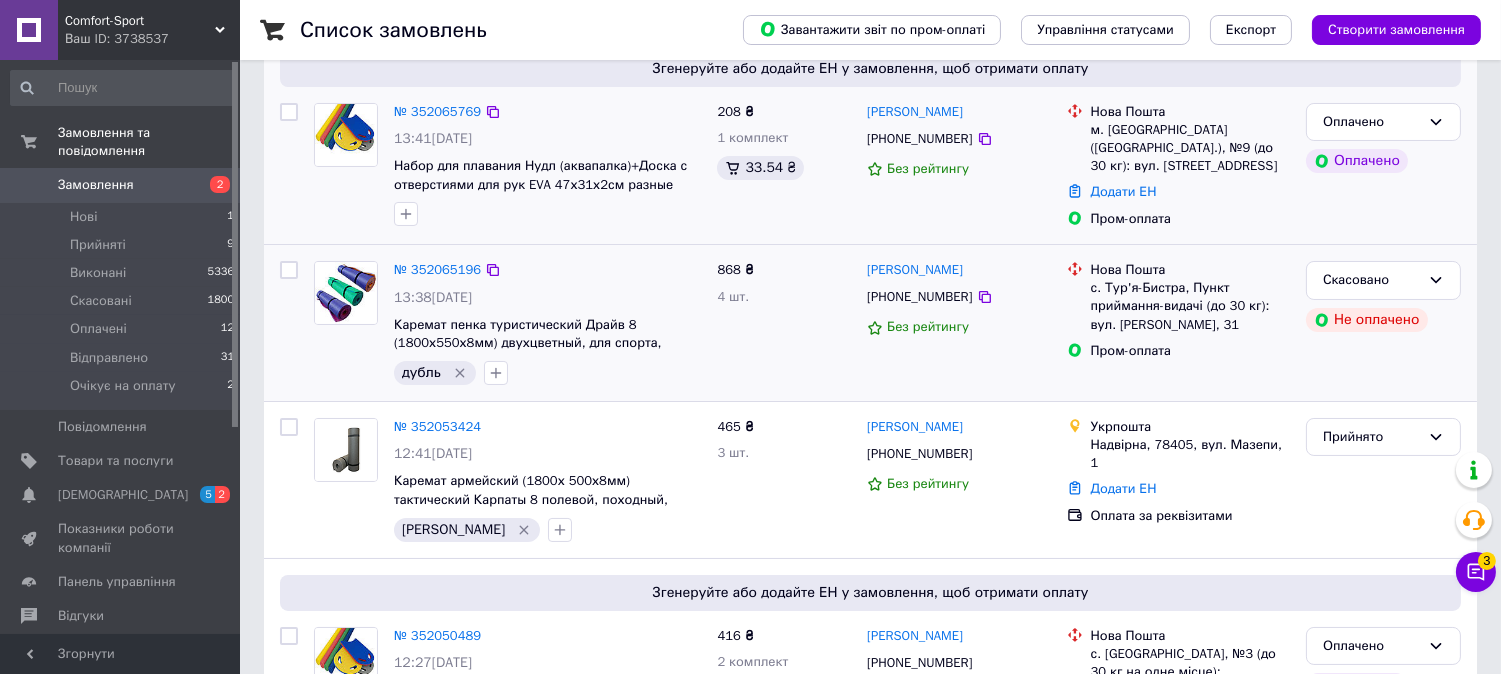 scroll, scrollTop: 222, scrollLeft: 0, axis: vertical 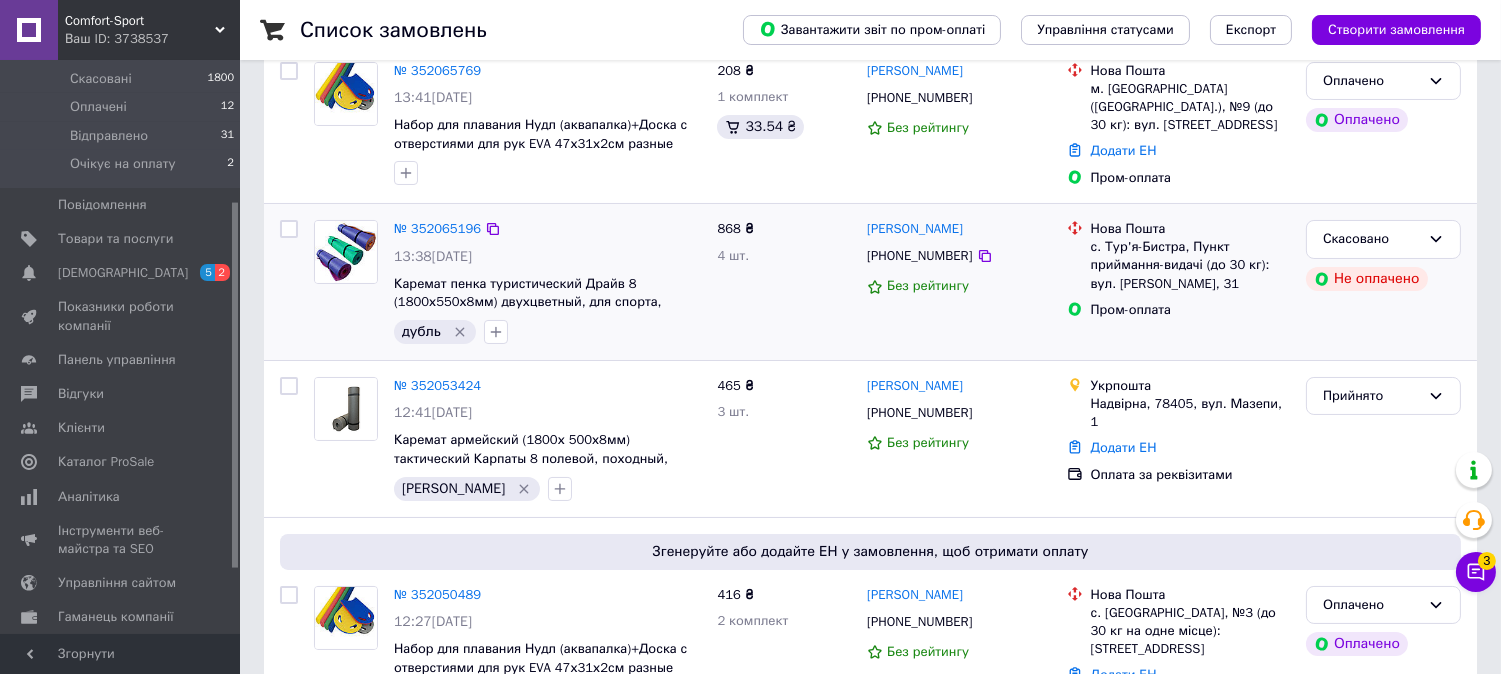click on "Comfort-Sport Ваш ID: 3738537" at bounding box center (149, 30) 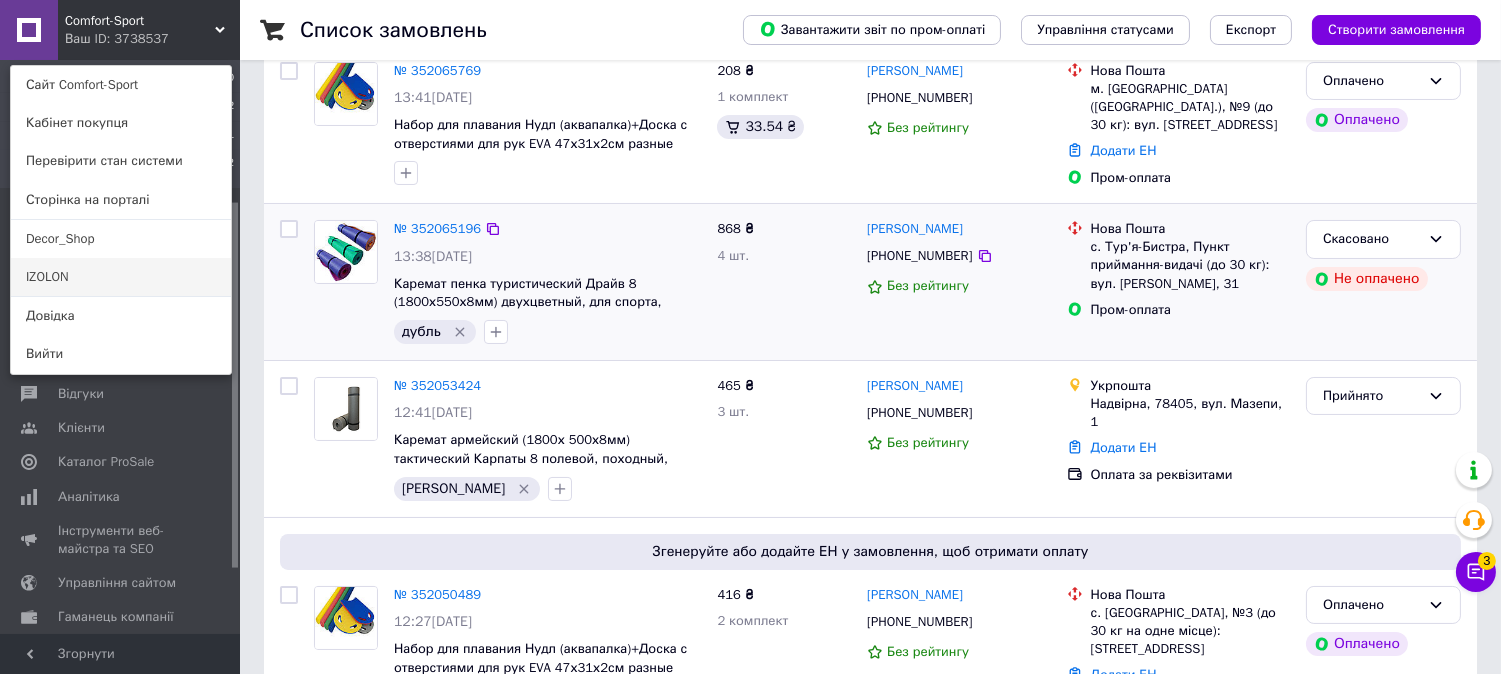 click on "IZOLON" at bounding box center (121, 277) 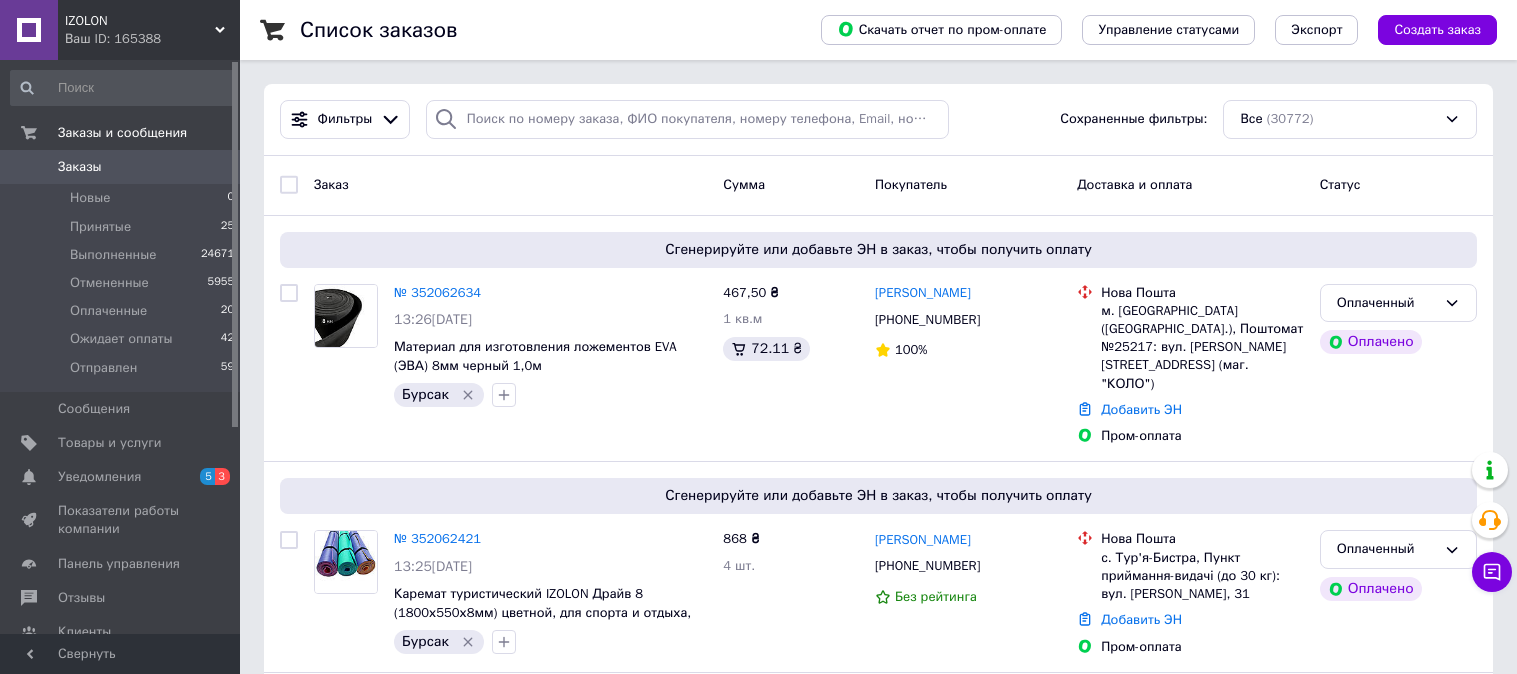 scroll, scrollTop: 0, scrollLeft: 0, axis: both 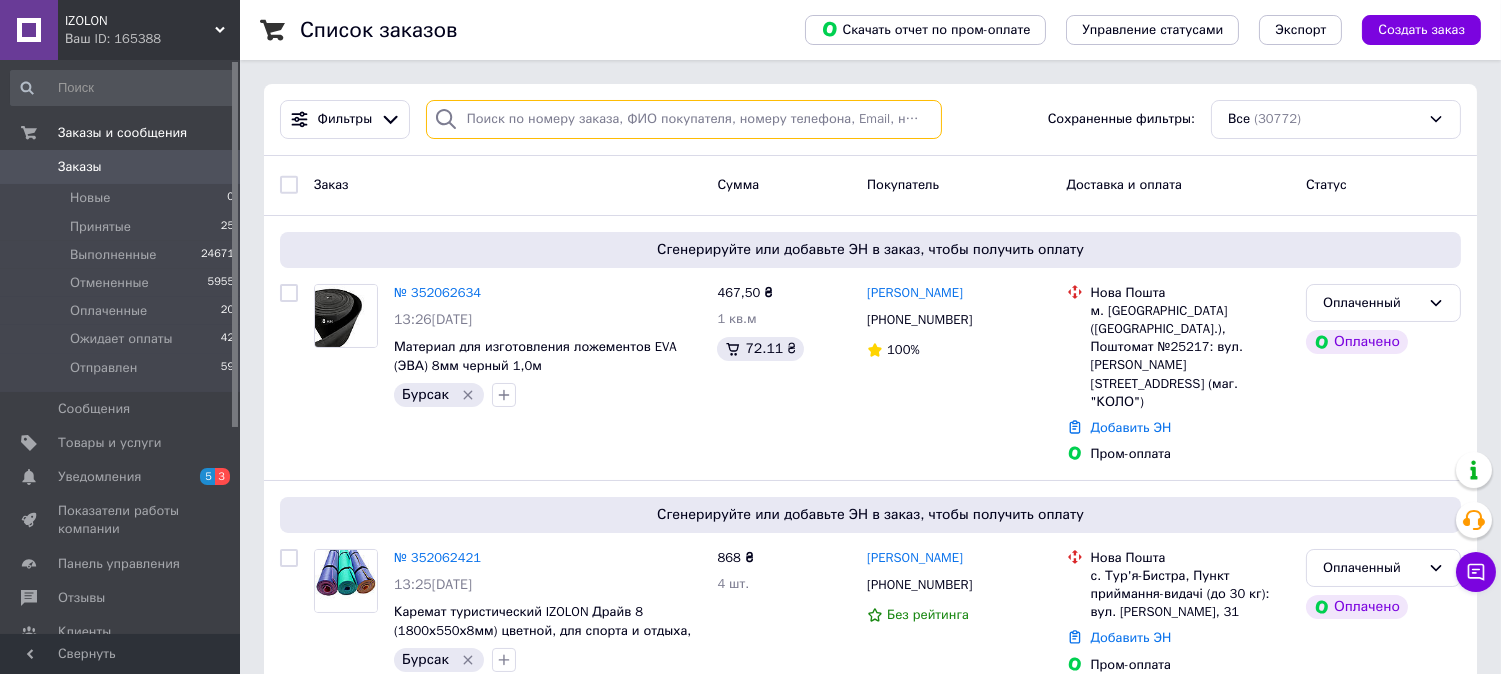 click at bounding box center [684, 119] 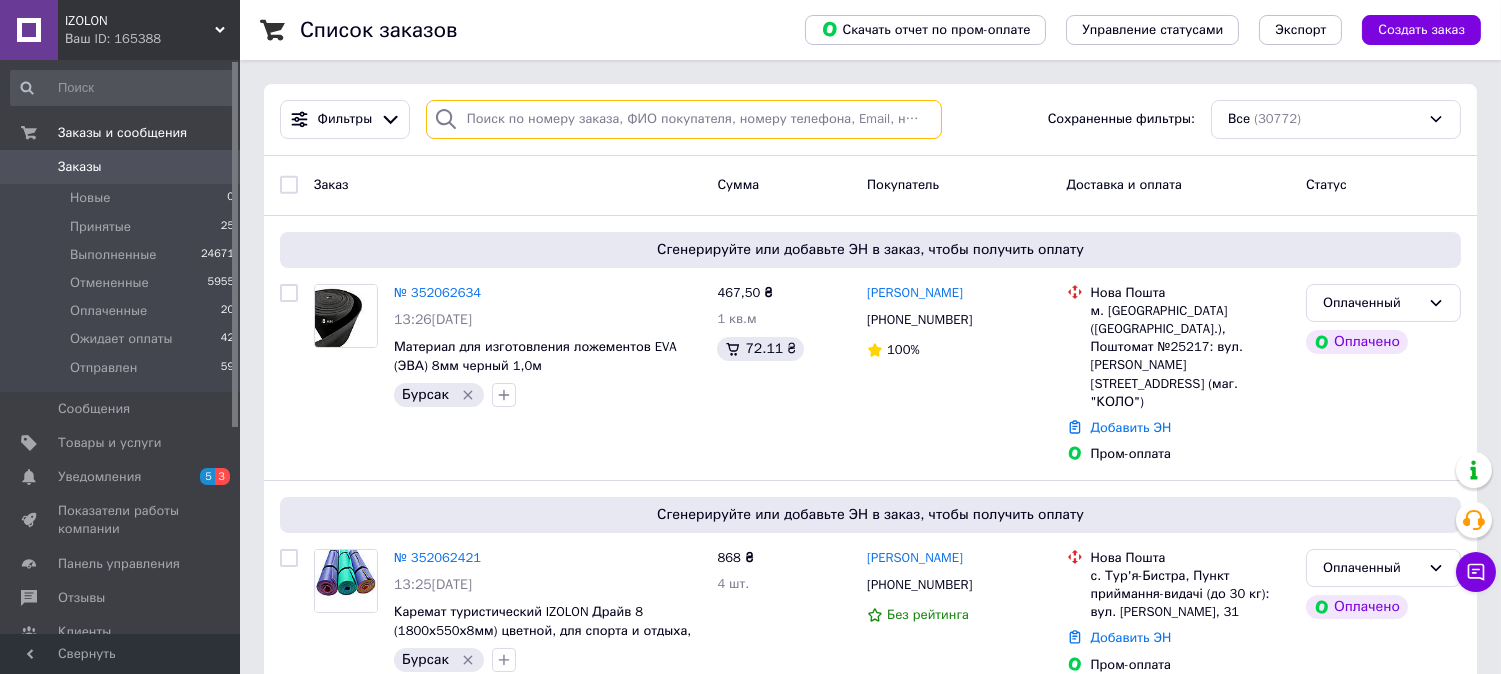 paste on "0632600727" 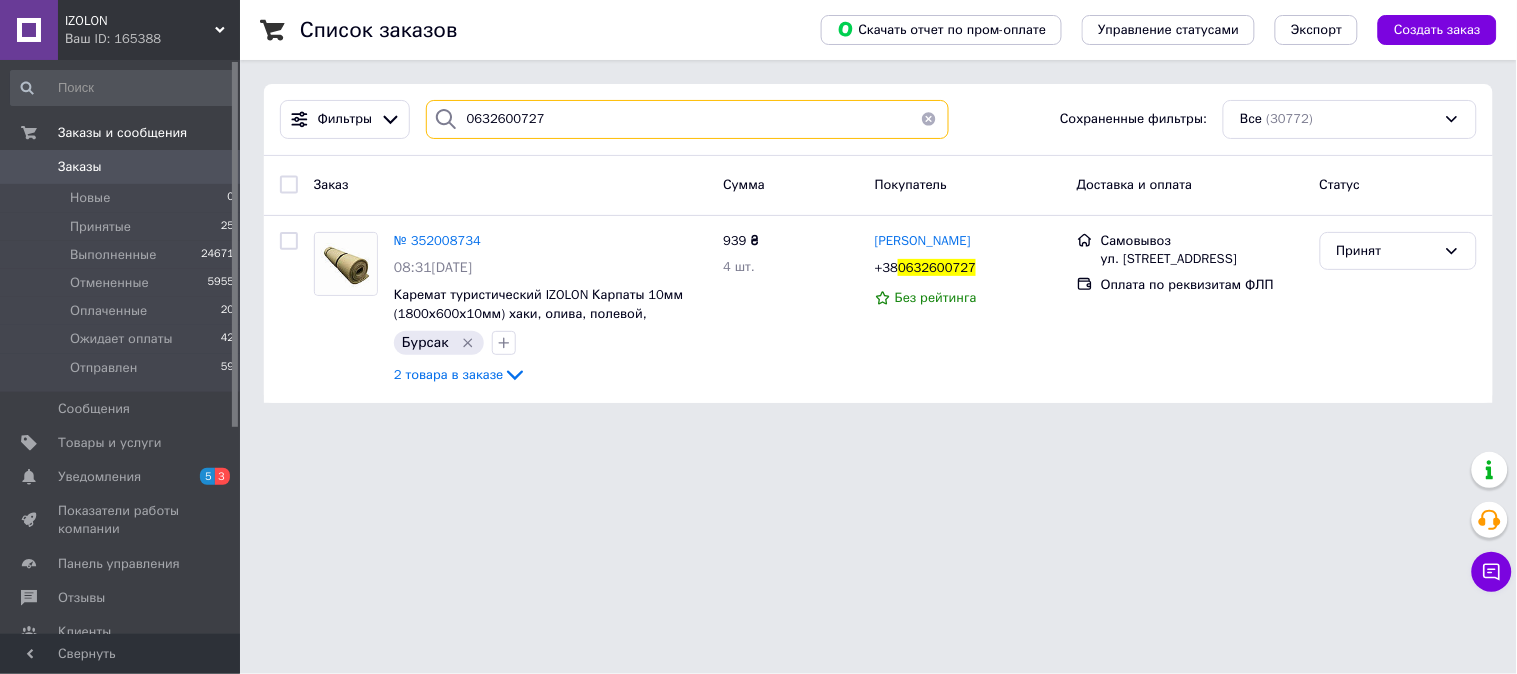 type on "0632600727" 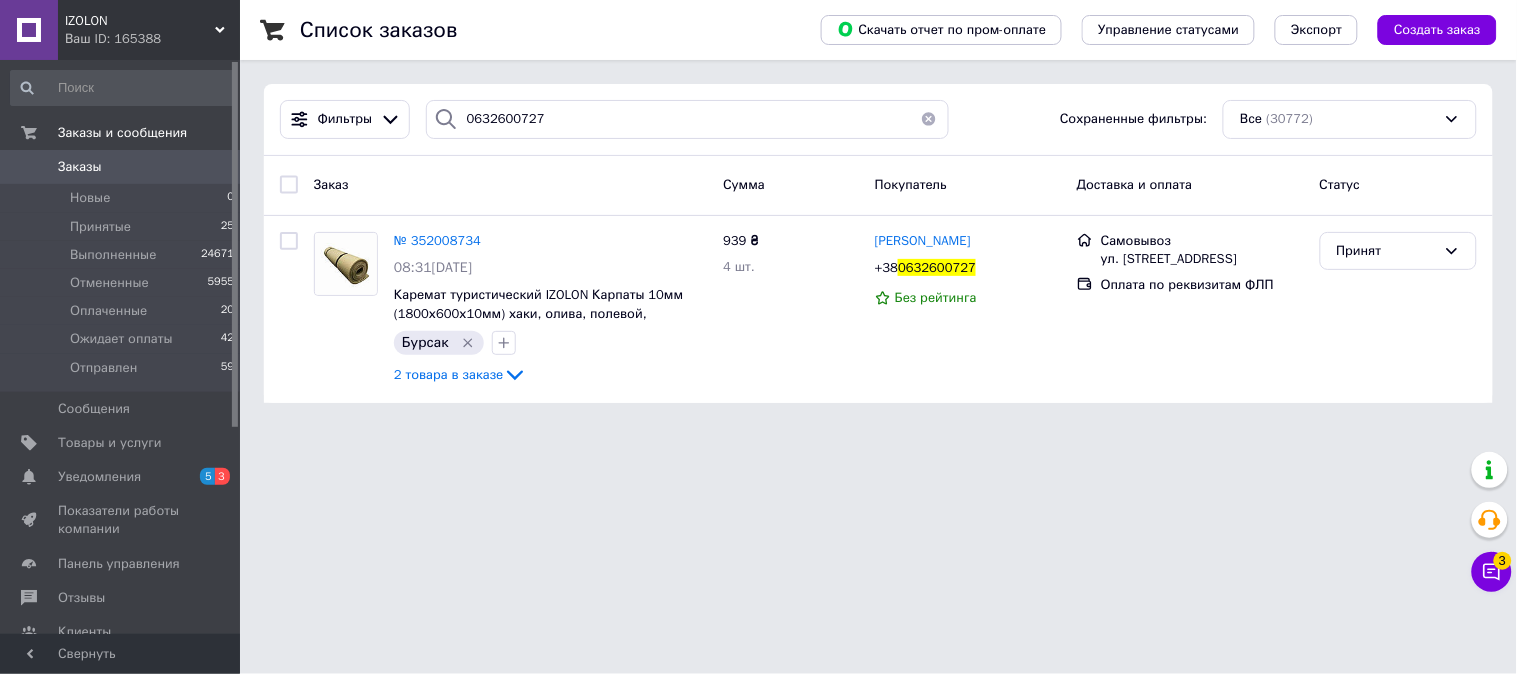click at bounding box center [929, 119] 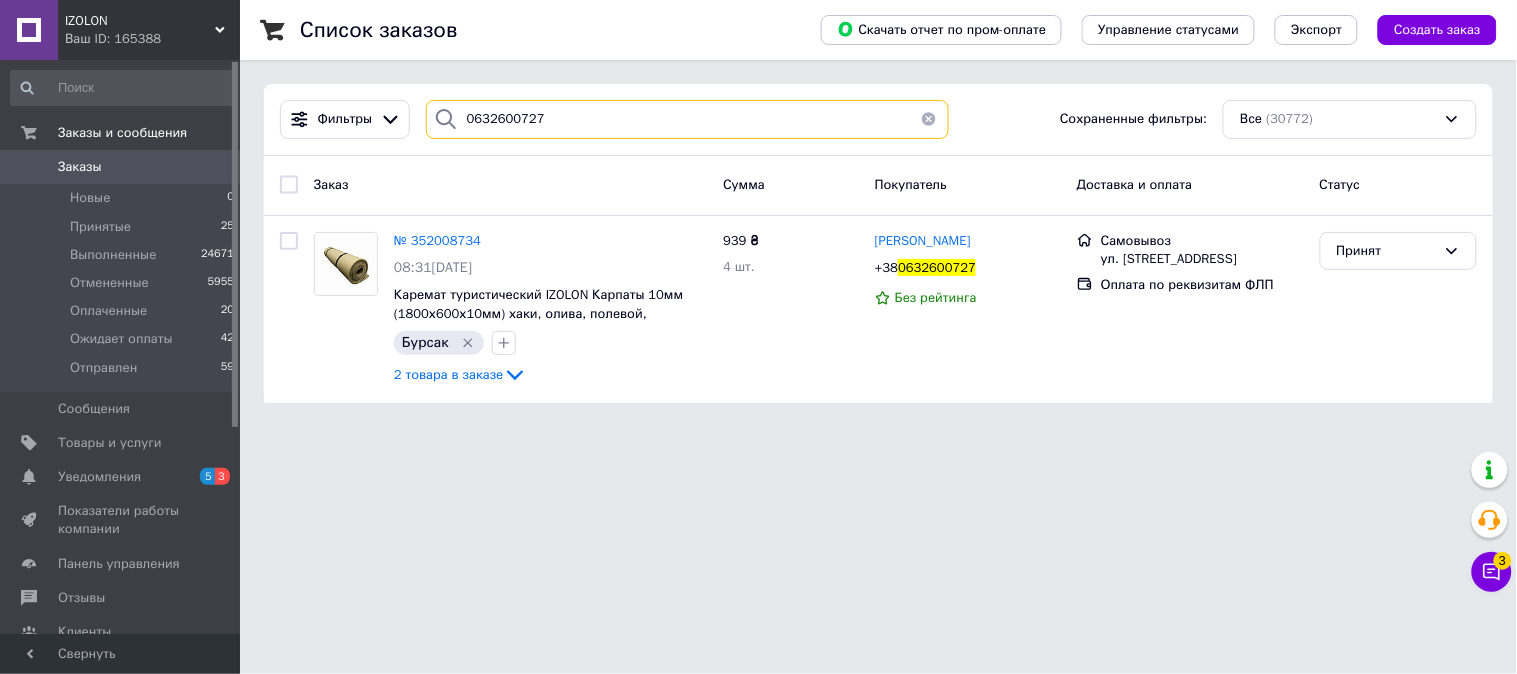 type 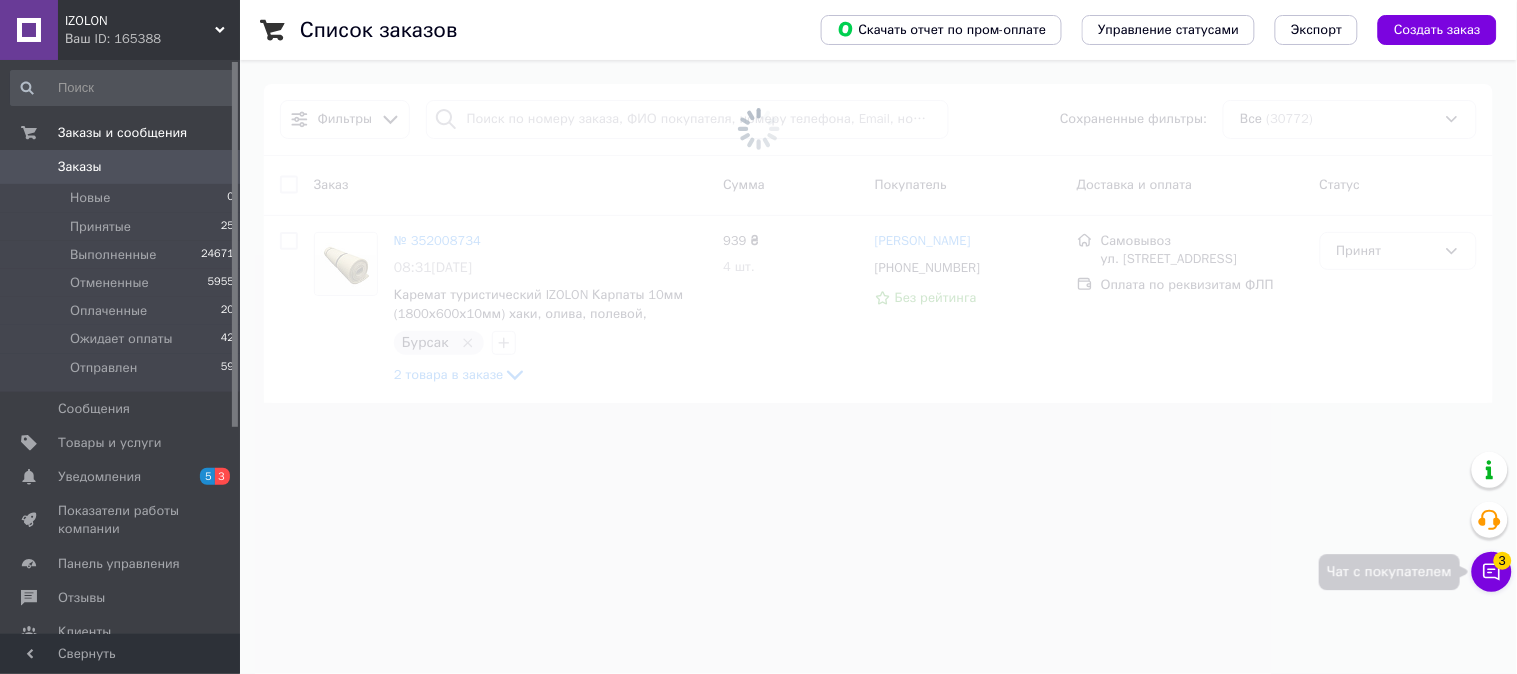 click on "Чат с покупателем 3" at bounding box center [1492, 572] 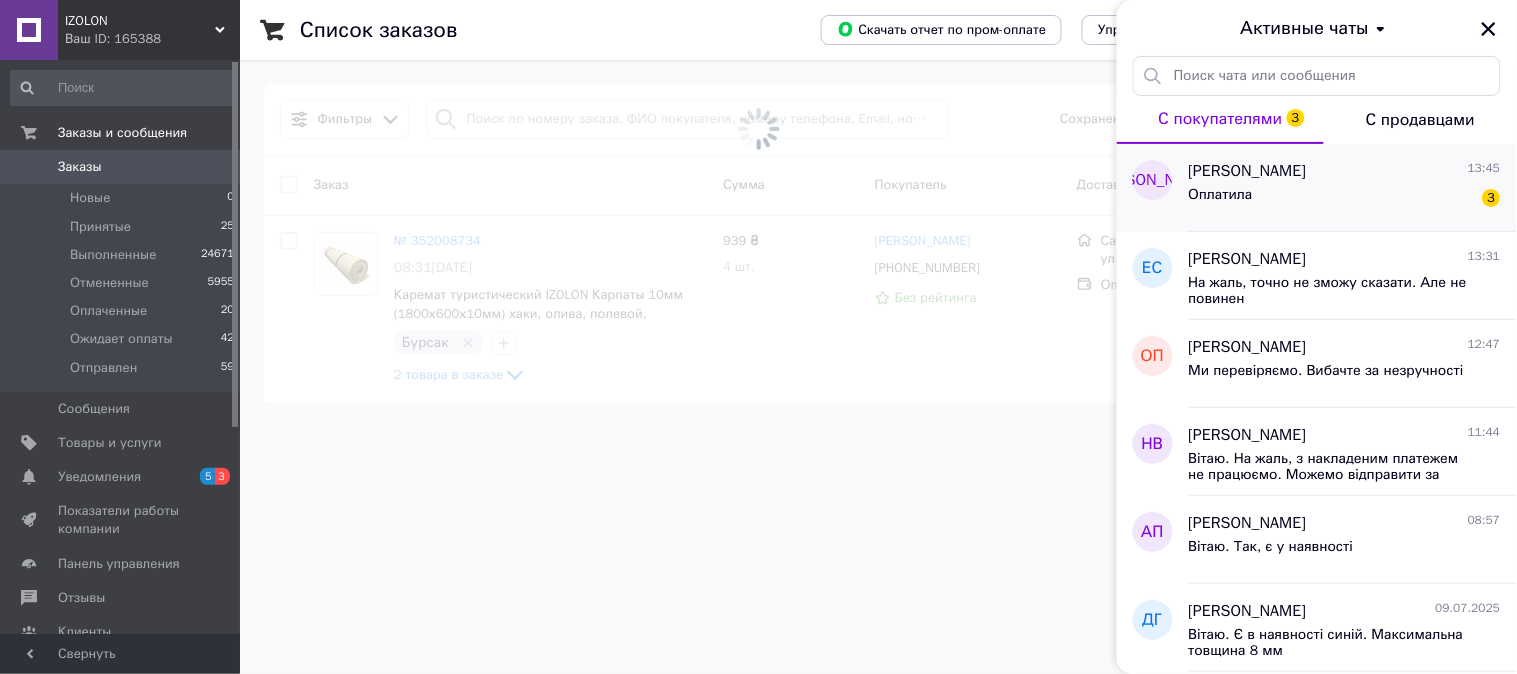 click on "Оплатила" at bounding box center [1221, 201] 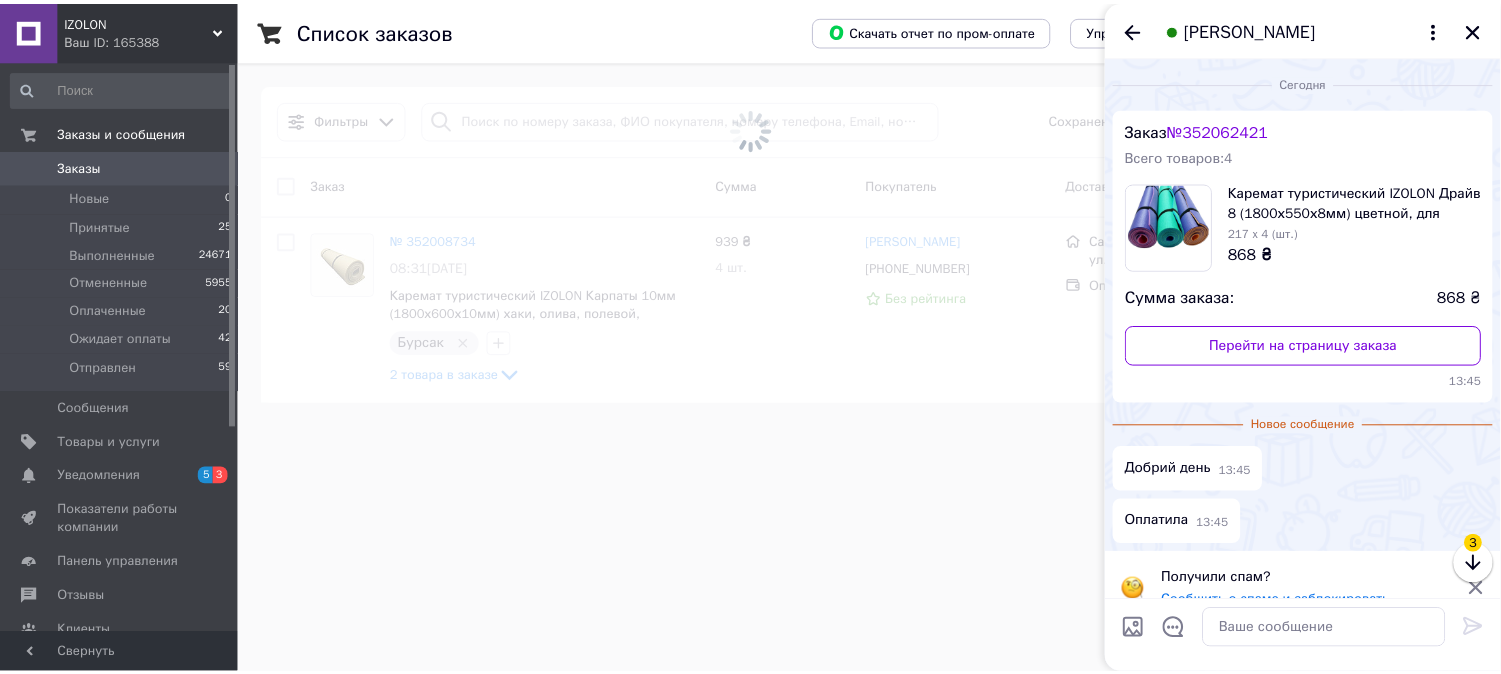 scroll, scrollTop: 25, scrollLeft: 0, axis: vertical 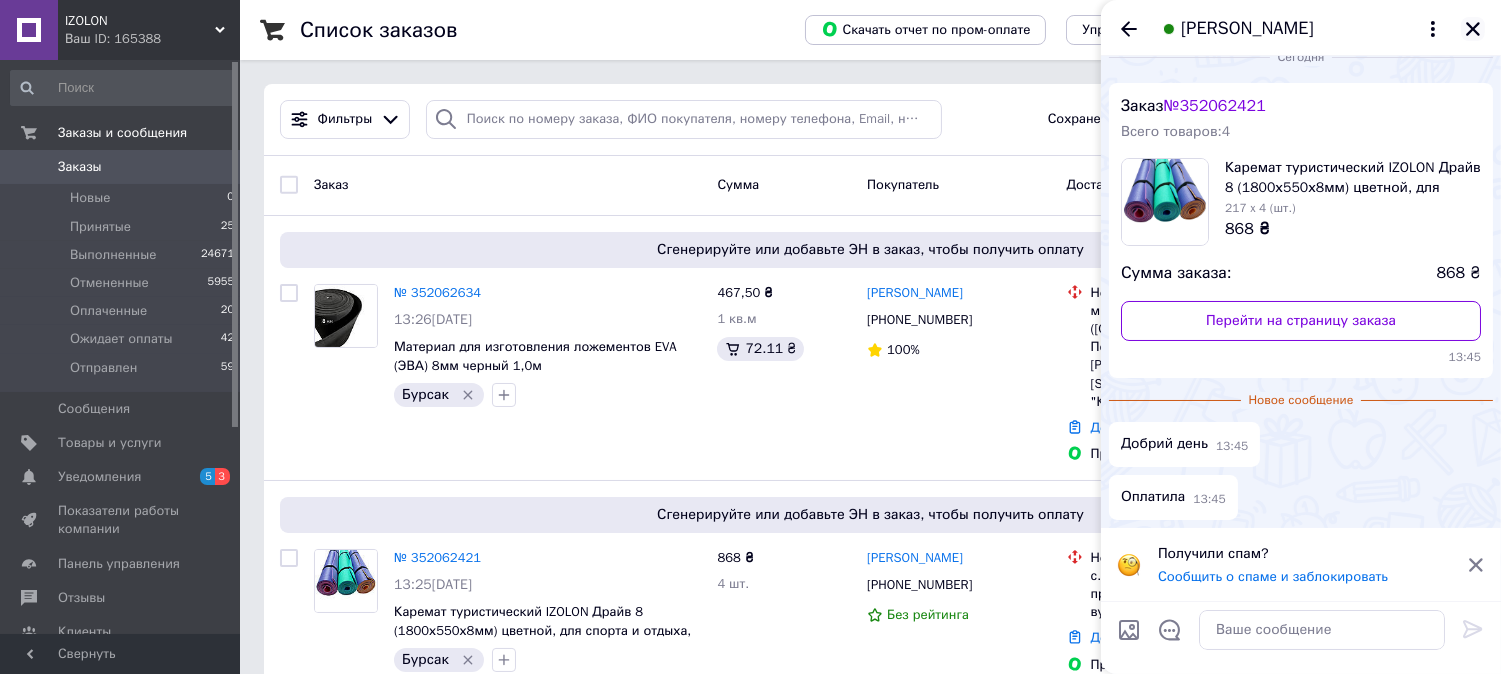 click 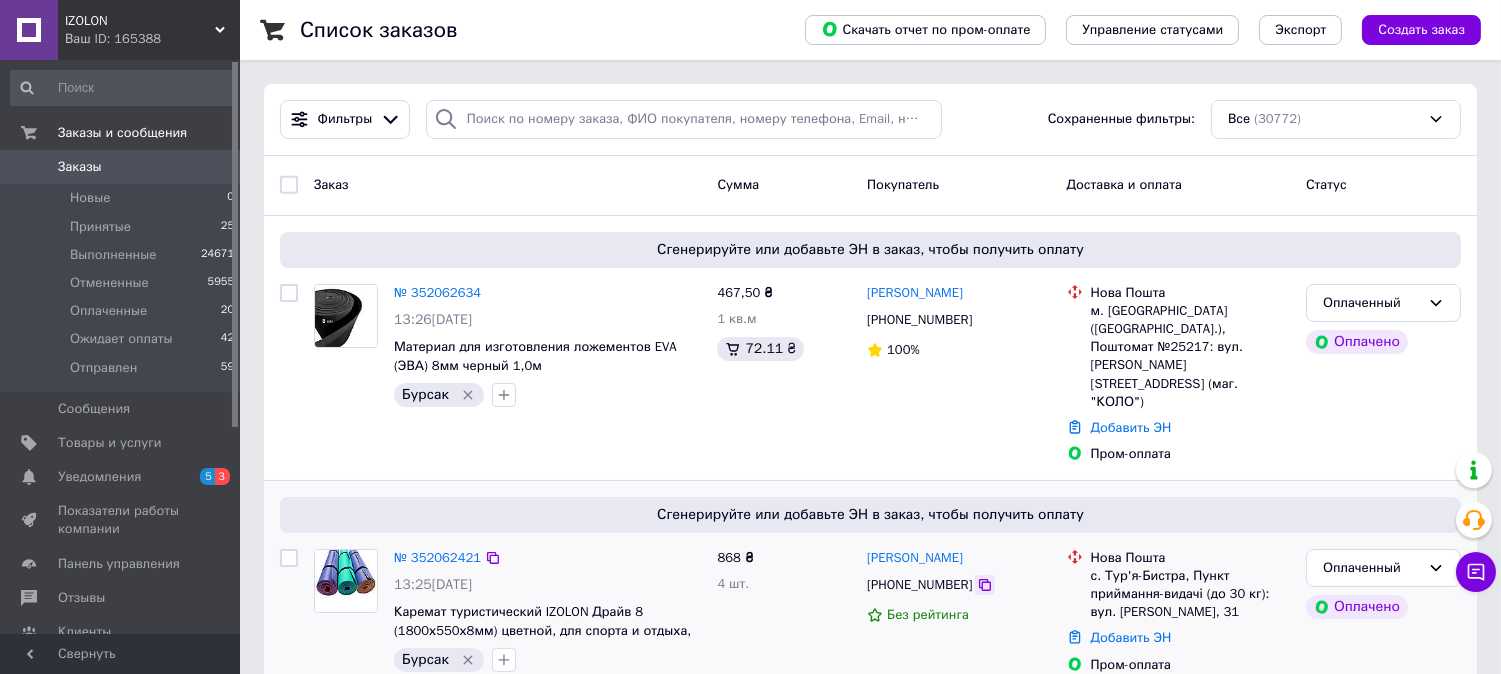 click 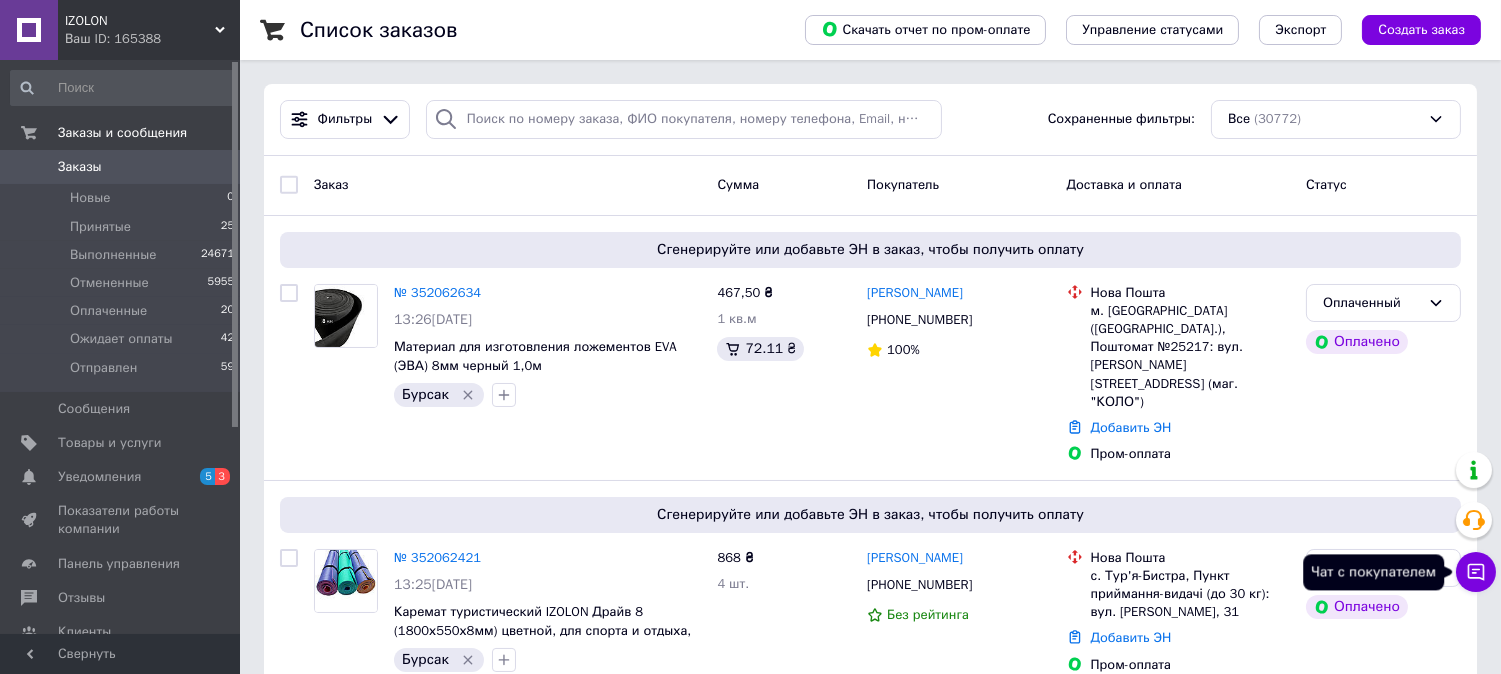 click 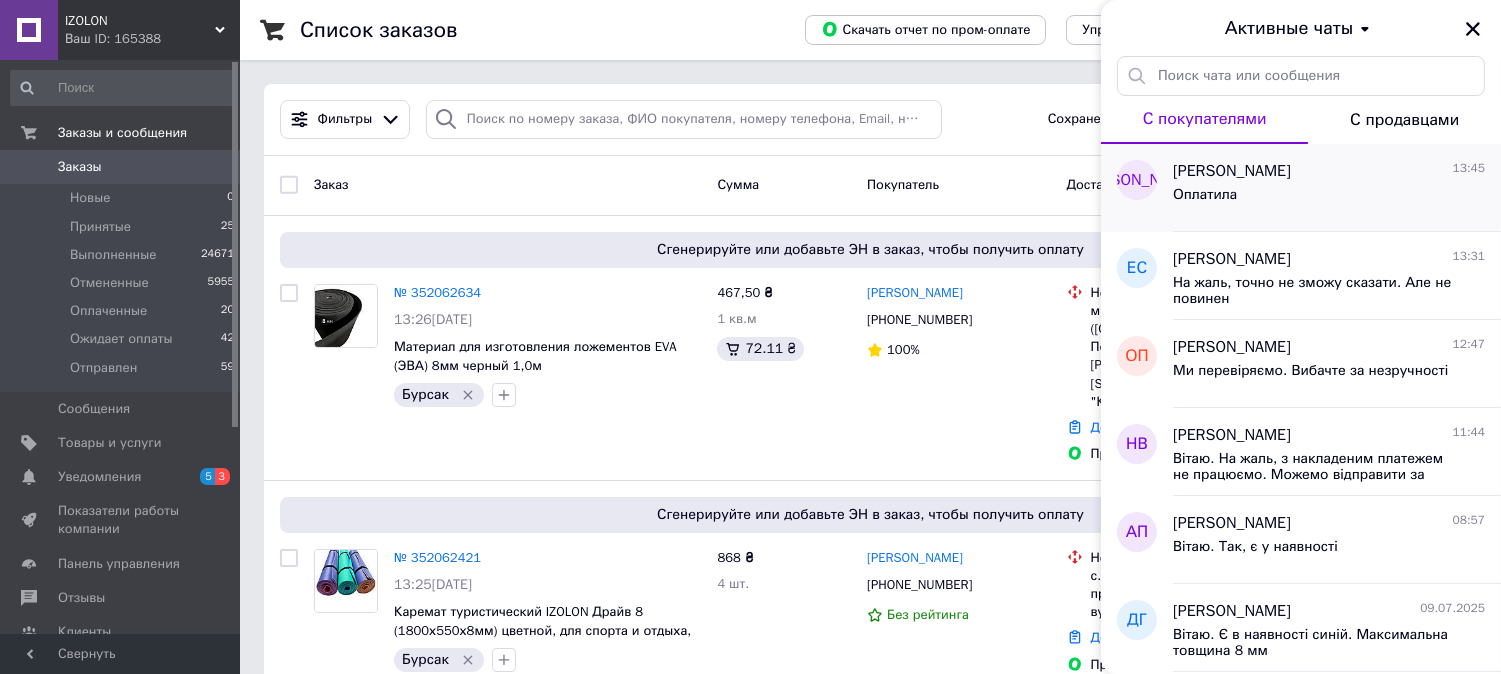 click on "Оплатила" at bounding box center (1329, 199) 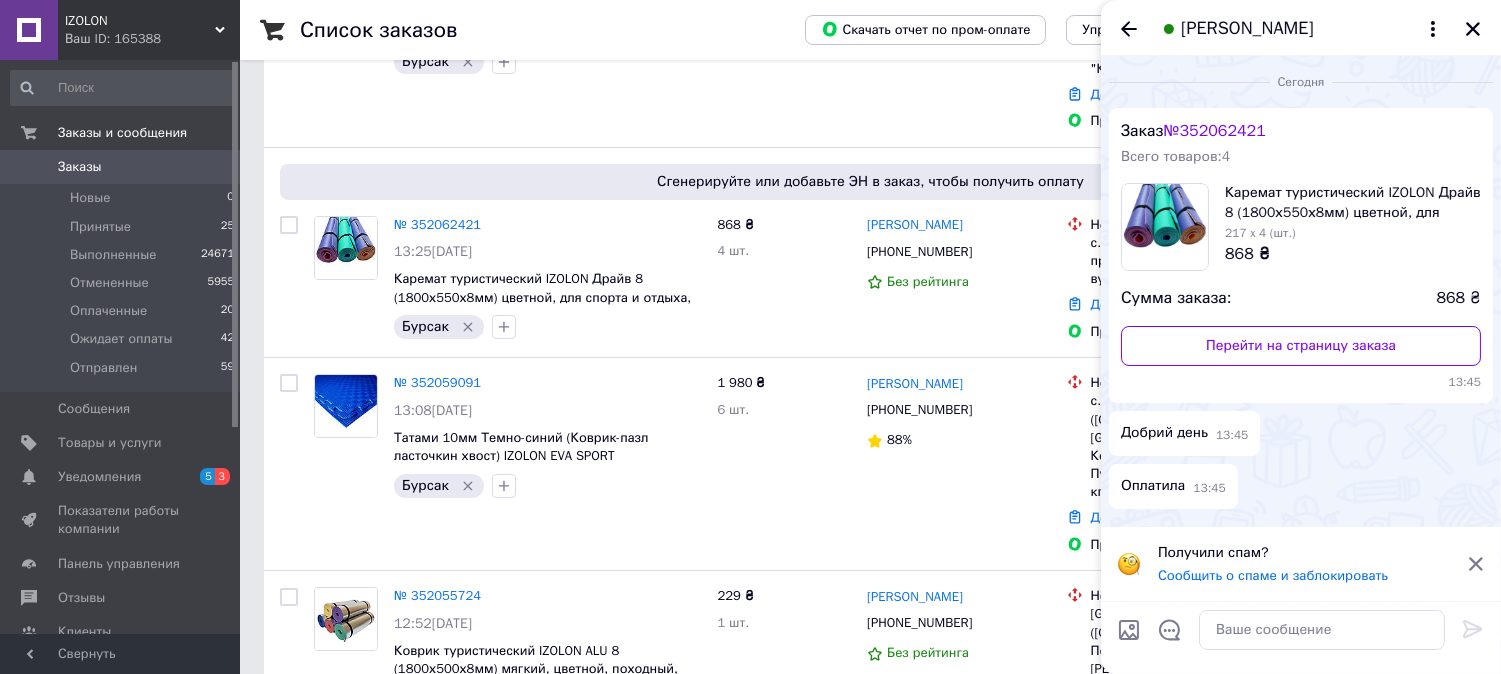 scroll, scrollTop: 222, scrollLeft: 0, axis: vertical 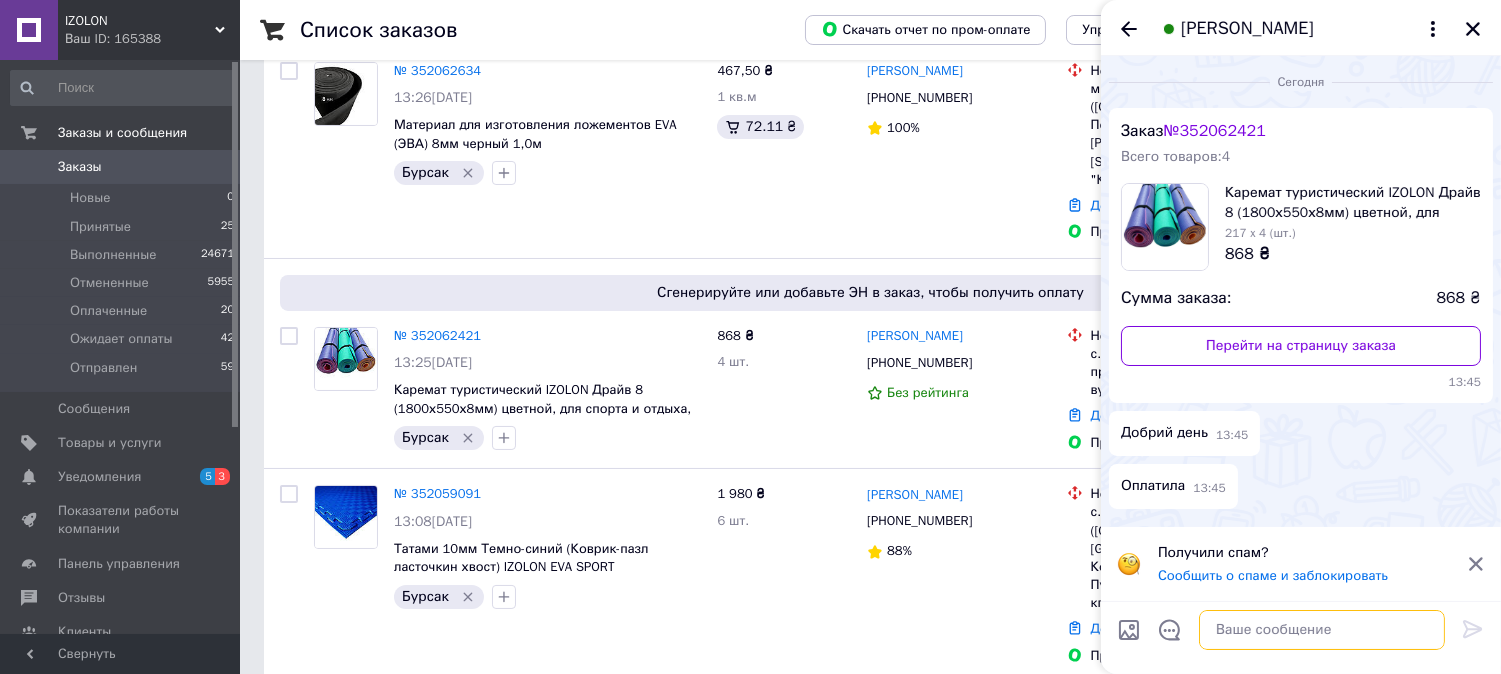click at bounding box center (1322, 630) 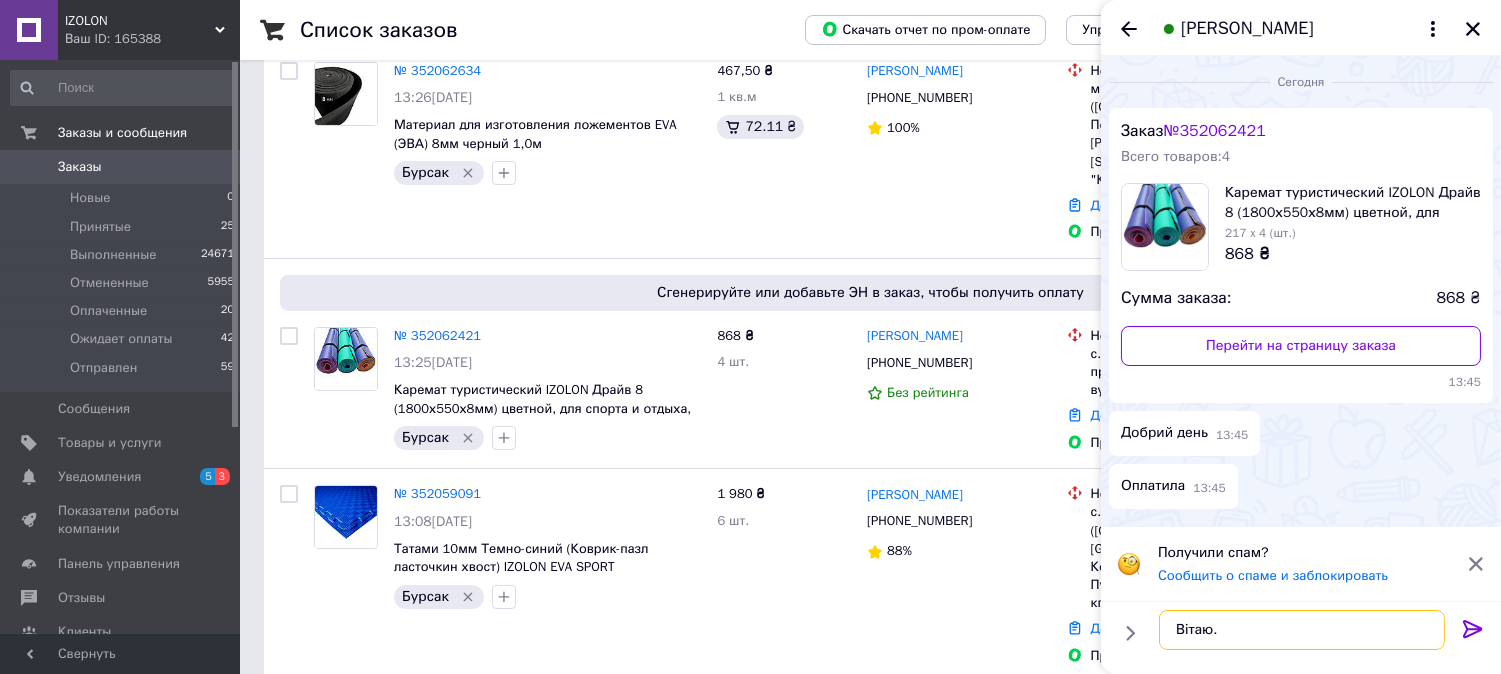 paste on "Дякую. Сьогодні відправимо" 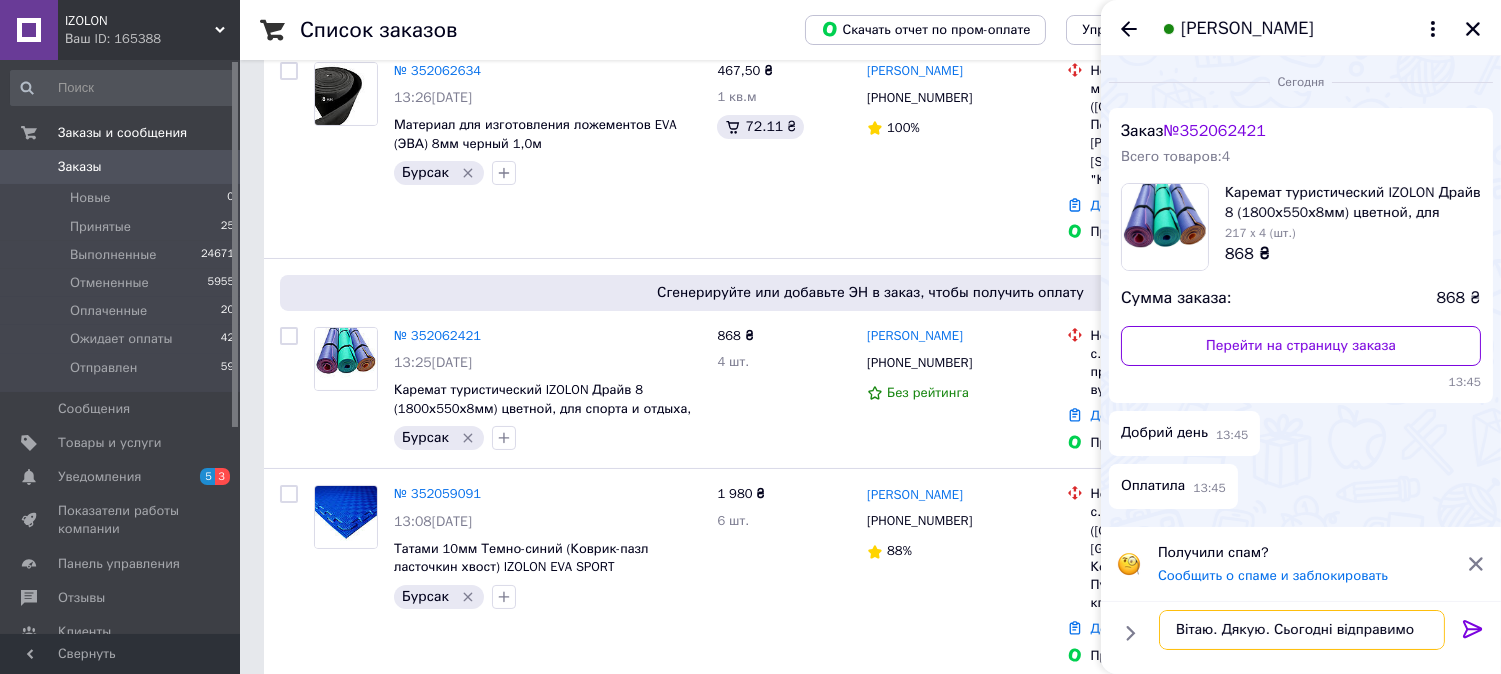 type on "Вітаю. Дякую. Сьогодні відправимо" 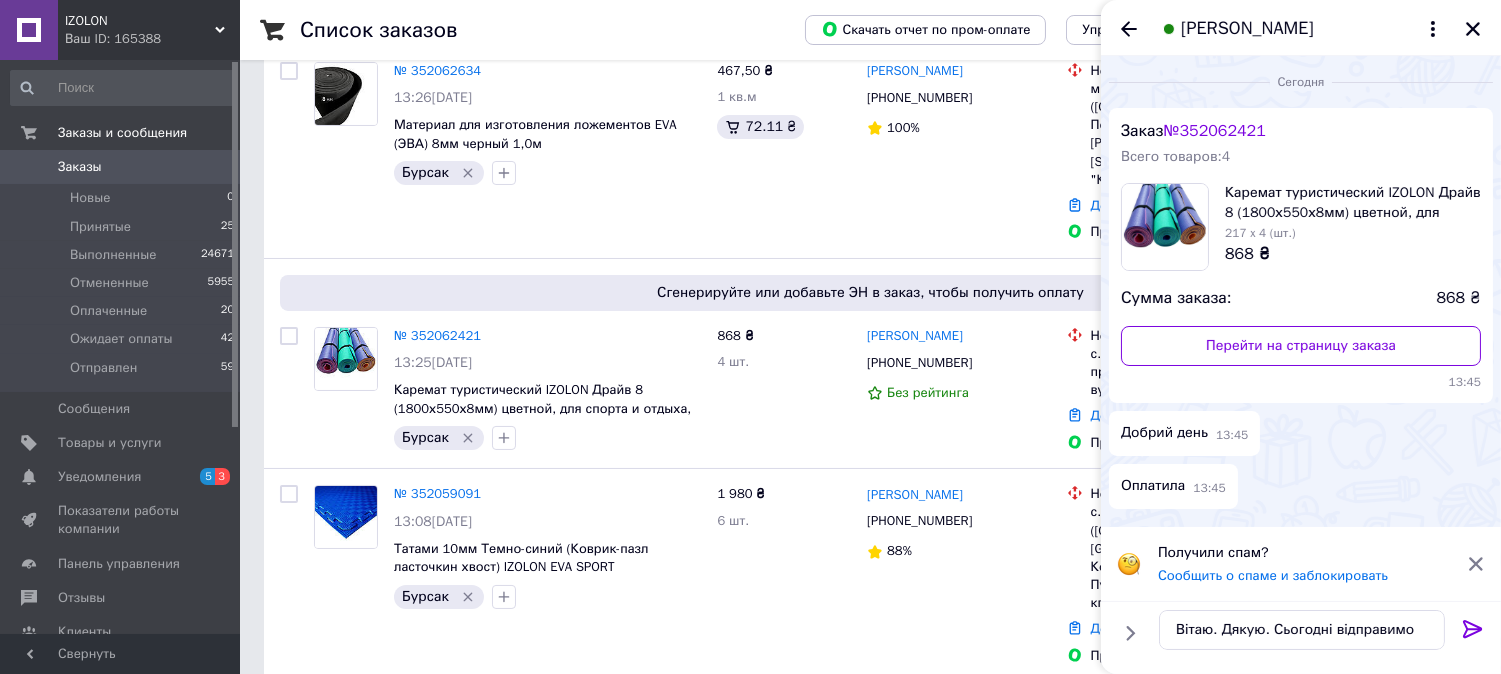 click 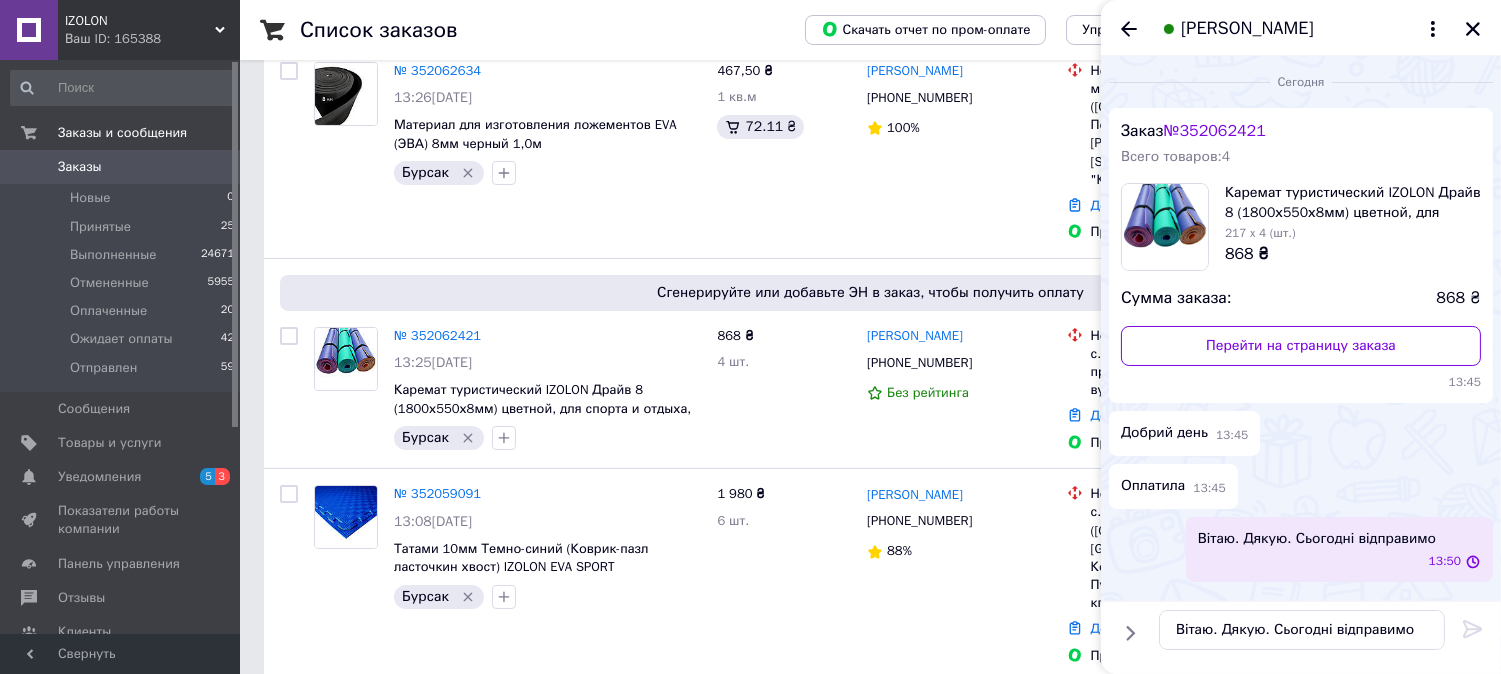 type 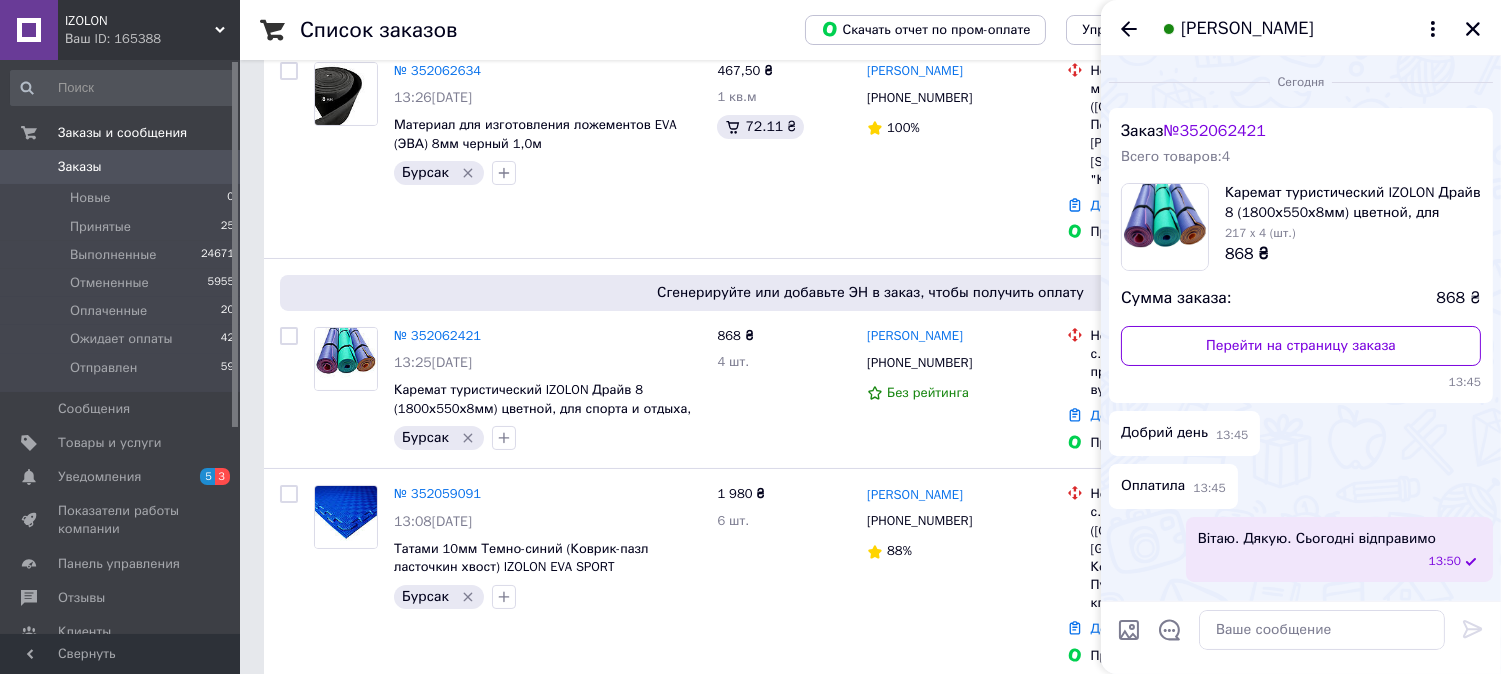 drag, startPoint x: 1477, startPoint y: 22, endPoint x: 1391, endPoint y: 100, distance: 116.1034 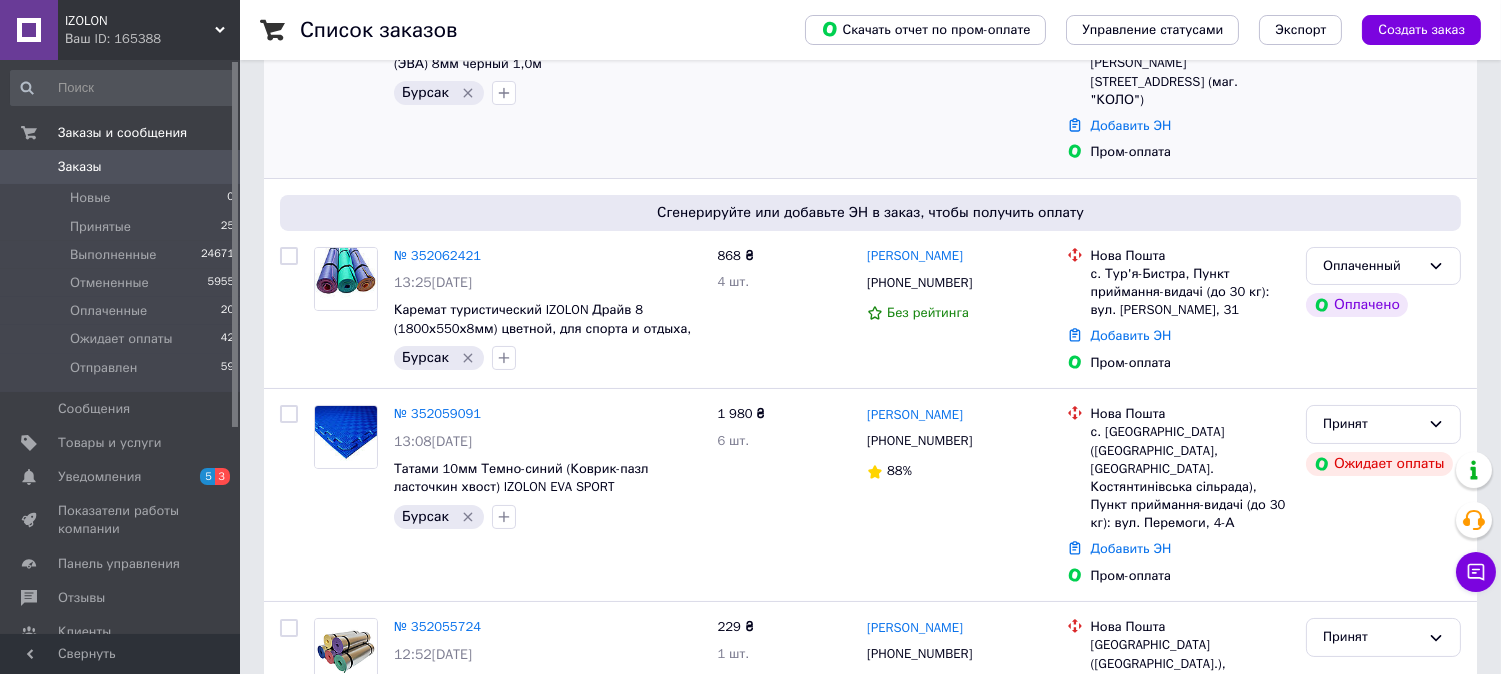 scroll, scrollTop: 333, scrollLeft: 0, axis: vertical 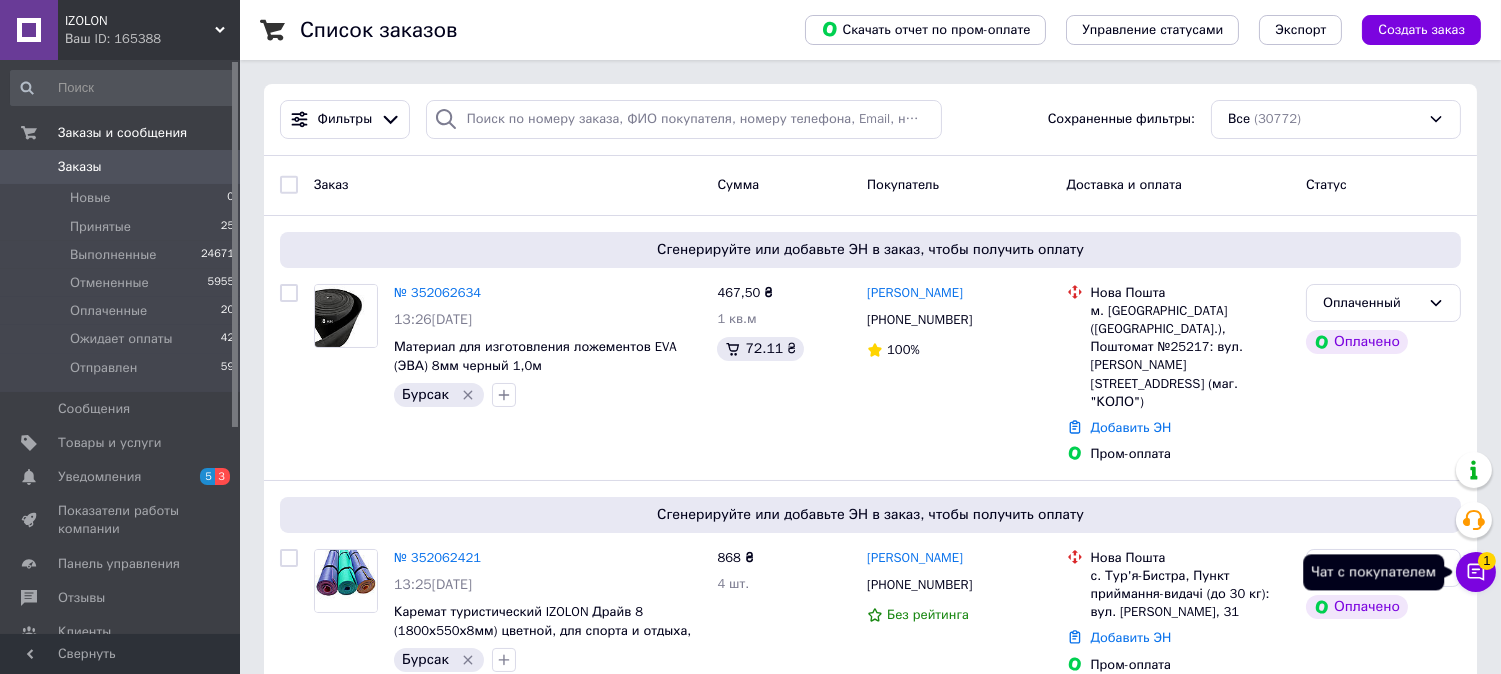 click 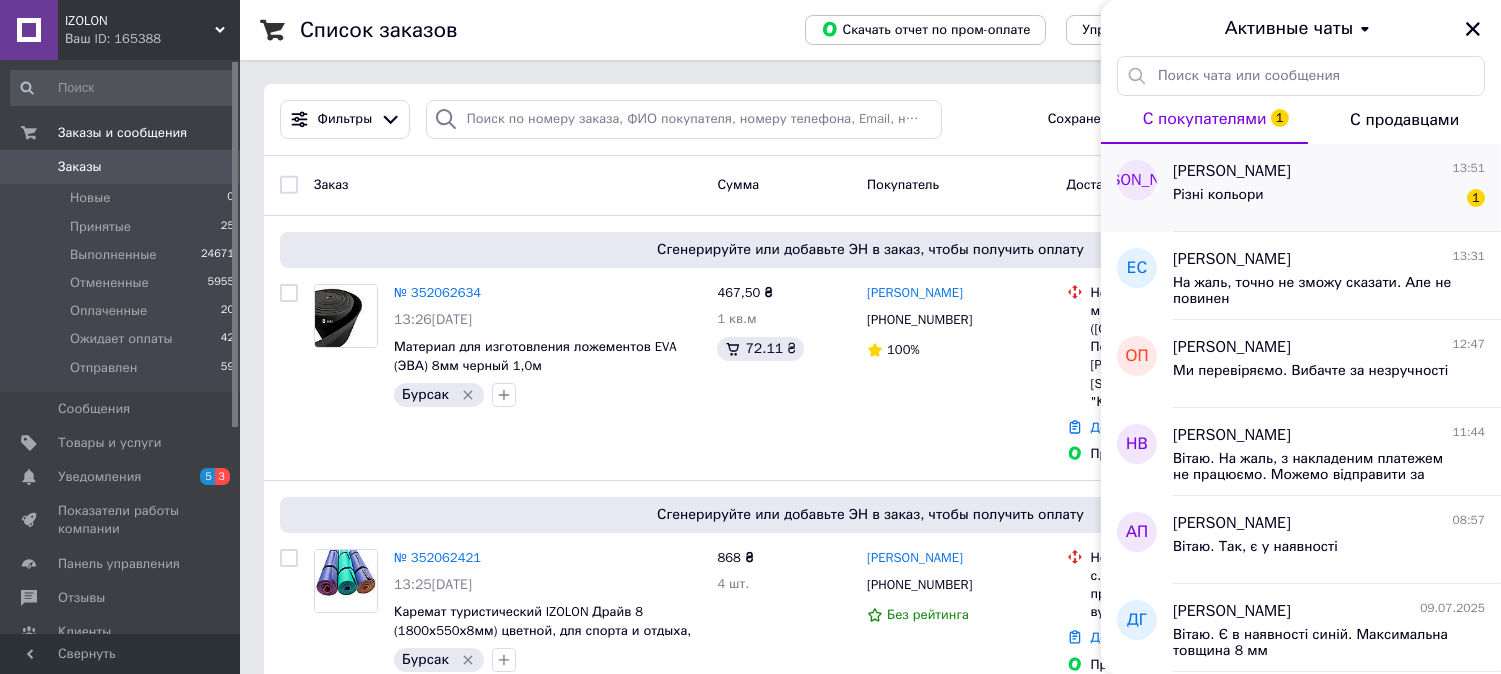 click on "Різні кольори" at bounding box center (1218, 195) 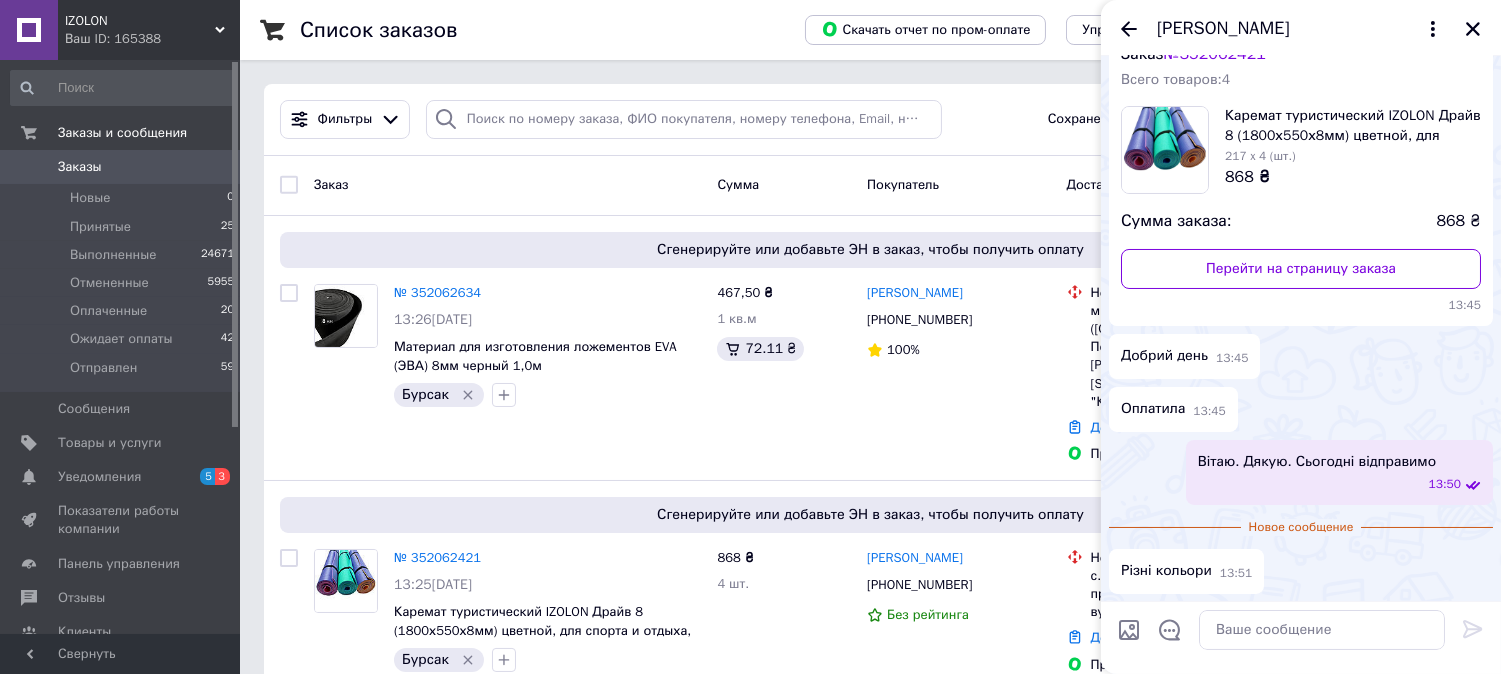 scroll, scrollTop: 0, scrollLeft: 0, axis: both 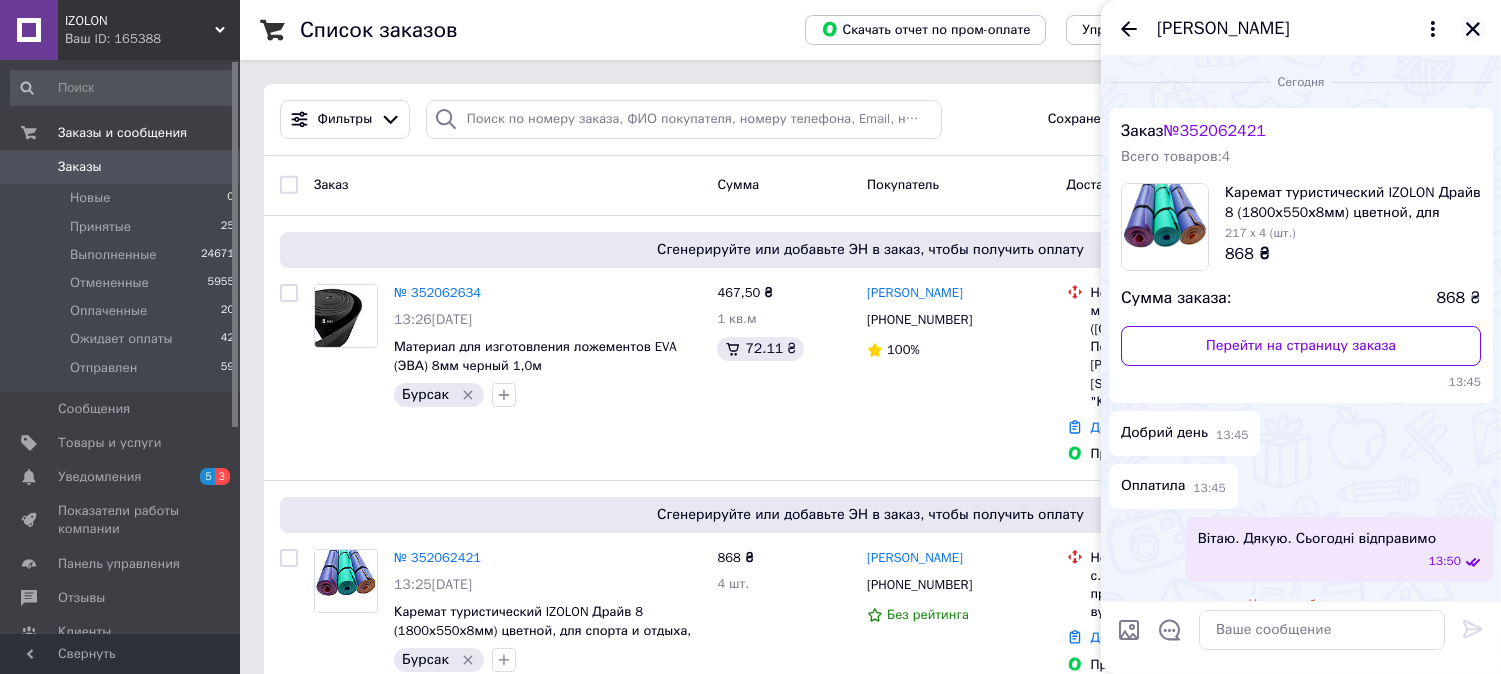 click 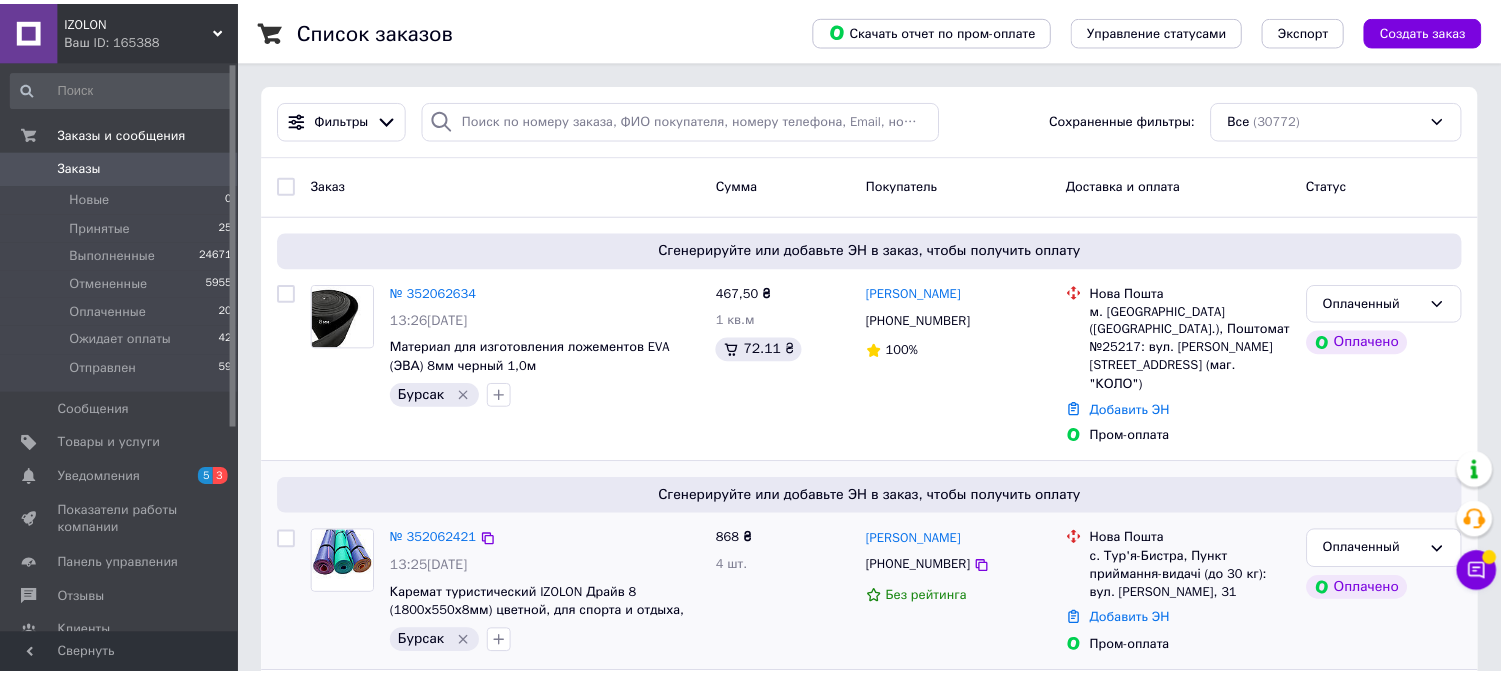 scroll, scrollTop: 0, scrollLeft: 0, axis: both 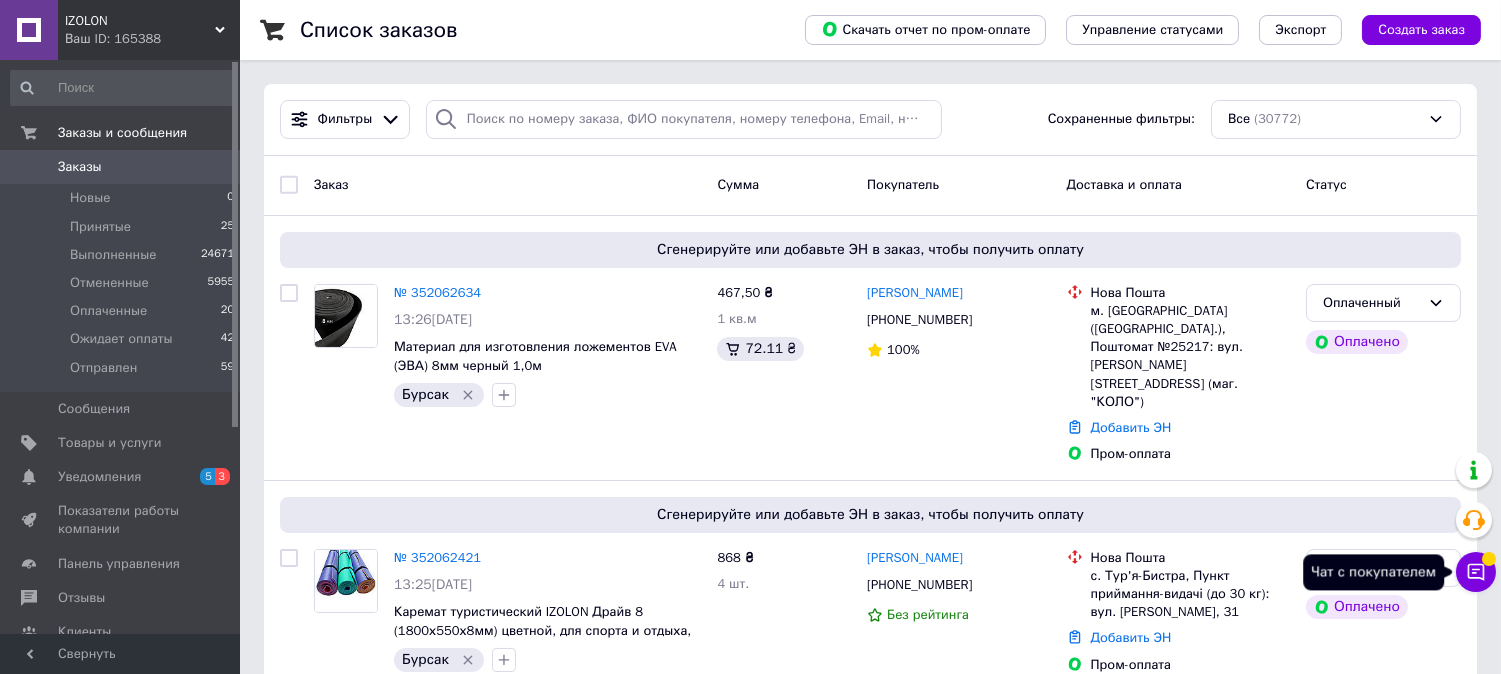click 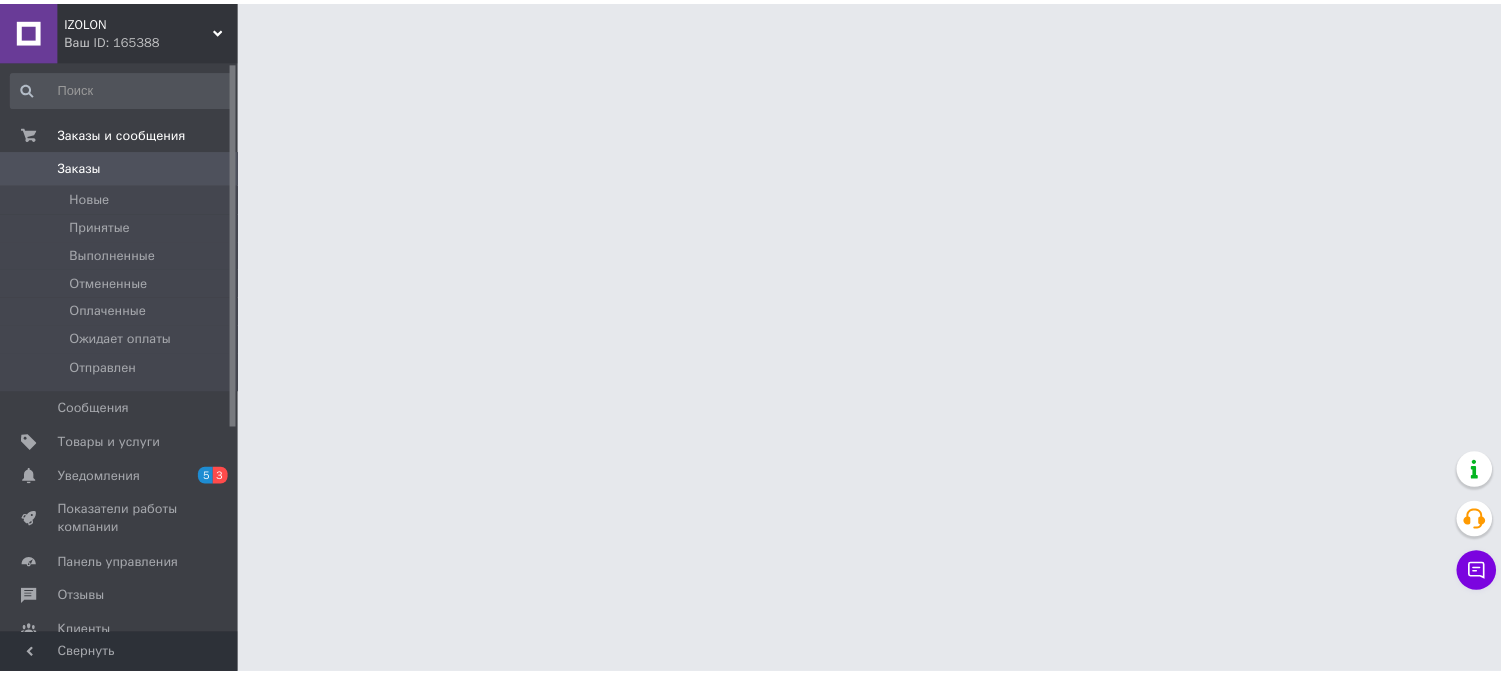 scroll, scrollTop: 0, scrollLeft: 0, axis: both 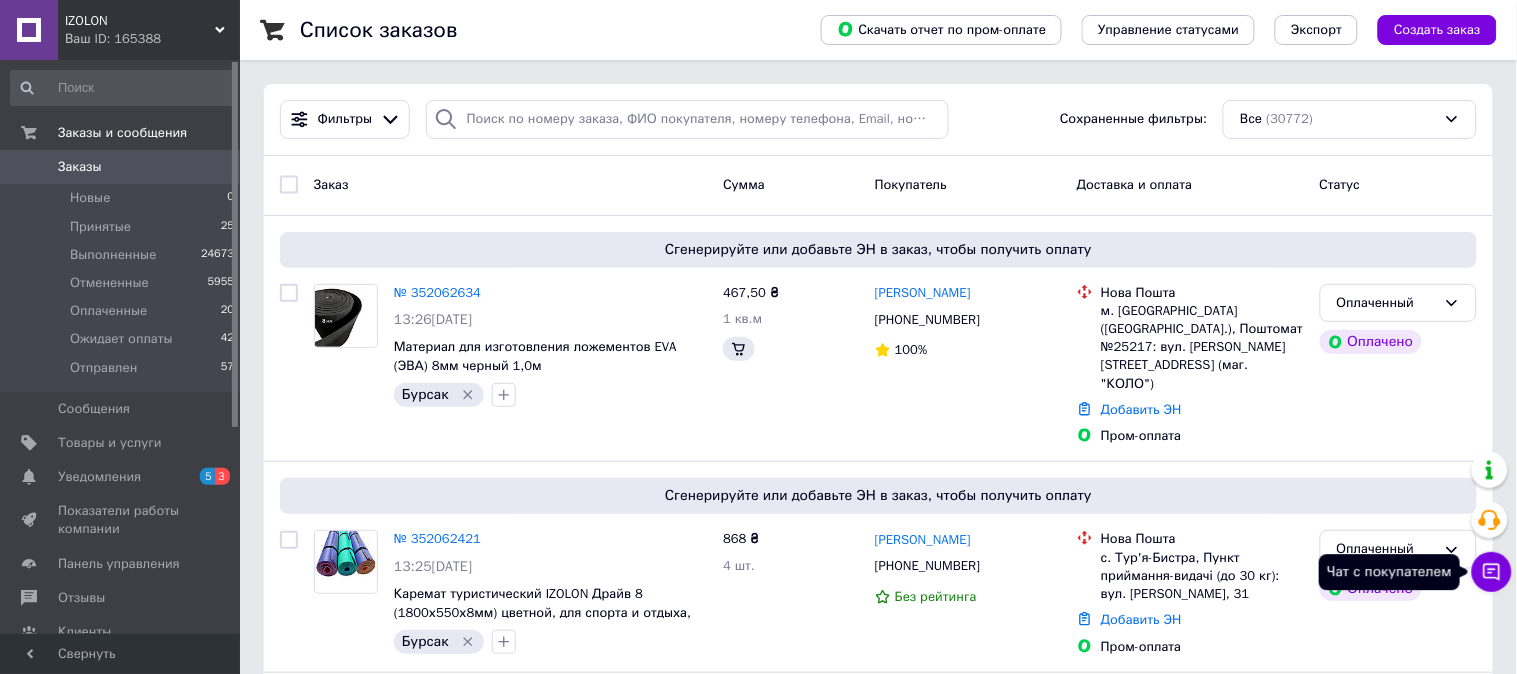 click on "Чат с покупателем" at bounding box center [1492, 572] 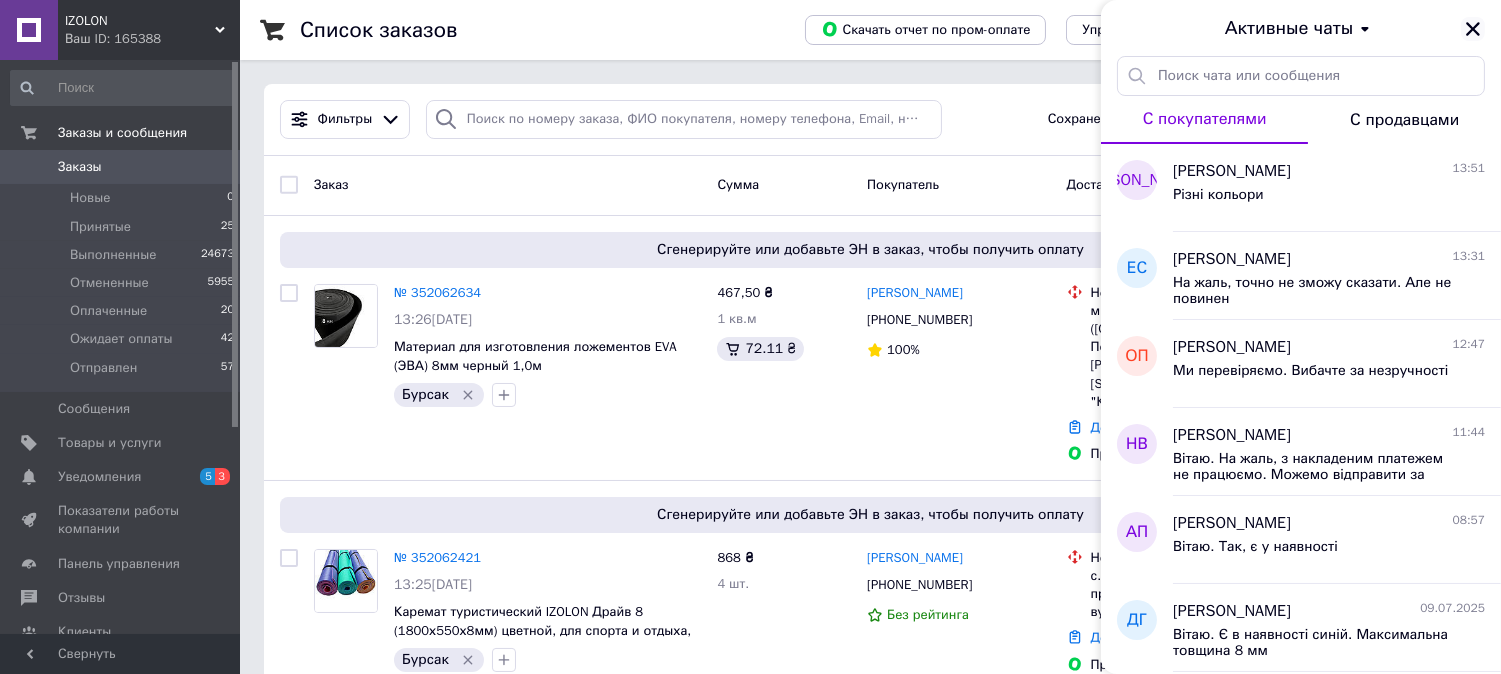 click 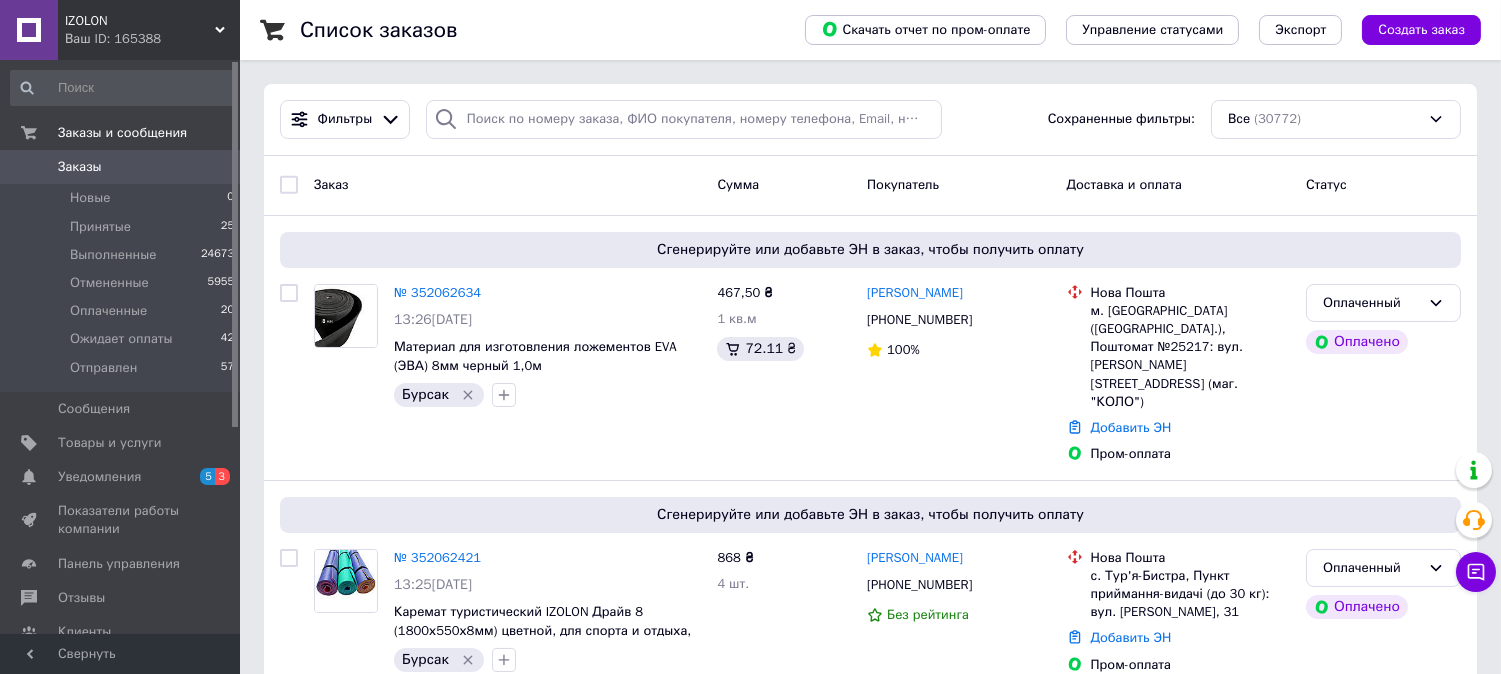 click on "Список заказов   Скачать отчет по пром-оплате Управление статусами Экспорт Создать заказ Фильтры Сохраненные фильтры: Все (30772) Заказ Сумма Покупатель Доставка и оплата Статус Сгенерируйте или добавьте ЭН в заказ, чтобы получить оплату № 352062634 13:26, 10.07.2025 Материал для изготовления ложементов EVA (ЭВА) 8мм черный 1,0м Бурсак   467,50 ₴ 1 кв.м 72.11 ₴ Олександра Данилова +380931085198 100% Нова Пошта м. Київ (Київська обл.), Поштомат №25217: вул. Миколи Закревського, 97а (маг. "КОЛО") Добавить ЭН Пром-оплата Оплаченный Оплачено № 352062421 13:25, 10.07.2025 Бурсак   868 ₴ 4 шт. оксана лизанець   88%" at bounding box center [870, 2281] 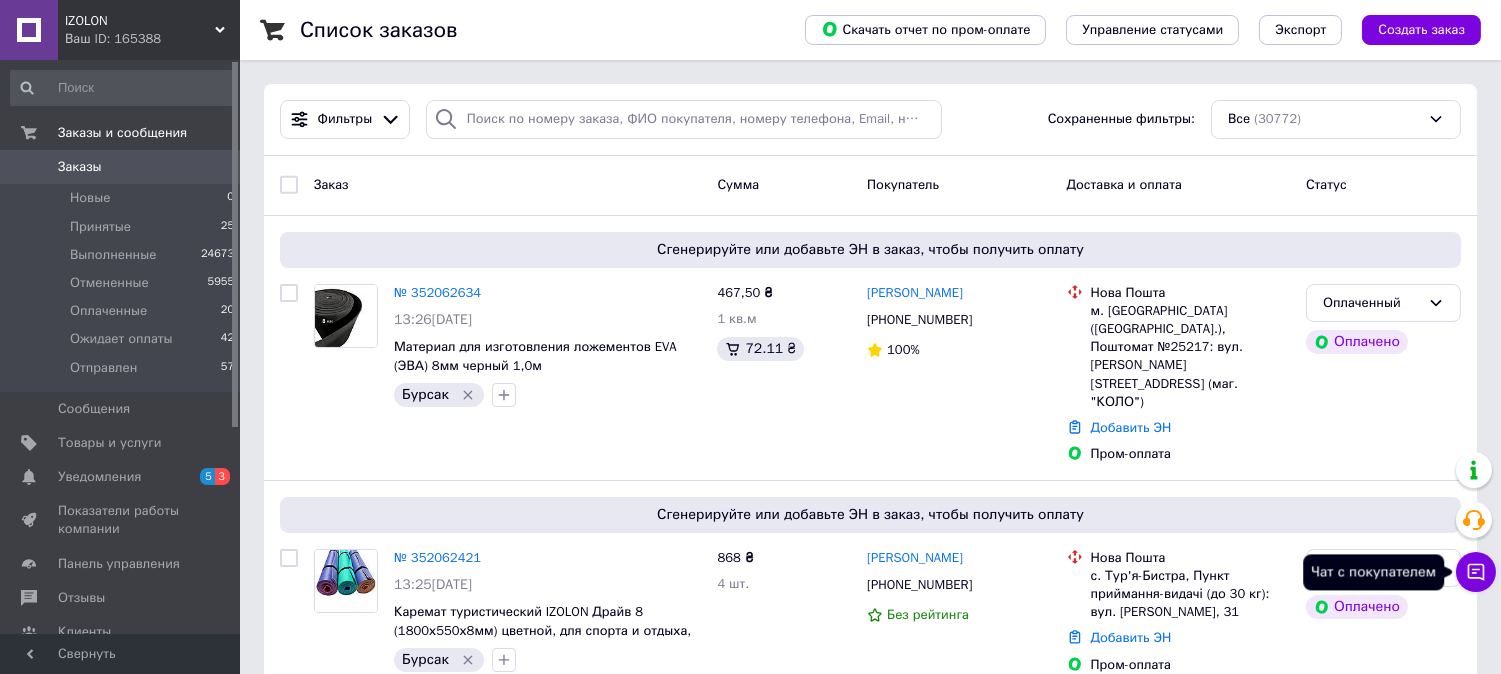 click 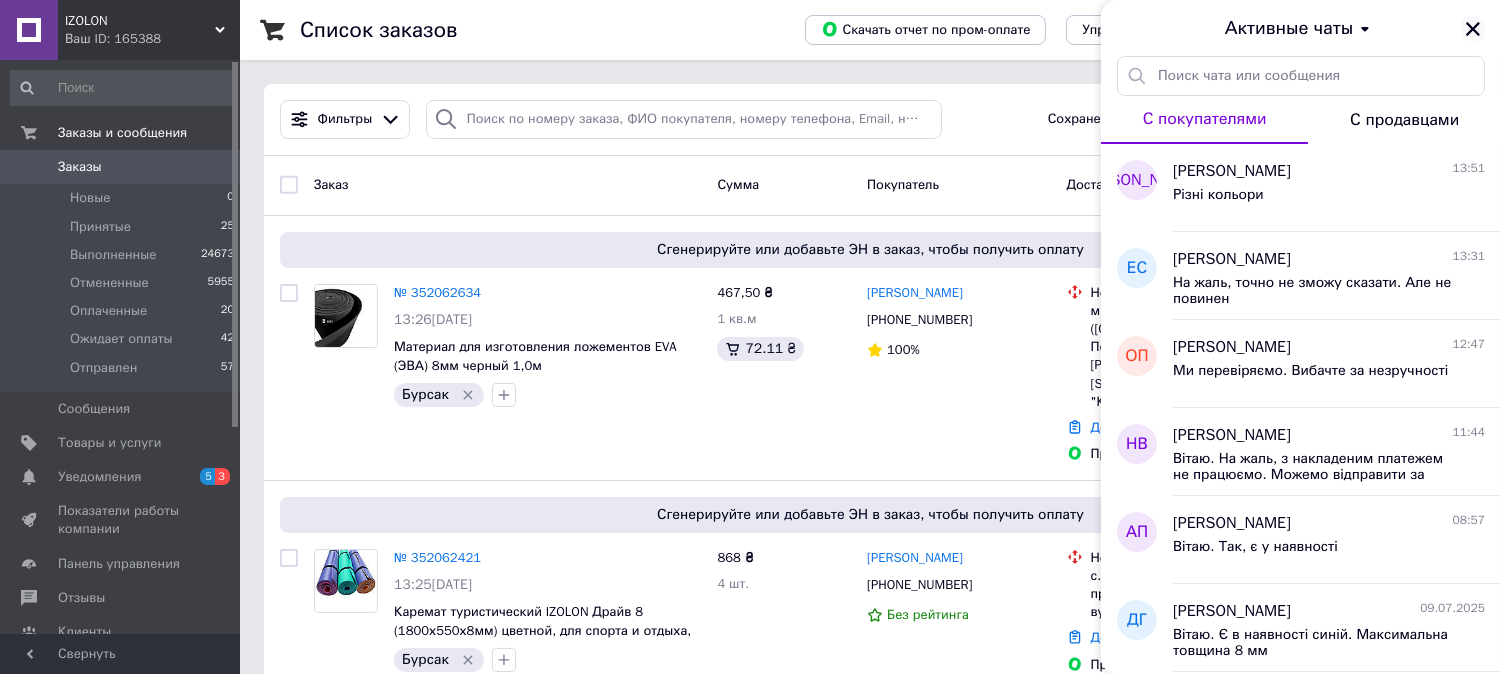 click 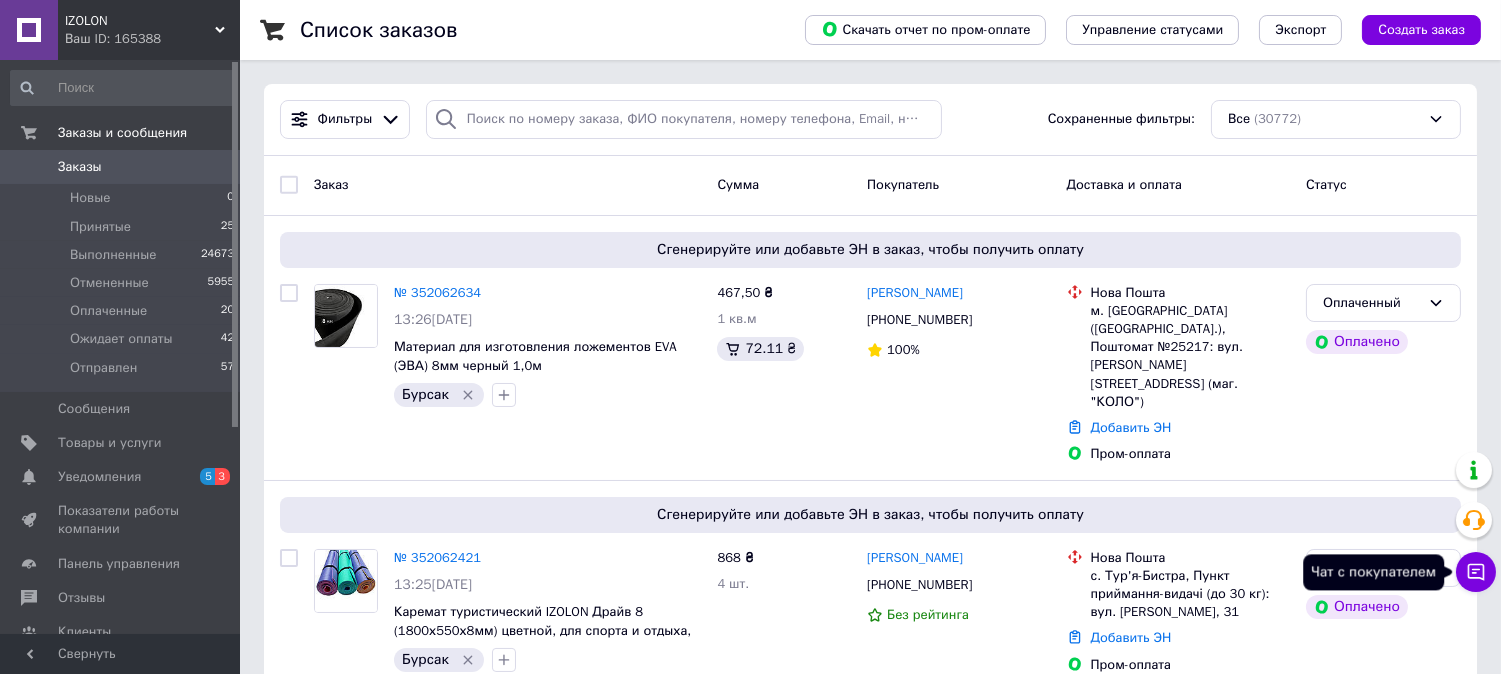 click 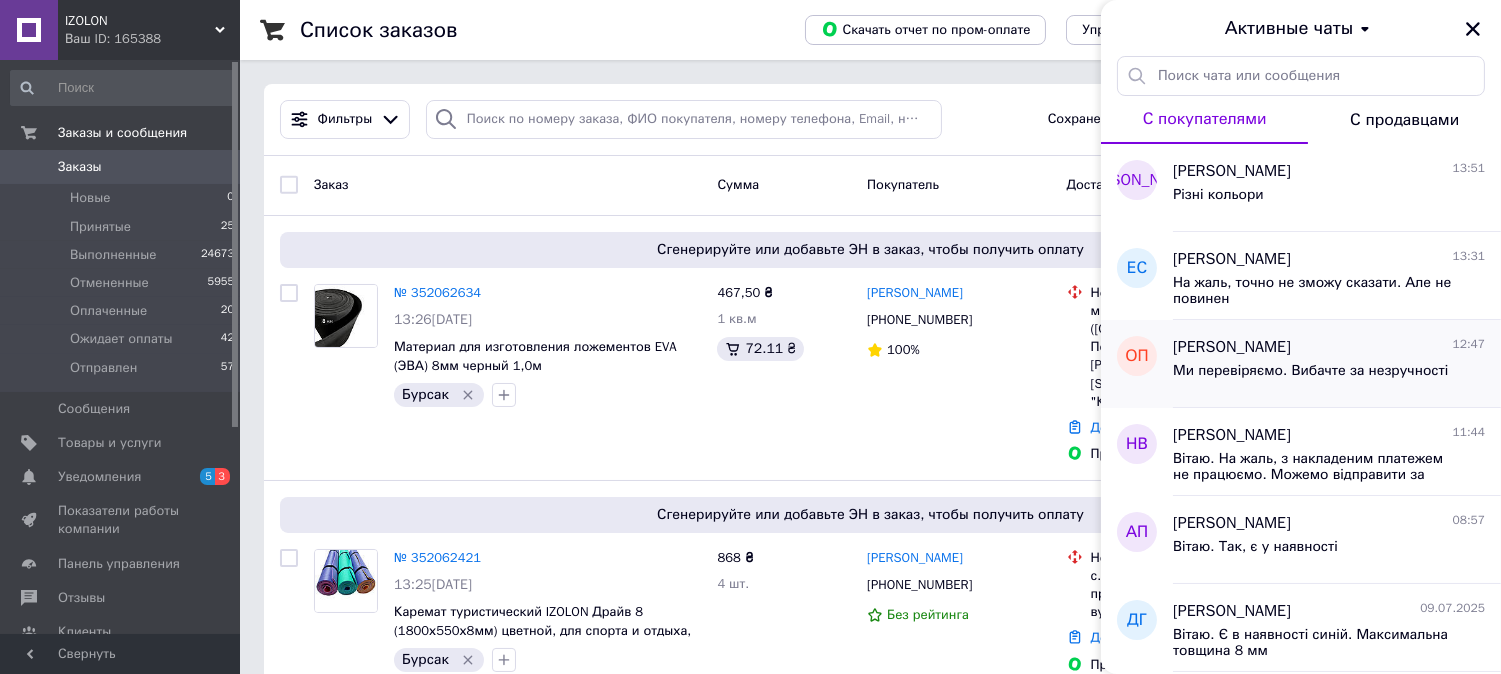 click on "Олеся Подлуцкая" at bounding box center [1232, 347] 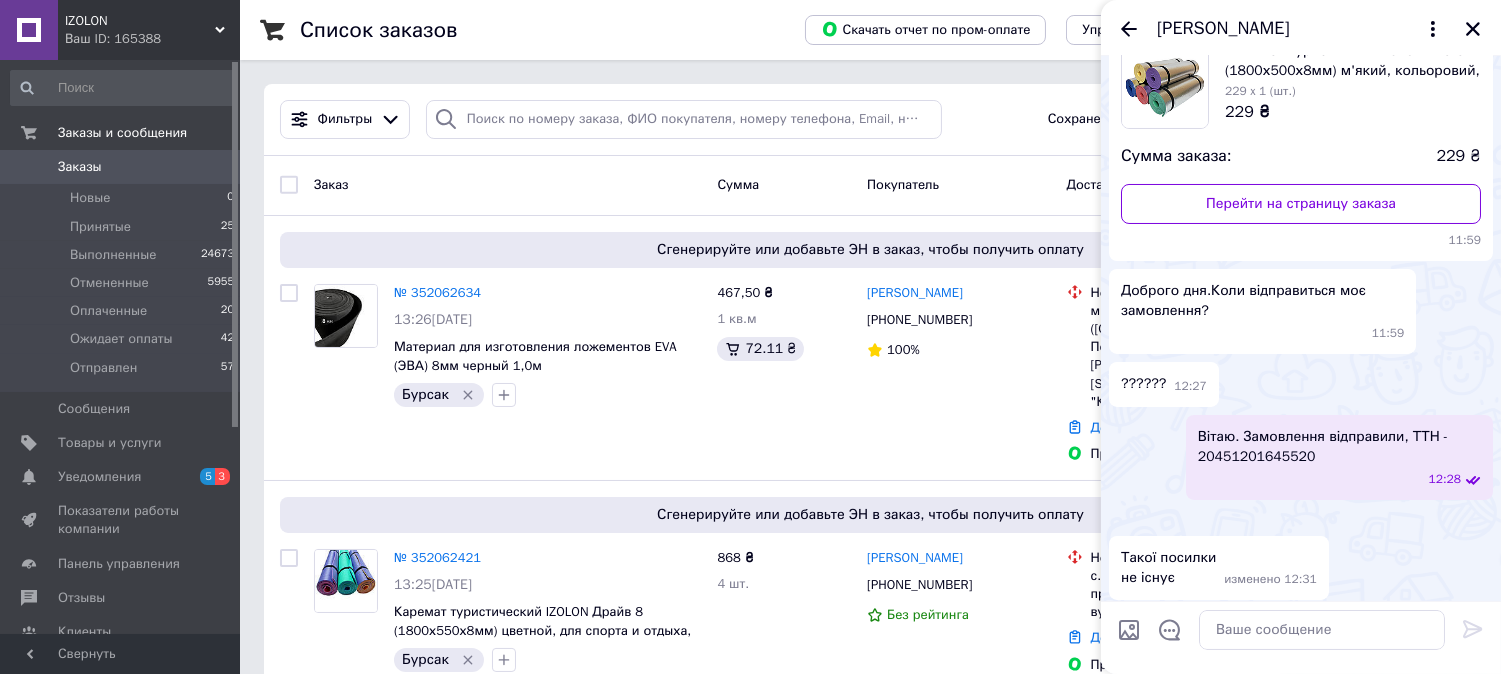 scroll, scrollTop: 0, scrollLeft: 0, axis: both 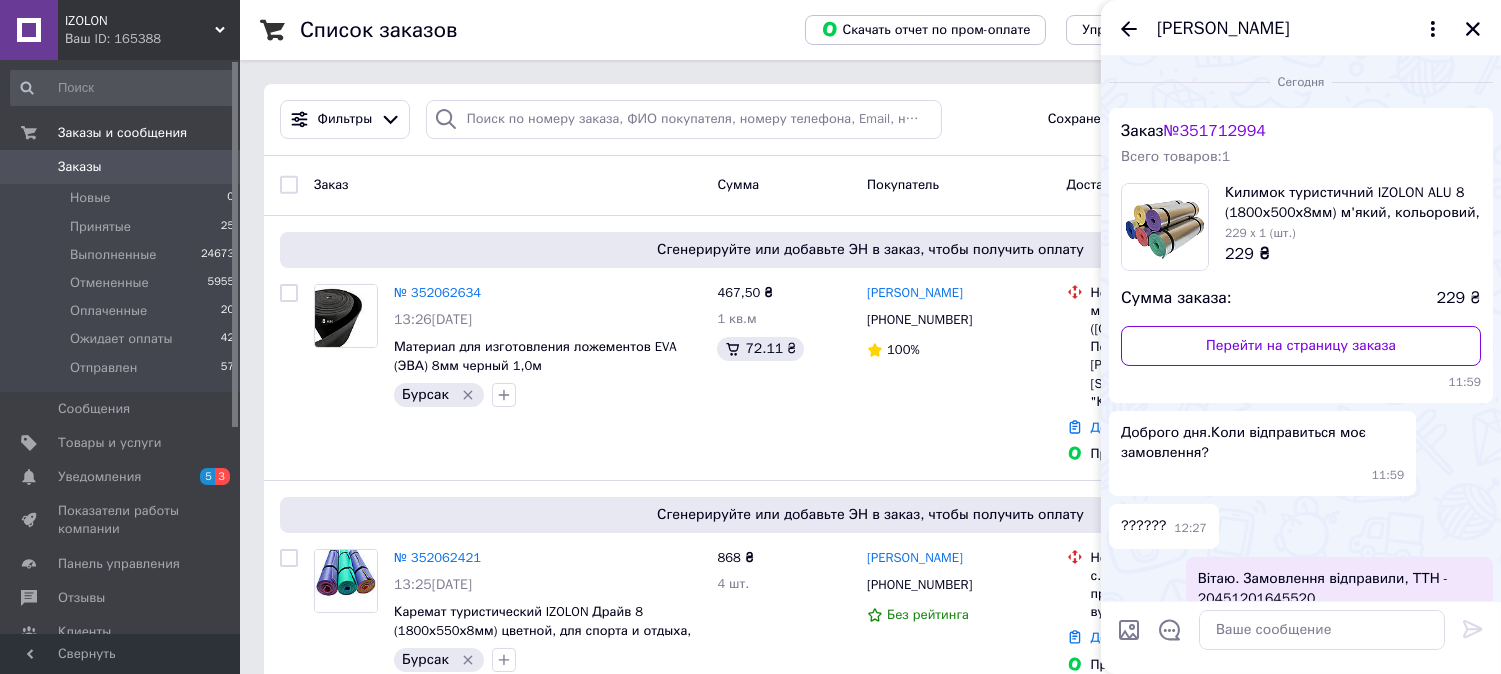 click on "№ 351712994" at bounding box center [1215, 131] 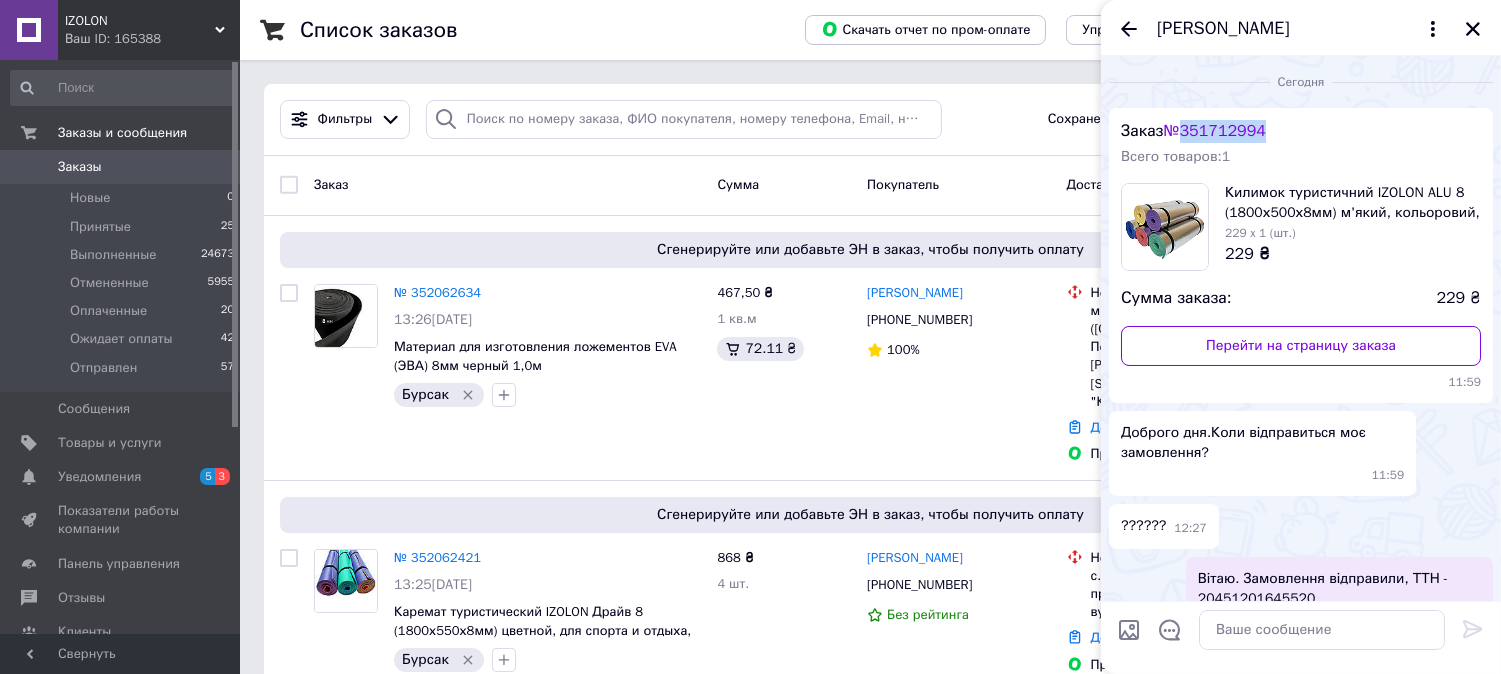 drag, startPoint x: 1274, startPoint y: 132, endPoint x: 1188, endPoint y: 132, distance: 86 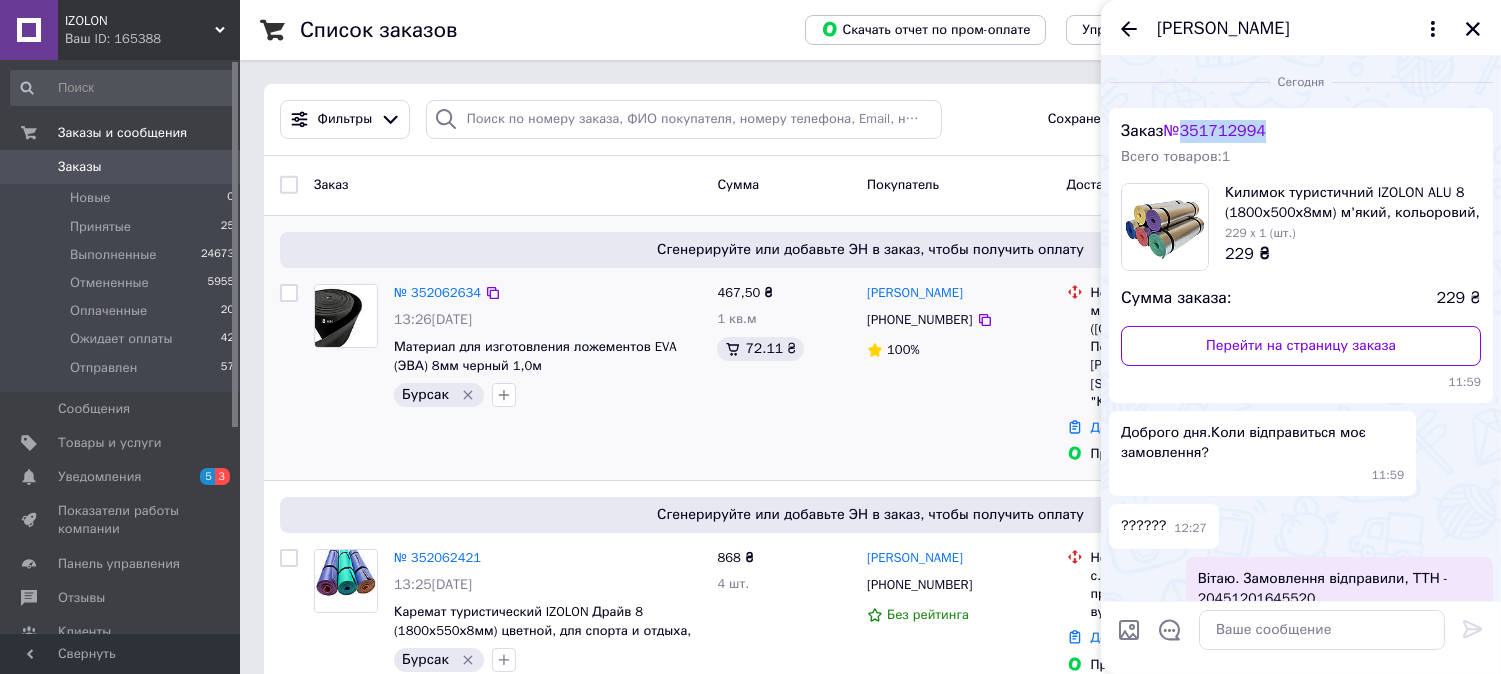 copy on "351712994" 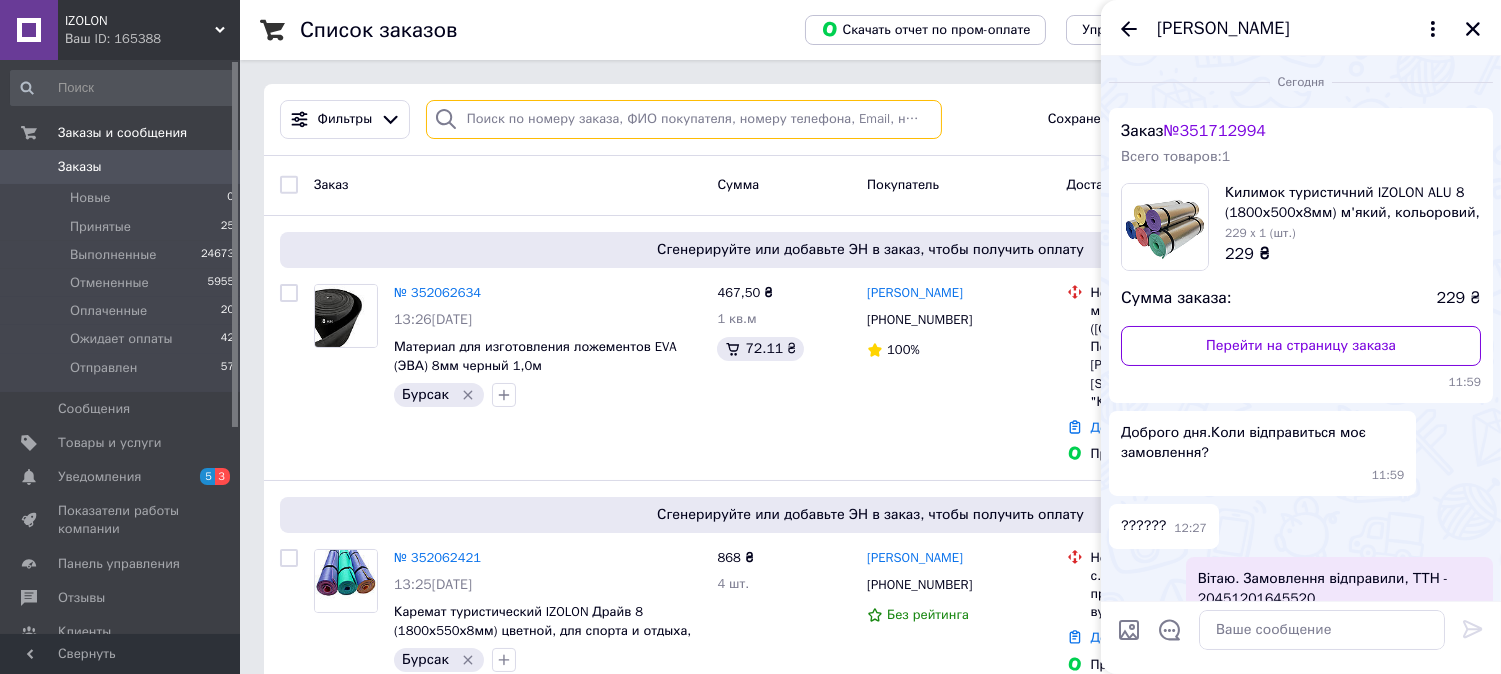 click at bounding box center [684, 119] 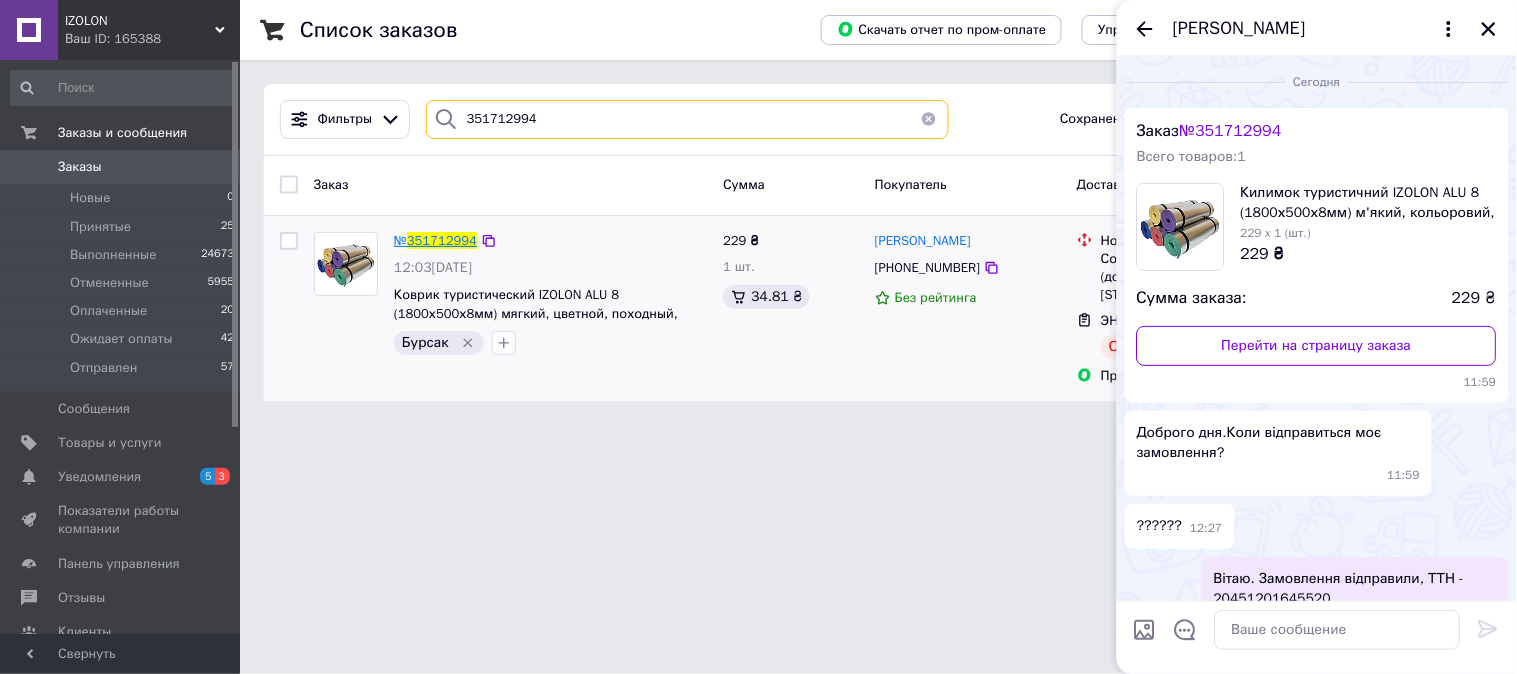 type on "351712994" 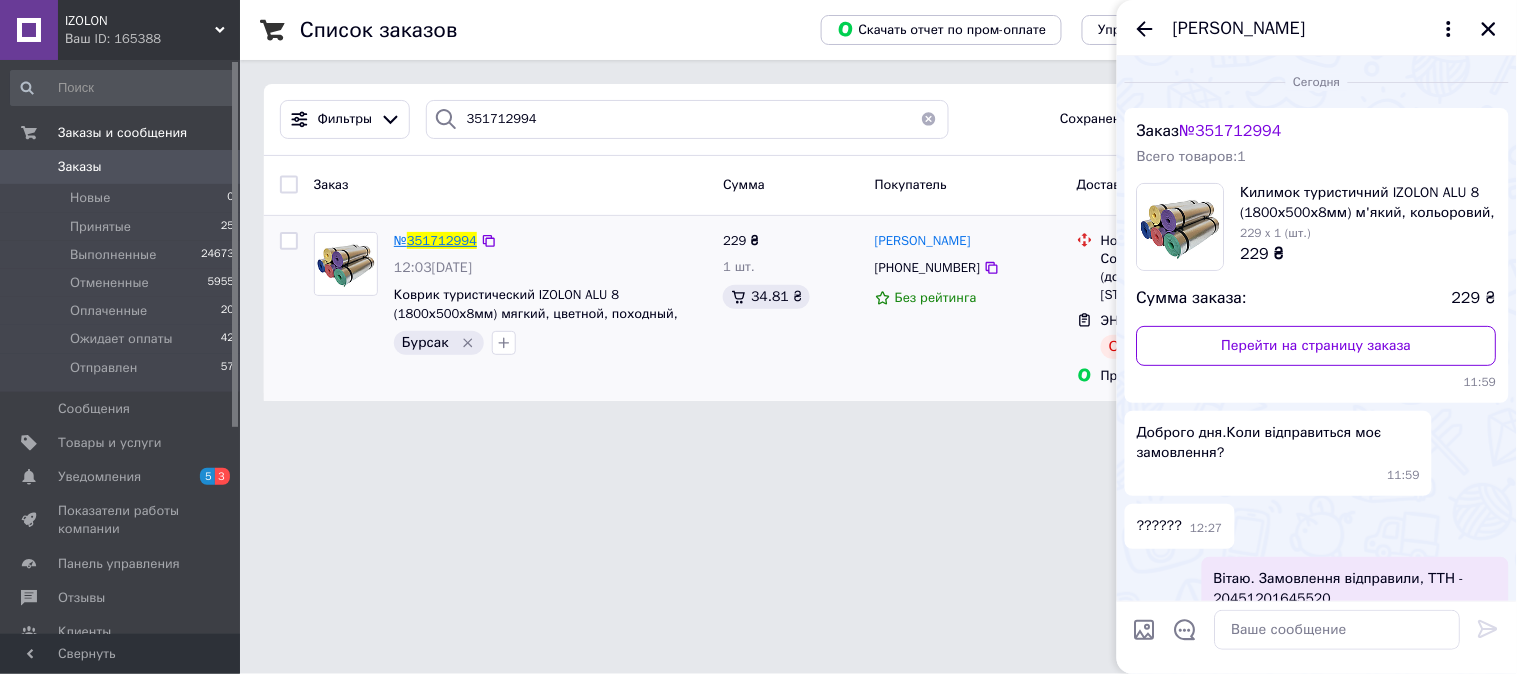 click on "№  351712994 12:03, 08.07.2025 Коврик туристический IZOLON ALU 8 (1800х500х8мм) мягкий, цветной, походный, ламинированный, в палатку Бурсак   229 ₴ 1 шт. 34.81 ₴ Олеся Подлуцкая +380680915203 Без рейтинга Нова Пошта Софиевская Борщаговка, №5 (до 30 кг): ул. Ивана Франка, 6 ЭН: 20451201645520 Отменен Пром-оплата Отправлен Оплачено" at bounding box center [878, 309] 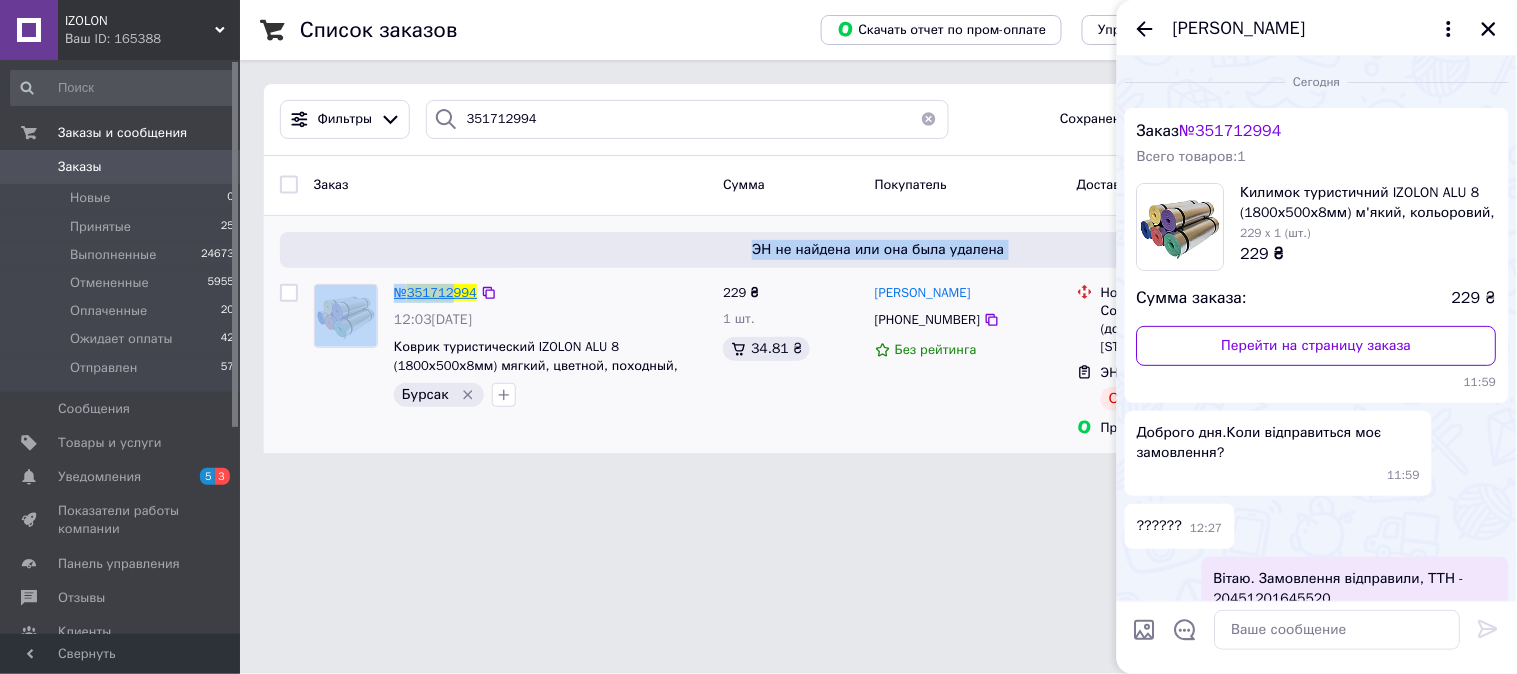 click on "ЭН не найдена или она была удалена" at bounding box center (878, 250) 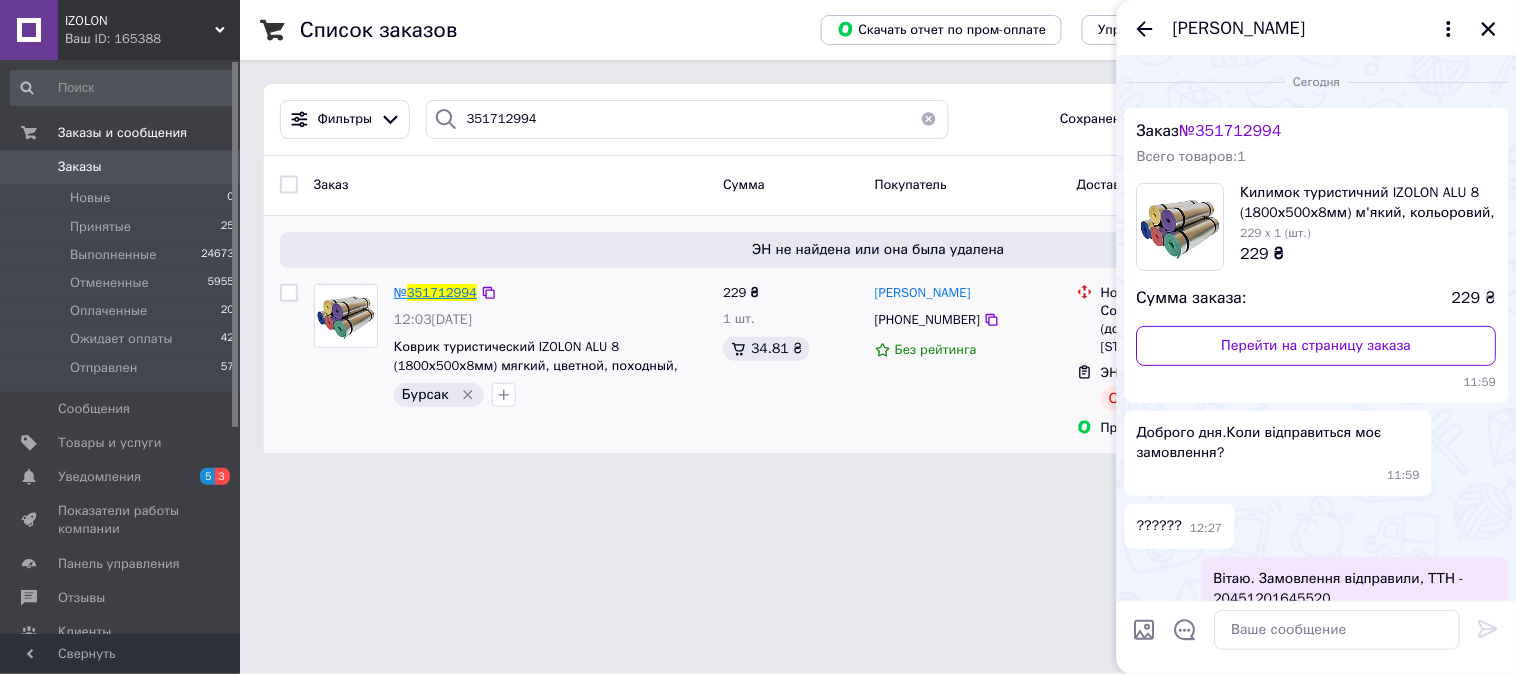 click on "351712994" at bounding box center [442, 292] 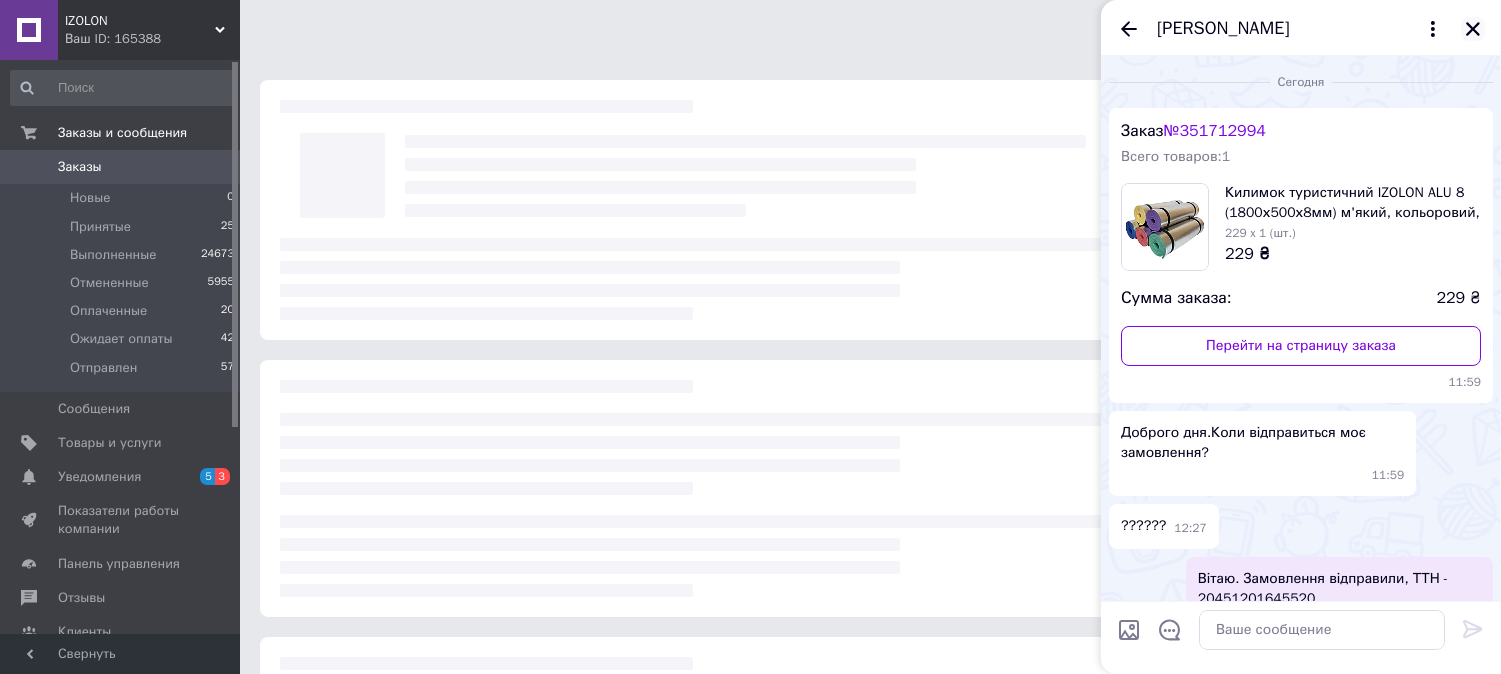 click 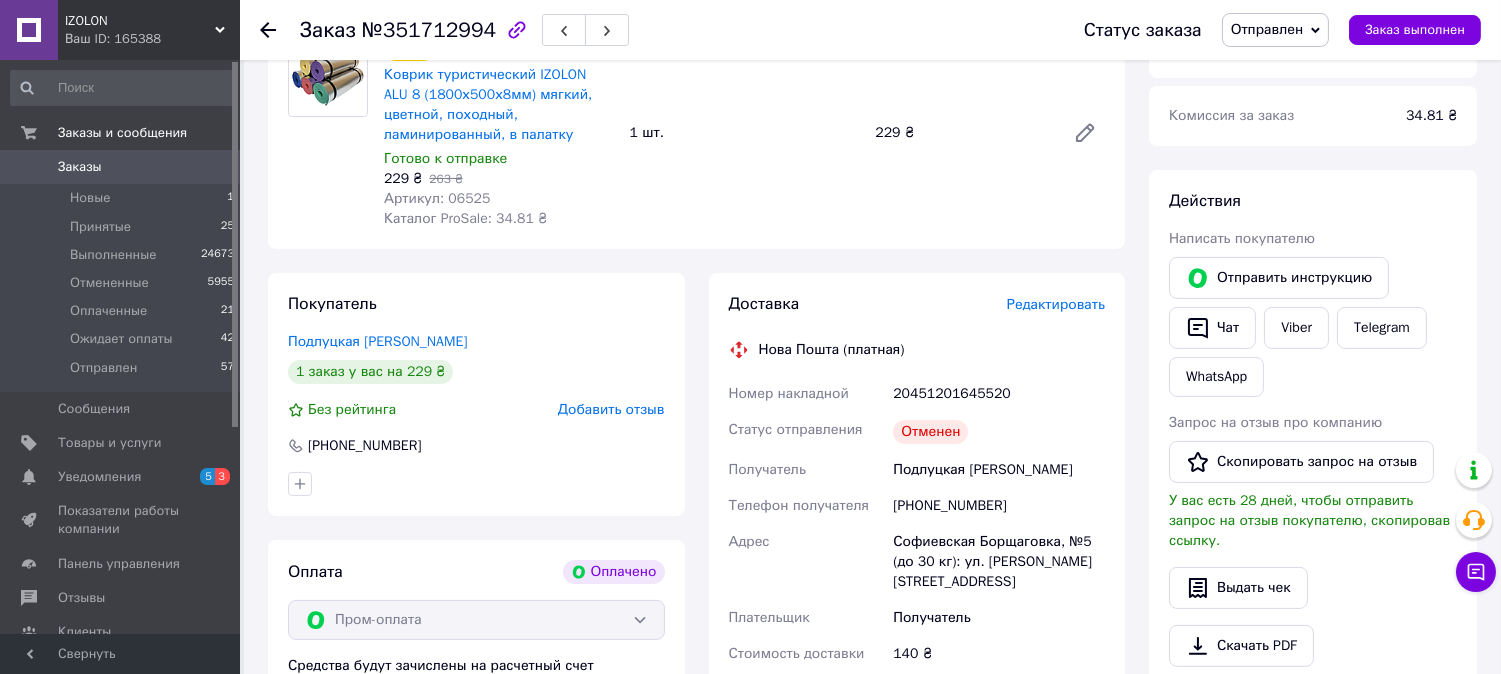 scroll, scrollTop: 758, scrollLeft: 0, axis: vertical 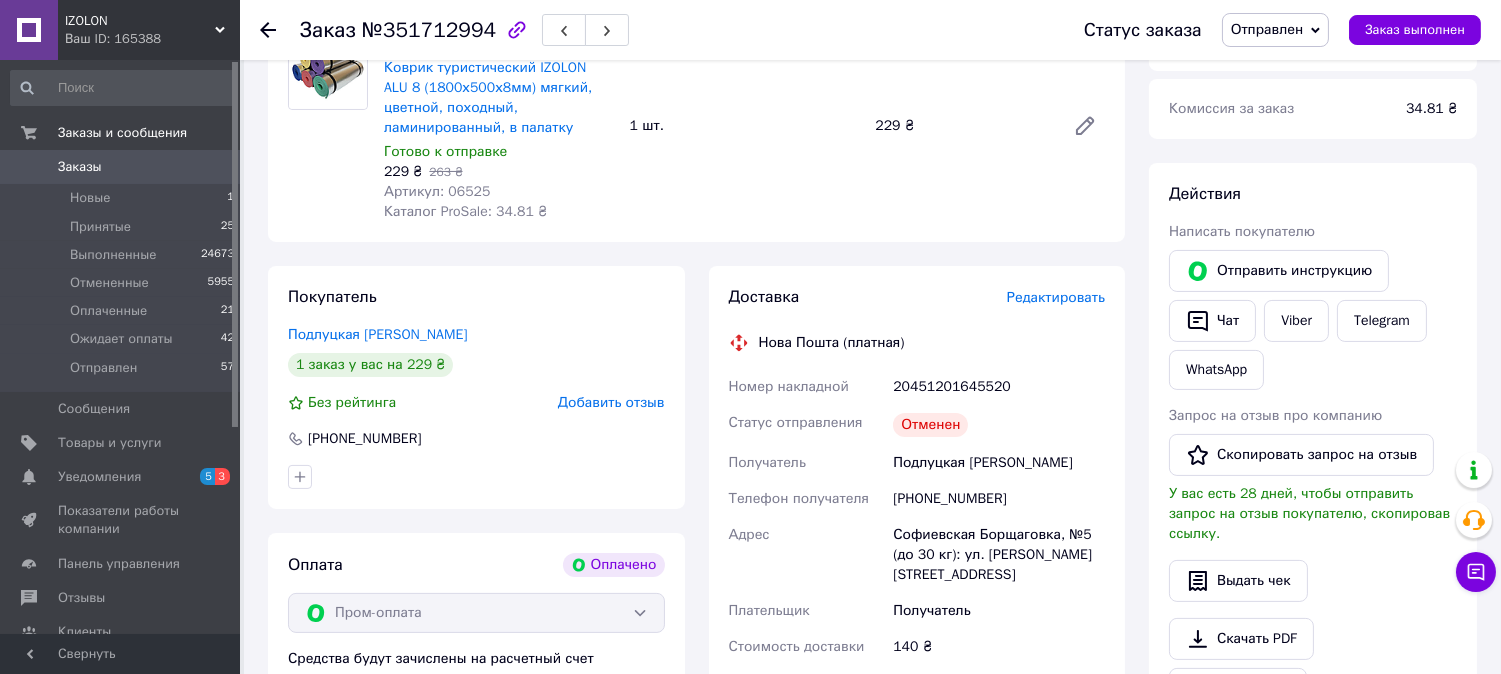 click on "Редактировать" at bounding box center (1056, 297) 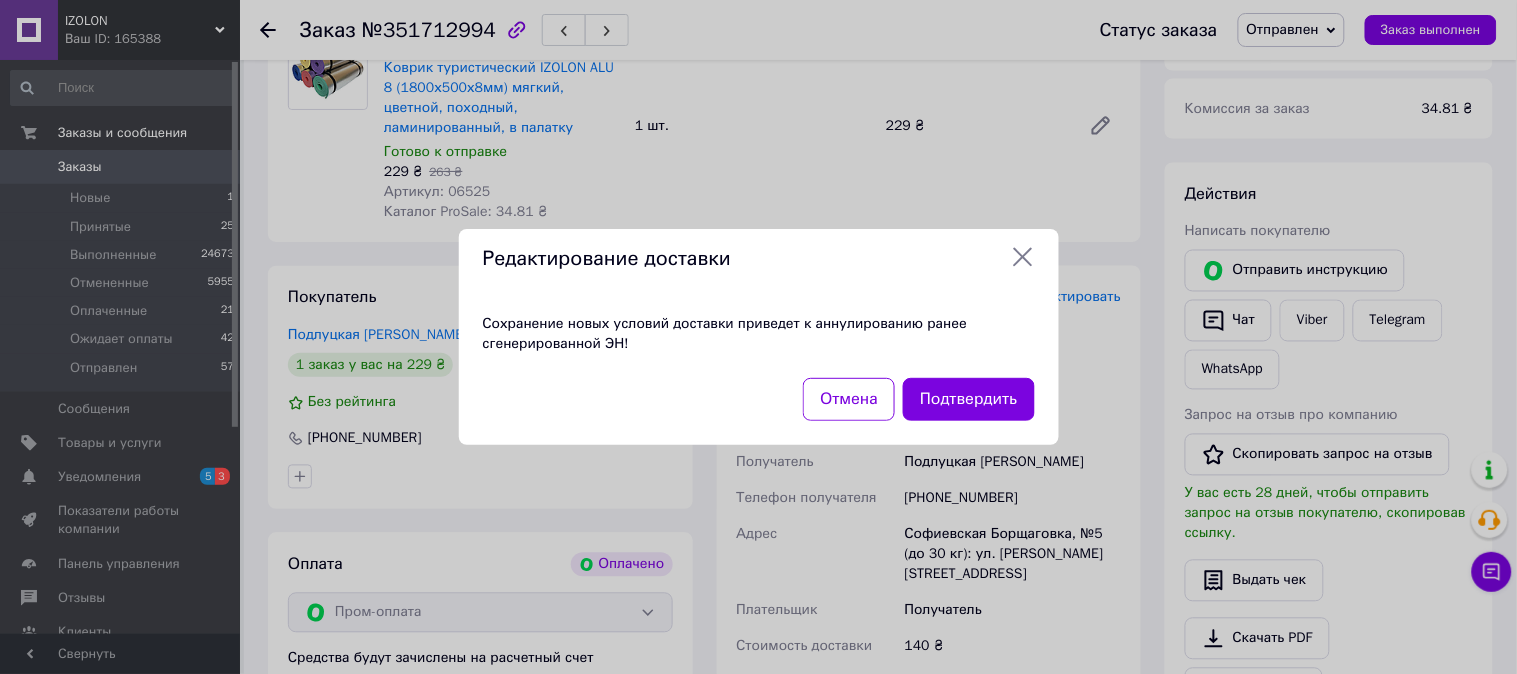 click 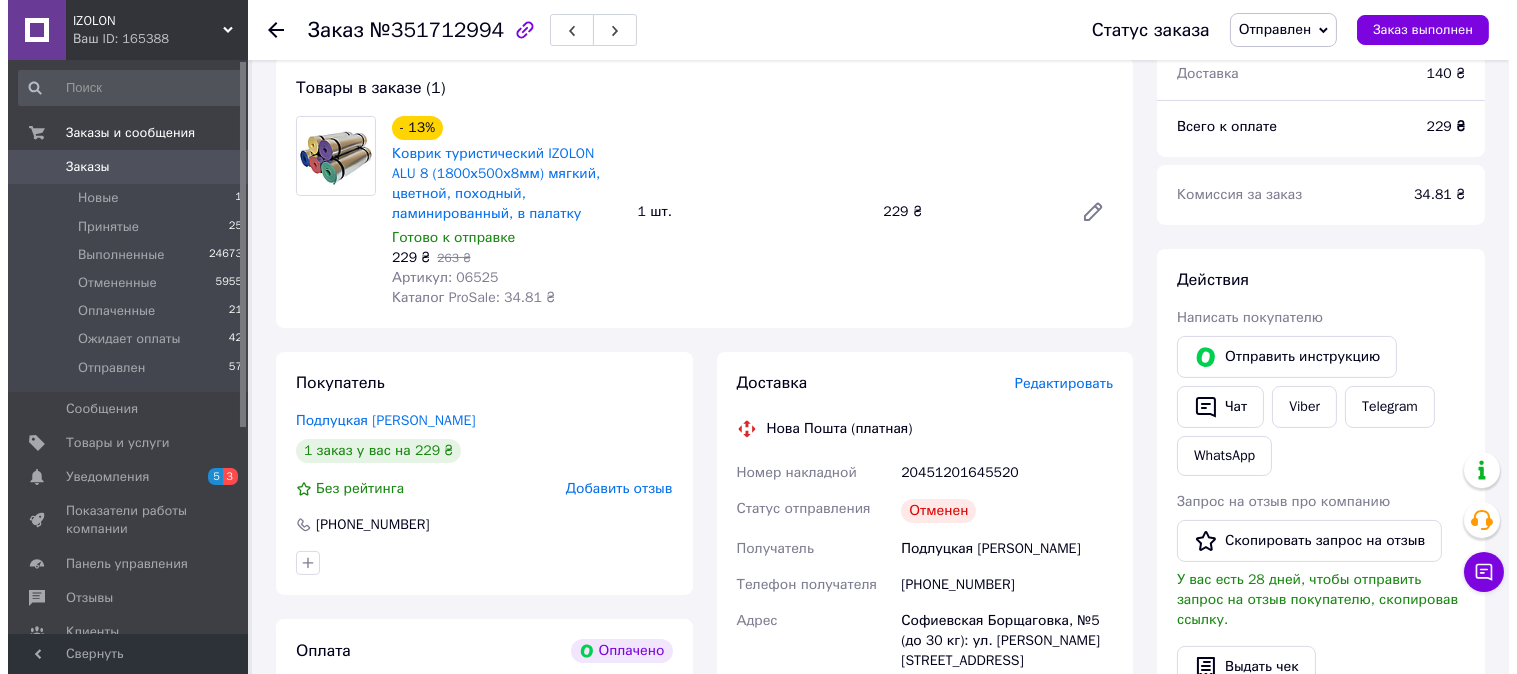 scroll, scrollTop: 706, scrollLeft: 0, axis: vertical 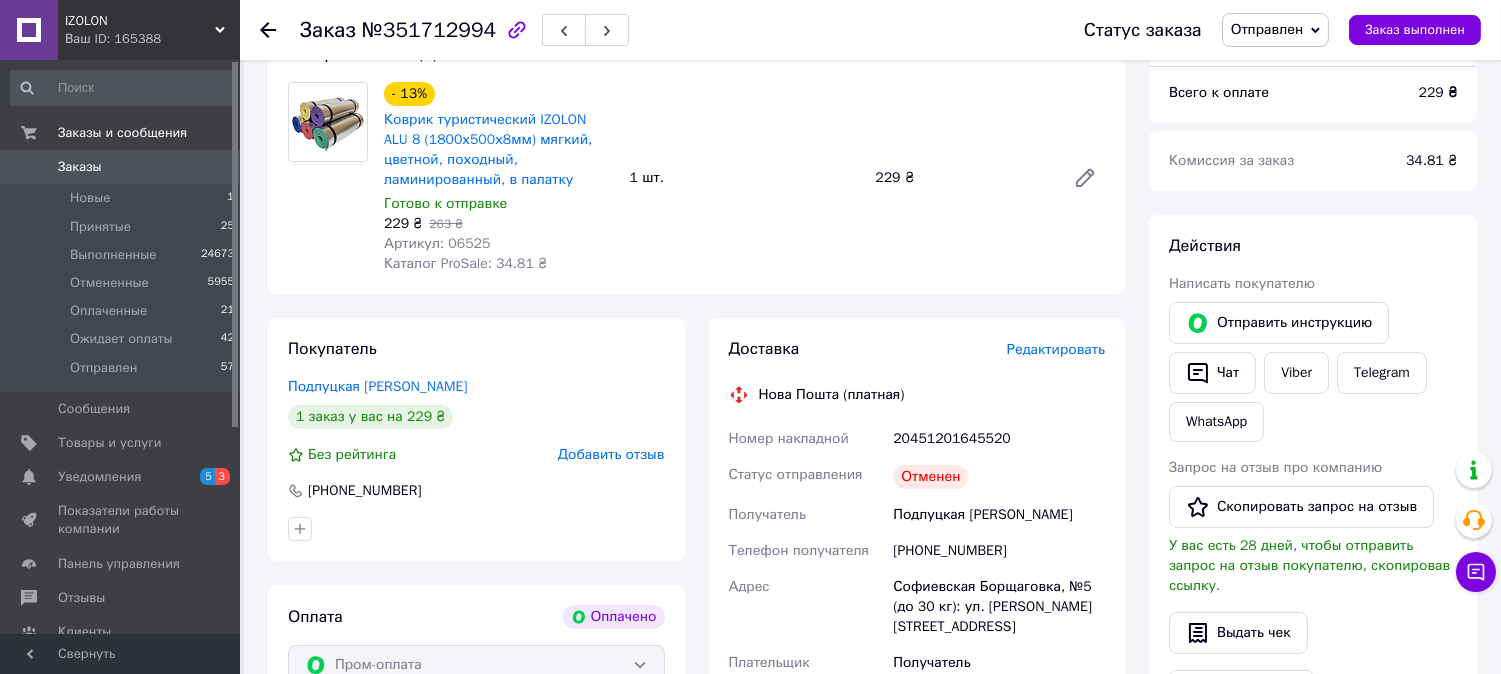 click on "20451201645520" at bounding box center [999, 439] 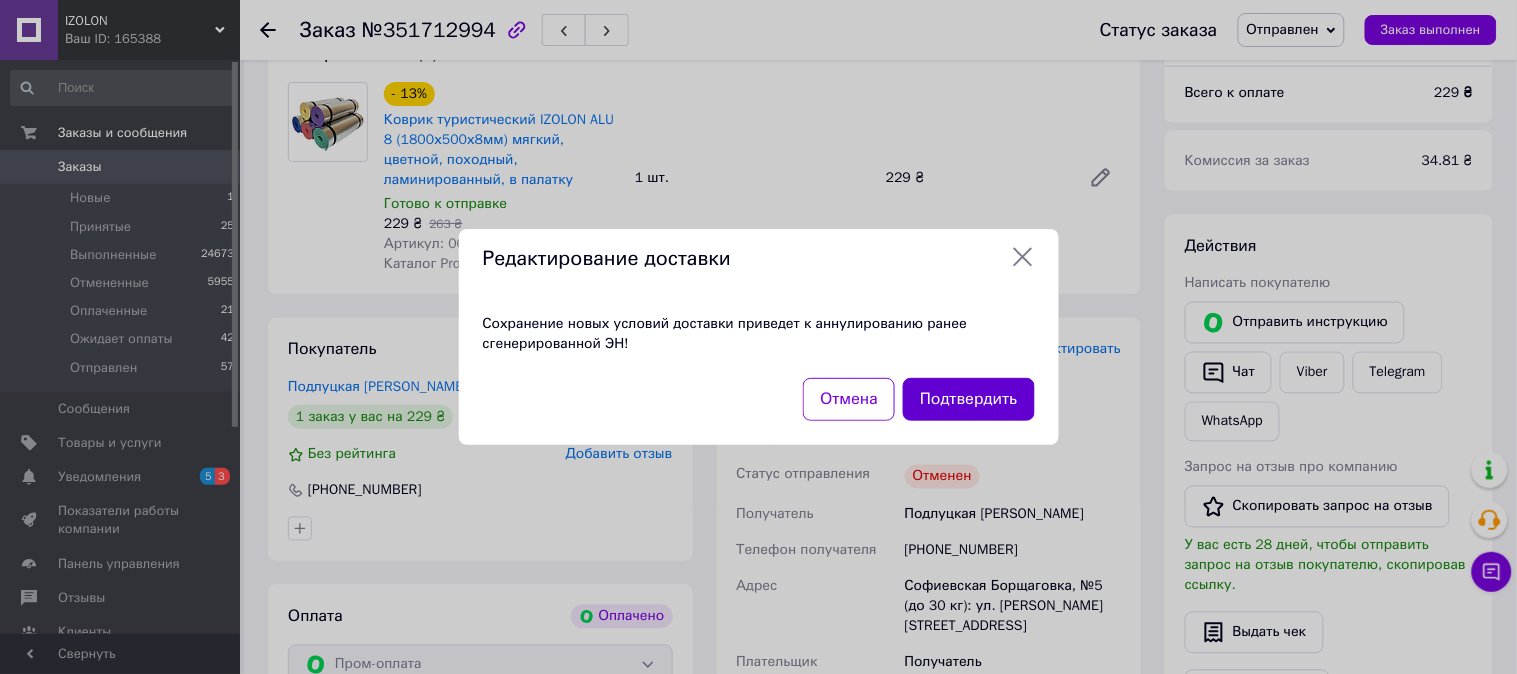 click on "Подтвердить" at bounding box center (968, 399) 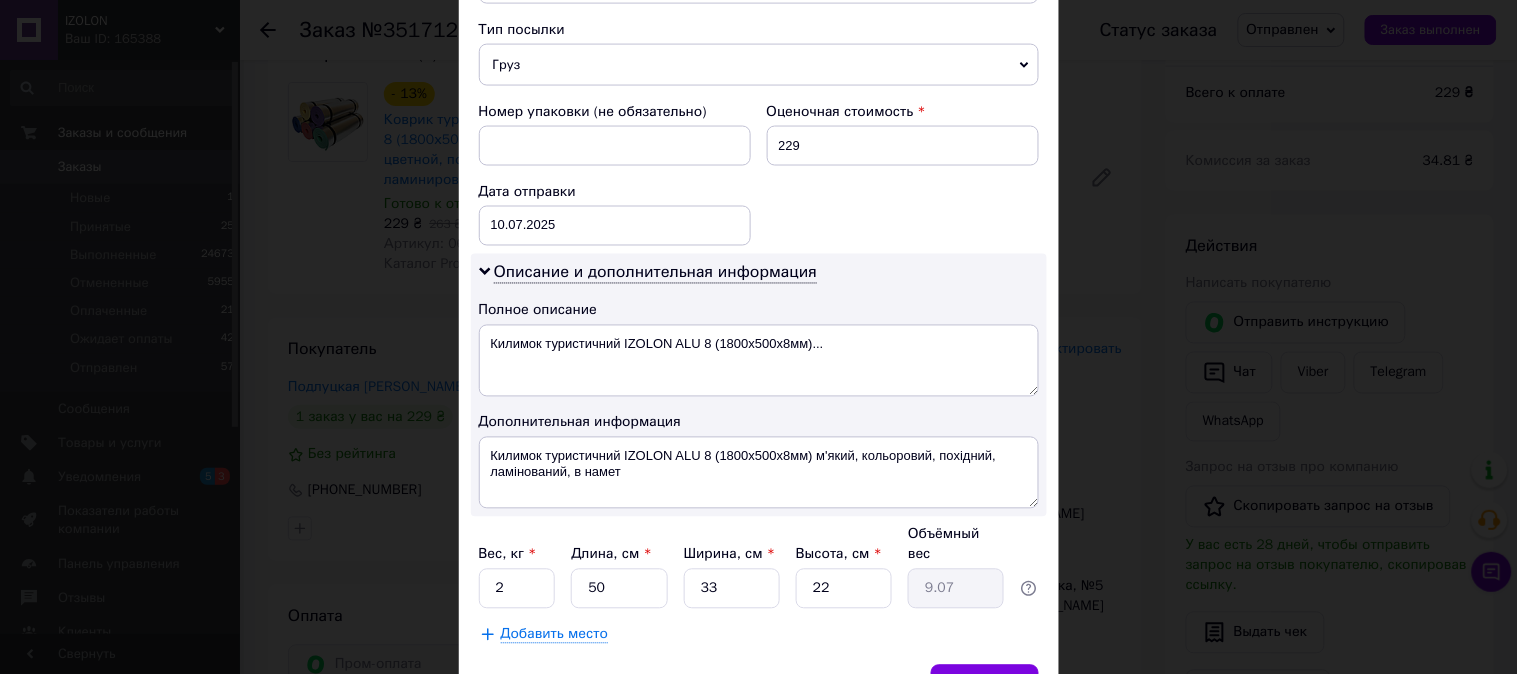 scroll, scrollTop: 880, scrollLeft: 0, axis: vertical 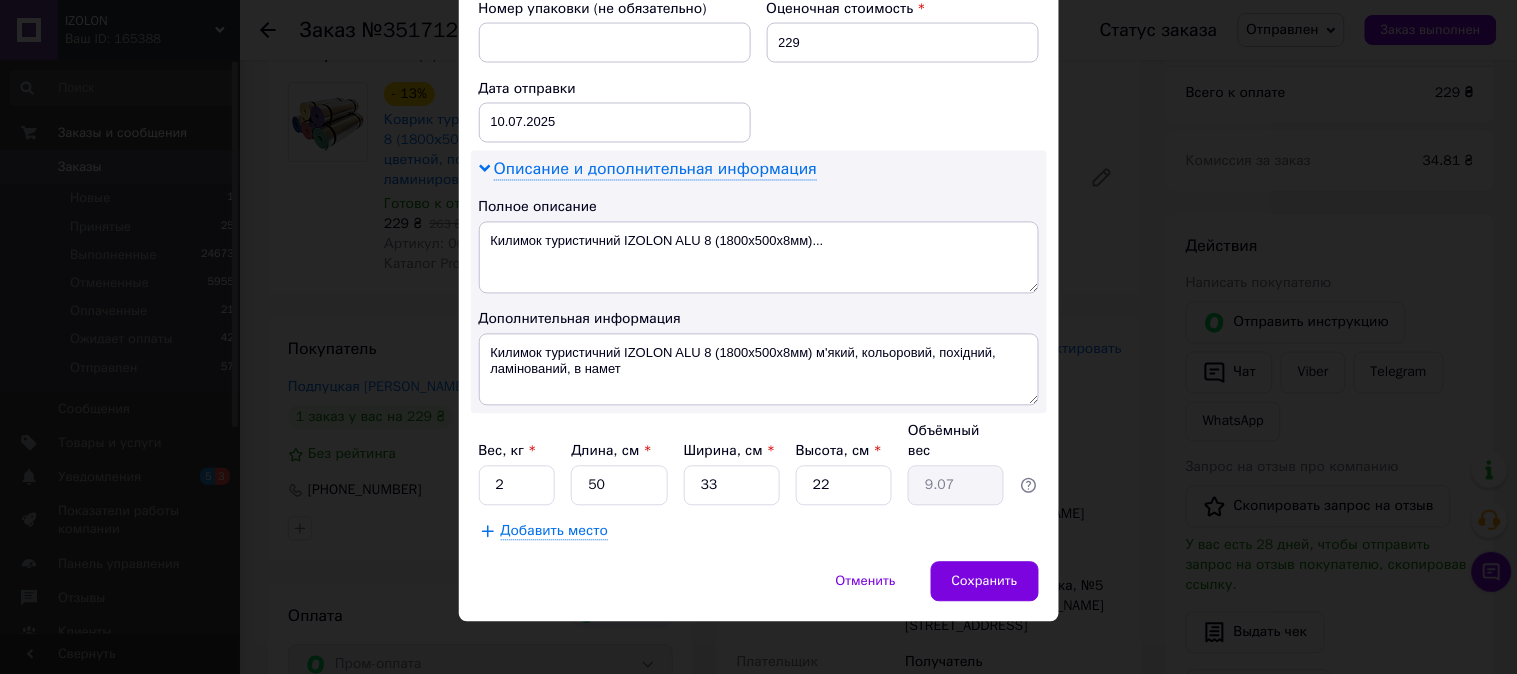 click on "Описание и дополнительная информация" at bounding box center [655, 170] 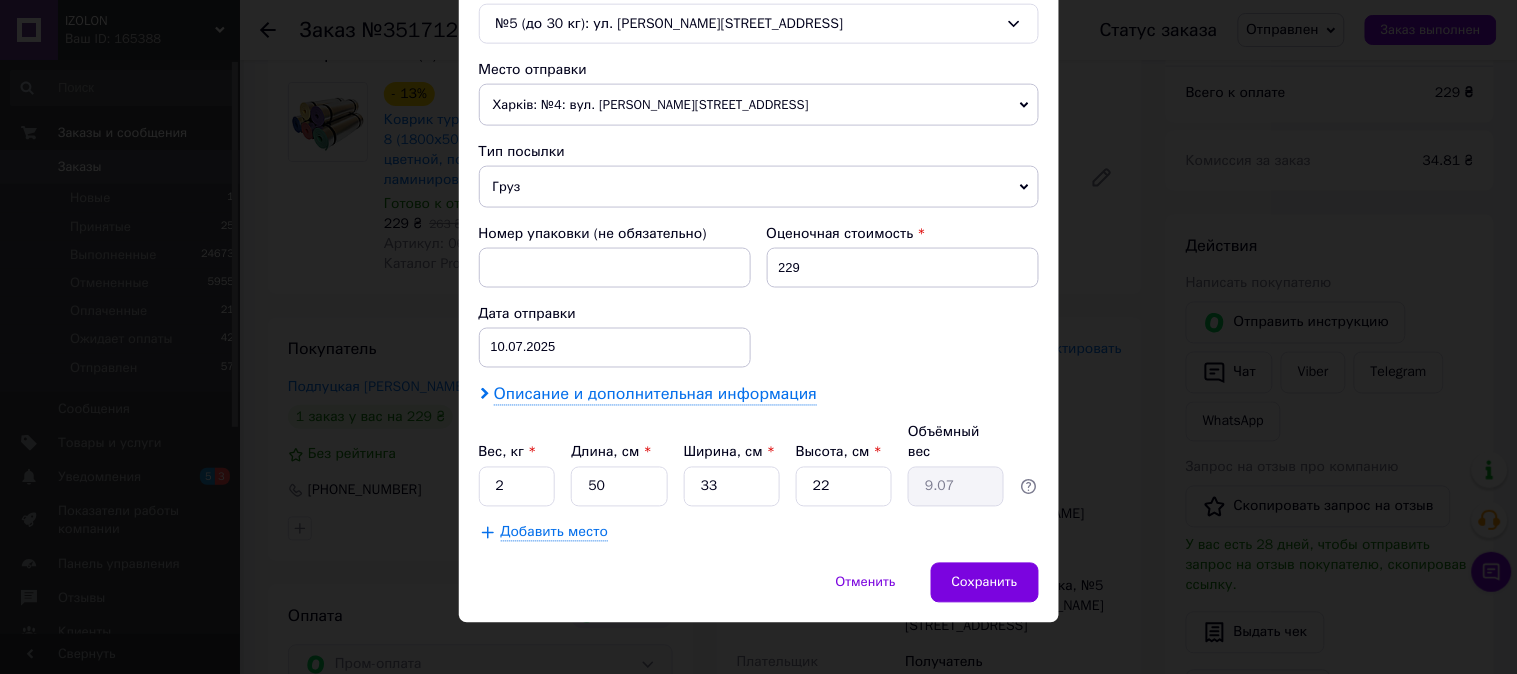 click on "Описание и дополнительная информация" at bounding box center [655, 395] 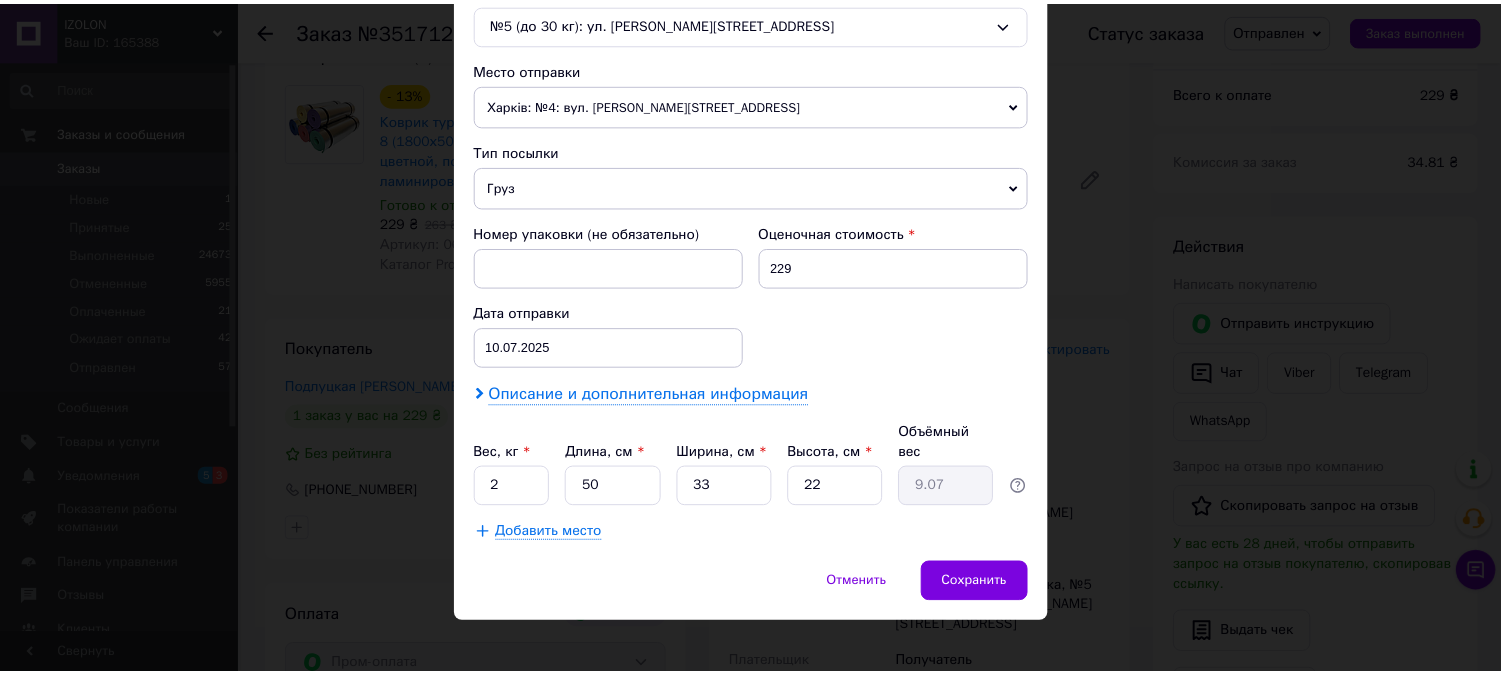 scroll, scrollTop: 880, scrollLeft: 0, axis: vertical 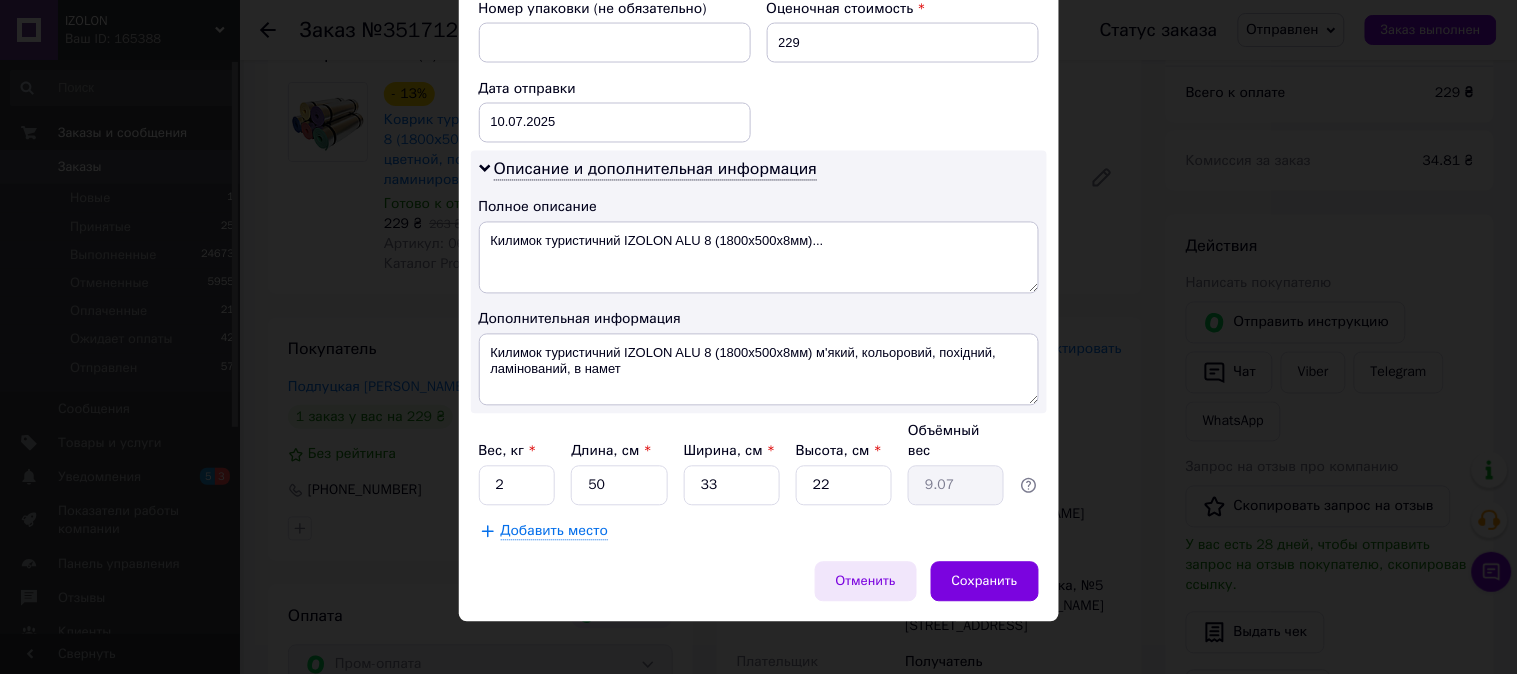 click on "Отменить" at bounding box center [866, 582] 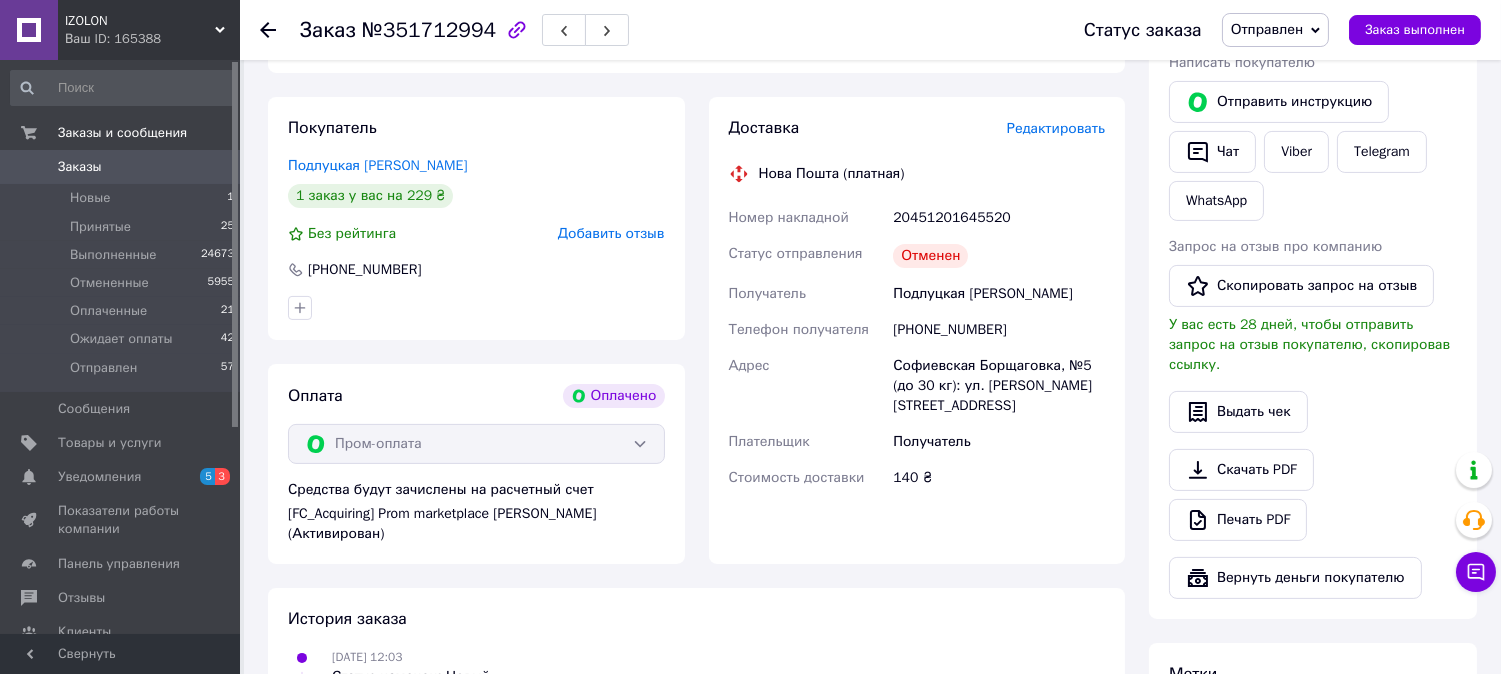scroll, scrollTop: 817, scrollLeft: 0, axis: vertical 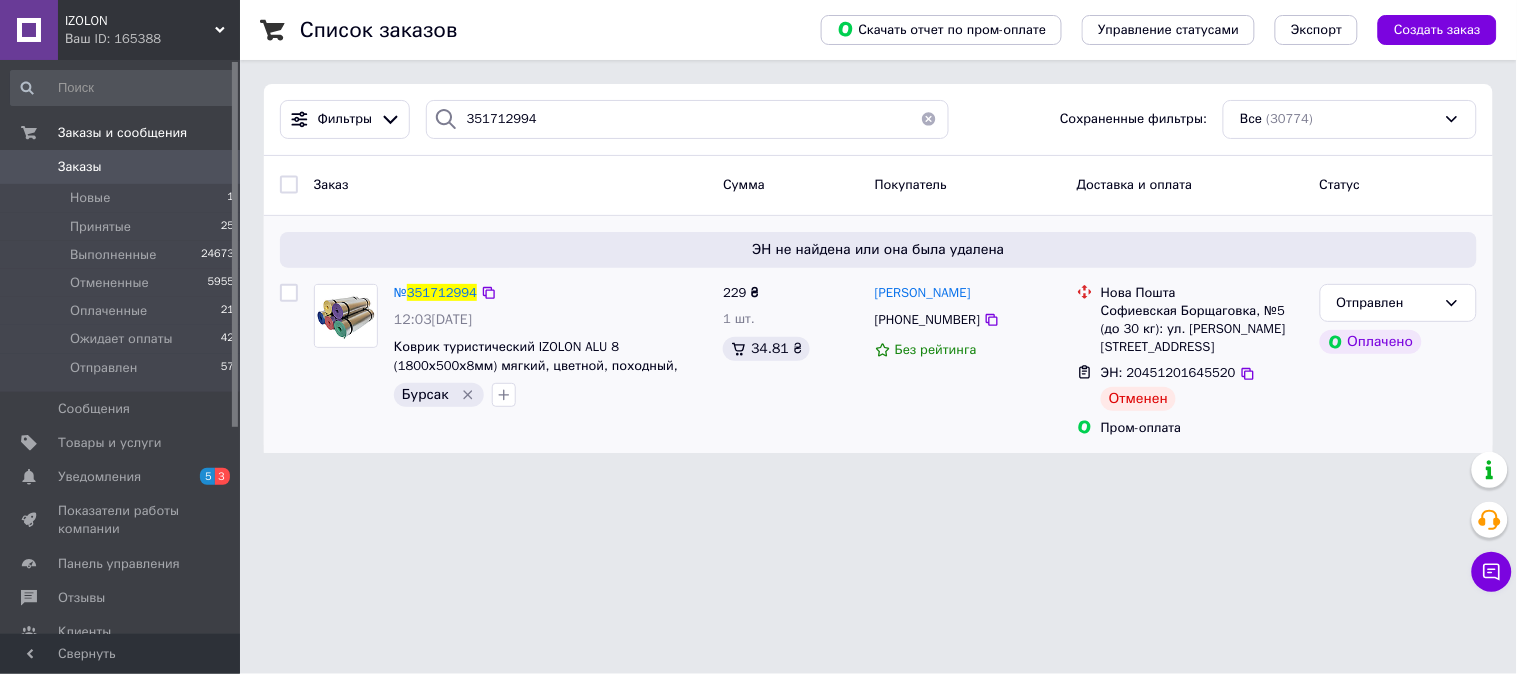 click on "Отменен" at bounding box center [1138, 399] 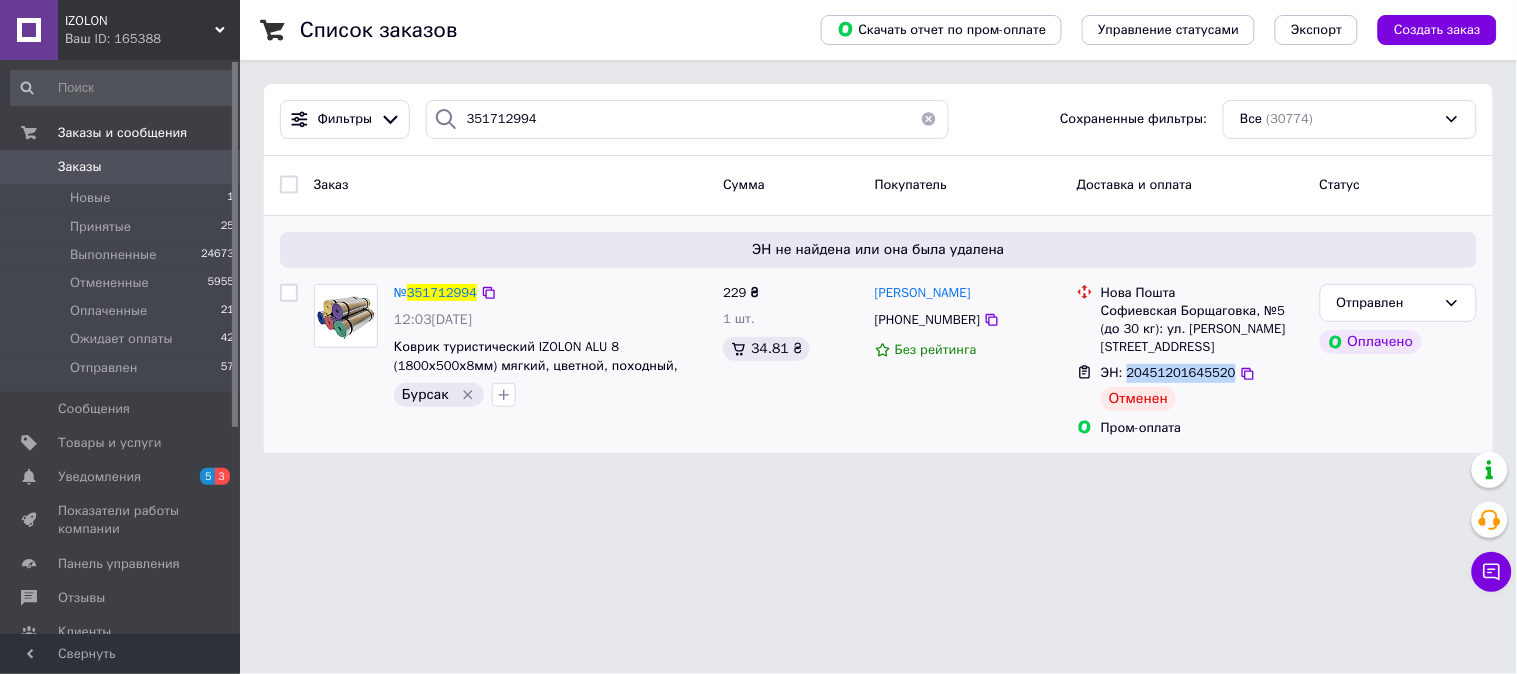 click on "ЭН: 20451201645520" at bounding box center [1168, 373] 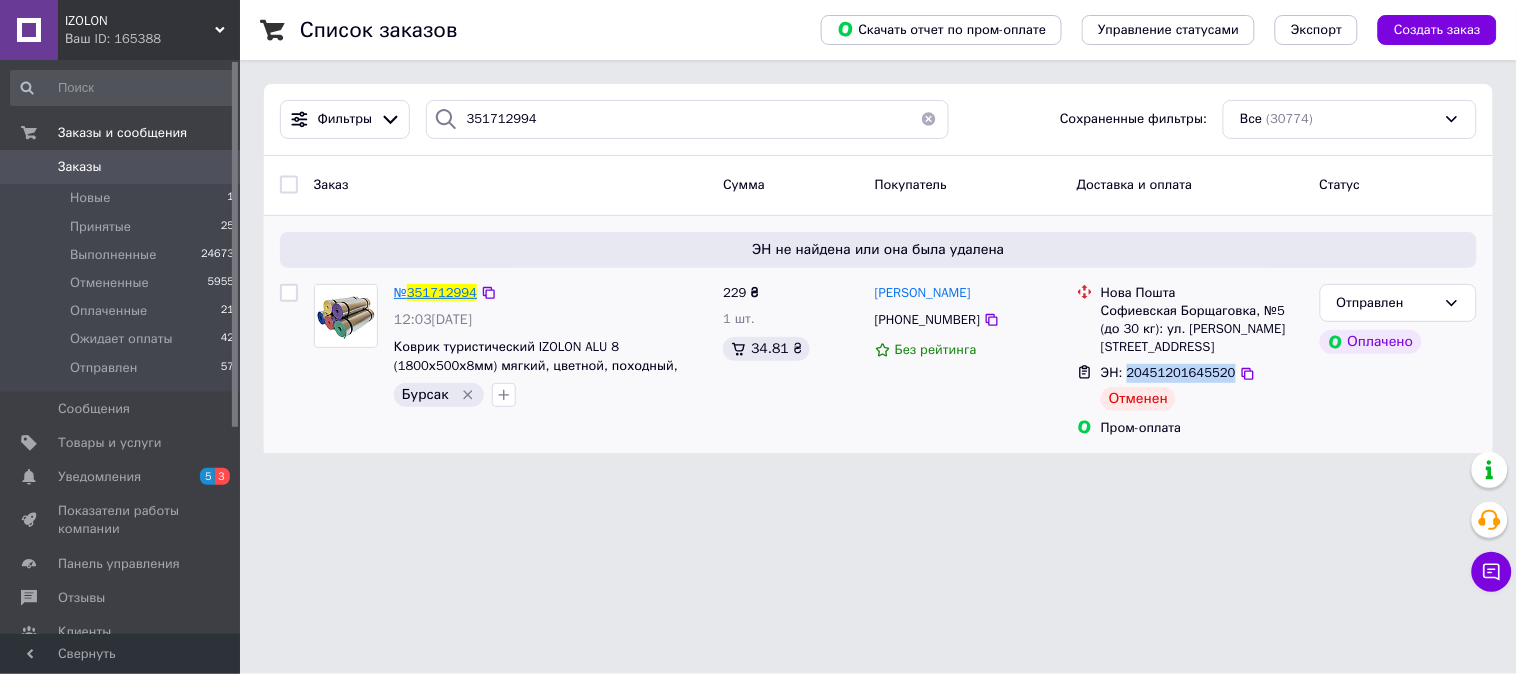 click on "351712994" at bounding box center [442, 292] 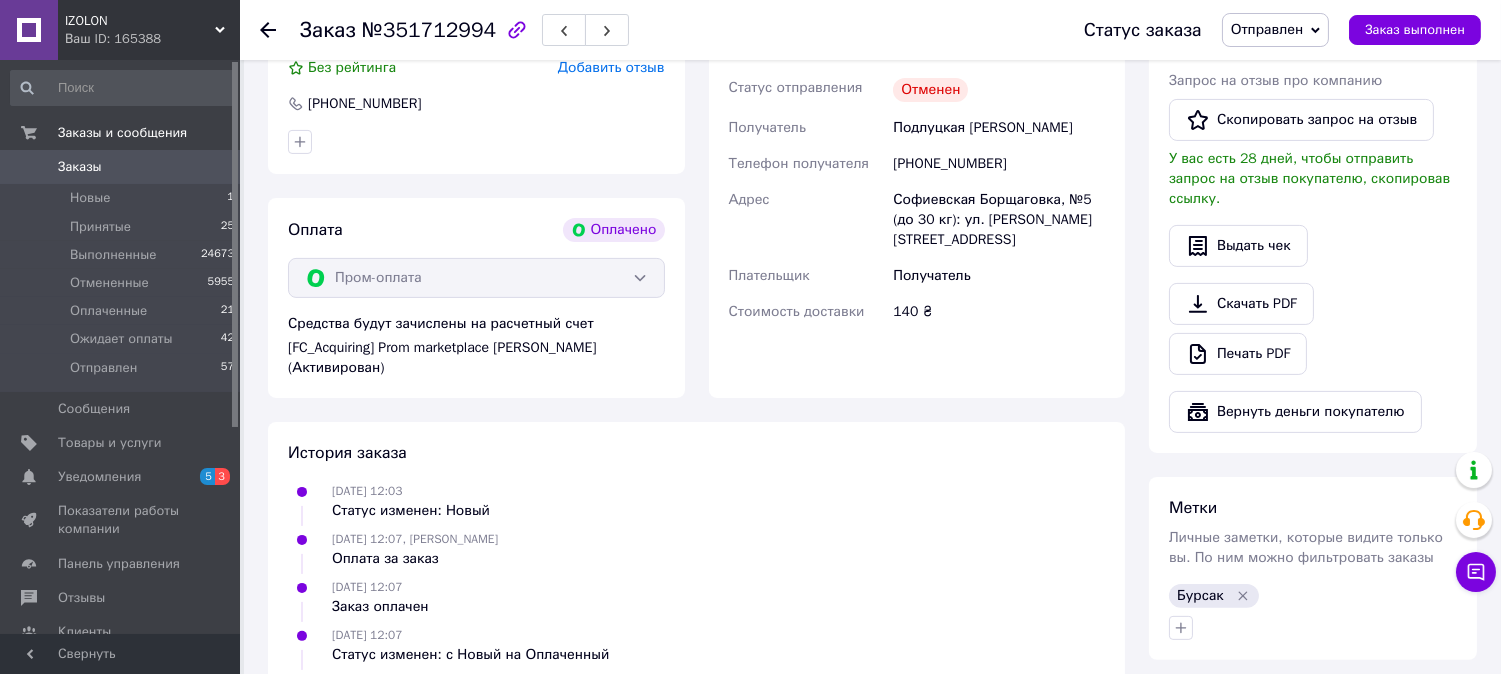 scroll, scrollTop: 1040, scrollLeft: 0, axis: vertical 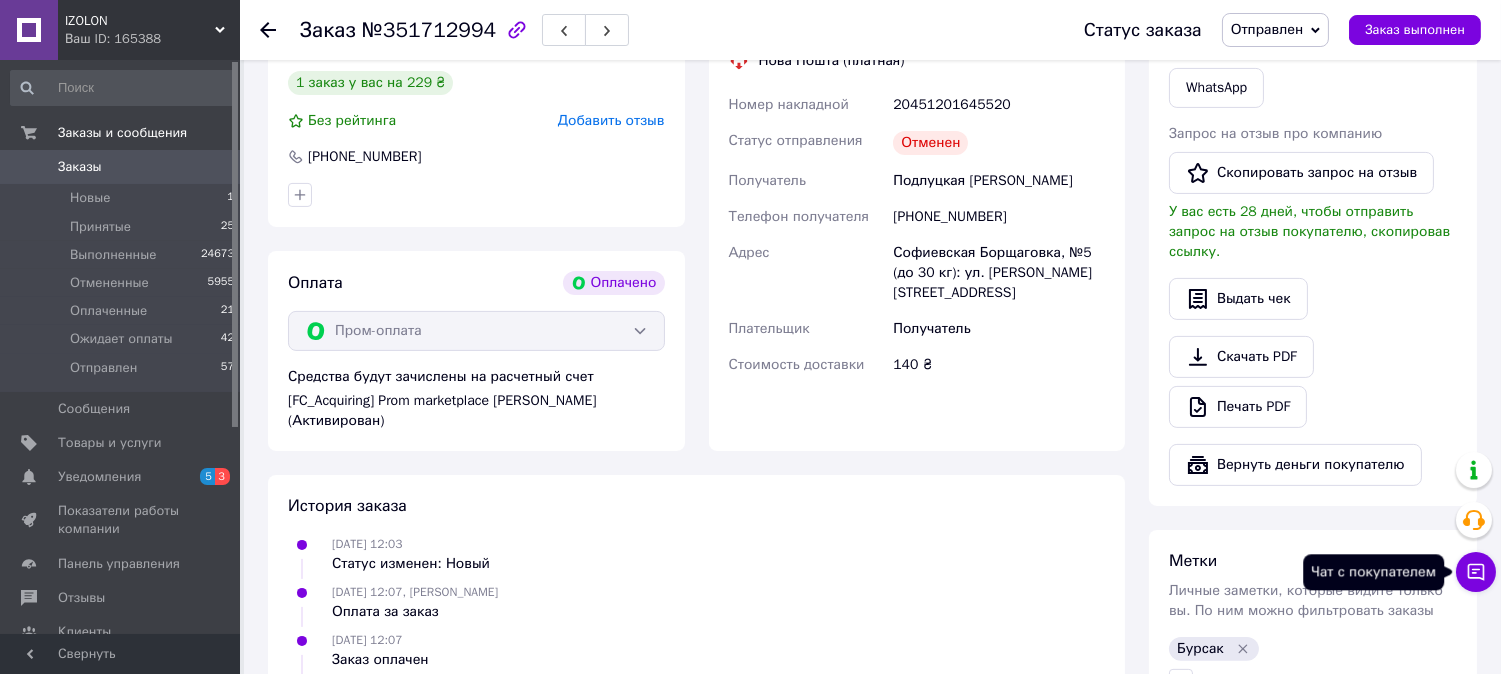 click on "Чат с покупателем" at bounding box center [1476, 572] 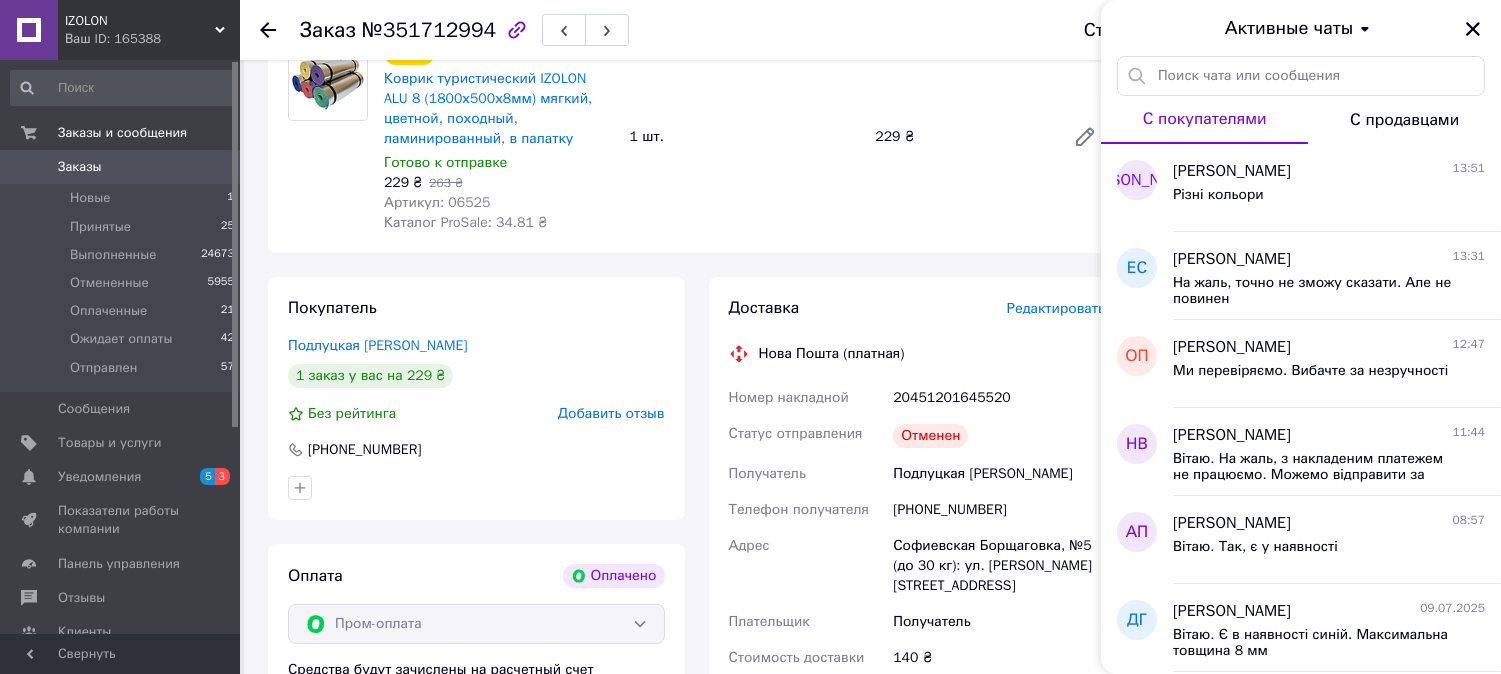 scroll, scrollTop: 706, scrollLeft: 0, axis: vertical 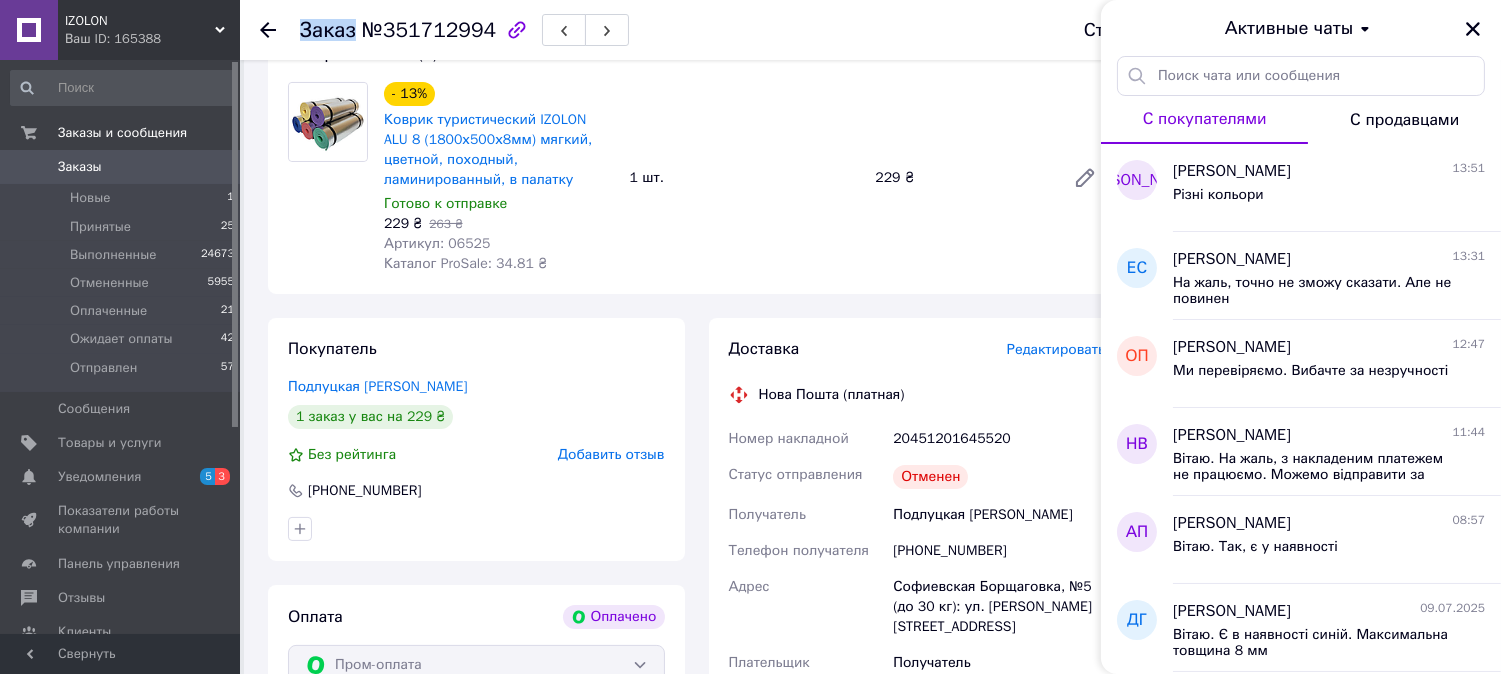 click 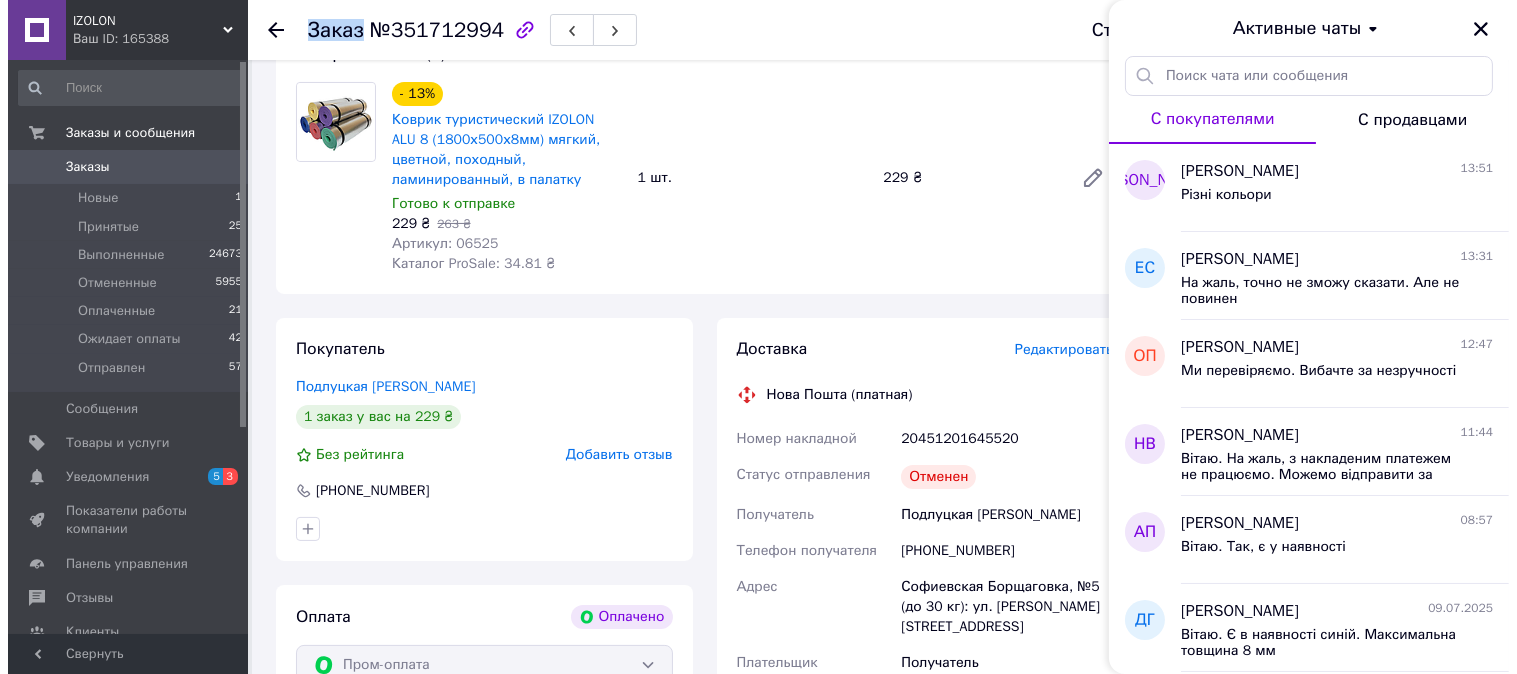 scroll, scrollTop: 0, scrollLeft: 0, axis: both 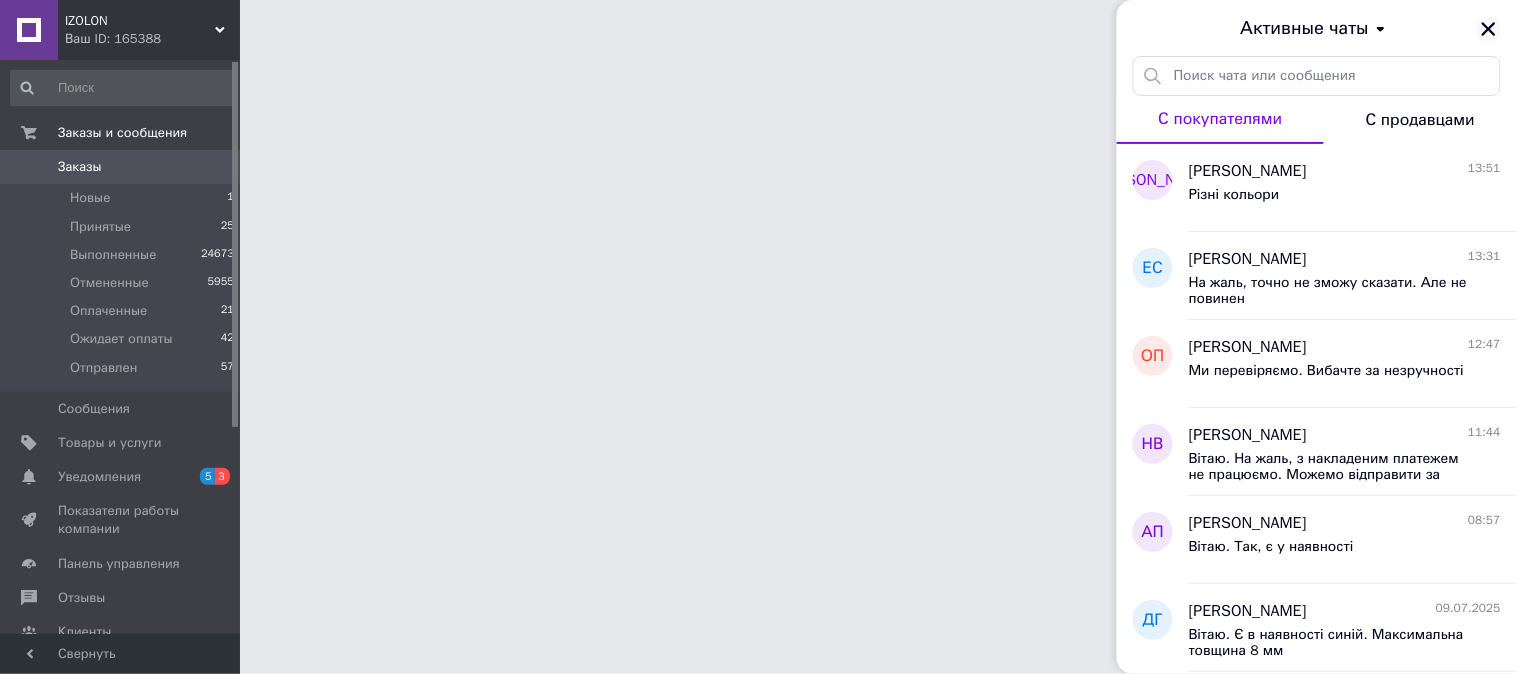 click 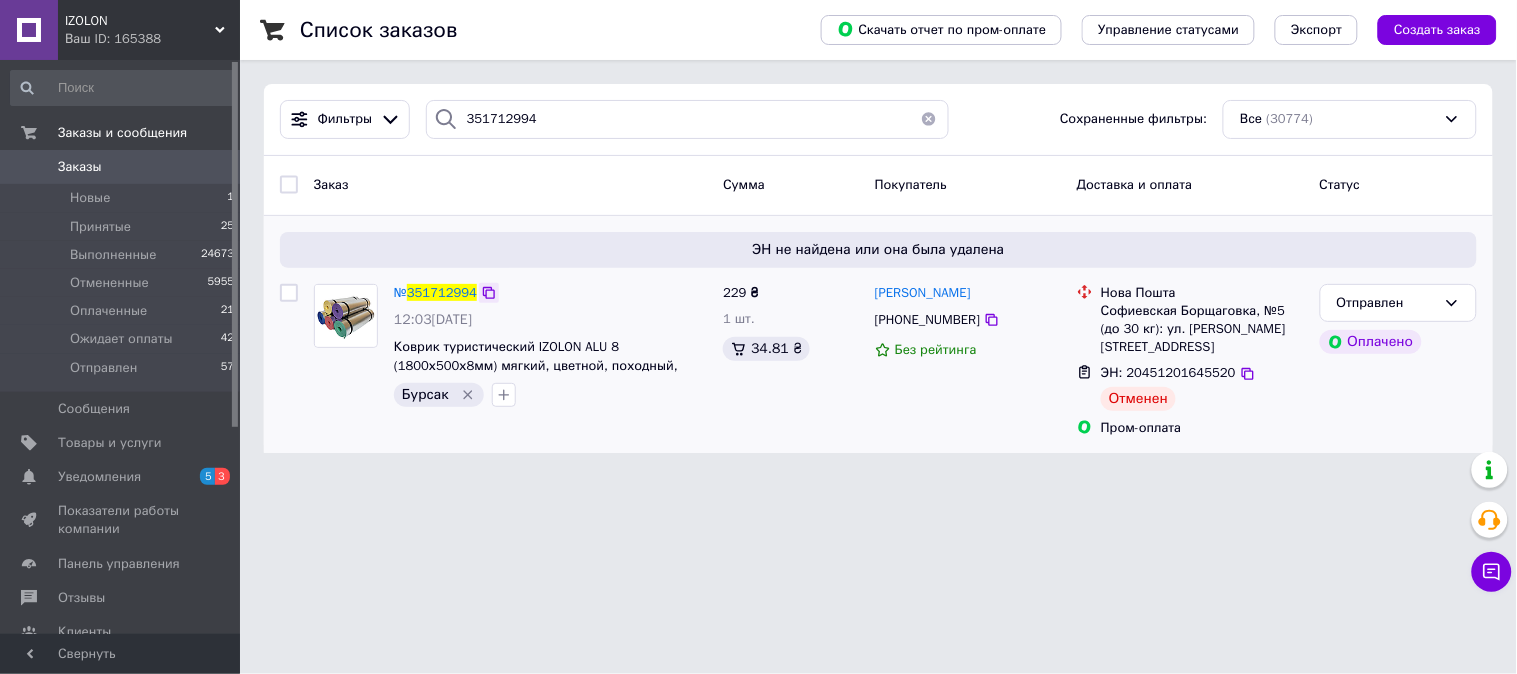 click 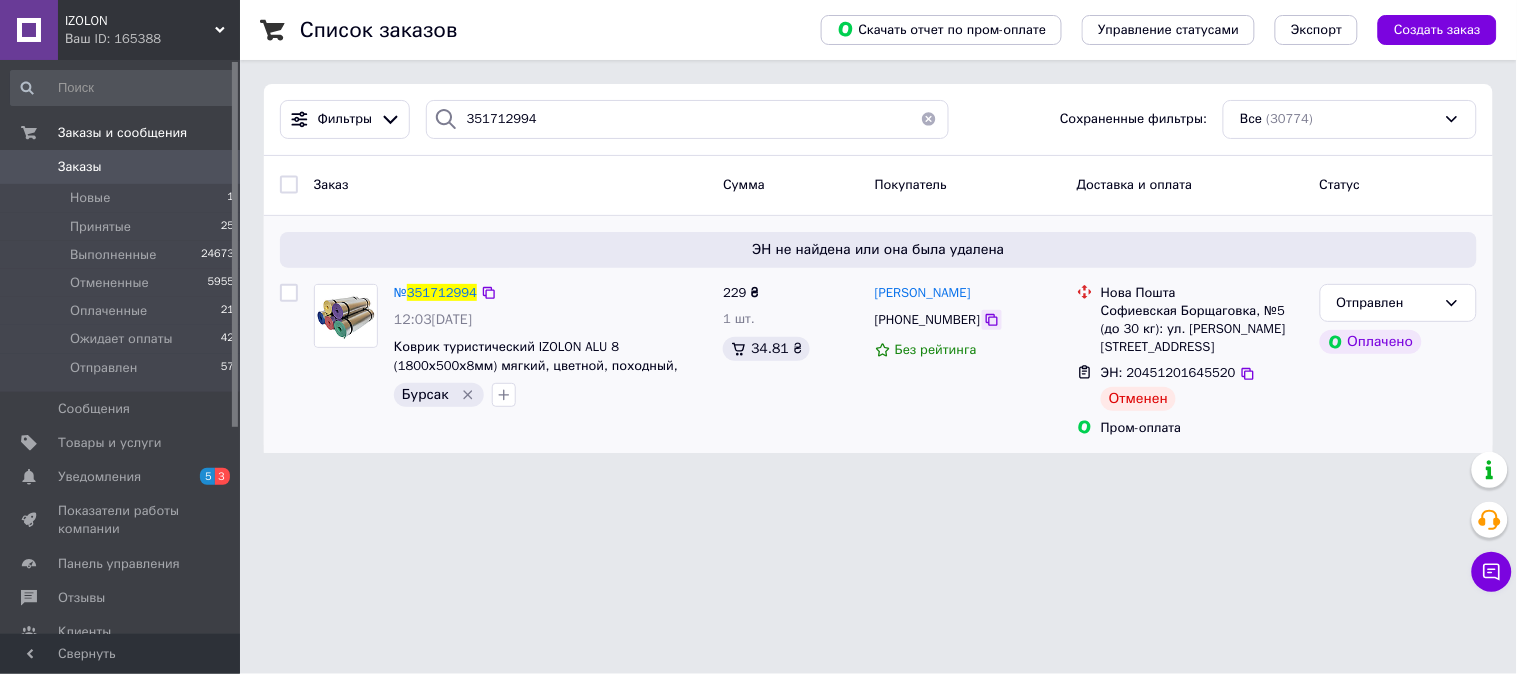 click at bounding box center [992, 320] 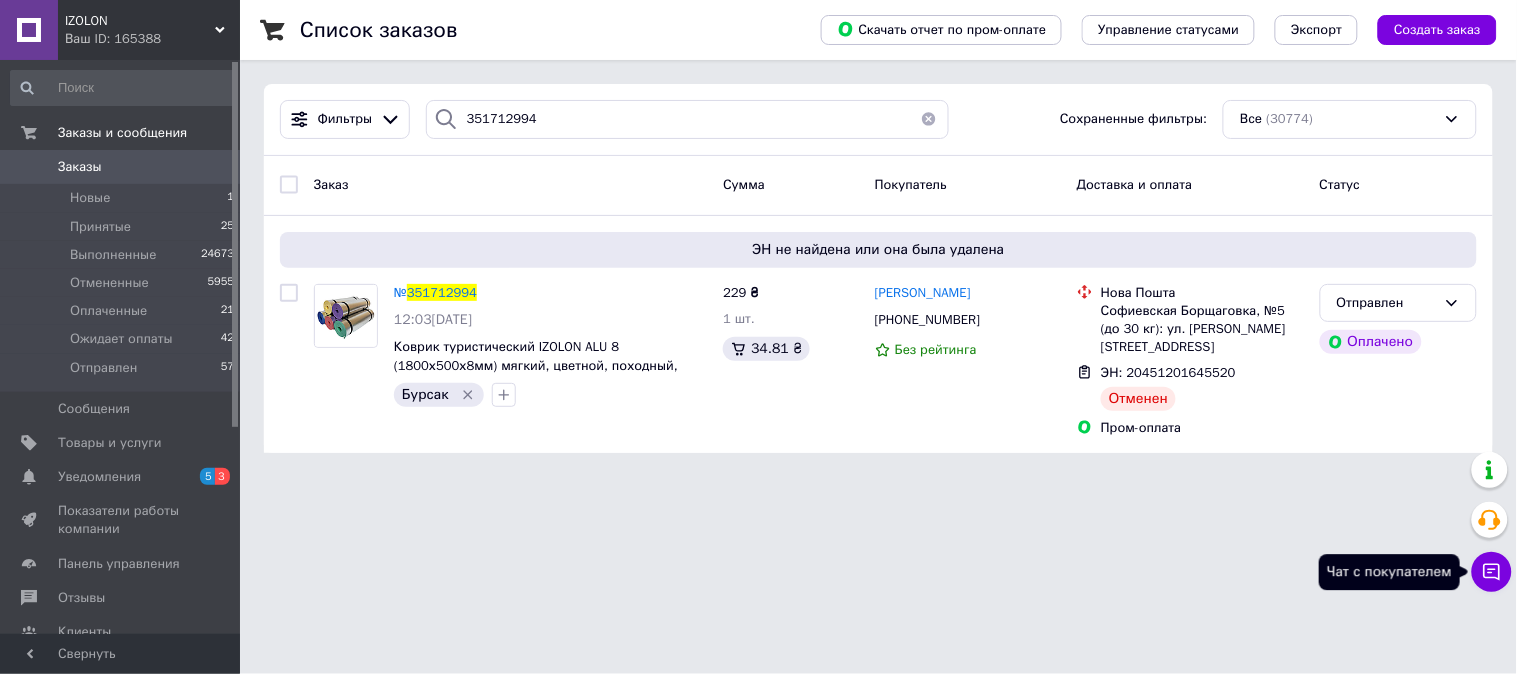 click 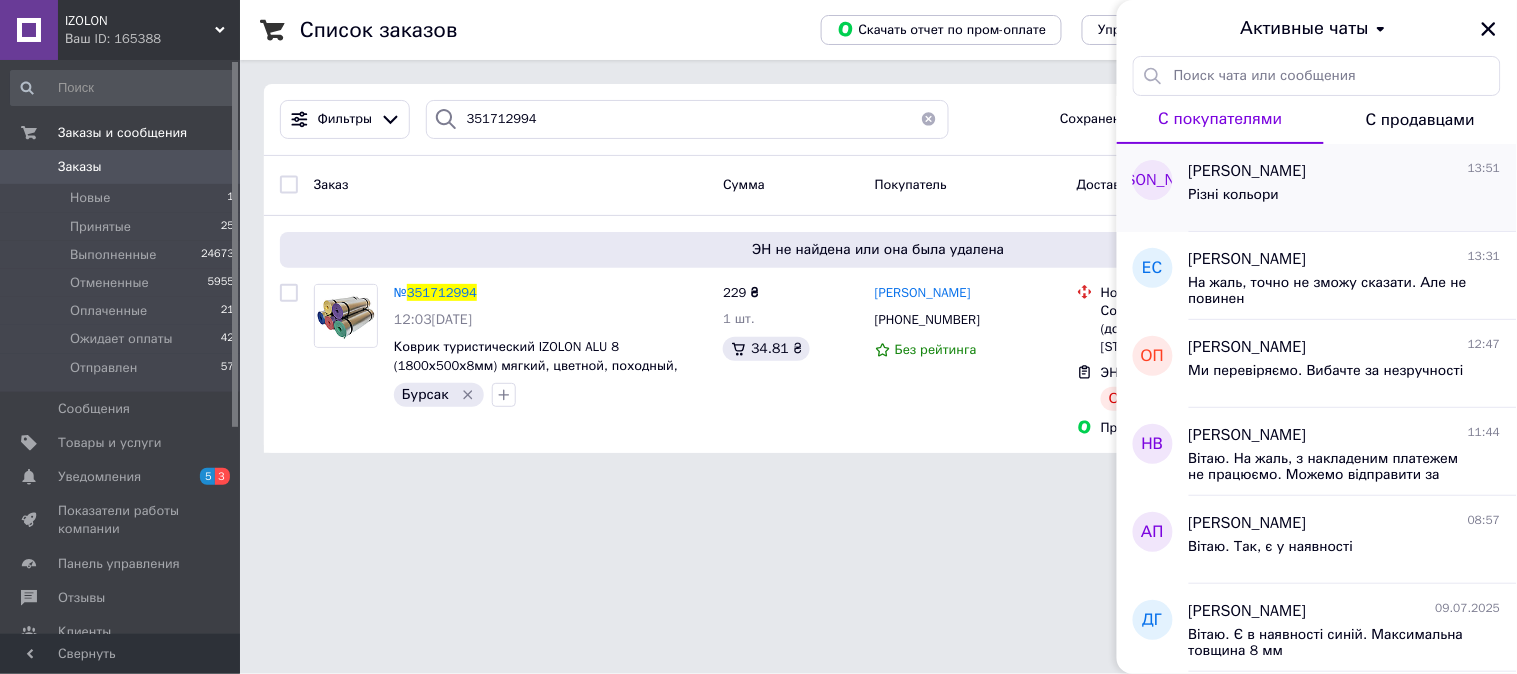 click on "Різні кольори" at bounding box center [1345, 199] 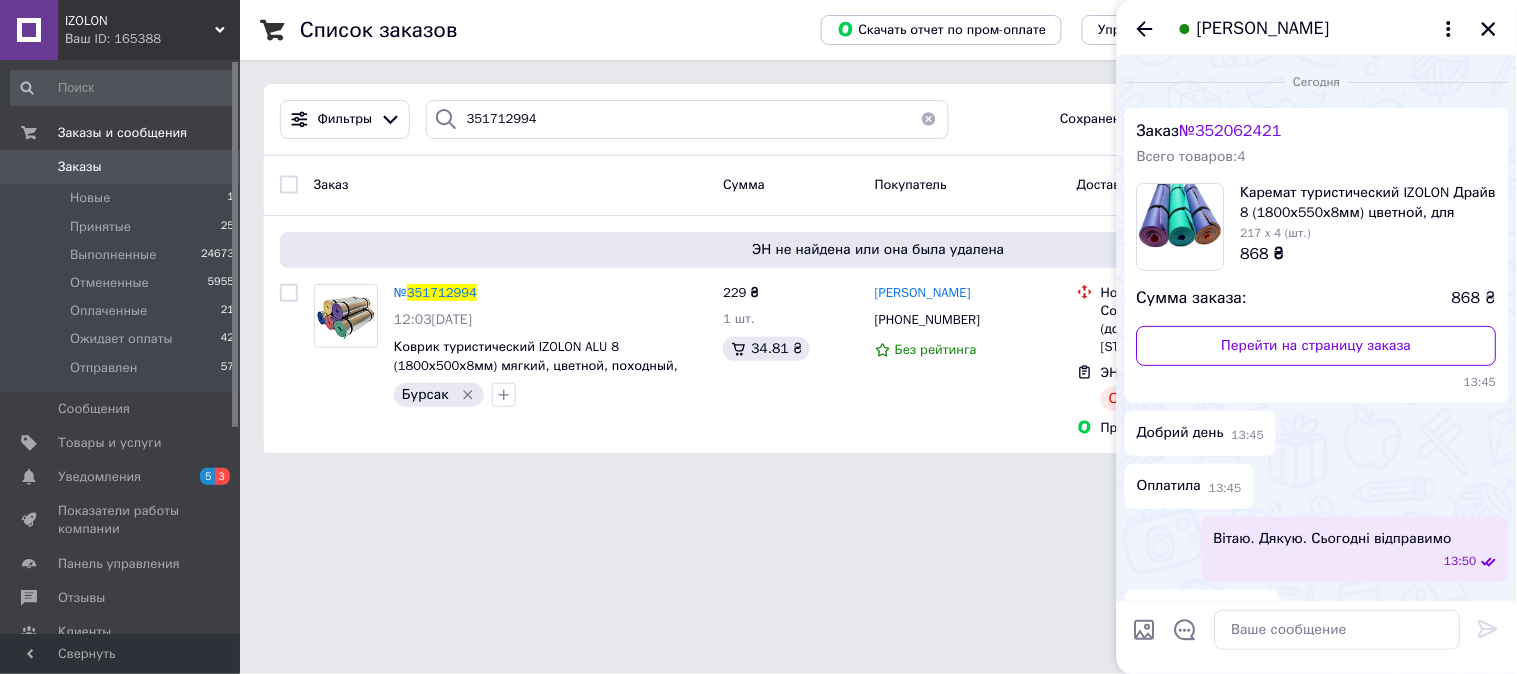 scroll, scrollTop: 42, scrollLeft: 0, axis: vertical 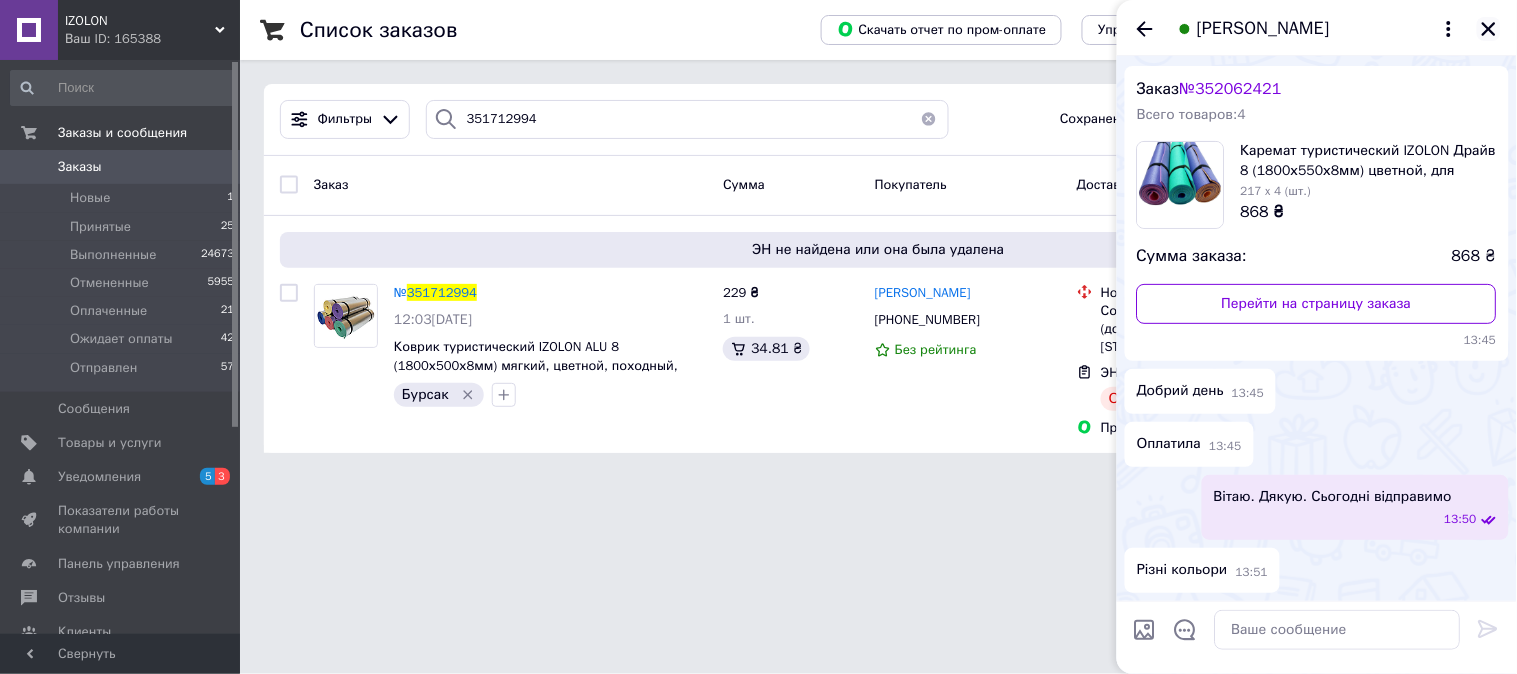 click at bounding box center (1489, 29) 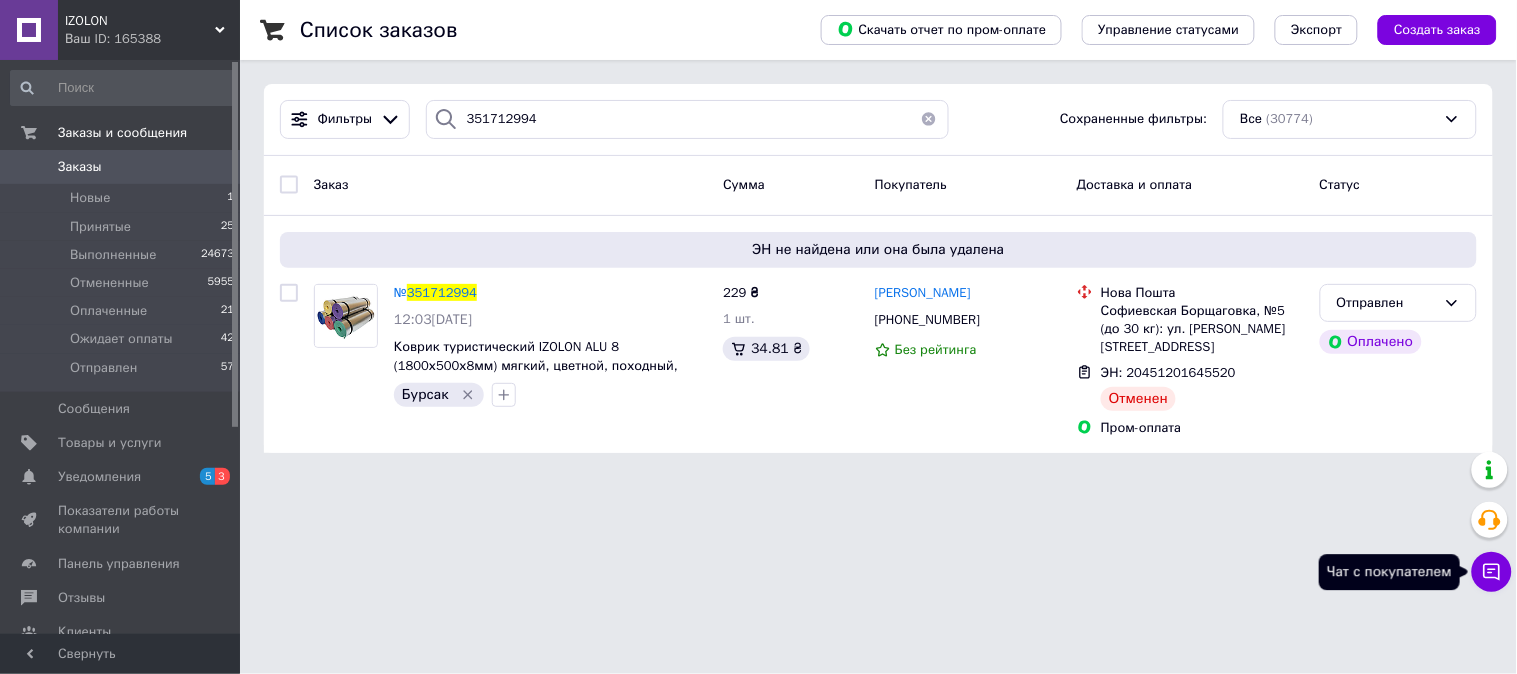 click 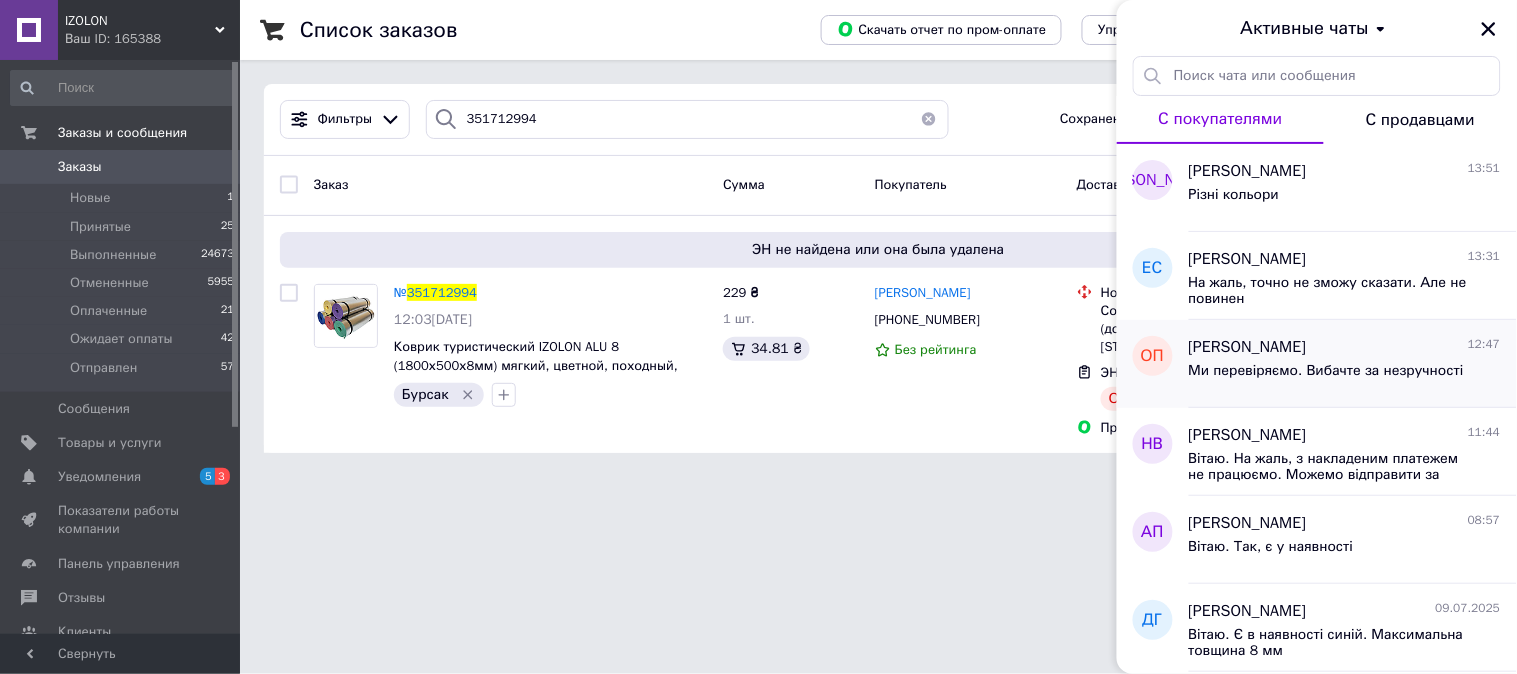click on "Ми перевіряємо. Вибачте за незручності" at bounding box center (1326, 371) 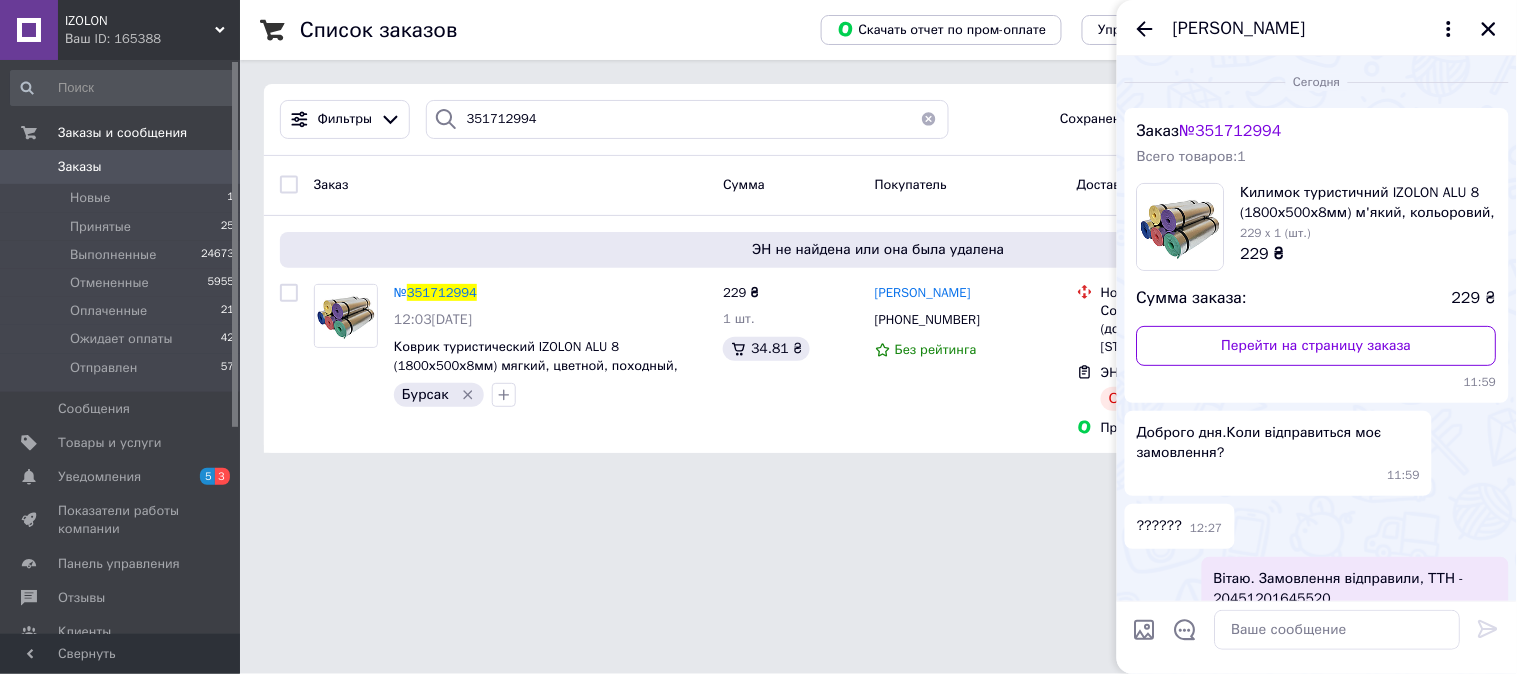 scroll, scrollTop: 1142, scrollLeft: 0, axis: vertical 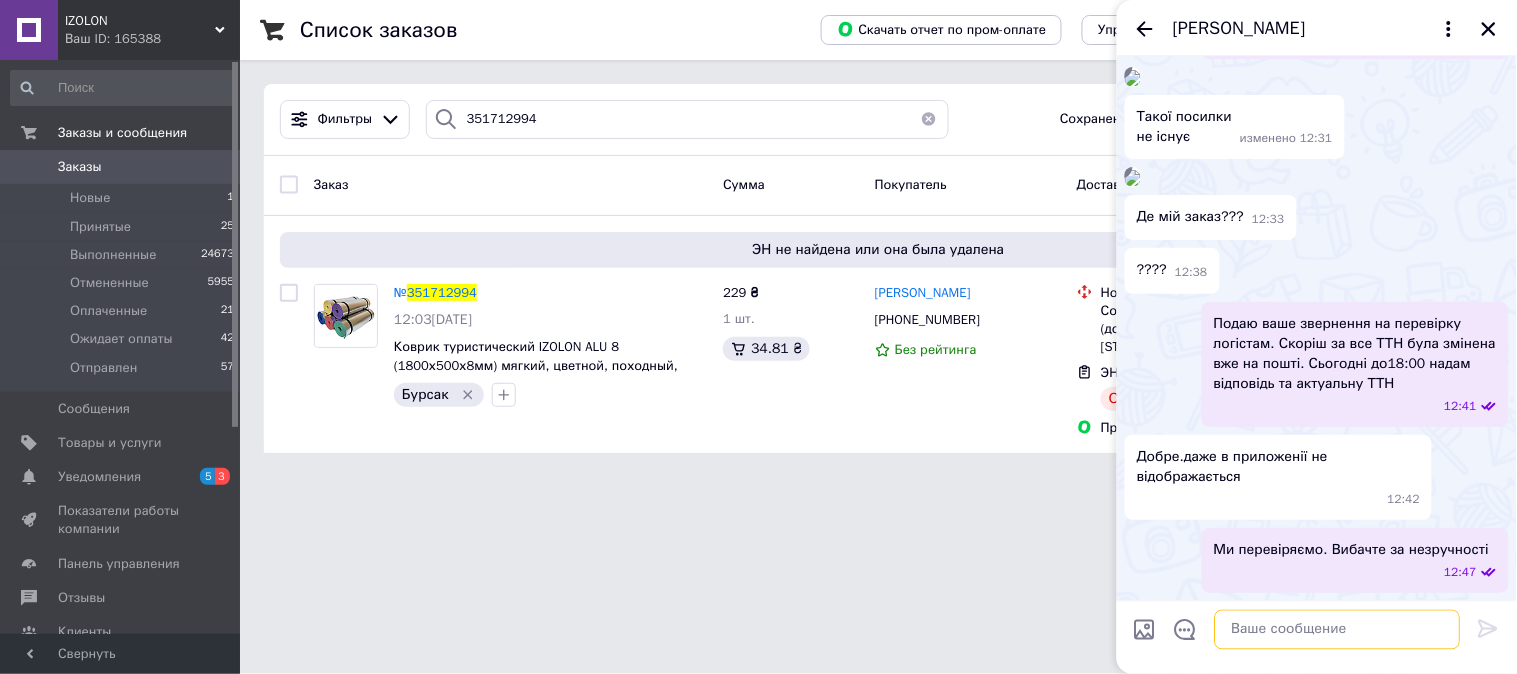 click at bounding box center (1338, 630) 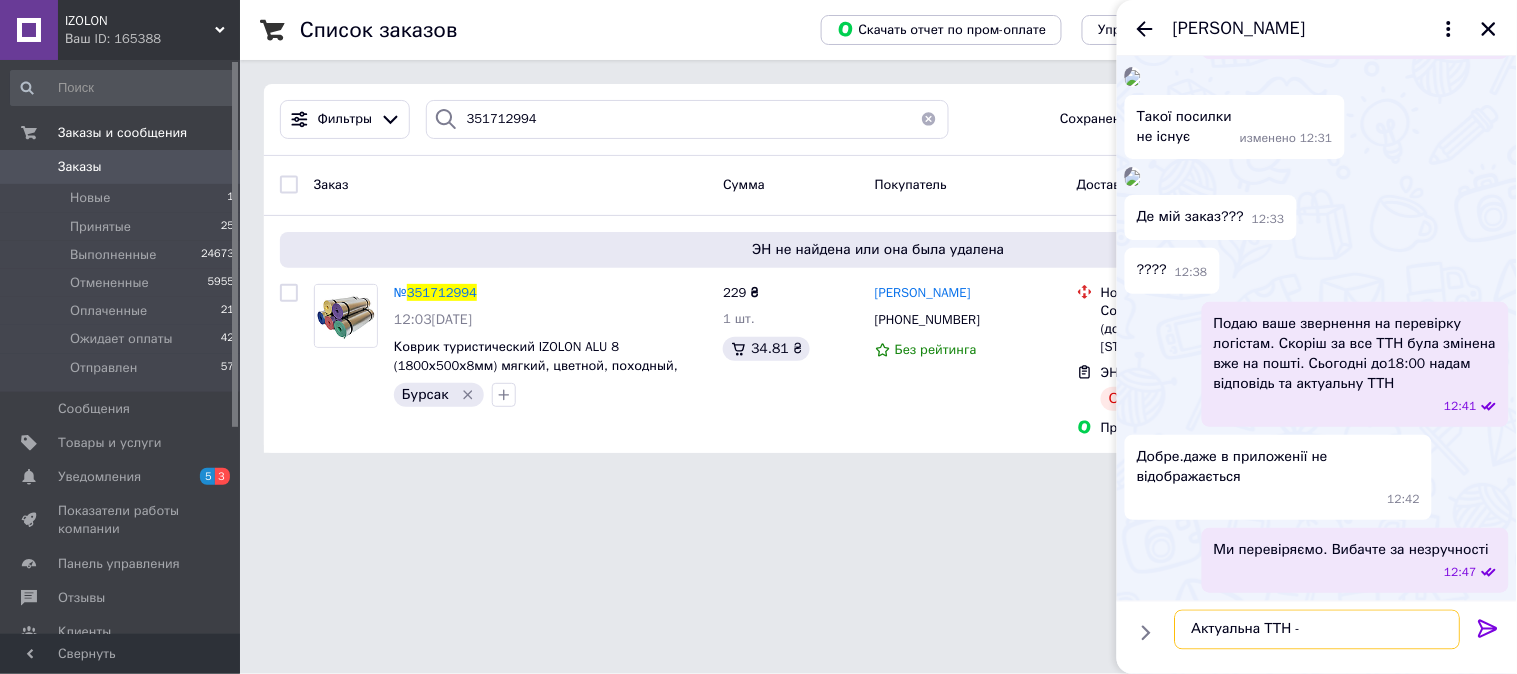 paste on "20451203110300" 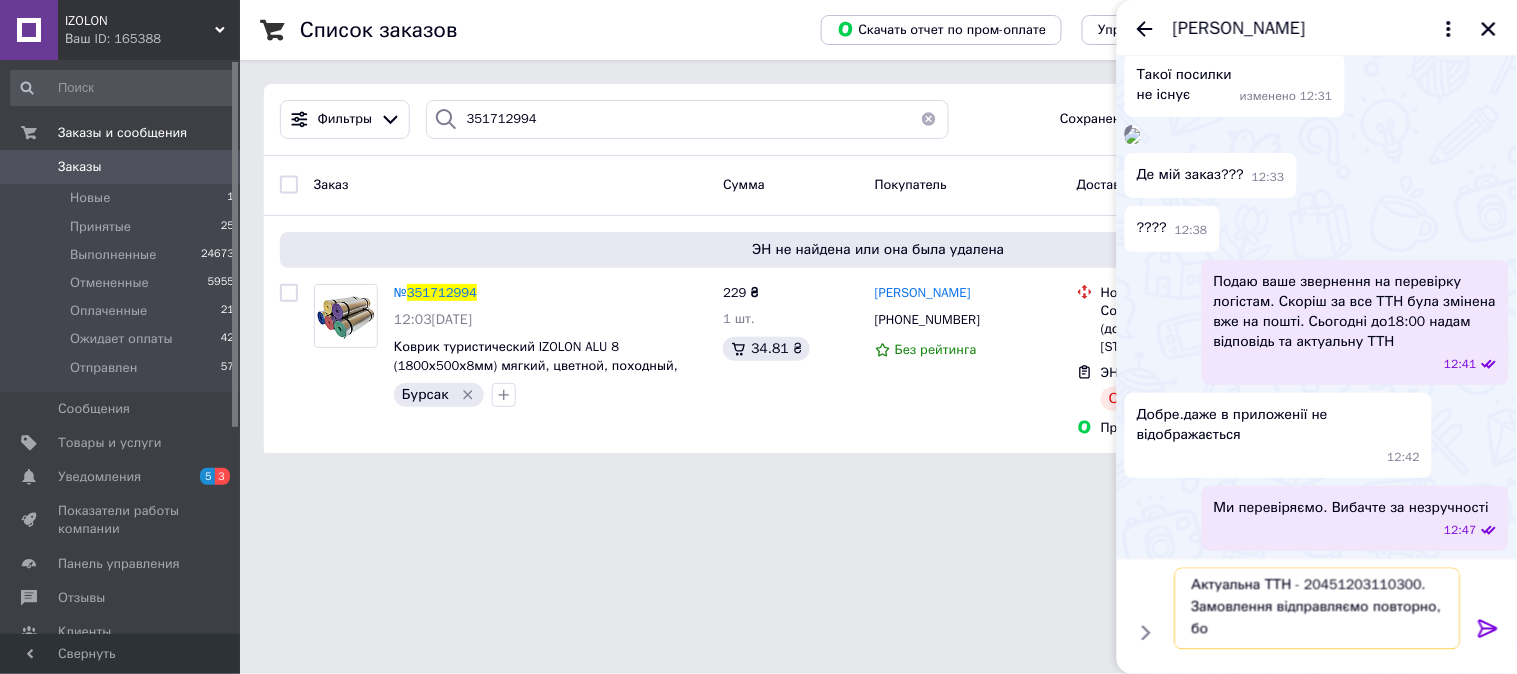 scroll, scrollTop: 2, scrollLeft: 0, axis: vertical 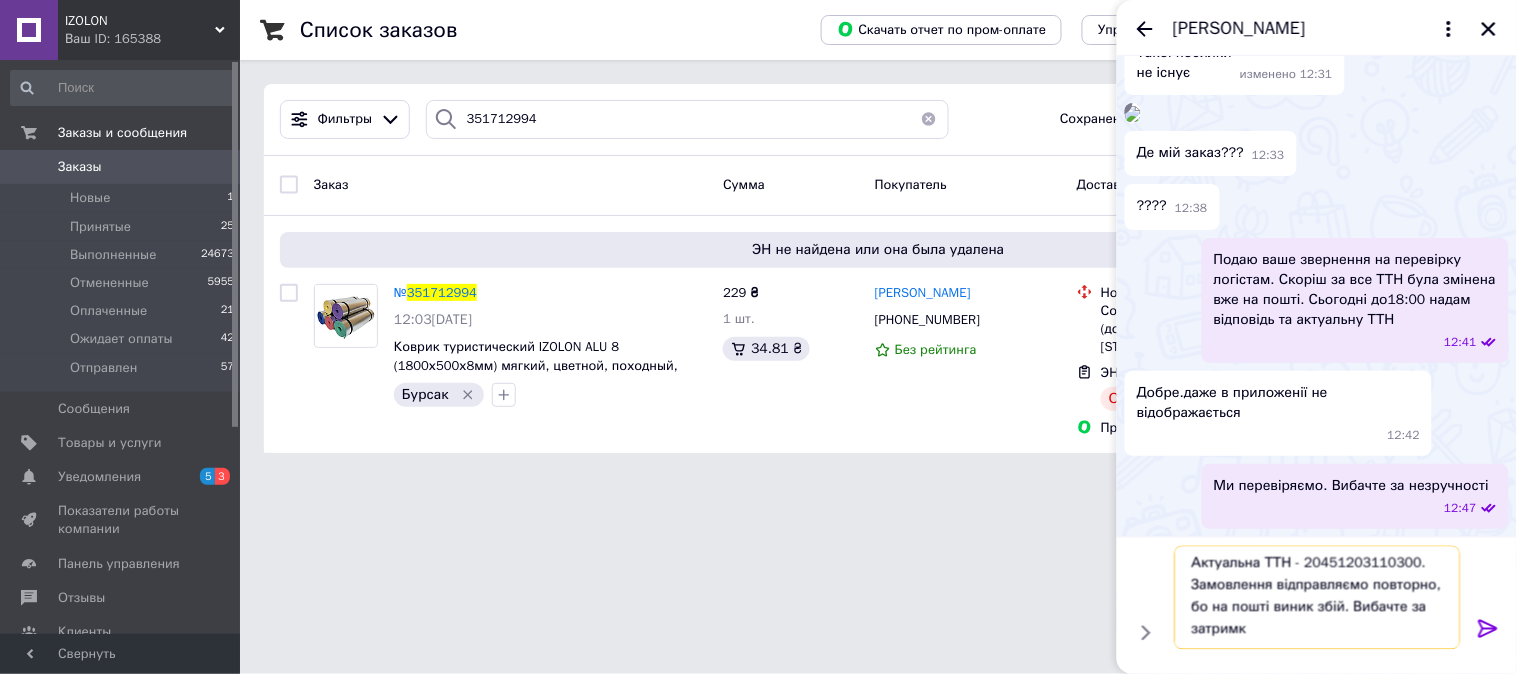 type on "Актуальна ТТН - 20451203110300. Замовлення відправляємо повторно, бо на пошті виник збій. Вибачте за затримку" 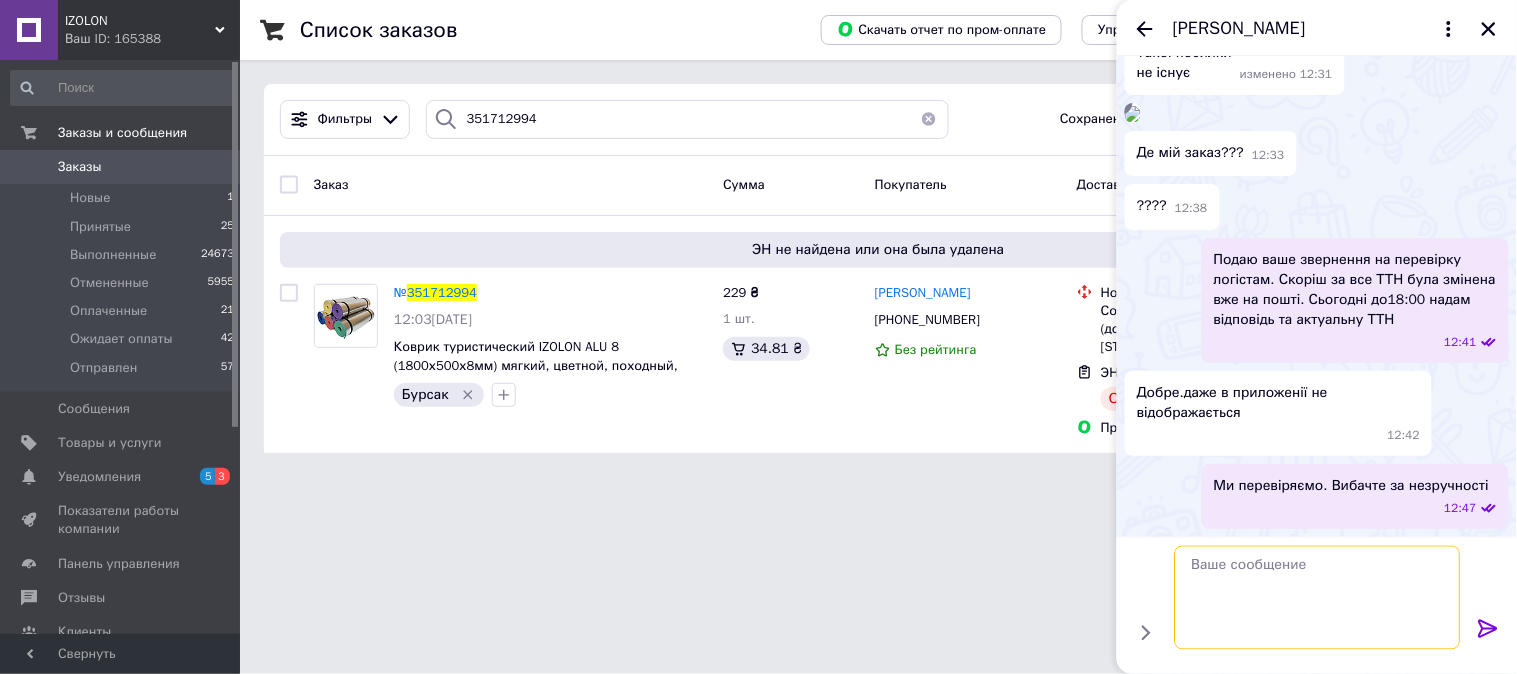 scroll, scrollTop: 0, scrollLeft: 0, axis: both 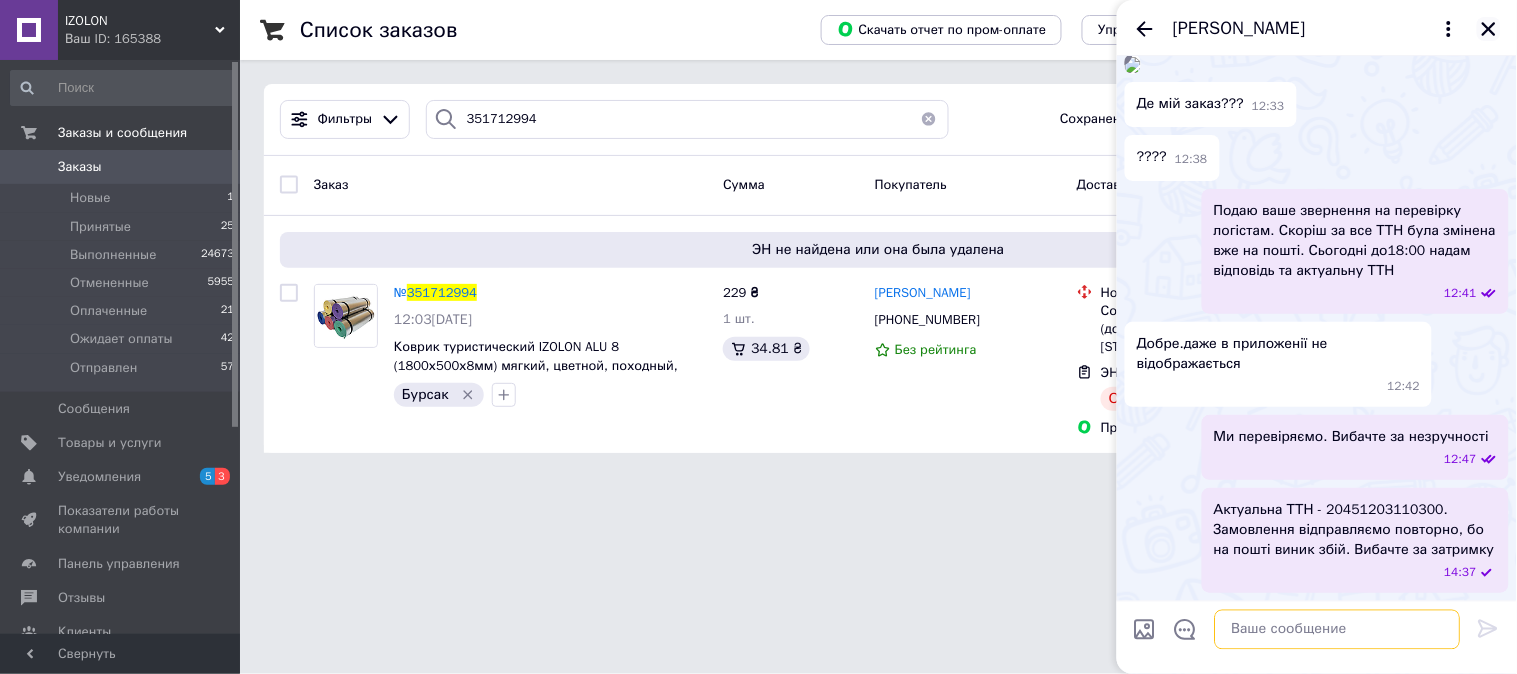 type 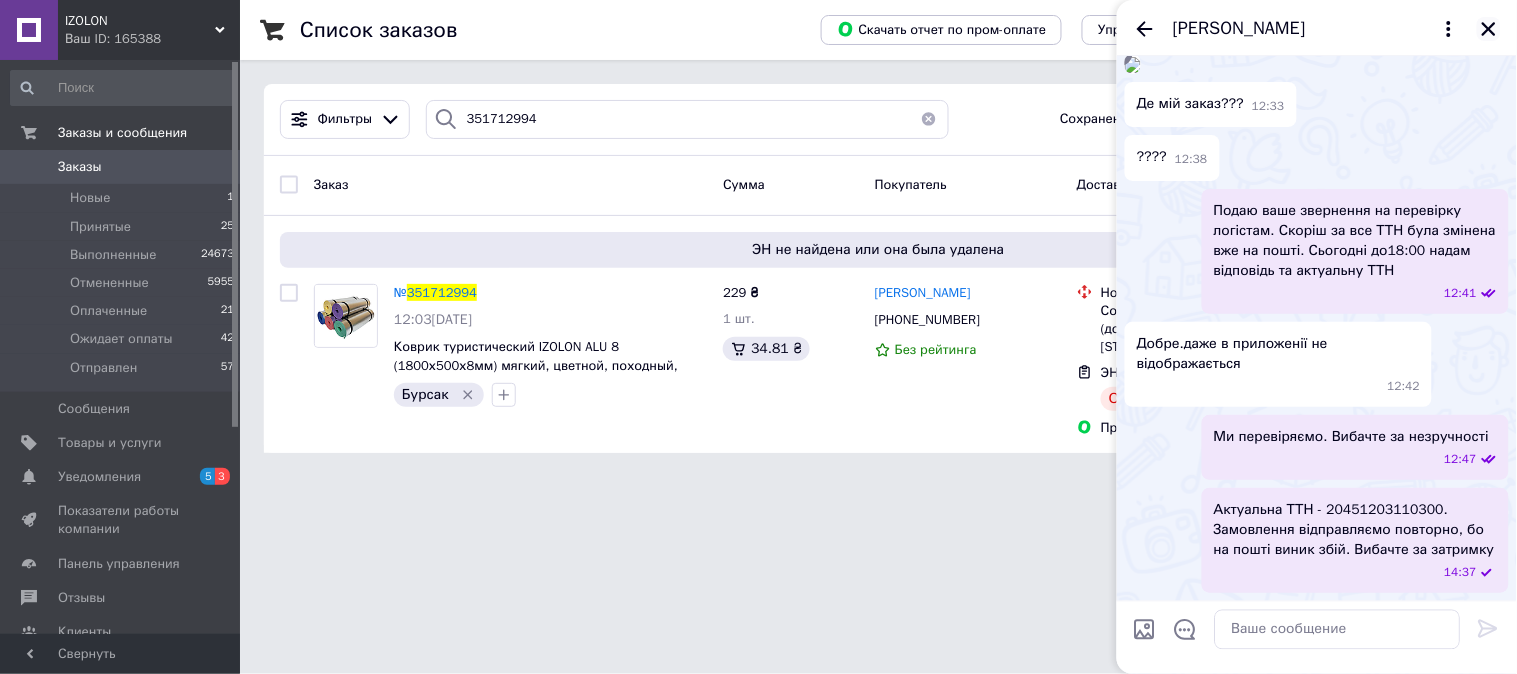 click 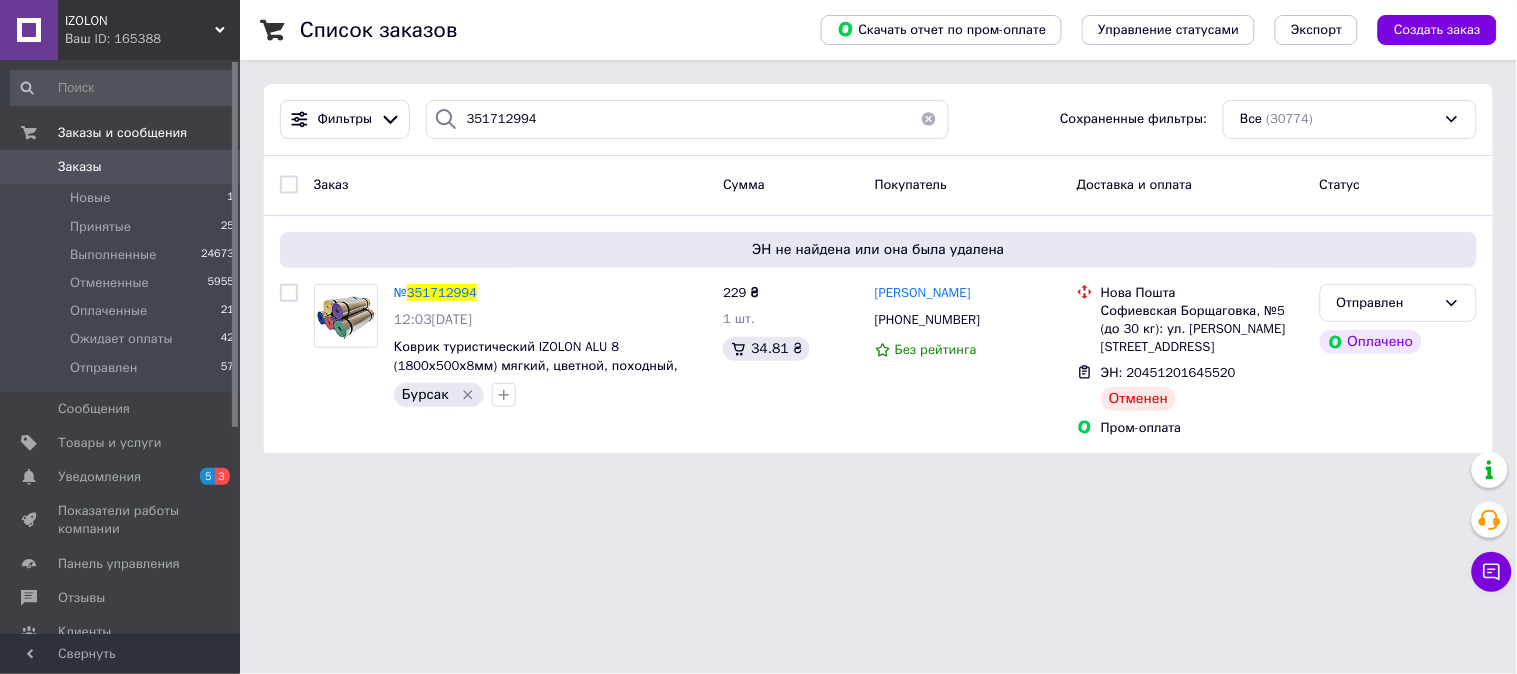 click at bounding box center (929, 119) 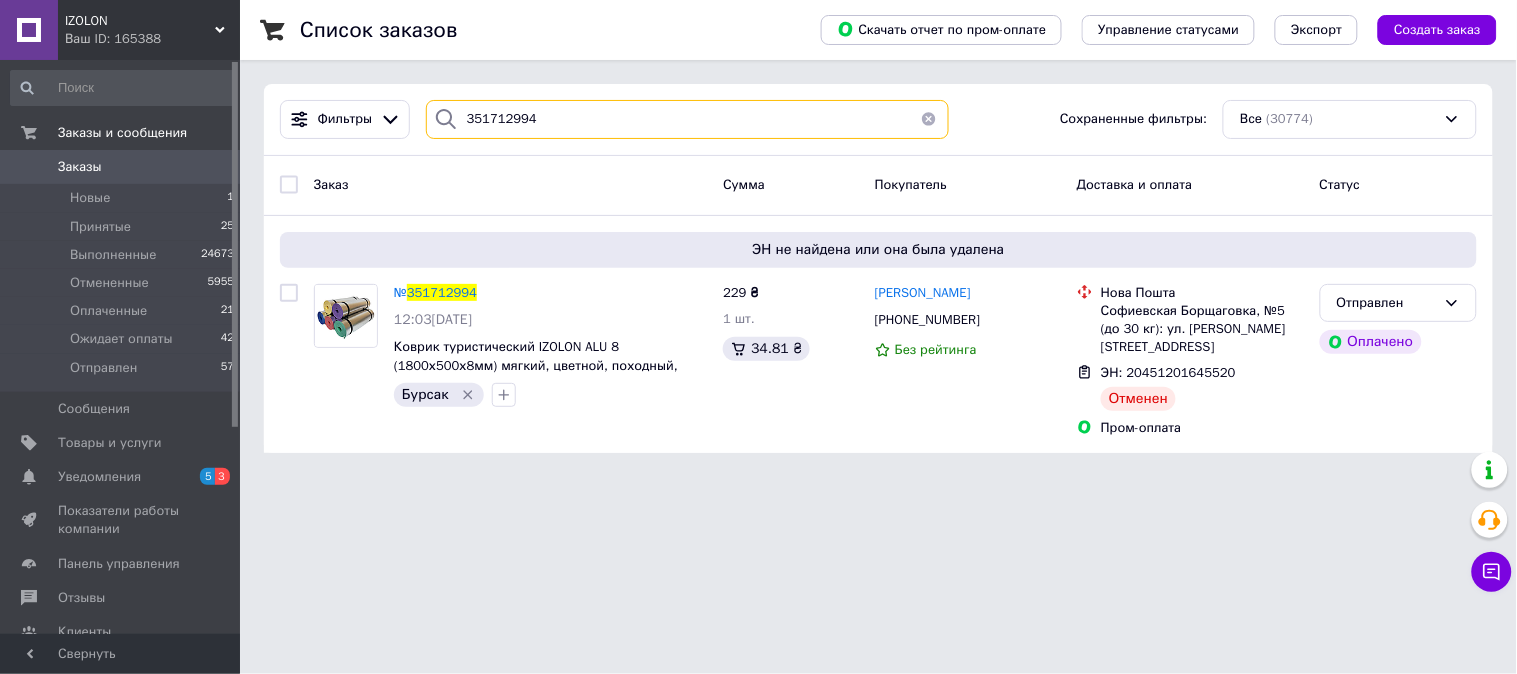 type 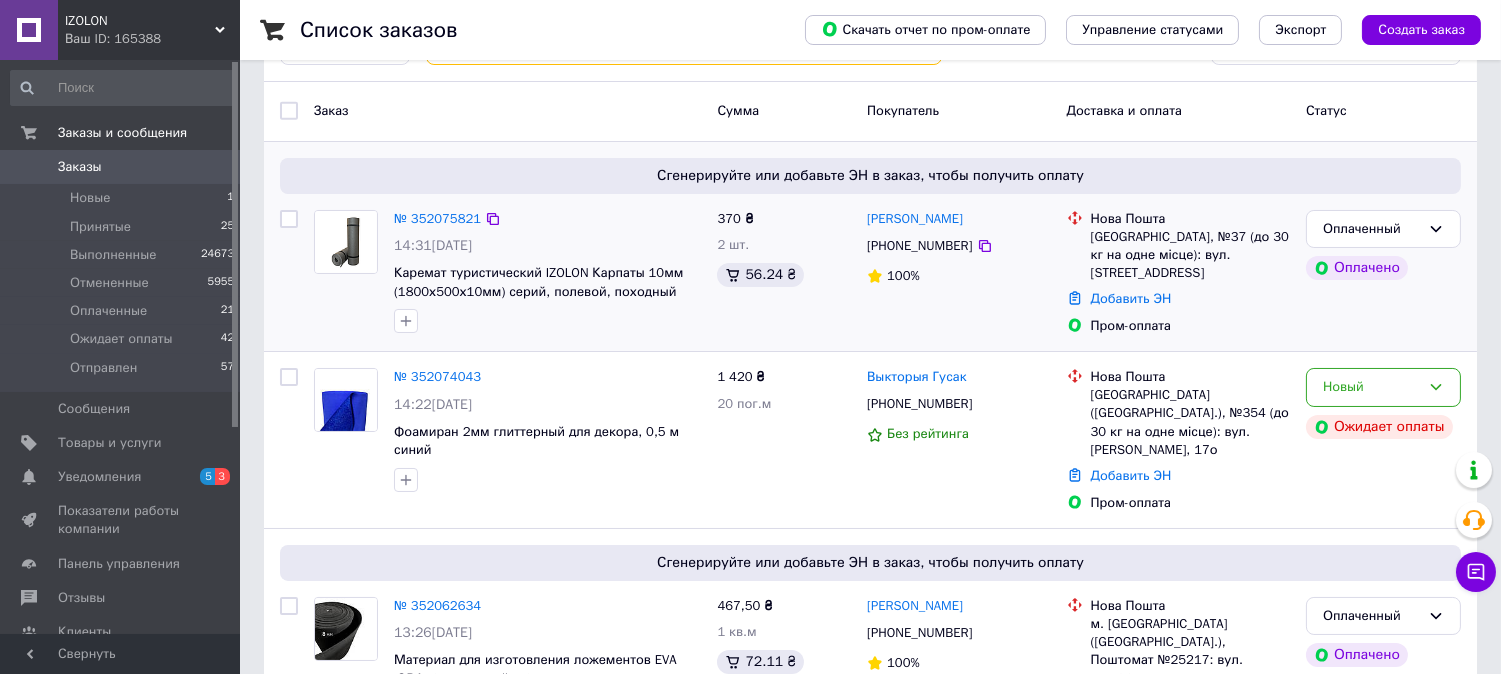 scroll, scrollTop: 111, scrollLeft: 0, axis: vertical 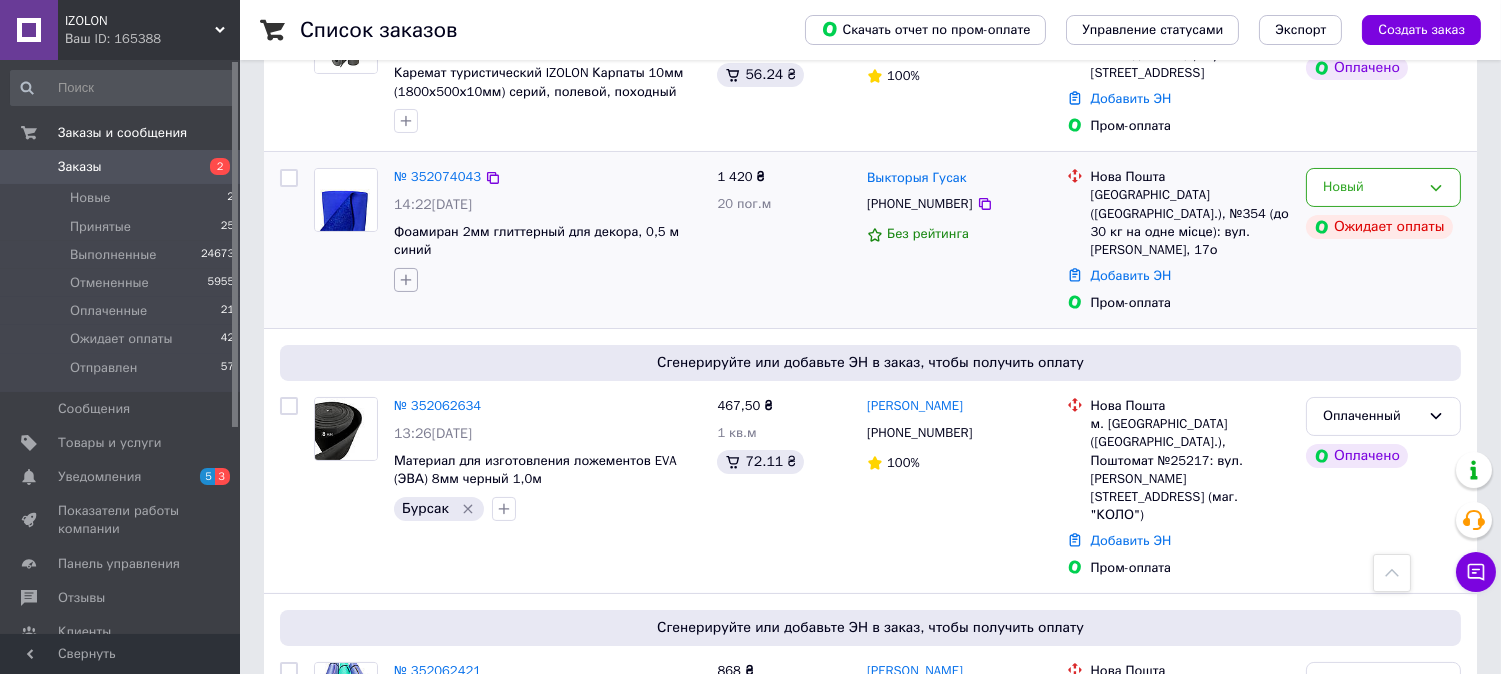 click 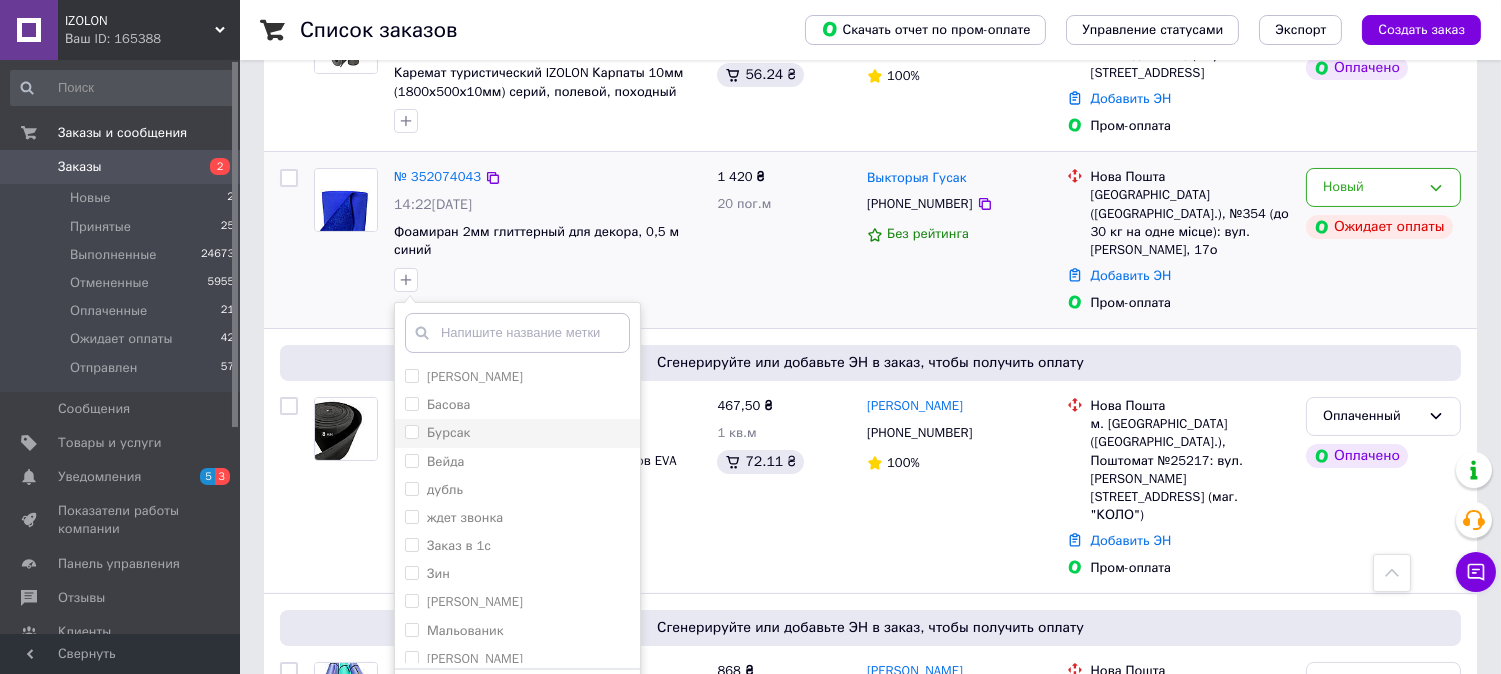 click on "Бурсак" at bounding box center [411, 431] 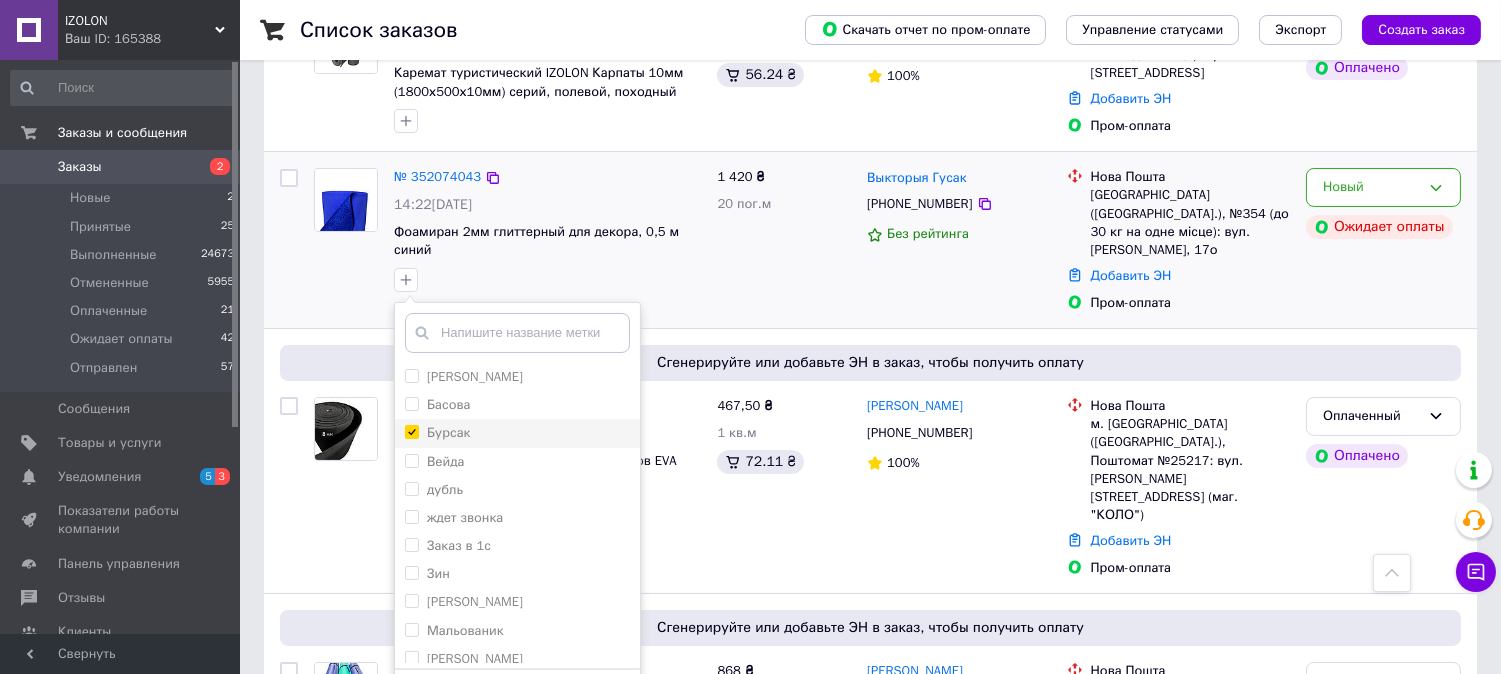checkbox on "true" 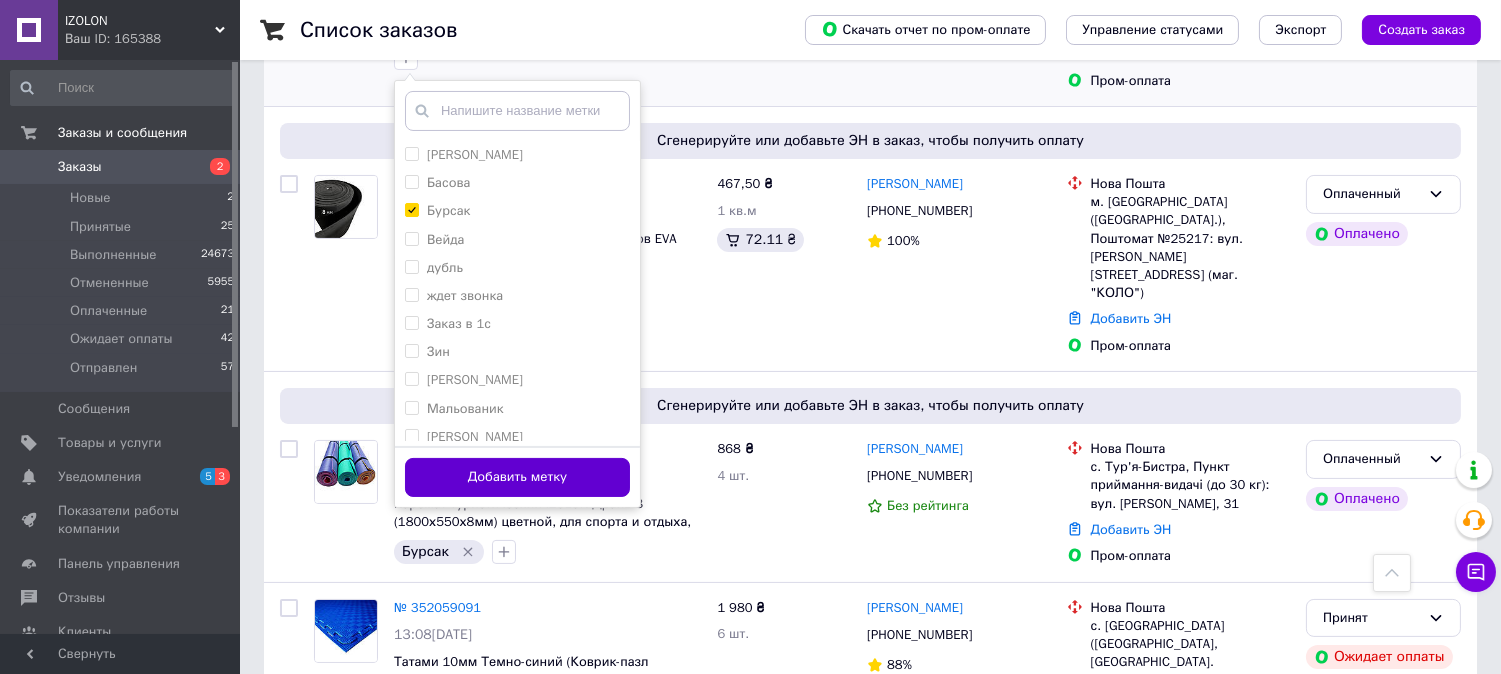 click on "Добавить метку" at bounding box center (517, 477) 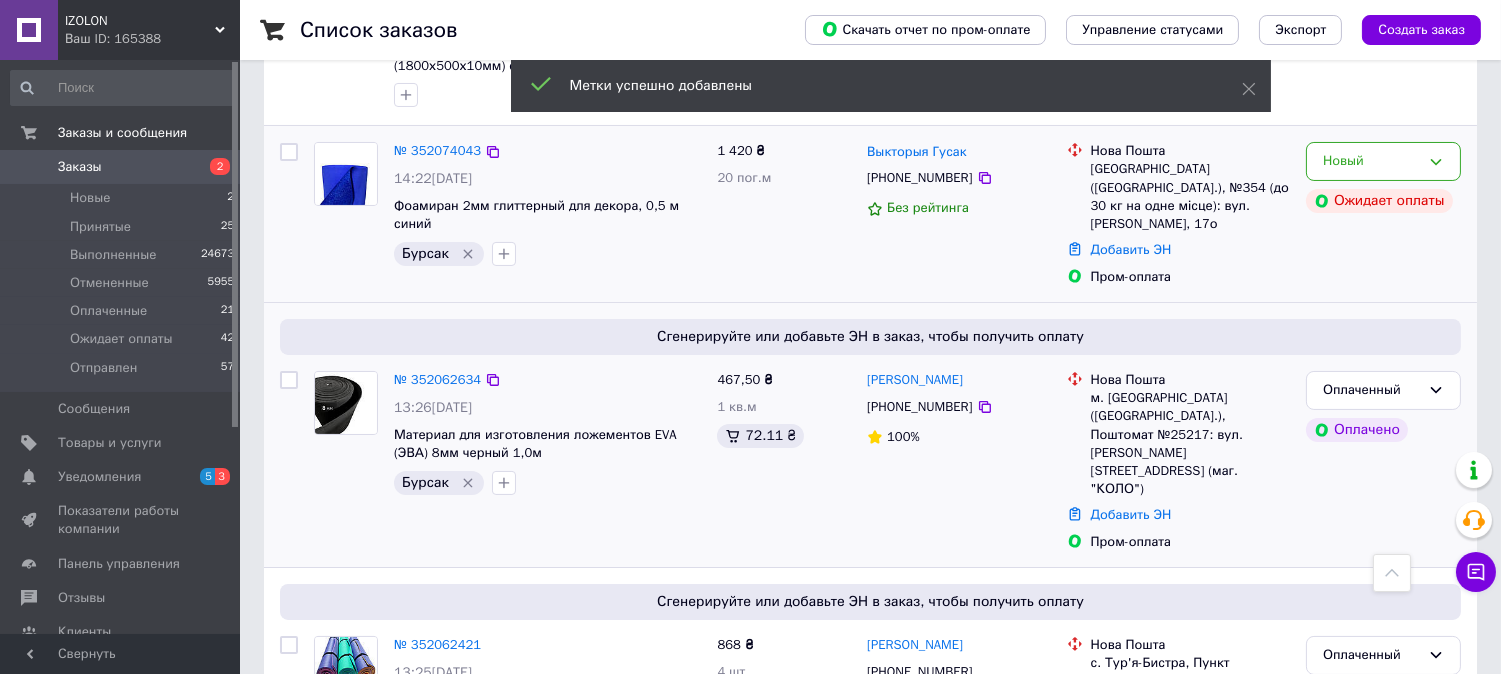 scroll, scrollTop: 444, scrollLeft: 0, axis: vertical 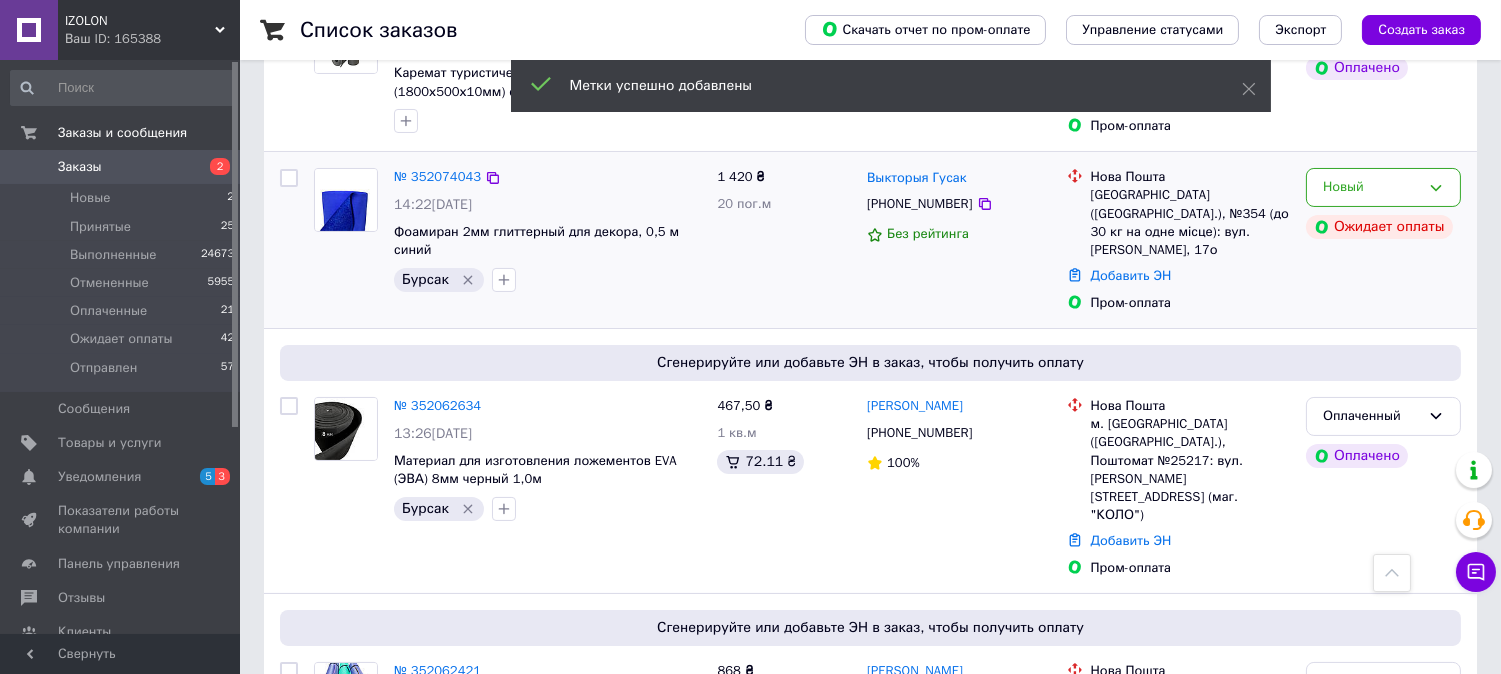 drag, startPoint x: 1448, startPoint y: 193, endPoint x: 1432, endPoint y: 205, distance: 20 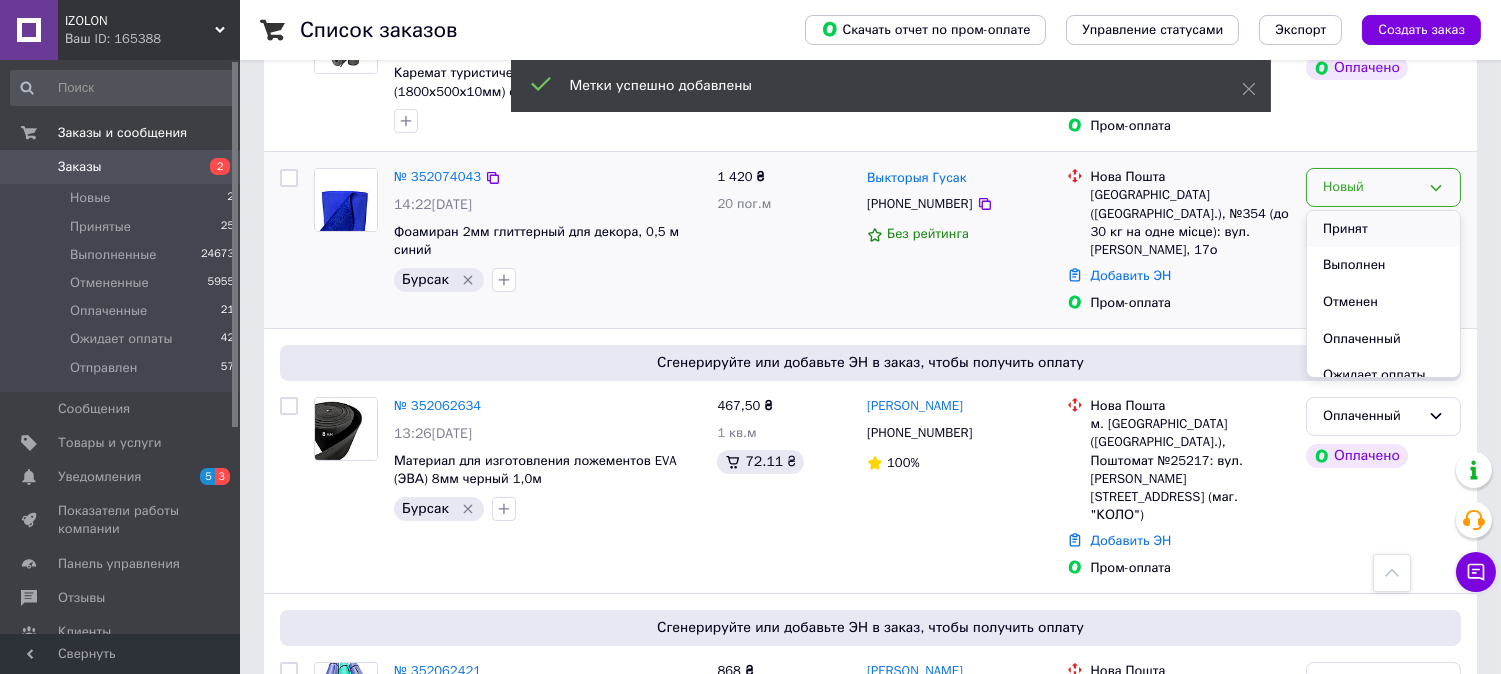 click on "Принят" at bounding box center [1383, 229] 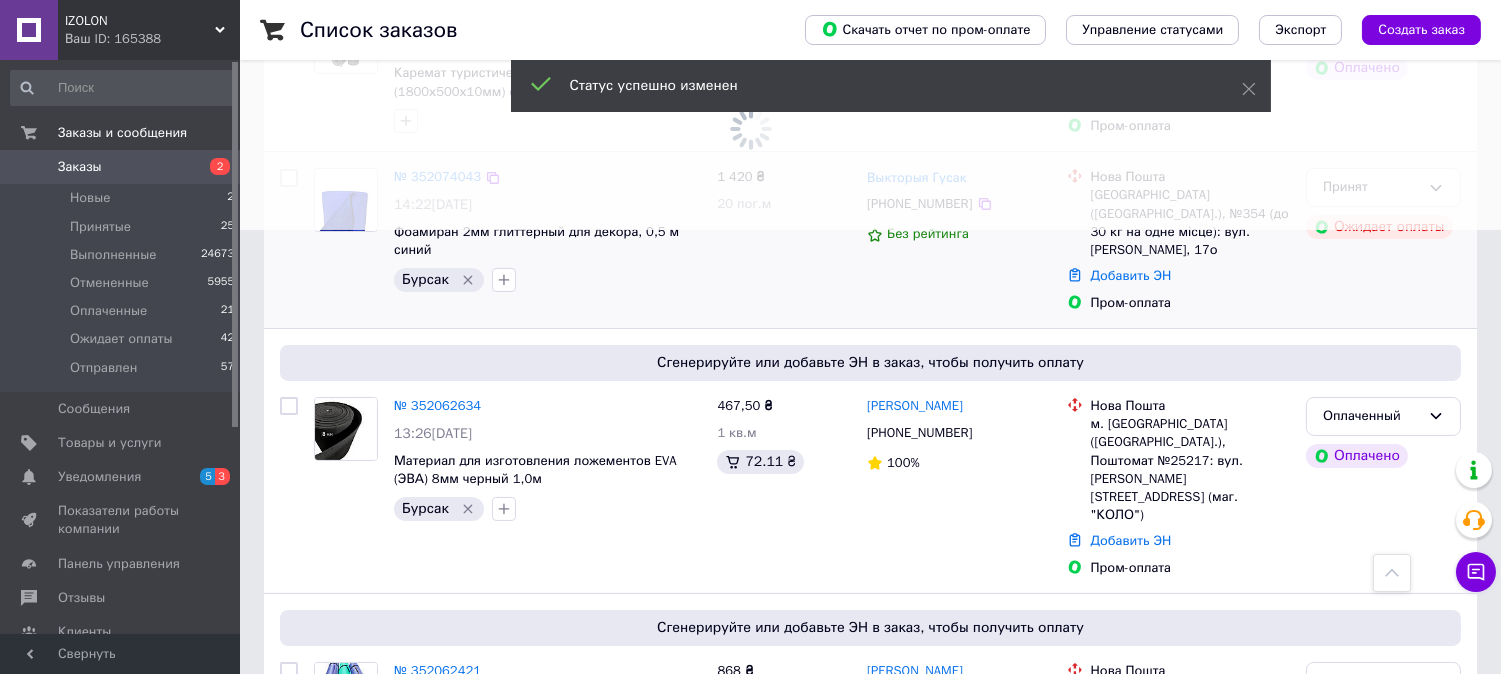 click at bounding box center [750, -107] 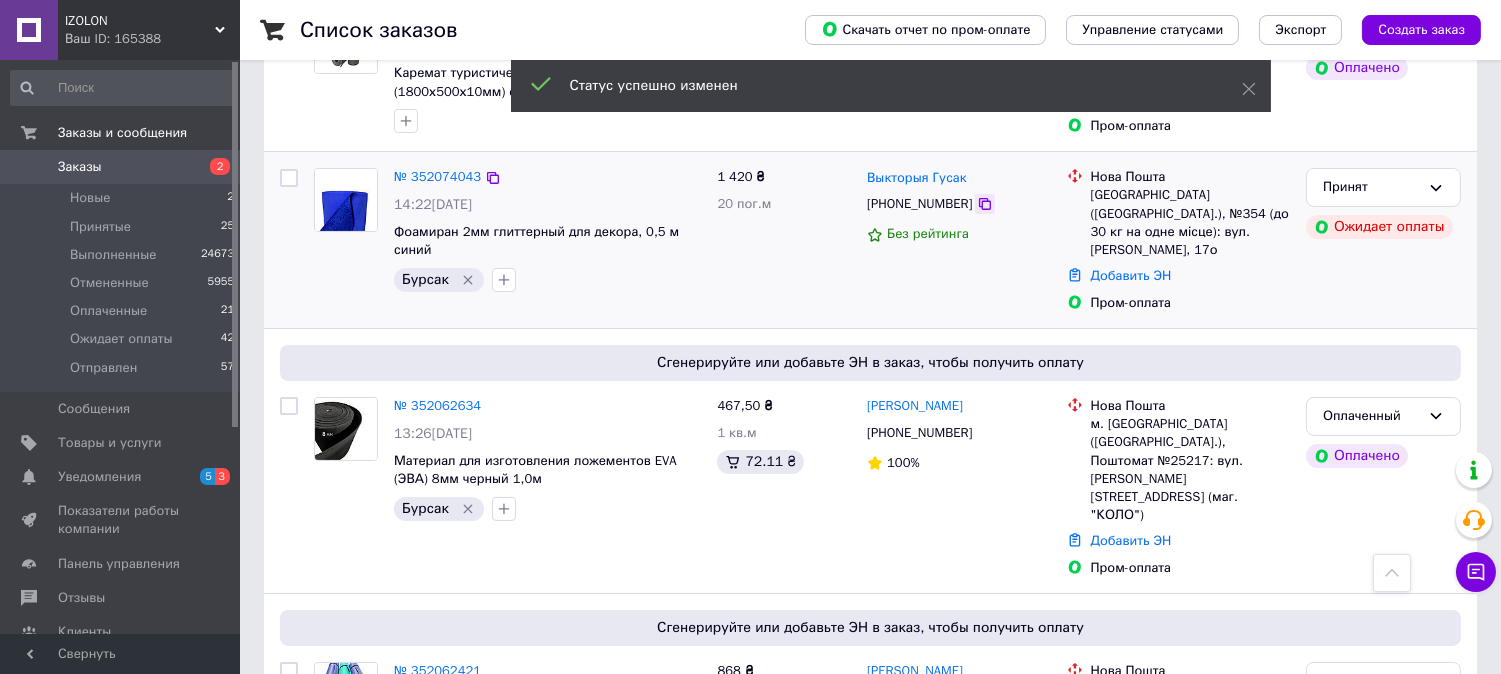 click 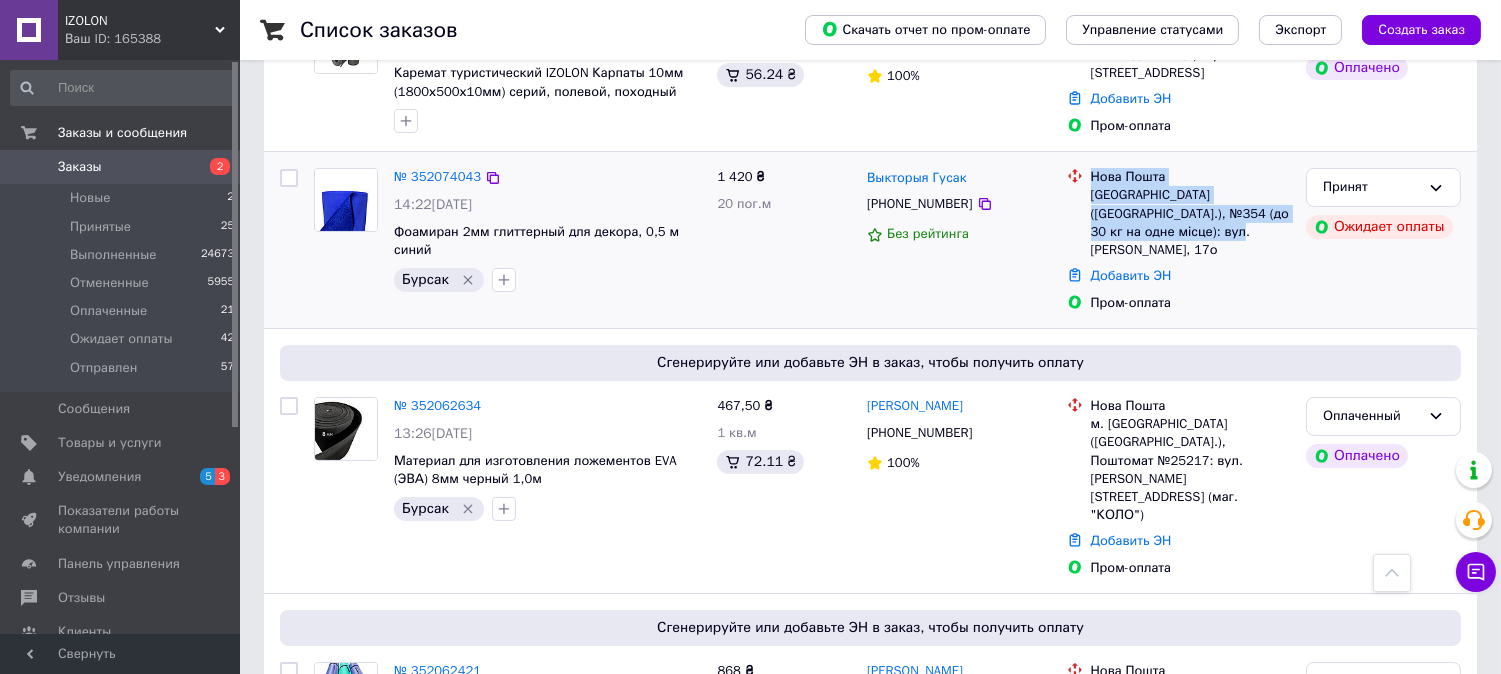 drag, startPoint x: 1170, startPoint y: 233, endPoint x: 1091, endPoint y: 177, distance: 96.83491 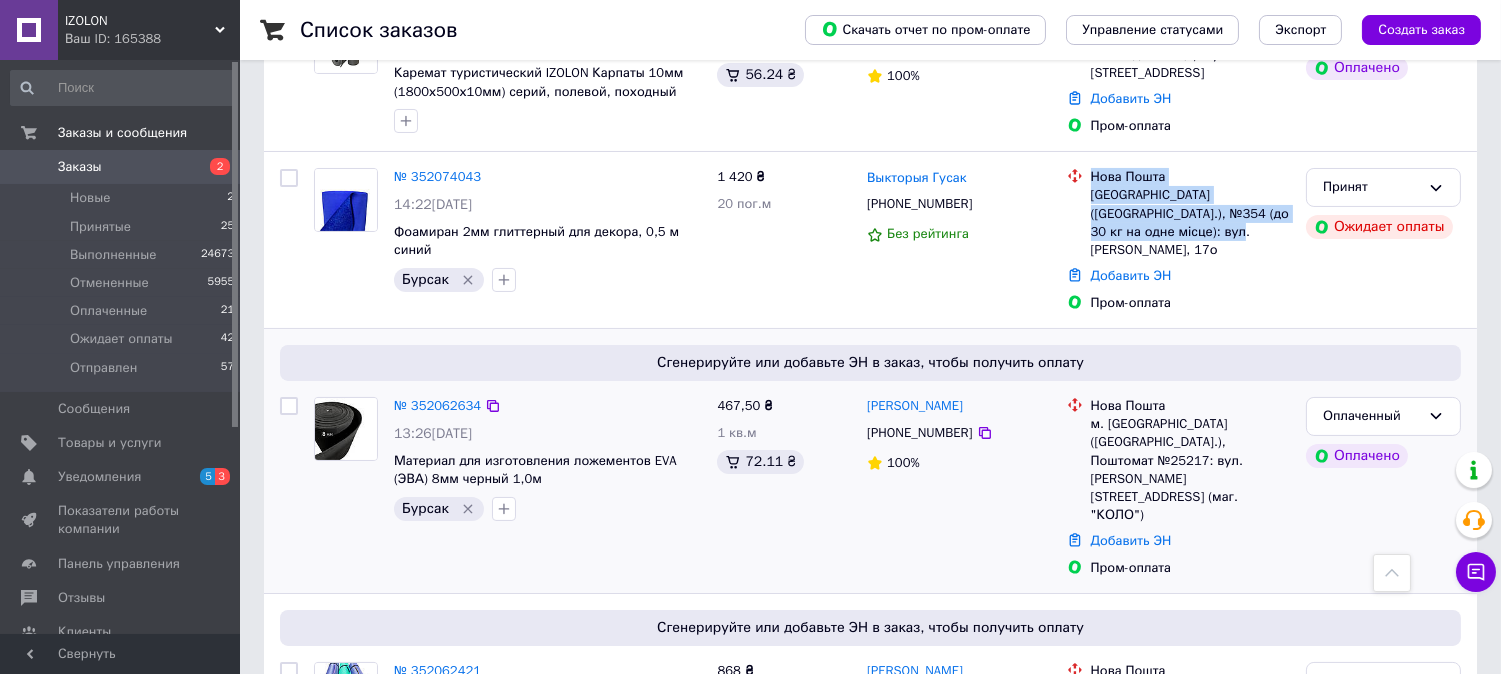 copy on "Нова Пошта Київ (Київська обл.), №354 (до 30 кг на одне місце): вул. Івана Дзюби, 17о" 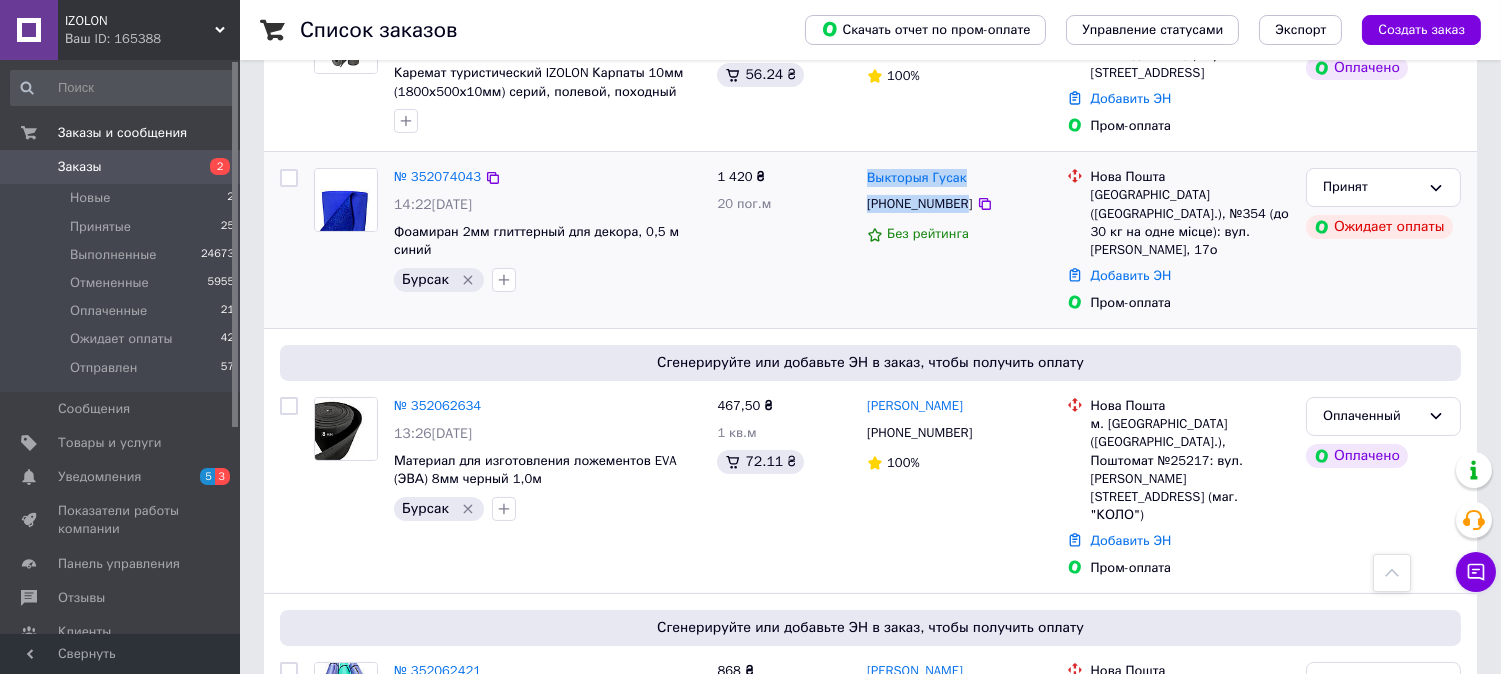 drag, startPoint x: 960, startPoint y: 202, endPoint x: 865, endPoint y: 172, distance: 99.62429 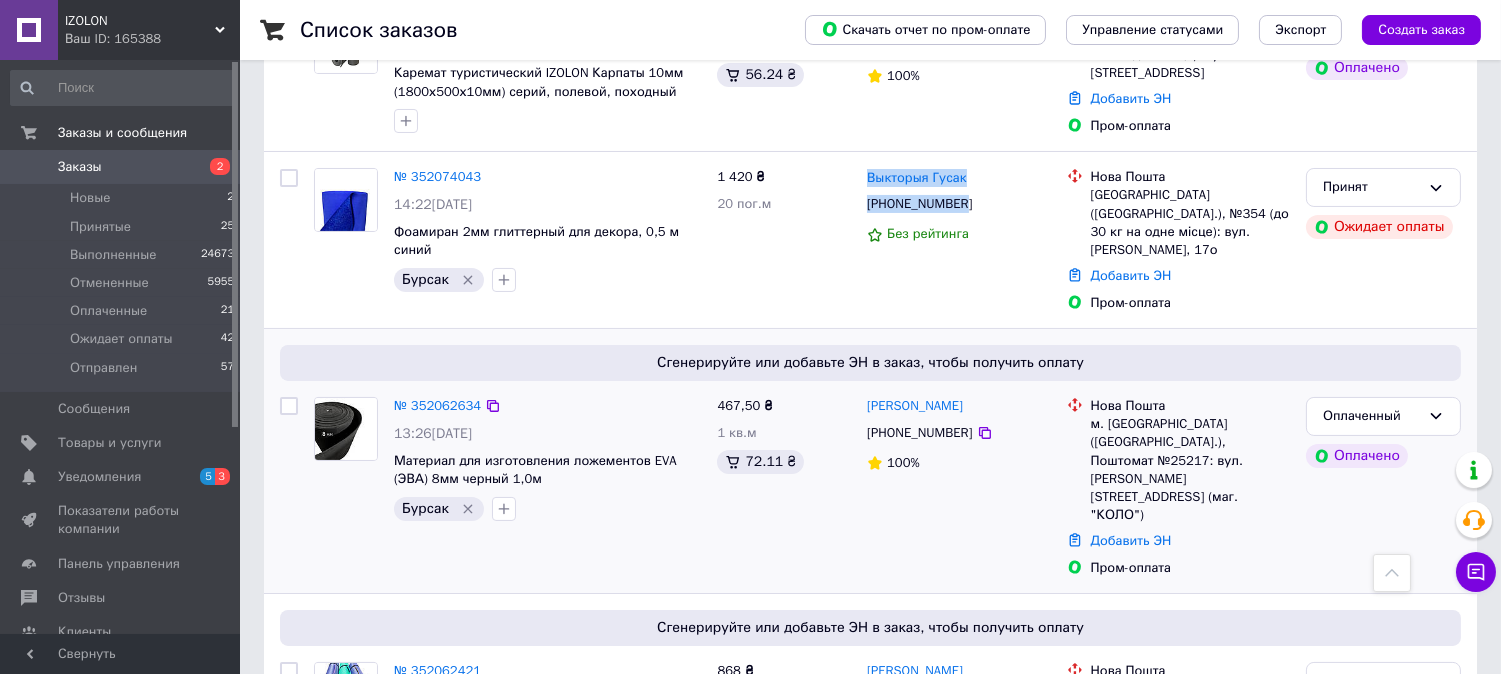 copy on "Выкторыя Гусак +380677896465" 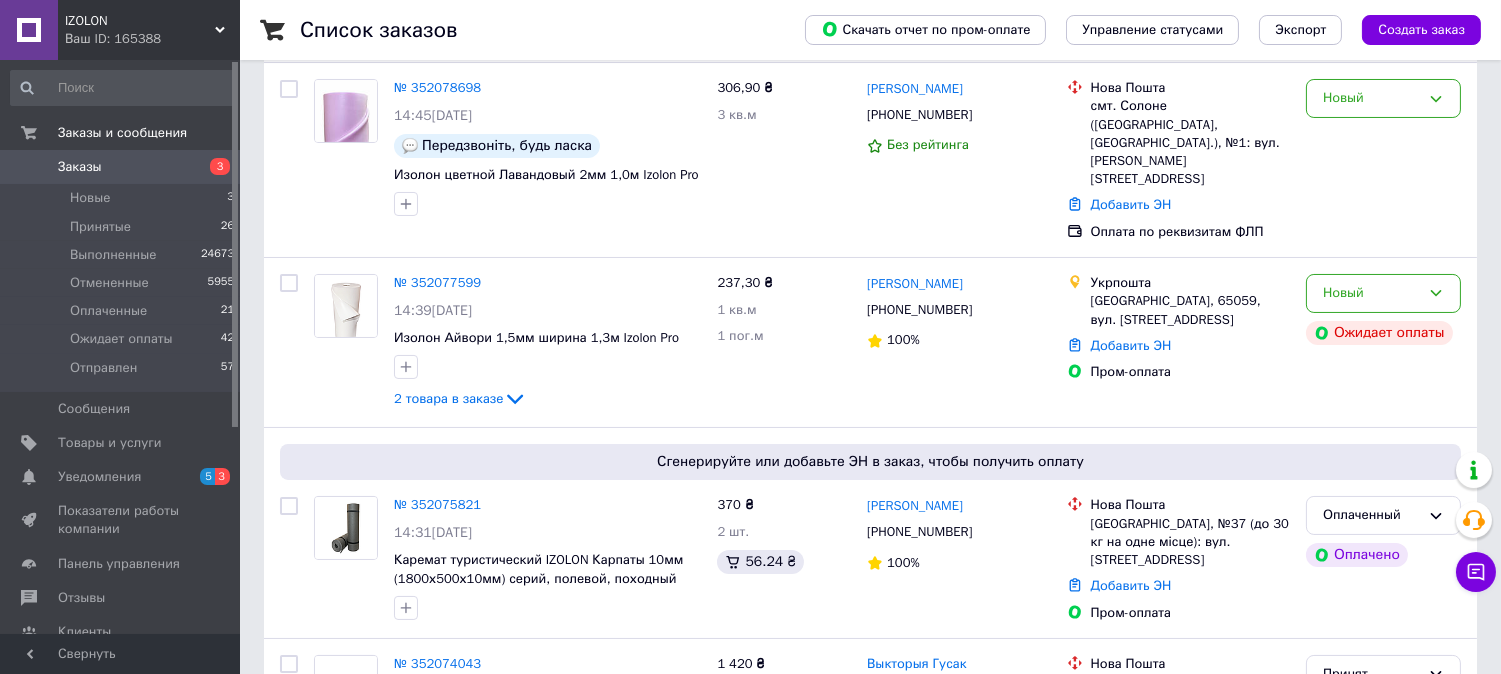 scroll, scrollTop: 444, scrollLeft: 0, axis: vertical 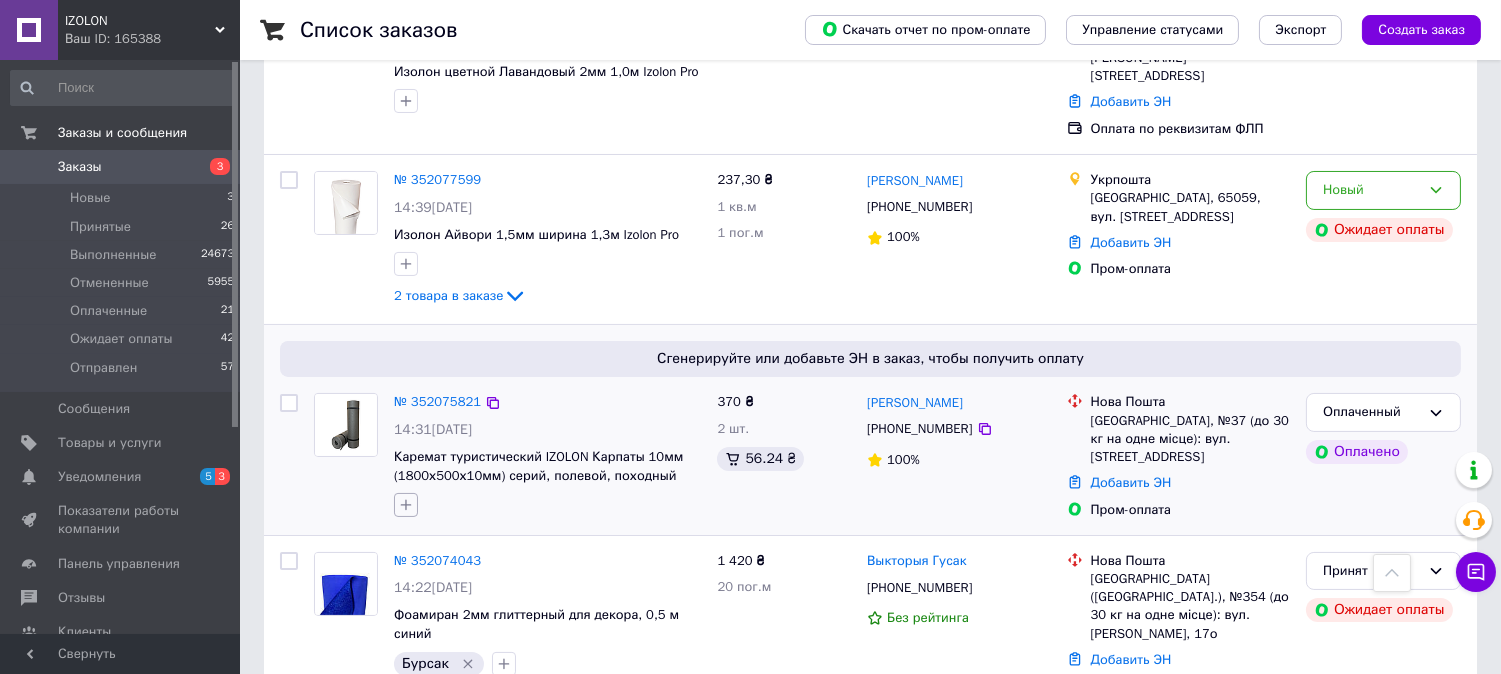 click 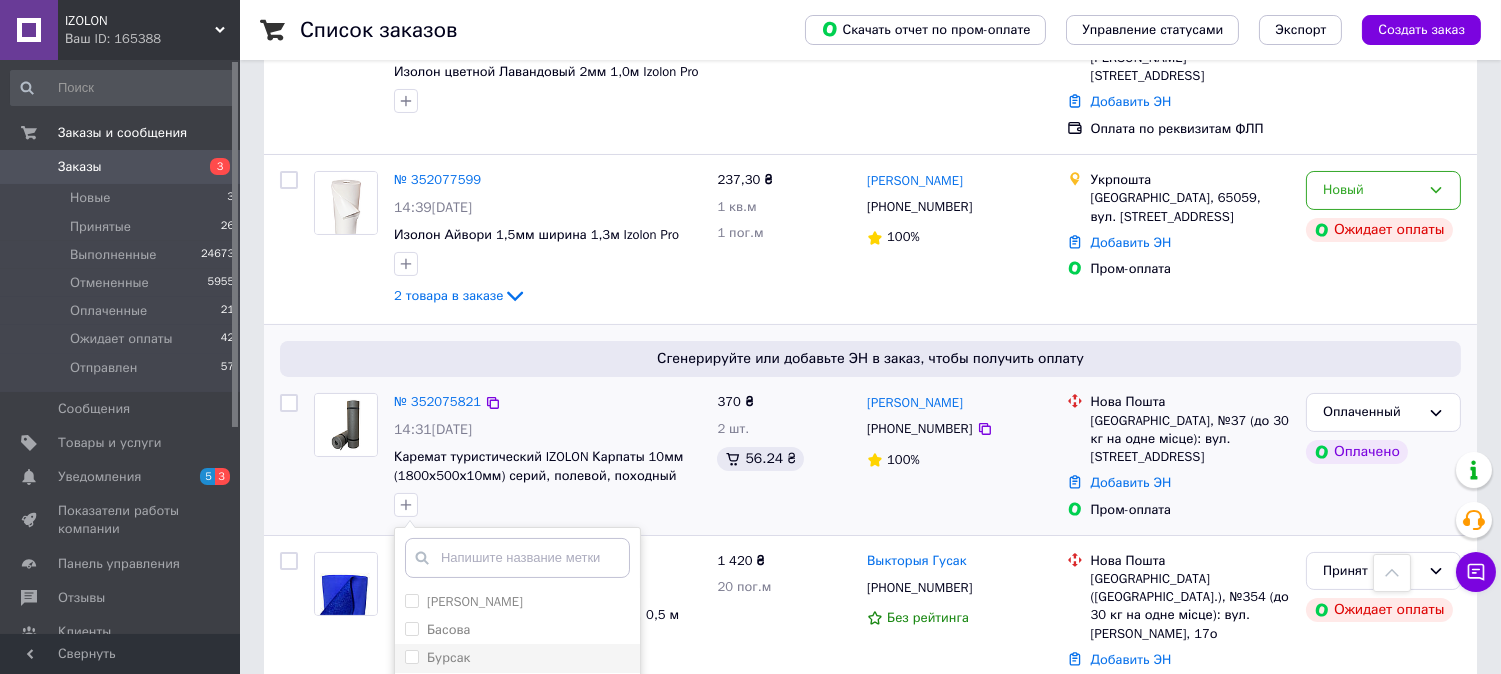 click on "Бурсак" at bounding box center (411, 656) 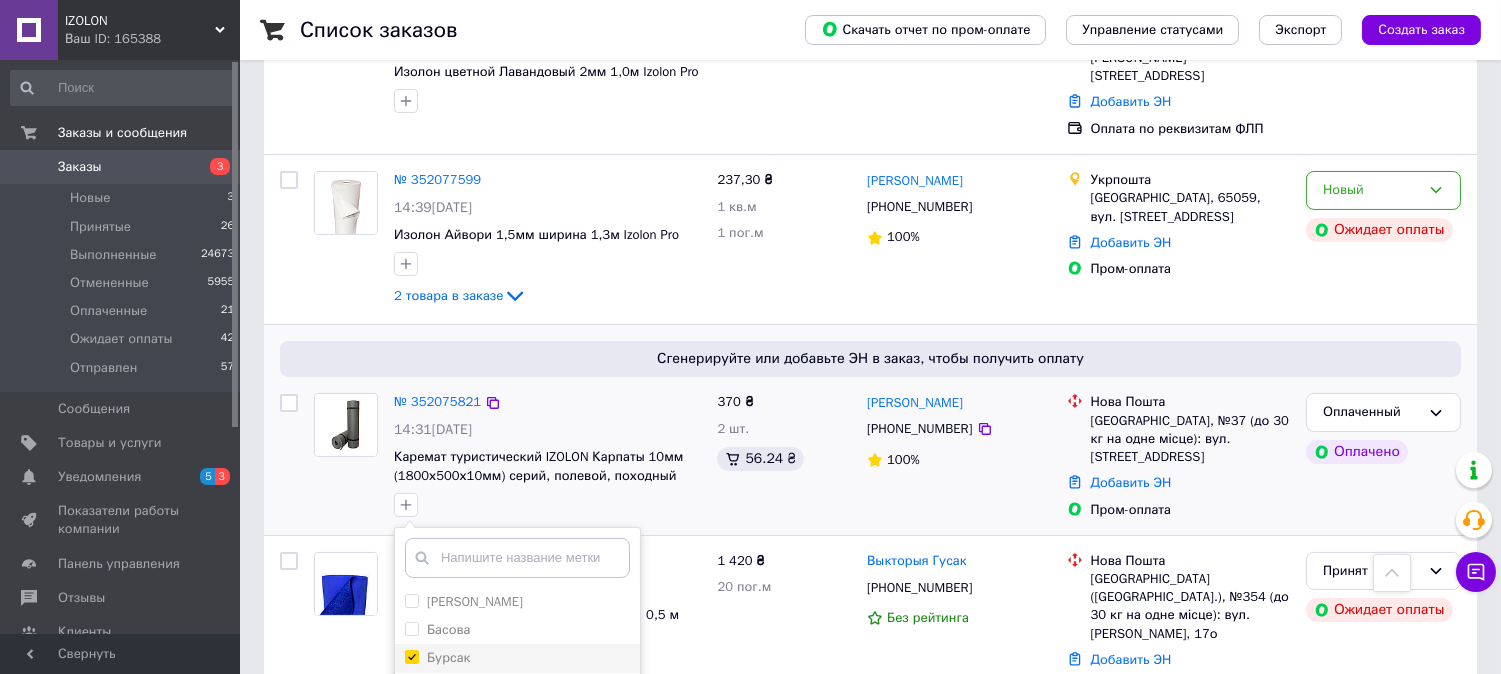 checkbox on "true" 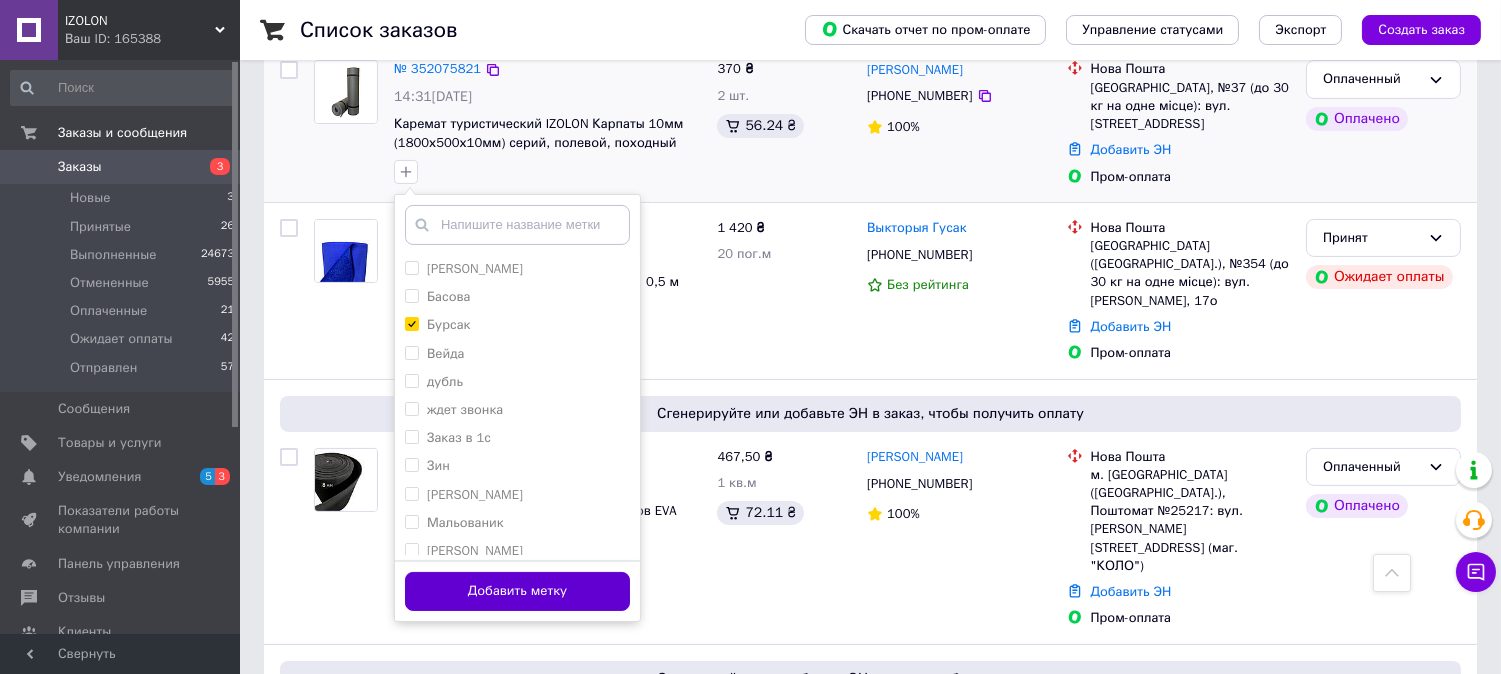 click on "Добавить метку" at bounding box center (517, 591) 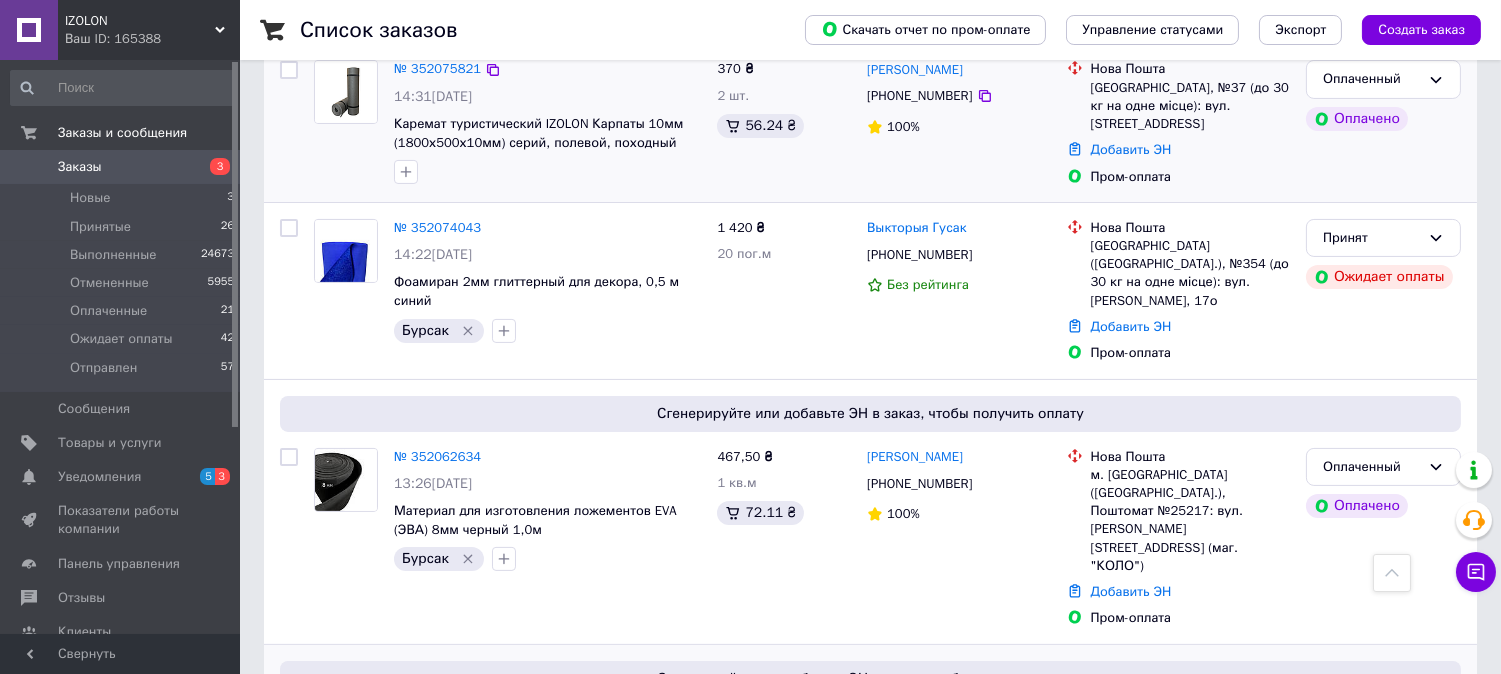 scroll, scrollTop: 666, scrollLeft: 0, axis: vertical 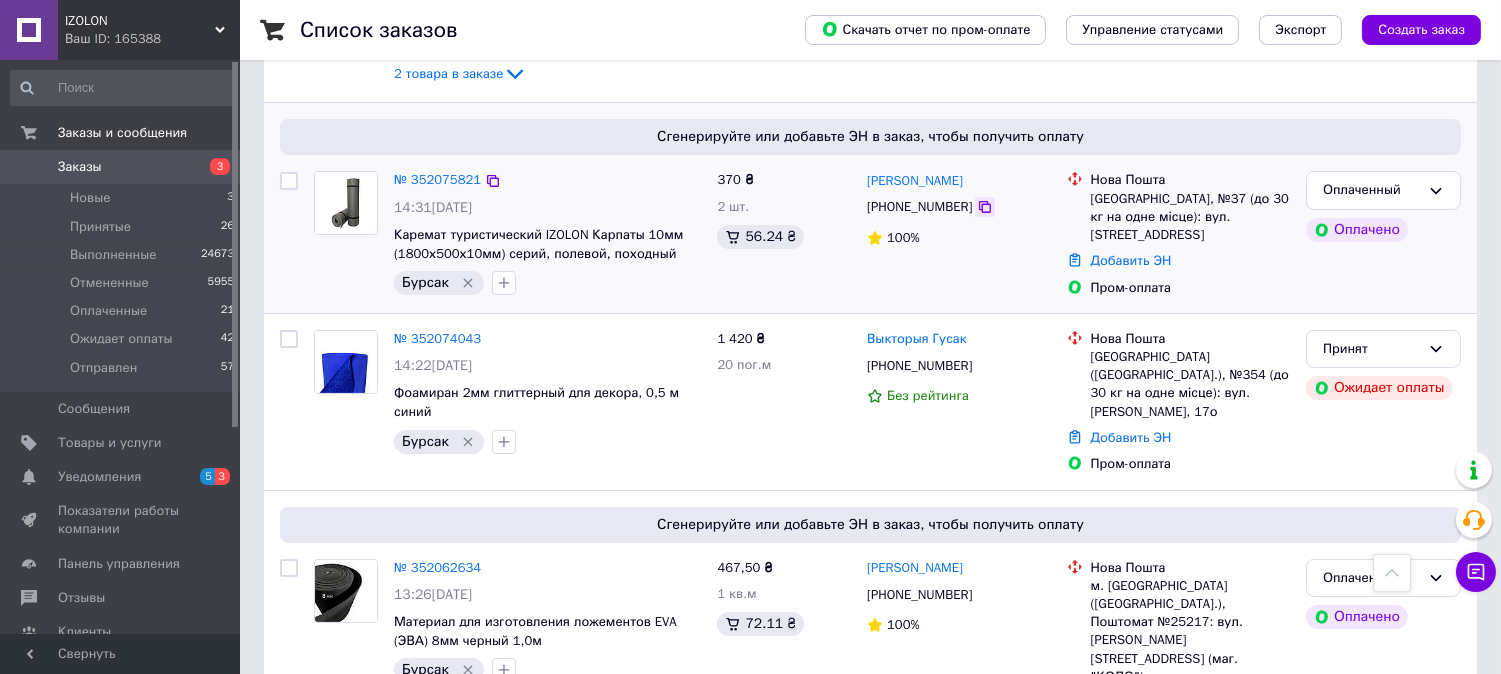 click 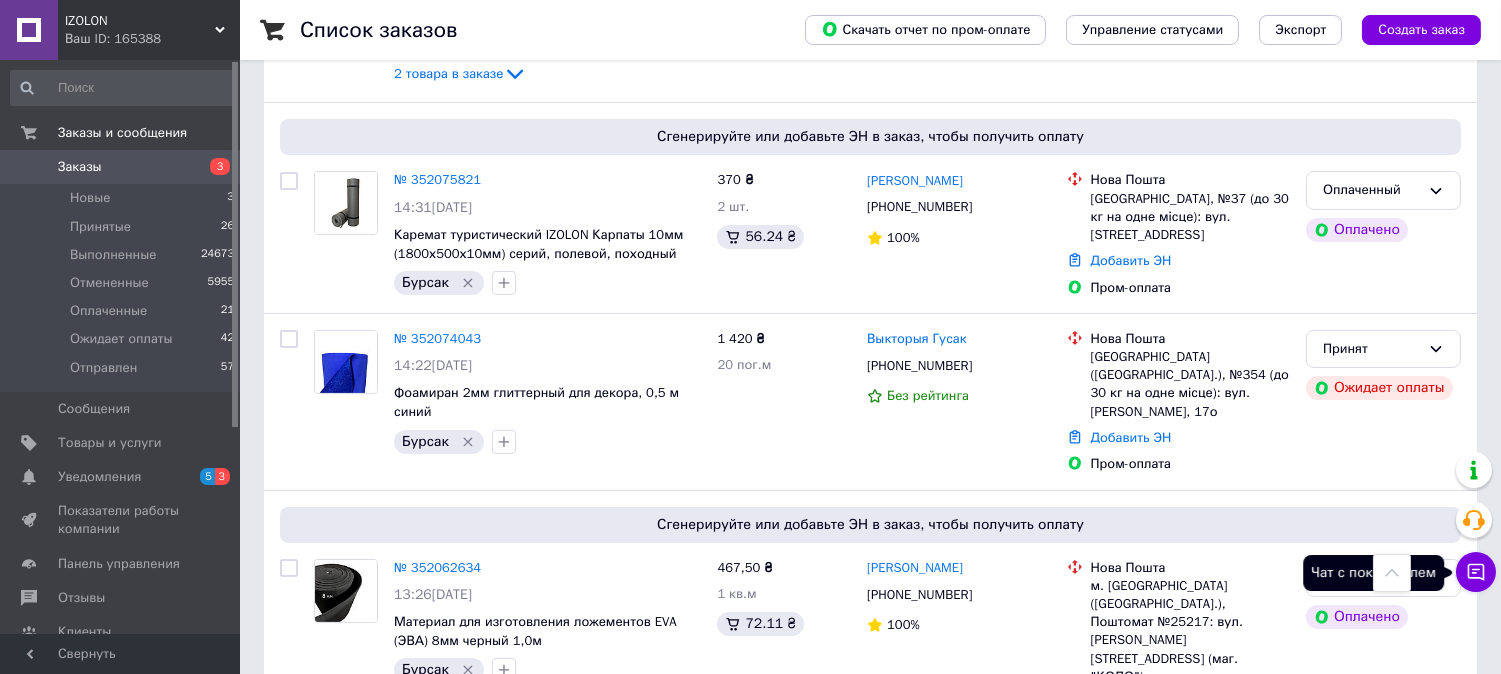 click 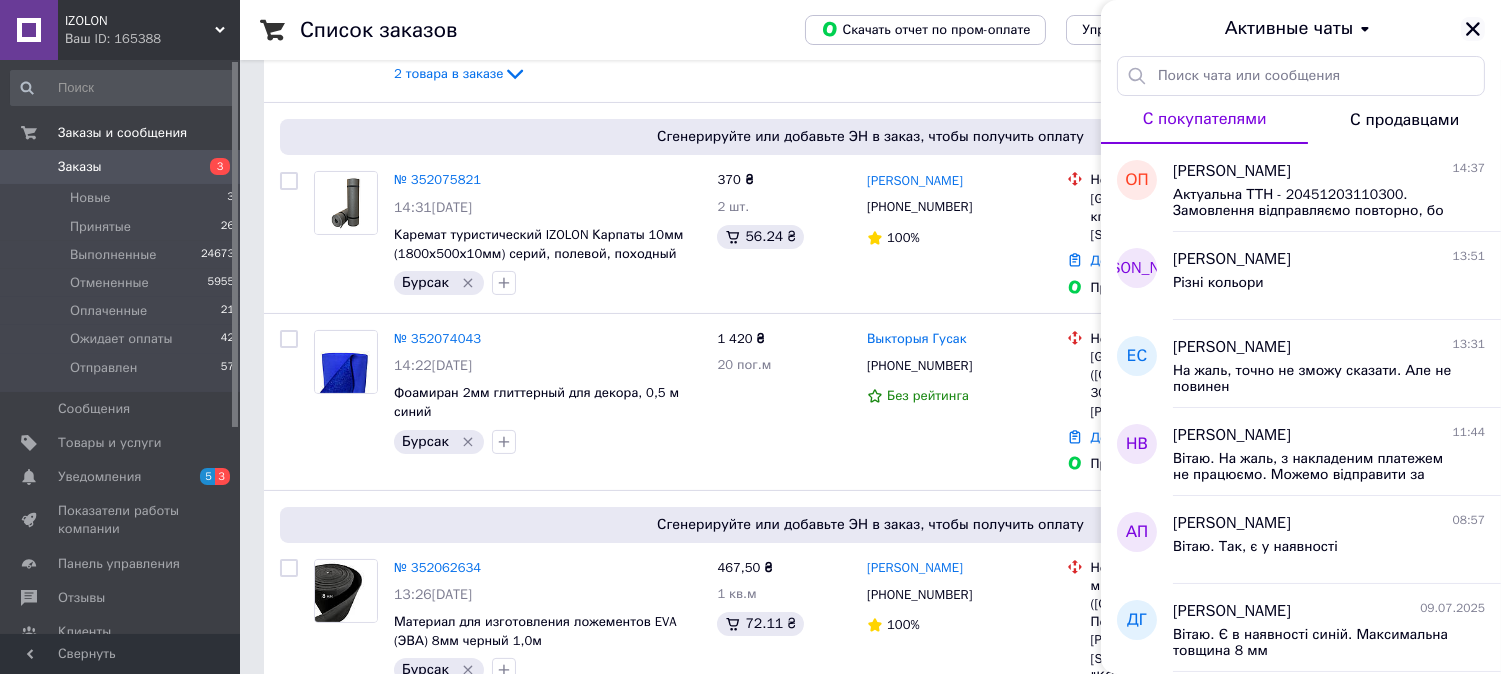 click 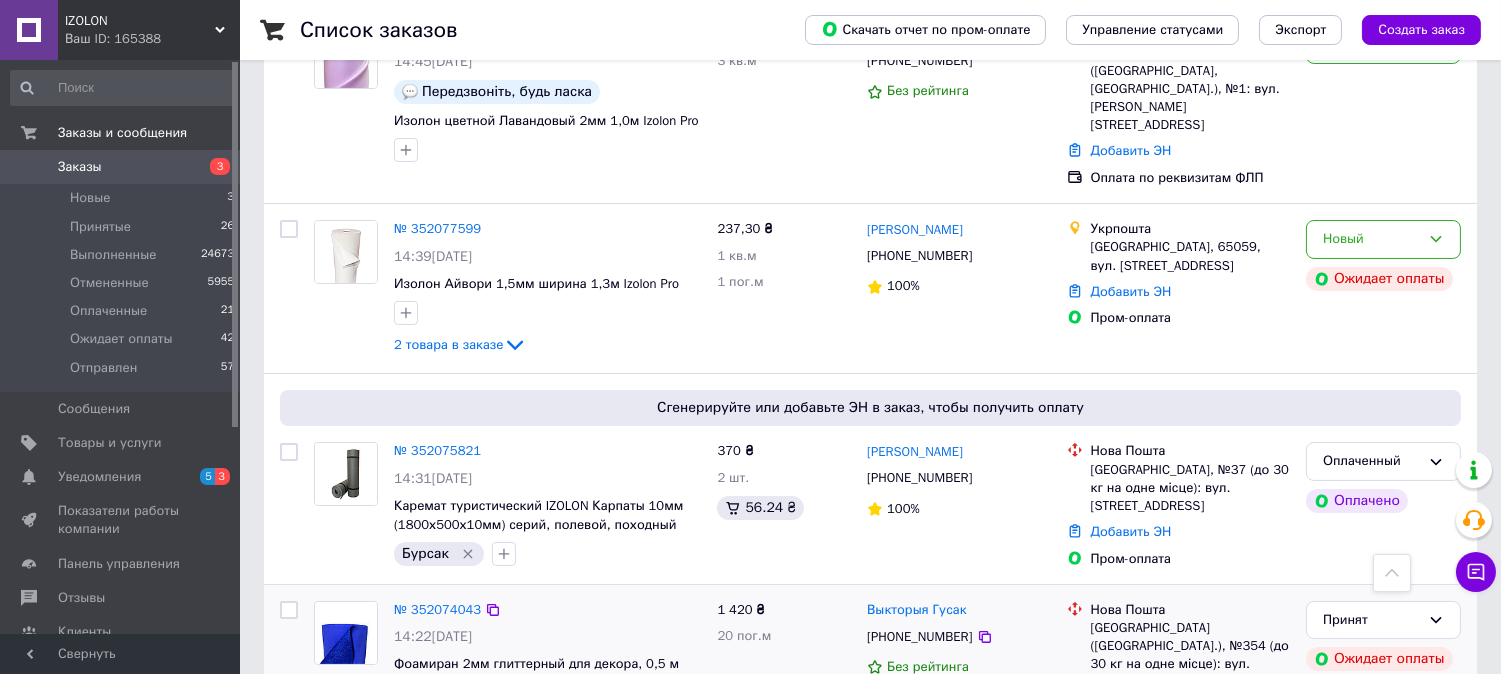 scroll, scrollTop: 333, scrollLeft: 0, axis: vertical 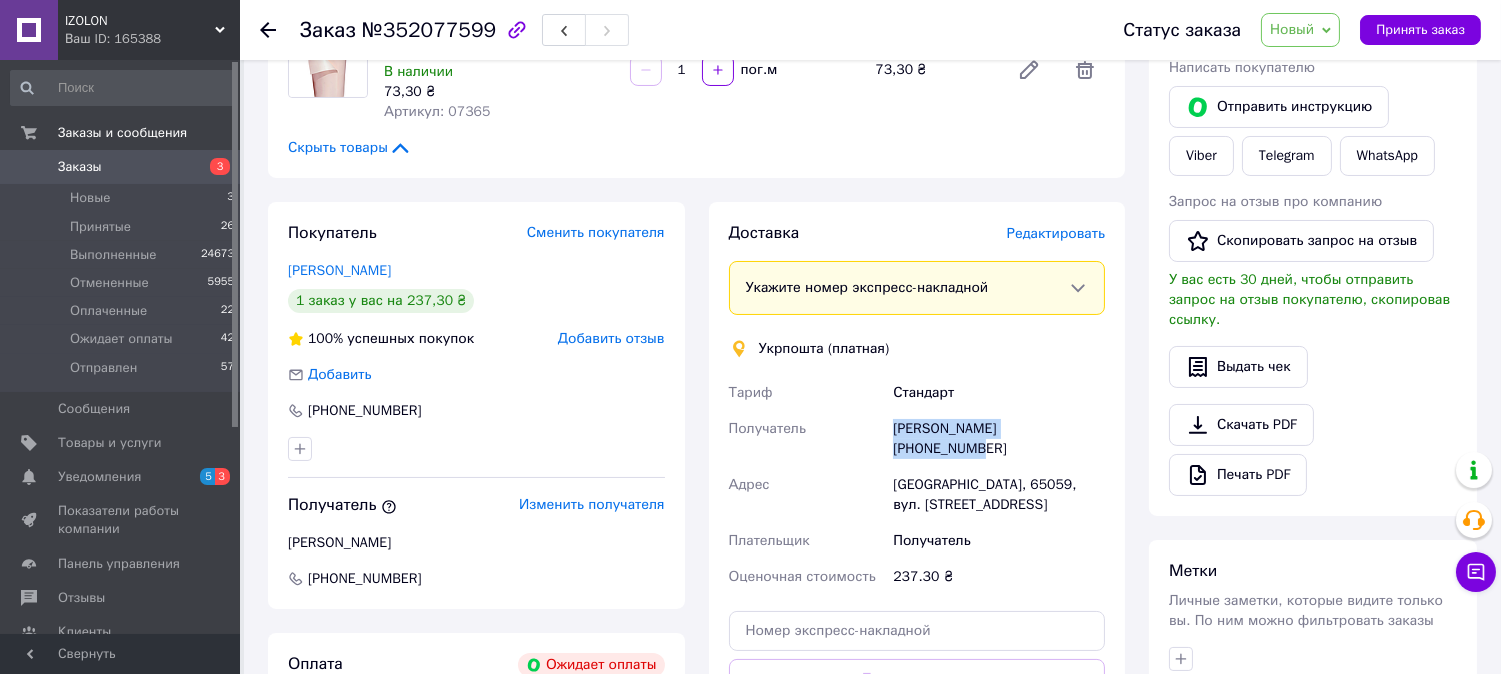 drag, startPoint x: 1088, startPoint y: 425, endPoint x: 893, endPoint y: 432, distance: 195.1256 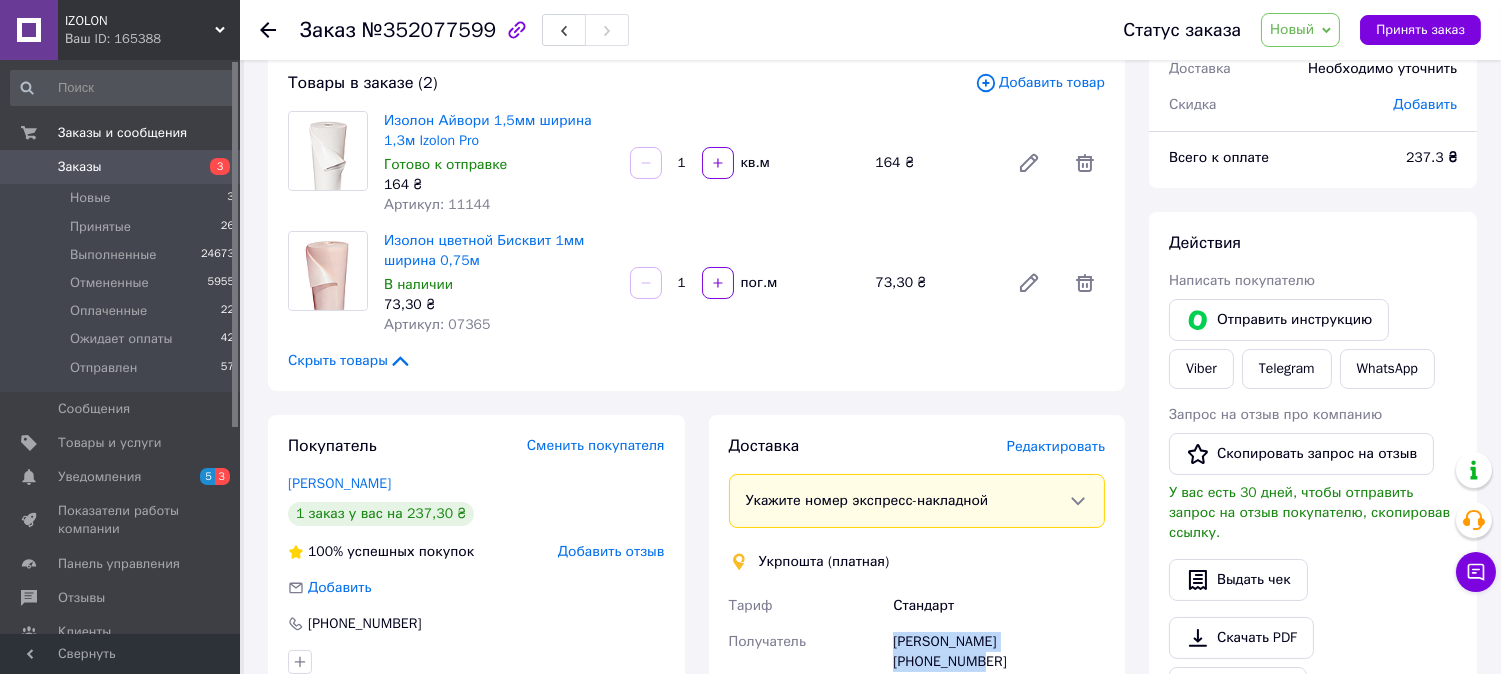 scroll, scrollTop: 111, scrollLeft: 0, axis: vertical 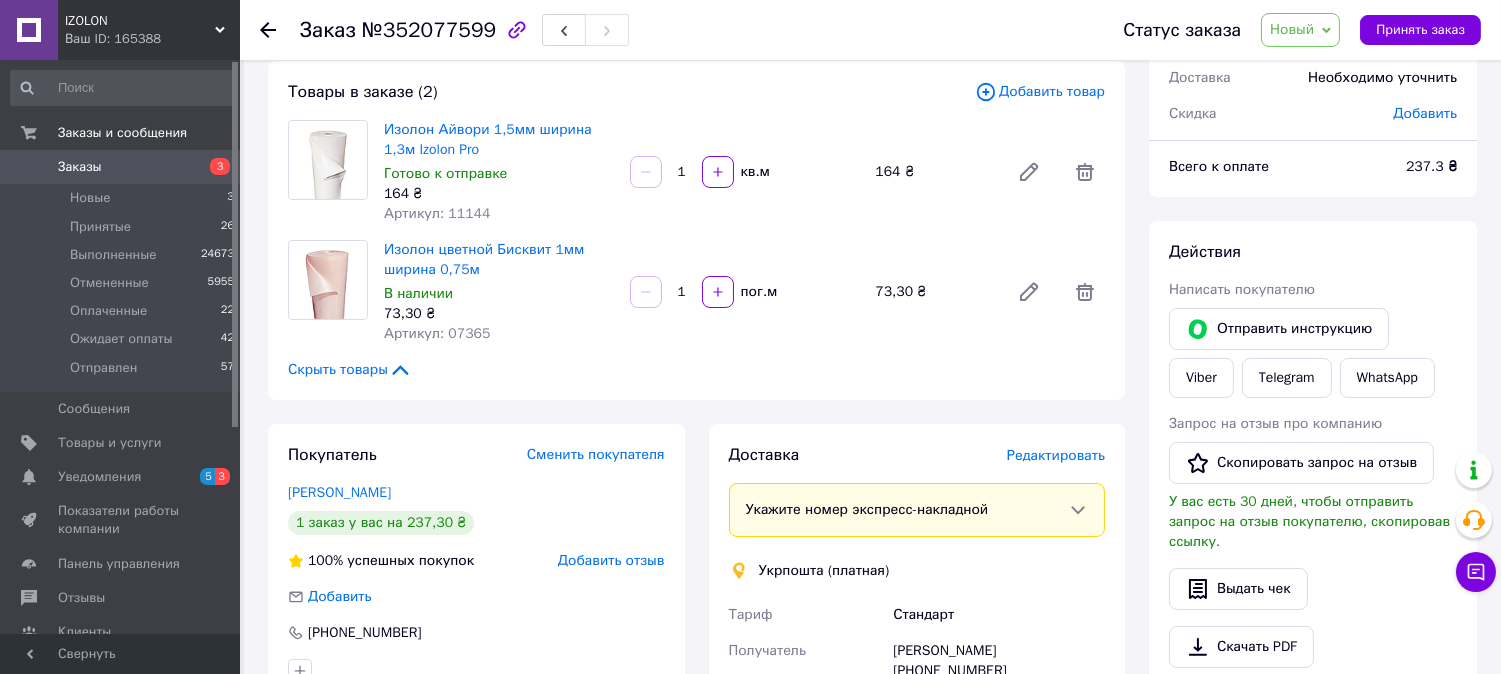 click on "Артикул: 11144" at bounding box center (437, 213) 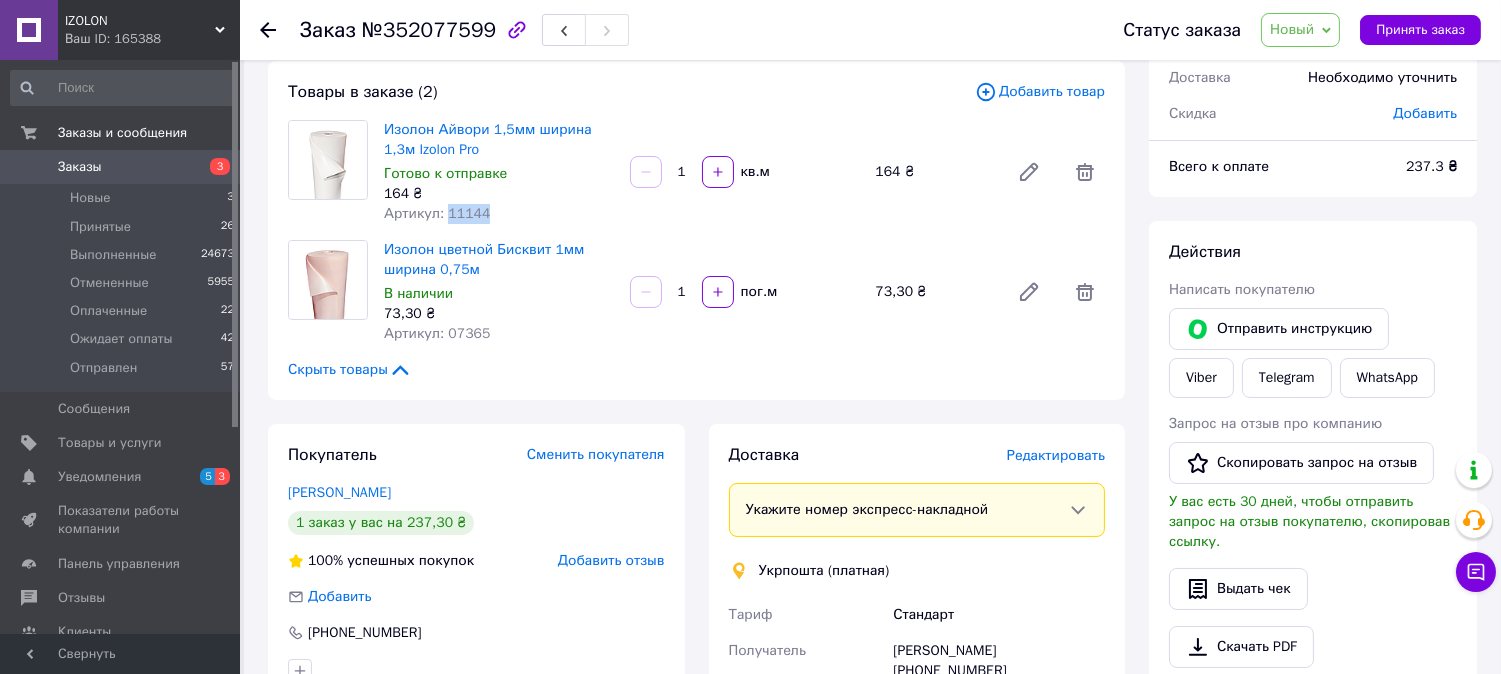 click on "Артикул: 11144" at bounding box center (437, 213) 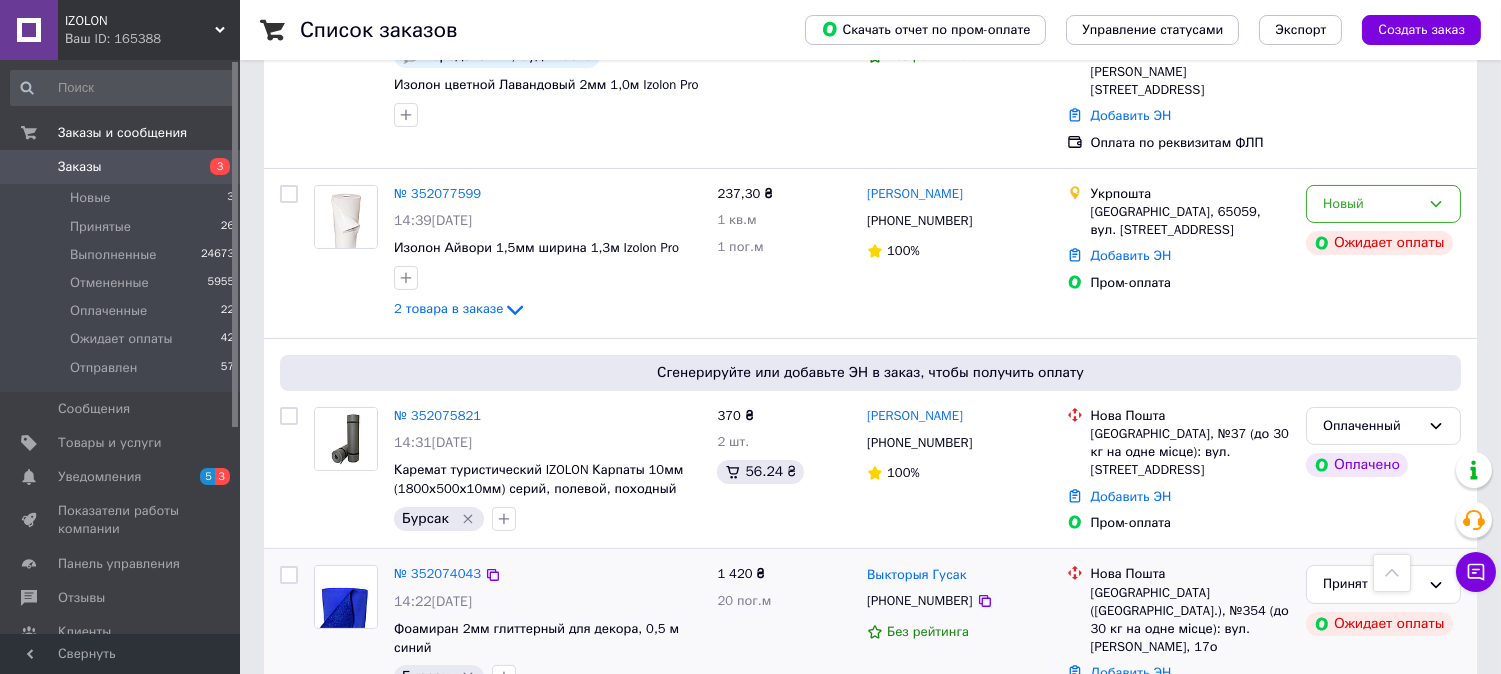 scroll, scrollTop: 666, scrollLeft: 0, axis: vertical 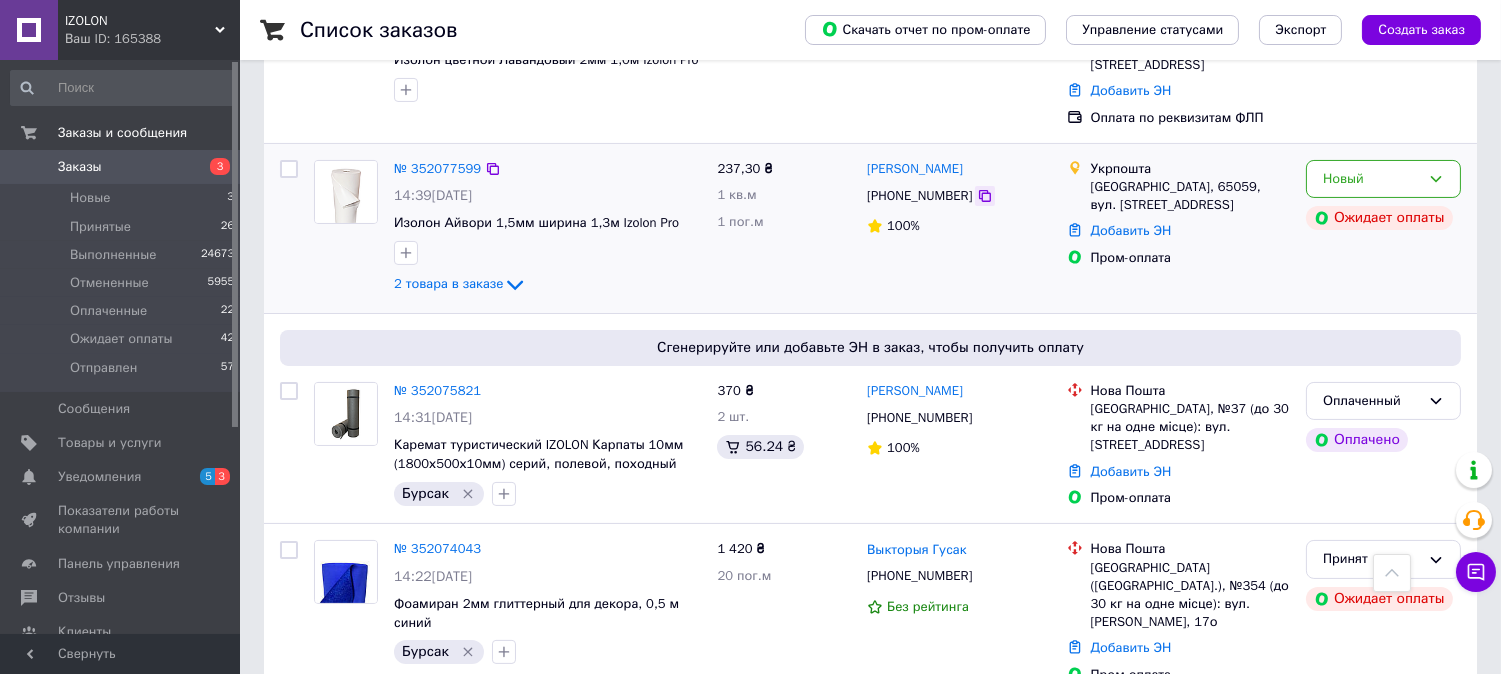 click 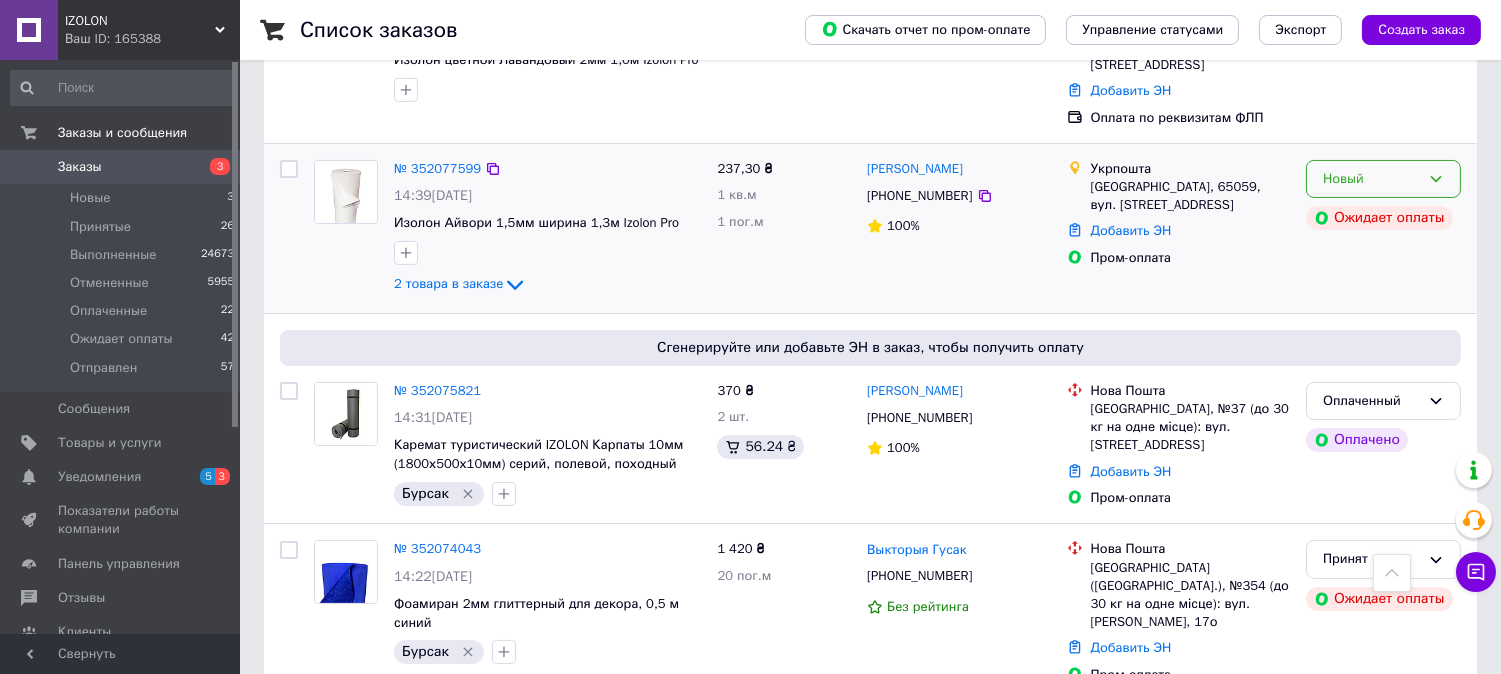 click on "Новый" at bounding box center (1371, 179) 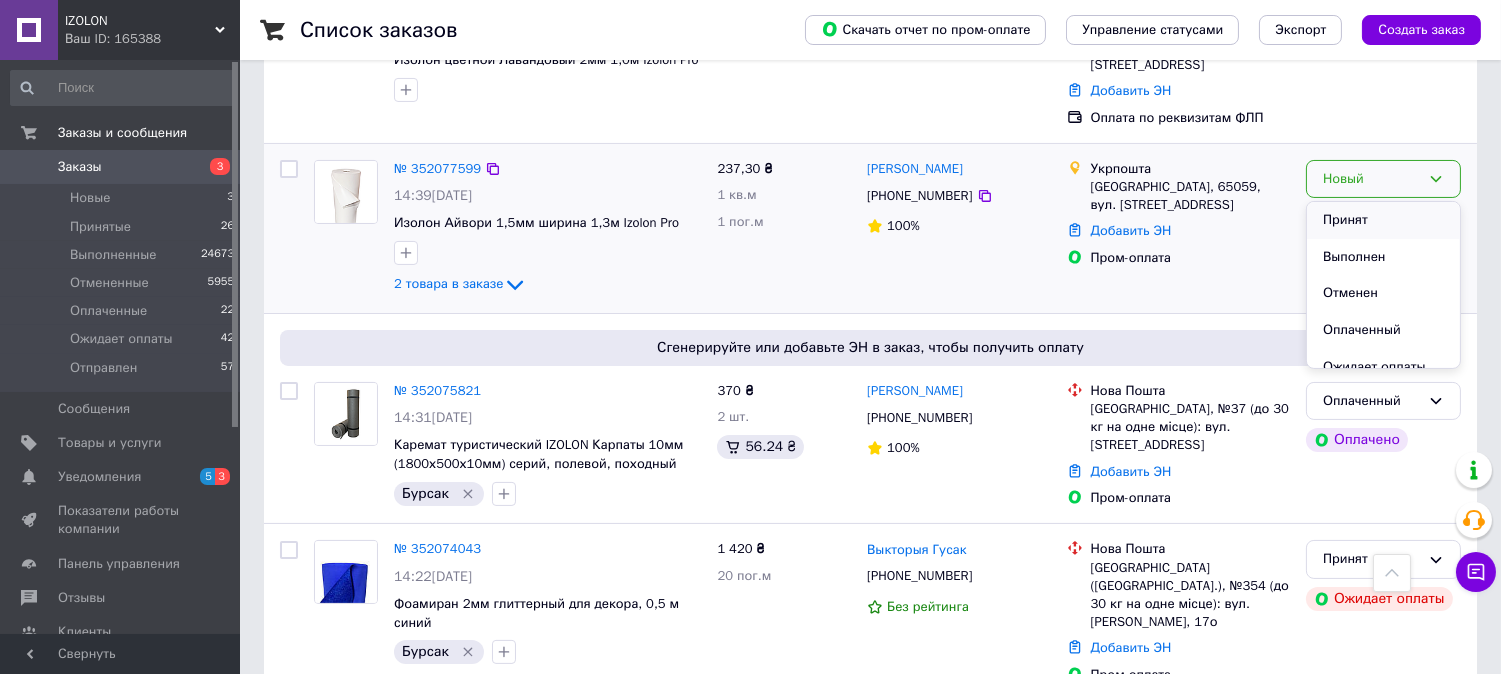 click on "Принят" at bounding box center [1383, 220] 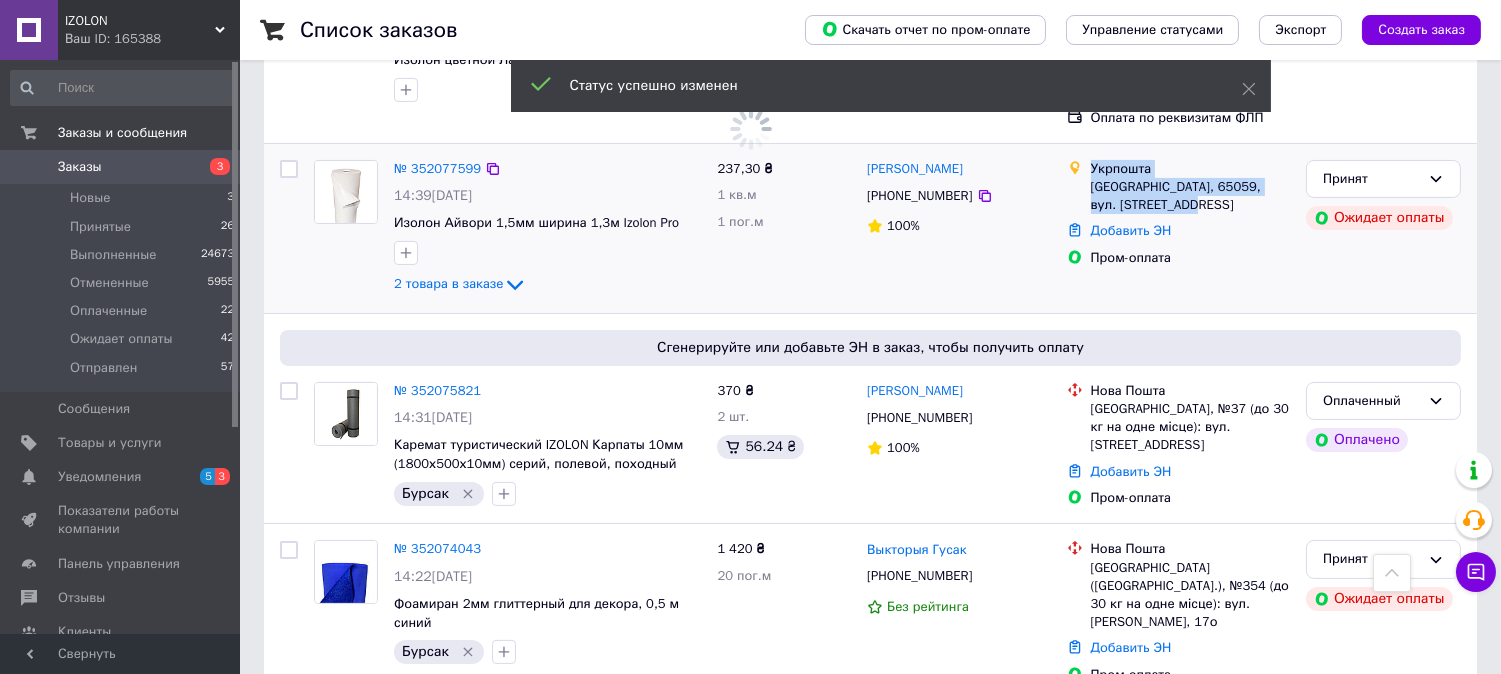 drag, startPoint x: 1155, startPoint y: 167, endPoint x: 1085, endPoint y: 120, distance: 84.31489 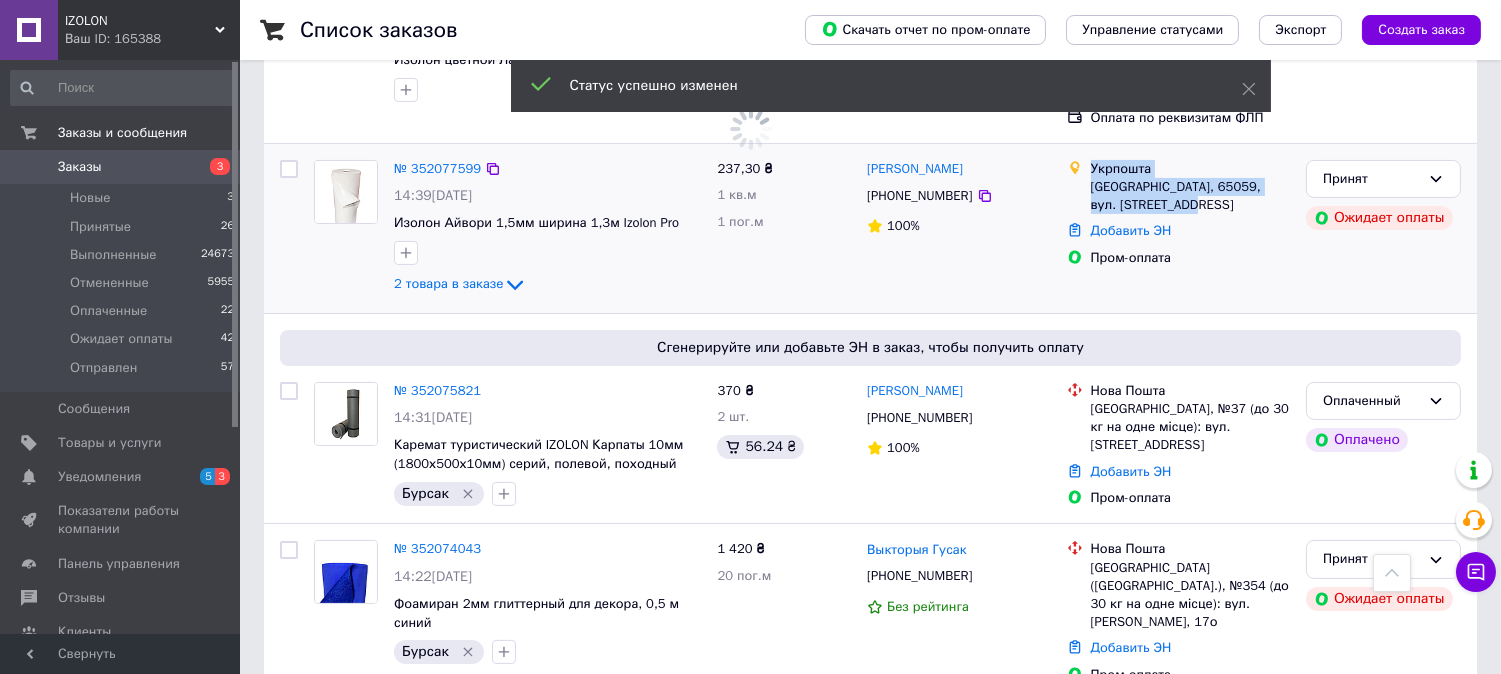 click on "Укрпошта Одеса, 65059, вул. Люстдорфська дорога, 56" at bounding box center (1178, 187) 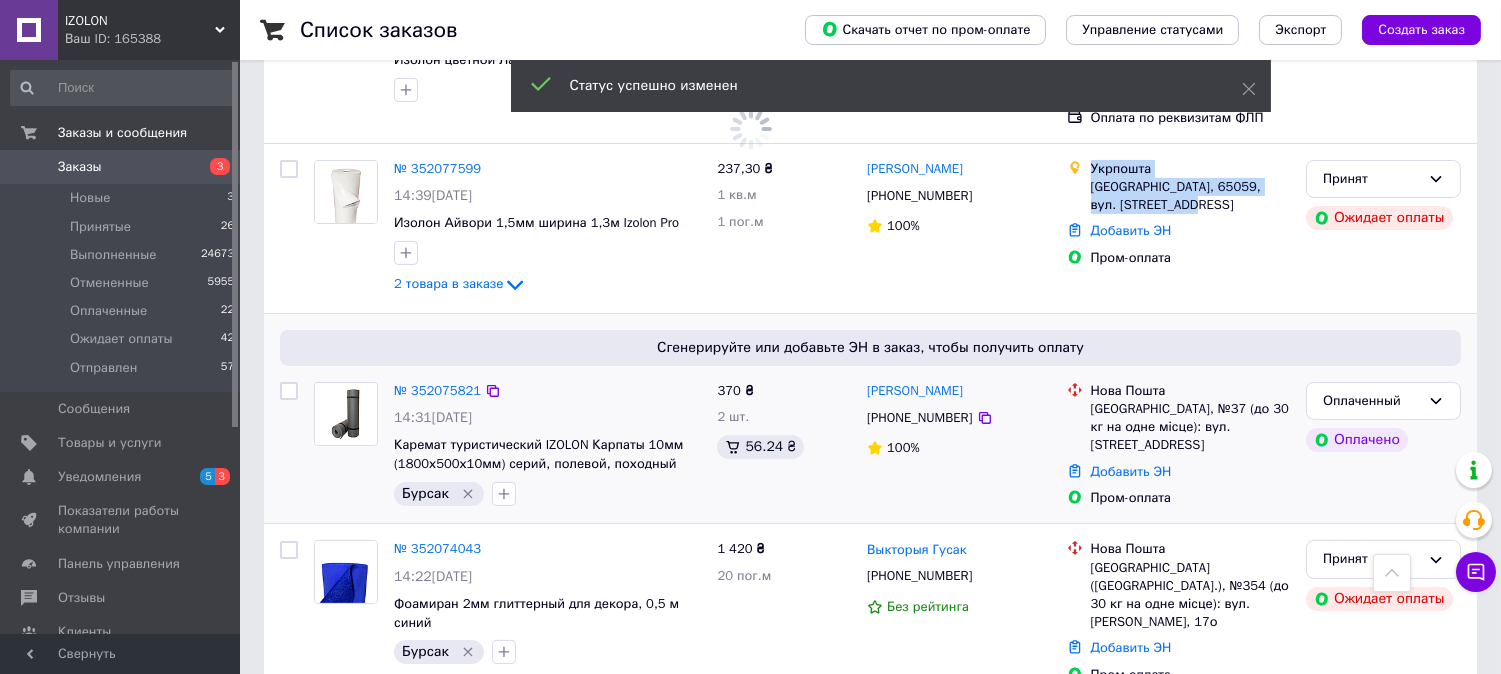 copy on "Укрпошта Одеса, 65059, вул. Люстдорфська дорога, 56" 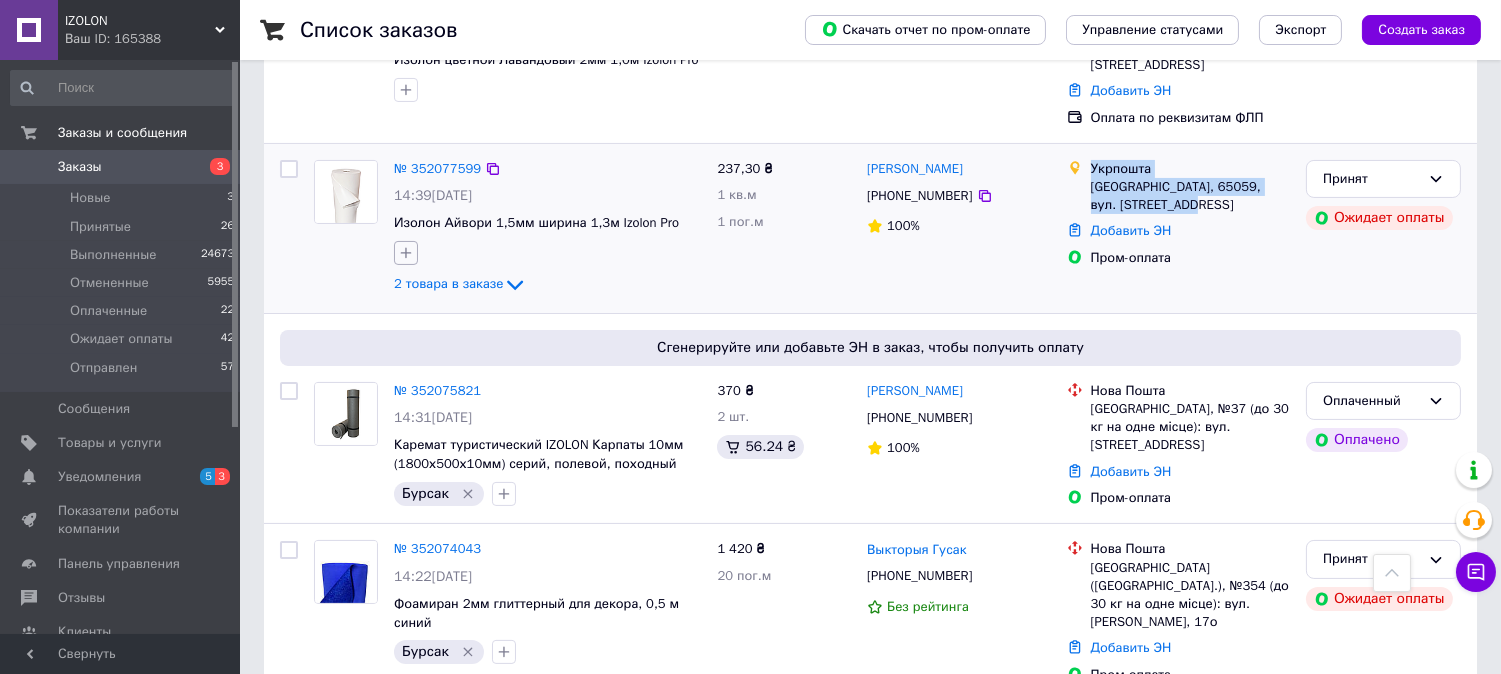 click 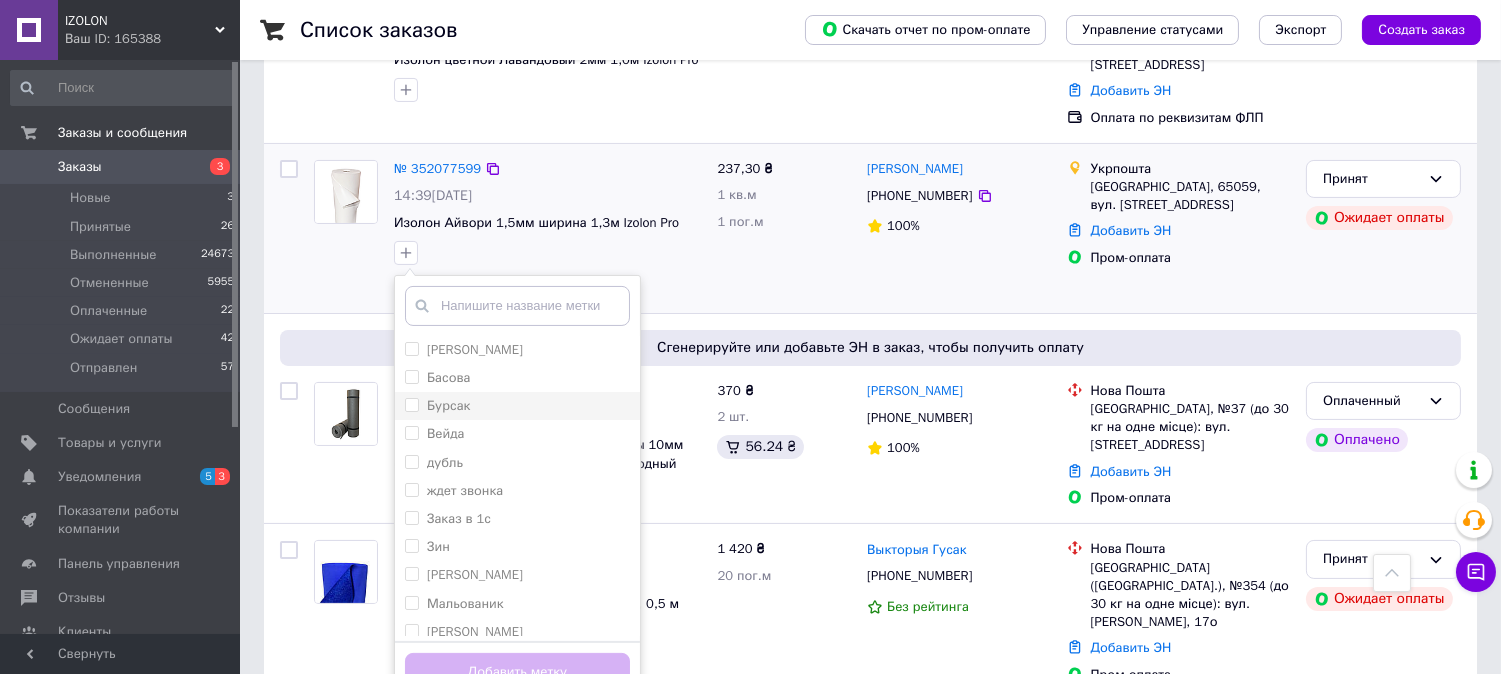 click on "Бурсак" at bounding box center (411, 404) 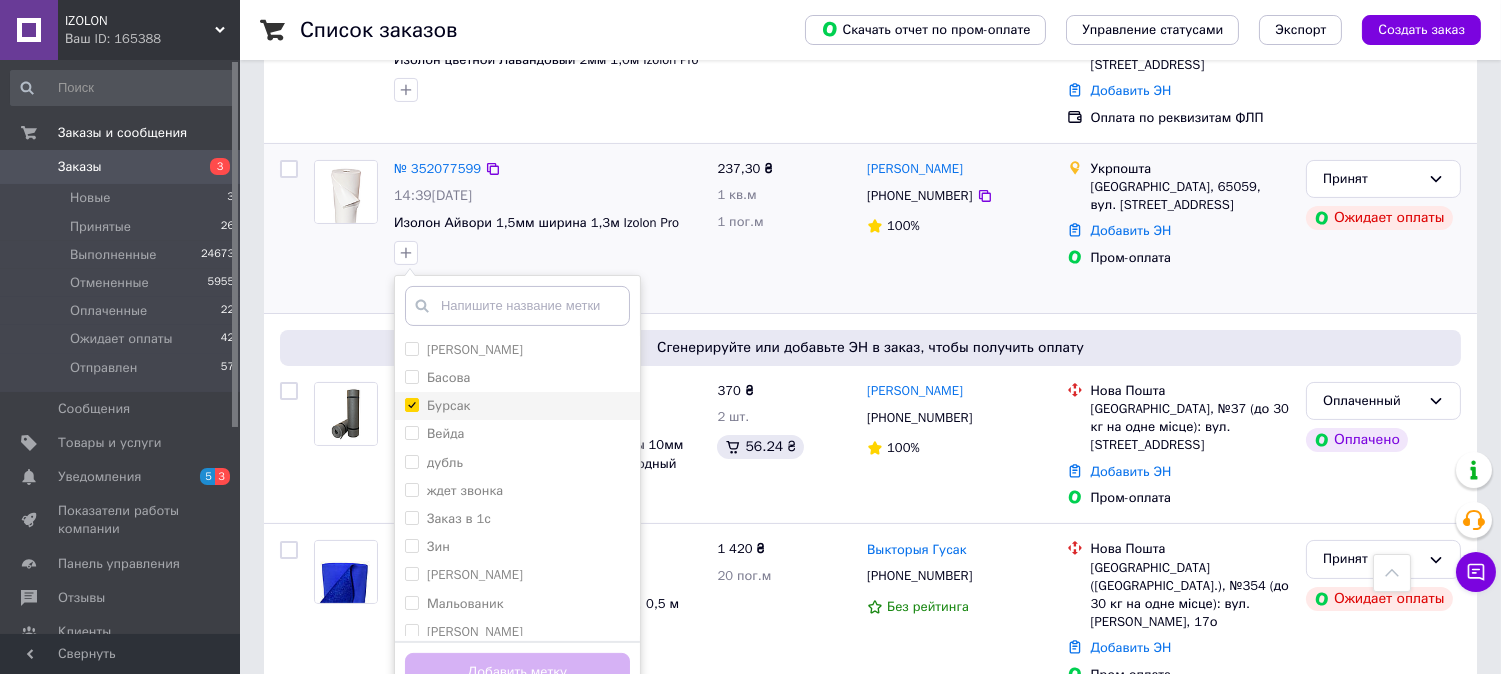 checkbox on "true" 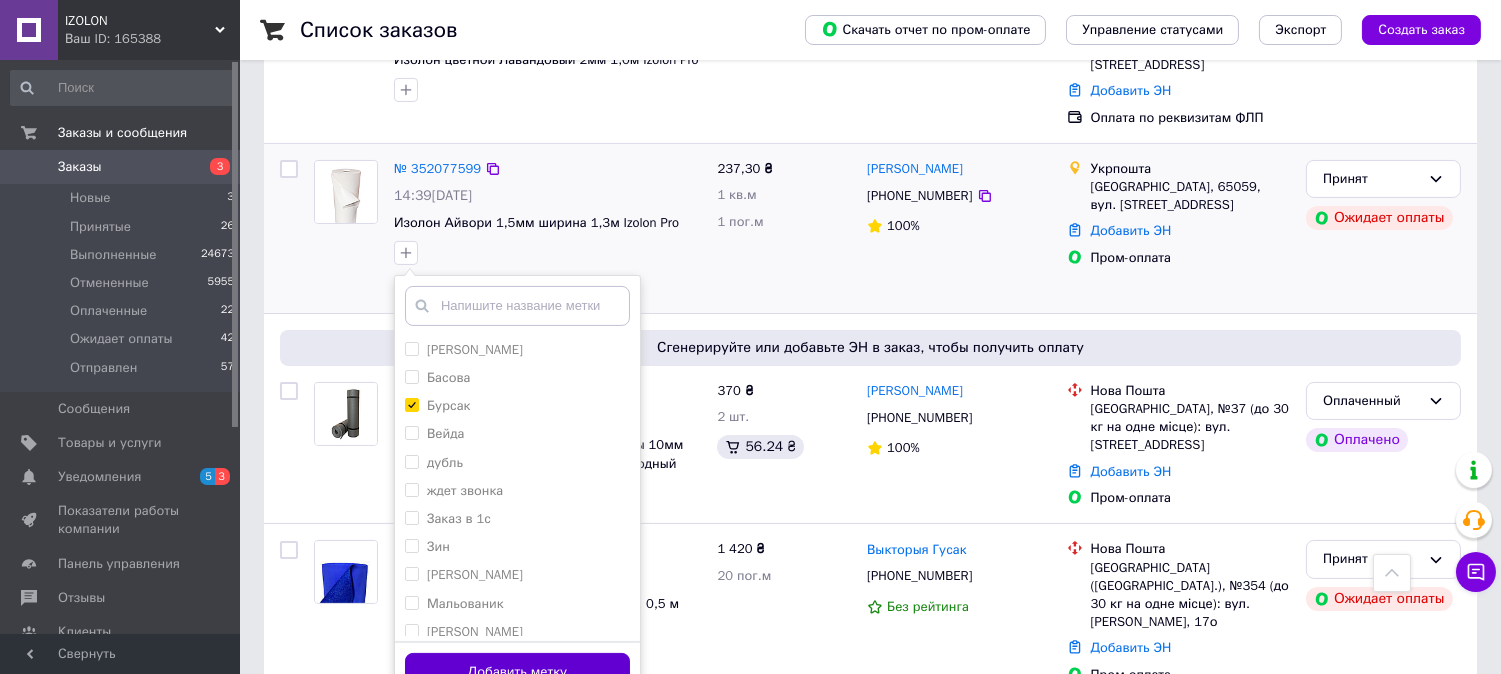 click on "Добавить метку" at bounding box center (517, 672) 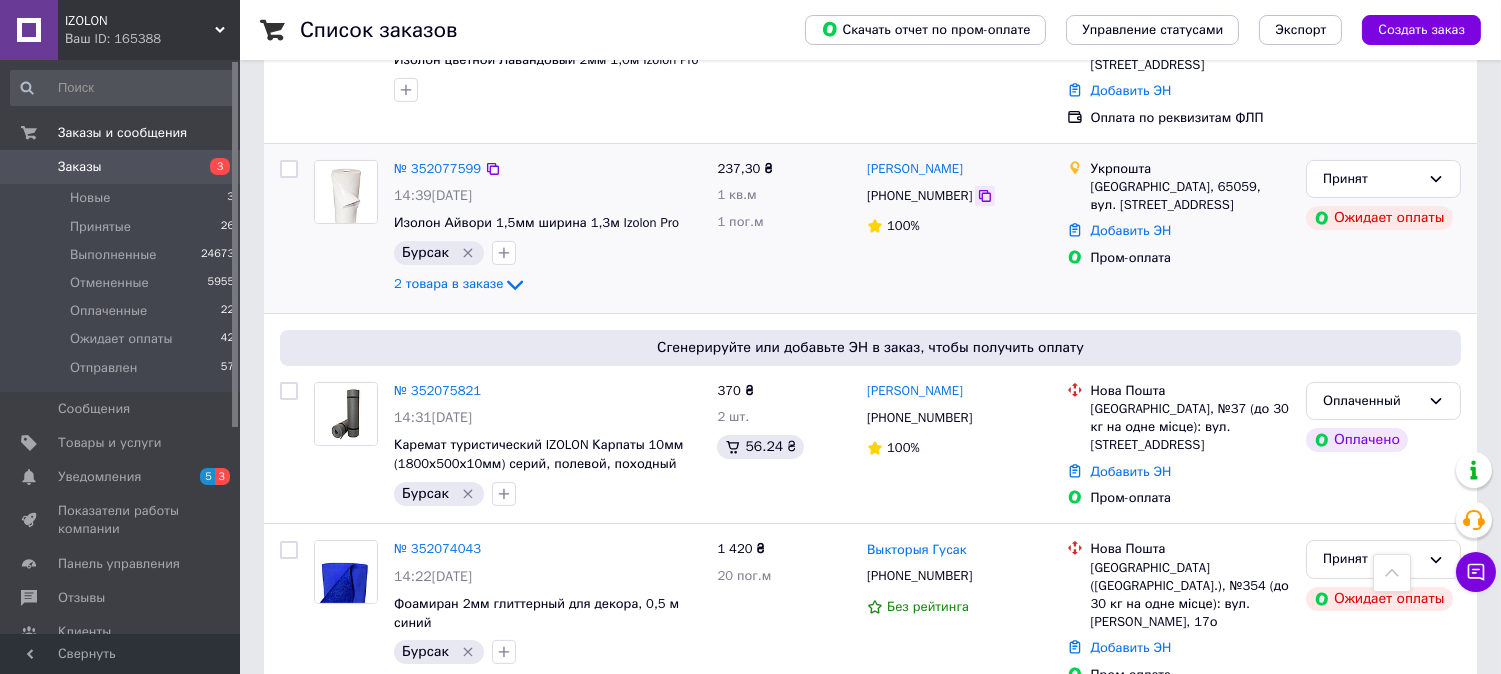 click 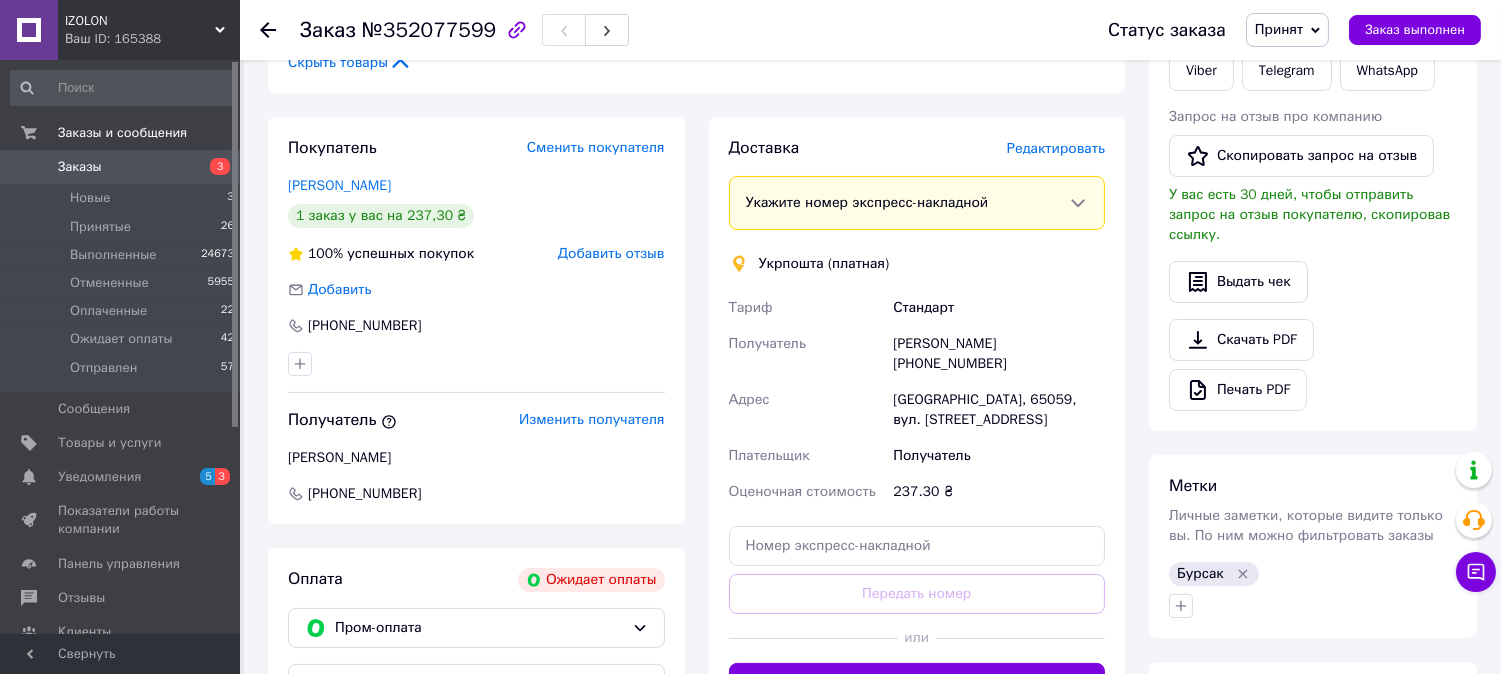 scroll, scrollTop: 444, scrollLeft: 0, axis: vertical 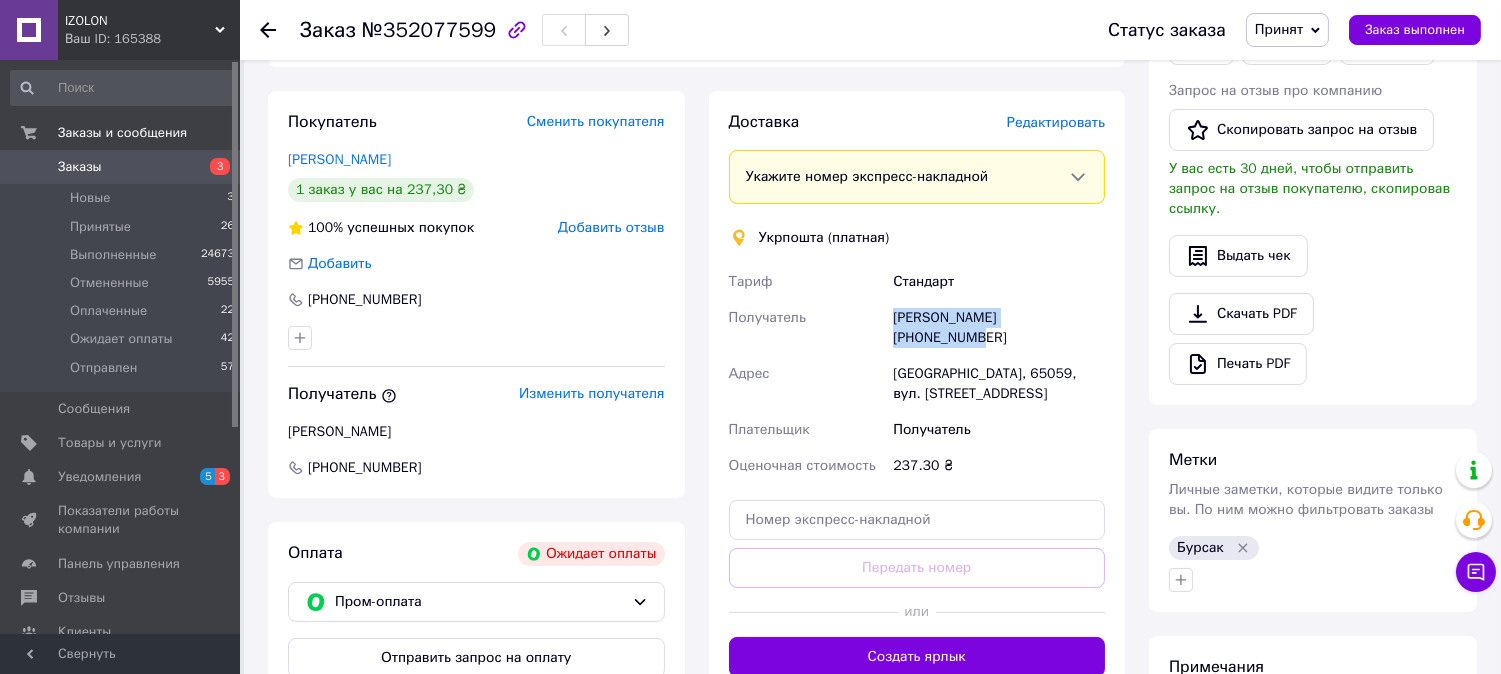 drag, startPoint x: 1085, startPoint y: 314, endPoint x: 896, endPoint y: 318, distance: 189.04233 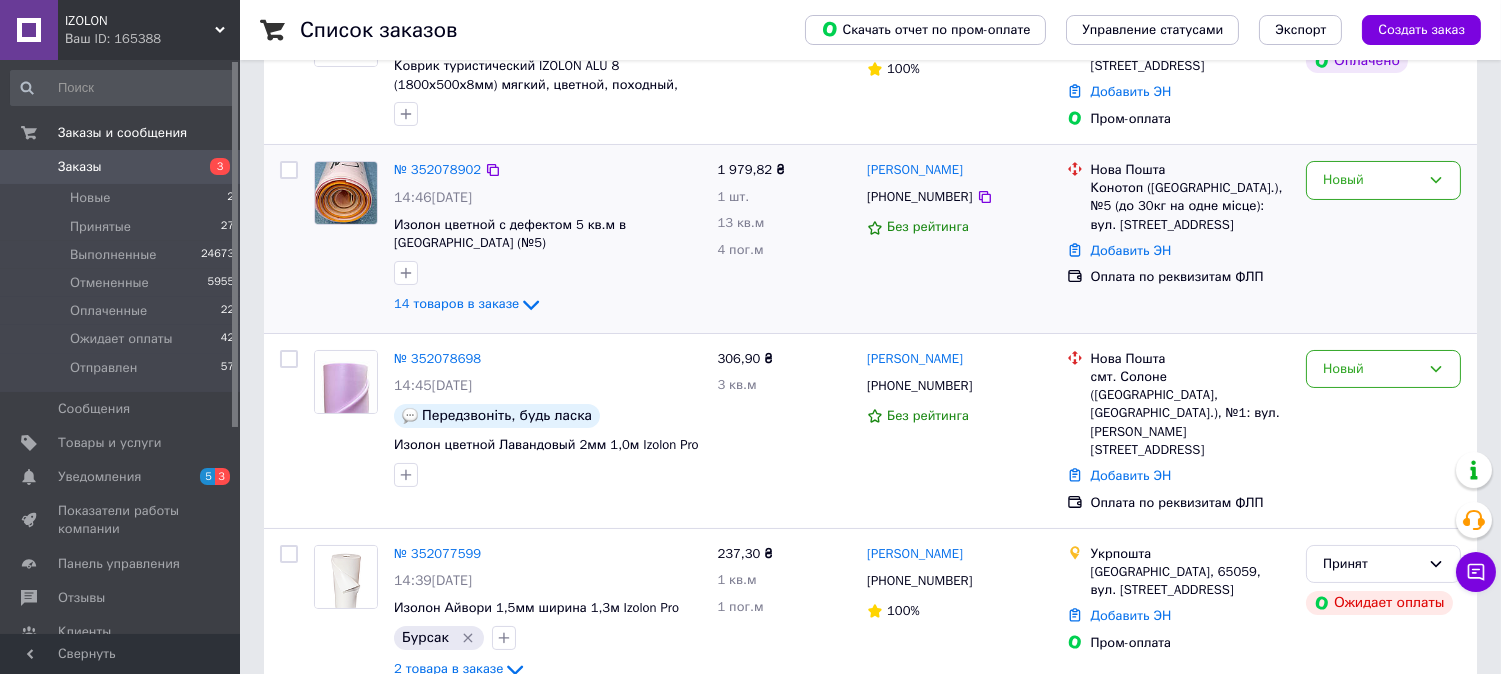 scroll, scrollTop: 333, scrollLeft: 0, axis: vertical 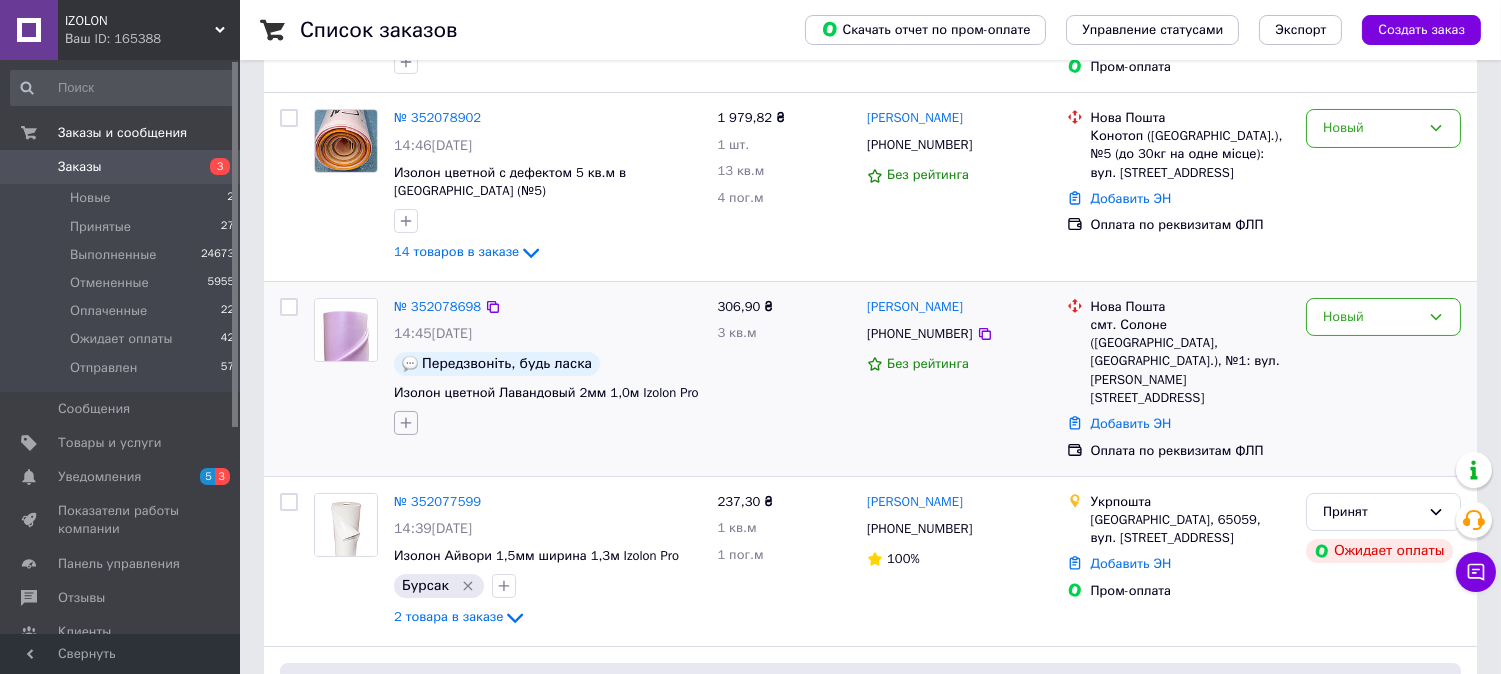 click 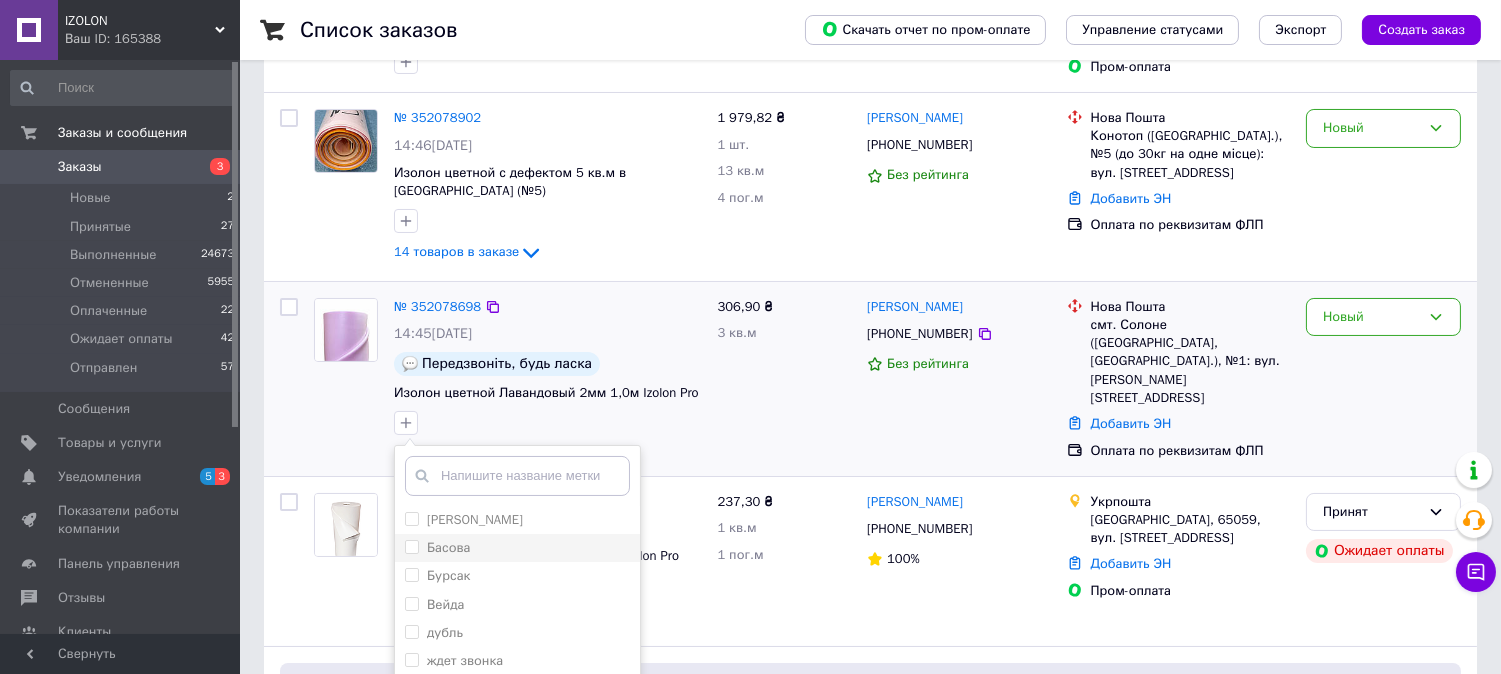 drag, startPoint x: 410, startPoint y: 554, endPoint x: 452, endPoint y: 534, distance: 46.518814 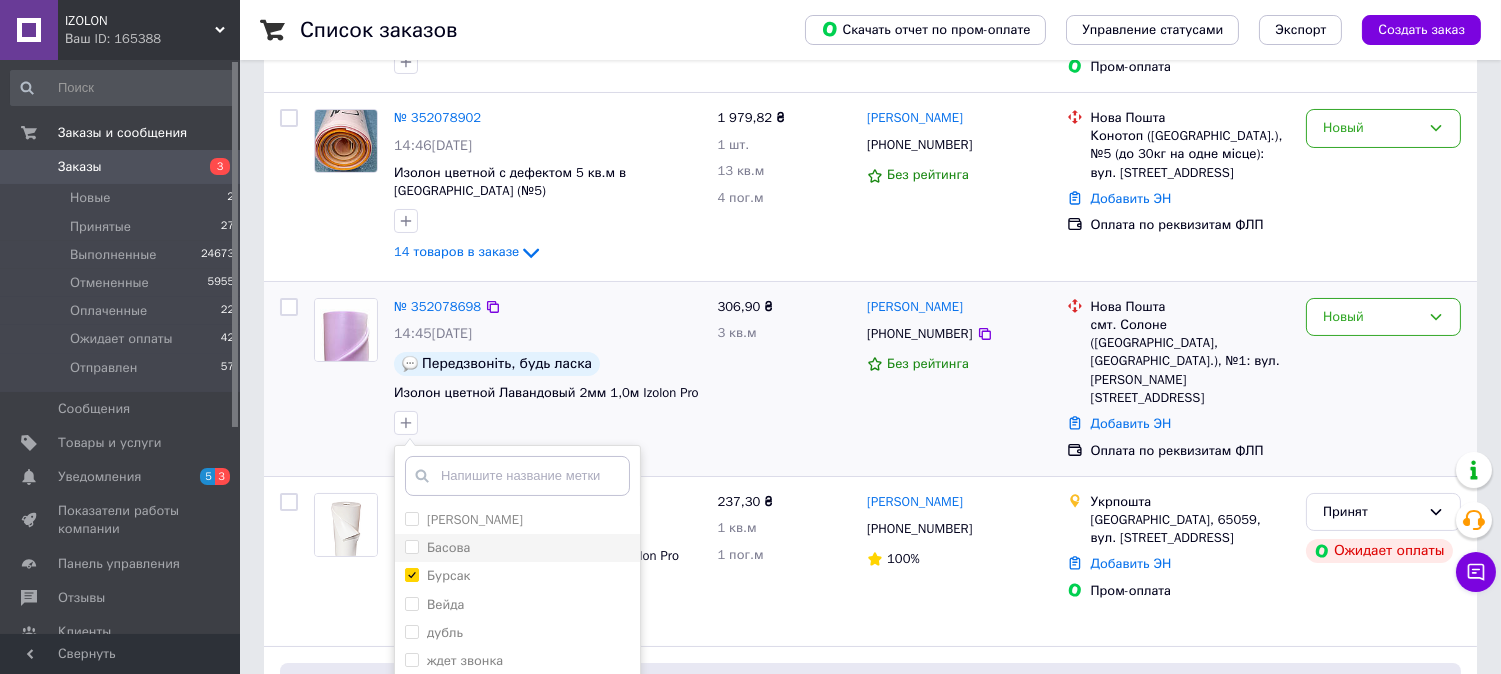 checkbox on "true" 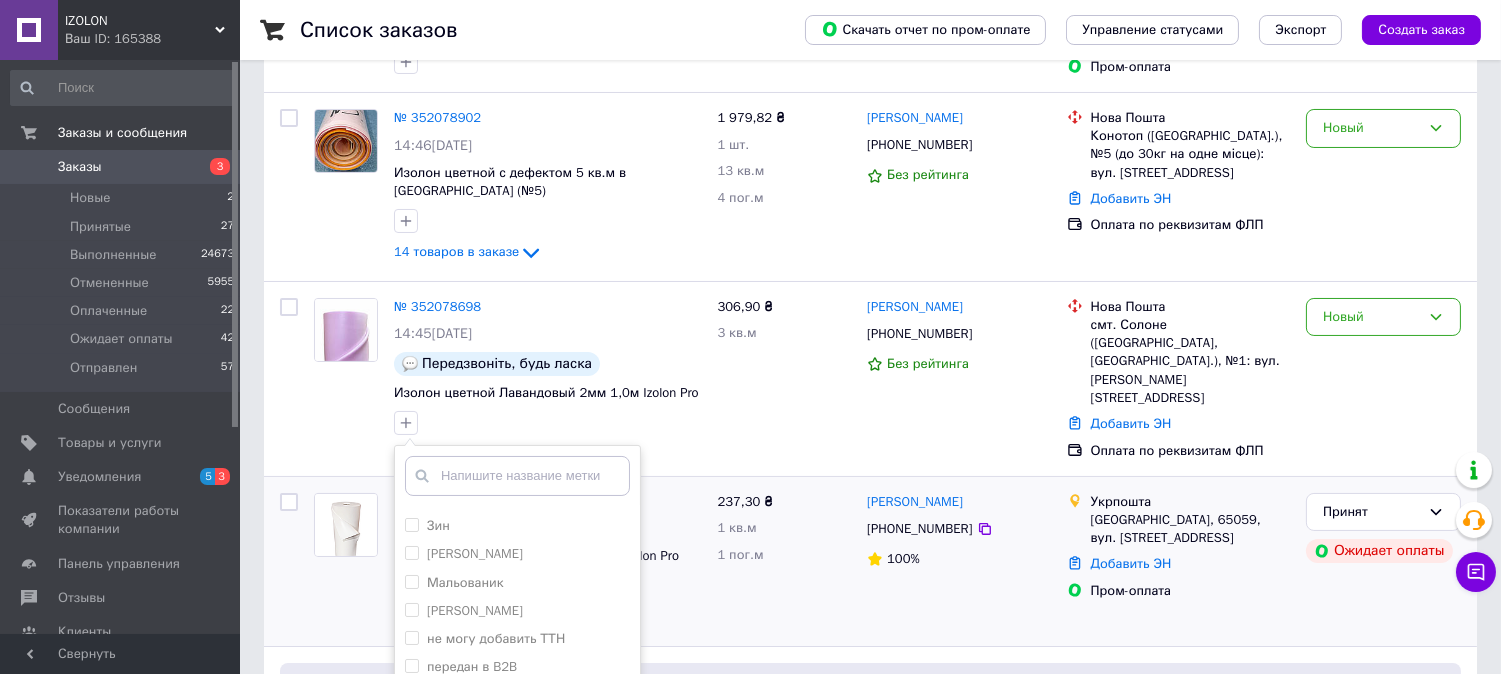 scroll, scrollTop: 222, scrollLeft: 0, axis: vertical 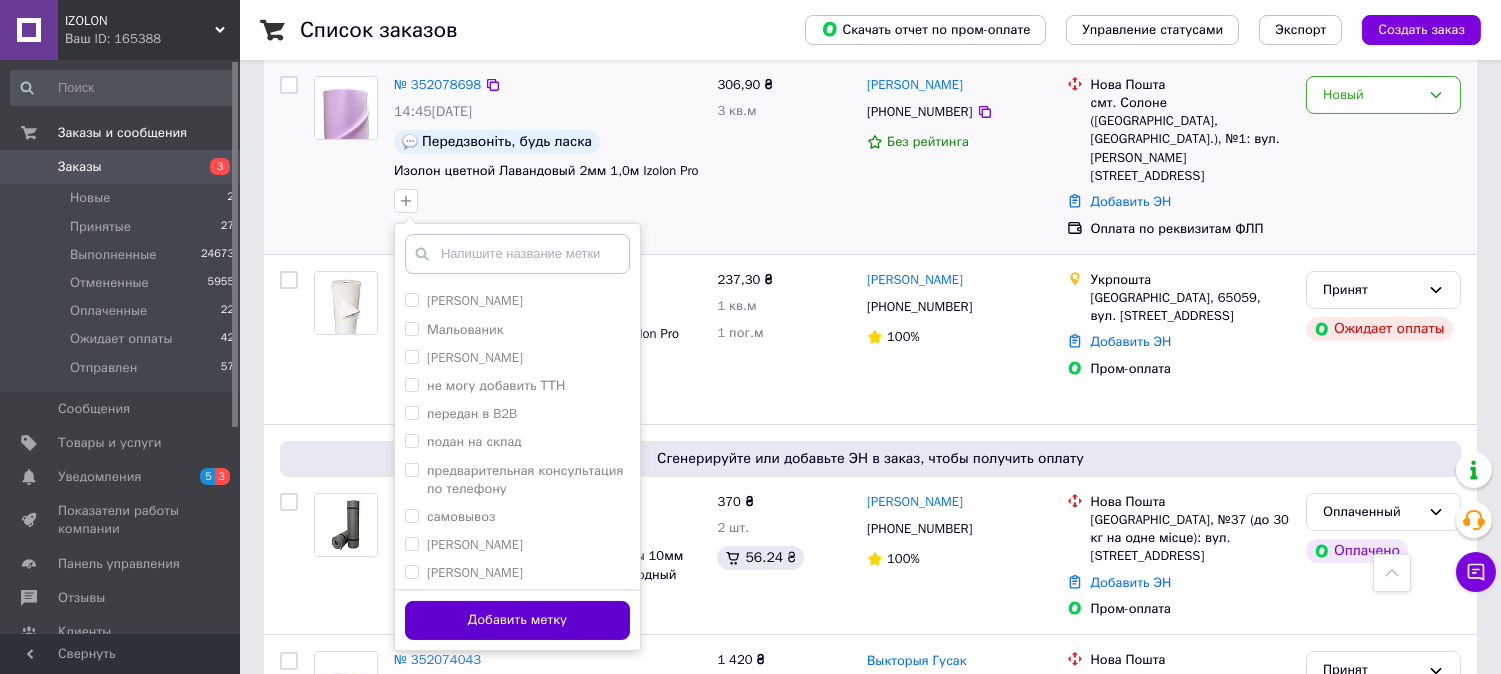 click on "Добавить метку" at bounding box center (517, 620) 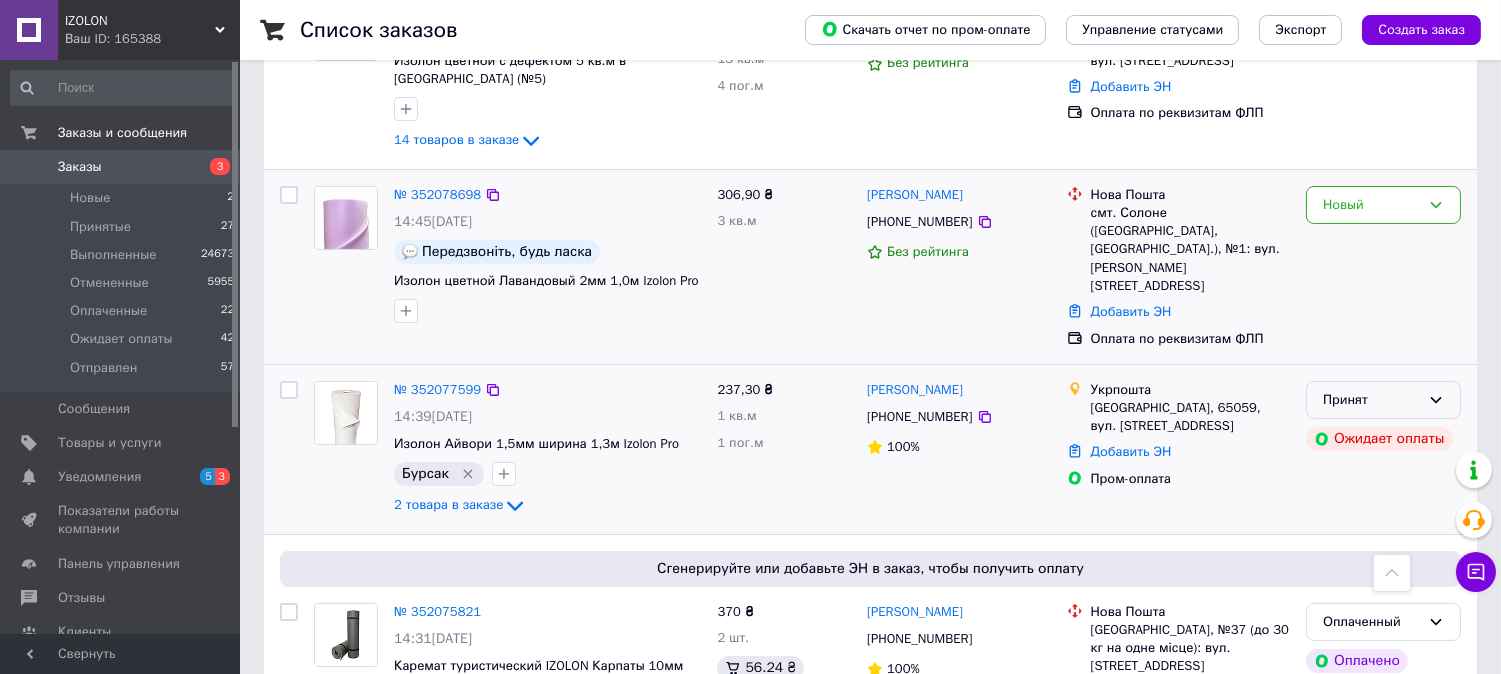 scroll, scrollTop: 444, scrollLeft: 0, axis: vertical 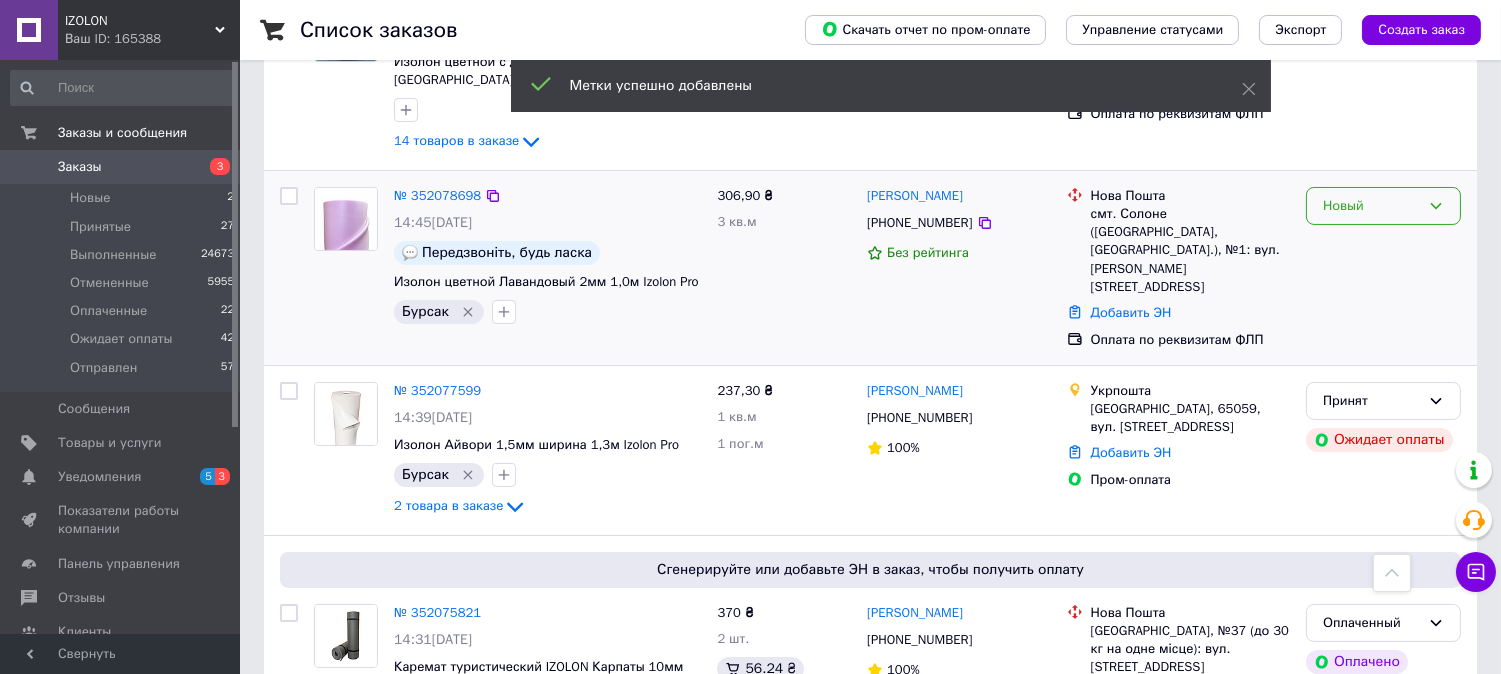 drag, startPoint x: 1440, startPoint y: 176, endPoint x: 1380, endPoint y: 203, distance: 65.795135 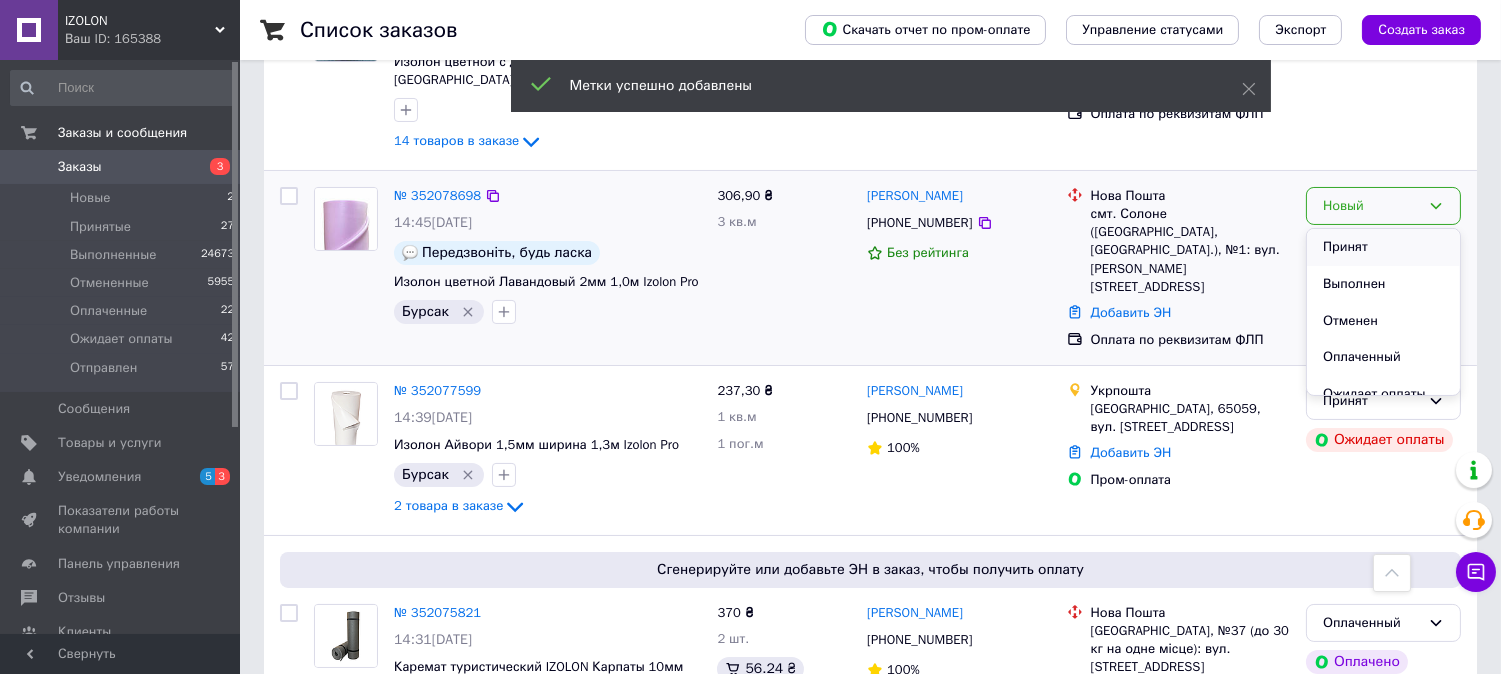 drag, startPoint x: 1373, startPoint y: 203, endPoint x: 1372, endPoint y: 226, distance: 23.021729 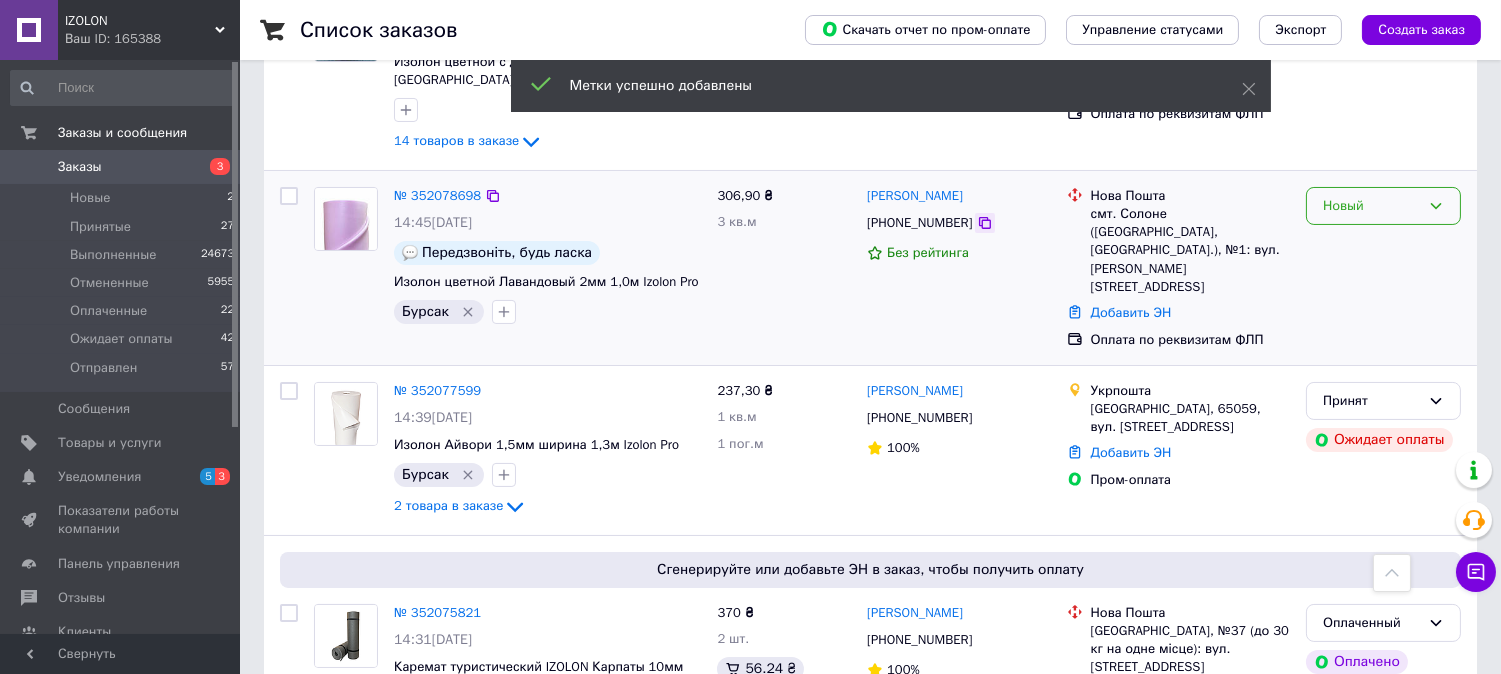 click 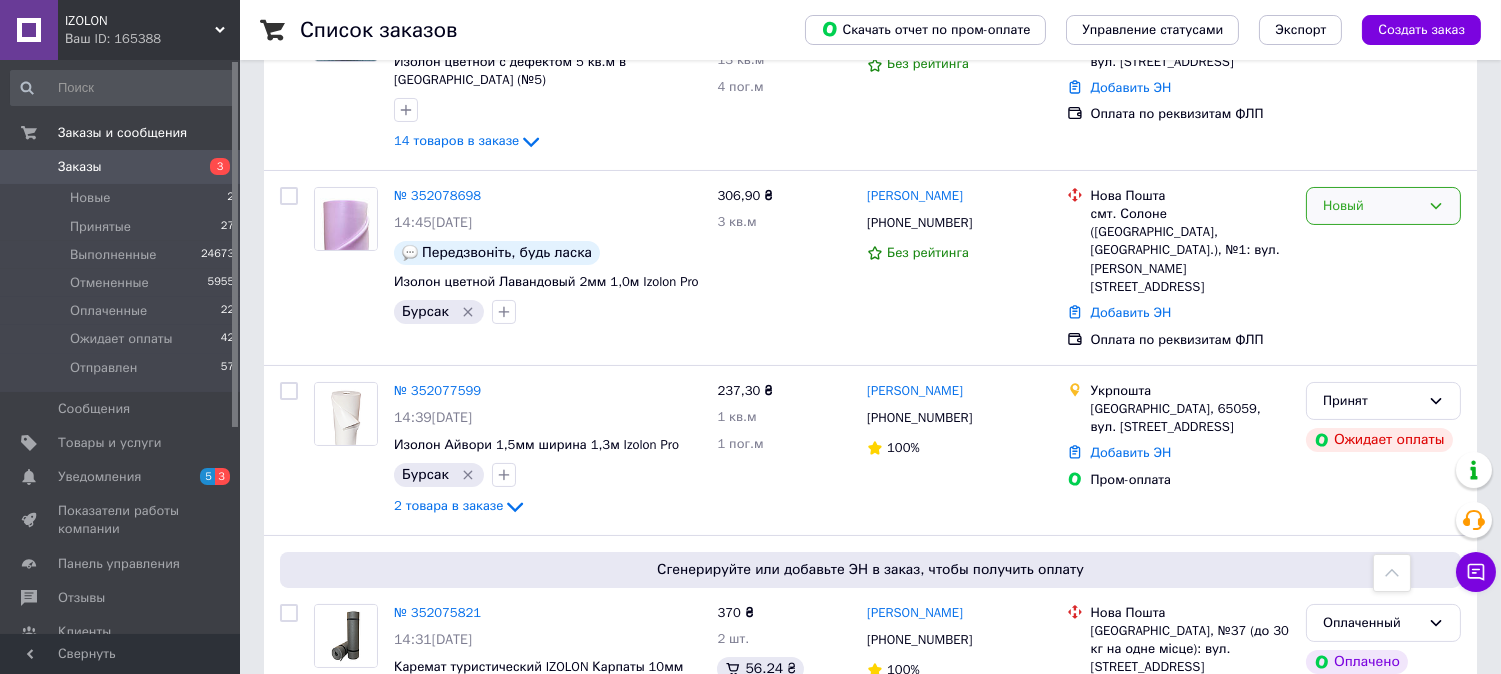 click on "Новый" at bounding box center [1371, 206] 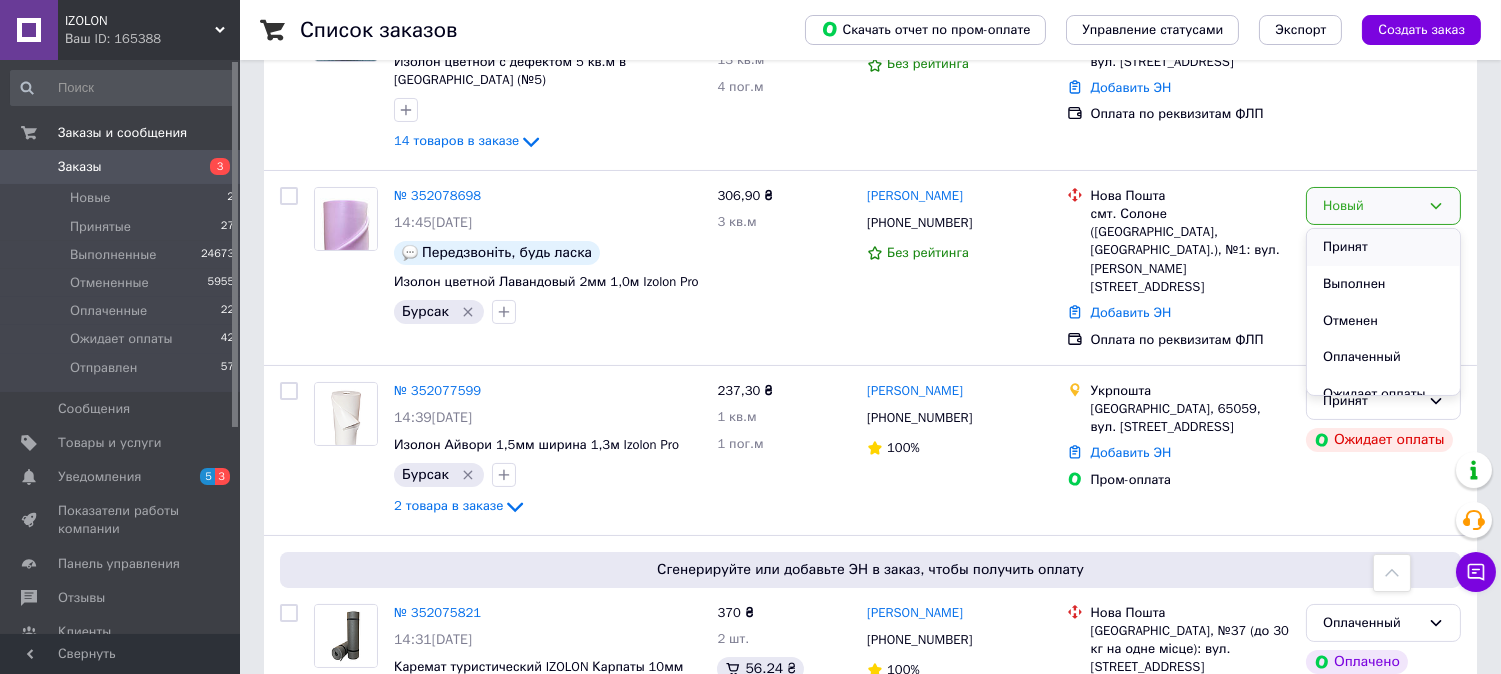 click on "Принят" at bounding box center [1383, 247] 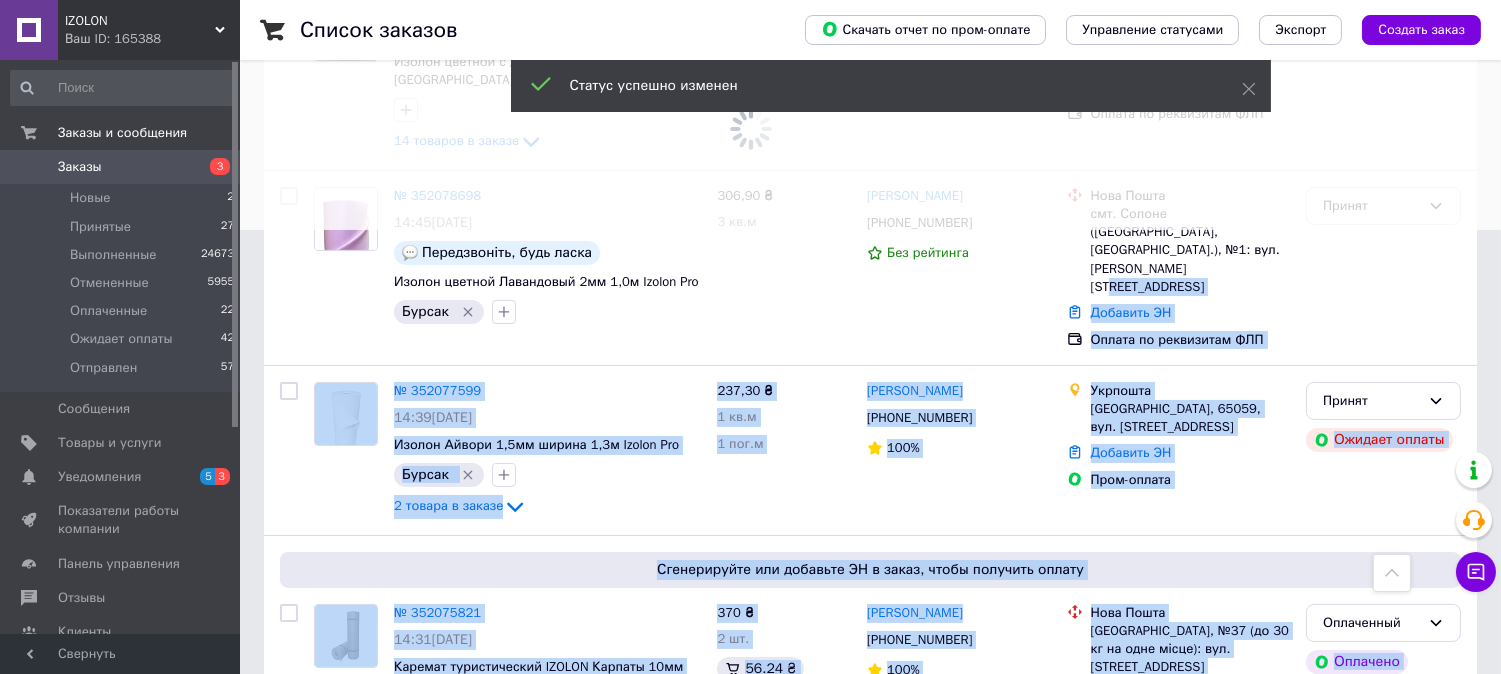 drag, startPoint x: 1210, startPoint y: 228, endPoint x: 1085, endPoint y: 174, distance: 136.16534 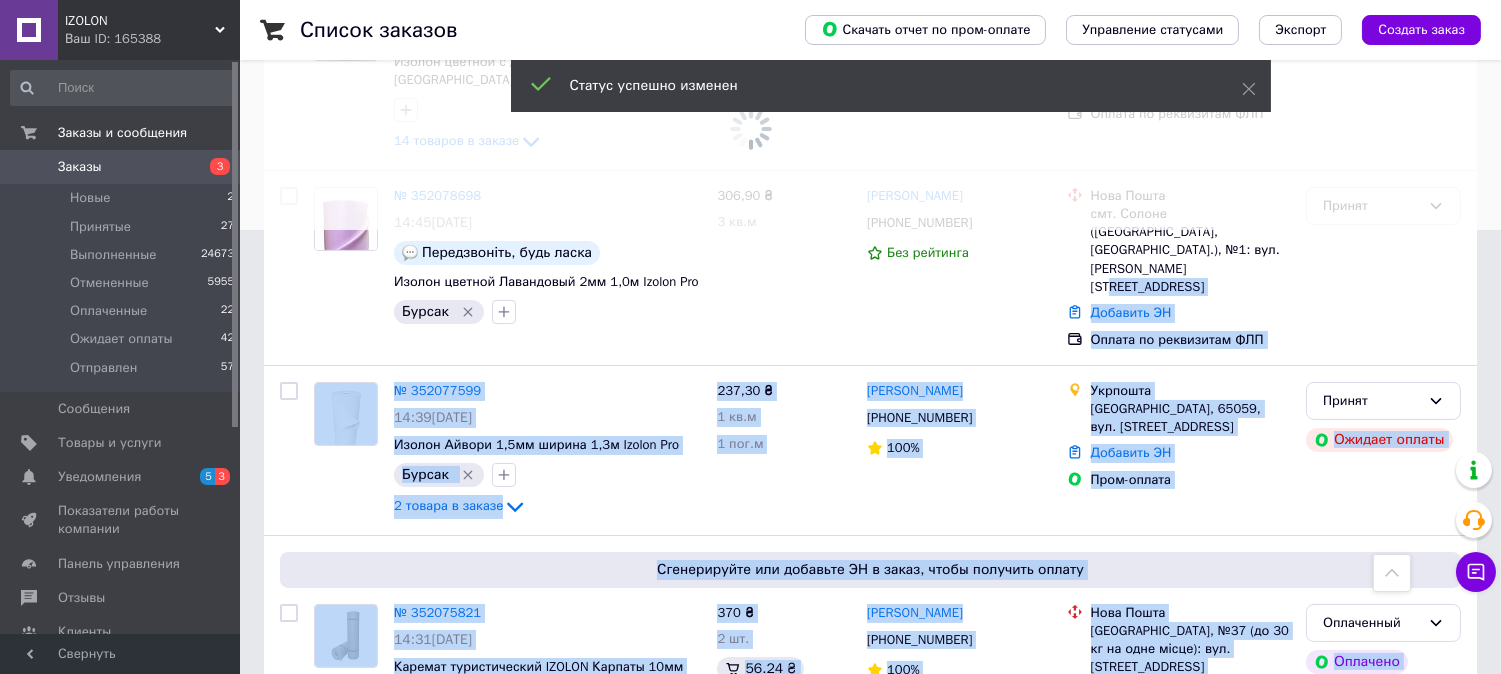 click on "Заказ Сумма Покупатель Доставка и оплата Статус Сгенерируйте или добавьте ЭН в заказ, чтобы получить оплату № 352079736 14:50, 10.07.2025 Коврик туристический IZOLON ALU 8 (1800х500х8мм) мягкий, цветной, походный, ламинированный, в палатку 458 ₴ 2 шт. Олександр Тимофєєв +380953919512 100% Нова Пошта Кременчук, №4 (до 30 кг): вул. Покровська (Гагаріна), 13 Добавить ЭН Пром-оплата Оплаченный Оплачено № 352078902 14:46, 10.07.2025 Изолон цветной с дефектом 5 кв.м в рулоне (№5) 14 товаров в заказе 1 979,82 ₴ 1 шт. 13 кв.м 4 пог.м Світлана Кліндухова +380960854984 Без рейтинга Нова Пошта Добавить ЭН Оплата по реквизитам ФЛП" at bounding box center [870, 1853] 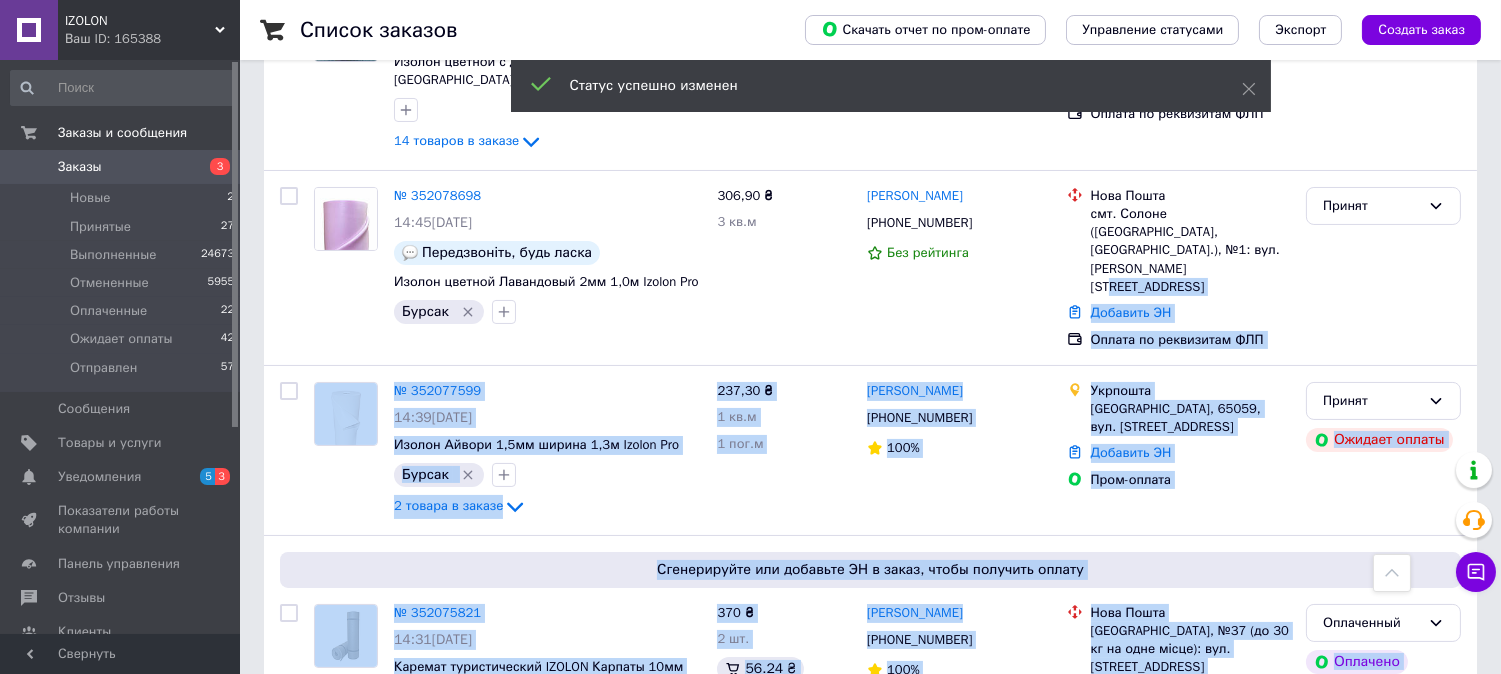 click on "Принят" at bounding box center (1383, 268) 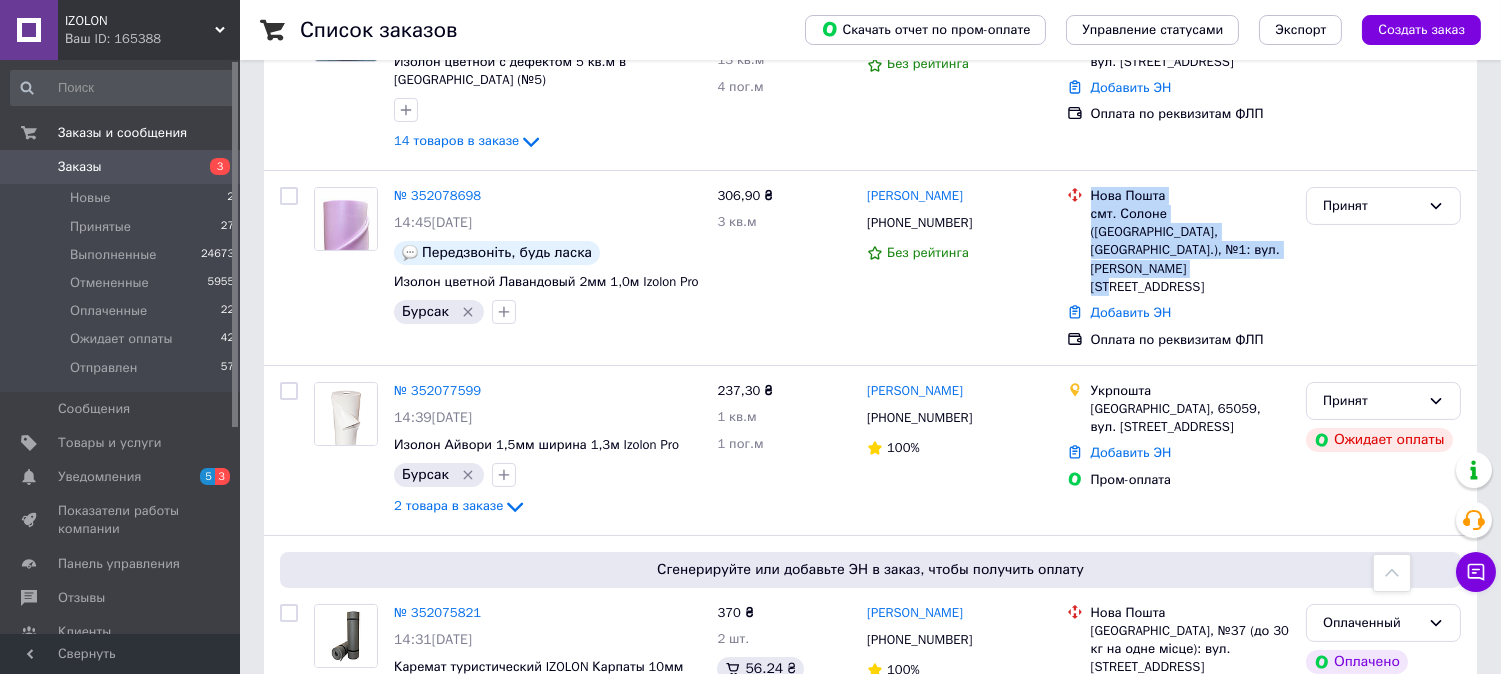 drag, startPoint x: 1203, startPoint y: 230, endPoint x: 1088, endPoint y: 182, distance: 124.61541 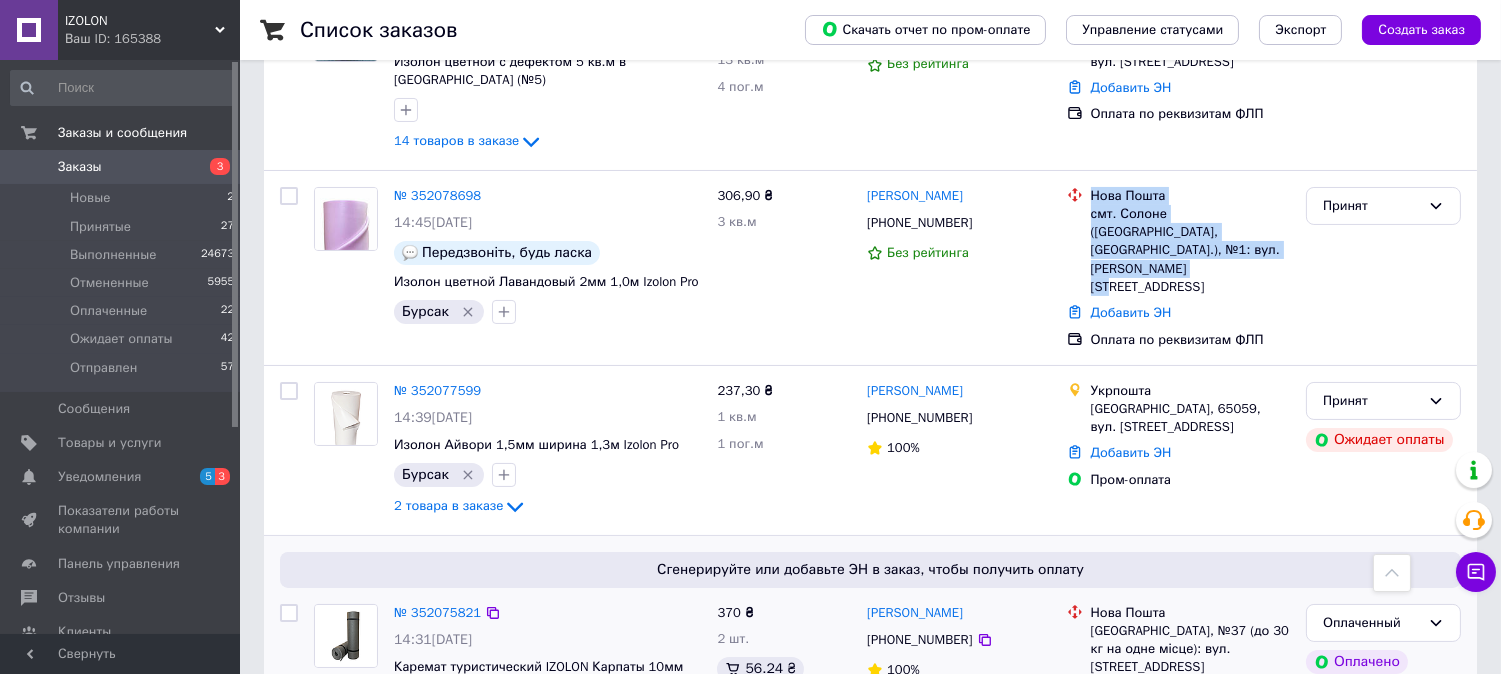 copy on "Нова Пошта смт. Солоне (Дніпропетровська обл., Дніпровський р-н.), №1: вул. Гагаріна, 26а" 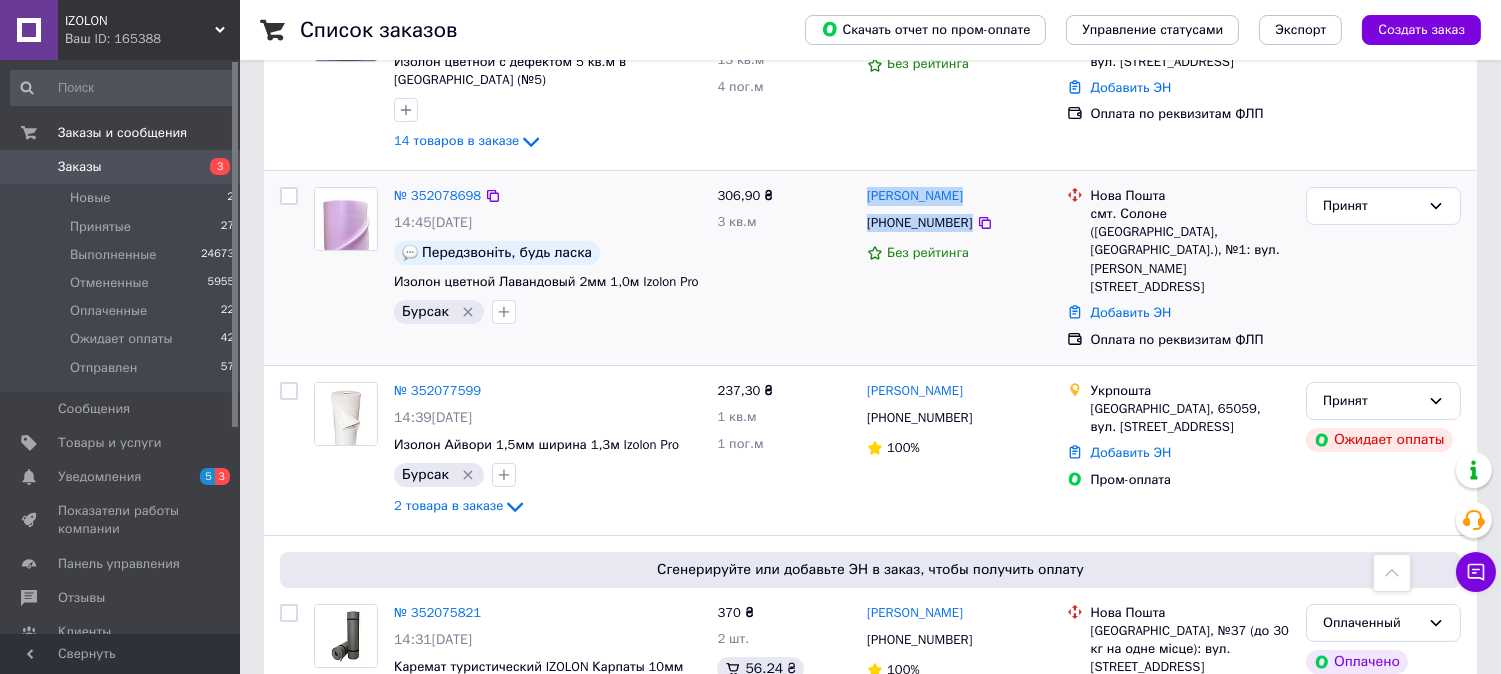 drag, startPoint x: 961, startPoint y: 202, endPoint x: 865, endPoint y: 173, distance: 100.28459 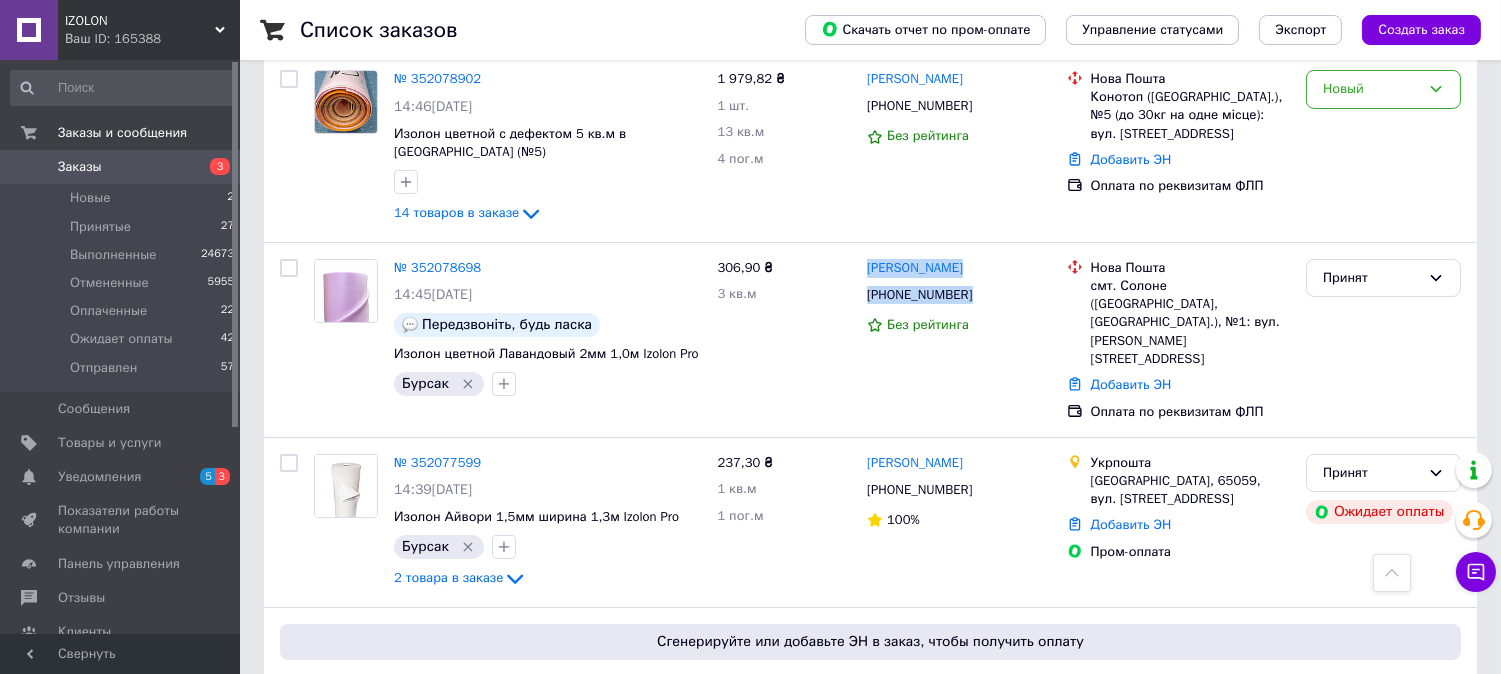 scroll, scrollTop: 333, scrollLeft: 0, axis: vertical 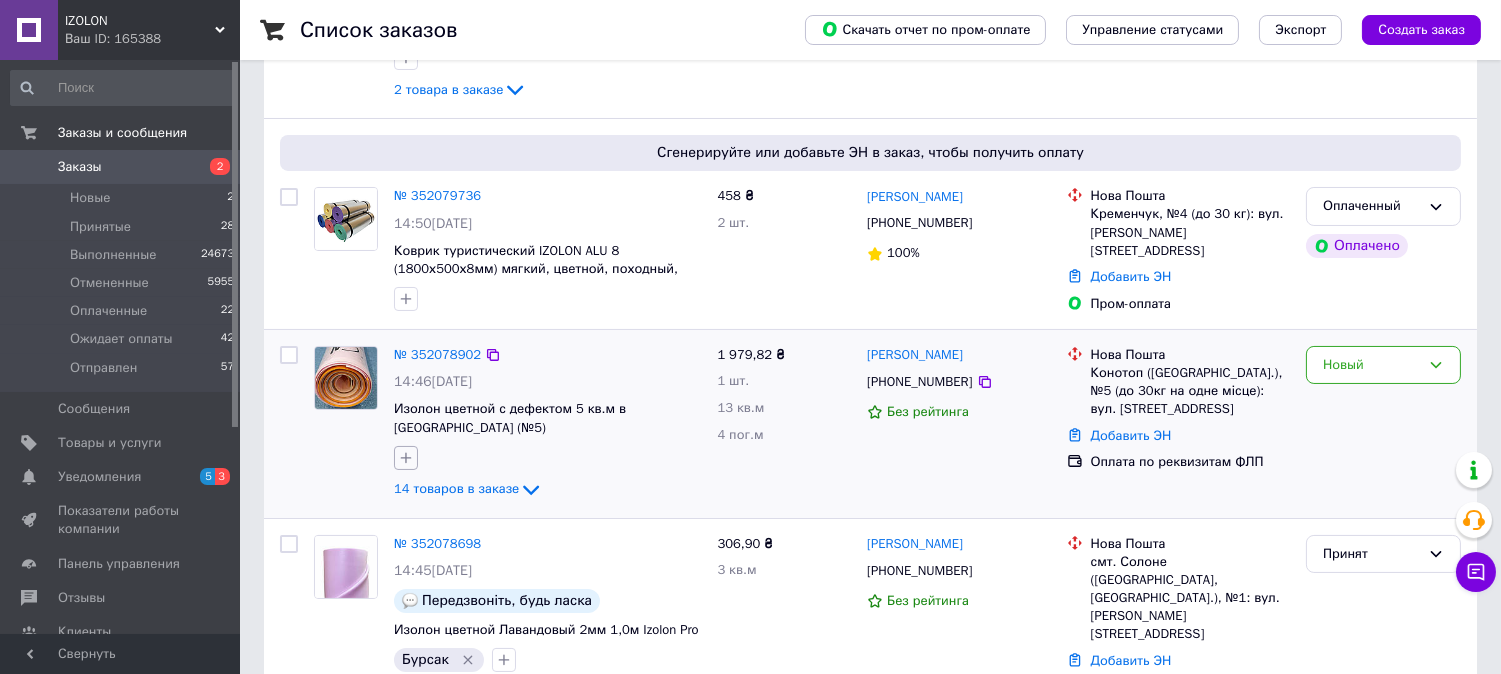 click 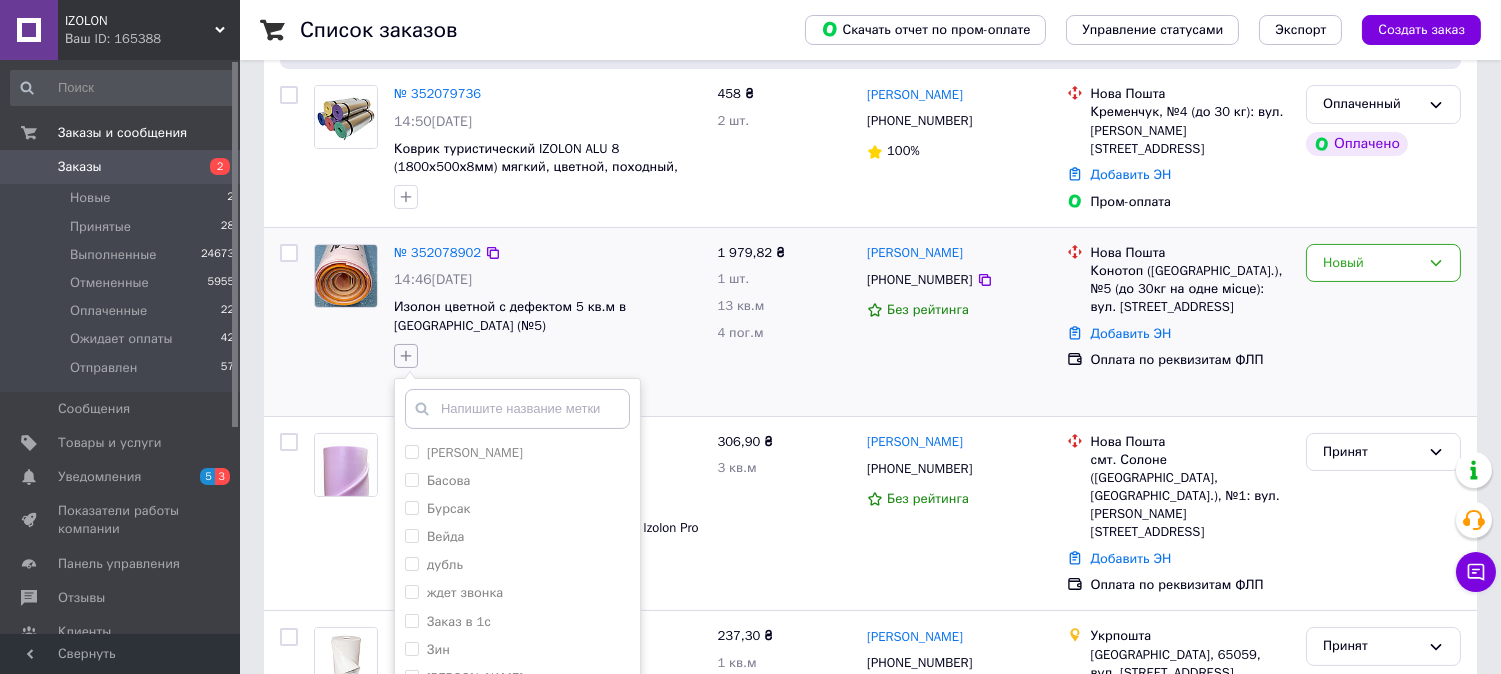 scroll, scrollTop: 555, scrollLeft: 0, axis: vertical 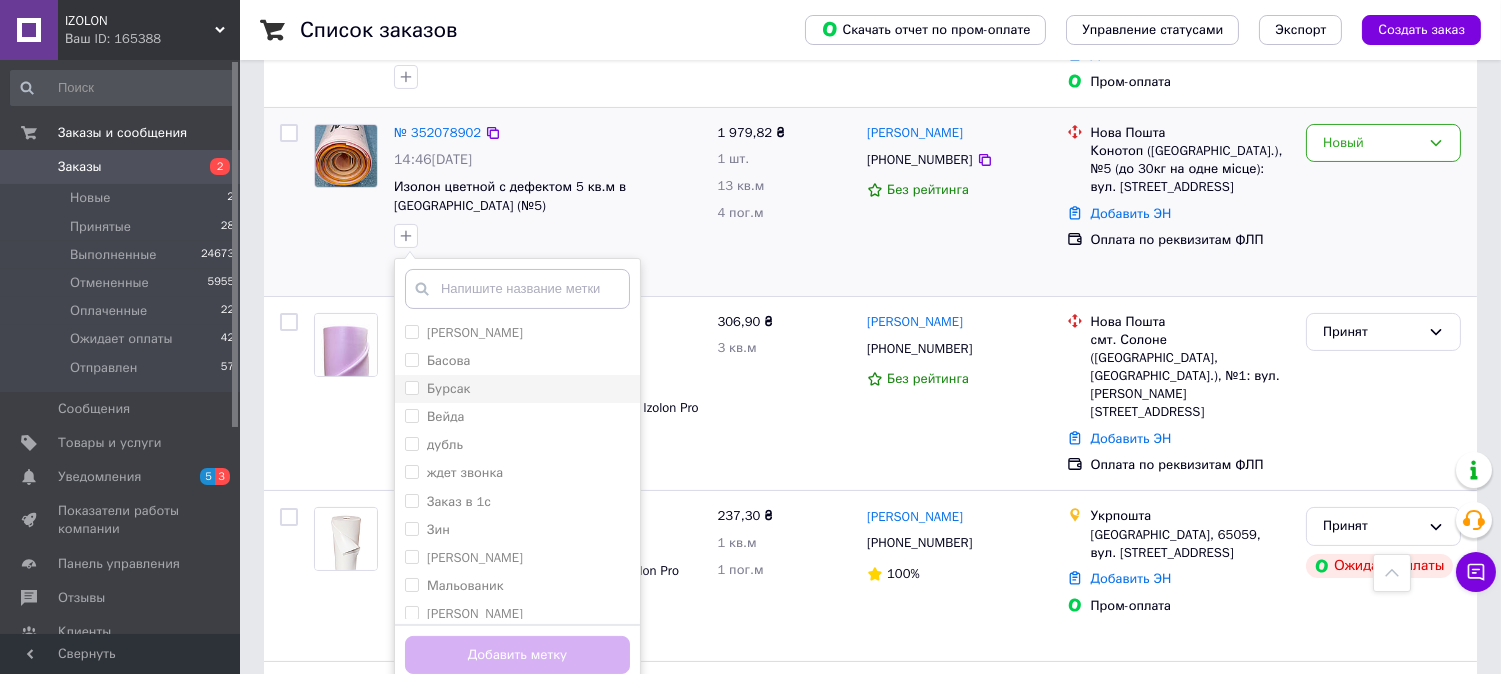 click on "Бурсак" at bounding box center [437, 389] 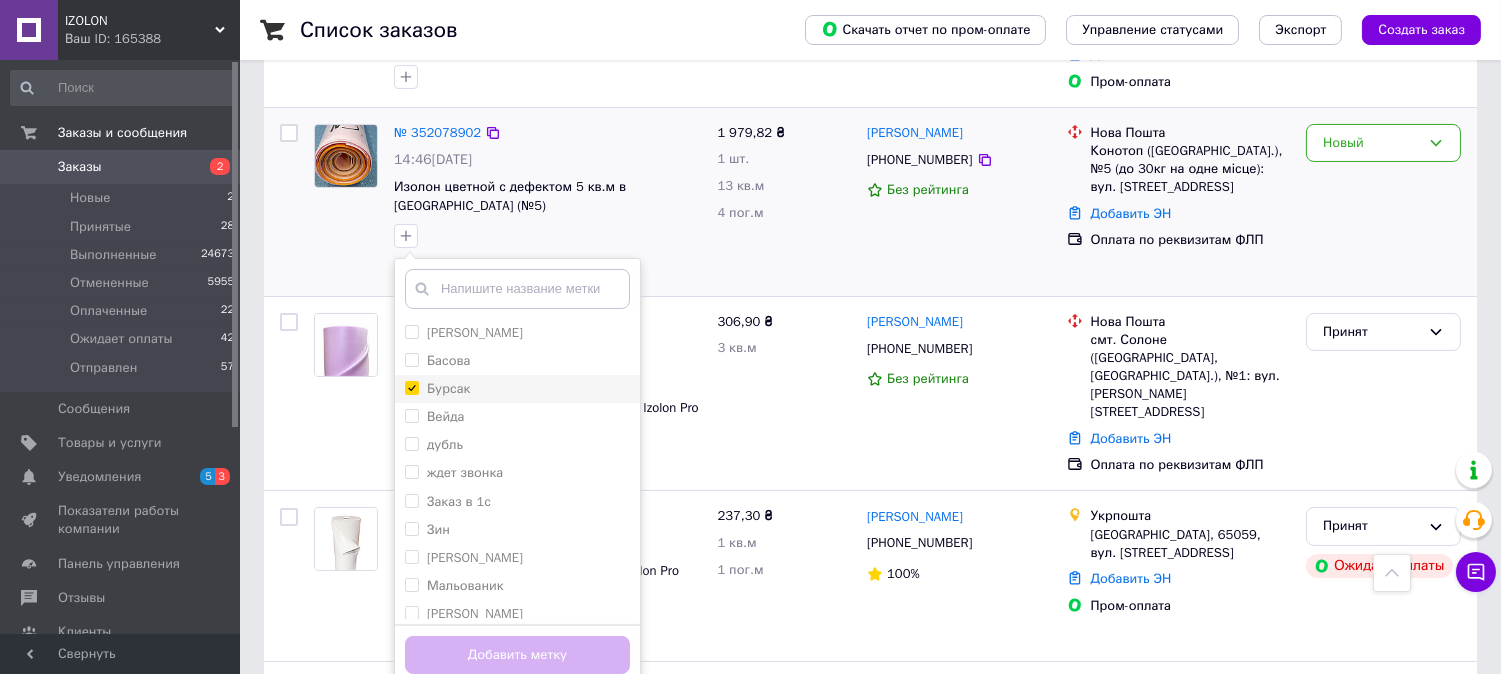 click on "Бурсак" at bounding box center (411, 387) 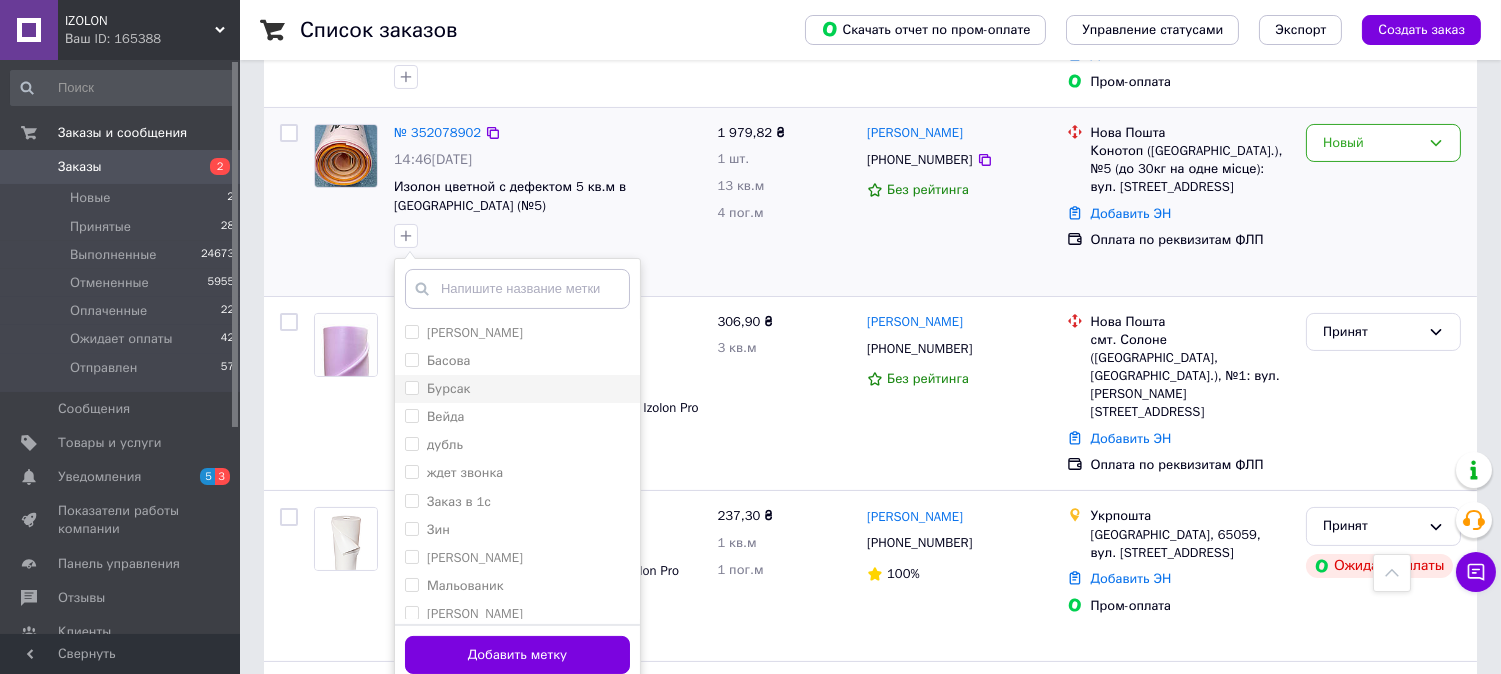 click on "Бурсак" at bounding box center [411, 387] 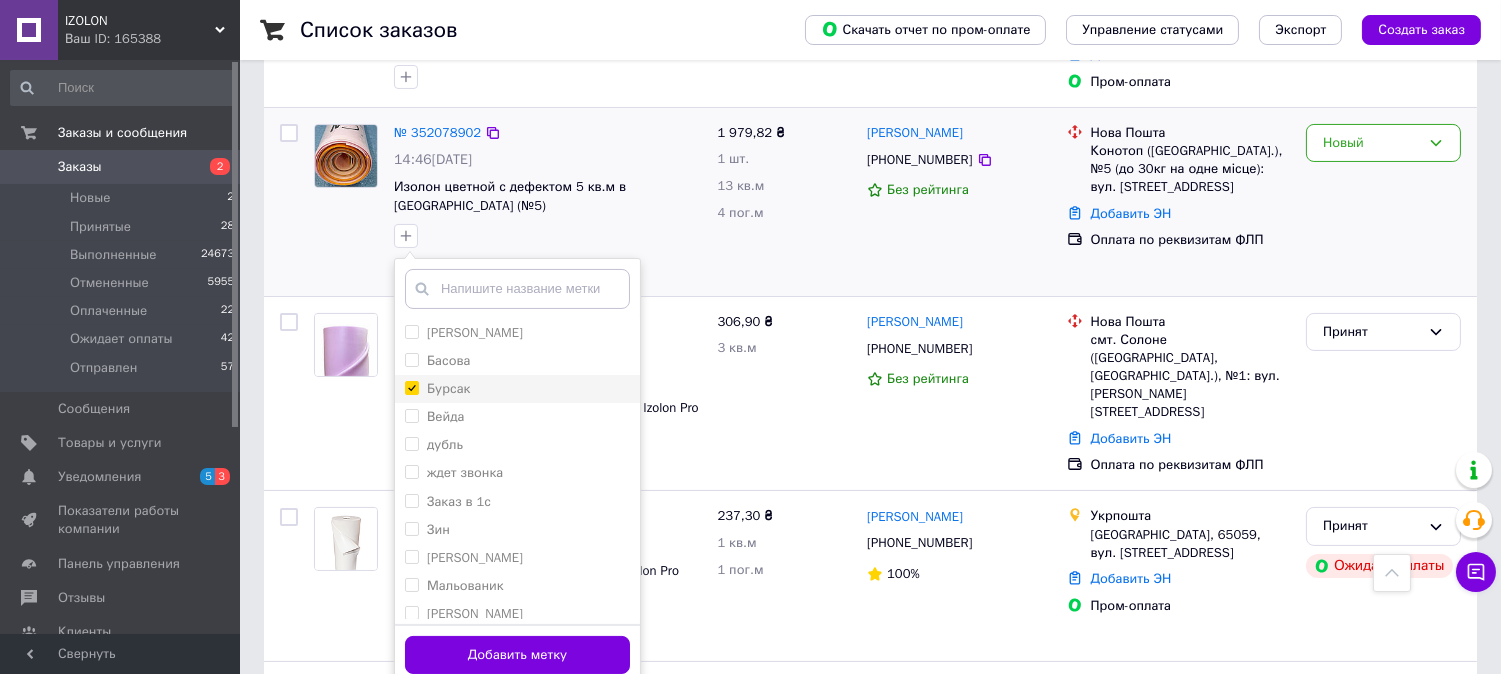 checkbox on "true" 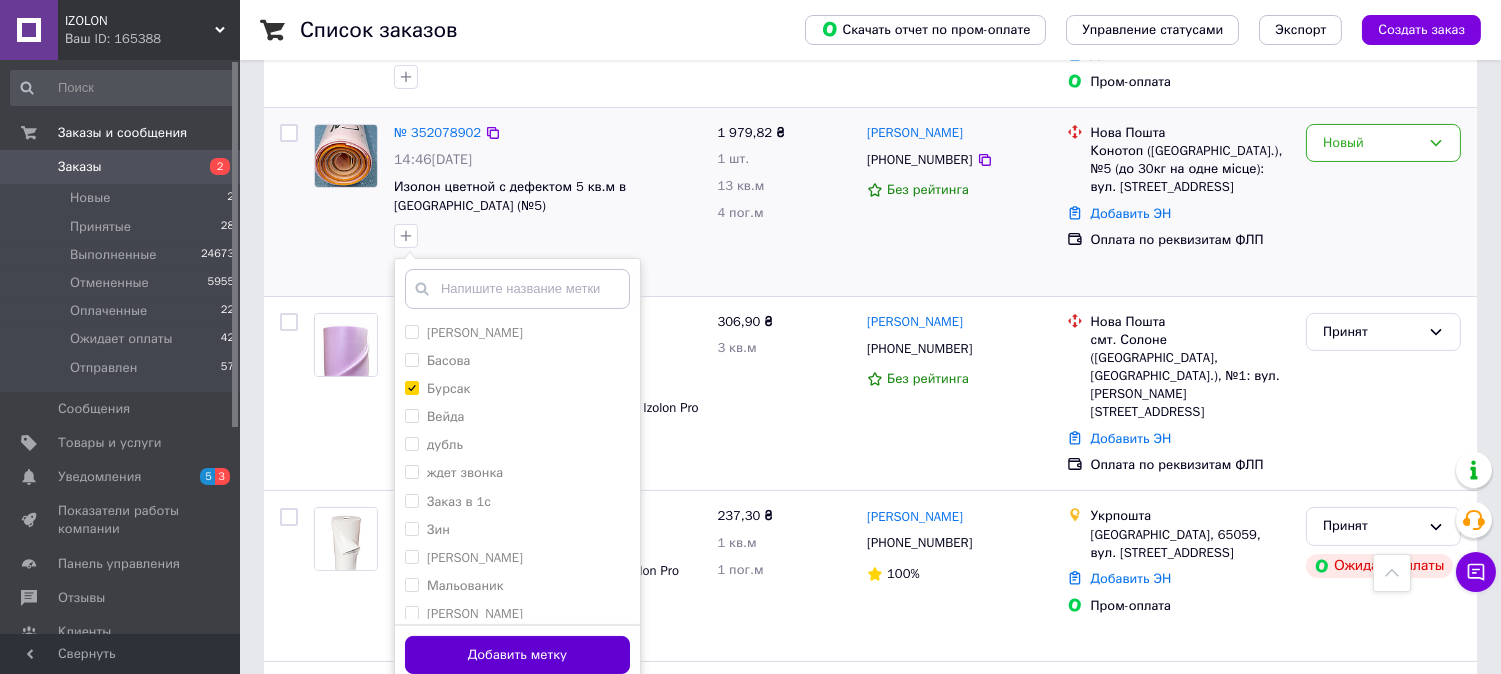 click on "Добавить метку" at bounding box center (517, 655) 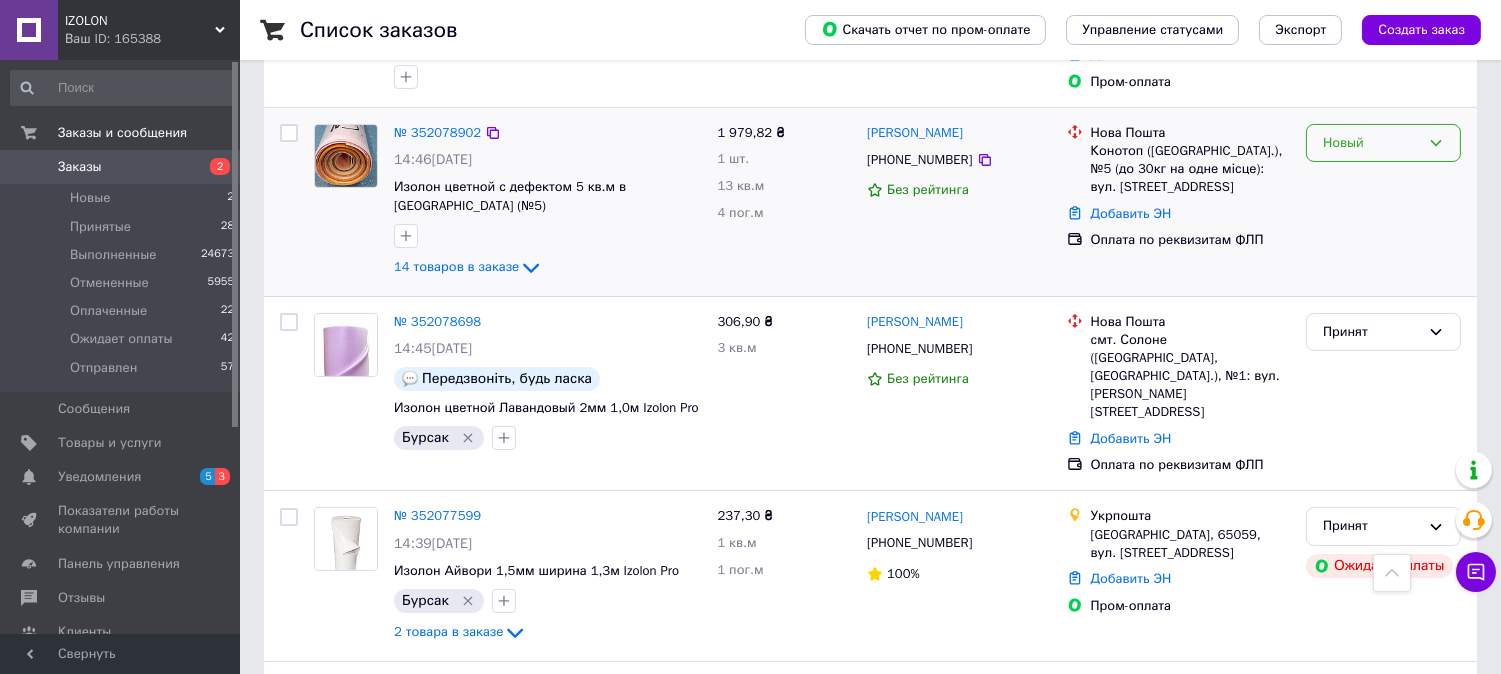 click on "Новый" at bounding box center (1371, 143) 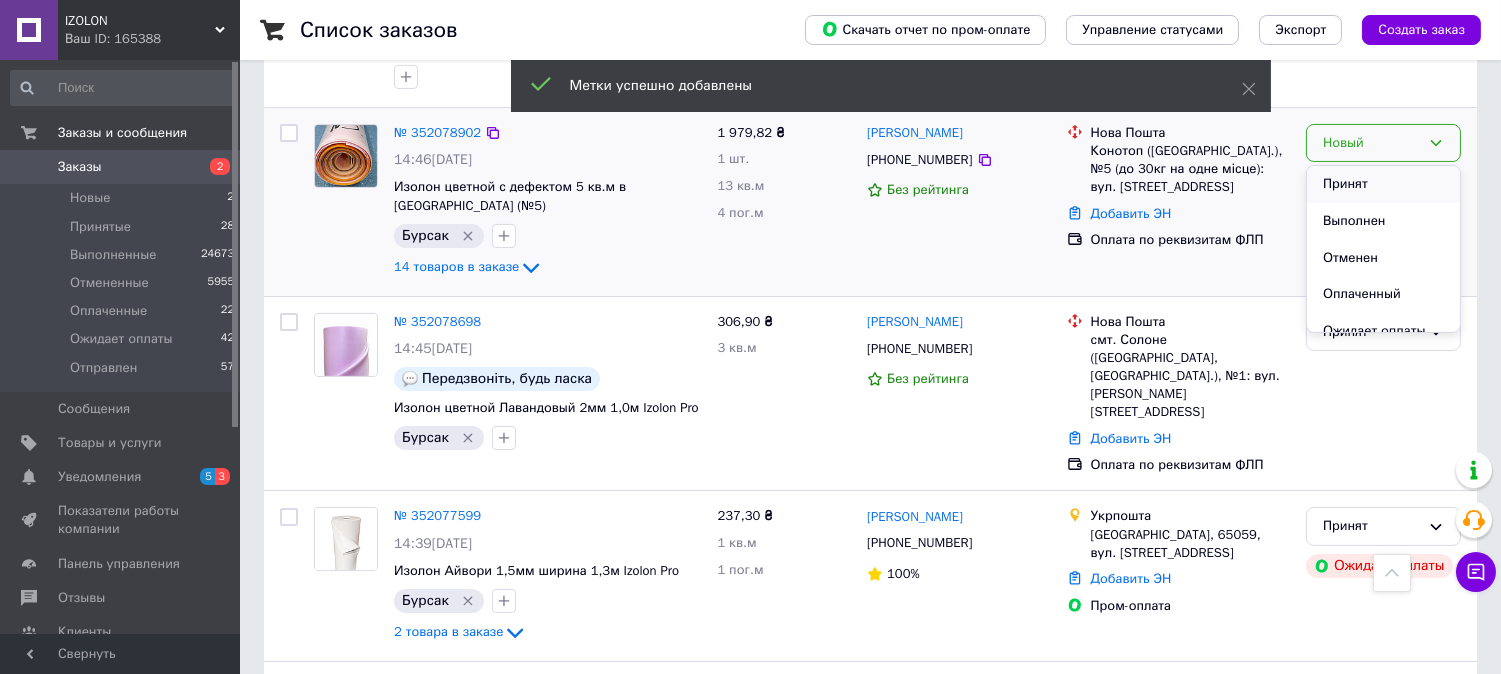 click on "Принят" at bounding box center [1383, 184] 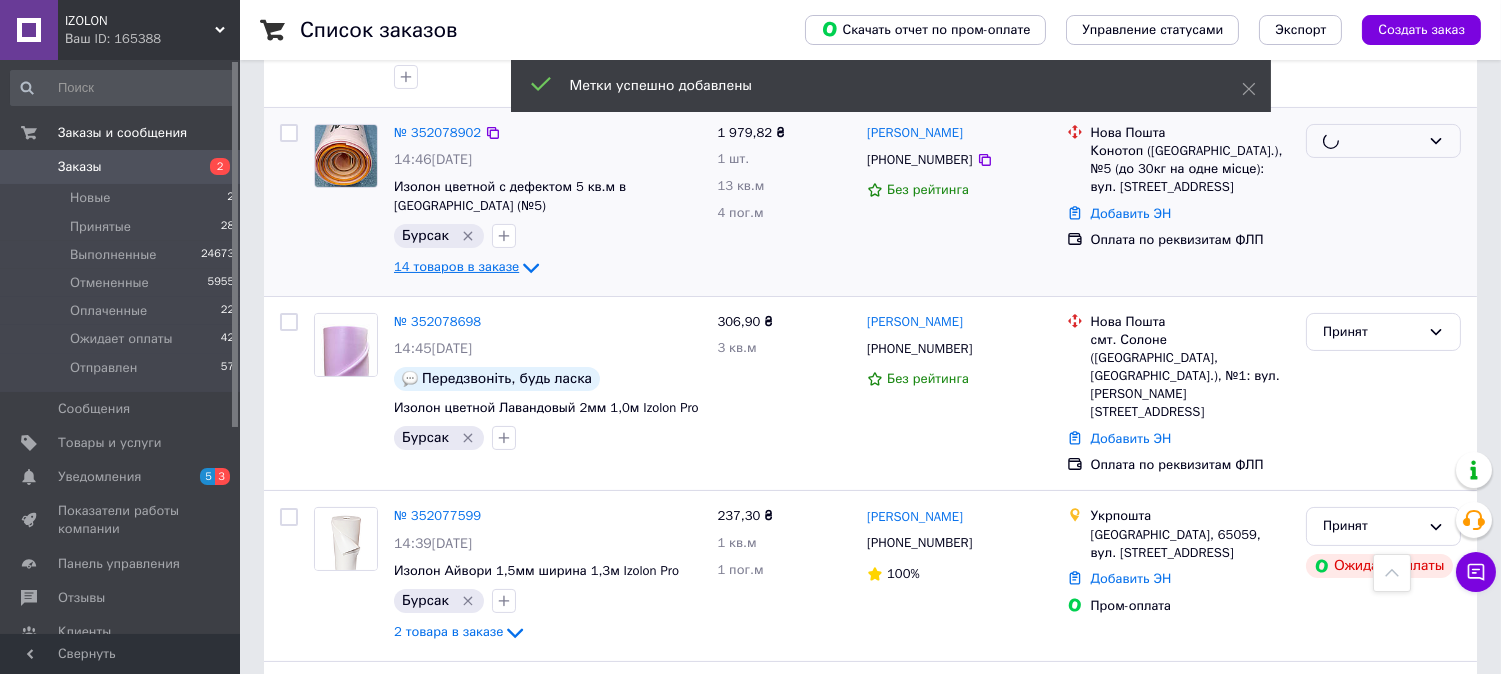 click on "14 товаров в заказе" at bounding box center [456, 266] 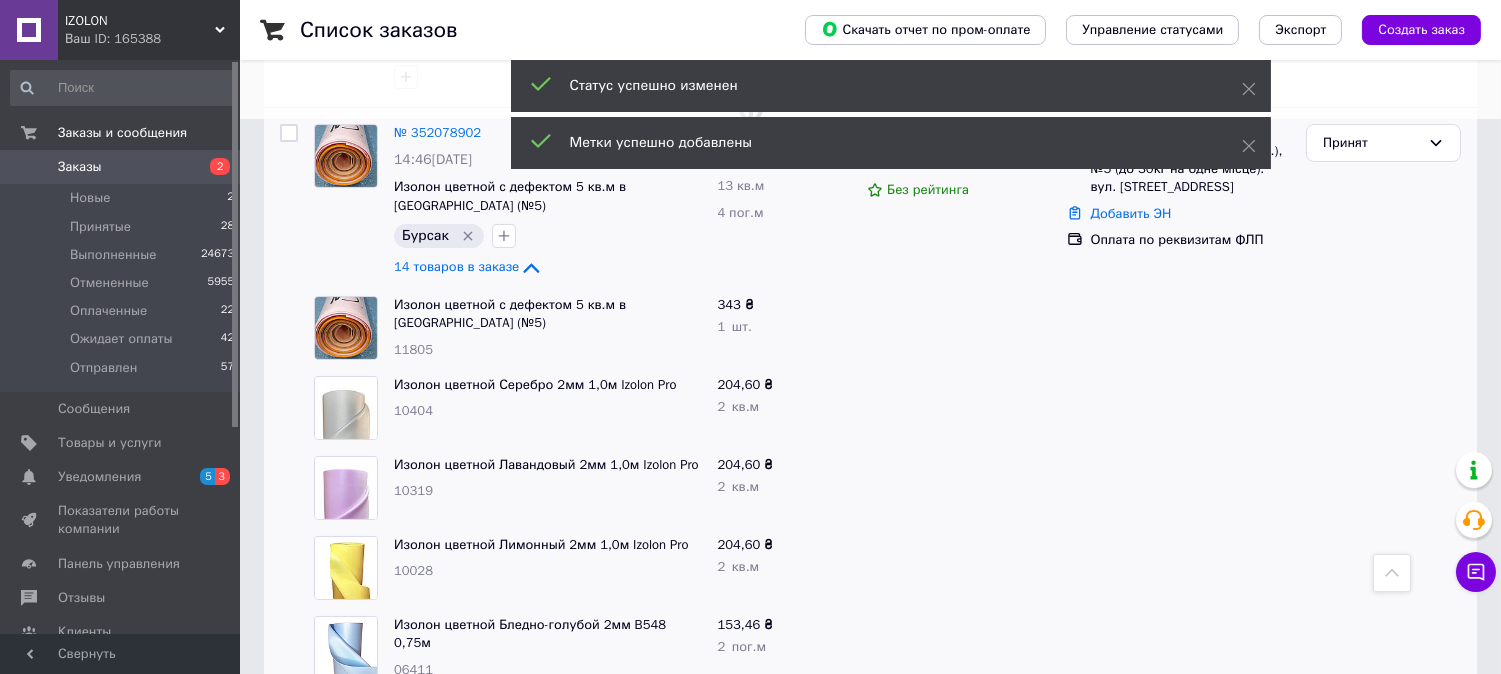 click on "11805" at bounding box center (413, 349) 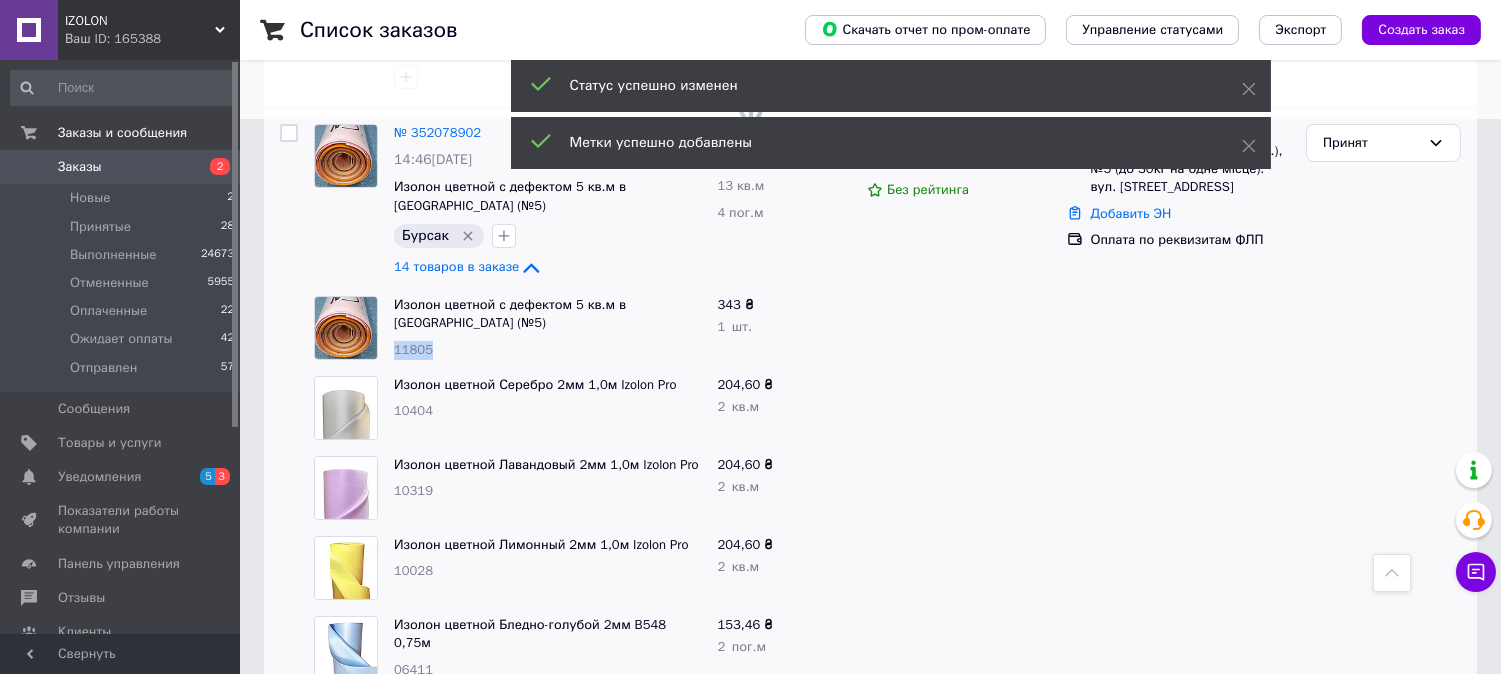 click on "11805" at bounding box center [413, 349] 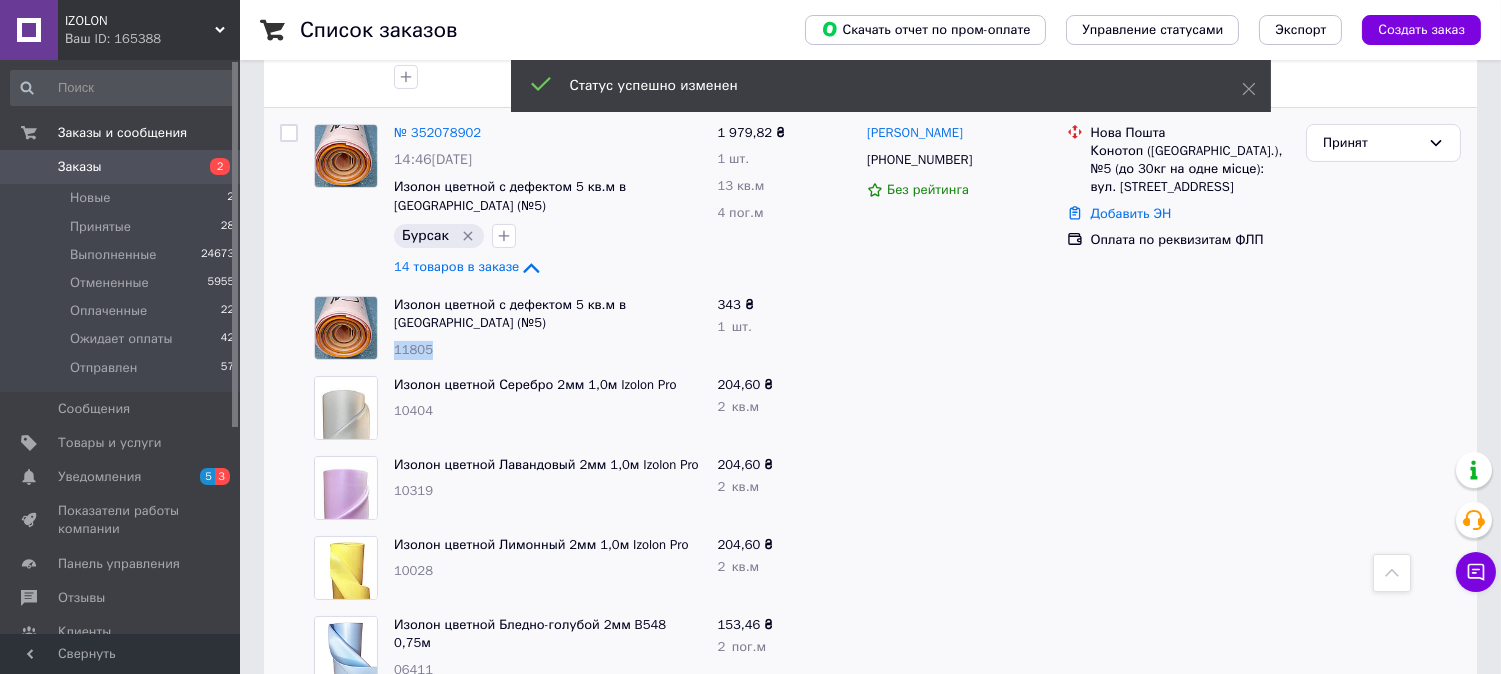 copy on "11805" 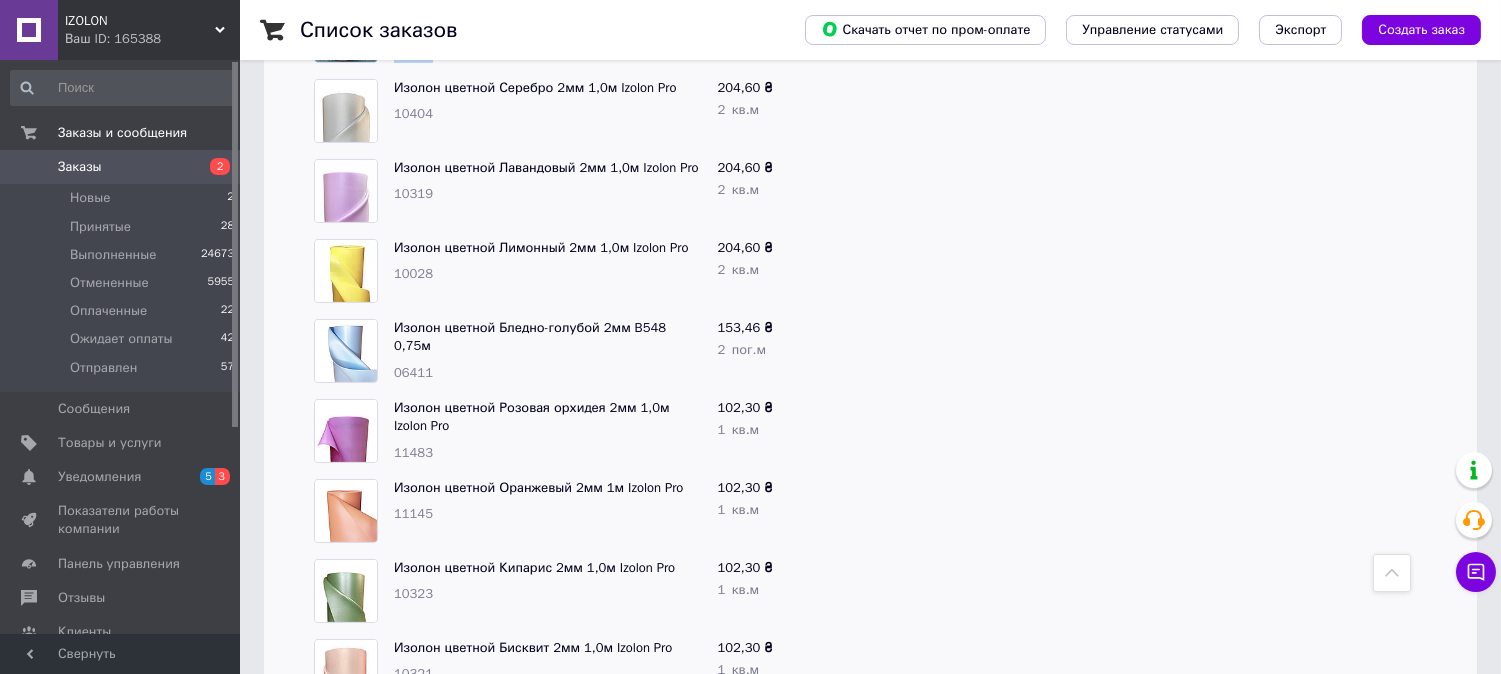 scroll, scrollTop: 888, scrollLeft: 0, axis: vertical 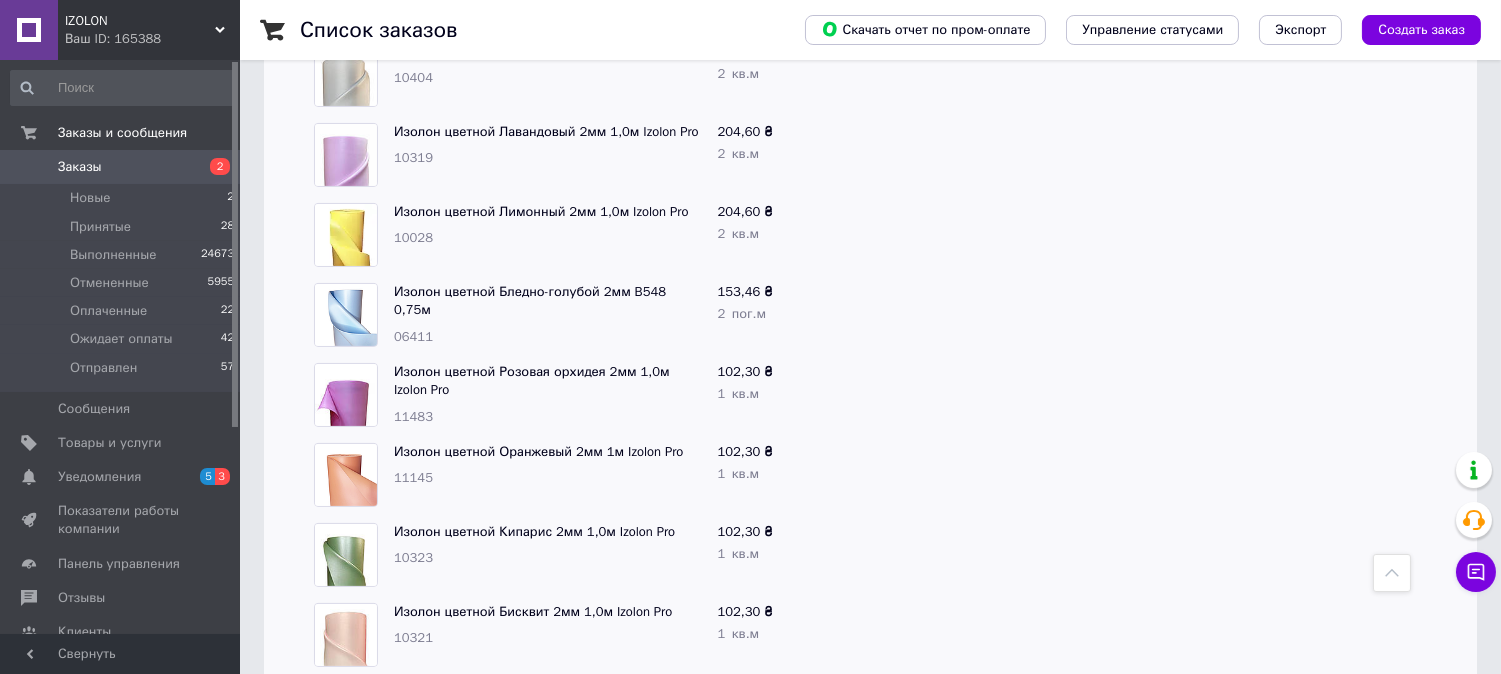click on "11145" at bounding box center [413, 477] 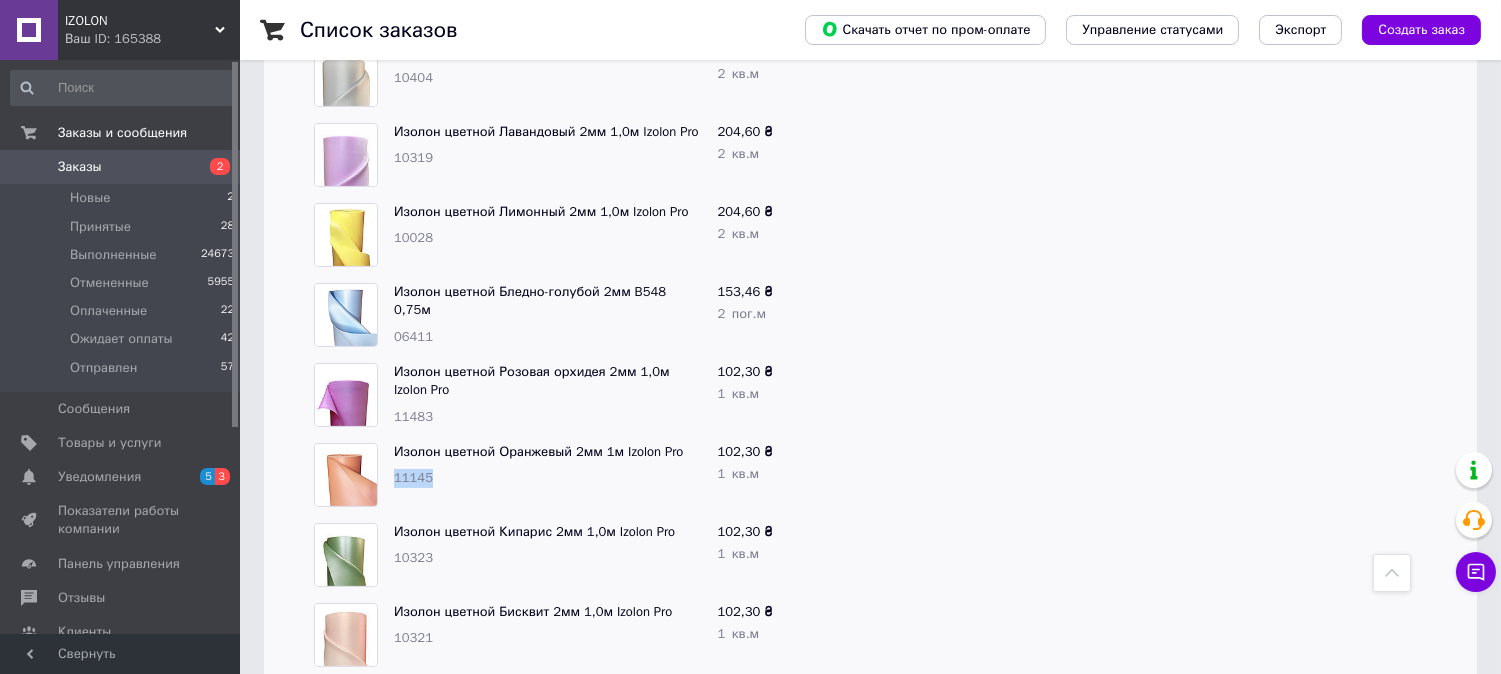 click on "11145" at bounding box center (413, 477) 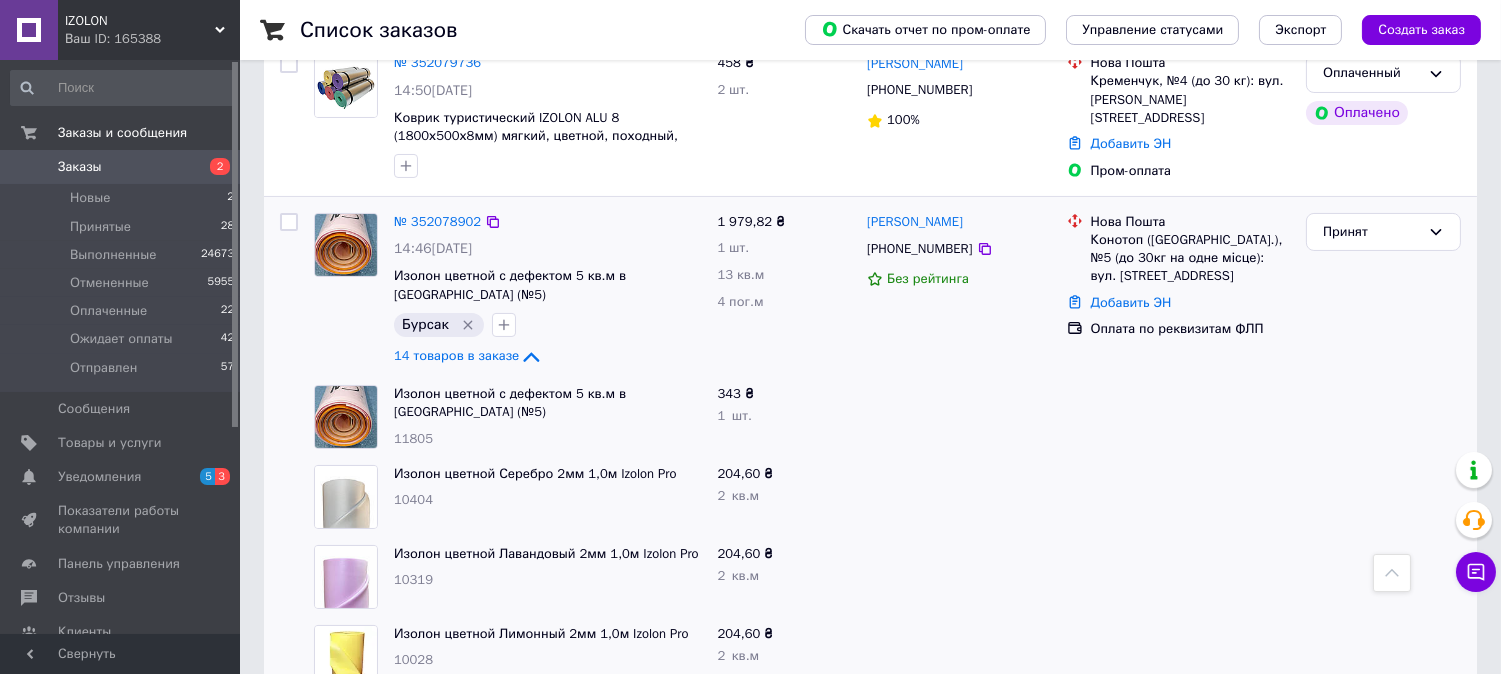 scroll, scrollTop: 444, scrollLeft: 0, axis: vertical 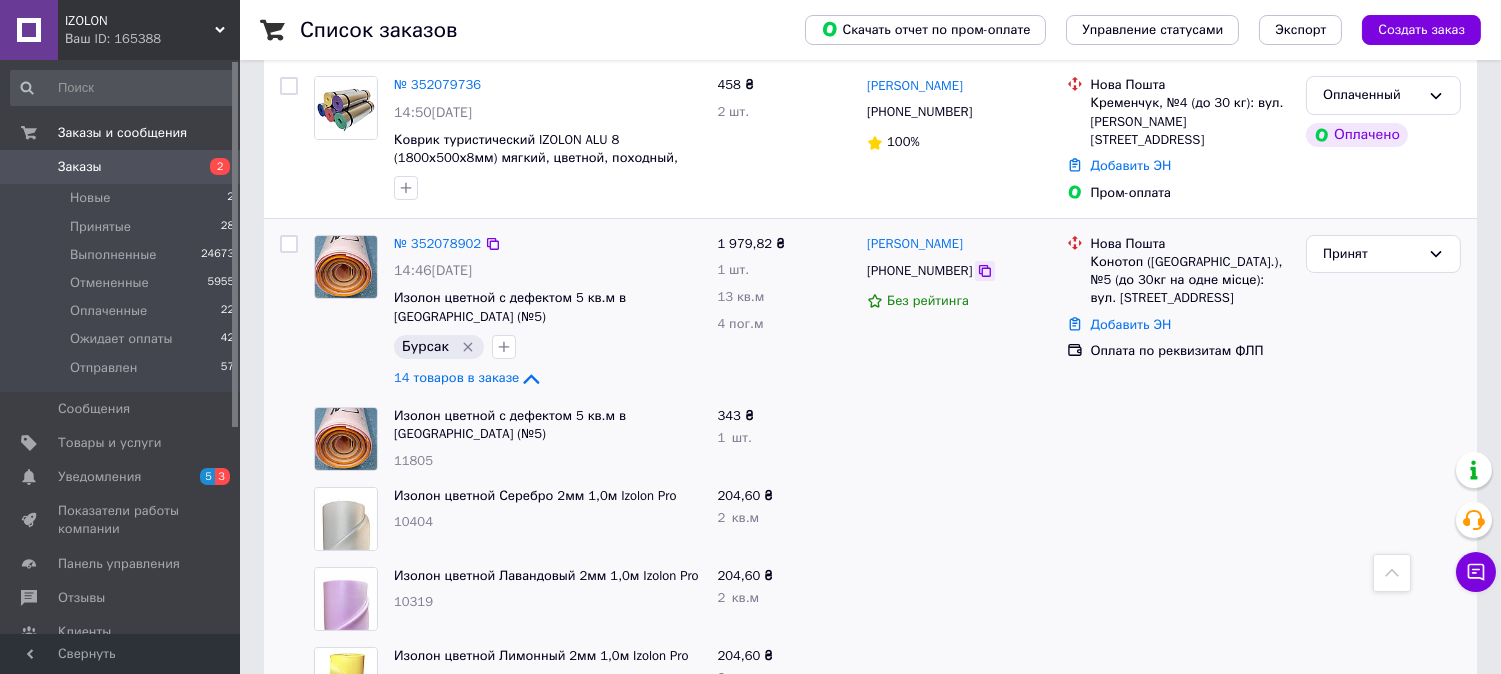 click 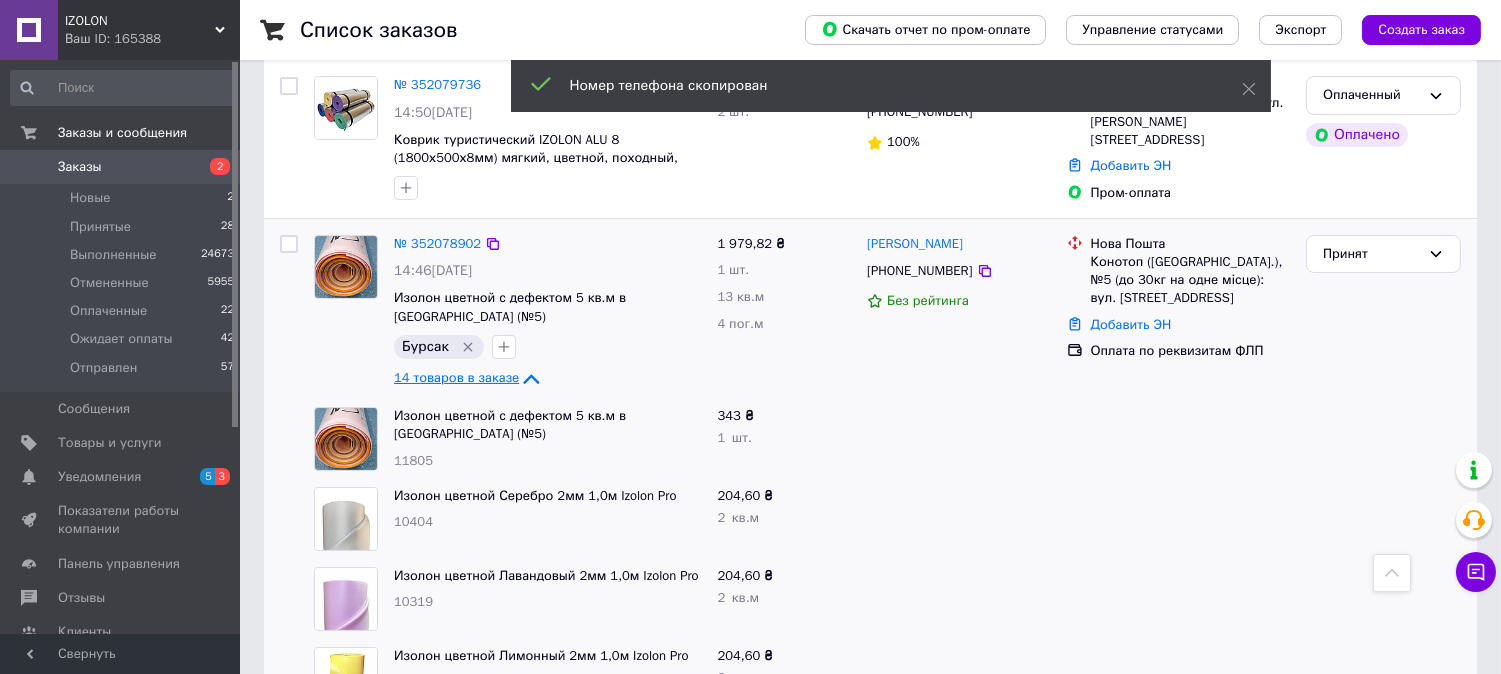 click on "14 товаров в заказе" at bounding box center [456, 377] 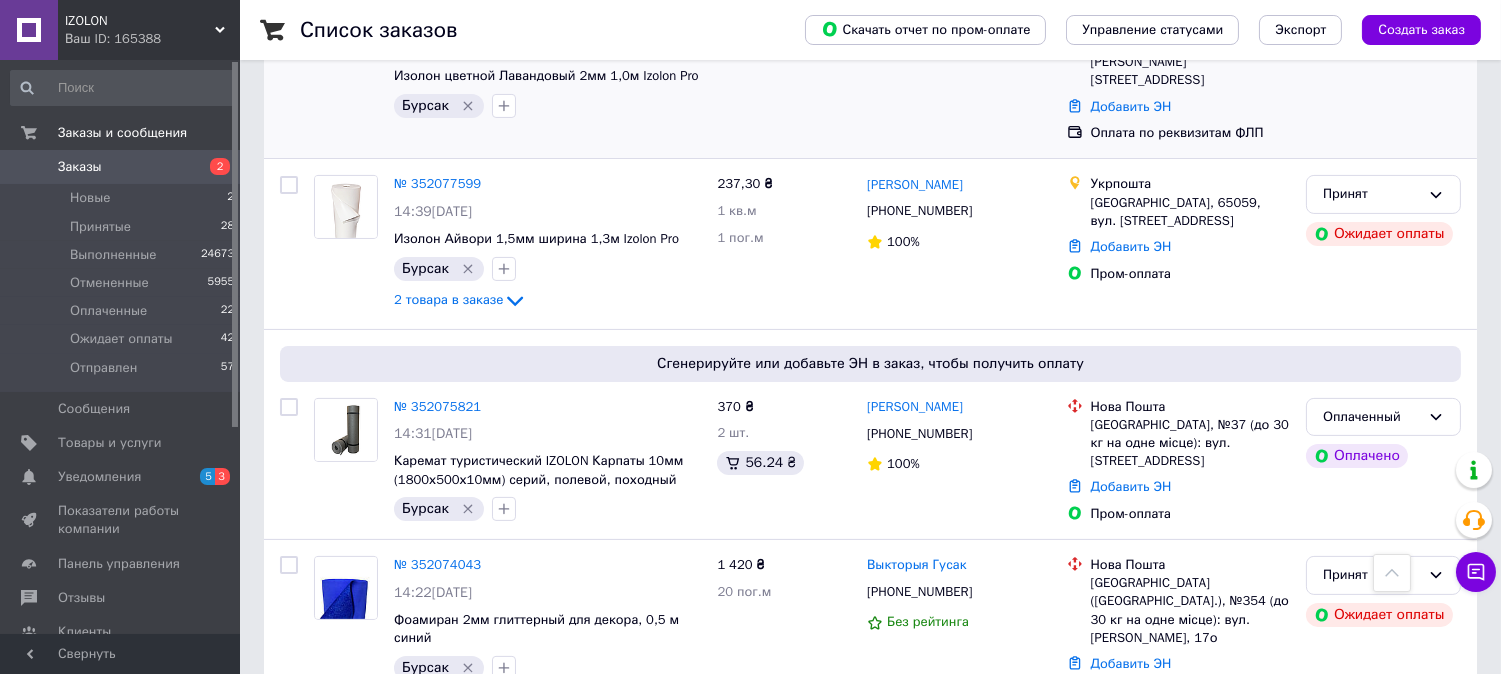 scroll, scrollTop: 888, scrollLeft: 0, axis: vertical 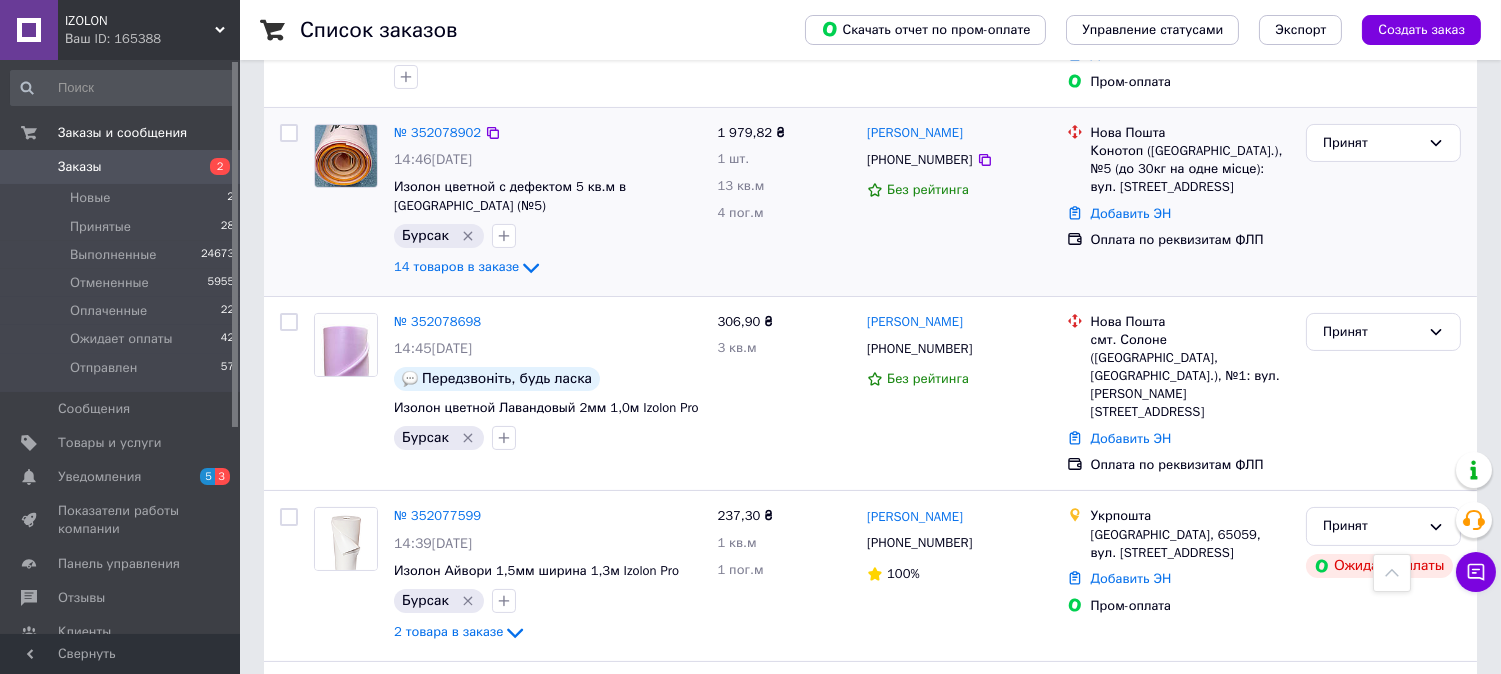 click on "Конотоп (Сумська обл.), №5 (до 30кг на одне місце): вул. Клубна, 93-а" at bounding box center (1190, 169) 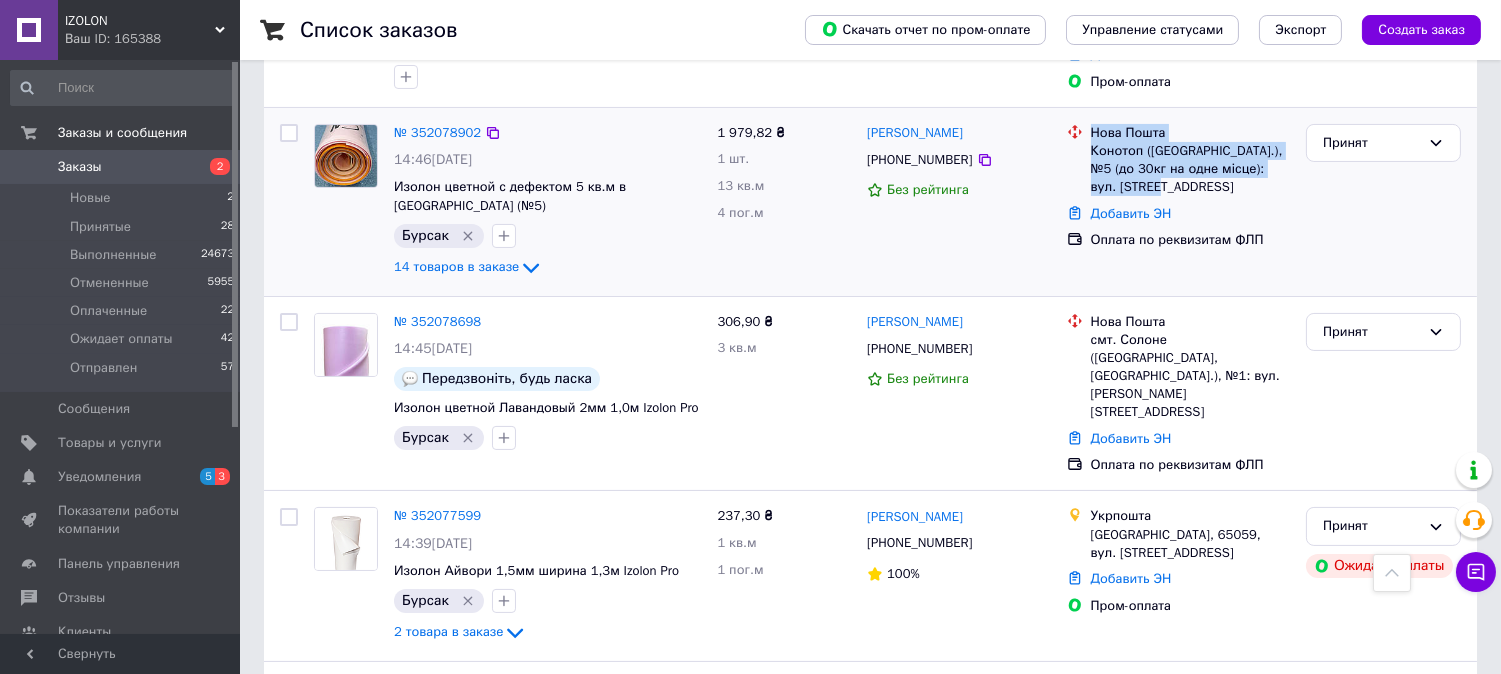 drag, startPoint x: 1118, startPoint y: 188, endPoint x: 1087, endPoint y: 126, distance: 69.31811 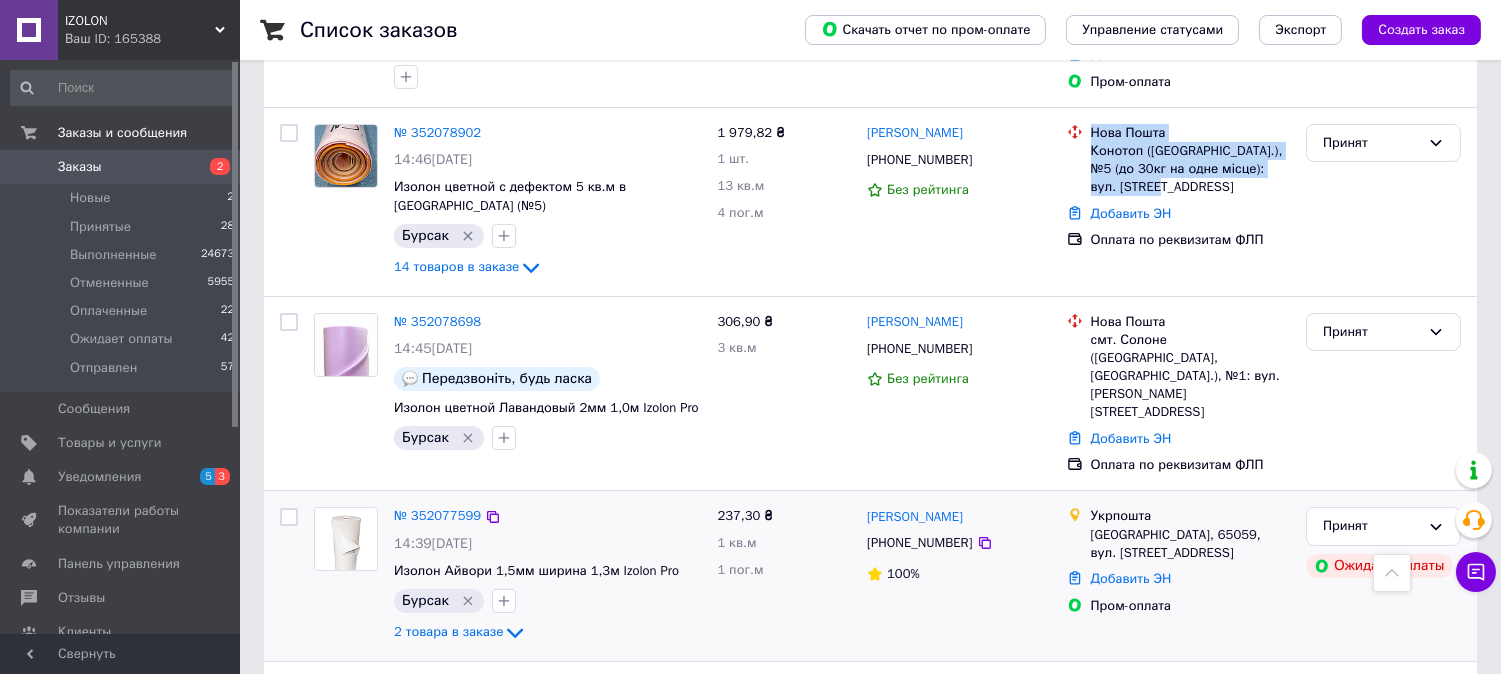 copy on "Нова Пошта Конотоп (Сумська обл.), №5 (до 30кг на одне місце): вул. Клубна, 93-а" 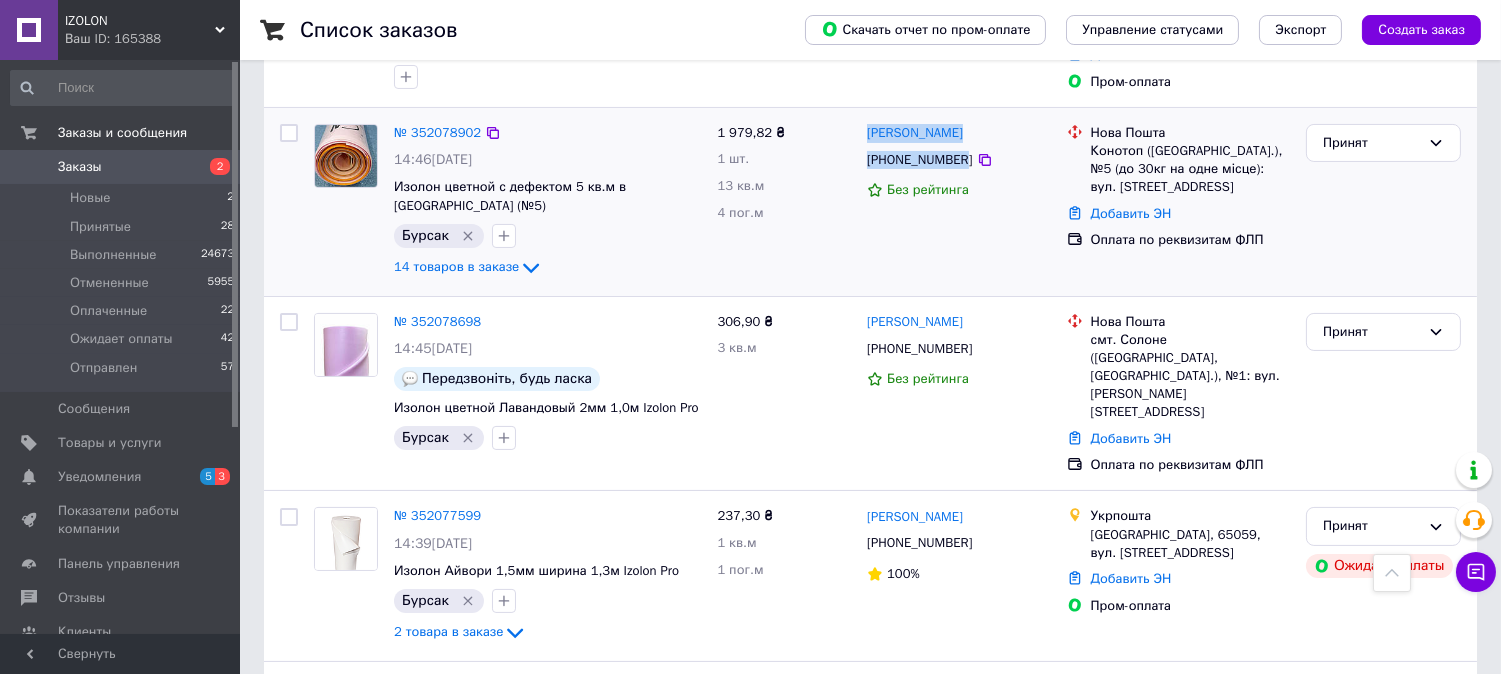 drag, startPoint x: 960, startPoint y: 156, endPoint x: 865, endPoint y: 135, distance: 97.29337 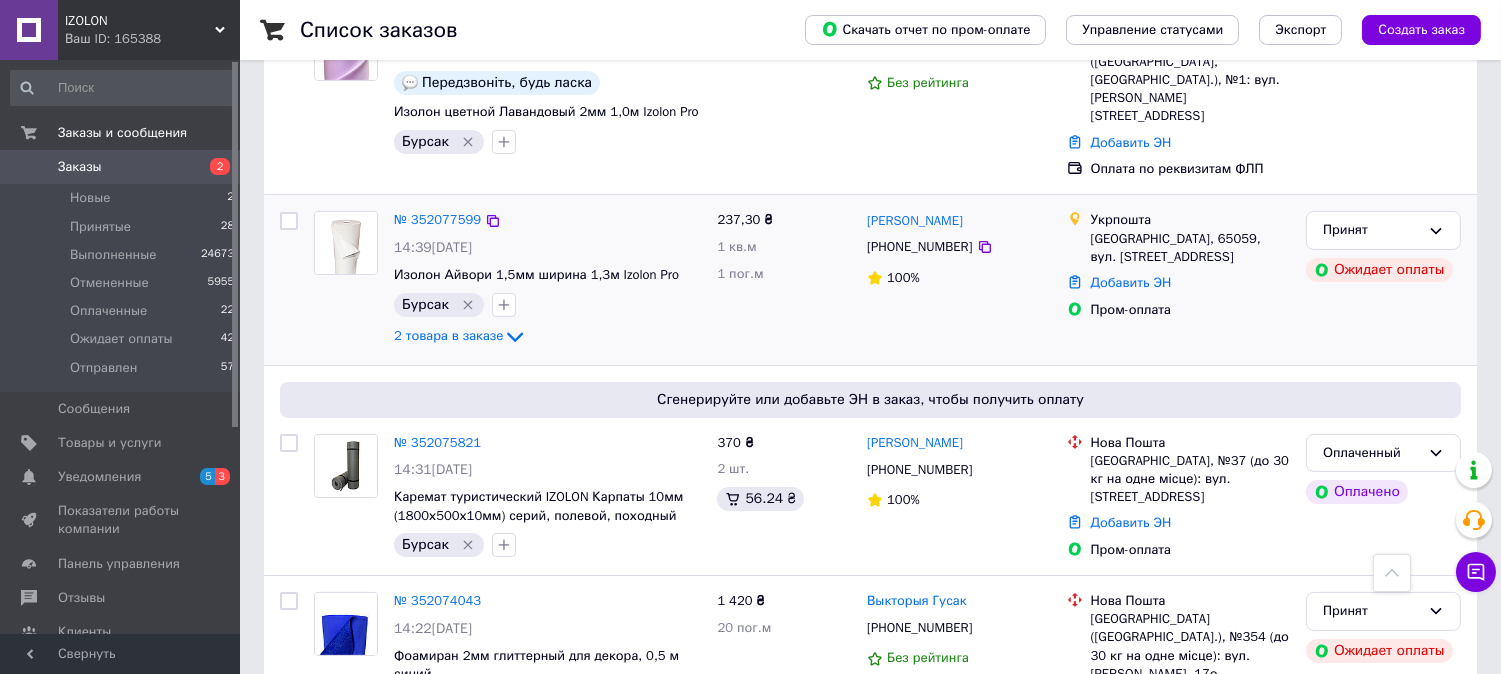 scroll, scrollTop: 1000, scrollLeft: 0, axis: vertical 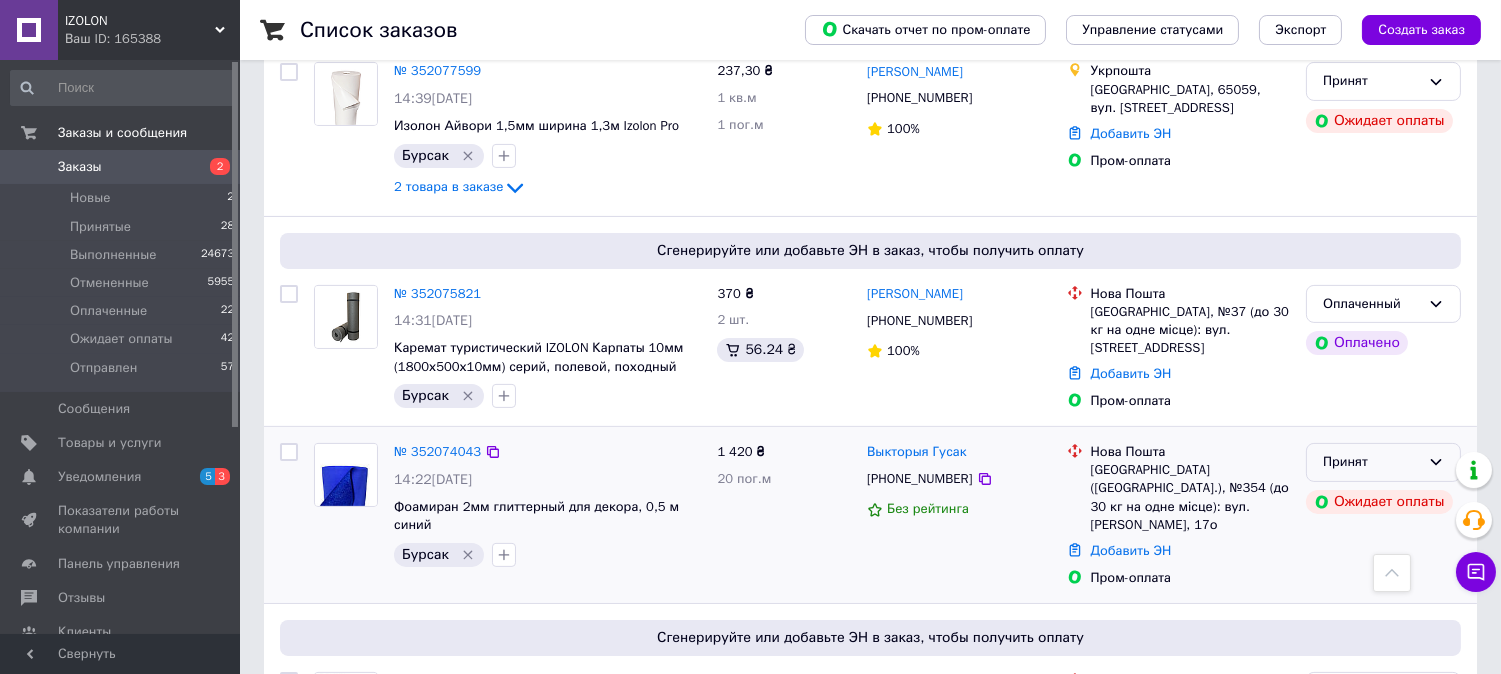 click on "Принят" at bounding box center [1371, 462] 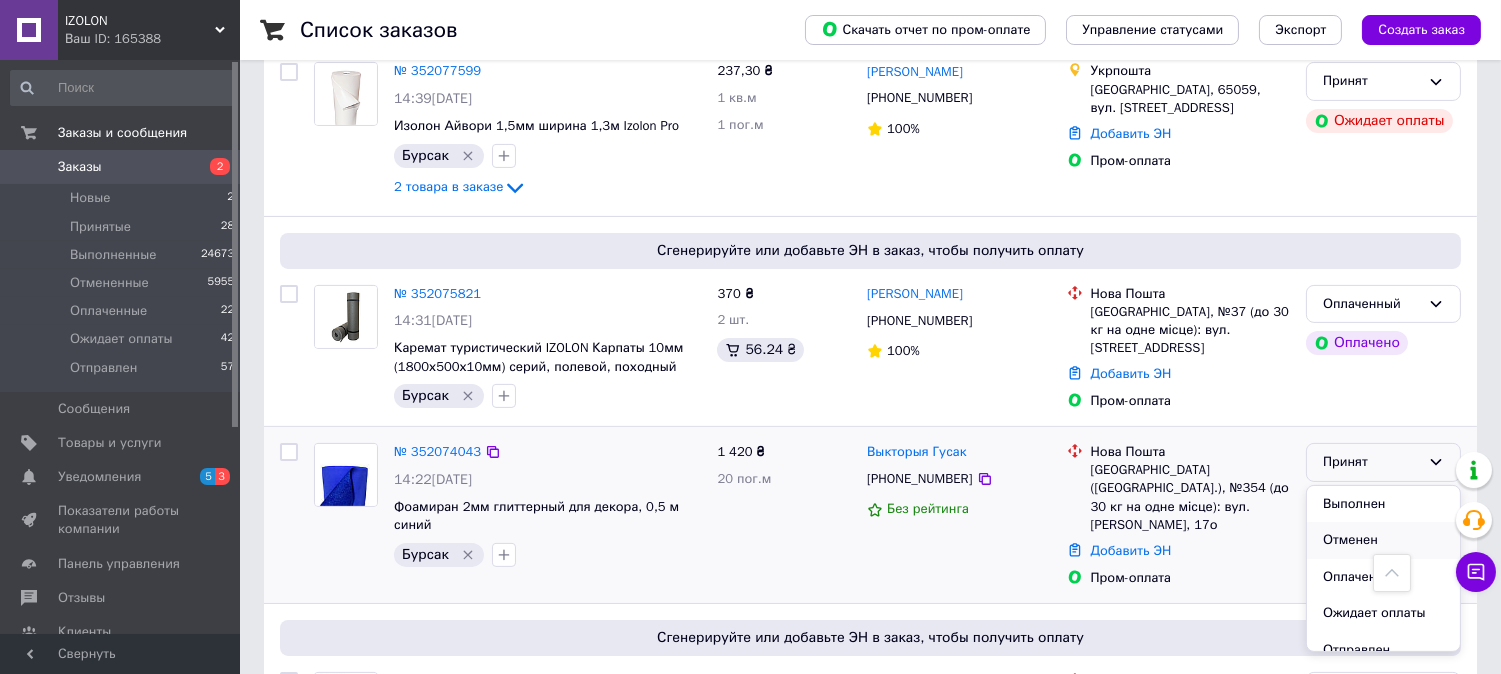 click on "Отменен" at bounding box center (1383, 540) 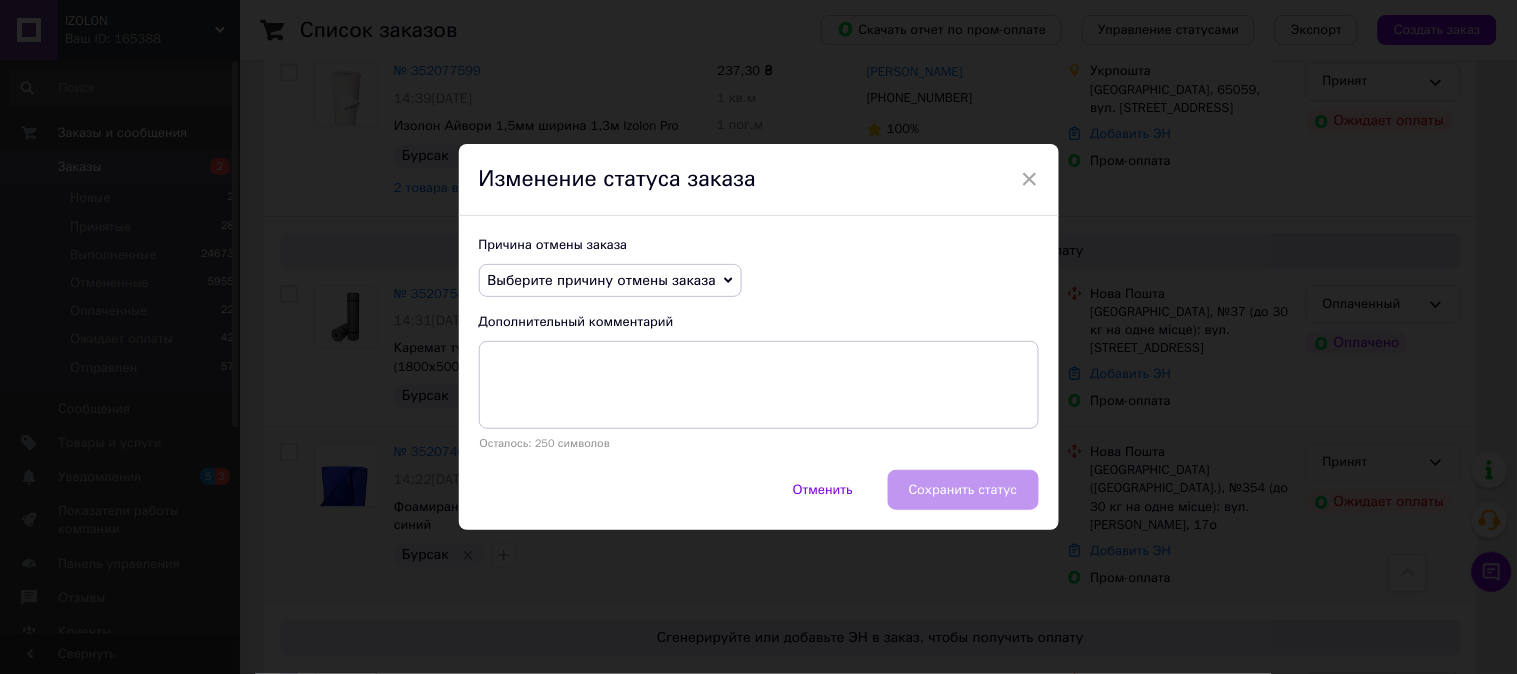 click on "Выберите причину отмены заказа" at bounding box center (602, 280) 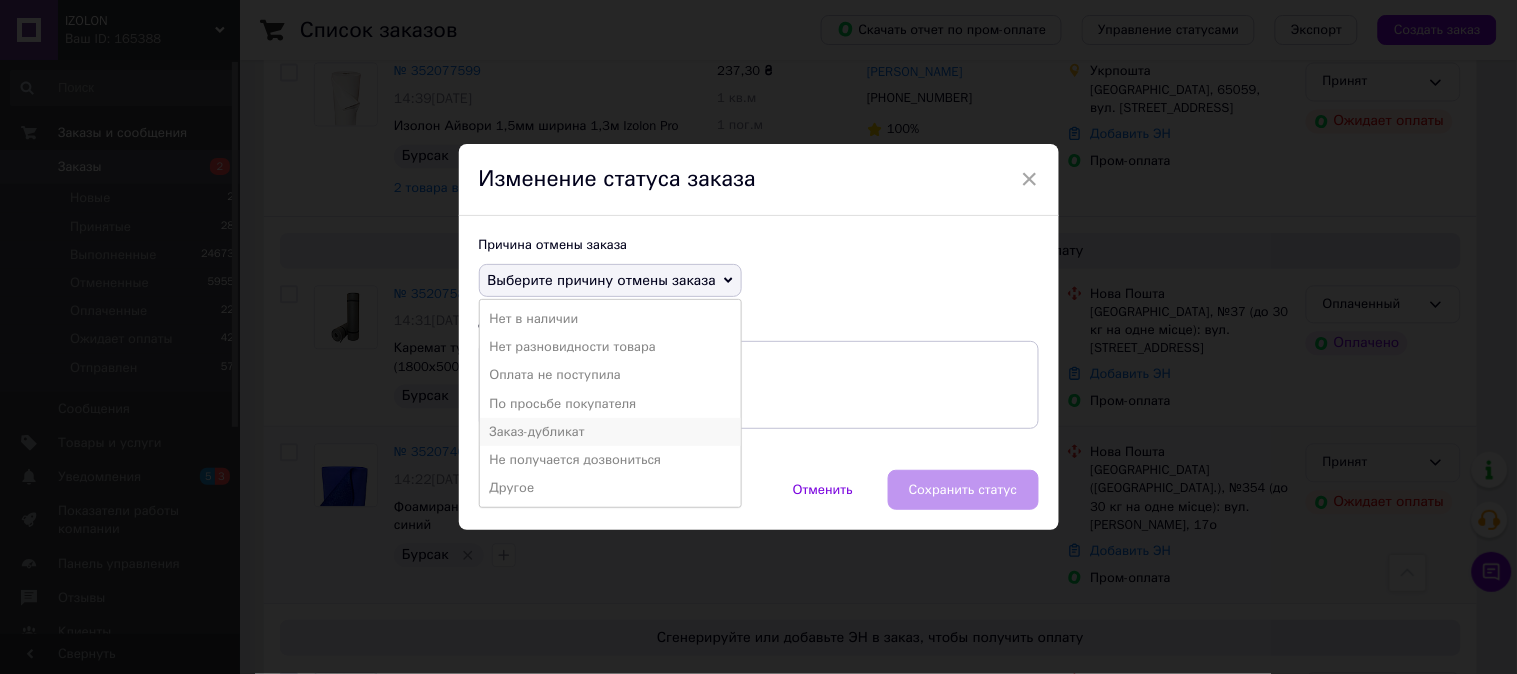 click on "Заказ-дубликат" at bounding box center (610, 432) 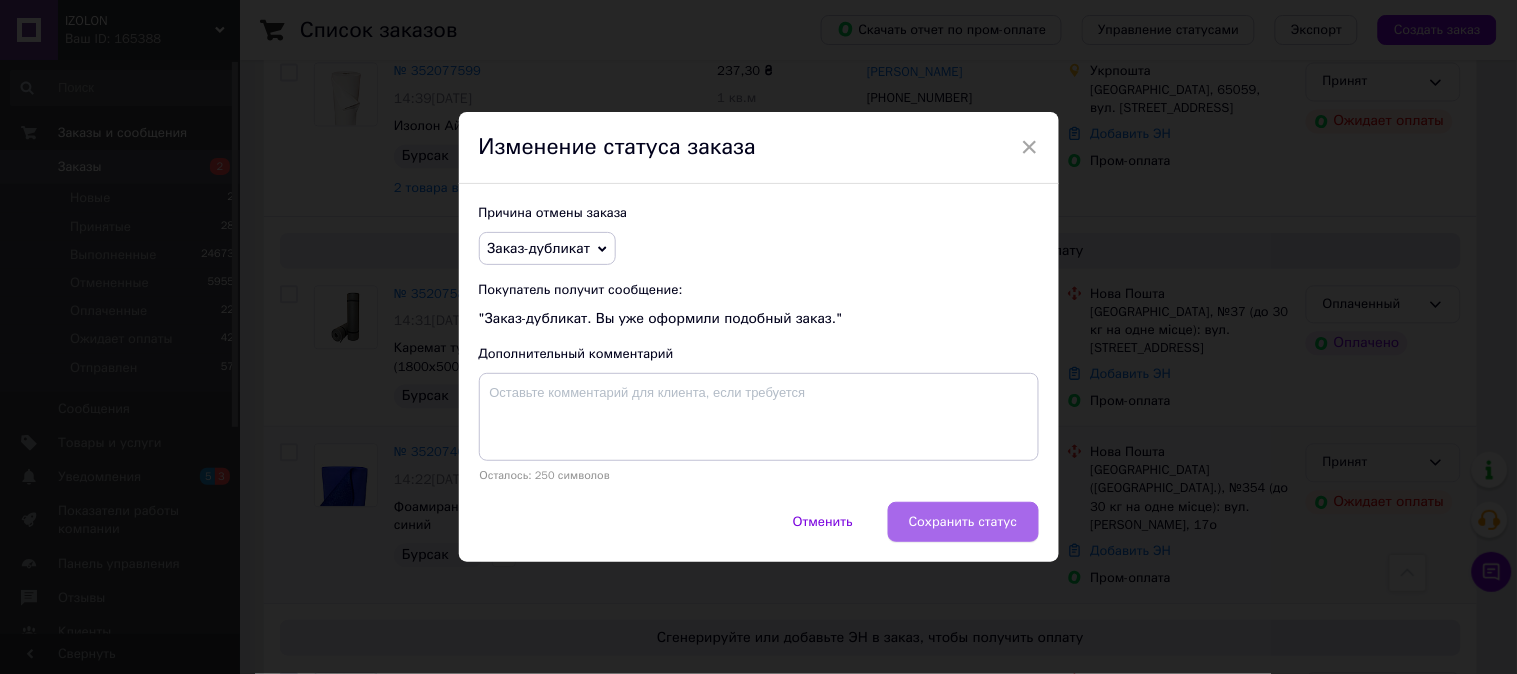 click on "Сохранить статус" at bounding box center (963, 522) 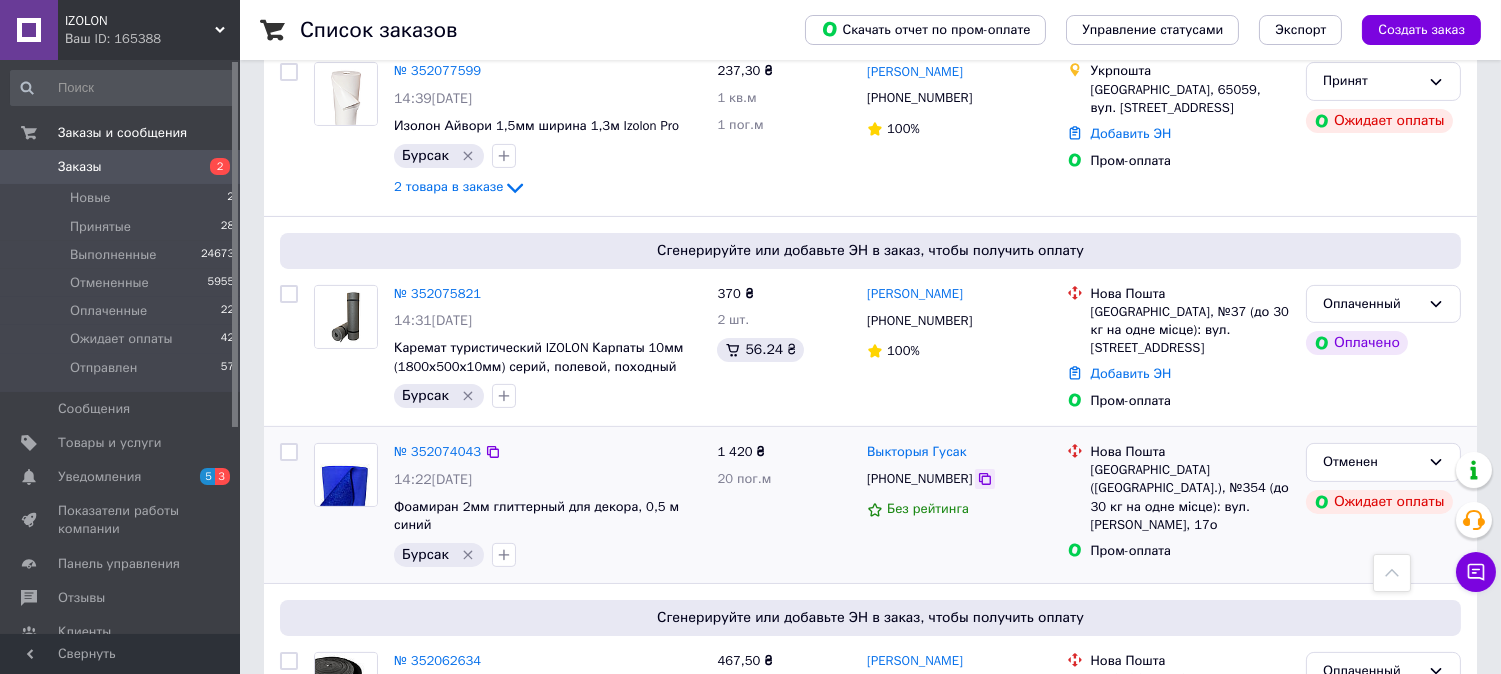 click 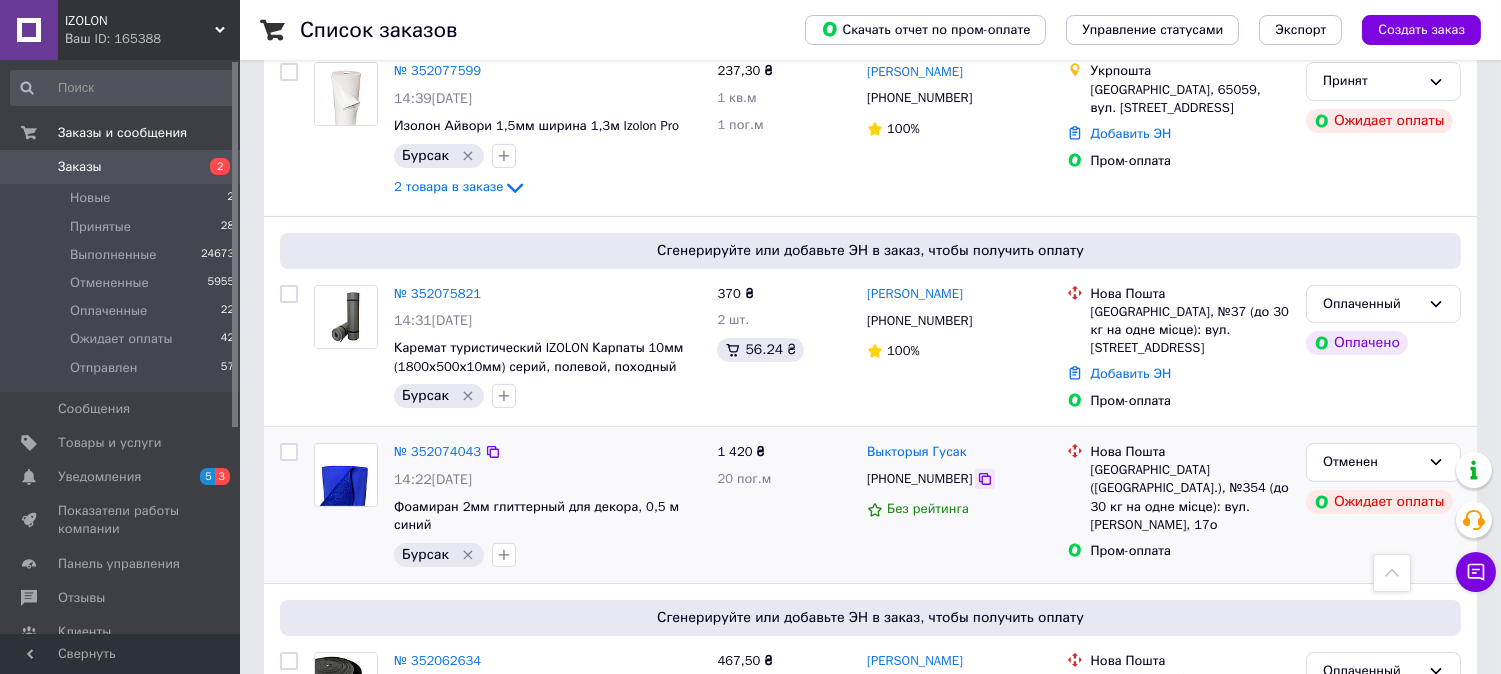 click 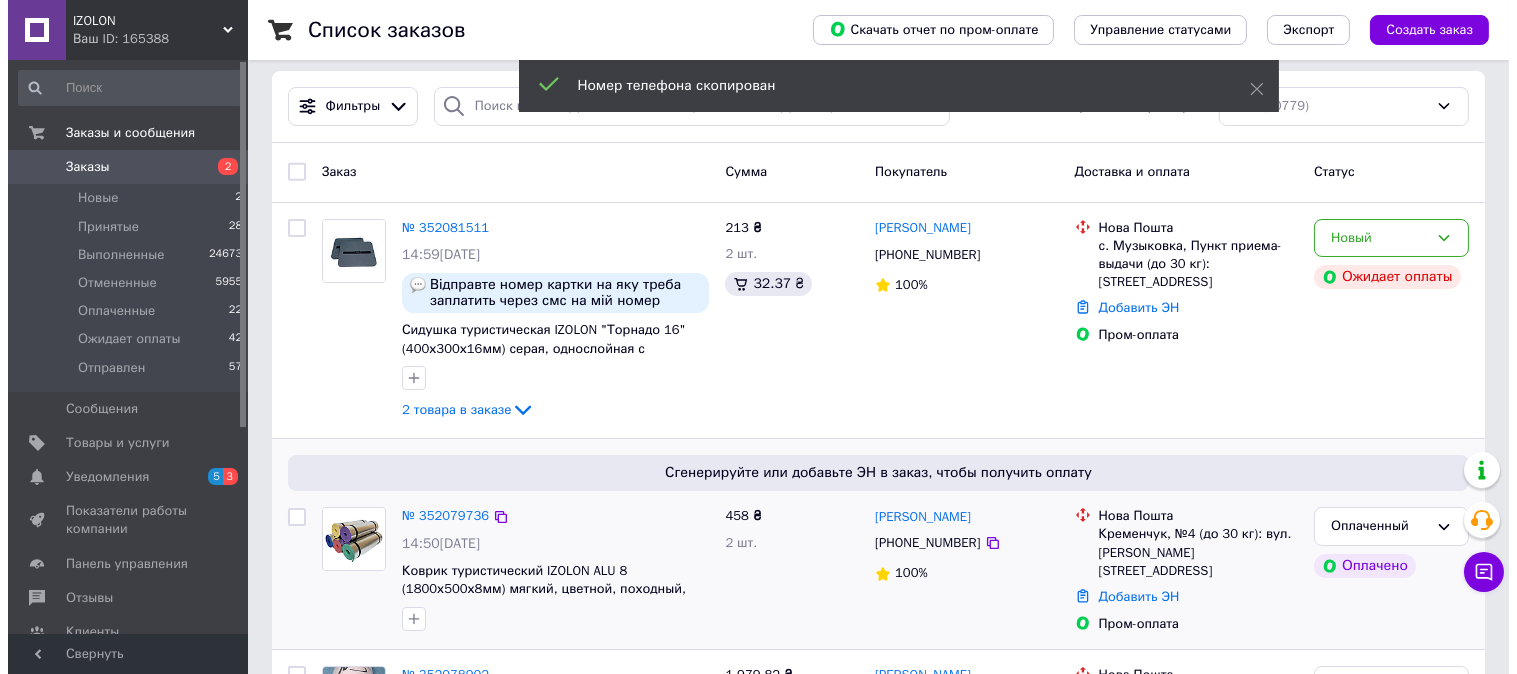 scroll, scrollTop: 0, scrollLeft: 0, axis: both 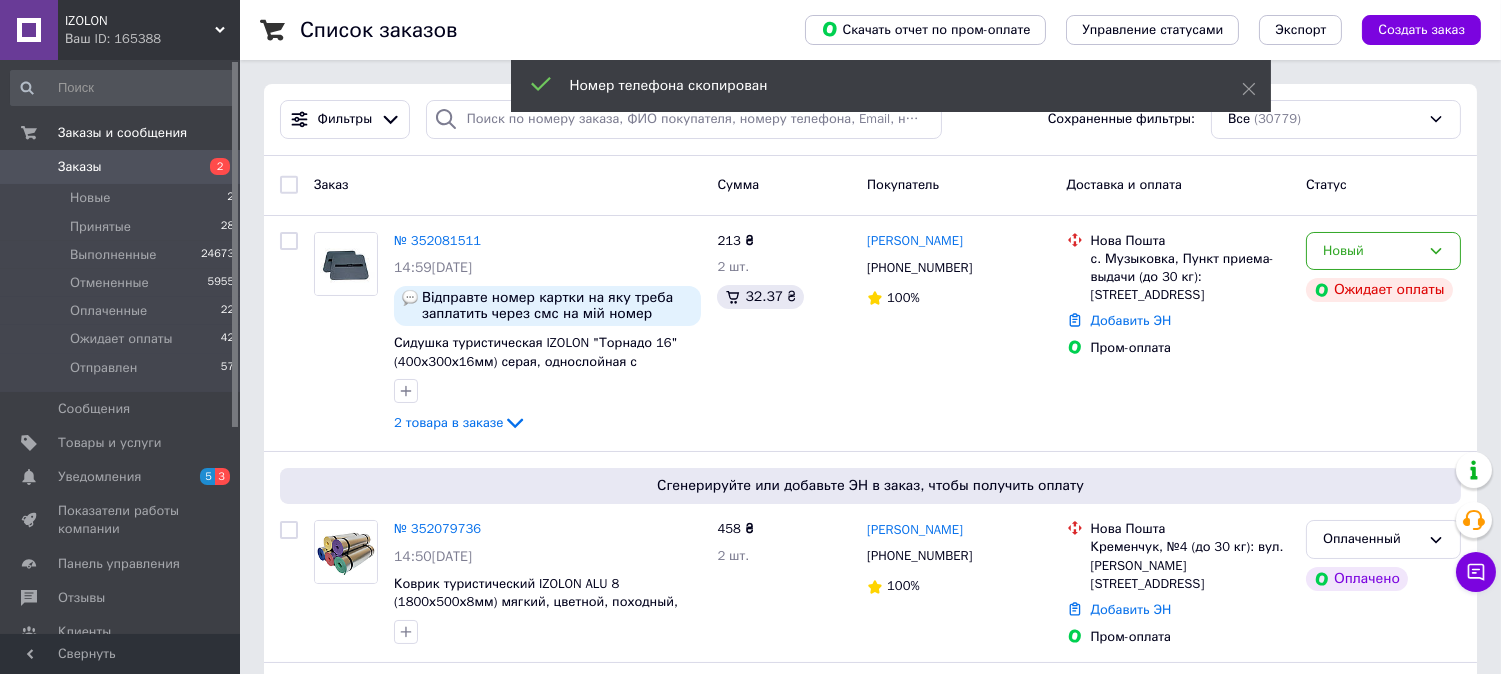 click on "Номер телефона скопирован" at bounding box center (891, 88) 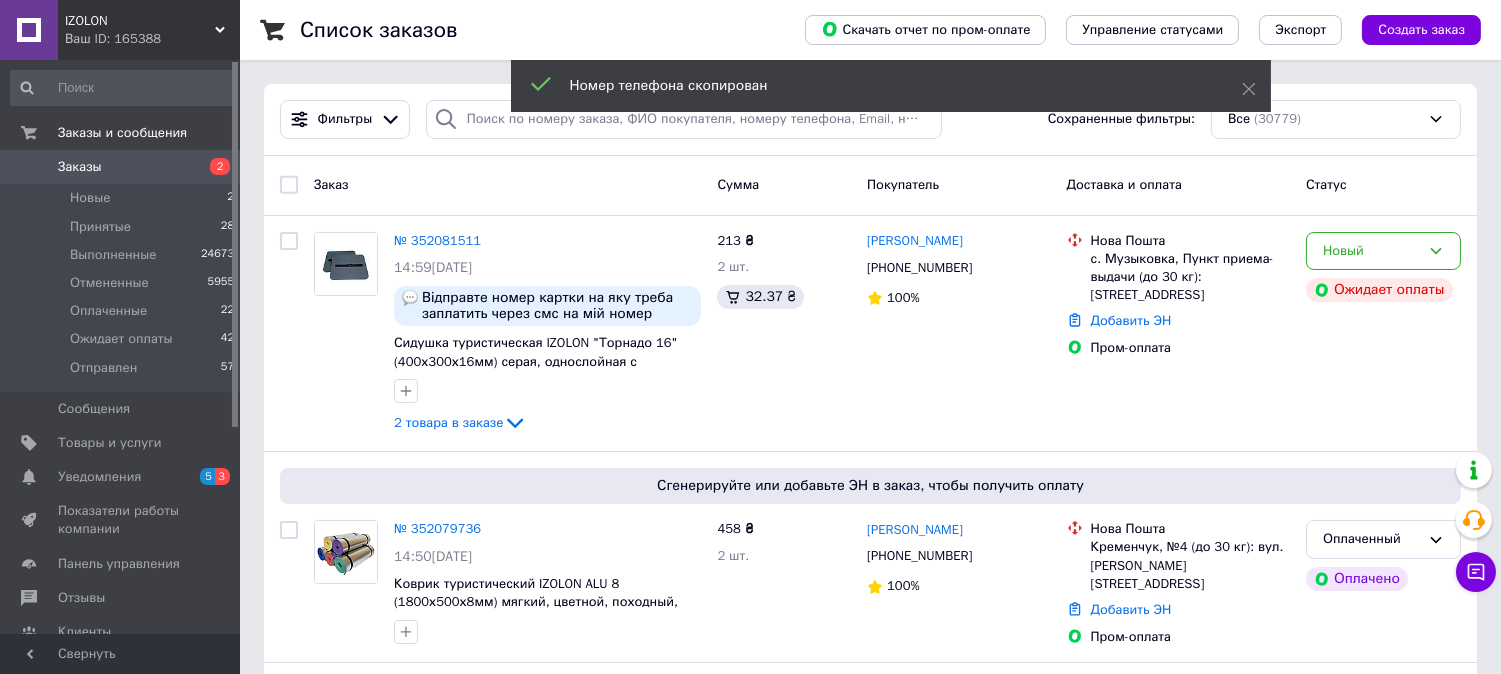 drag, startPoint x: 784, startPoint y: 114, endPoint x: 574, endPoint y: 116, distance: 210.00952 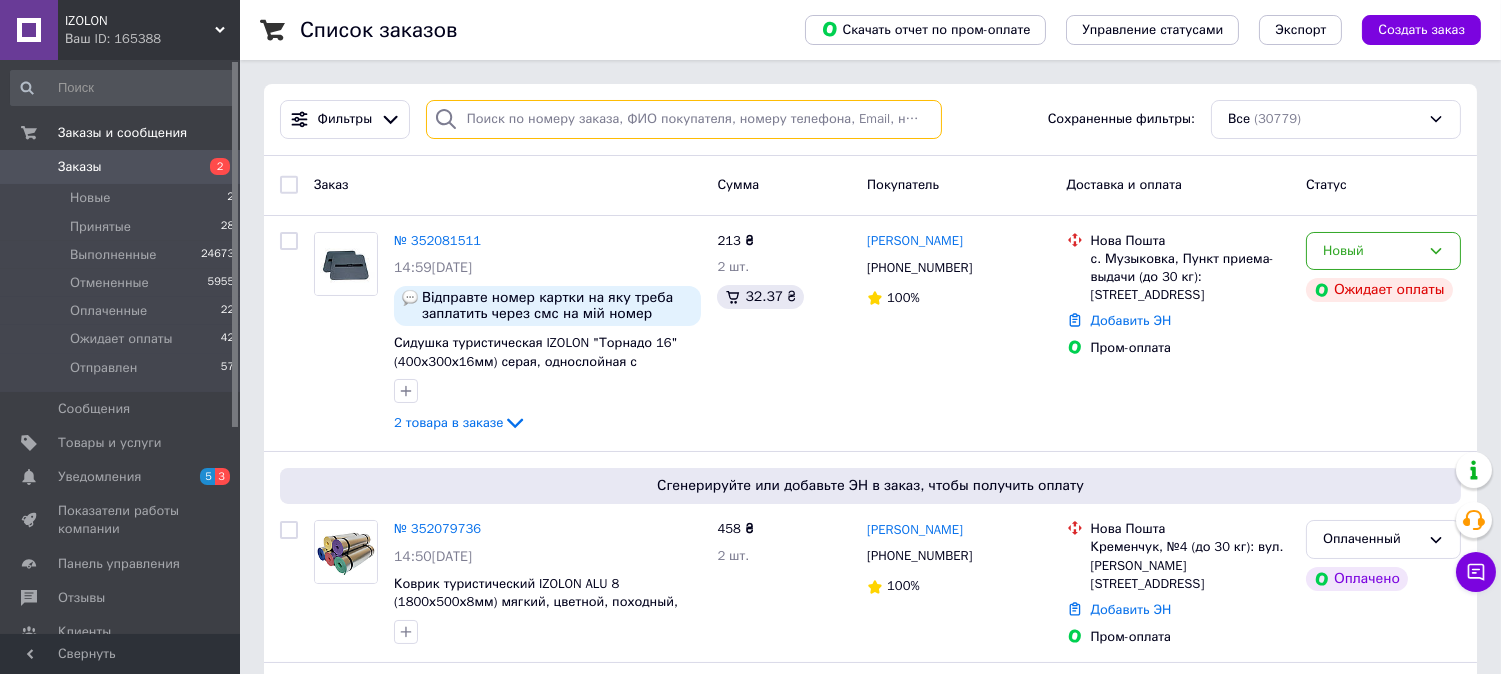 click at bounding box center (684, 119) 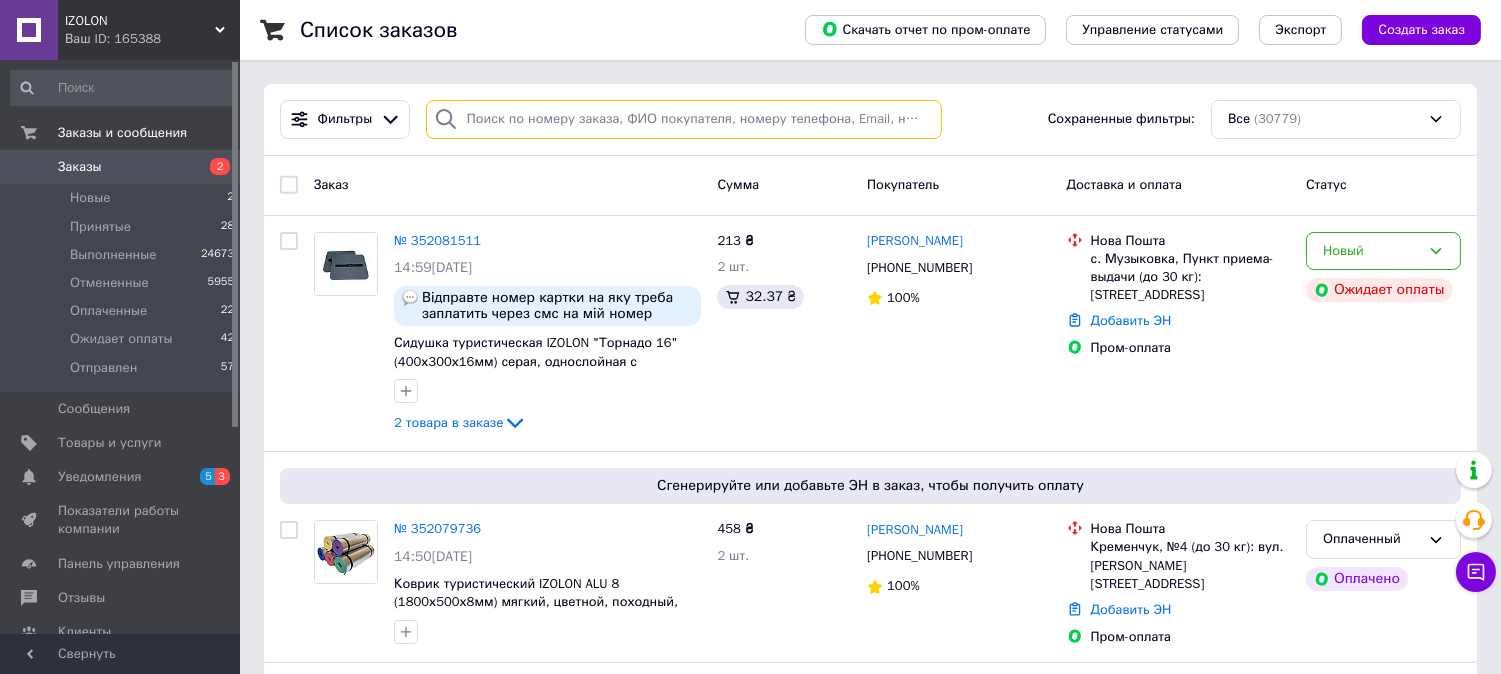 paste on "[PHONE_NUMBER]" 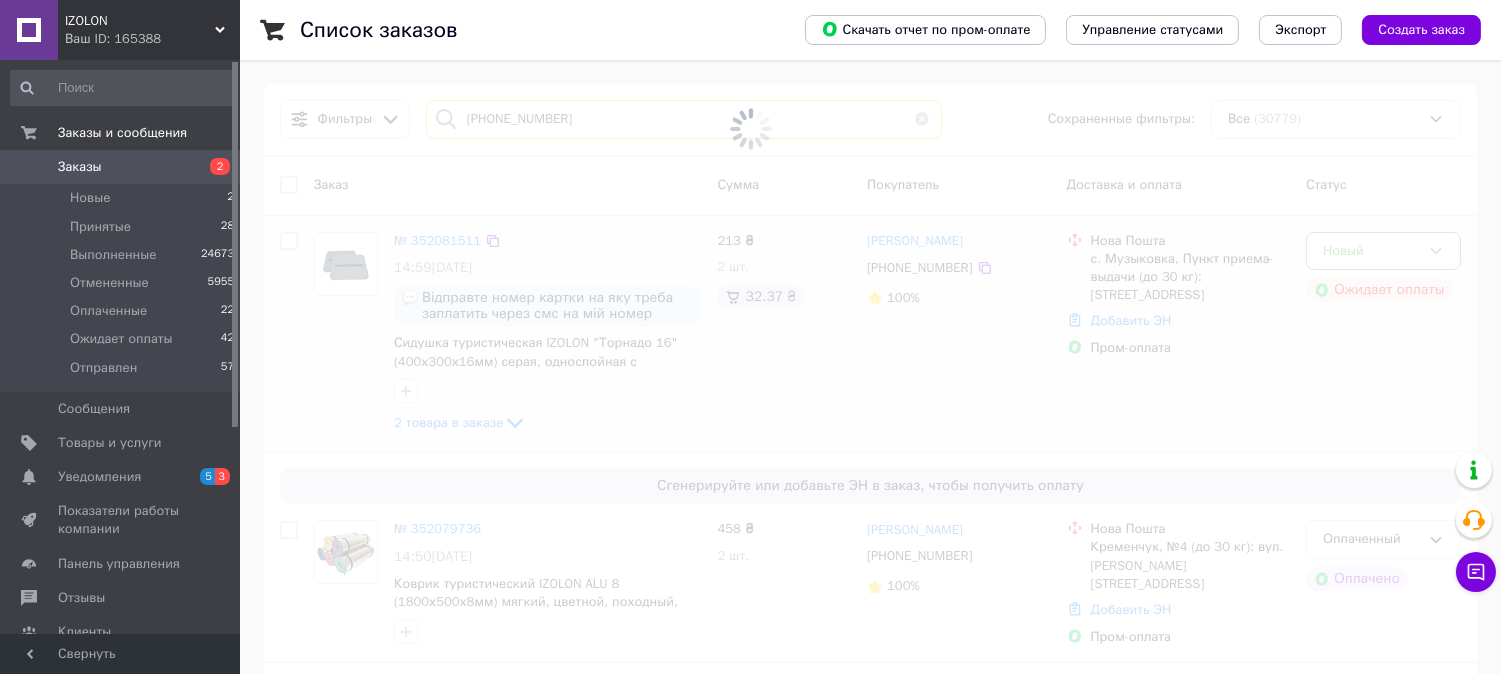 type on "[PHONE_NUMBER]" 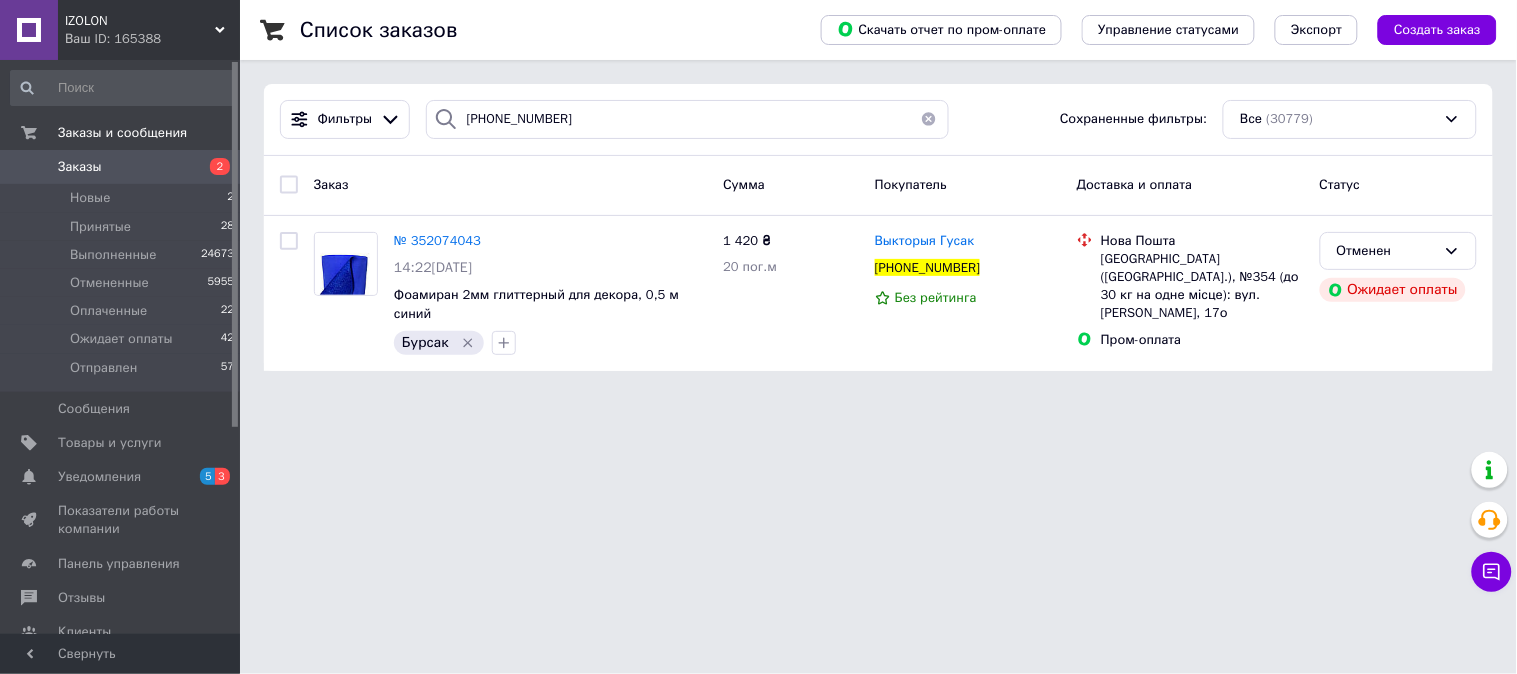 click at bounding box center [929, 119] 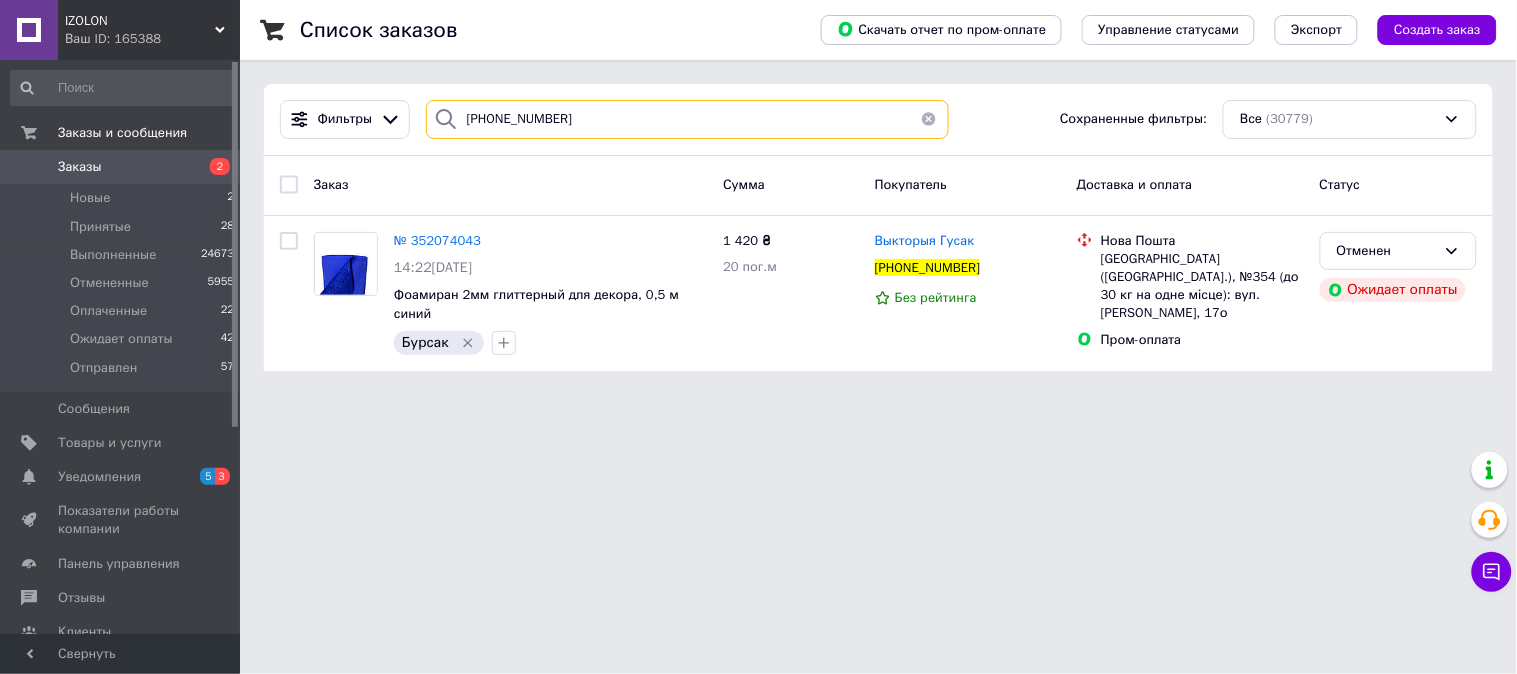 type 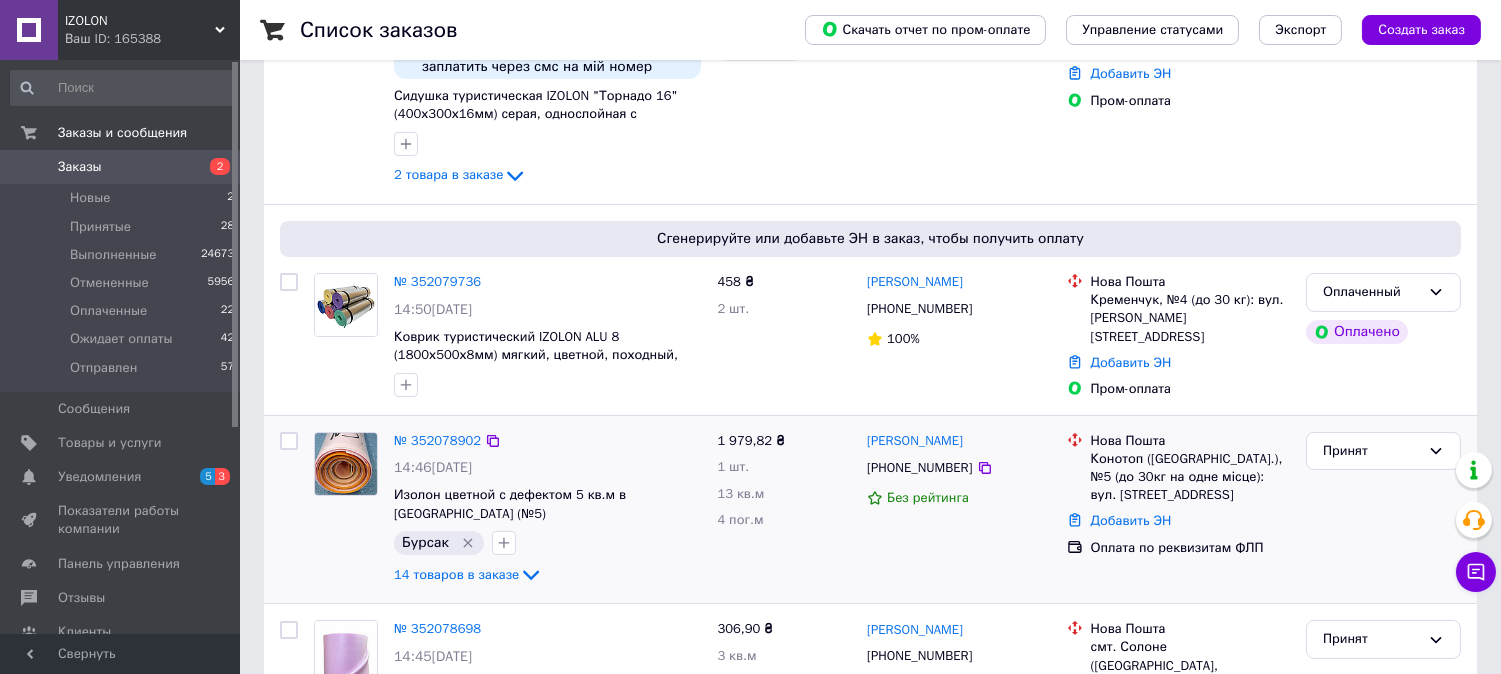 scroll, scrollTop: 444, scrollLeft: 0, axis: vertical 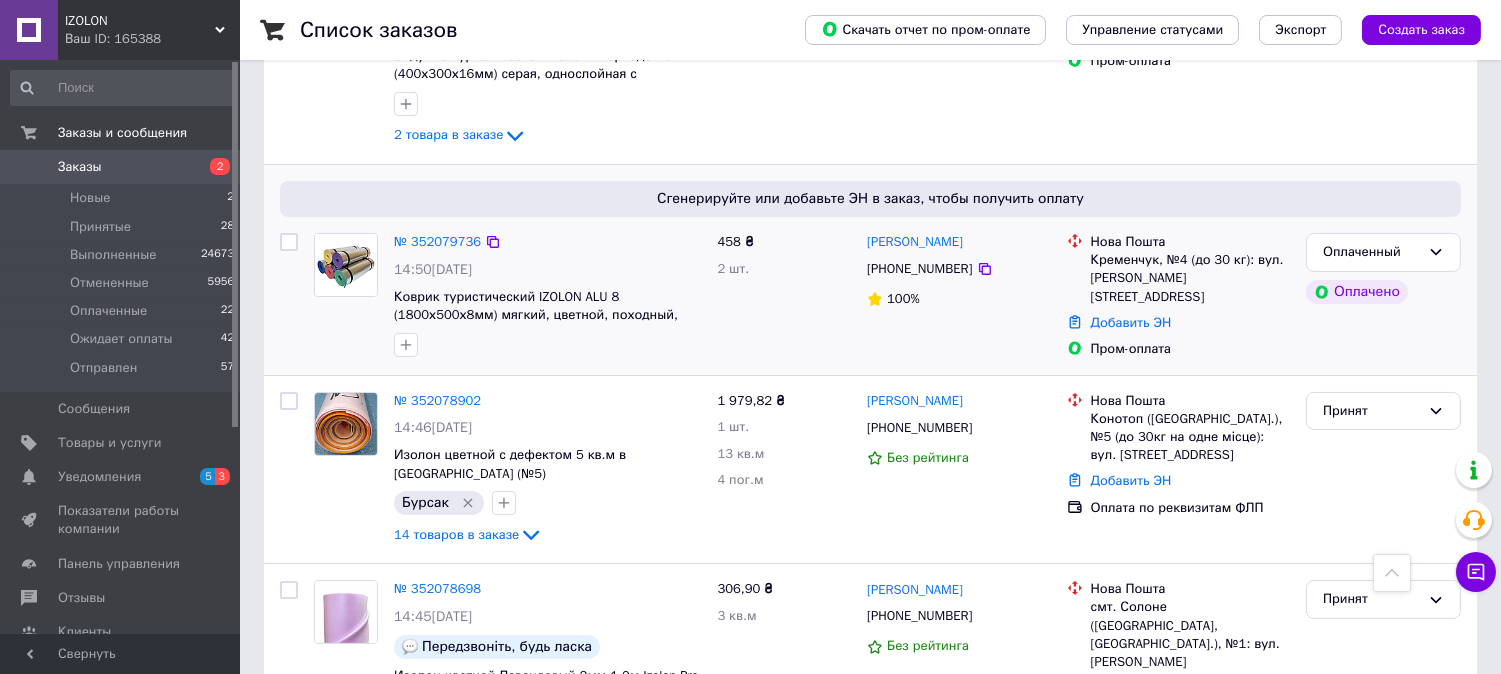 click at bounding box center (406, 345) 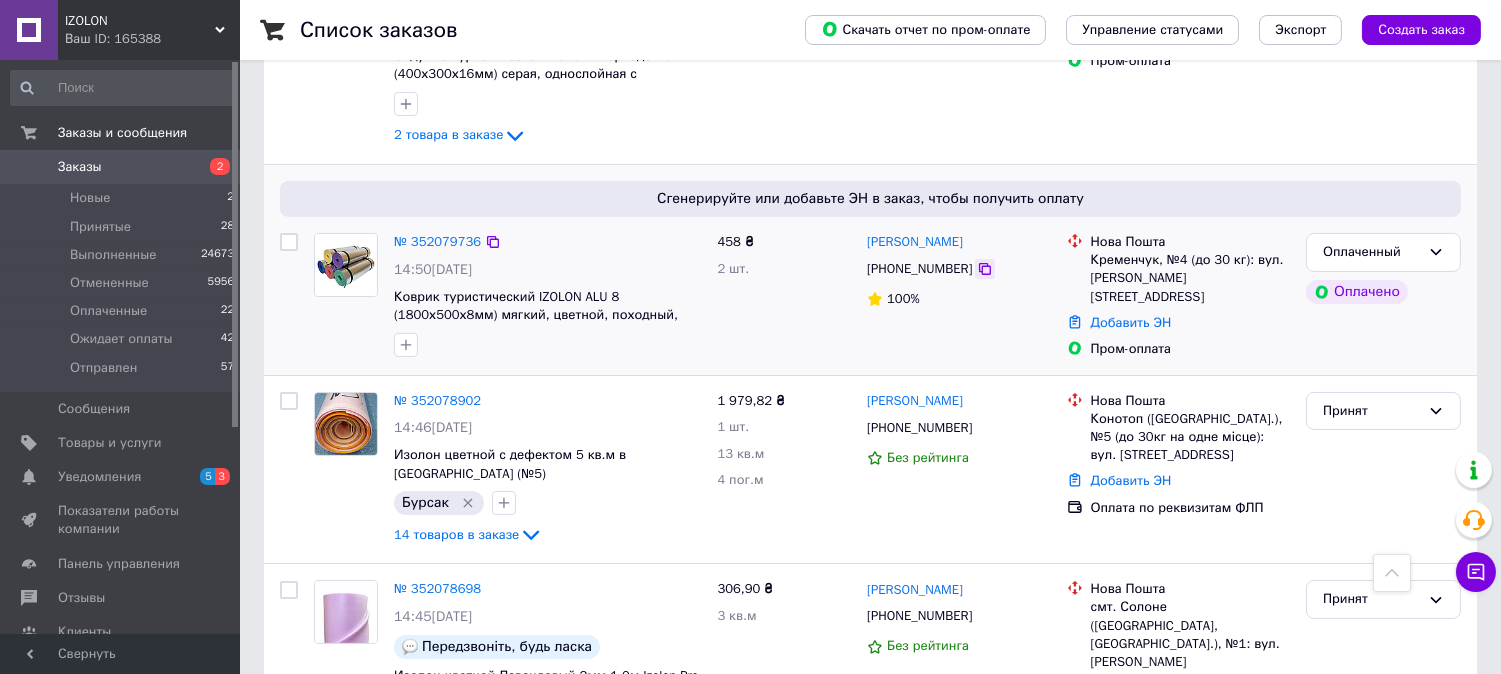 click 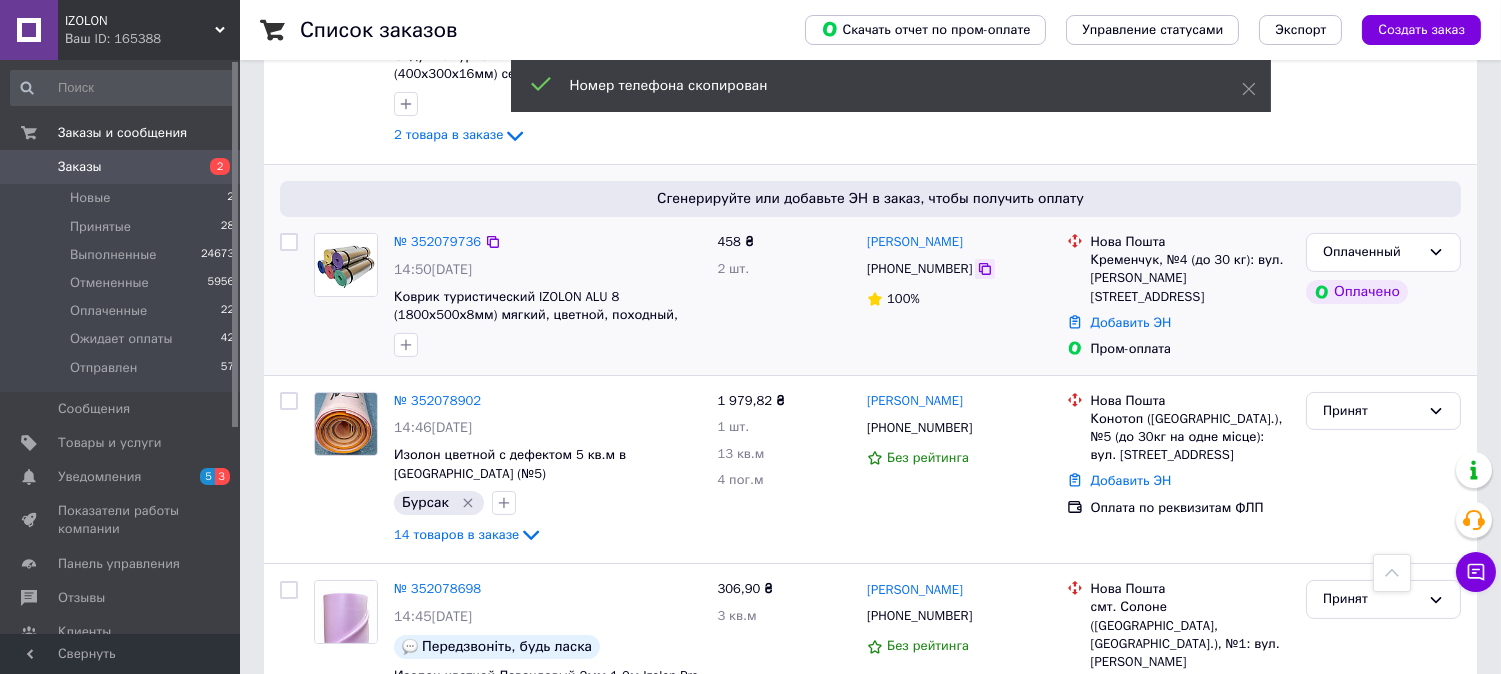 click 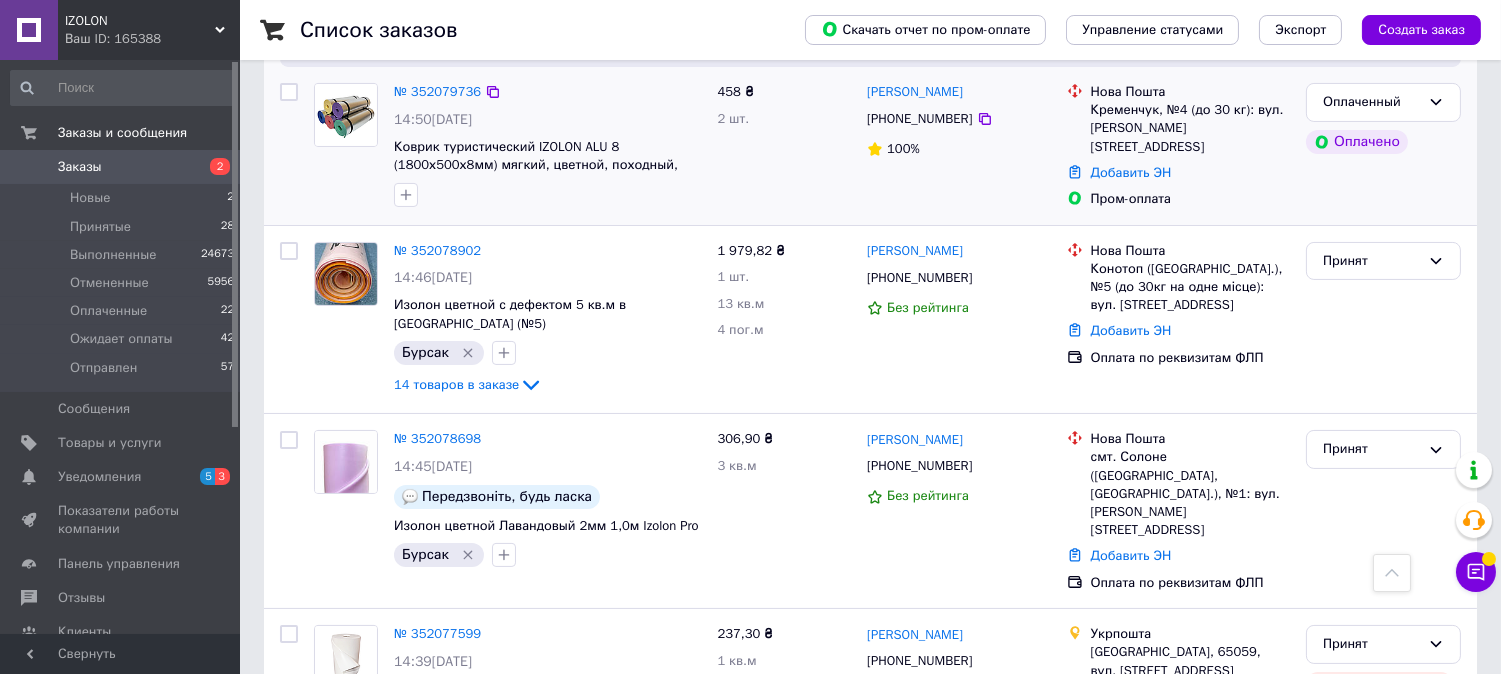 scroll, scrollTop: 555, scrollLeft: 0, axis: vertical 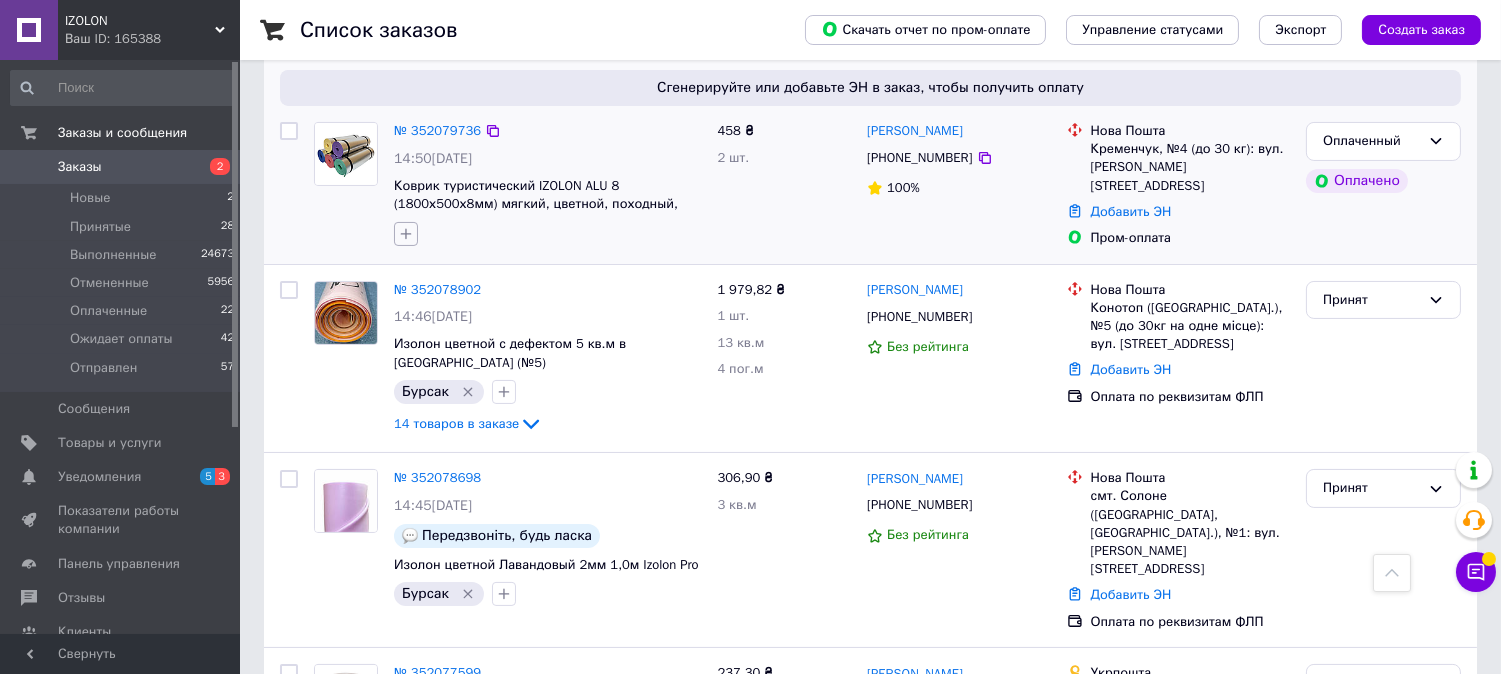 click 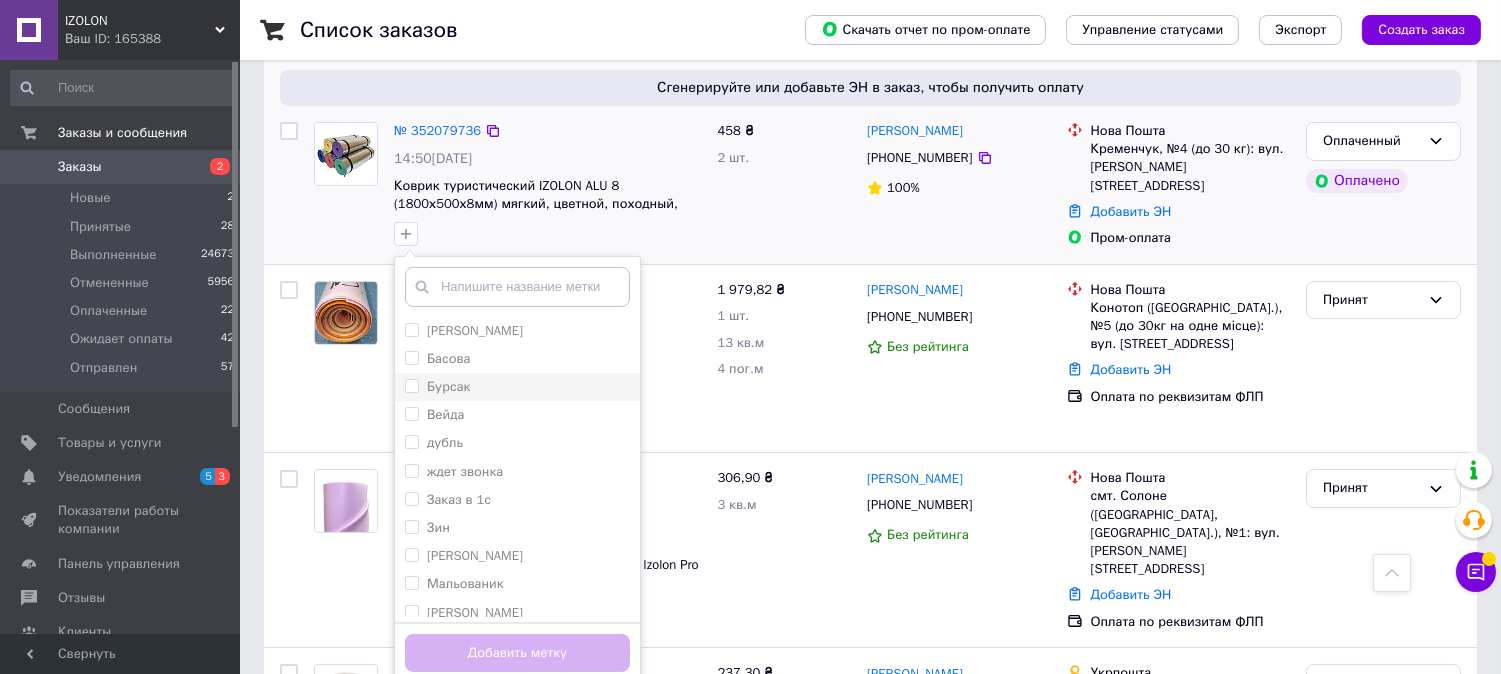 click on "Бурсак" at bounding box center [411, 385] 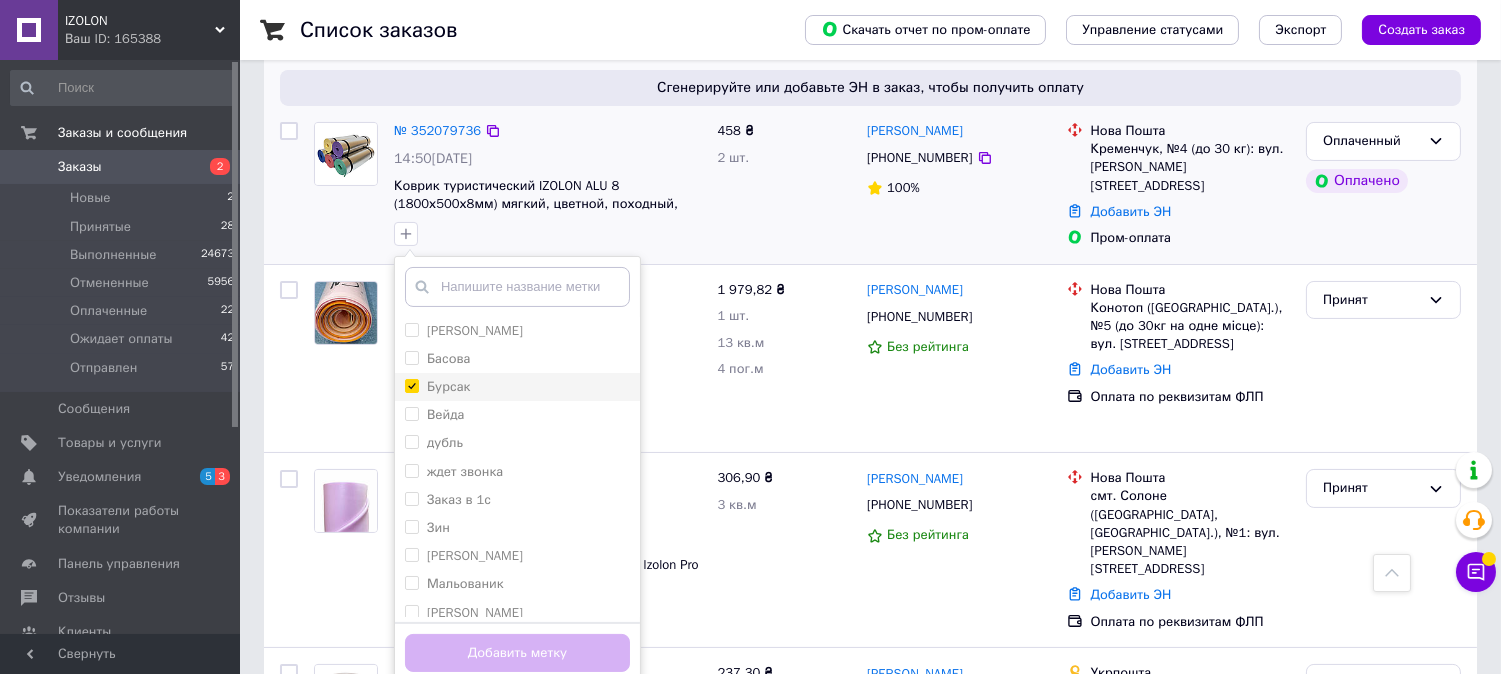 checkbox on "true" 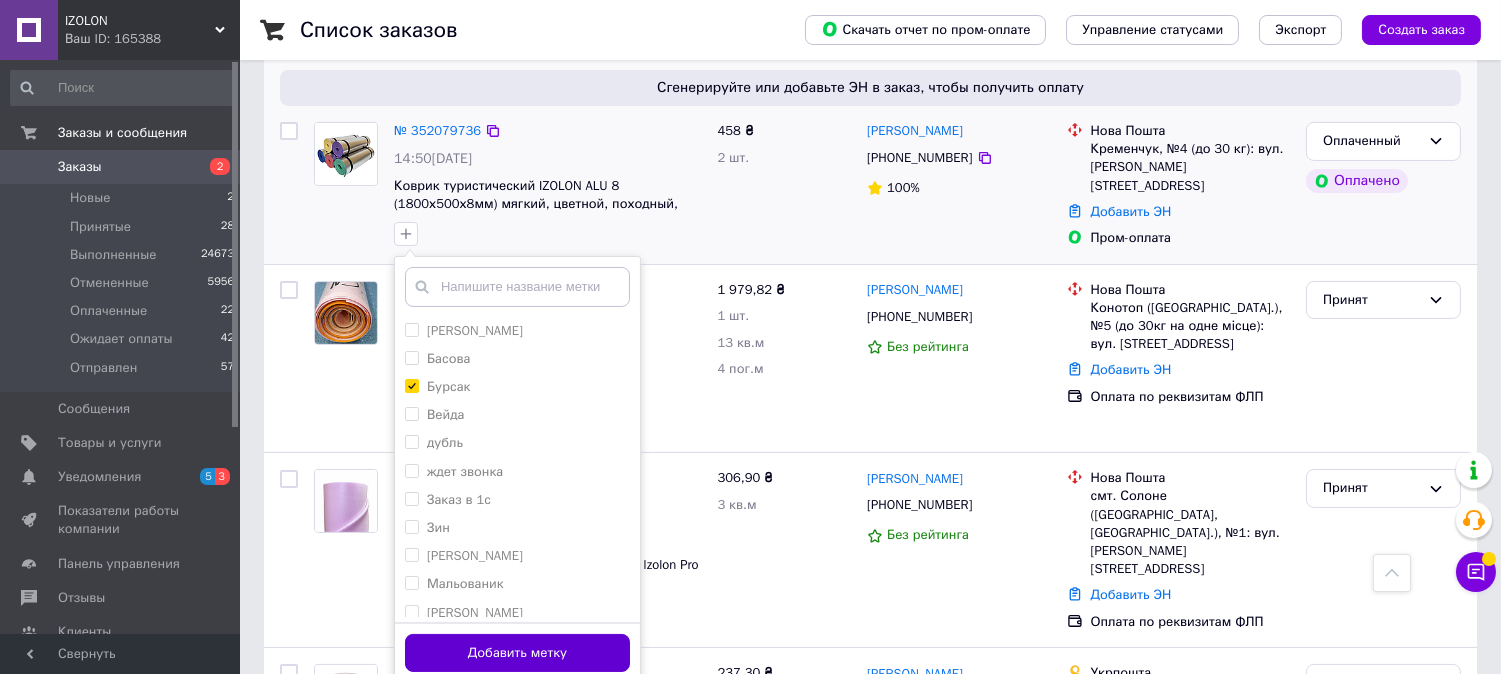 click on "Добавить метку" at bounding box center [517, 653] 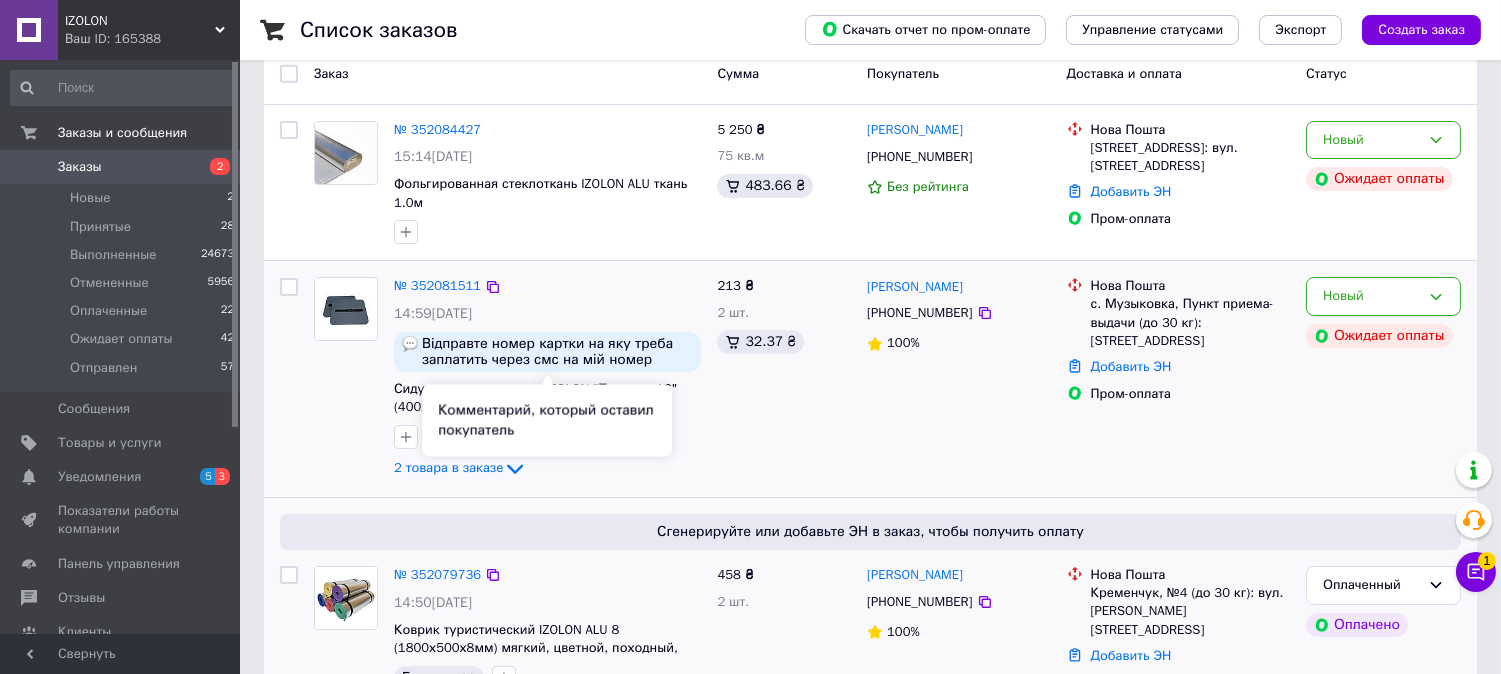 scroll, scrollTop: 0, scrollLeft: 0, axis: both 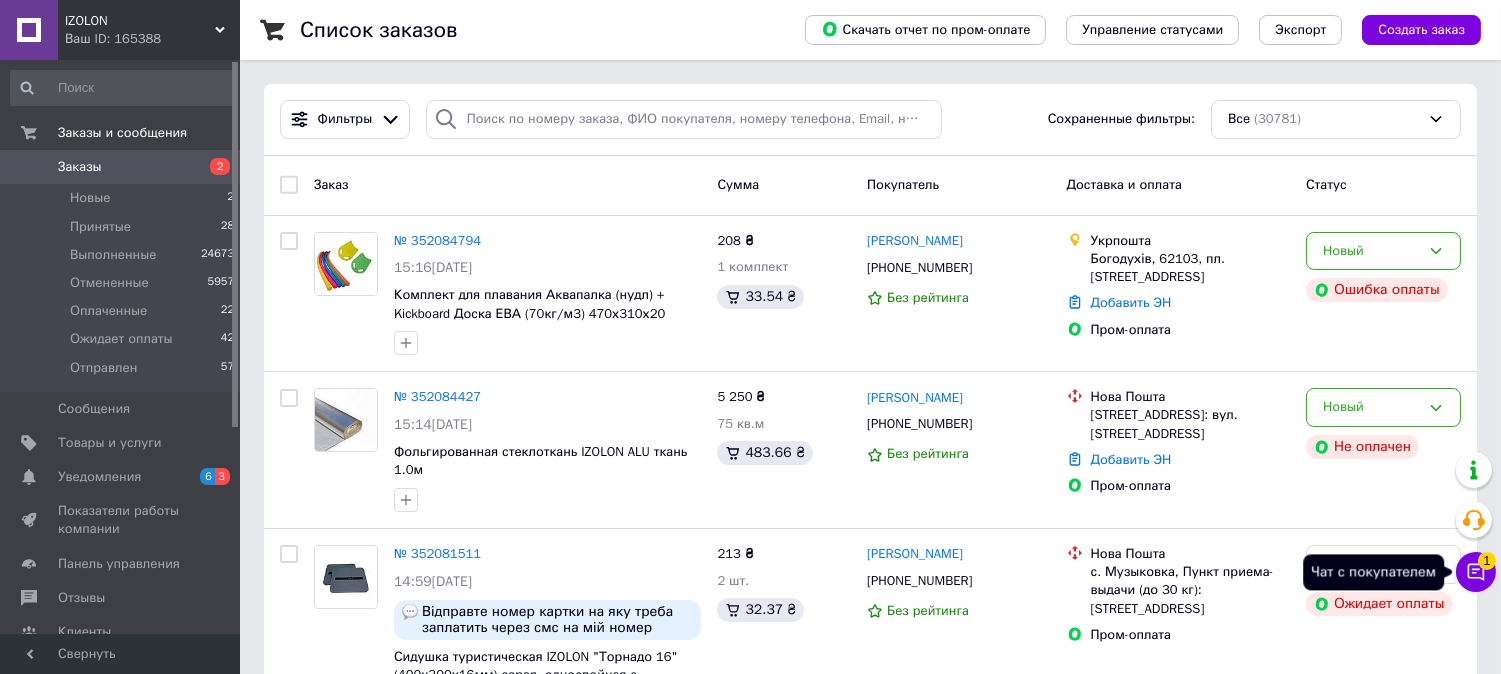 click 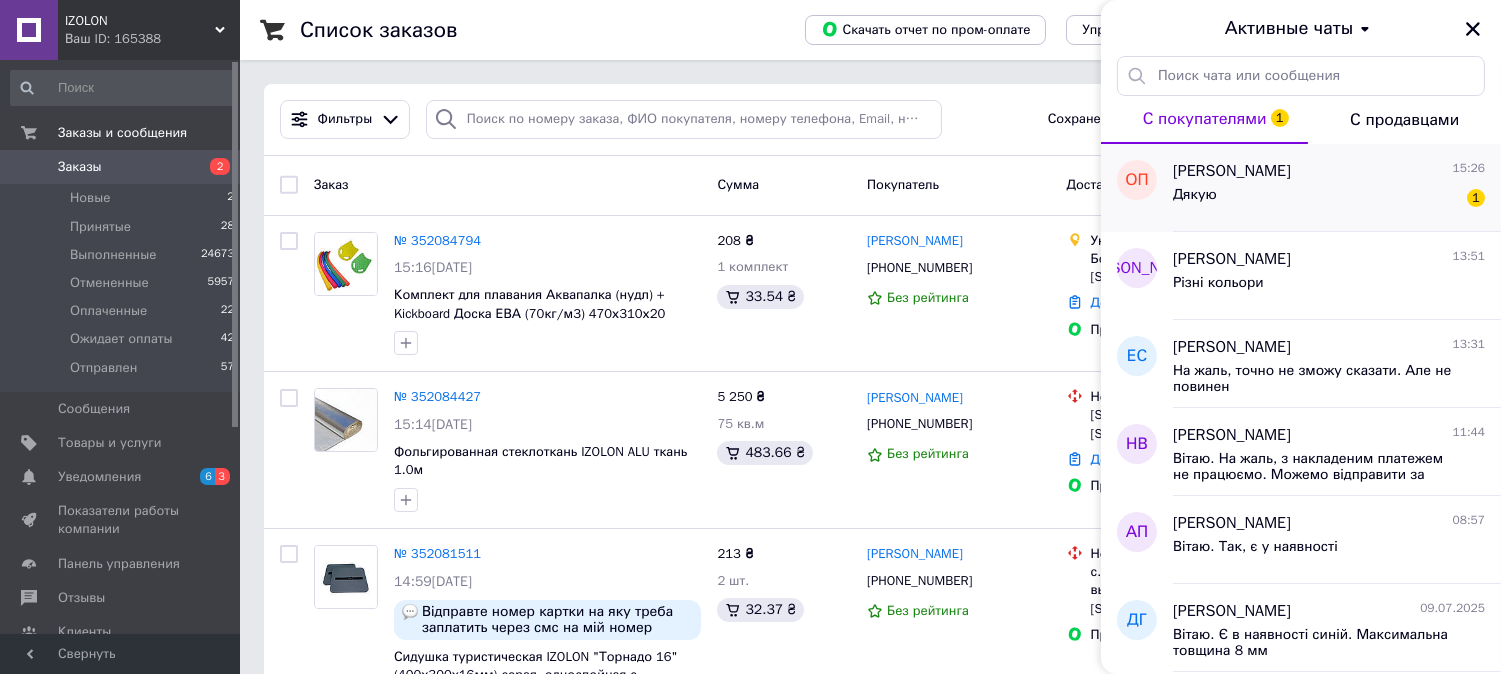 click on "Дякую 1" at bounding box center [1329, 199] 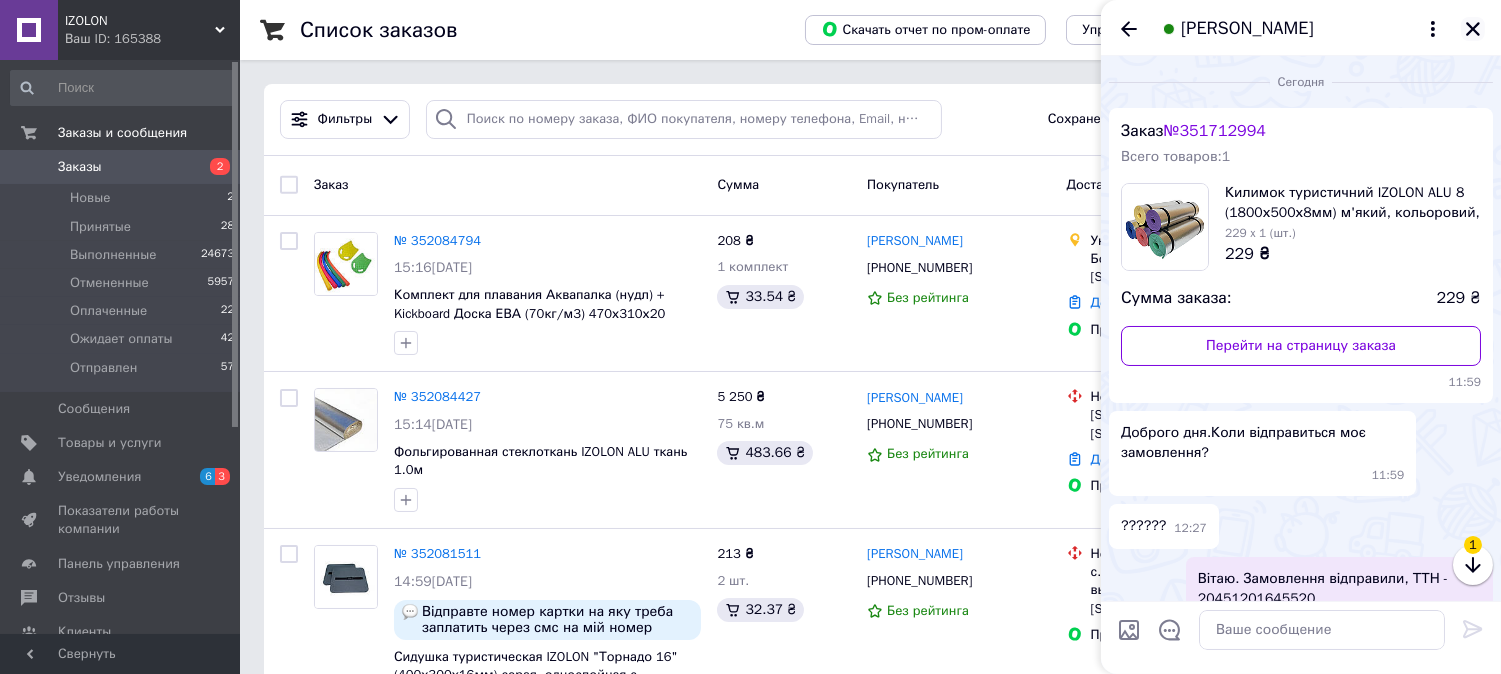 scroll, scrollTop: 1344, scrollLeft: 0, axis: vertical 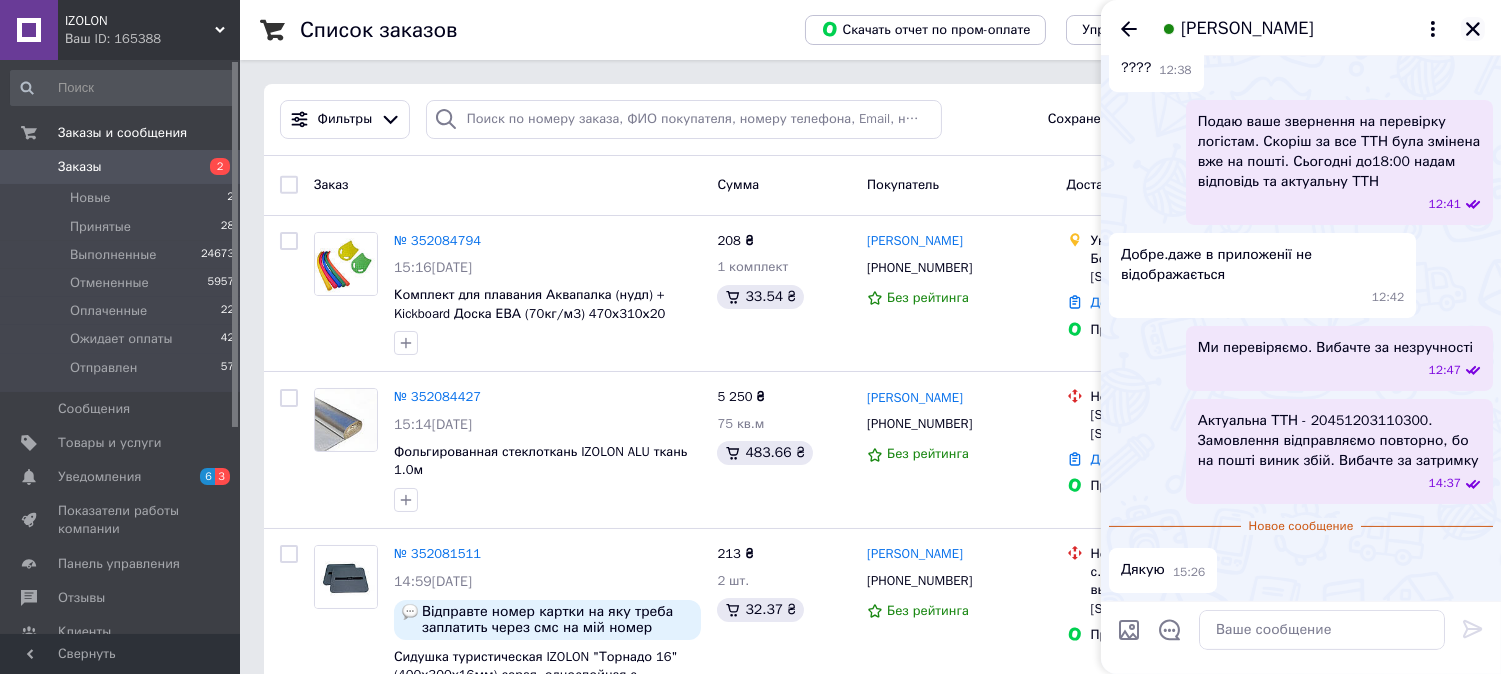 click 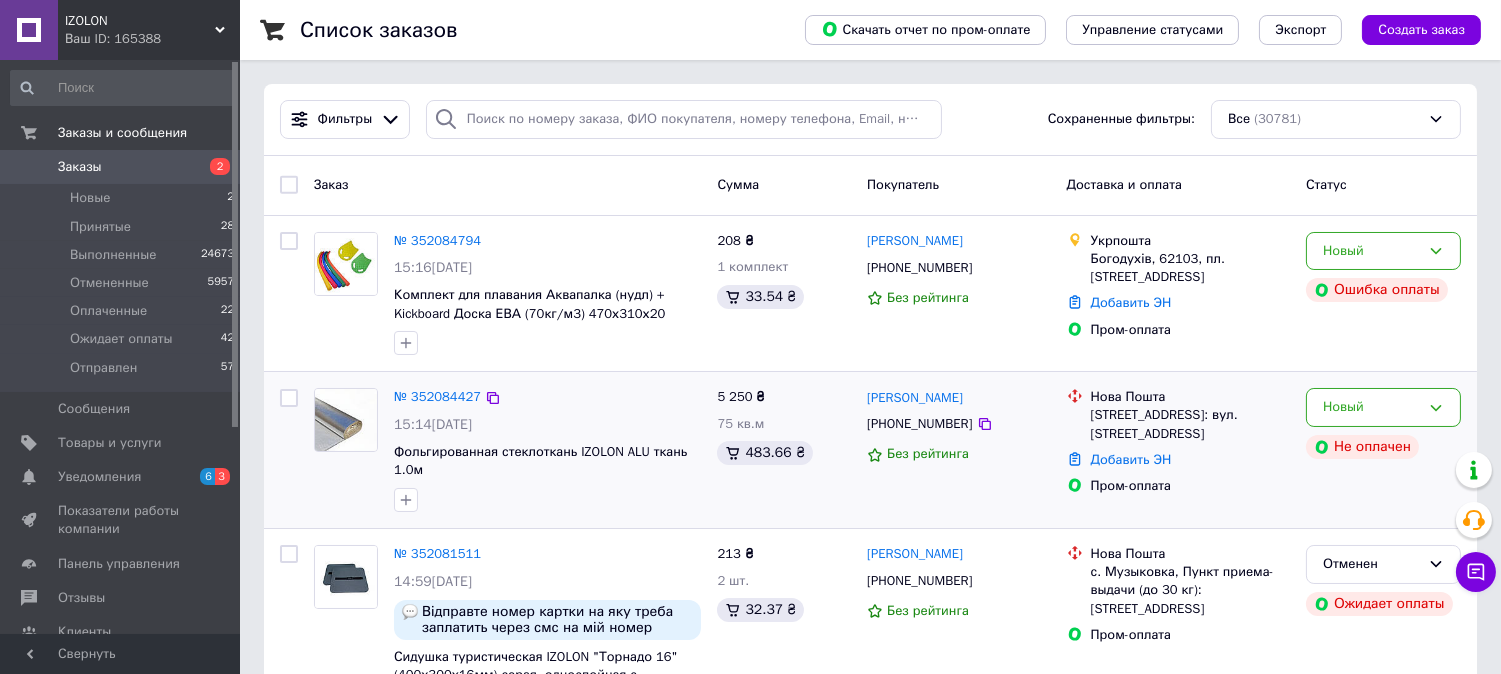 scroll, scrollTop: 111, scrollLeft: 0, axis: vertical 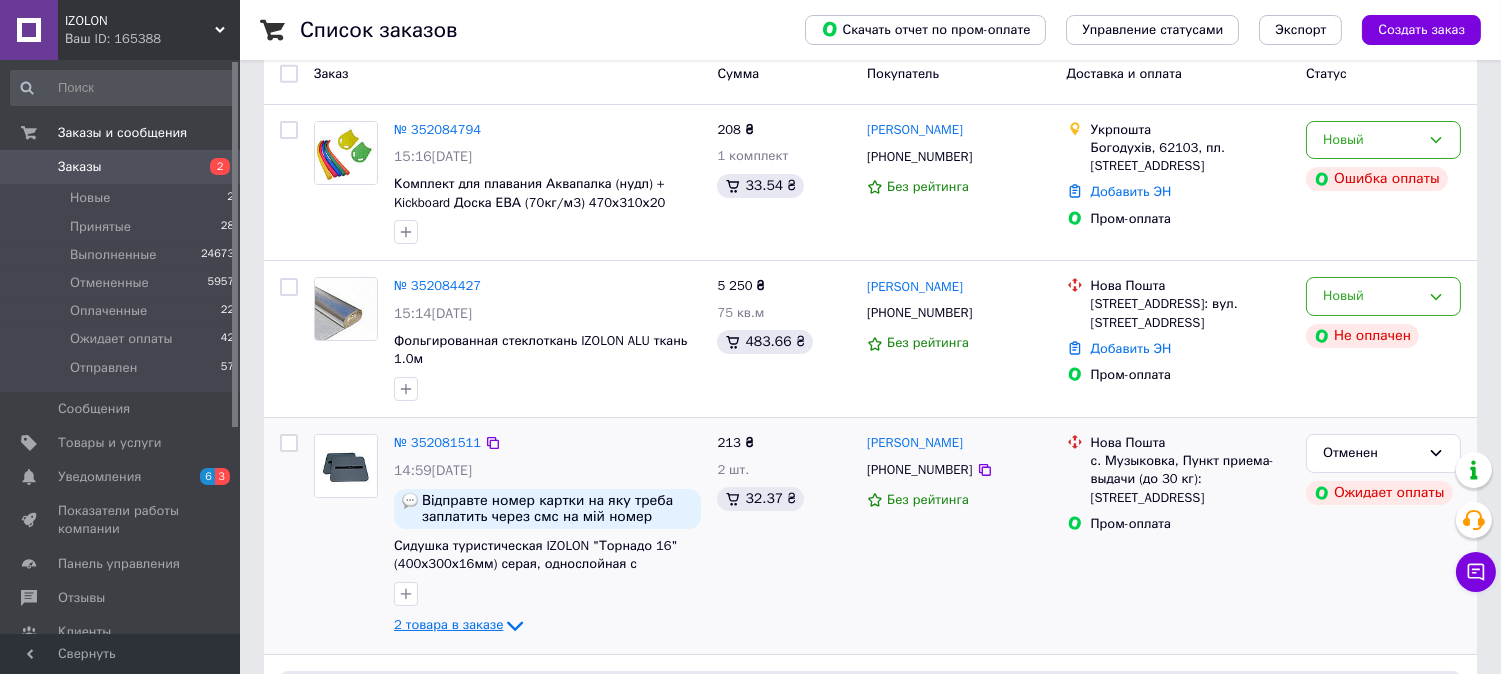 click on "2 товара в заказе" at bounding box center (448, 624) 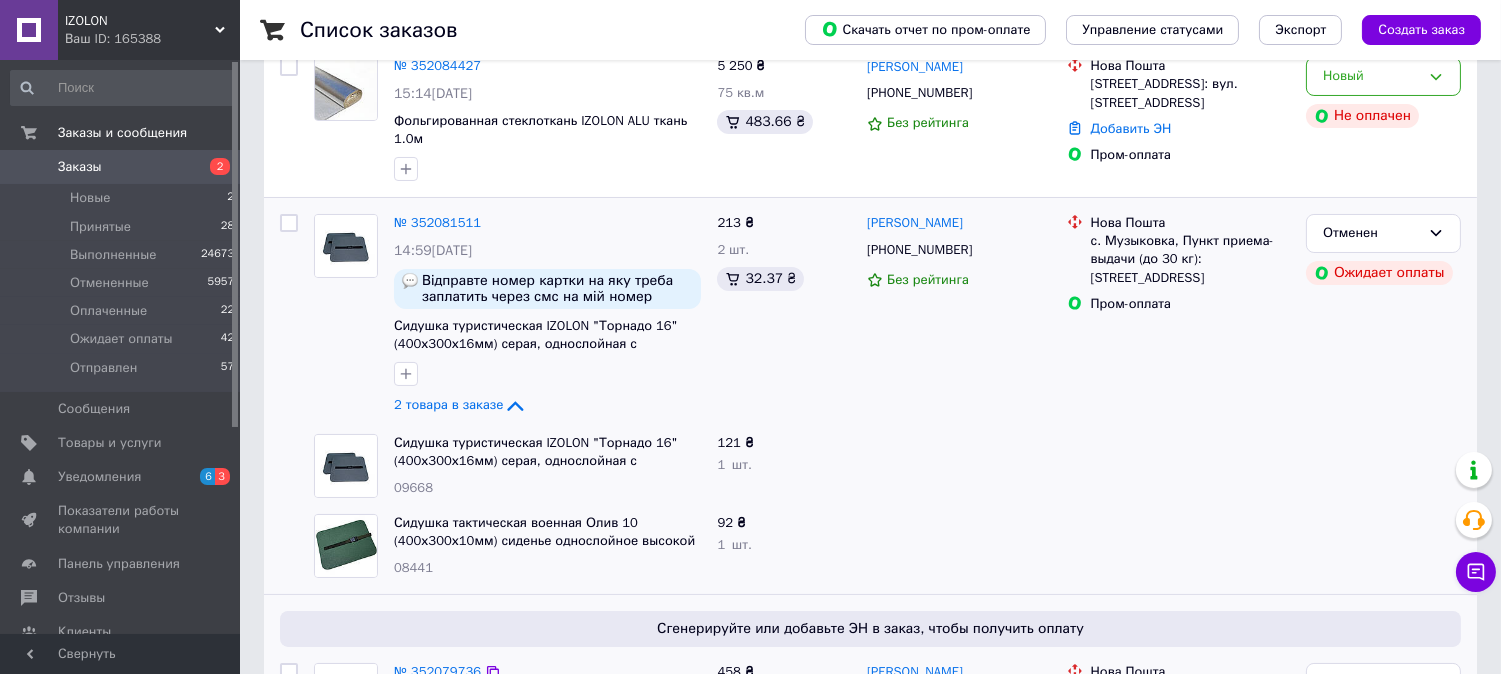 scroll, scrollTop: 333, scrollLeft: 0, axis: vertical 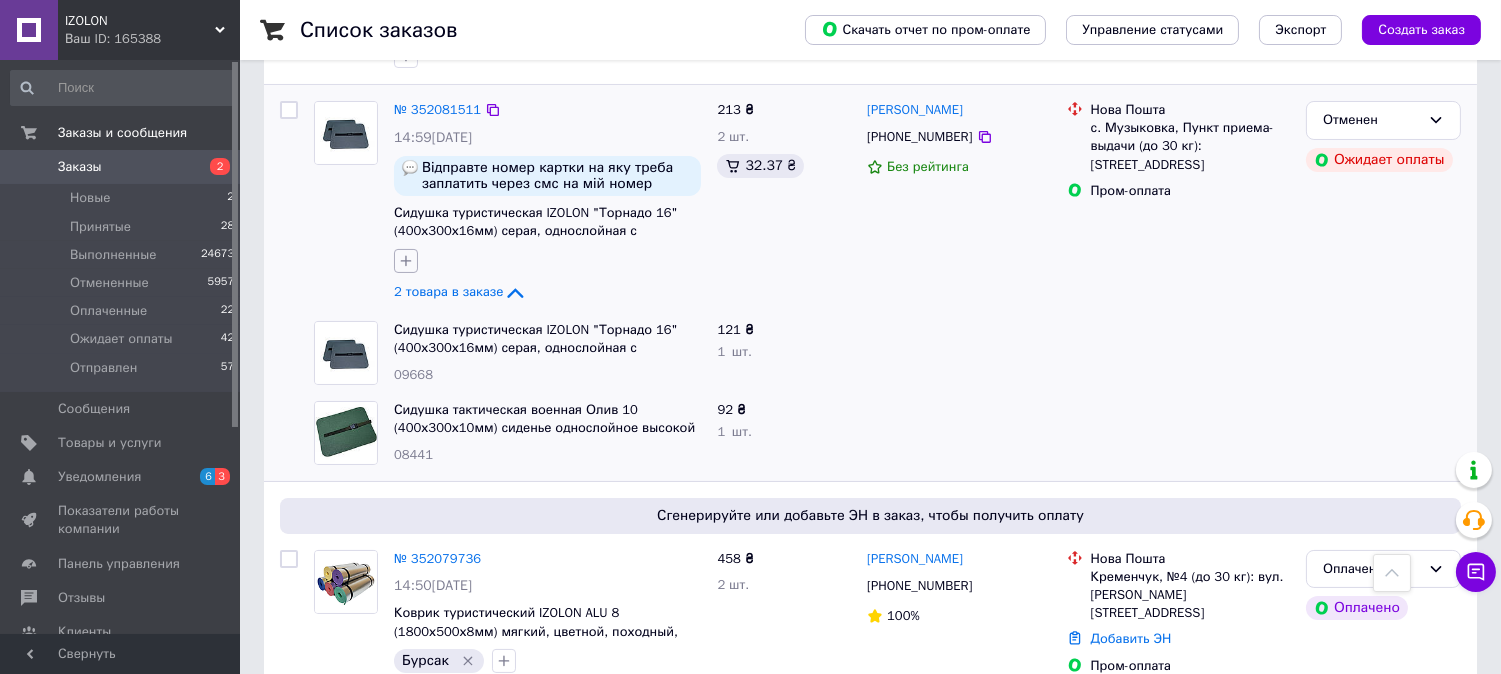 click 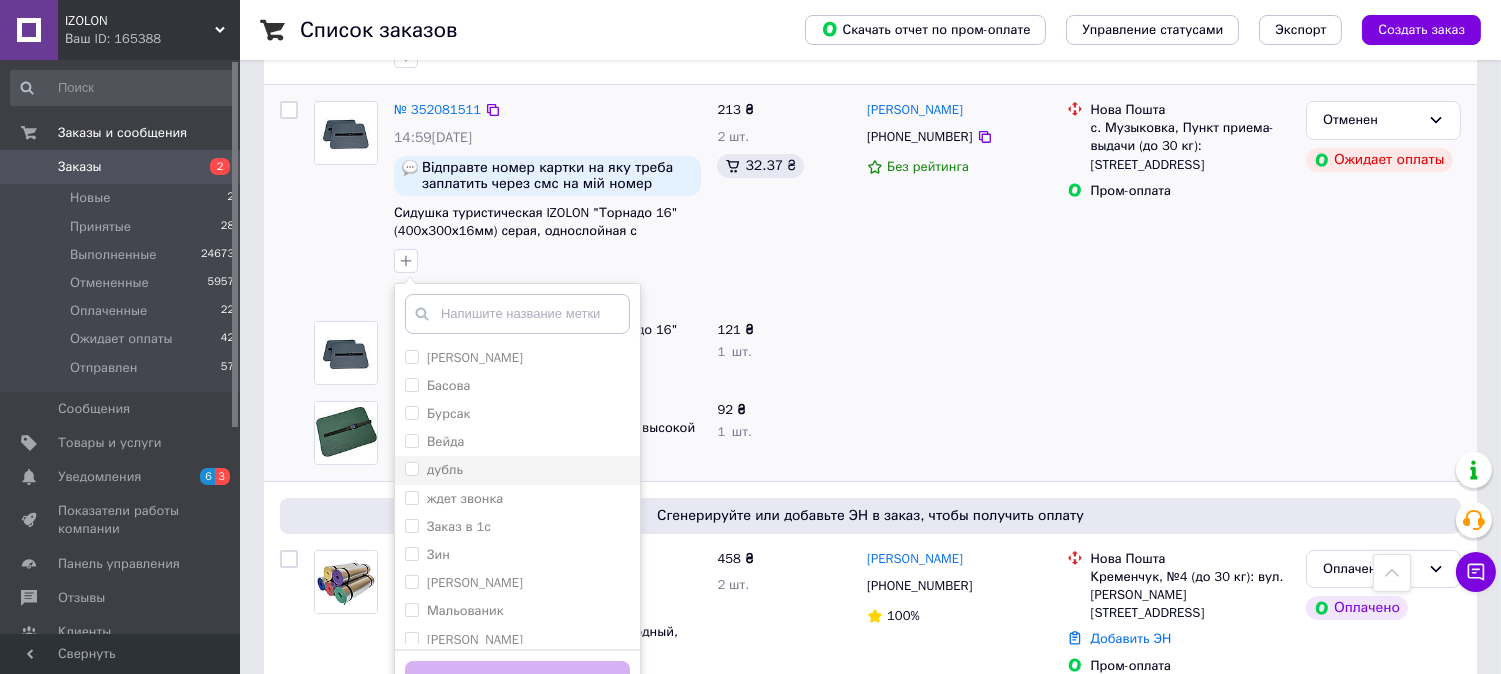 click on "дубль" at bounding box center (411, 468) 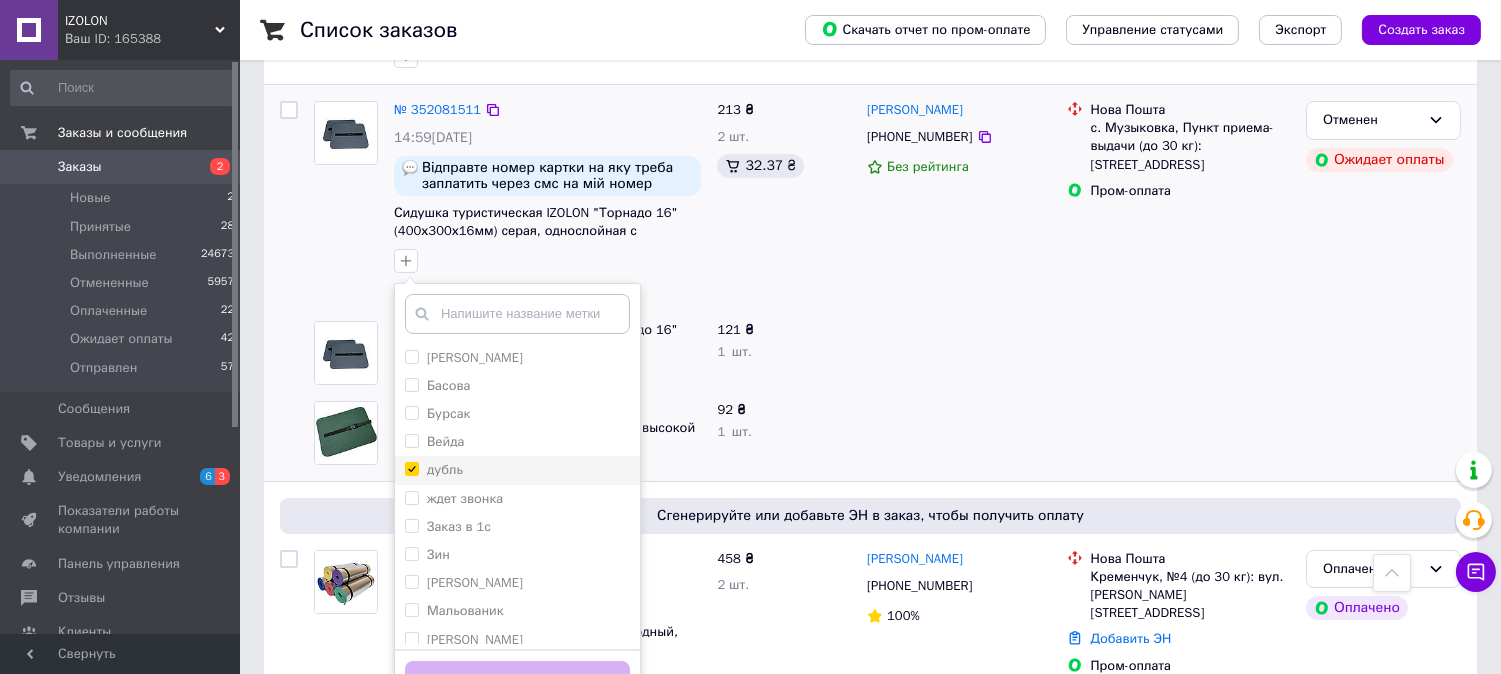 checkbox on "true" 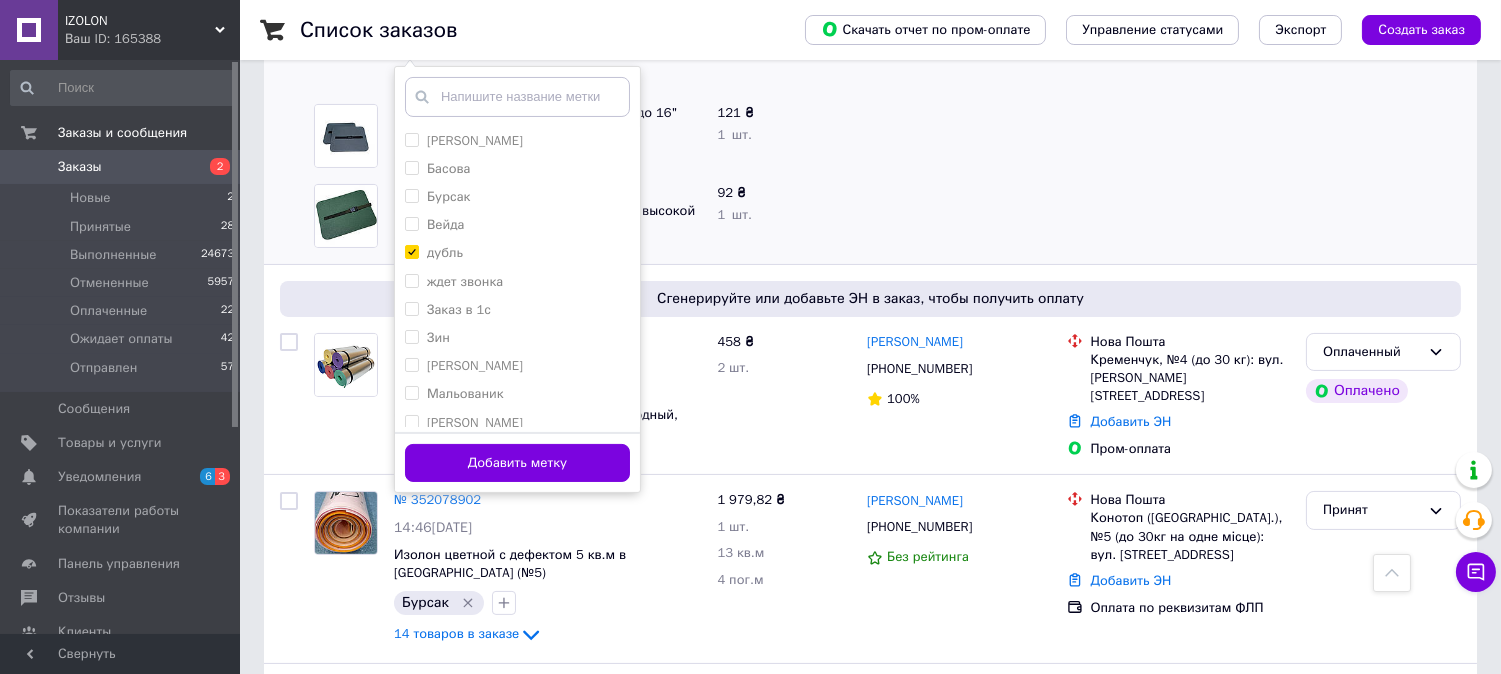 scroll, scrollTop: 666, scrollLeft: 0, axis: vertical 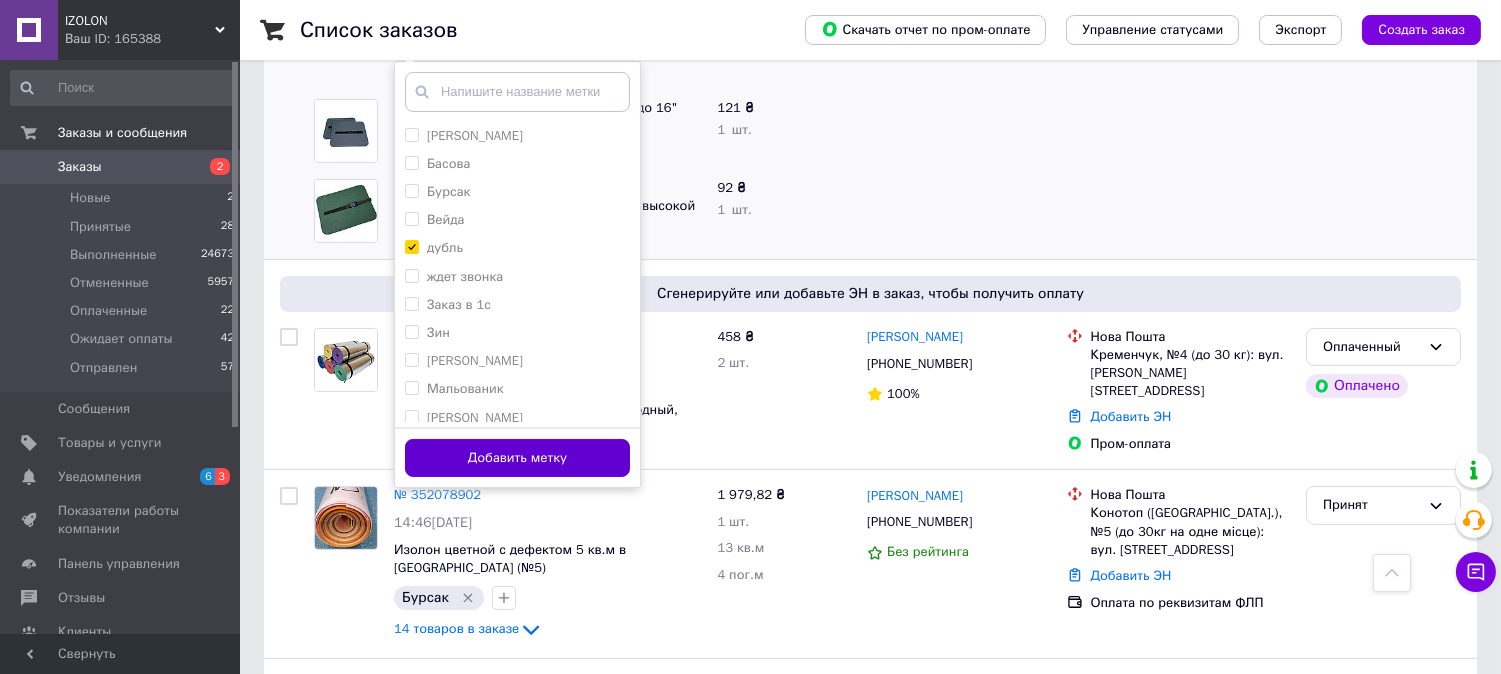click on "Добавить метку" at bounding box center (517, 458) 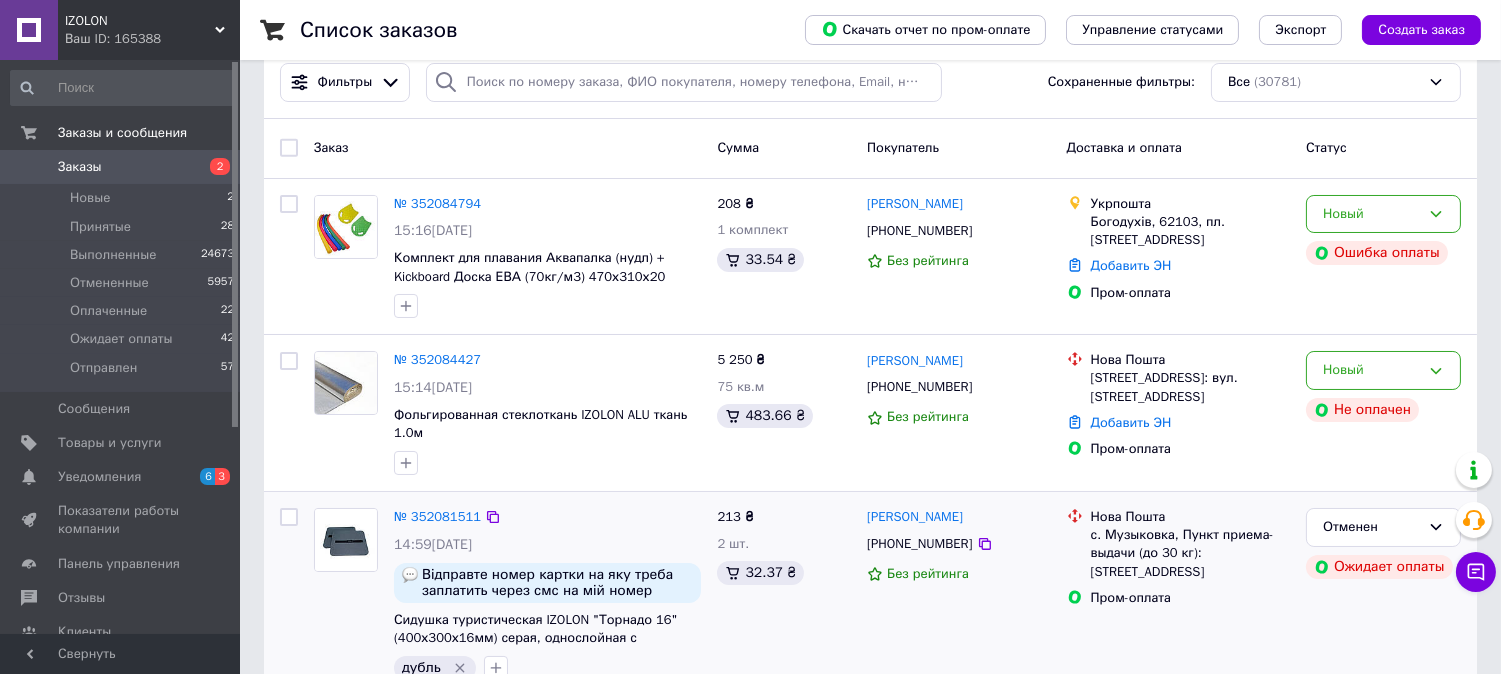 scroll, scrollTop: 0, scrollLeft: 0, axis: both 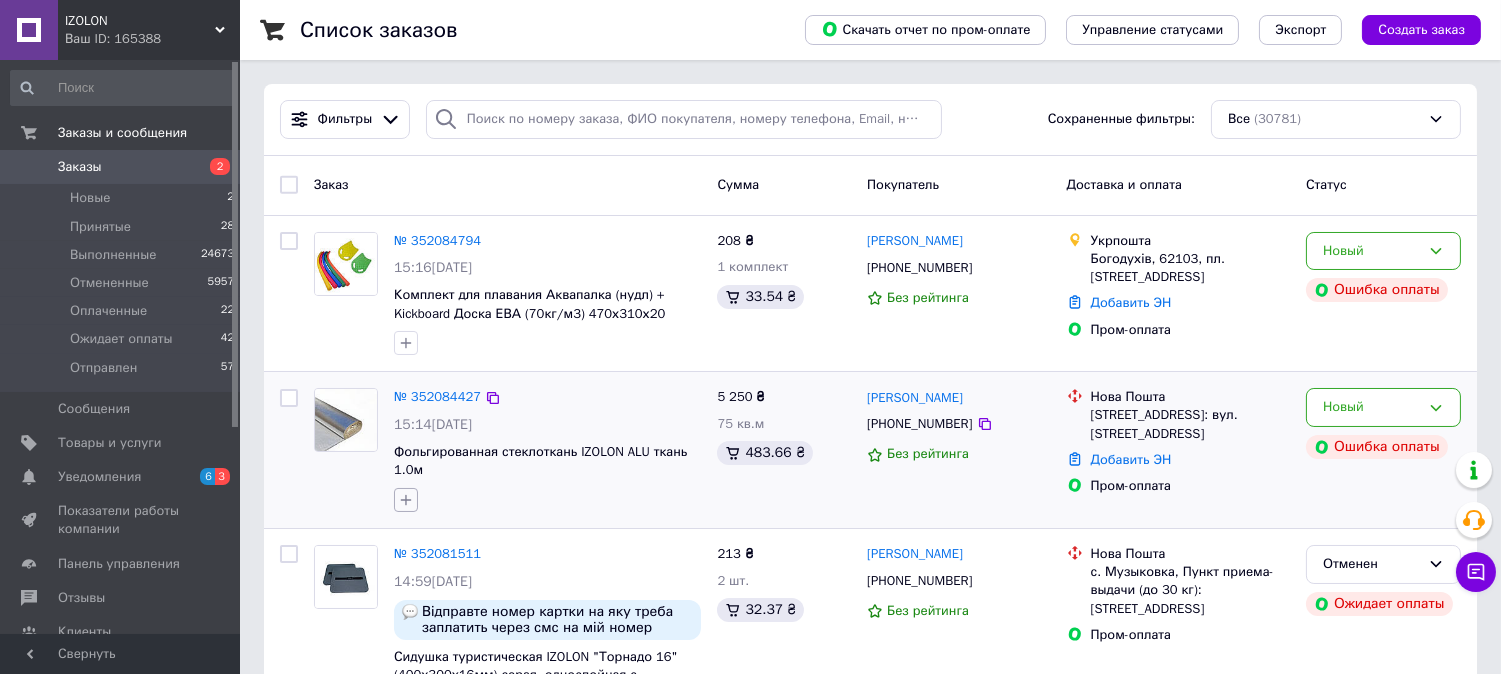click 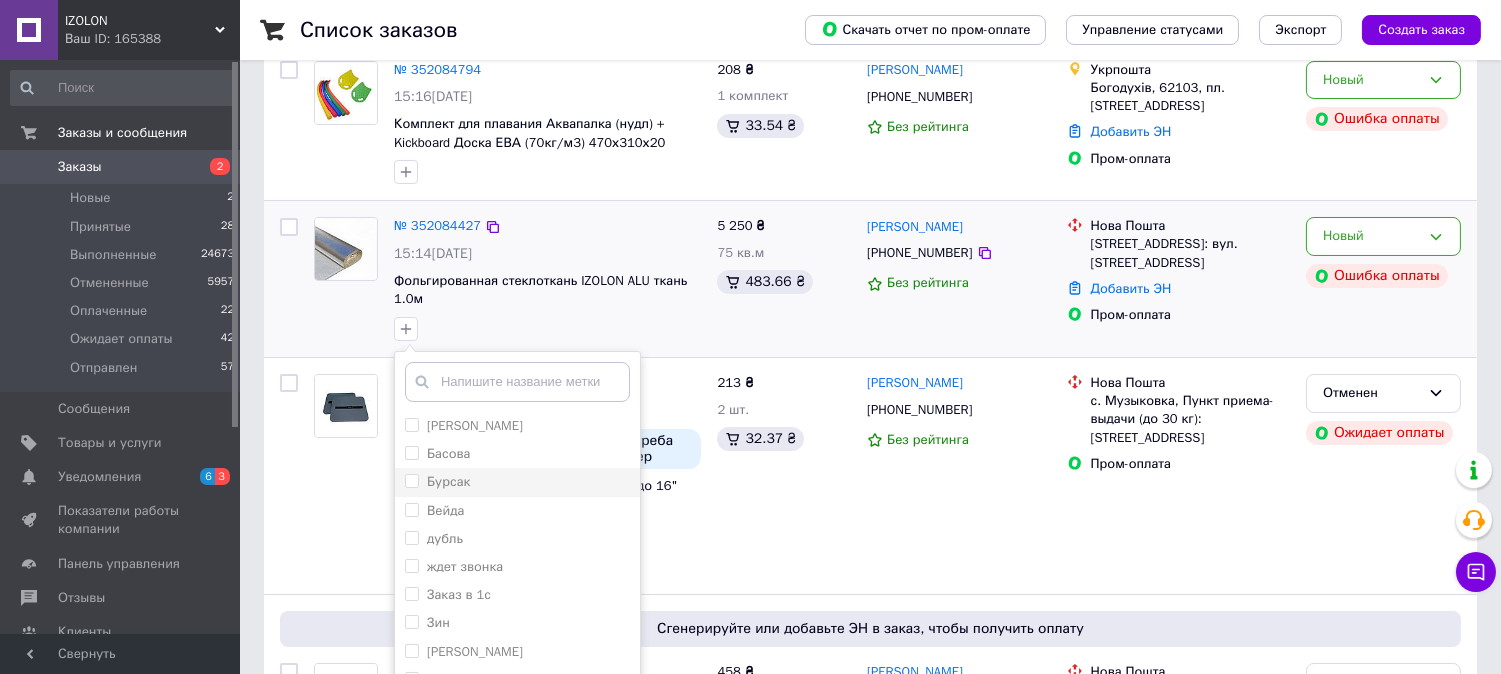 scroll, scrollTop: 222, scrollLeft: 0, axis: vertical 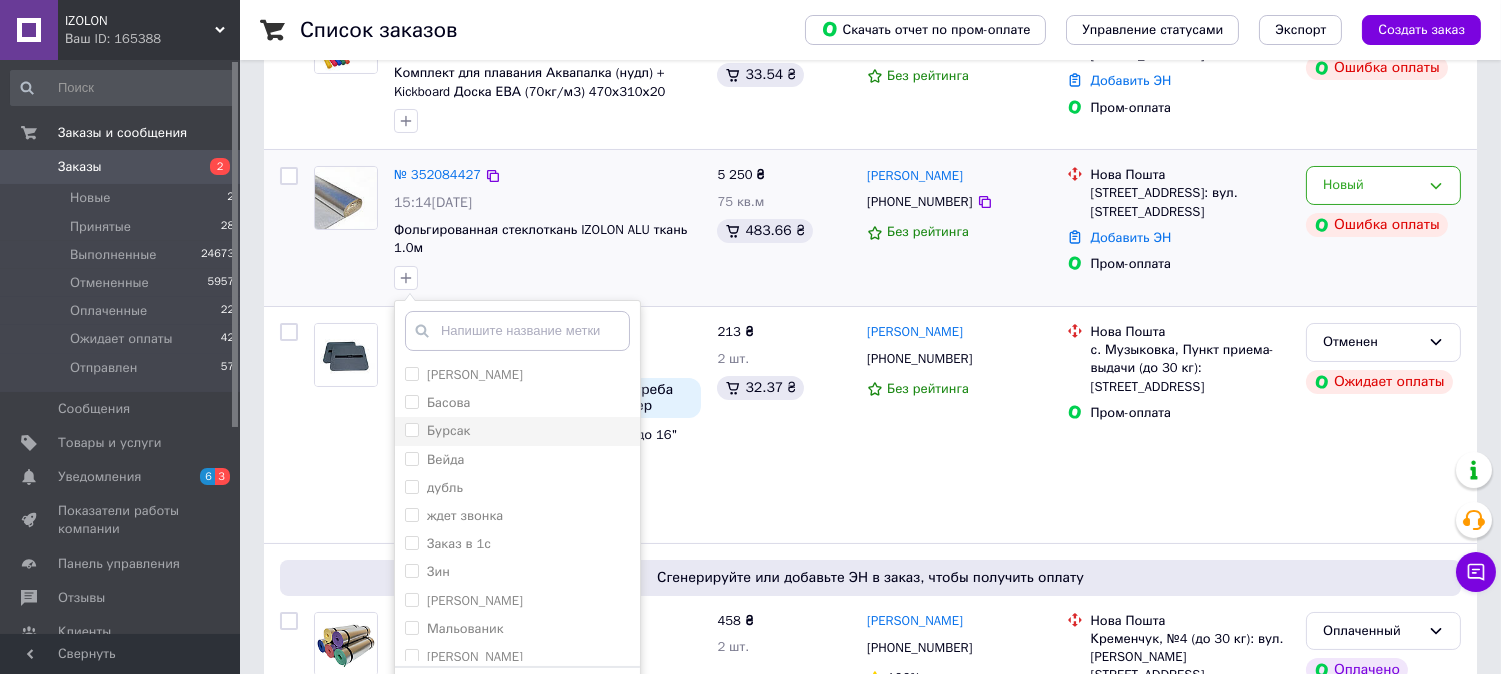click on "Бурсак" at bounding box center (411, 429) 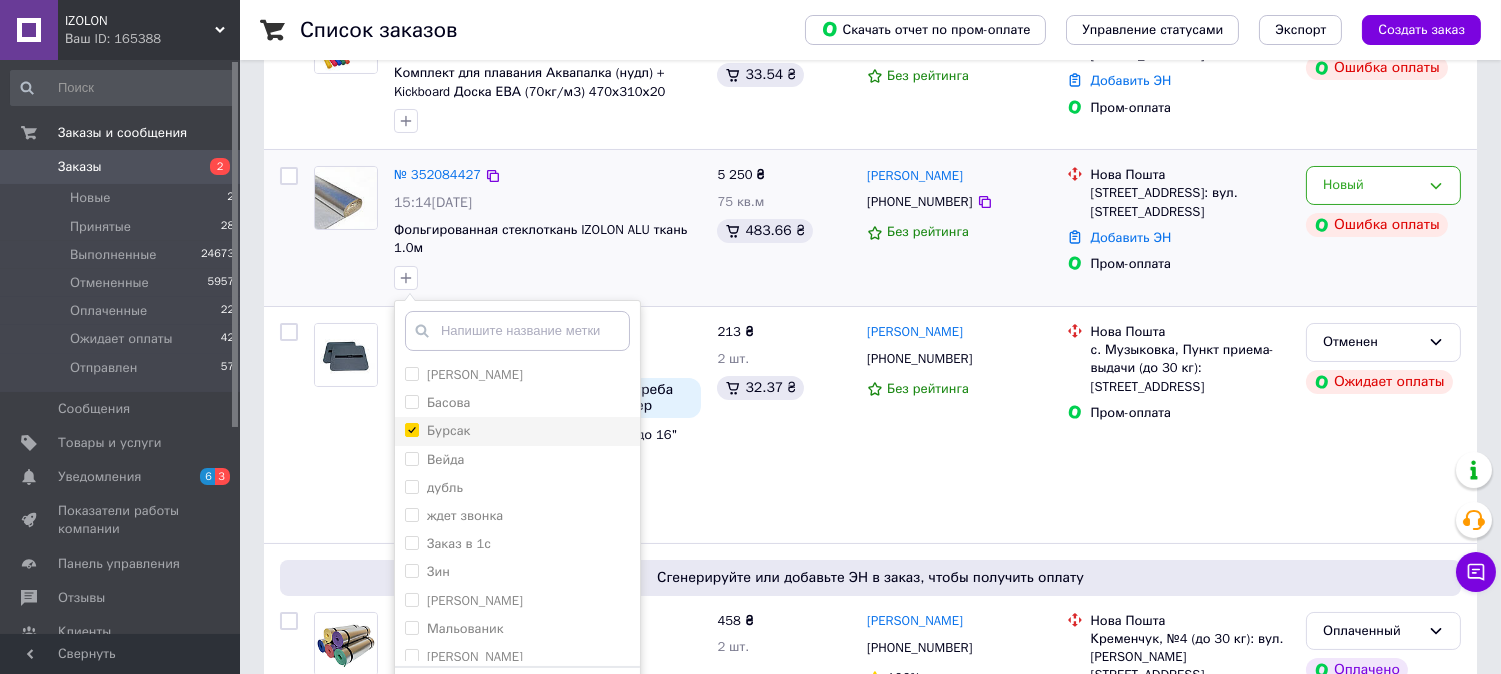 checkbox on "true" 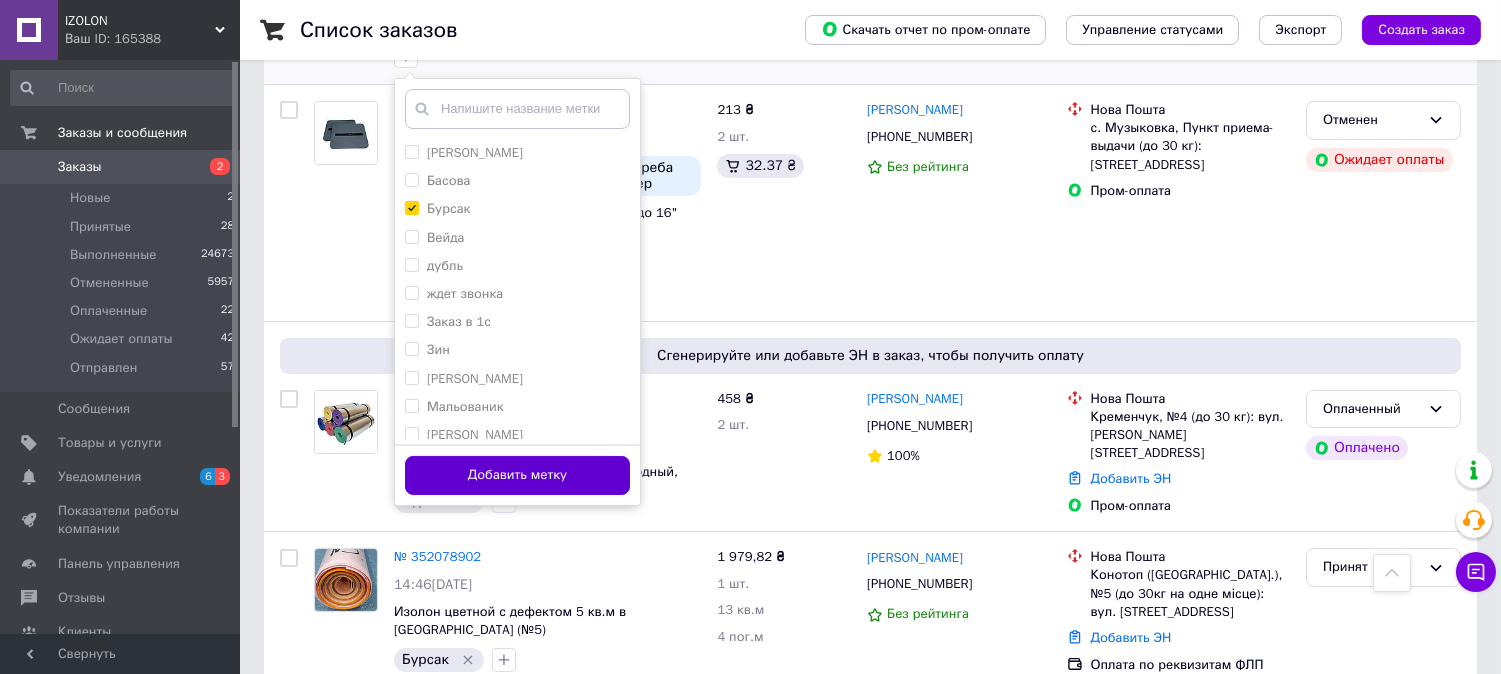 click on "Добавить метку" at bounding box center (517, 475) 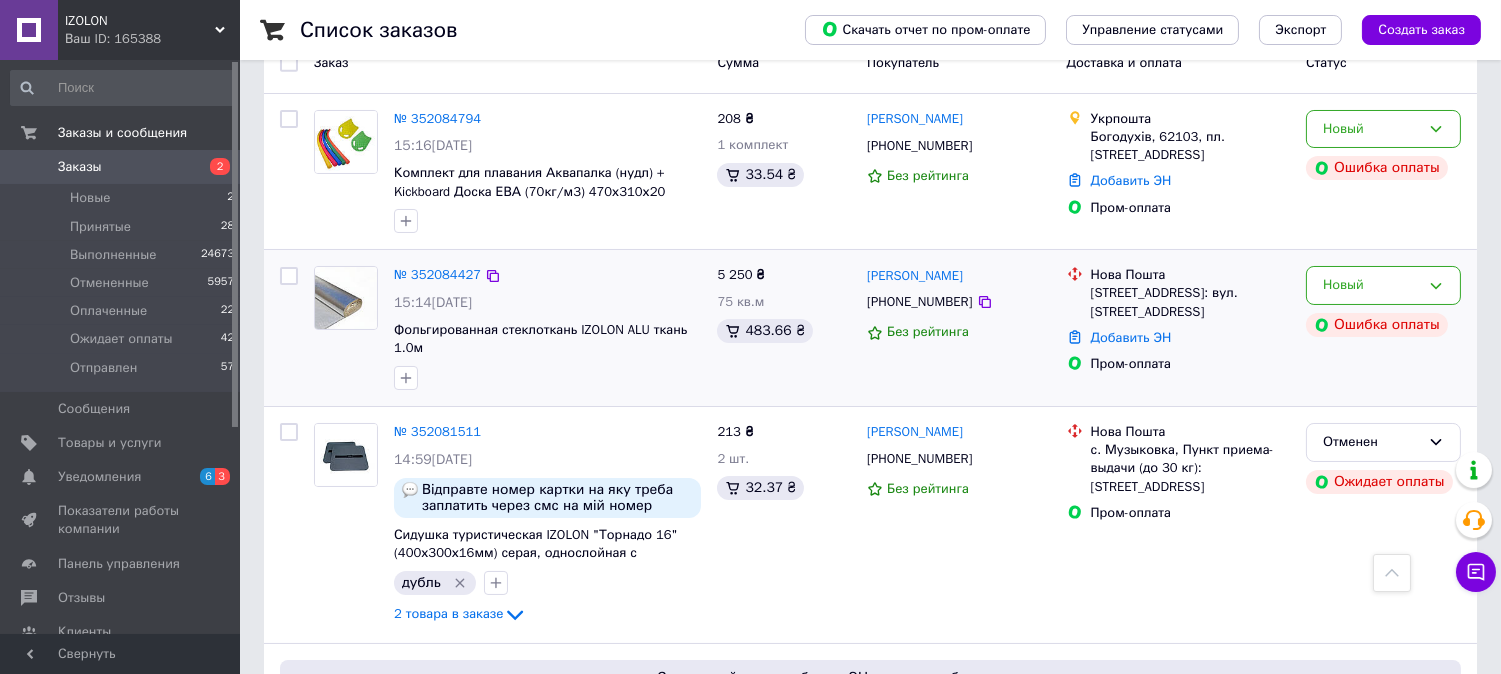 scroll, scrollTop: 111, scrollLeft: 0, axis: vertical 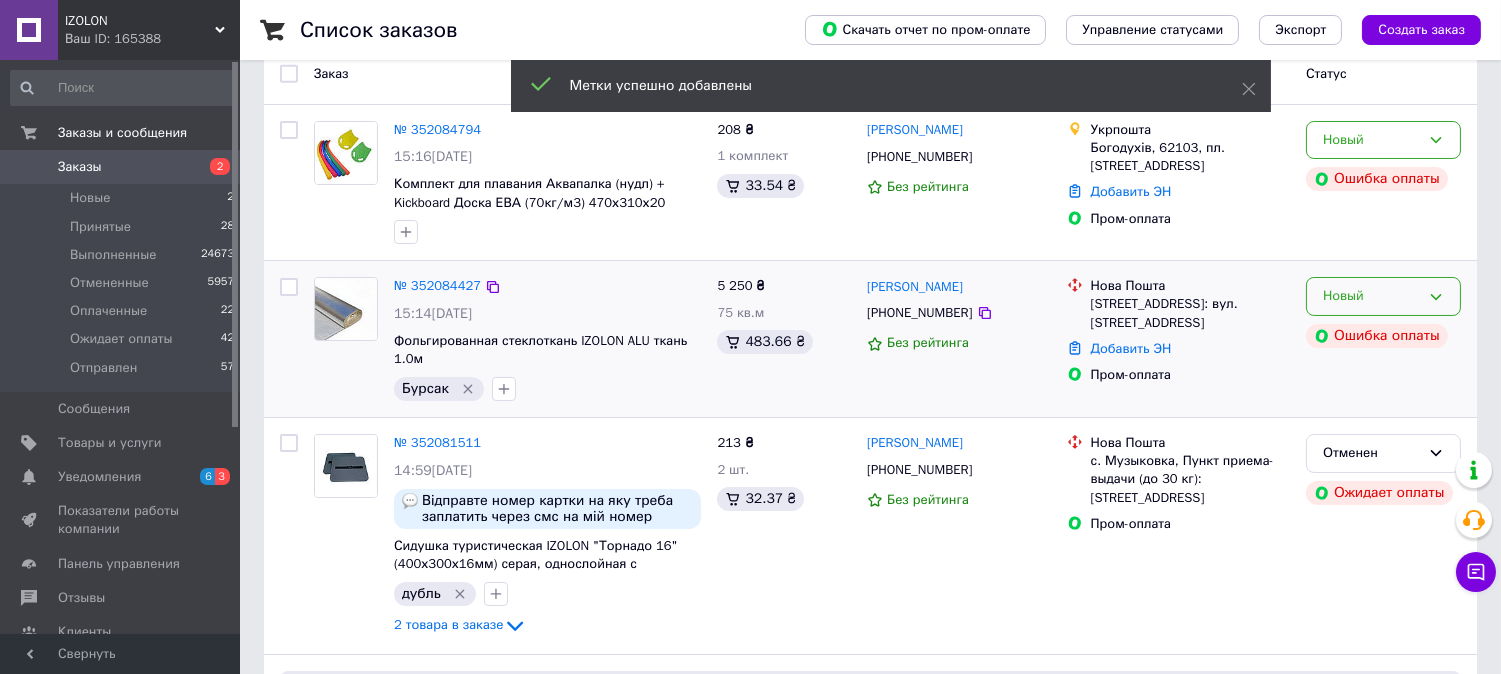 click on "Новый" at bounding box center (1383, 296) 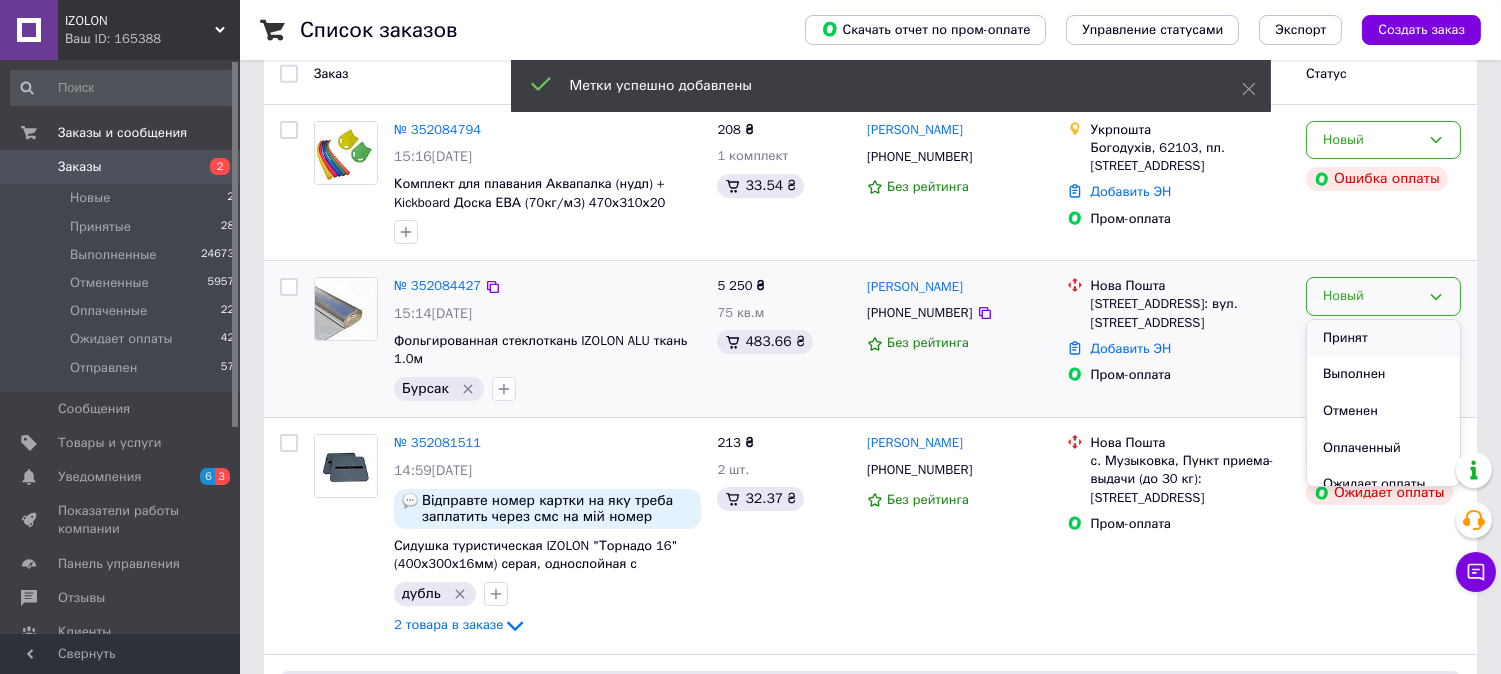 drag, startPoint x: 1386, startPoint y: 337, endPoint x: 1295, endPoint y: 325, distance: 91.787796 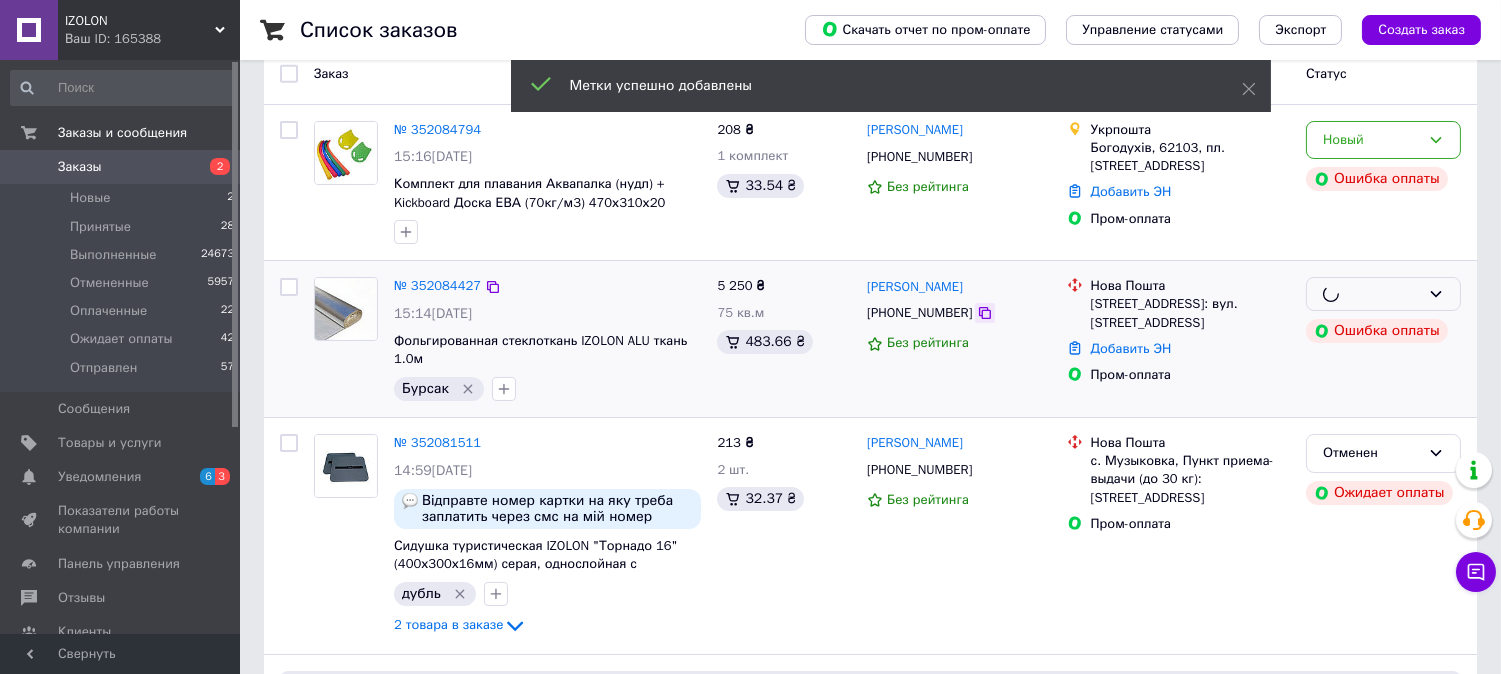 click on "Заказ Сумма Покупатель Доставка и оплата Статус № 352084794 15:16, 10.07.2025 Комплект для плавания  Аквапалка (нудл) + Kickboard Доска ЕВА (70кг/м3) 470х310х20 двухслойная 208 ₴ 1 комплект 33.54 ₴ Олександр Самсонов +380982567499 Без рейтинга Укрпошта Богодухів, 62103, пл. Поштова, 5 Добавить ЭН Пром-оплата Новый Ошибка оплаты № 352084427 15:14, 10.07.2025 Фольгированная стеклоткань IZOLON ALU ткань 1.0м Бурсак   5 250 ₴ 75 кв.м 483.66 ₴ Роман Борко +380504170123 Без рейтинга Нова Пошта Сквира, №1: вул. Київська, 38 Добавить ЭН Пром-оплата Ошибка оплаты № 352081511 14:59, 10.07.2025 дубль   2 товара в заказе 213 ₴ 2 шт. 32.37 ₴ +380988147340   100%" at bounding box center (870, 2107) 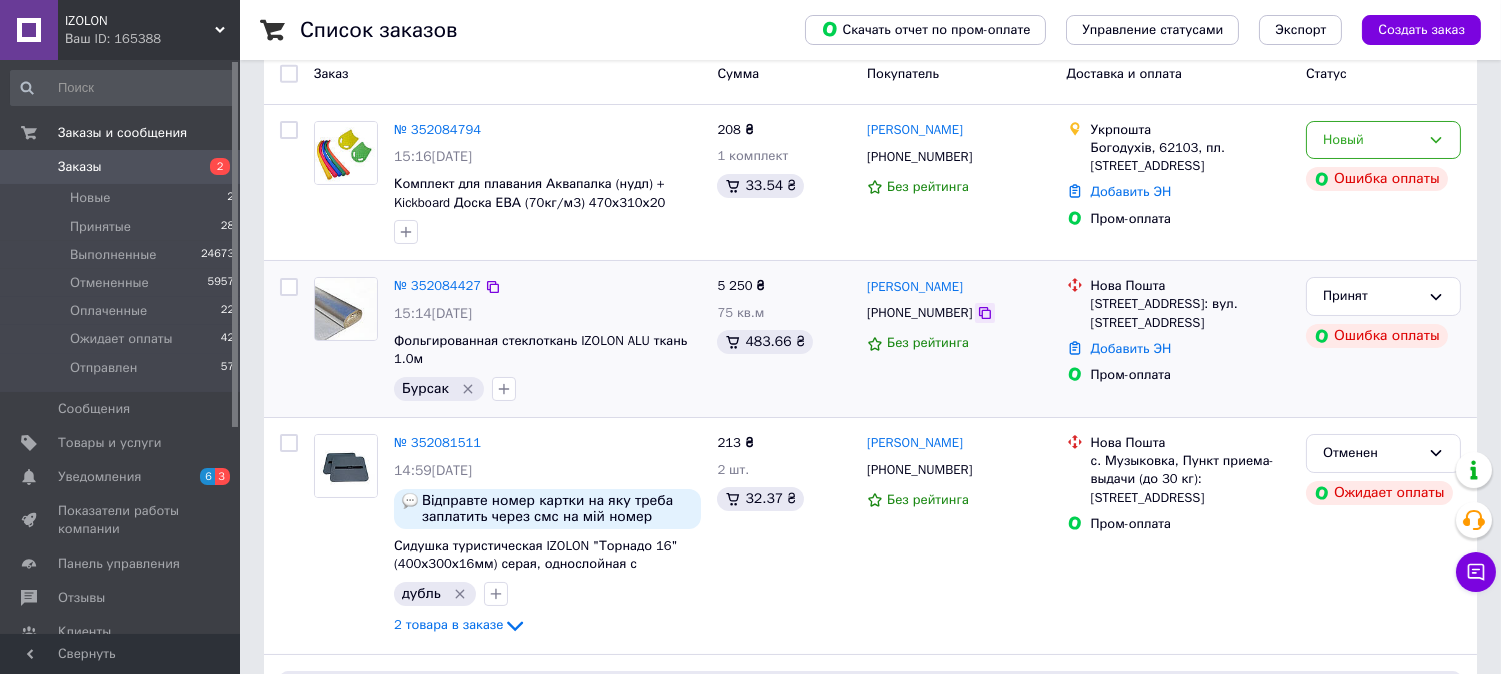click 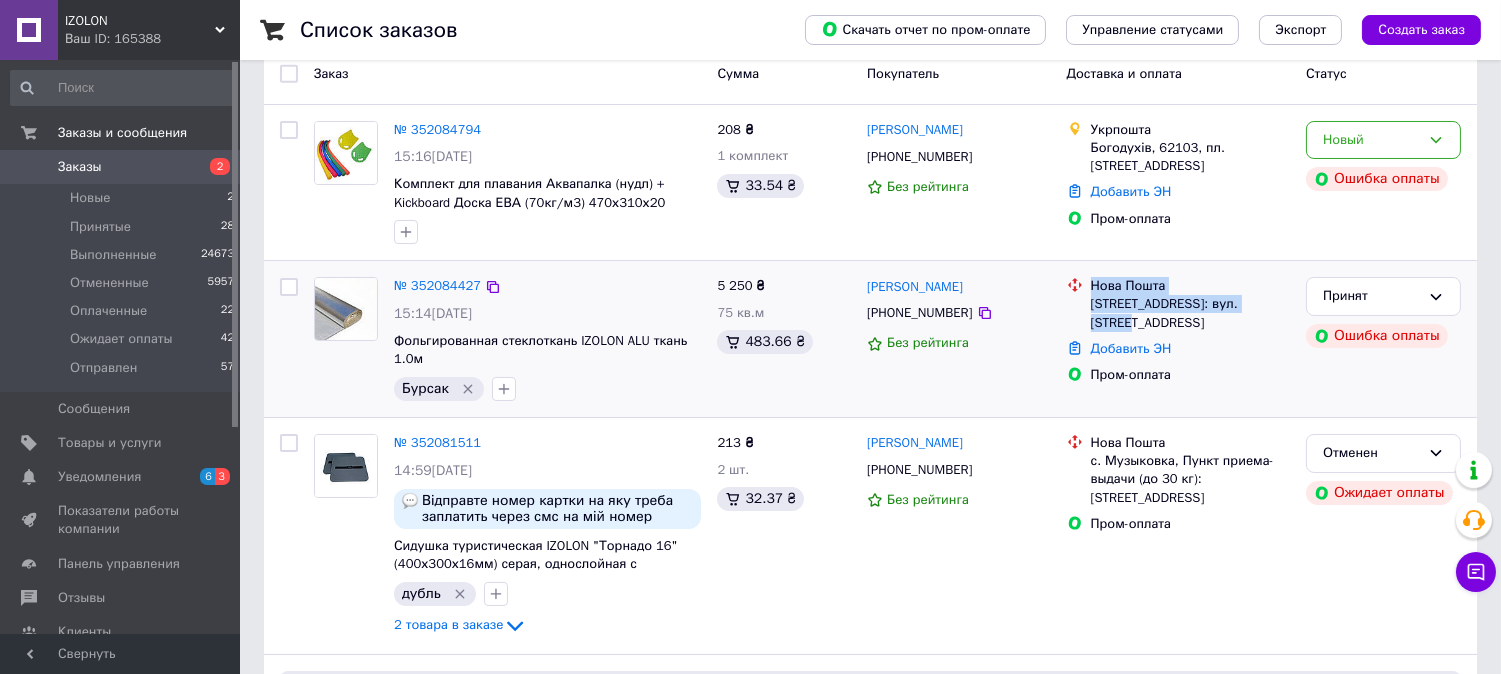 drag, startPoint x: 1267, startPoint y: 310, endPoint x: 1092, endPoint y: 283, distance: 177.0706 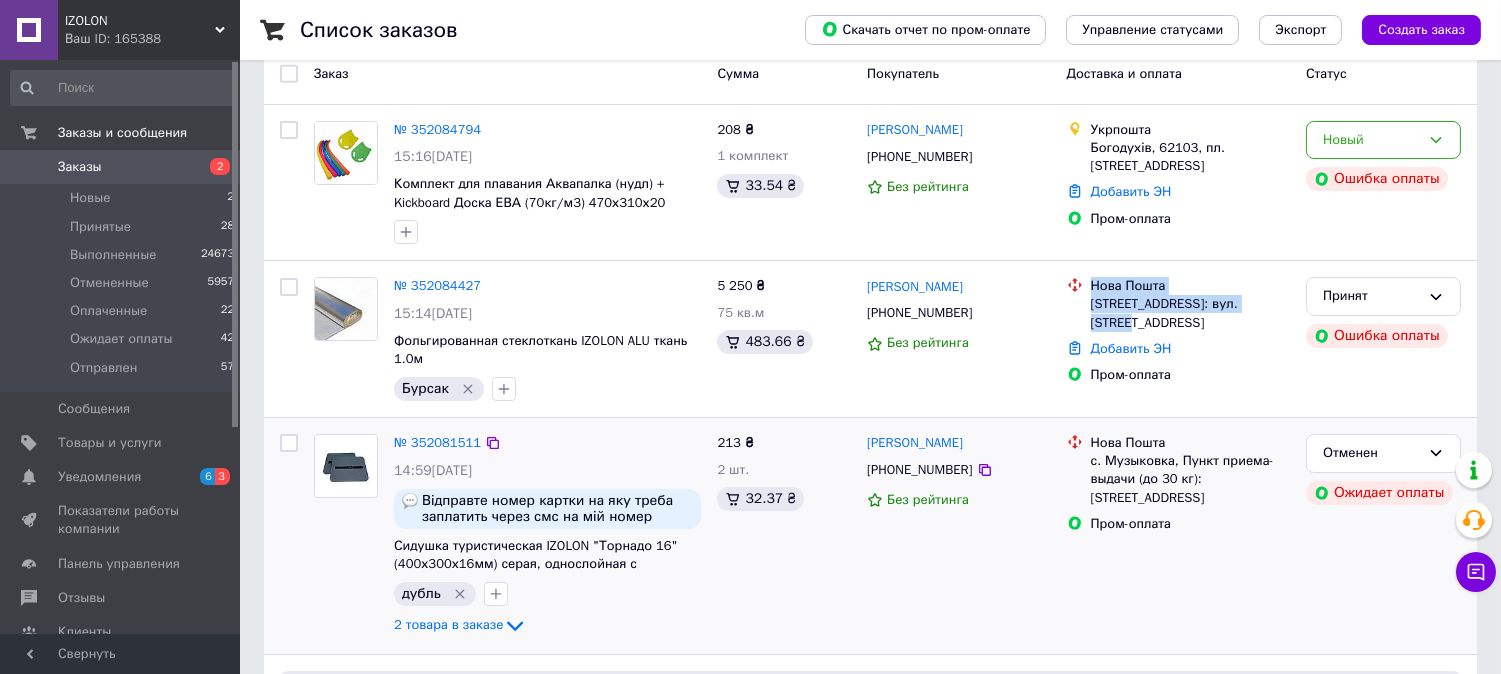copy on "Нова Пошта Сквира, №1: вул. Київська, 38" 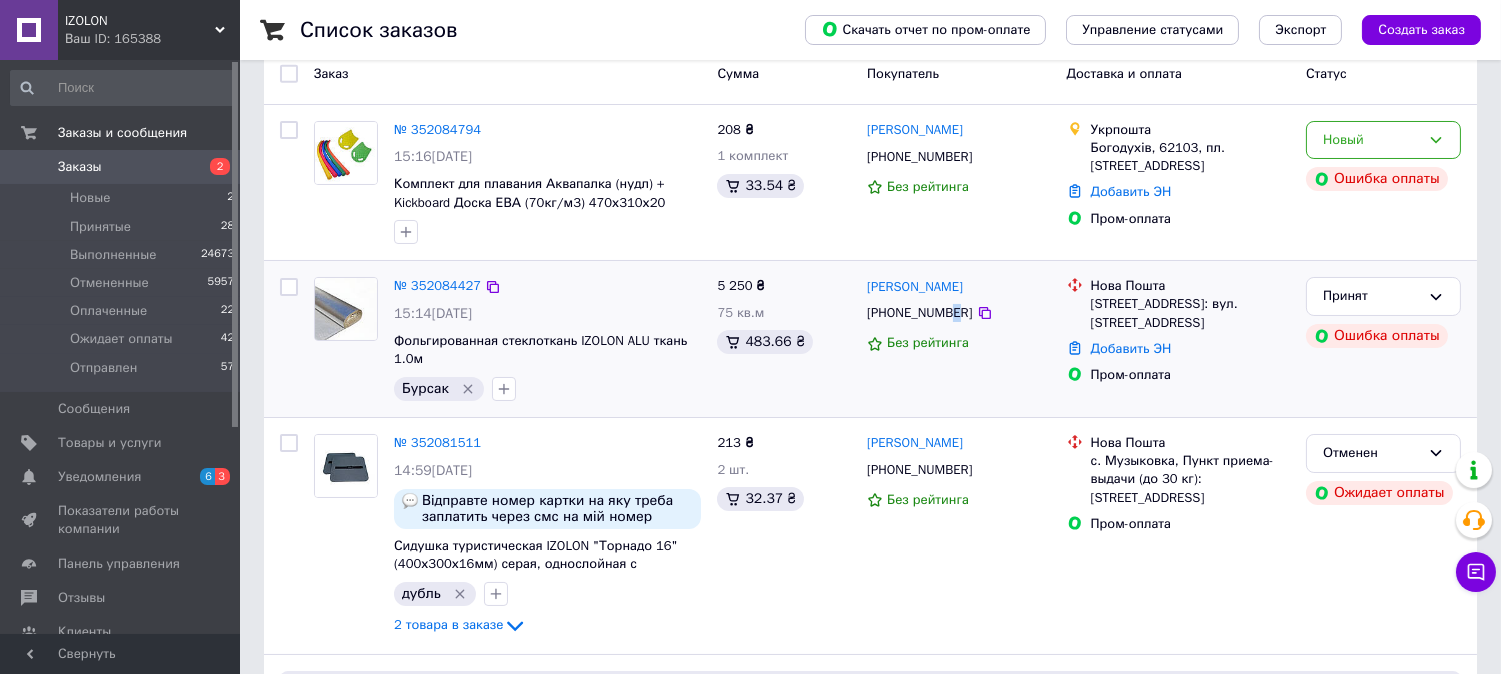 drag, startPoint x: 955, startPoint y: 308, endPoint x: 943, endPoint y: 308, distance: 12 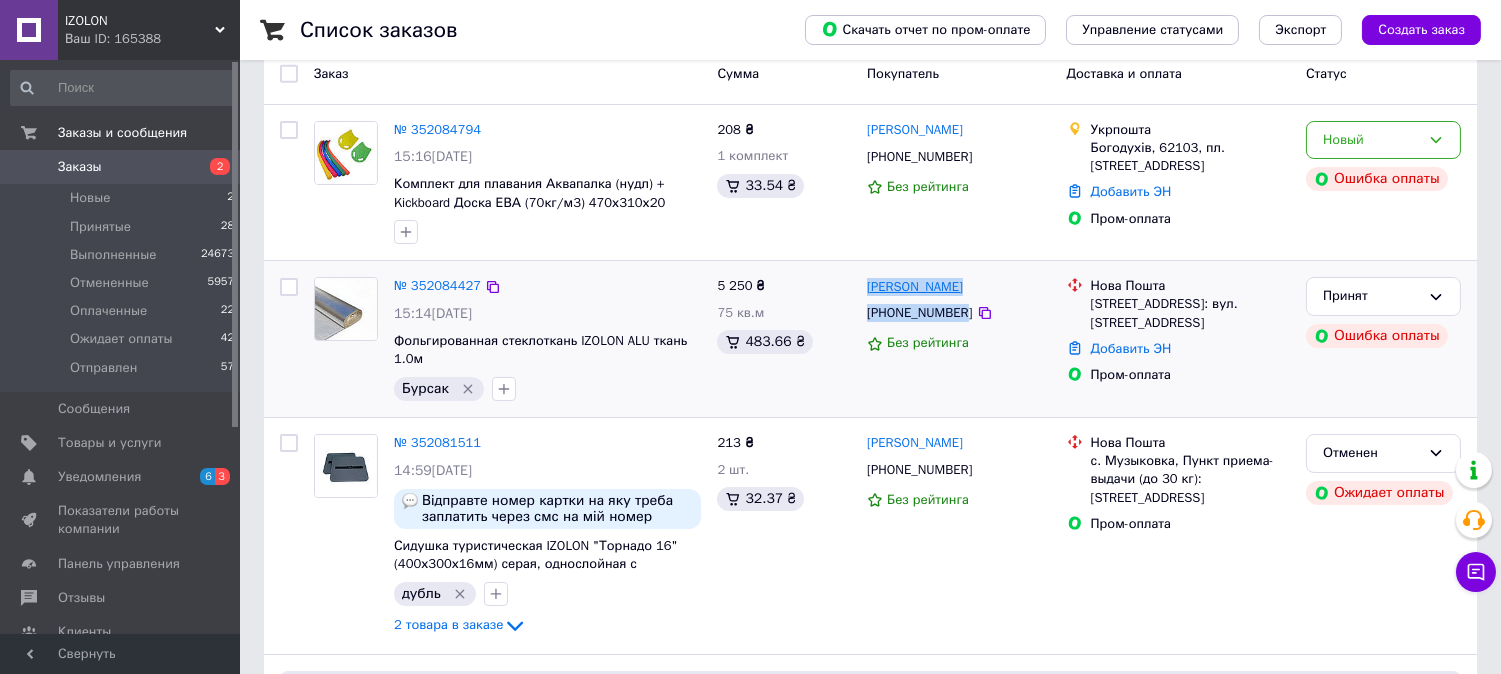 drag, startPoint x: 958, startPoint y: 313, endPoint x: 866, endPoint y: 290, distance: 94.83143 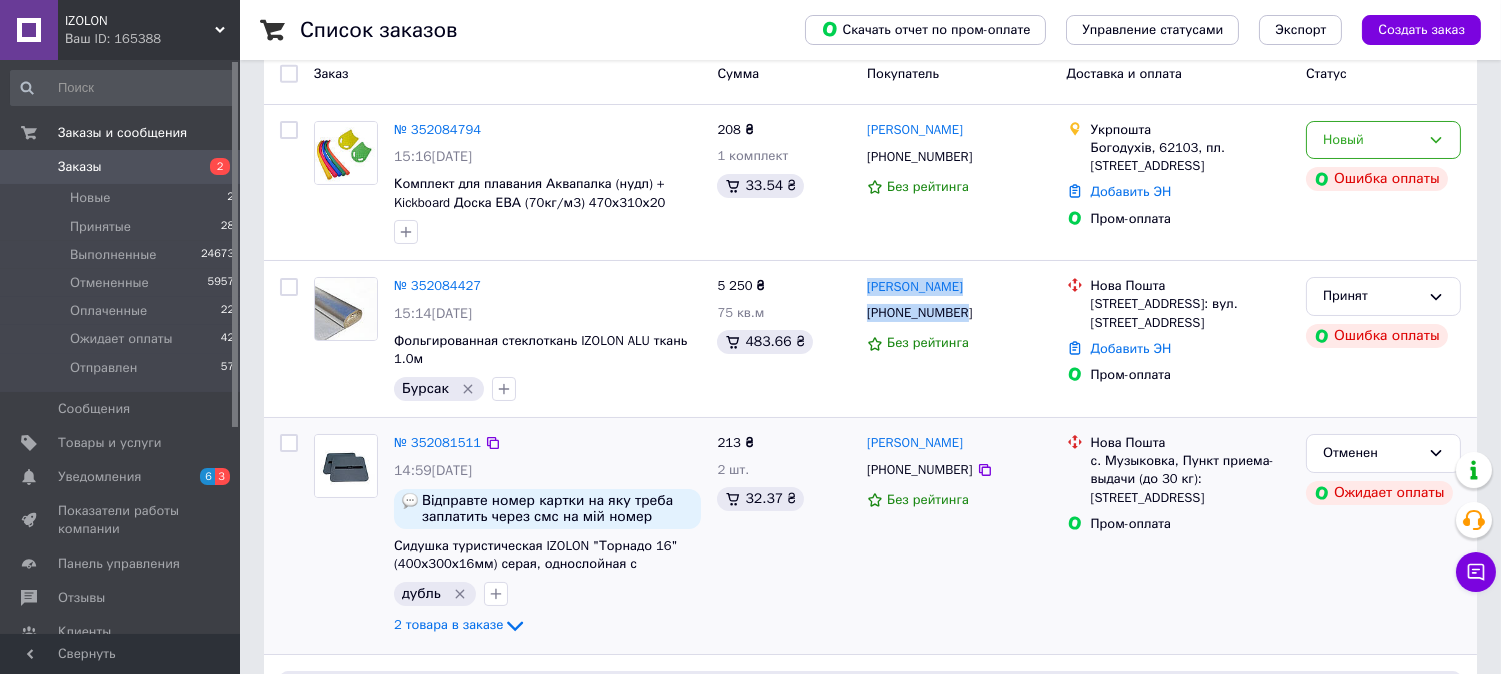 copy on "Роман Борко +380504170123" 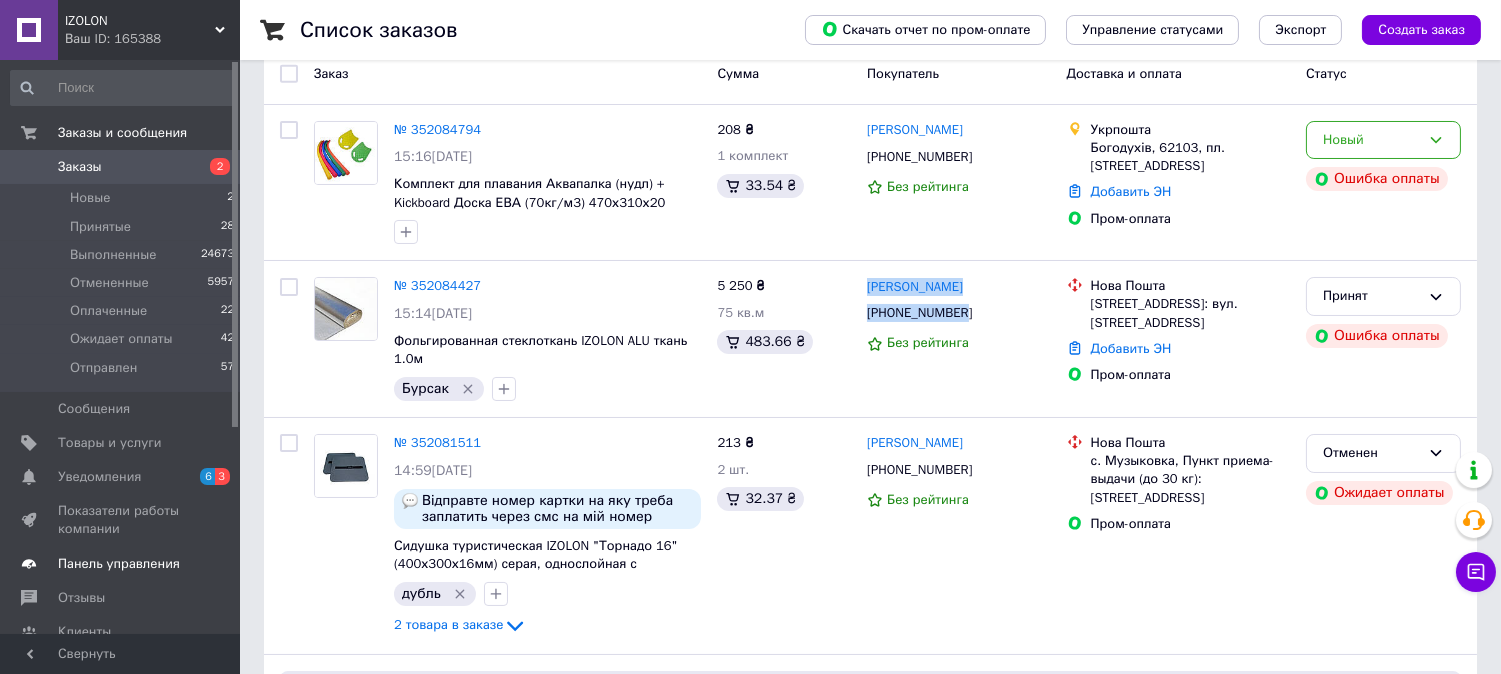 click on "Панель управления" at bounding box center [119, 564] 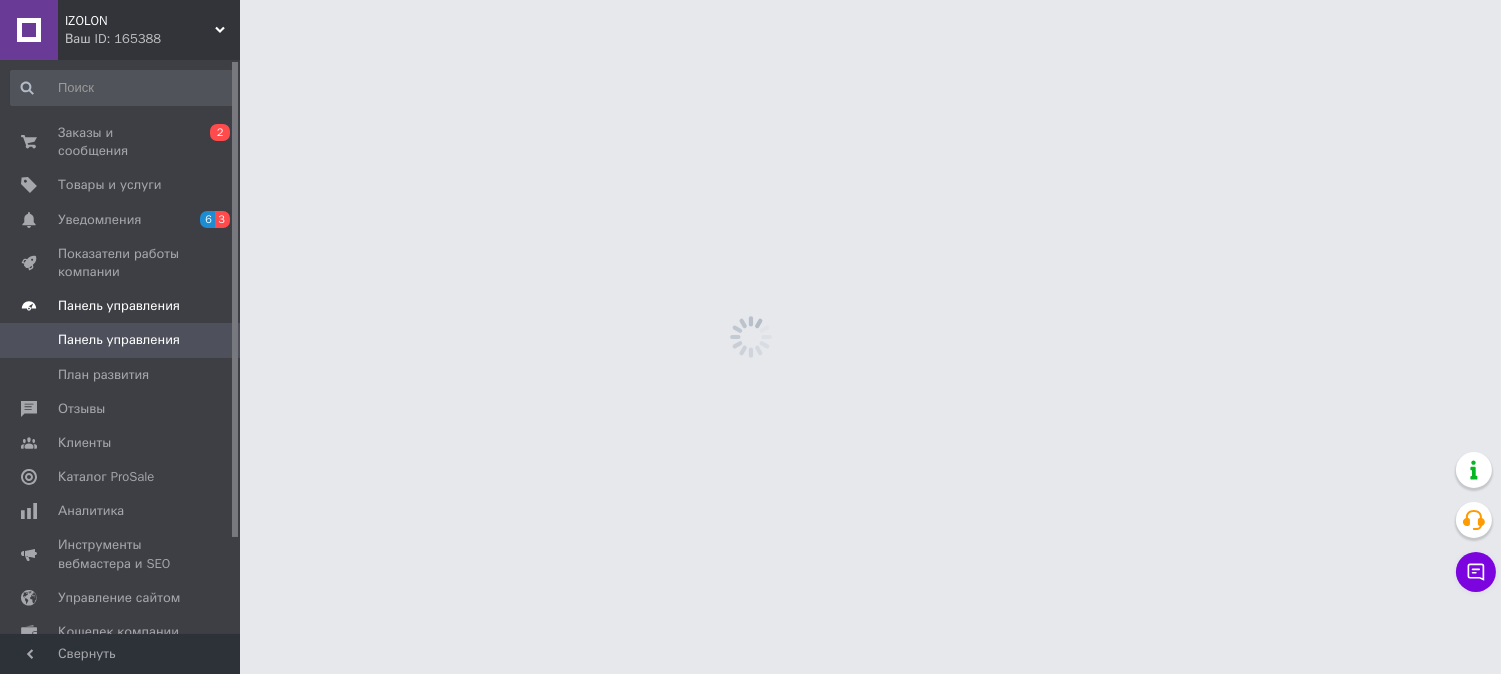 scroll, scrollTop: 0, scrollLeft: 0, axis: both 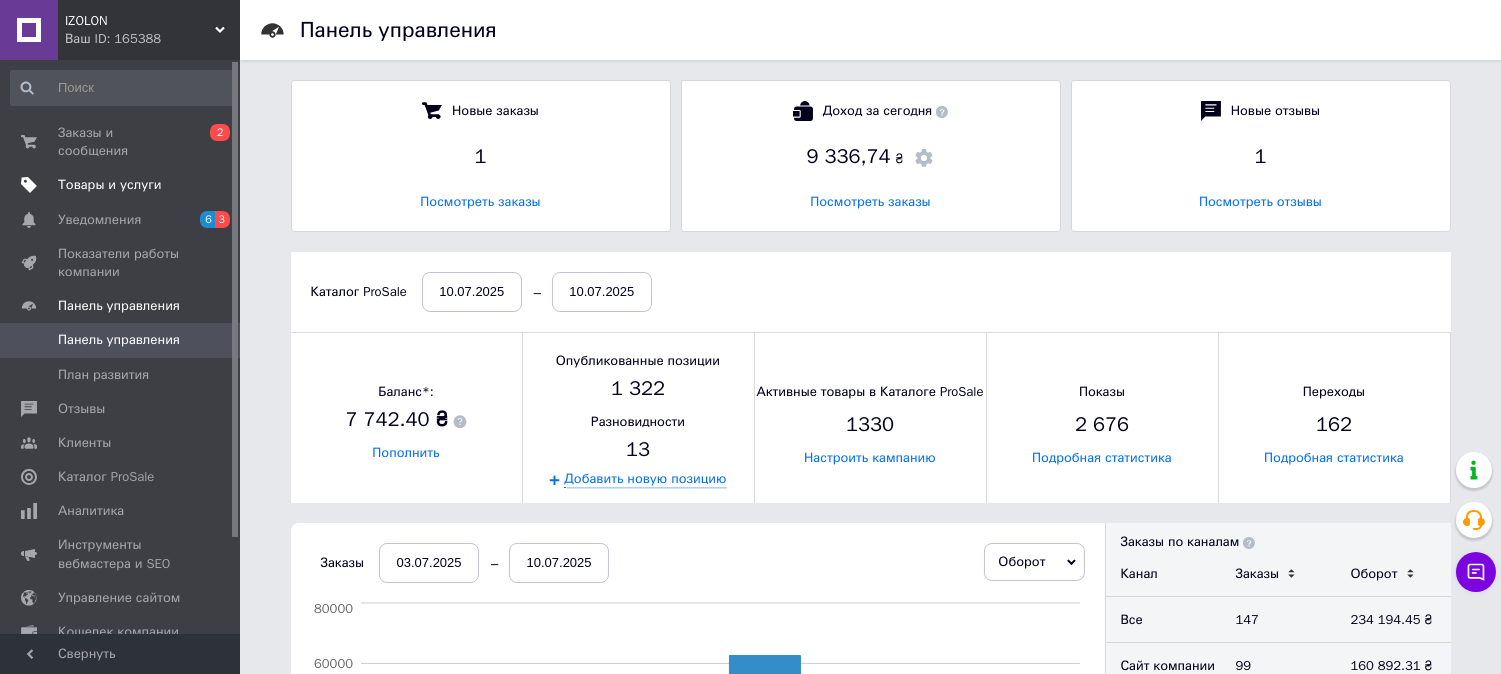 click on "Товары и услуги" at bounding box center (110, 185) 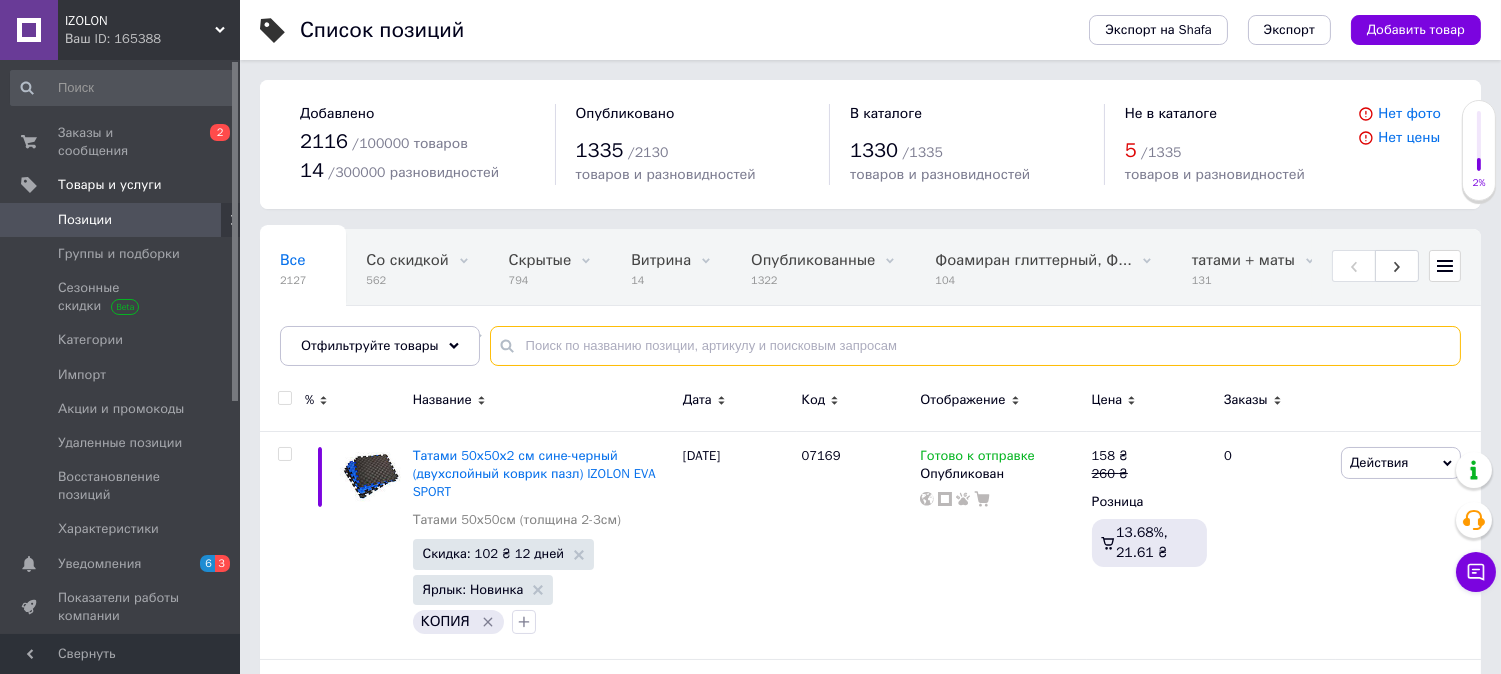 click at bounding box center (975, 346) 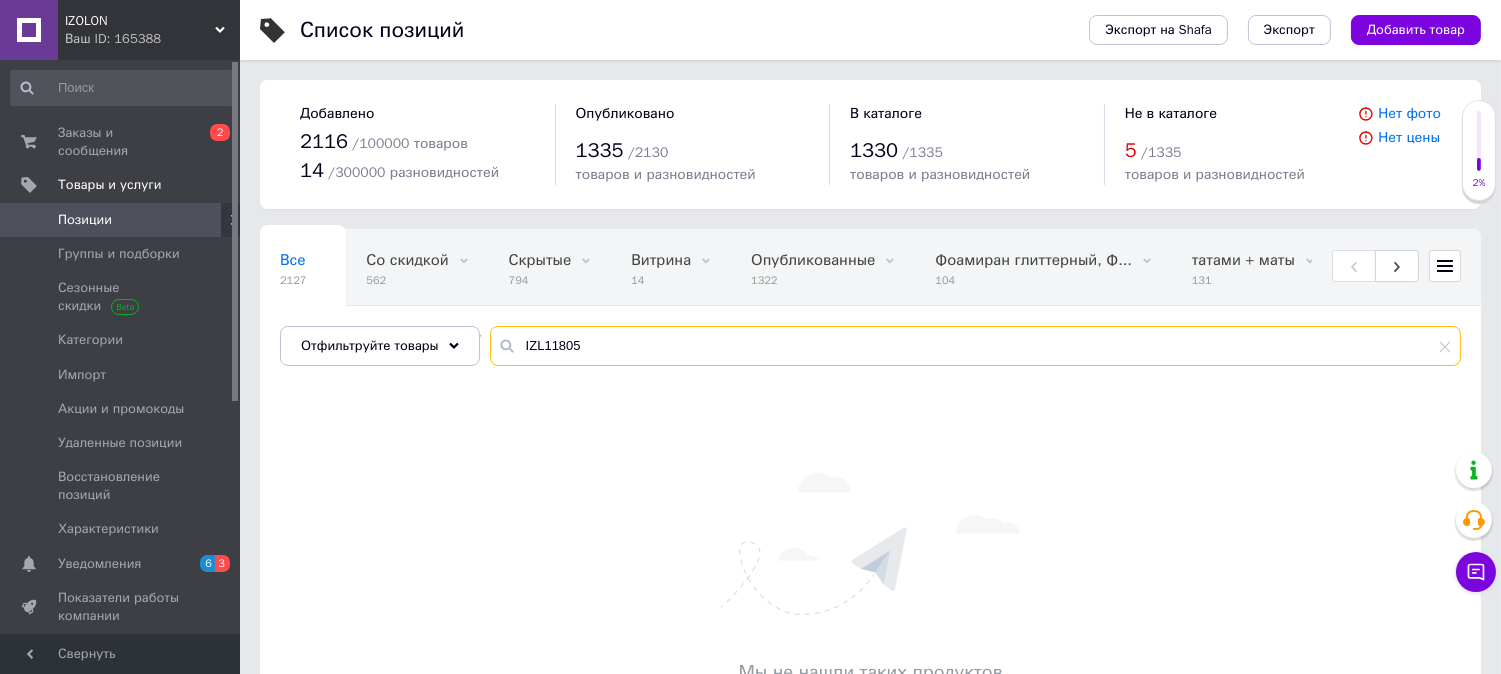 click on "IZL11805" at bounding box center (975, 346) 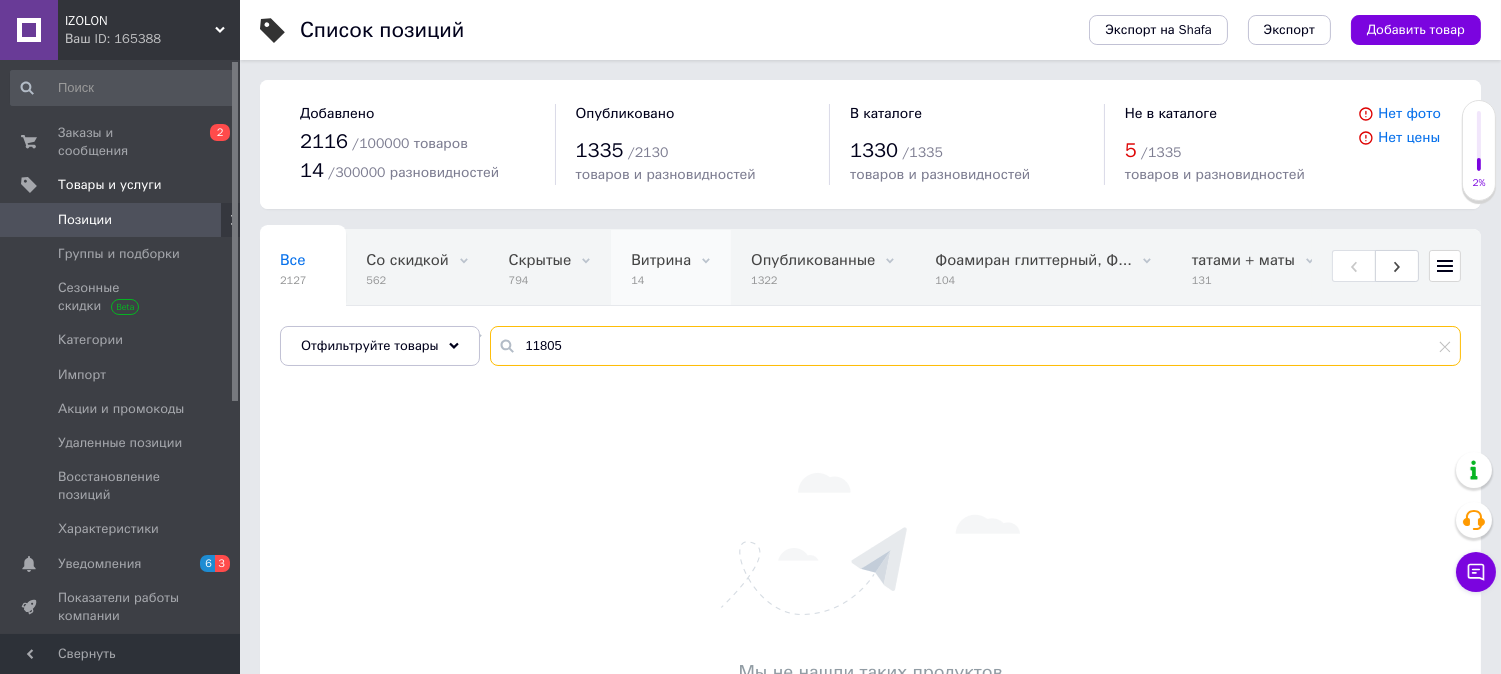 type on "11805" 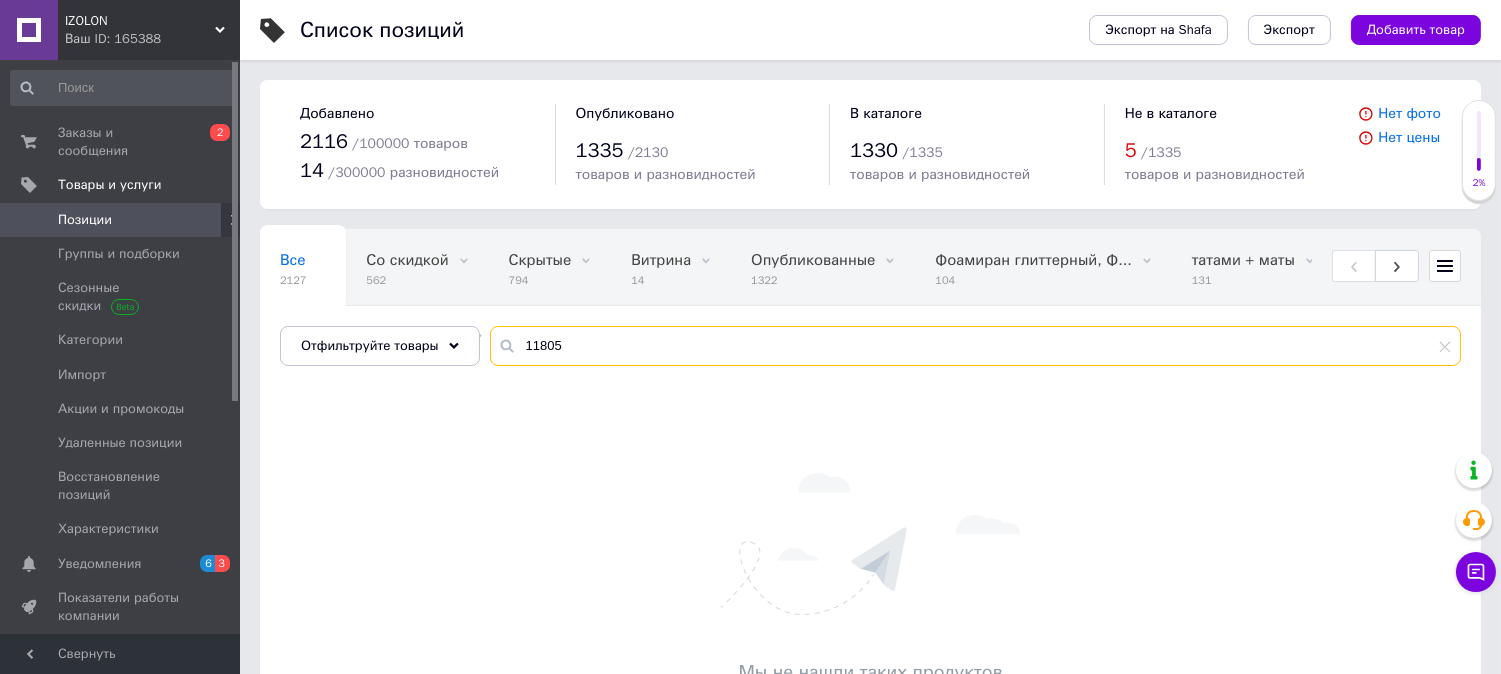 click on "11805" at bounding box center (975, 346) 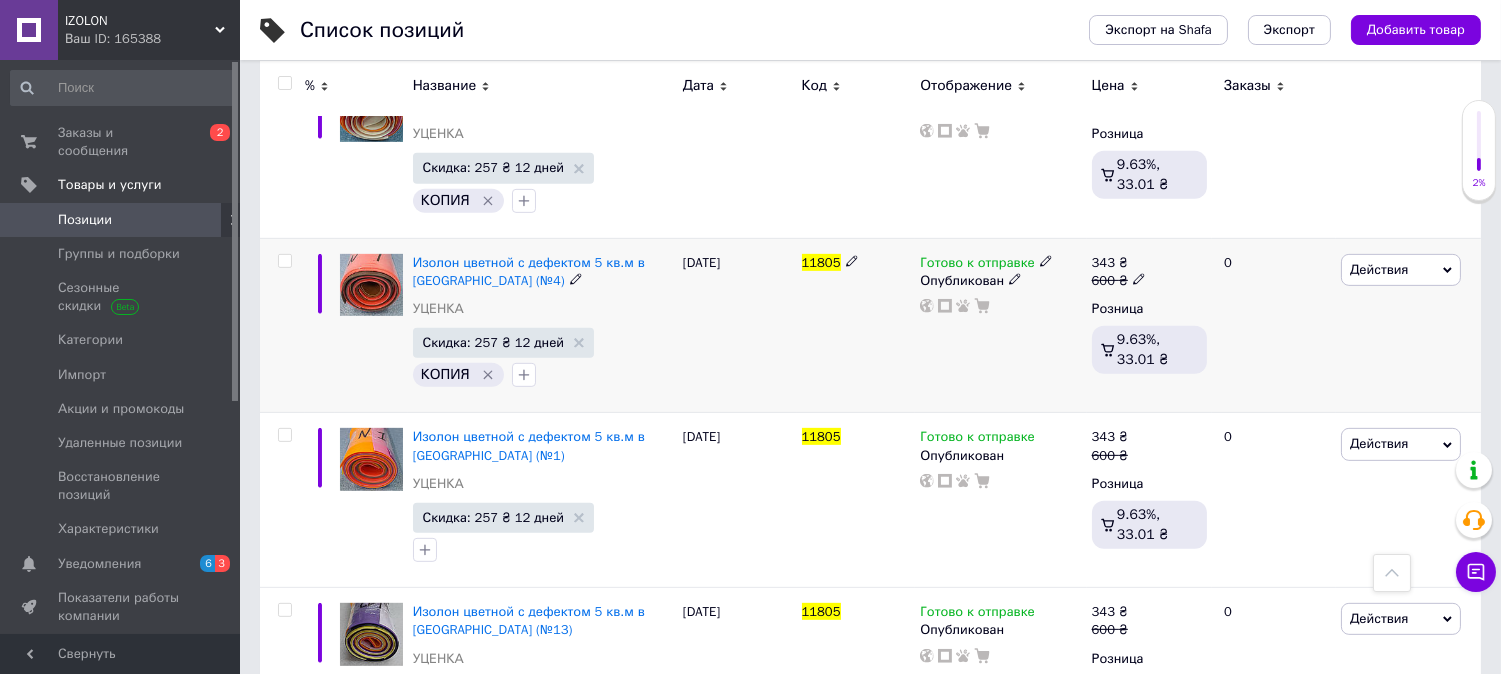 scroll, scrollTop: 1333, scrollLeft: 0, axis: vertical 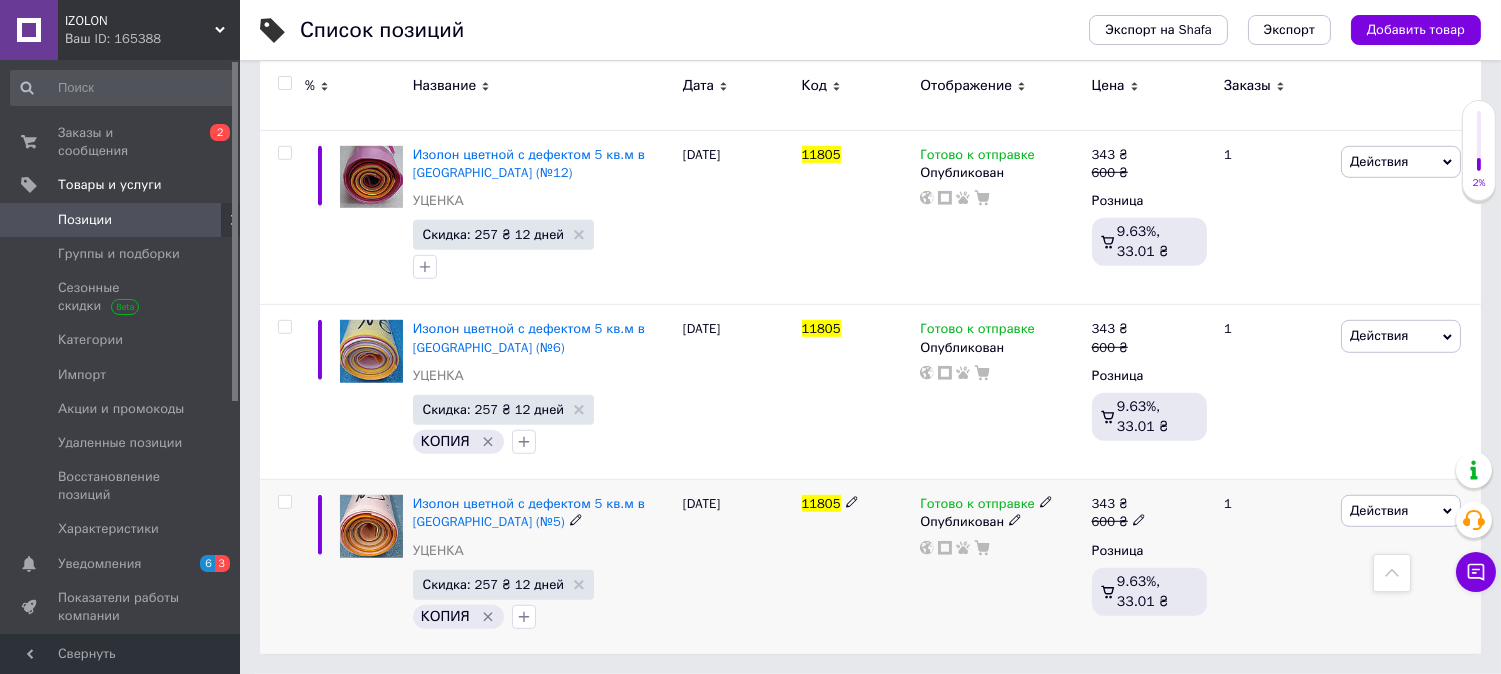 click on "Действия" at bounding box center [1379, 510] 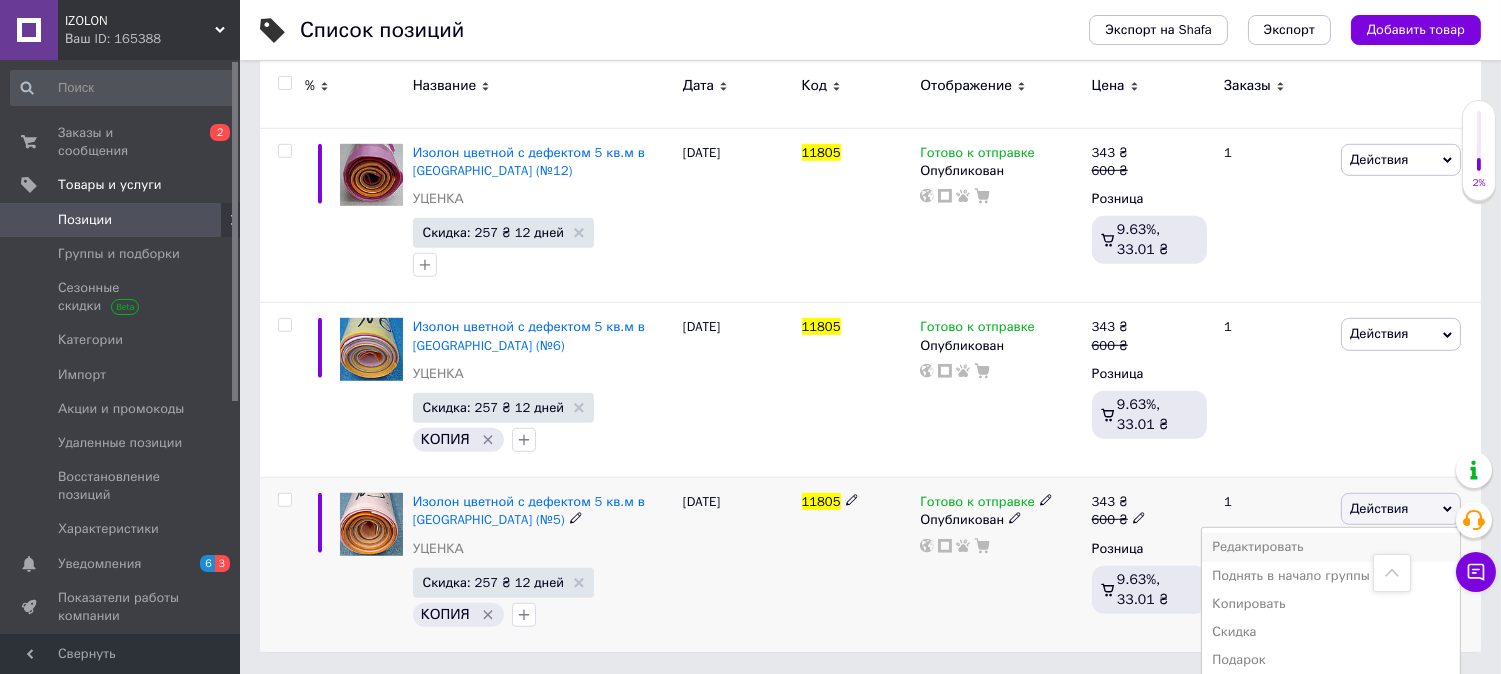 click on "Редактировать" at bounding box center [1331, 547] 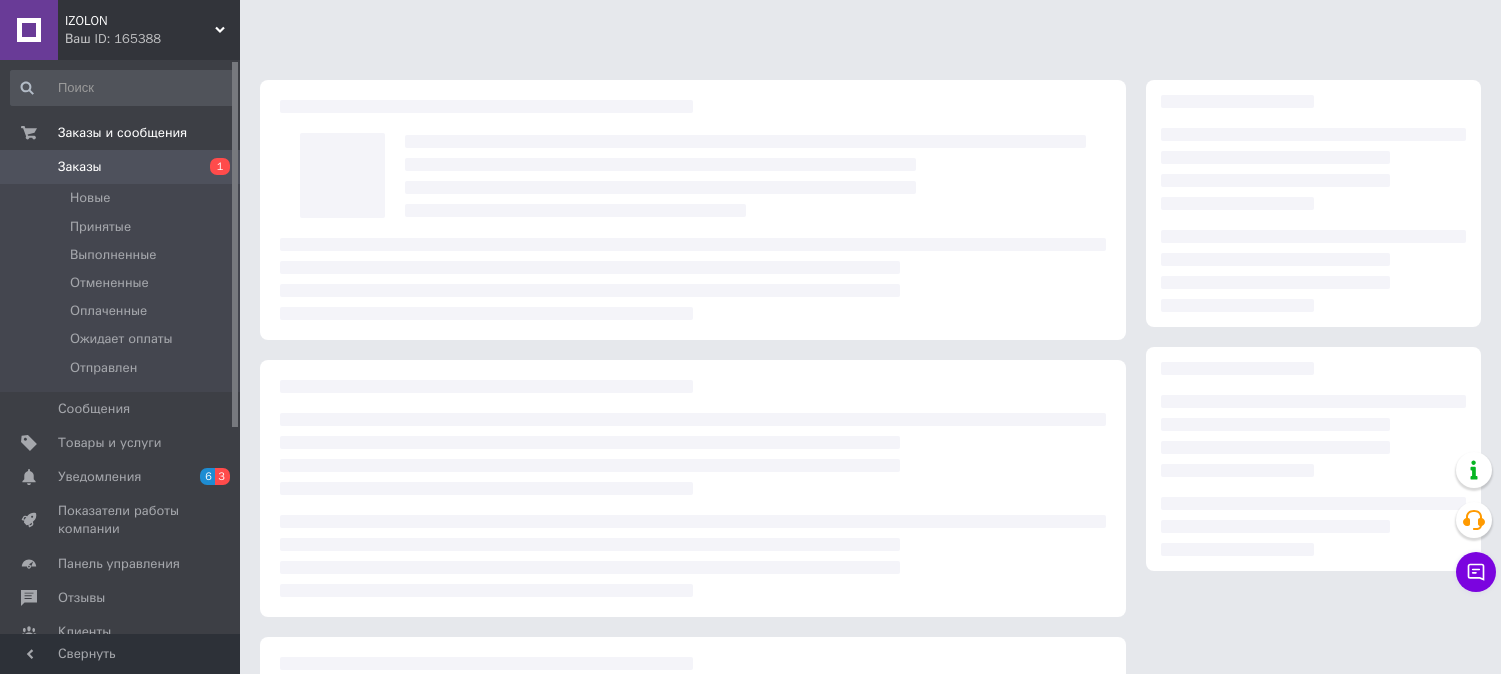 scroll, scrollTop: 0, scrollLeft: 0, axis: both 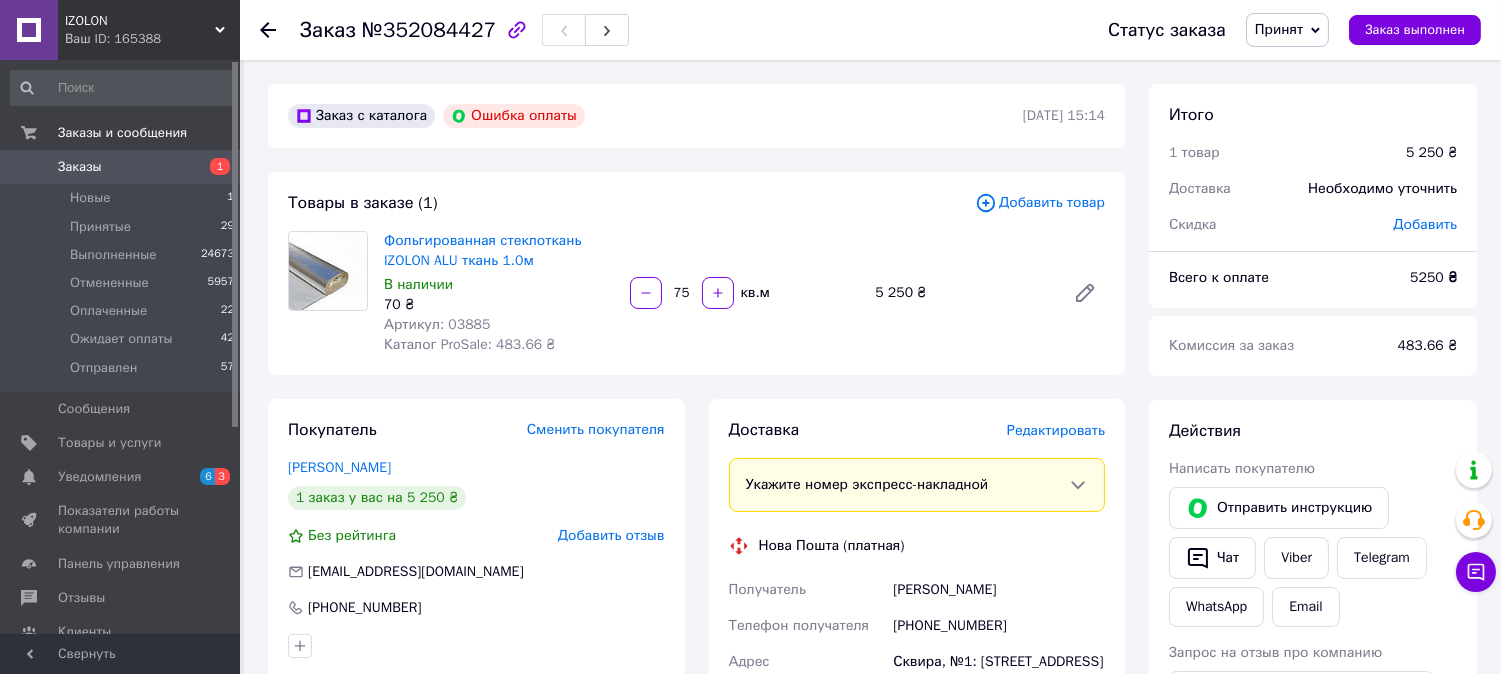 click on "Артикул: 03885" at bounding box center (437, 324) 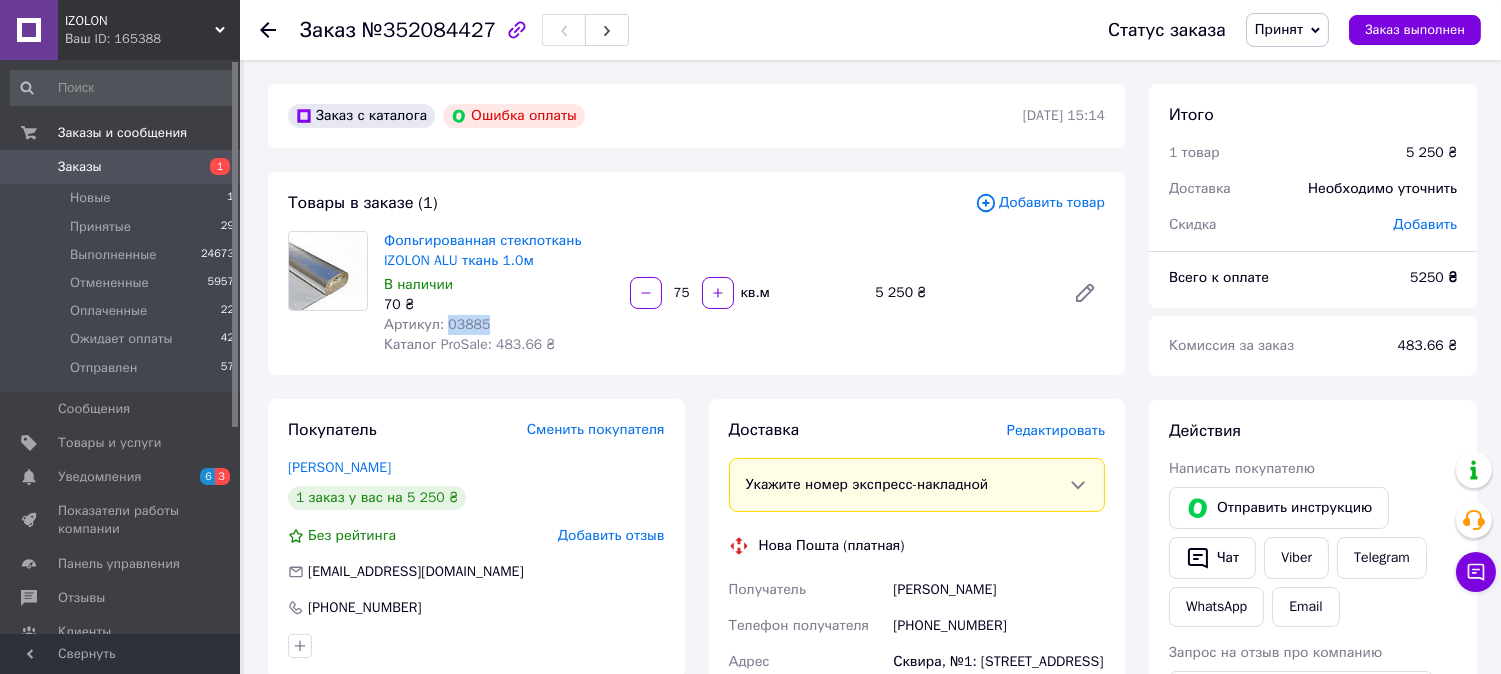 click on "Артикул: 03885" at bounding box center [437, 324] 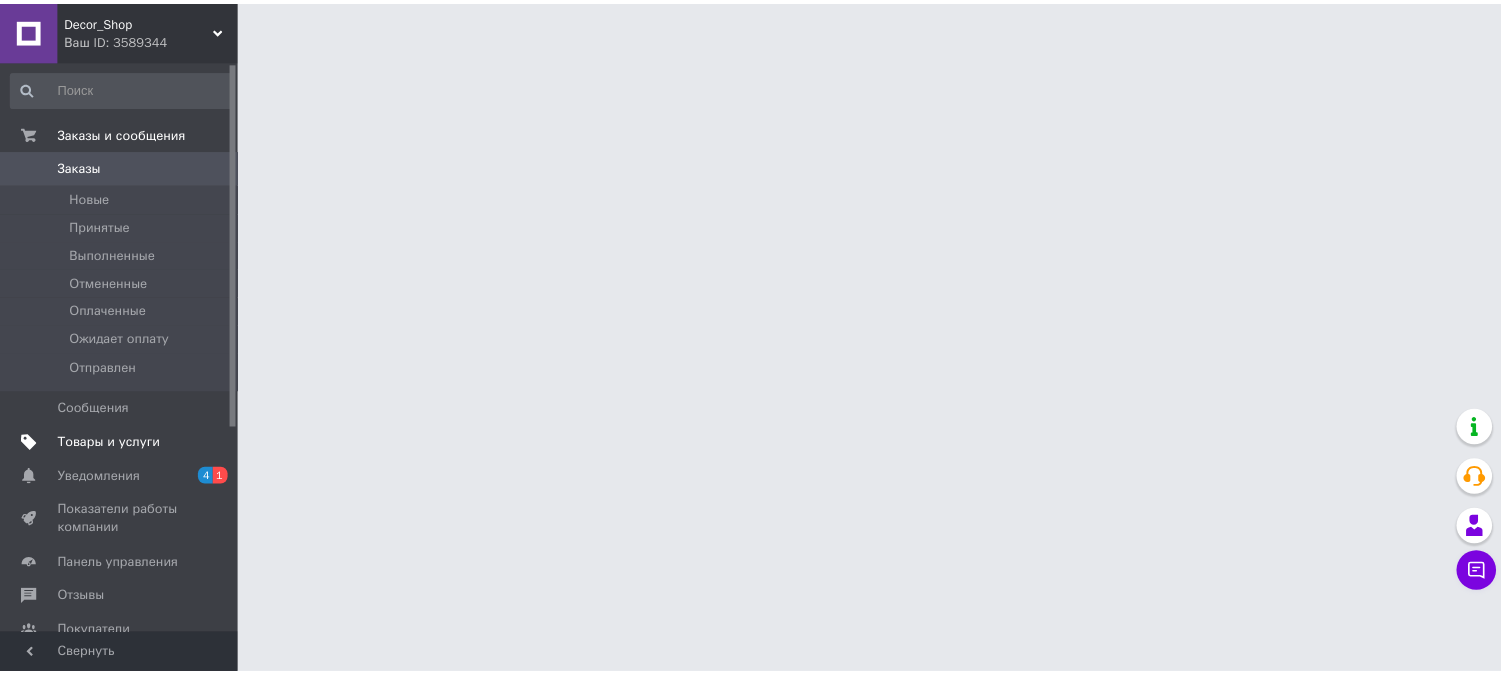 scroll, scrollTop: 0, scrollLeft: 0, axis: both 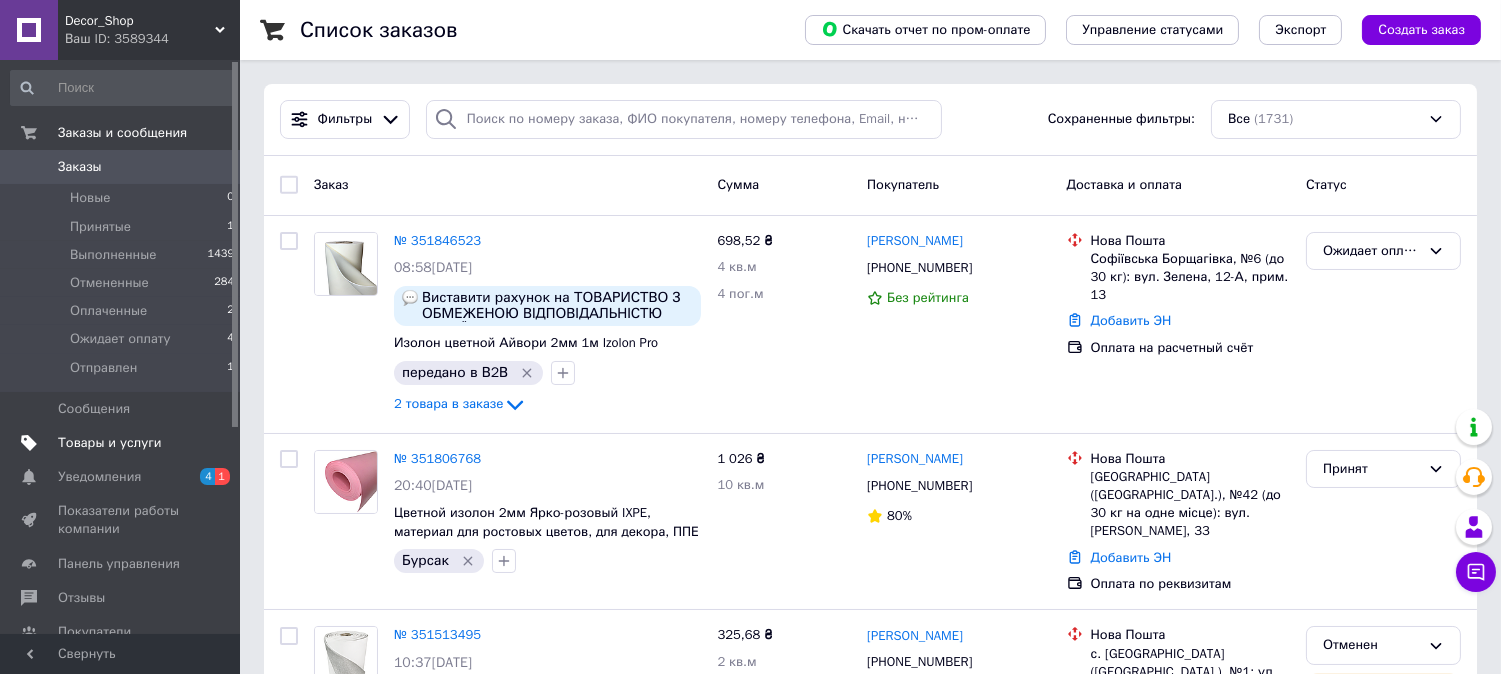 click on "Товары и услуги" at bounding box center (110, 443) 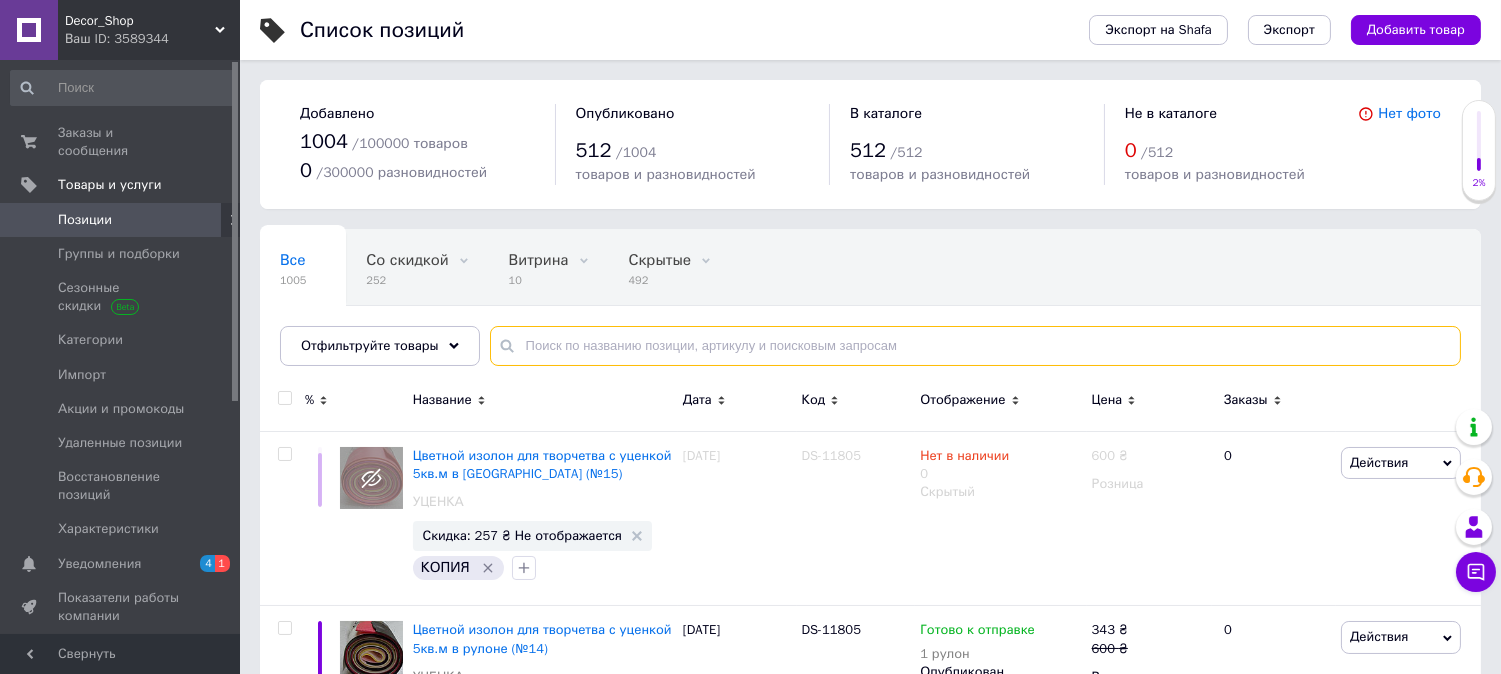 click at bounding box center (975, 346) 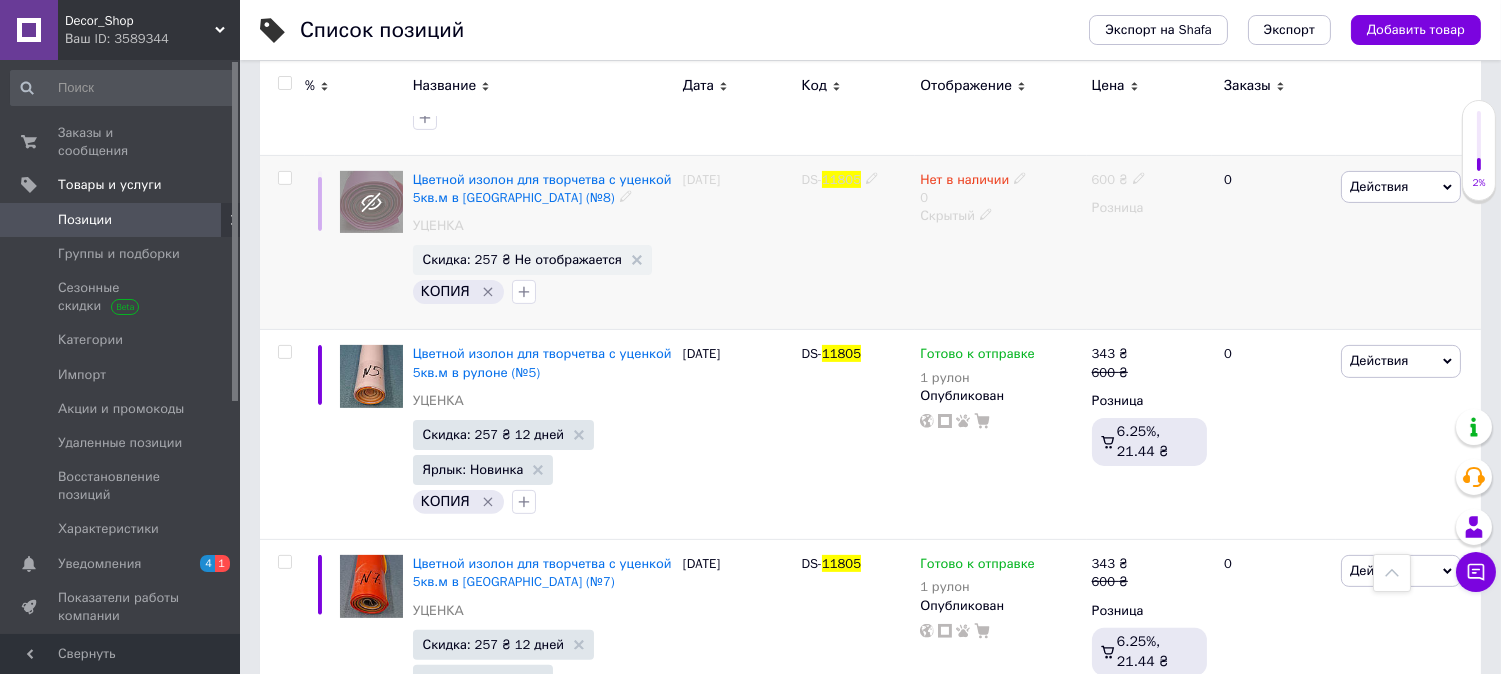 scroll, scrollTop: 1222, scrollLeft: 0, axis: vertical 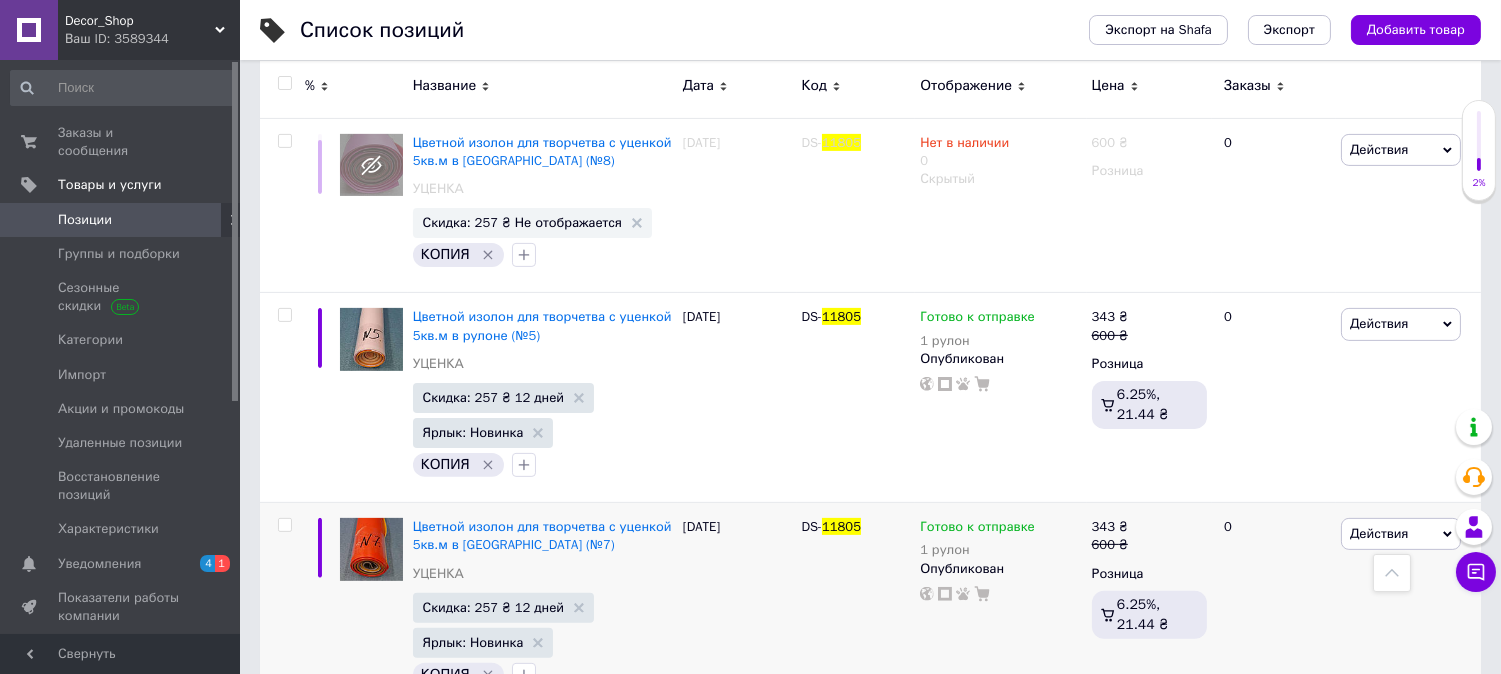 type on "11805" 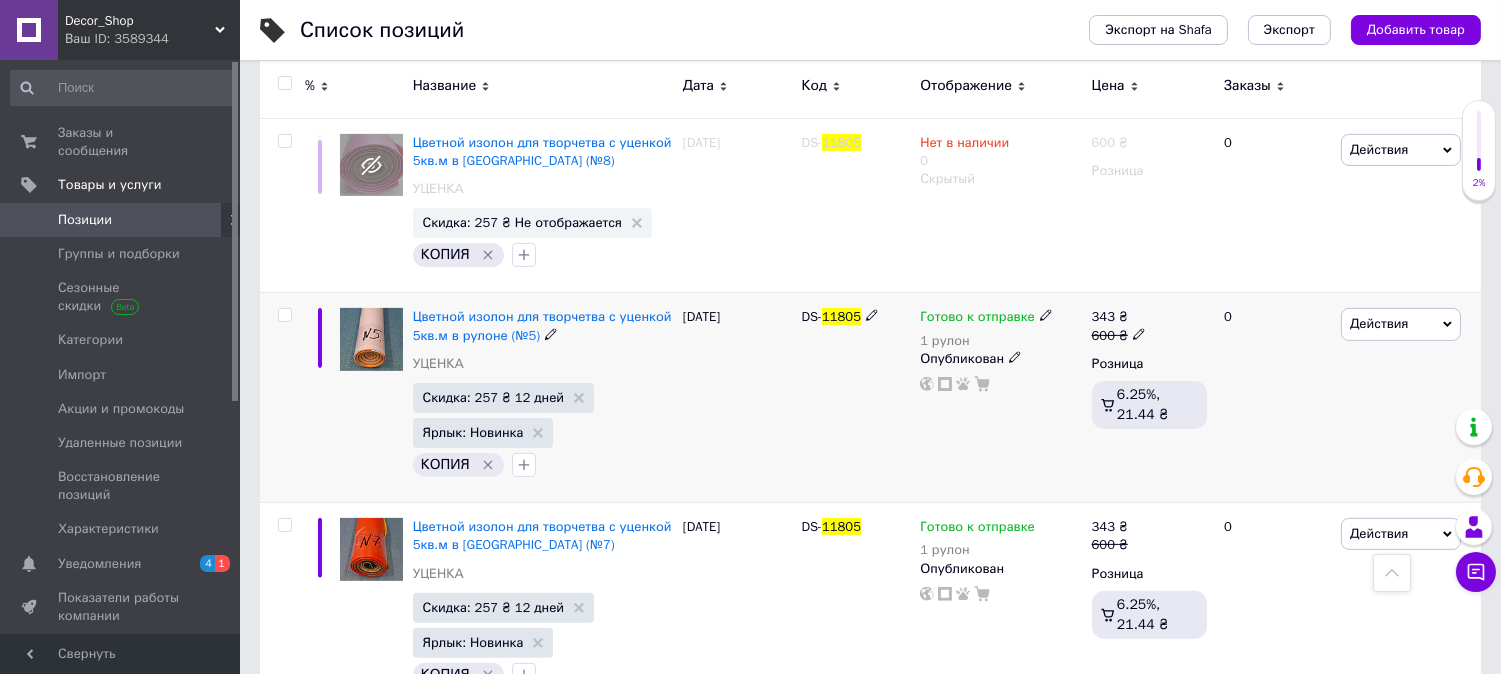 click 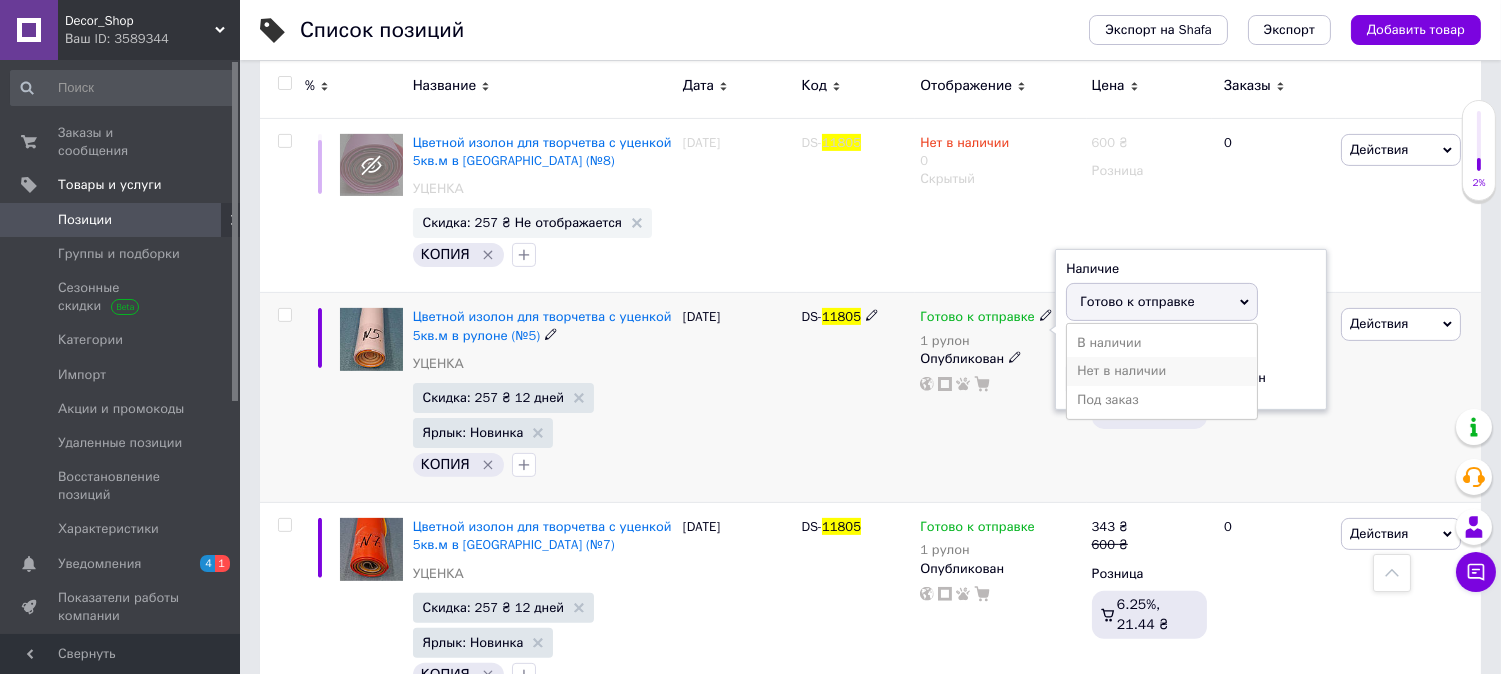 click on "Нет в наличии" at bounding box center [1162, 371] 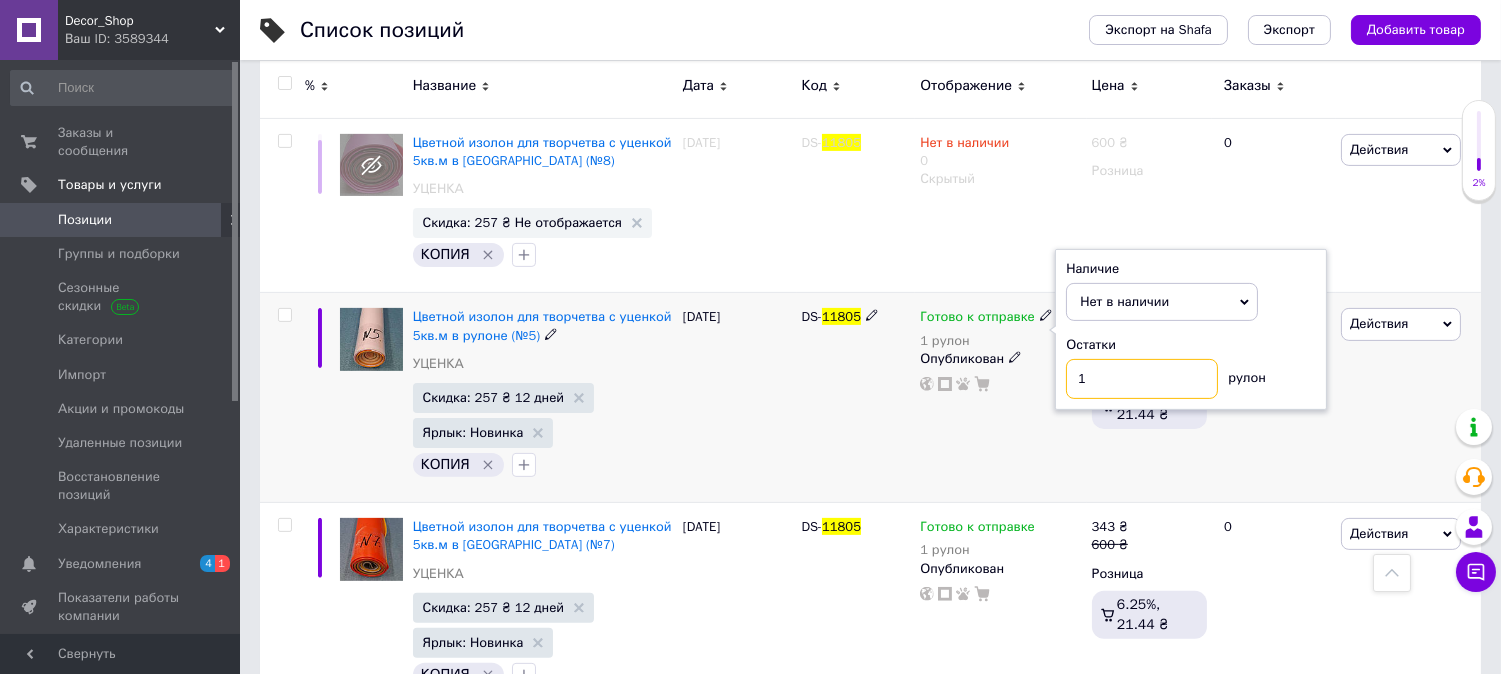 click on "1" at bounding box center (1142, 379) 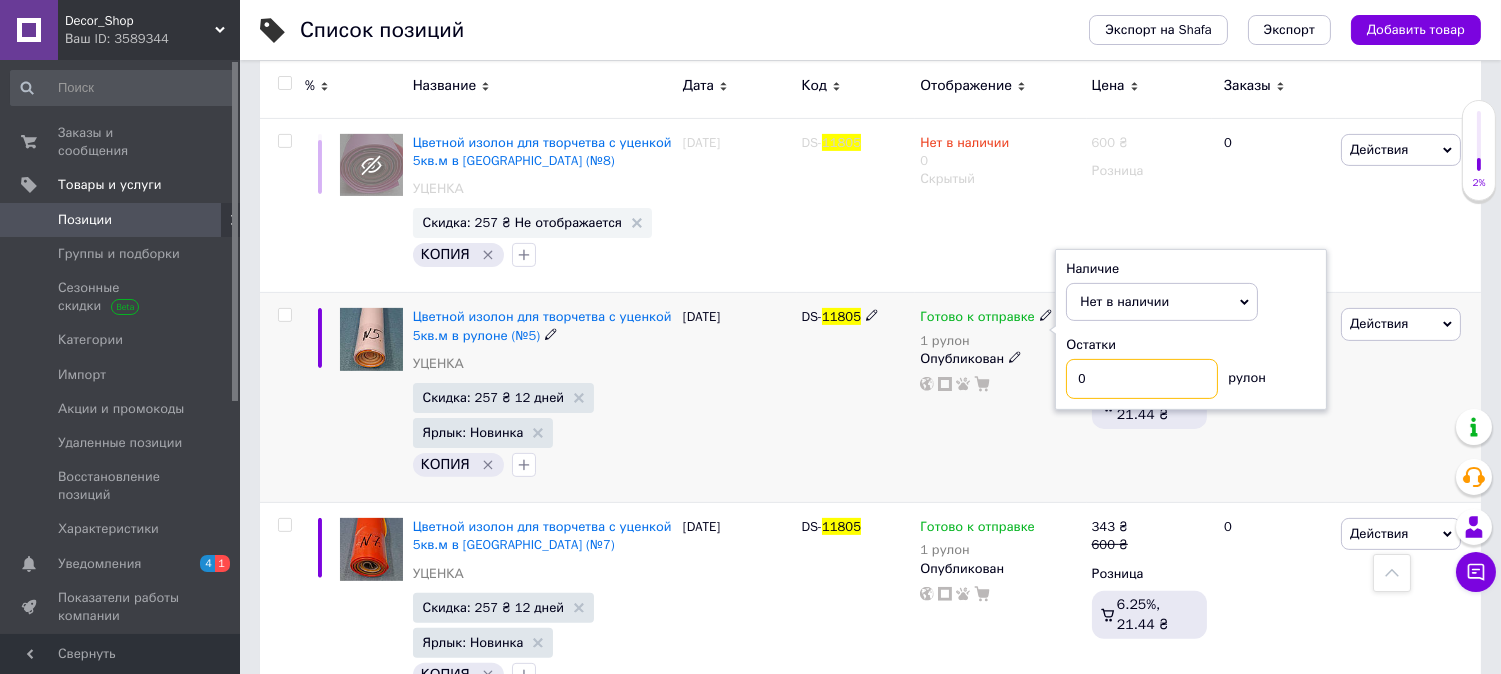 type on "0" 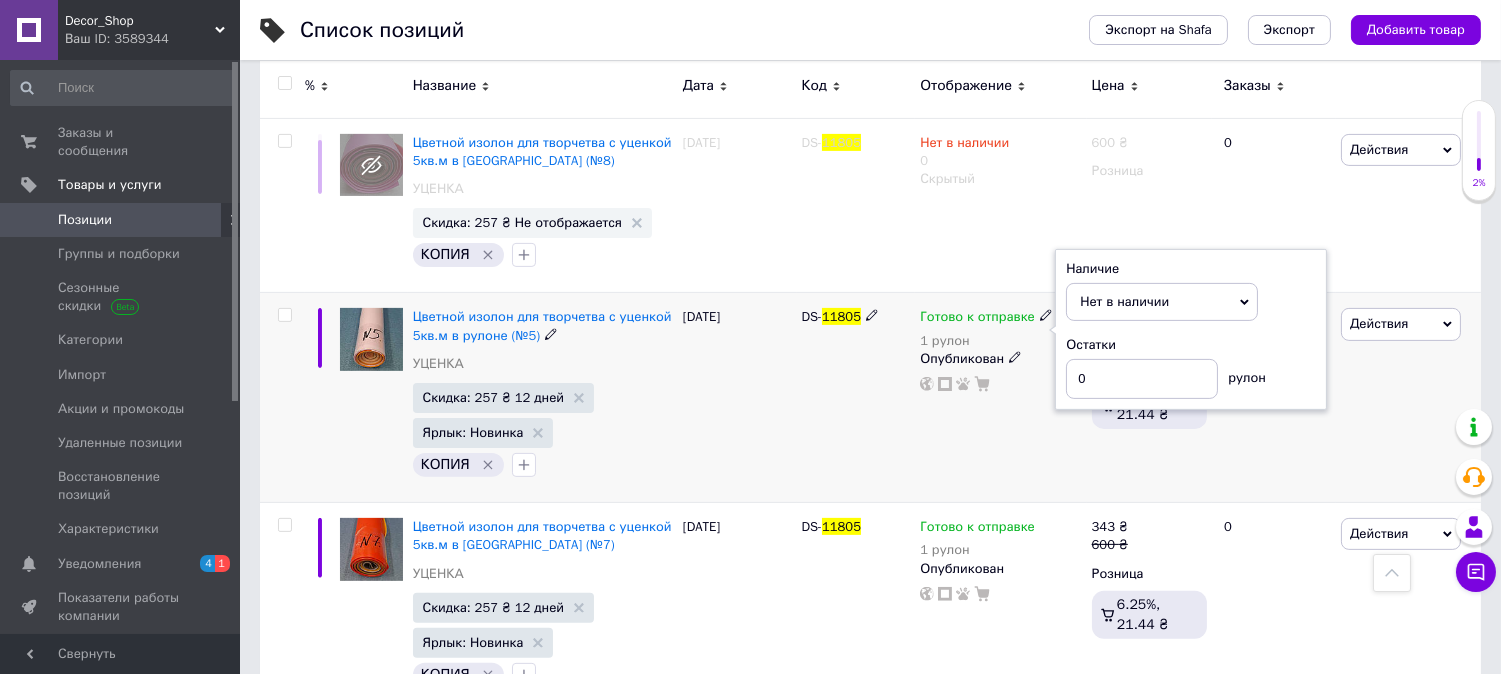 click on "DS- 11805" at bounding box center [856, 398] 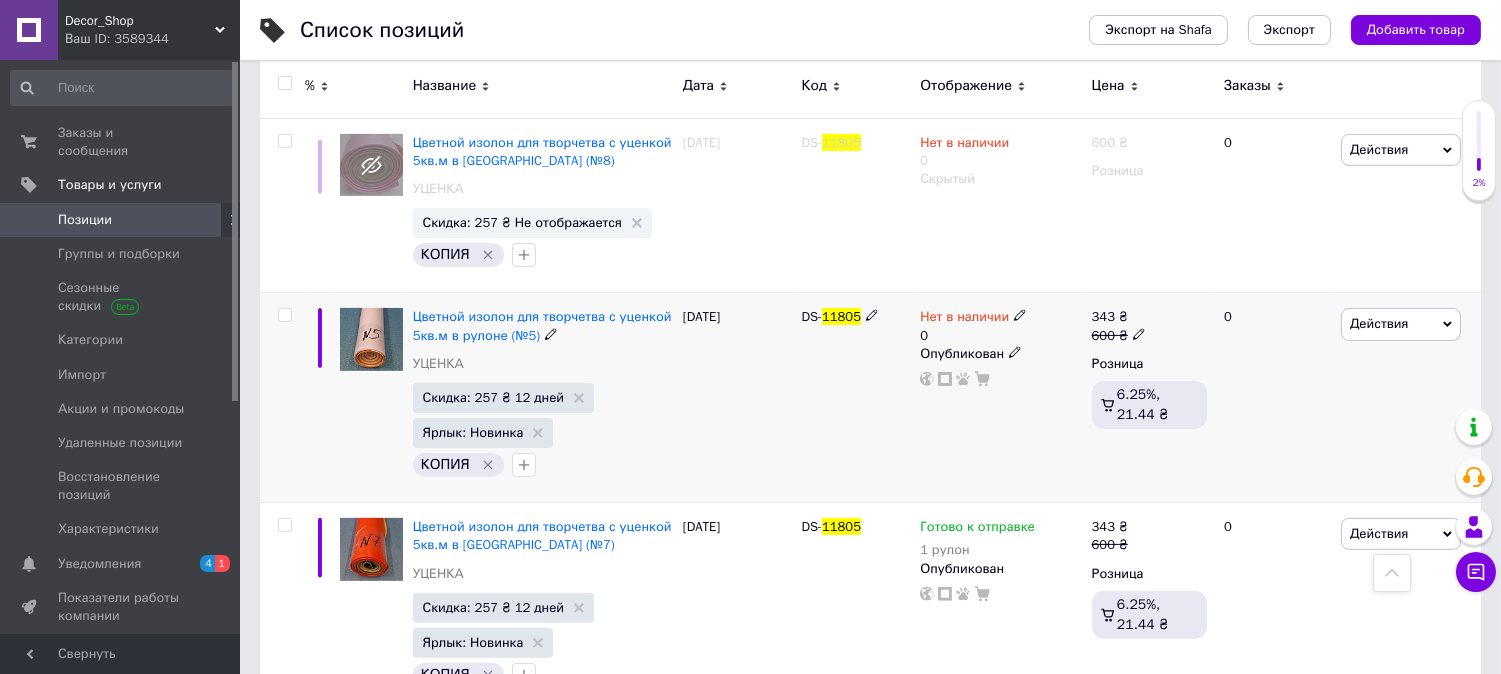 click on "DS- 11805" at bounding box center (856, 398) 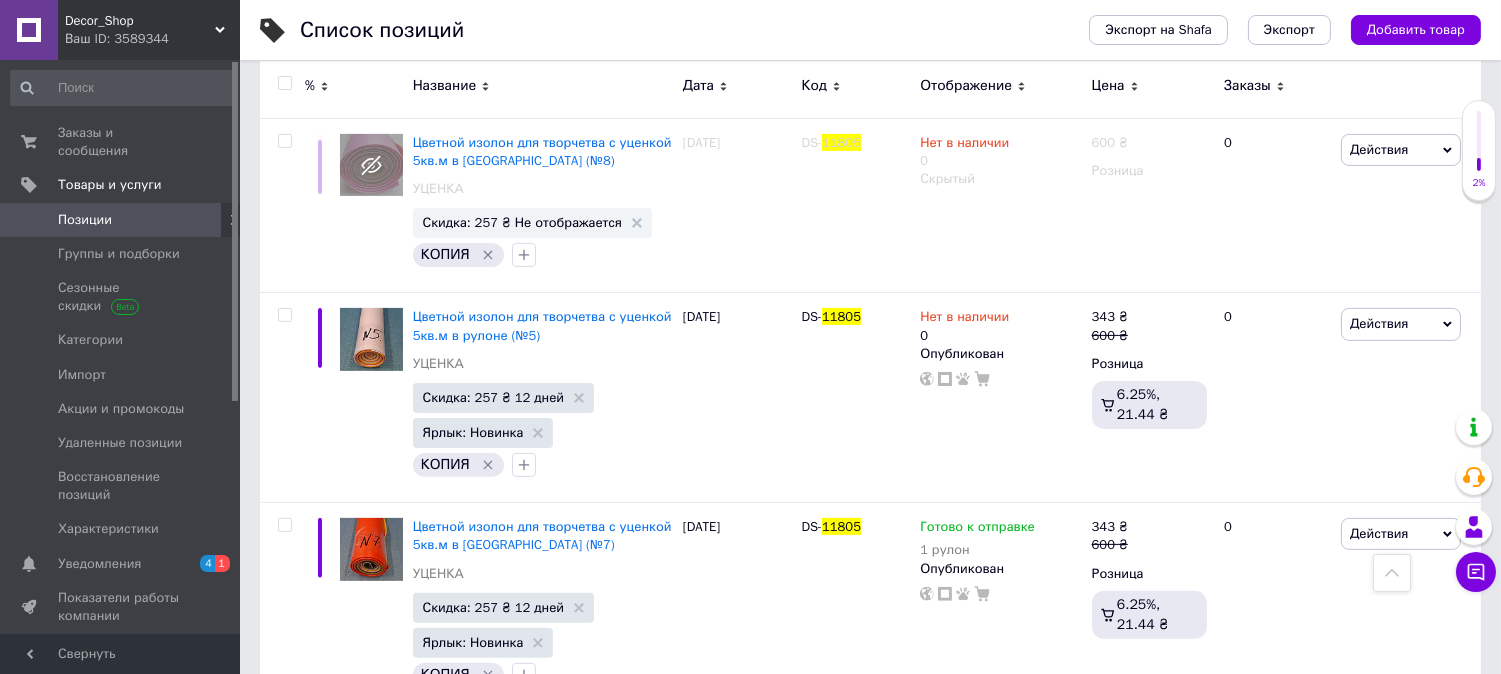 click on "Decor_Shop Ваш ID: 3589344" at bounding box center [149, 30] 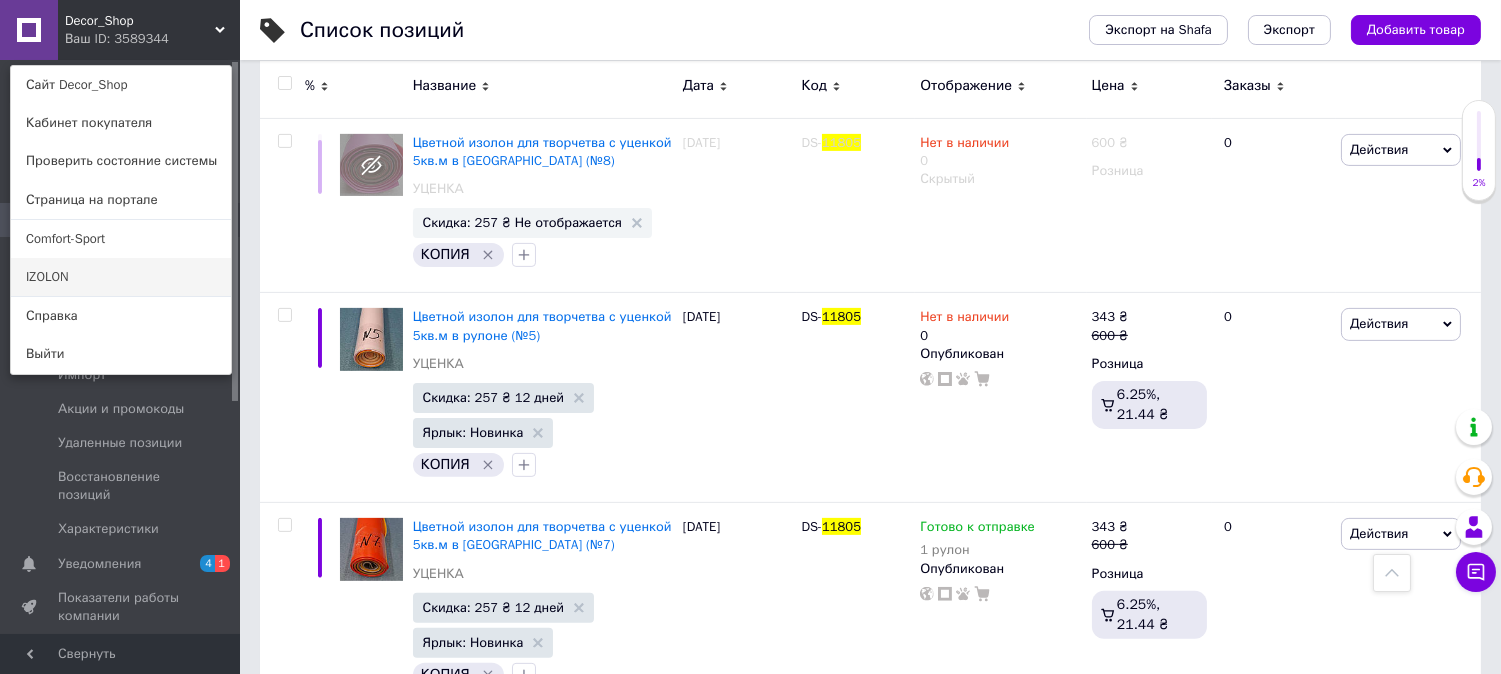 click on "IZOLON" at bounding box center [121, 277] 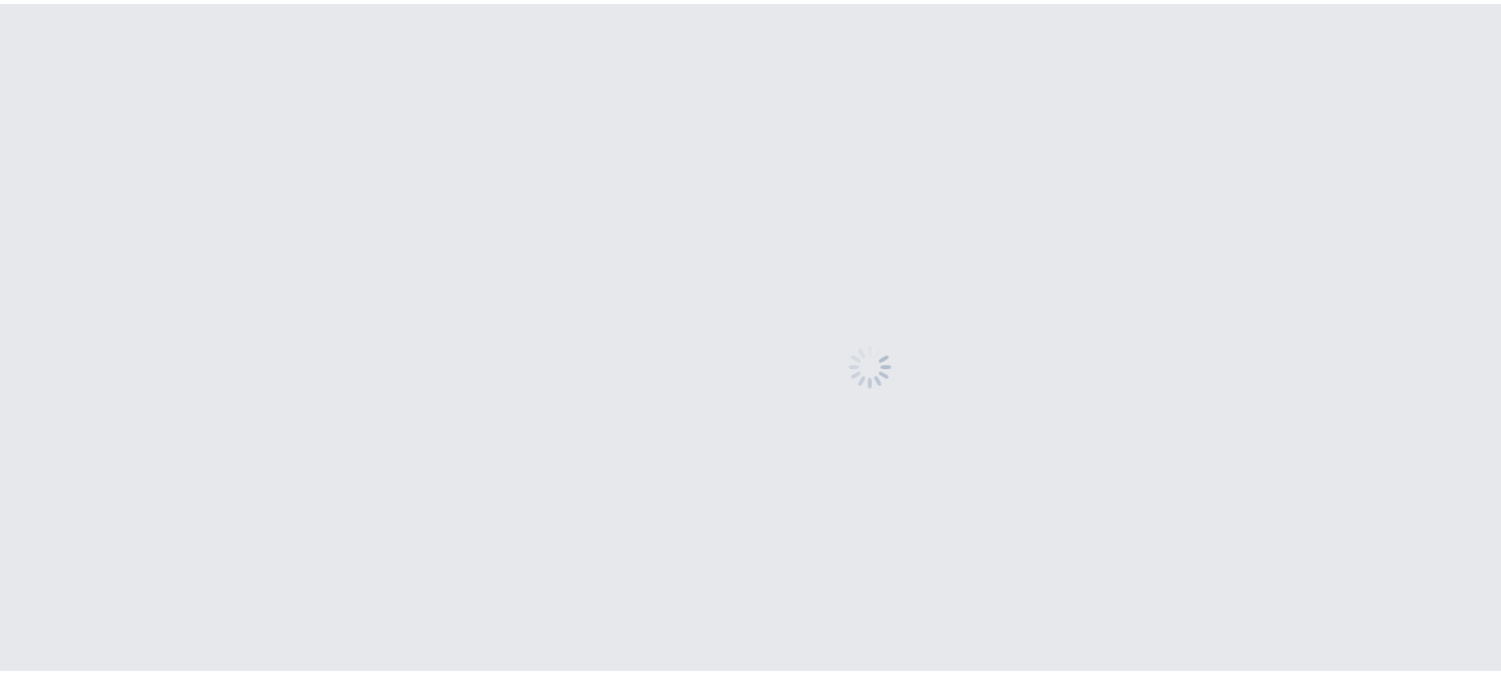 scroll, scrollTop: 0, scrollLeft: 0, axis: both 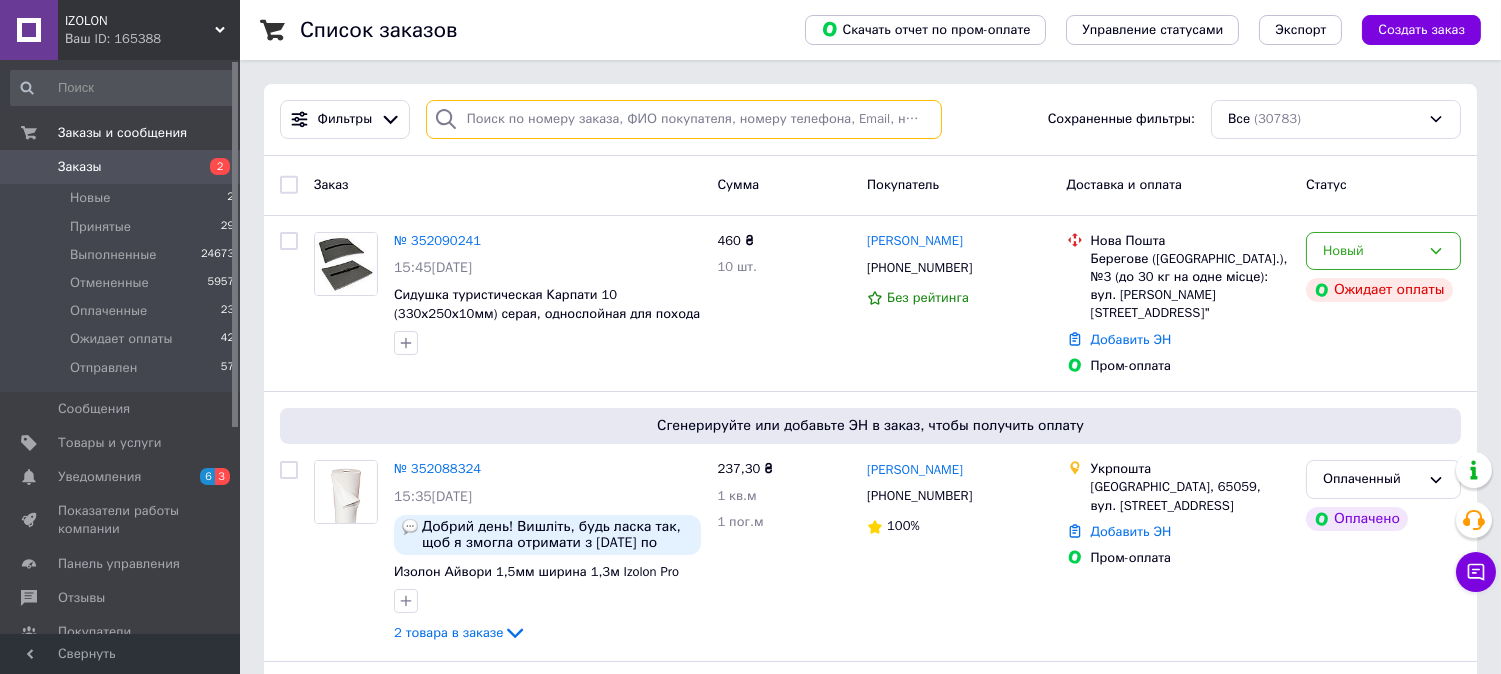 click at bounding box center (684, 119) 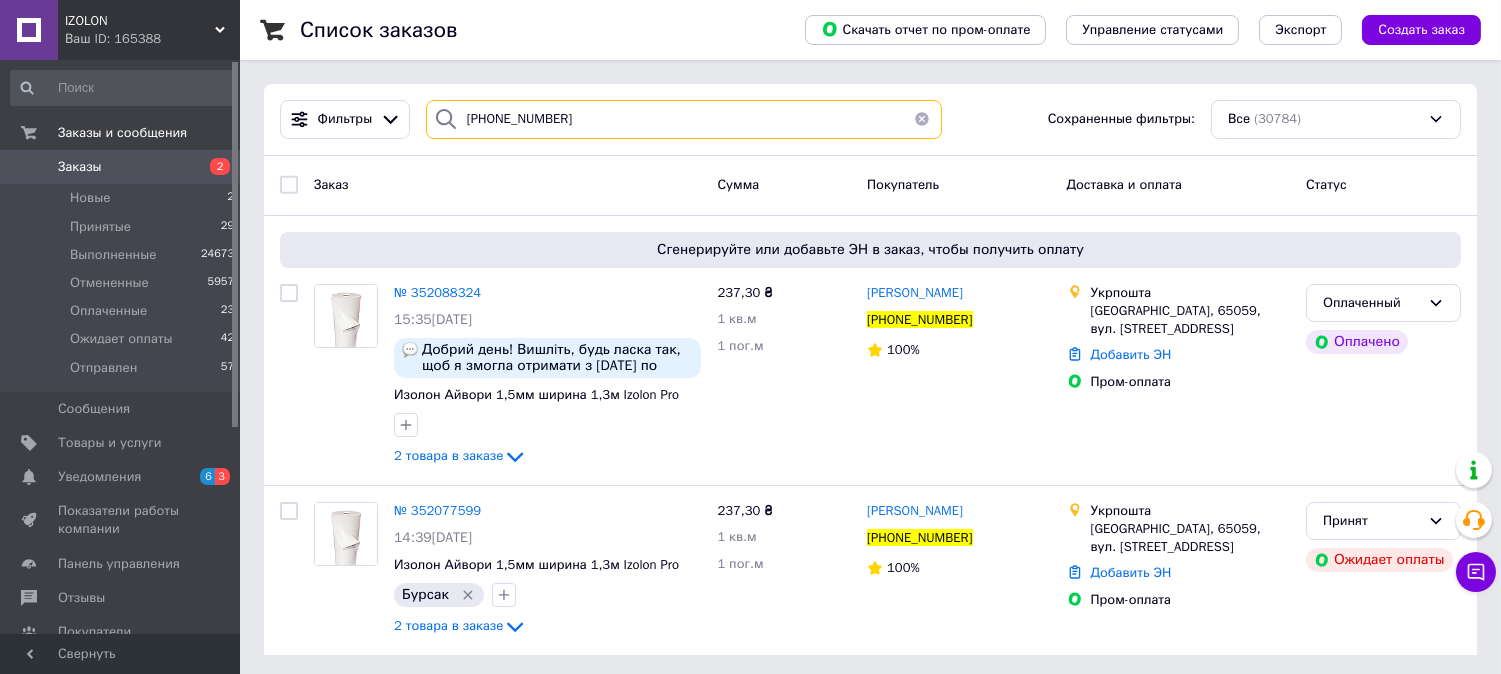 type on "[PHONE_NUMBER]" 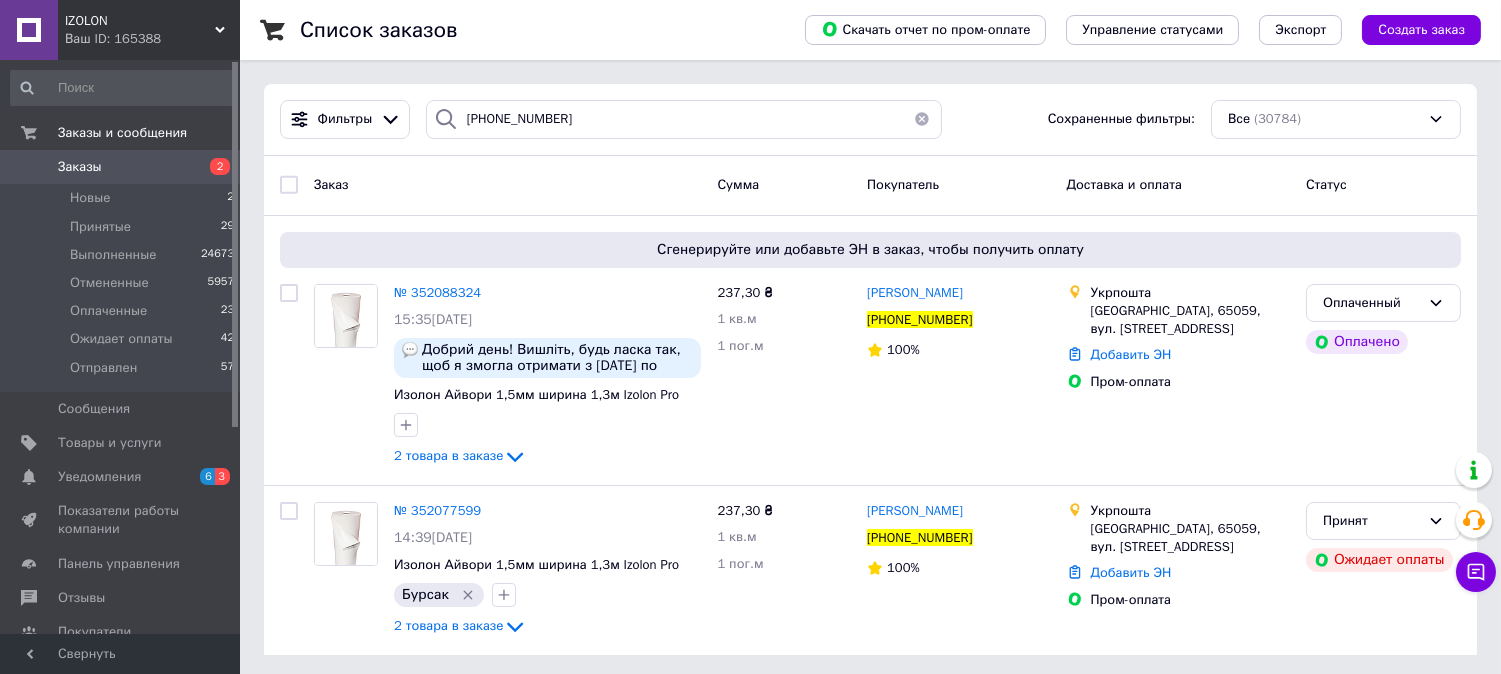 click at bounding box center [922, 119] 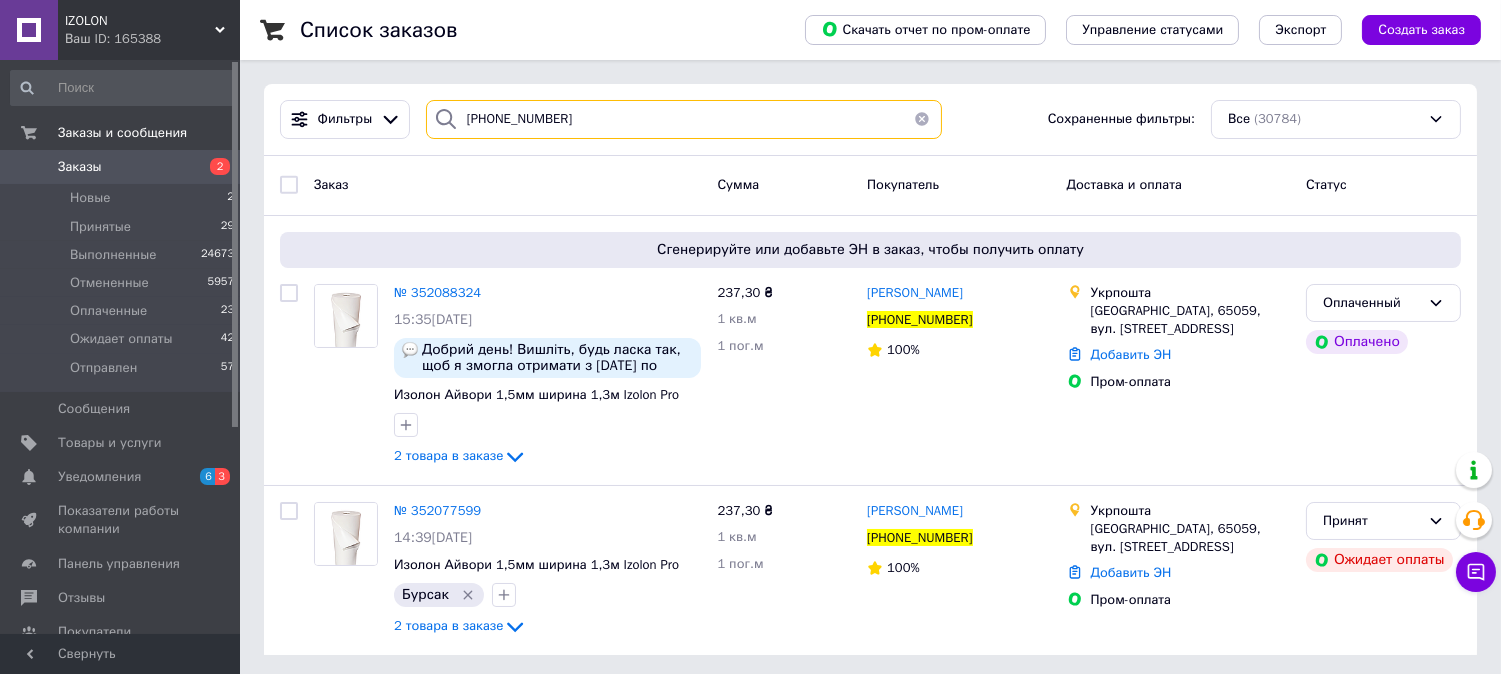 type 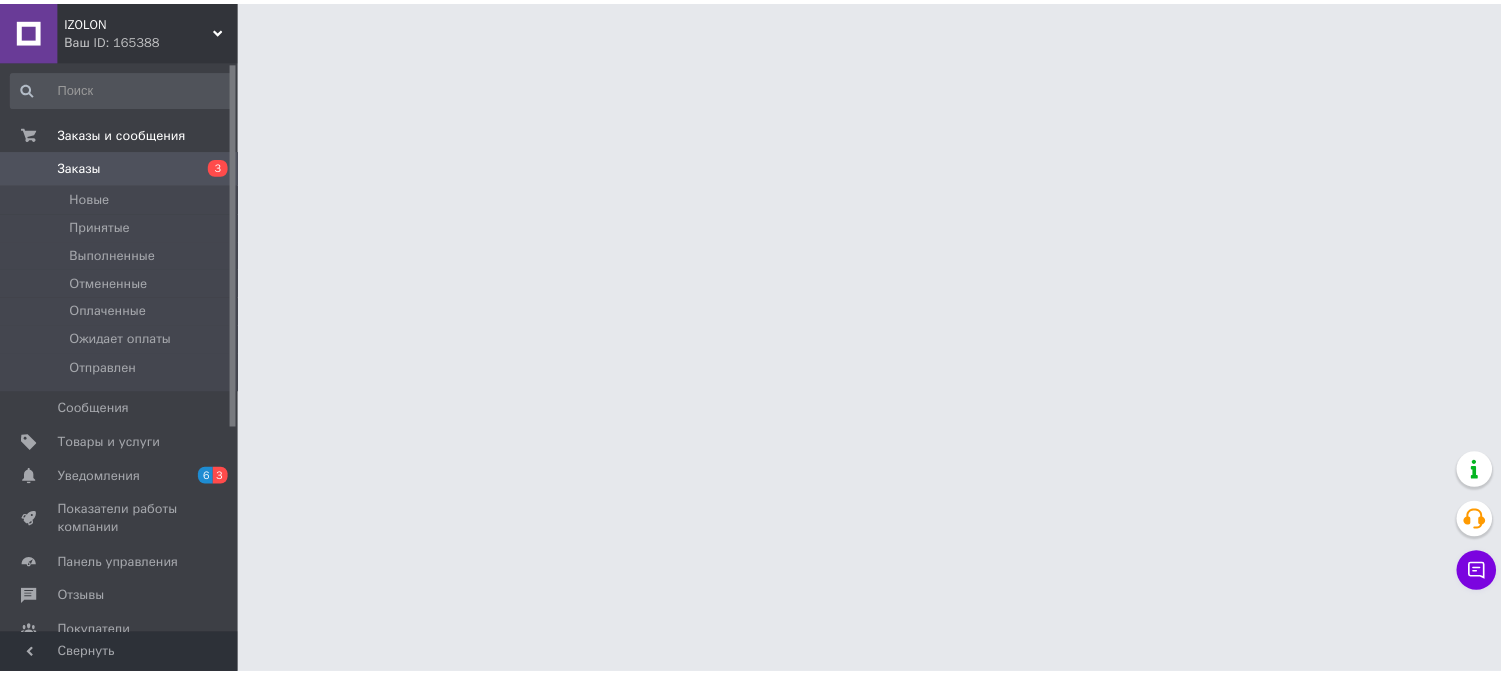 scroll, scrollTop: 0, scrollLeft: 0, axis: both 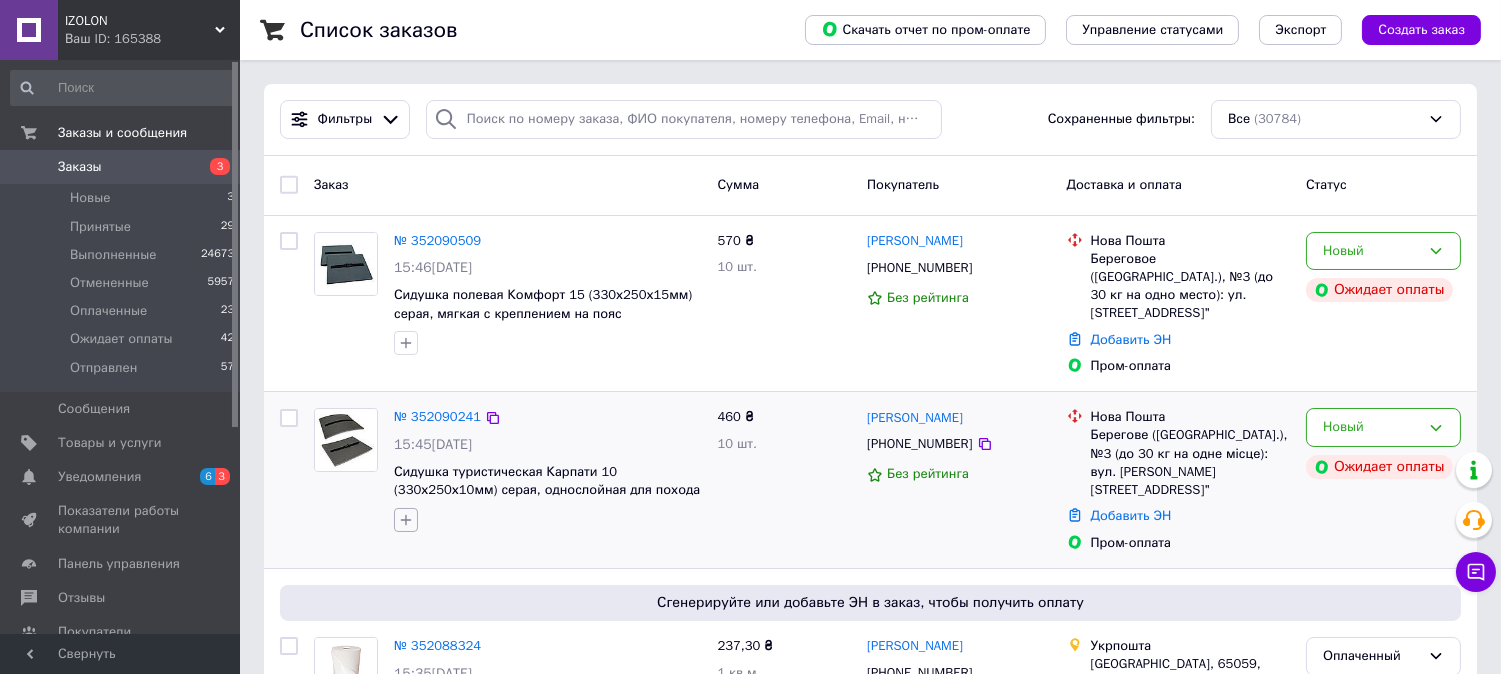 click 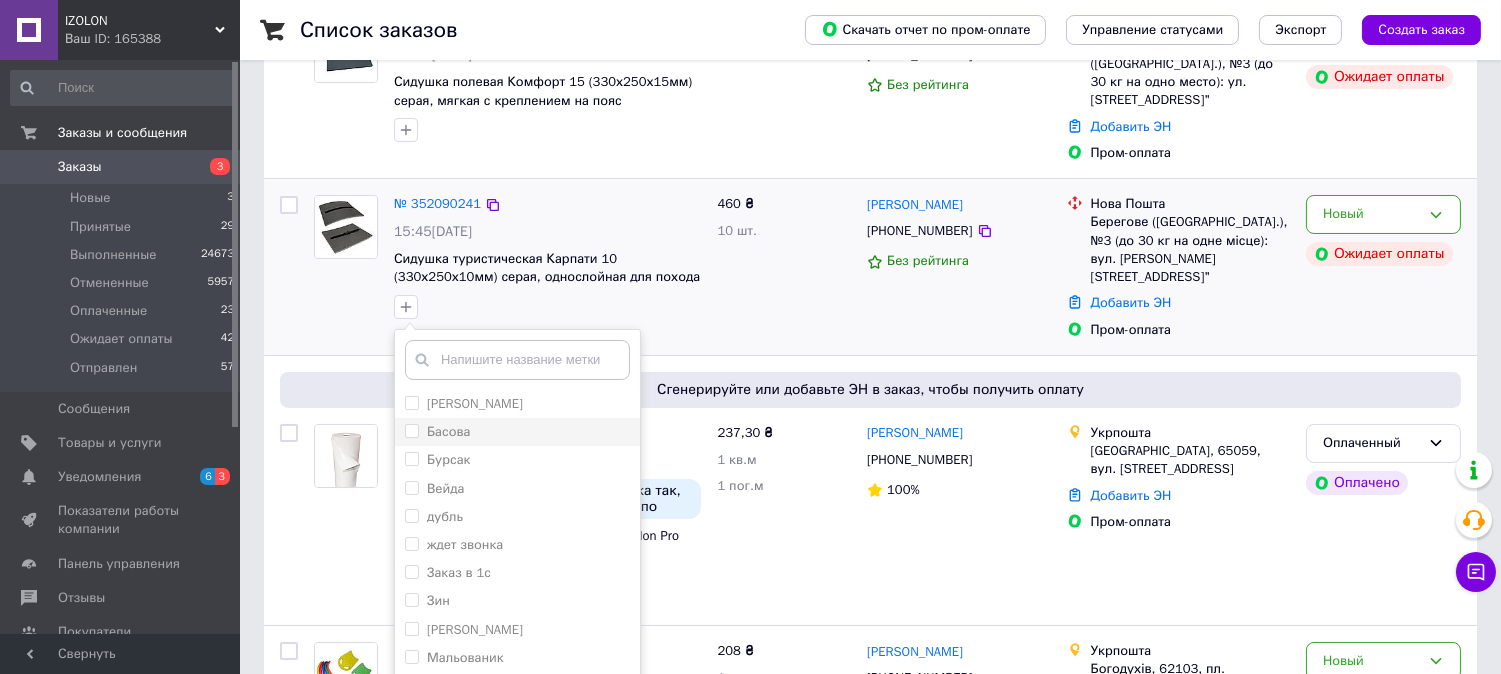 scroll, scrollTop: 222, scrollLeft: 0, axis: vertical 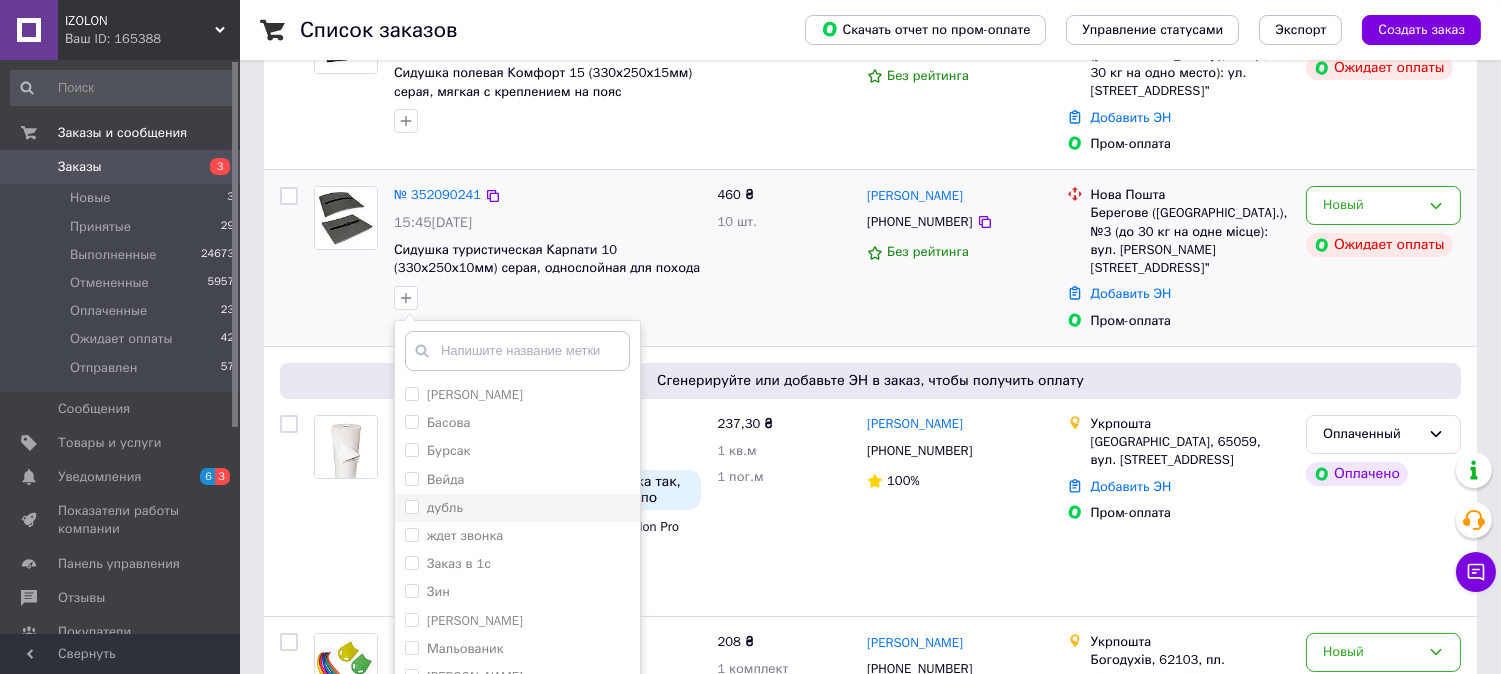 click on "дубль" at bounding box center [411, 506] 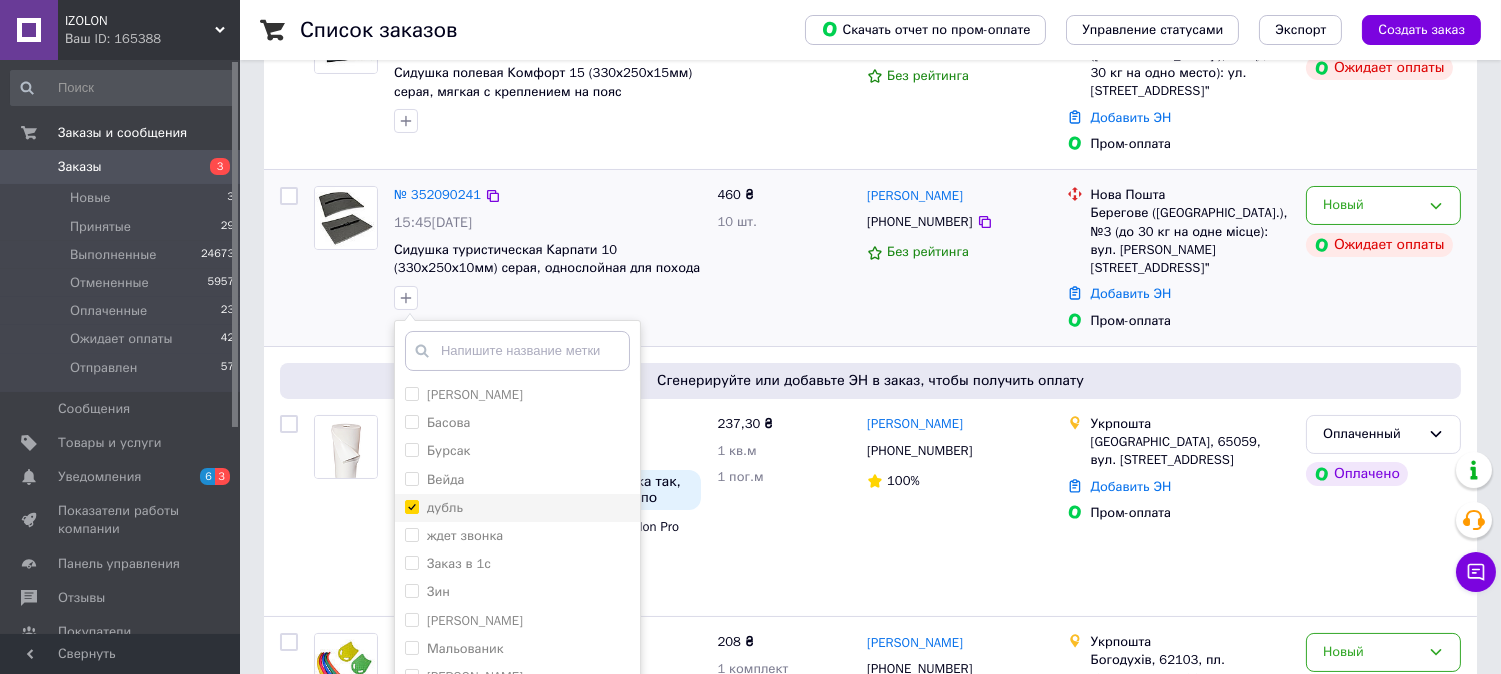checkbox on "true" 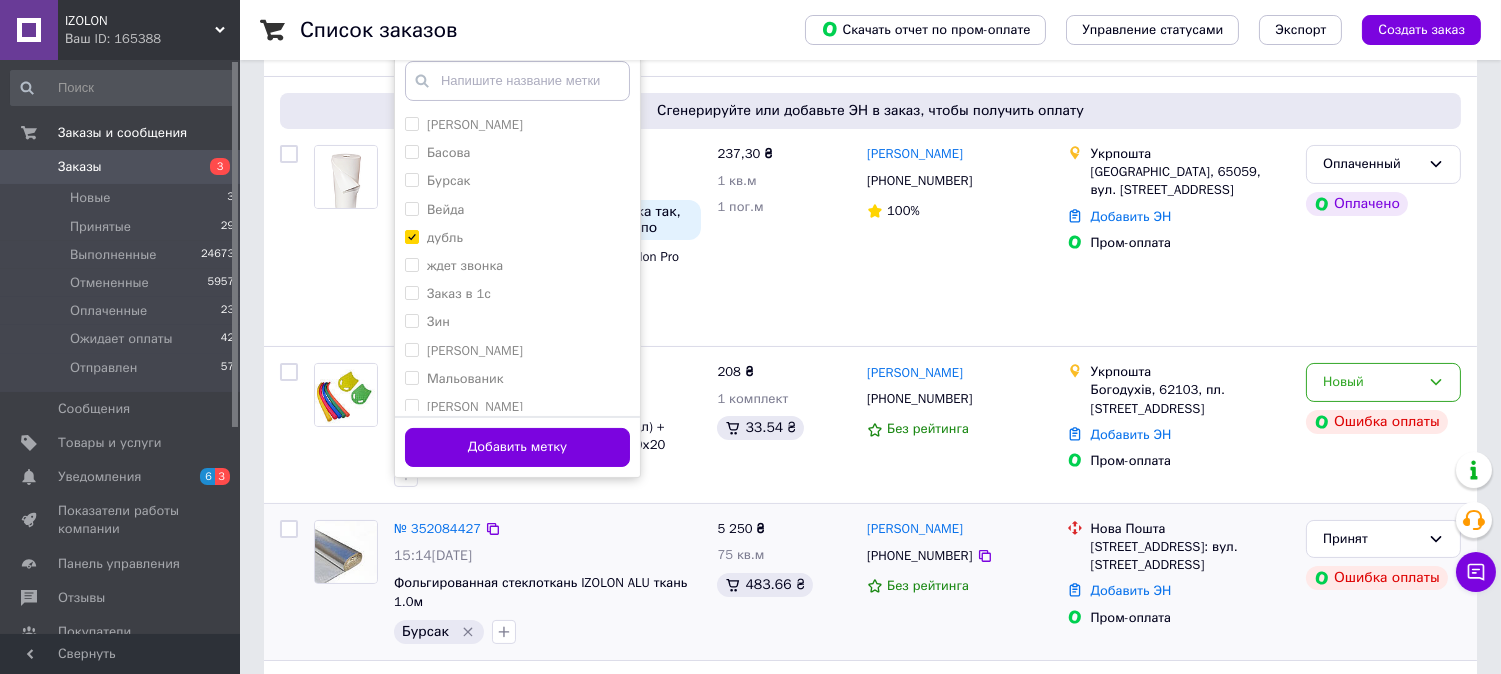scroll, scrollTop: 555, scrollLeft: 0, axis: vertical 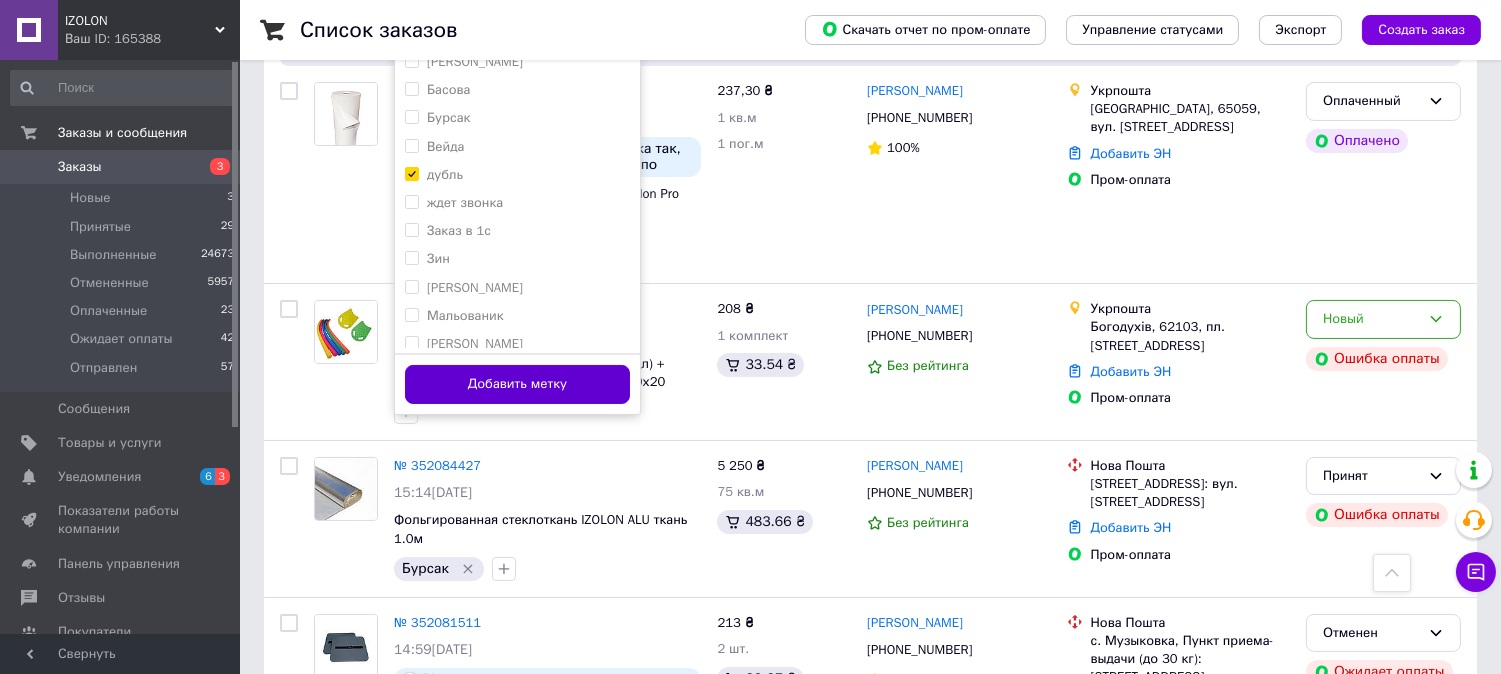 click on "Добавить метку" at bounding box center (517, 384) 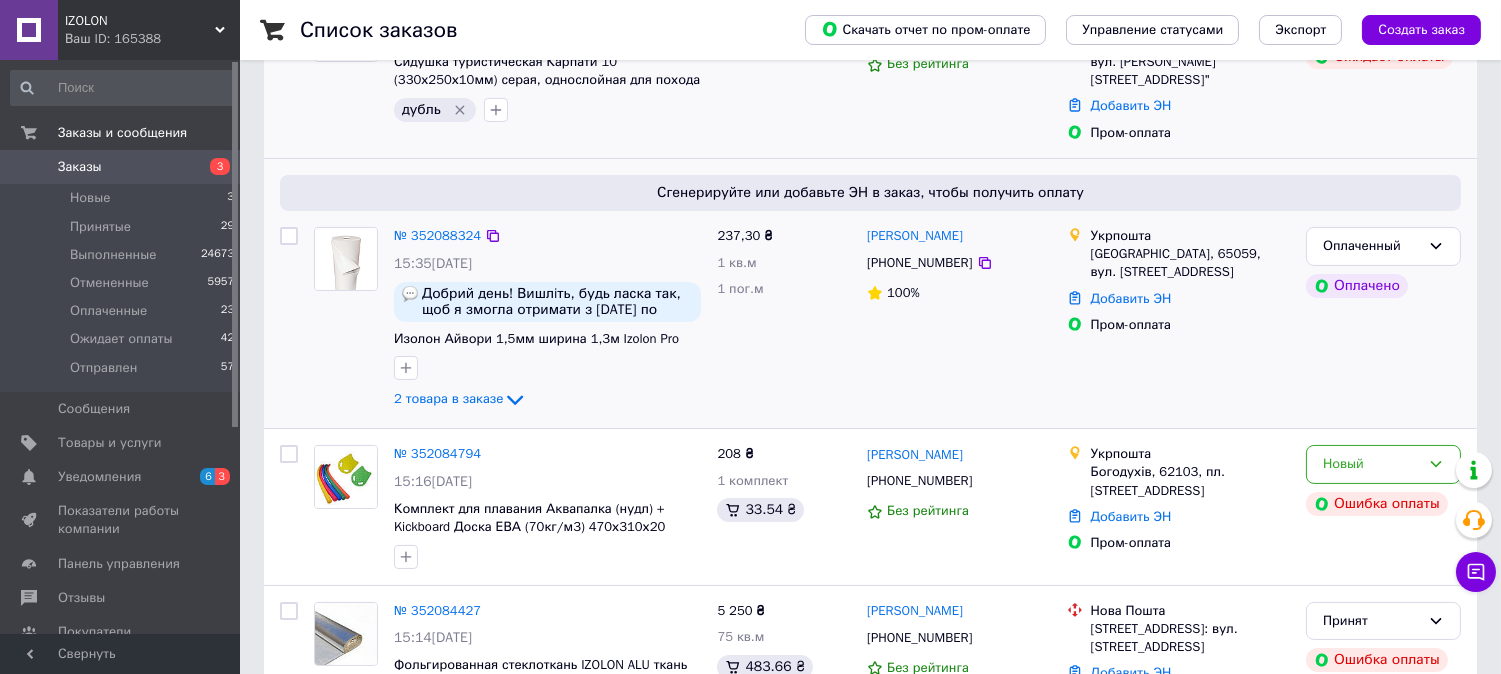 scroll, scrollTop: 444, scrollLeft: 0, axis: vertical 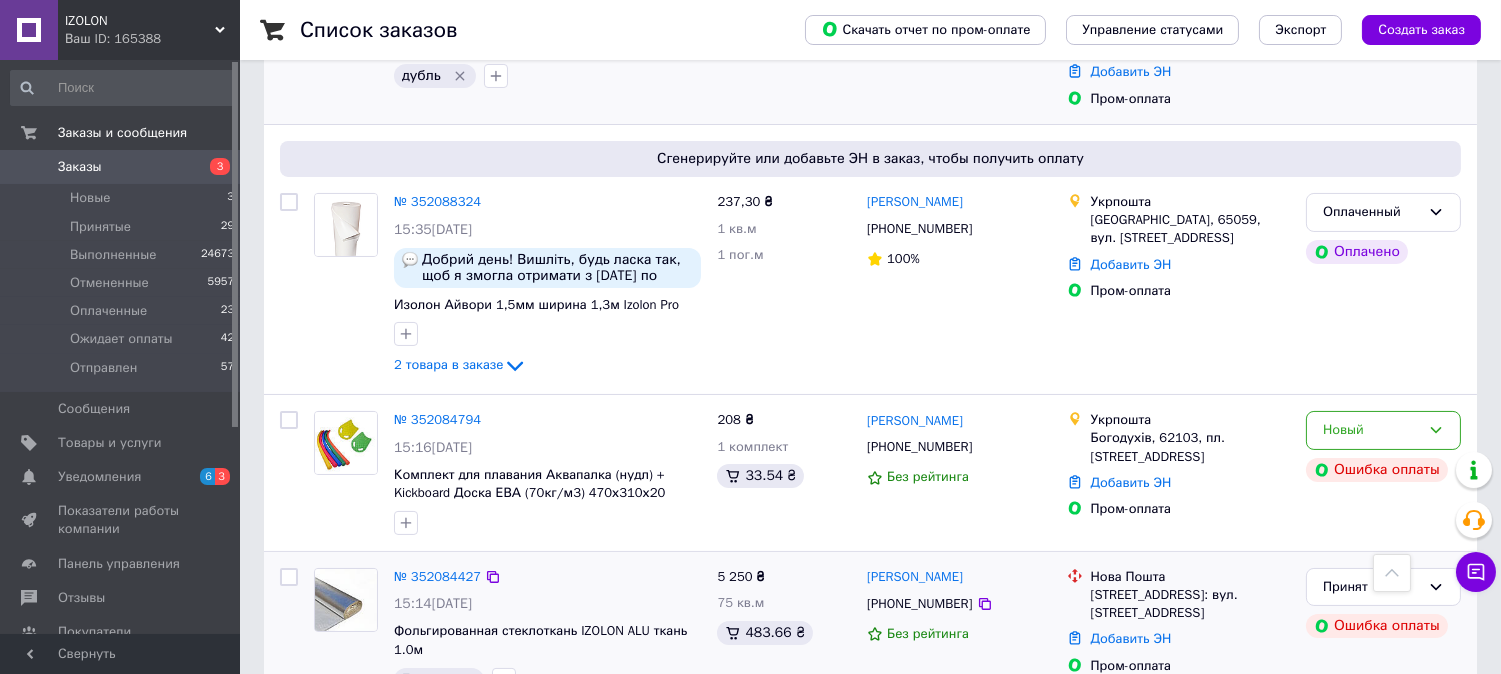 drag, startPoint x: 974, startPoint y: 411, endPoint x: 565, endPoint y: 613, distance: 456.16336 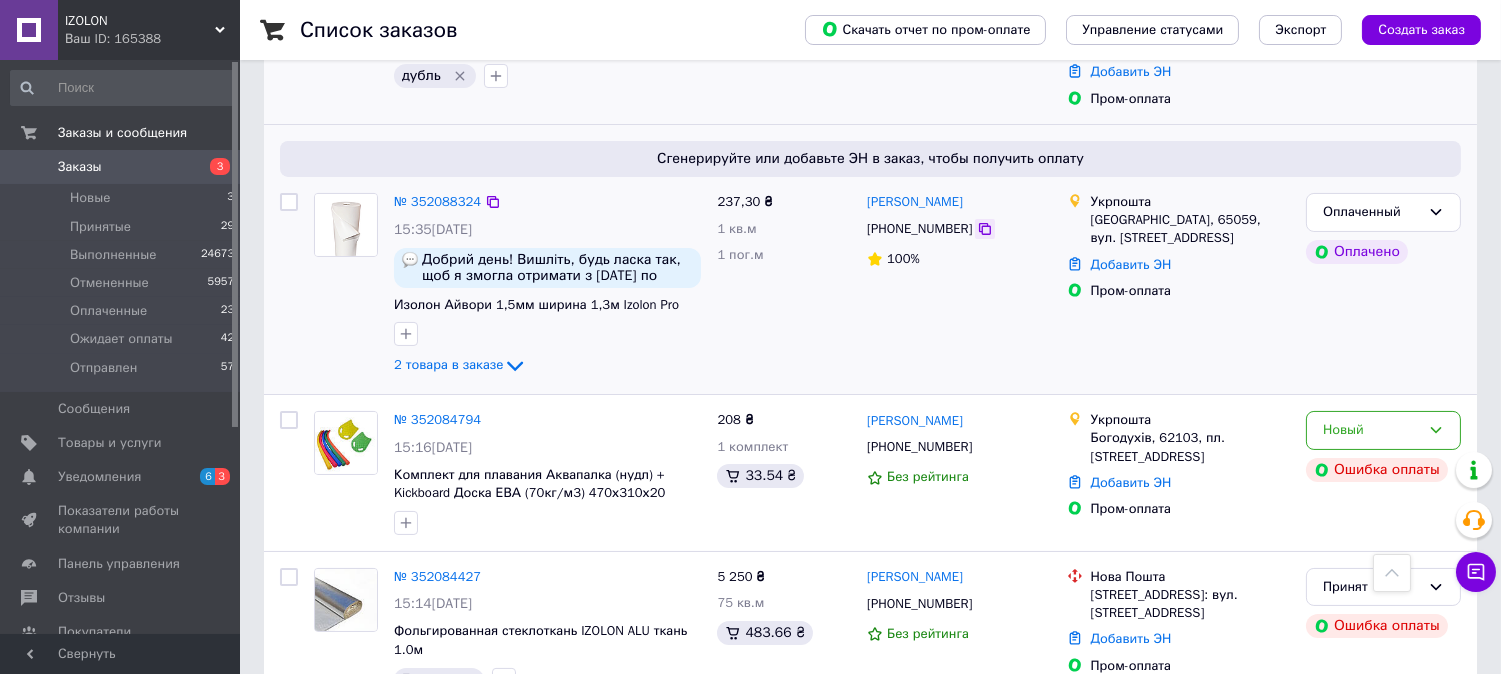 click 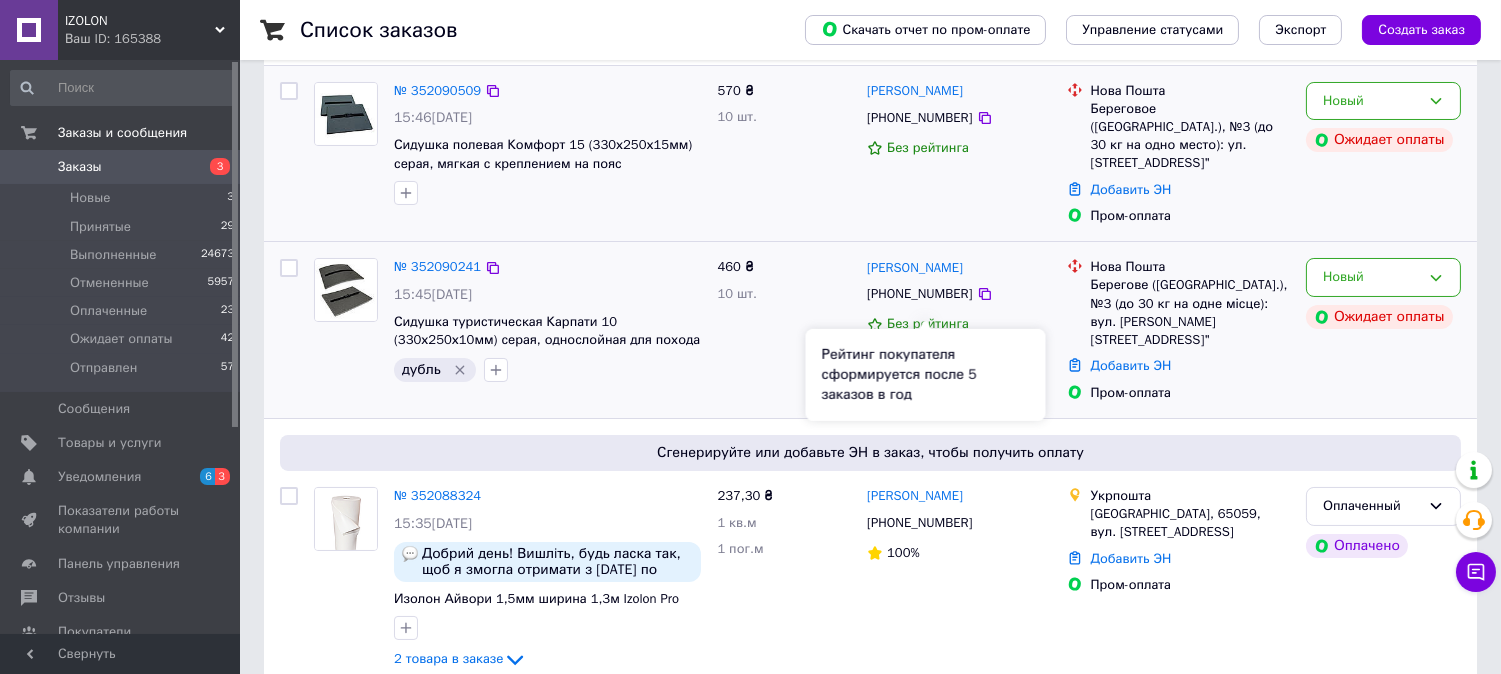 scroll, scrollTop: 111, scrollLeft: 0, axis: vertical 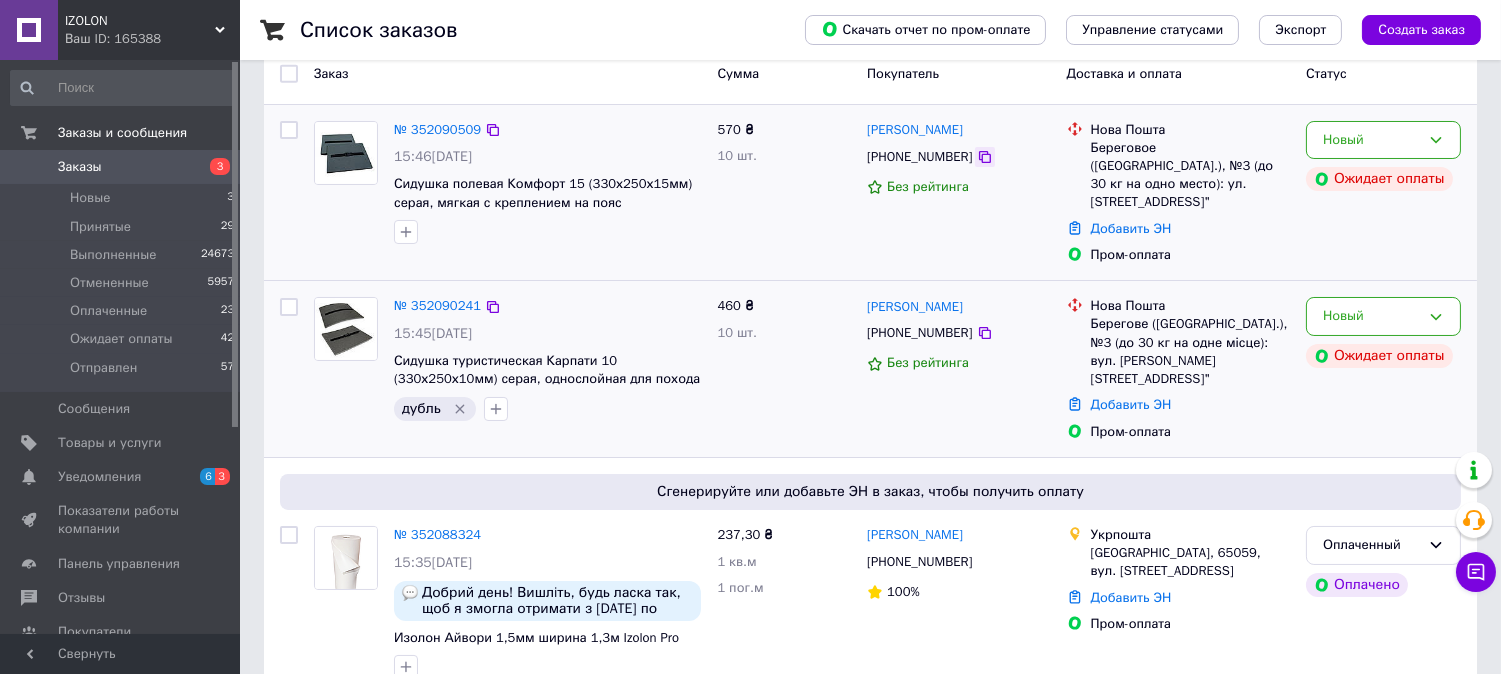 click 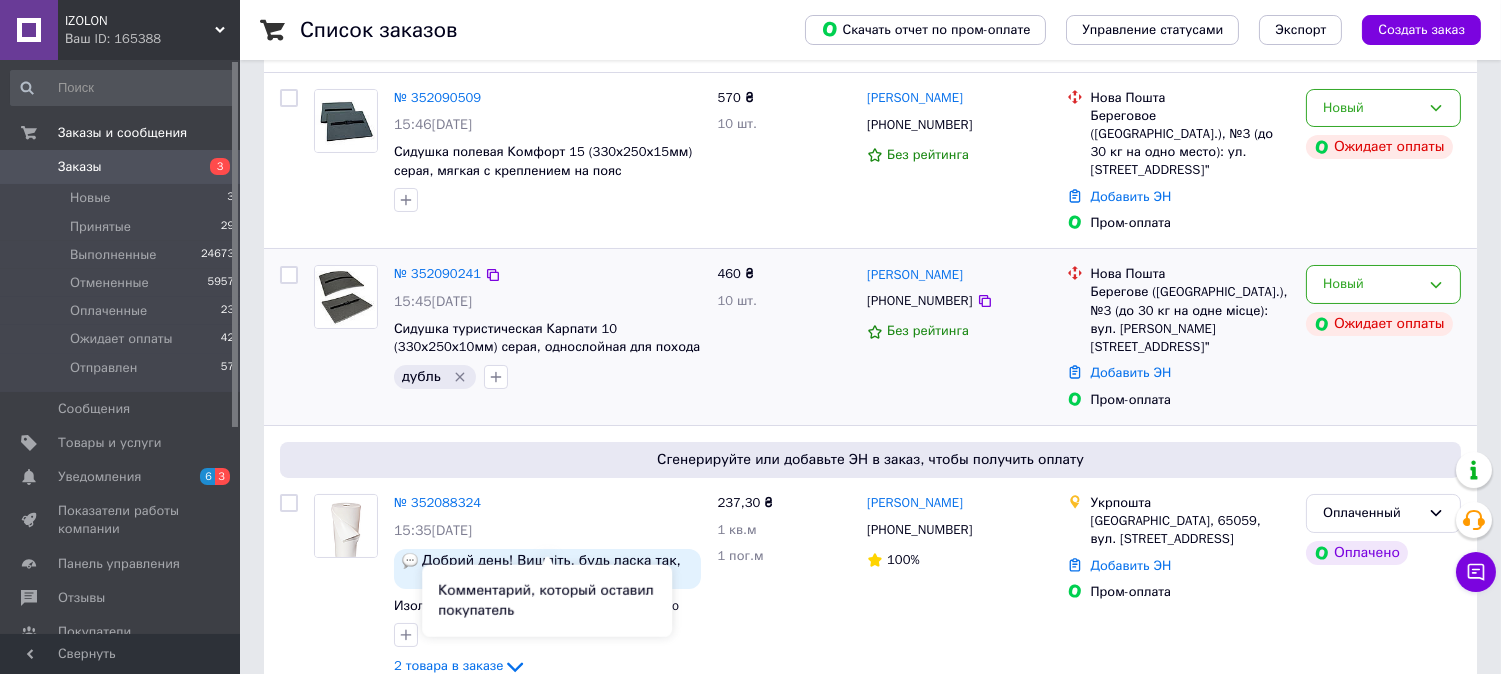 scroll, scrollTop: 444, scrollLeft: 0, axis: vertical 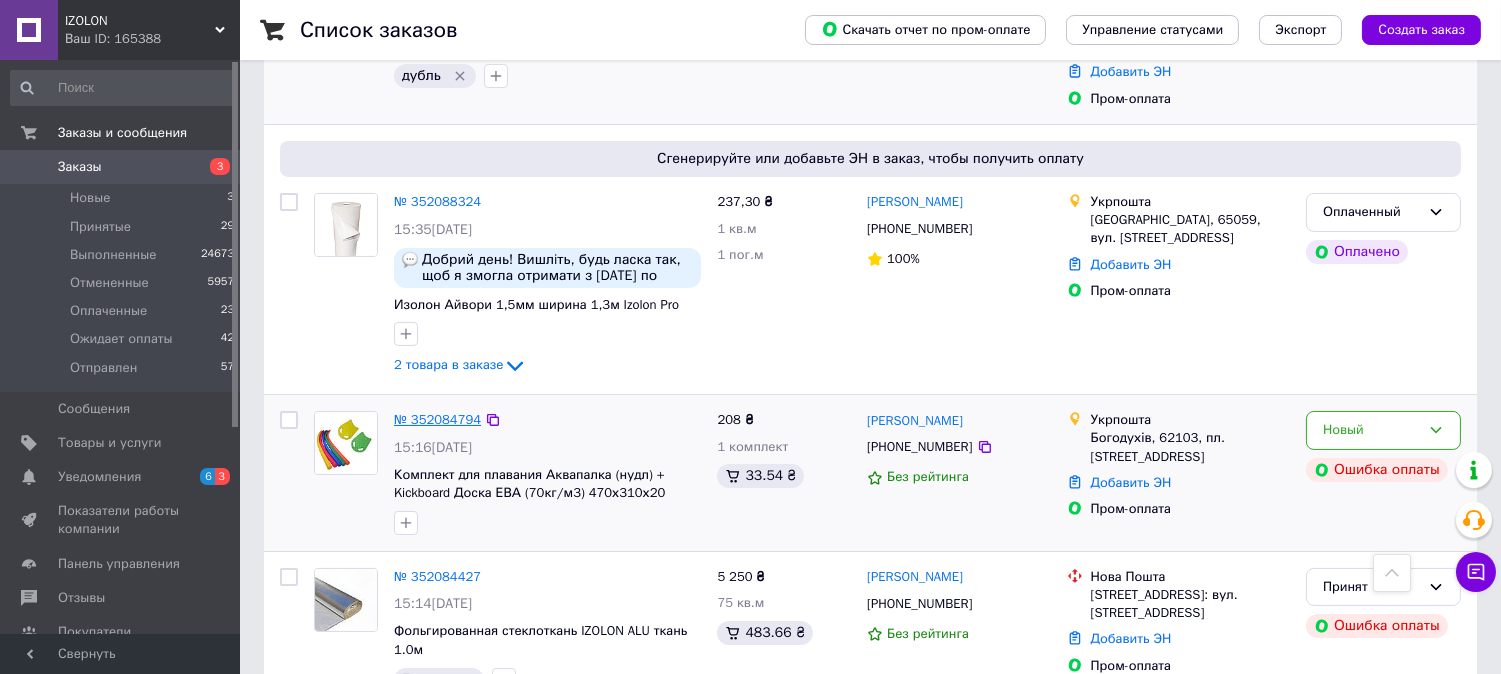 drag, startPoint x: 431, startPoint y: 394, endPoint x: 412, endPoint y: 385, distance: 21.023796 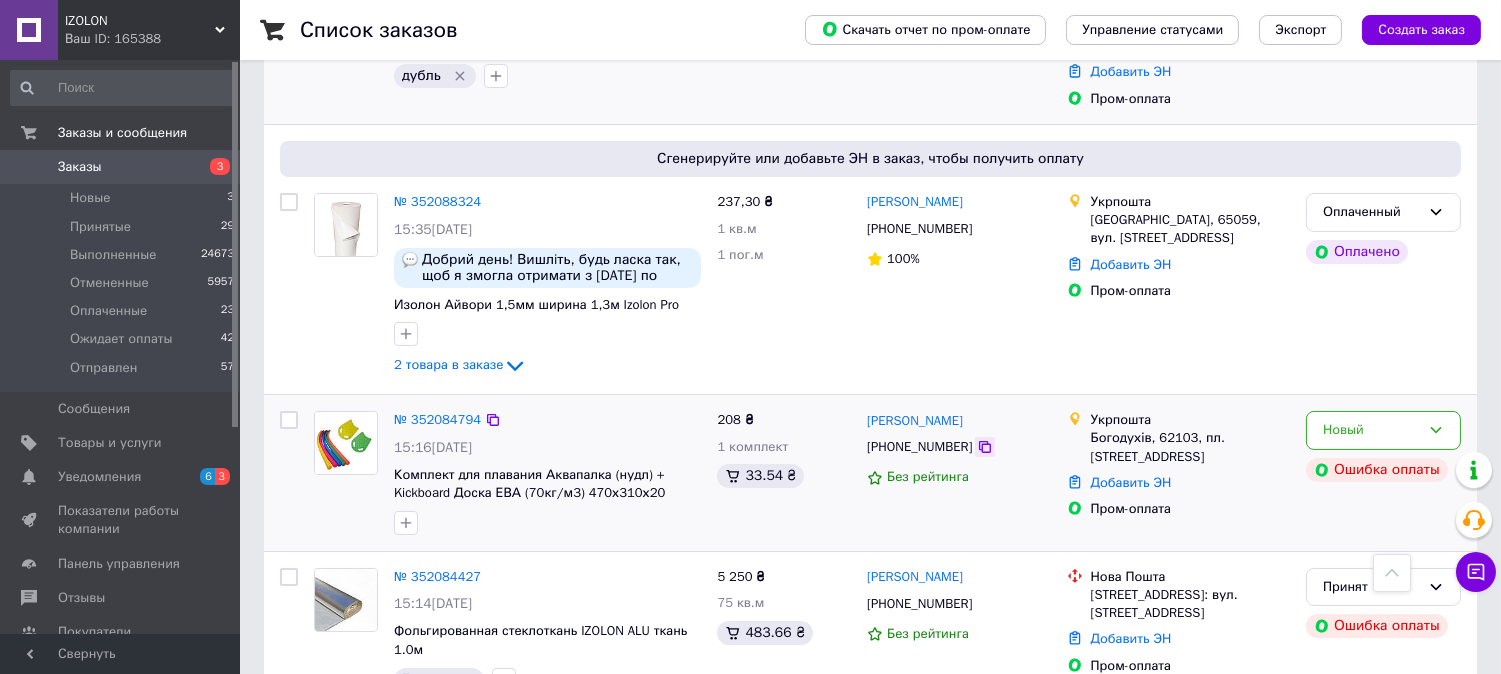 click 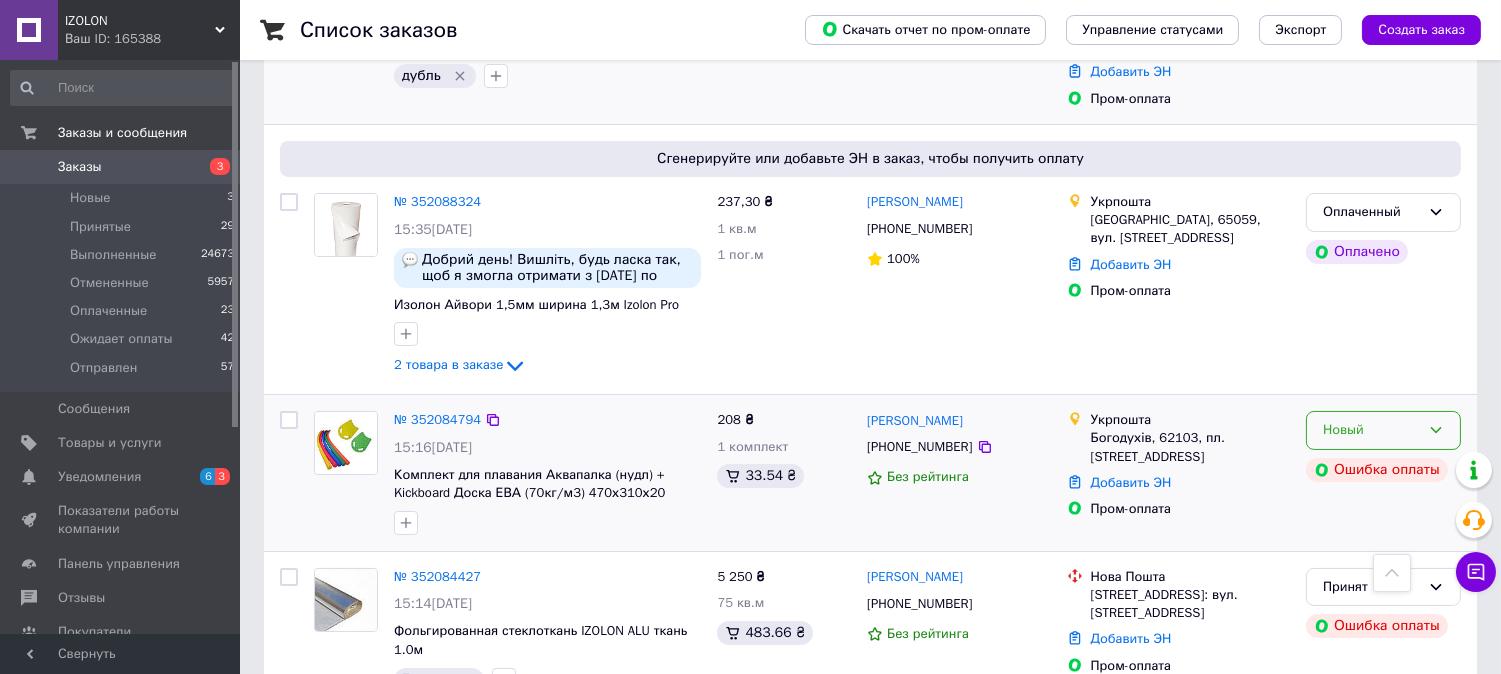 click on "Новый" at bounding box center (1371, 430) 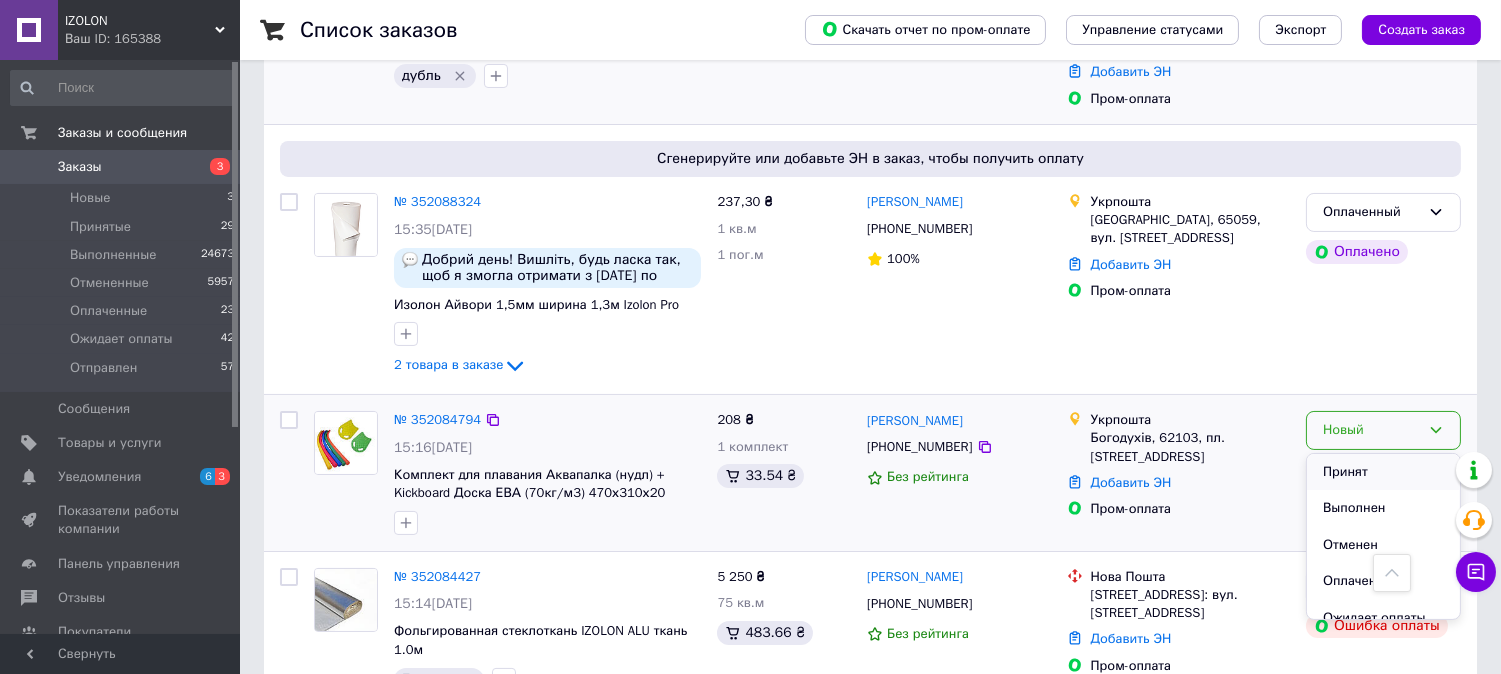 click on "Принят" at bounding box center (1383, 472) 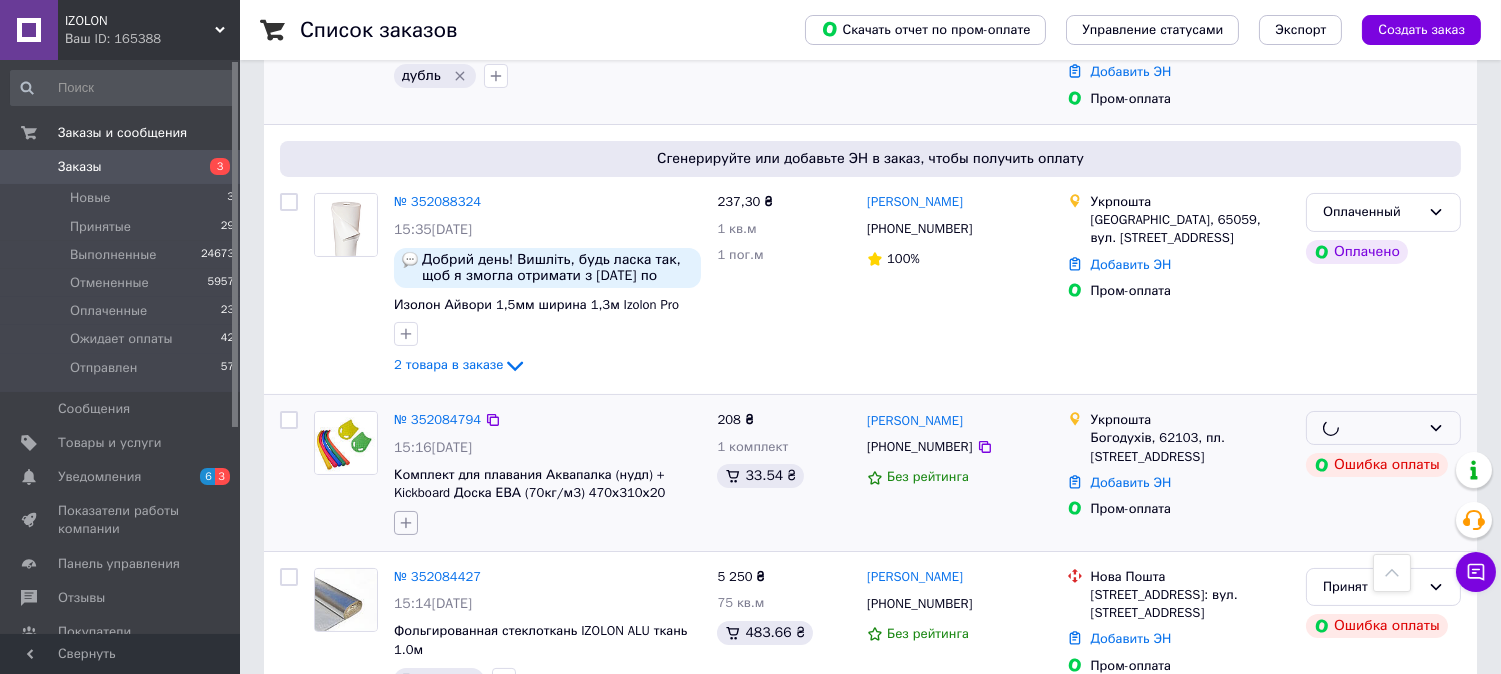 click at bounding box center (406, 523) 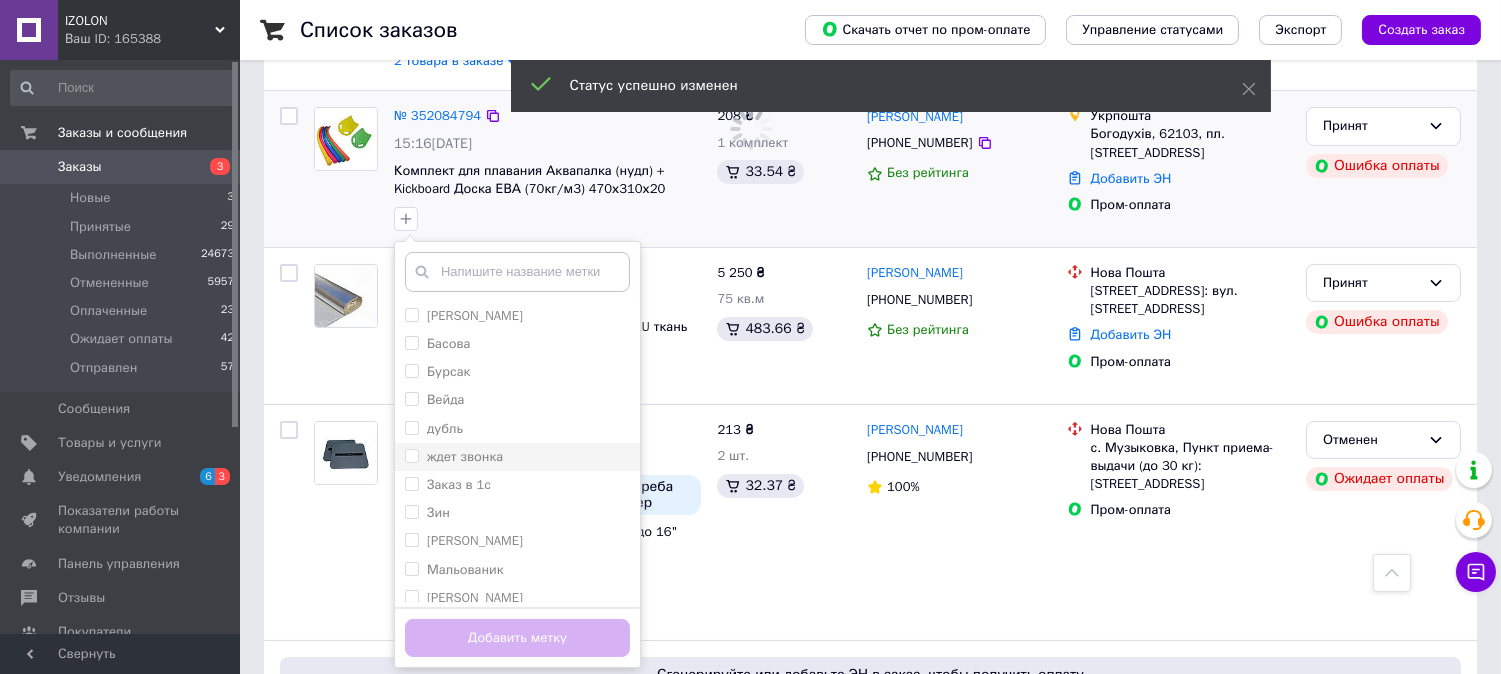 scroll, scrollTop: 777, scrollLeft: 0, axis: vertical 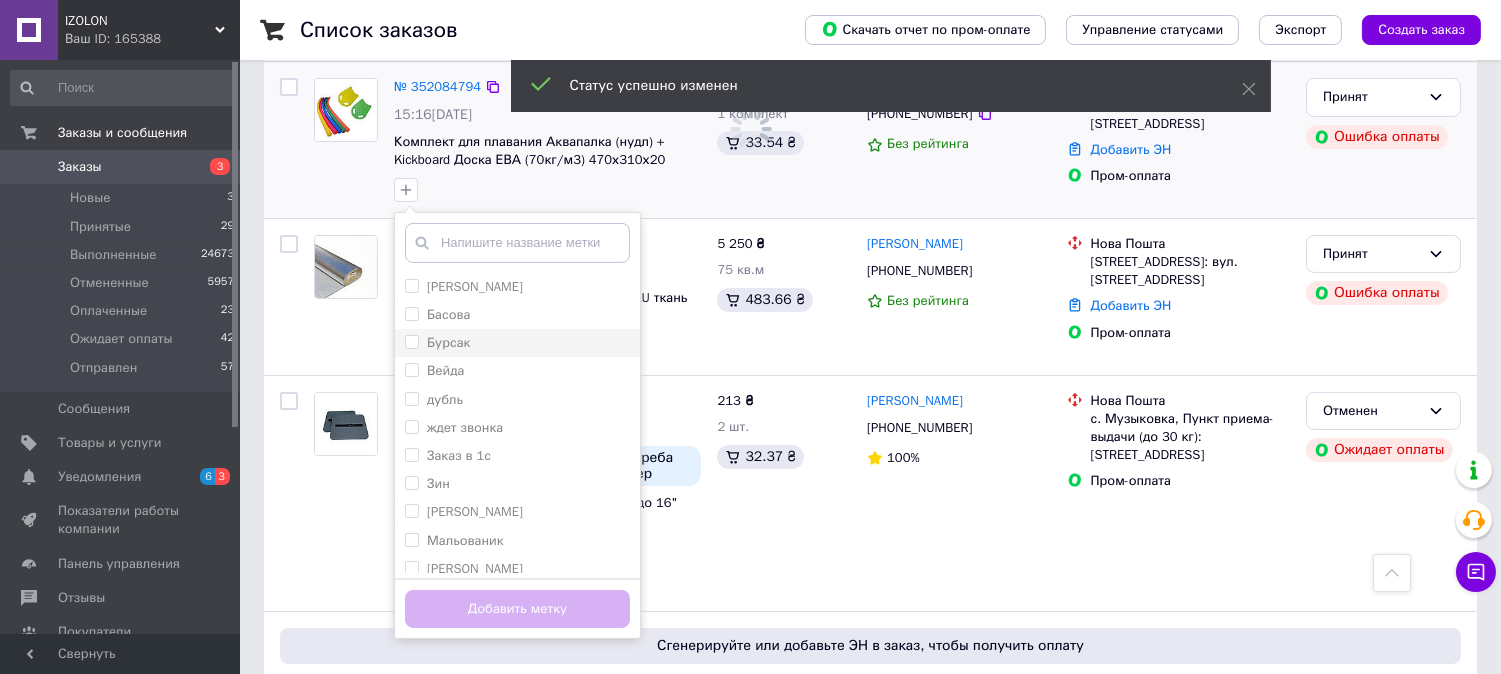 click on "Бурсак" at bounding box center (411, 341) 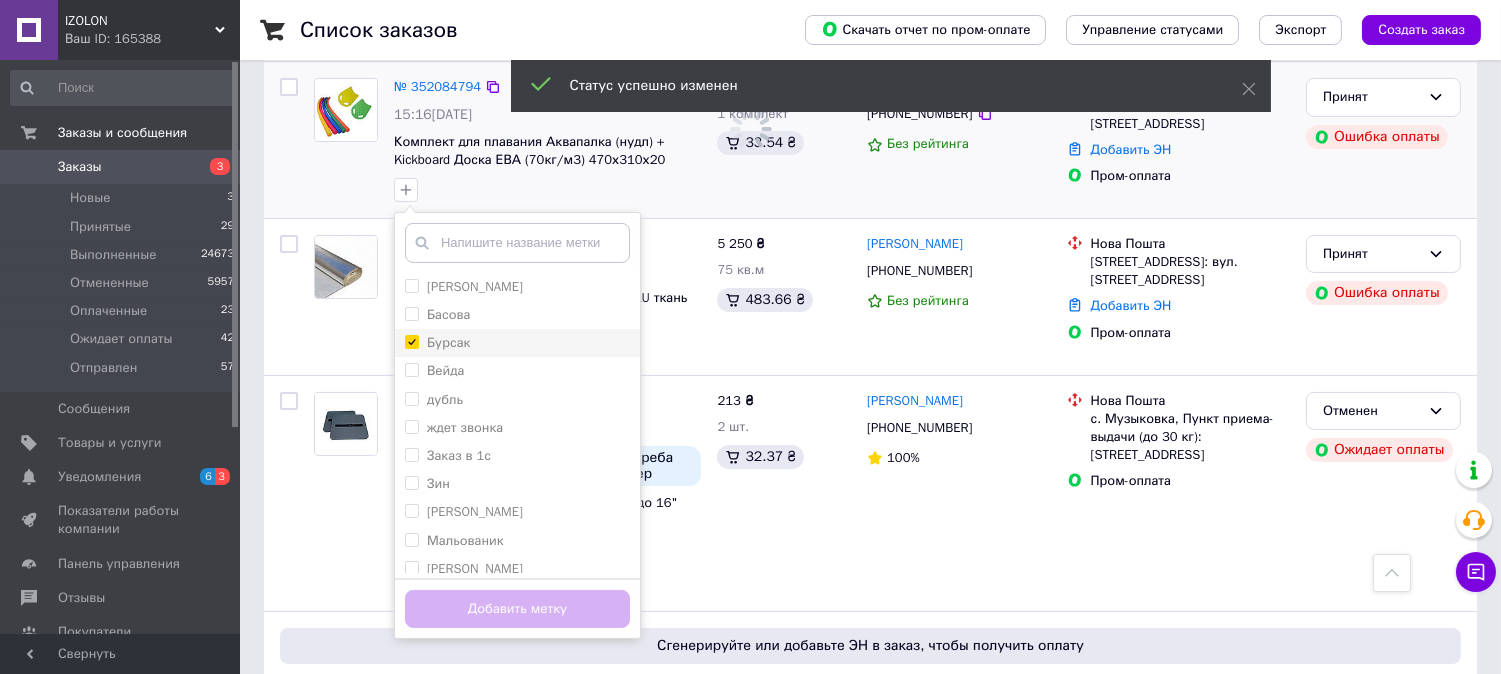 checkbox on "true" 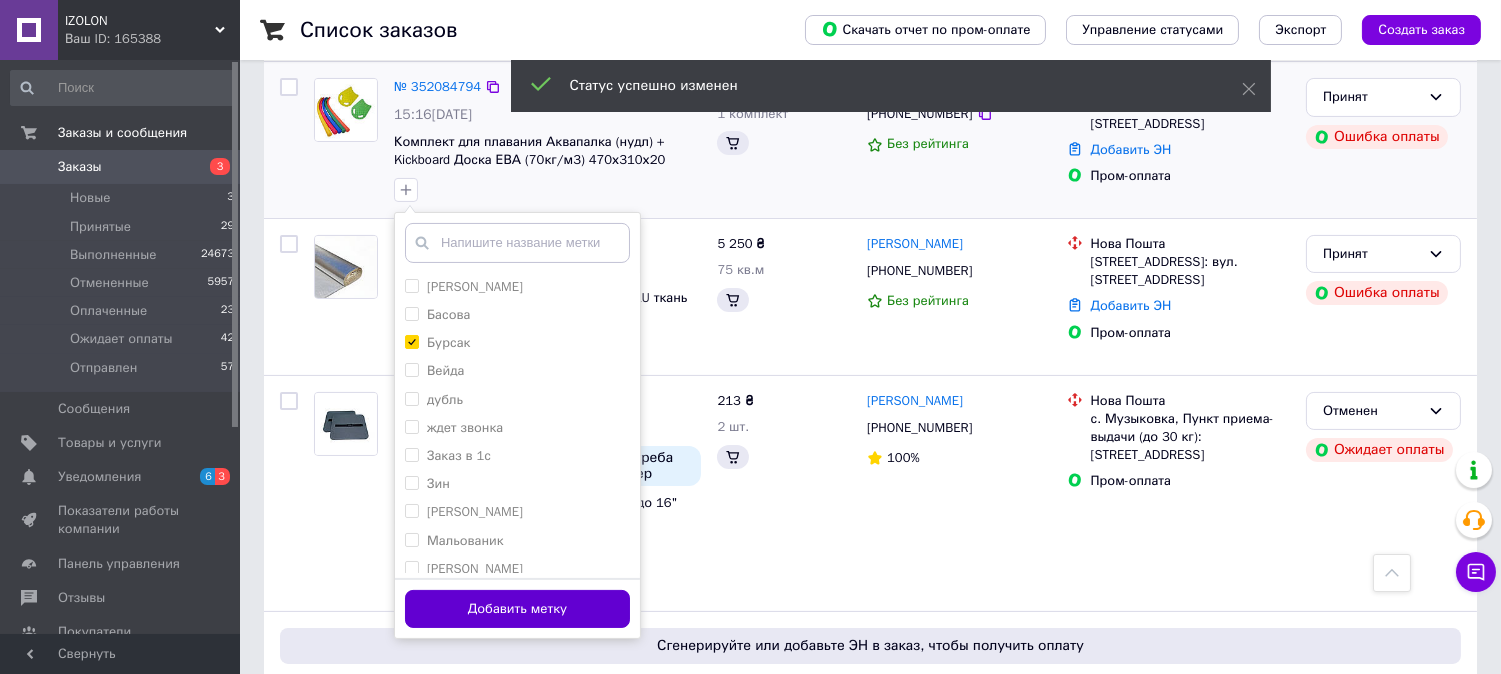 click on "Добавить метку" at bounding box center (517, 609) 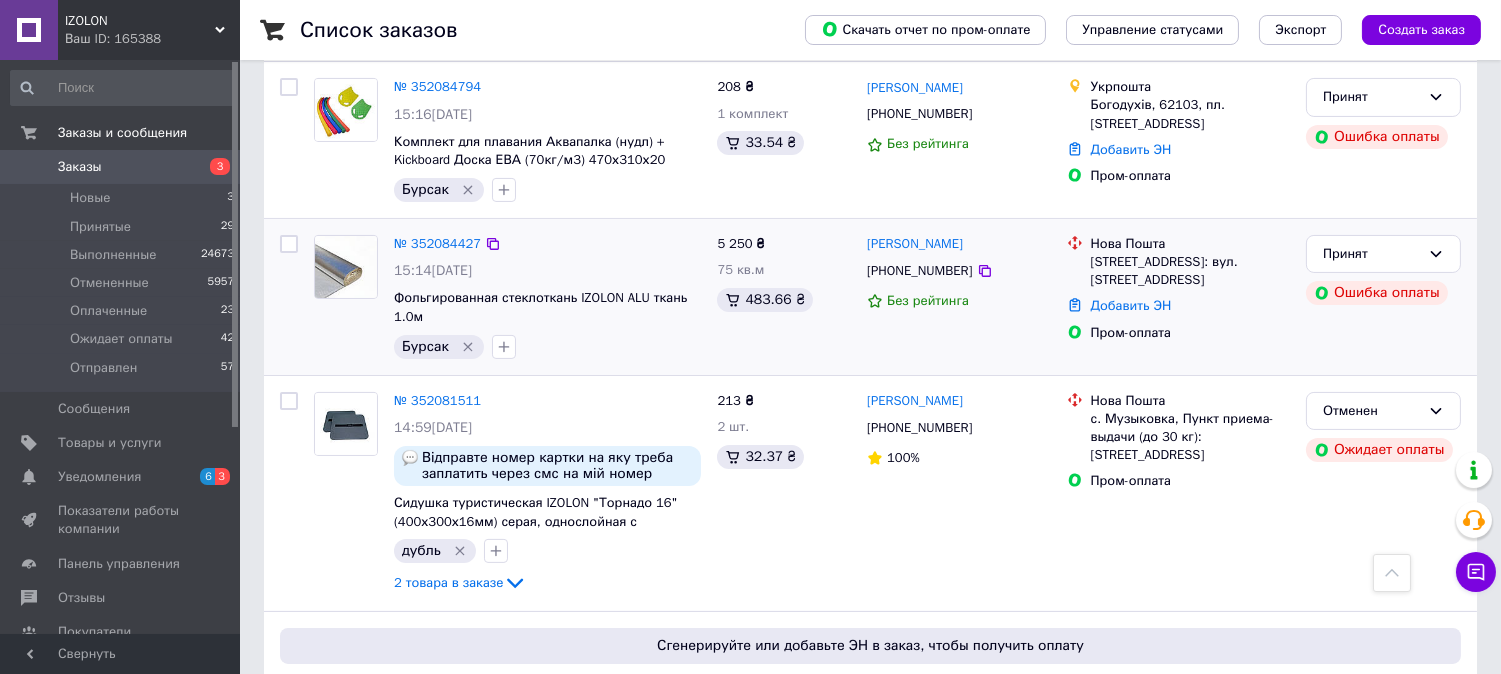 drag, startPoint x: 973, startPoint y: 76, endPoint x: 858, endPoint y: 278, distance: 232.44139 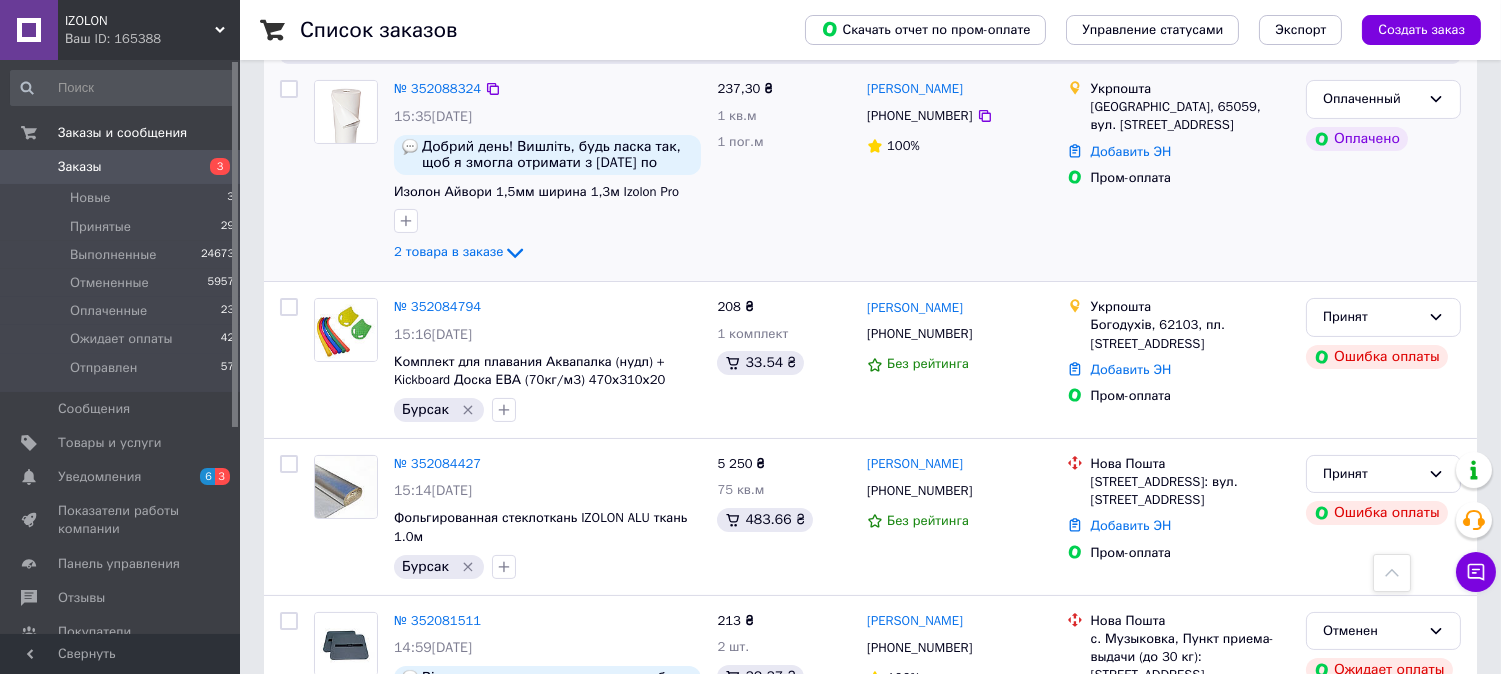 scroll, scrollTop: 555, scrollLeft: 0, axis: vertical 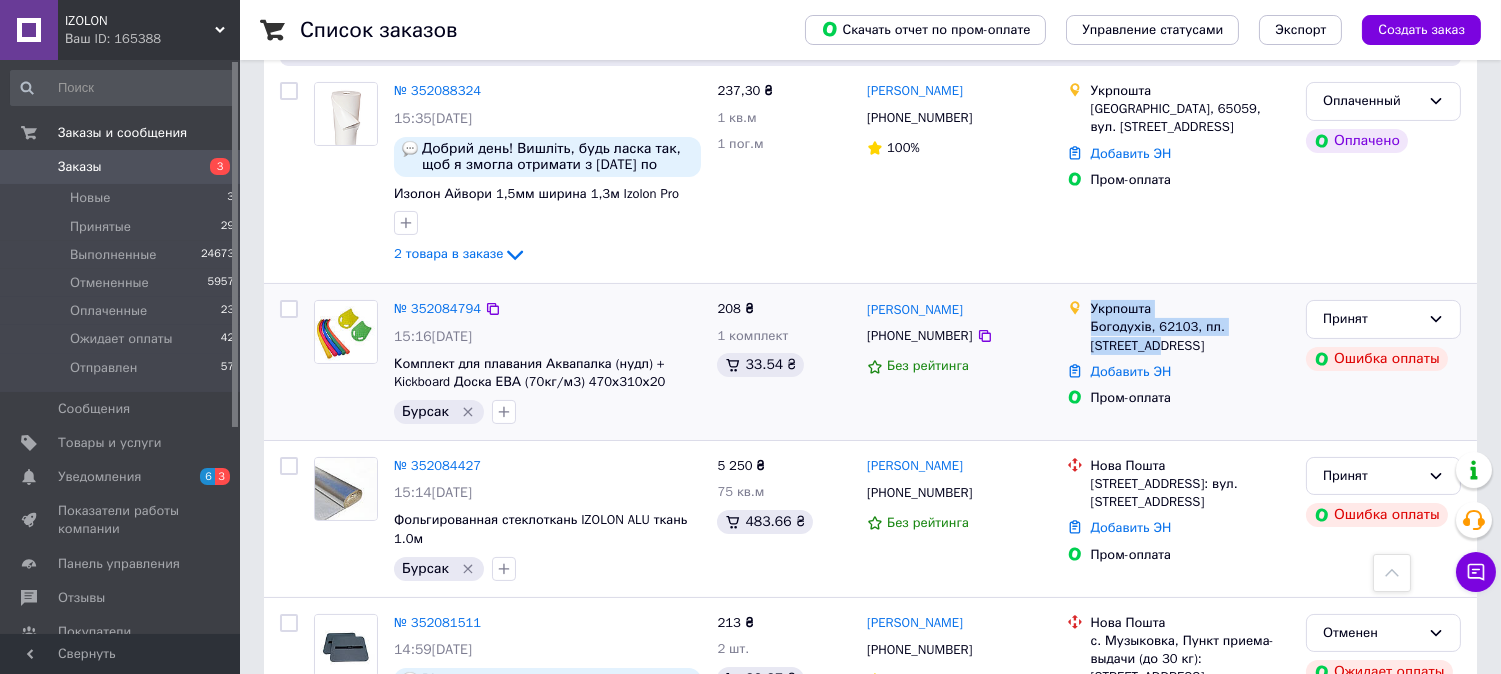 drag, startPoint x: 1238, startPoint y: 297, endPoint x: 1092, endPoint y: 276, distance: 147.50255 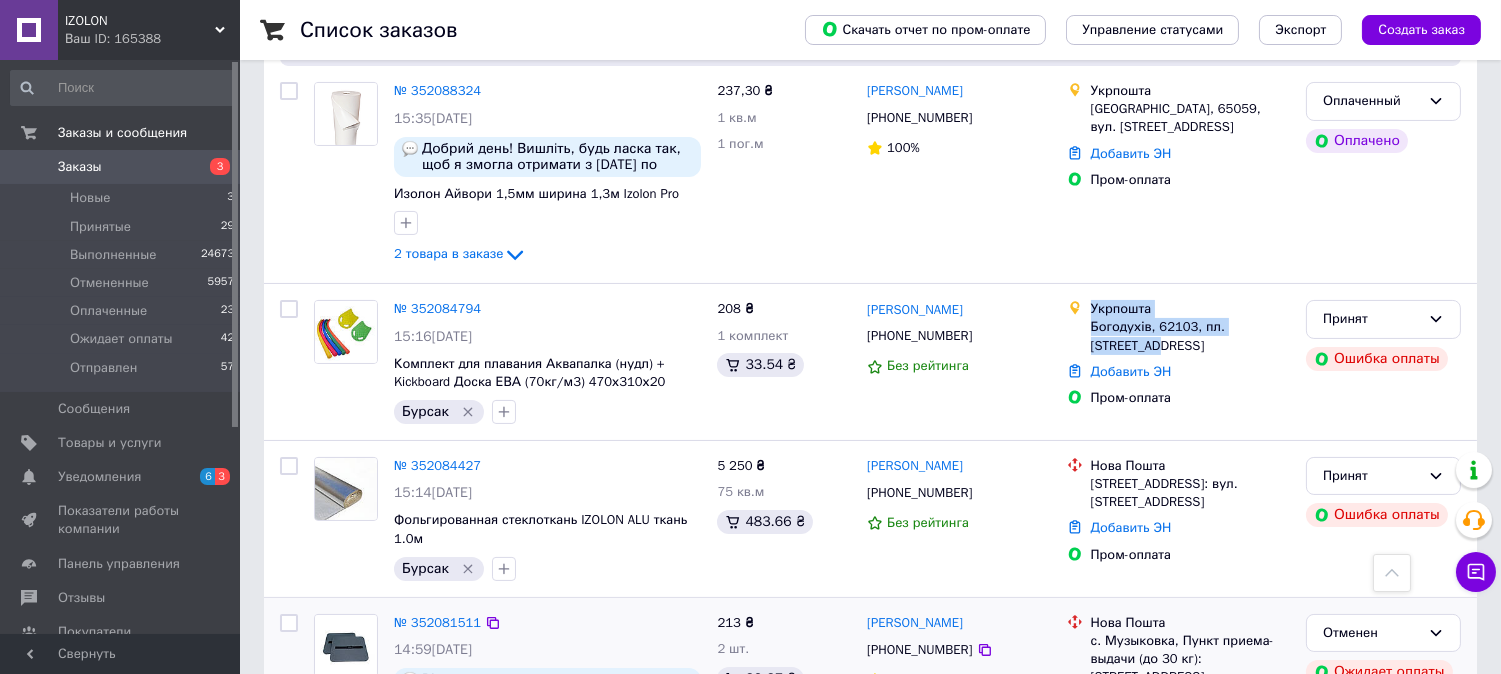 copy on "Укрпошта Богодухів, 62103, пл. Поштова, 5" 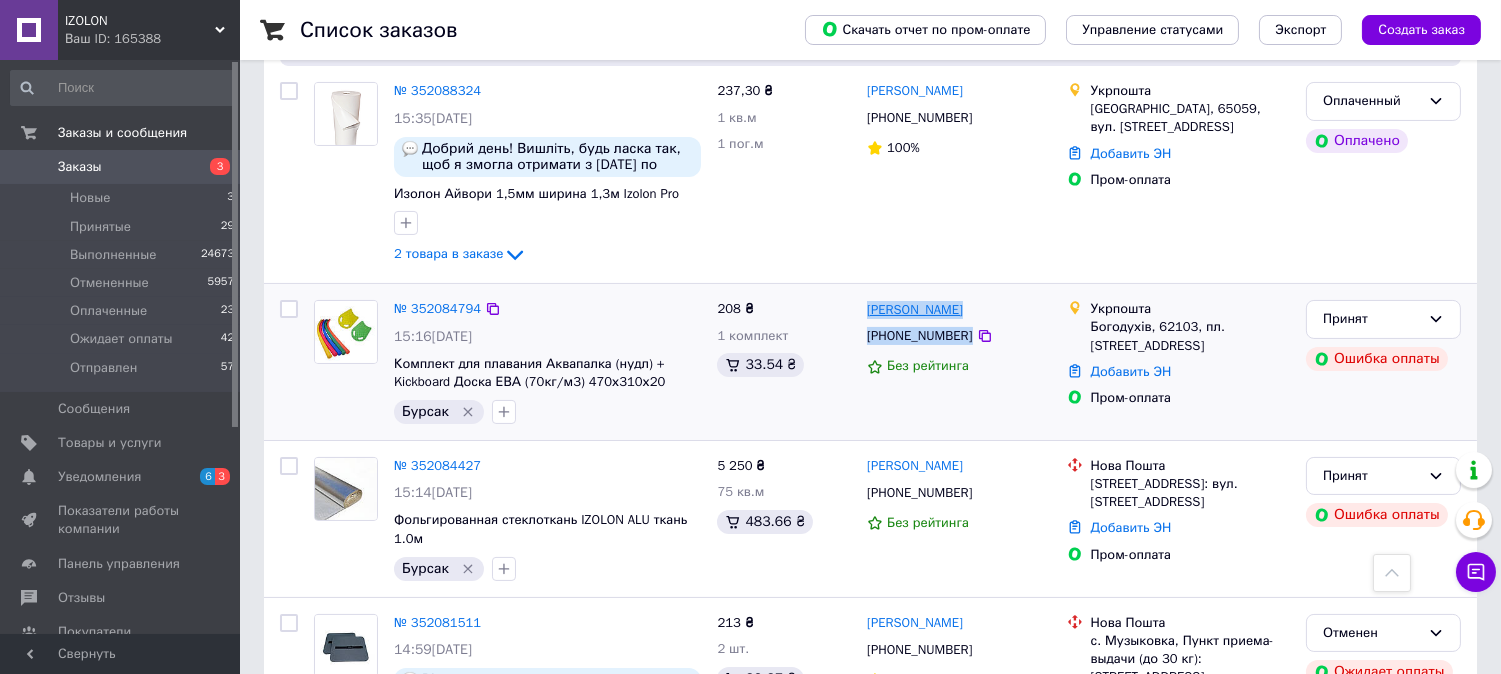drag, startPoint x: 962, startPoint y: 296, endPoint x: 868, endPoint y: 276, distance: 96.10411 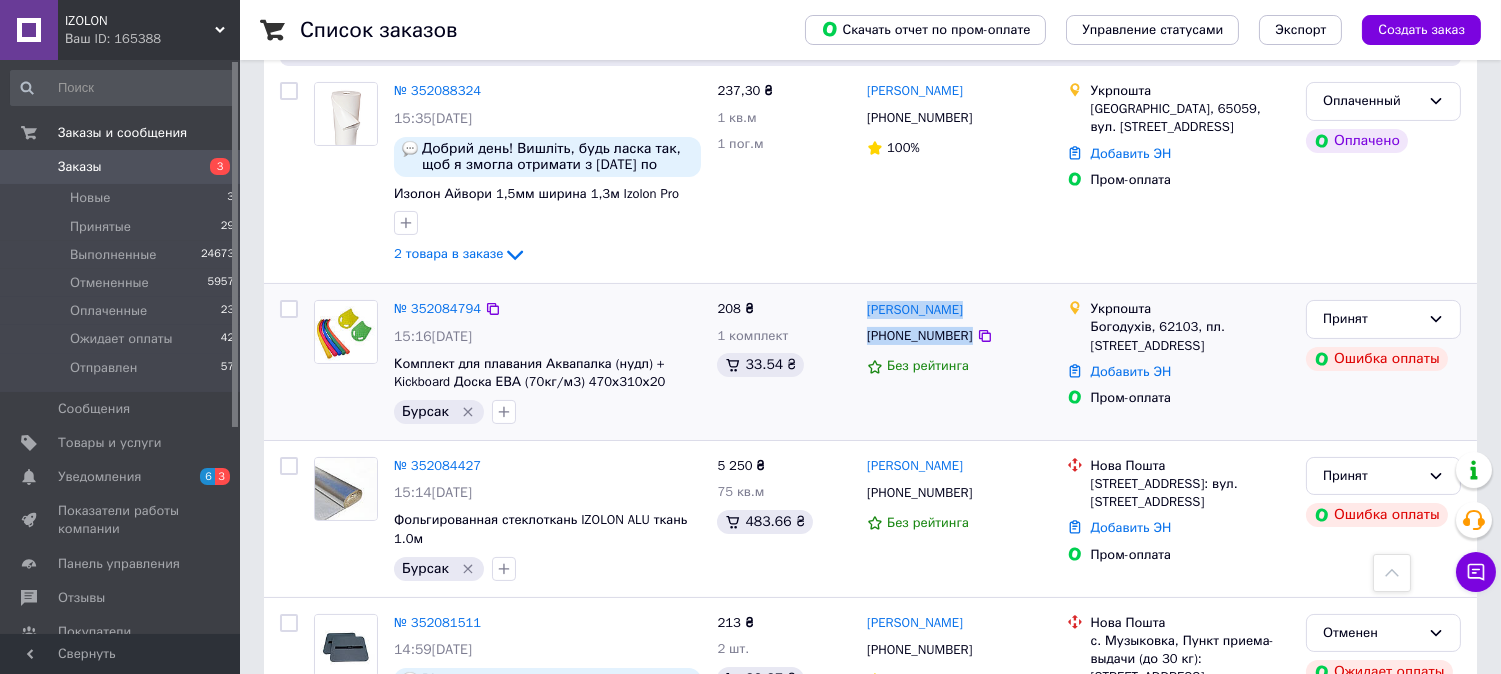 copy on "Олександр Самсонов +380982567499" 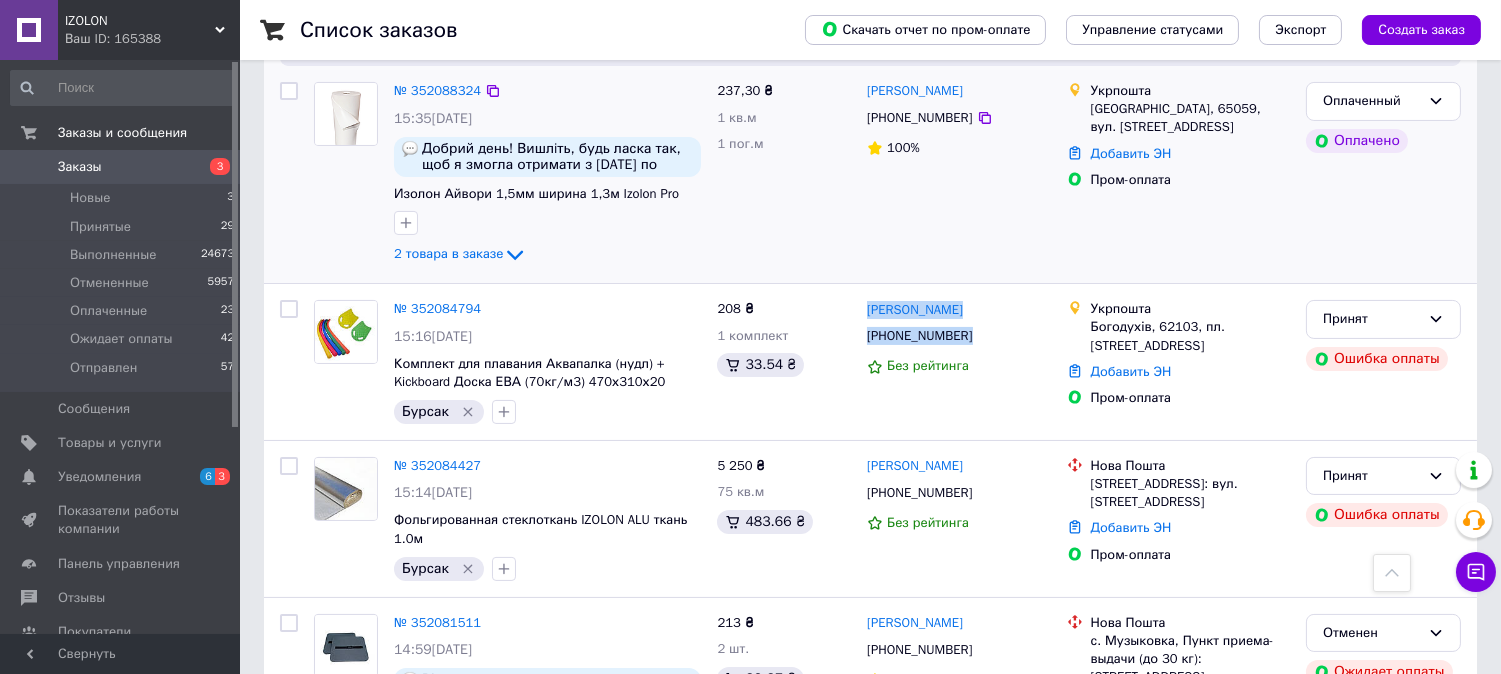 scroll, scrollTop: 444, scrollLeft: 0, axis: vertical 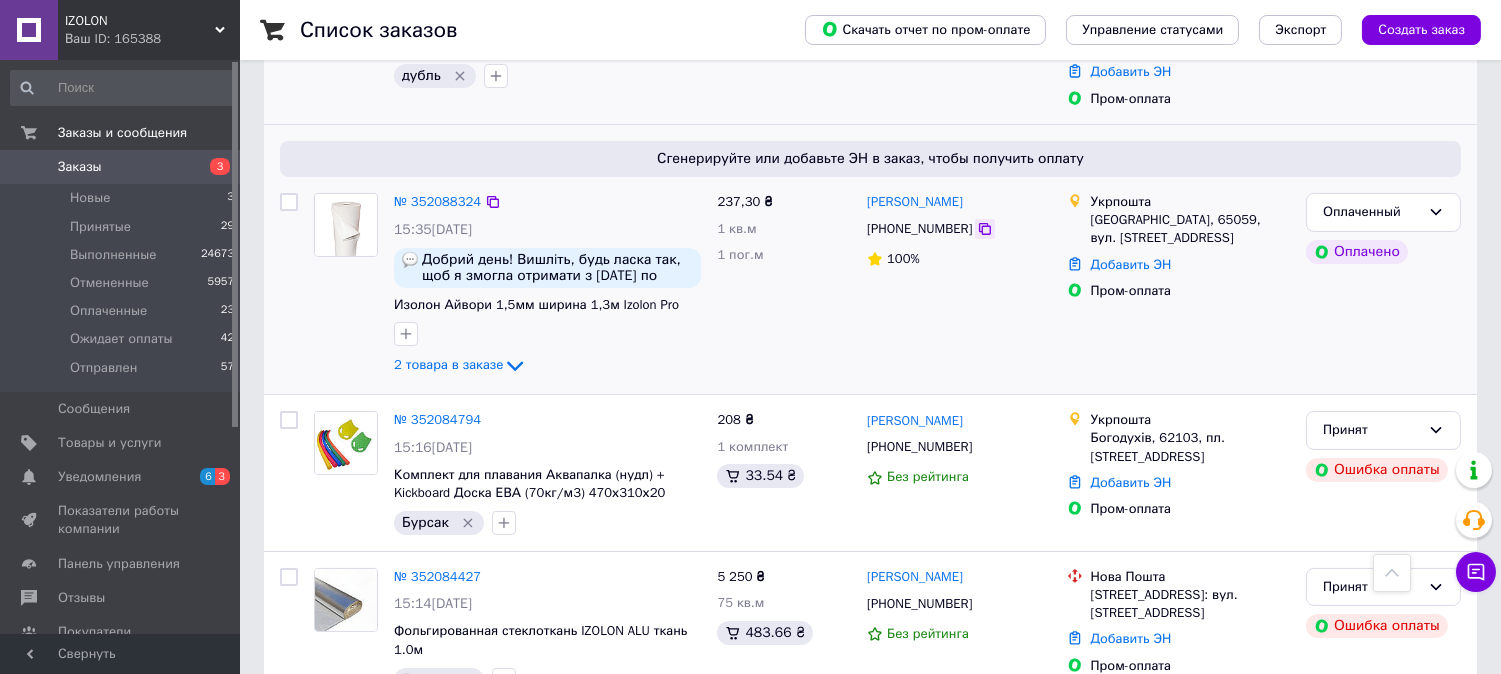 click 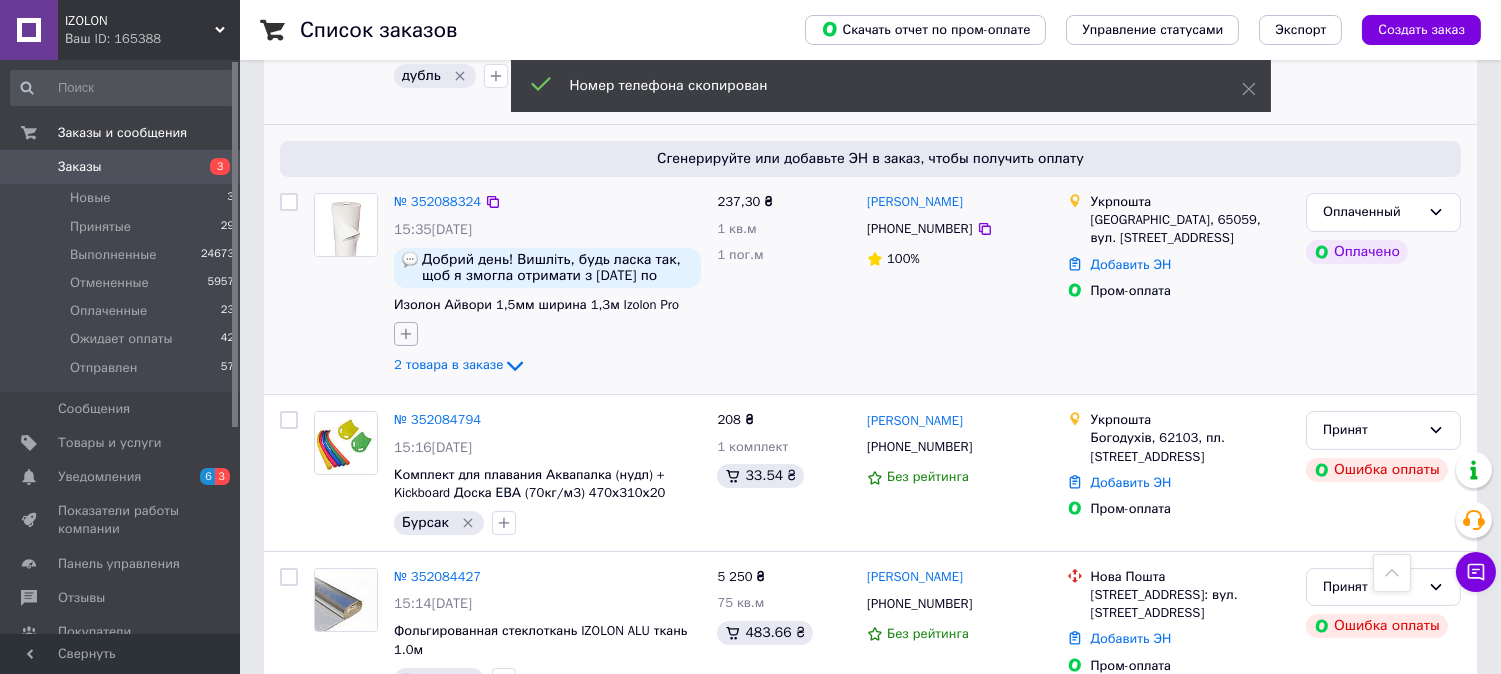 click 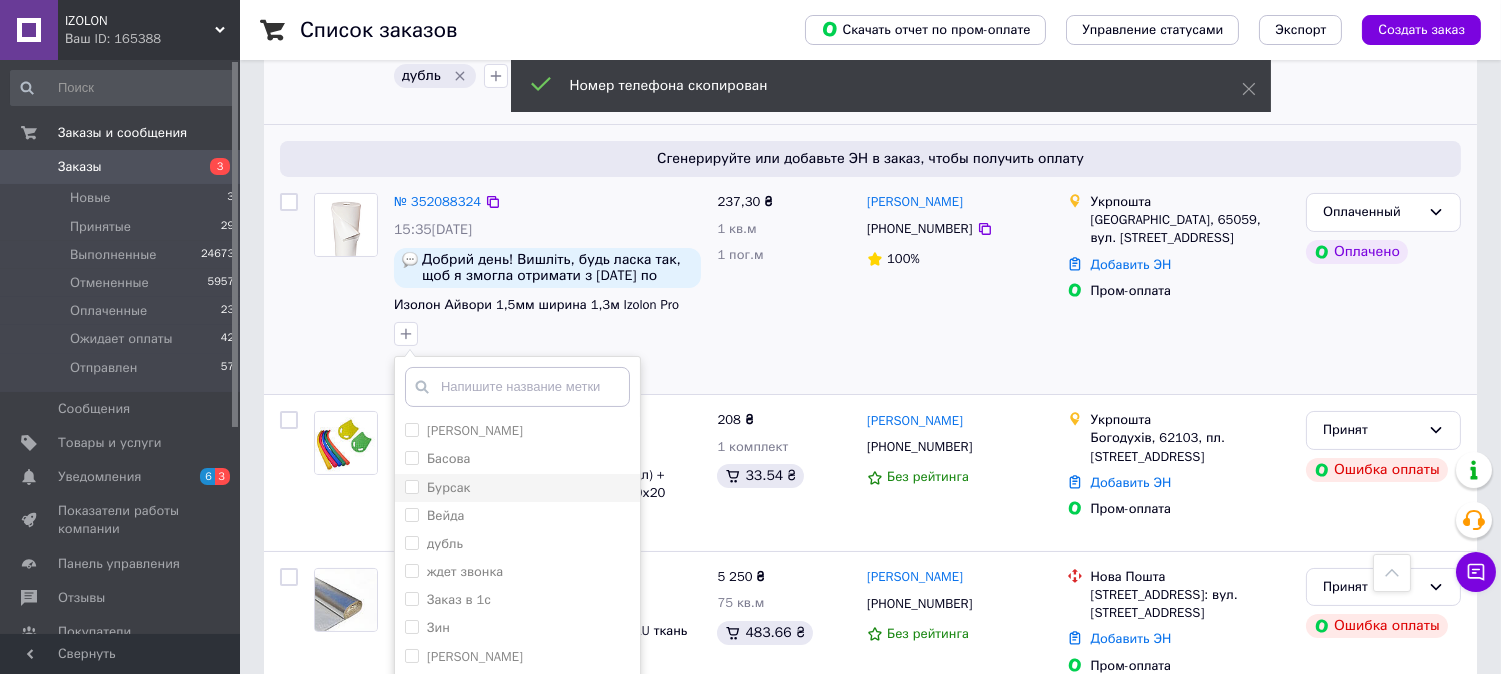 click on "Бурсак" at bounding box center [411, 486] 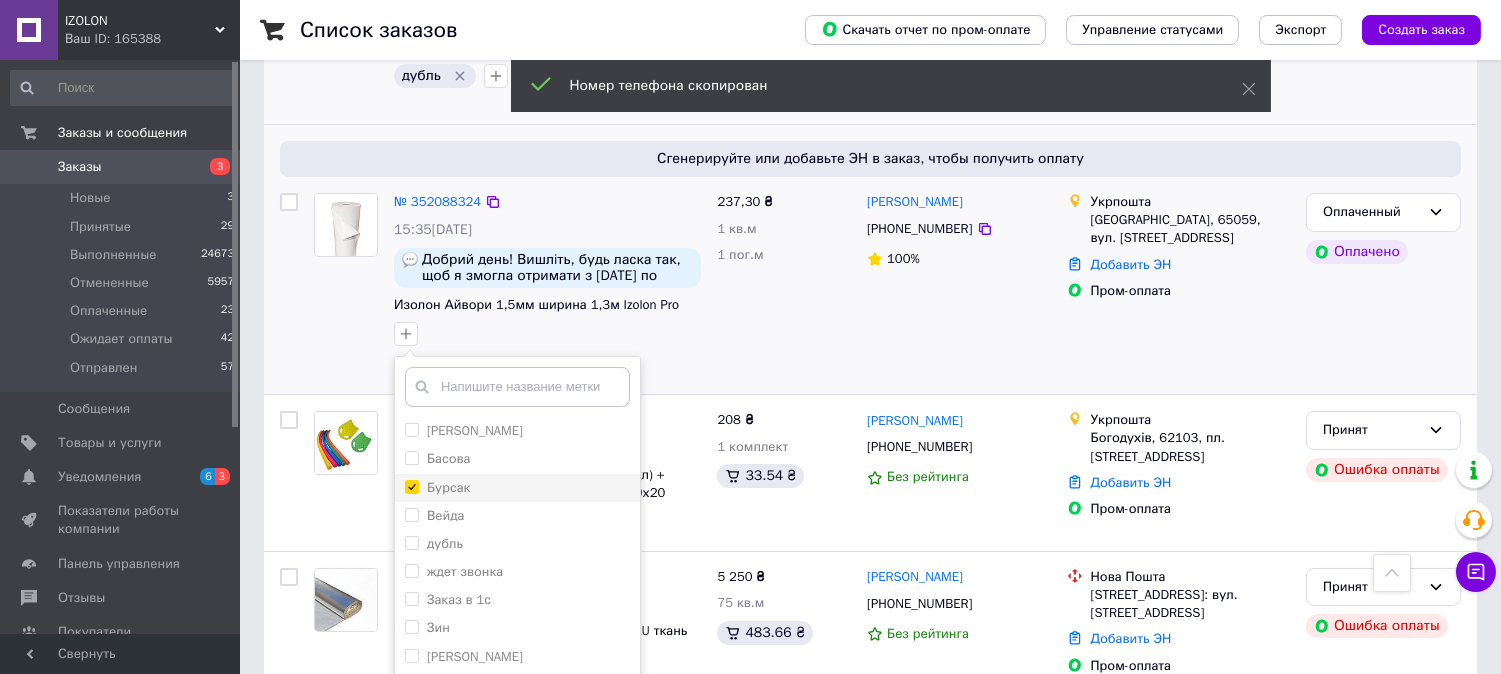 checkbox on "true" 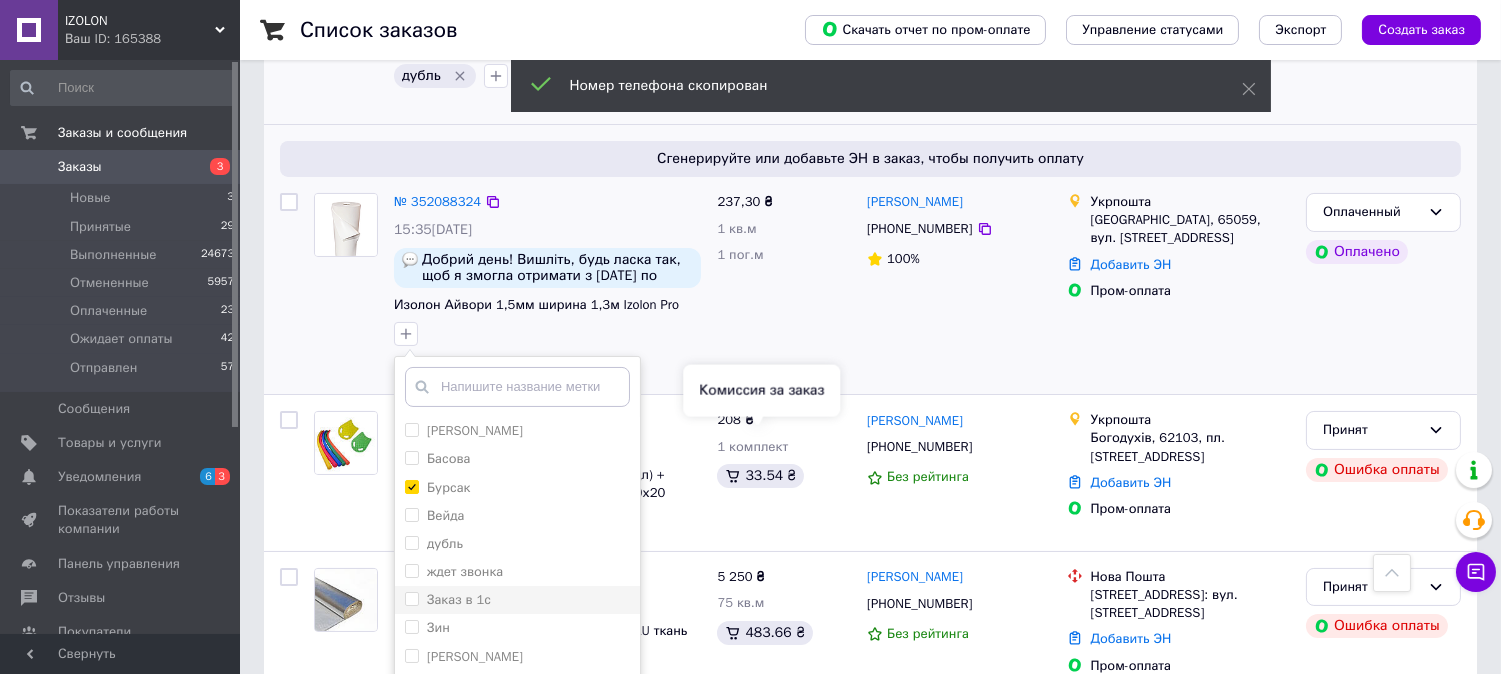 scroll, scrollTop: 555, scrollLeft: 0, axis: vertical 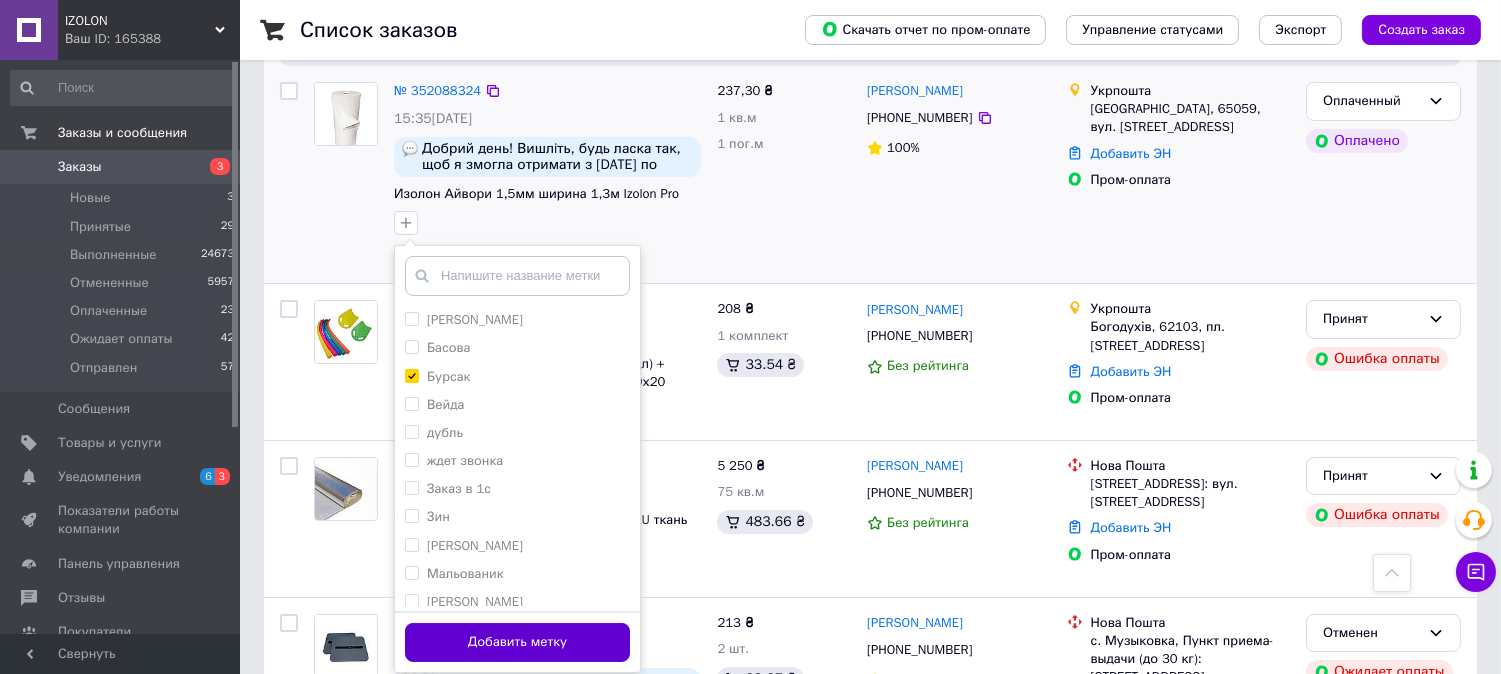 click on "Добавить метку" at bounding box center [517, 642] 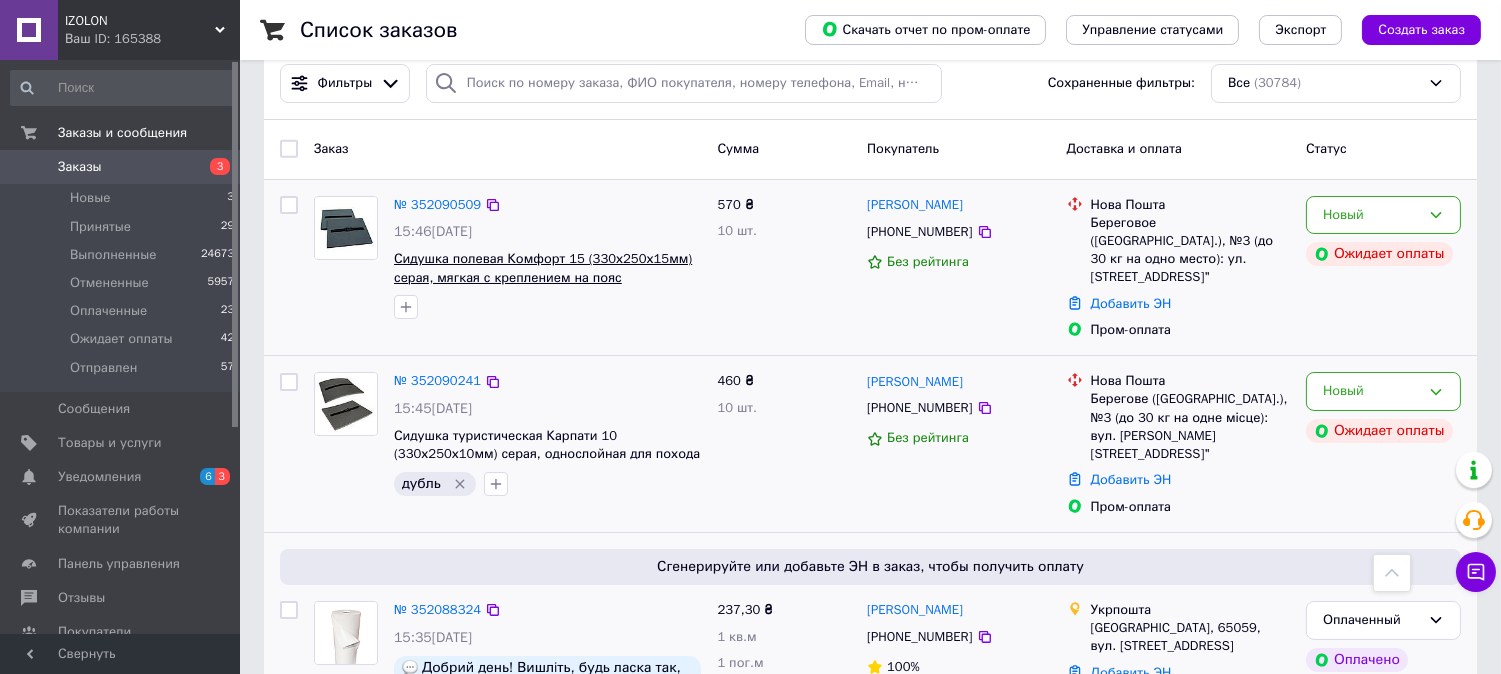 scroll, scrollTop: 0, scrollLeft: 0, axis: both 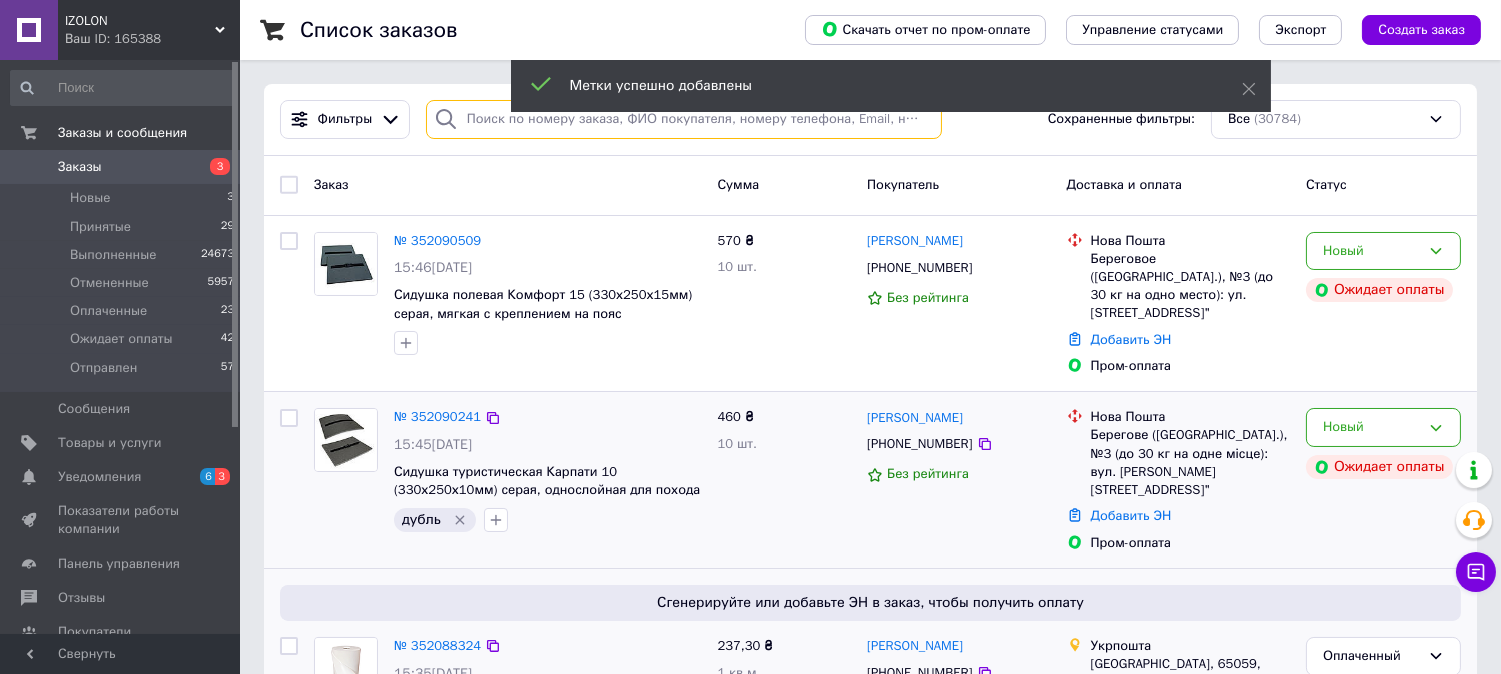 click at bounding box center (684, 119) 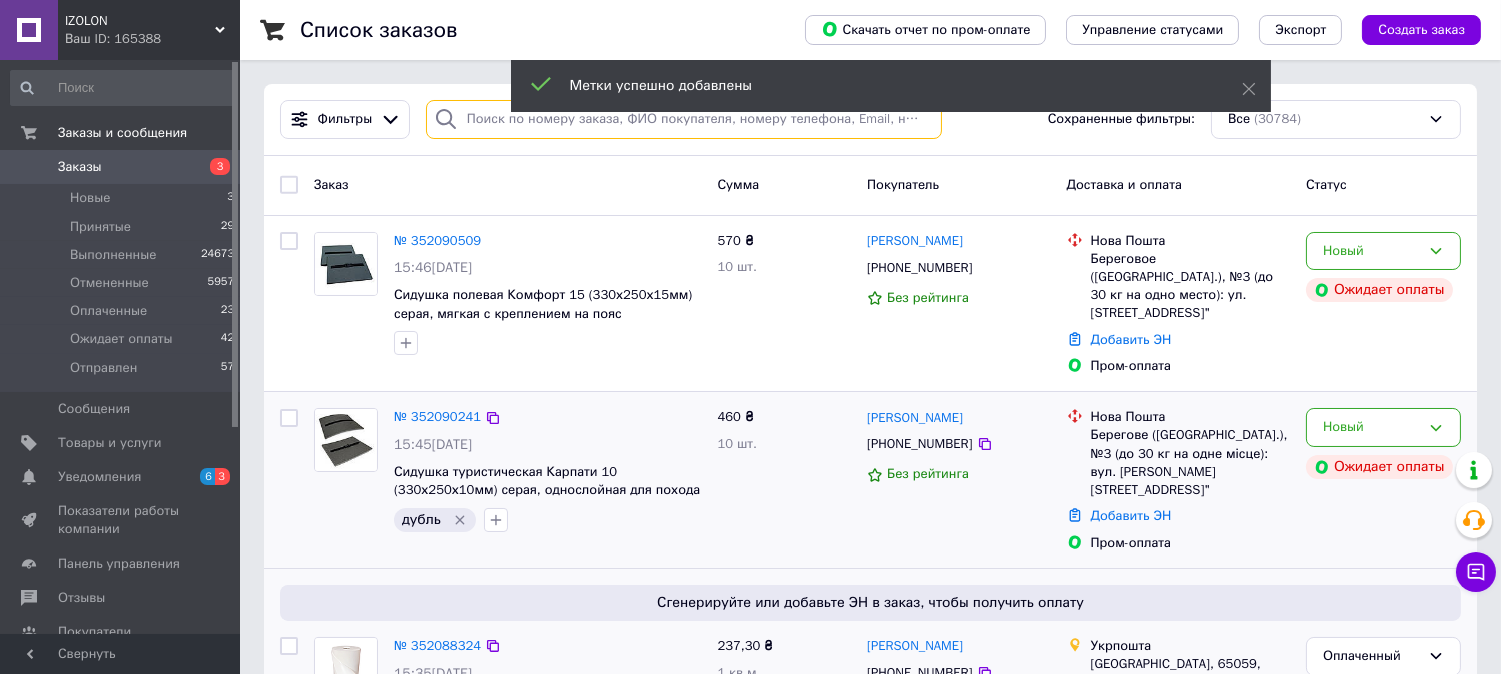 paste on "[PHONE_NUMBER]" 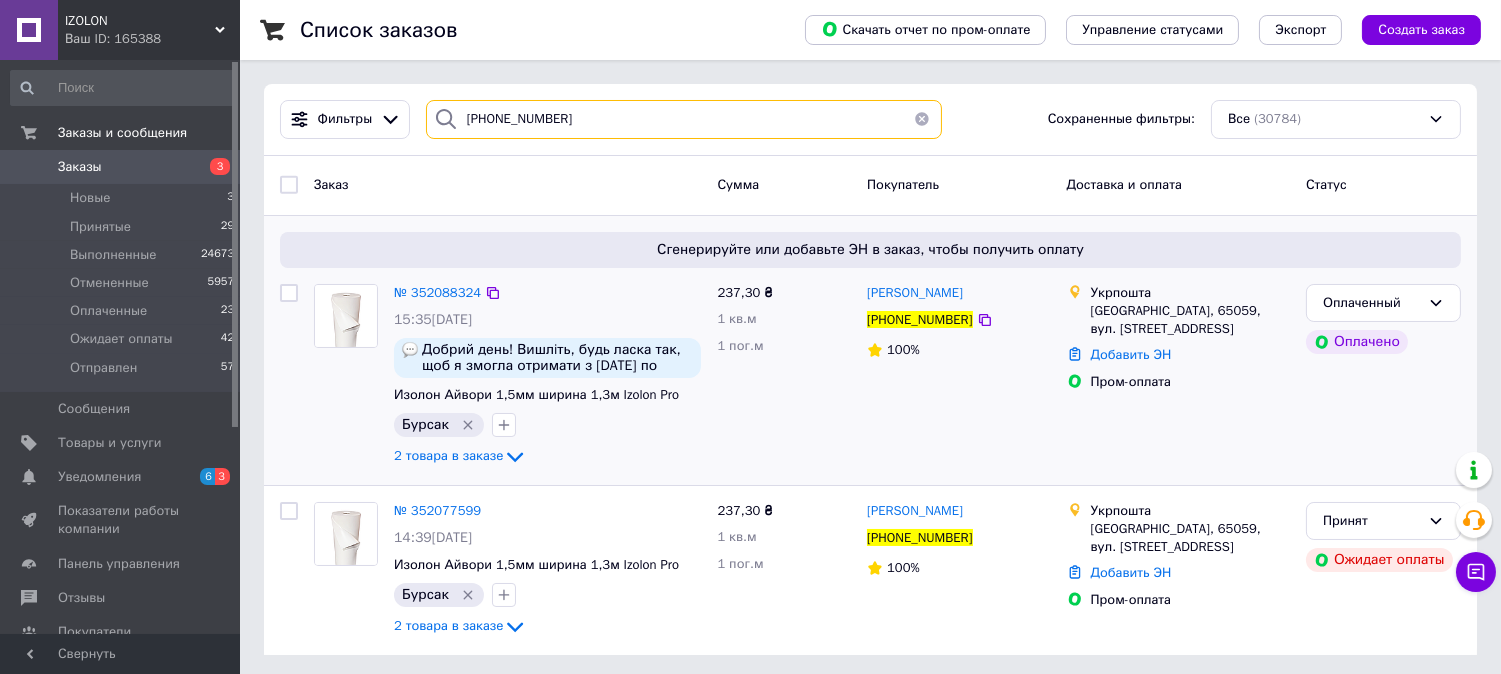 scroll, scrollTop: 4, scrollLeft: 0, axis: vertical 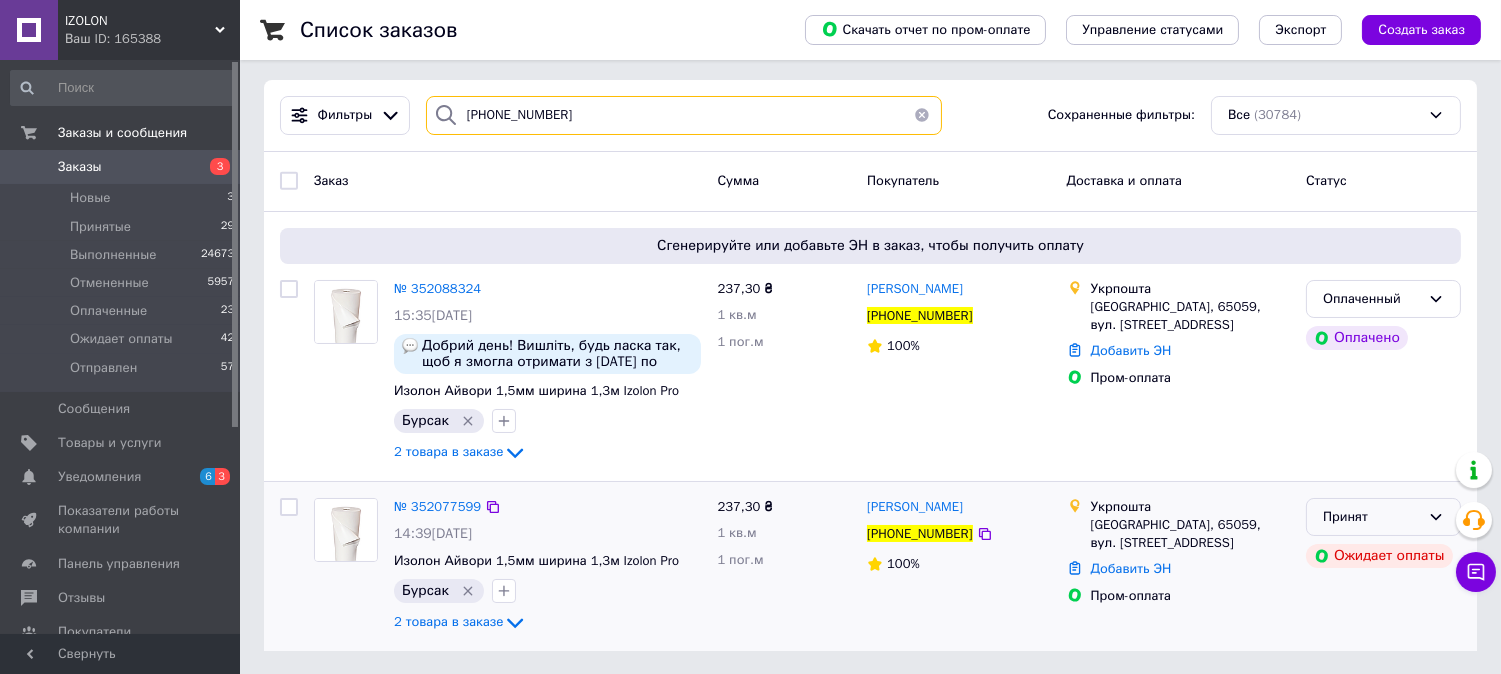 type on "[PHONE_NUMBER]" 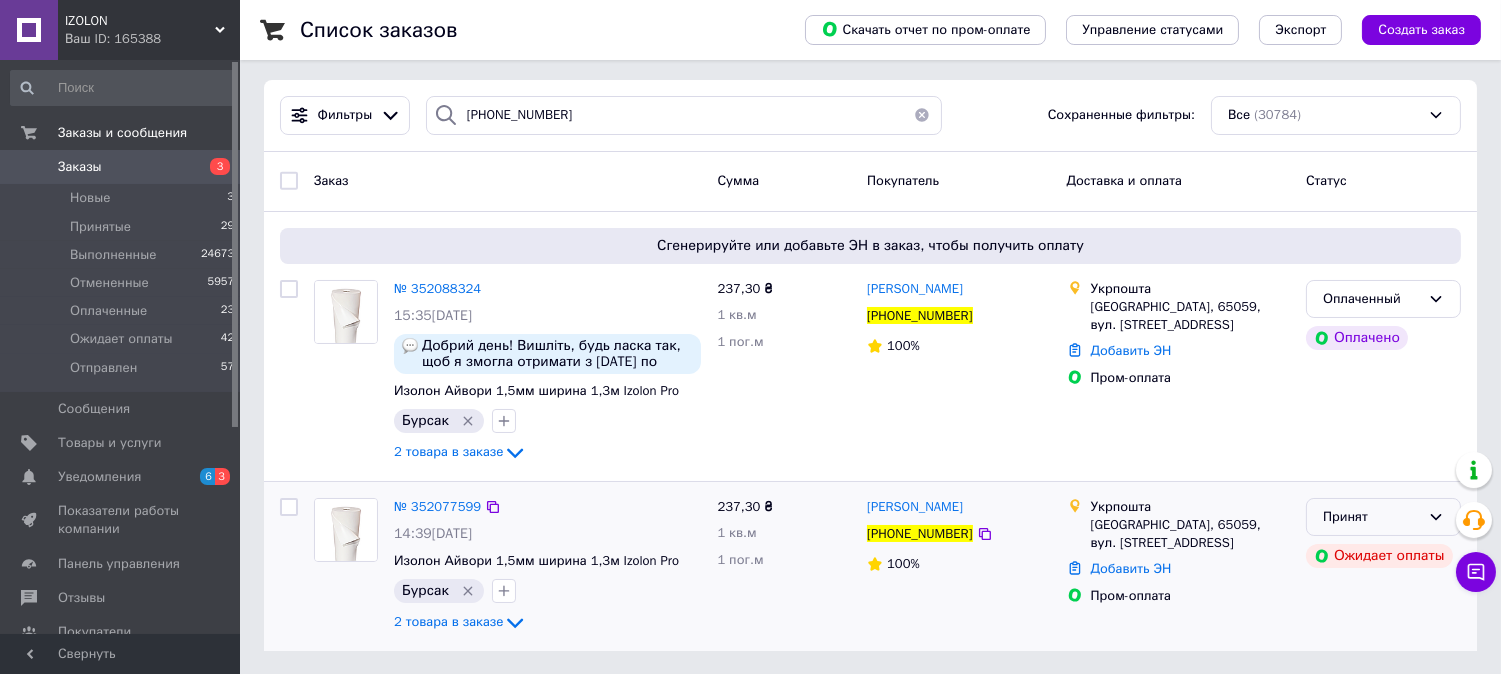click on "Принят" at bounding box center (1371, 517) 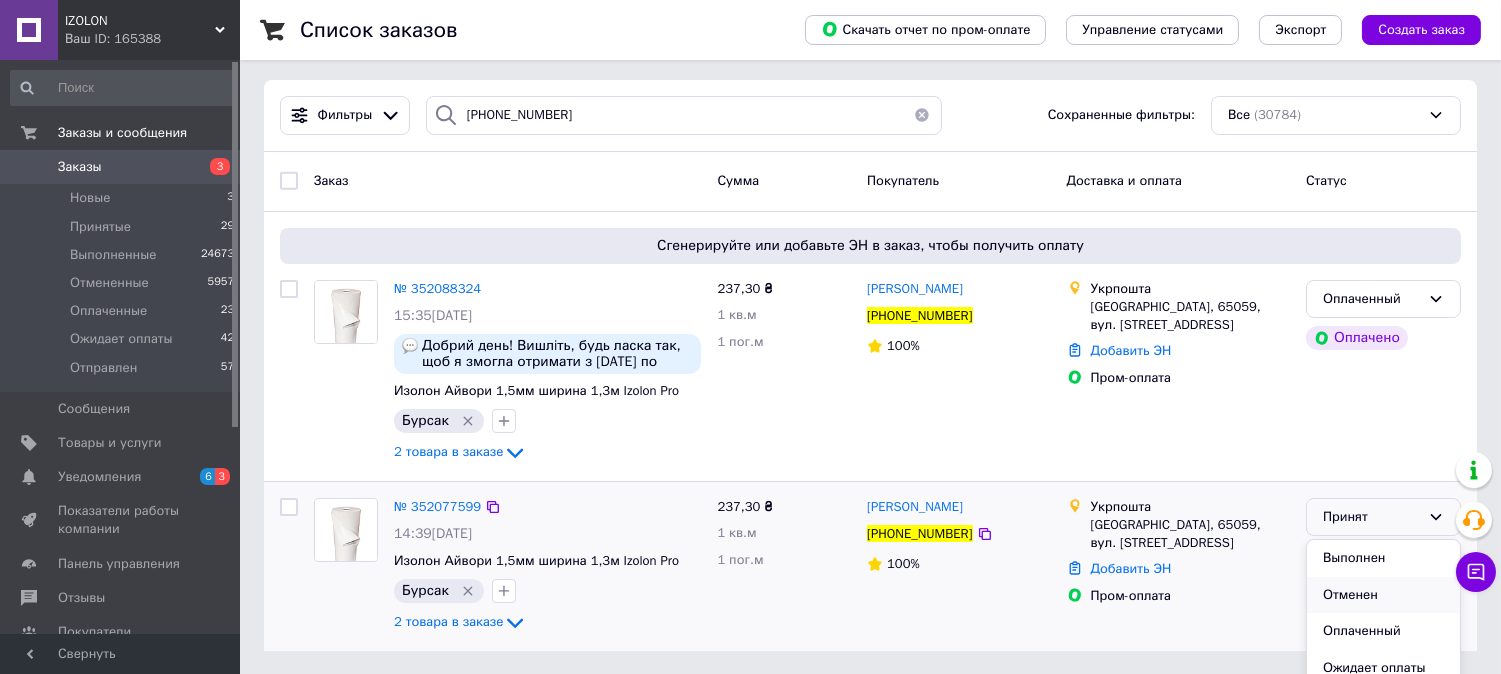 click on "Отменен" at bounding box center (1383, 595) 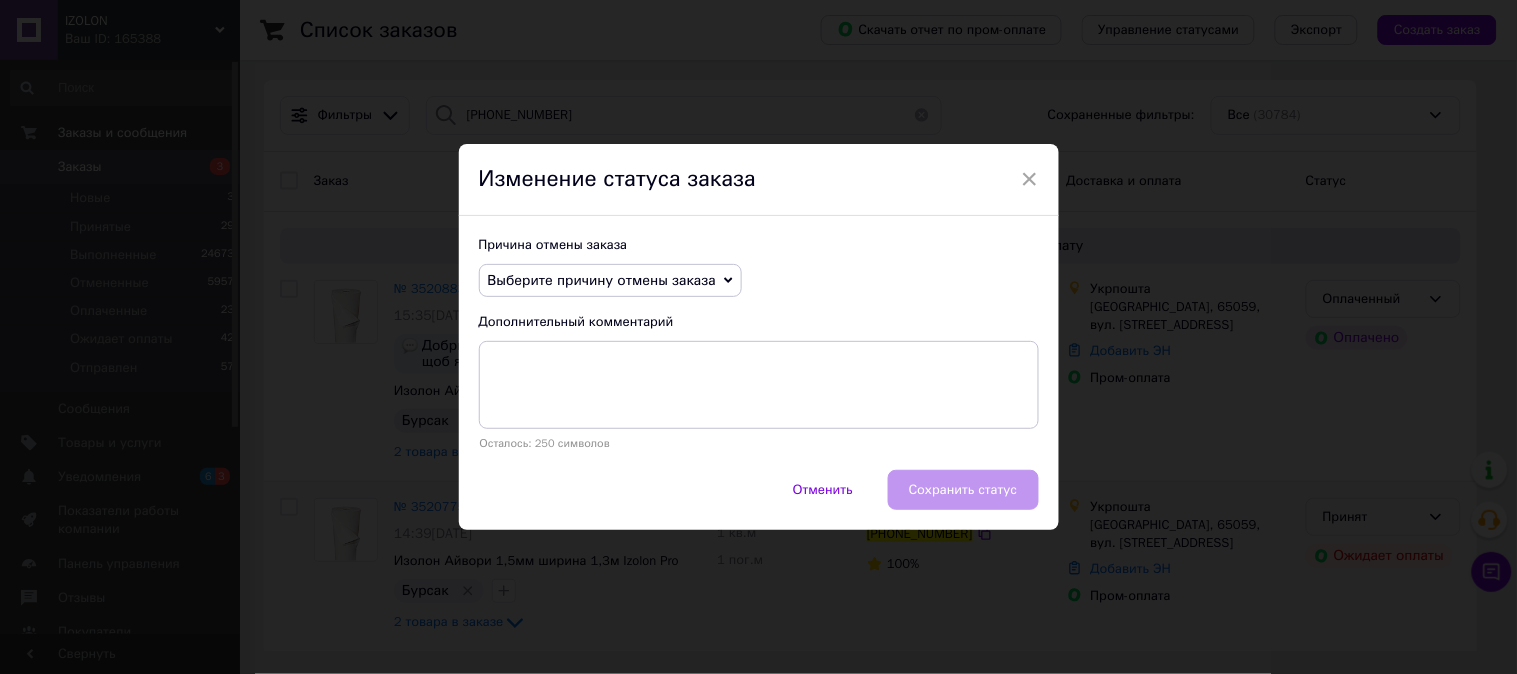 click on "Выберите причину отмены заказа" at bounding box center (602, 280) 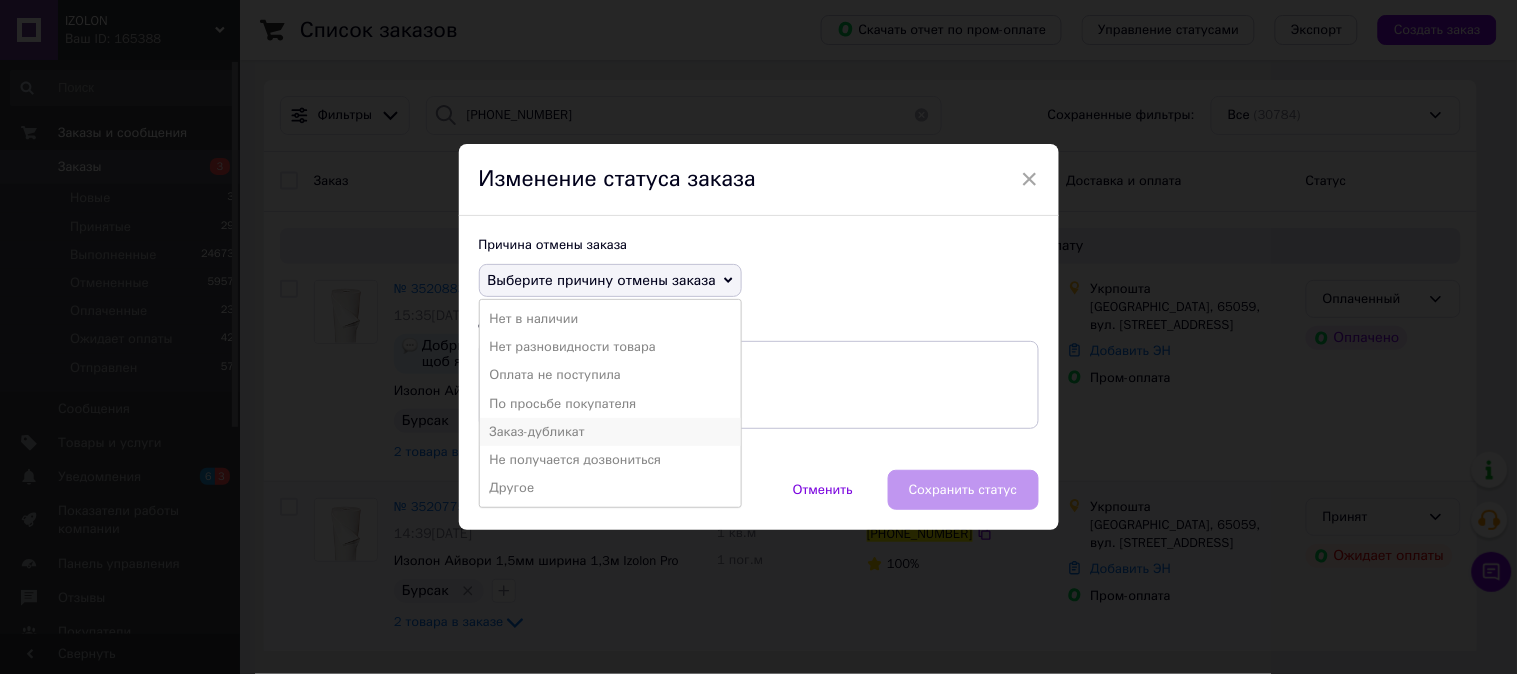 click on "Заказ-дубликат" at bounding box center [610, 432] 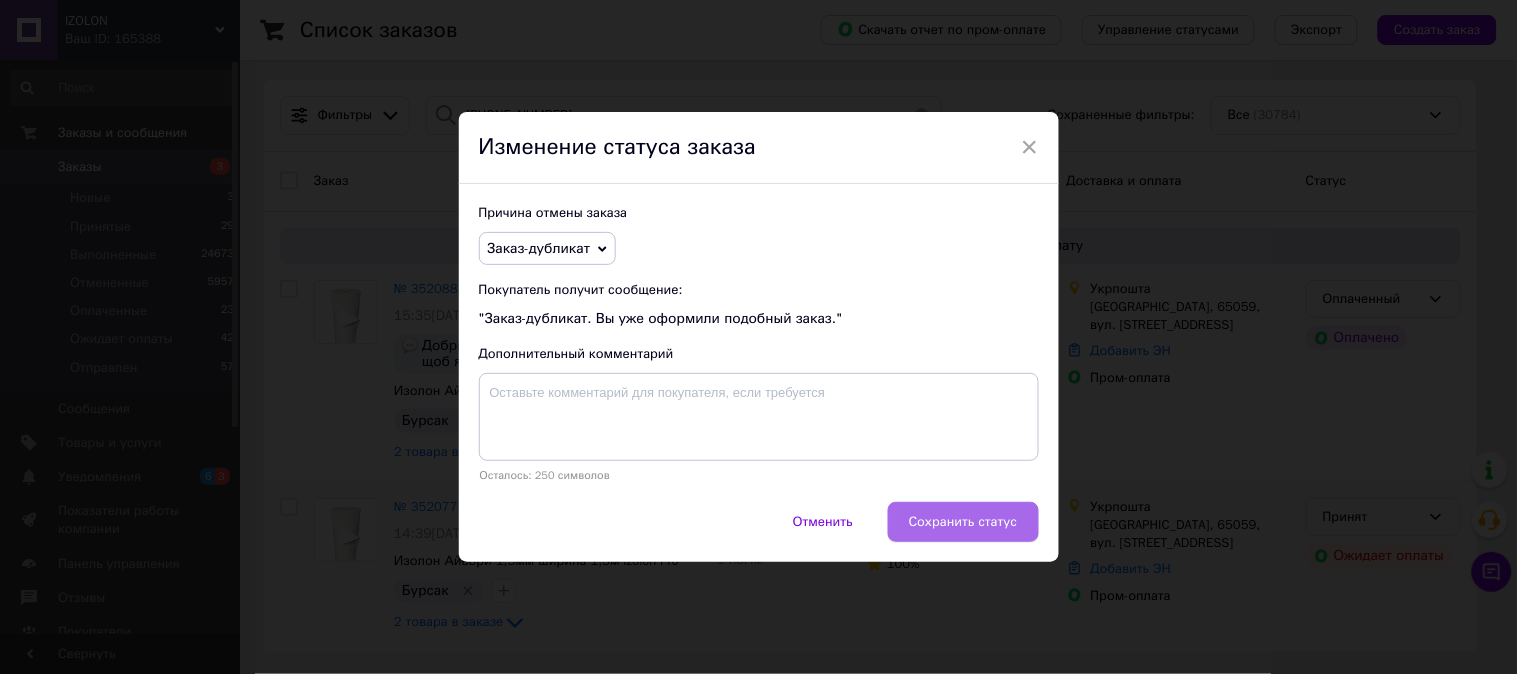 click on "Сохранить статус" at bounding box center [963, 522] 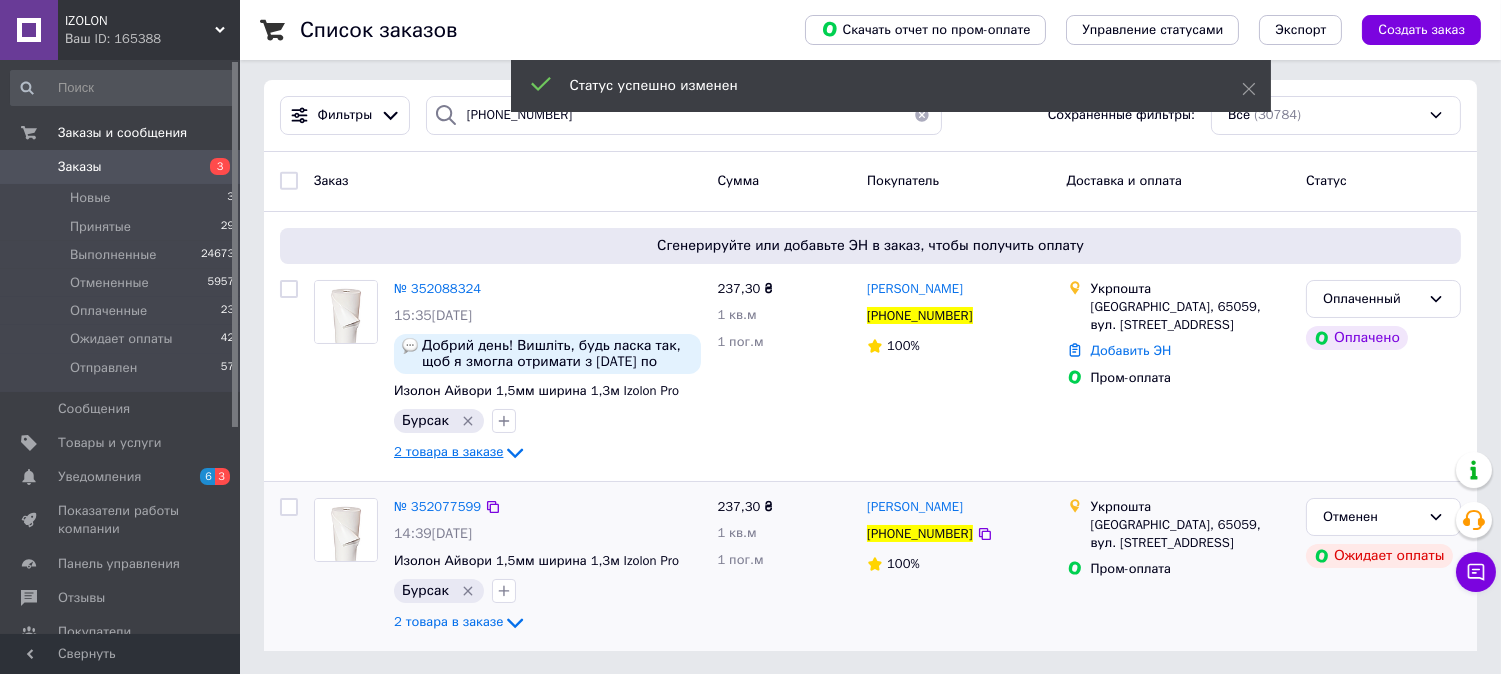 click on "2 товара в заказе" at bounding box center (448, 451) 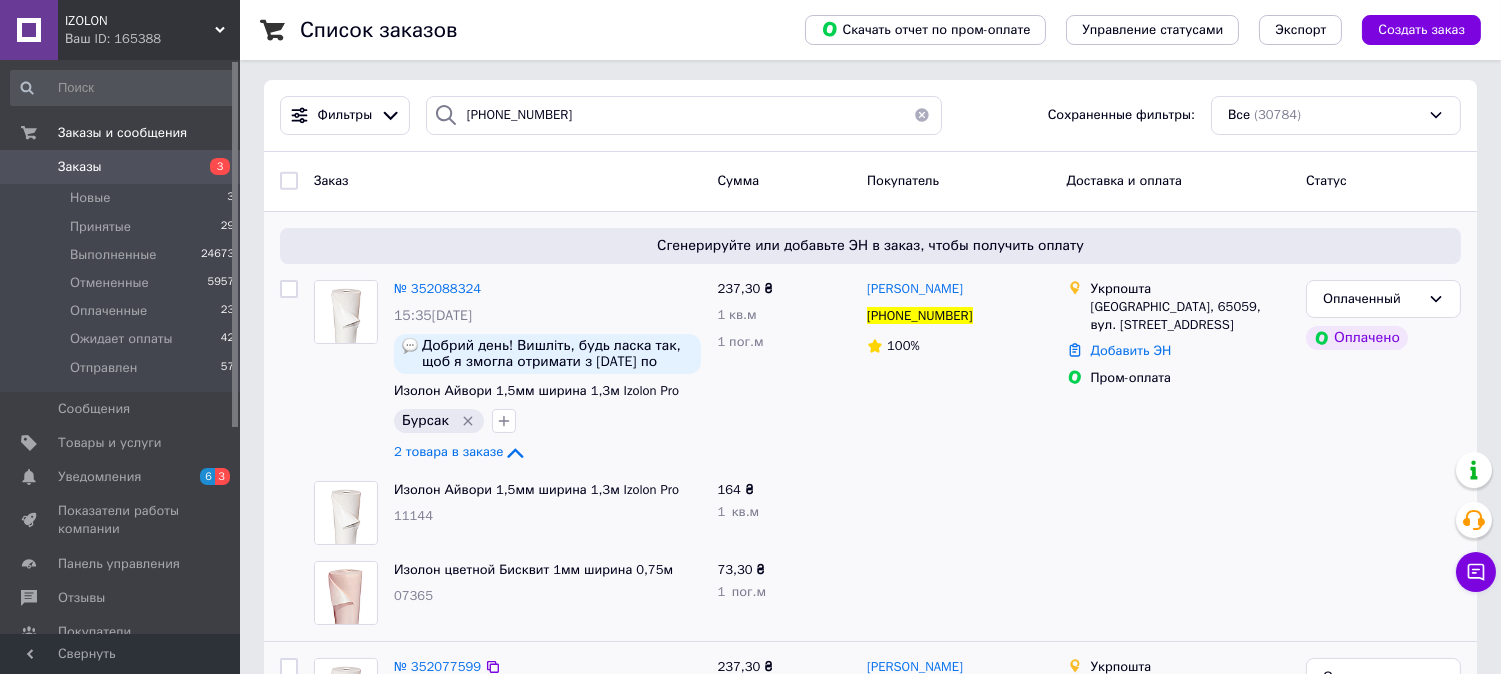 click on "11144" at bounding box center (413, 515) 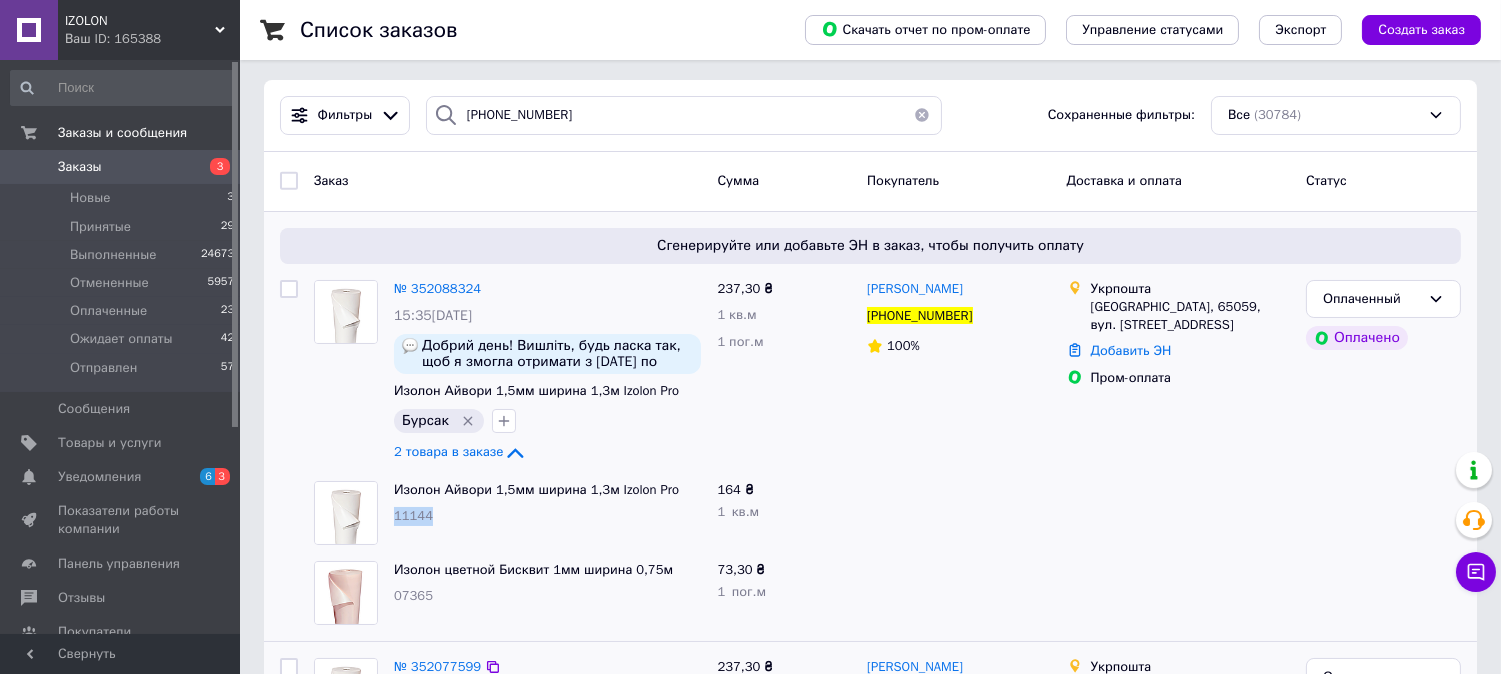 click on "11144" at bounding box center [413, 515] 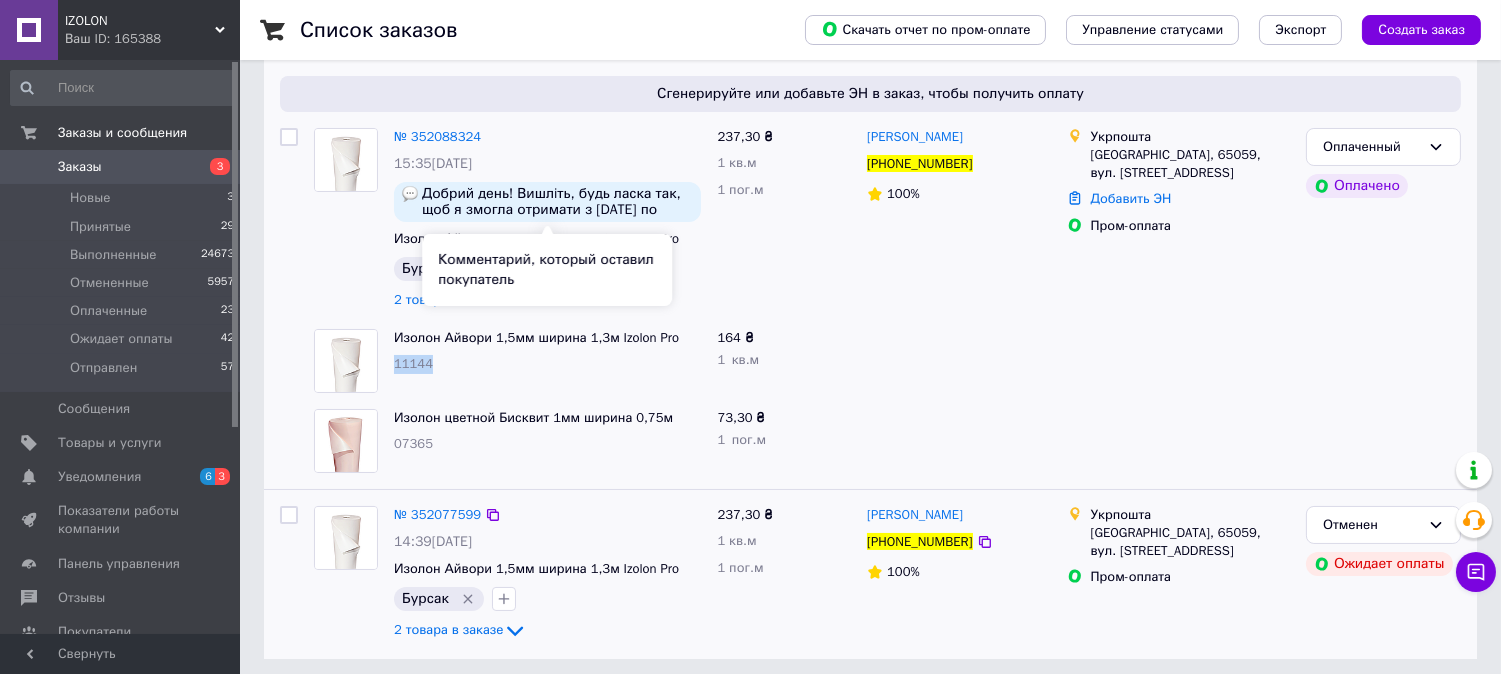 scroll, scrollTop: 164, scrollLeft: 0, axis: vertical 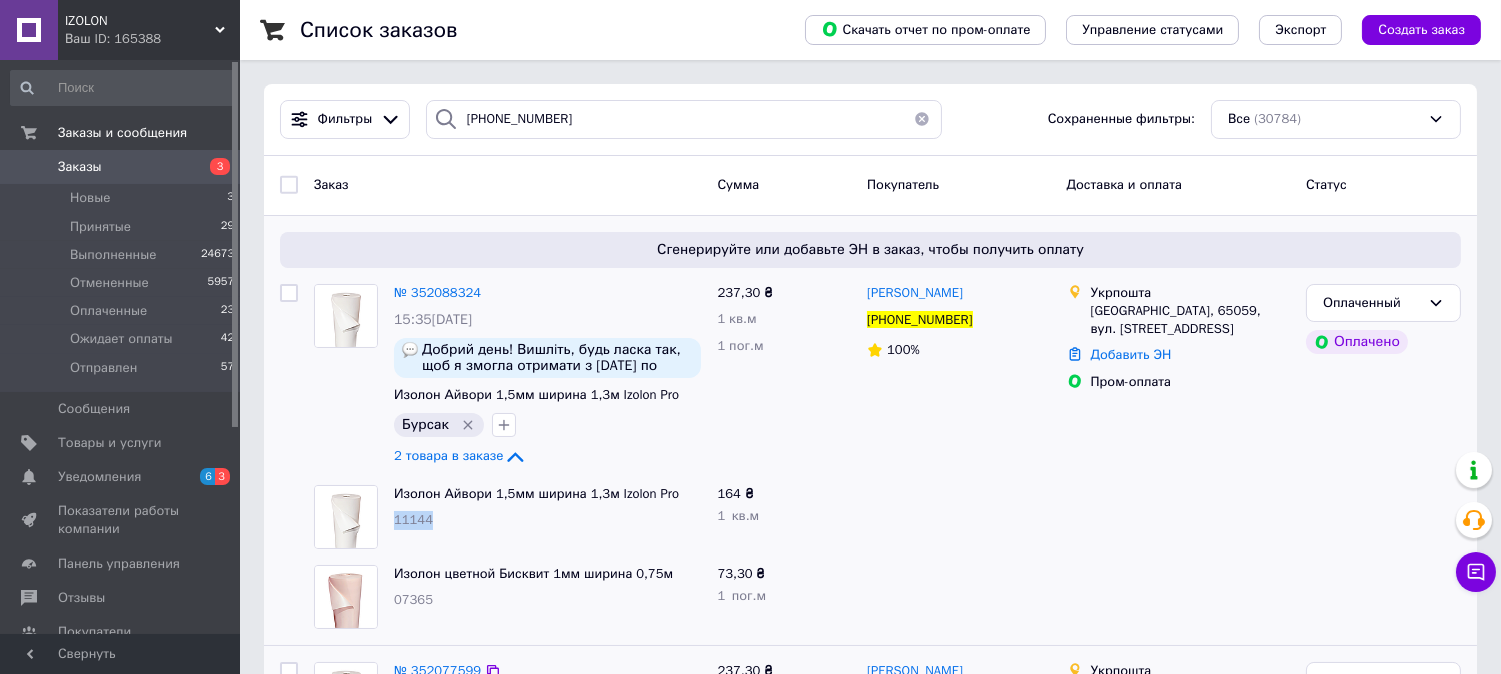 drag, startPoint x: 917, startPoint y: 118, endPoint x: 888, endPoint y: 535, distance: 418.00717 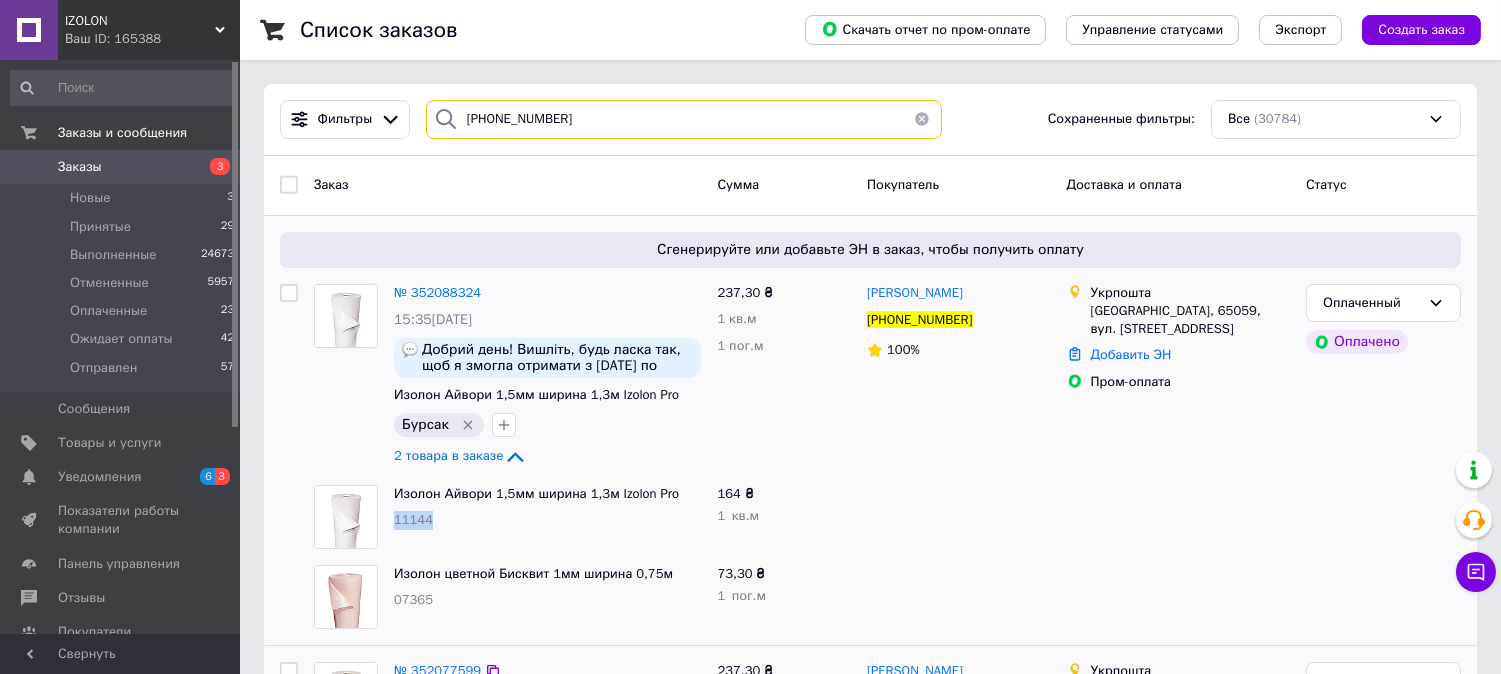 type 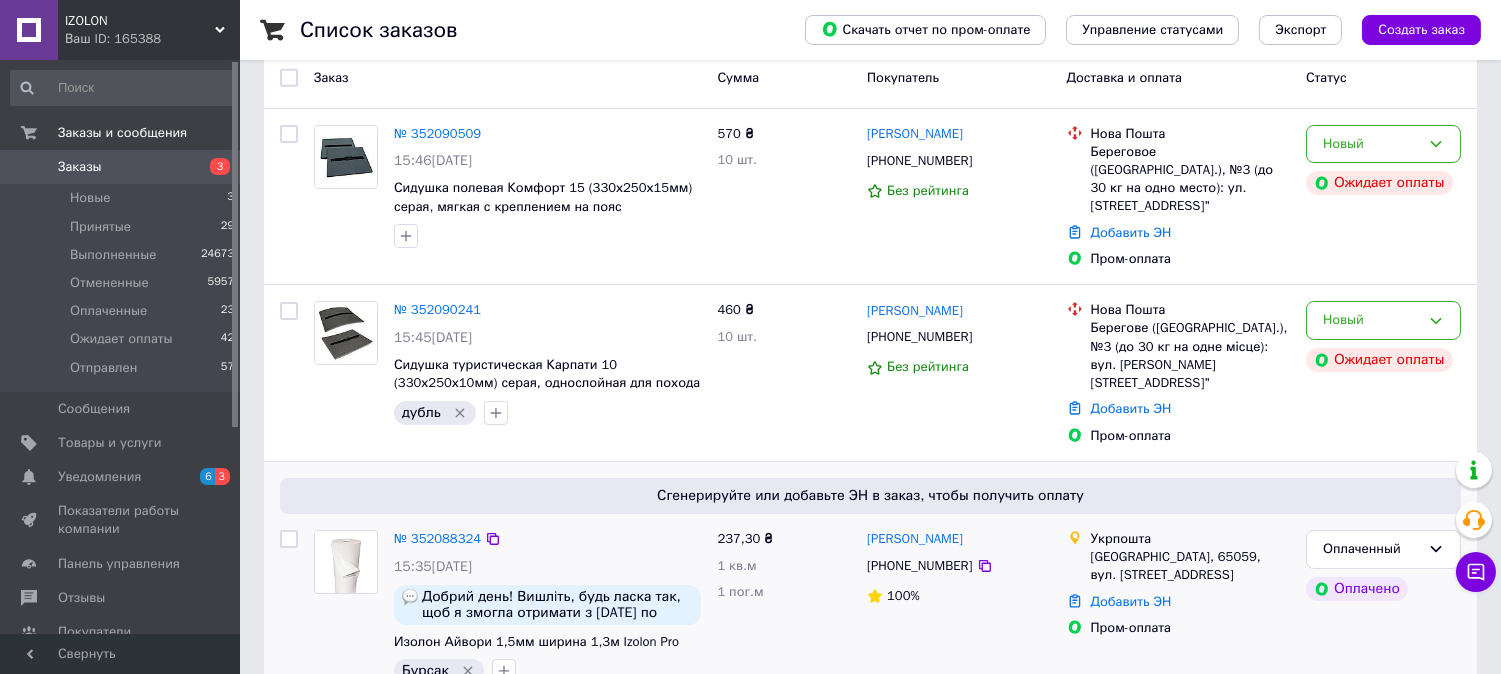 scroll, scrollTop: 333, scrollLeft: 0, axis: vertical 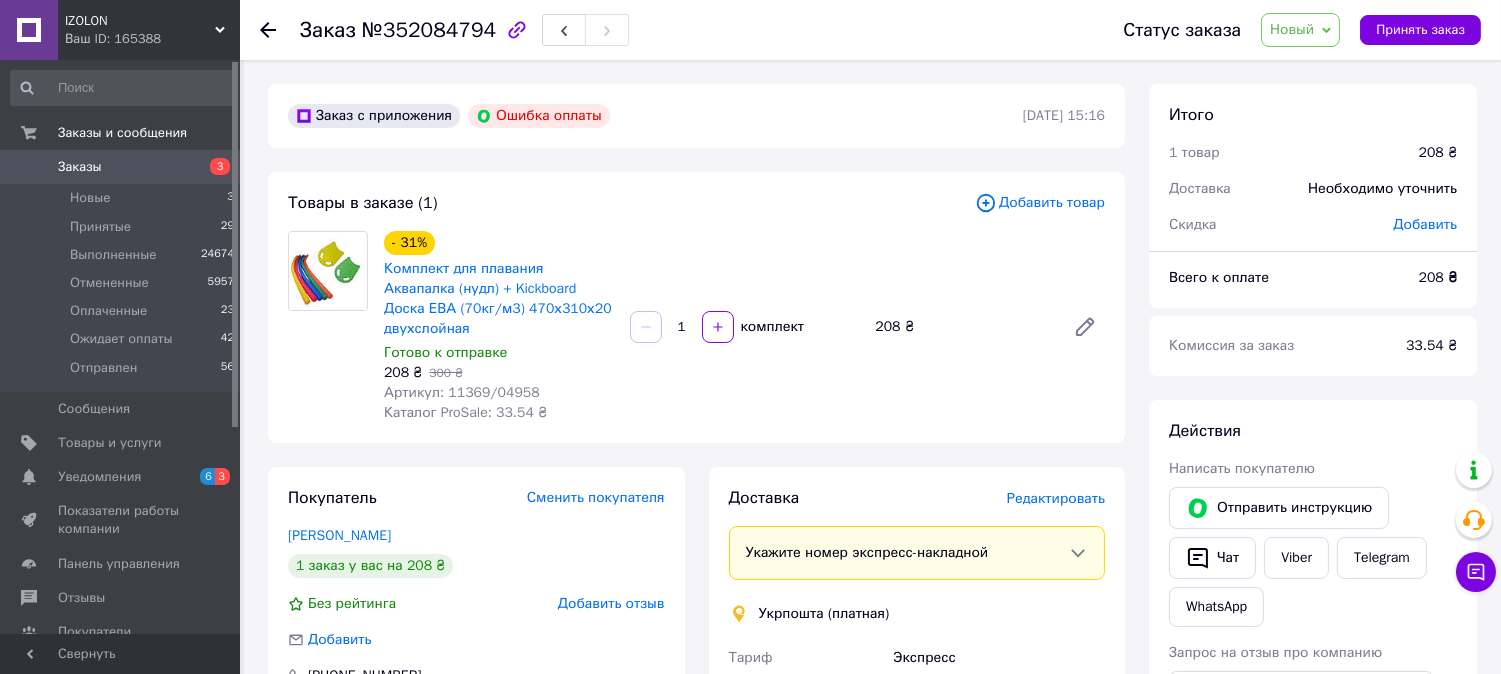 click on "Артикул: 11369/04958" at bounding box center [462, 392] 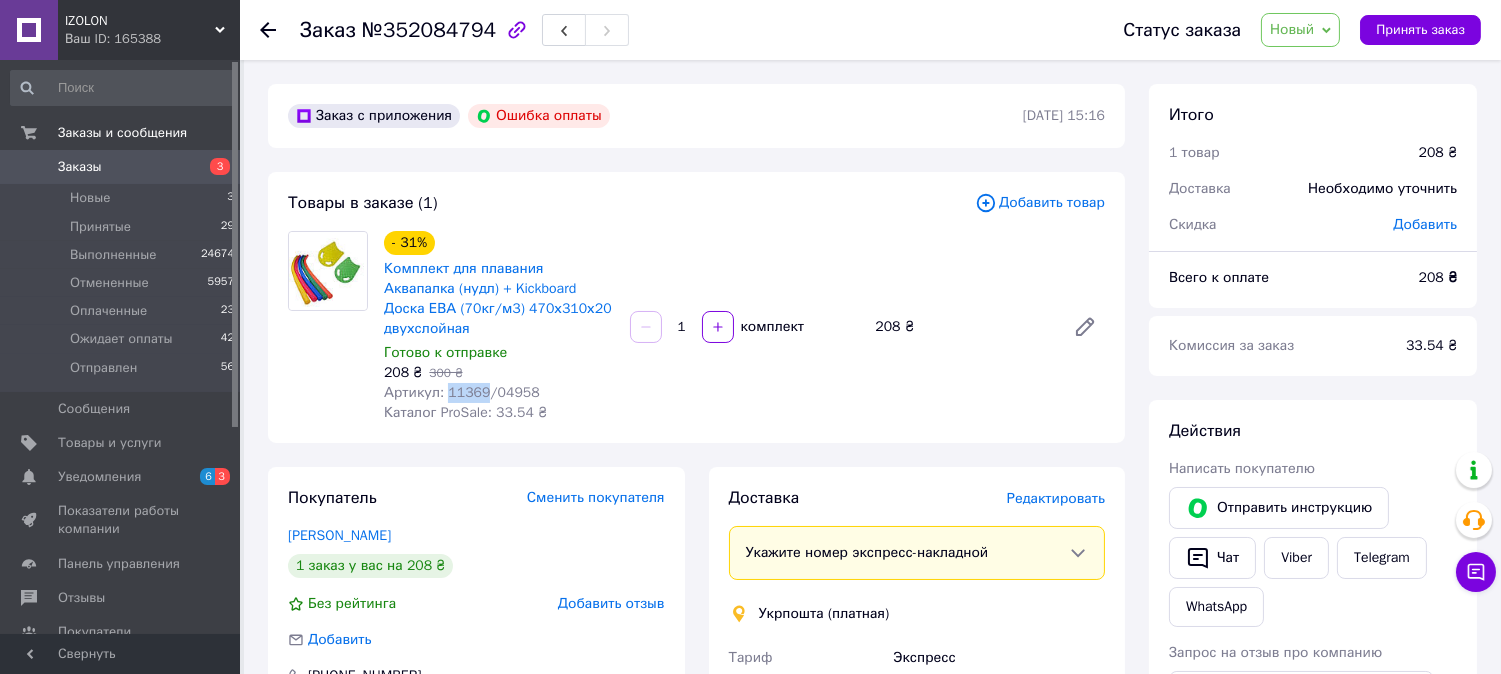 click on "Артикул: 11369/04958" at bounding box center (462, 392) 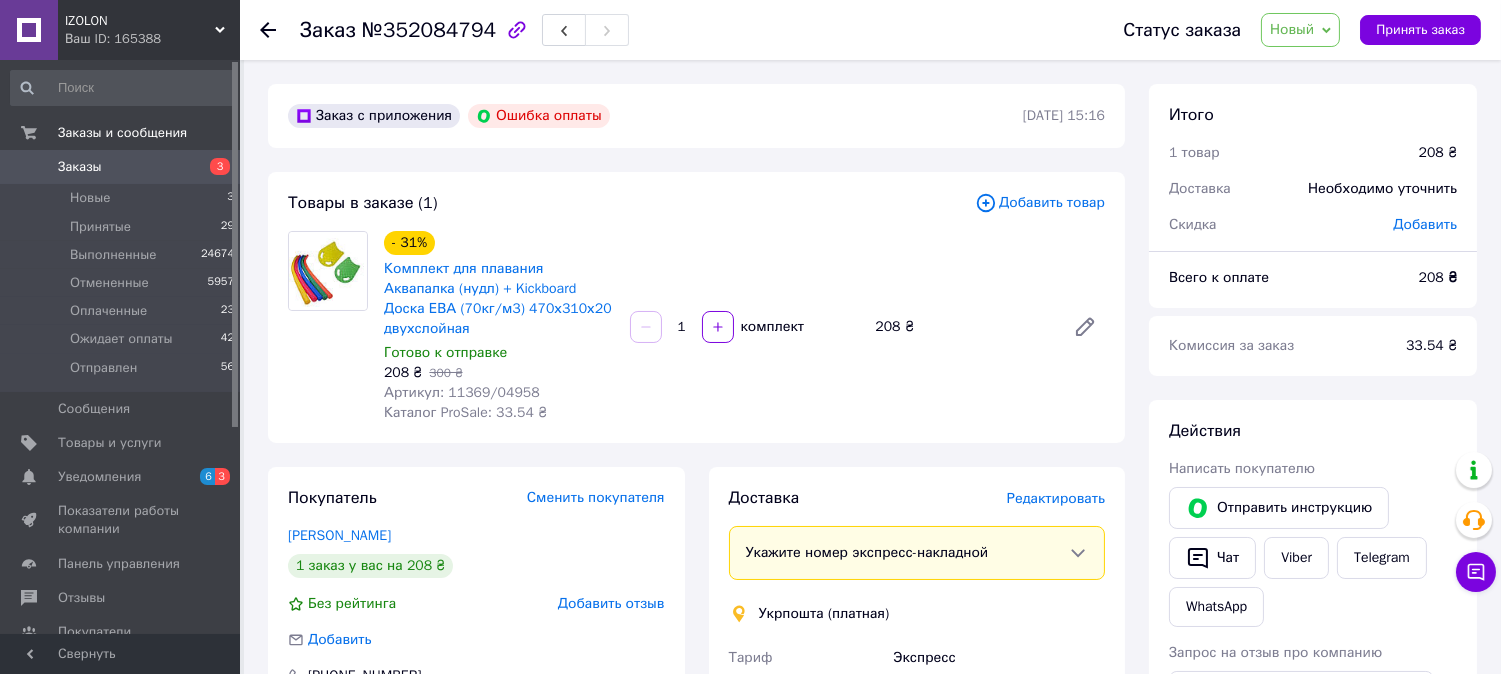 click on "Артикул: 11369/04958" at bounding box center (499, 393) 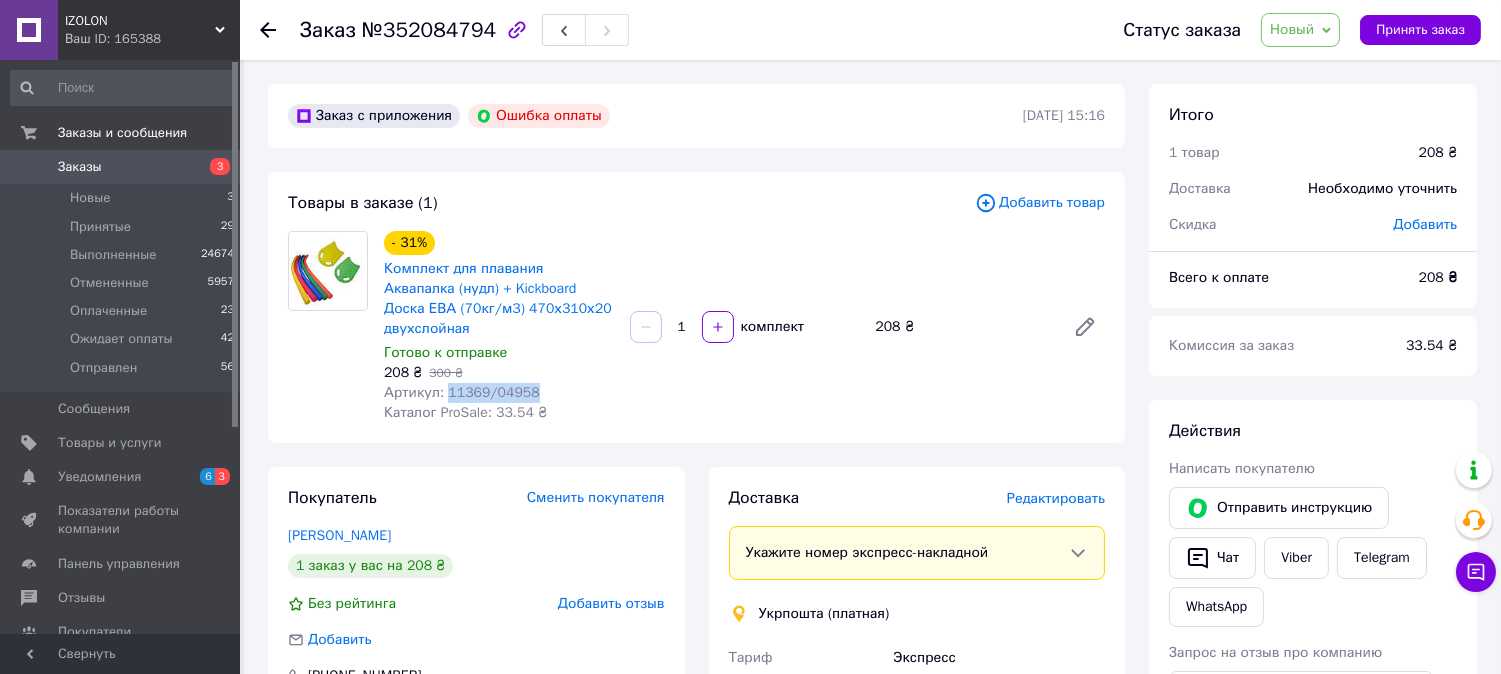 drag, startPoint x: 523, startPoint y: 371, endPoint x: 445, endPoint y: 372, distance: 78.00641 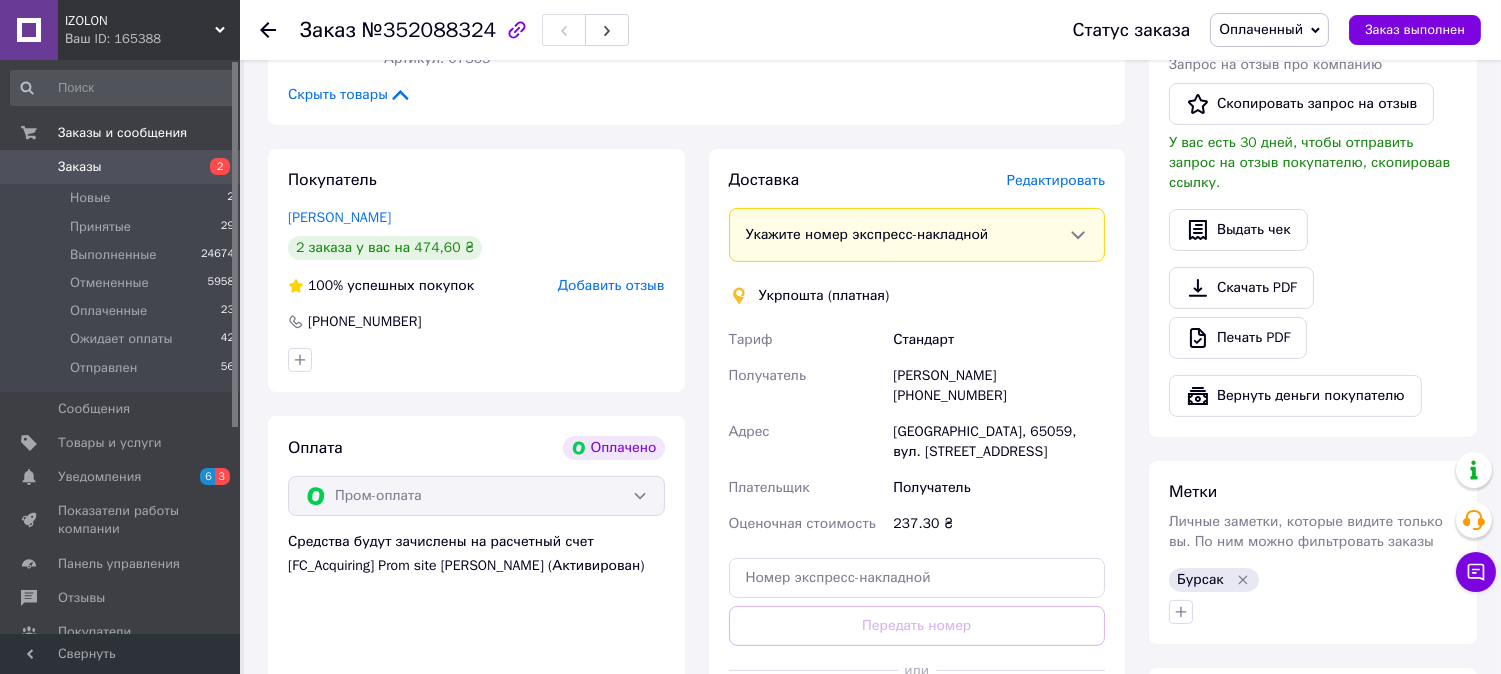scroll, scrollTop: 1000, scrollLeft: 0, axis: vertical 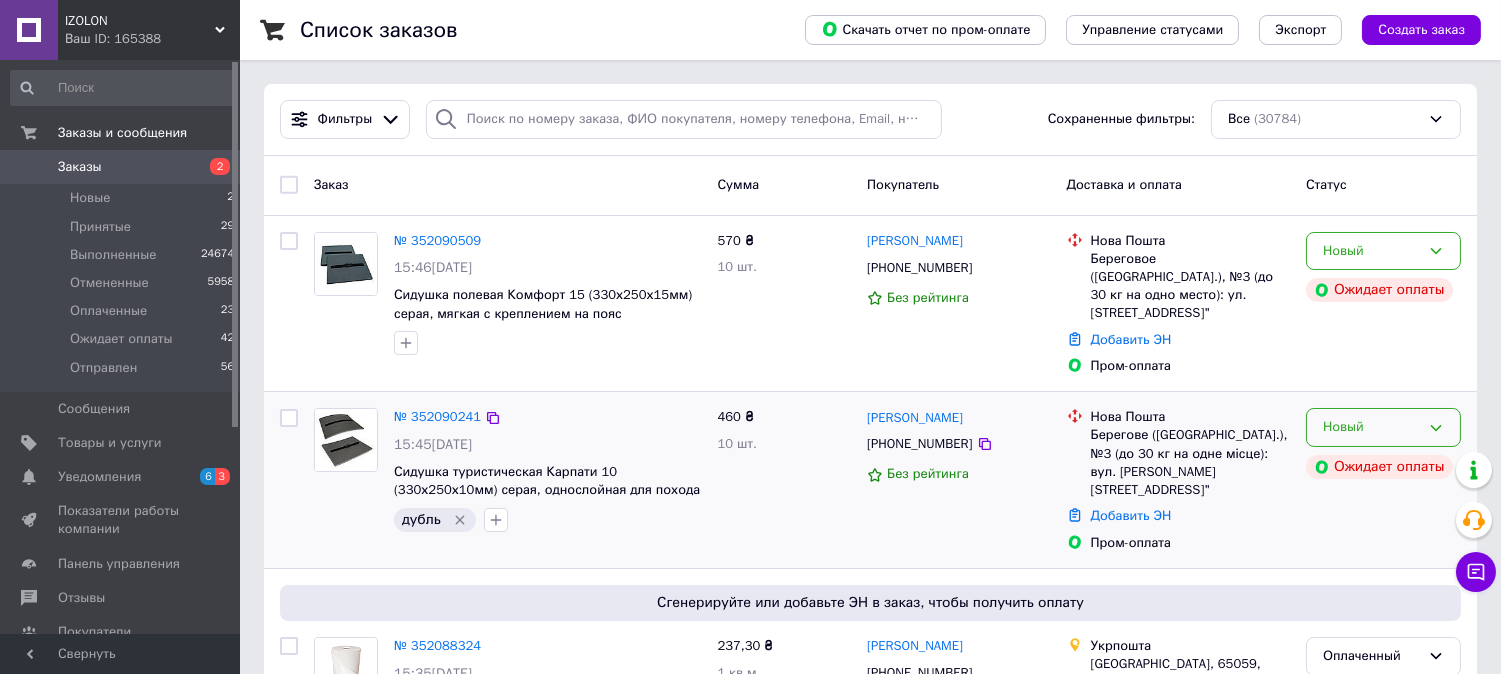 click 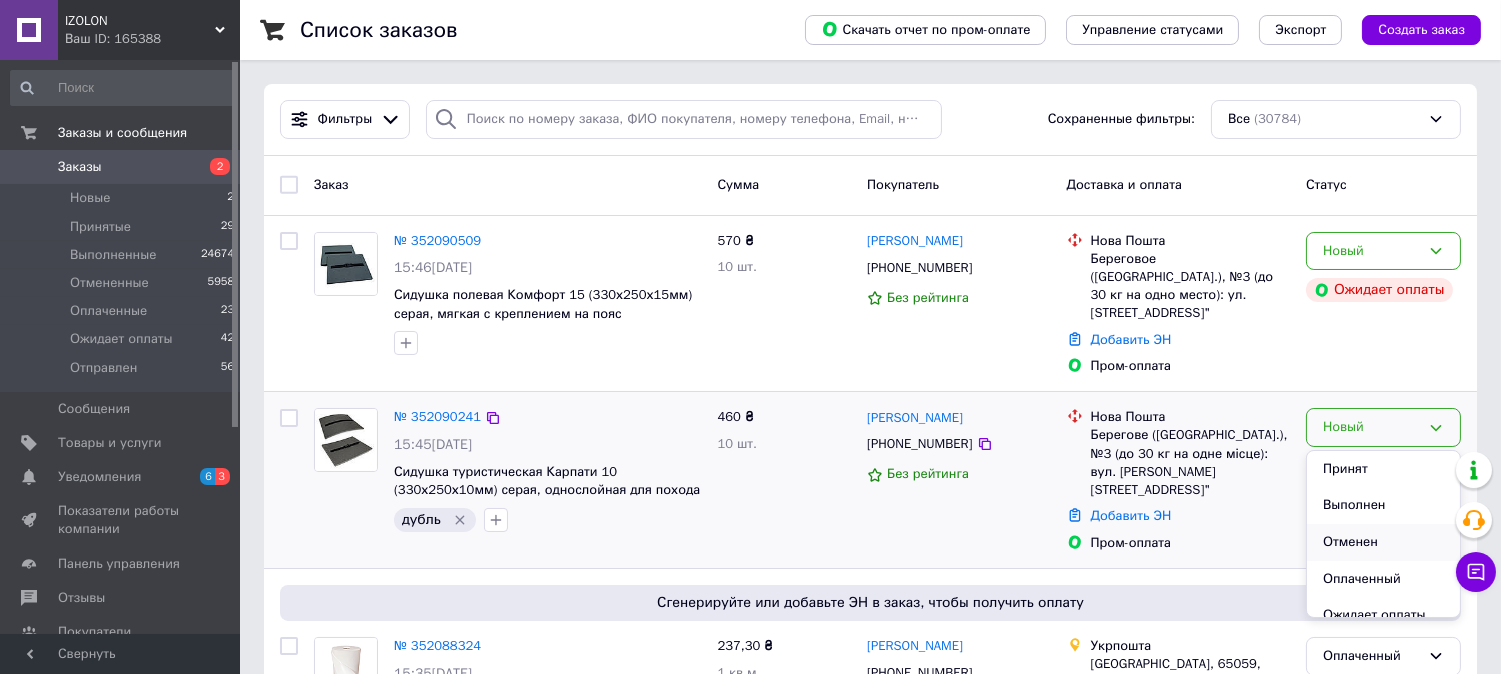 click on "Отменен" at bounding box center (1383, 542) 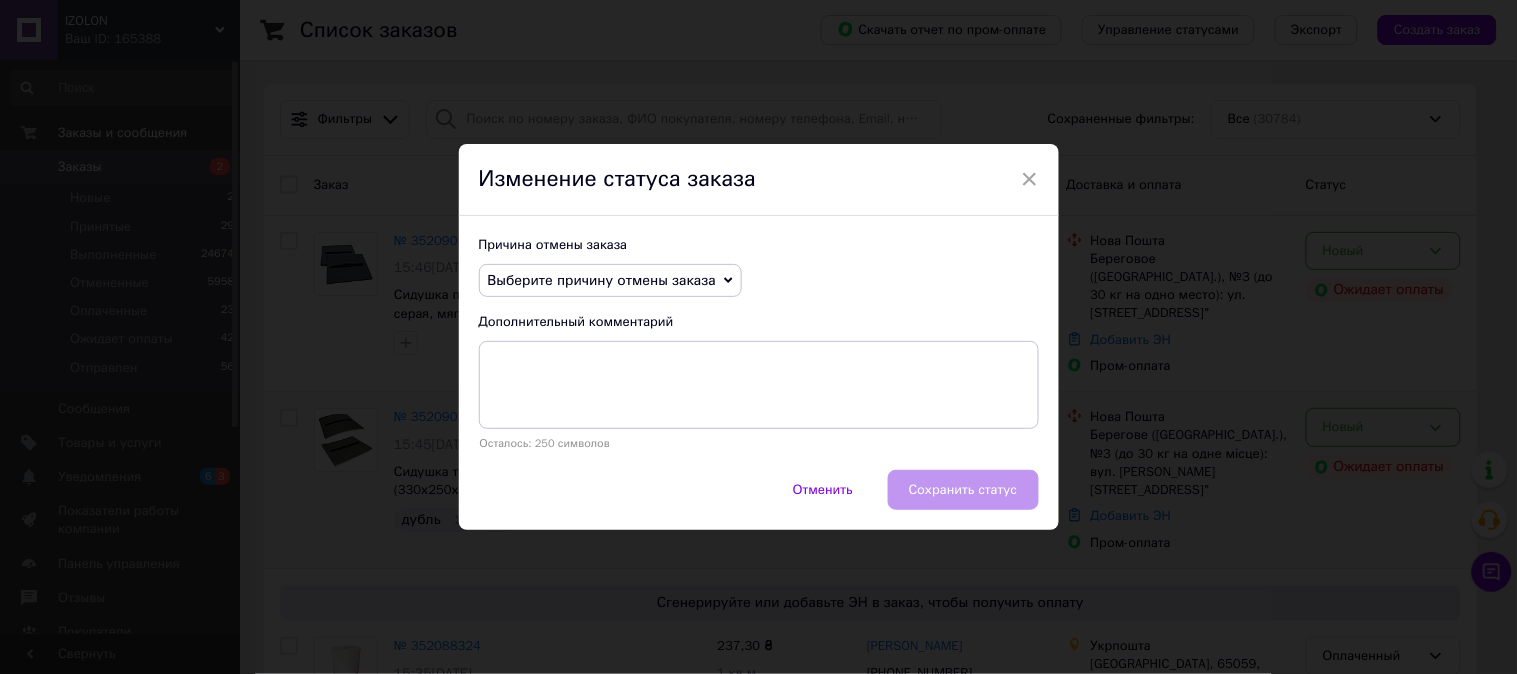 click on "Выберите причину отмены заказа" at bounding box center [602, 280] 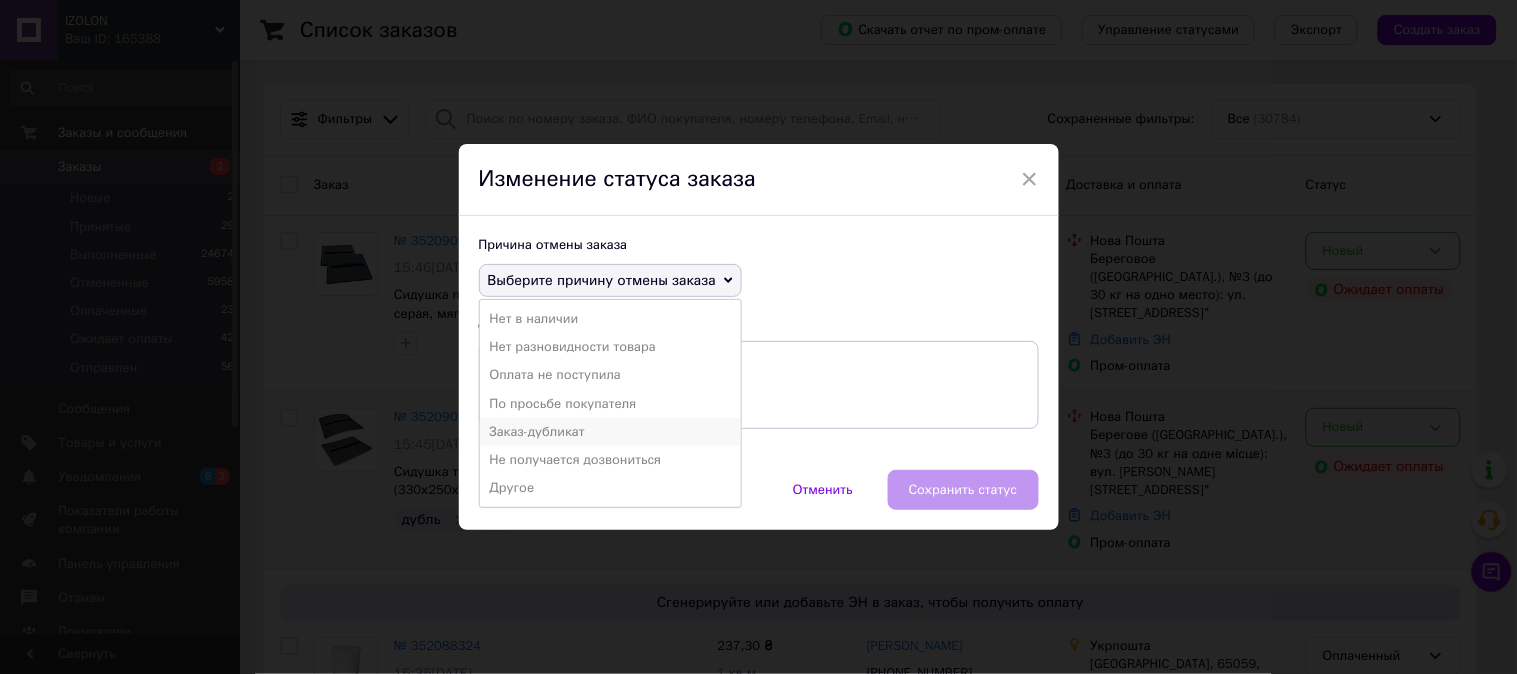click on "Заказ-дубликат" at bounding box center (610, 432) 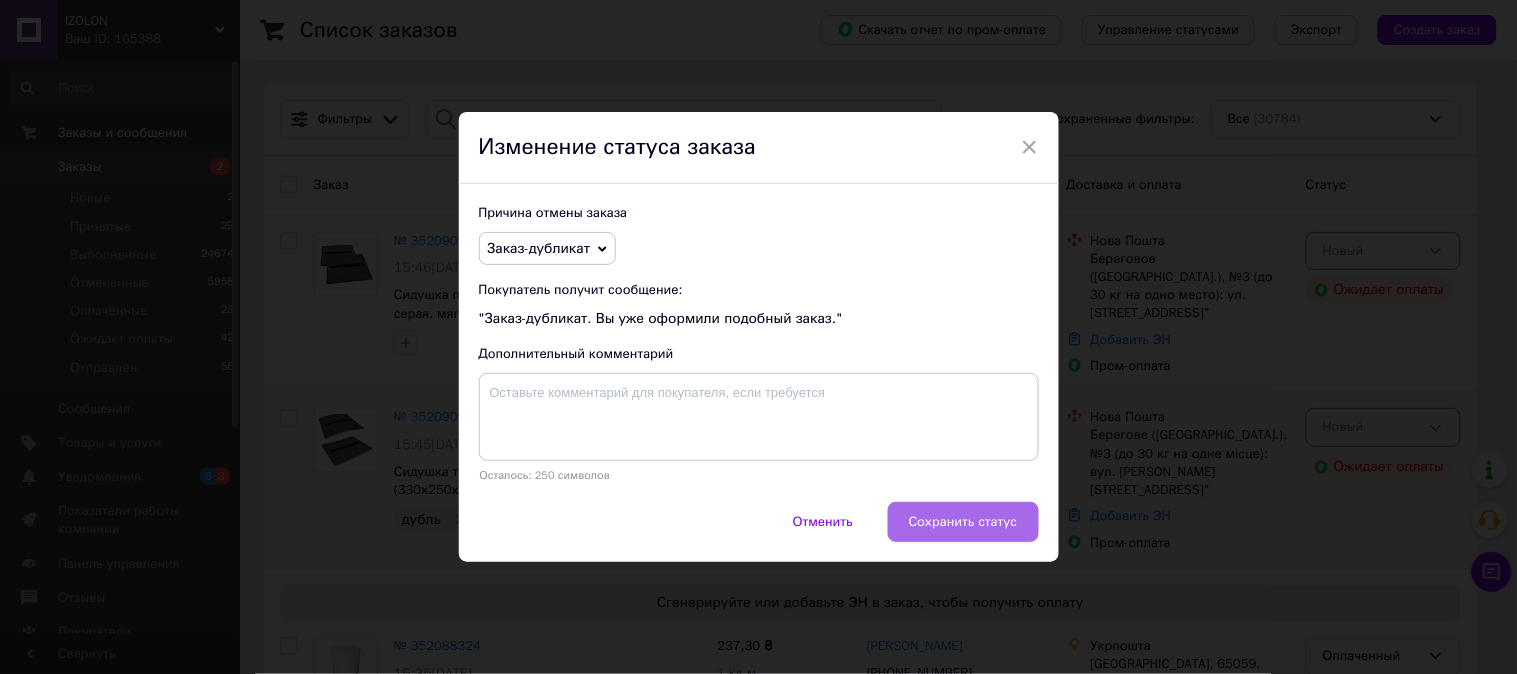 click on "Сохранить статус" at bounding box center (963, 522) 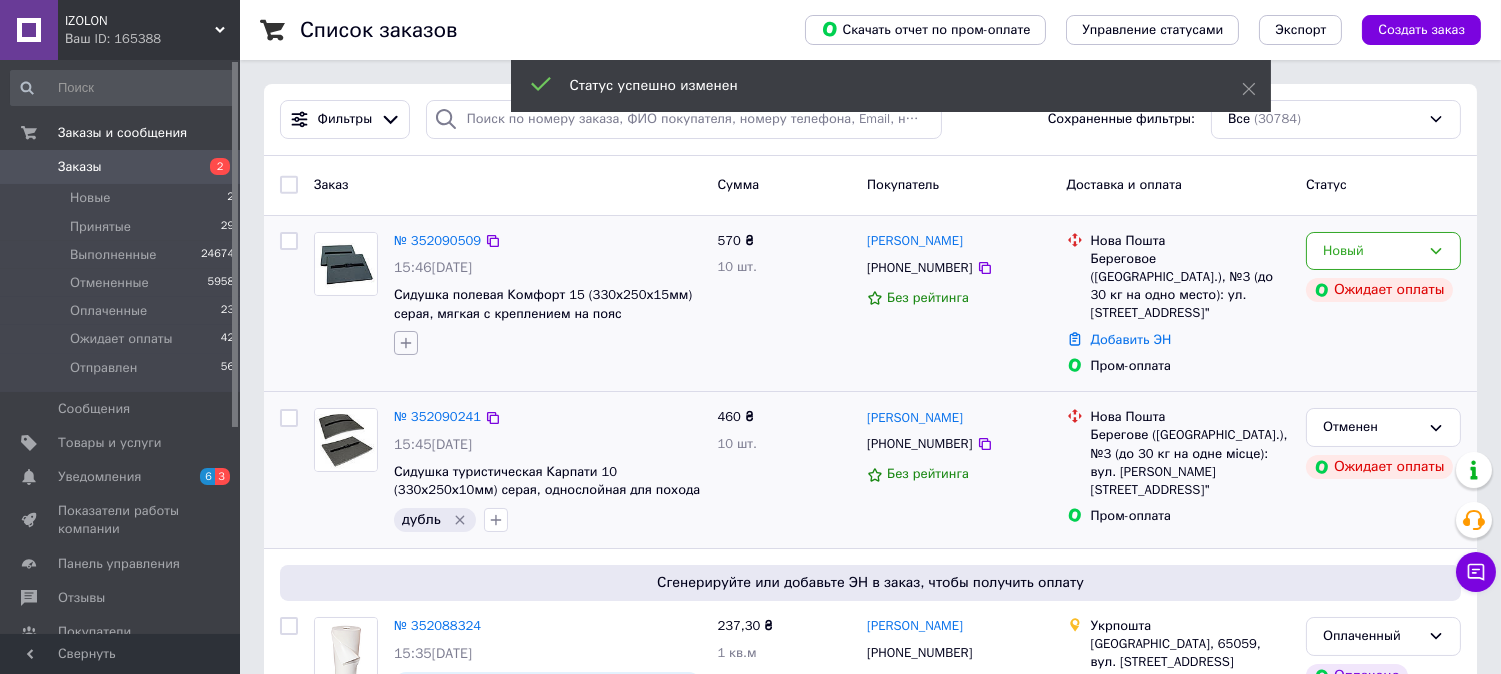 click 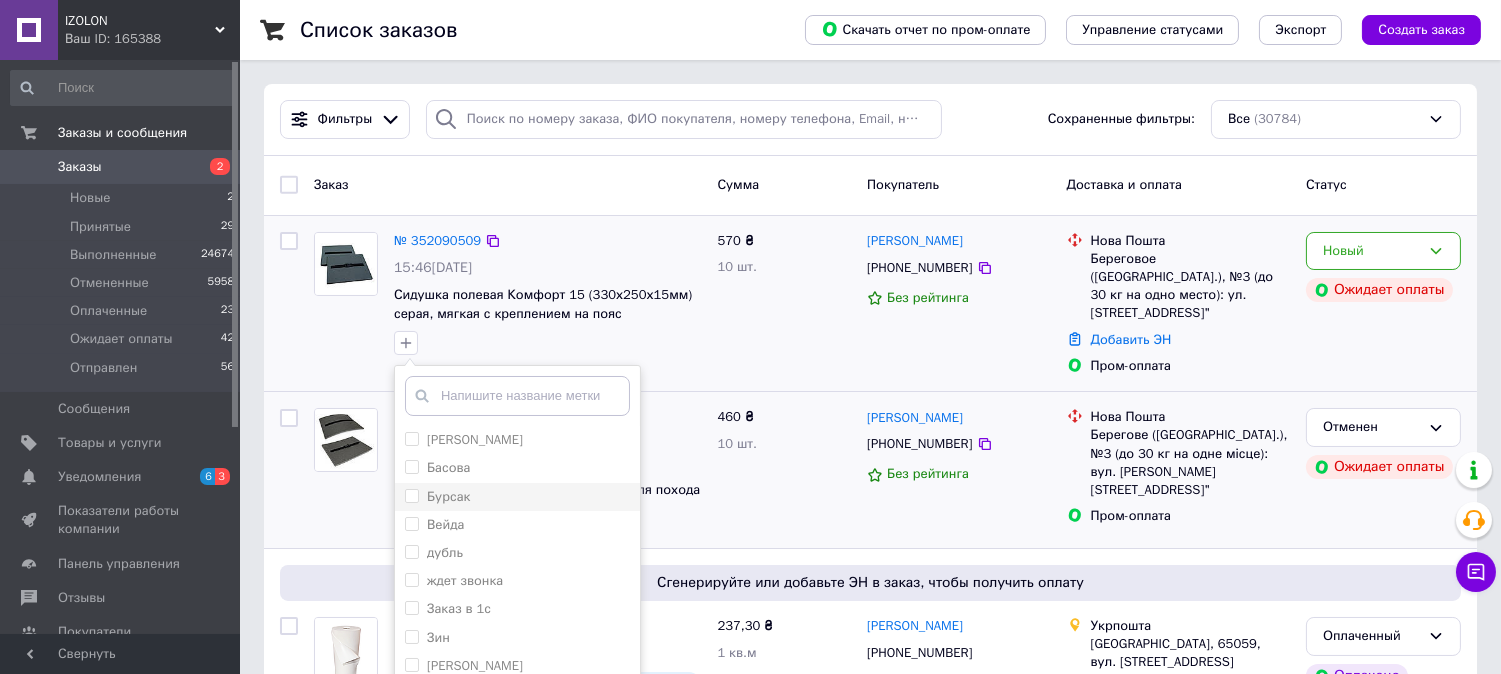 click on "Бурсак" at bounding box center [411, 495] 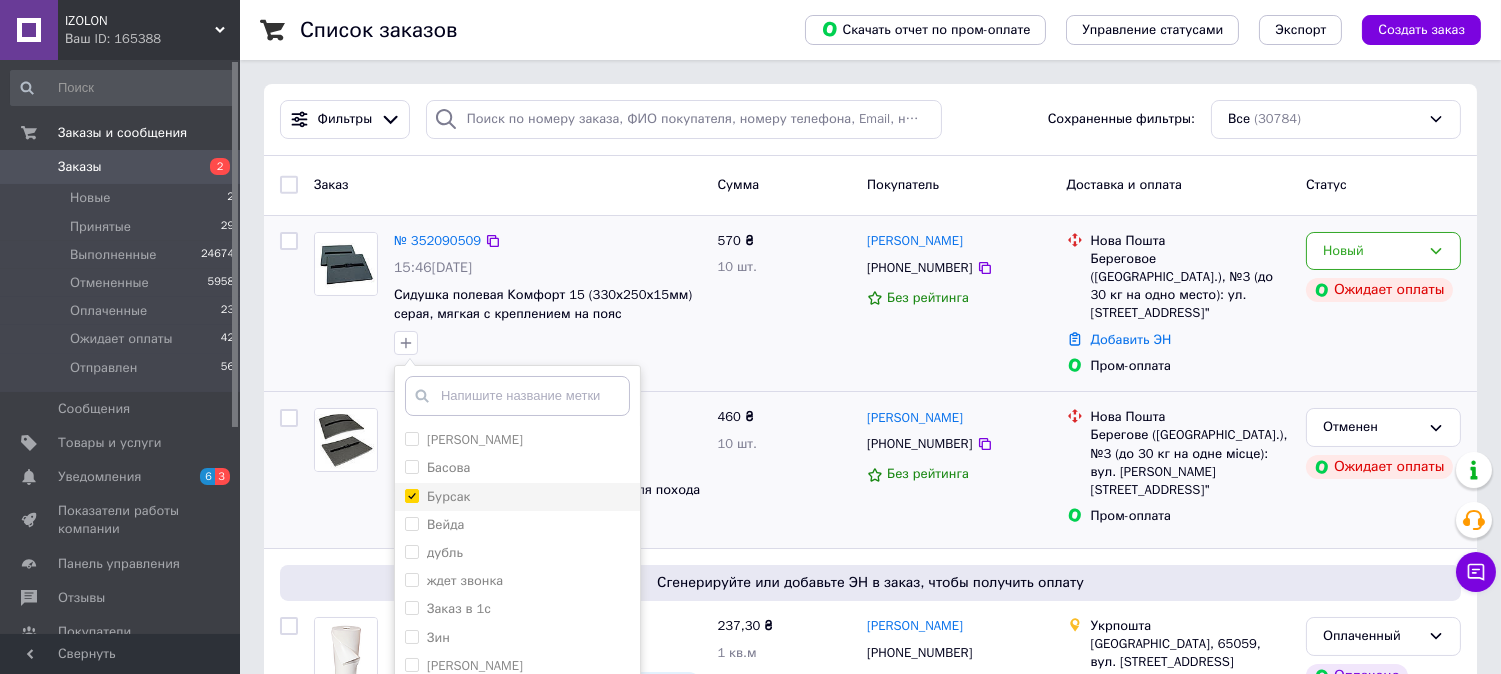 checkbox on "true" 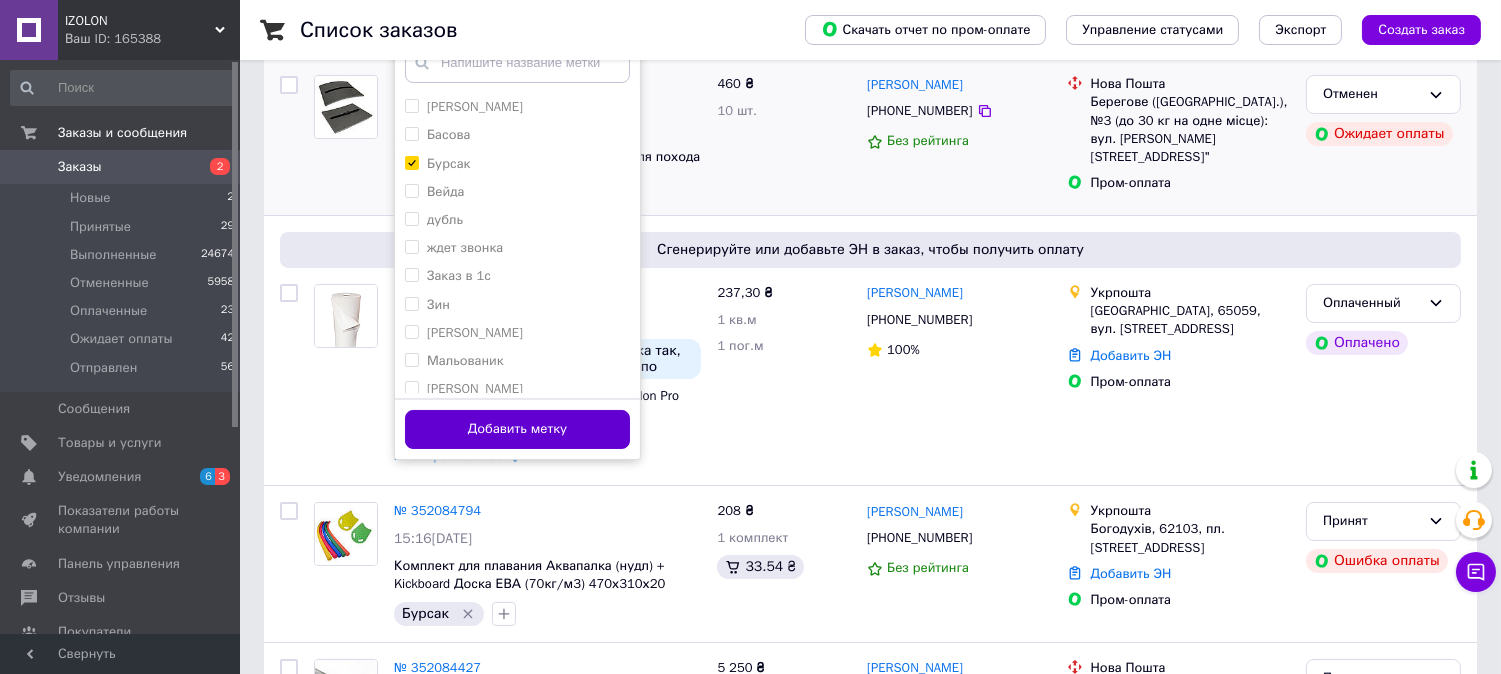 click on "Добавить метку" at bounding box center (517, 429) 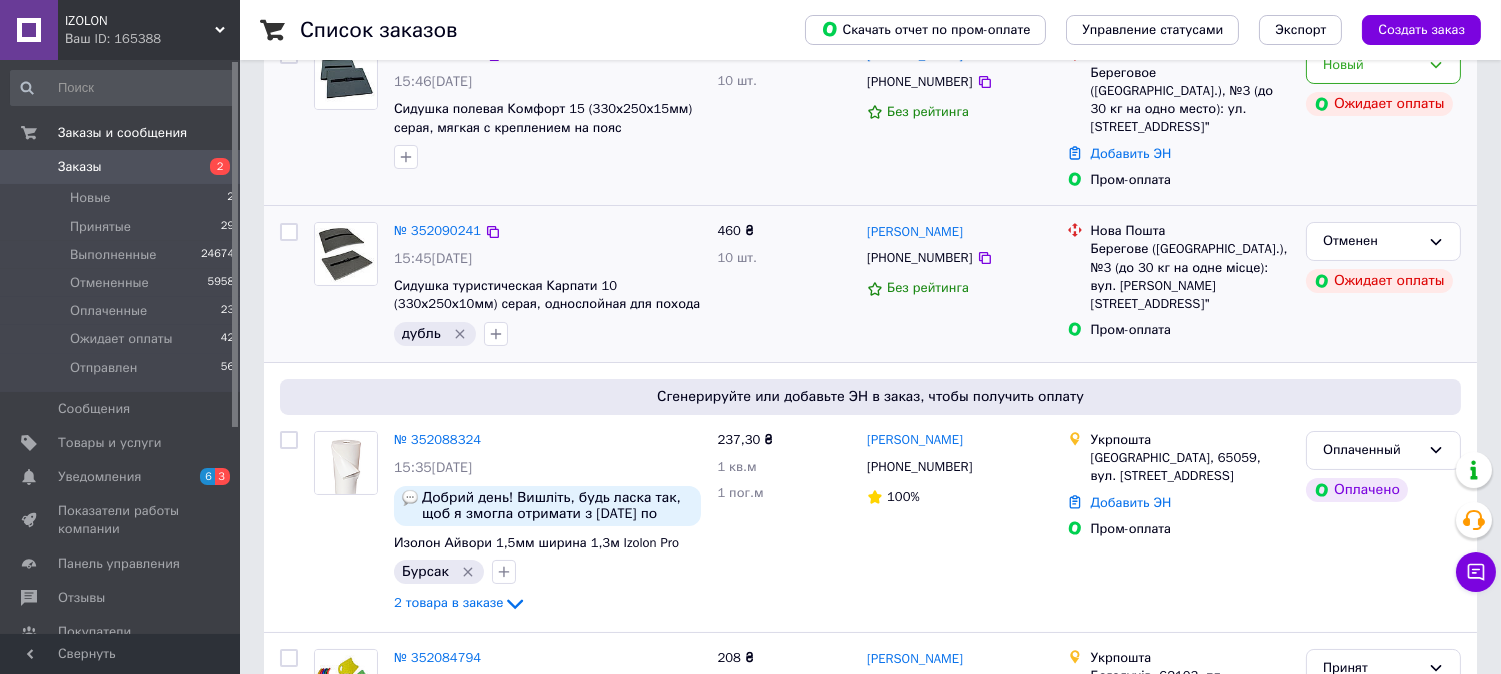 scroll, scrollTop: 111, scrollLeft: 0, axis: vertical 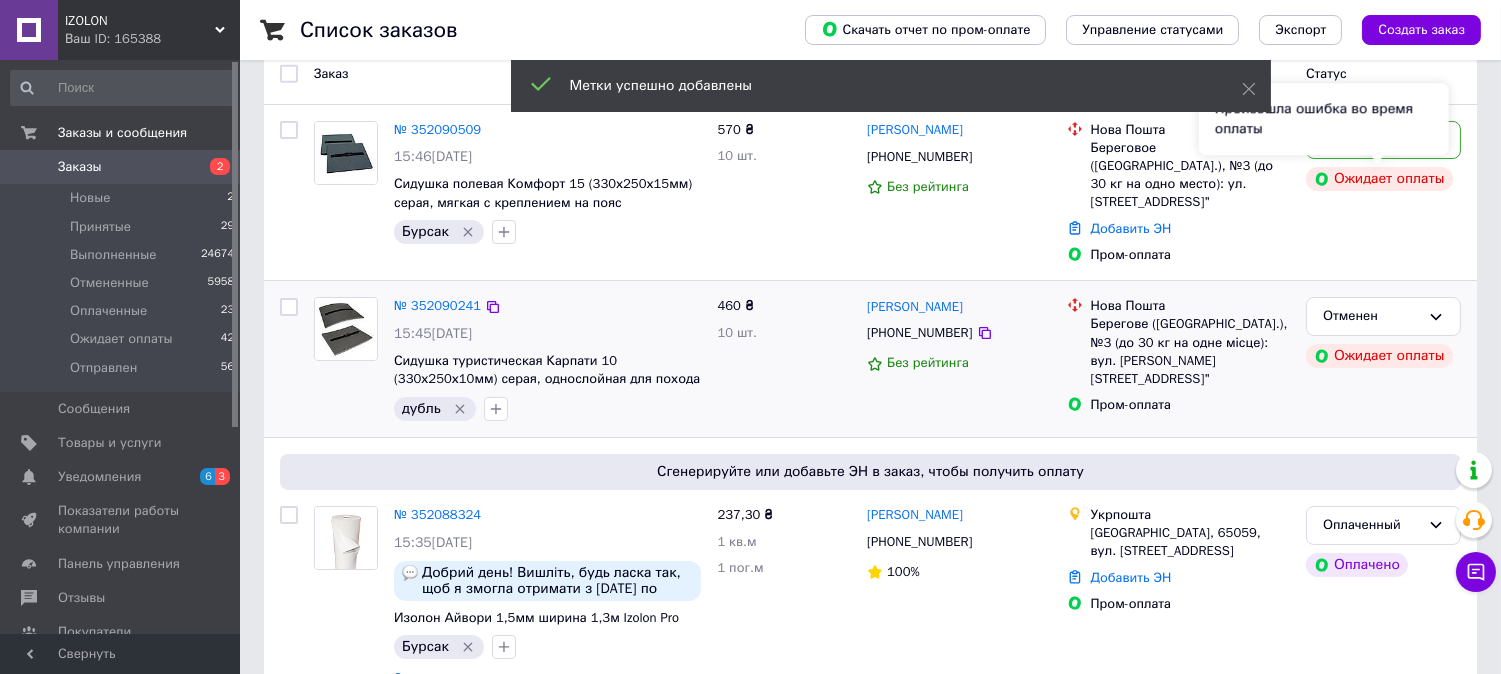 click on "Произошла ошибка во время оплаты" at bounding box center [1324, 119] 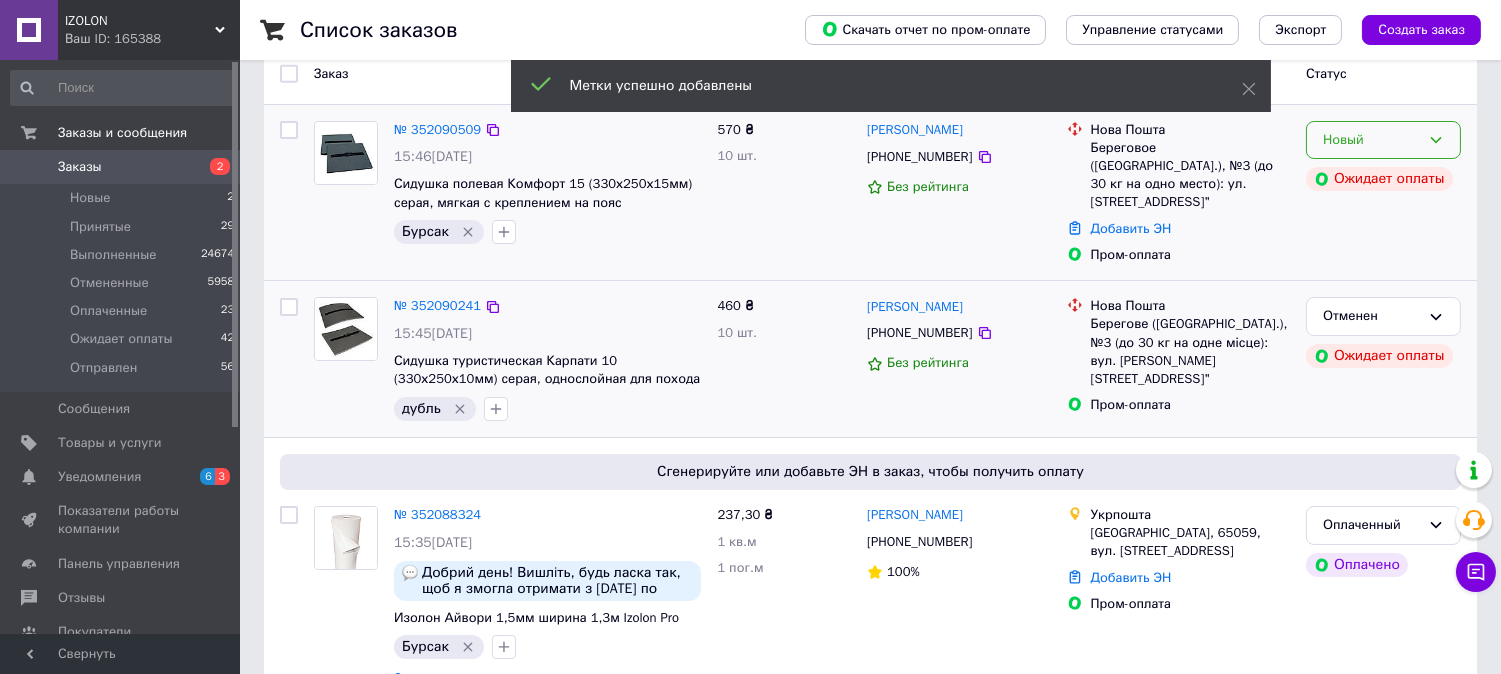 click on "Новый" at bounding box center [1383, 140] 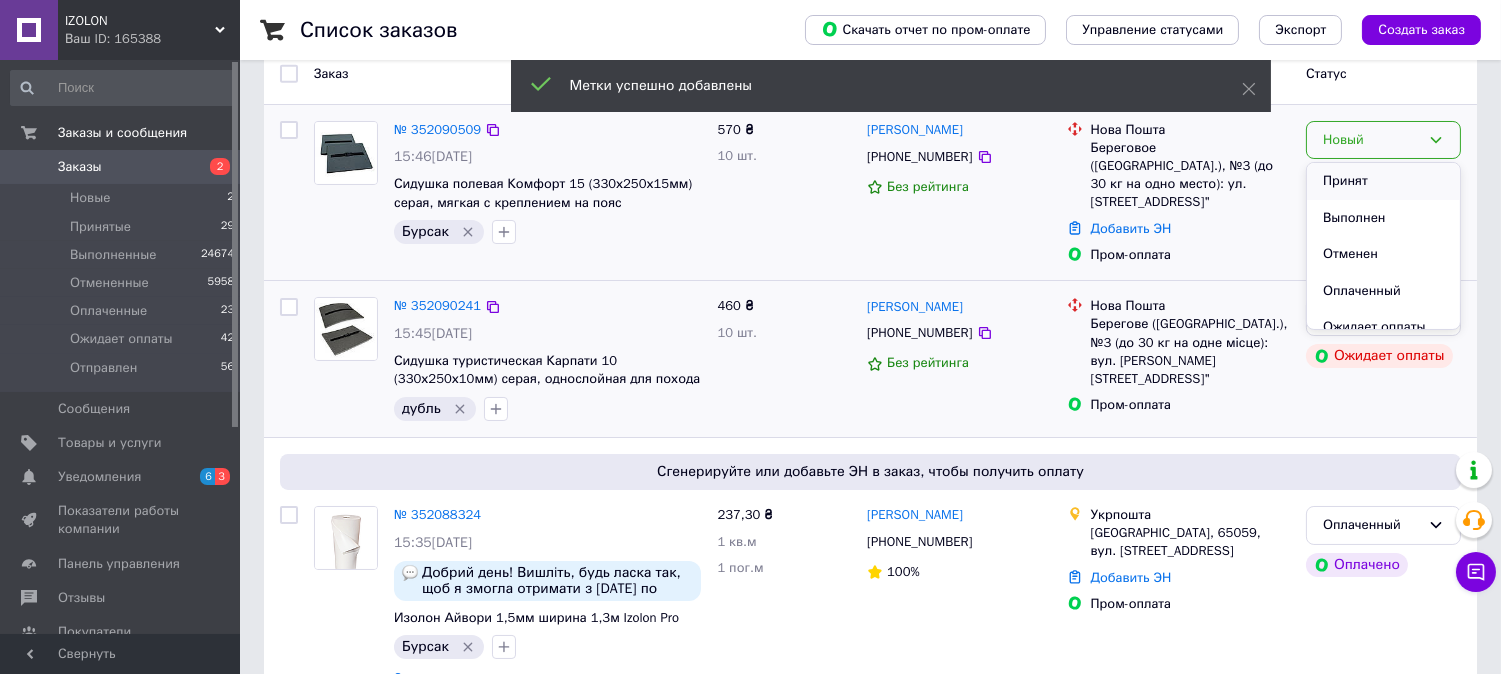click on "Принят" at bounding box center (1383, 181) 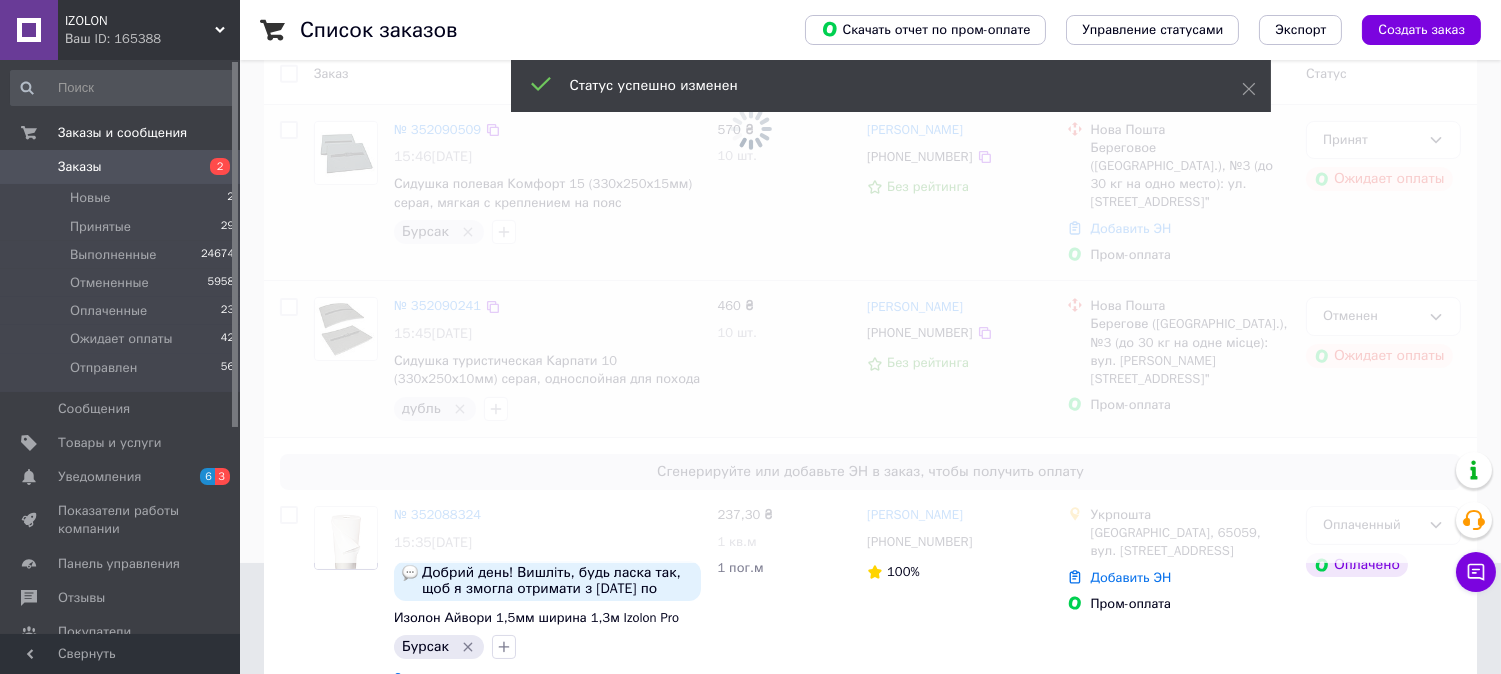 click on "Метки успешно добавлены" at bounding box center [891, 143] 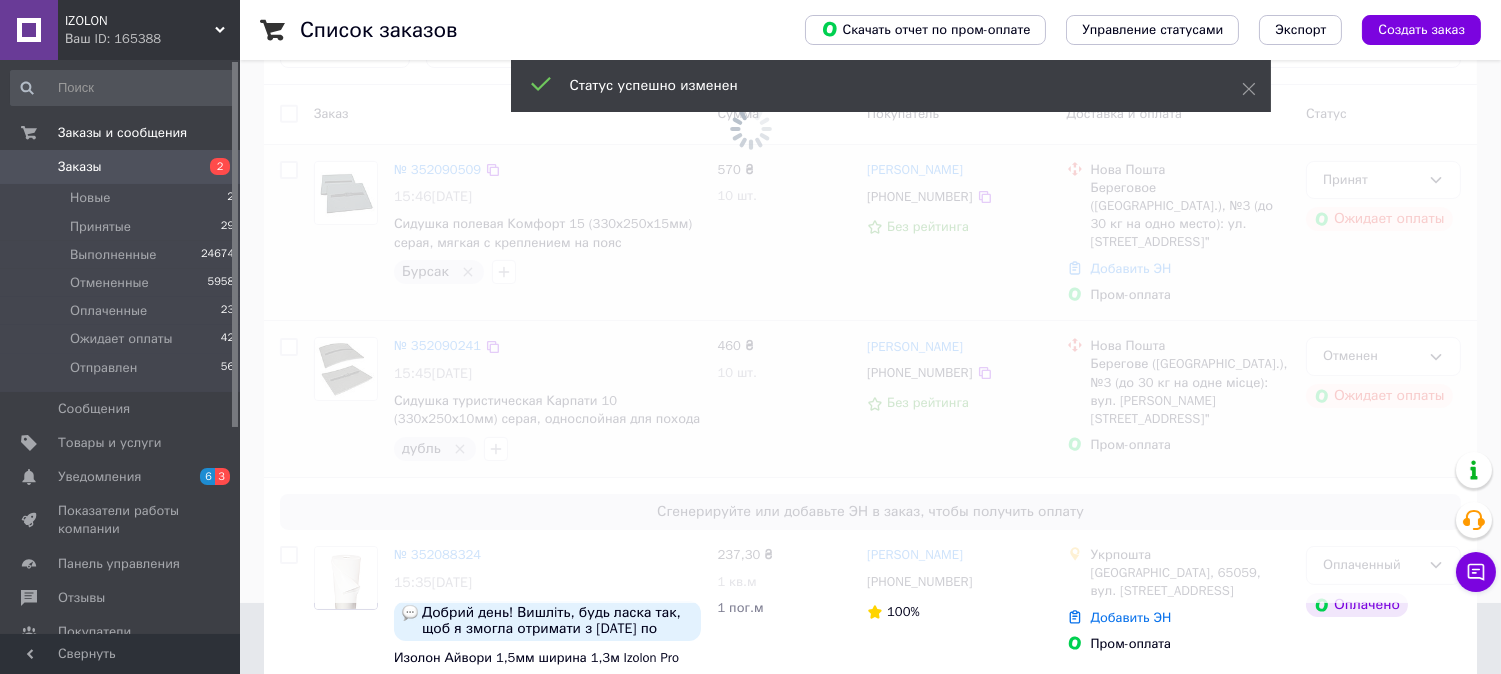 scroll, scrollTop: 0, scrollLeft: 0, axis: both 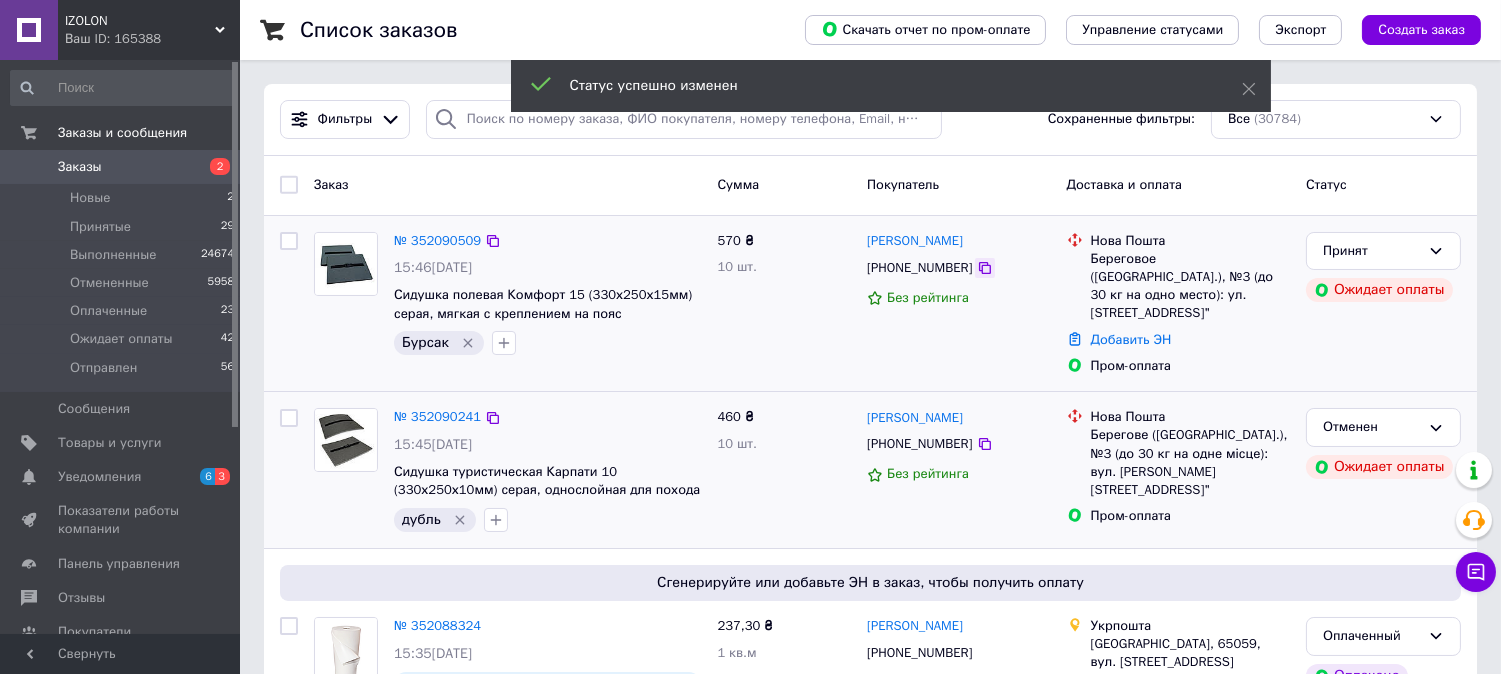 click 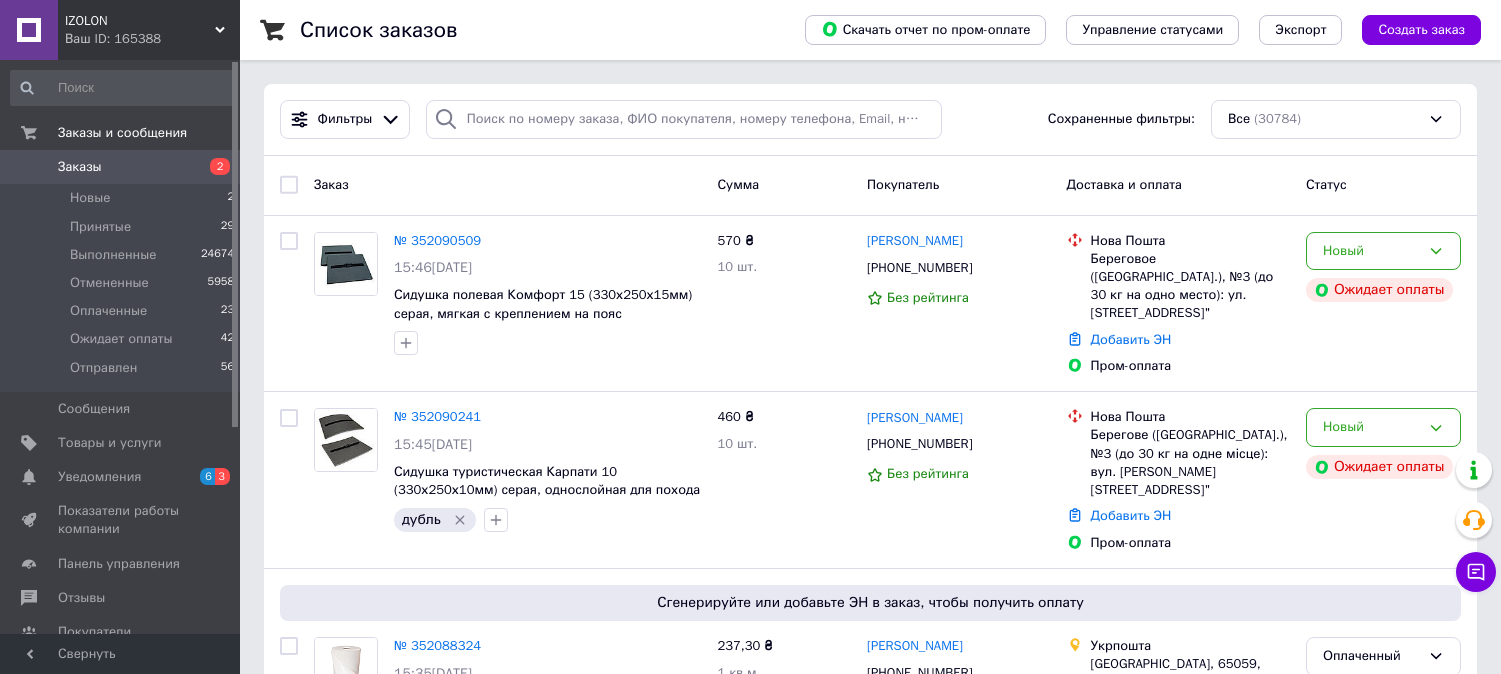 scroll, scrollTop: 0, scrollLeft: 0, axis: both 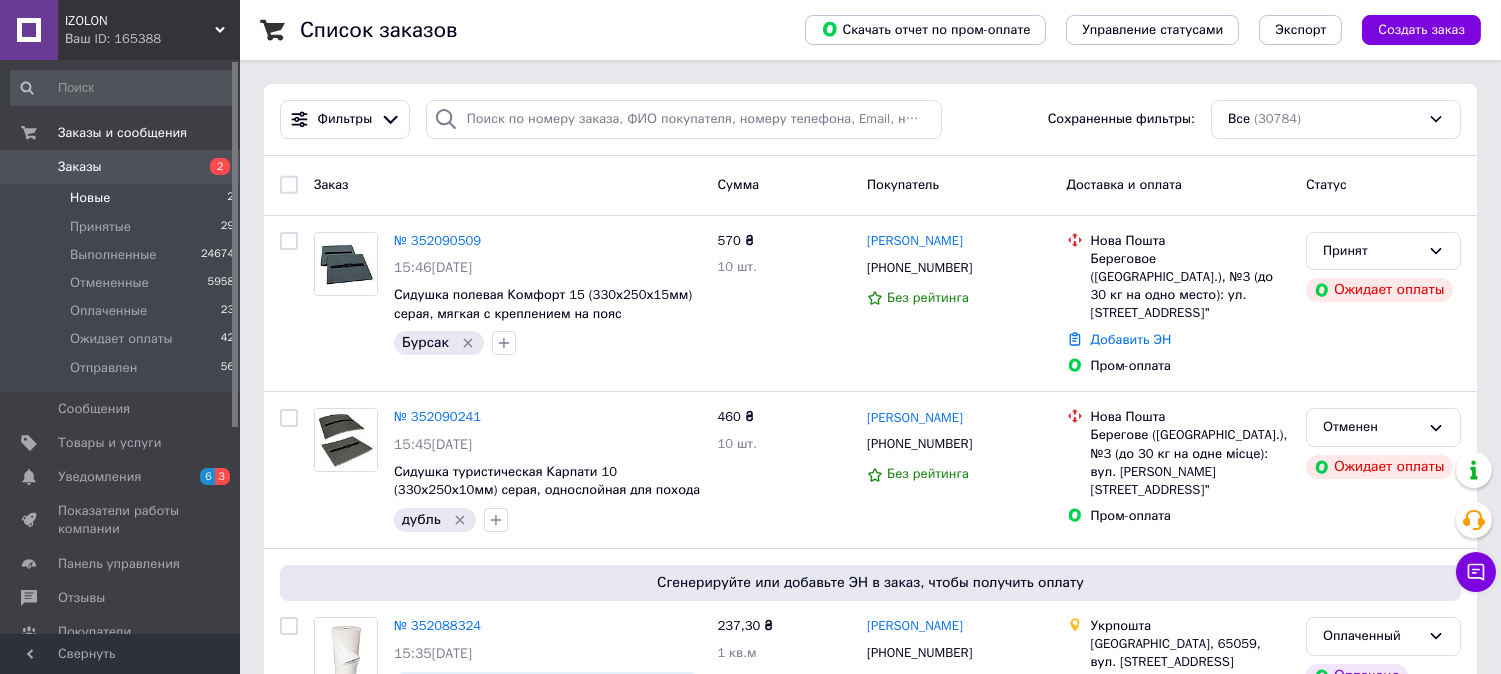 click on "Новые 2" at bounding box center [123, 198] 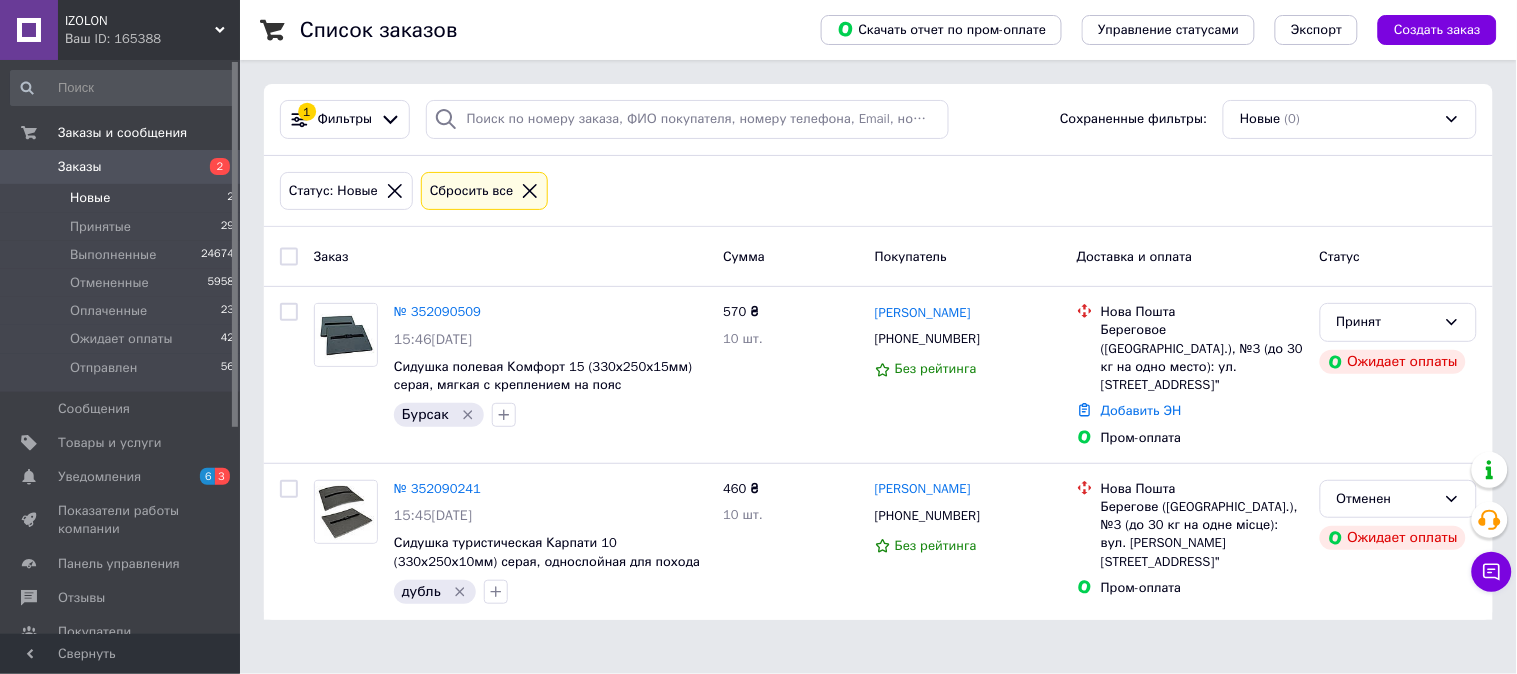 click 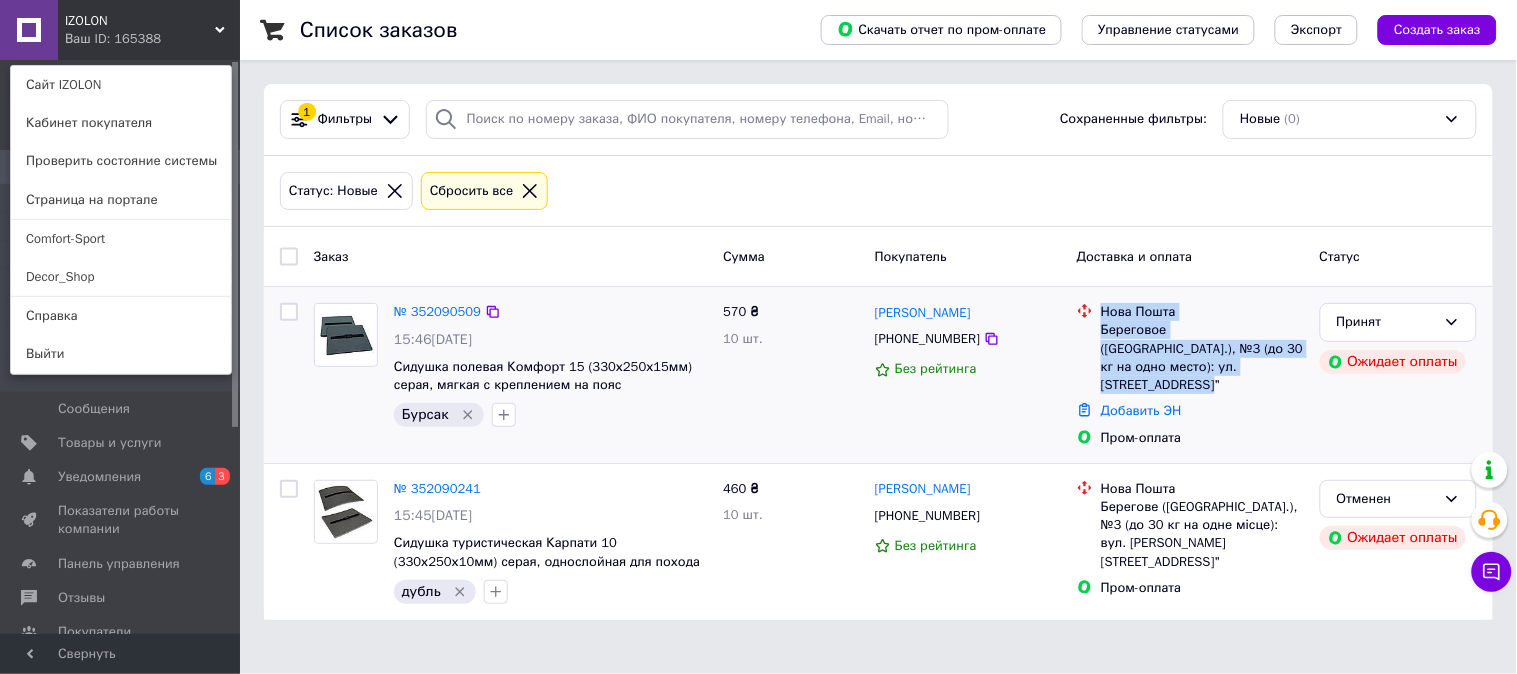 drag, startPoint x: 1223, startPoint y: 371, endPoint x: 1091, endPoint y: 302, distance: 148.9463 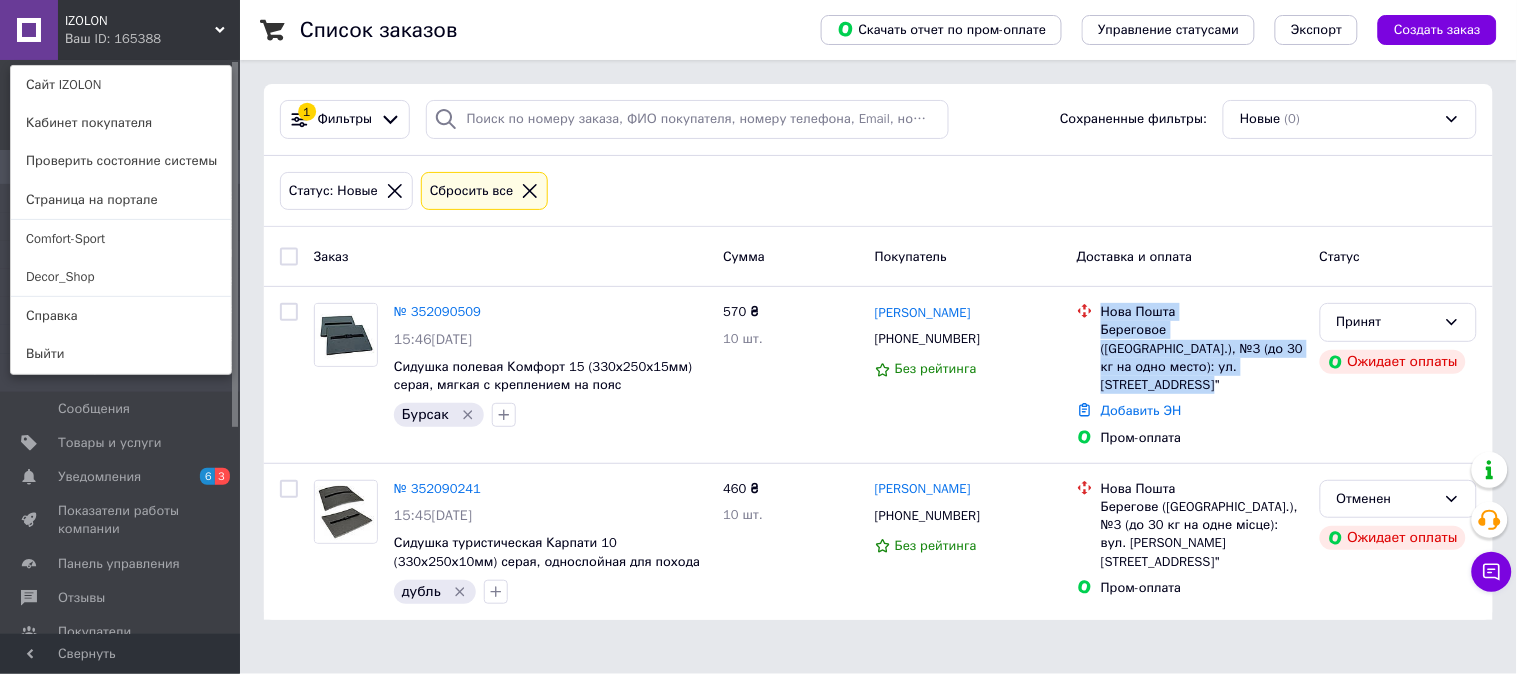 copy on "Нова Пошта Береговое (Закарпатская обл.), №3 (до 30 кг на одно место): ул. Мужайская, 54 "А"" 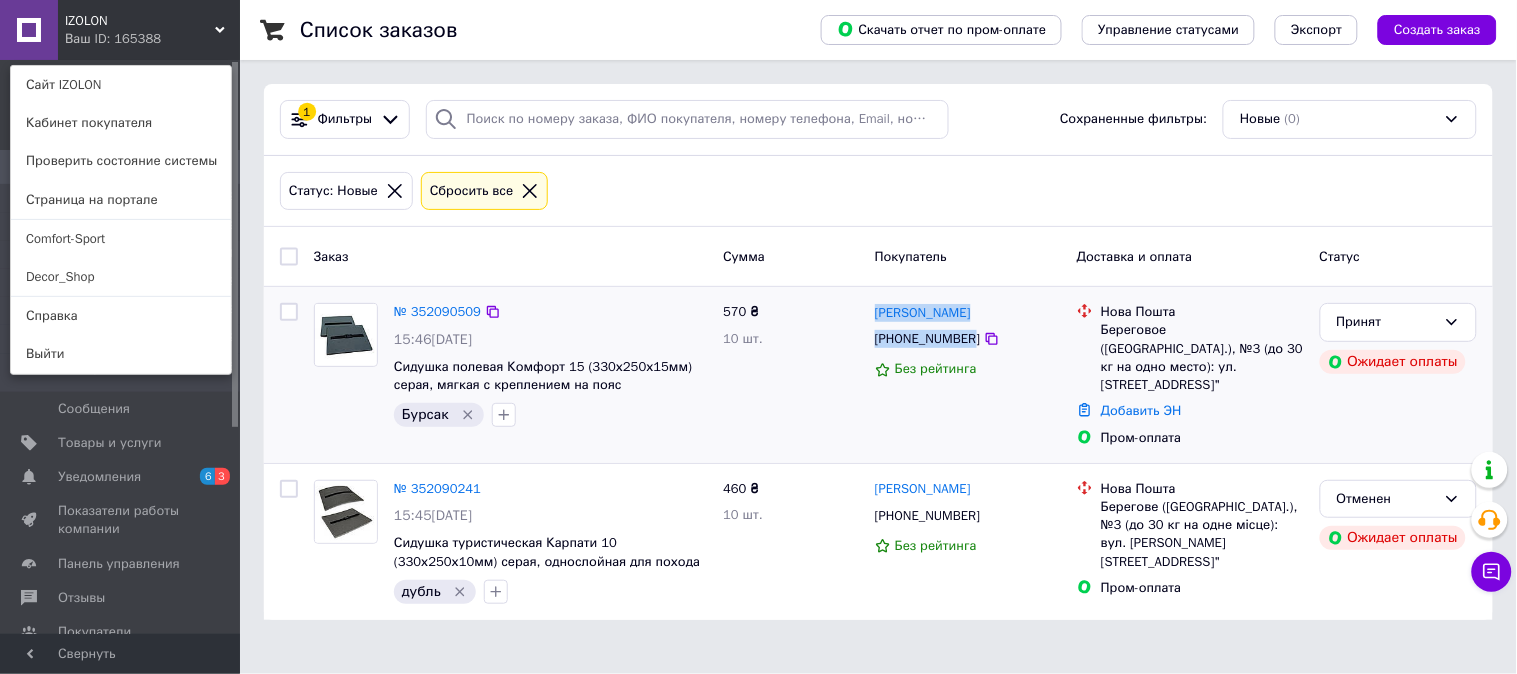 drag, startPoint x: 965, startPoint y: 337, endPoint x: 870, endPoint y: 314, distance: 97.74457 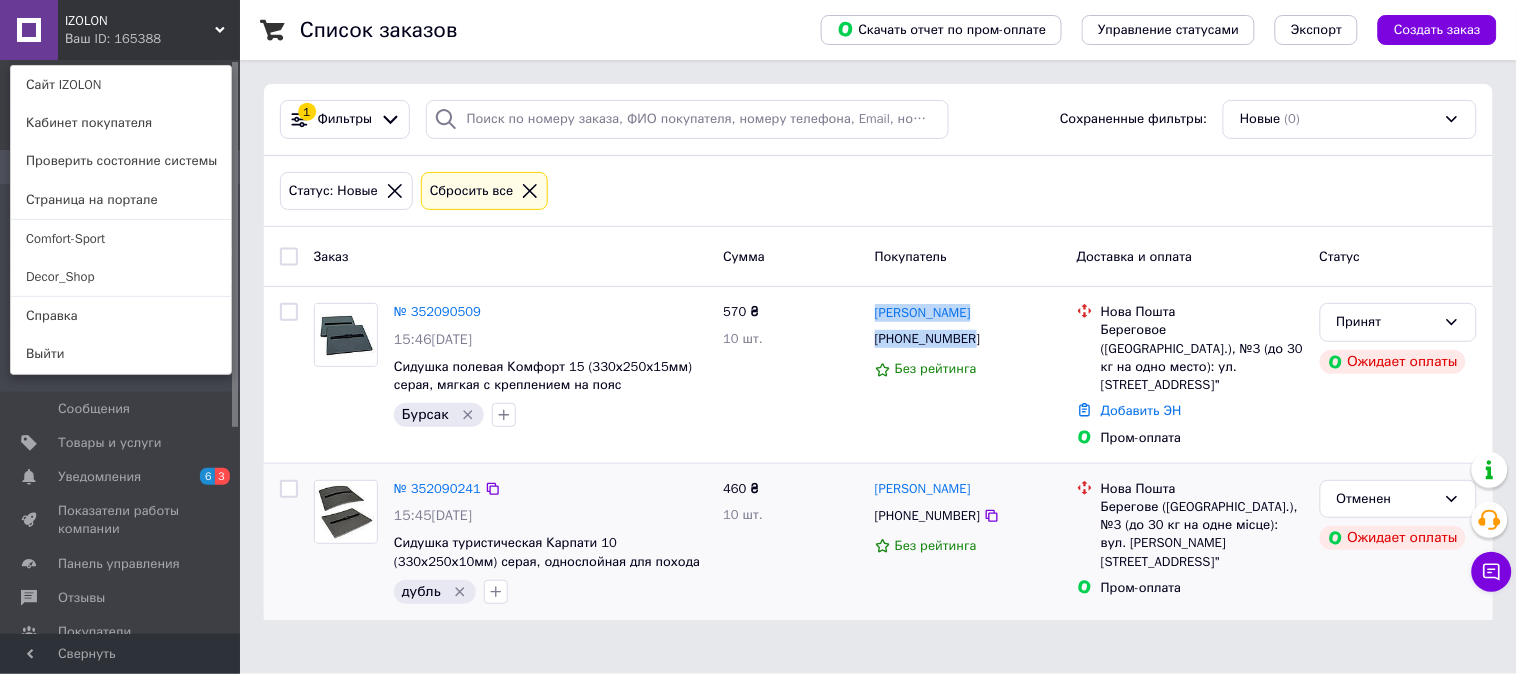 copy on "Ульяна Липнй +380954969229" 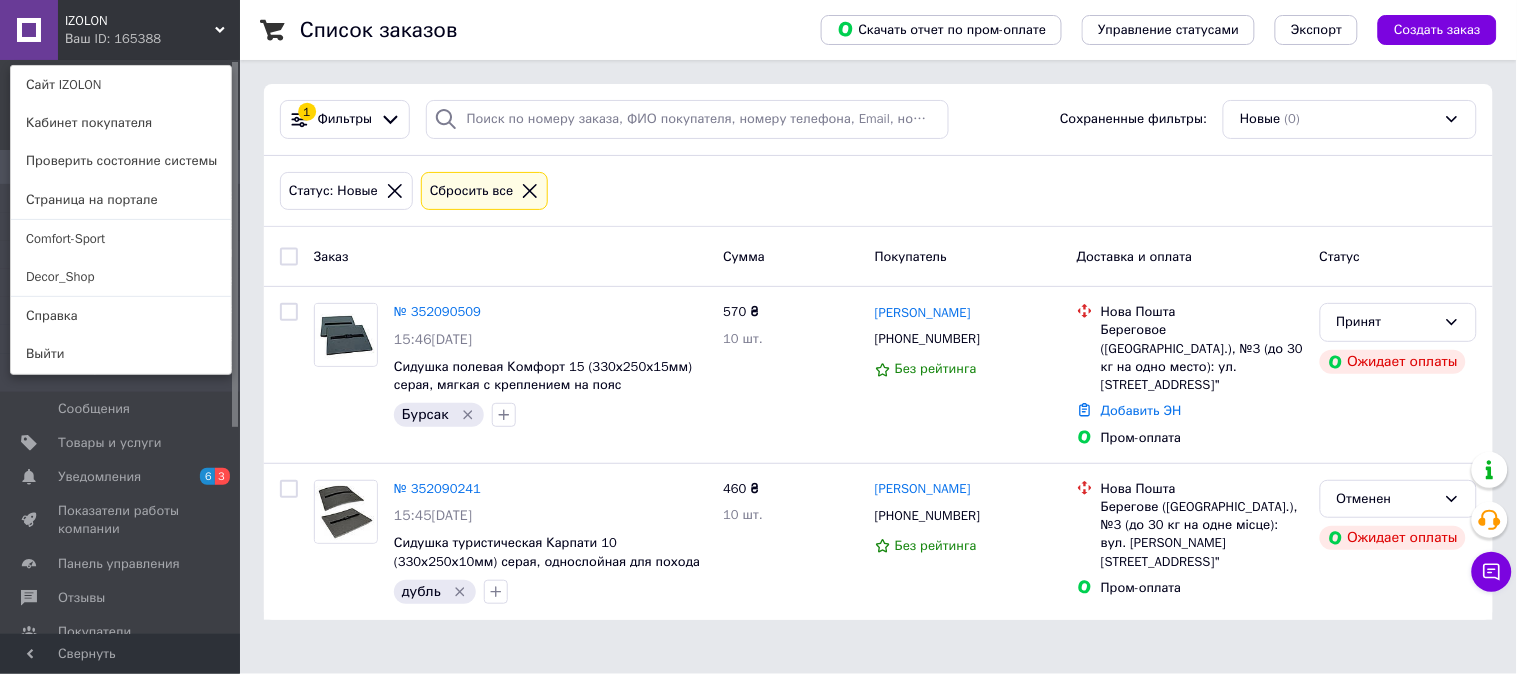 click on "Сбросить все" at bounding box center (472, 191) 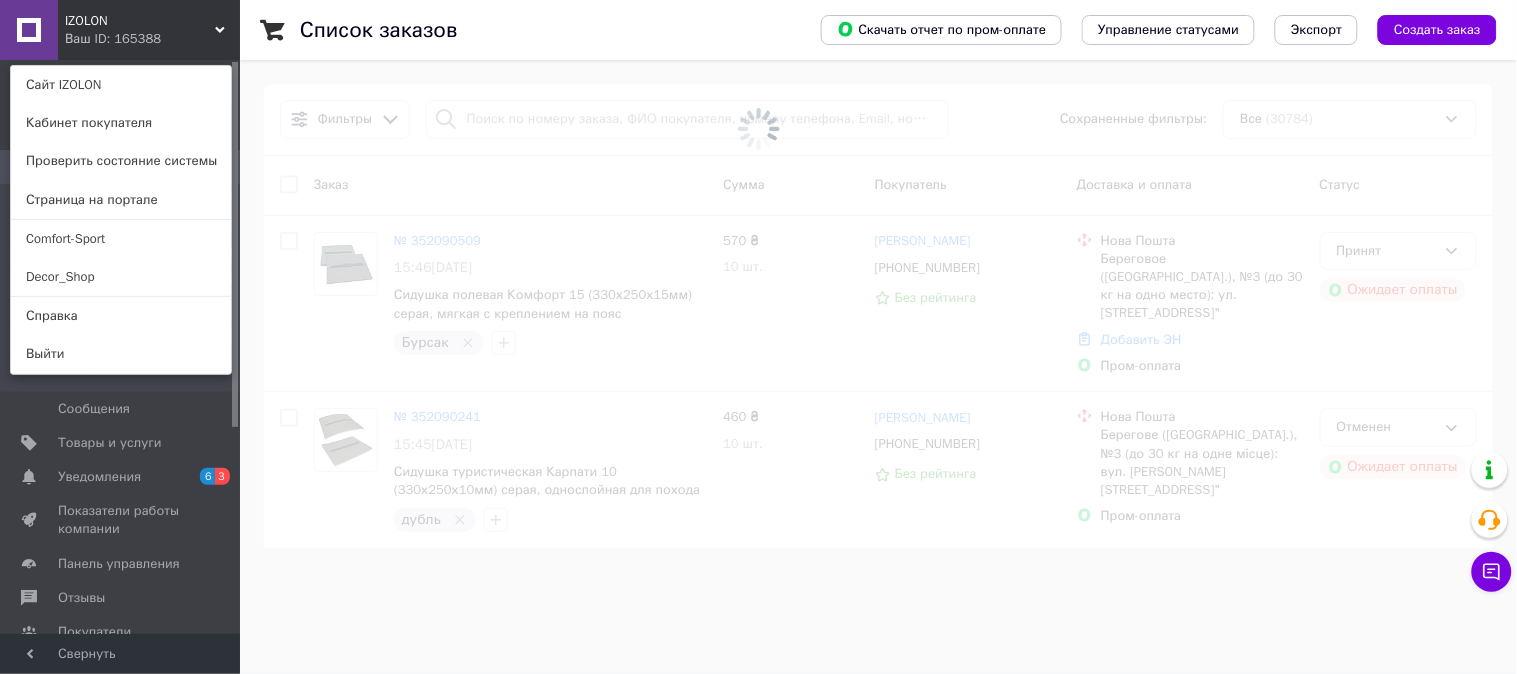 click on "IZOLON Ваш ID: 165388 Сайт IZOLON Кабинет покупателя Проверить состояние системы Страница на портале Comfort-Sport Decor_Shop Справка Выйти" at bounding box center [120, 30] 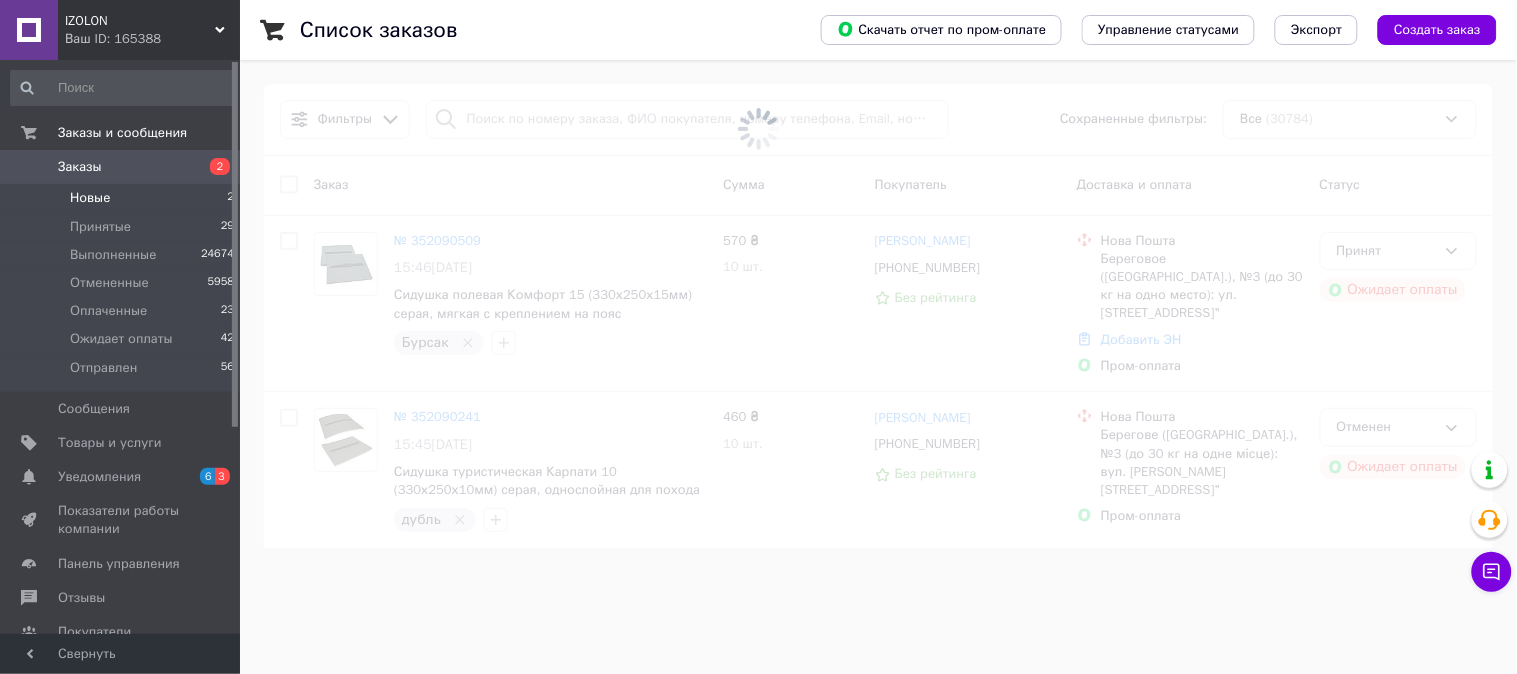 click on "IZOLON" at bounding box center [140, 21] 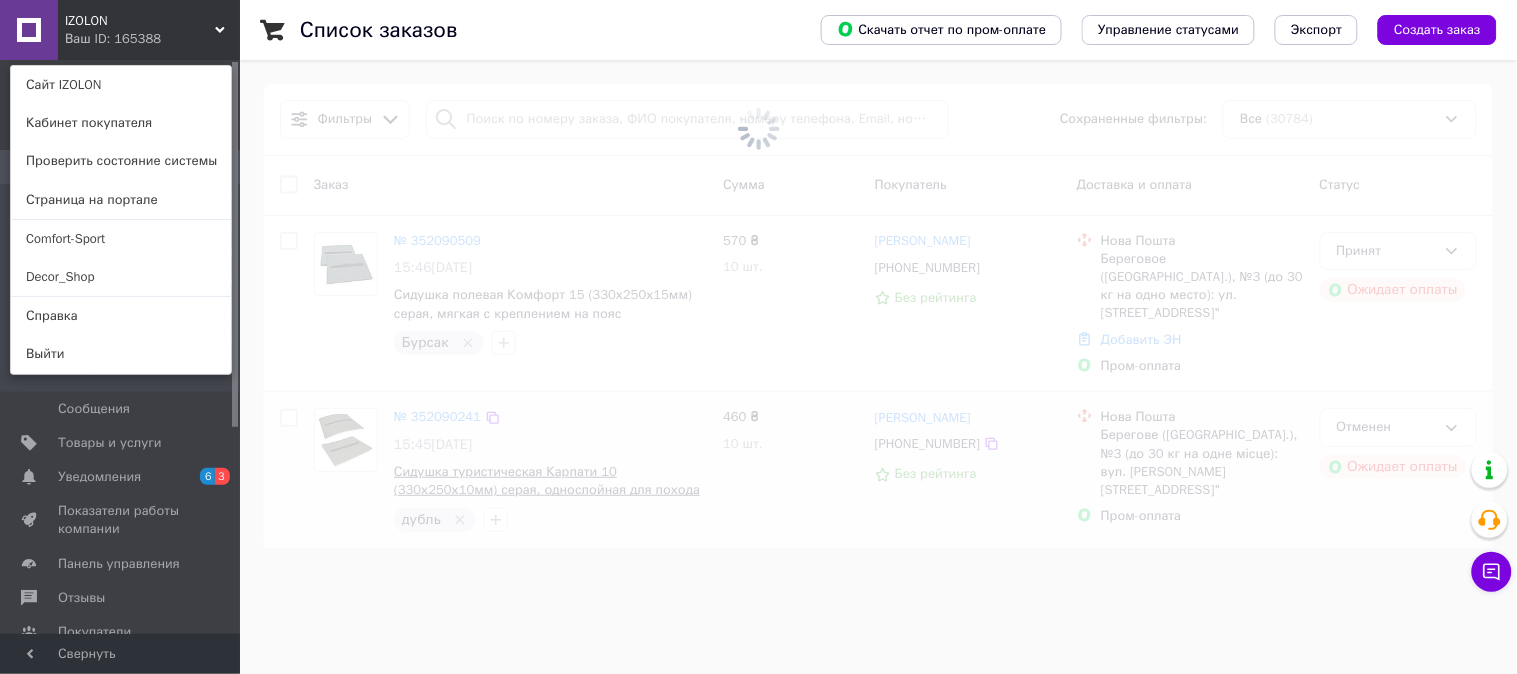click on "Decor_Shop" at bounding box center (121, 277) 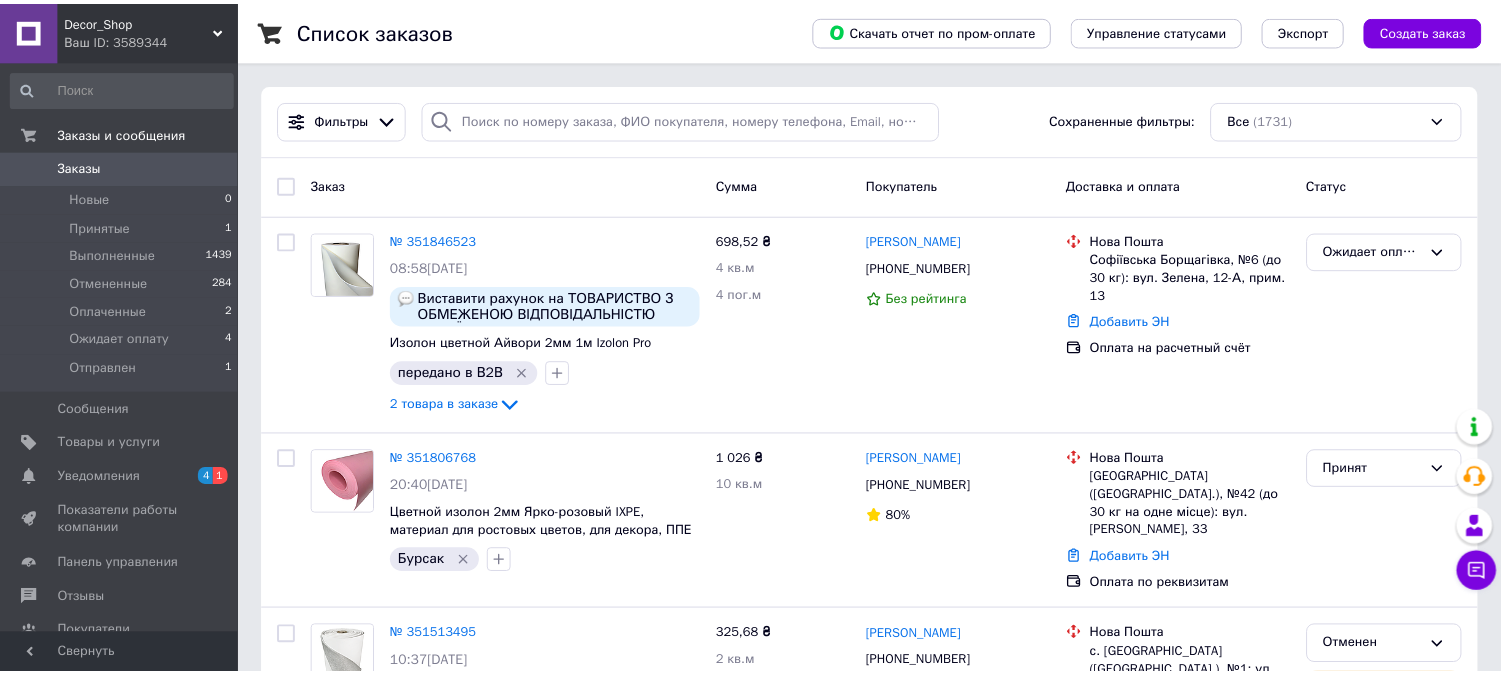 scroll, scrollTop: 0, scrollLeft: 0, axis: both 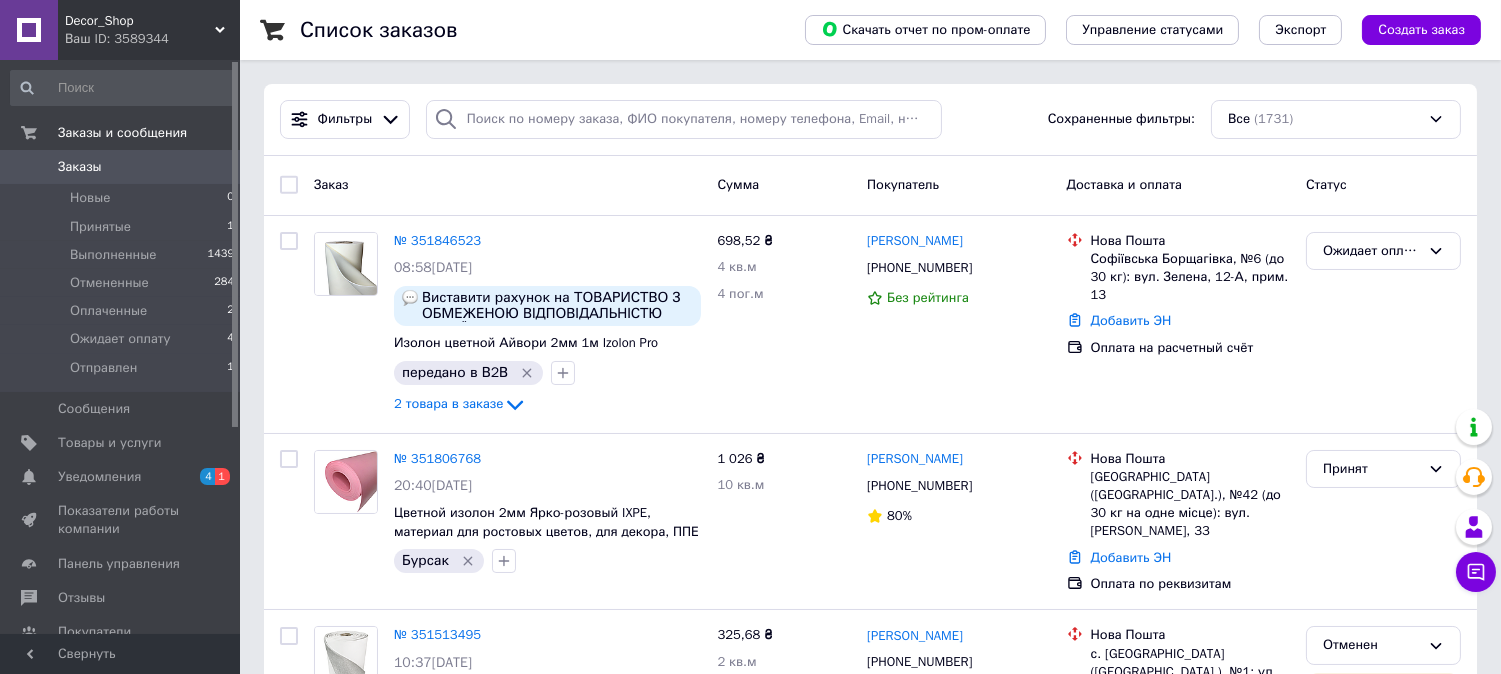 click on "Ваш ID: 3589344" at bounding box center (152, 39) 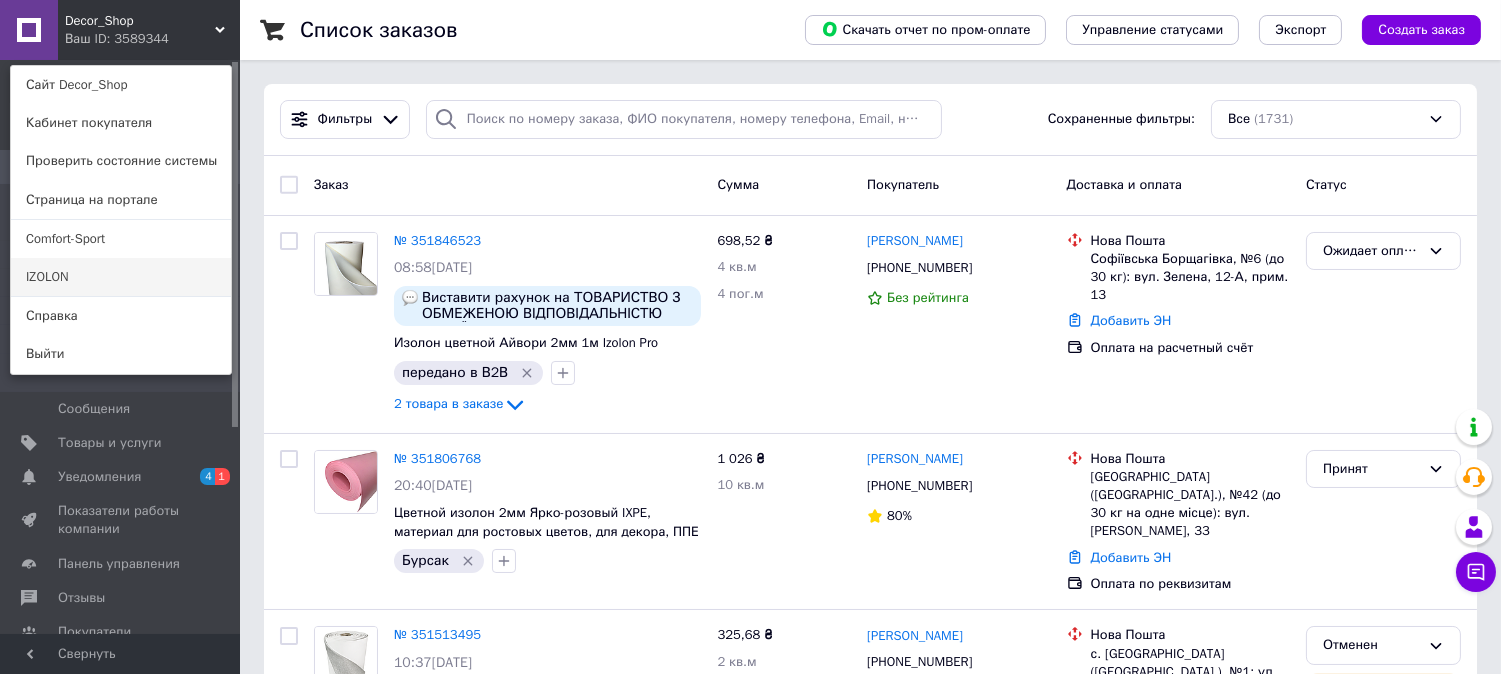click on "IZOLON" at bounding box center [121, 277] 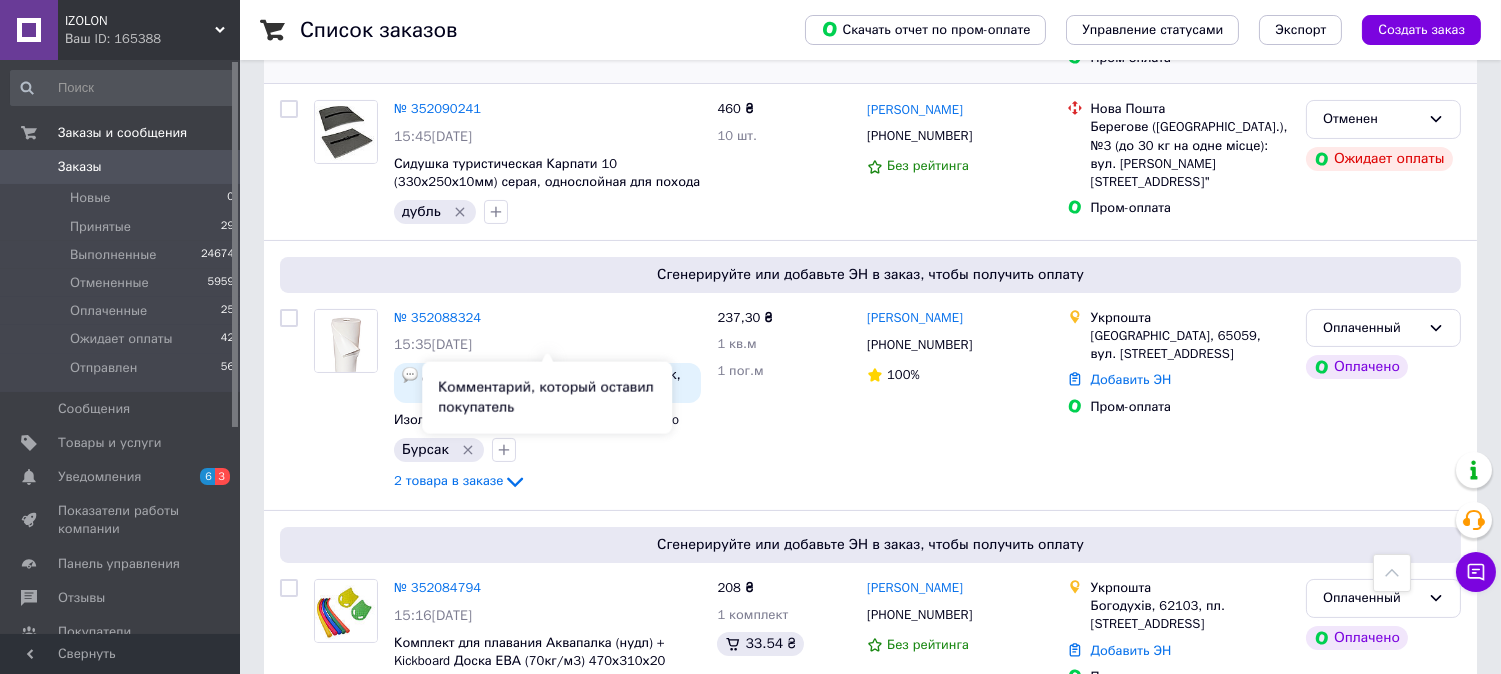 scroll, scrollTop: 888, scrollLeft: 0, axis: vertical 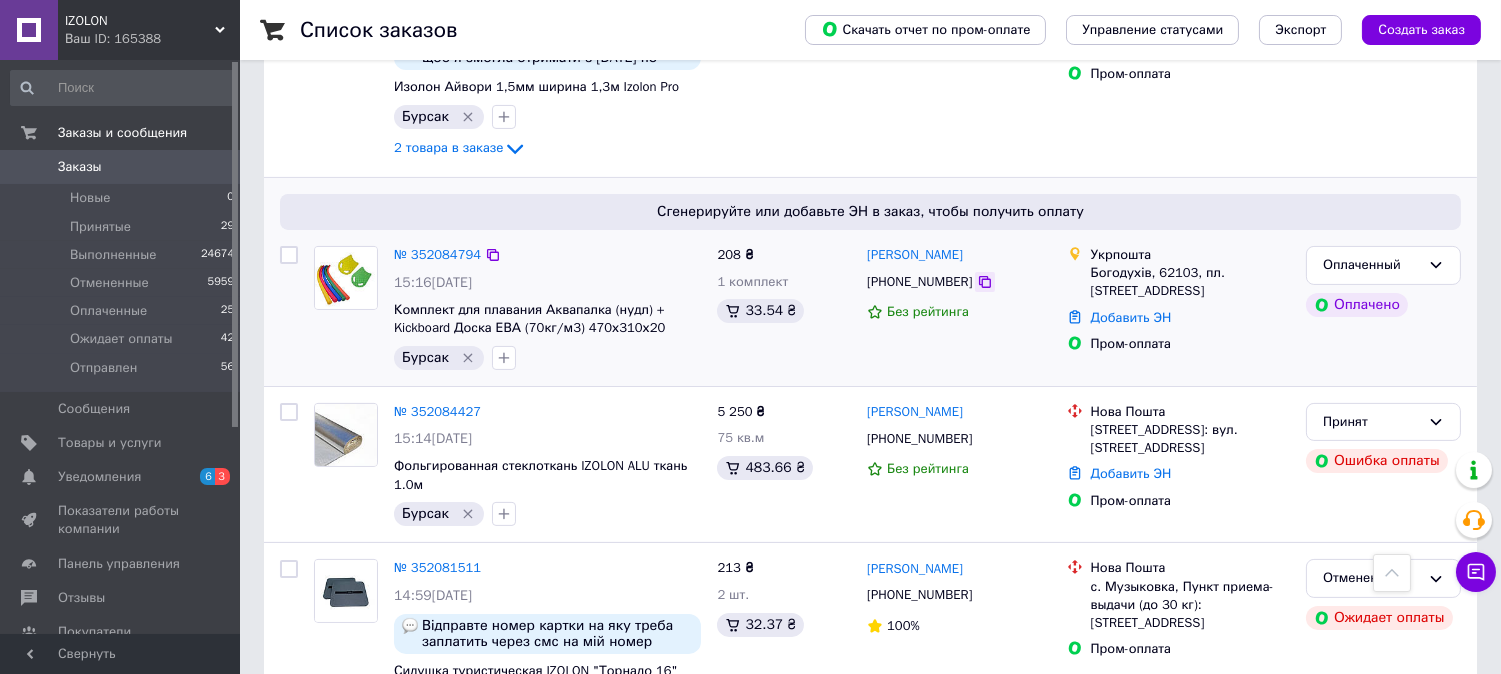 click 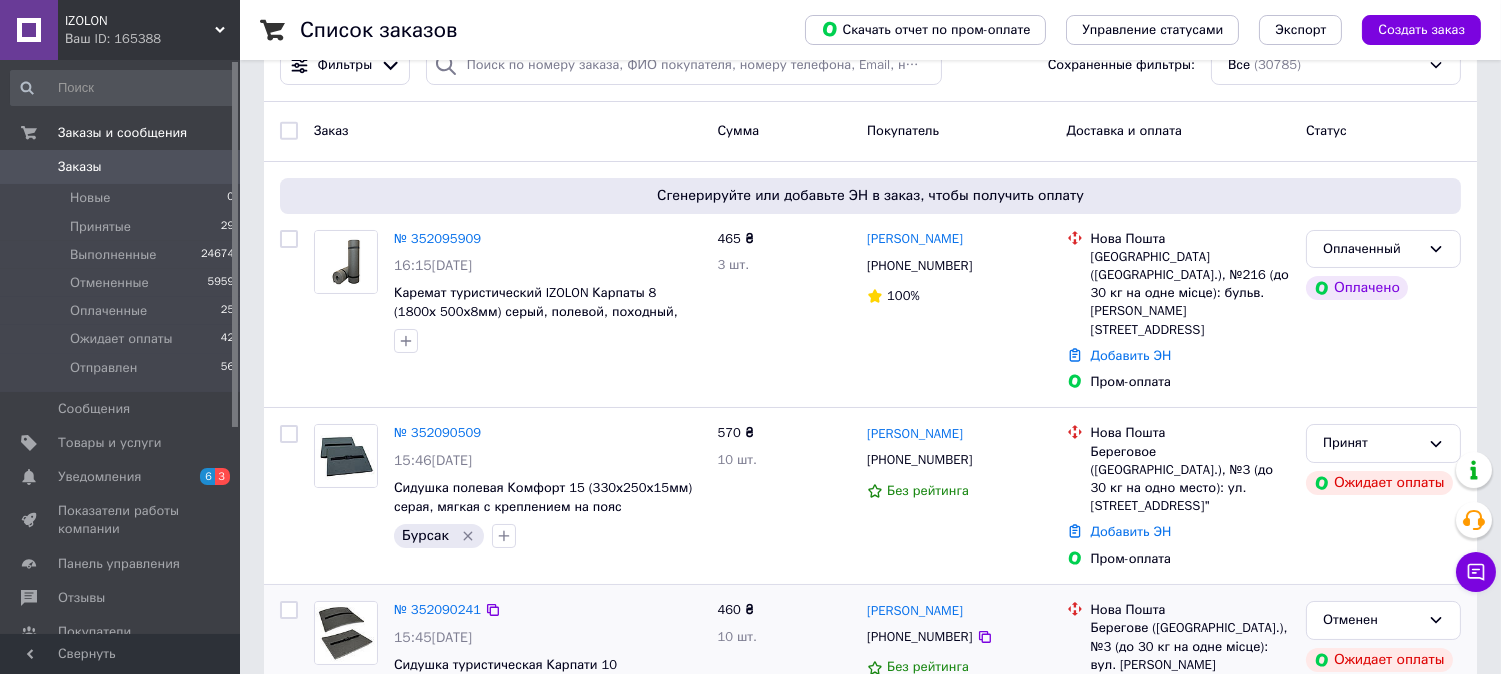 scroll, scrollTop: 0, scrollLeft: 0, axis: both 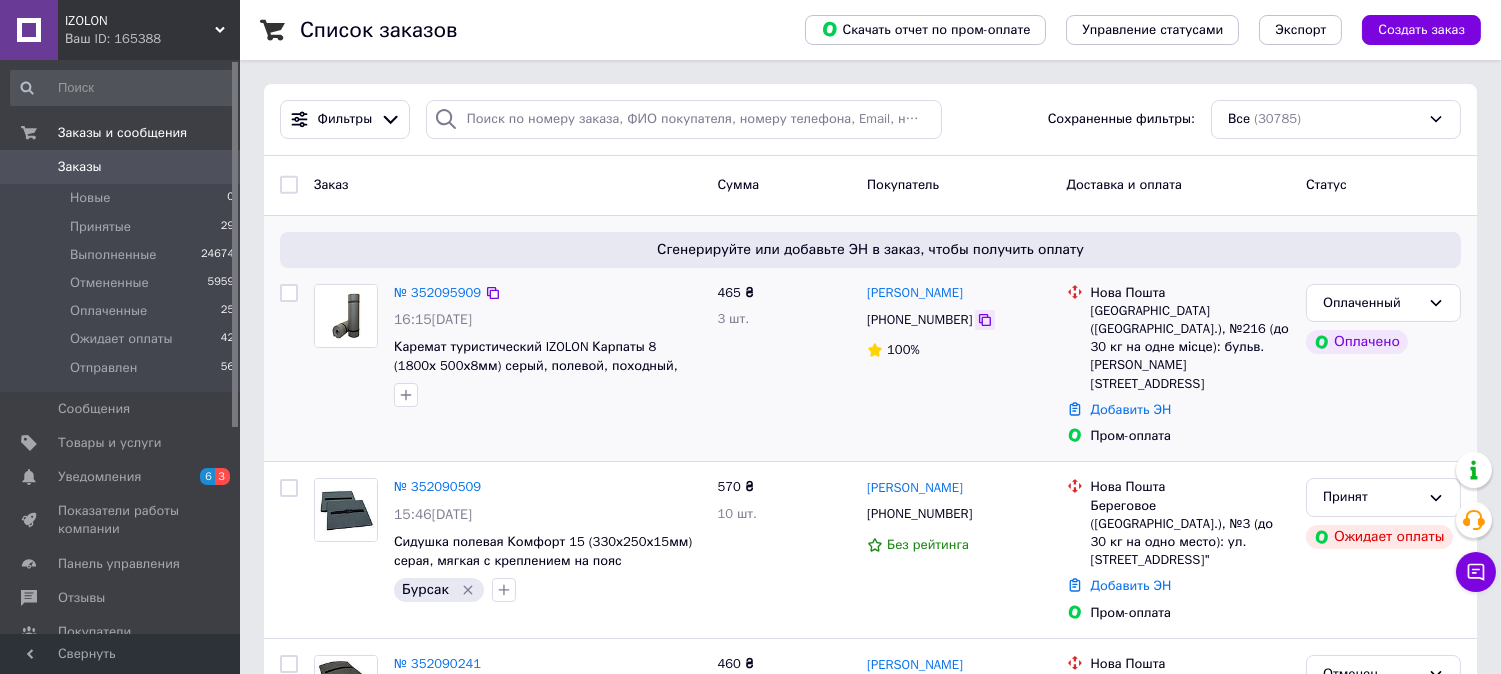 click 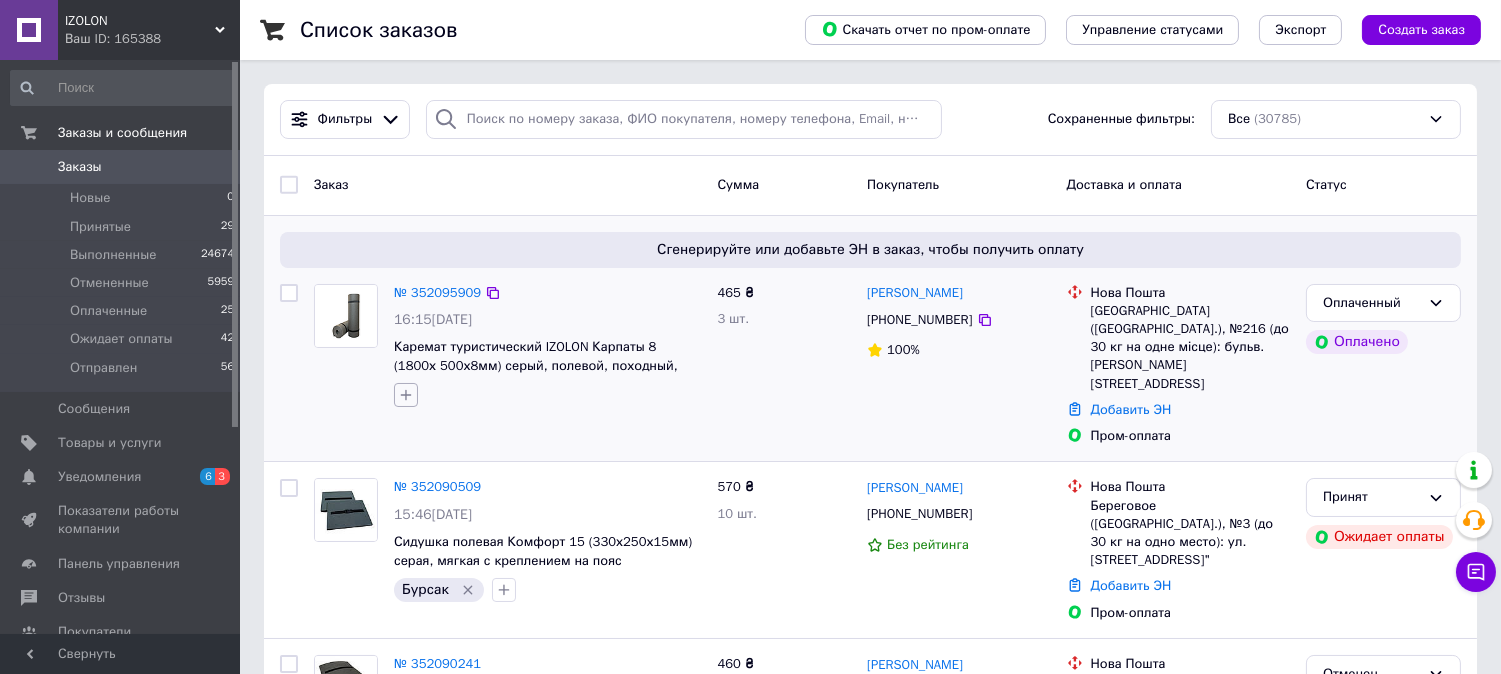 click 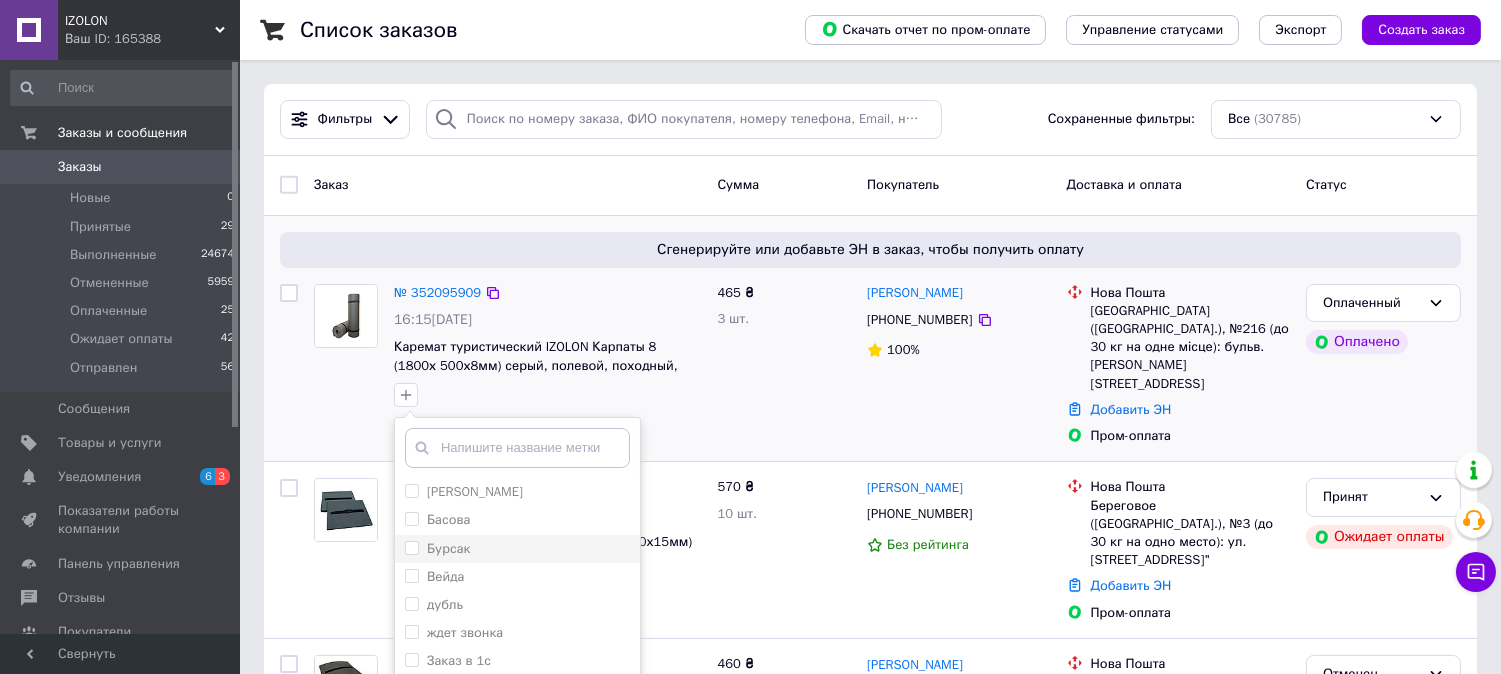 click on "Бурсак" at bounding box center [411, 547] 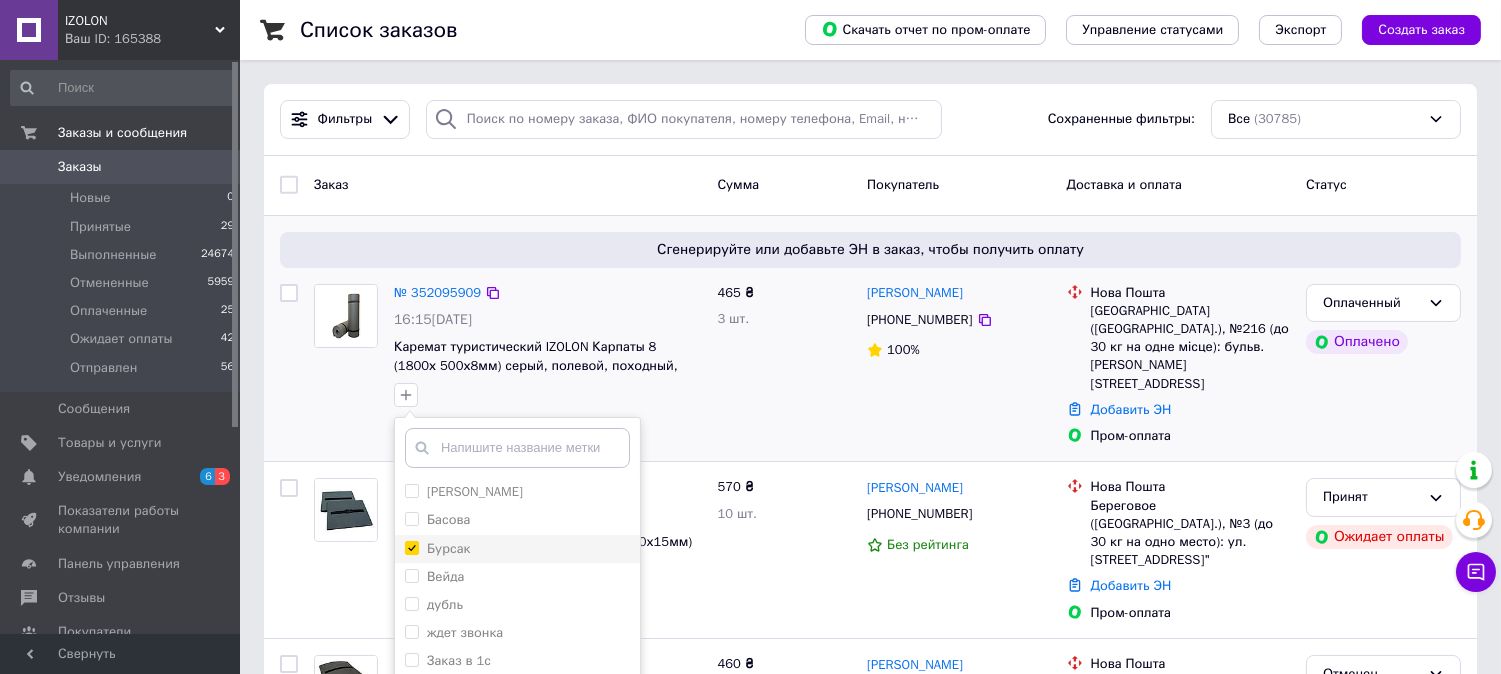 checkbox on "true" 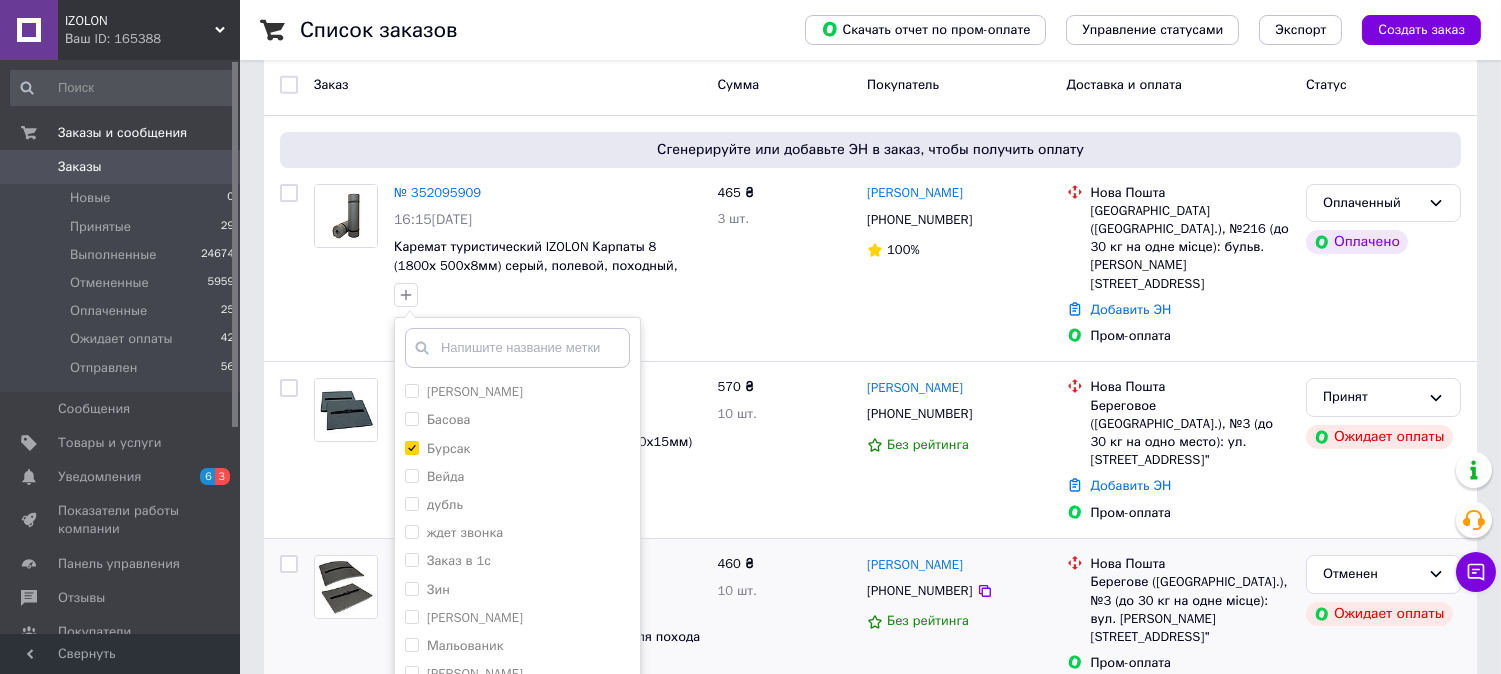 scroll, scrollTop: 222, scrollLeft: 0, axis: vertical 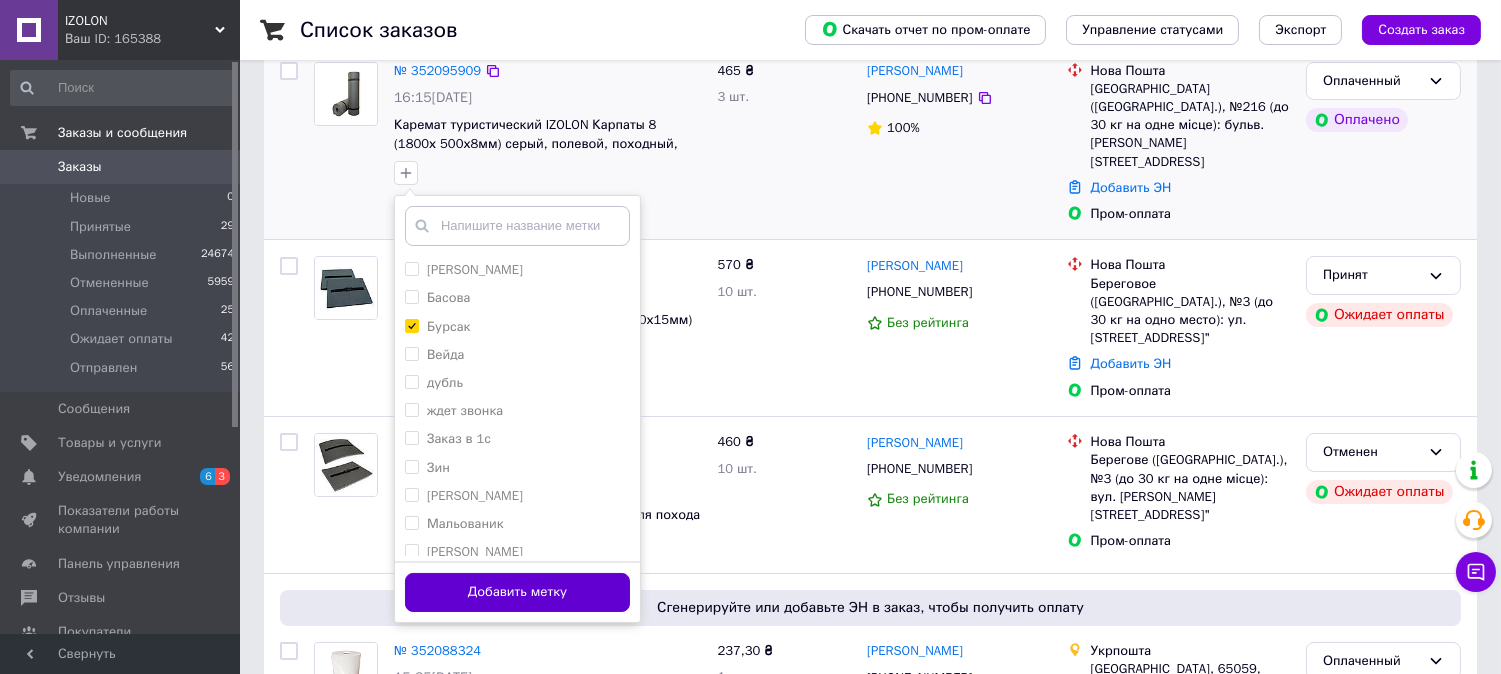 click on "Добавить метку" at bounding box center [517, 592] 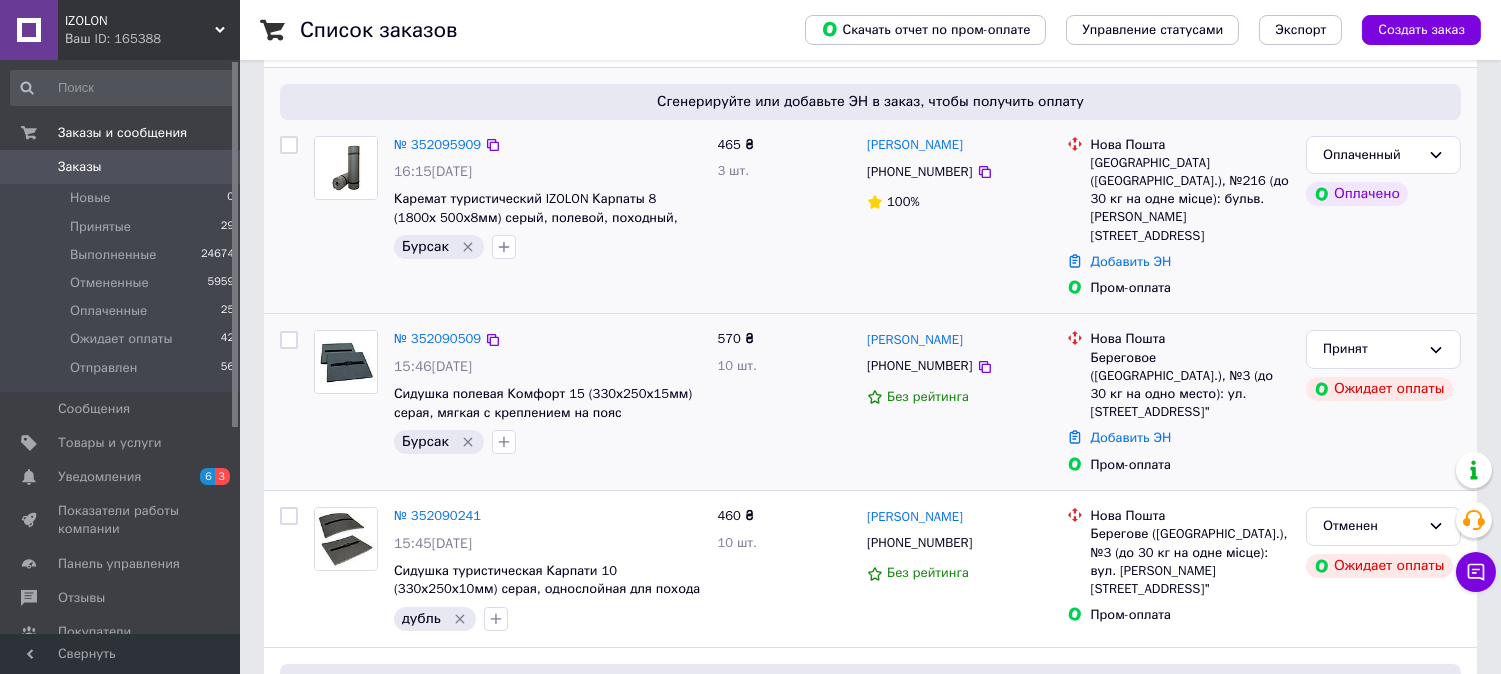 scroll, scrollTop: 111, scrollLeft: 0, axis: vertical 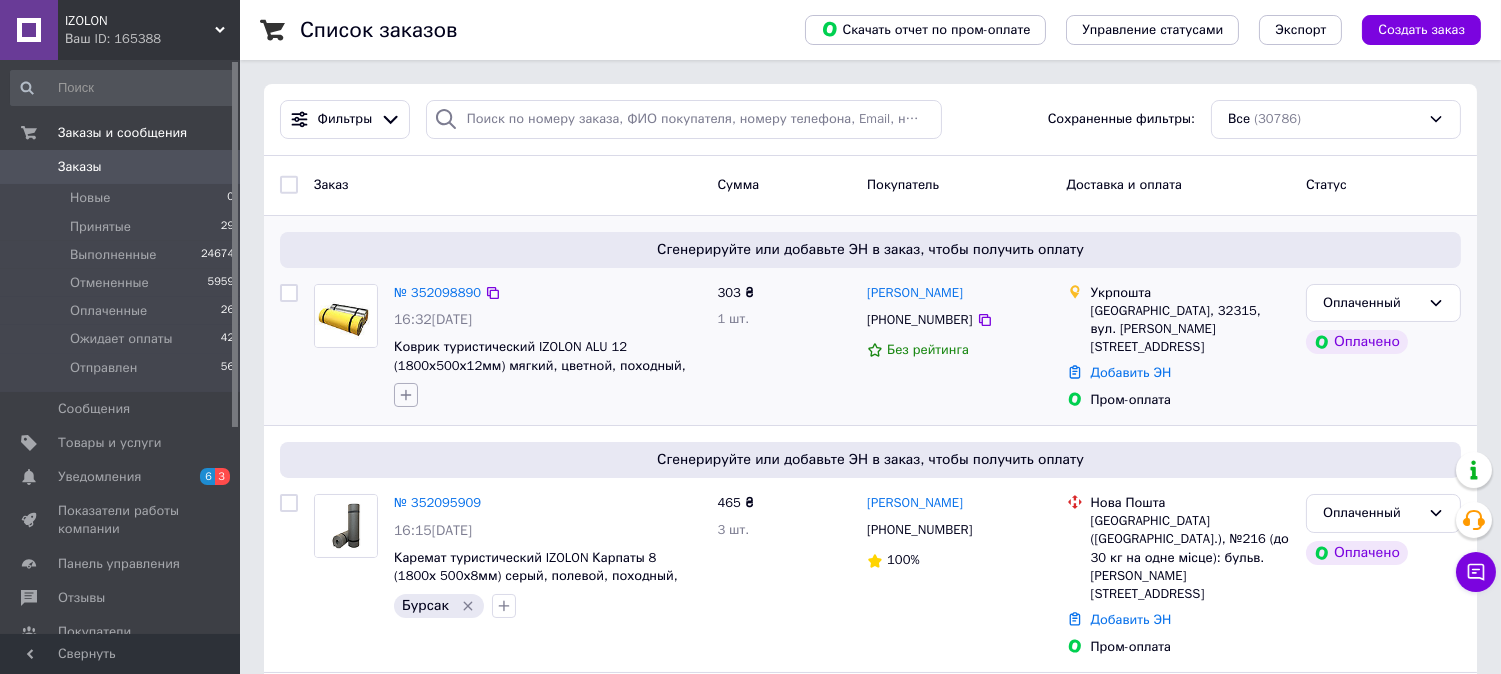 click 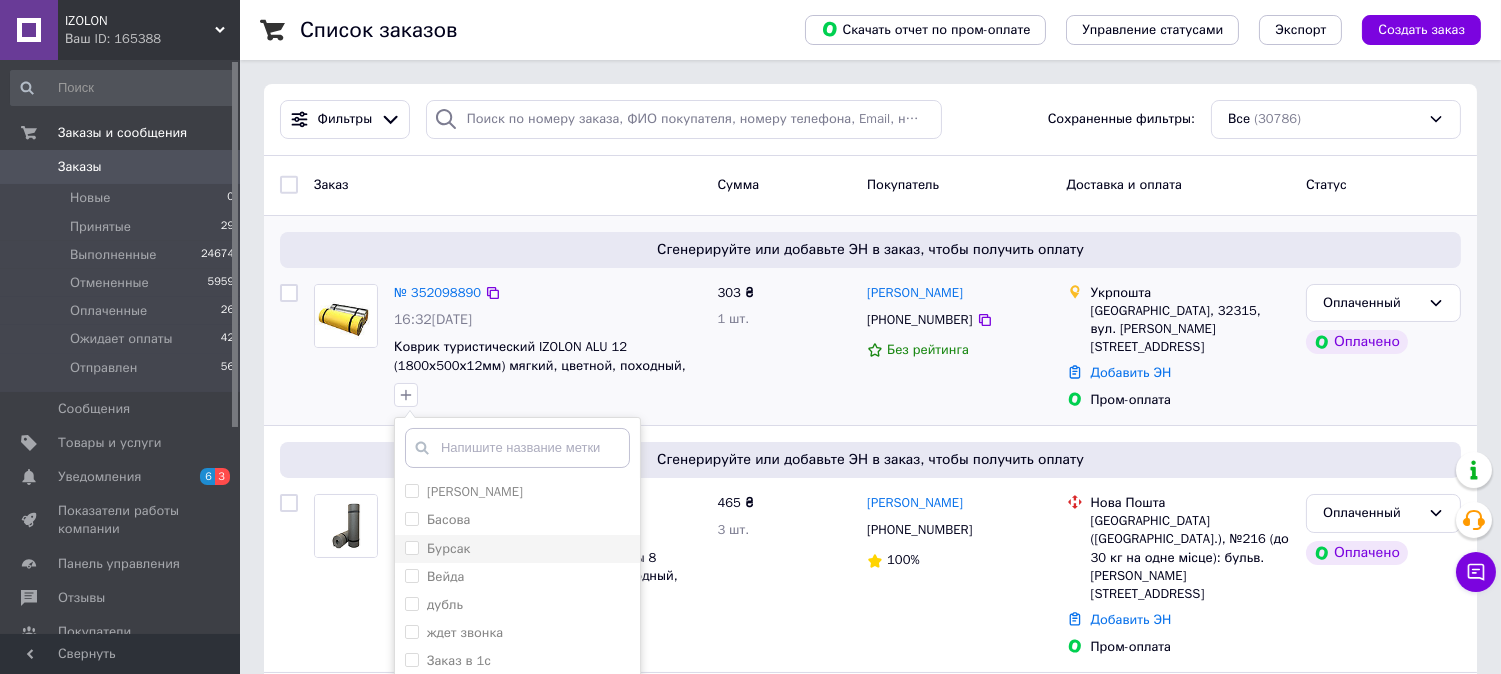 click on "Бурсак" at bounding box center (411, 547) 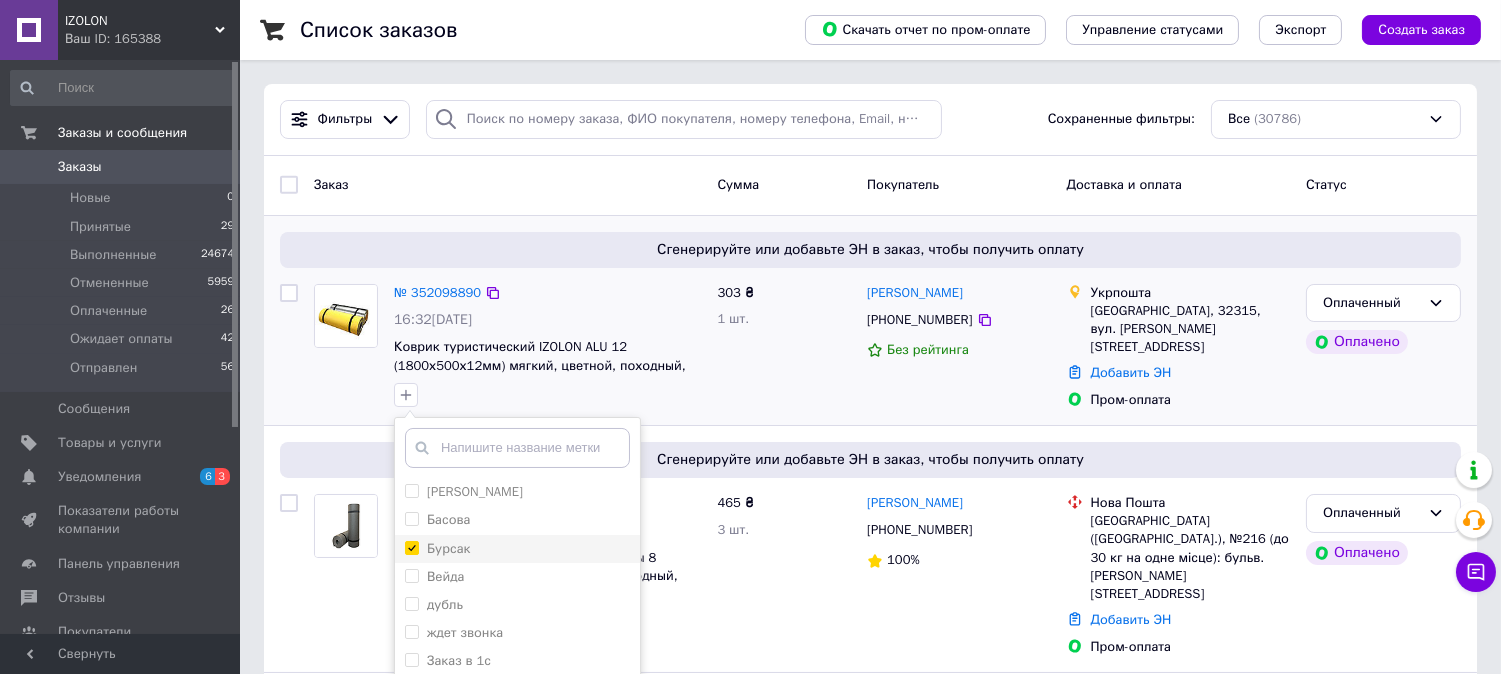 checkbox on "true" 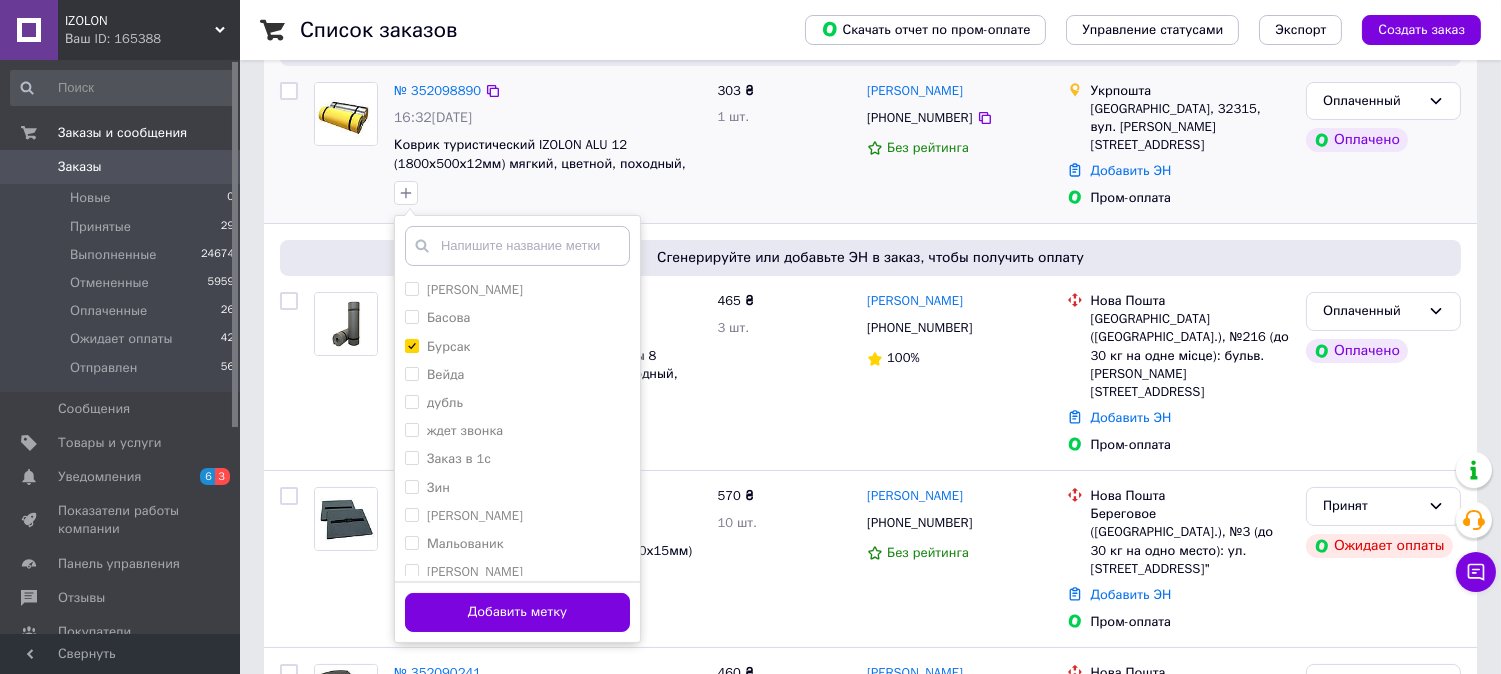scroll, scrollTop: 222, scrollLeft: 0, axis: vertical 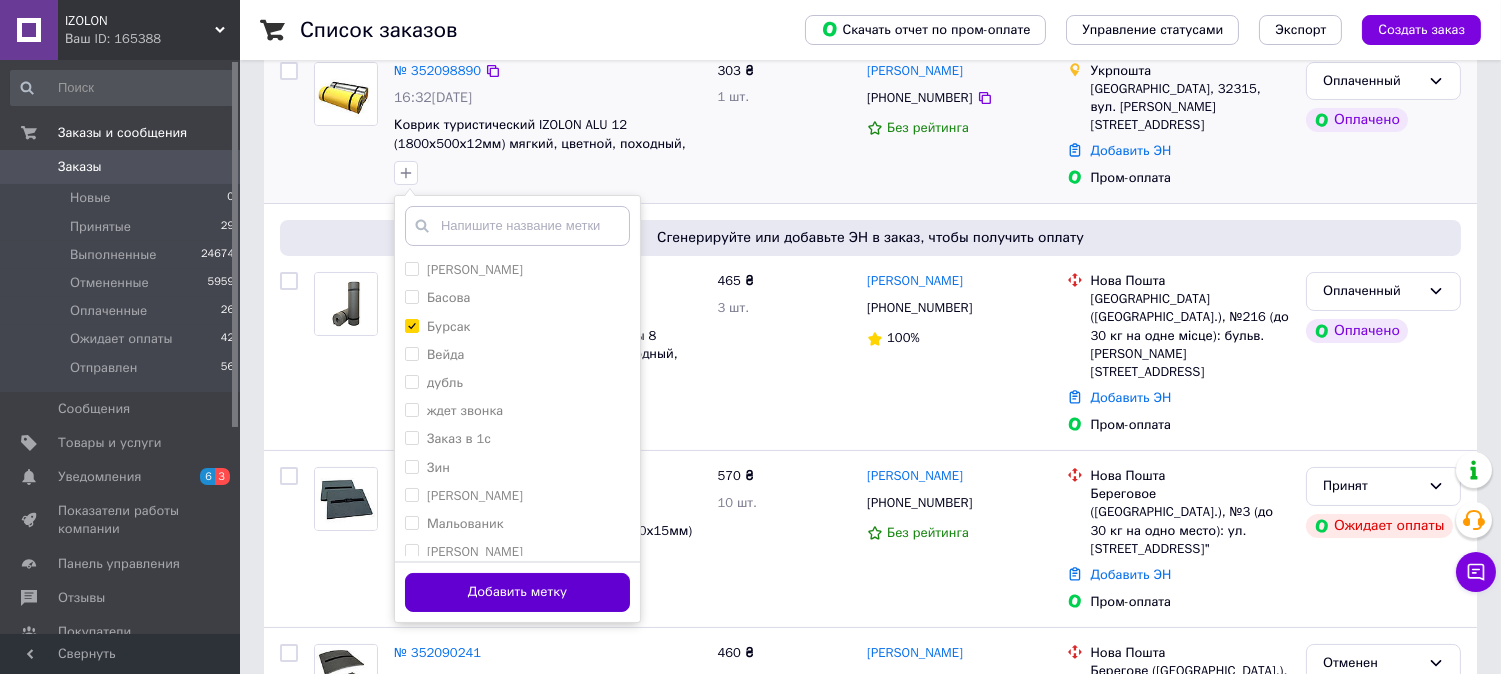 click on "Добавить метку" at bounding box center [517, 592] 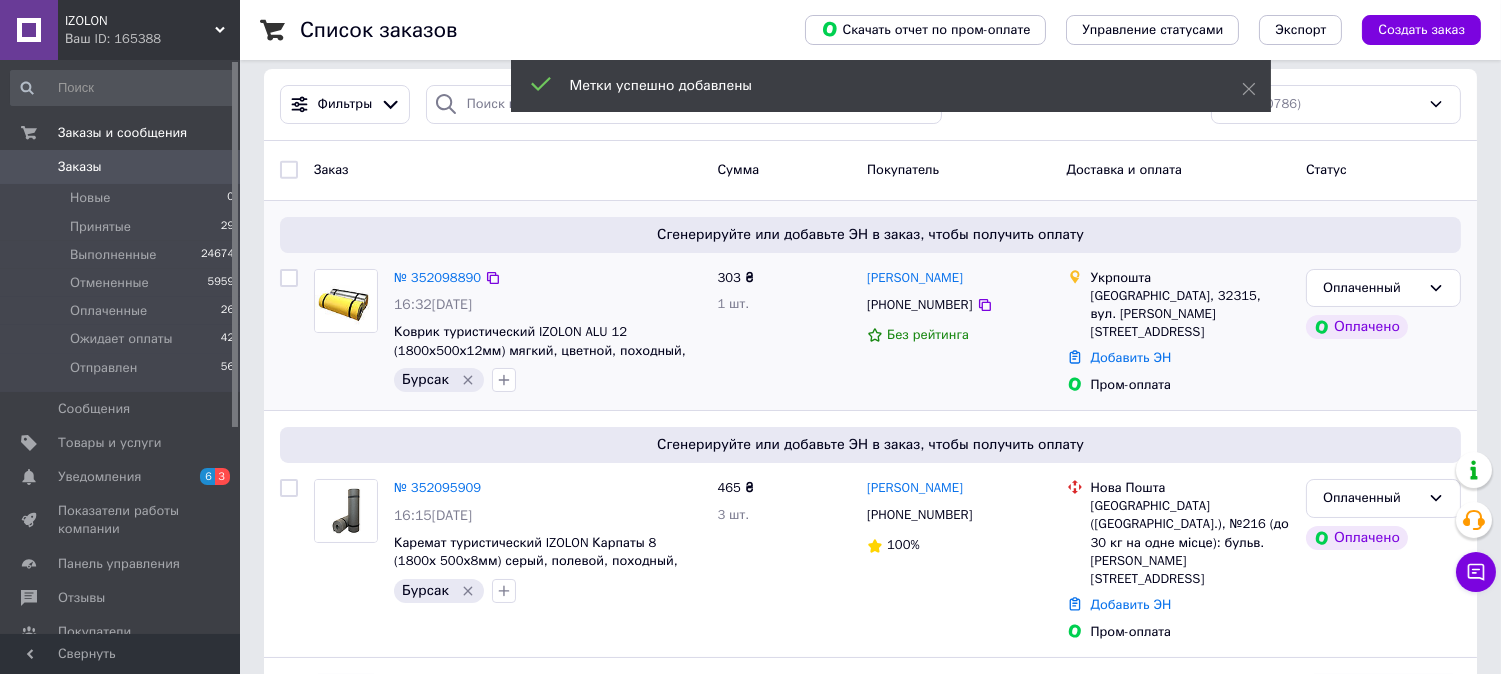 scroll, scrollTop: 0, scrollLeft: 0, axis: both 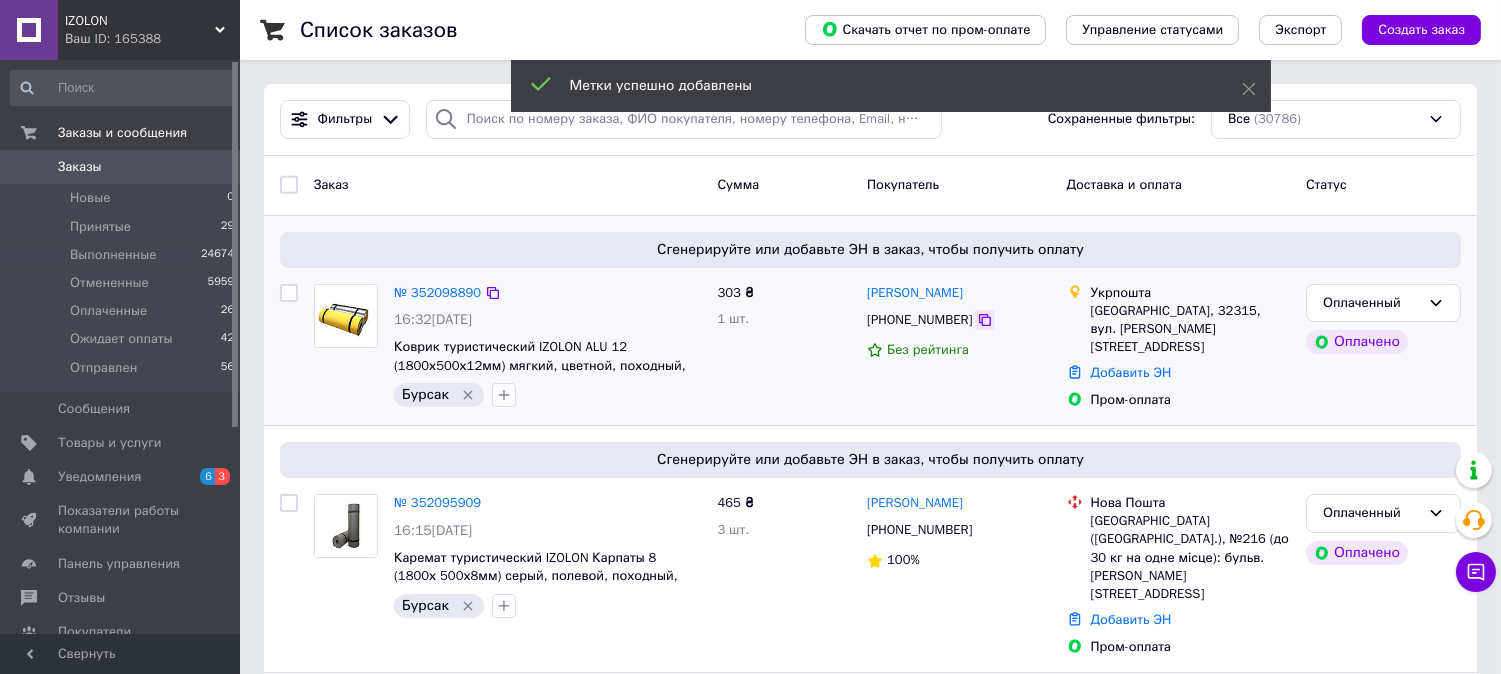 click 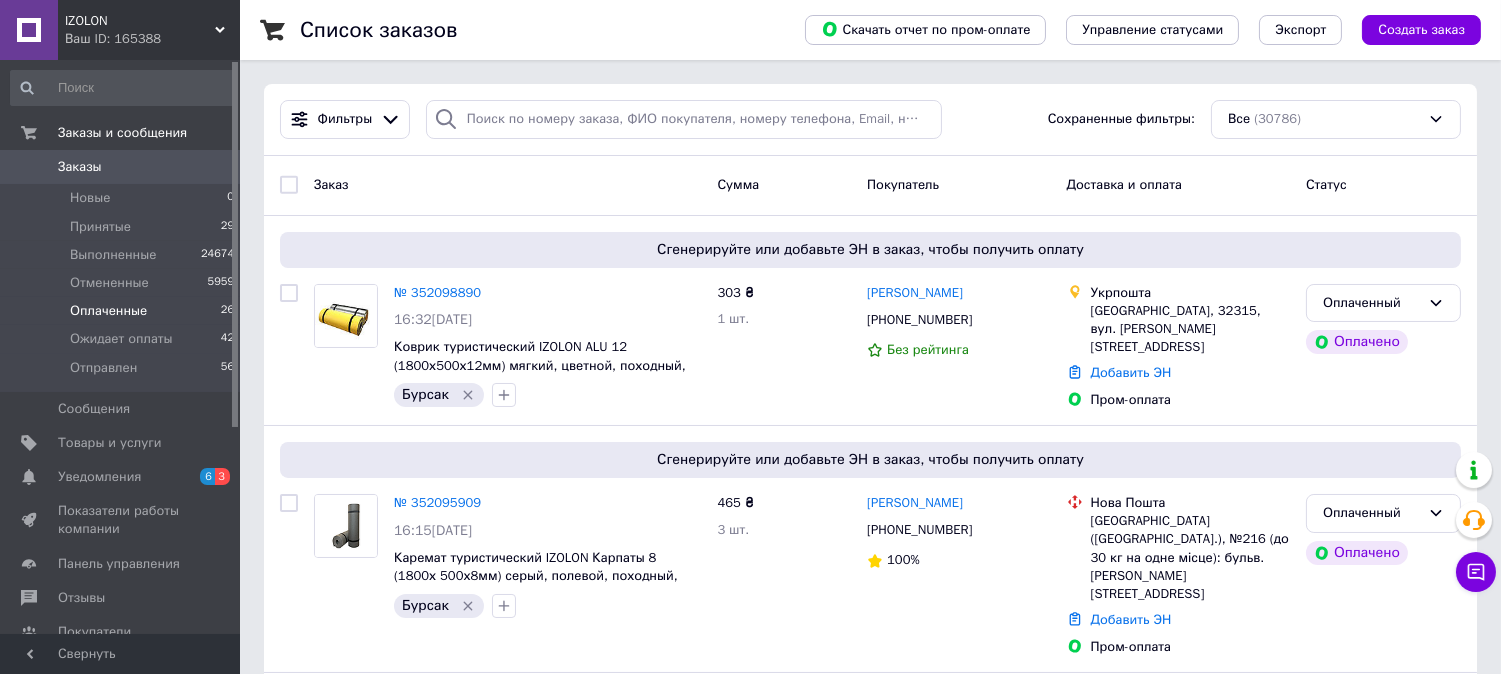 click on "Оплаченные" at bounding box center [108, 311] 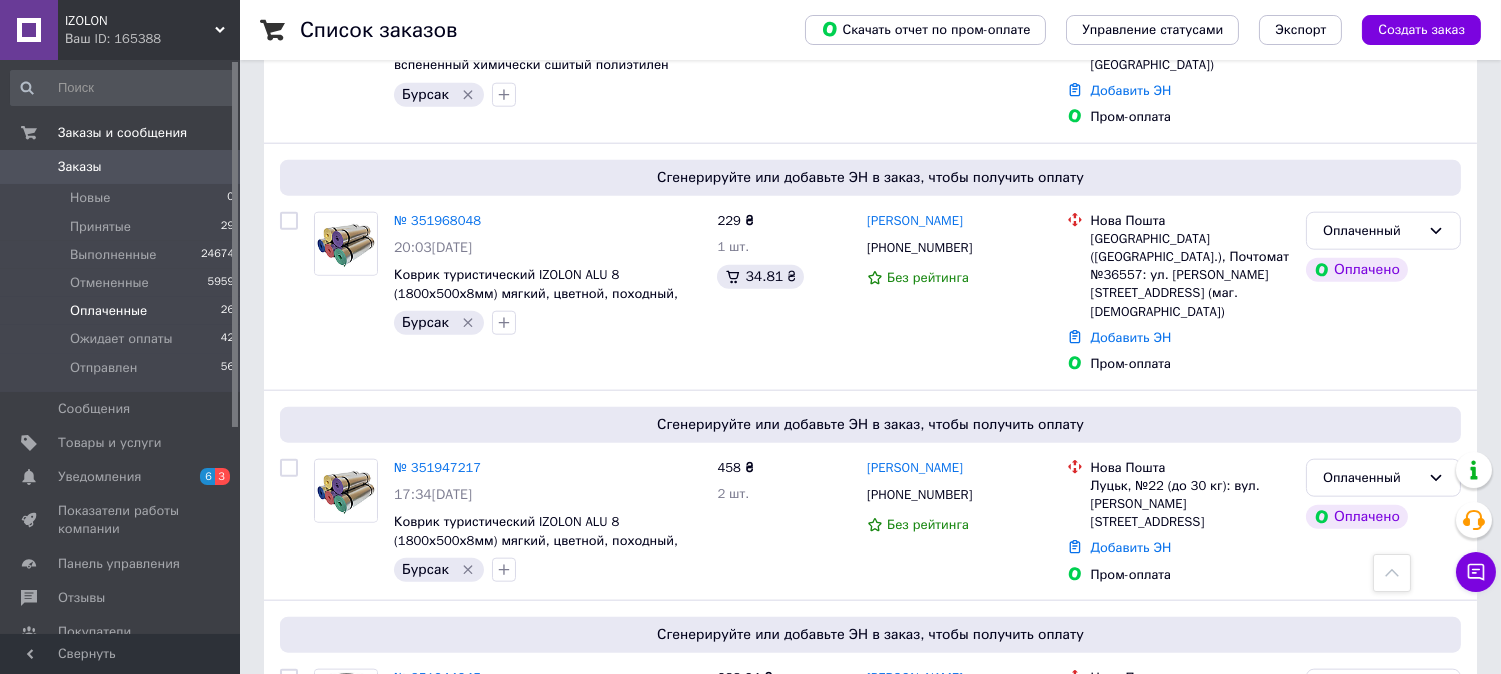 scroll, scrollTop: 4111, scrollLeft: 0, axis: vertical 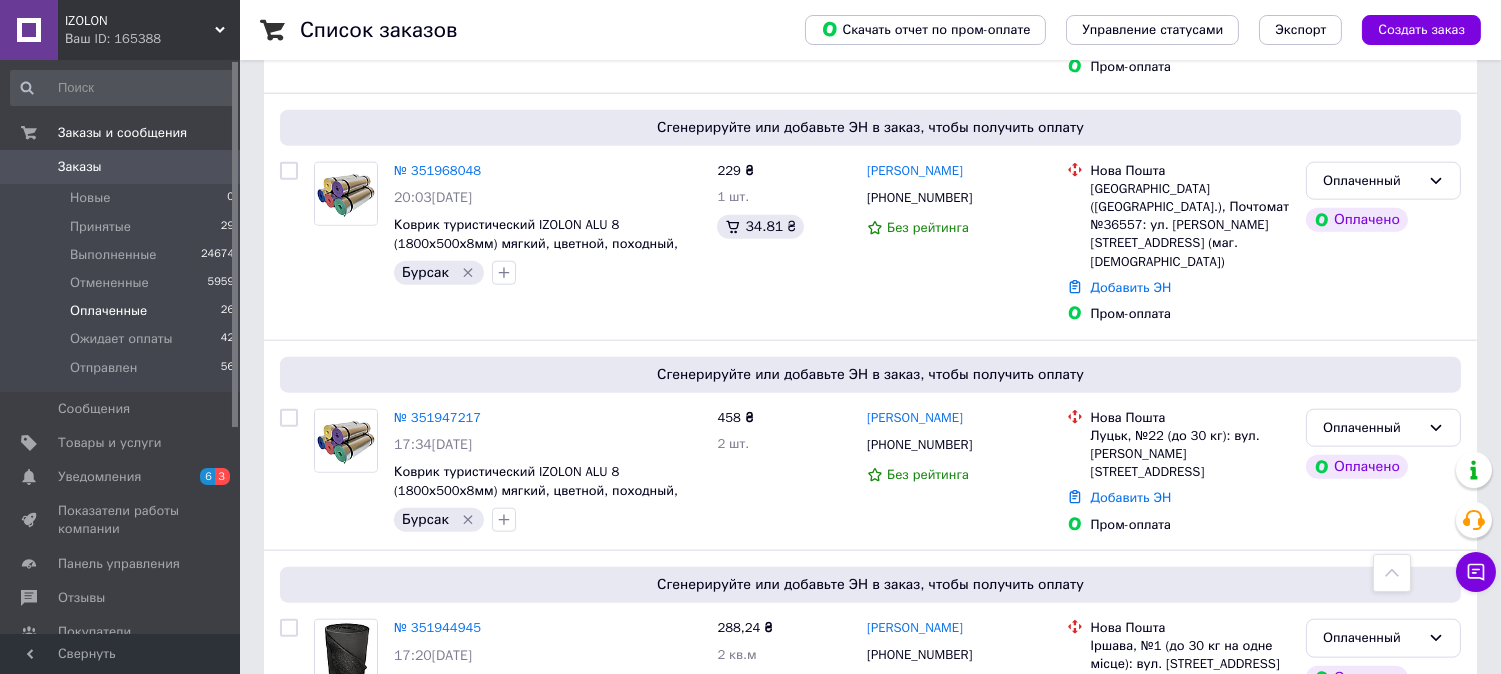 click on "2" at bounding box center [327, 836] 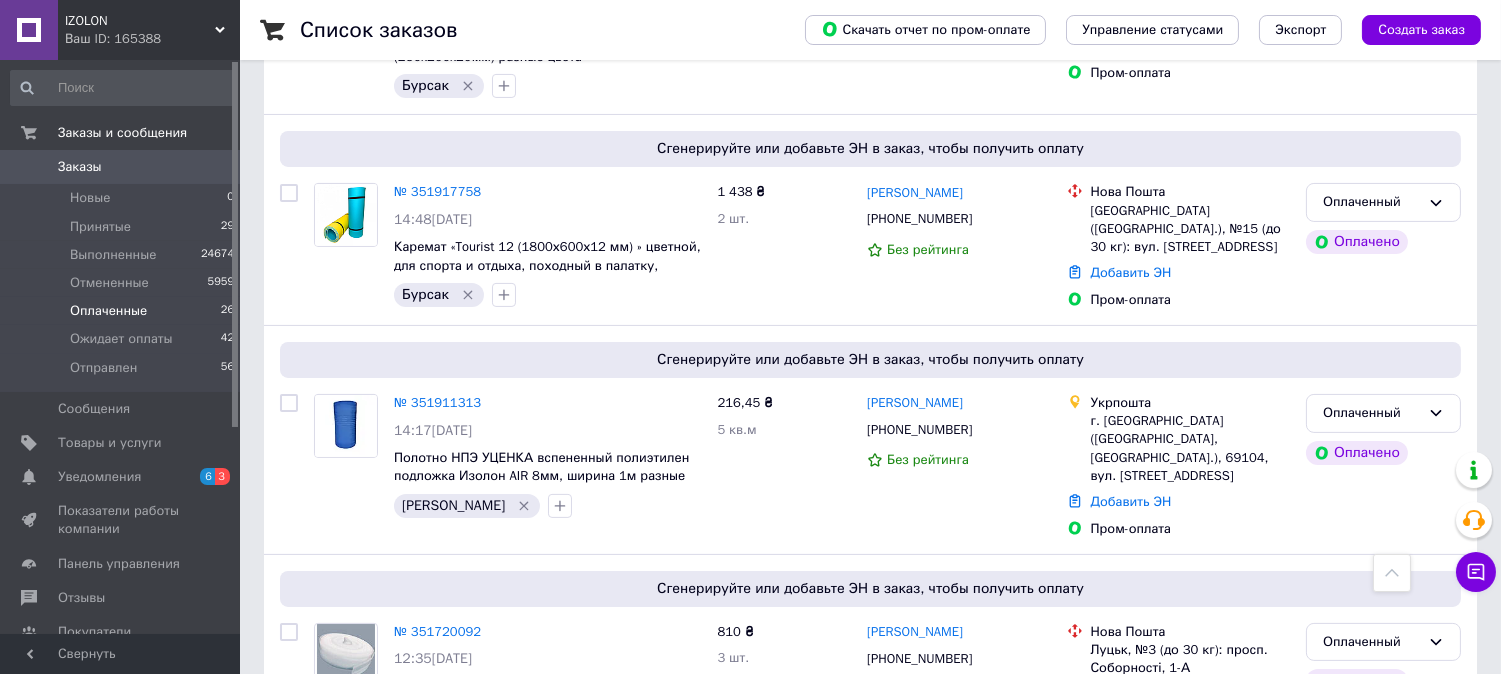 scroll, scrollTop: 642, scrollLeft: 0, axis: vertical 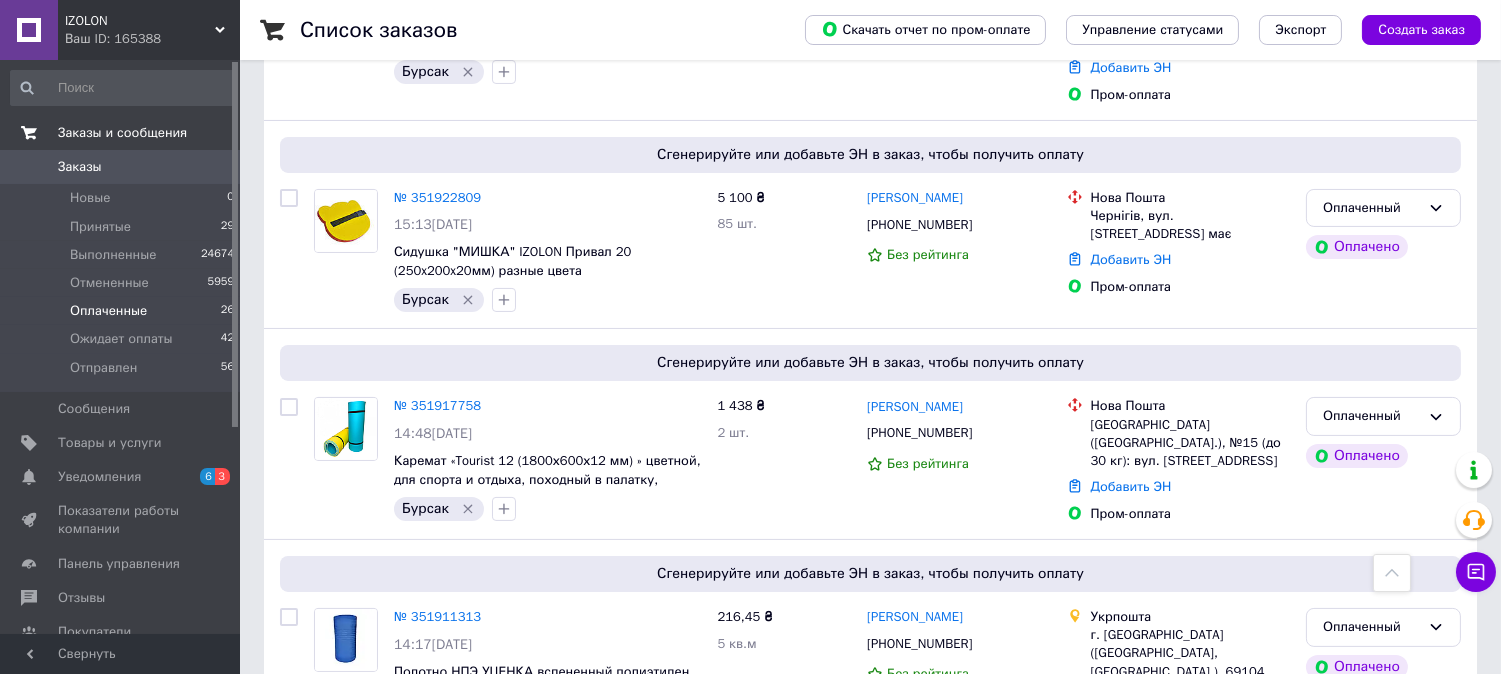 click on "Заказы и сообщения" at bounding box center (122, 133) 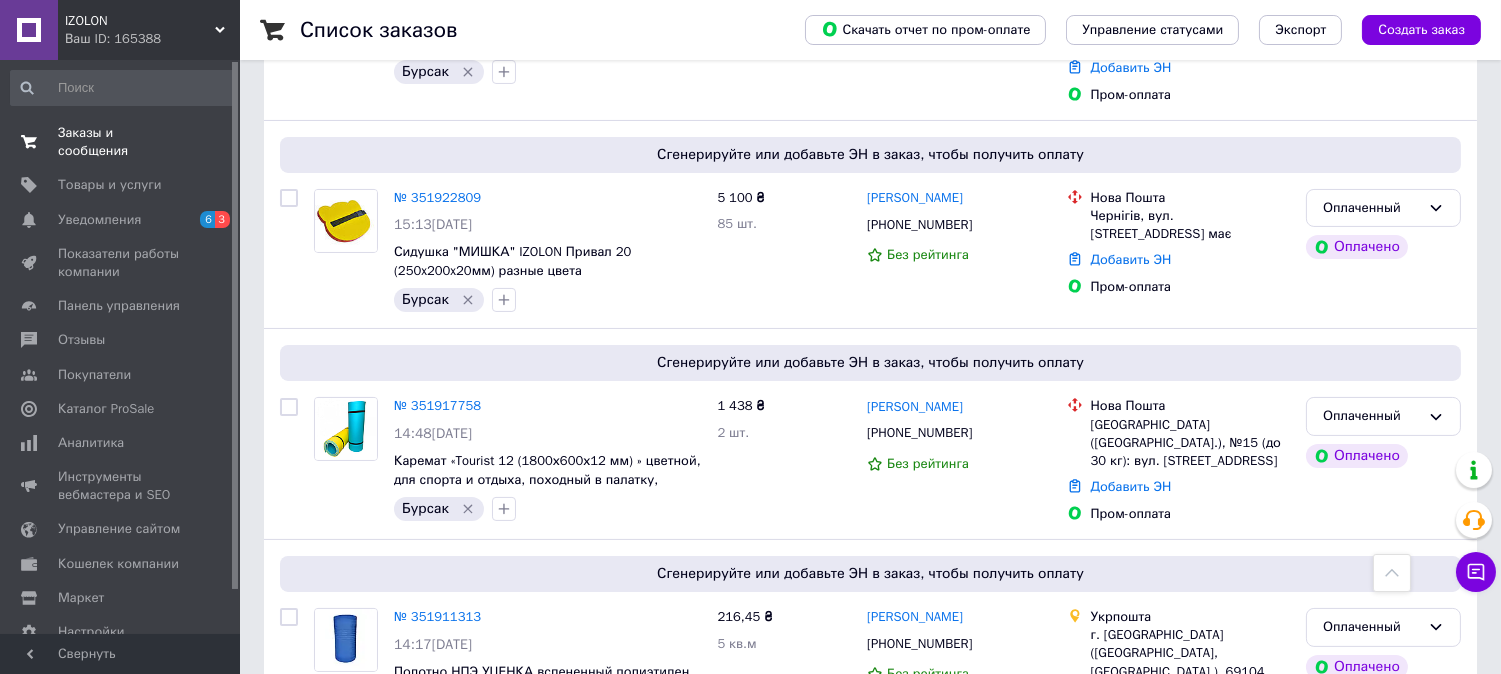 click on "Заказы и сообщения" at bounding box center (121, 142) 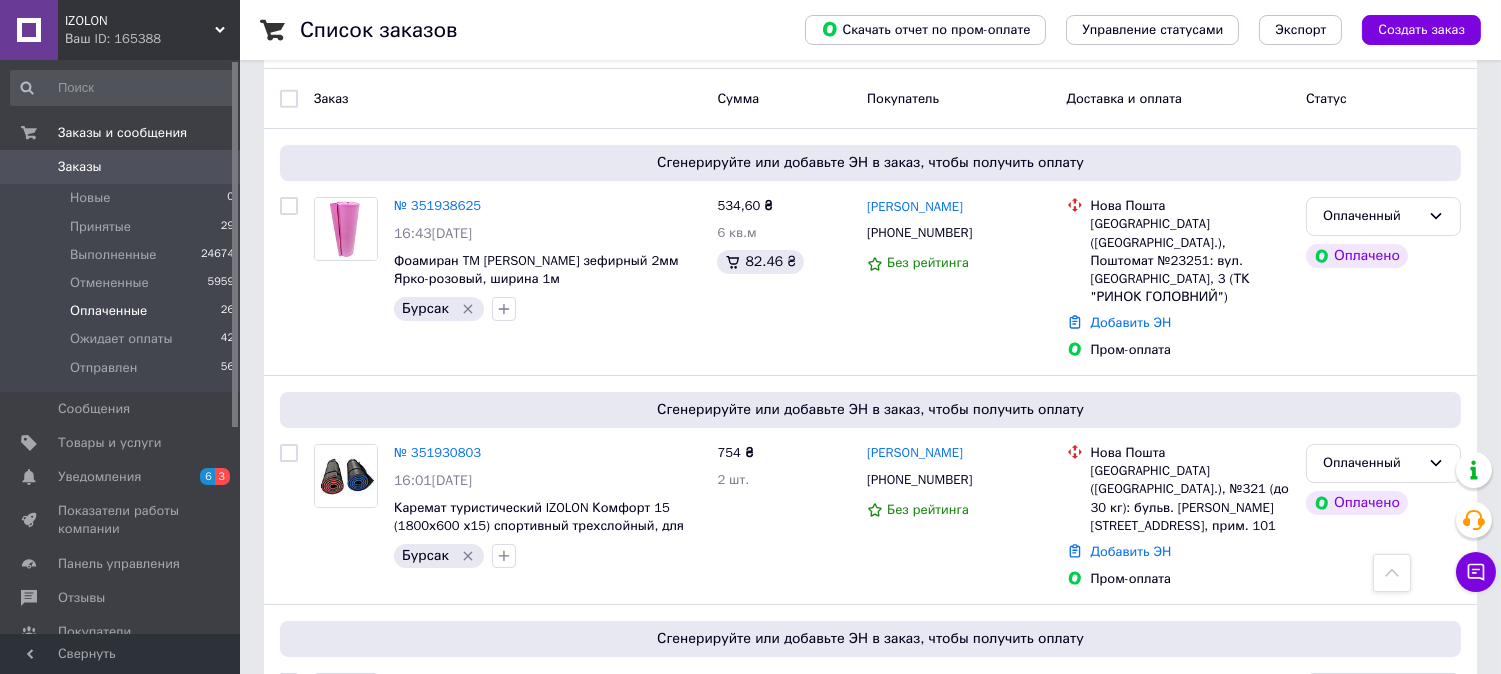 scroll, scrollTop: 0, scrollLeft: 0, axis: both 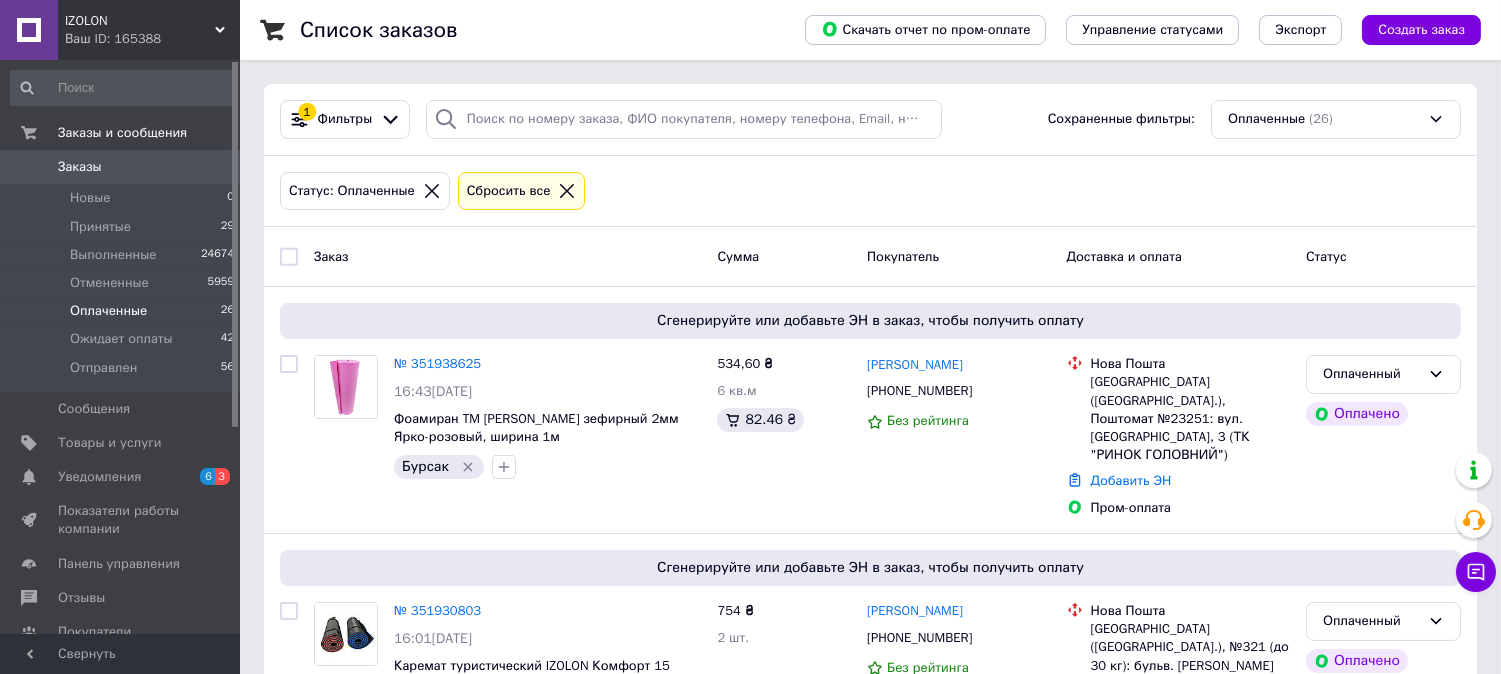 click on "Сбросить все" at bounding box center (522, 191) 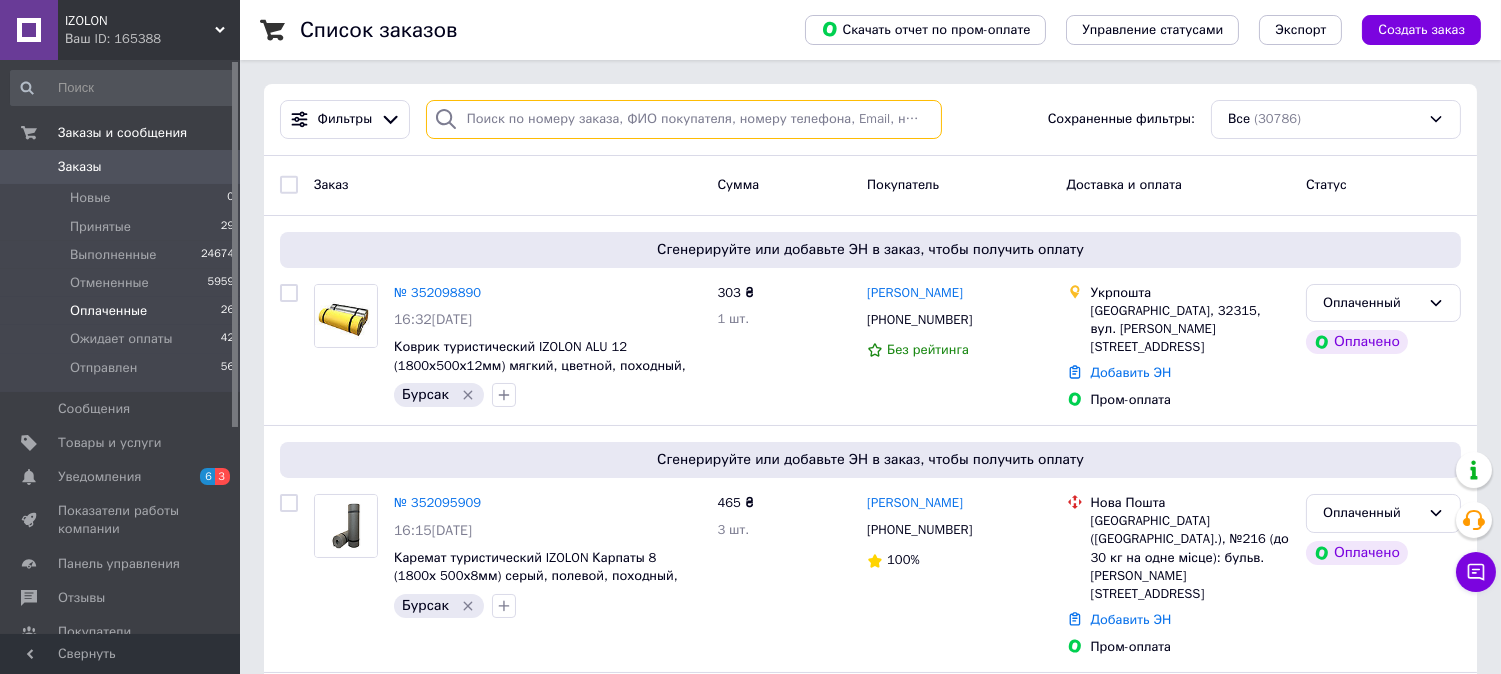 click at bounding box center (684, 119) 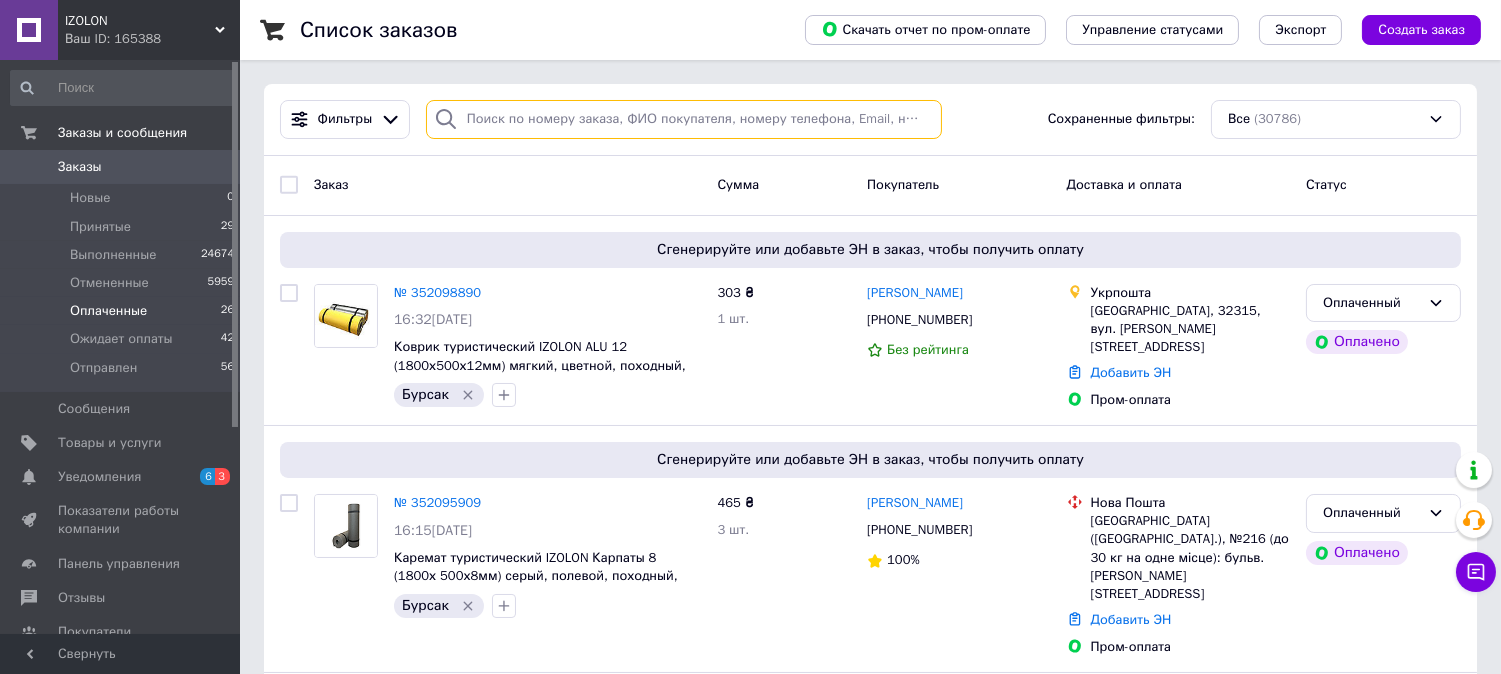 paste on "350807898" 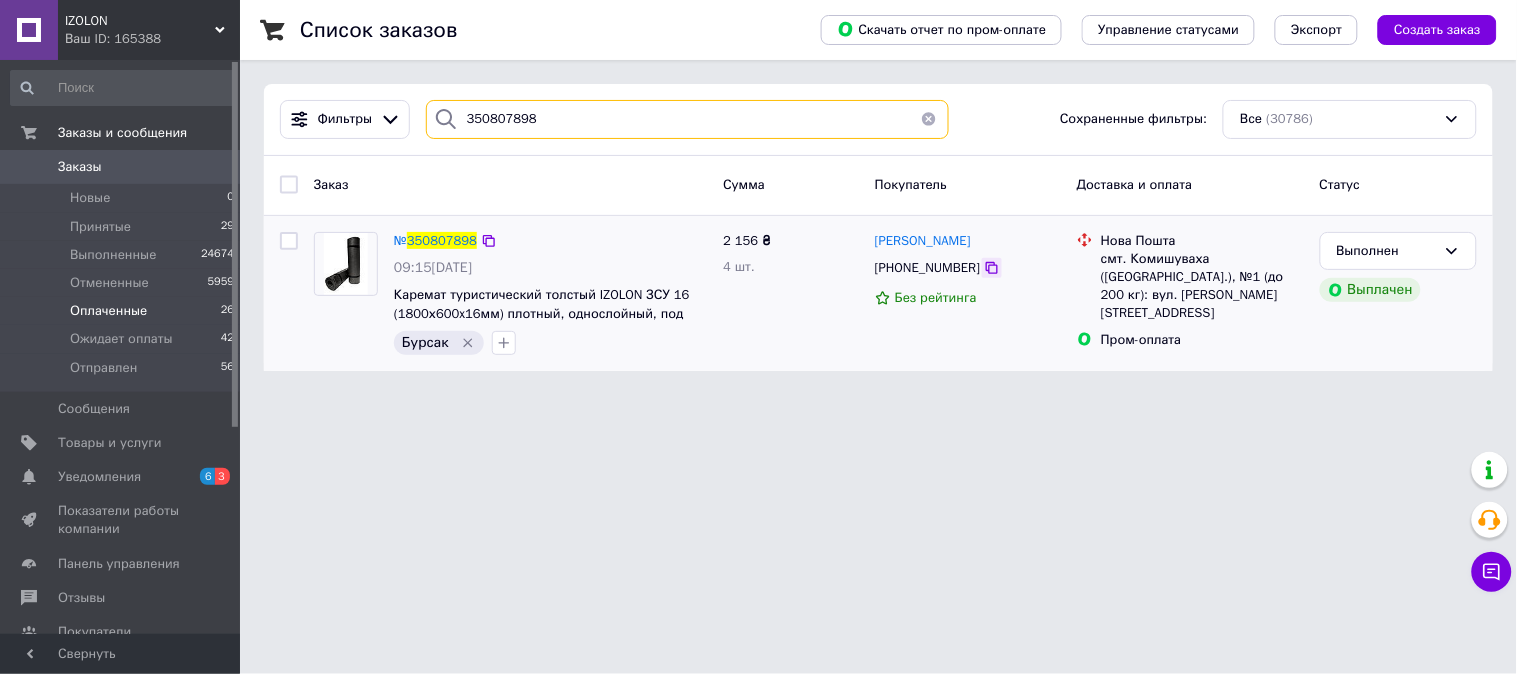 type on "350807898" 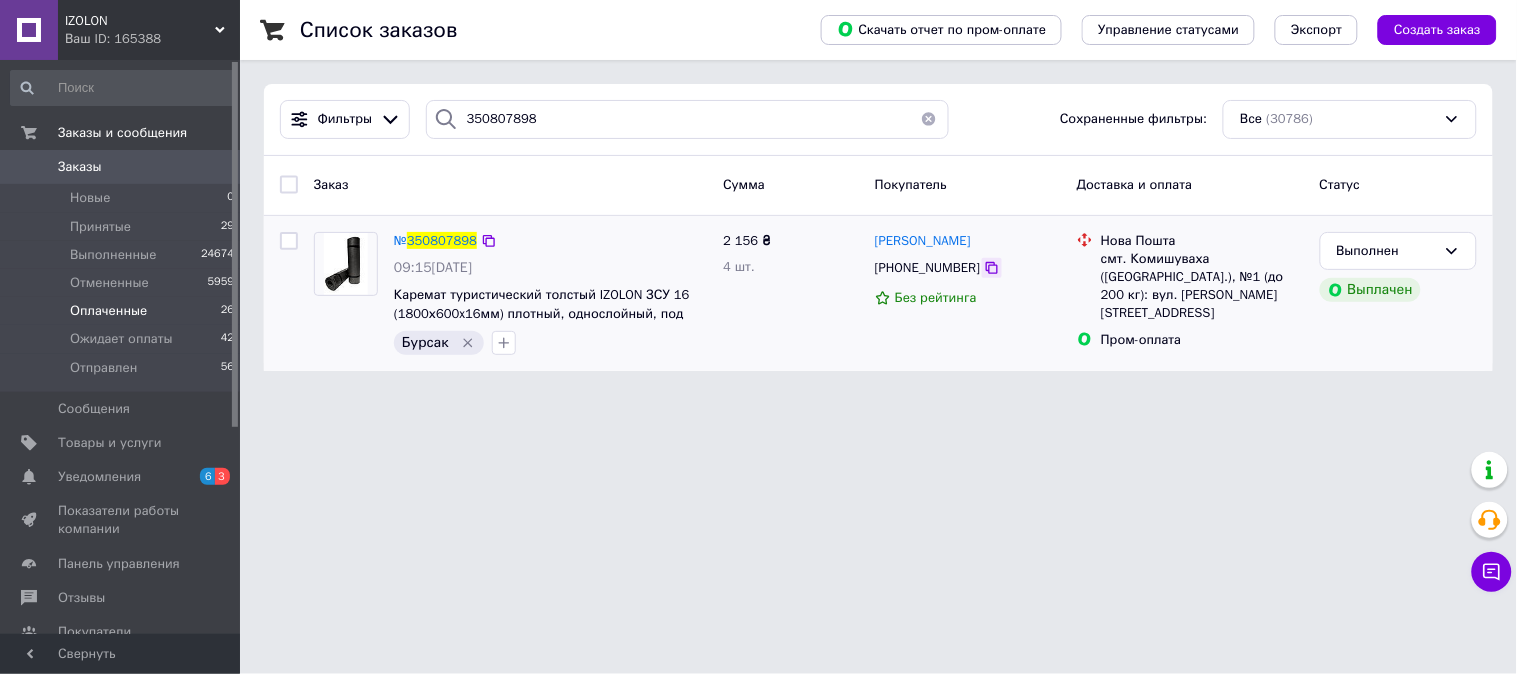click 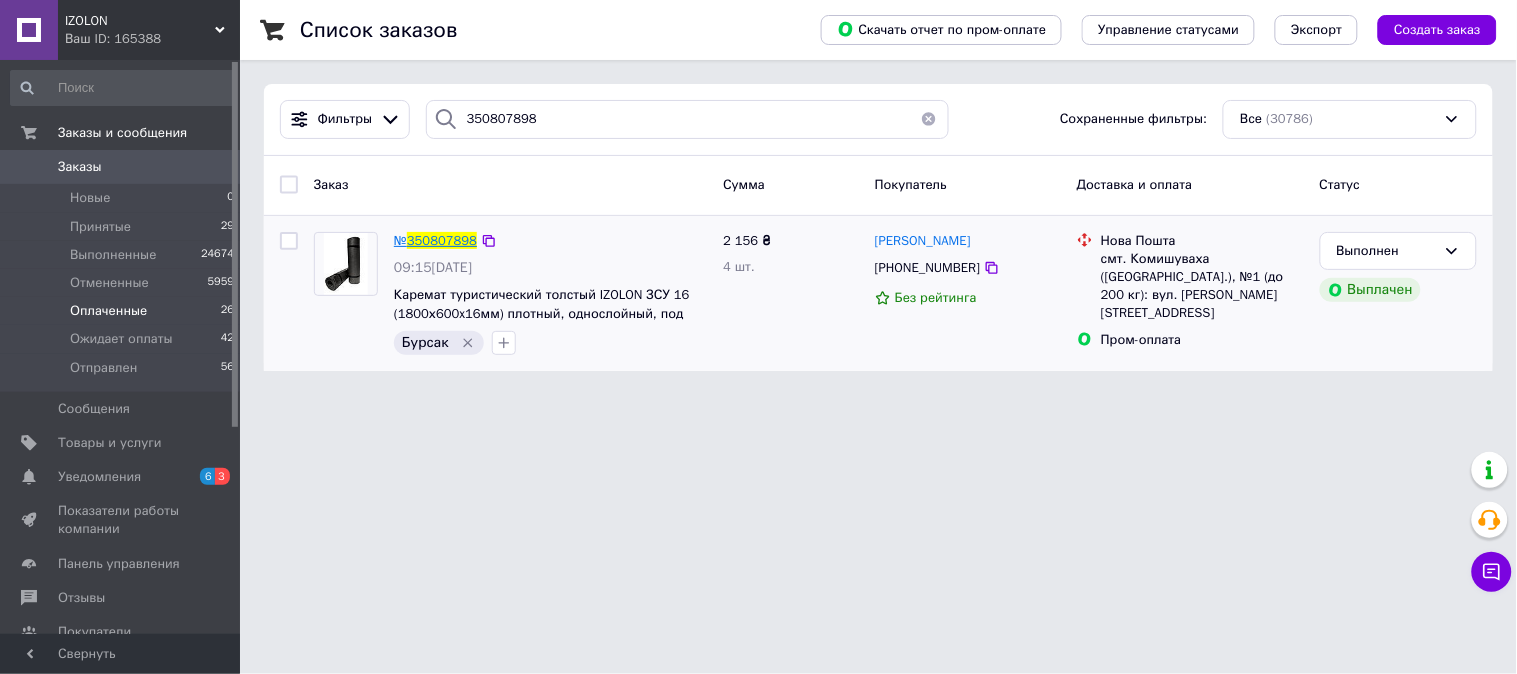 click on "350807898" at bounding box center (442, 240) 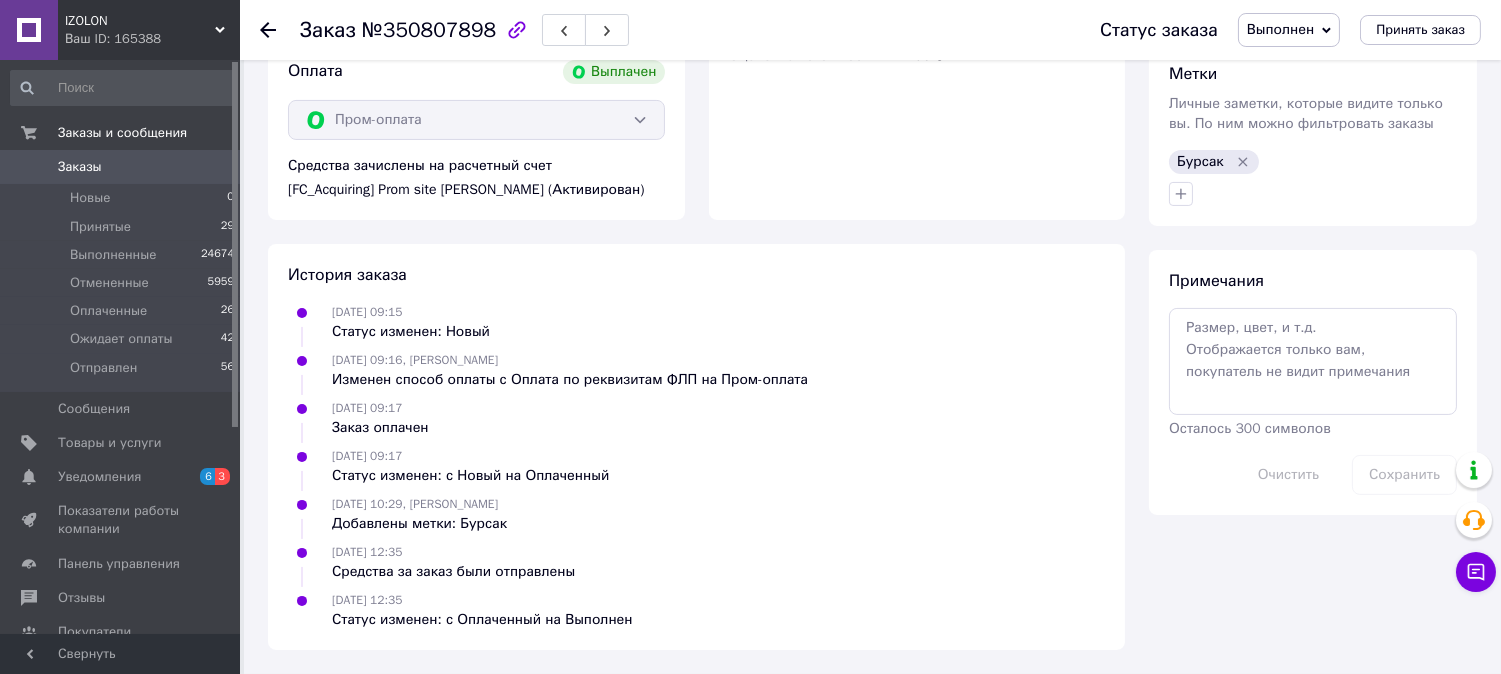 scroll, scrollTop: 794, scrollLeft: 0, axis: vertical 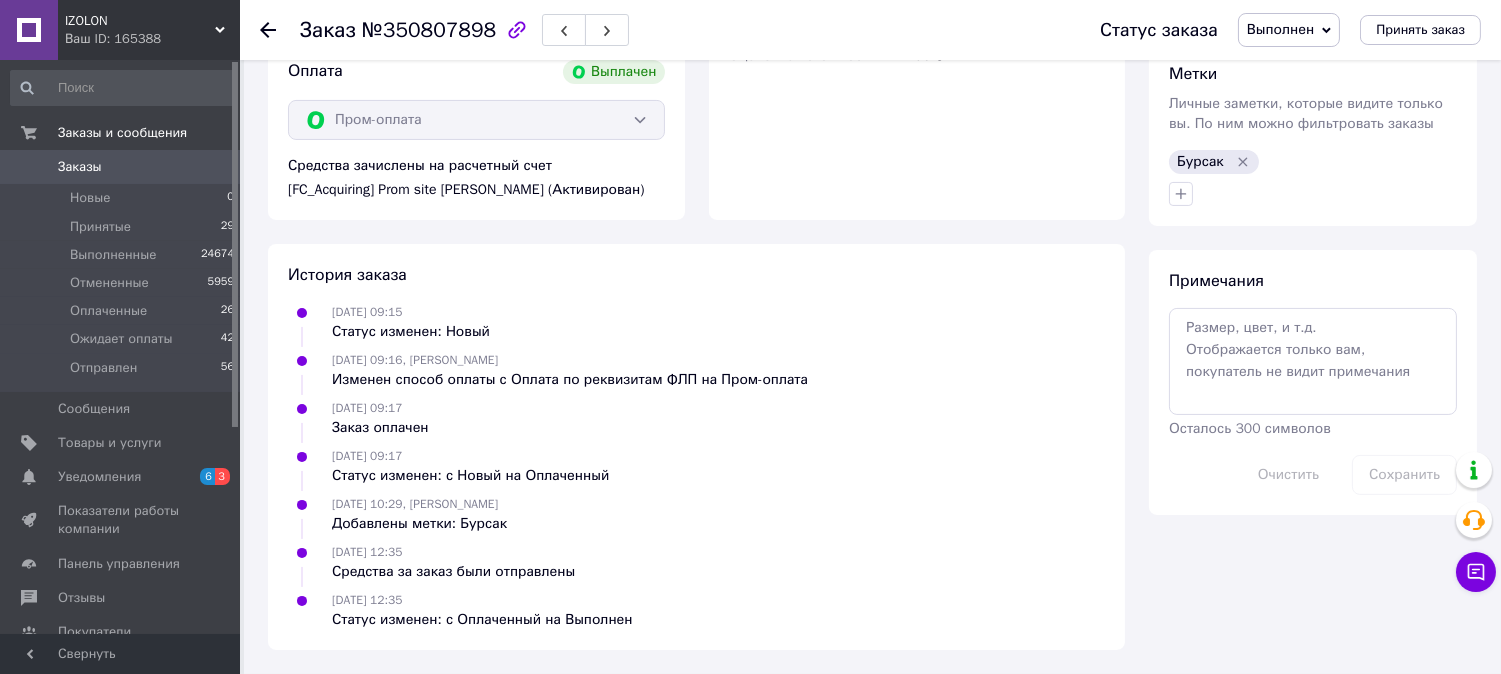 click 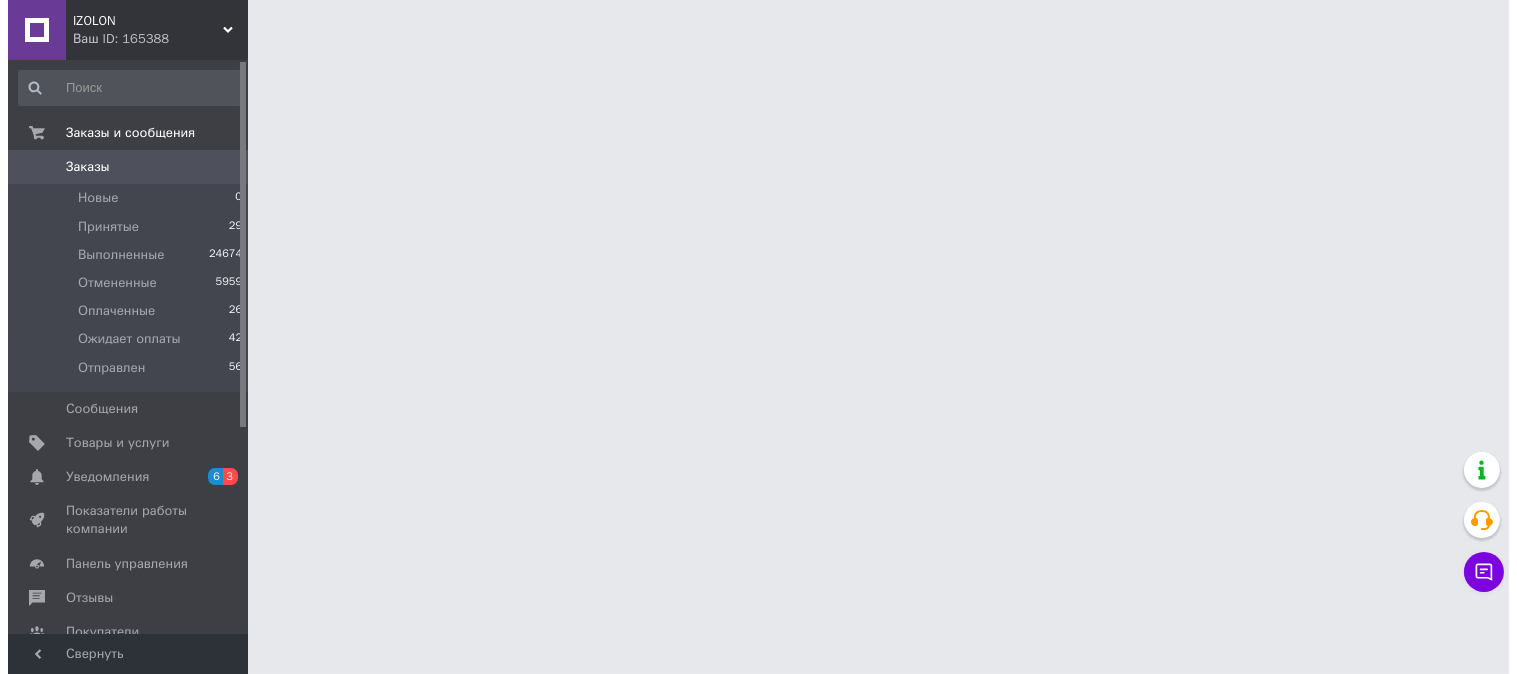 scroll, scrollTop: 0, scrollLeft: 0, axis: both 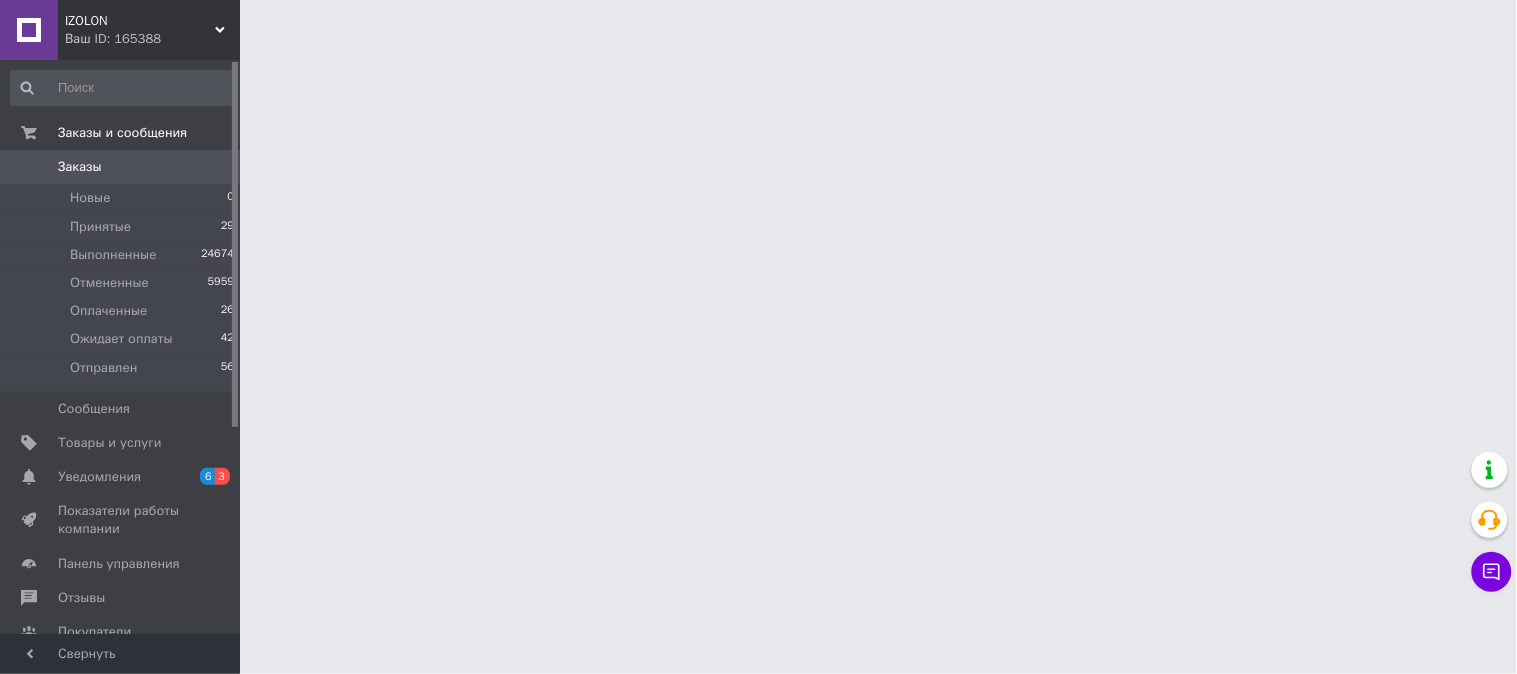 click on "Заказы и сообщения Заказы 0 Новые 0 Принятые 29 Выполненные 24674 Отмененные 5959 Оплаченные 26 Ожидает оплаты 42 Отправлен 56 Сообщения 0 Товары и услуги Уведомления 6 3 Показатели работы компании Панель управления Отзывы Покупатели Каталог ProSale Аналитика Инструменты вебмастера и SEO Управление сайтом Кошелек компании Маркет Настройки Тарифы и счета Prom топ" at bounding box center (123, 350) 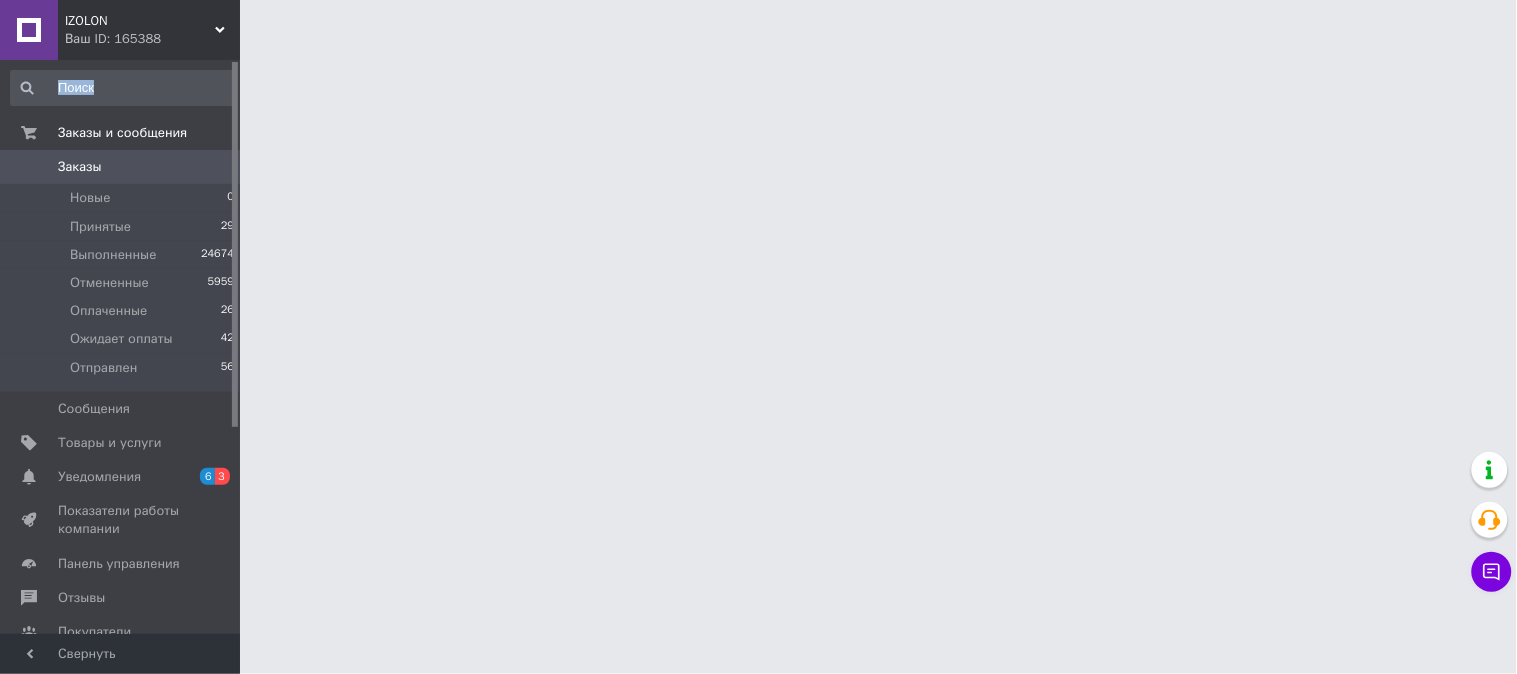 click on "Заказы и сообщения Заказы 0 Новые 0 Принятые 29 Выполненные 24674 Отмененные 5959 Оплаченные 26 Ожидает оплаты 42 Отправлен 56 Сообщения 0 Товары и услуги Уведомления 6 3 Показатели работы компании Панель управления Отзывы Покупатели Каталог ProSale Аналитика Инструменты вебмастера и SEO Управление сайтом Кошелек компании Маркет Настройки Тарифы и счета Prom топ" at bounding box center (123, 350) 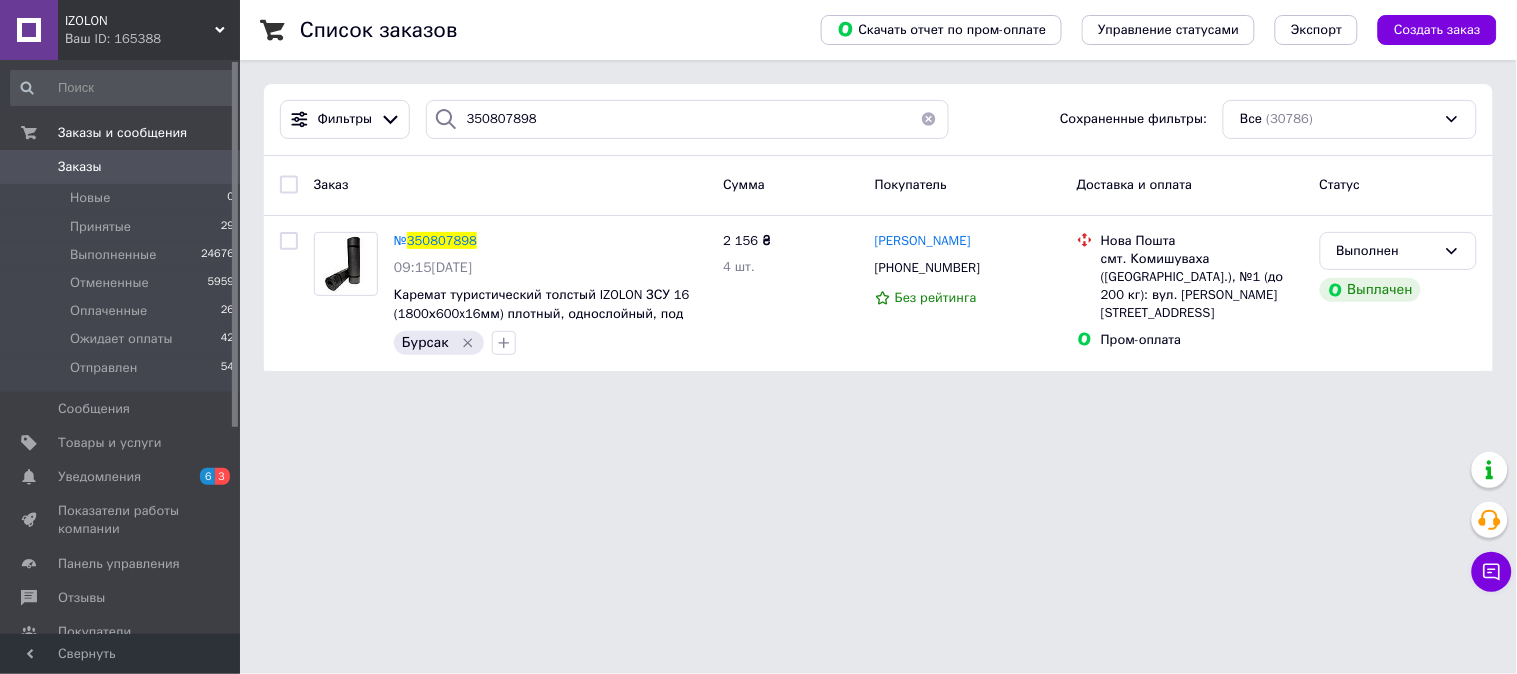 drag, startPoint x: 230, startPoint y: 28, endPoint x: 194, endPoint y: 66, distance: 52.34501 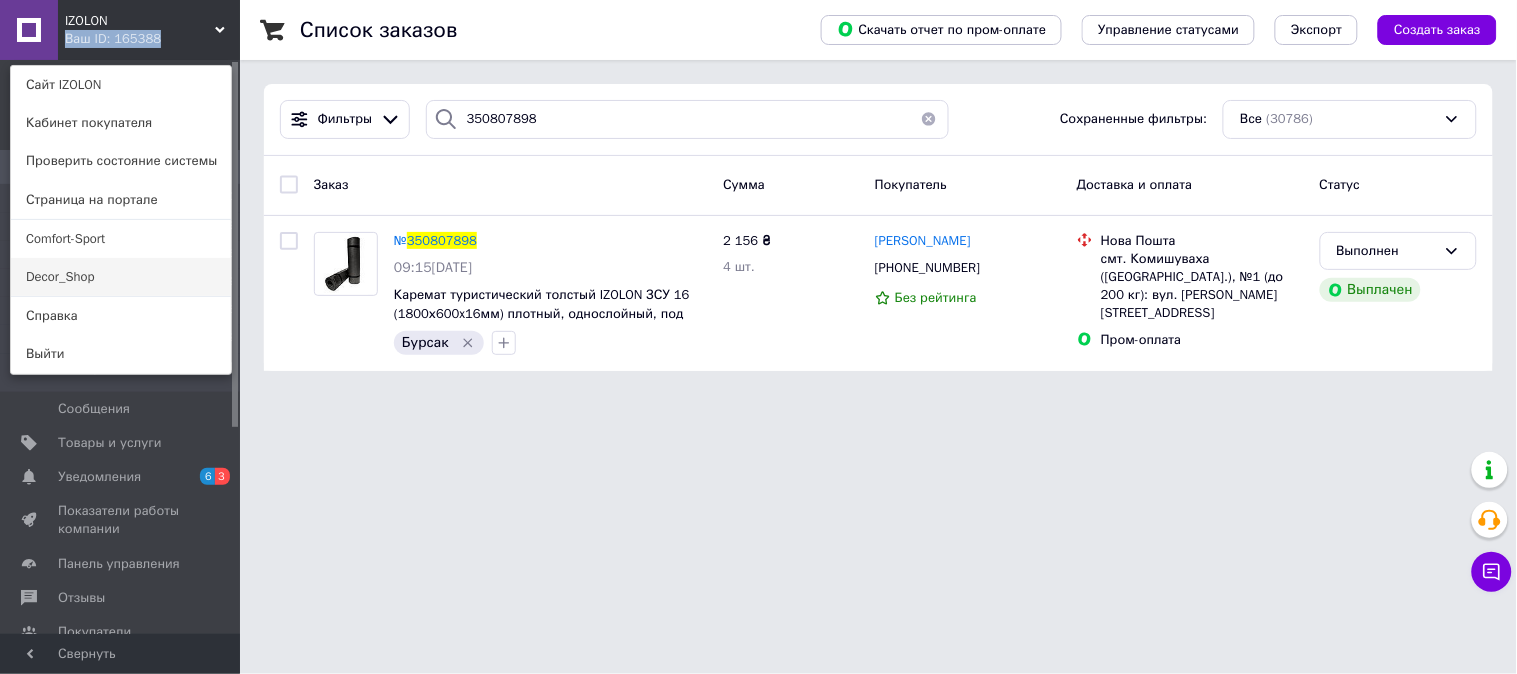 click on "Decor_Shop" at bounding box center [121, 277] 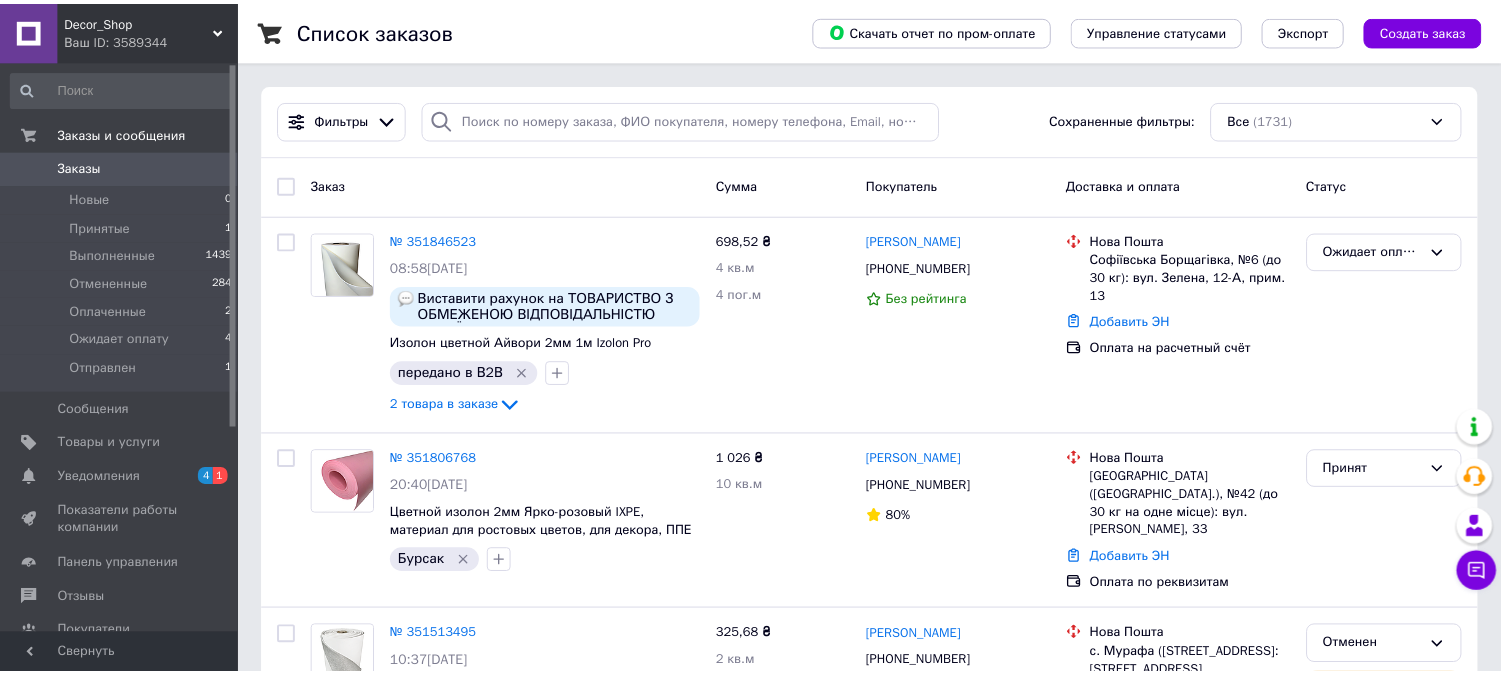 scroll, scrollTop: 0, scrollLeft: 0, axis: both 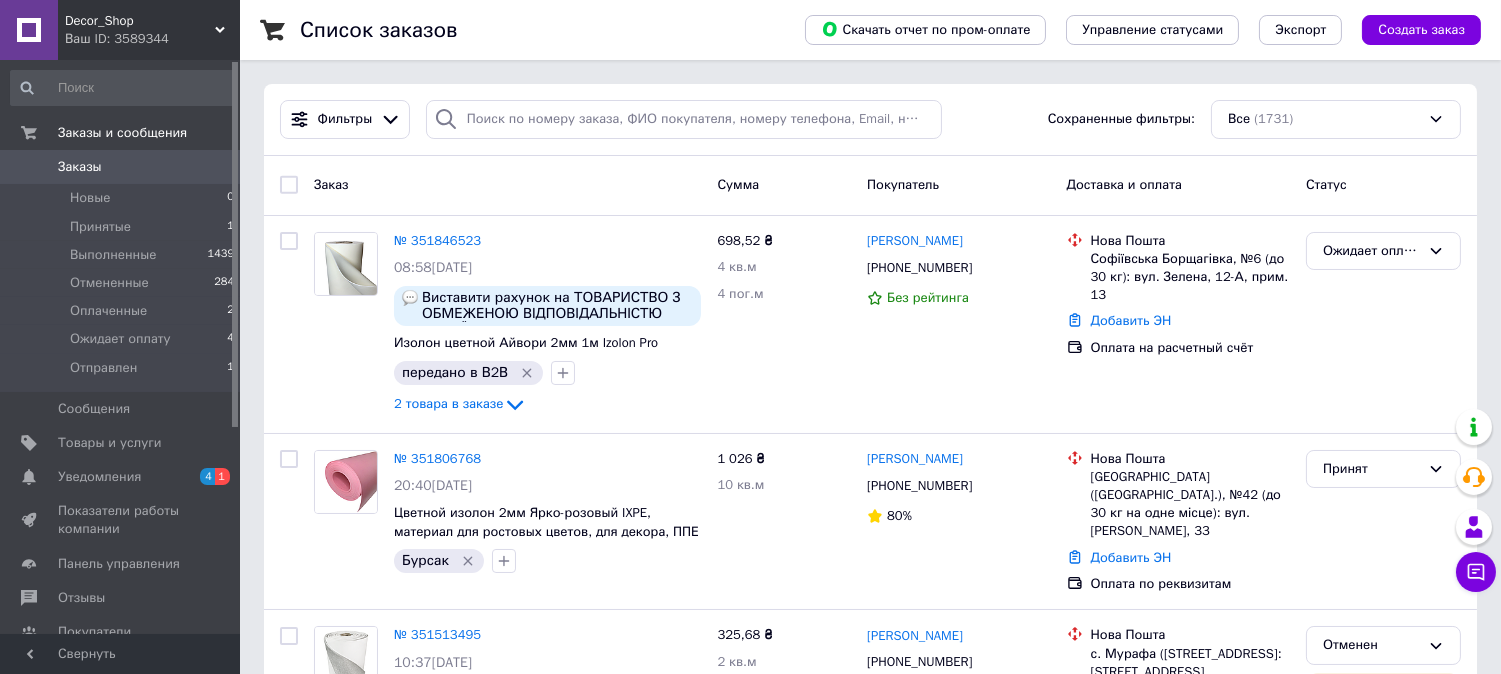 click on "Decor_Shop" at bounding box center [140, 21] 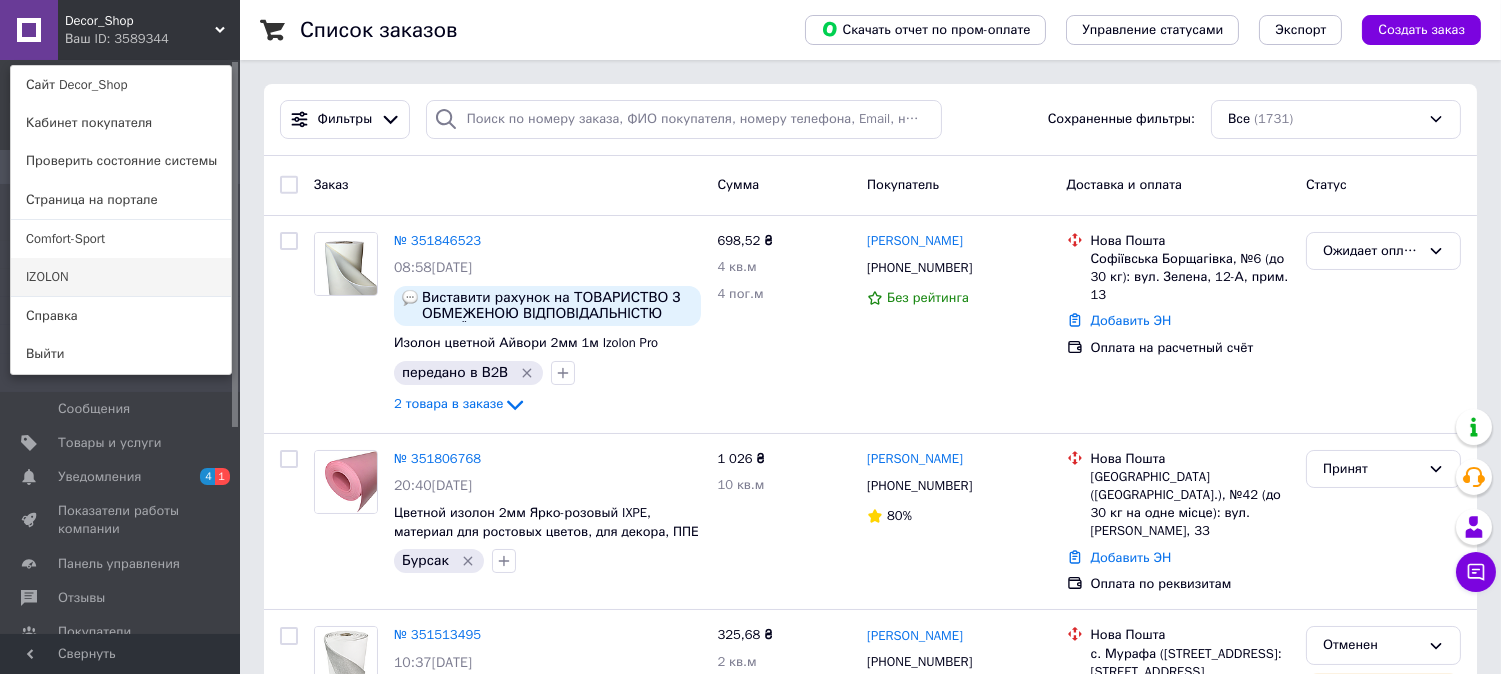 click on "IZOLON" at bounding box center [121, 277] 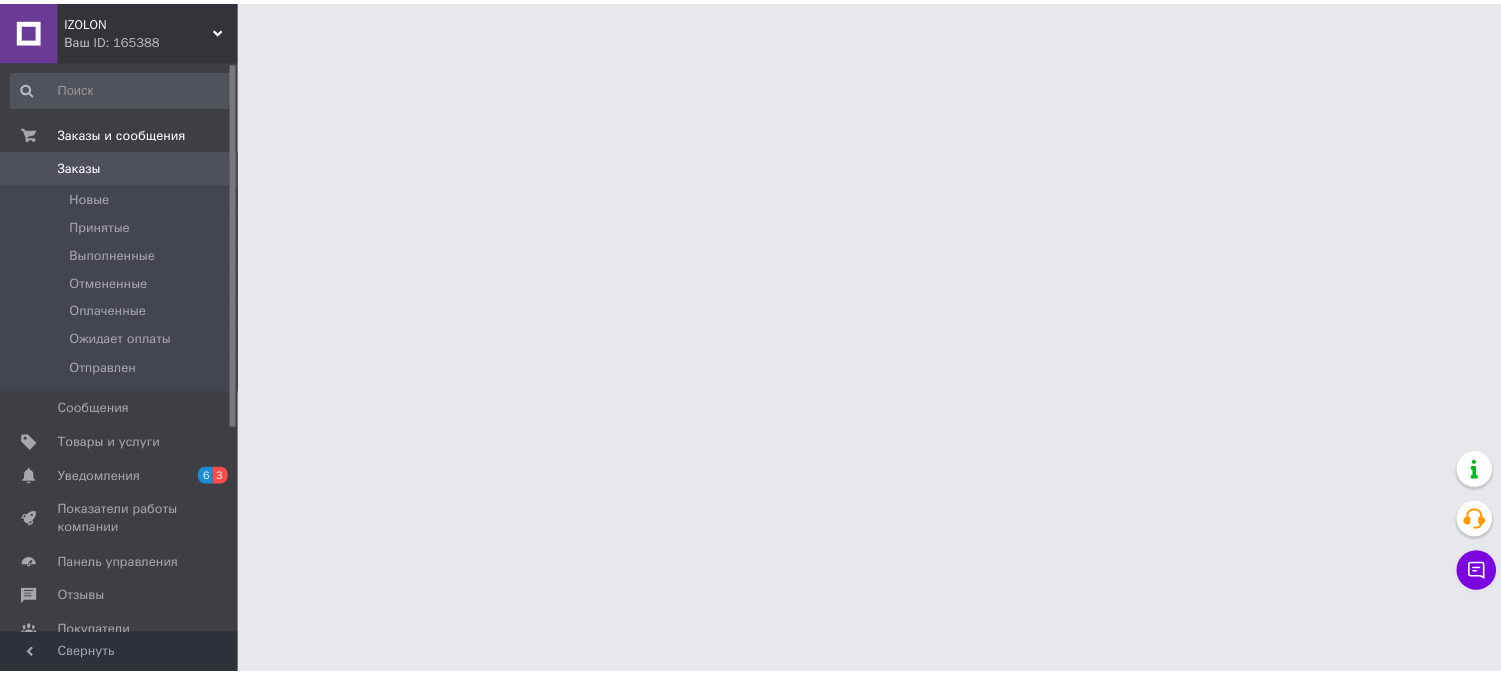 scroll, scrollTop: 0, scrollLeft: 0, axis: both 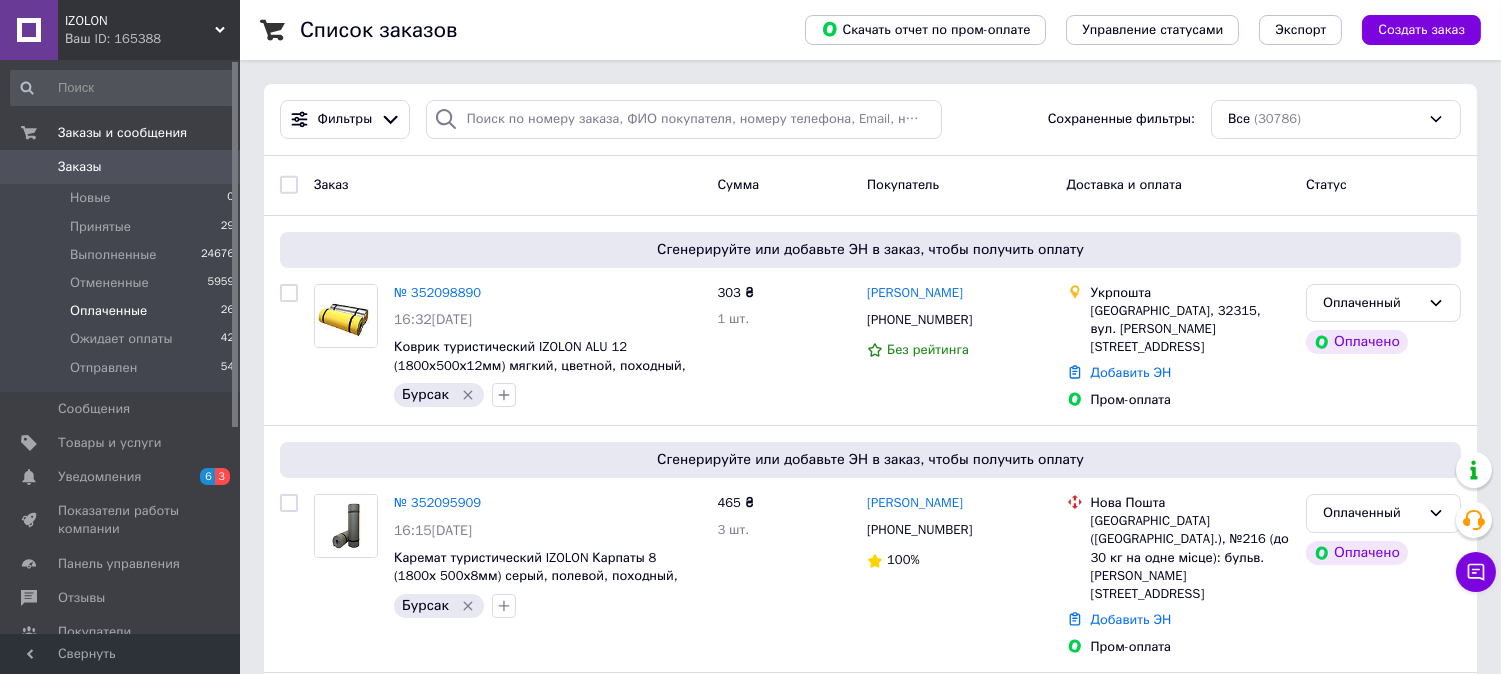 click on "Оплаченные" at bounding box center [108, 311] 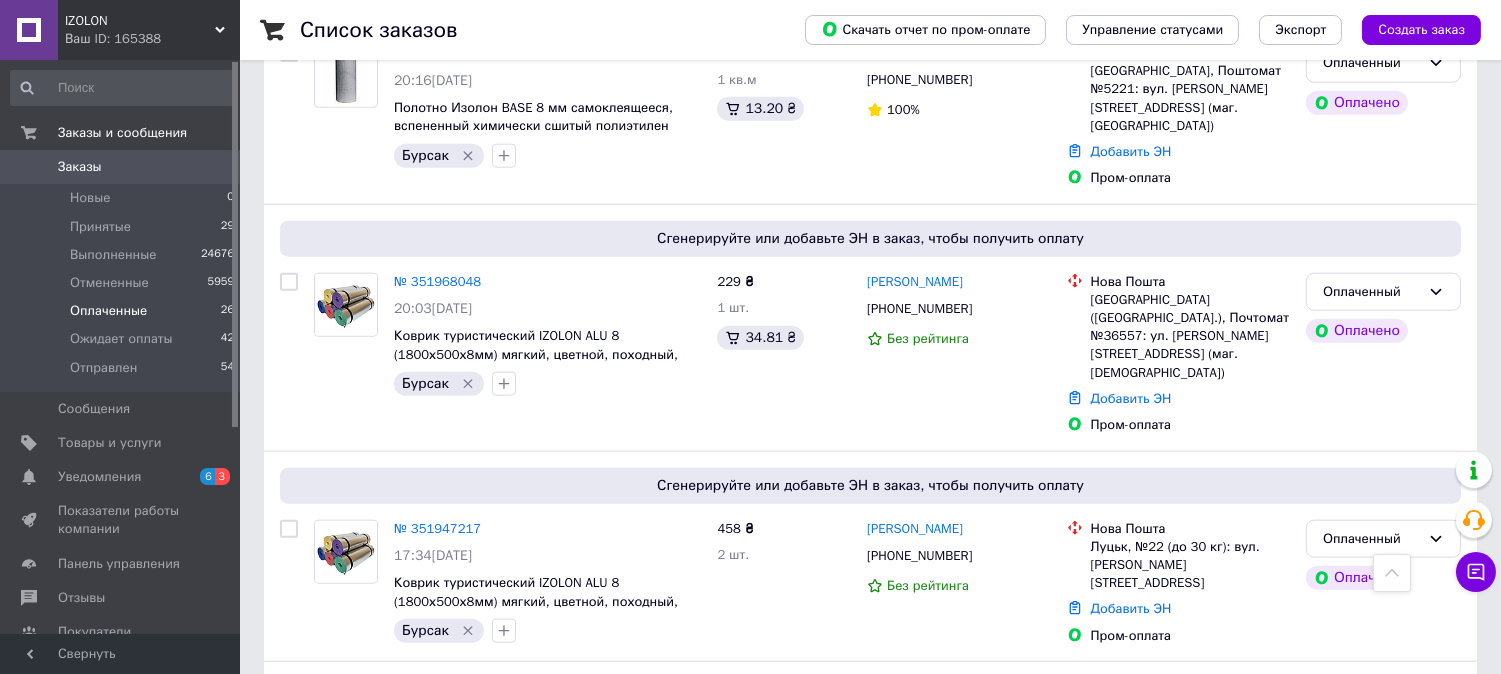 scroll, scrollTop: 4111, scrollLeft: 0, axis: vertical 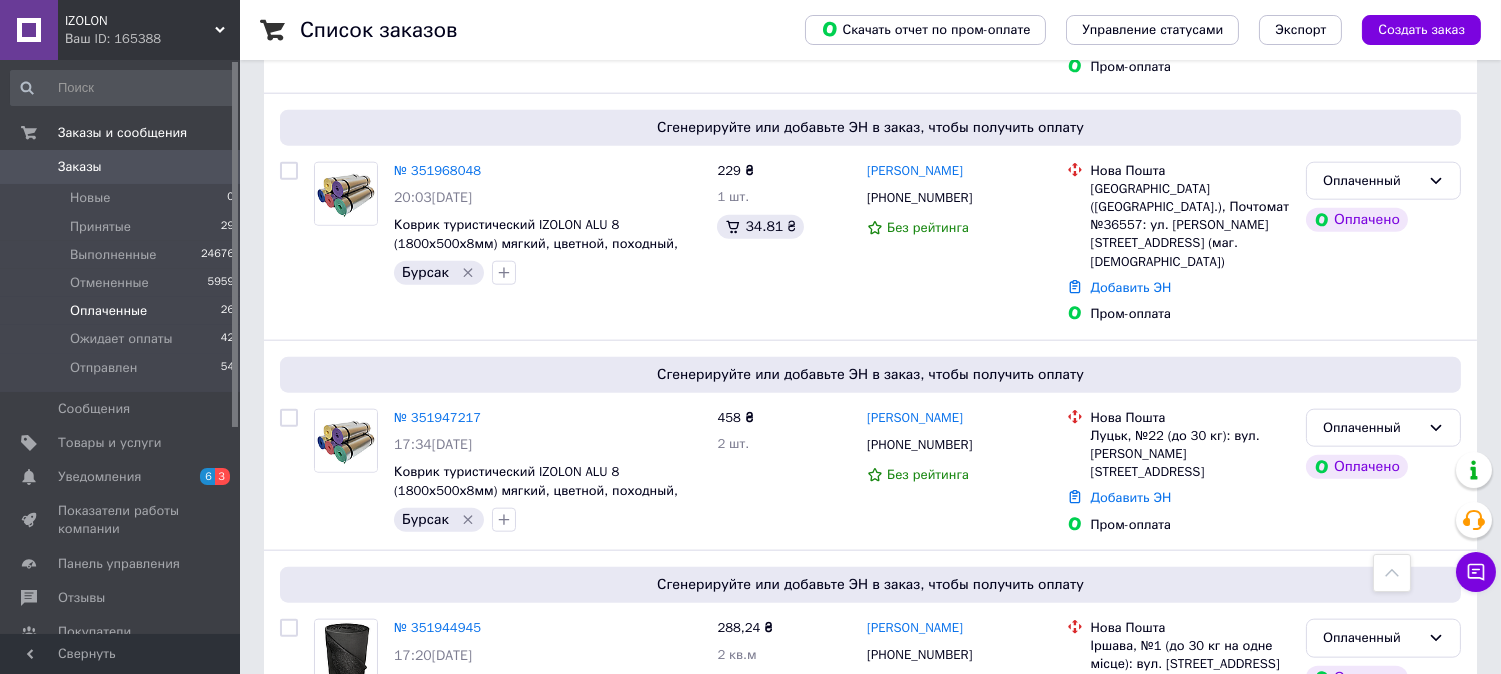 click on "2" at bounding box center (327, 836) 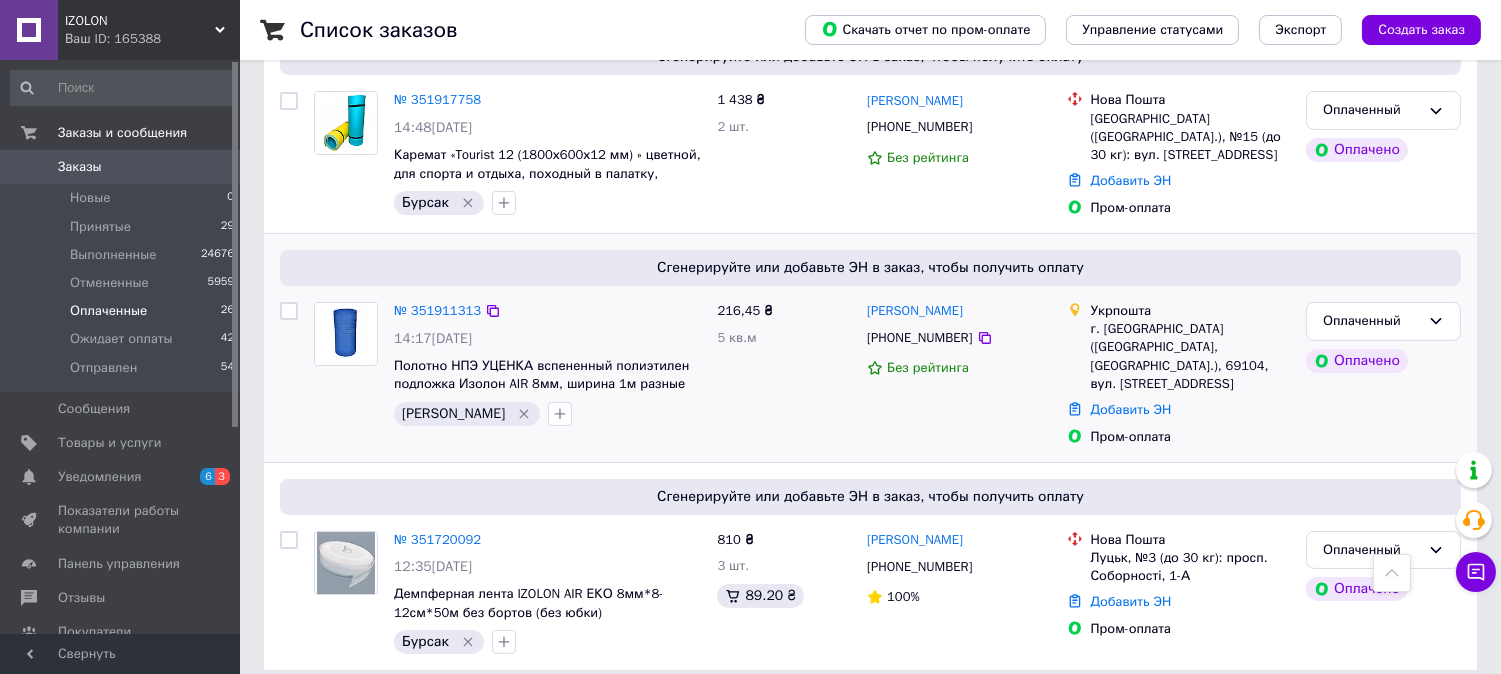 scroll, scrollTop: 975, scrollLeft: 0, axis: vertical 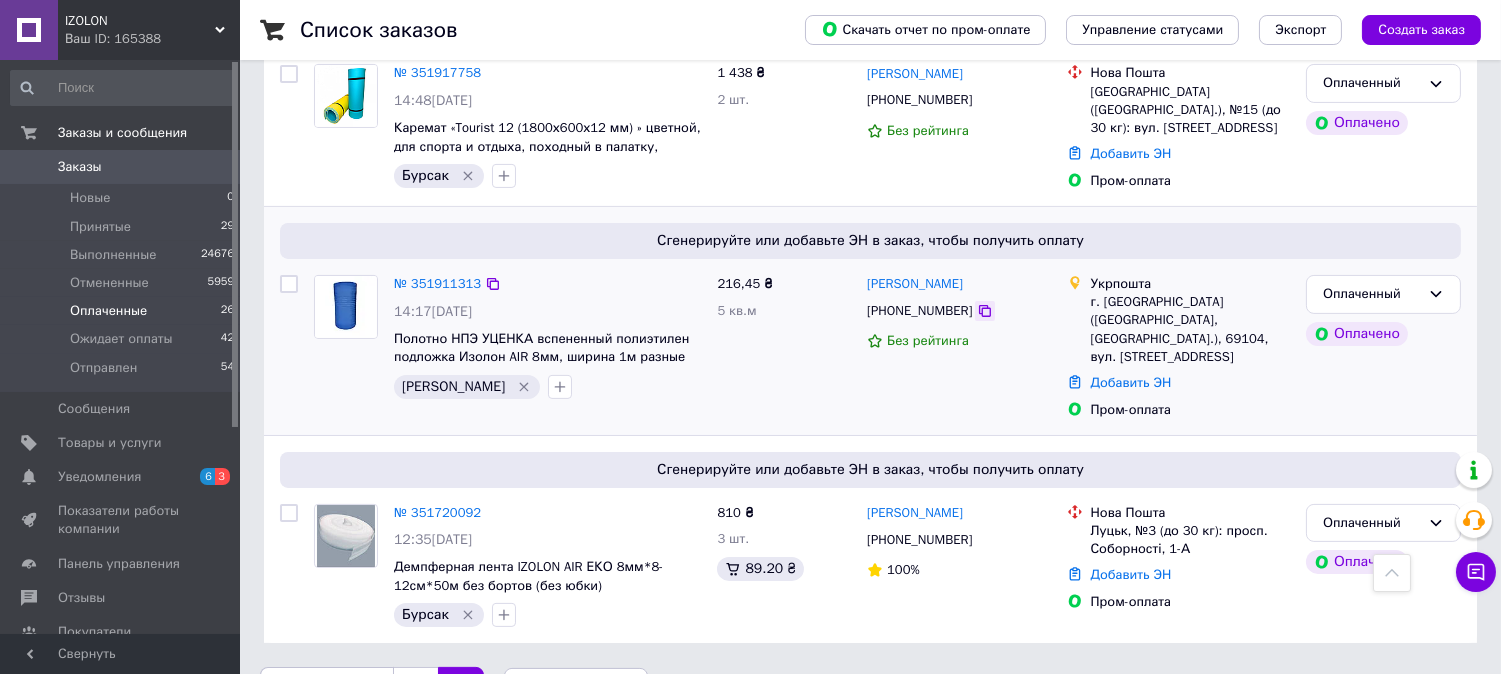 click 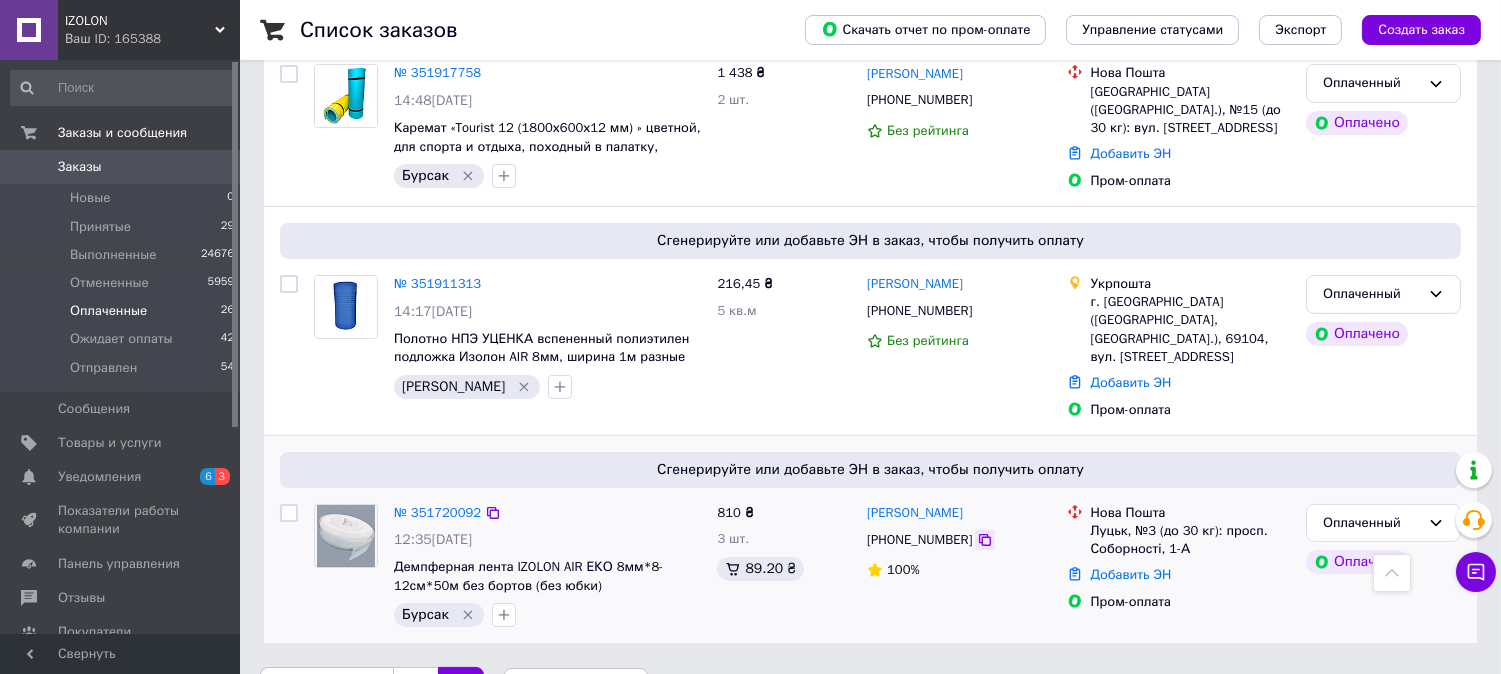 click 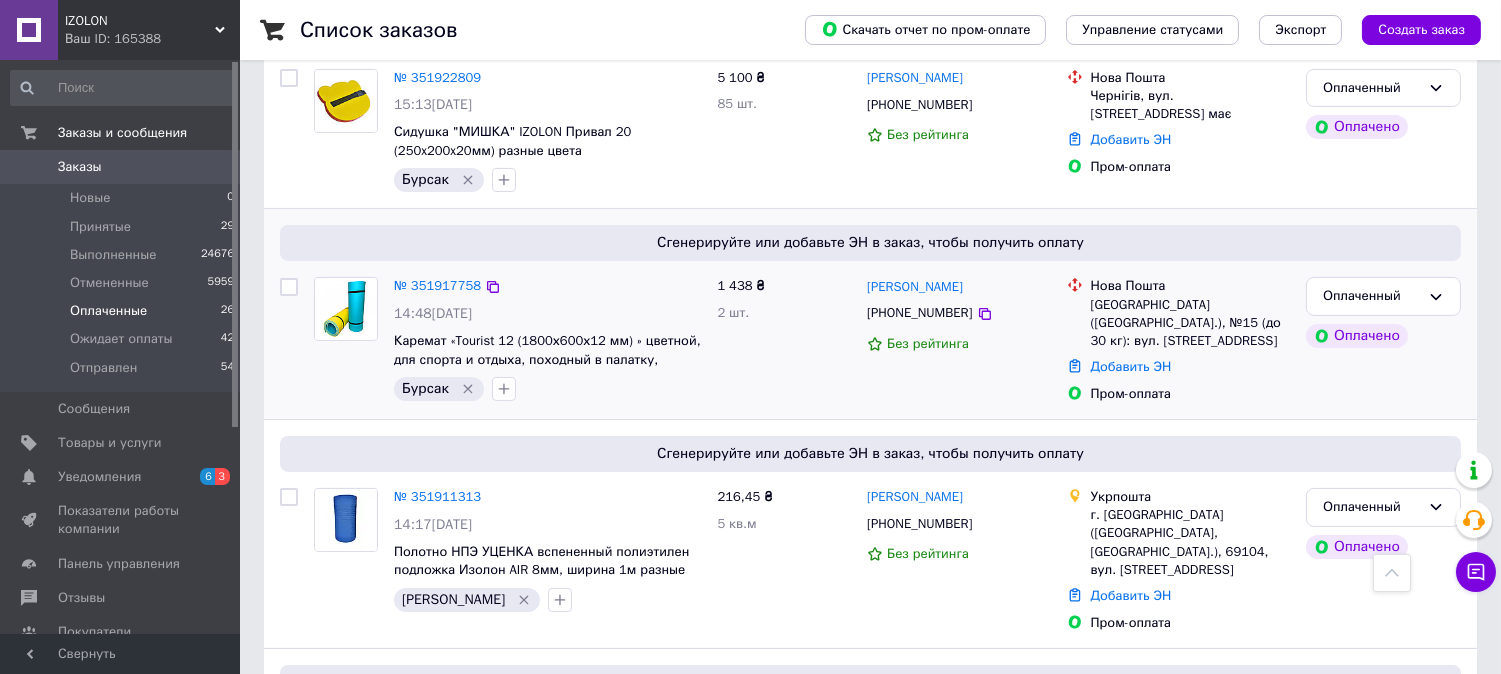scroll, scrollTop: 753, scrollLeft: 0, axis: vertical 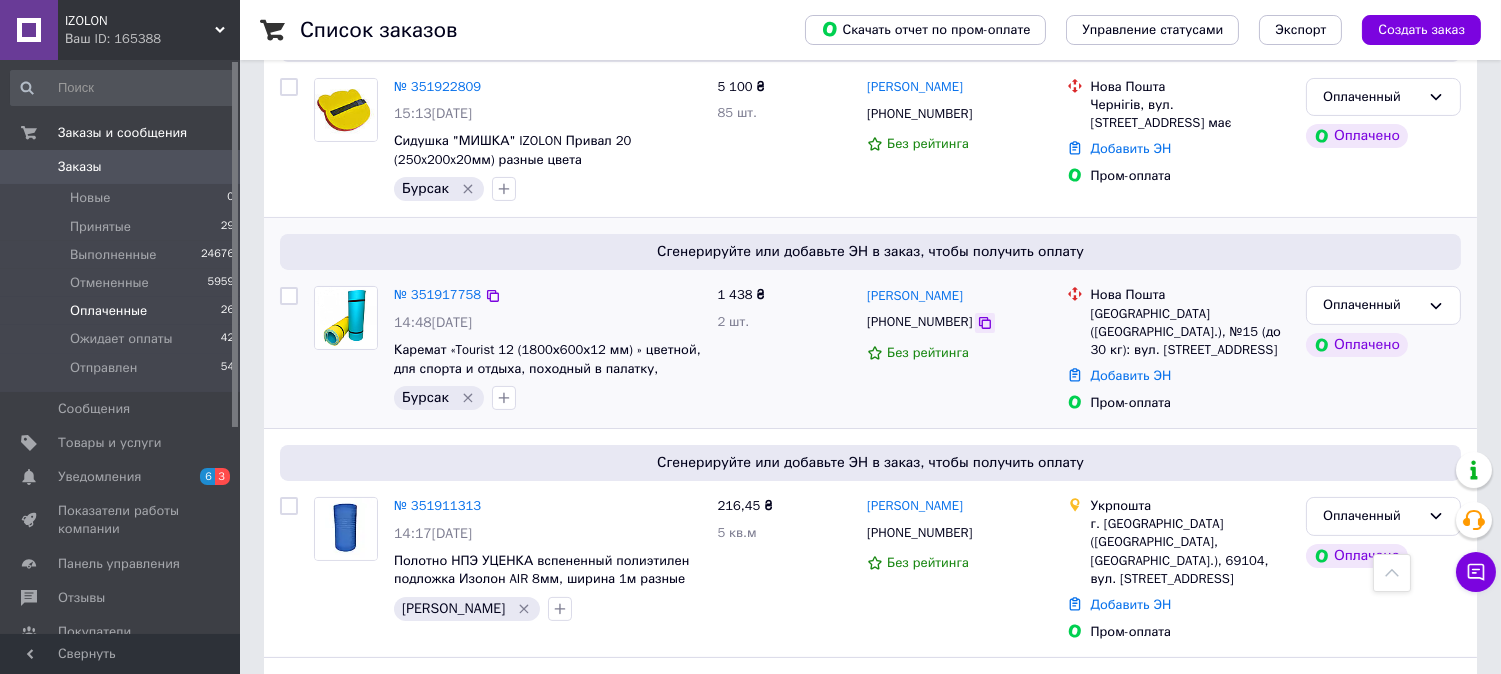 click 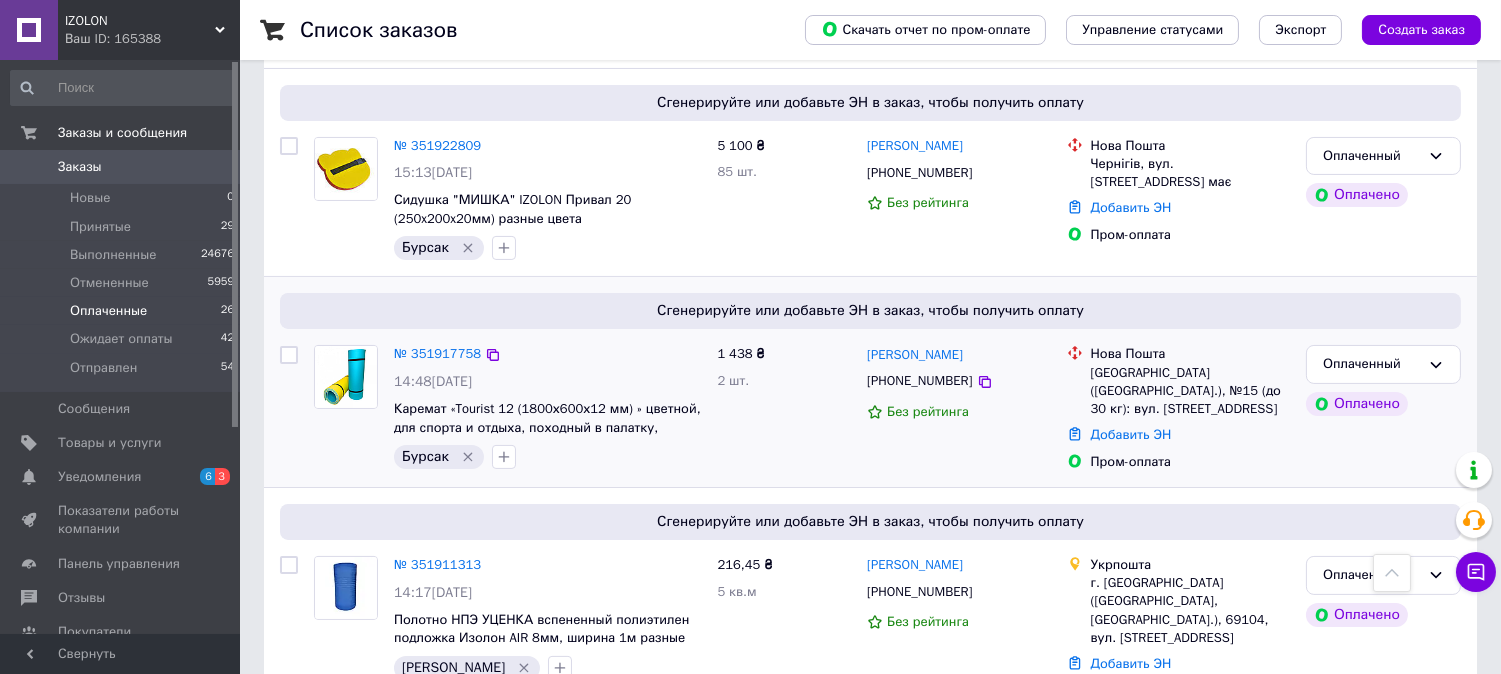 scroll, scrollTop: 642, scrollLeft: 0, axis: vertical 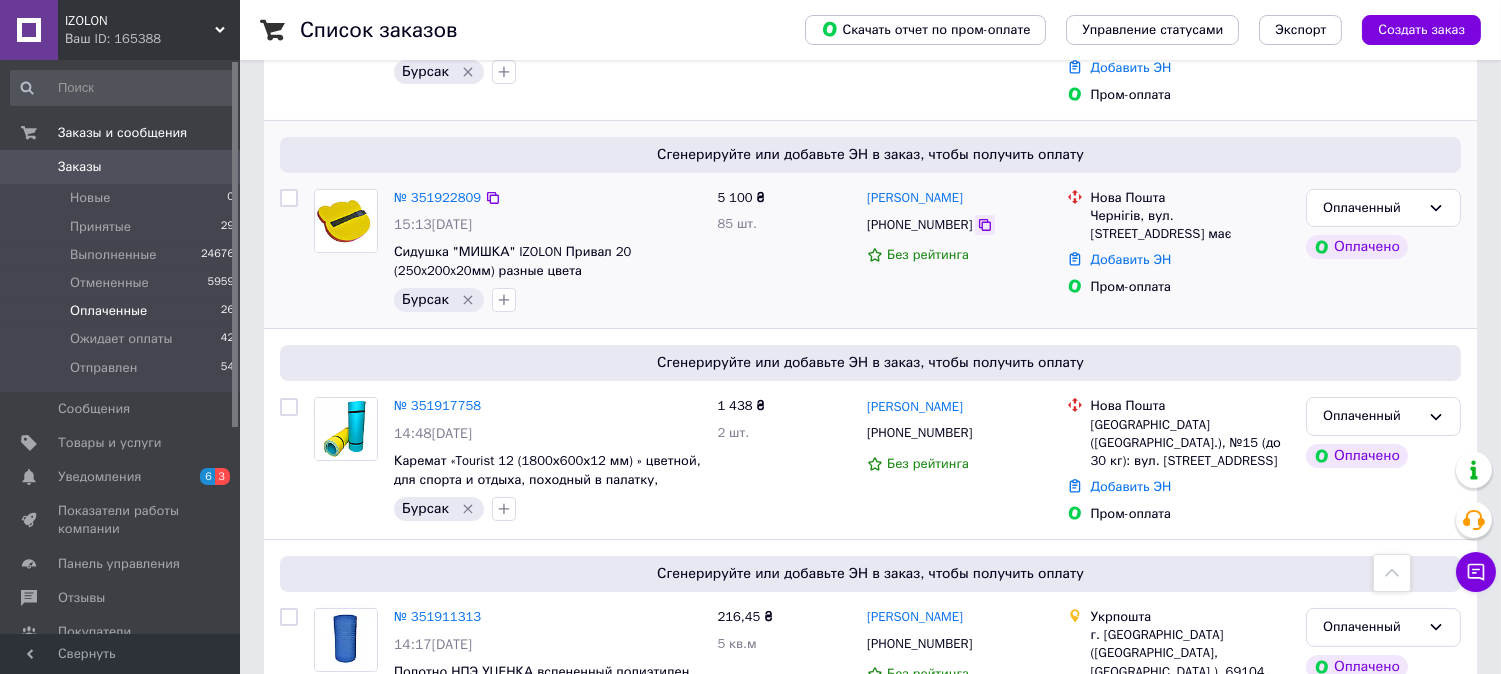 click 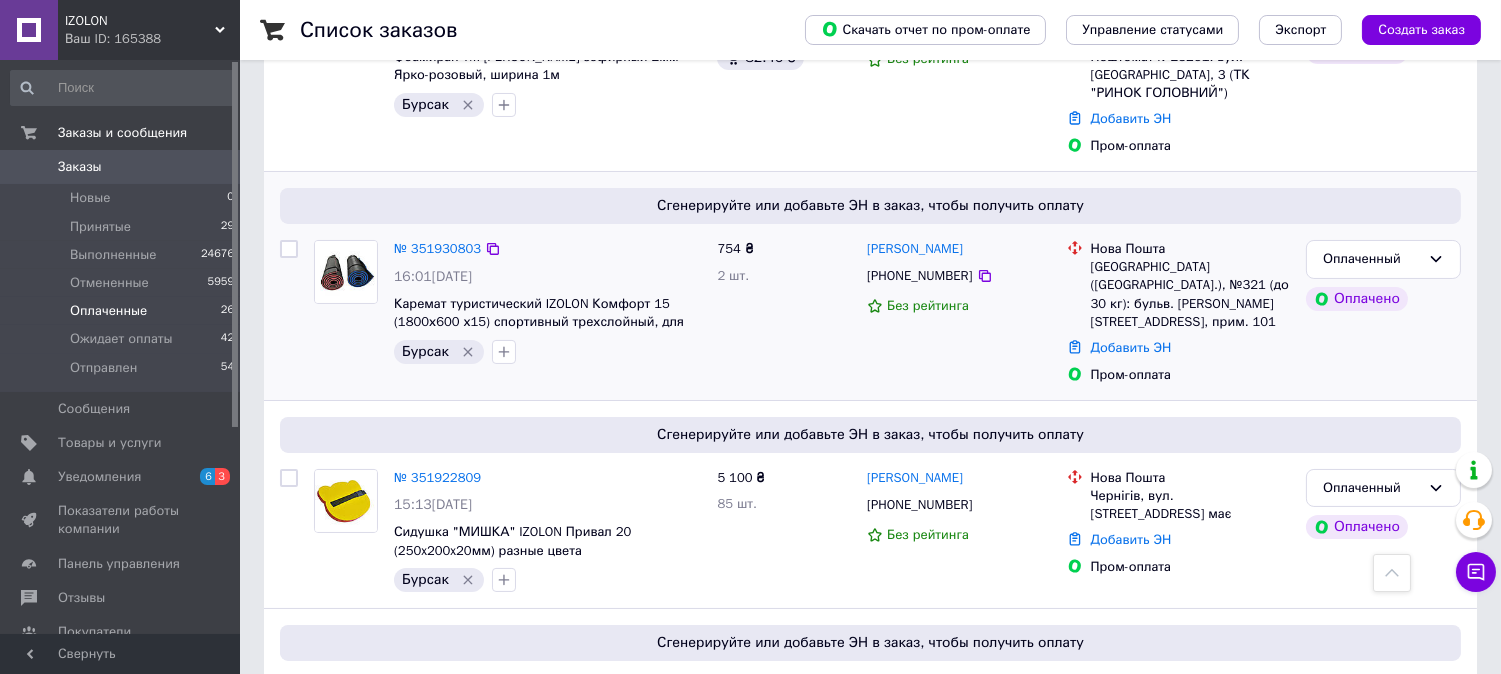 scroll, scrollTop: 308, scrollLeft: 0, axis: vertical 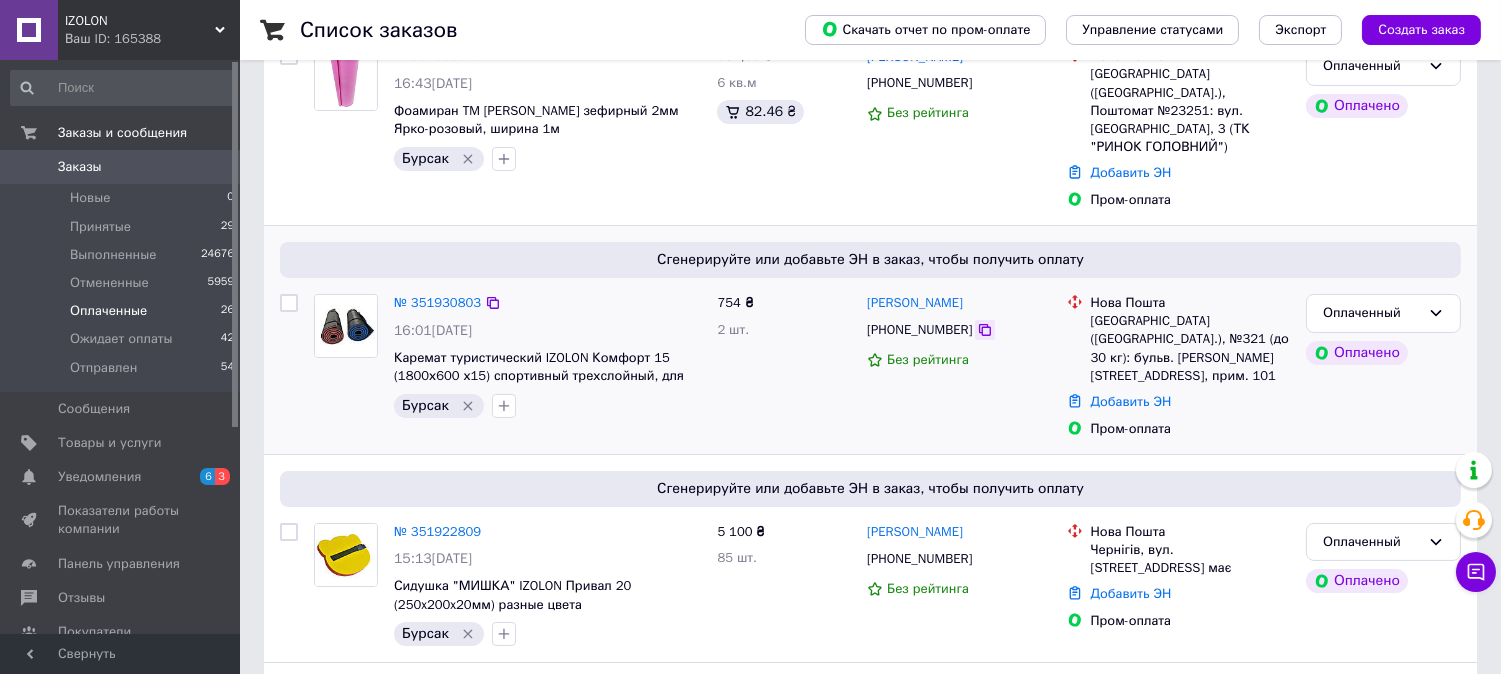click 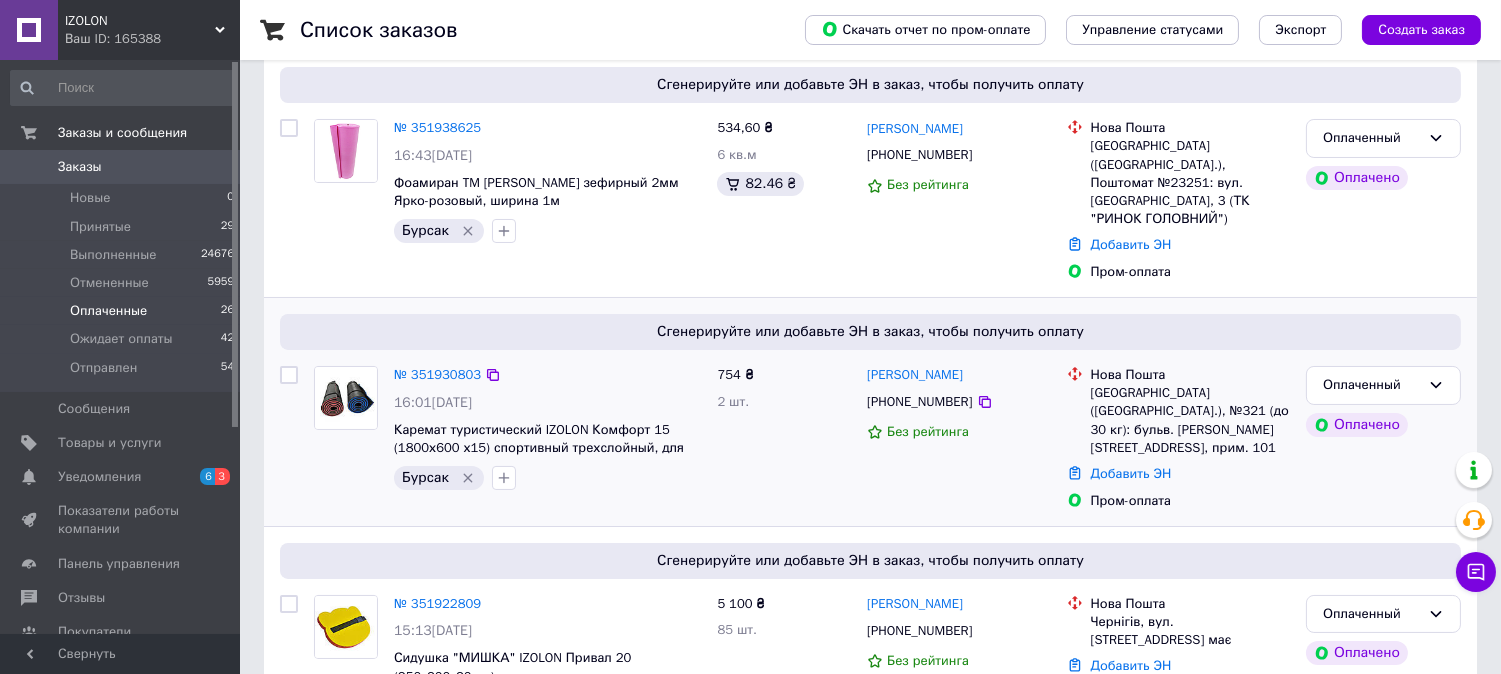 scroll, scrollTop: 197, scrollLeft: 0, axis: vertical 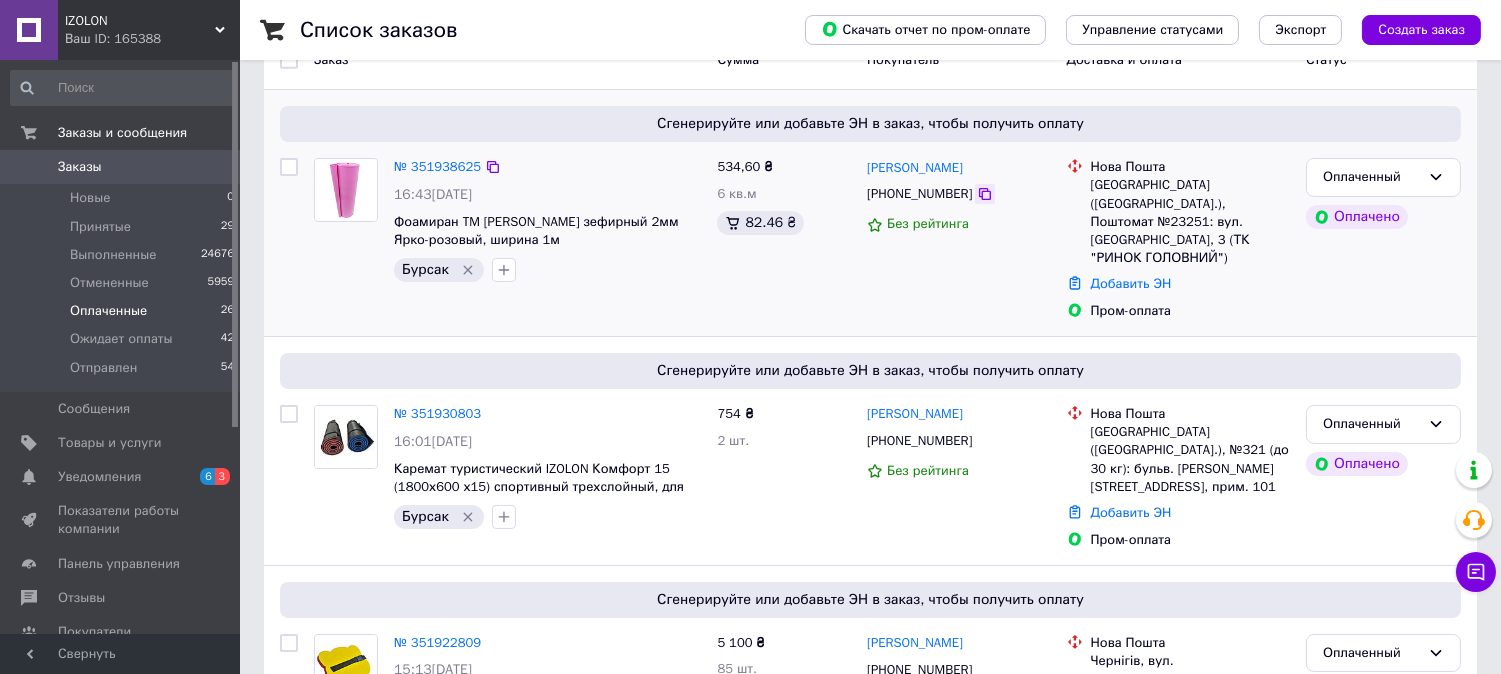 click 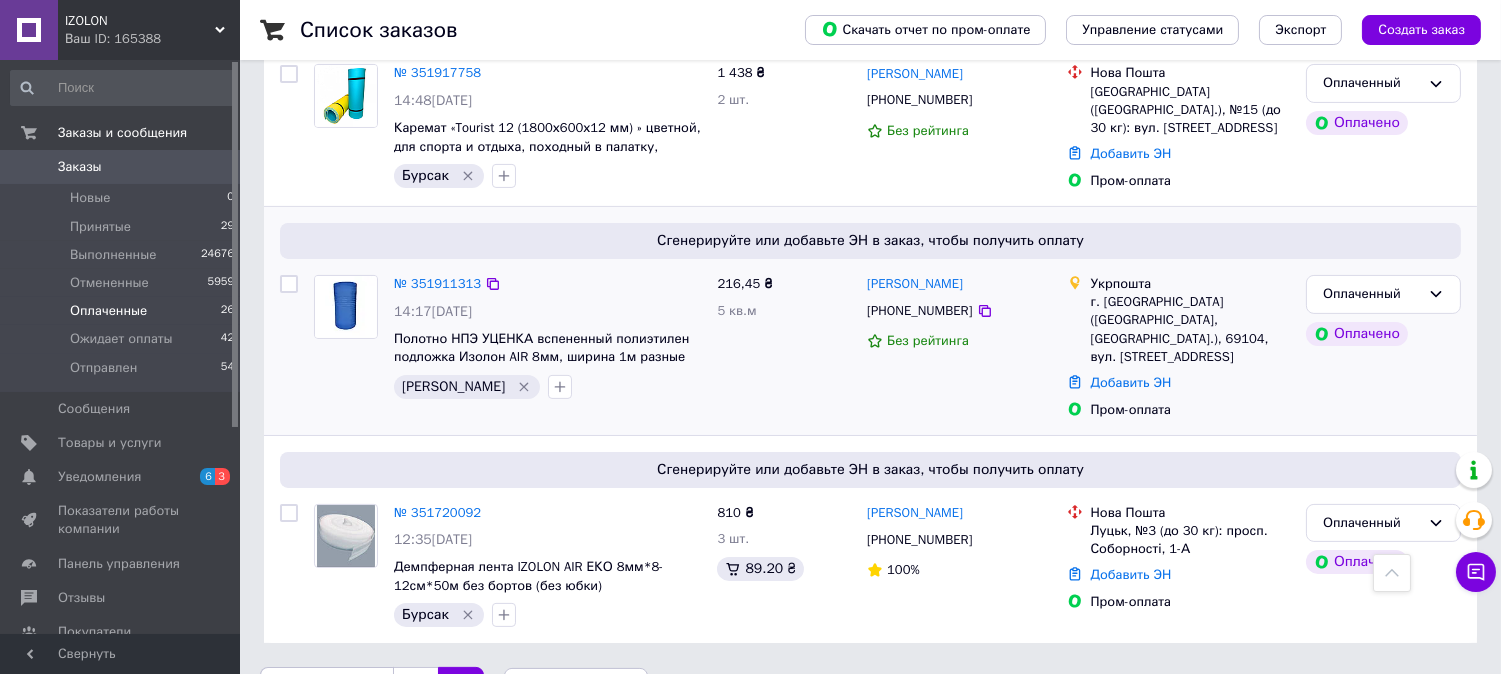 scroll, scrollTop: 864, scrollLeft: 0, axis: vertical 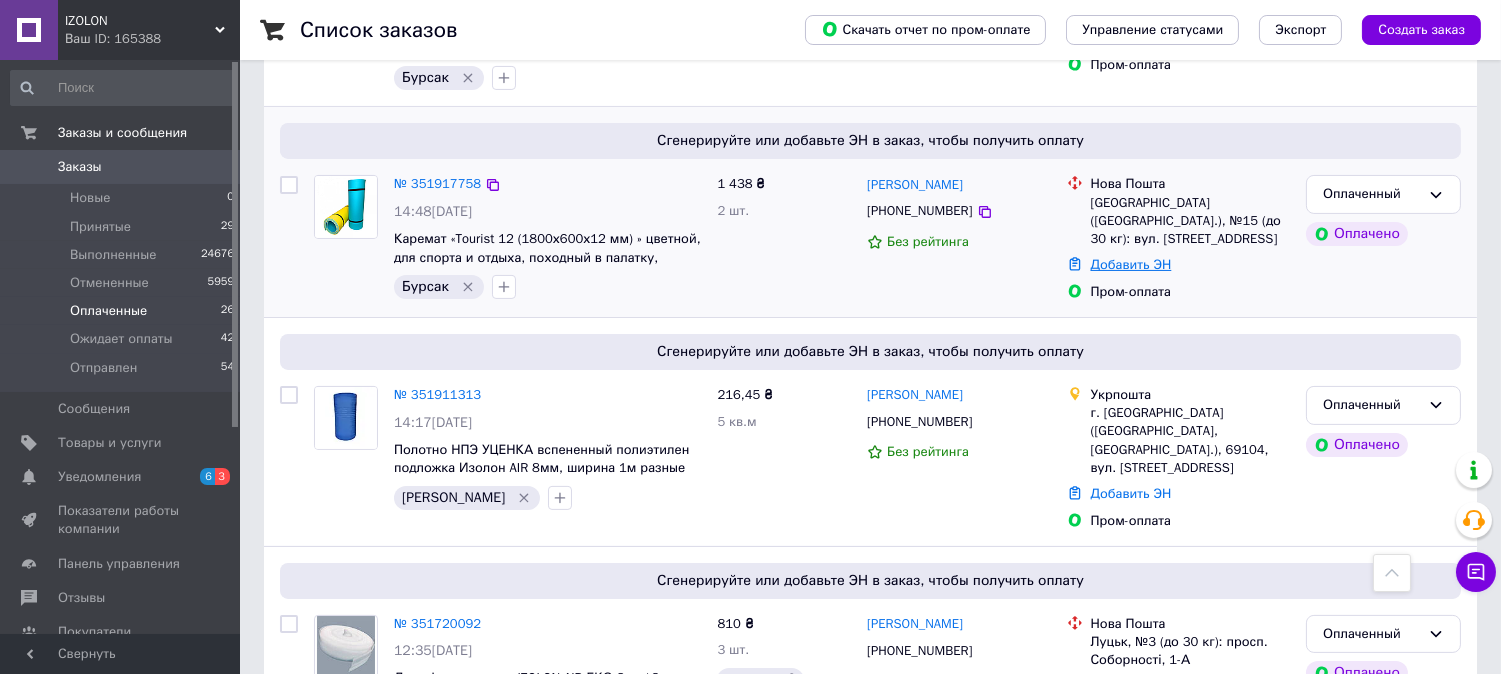 click on "Добавить ЭН" at bounding box center [1131, 264] 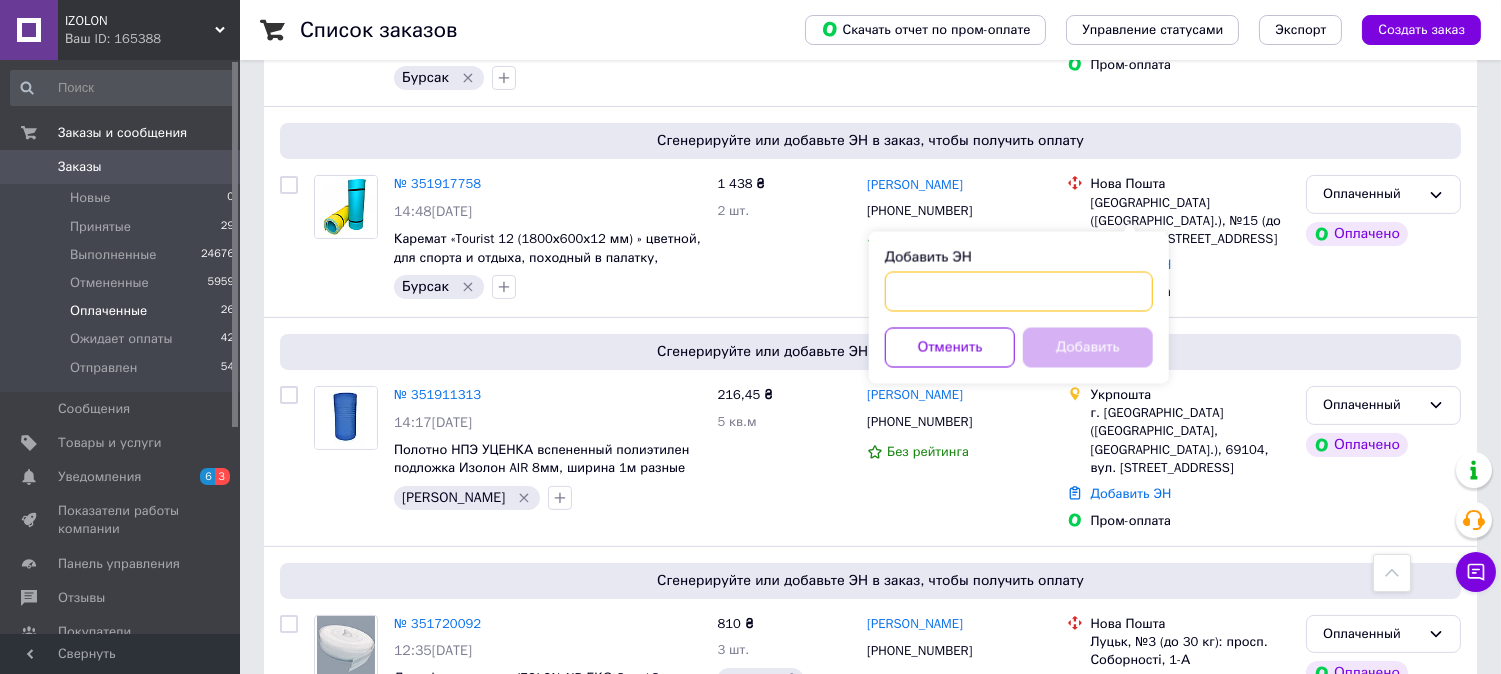 click on "Добавить ЭН" at bounding box center [1019, 292] 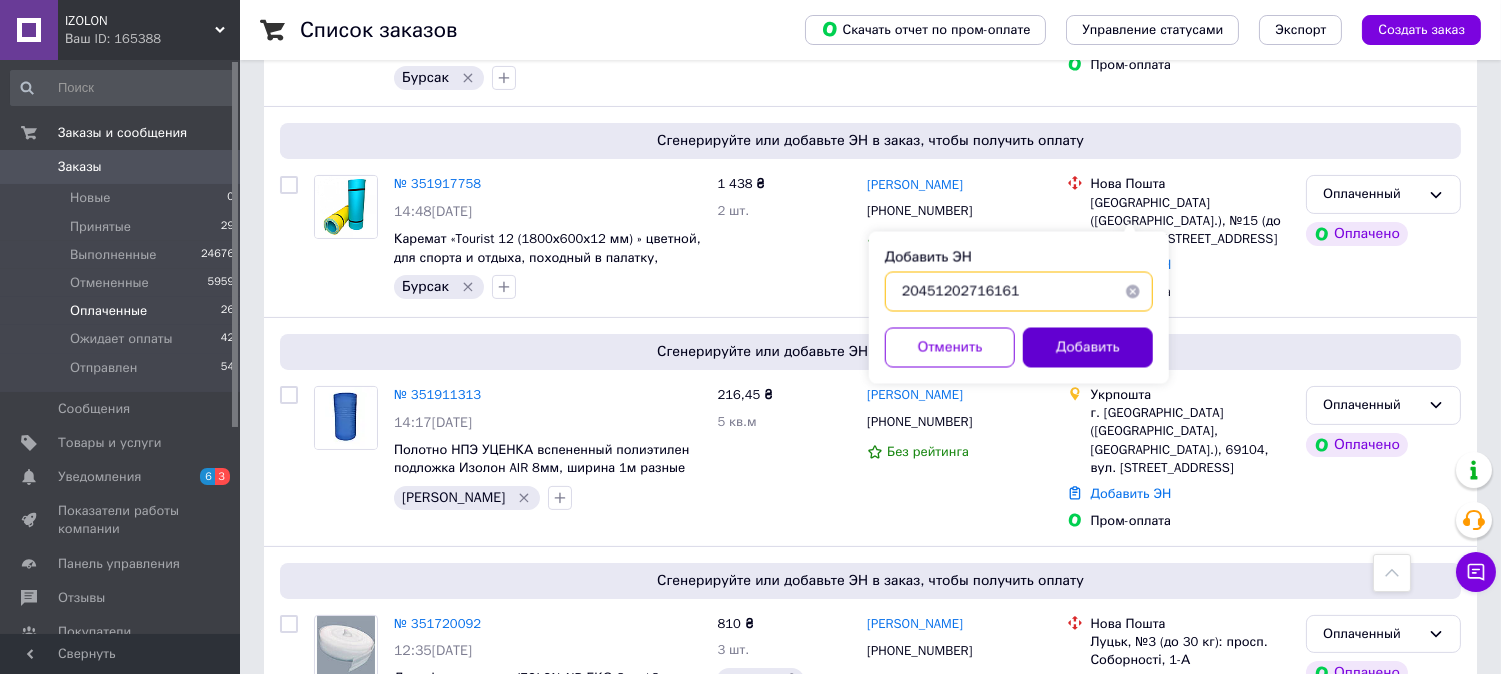 type on "20451202716161" 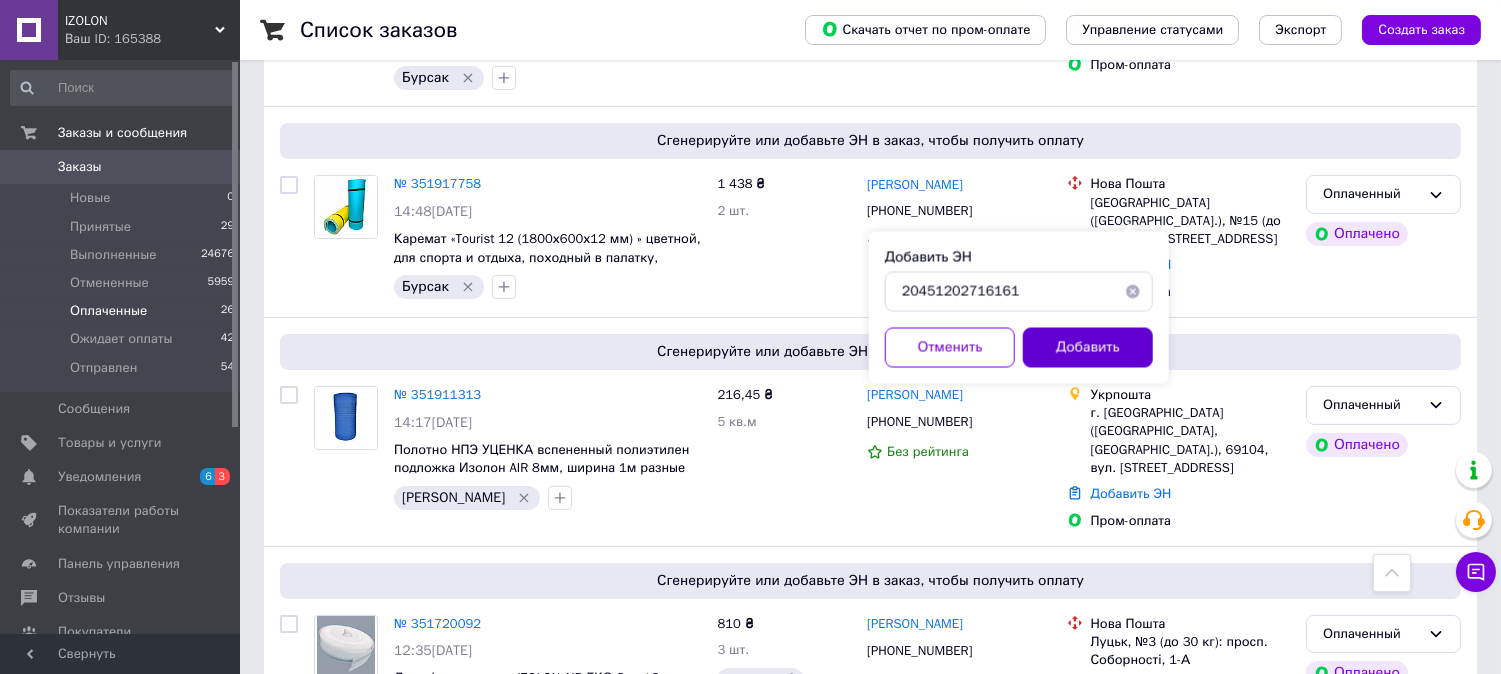 click on "Добавить" at bounding box center [1088, 348] 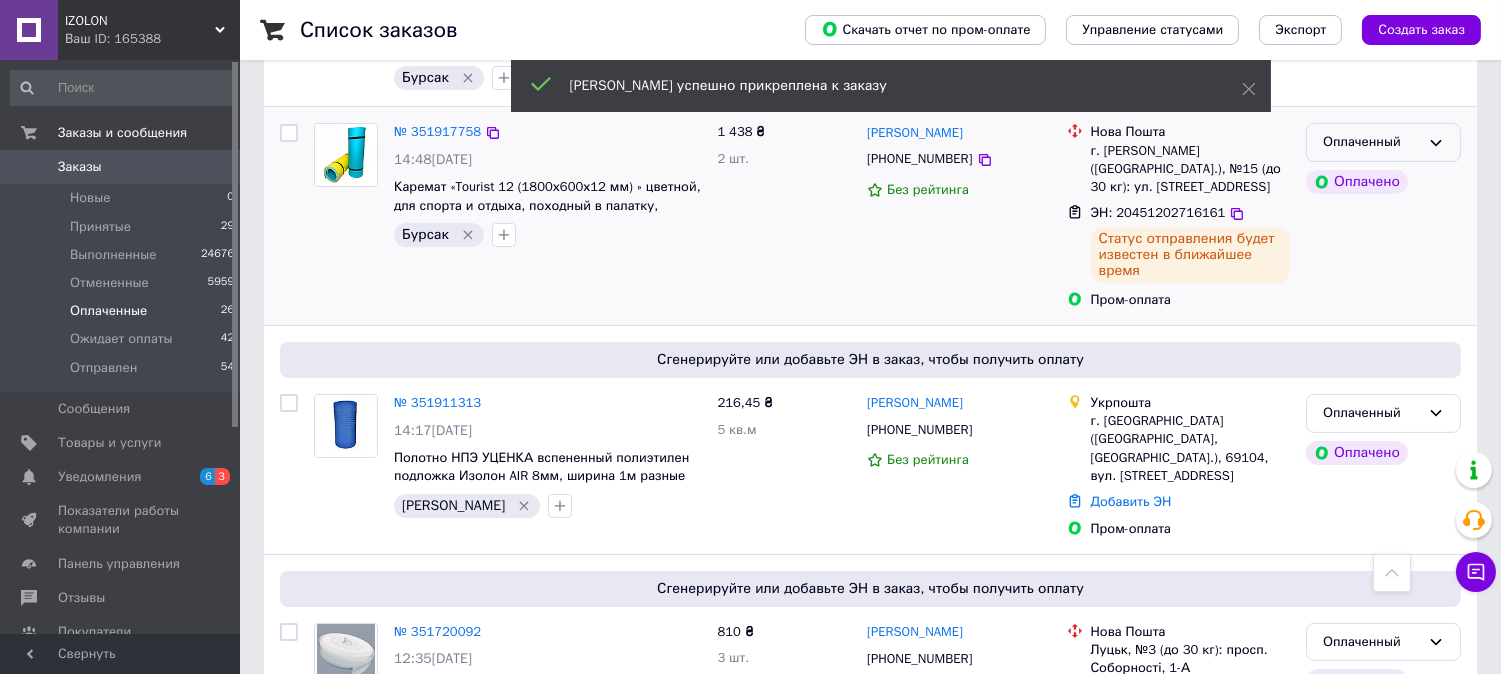 click 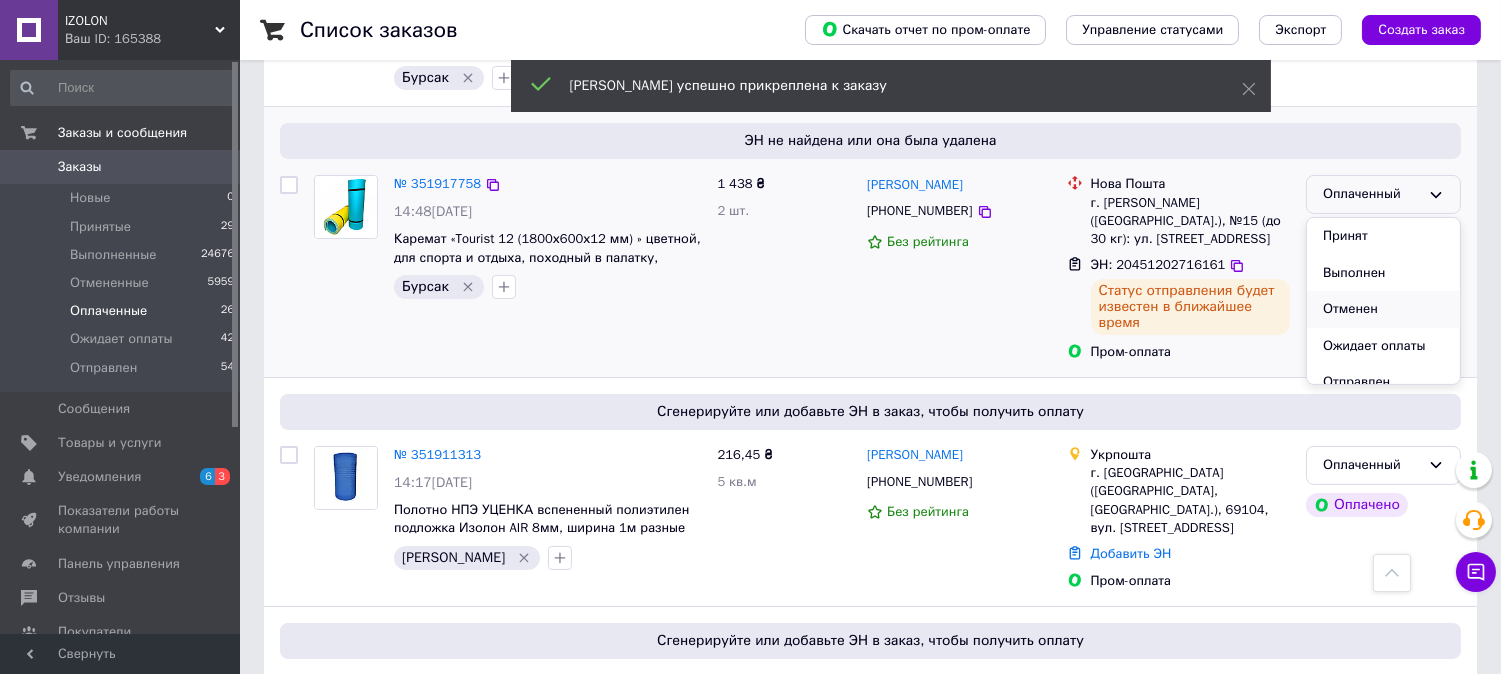 scroll, scrollTop: 16, scrollLeft: 0, axis: vertical 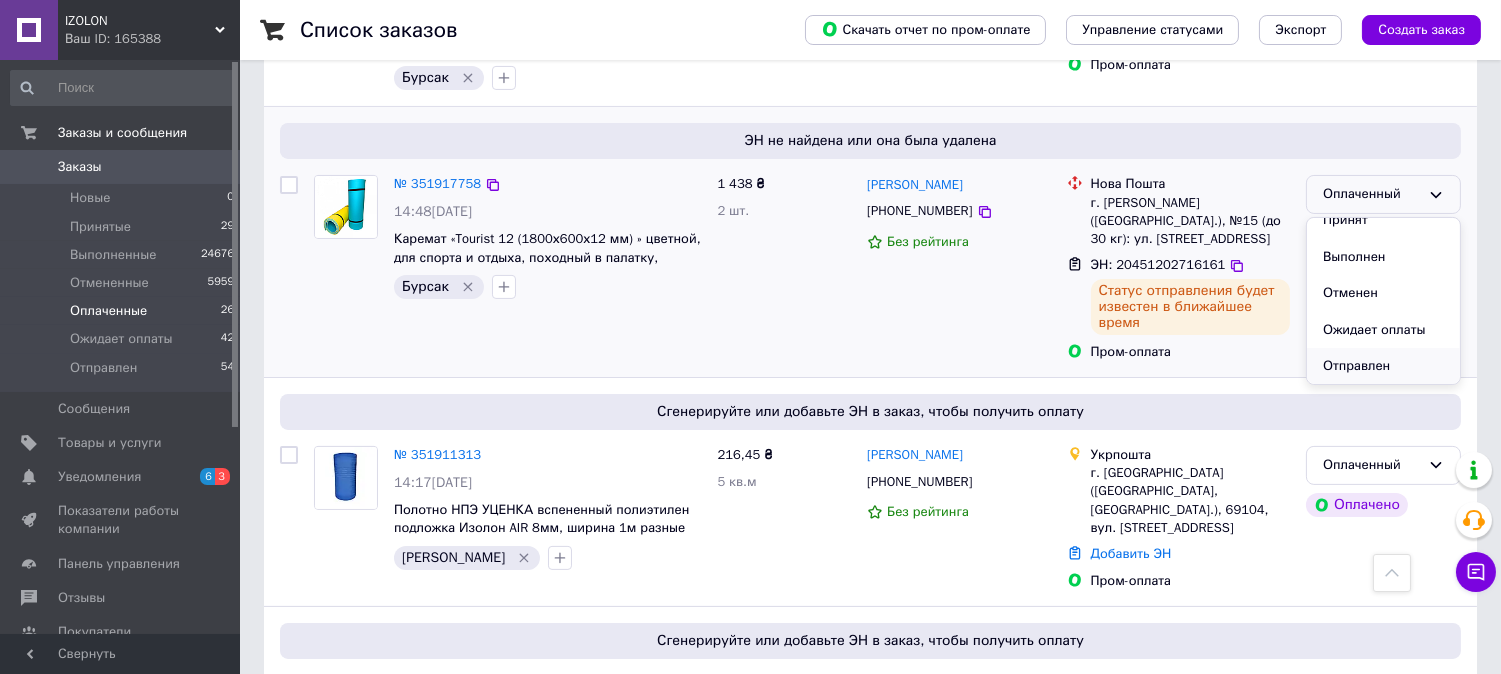 click on "Отправлен" at bounding box center (1383, 366) 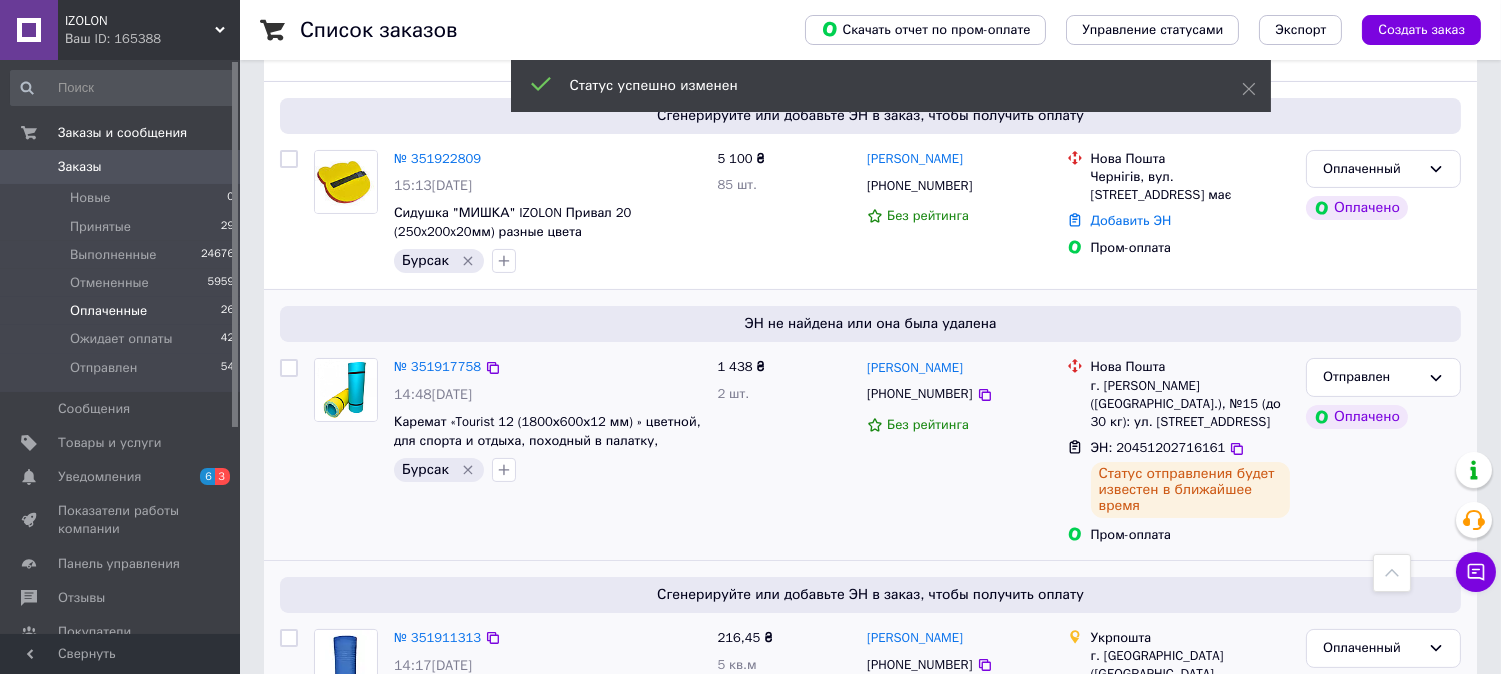 scroll, scrollTop: 642, scrollLeft: 0, axis: vertical 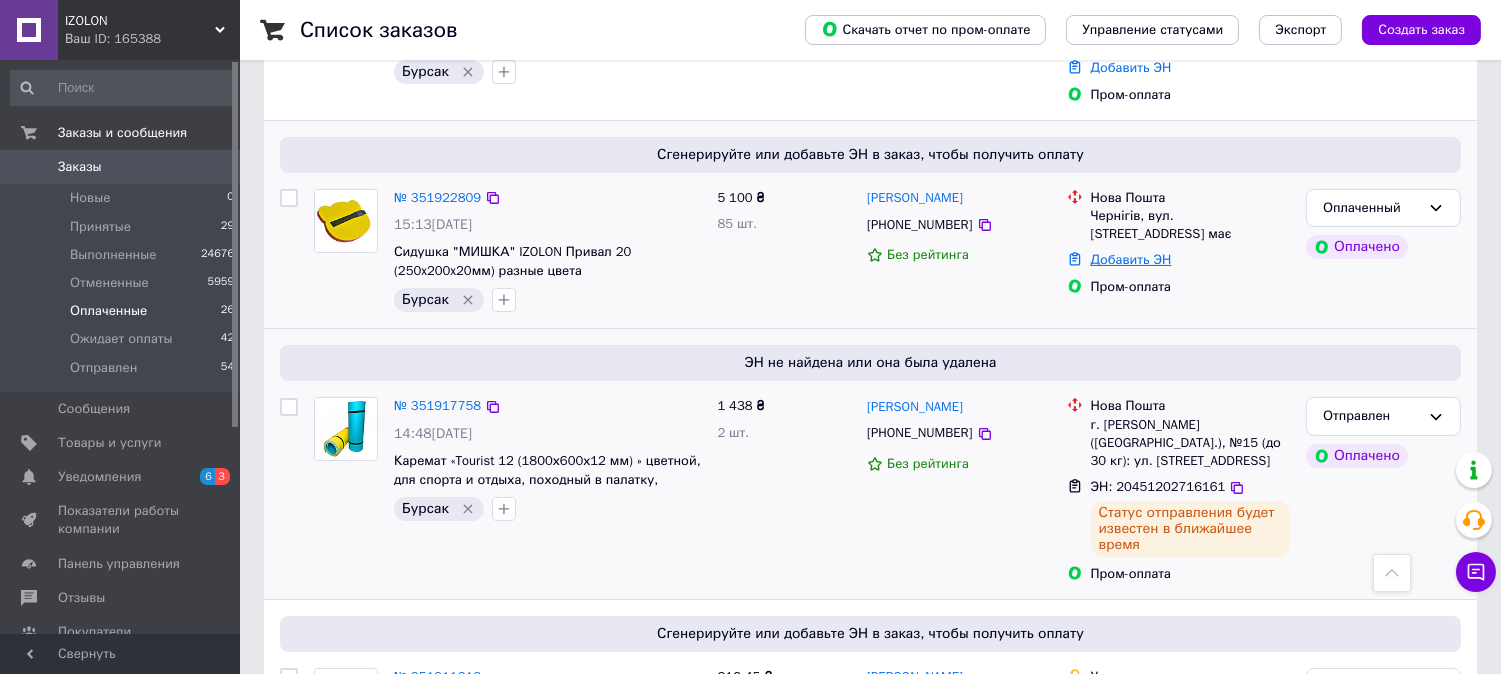 click on "Добавить ЭН" at bounding box center [1131, 259] 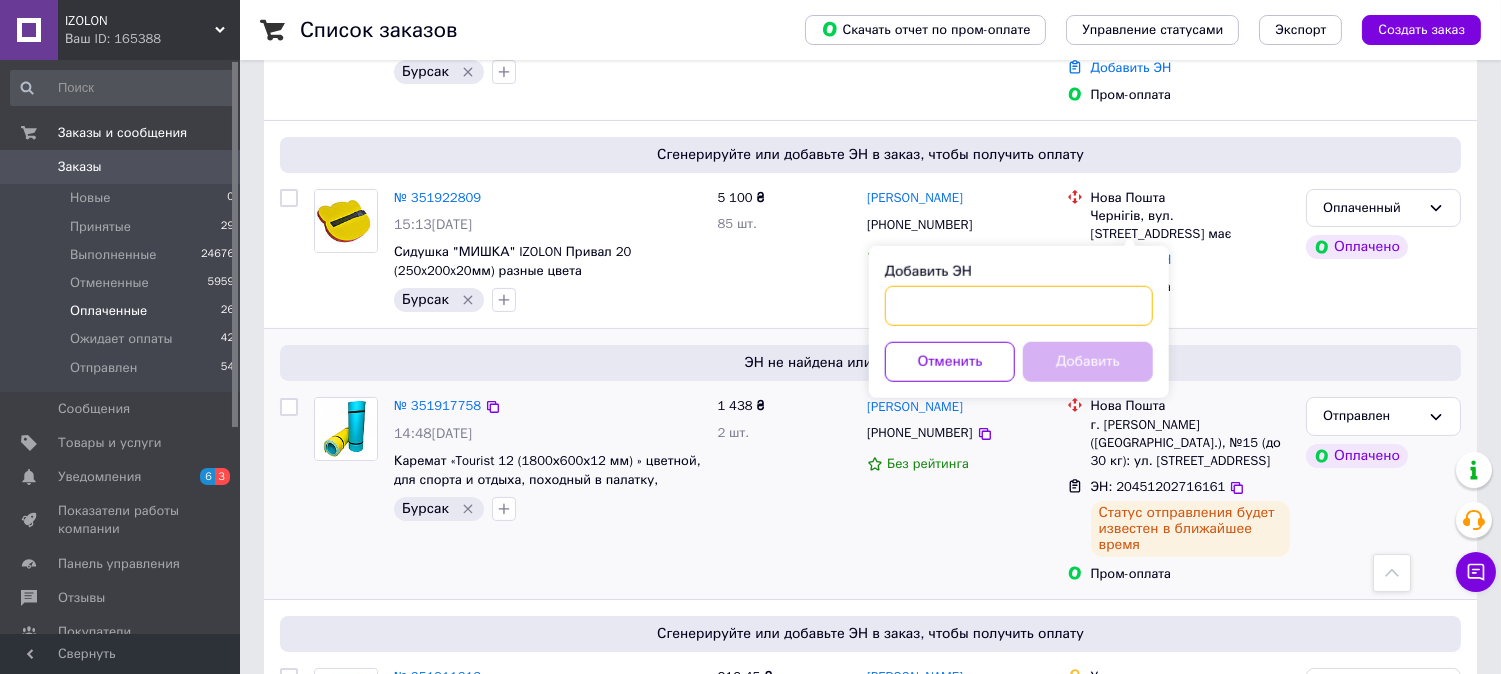 click on "Добавить ЭН" at bounding box center (1019, 306) 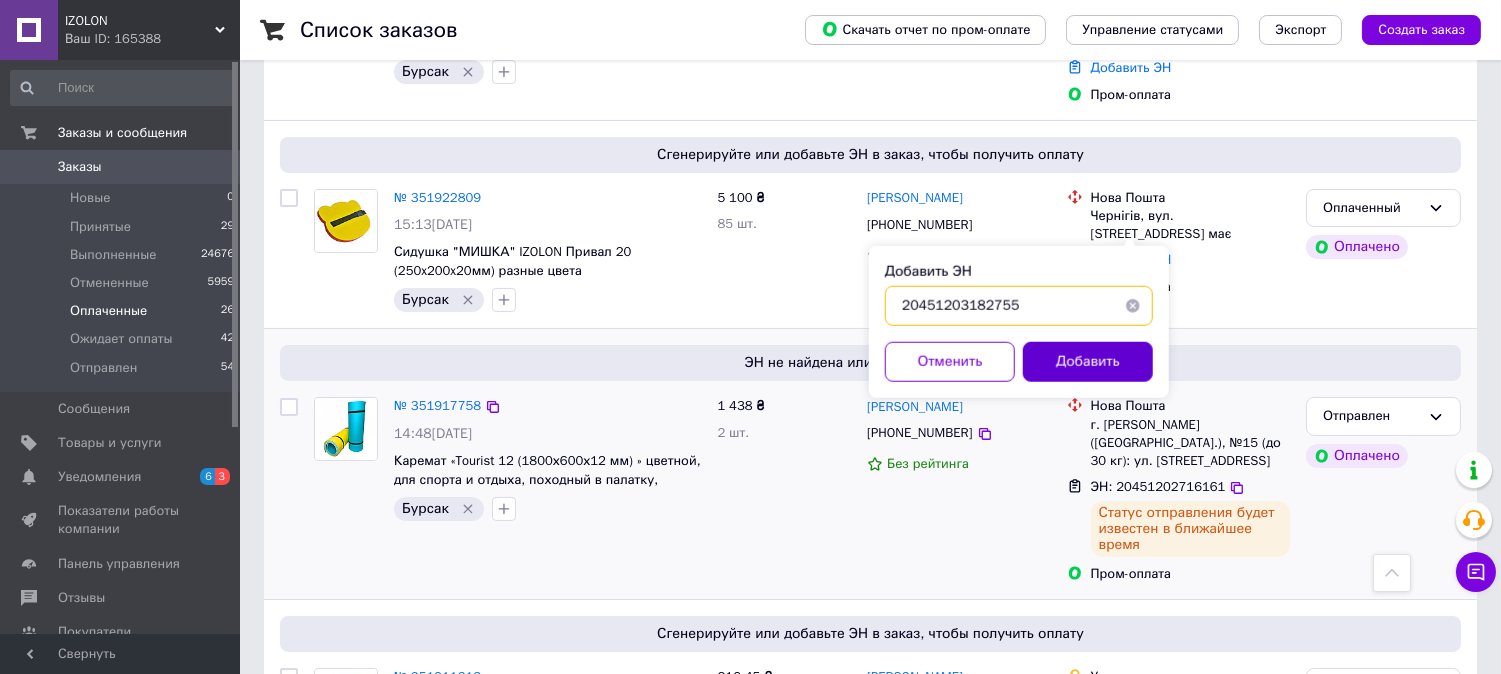 type on "20451203182755" 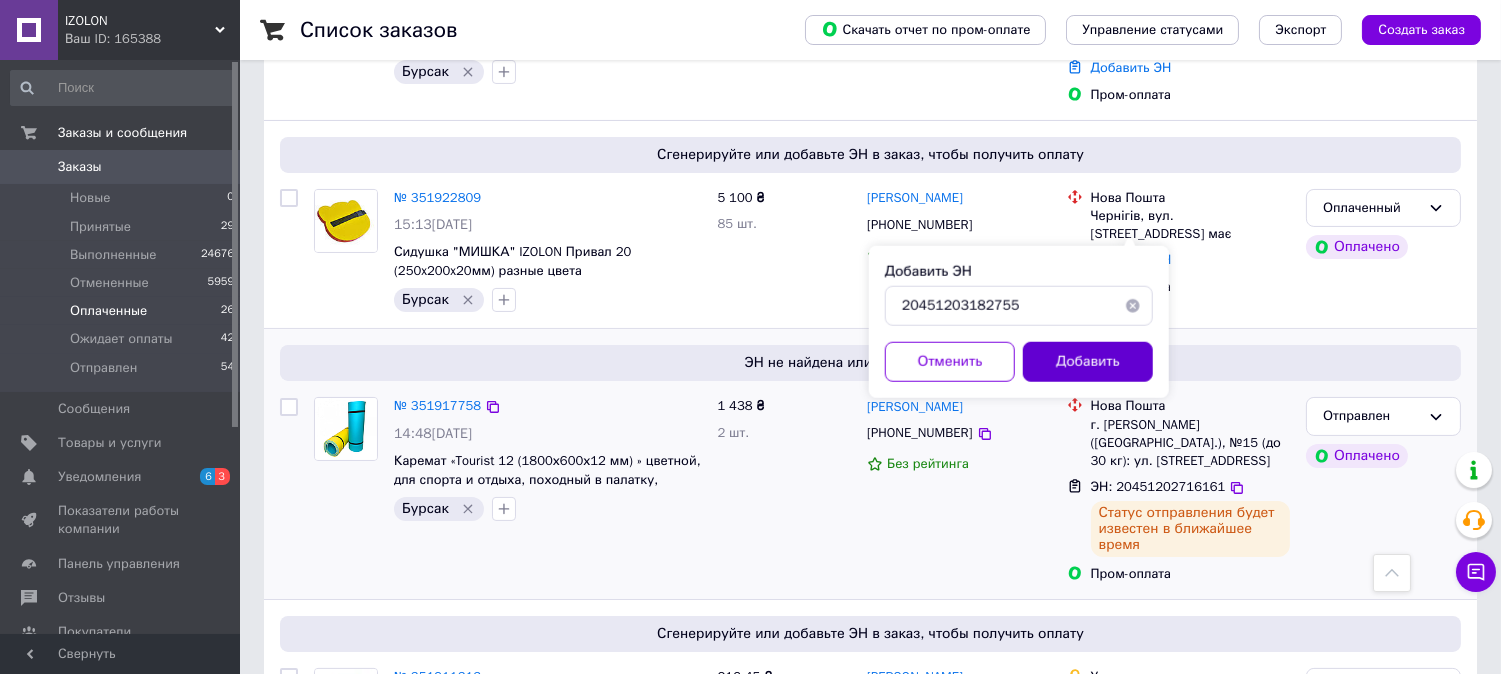 click on "Добавить" at bounding box center (1088, 362) 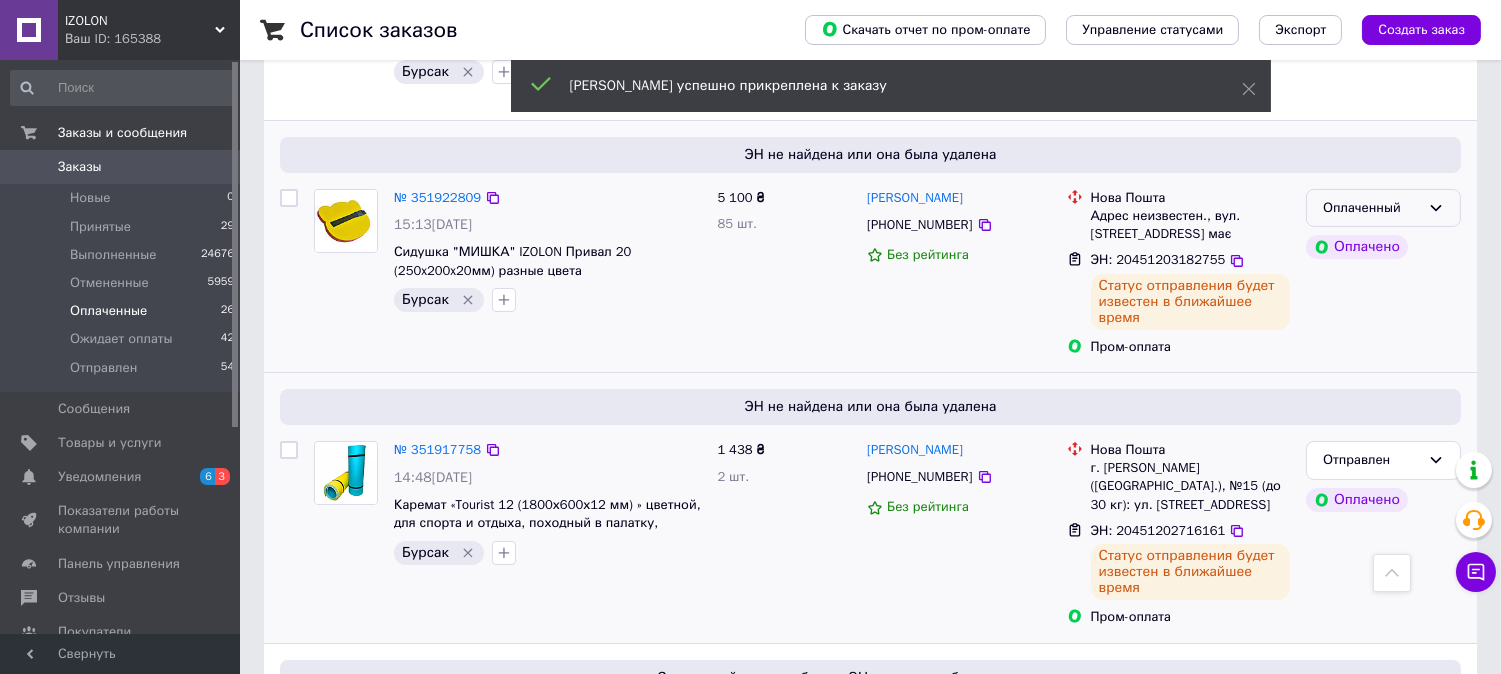 click on "Оплаченный" at bounding box center [1383, 208] 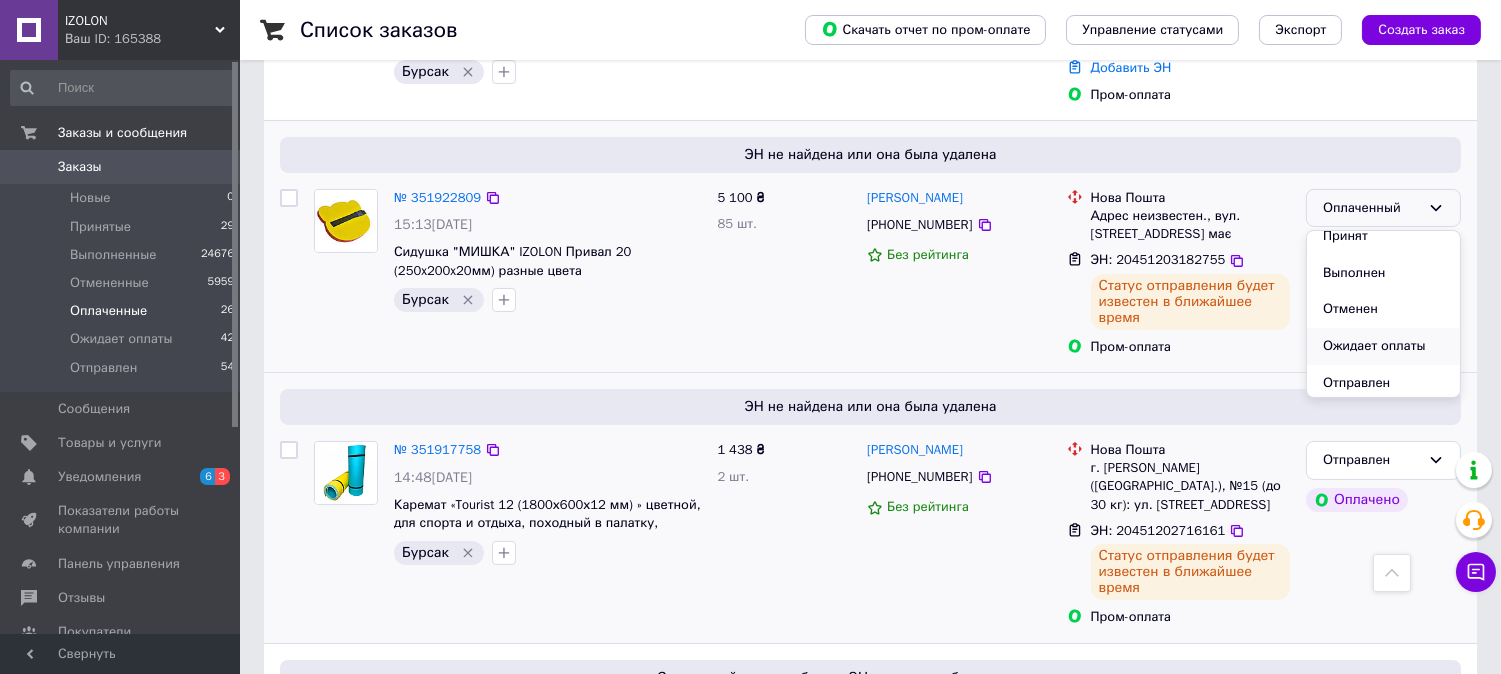 scroll, scrollTop: 16, scrollLeft: 0, axis: vertical 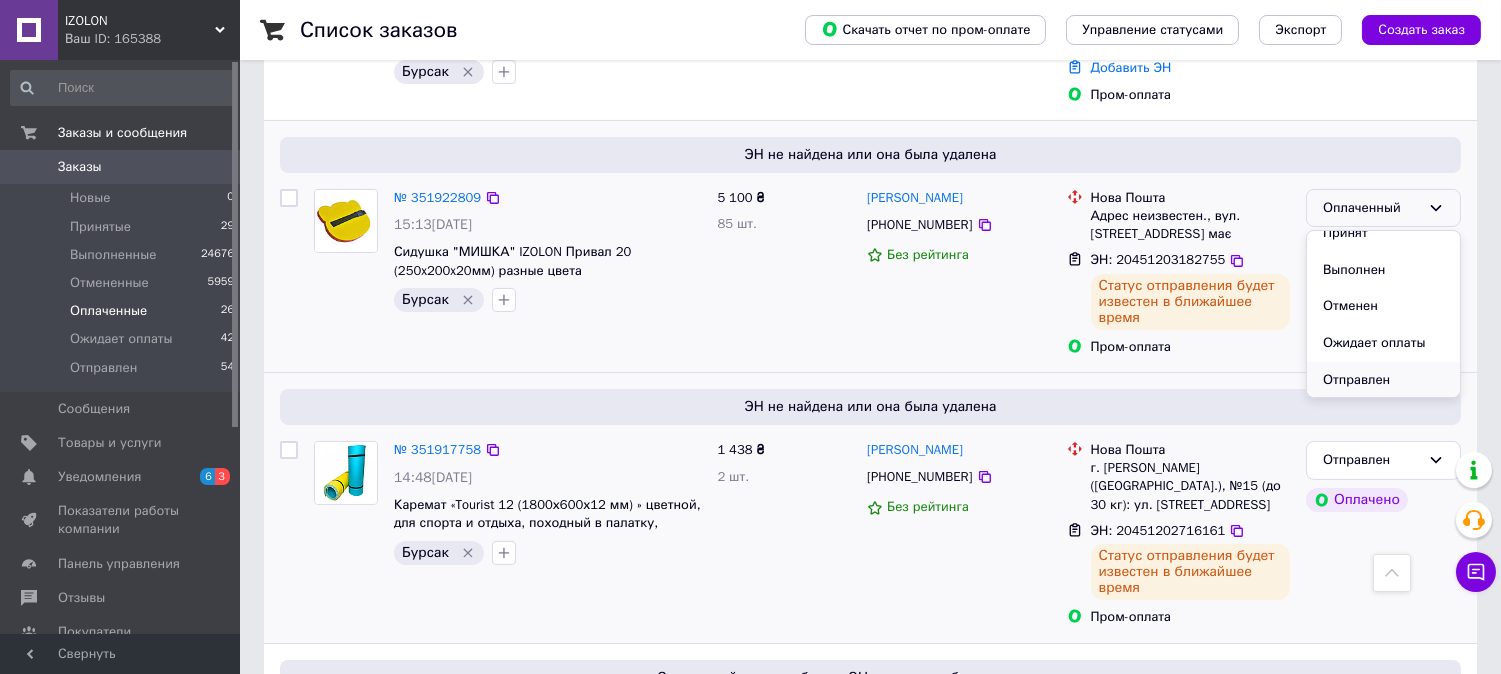 click on "Отправлен" at bounding box center (1383, 380) 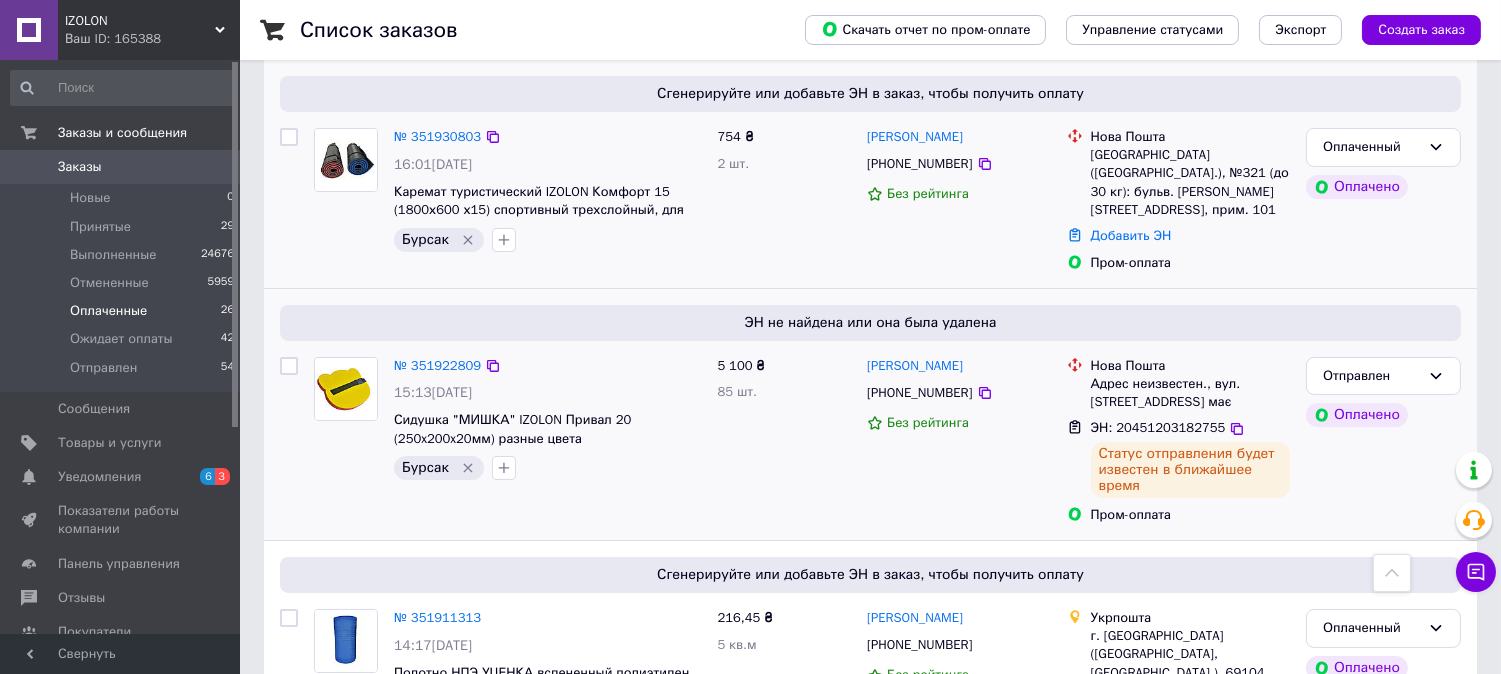 scroll, scrollTop: 420, scrollLeft: 0, axis: vertical 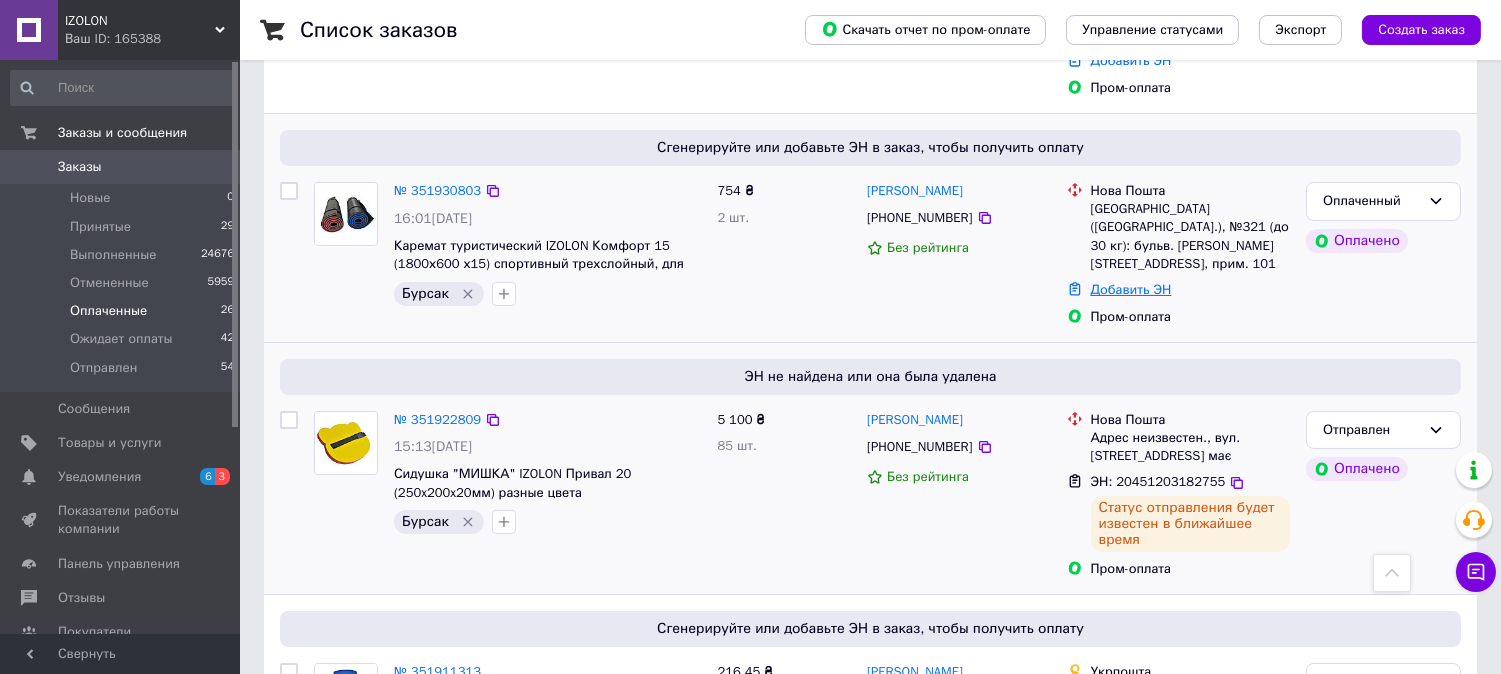 click on "Добавить ЭН" at bounding box center (1131, 289) 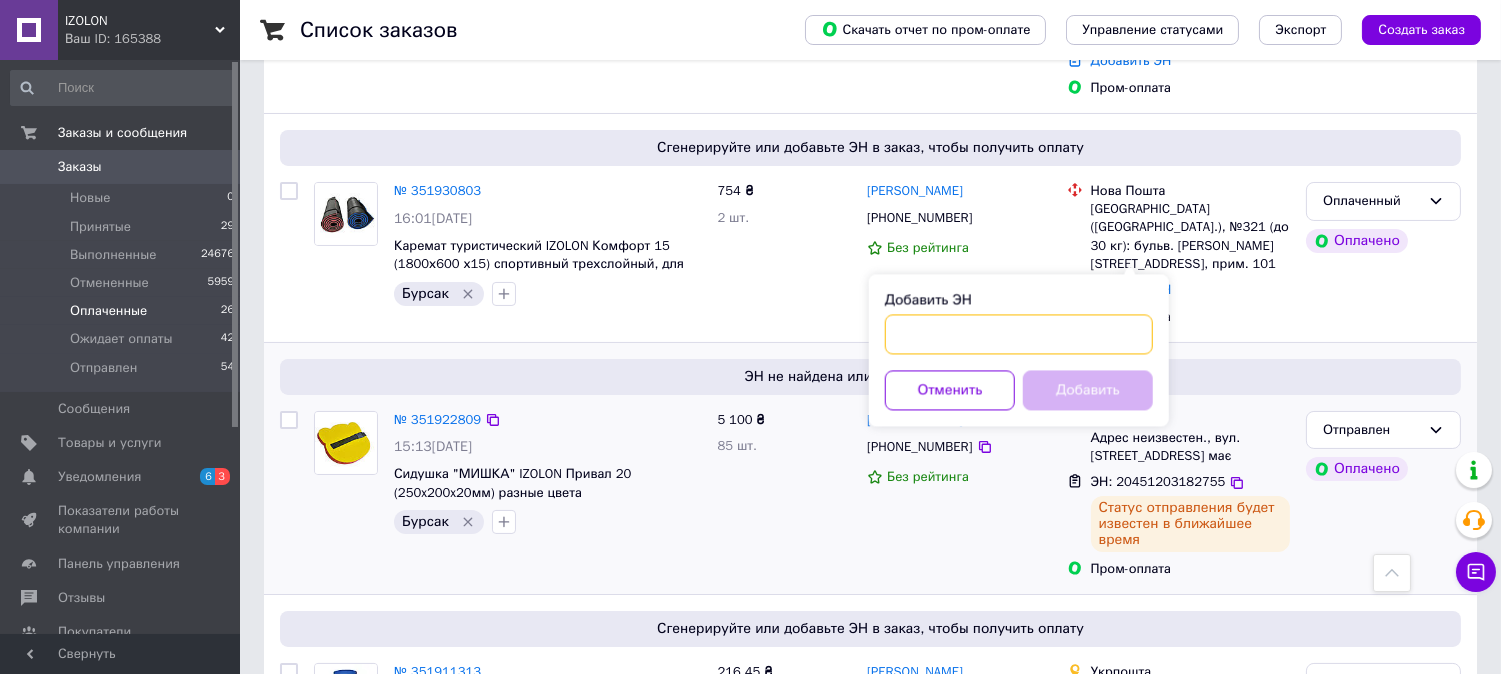 click on "Добавить ЭН" at bounding box center [1019, 334] 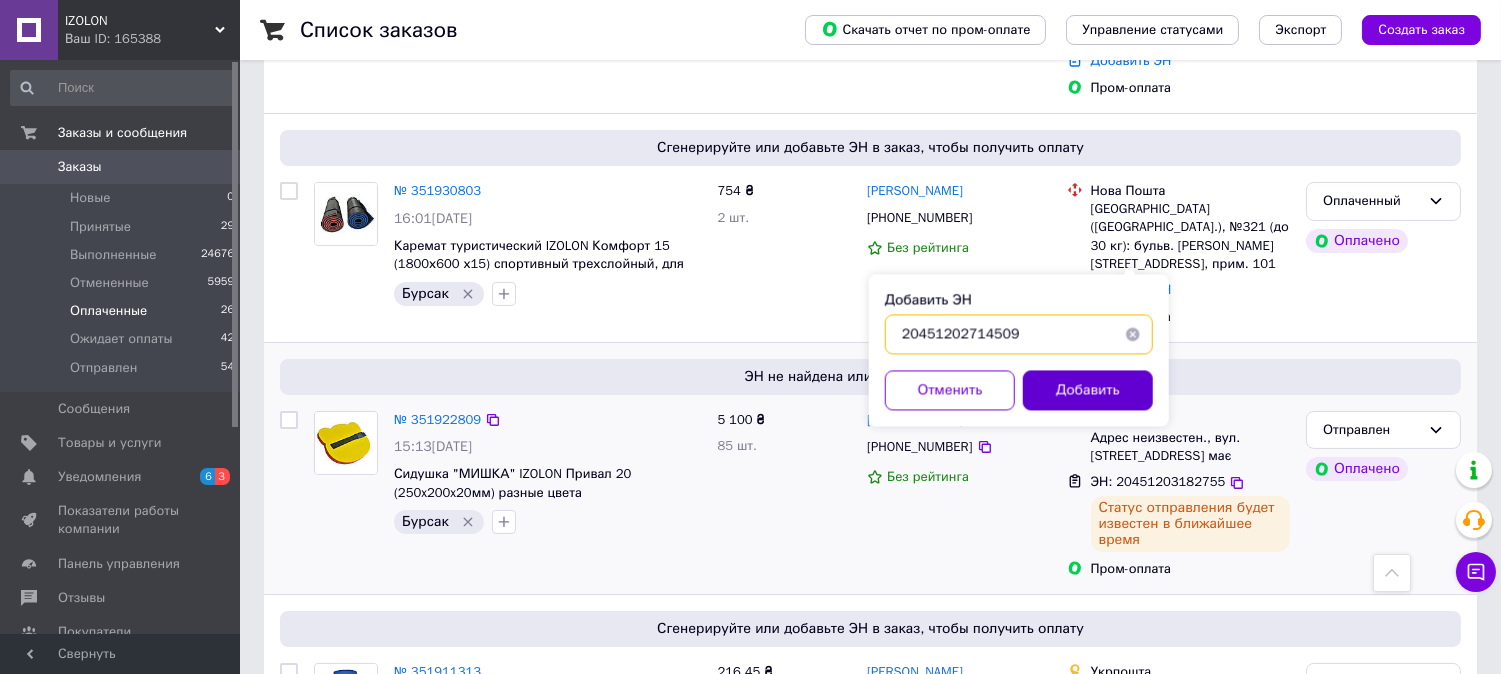 type on "20451202714509" 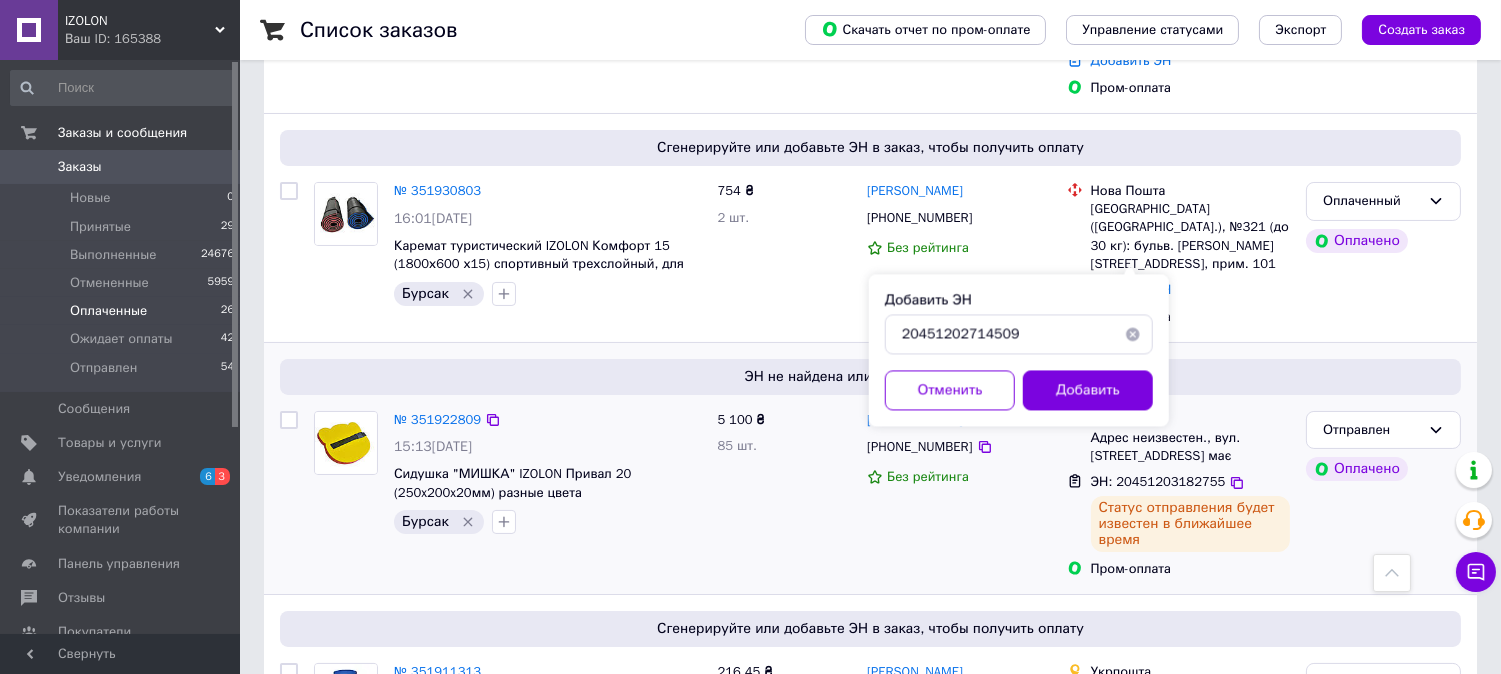 click on "Добавить" at bounding box center [1088, 390] 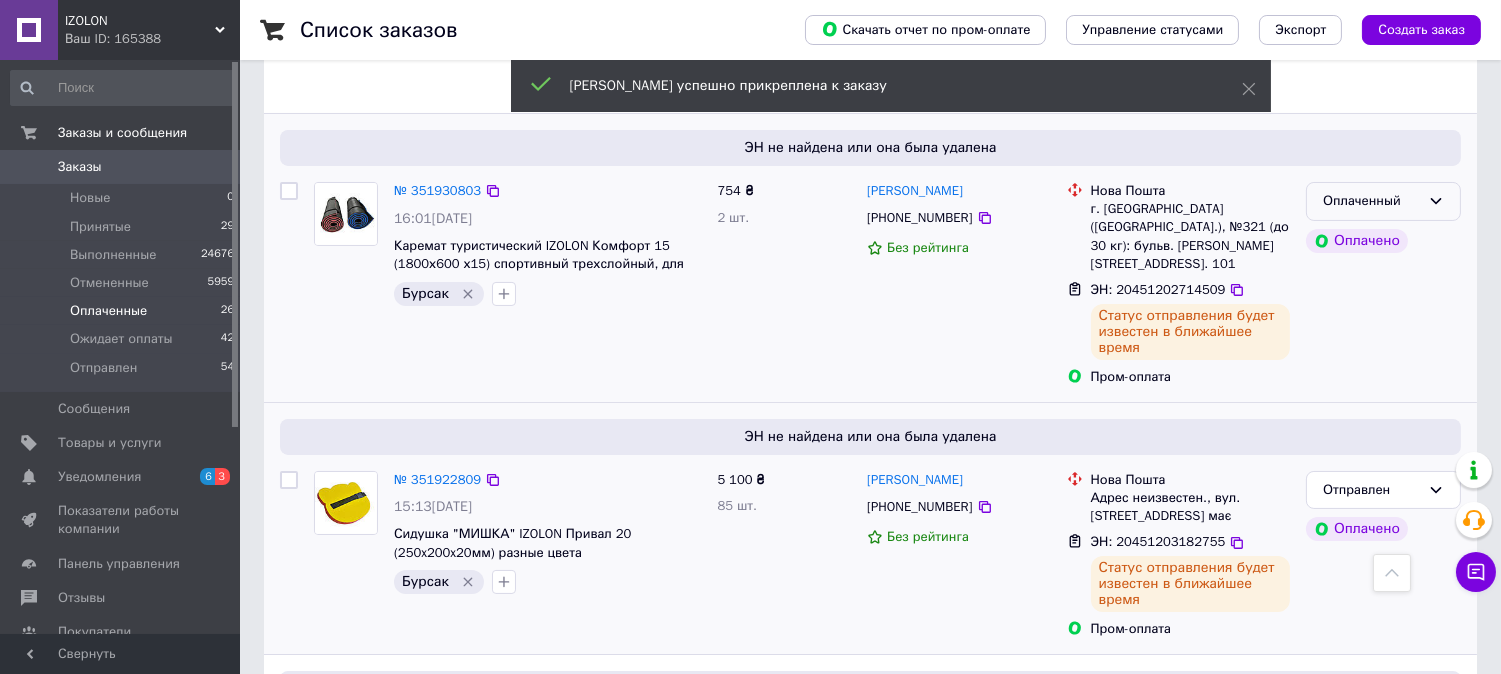 click 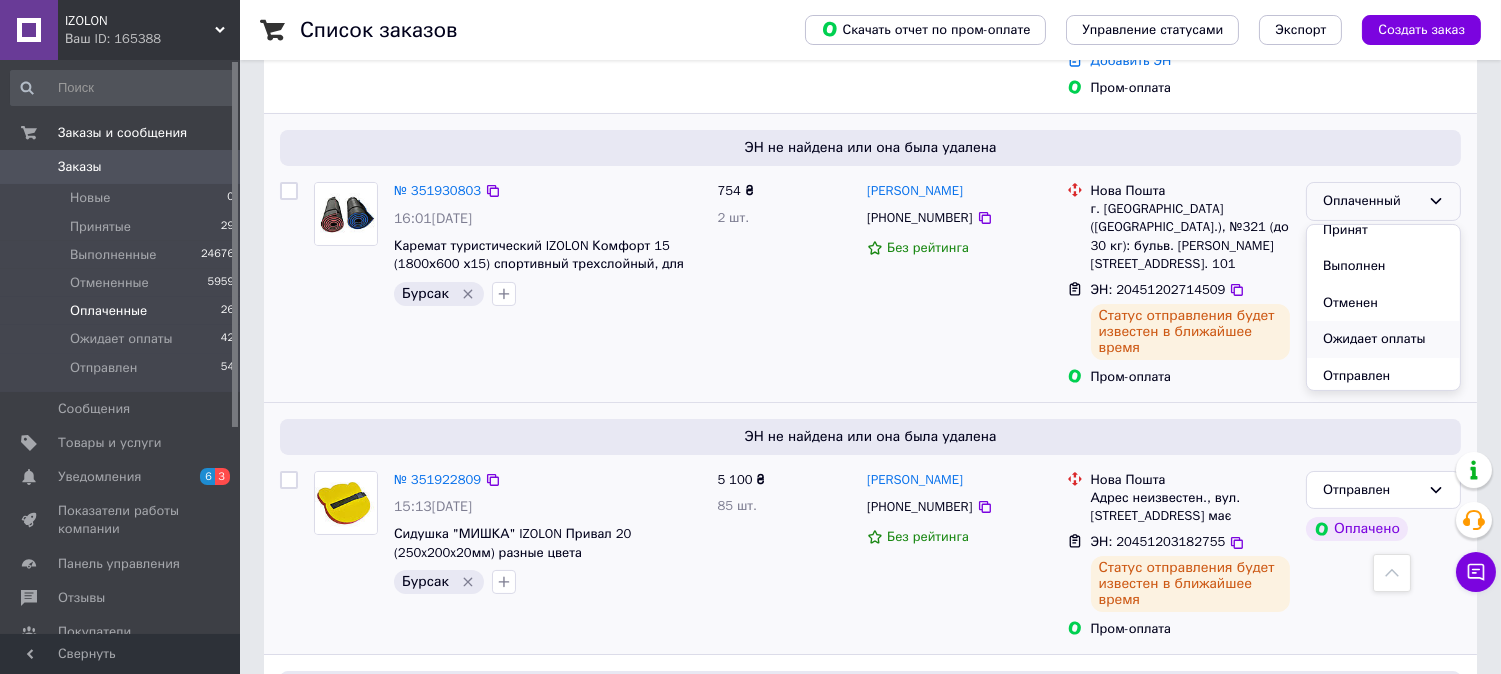 scroll, scrollTop: 16, scrollLeft: 0, axis: vertical 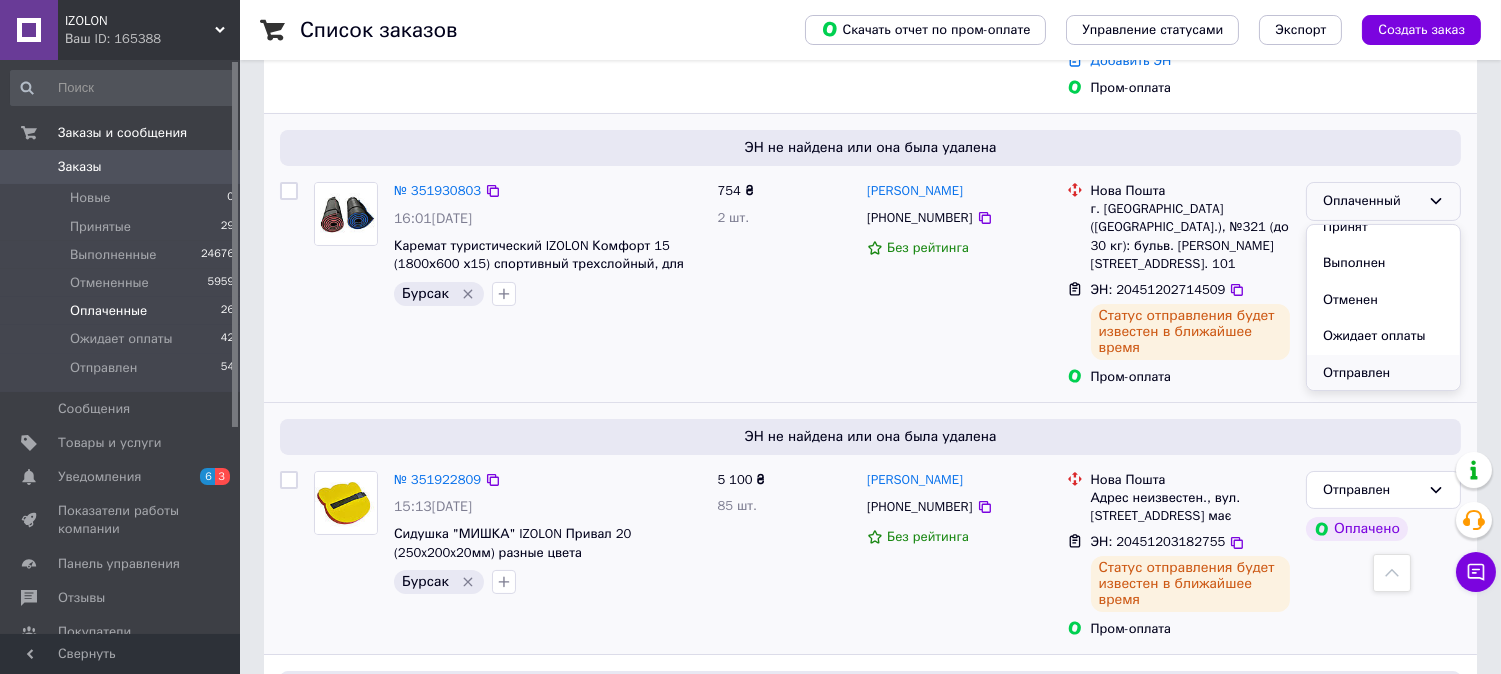 click on "Отправлен" at bounding box center [1383, 373] 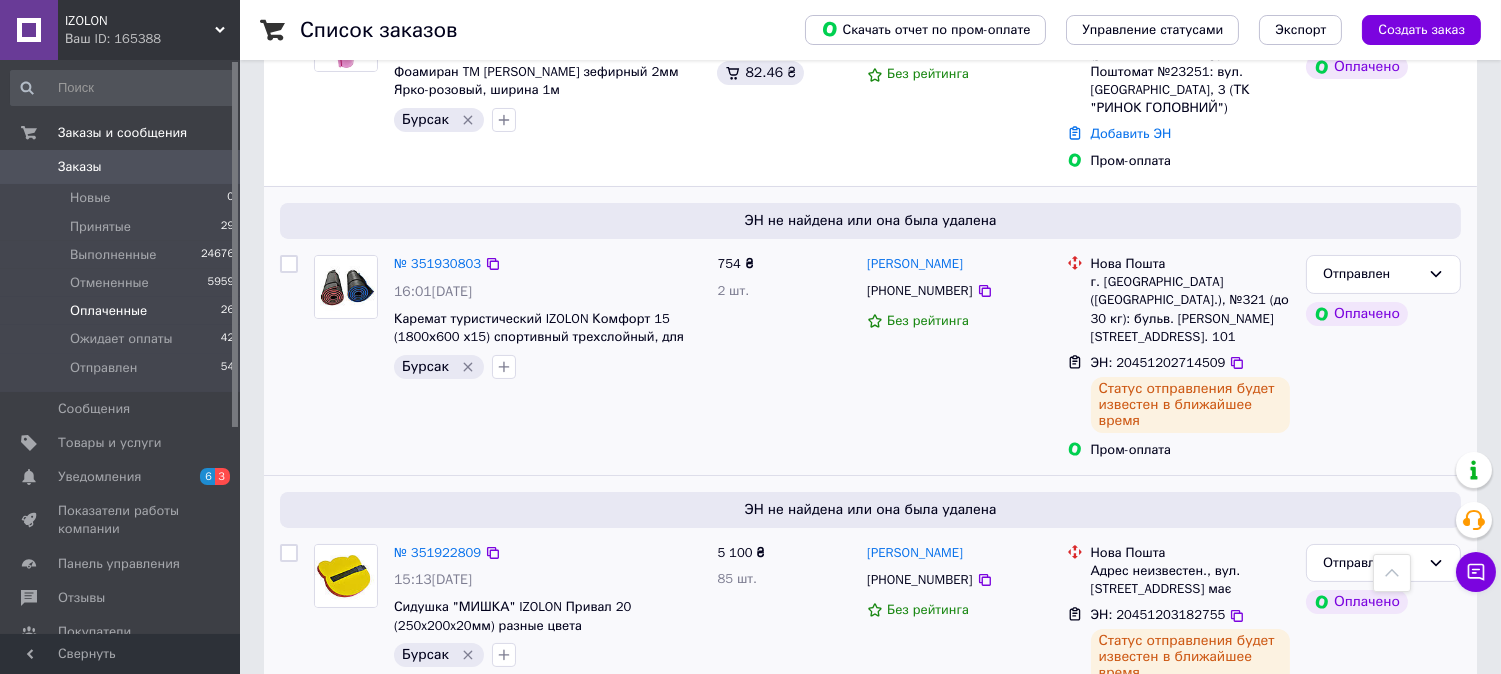 scroll, scrollTop: 197, scrollLeft: 0, axis: vertical 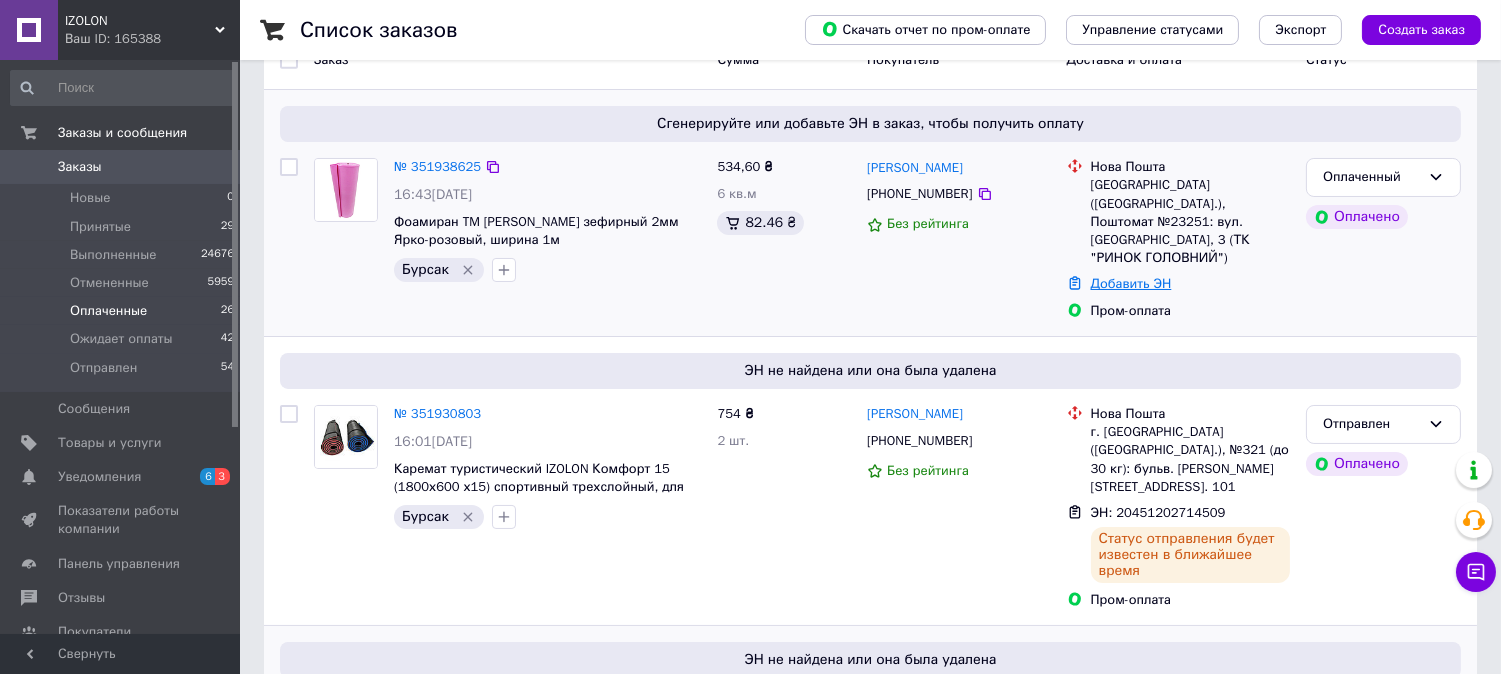 click on "Добавить ЭН" at bounding box center (1131, 283) 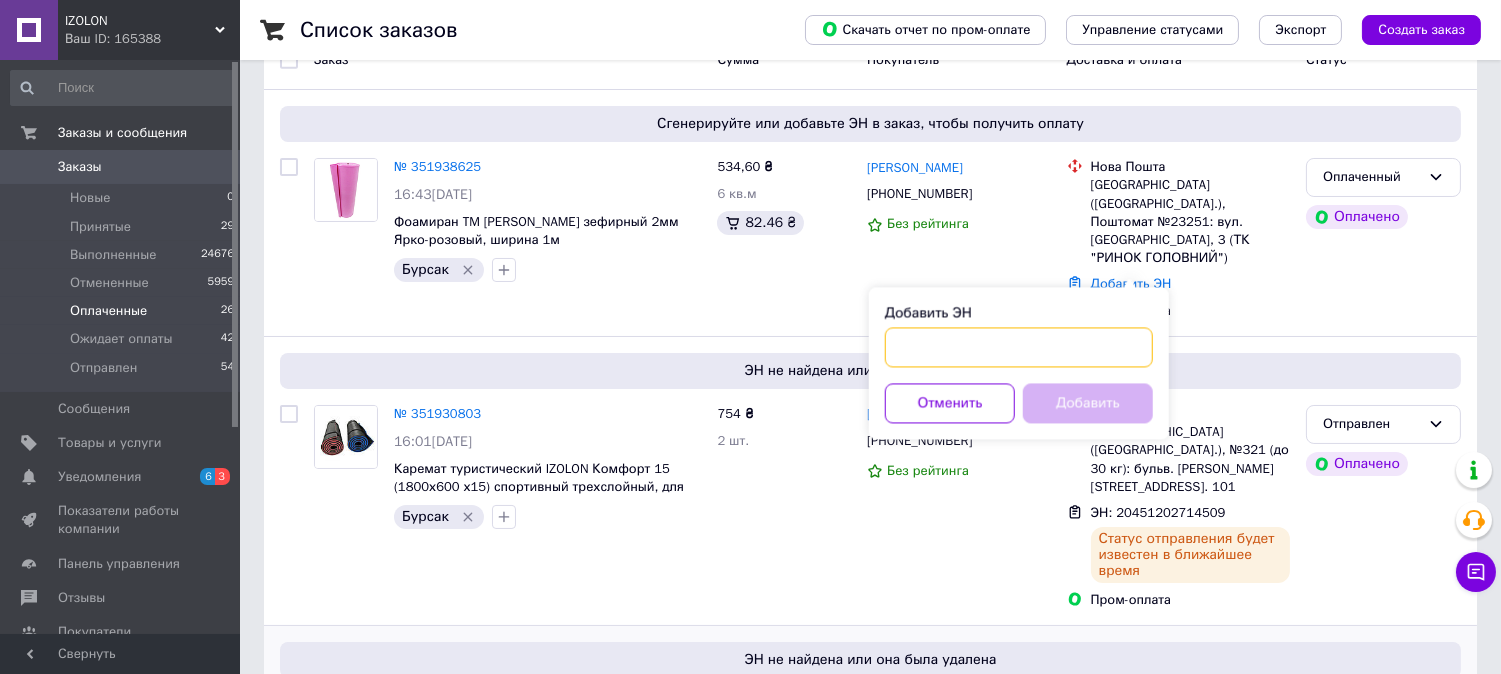 click on "Добавить ЭН" at bounding box center (1019, 347) 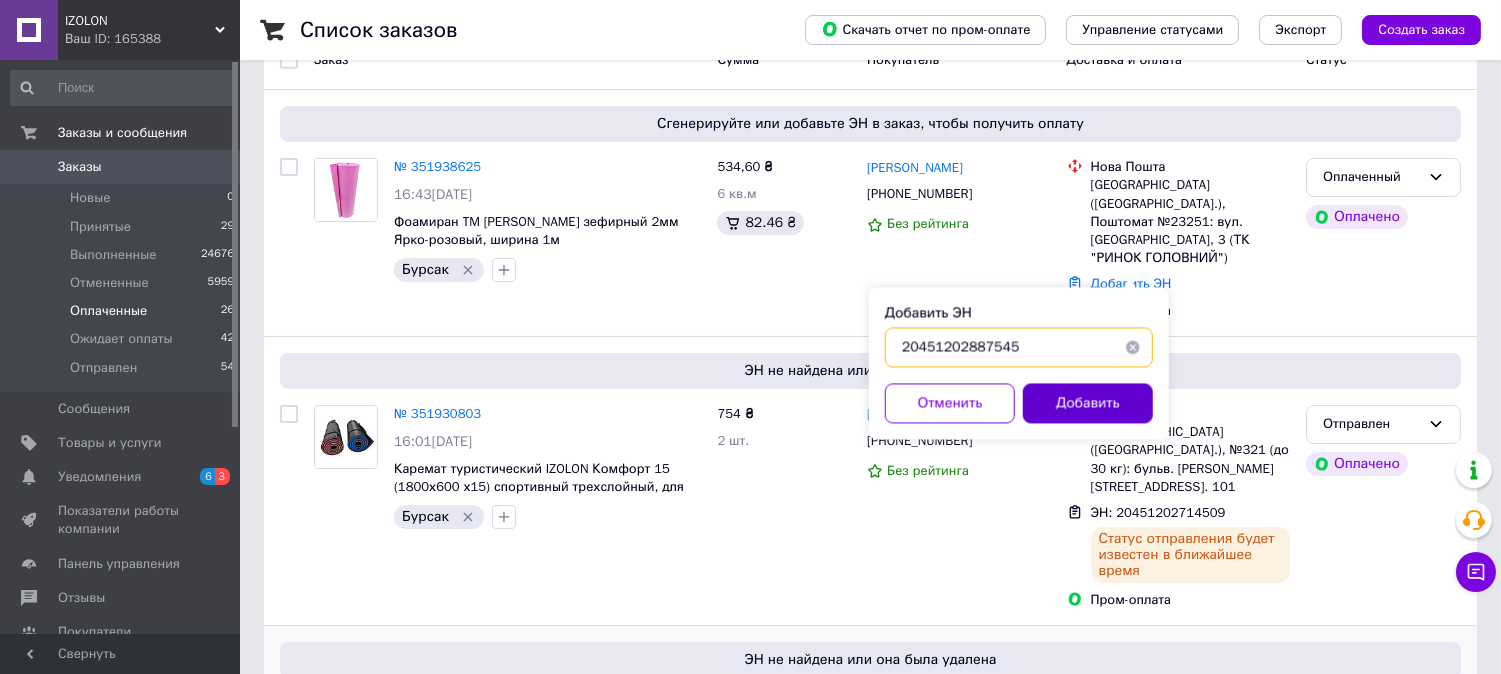 type on "20451202887545" 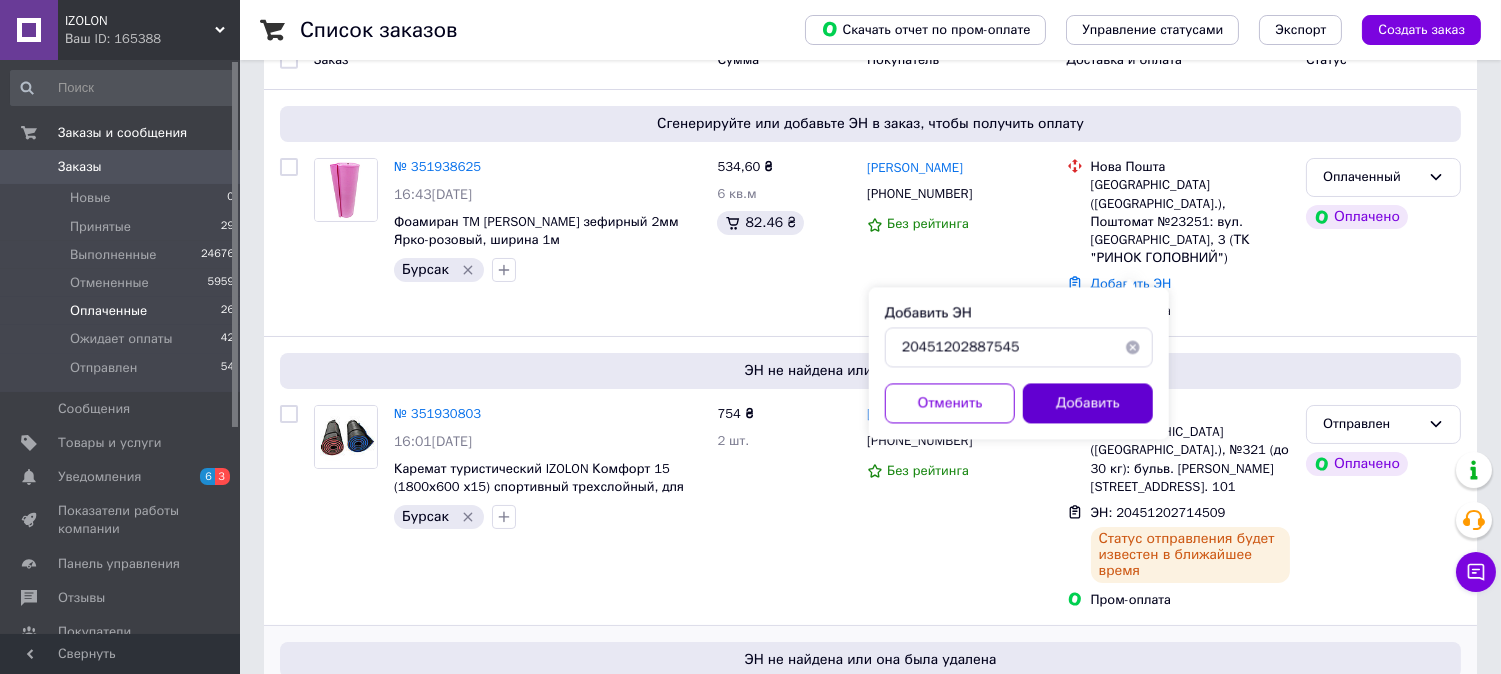 click on "Добавить" at bounding box center [1088, 403] 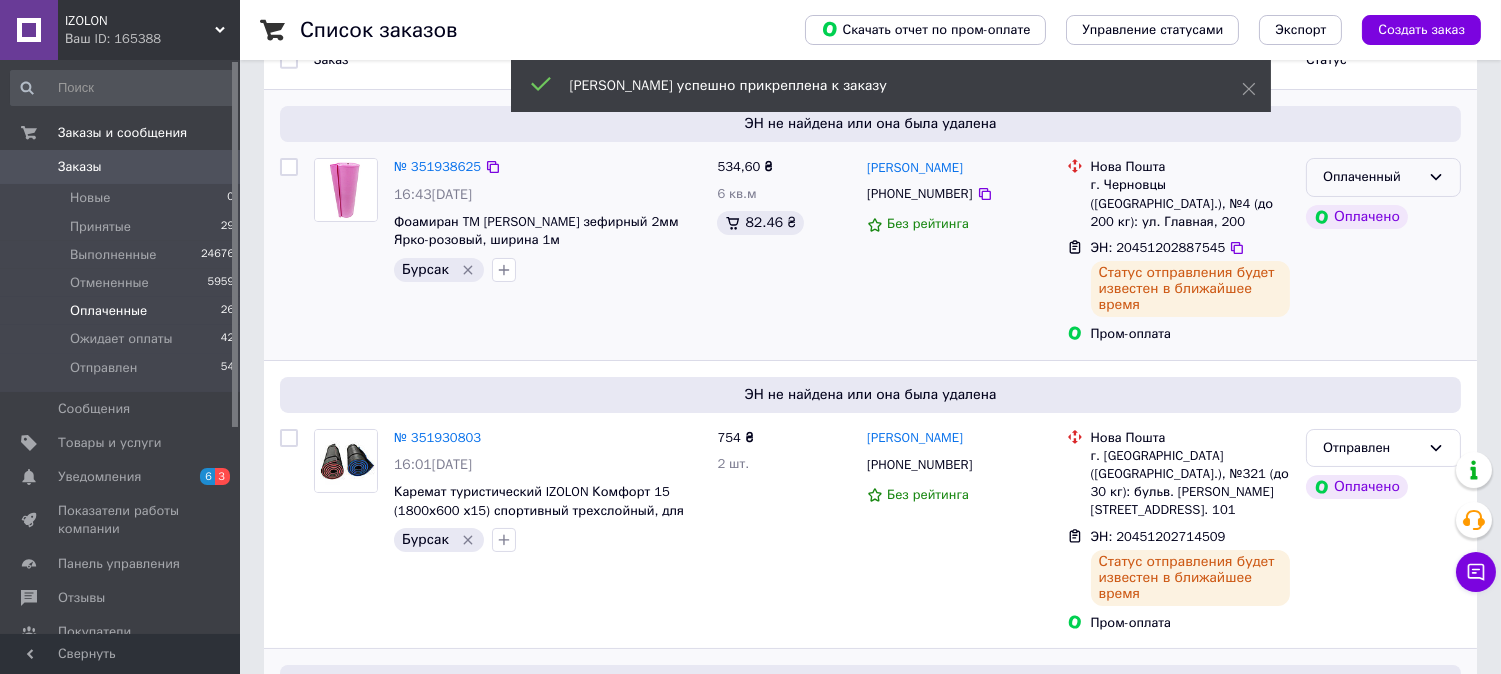 click on "Оплаченный" at bounding box center [1371, 177] 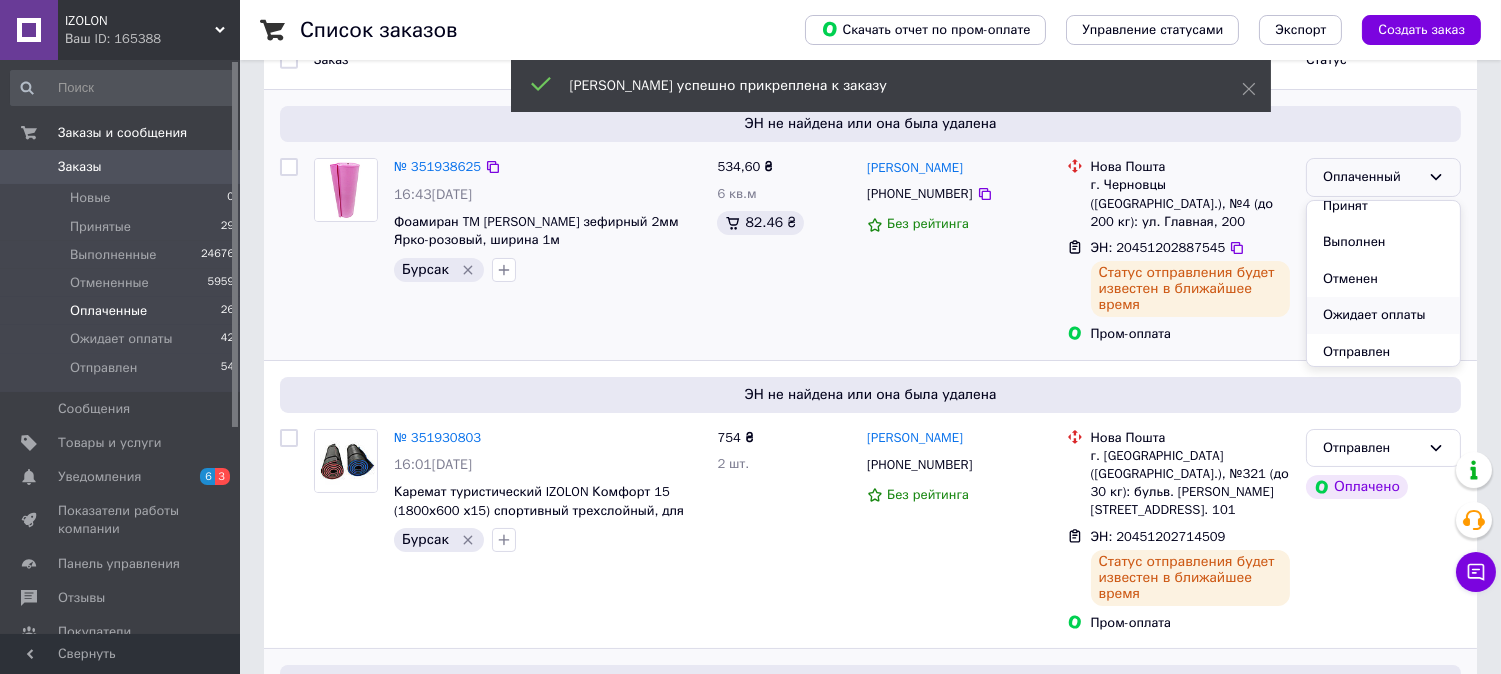 scroll, scrollTop: 16, scrollLeft: 0, axis: vertical 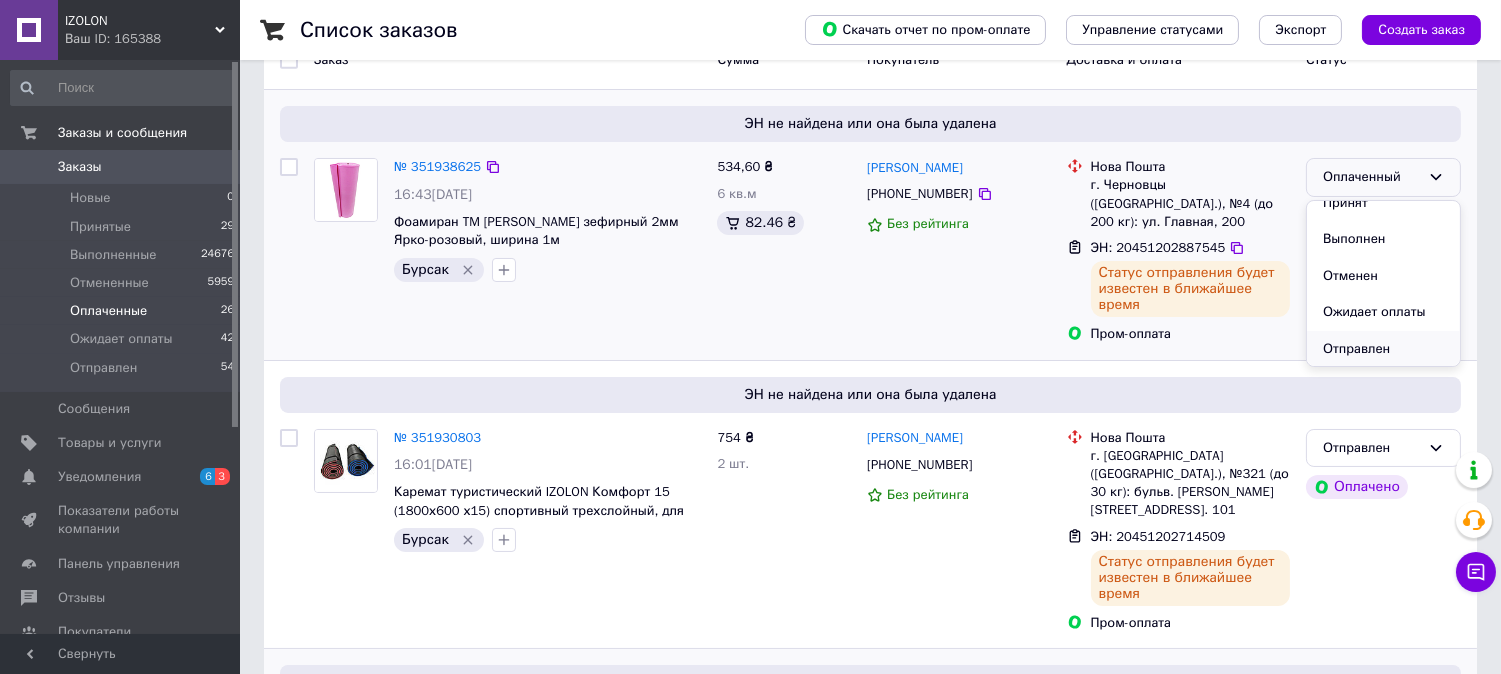 click on "Отправлен" at bounding box center [1383, 349] 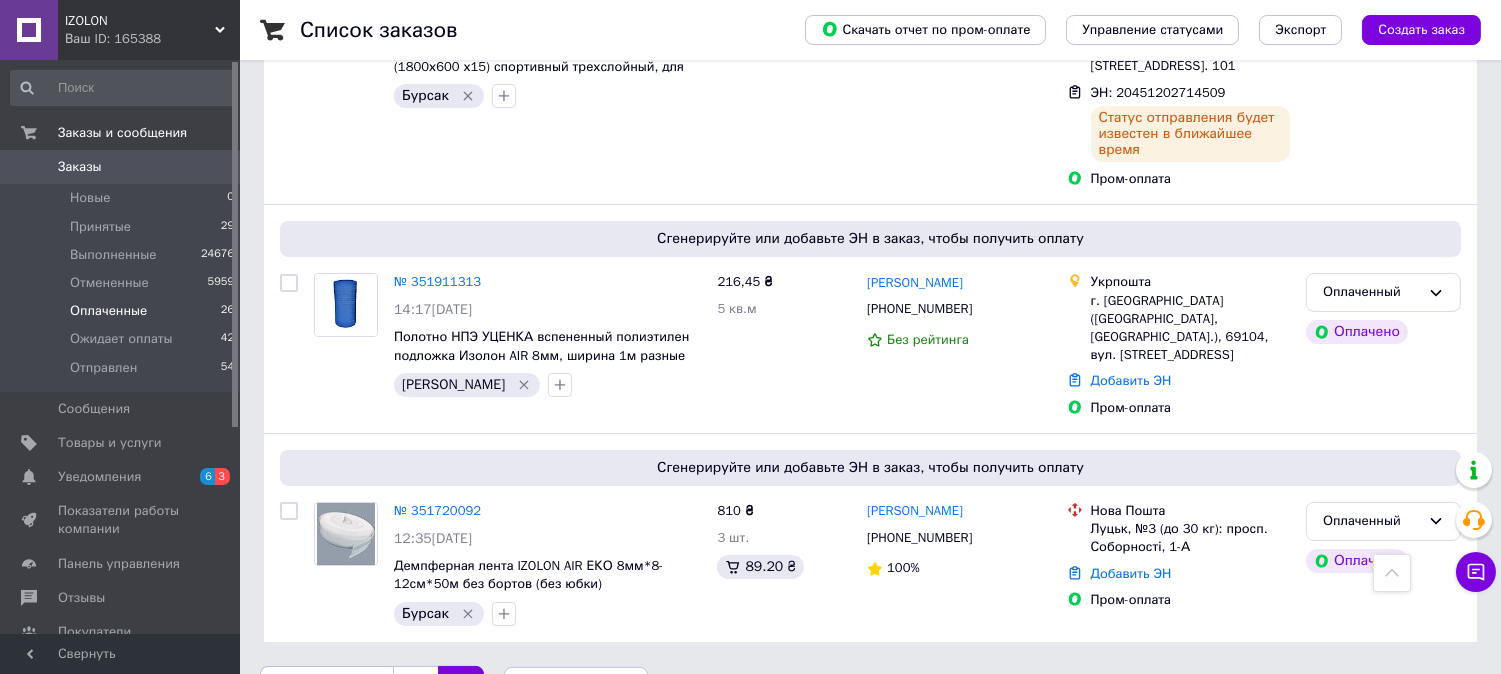 scroll, scrollTop: 642, scrollLeft: 0, axis: vertical 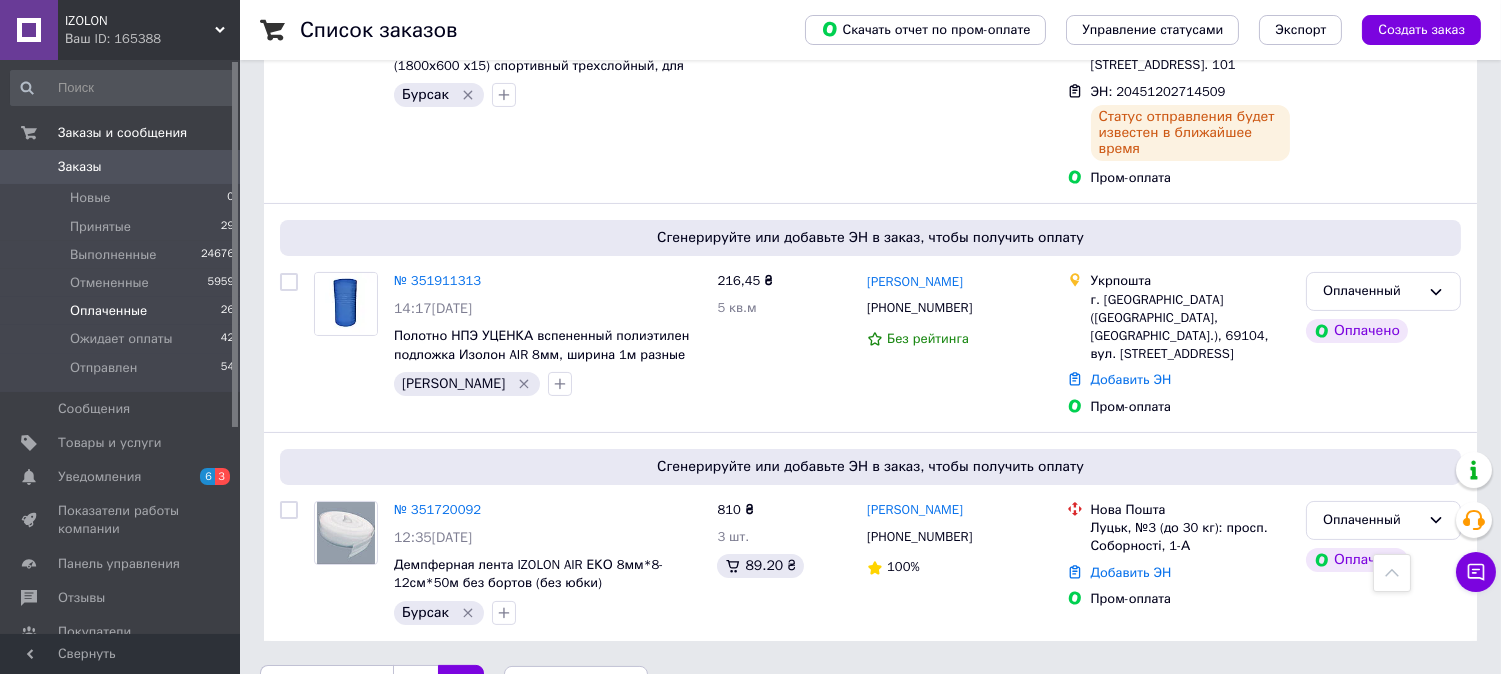 click on "1" at bounding box center (415, 686) 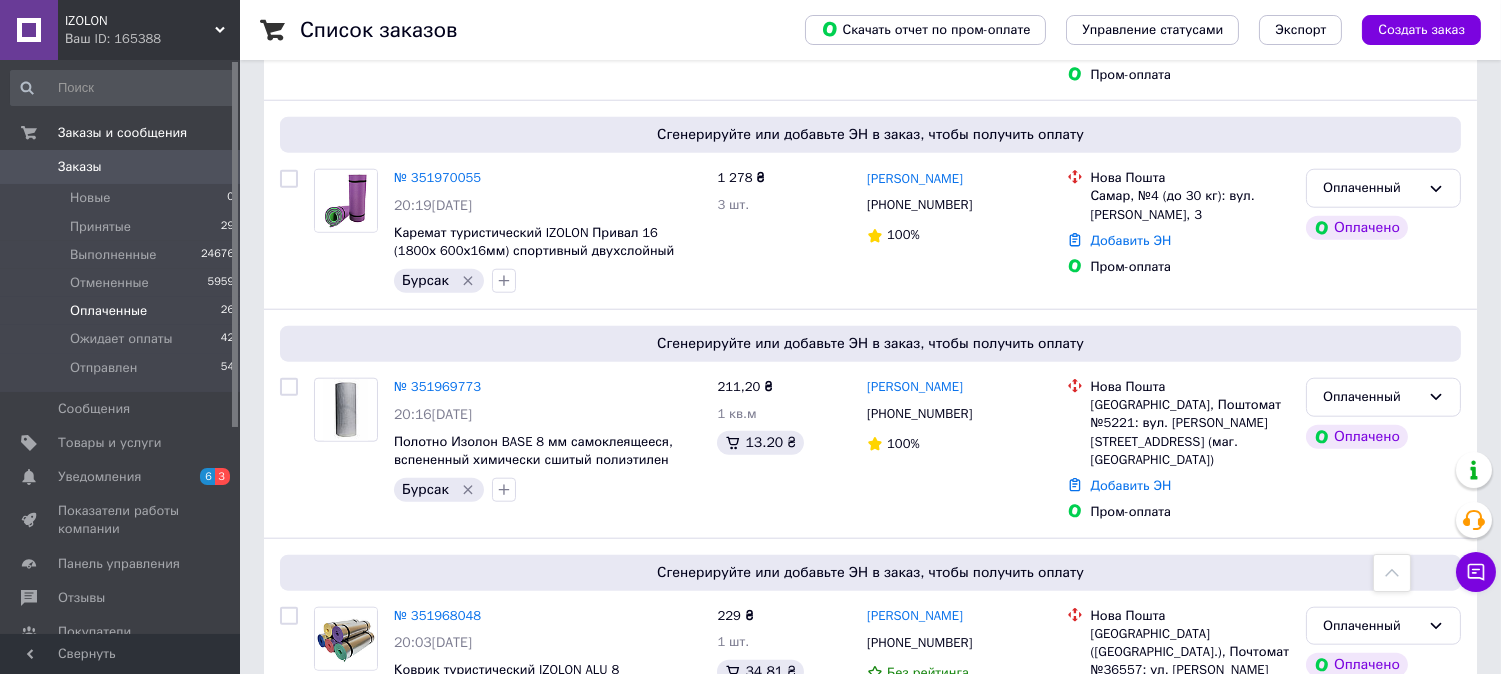scroll, scrollTop: 4111, scrollLeft: 0, axis: vertical 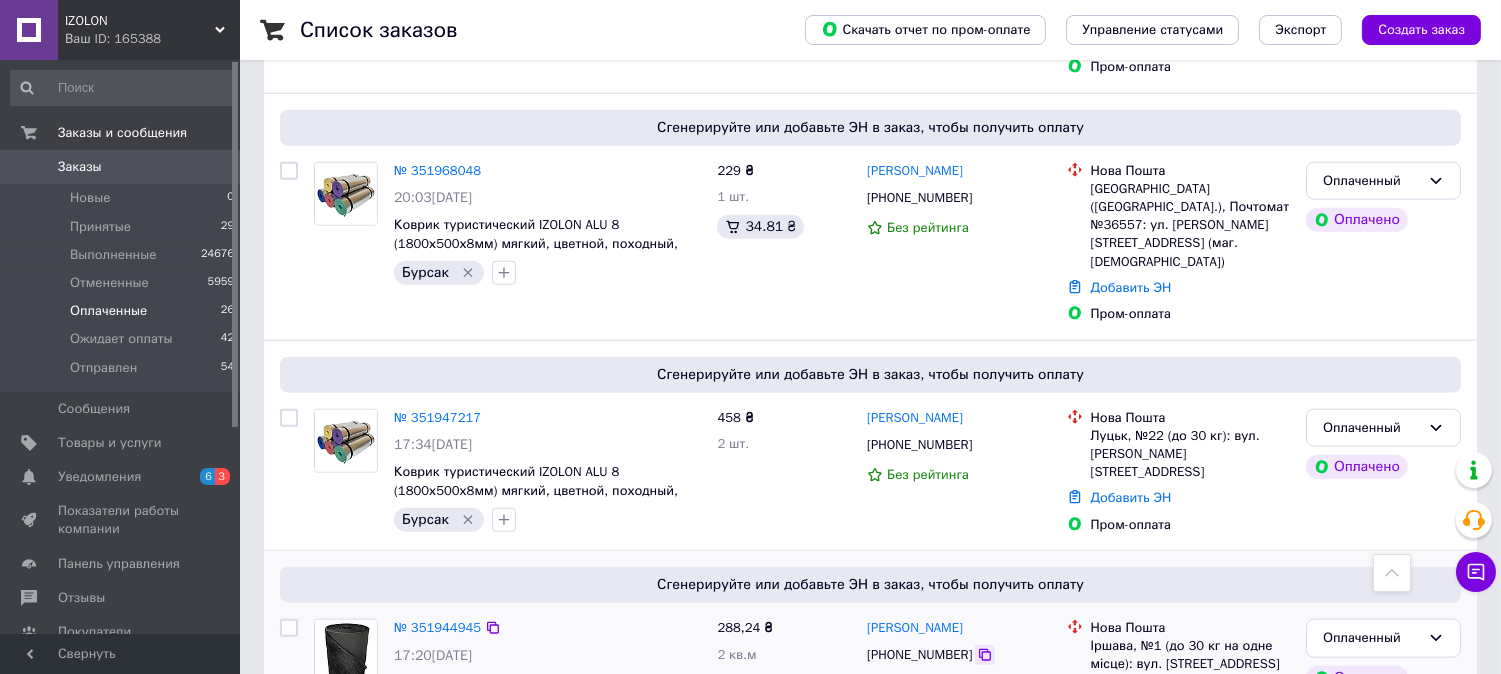 click 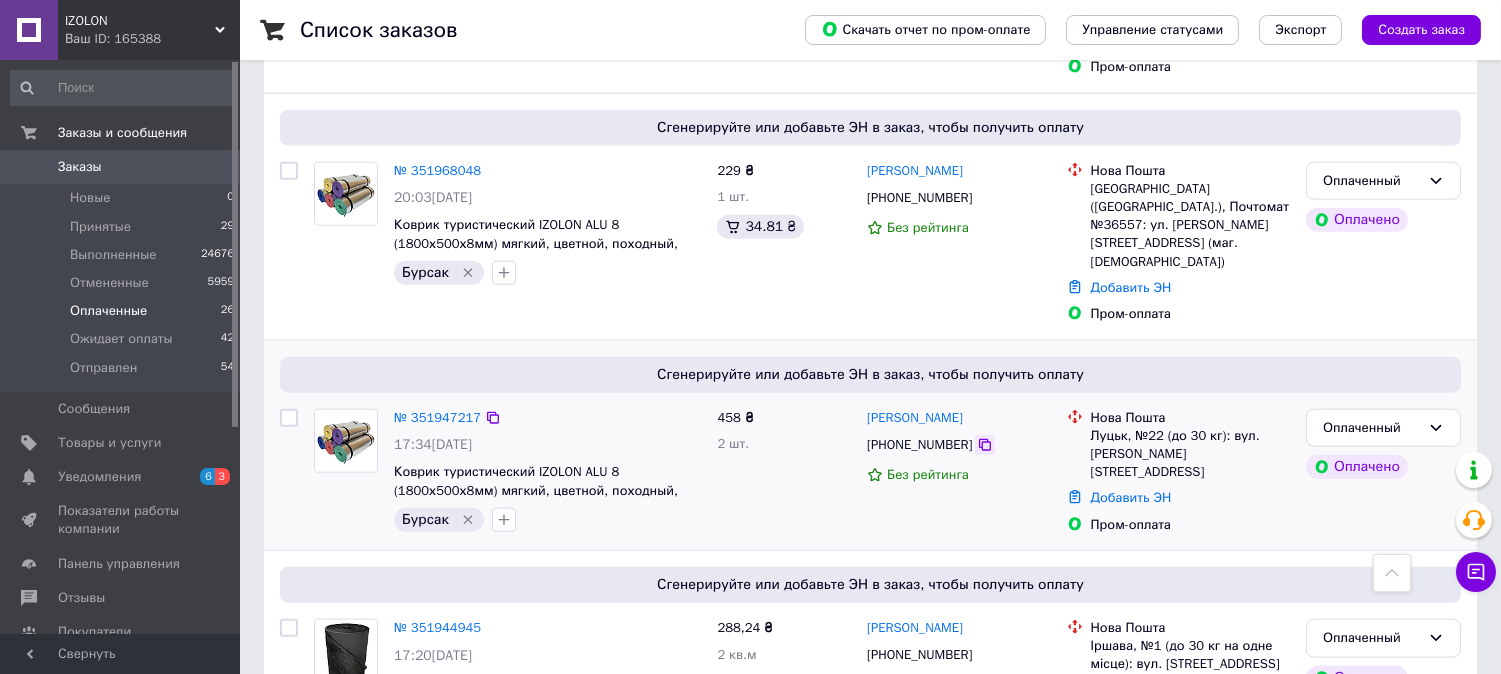 click 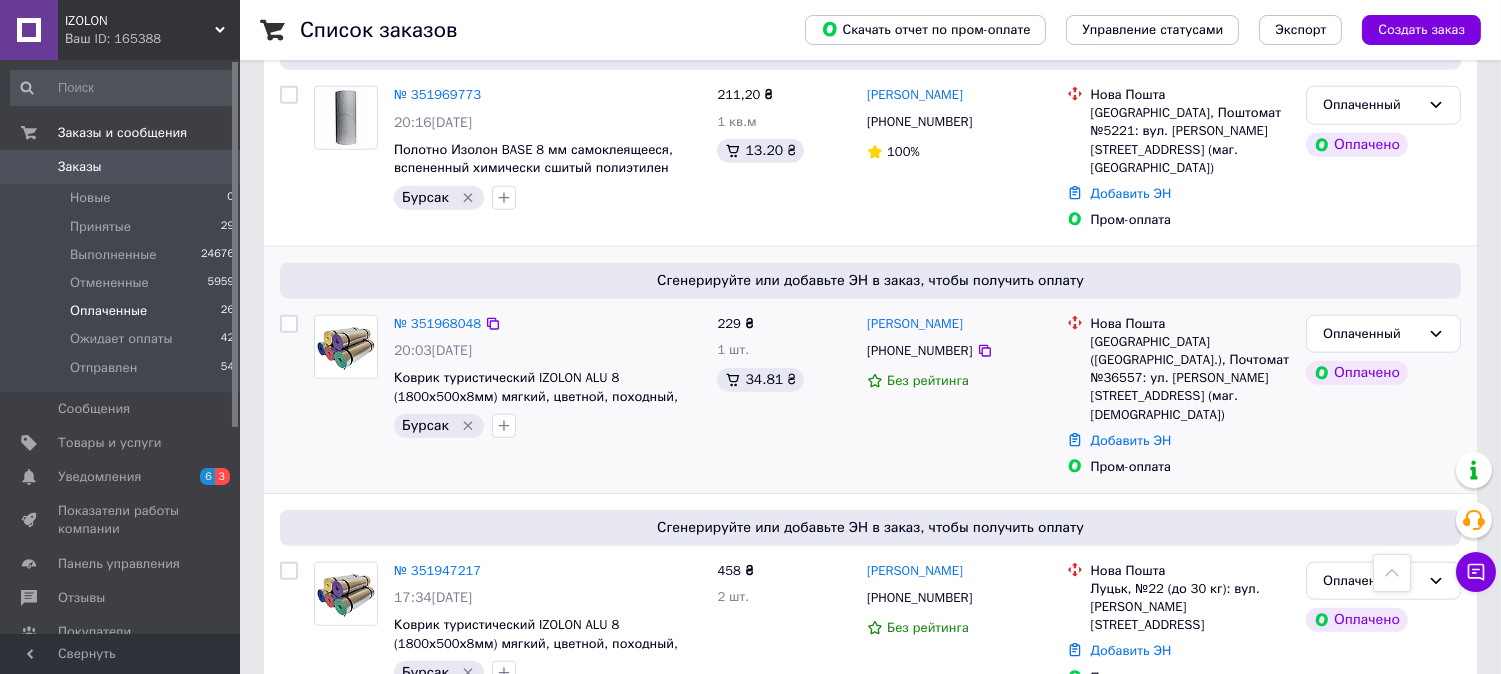 scroll, scrollTop: 3888, scrollLeft: 0, axis: vertical 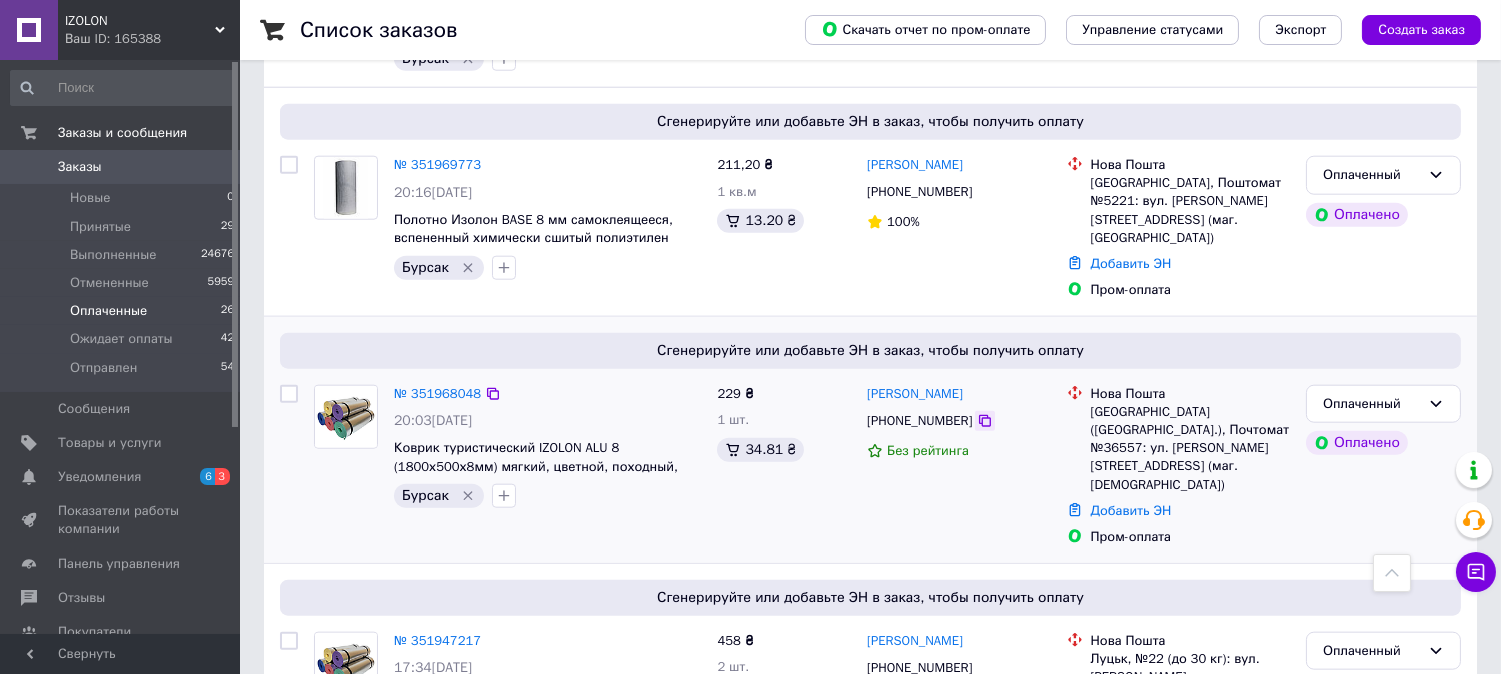click 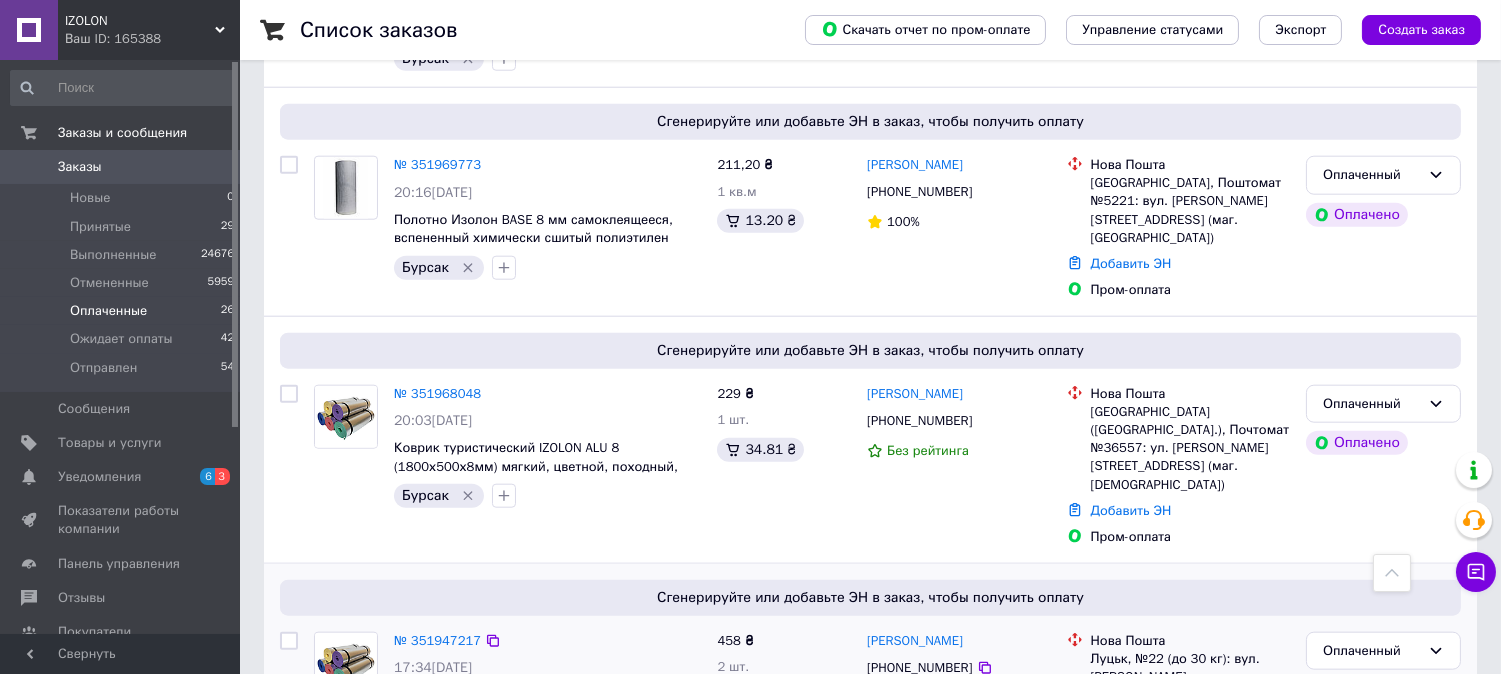 scroll, scrollTop: 3777, scrollLeft: 0, axis: vertical 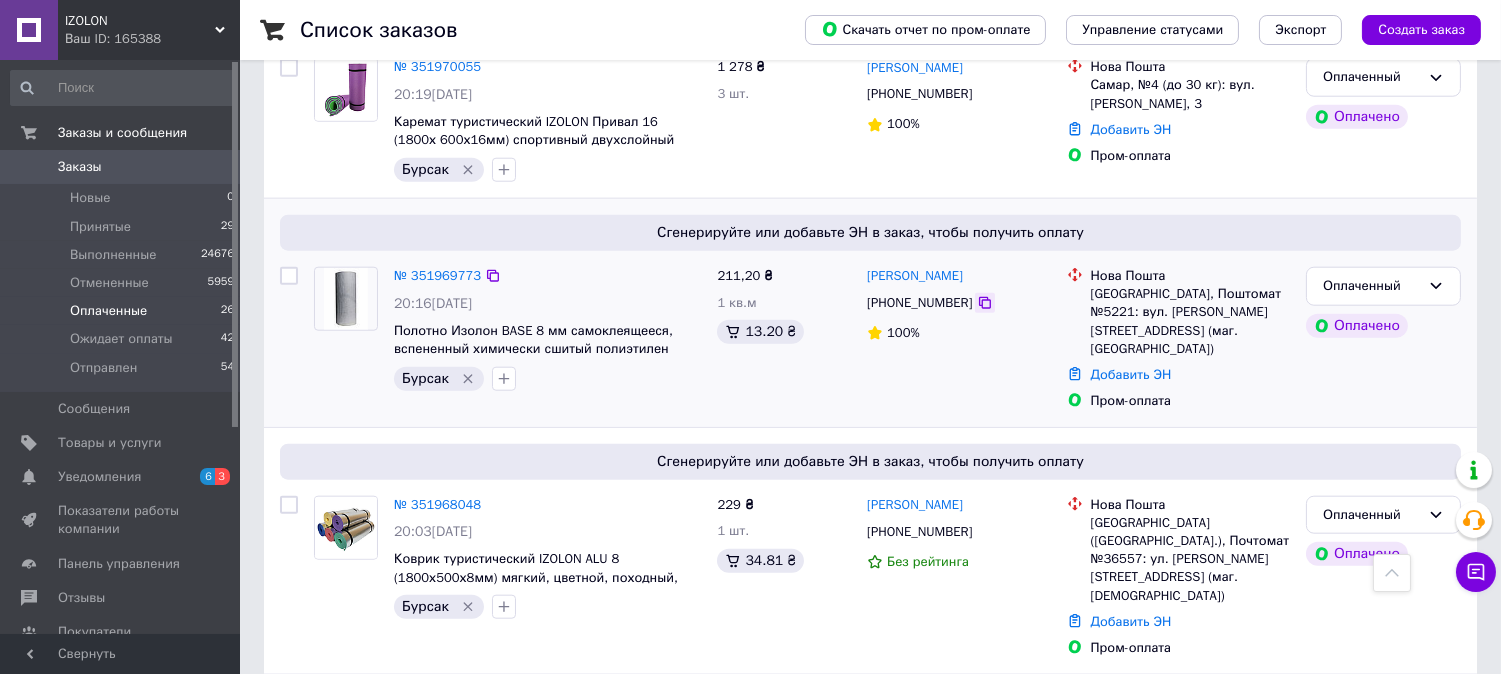click 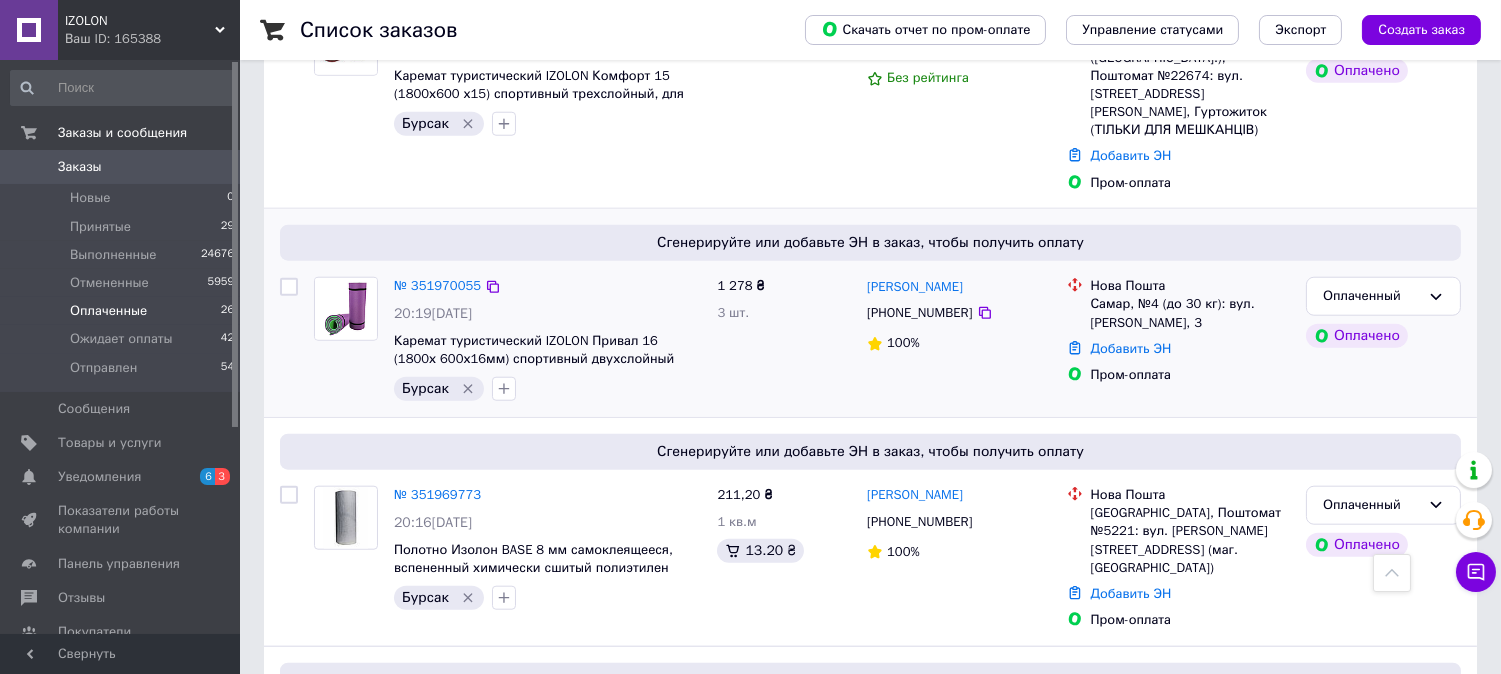 scroll, scrollTop: 3555, scrollLeft: 0, axis: vertical 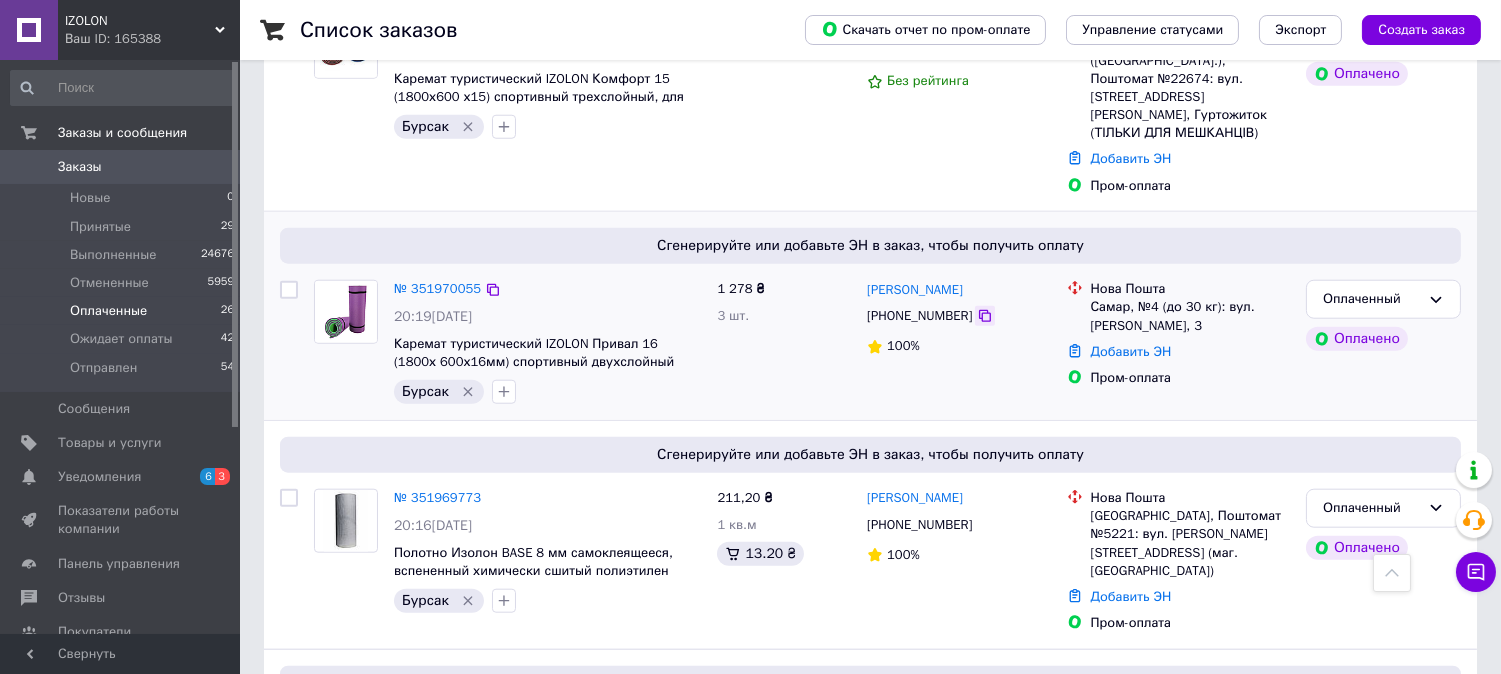 click 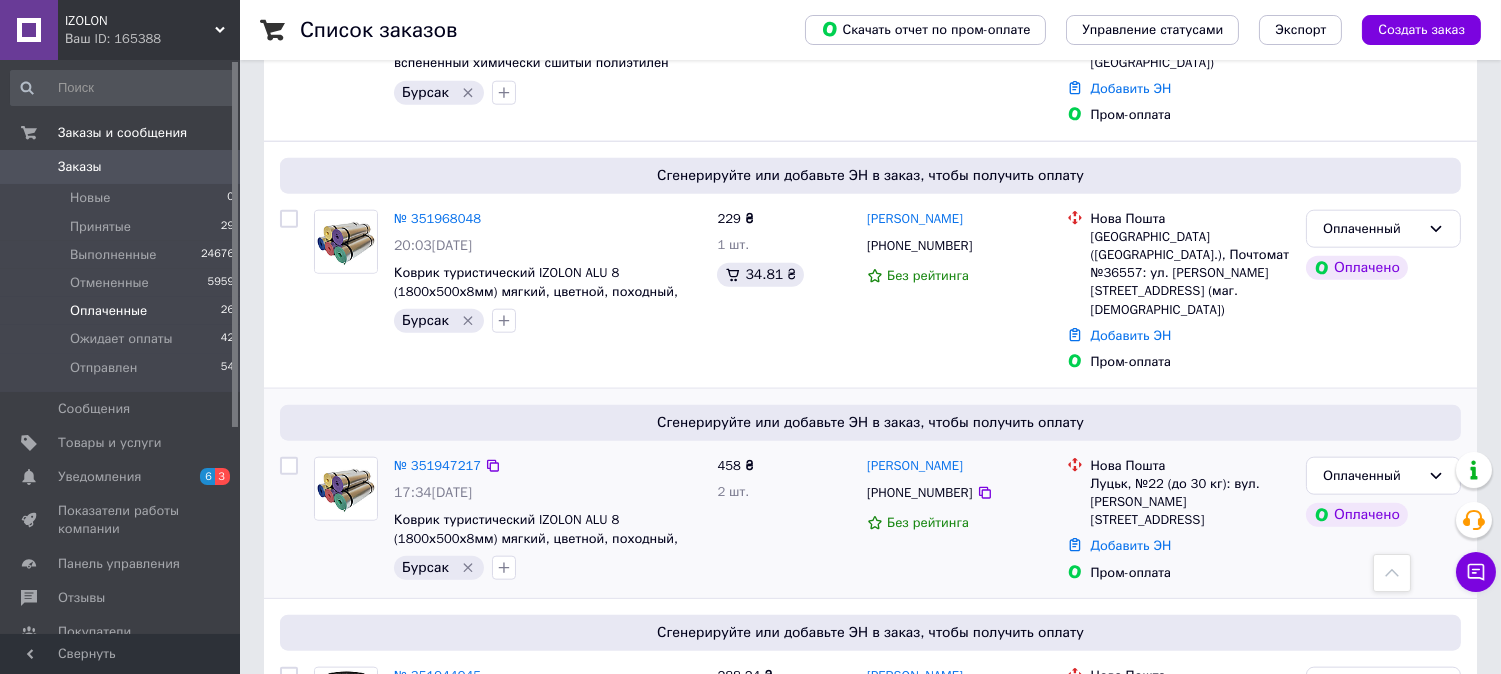 scroll, scrollTop: 4111, scrollLeft: 0, axis: vertical 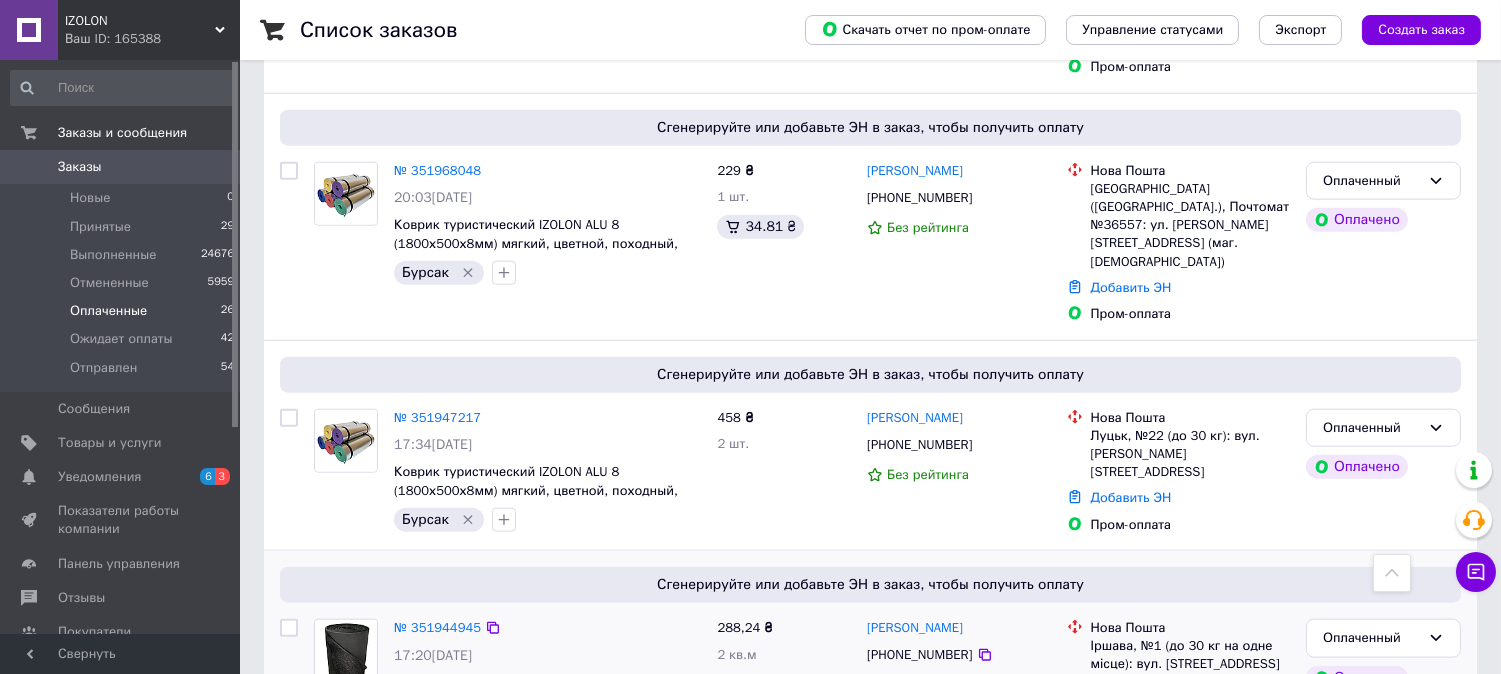 click on "Добавить ЭН" at bounding box center (1131, 726) 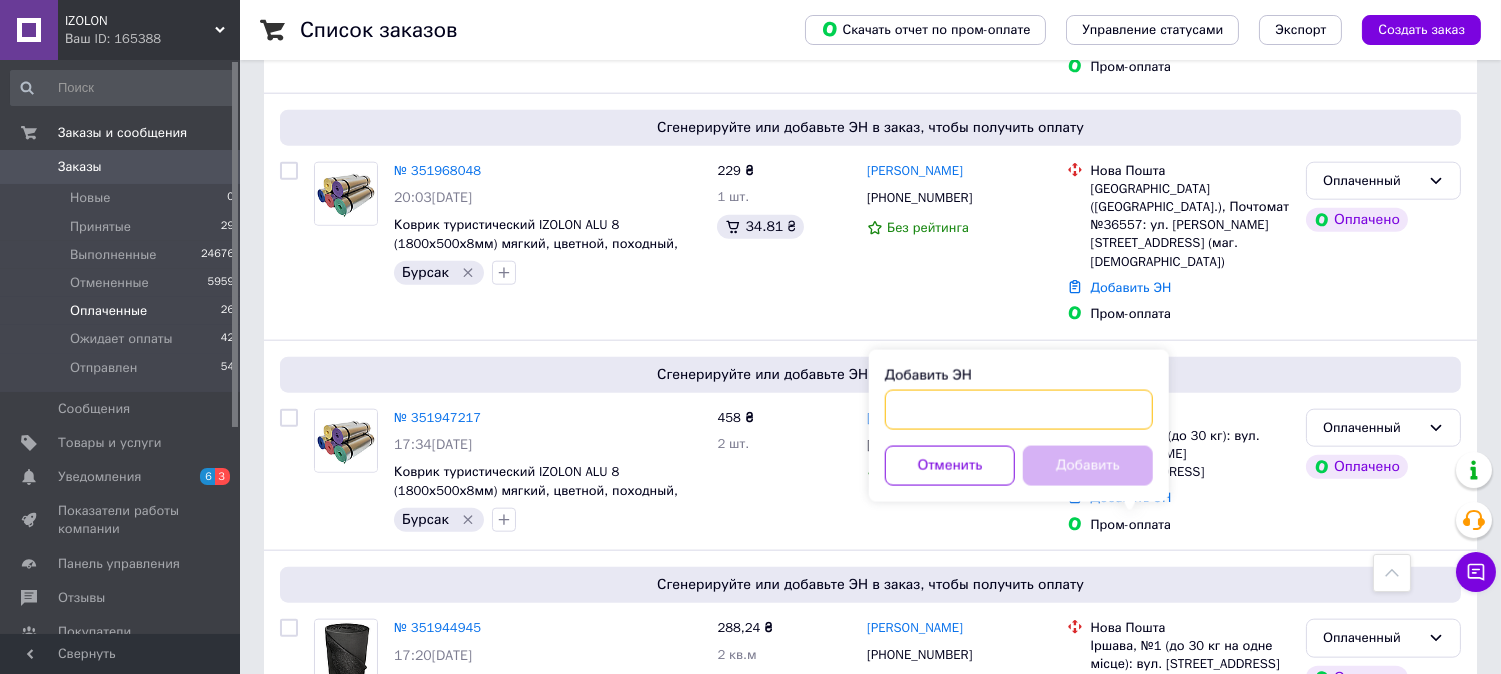 click on "Добавить ЭН" at bounding box center (1019, 410) 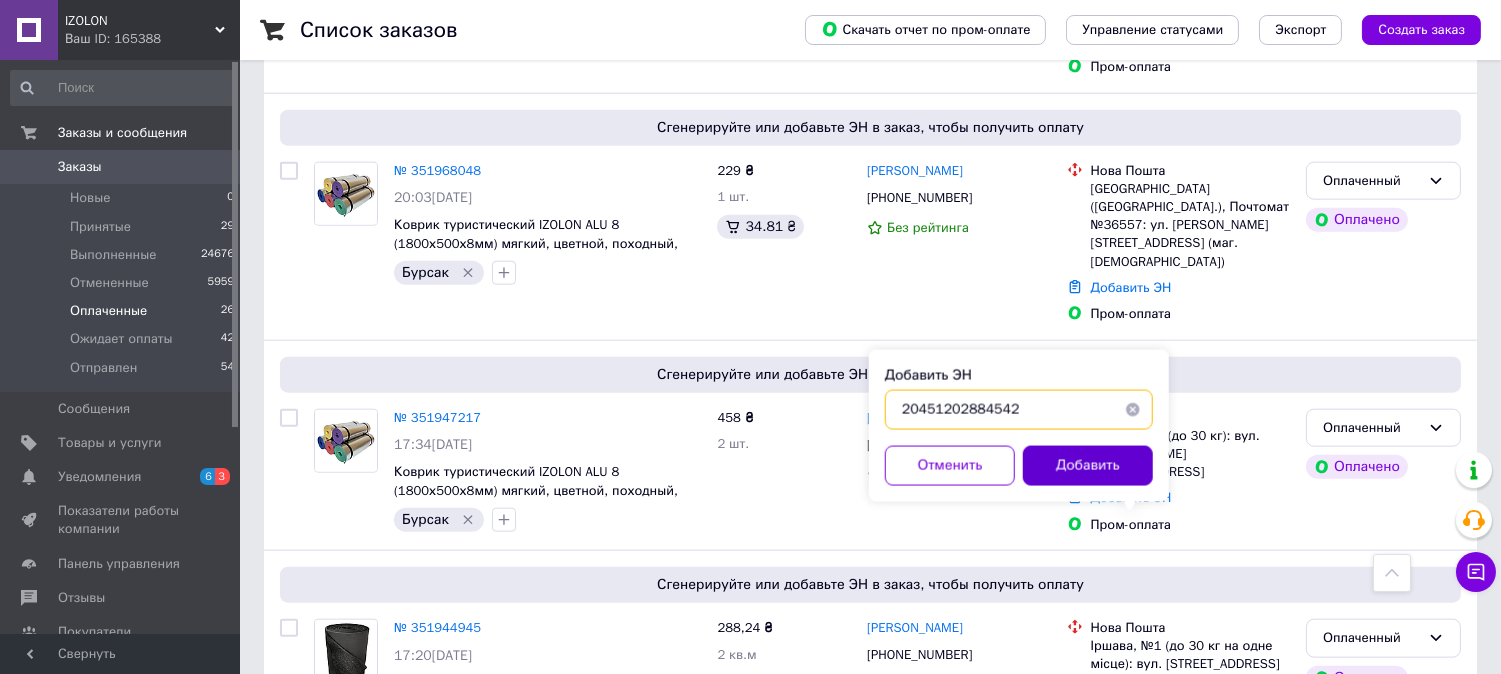 type on "20451202884542" 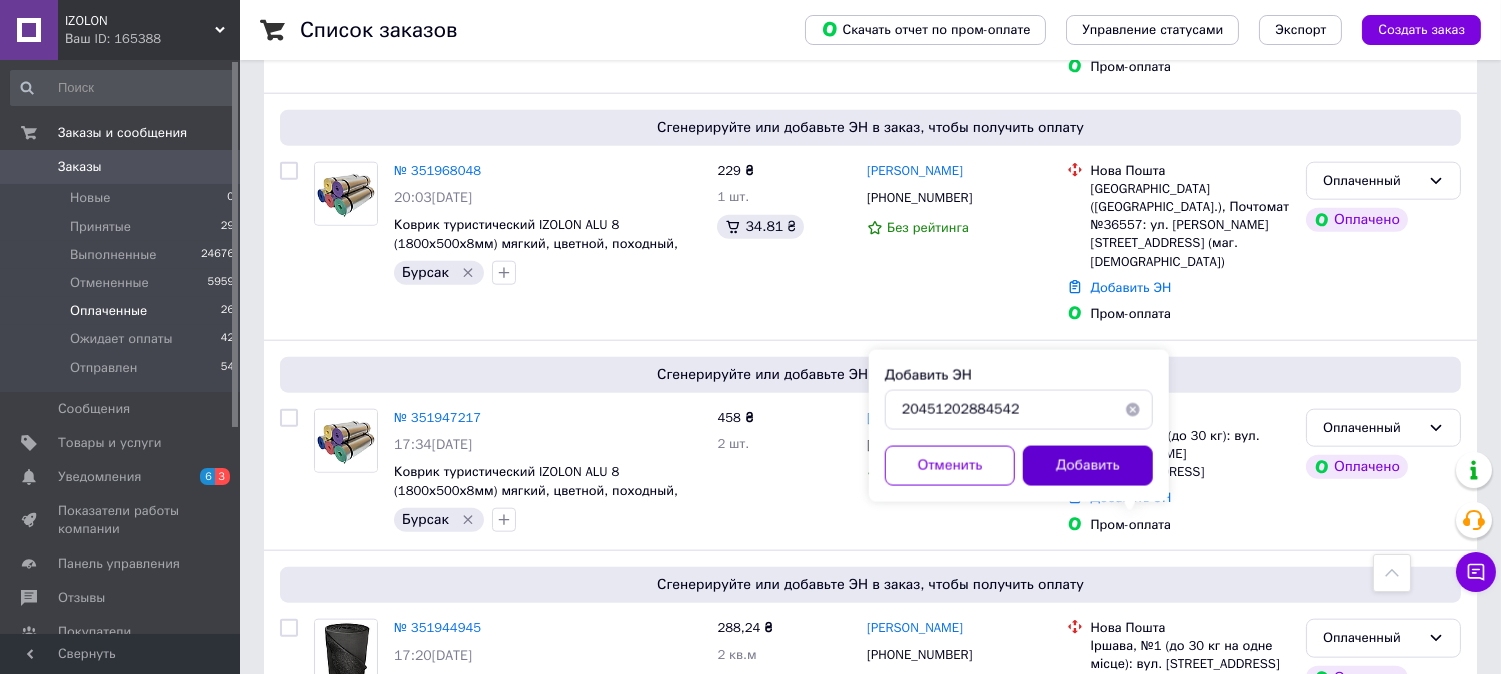 click on "Добавить" at bounding box center (1088, 466) 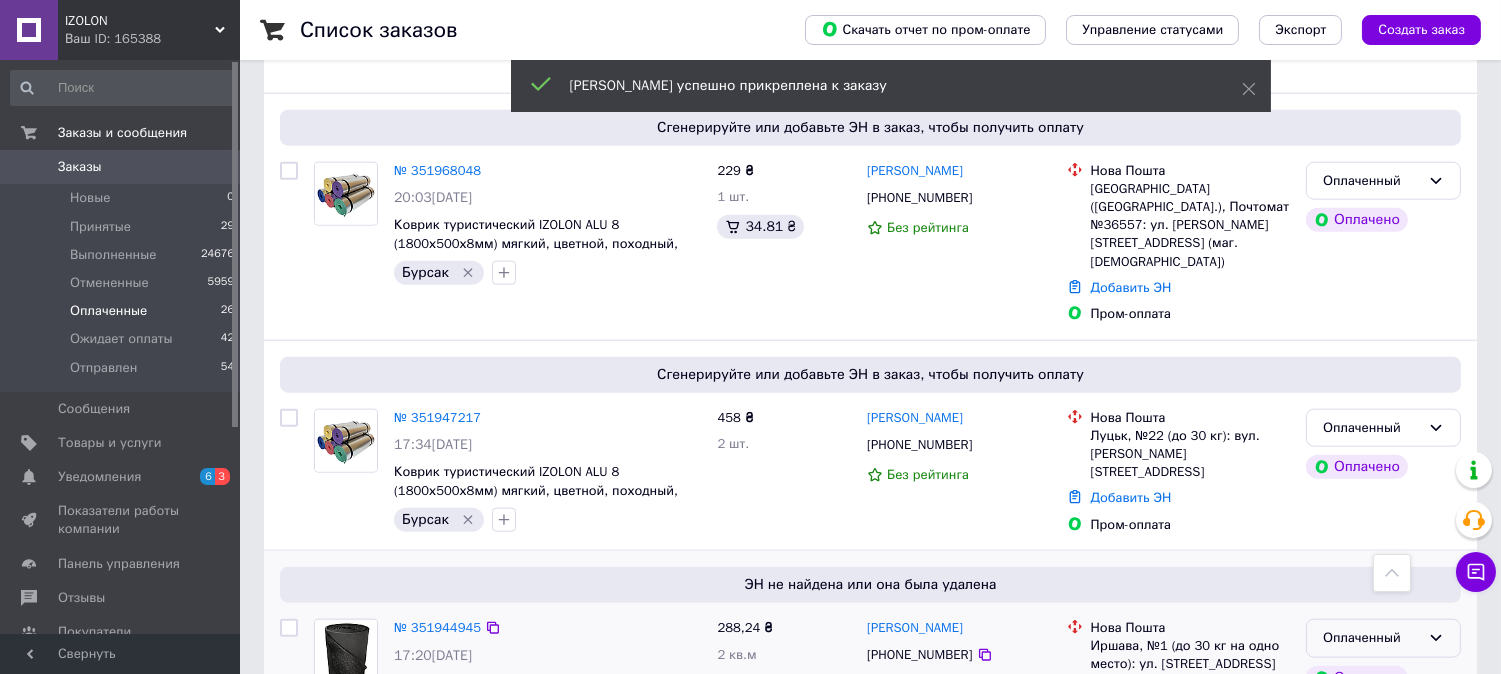 scroll, scrollTop: 4158, scrollLeft: 0, axis: vertical 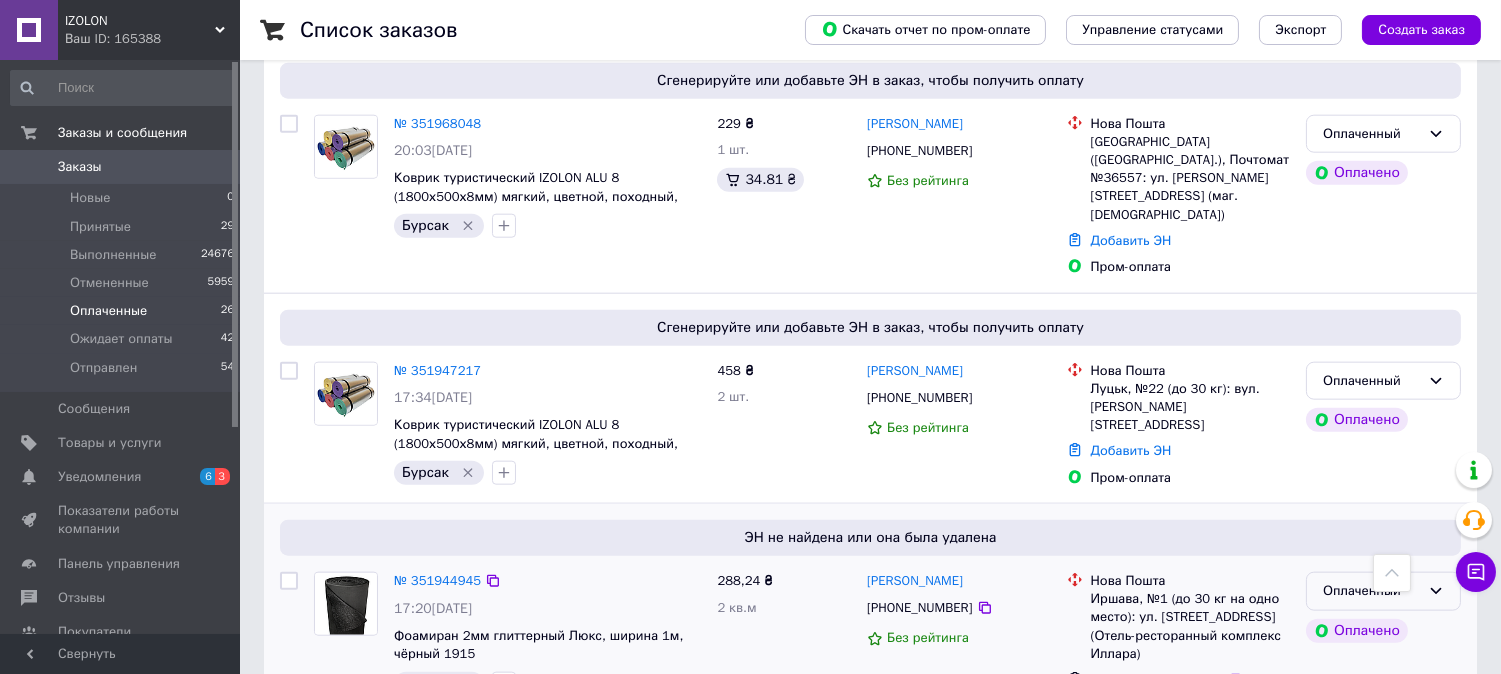click on "Оплаченный" at bounding box center [1371, 591] 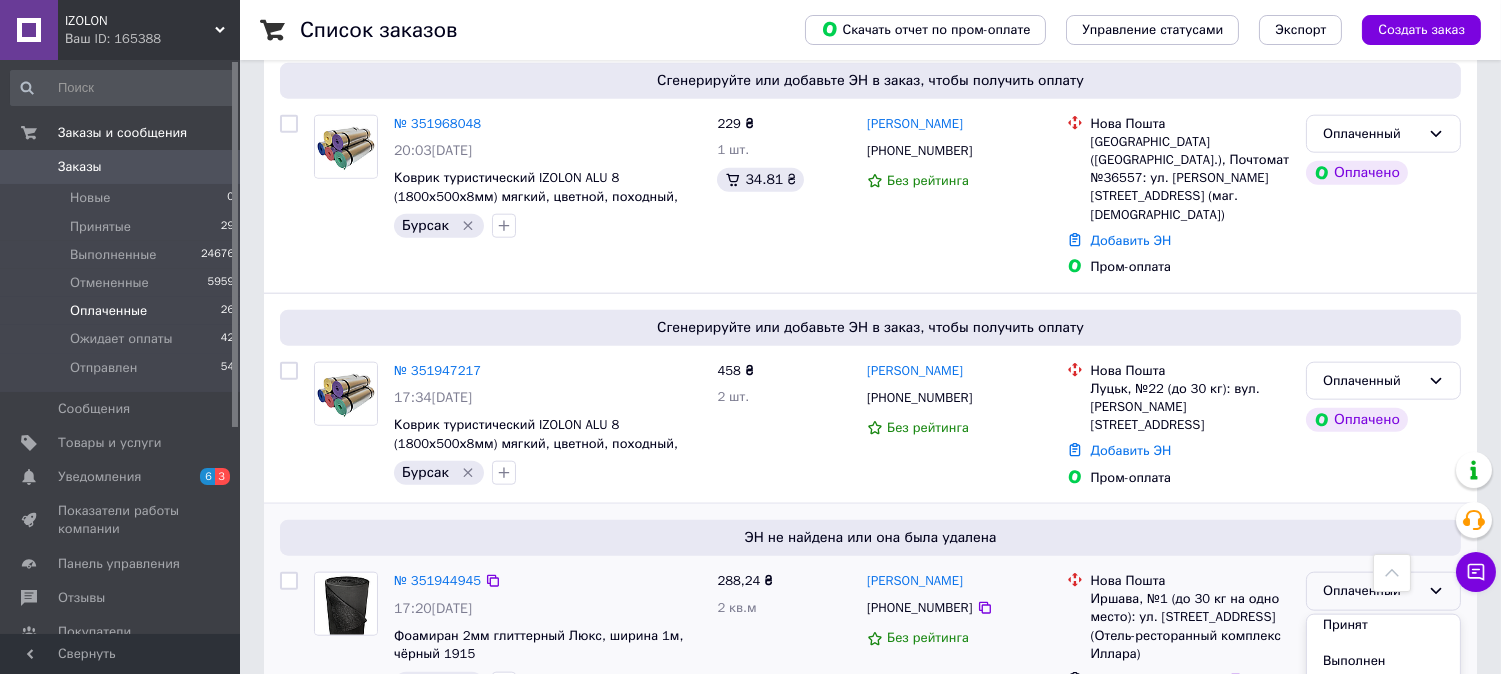 scroll, scrollTop: 16, scrollLeft: 0, axis: vertical 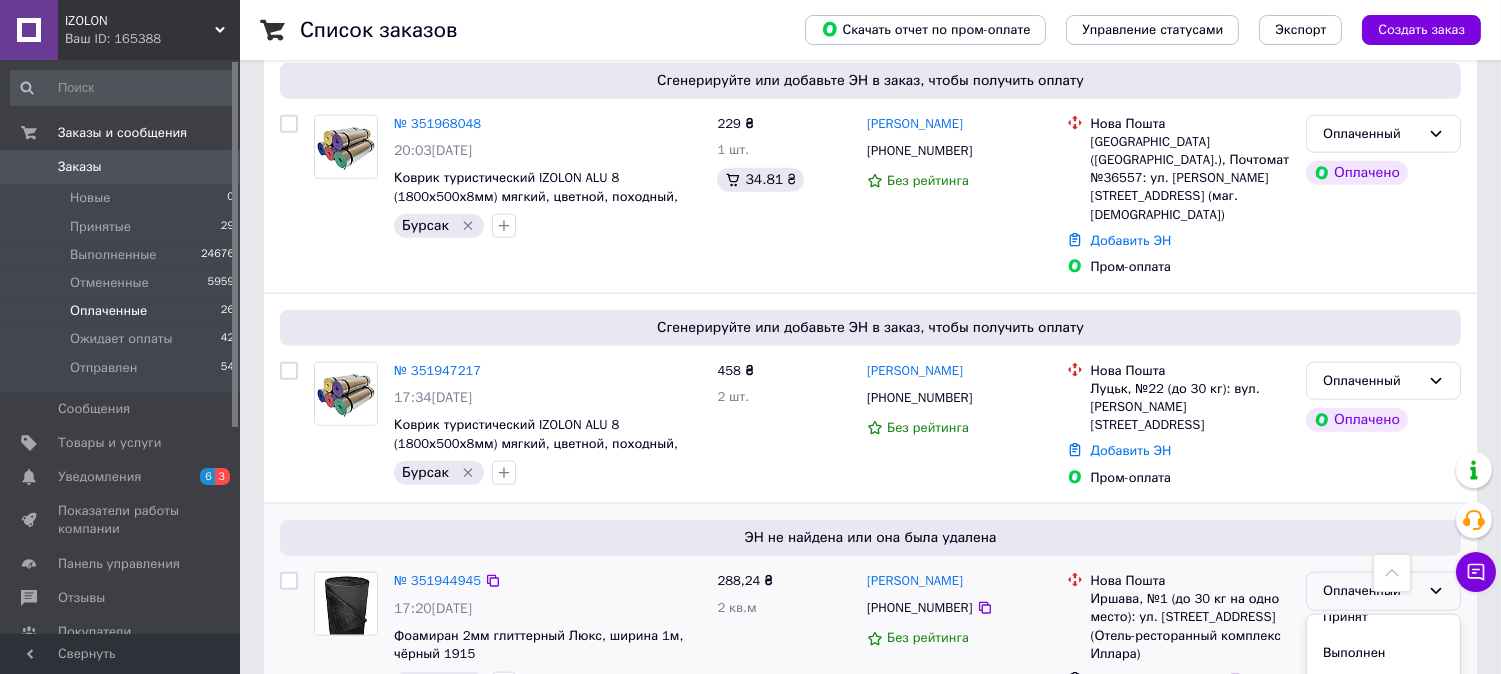 click on "Отправлен" at bounding box center (1383, 763) 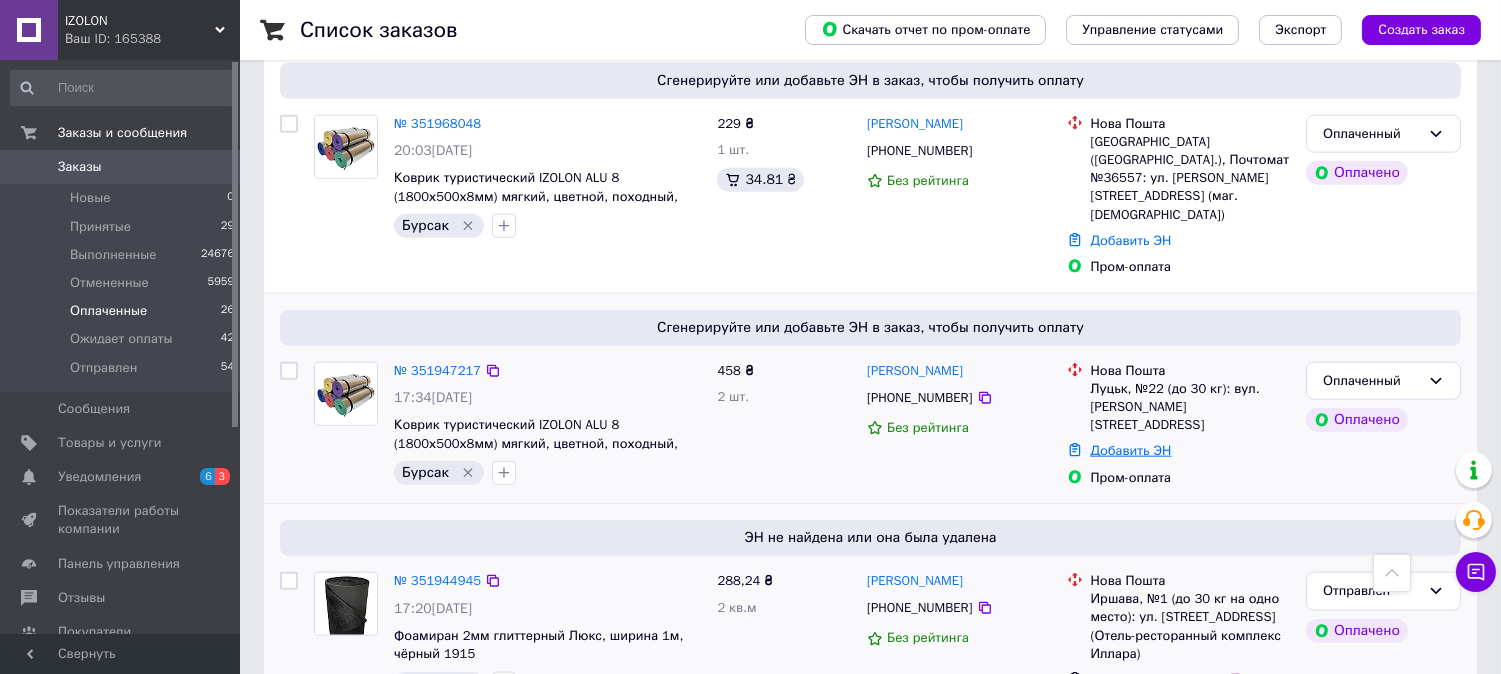 click on "Добавить ЭН" at bounding box center (1131, 450) 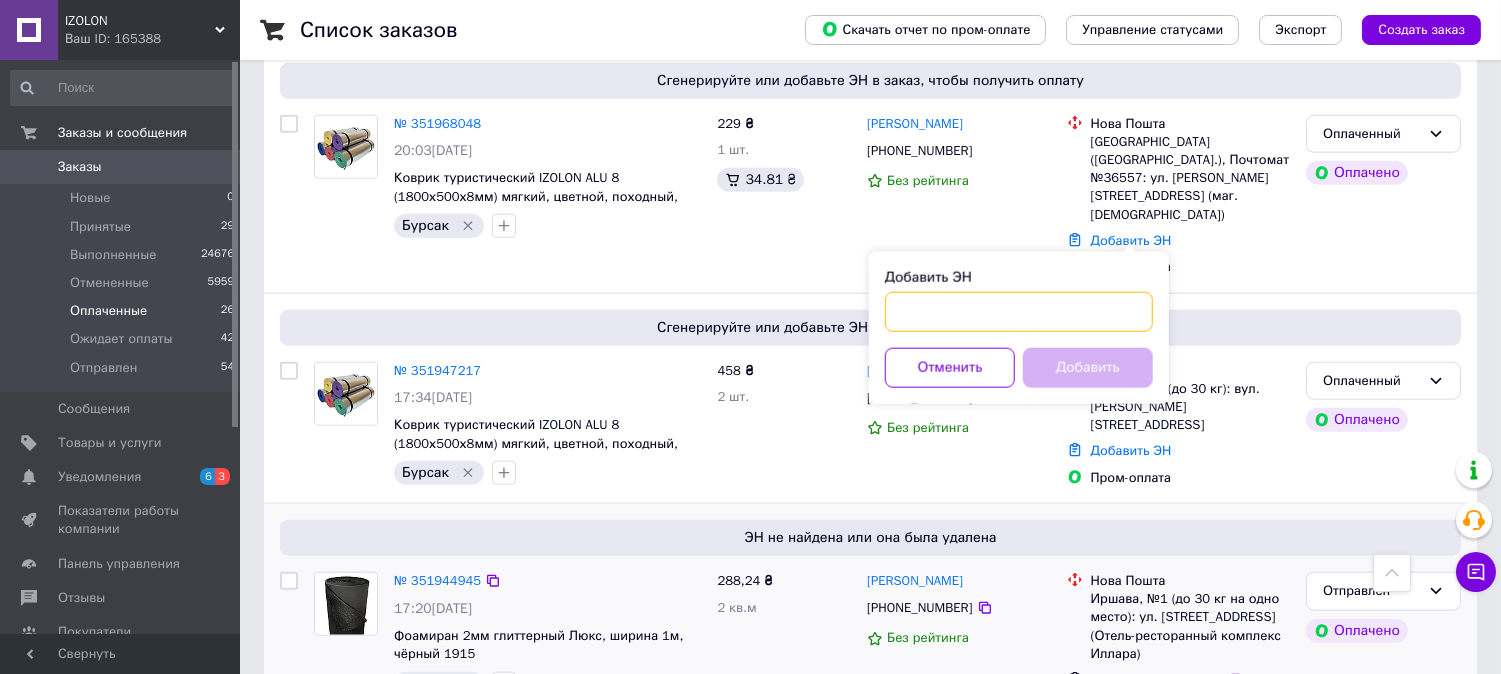 click on "Добавить ЭН" at bounding box center [1019, 312] 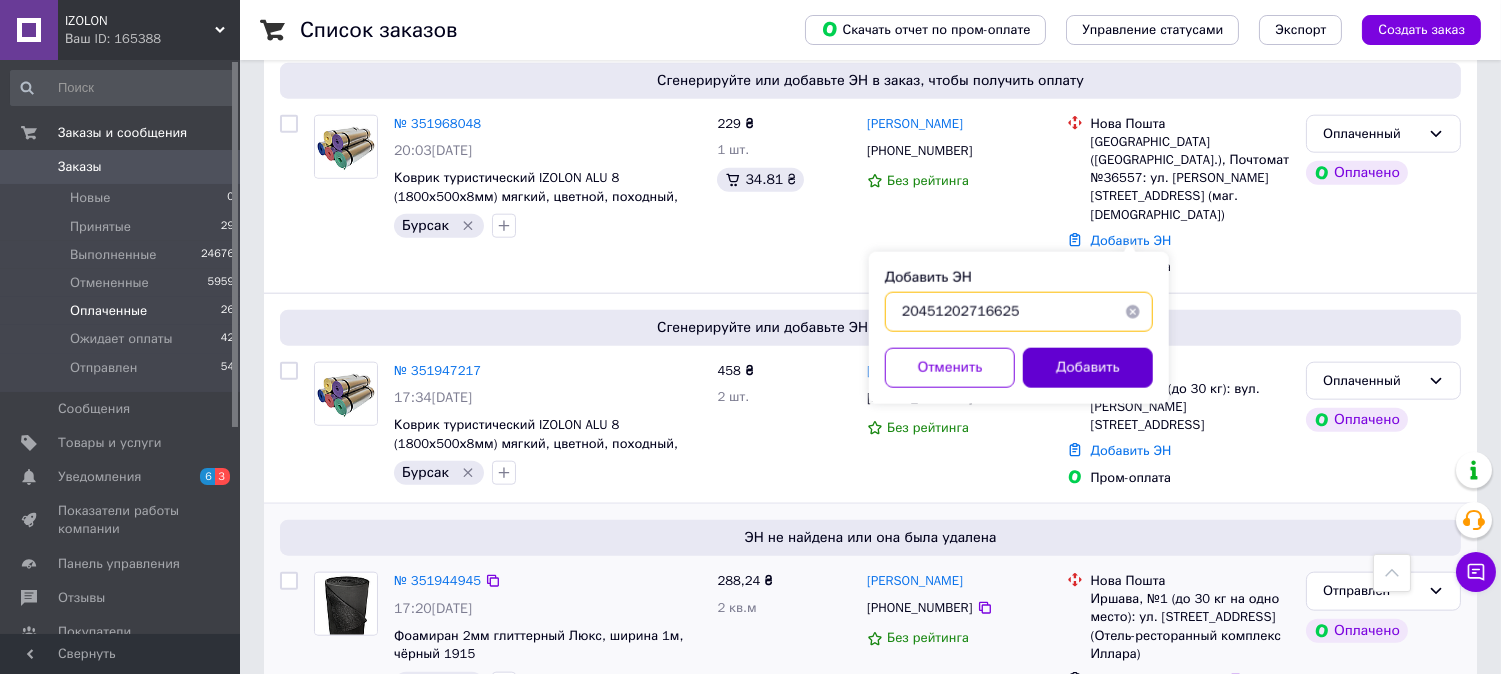 type on "20451202716625" 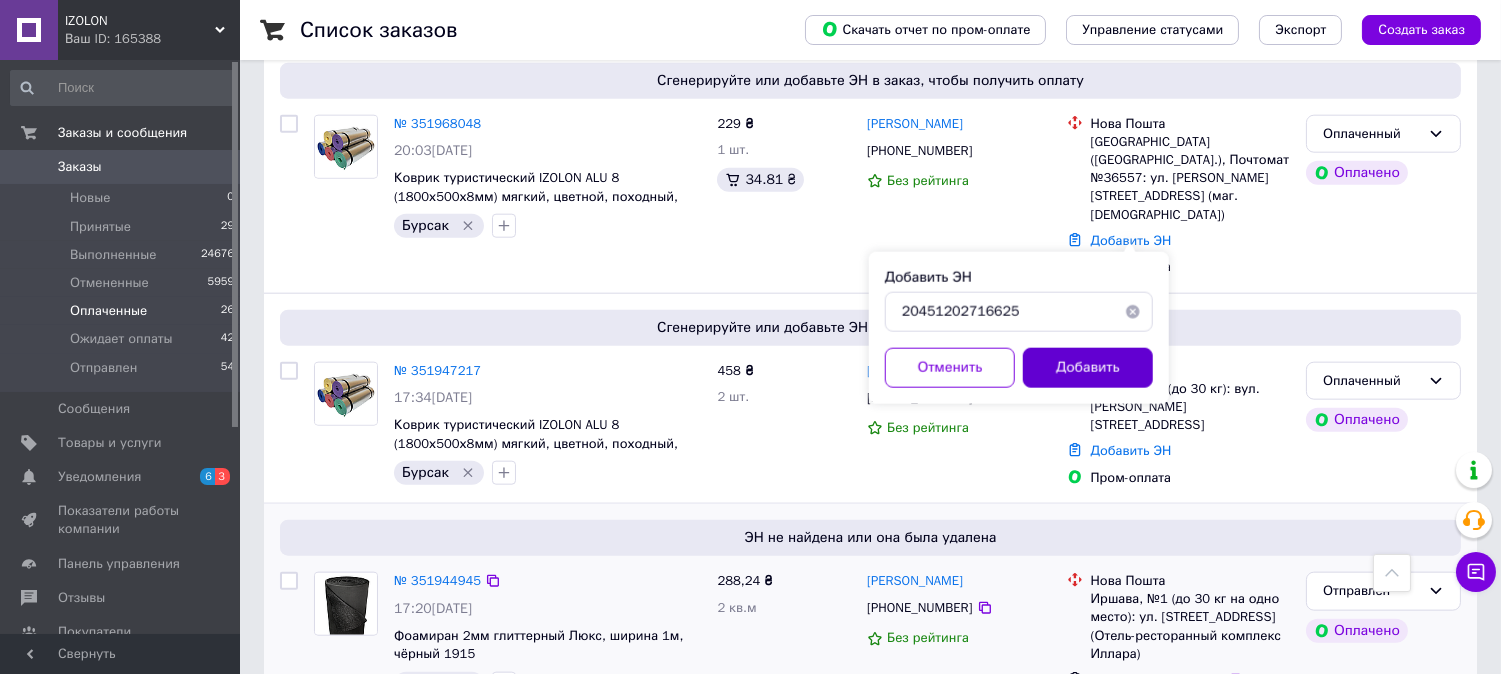 click on "Добавить" at bounding box center (1088, 368) 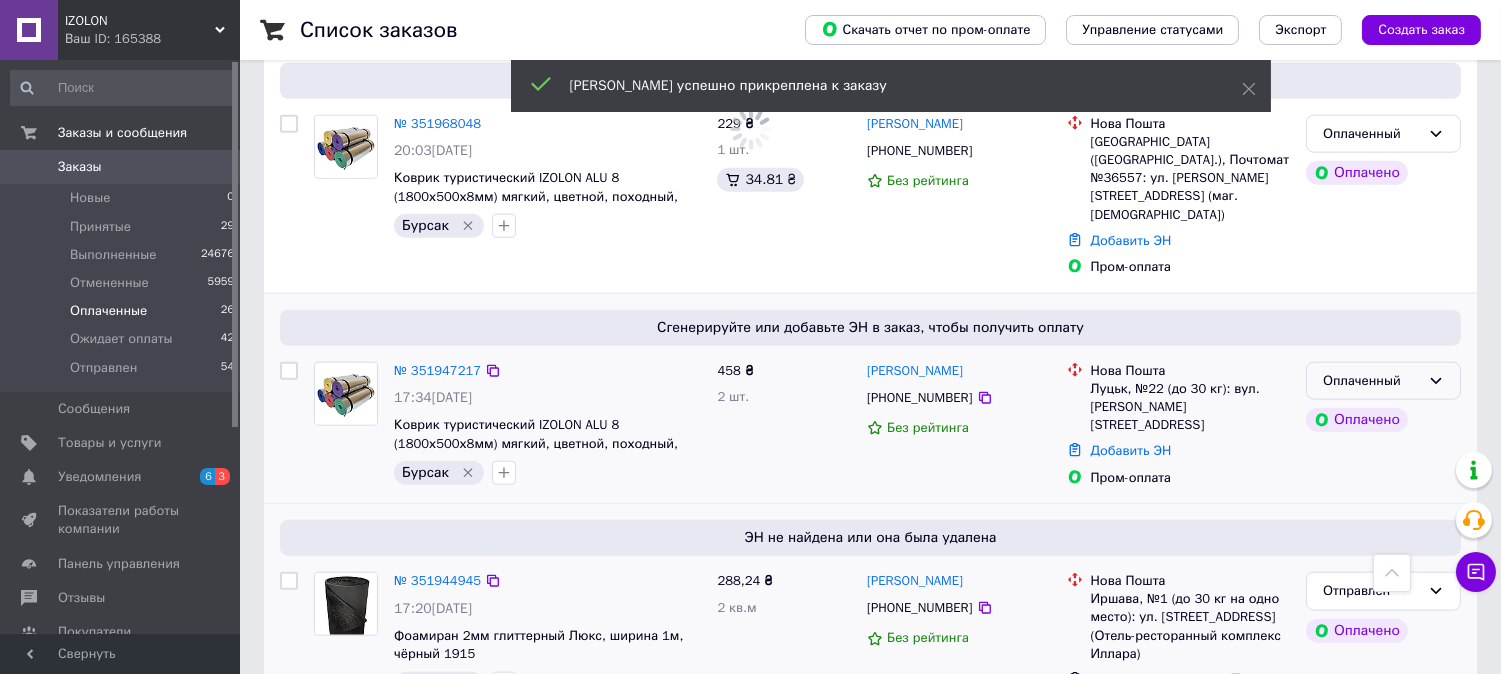 click on "Оплаченный" at bounding box center [1383, 381] 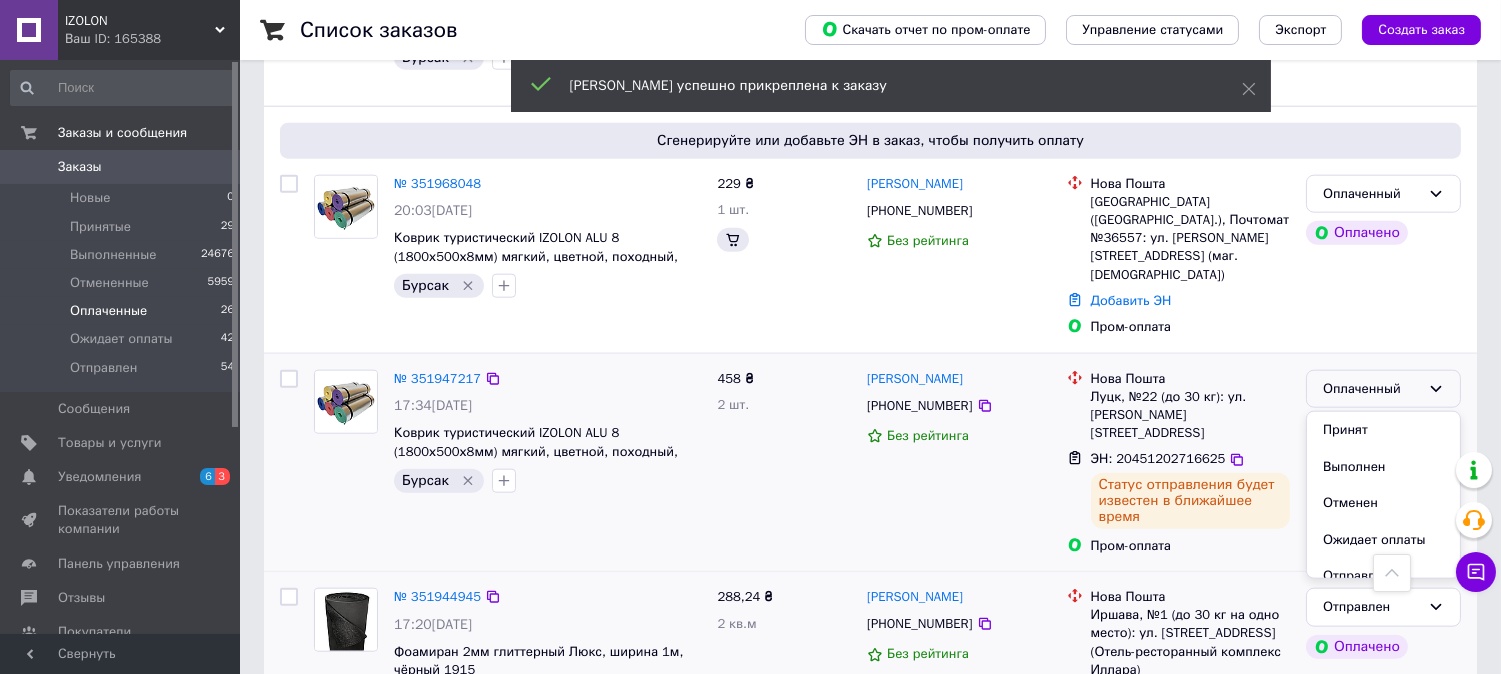 scroll, scrollTop: 4158, scrollLeft: 0, axis: vertical 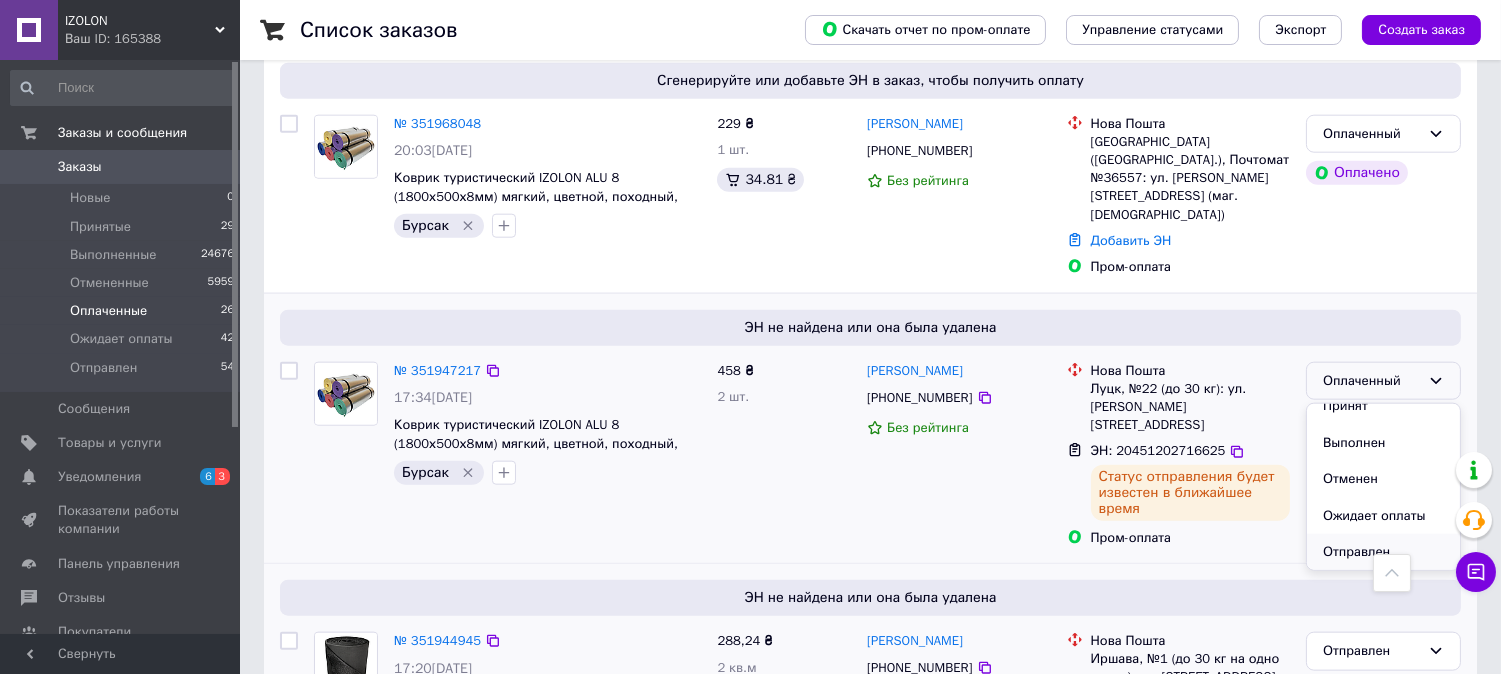 click on "Отправлен" at bounding box center (1383, 552) 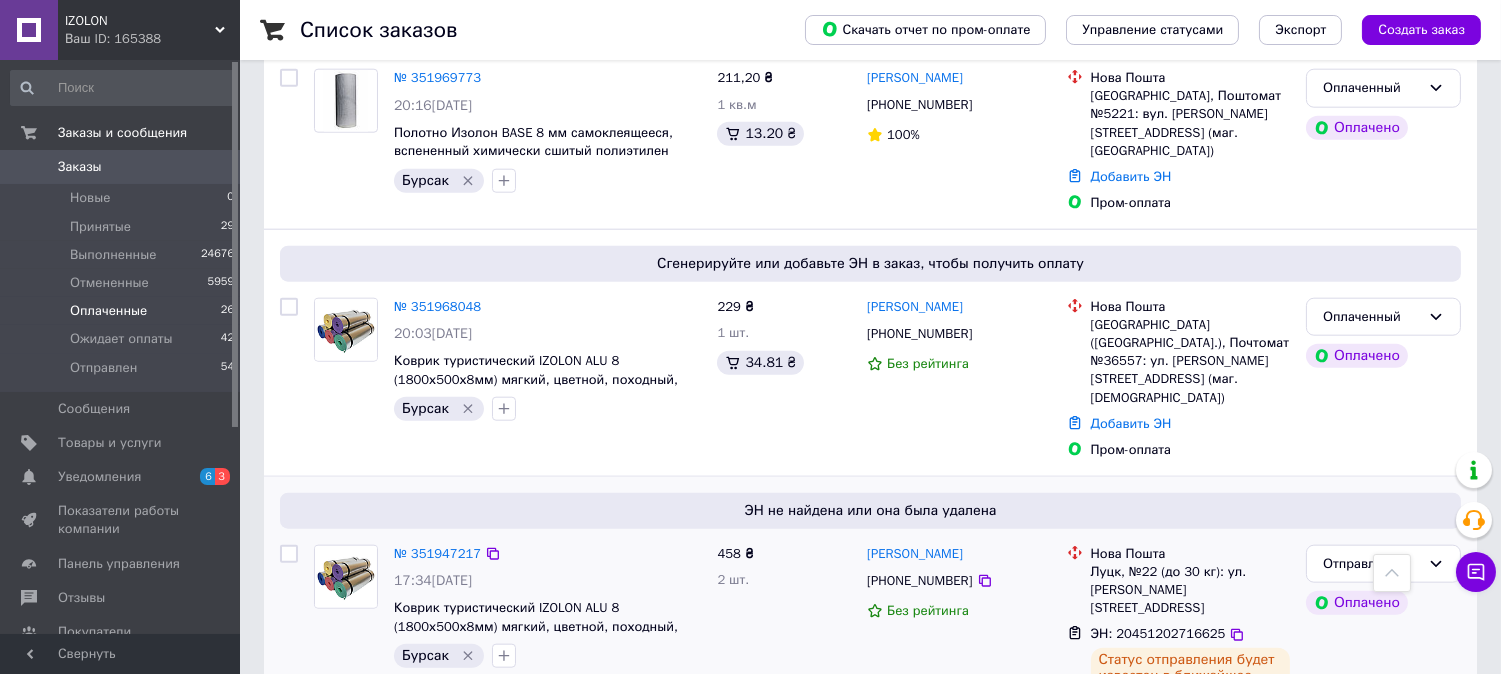 scroll, scrollTop: 3936, scrollLeft: 0, axis: vertical 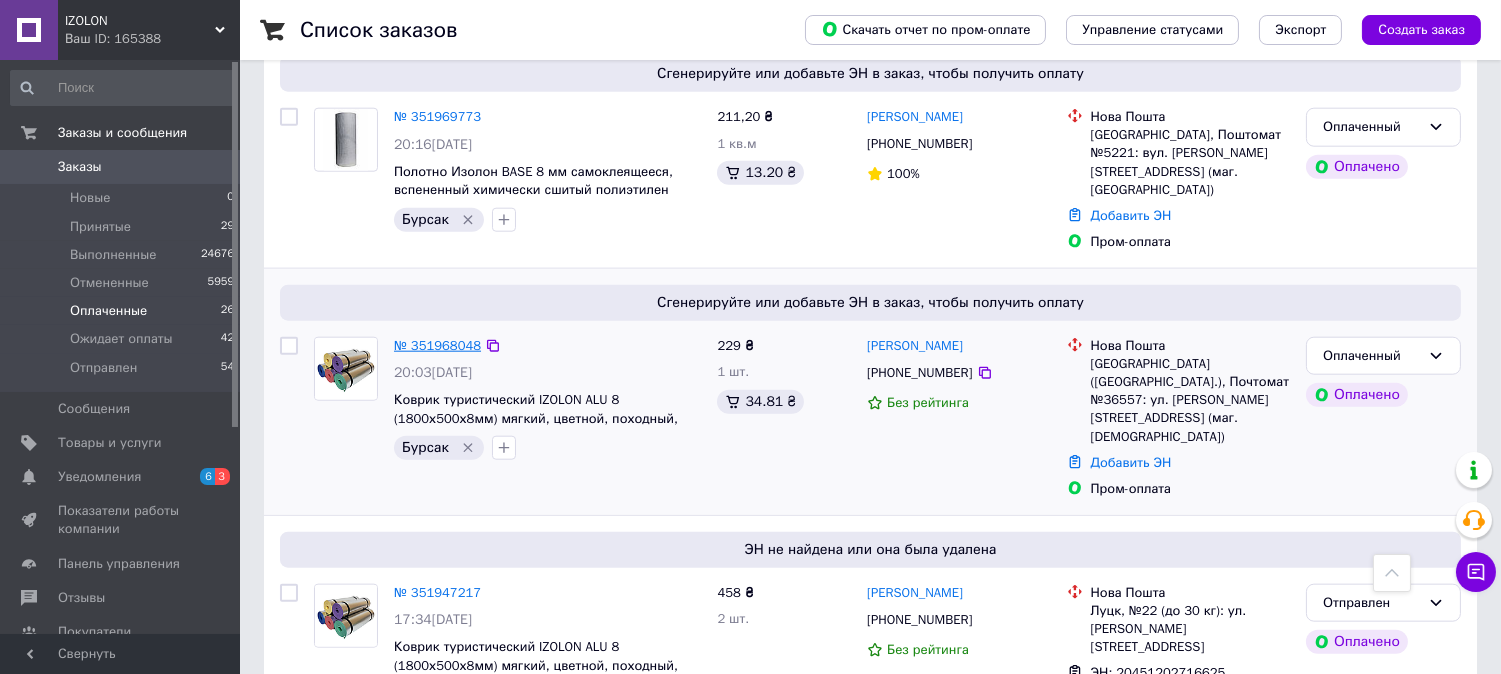 click on "№ 351968048" at bounding box center [437, 345] 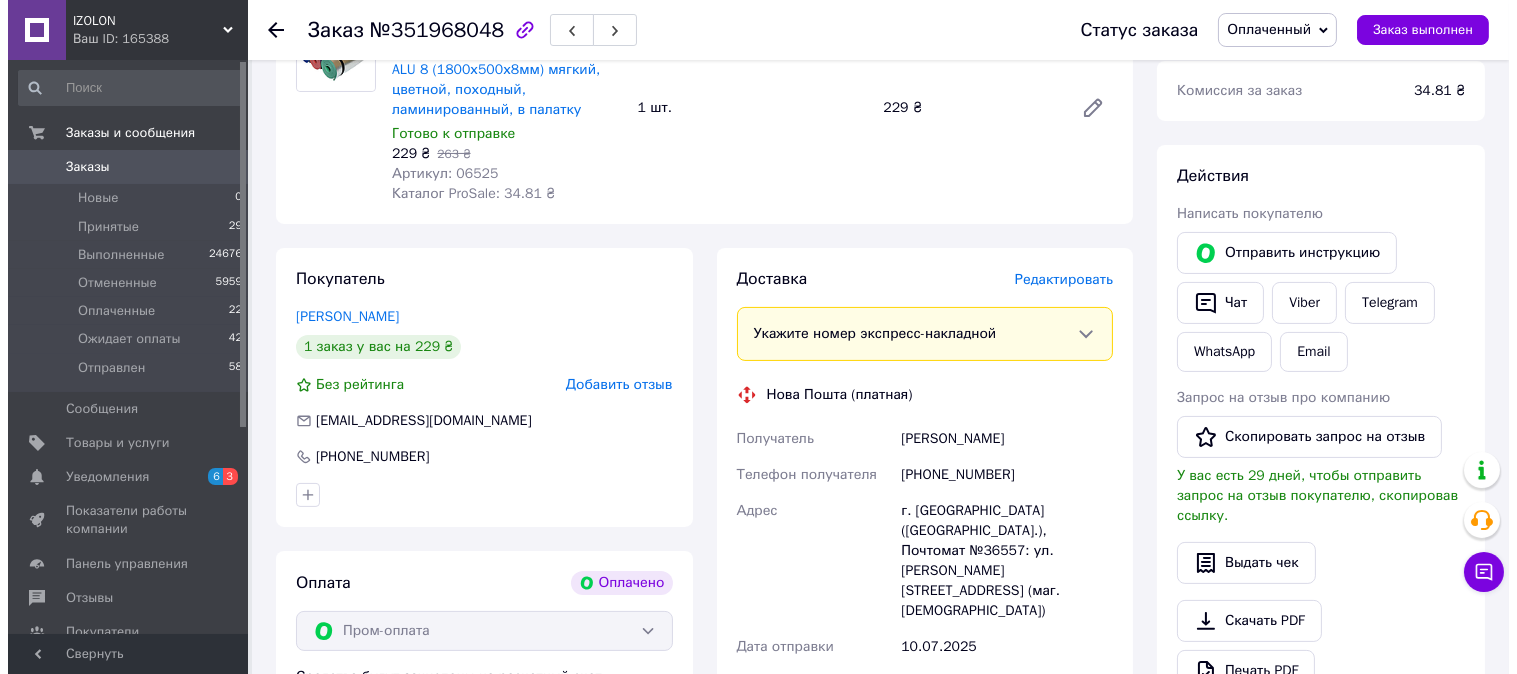 scroll, scrollTop: 777, scrollLeft: 0, axis: vertical 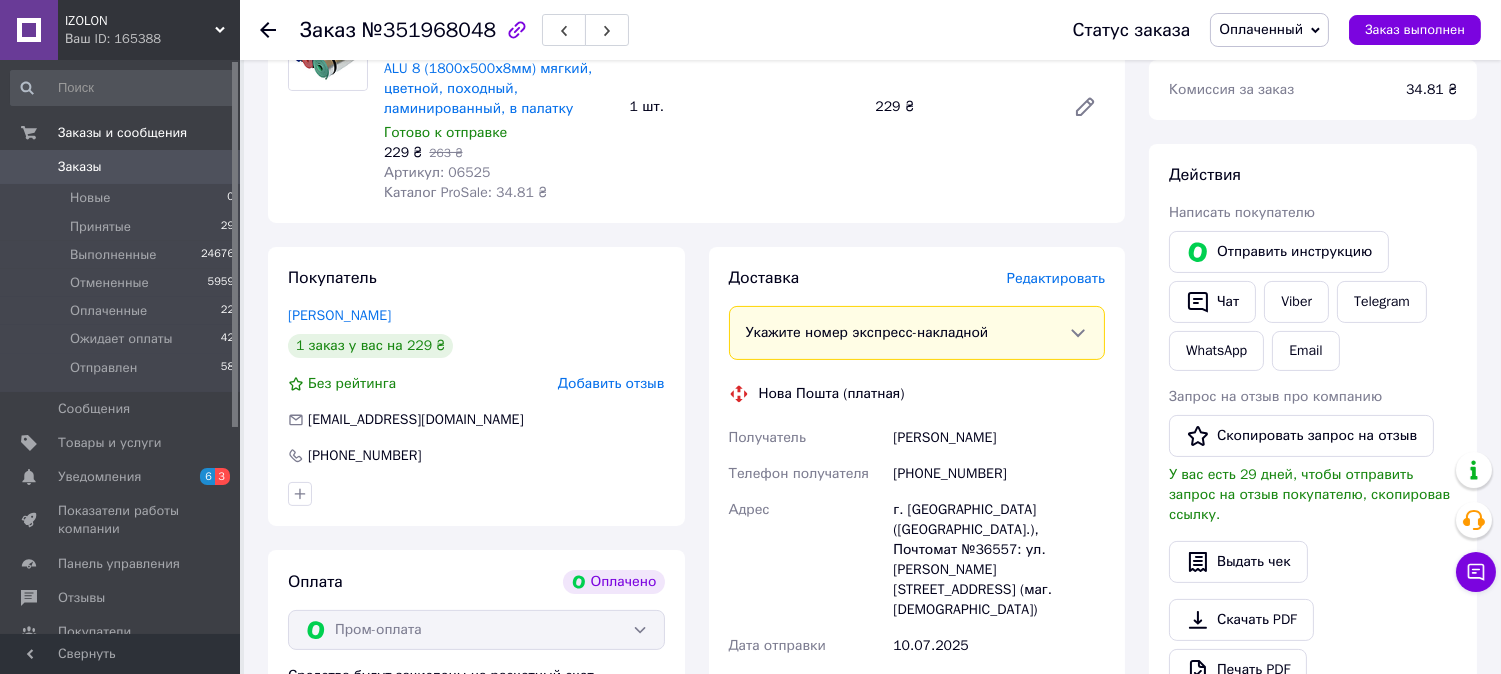 click on "Редактировать" at bounding box center (1056, 278) 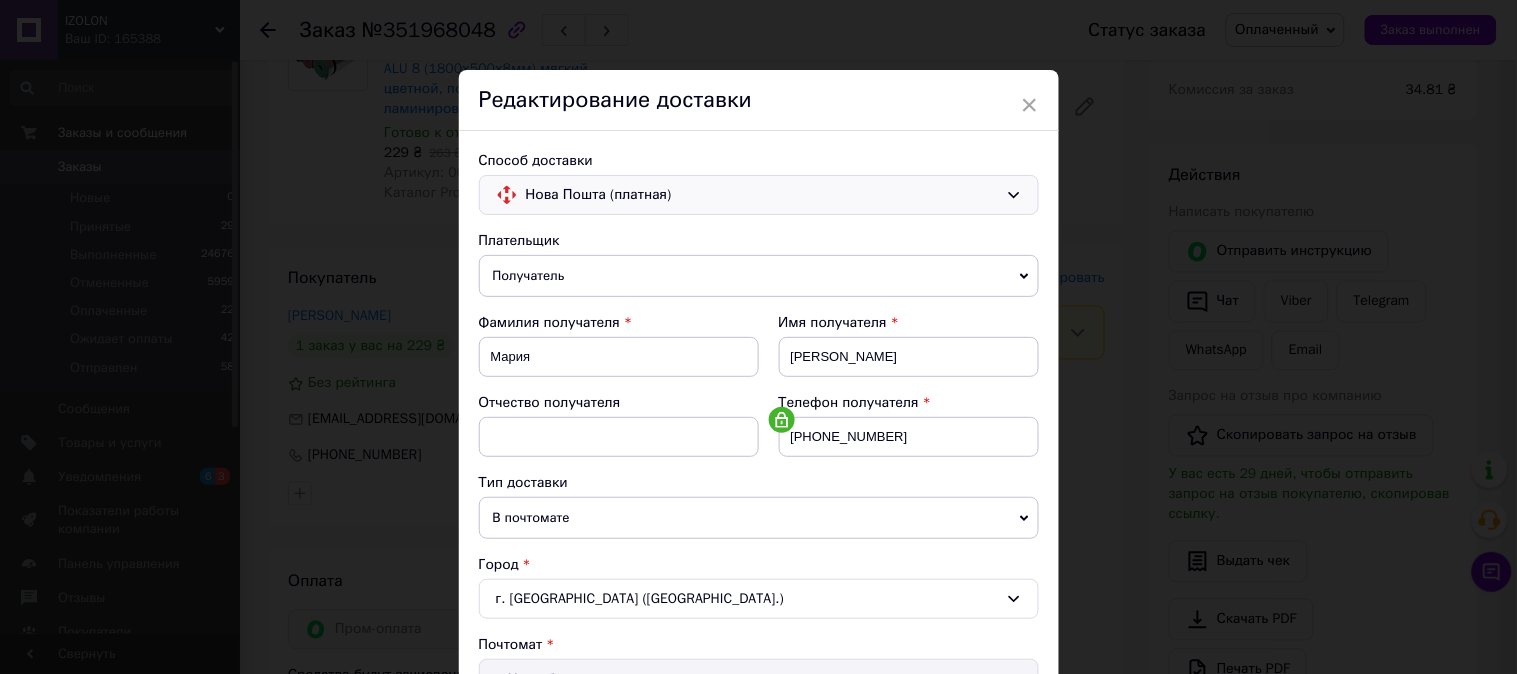 click on "Нова Пошта (платная)" at bounding box center (762, 195) 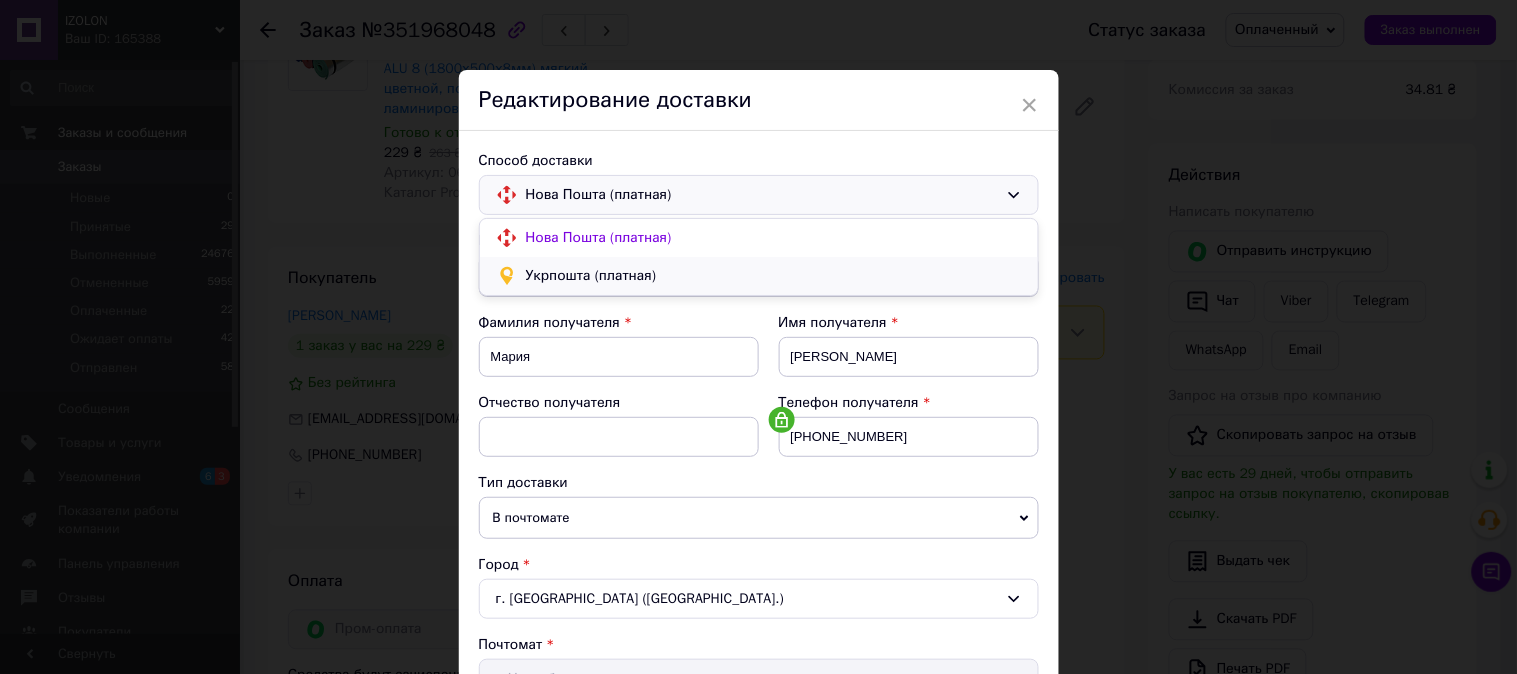 click on "Укрпошта (платная)" at bounding box center (759, 276) 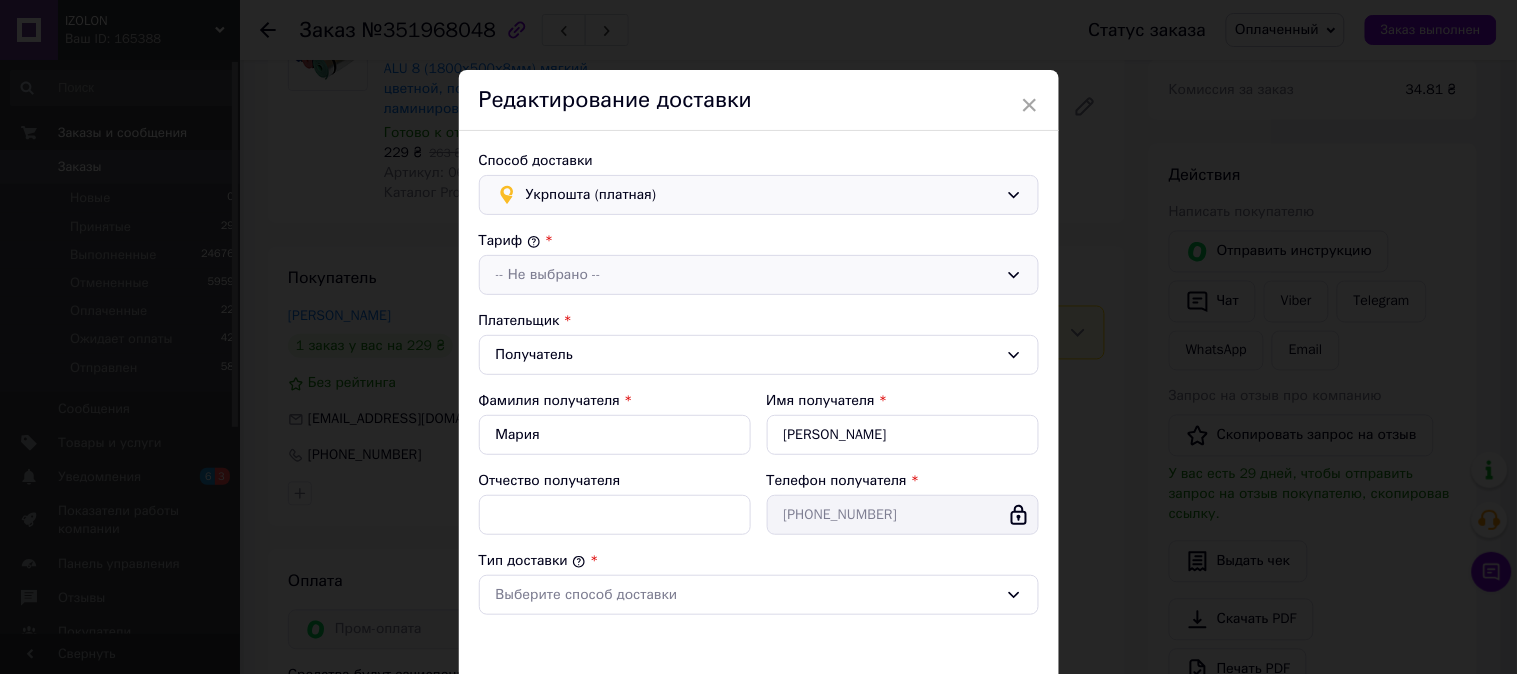 click on "-- Не выбрано --" at bounding box center [747, 275] 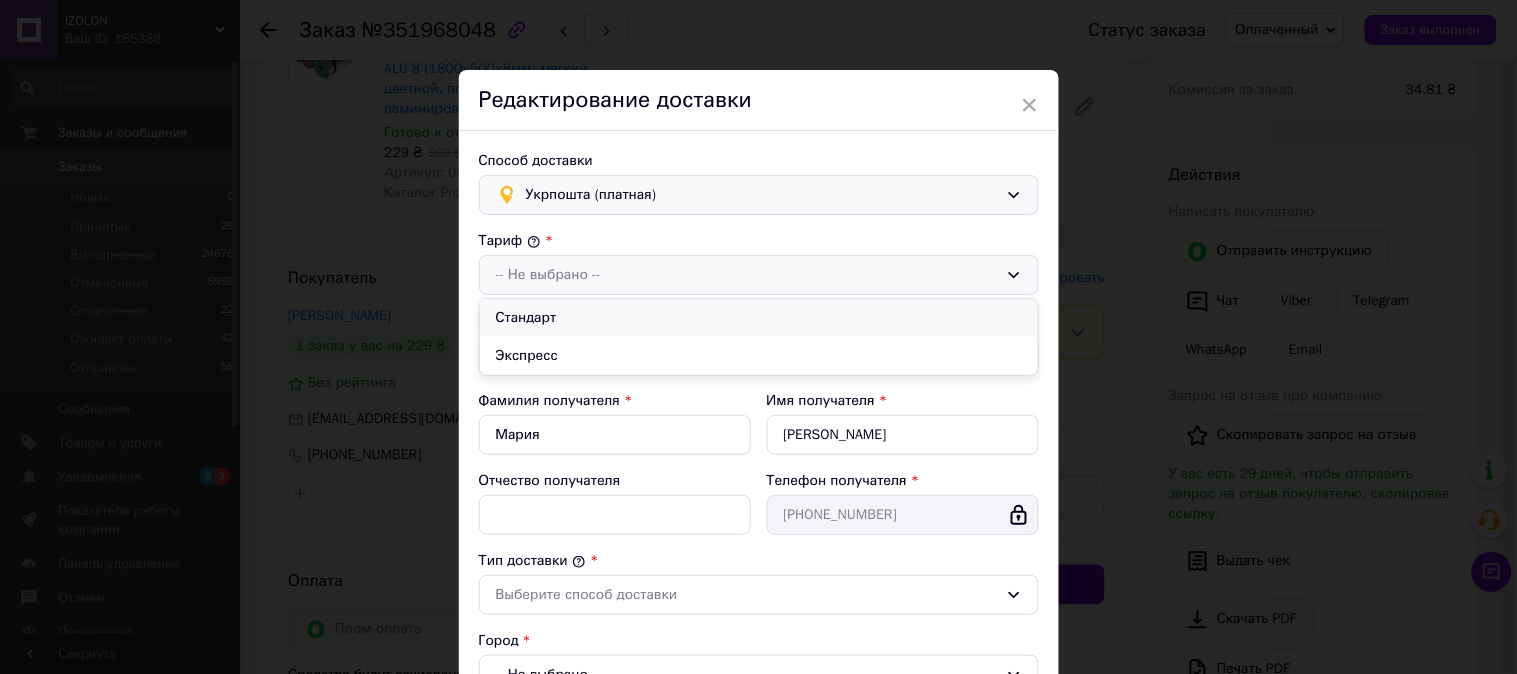 click on "Стандарт" at bounding box center (759, 318) 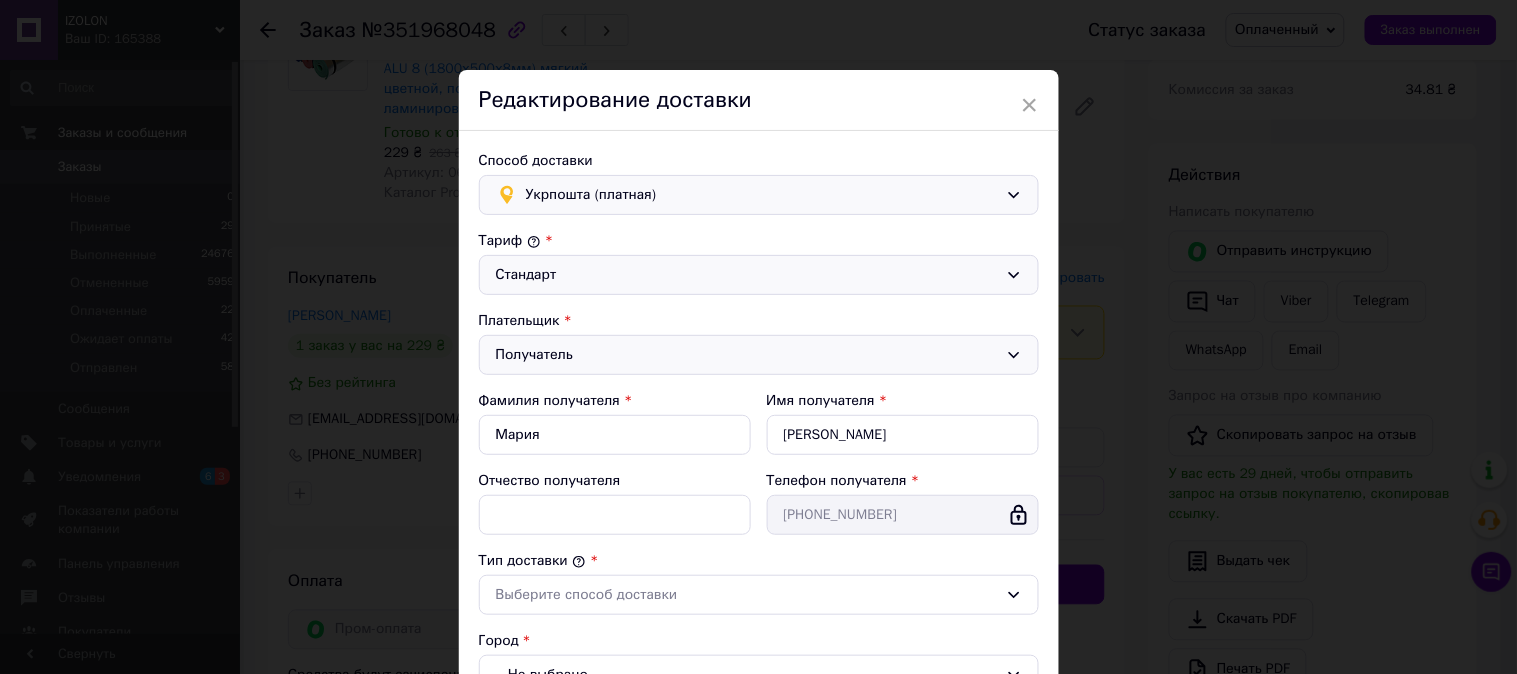 click on "Получатель" at bounding box center [747, 355] 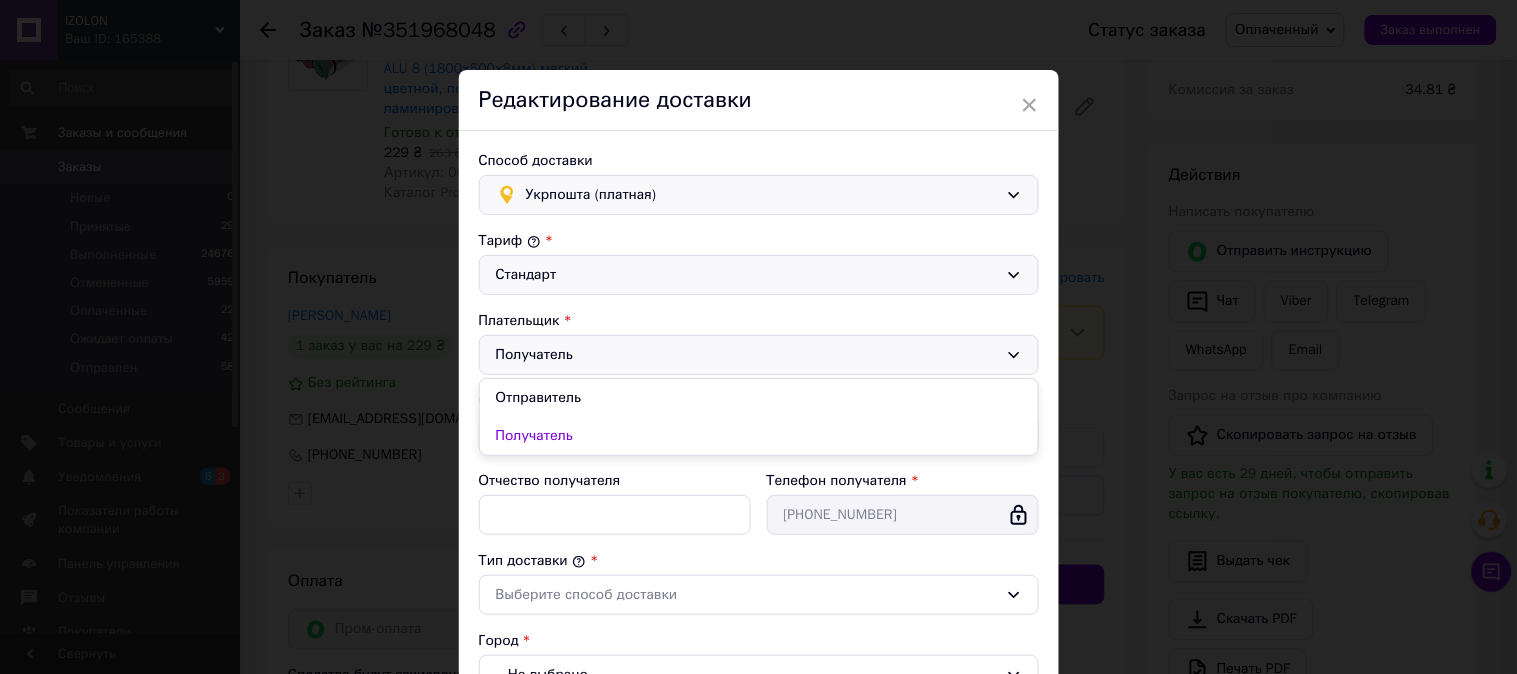 click on "Получатель" at bounding box center (747, 355) 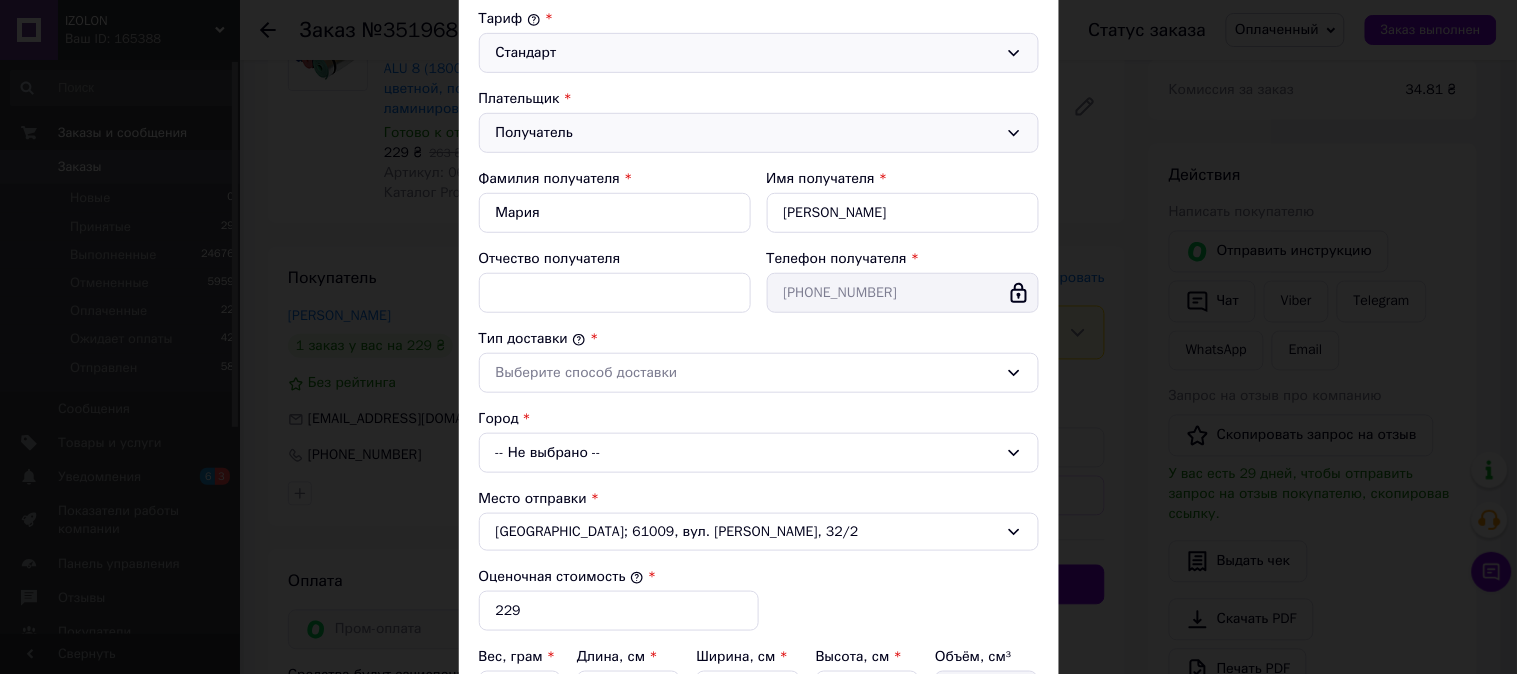 scroll, scrollTop: 333, scrollLeft: 0, axis: vertical 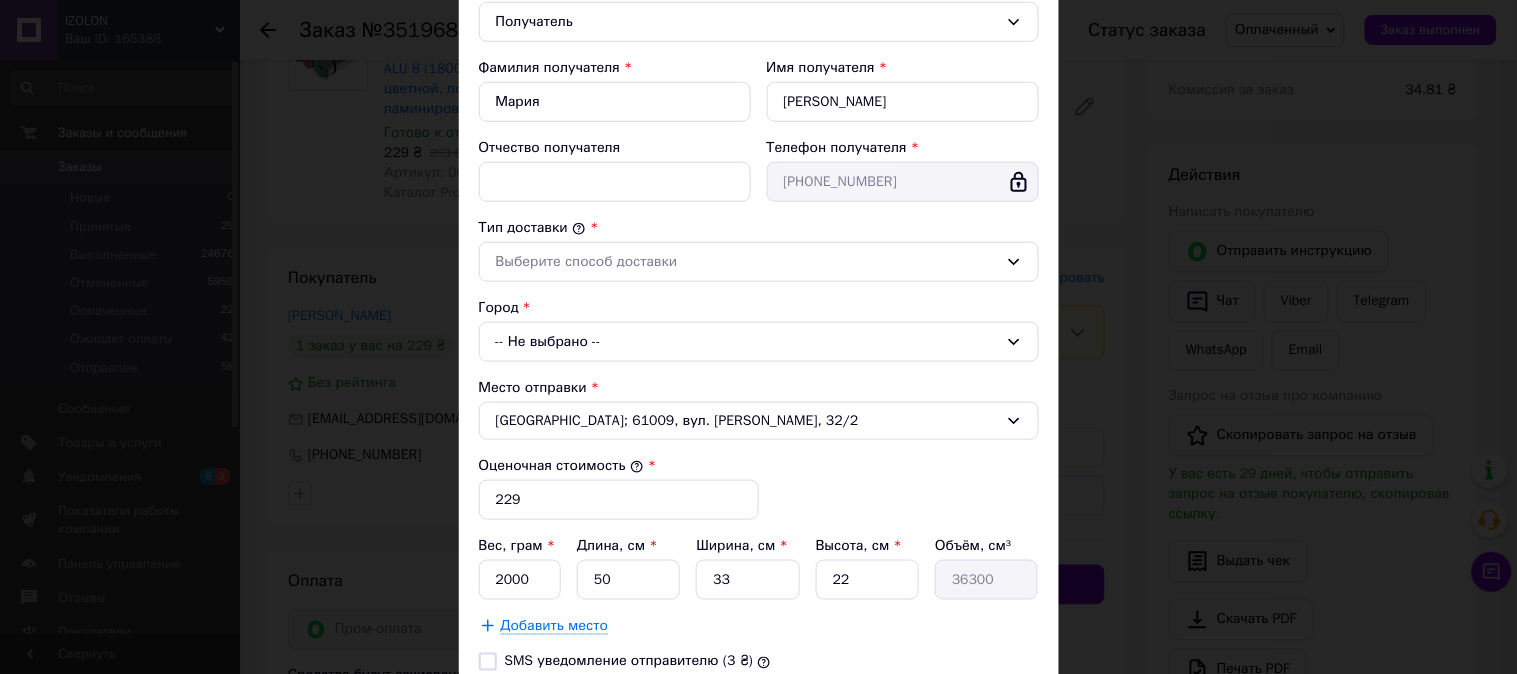click on "-- Не выбрано --" at bounding box center (759, 342) 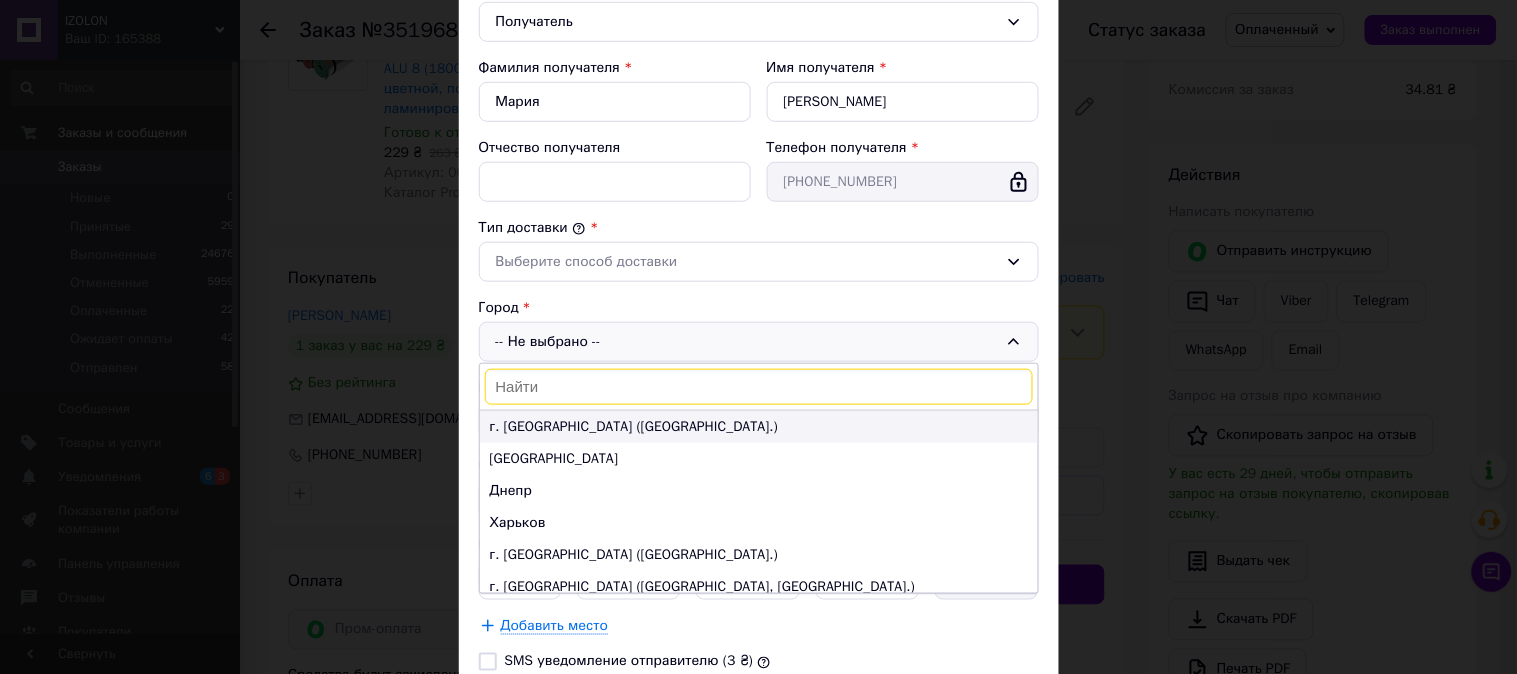 click on "г. Киев (Киевская обл.)" at bounding box center (759, 427) 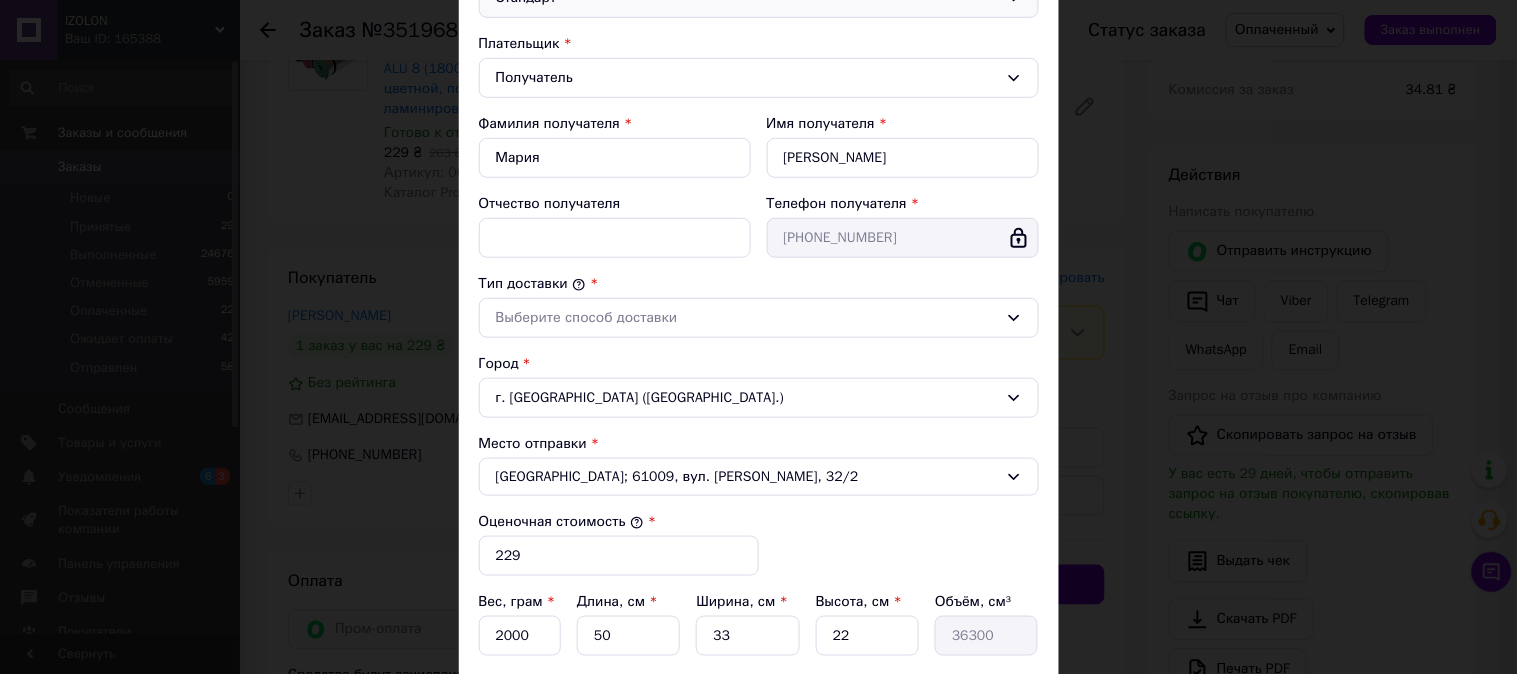 scroll, scrollTop: 276, scrollLeft: 0, axis: vertical 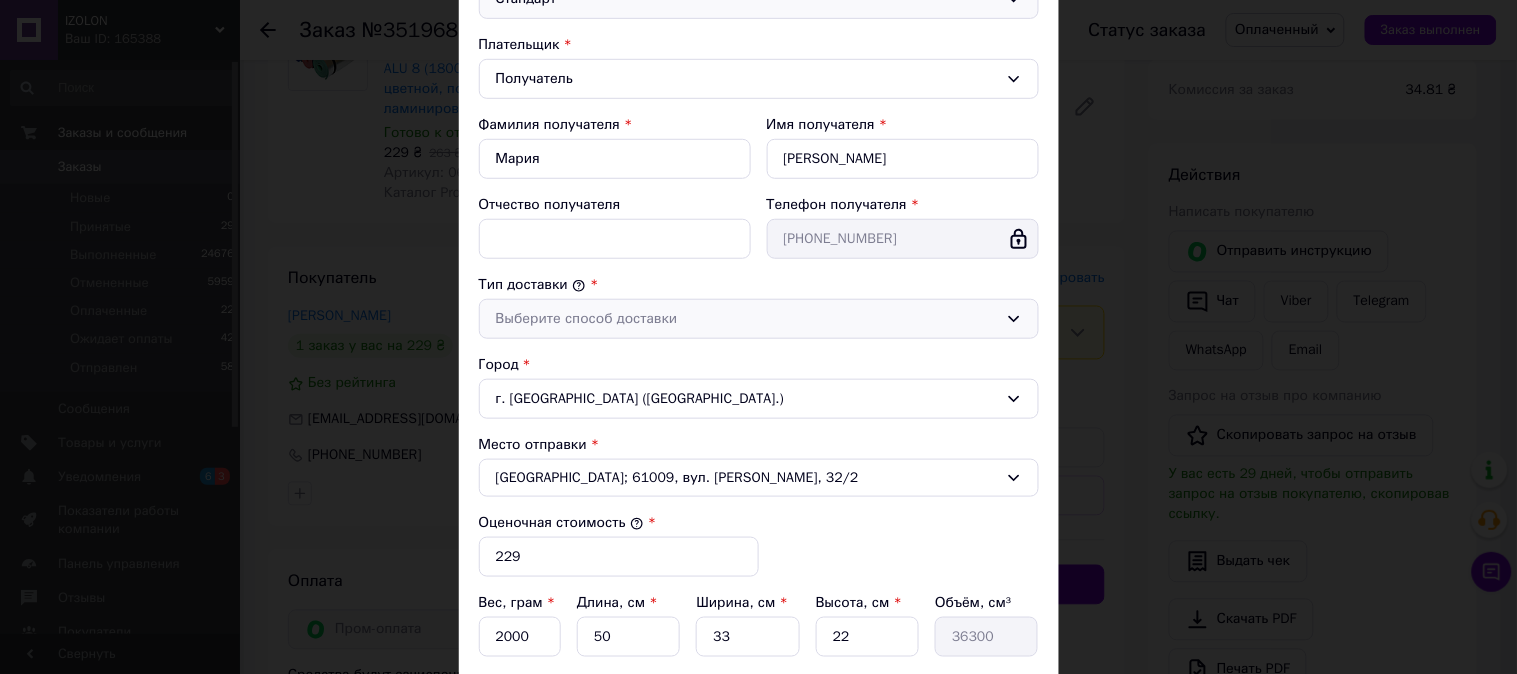 click on "Выберите способ доставки" at bounding box center (747, 319) 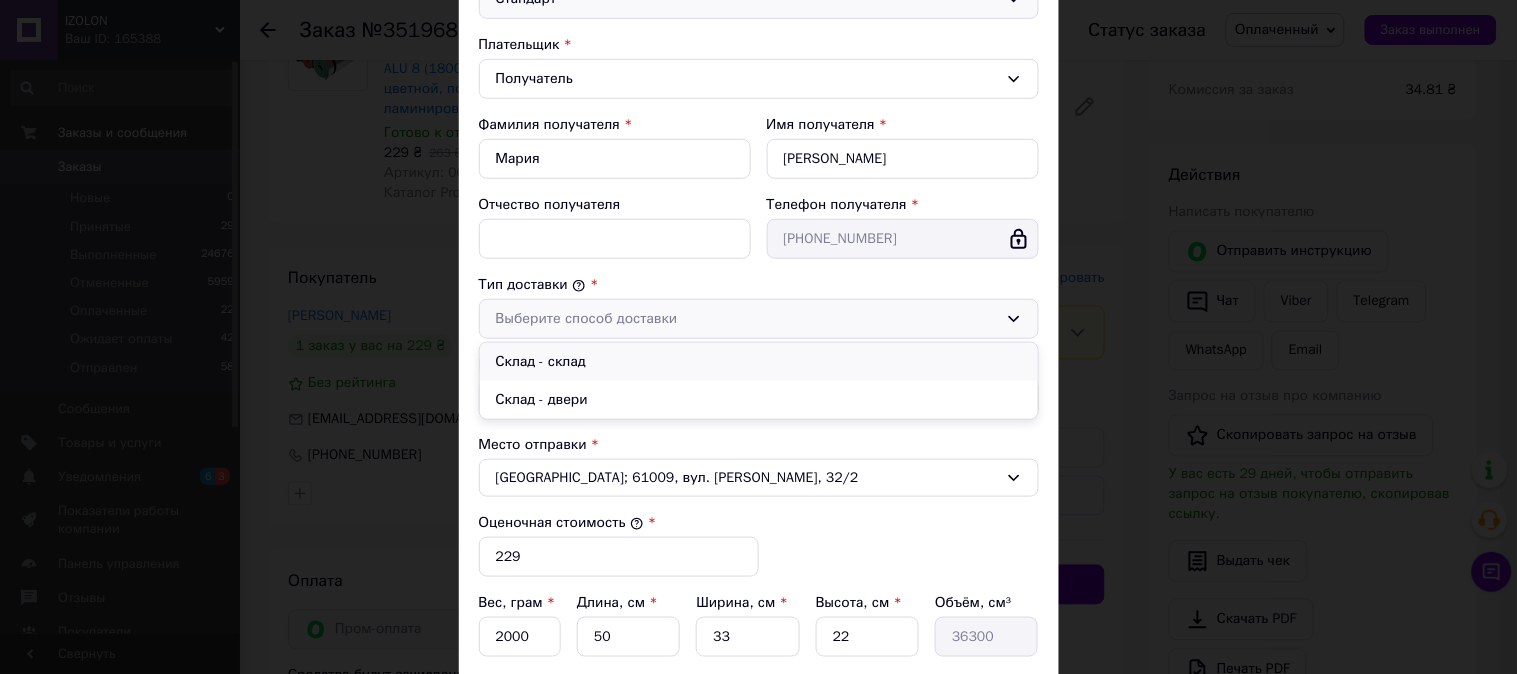 click on "Склад - склад" at bounding box center (759, 362) 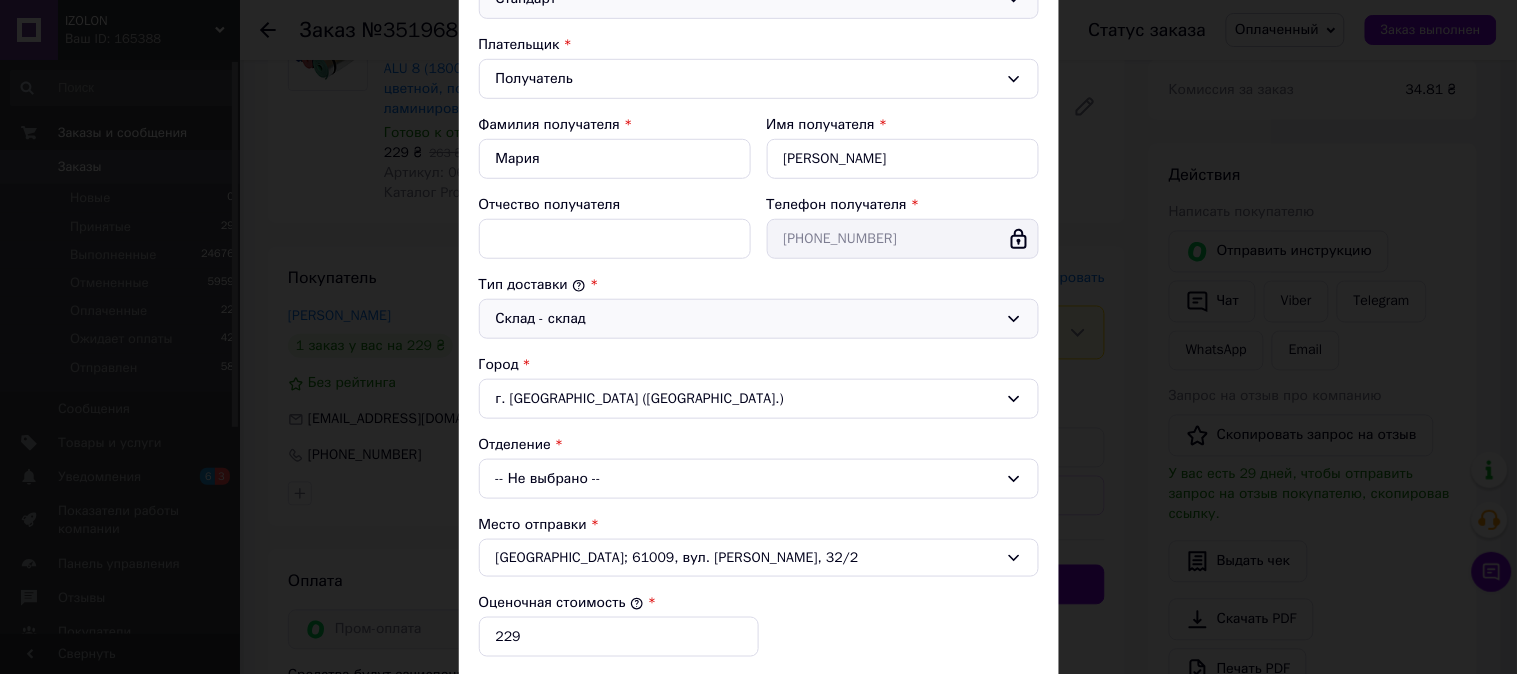 click on "-- Не выбрано --" at bounding box center [759, 479] 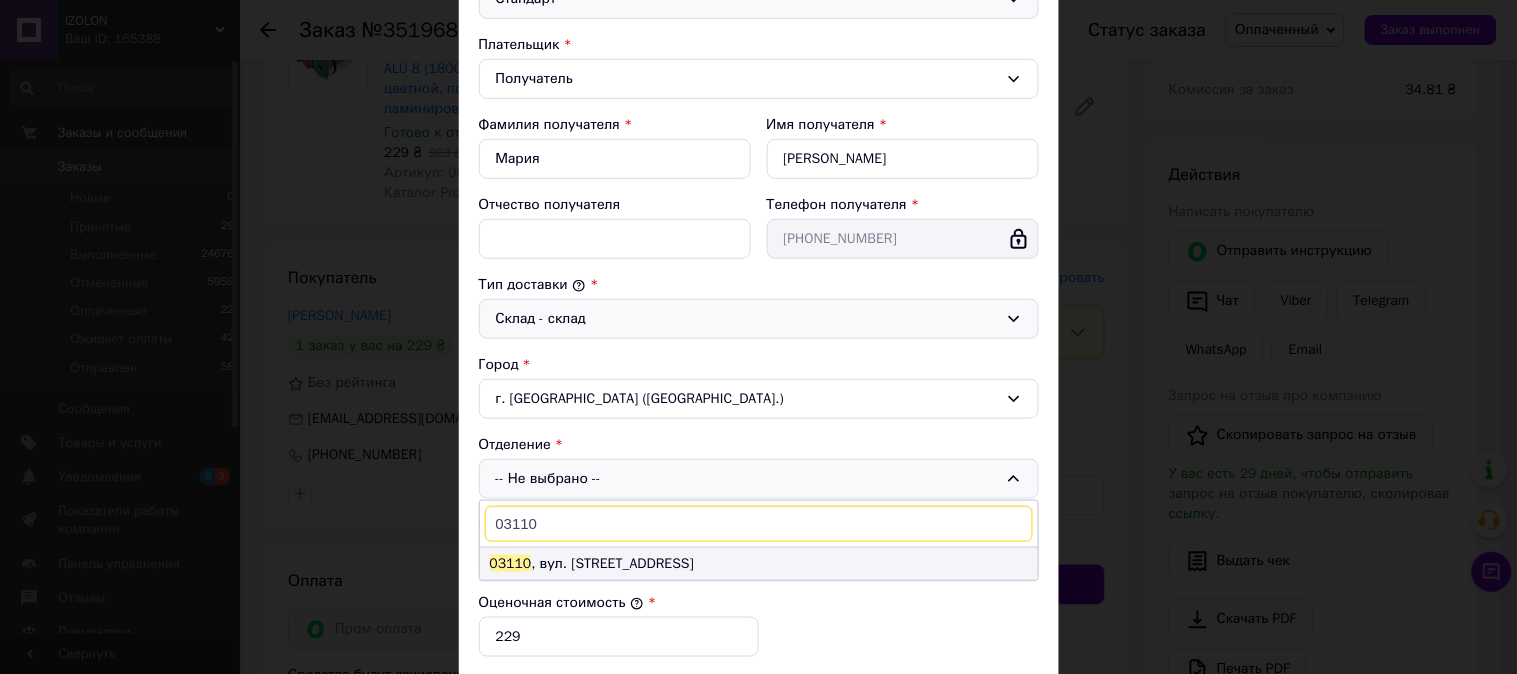 type on "03110" 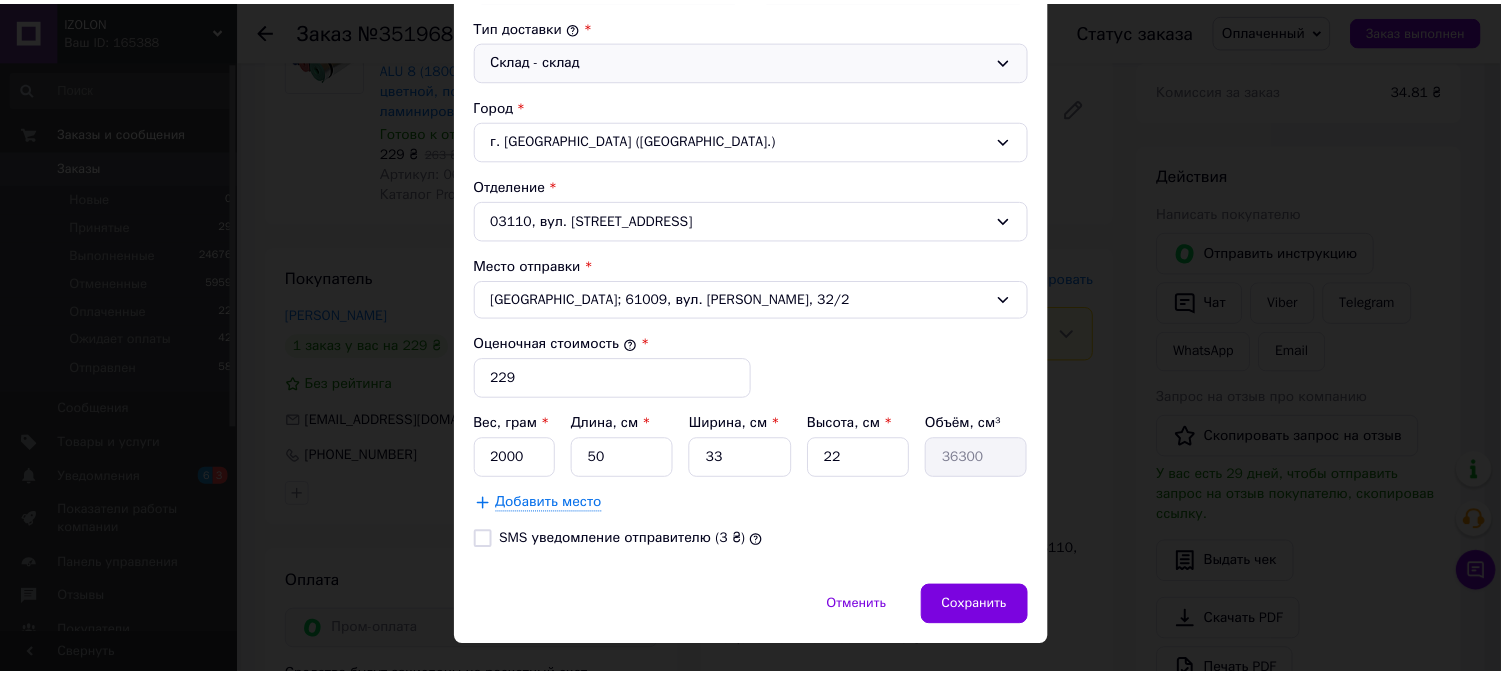 scroll, scrollTop: 578, scrollLeft: 0, axis: vertical 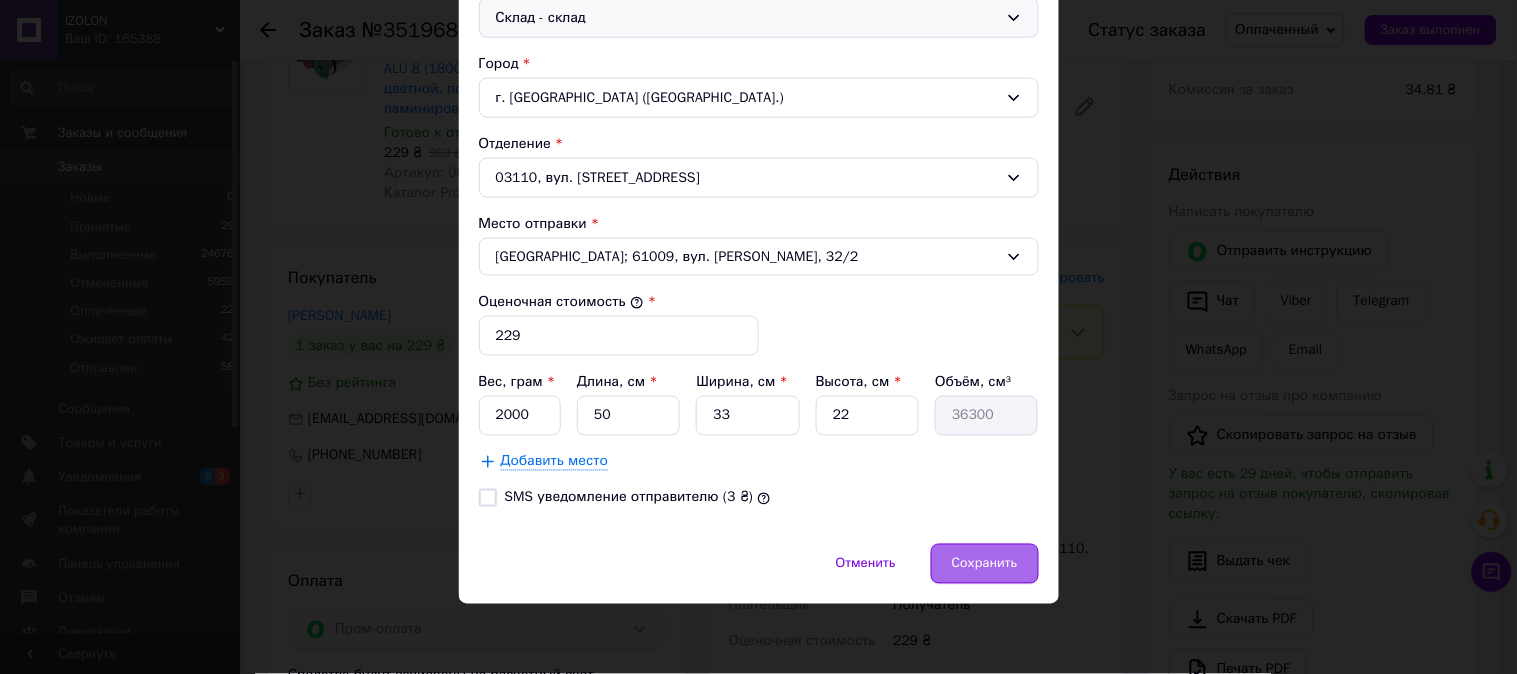 click on "Сохранить" at bounding box center [985, 564] 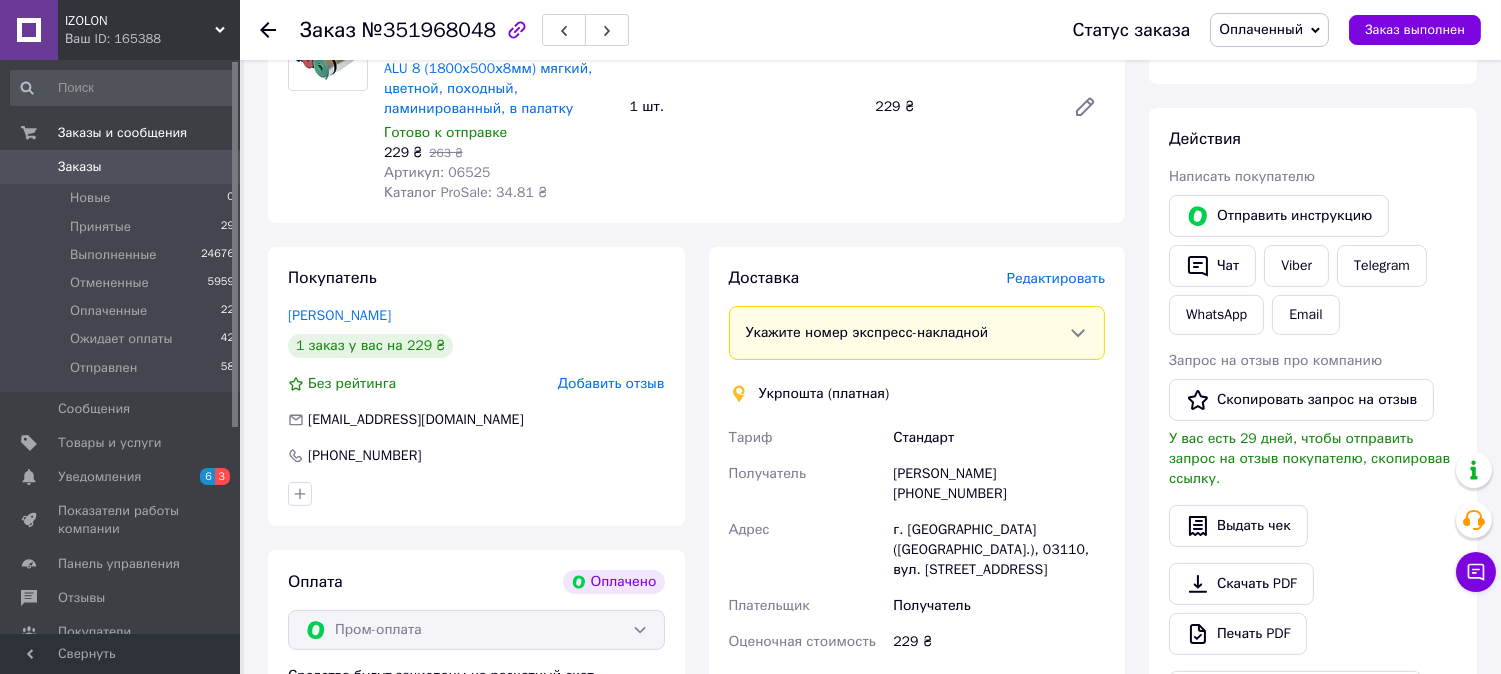 scroll, scrollTop: 1222, scrollLeft: 0, axis: vertical 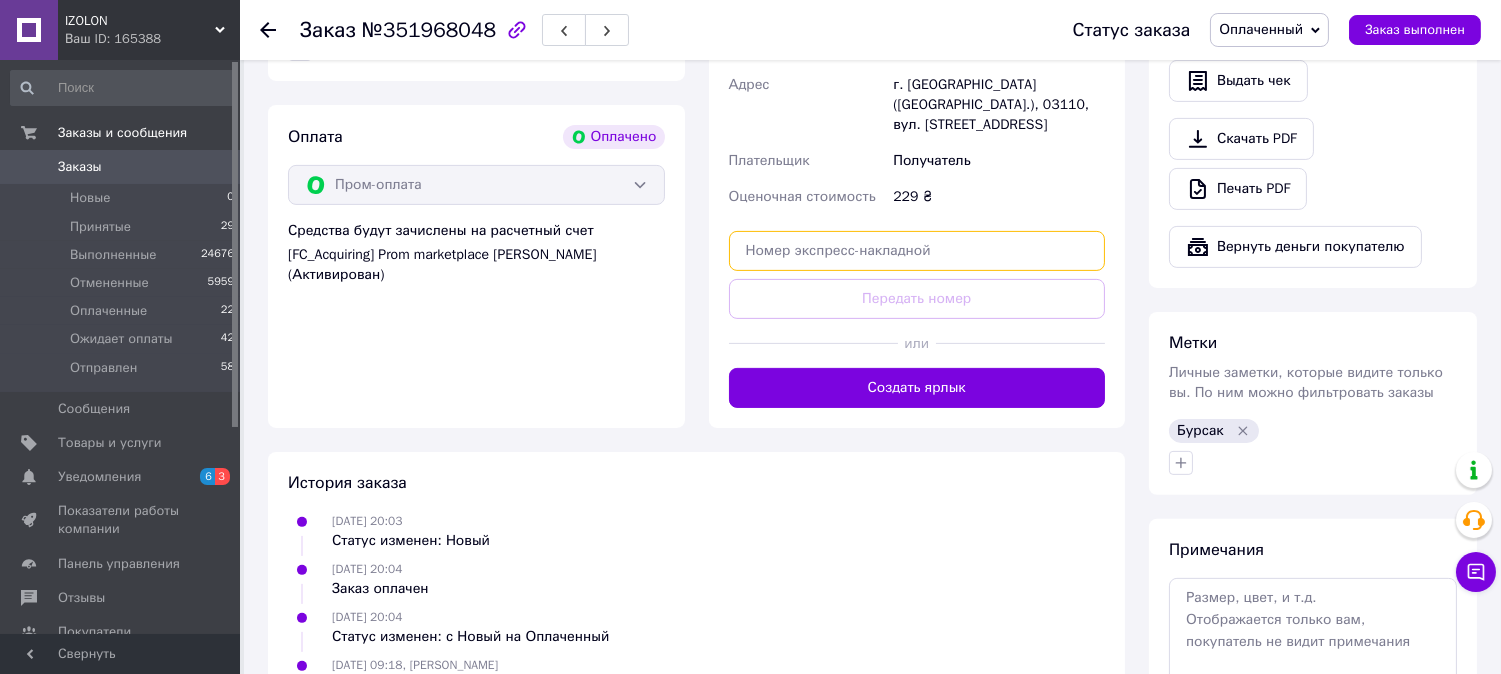 click at bounding box center [917, 251] 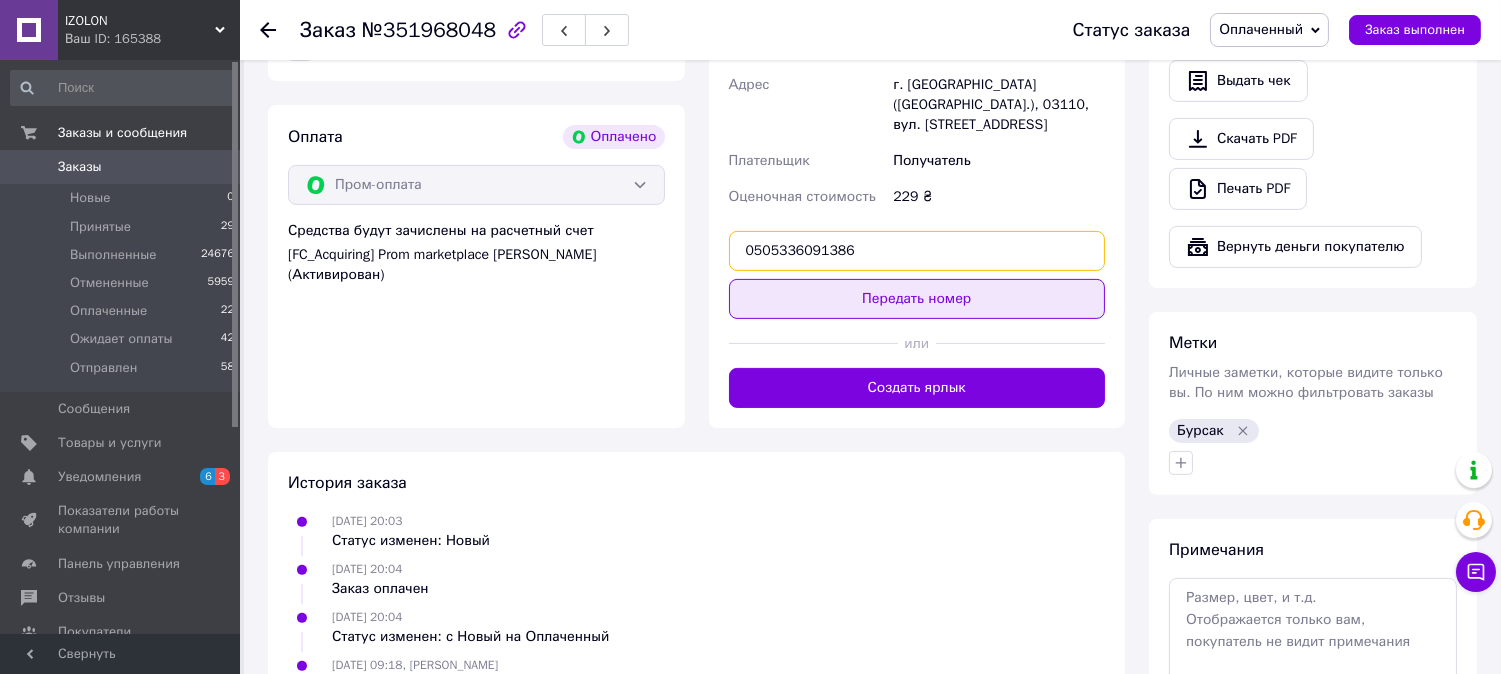 type on "0505336091386" 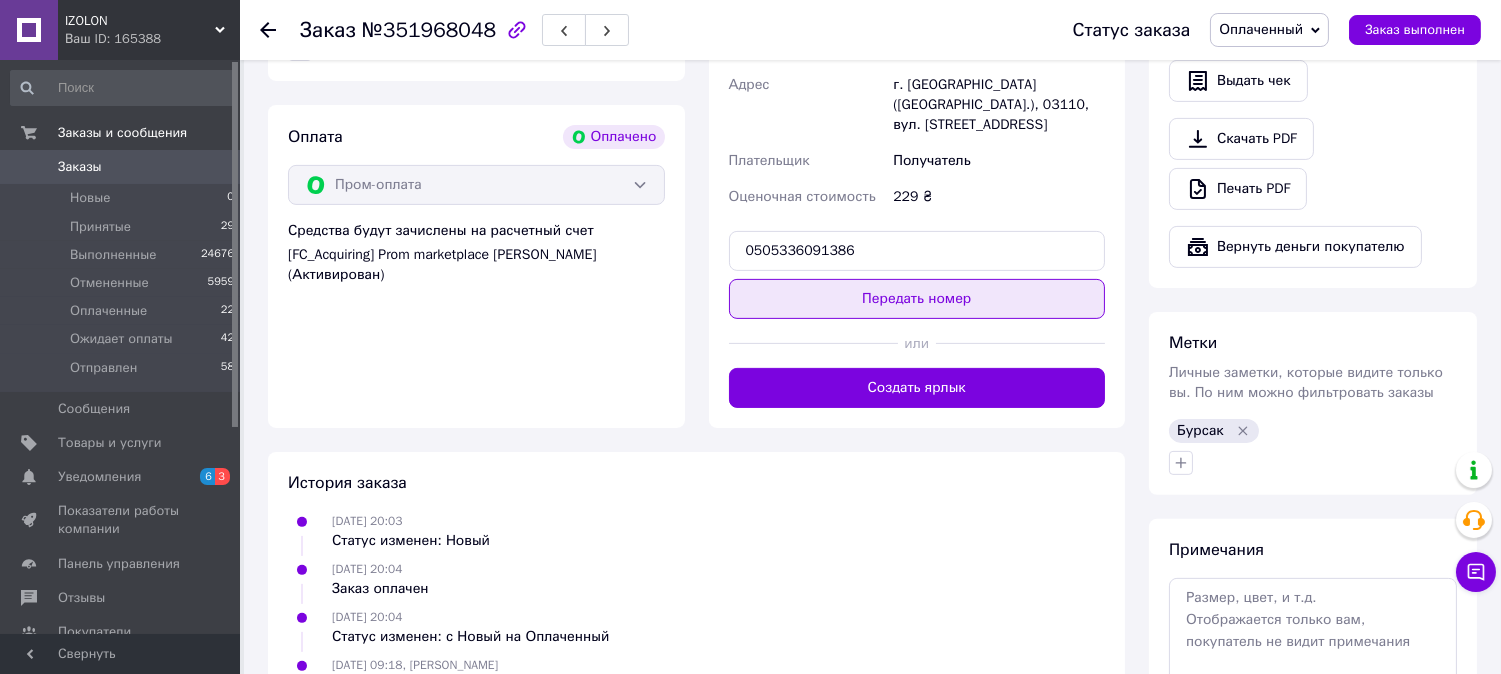 click on "Передать номер" at bounding box center (917, 299) 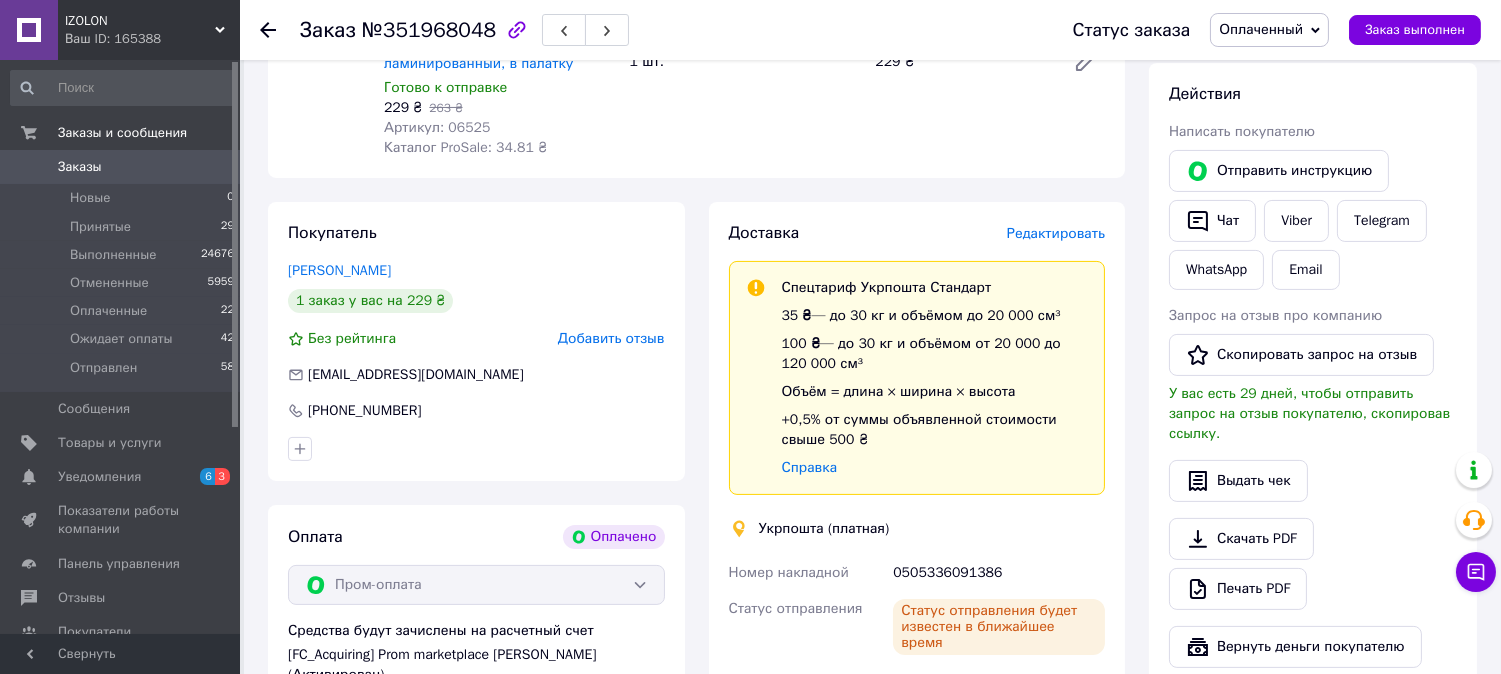 scroll, scrollTop: 555, scrollLeft: 0, axis: vertical 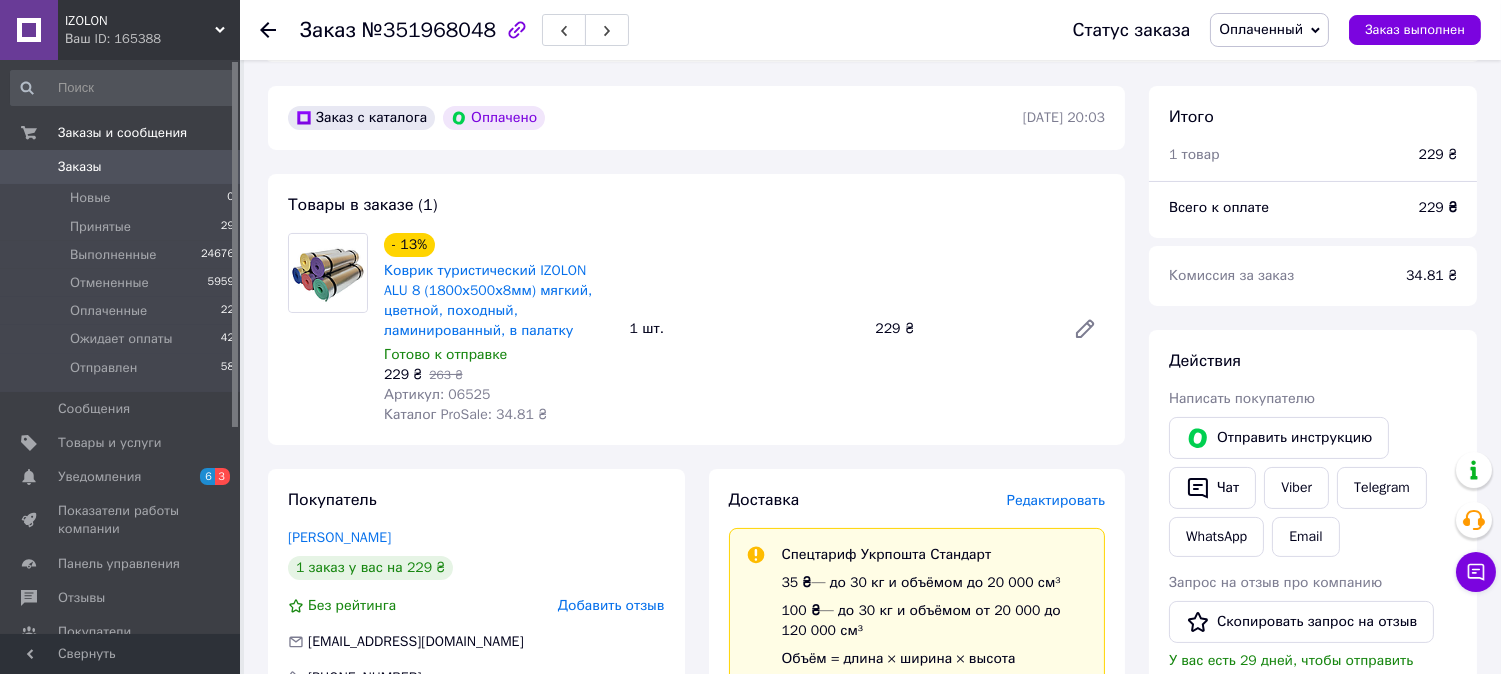 click on "Заказ №351968048 Статус заказа Оплаченный Принят Выполнен Отменен Ожидает оплаты Отправлен Заказ выполнен" at bounding box center [870, 30] 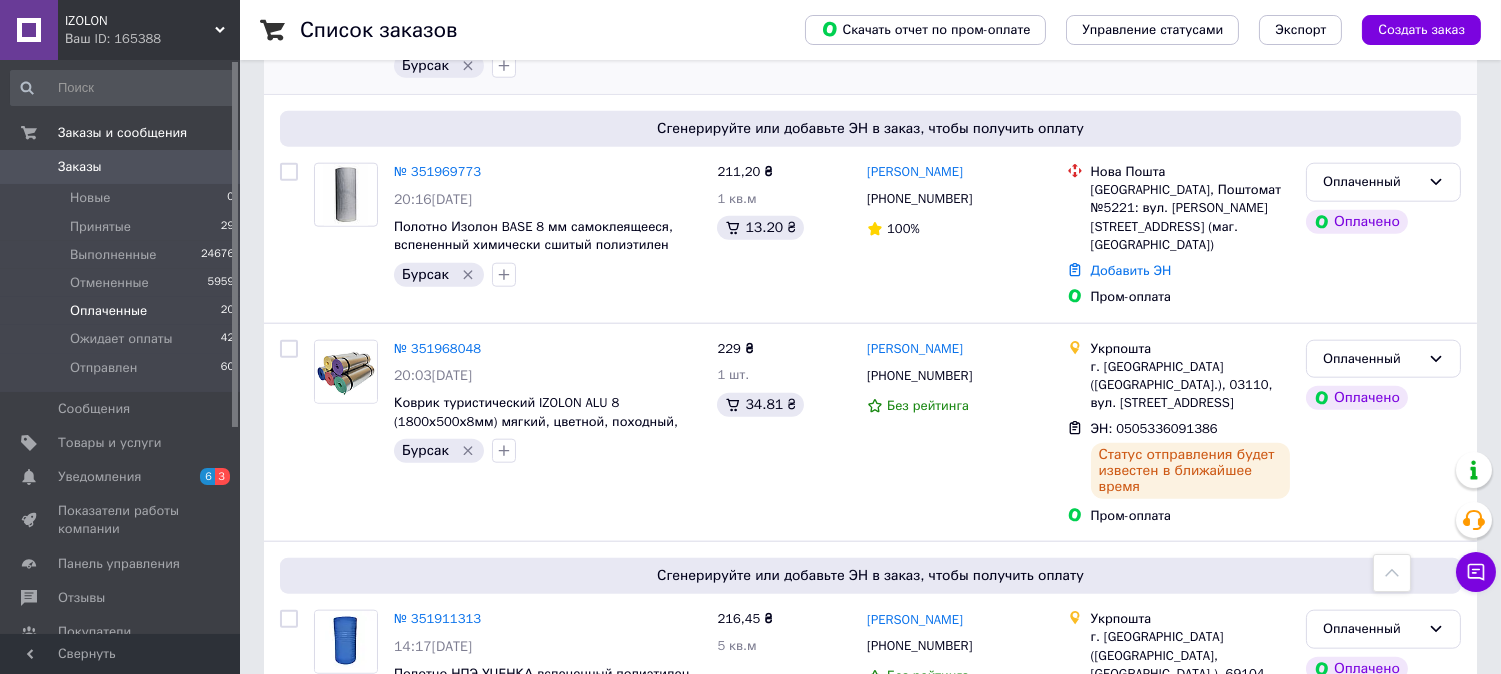 scroll, scrollTop: 3888, scrollLeft: 0, axis: vertical 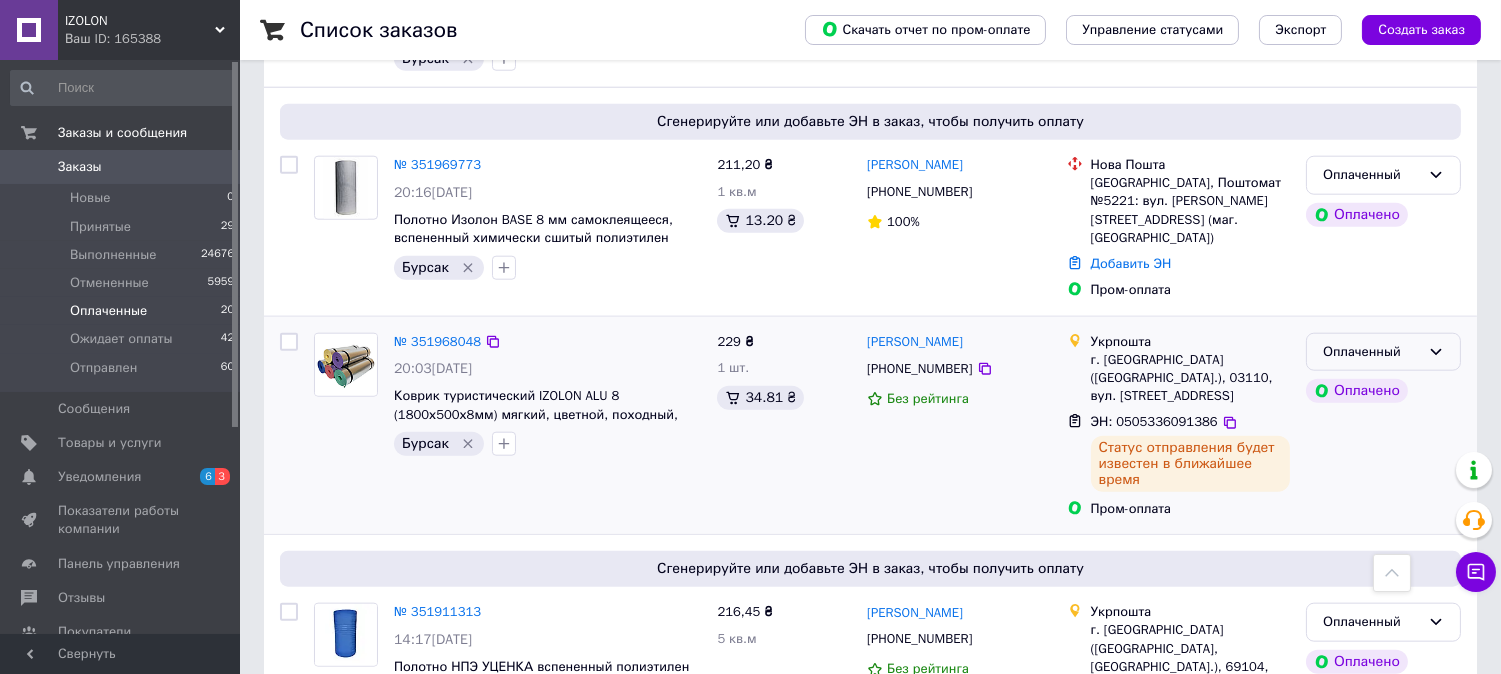 click 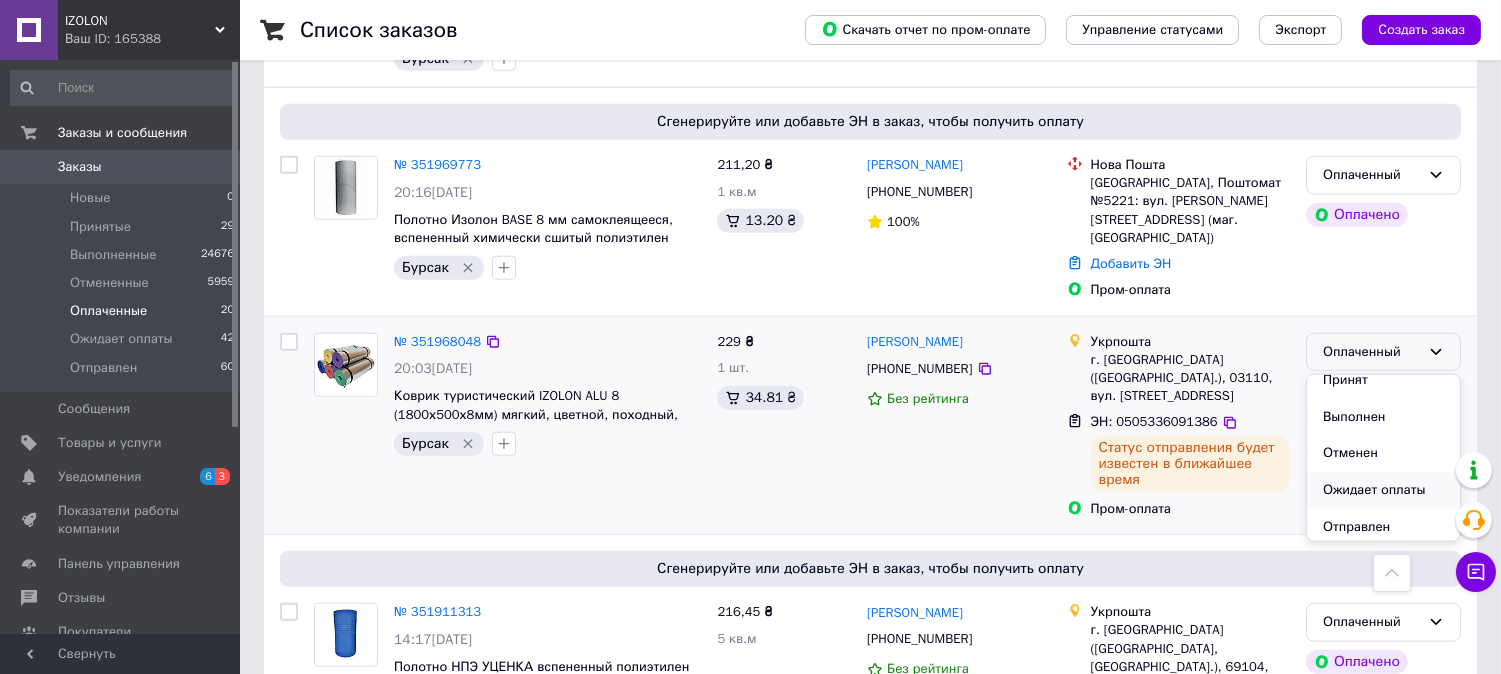 scroll, scrollTop: 16, scrollLeft: 0, axis: vertical 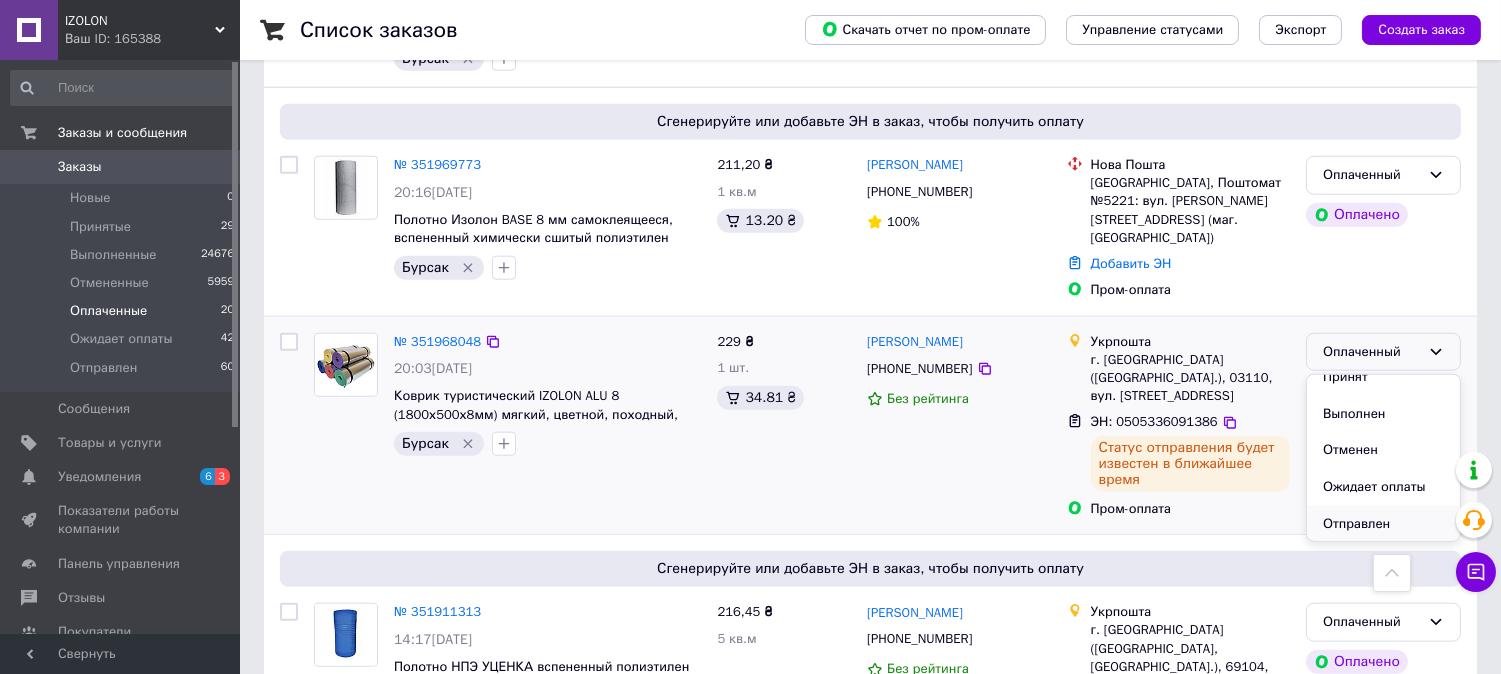 click on "Отправлен" at bounding box center (1383, 524) 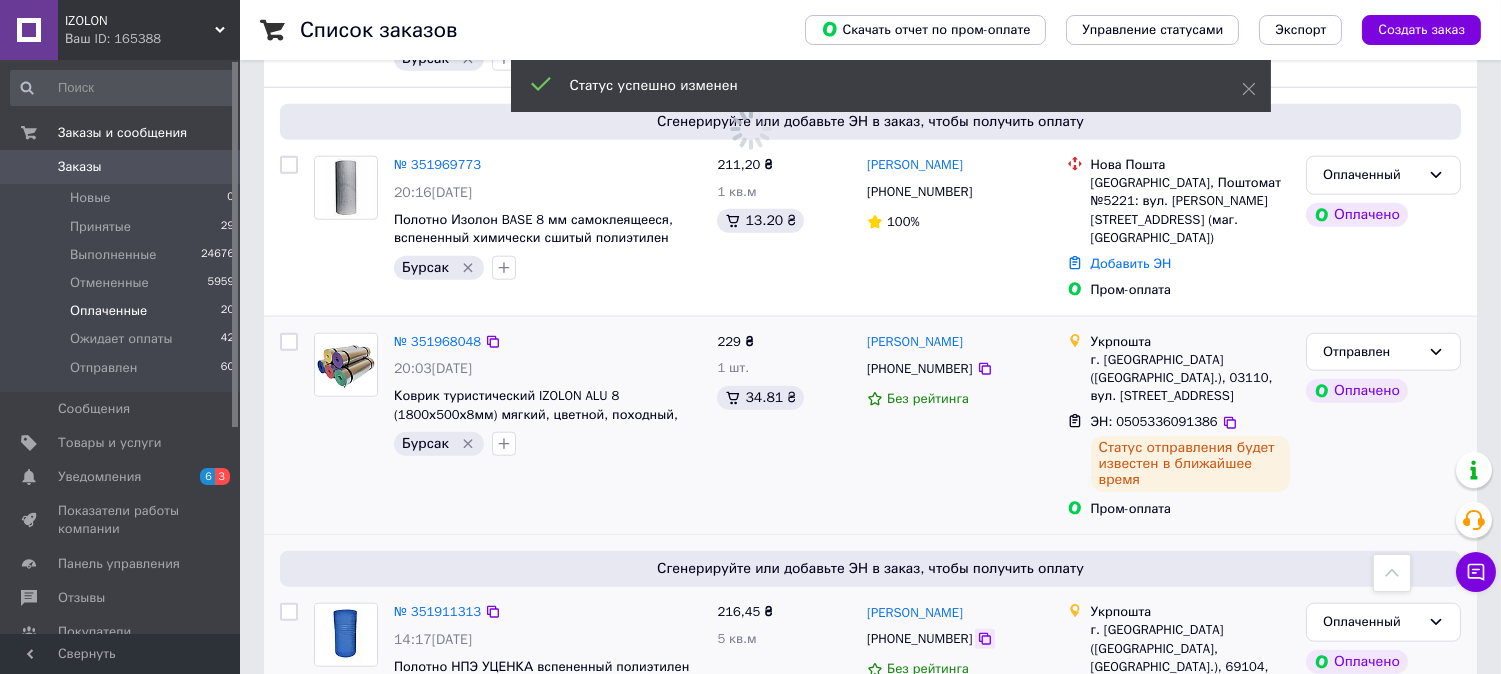 click 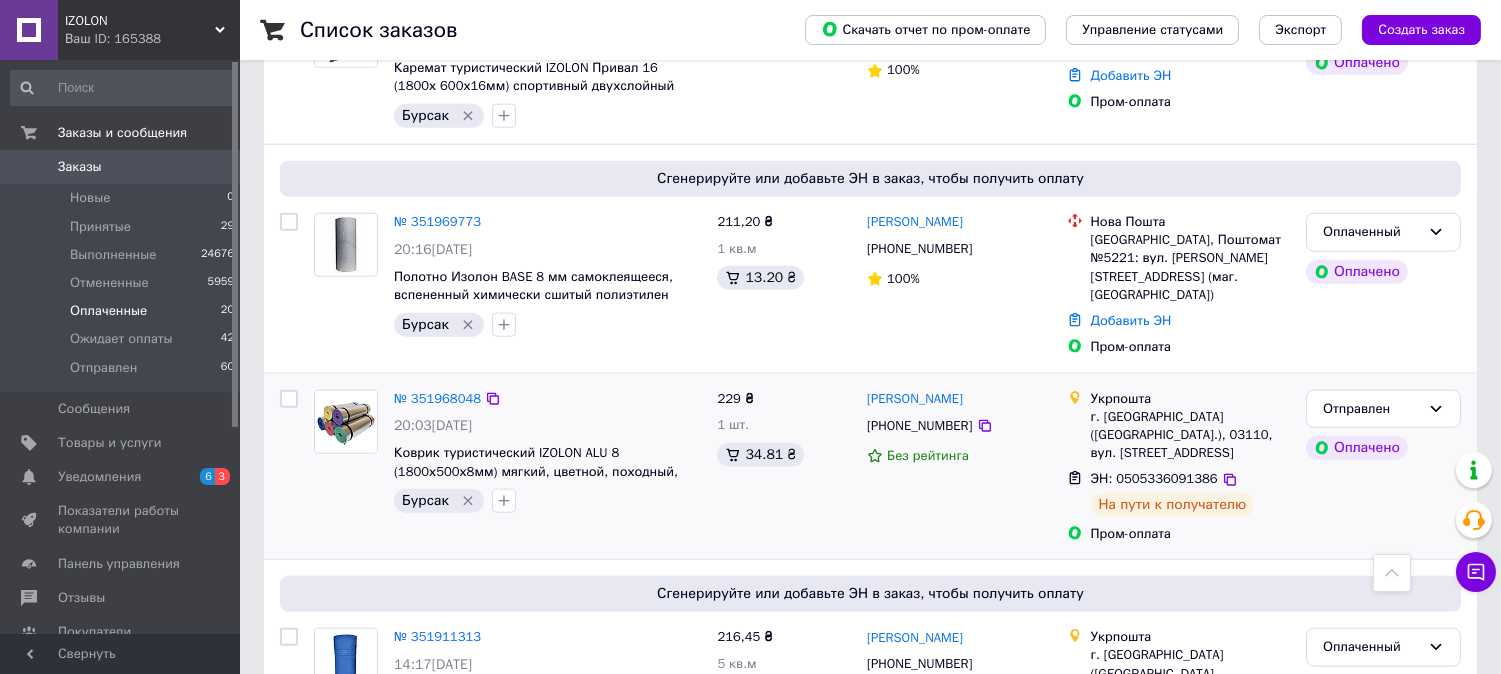 scroll, scrollTop: 3777, scrollLeft: 0, axis: vertical 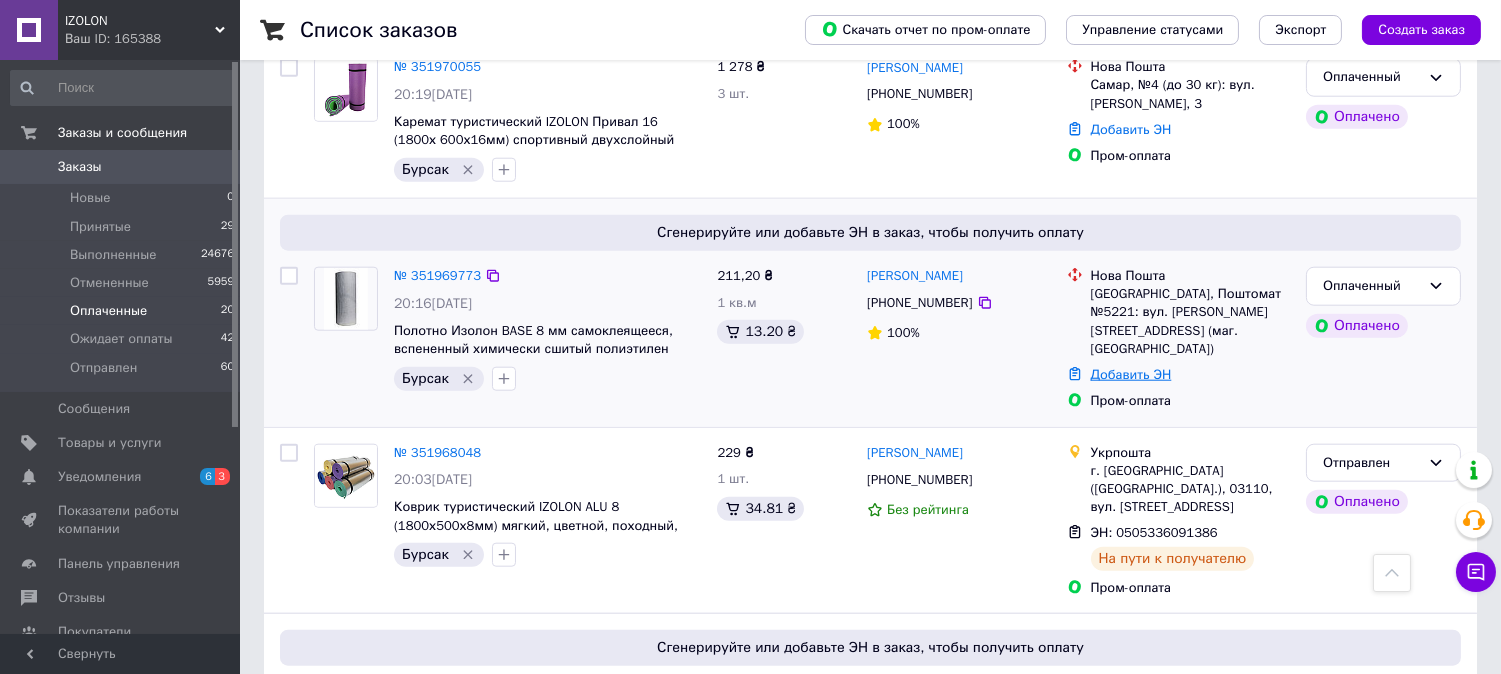 click on "Добавить ЭН" at bounding box center [1131, 374] 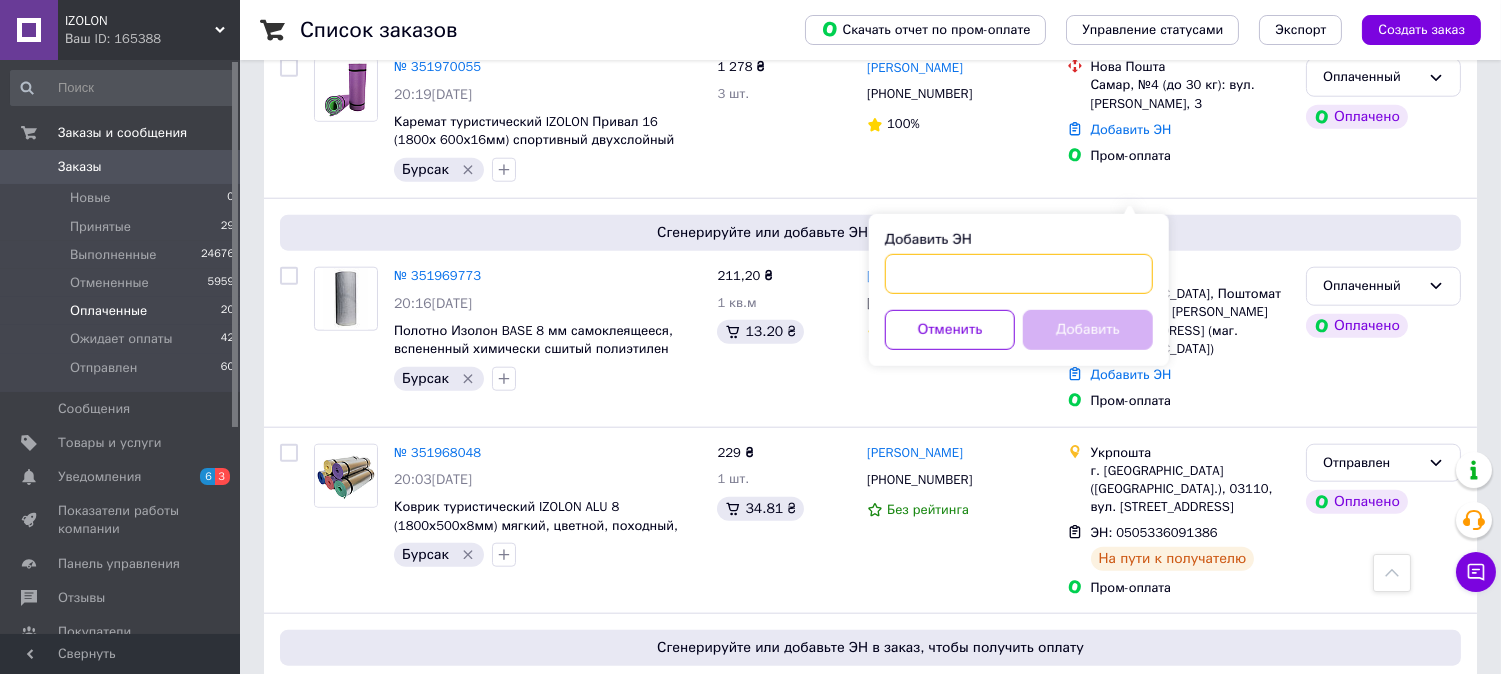 click on "Добавить ЭН" at bounding box center (1019, 274) 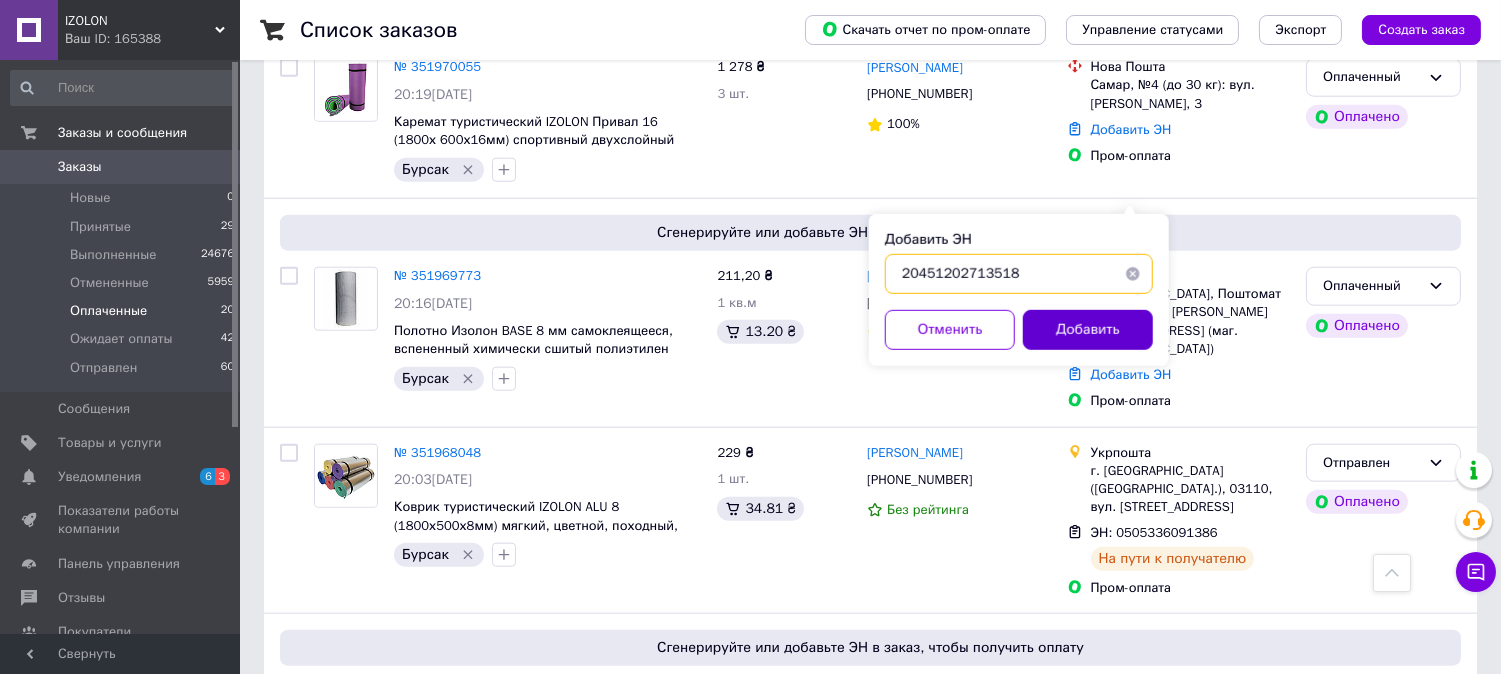type on "20451202713518" 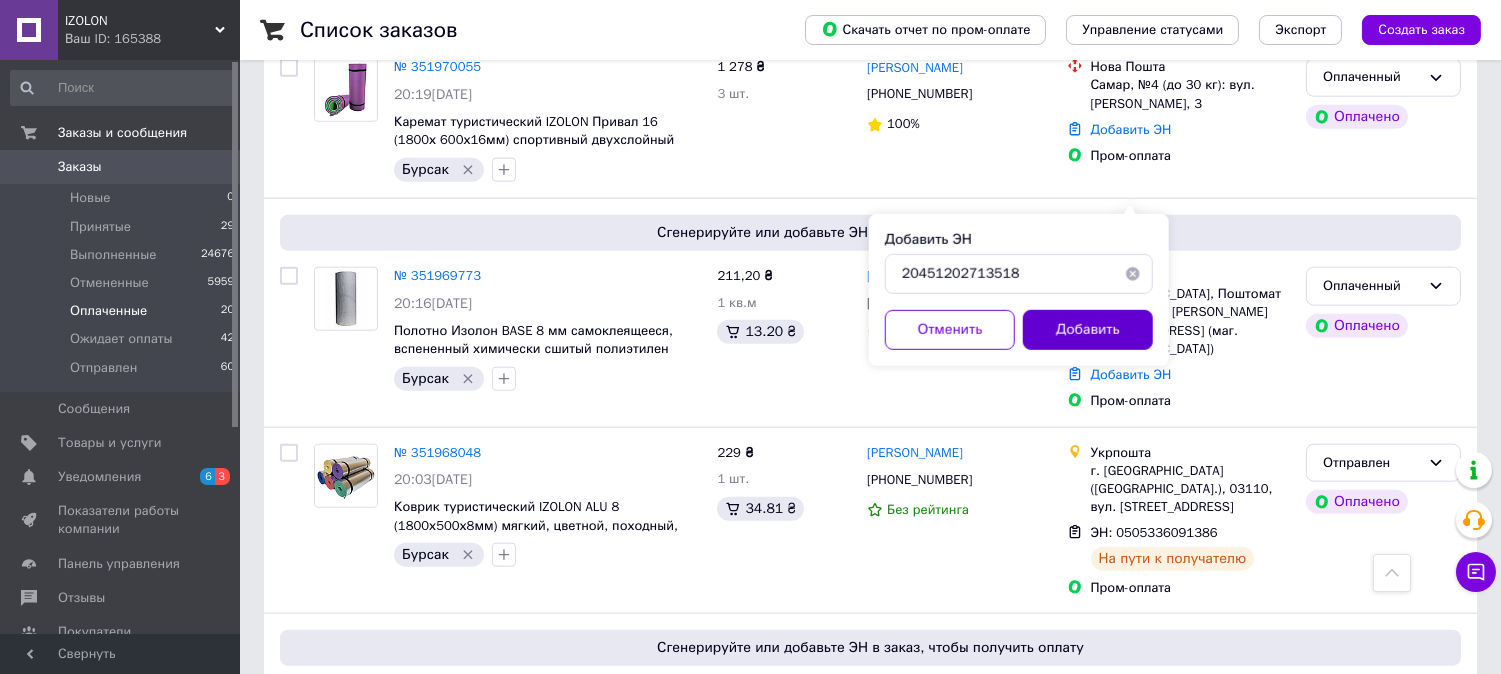 click on "Добавить" at bounding box center (1088, 330) 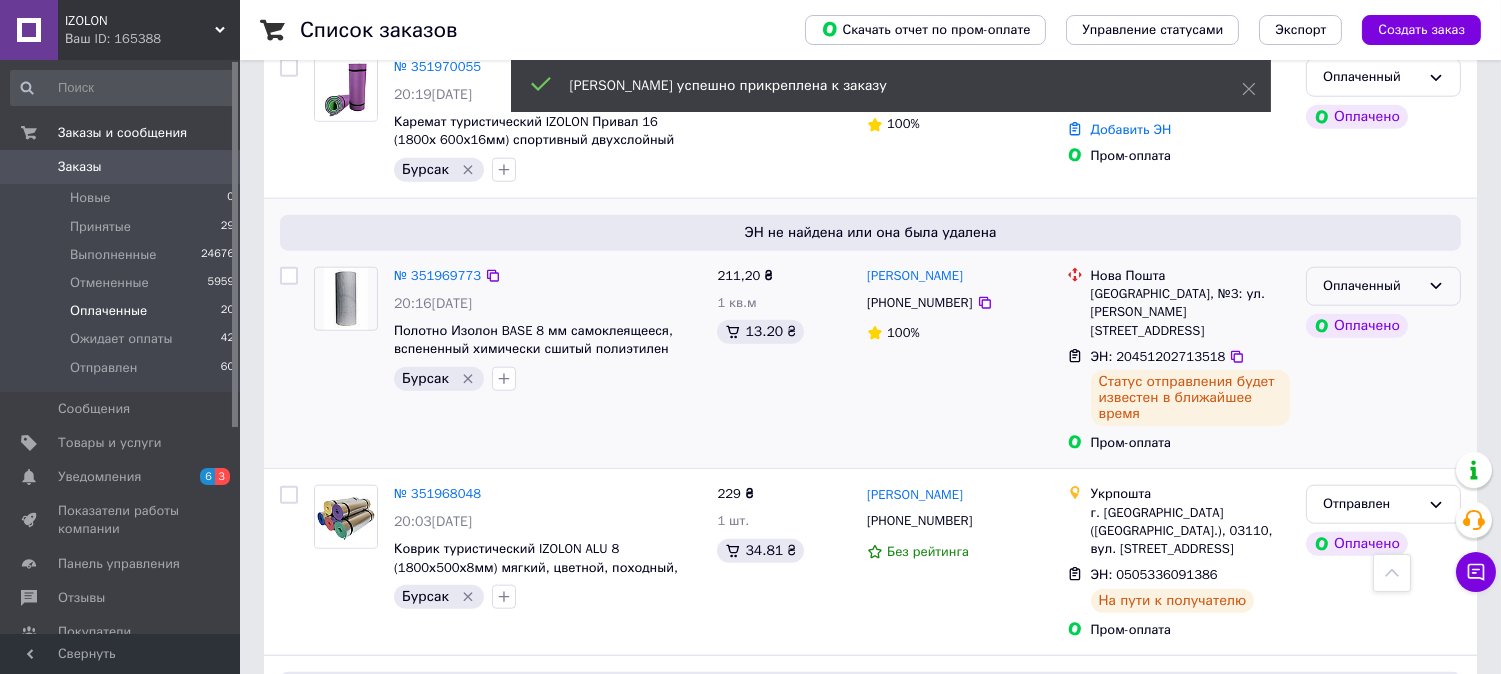 click 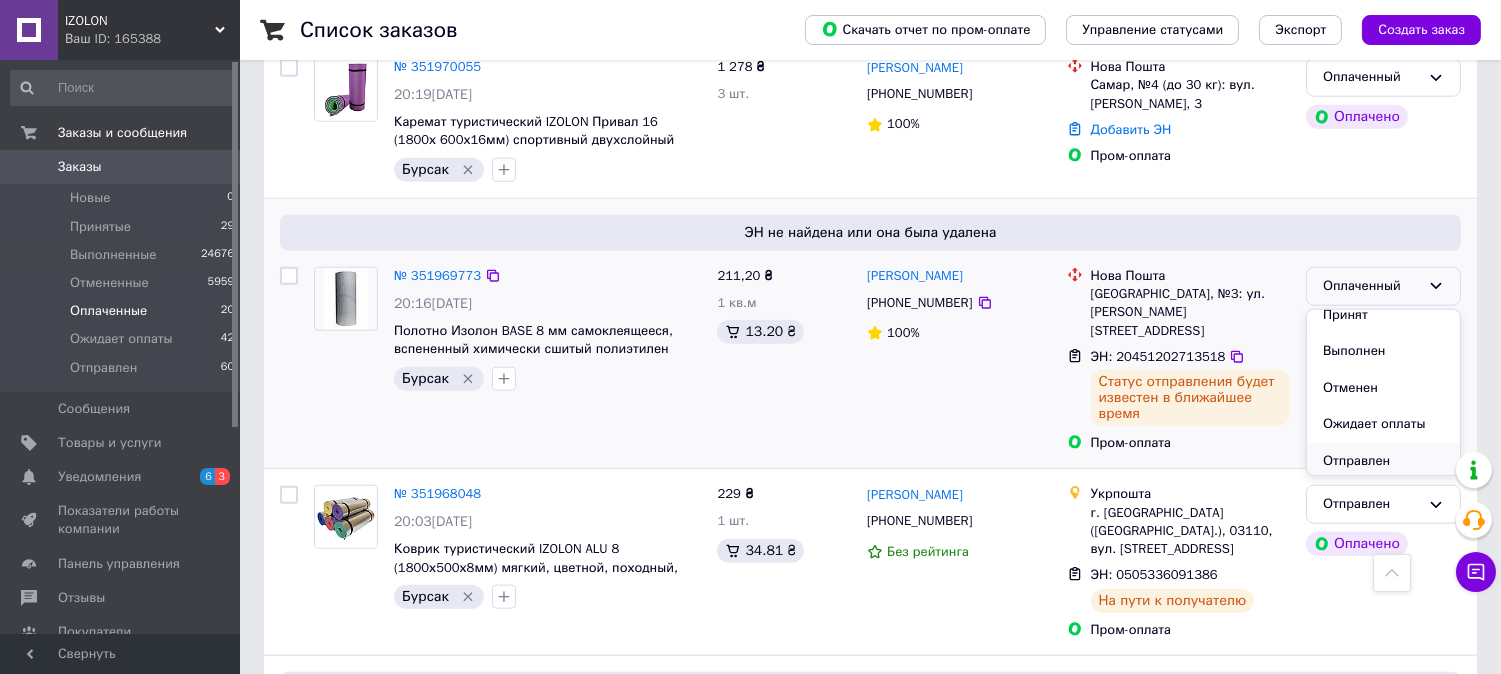 scroll, scrollTop: 16, scrollLeft: 0, axis: vertical 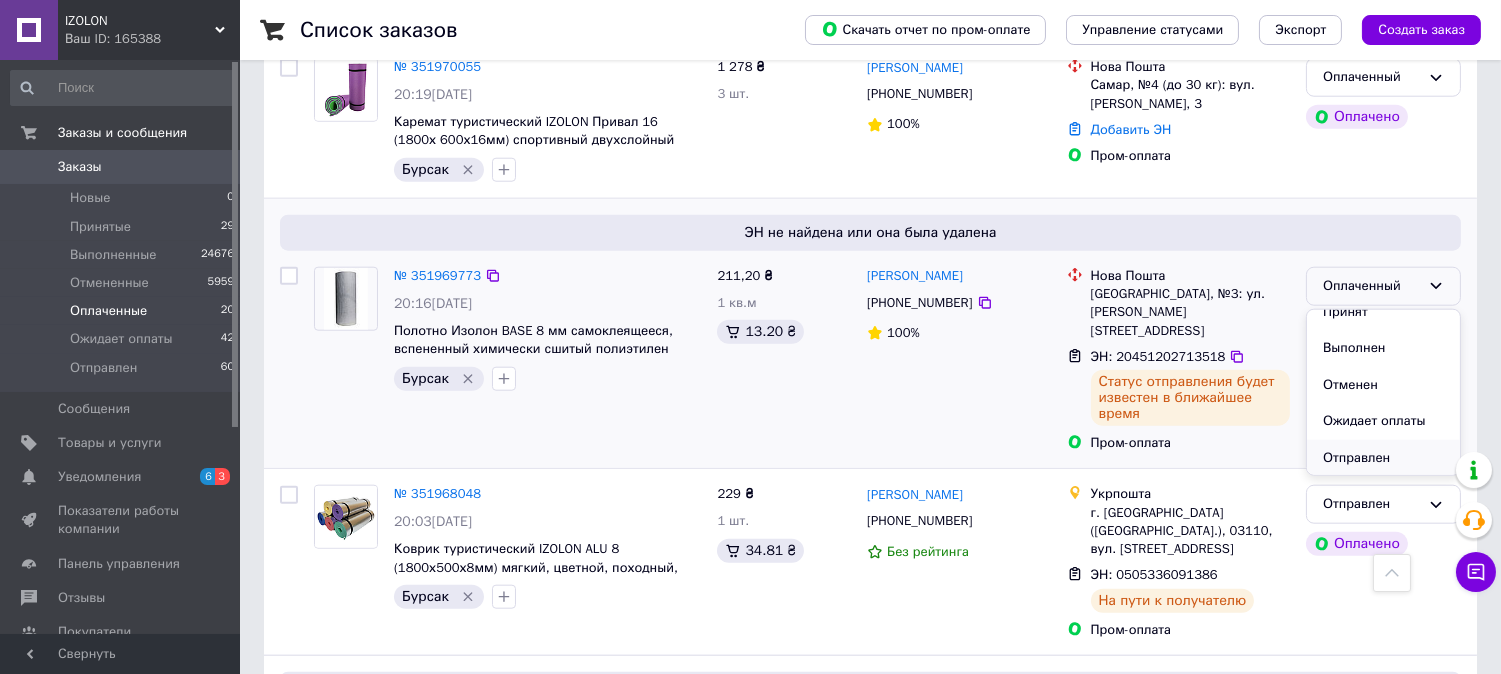 click on "Отправлен" at bounding box center (1383, 458) 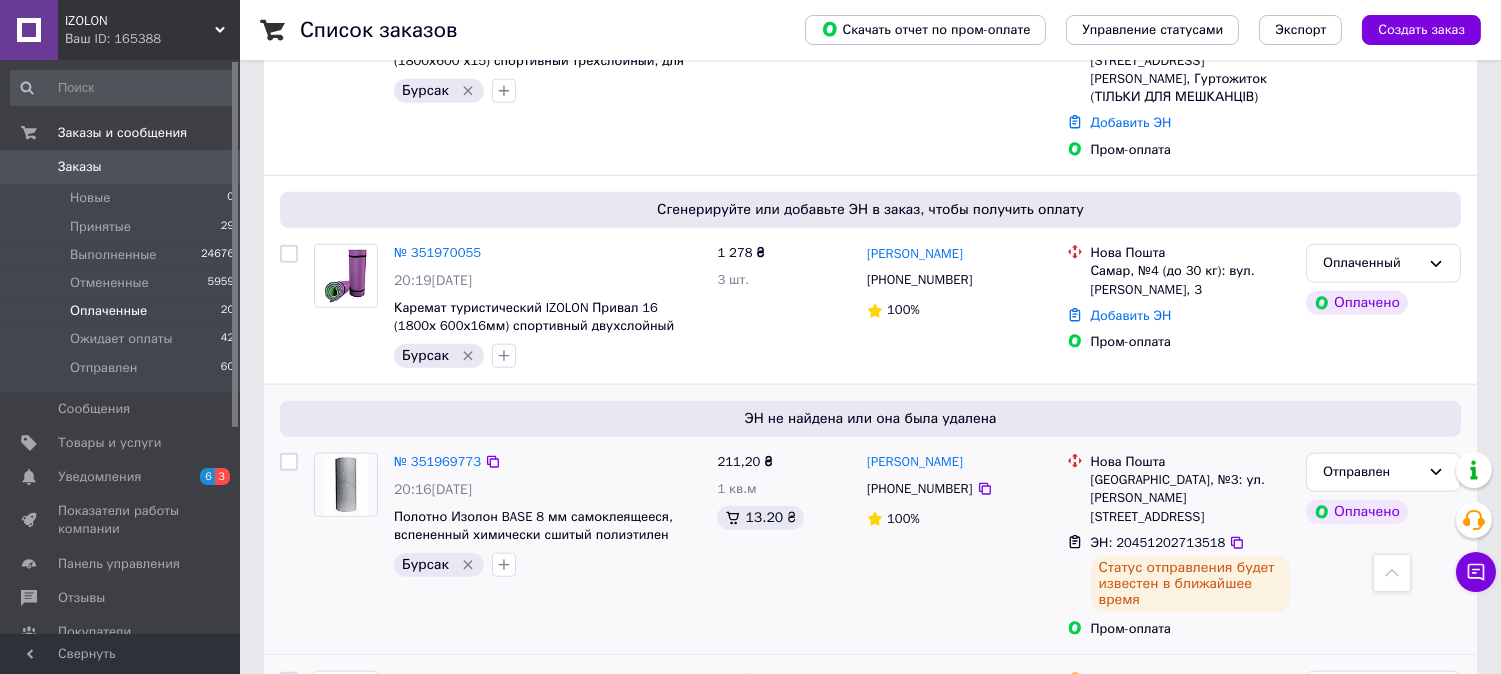 scroll, scrollTop: 3555, scrollLeft: 0, axis: vertical 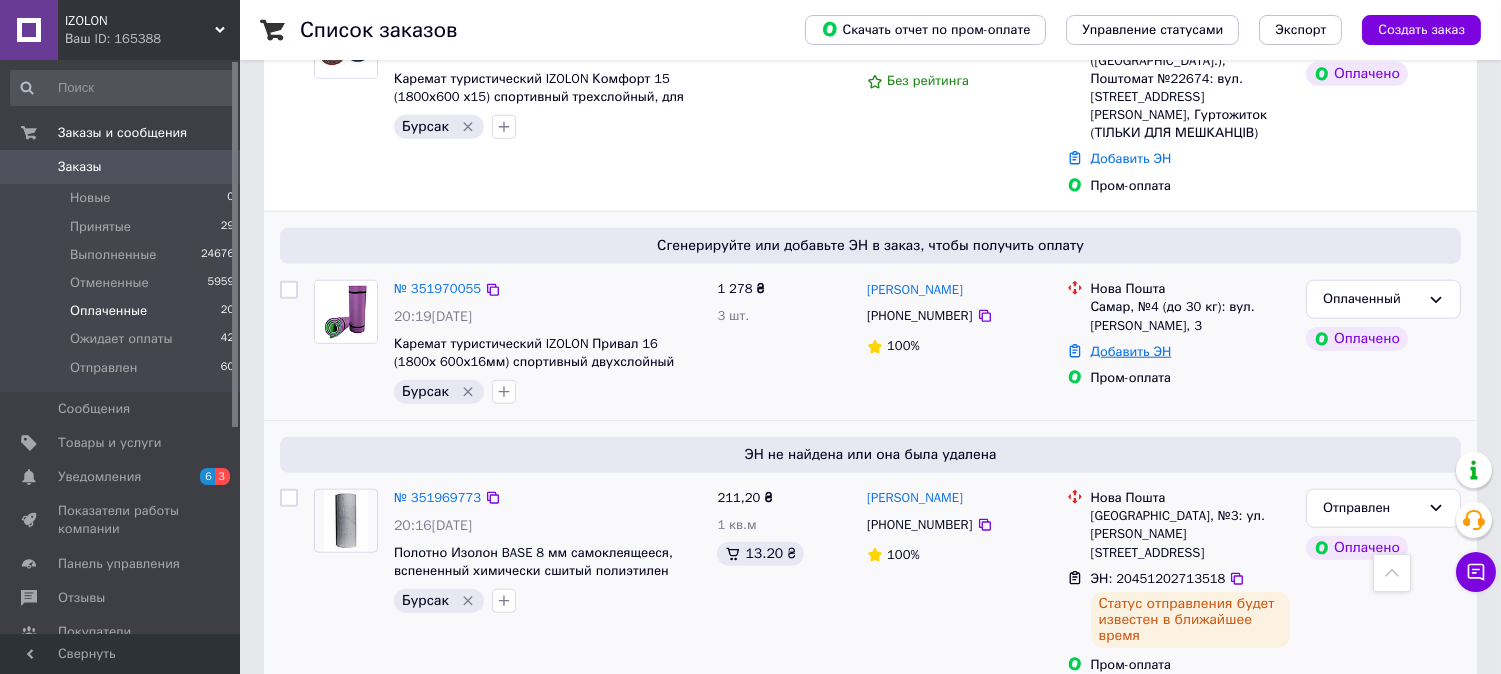 click on "Добавить ЭН" at bounding box center [1131, 351] 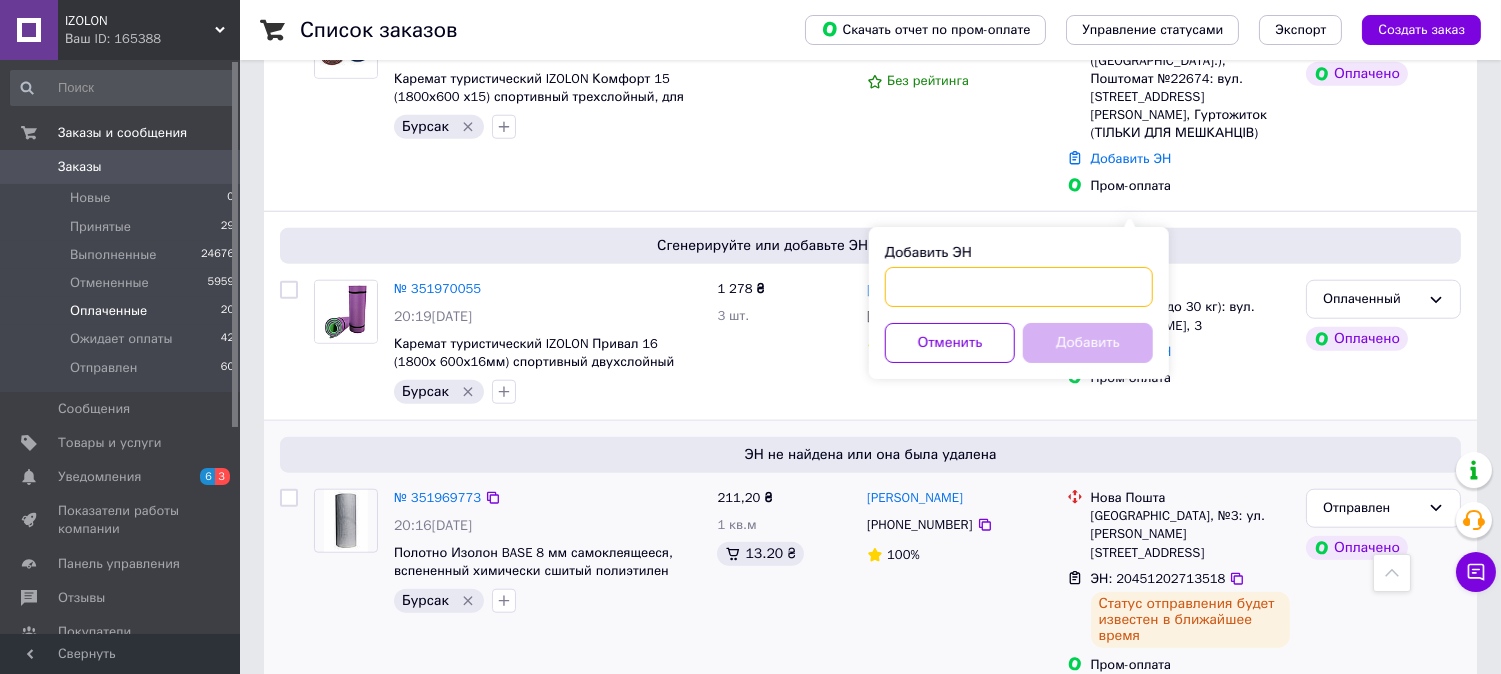 click on "Добавить ЭН" at bounding box center [1019, 287] 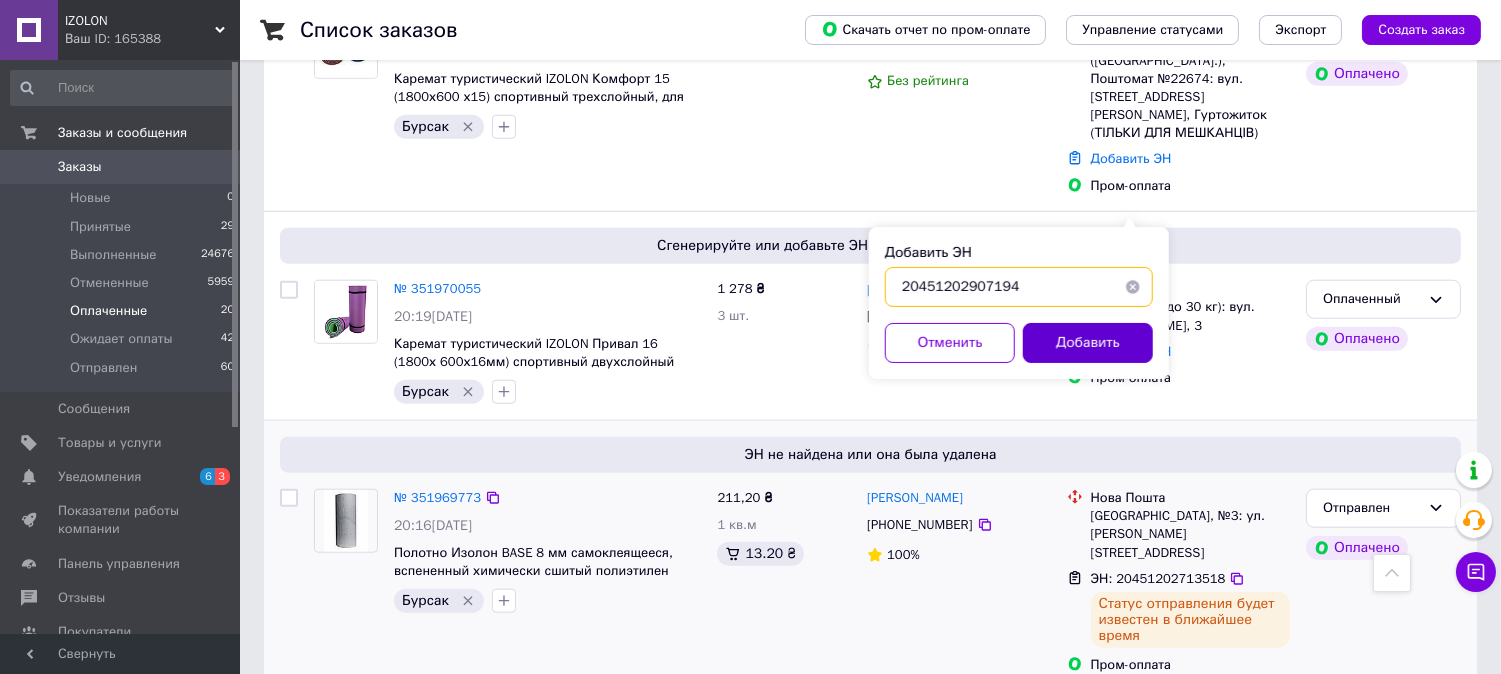 type on "20451202907194" 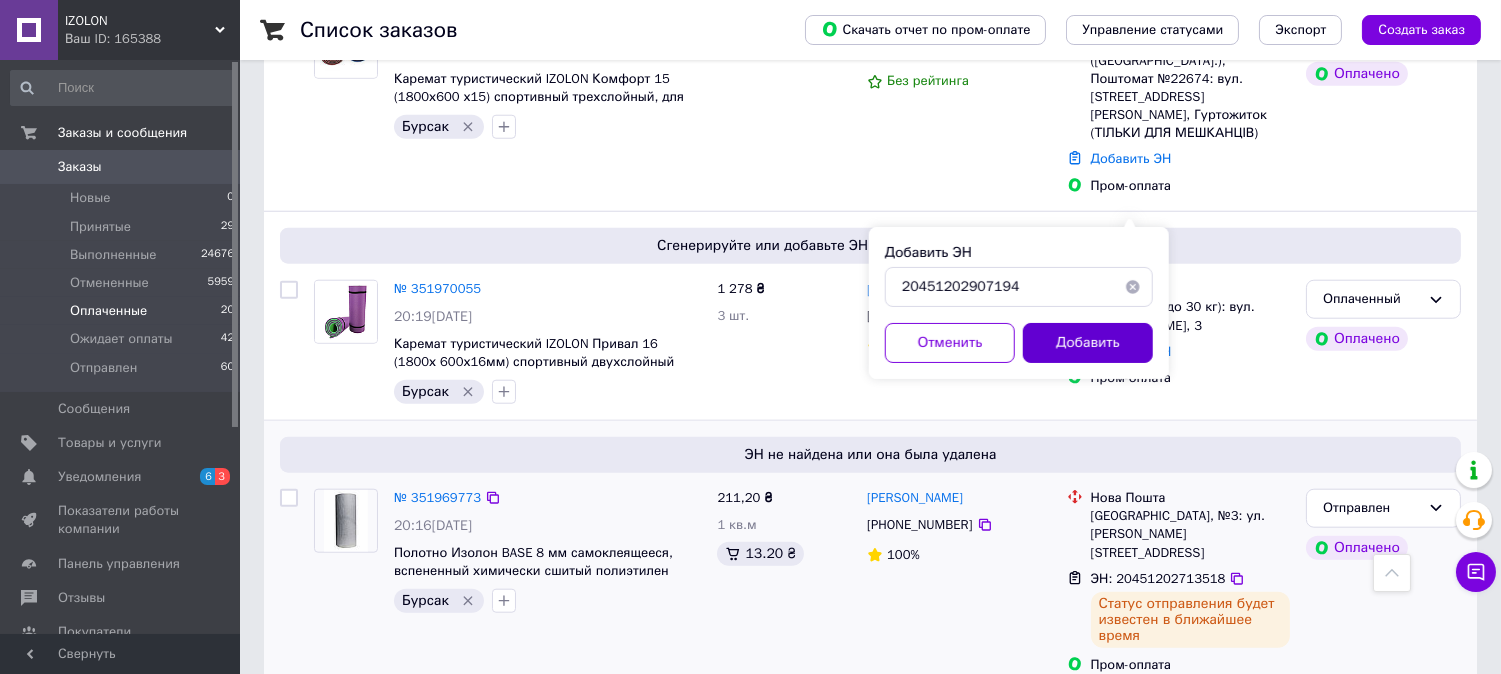 click on "Добавить" at bounding box center (1088, 343) 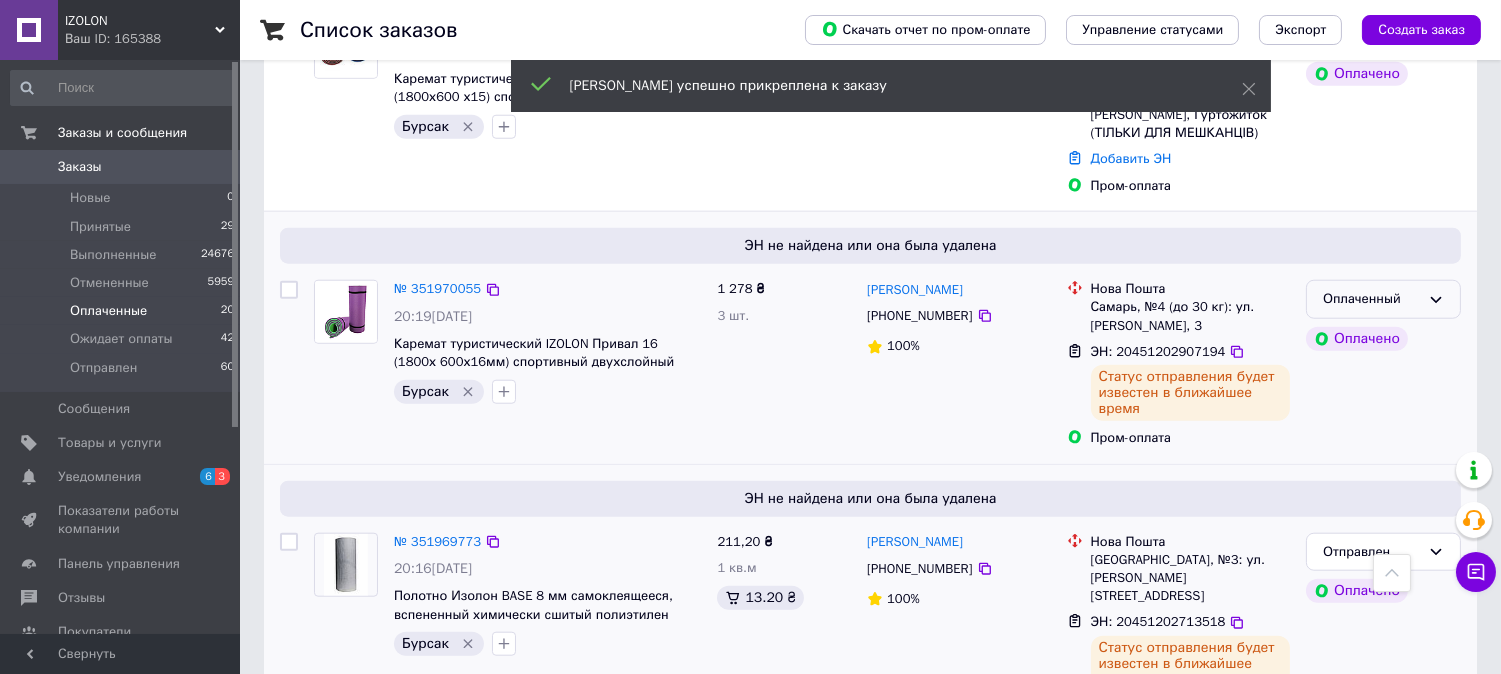 click on "Оплаченный" at bounding box center (1383, 299) 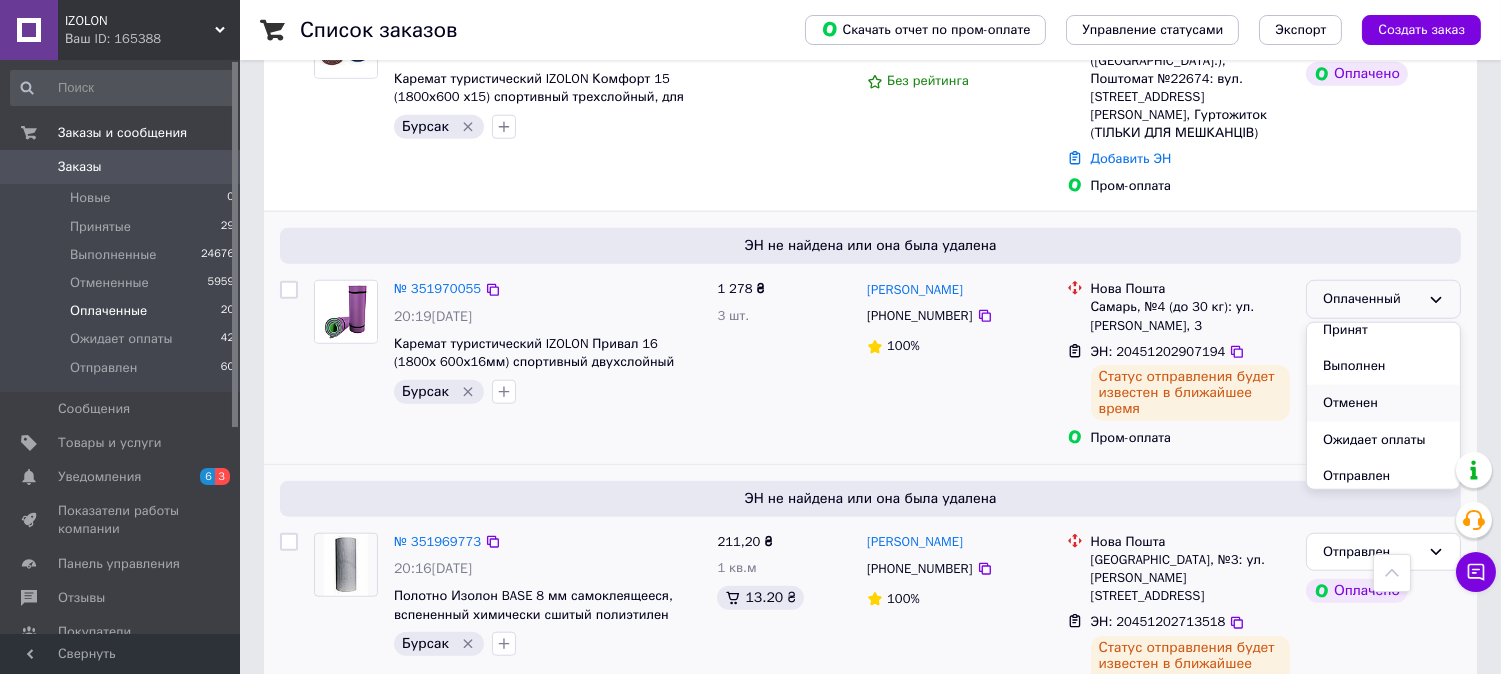 scroll, scrollTop: 16, scrollLeft: 0, axis: vertical 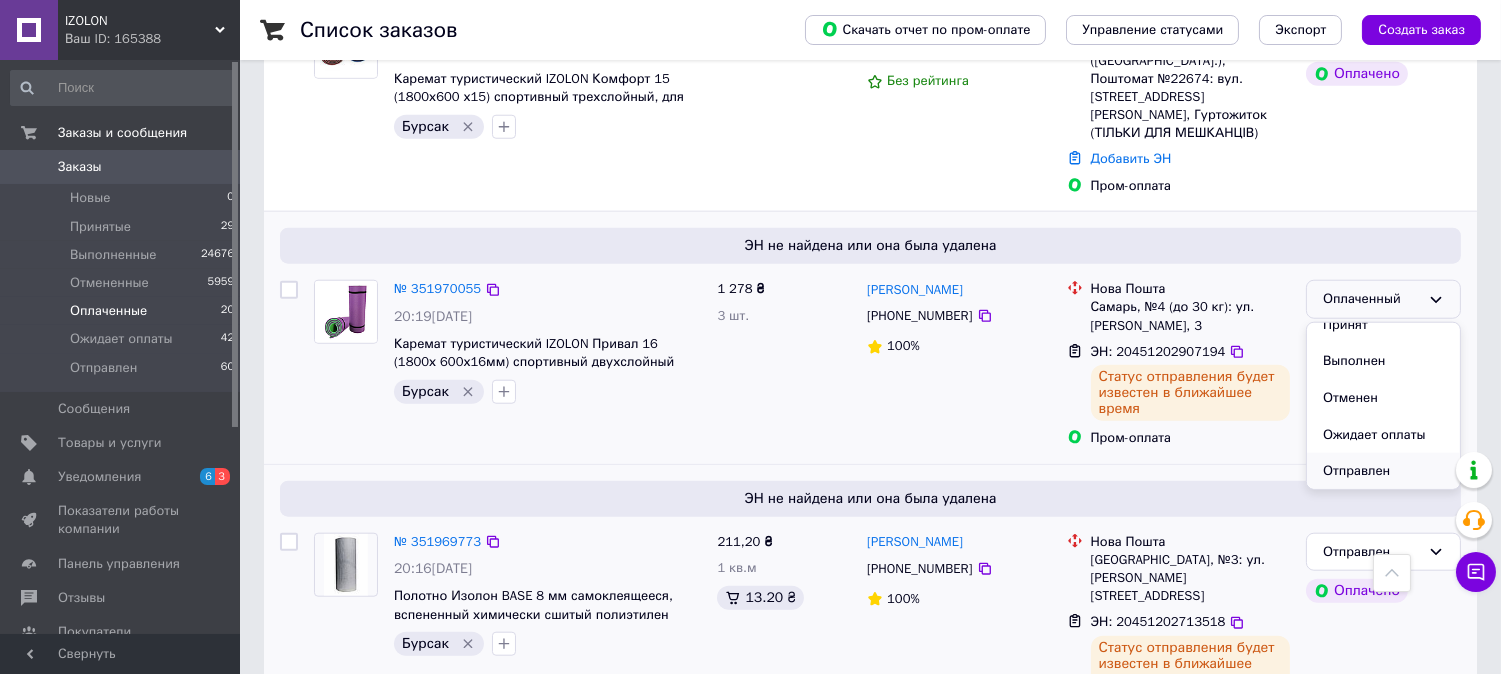 click on "Отправлен" at bounding box center [1383, 471] 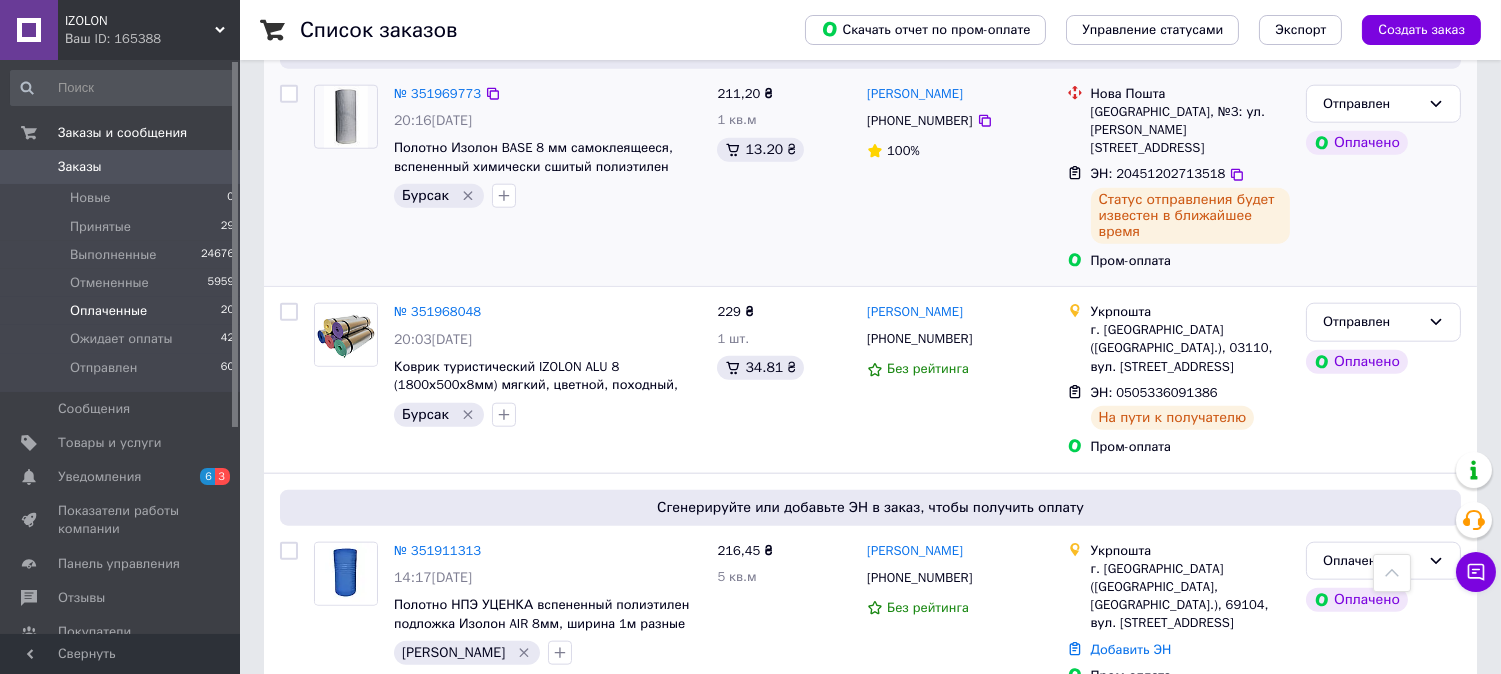 scroll, scrollTop: 4062, scrollLeft: 0, axis: vertical 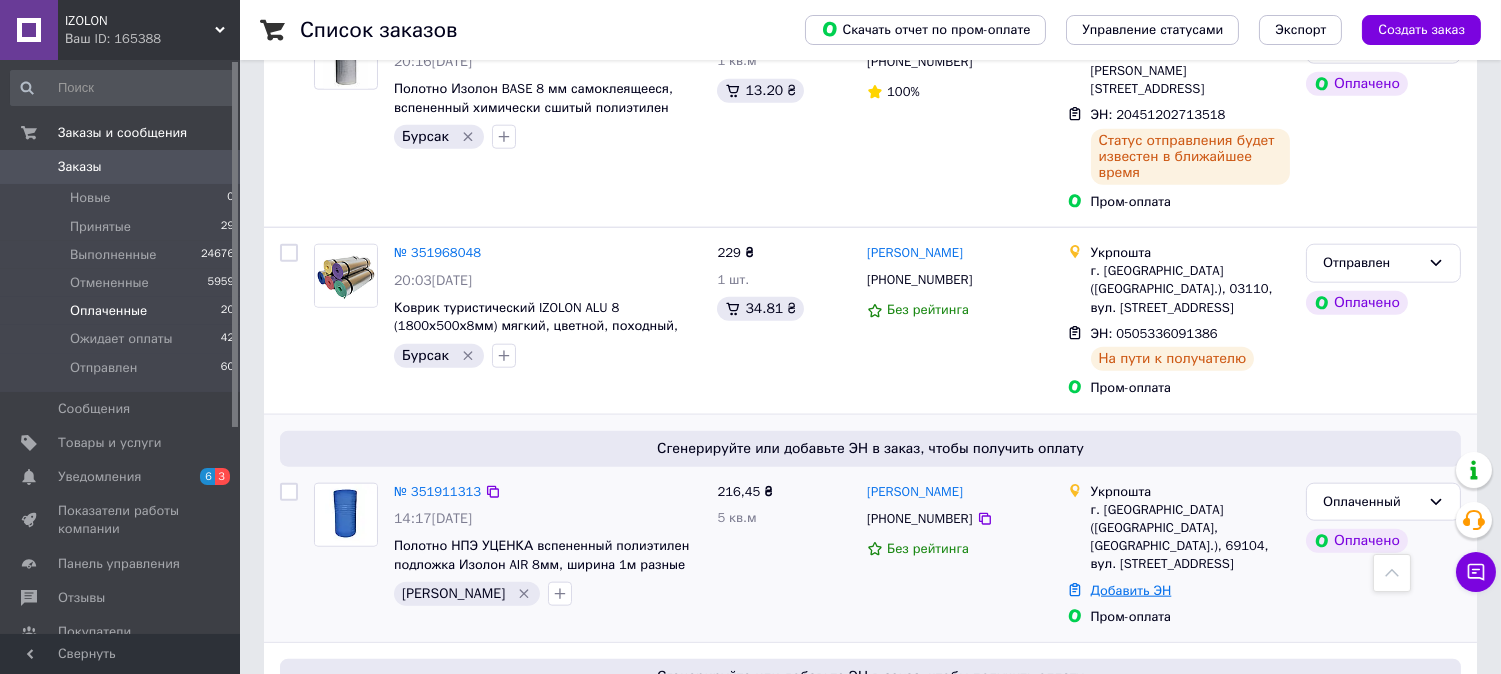 click on "Добавить ЭН" at bounding box center (1131, 590) 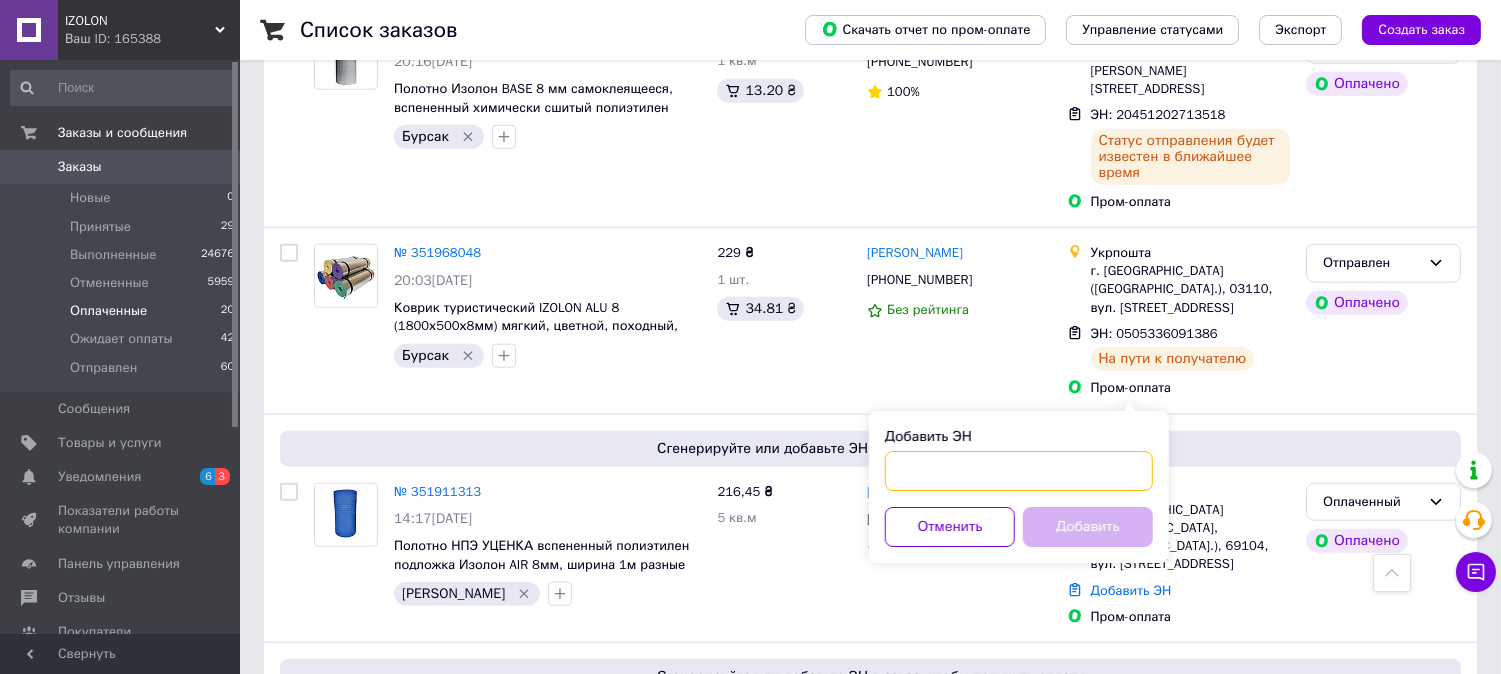 click on "Добавить ЭН" at bounding box center [1019, 471] 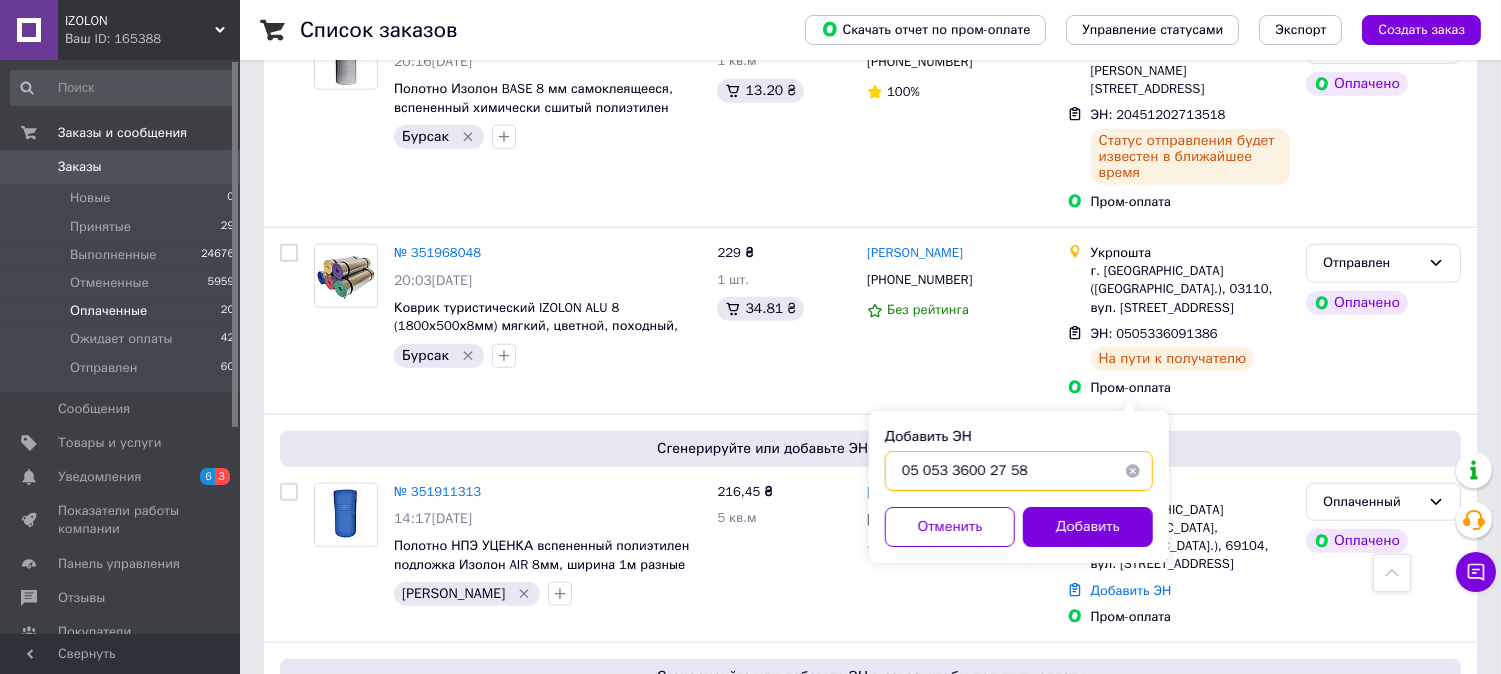 click on "05 053 3600 27 58" at bounding box center (1019, 471) 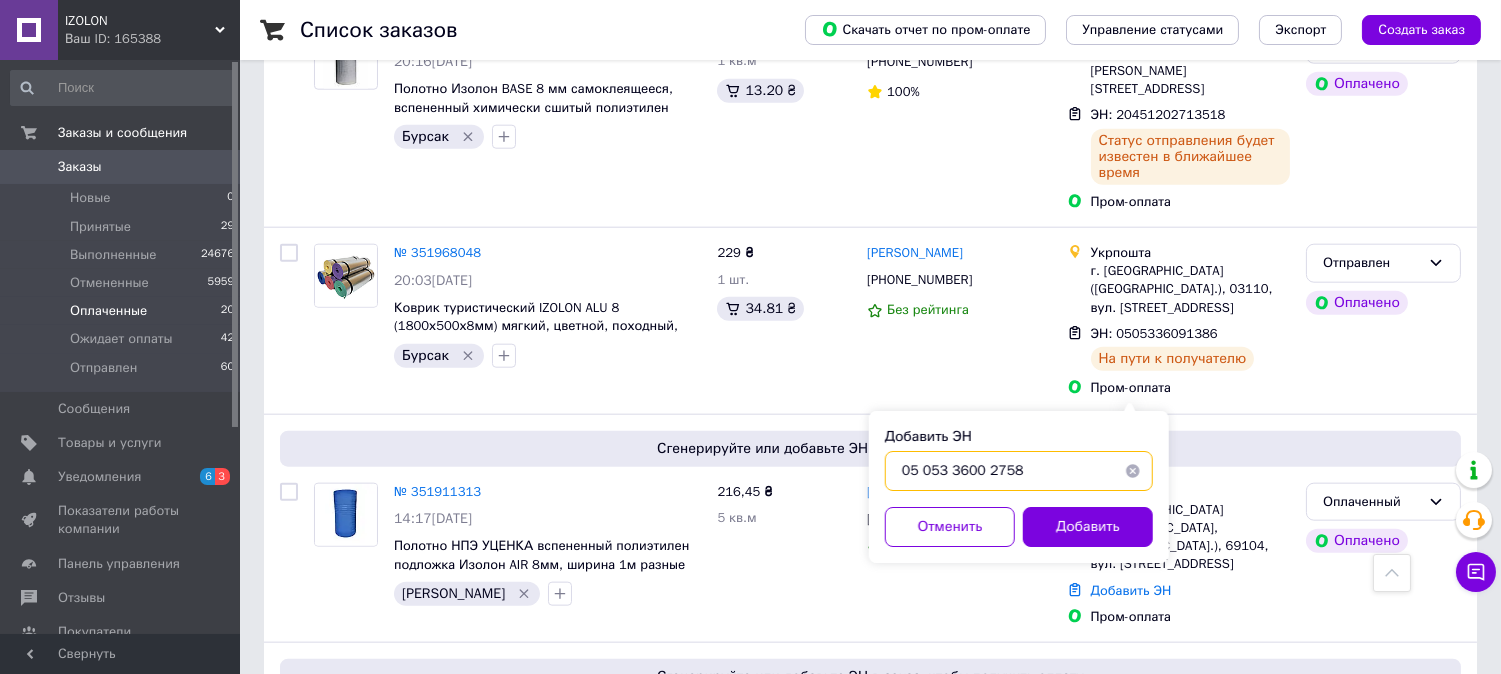 click on "05 053 3600 2758" at bounding box center [1019, 471] 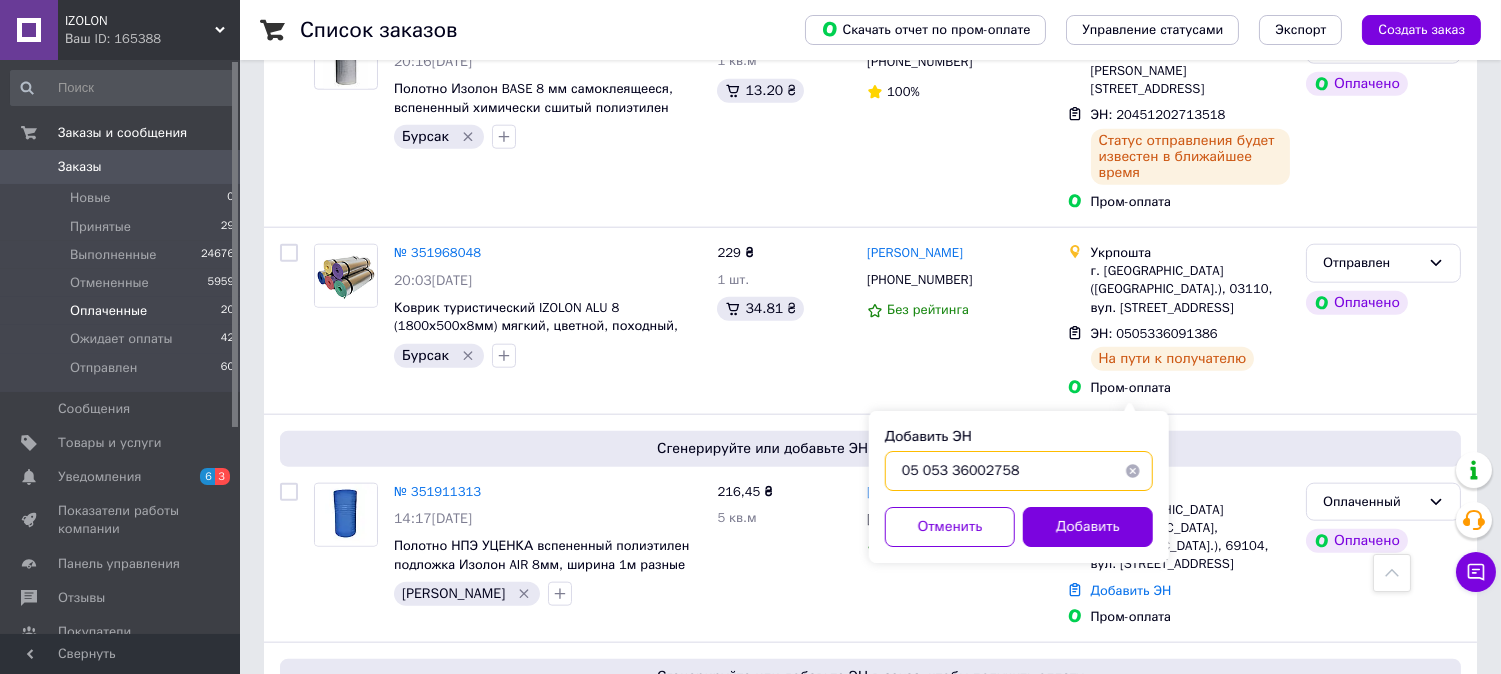 click on "05 053 36002758" at bounding box center (1019, 471) 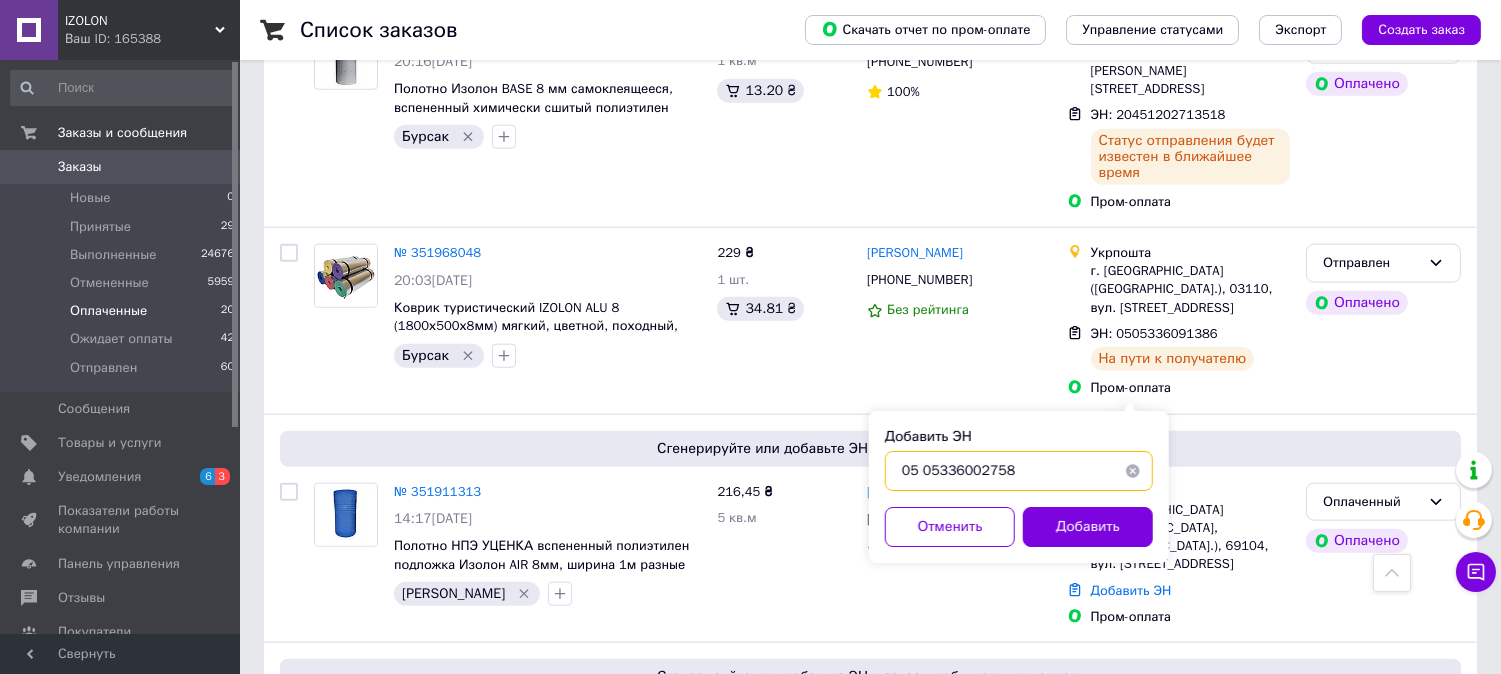 click on "05 05336002758" at bounding box center (1019, 471) 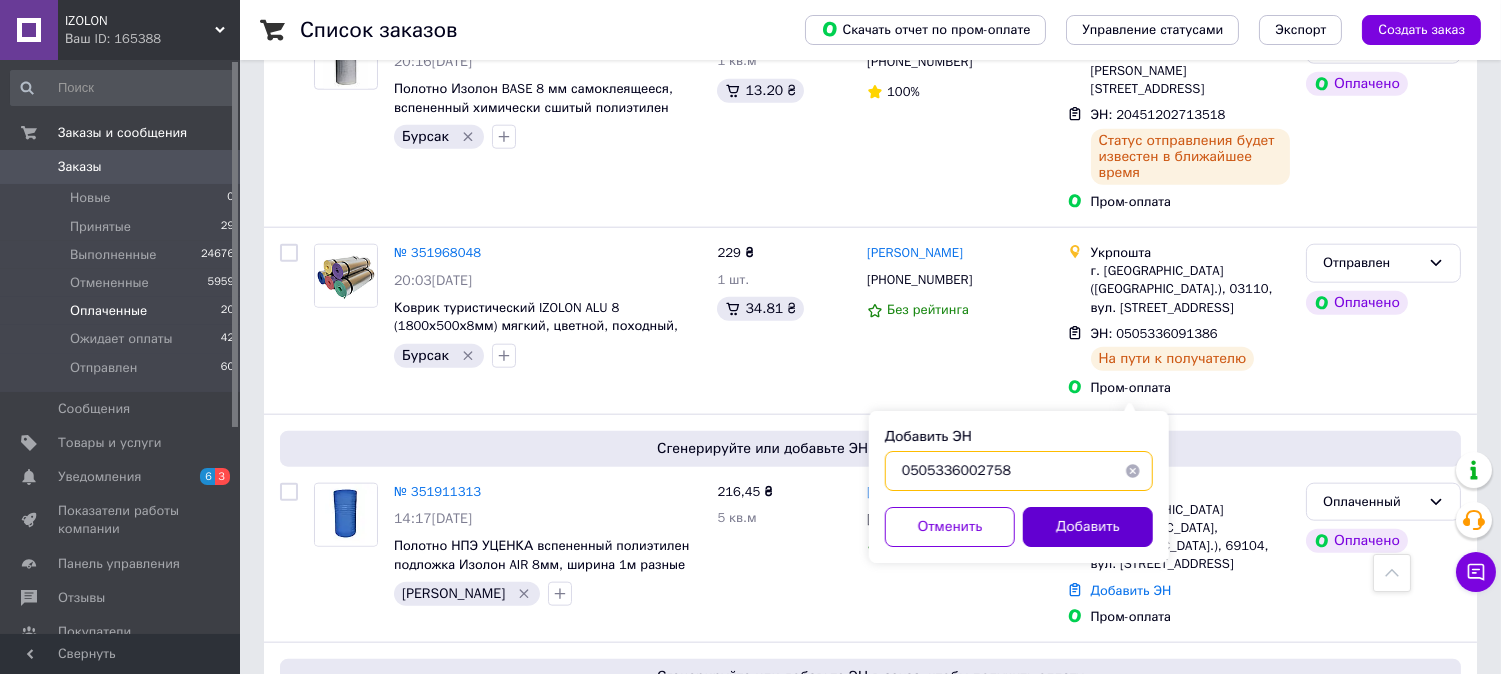 type on "0505336002758" 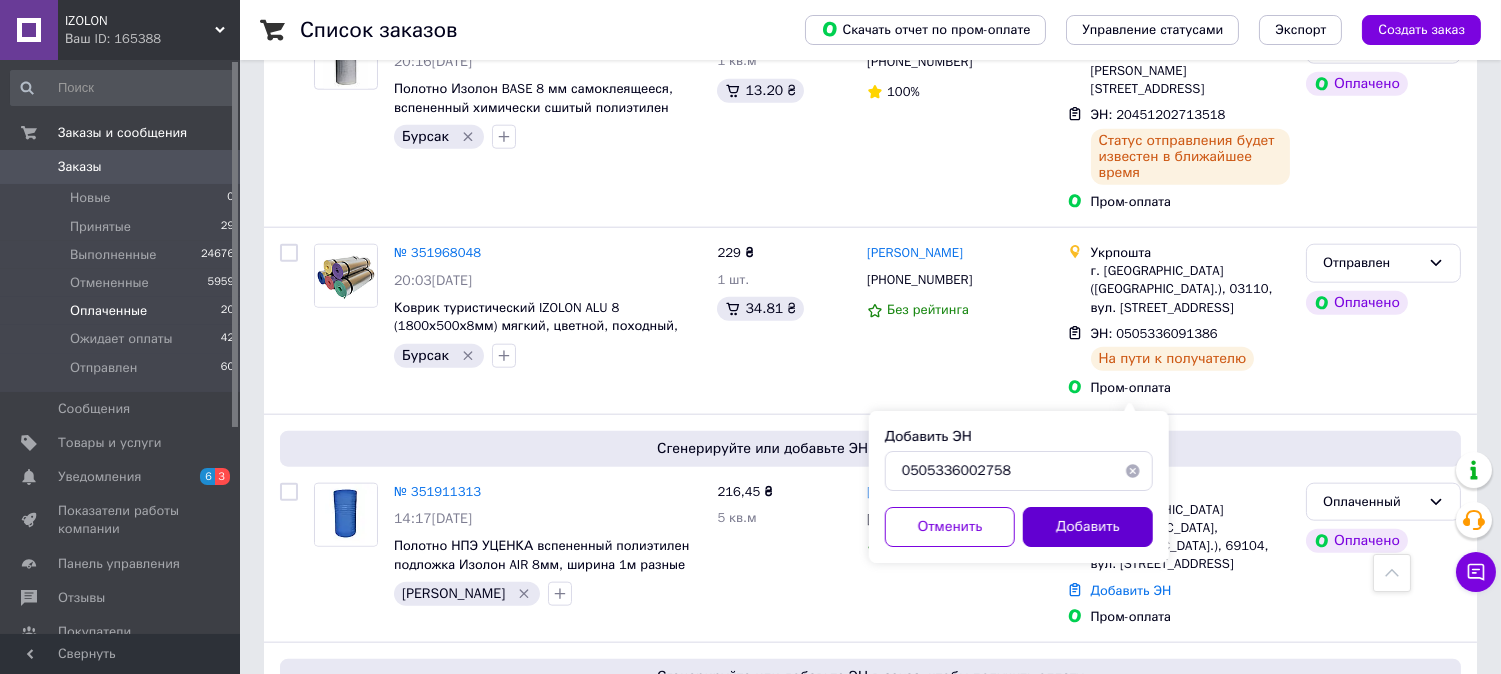 click on "Добавить" at bounding box center [1088, 527] 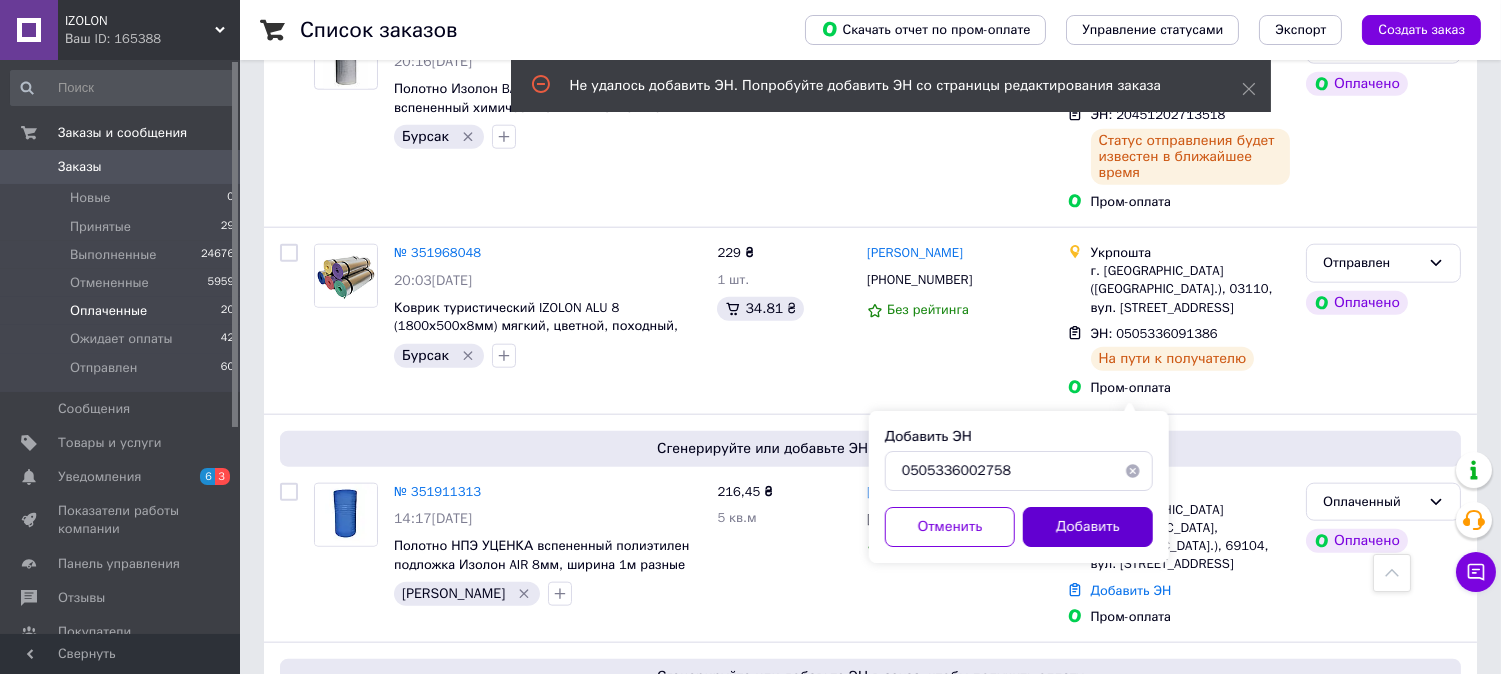 click on "Добавить" at bounding box center [1088, 527] 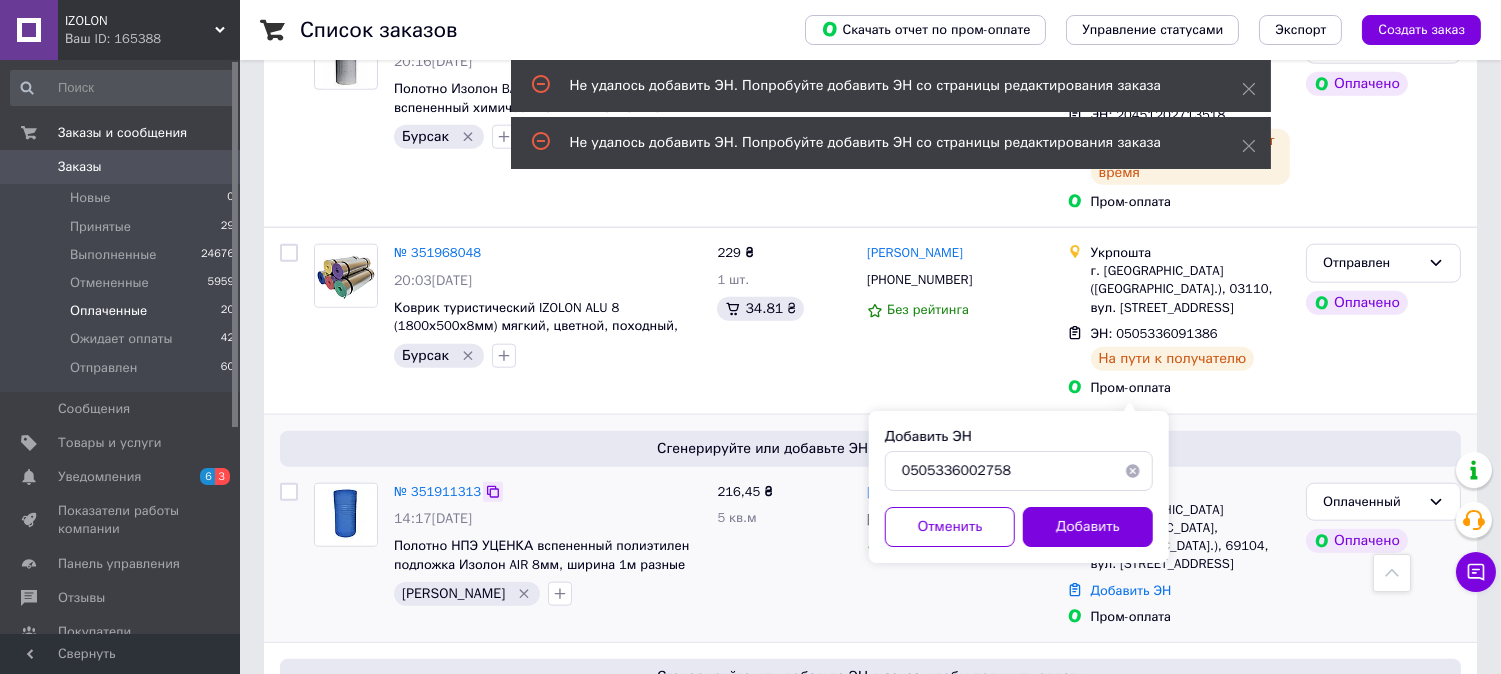 click 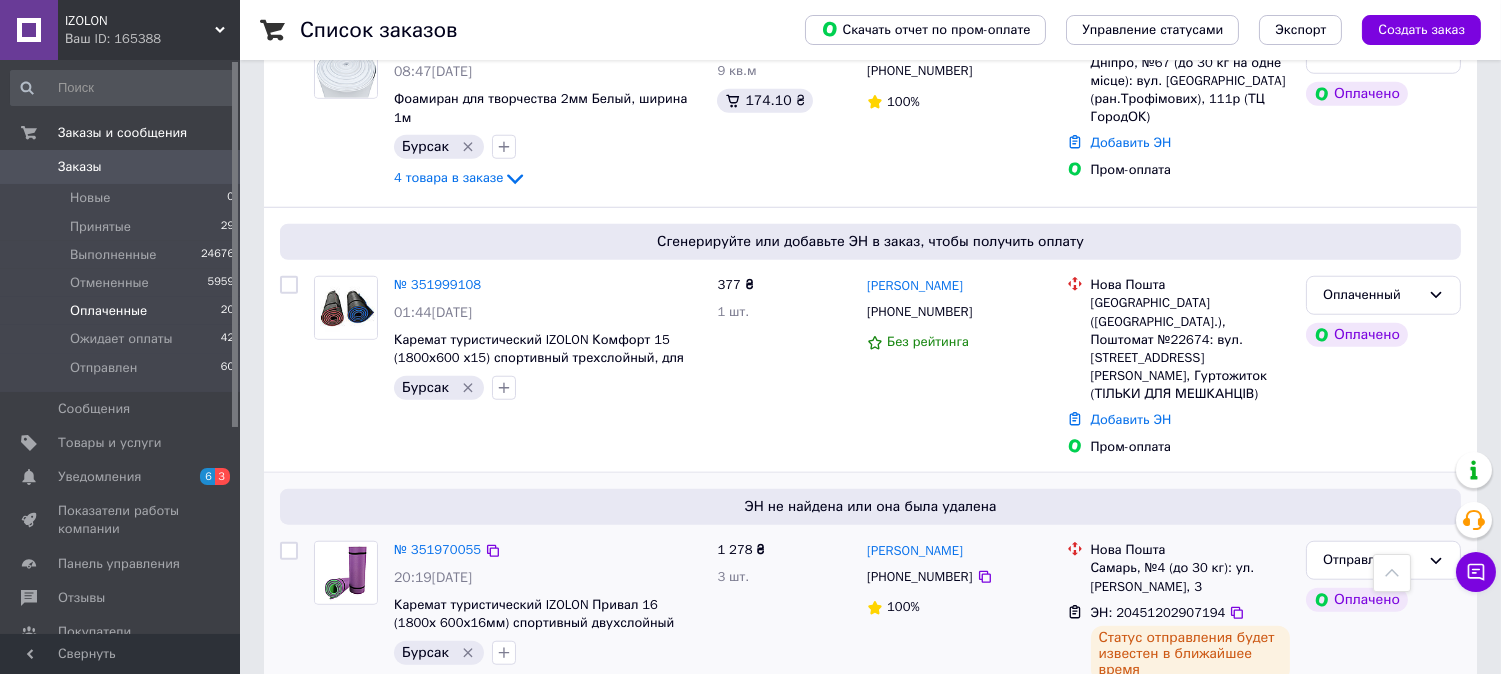 scroll, scrollTop: 3284, scrollLeft: 0, axis: vertical 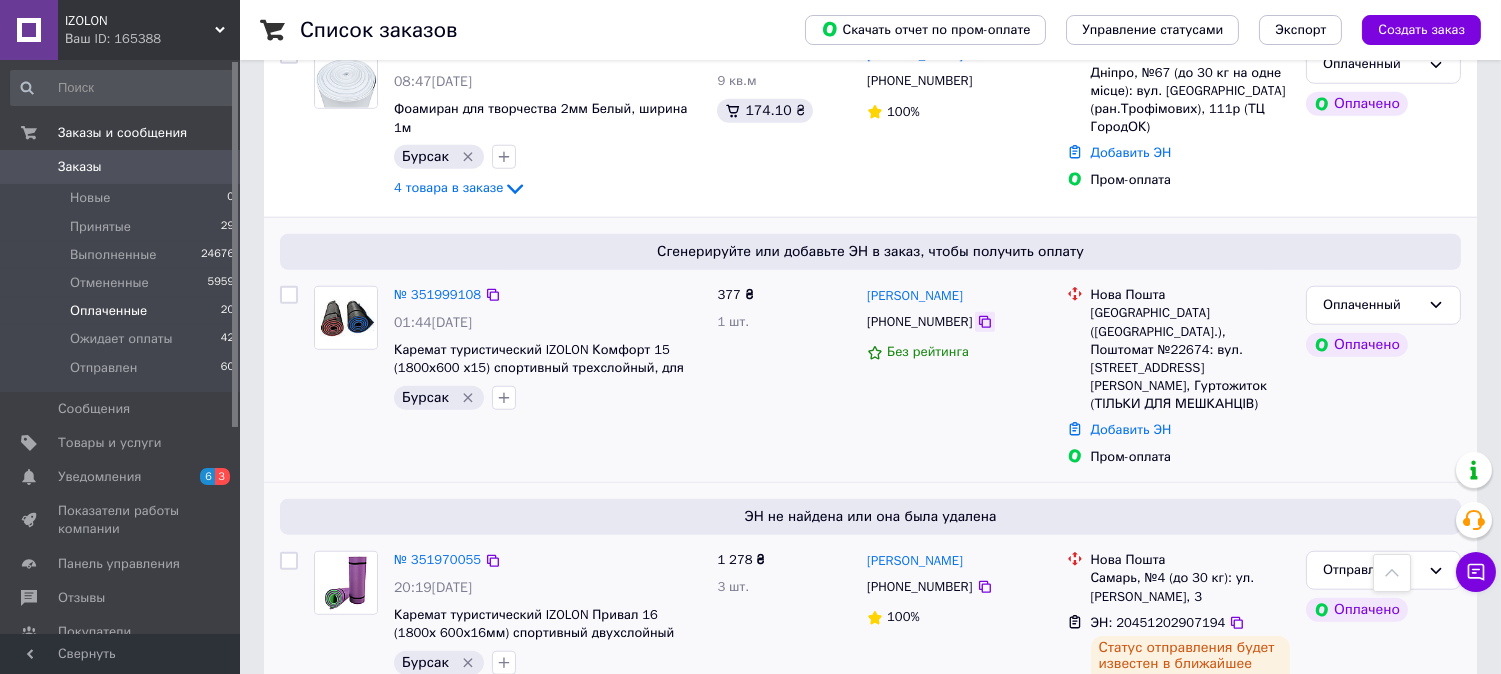 click 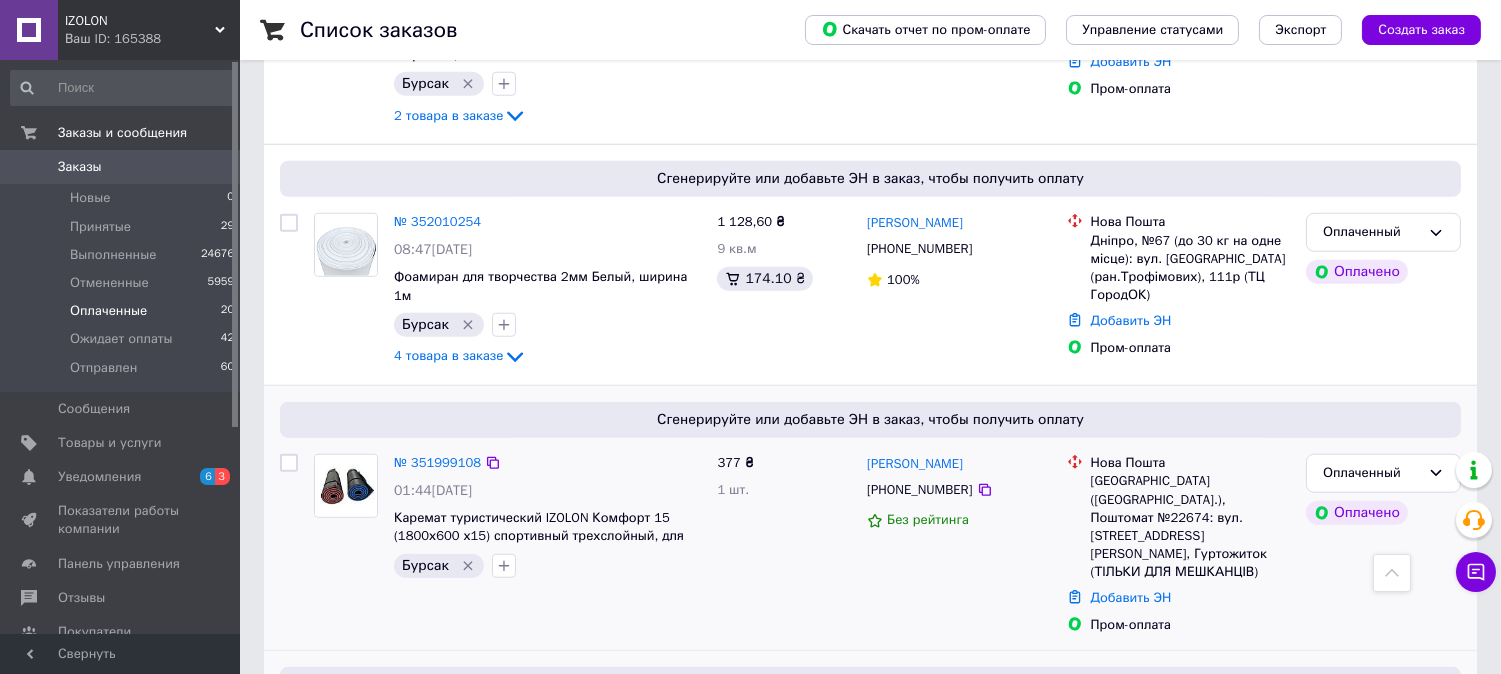 scroll, scrollTop: 3062, scrollLeft: 0, axis: vertical 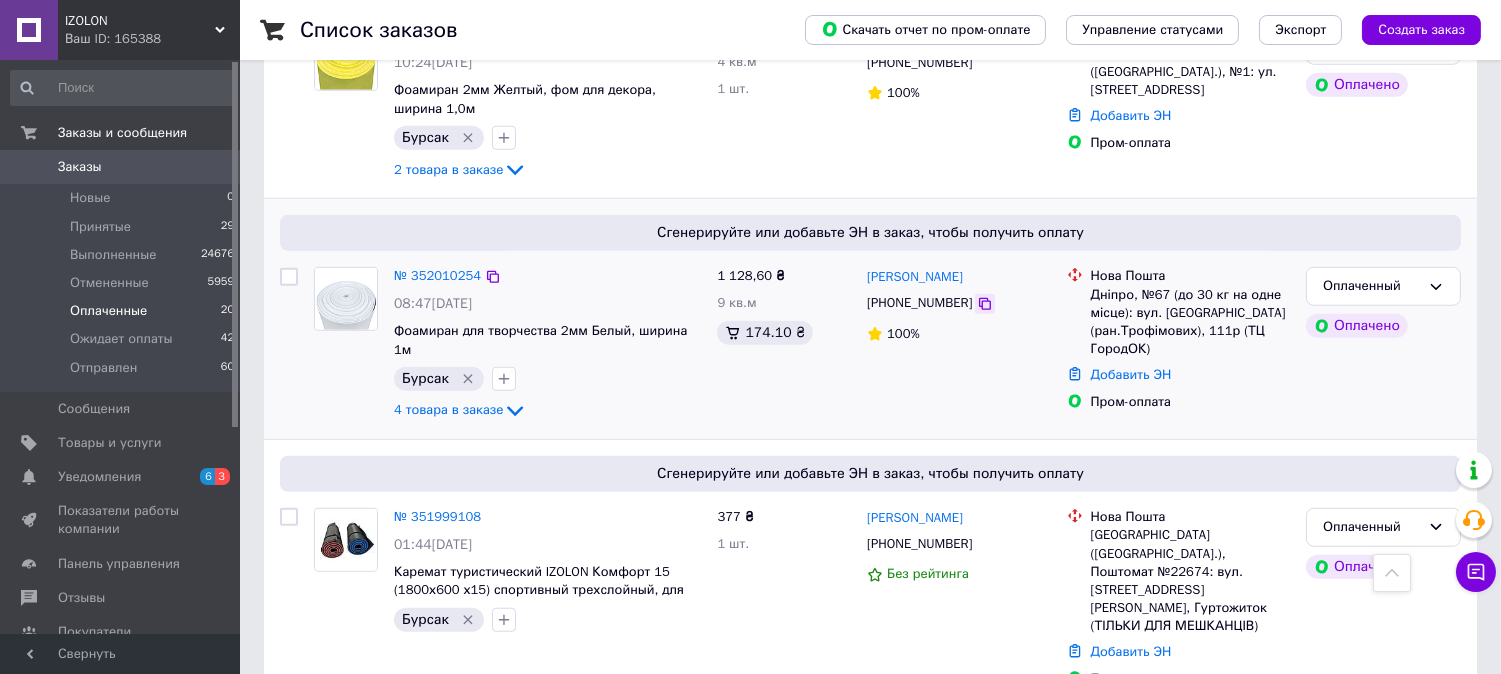 click 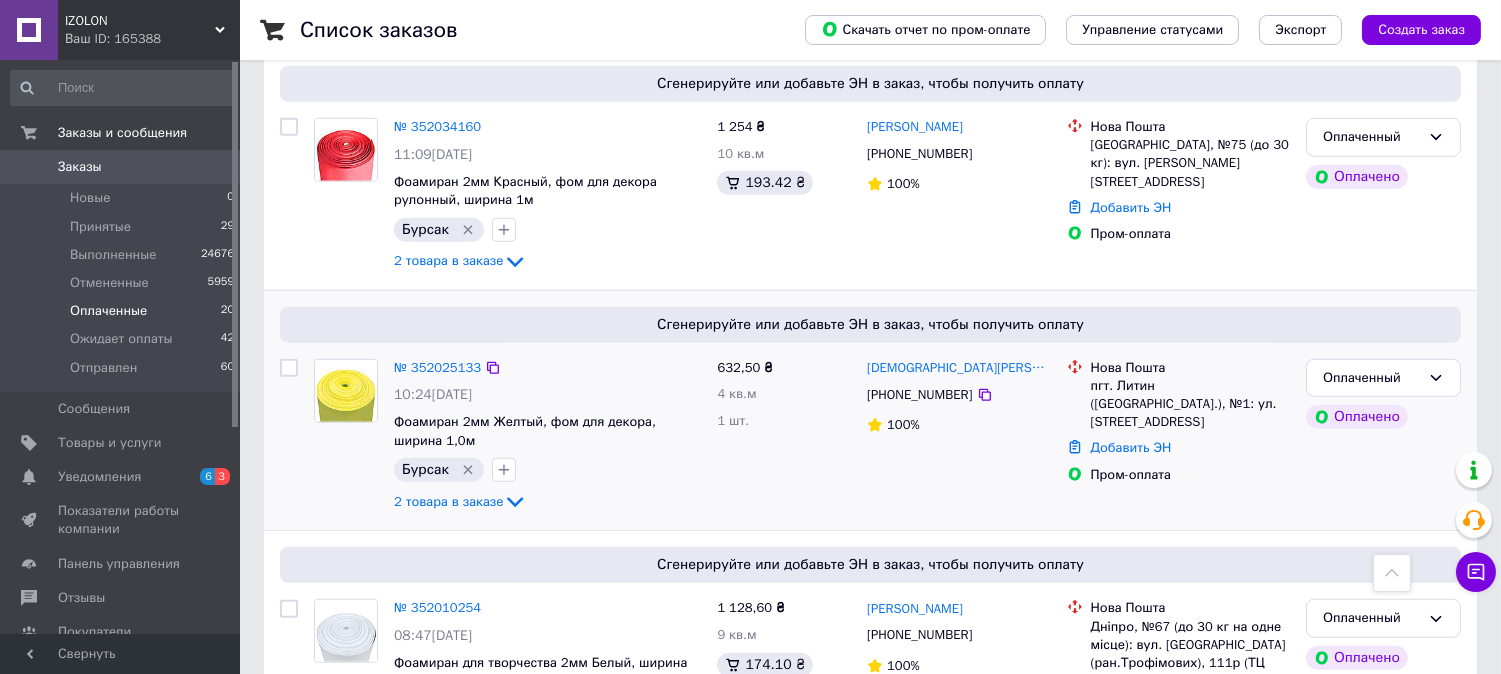 scroll, scrollTop: 2728, scrollLeft: 0, axis: vertical 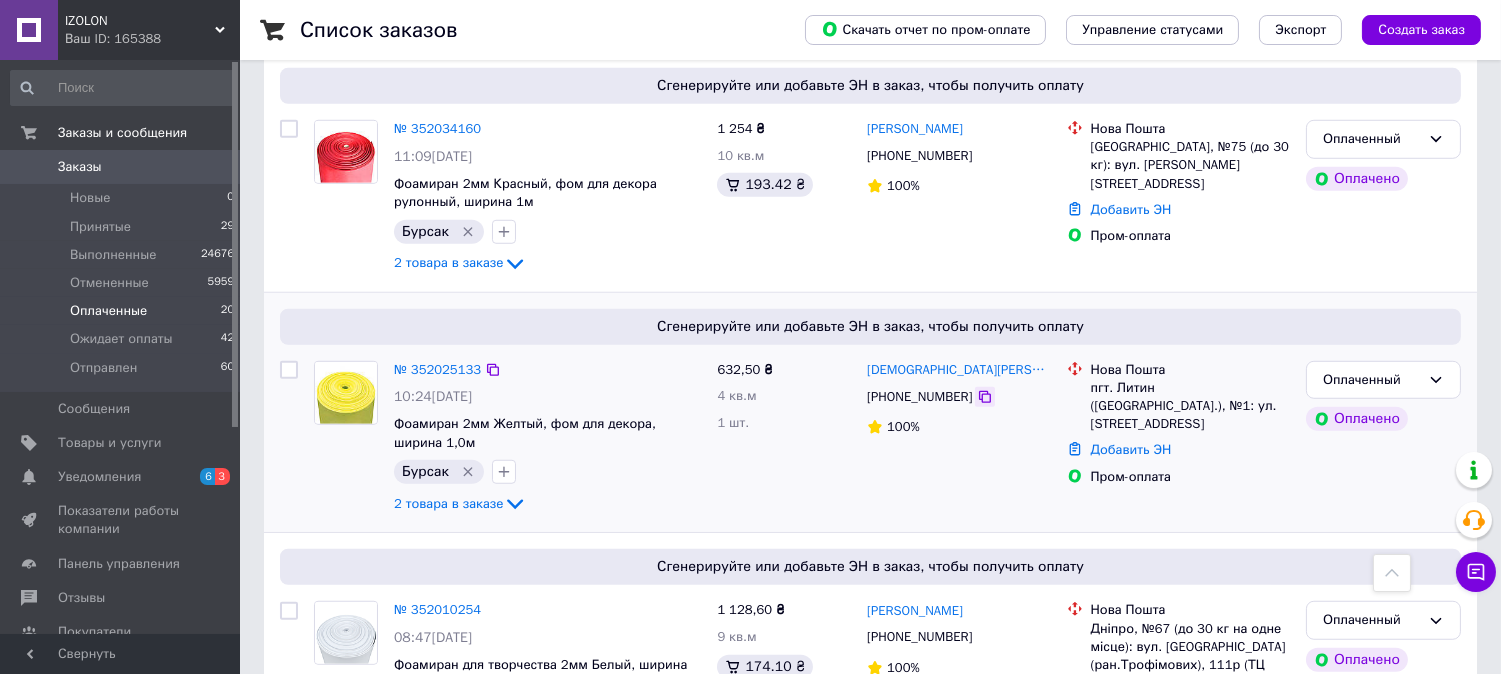 click 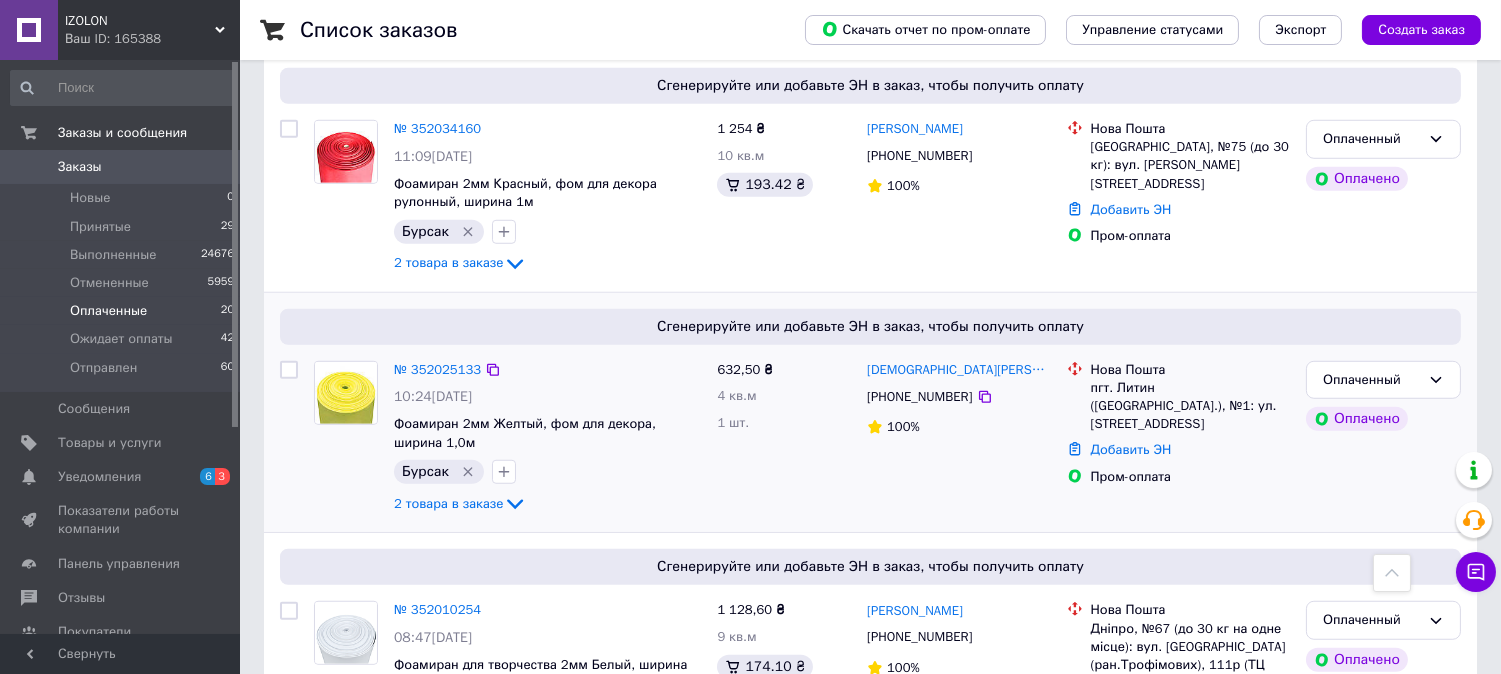 scroll, scrollTop: 2617, scrollLeft: 0, axis: vertical 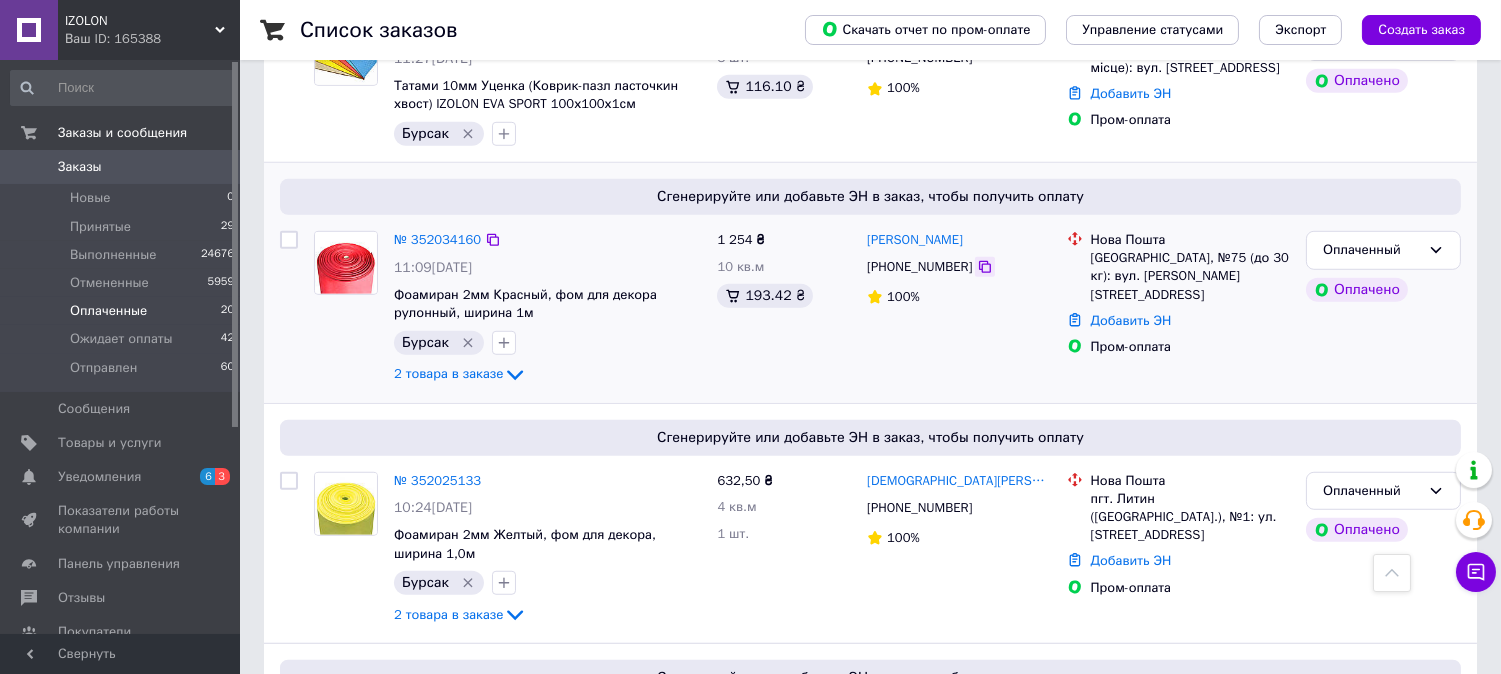 click 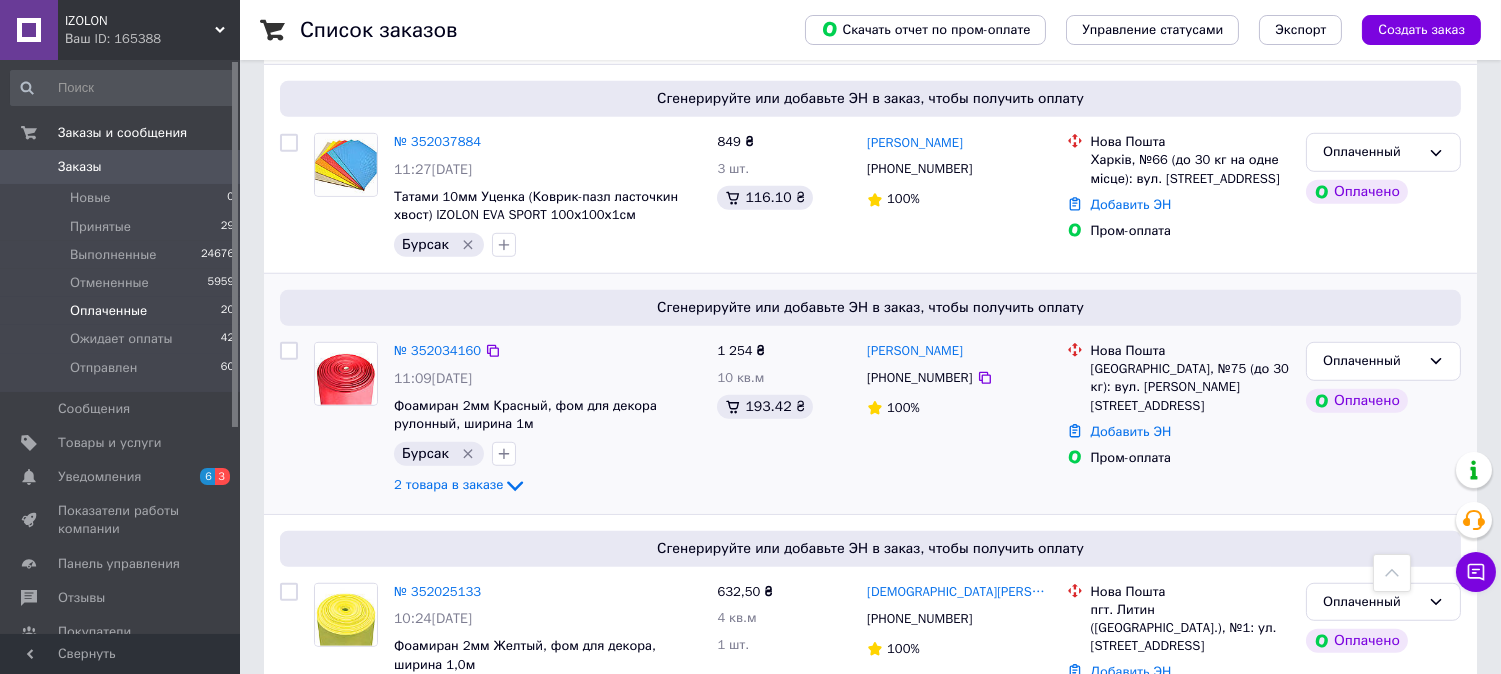 scroll, scrollTop: 2395, scrollLeft: 0, axis: vertical 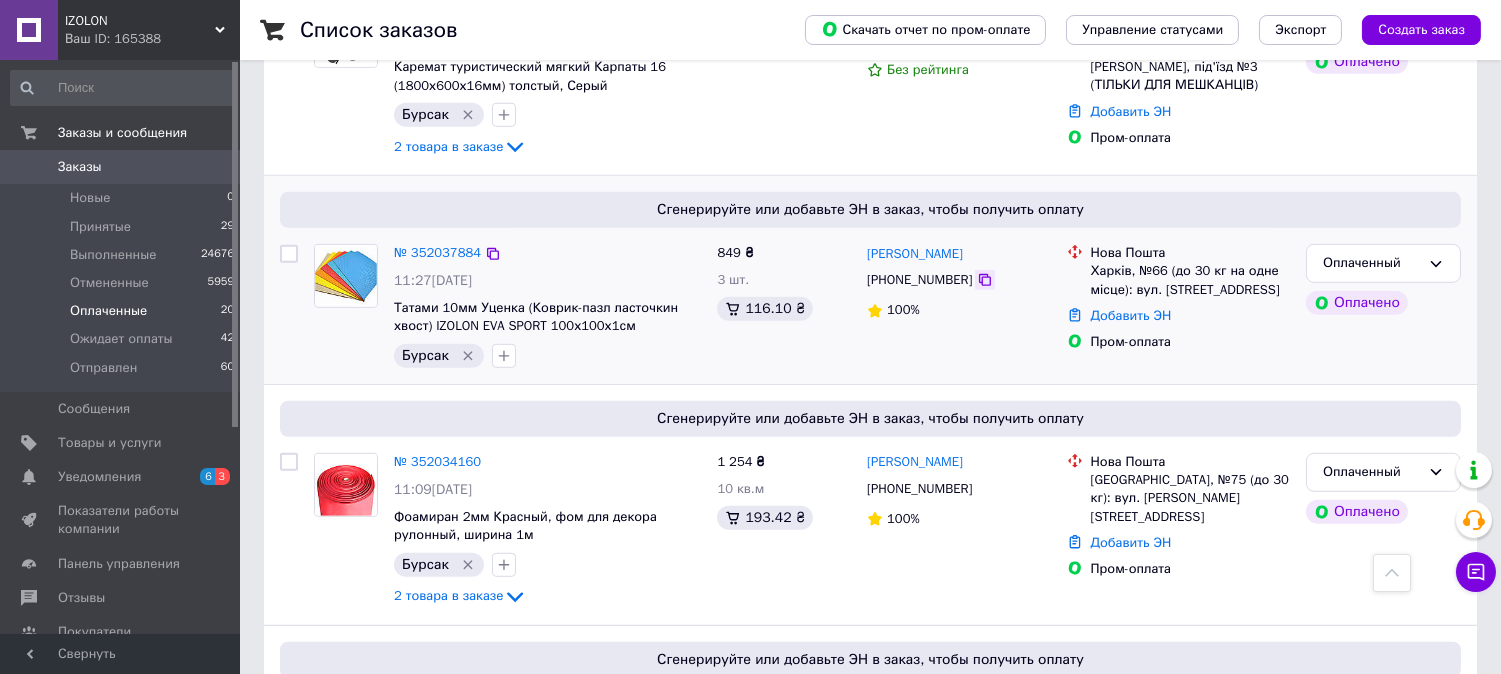 click 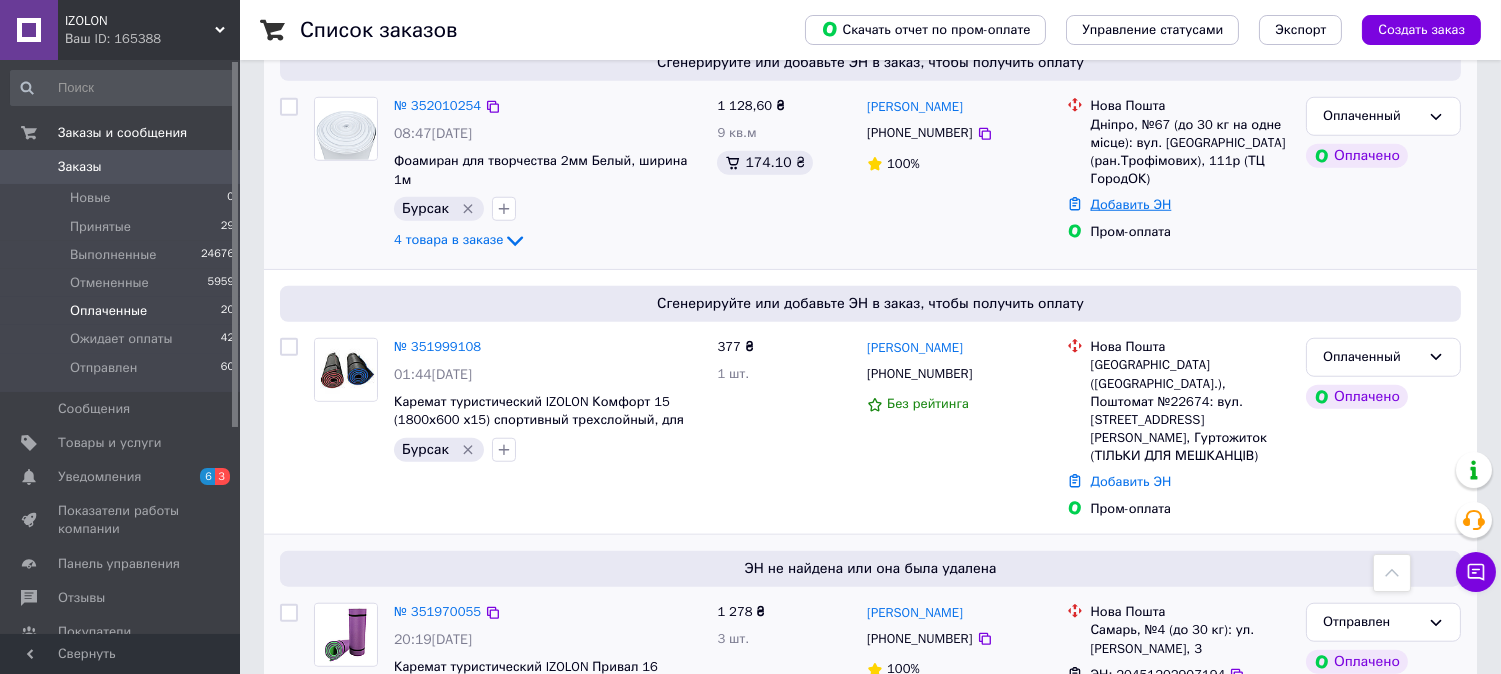 scroll, scrollTop: 3395, scrollLeft: 0, axis: vertical 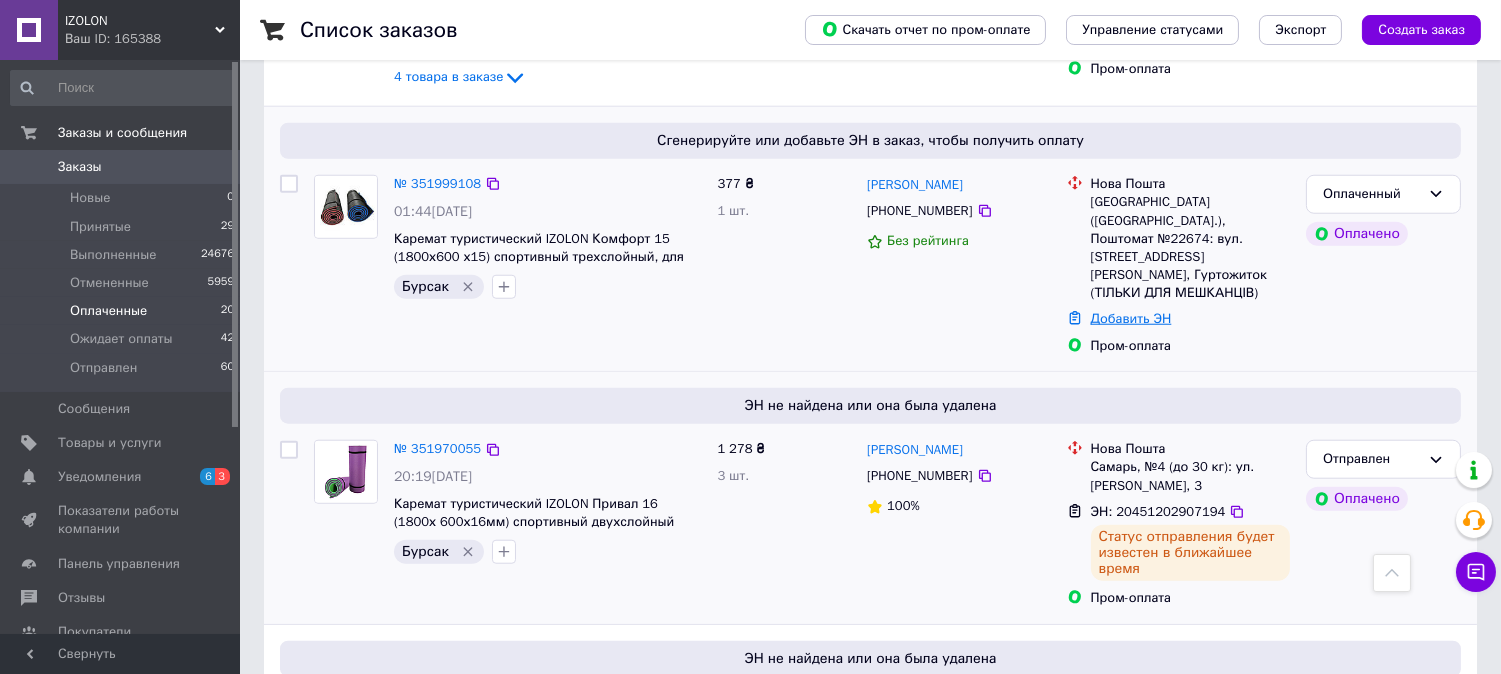 click on "Добавить ЭН" at bounding box center [1131, 318] 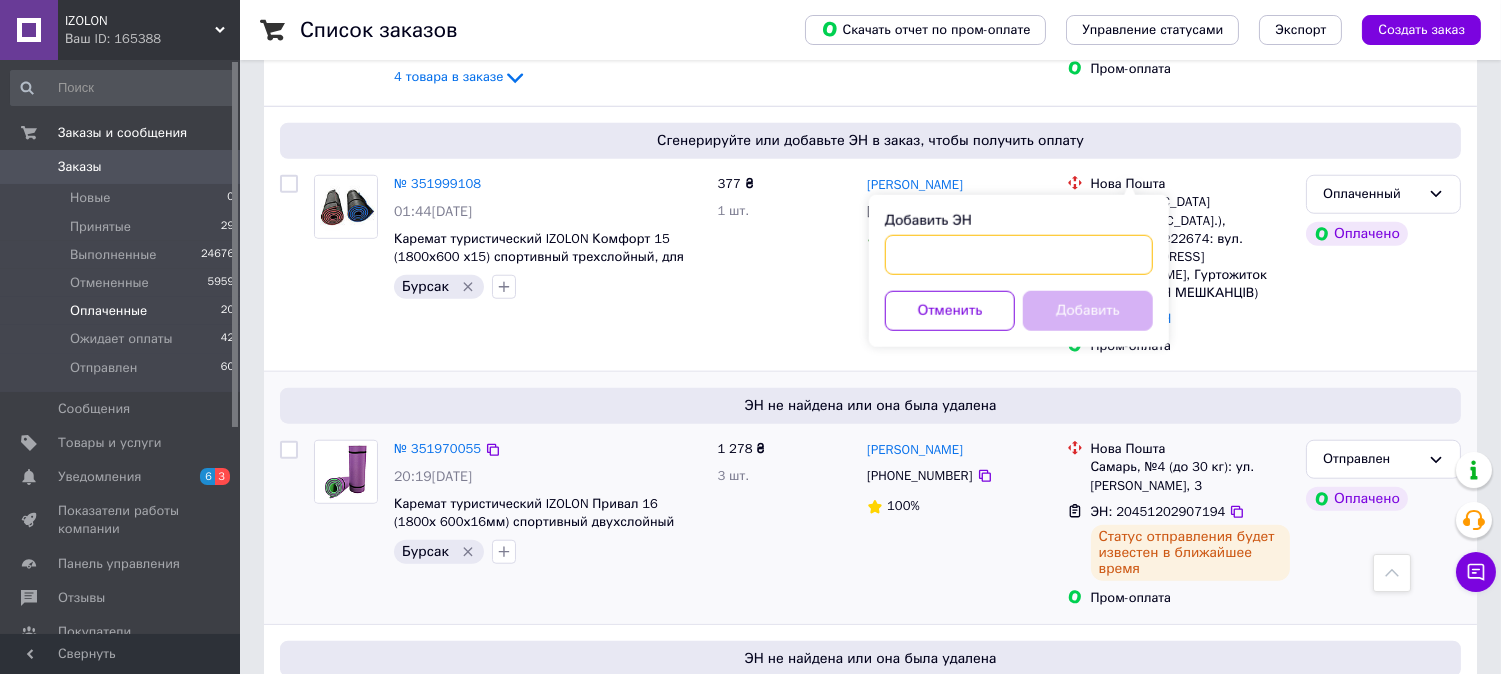 click on "Добавить ЭН" at bounding box center [1019, 255] 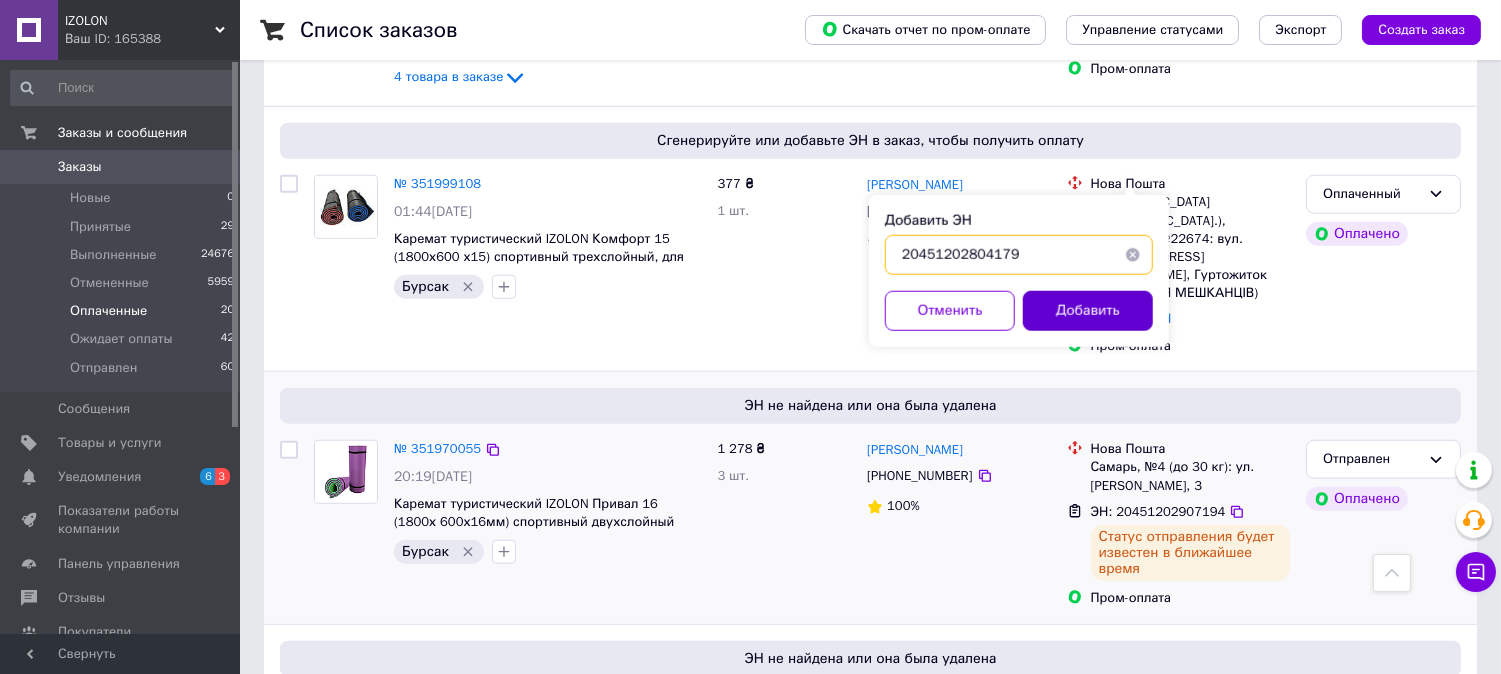 type on "20451202804179" 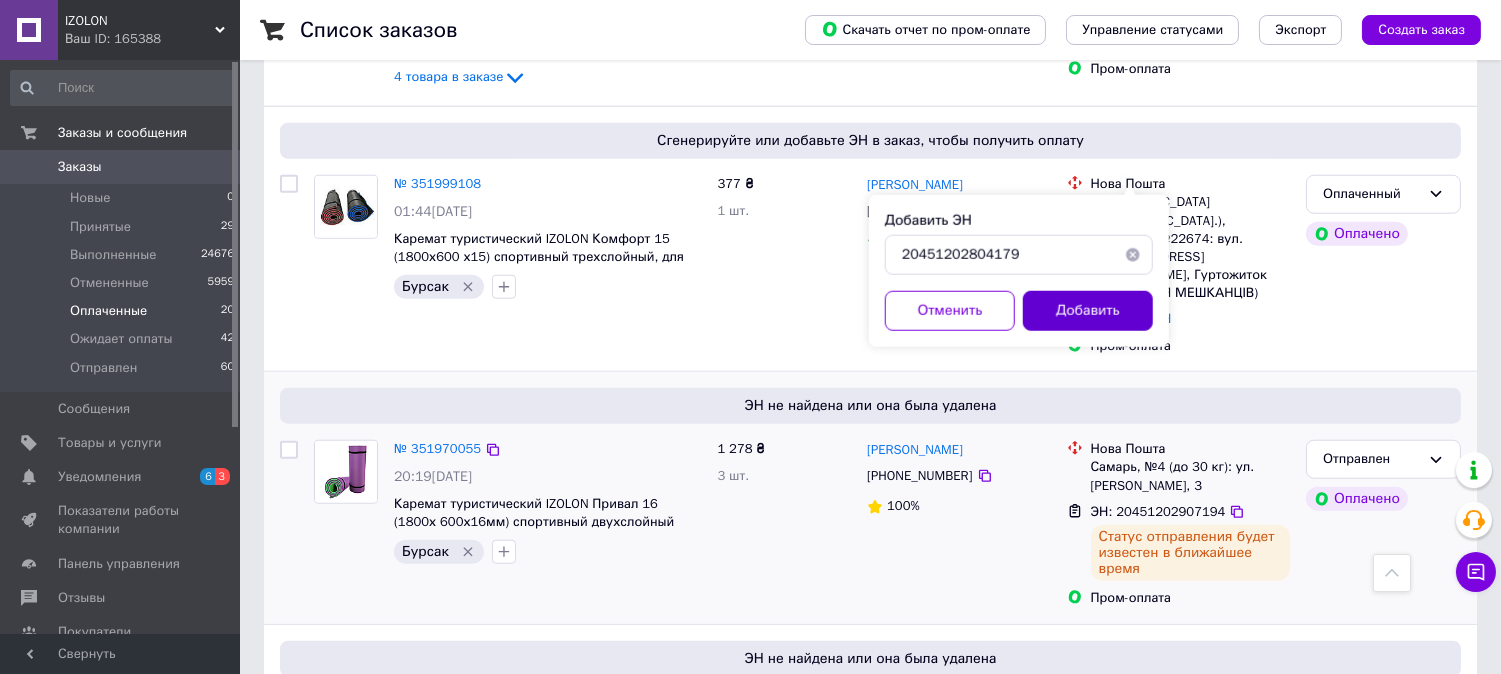 click on "Добавить" at bounding box center (1088, 311) 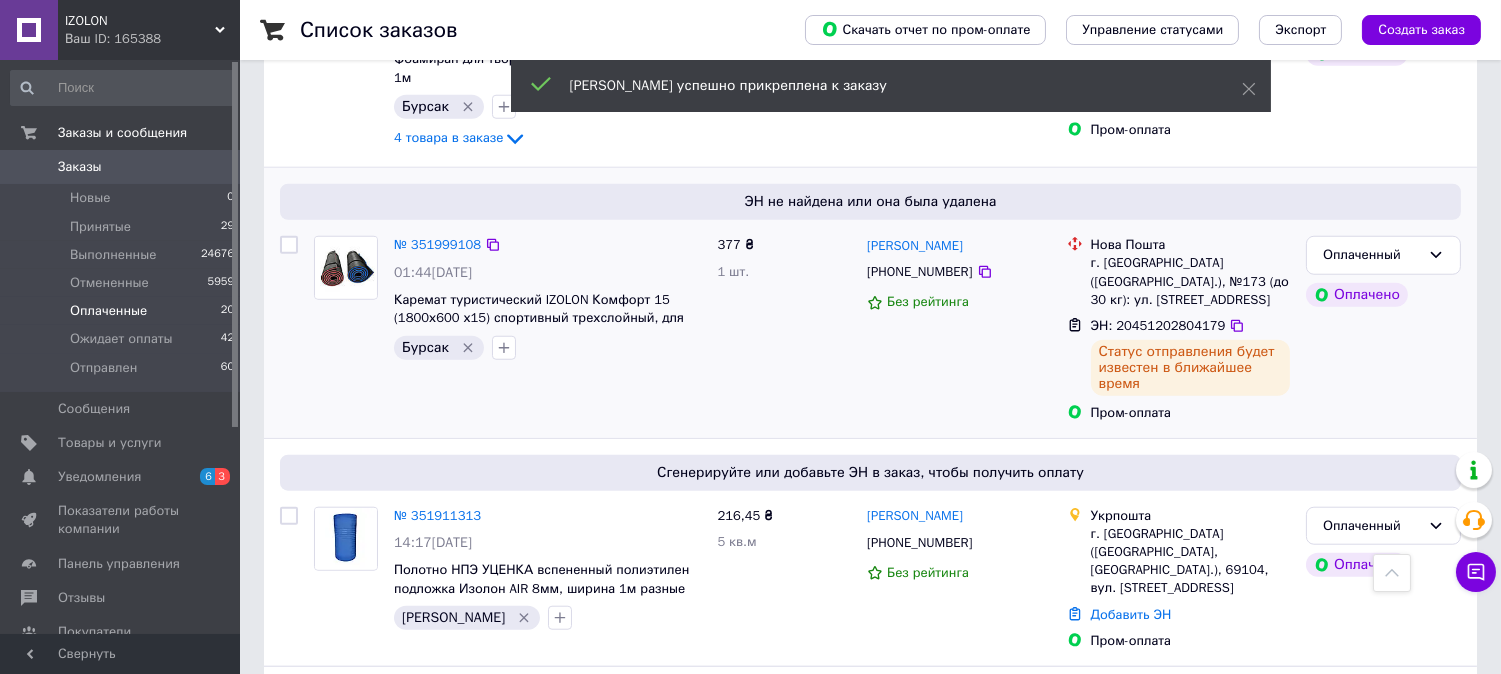 scroll, scrollTop: 3284, scrollLeft: 0, axis: vertical 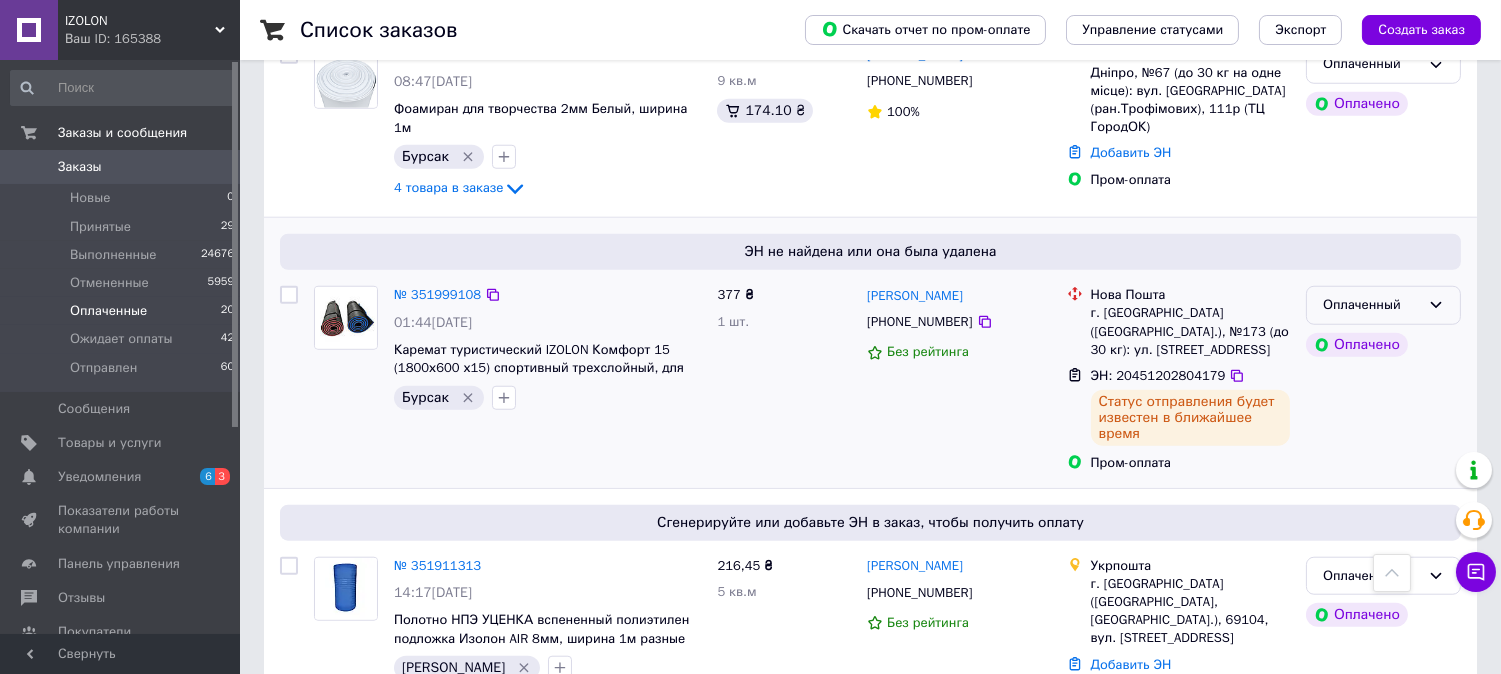 click 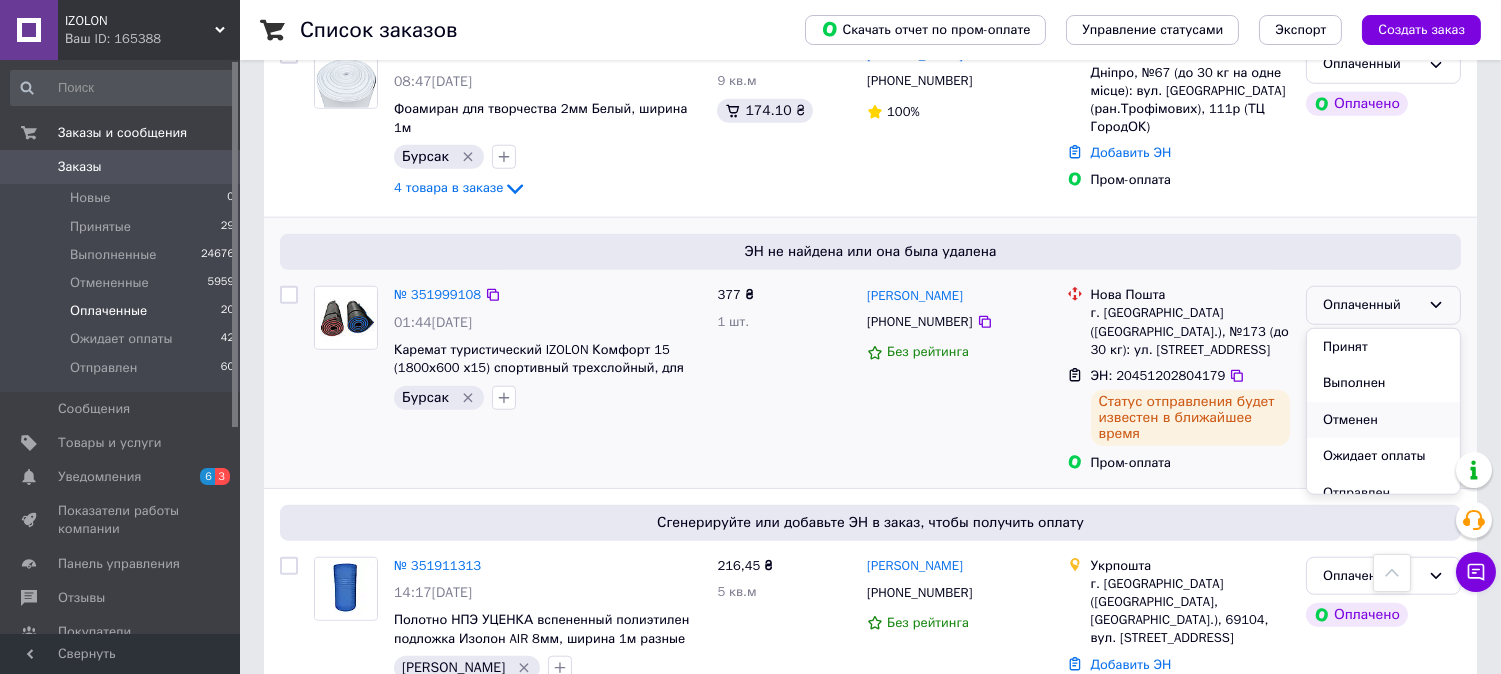 scroll, scrollTop: 16, scrollLeft: 0, axis: vertical 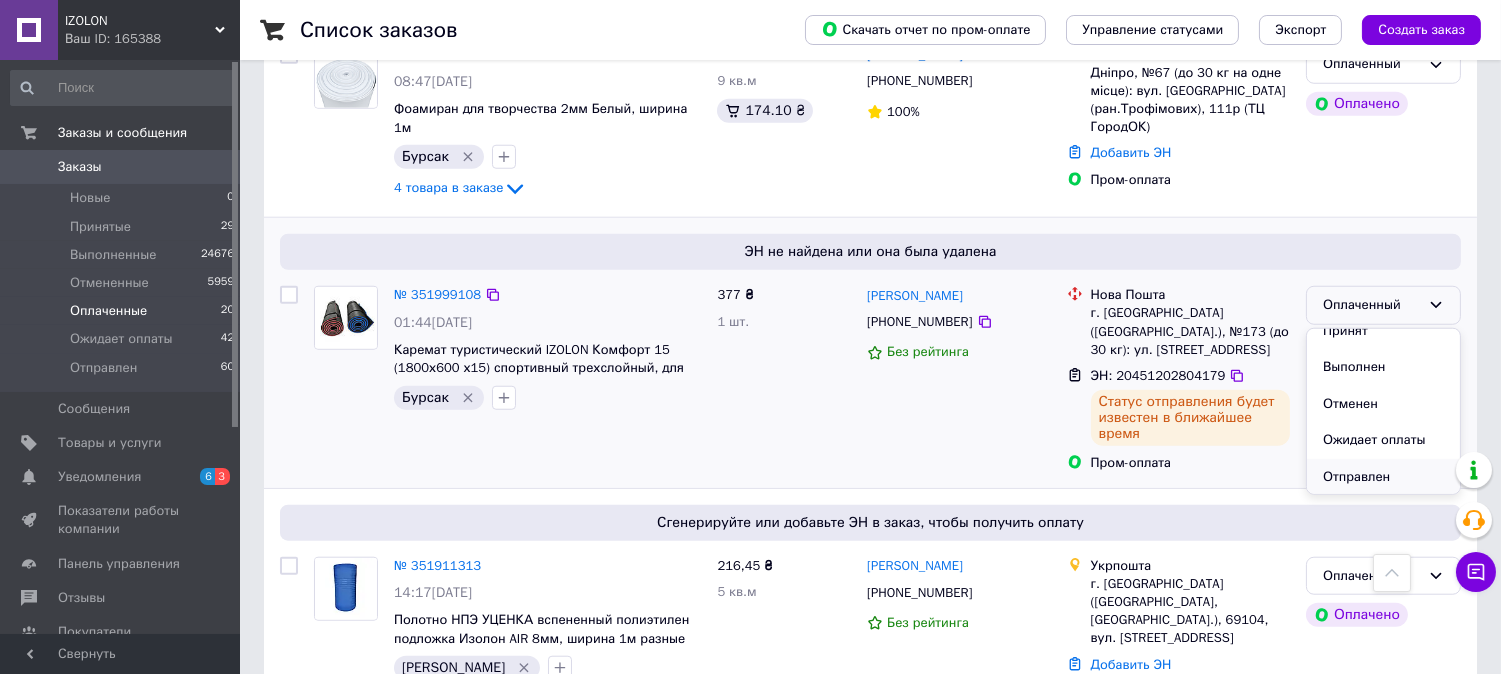 click on "Отправлен" at bounding box center [1383, 477] 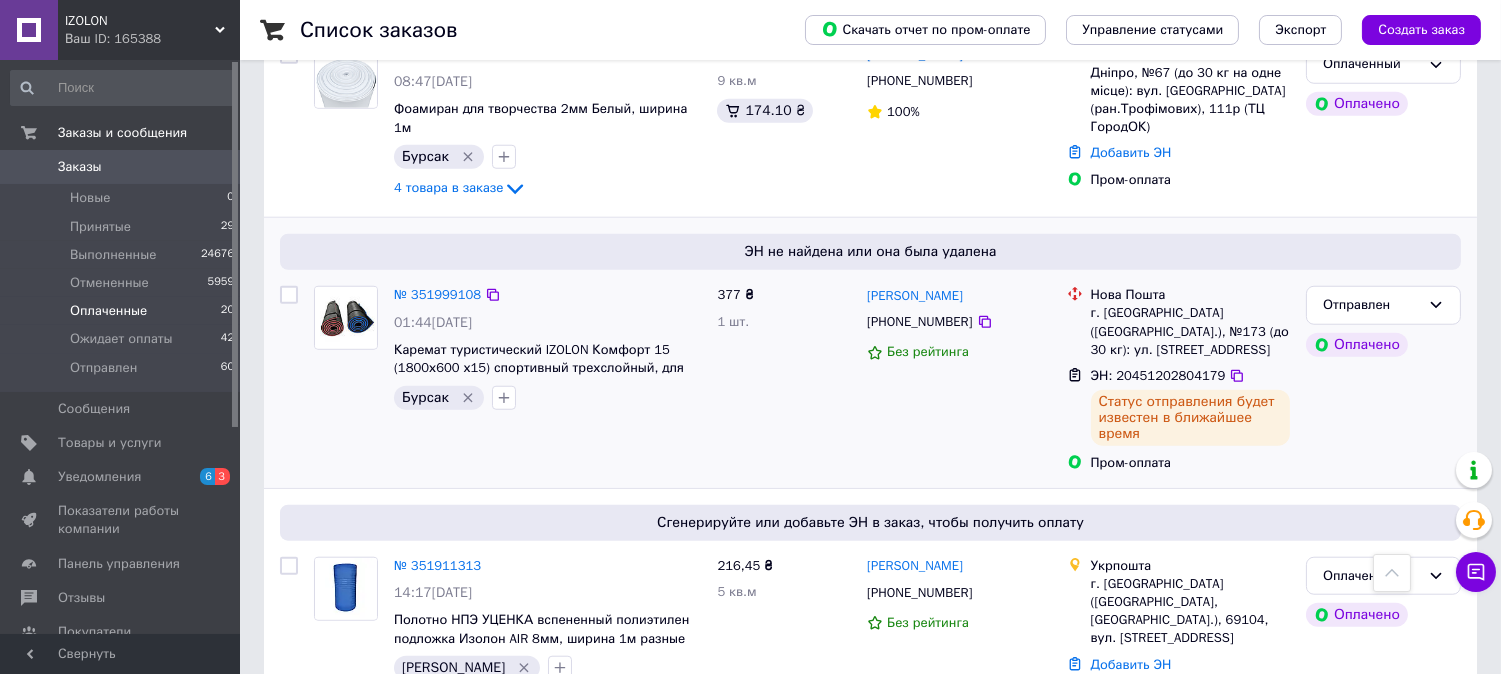 scroll, scrollTop: 3173, scrollLeft: 0, axis: vertical 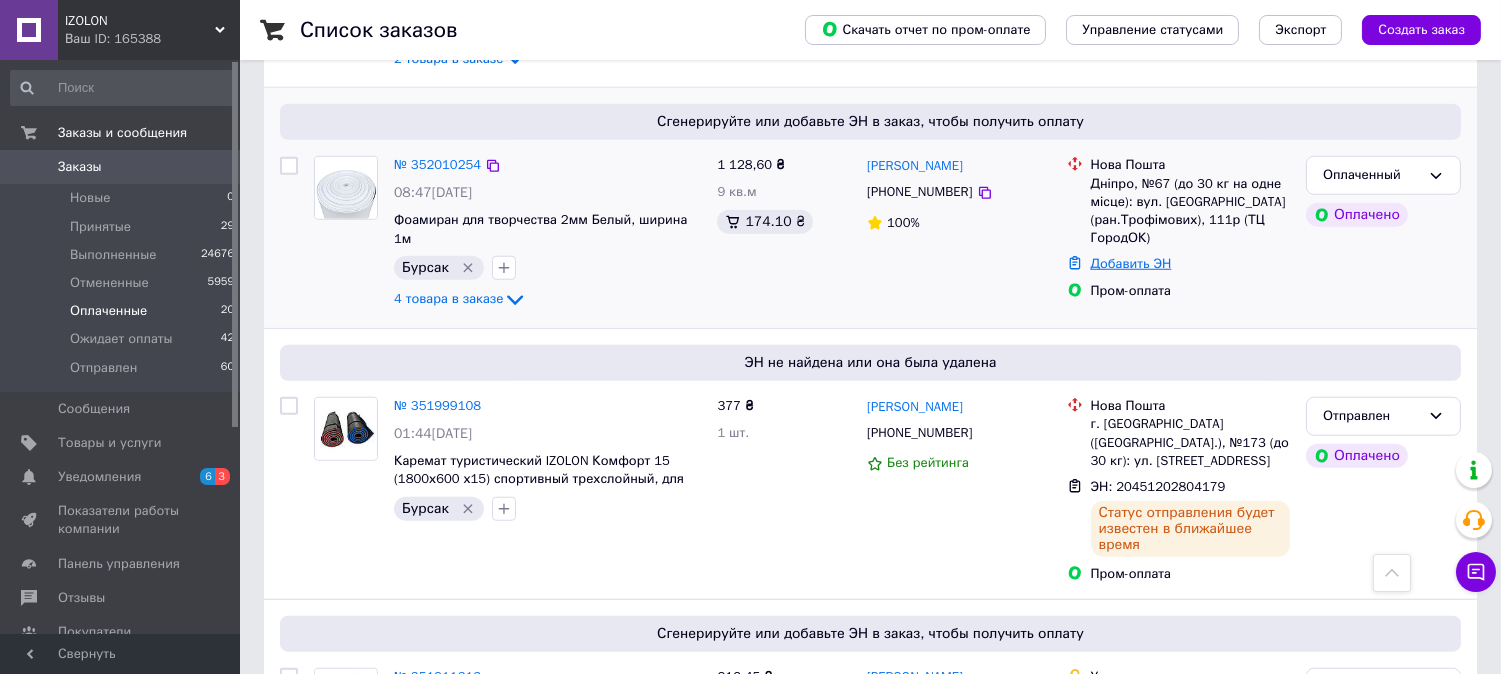 click on "Добавить ЭН" at bounding box center (1131, 263) 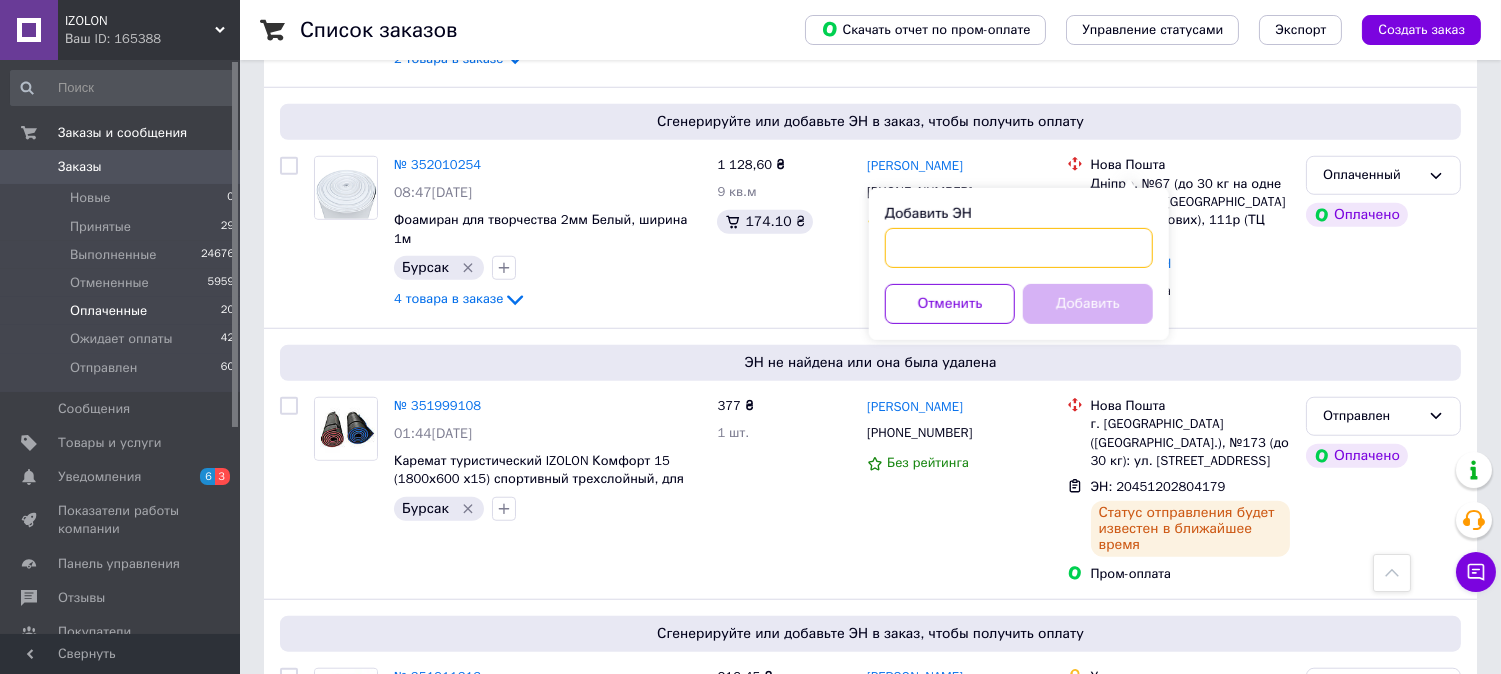 click on "Добавить ЭН" at bounding box center (1019, 248) 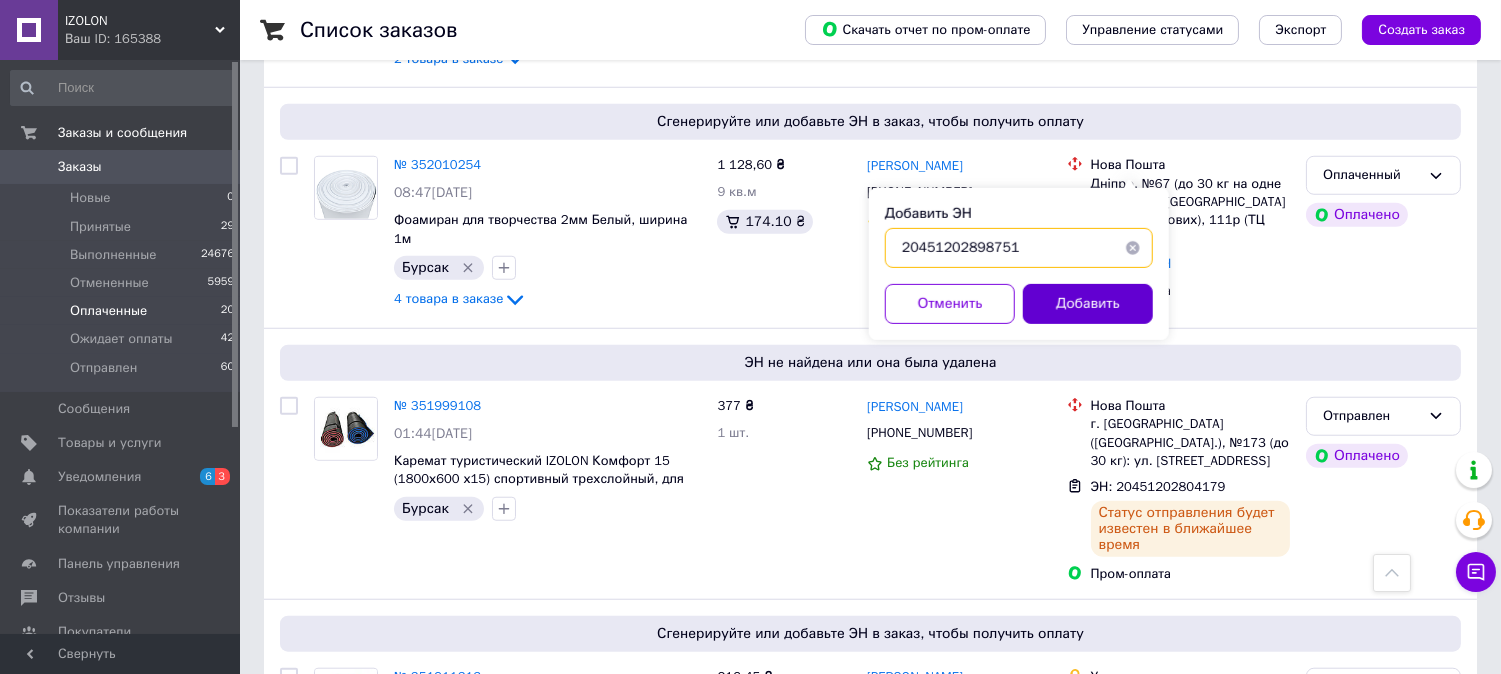 type on "20451202898751" 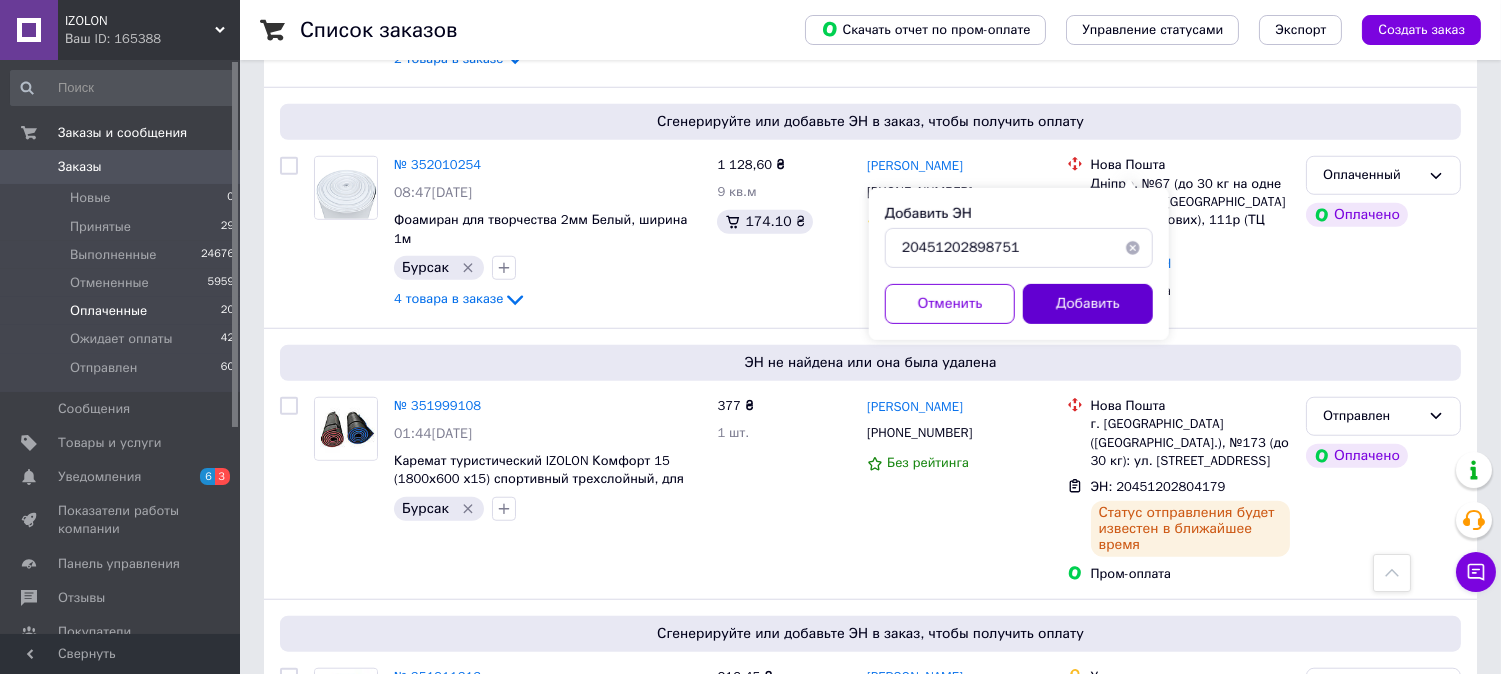 click on "Добавить" at bounding box center [1088, 304] 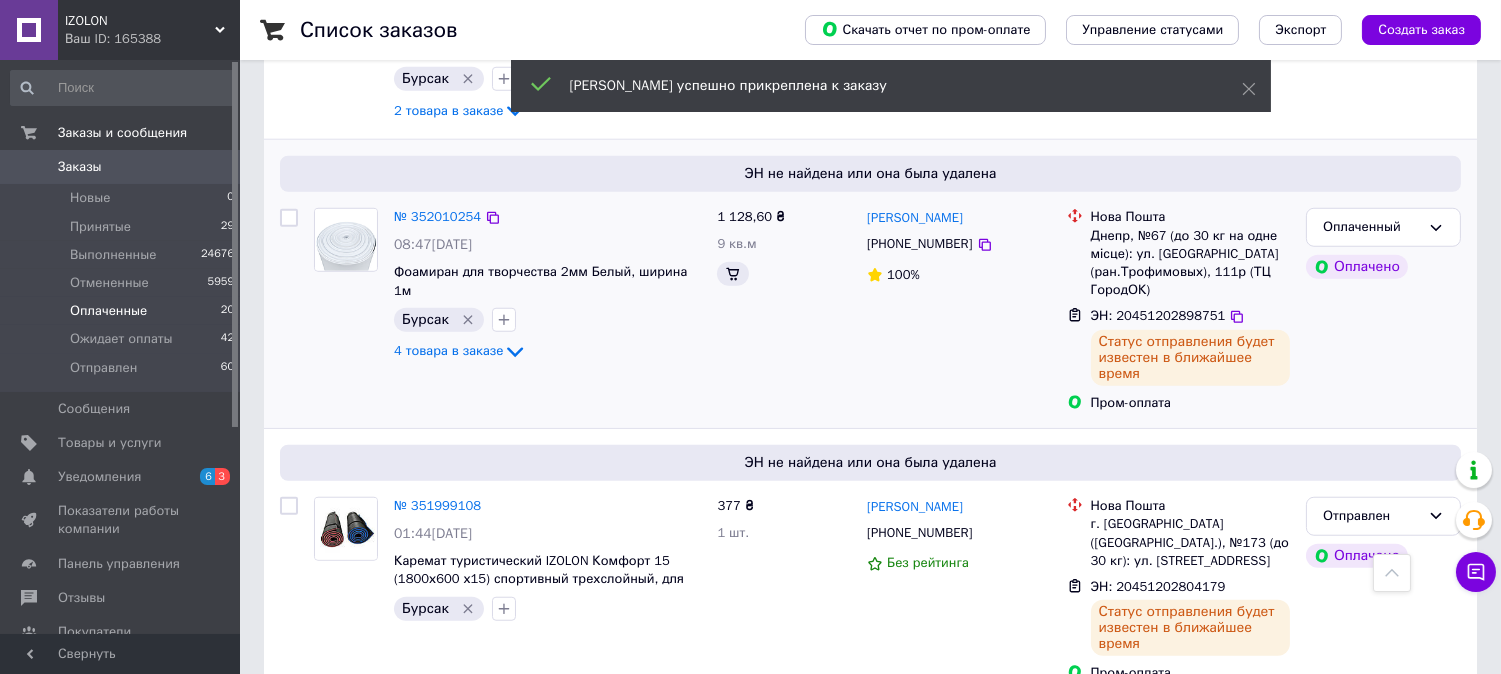 scroll, scrollTop: 3173, scrollLeft: 0, axis: vertical 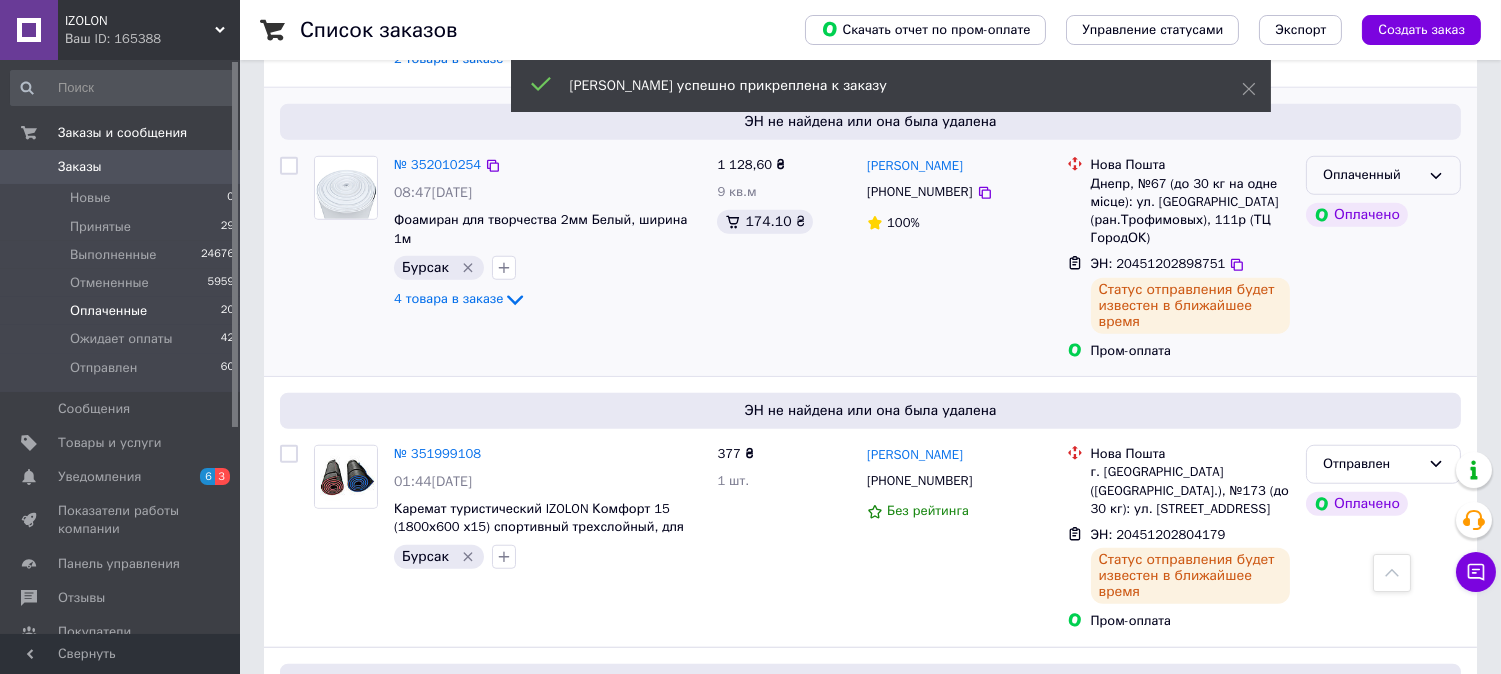 click 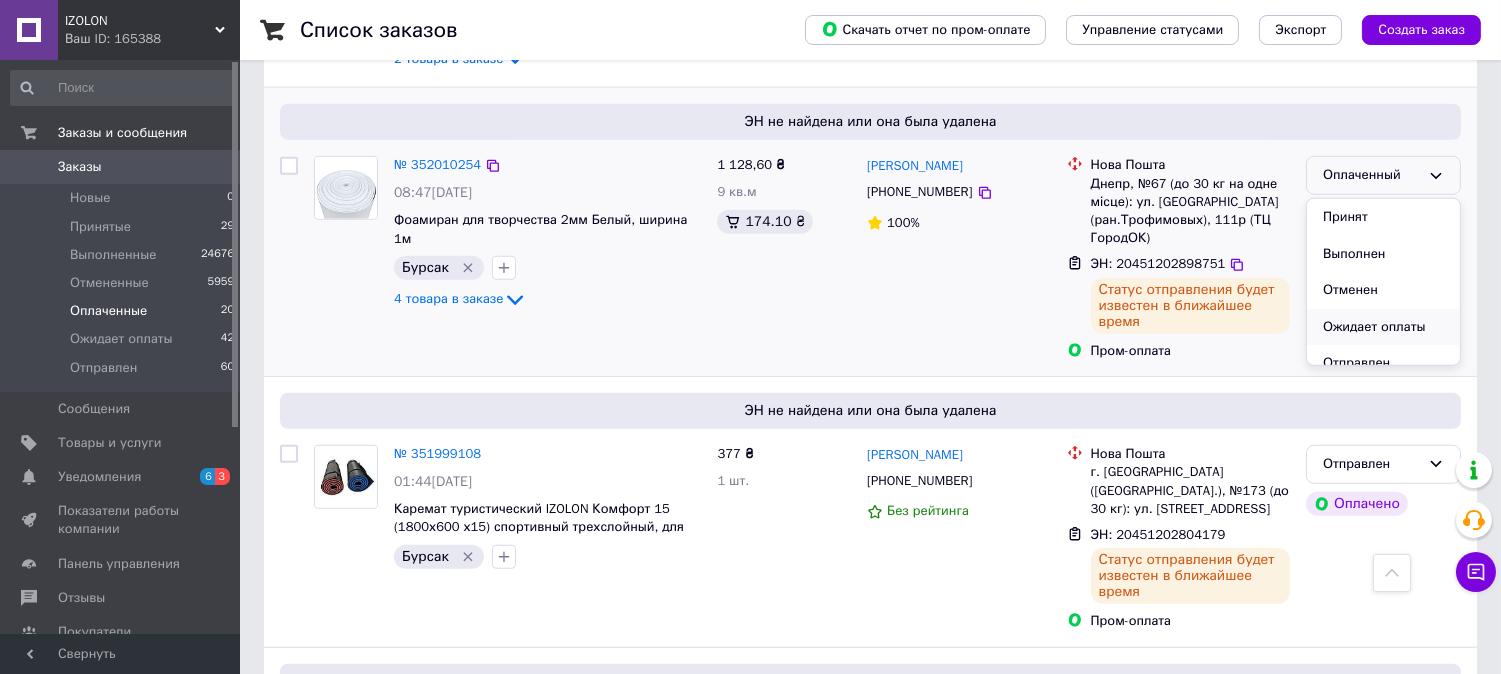 scroll, scrollTop: 16, scrollLeft: 0, axis: vertical 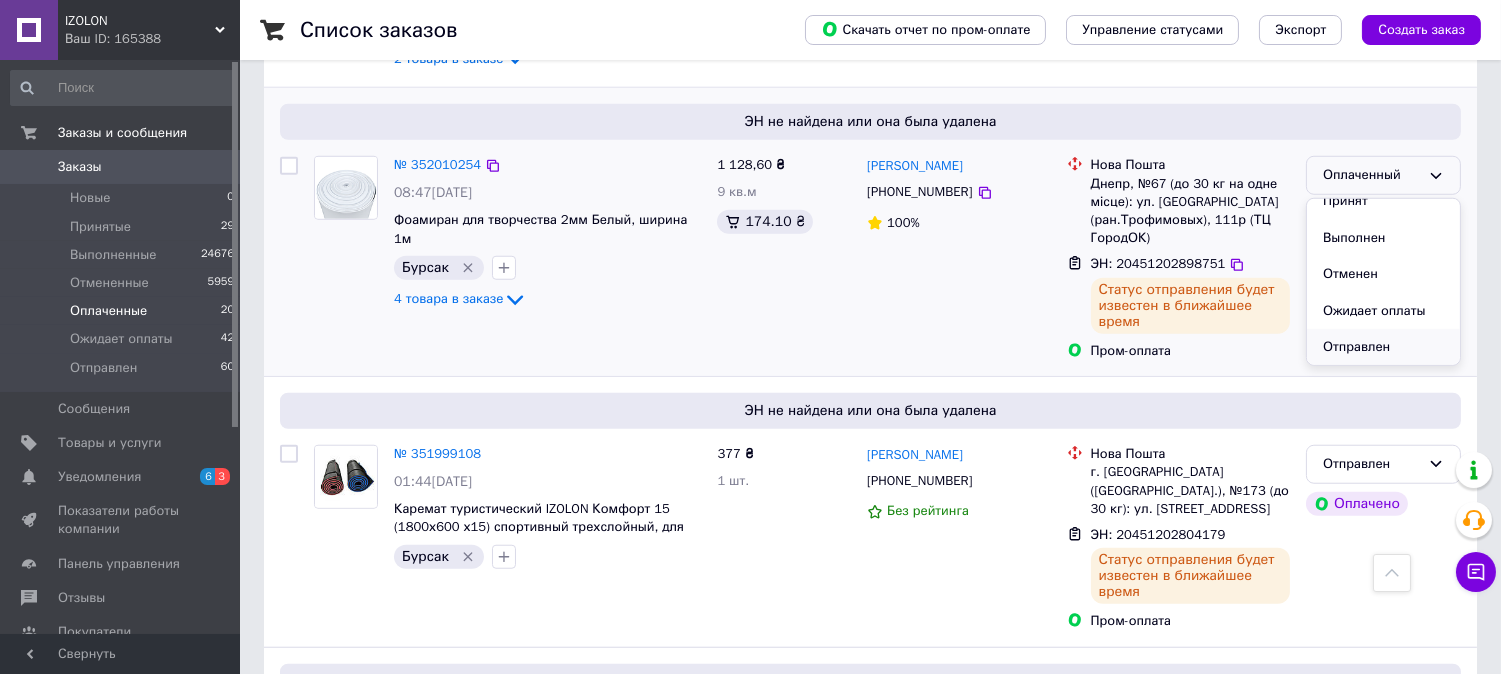 click on "Отправлен" at bounding box center [1383, 347] 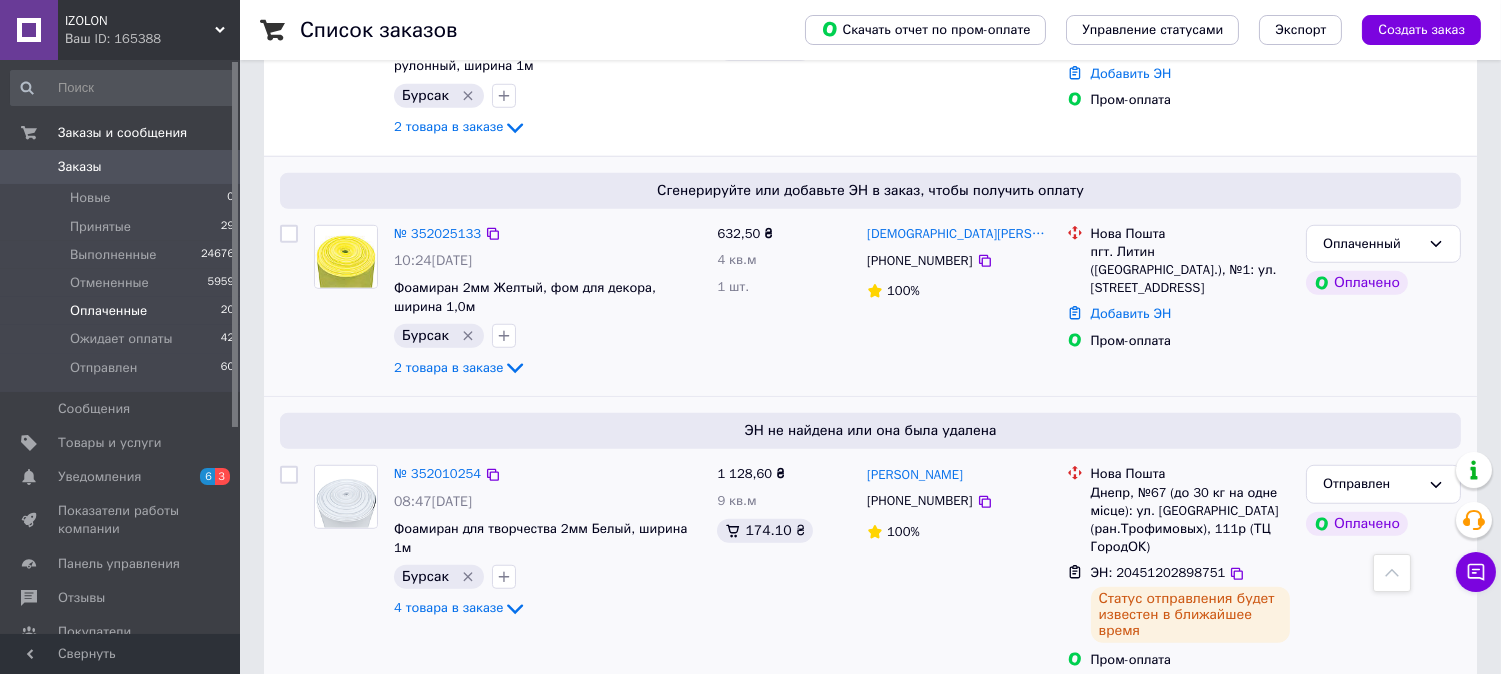 scroll, scrollTop: 2840, scrollLeft: 0, axis: vertical 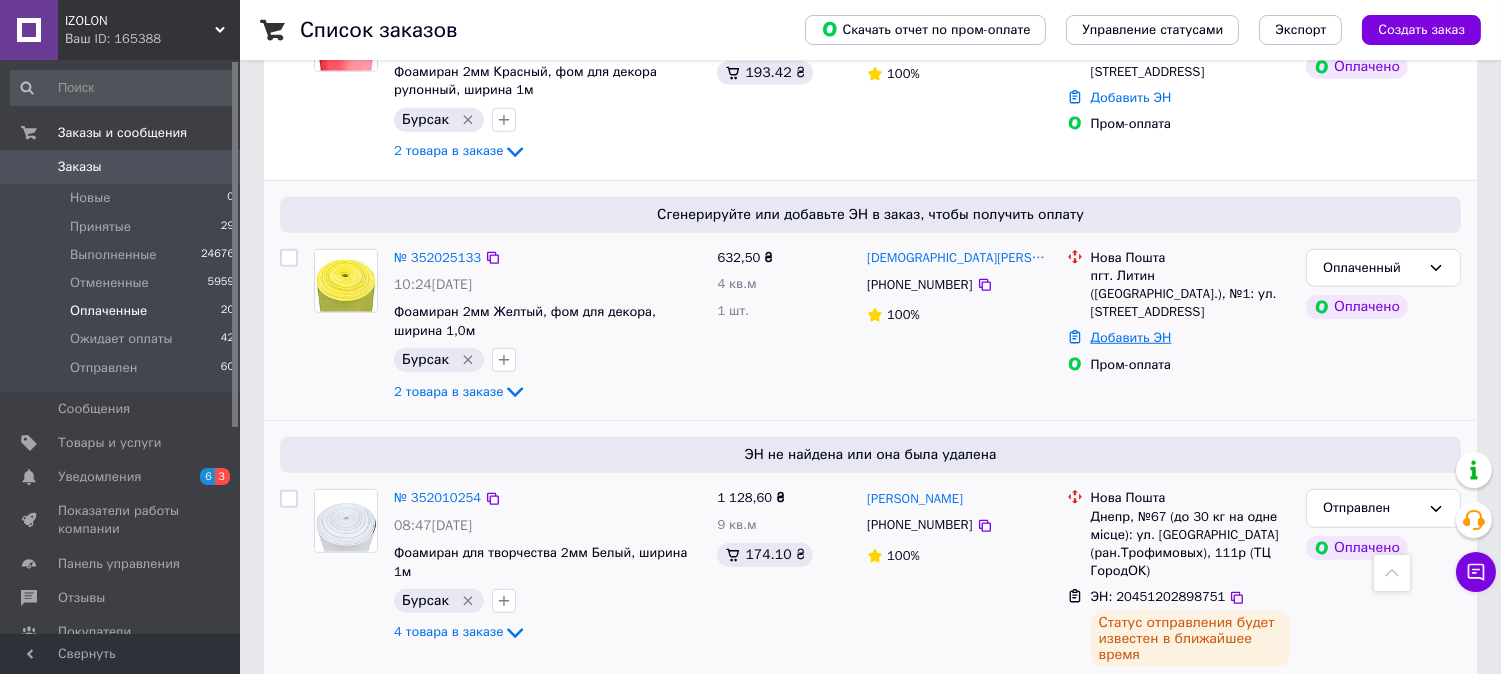 click on "Добавить ЭН" at bounding box center [1131, 337] 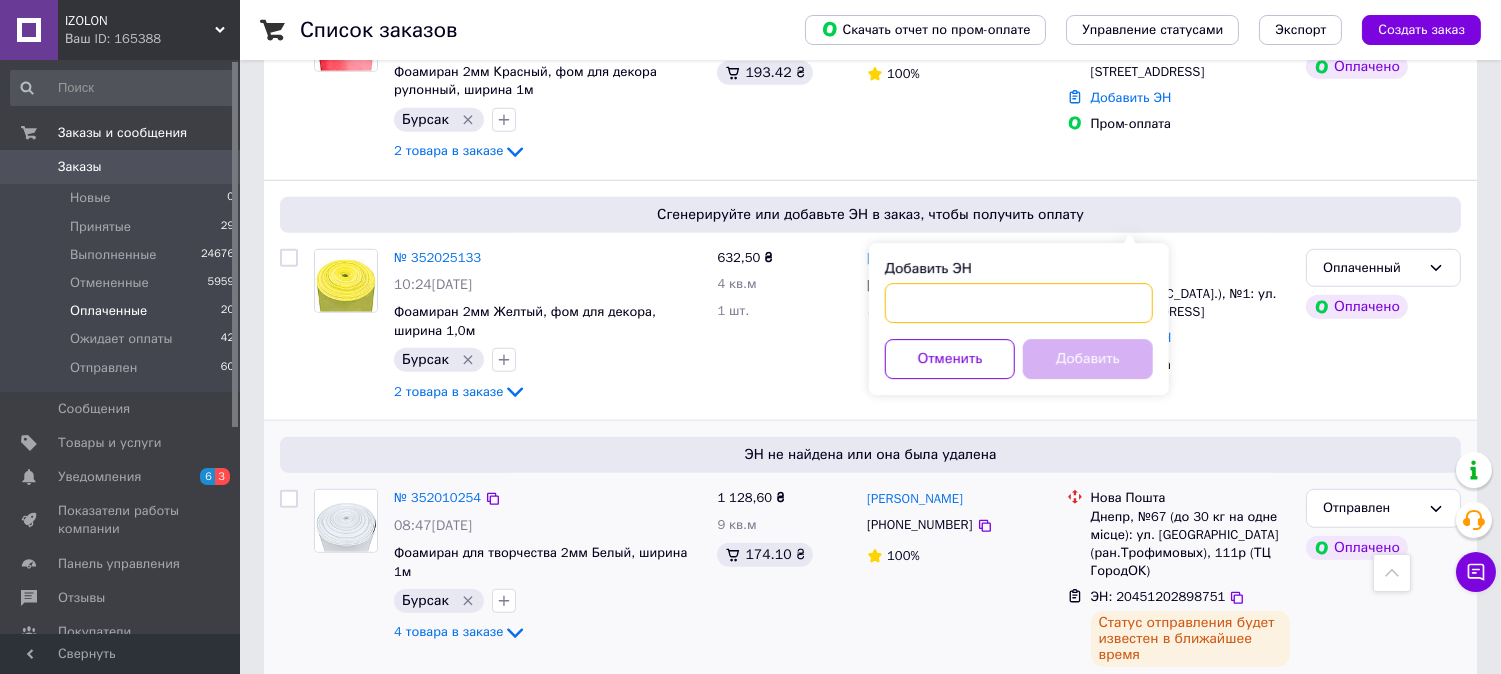 click on "Добавить ЭН" at bounding box center [1019, 303] 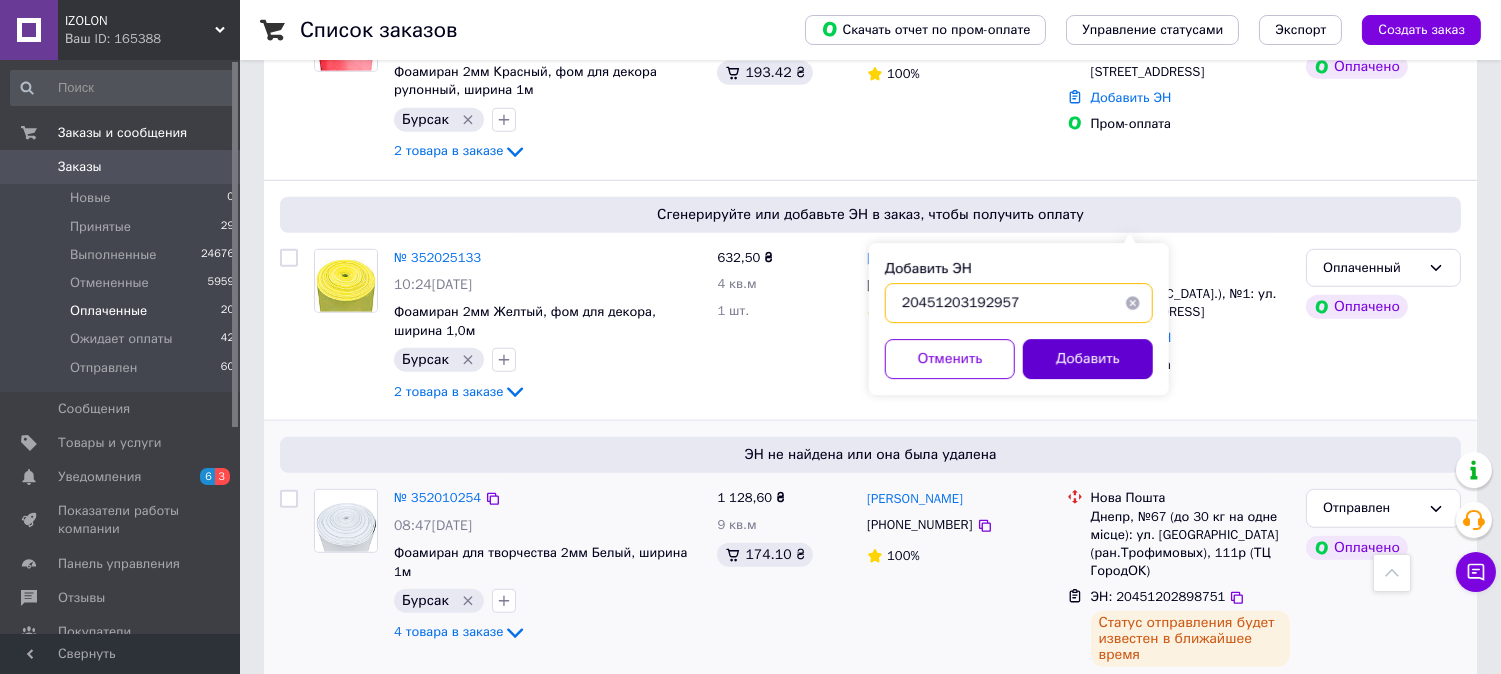 type on "20451203192957" 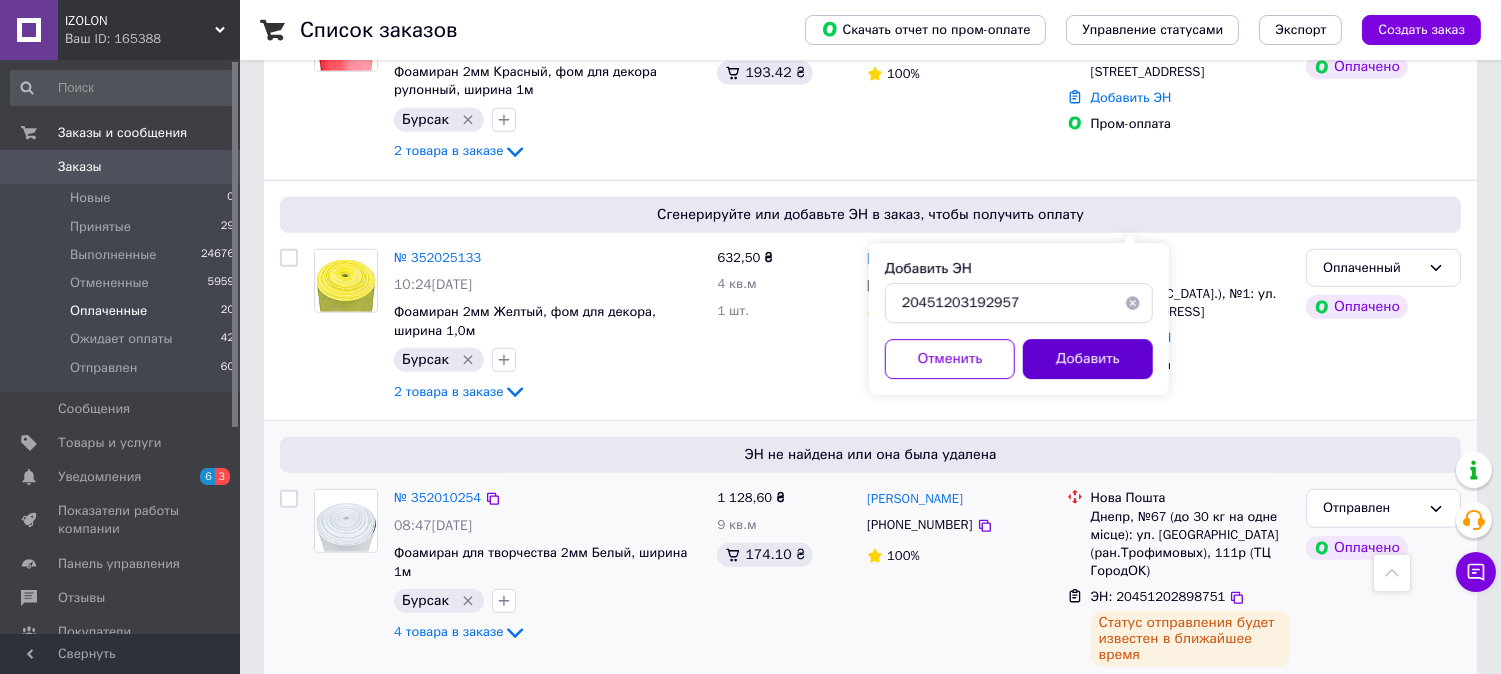 click on "Добавить" at bounding box center (1088, 359) 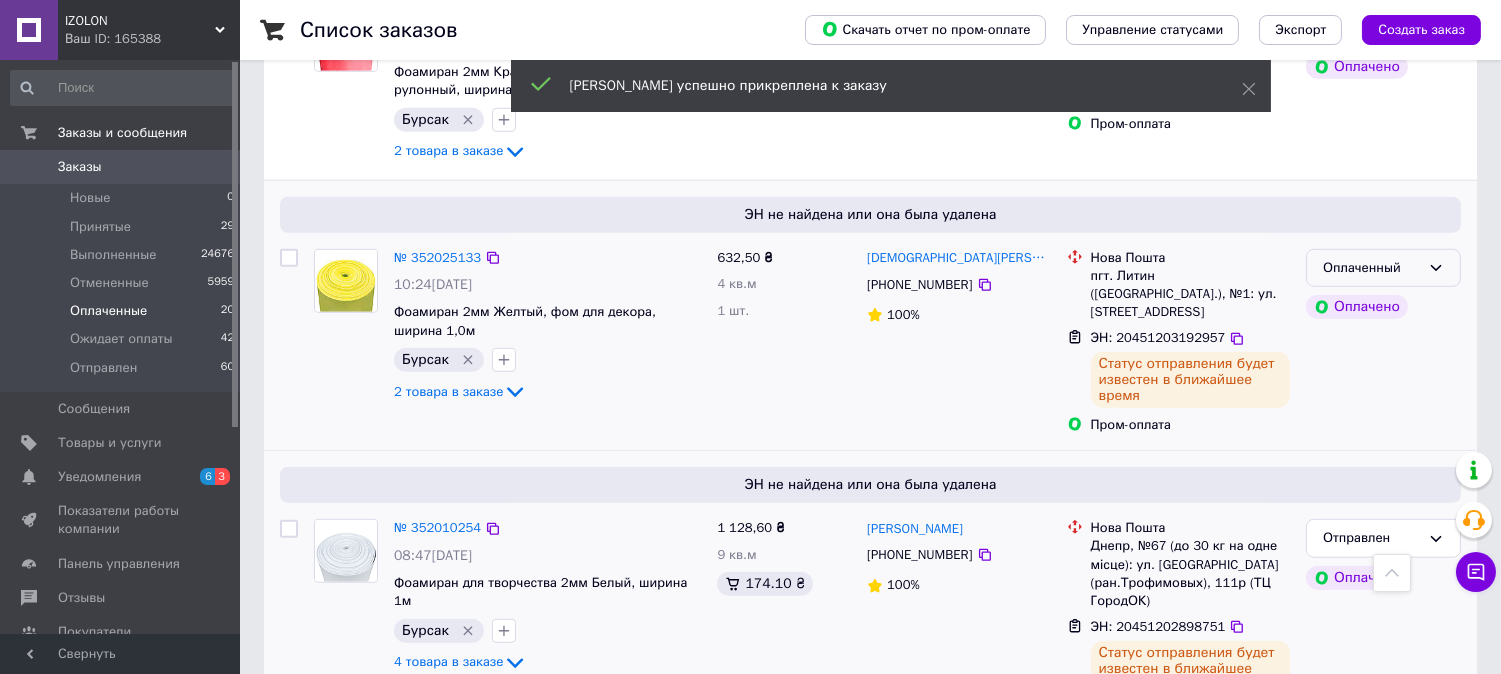 click on "Оплаченный" at bounding box center (1383, 268) 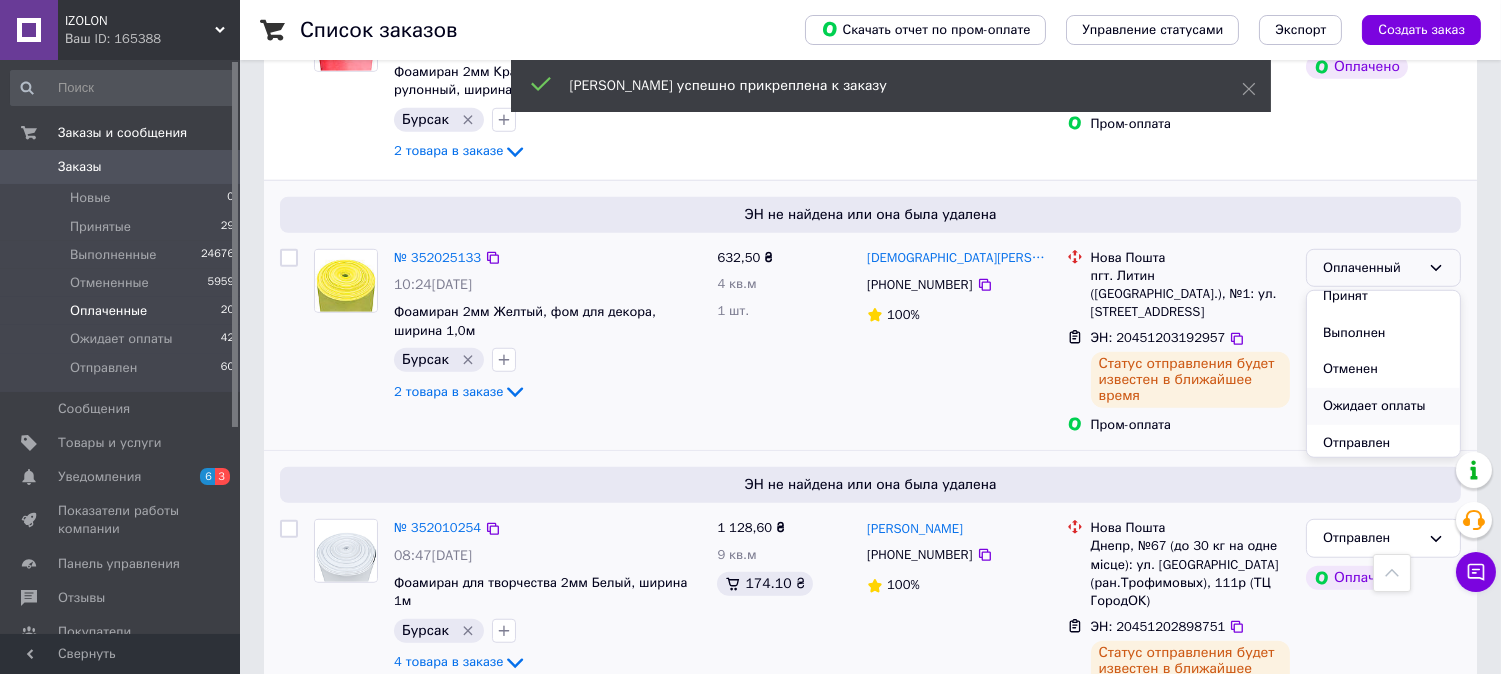 scroll, scrollTop: 16, scrollLeft: 0, axis: vertical 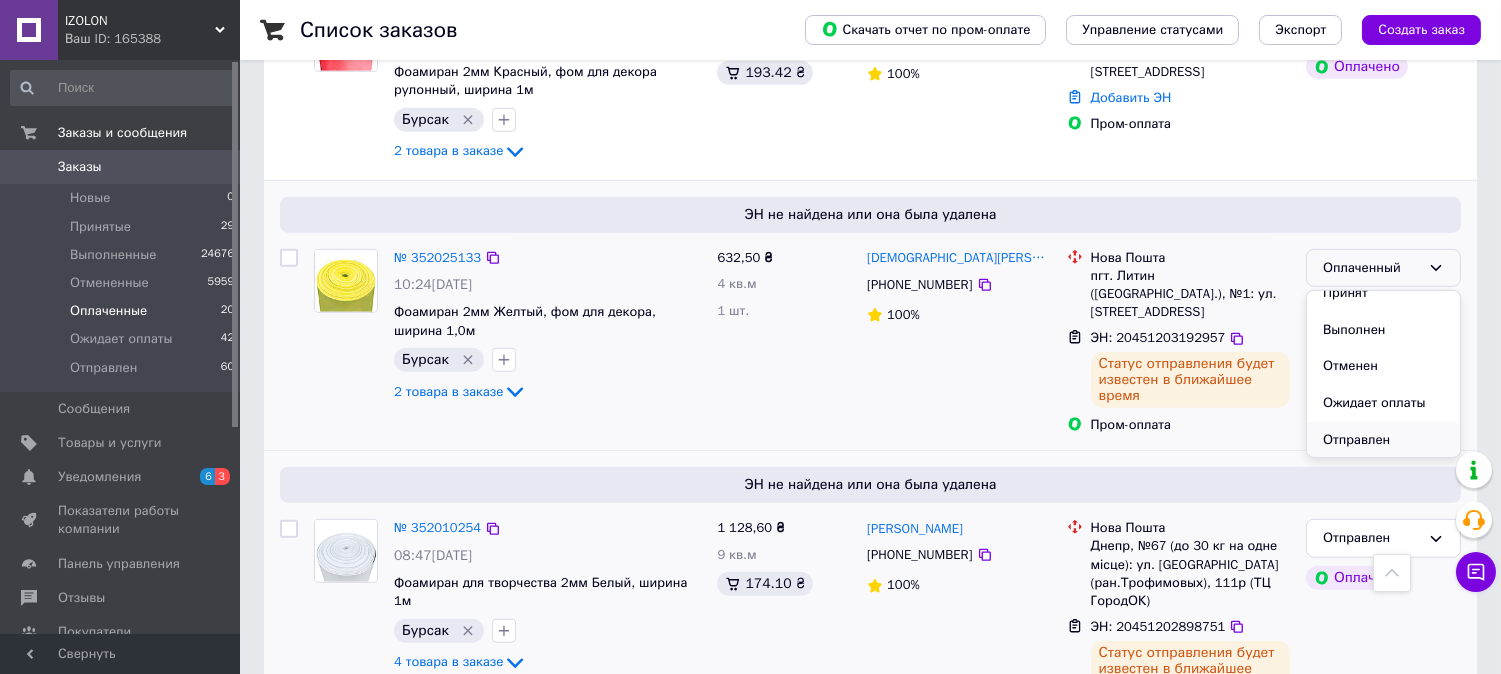 click on "Отправлен" at bounding box center [1383, 440] 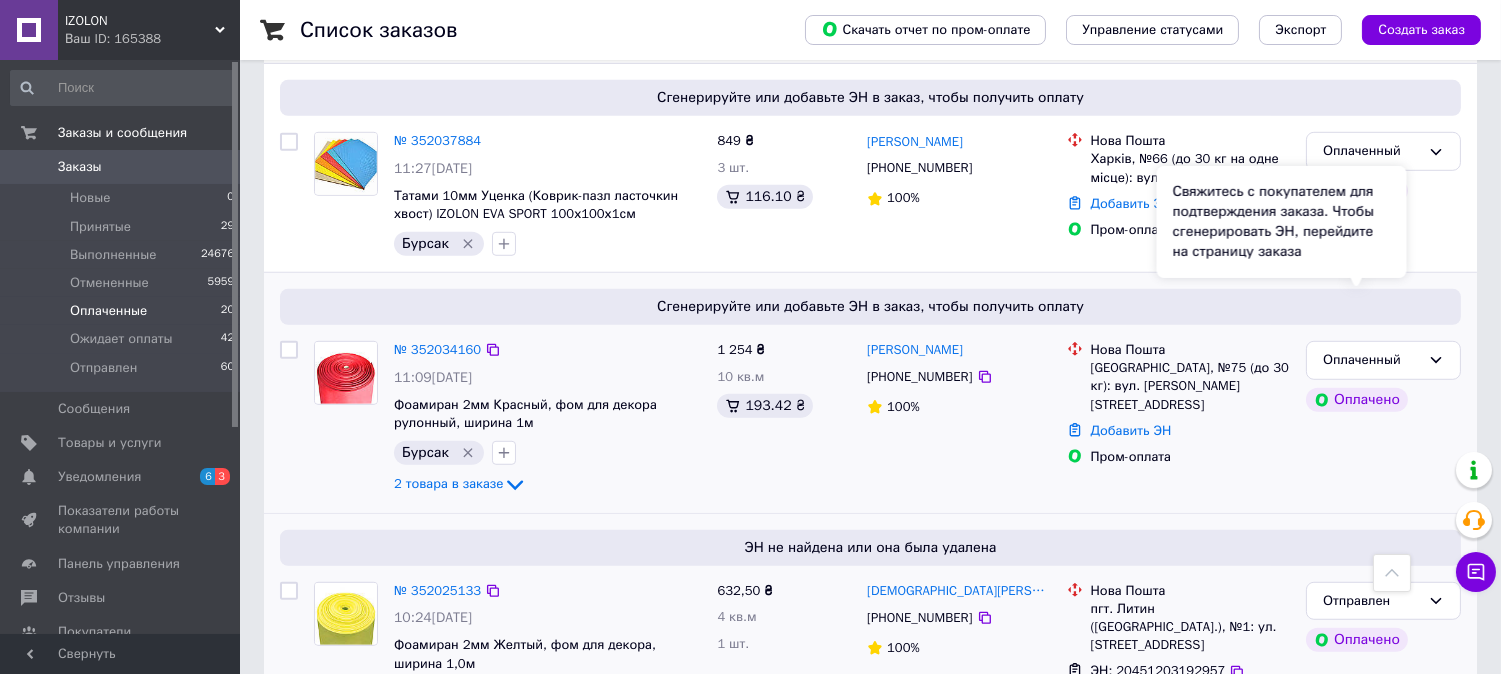 scroll, scrollTop: 2506, scrollLeft: 0, axis: vertical 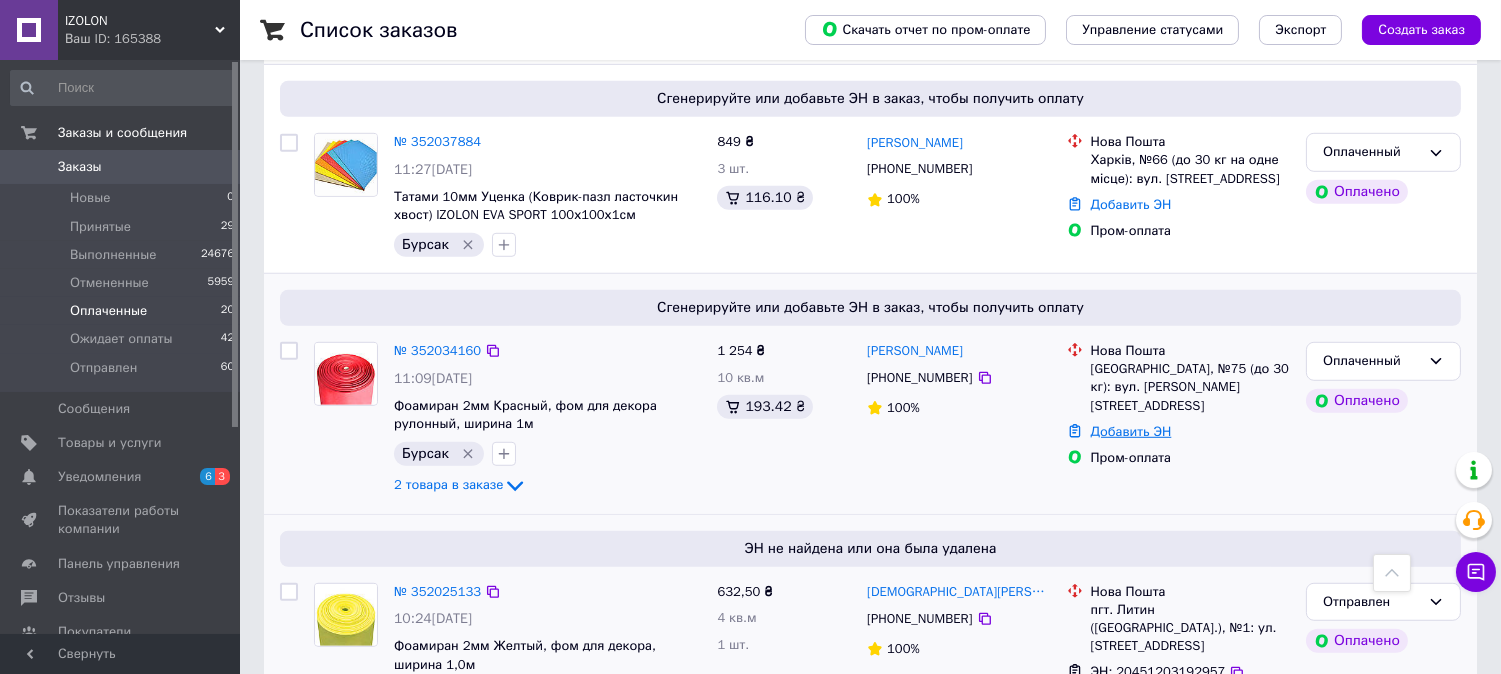 click on "Добавить ЭН" at bounding box center (1131, 431) 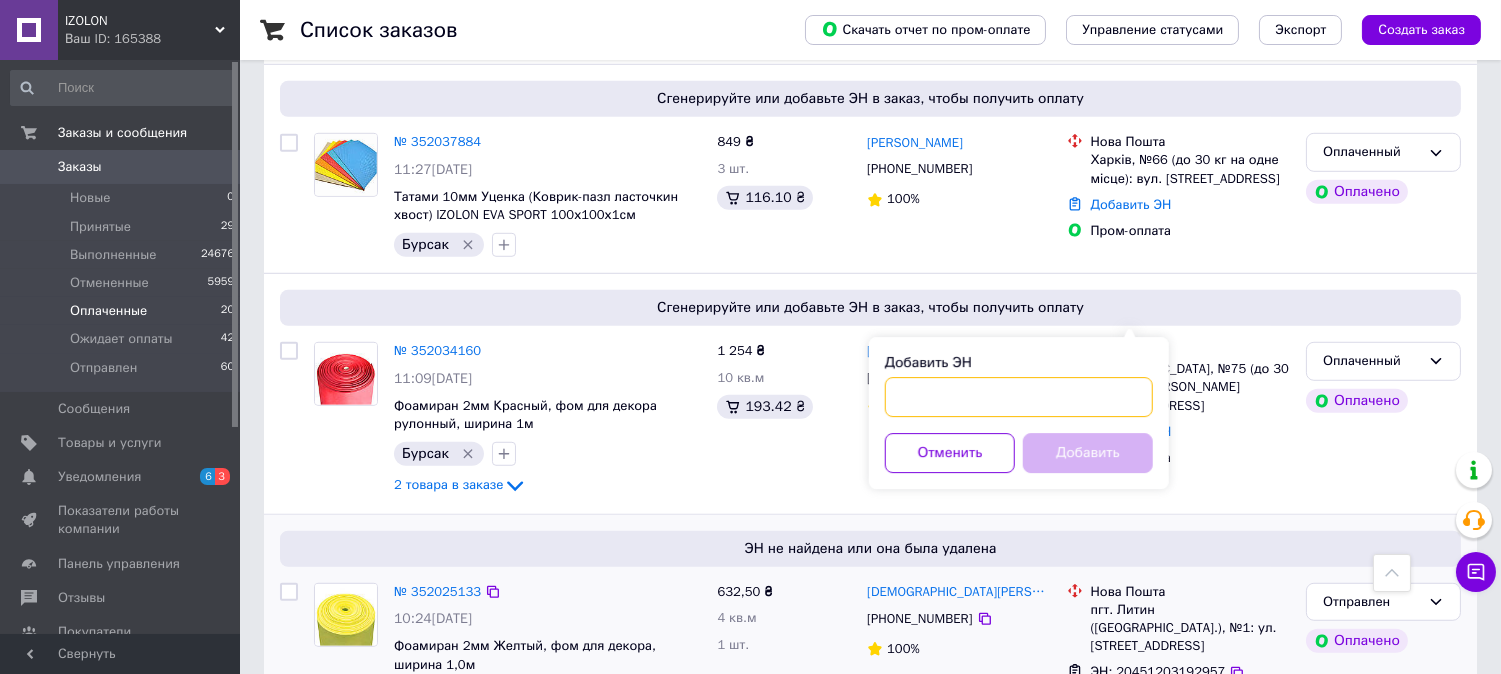 click on "Добавить ЭН" at bounding box center (1019, 397) 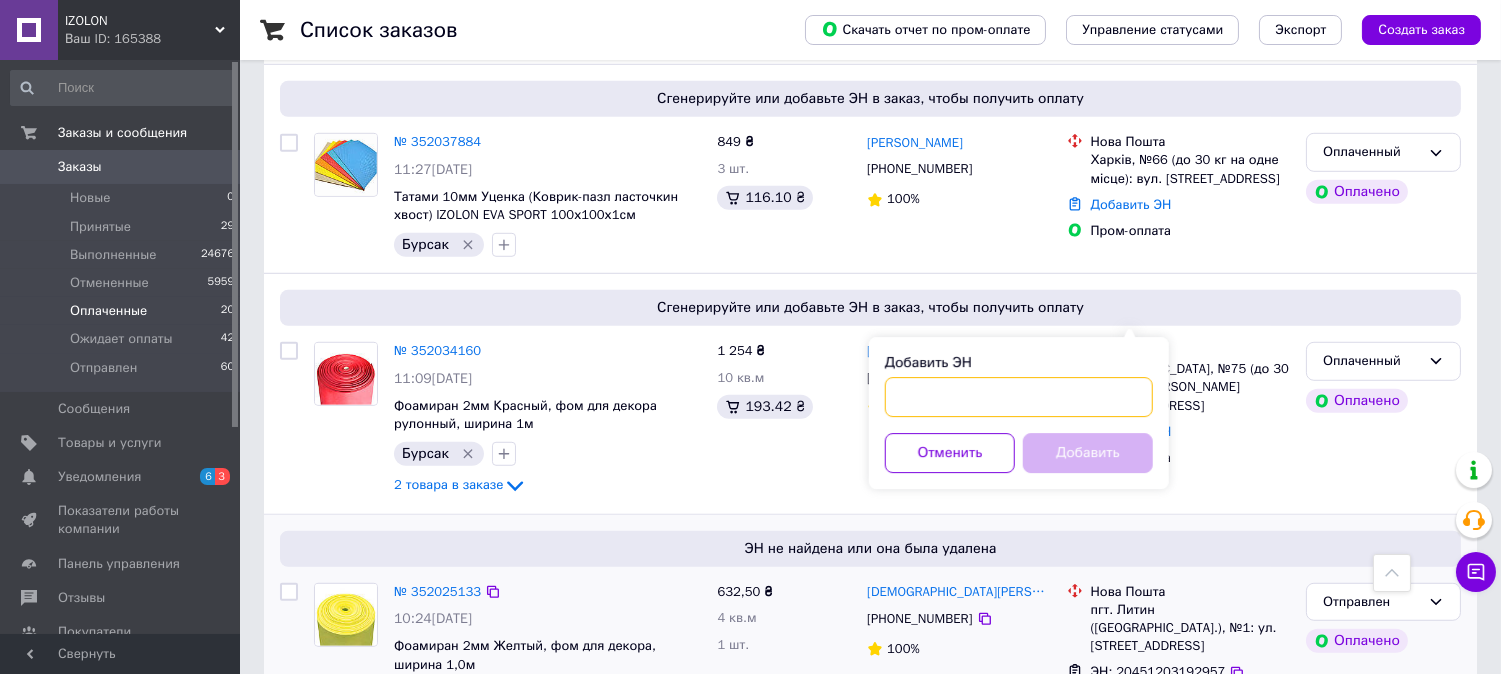 paste on "20451203064499" 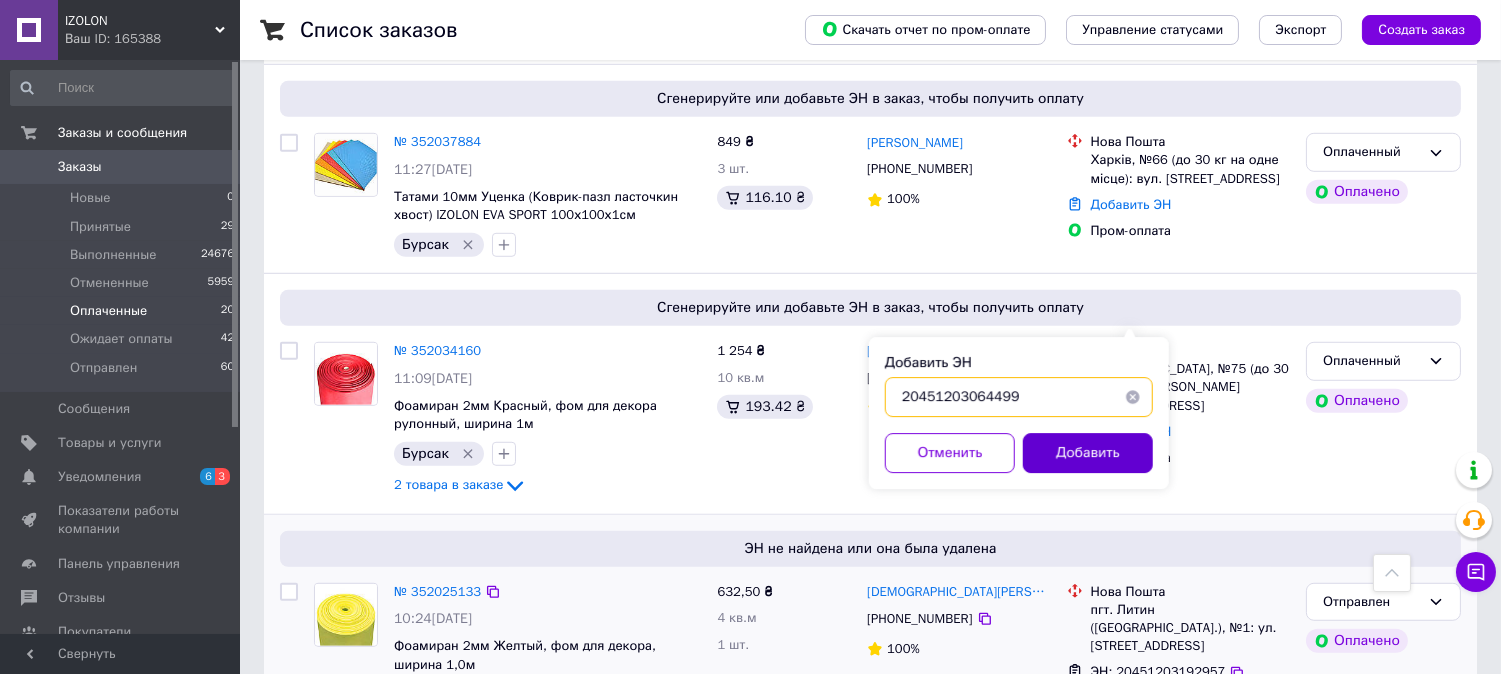 type on "20451203064499" 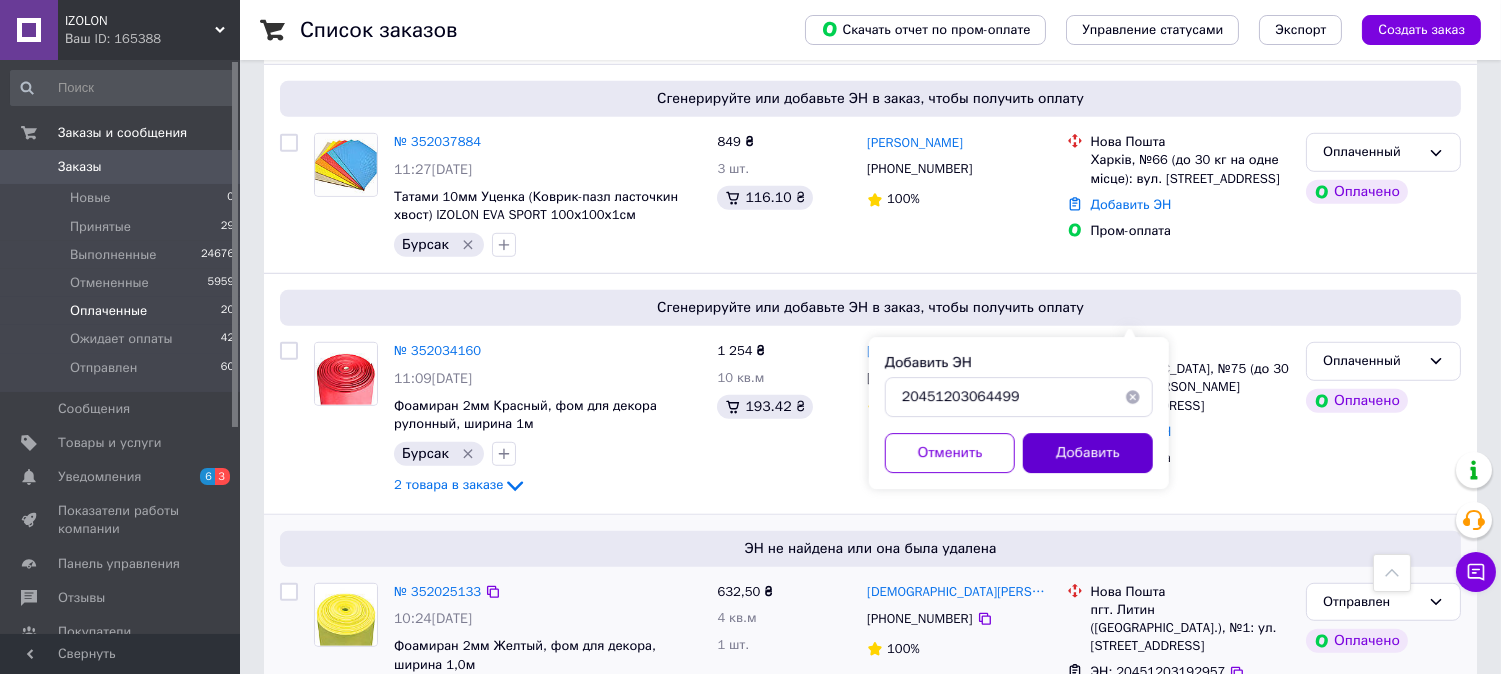 click on "Добавить" at bounding box center [1088, 453] 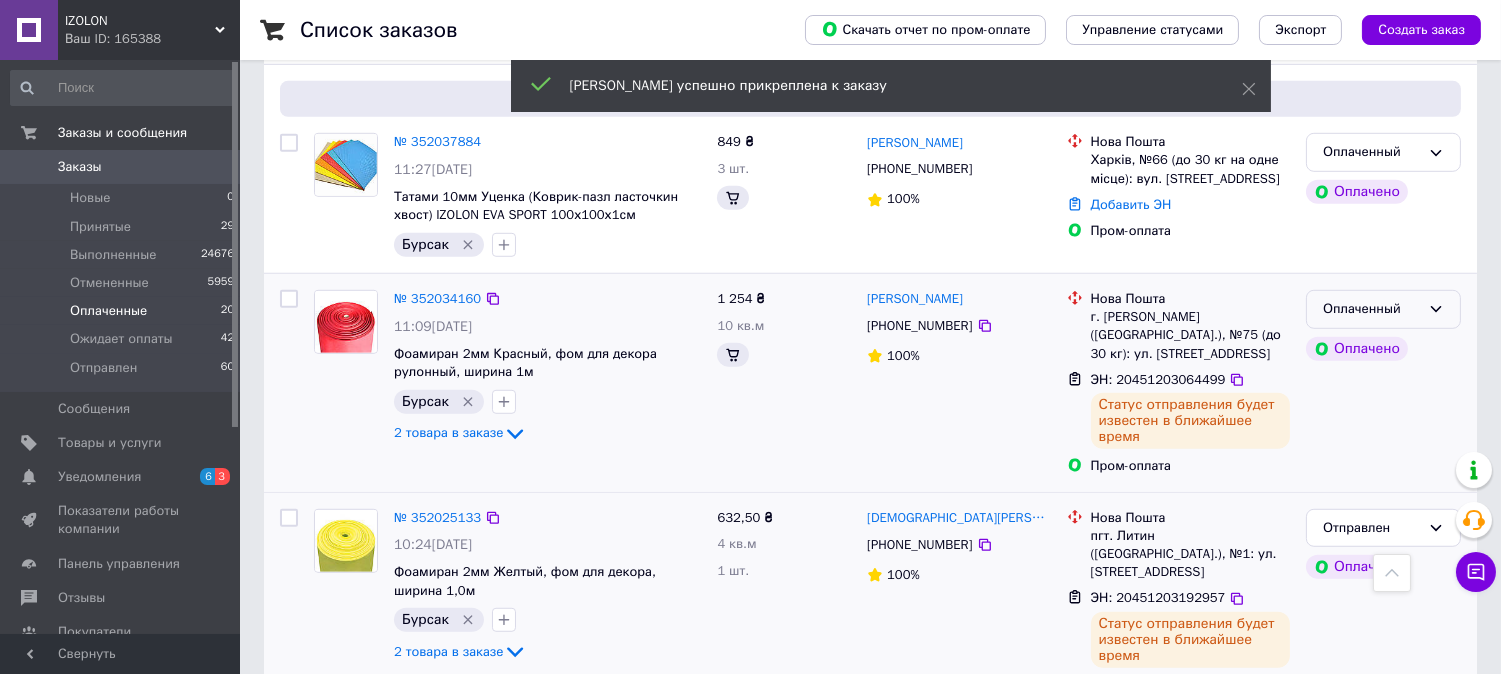click on "Оплаченный Оплачено" at bounding box center (1383, 383) 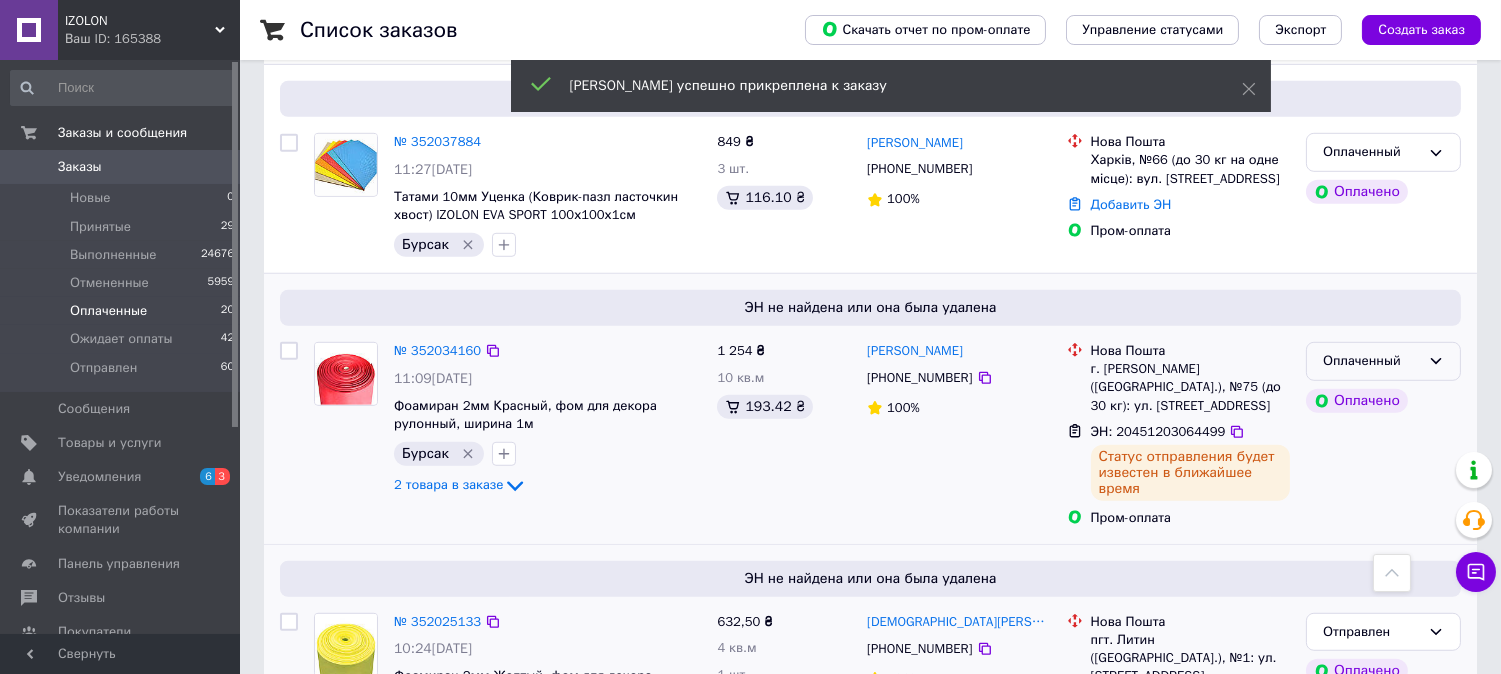 click 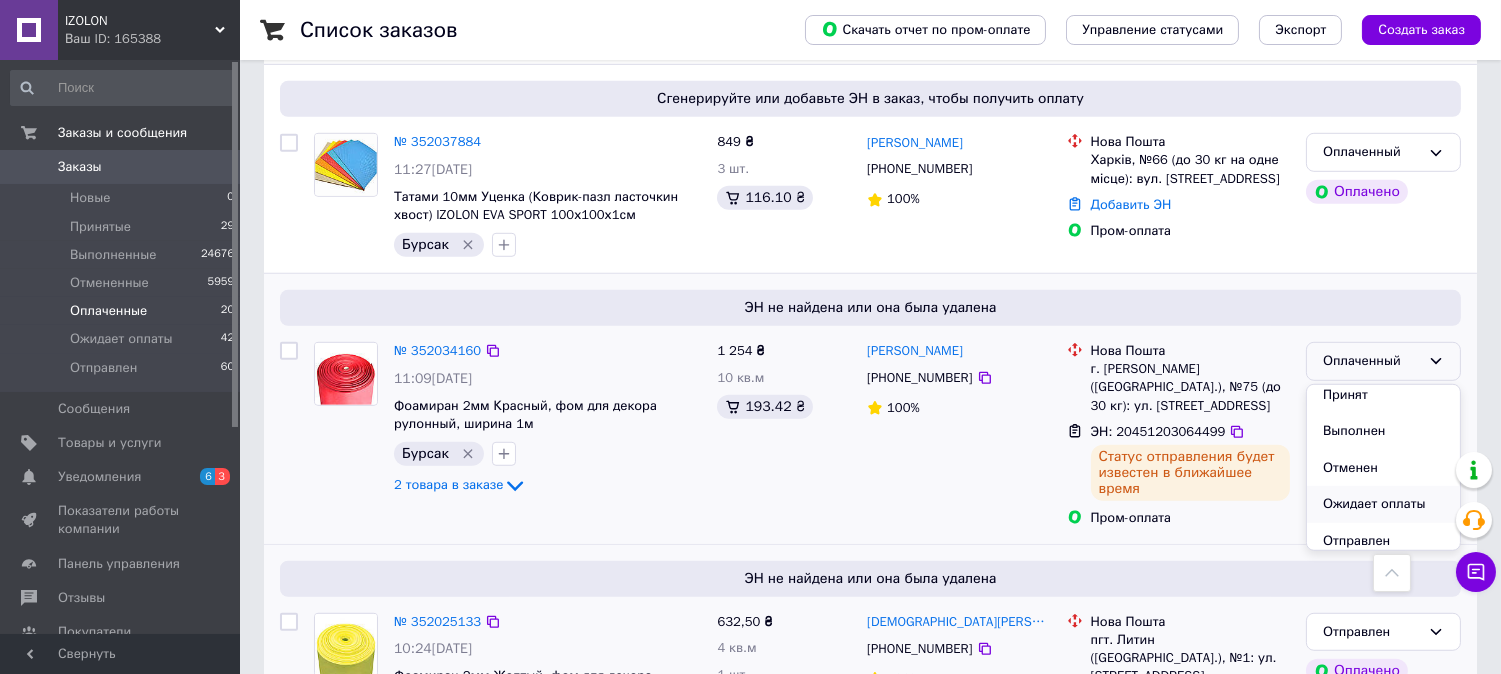 scroll, scrollTop: 16, scrollLeft: 0, axis: vertical 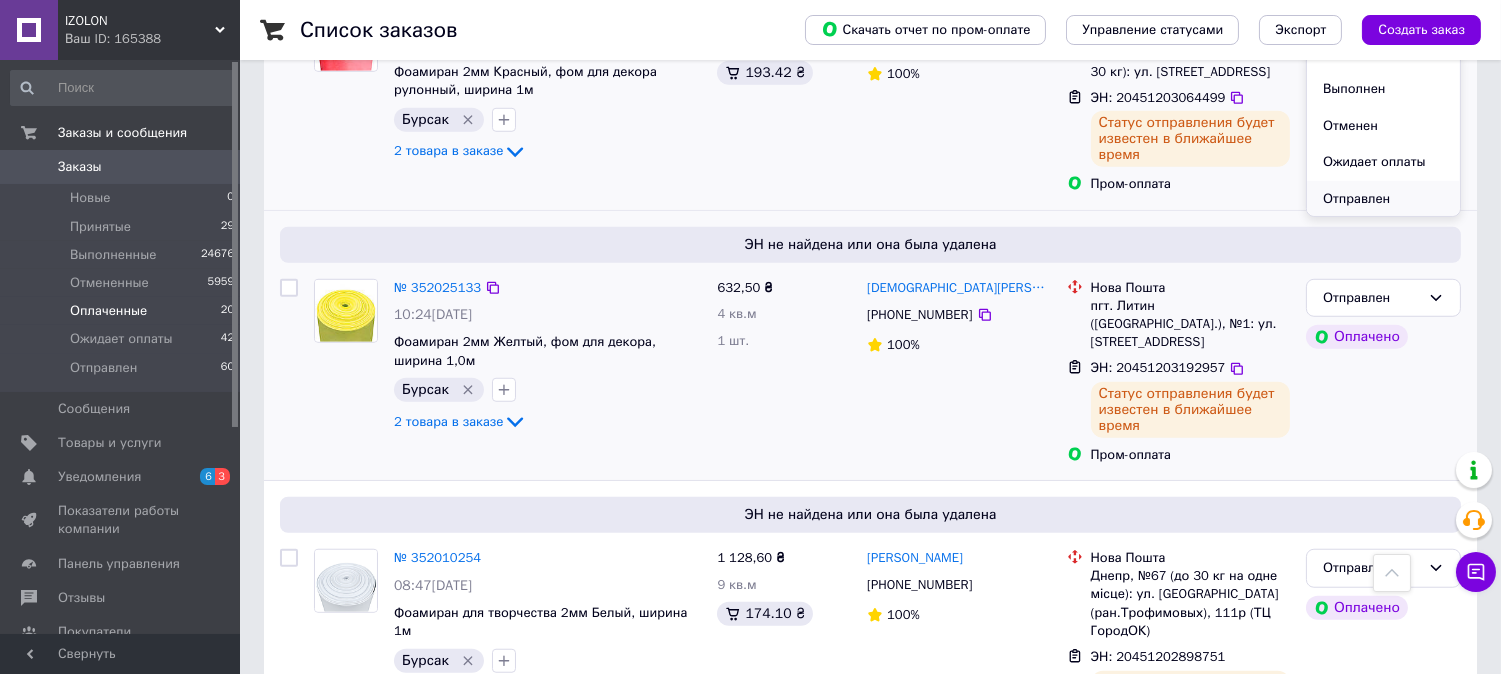 click on "Отправлен" at bounding box center (1383, 199) 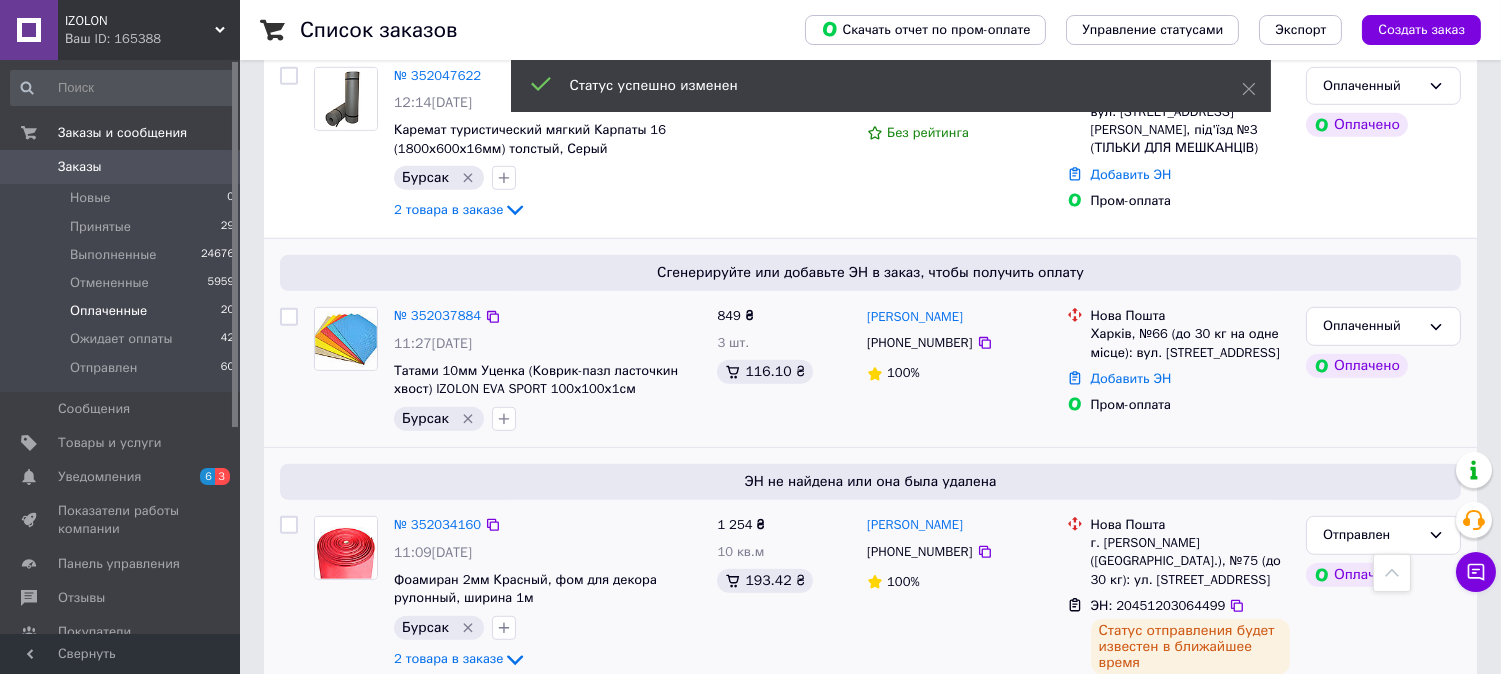 scroll, scrollTop: 2284, scrollLeft: 0, axis: vertical 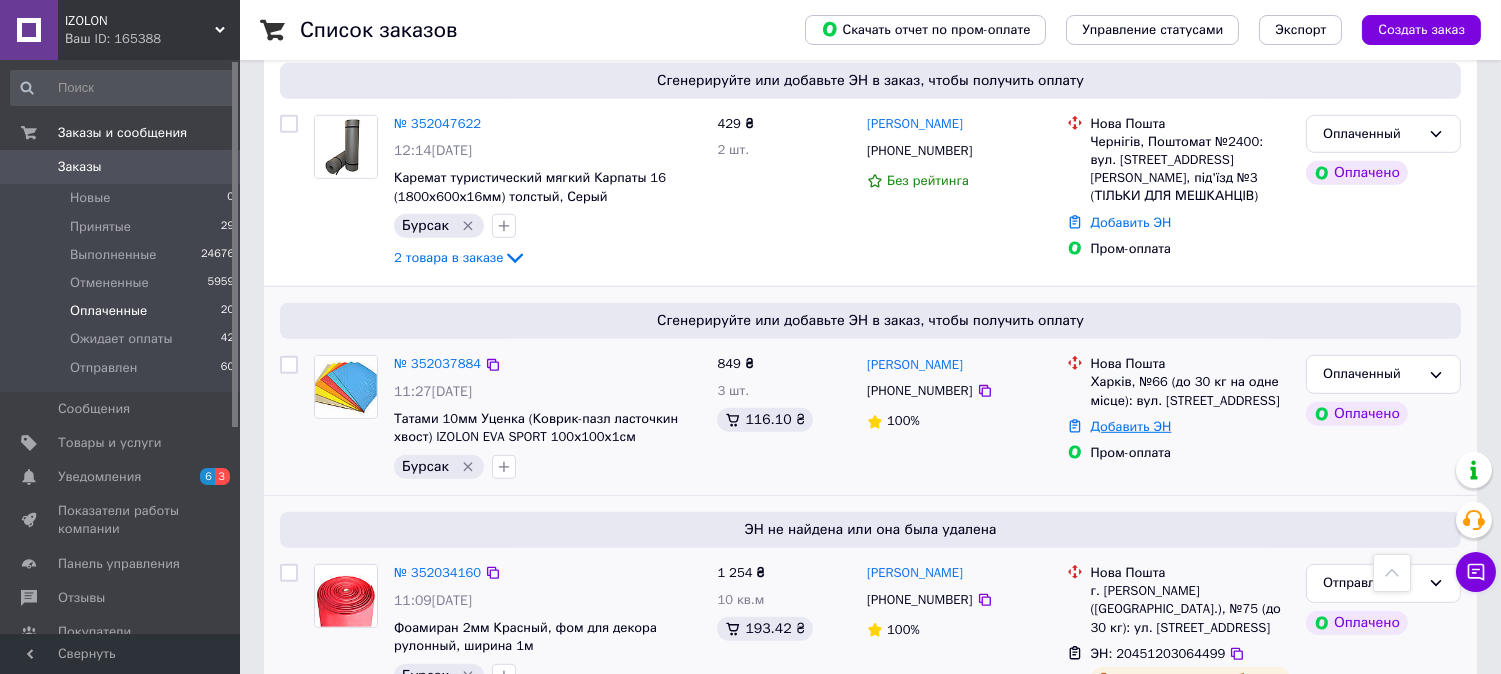 click on "Добавить ЭН" at bounding box center (1131, 426) 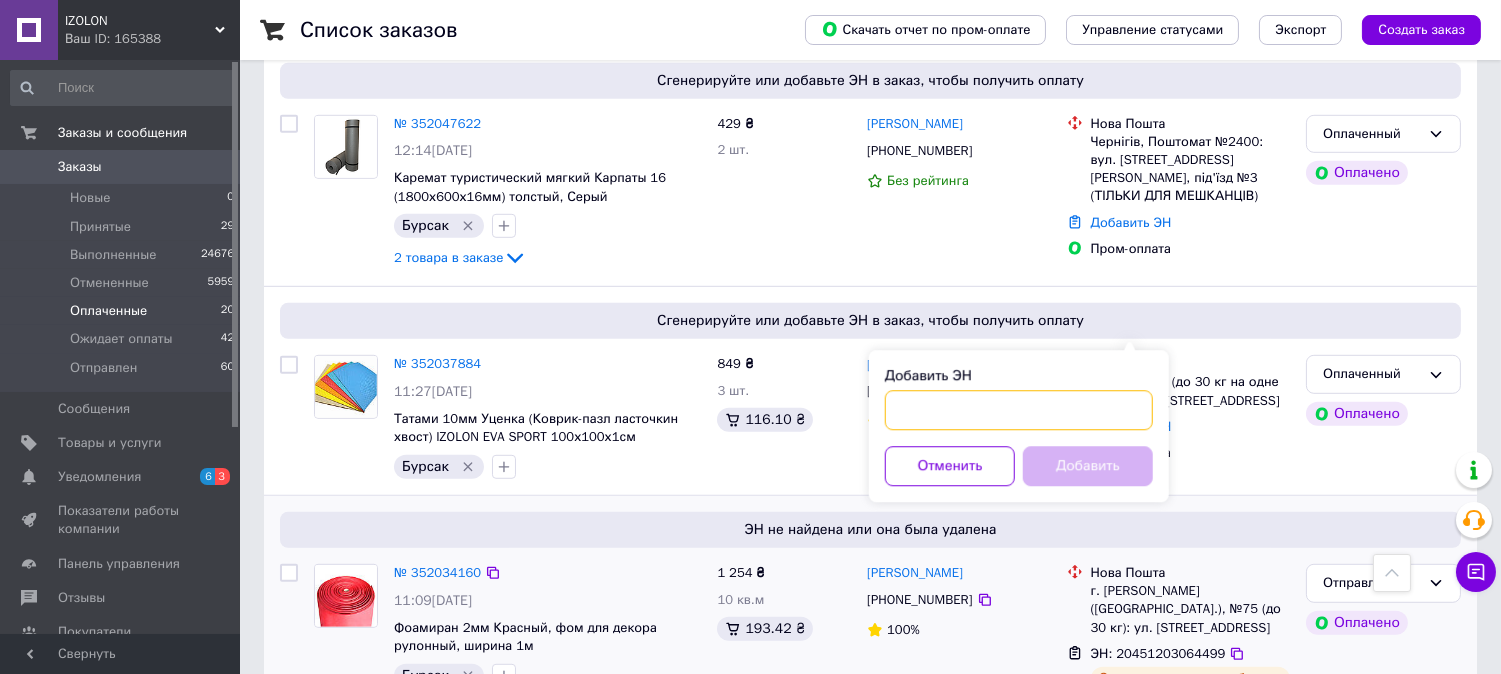 click on "Добавить ЭН" at bounding box center (1019, 410) 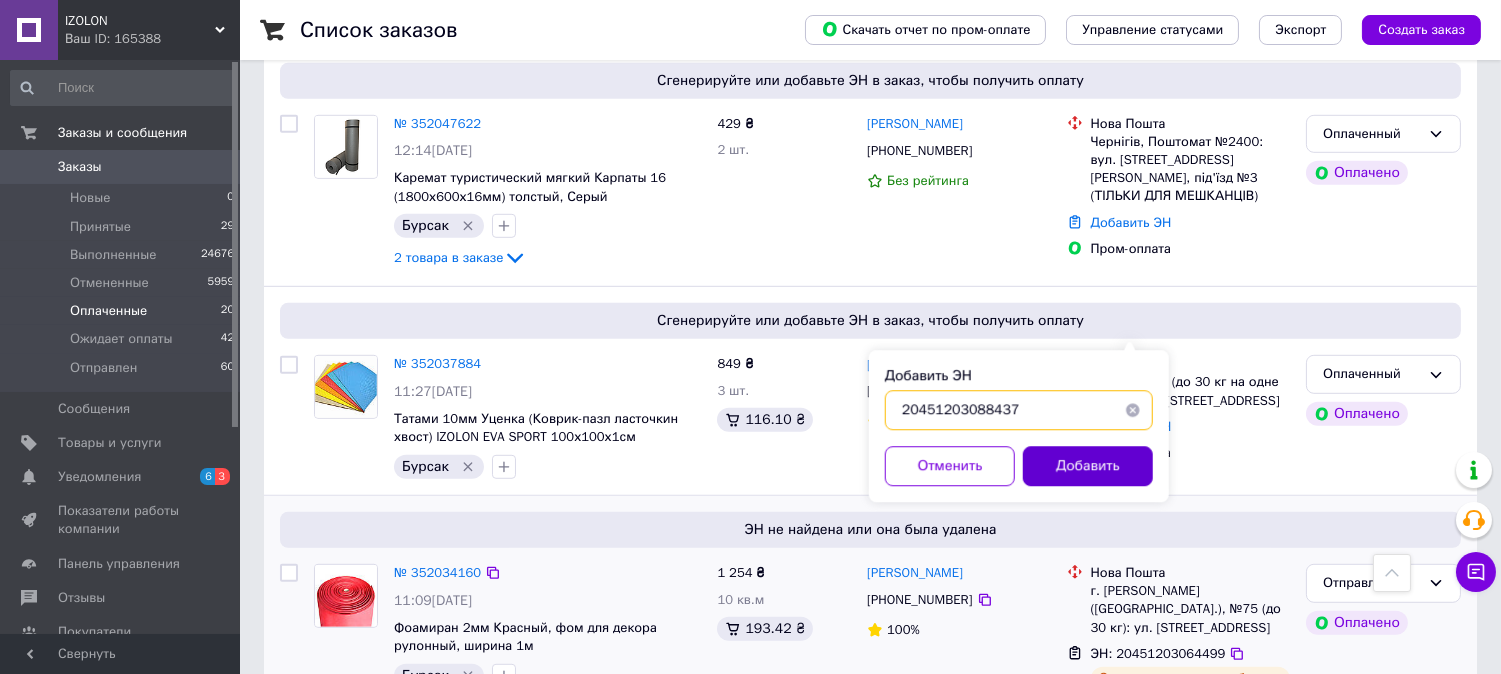 type on "20451203088437" 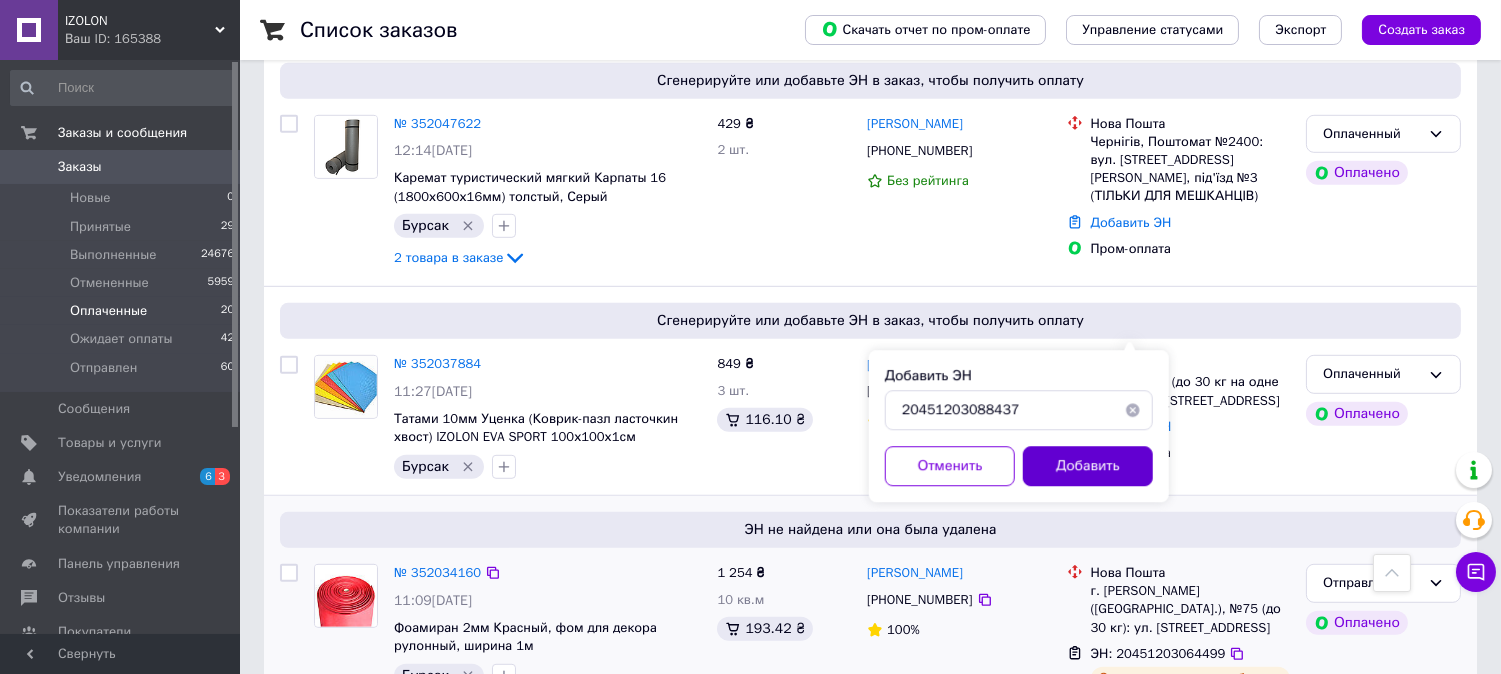 click on "Добавить" at bounding box center (1088, 466) 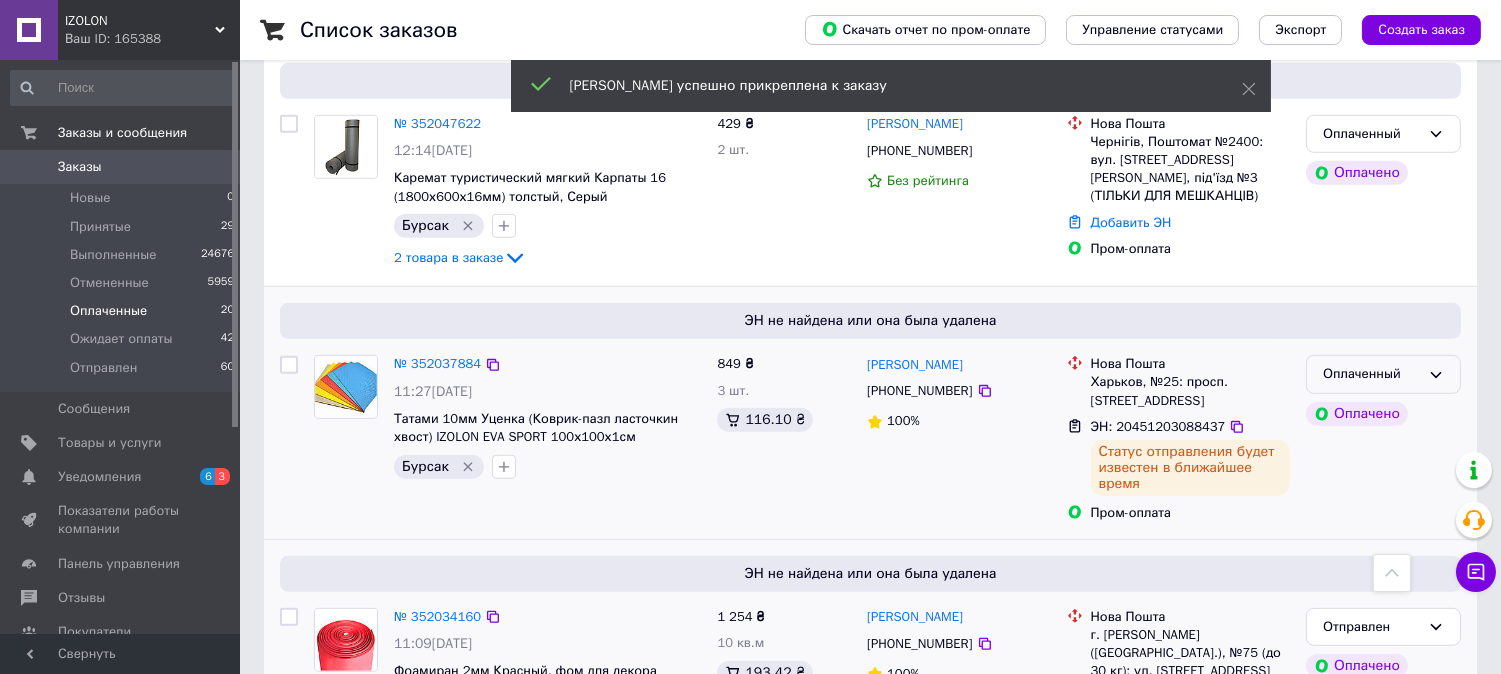 click on "Оплаченный" at bounding box center [1383, 374] 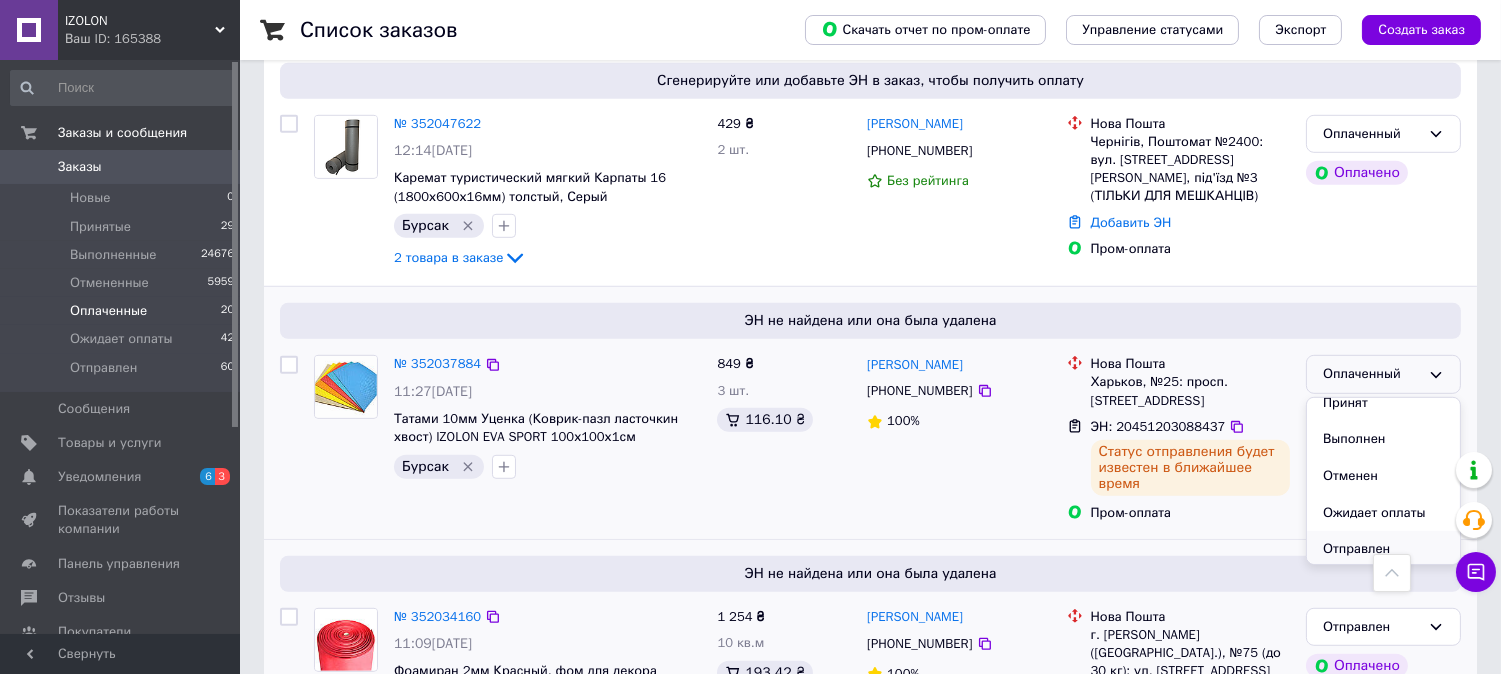 scroll, scrollTop: 16, scrollLeft: 0, axis: vertical 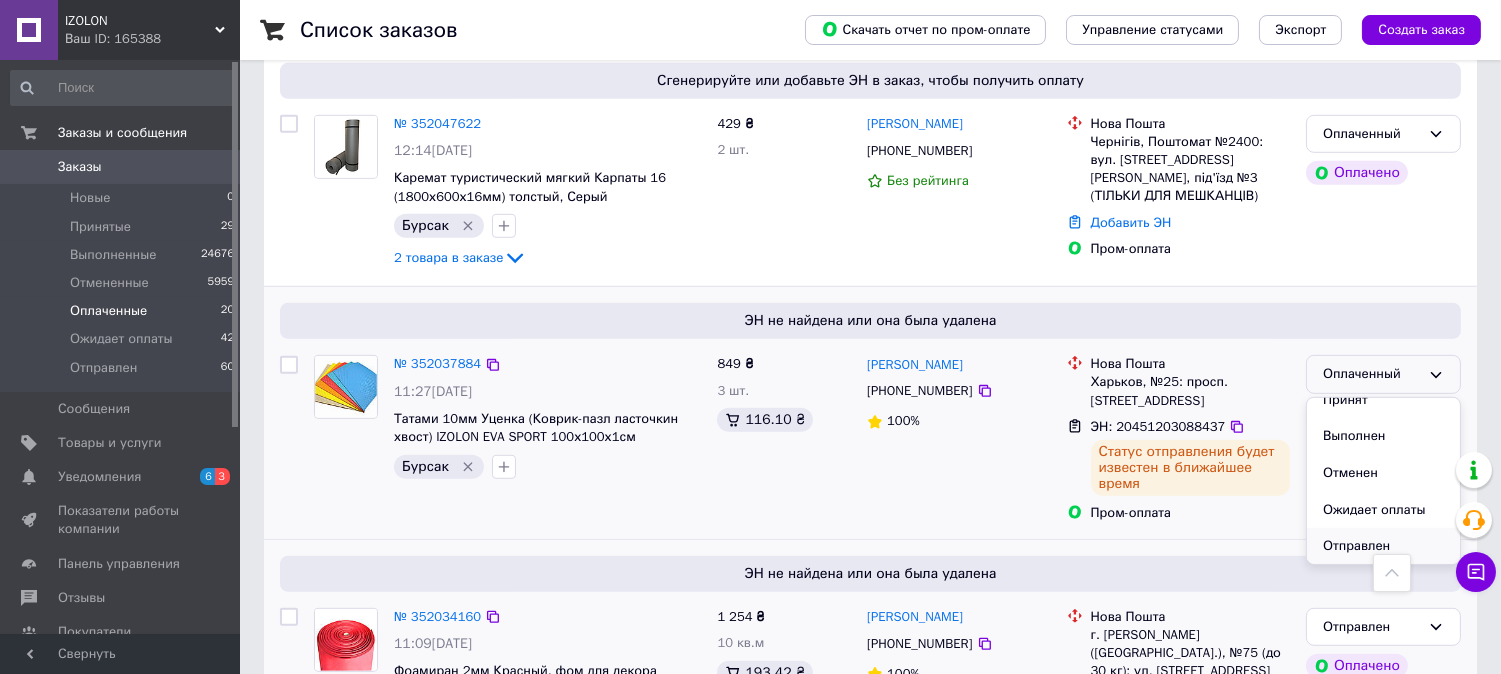 click on "Отправлен" at bounding box center [1383, 546] 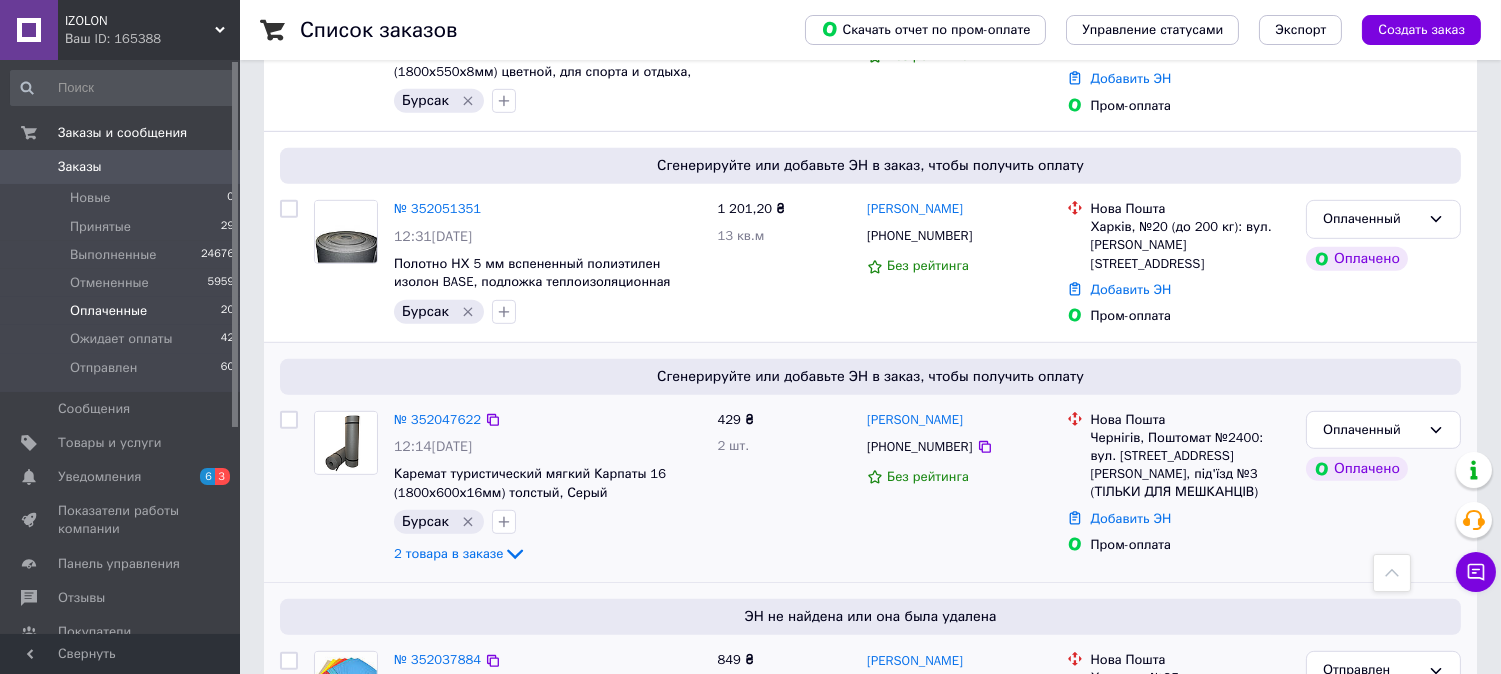 scroll, scrollTop: 1951, scrollLeft: 0, axis: vertical 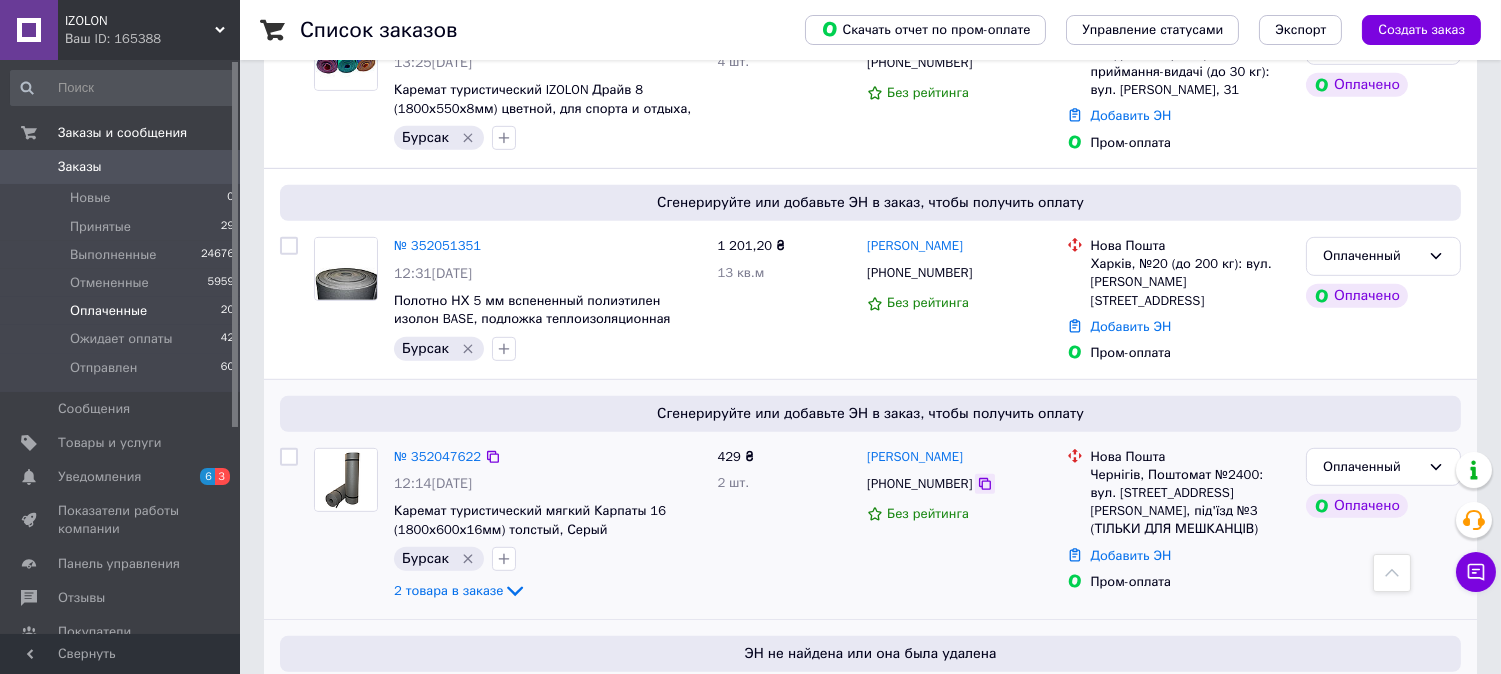 click 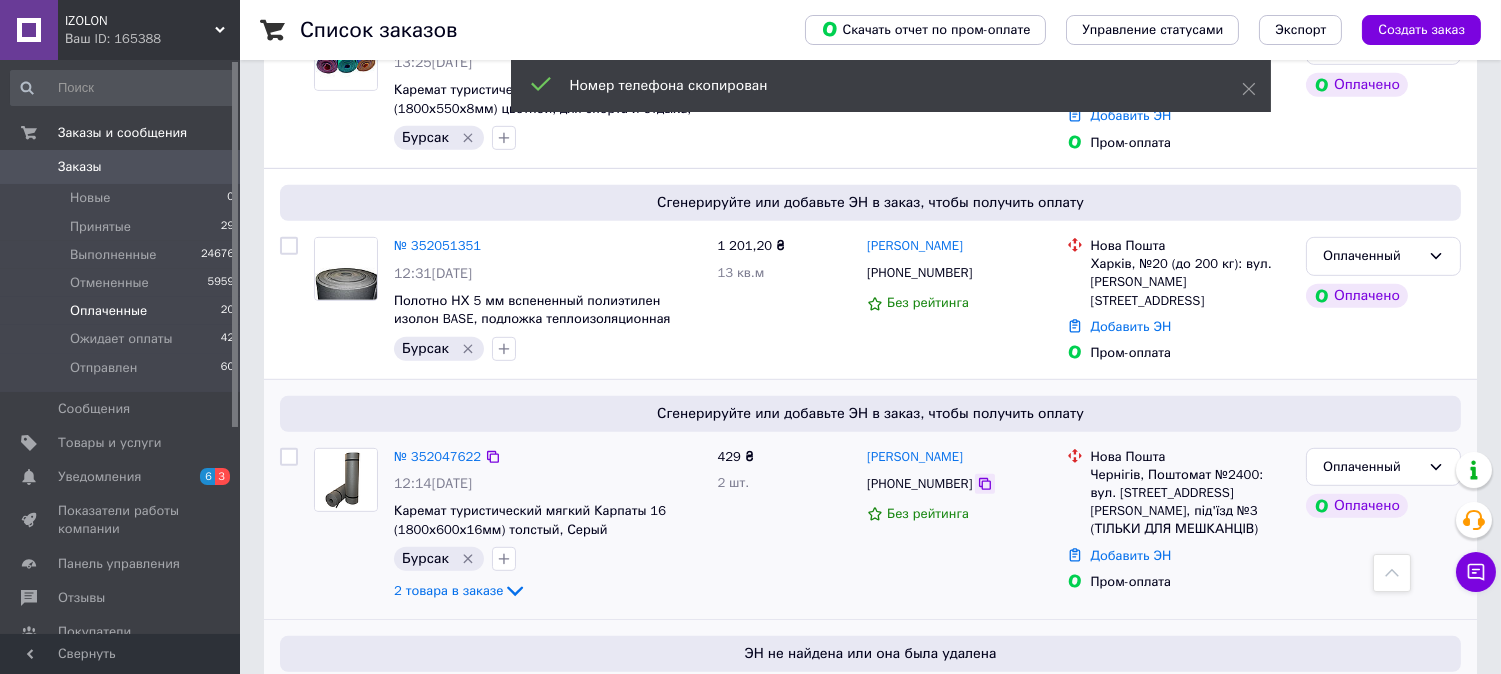 scroll, scrollTop: 1840, scrollLeft: 0, axis: vertical 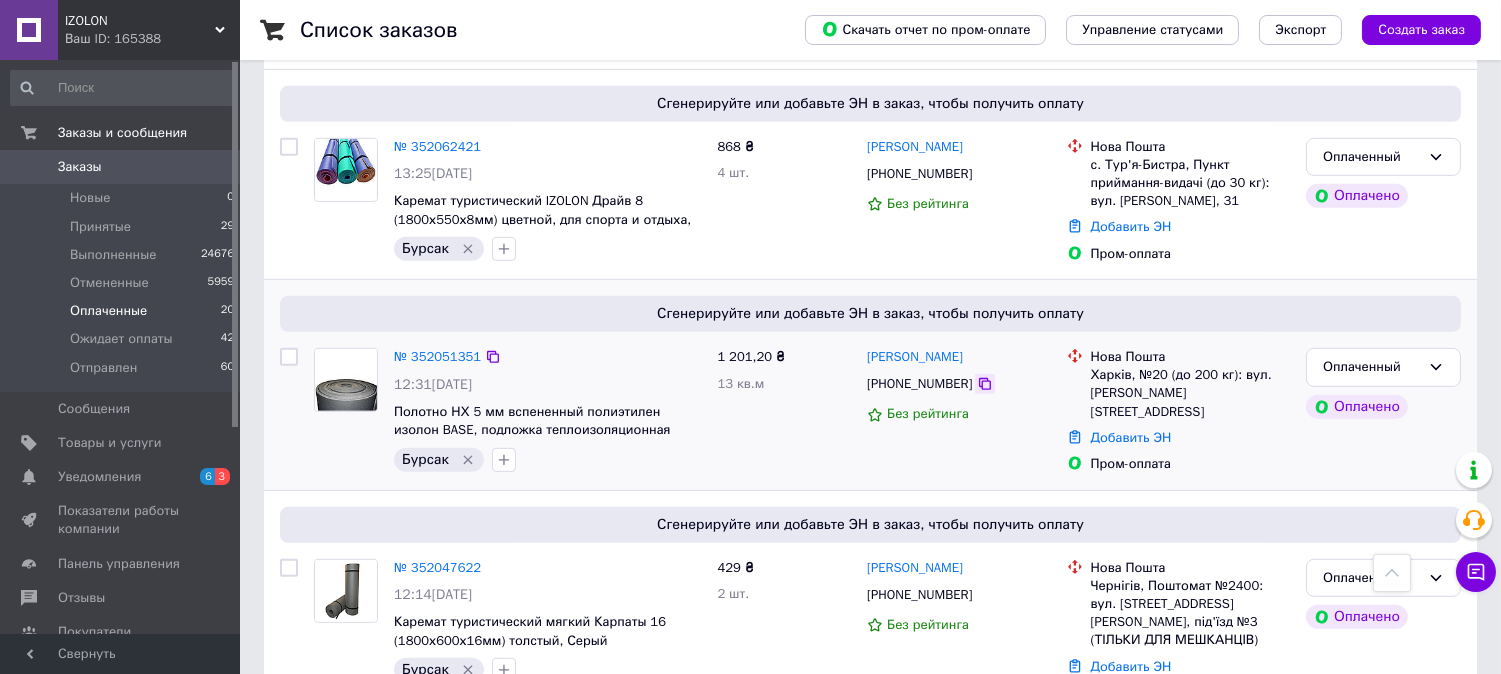 click 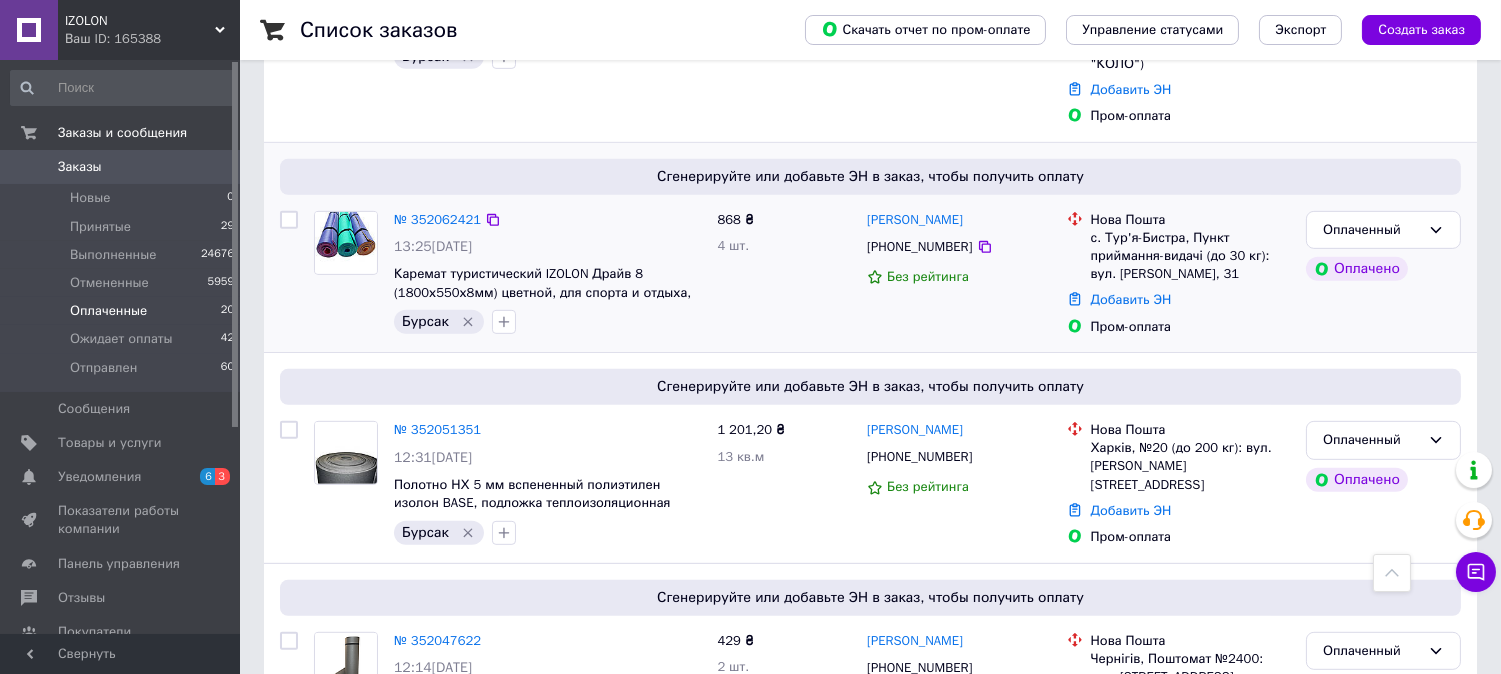 scroll, scrollTop: 1728, scrollLeft: 0, axis: vertical 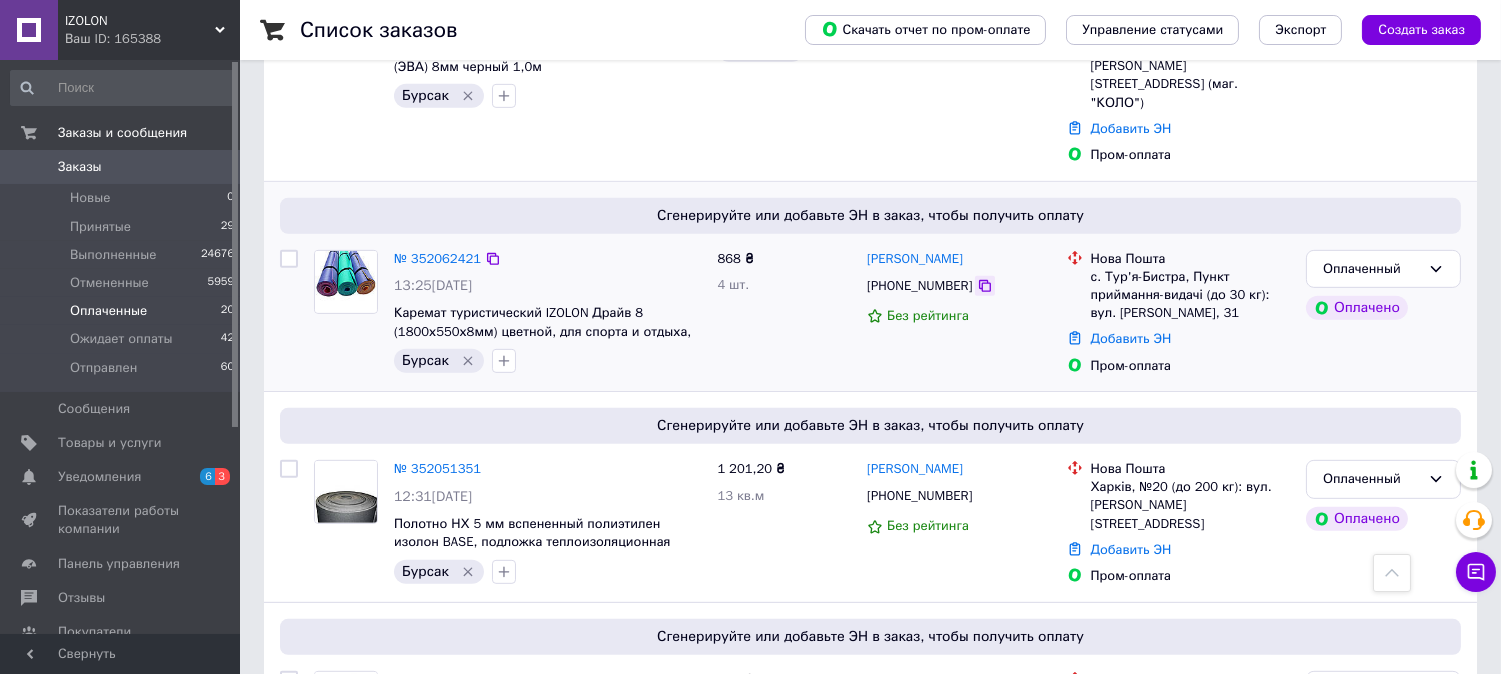 click 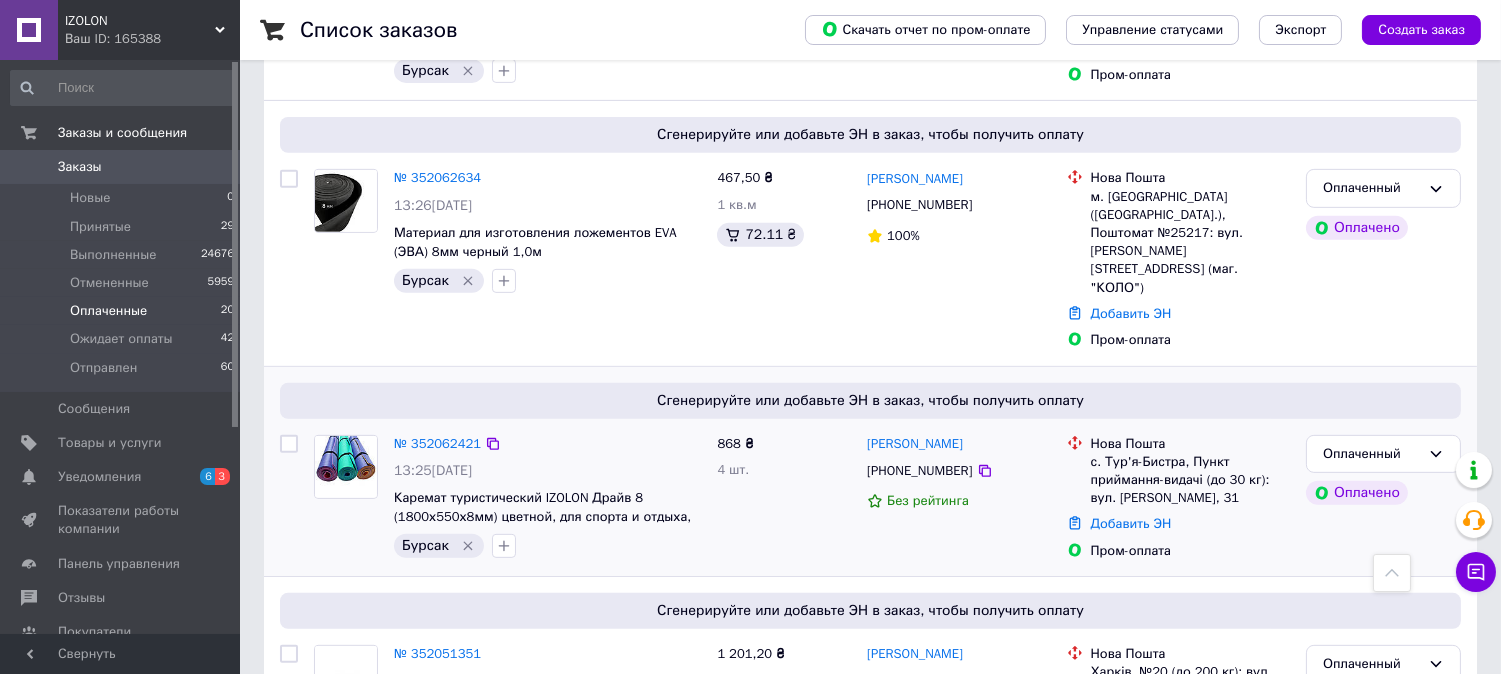 scroll, scrollTop: 1506, scrollLeft: 0, axis: vertical 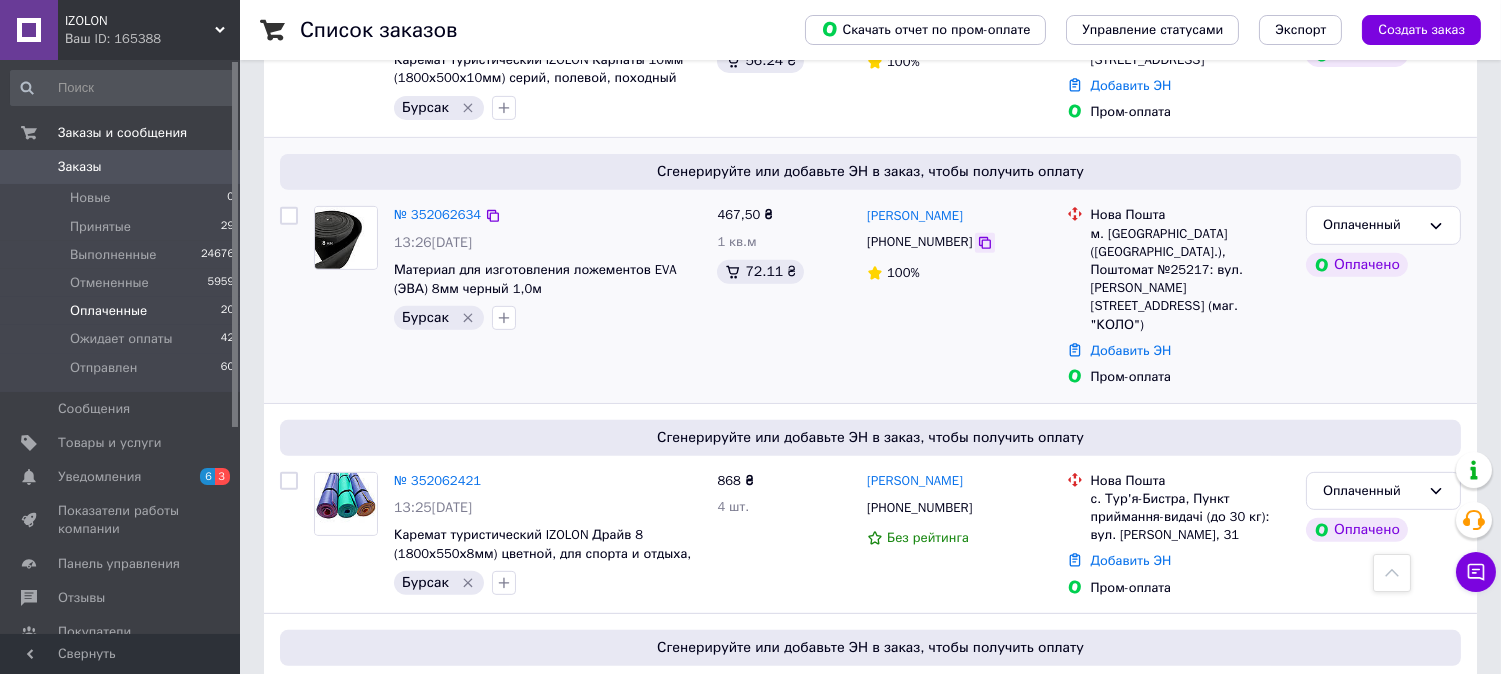 click 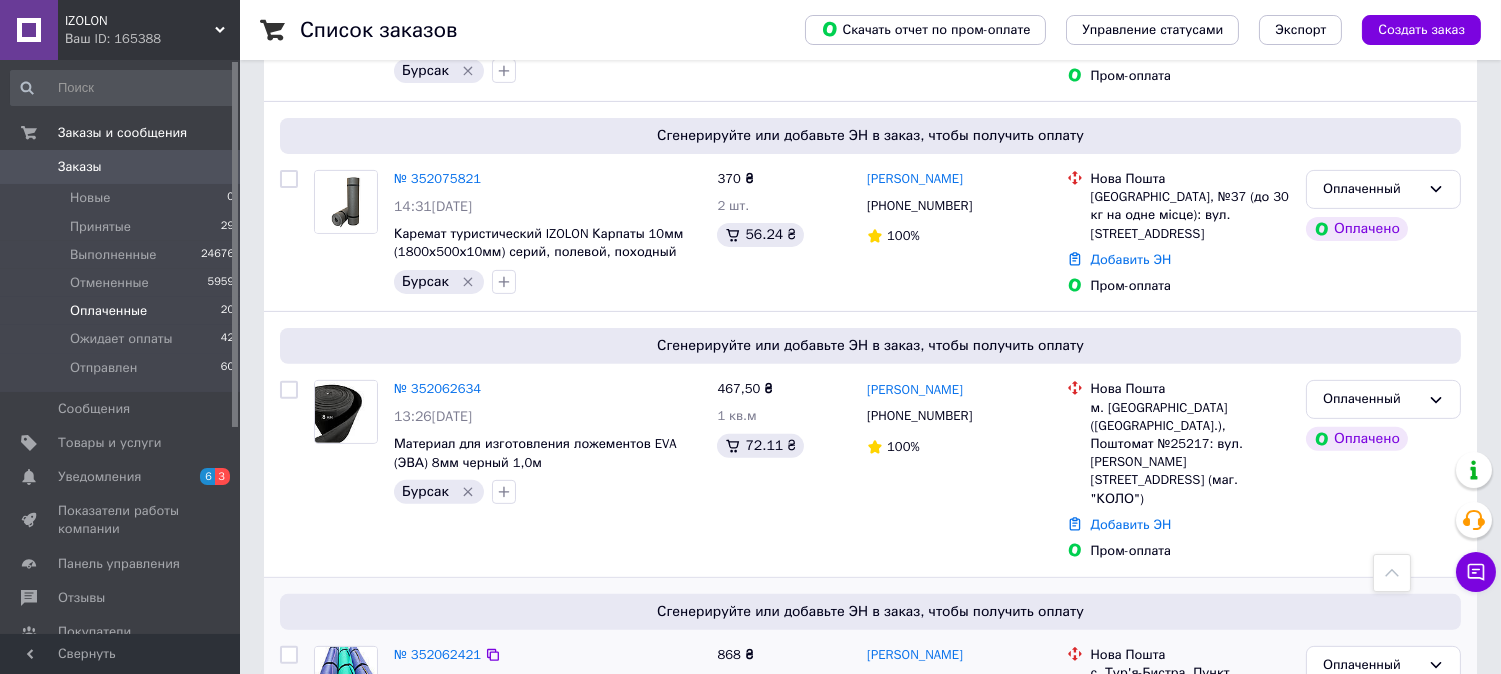 scroll, scrollTop: 1284, scrollLeft: 0, axis: vertical 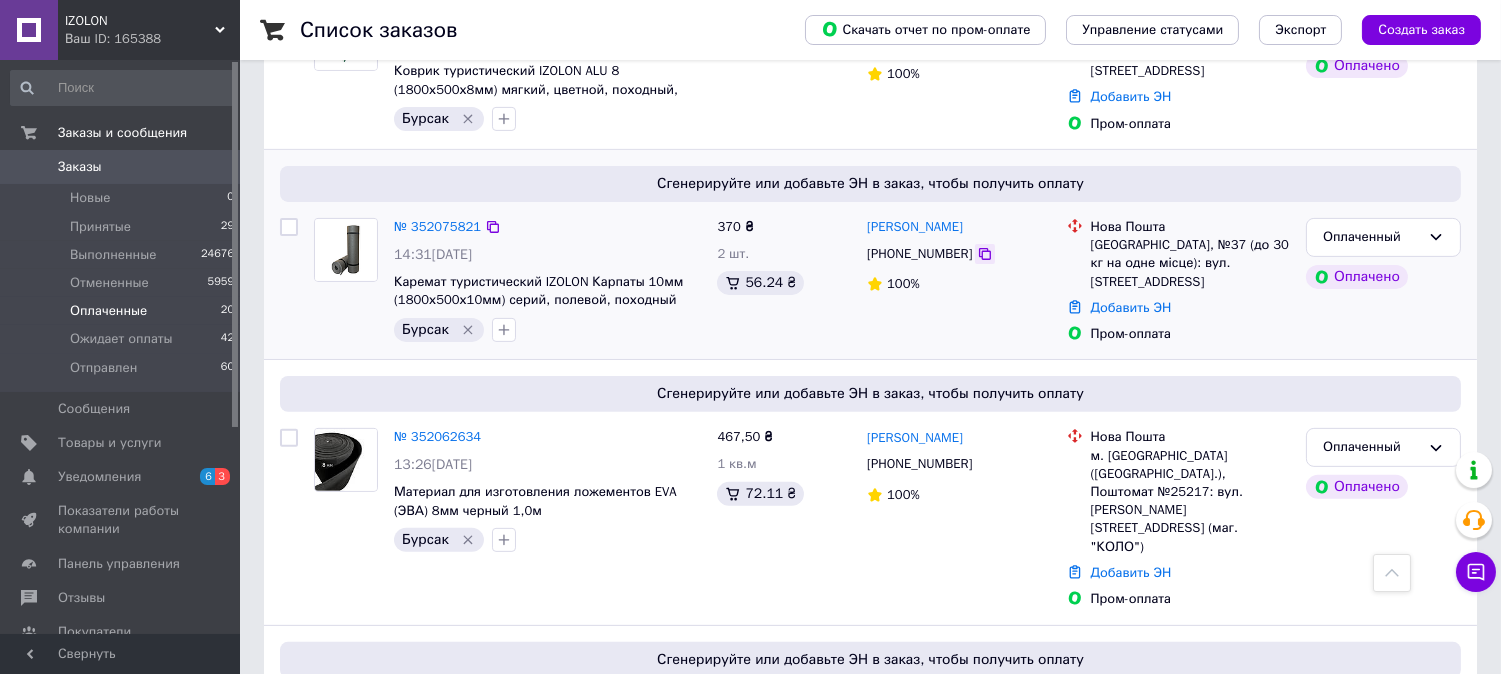 click 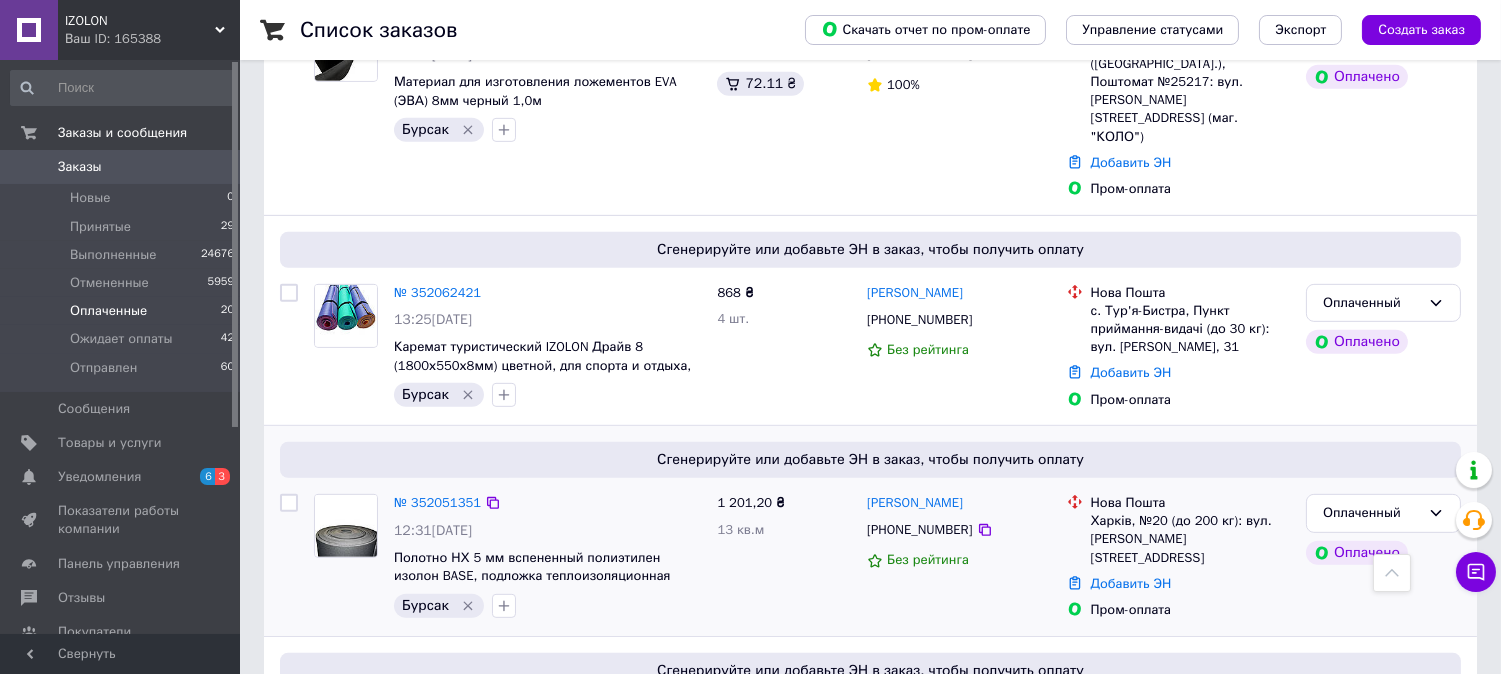scroll, scrollTop: 1728, scrollLeft: 0, axis: vertical 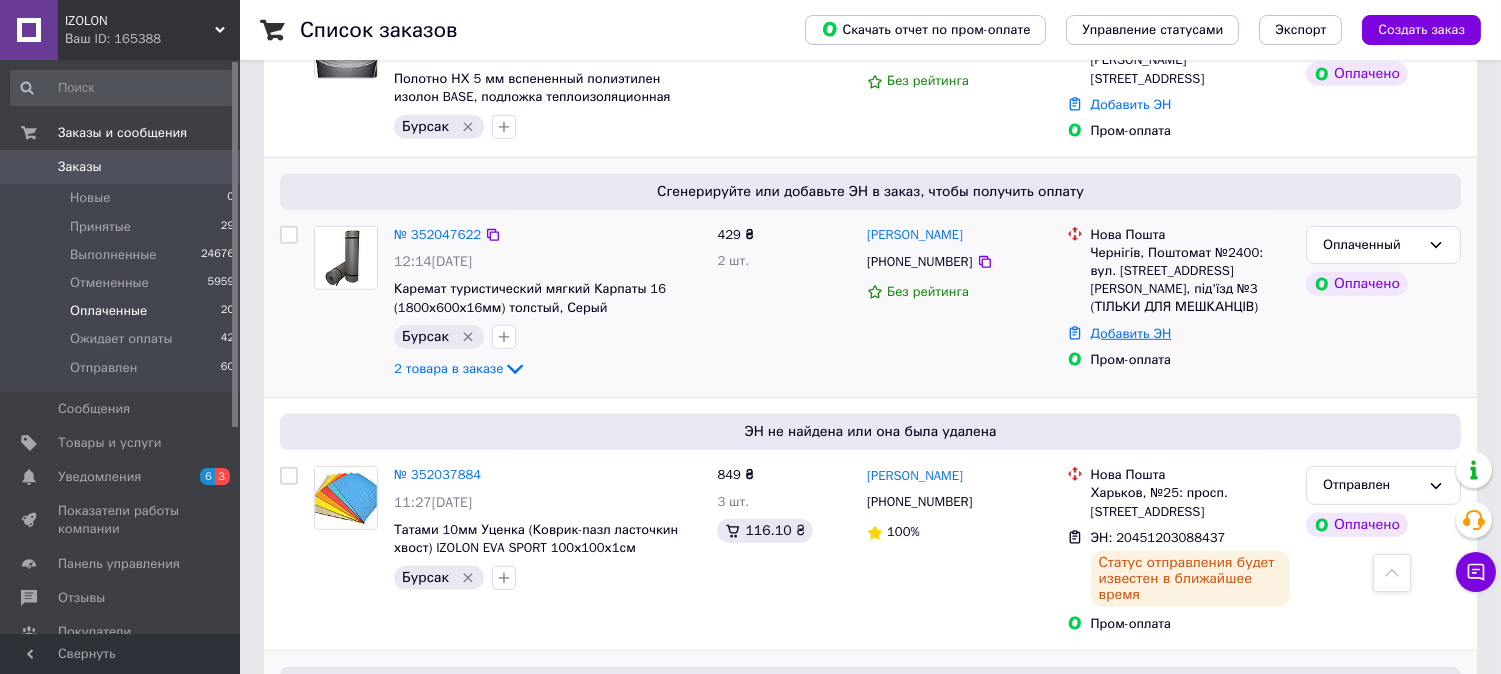 click on "Добавить ЭН" at bounding box center (1131, 333) 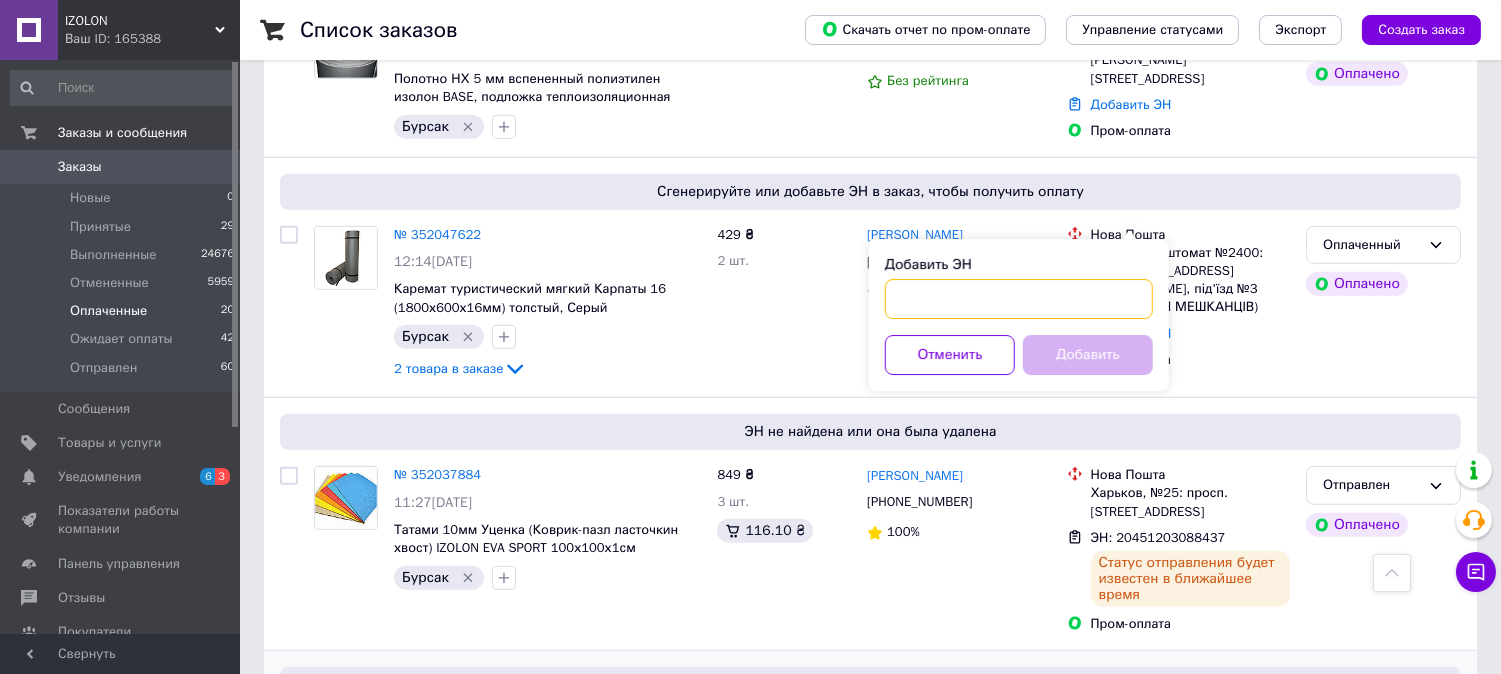 click on "Добавить ЭН" at bounding box center [1019, 299] 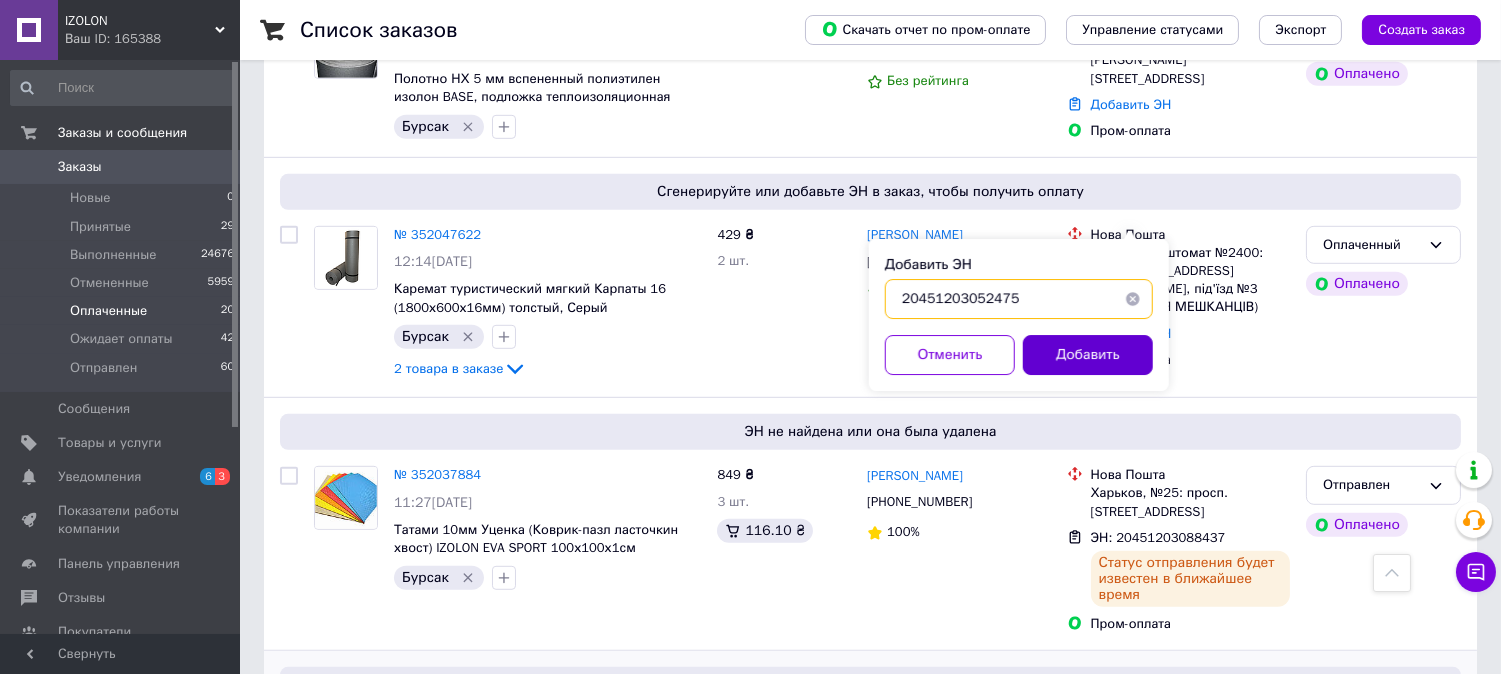 type on "20451203052475" 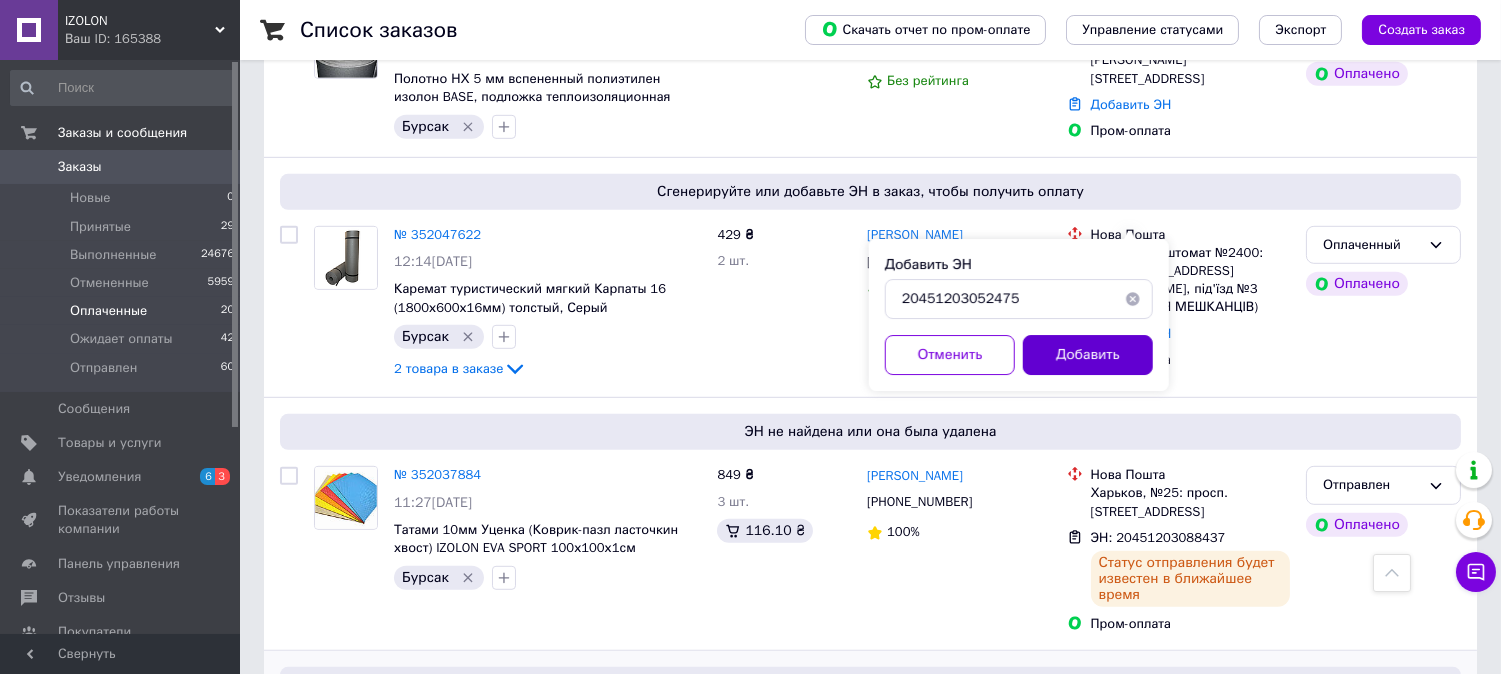 click on "Добавить" at bounding box center [1088, 355] 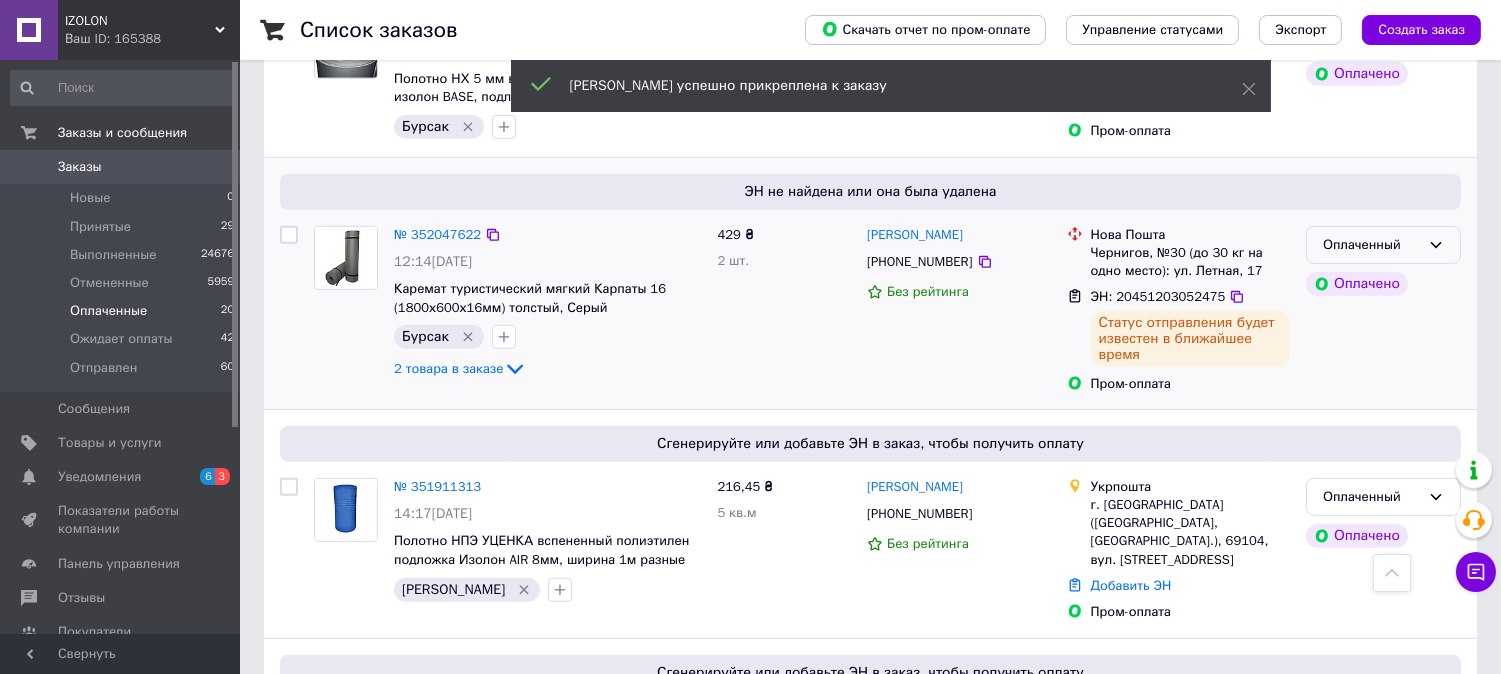 click on "Оплаченный" at bounding box center (1383, 245) 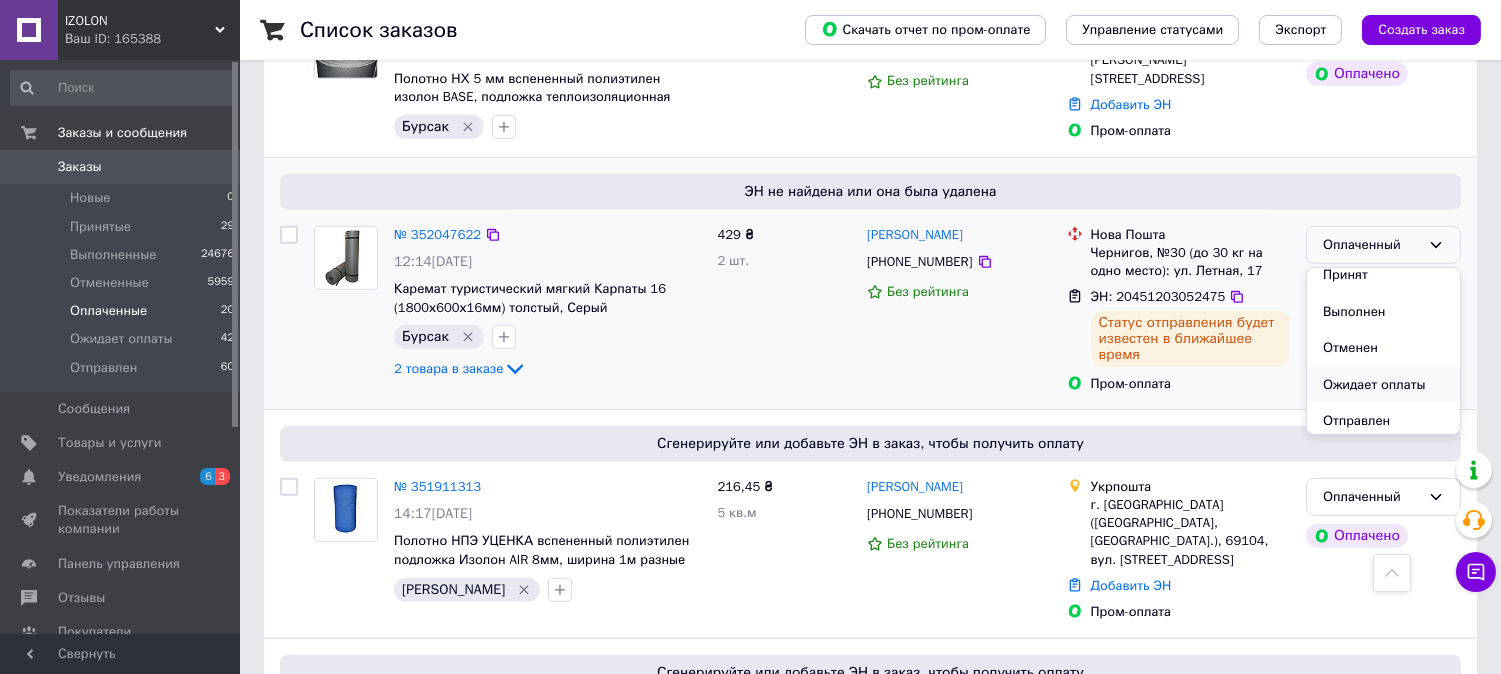 scroll, scrollTop: 16, scrollLeft: 0, axis: vertical 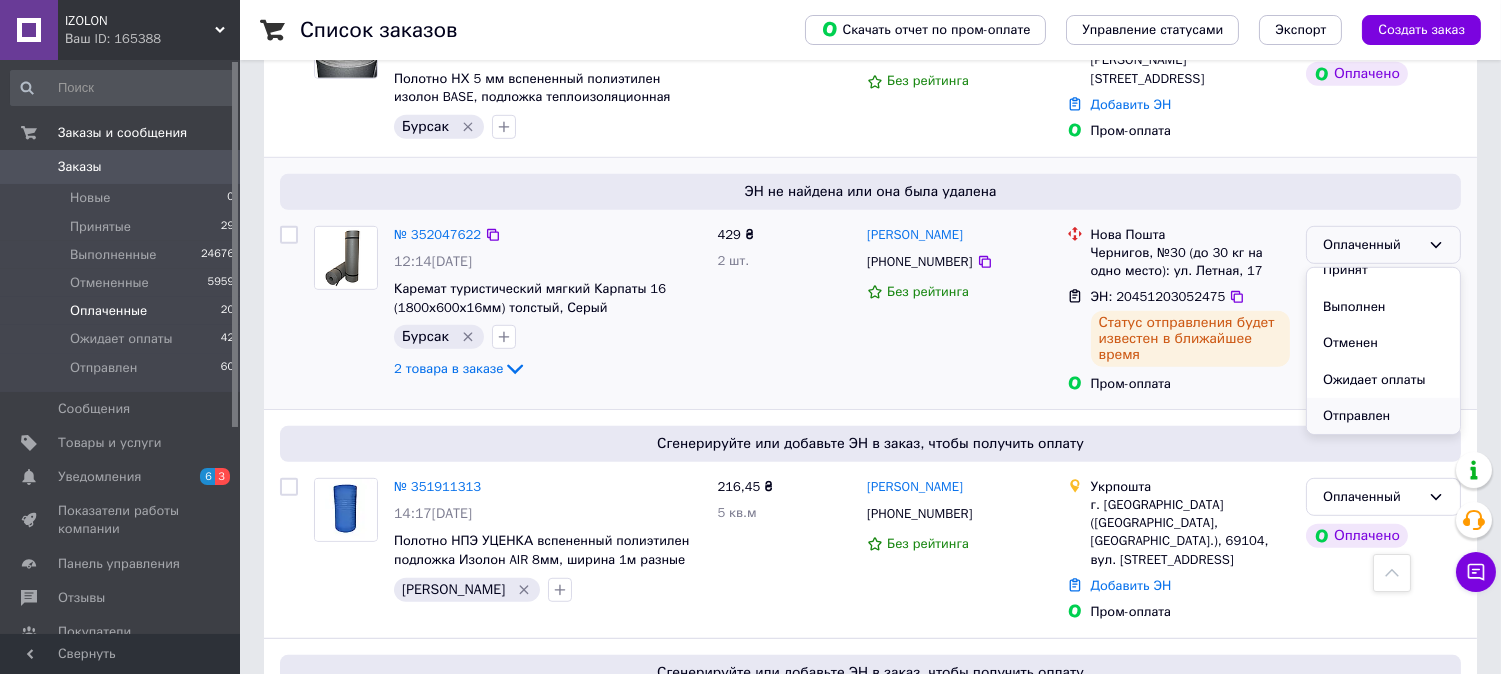 click on "Отправлен" at bounding box center (1383, 416) 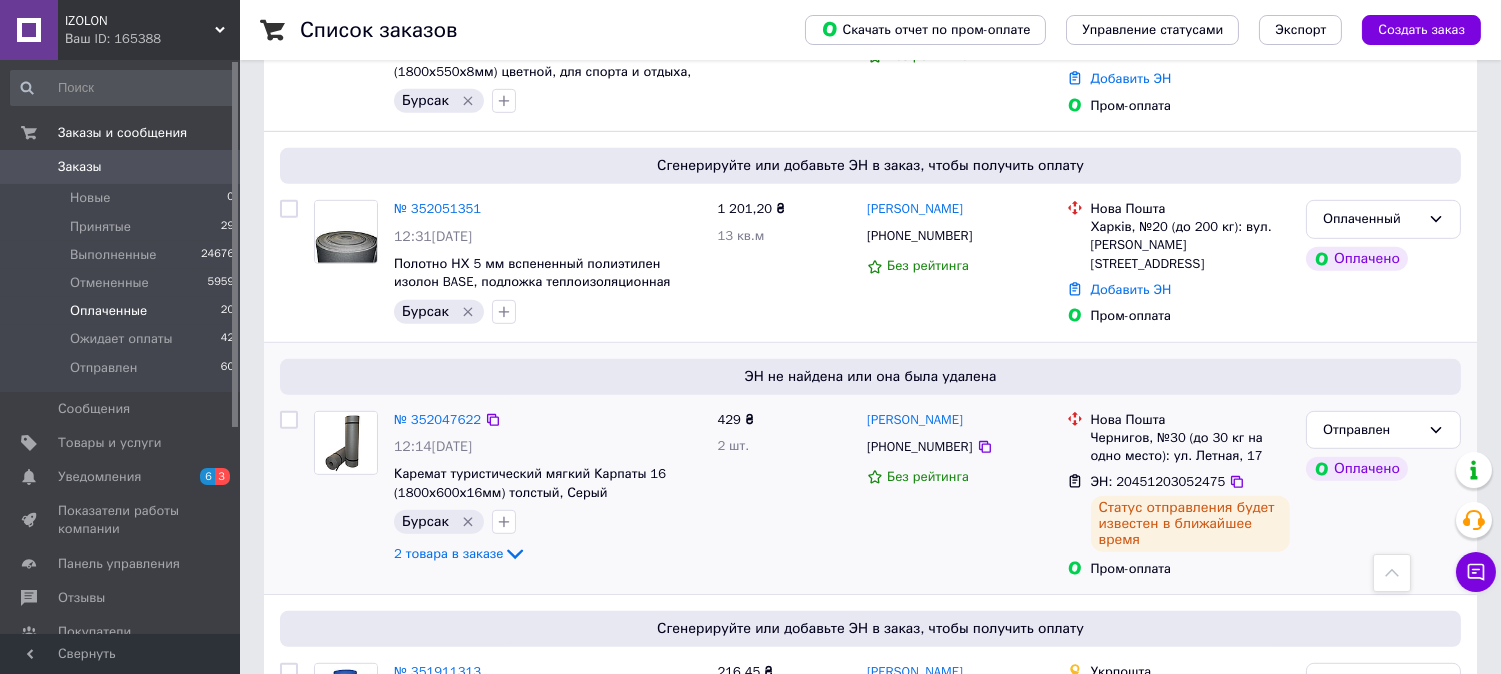 scroll, scrollTop: 1951, scrollLeft: 0, axis: vertical 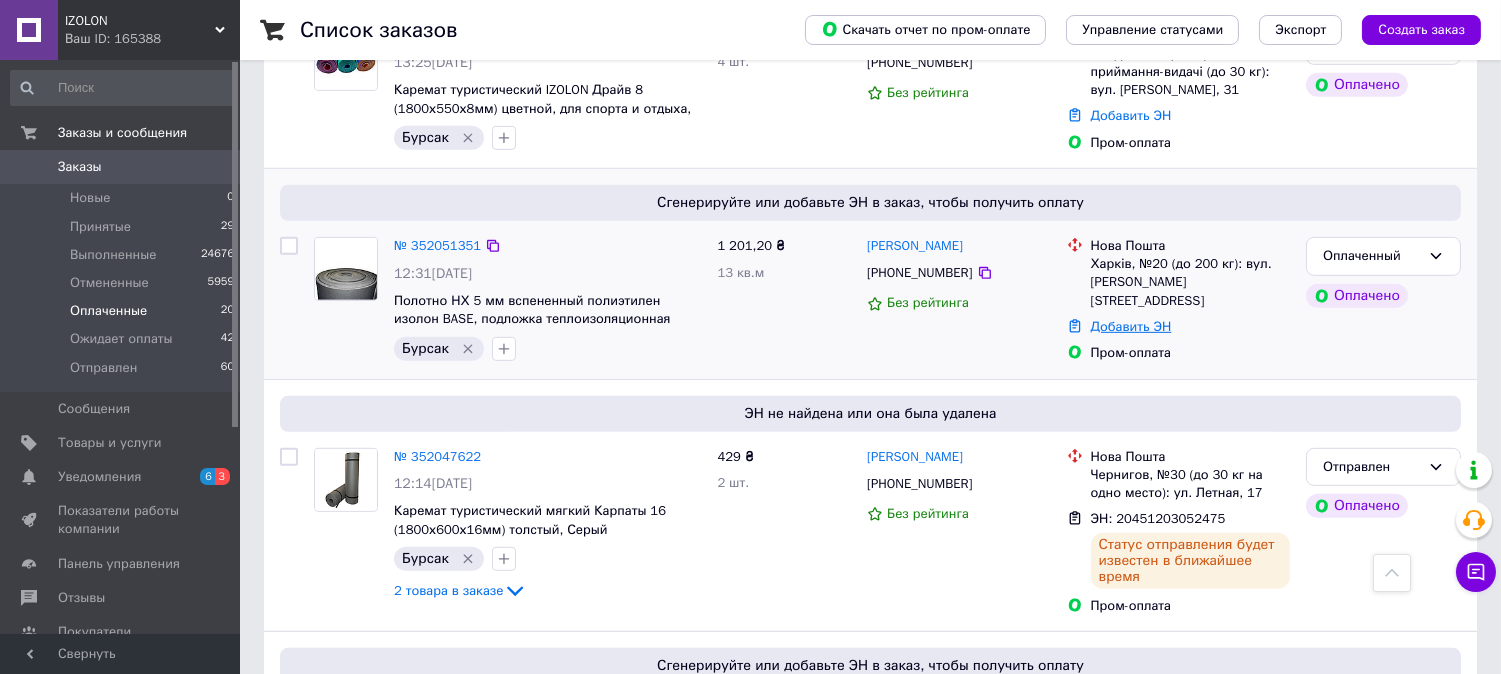 click on "Добавить ЭН" at bounding box center [1131, 326] 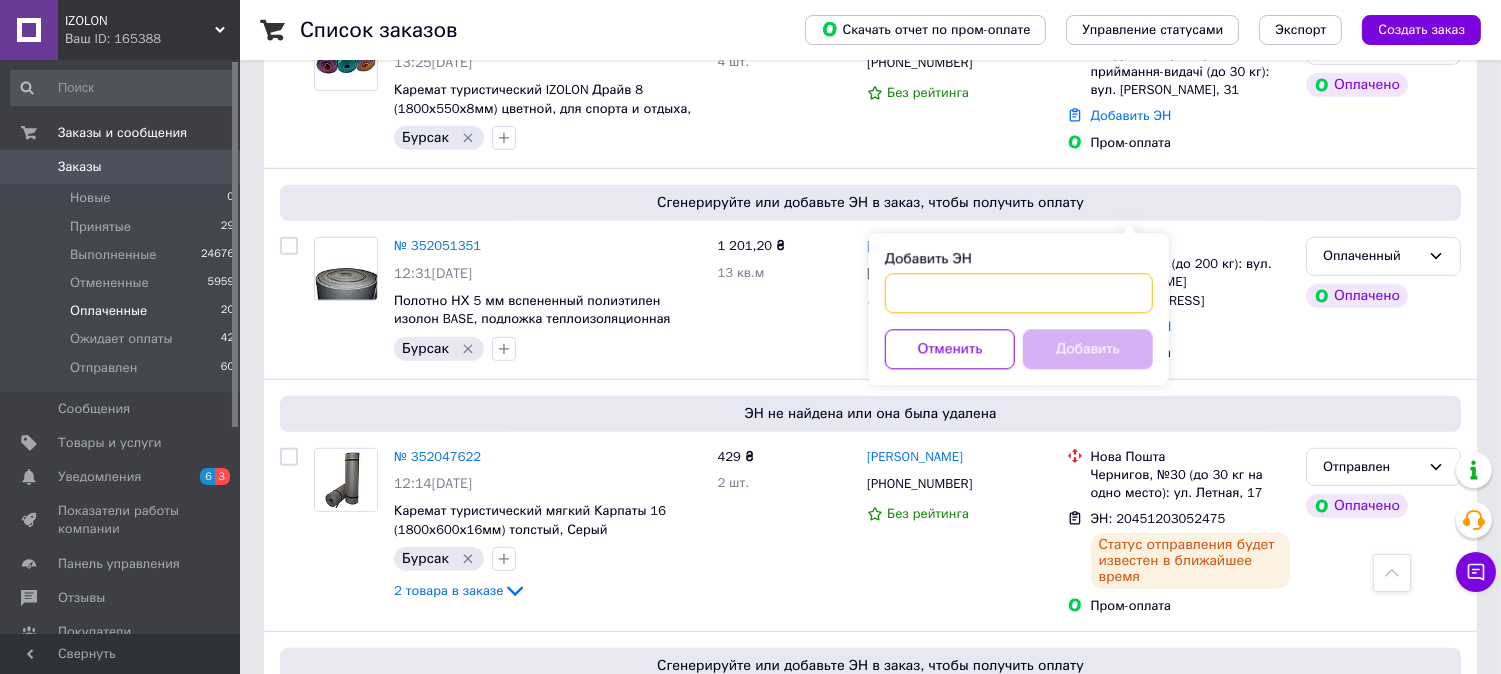 click on "Добавить ЭН" at bounding box center [1019, 293] 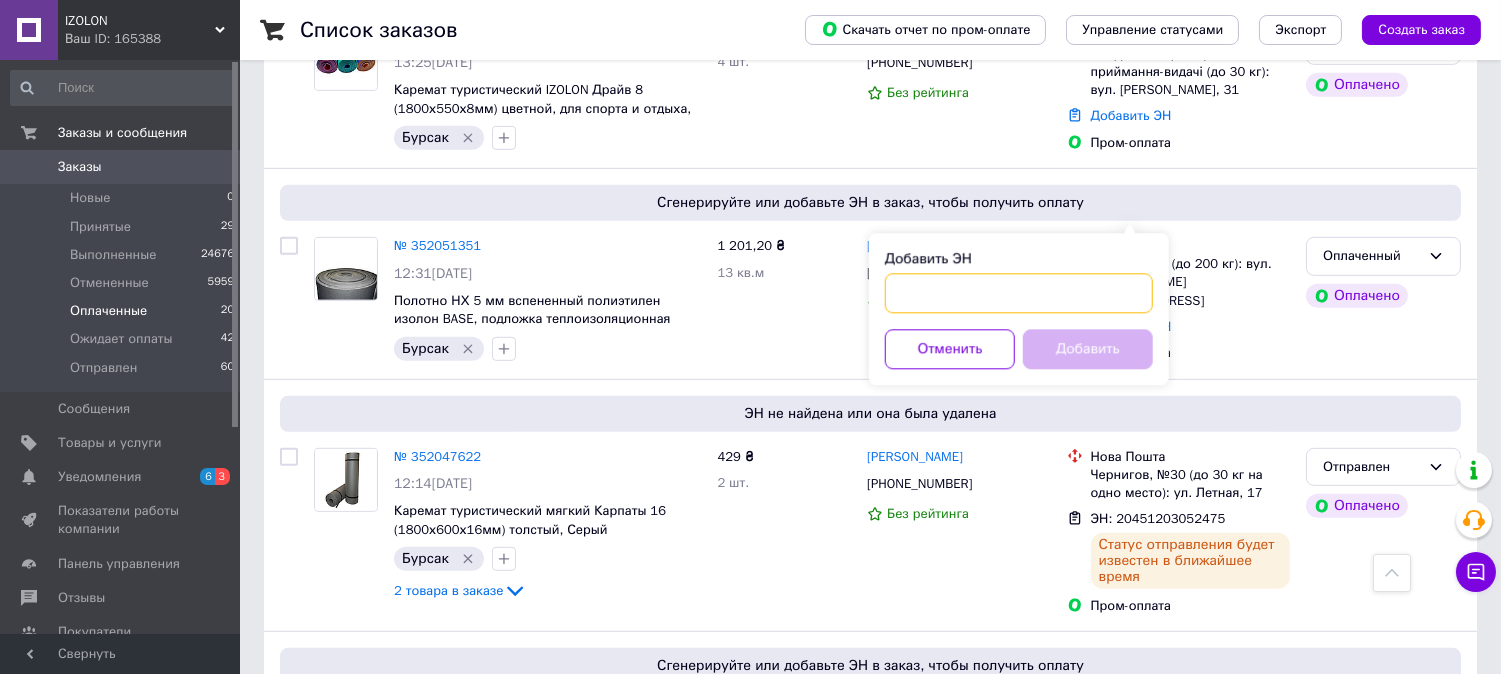 paste on "20451203215147" 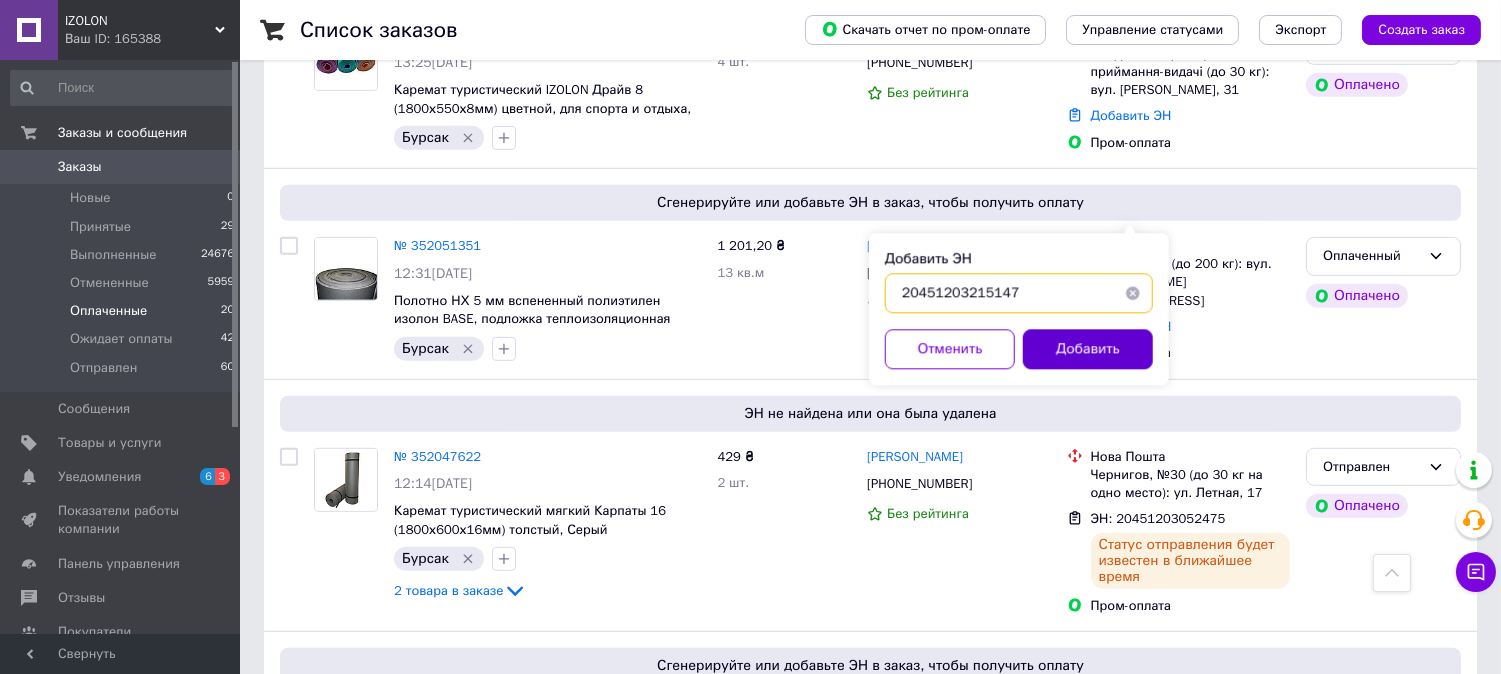 type on "20451203215147" 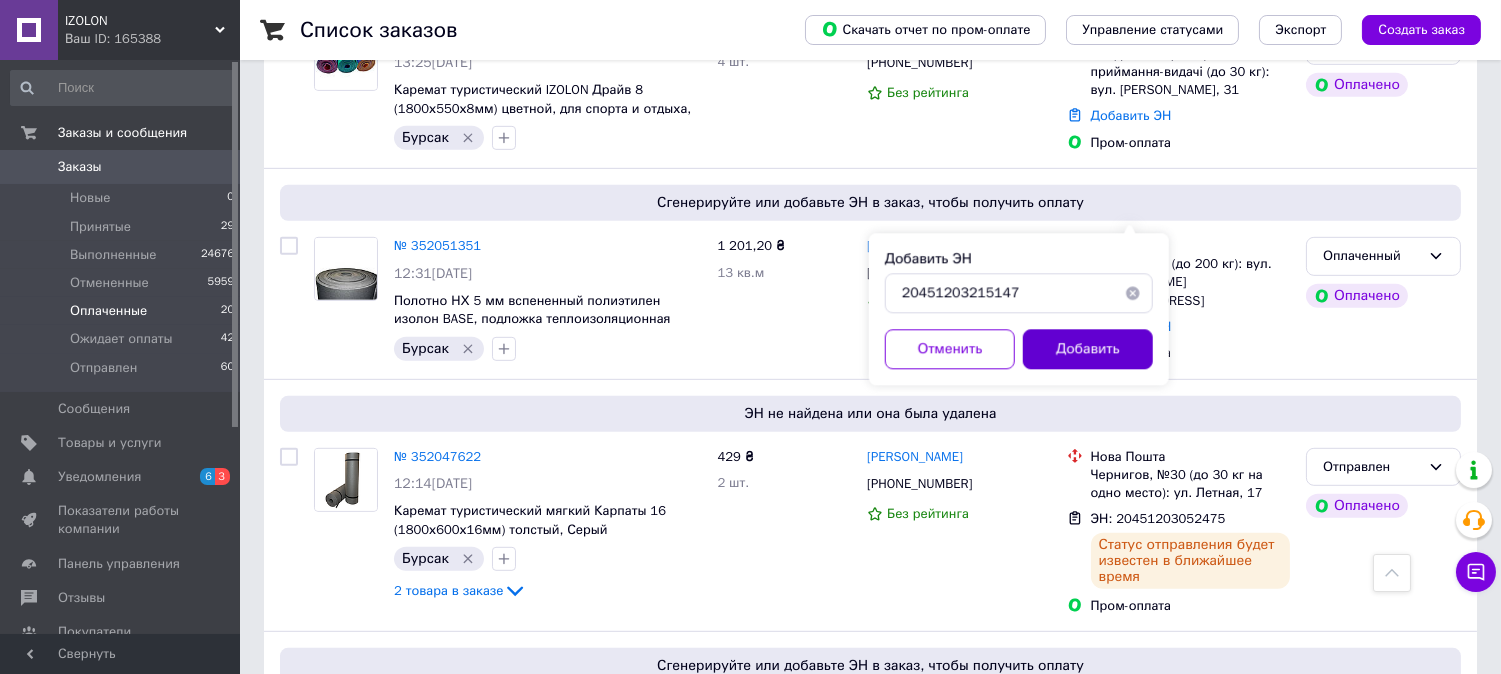 click on "Добавить" at bounding box center [1088, 349] 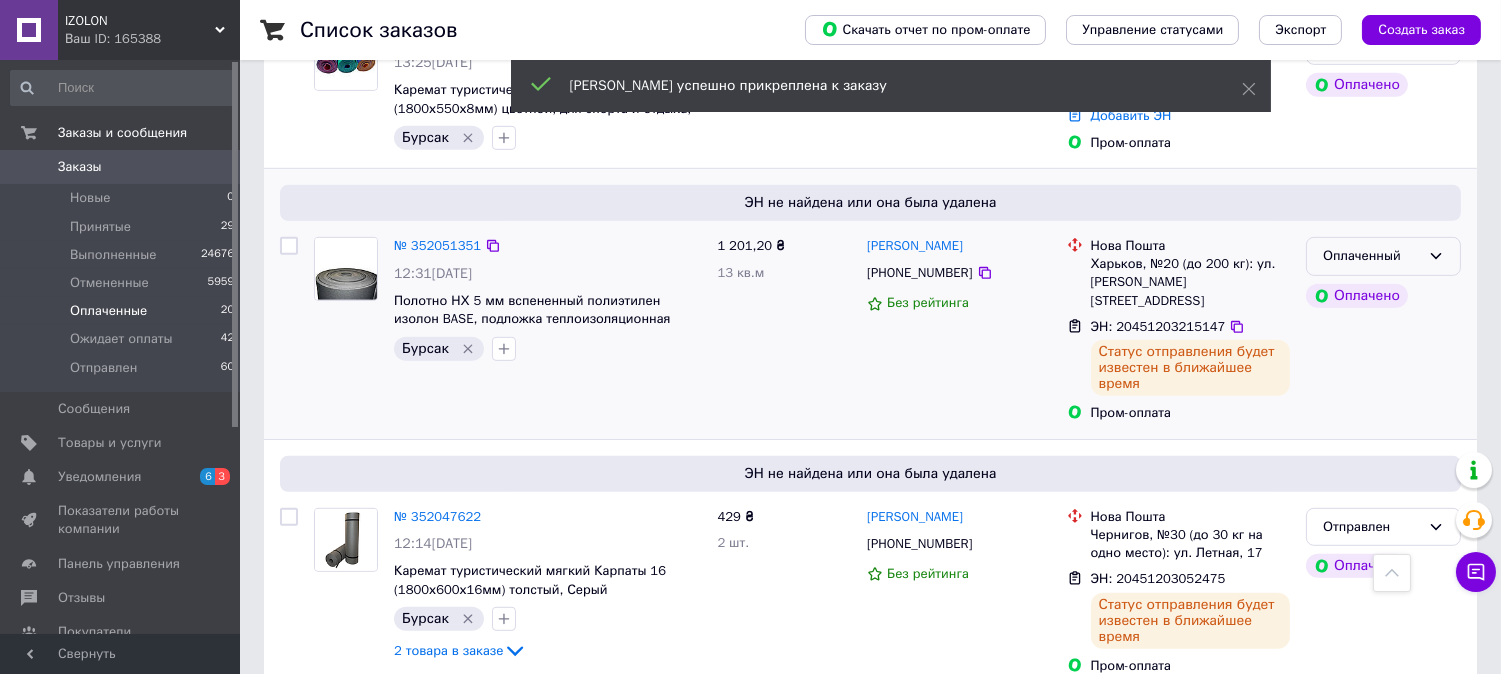 click on "Оплаченный" at bounding box center [1371, 256] 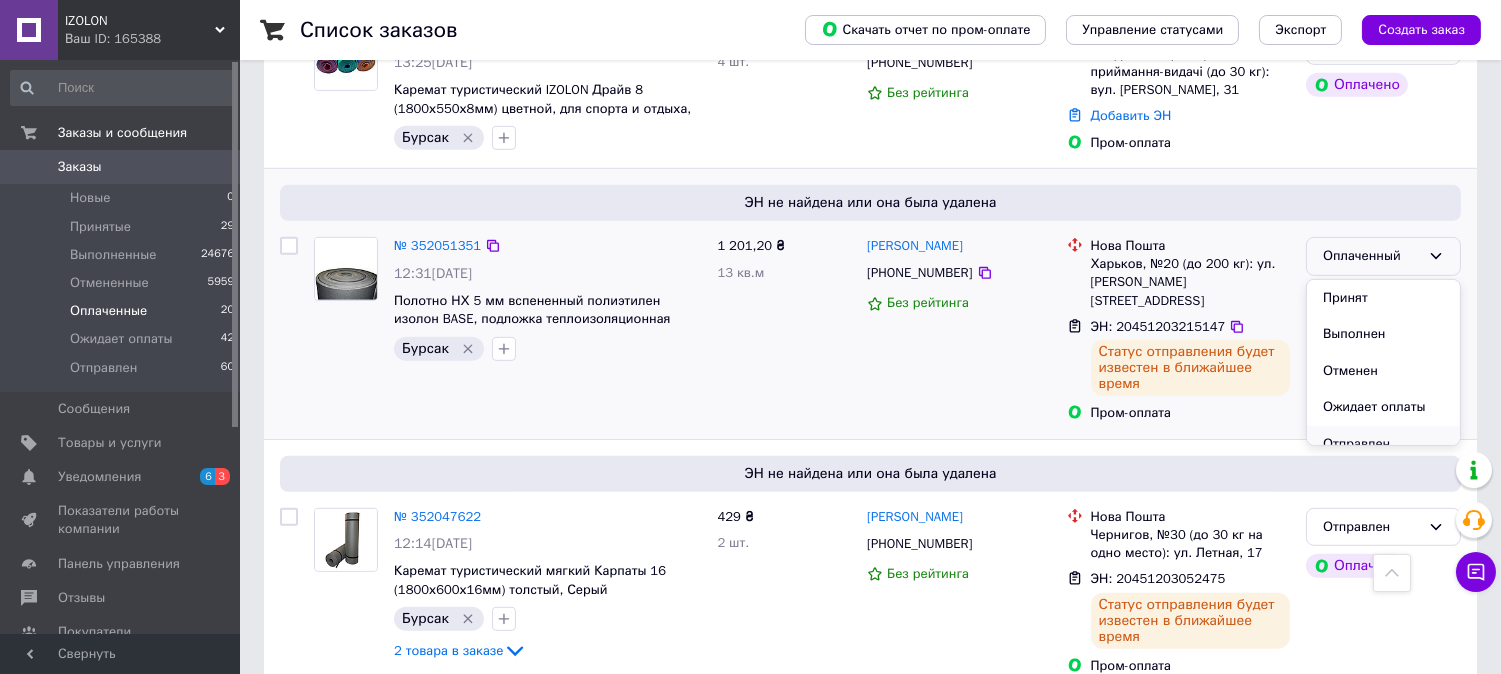 scroll, scrollTop: 16, scrollLeft: 0, axis: vertical 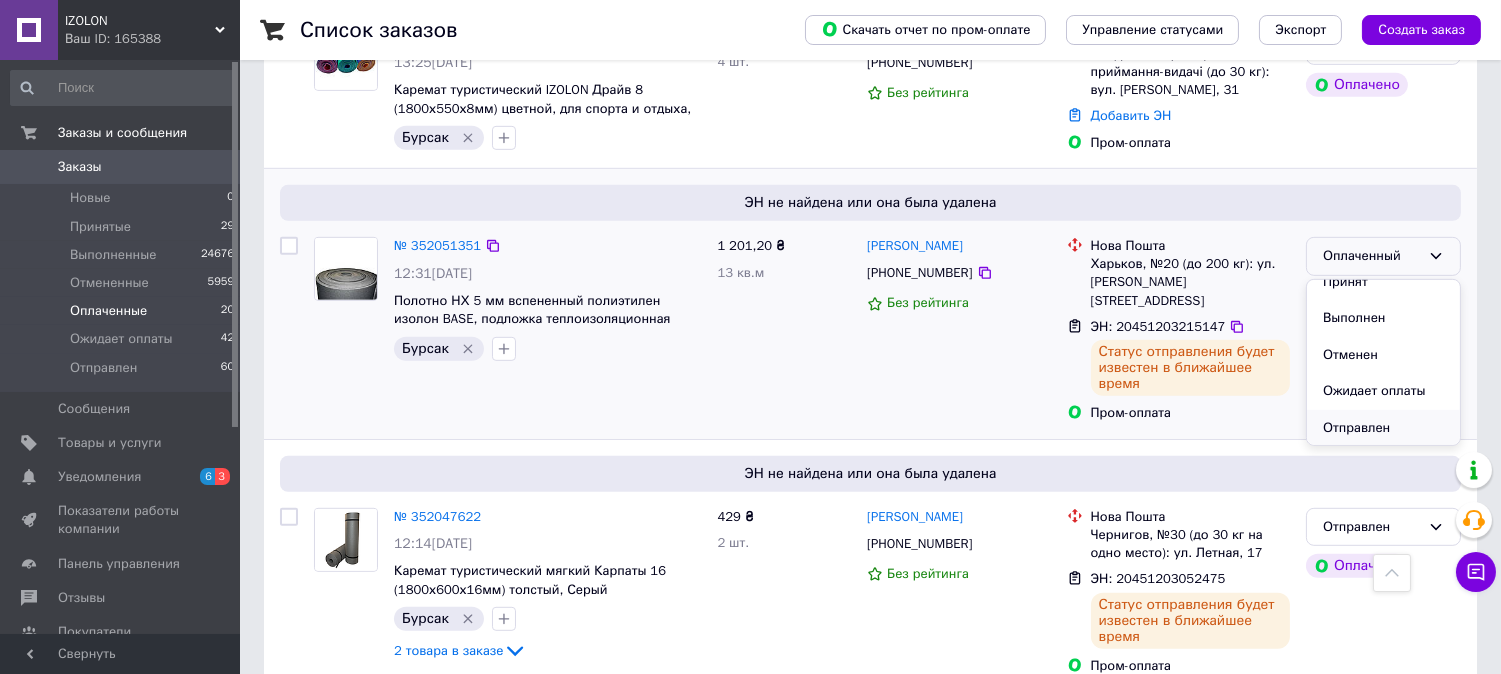 click on "Отправлен" at bounding box center (1383, 428) 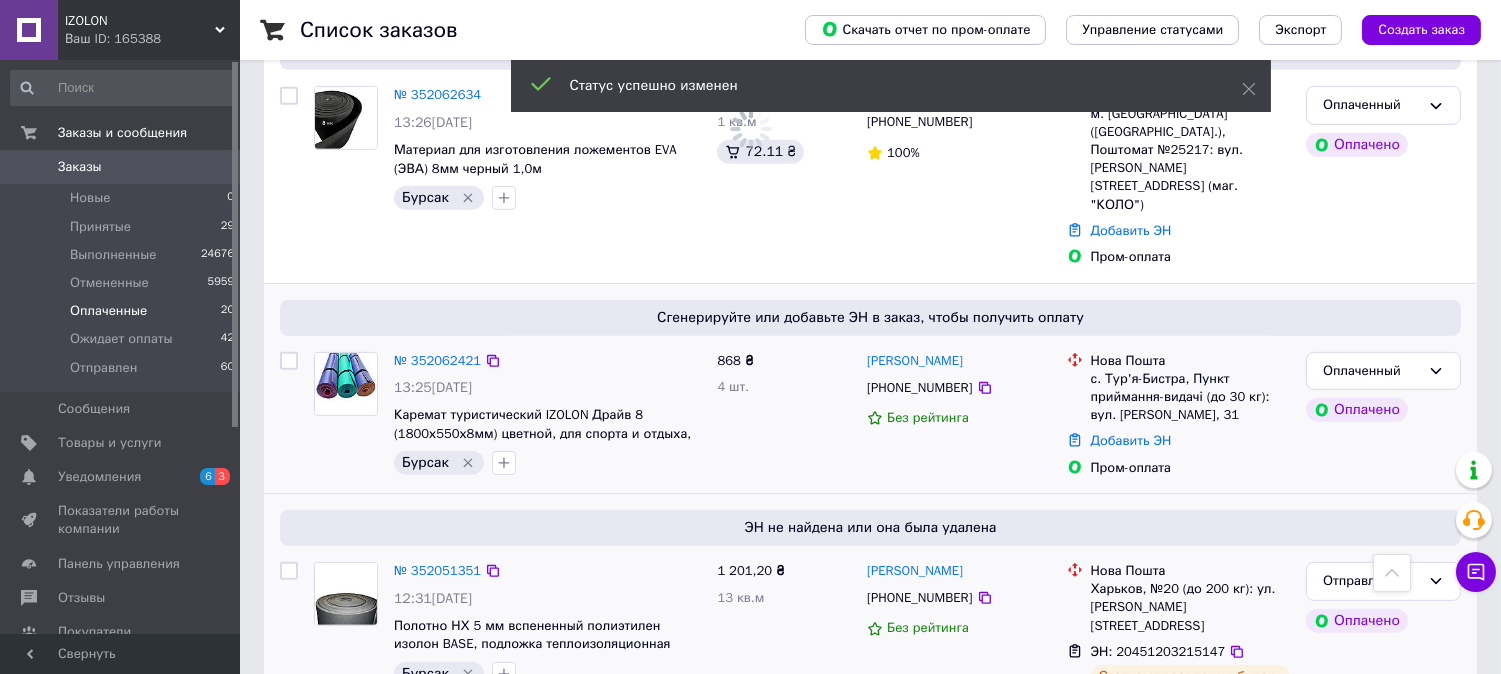 scroll, scrollTop: 1617, scrollLeft: 0, axis: vertical 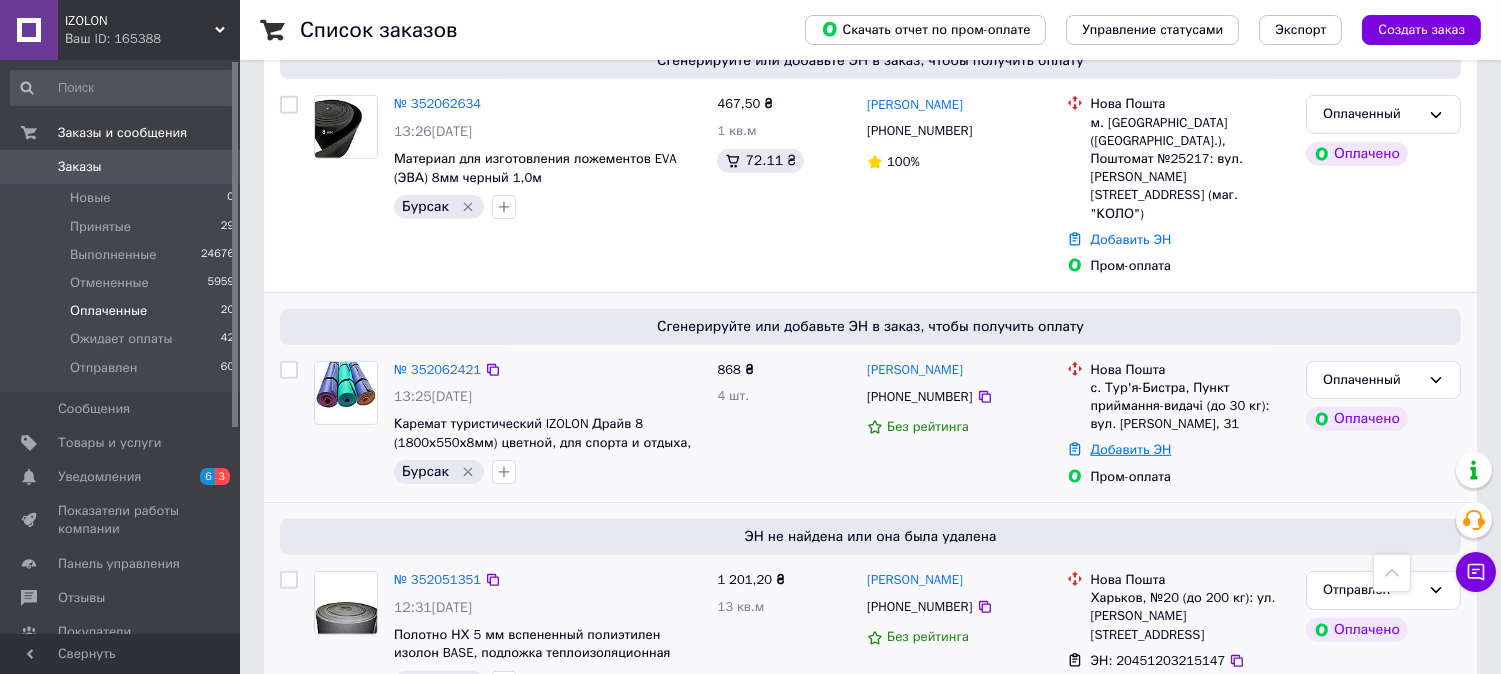 click on "Добавить ЭН" at bounding box center [1131, 449] 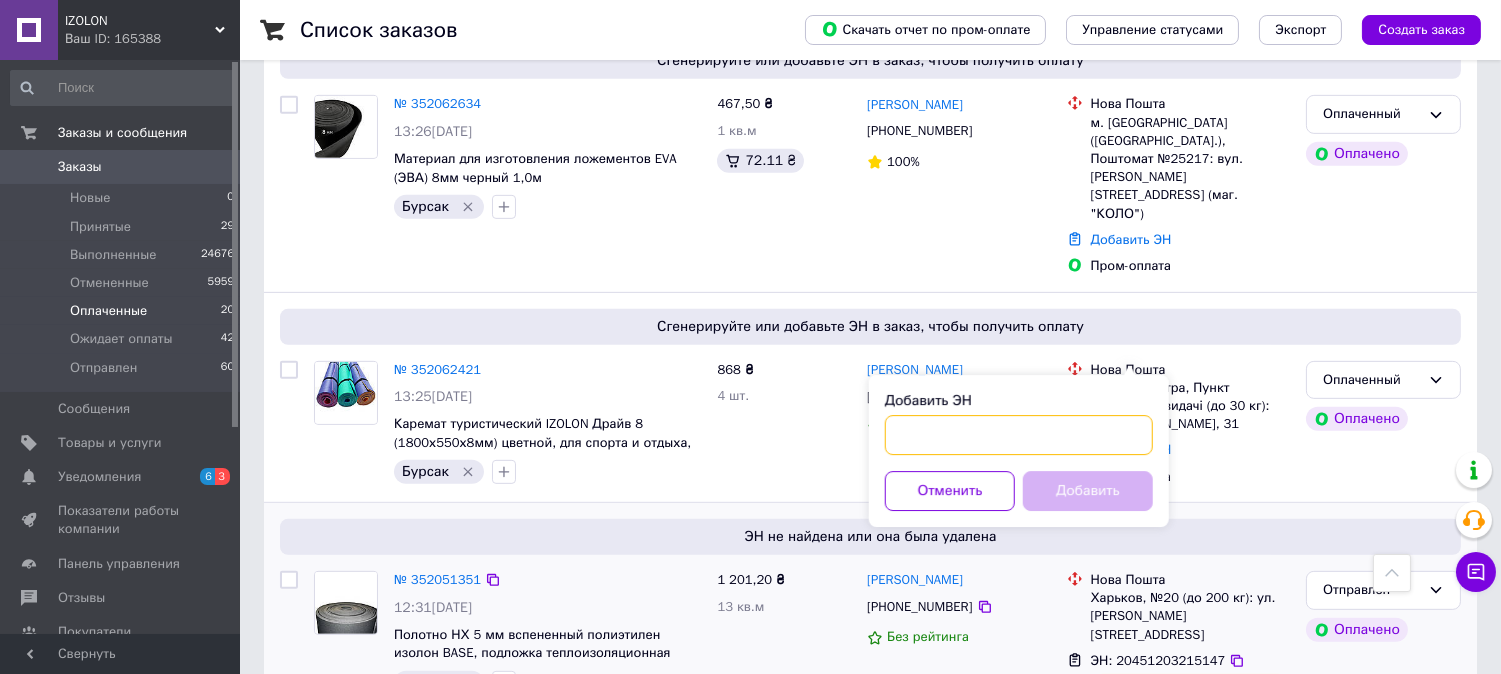 click on "Добавить ЭН" at bounding box center [1019, 435] 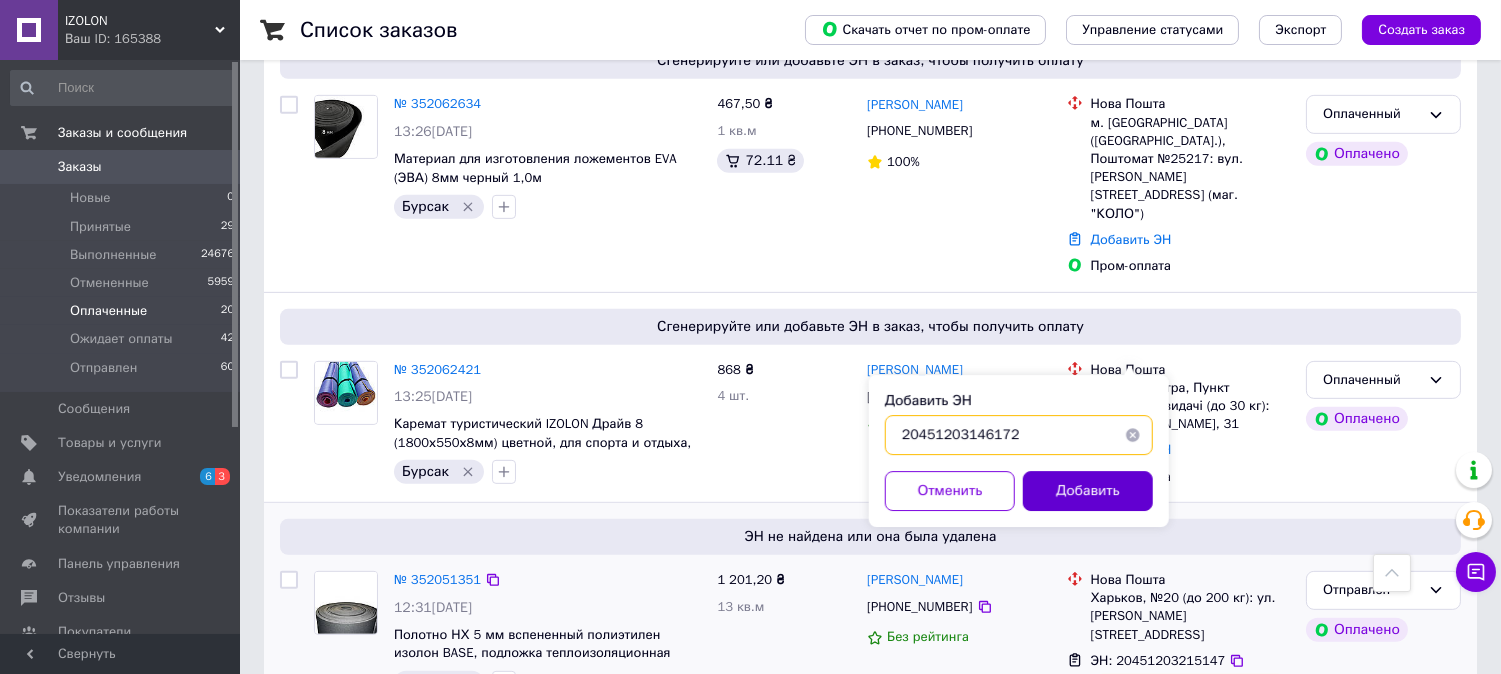 type on "20451203146172" 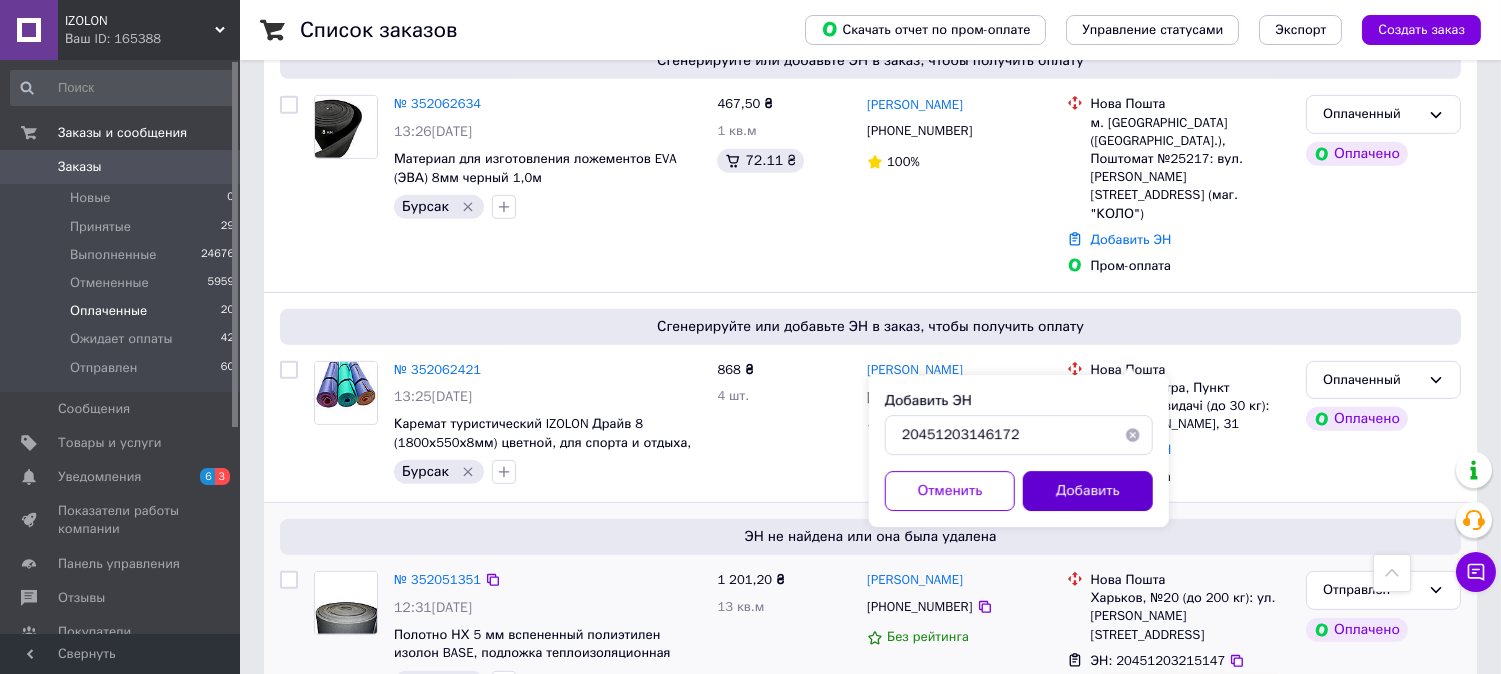 click on "Добавить" at bounding box center [1088, 491] 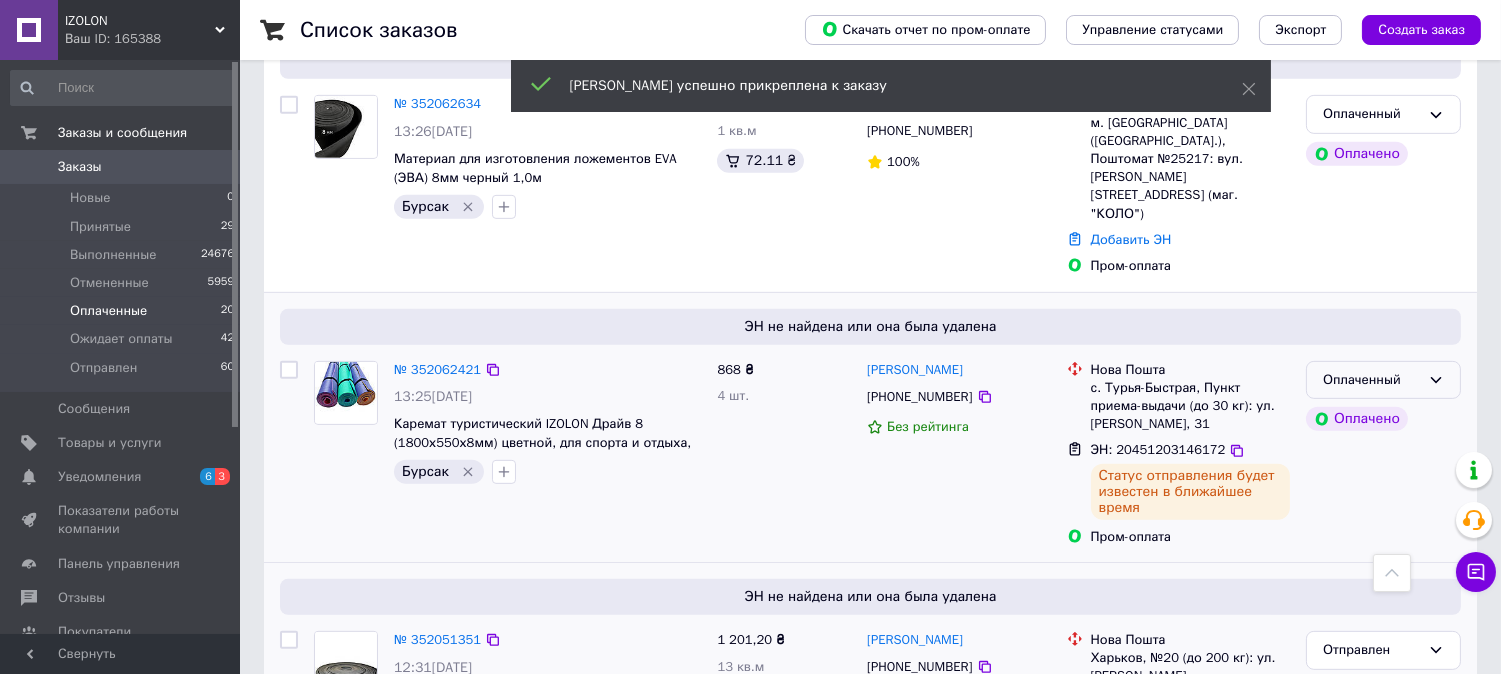 click 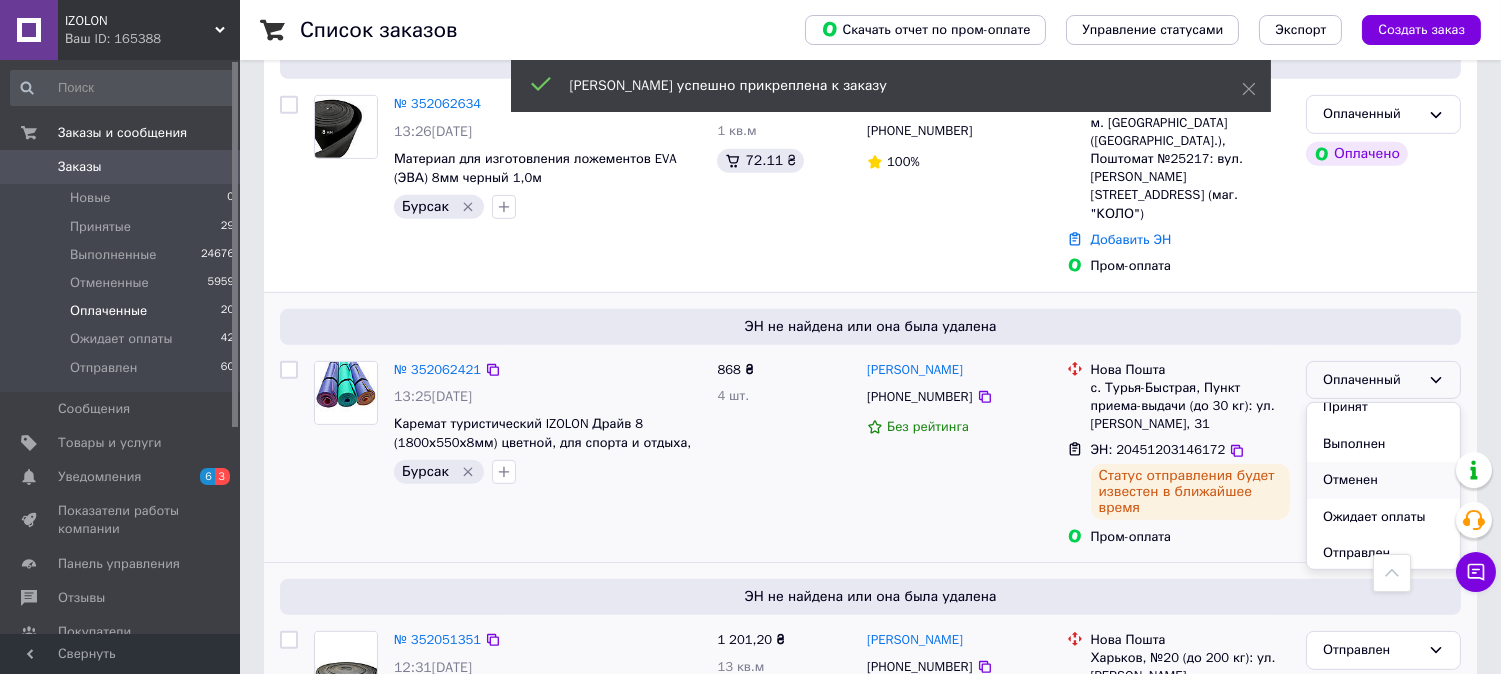 scroll, scrollTop: 16, scrollLeft: 0, axis: vertical 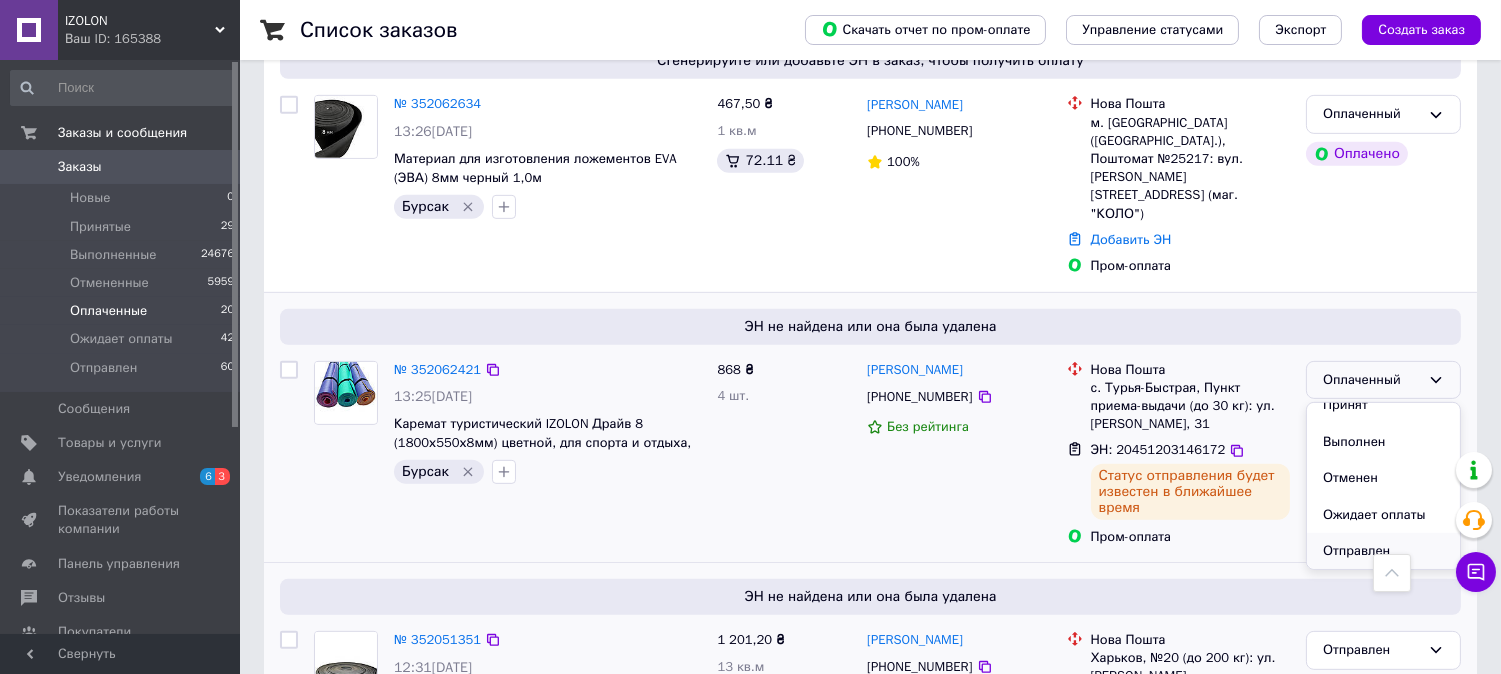 click on "Отправлен" at bounding box center (1383, 551) 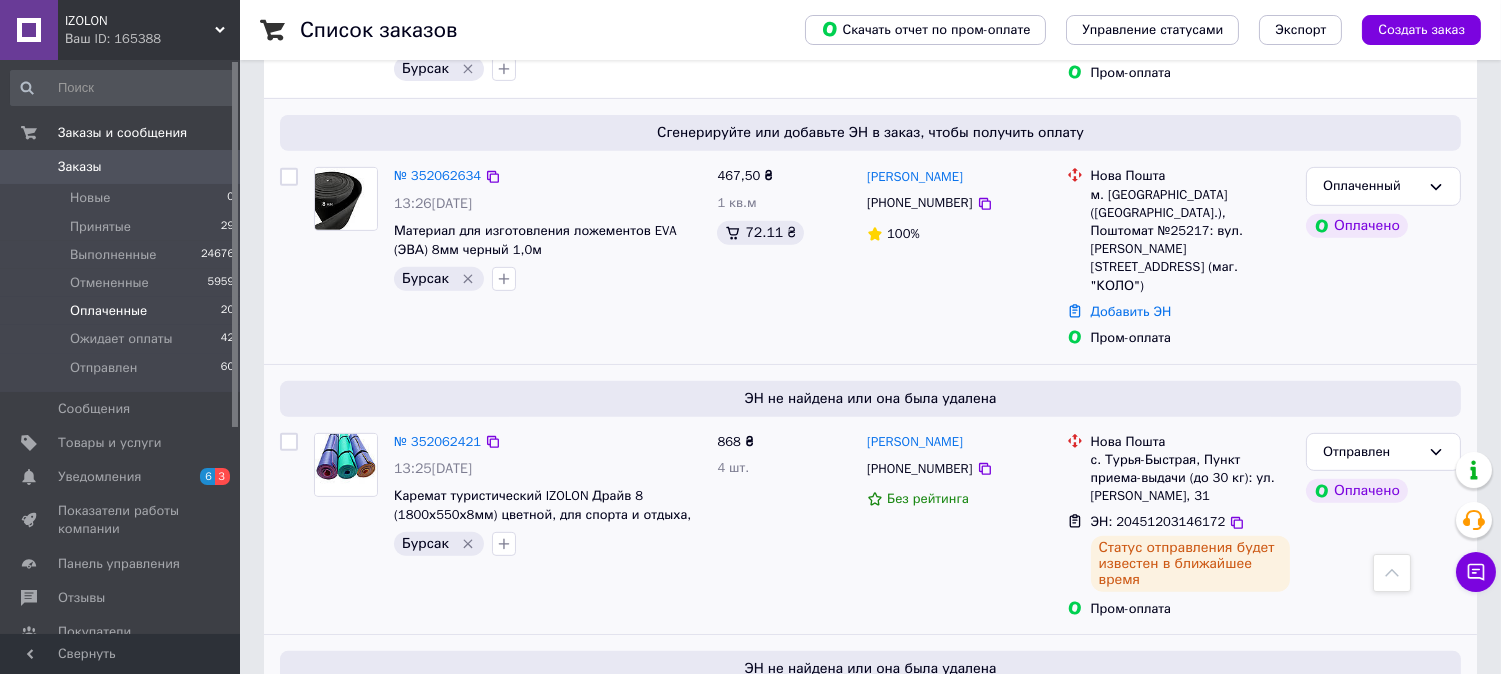 scroll, scrollTop: 1506, scrollLeft: 0, axis: vertical 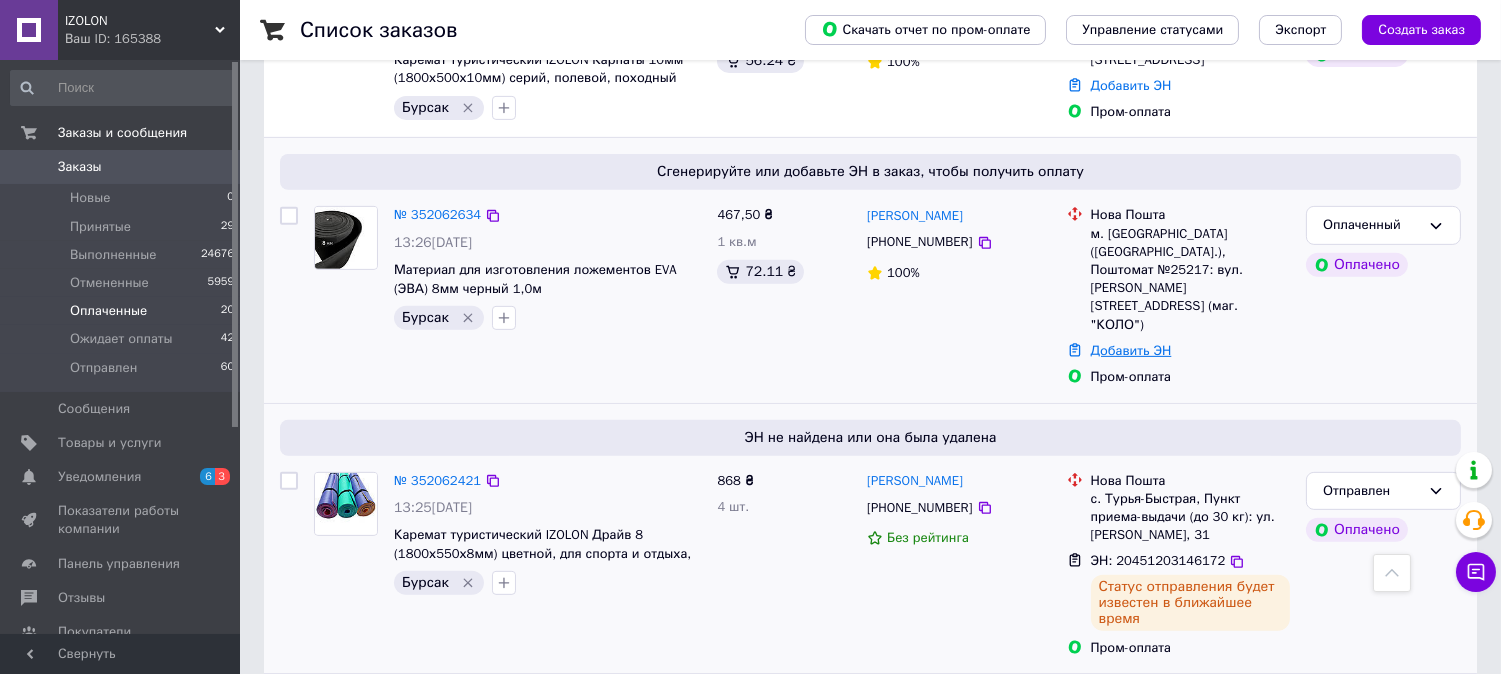 drag, startPoint x: 1137, startPoint y: 265, endPoint x: 1128, endPoint y: 254, distance: 14.21267 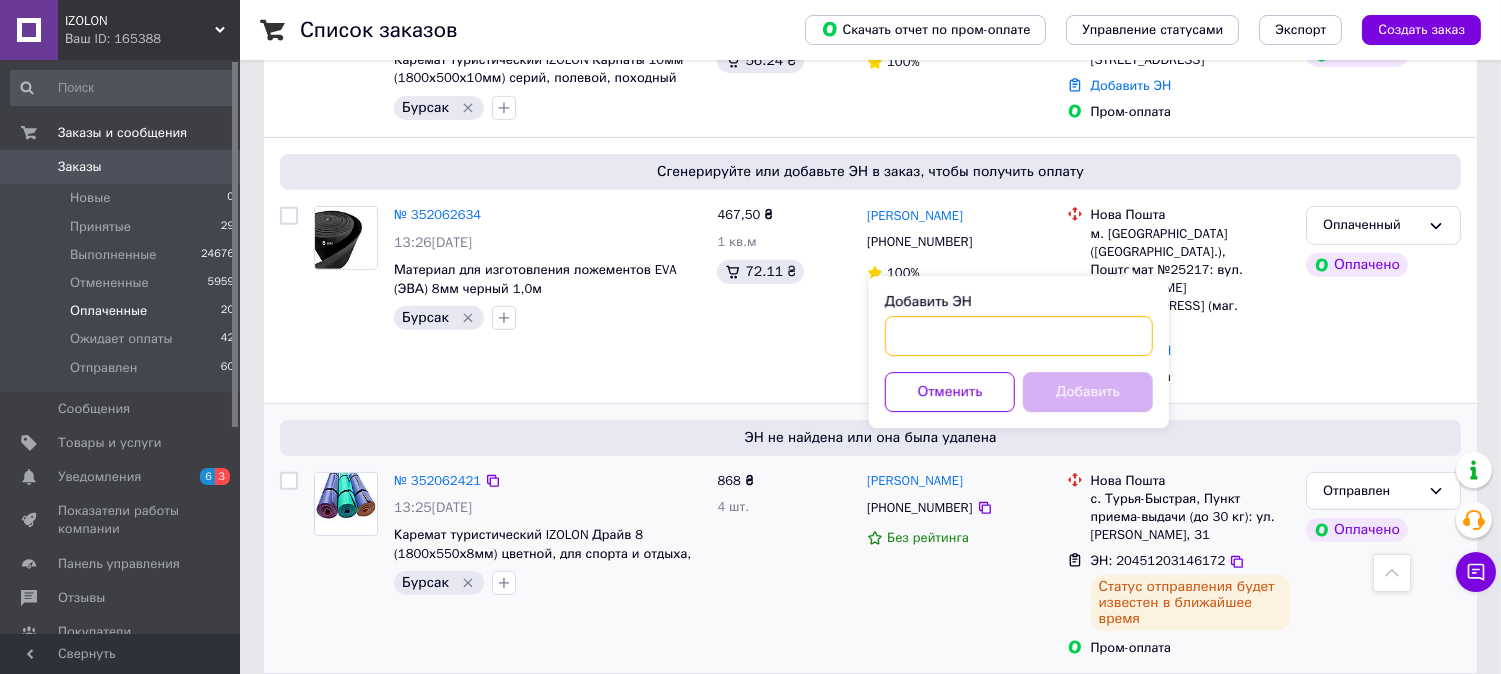 click on "Добавить ЭН" at bounding box center (1019, 336) 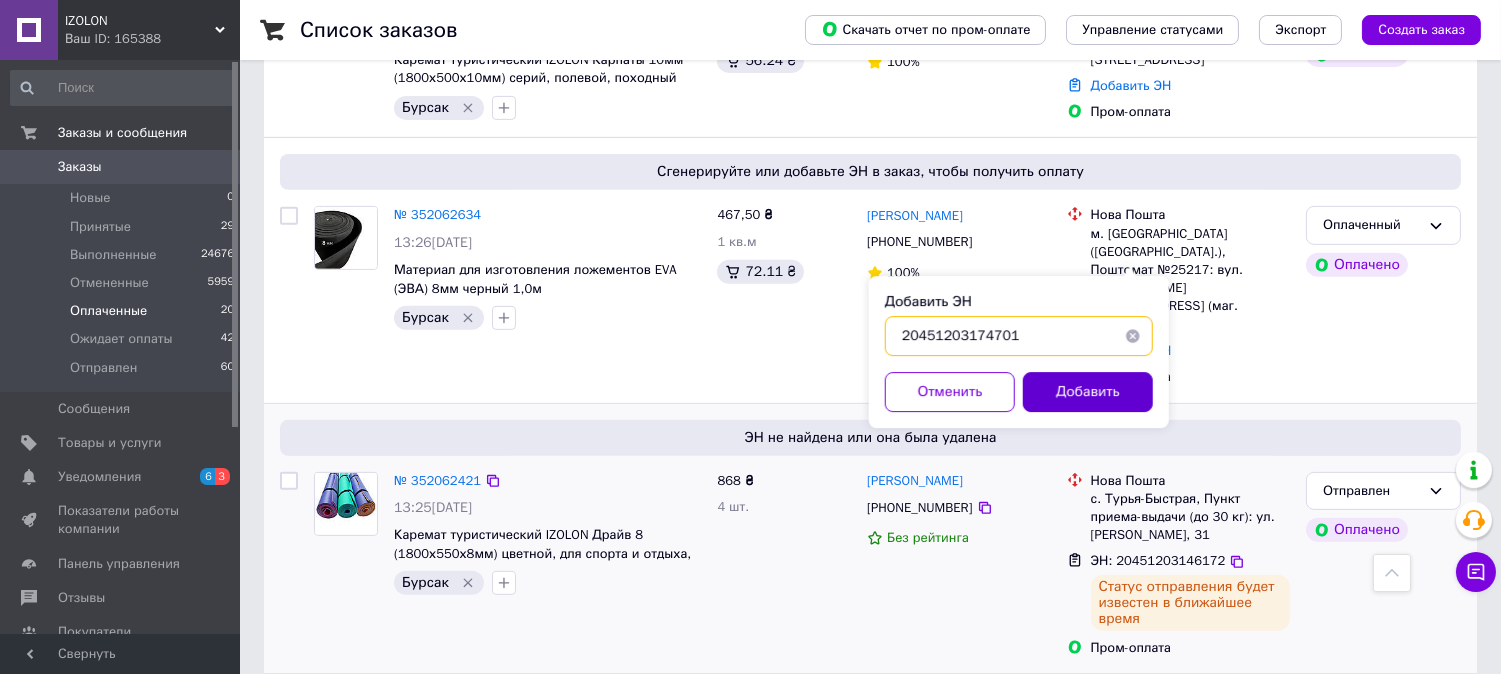 type on "20451203174701" 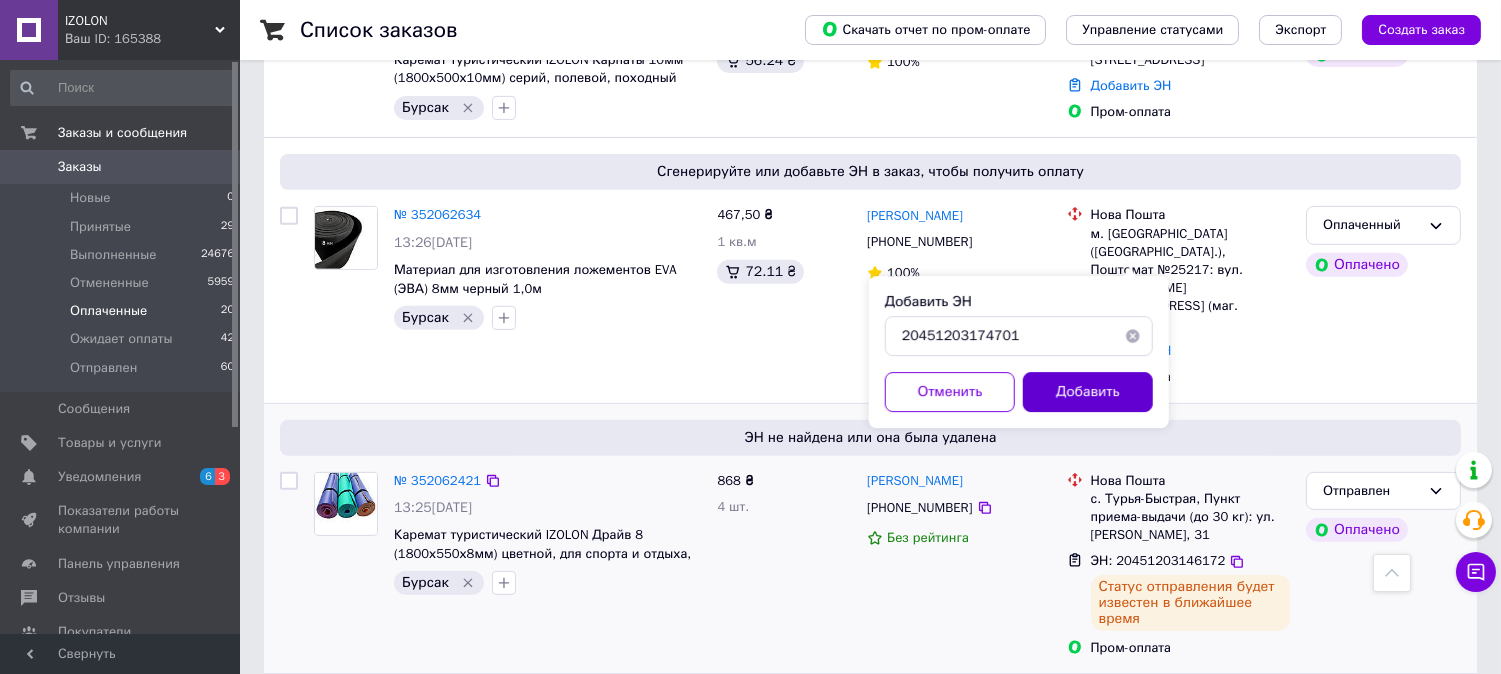 click on "Добавить" at bounding box center (1088, 392) 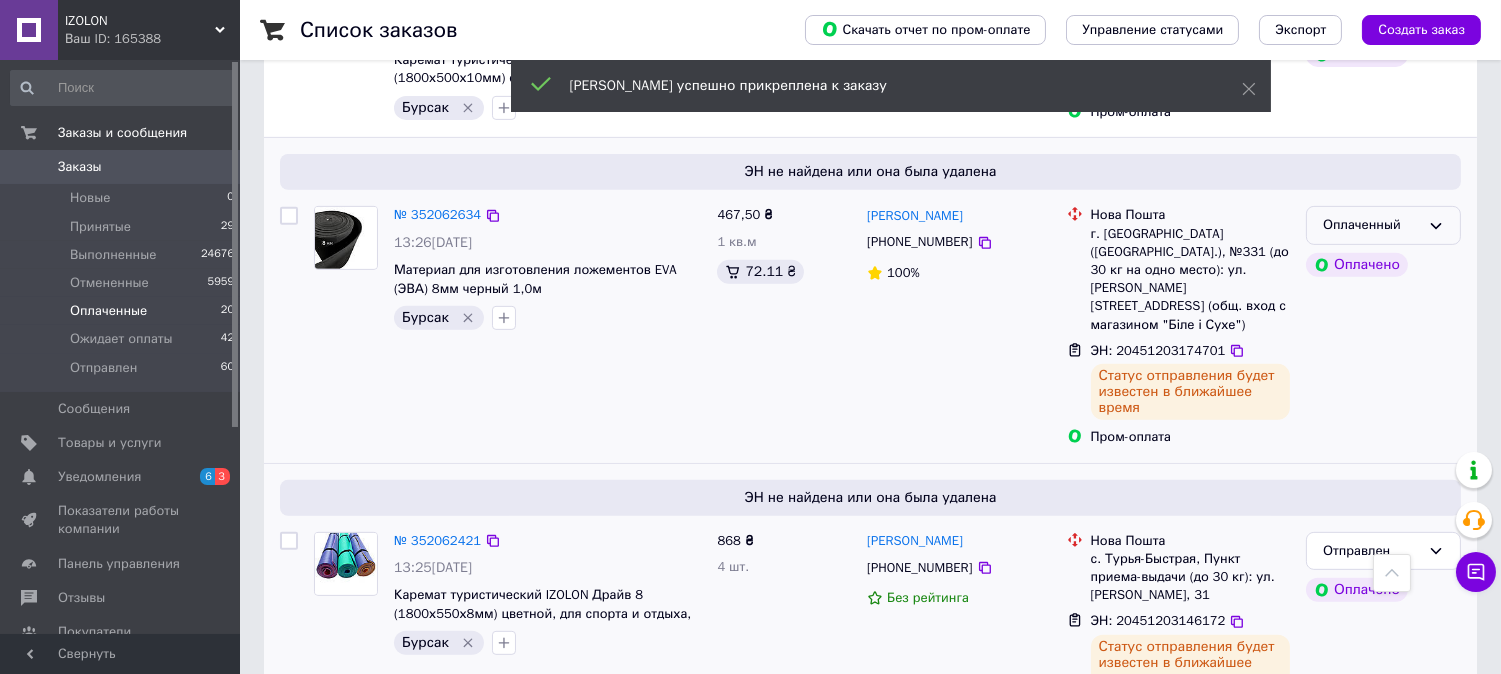 click 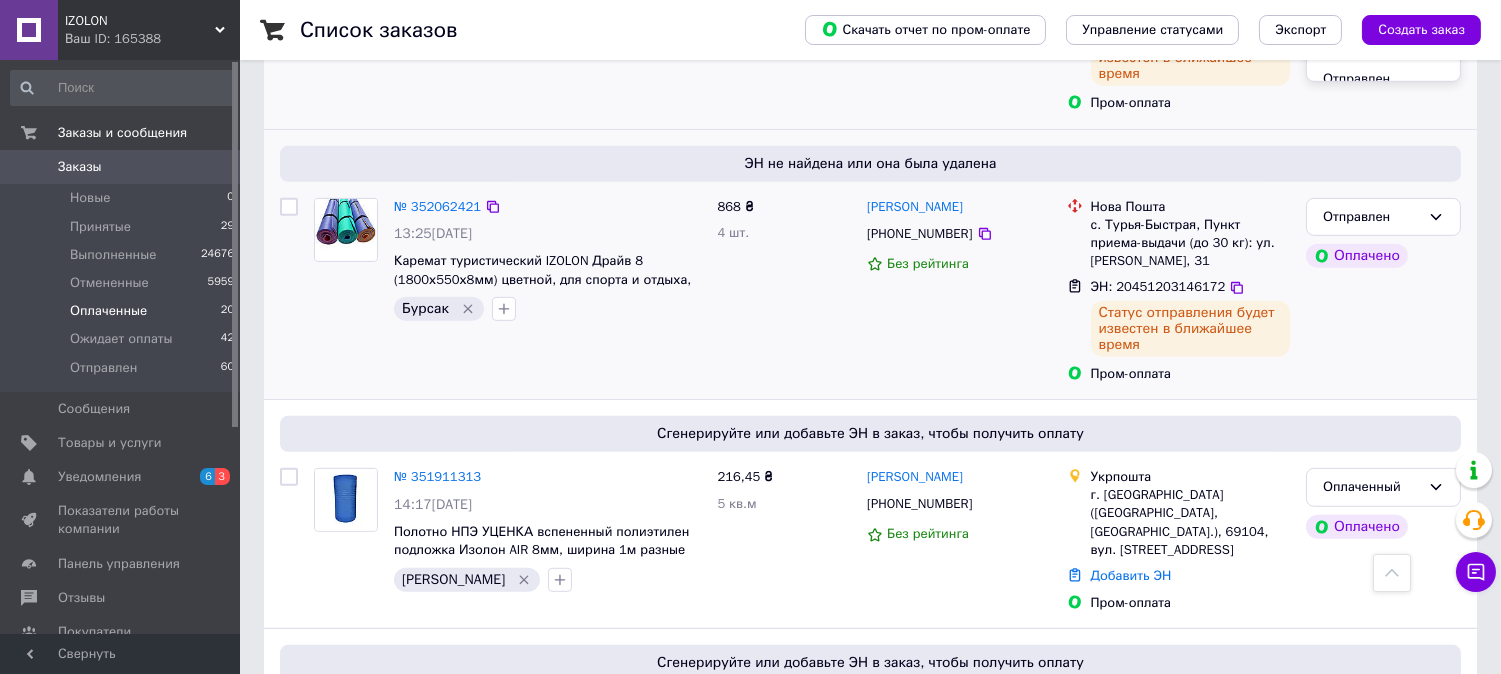 scroll, scrollTop: 1506, scrollLeft: 0, axis: vertical 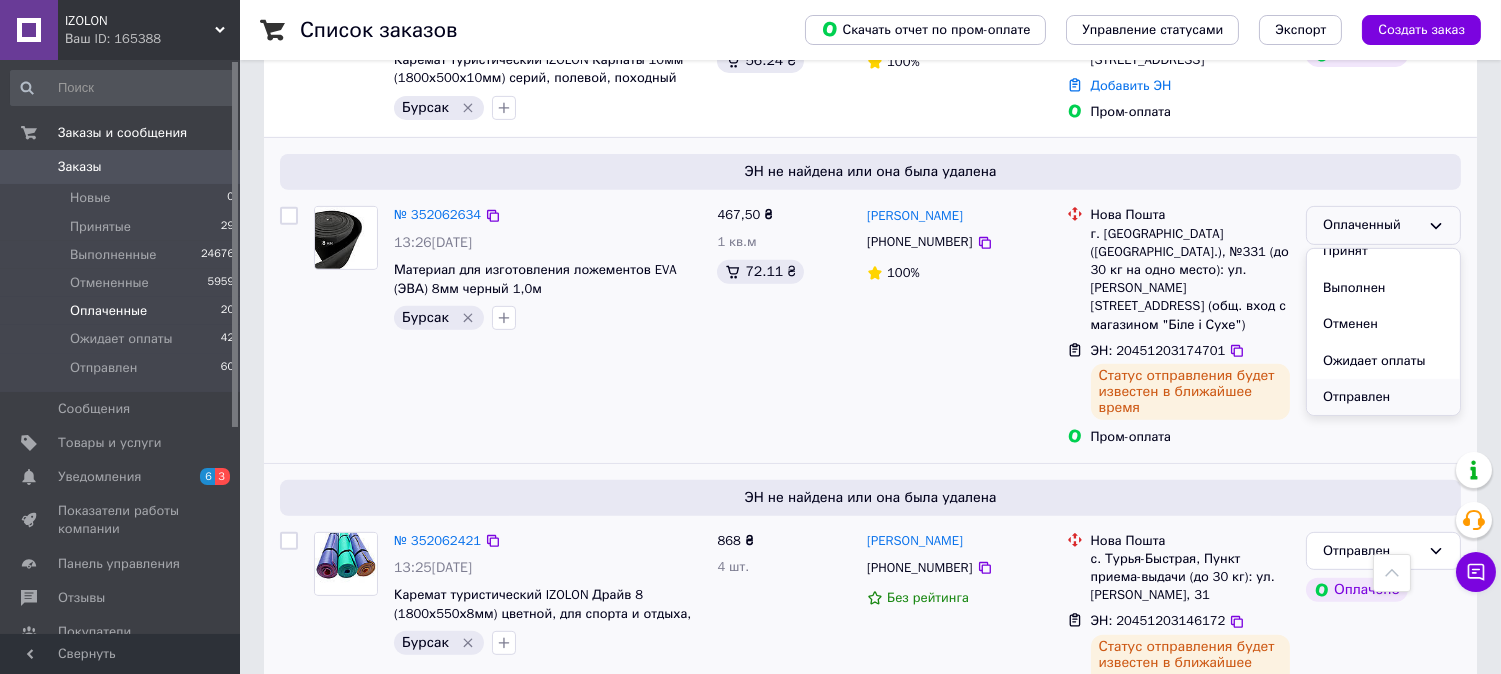 click on "Отправлен" at bounding box center (1383, 397) 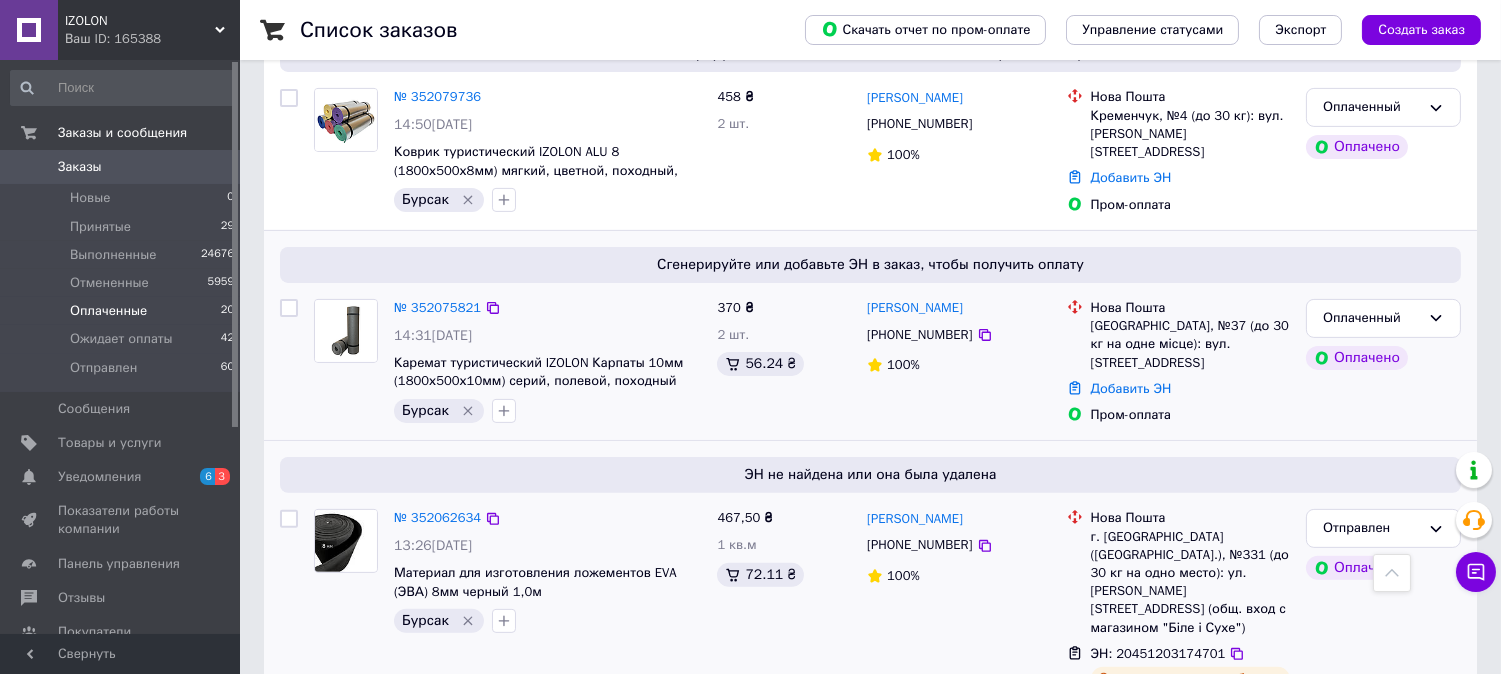 scroll, scrollTop: 1173, scrollLeft: 0, axis: vertical 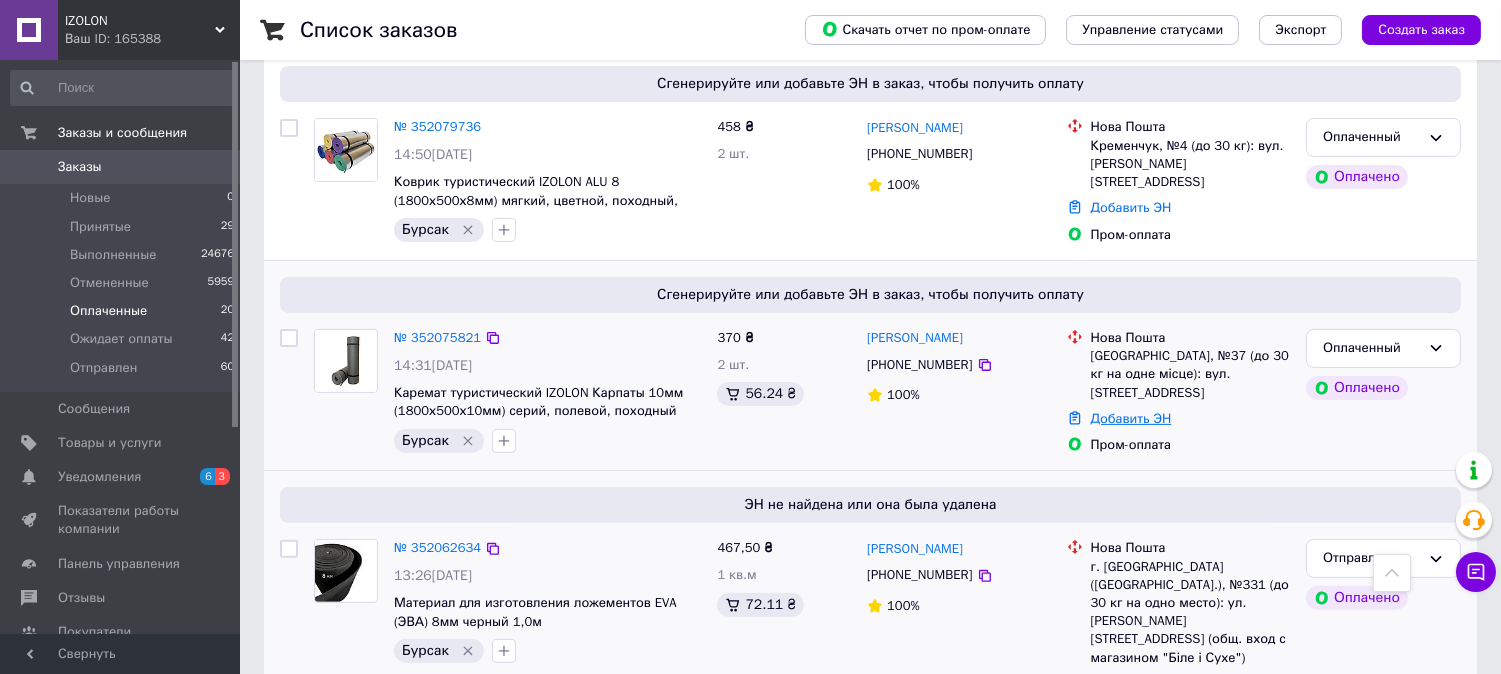 click on "Добавить ЭН" at bounding box center [1131, 418] 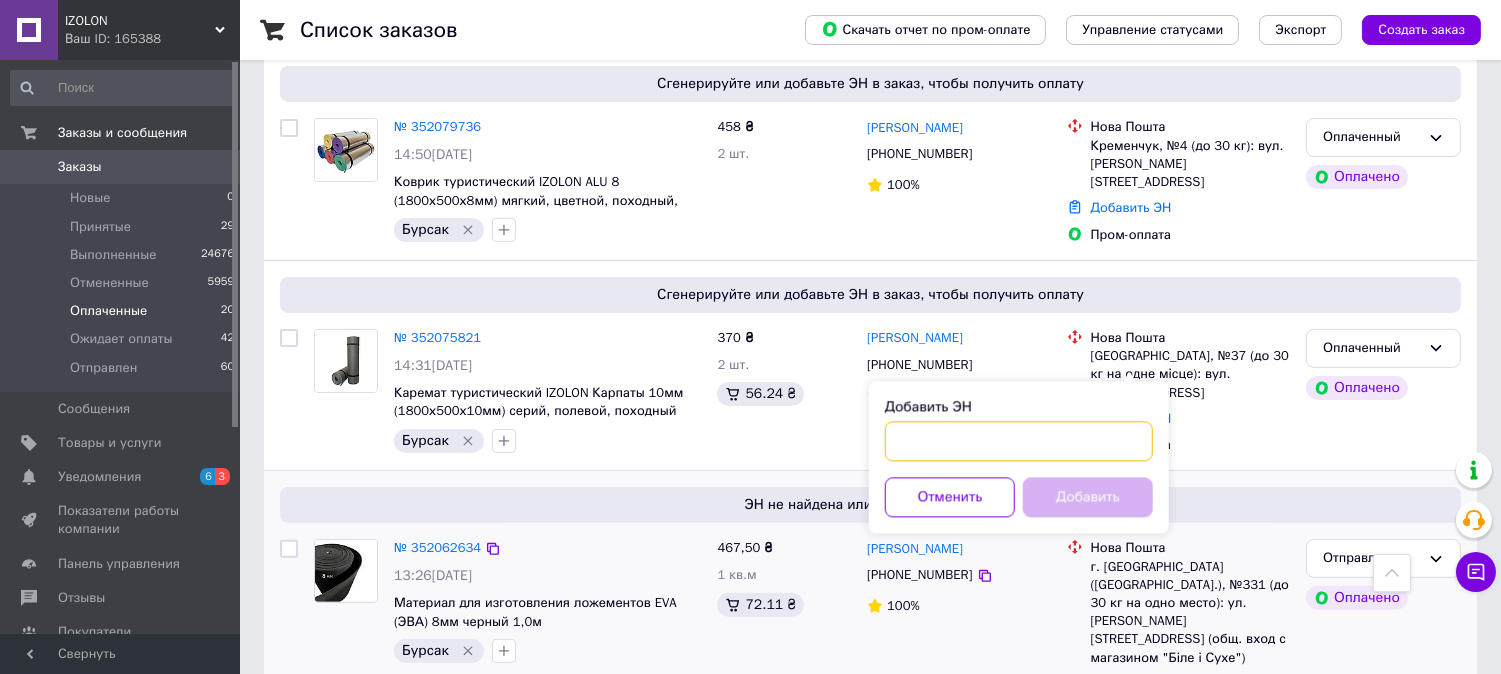 click on "Добавить ЭН" at bounding box center (1019, 441) 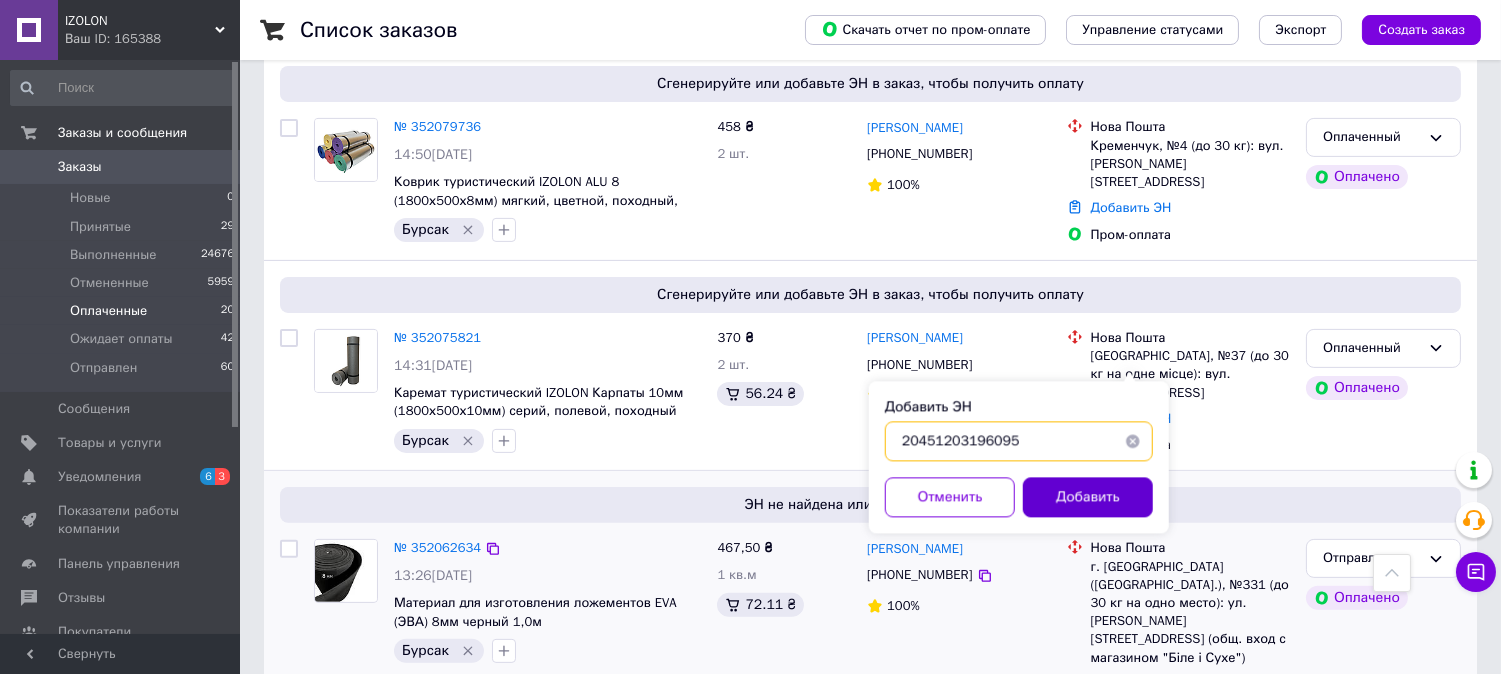 type on "20451203196095" 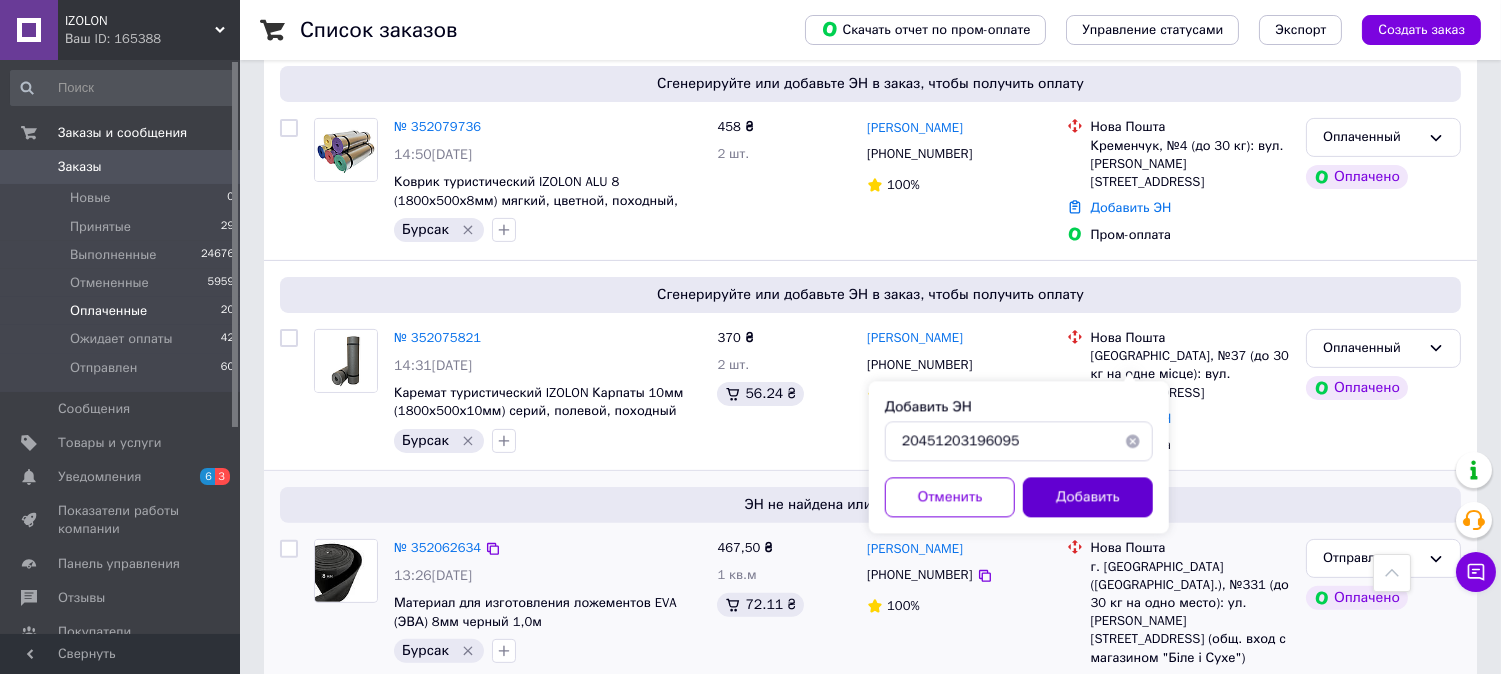 click on "Добавить" at bounding box center [1088, 497] 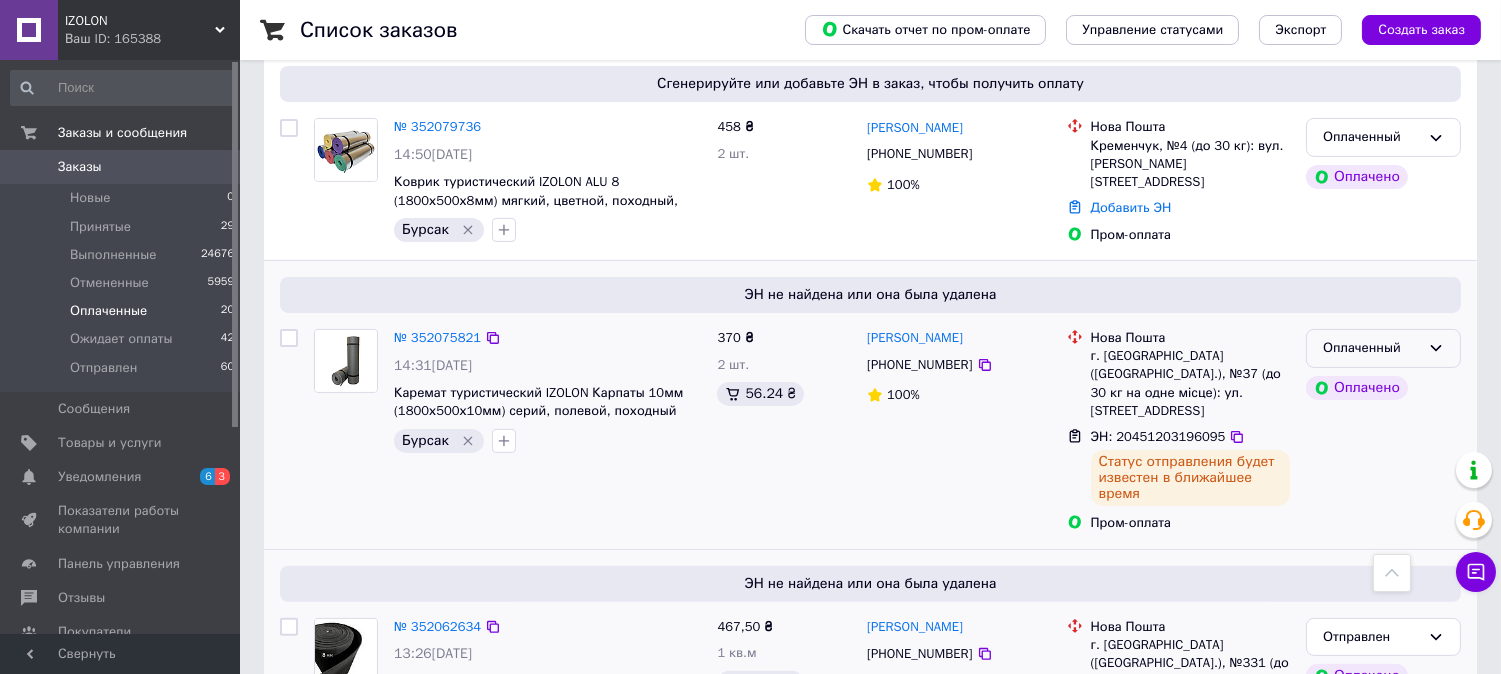 click 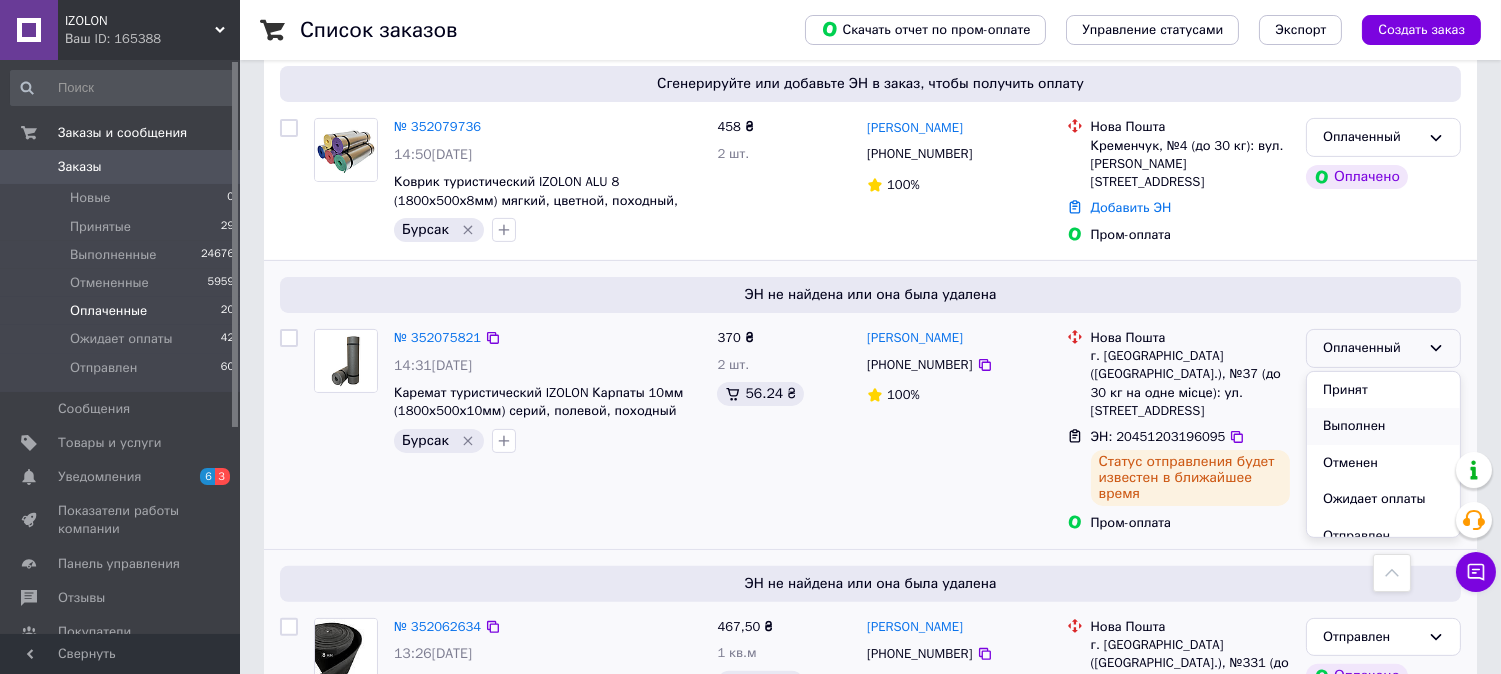 scroll, scrollTop: 16, scrollLeft: 0, axis: vertical 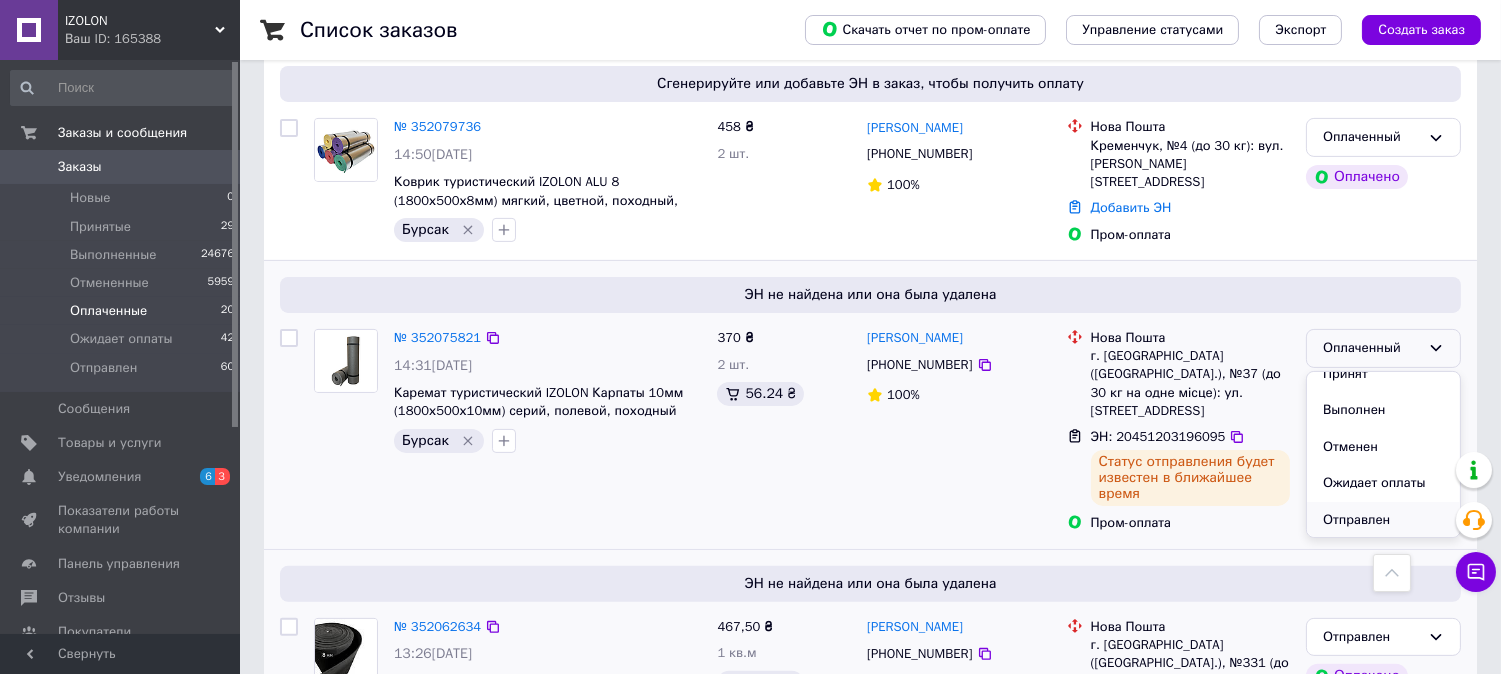 click on "Отправлен" at bounding box center (1383, 520) 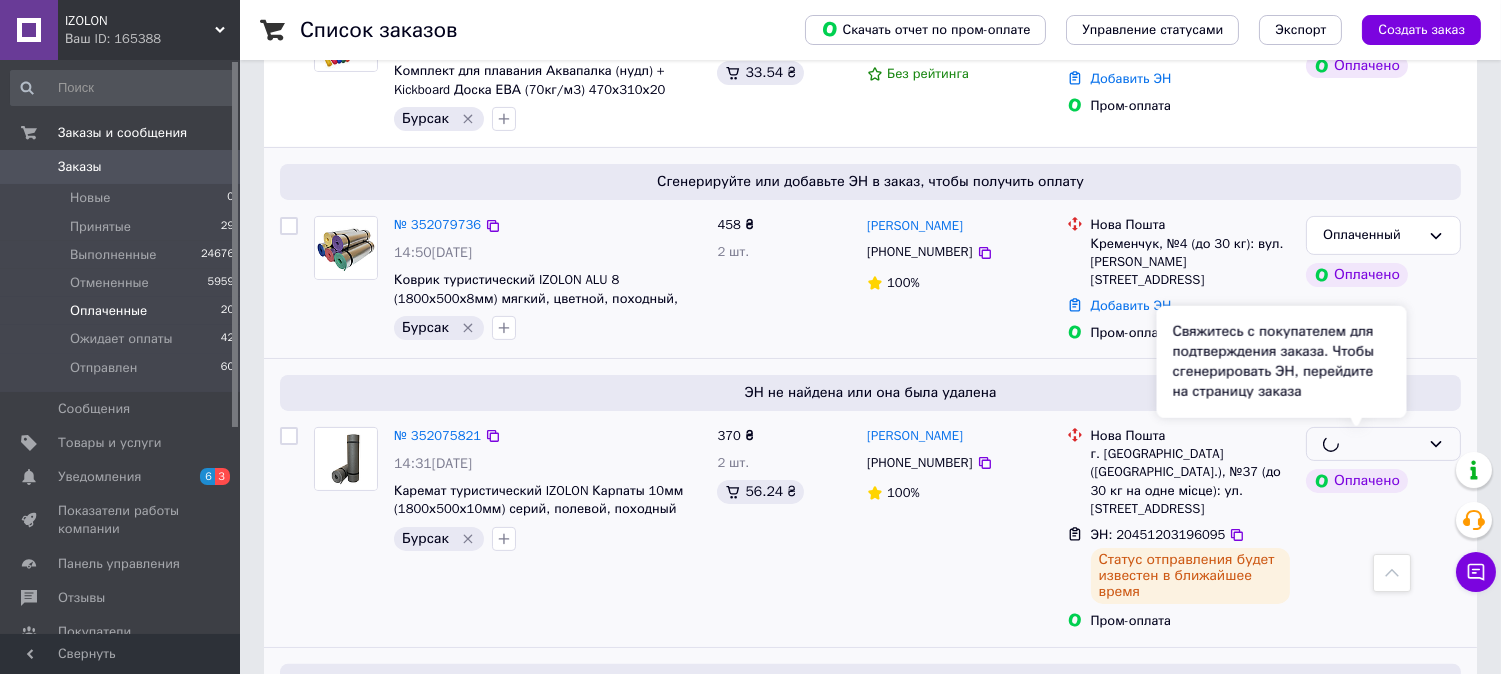 scroll, scrollTop: 951, scrollLeft: 0, axis: vertical 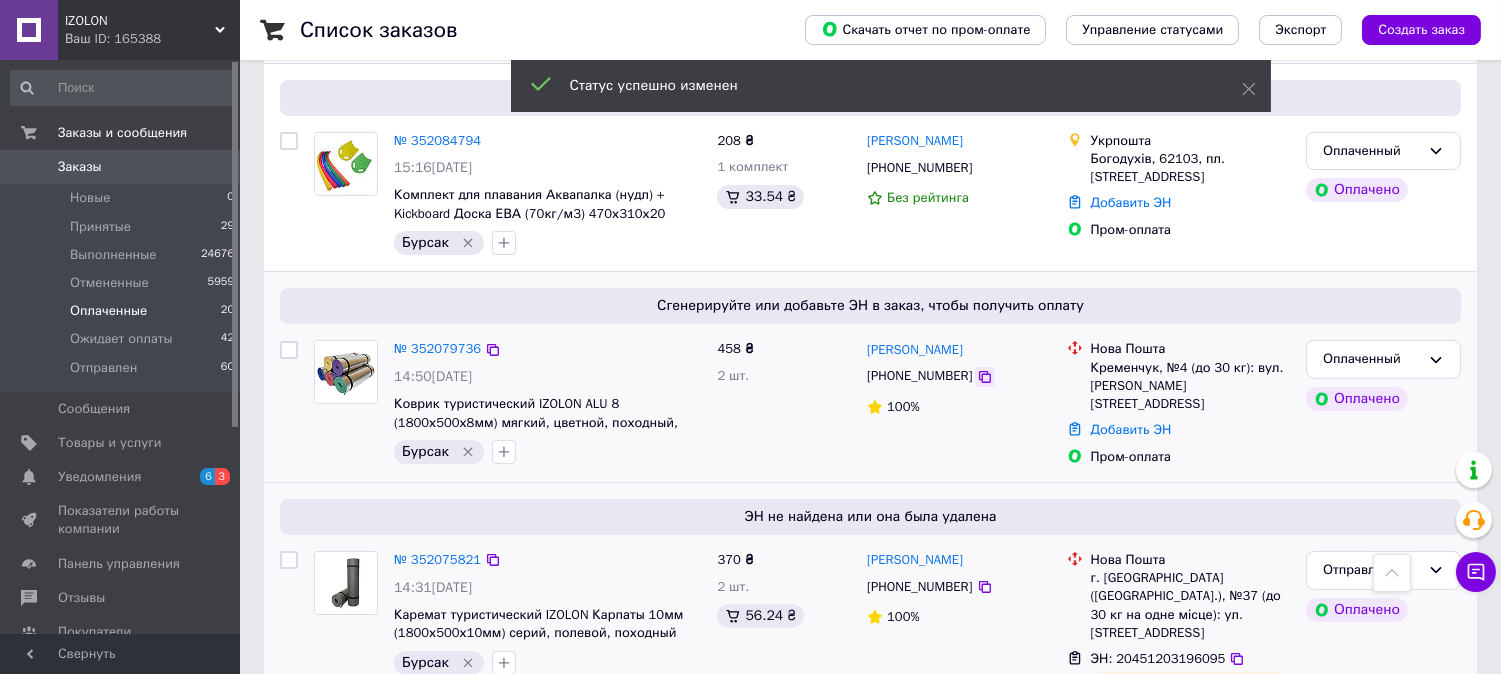 click 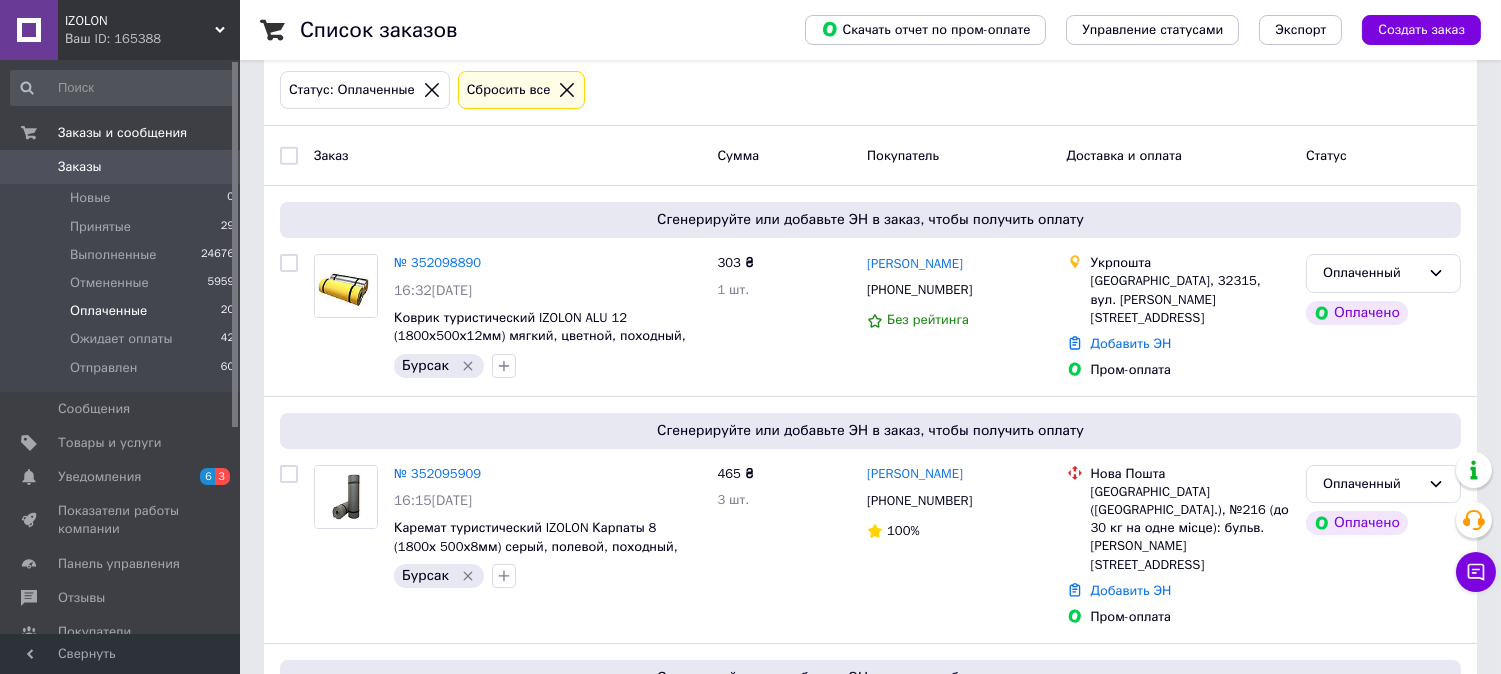 scroll, scrollTop: 62, scrollLeft: 0, axis: vertical 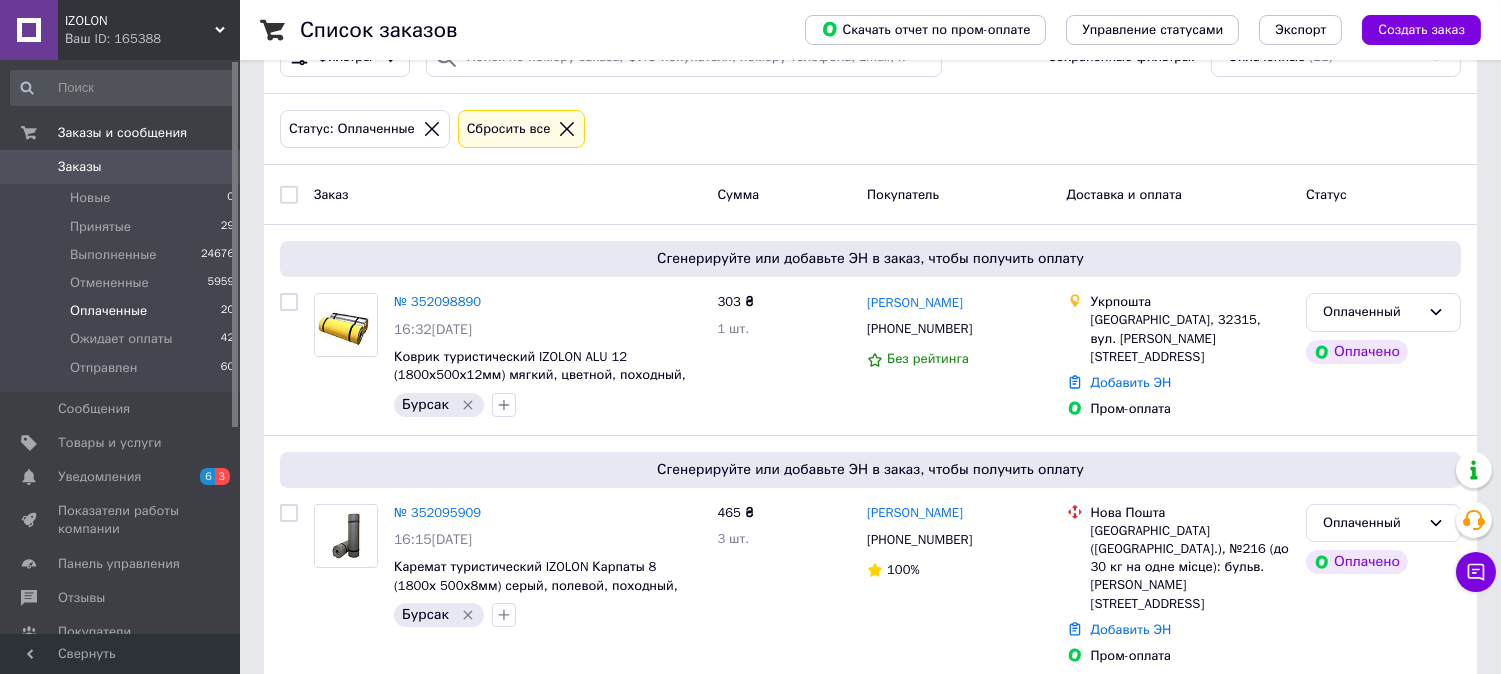 click on "Ваш ID: 165388" at bounding box center (152, 39) 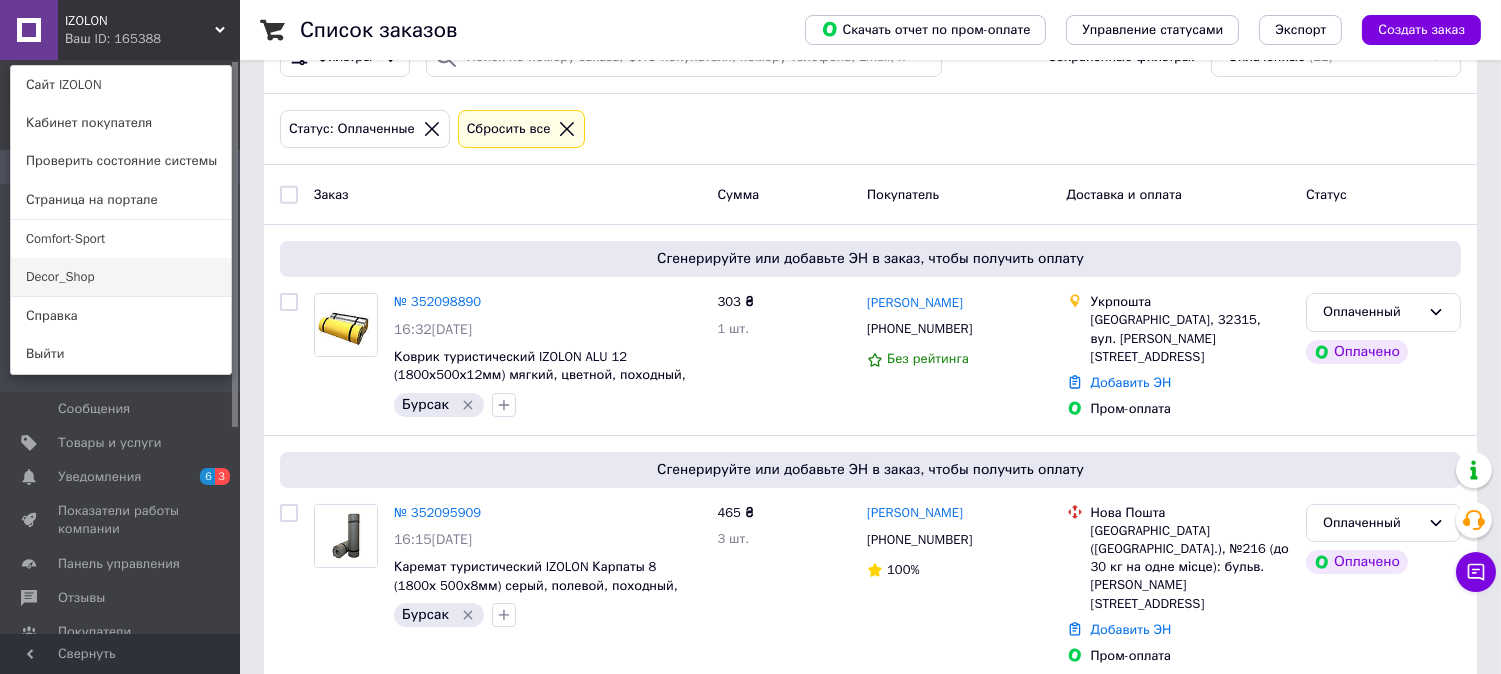 click on "Decor_Shop" at bounding box center [121, 277] 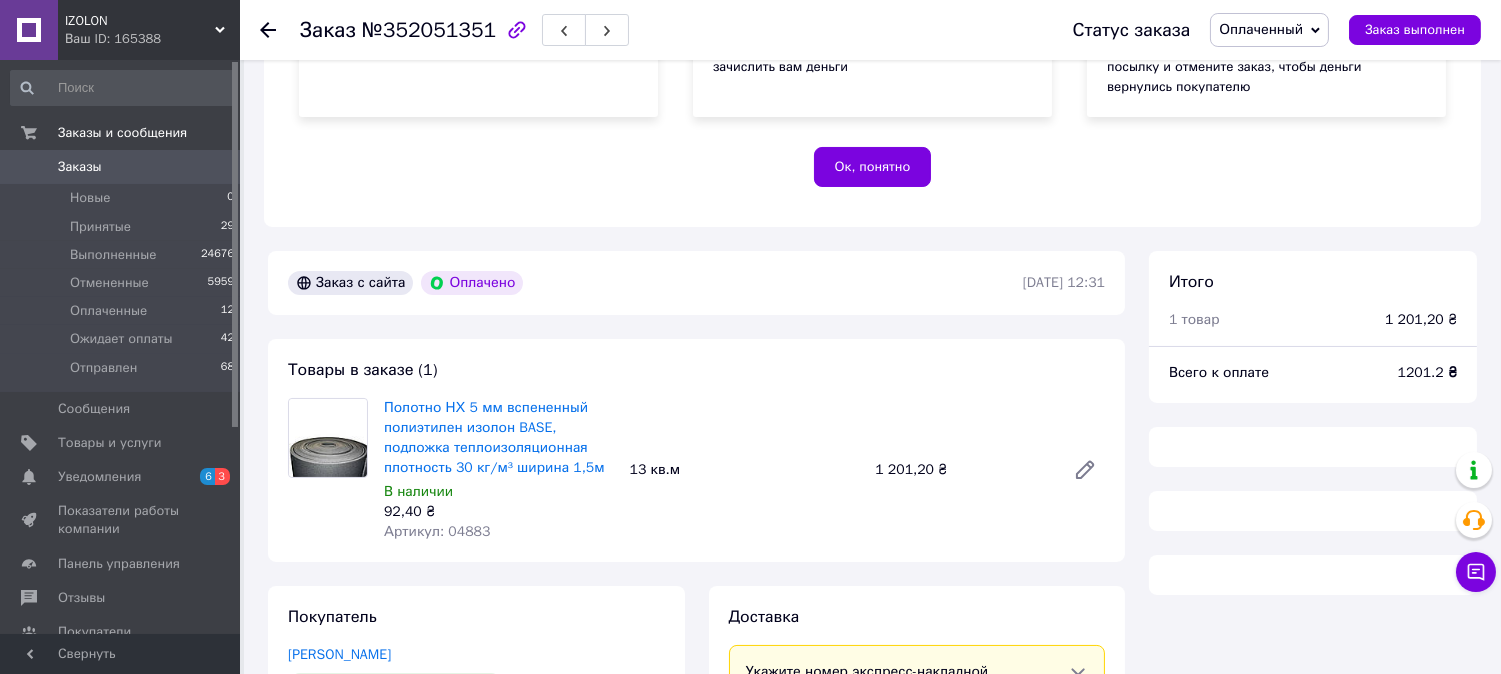 scroll, scrollTop: 684, scrollLeft: 0, axis: vertical 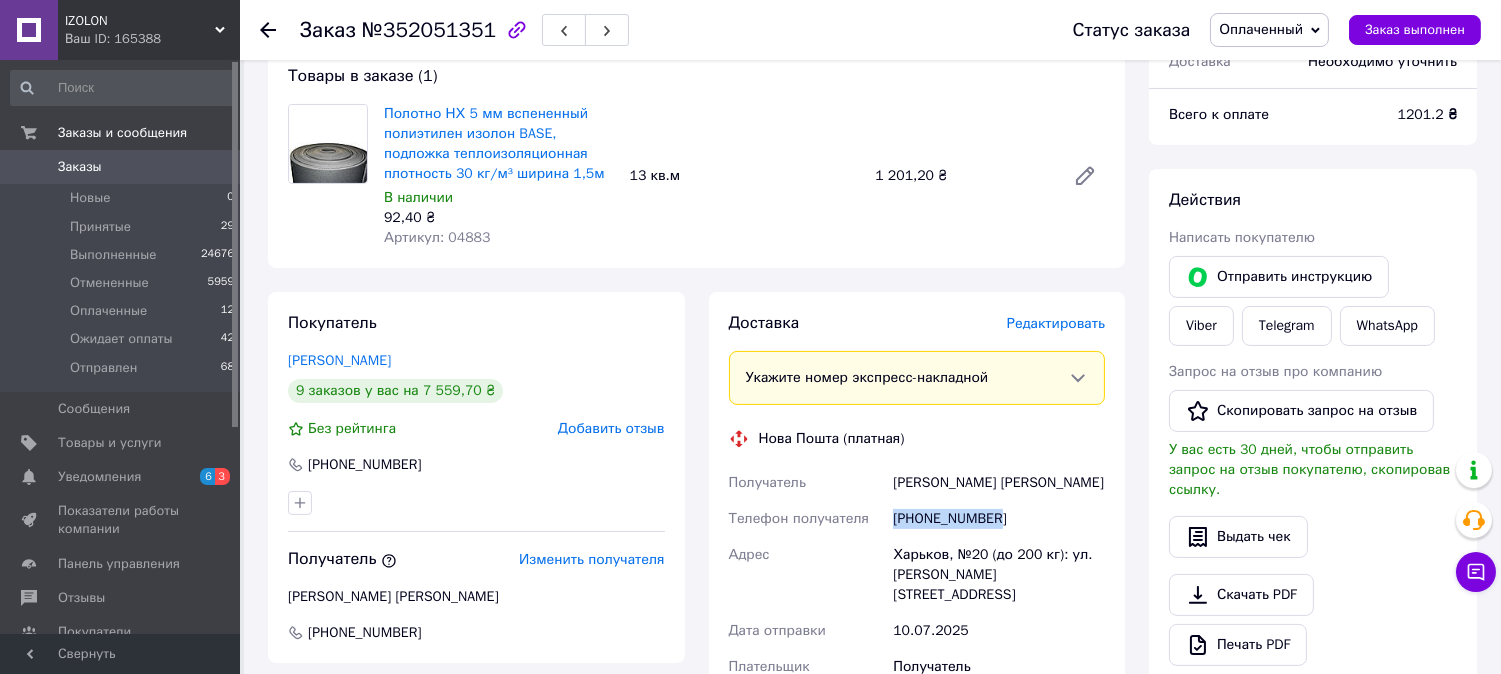 drag, startPoint x: 992, startPoint y: 512, endPoint x: 893, endPoint y: 514, distance: 99.0202 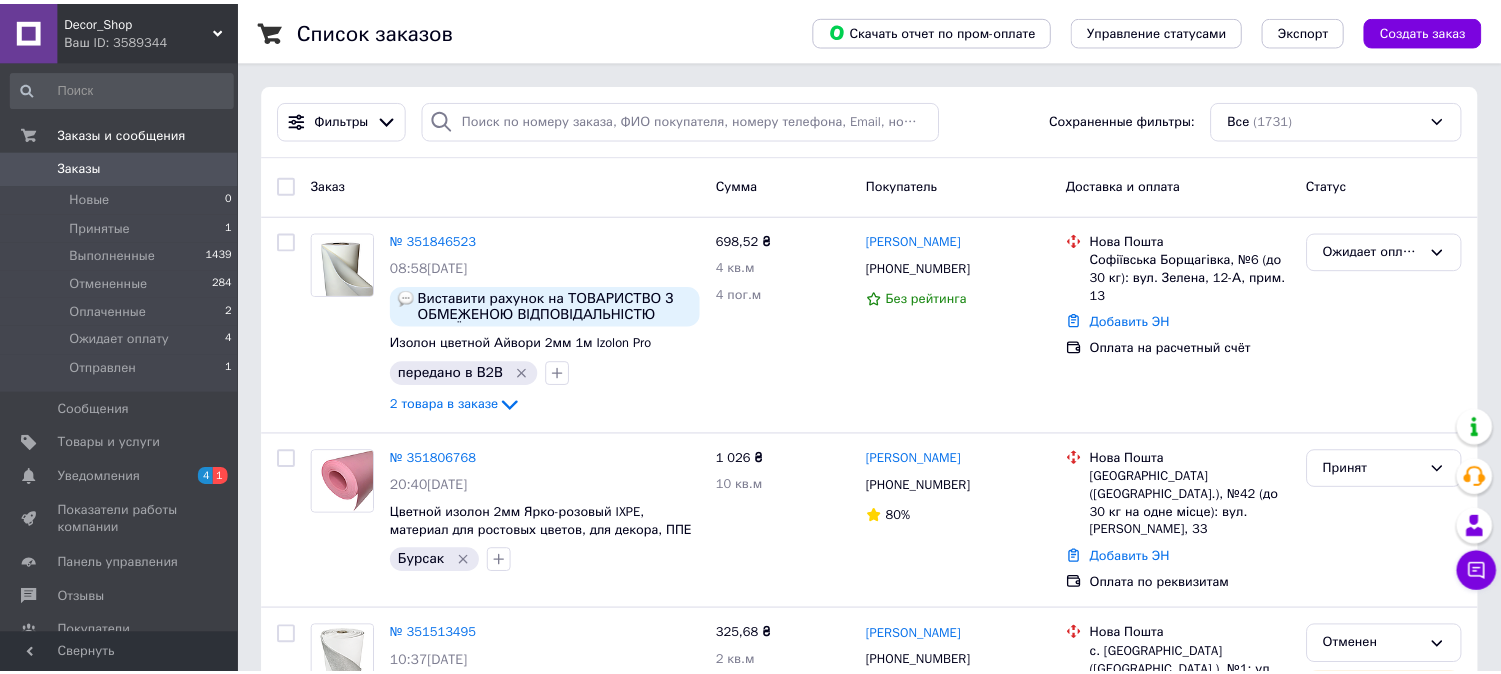 scroll, scrollTop: 0, scrollLeft: 0, axis: both 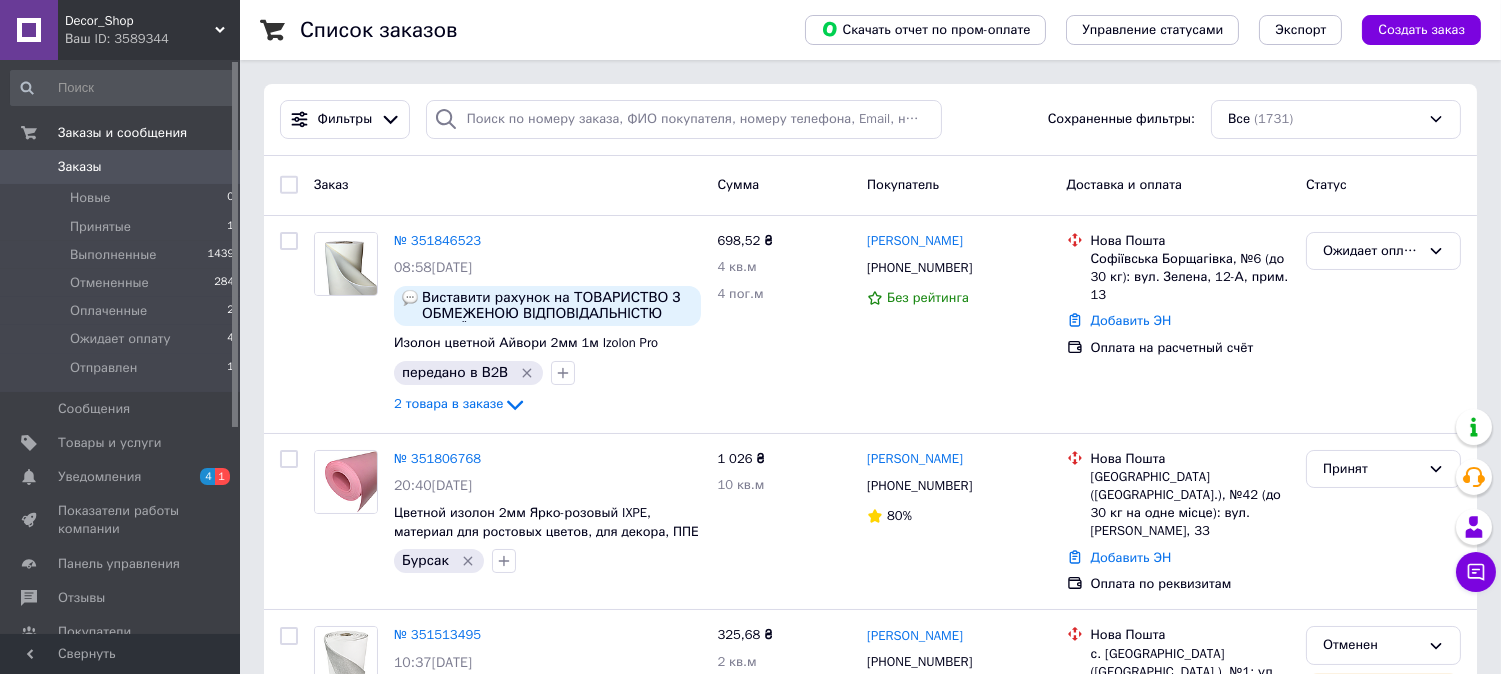 click on "Ваш ID: 3589344" at bounding box center [152, 39] 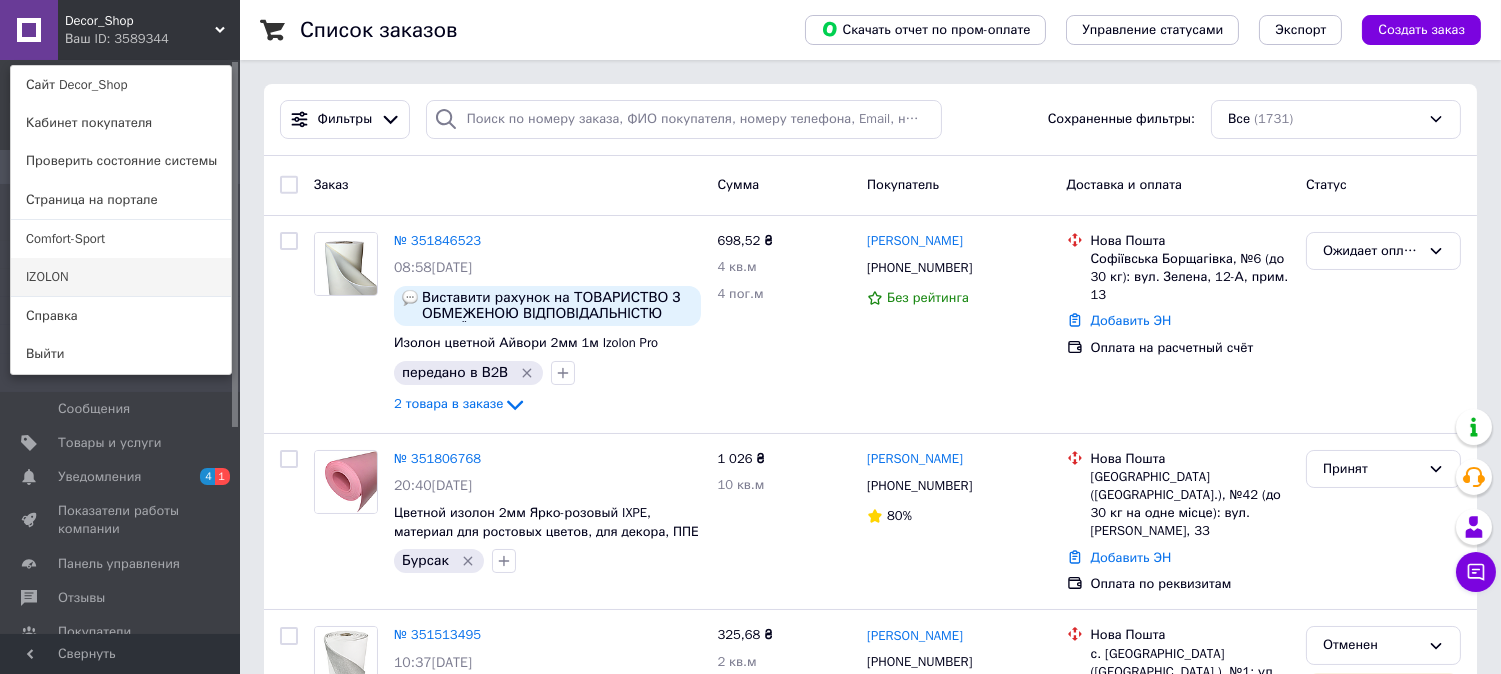 click on "IZOLON" at bounding box center (121, 277) 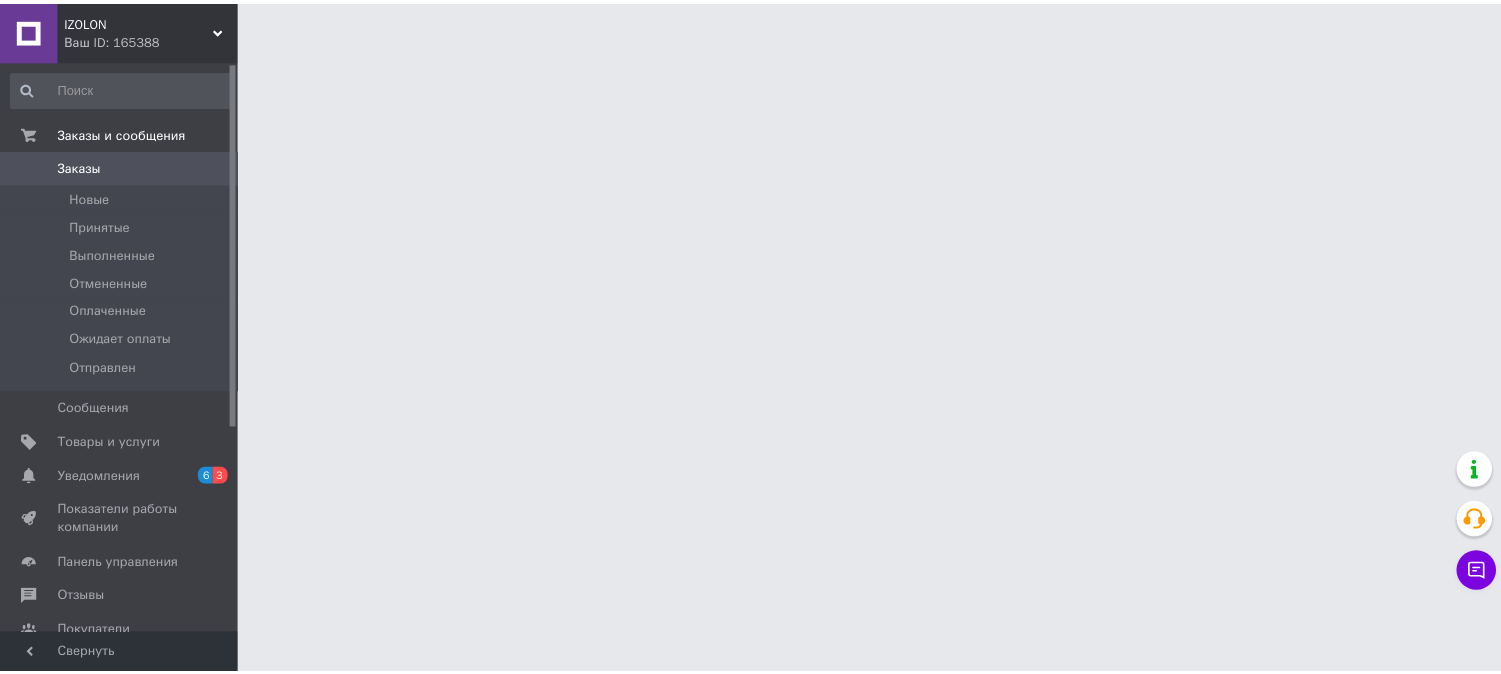 scroll, scrollTop: 0, scrollLeft: 0, axis: both 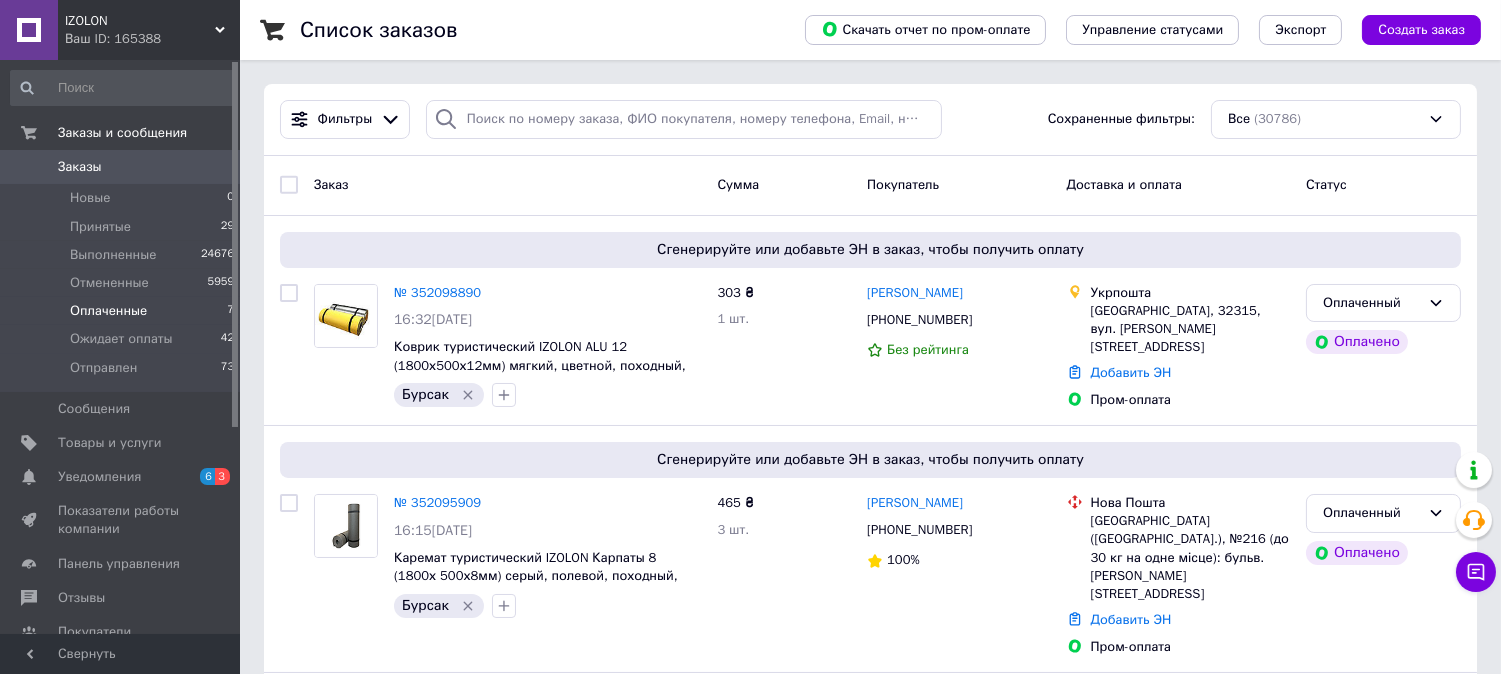 click on "Оплаченные 7" at bounding box center [123, 311] 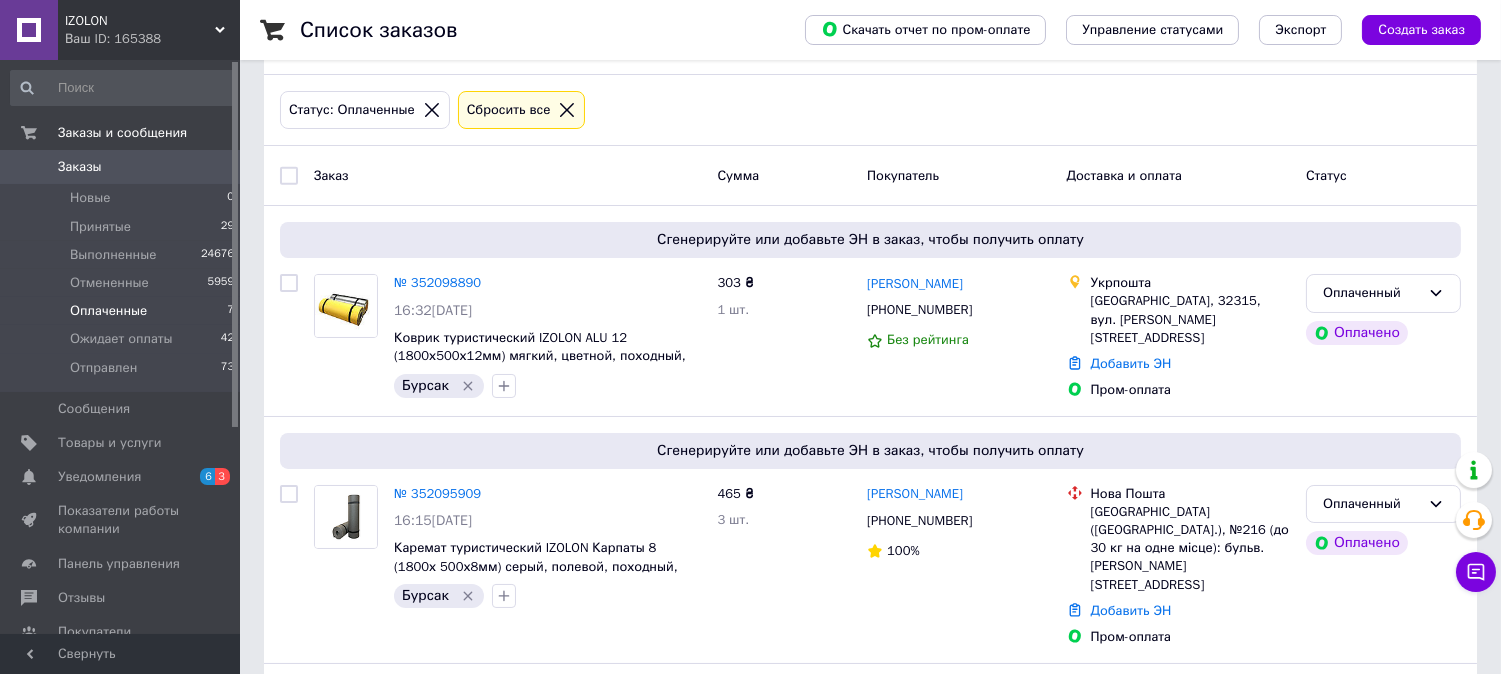 scroll, scrollTop: 0, scrollLeft: 0, axis: both 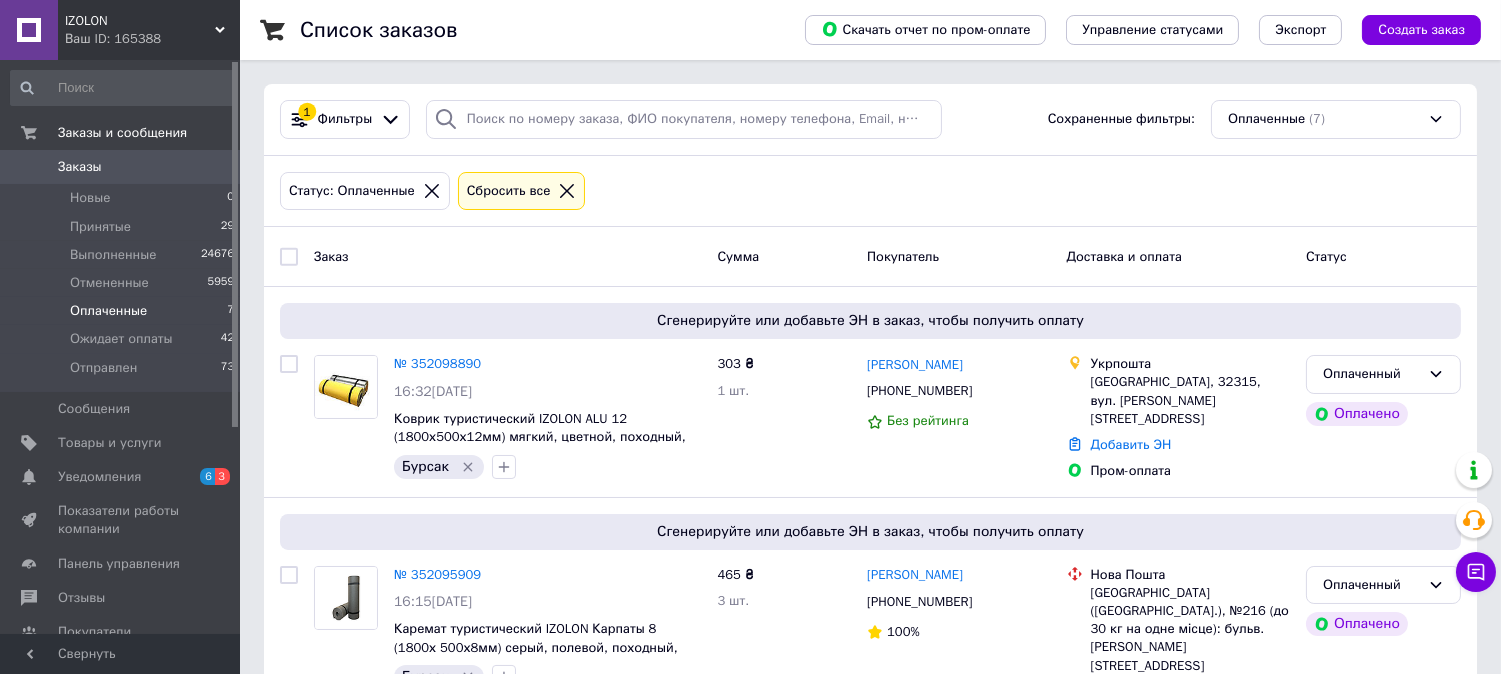 click on "Сбросить все" at bounding box center (522, 191) 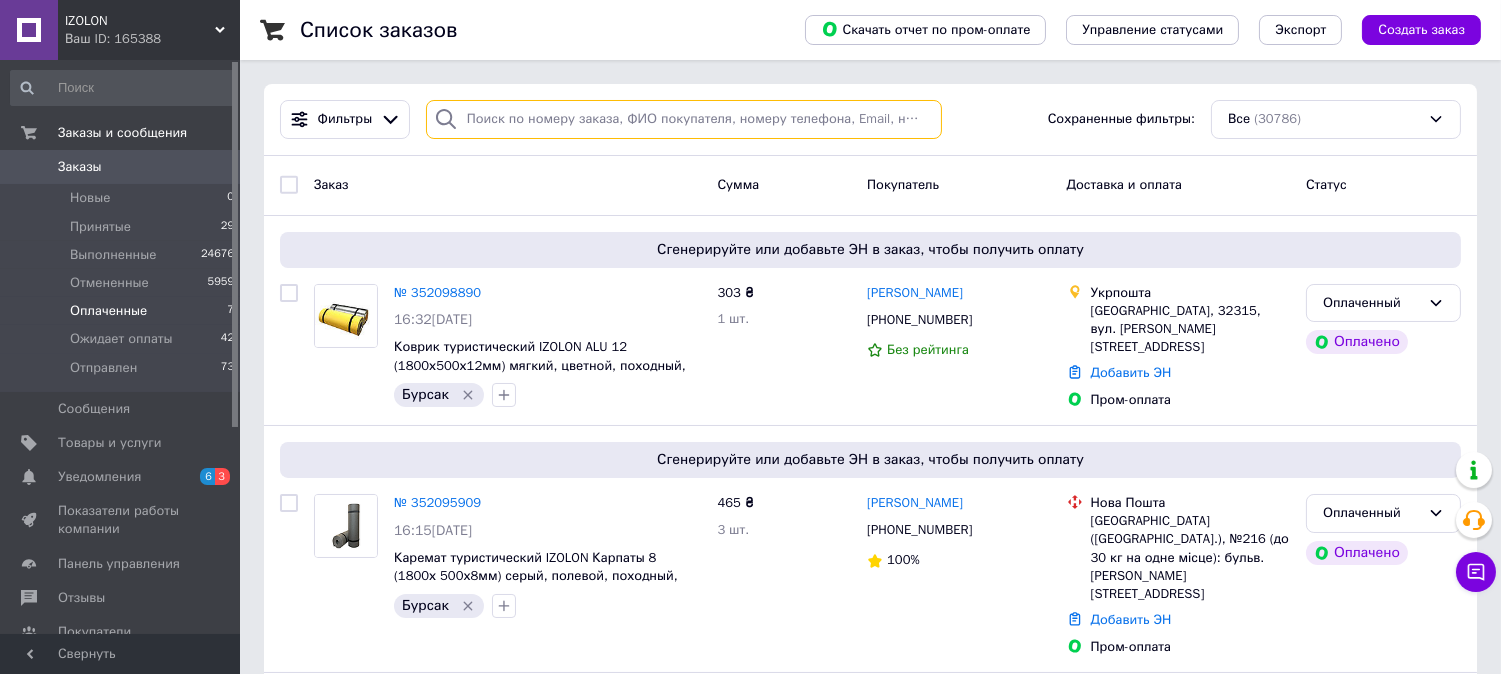 click at bounding box center (684, 119) 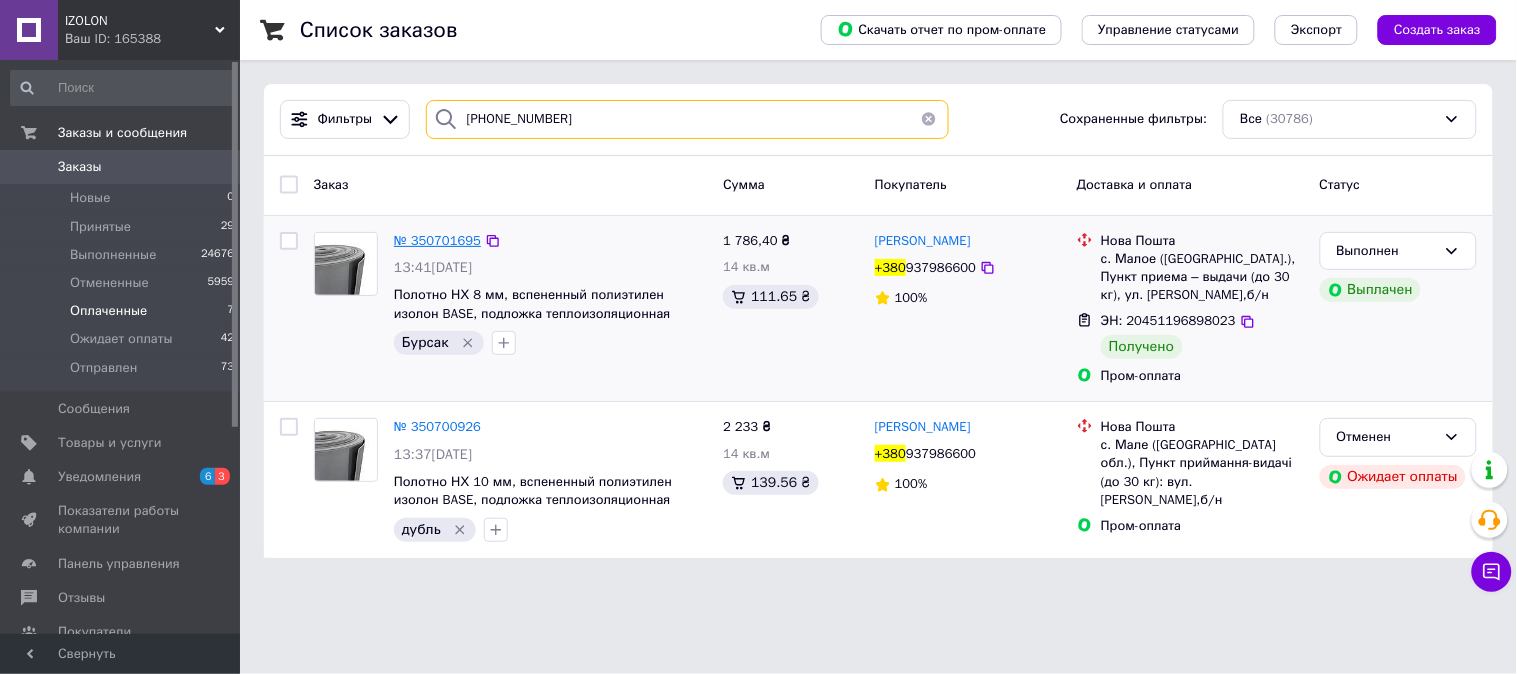 type on "+380 (93) 798-66-00" 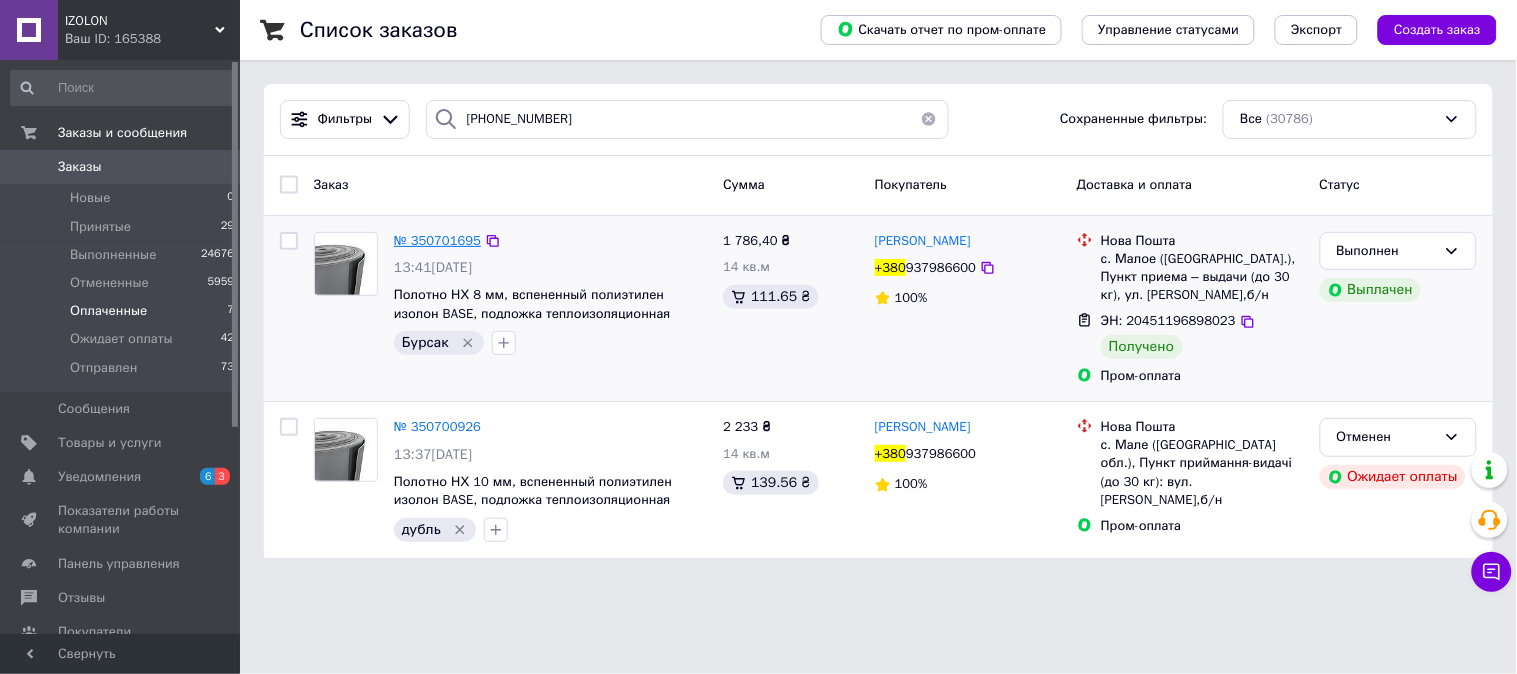 click on "№ 350701695" at bounding box center (437, 240) 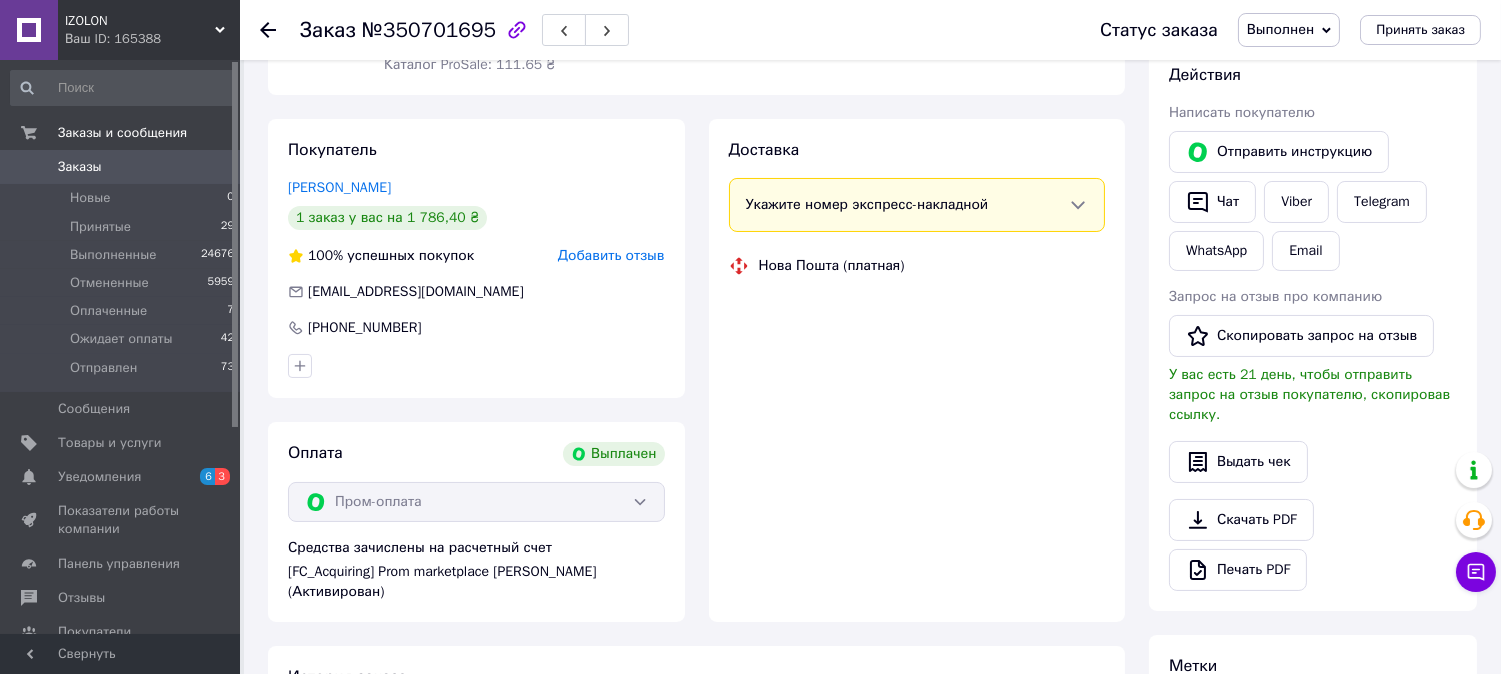 scroll, scrollTop: 431, scrollLeft: 0, axis: vertical 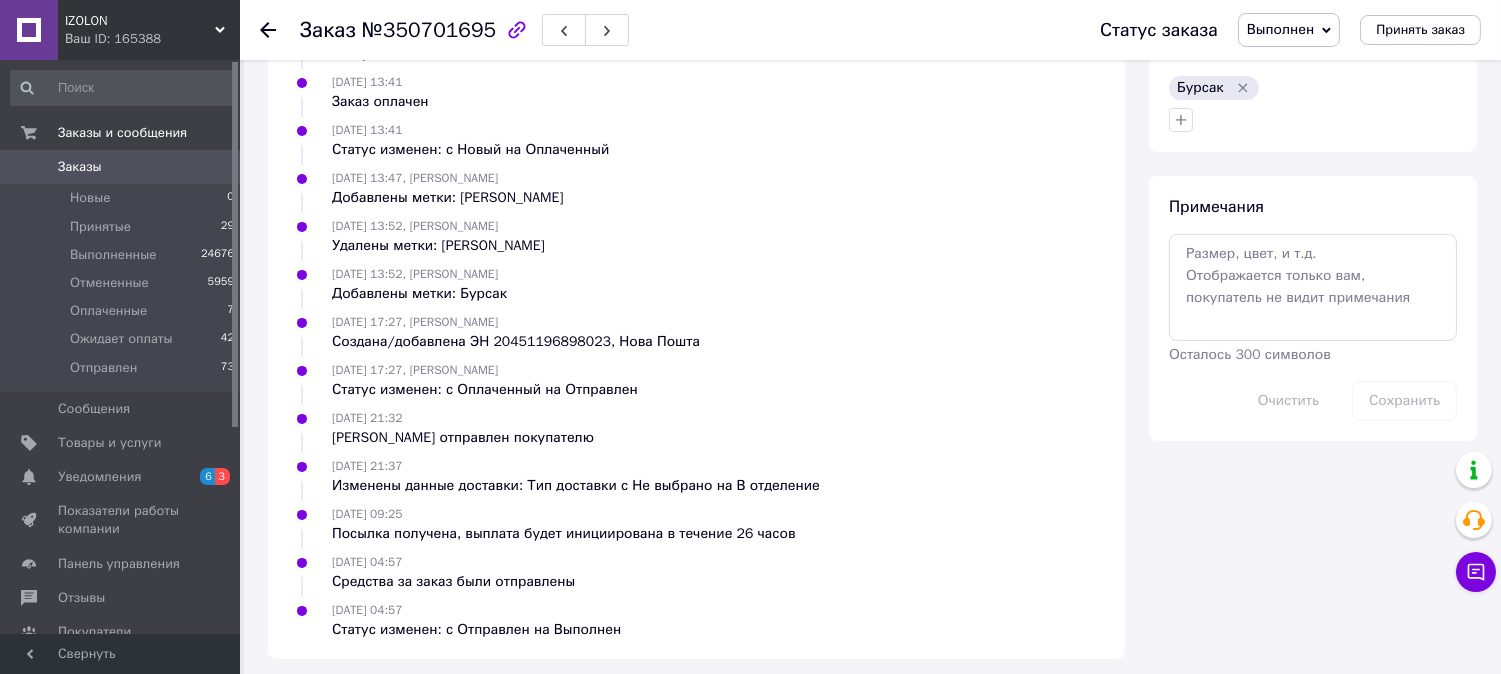 click on "Ваш ID: 165388" at bounding box center [152, 39] 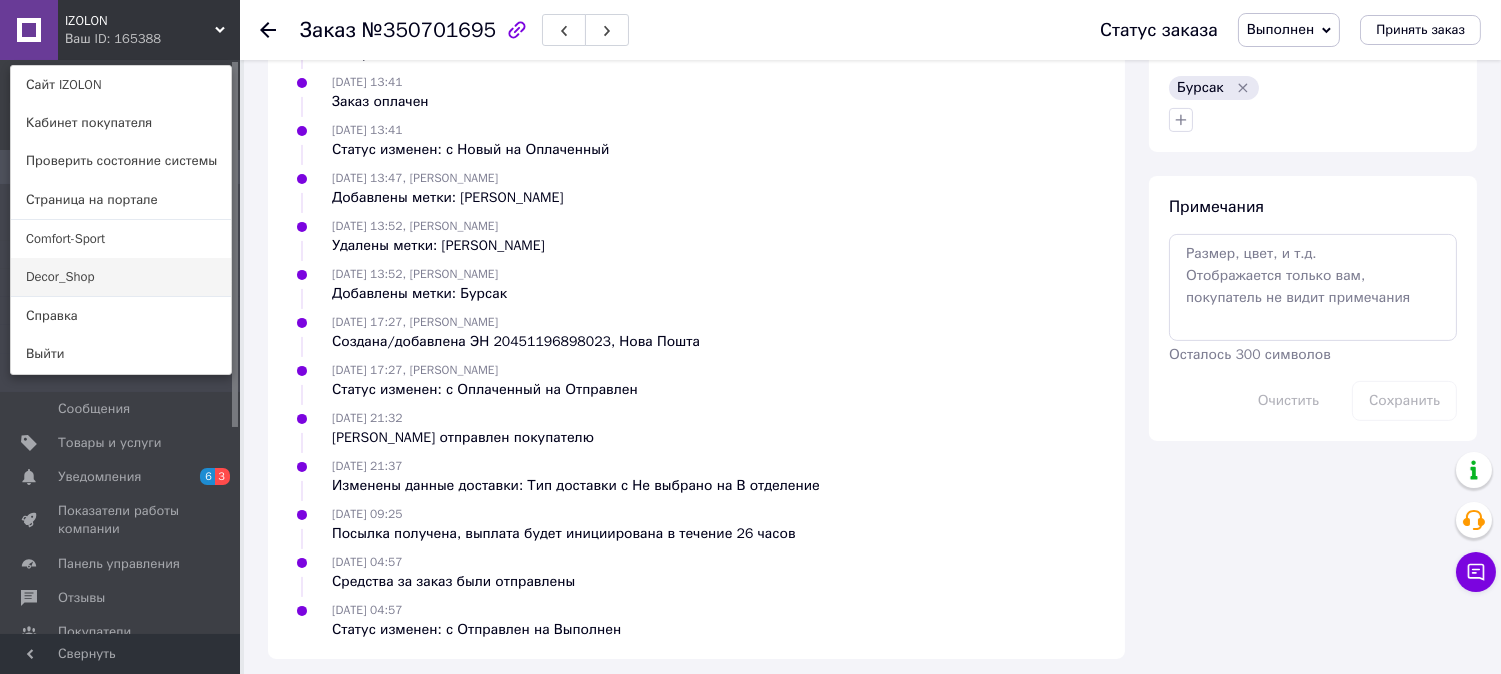 click on "Decor_Shop" at bounding box center (121, 277) 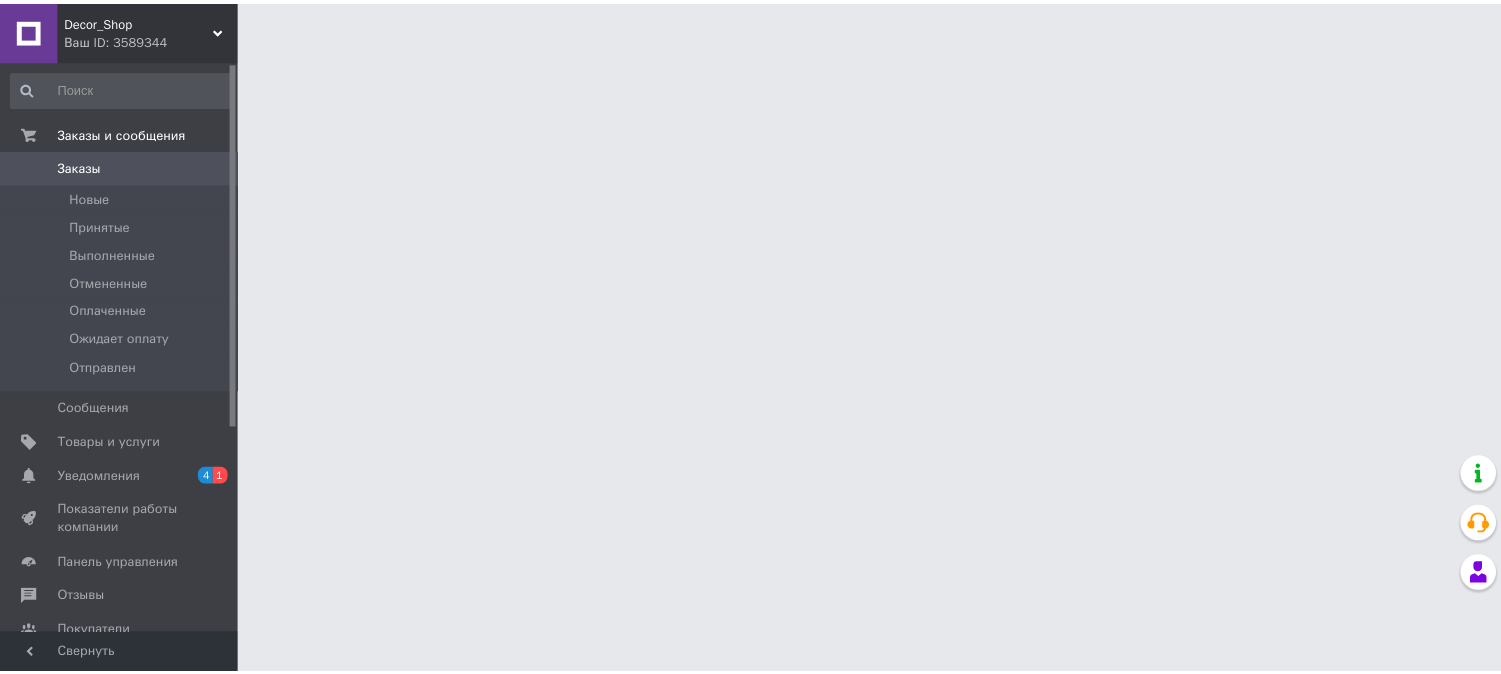 scroll, scrollTop: 0, scrollLeft: 0, axis: both 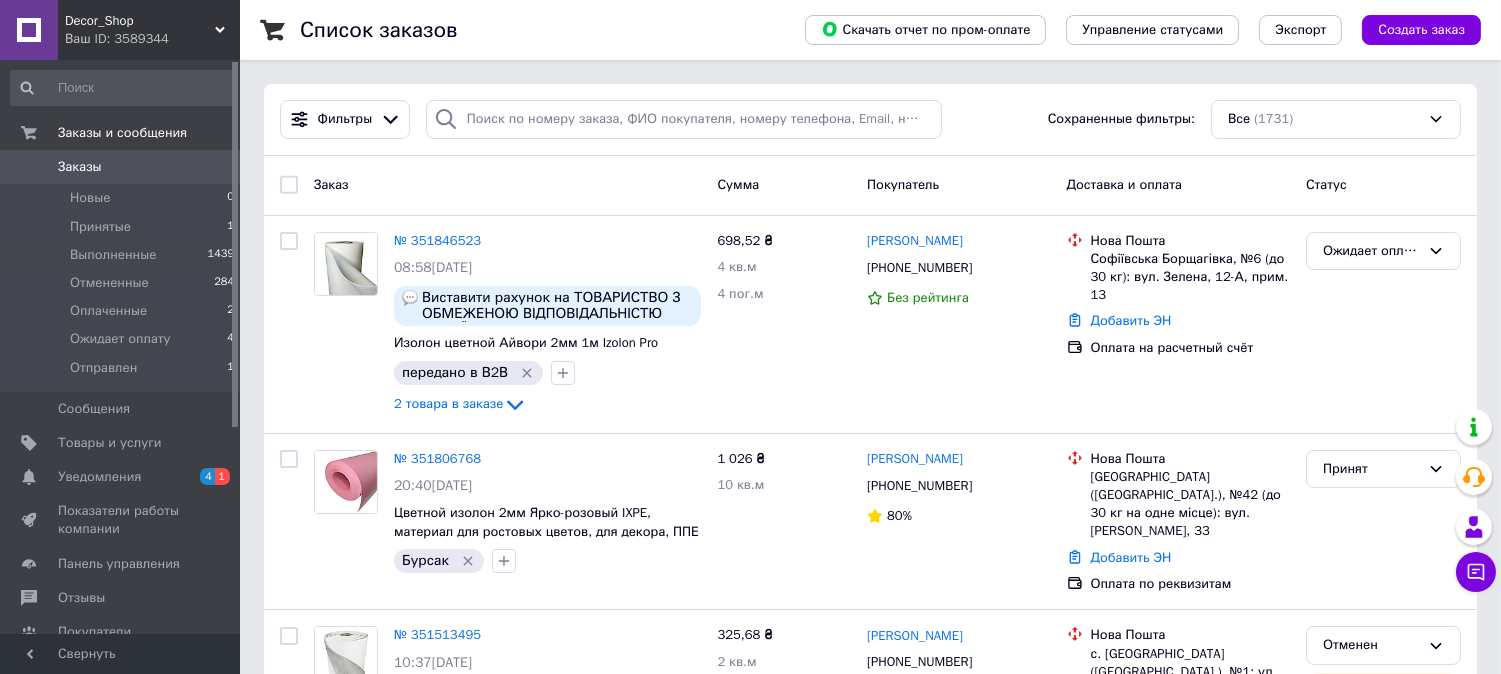 click on "Decor_Shop" at bounding box center (140, 21) 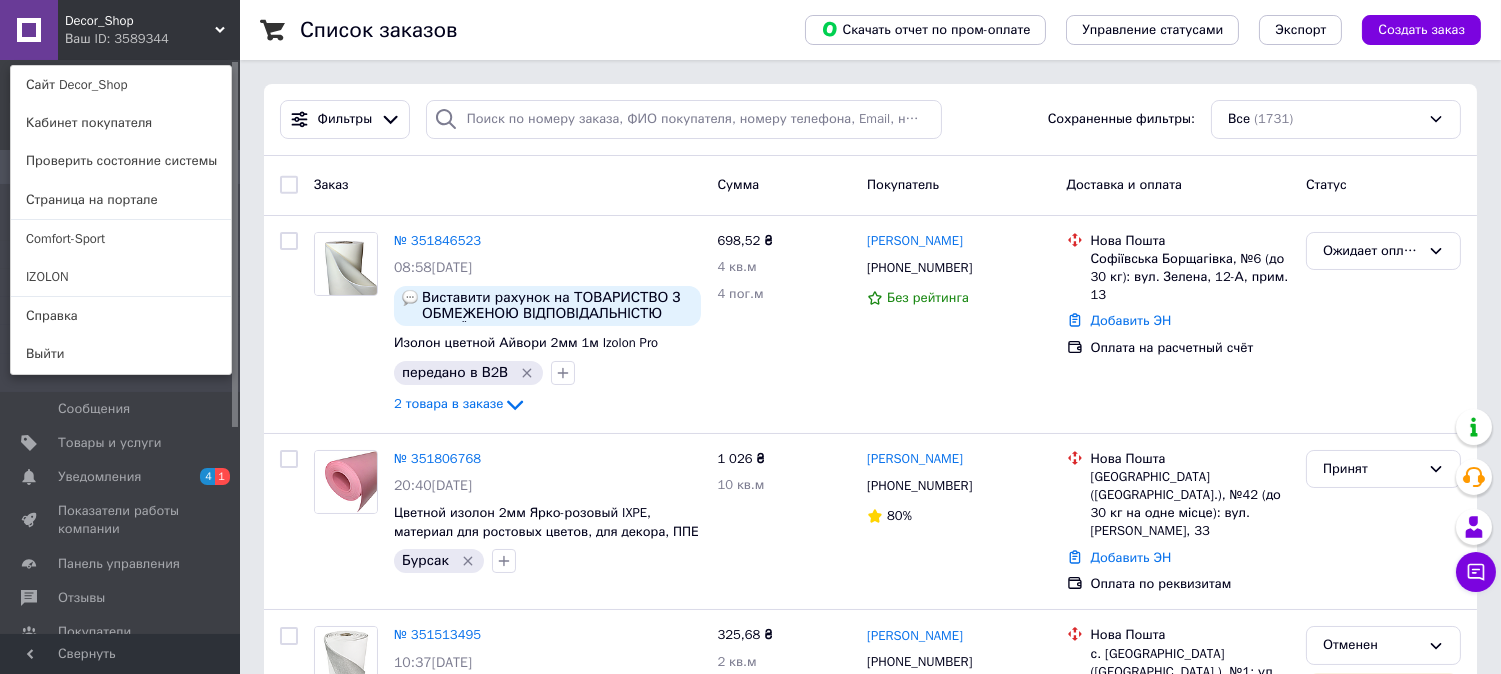 click on "IZOLON" at bounding box center [121, 277] 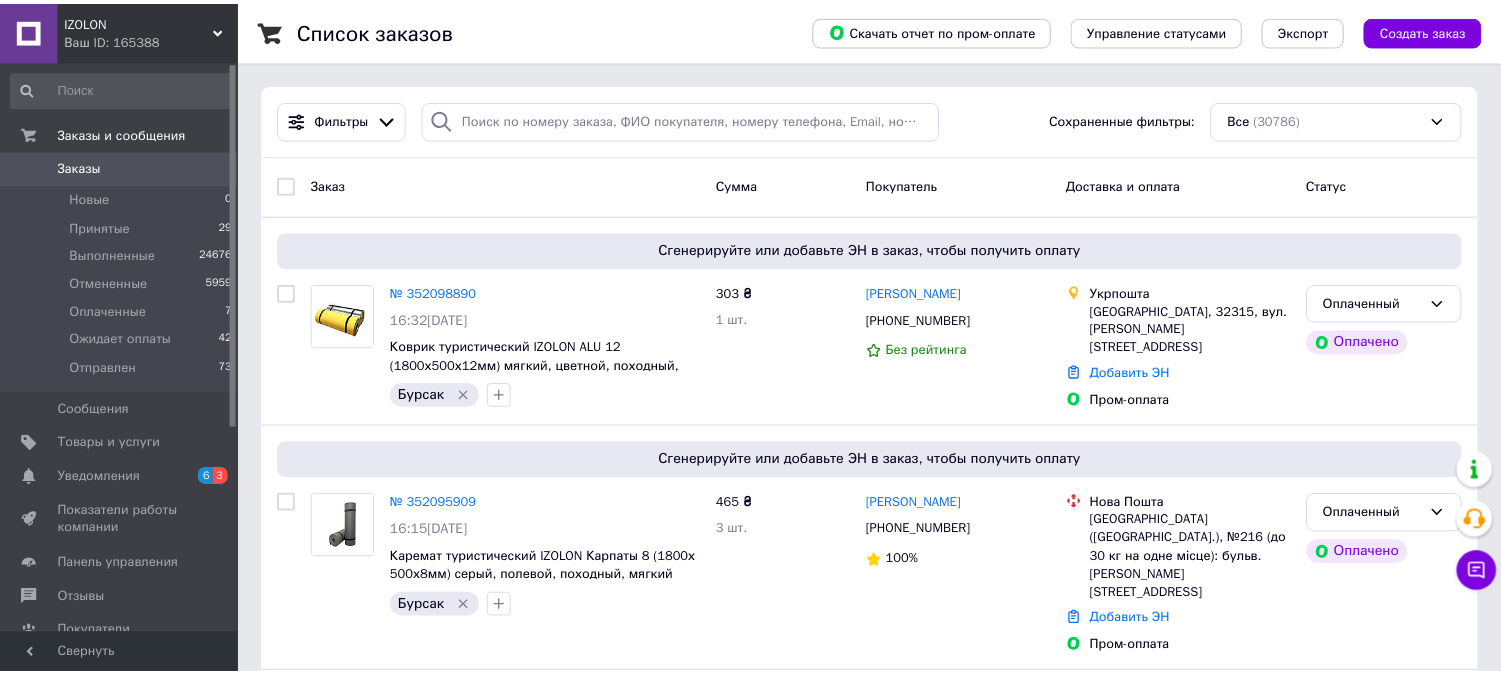 scroll, scrollTop: 0, scrollLeft: 0, axis: both 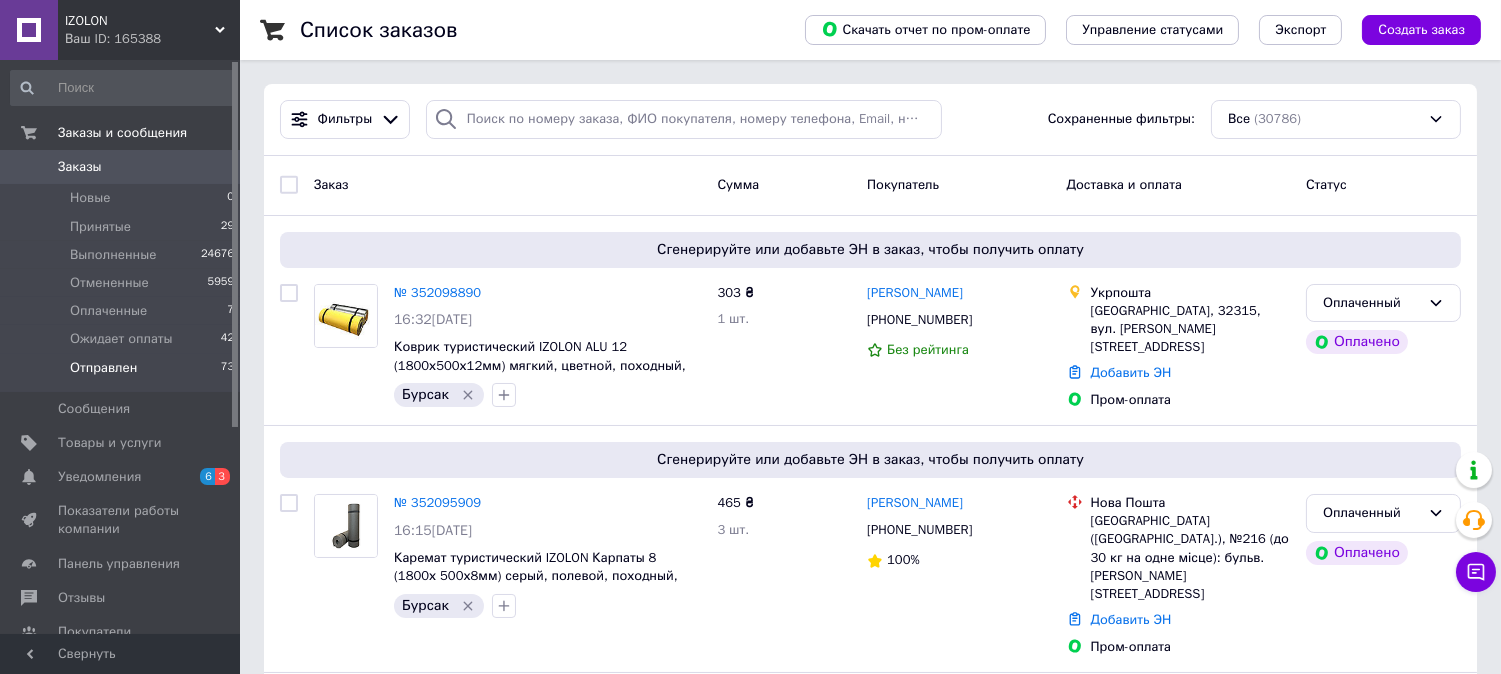 click on "Отправлен 73" at bounding box center (123, 373) 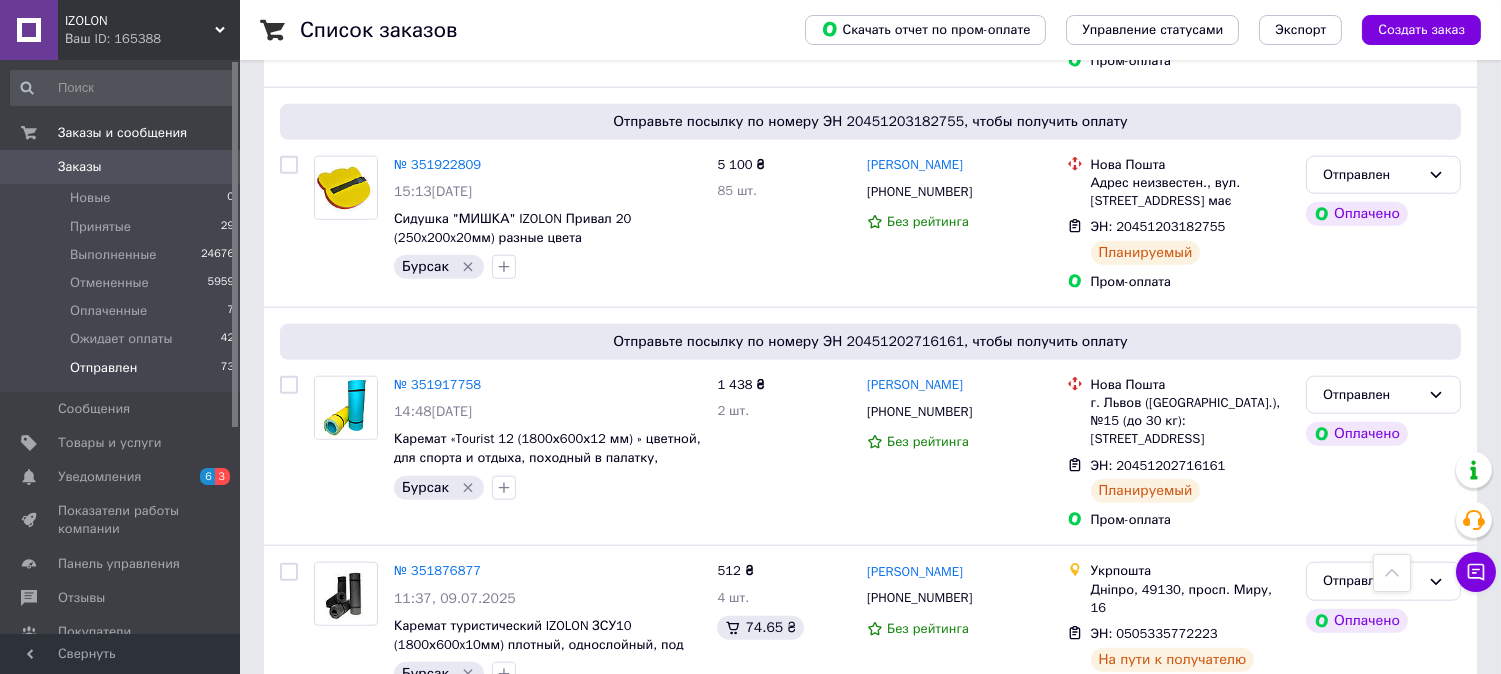 scroll, scrollTop: 3832, scrollLeft: 0, axis: vertical 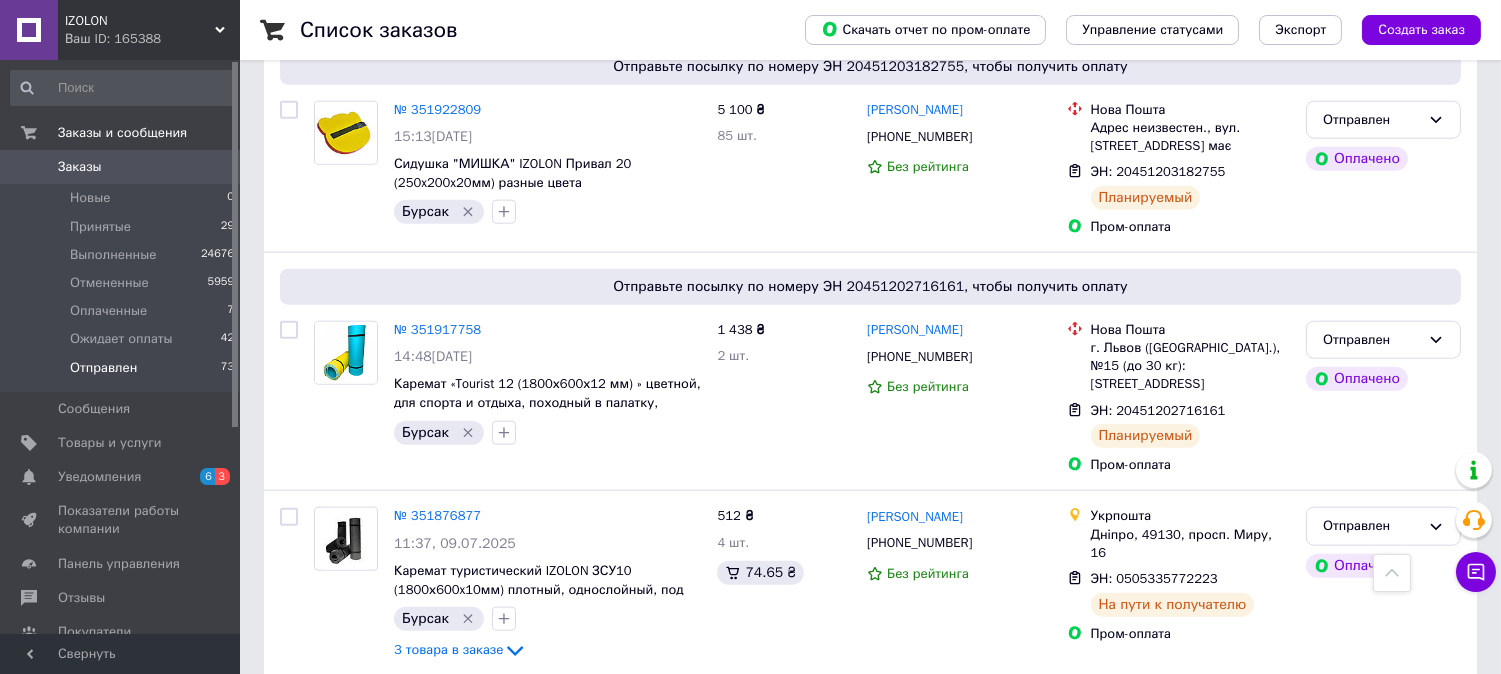 click on "2" 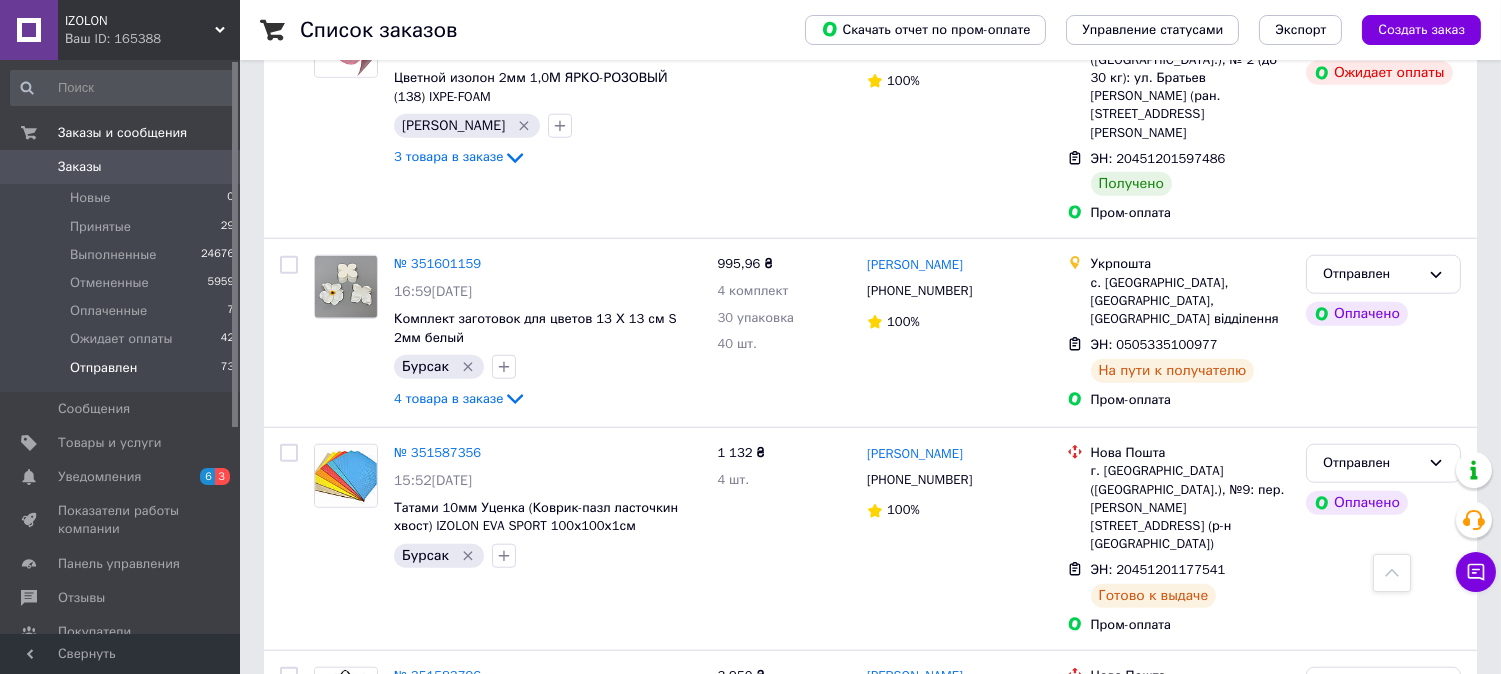 scroll, scrollTop: 3388, scrollLeft: 0, axis: vertical 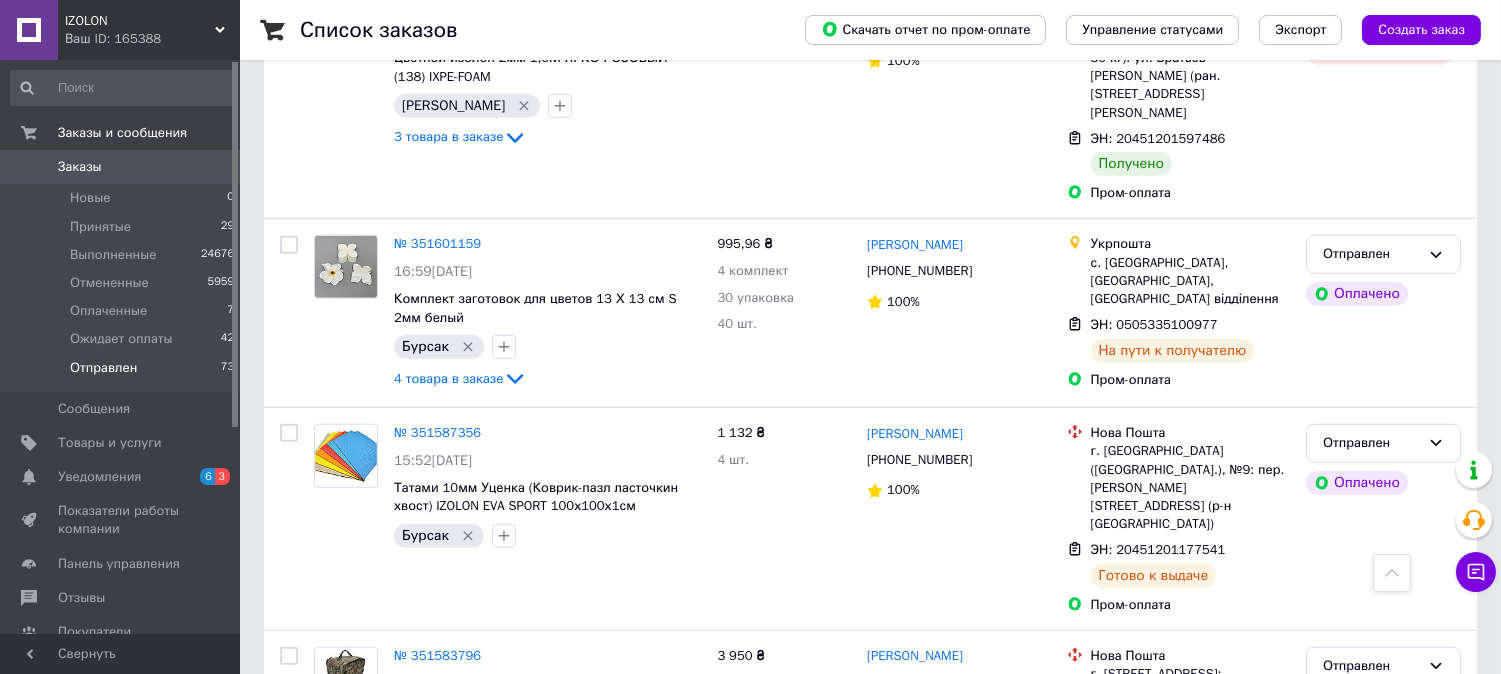 click on "1" 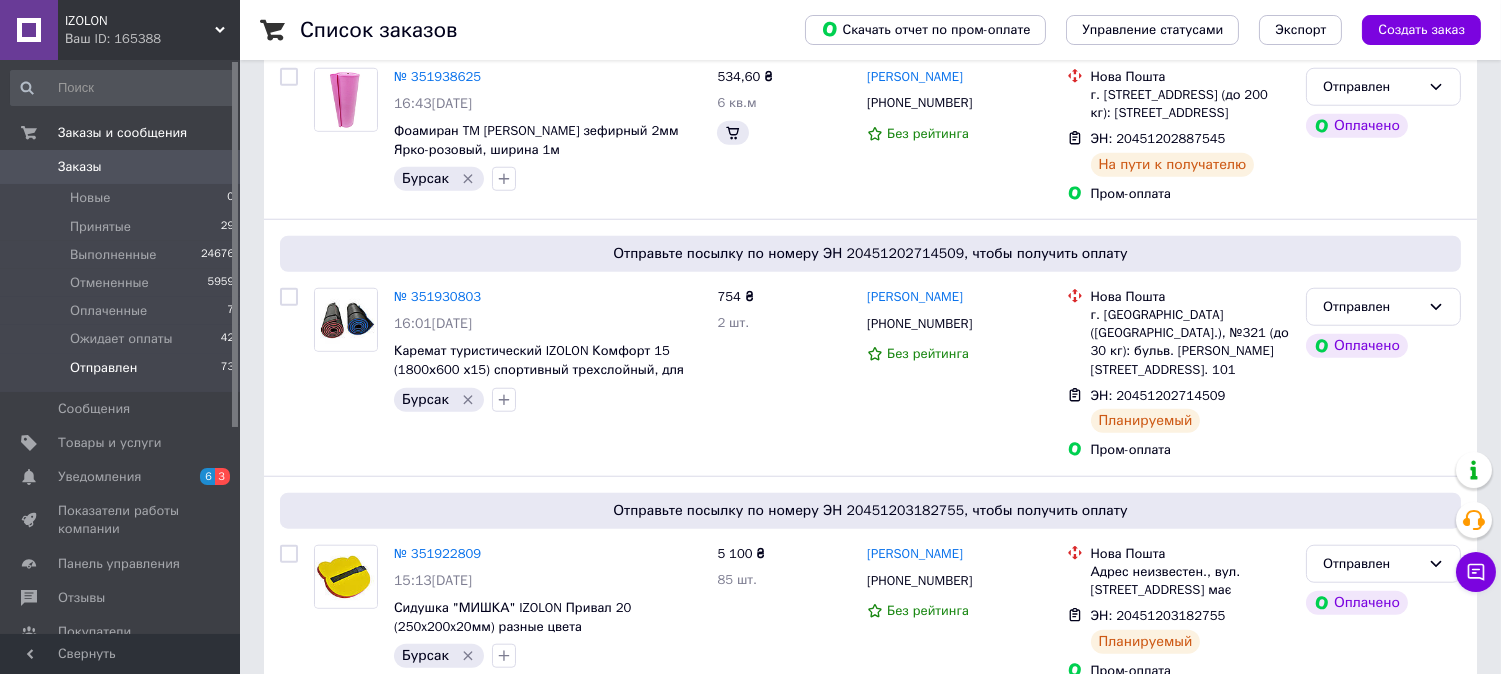 scroll, scrollTop: 0, scrollLeft: 0, axis: both 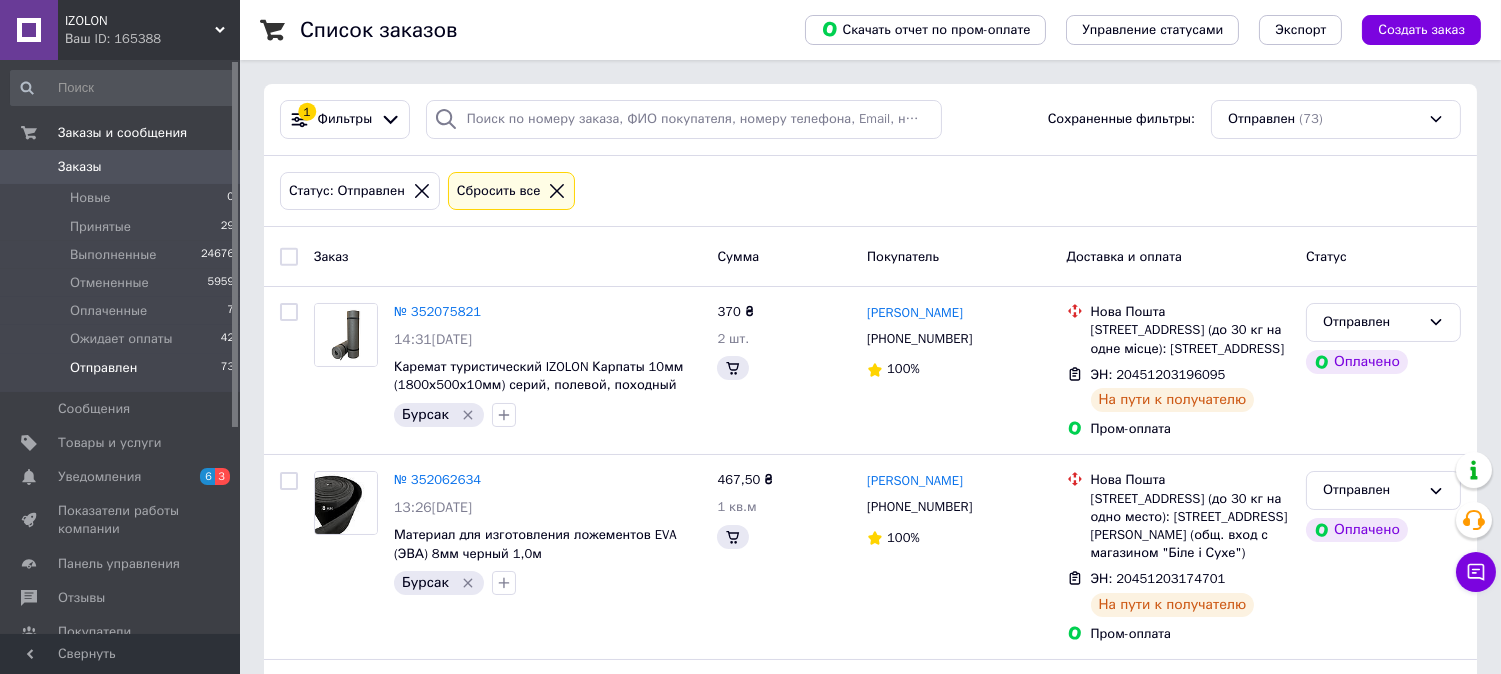 click on "Заказы" 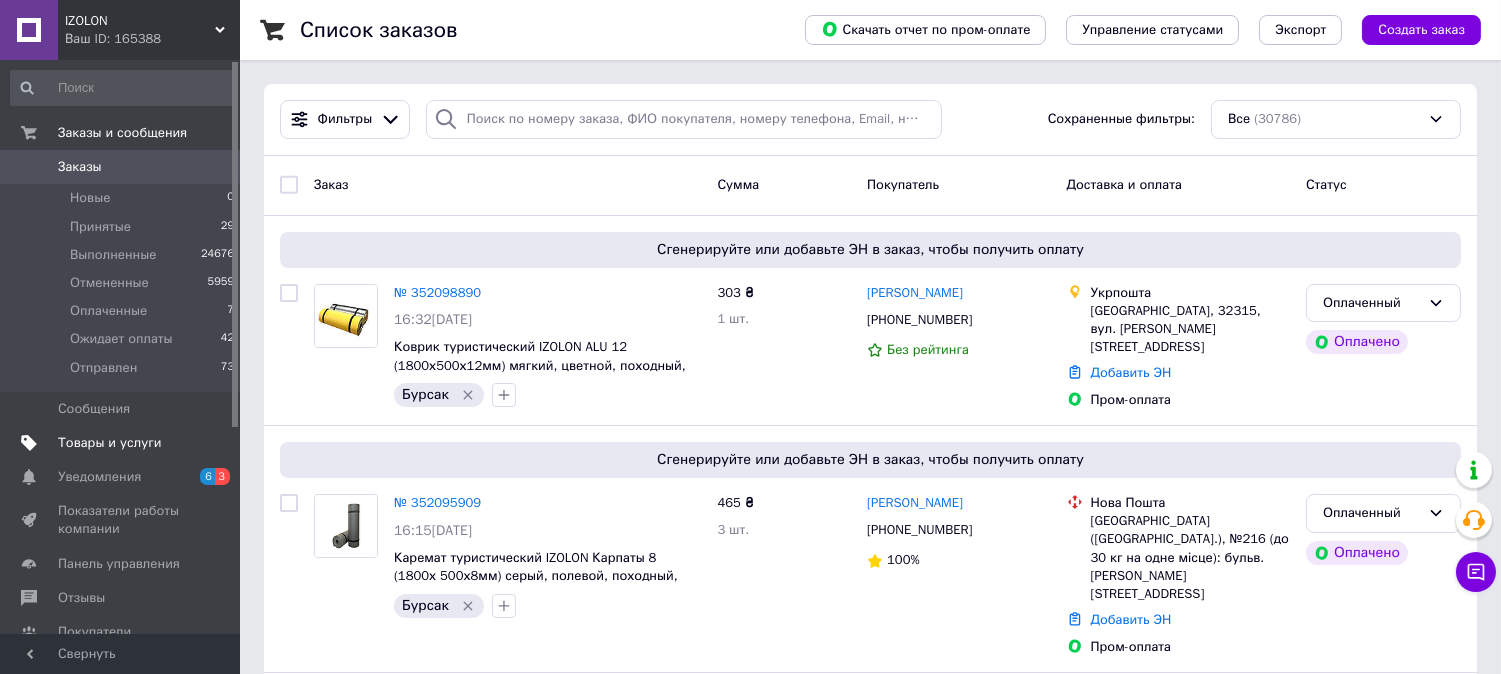 click on "Товары и услуги" 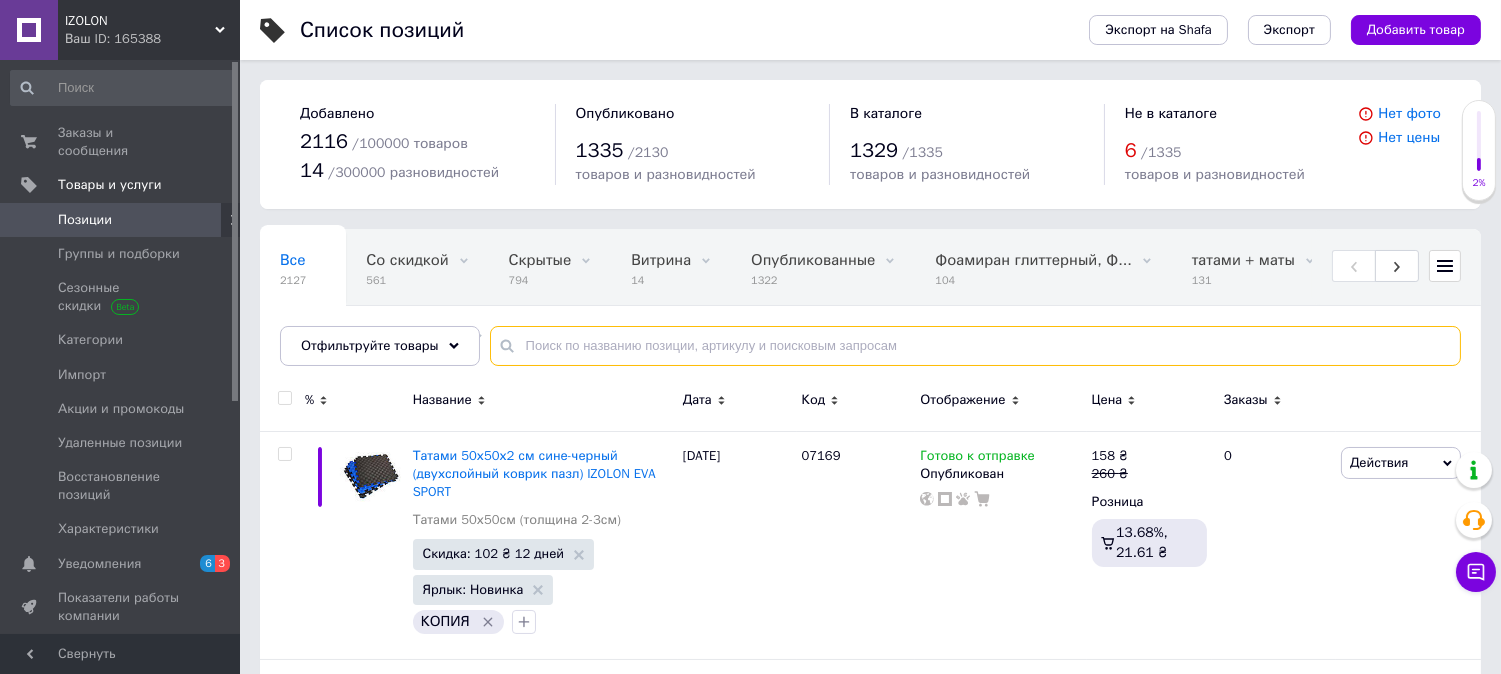 click 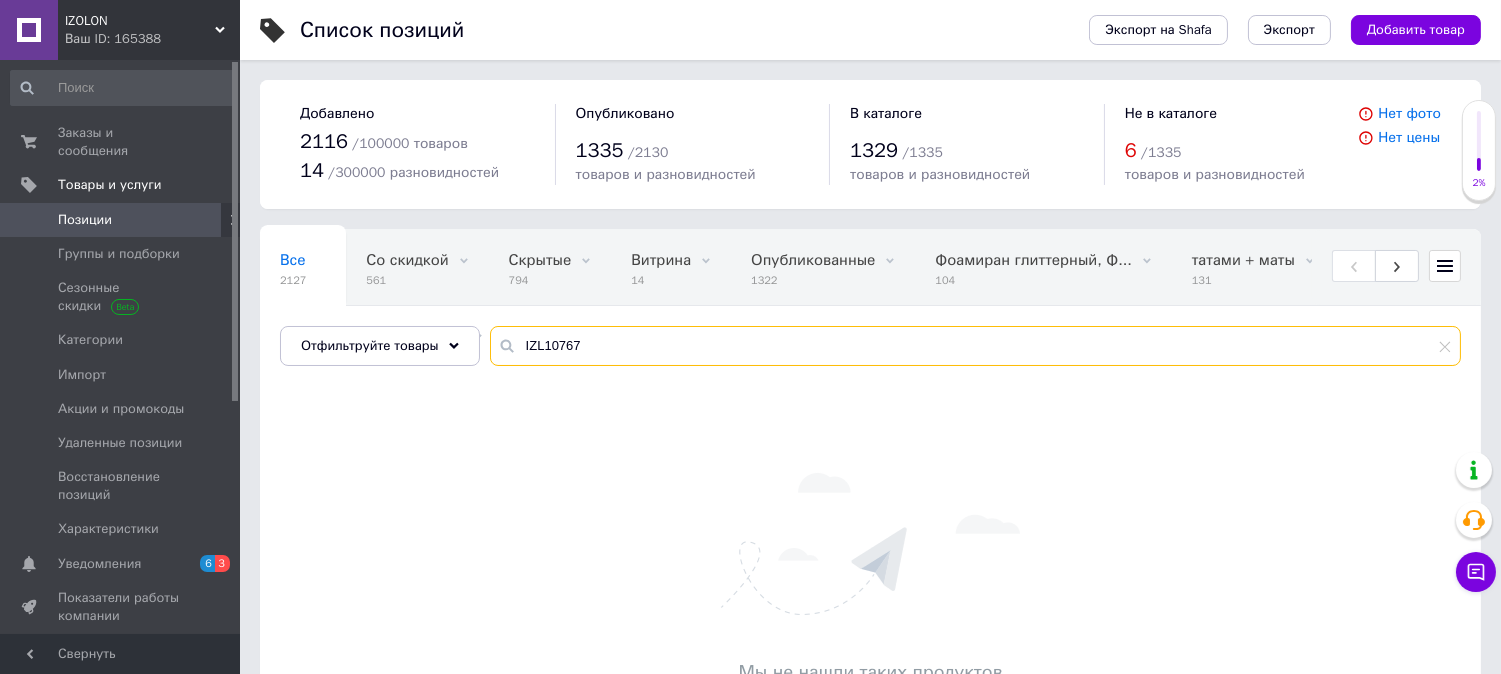 click on "IZL10767" 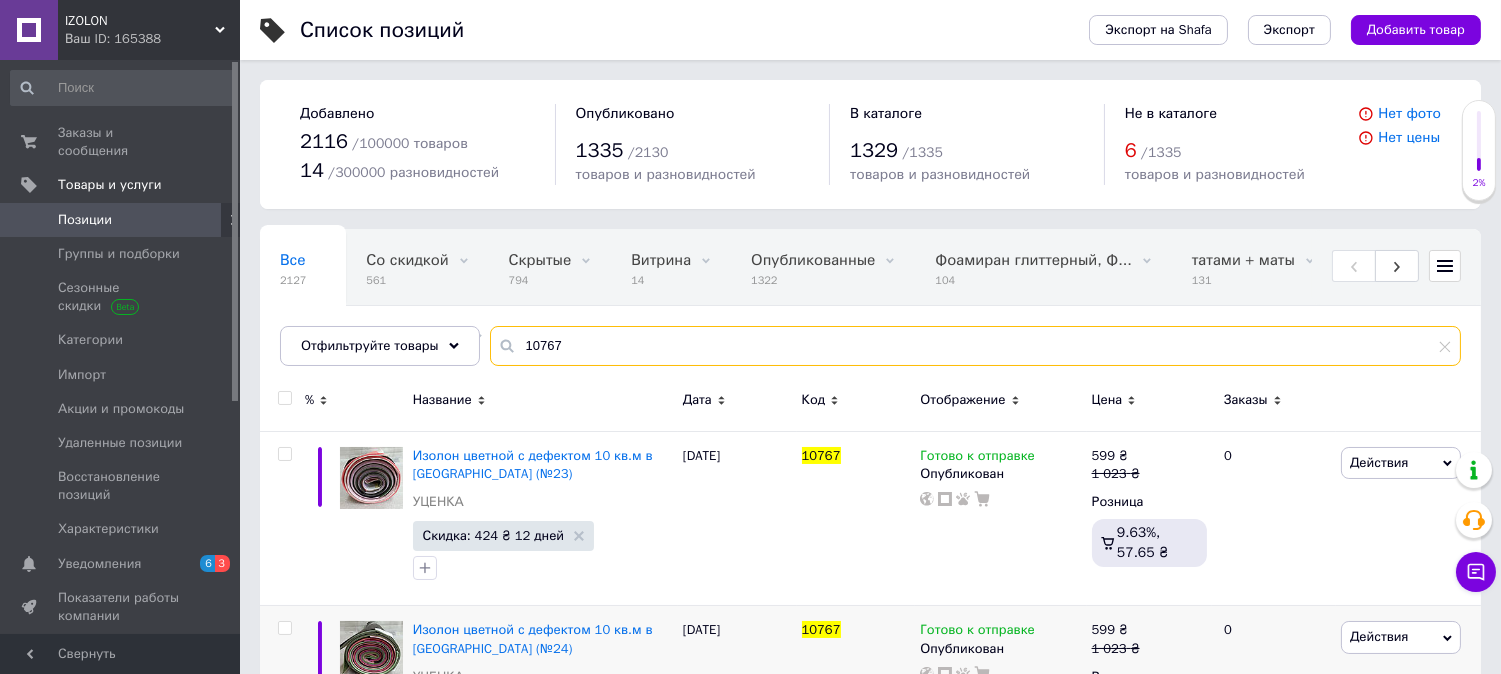 type on "10767" 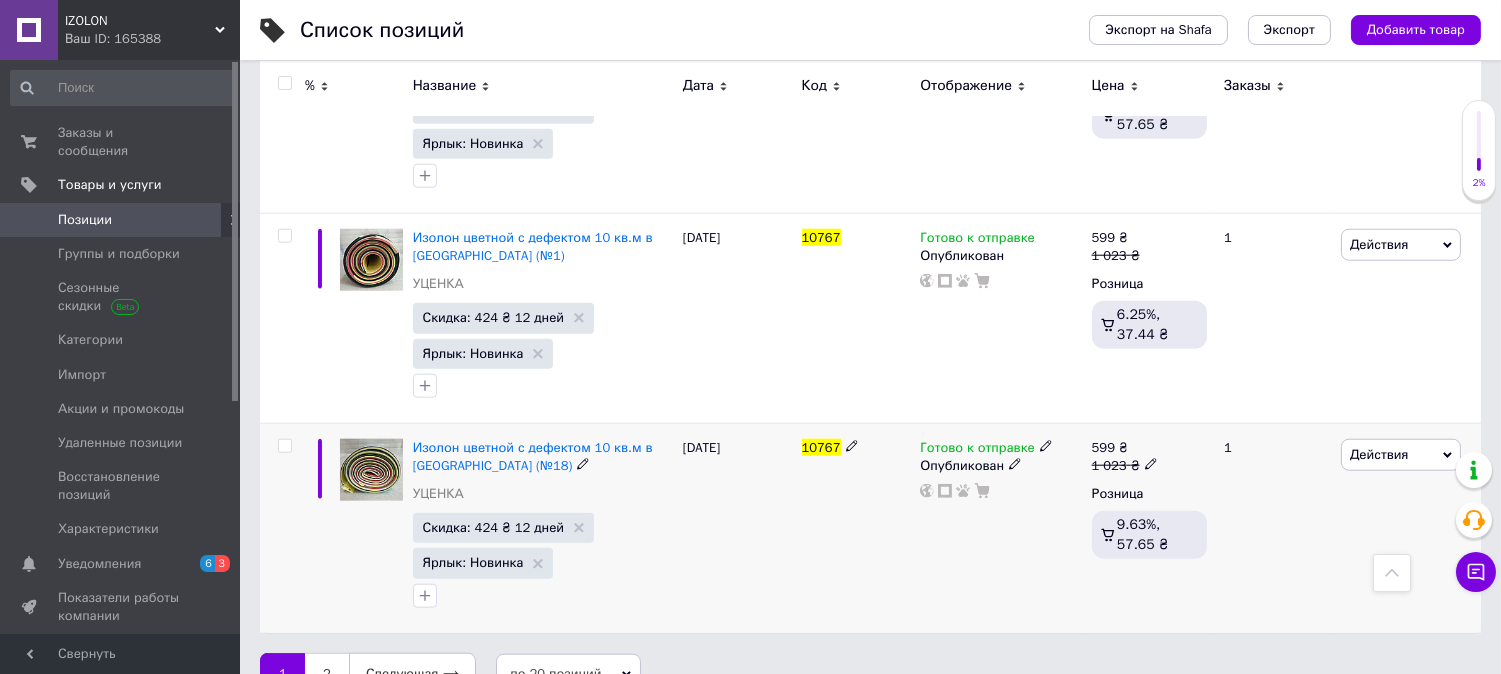scroll, scrollTop: 3821, scrollLeft: 0, axis: vertical 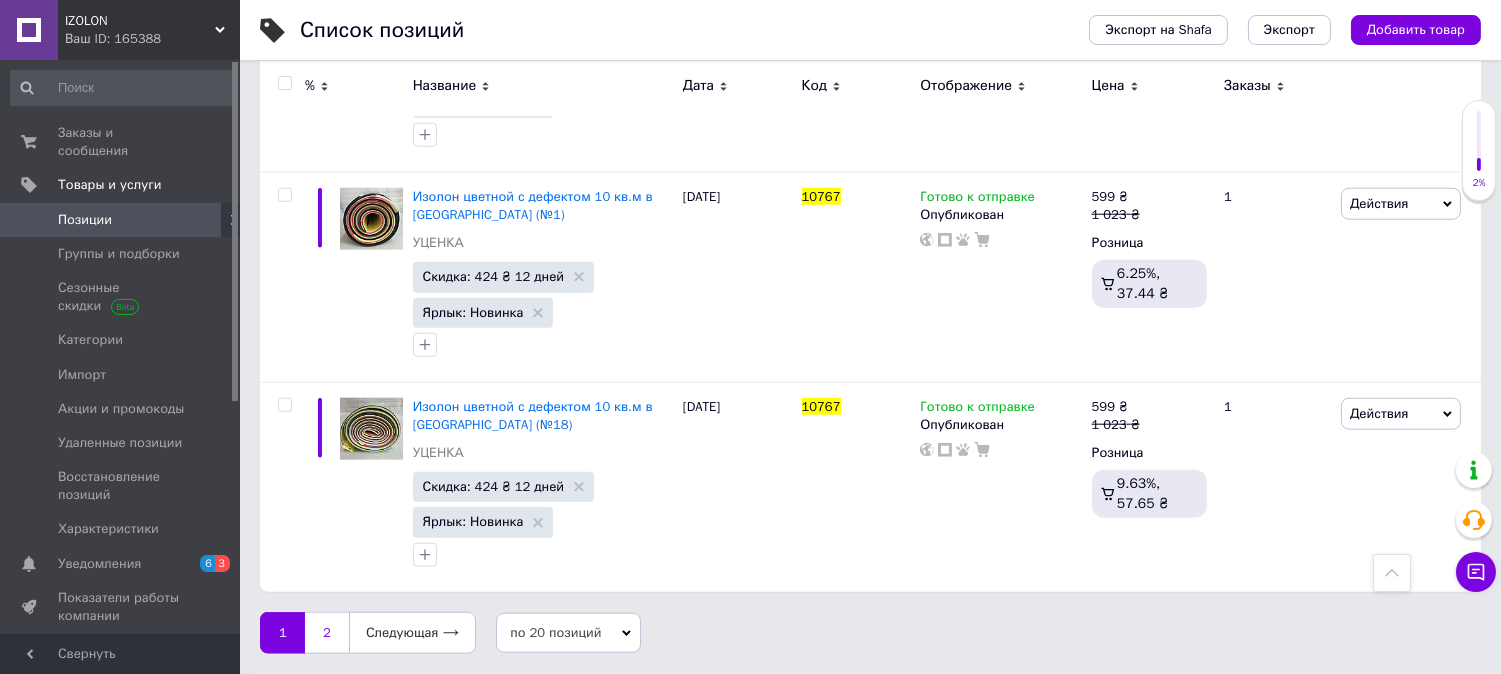 click on "2" 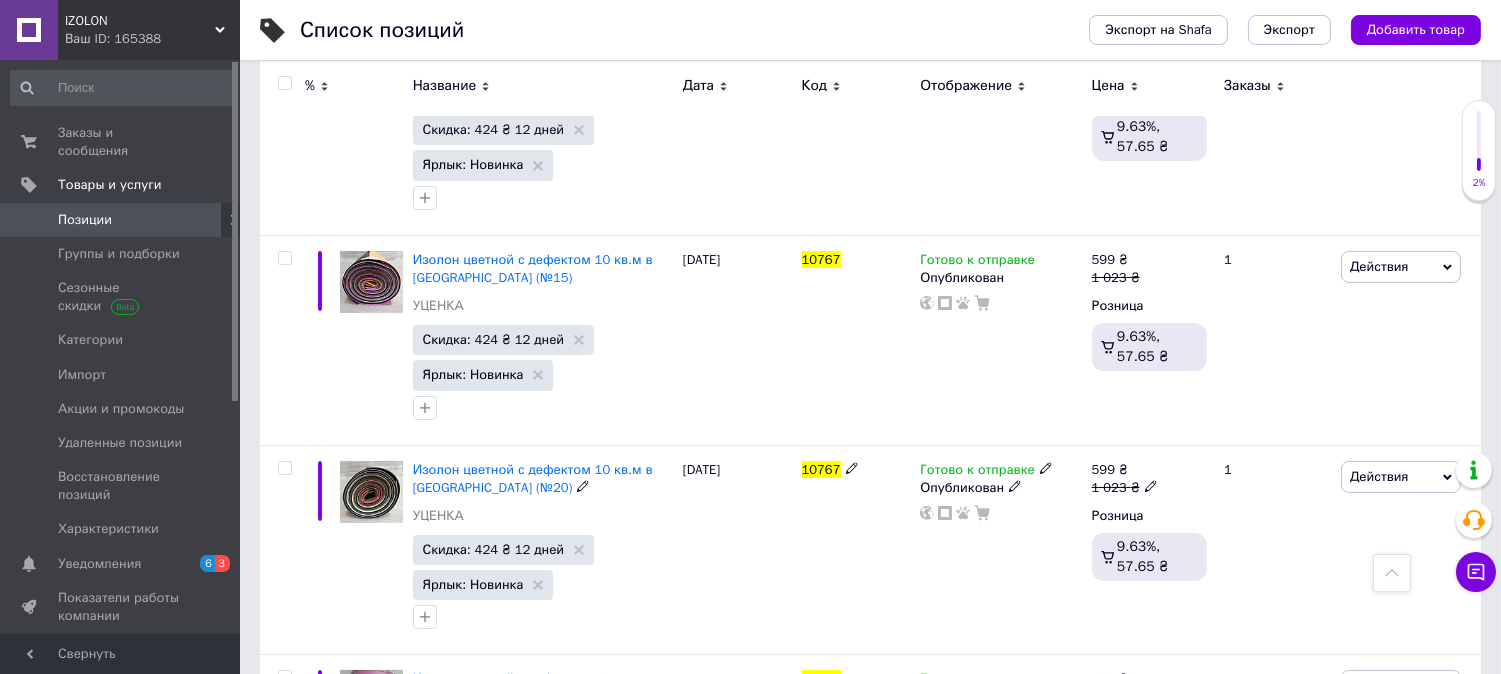 scroll, scrollTop: 445, scrollLeft: 0, axis: vertical 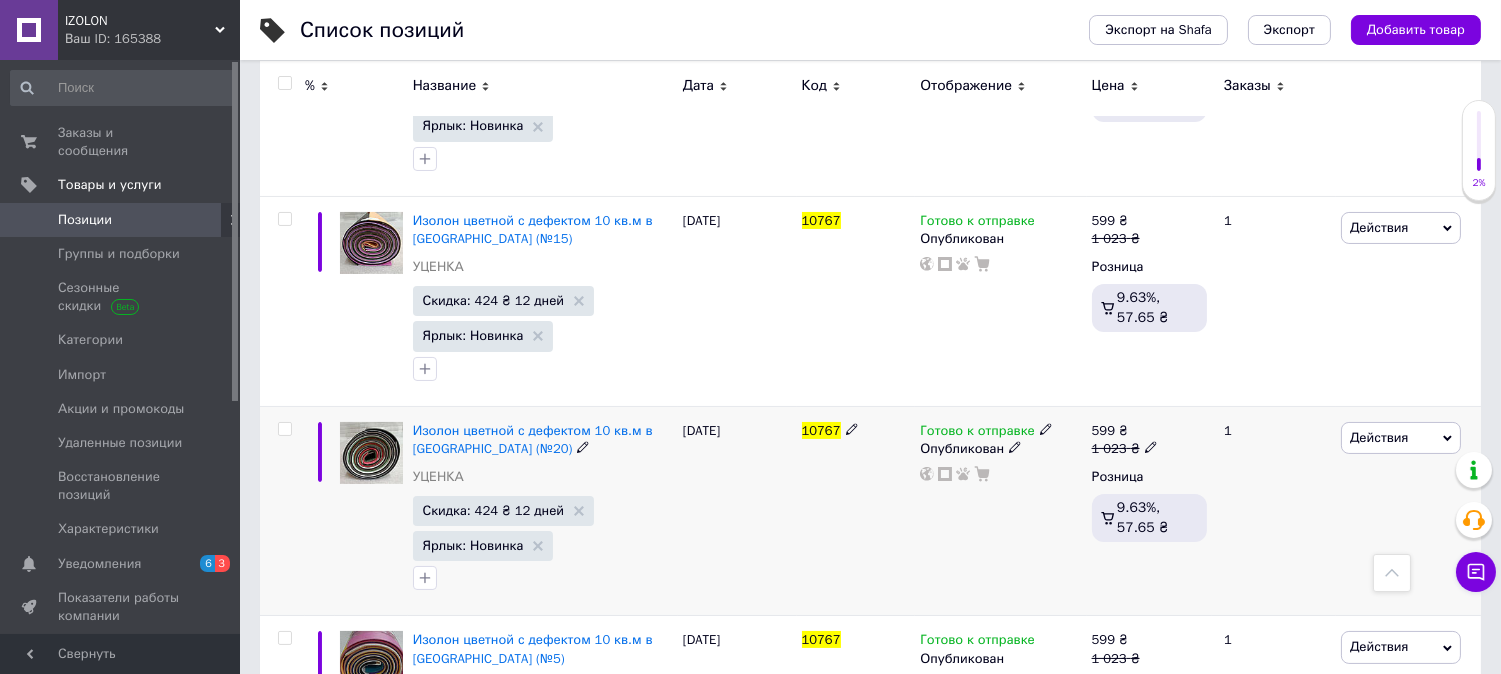 click 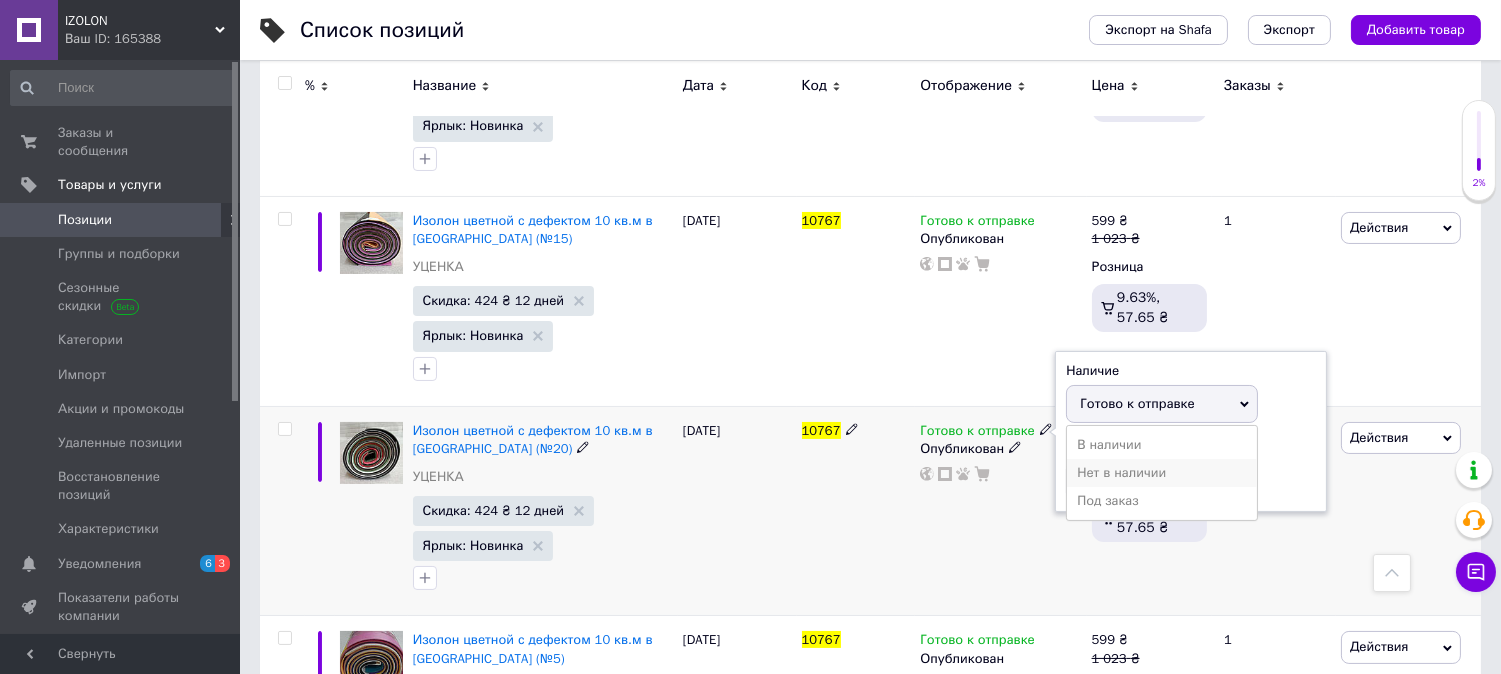 click on "Нет в наличии" 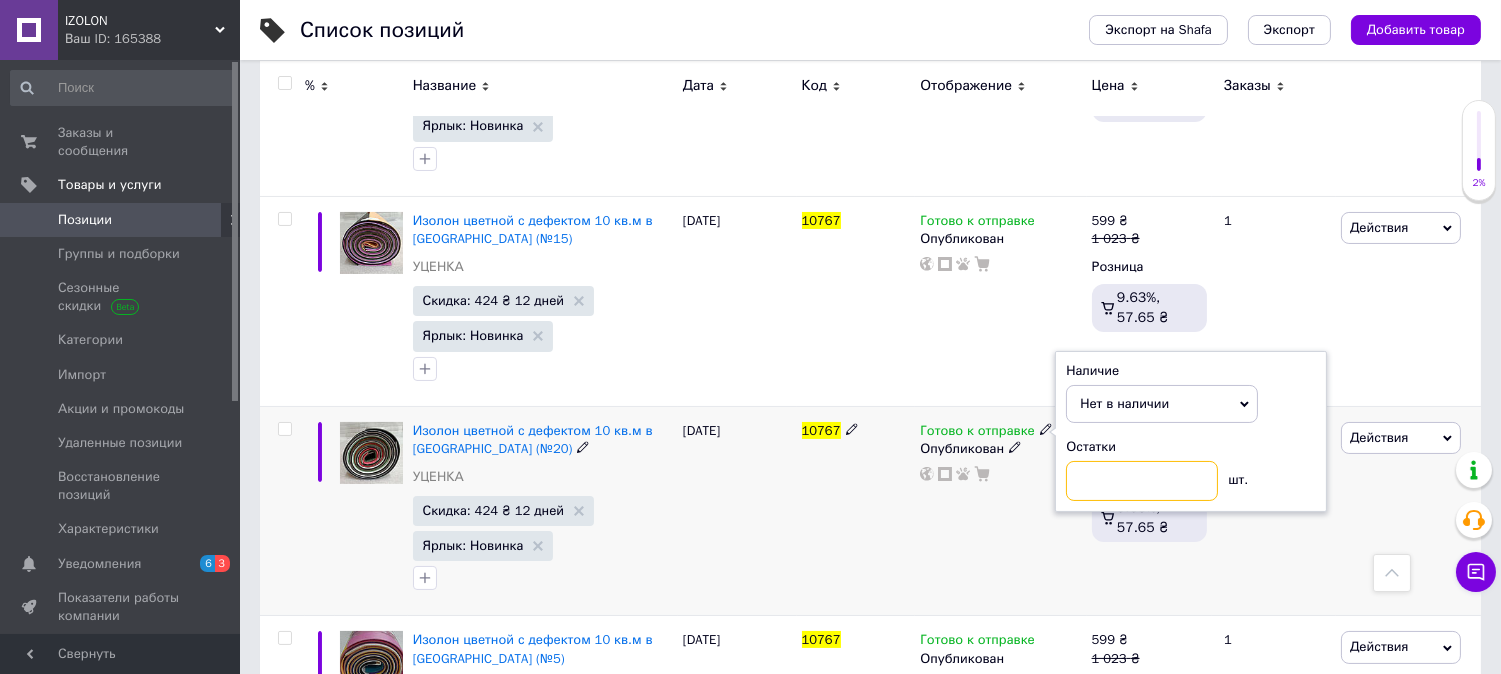 click 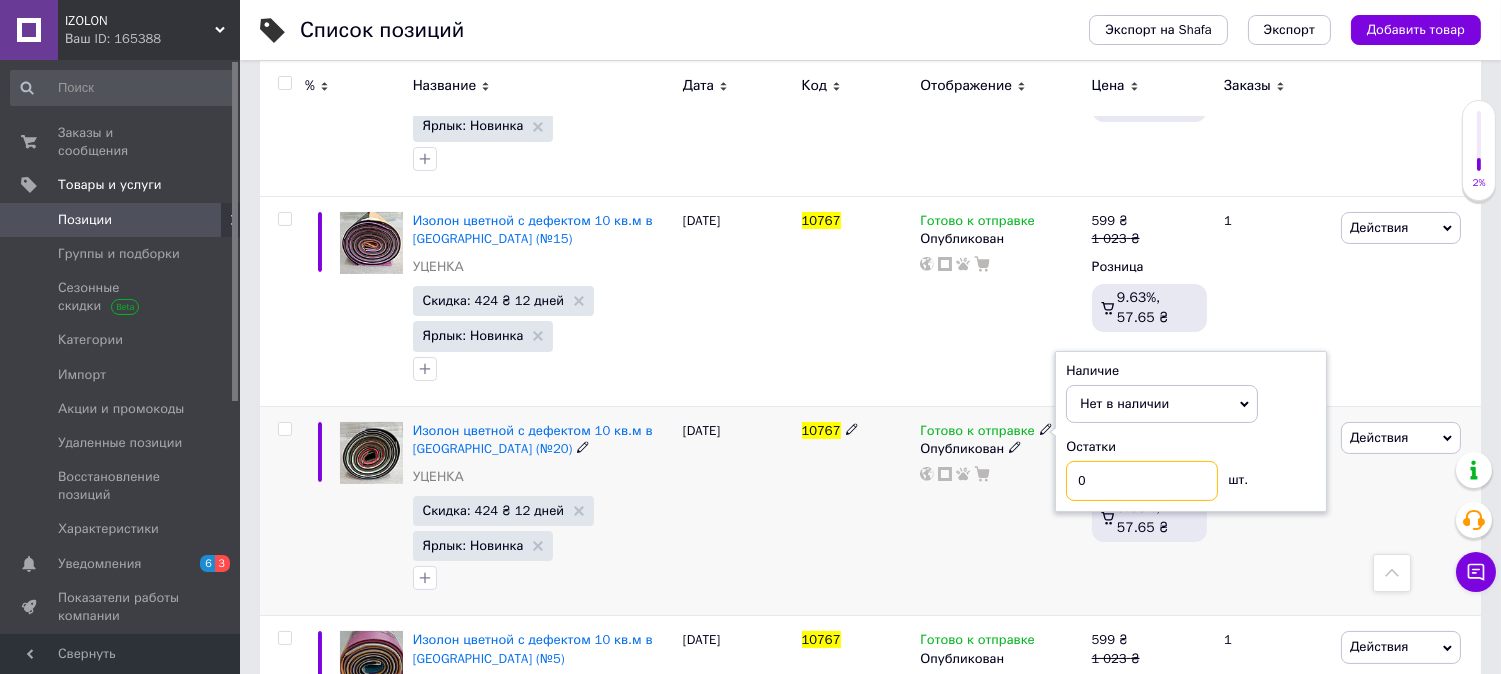 type on "0" 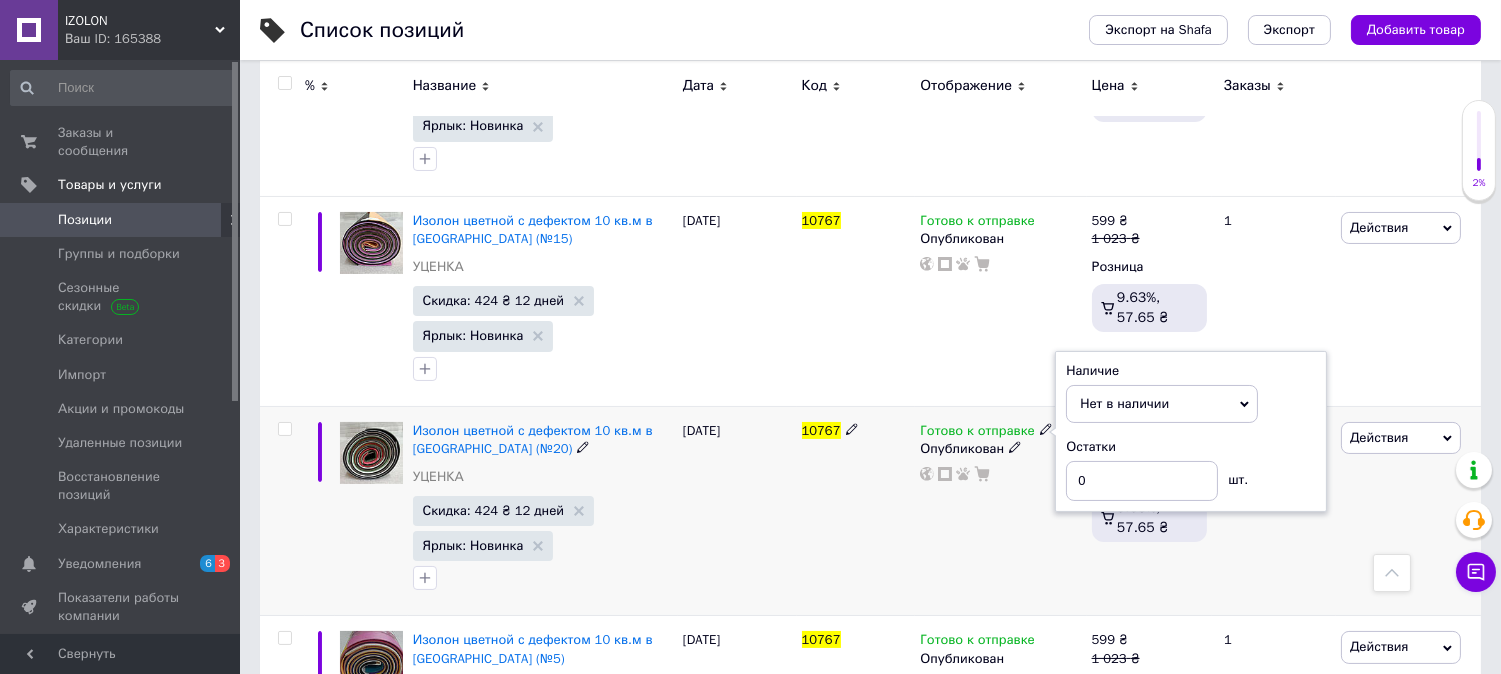 click on "[DATE]" 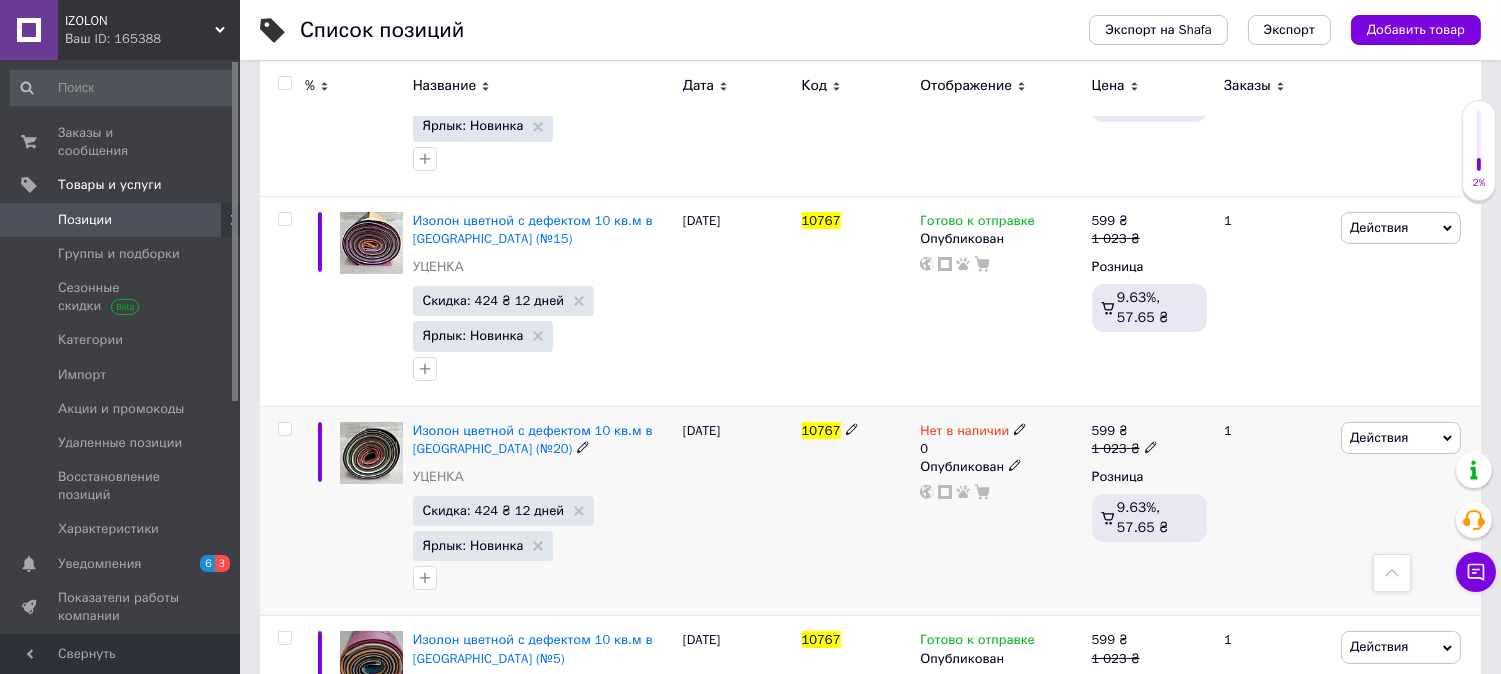 scroll, scrollTop: 556, scrollLeft: 0, axis: vertical 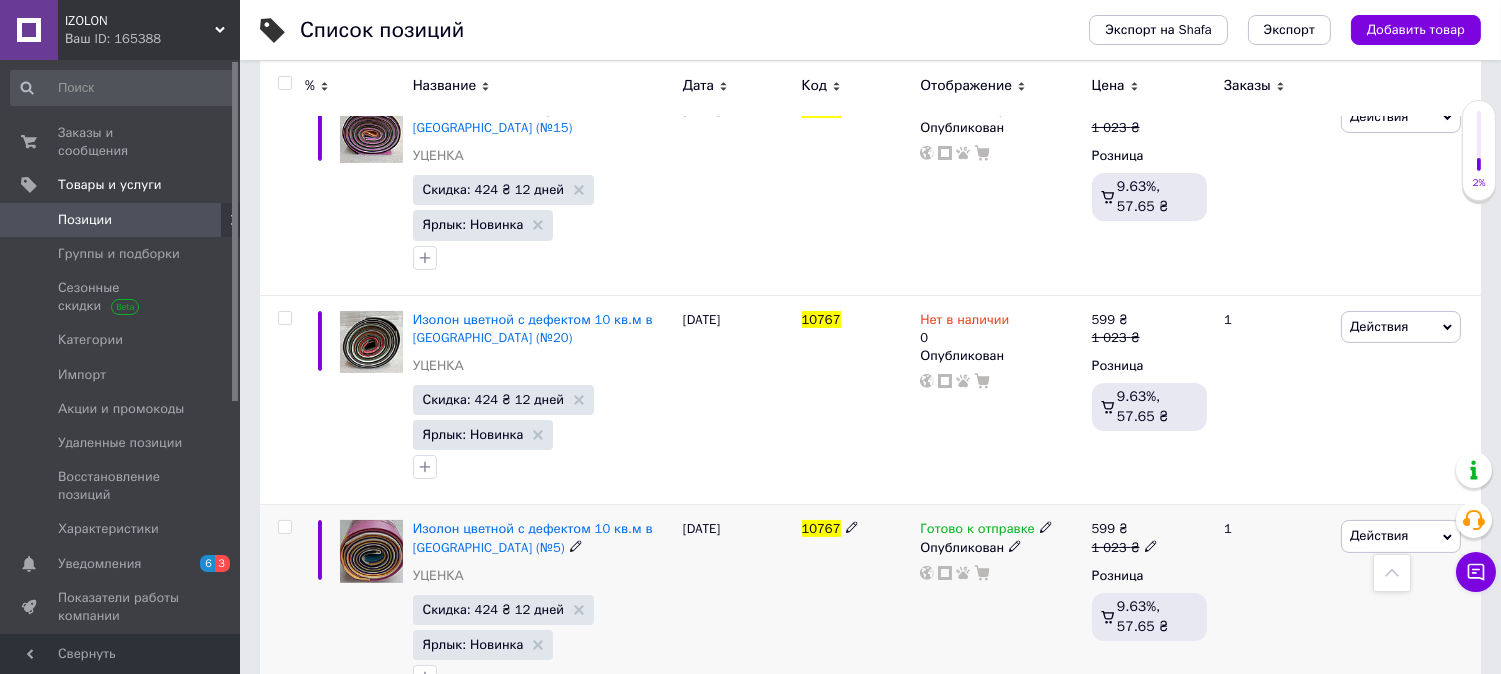 click 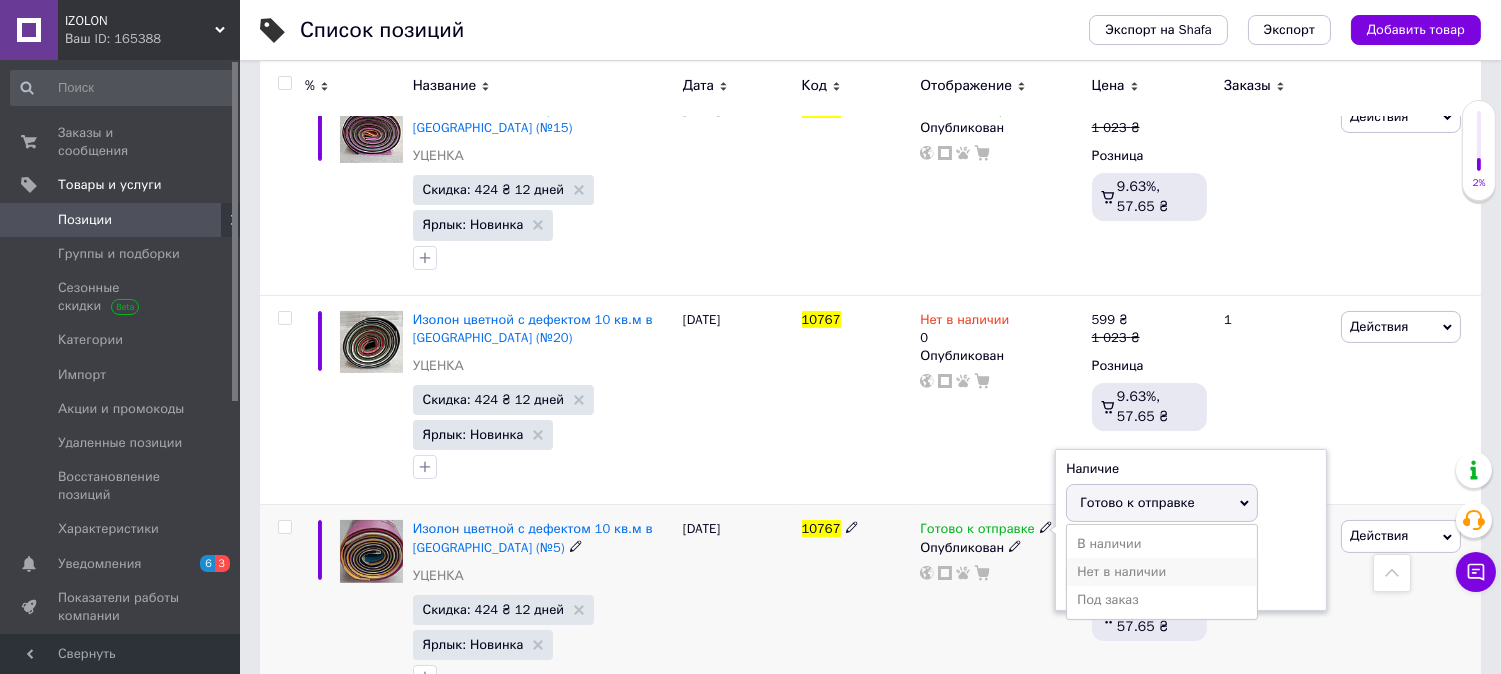 click on "Нет в наличии" 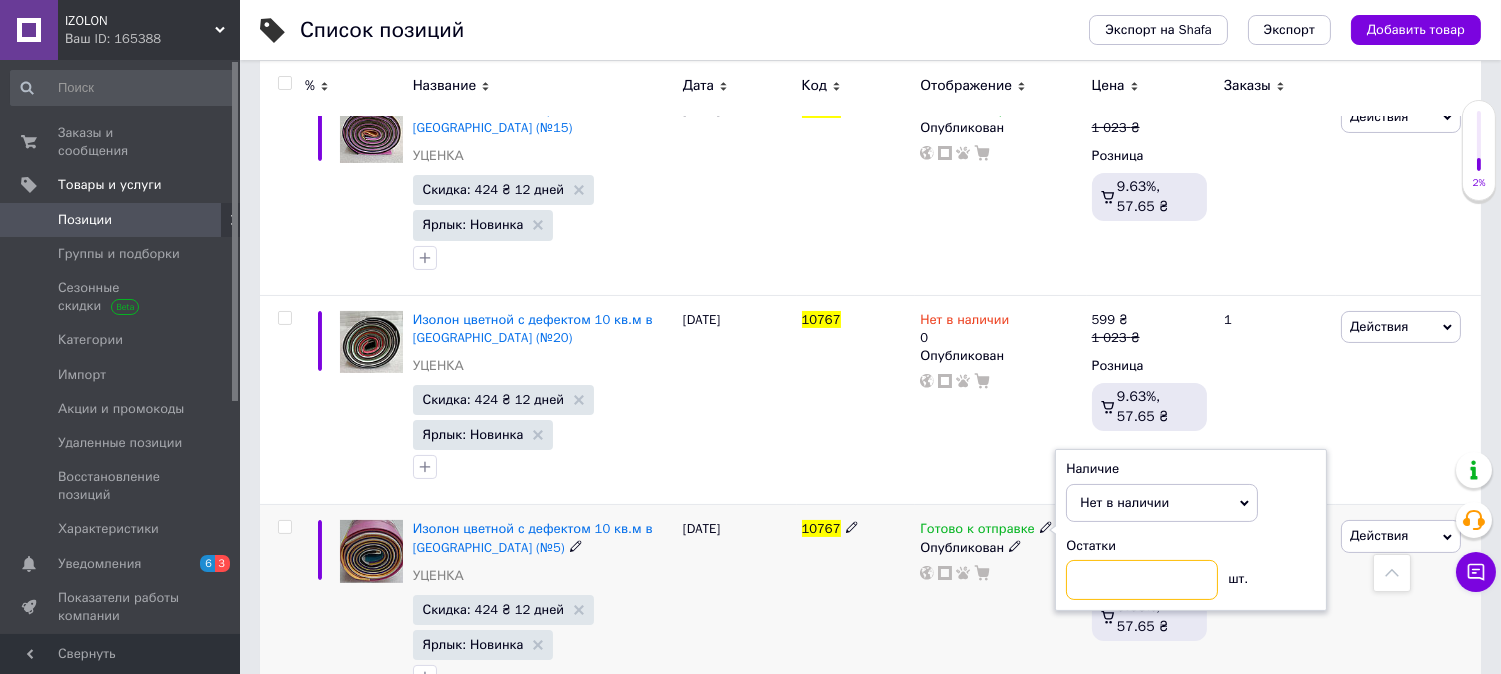 click 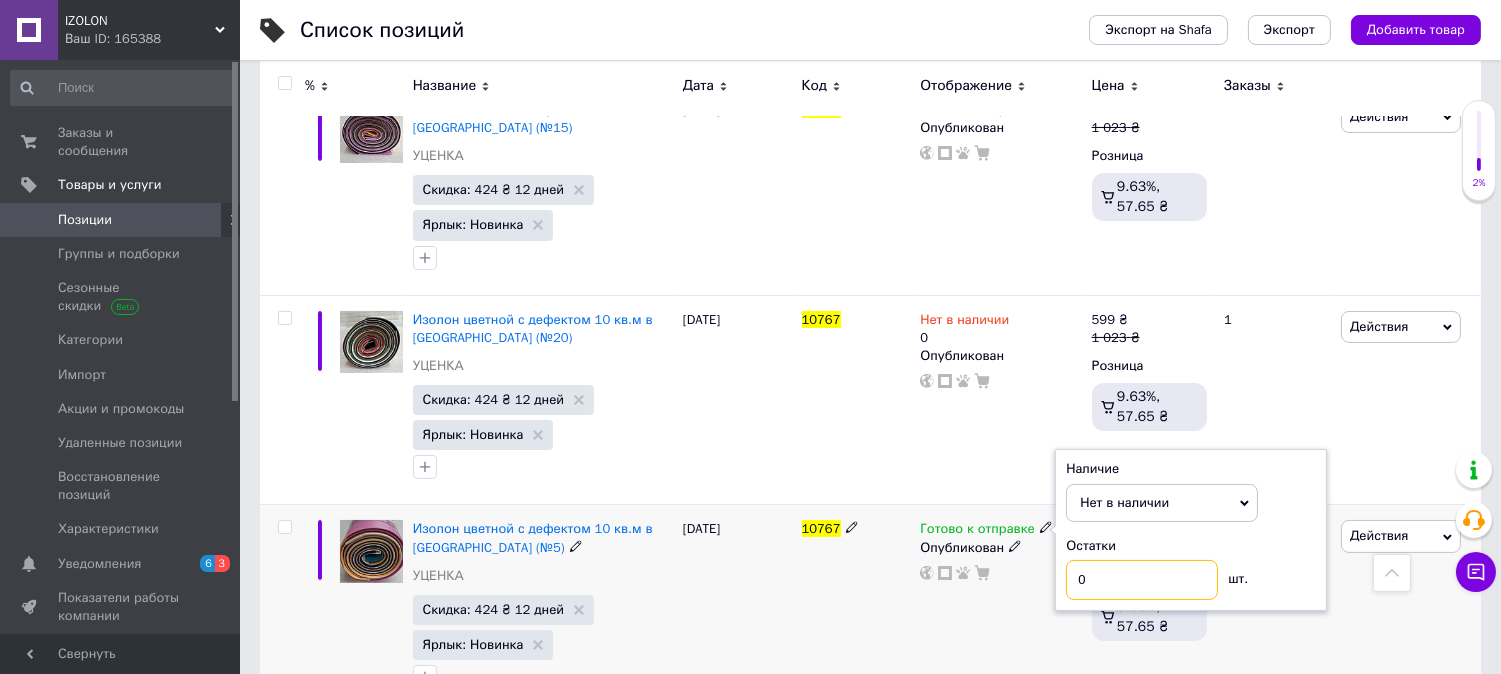 type on "0" 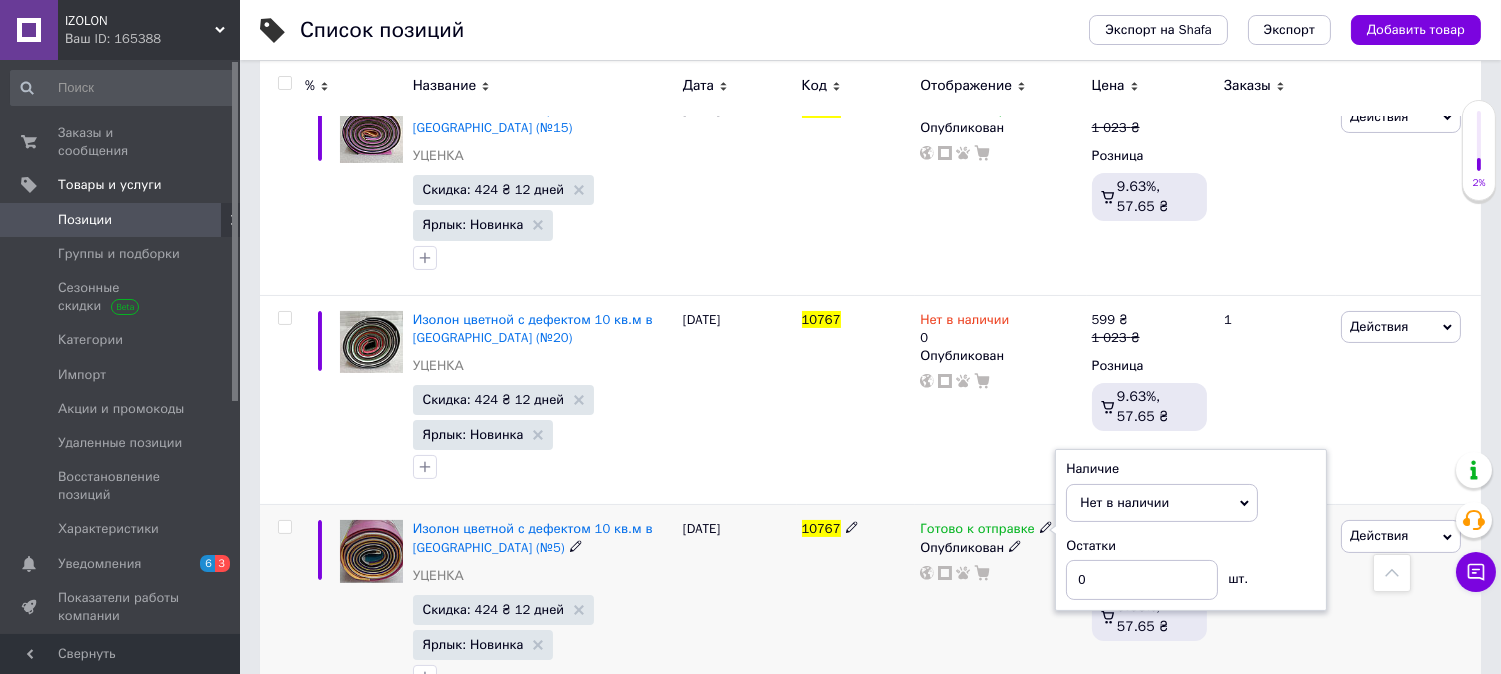 click on "10767" 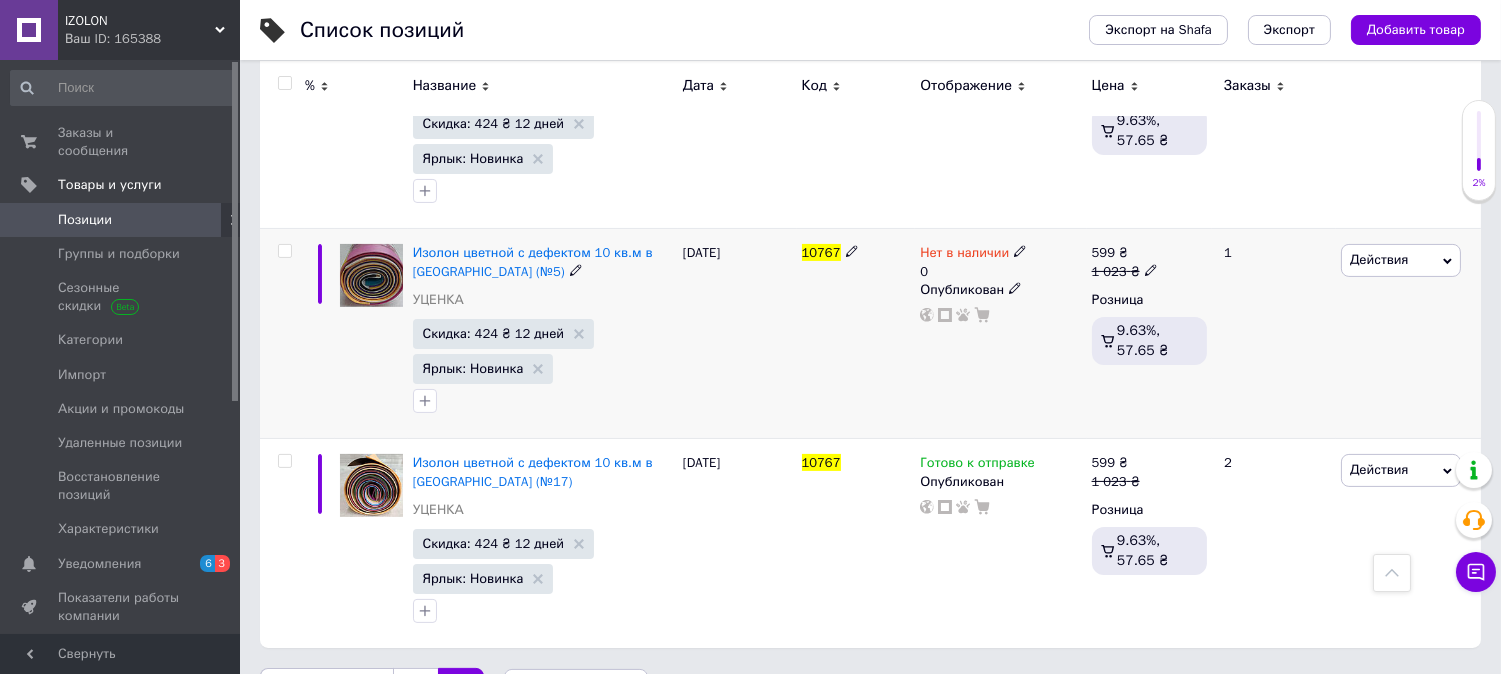 scroll, scrollTop: 890, scrollLeft: 0, axis: vertical 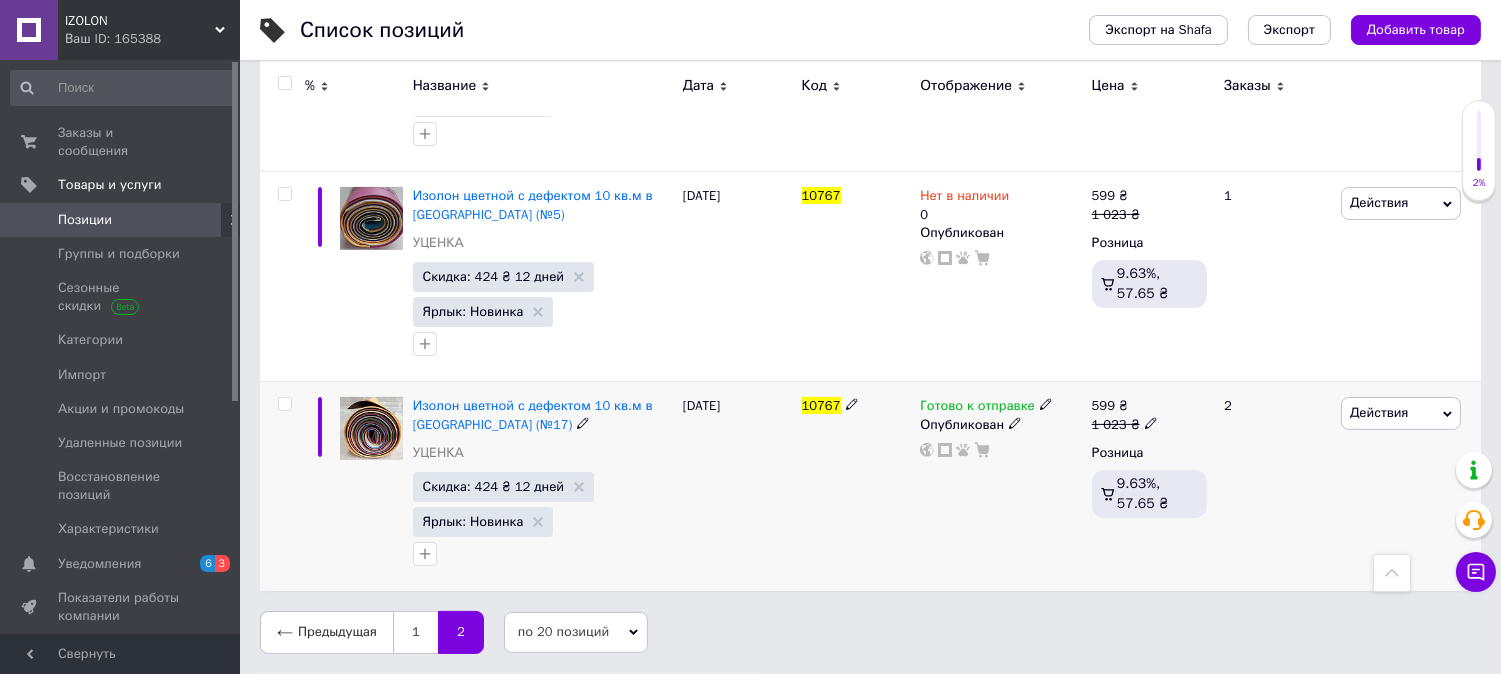 click 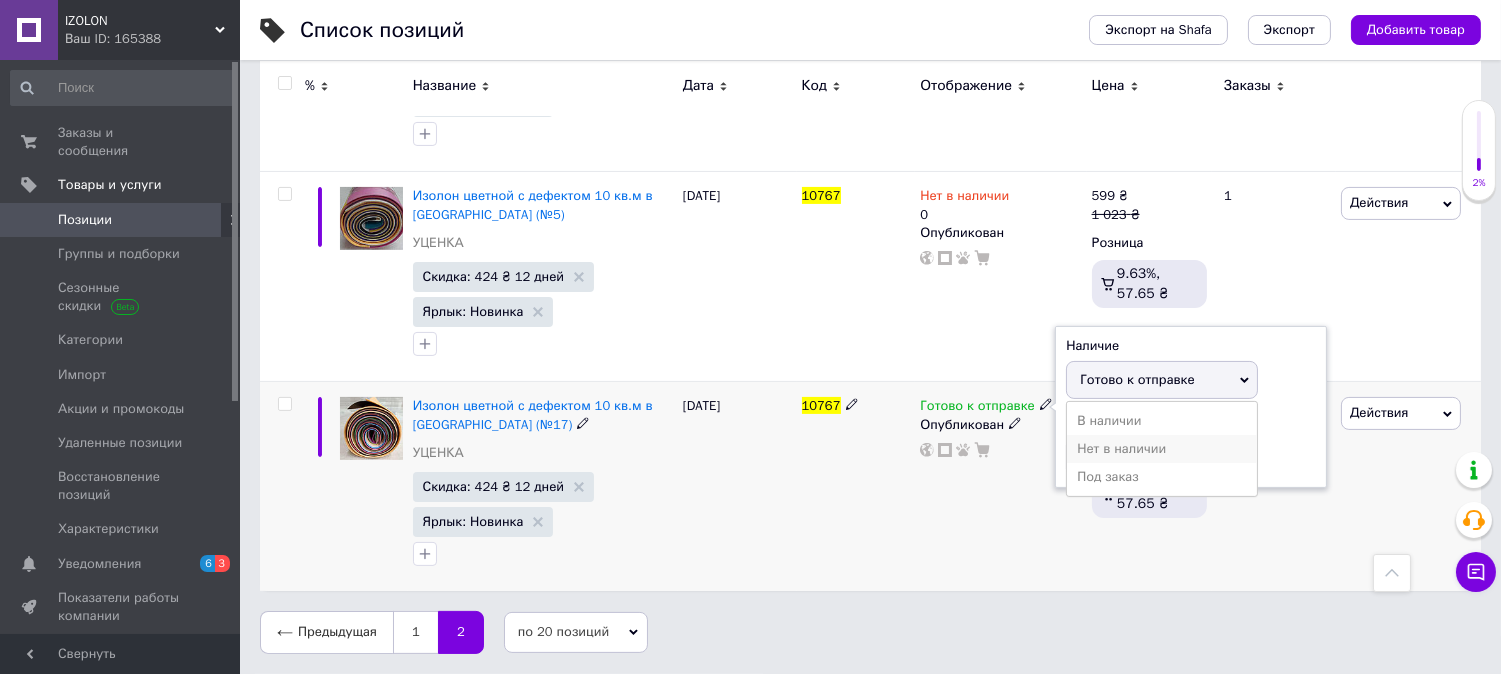 click on "Нет в наличии" 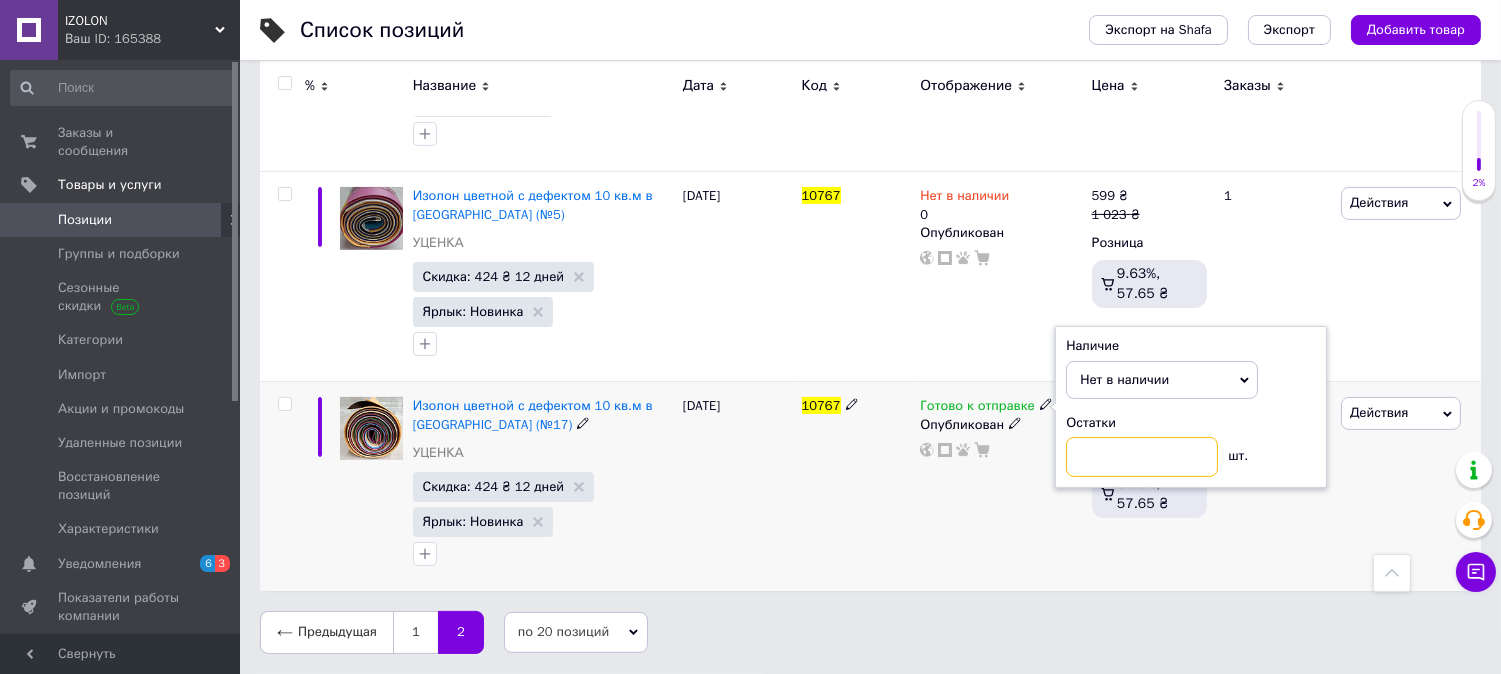 click 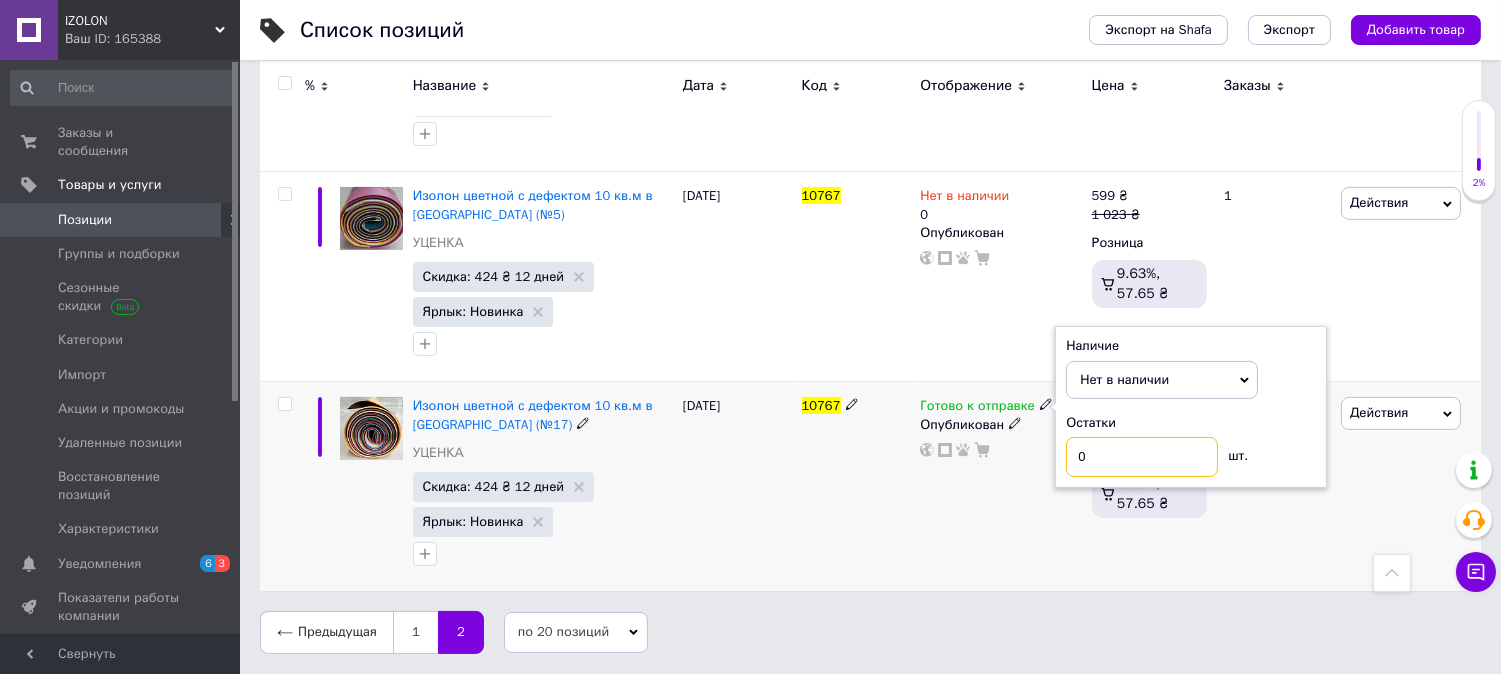 type on "0" 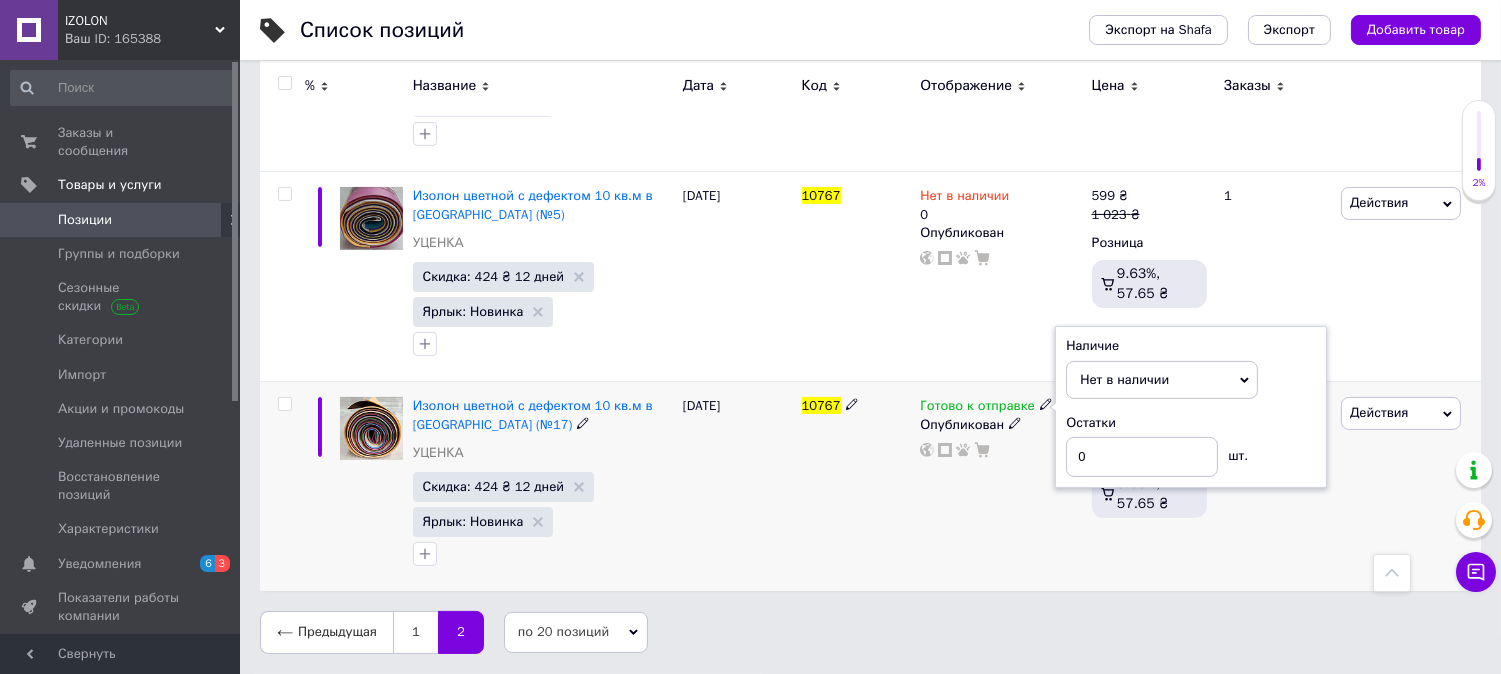 click on "10767" 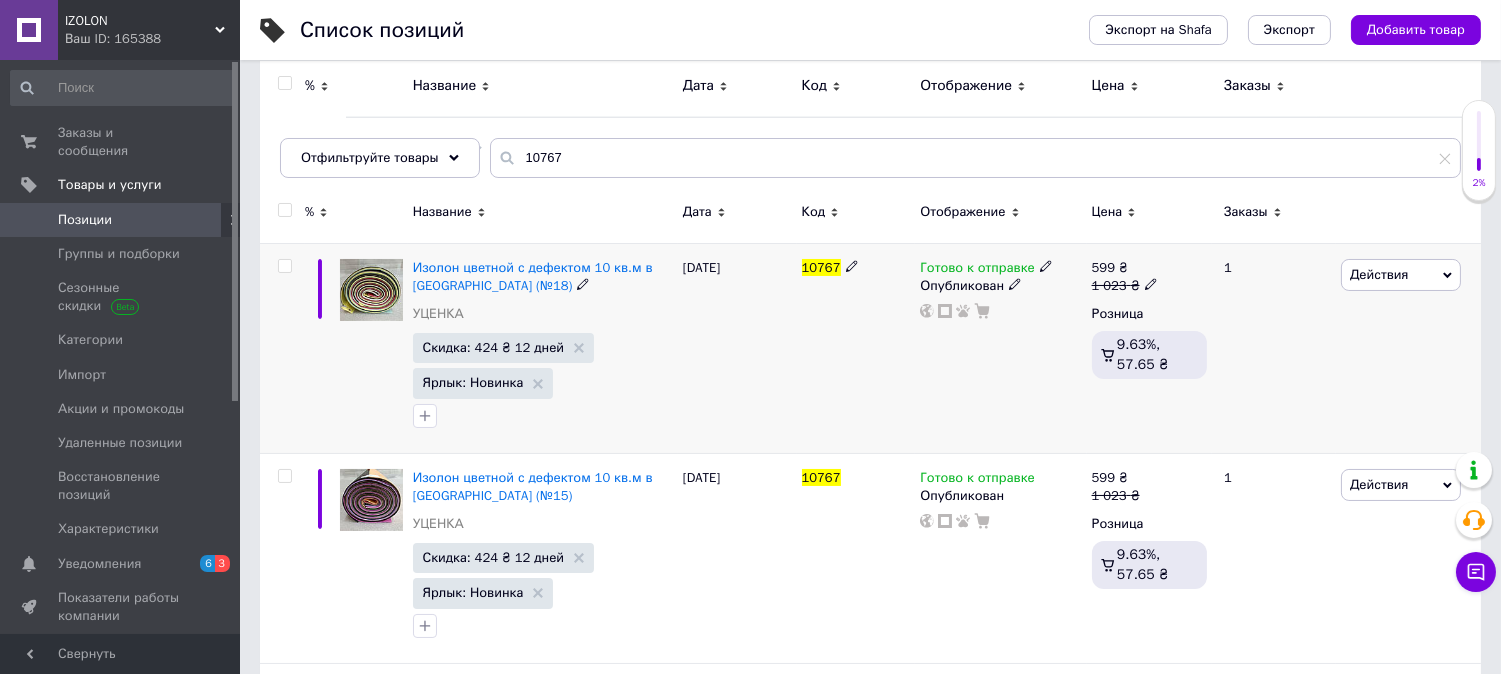 scroll, scrollTop: 0, scrollLeft: 0, axis: both 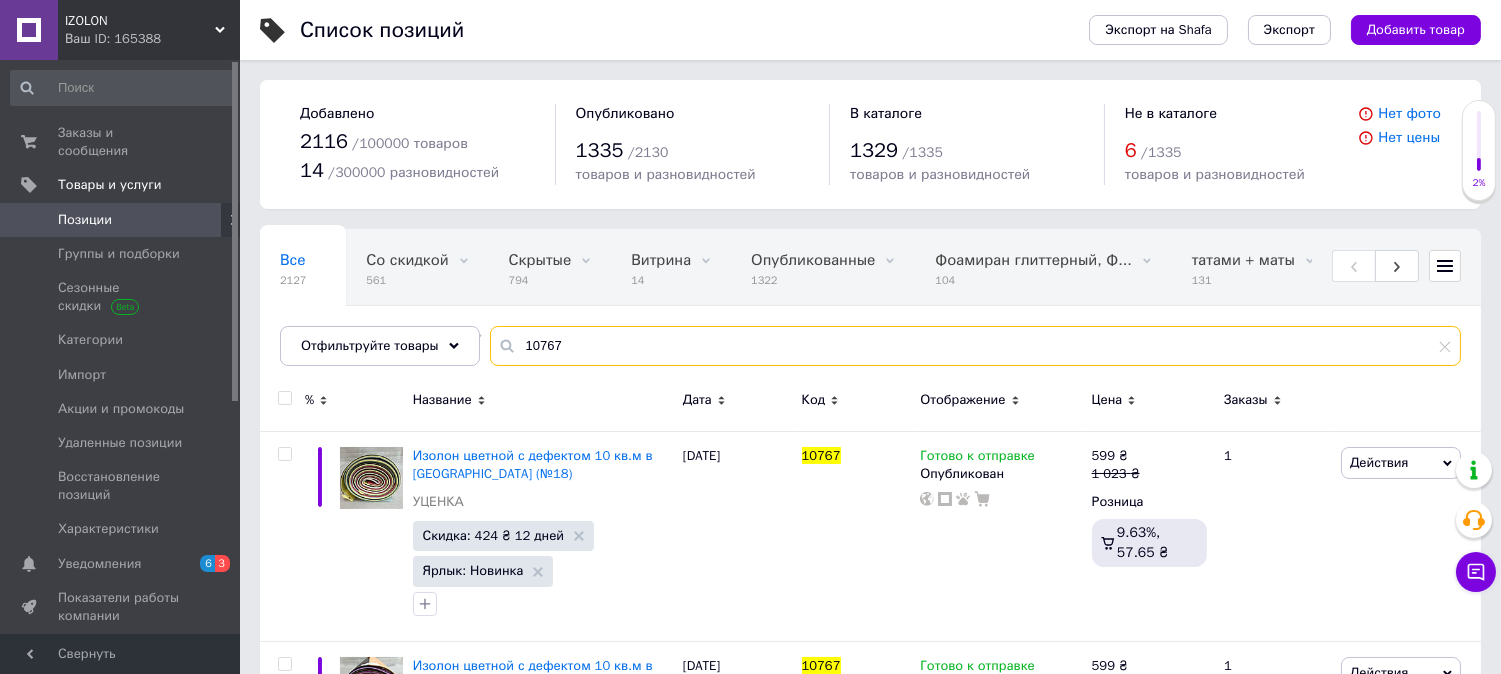 drag, startPoint x: 567, startPoint y: 343, endPoint x: 503, endPoint y: 342, distance: 64.00781 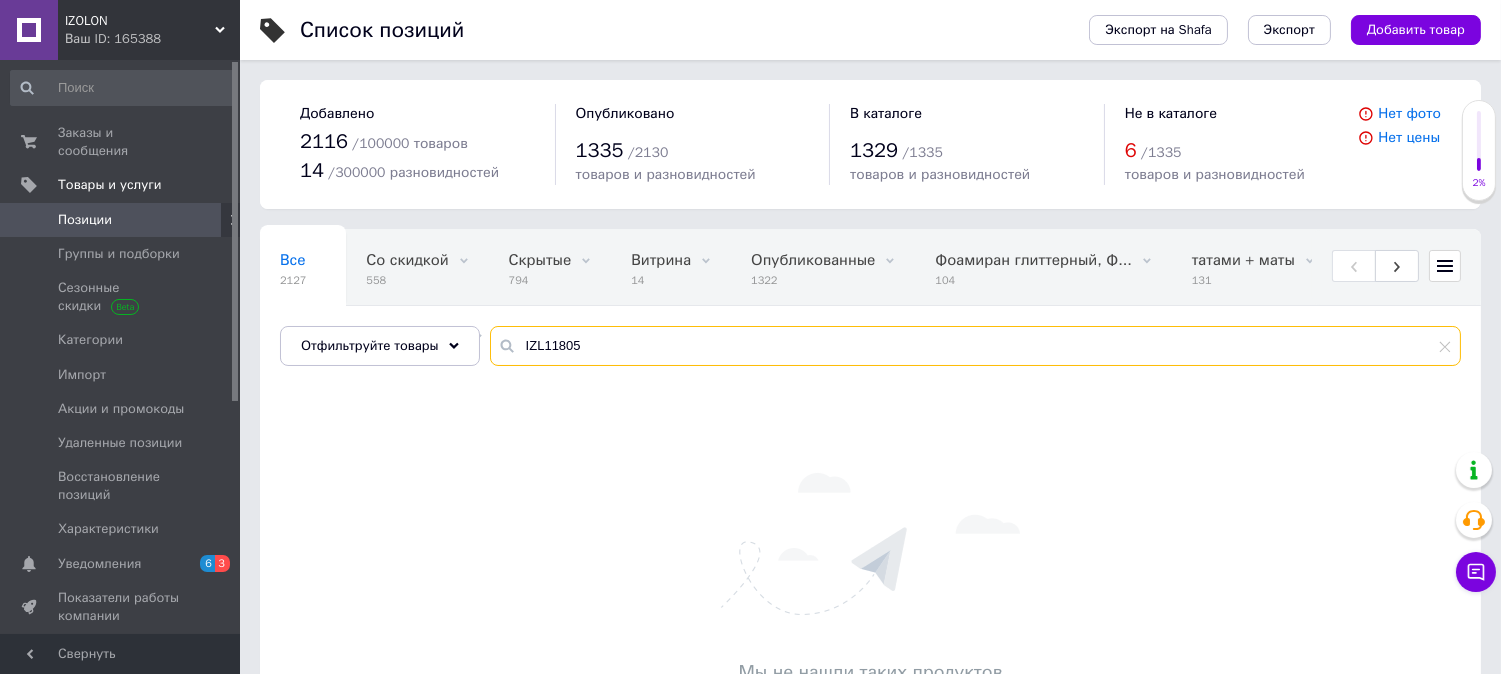 click on "IZL11805" 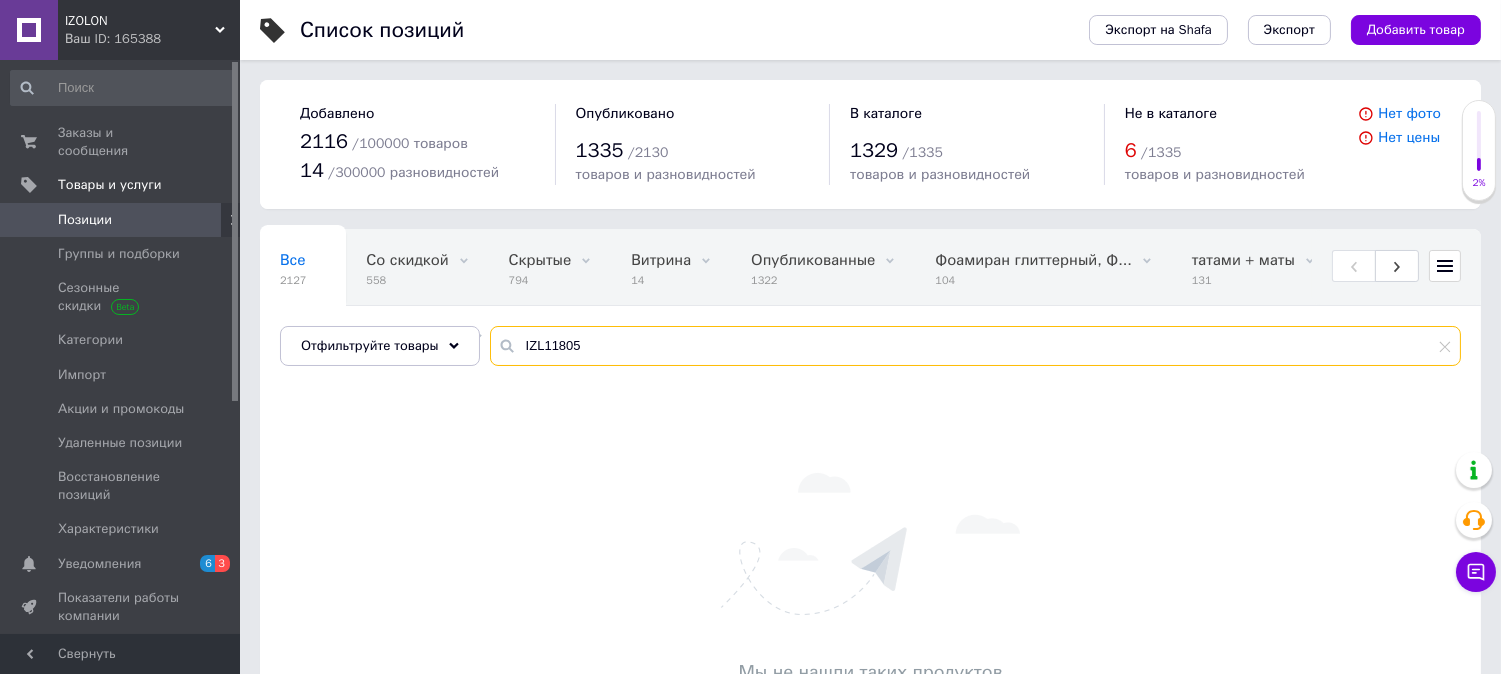 click on "IZL11805" 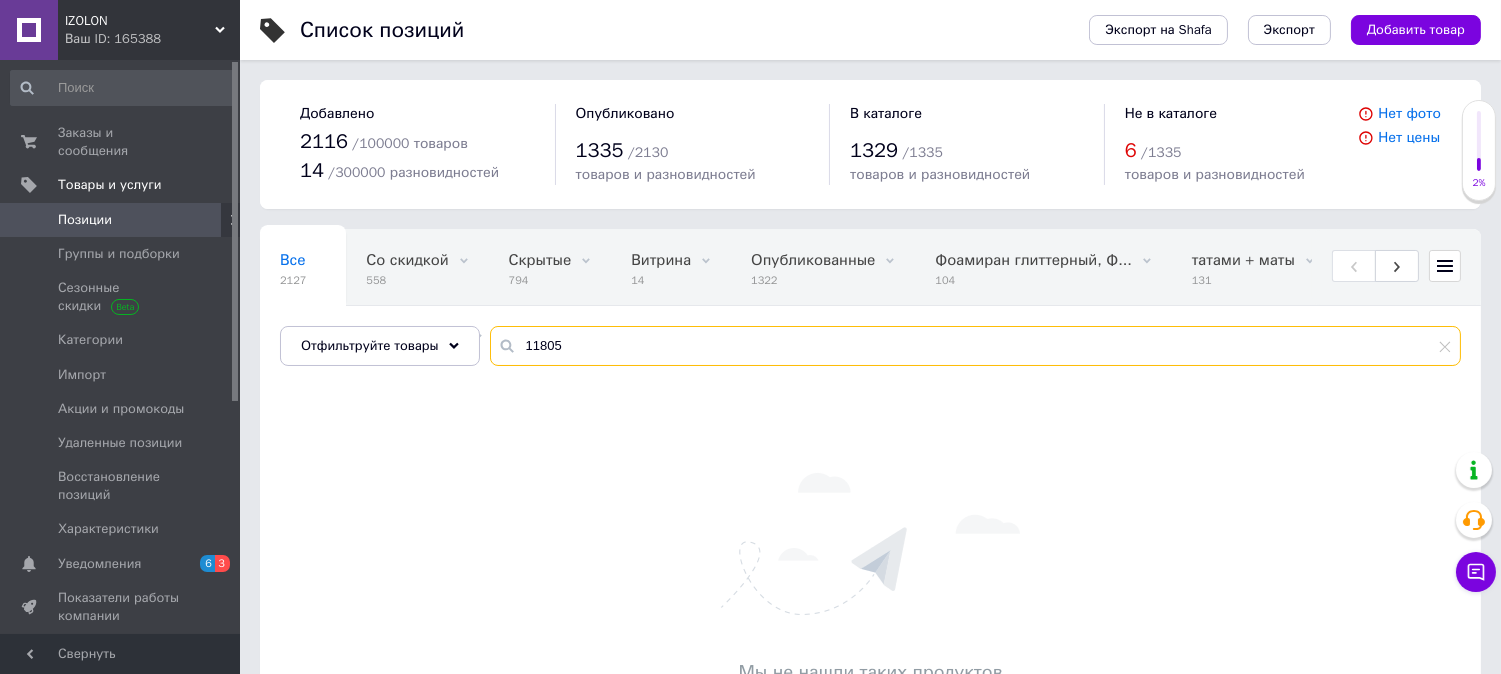 type on "11805" 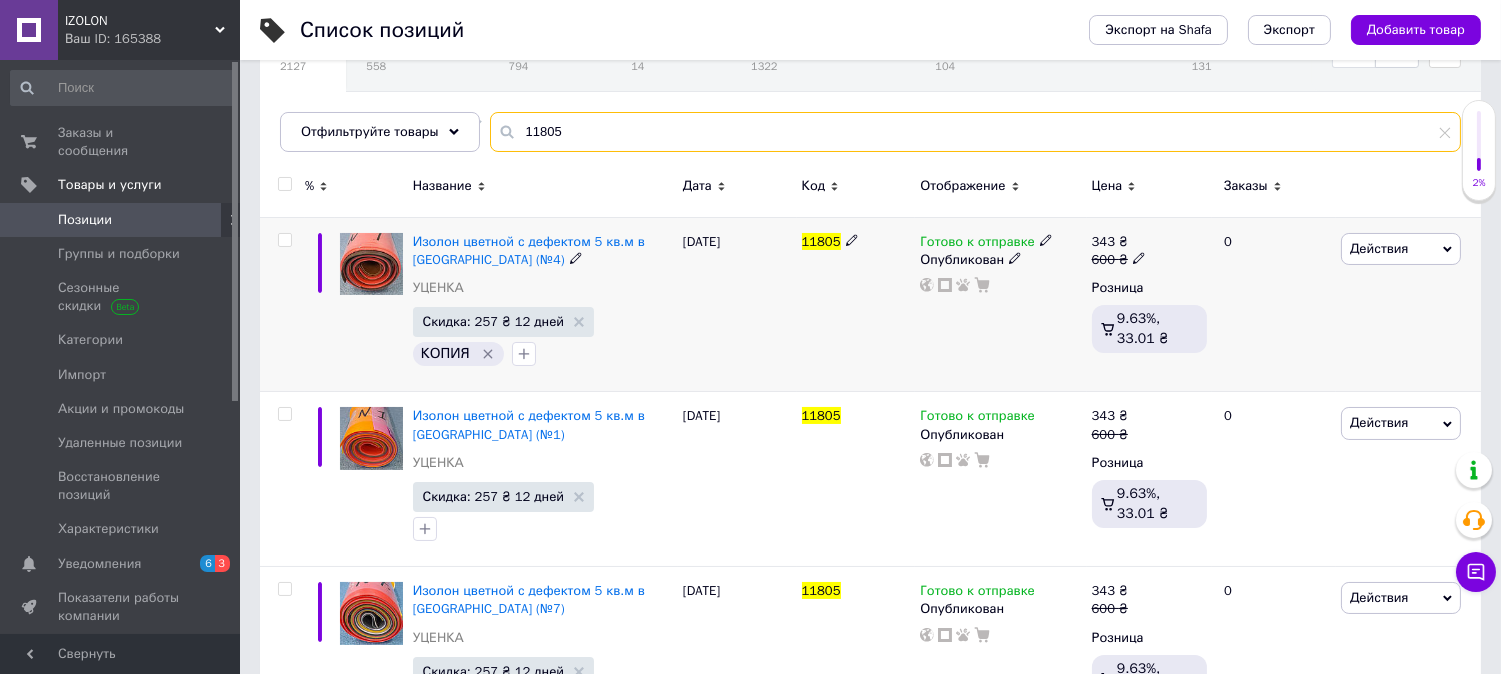 scroll, scrollTop: 222, scrollLeft: 0, axis: vertical 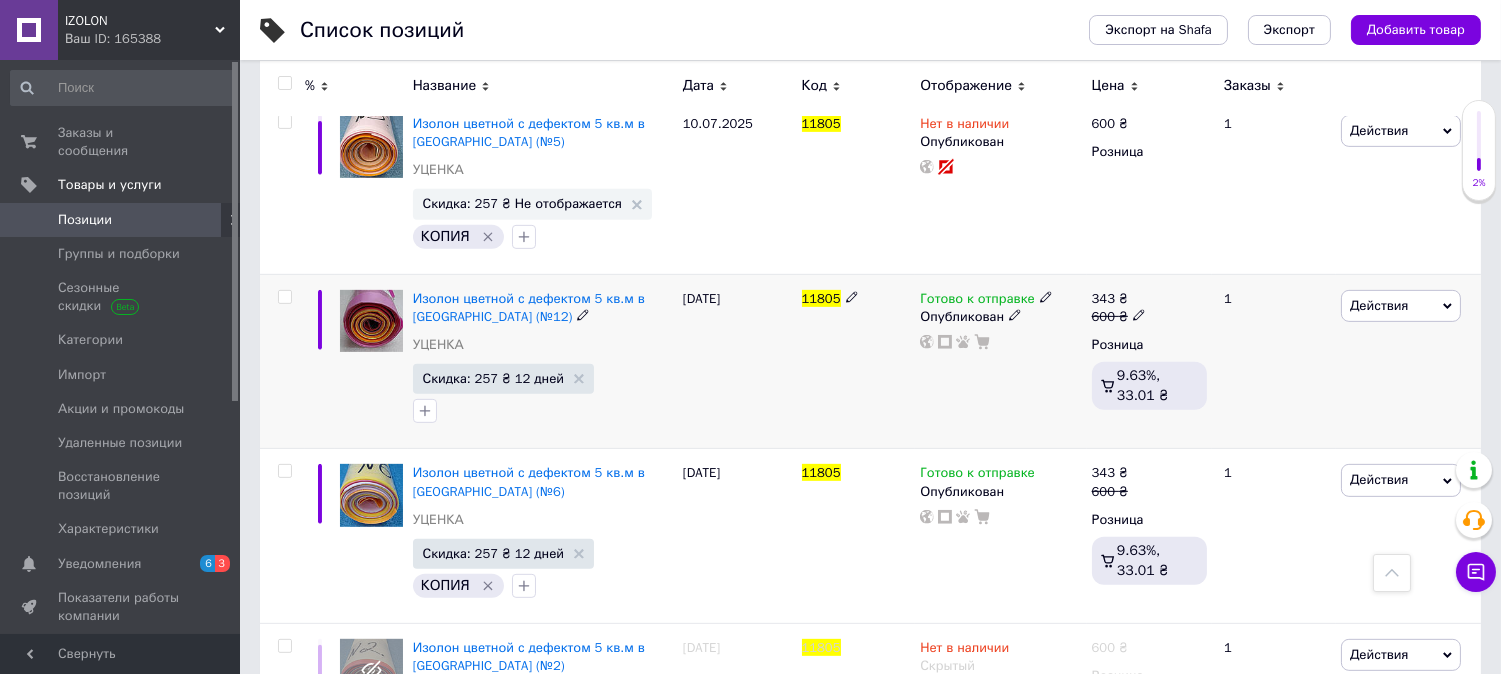 click 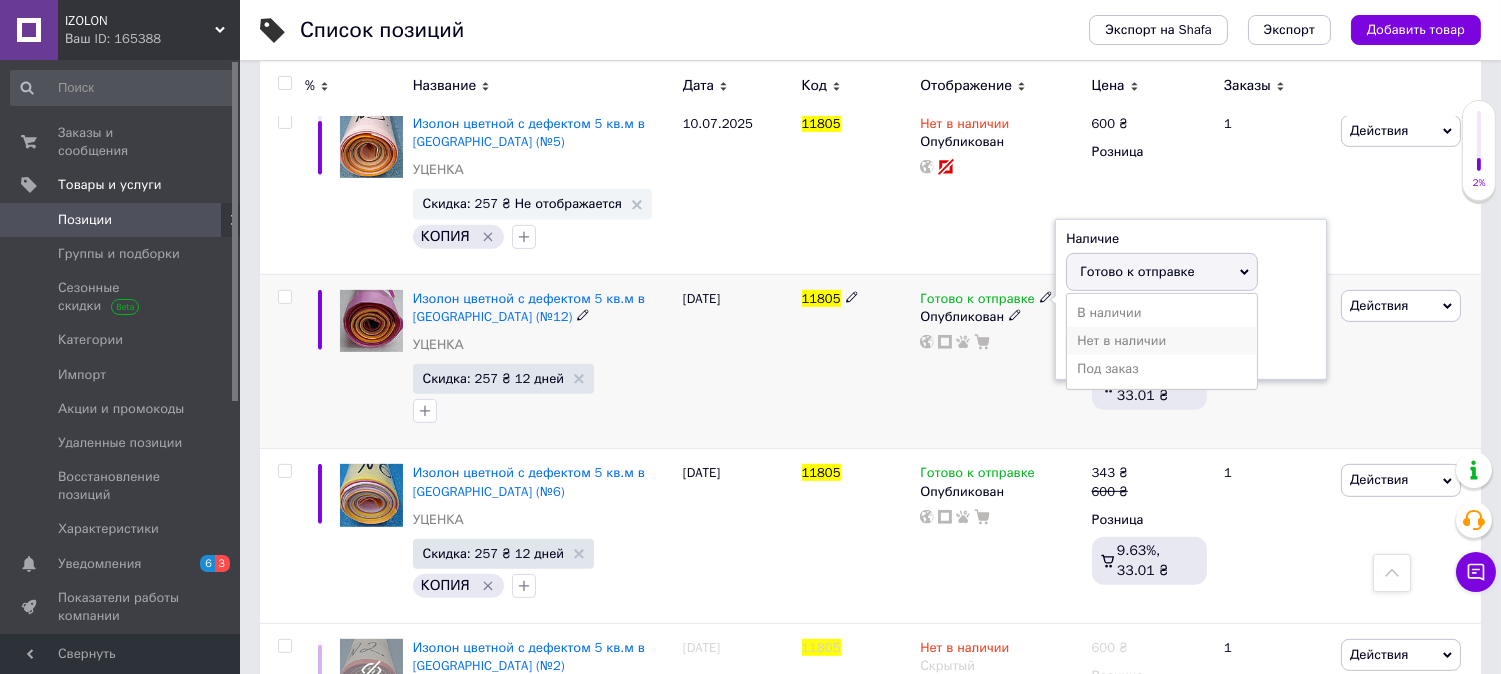 click on "Нет в наличии" 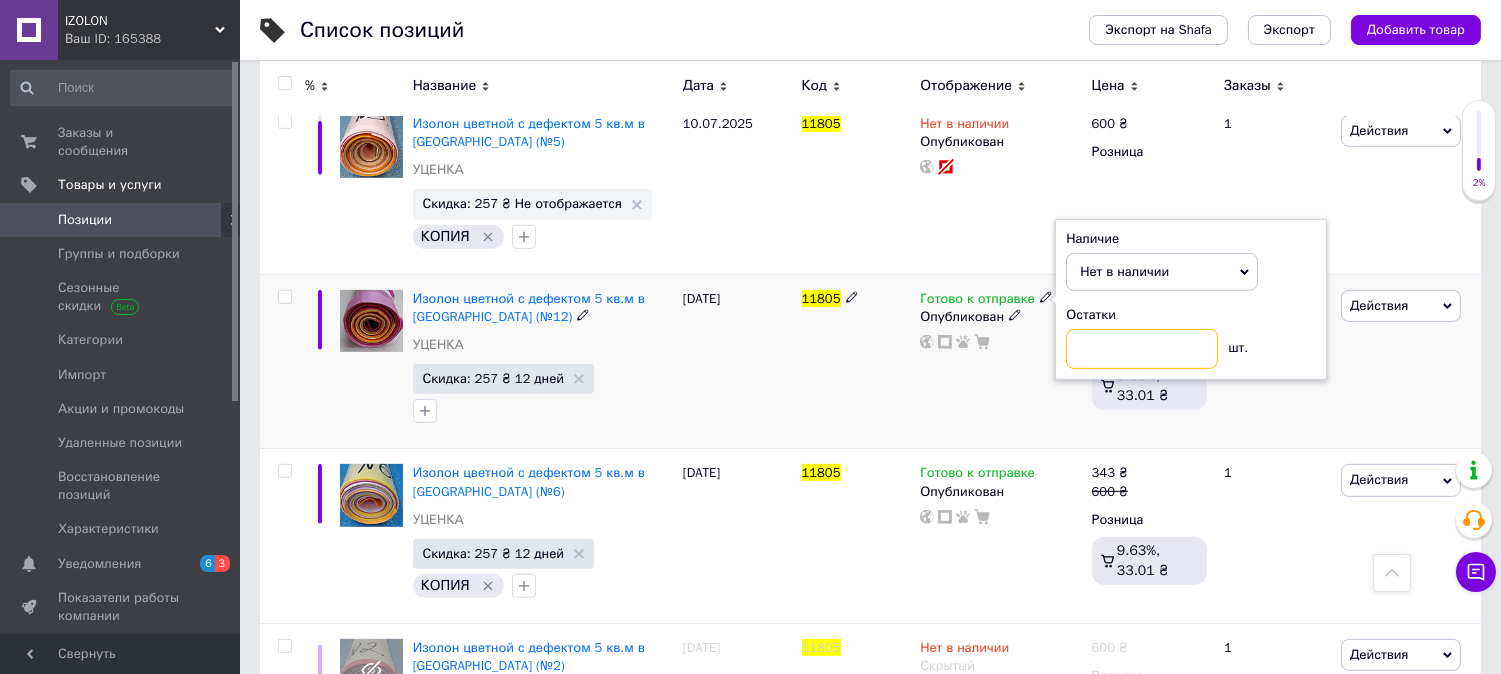 click 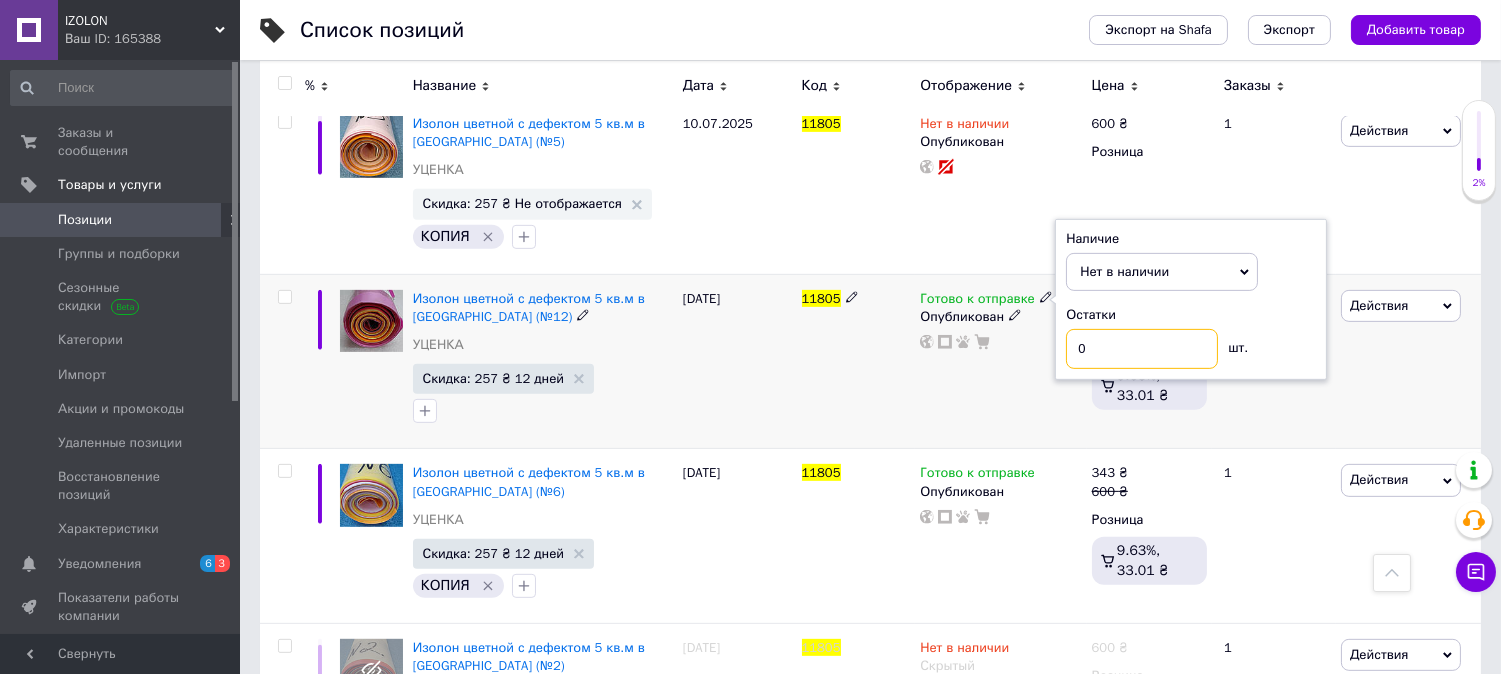 type on "0" 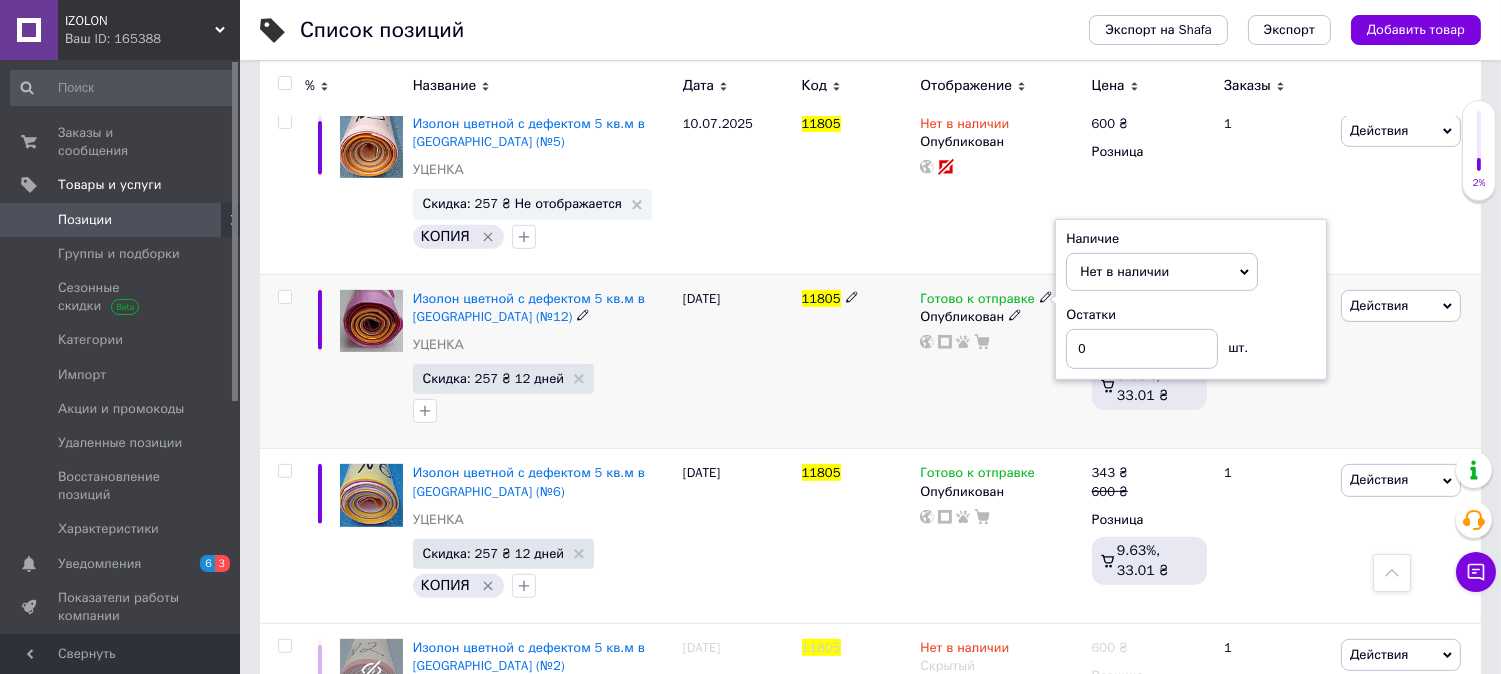 click on "11805" 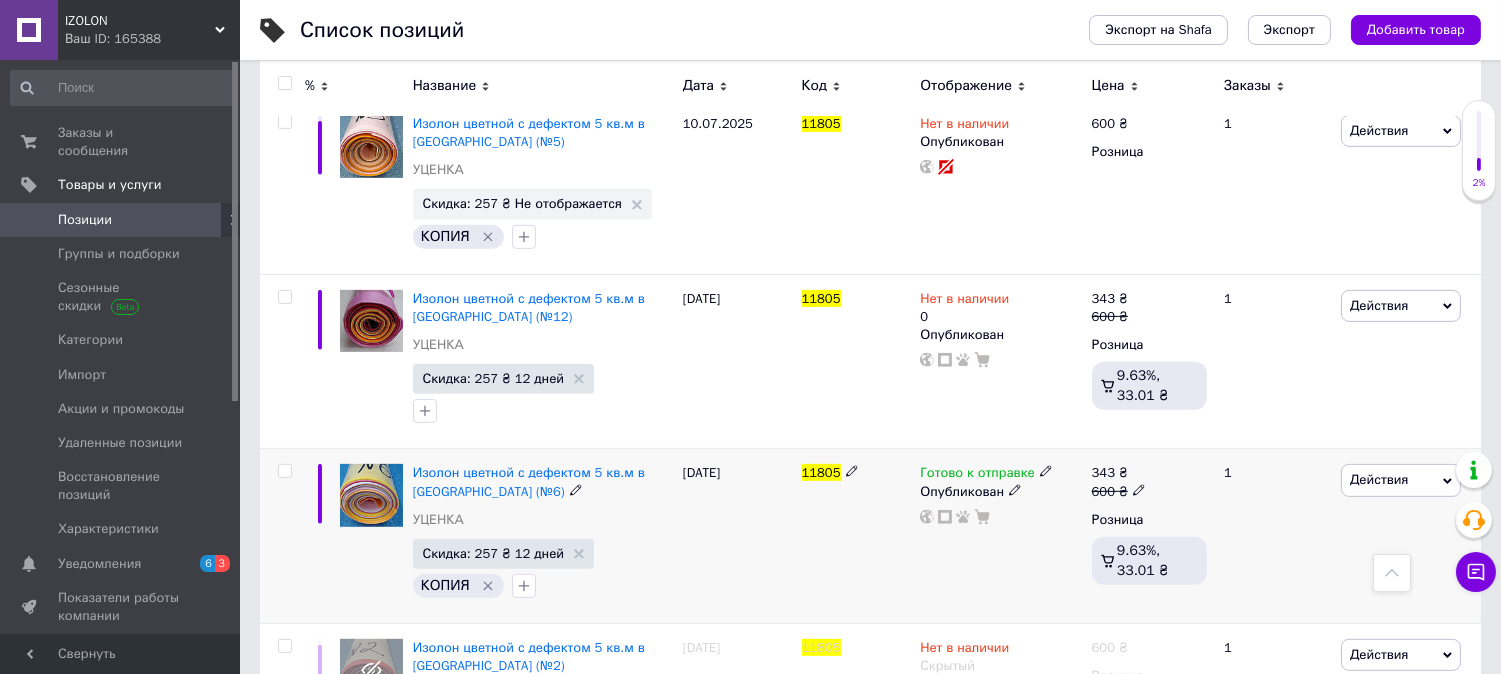 click 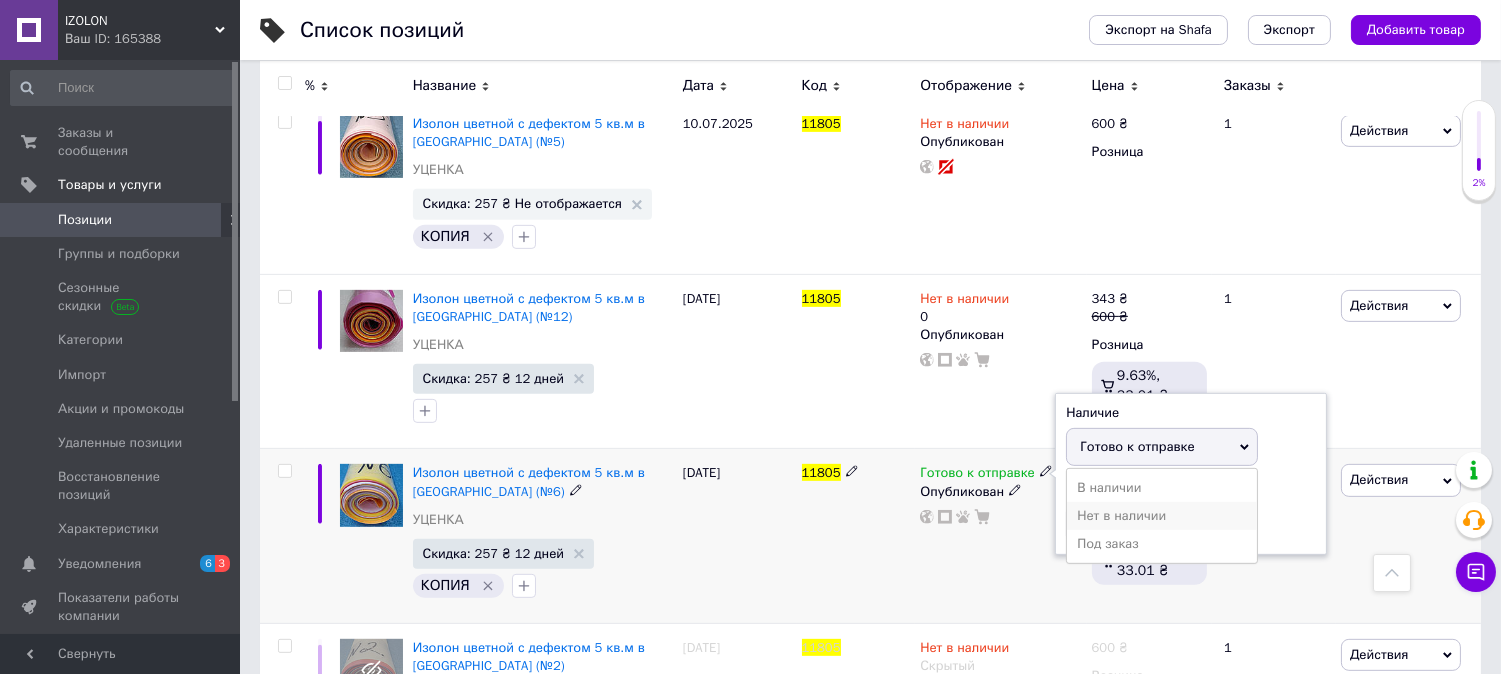 click on "Нет в наличии" 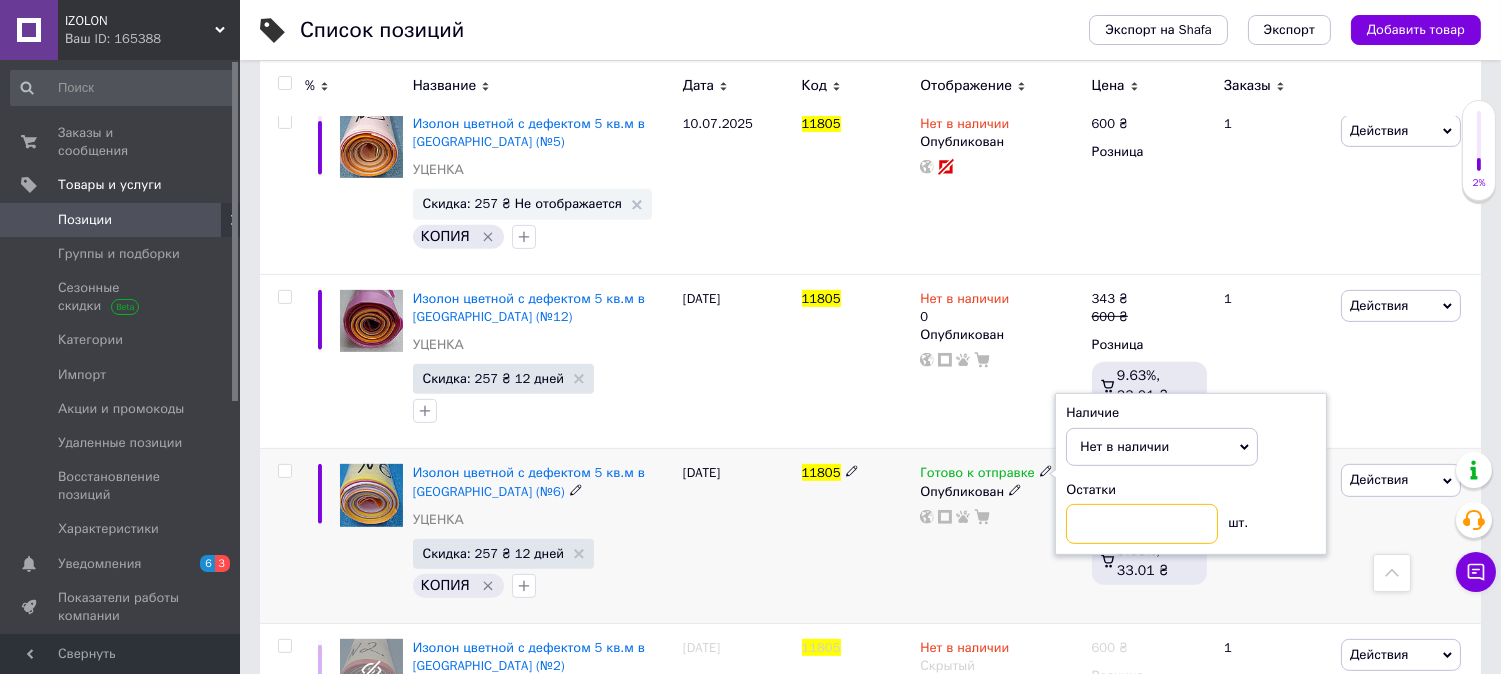 drag, startPoint x: 1125, startPoint y: 520, endPoint x: 1111, endPoint y: 505, distance: 20.518284 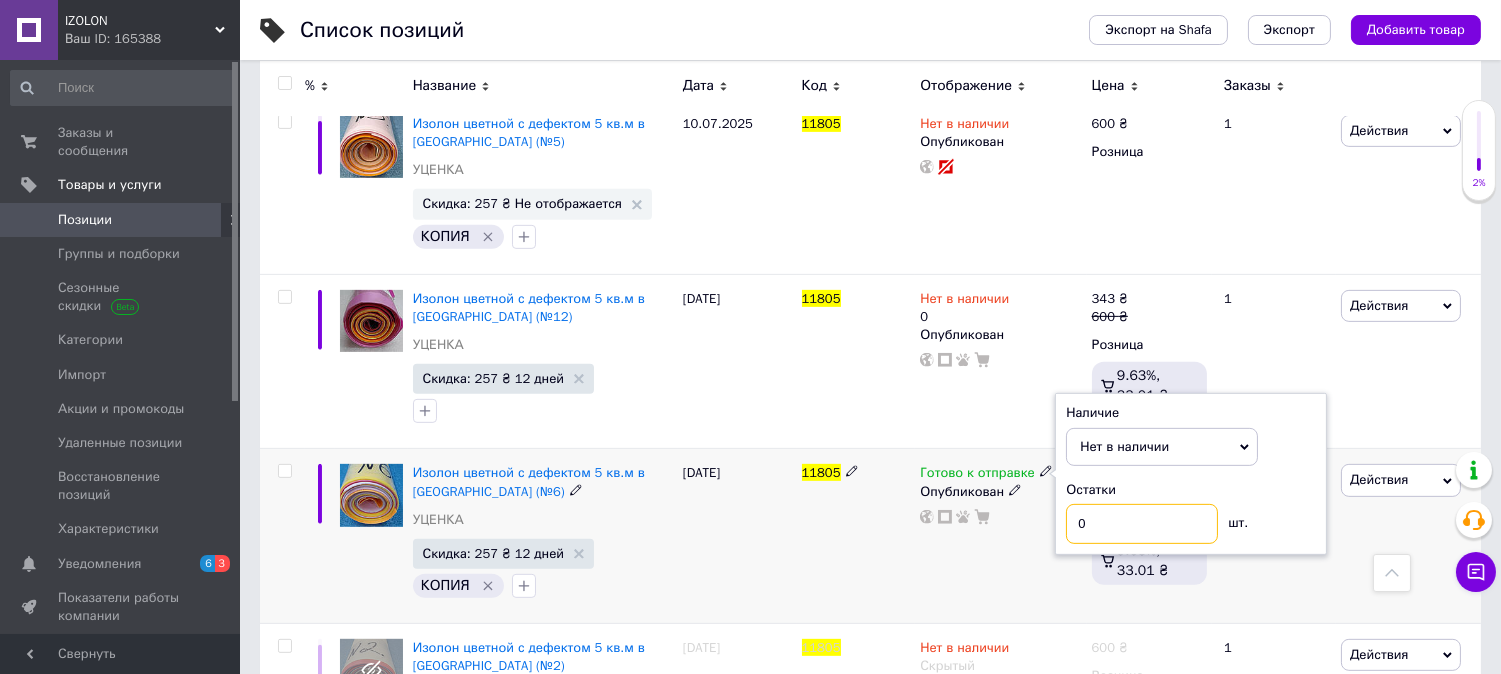 type on "0" 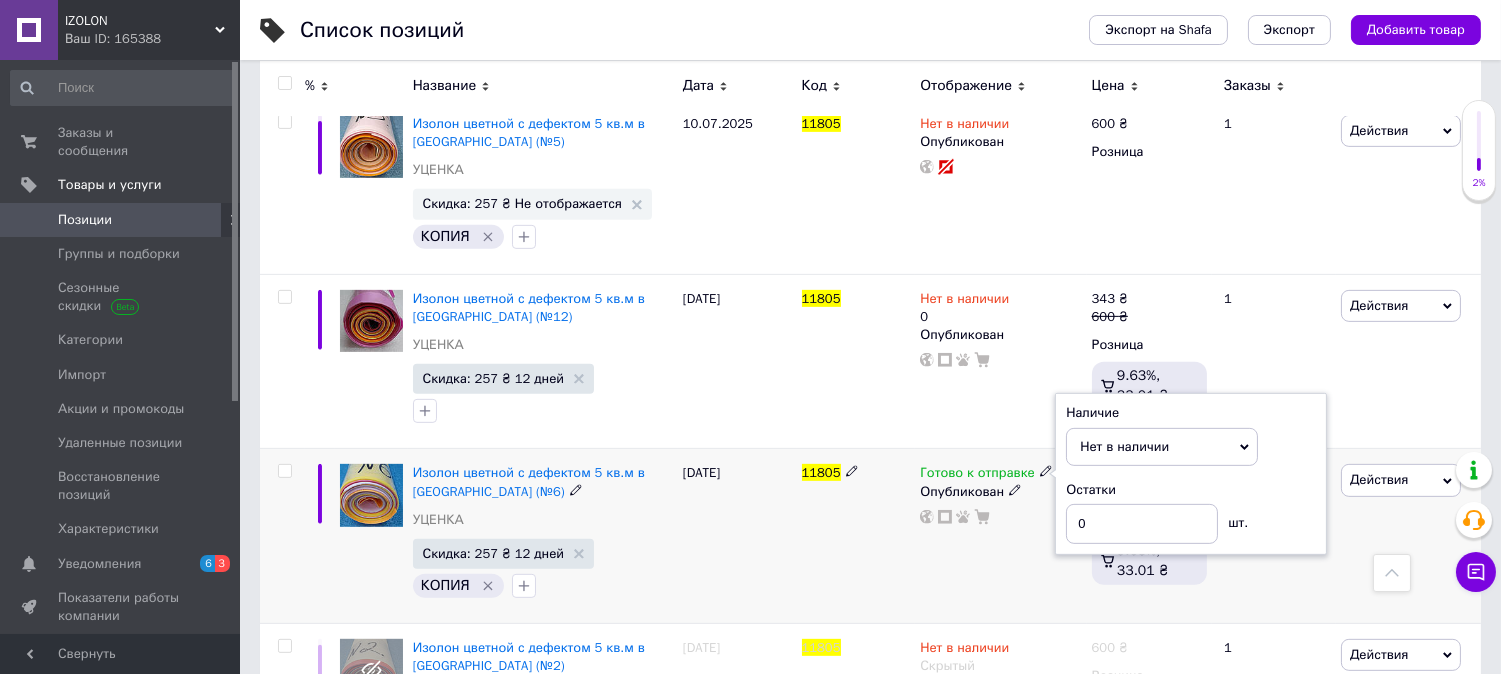 click on "11805" 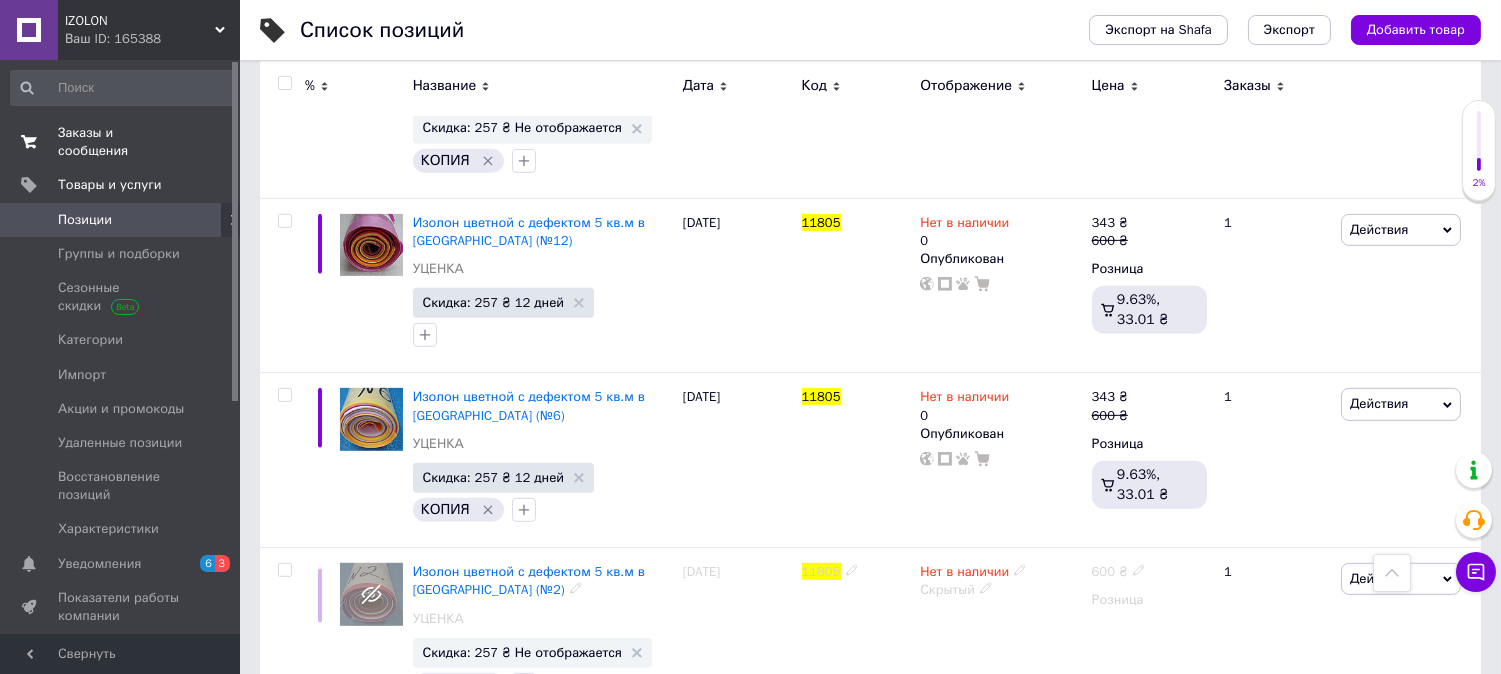 scroll, scrollTop: 1111, scrollLeft: 0, axis: vertical 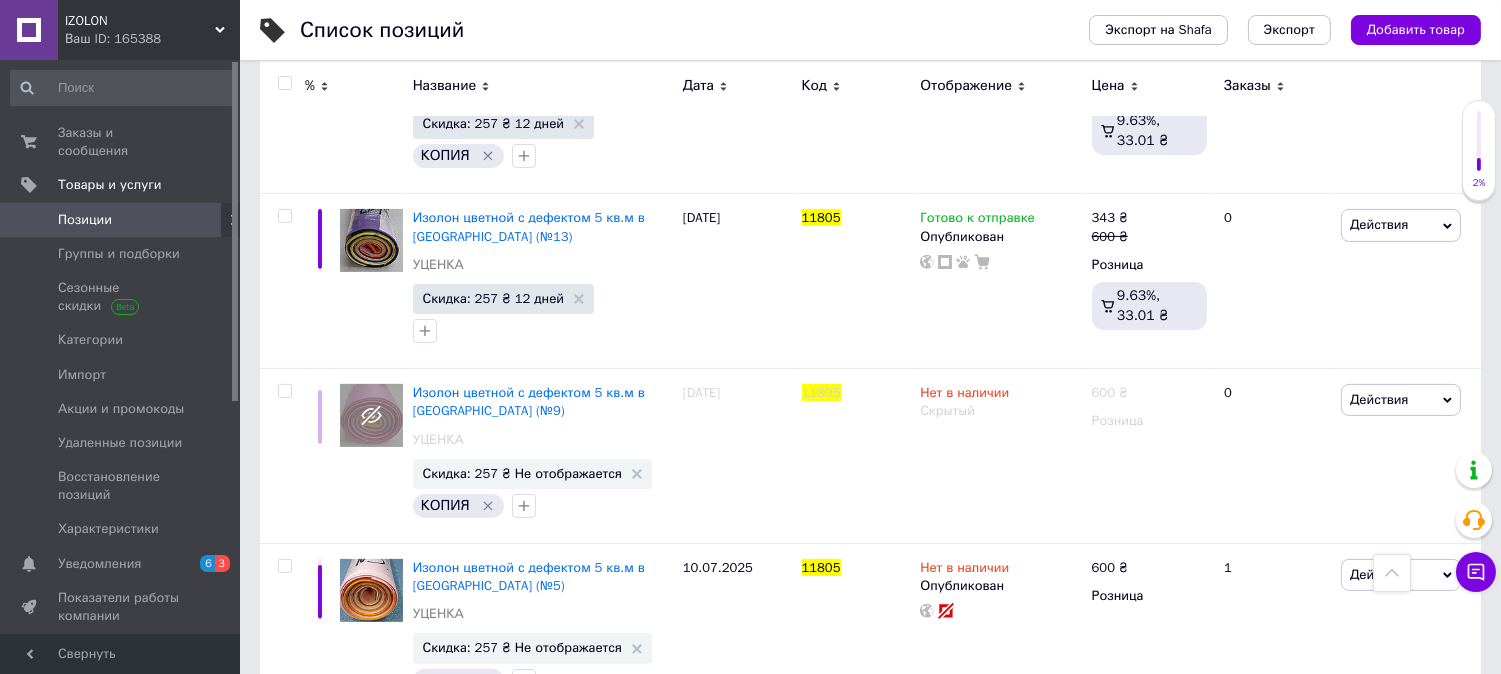 click on "Ваш ID: 165388" 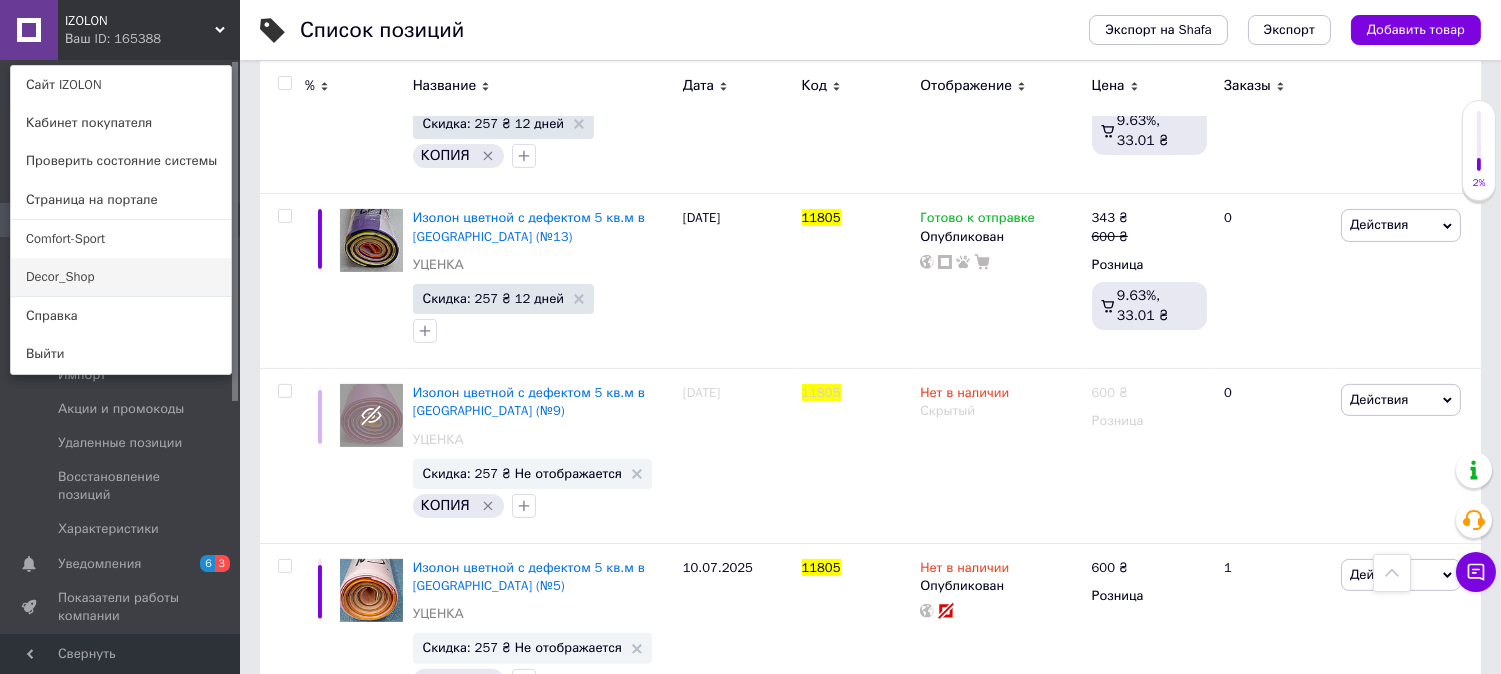 click on "Decor_Shop" 